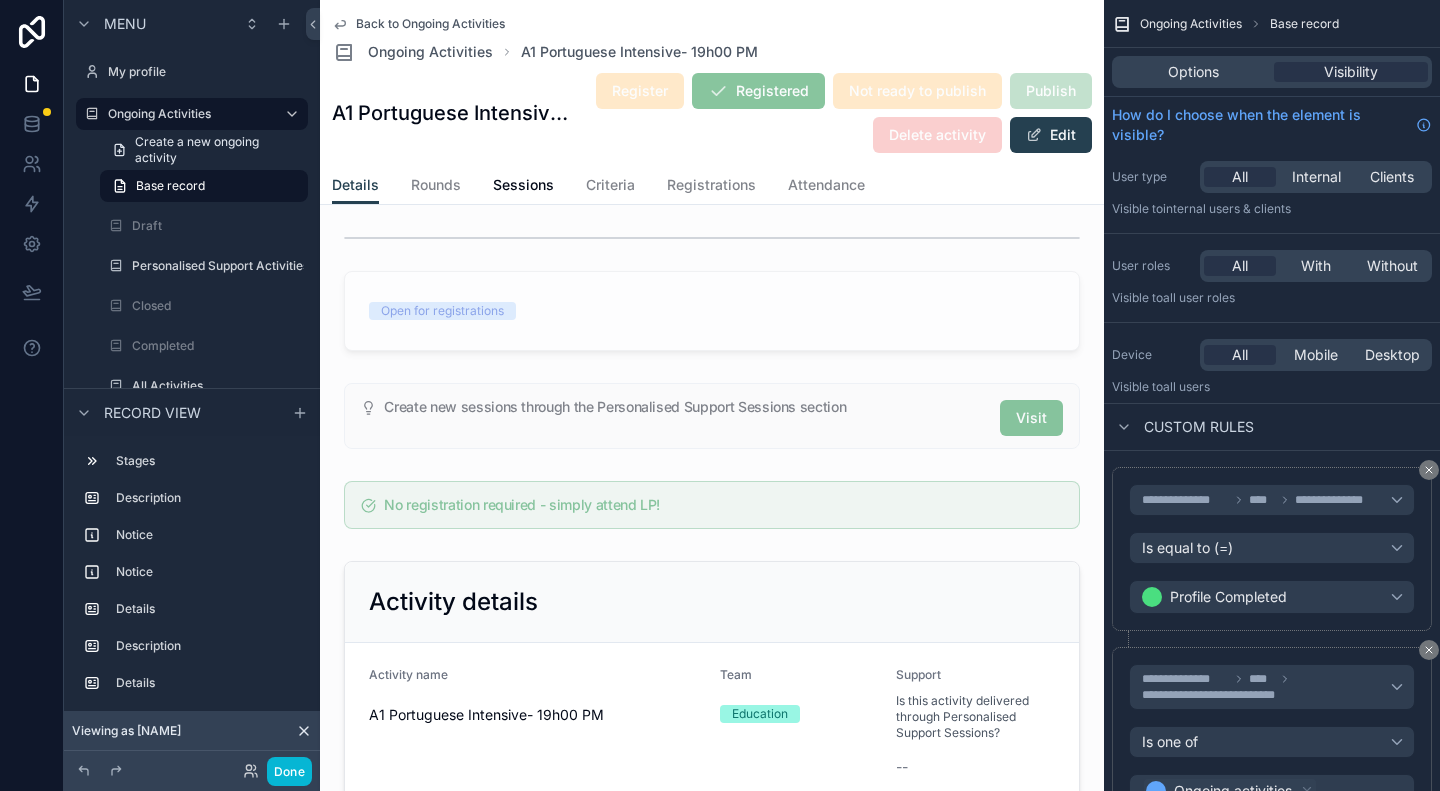 scroll, scrollTop: 0, scrollLeft: 0, axis: both 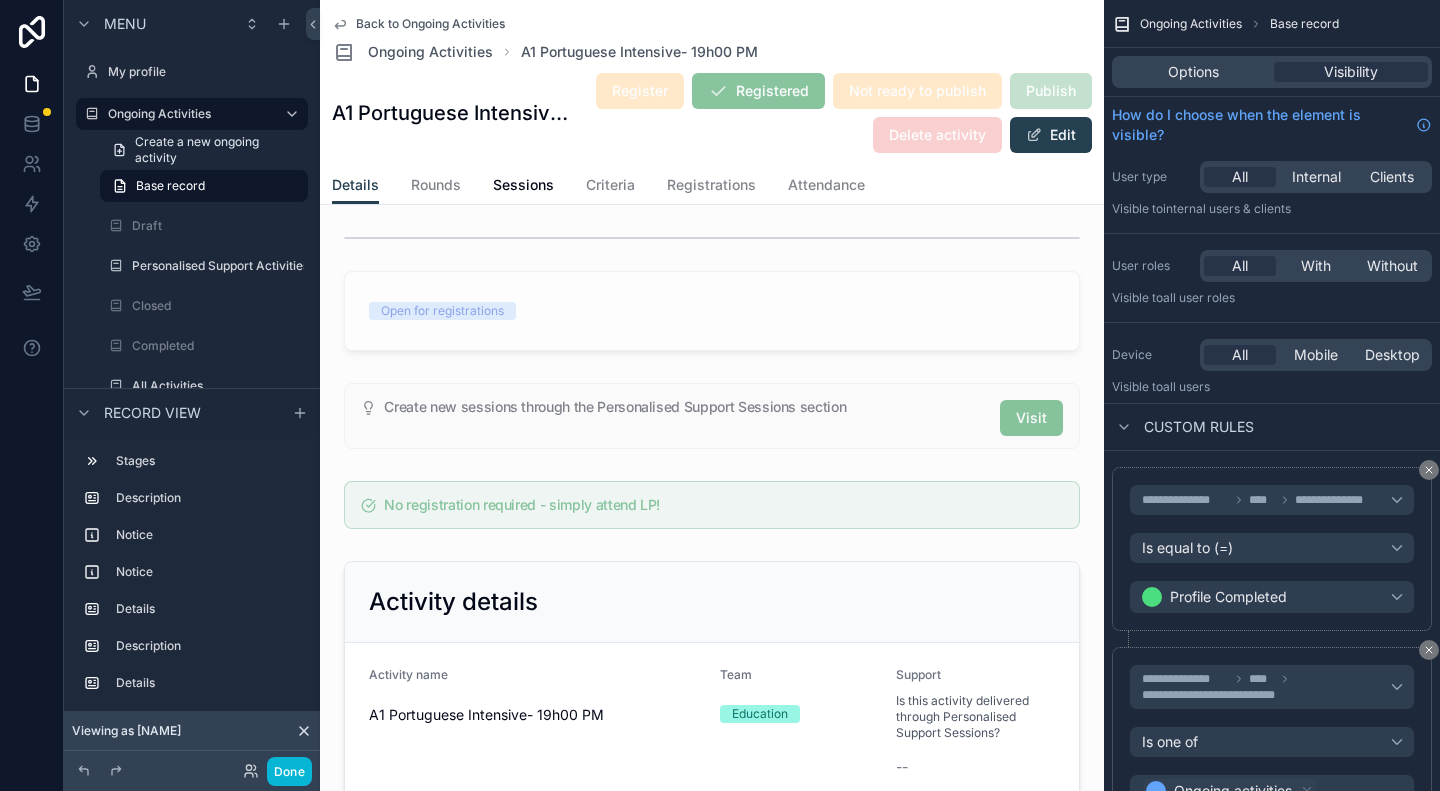 click on "Register" at bounding box center [640, 90] 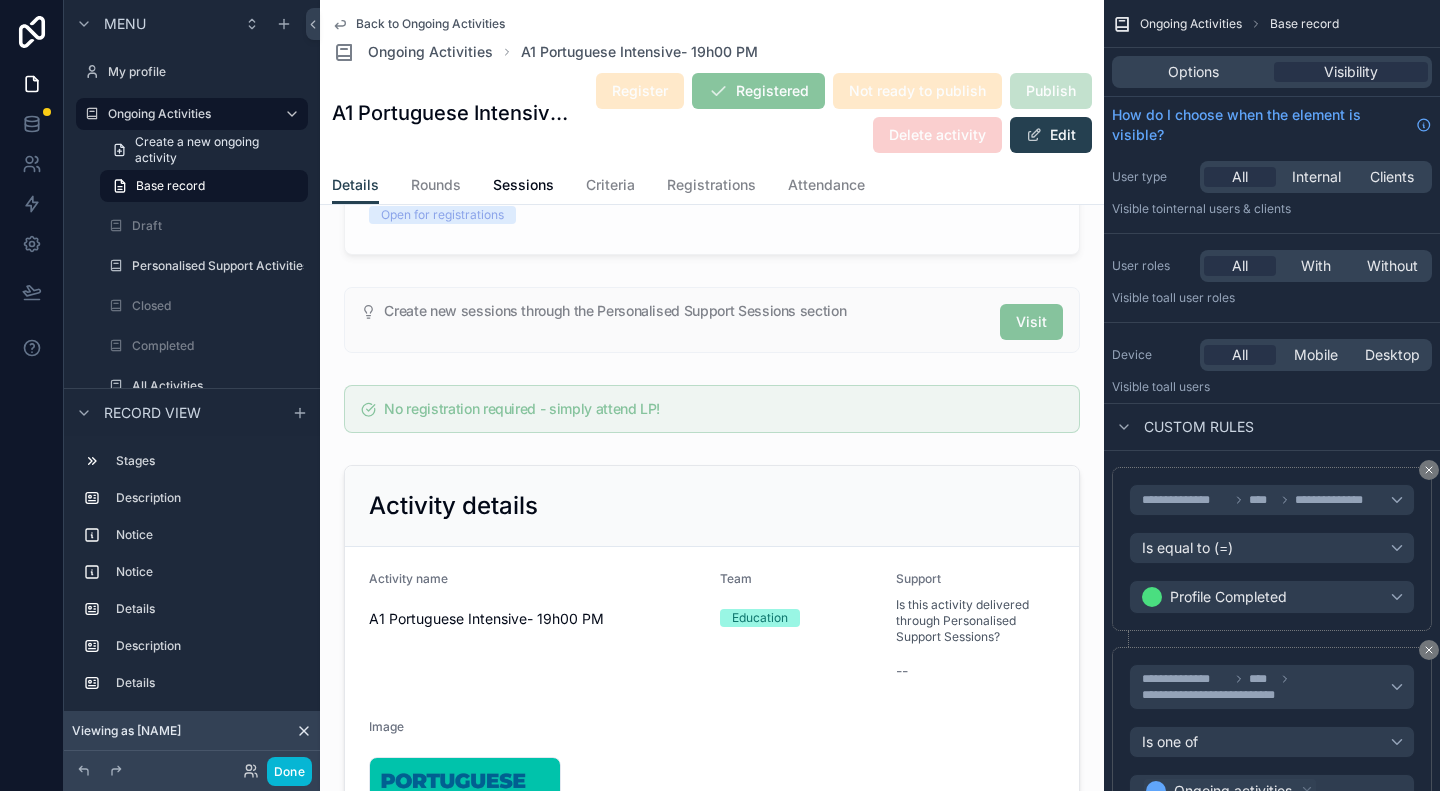scroll, scrollTop: 0, scrollLeft: 0, axis: both 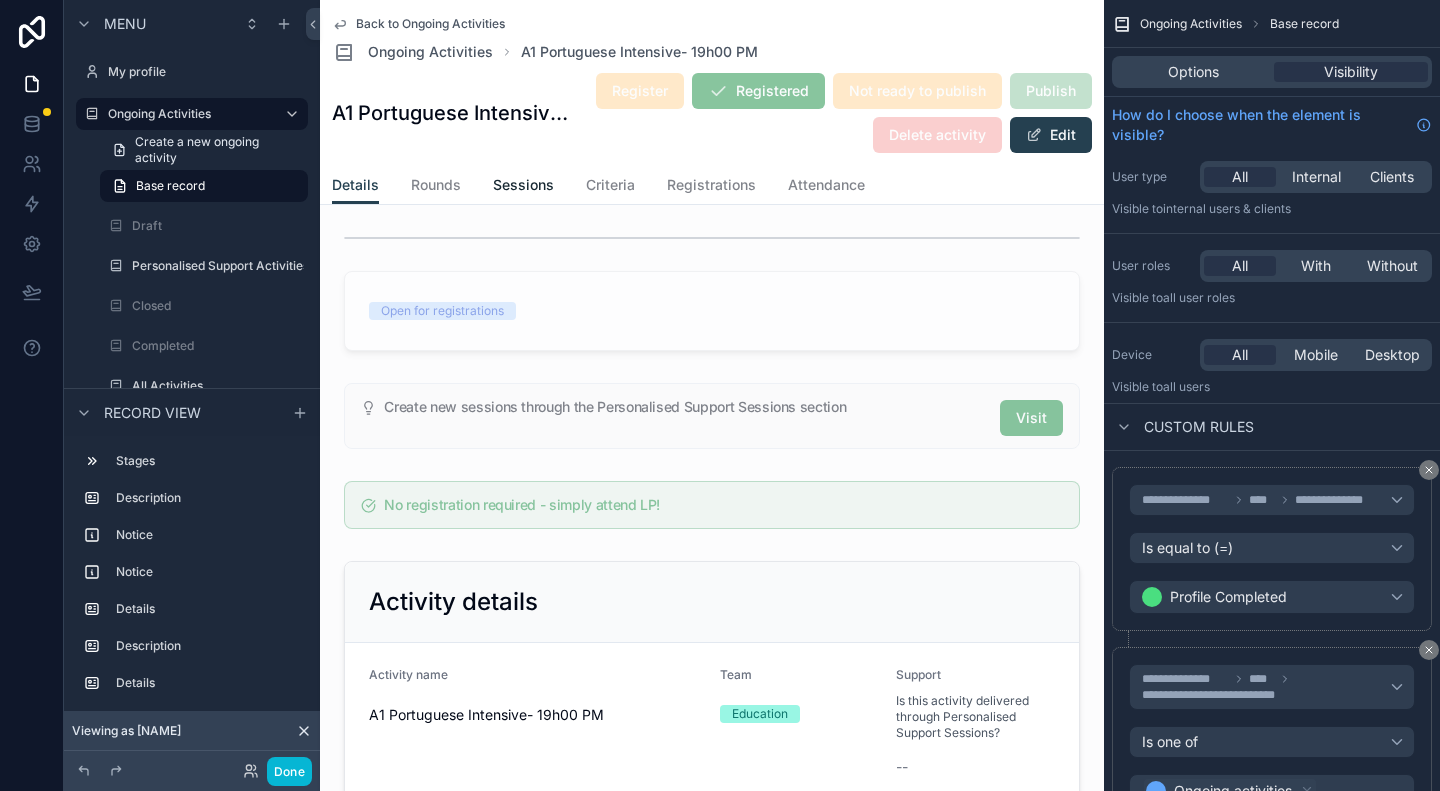 click on "Sessions" at bounding box center (523, 185) 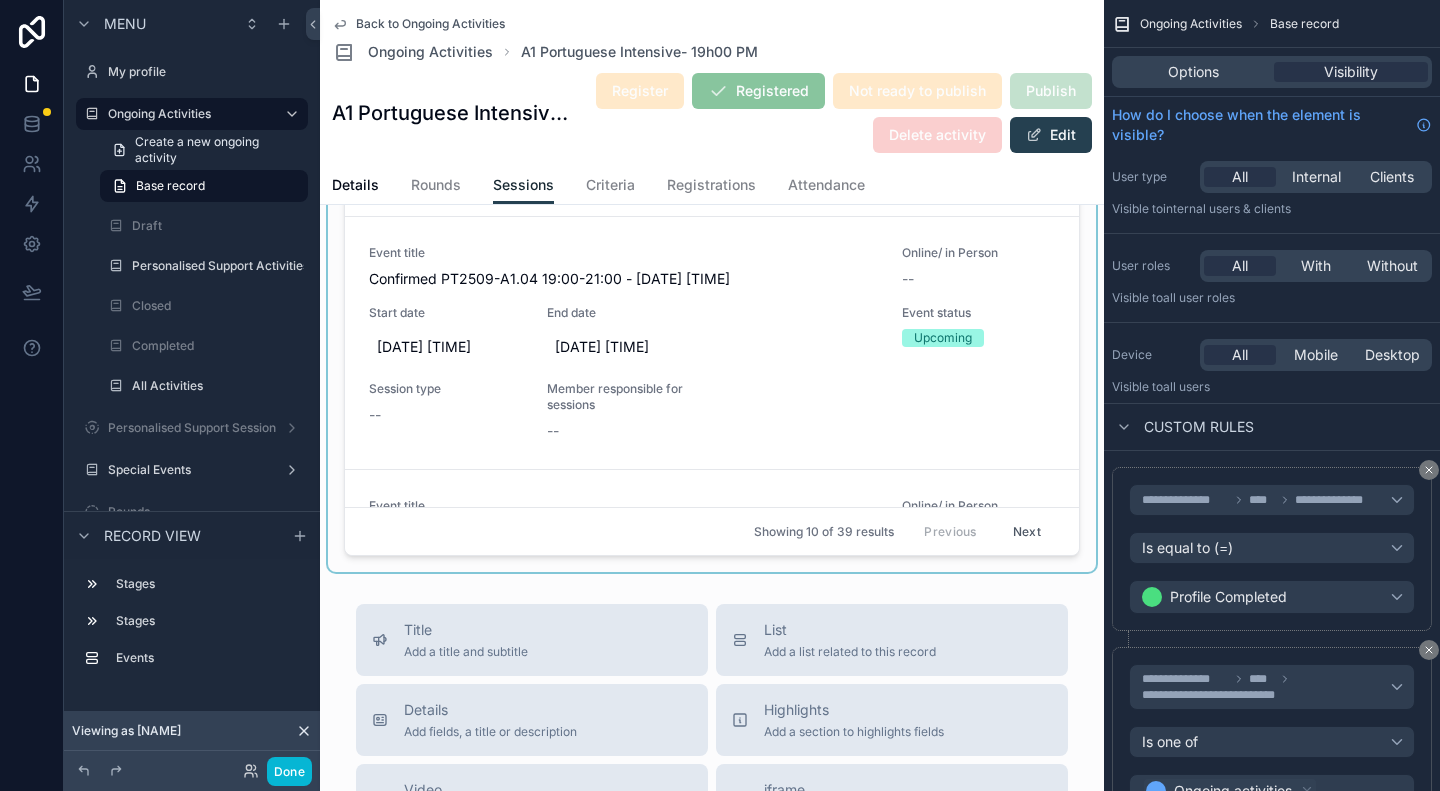 scroll, scrollTop: 200, scrollLeft: 0, axis: vertical 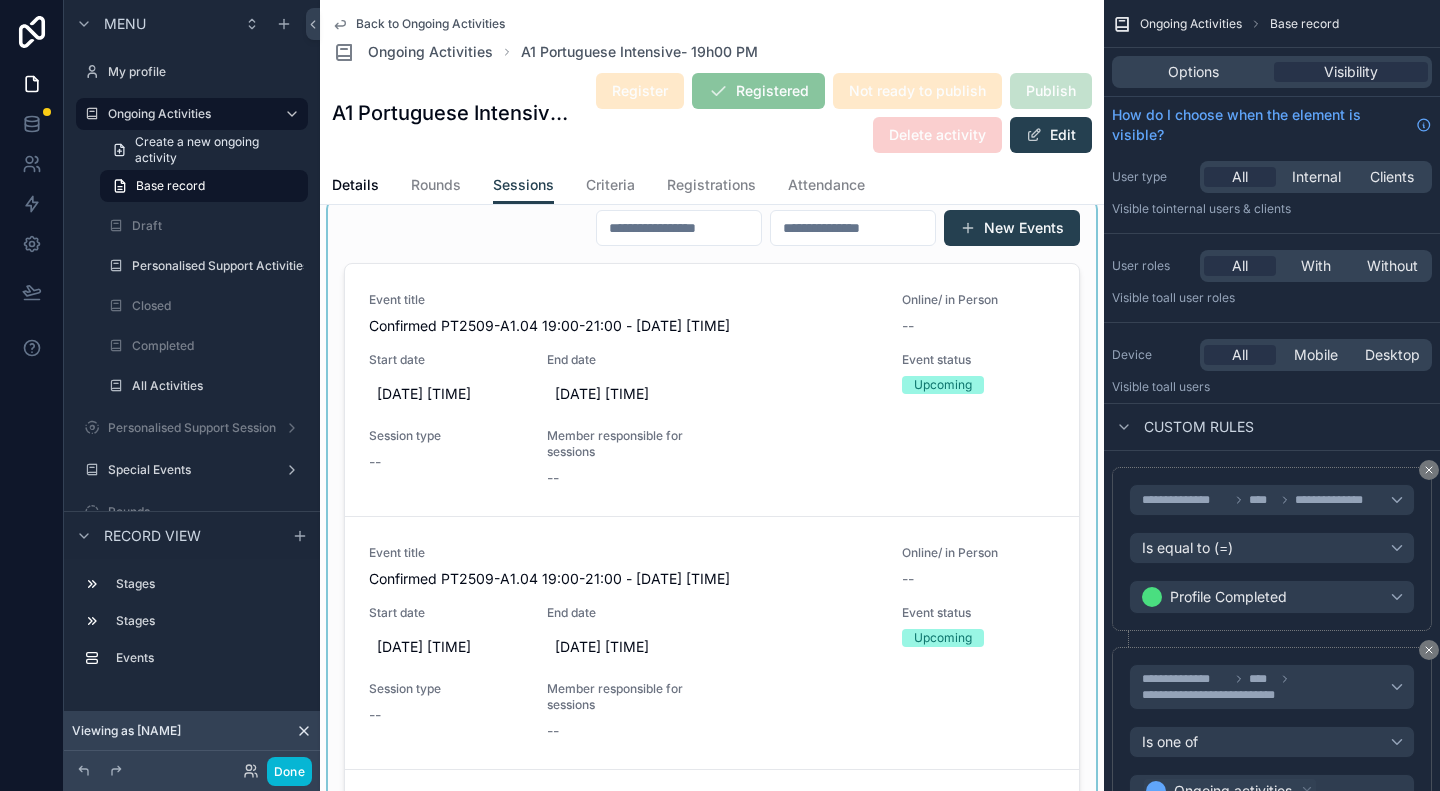 drag, startPoint x: 1056, startPoint y: 365, endPoint x: 1052, endPoint y: 422, distance: 57.14018 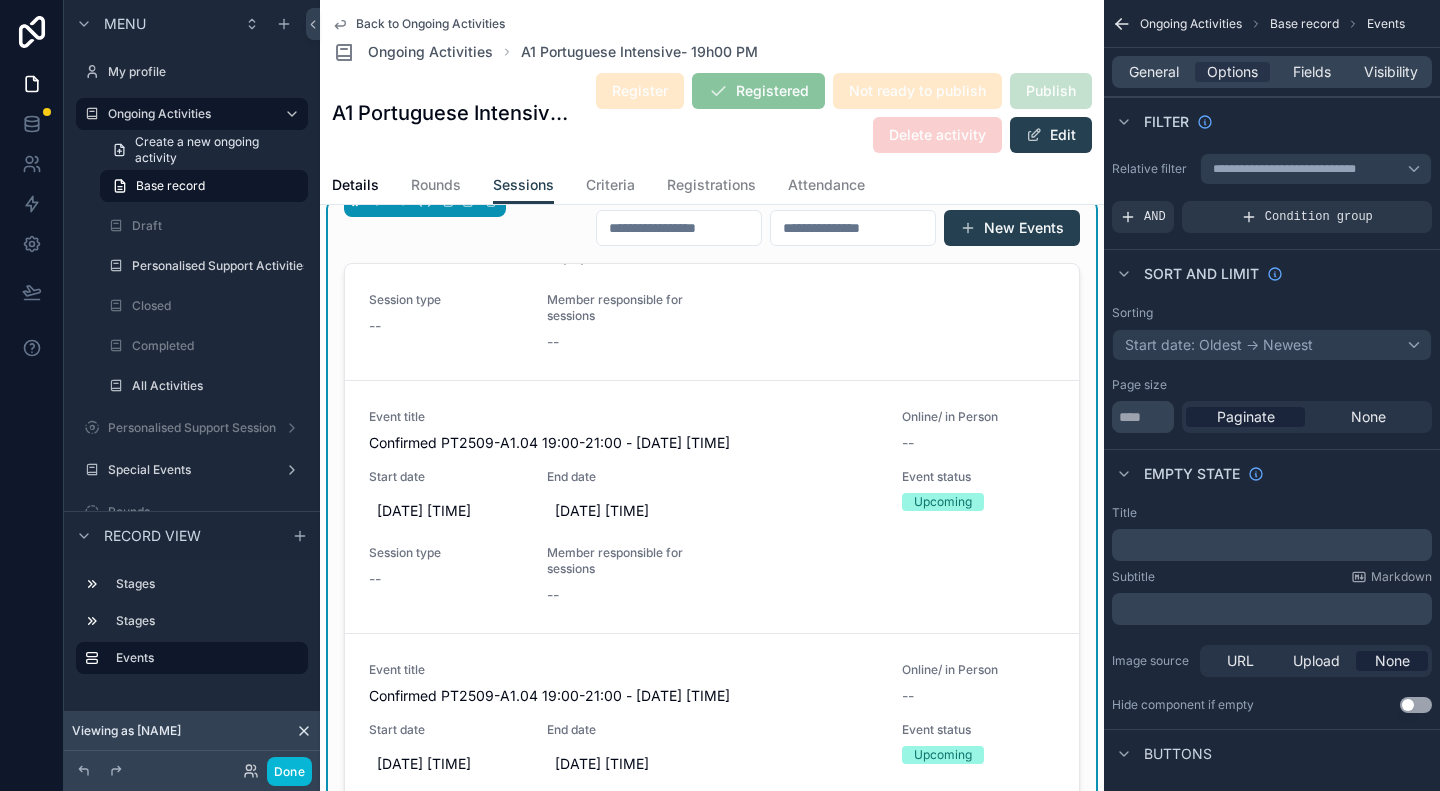 scroll, scrollTop: 0, scrollLeft: 0, axis: both 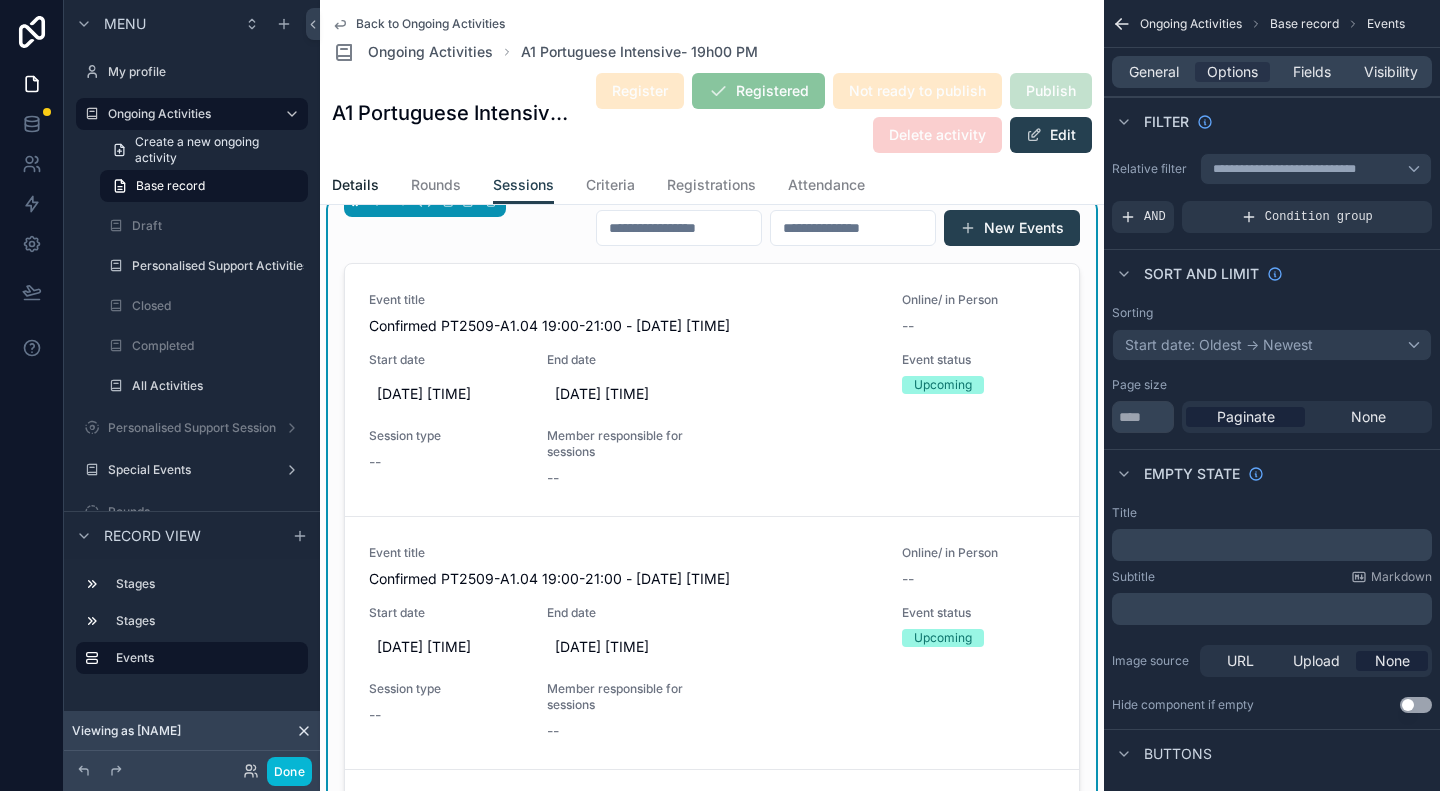 click on "Details" at bounding box center (355, 187) 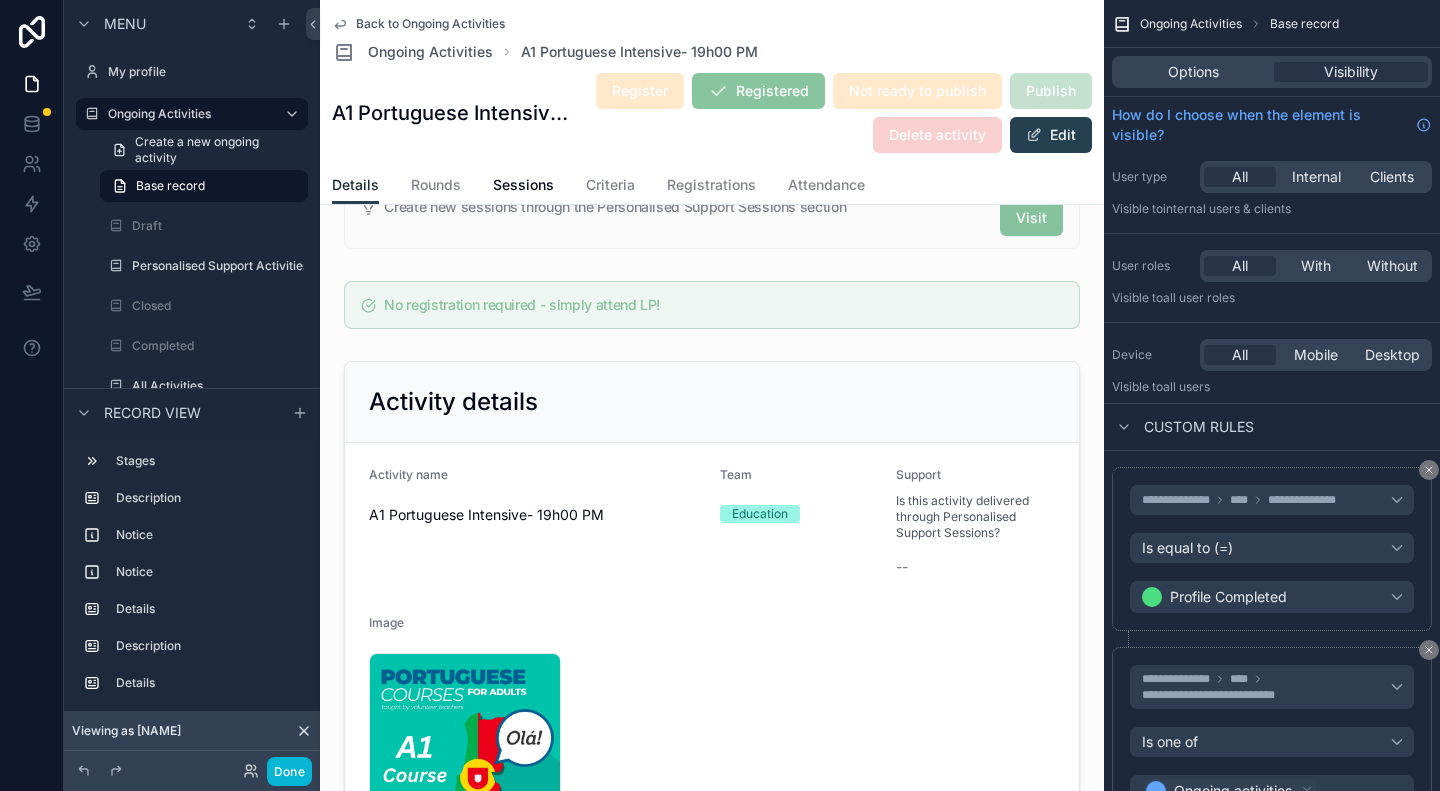 scroll, scrollTop: 0, scrollLeft: 0, axis: both 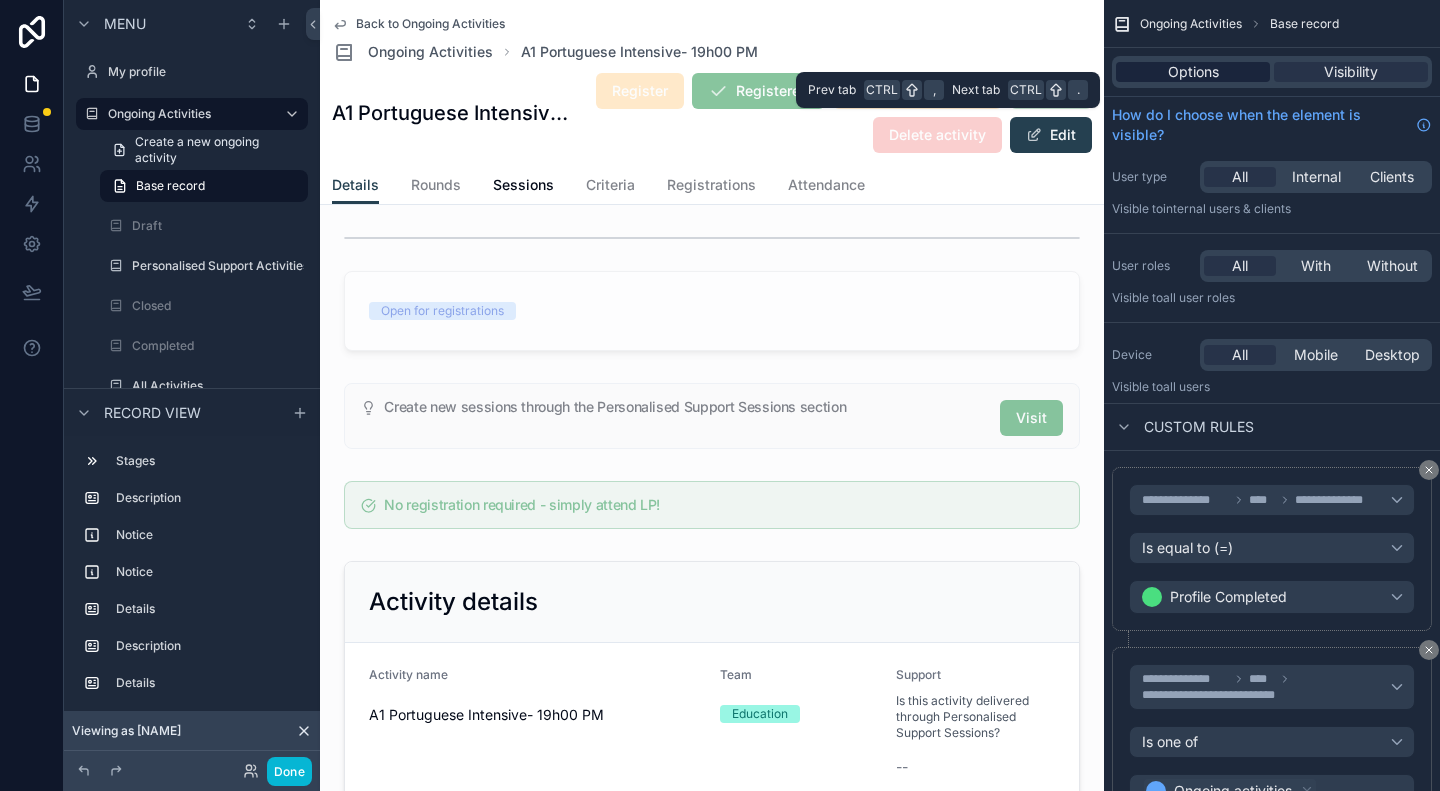 click on "Options" at bounding box center (1193, 72) 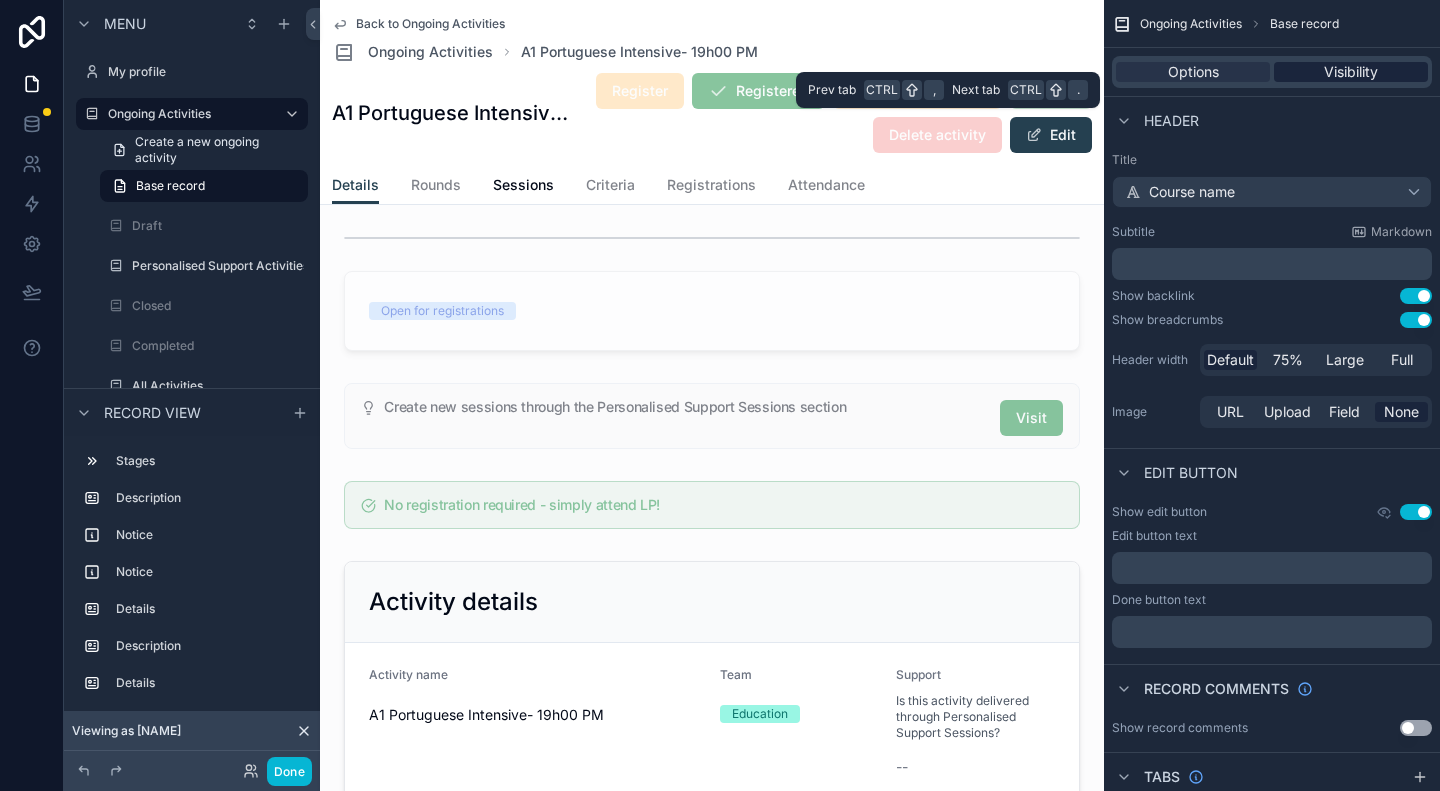 click on "Visibility" at bounding box center (1351, 72) 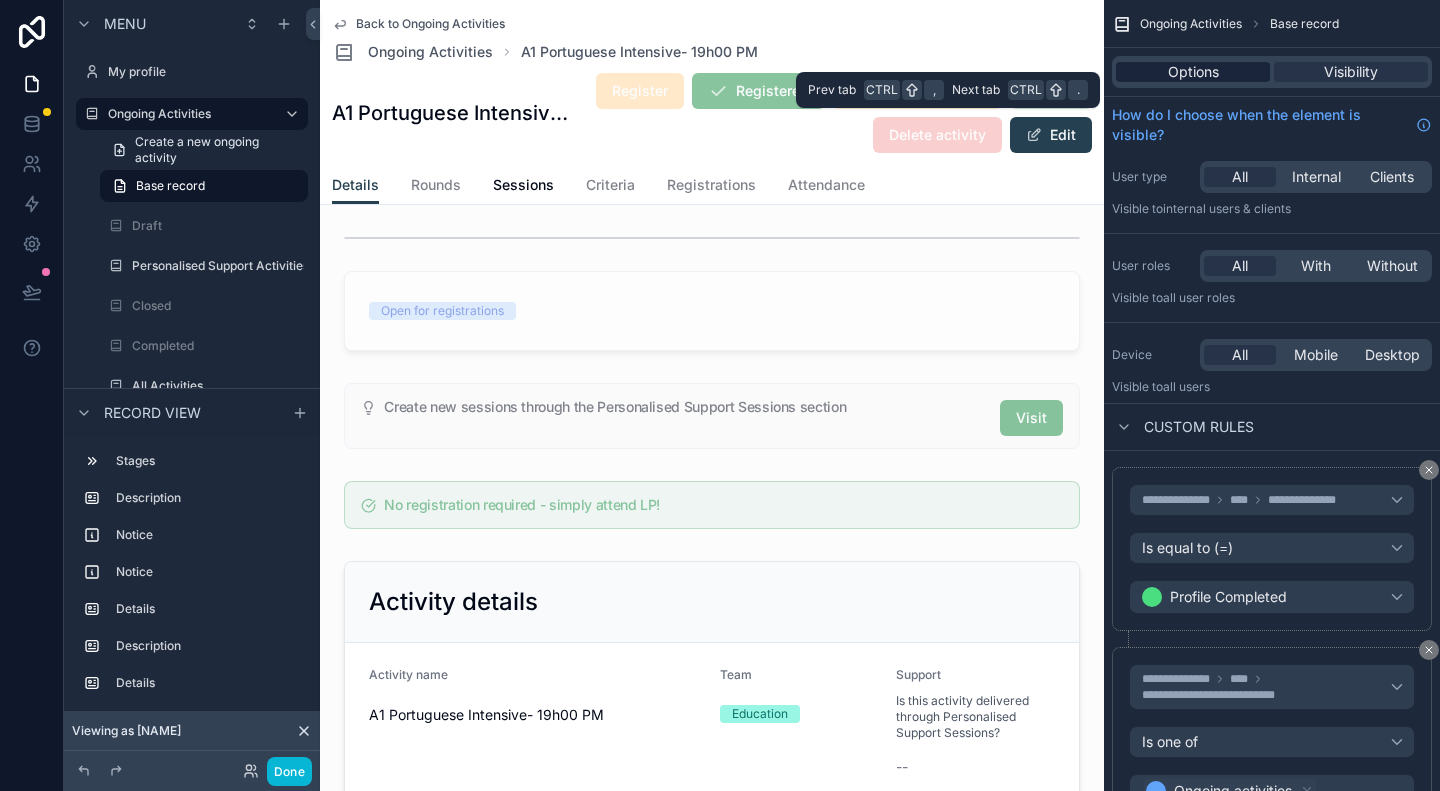 click on "Options" at bounding box center (1193, 72) 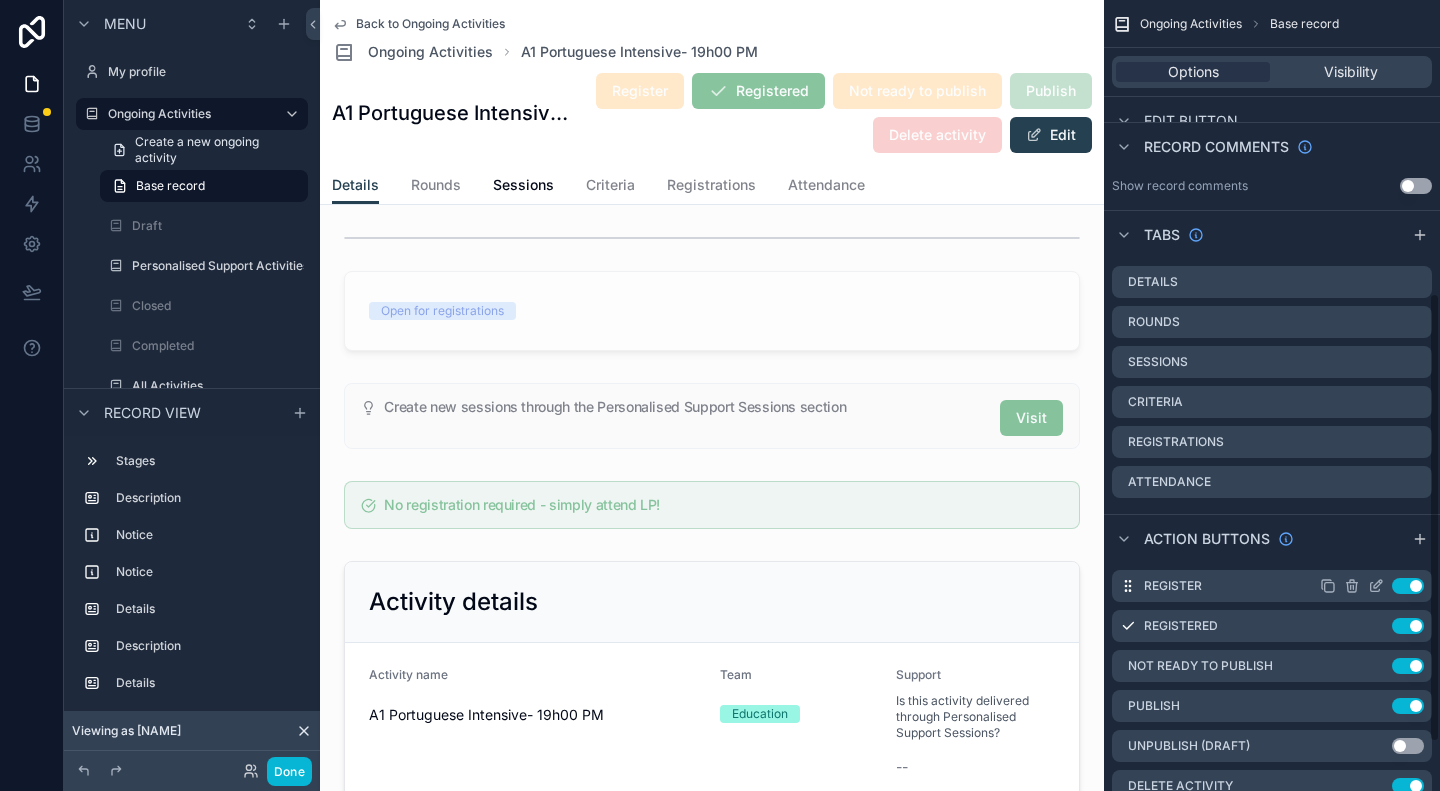 scroll, scrollTop: 500, scrollLeft: 0, axis: vertical 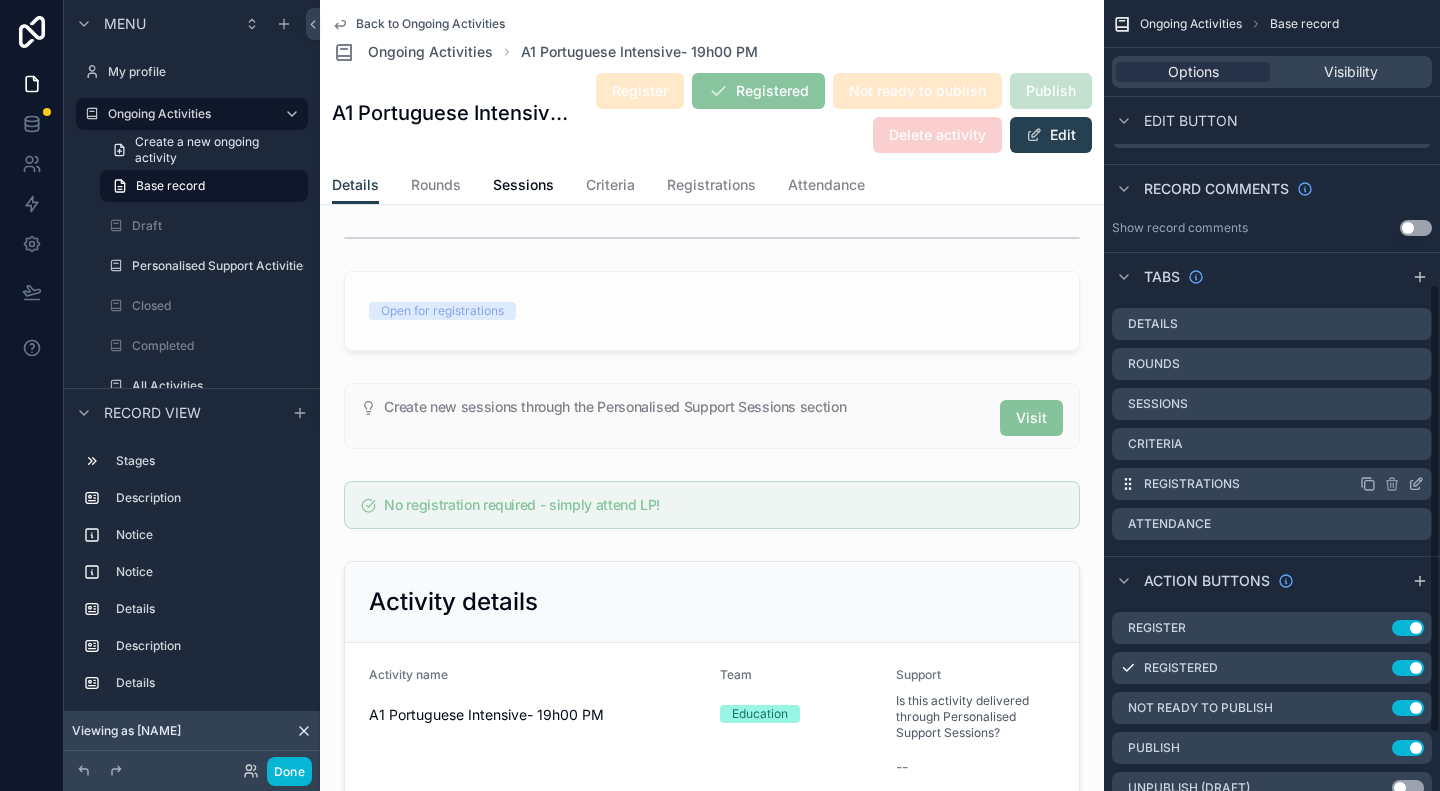 click 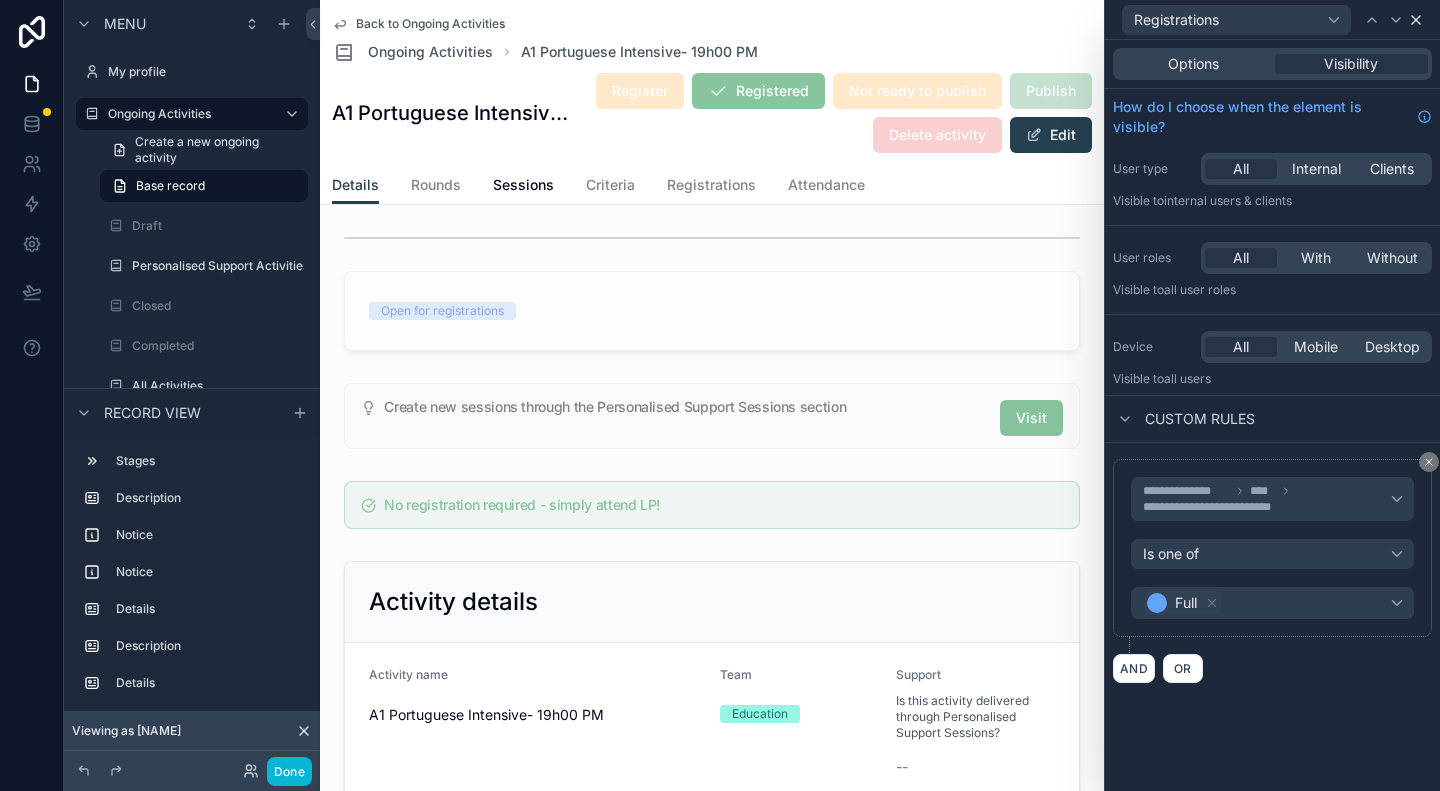 click 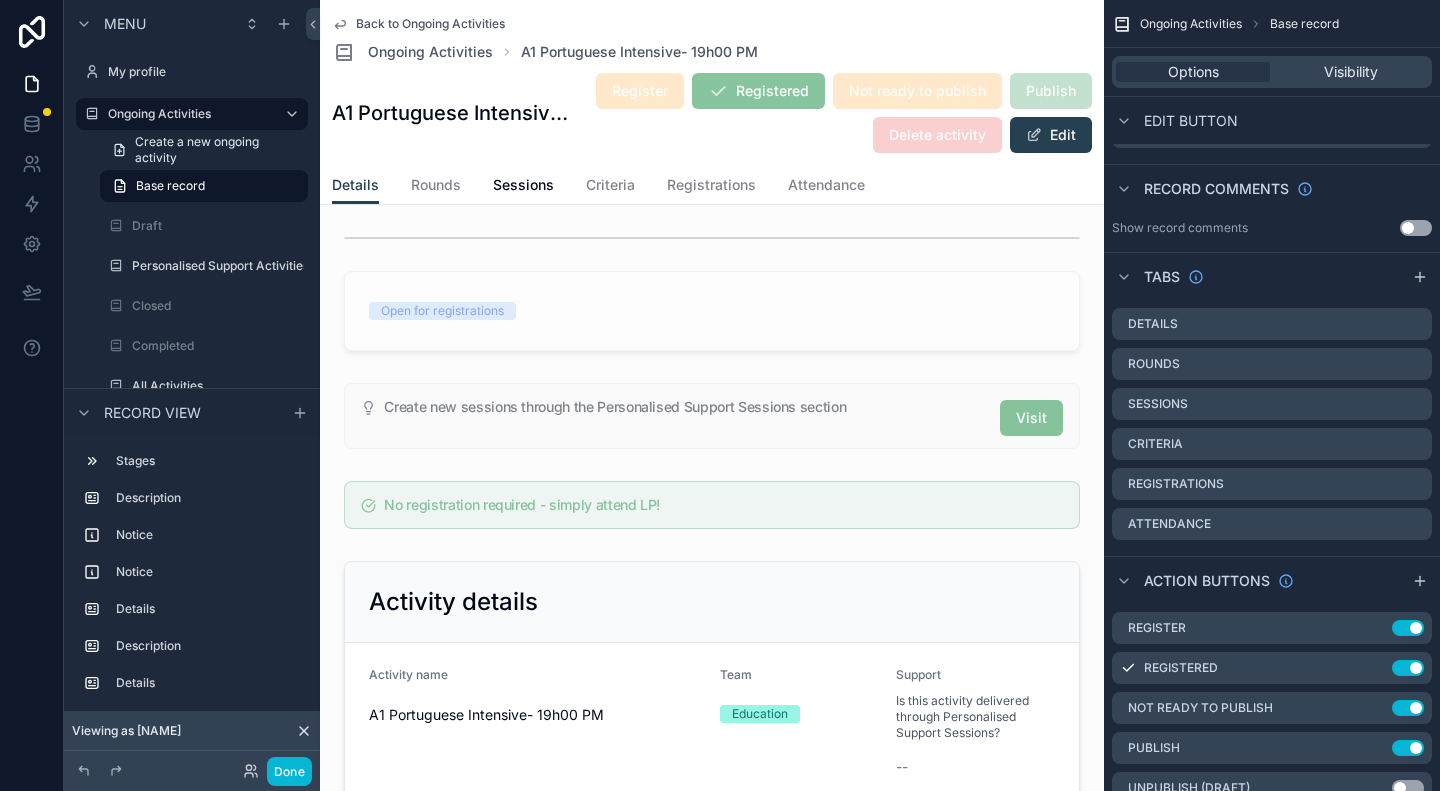 click on "Viewing as Test" at bounding box center [192, 731] 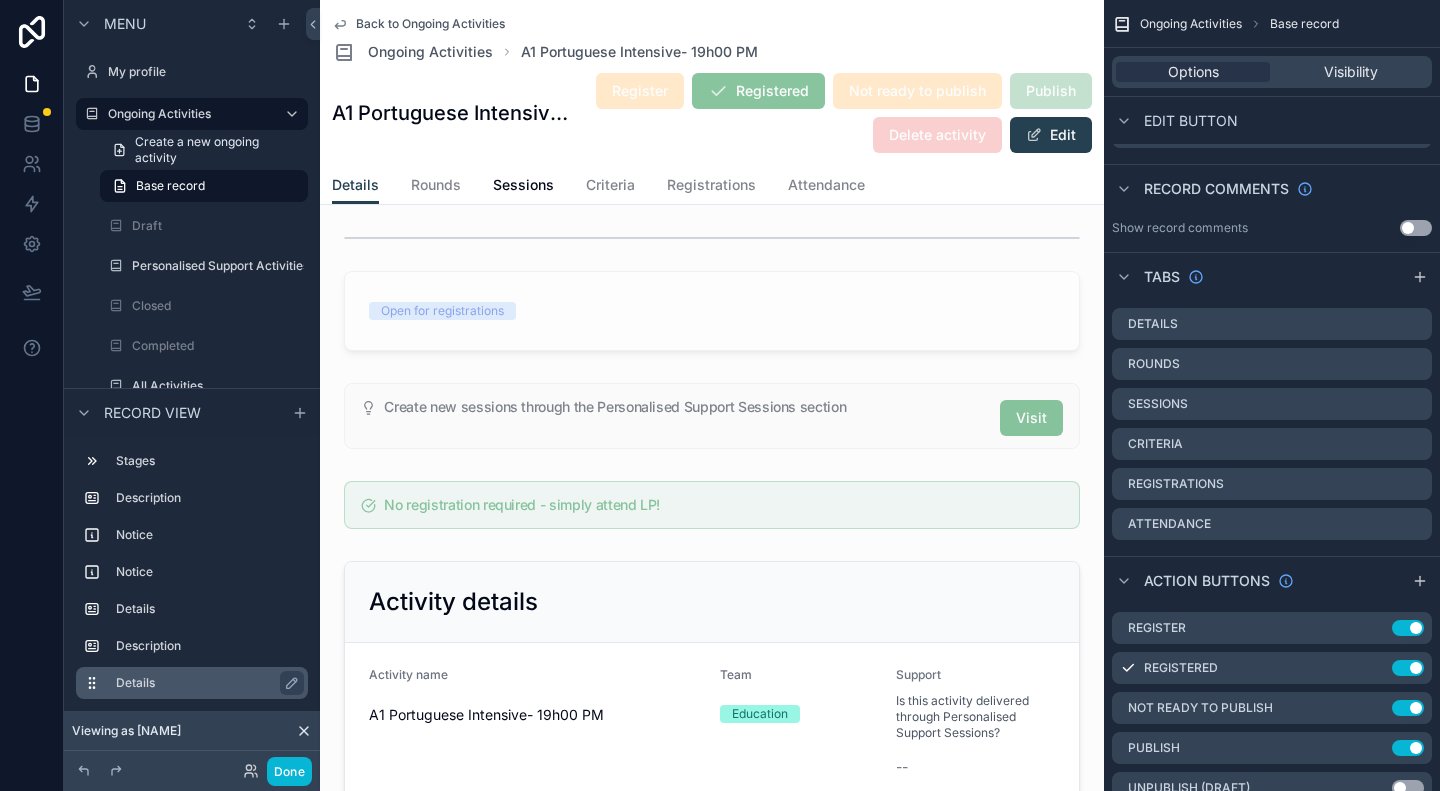 click 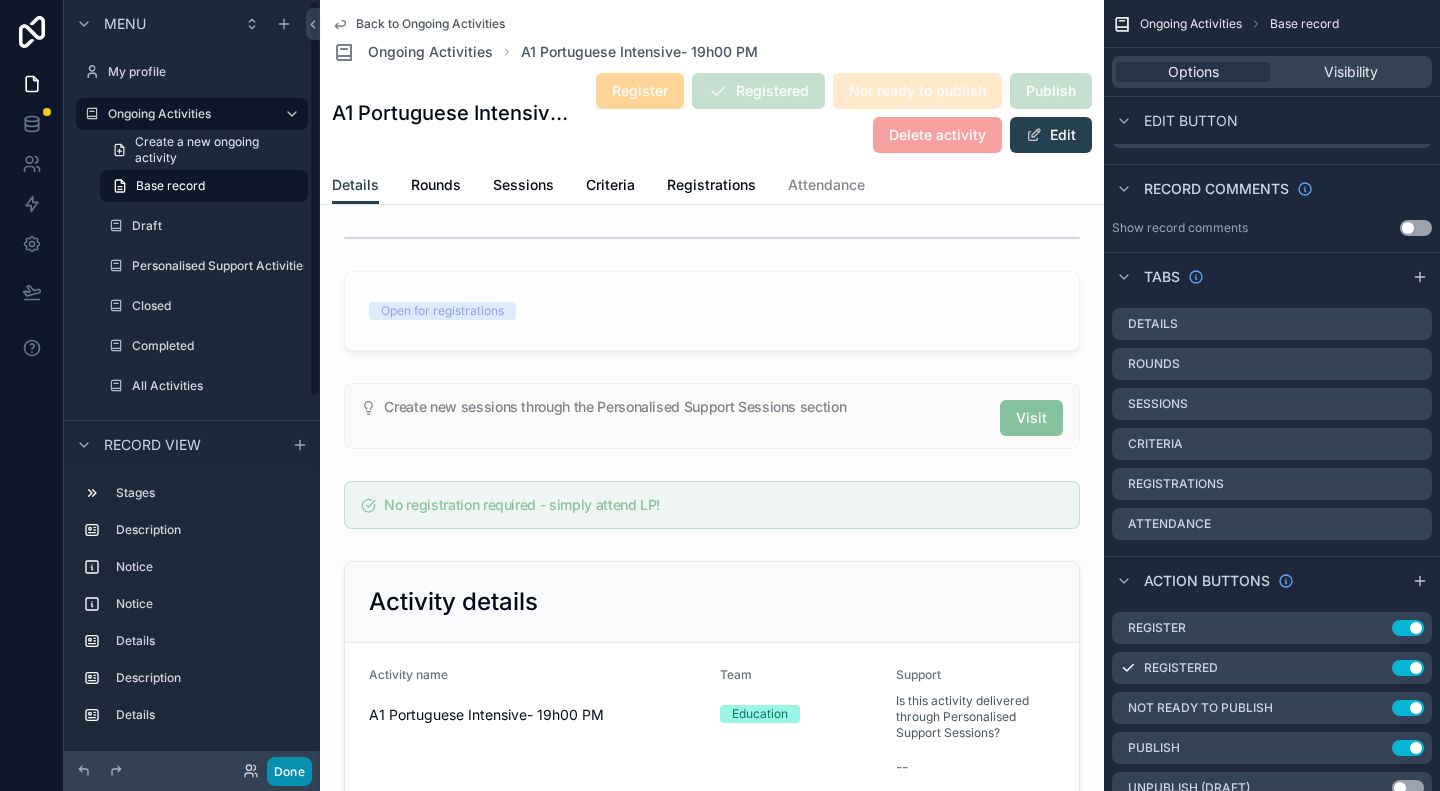 click on "Done" at bounding box center (289, 771) 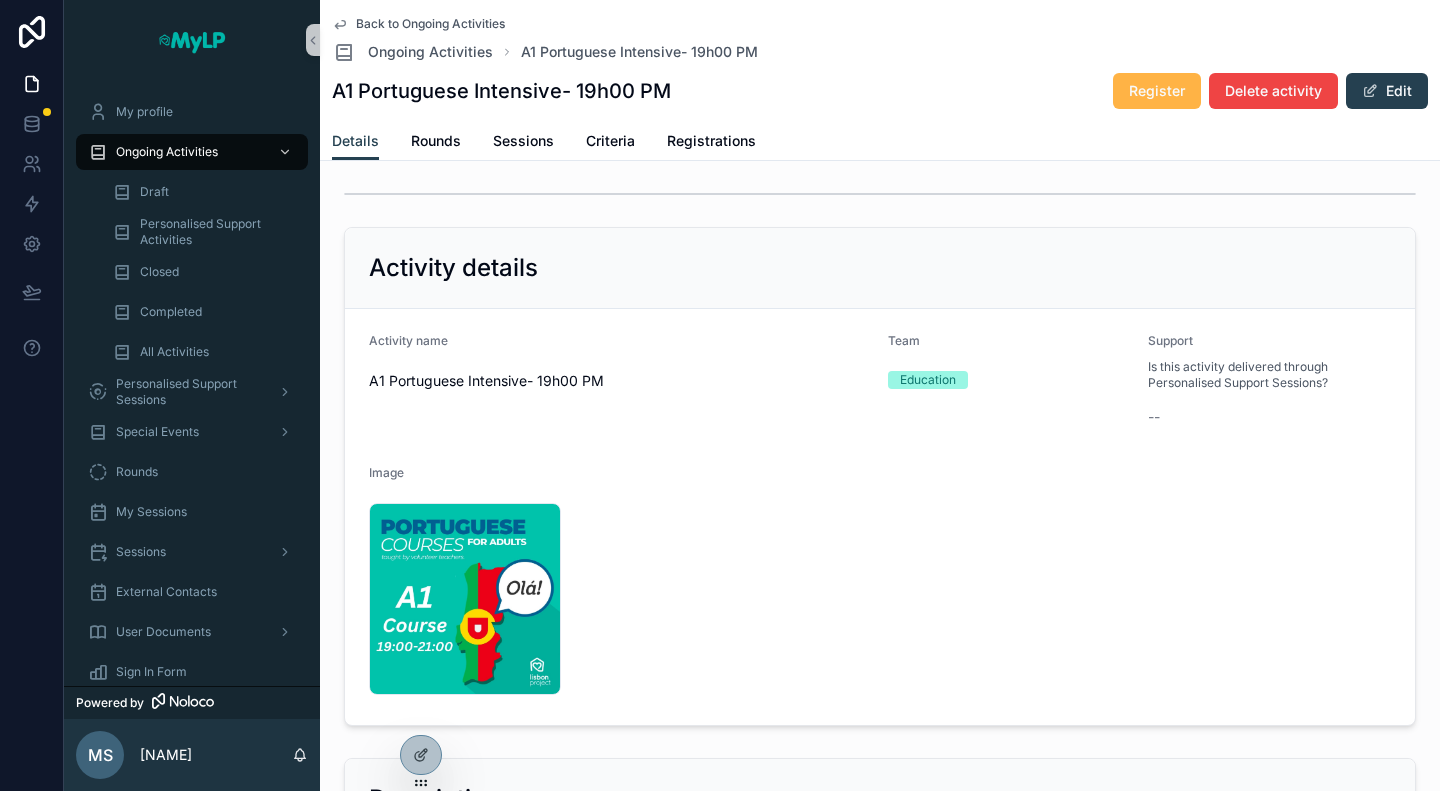 click on "Register" at bounding box center [1157, 91] 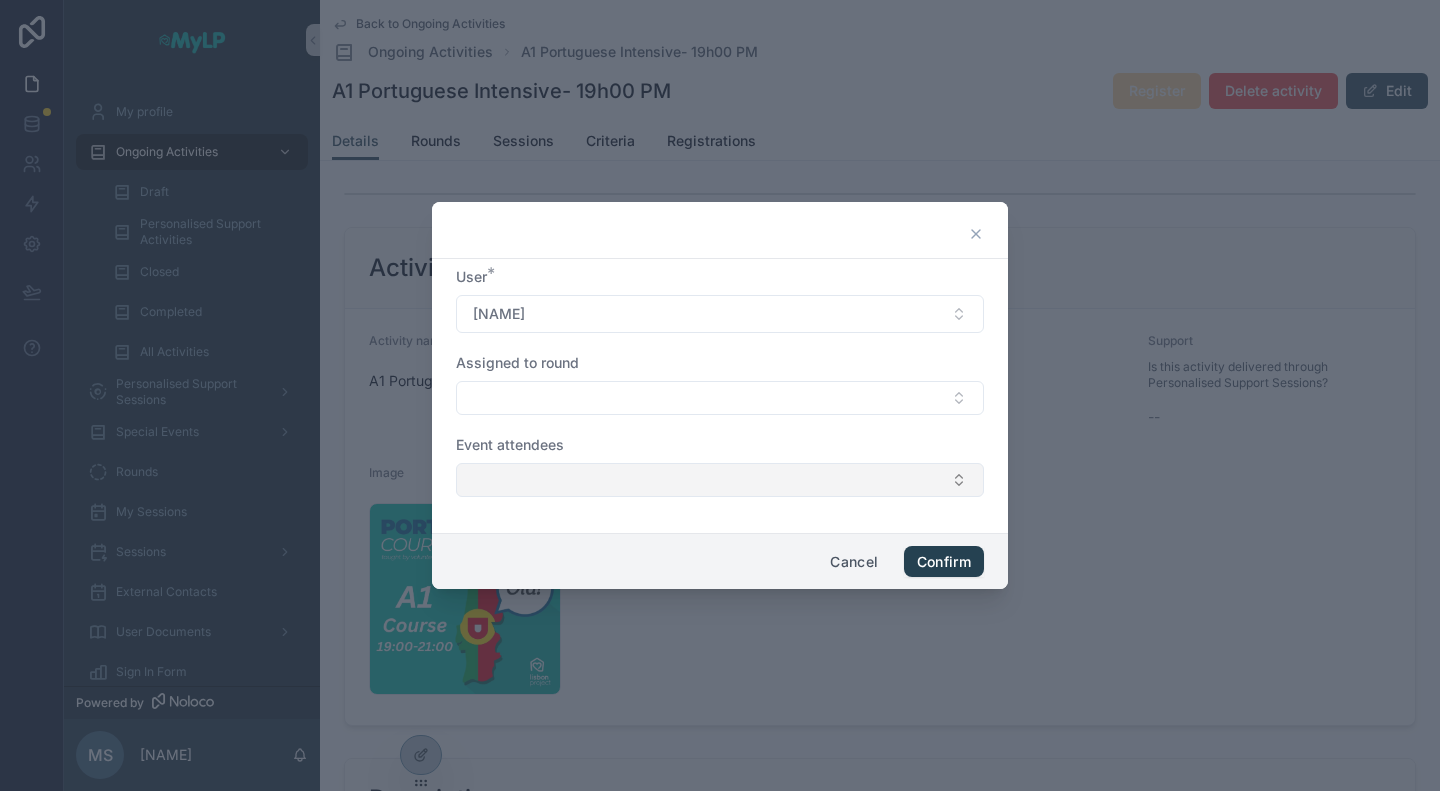 click at bounding box center (720, 480) 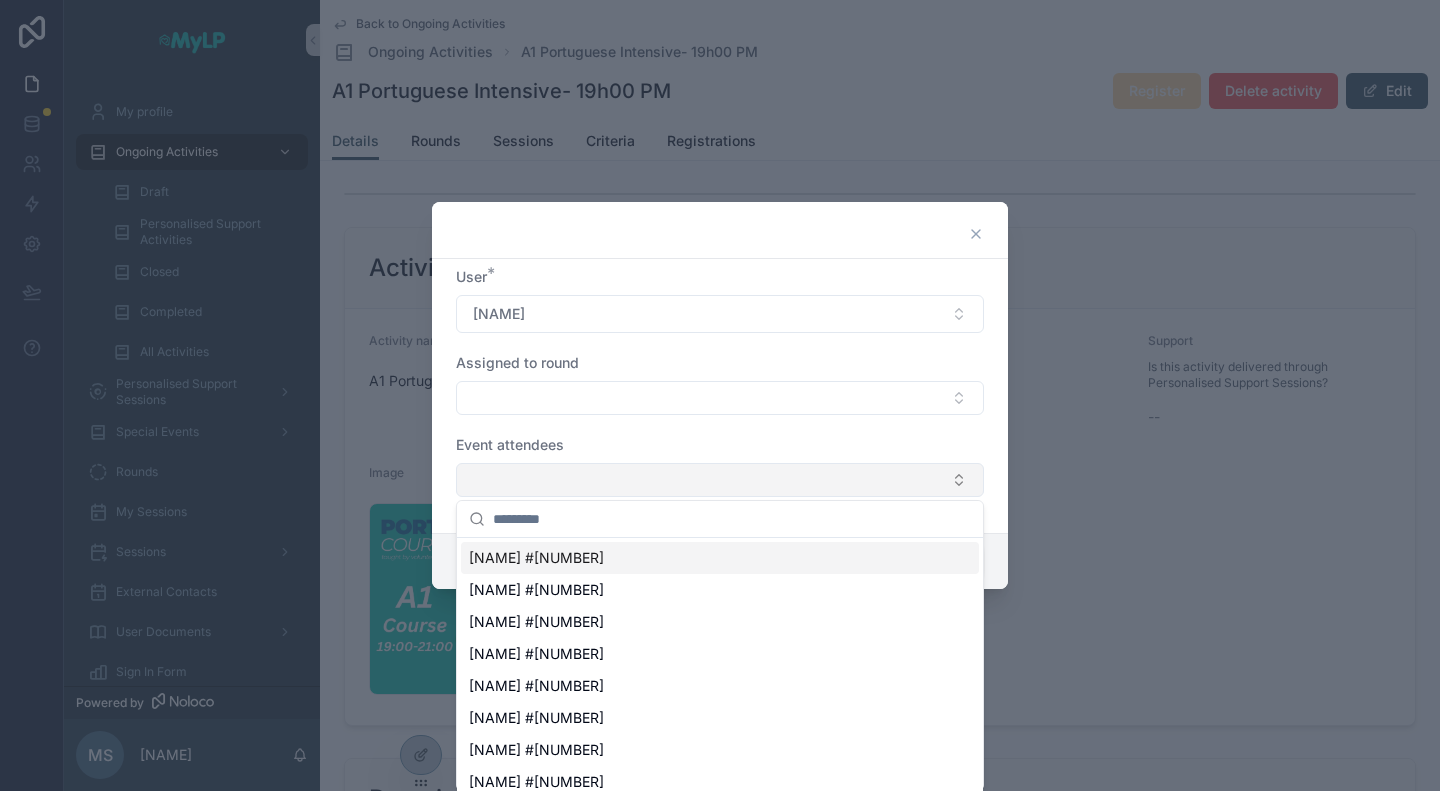 click at bounding box center (720, 480) 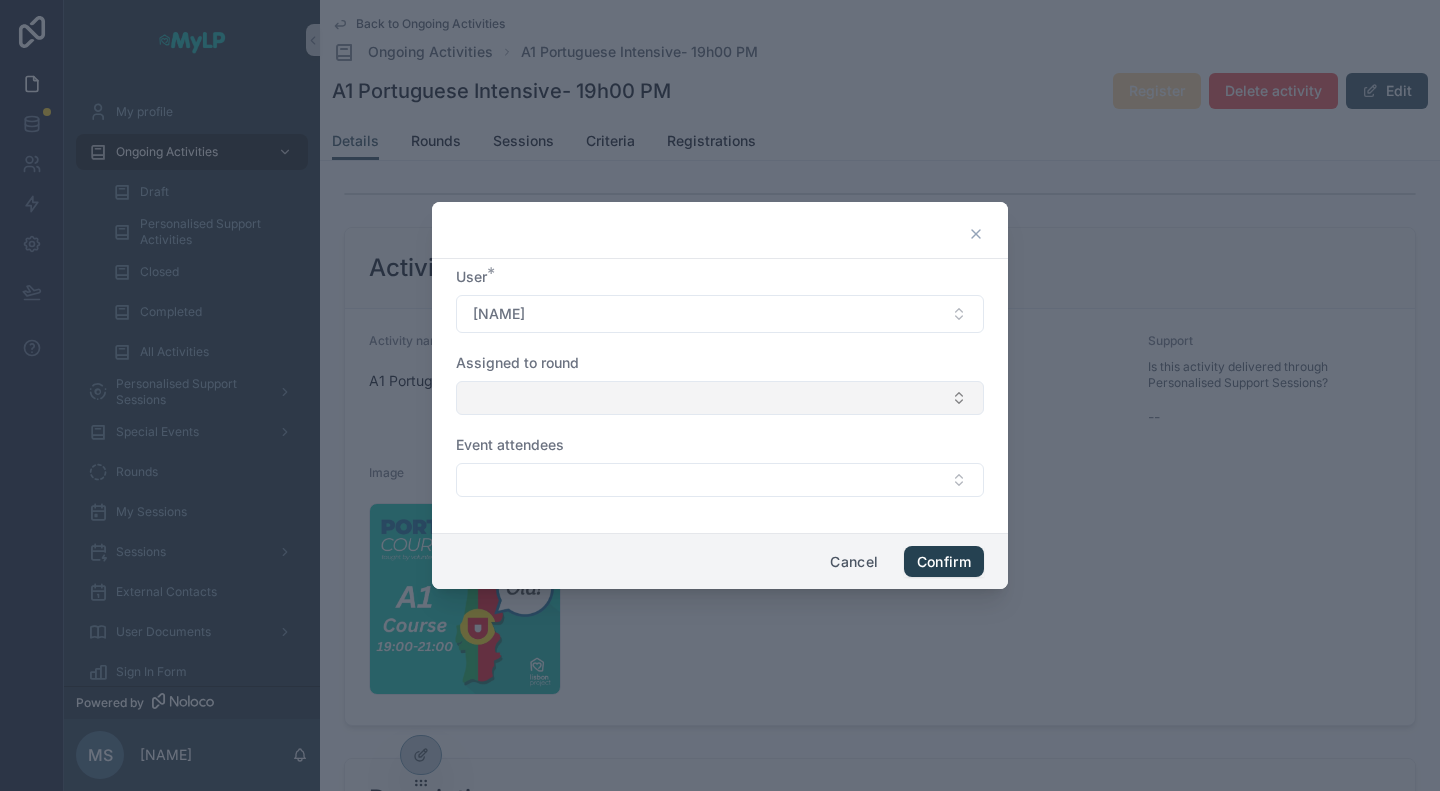click at bounding box center (720, 398) 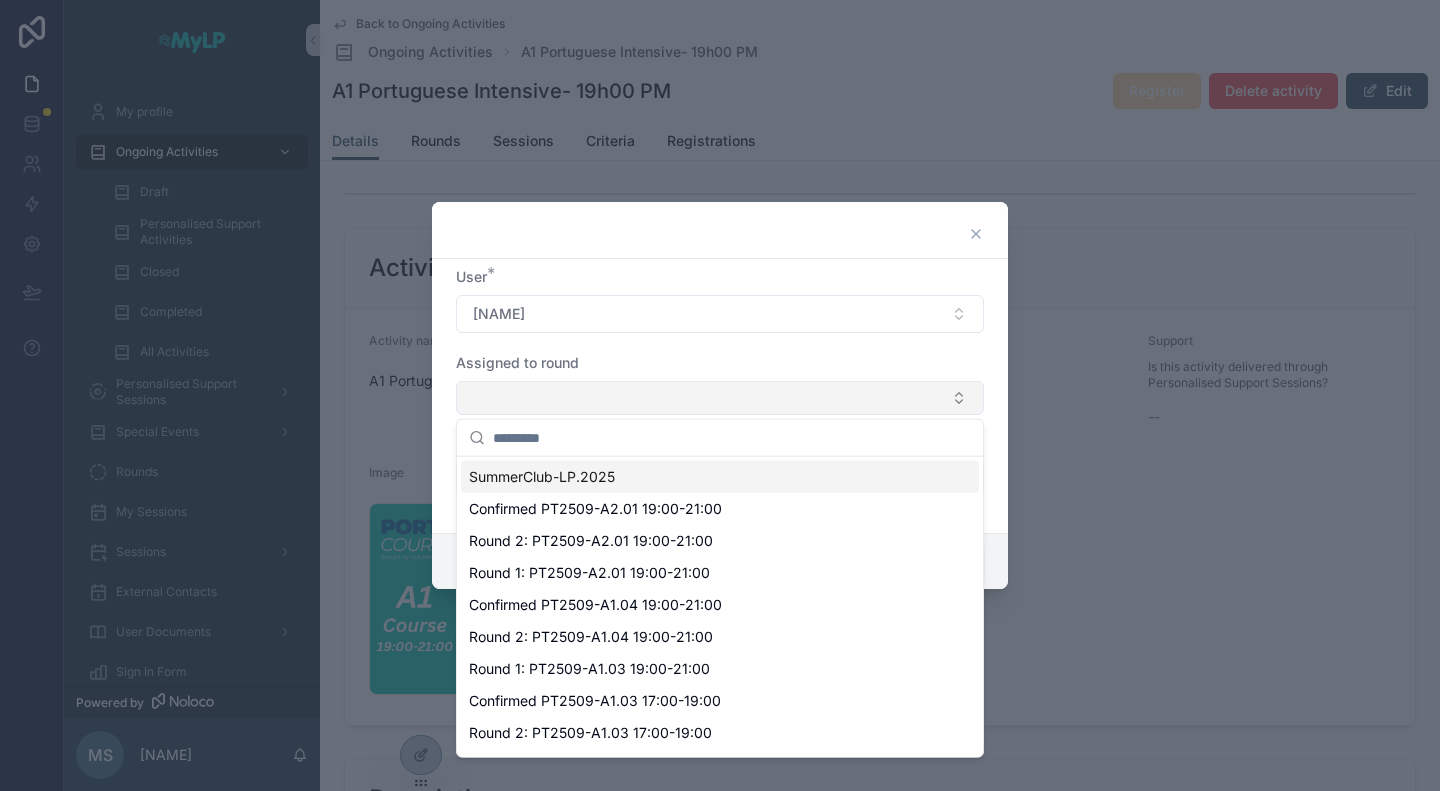 click at bounding box center (720, 398) 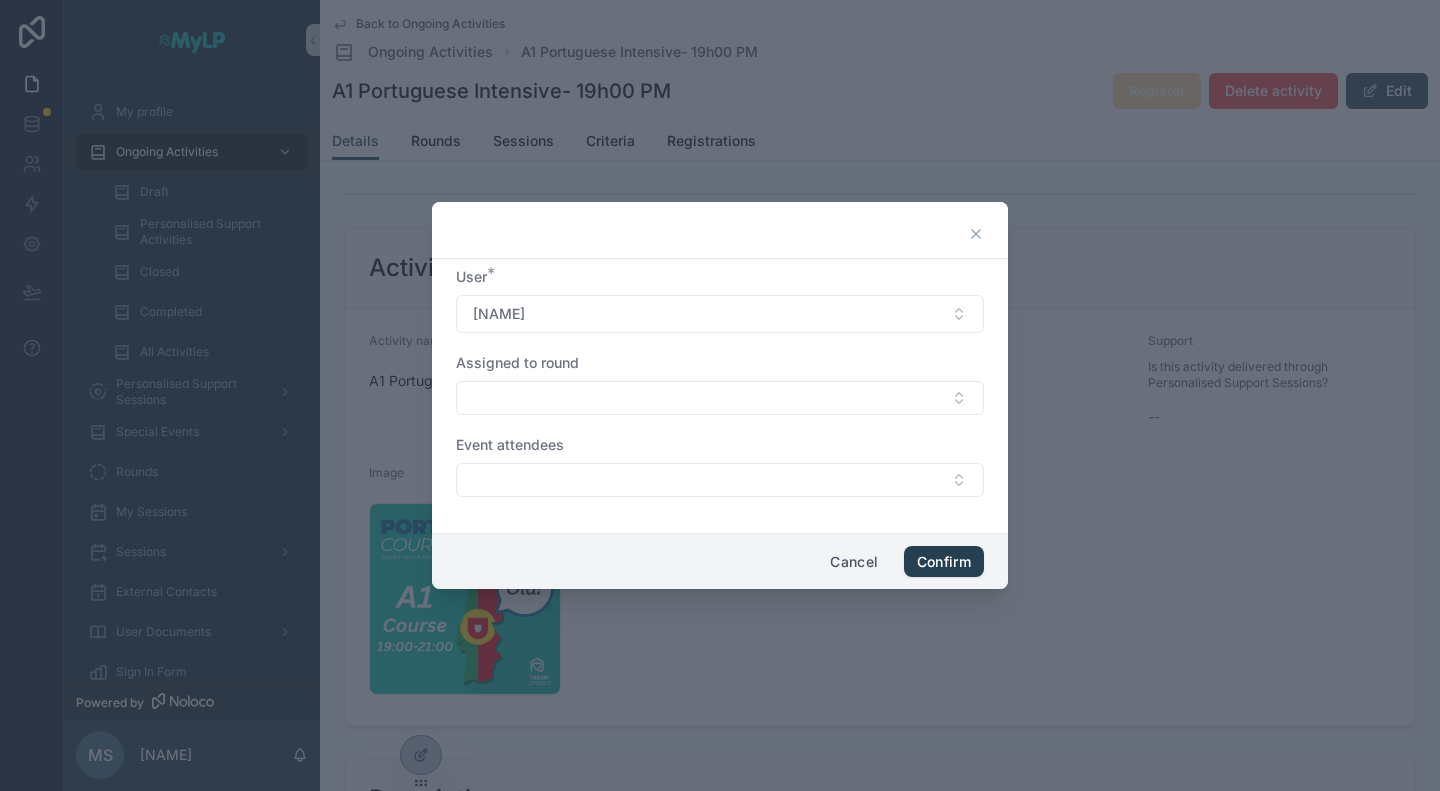click at bounding box center (720, 234) 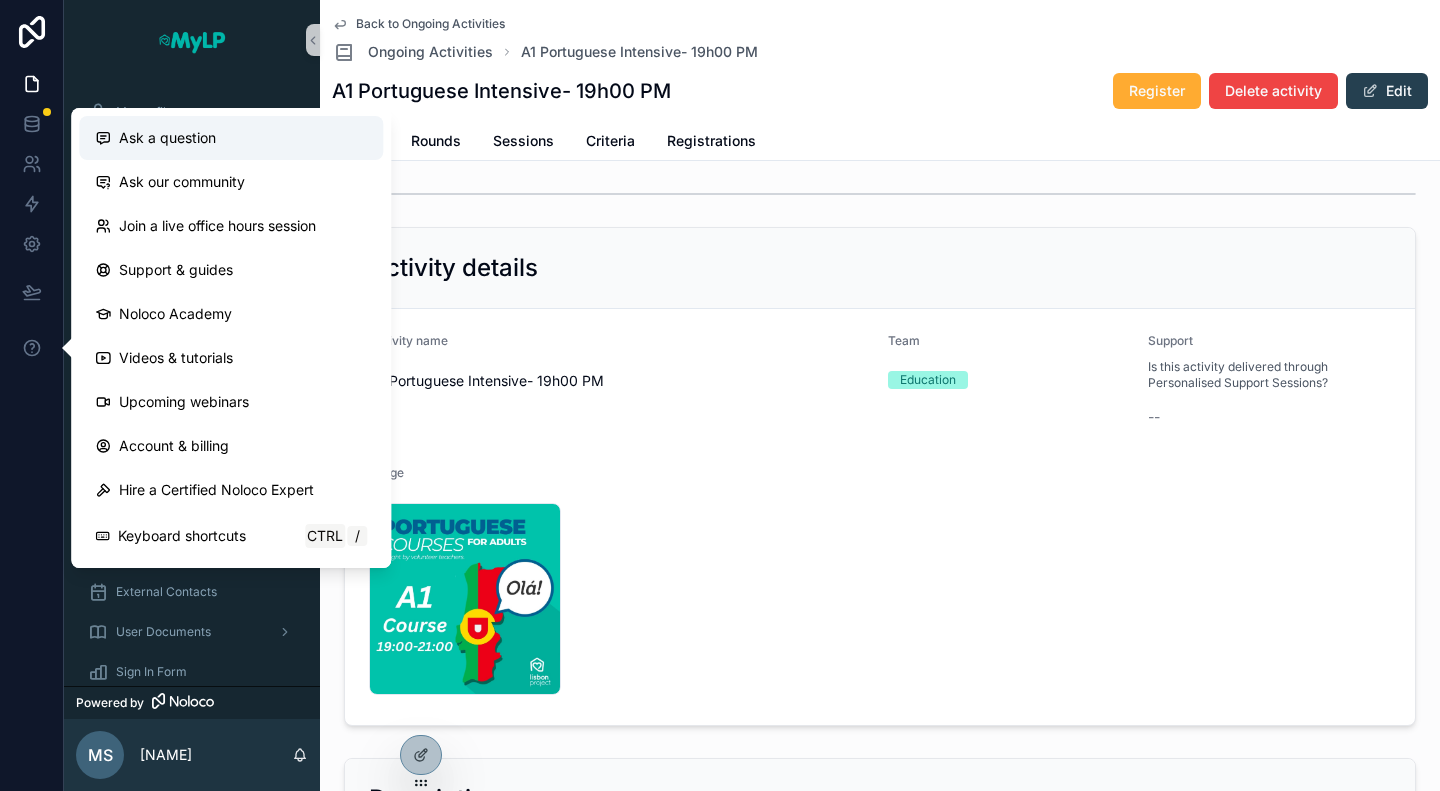 click on "Ask a question" at bounding box center (231, 138) 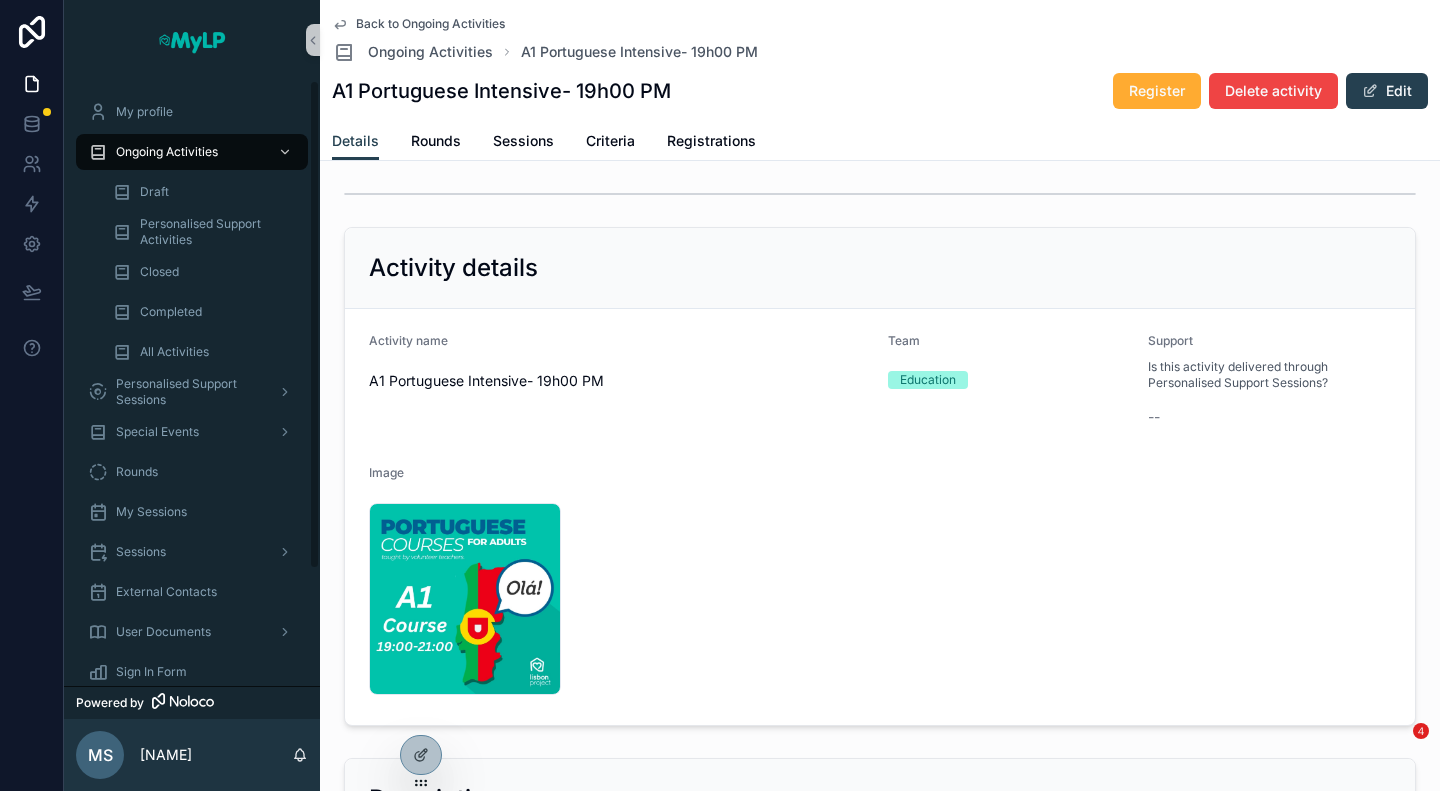 drag, startPoint x: 1137, startPoint y: 99, endPoint x: 915, endPoint y: 40, distance: 229.70633 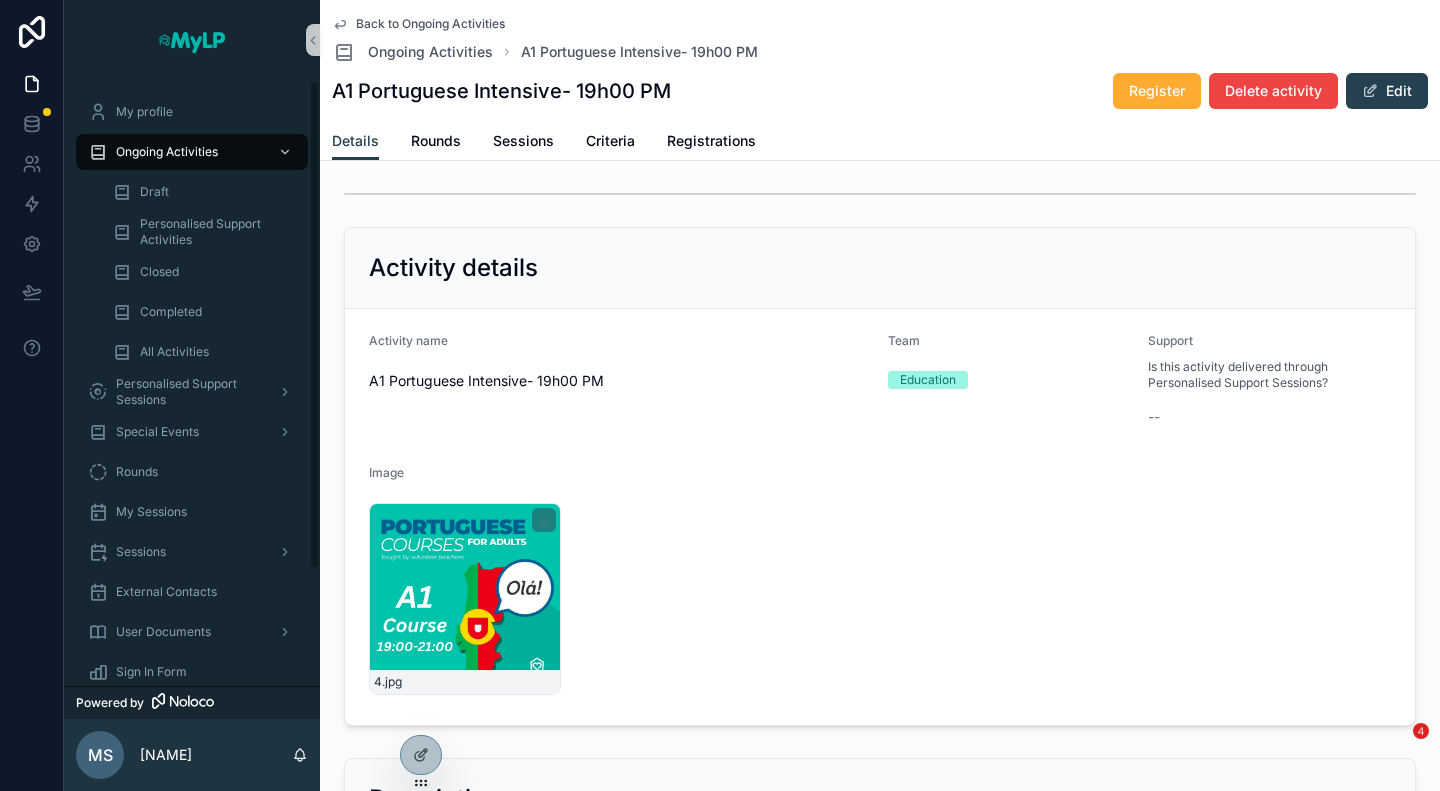 click on "Register" at bounding box center (1157, 91) 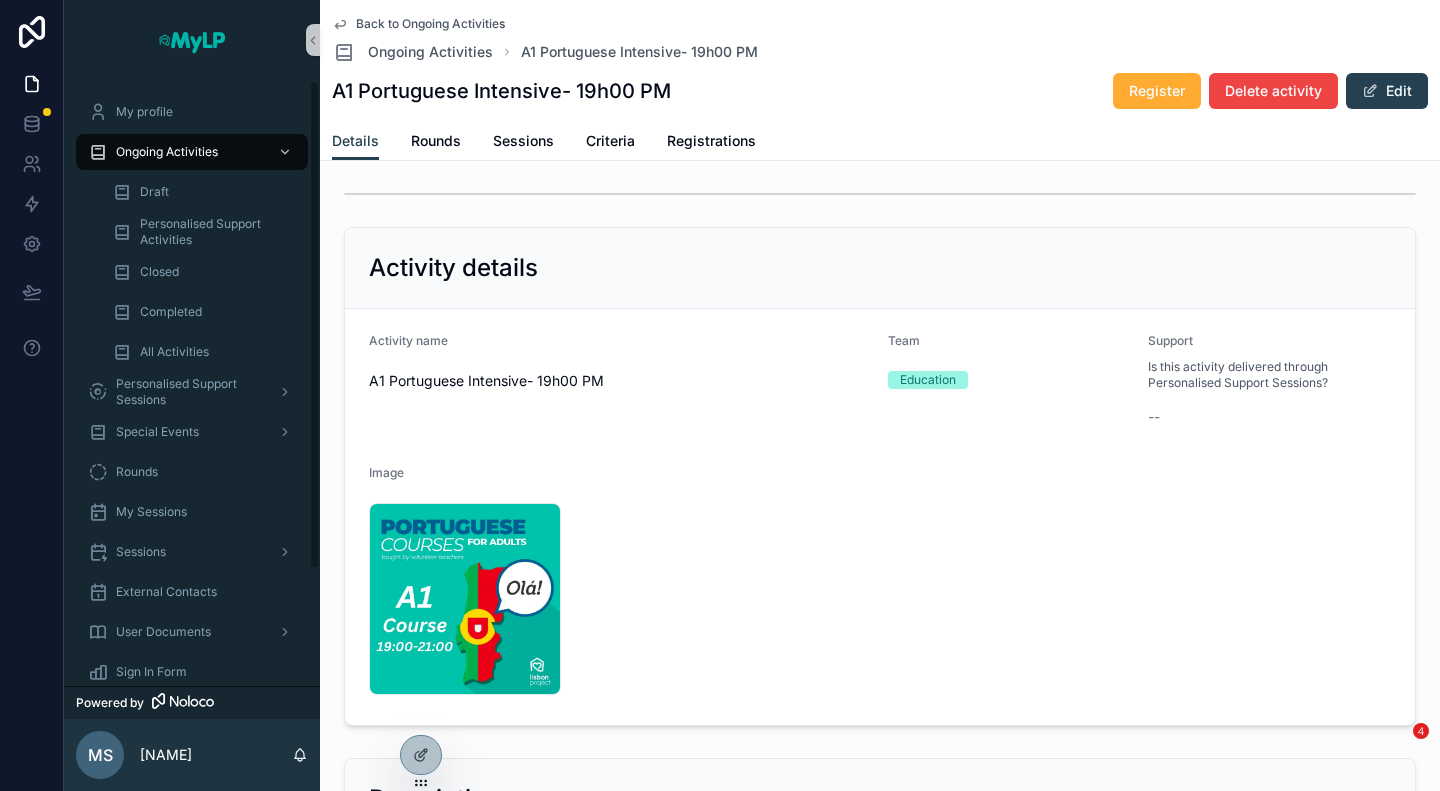 click 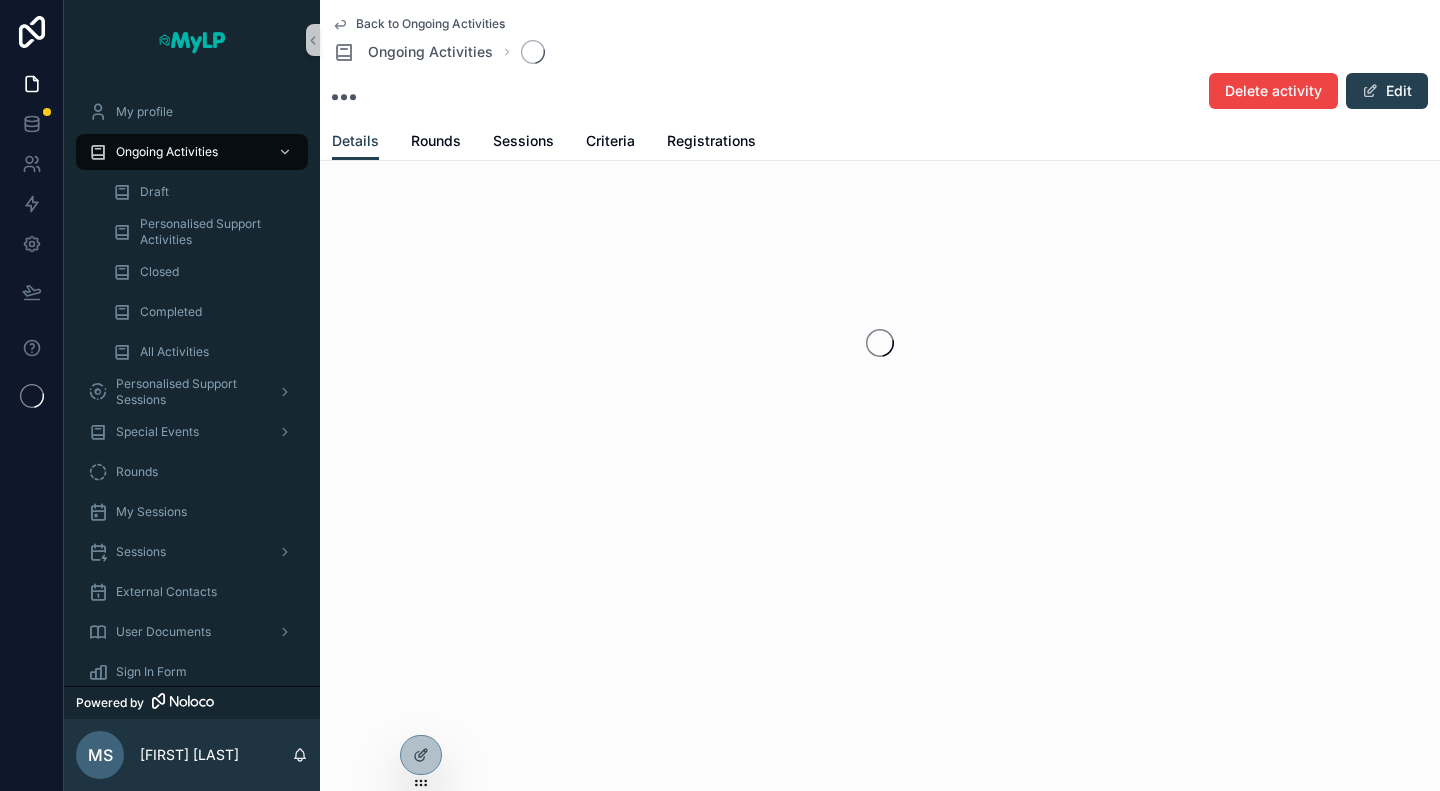 scroll, scrollTop: 0, scrollLeft: 0, axis: both 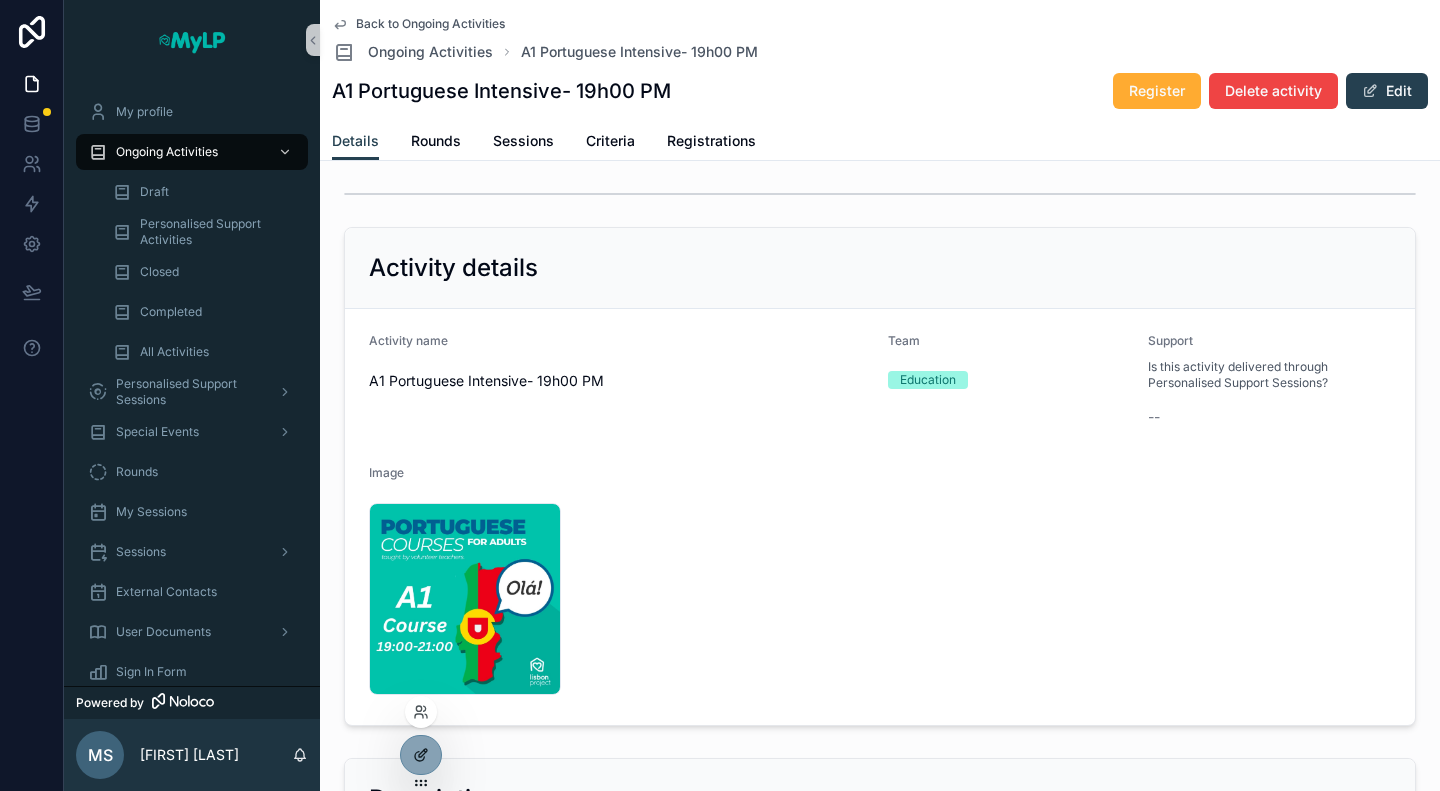 click 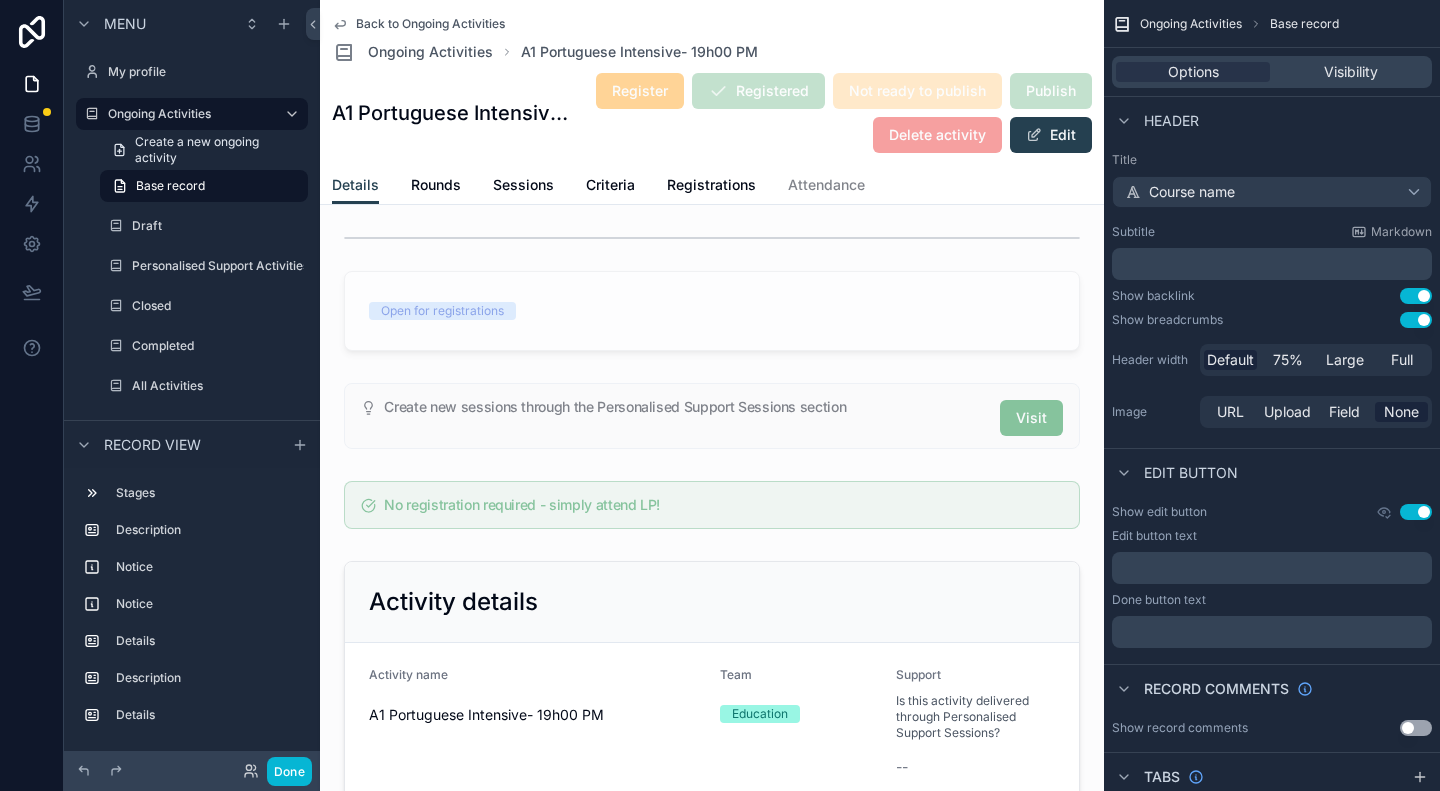 click on "Register" at bounding box center [640, 90] 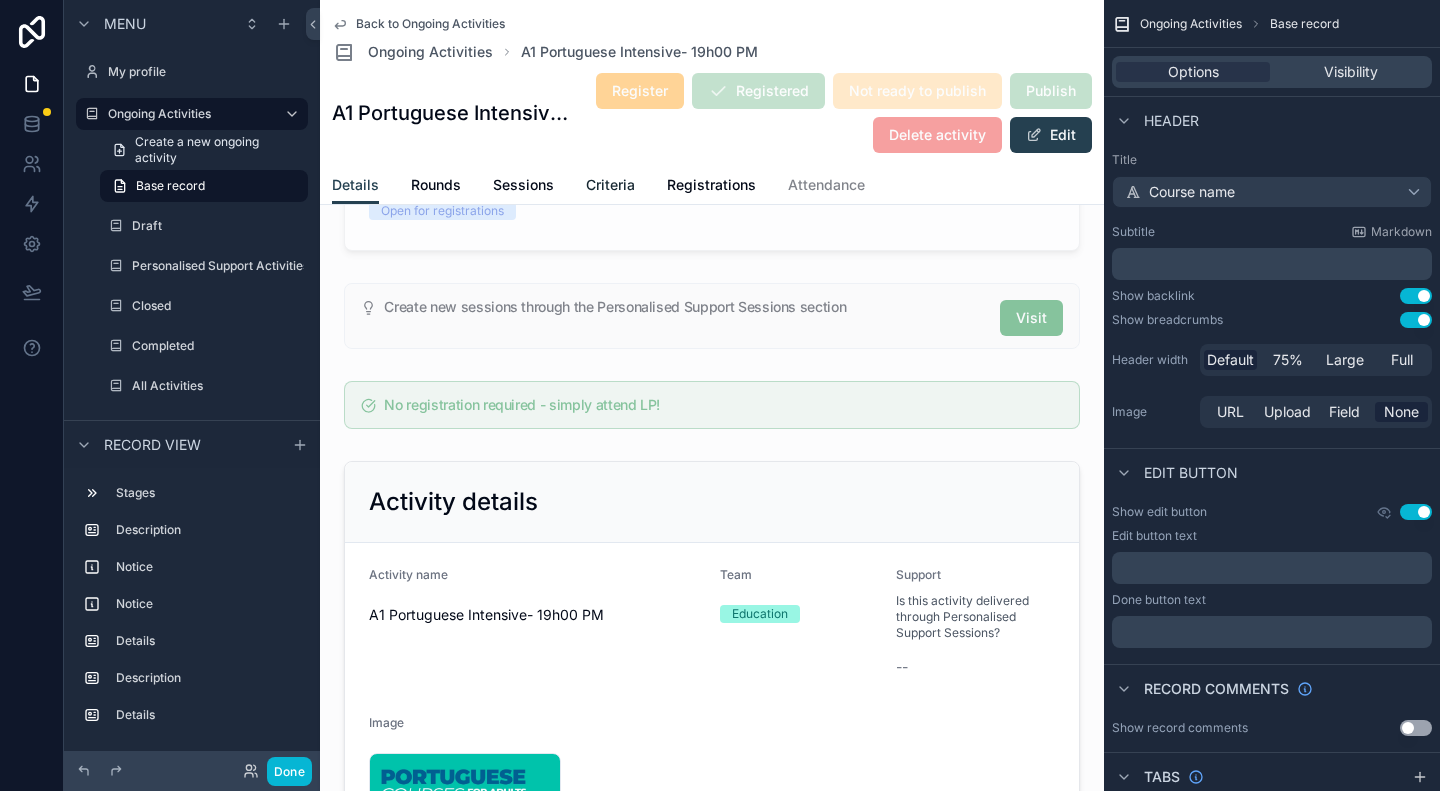 scroll, scrollTop: 0, scrollLeft: 0, axis: both 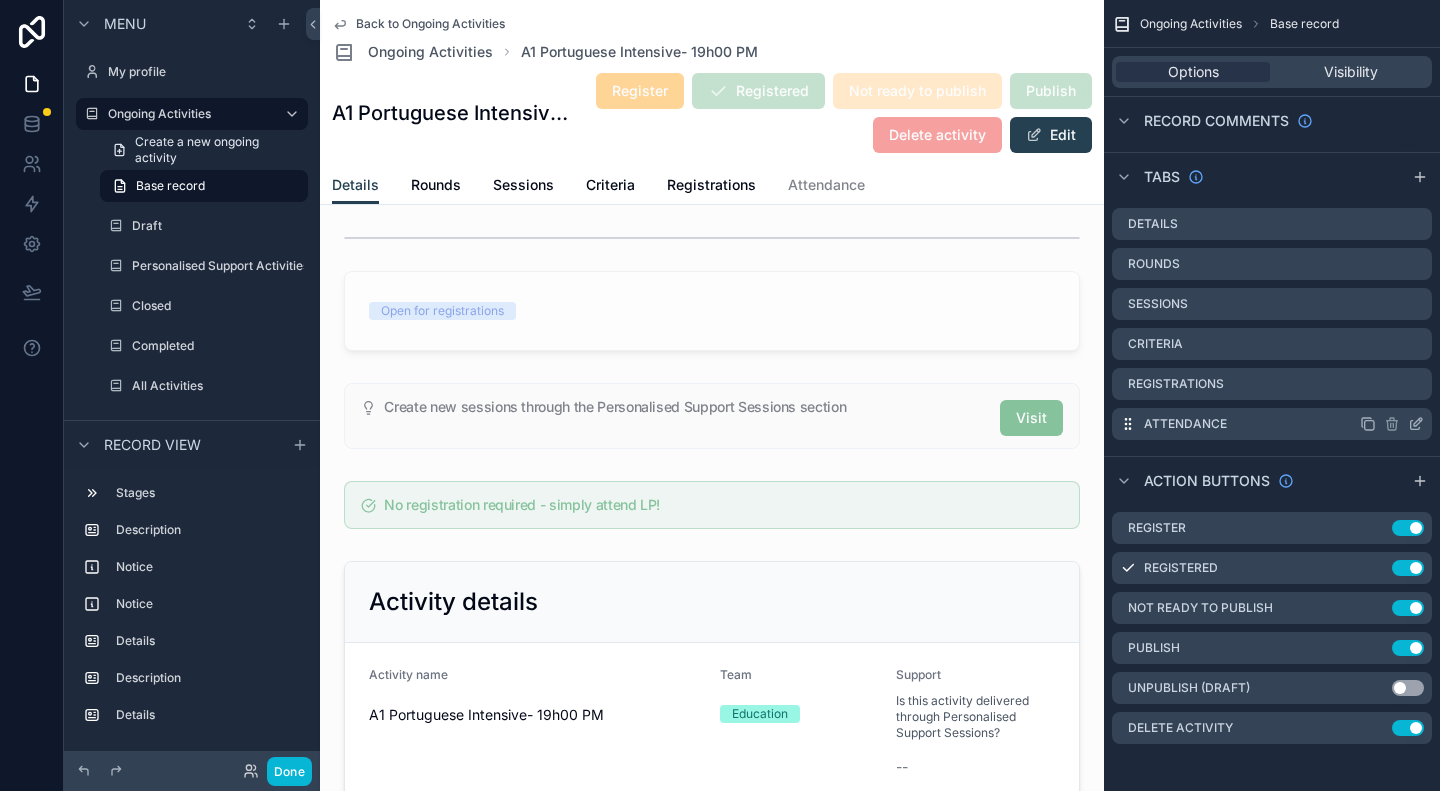 click on "Attendance" at bounding box center [1272, 424] 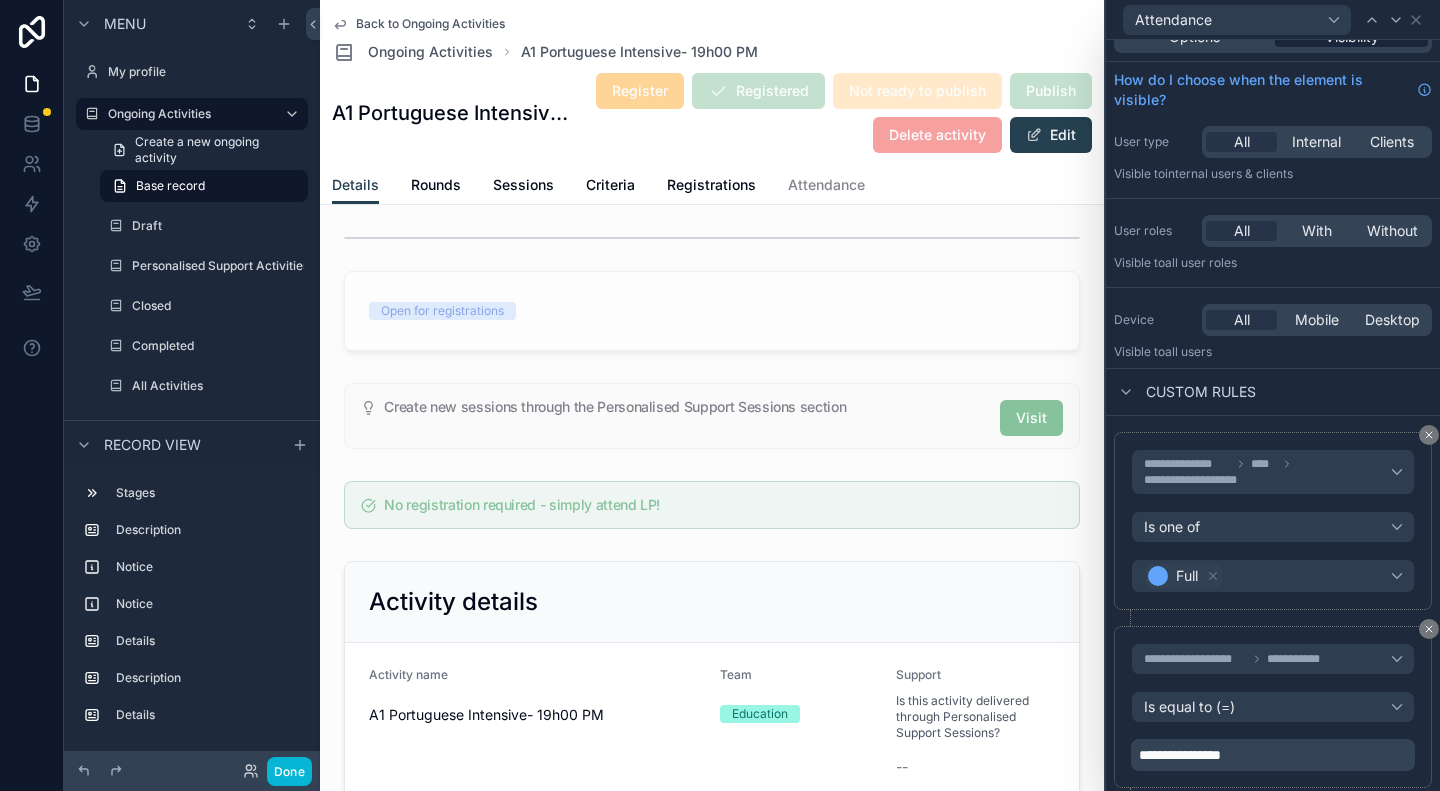 scroll, scrollTop: 0, scrollLeft: 0, axis: both 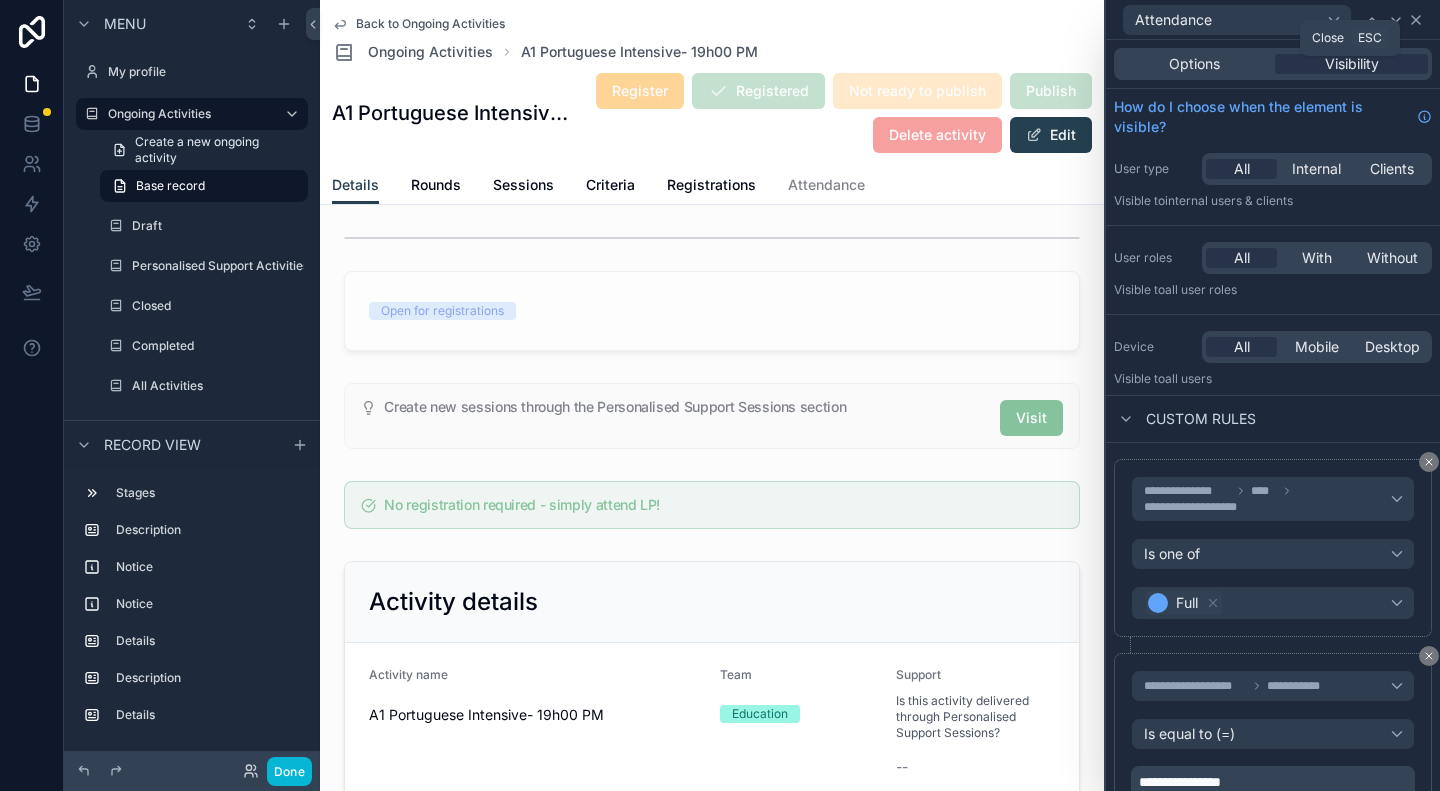 click 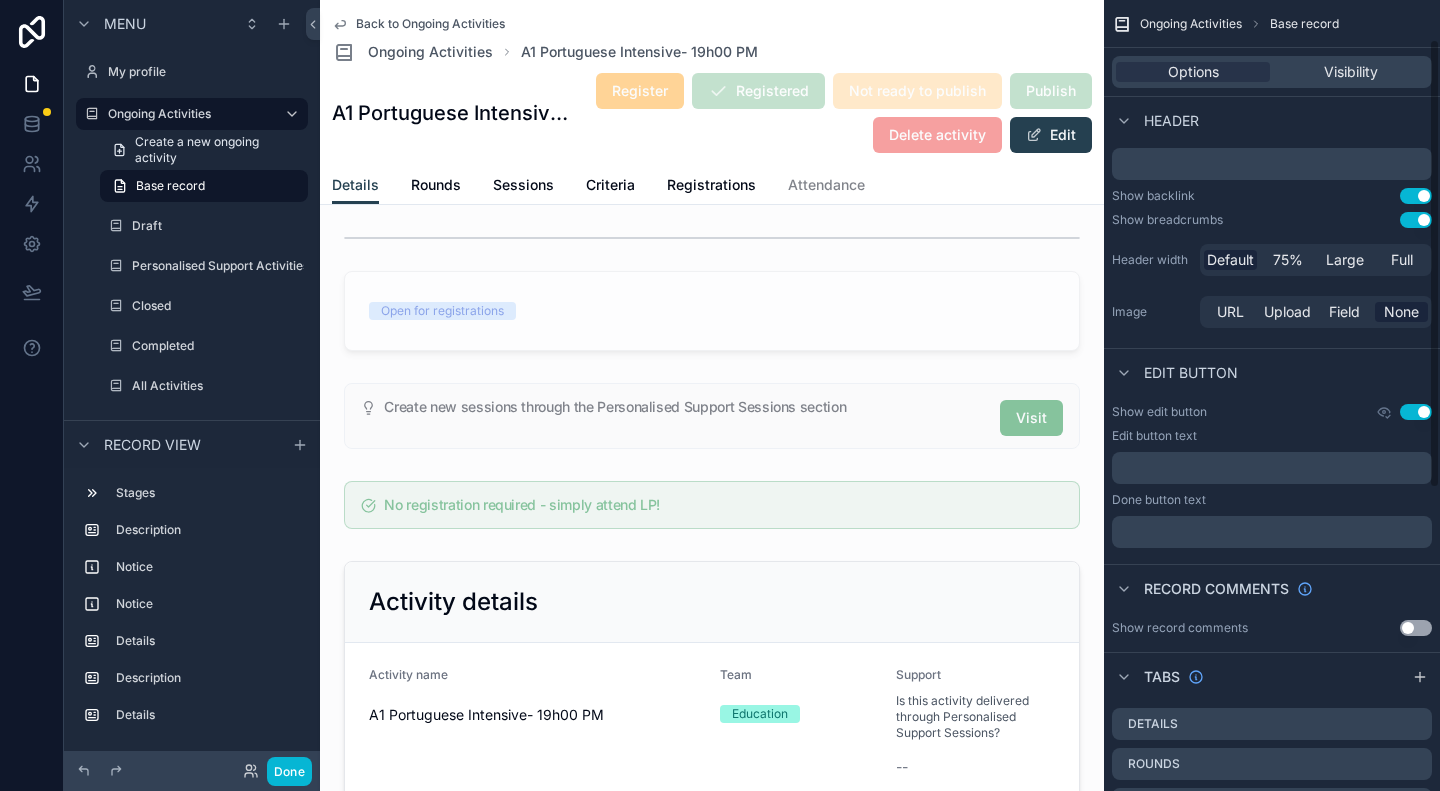 scroll, scrollTop: 0, scrollLeft: 0, axis: both 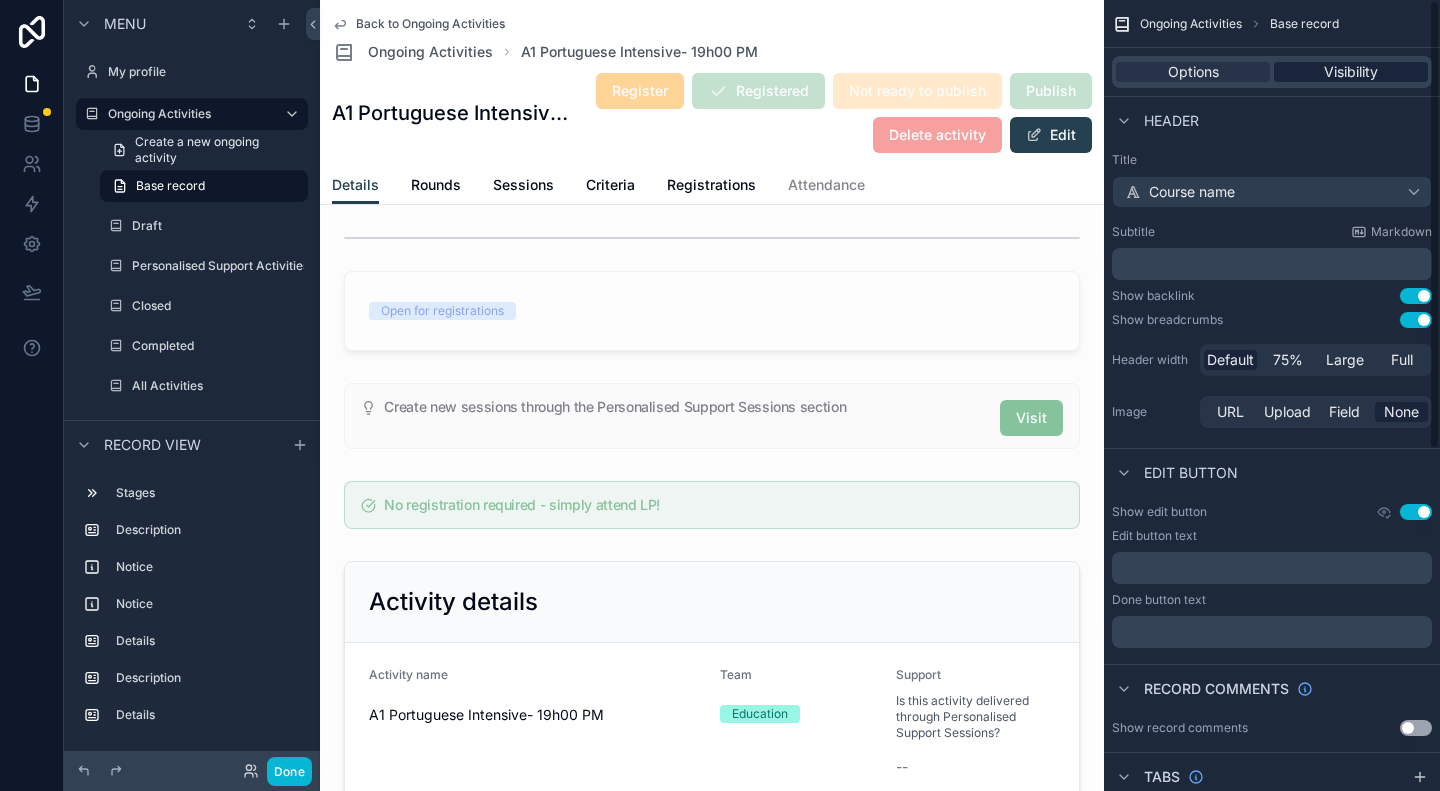 click on "Visibility" at bounding box center (1351, 72) 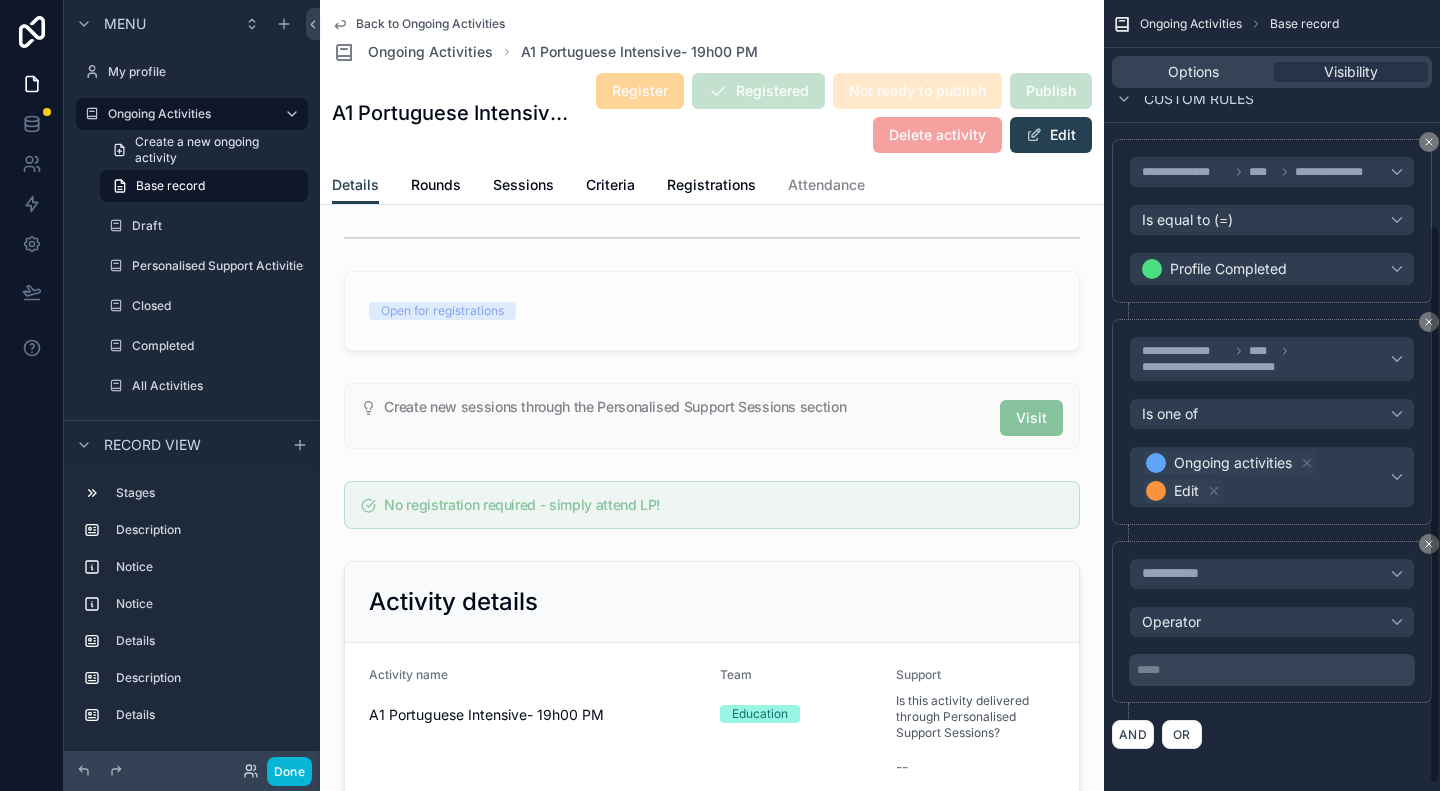 scroll, scrollTop: 0, scrollLeft: 0, axis: both 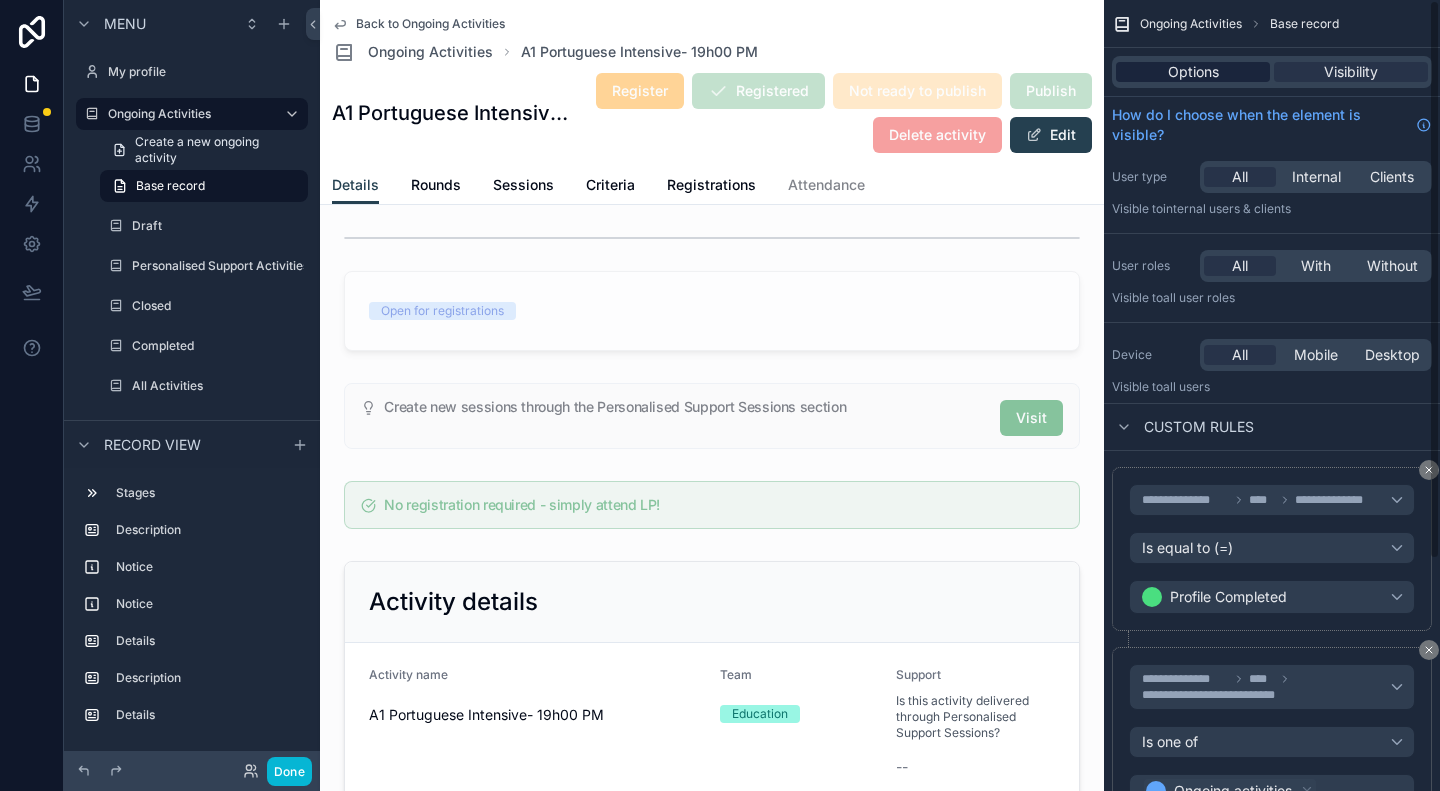 click on "Options" at bounding box center (1193, 72) 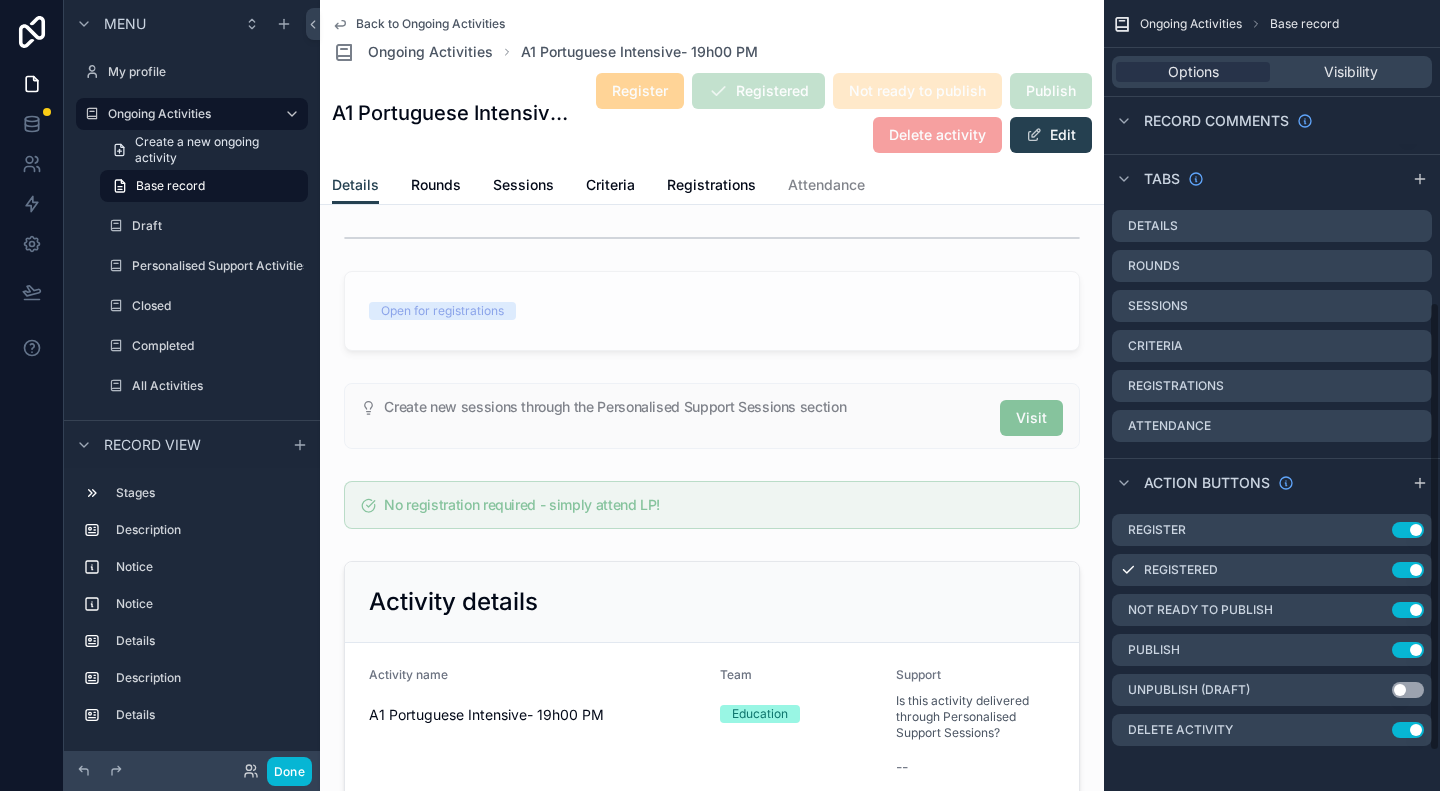 scroll, scrollTop: 600, scrollLeft: 0, axis: vertical 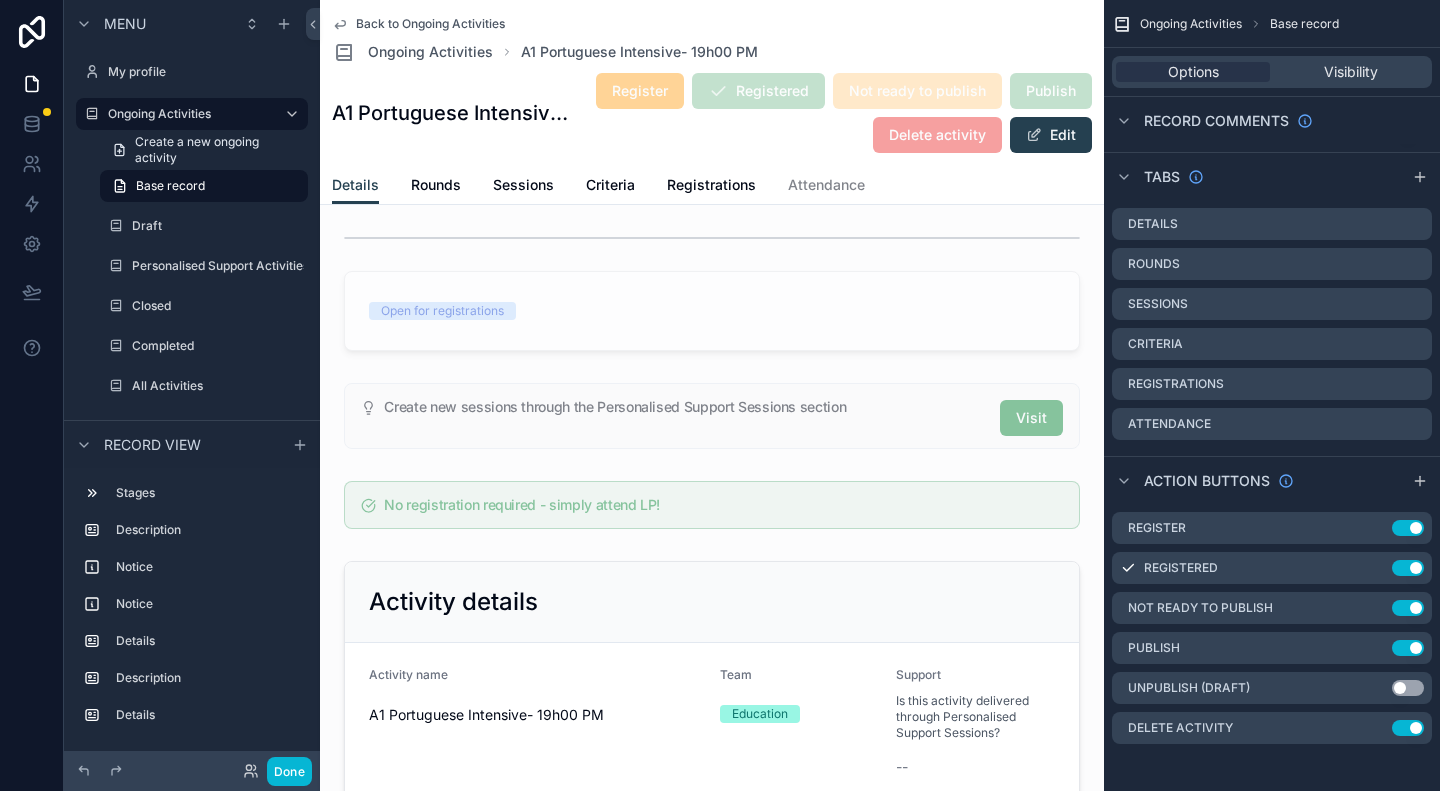 click on "Record view" at bounding box center (152, 445) 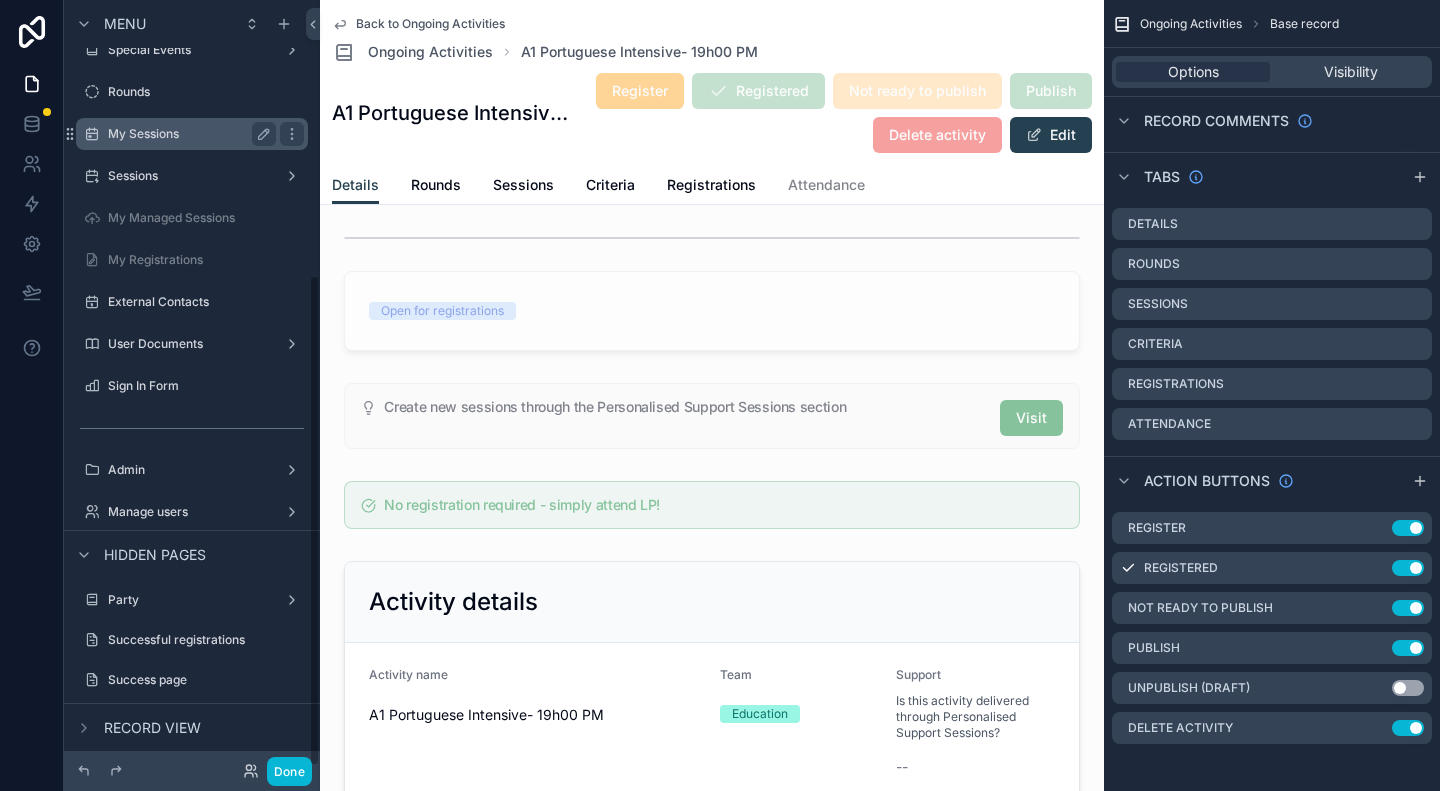 scroll, scrollTop: 430, scrollLeft: 0, axis: vertical 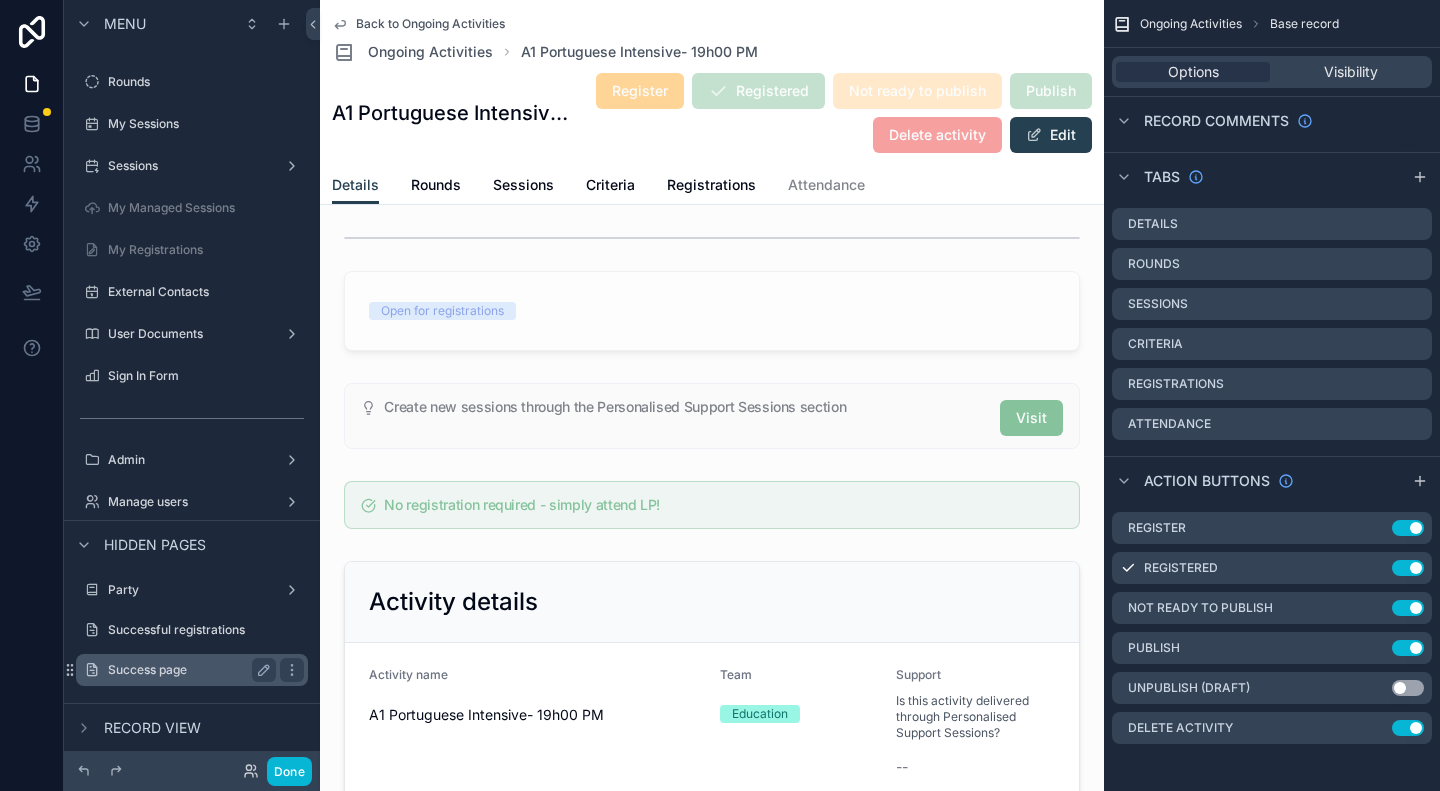 click on "Success page" at bounding box center (188, 670) 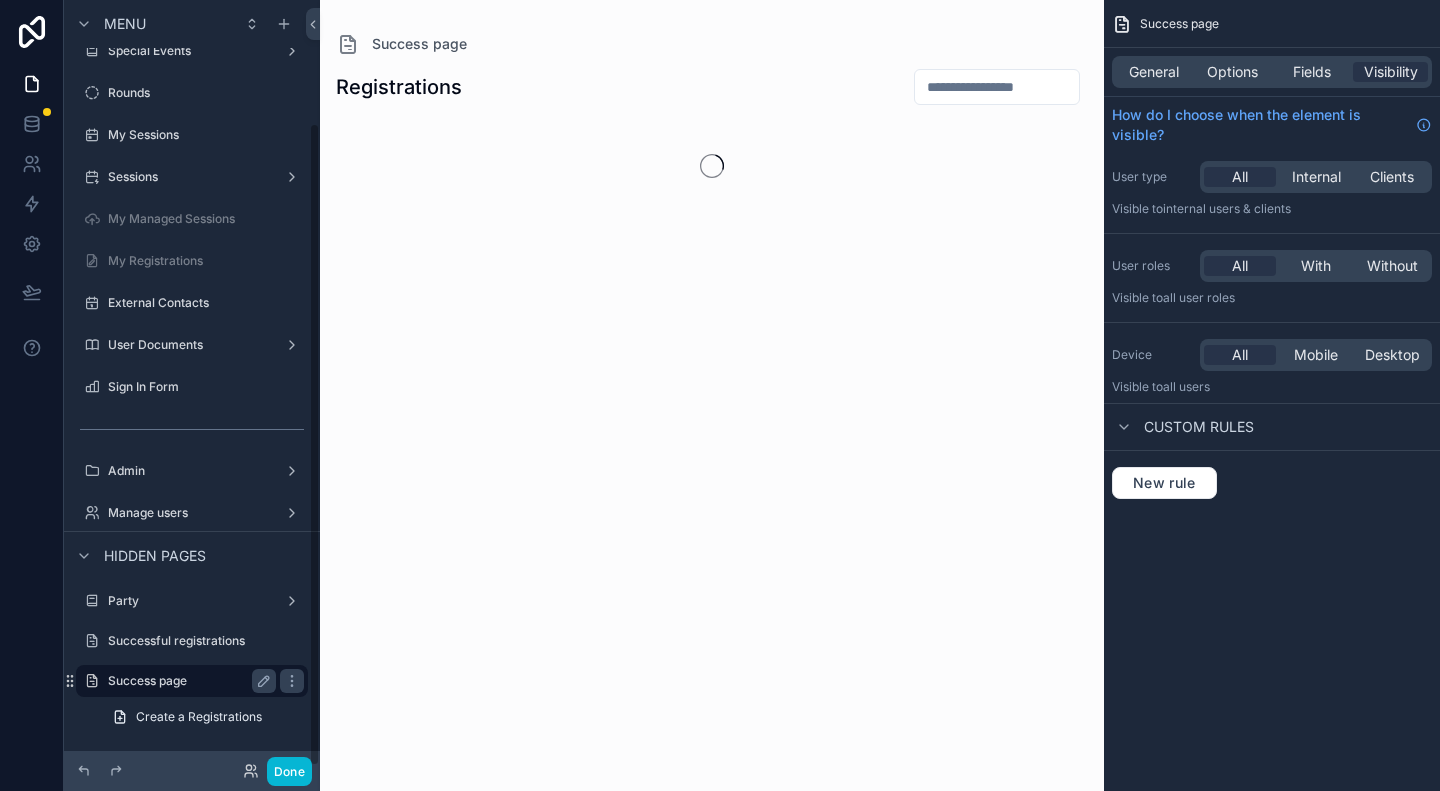 scroll, scrollTop: 146, scrollLeft: 0, axis: vertical 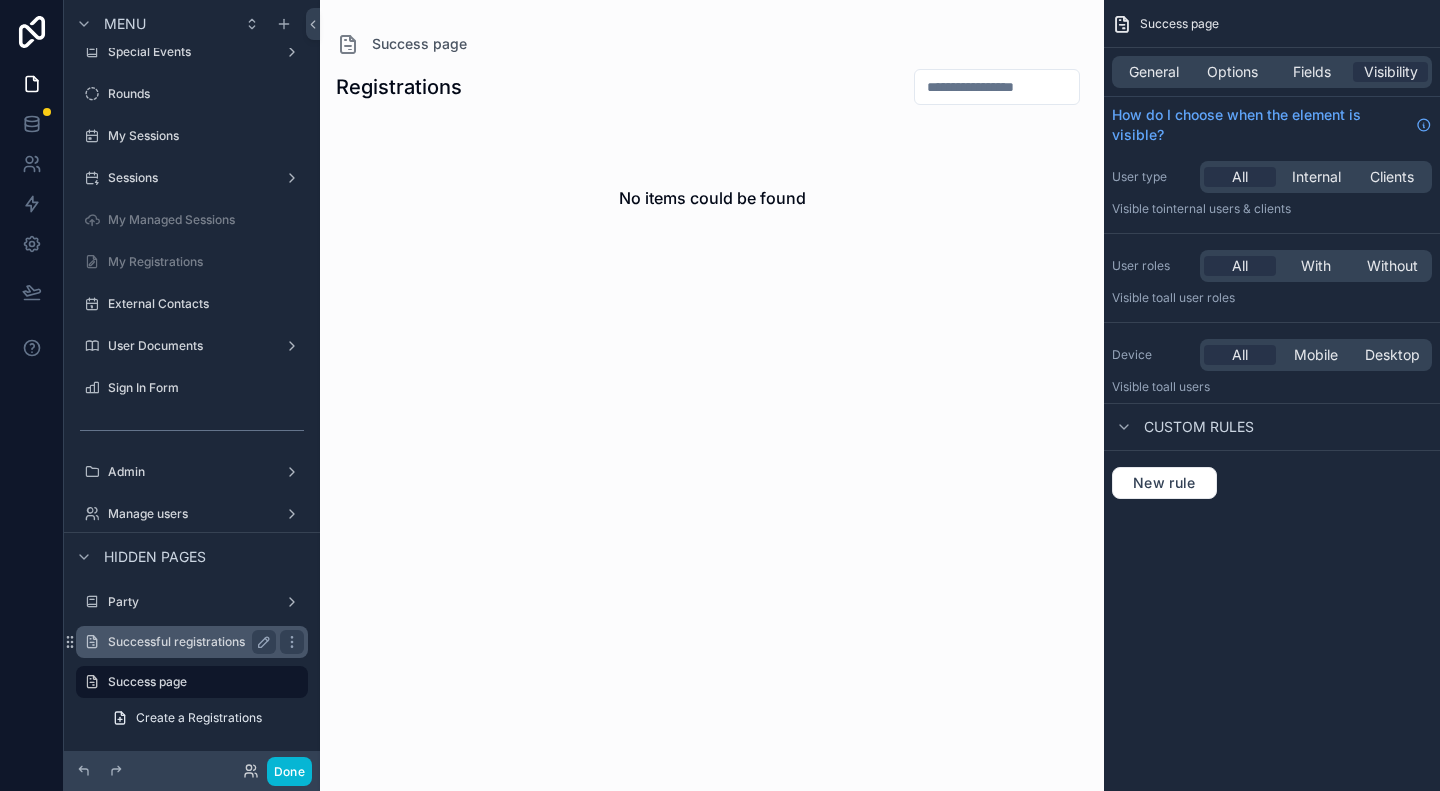 click on "Successful registrations" at bounding box center [188, 642] 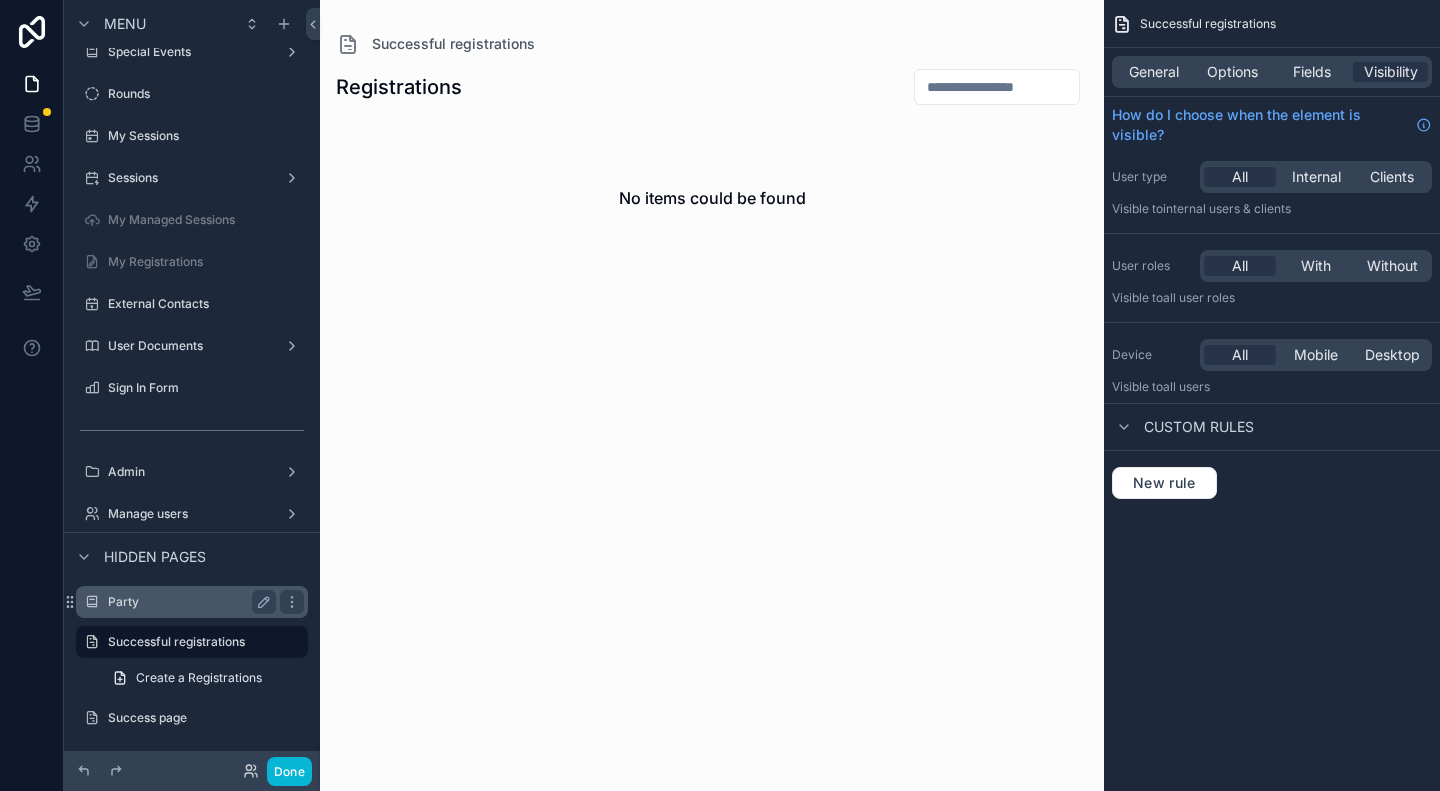 click on "Party" at bounding box center [188, 602] 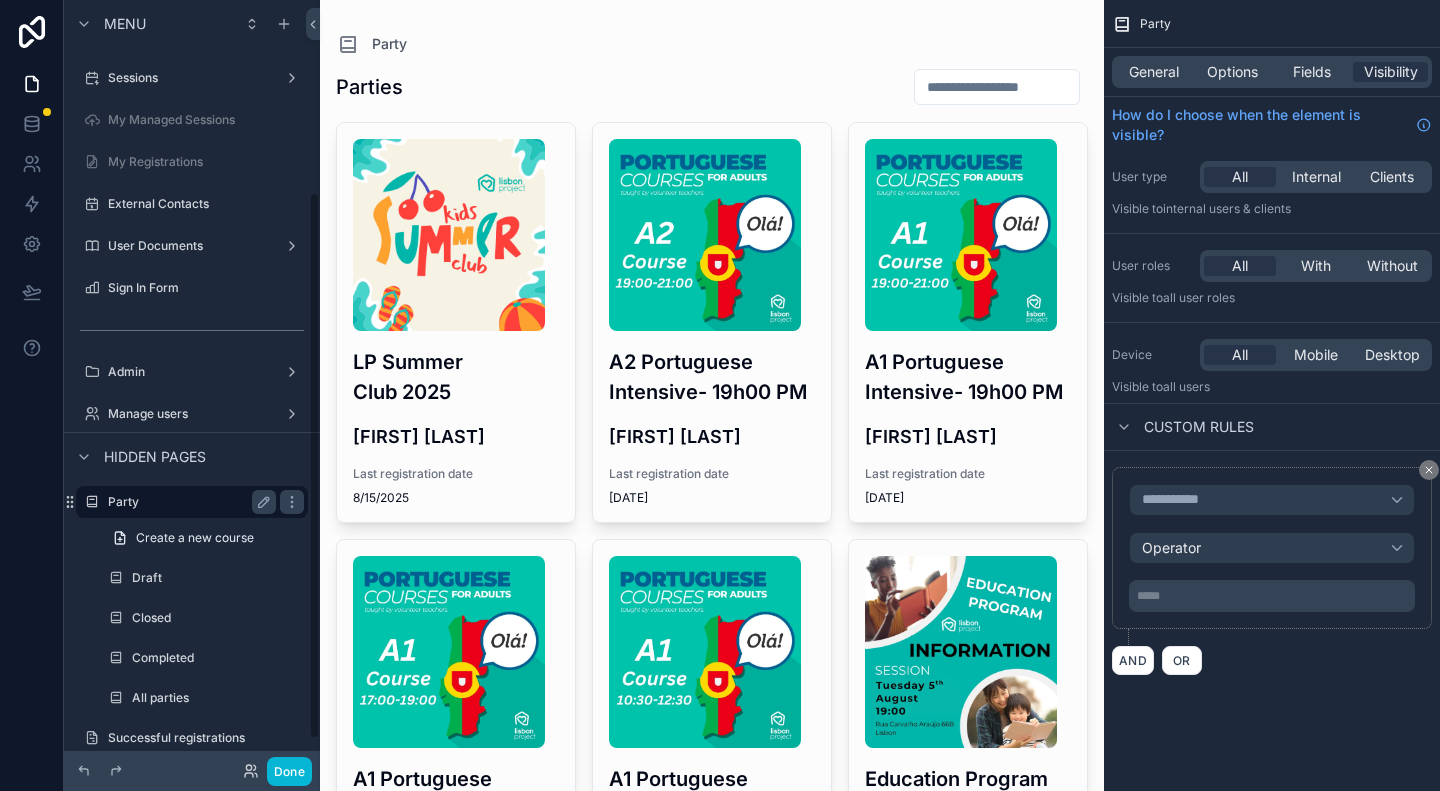 scroll, scrollTop: 306, scrollLeft: 0, axis: vertical 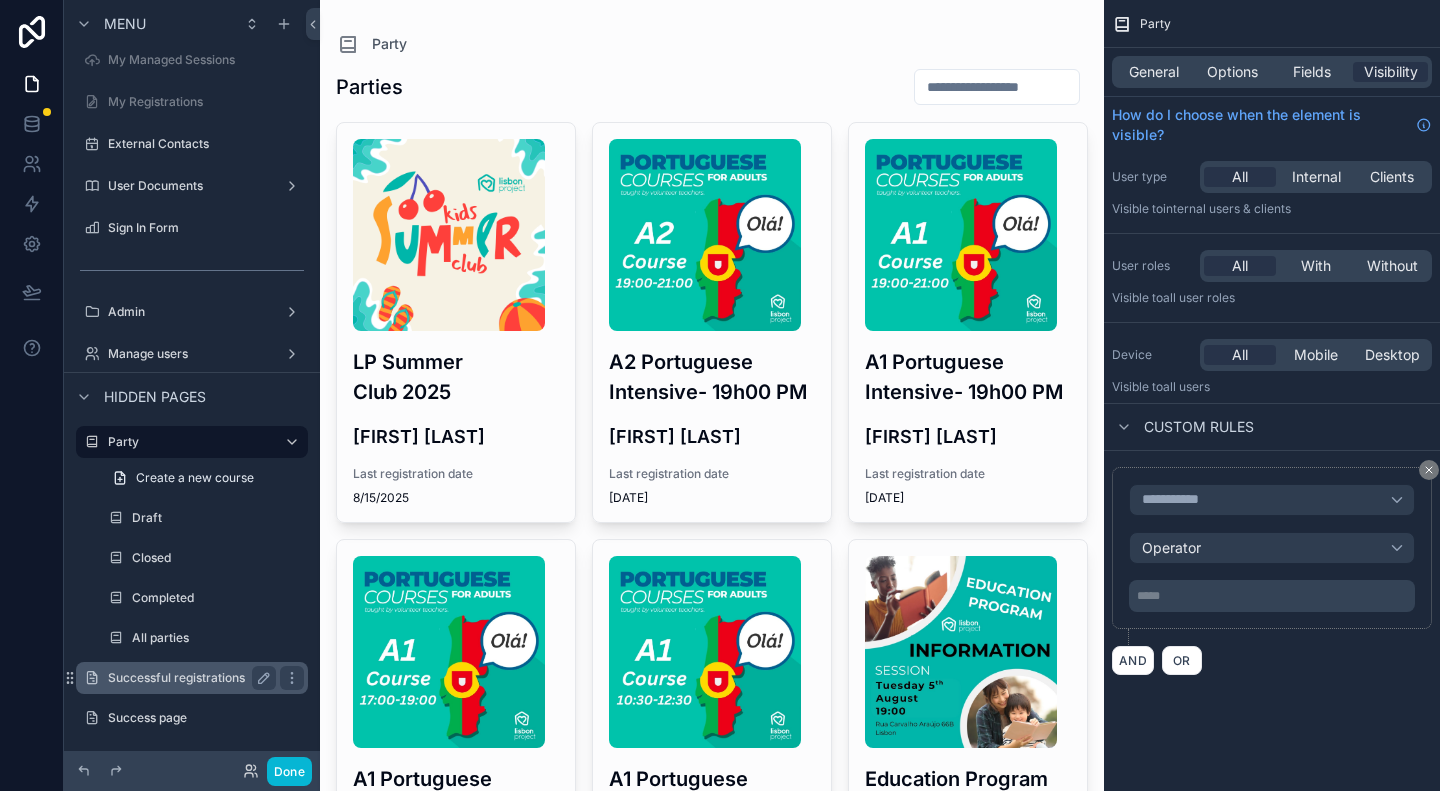 click on "Successful registrations" at bounding box center (188, 678) 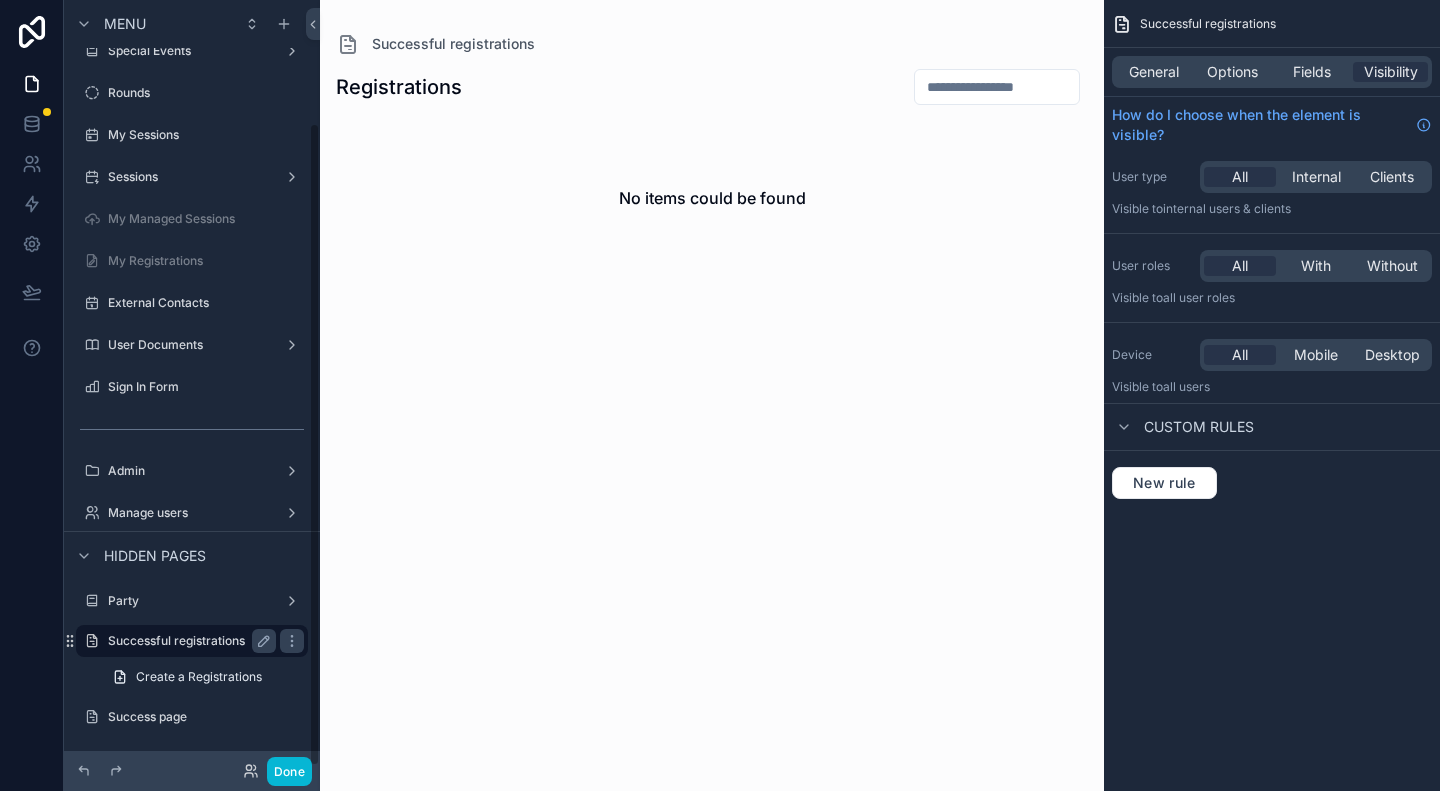 scroll, scrollTop: 146, scrollLeft: 0, axis: vertical 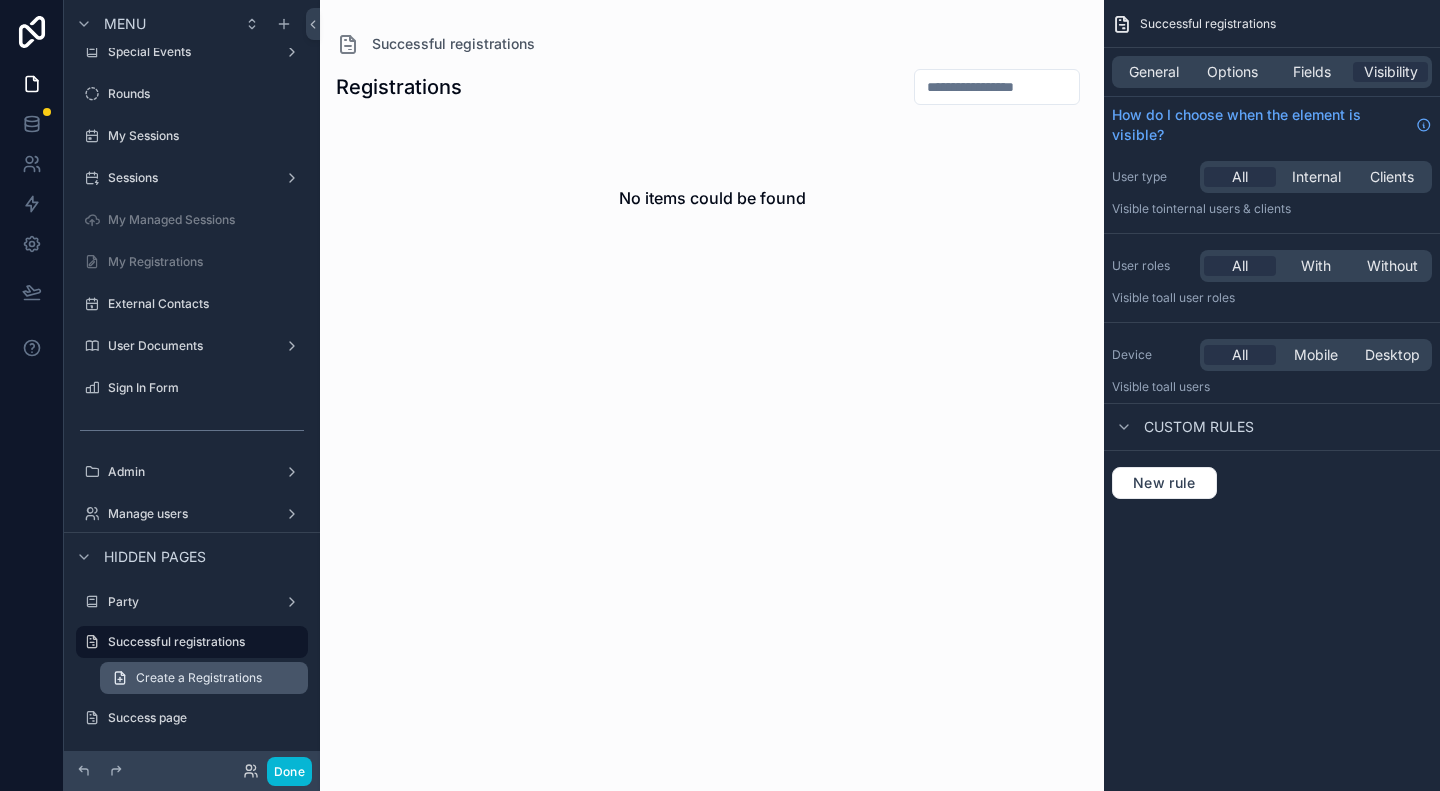 click on "Create a Registrations" at bounding box center (199, 678) 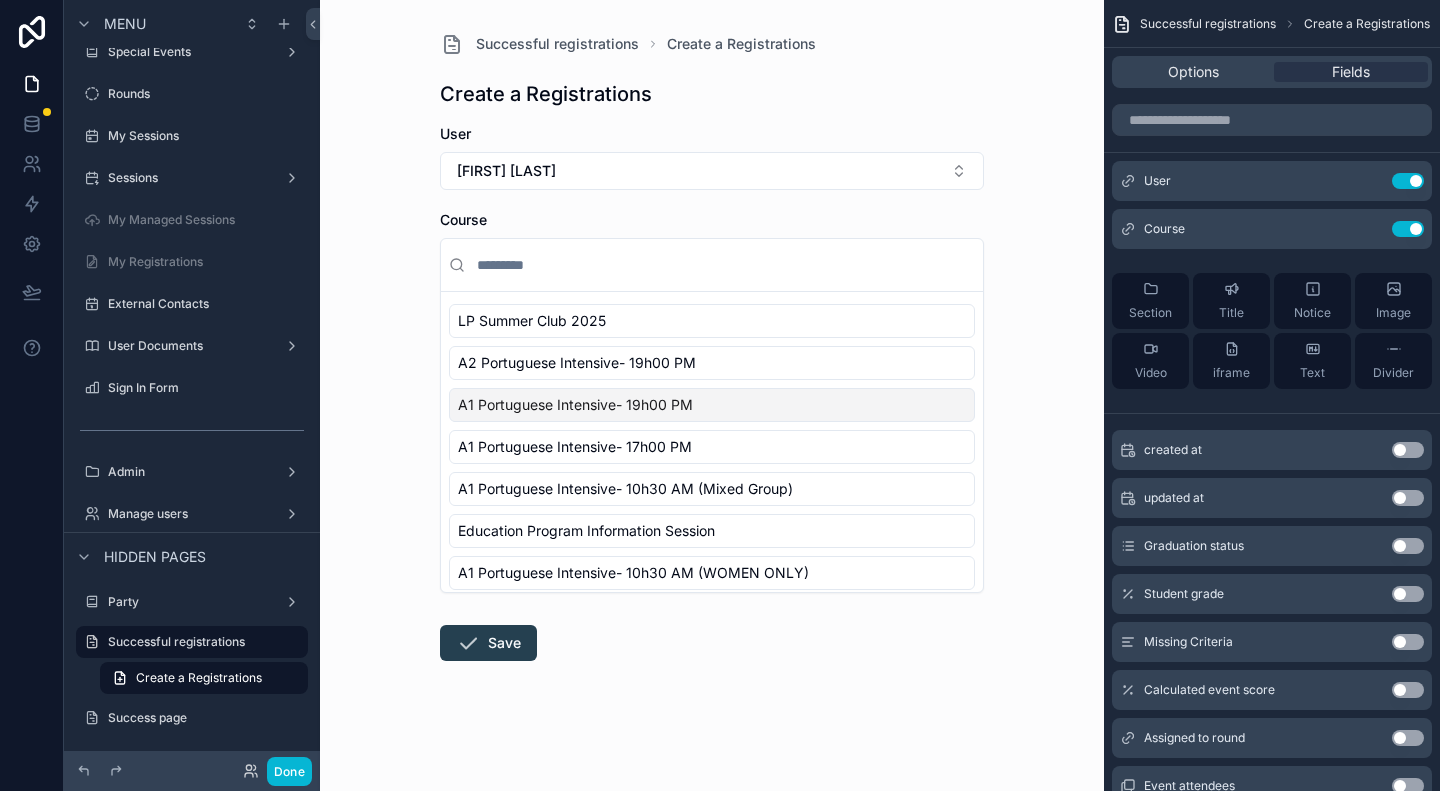 click on "Successful registrations Create a Registrations Create a Registrations User Michelle Simons Course LP Summer Club 2025 A2 Portuguese Intensive- 19h00 PM A1 Portuguese Intensive- 19h00 PM A1 Portuguese Intensive- 17h00 PM A1 Portuguese Intensive- 10h30 AM (Mixed Group) Education Program Information Session A1 Portuguese Intensive- 10h30 AM (WOMEN ONLY) BT: Rock climbing at Escala 25 Job Interview Workshop Mini Pop Up Store BT: Picnic & Games Family Friday Plus Workshop - Opportunities and Support in Lisbon with Crescer Benevolence: Special Request Kids Summer Club with Shorelife Church Mini Pop Up Store Family Friday + Workshop: Parenting & Child Protection in Portugal with IAC Job Search Strategies with Adecco Family Friday Plus Workshop - Access to Healthcare Theatre Workshop for Women and Children Portuguese Welcome Course | 17:30-19:00 Refugee Day - Global Citizen Solutions Advice Hub at the Lisbon Project  Safe and Thriving Financially in Portugal Workshop: Safe & Thriving Women Cinema Night Kids Explore" at bounding box center [712, 395] 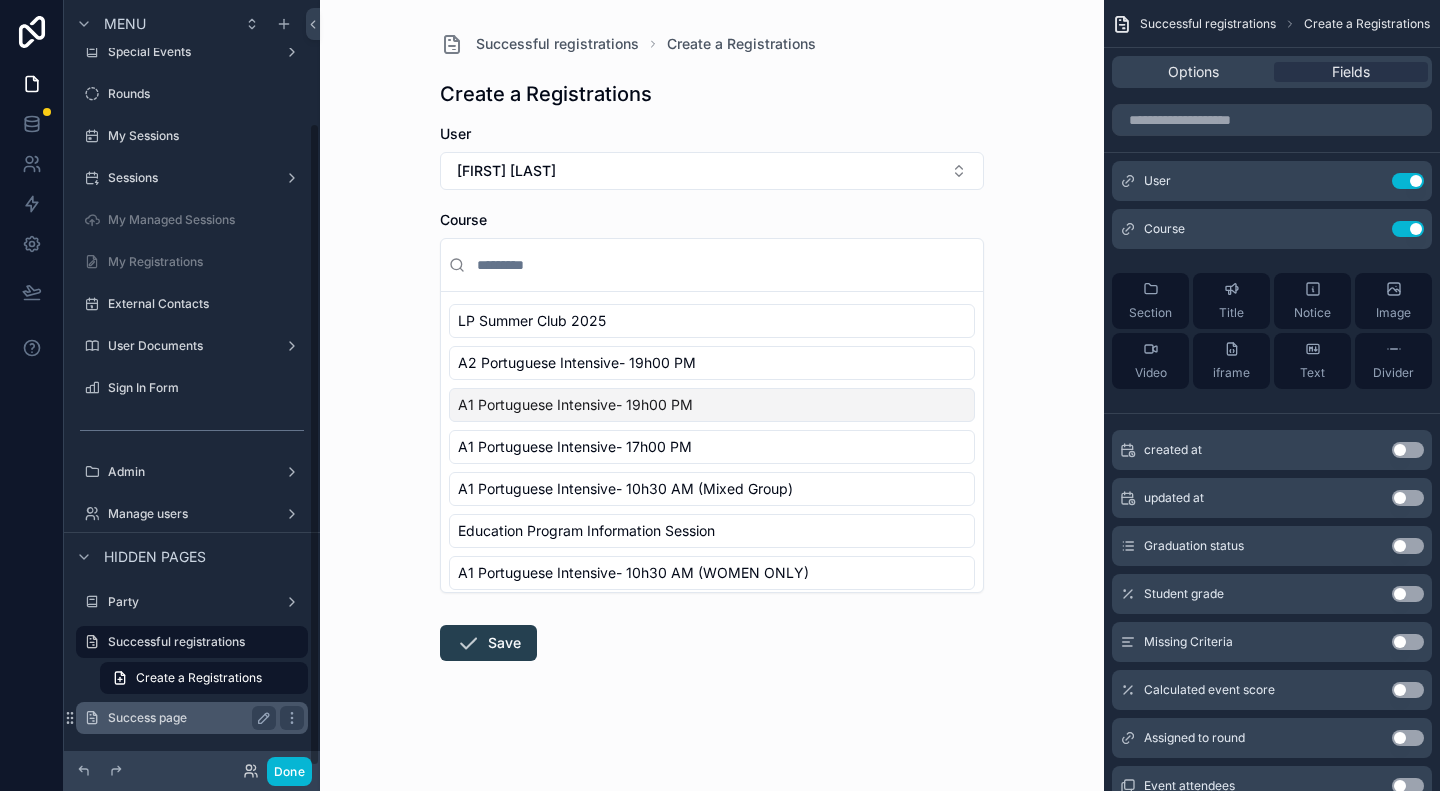 click on "Success page" at bounding box center (188, 718) 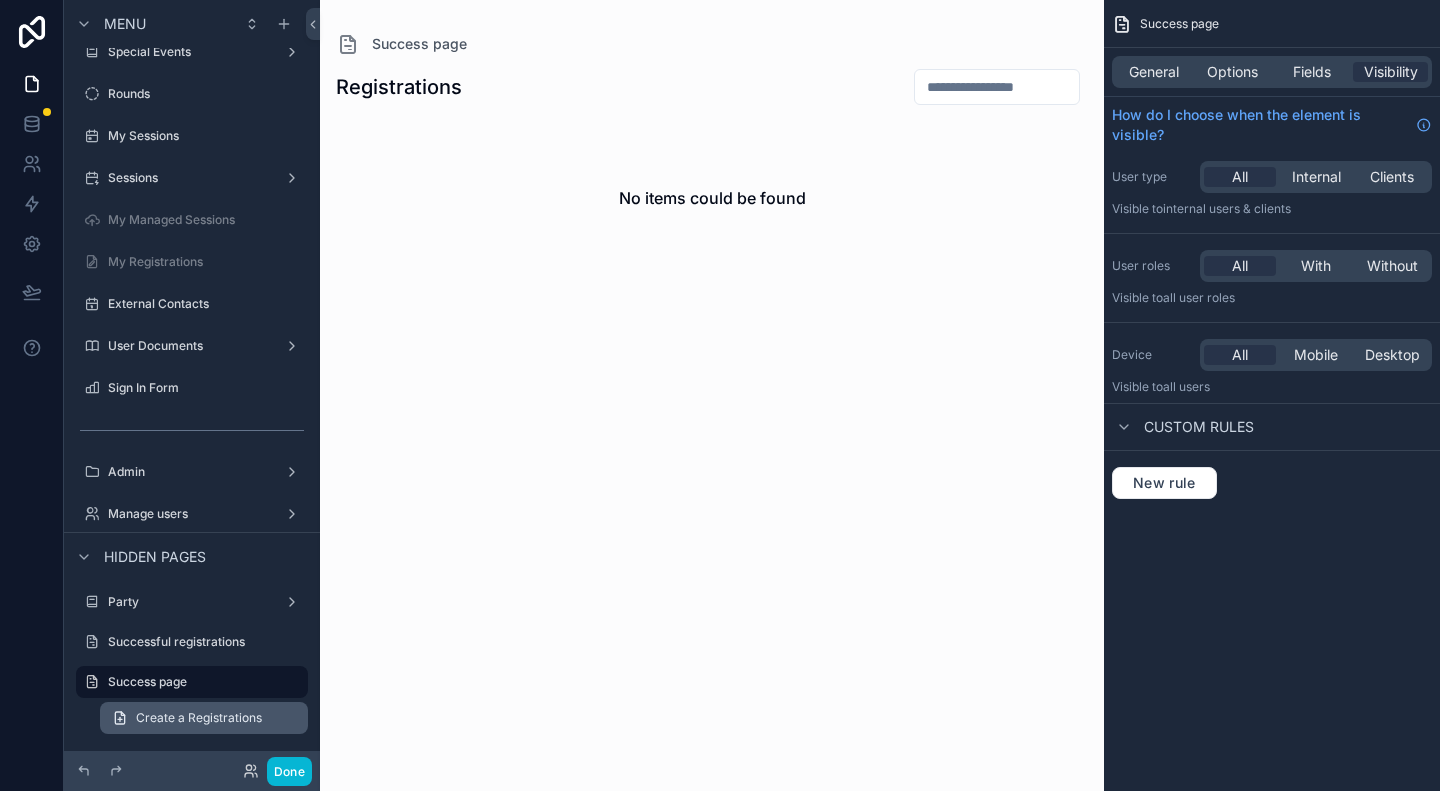 click on "Create a Registrations" at bounding box center [199, 718] 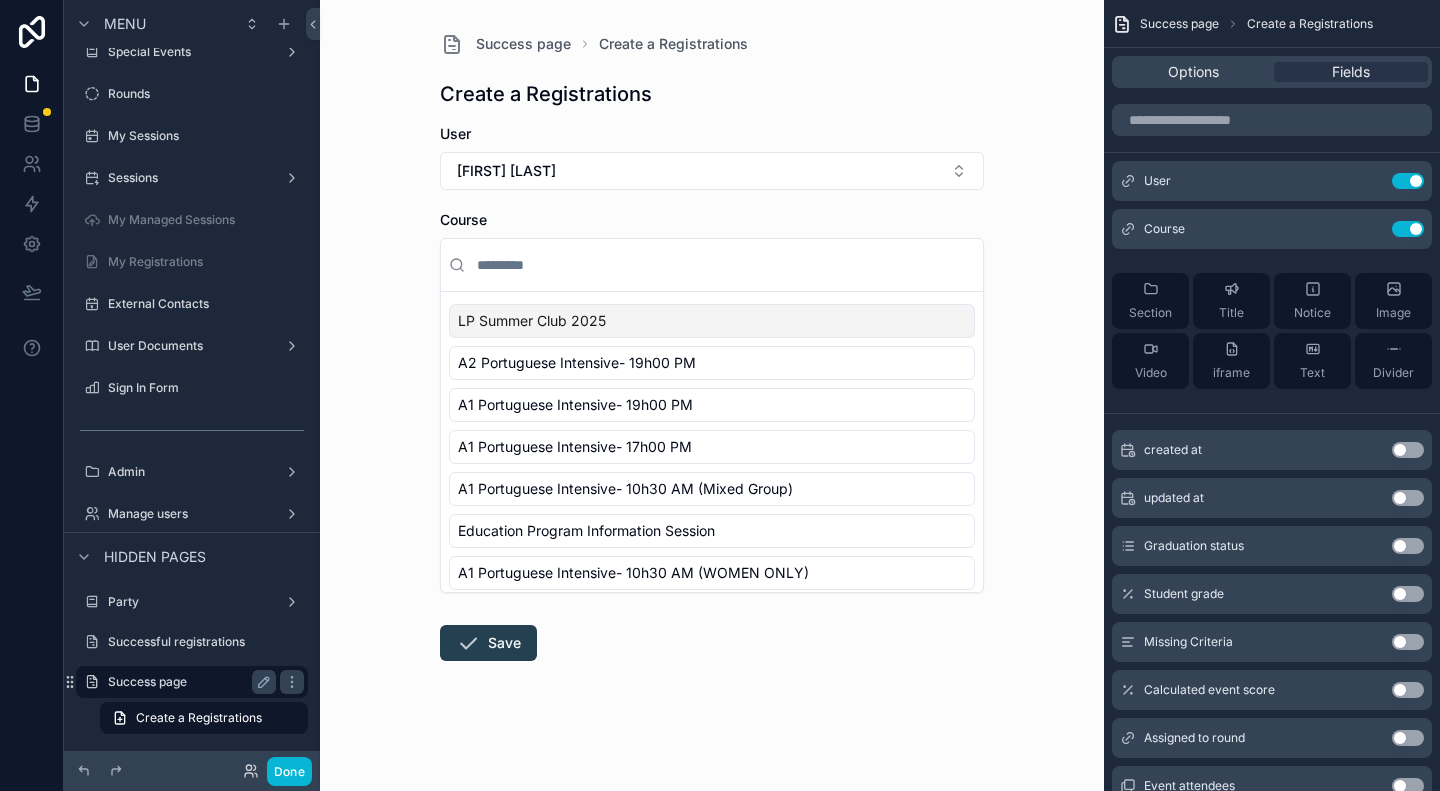 click on "Success page" at bounding box center (188, 682) 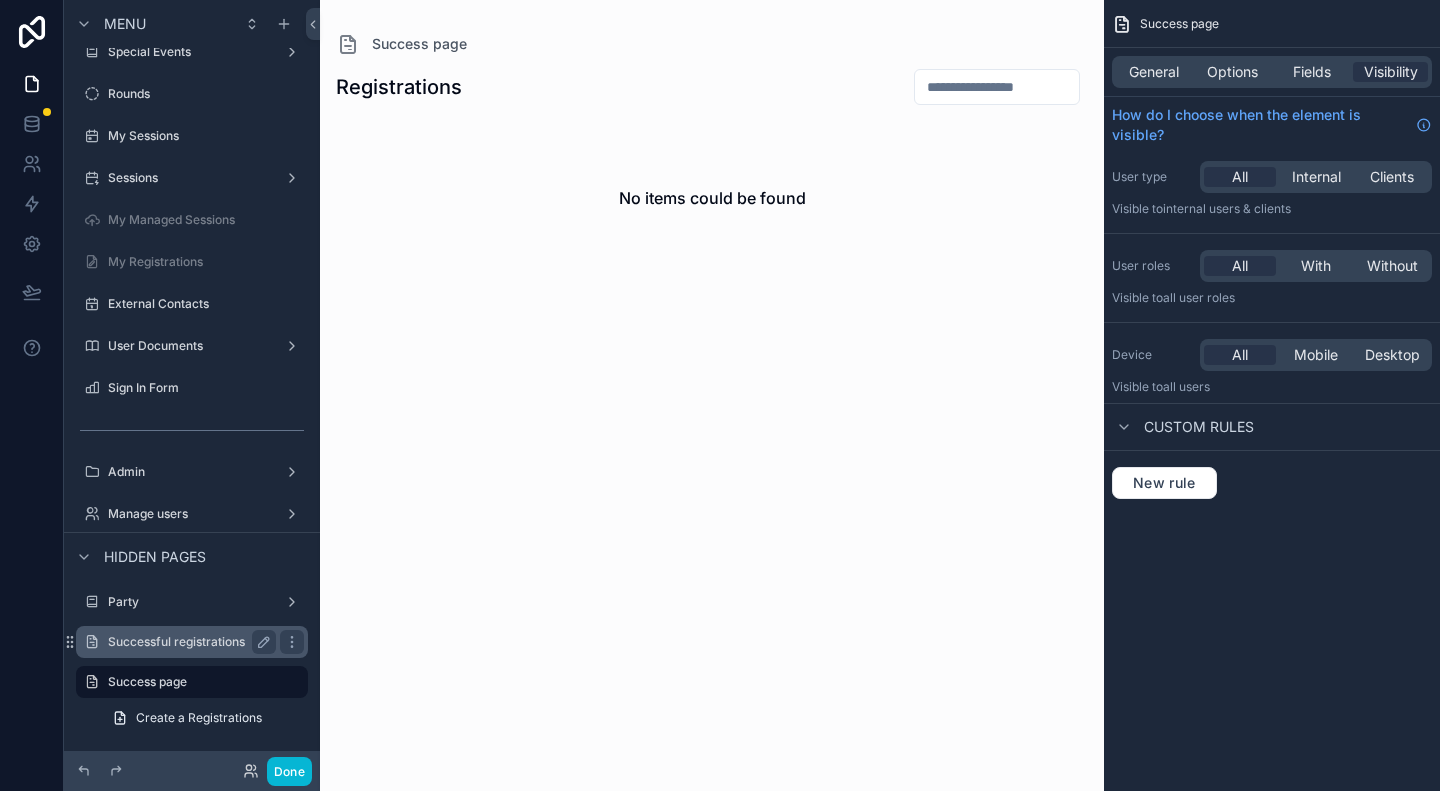 click on "Successful registrations" at bounding box center [188, 642] 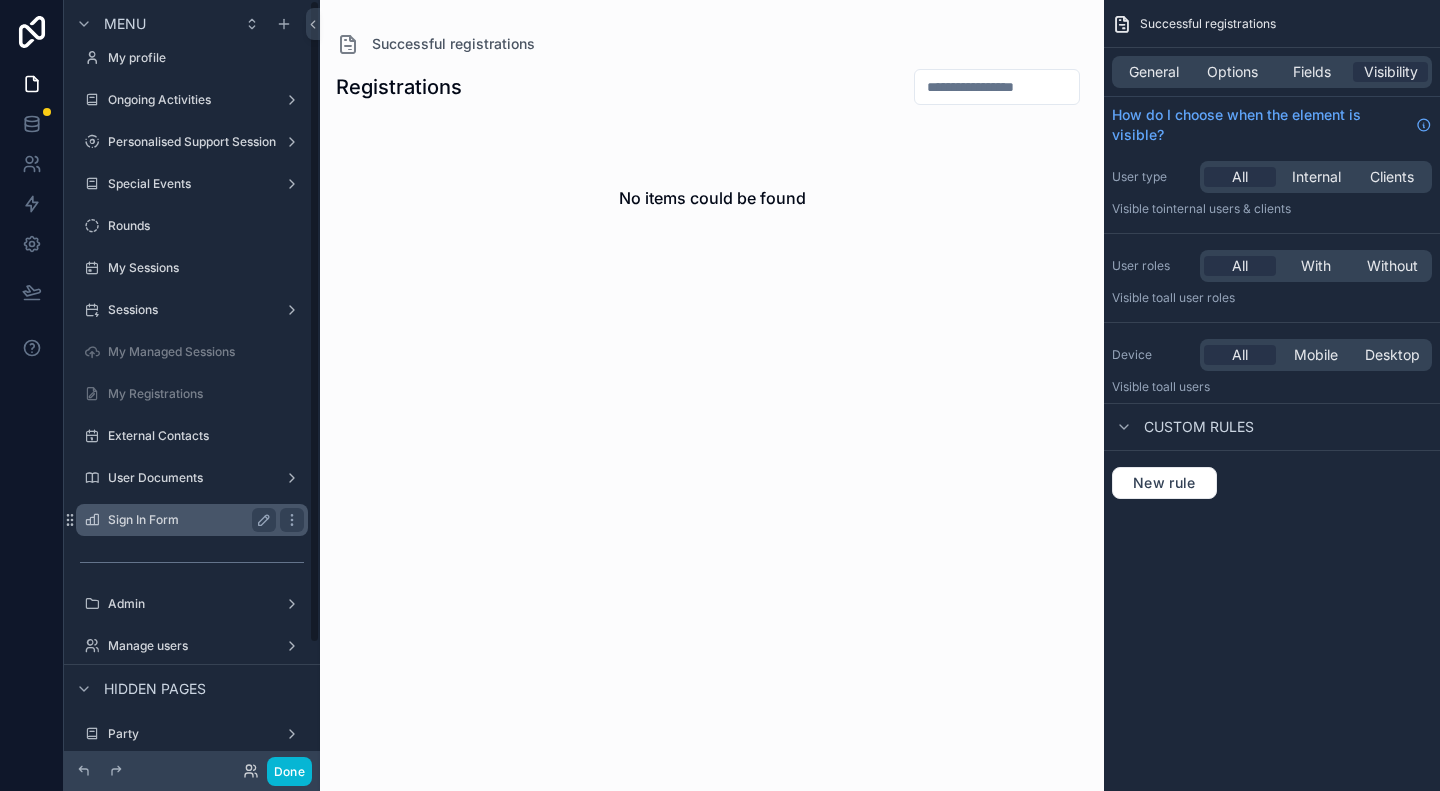 scroll, scrollTop: 0, scrollLeft: 0, axis: both 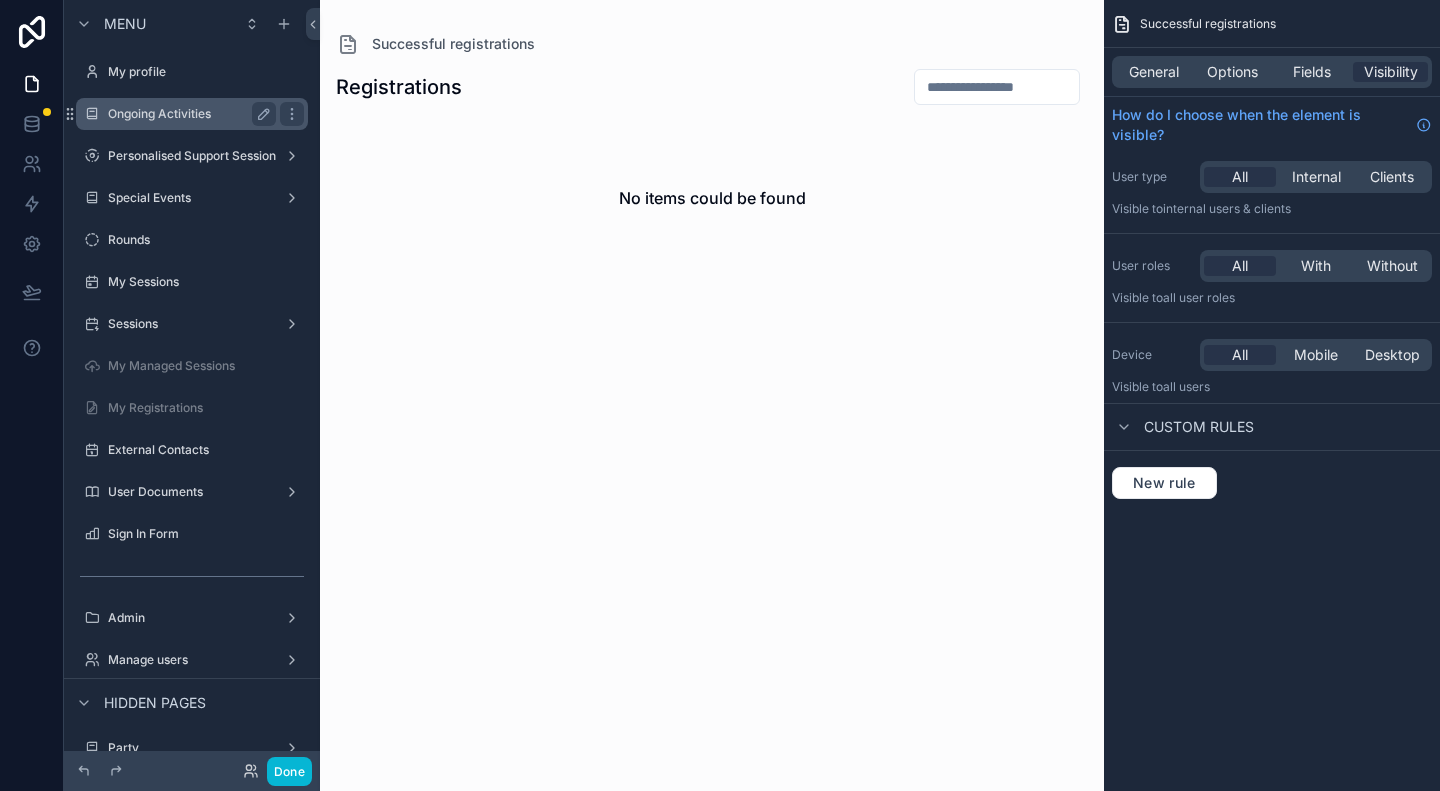 click on "Ongoing Activities" at bounding box center [188, 114] 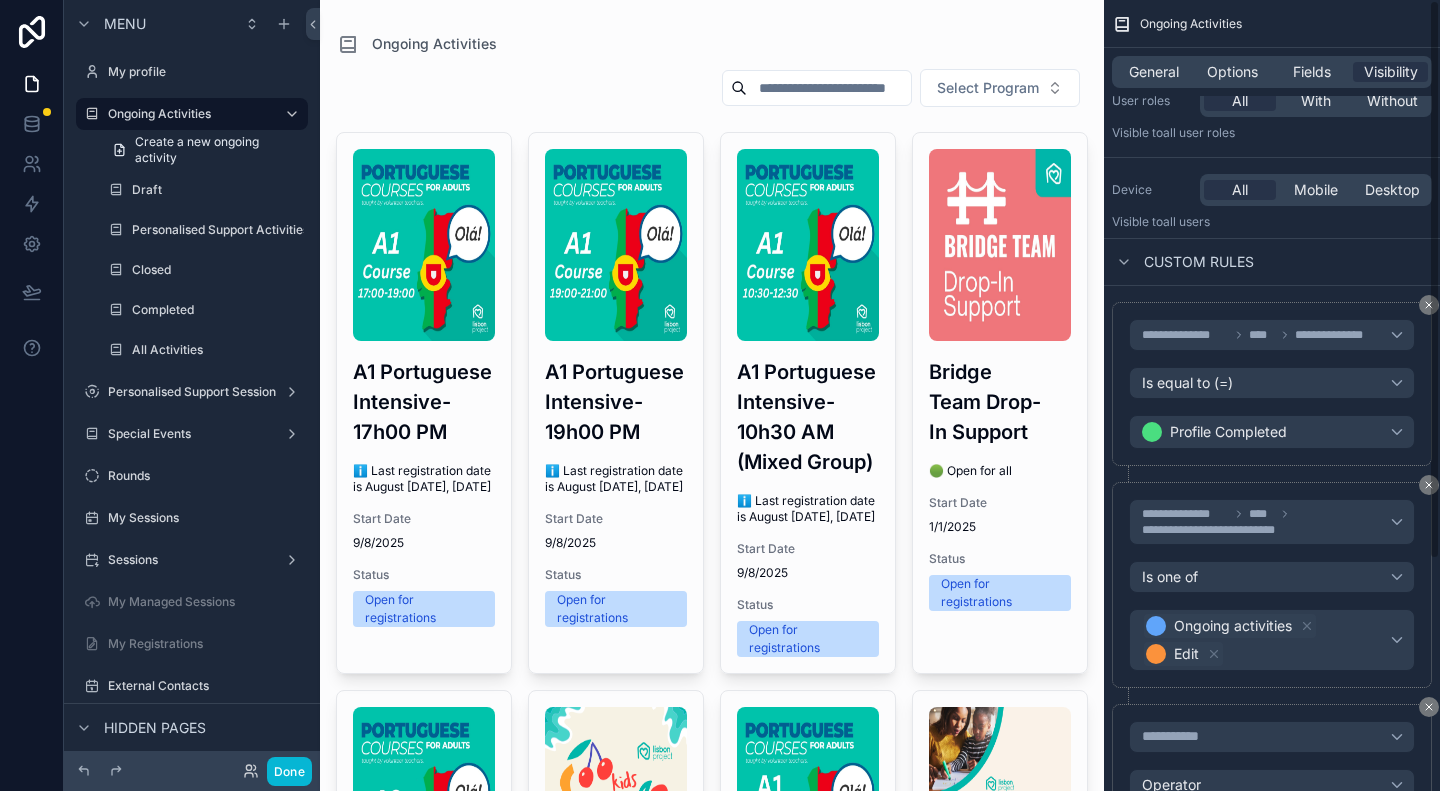 scroll, scrollTop: 0, scrollLeft: 0, axis: both 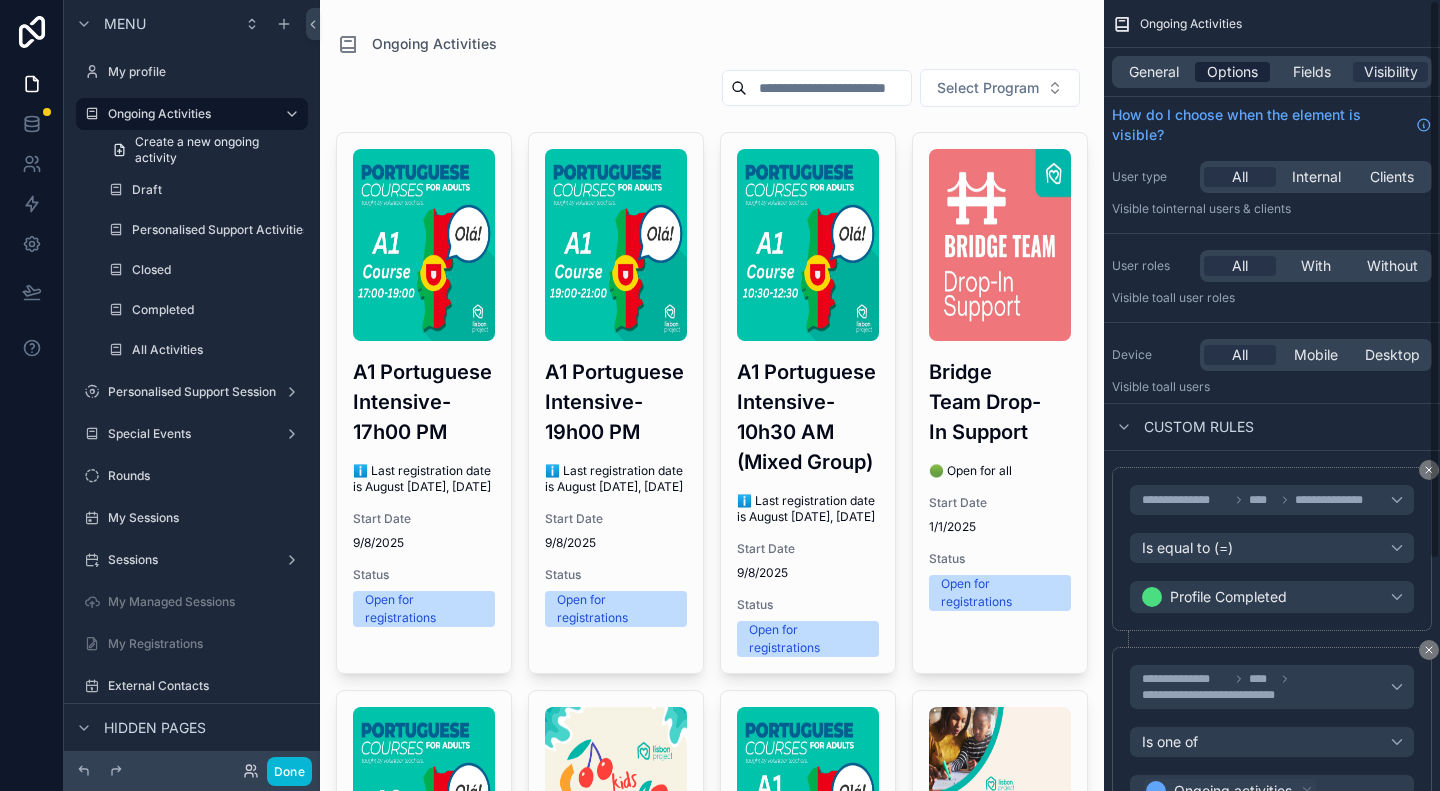click on "Options" at bounding box center [1232, 72] 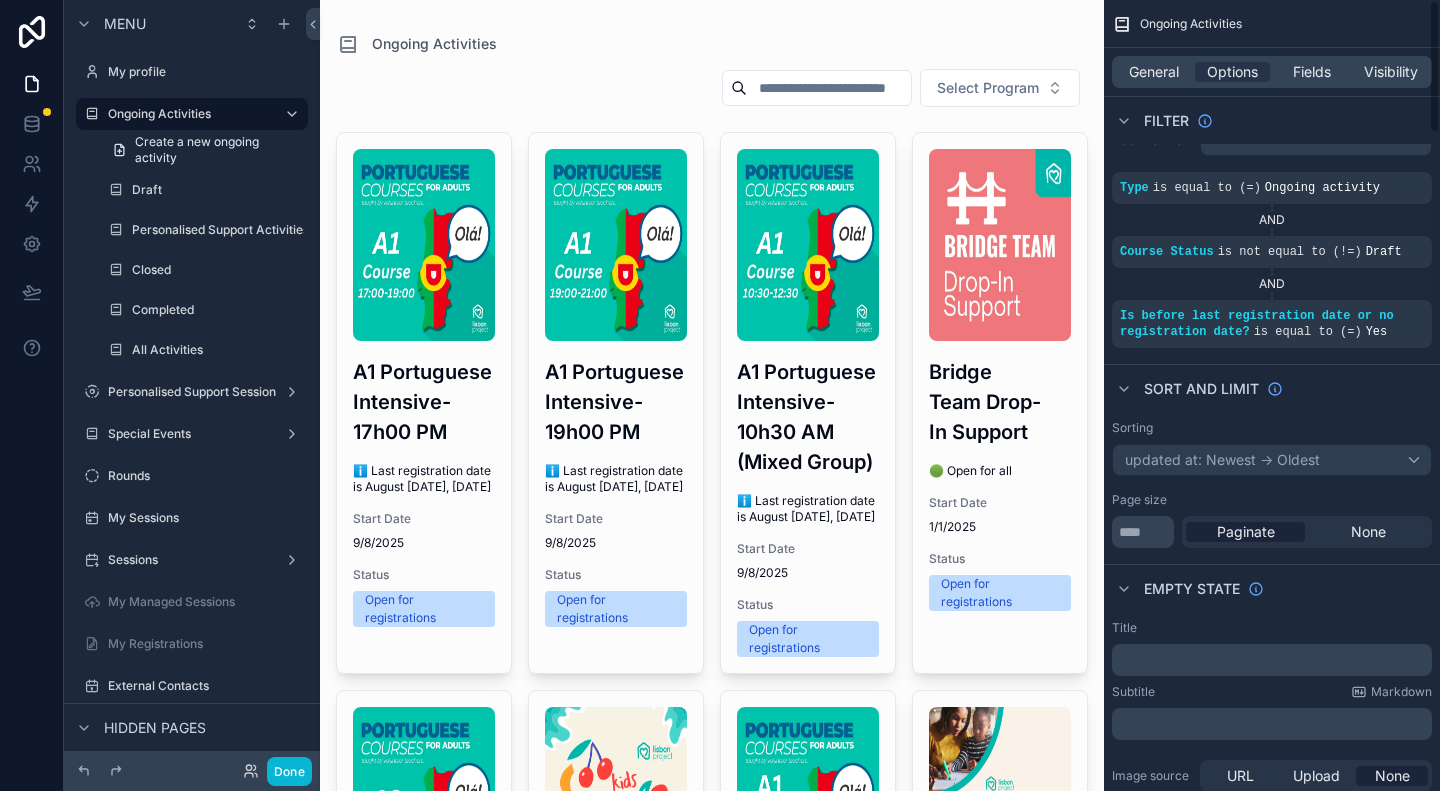 scroll, scrollTop: 0, scrollLeft: 0, axis: both 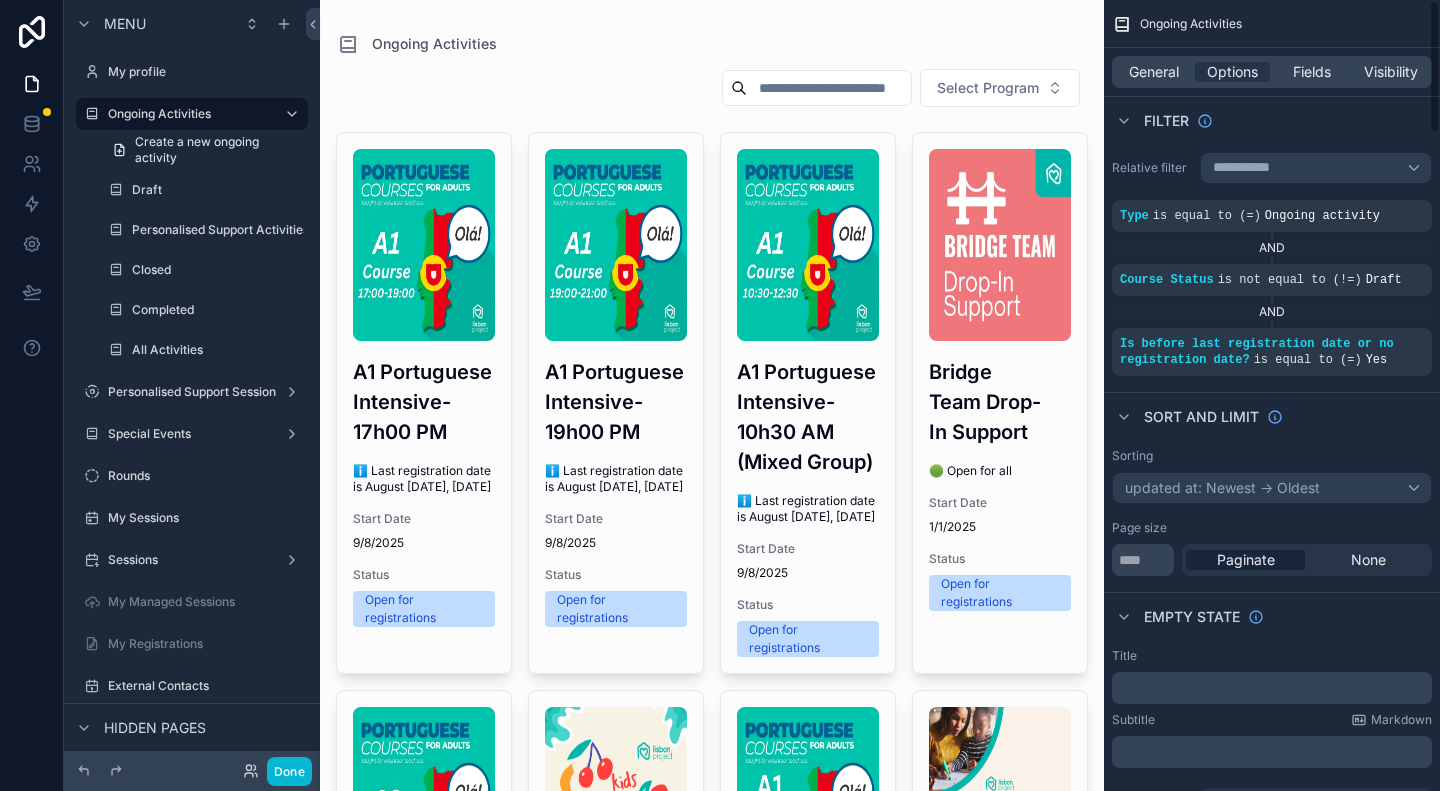 click on "Ongoing Activities" at bounding box center (1272, 24) 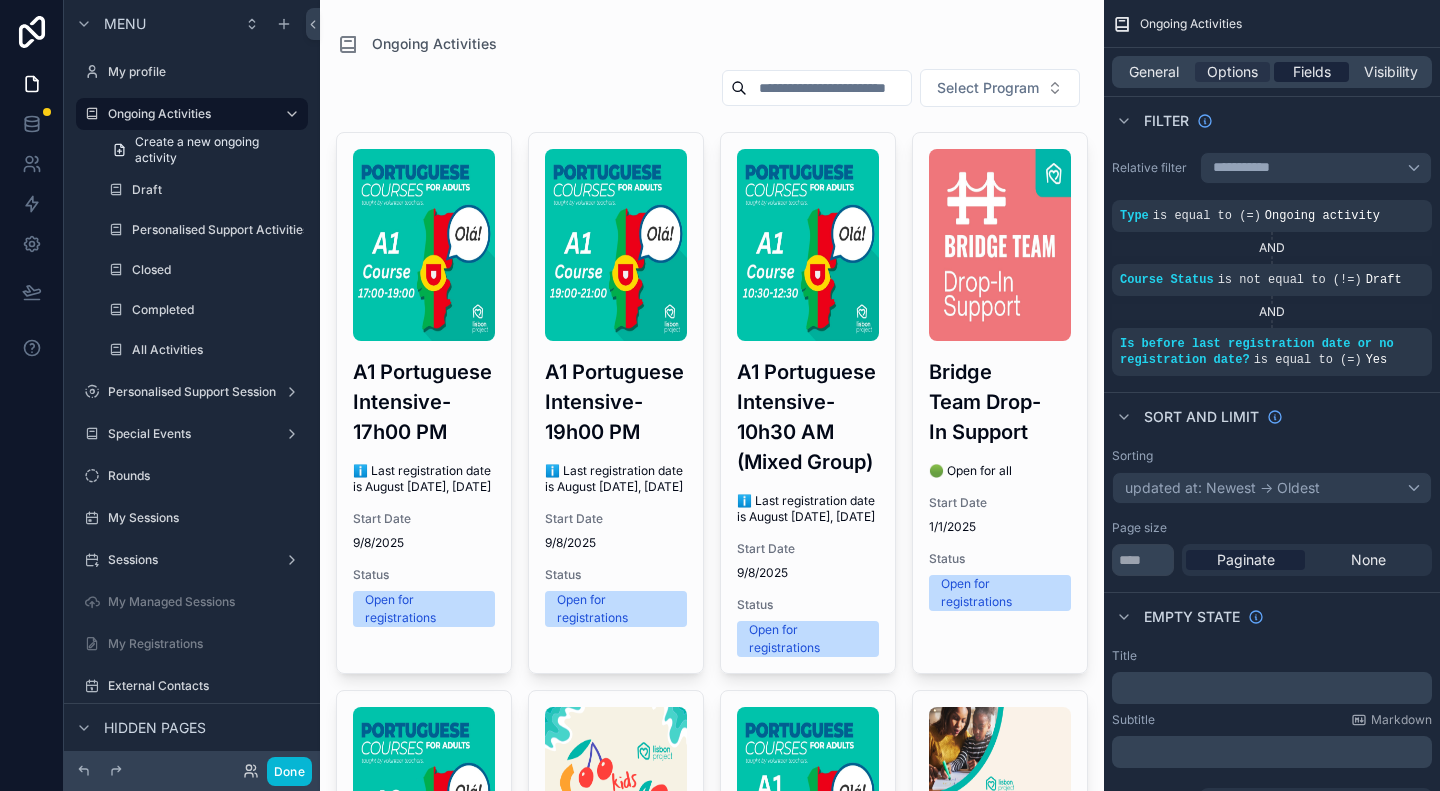 click on "Fields" at bounding box center [1312, 72] 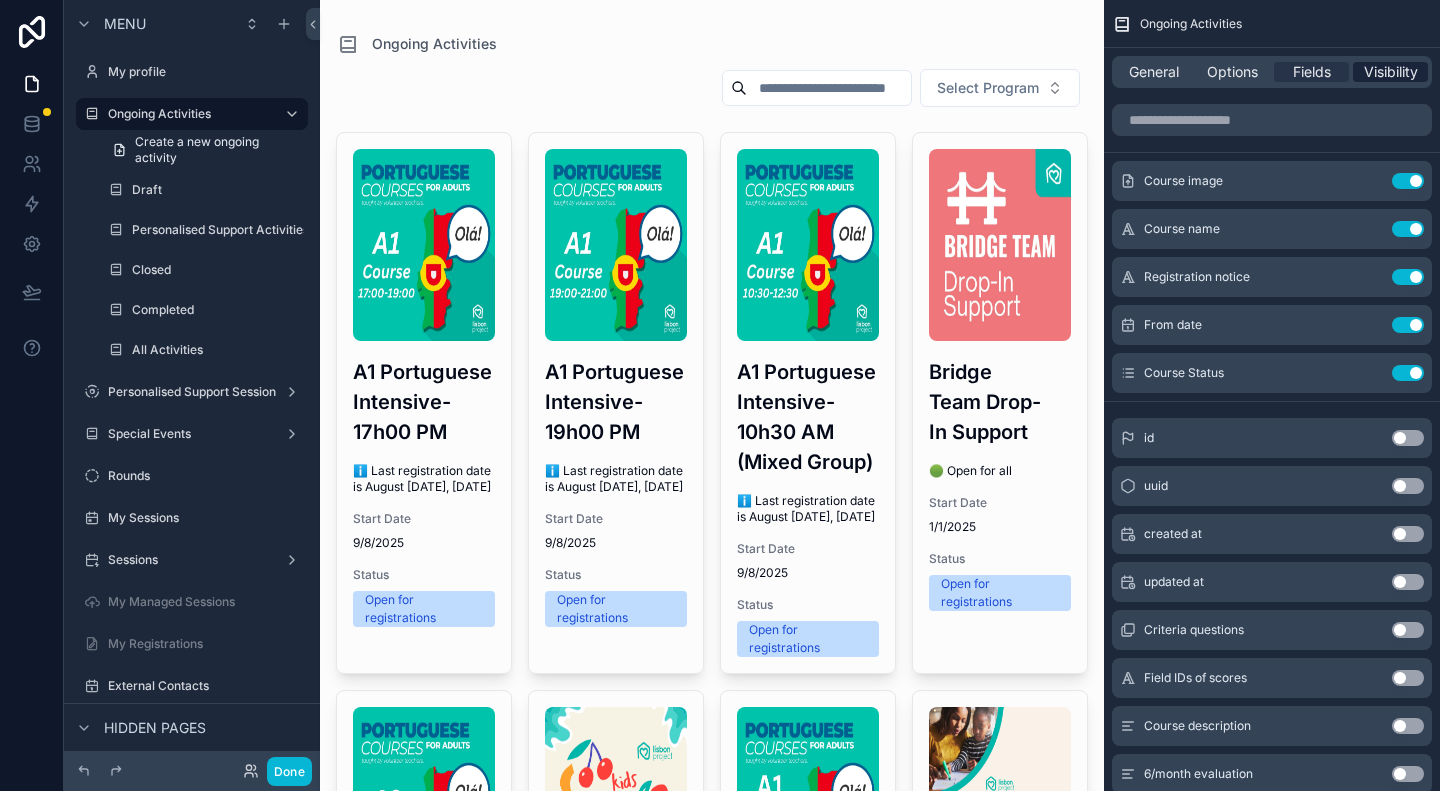 click on "Visibility" at bounding box center [1391, 72] 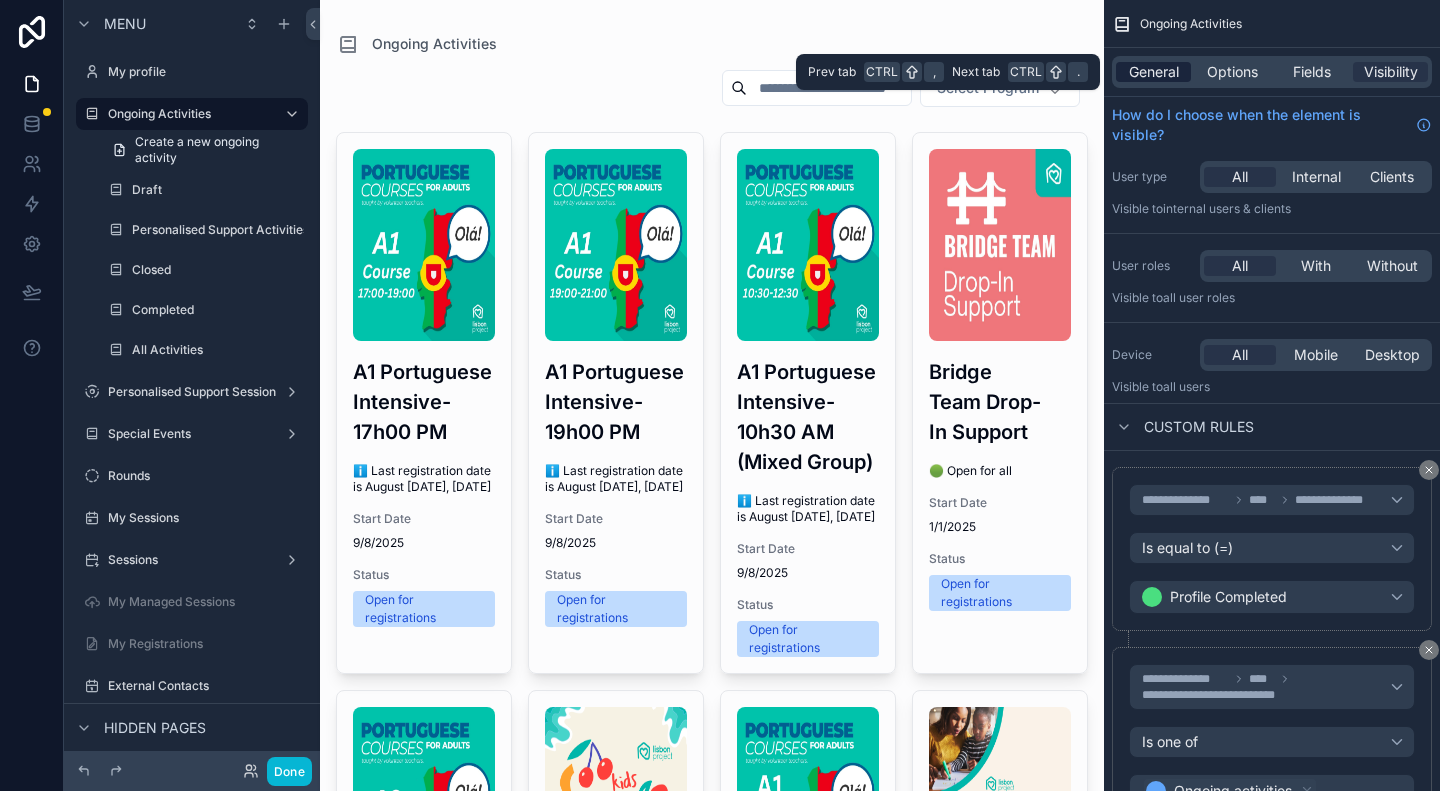 click on "General" at bounding box center [1154, 72] 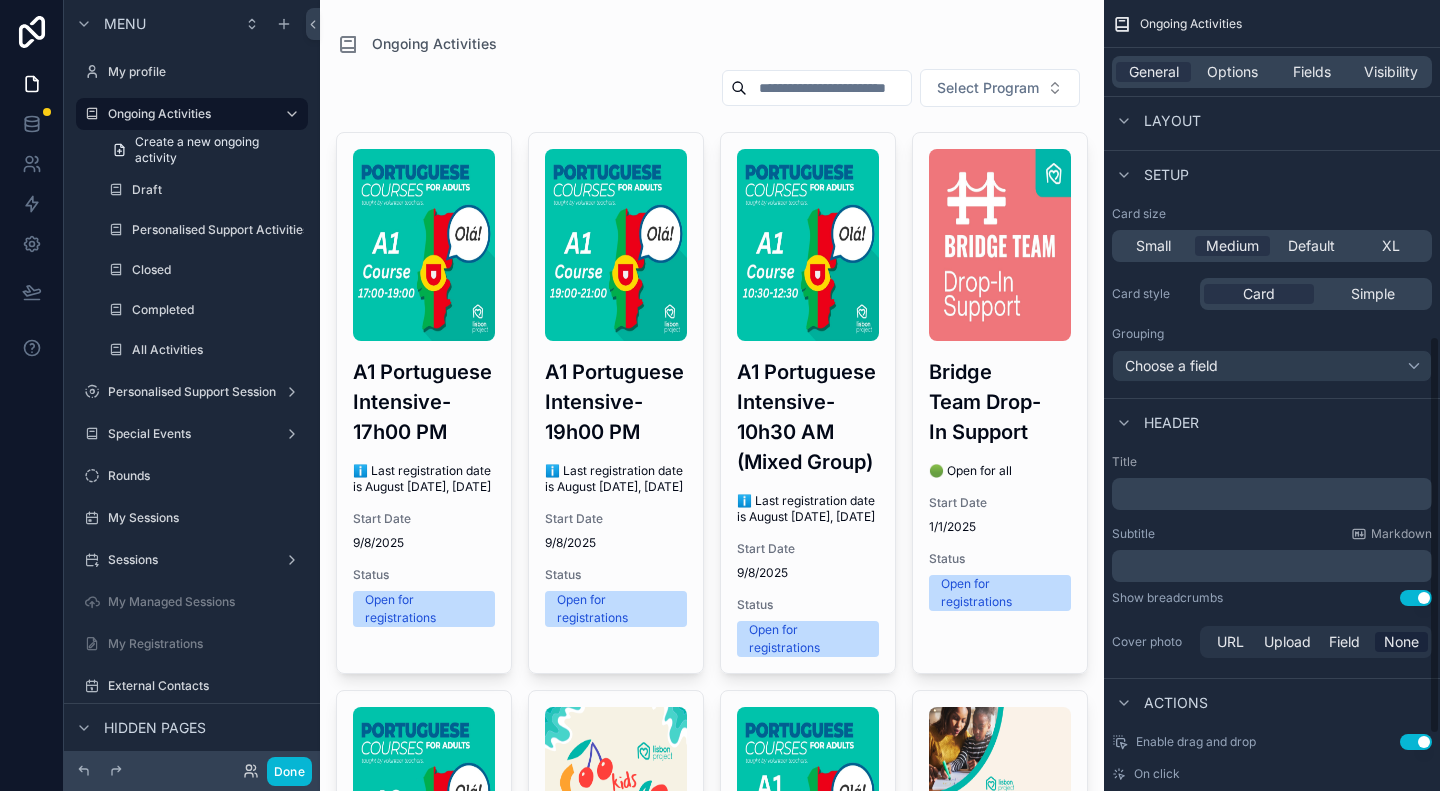 scroll, scrollTop: 80, scrollLeft: 0, axis: vertical 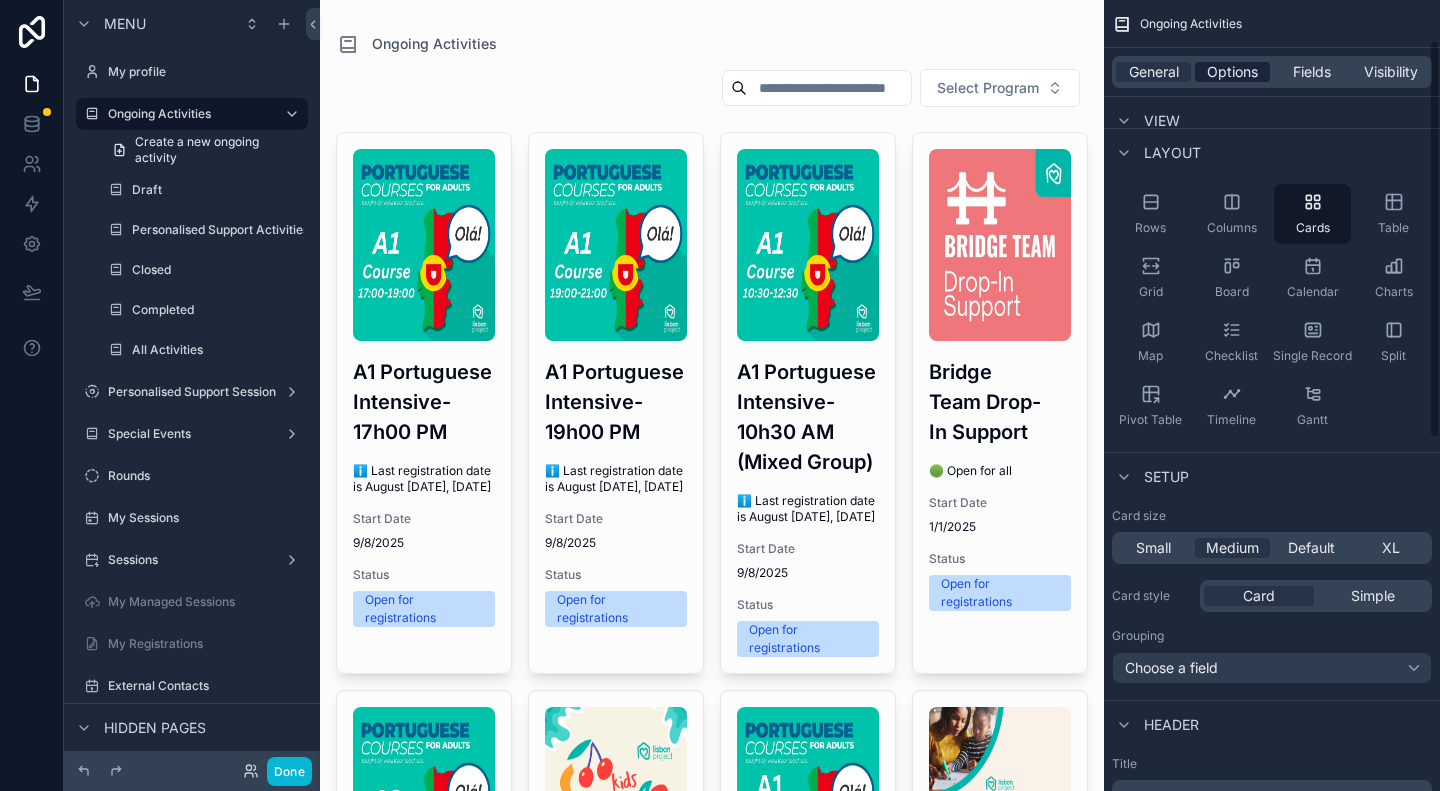click on "Options" at bounding box center (1232, 72) 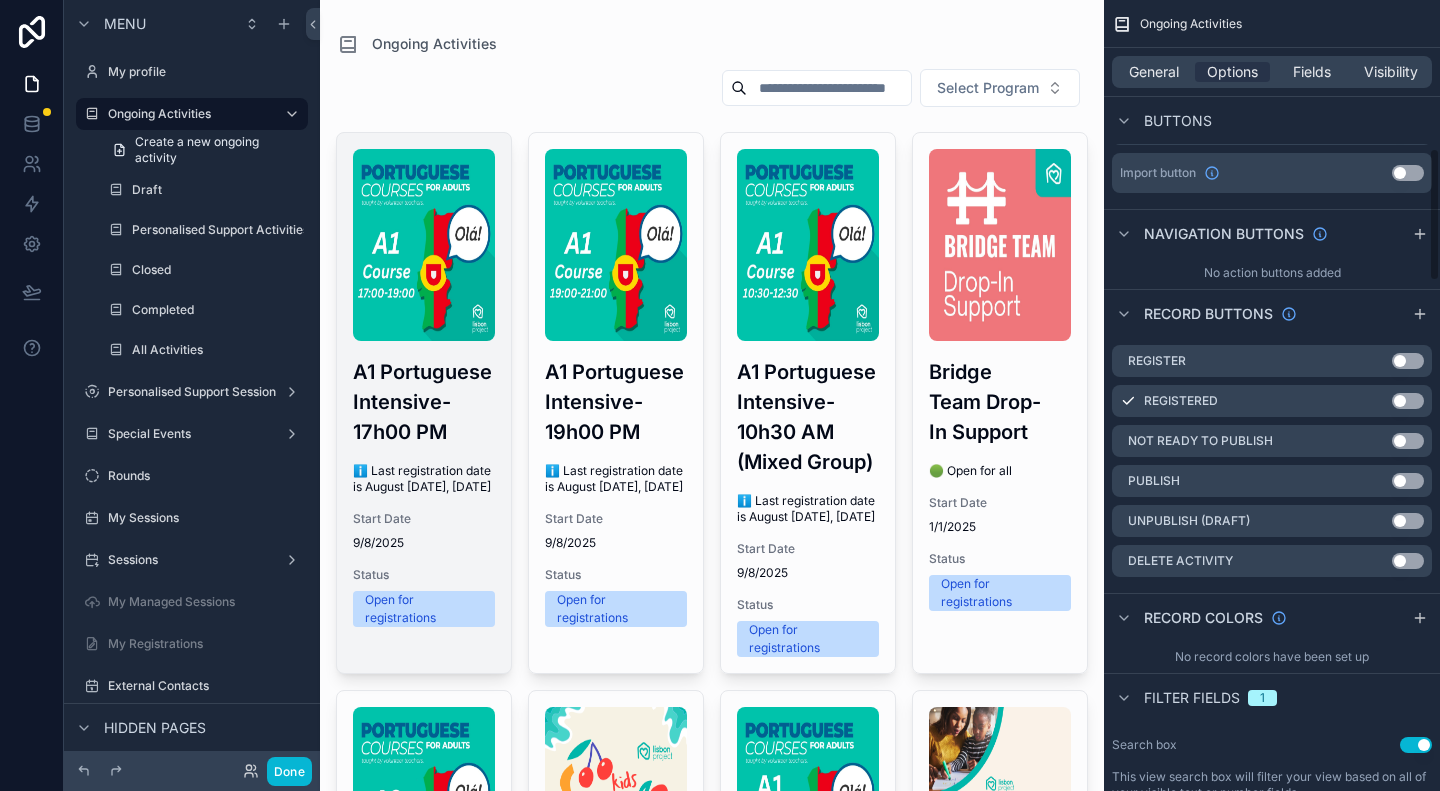 scroll, scrollTop: 880, scrollLeft: 0, axis: vertical 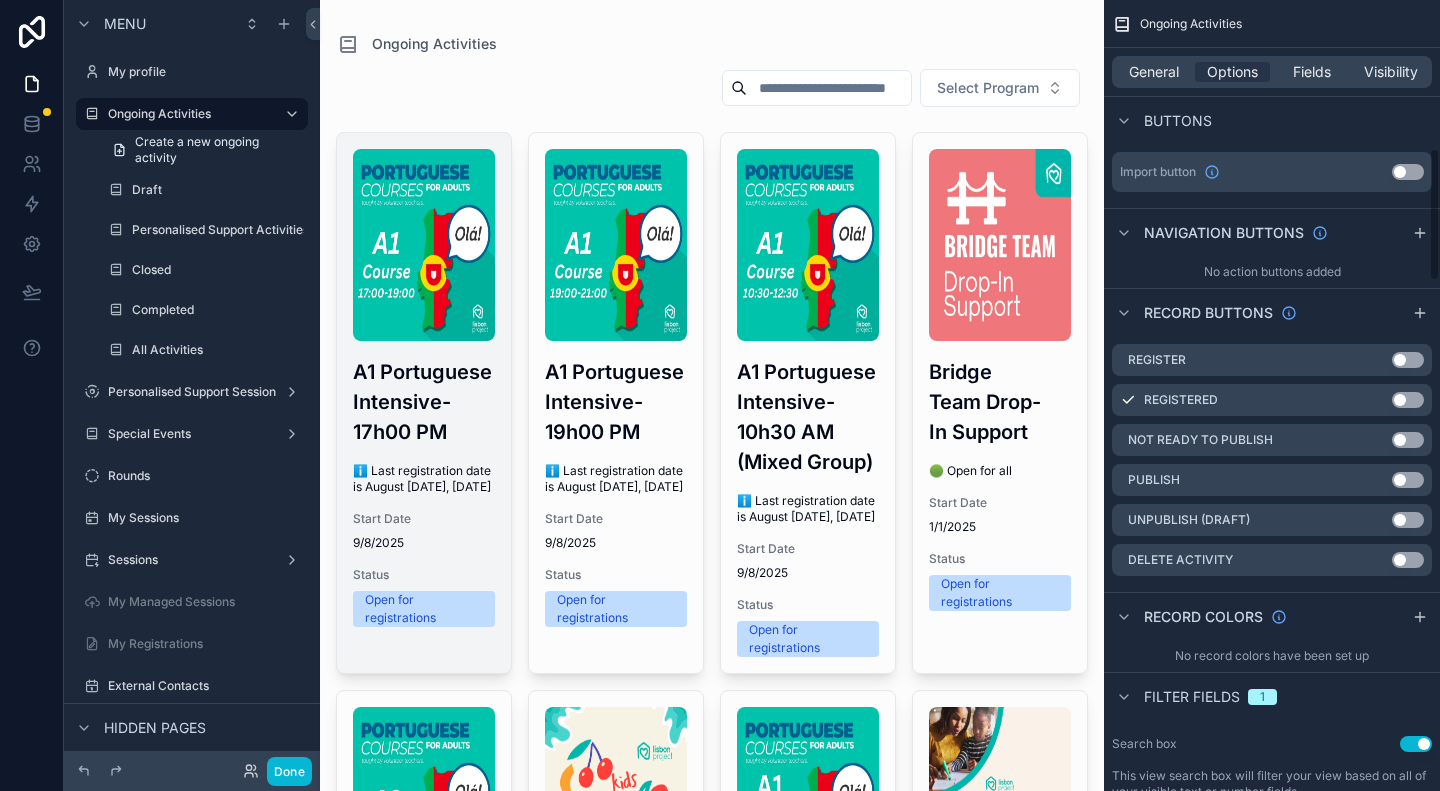 click on "Open for registrations" at bounding box center (424, 609) 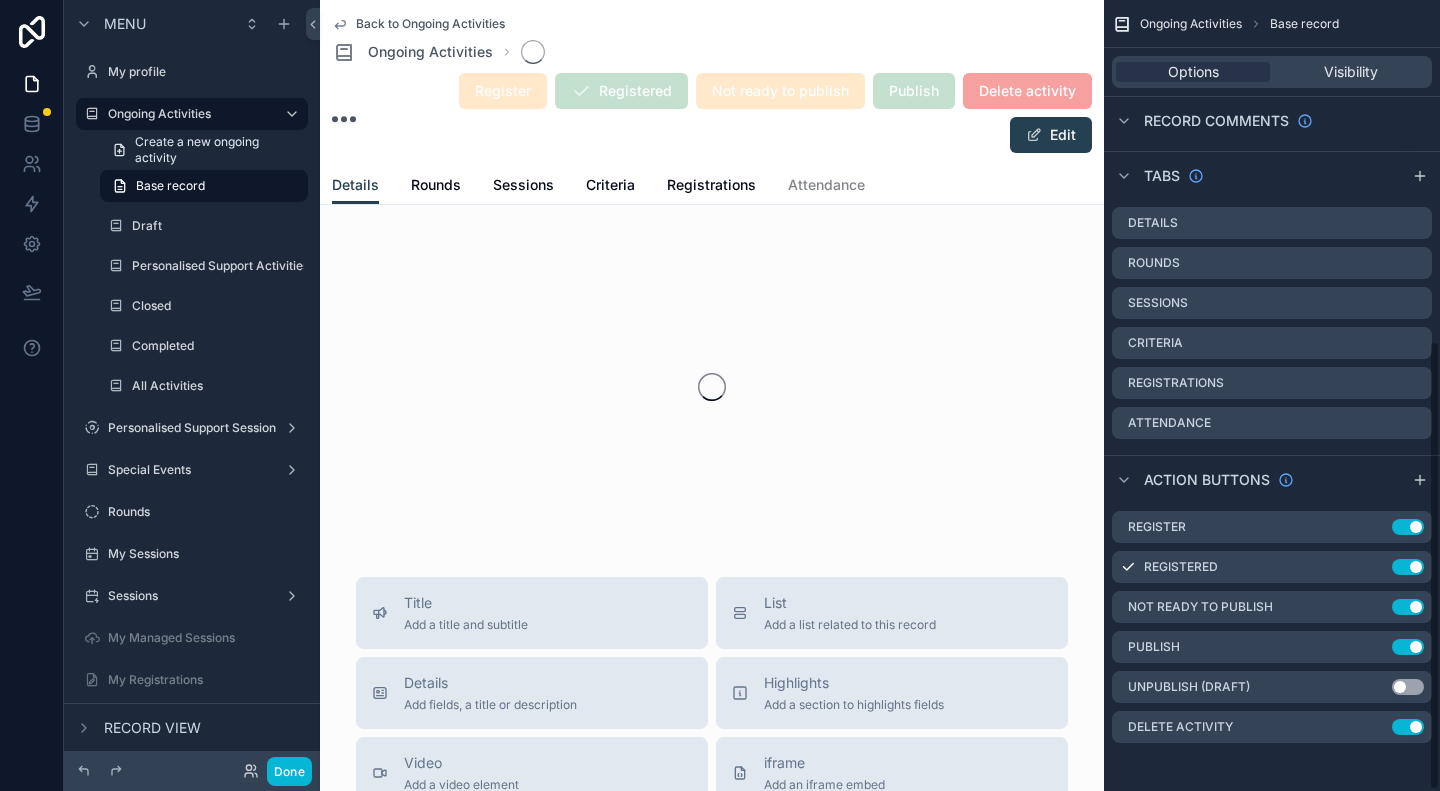 scroll, scrollTop: 600, scrollLeft: 0, axis: vertical 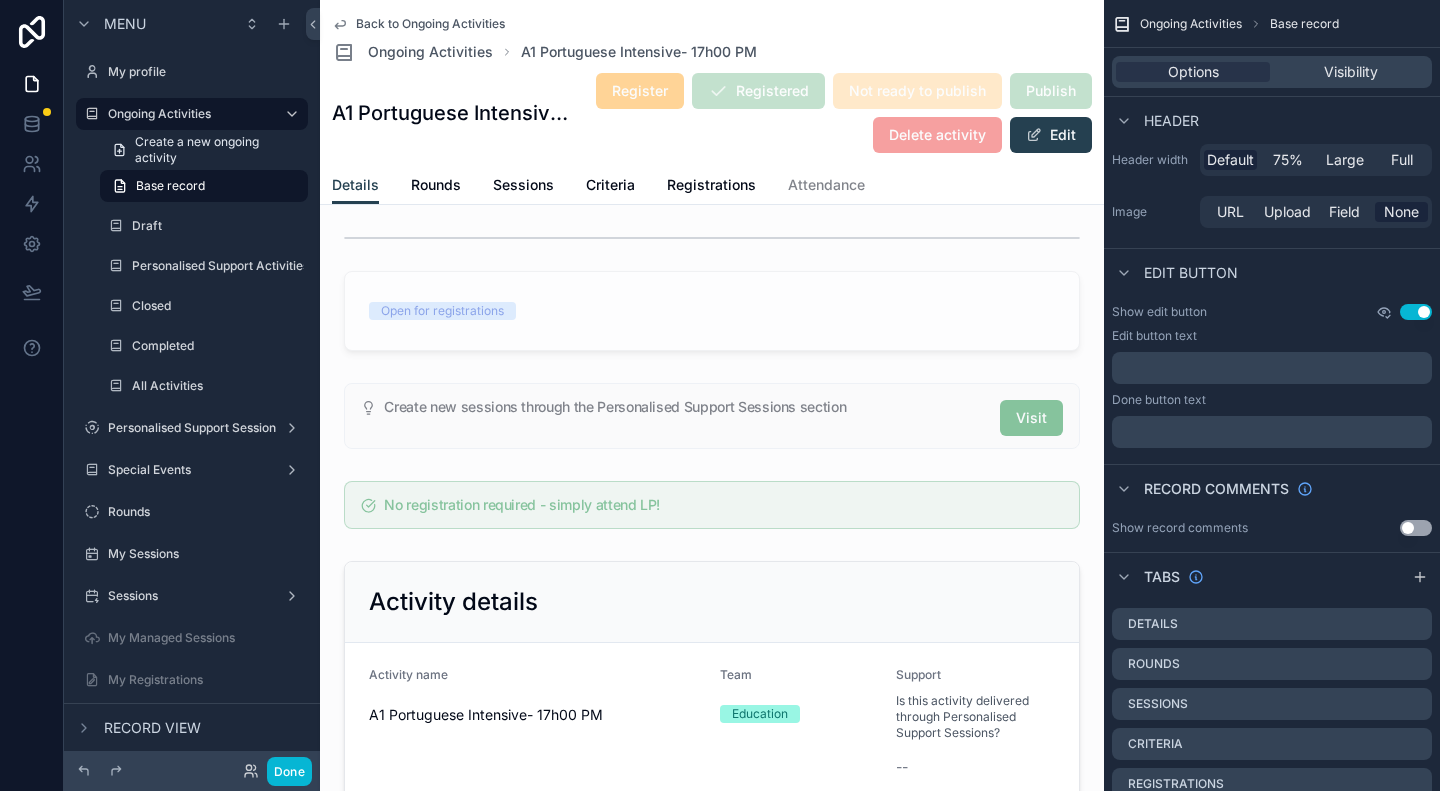 click 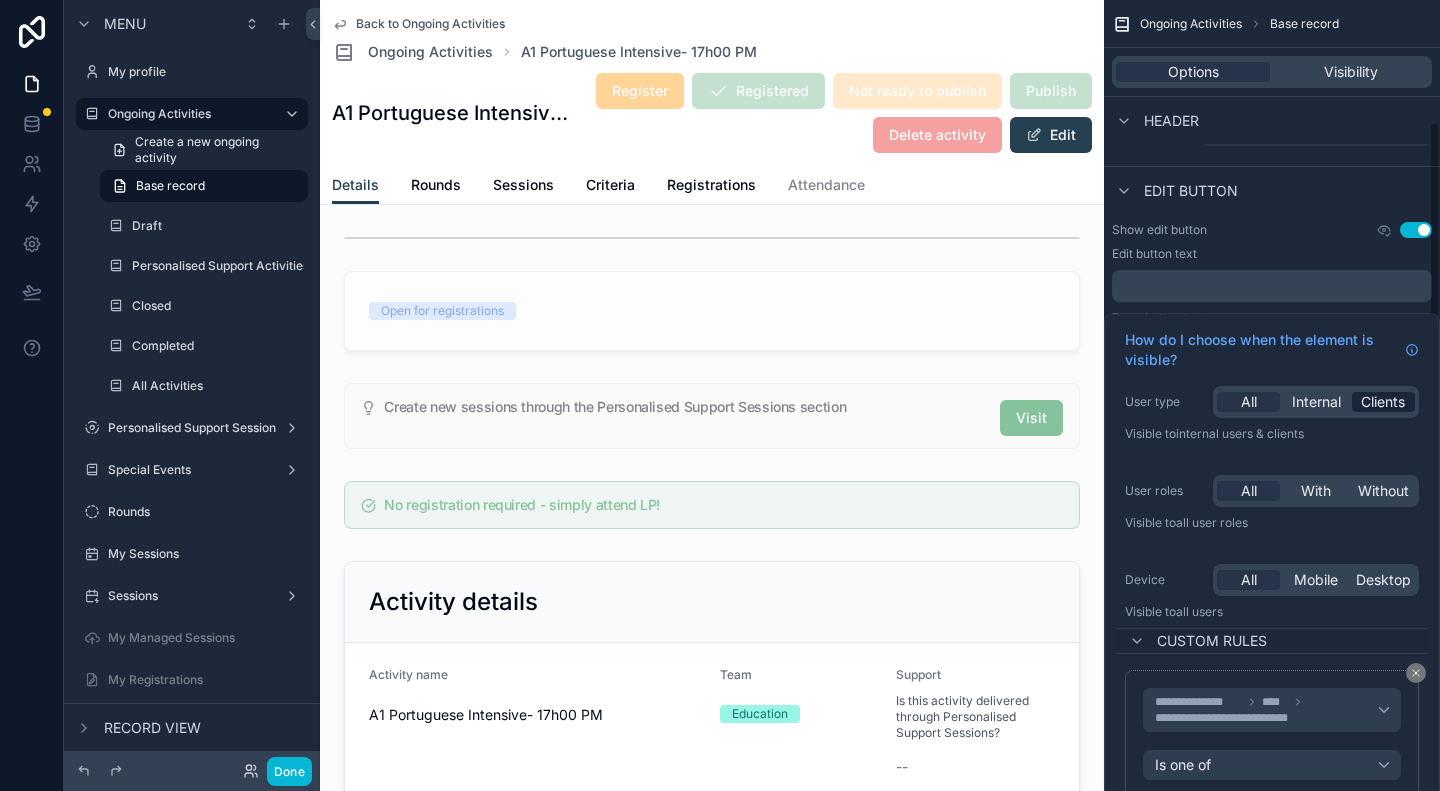 scroll, scrollTop: 300, scrollLeft: 0, axis: vertical 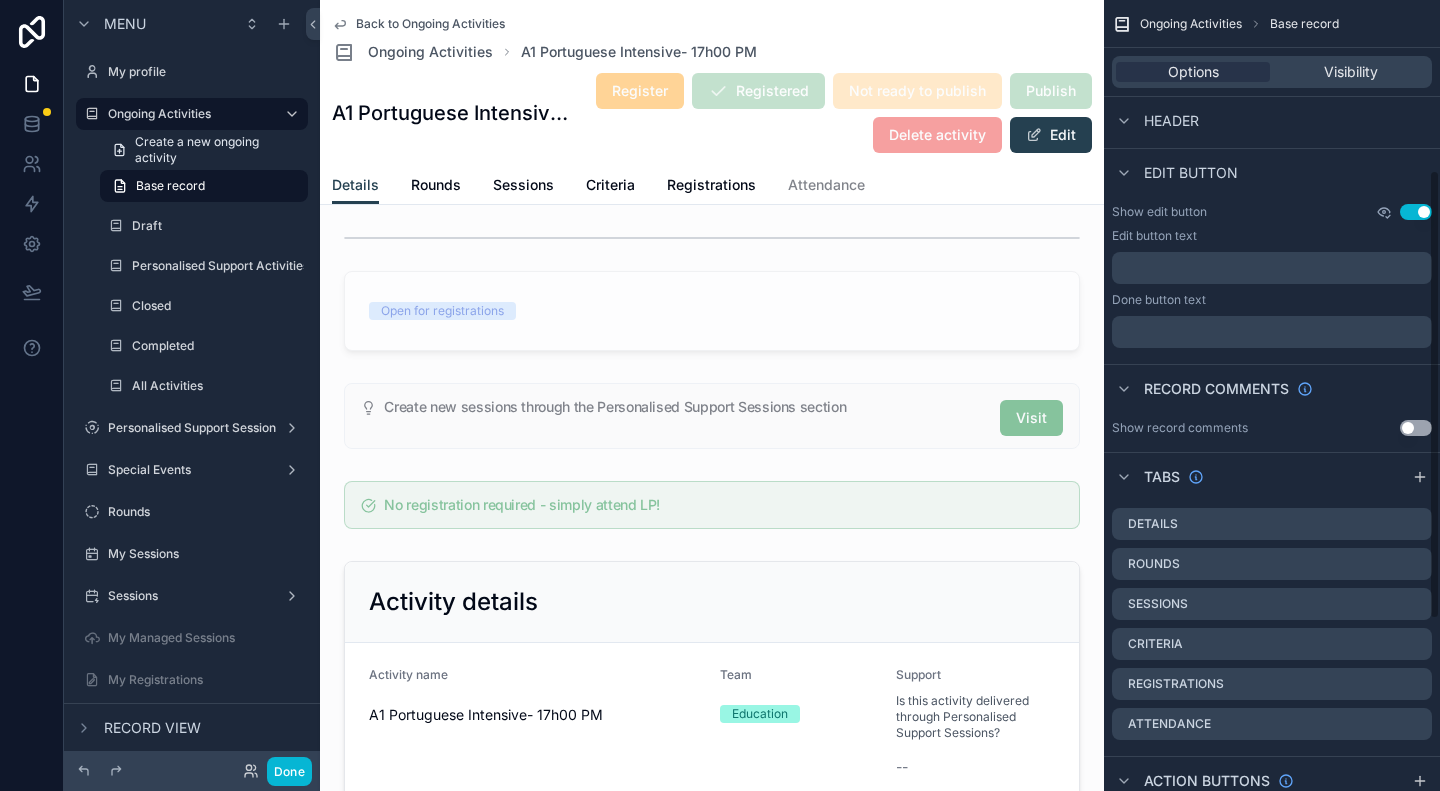 click 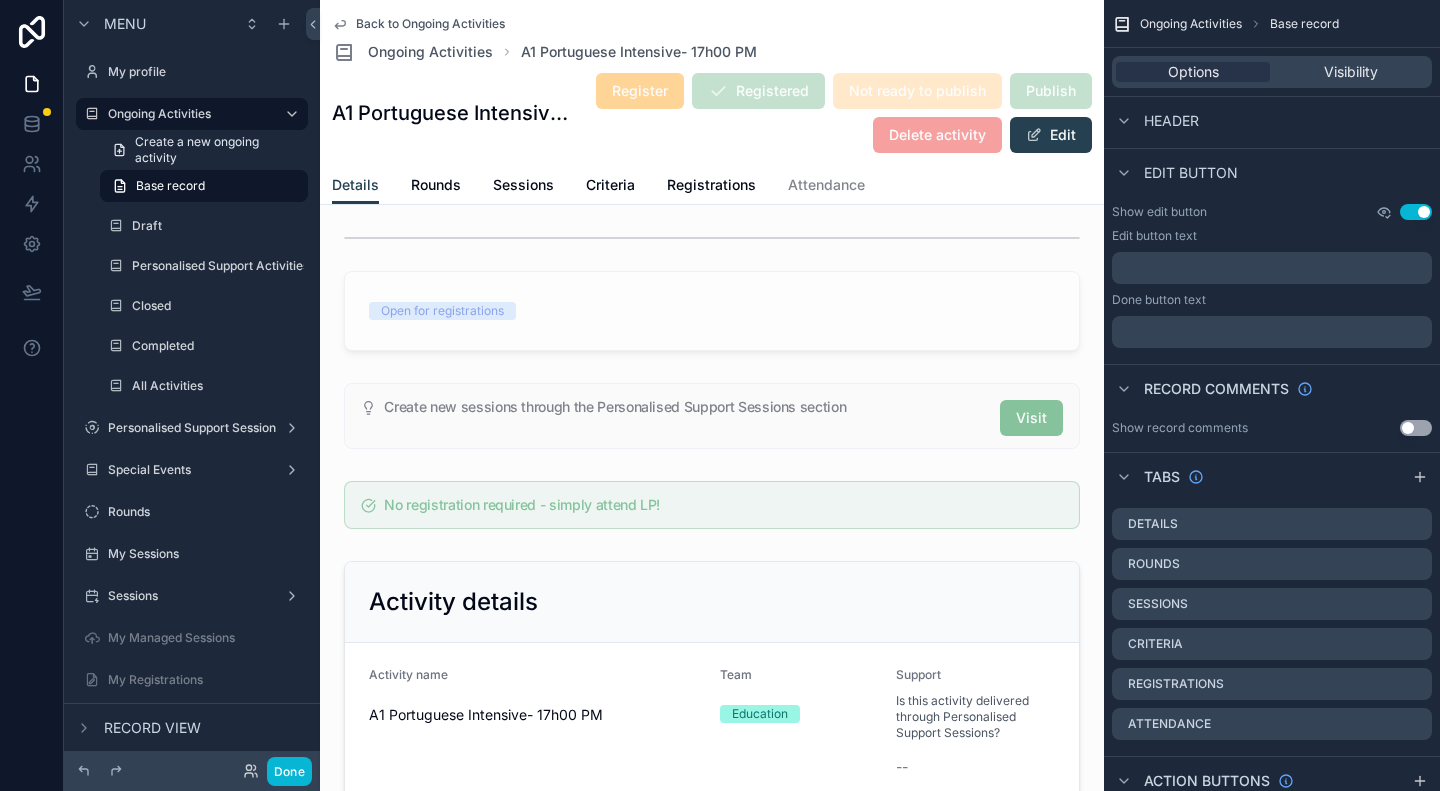 click 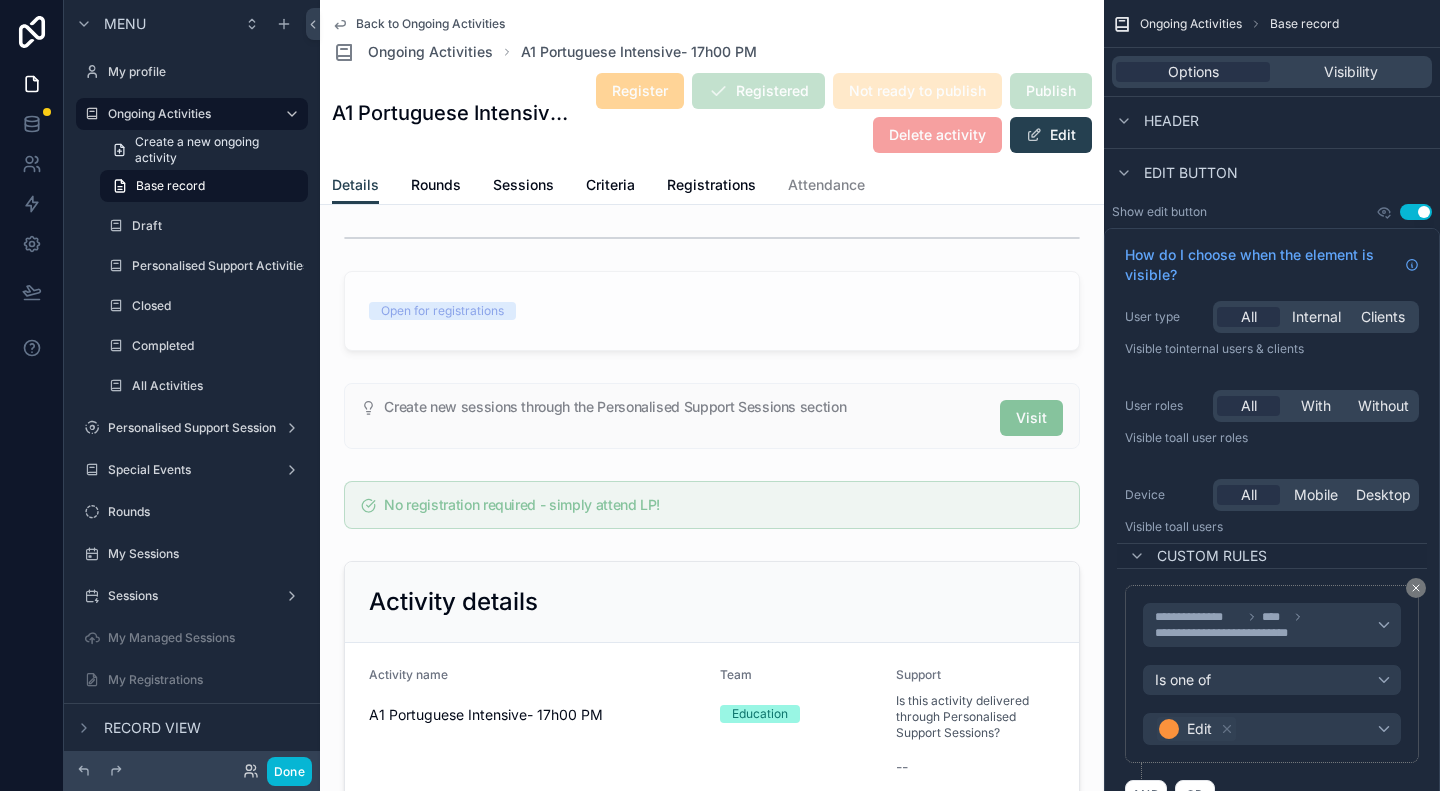 click on "Show edit button Use setting" at bounding box center [1272, 212] 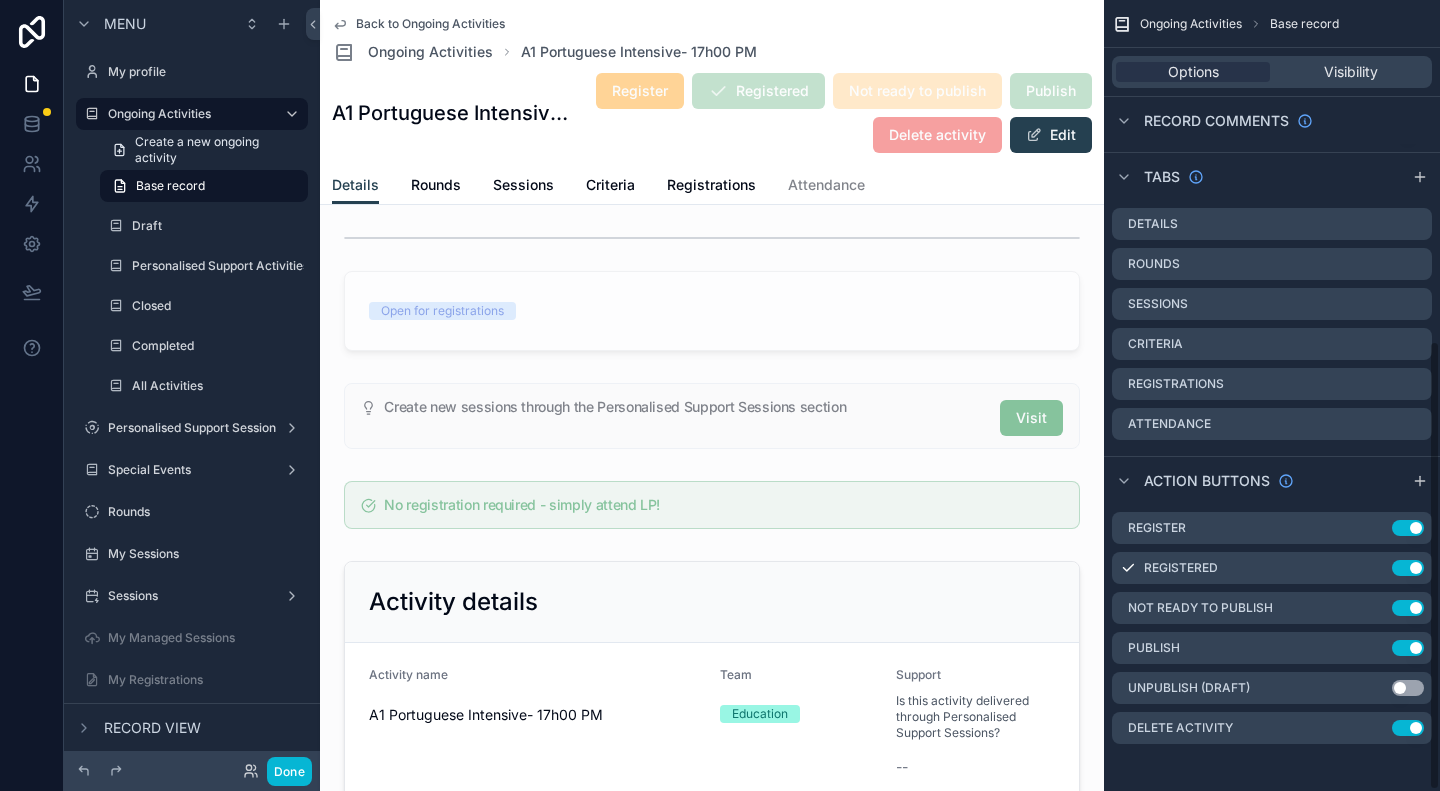 scroll, scrollTop: 600, scrollLeft: 0, axis: vertical 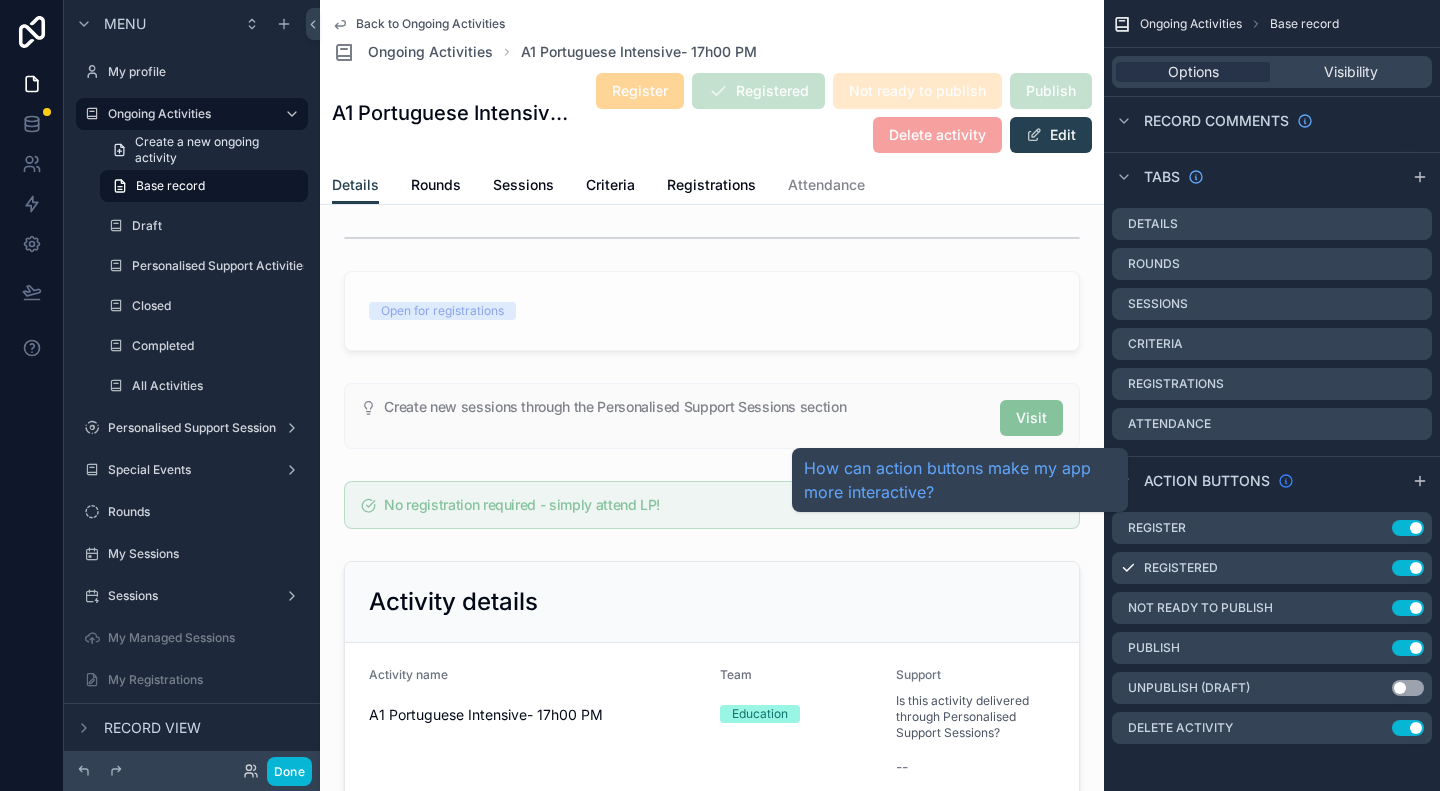 click 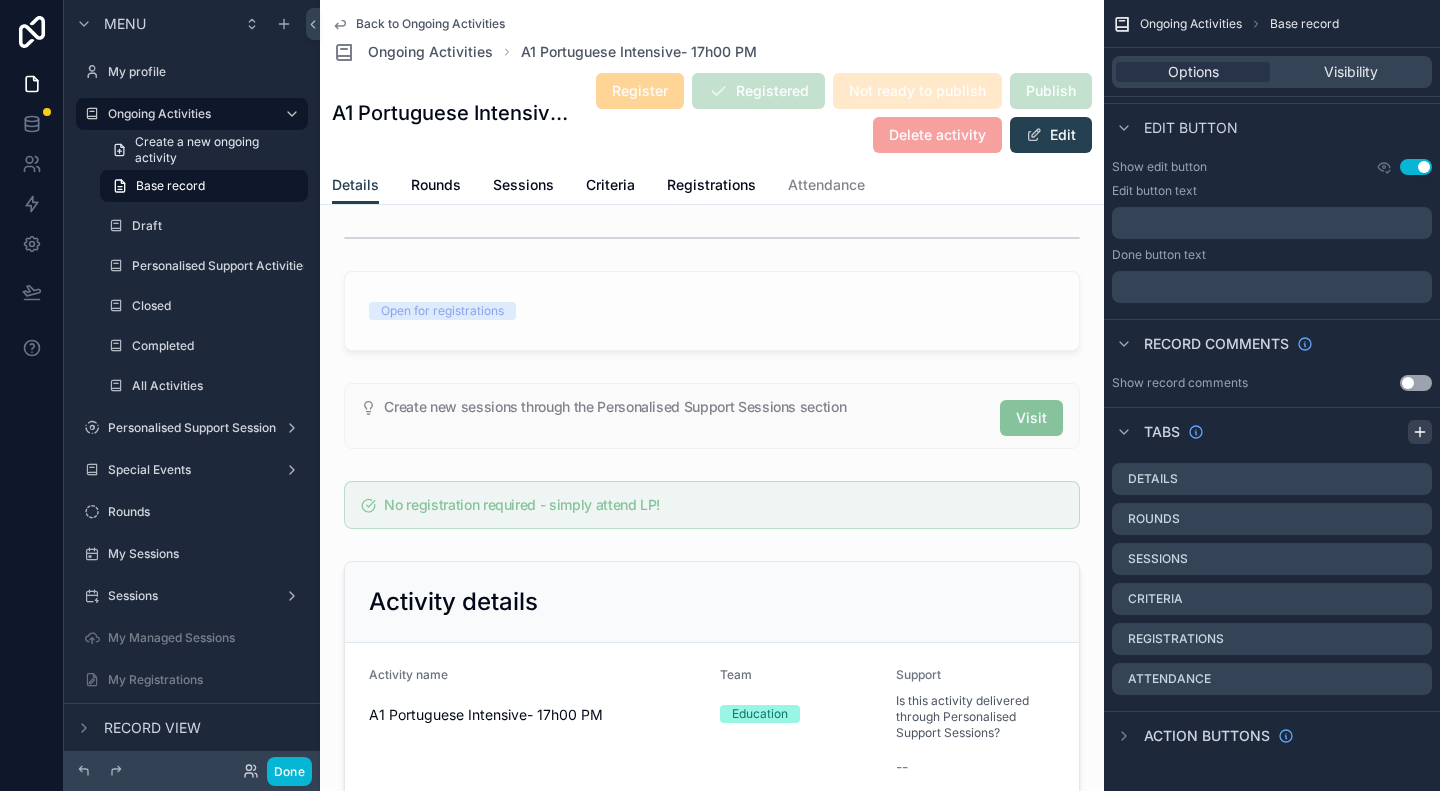 scroll, scrollTop: 344, scrollLeft: 0, axis: vertical 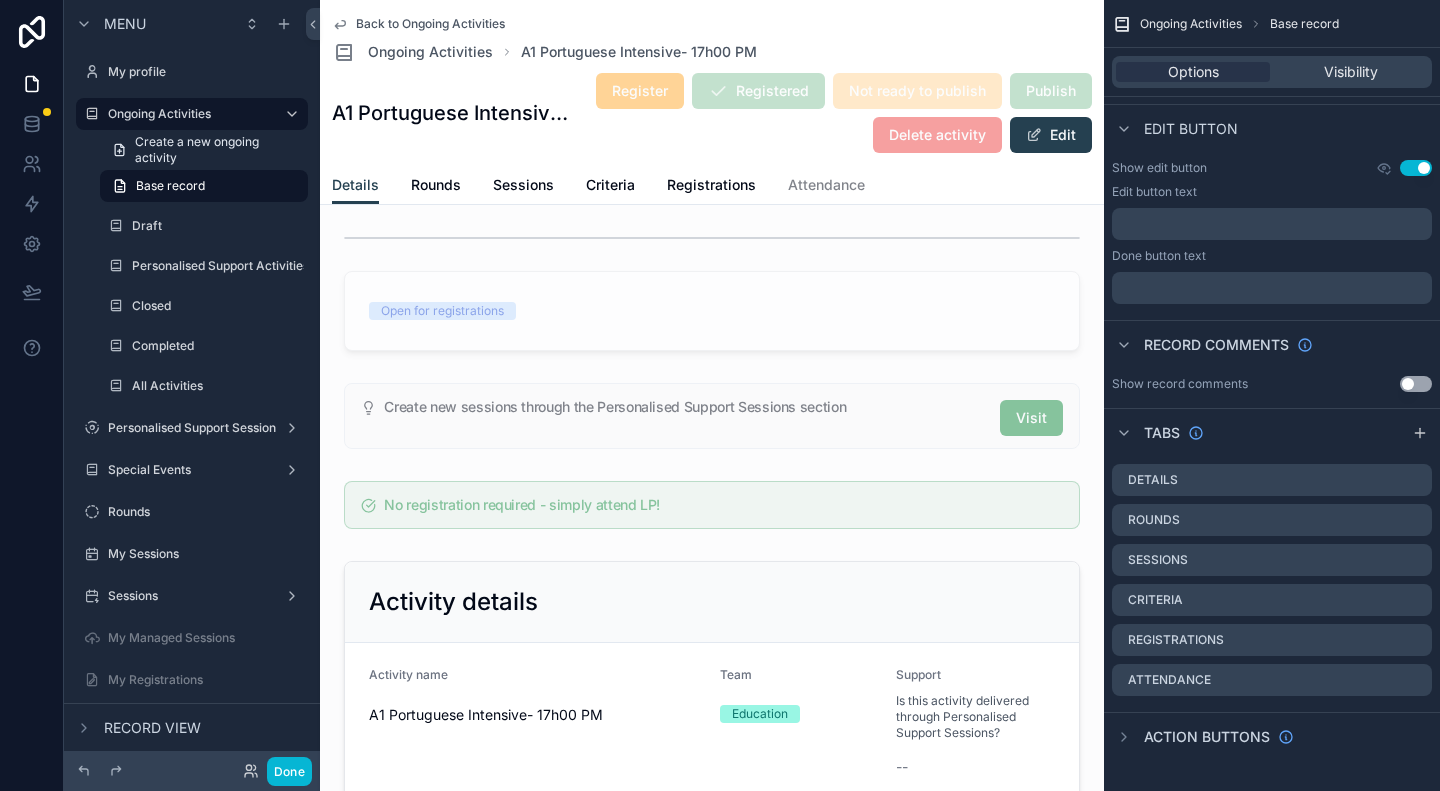 click on "Action buttons" at bounding box center [1207, 737] 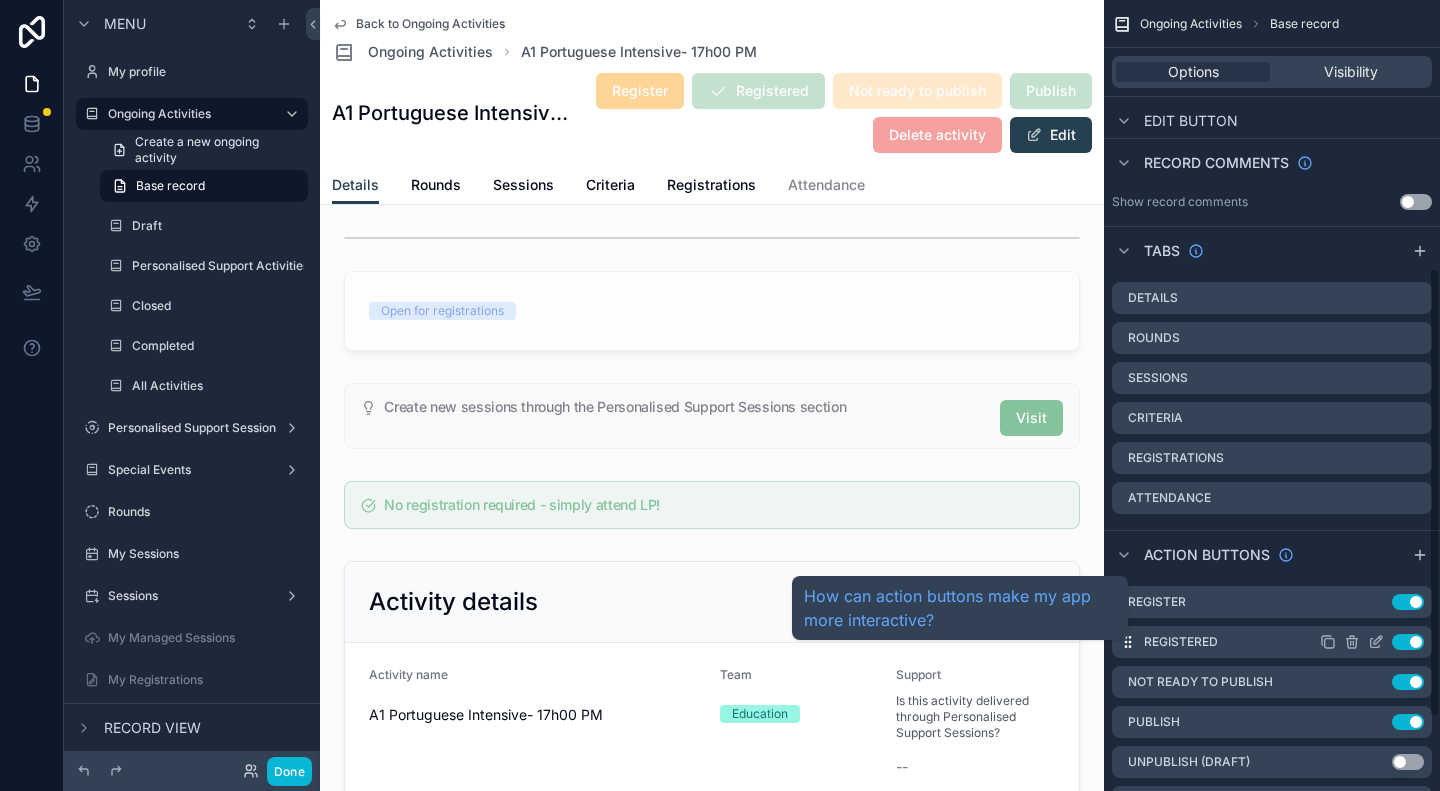 scroll, scrollTop: 560, scrollLeft: 0, axis: vertical 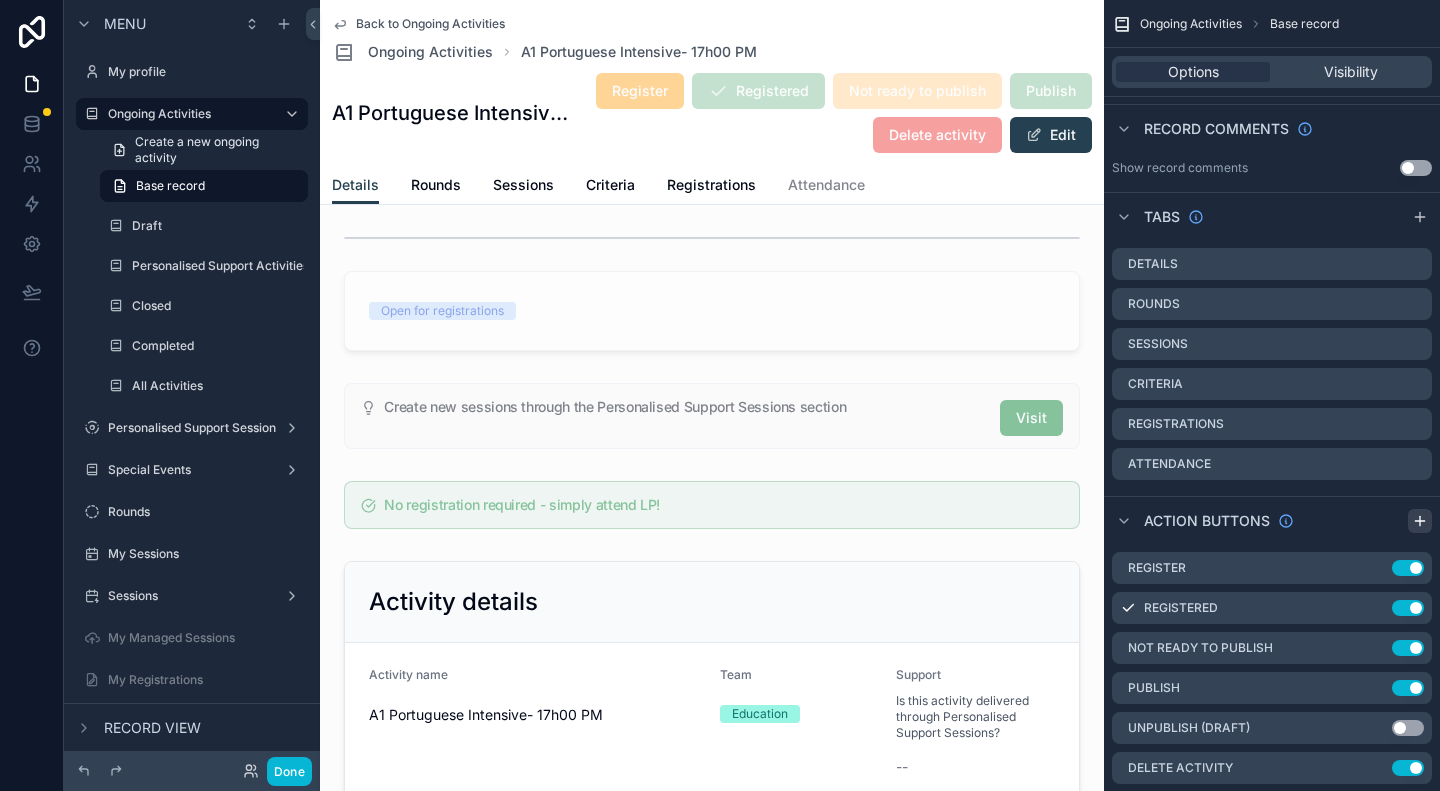 click 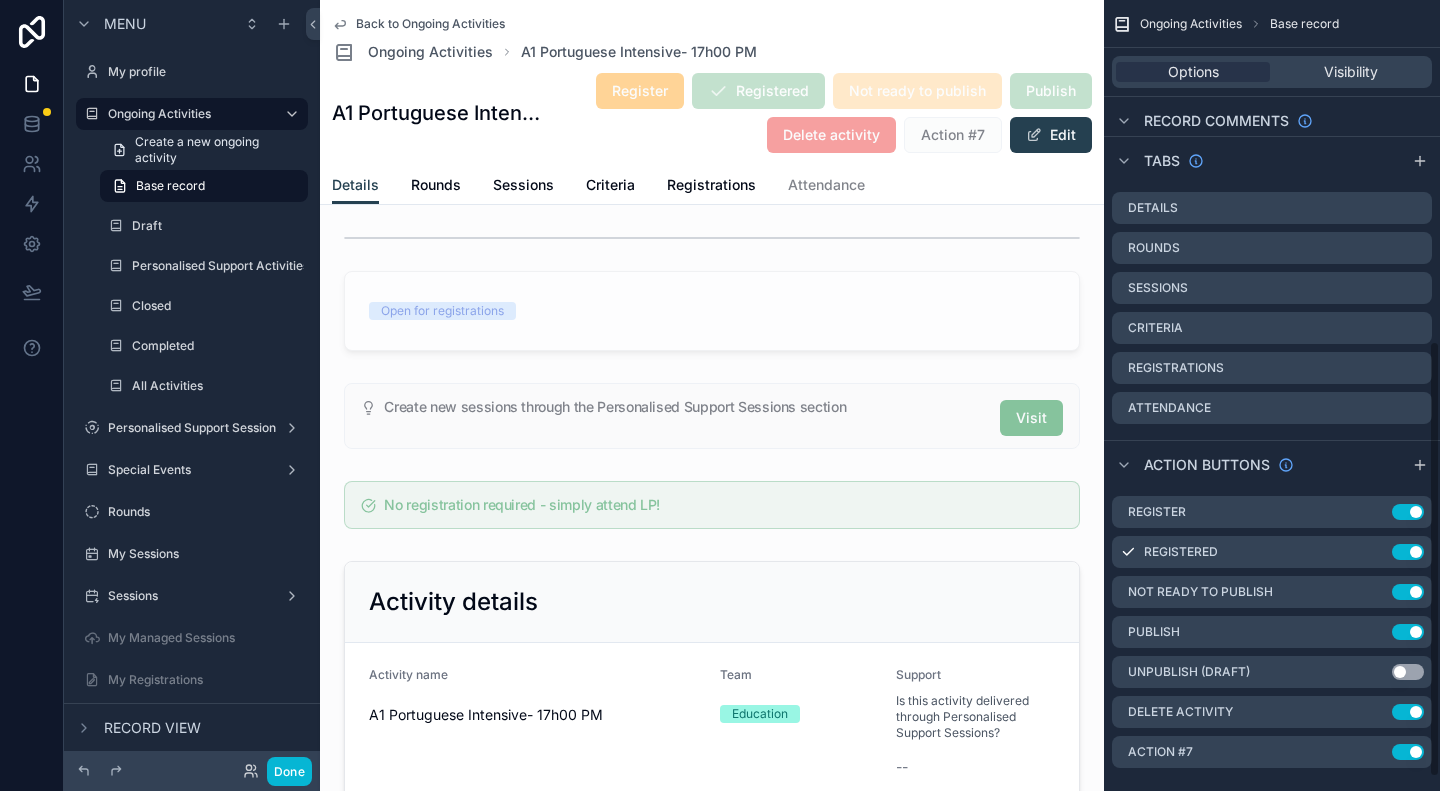 scroll, scrollTop: 640, scrollLeft: 0, axis: vertical 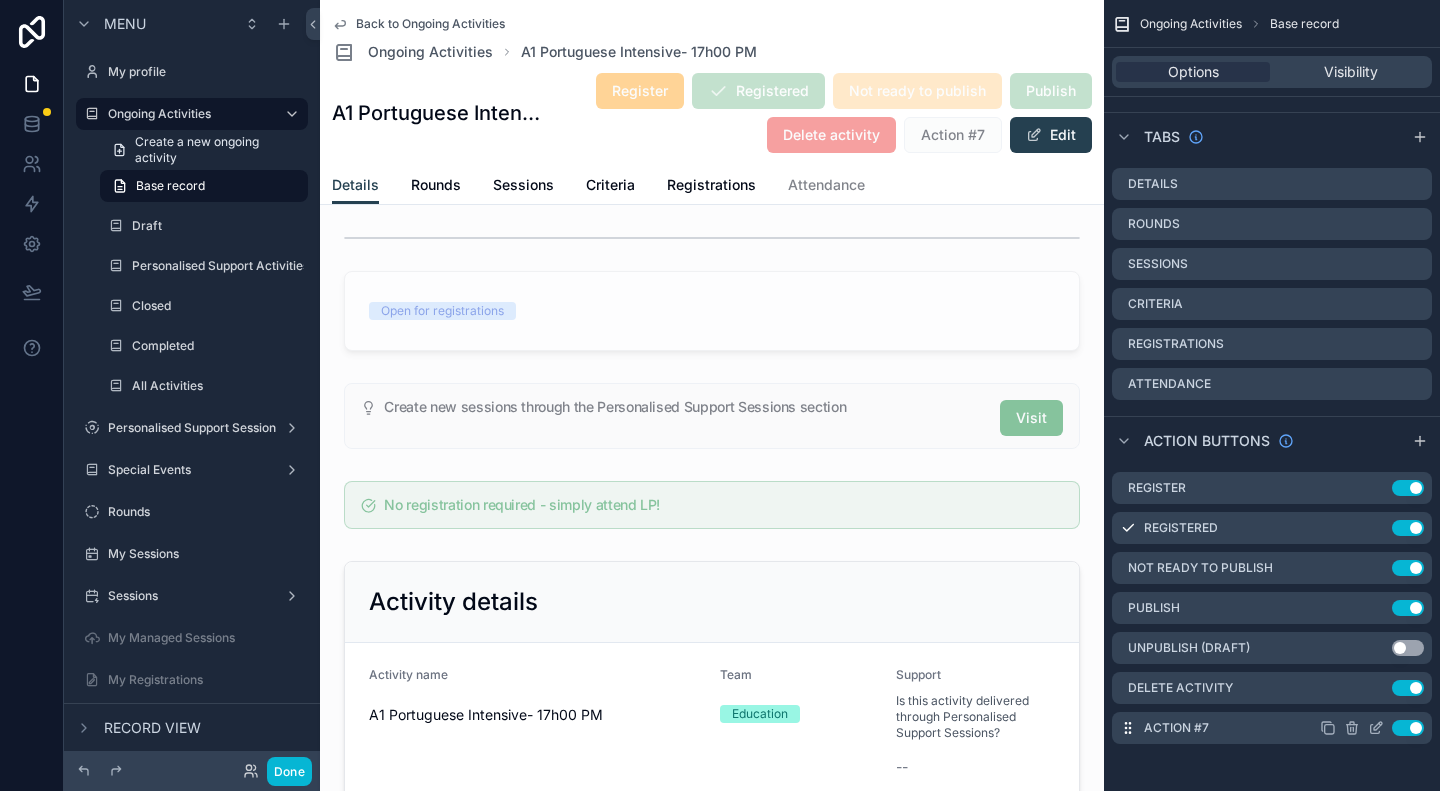 click 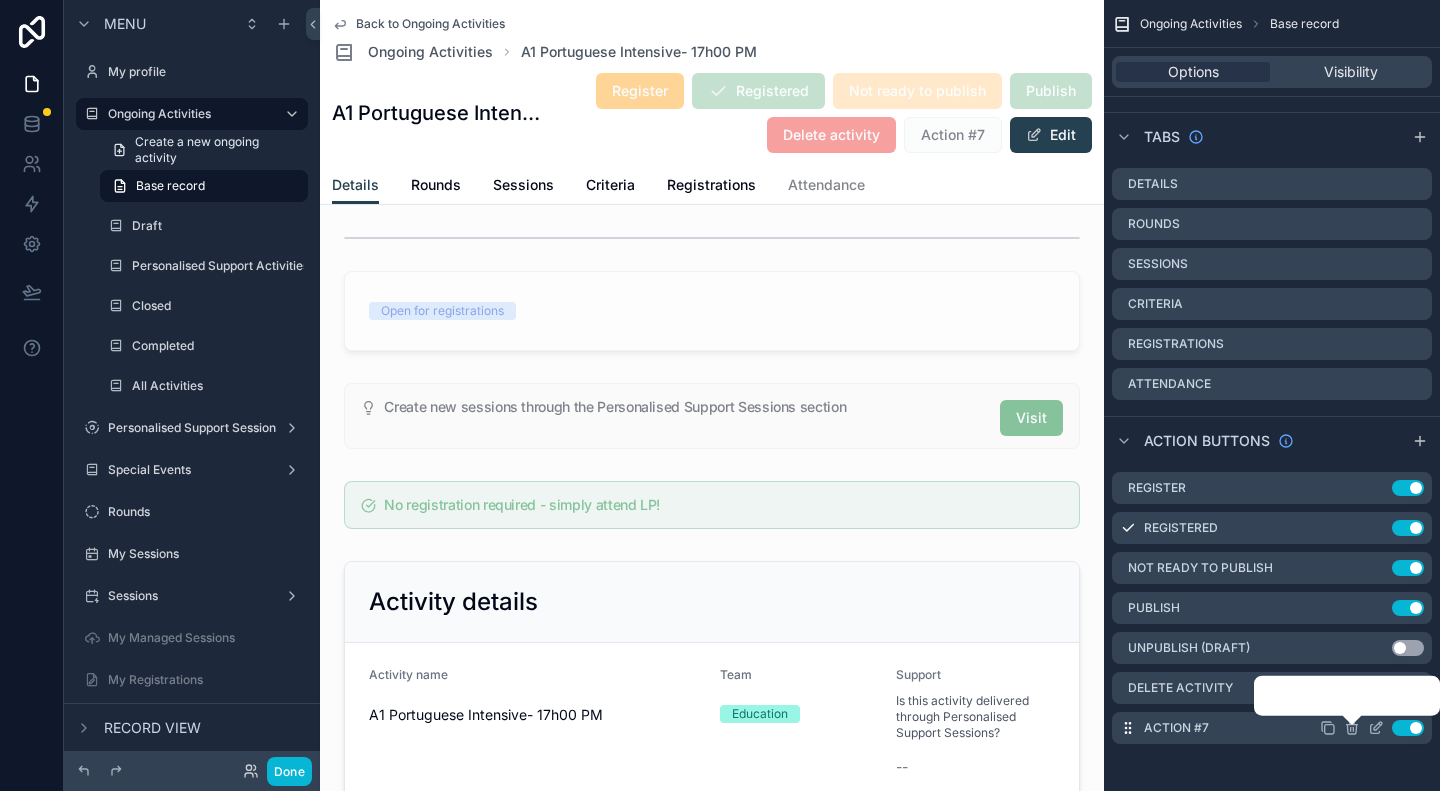 click 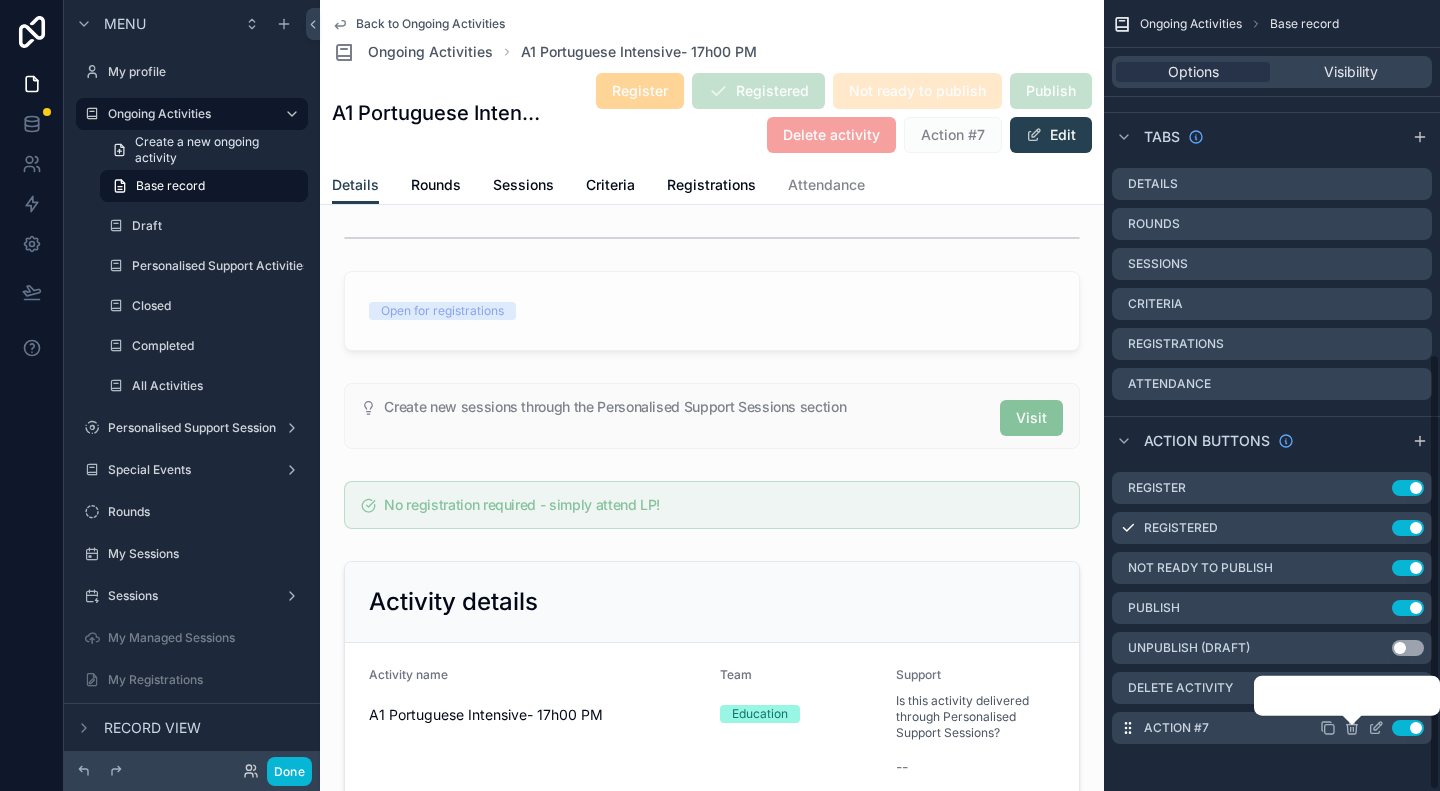 click on "Action #7 Use setting" at bounding box center [1272, 728] 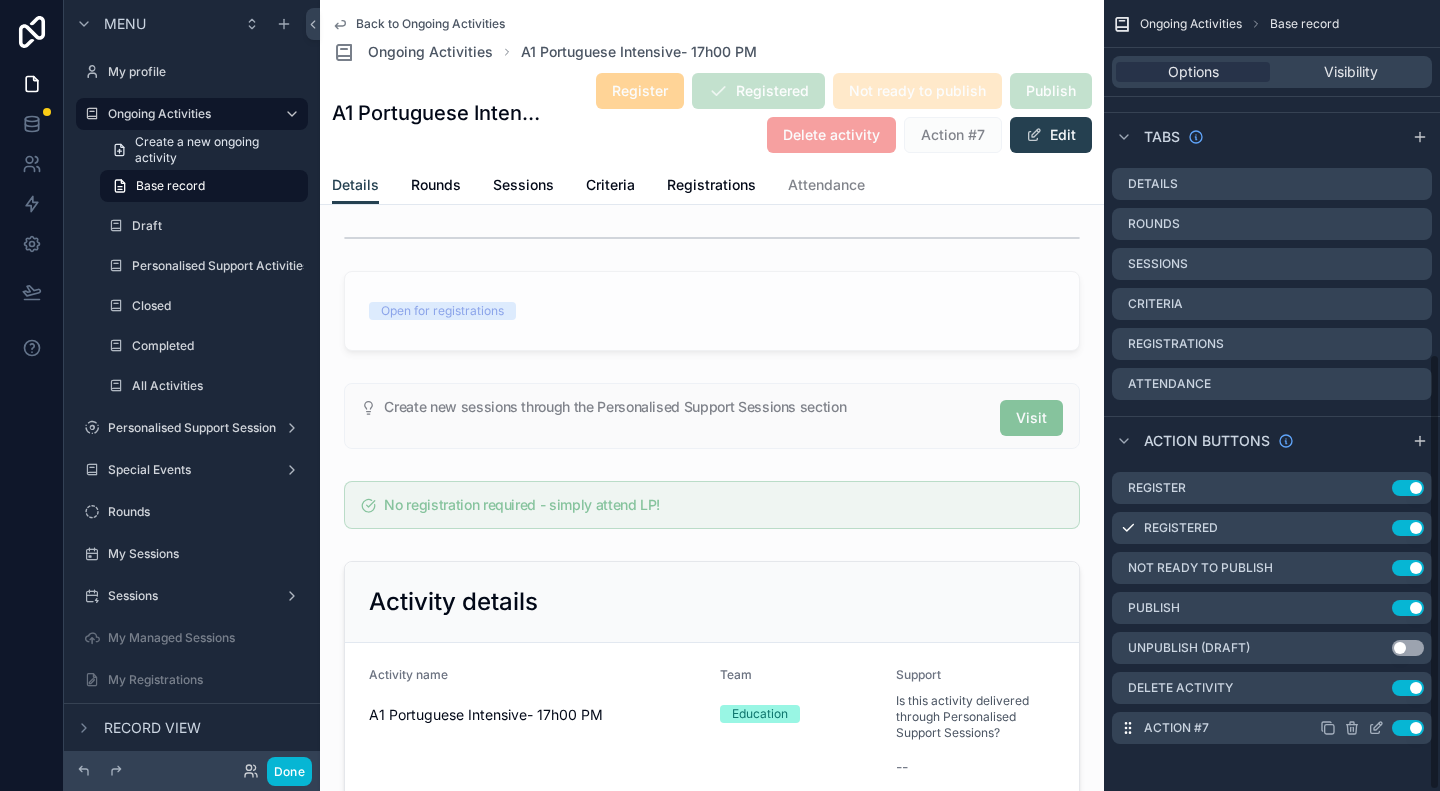 click 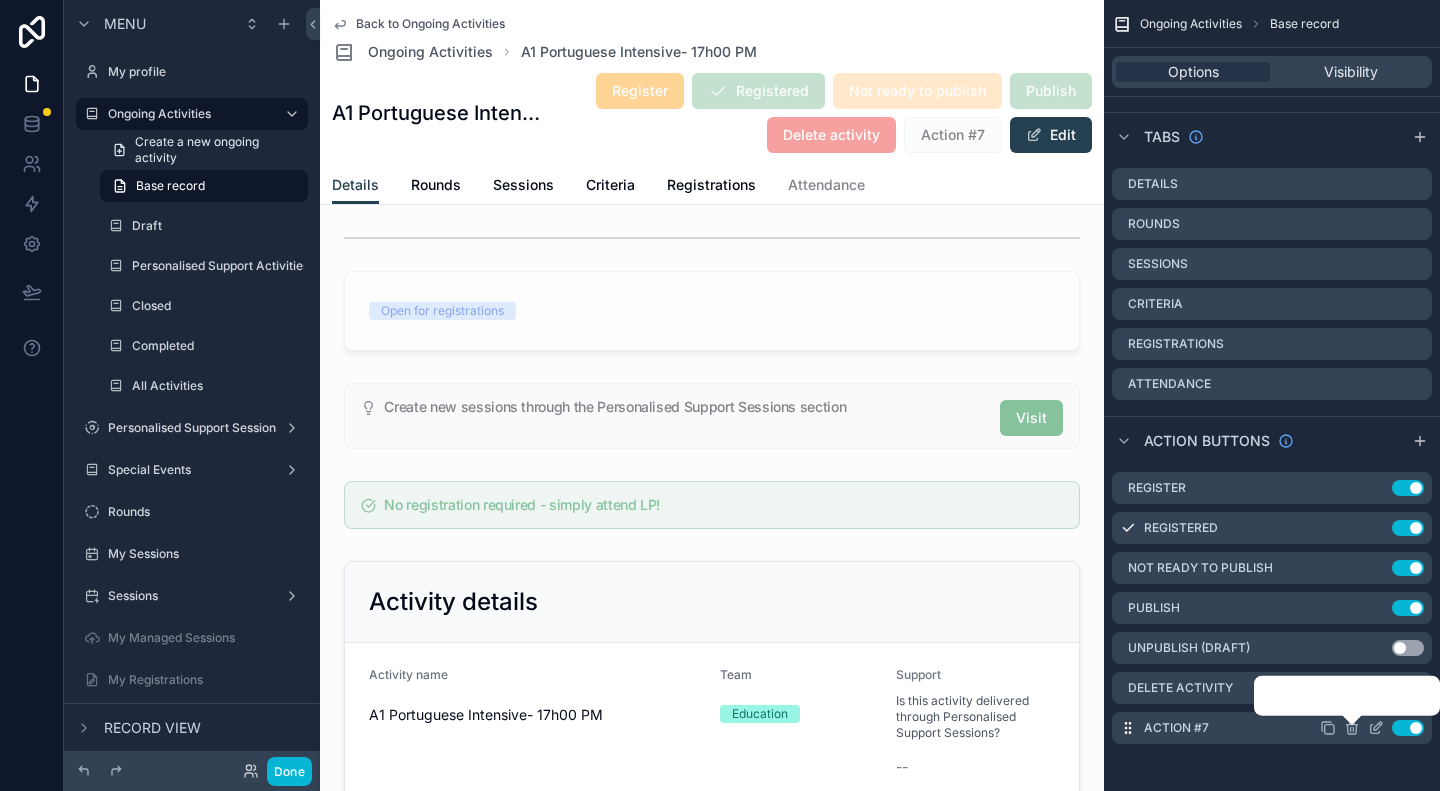 click on "Use setting" at bounding box center (1408, 728) 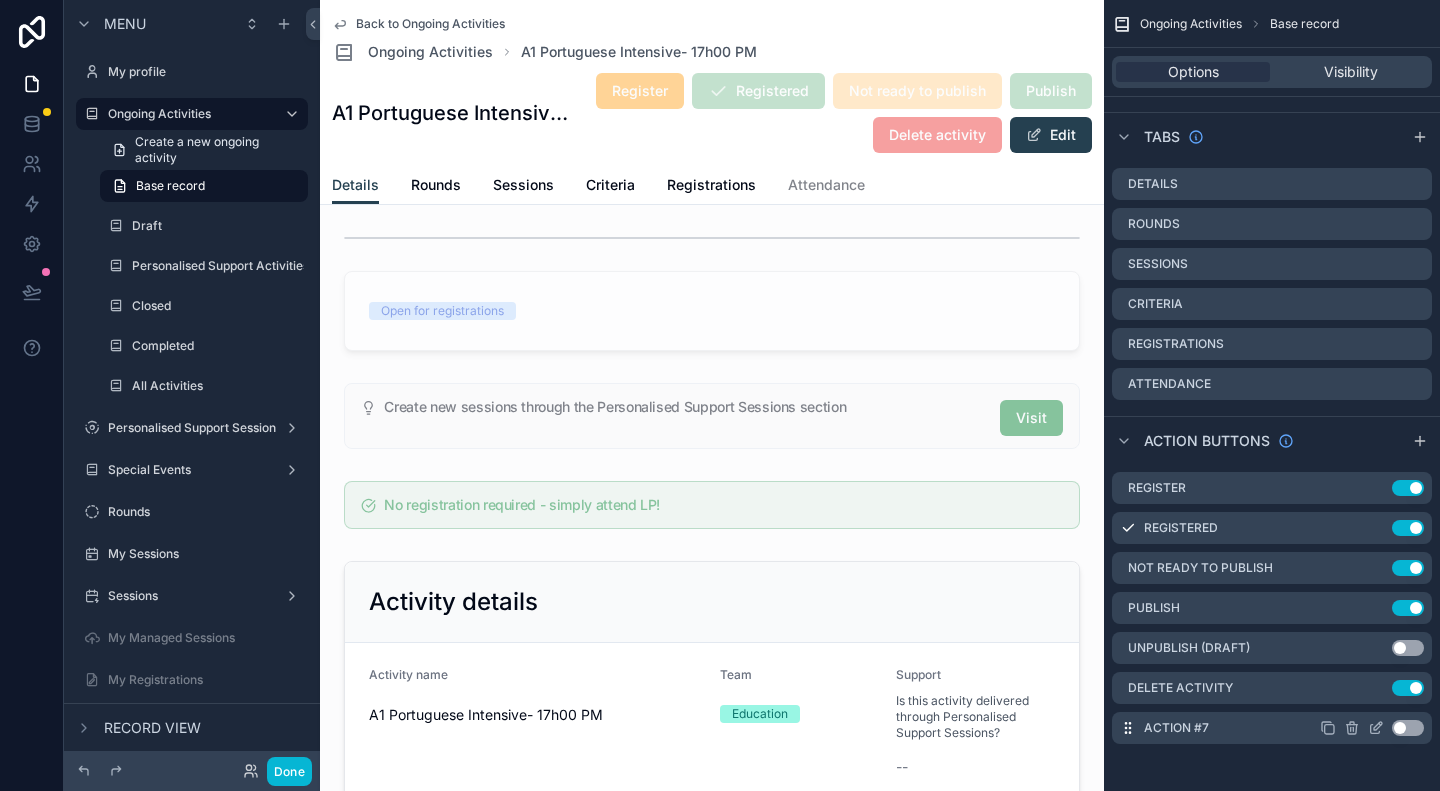 click 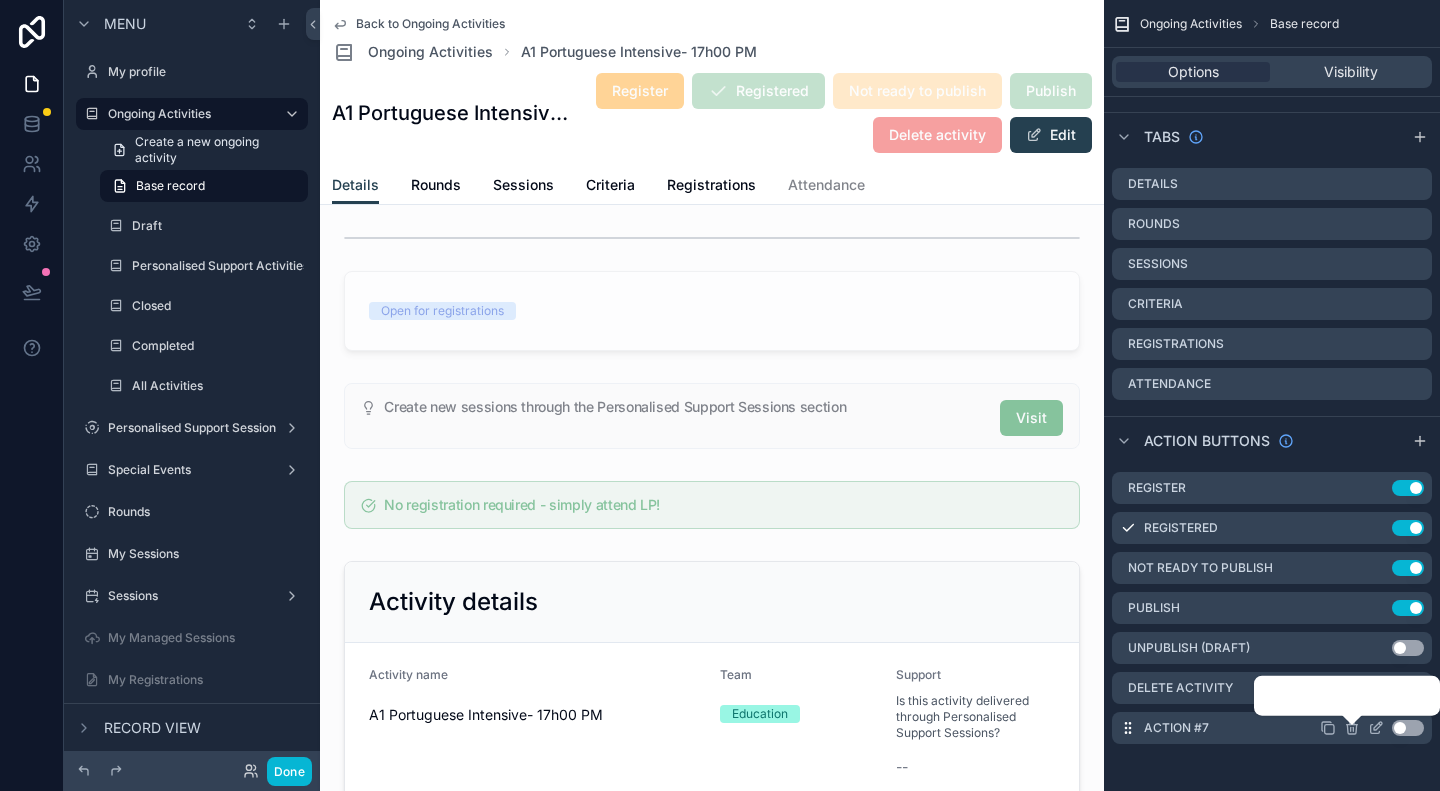 click 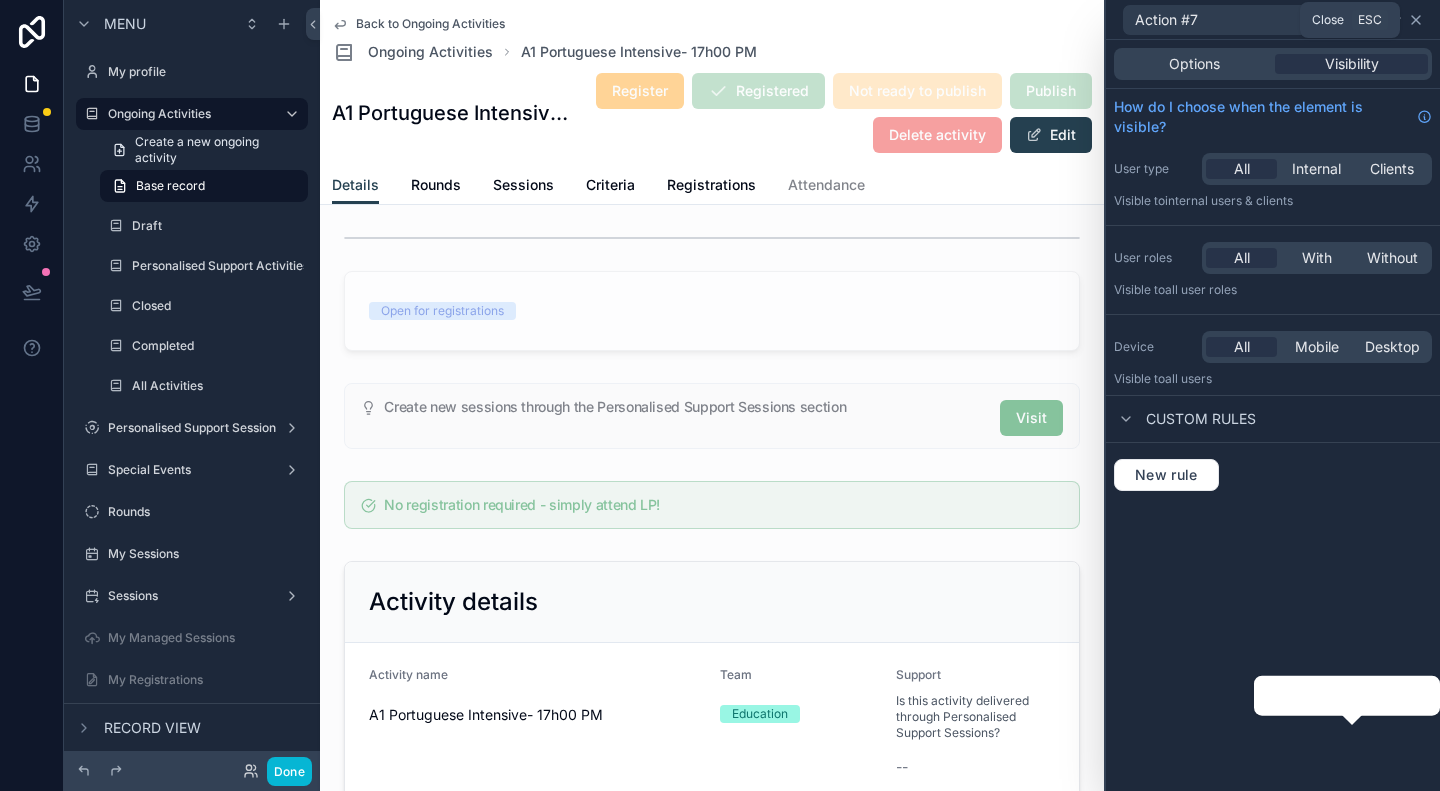 click 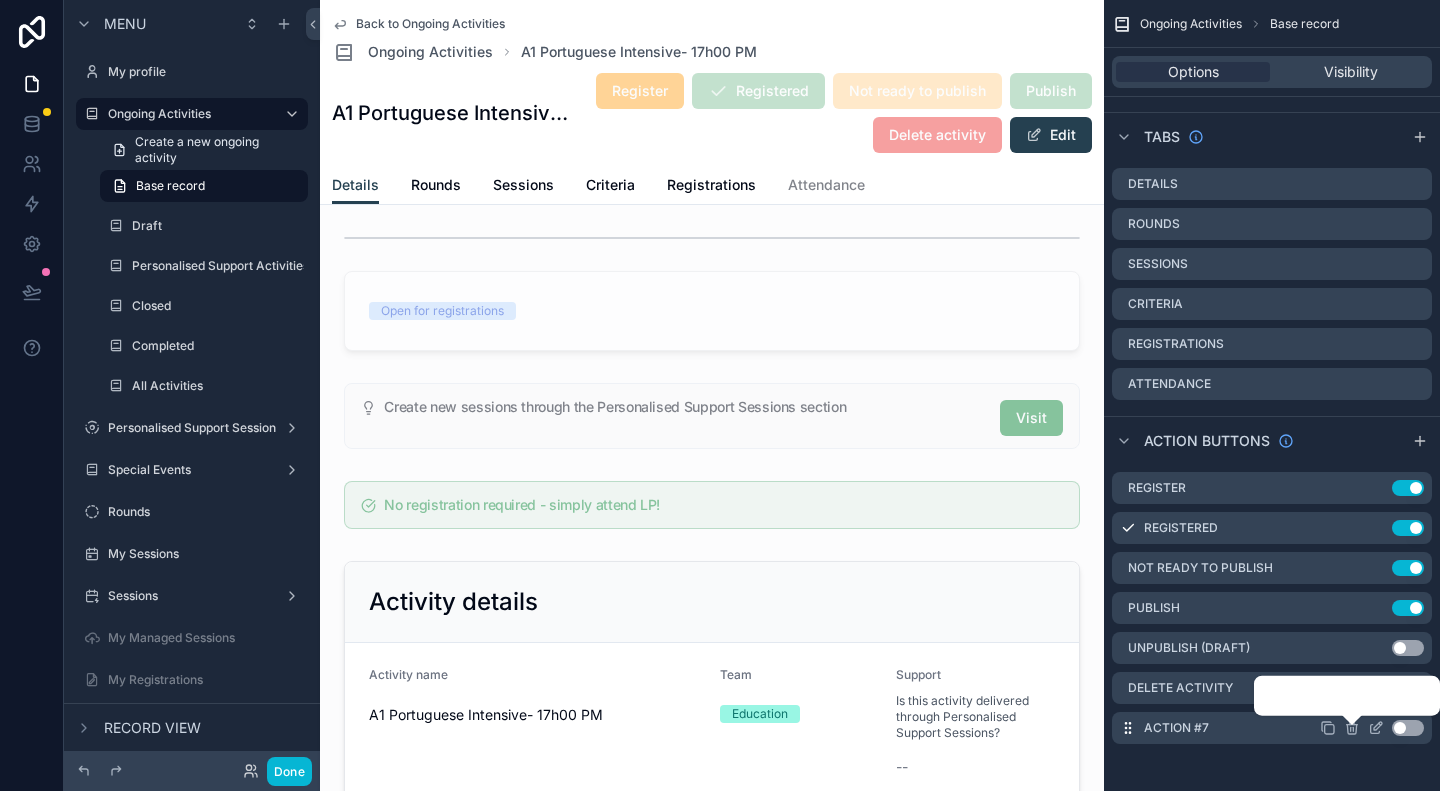 click 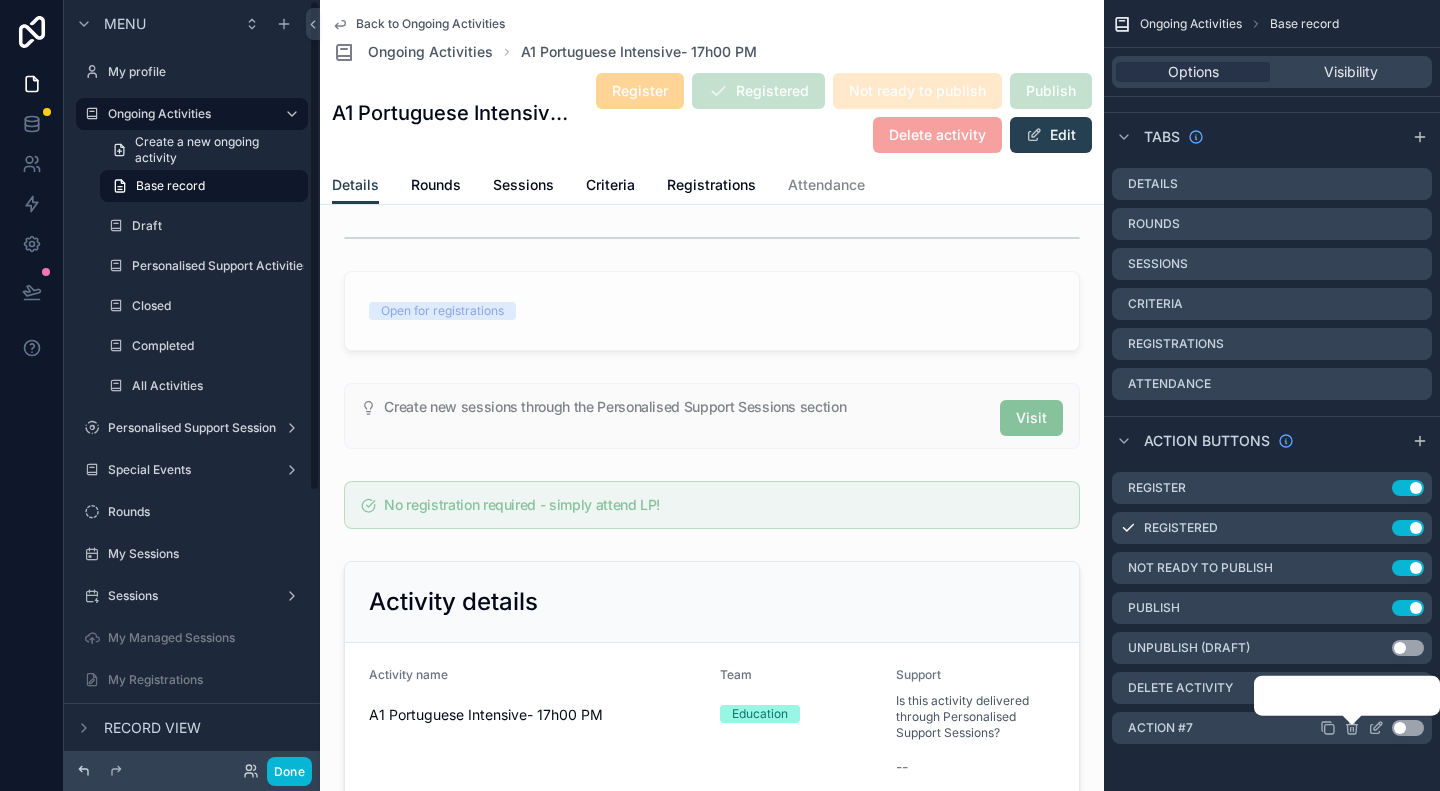 click 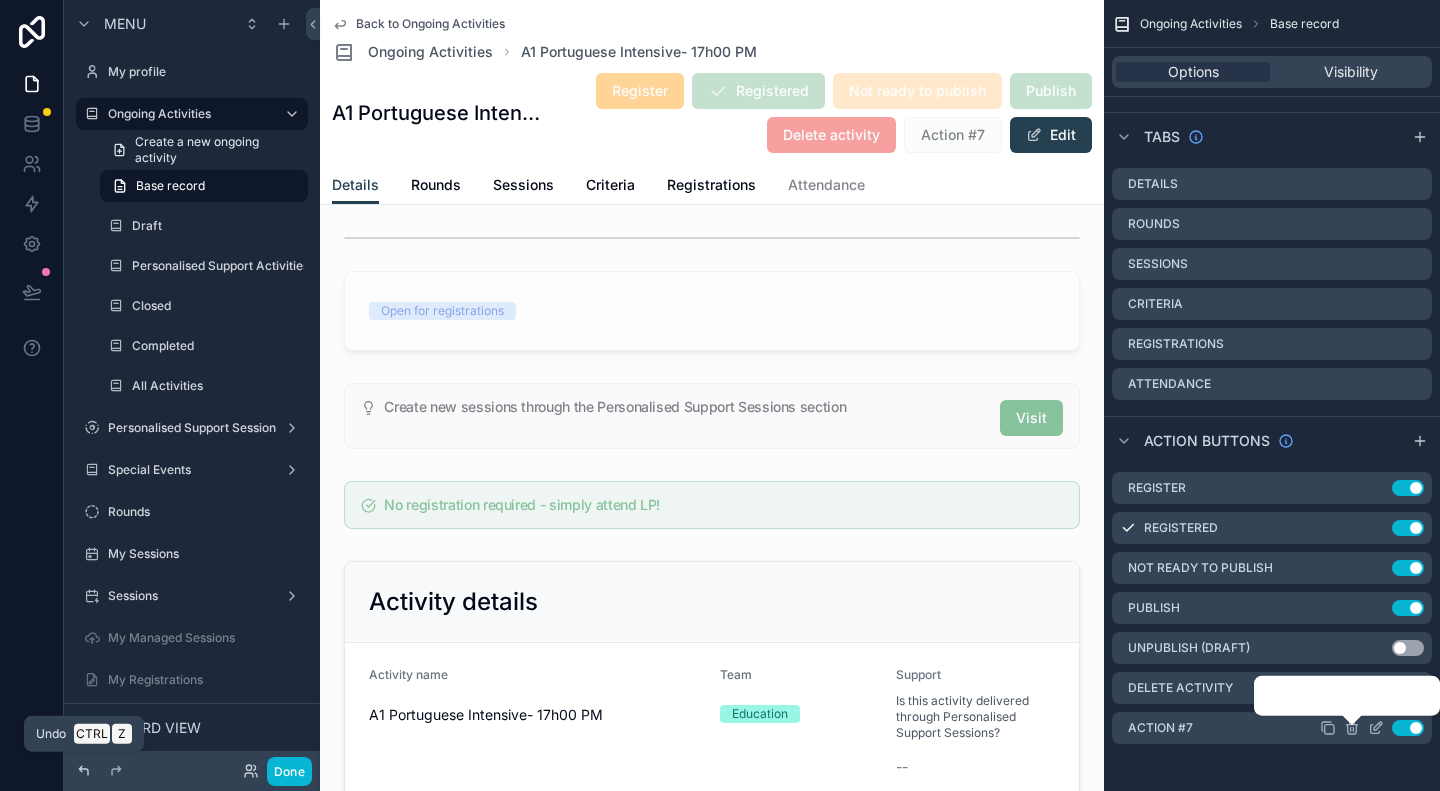 click 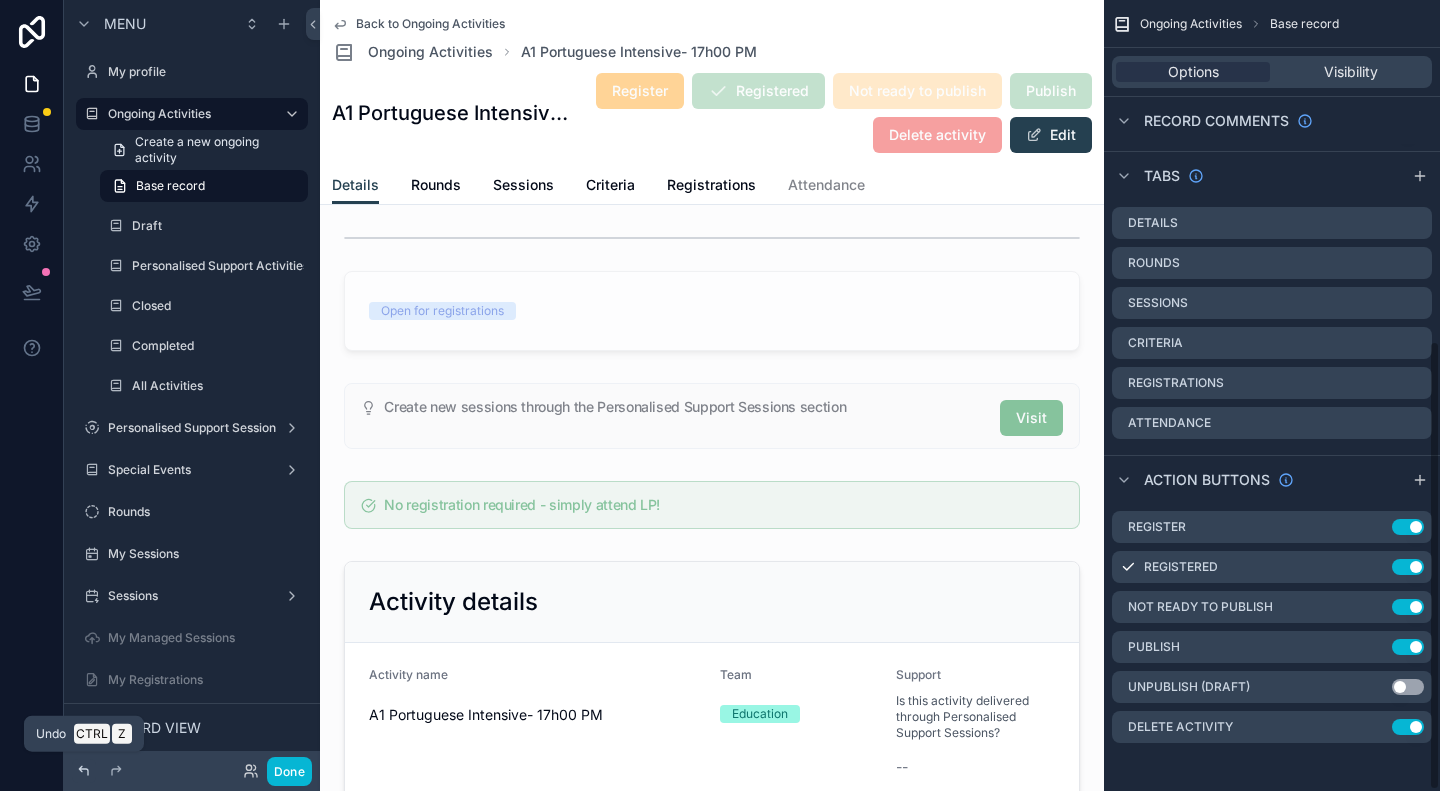 scroll, scrollTop: 600, scrollLeft: 0, axis: vertical 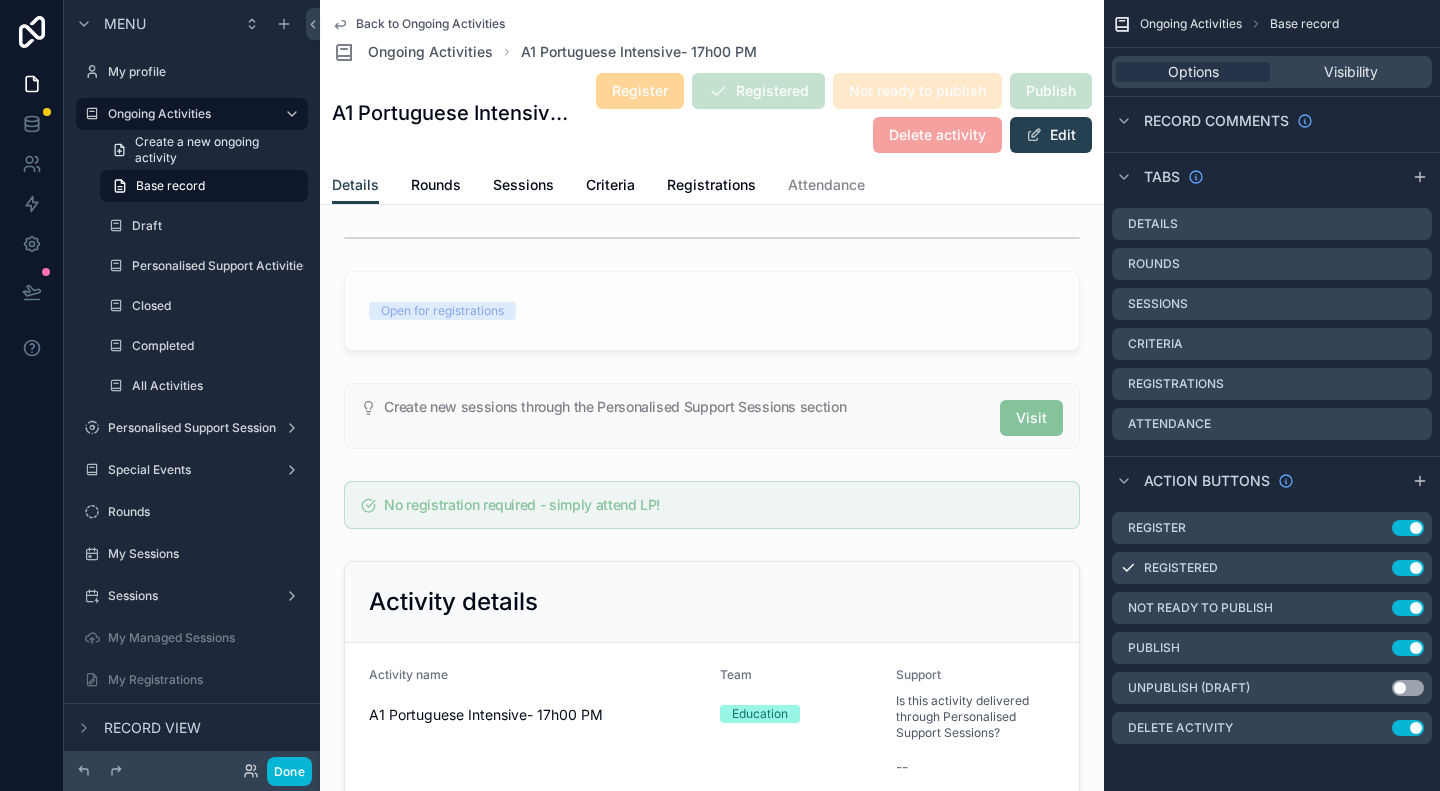 click on "Options Visibility" at bounding box center [1272, 72] 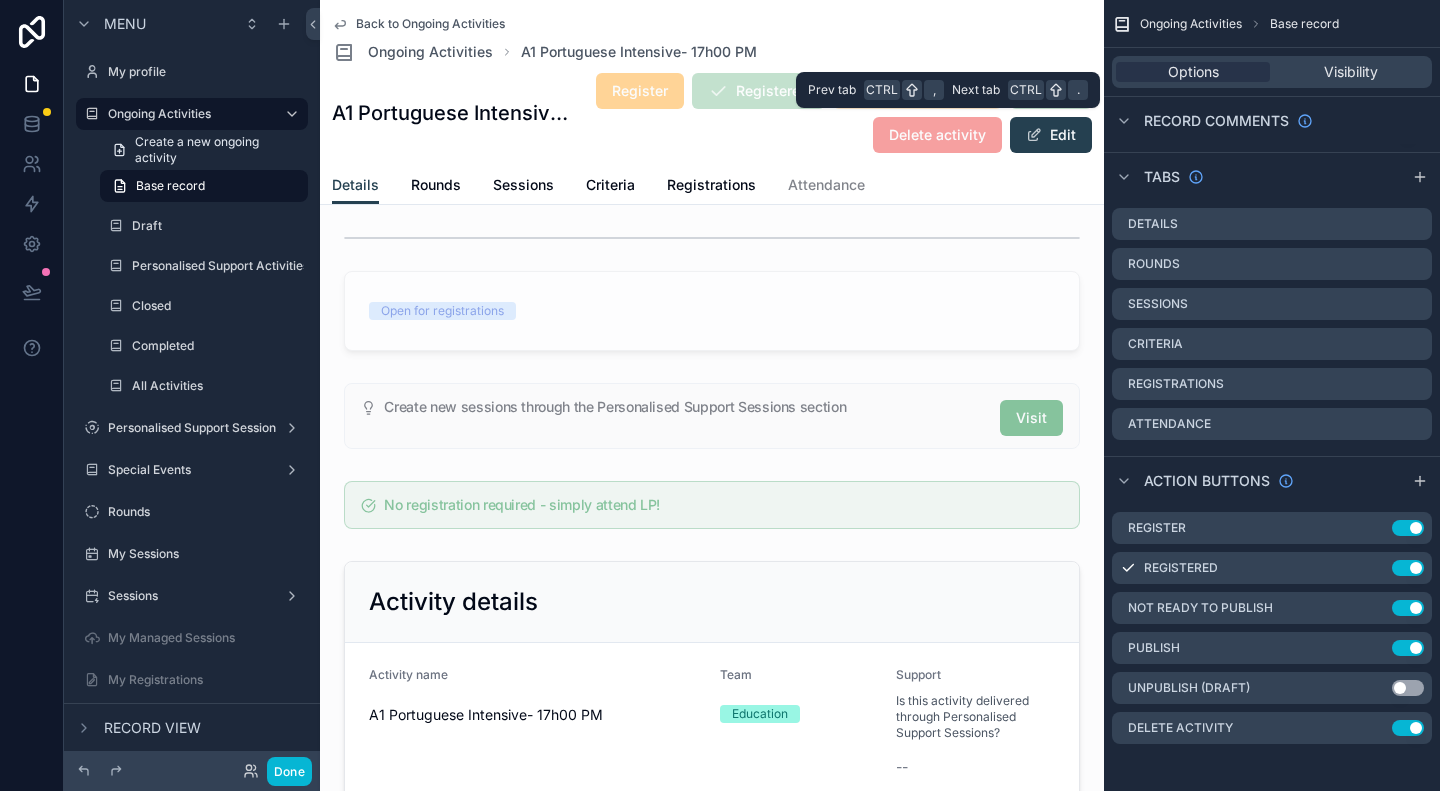 click on "Options Visibility" at bounding box center (1272, 72) 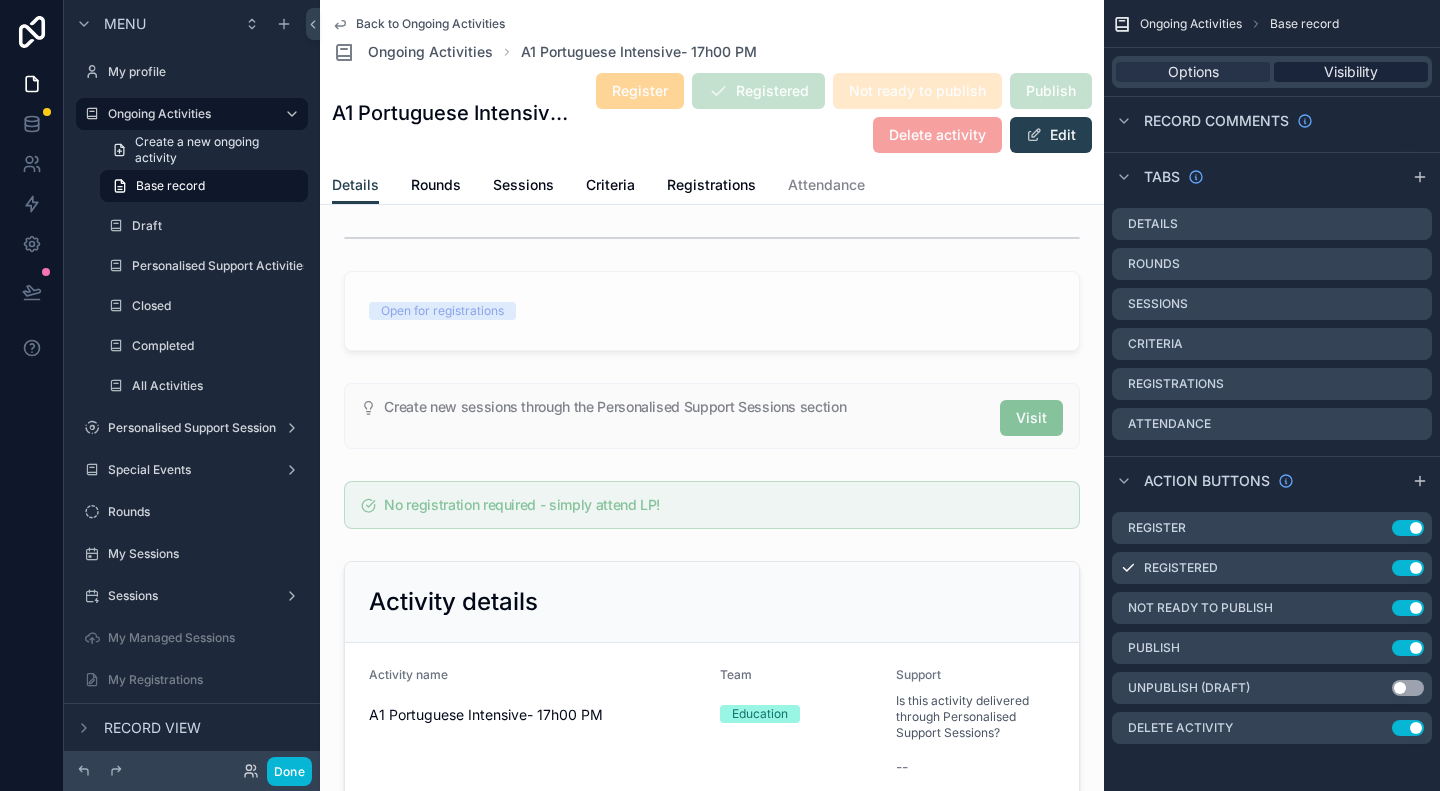click on "Visibility" at bounding box center [1351, 72] 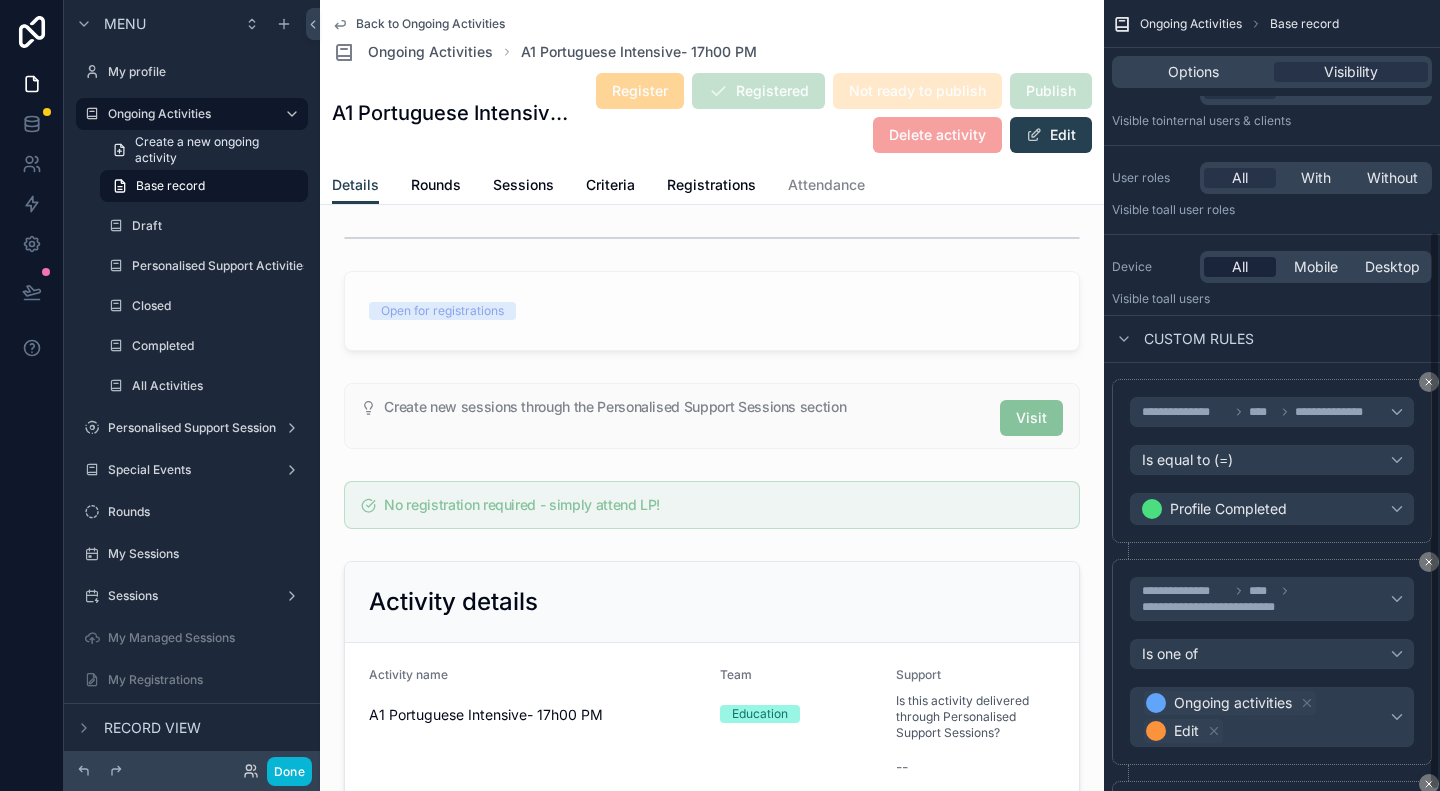 scroll, scrollTop: 0, scrollLeft: 0, axis: both 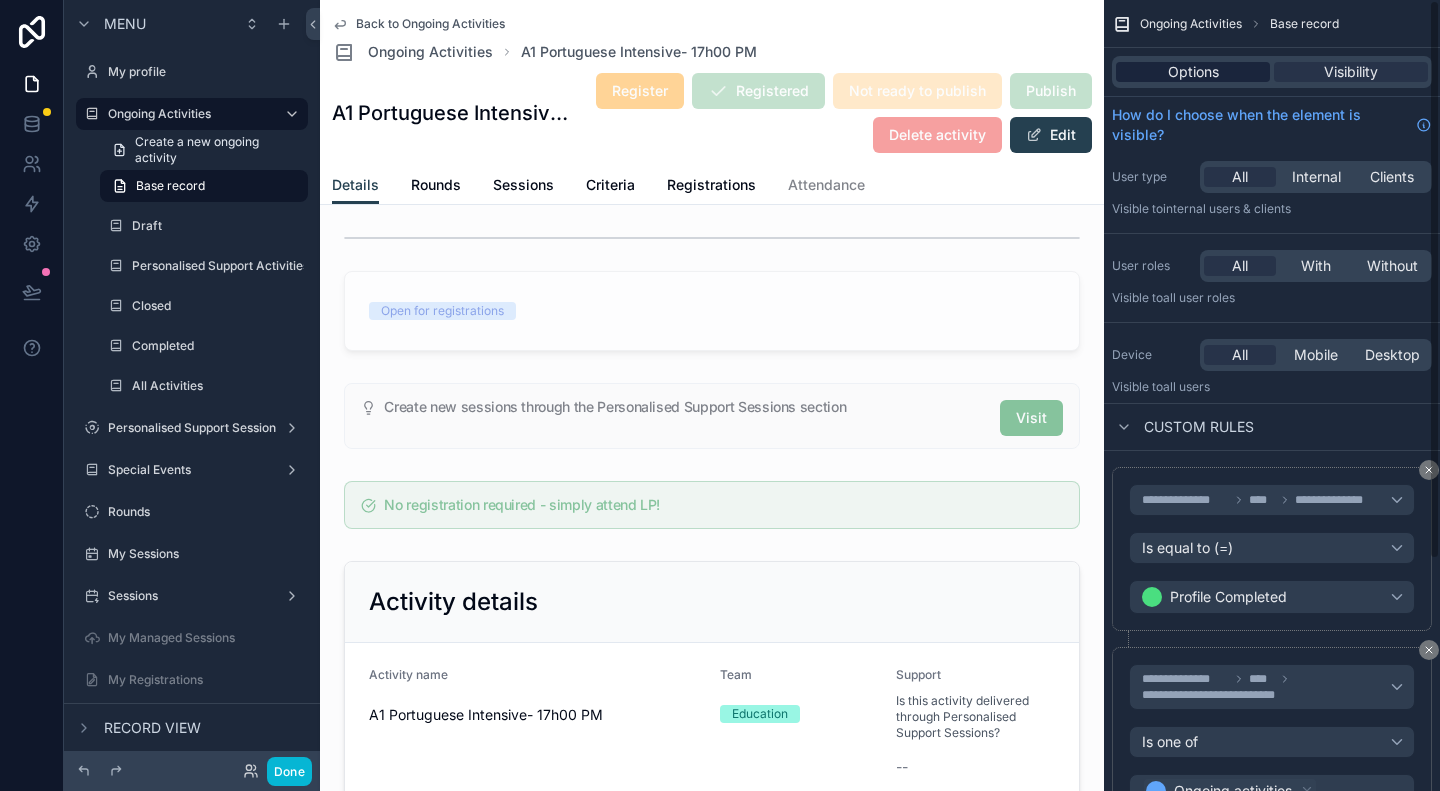 click on "Options" at bounding box center (1193, 72) 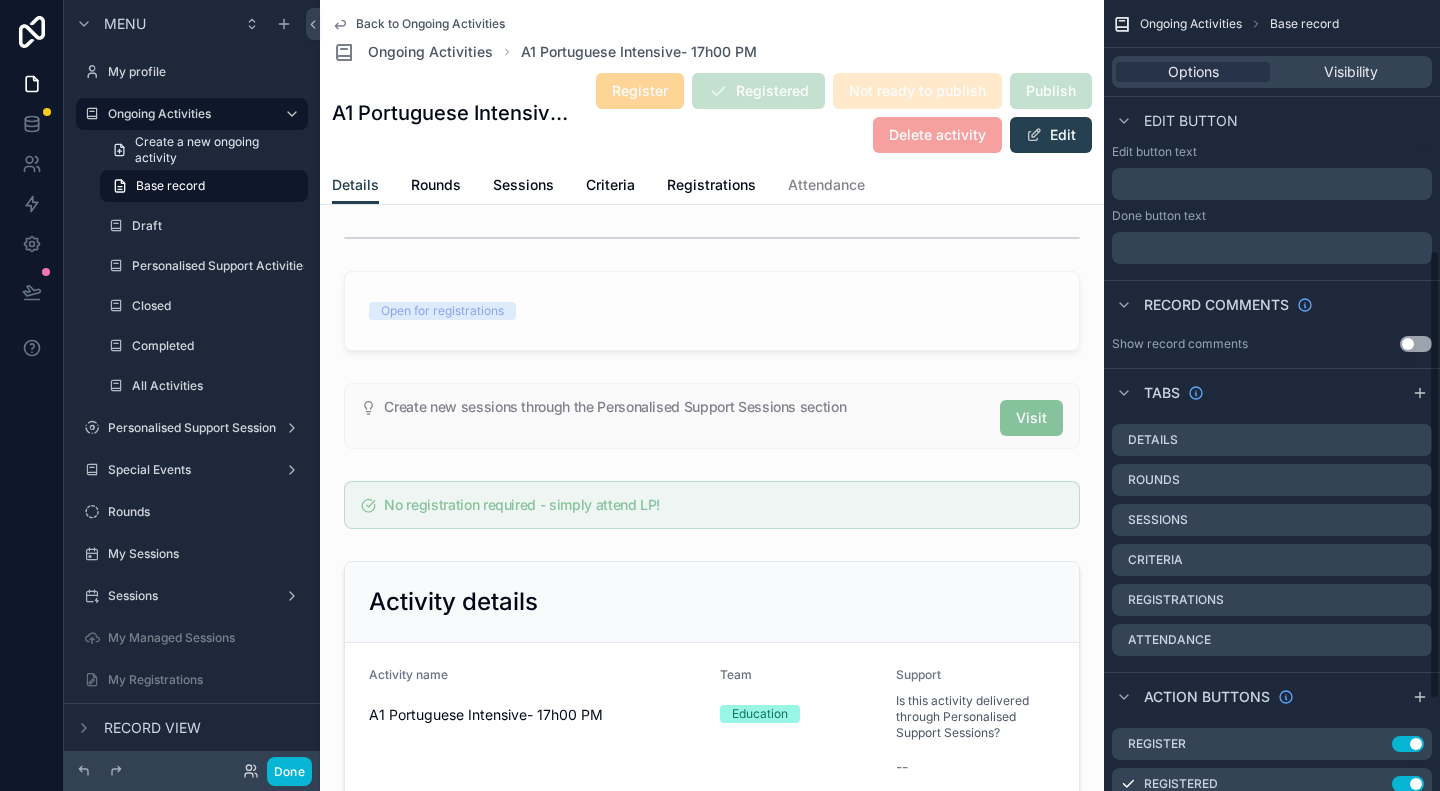 scroll, scrollTop: 500, scrollLeft: 0, axis: vertical 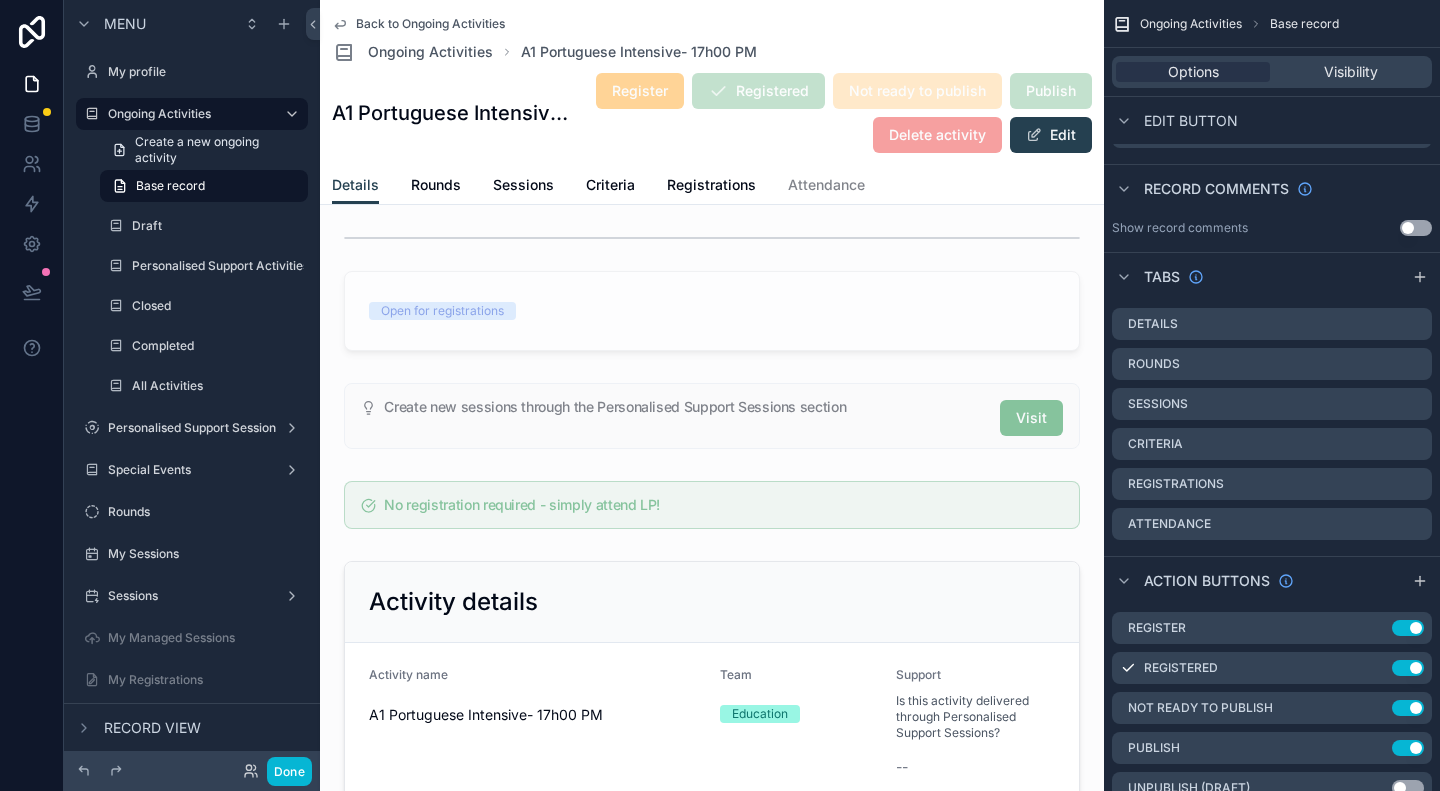 click on "Register" at bounding box center [640, 90] 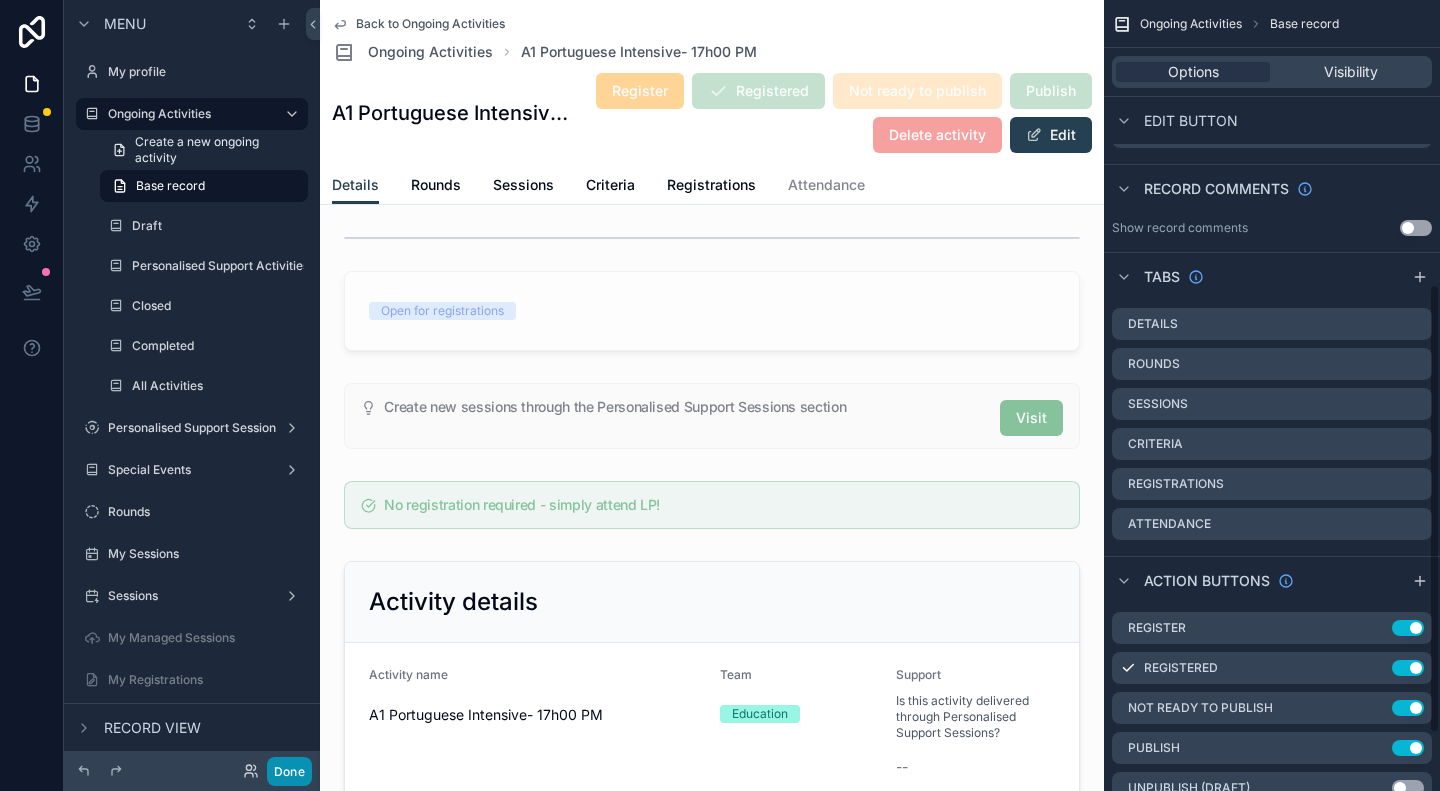 click on "Done" at bounding box center [289, 771] 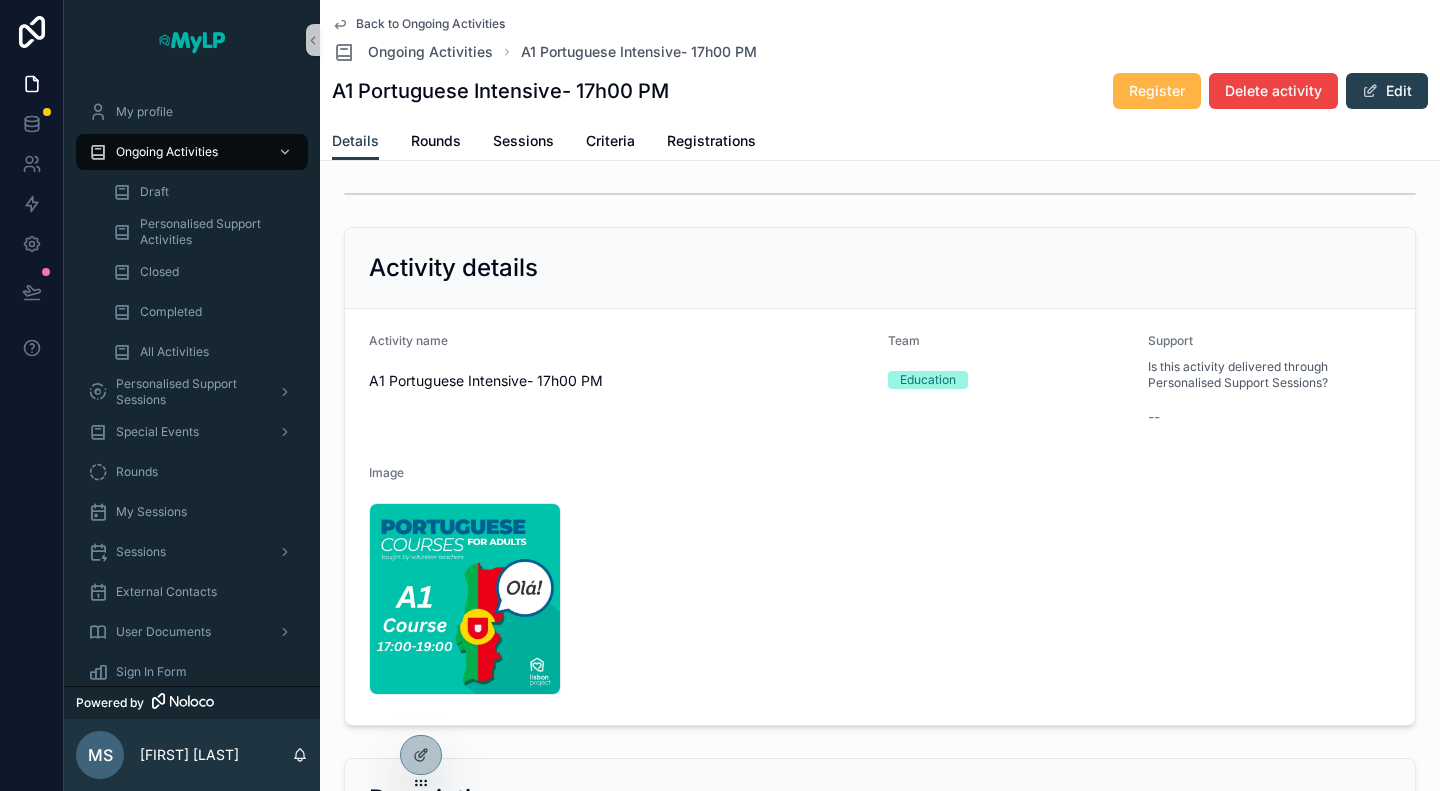 click on "Register" at bounding box center (1157, 91) 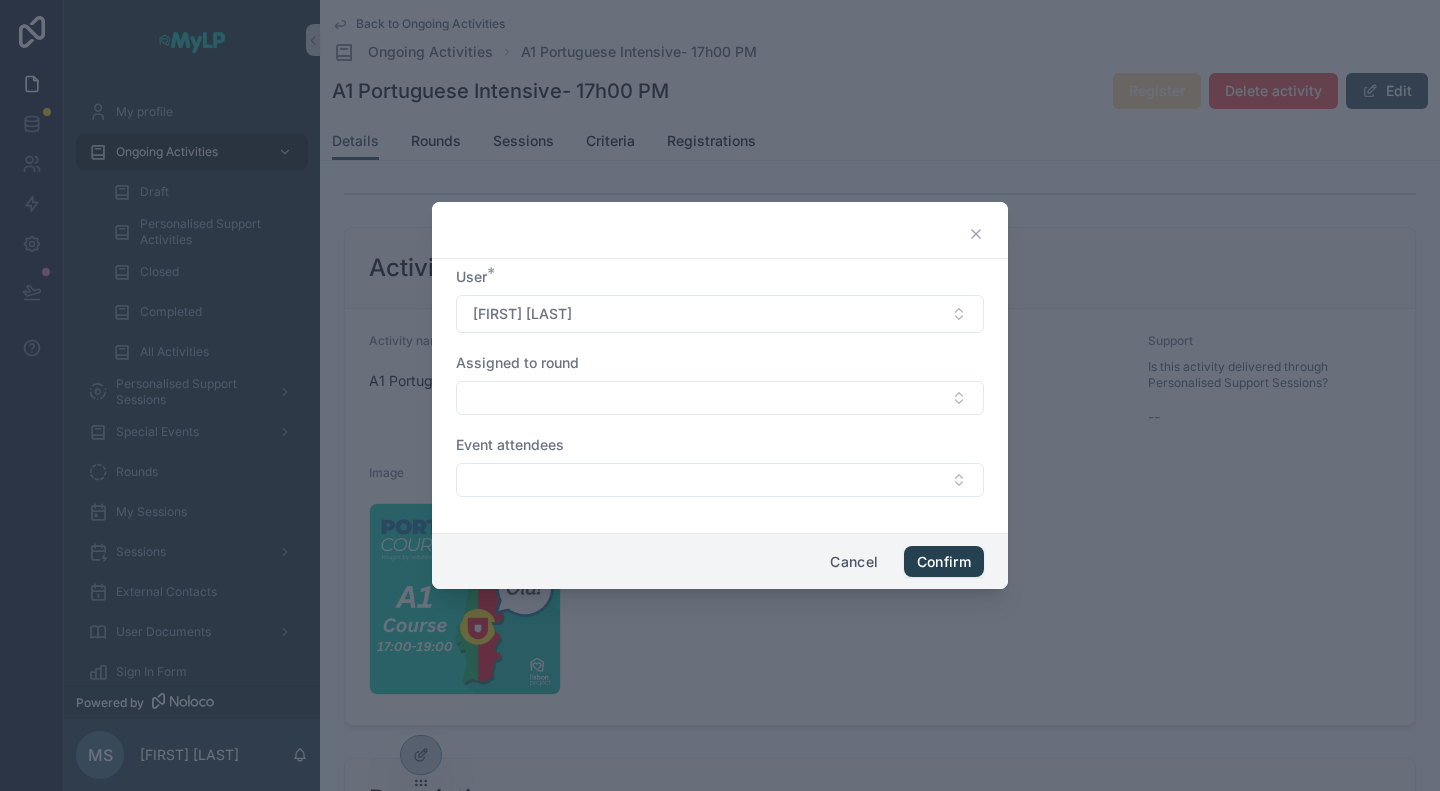click at bounding box center (720, 395) 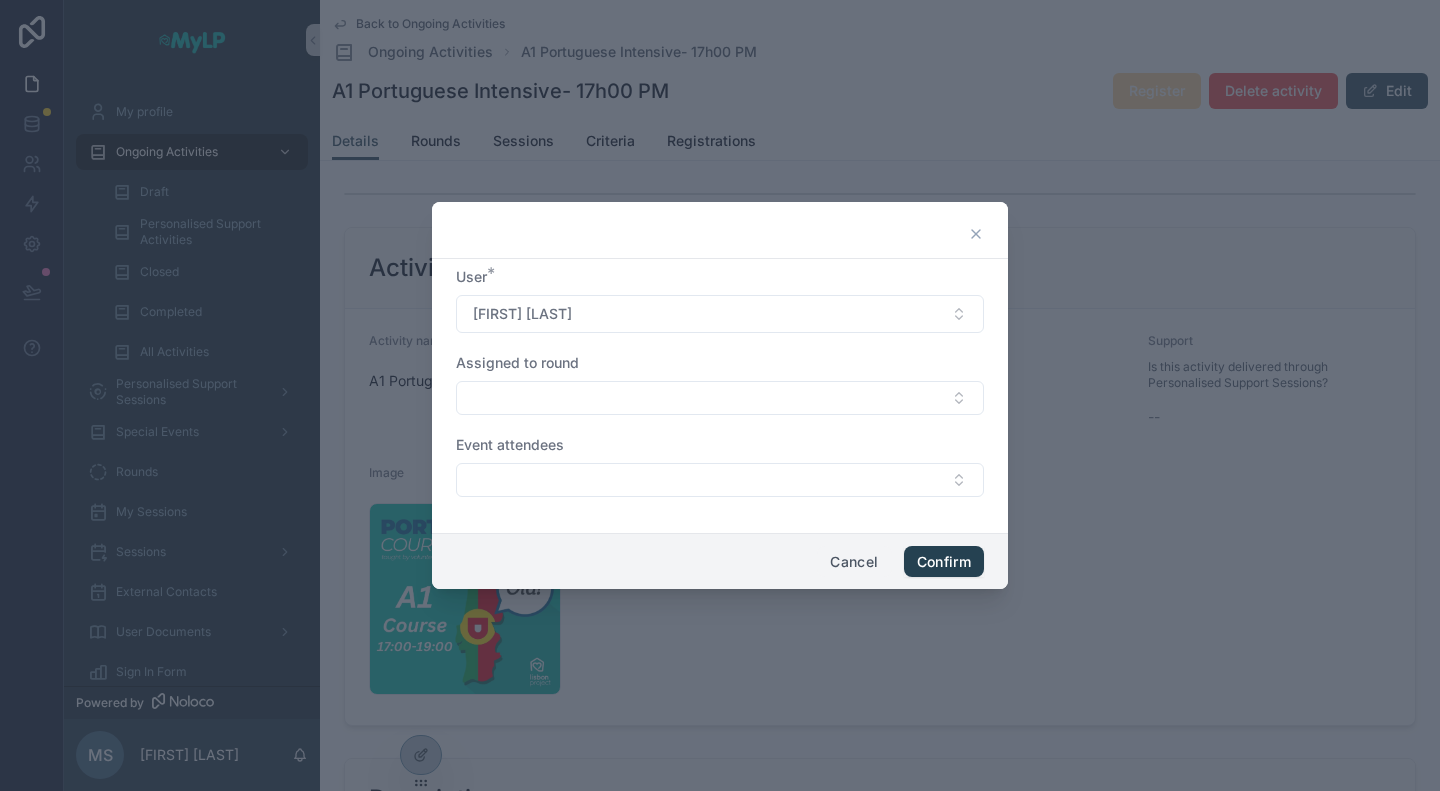 click on "Cancel" at bounding box center [854, 562] 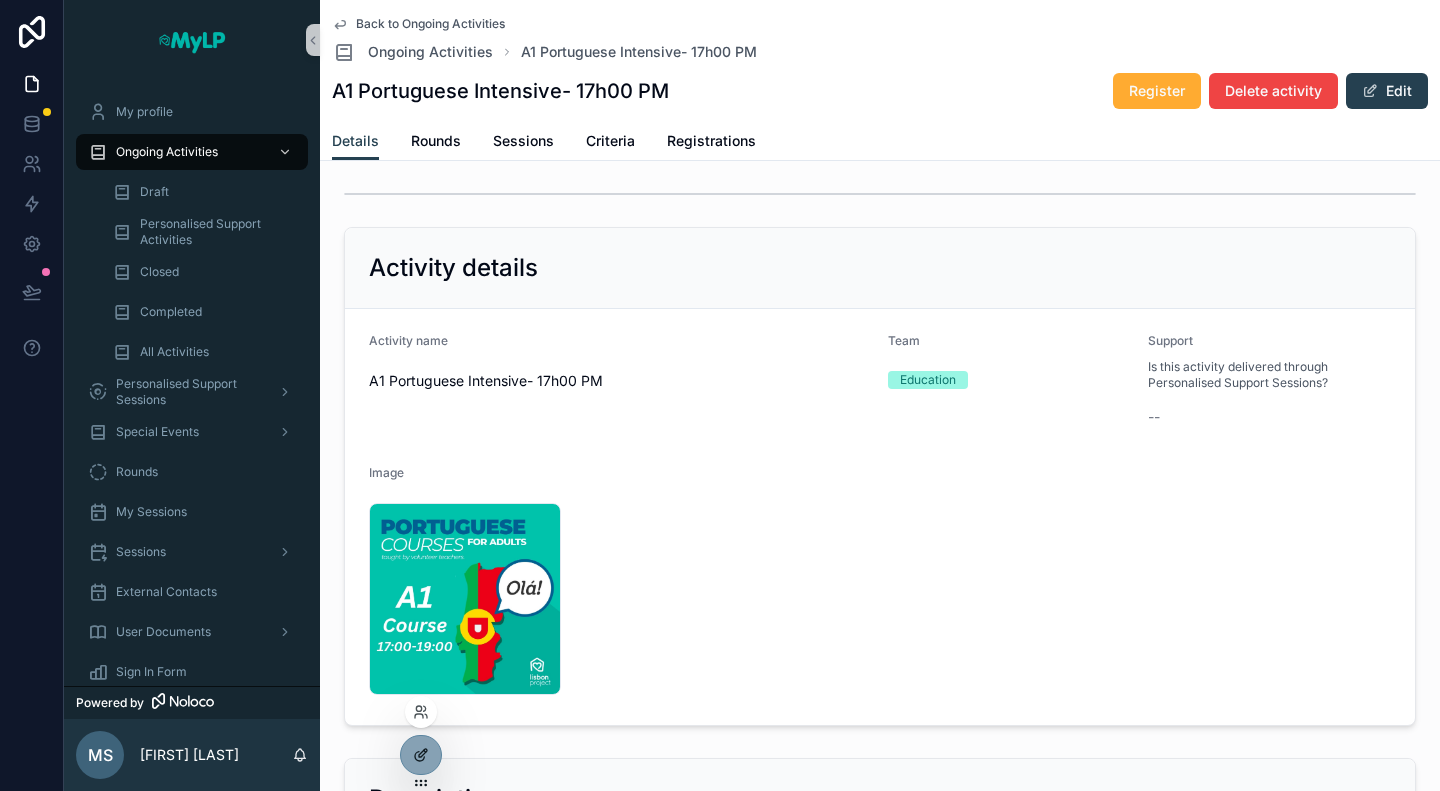 click at bounding box center [421, 755] 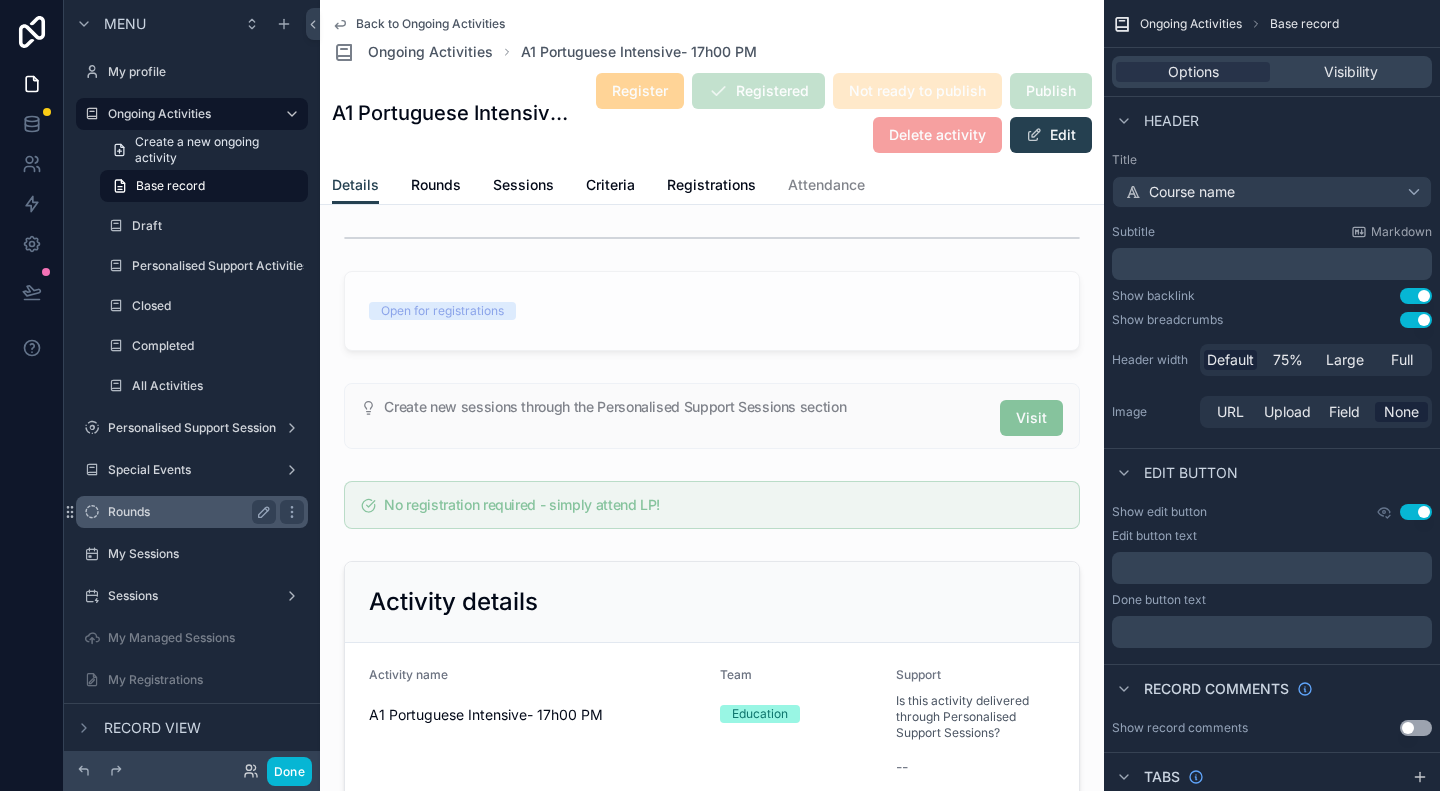 click on "Rounds" at bounding box center (188, 512) 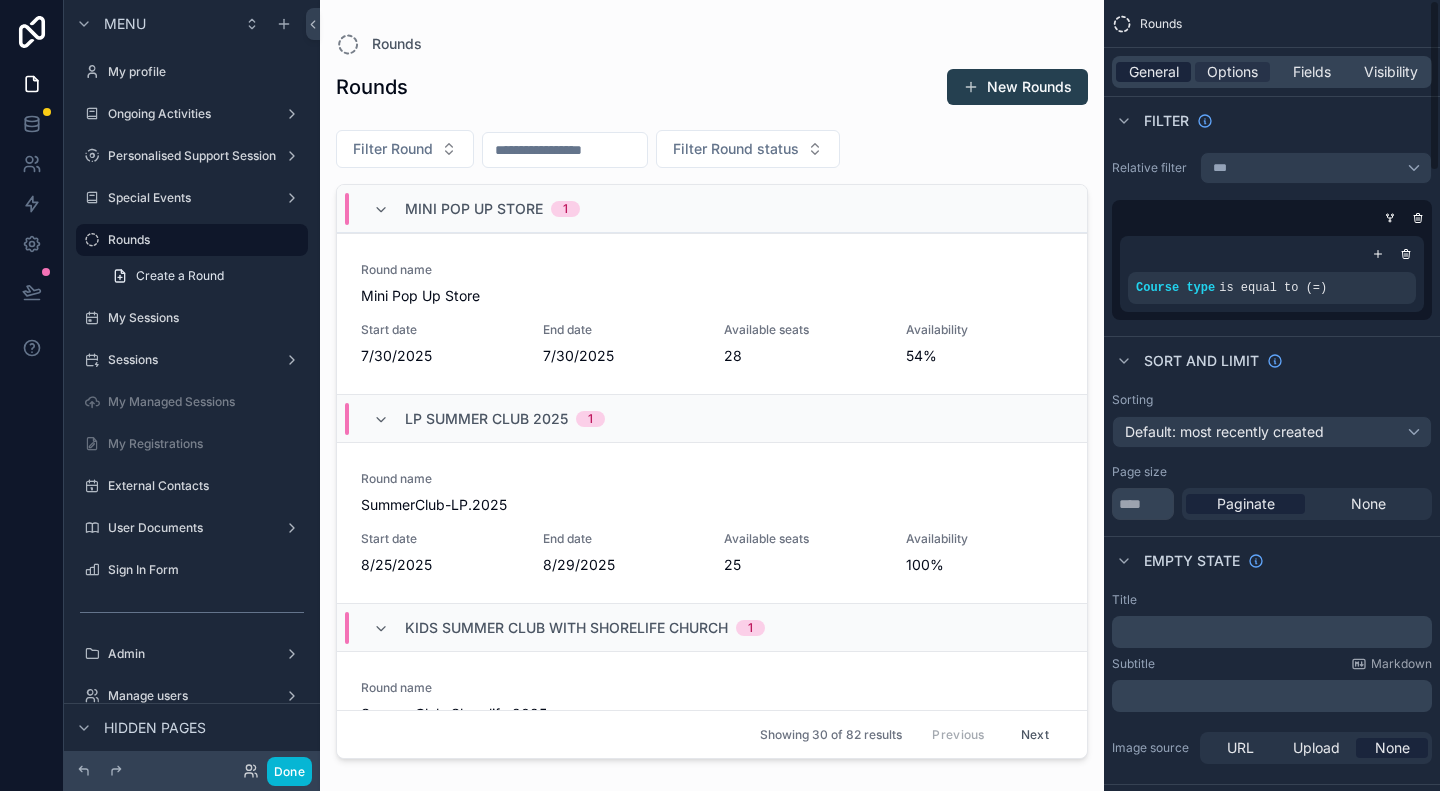 click on "General" at bounding box center (1154, 72) 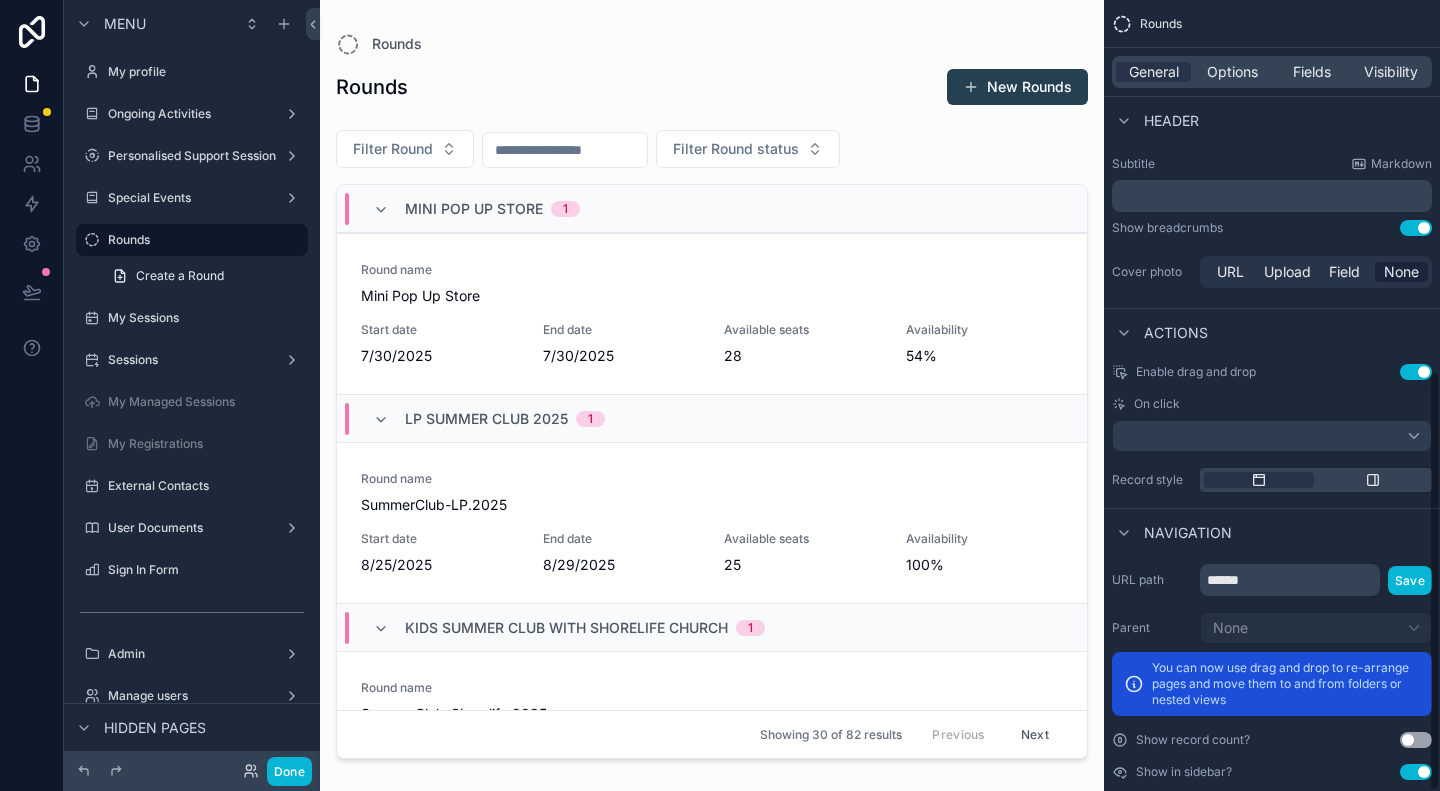 scroll, scrollTop: 698, scrollLeft: 0, axis: vertical 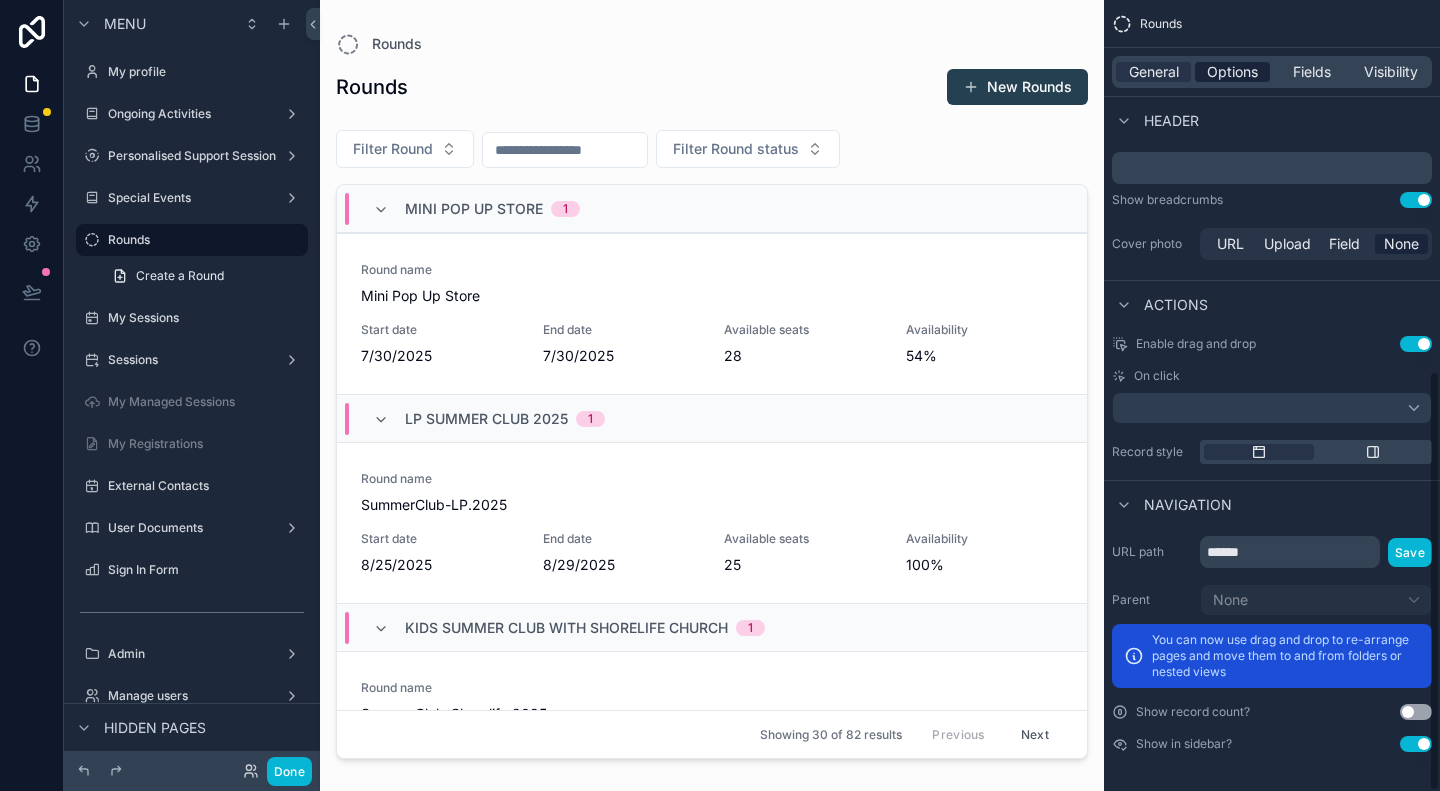 click on "Options" at bounding box center [1232, 72] 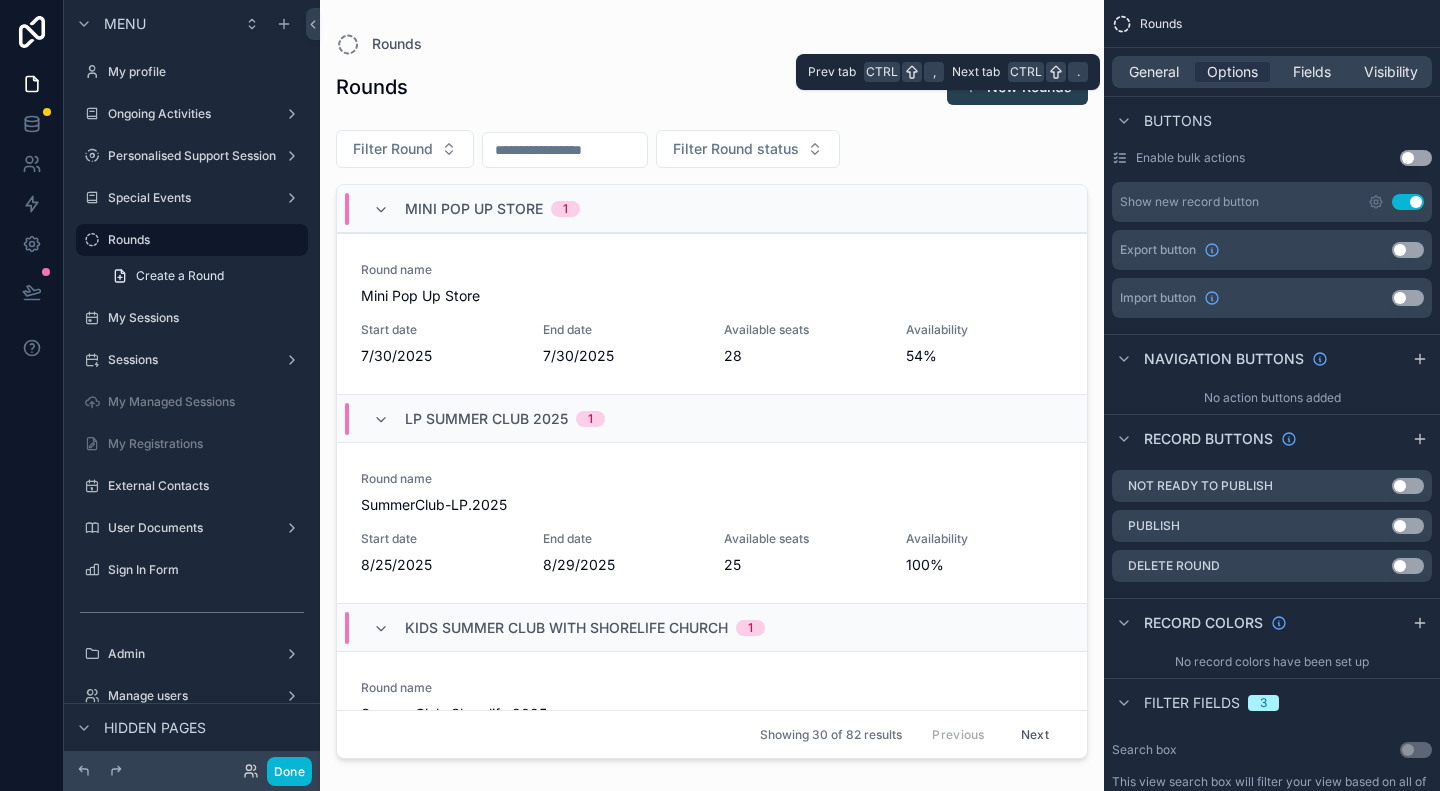 click on "General Options Fields Visibility" at bounding box center (1272, 72) 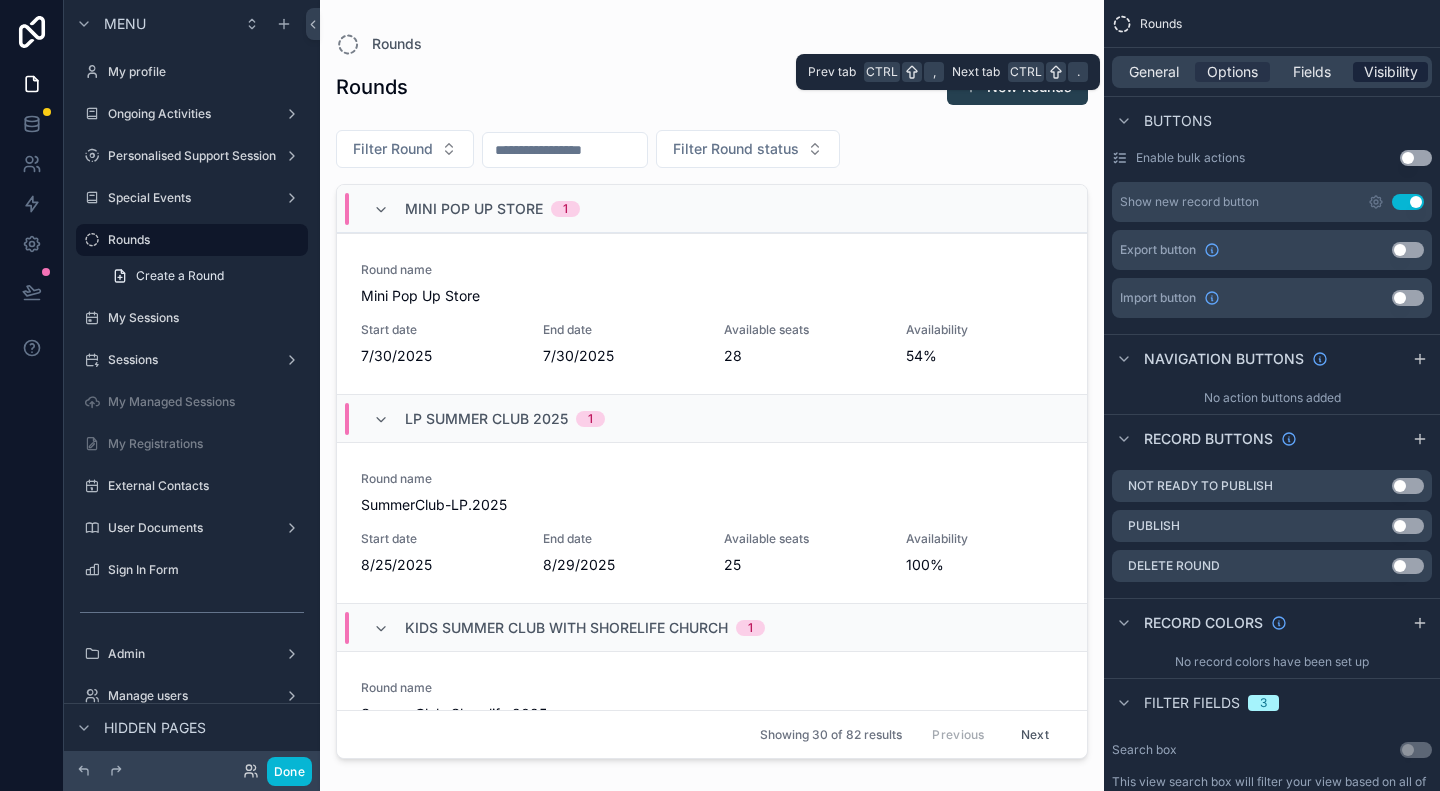 click on "Visibility" at bounding box center [1391, 72] 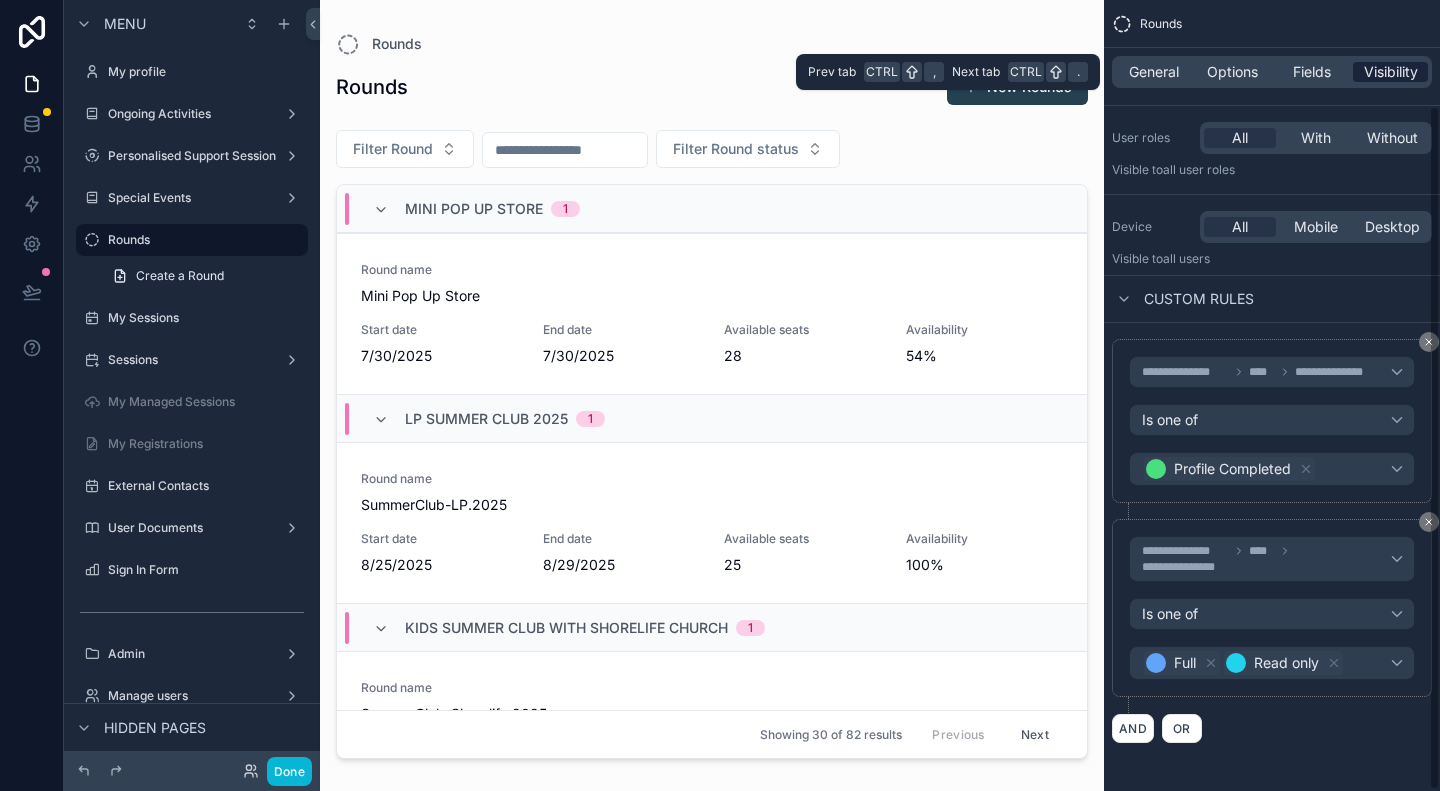 scroll, scrollTop: 122, scrollLeft: 0, axis: vertical 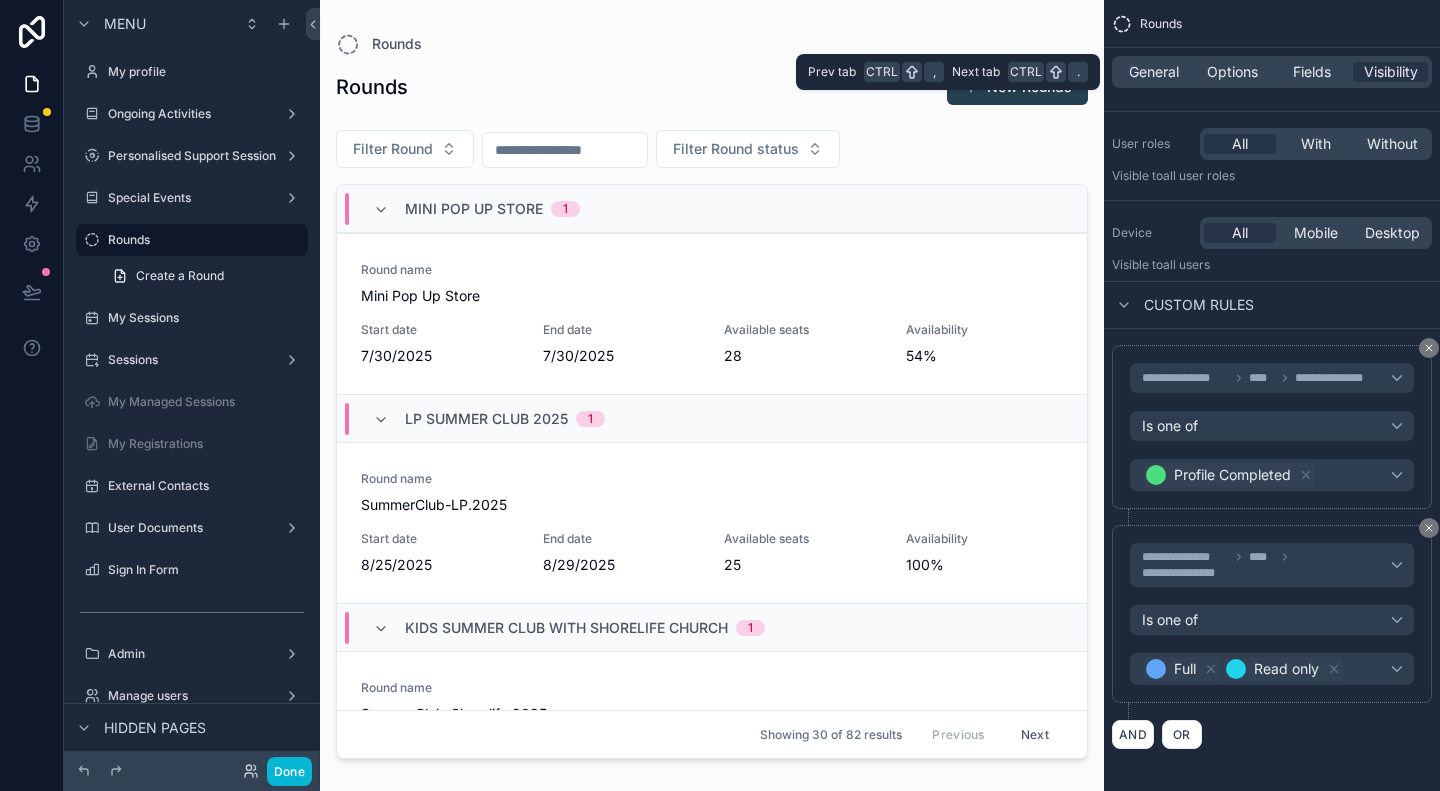 click on "General Options Fields Visibility" at bounding box center (1272, 72) 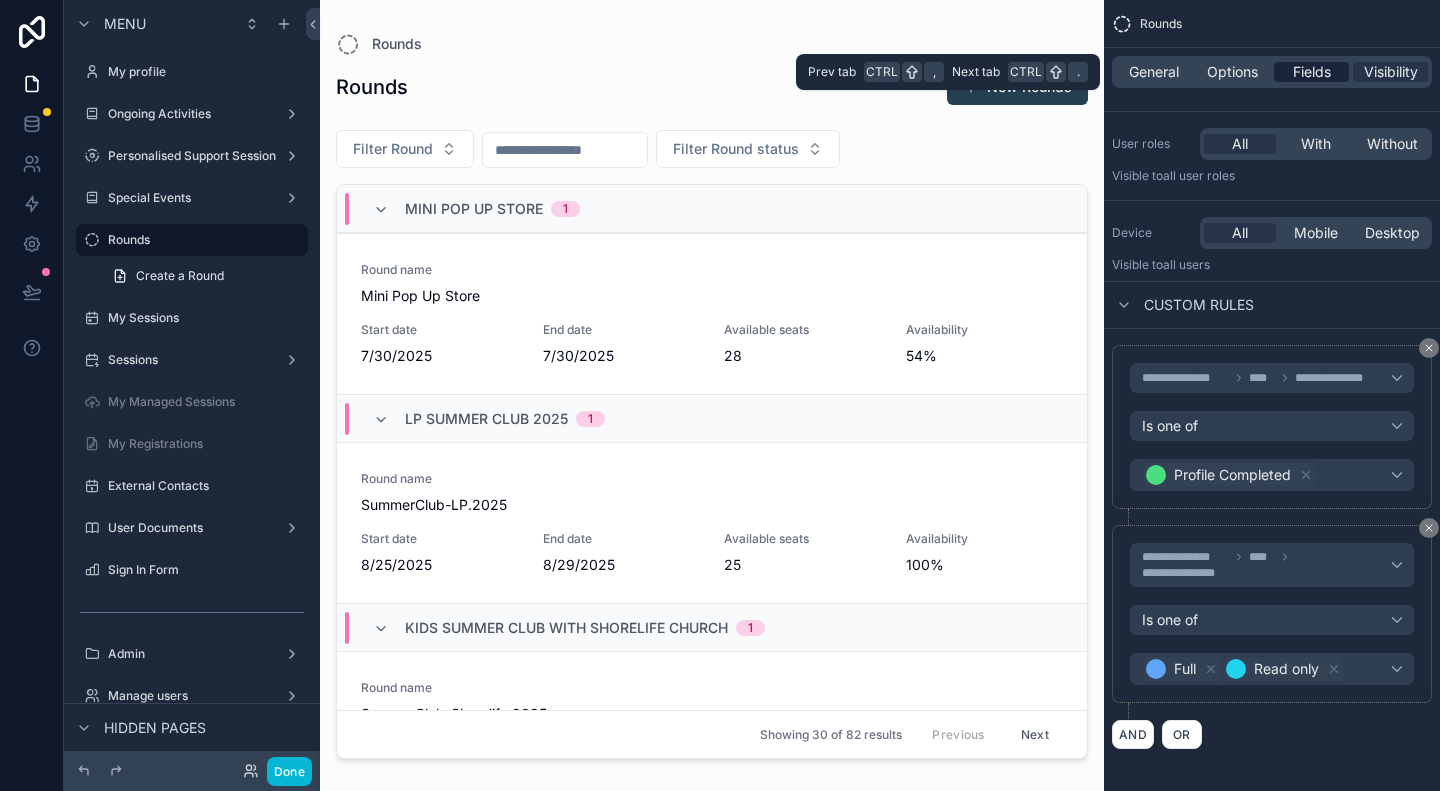 click on "Fields" at bounding box center [1312, 72] 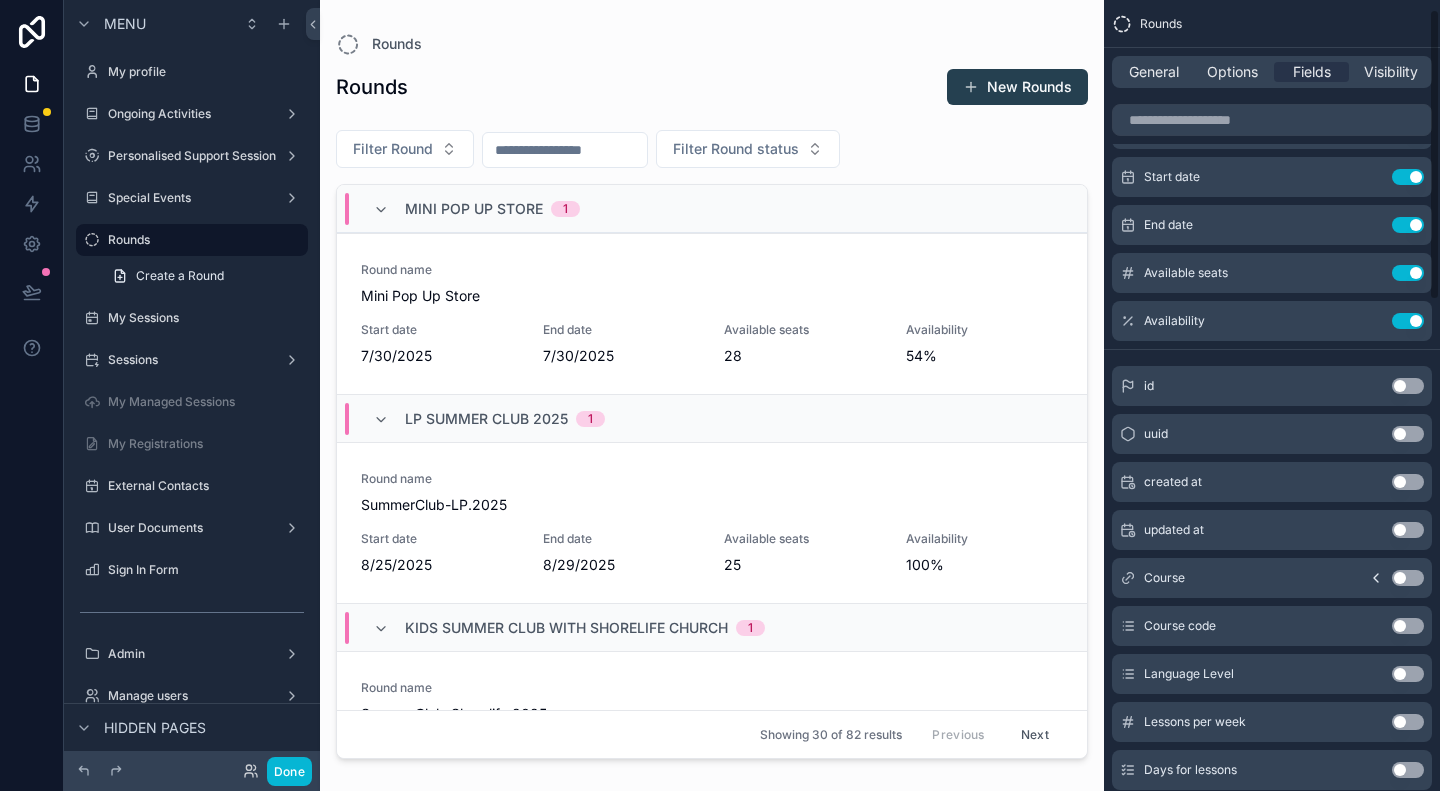 scroll, scrollTop: 0, scrollLeft: 0, axis: both 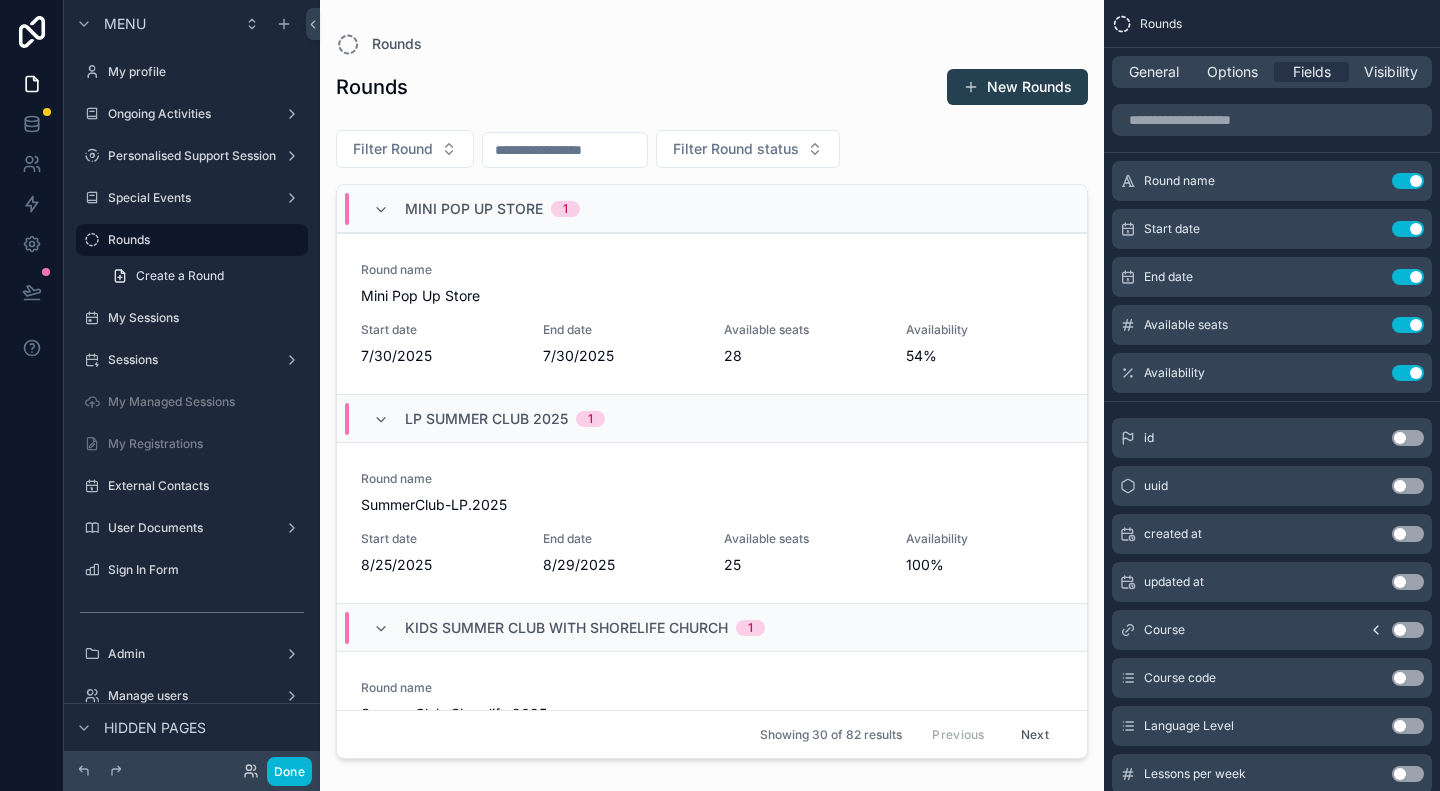 click on "General Options Fields Visibility" at bounding box center (1272, 72) 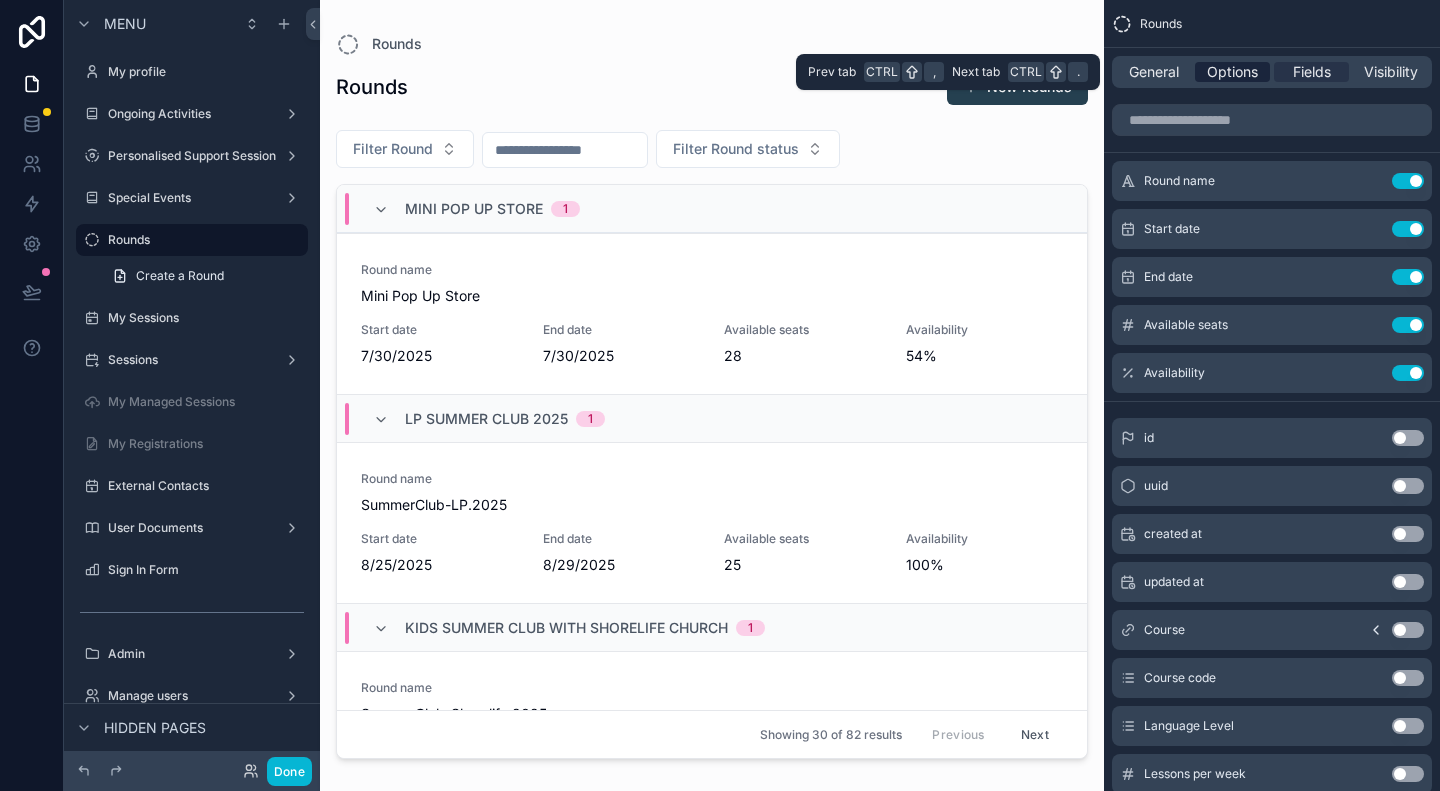 click on "Options" at bounding box center (1232, 72) 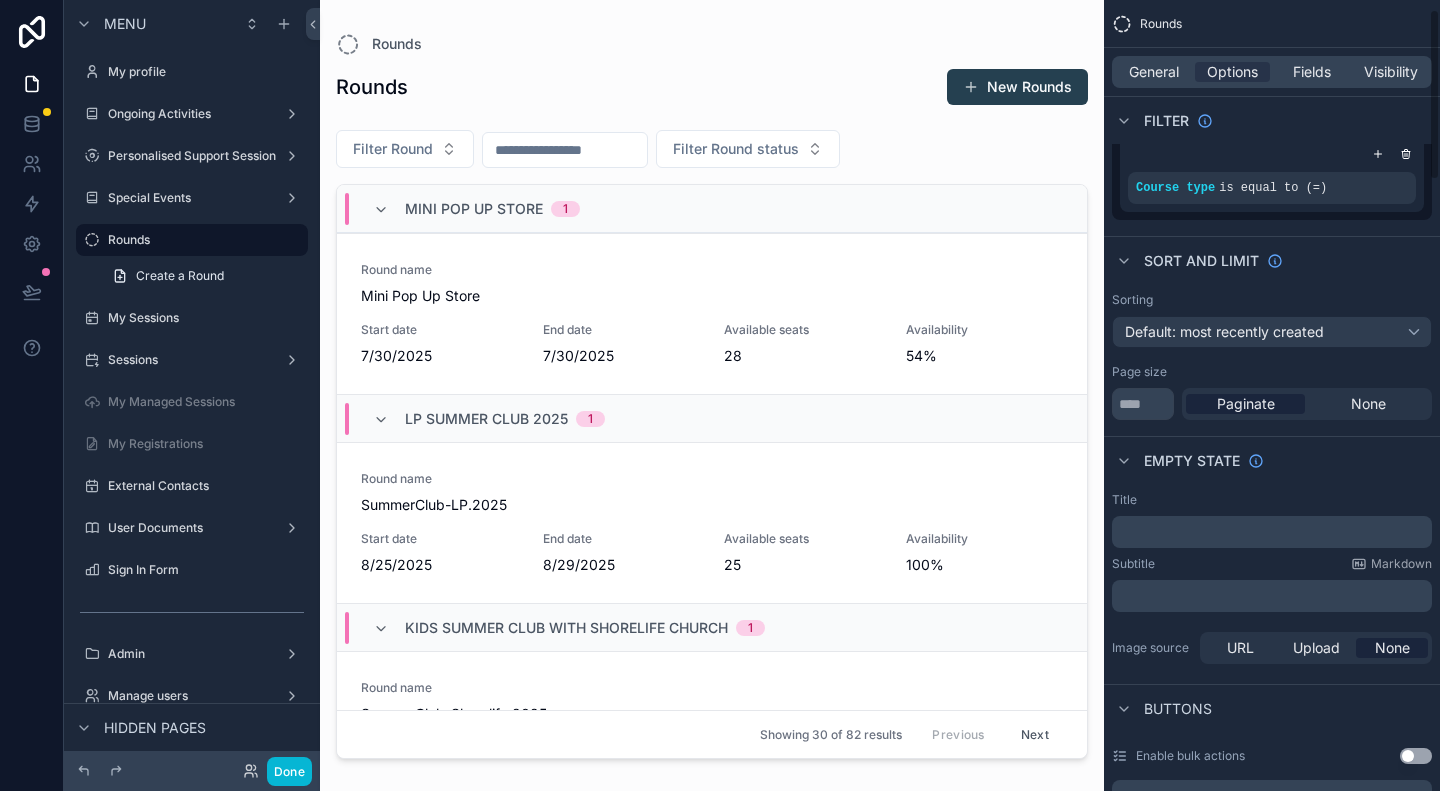scroll, scrollTop: 0, scrollLeft: 0, axis: both 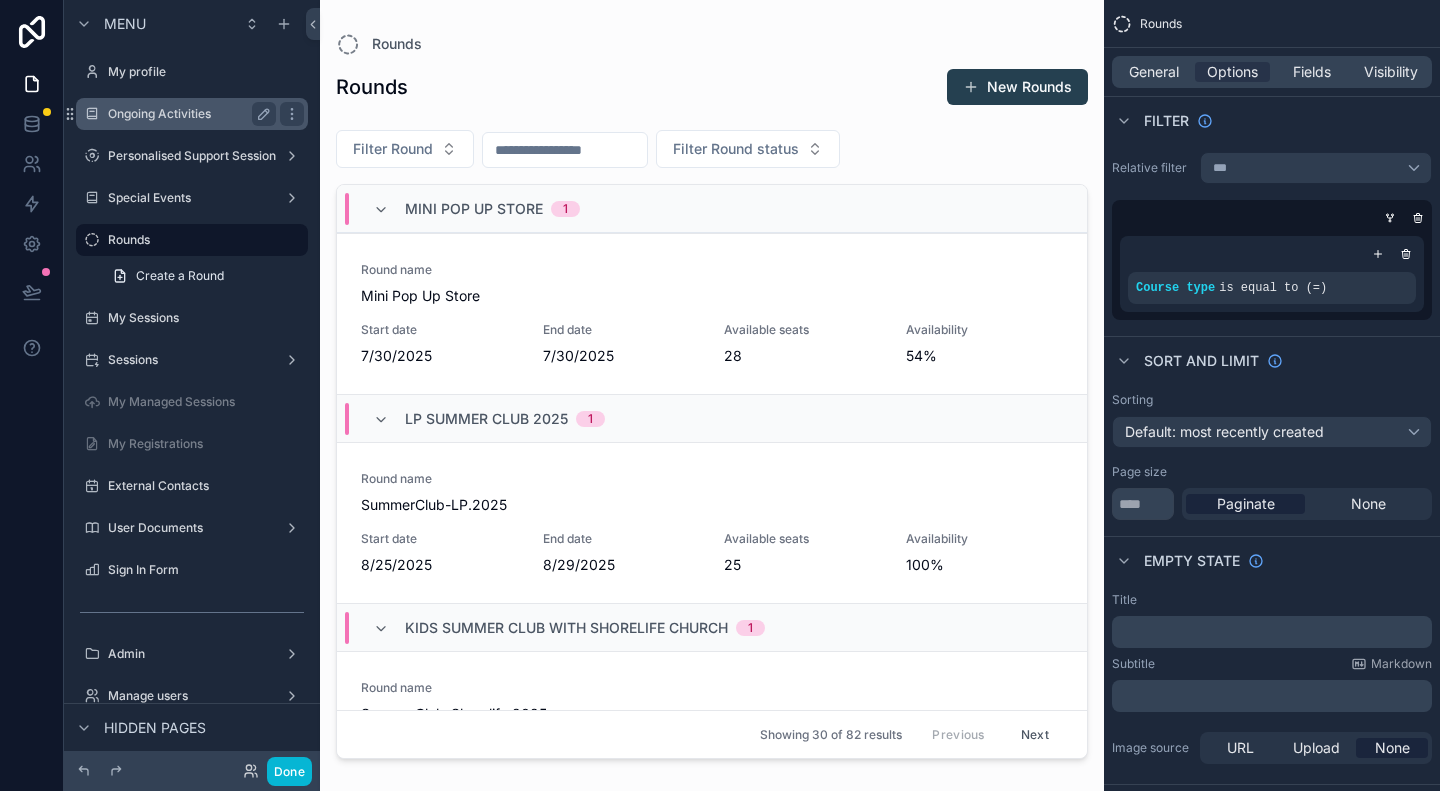 click on "Ongoing Activities" at bounding box center (188, 114) 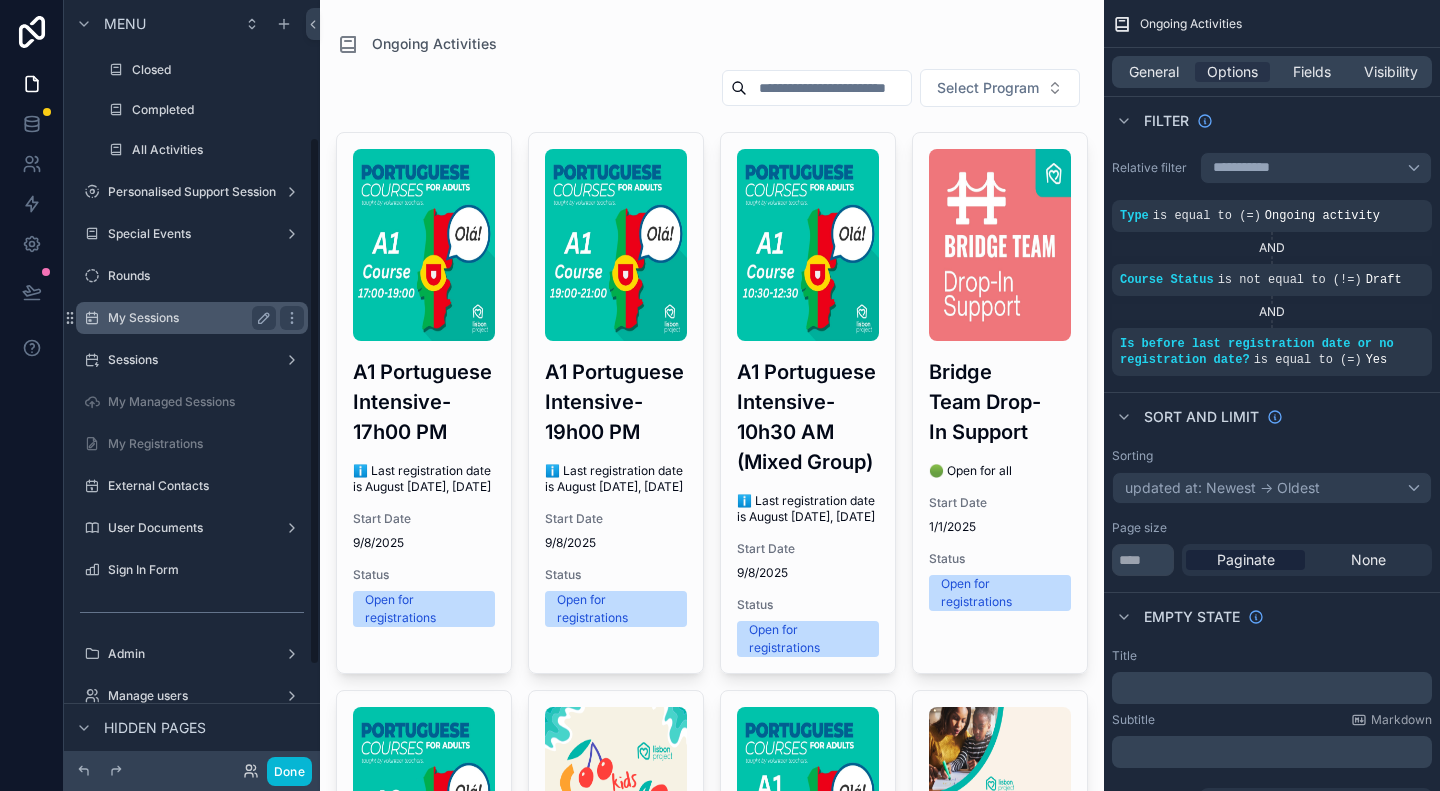 scroll, scrollTop: 300, scrollLeft: 0, axis: vertical 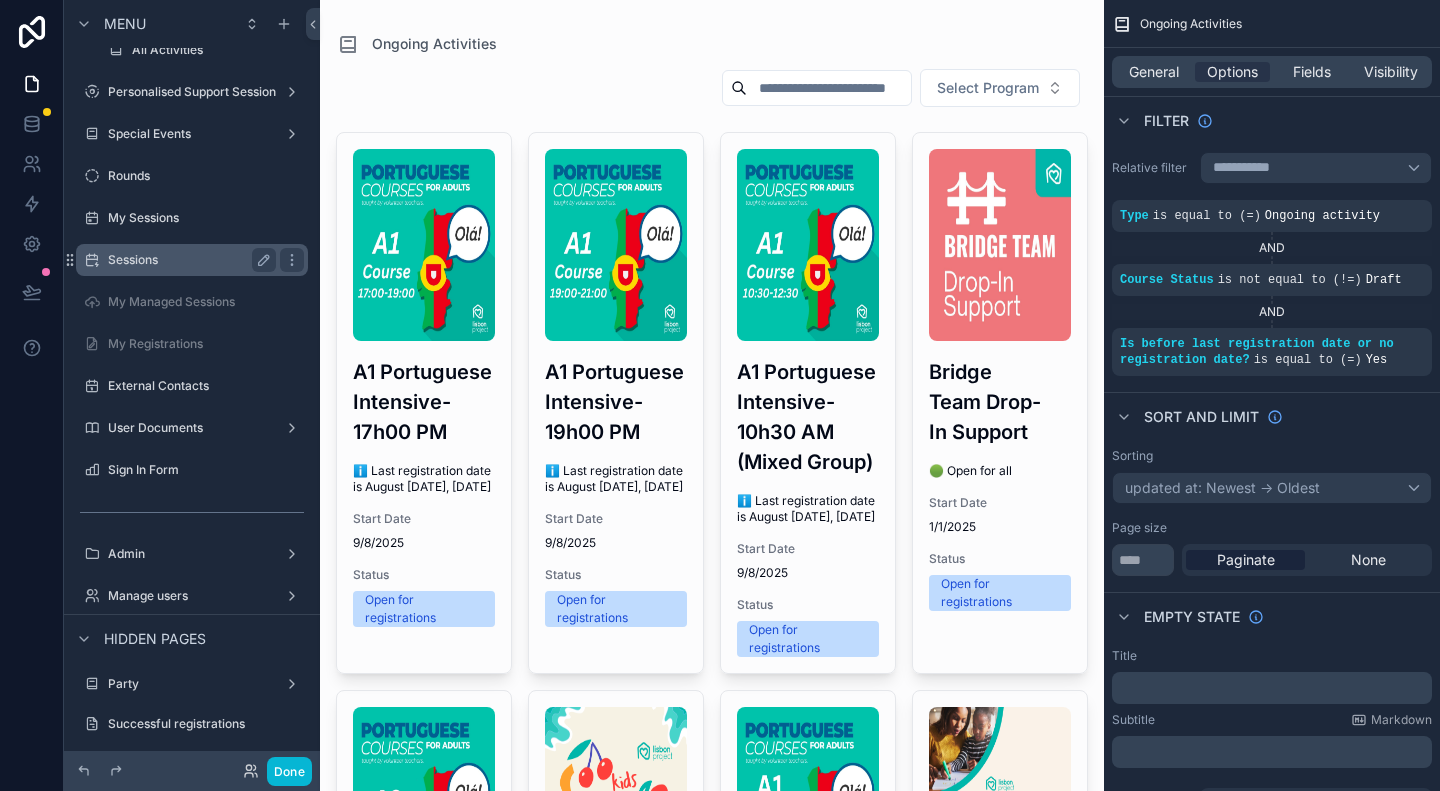 click on "Sessions" at bounding box center [188, 260] 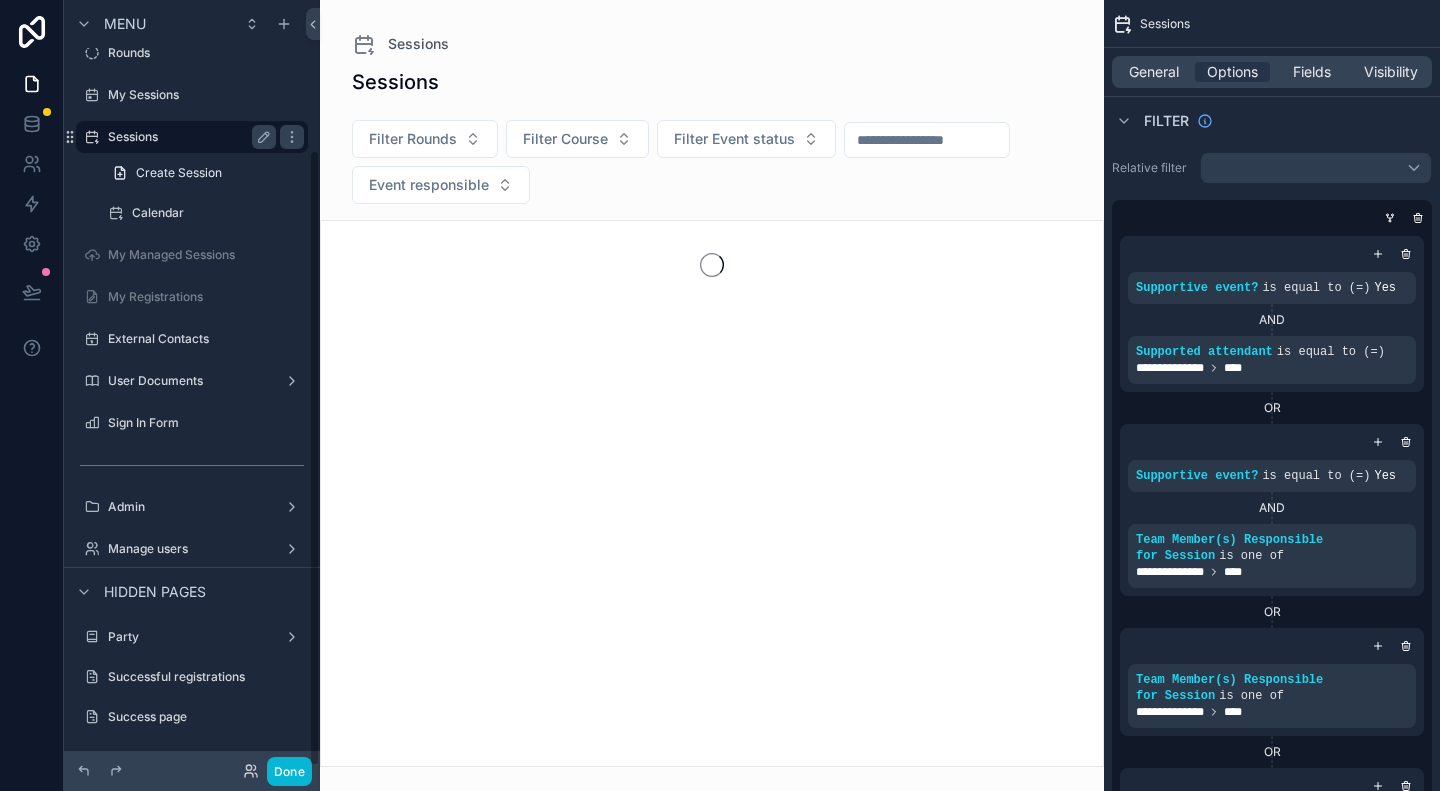 scroll, scrollTop: 186, scrollLeft: 0, axis: vertical 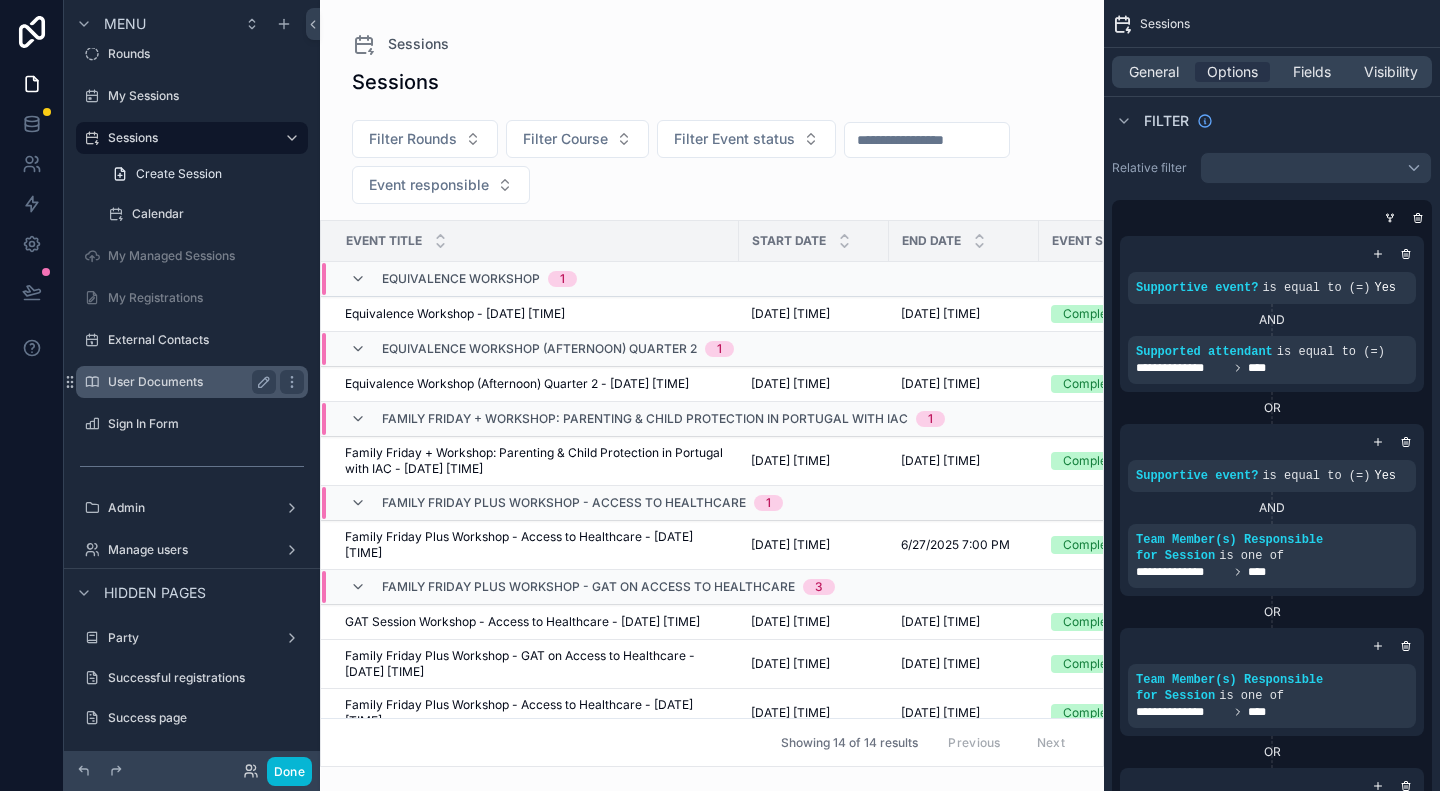 click on "User Documents" at bounding box center (188, 382) 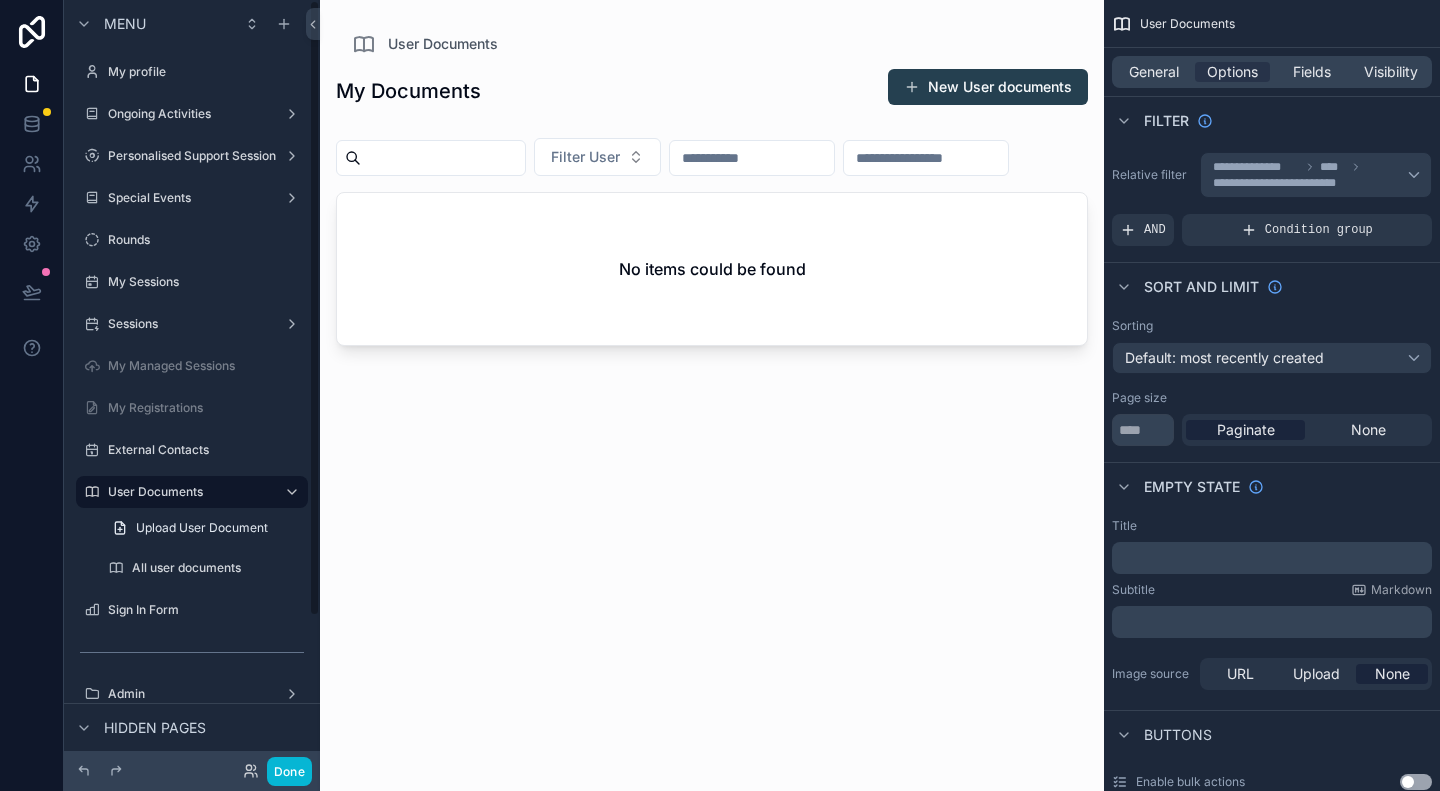scroll, scrollTop: 186, scrollLeft: 0, axis: vertical 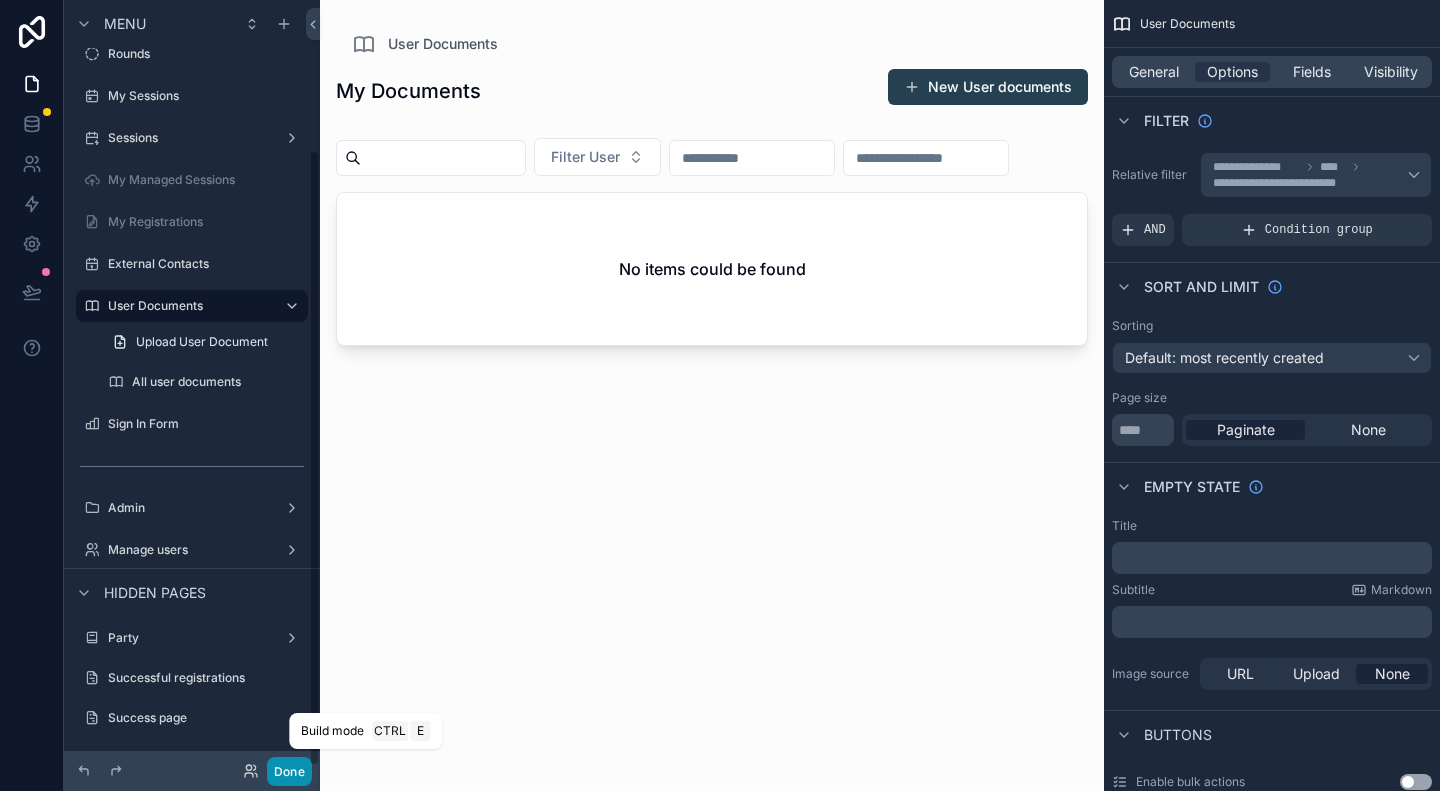 click on "Done" at bounding box center (289, 771) 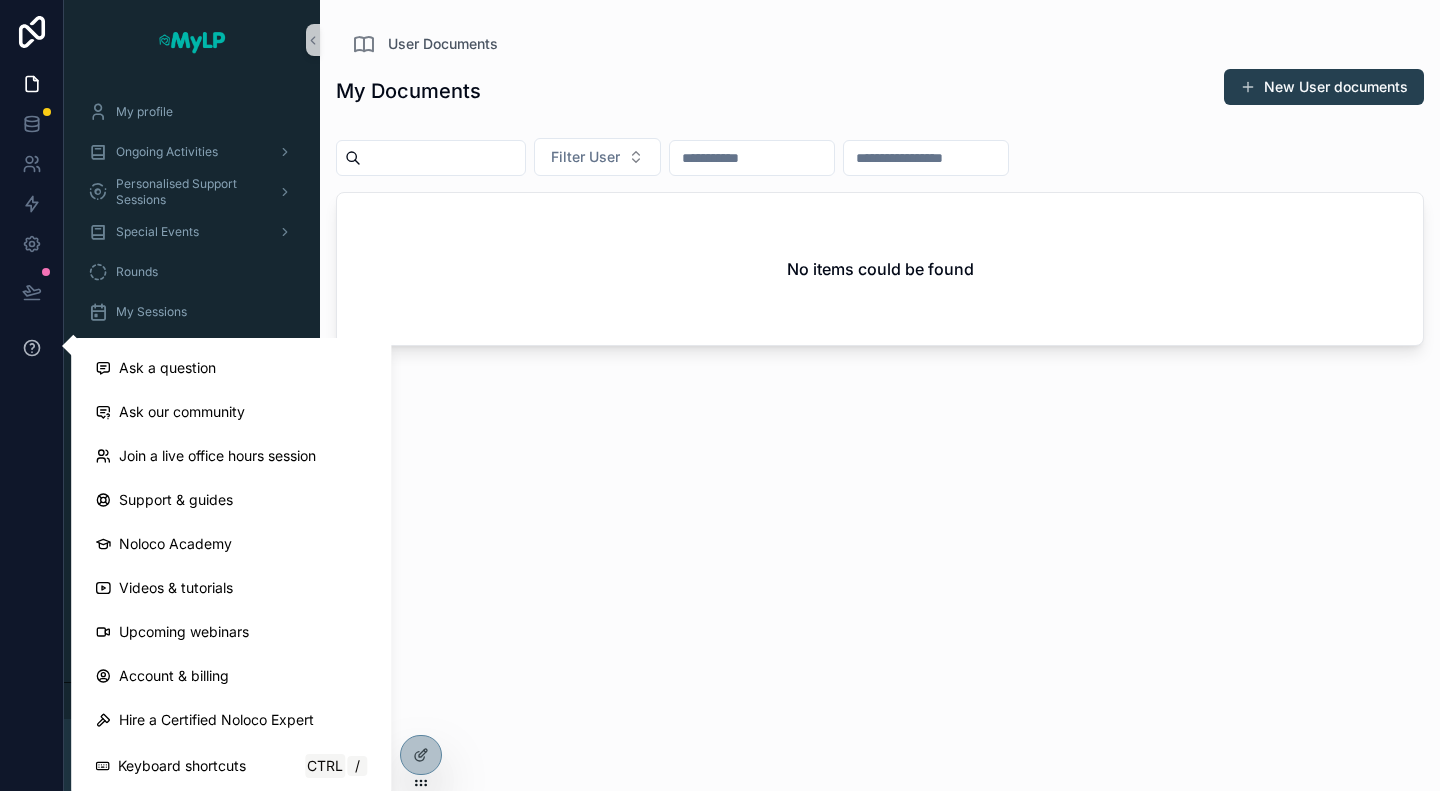 click 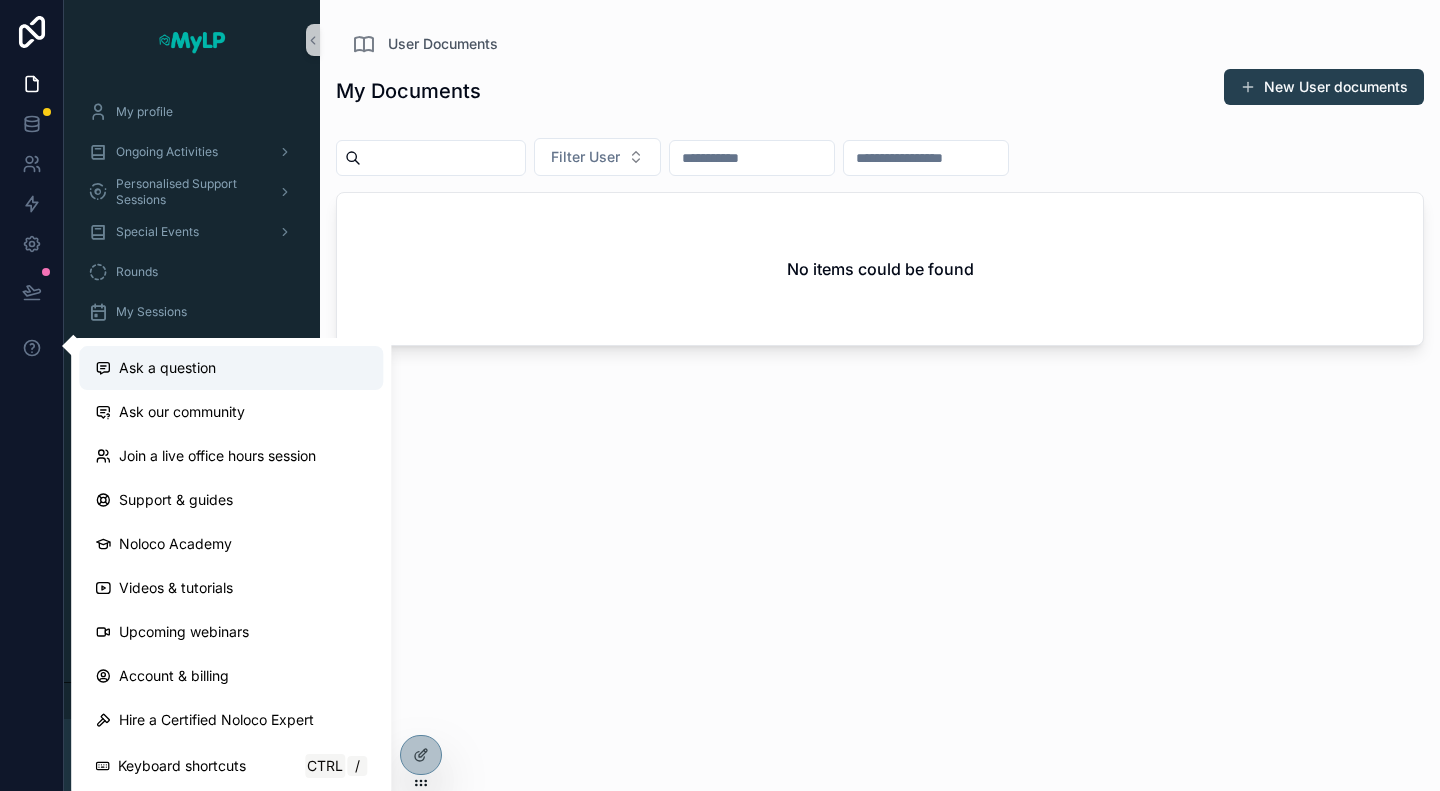 click on "Ask a question" at bounding box center (167, 368) 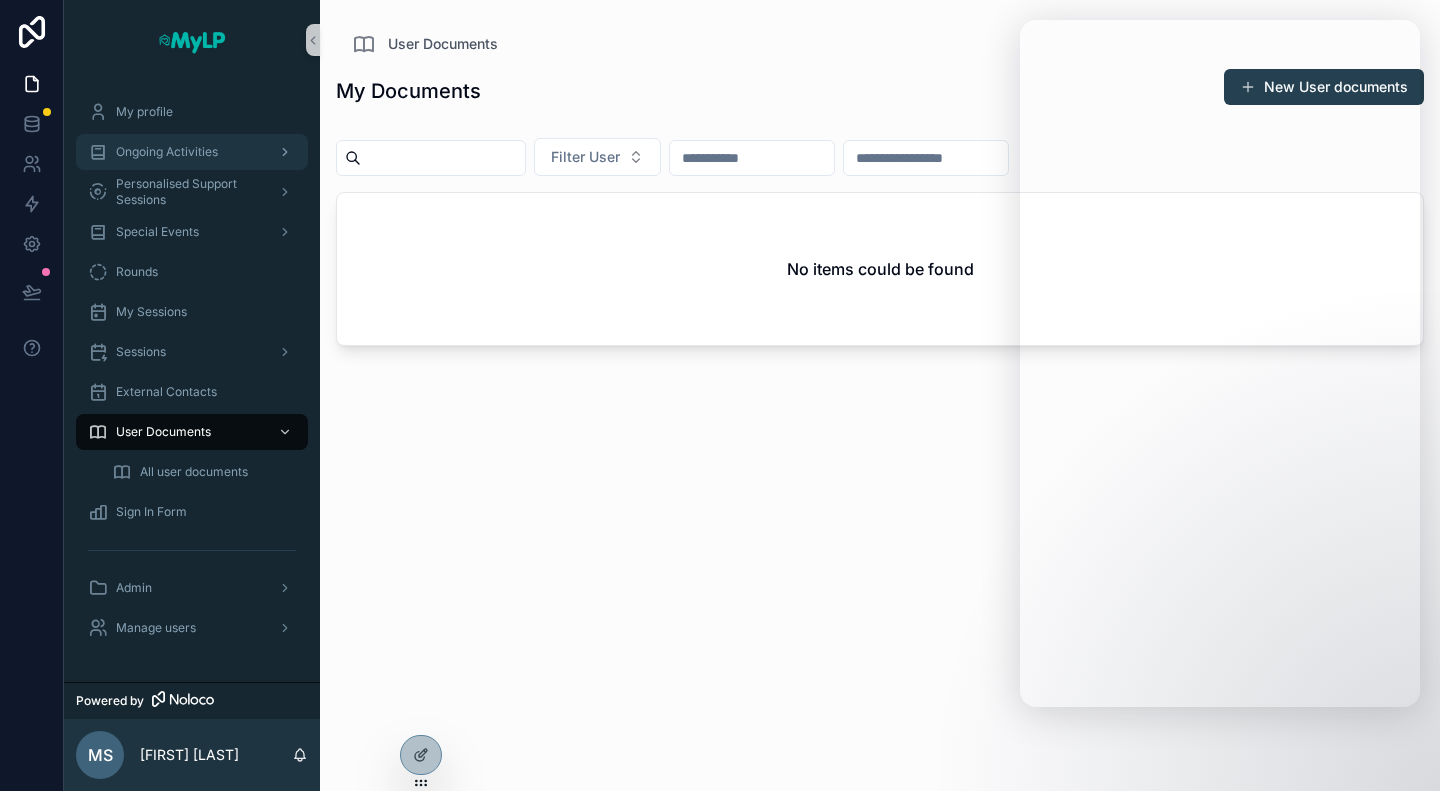 click on "Ongoing Activities" at bounding box center [167, 152] 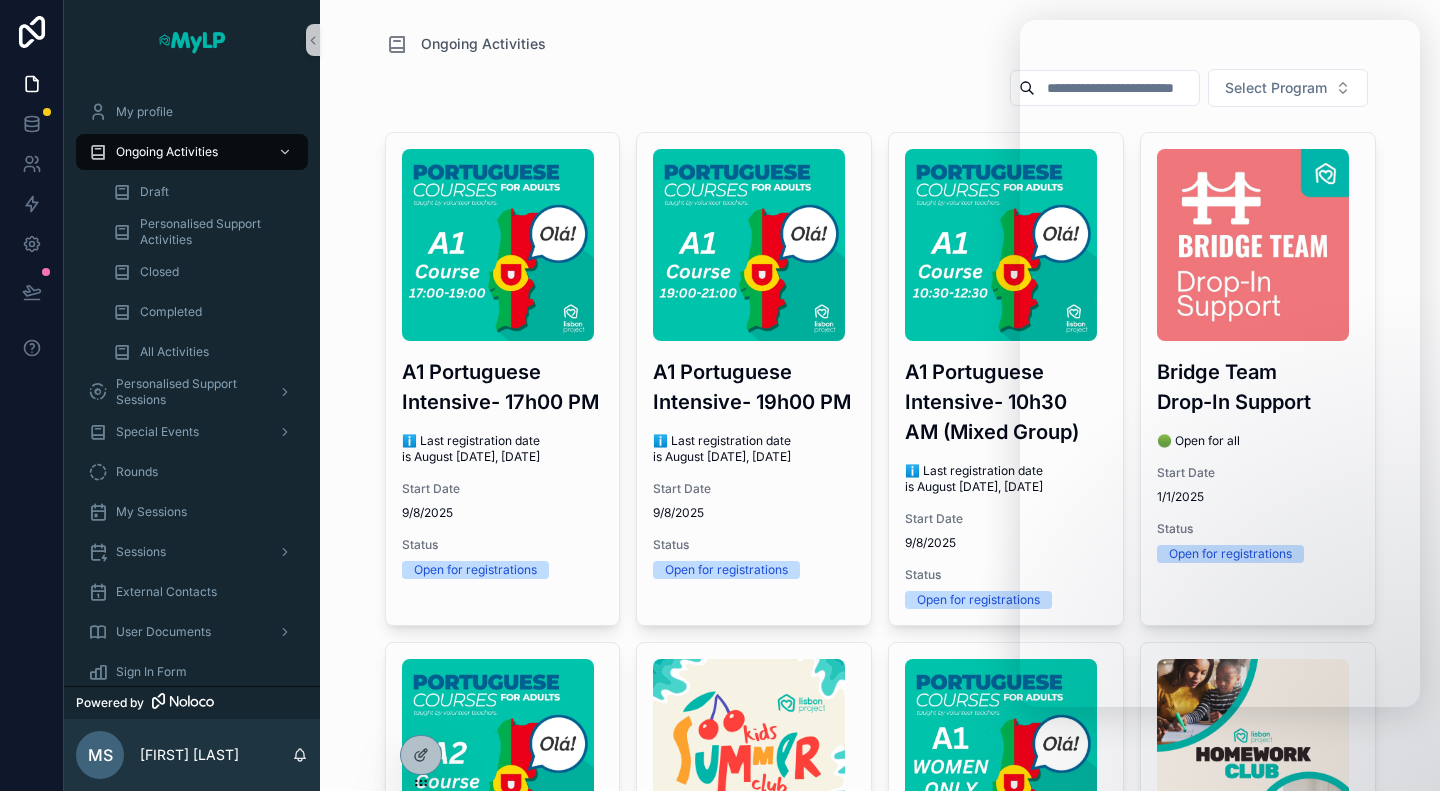 click at bounding box center (498, 245) 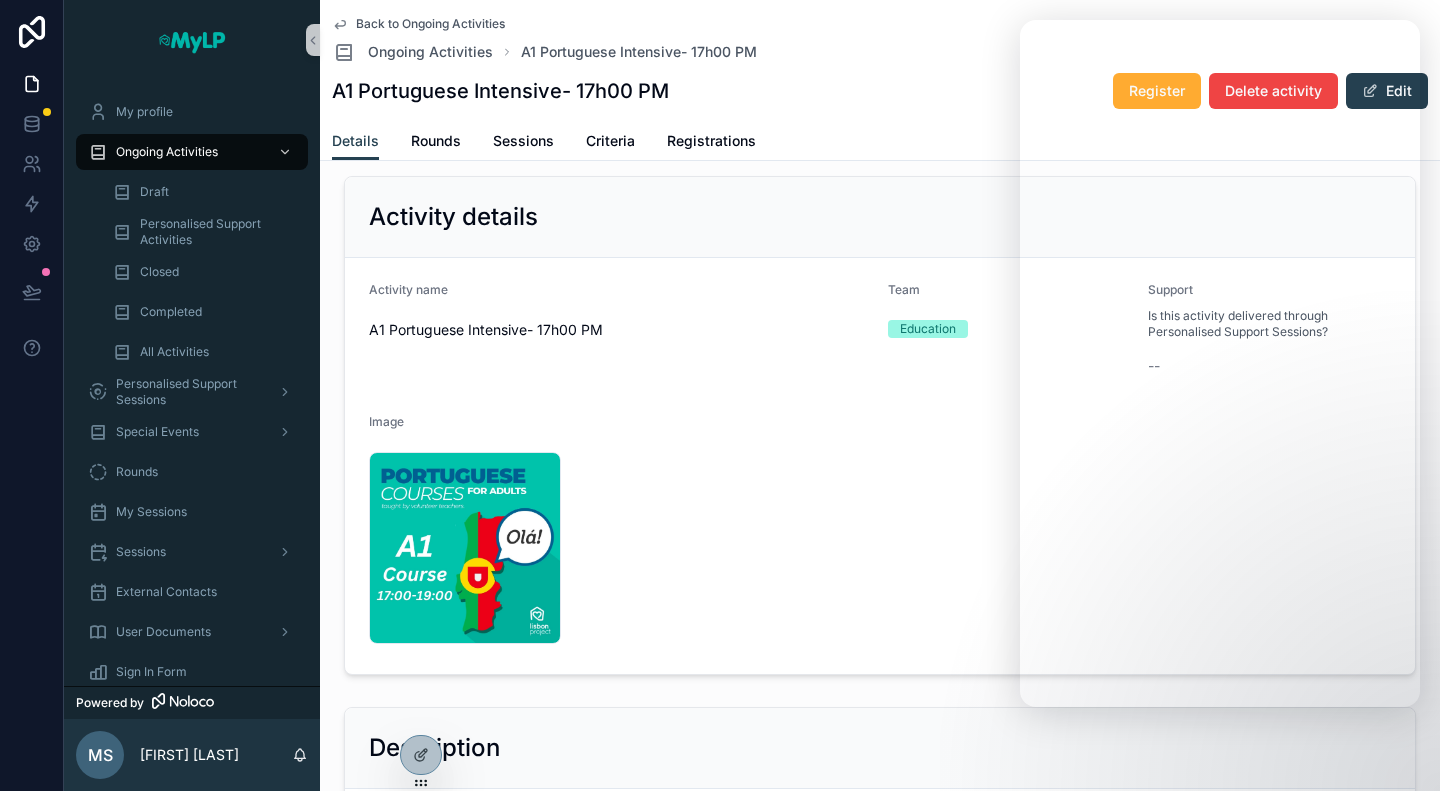 scroll, scrollTop: 0, scrollLeft: 0, axis: both 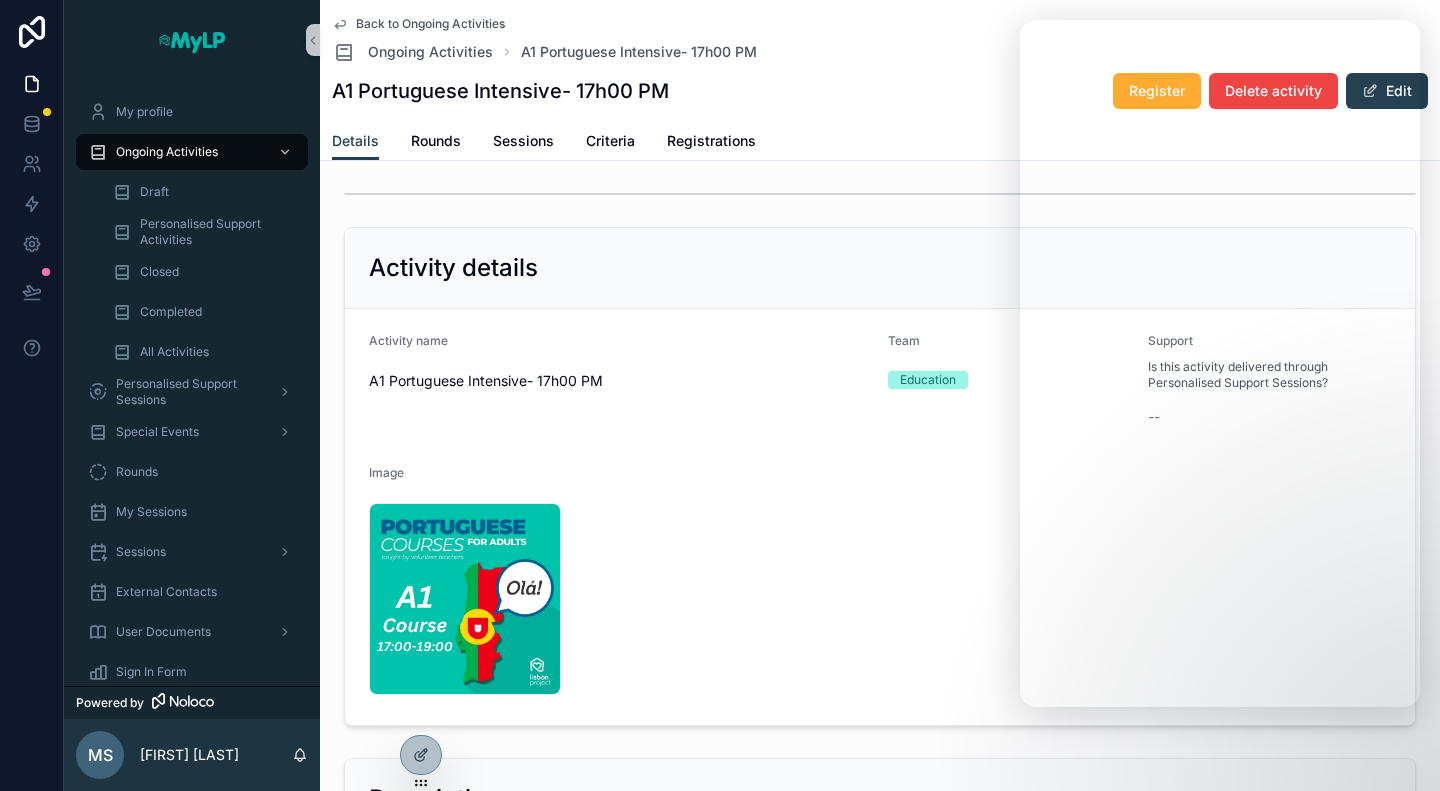 click on "A1 Portuguese Intensive- 17h00 PM Register Delete activity Edit" at bounding box center (880, 91) 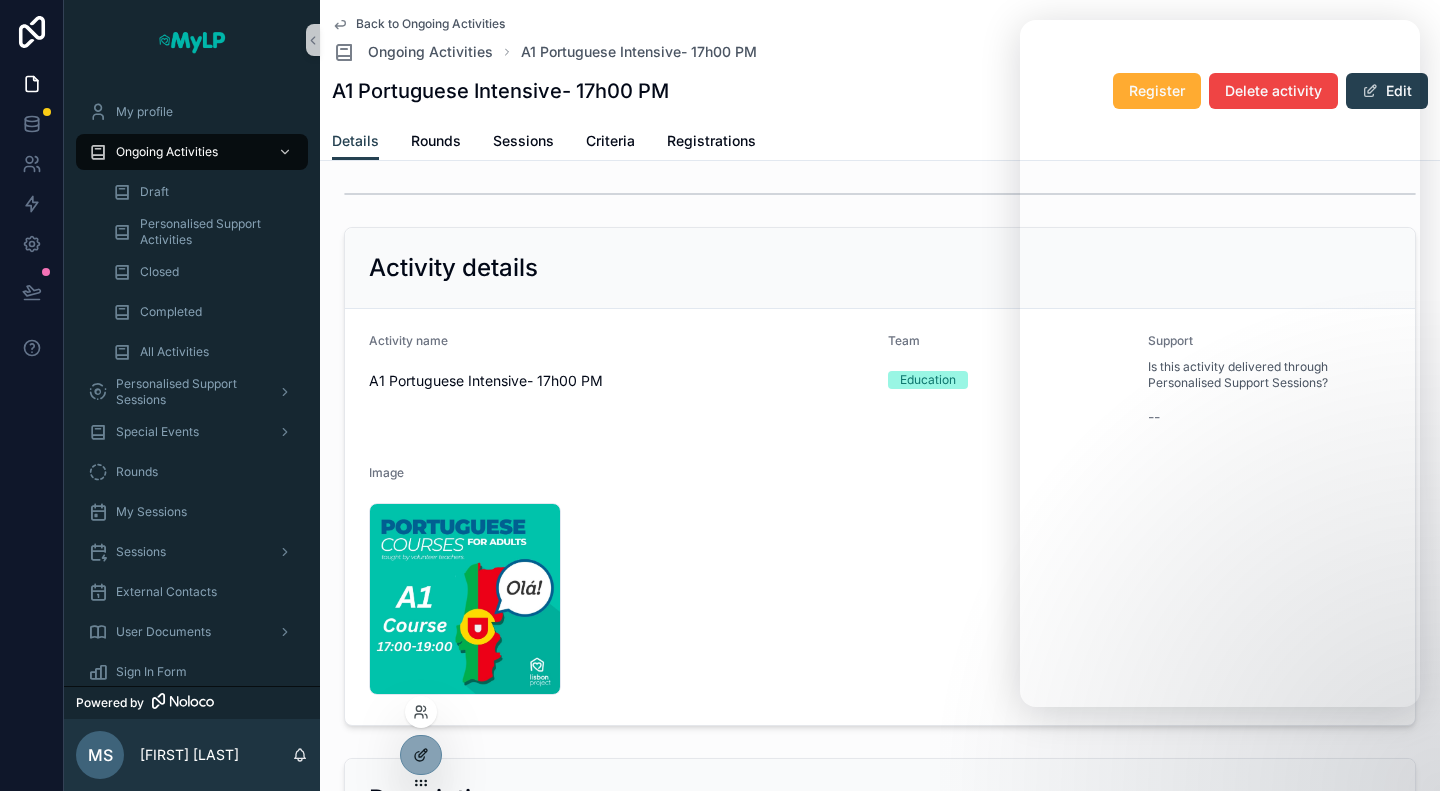 click at bounding box center [421, 755] 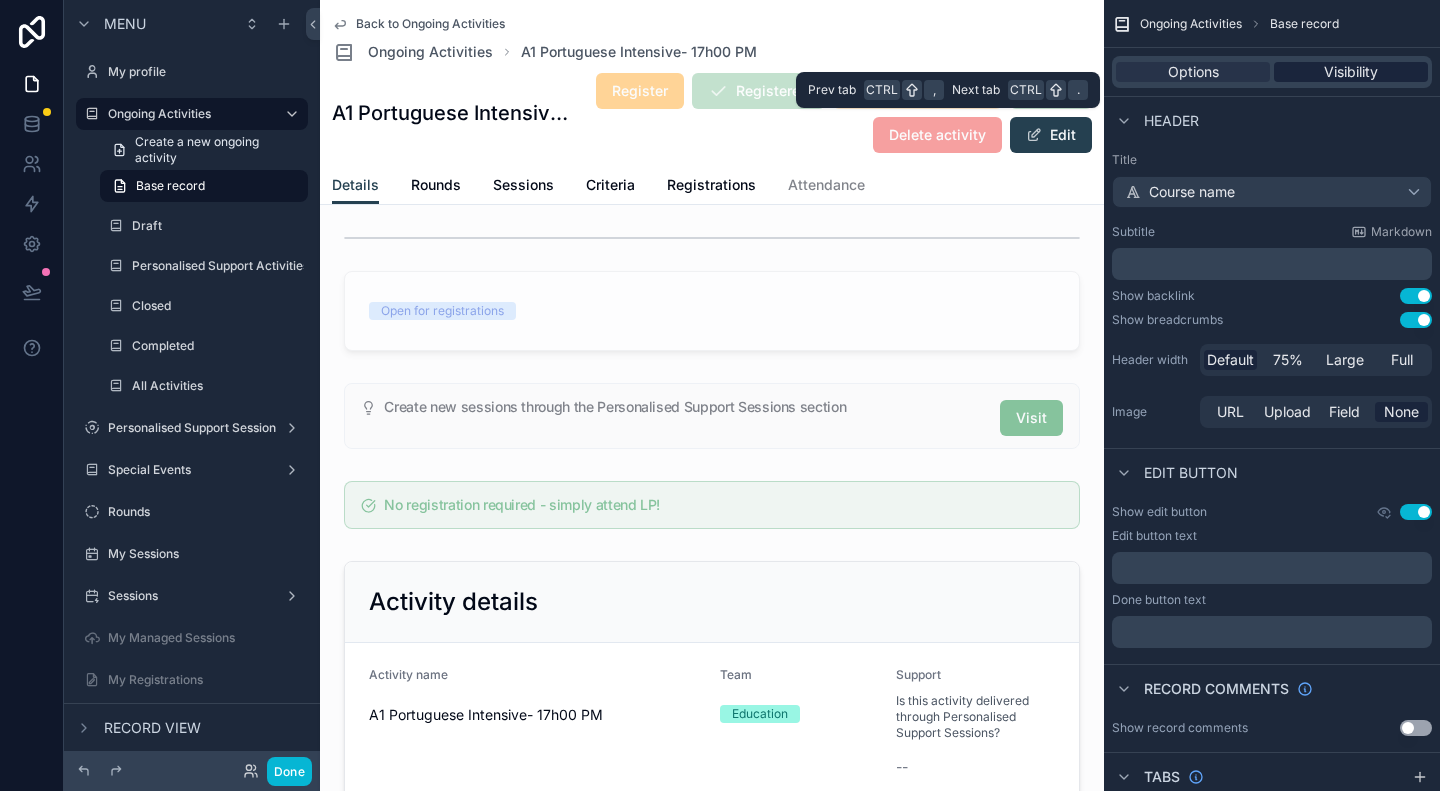 click on "Visibility" at bounding box center (1351, 72) 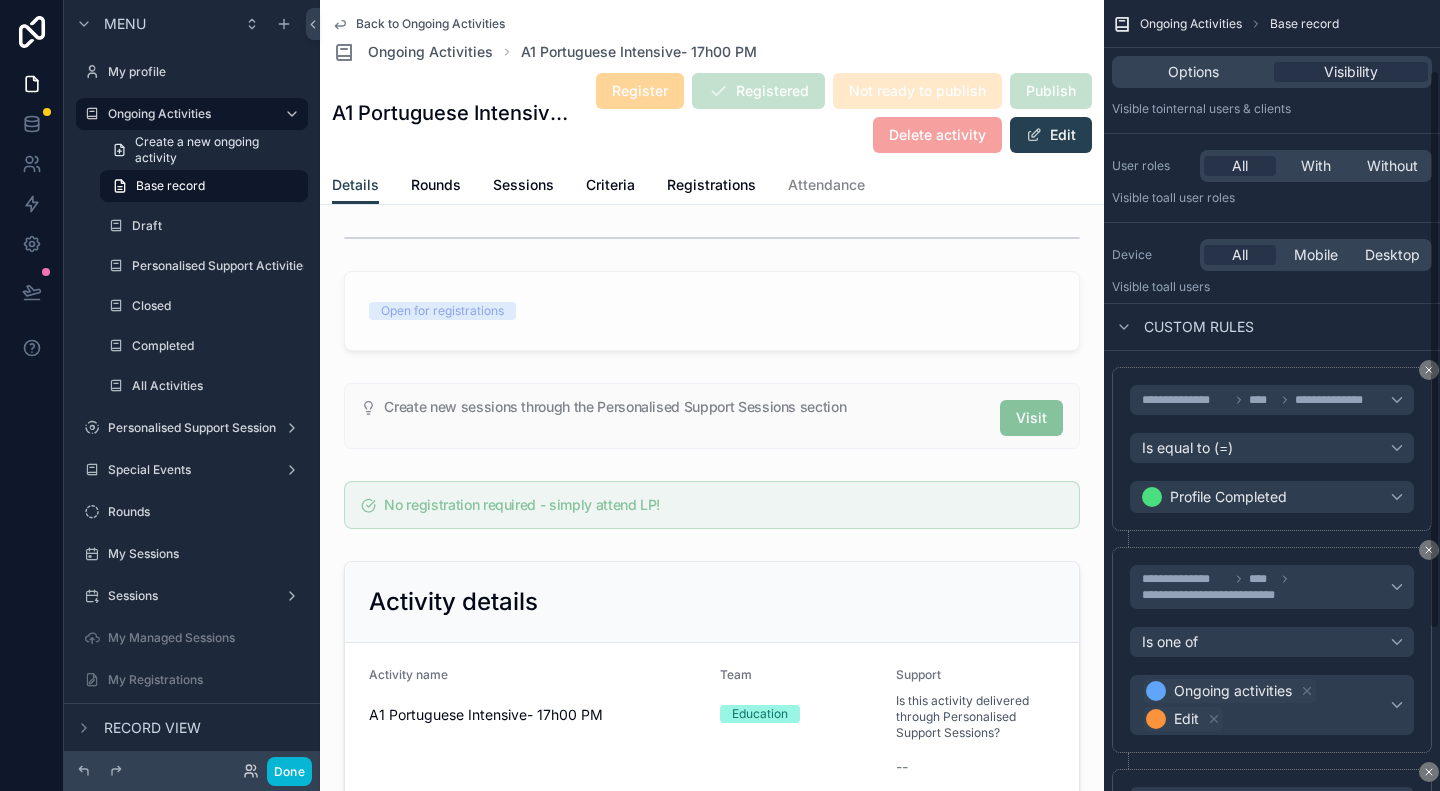 scroll, scrollTop: 328, scrollLeft: 0, axis: vertical 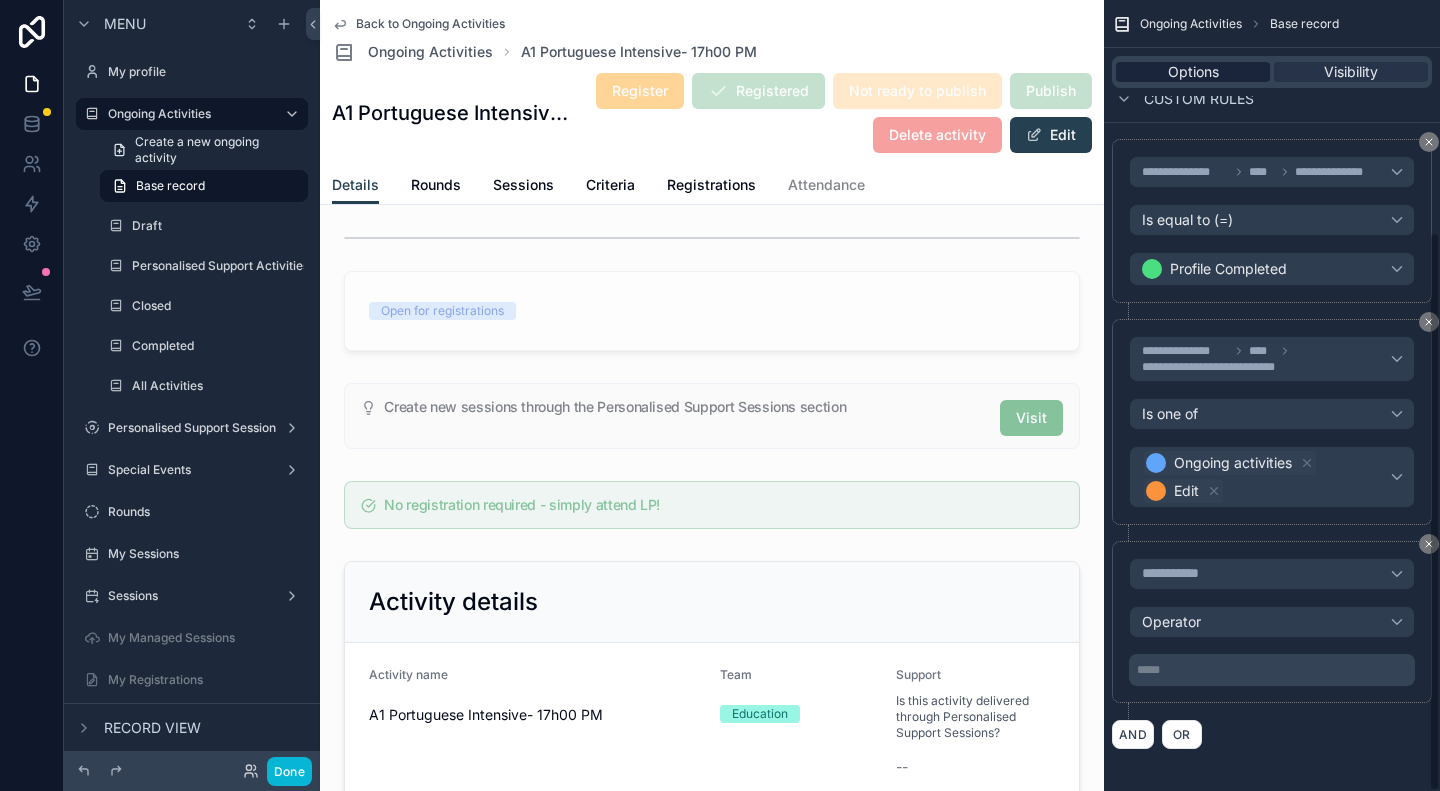 click on "Options" at bounding box center (1193, 72) 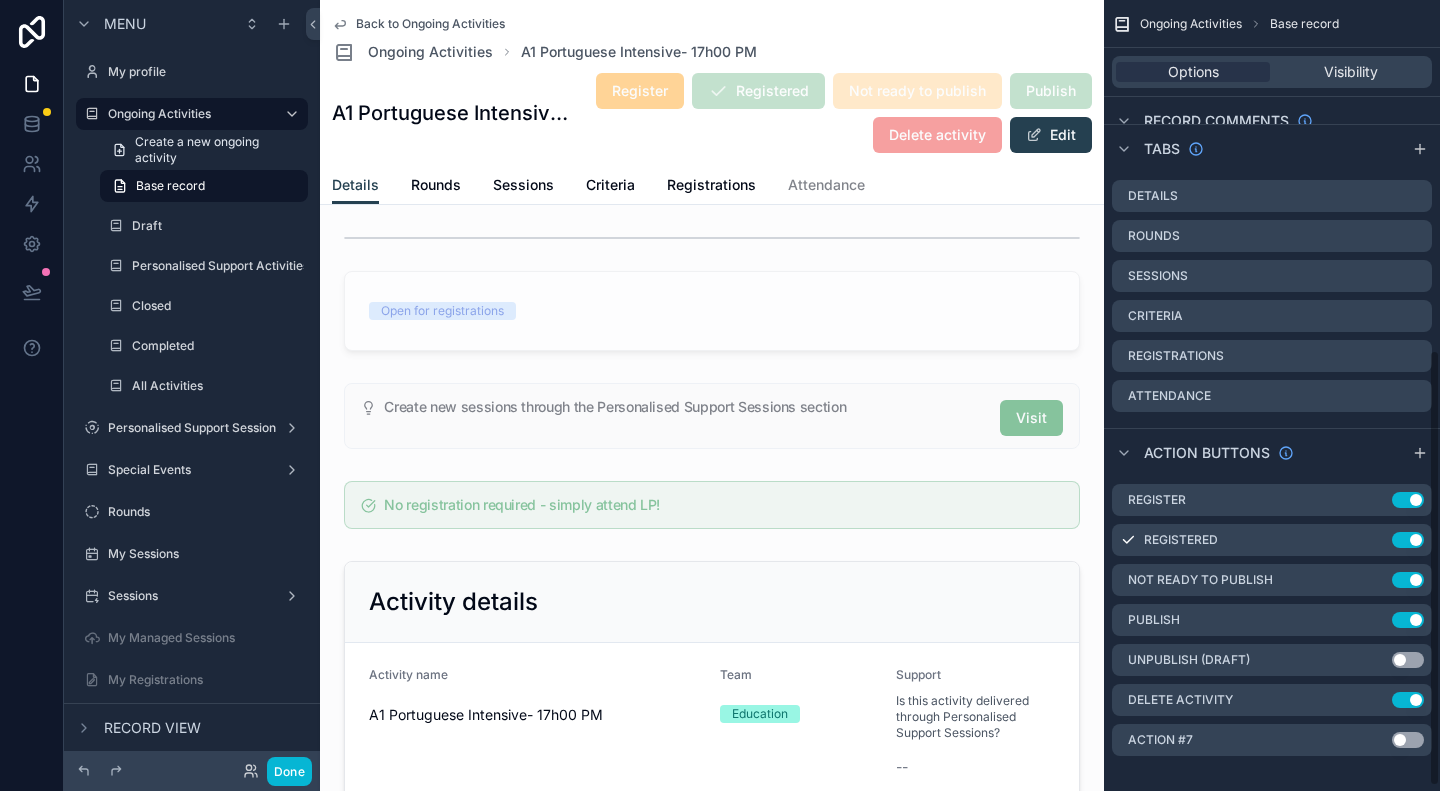scroll, scrollTop: 640, scrollLeft: 0, axis: vertical 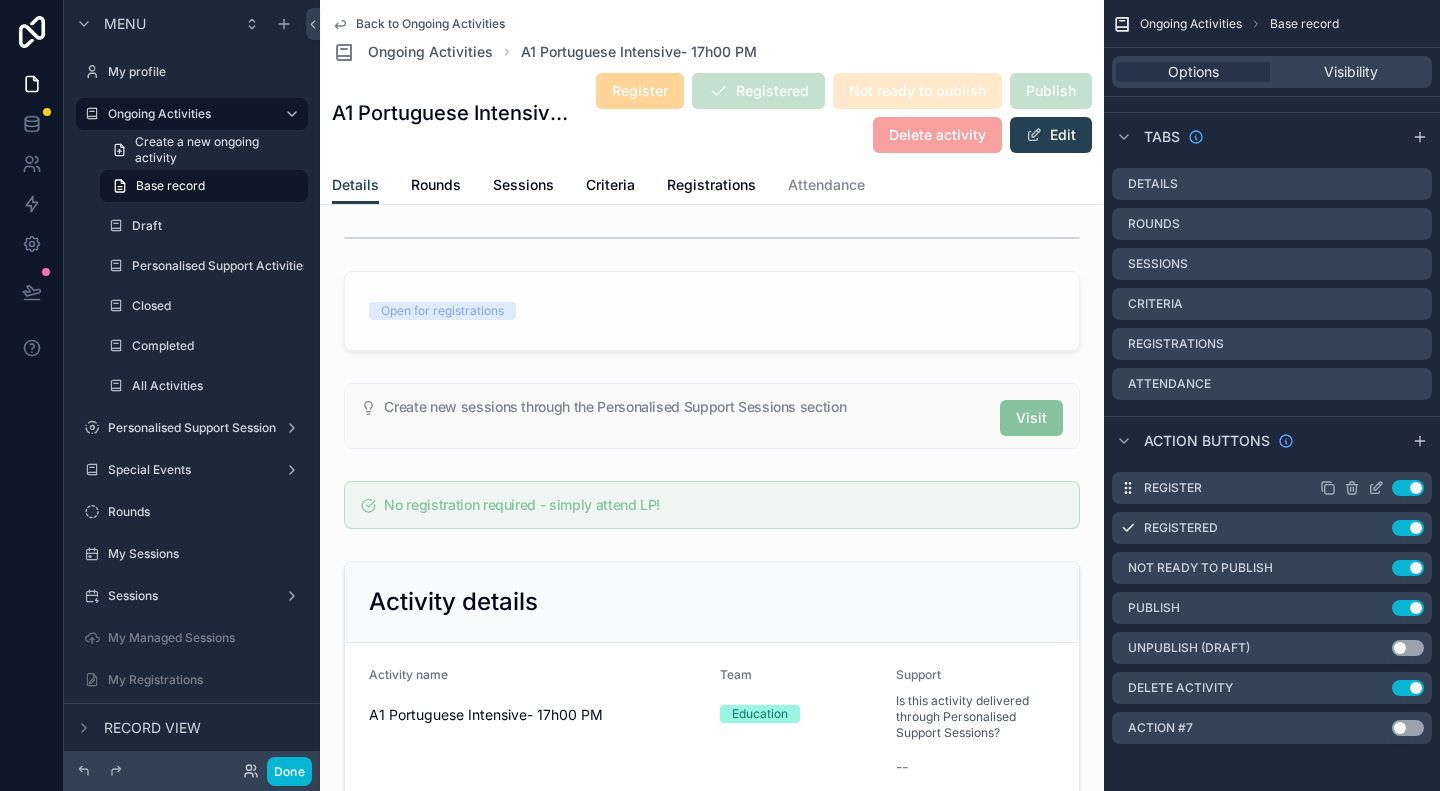 click 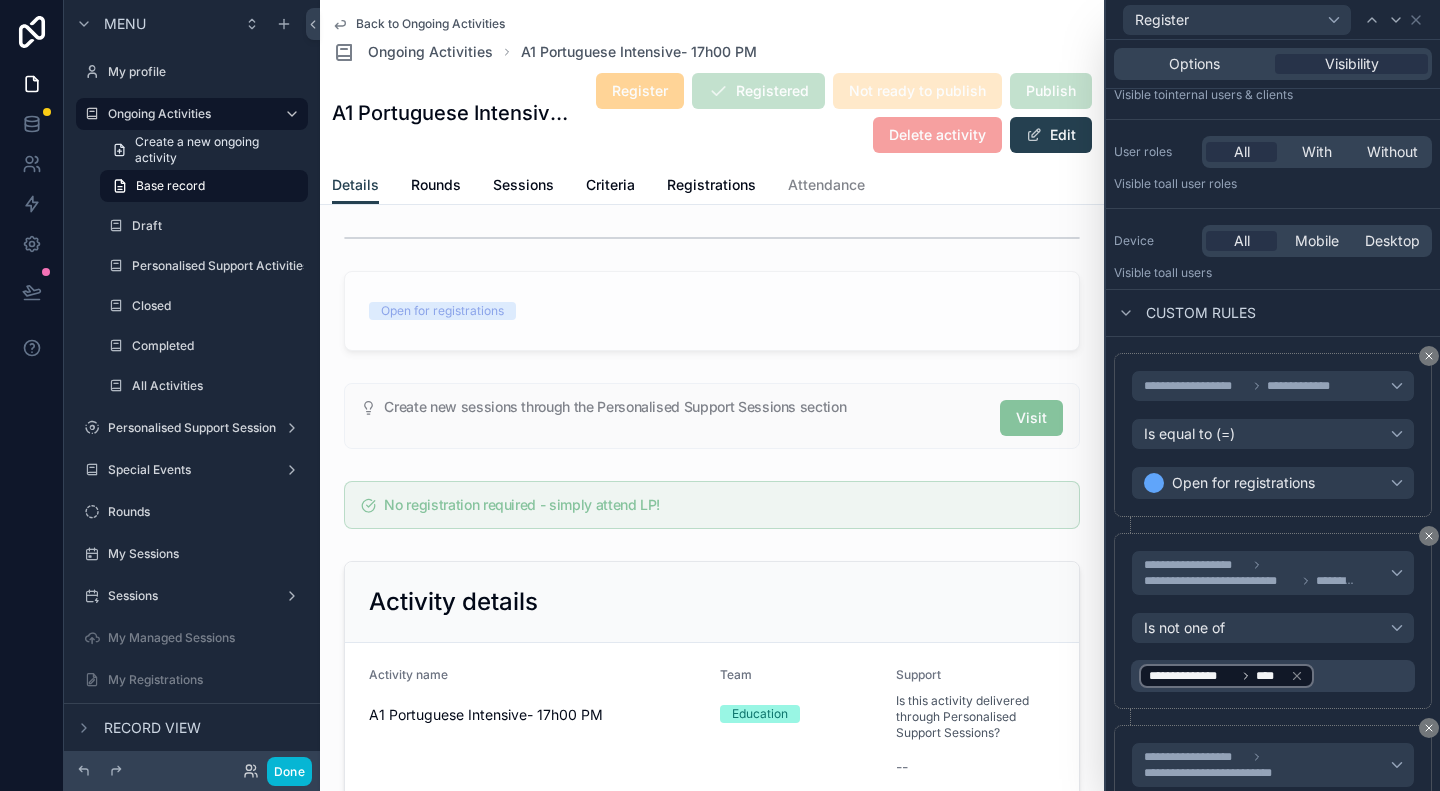 scroll, scrollTop: 0, scrollLeft: 0, axis: both 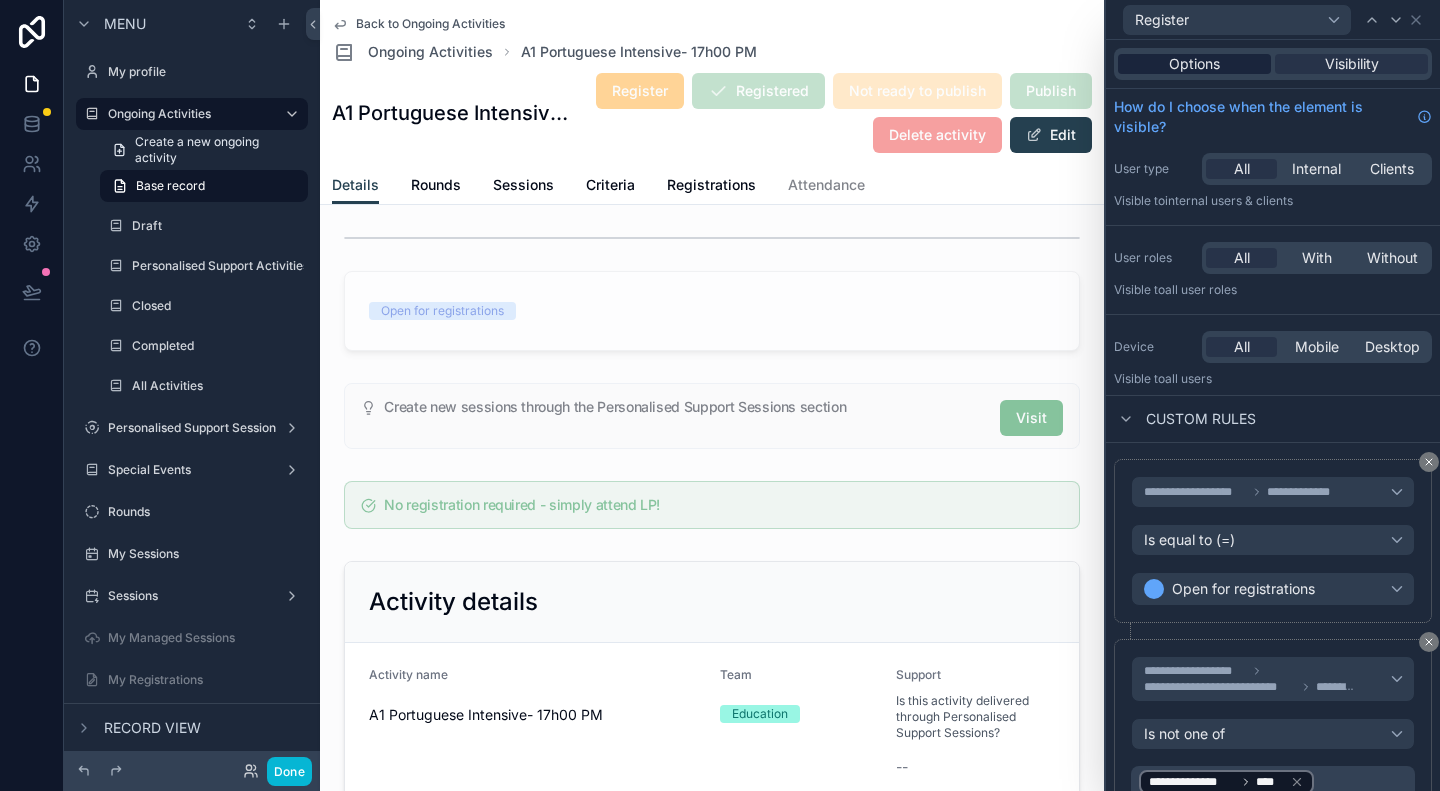 click on "Options" at bounding box center (1194, 64) 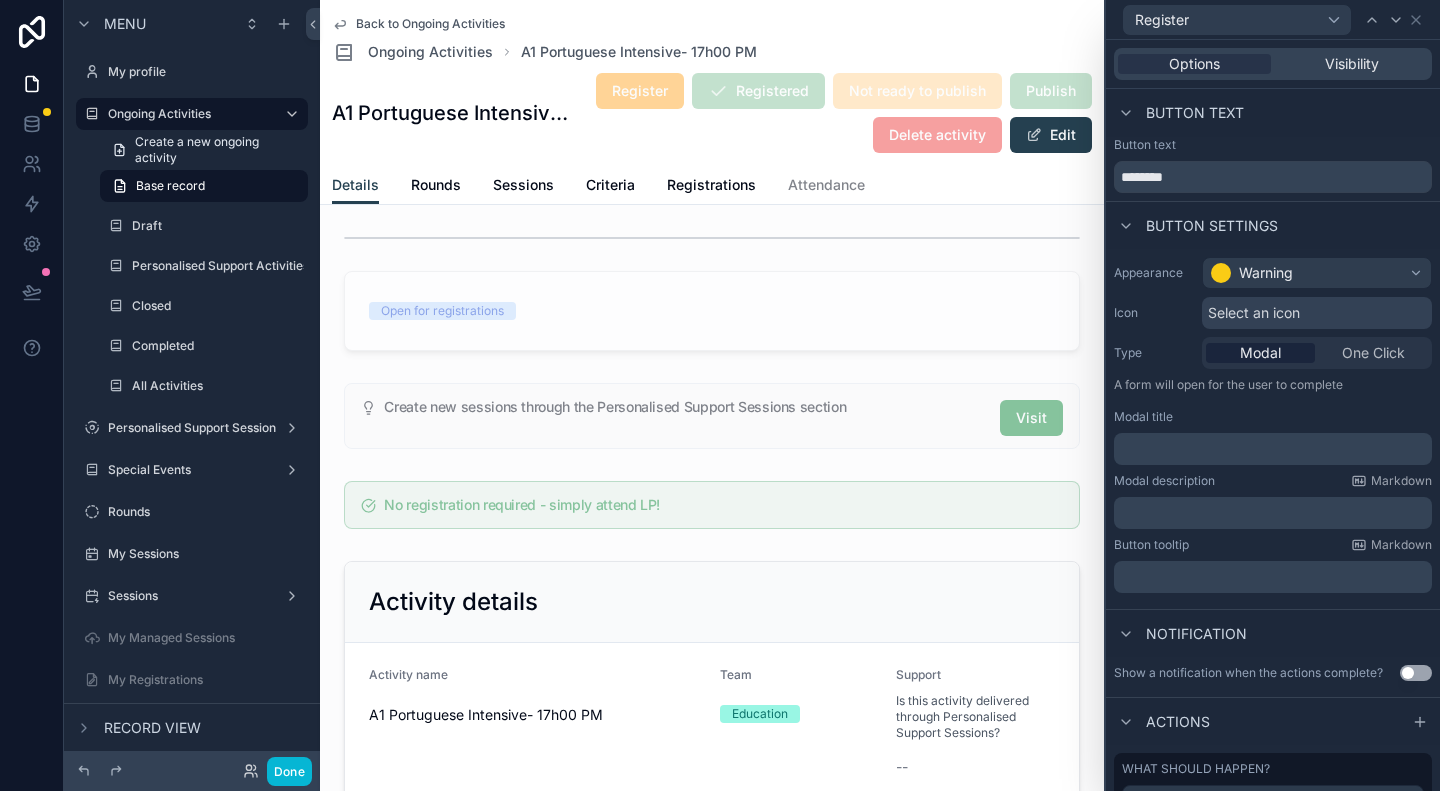 click on "One Click" at bounding box center (1373, 353) 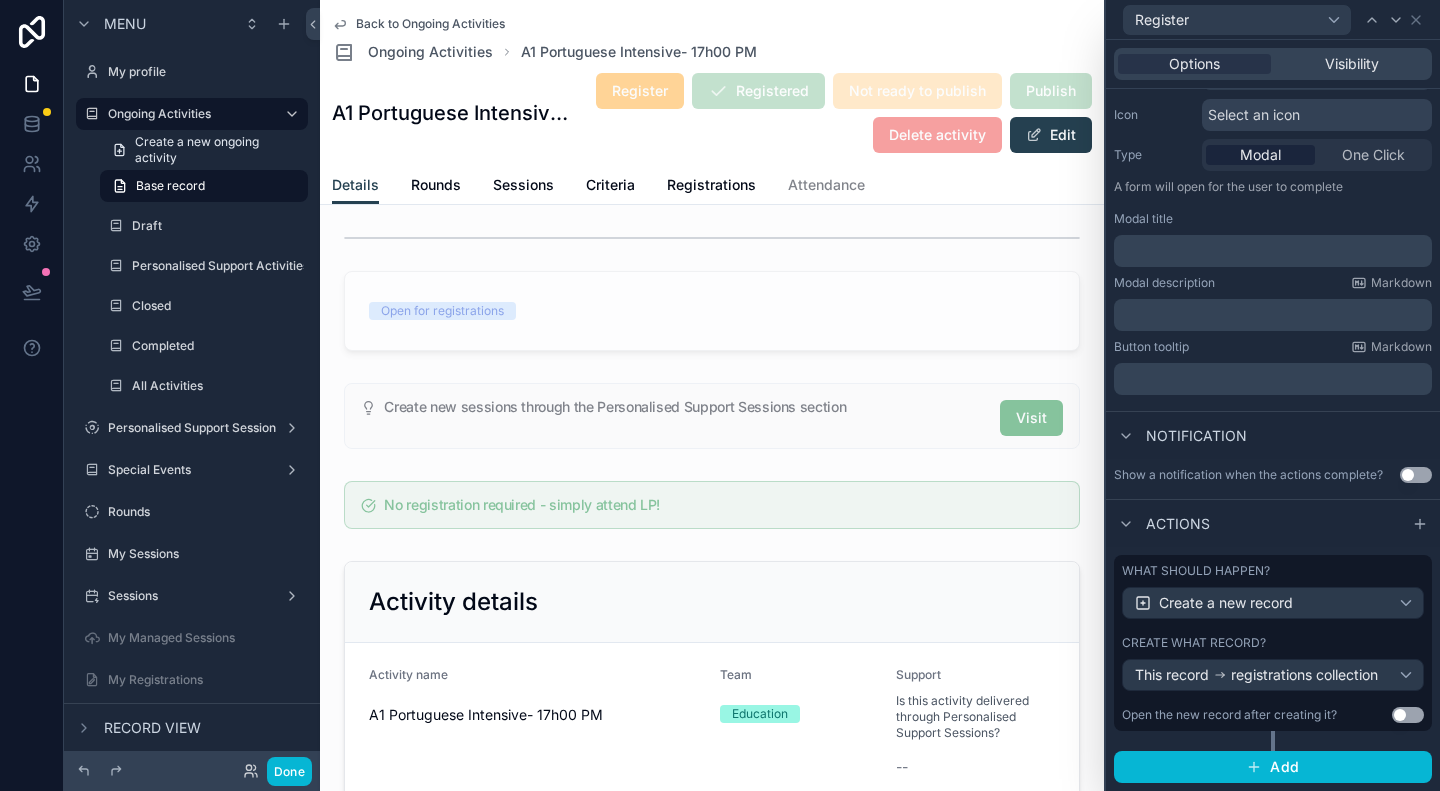 scroll, scrollTop: 212, scrollLeft: 0, axis: vertical 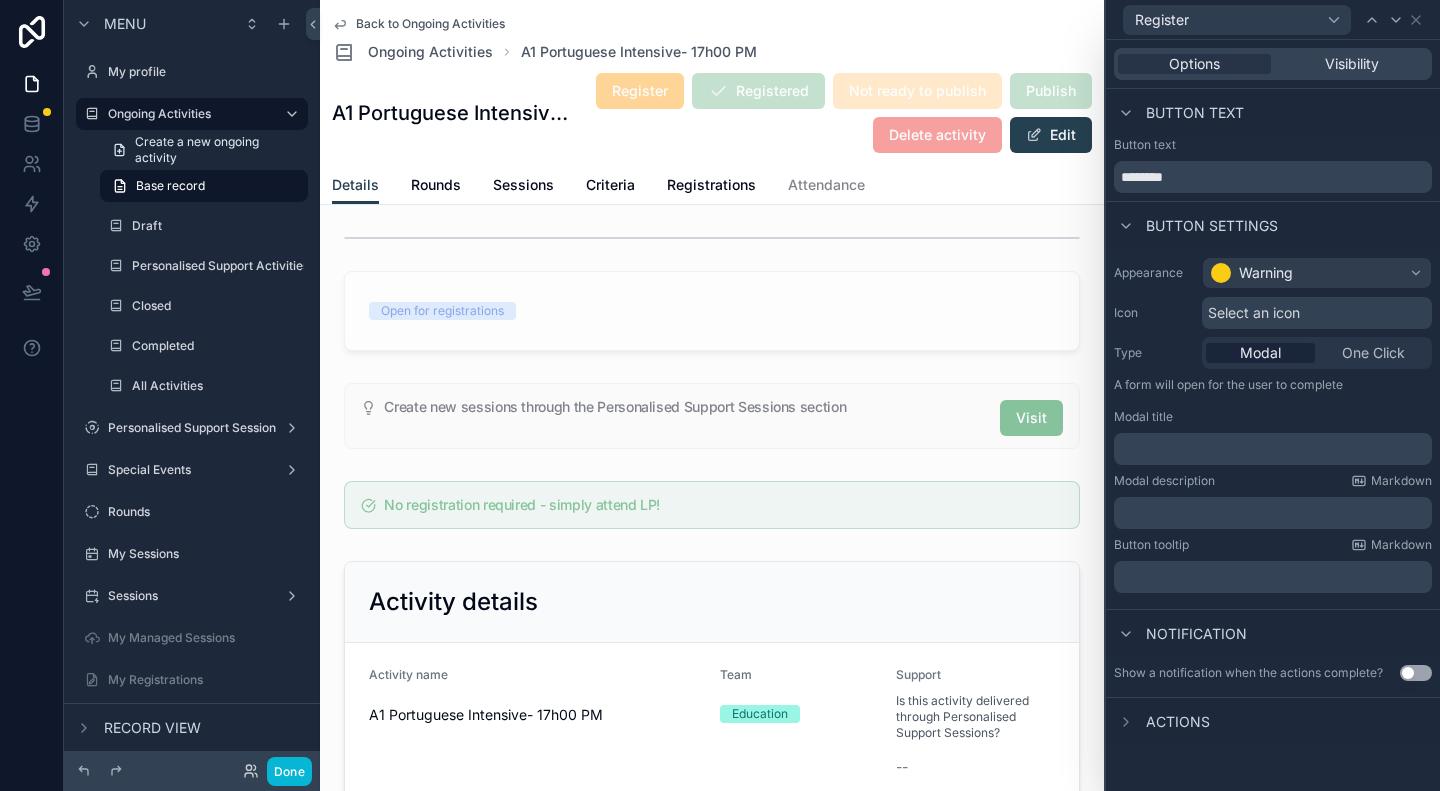 click on "Actions" at bounding box center (1273, 721) 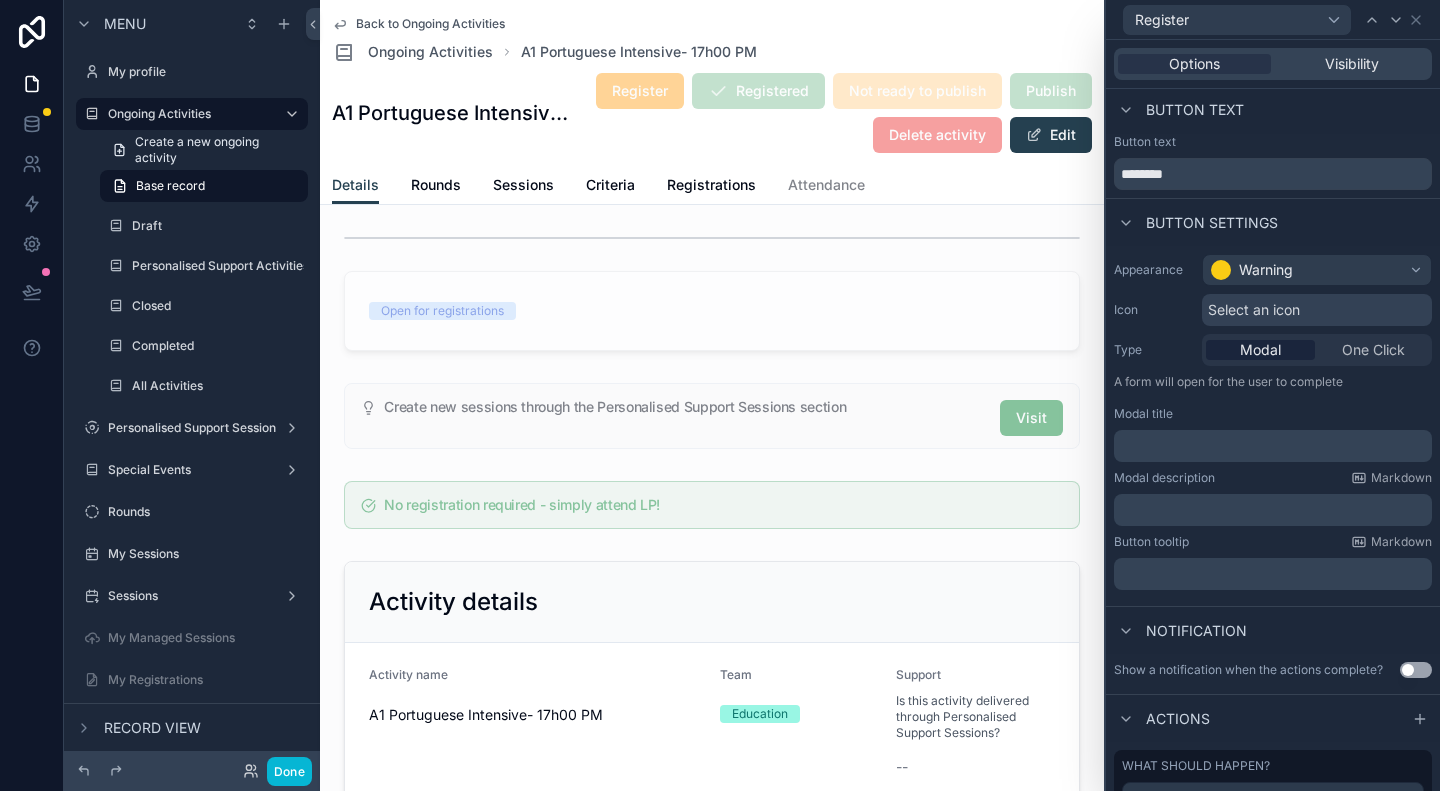 scroll, scrollTop: 0, scrollLeft: 0, axis: both 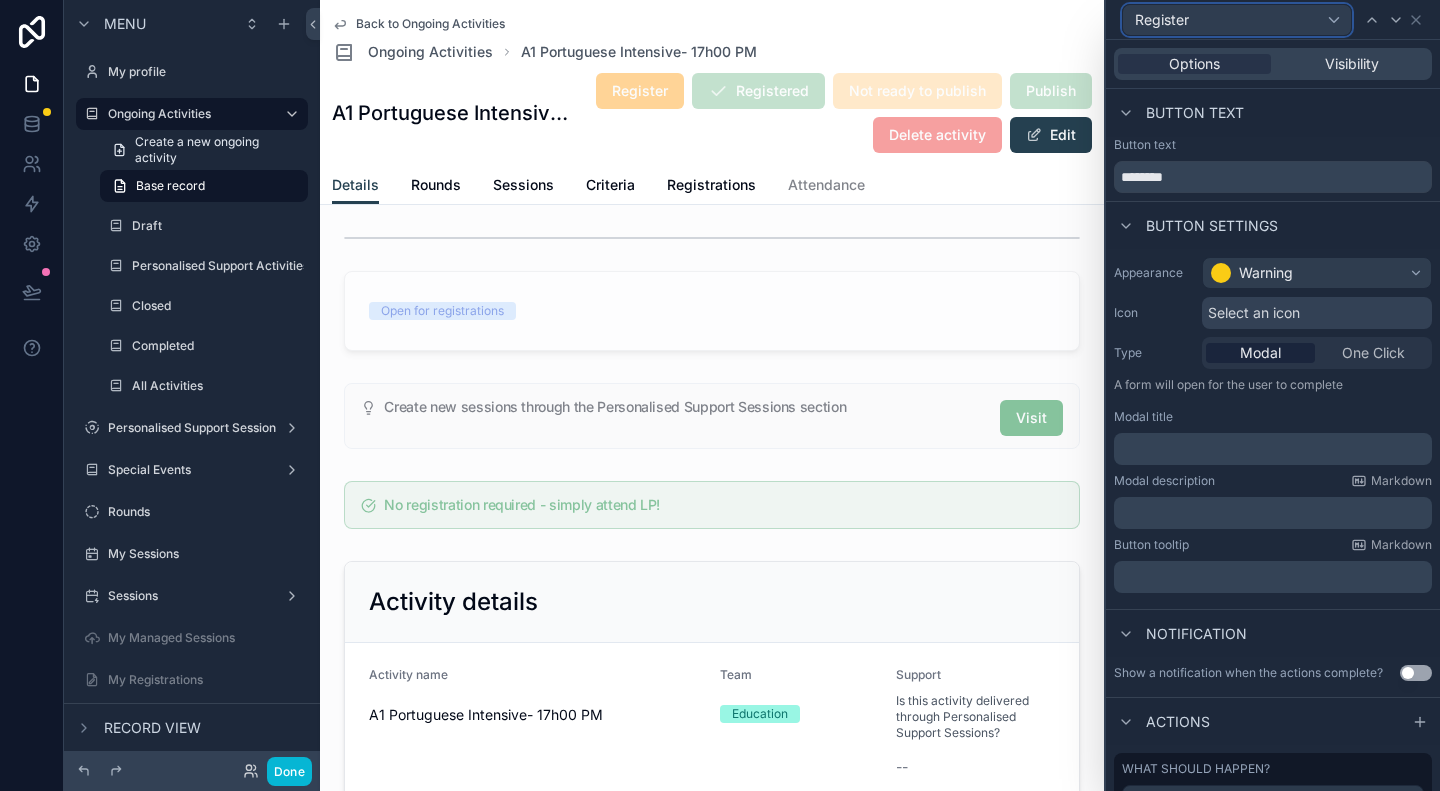 click on "Register" at bounding box center (1237, 20) 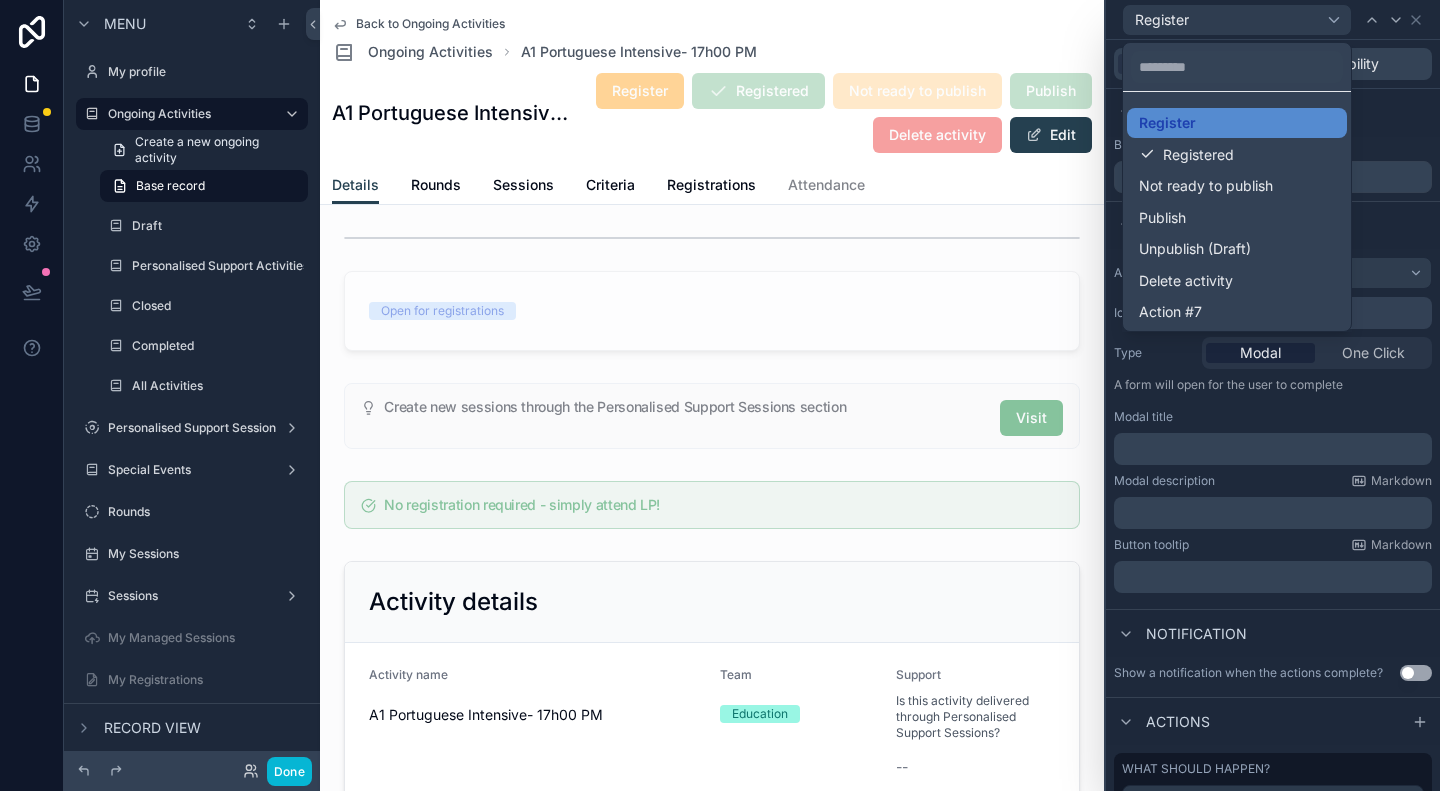 click at bounding box center (1273, 395) 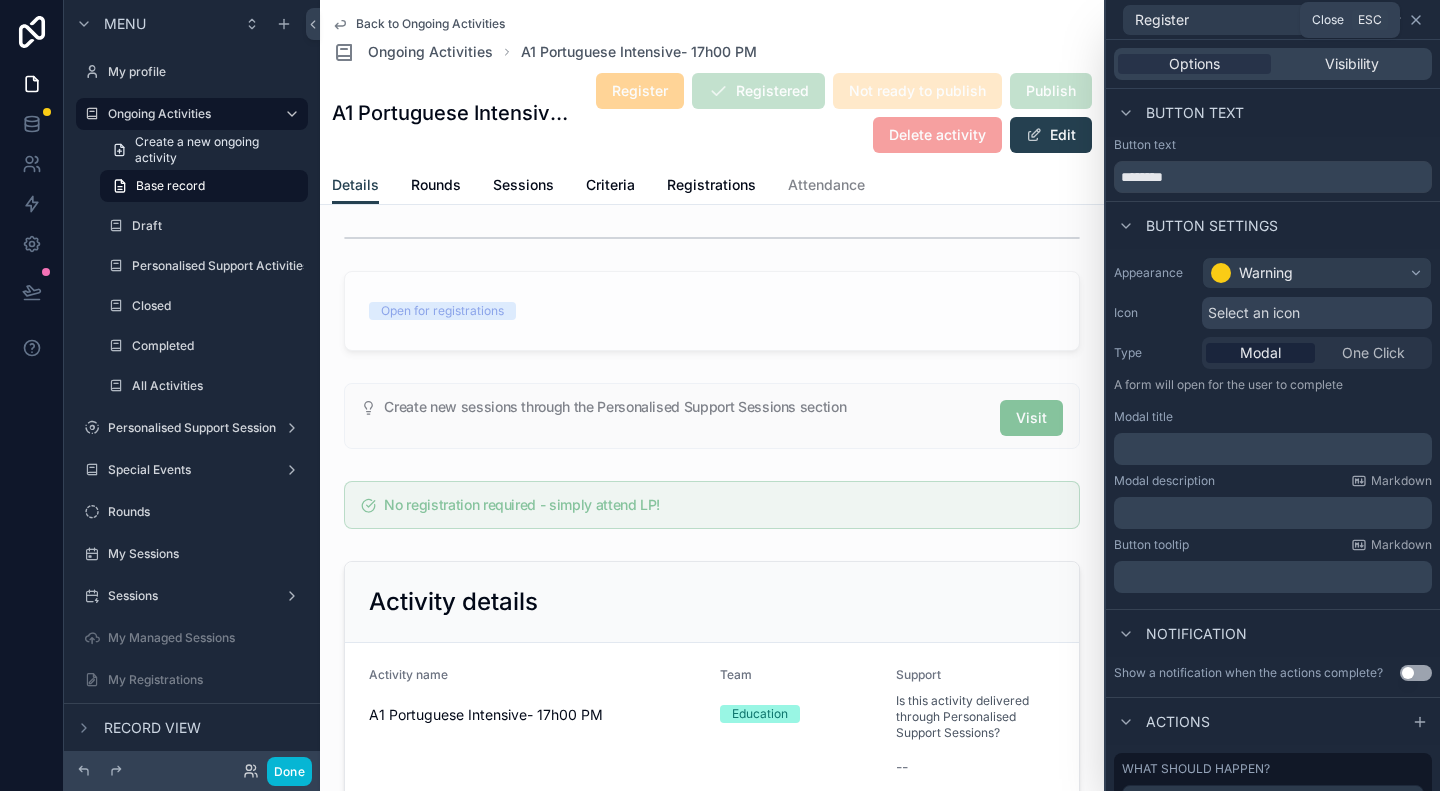 click 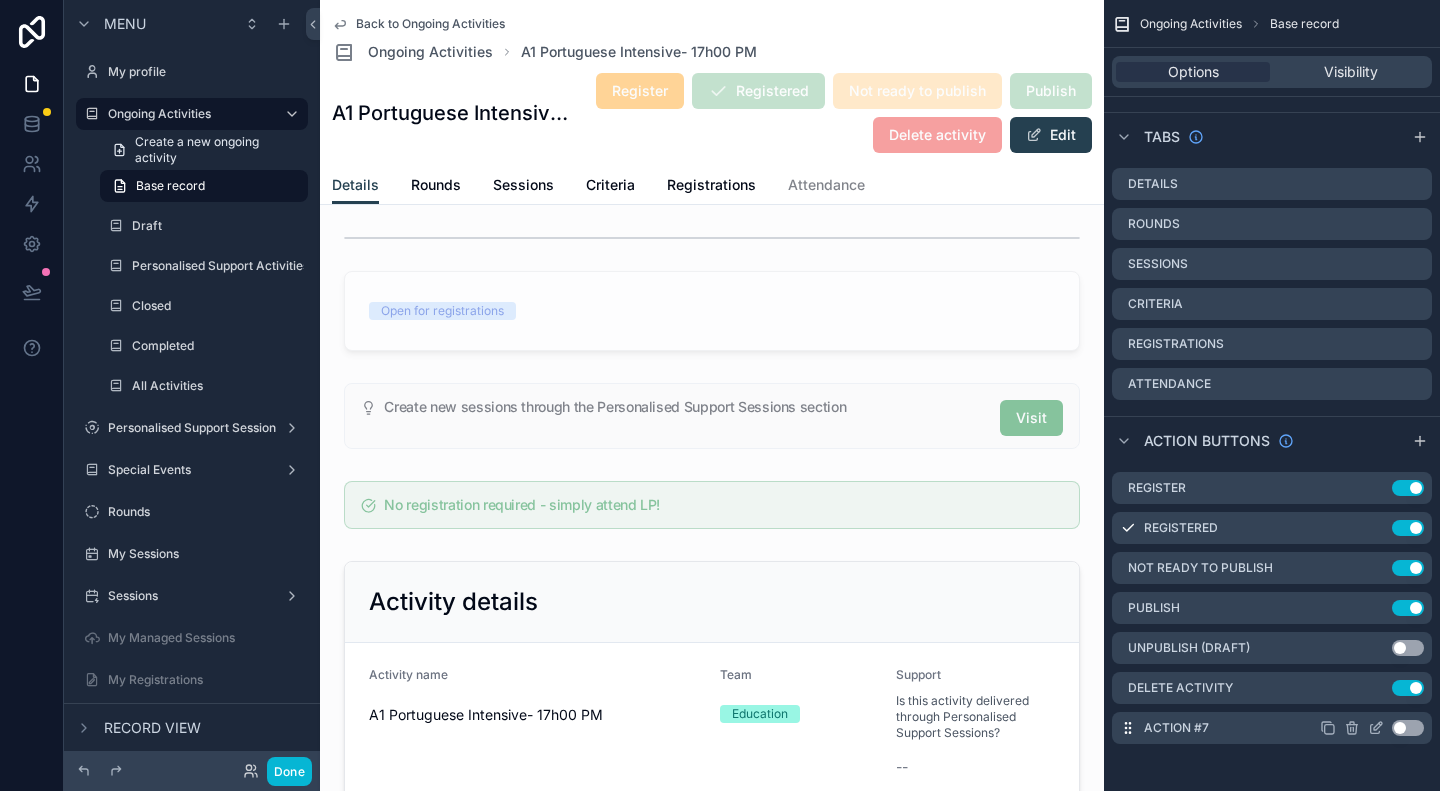 click 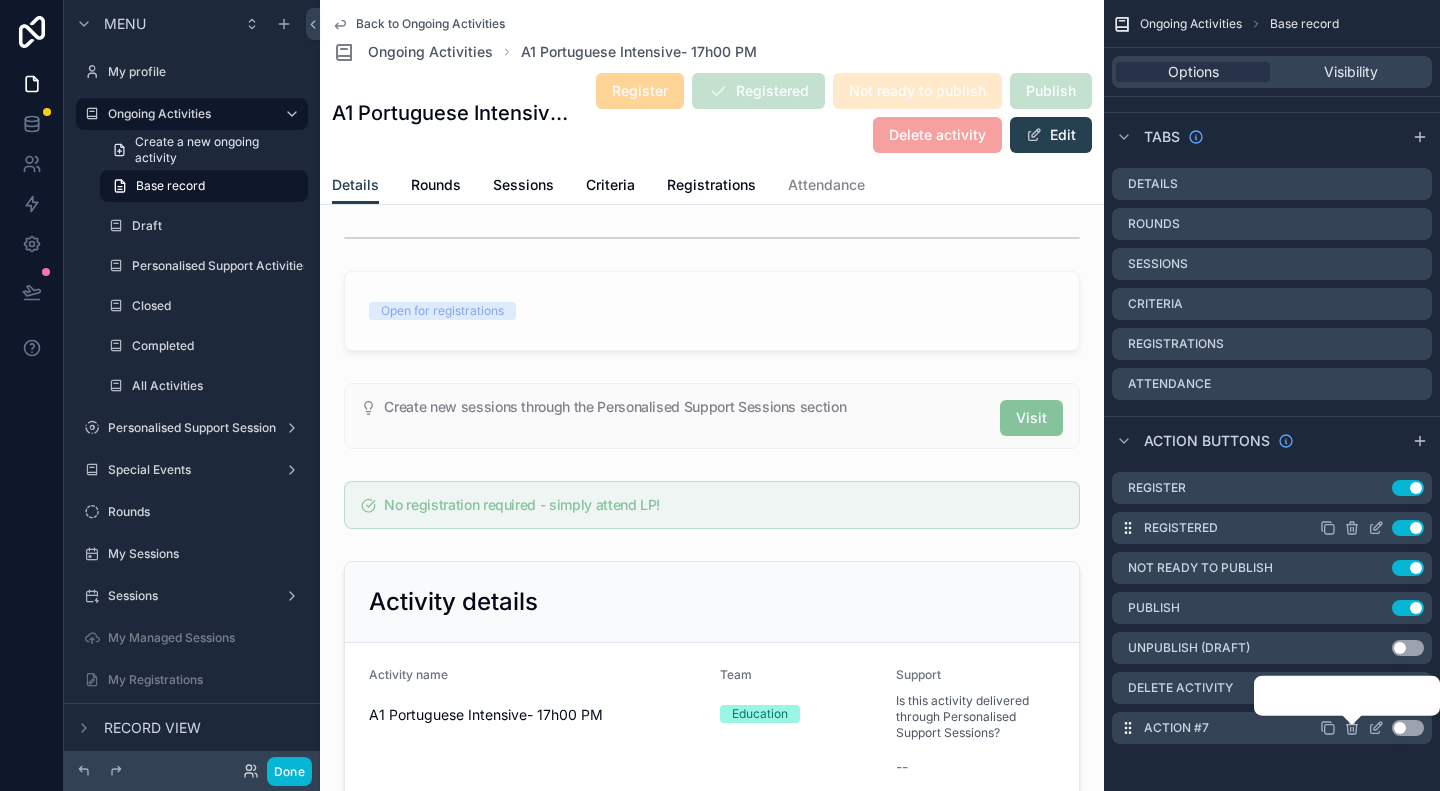 click 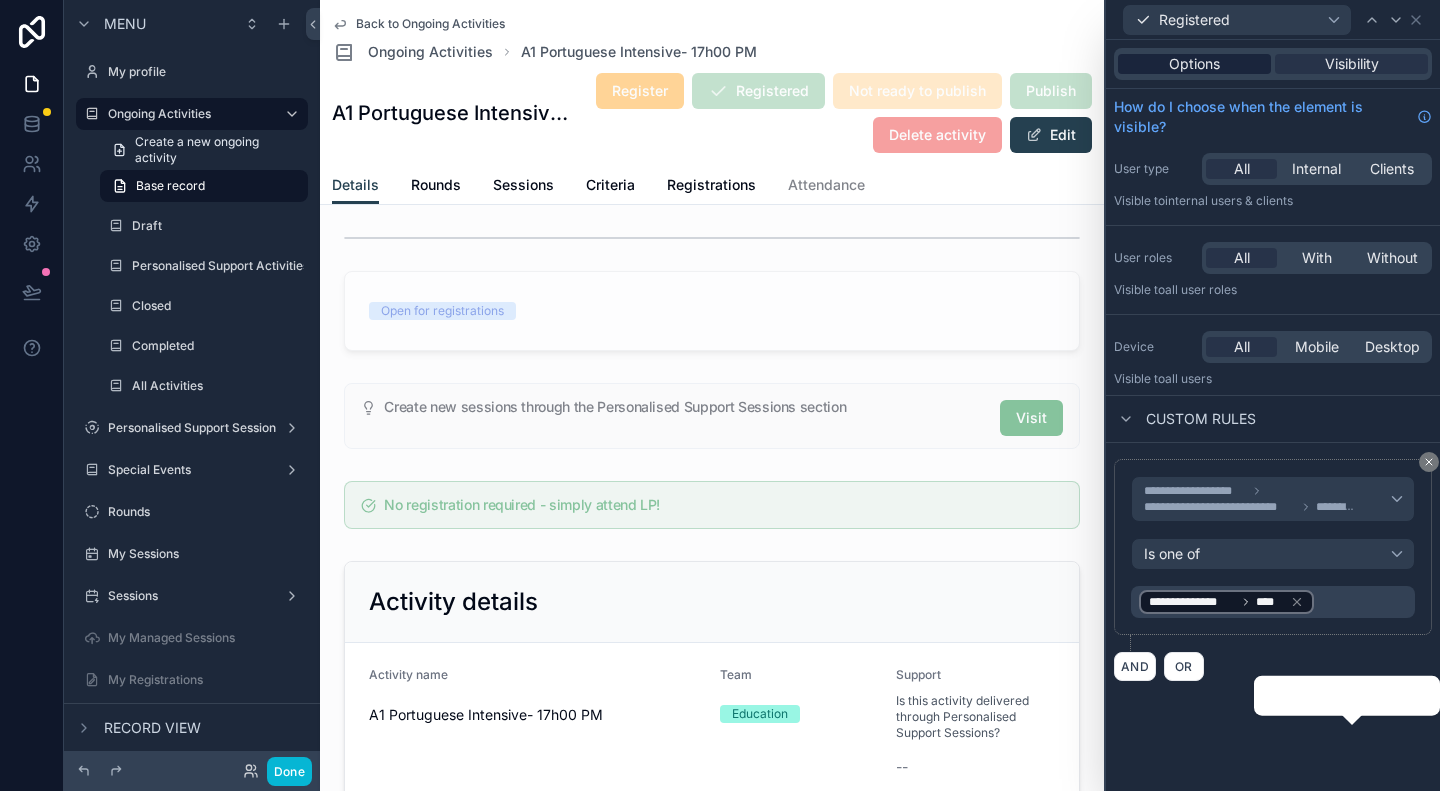 click on "Options" at bounding box center (1194, 64) 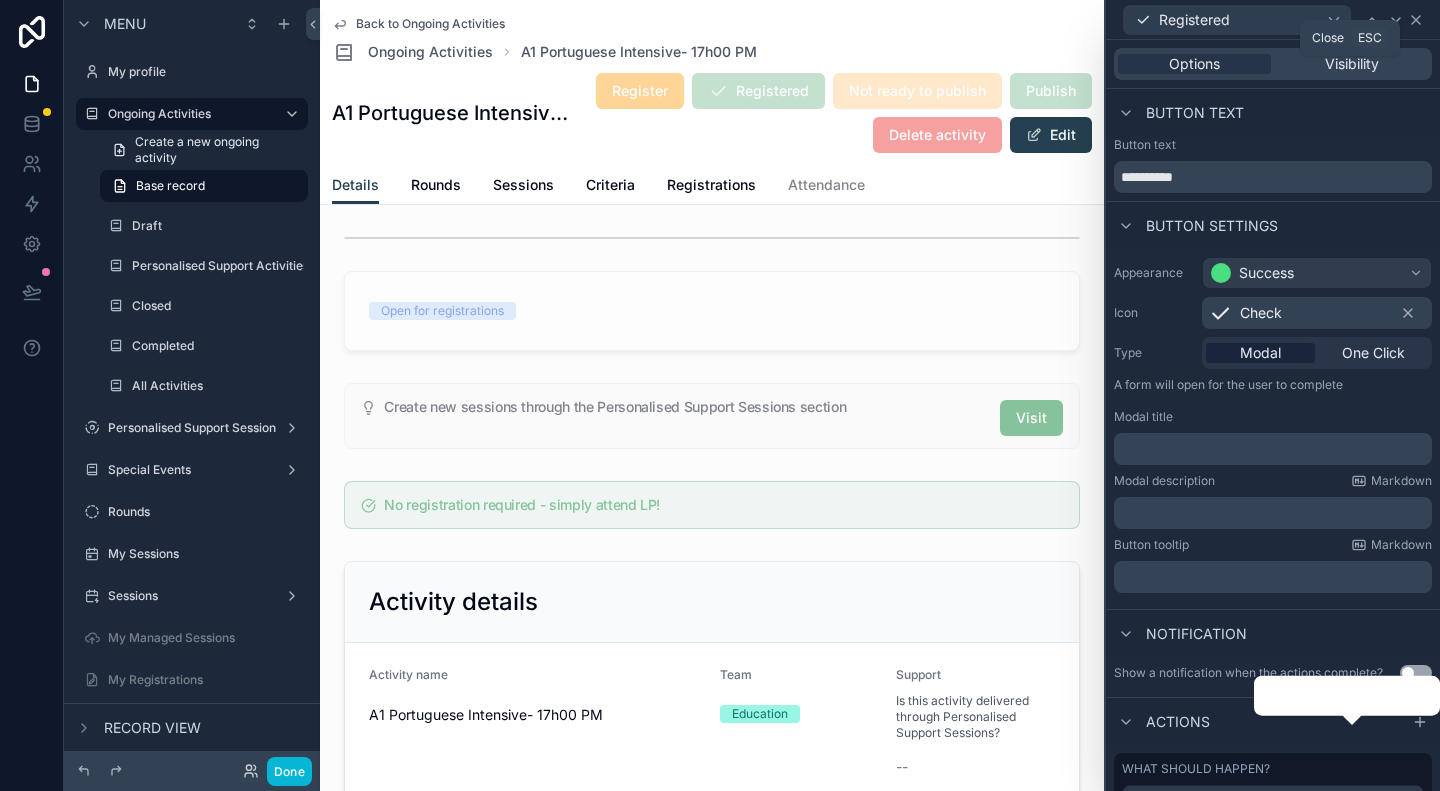 click 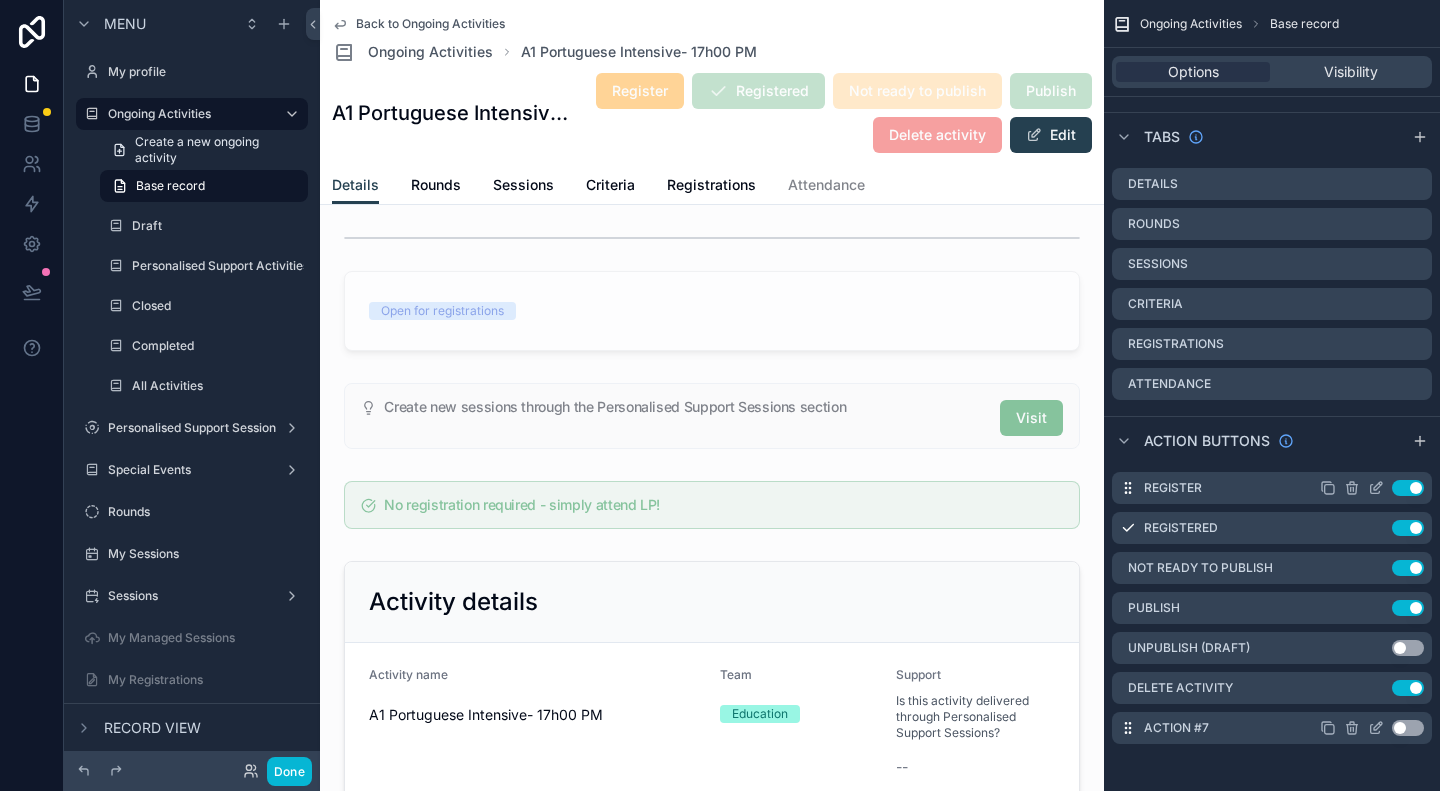 click 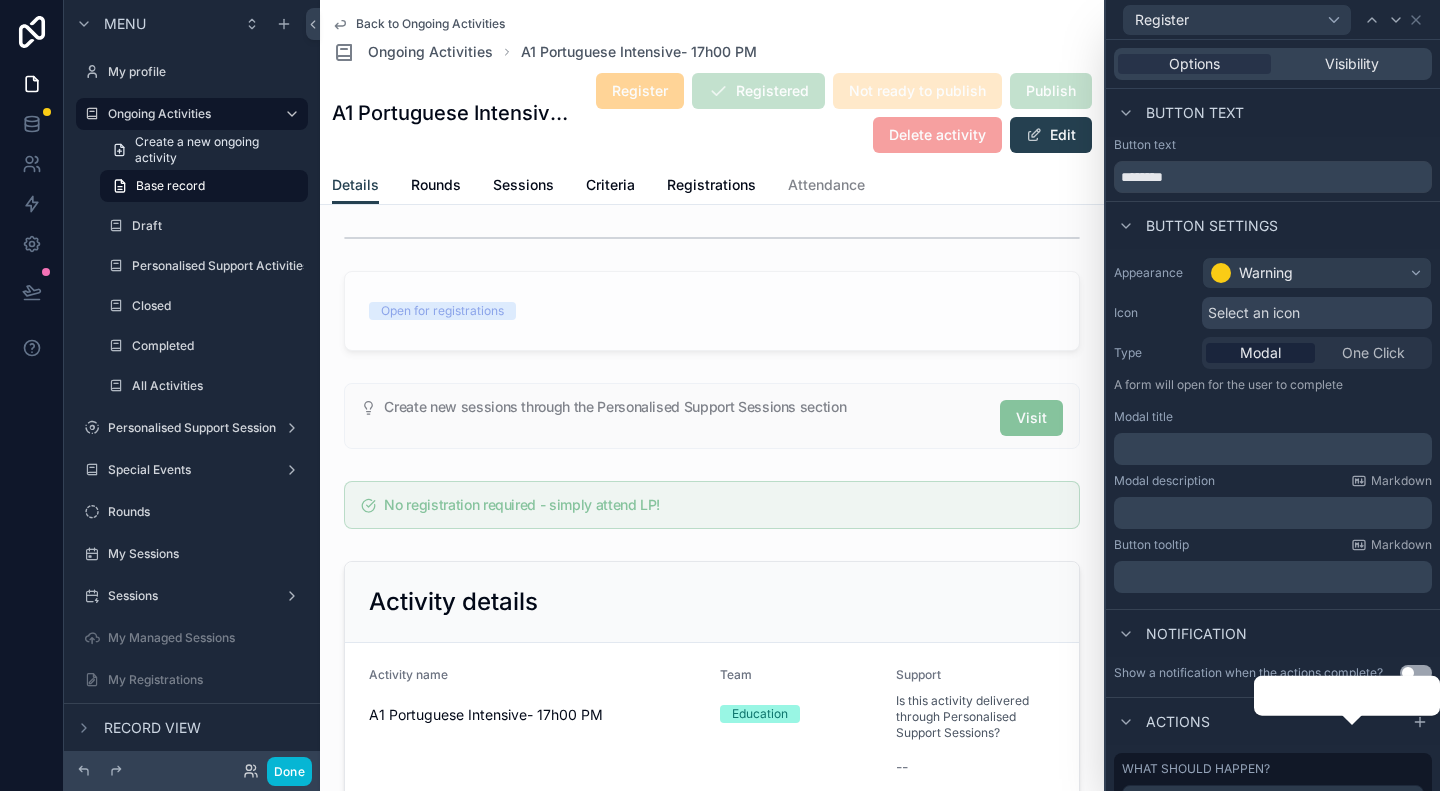 click on "Modal" at bounding box center [1260, 353] 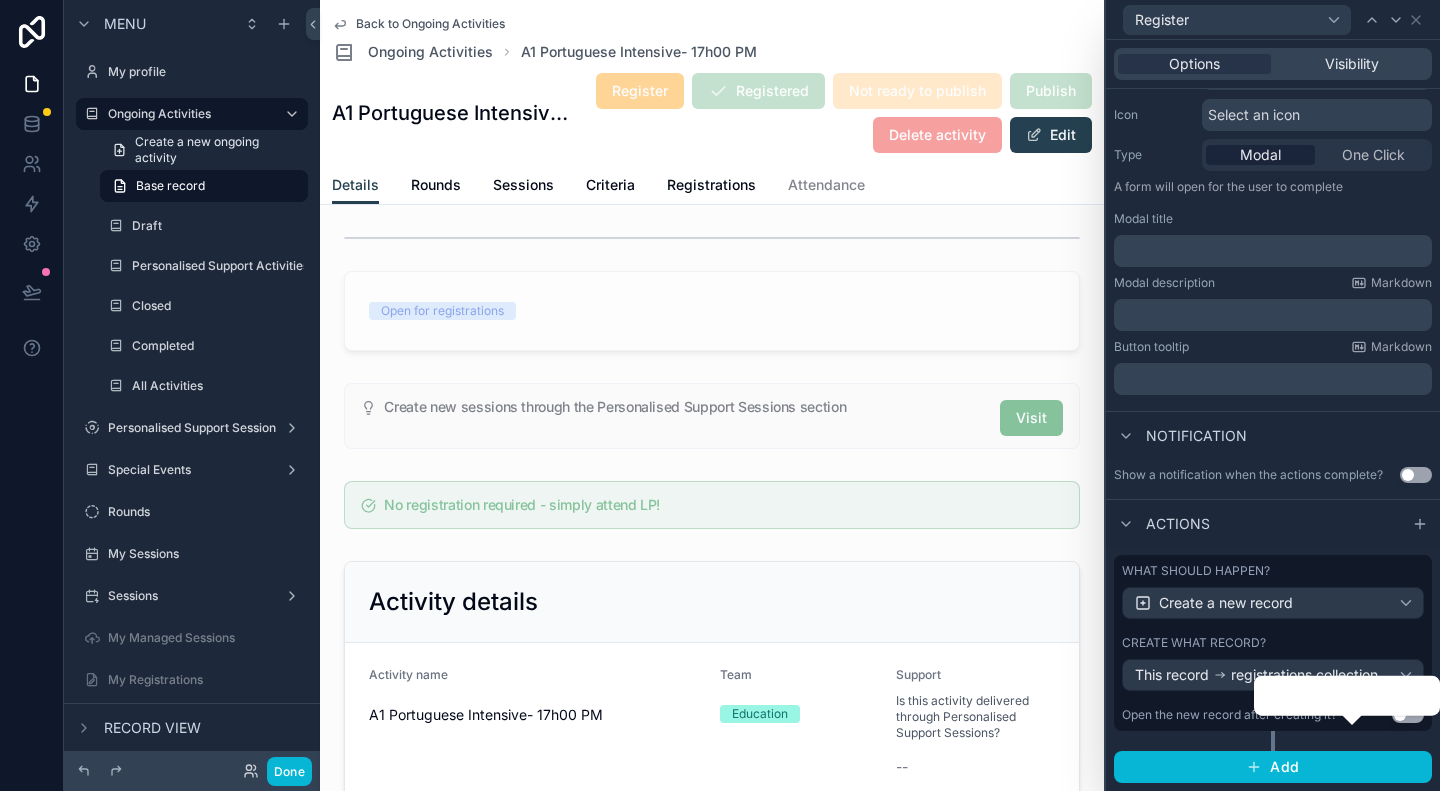 scroll, scrollTop: 212, scrollLeft: 0, axis: vertical 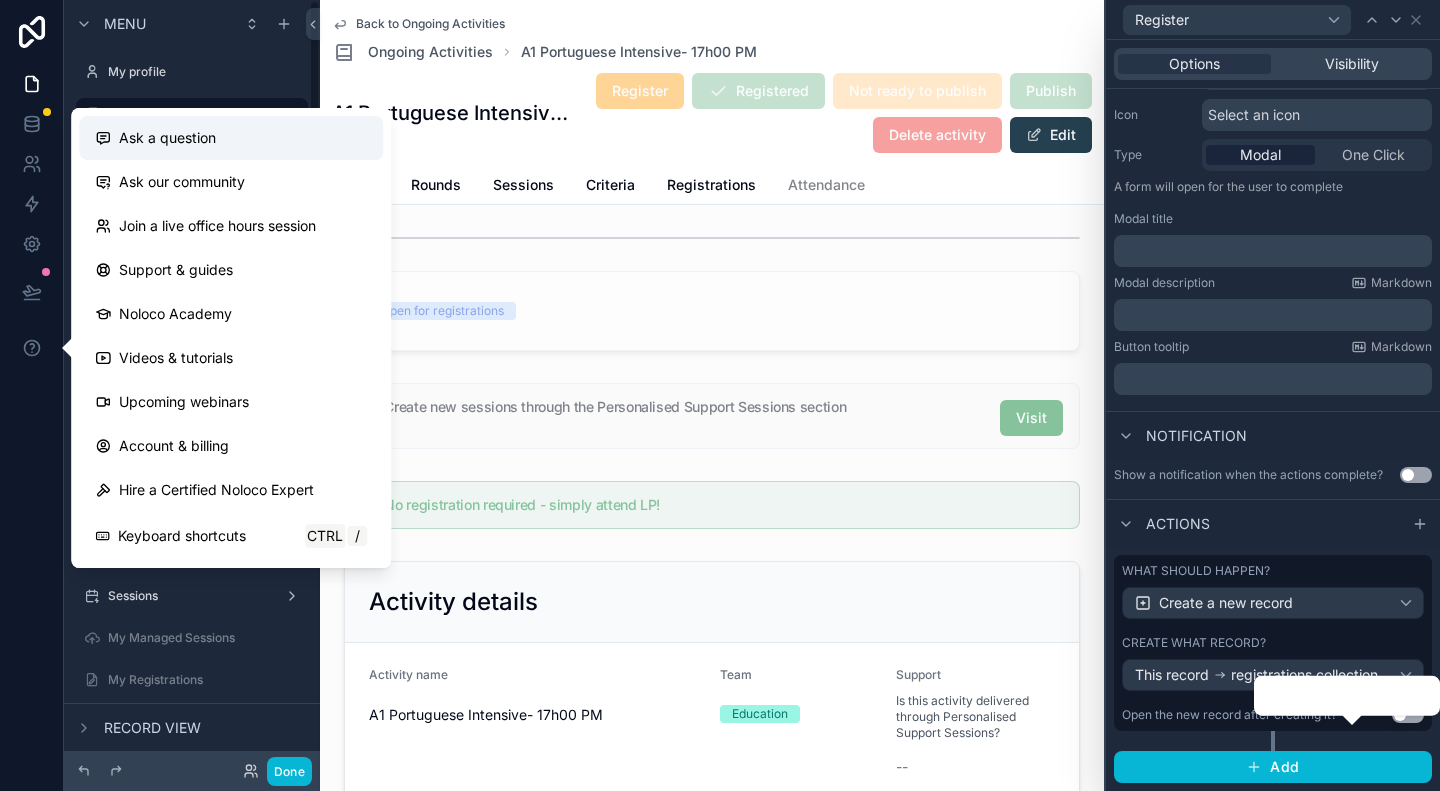 click on "Ask a question" at bounding box center [167, 138] 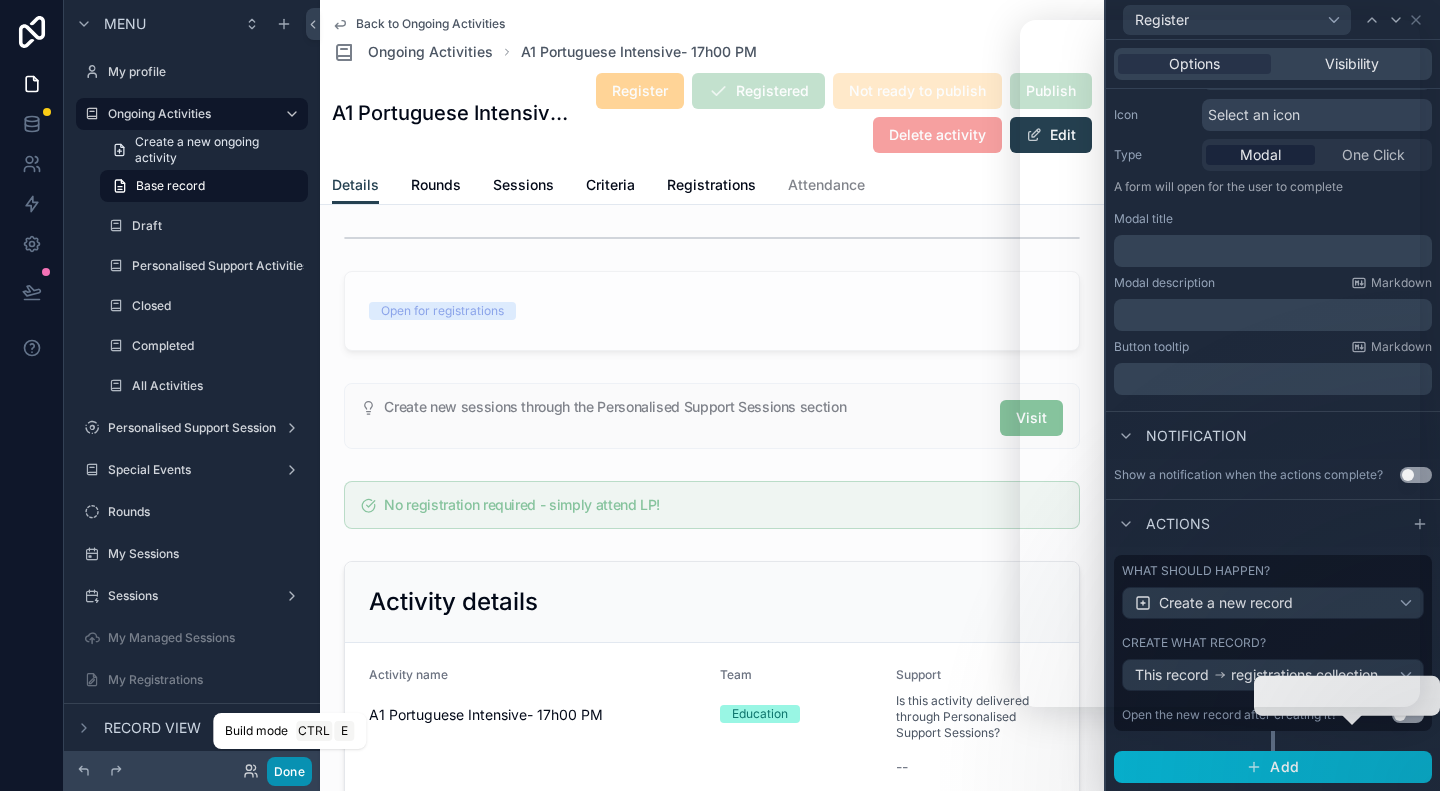 click on "Done" at bounding box center (289, 771) 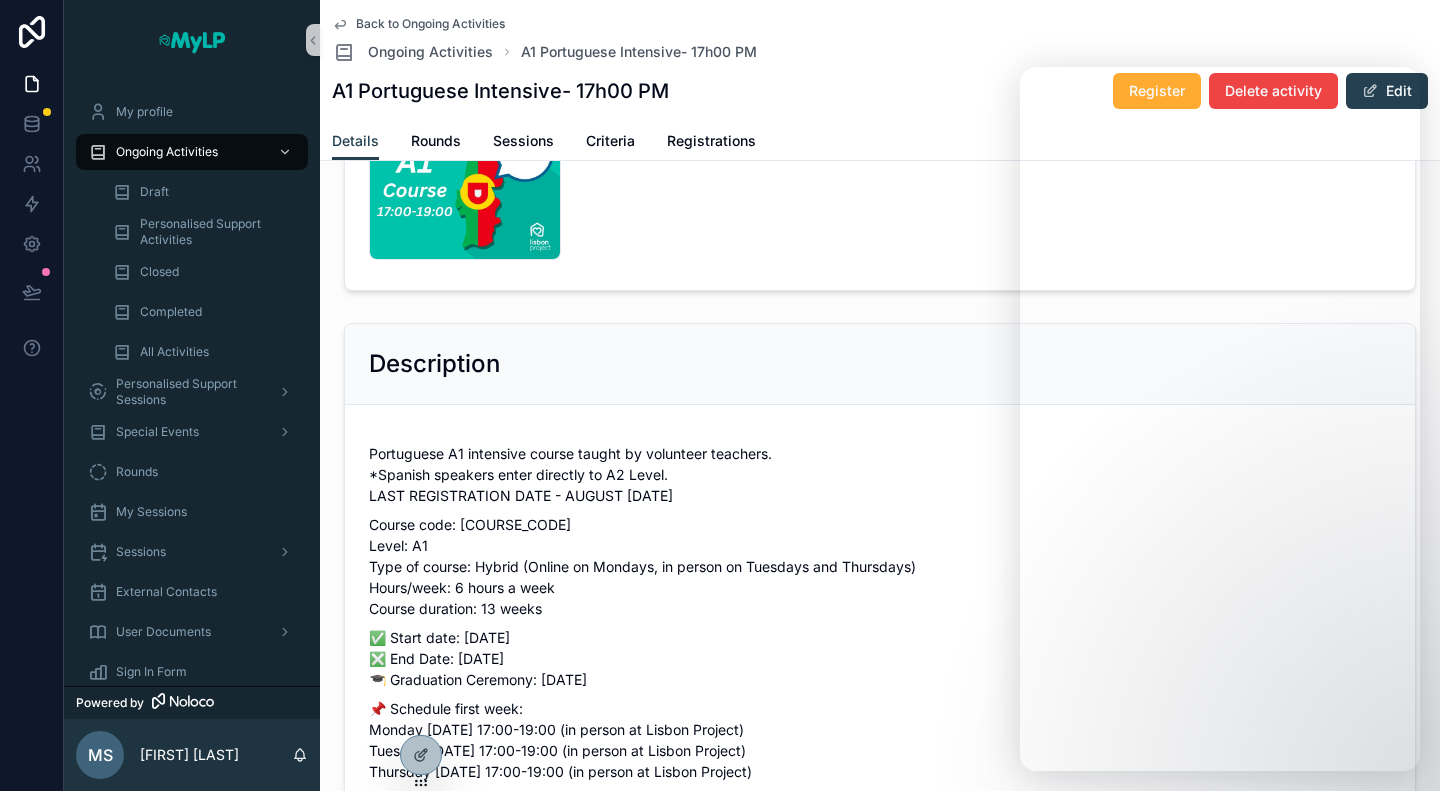 scroll, scrollTop: 0, scrollLeft: 0, axis: both 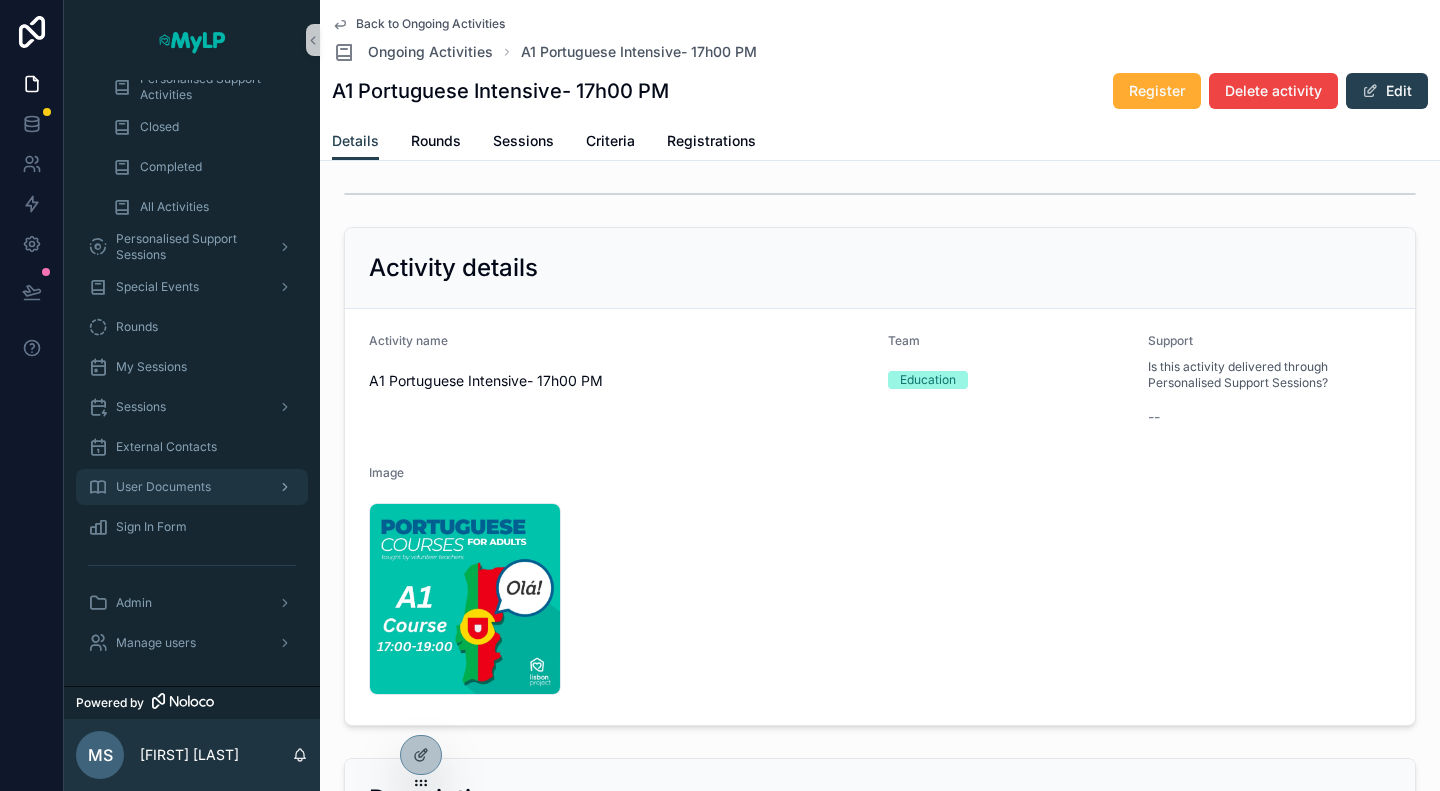 click on "User Documents" at bounding box center [163, 487] 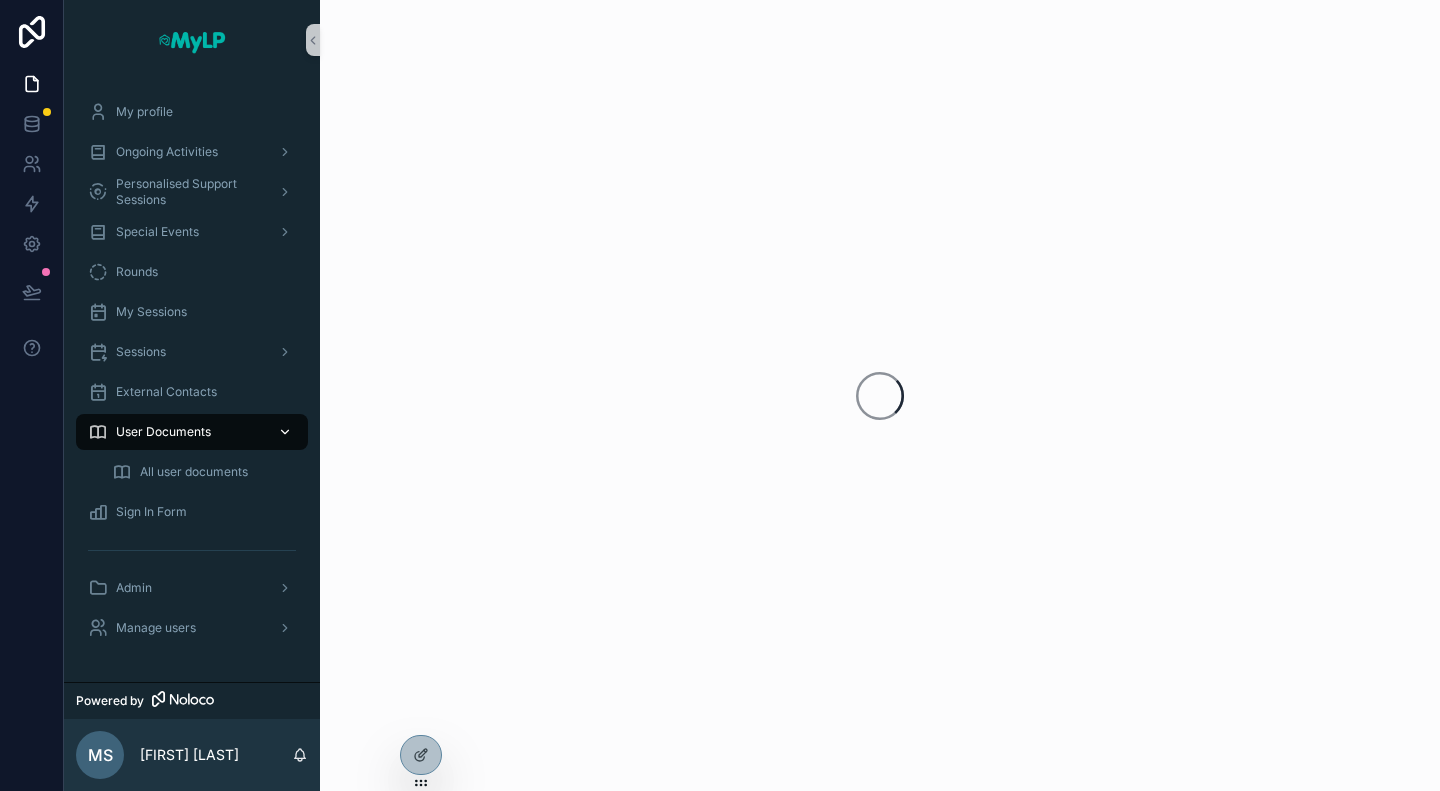 scroll, scrollTop: 0, scrollLeft: 0, axis: both 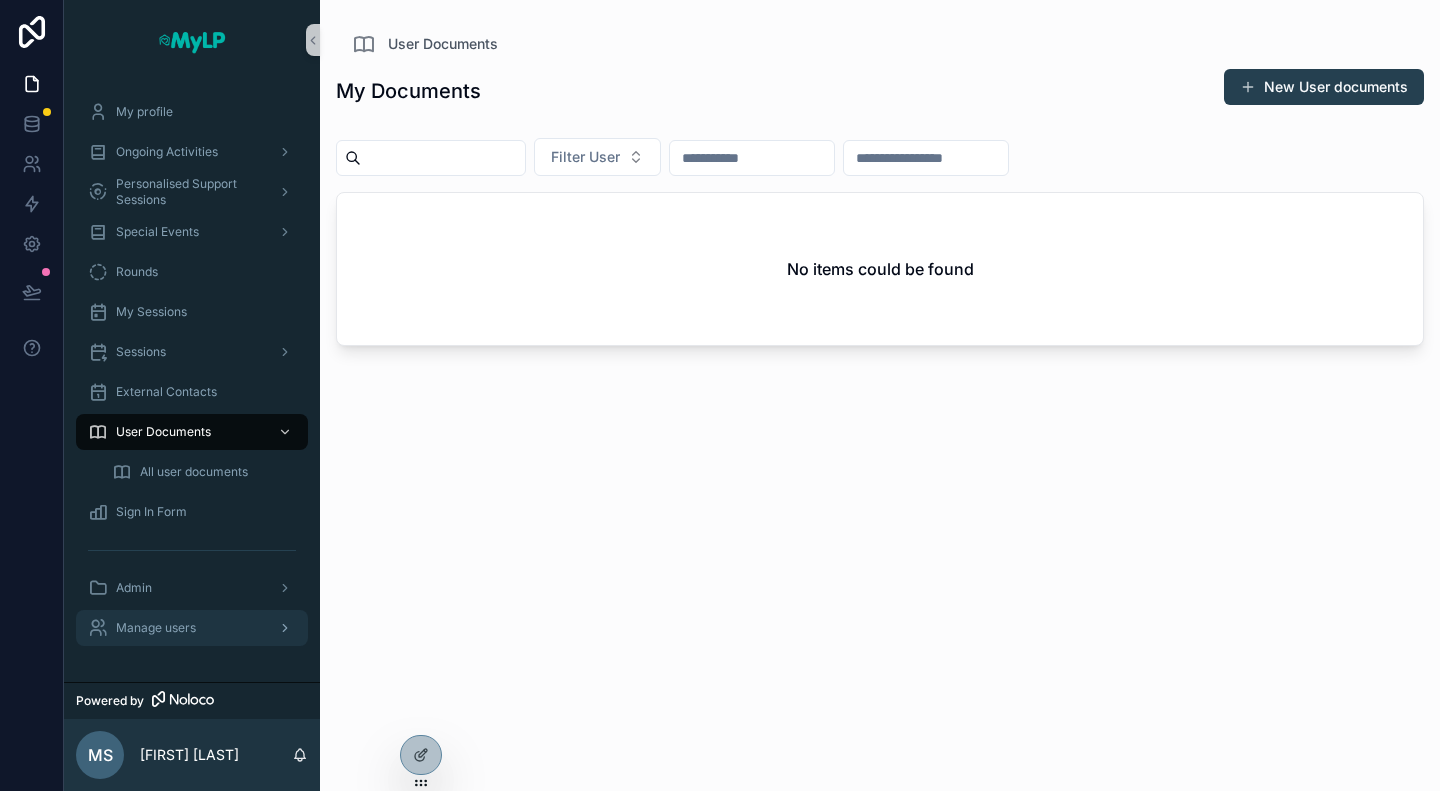 click on "Manage users" at bounding box center [156, 628] 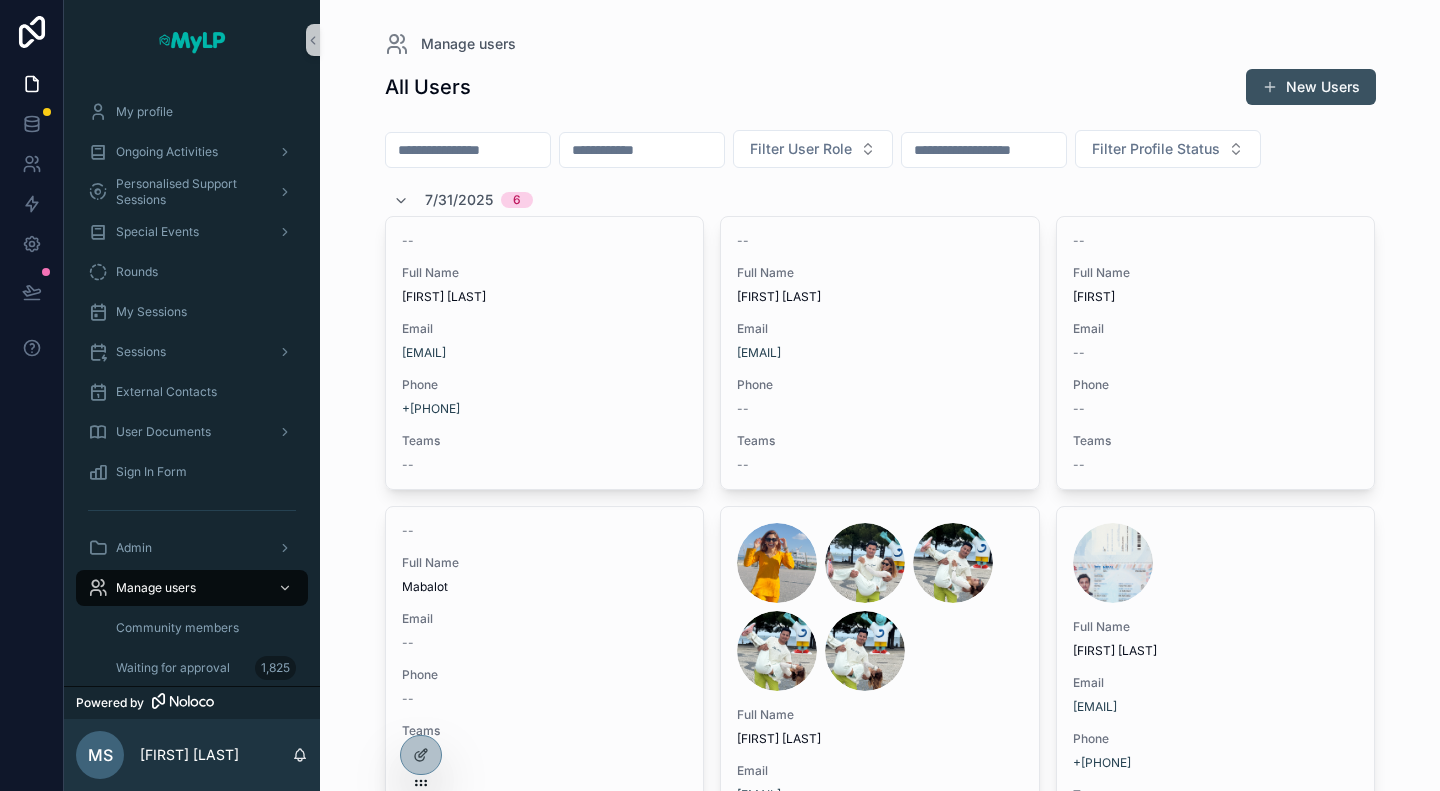click on "New Users" at bounding box center (1311, 87) 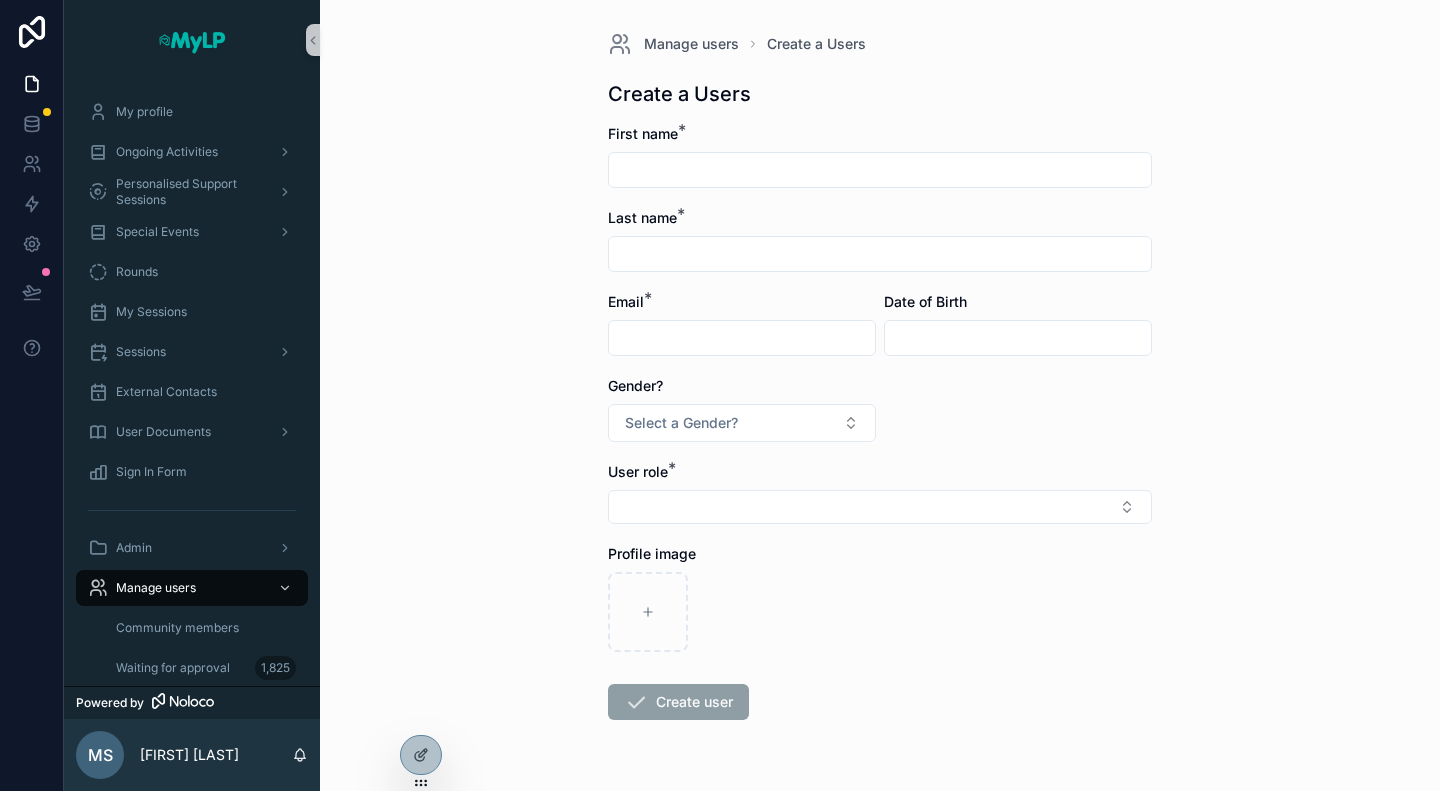 click at bounding box center [880, 170] 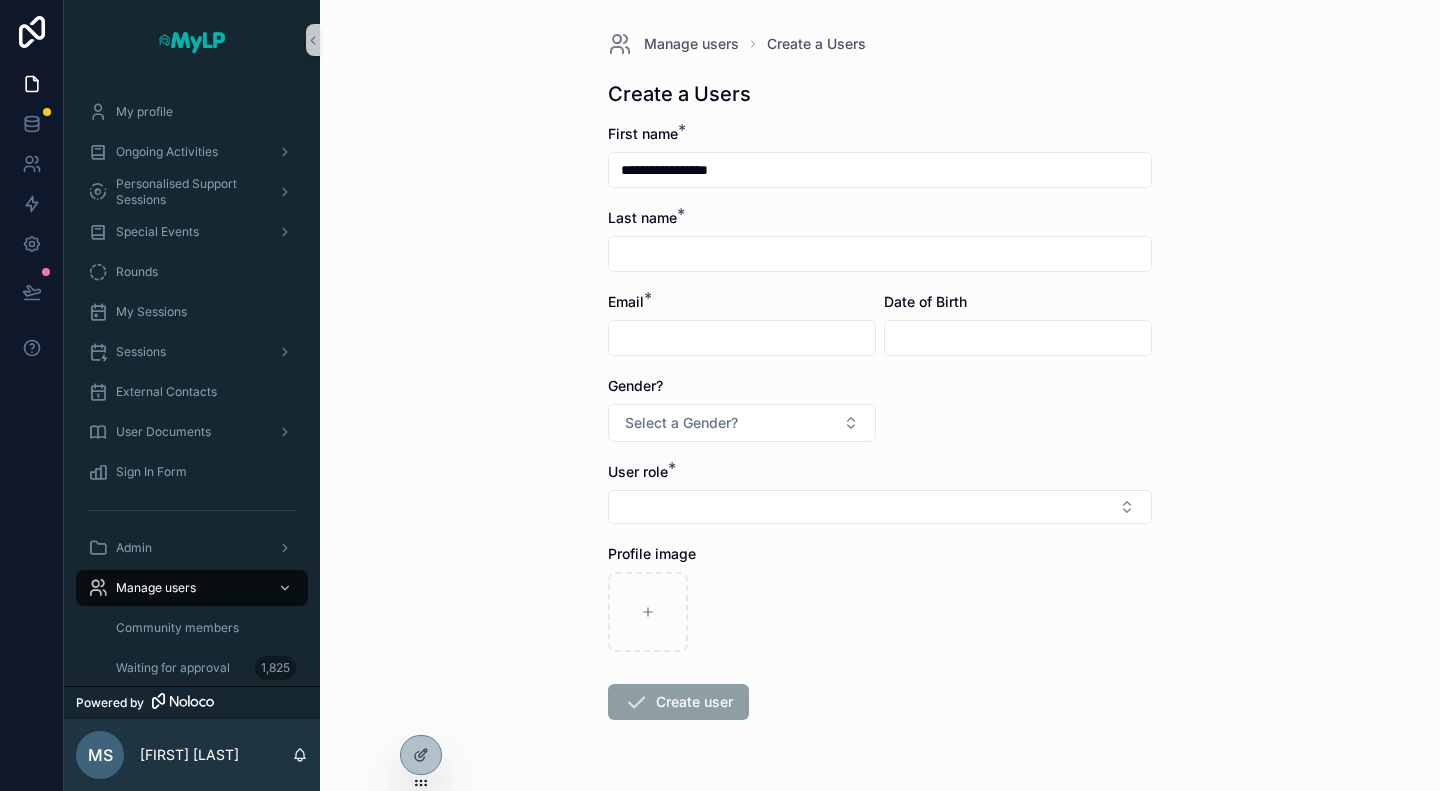 drag, startPoint x: 676, startPoint y: 169, endPoint x: 827, endPoint y: 182, distance: 151.55856 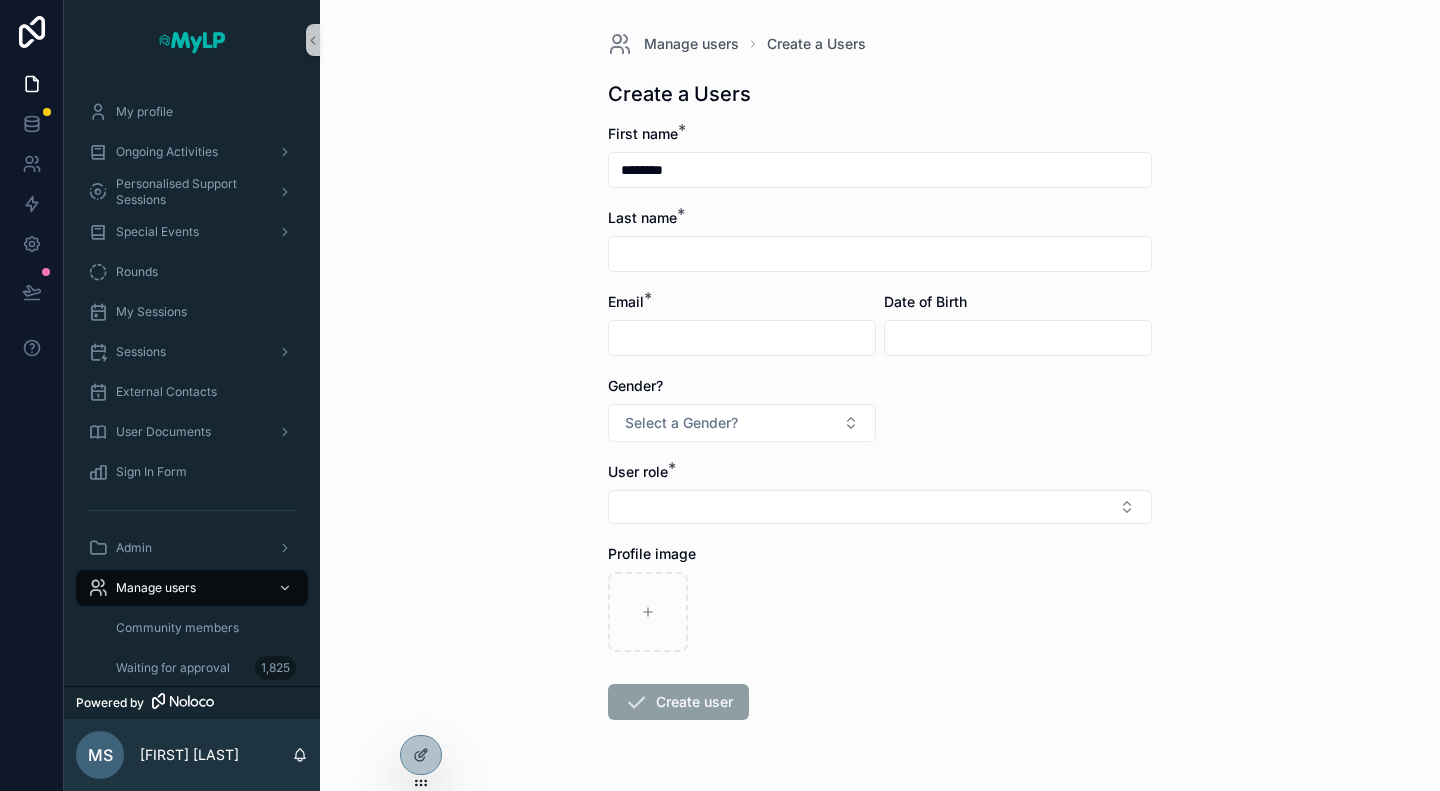 type on "*******" 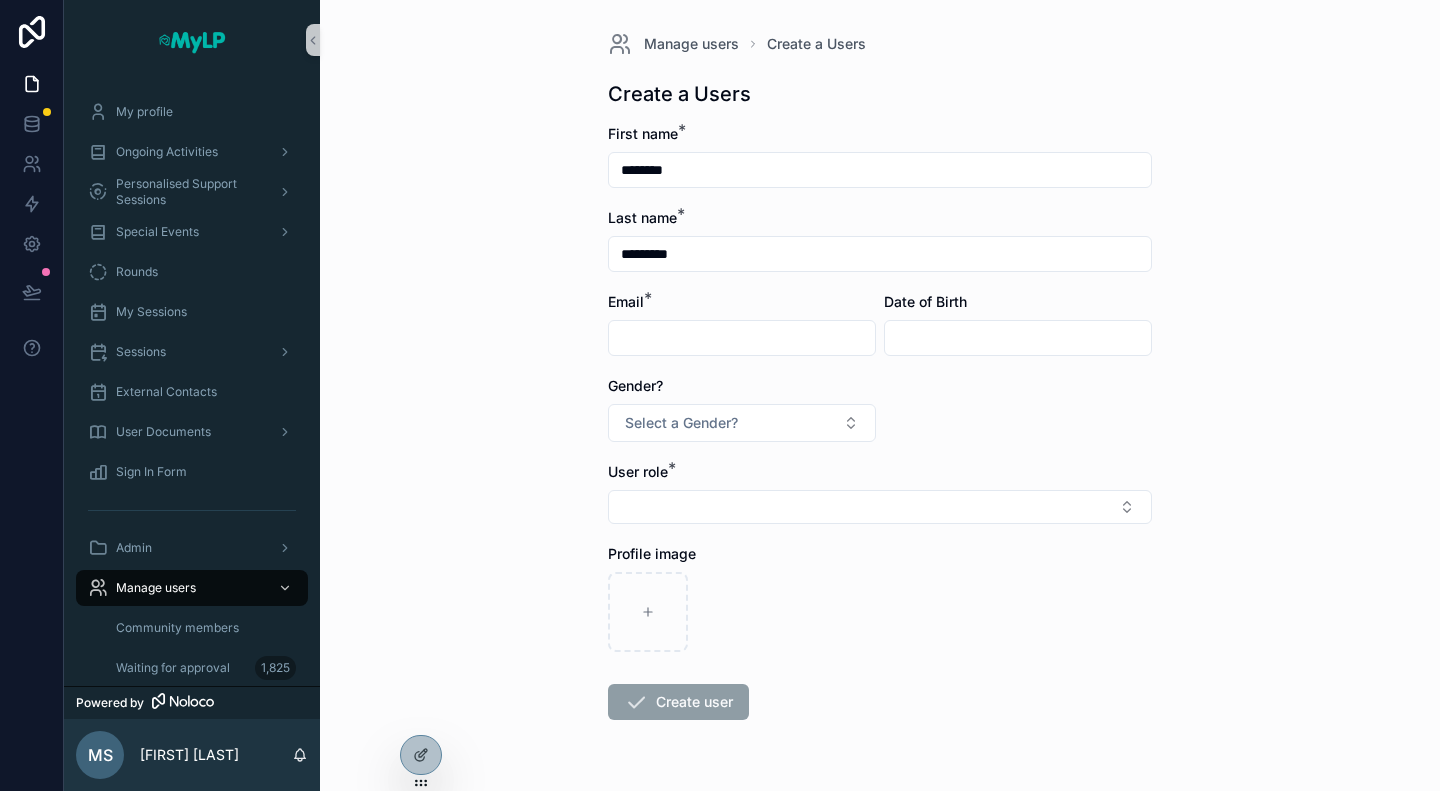 type on "*********" 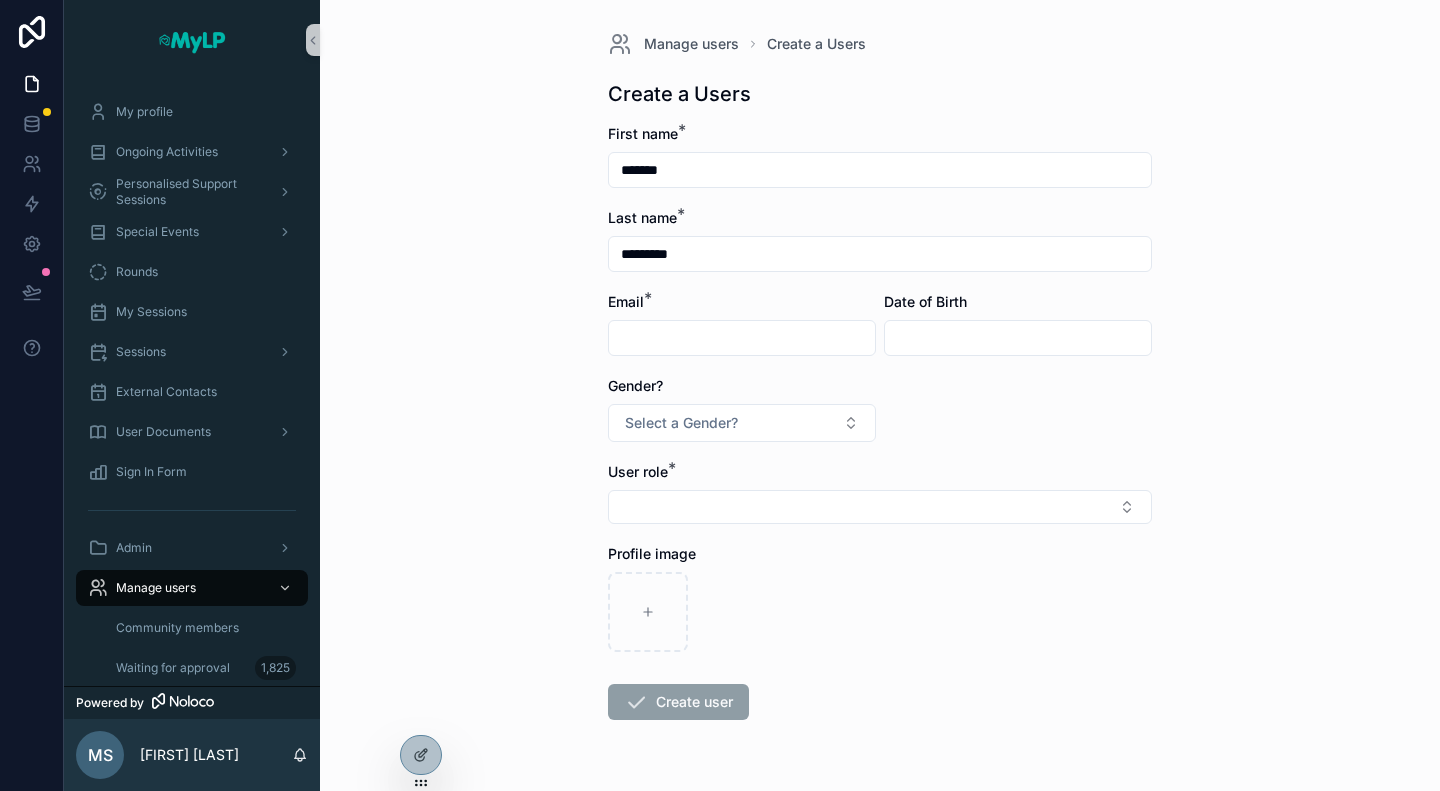 type on "*******" 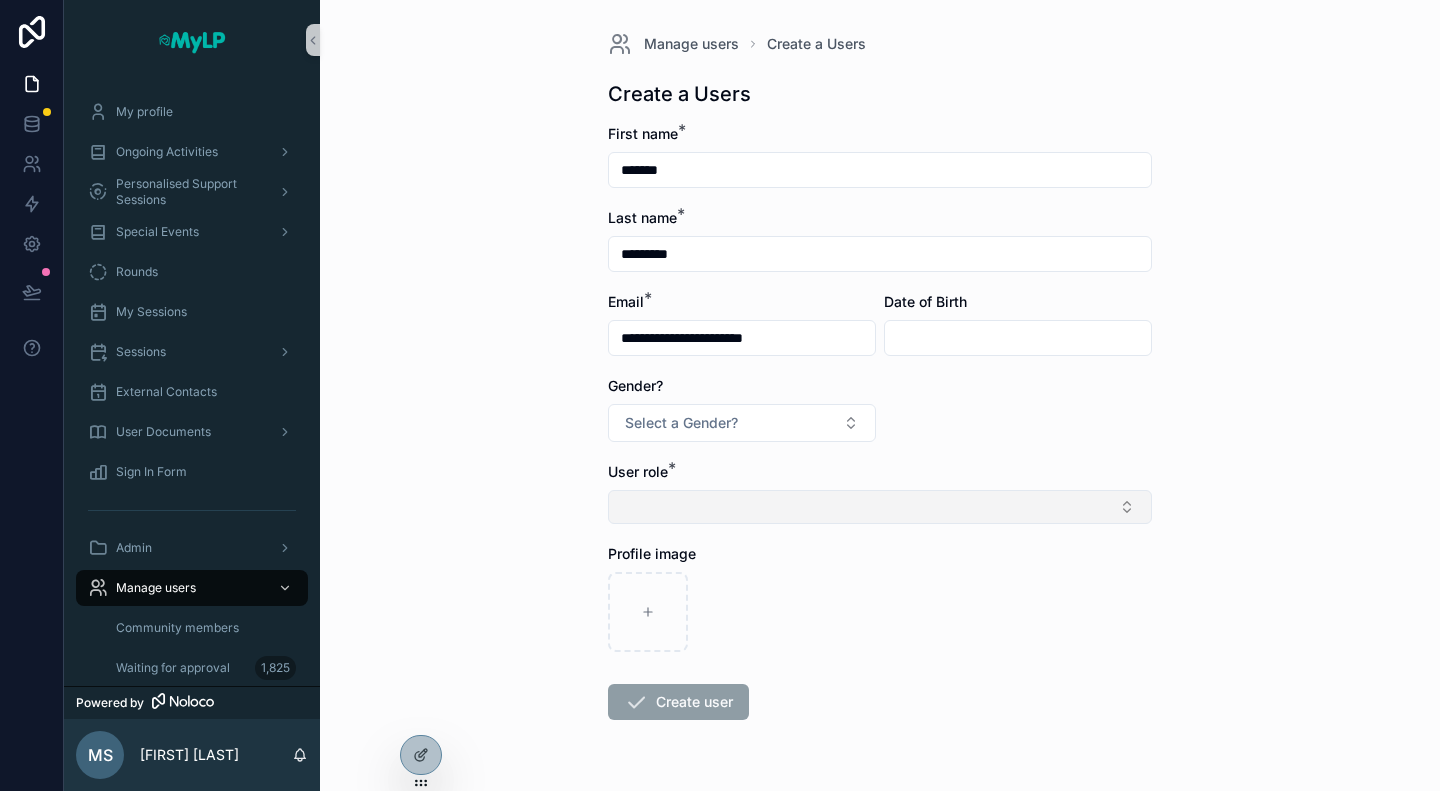 type on "**********" 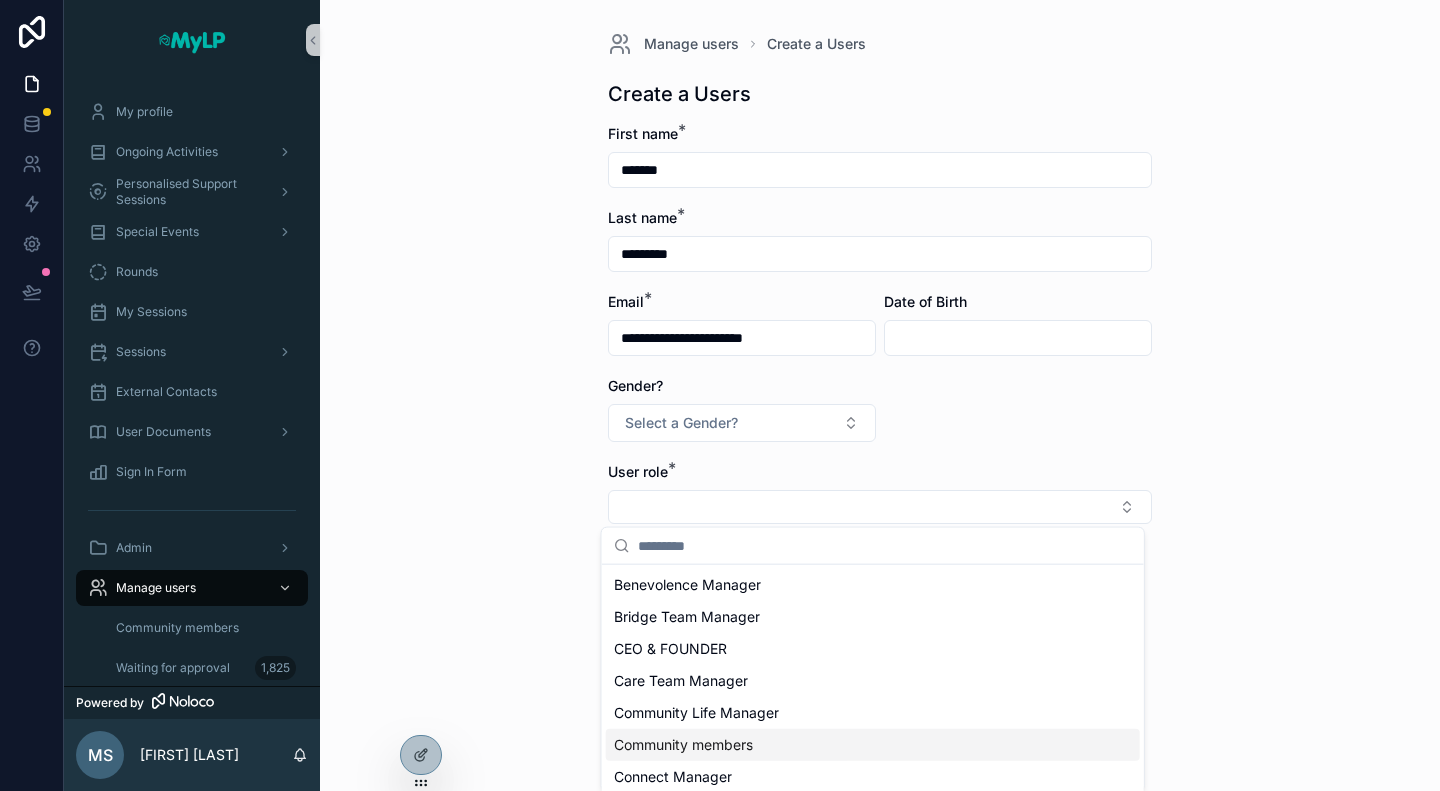 click on "Community members" at bounding box center (683, 745) 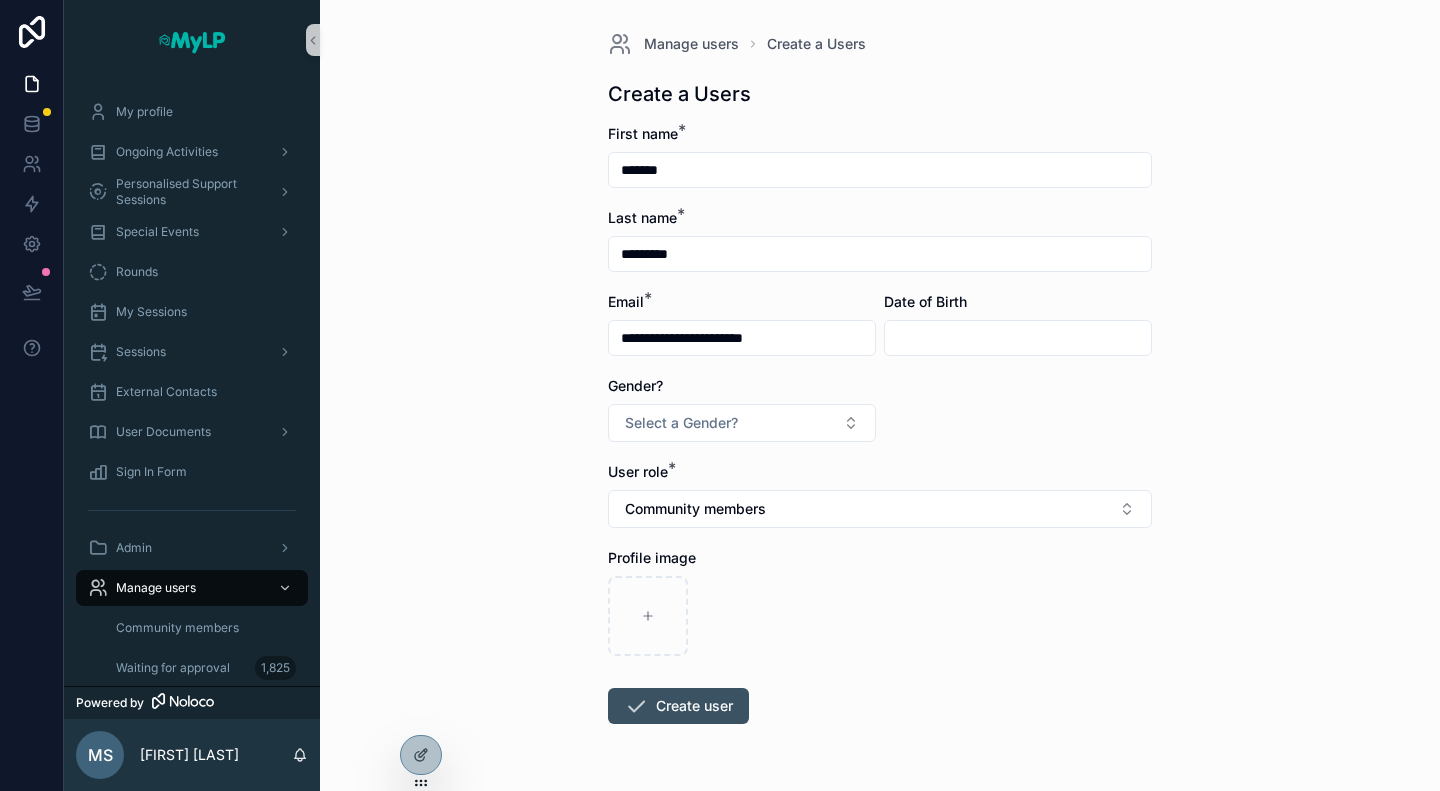 click on "Create user" at bounding box center (678, 706) 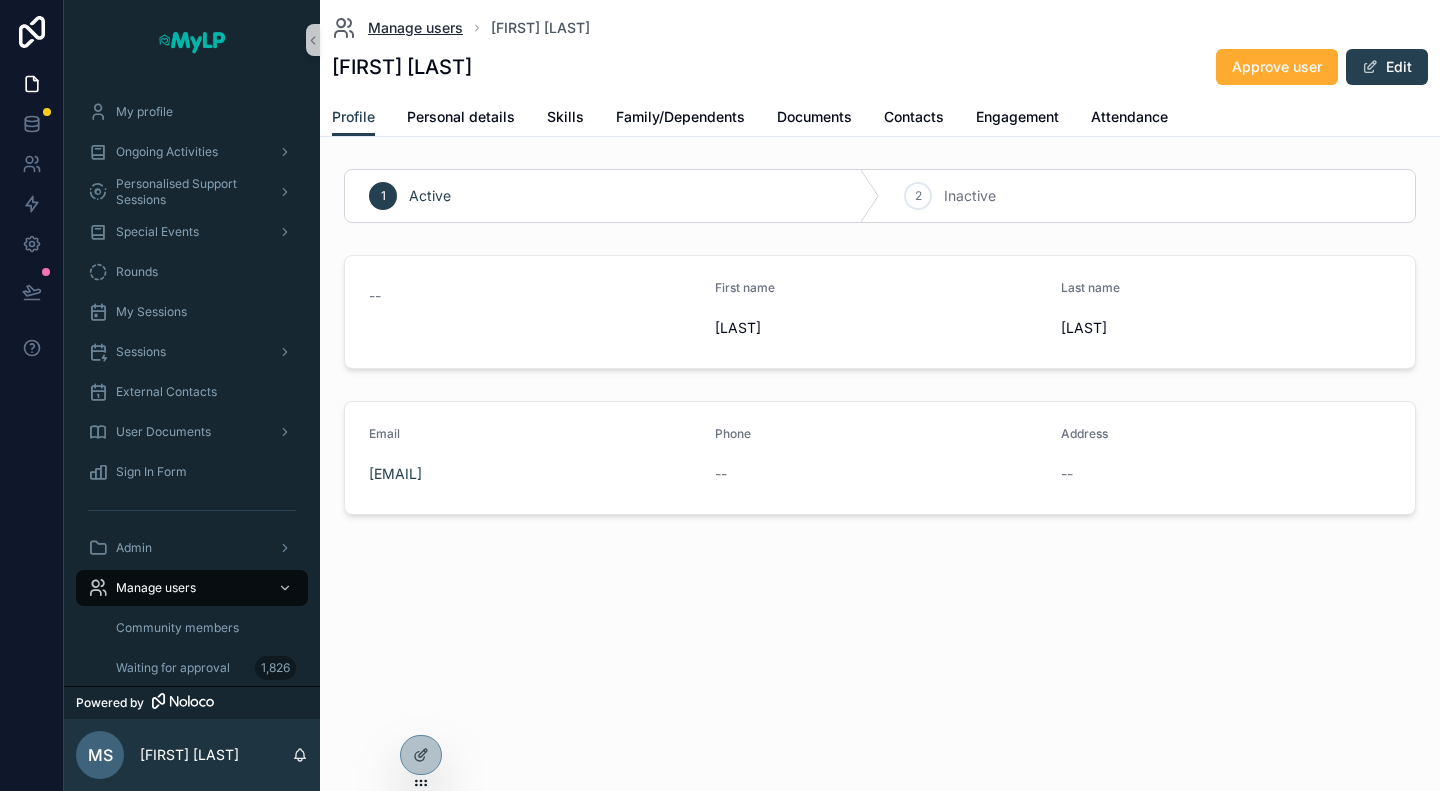 click on "Manage users" at bounding box center [415, 28] 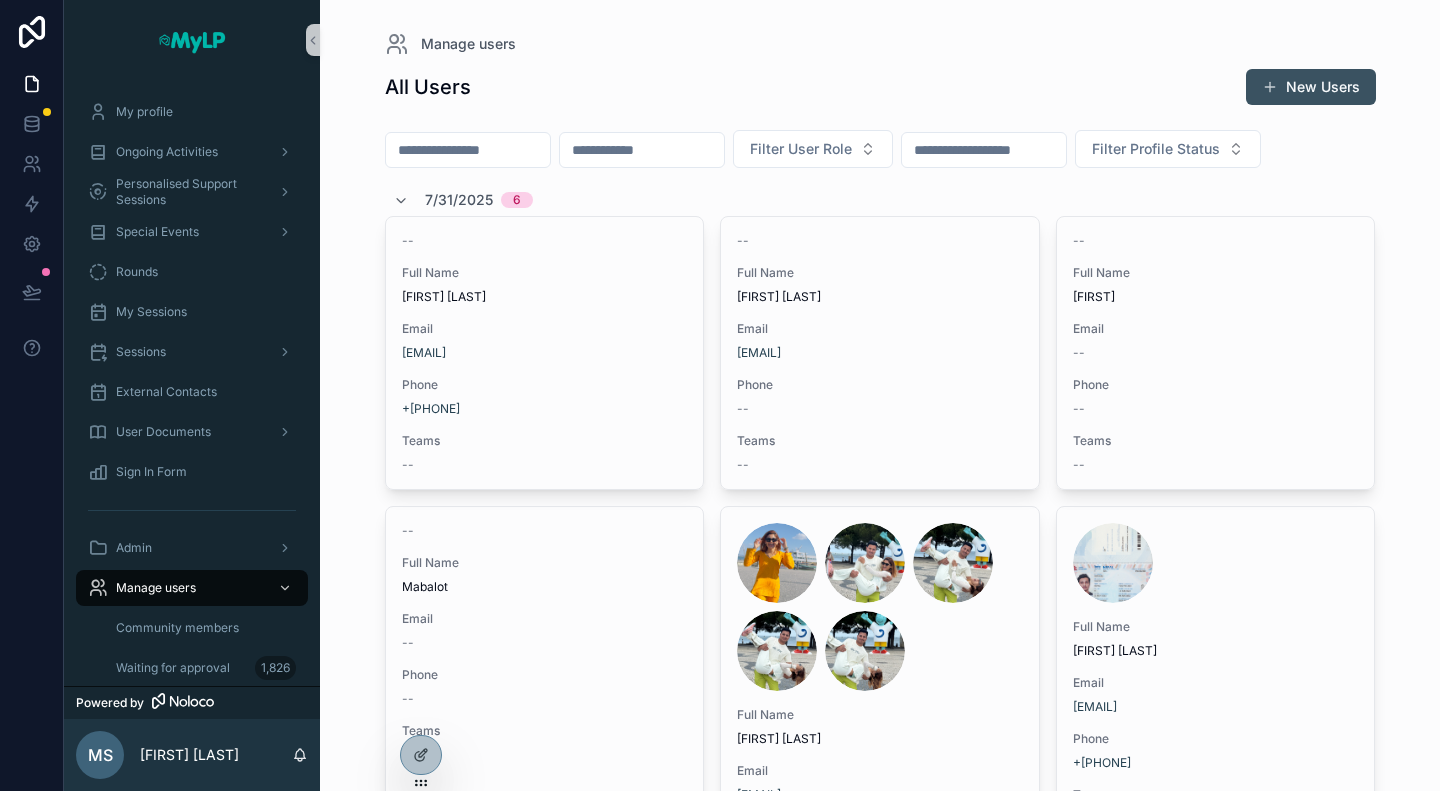 click on "New Users" at bounding box center (1311, 87) 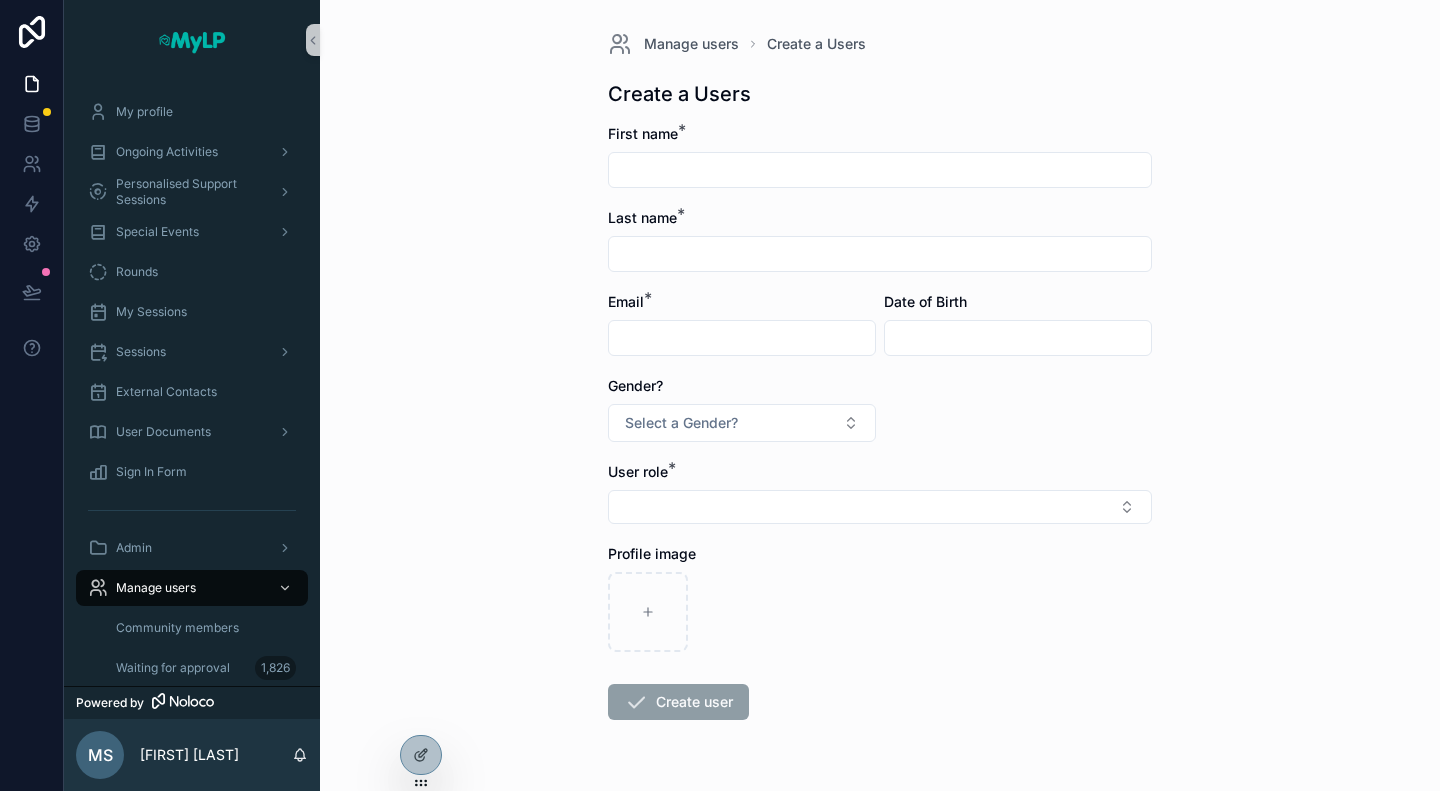 click on "First name * Last name * Email * Date of Birth Gender? Select a Gender? User role * Profile image Create user" at bounding box center [880, 486] 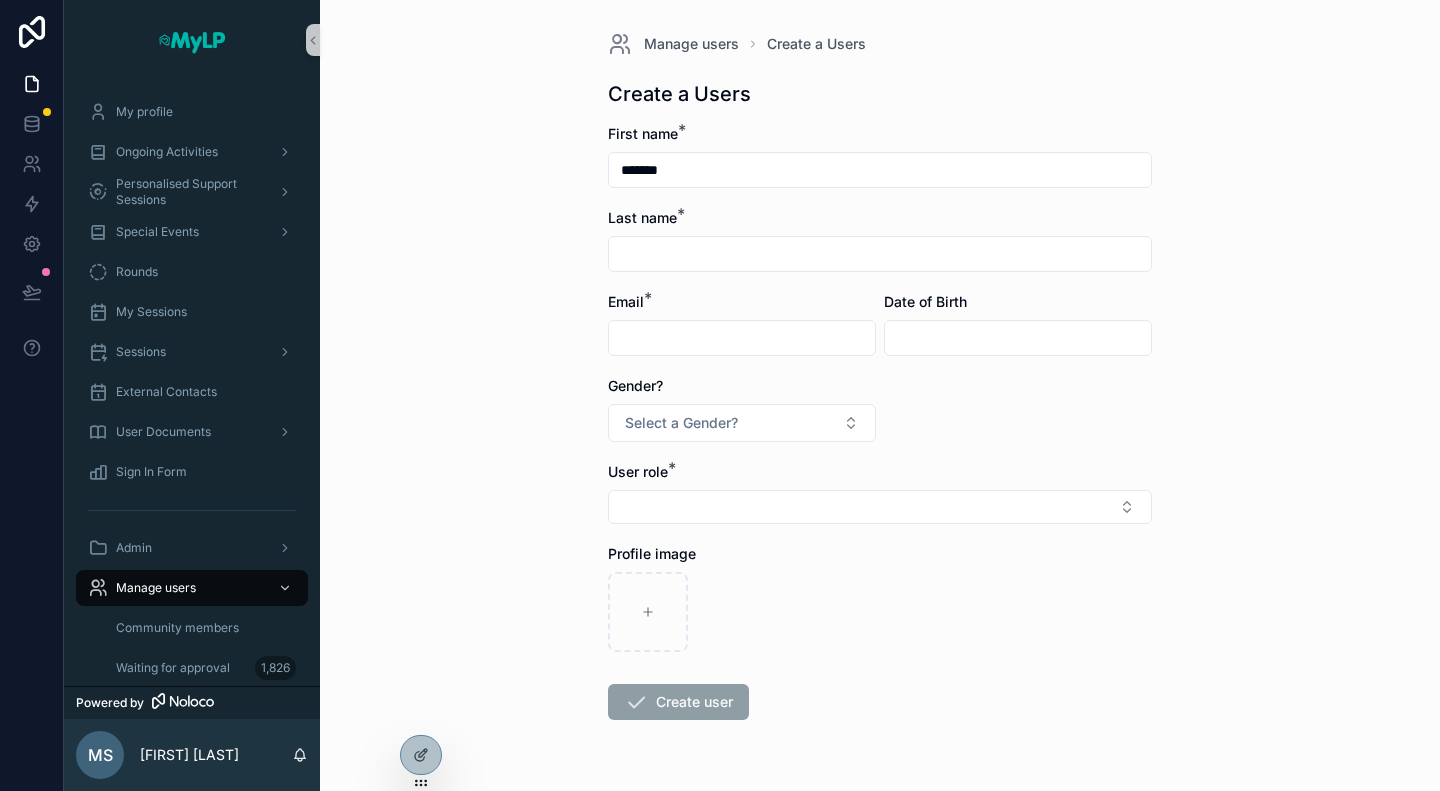 type on "*******" 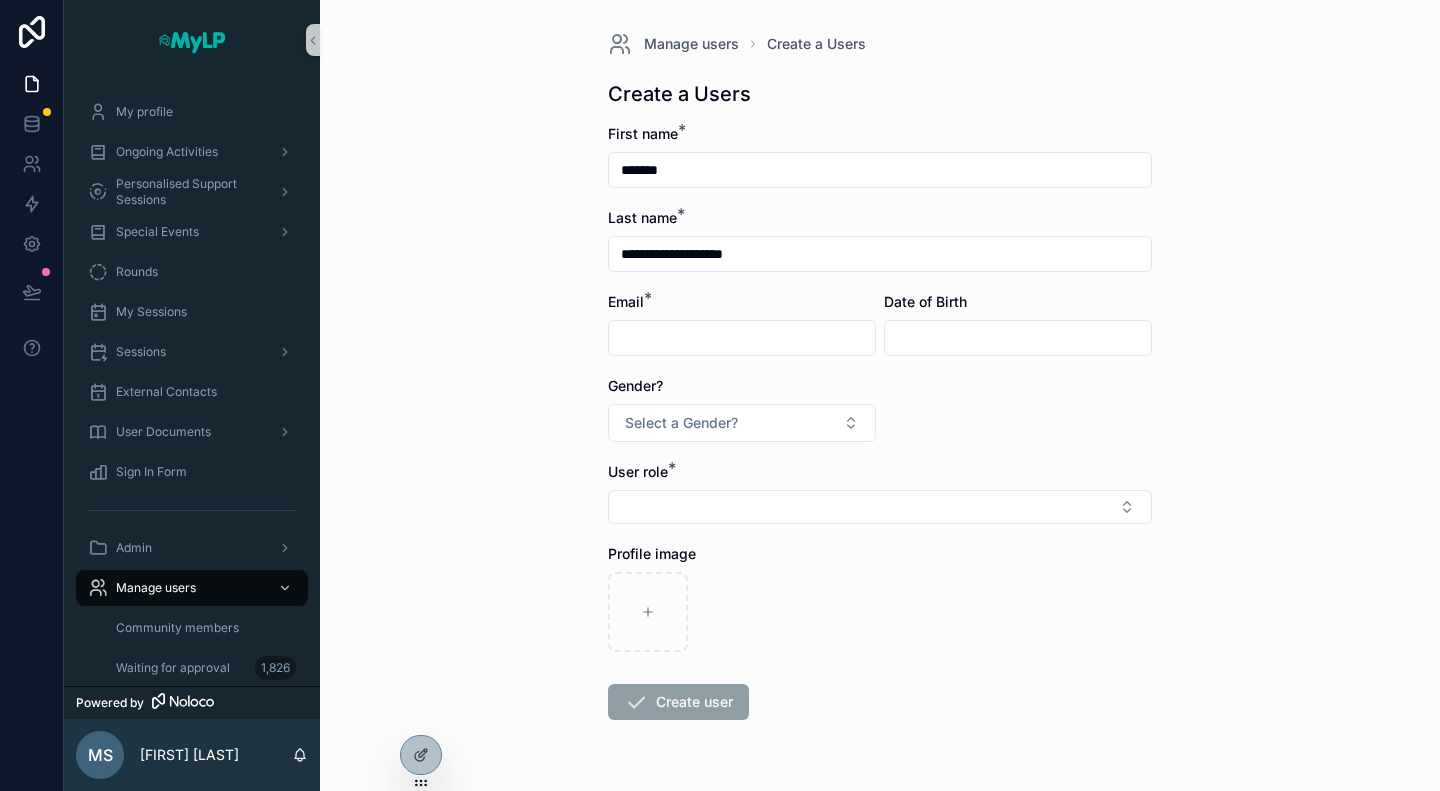 type on "**********" 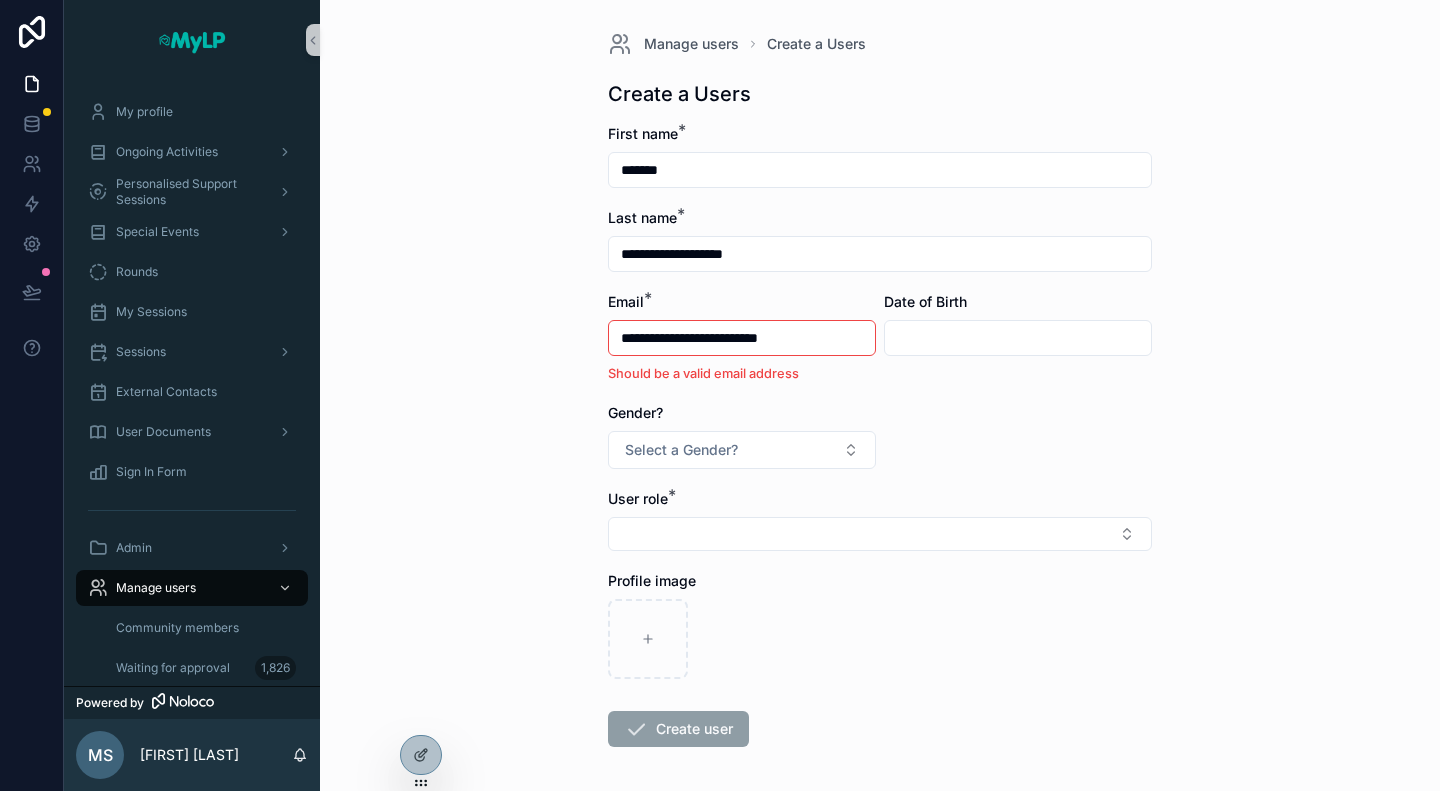 click on "**********" at bounding box center (880, 395) 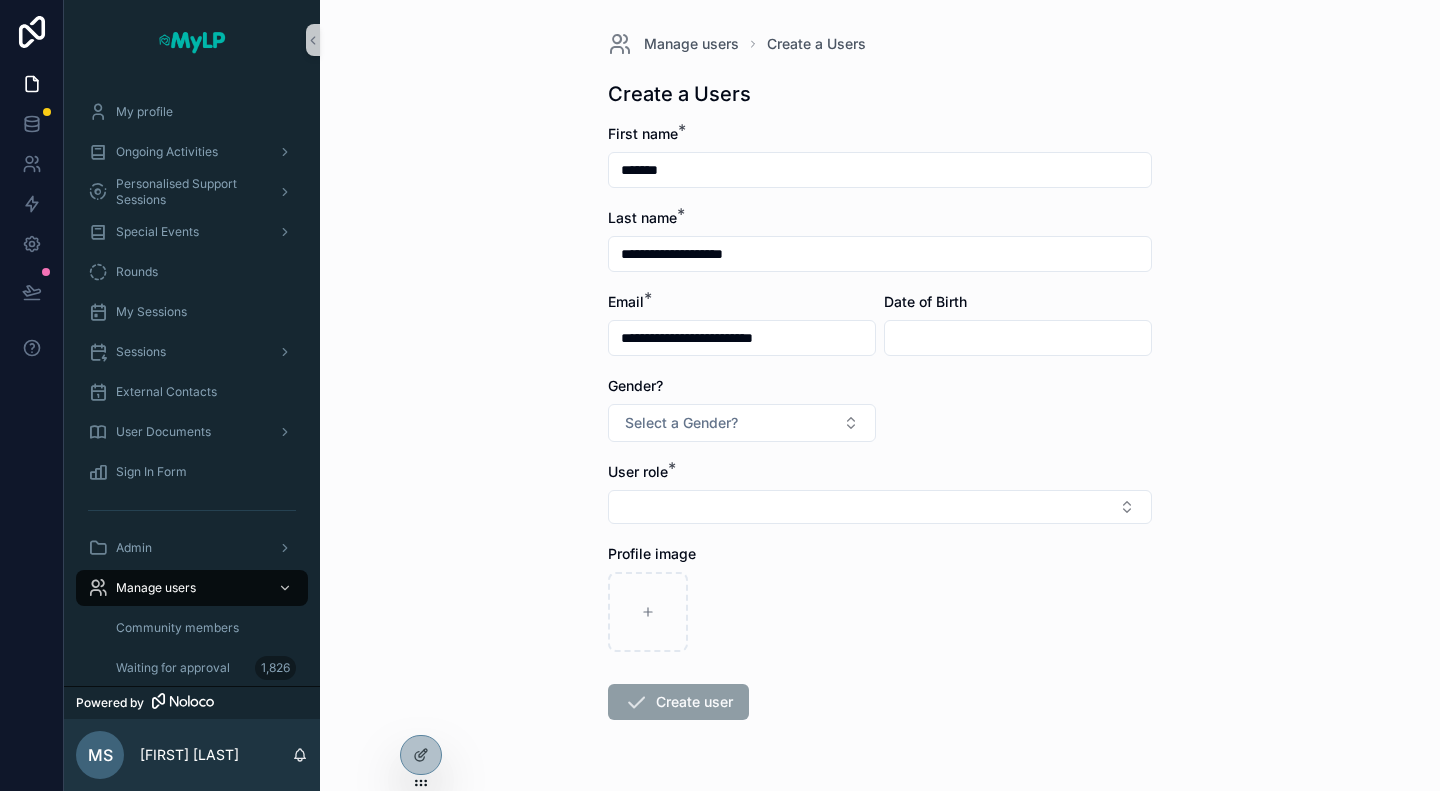 type on "**********" 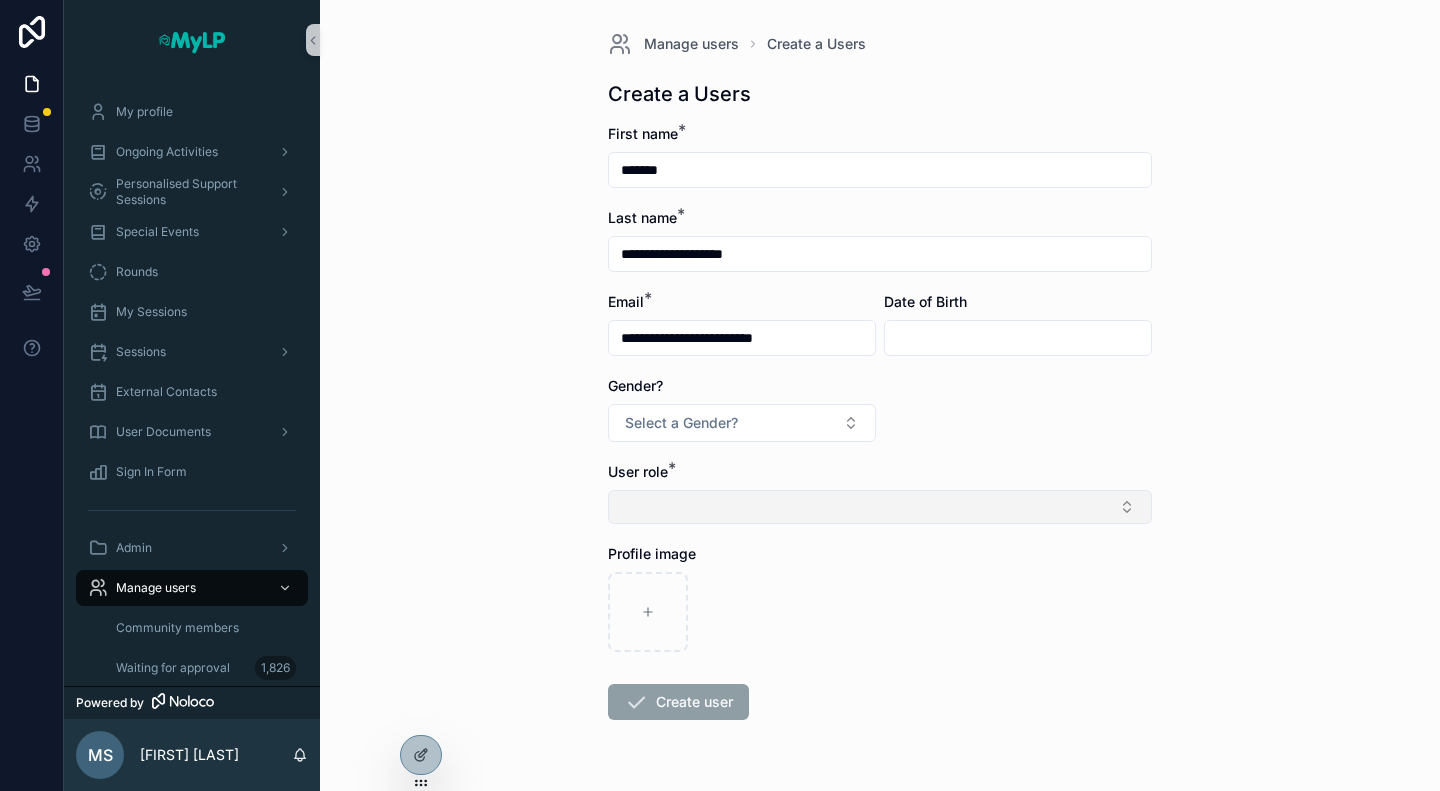 click at bounding box center (880, 507) 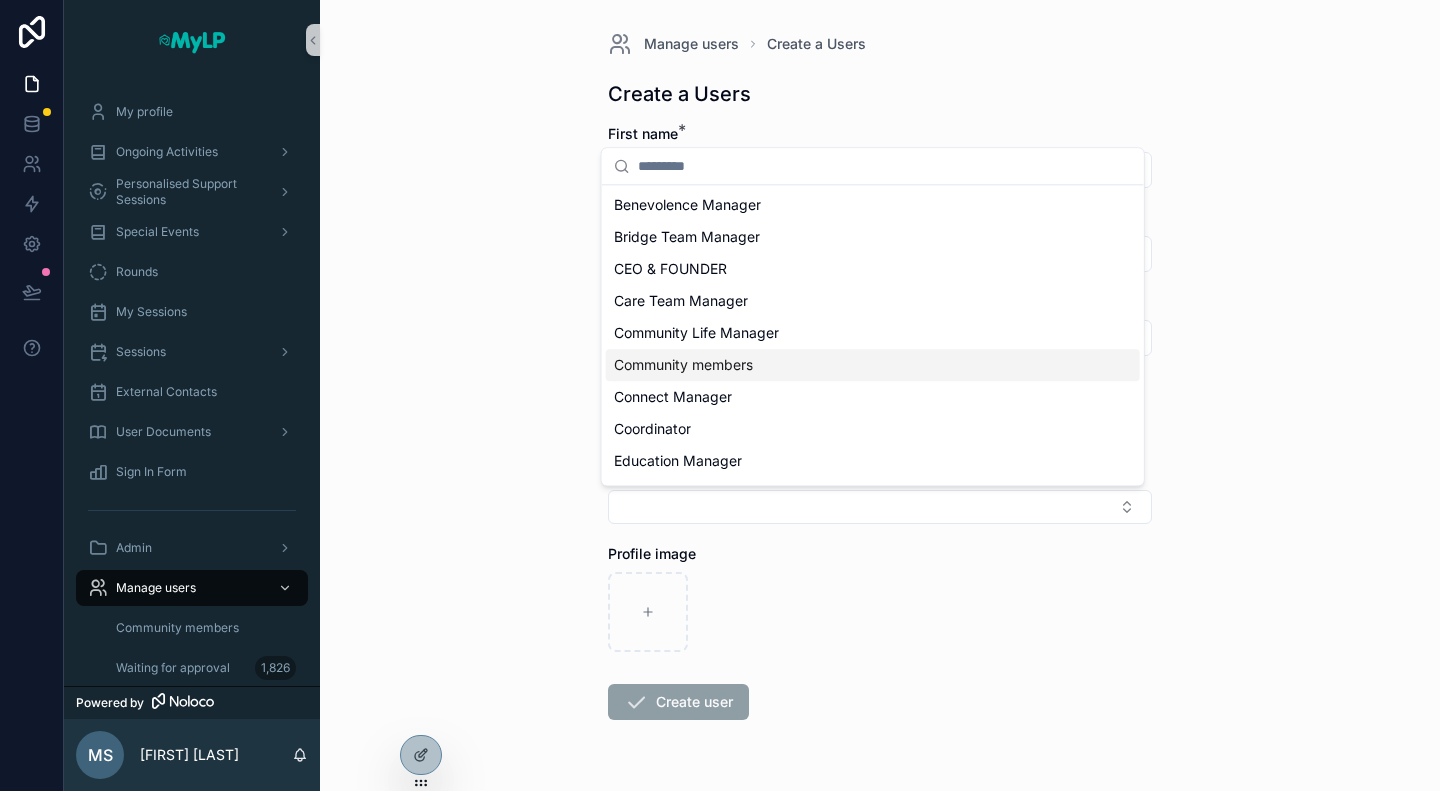 click on "Community members" at bounding box center (683, 365) 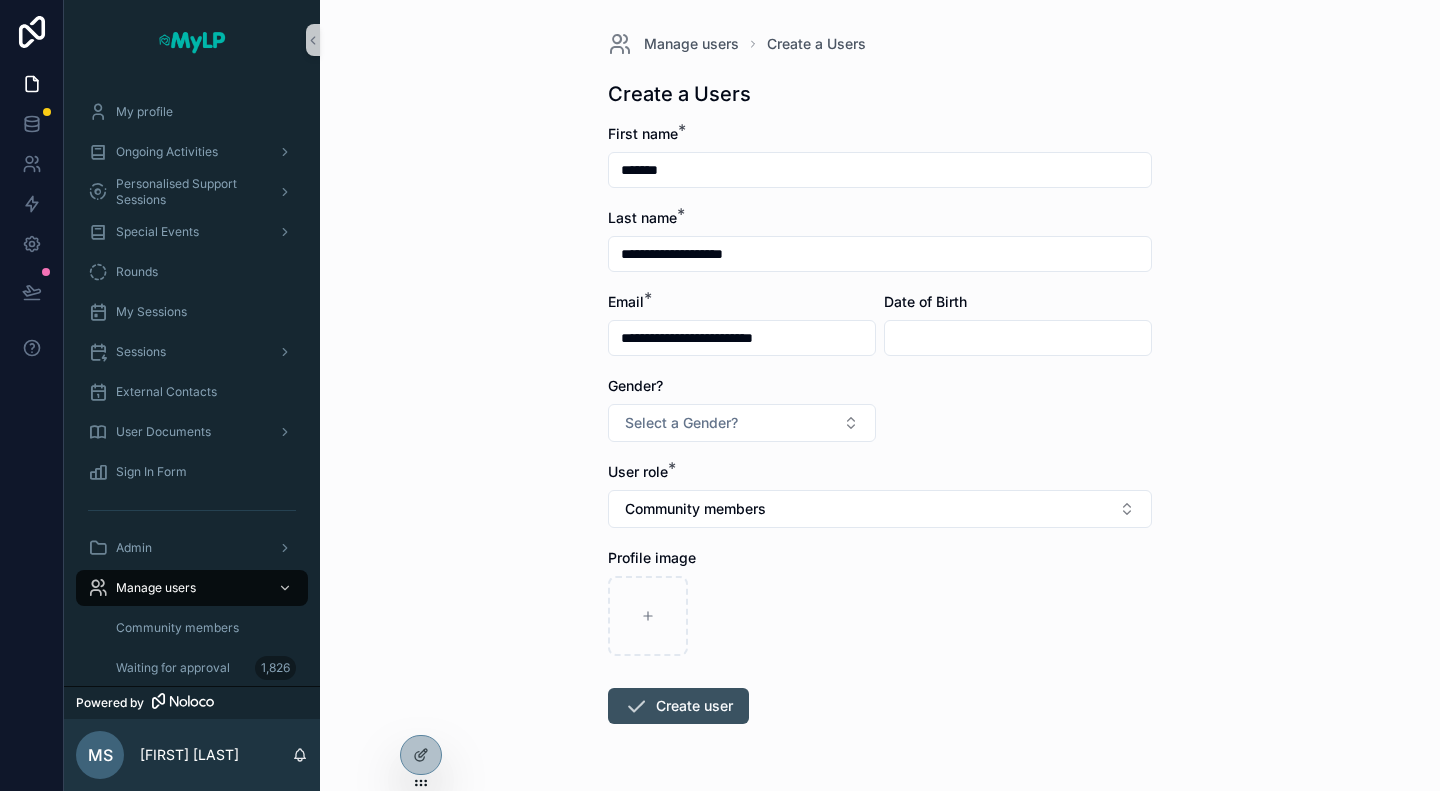click on "Create user" at bounding box center (678, 706) 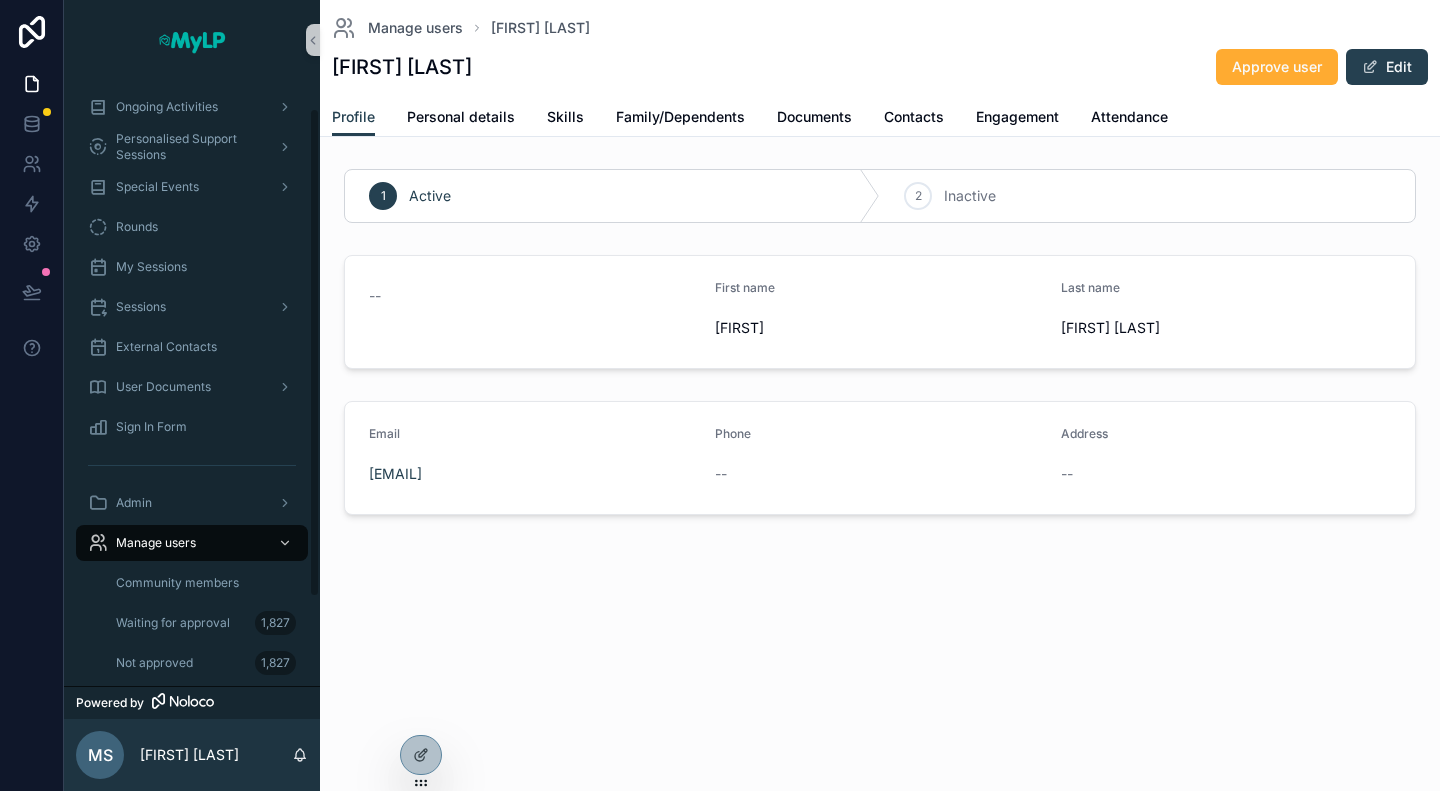 scroll, scrollTop: 0, scrollLeft: 0, axis: both 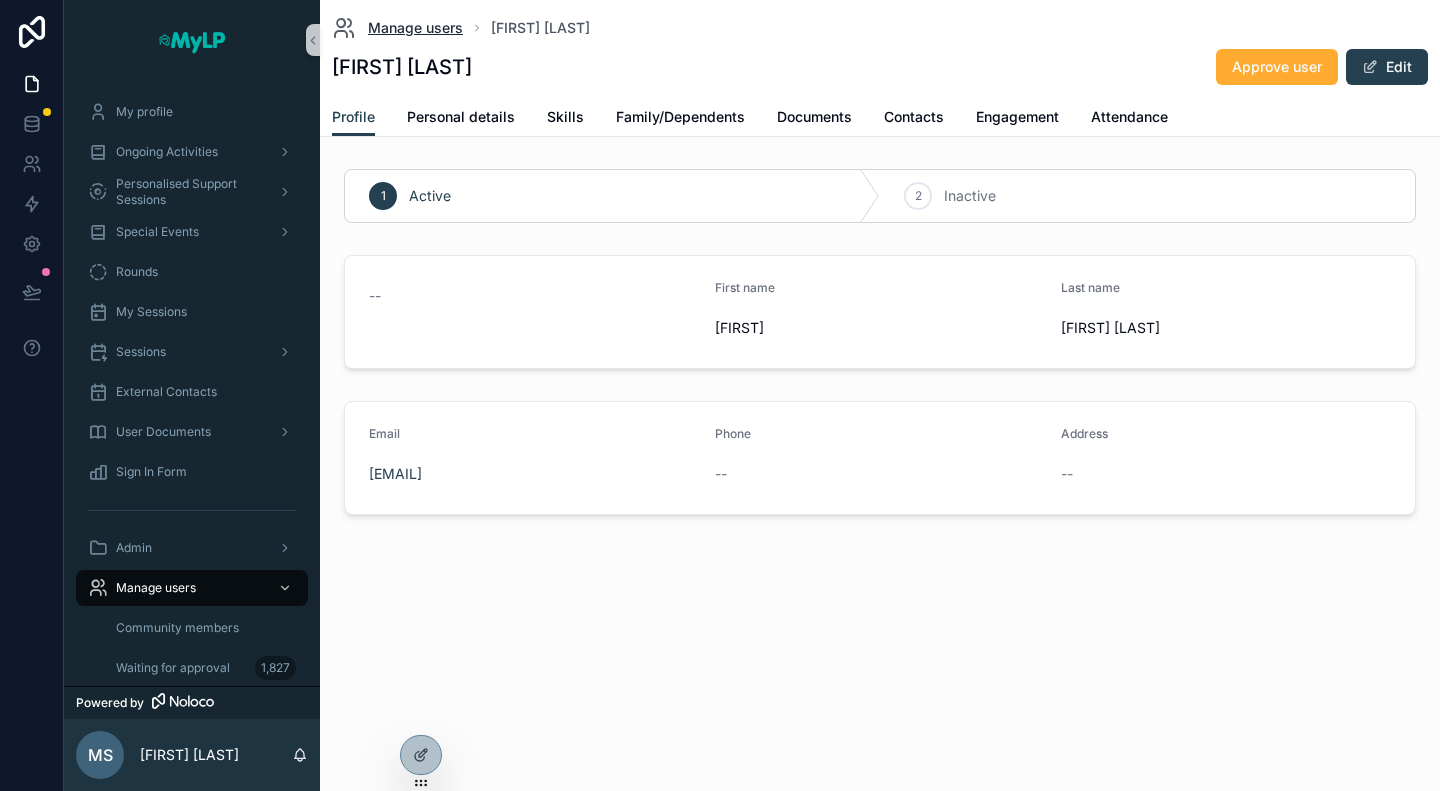 click on "Manage users" at bounding box center (415, 28) 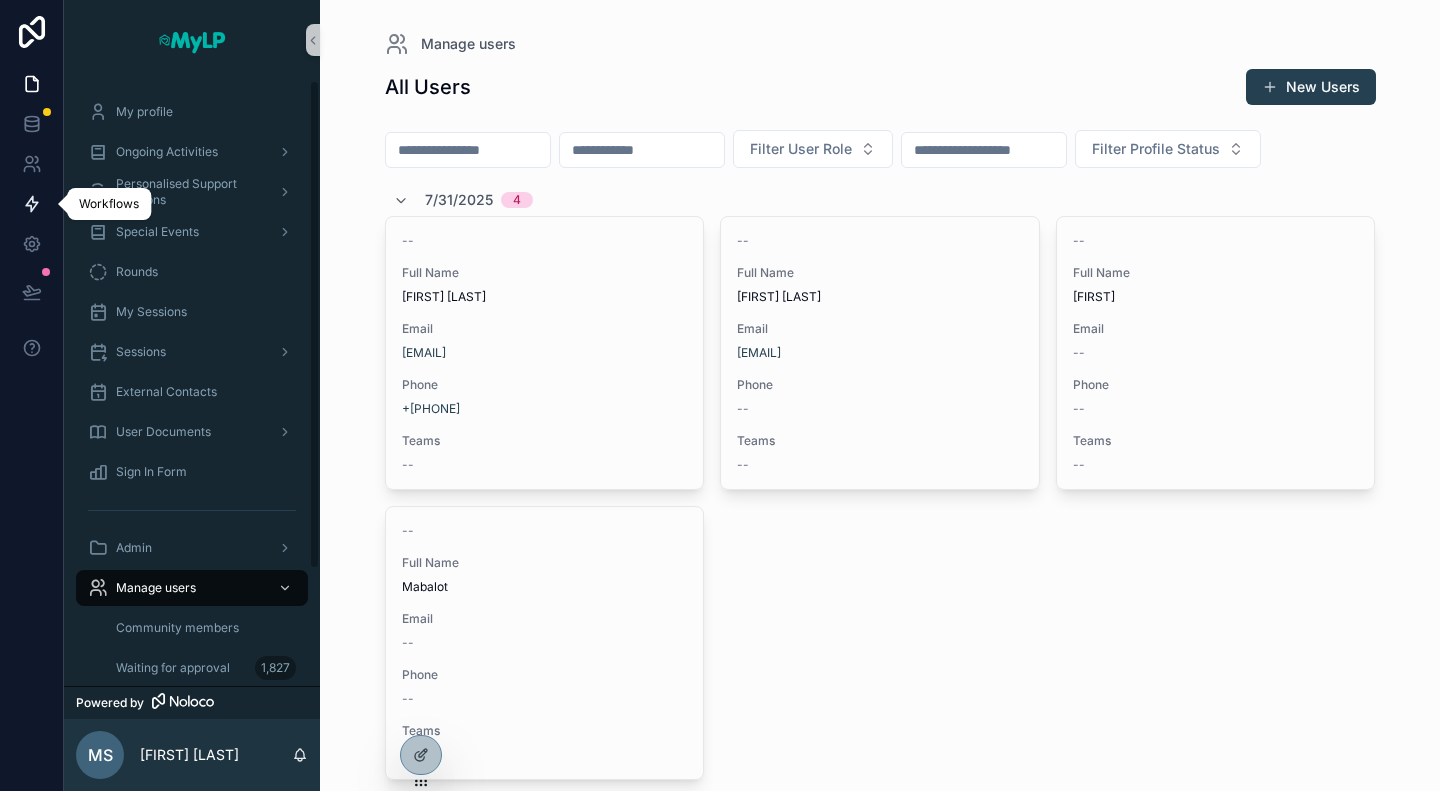 click 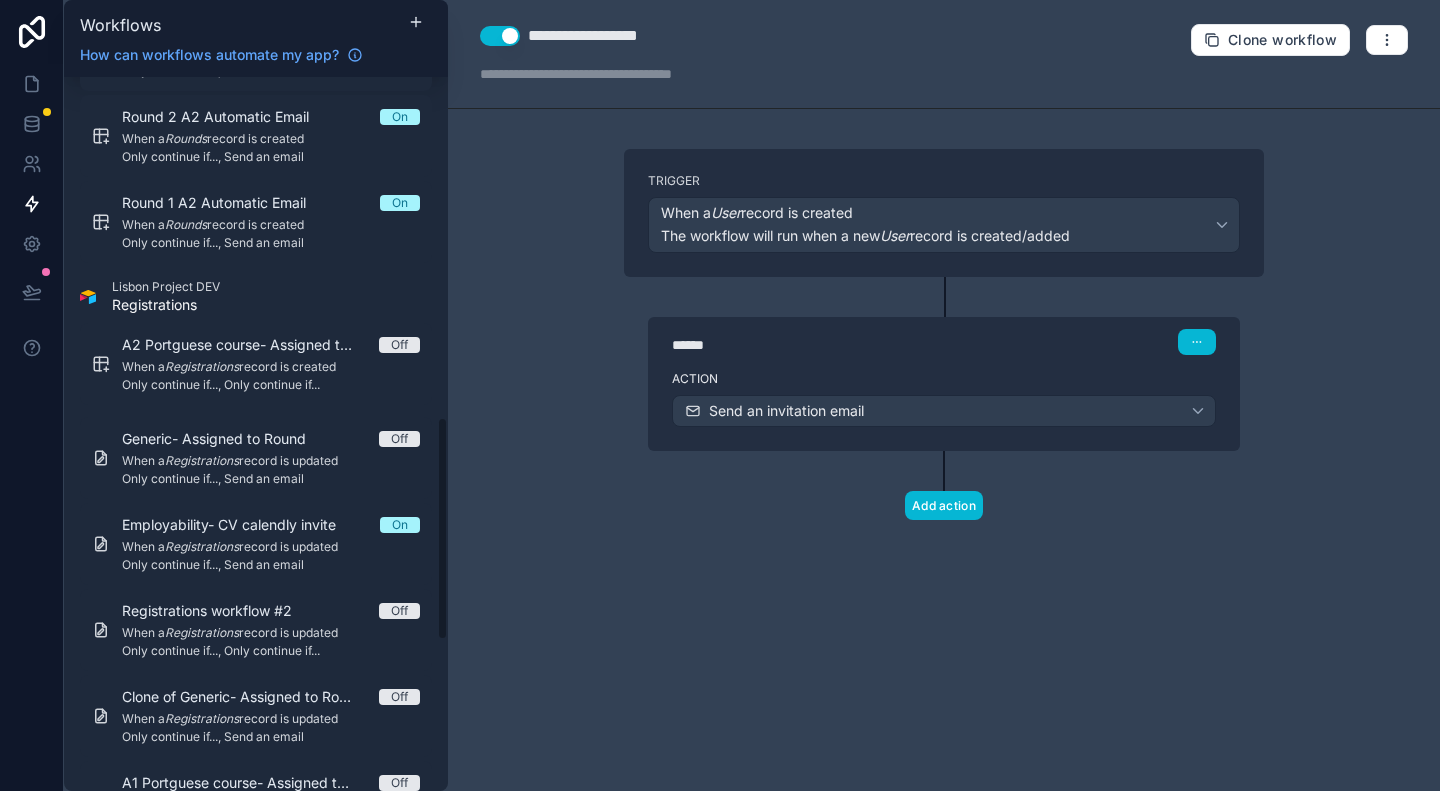 scroll, scrollTop: 1100, scrollLeft: 0, axis: vertical 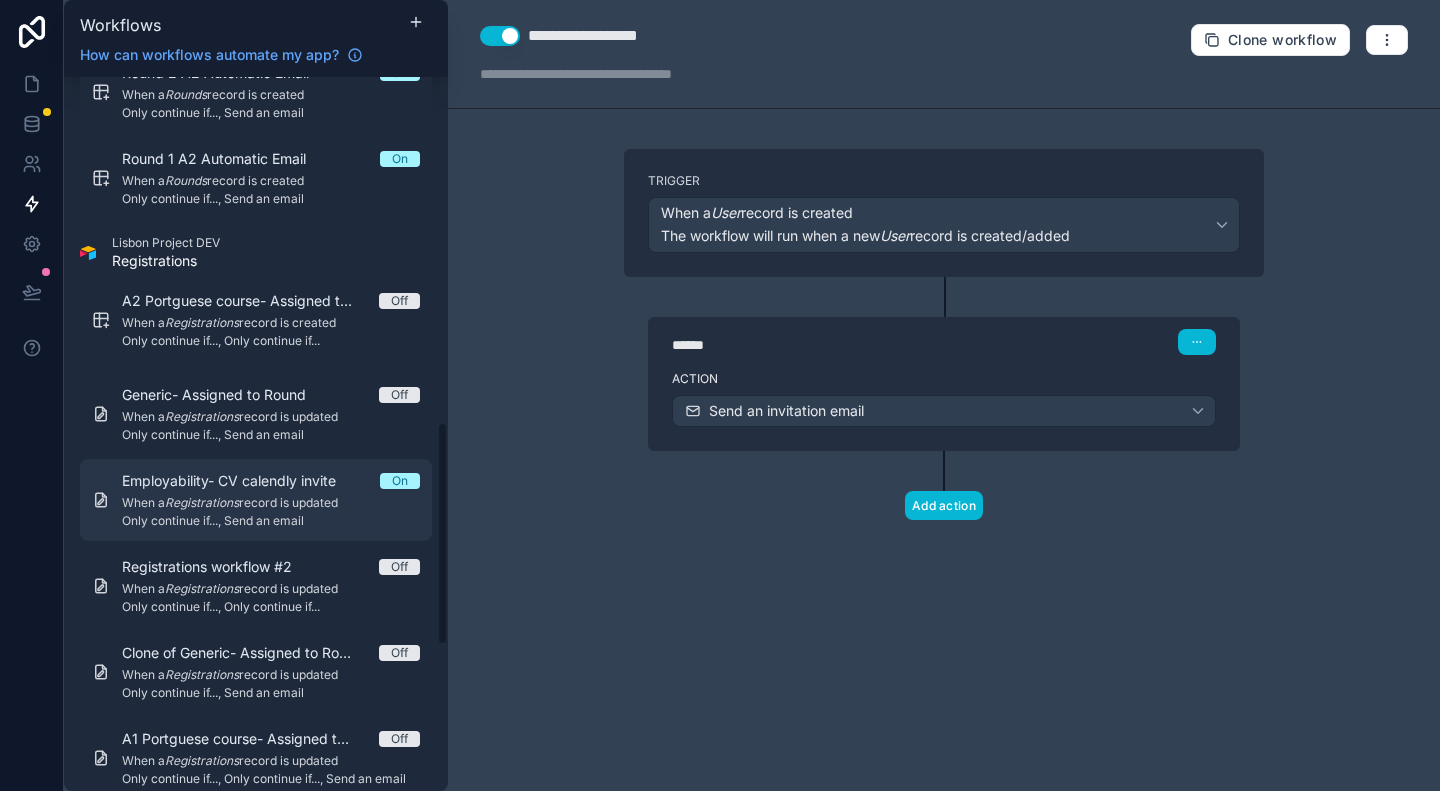 click on "When a  Registrations  record is updated" at bounding box center [271, 503] 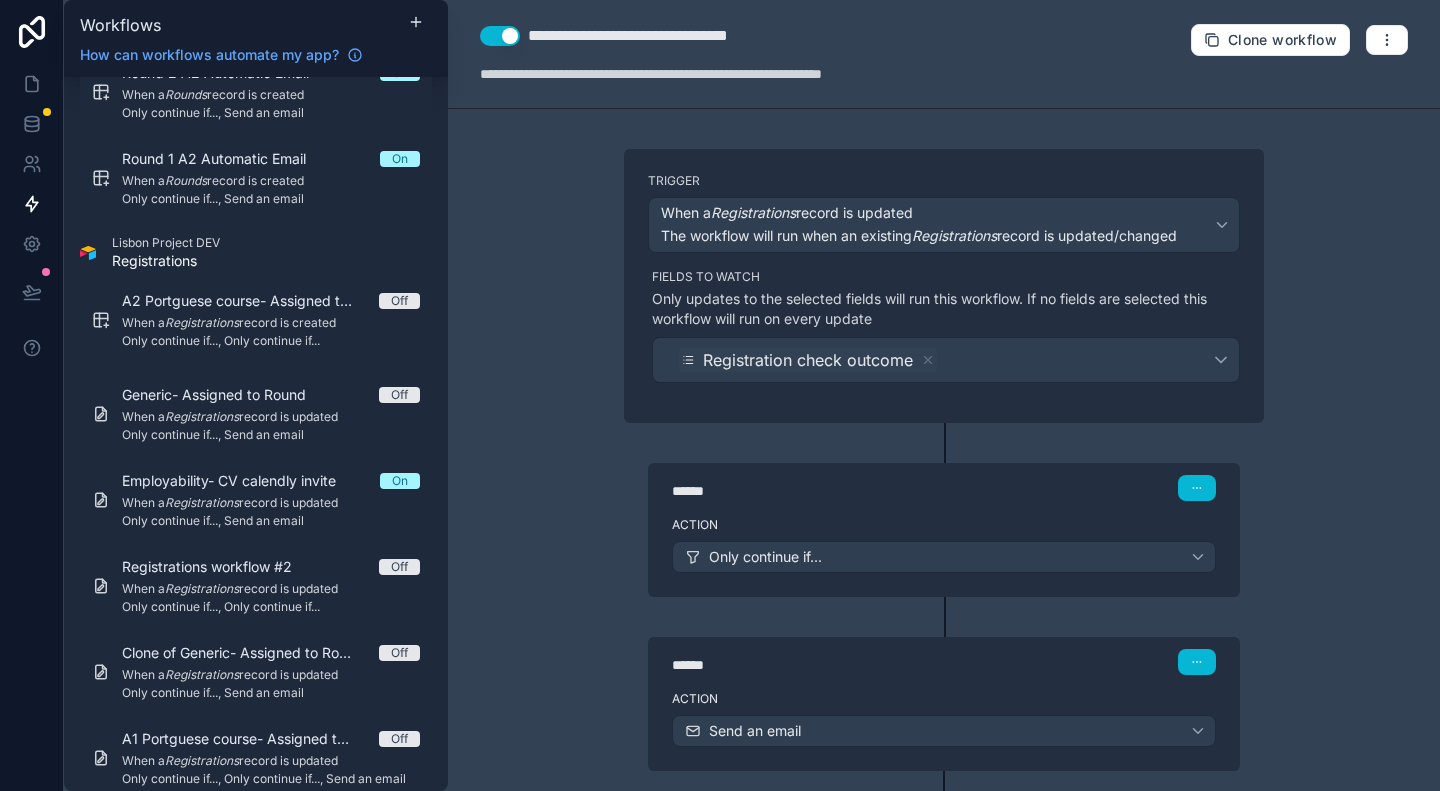 scroll, scrollTop: 100, scrollLeft: 0, axis: vertical 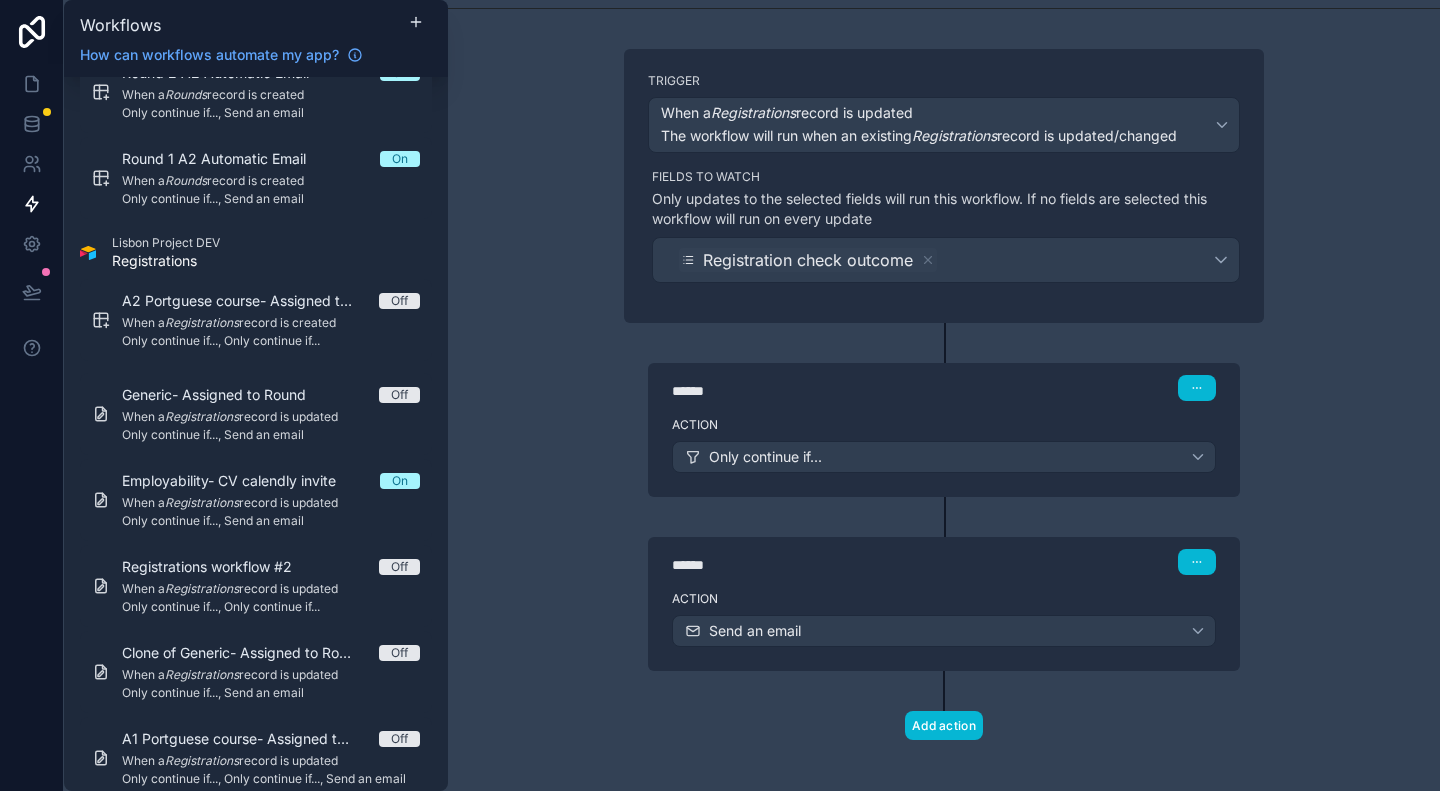 click on "Action Only continue if..." at bounding box center (944, 453) 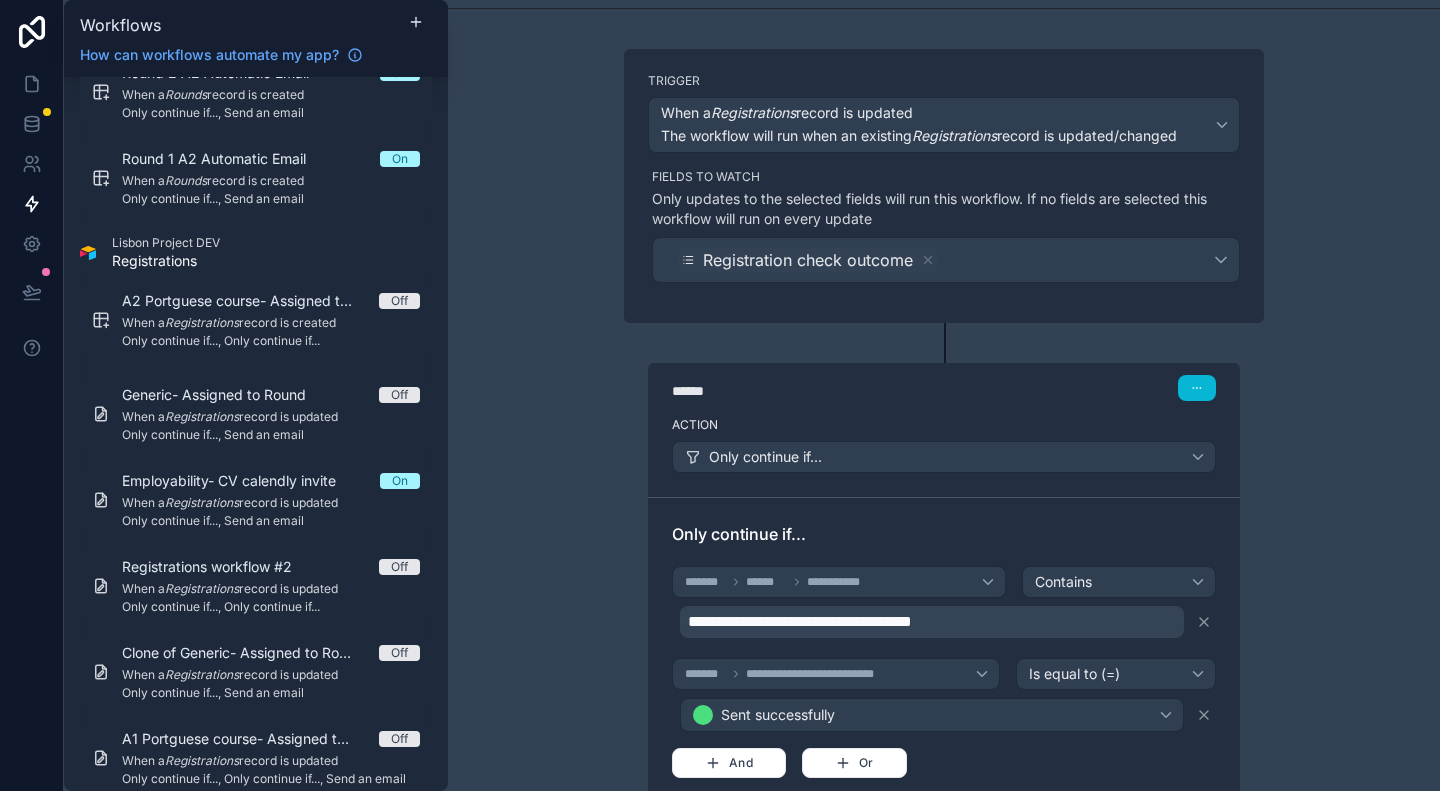 scroll, scrollTop: 496, scrollLeft: 0, axis: vertical 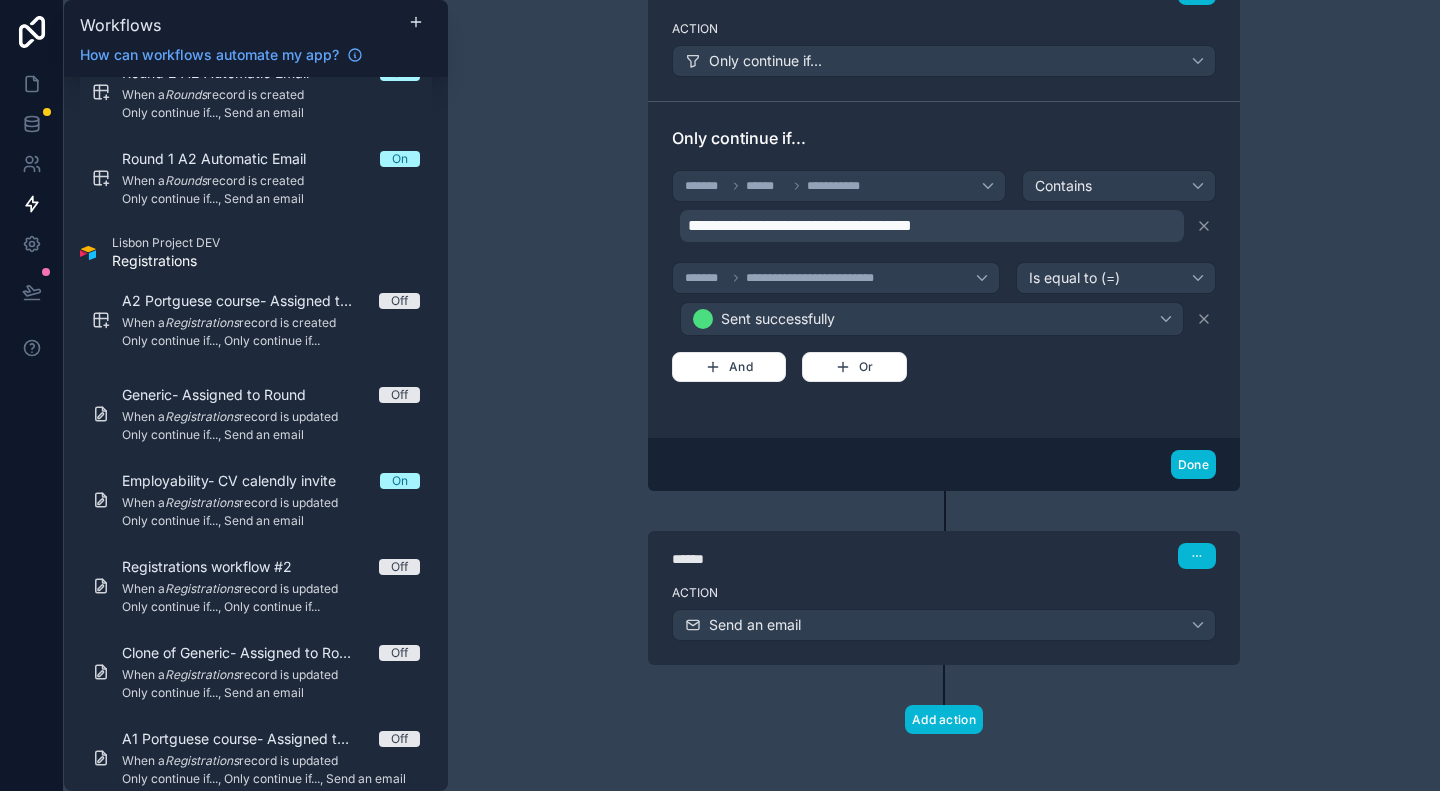 click on "****** Step 2" at bounding box center [944, 554] 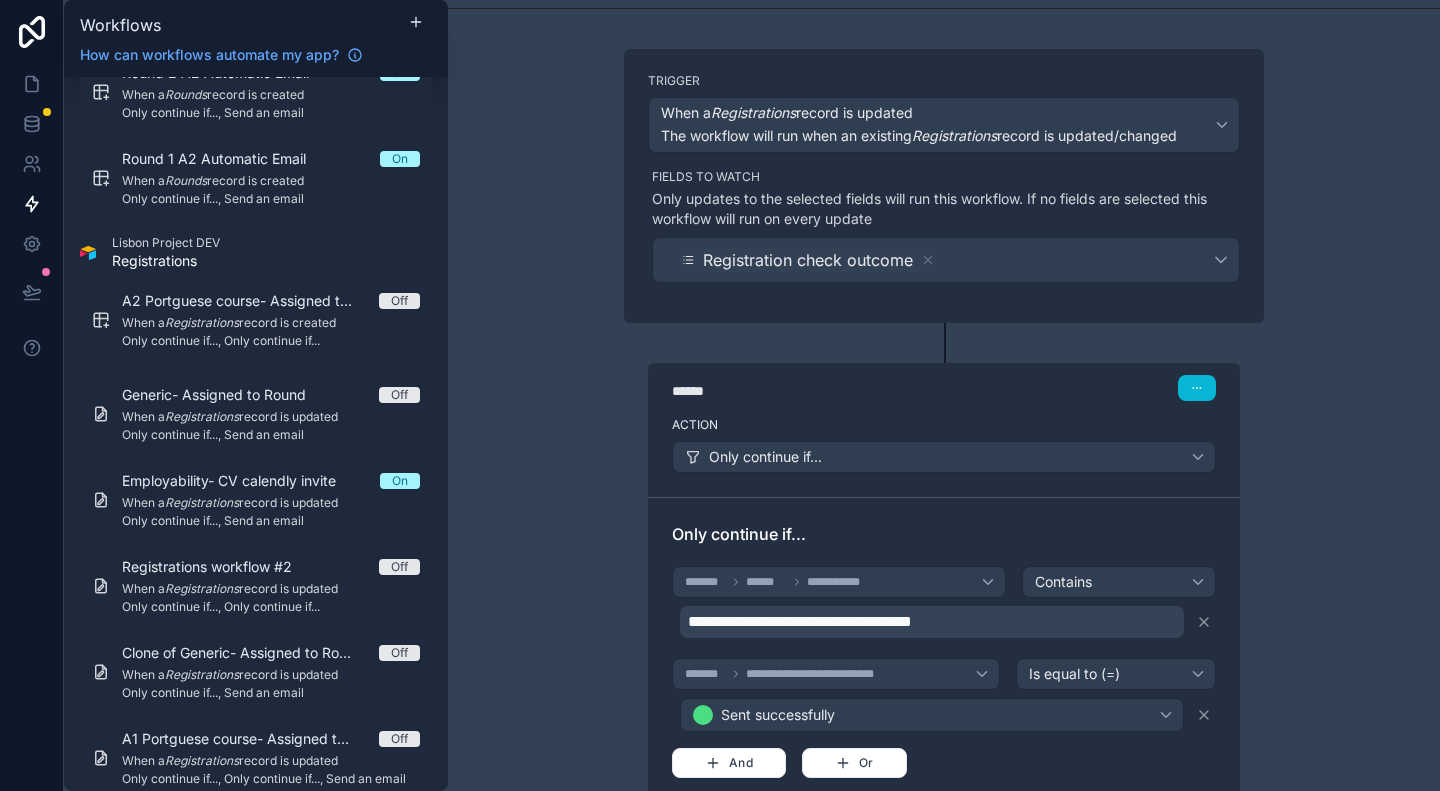 scroll, scrollTop: 0, scrollLeft: 0, axis: both 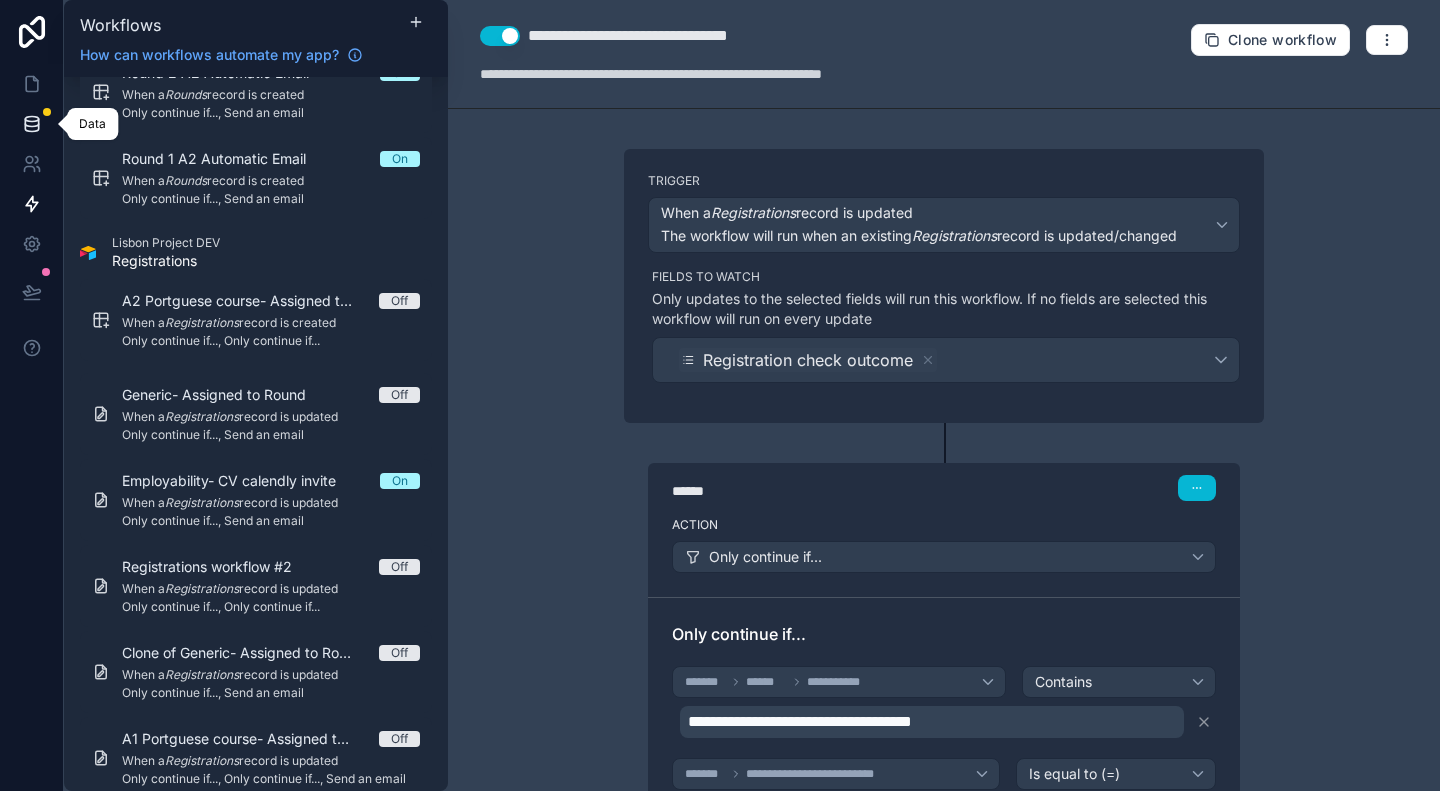 click 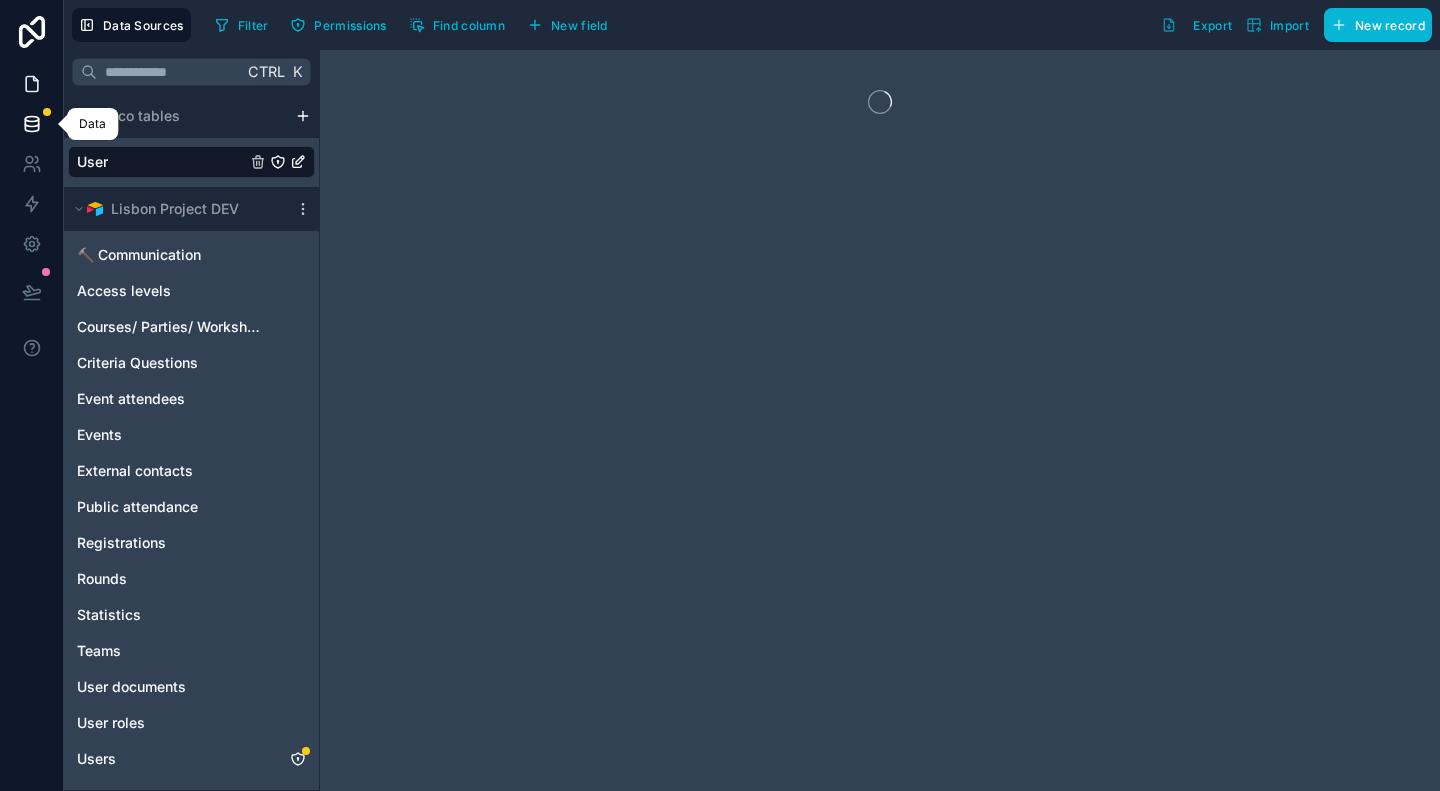 click 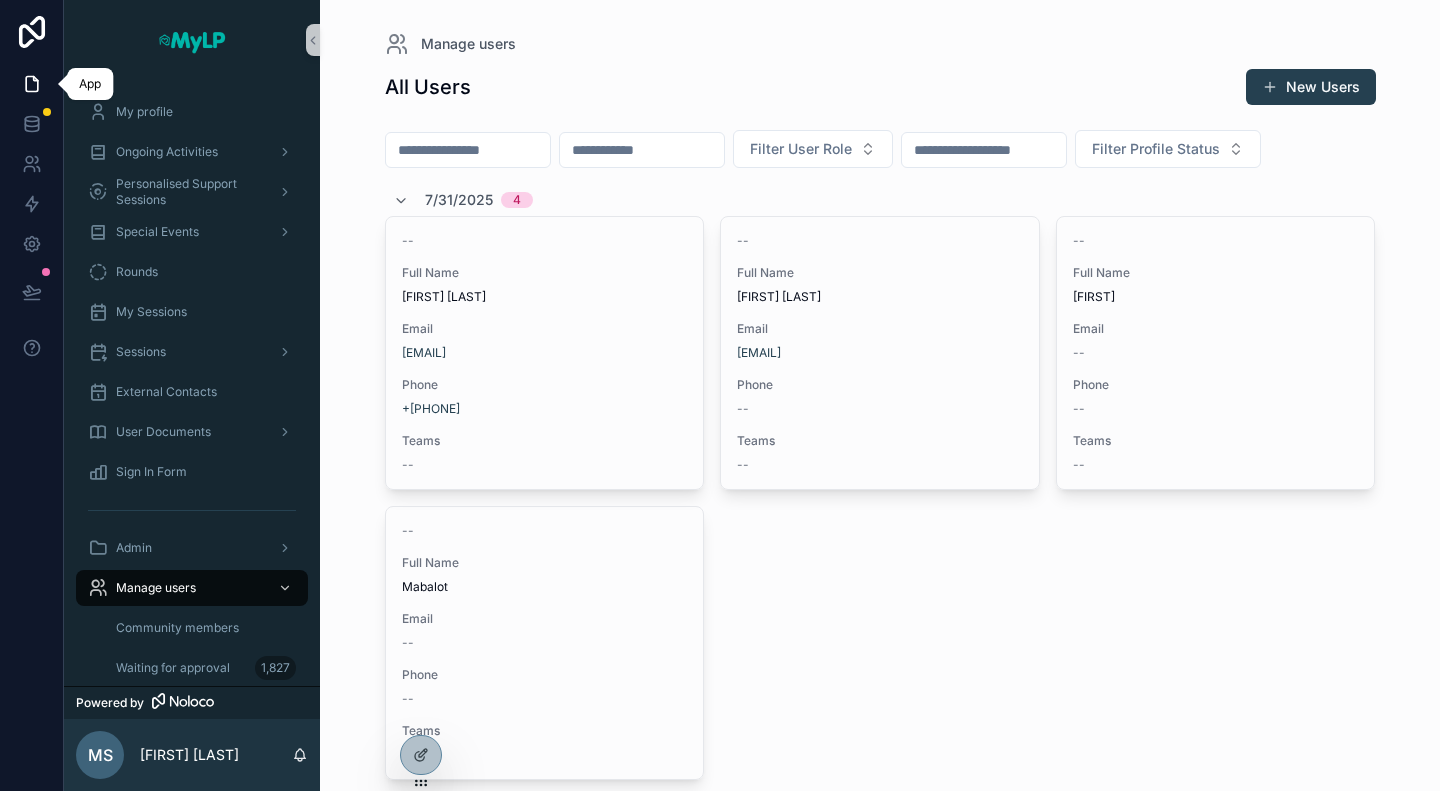 click 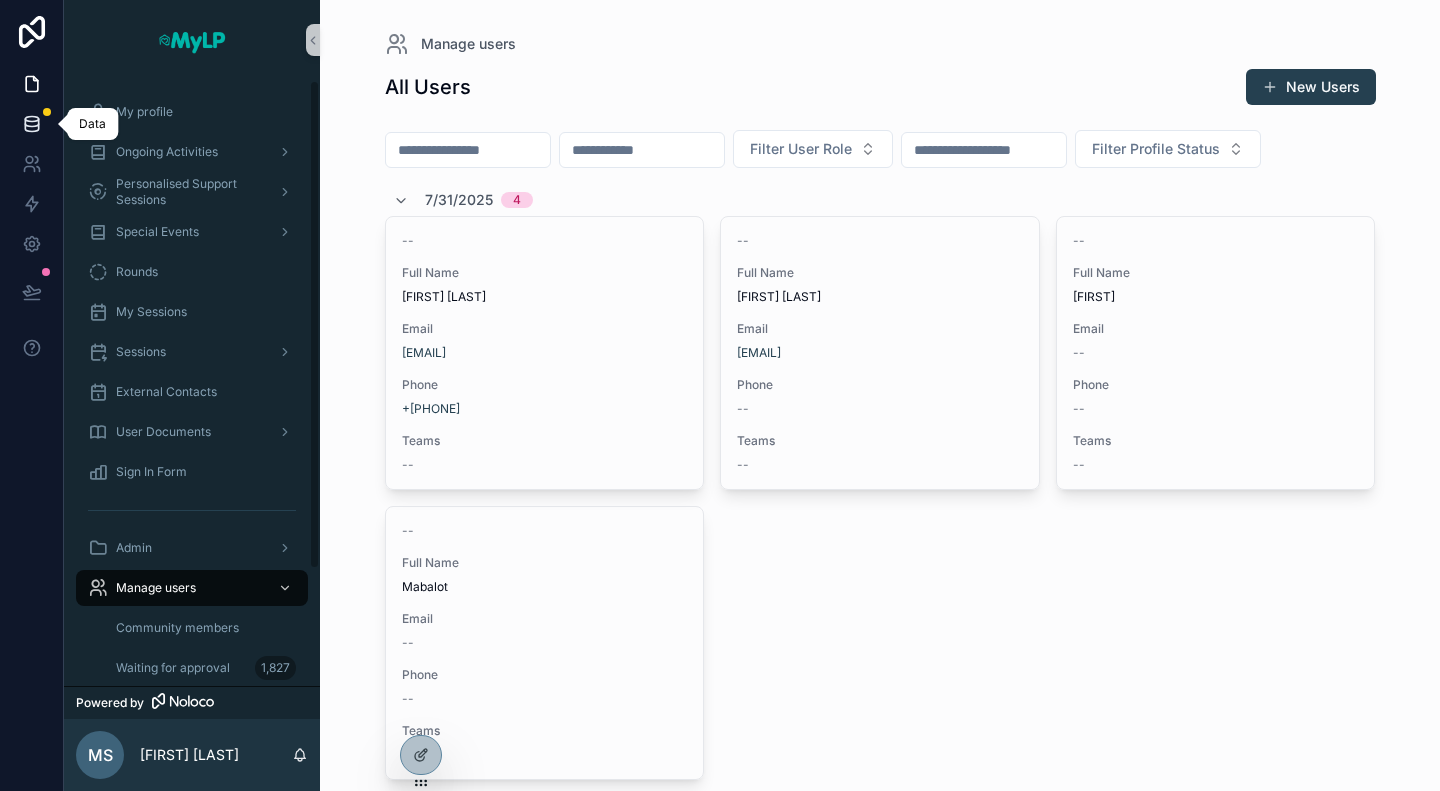 click at bounding box center [31, 124] 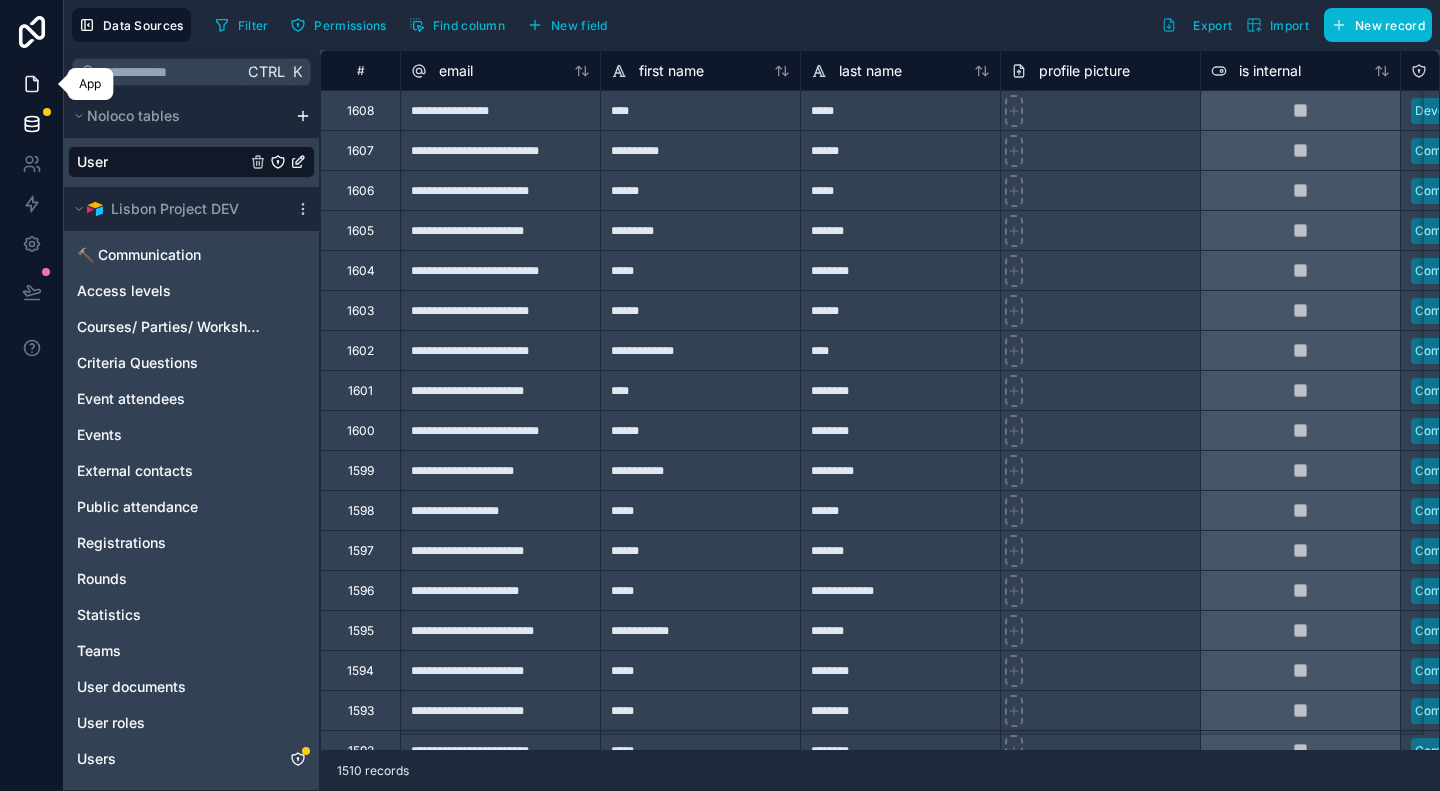 click 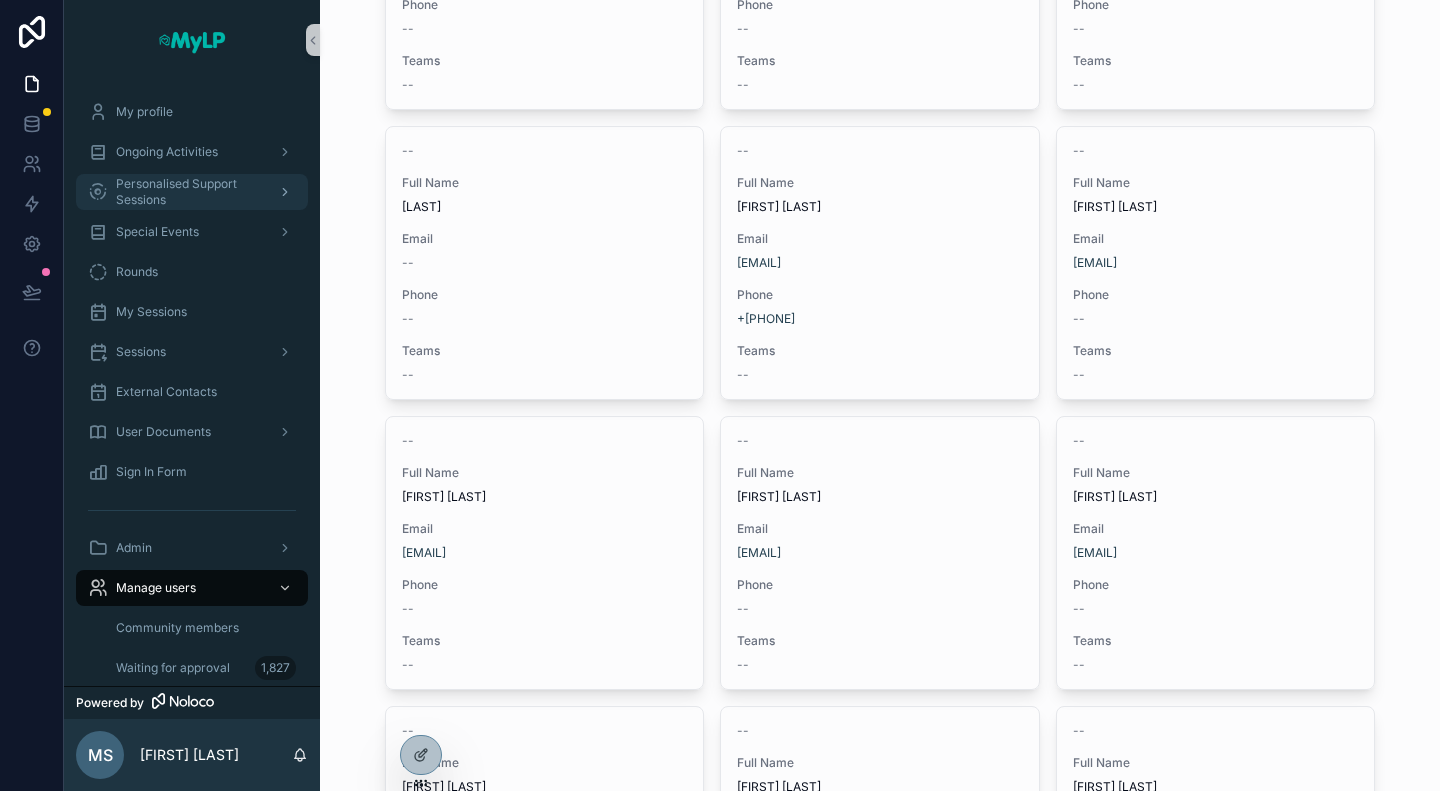 scroll, scrollTop: 700, scrollLeft: 0, axis: vertical 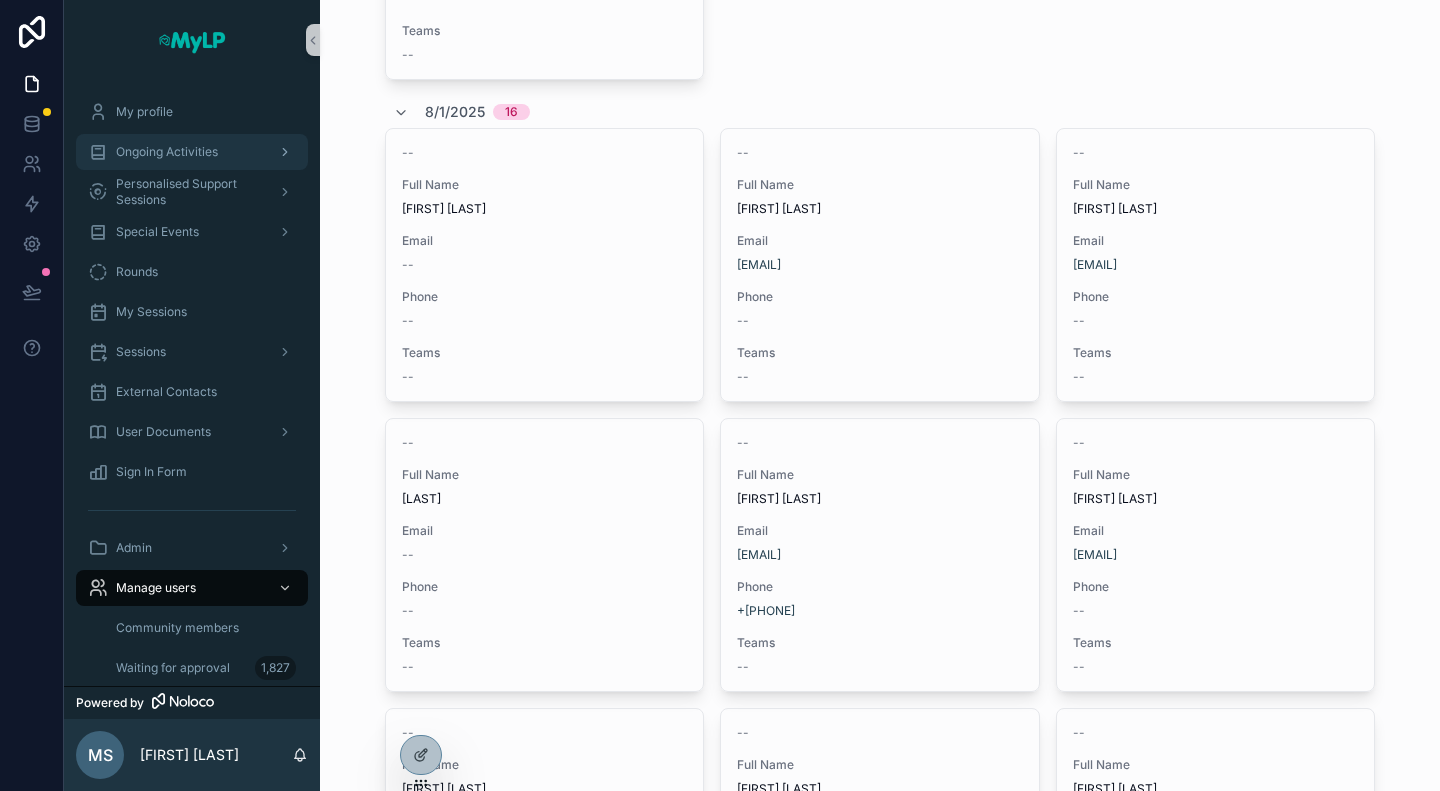 click on "Ongoing Activities" at bounding box center [167, 152] 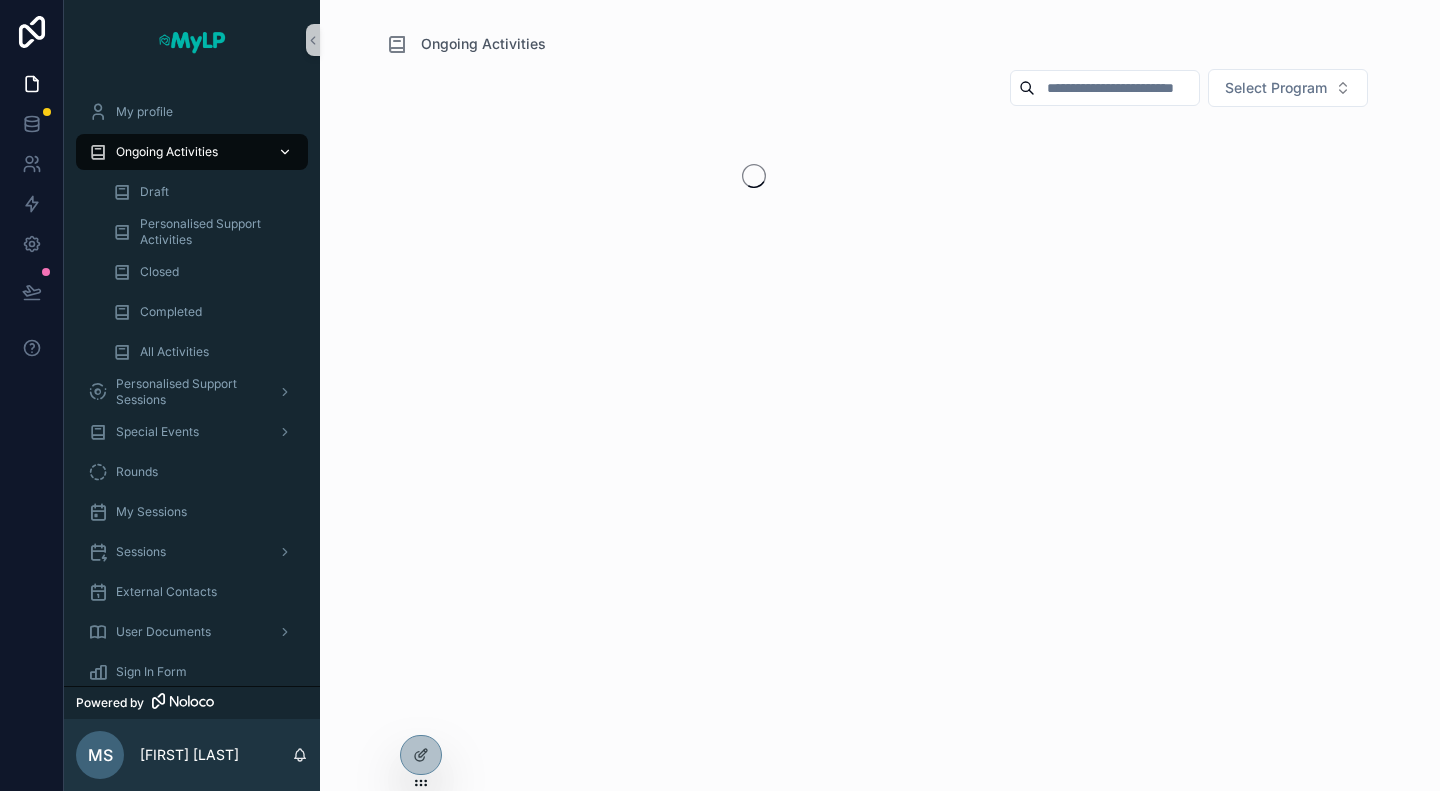 scroll, scrollTop: 0, scrollLeft: 0, axis: both 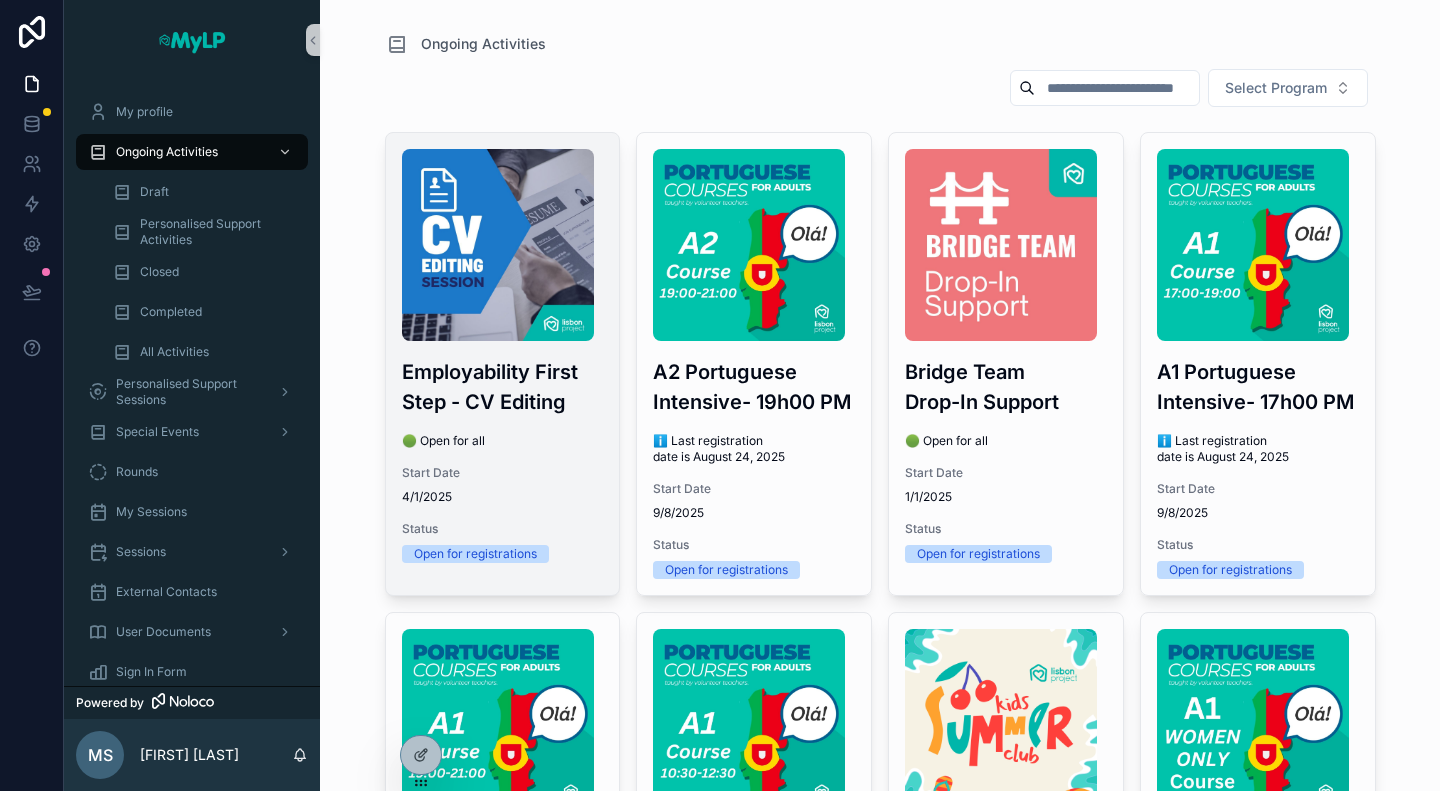 click on "Employability First Step - CV Editing" at bounding box center [503, 387] 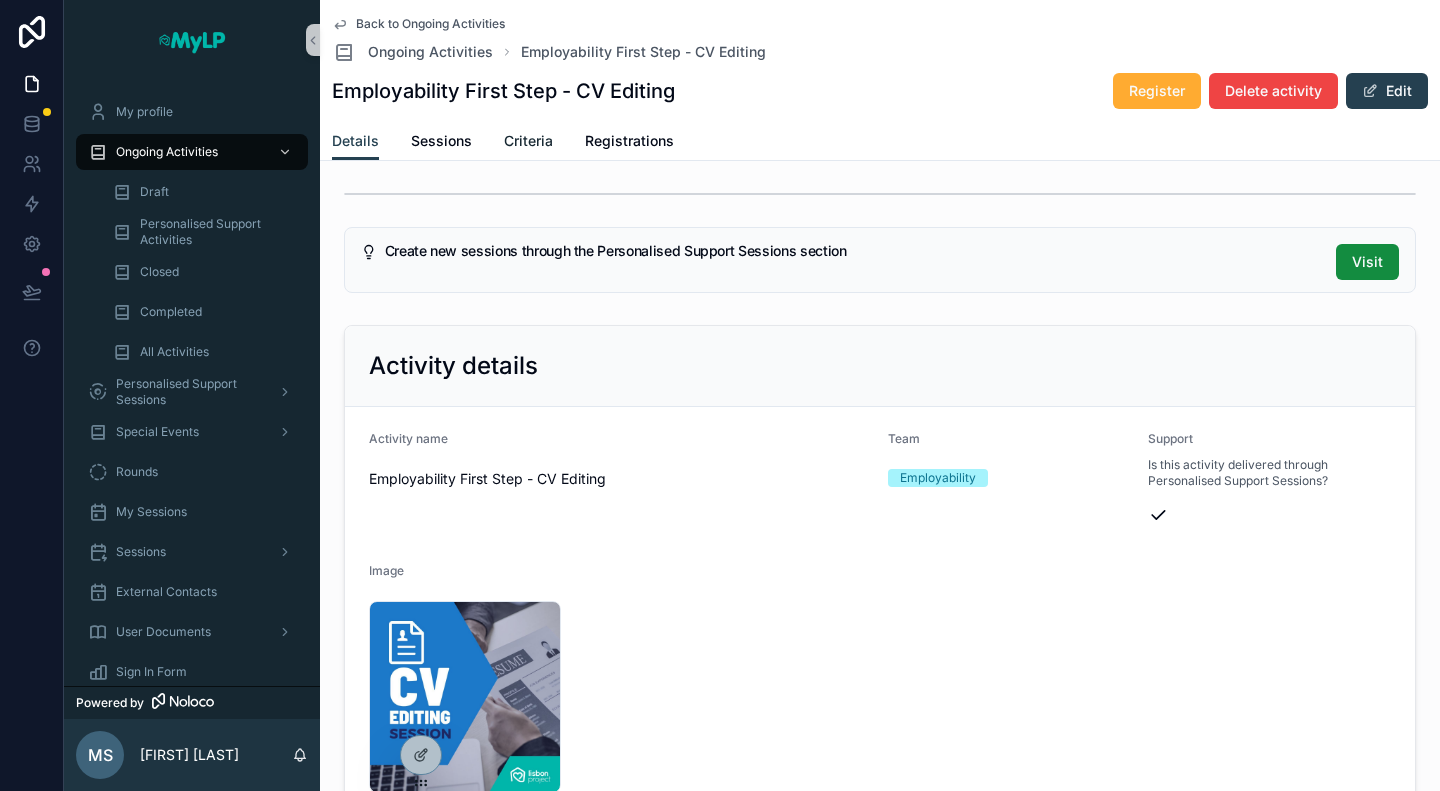 click on "Criteria" at bounding box center [528, 141] 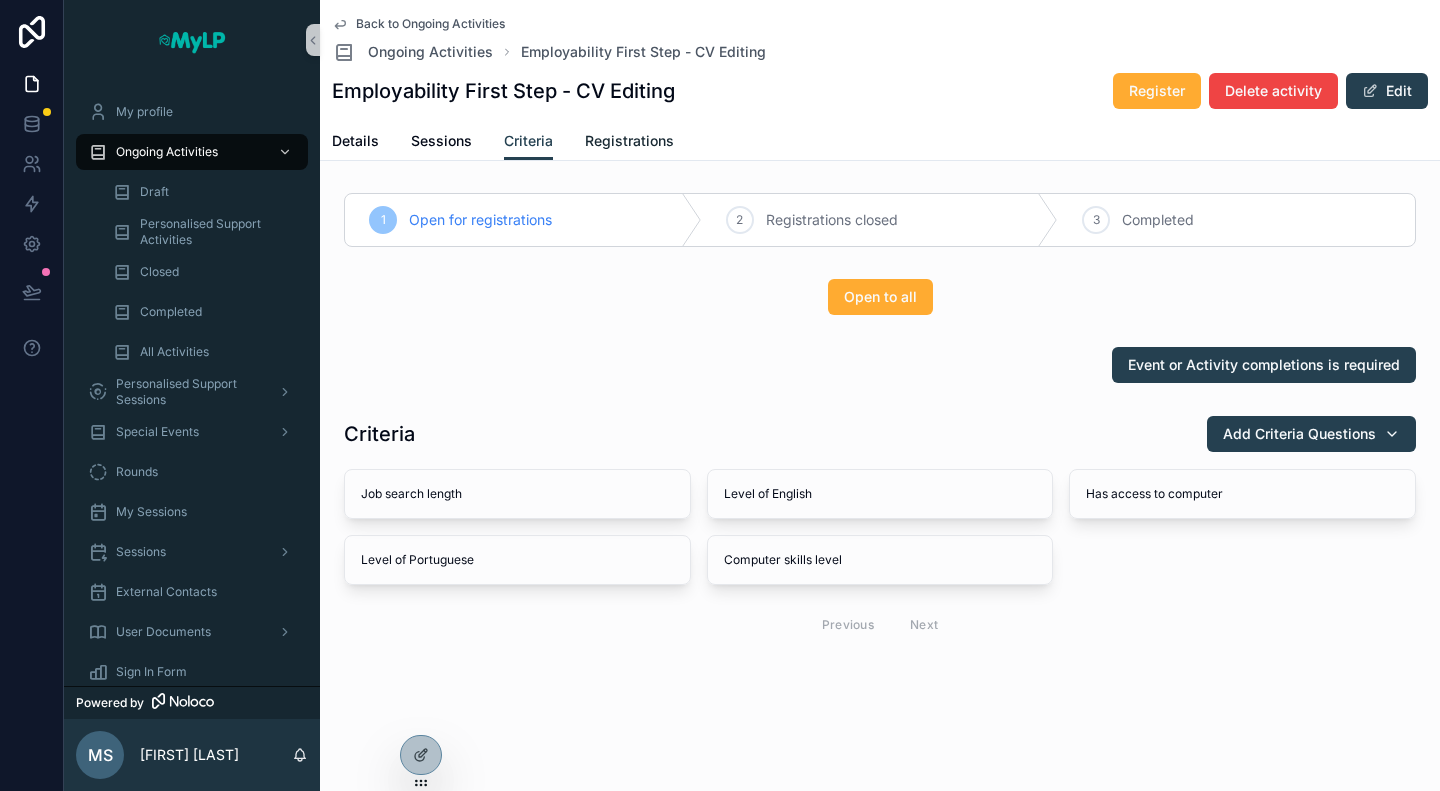 click on "Registrations" at bounding box center (629, 141) 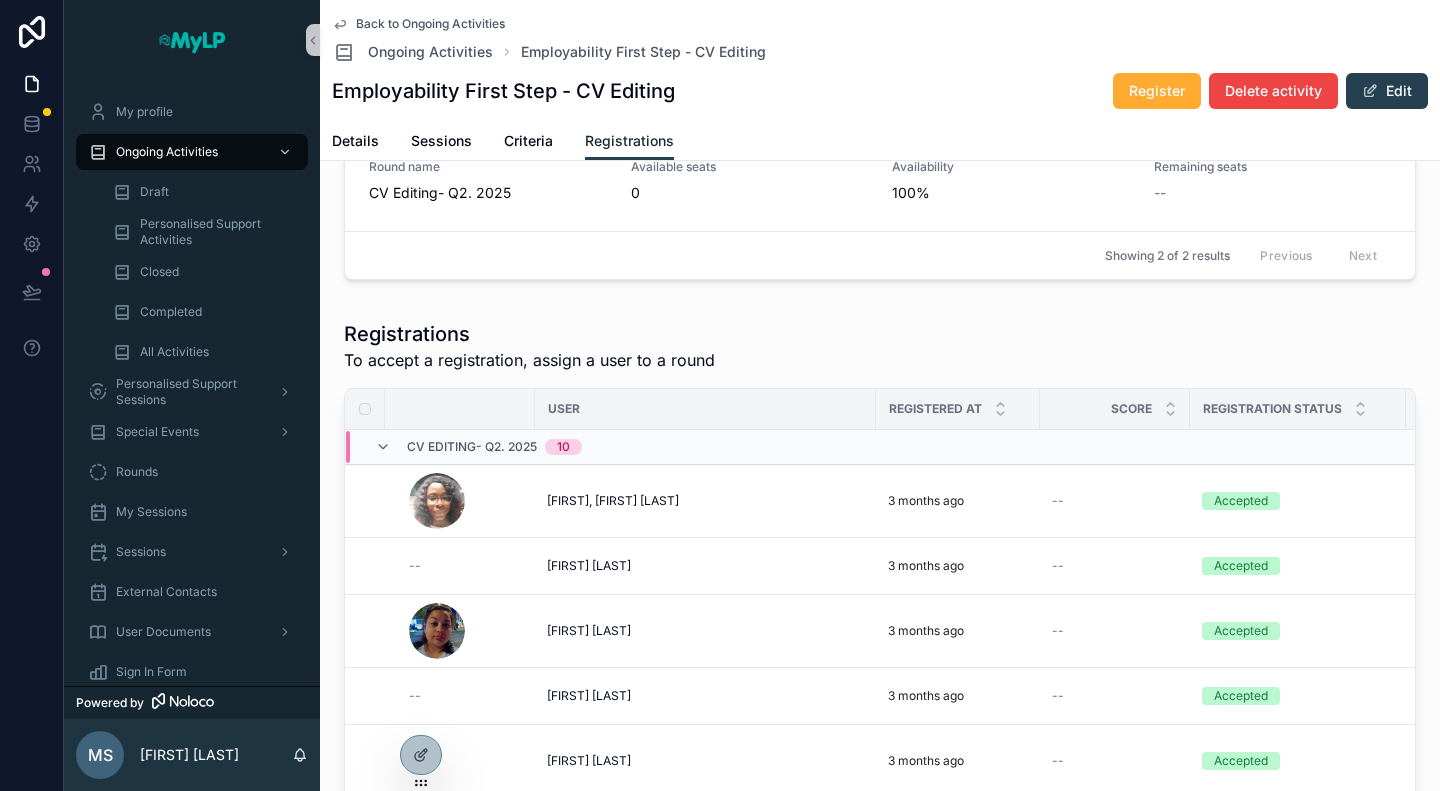 scroll, scrollTop: 300, scrollLeft: 0, axis: vertical 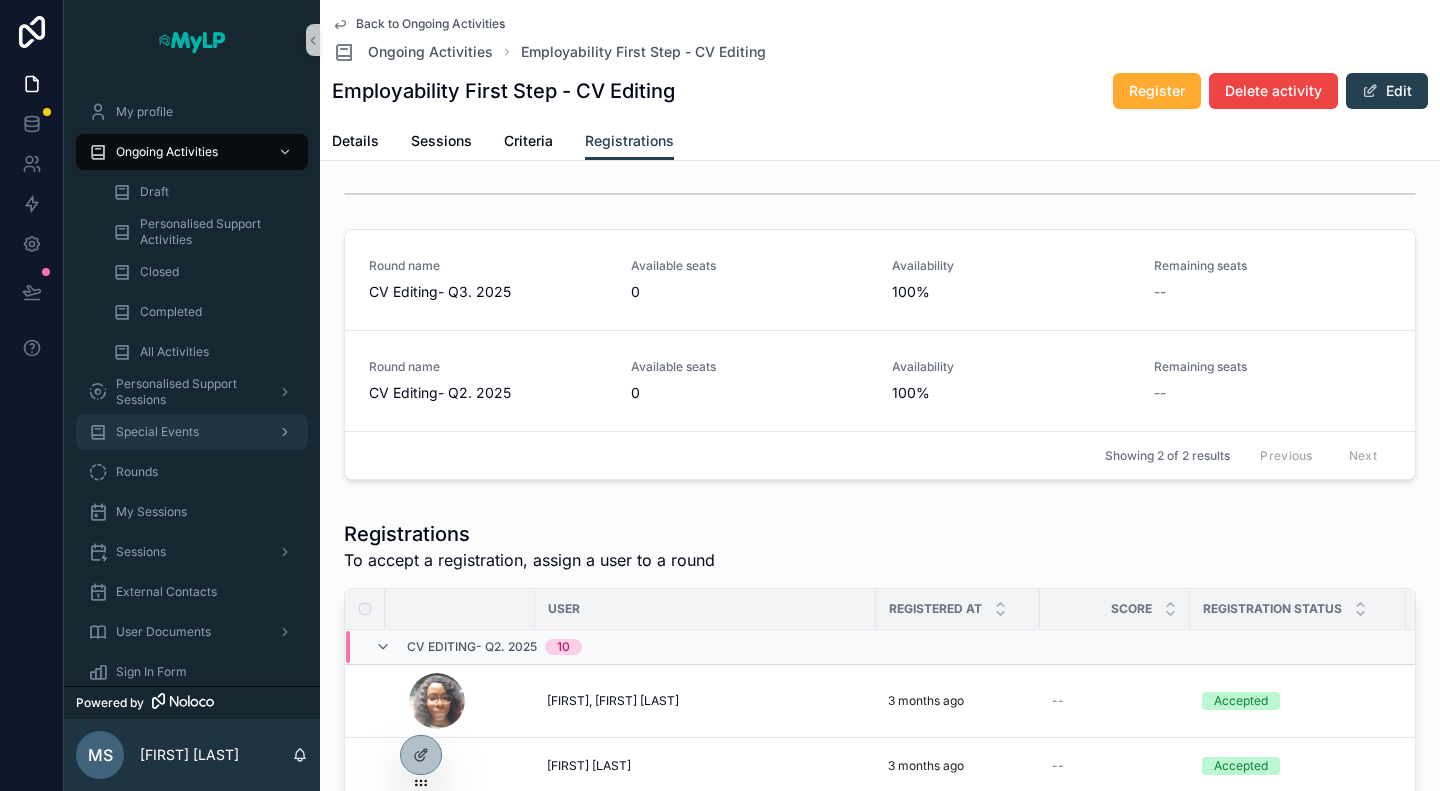 click on "Special Events" at bounding box center [192, 432] 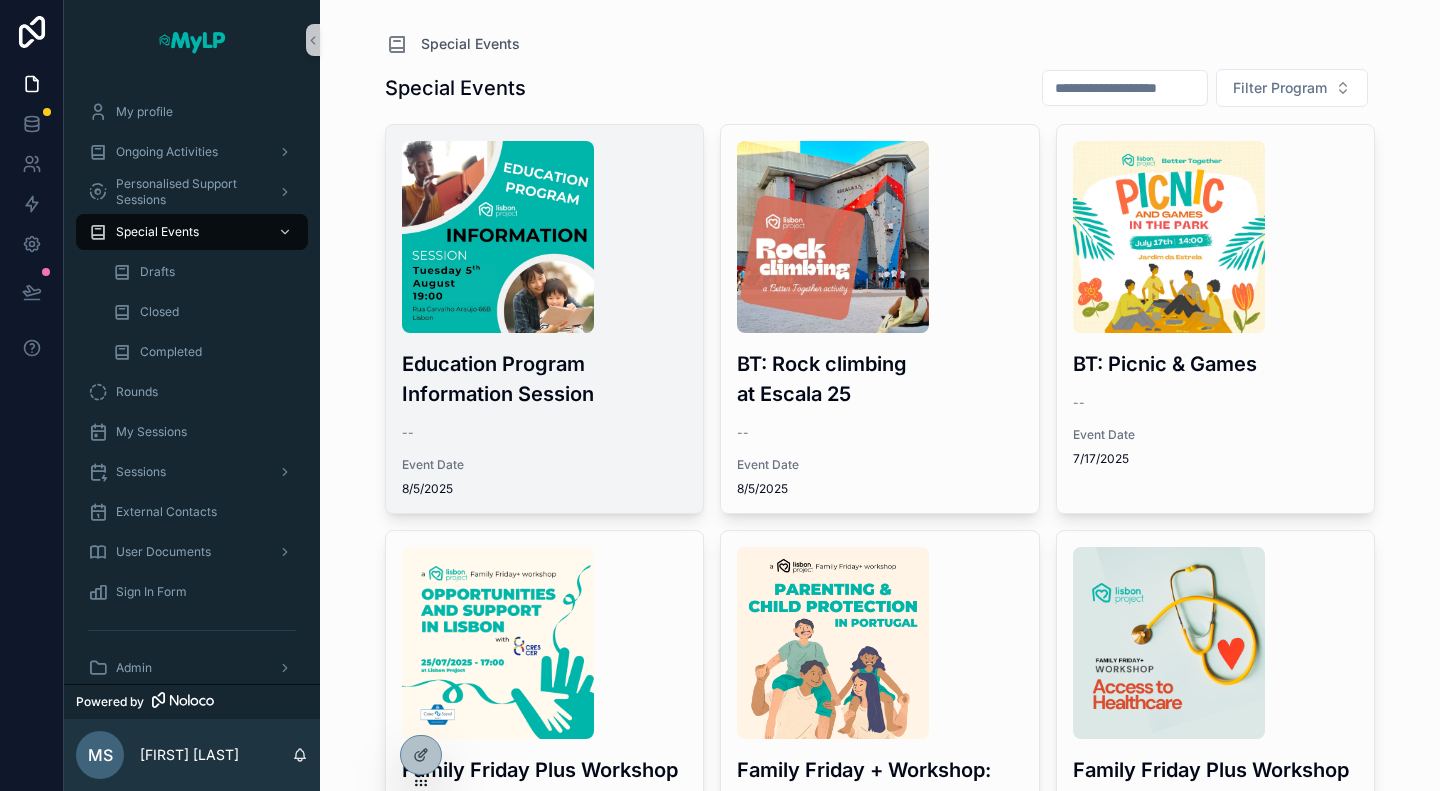click on "Education Program Information Session -- Event Date 8/5/2025" at bounding box center [545, 319] 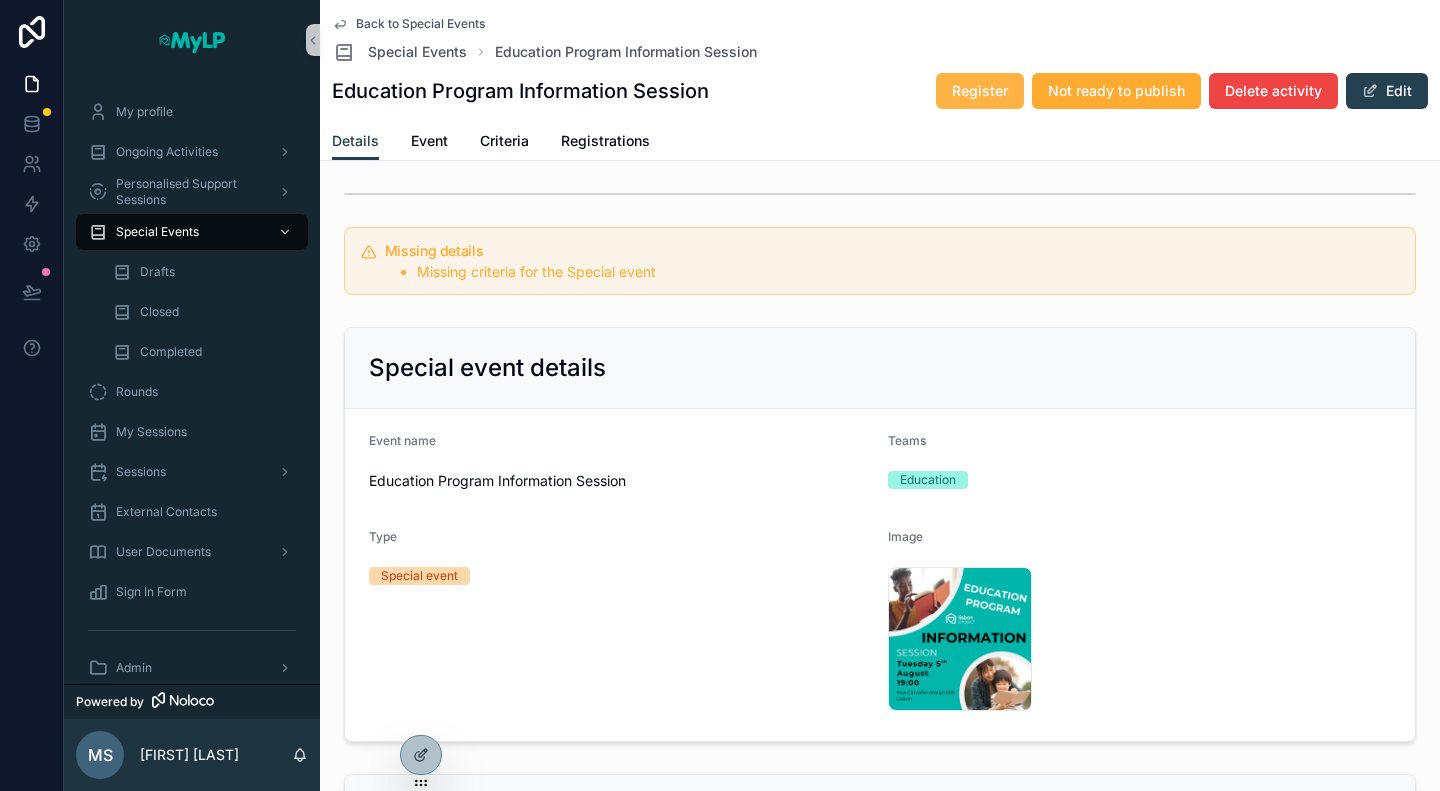 click on "Register" at bounding box center (980, 91) 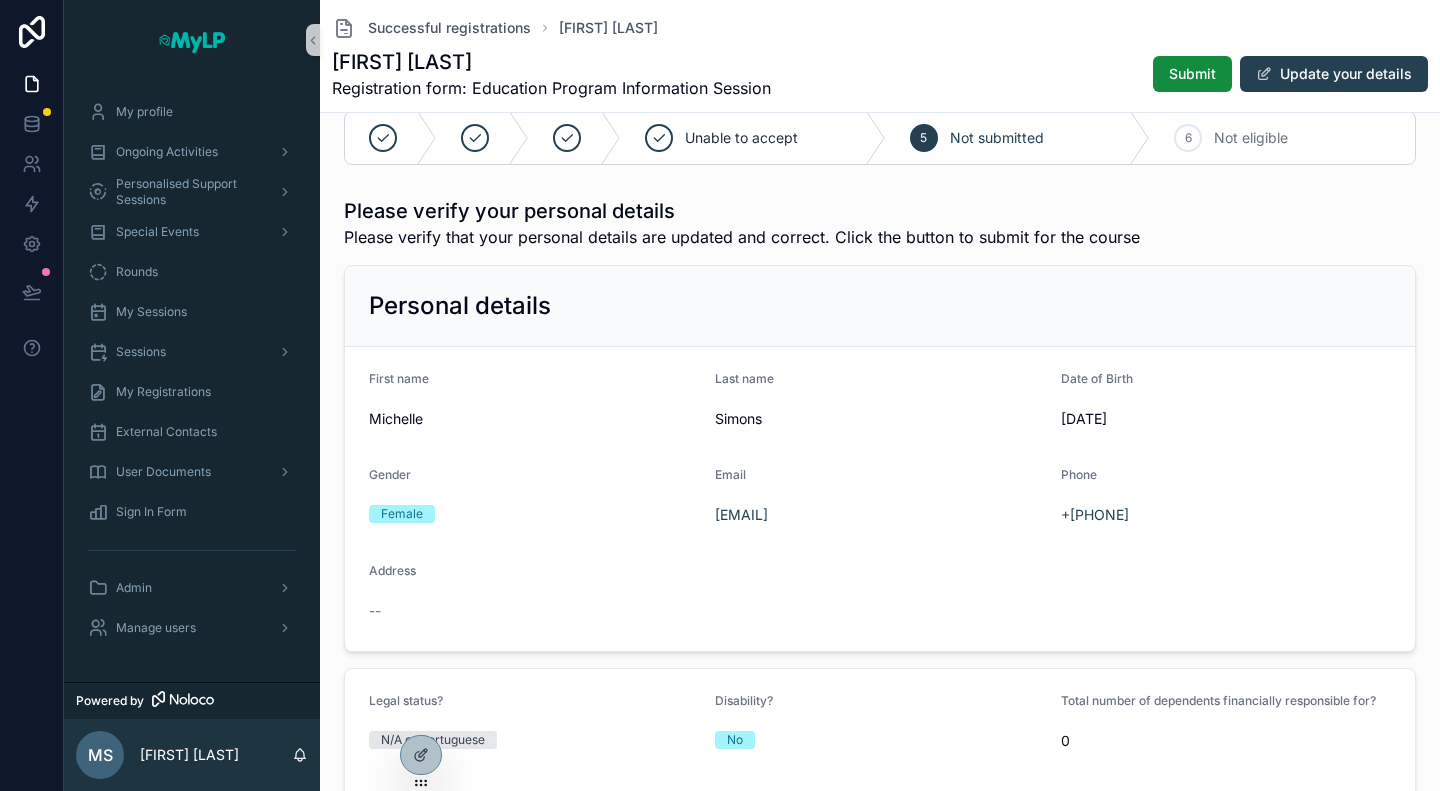 scroll, scrollTop: 0, scrollLeft: 0, axis: both 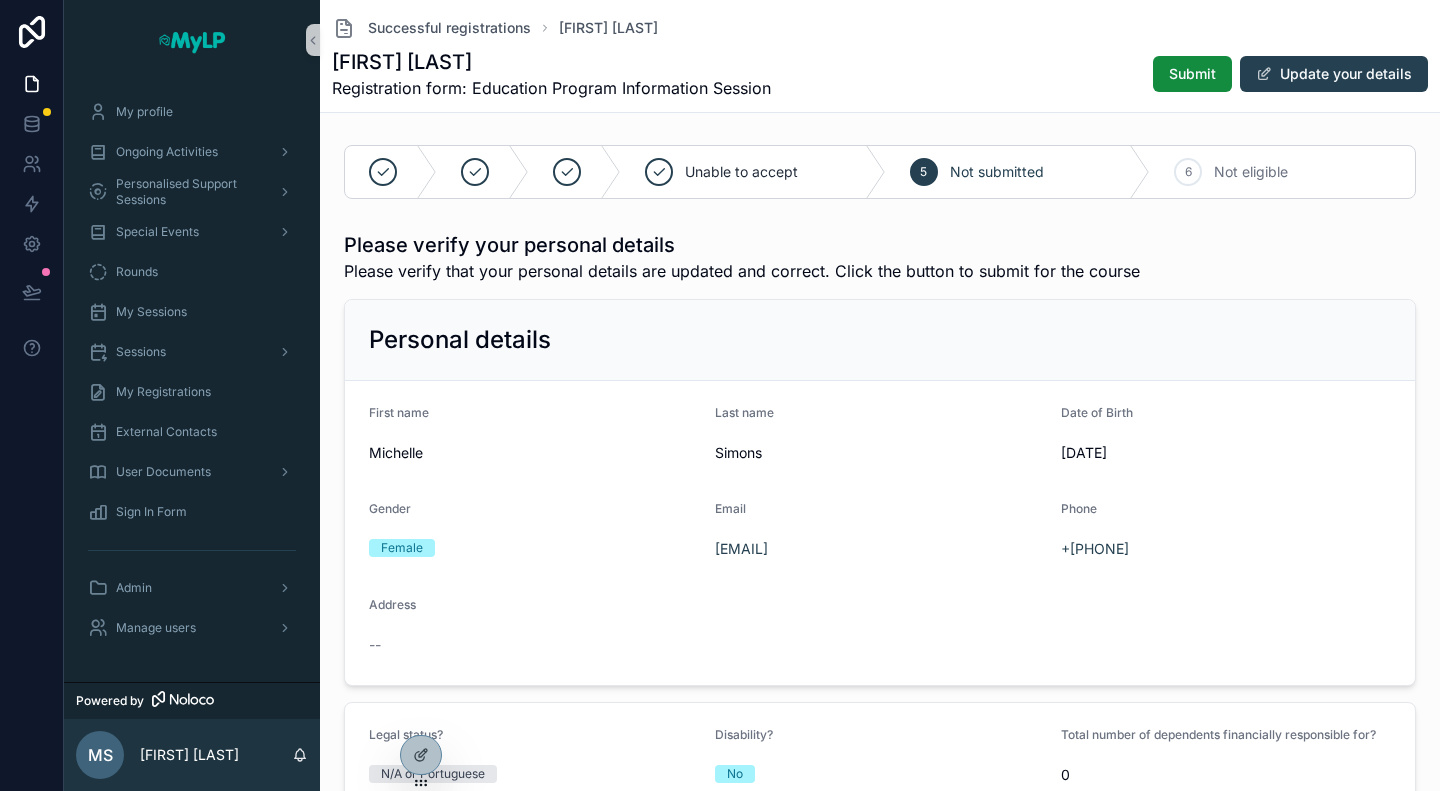 click on "Registration form: Education Program Information Session" at bounding box center (551, 88) 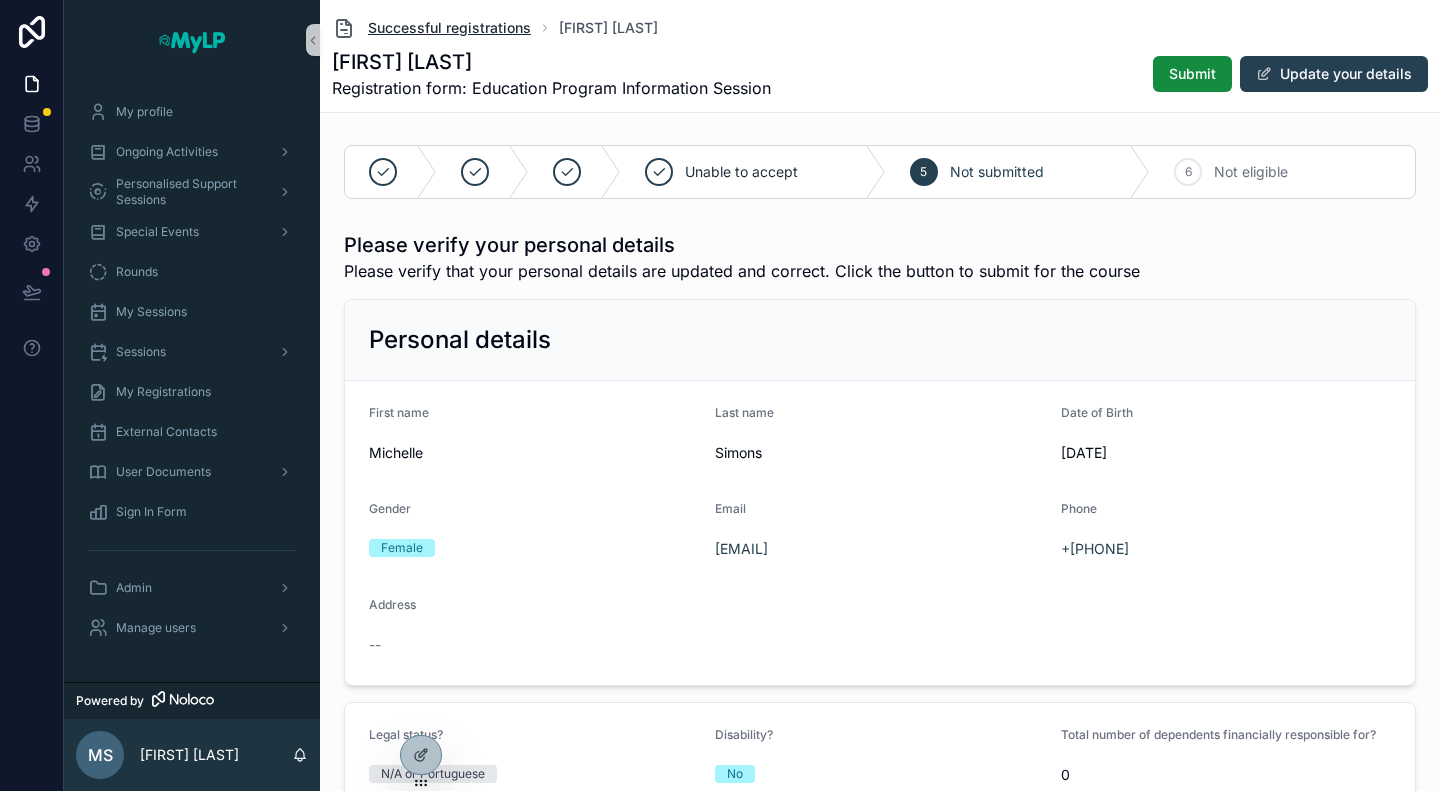 click on "Successful registrations" at bounding box center (449, 28) 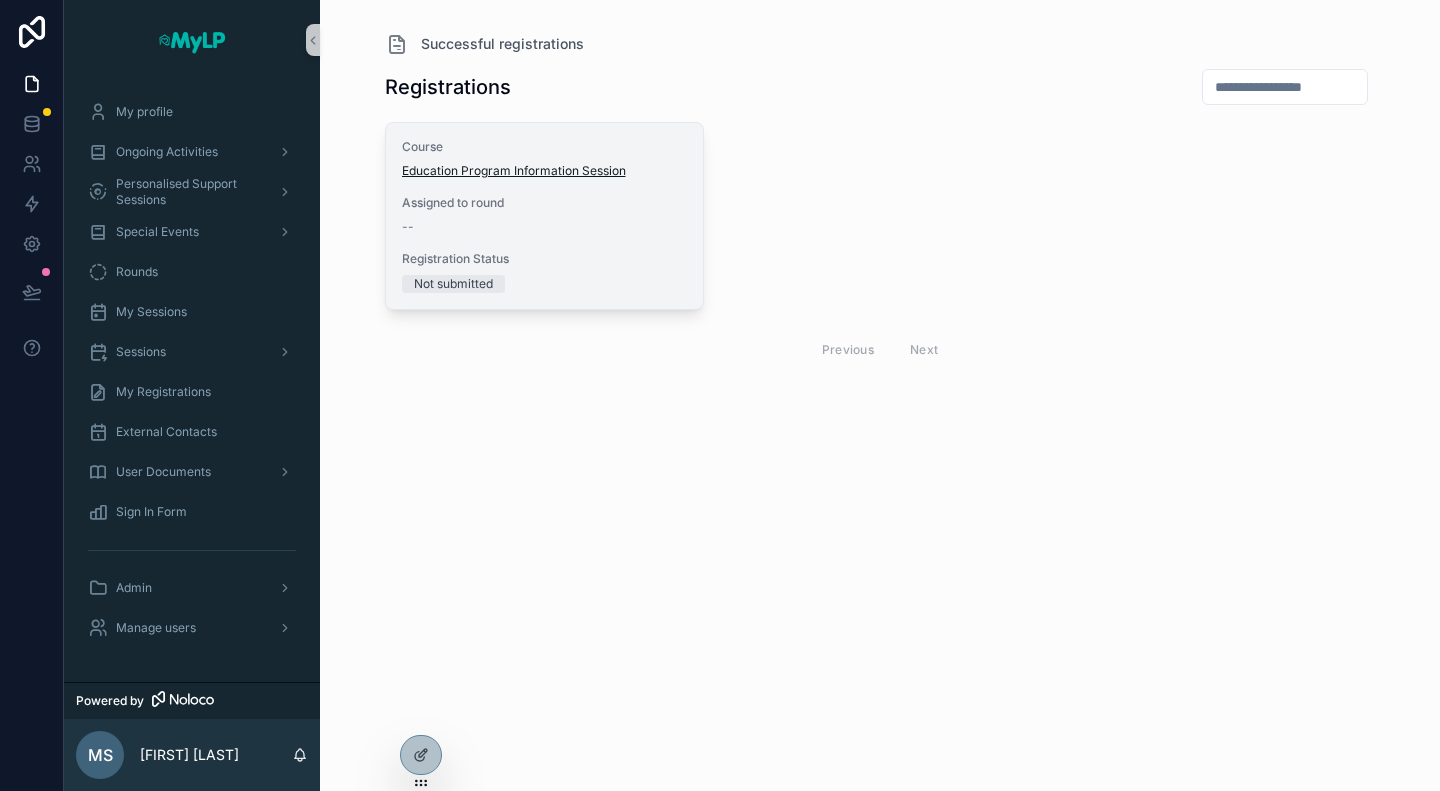 click on "Education Program Information Session" at bounding box center [514, 171] 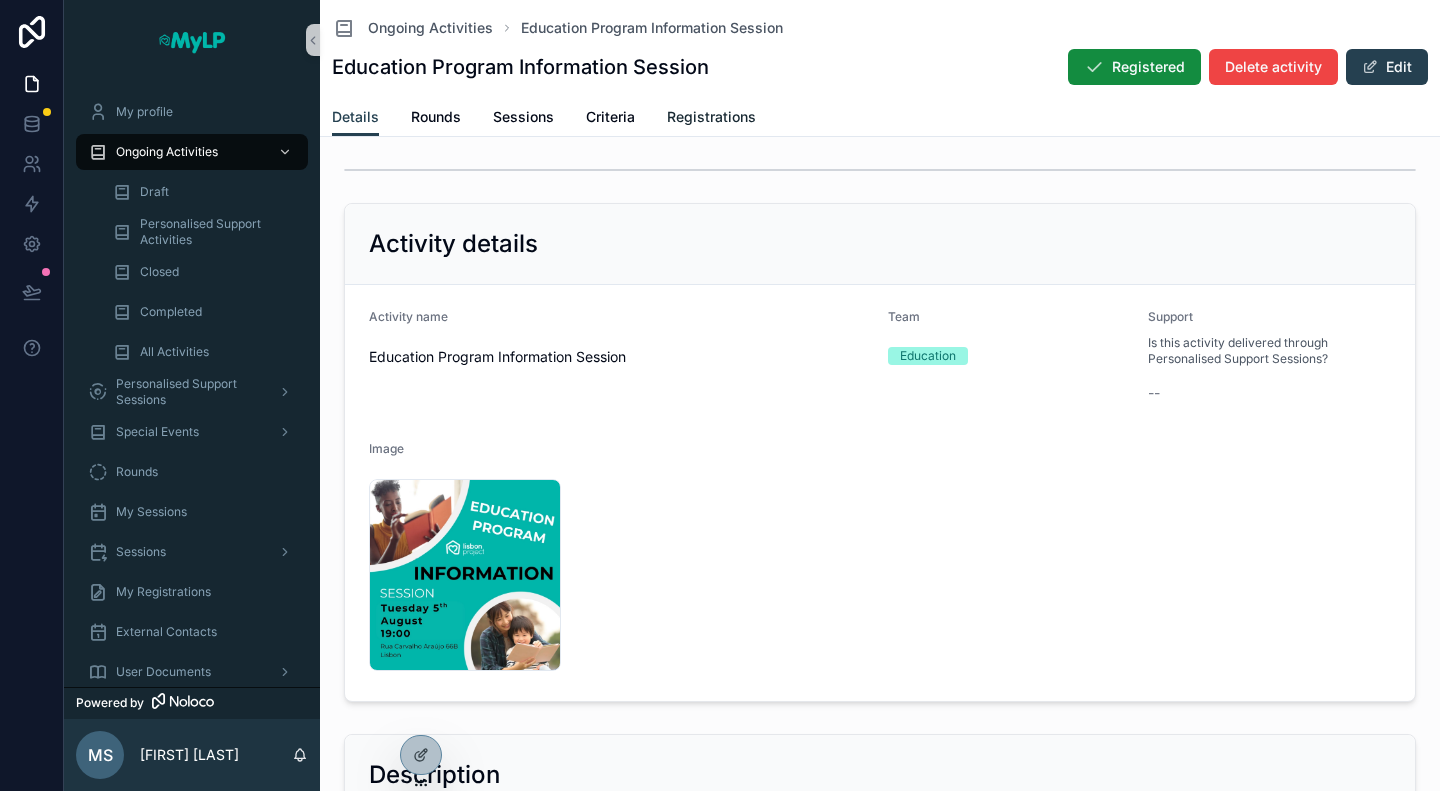 click on "Registrations" at bounding box center (711, 119) 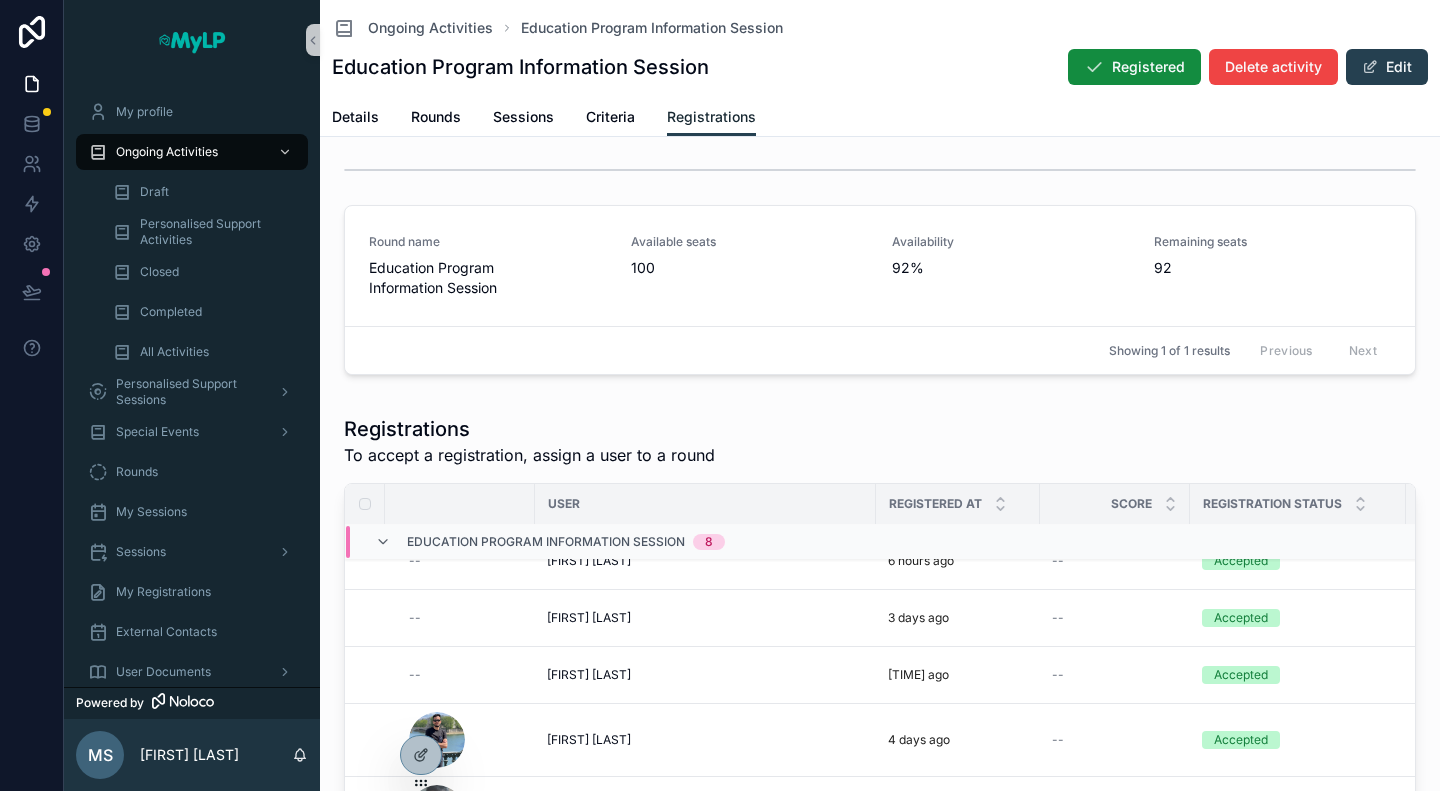 scroll, scrollTop: 201, scrollLeft: 0, axis: vertical 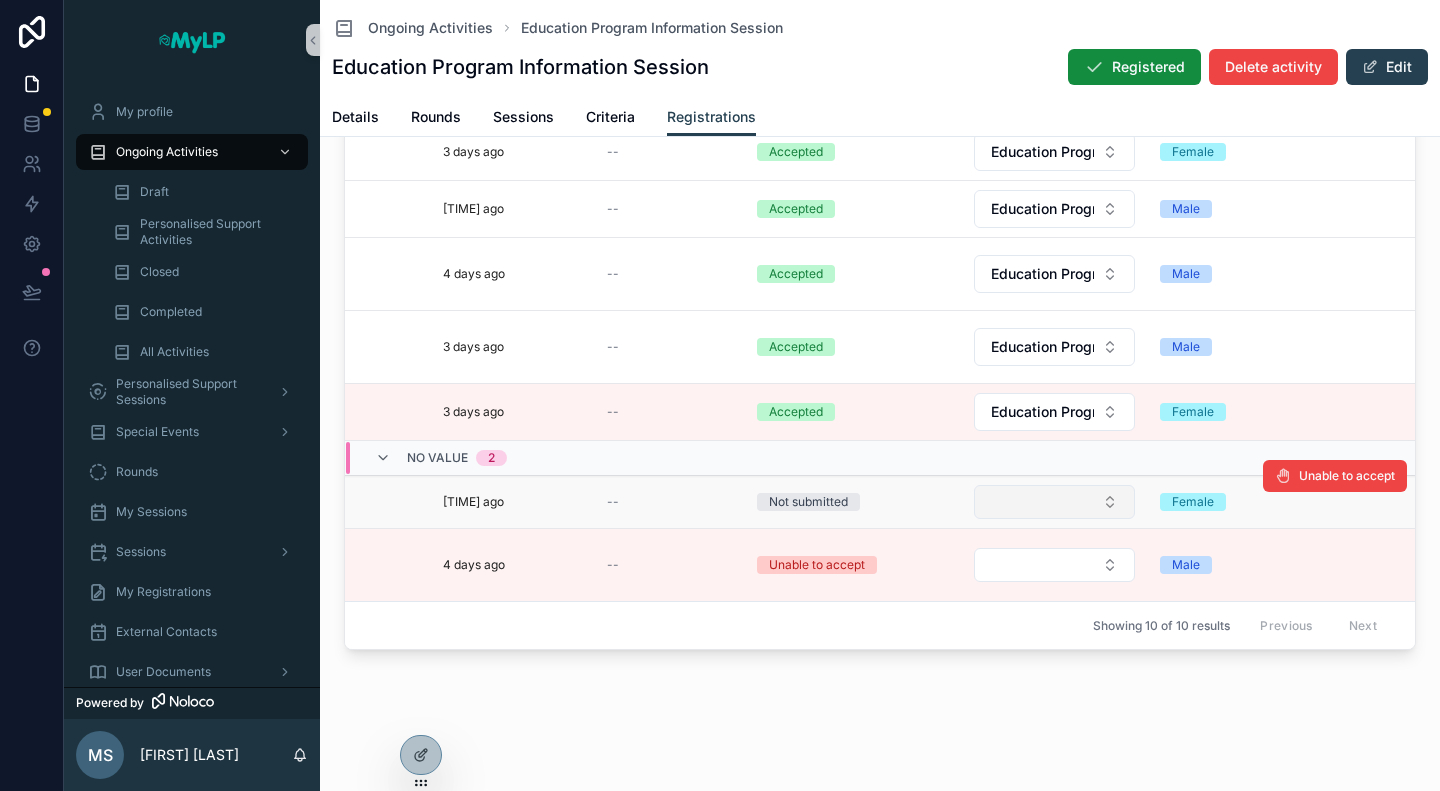 click at bounding box center (1054, 502) 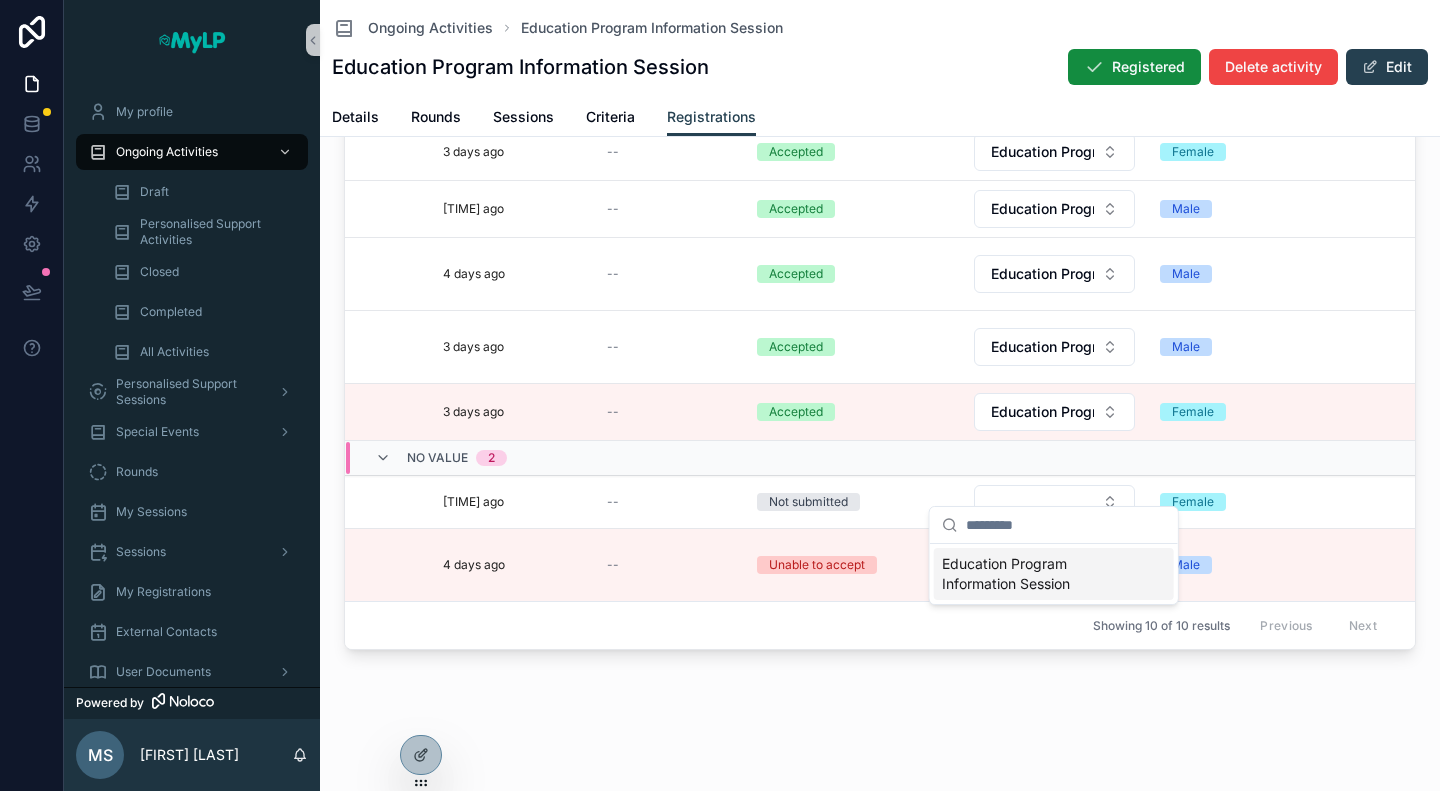 click on "Ongoing Activities Education Program Information Session Education Program Information Session Registered Delete activity Edit Registrations Details Rounds Sessions Criteria Registrations Round name Education Program Information Session Available seats 100 Availability 92% Remaining seats 92 Showing 1 of 1 results Previous Next Registrations To accept a registration, assign a user to a round User Registered at Score Registration status Assigned to a round Gender? (User) Nationality User email Phone (from Users) Courses completed successfully Education Program Information Session 8 -- -- 3 hours ago -- Accepted Education Program Information Session -- -- -- Unable to accept Abdulai Darame 7 hours ago -- Accepted Education Program Information Session Male baldezabdala@gmail.com -- -- Unable to accept -- Houssem Harzallah 6 hours ago -- Accepted Education Program Information Session Male houssemharzallah@gmail.com -- -- Unable to accept -- Innocentia Magbo 3 days ago -- Accepted Female -- -- Unable to accept --" at bounding box center (880, 183) 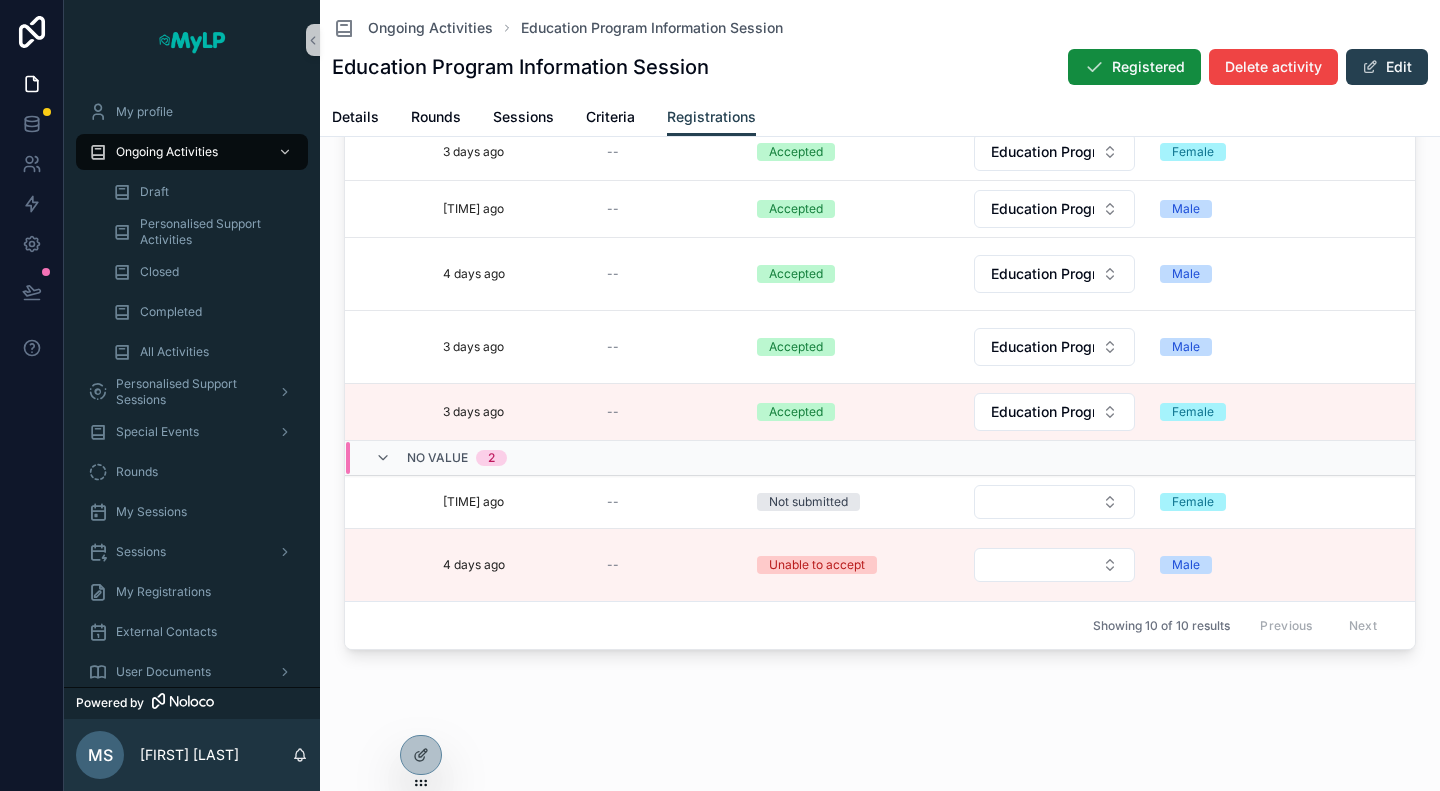 scroll, scrollTop: 201, scrollLeft: 0, axis: vertical 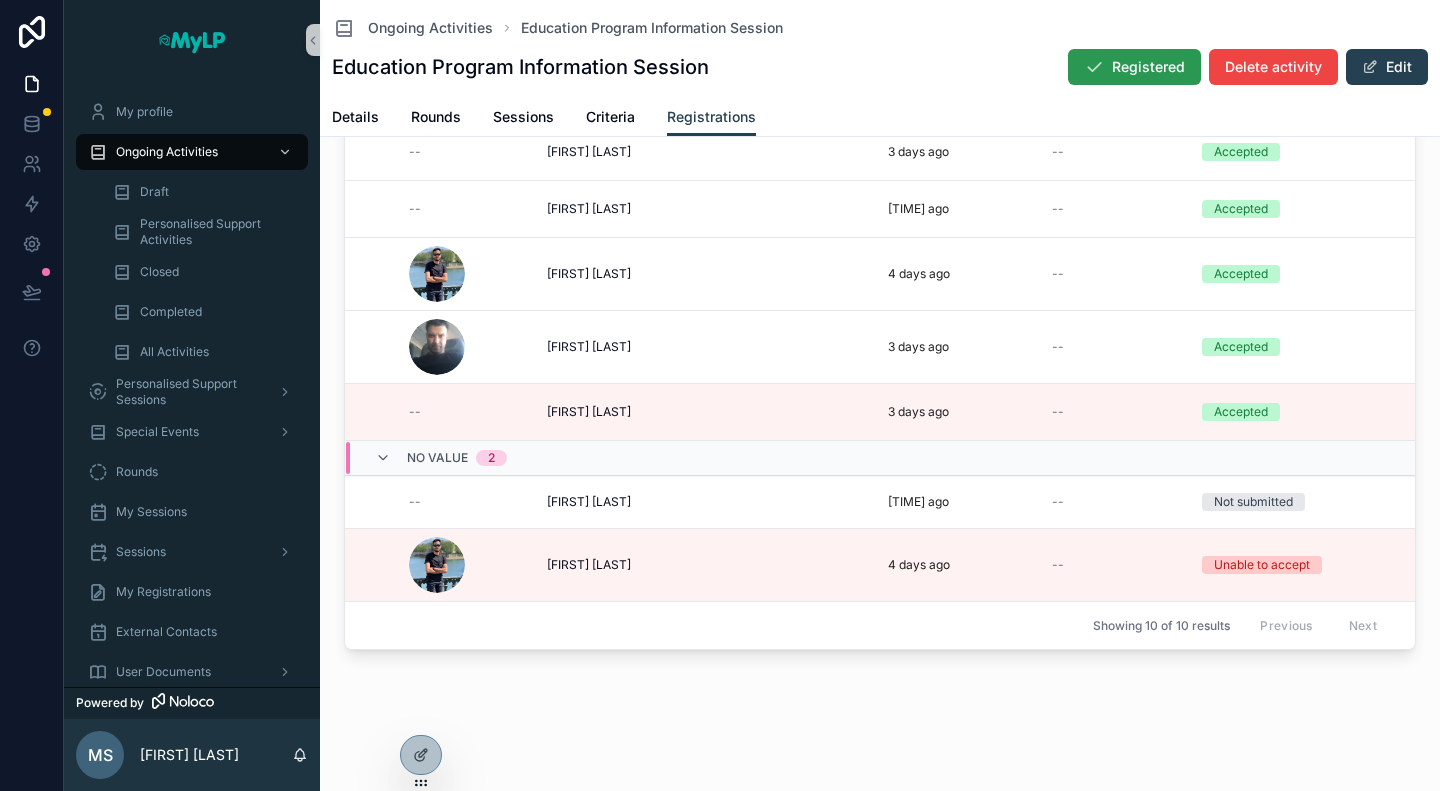 click on "Registered" at bounding box center (1134, 67) 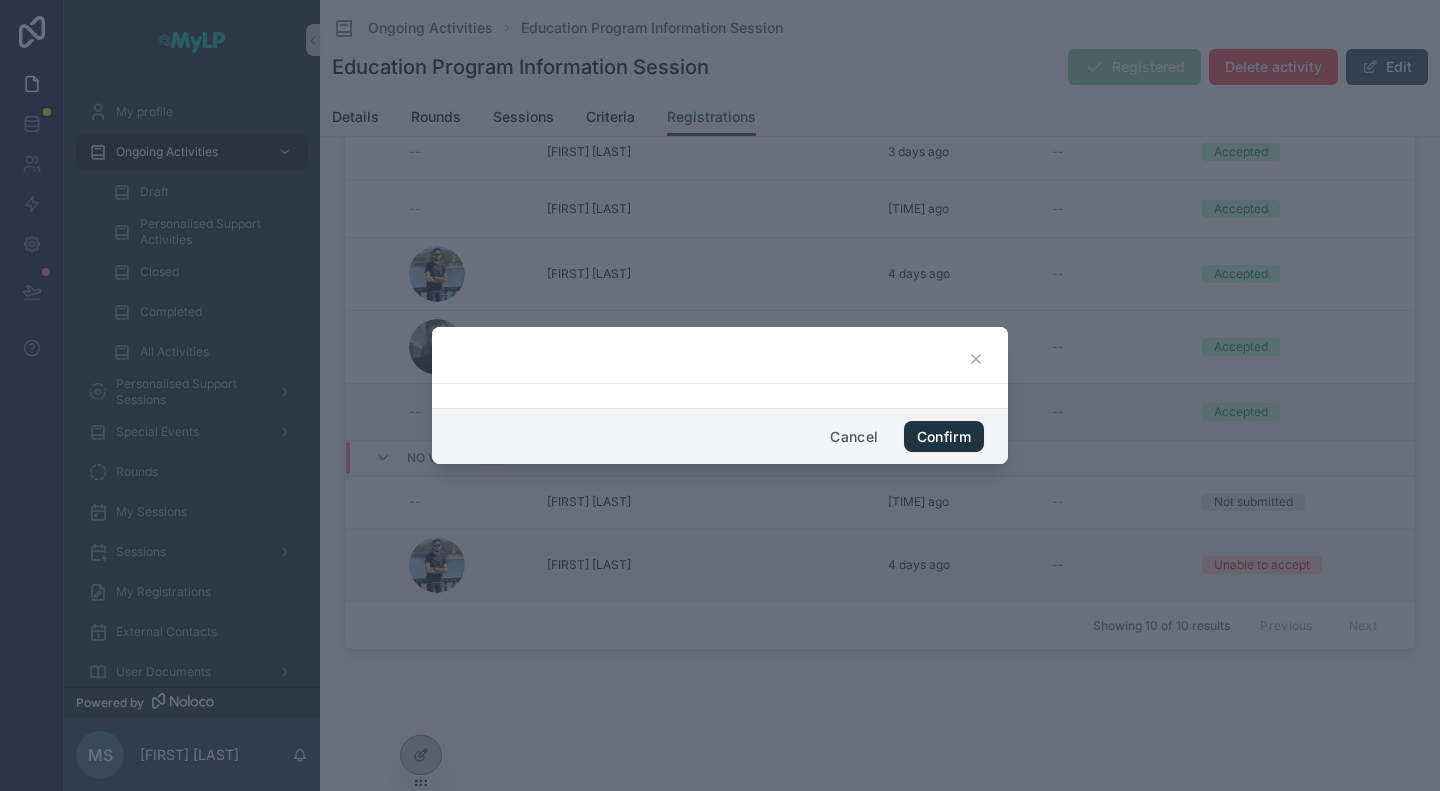 click on "Confirm" at bounding box center [944, 437] 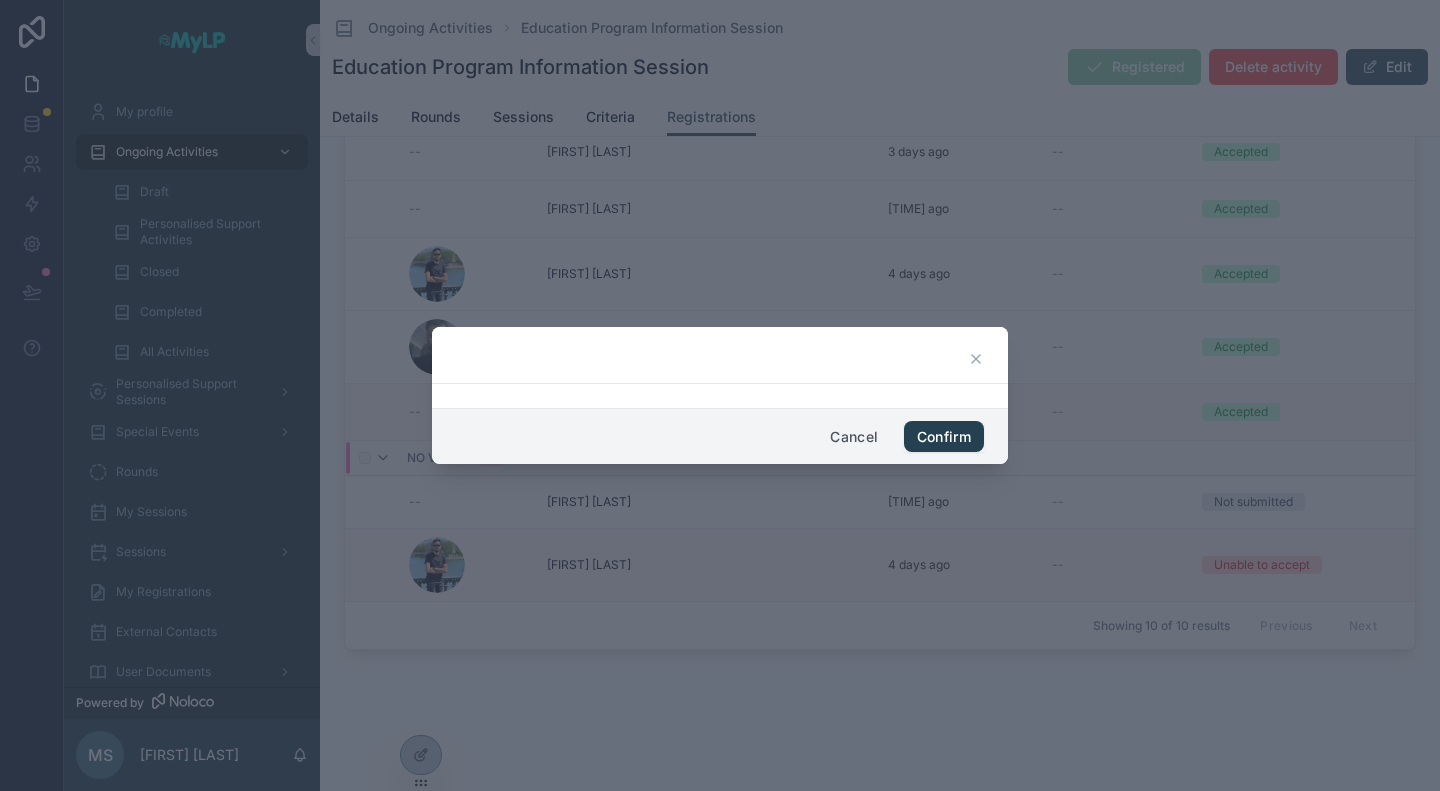 click on "Cancel" at bounding box center (854, 437) 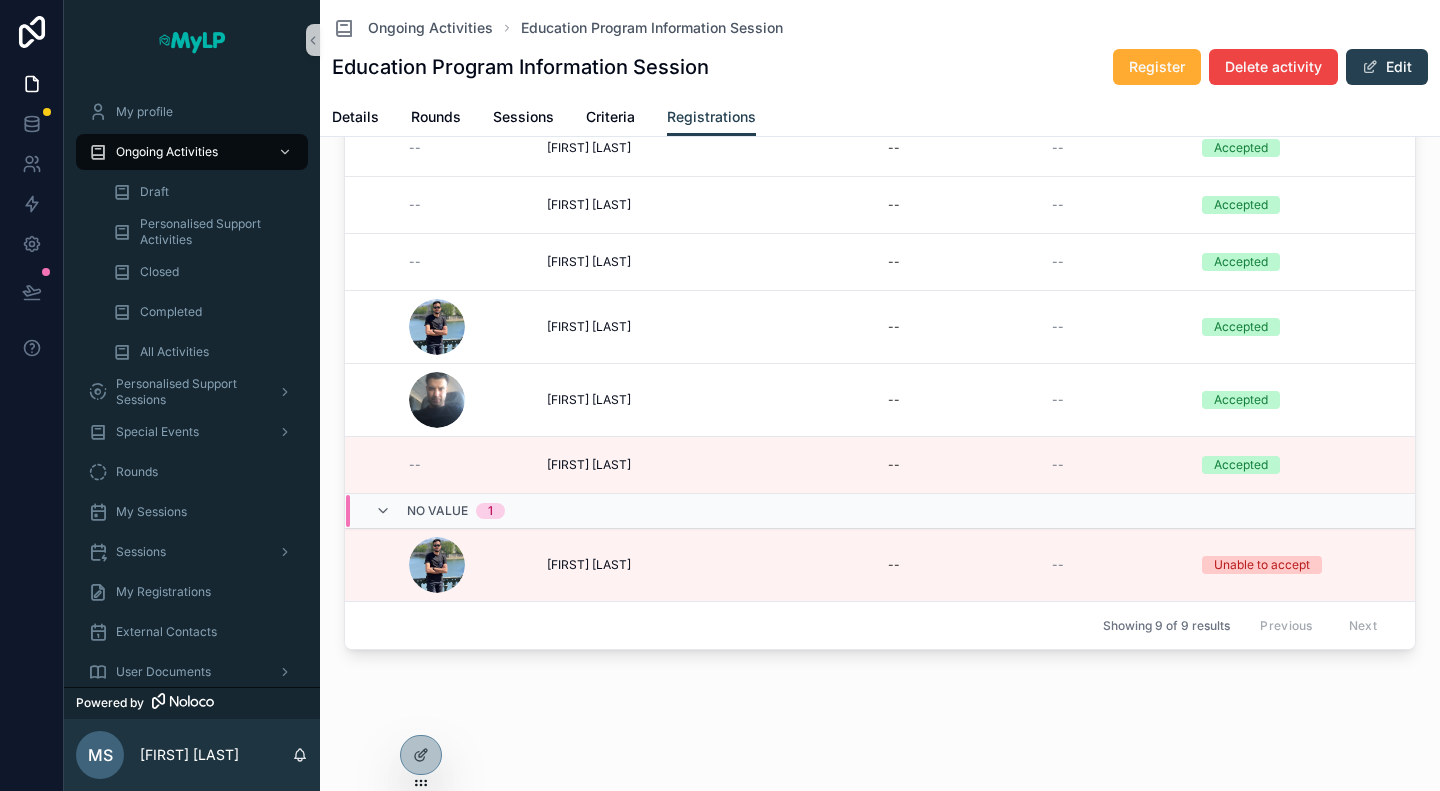 scroll, scrollTop: 0, scrollLeft: 0, axis: both 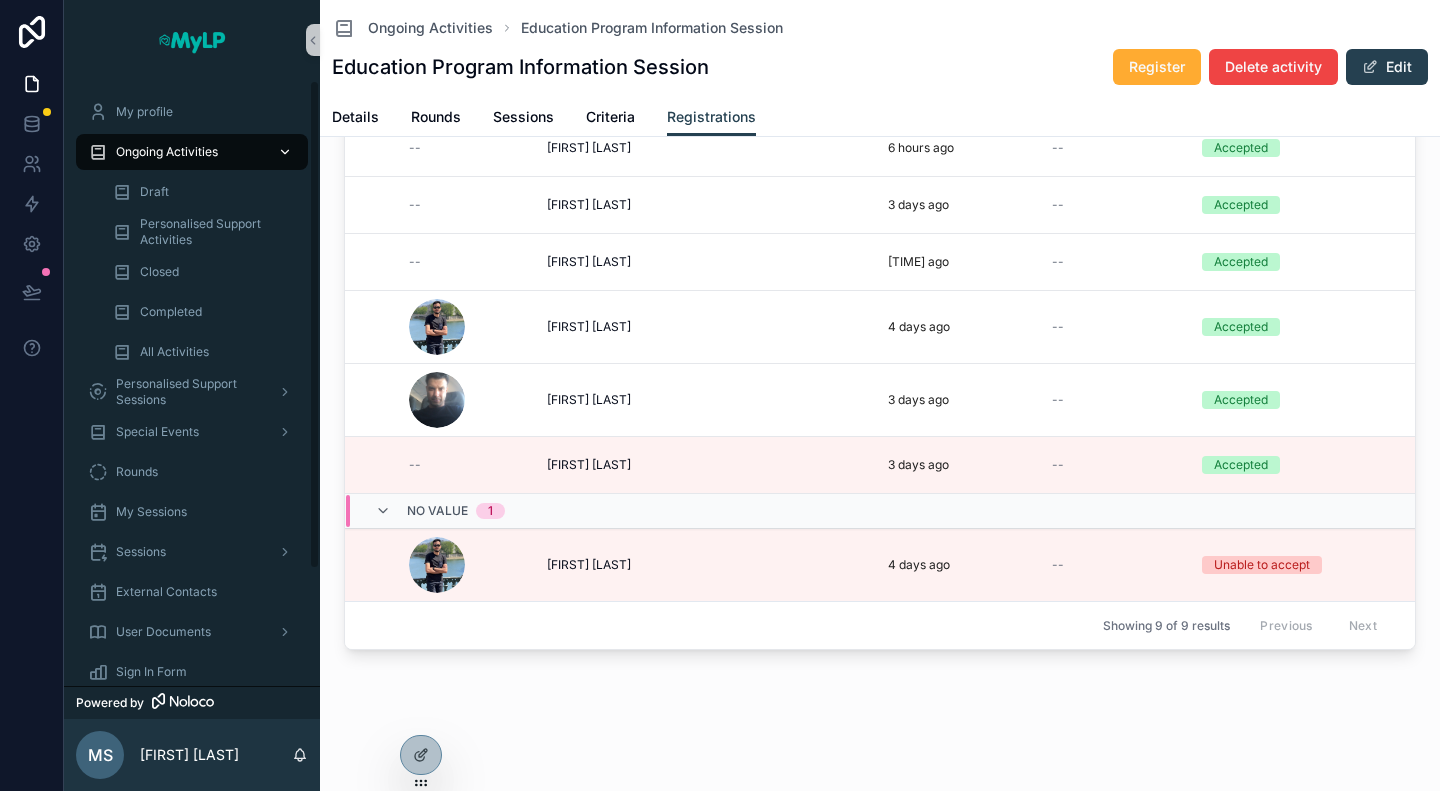 click on "Ongoing Activities" at bounding box center (192, 152) 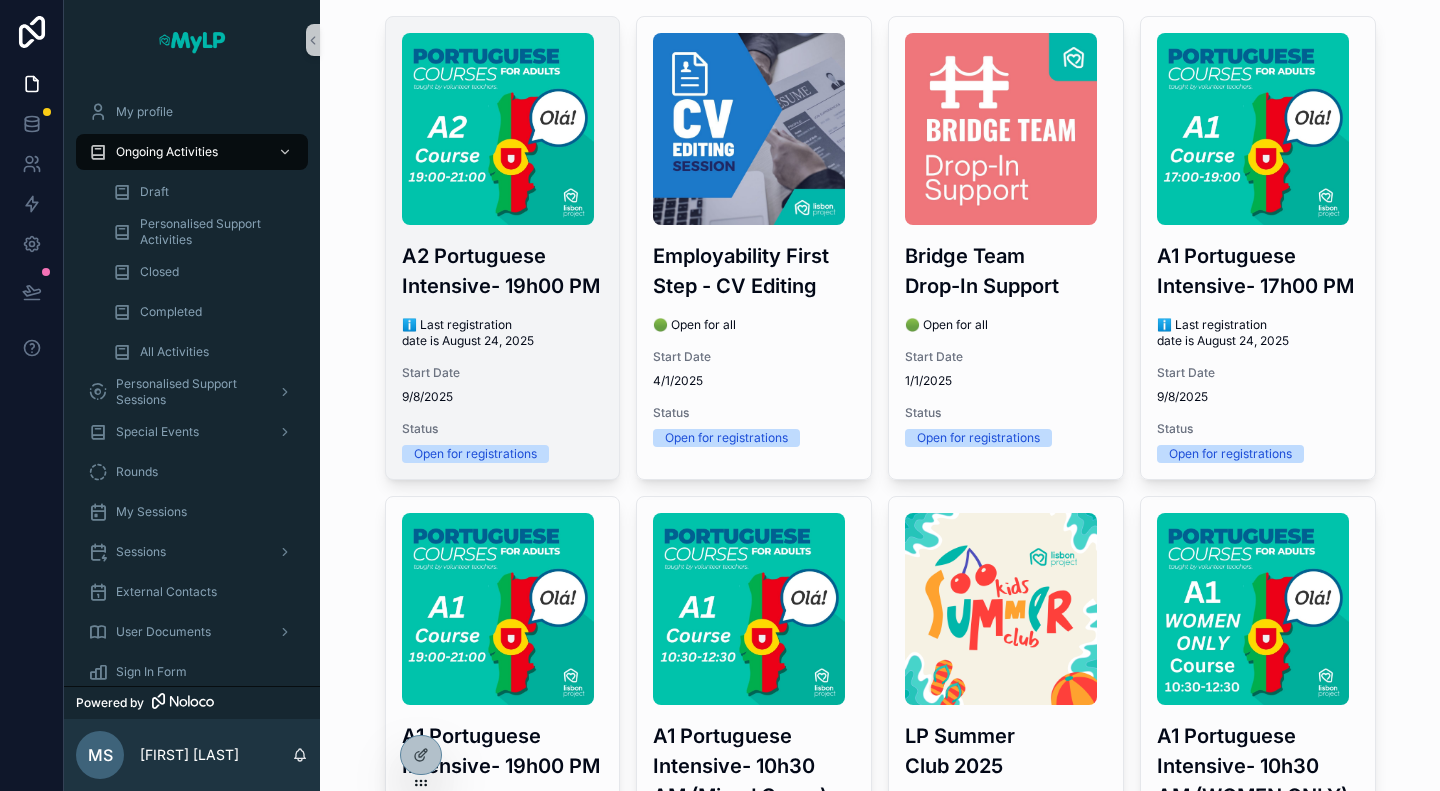 scroll, scrollTop: 0, scrollLeft: 0, axis: both 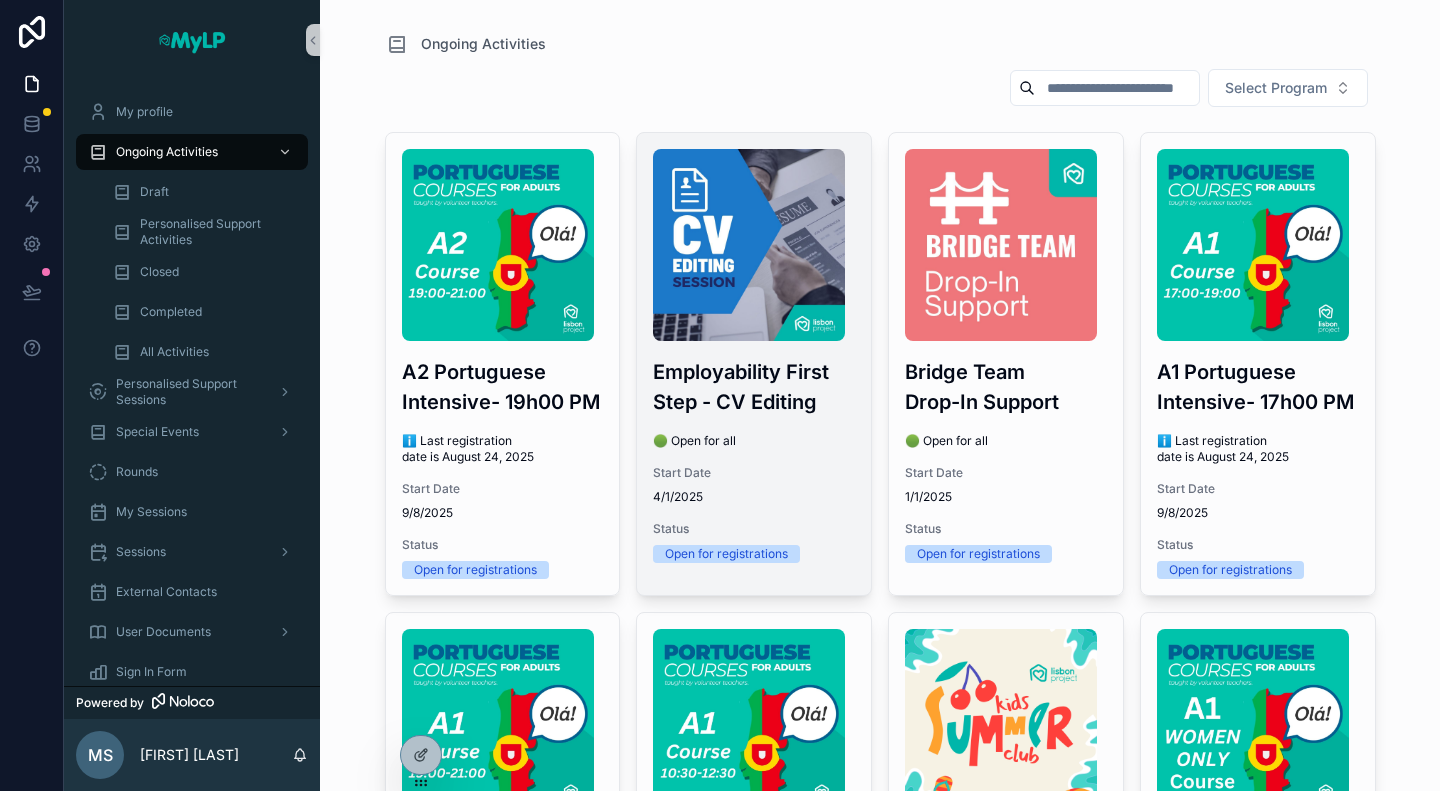 click on "🟢 Open for all" at bounding box center (754, 441) 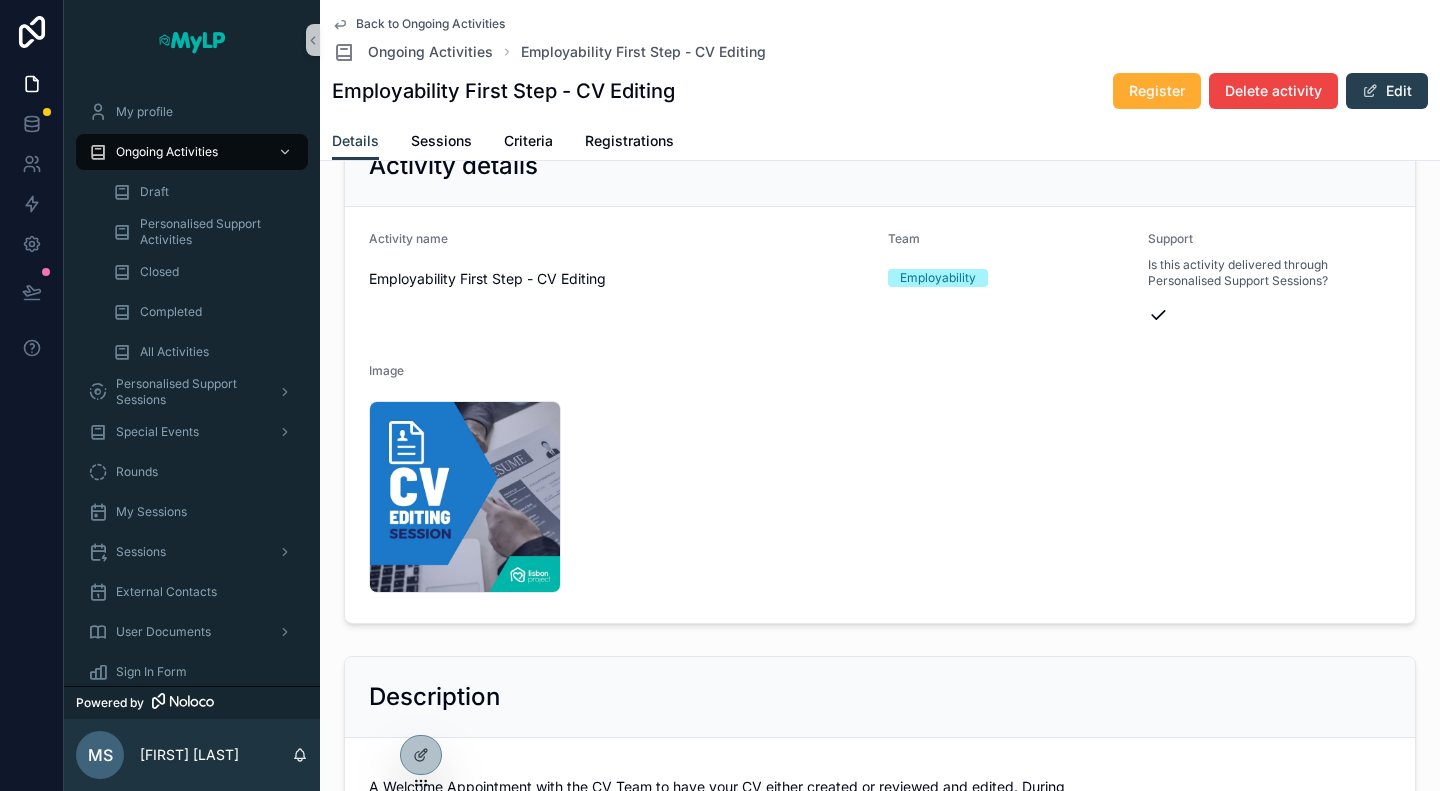 scroll, scrollTop: 0, scrollLeft: 0, axis: both 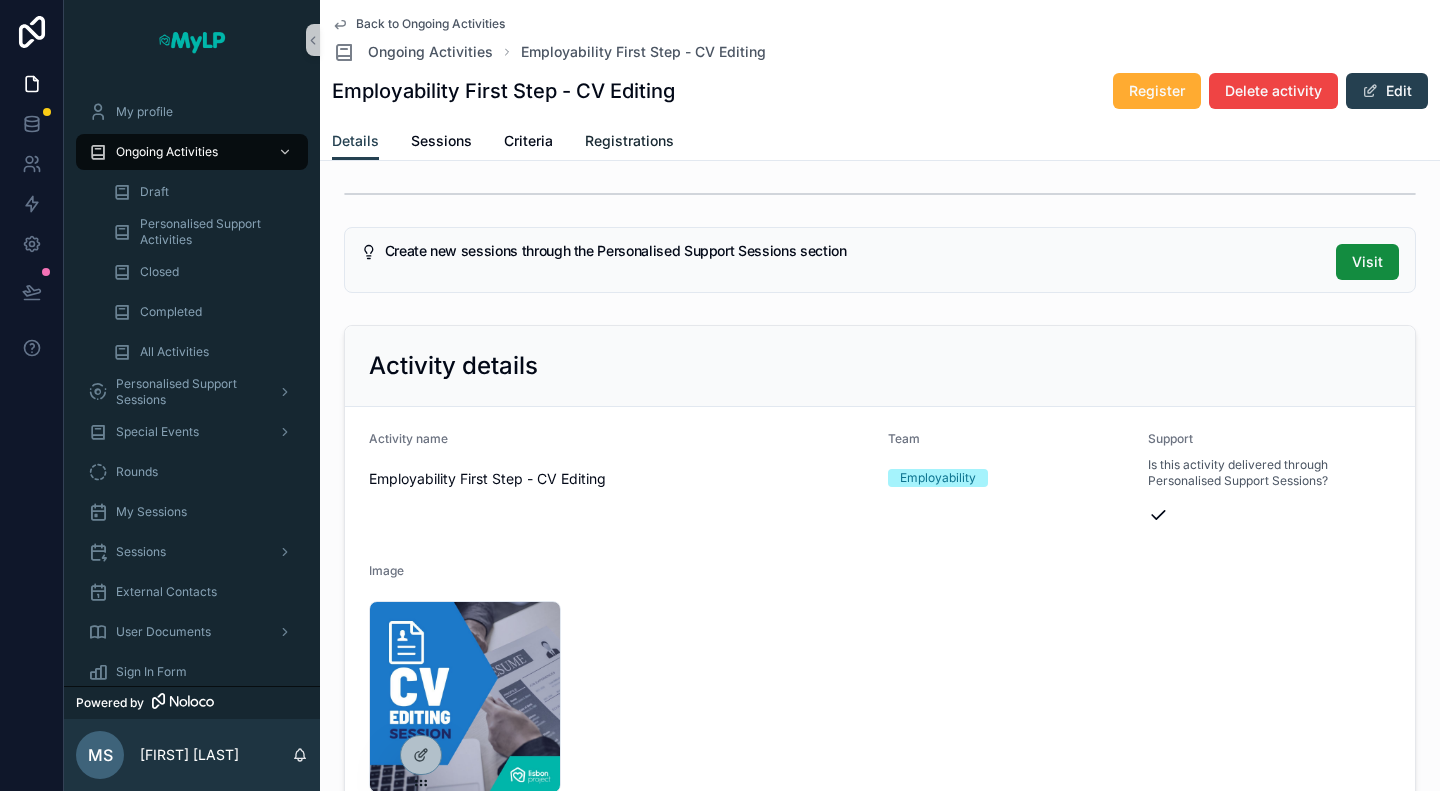 click on "Registrations" at bounding box center [629, 141] 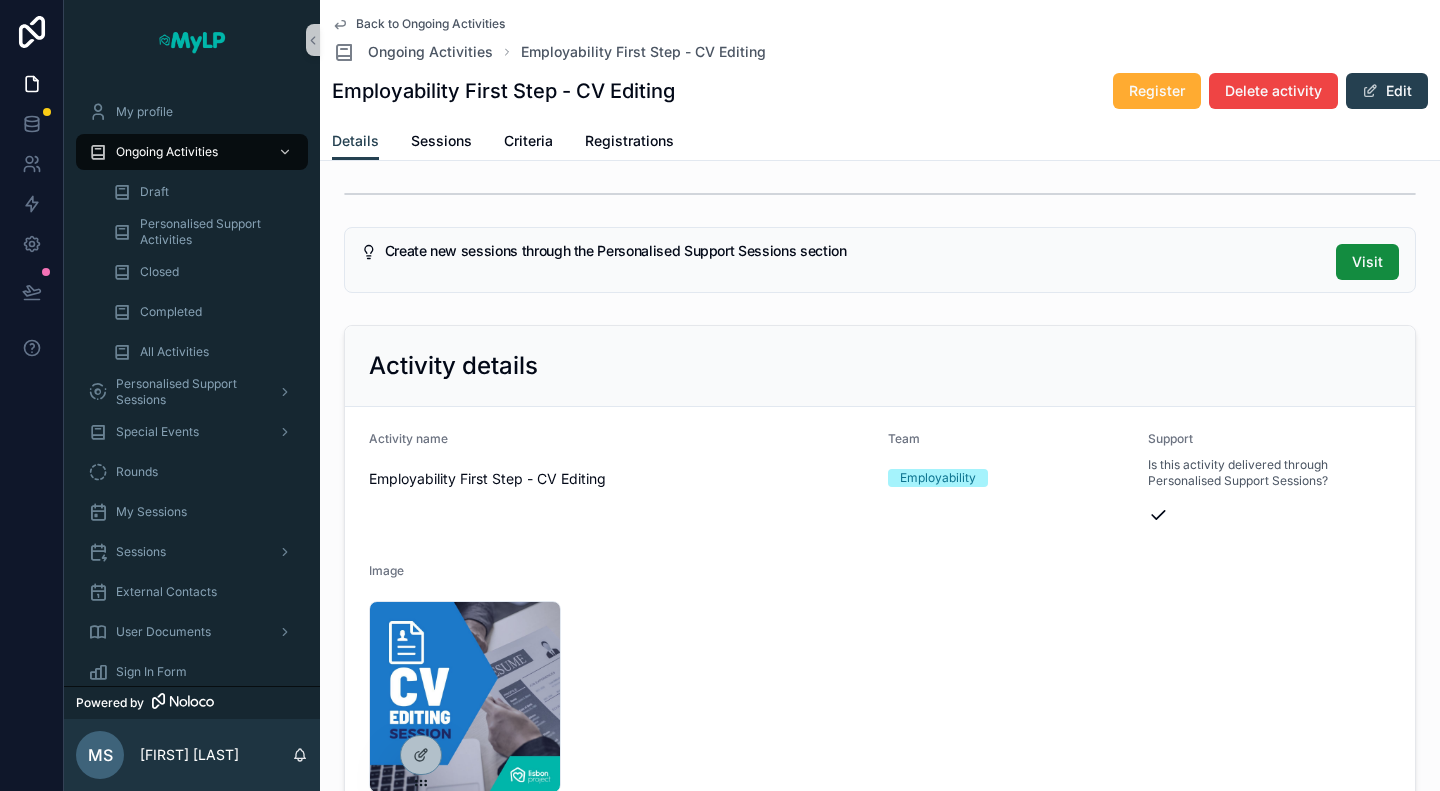 click on "Details Sessions Criteria Registrations" at bounding box center [880, 141] 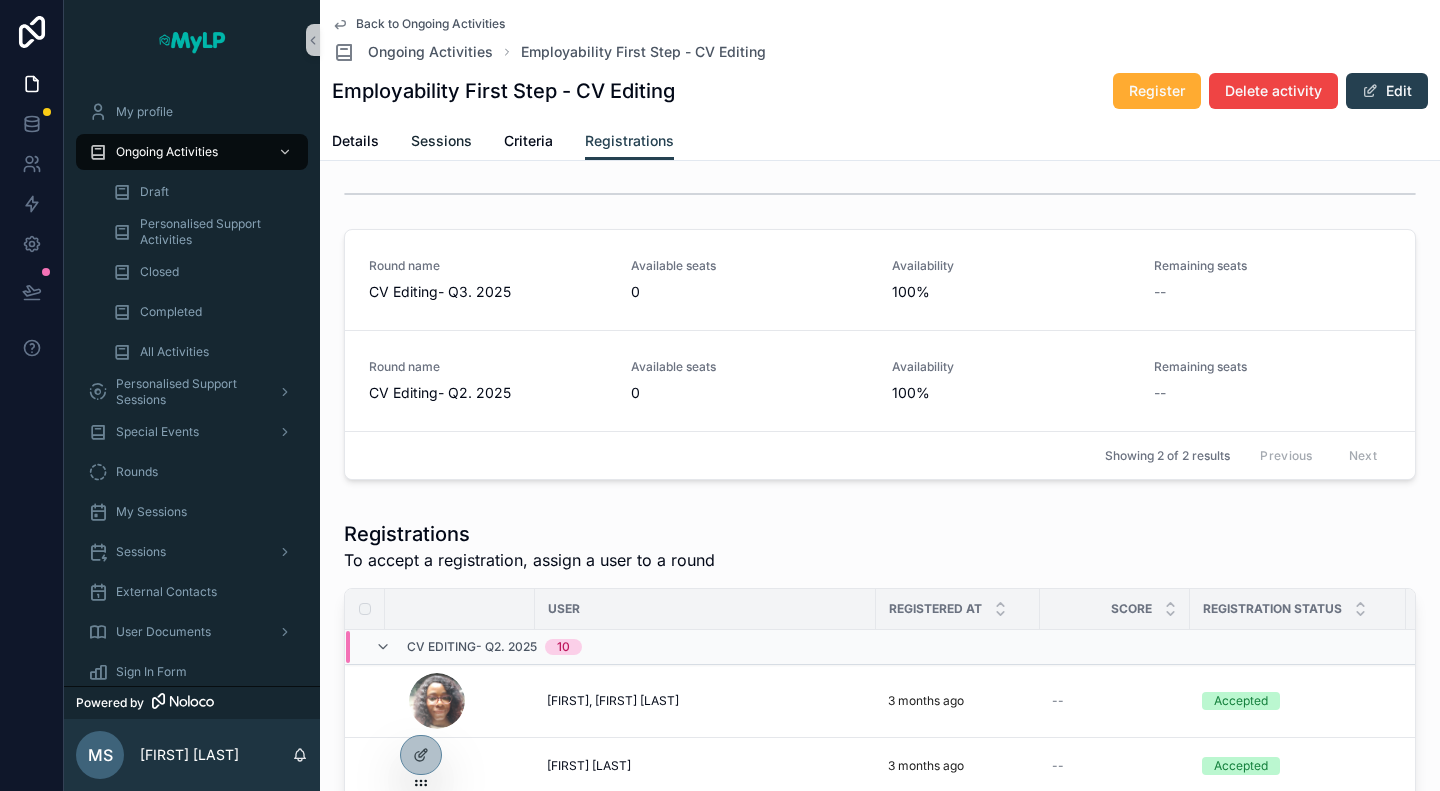 click on "Sessions" at bounding box center [441, 141] 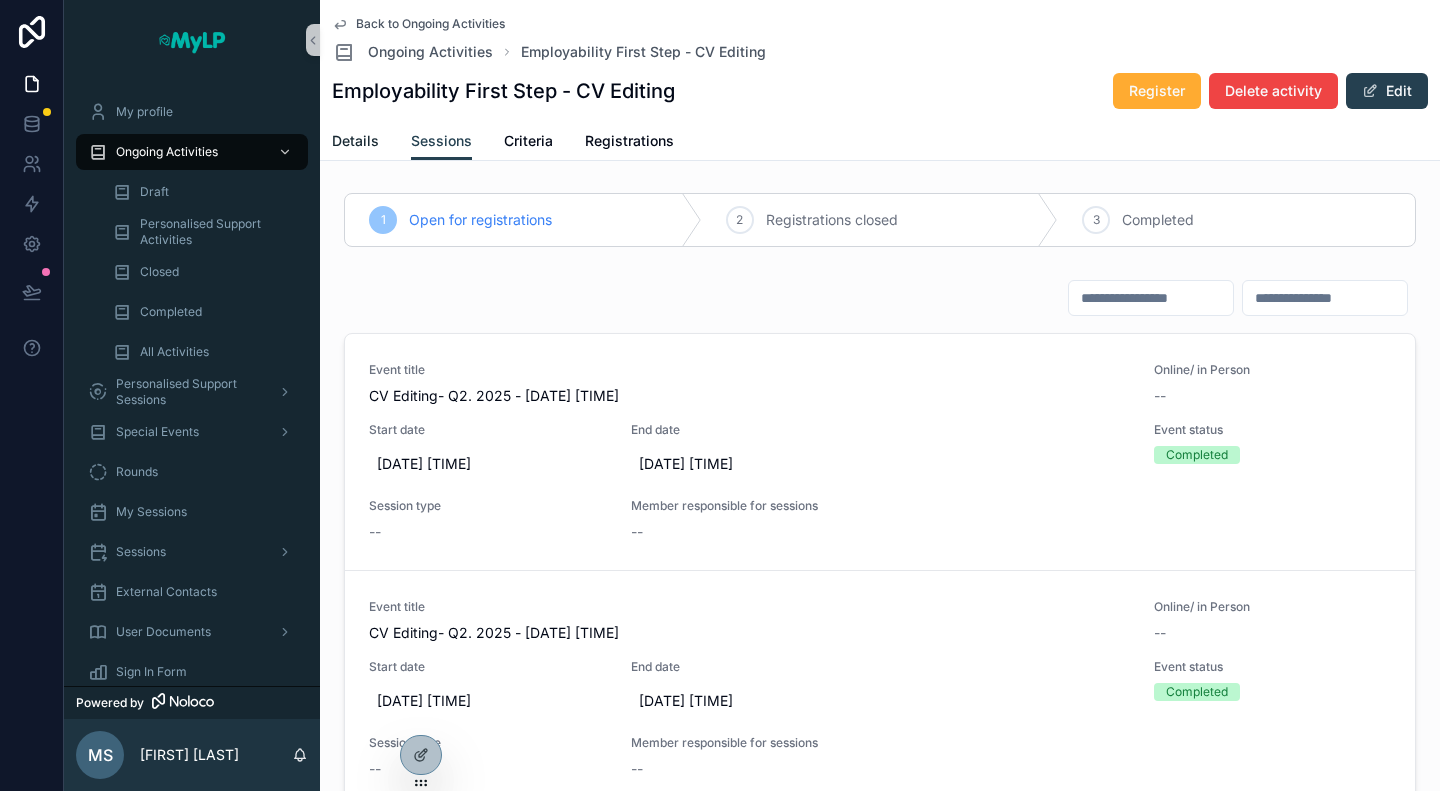 click on "Details" at bounding box center (355, 141) 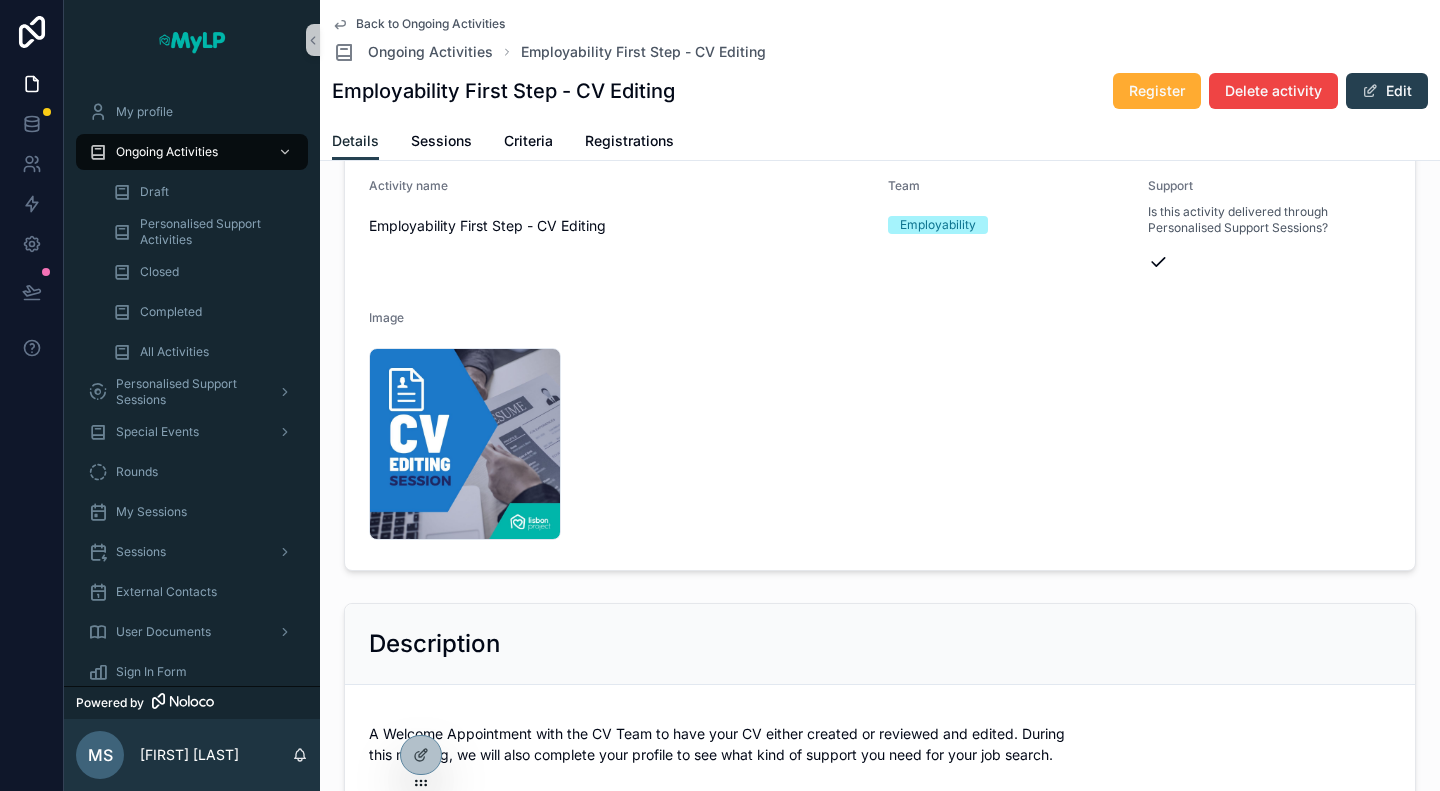 scroll, scrollTop: 0, scrollLeft: 0, axis: both 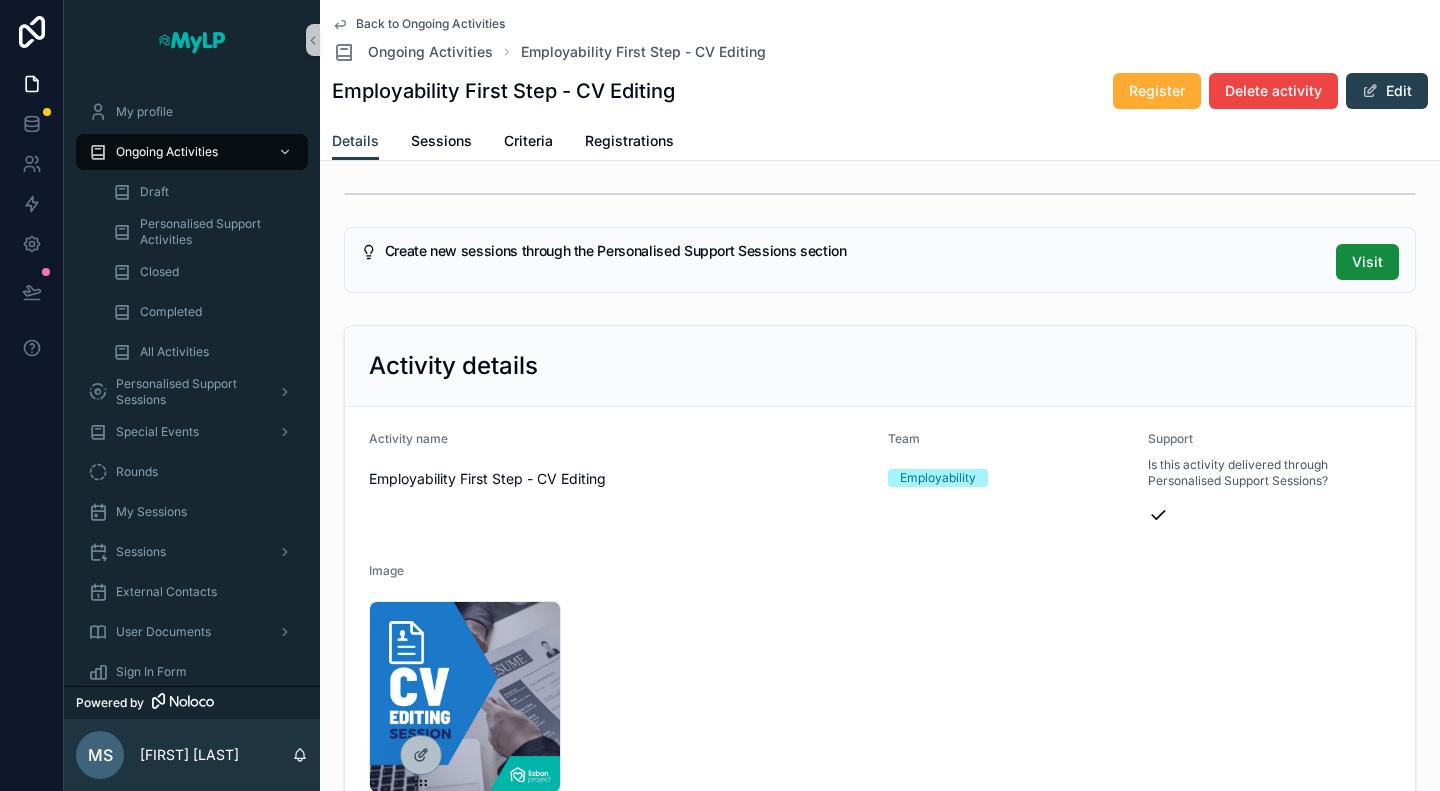 click on "Details Sessions Criteria Registrations" at bounding box center (880, 141) 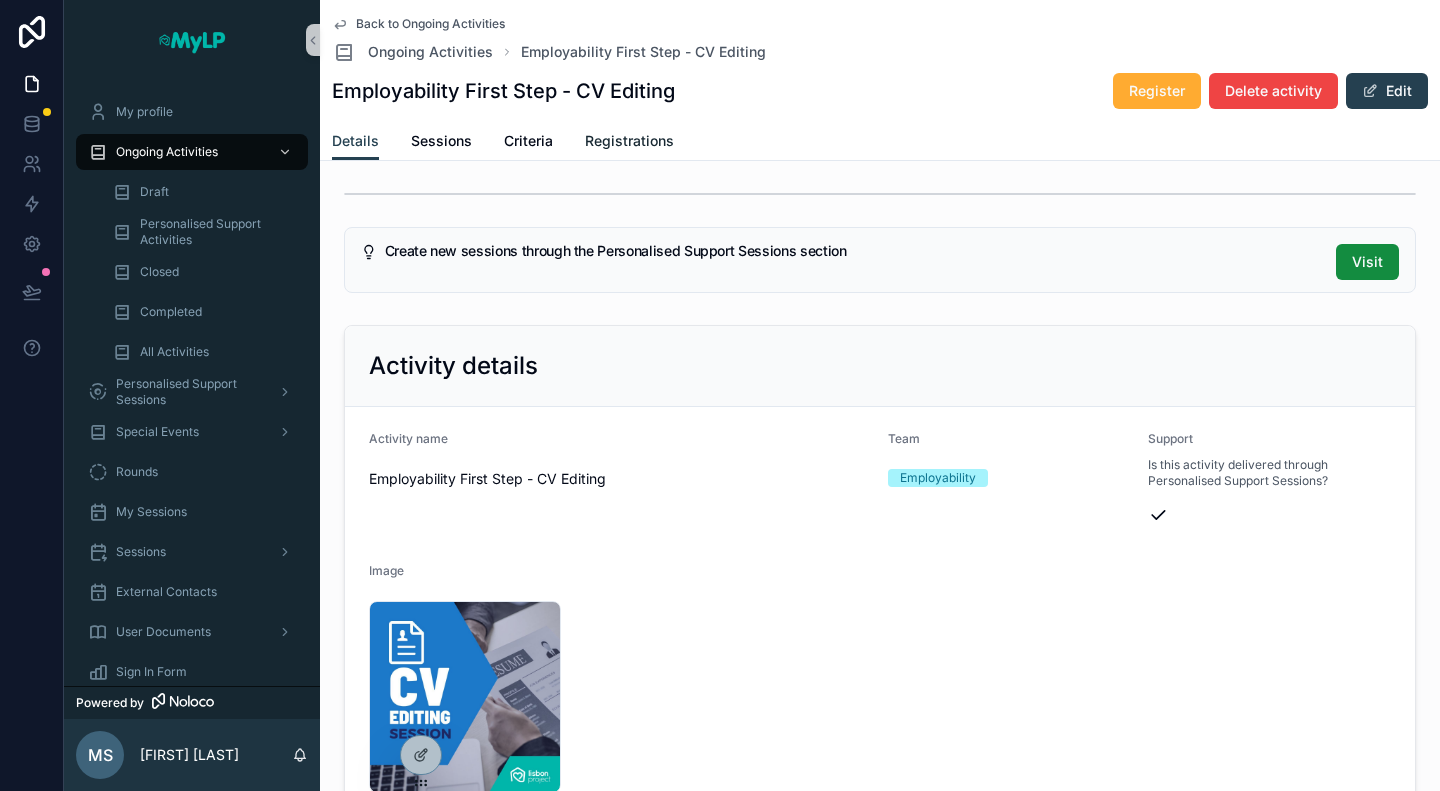 click on "Registrations" at bounding box center (629, 141) 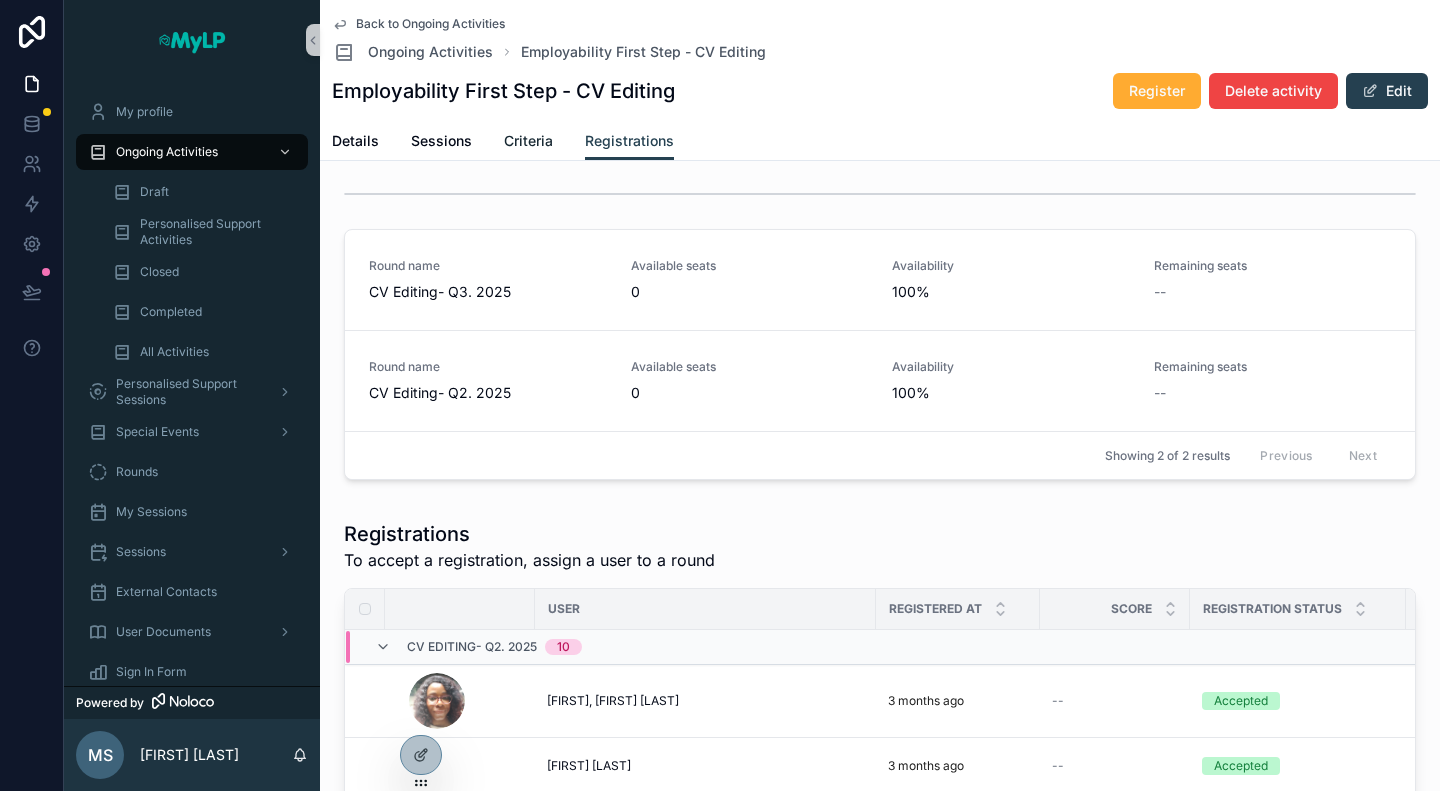 click on "Criteria" at bounding box center (528, 143) 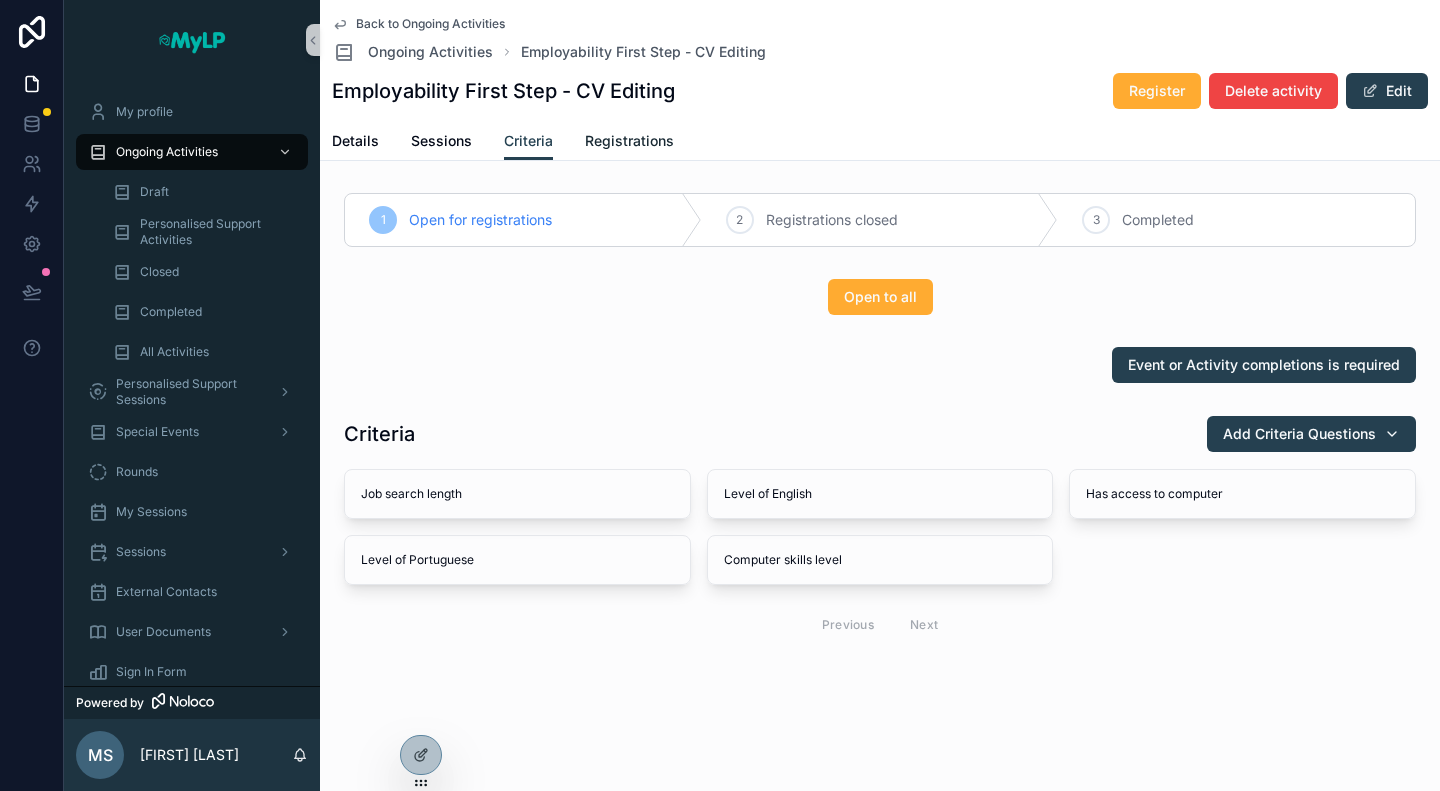 click on "Registrations" at bounding box center (629, 143) 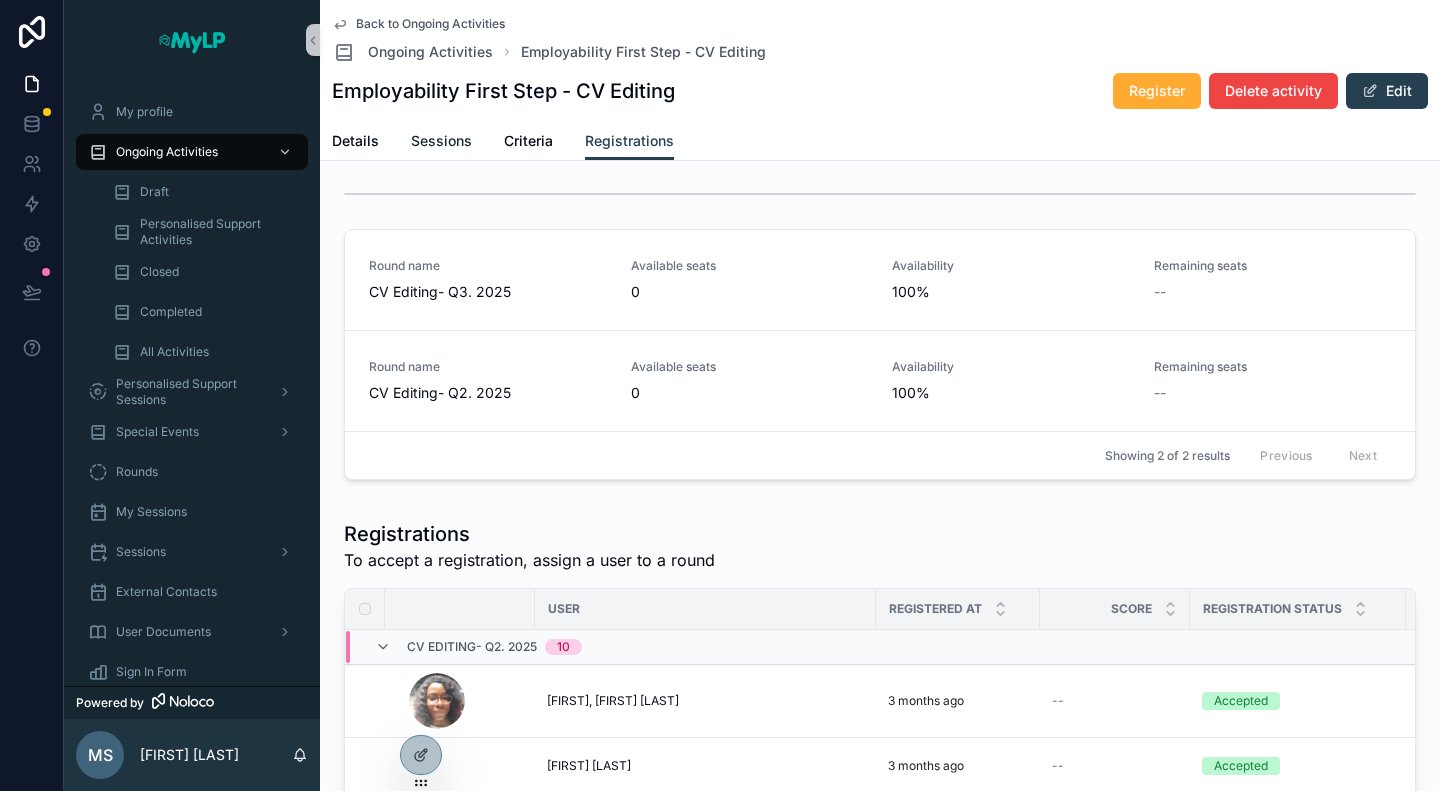 click on "Sessions" at bounding box center (441, 141) 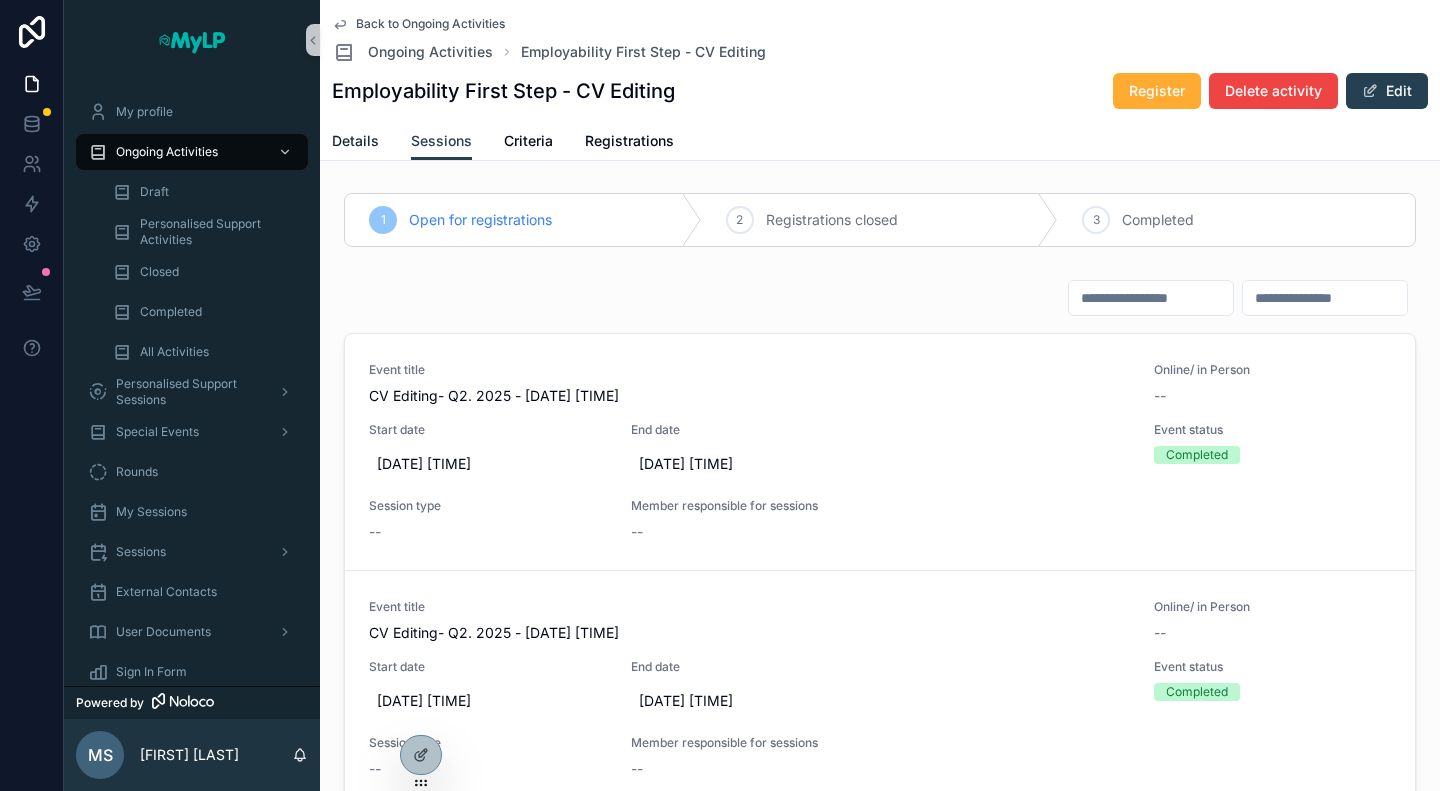 click on "Details" at bounding box center (355, 141) 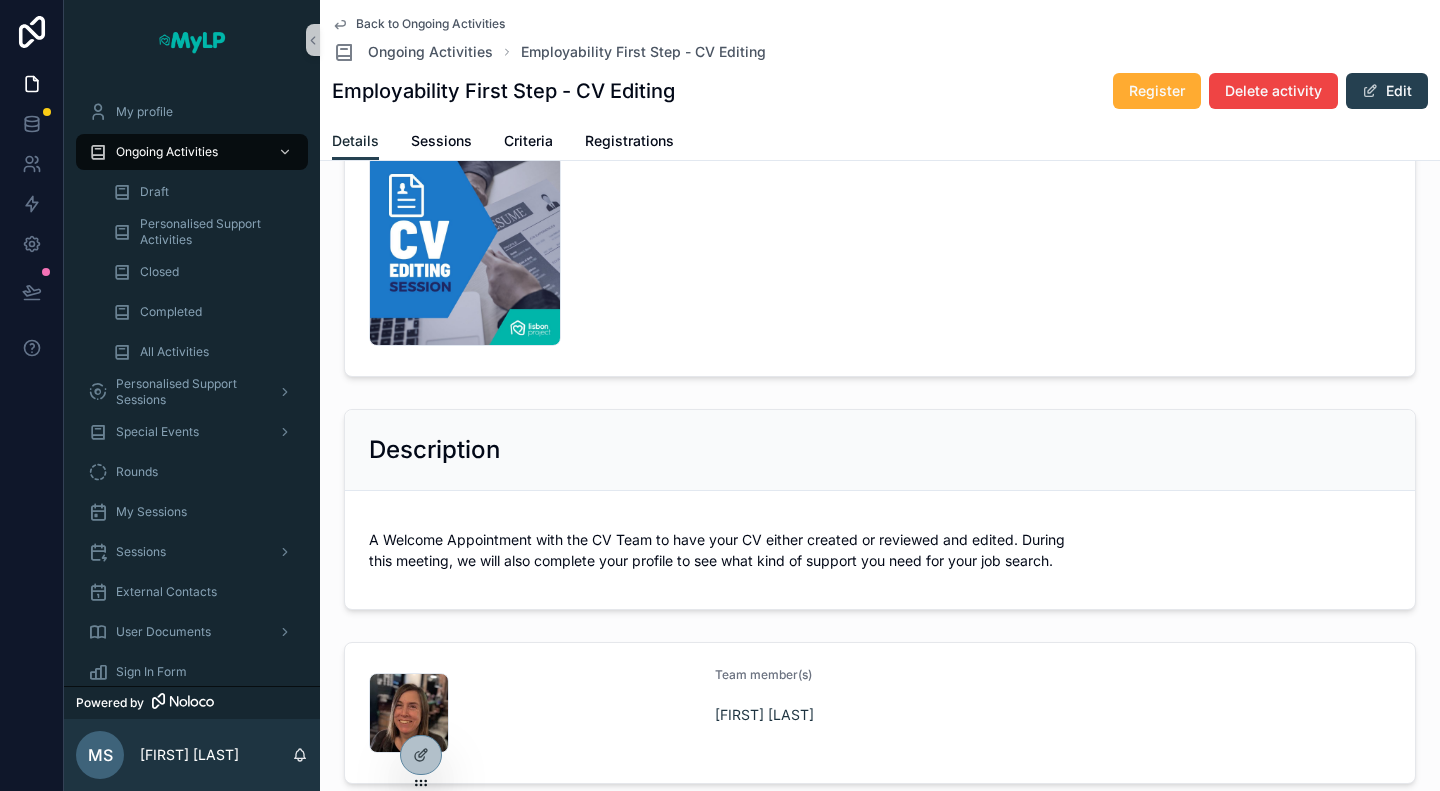scroll, scrollTop: 0, scrollLeft: 0, axis: both 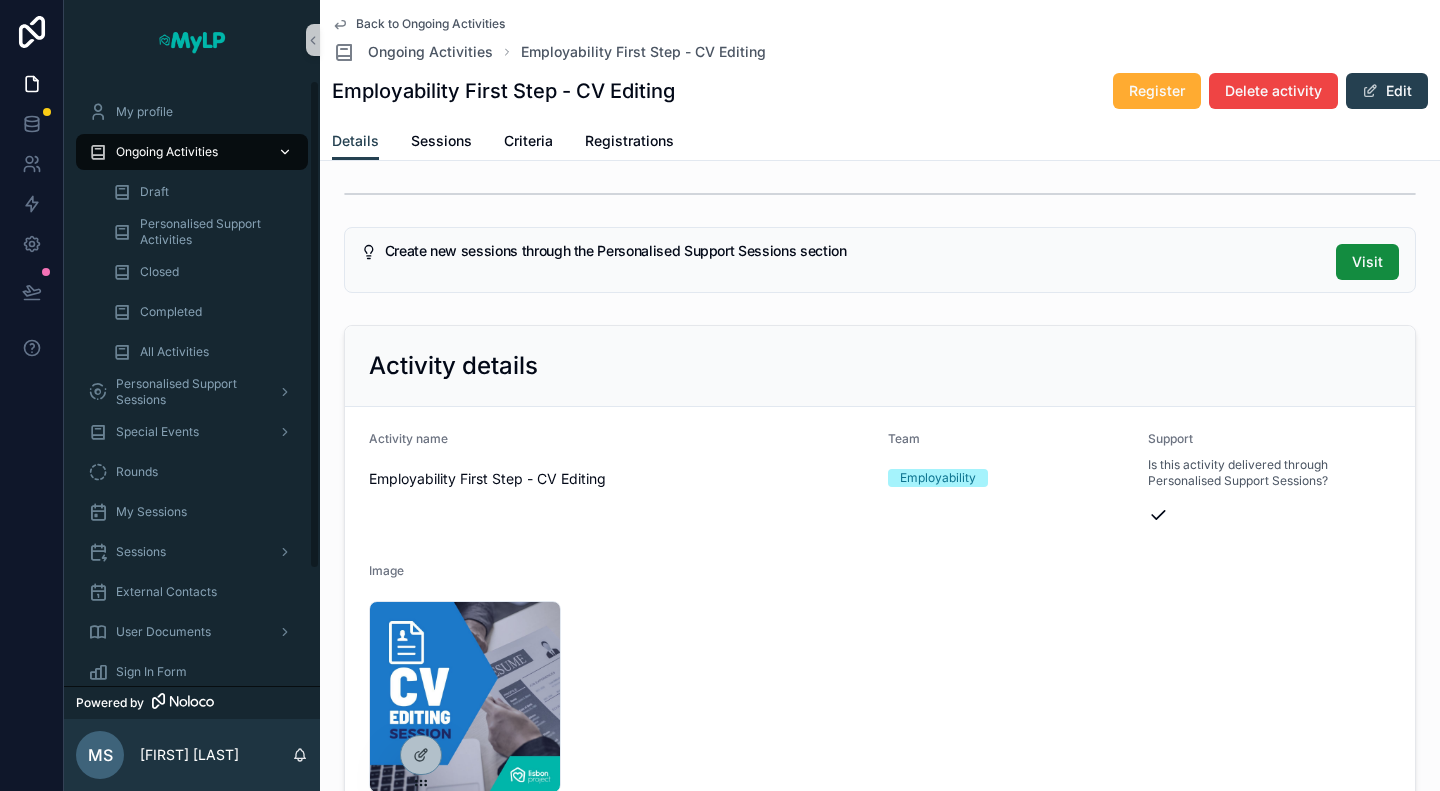 click on "Ongoing Activities" at bounding box center (167, 152) 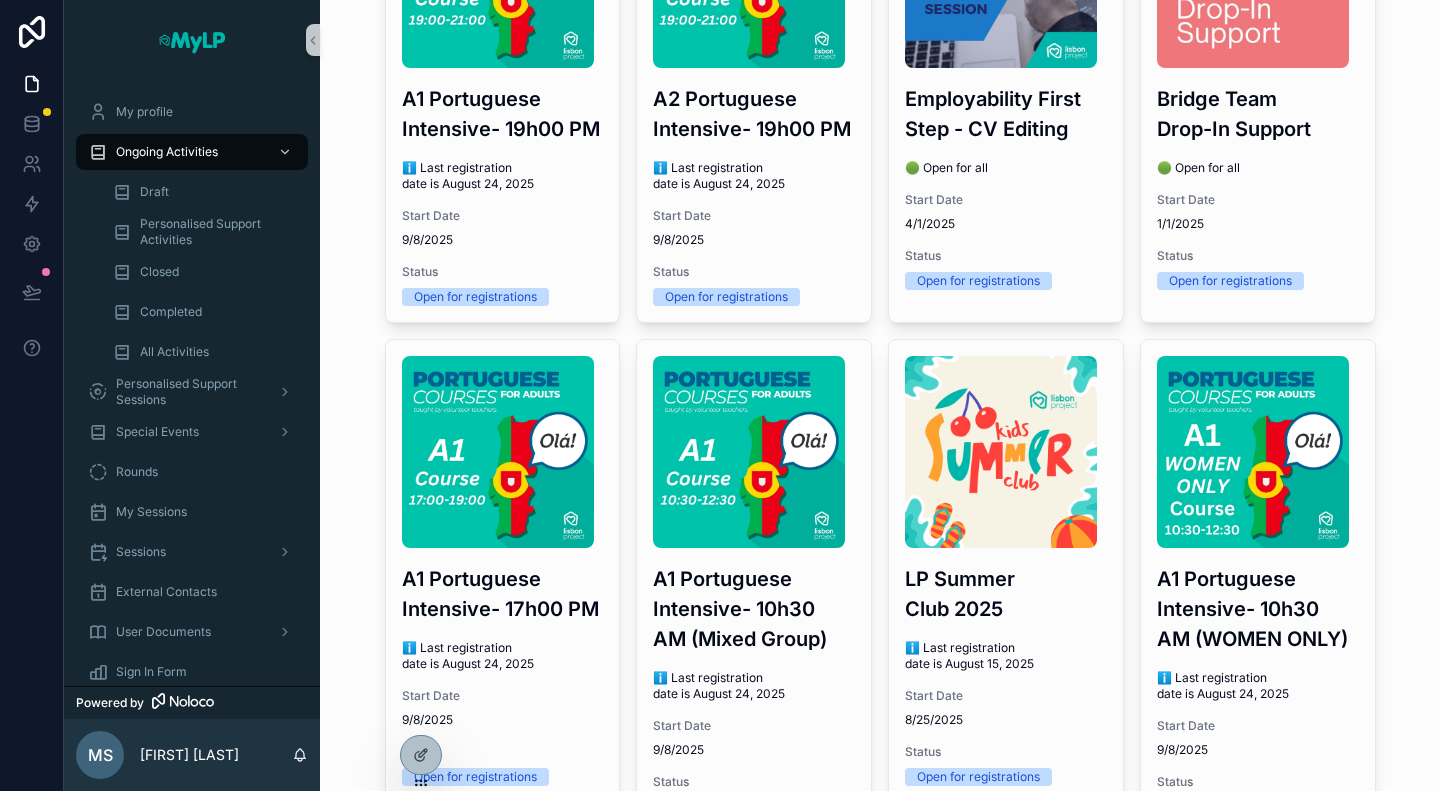 scroll, scrollTop: 300, scrollLeft: 0, axis: vertical 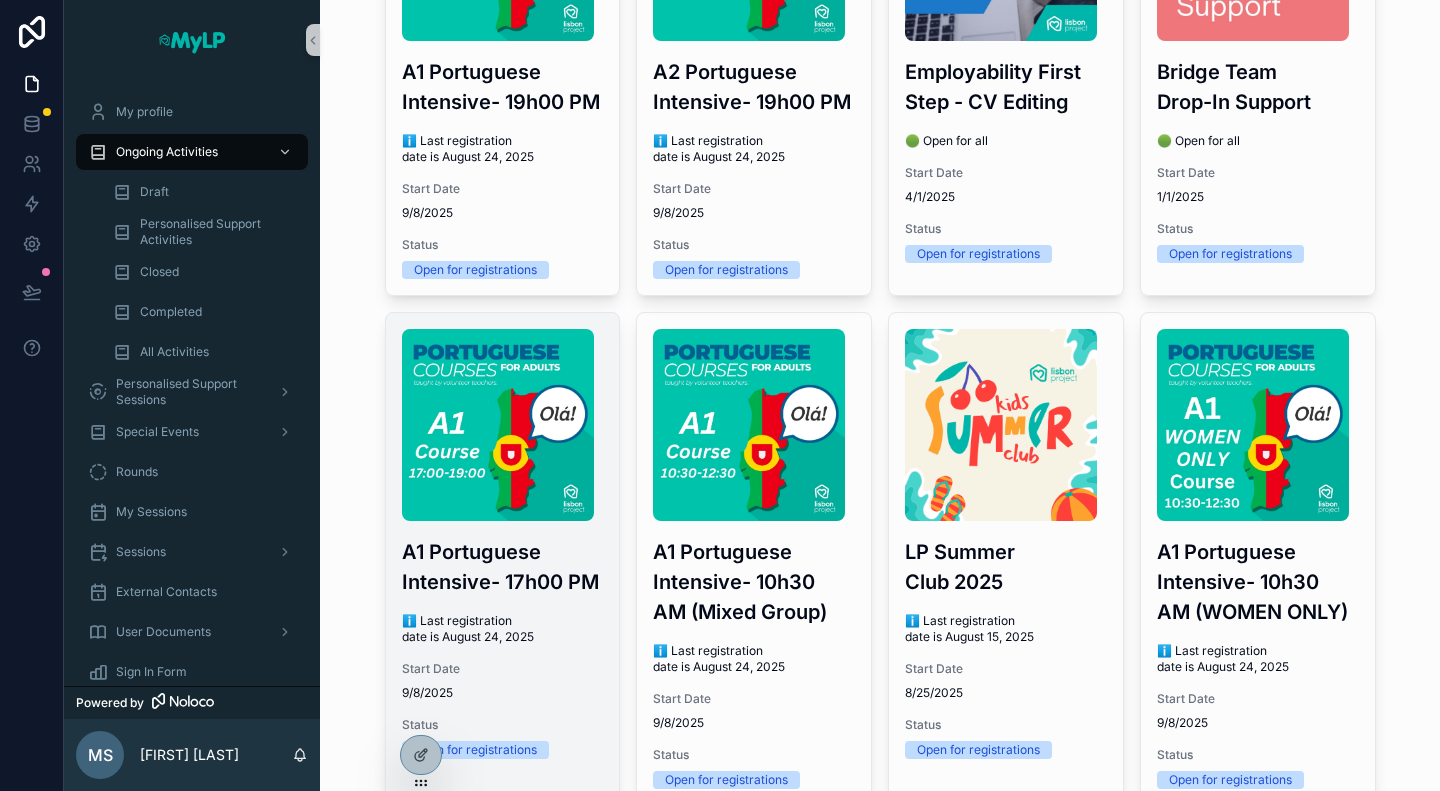 click at bounding box center (498, 425) 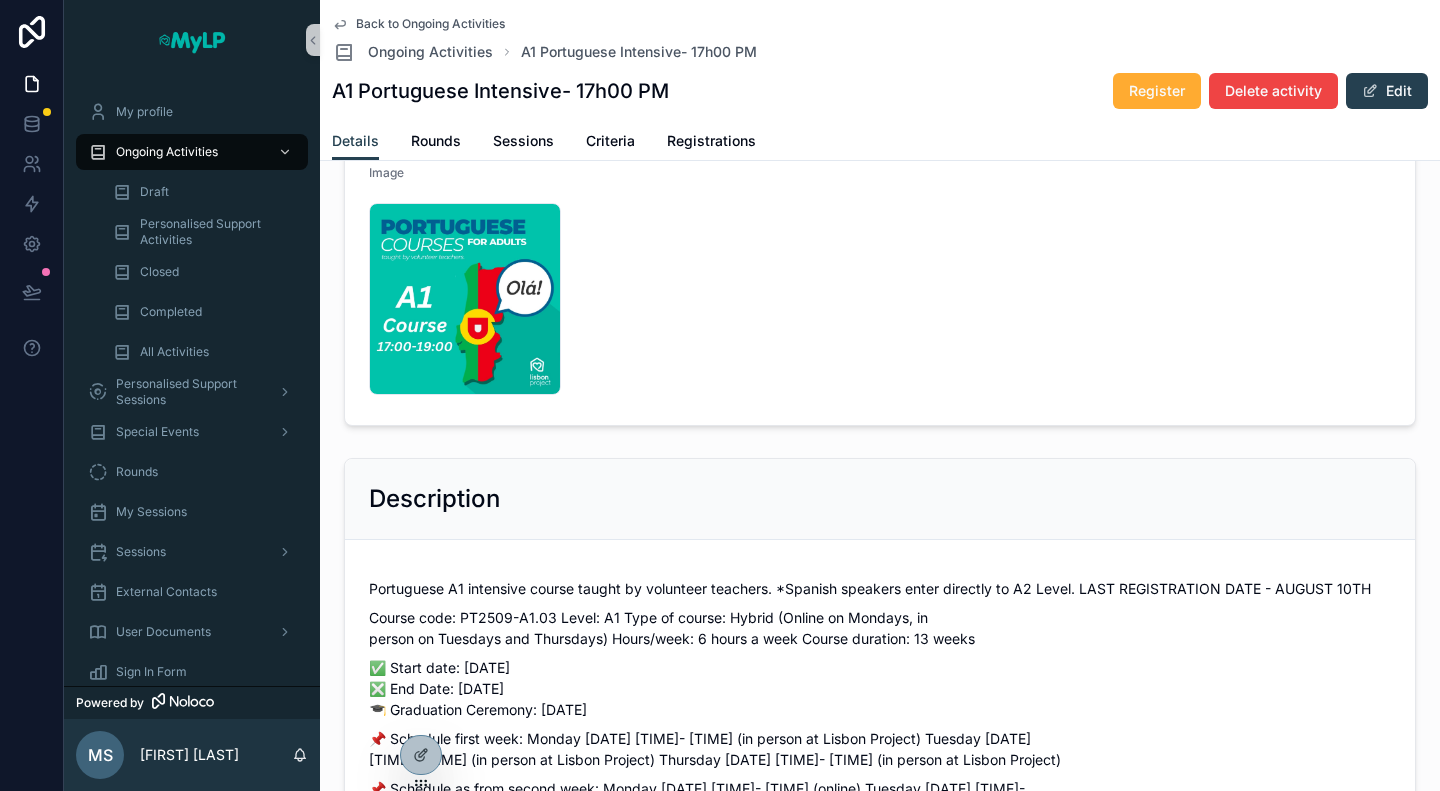 scroll, scrollTop: 0, scrollLeft: 0, axis: both 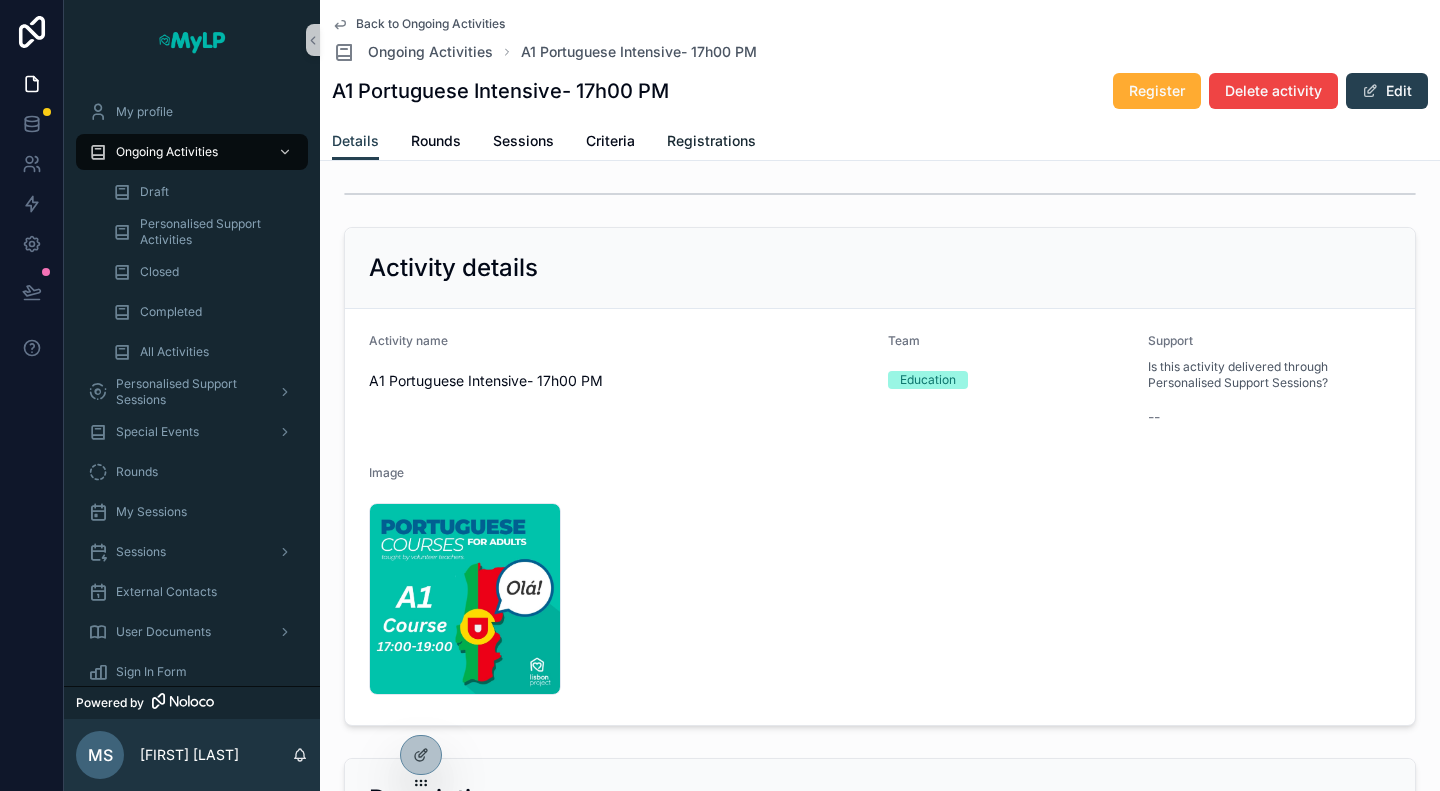 click on "Registrations" at bounding box center [711, 141] 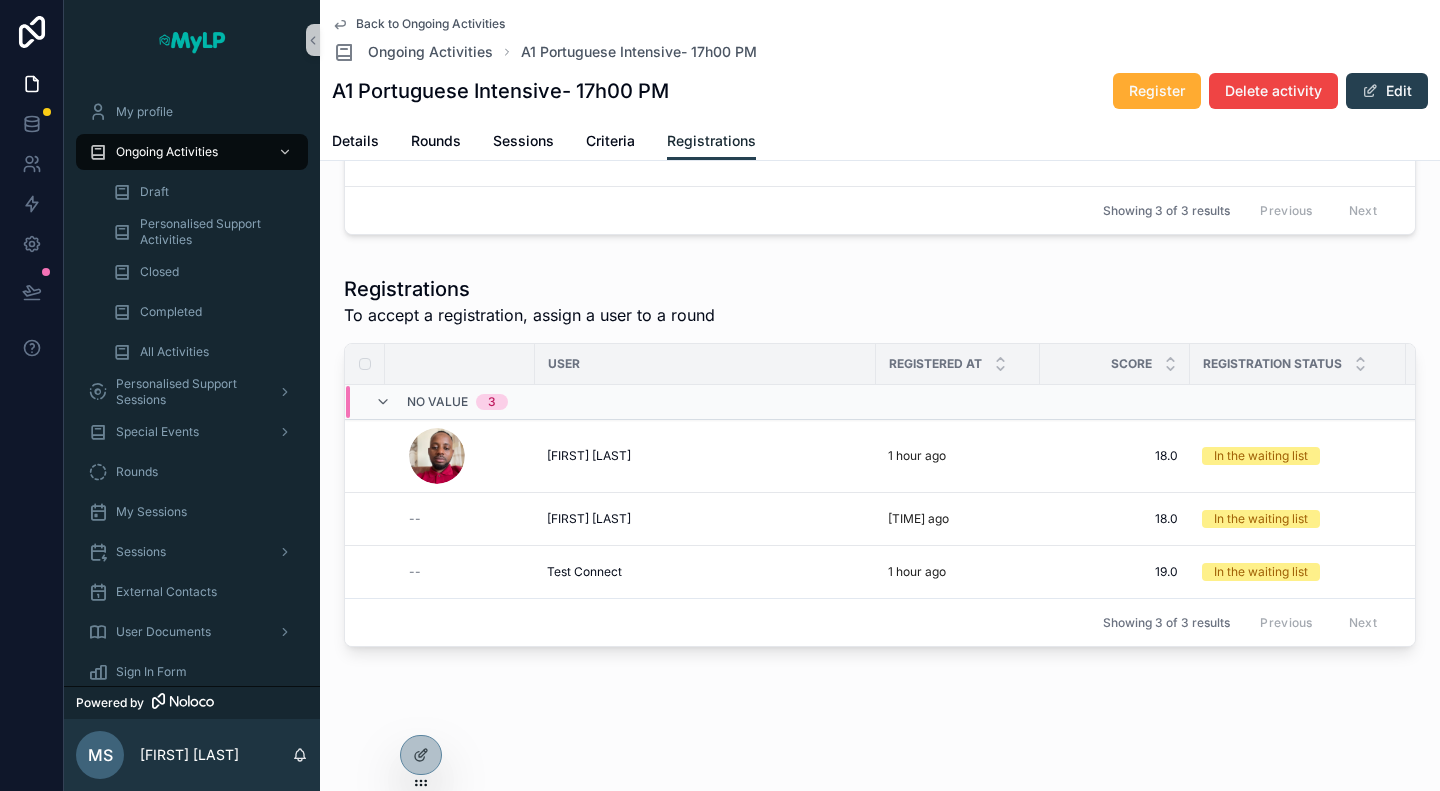 scroll, scrollTop: 414, scrollLeft: 0, axis: vertical 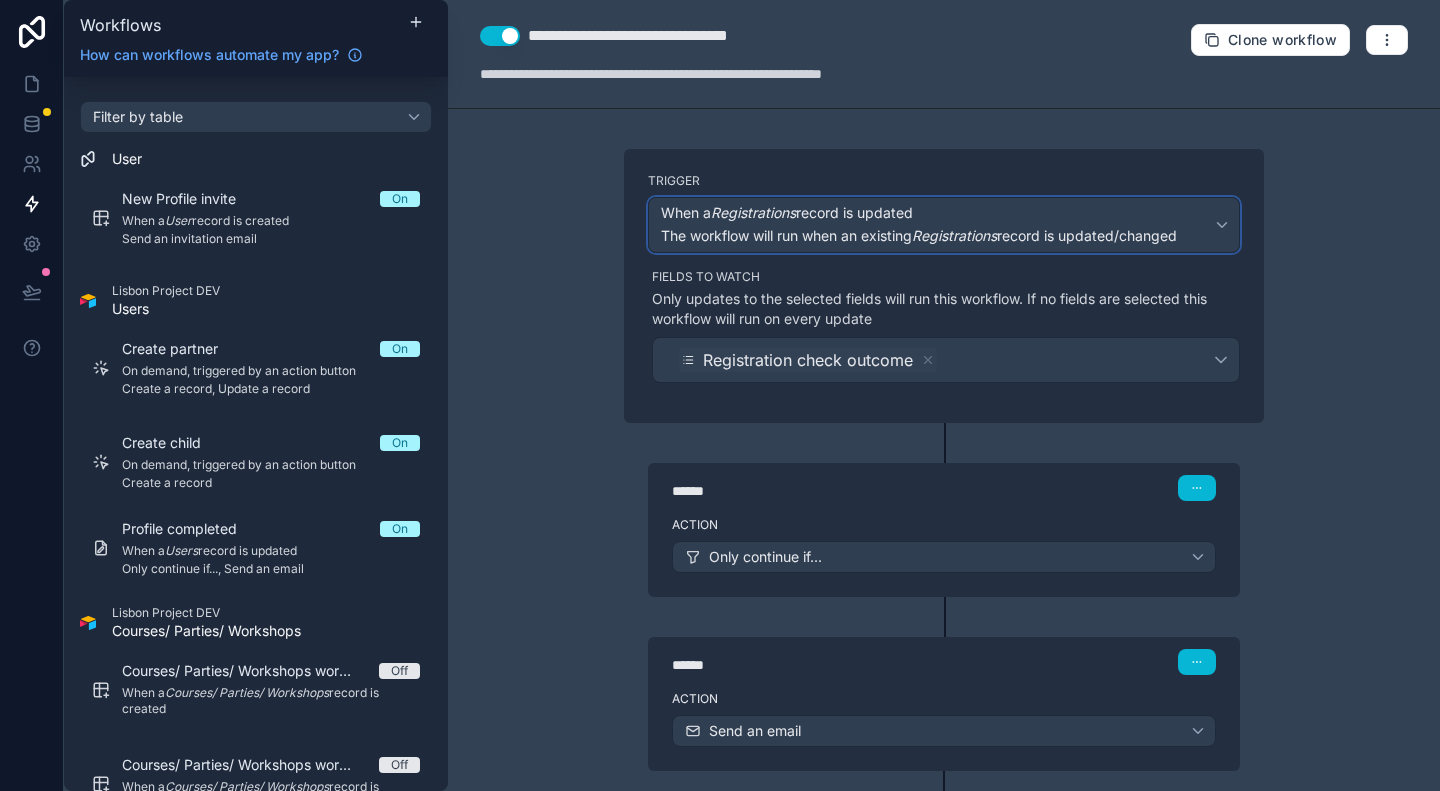 click on "The workflow will run when an existing  Registrations  record is updated/changed" at bounding box center (919, 235) 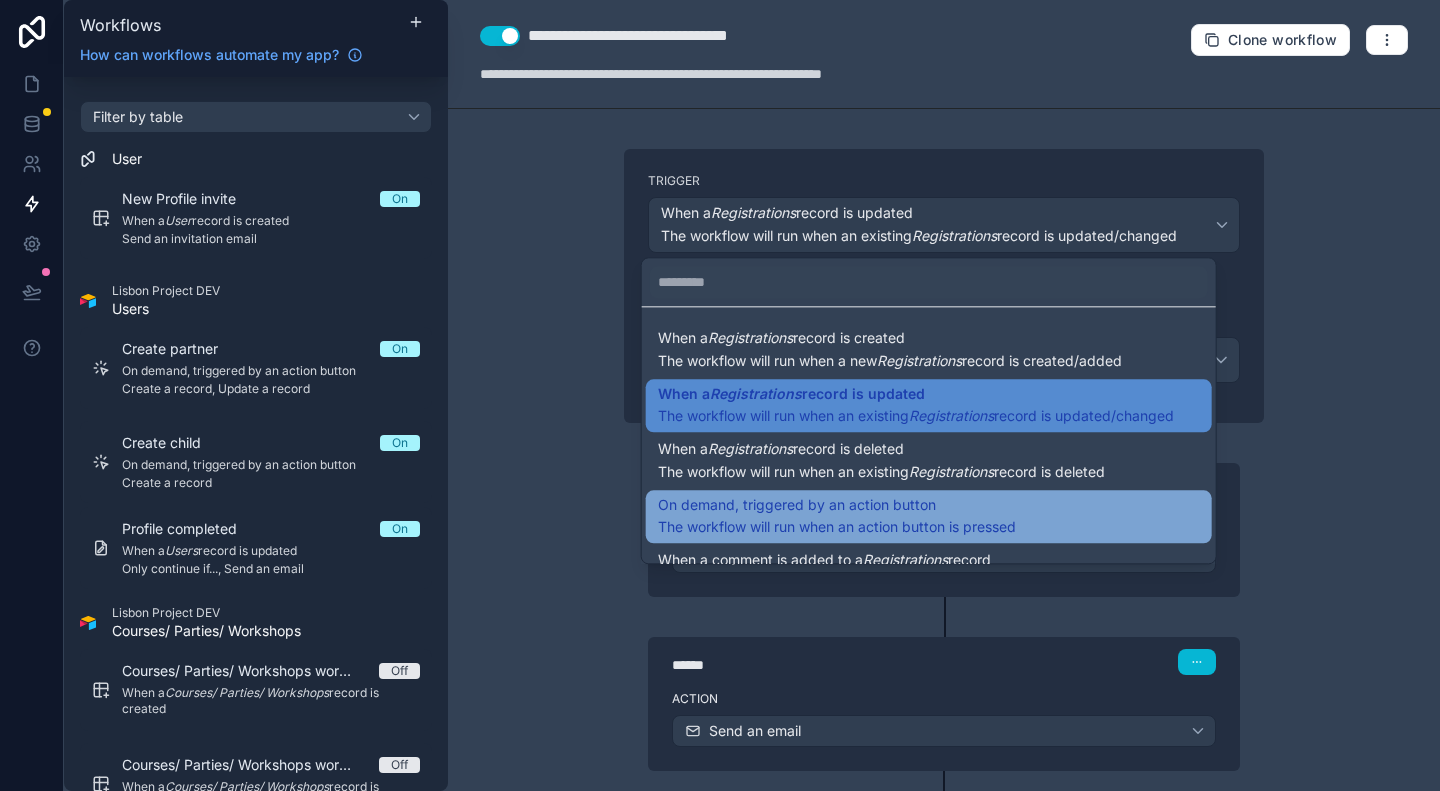 click on "On demand, triggered by an action button" at bounding box center [797, 505] 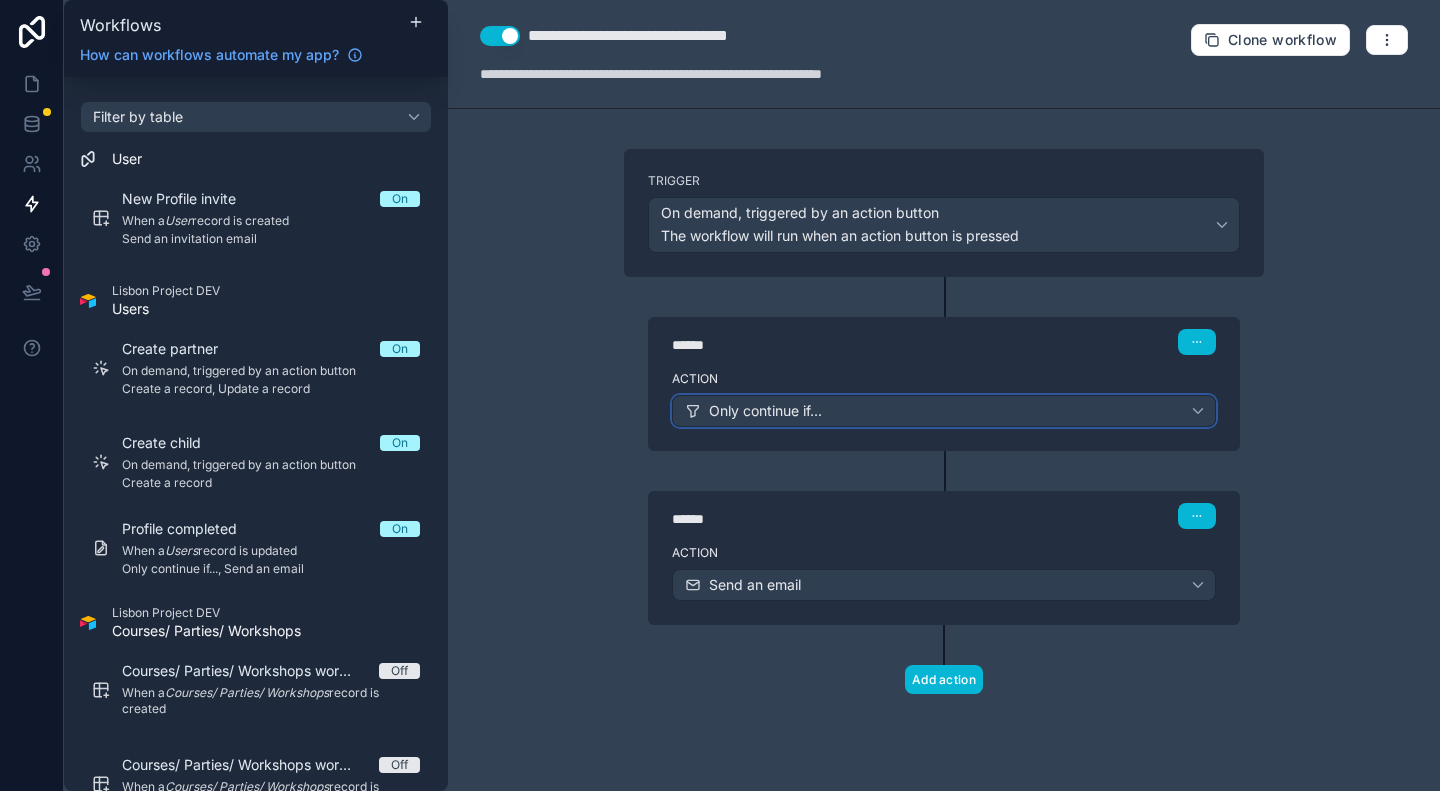 click on "Only continue if..." at bounding box center (944, 411) 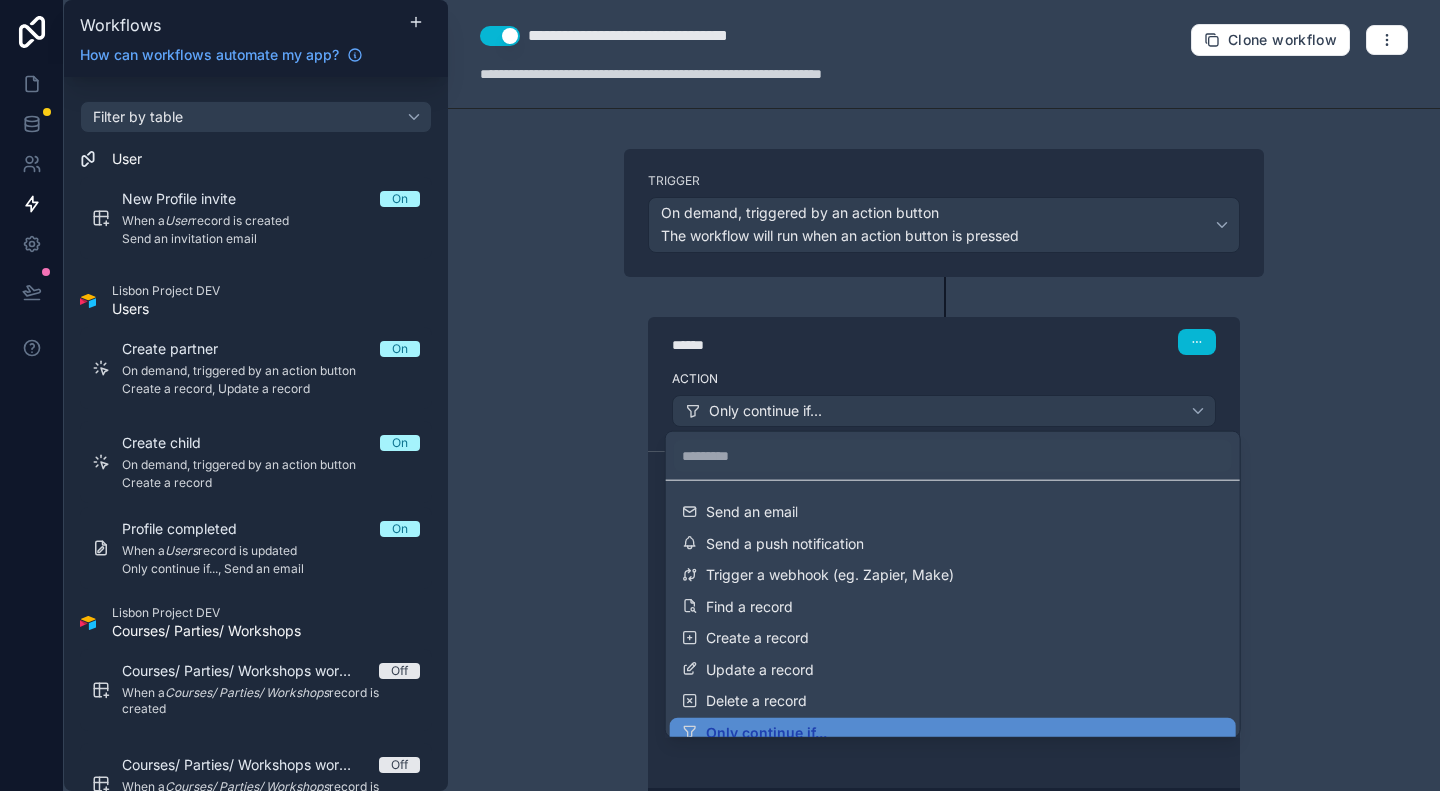 click at bounding box center (720, 395) 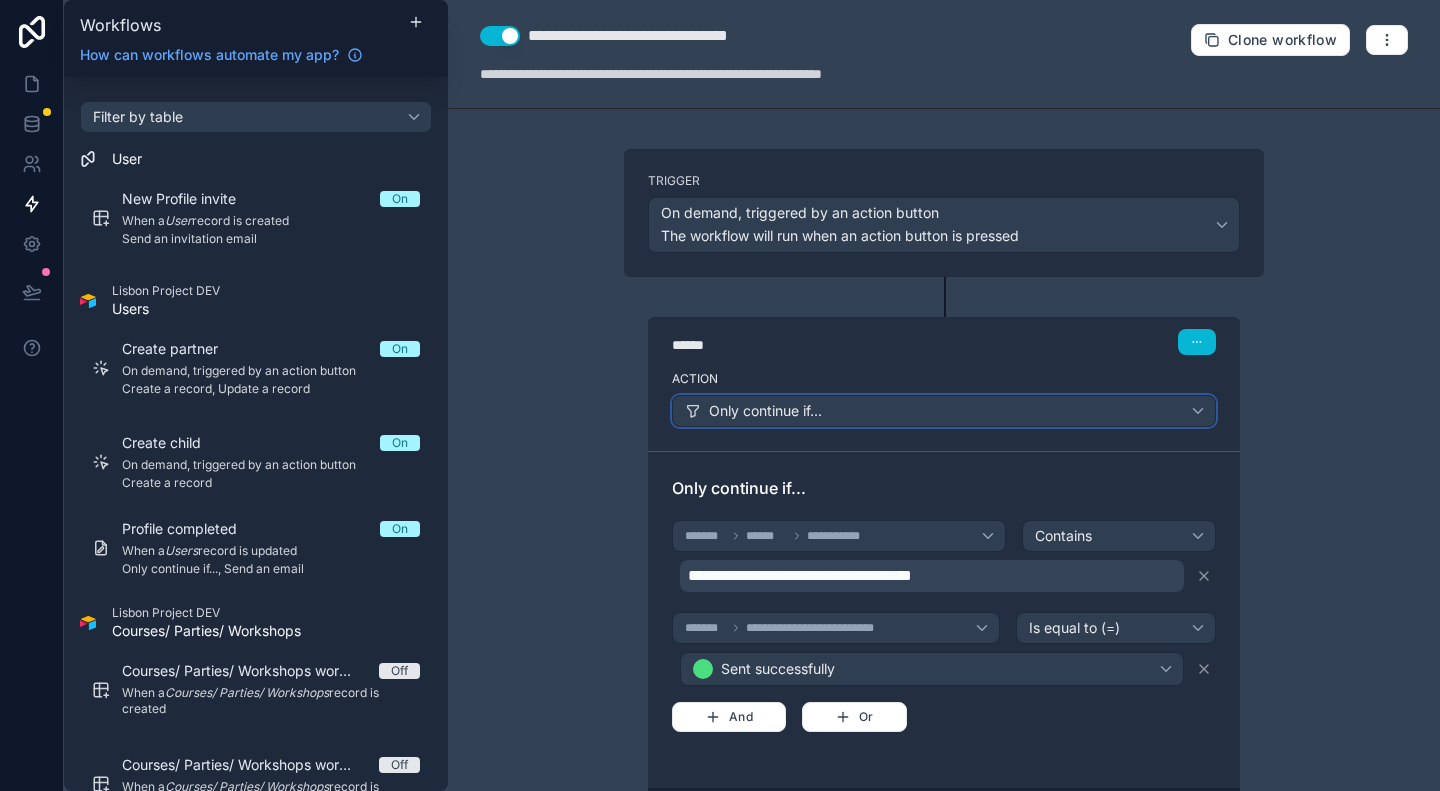 click on "Only continue if..." at bounding box center [944, 411] 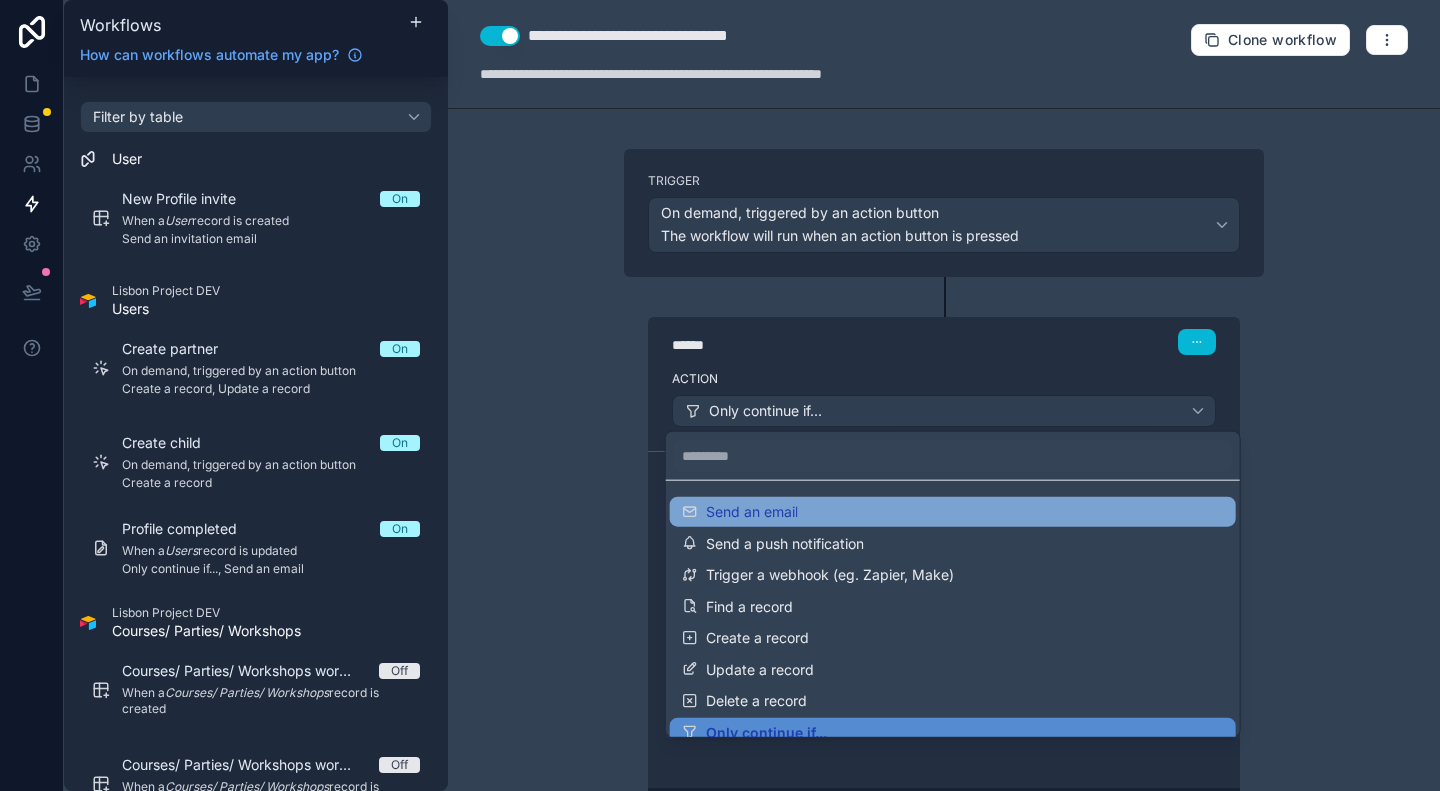 click on "Send an email" at bounding box center [953, 512] 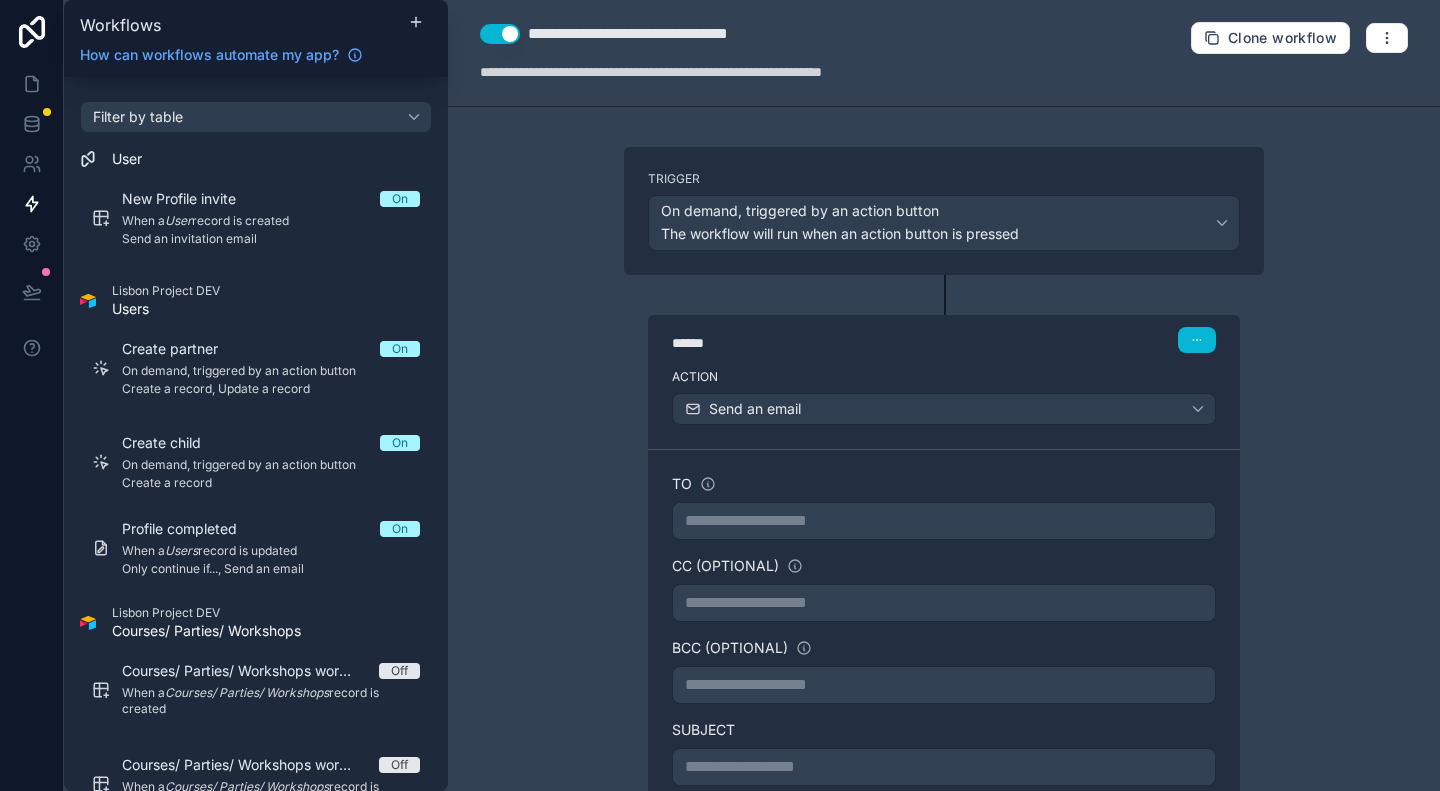 scroll, scrollTop: 0, scrollLeft: 0, axis: both 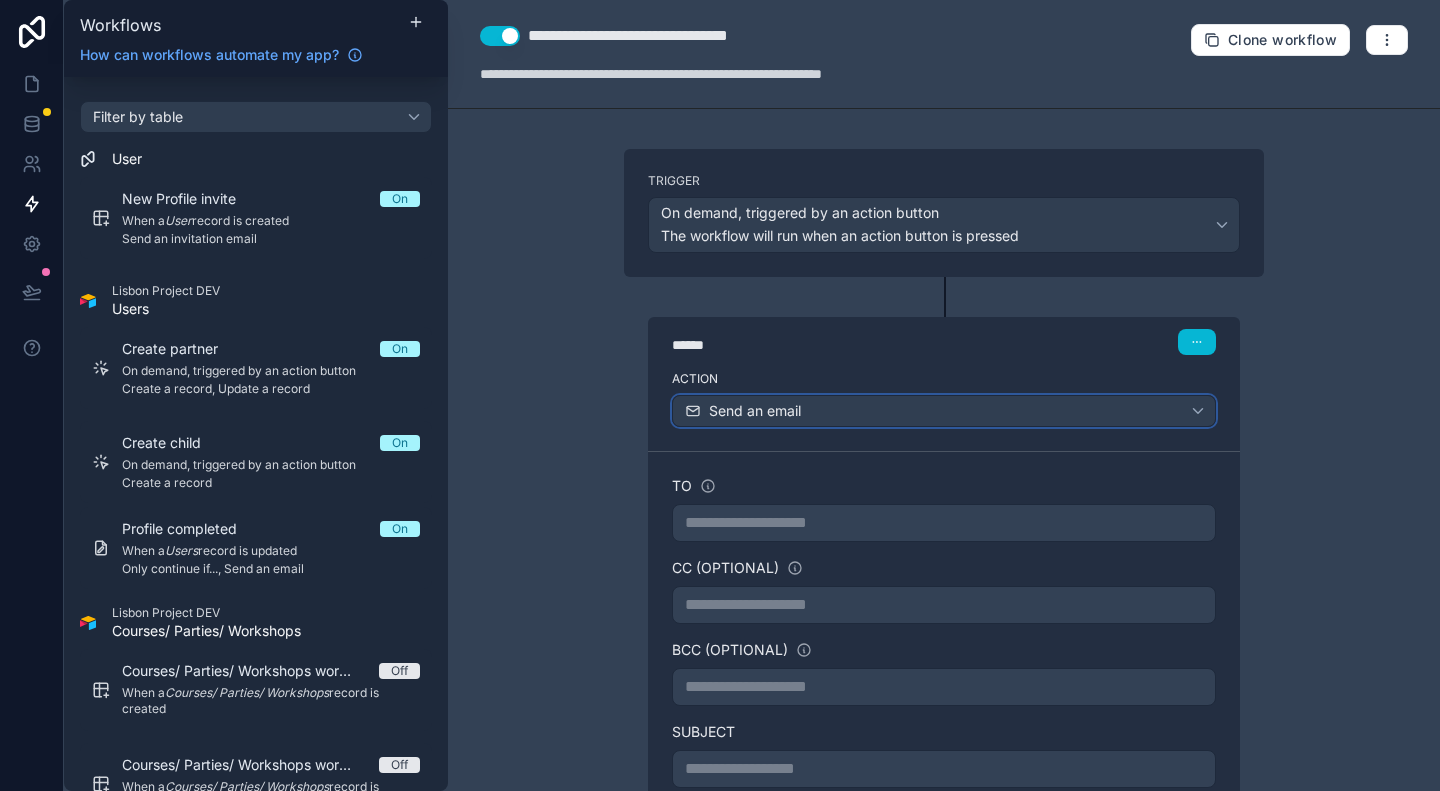click on "Send an email" at bounding box center (944, 411) 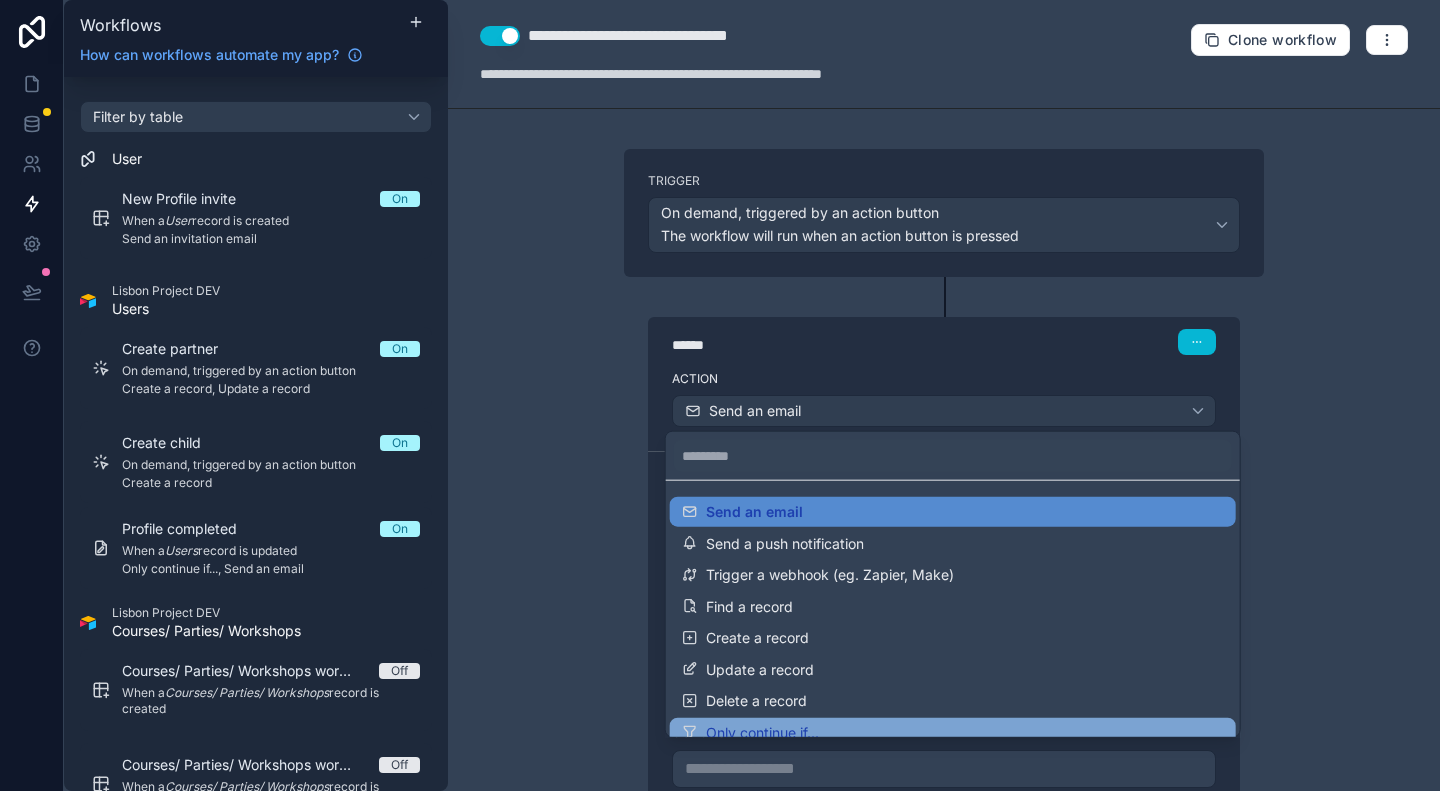 click on "Only continue if..." at bounding box center (762, 732) 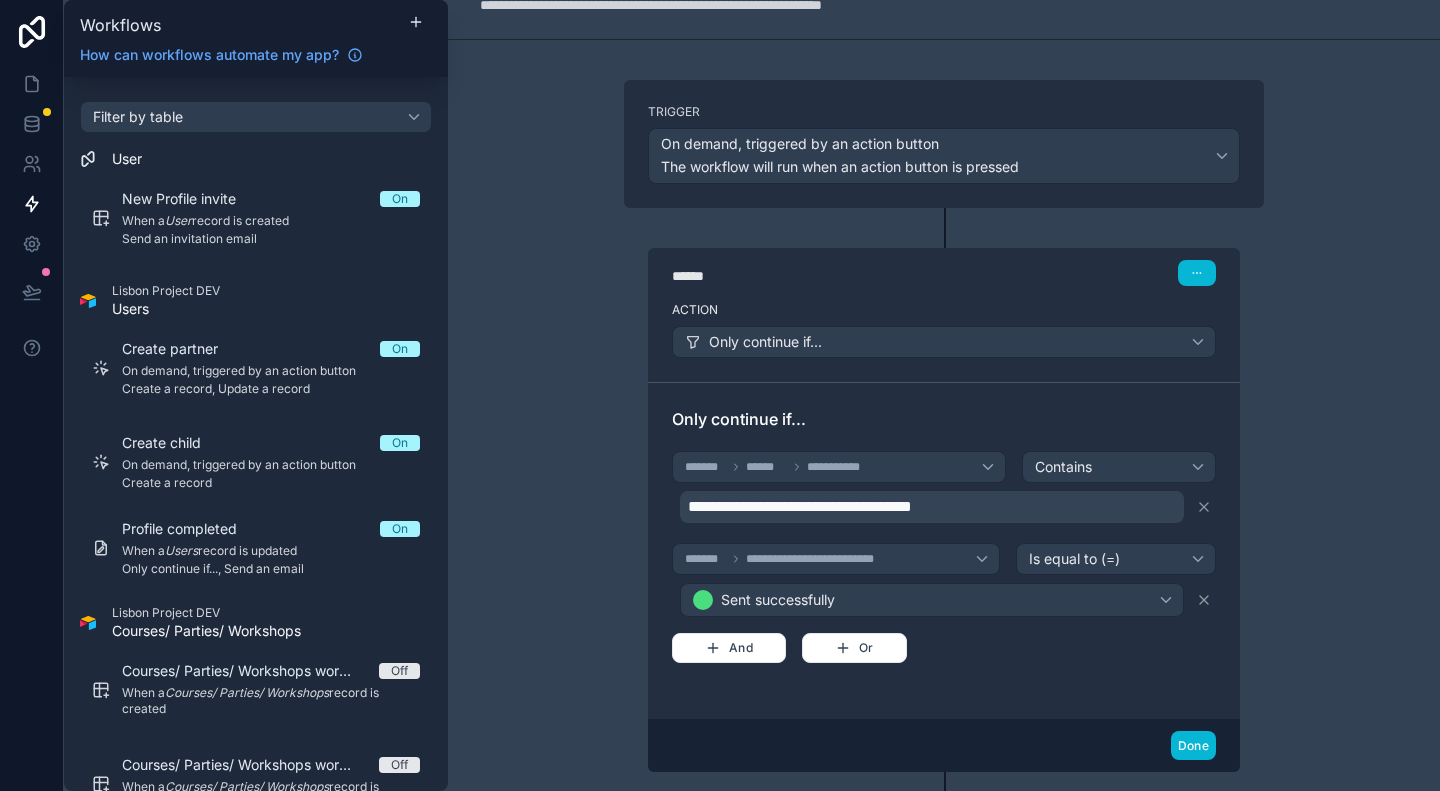 scroll, scrollTop: 100, scrollLeft: 0, axis: vertical 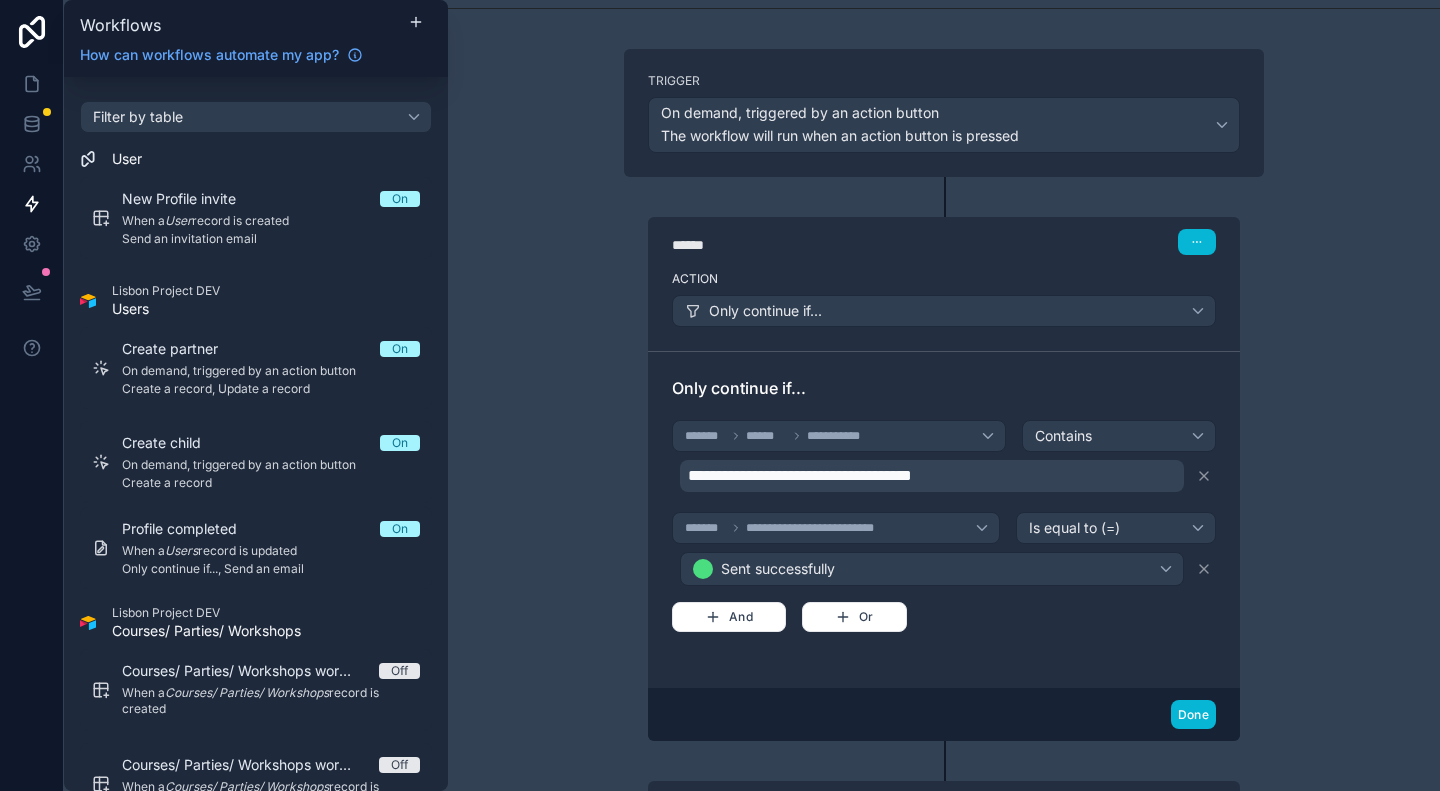 click on "**********" at bounding box center [944, 395] 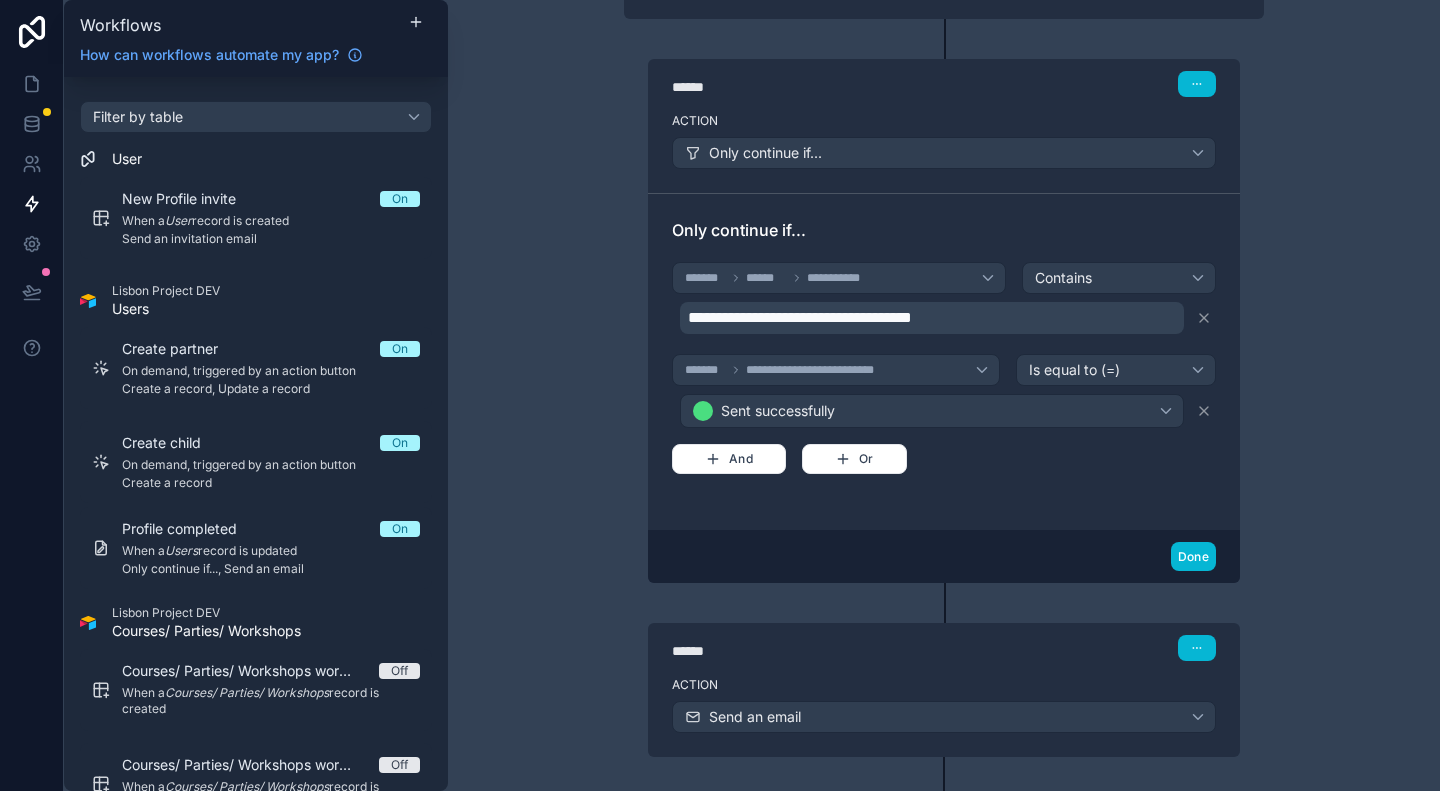 scroll, scrollTop: 300, scrollLeft: 0, axis: vertical 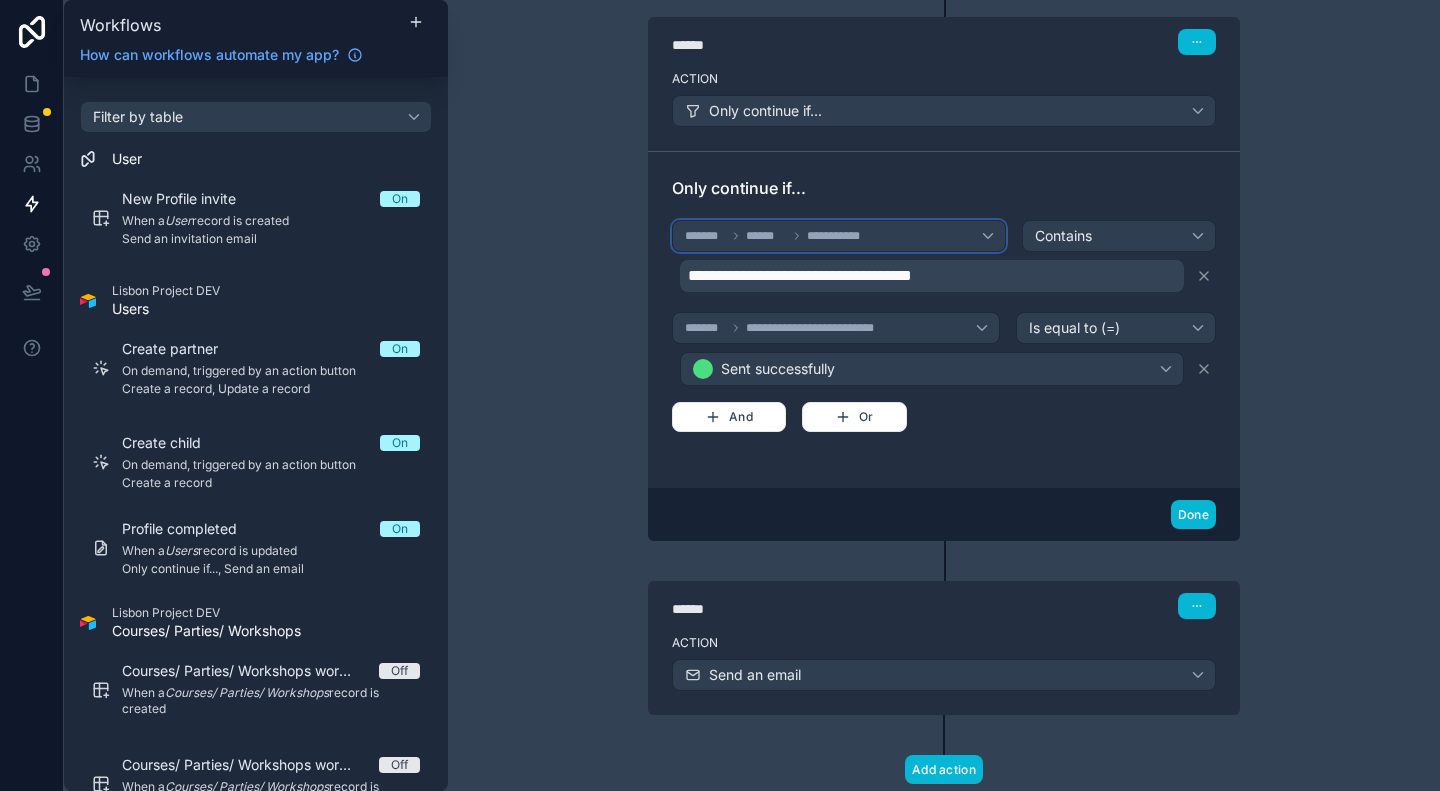 click on "**********" at bounding box center (839, 236) 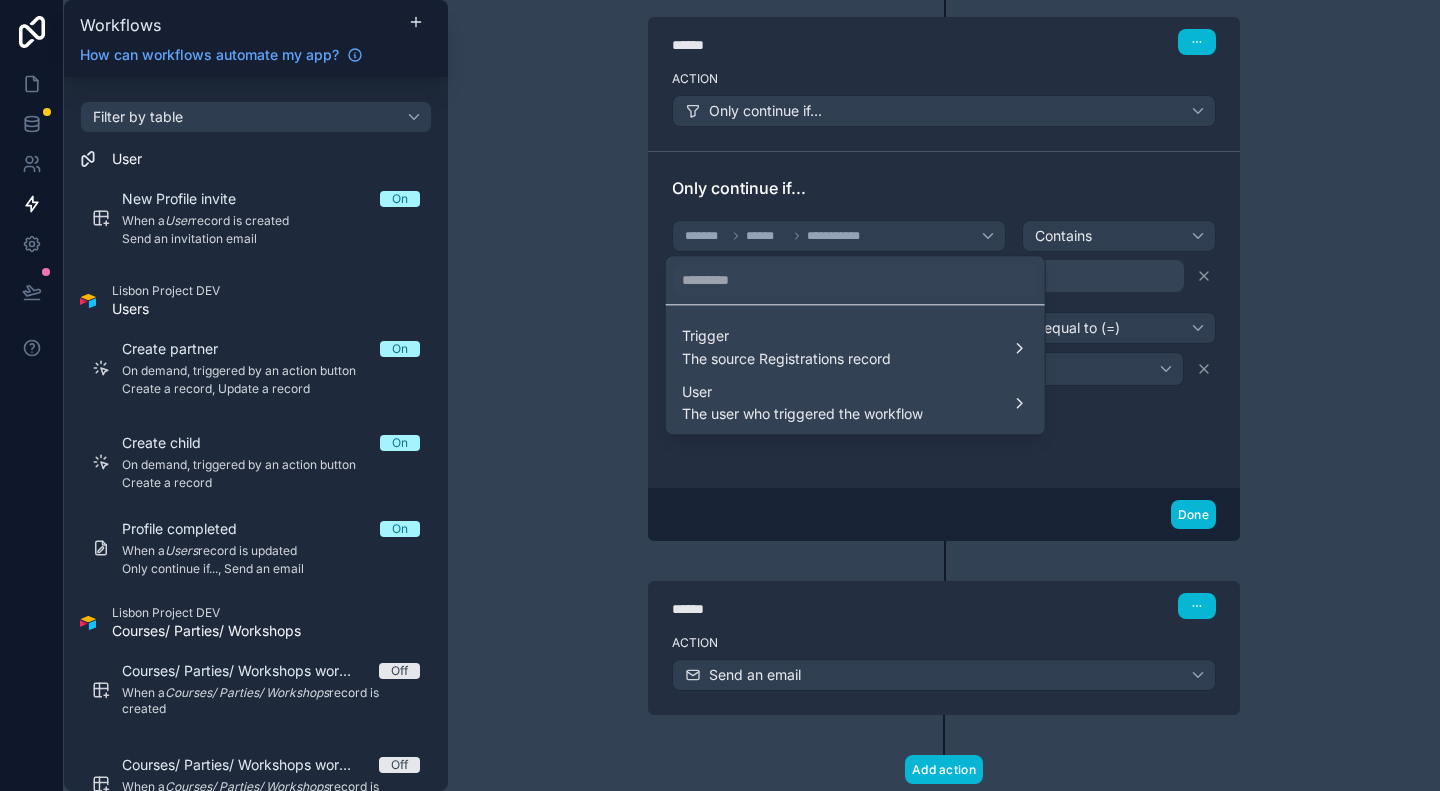 click at bounding box center [720, 395] 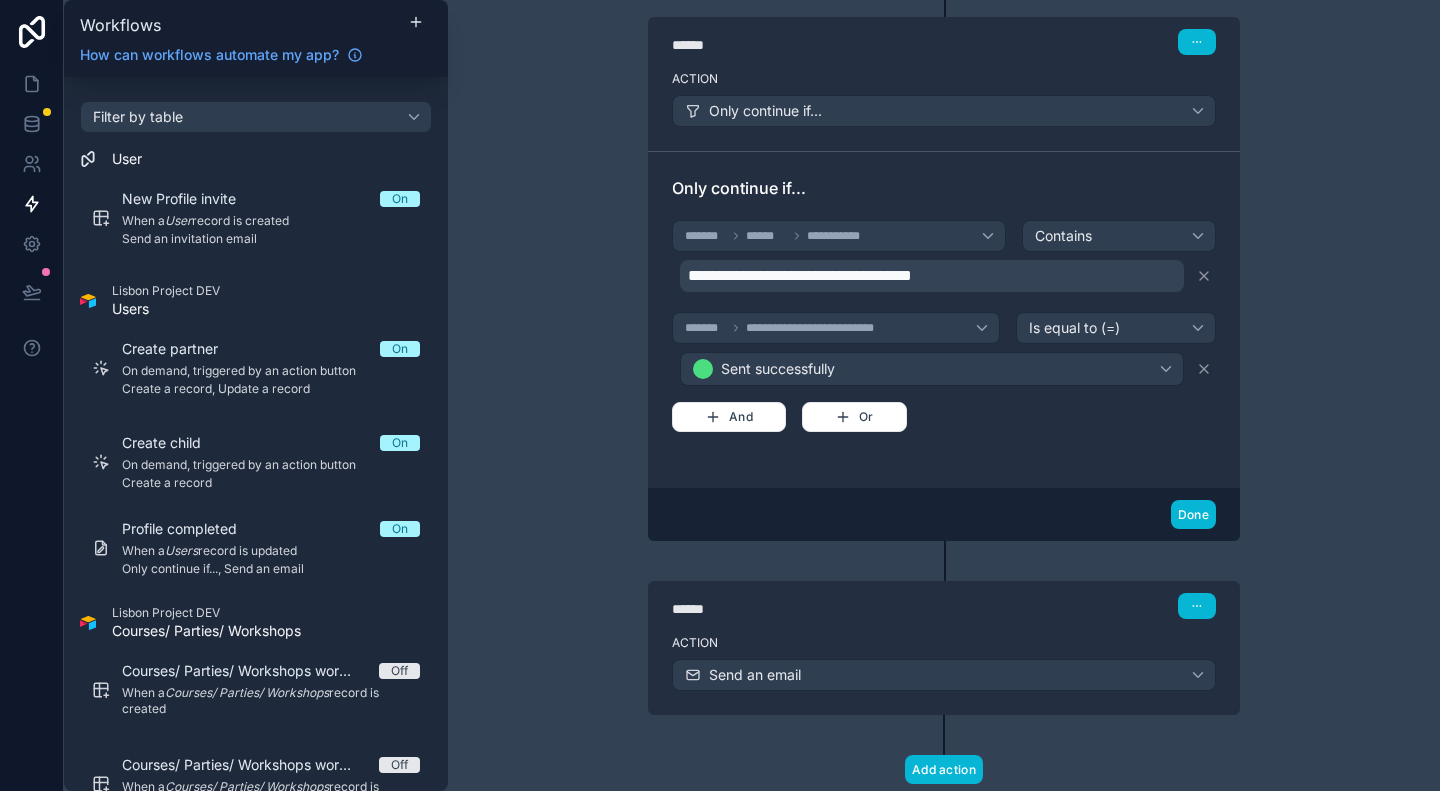 scroll, scrollTop: 0, scrollLeft: 0, axis: both 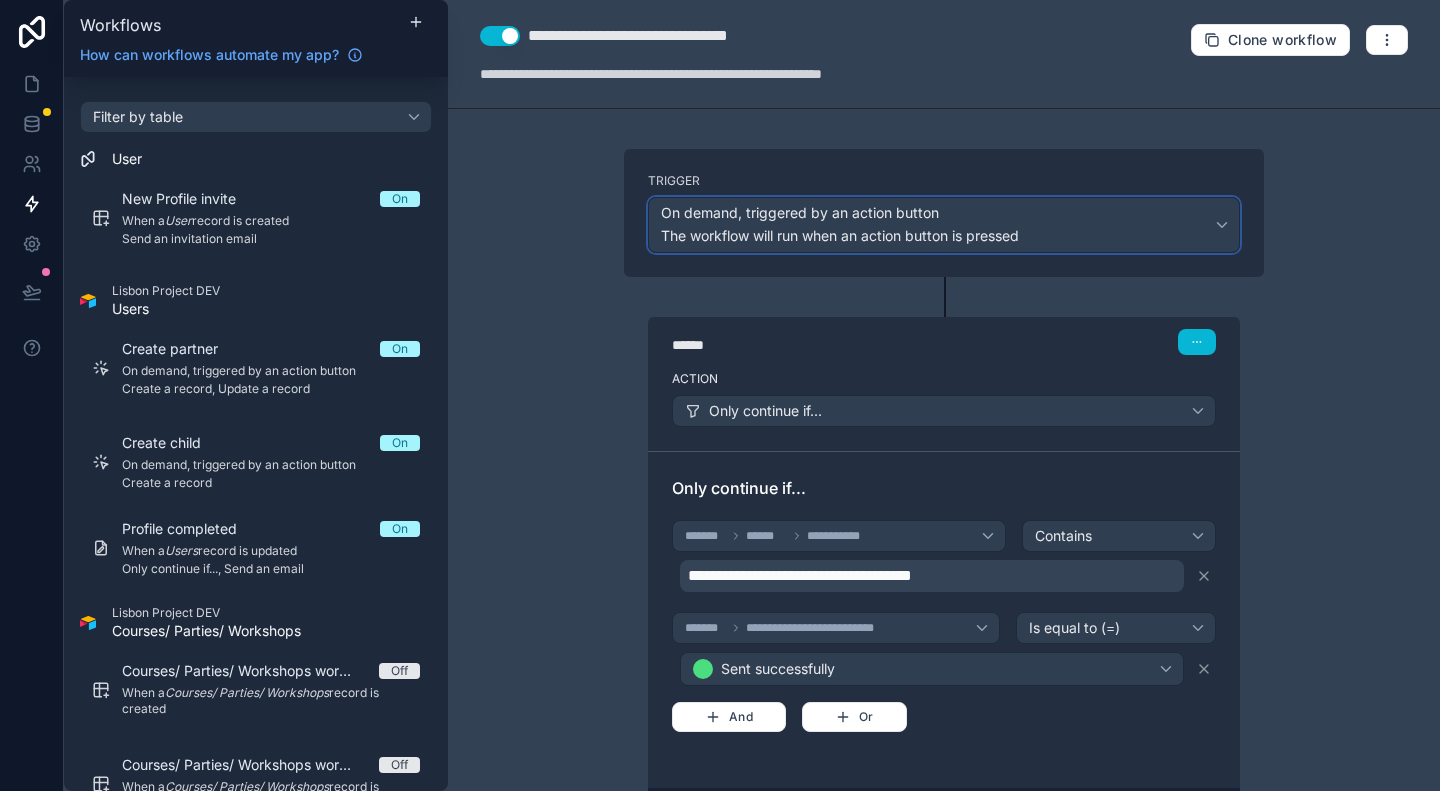 click on "The workflow will run when an action button is pressed" at bounding box center [840, 235] 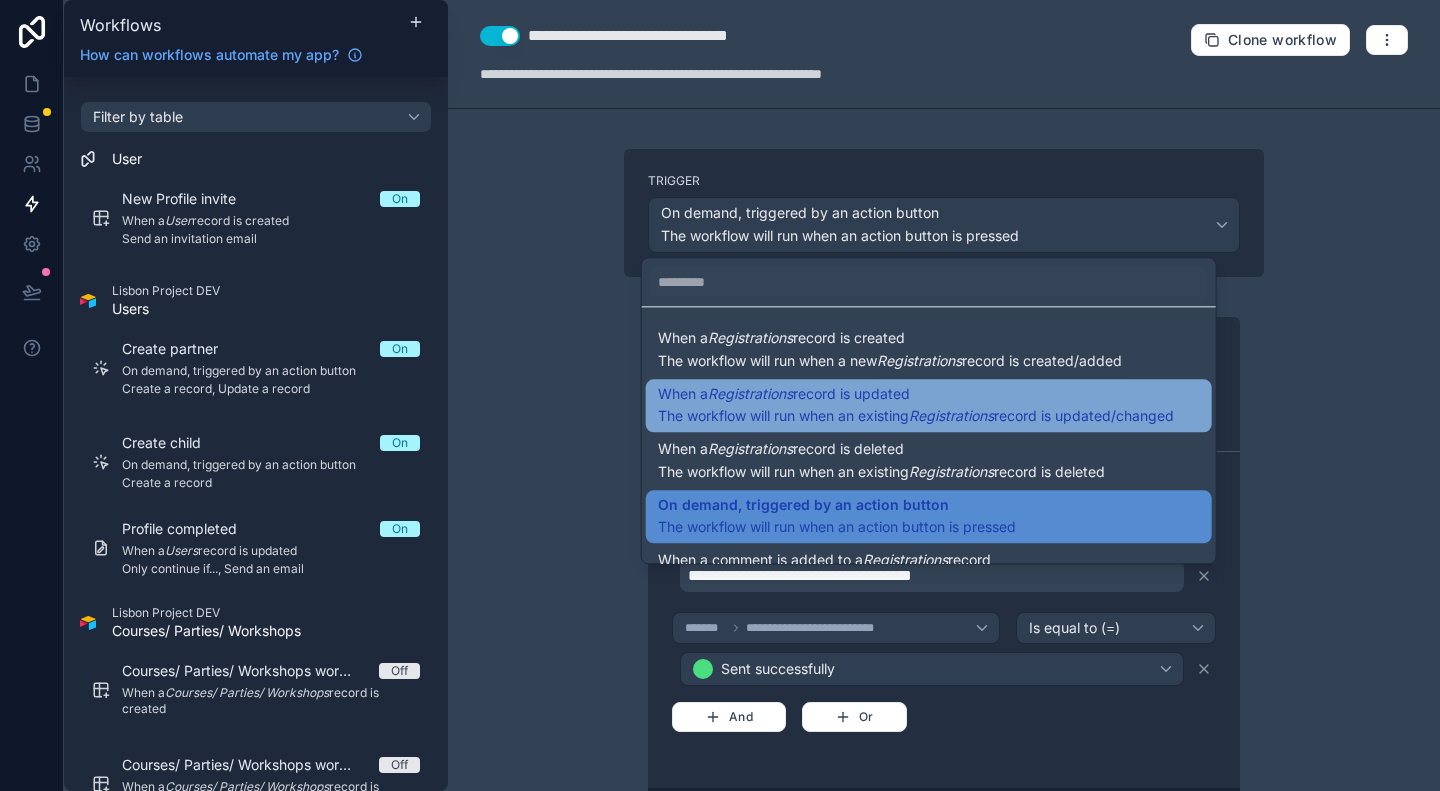 click on "When a  Registrations  record is updated" at bounding box center (916, 394) 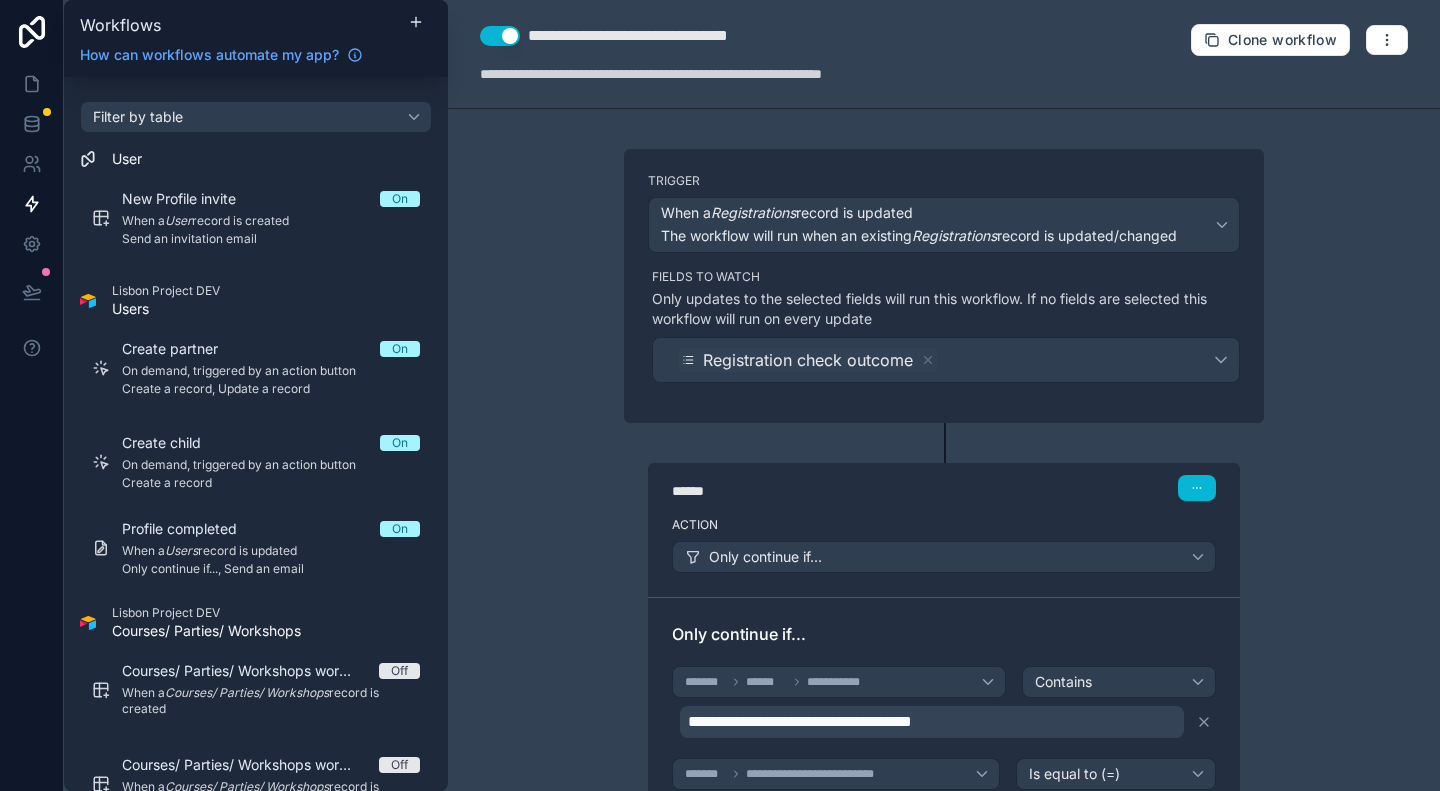 click on "**********" at bounding box center [944, 395] 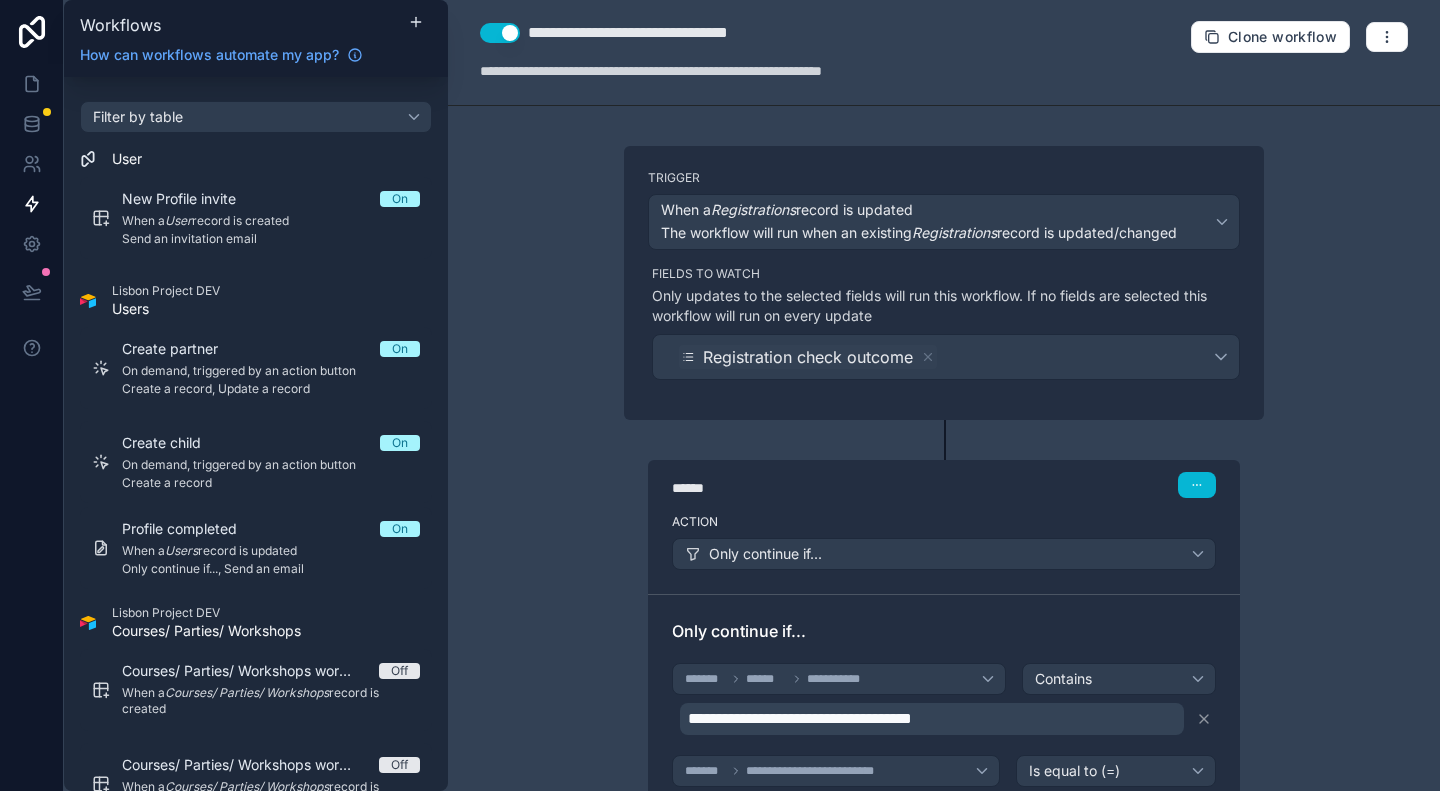 scroll, scrollTop: 0, scrollLeft: 0, axis: both 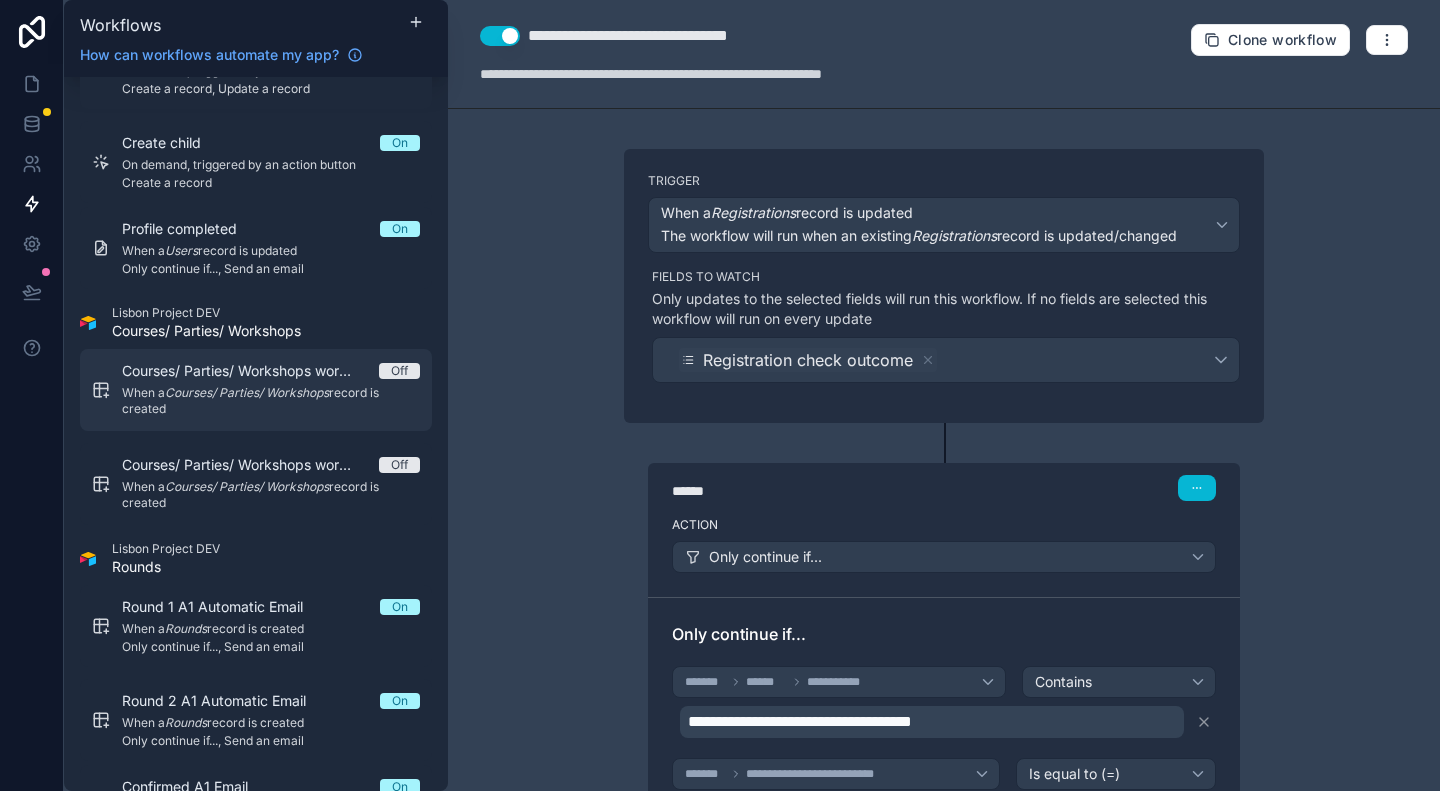 click on "Courses/ Parties/ Workshops" at bounding box center [247, 392] 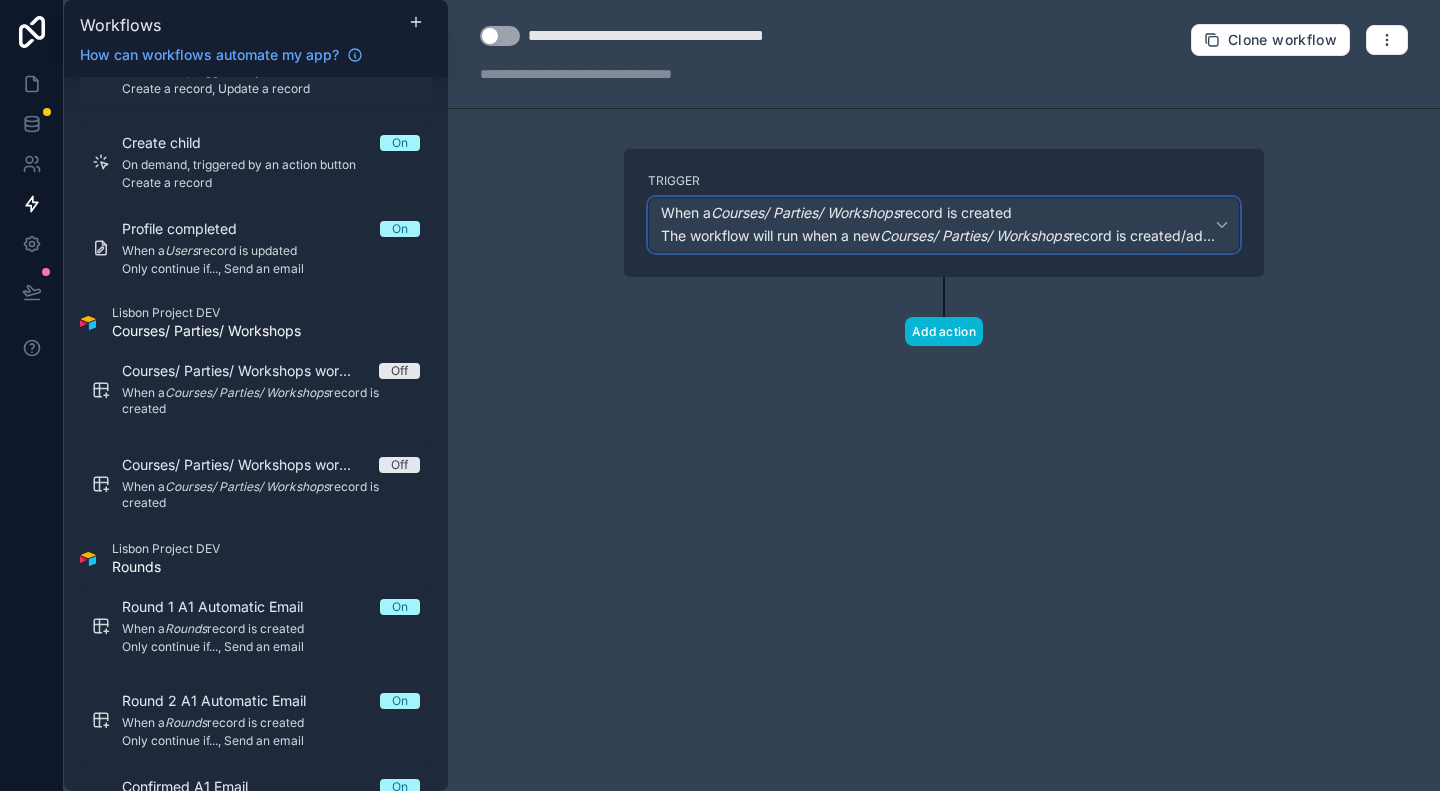 click on "When a  Courses/ Parties/ Workshops  record is created" at bounding box center (938, 213) 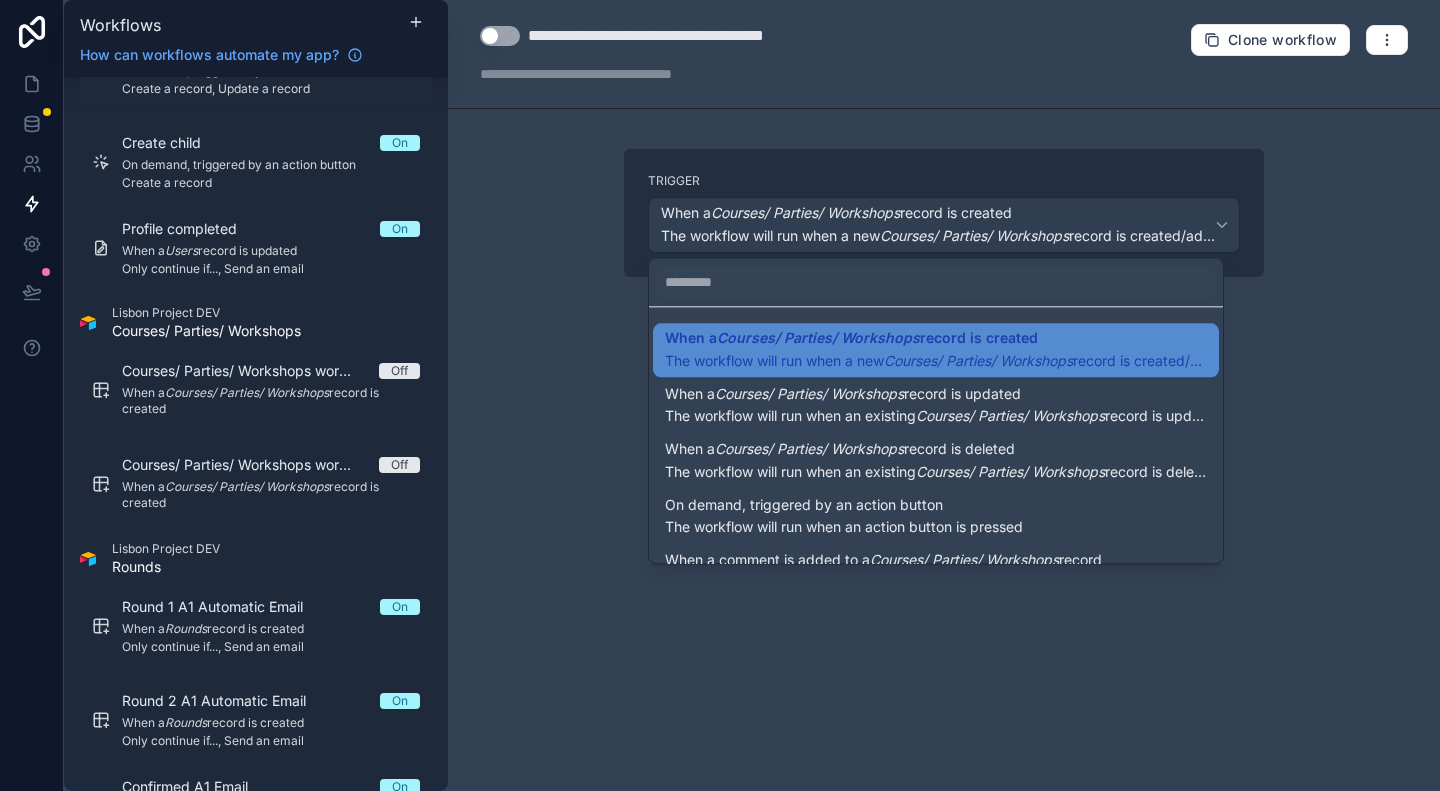 click at bounding box center (720, 395) 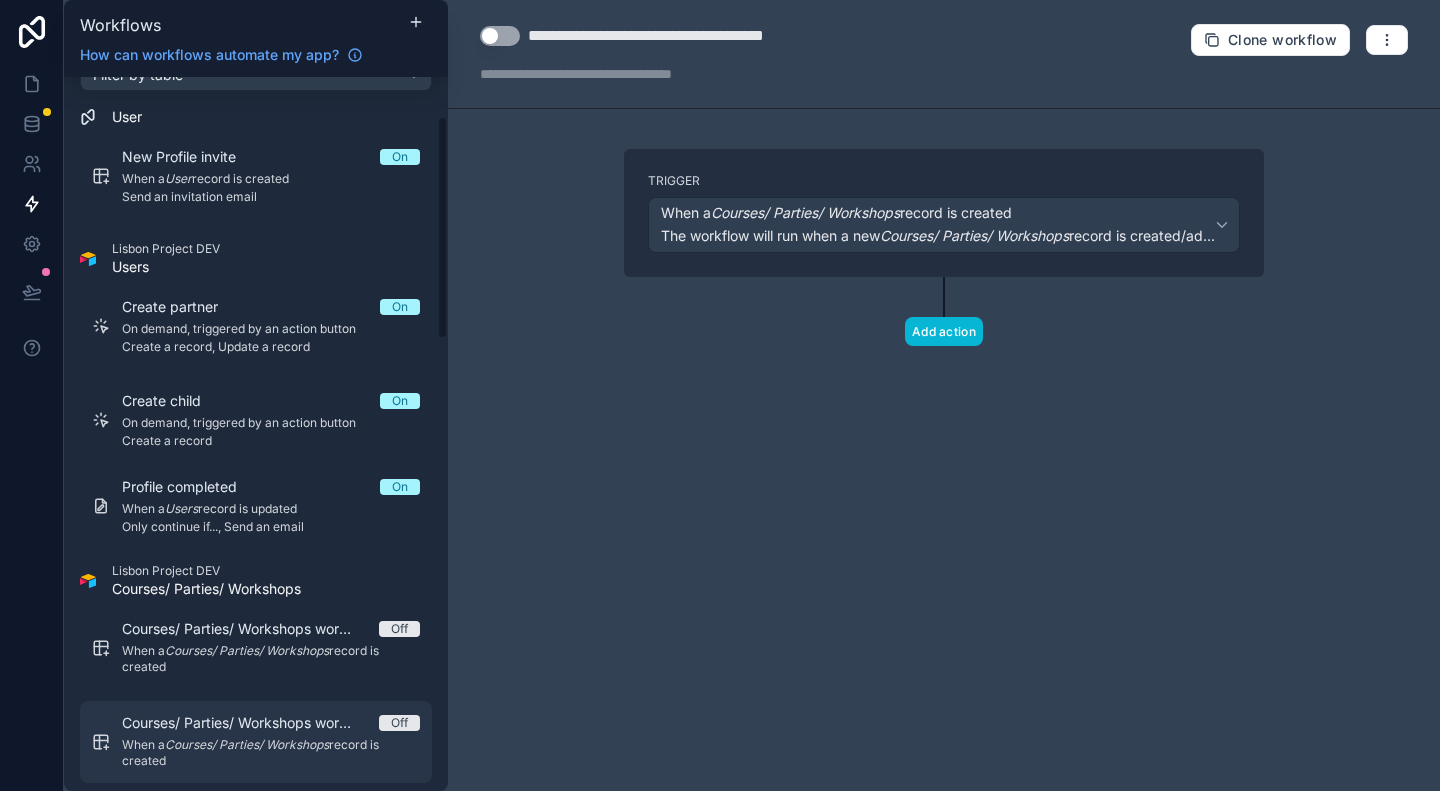 scroll, scrollTop: 0, scrollLeft: 0, axis: both 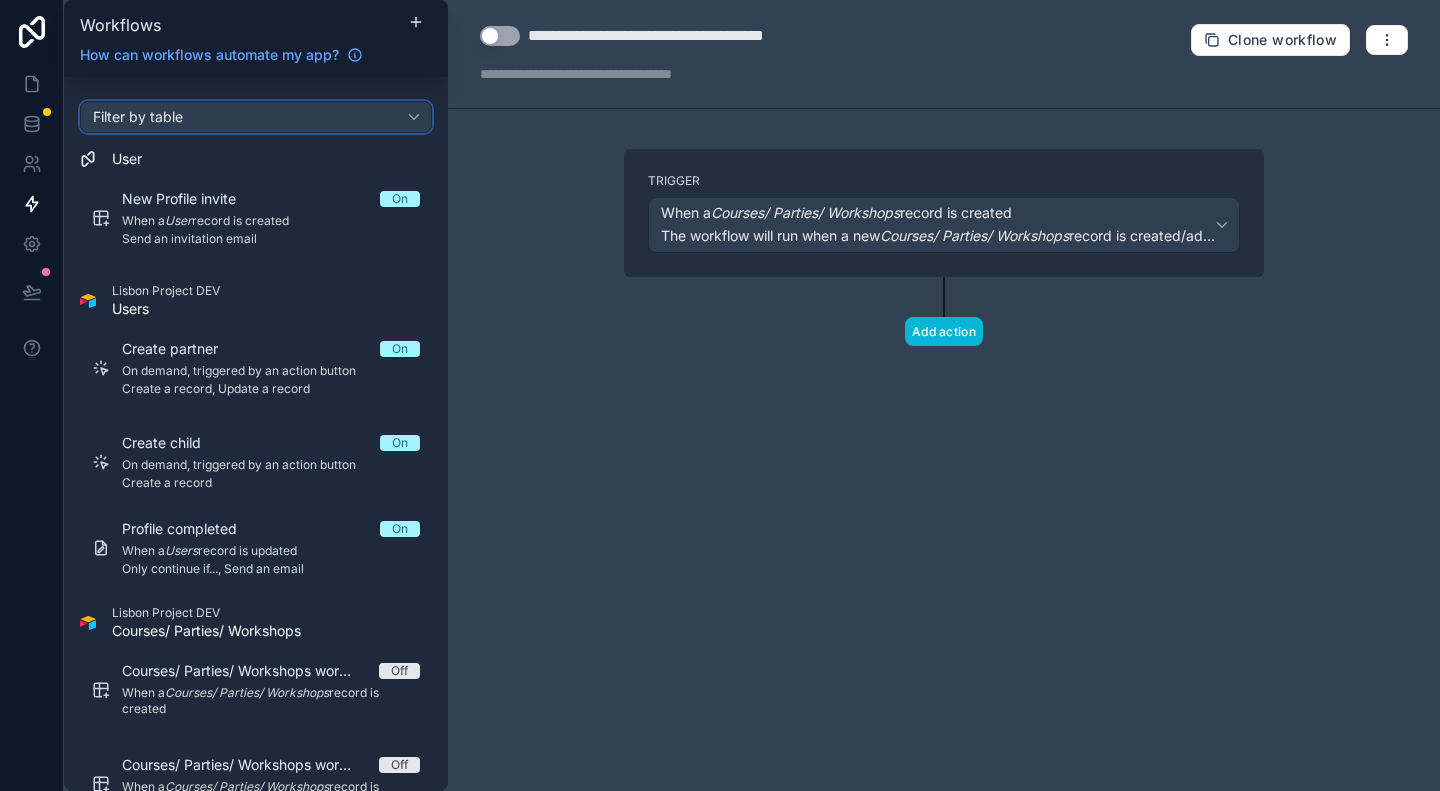 click on "Filter by table" at bounding box center (256, 117) 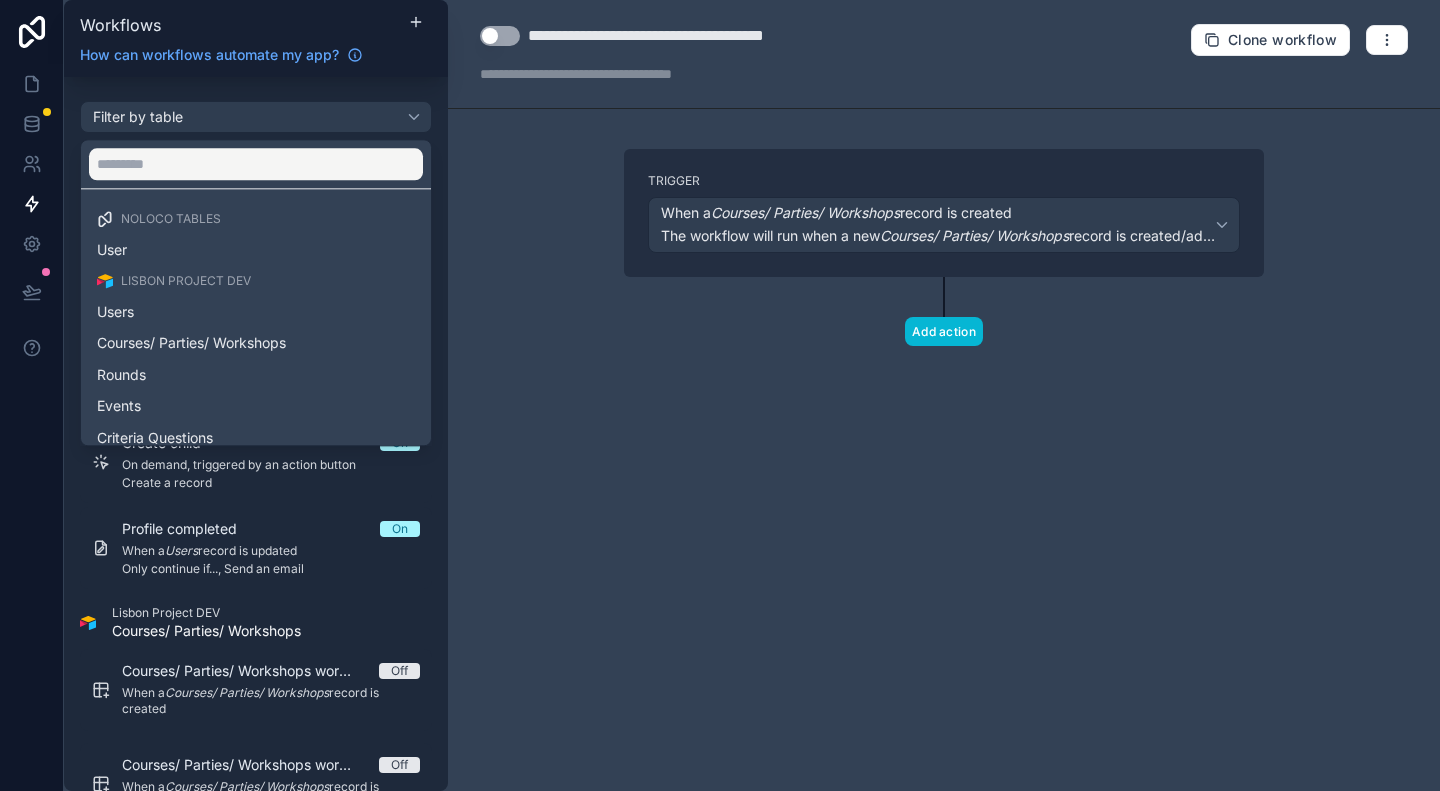 click at bounding box center [720, 395] 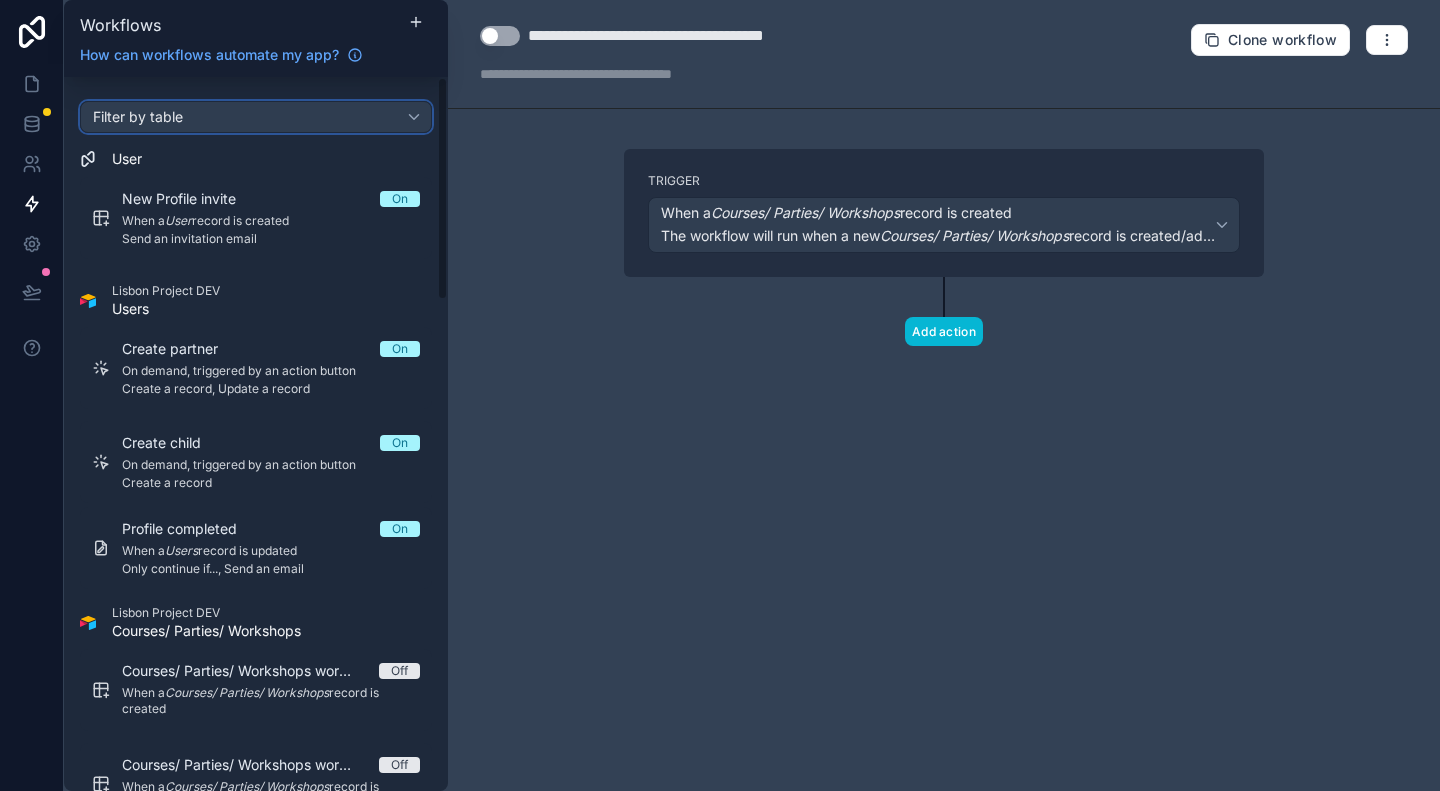 click on "Filter by table" at bounding box center [256, 117] 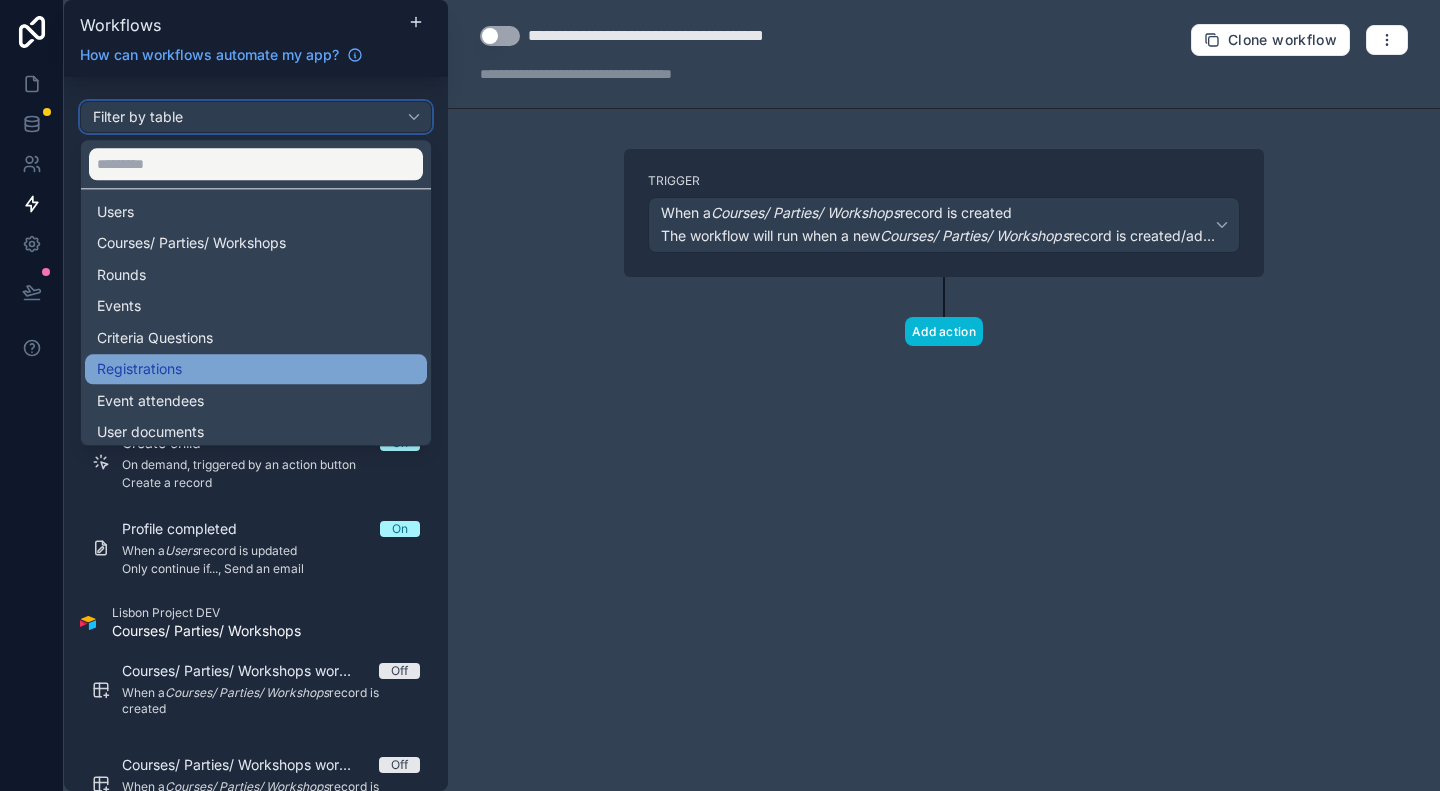scroll, scrollTop: 200, scrollLeft: 0, axis: vertical 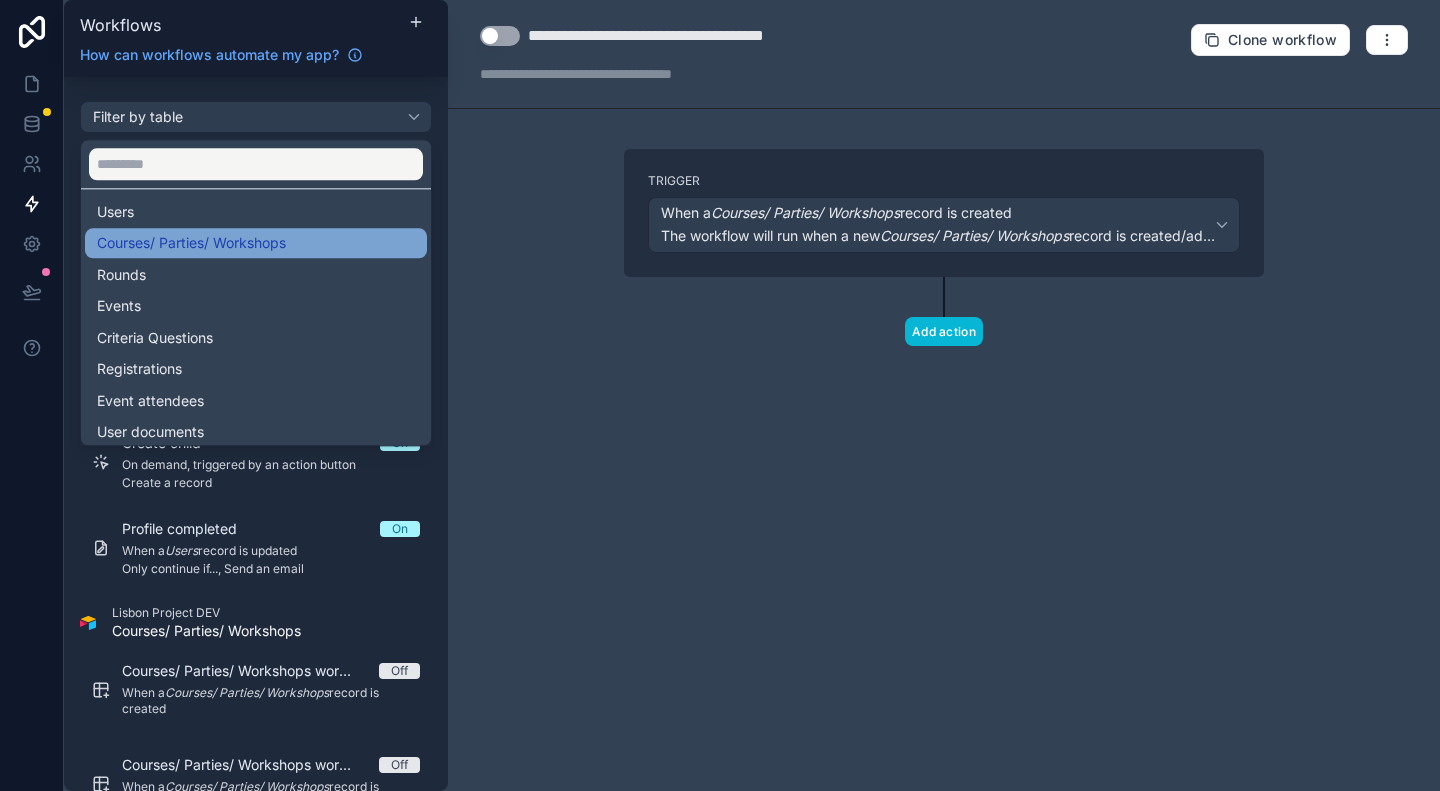click on "Courses/ Parties/ Workshops" at bounding box center (191, 243) 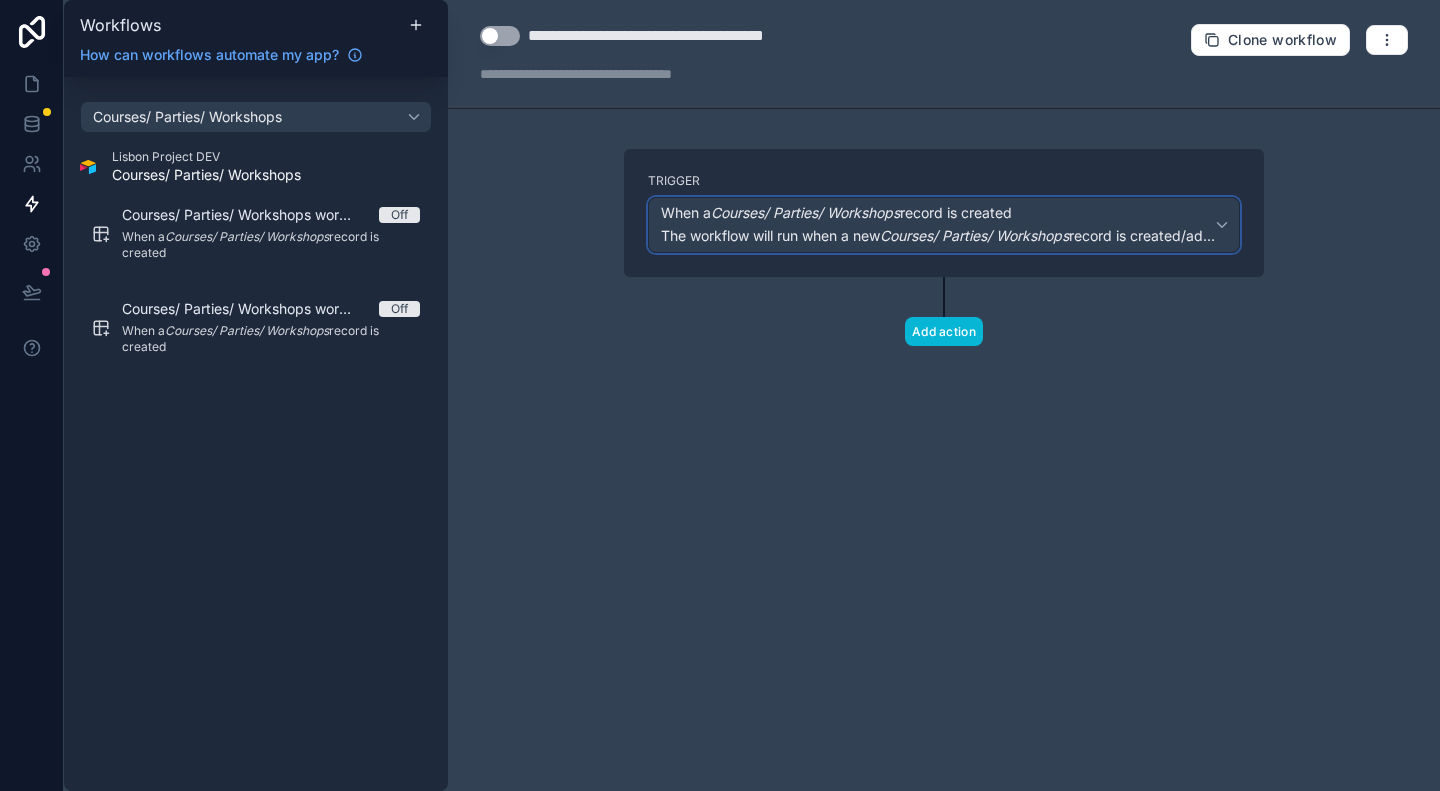 click on "Courses/ Parties/ Workshops" at bounding box center (974, 235) 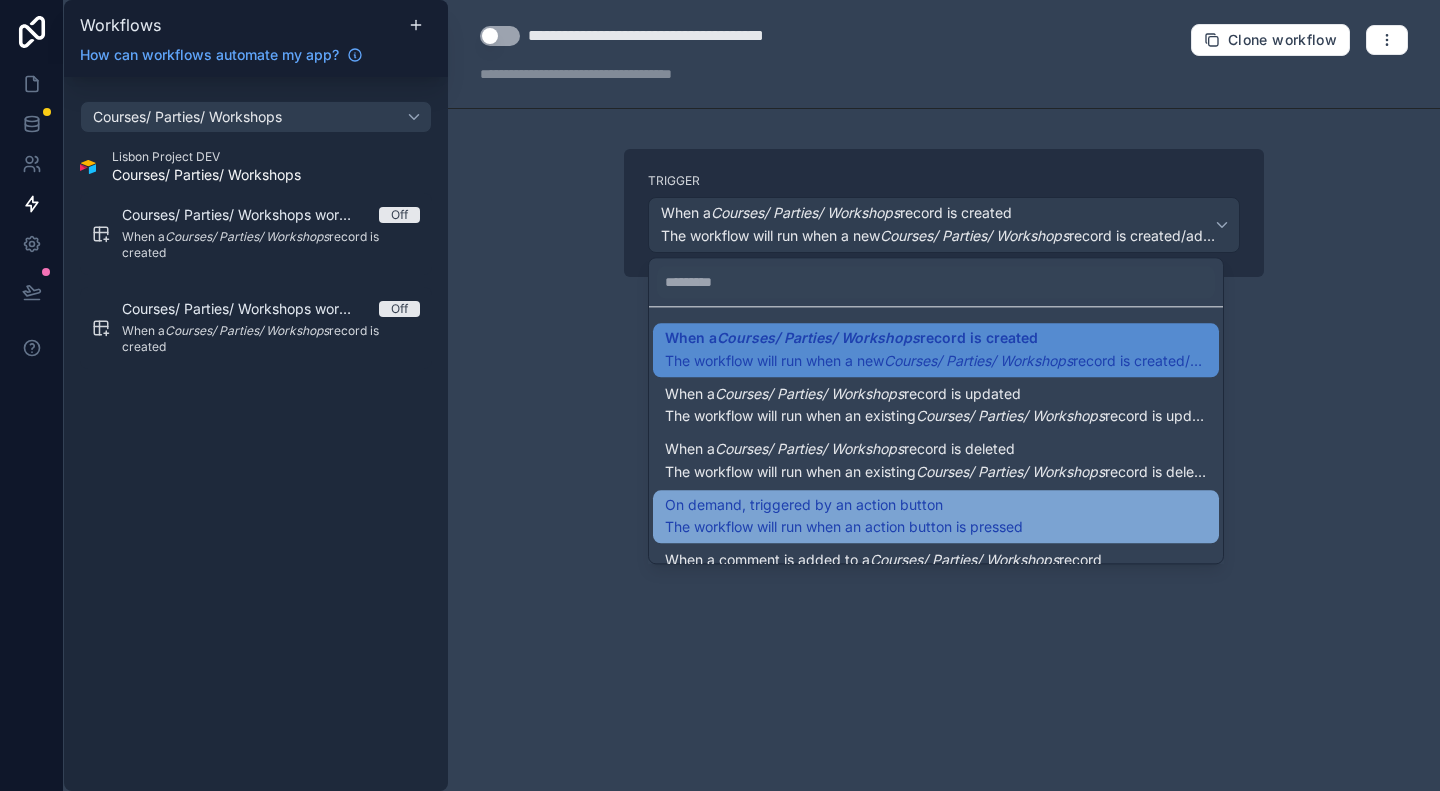 click on "On demand, triggered by an action button" at bounding box center (804, 505) 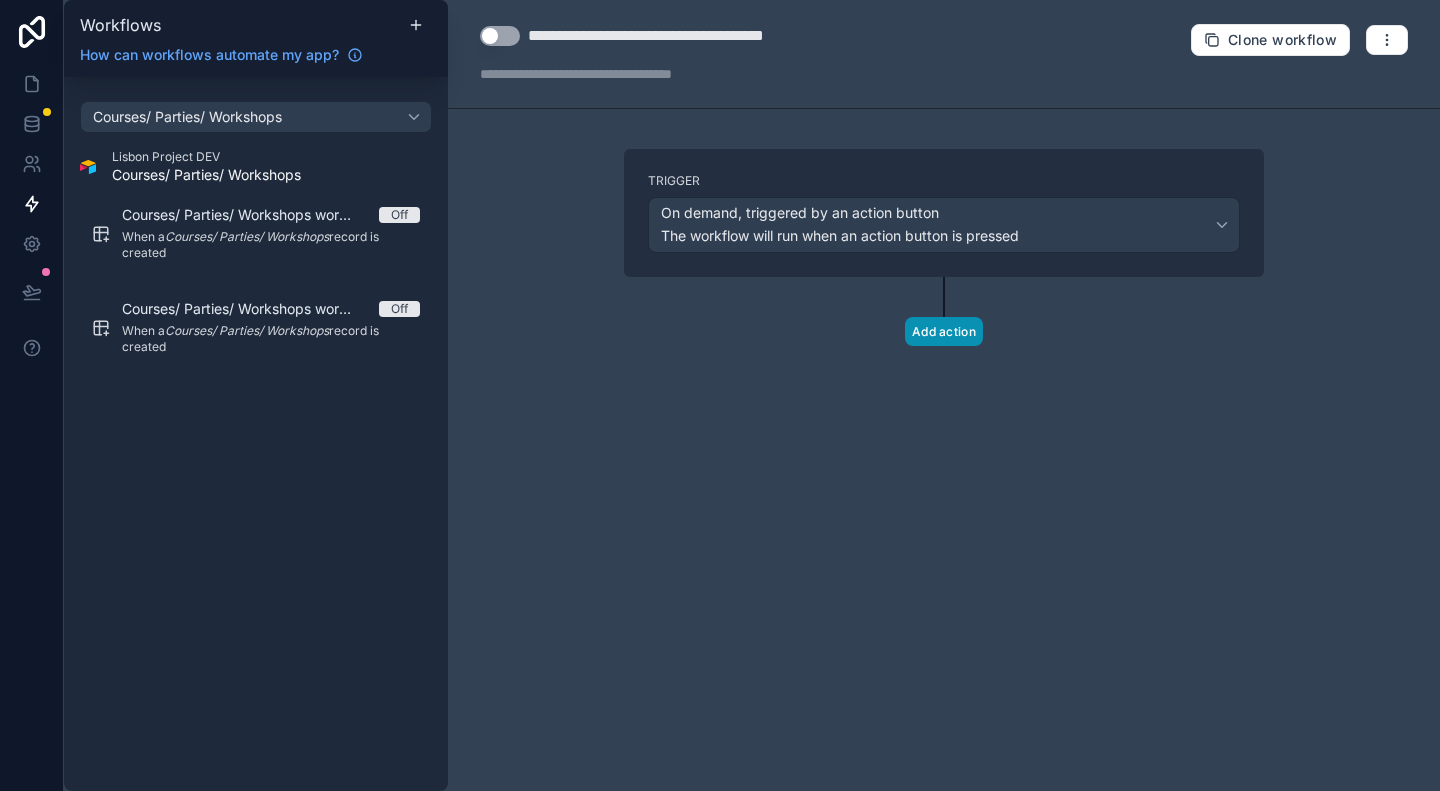 click on "Add action" at bounding box center (944, 331) 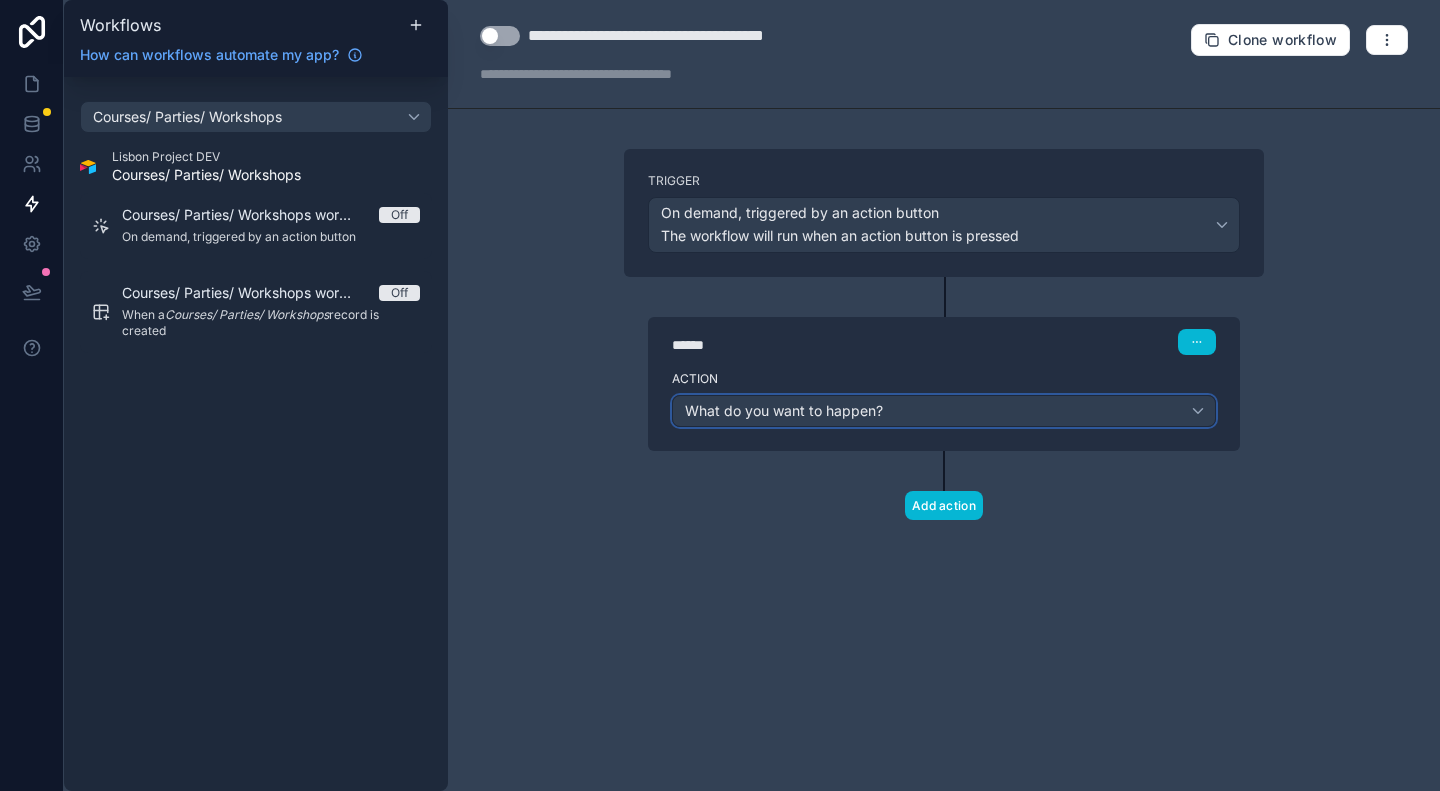 click on "What do you want to happen?" at bounding box center (944, 411) 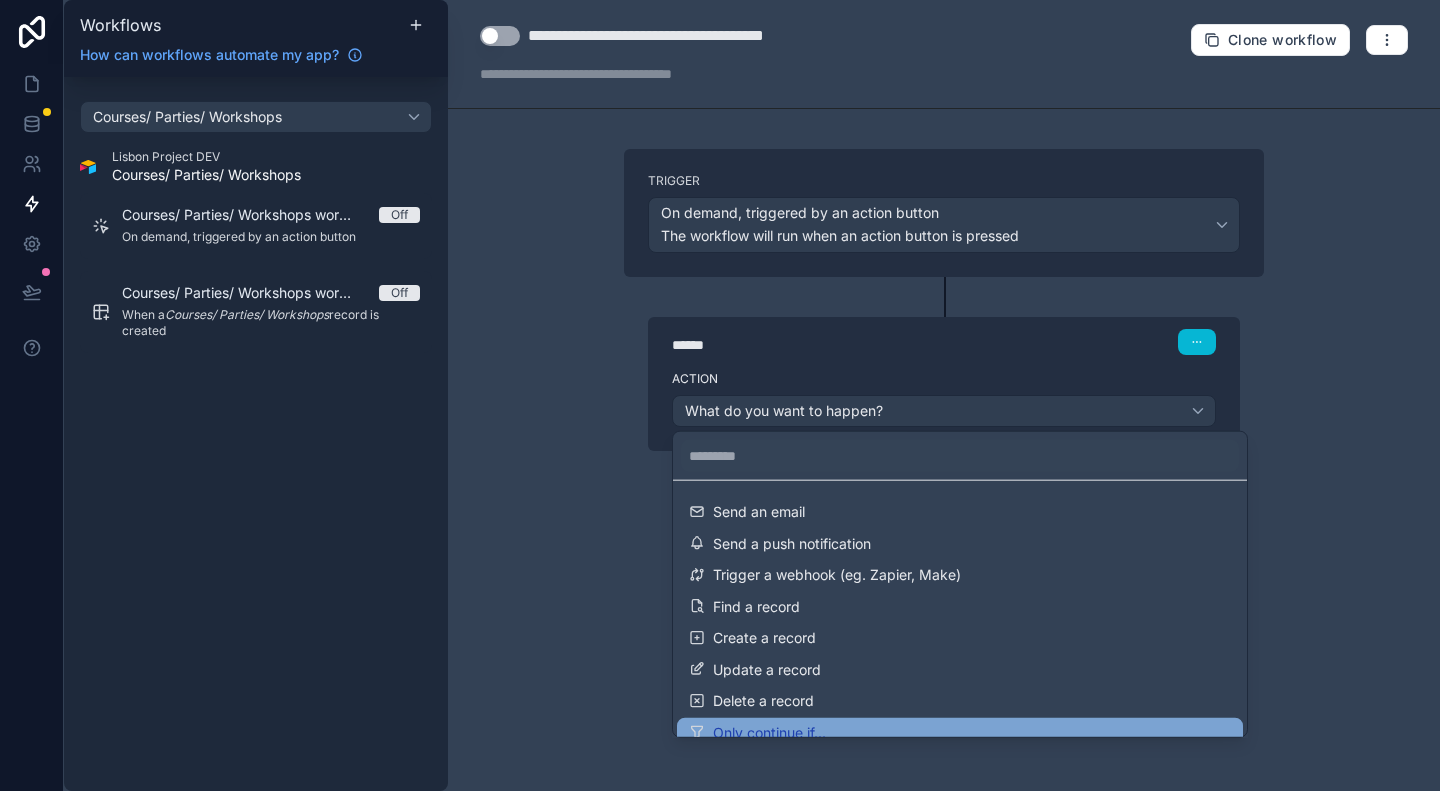 click on "Only continue if..." at bounding box center (769, 732) 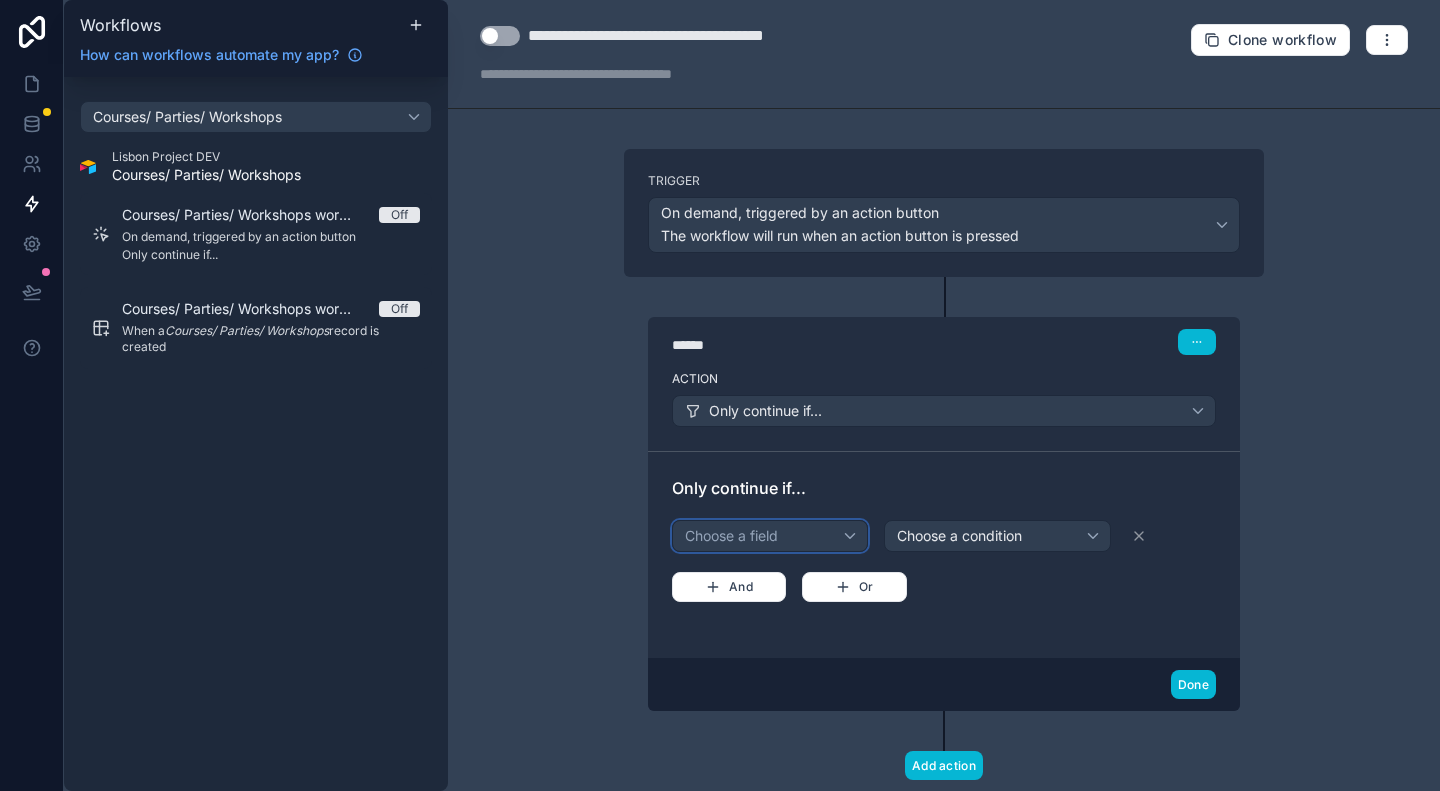 click on "Choose a field" at bounding box center (770, 536) 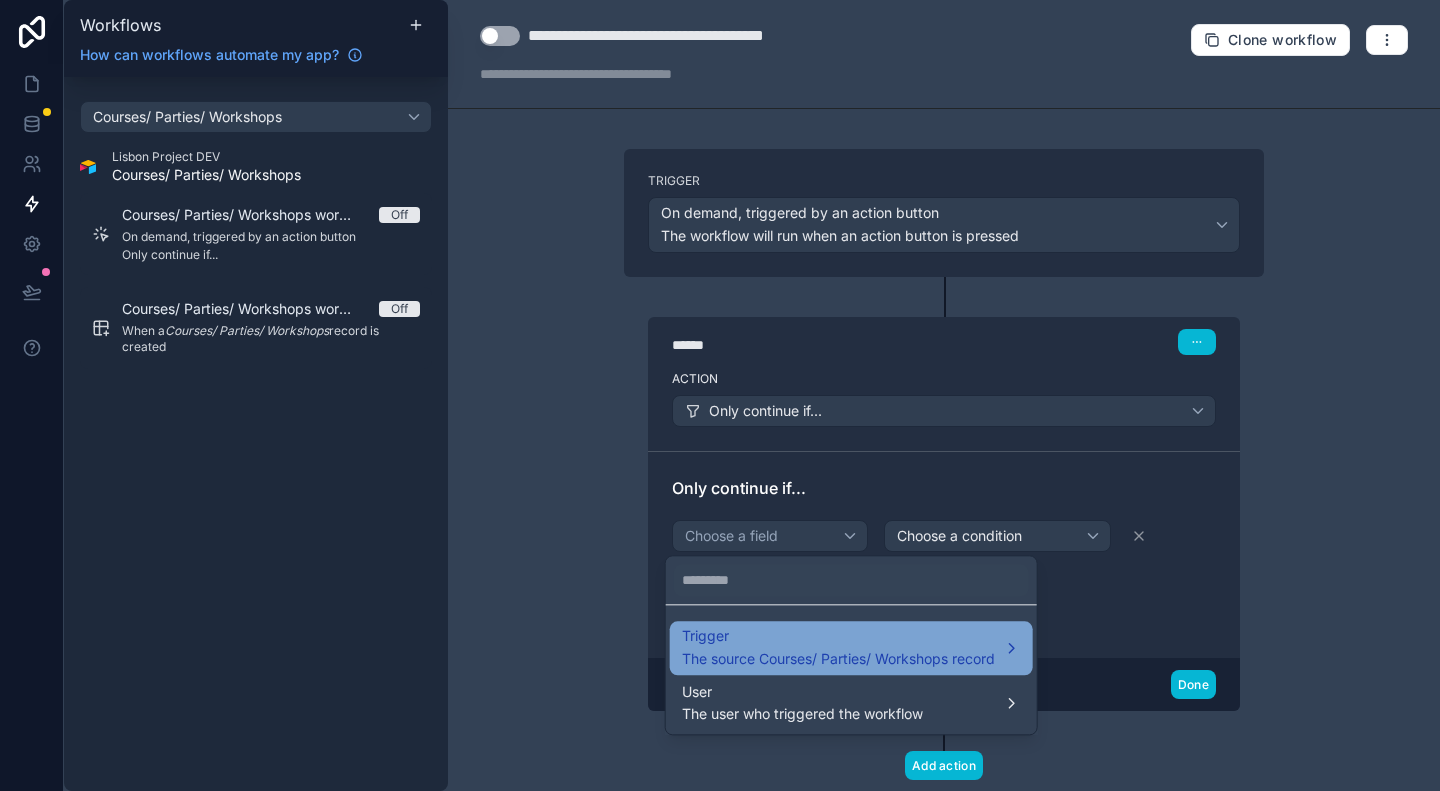 click on "Trigger The source Courses/ Parties/ Workshops record" at bounding box center [838, 648] 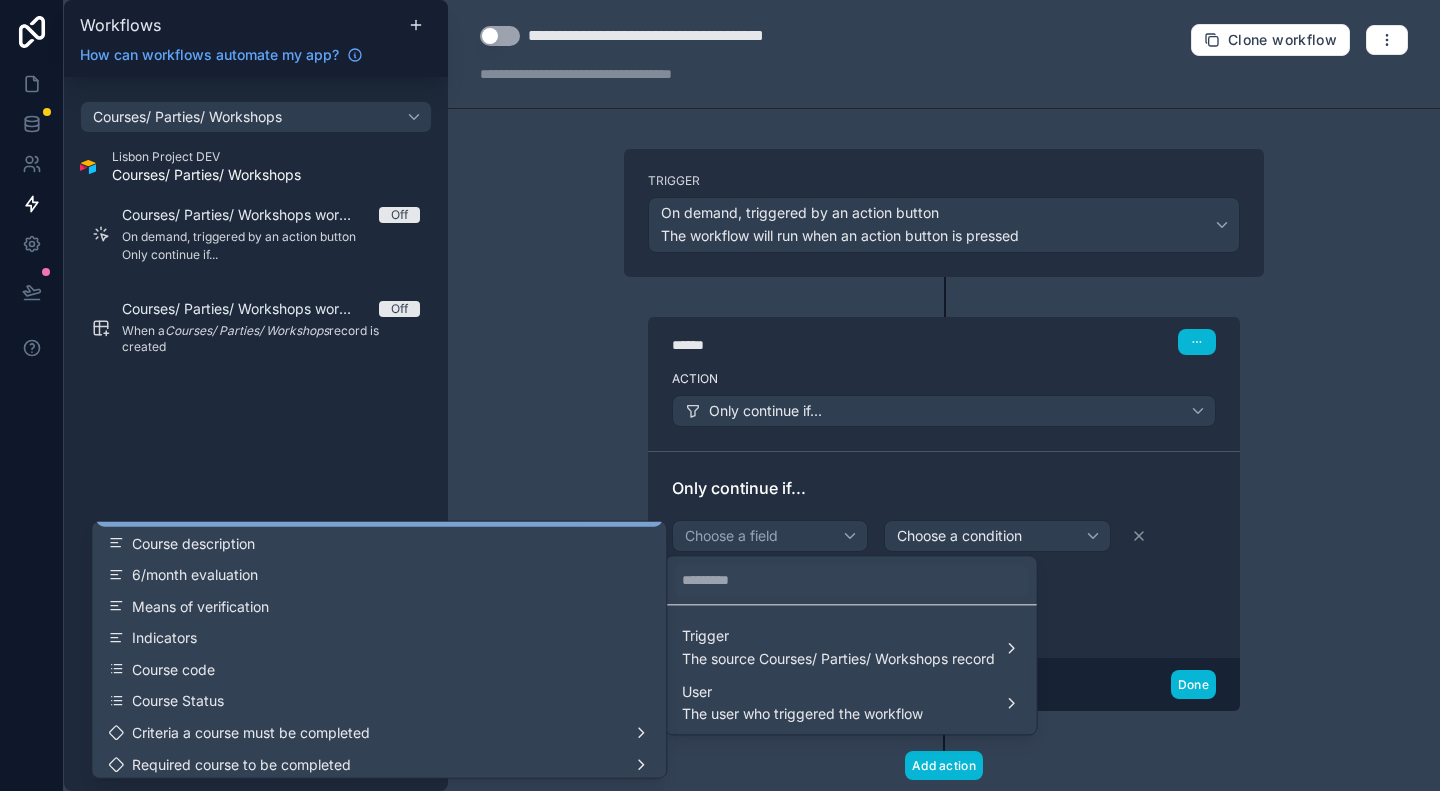 scroll, scrollTop: 0, scrollLeft: 0, axis: both 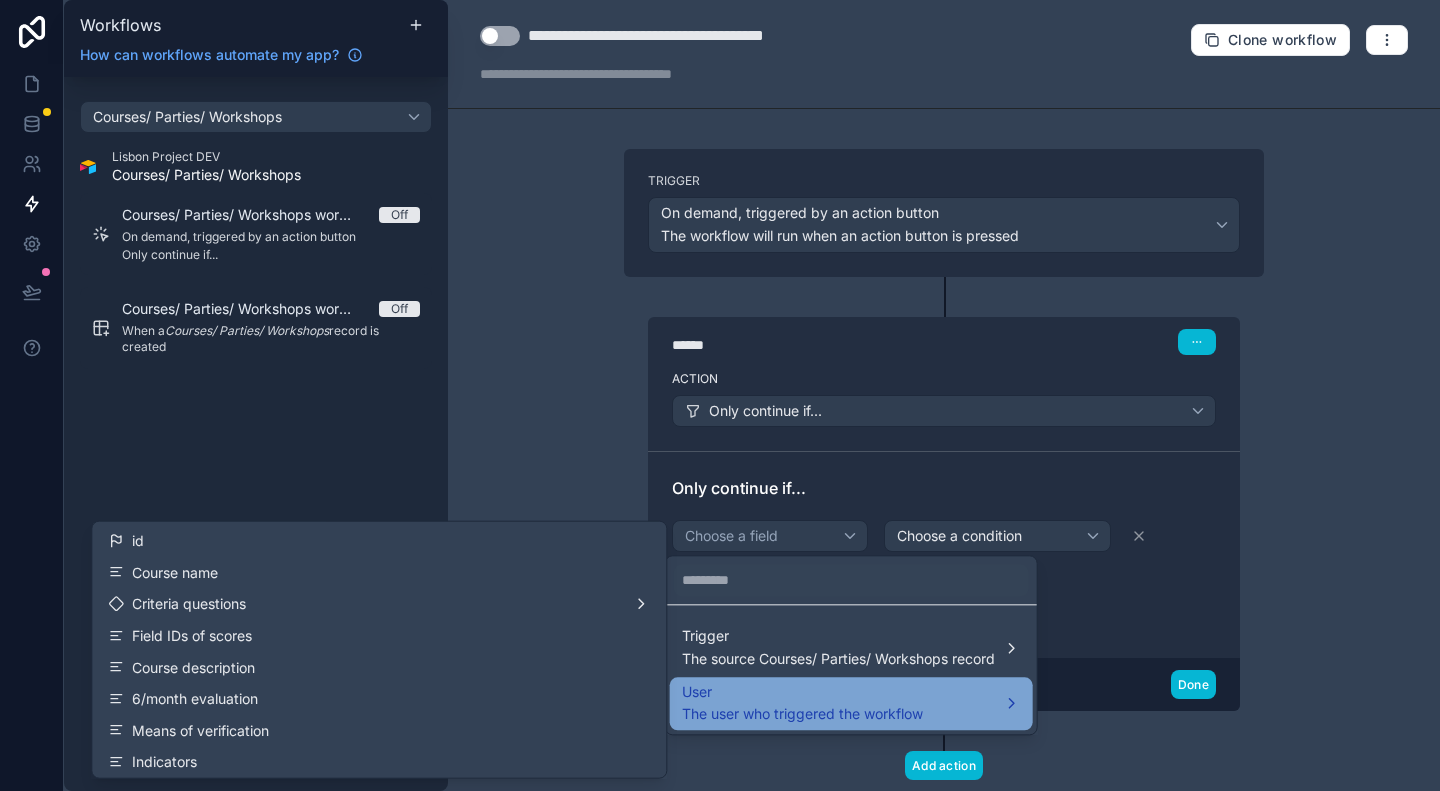 click on "User The user who triggered the workflow" at bounding box center [802, 704] 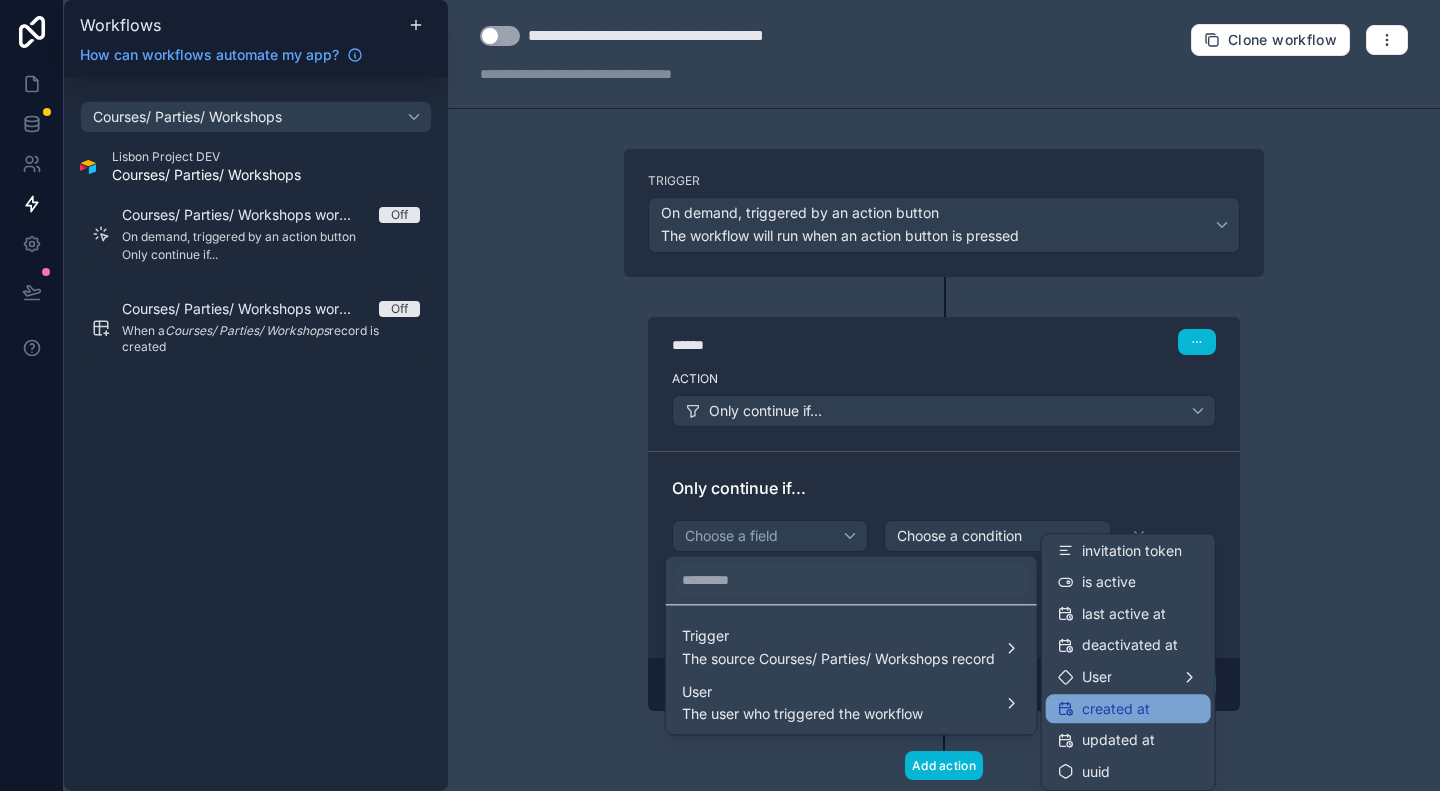 scroll, scrollTop: 0, scrollLeft: 0, axis: both 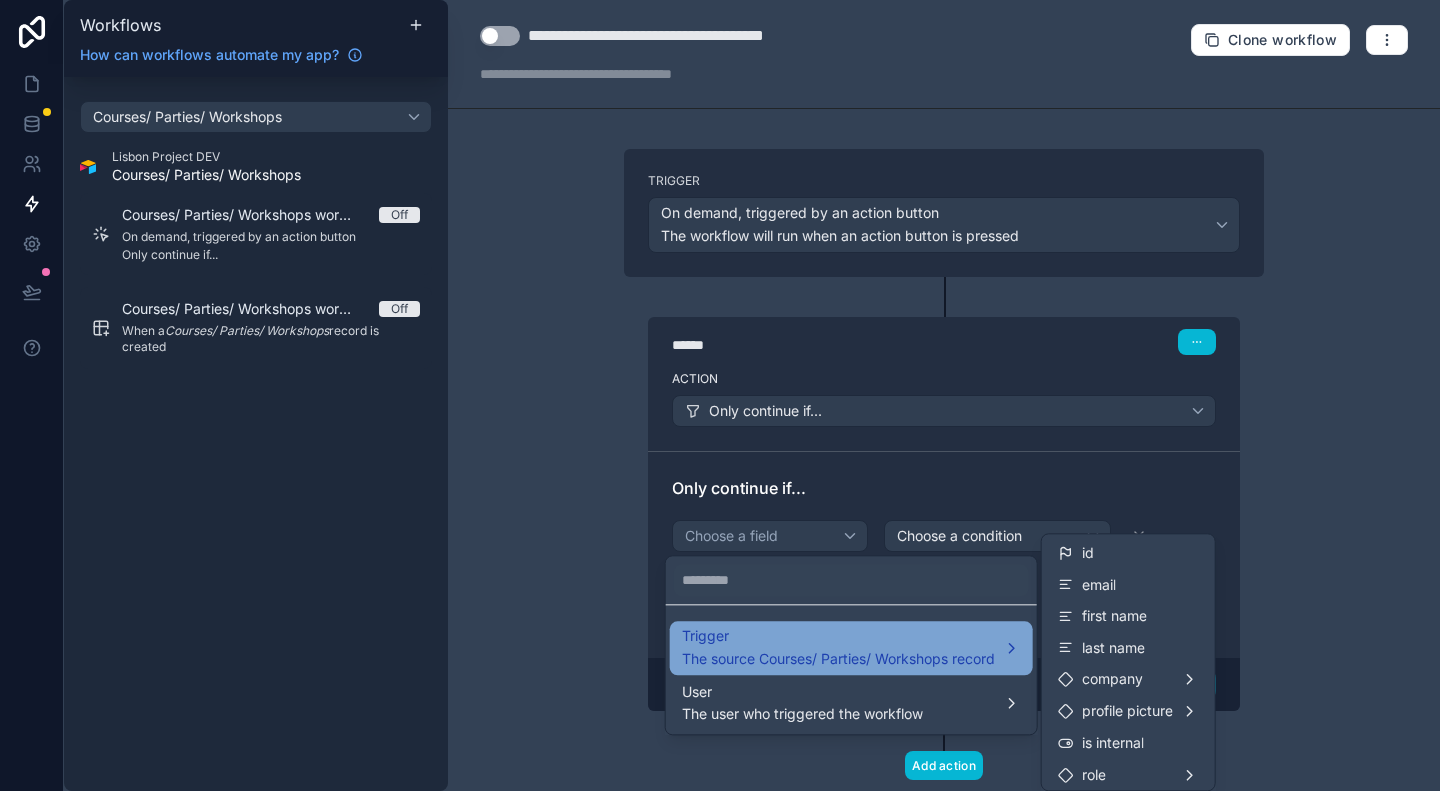 click on "The source Courses/ Parties/ Workshops record" at bounding box center (838, 659) 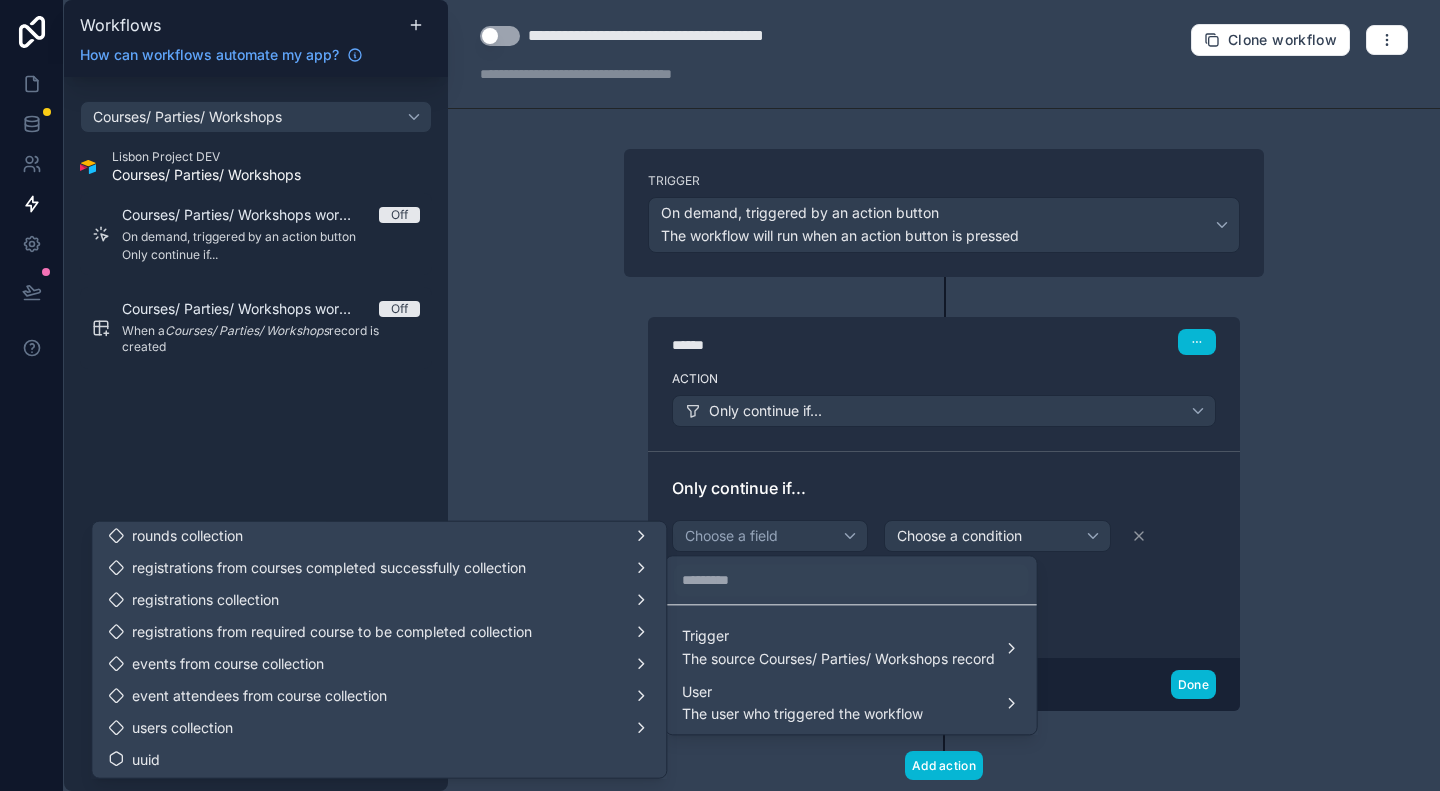 scroll, scrollTop: 1148, scrollLeft: 0, axis: vertical 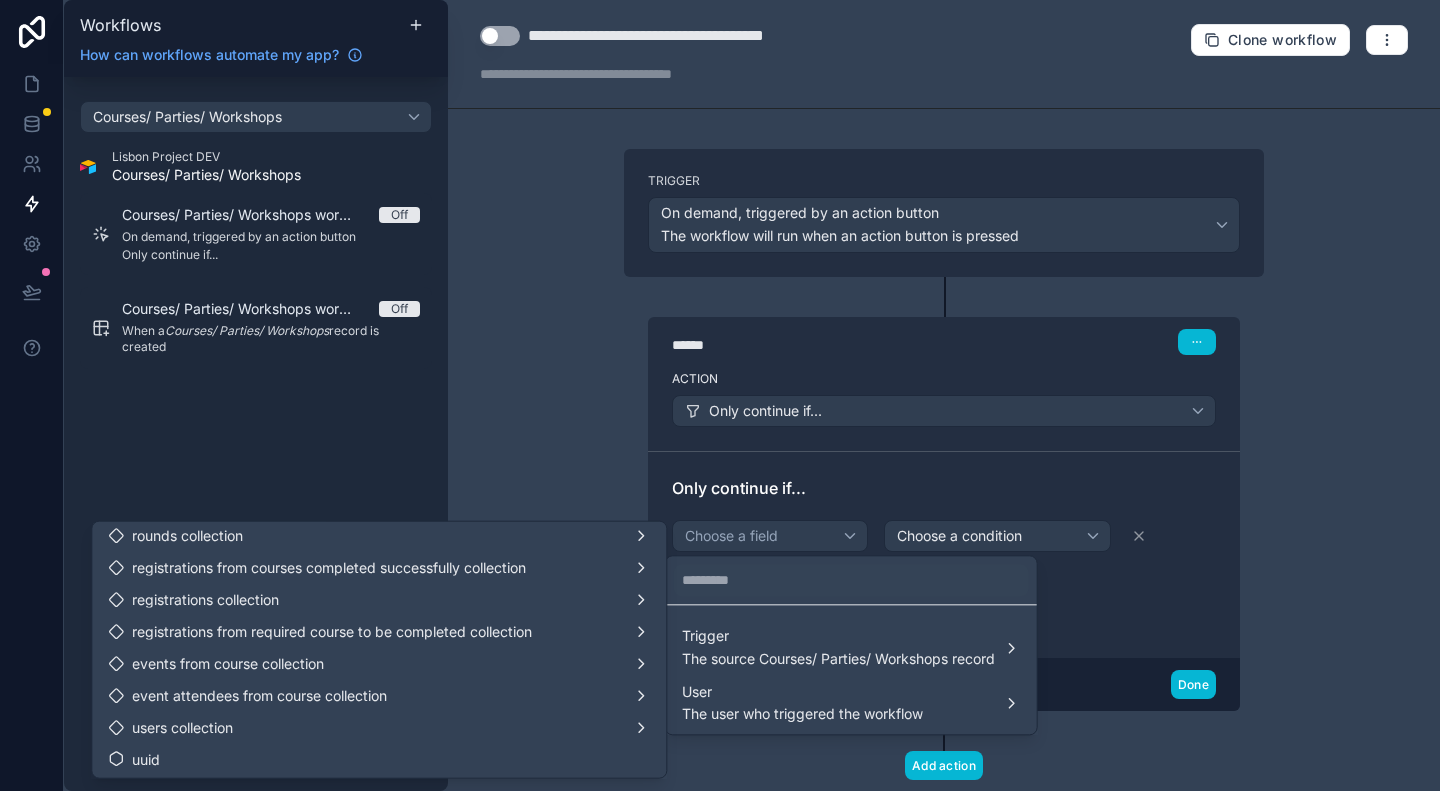click at bounding box center [720, 395] 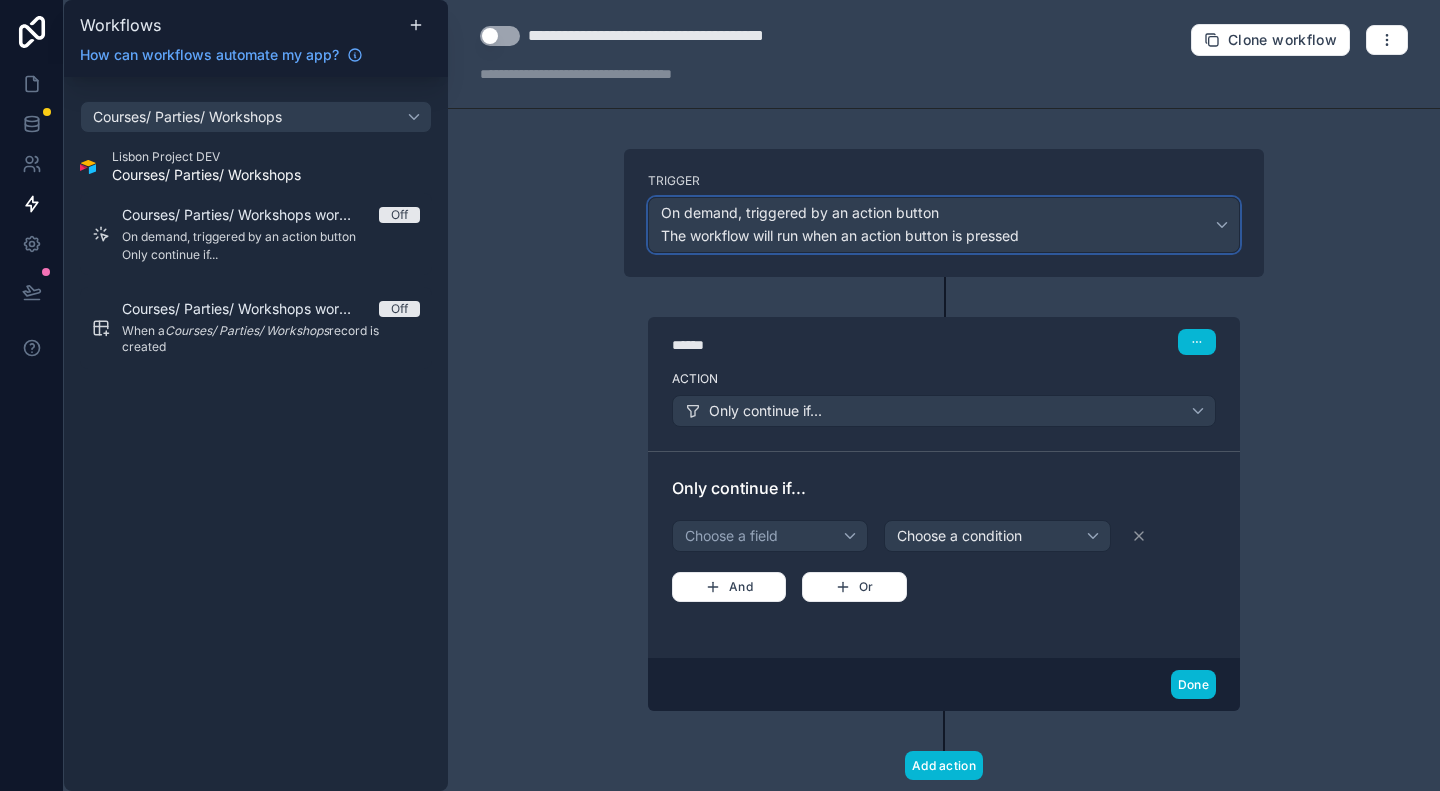 click on "The workflow will run when an action button is pressed" at bounding box center (840, 235) 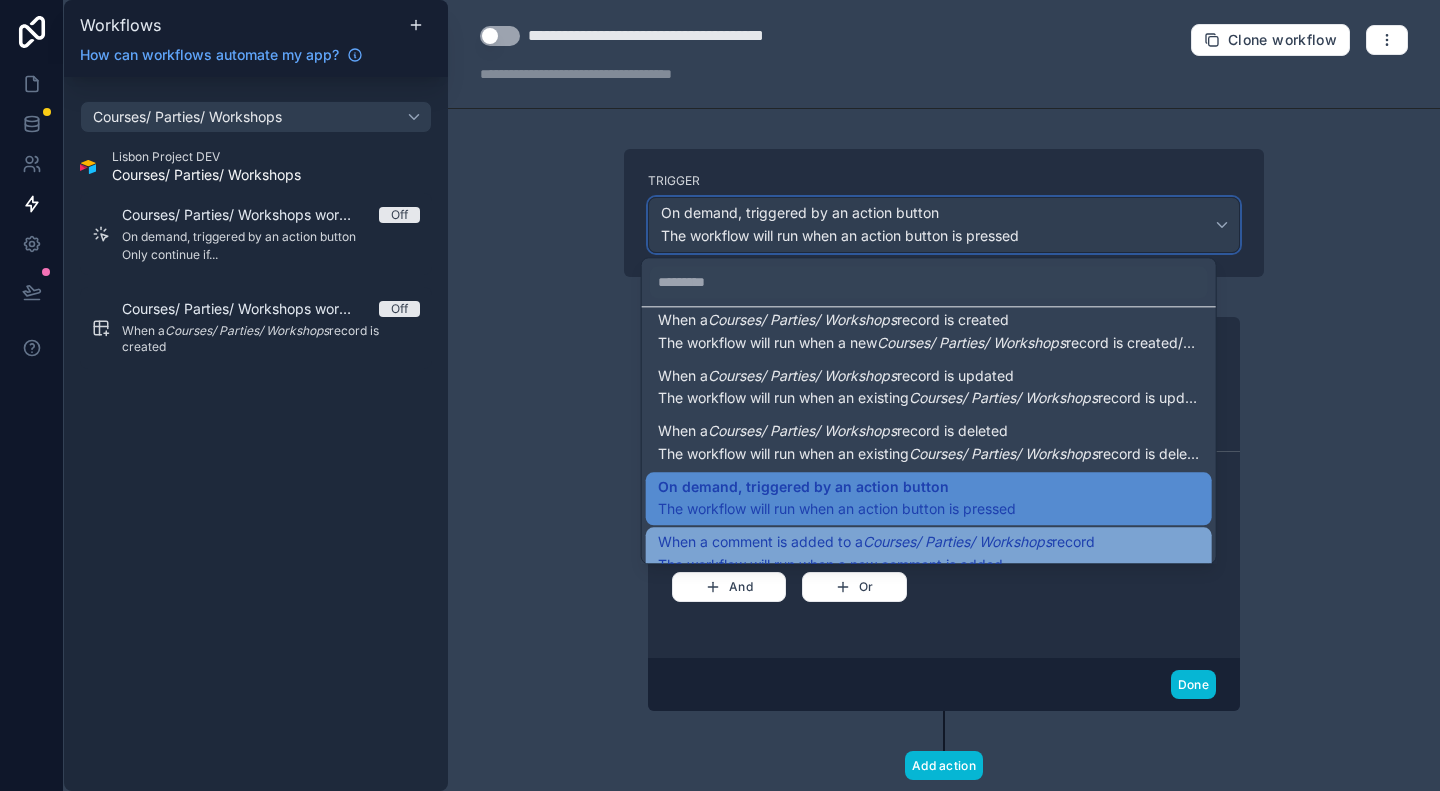 scroll, scrollTop: 0, scrollLeft: 0, axis: both 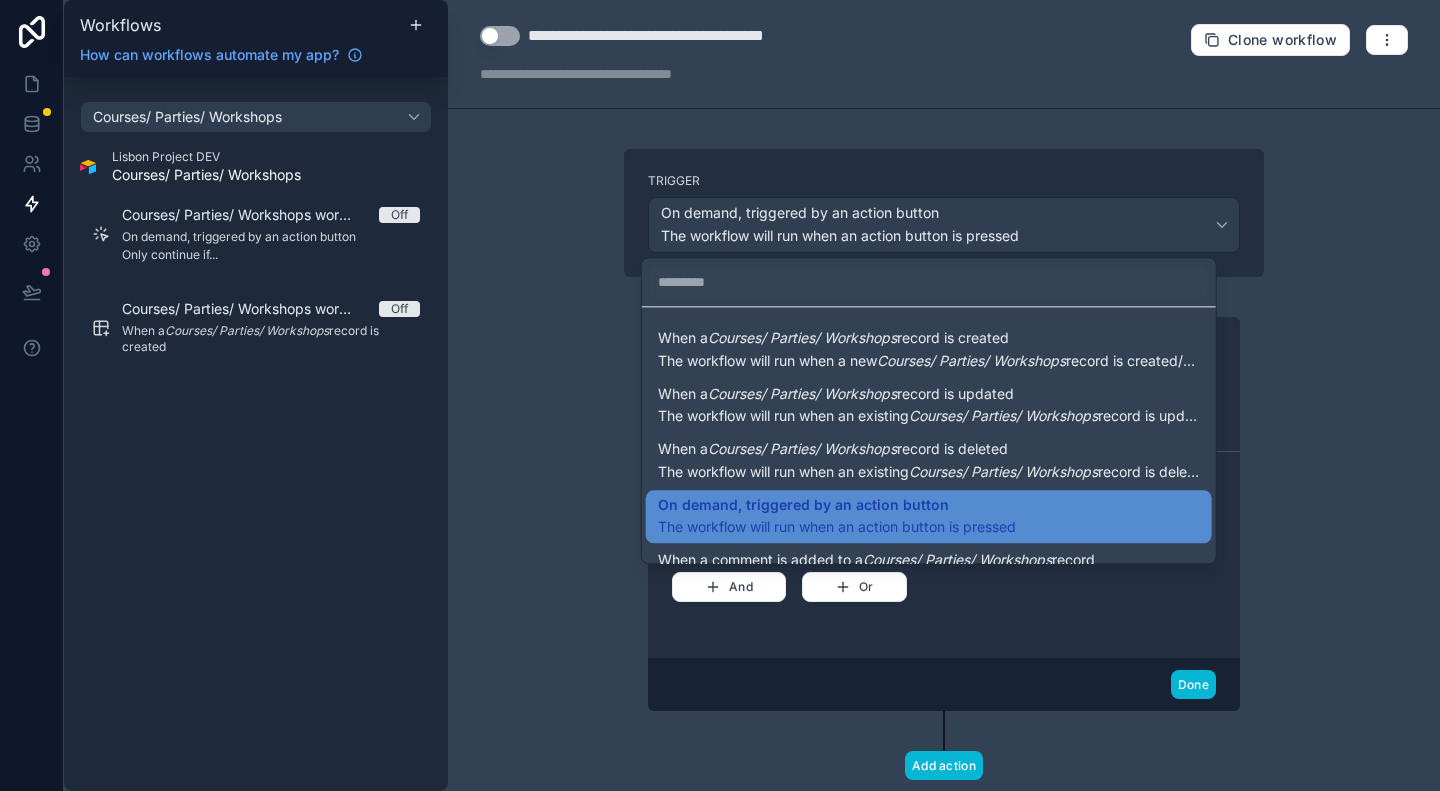 click at bounding box center (720, 395) 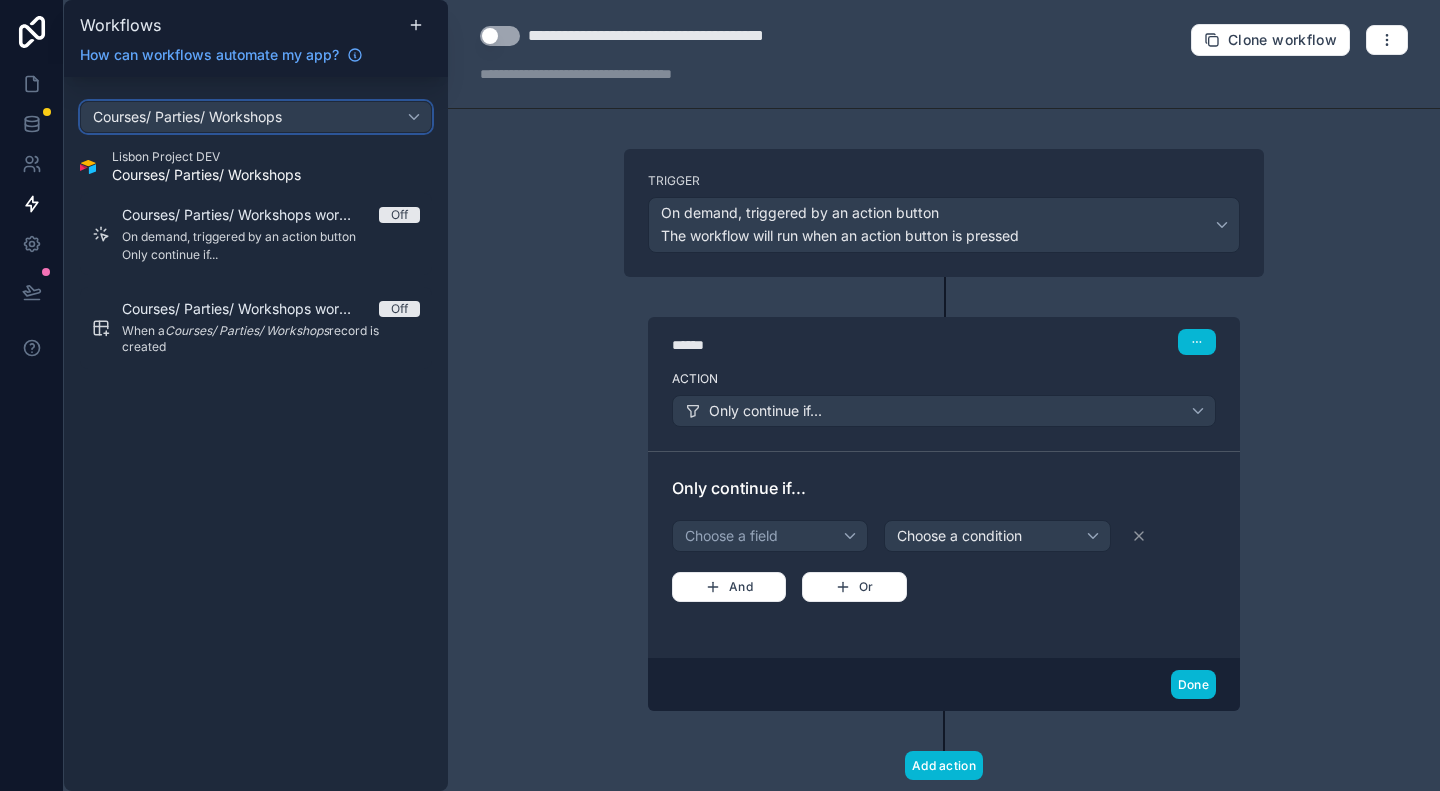click on "Courses/ Parties/ Workshops" at bounding box center (256, 117) 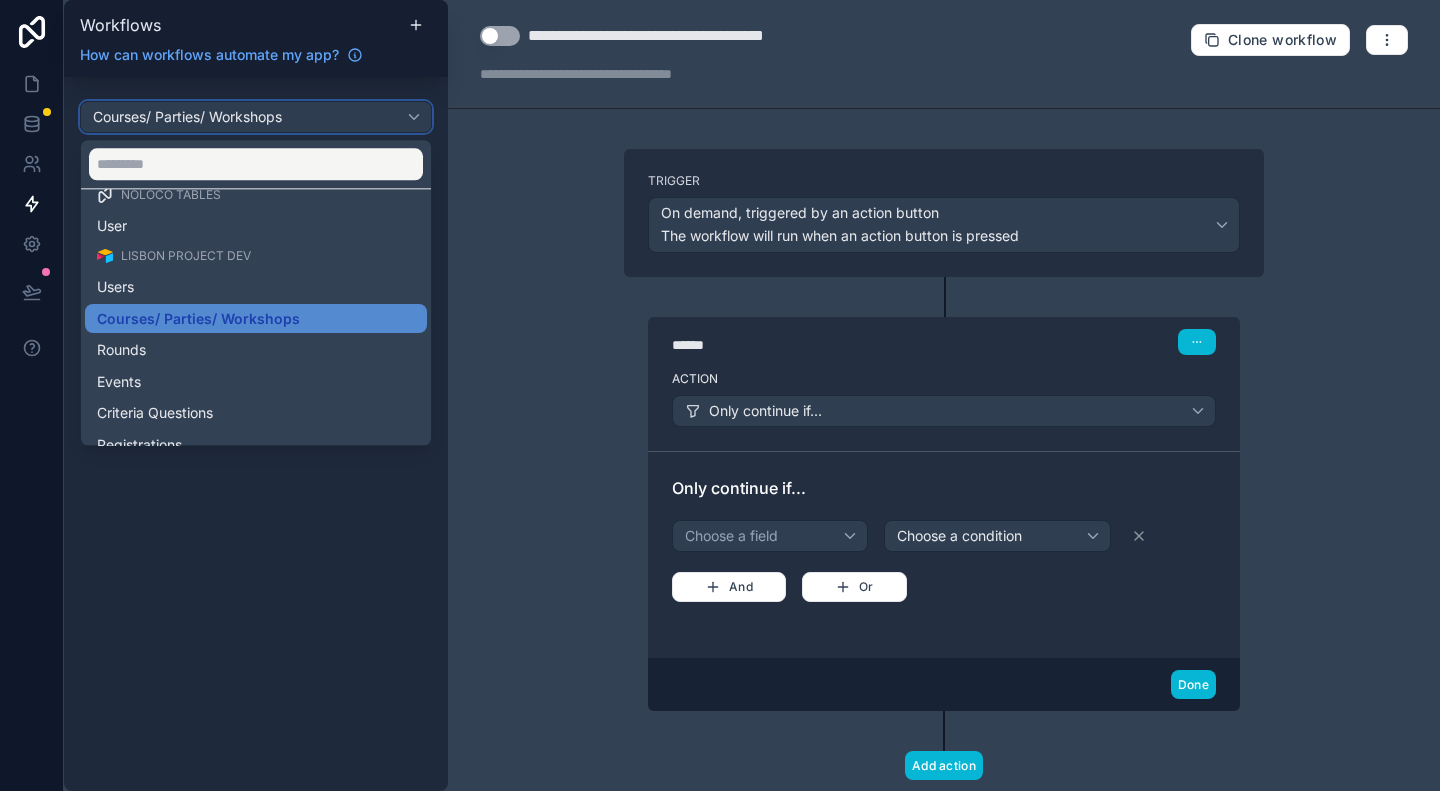 scroll, scrollTop: 100, scrollLeft: 0, axis: vertical 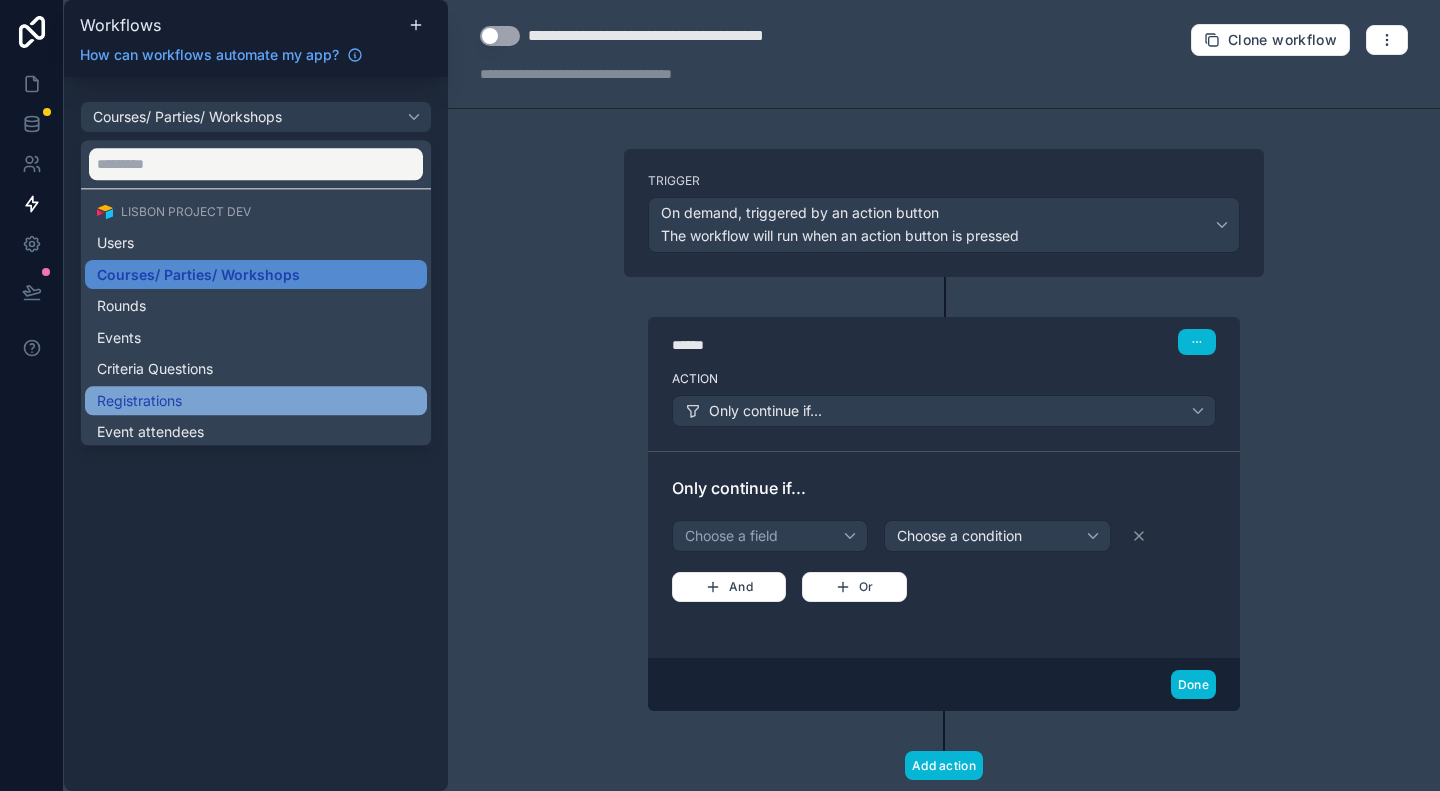 click on "Registrations" at bounding box center (256, 401) 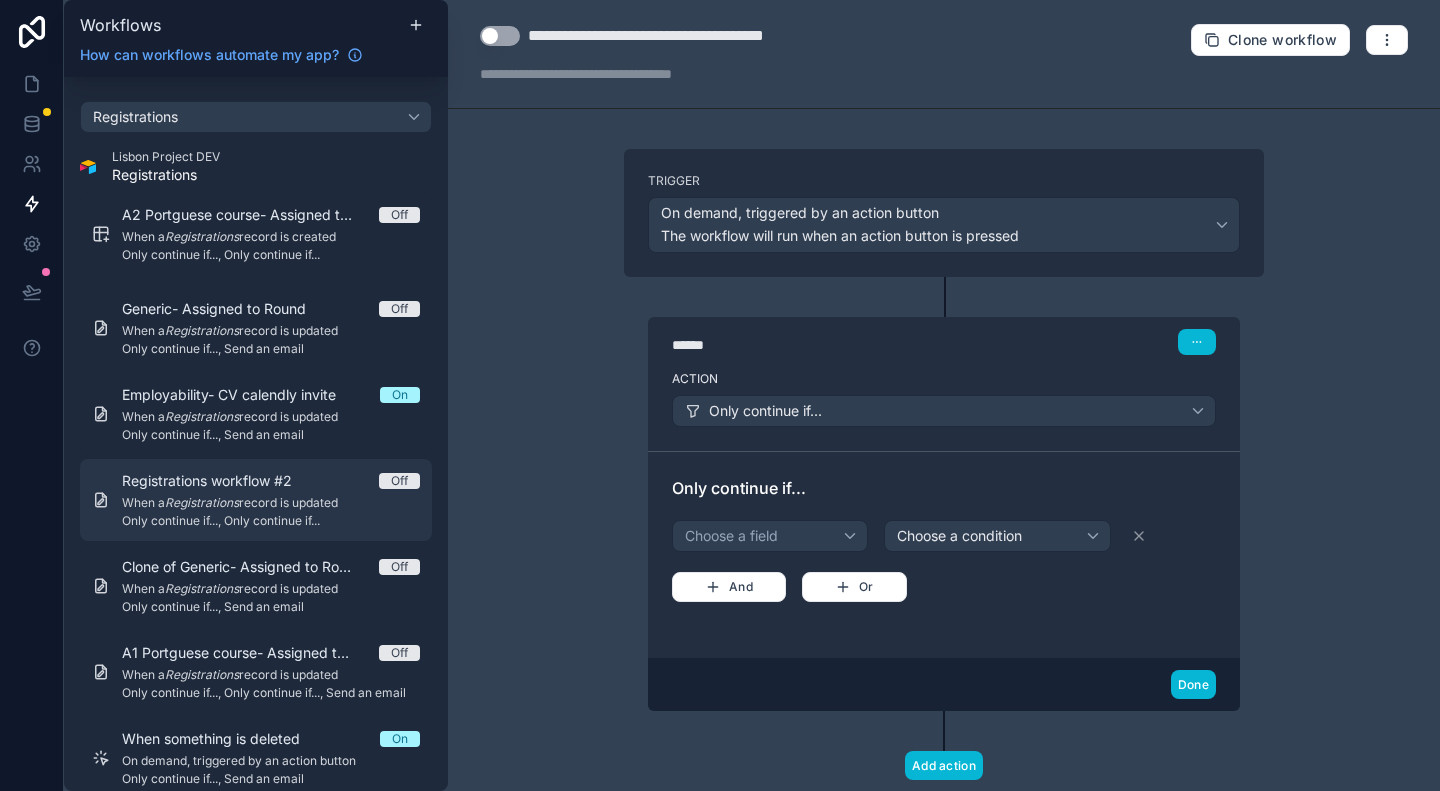 click on "When a  Registrations  record is updated" at bounding box center [271, 503] 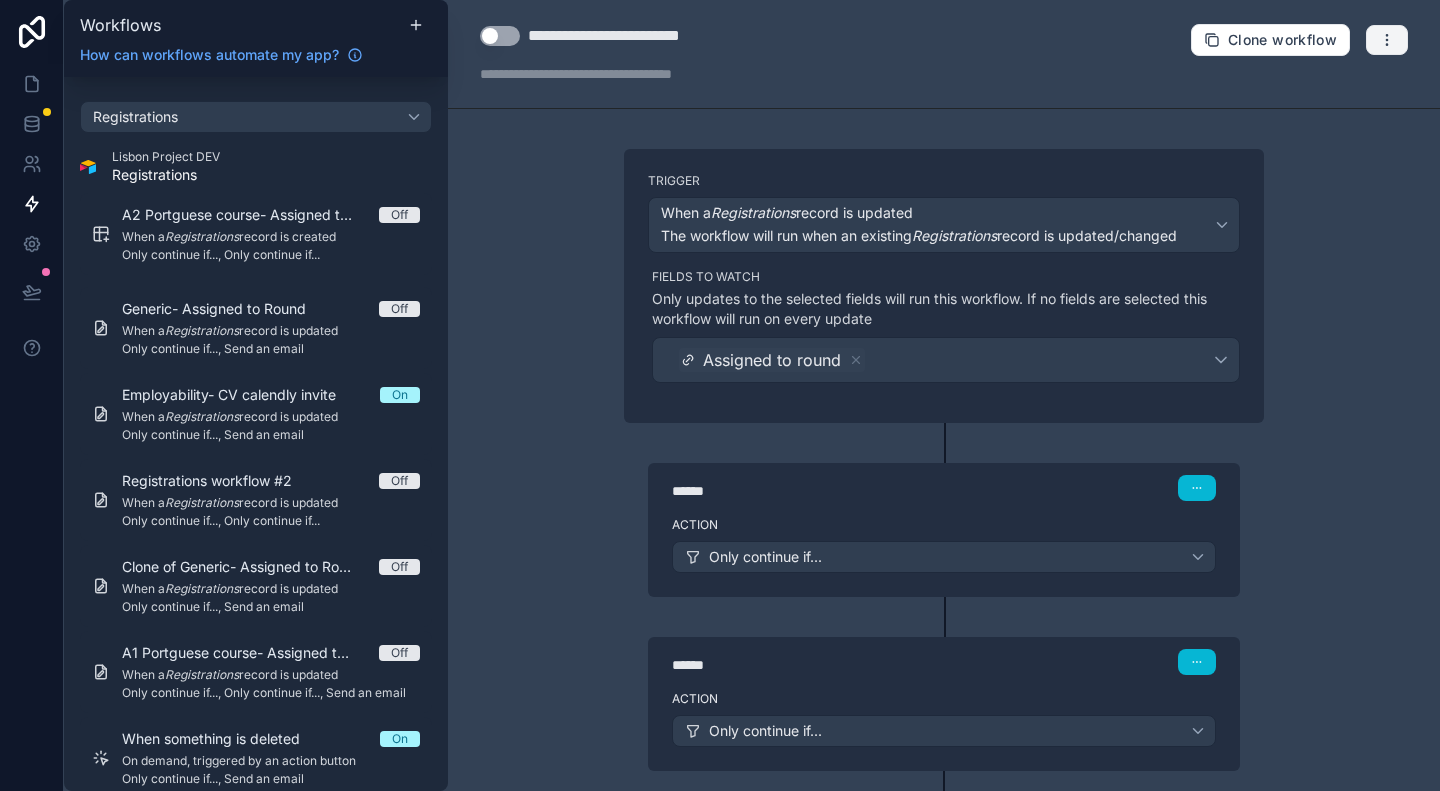 click 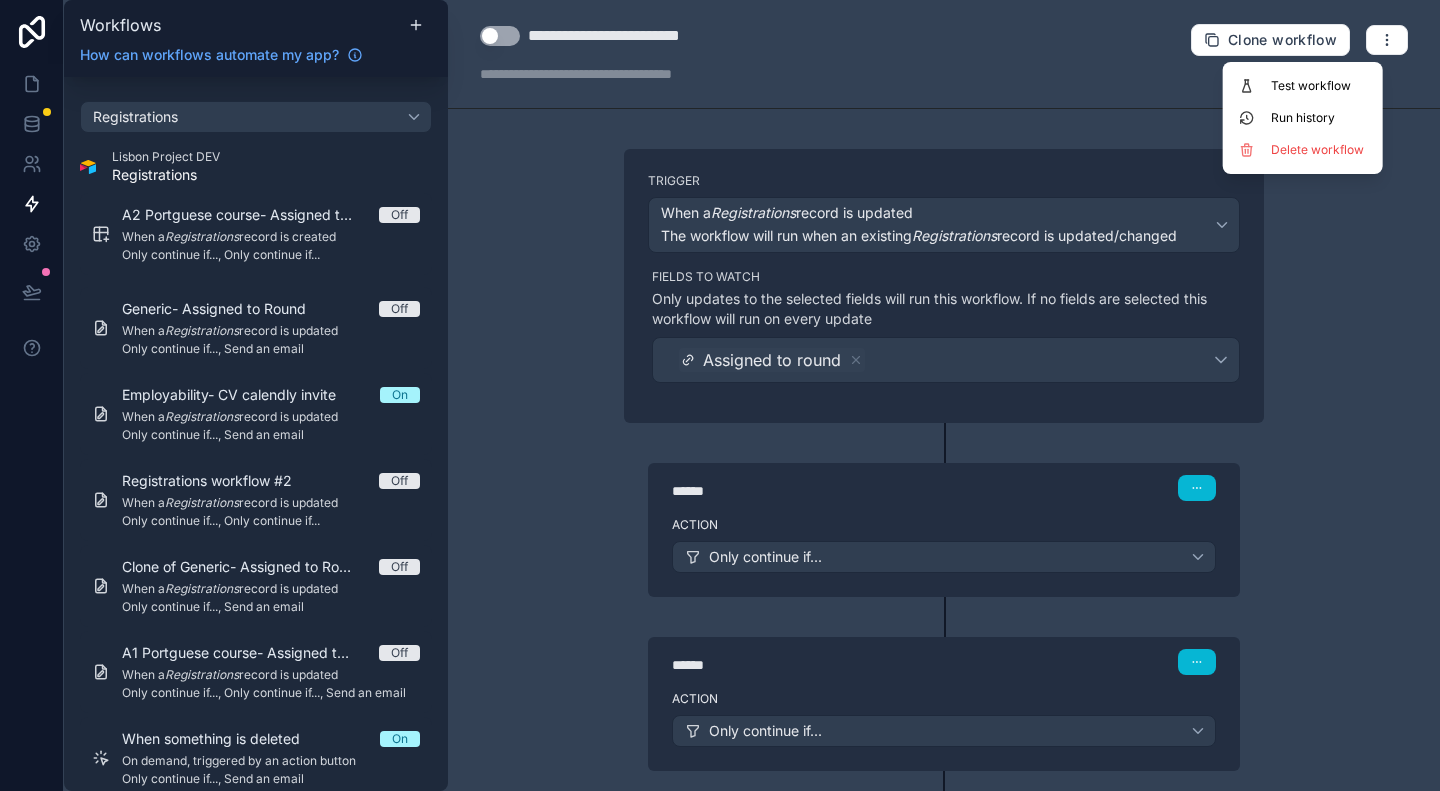 click on "**********" at bounding box center (944, 395) 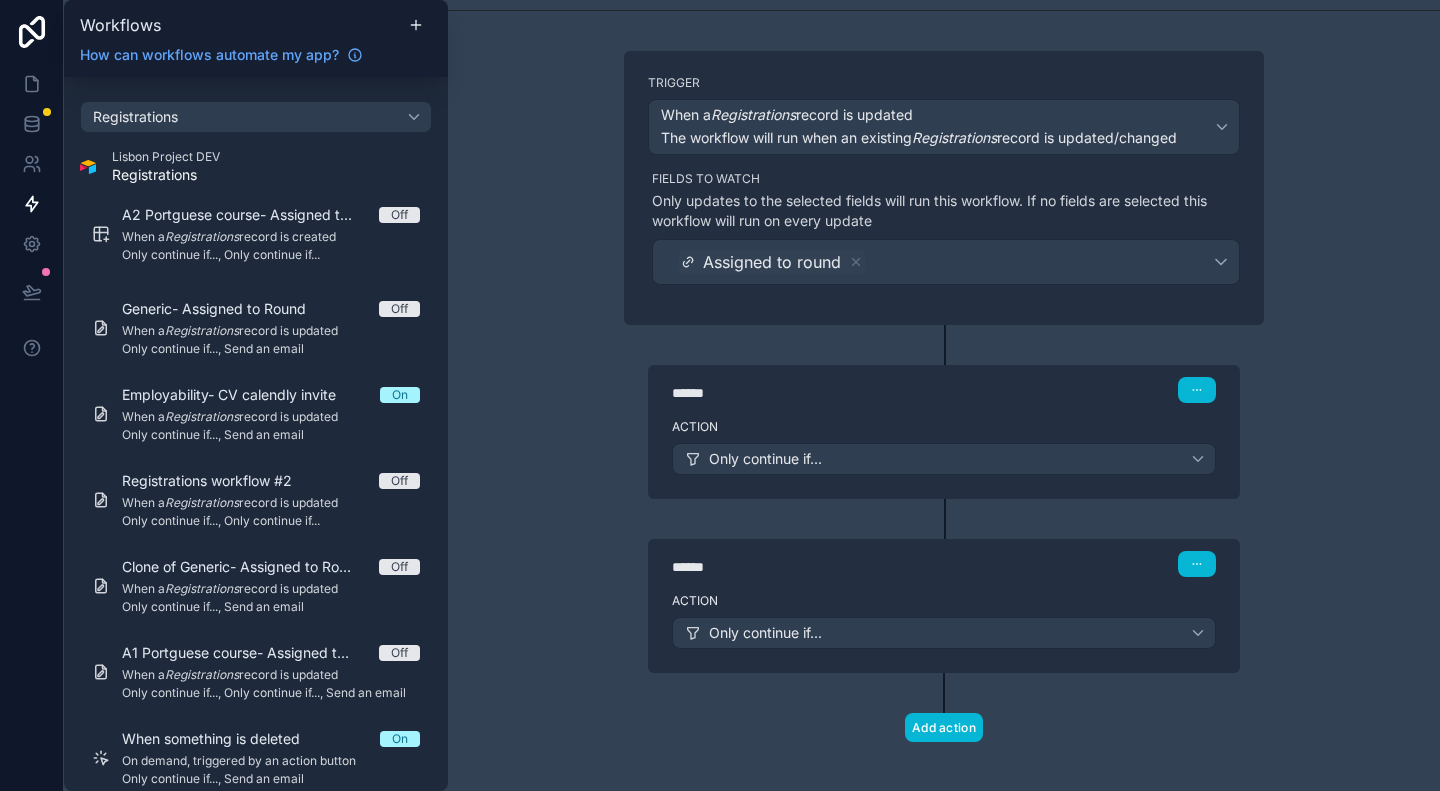 scroll, scrollTop: 108, scrollLeft: 0, axis: vertical 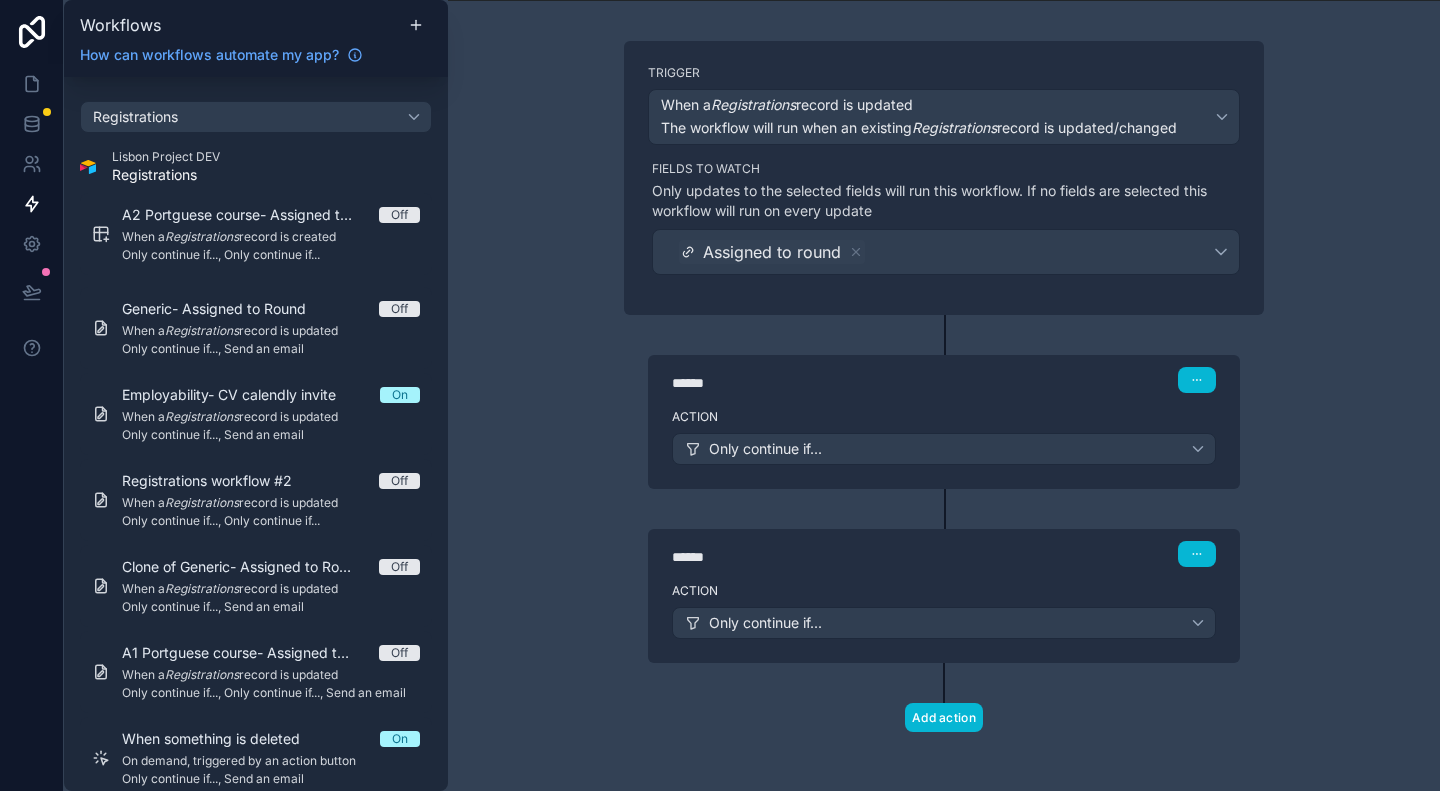 click on "******" at bounding box center (822, 383) 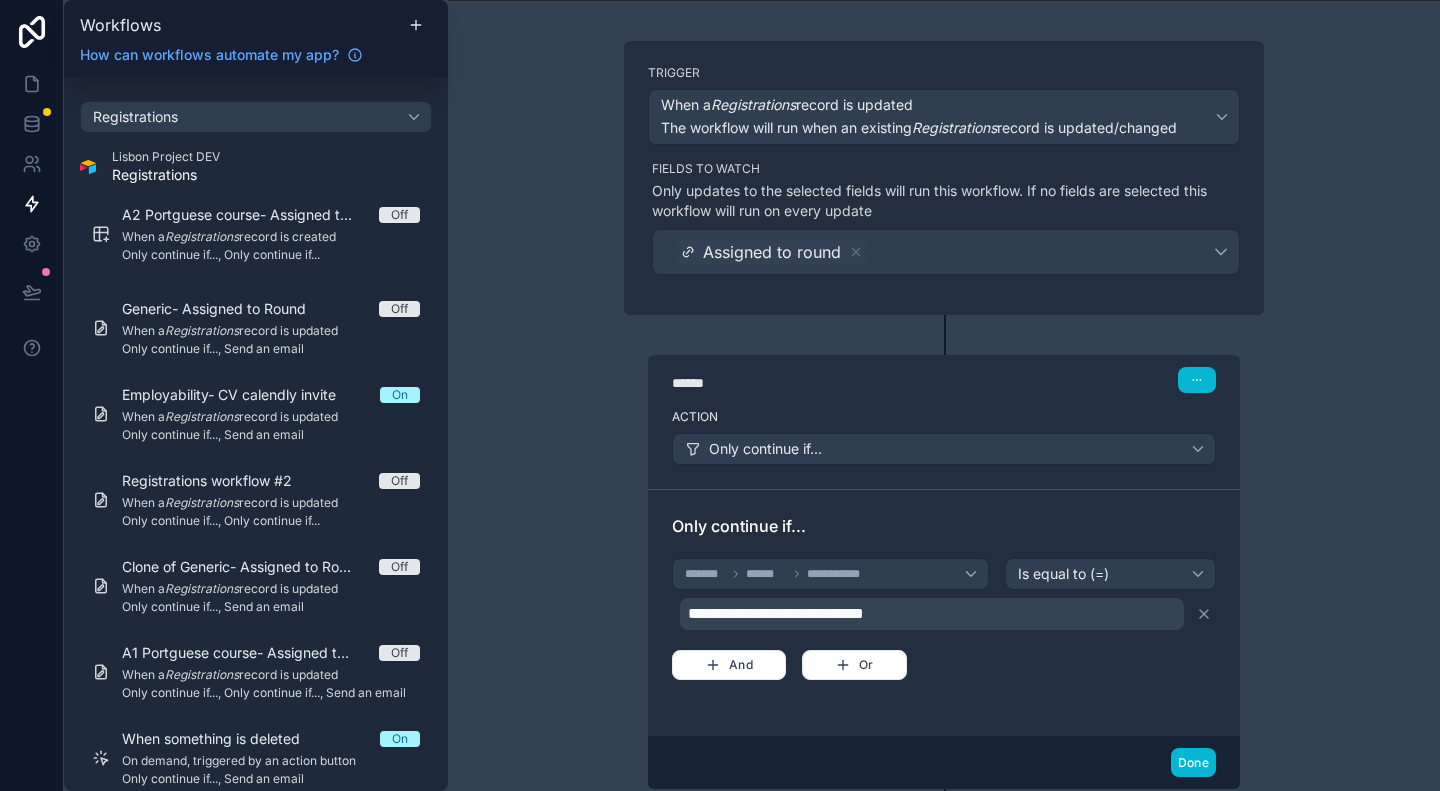 click on "Action" at bounding box center [944, 417] 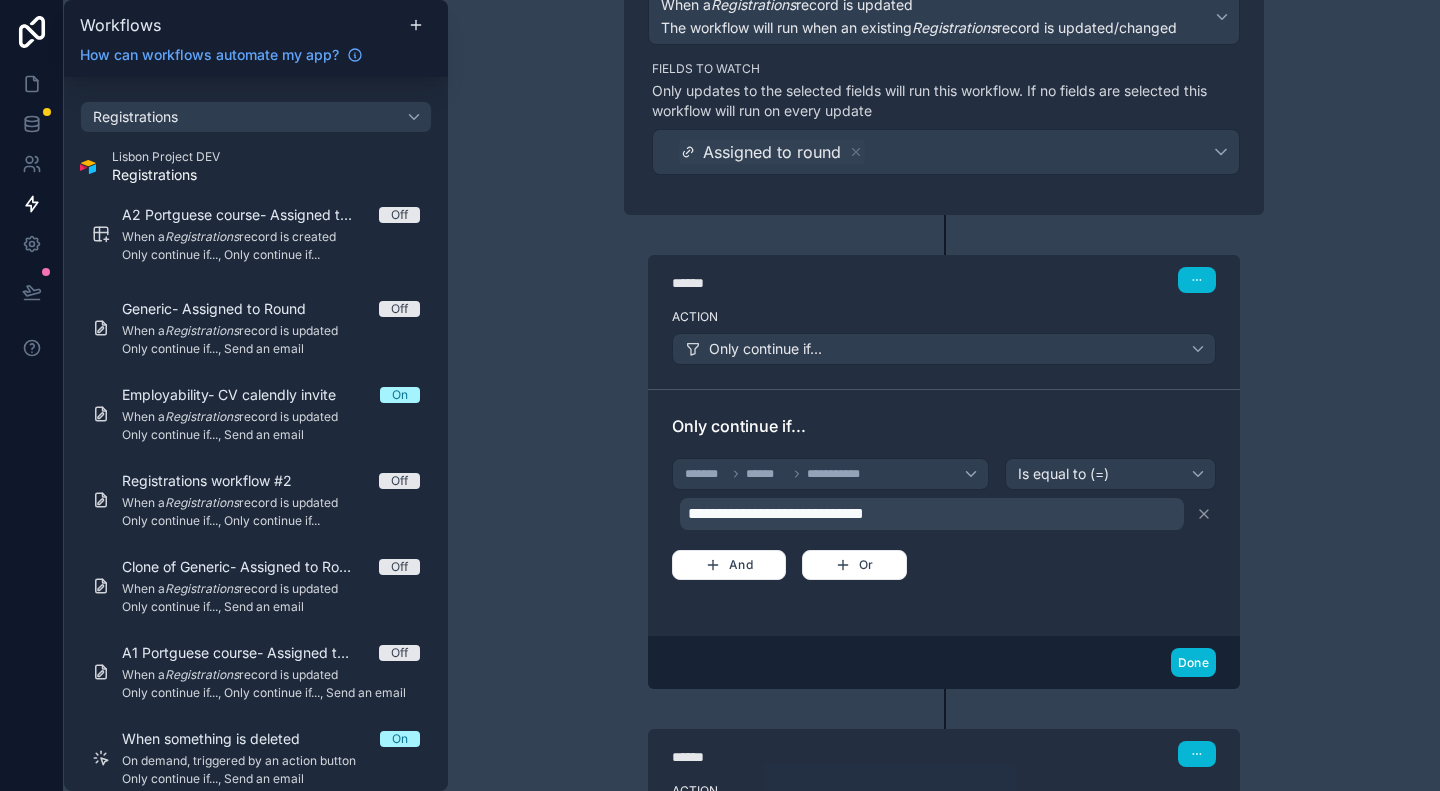 scroll, scrollTop: 406, scrollLeft: 0, axis: vertical 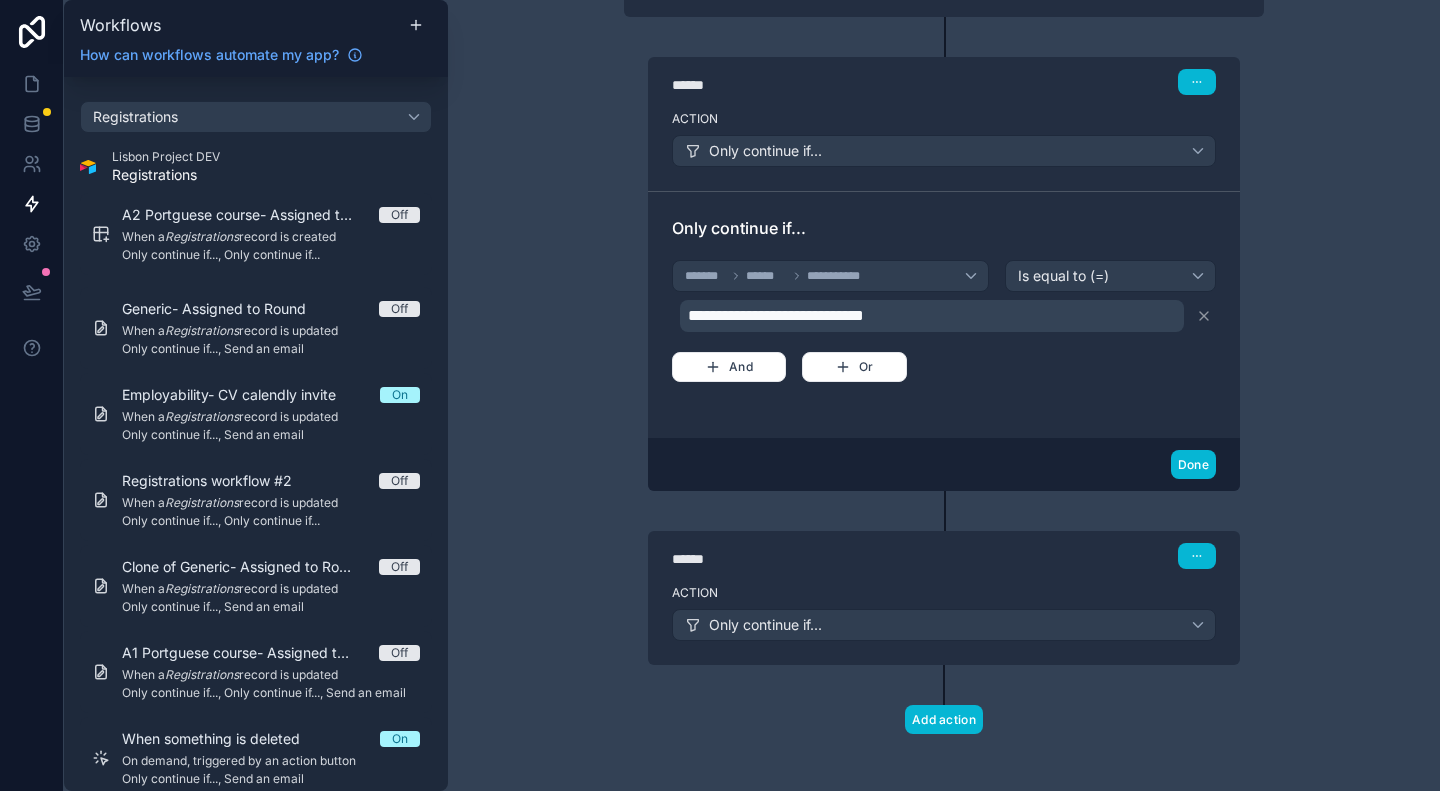 click on "****** Step 2" at bounding box center [944, 554] 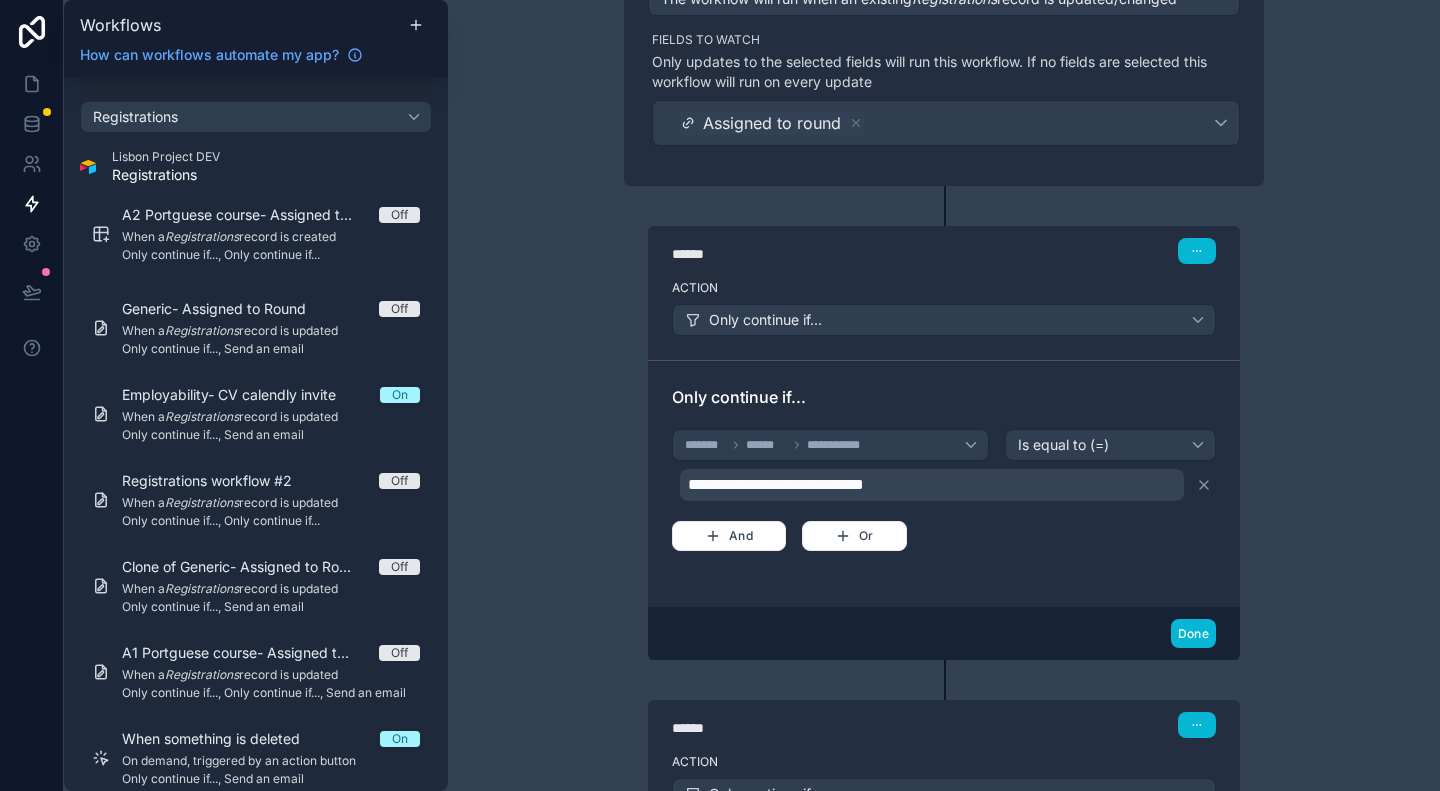 scroll, scrollTop: 0, scrollLeft: 0, axis: both 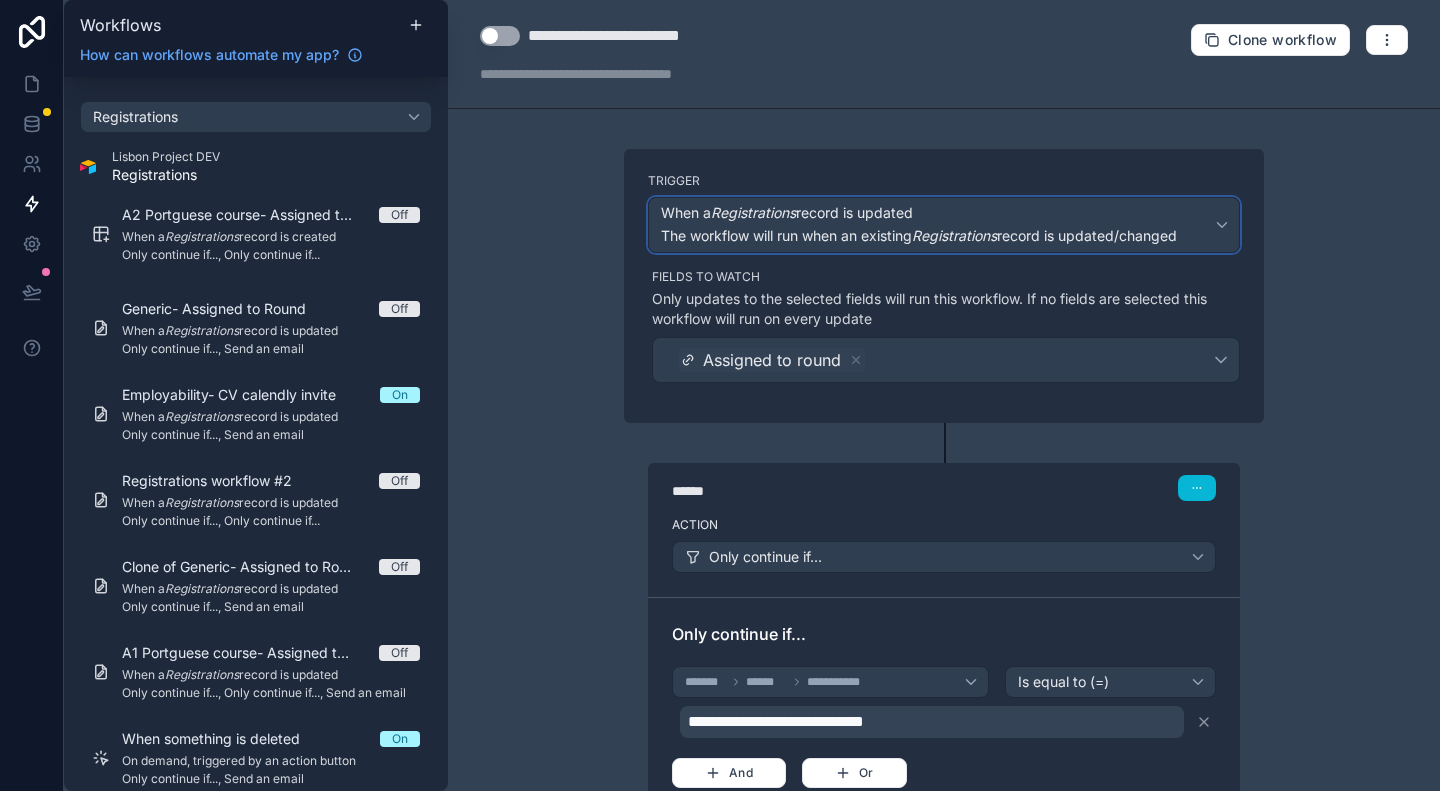 click on "The workflow will run when an existing  Registrations  record is updated/changed" at bounding box center (919, 235) 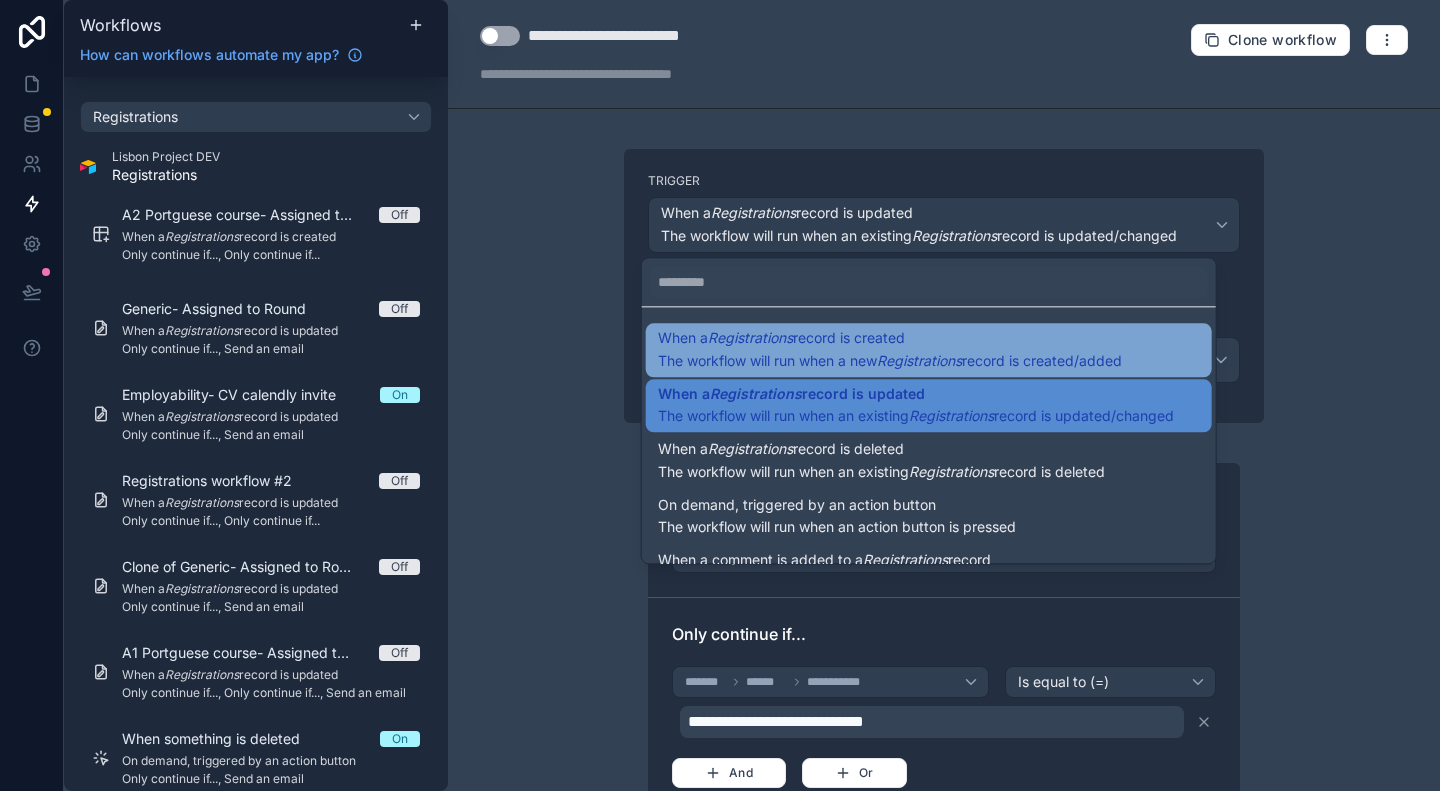 click on "The workflow will run when a new Registrations record is created/added" at bounding box center [890, 360] 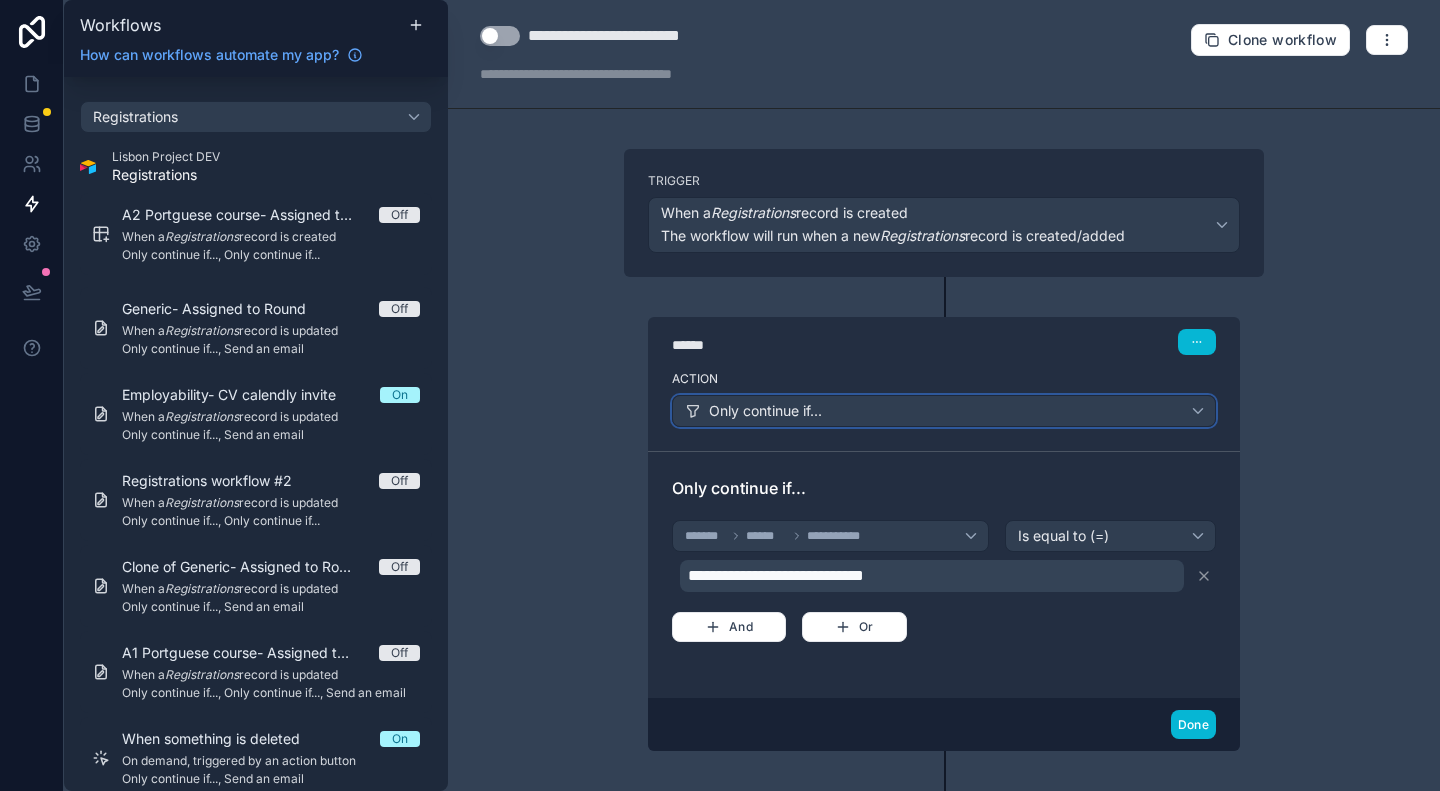 click on "Only continue if..." at bounding box center (944, 411) 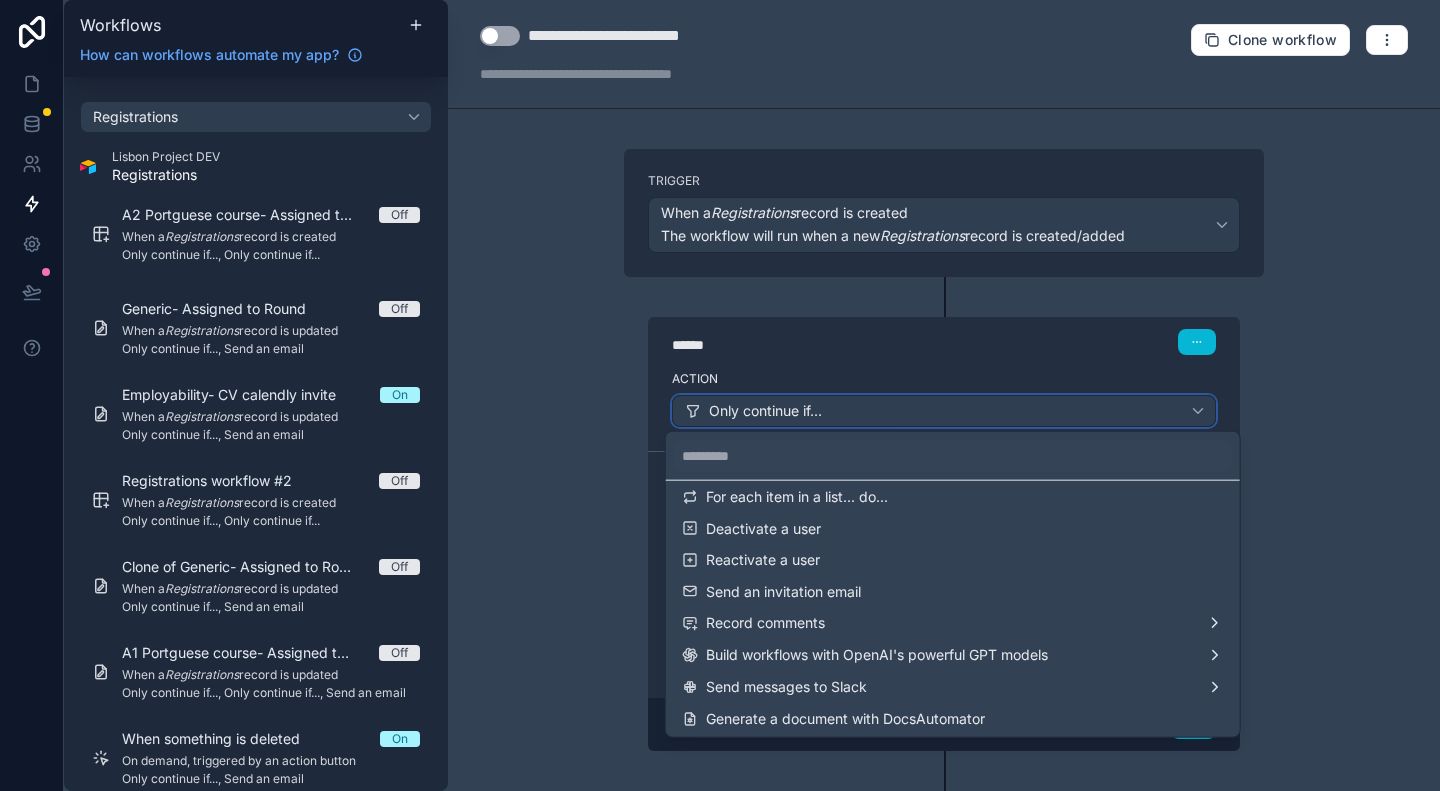 scroll, scrollTop: 167, scrollLeft: 0, axis: vertical 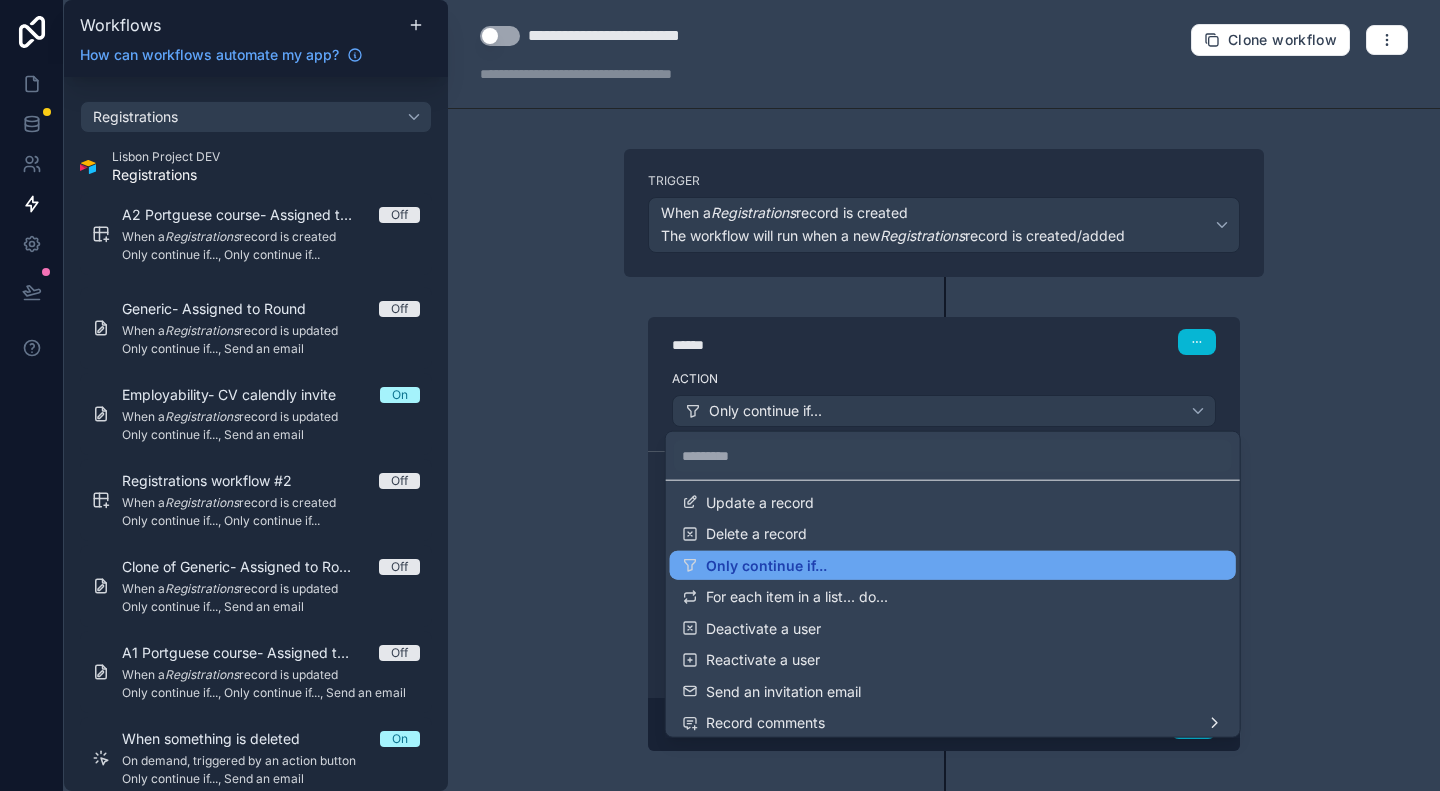 click on "Only continue if..." at bounding box center (766, 565) 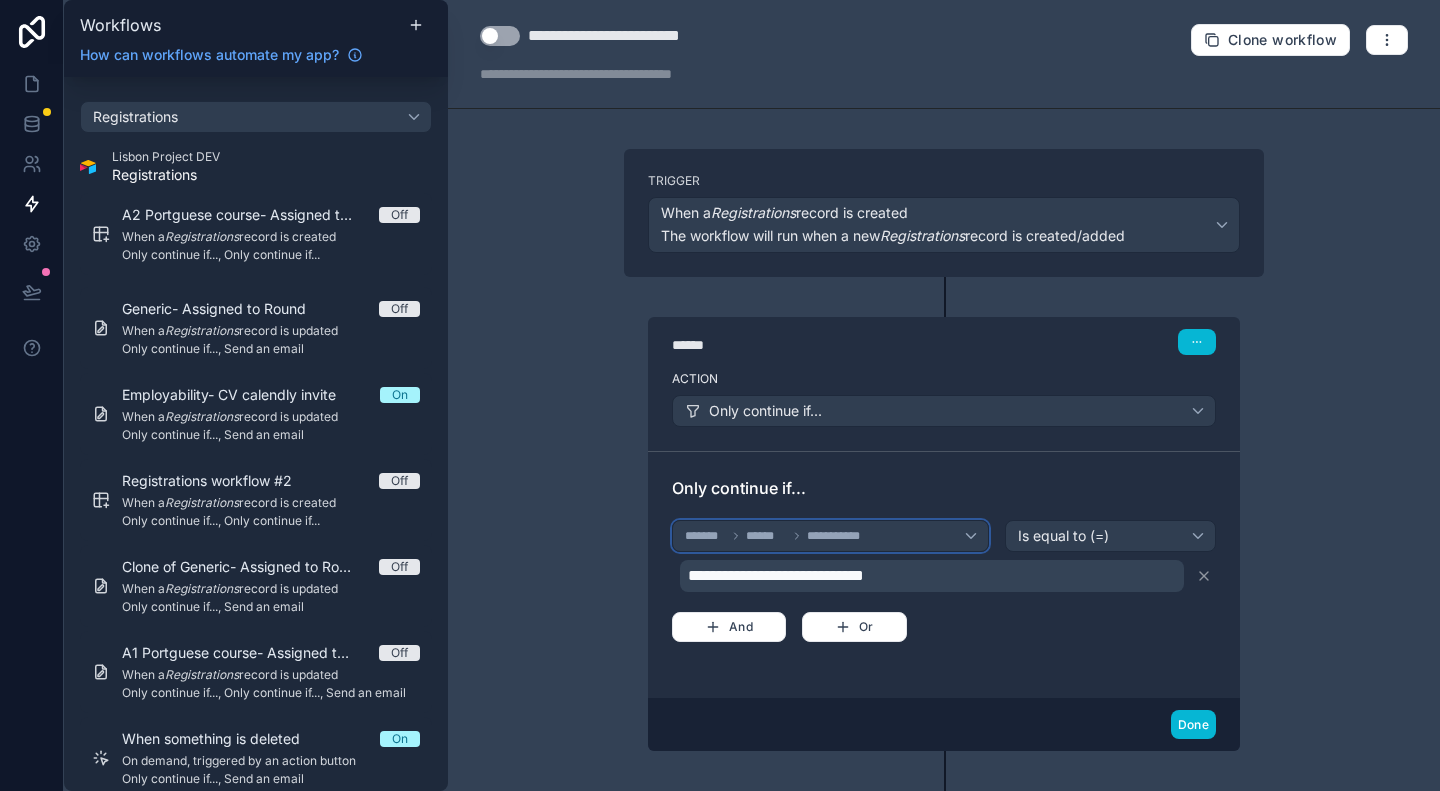 click 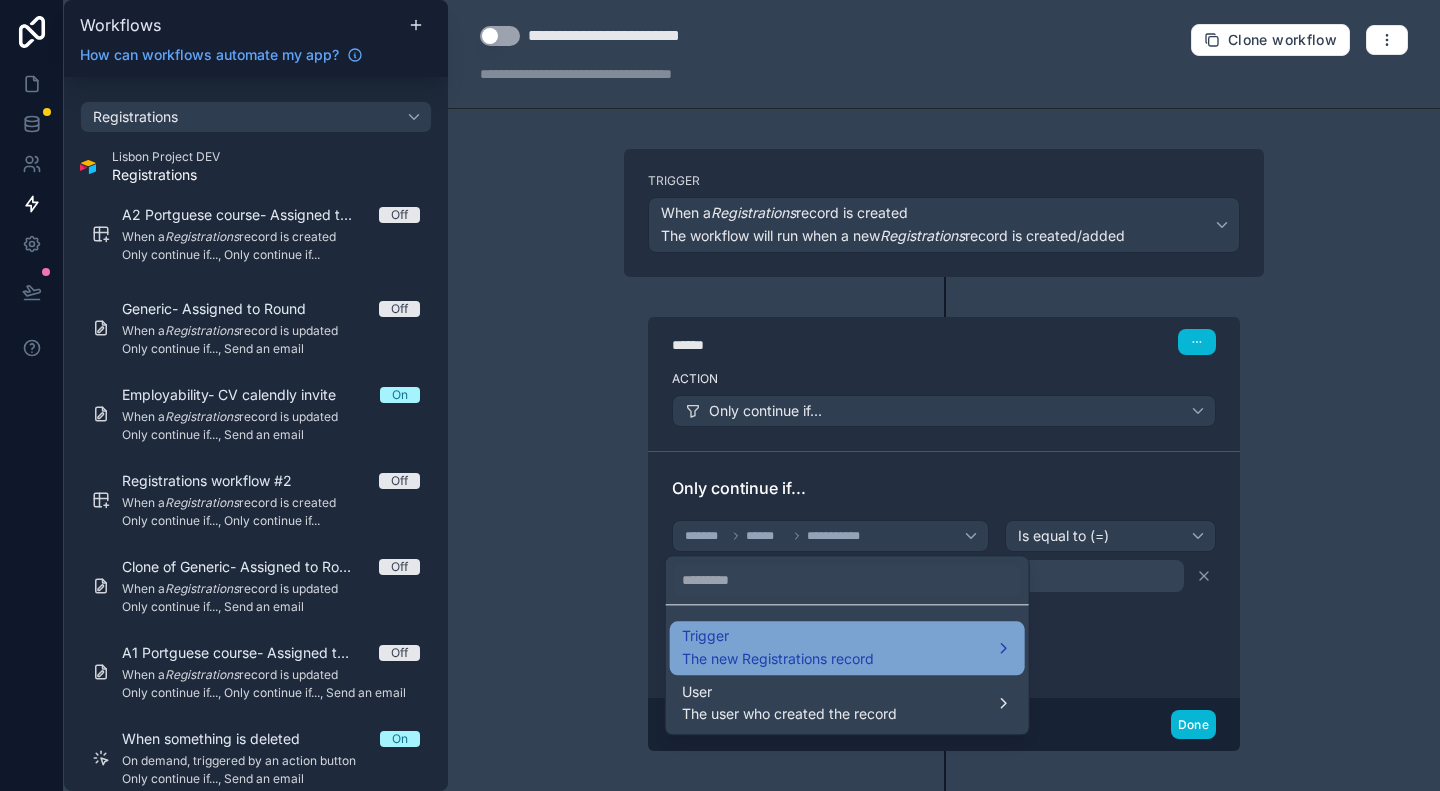 click on "Trigger The new Registrations record" at bounding box center (847, 648) 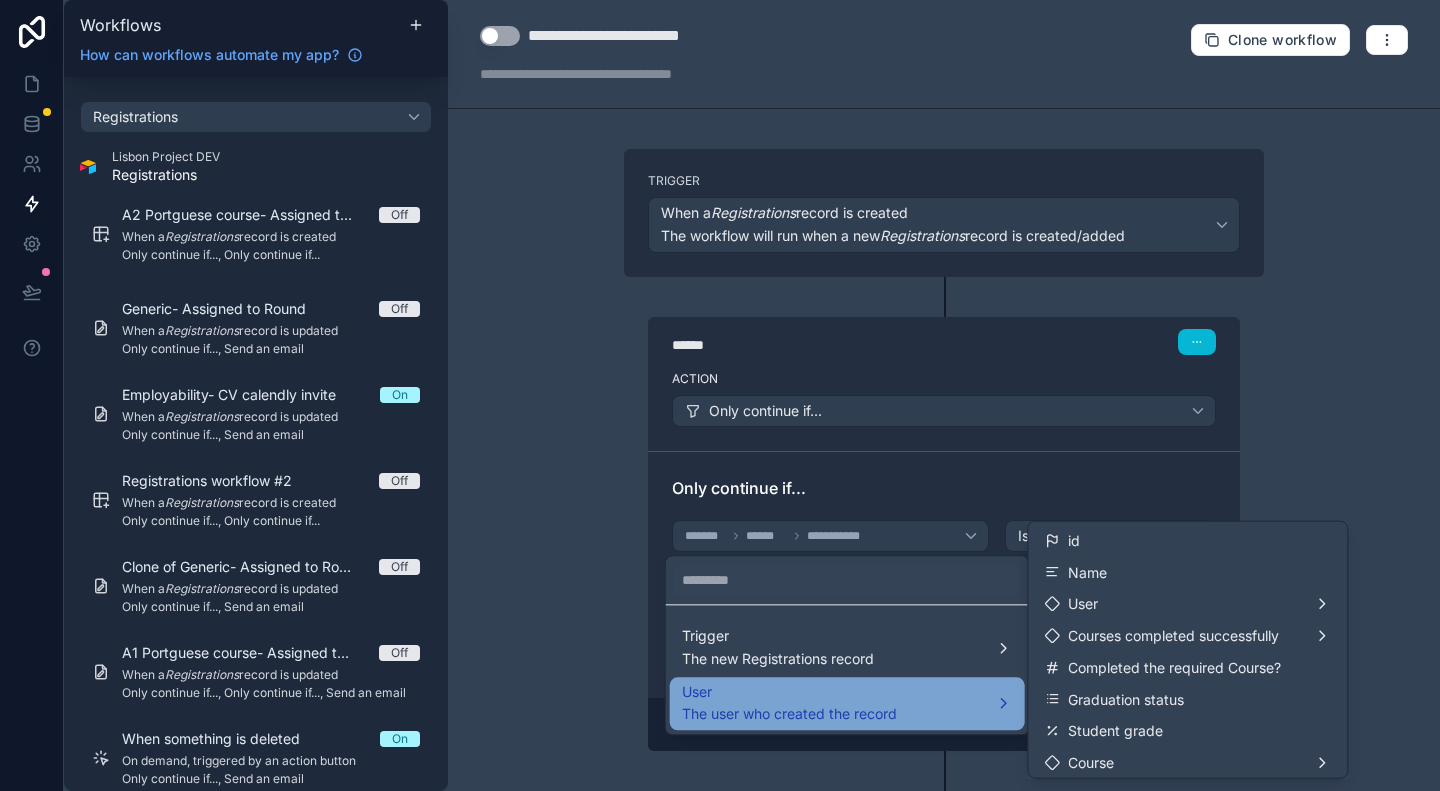 click on "User The user who created the record" at bounding box center [847, 704] 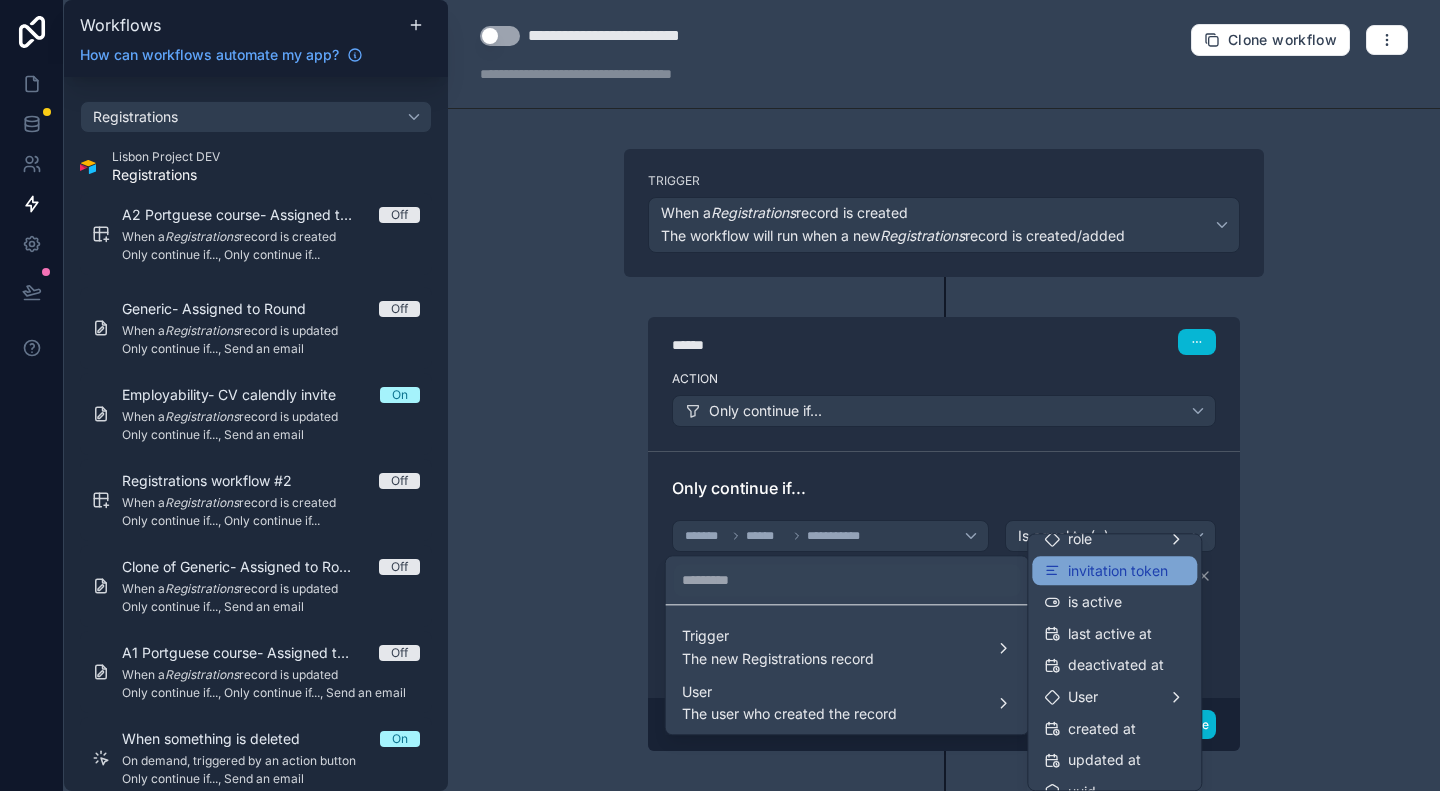 scroll, scrollTop: 256, scrollLeft: 0, axis: vertical 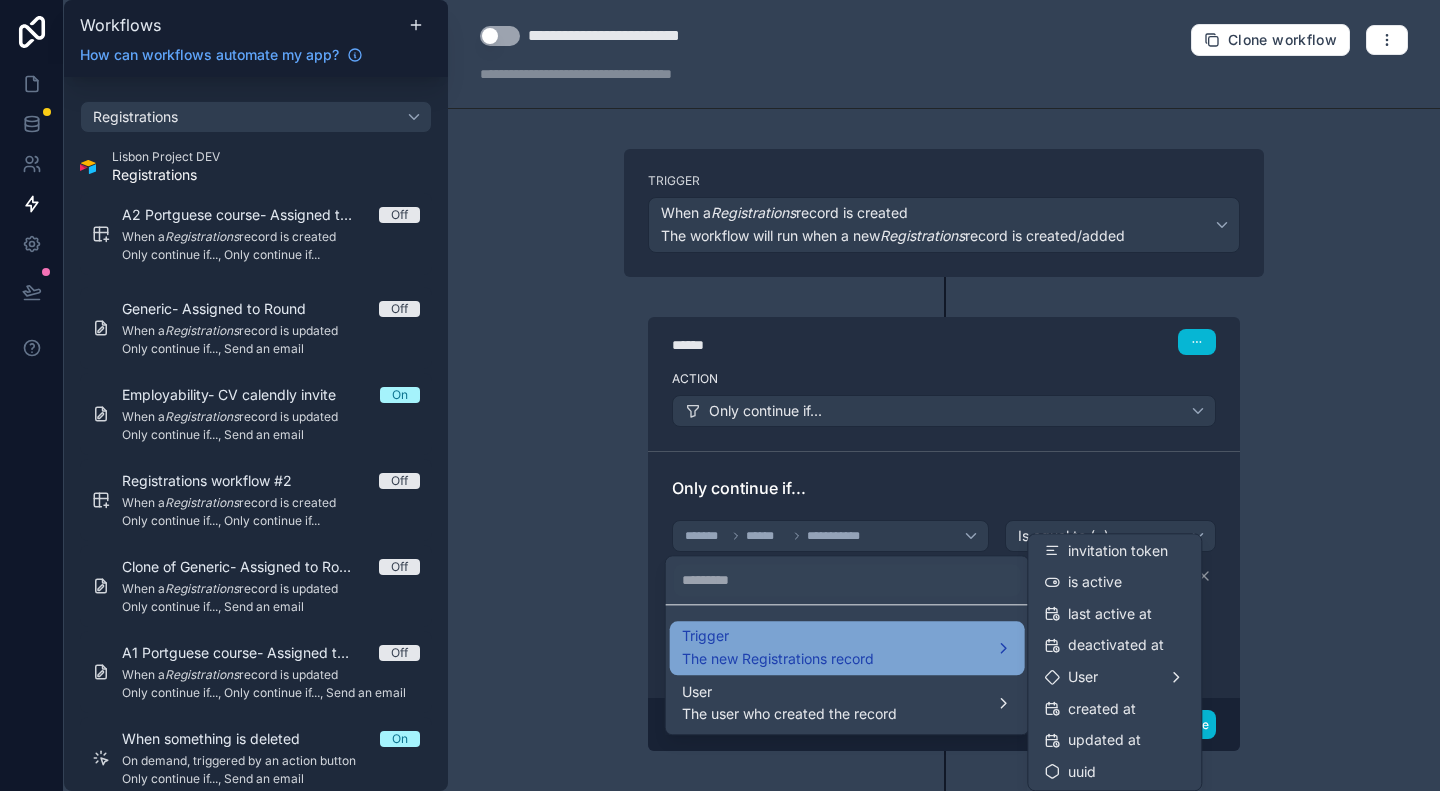 click on "Trigger The new Registrations record" at bounding box center [847, 648] 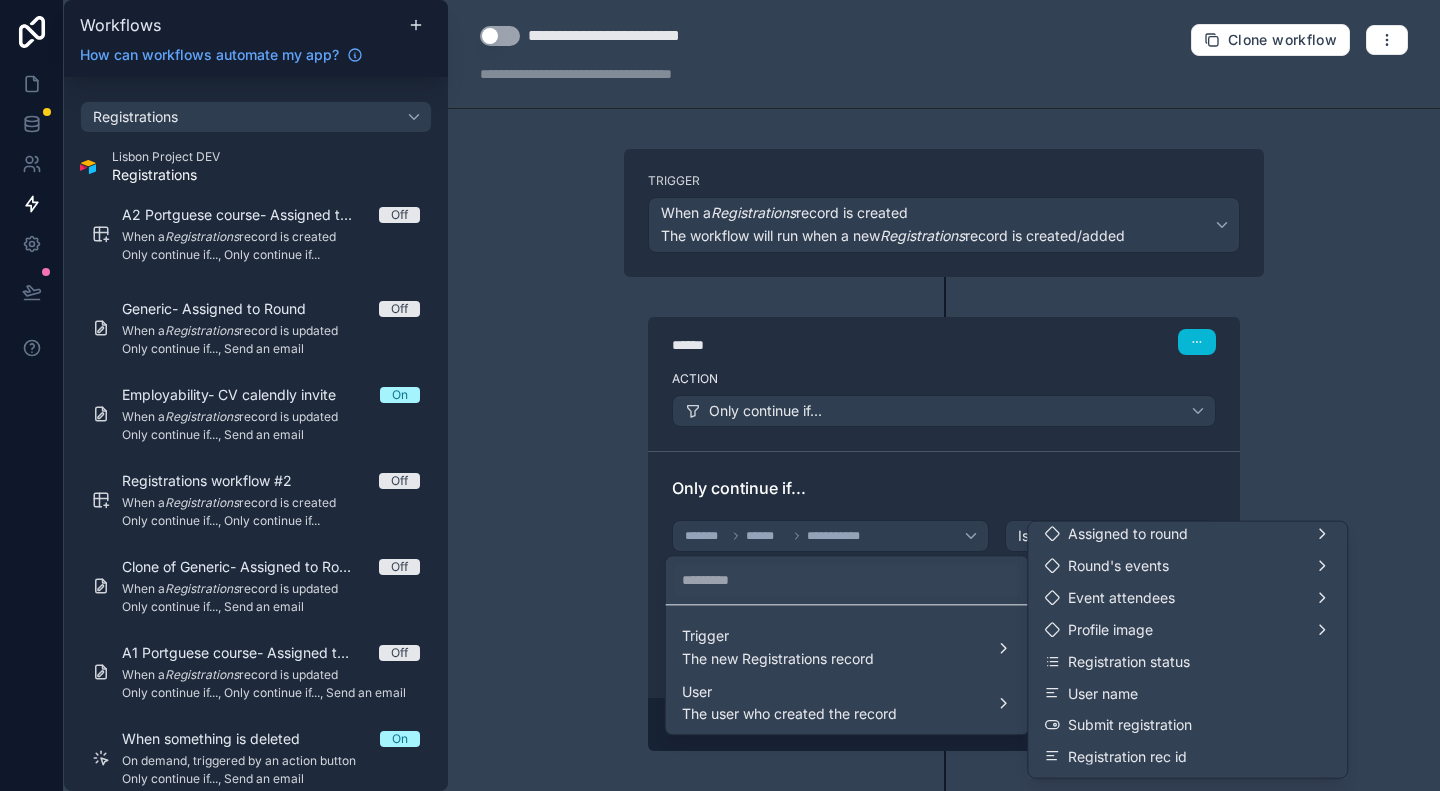 scroll, scrollTop: 390, scrollLeft: 0, axis: vertical 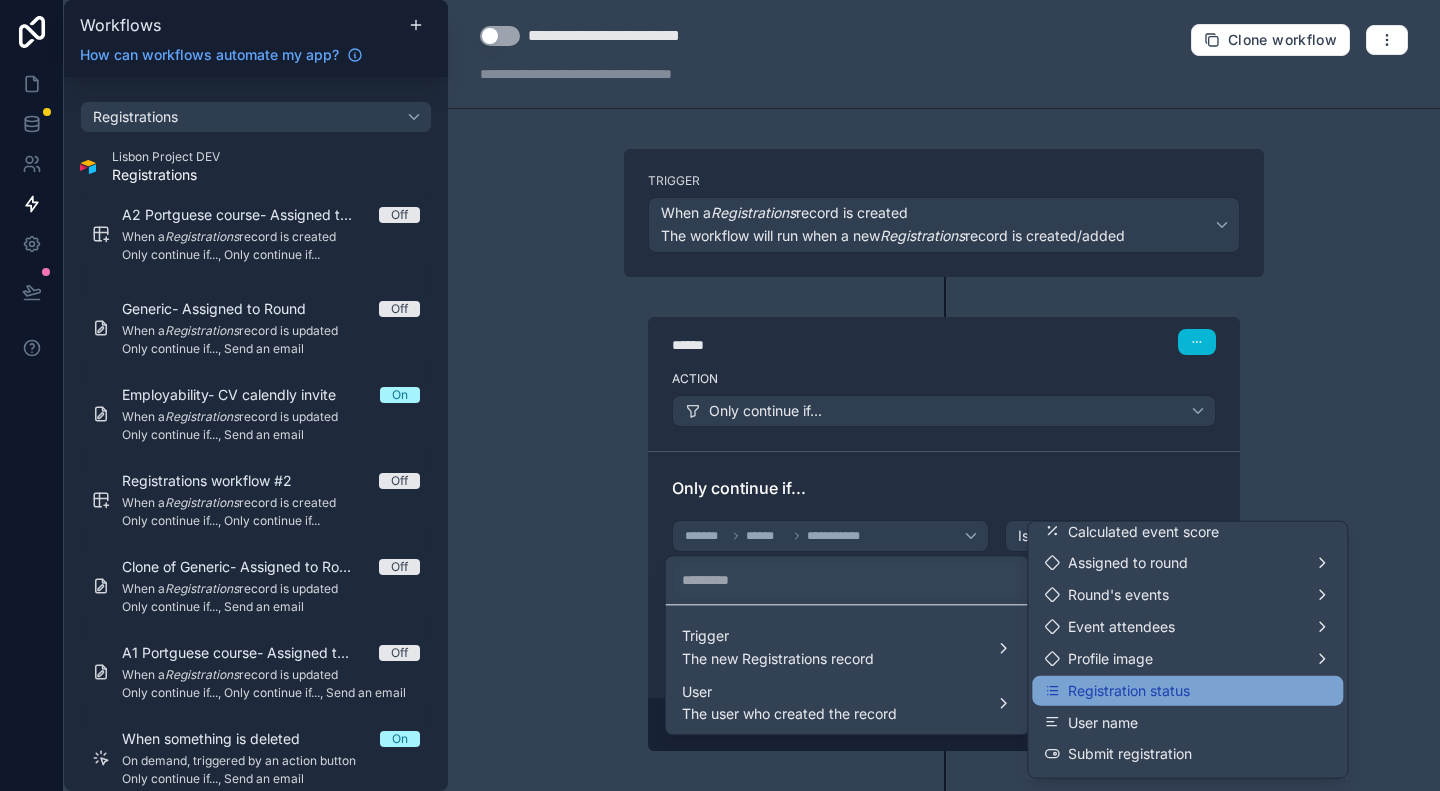 click on "Registration status" at bounding box center [1187, 691] 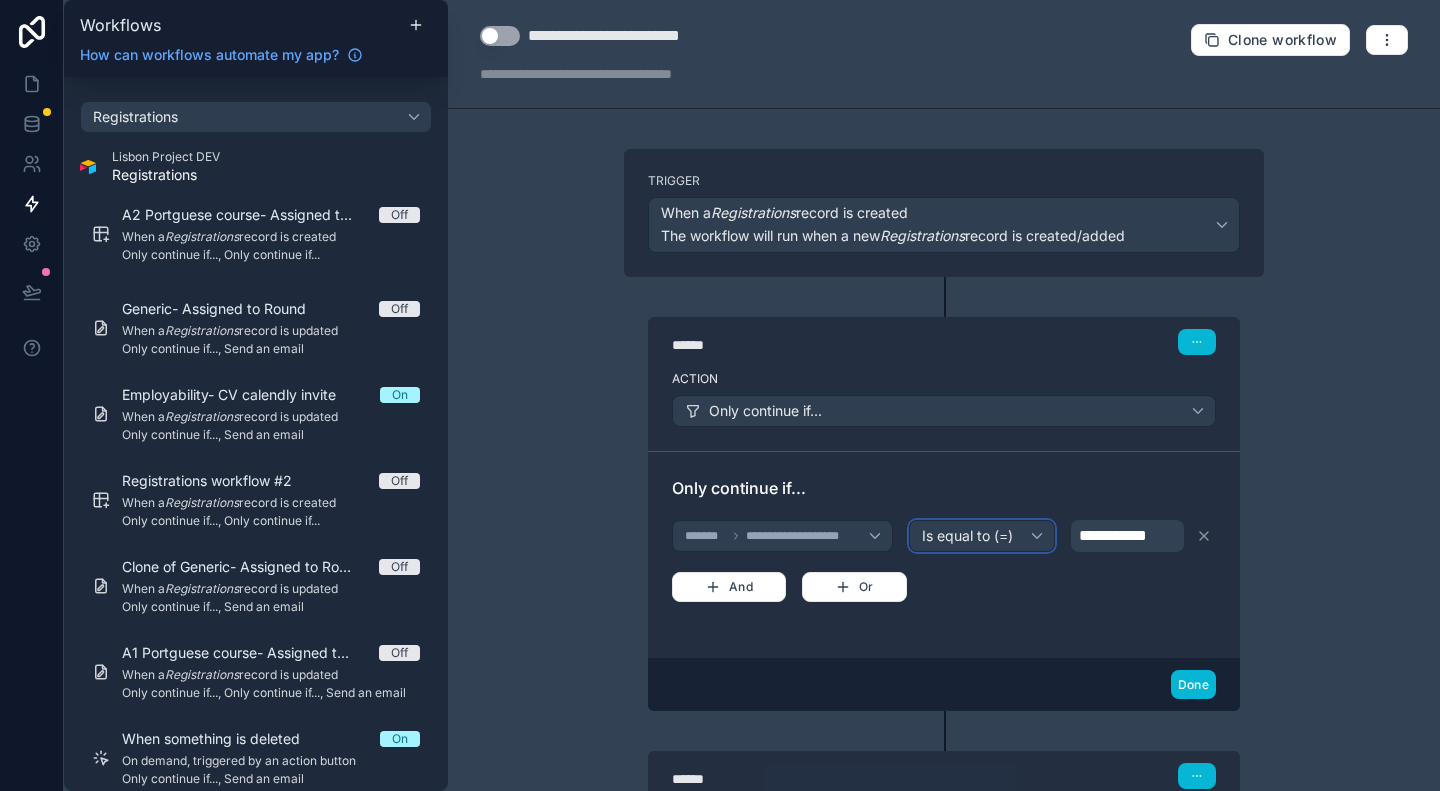 click on "Is equal to (=)" at bounding box center [967, 536] 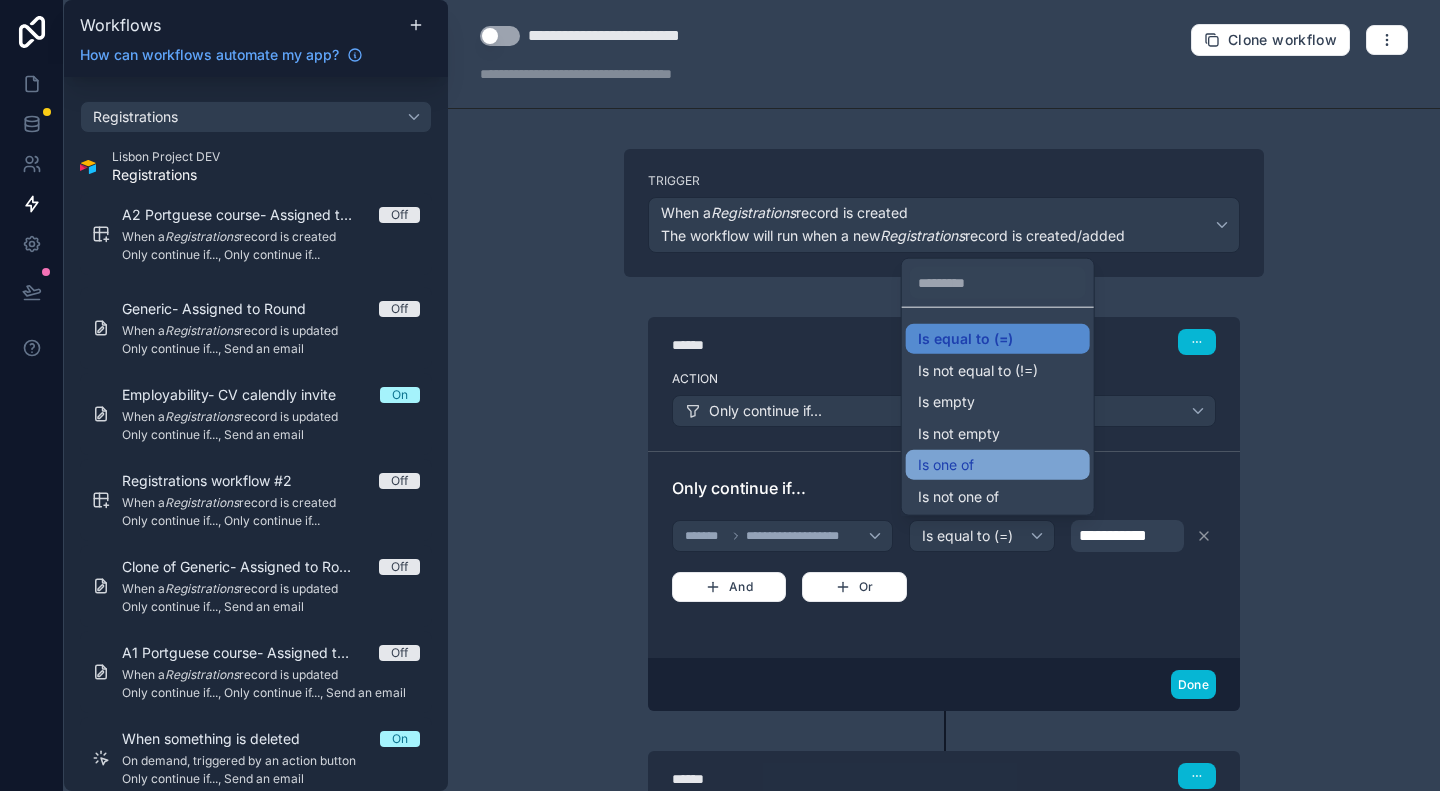 click on "Is one of" at bounding box center (998, 465) 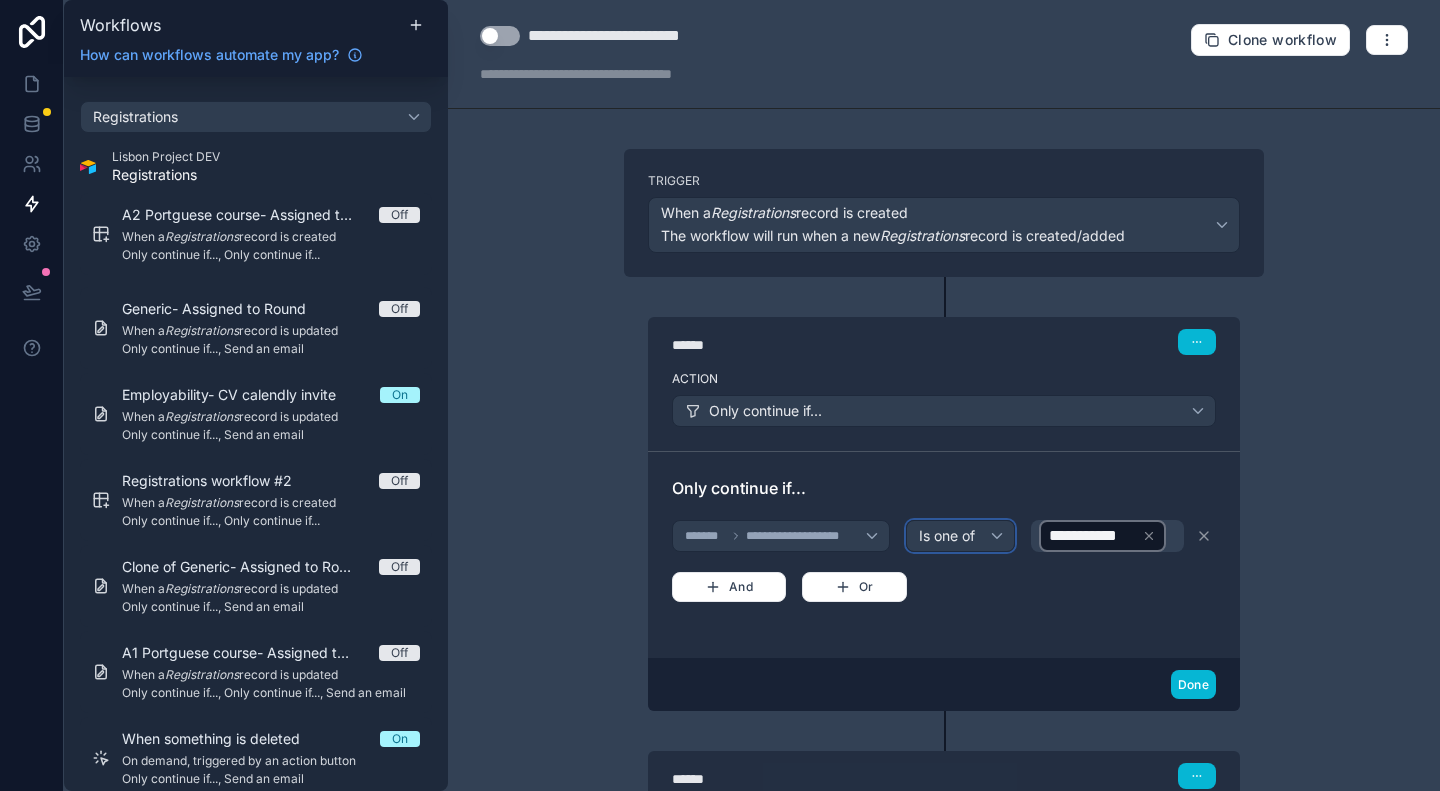 click on "Is one of" at bounding box center [960, 536] 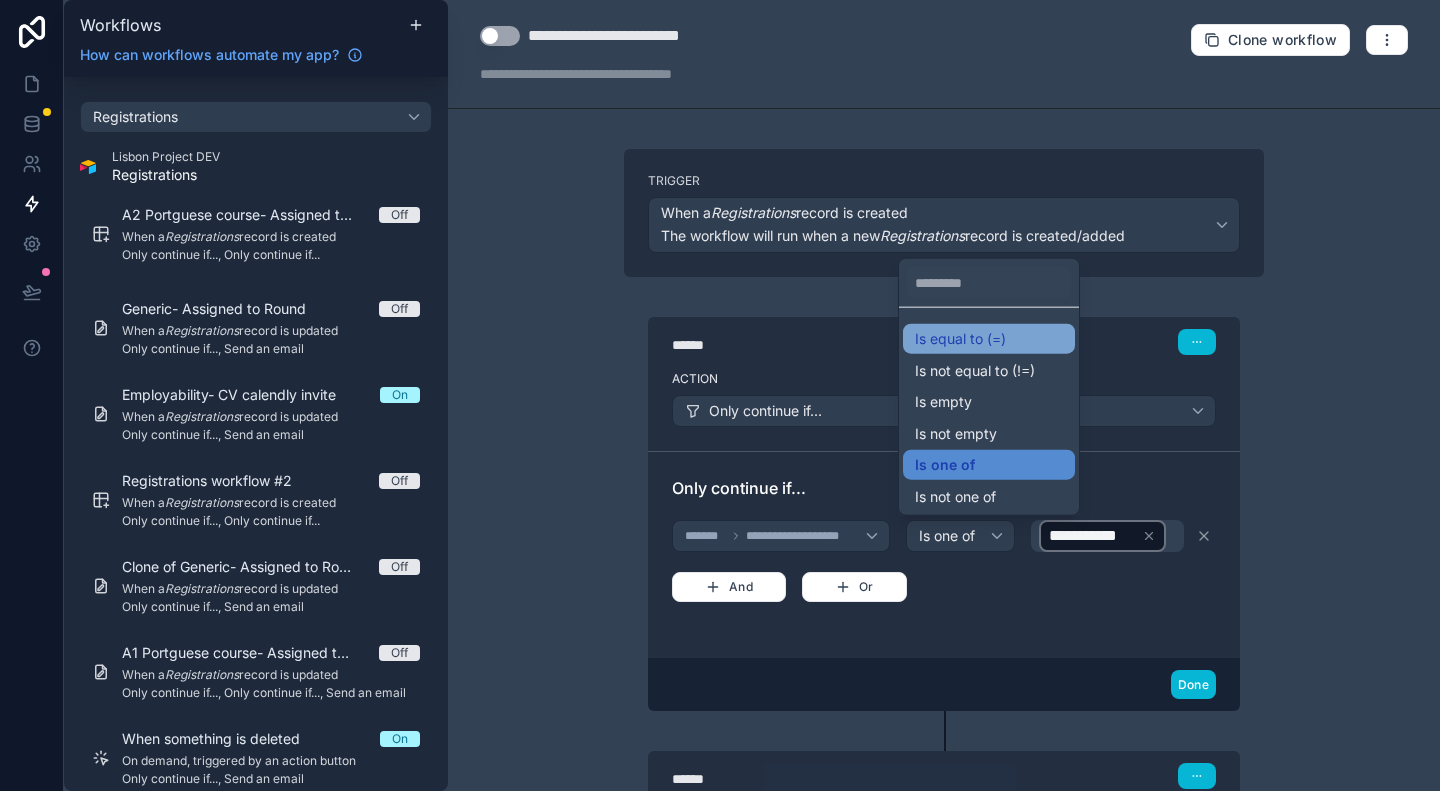 click on "Is equal to (=)" at bounding box center [960, 339] 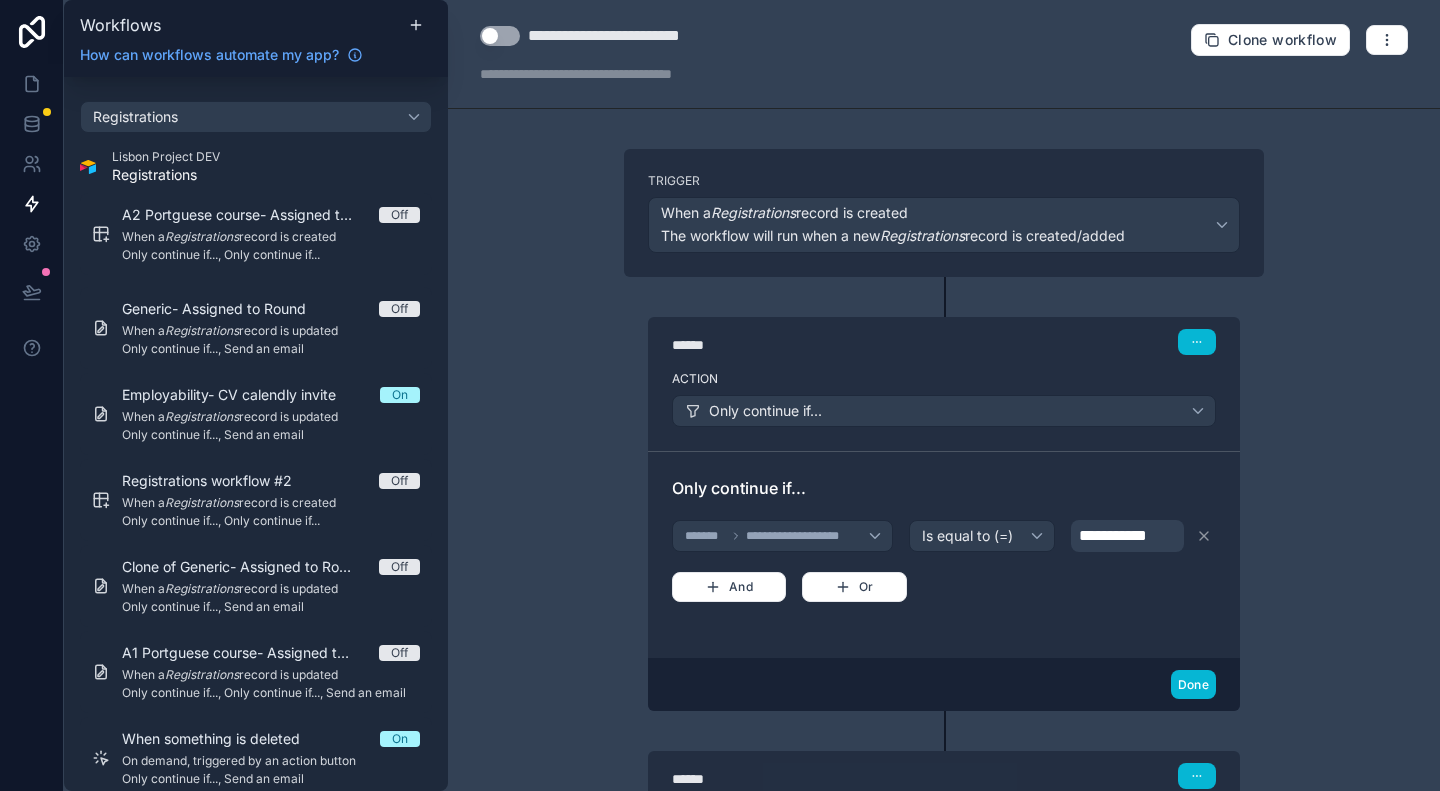 click on "**********" at bounding box center [1121, 536] 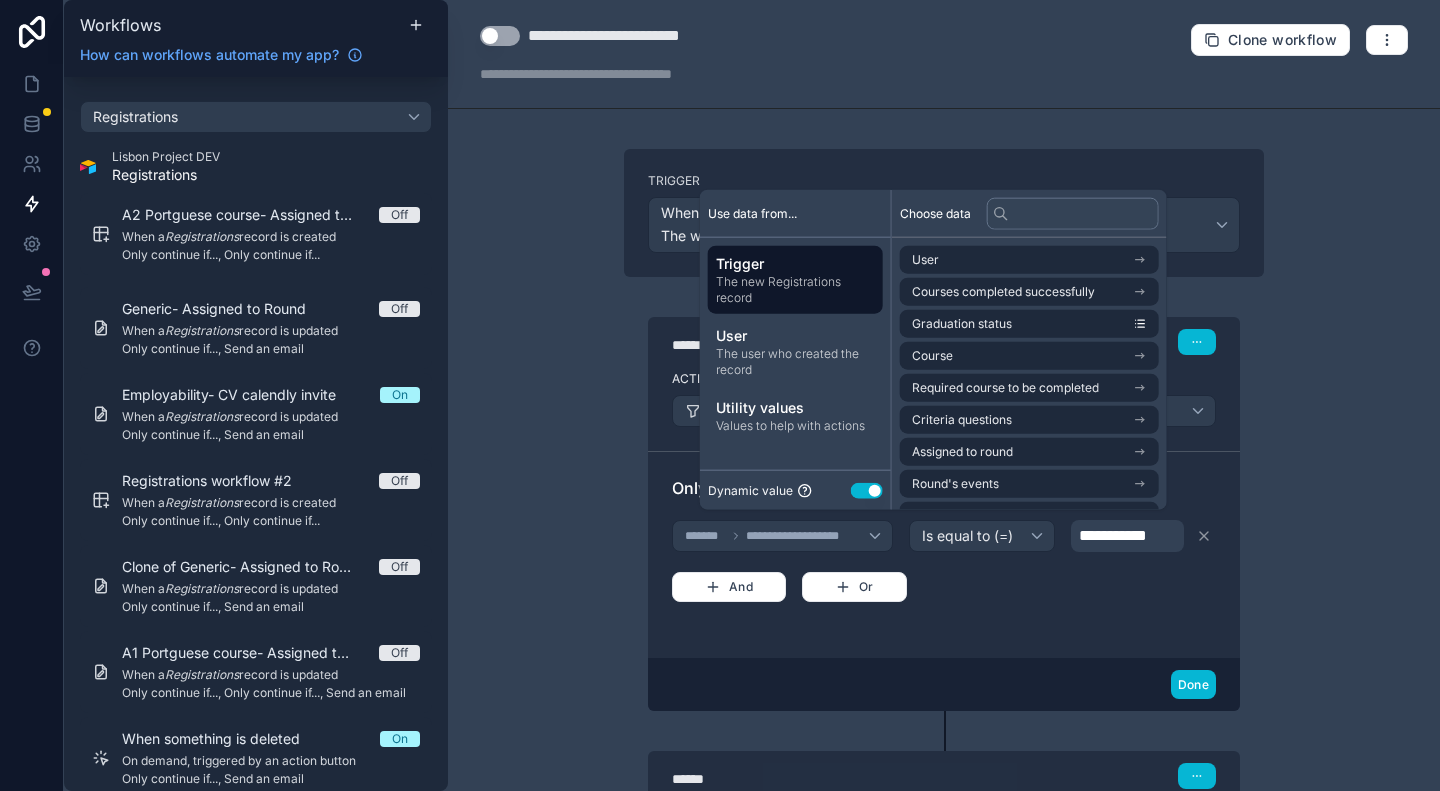 click on "Use setting" at bounding box center [867, 490] 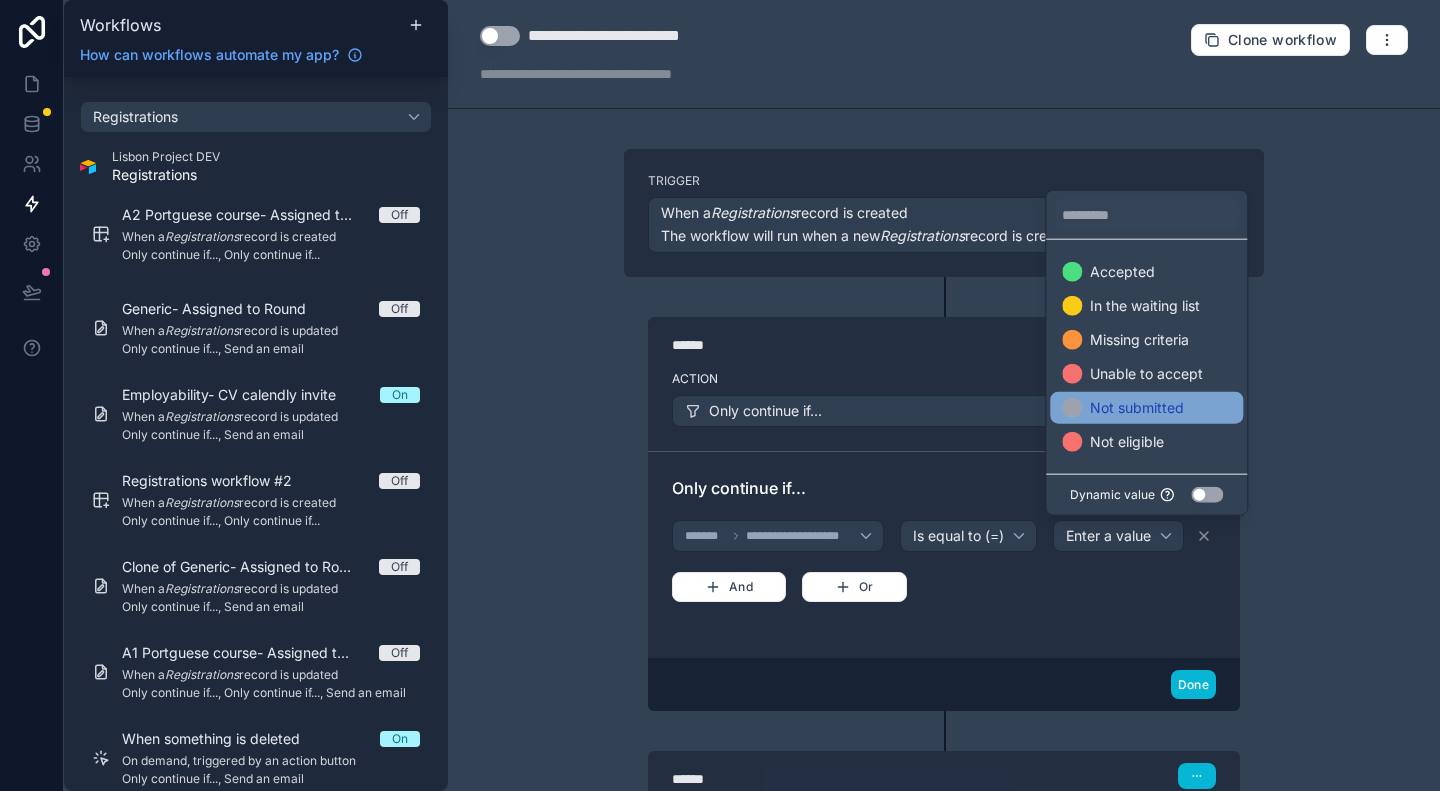 click on "Not submitted" at bounding box center (1137, 408) 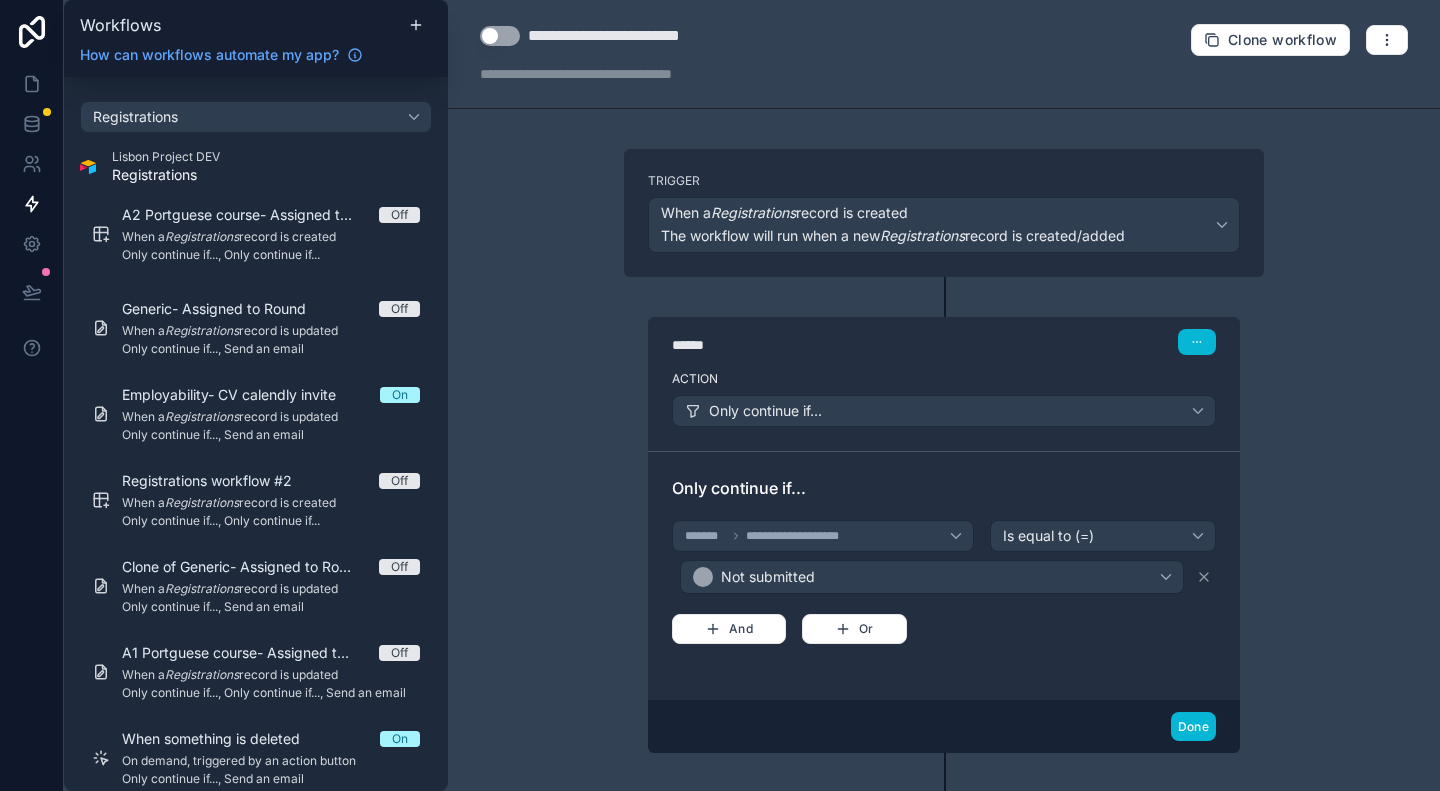 click on "**********" at bounding box center (944, 395) 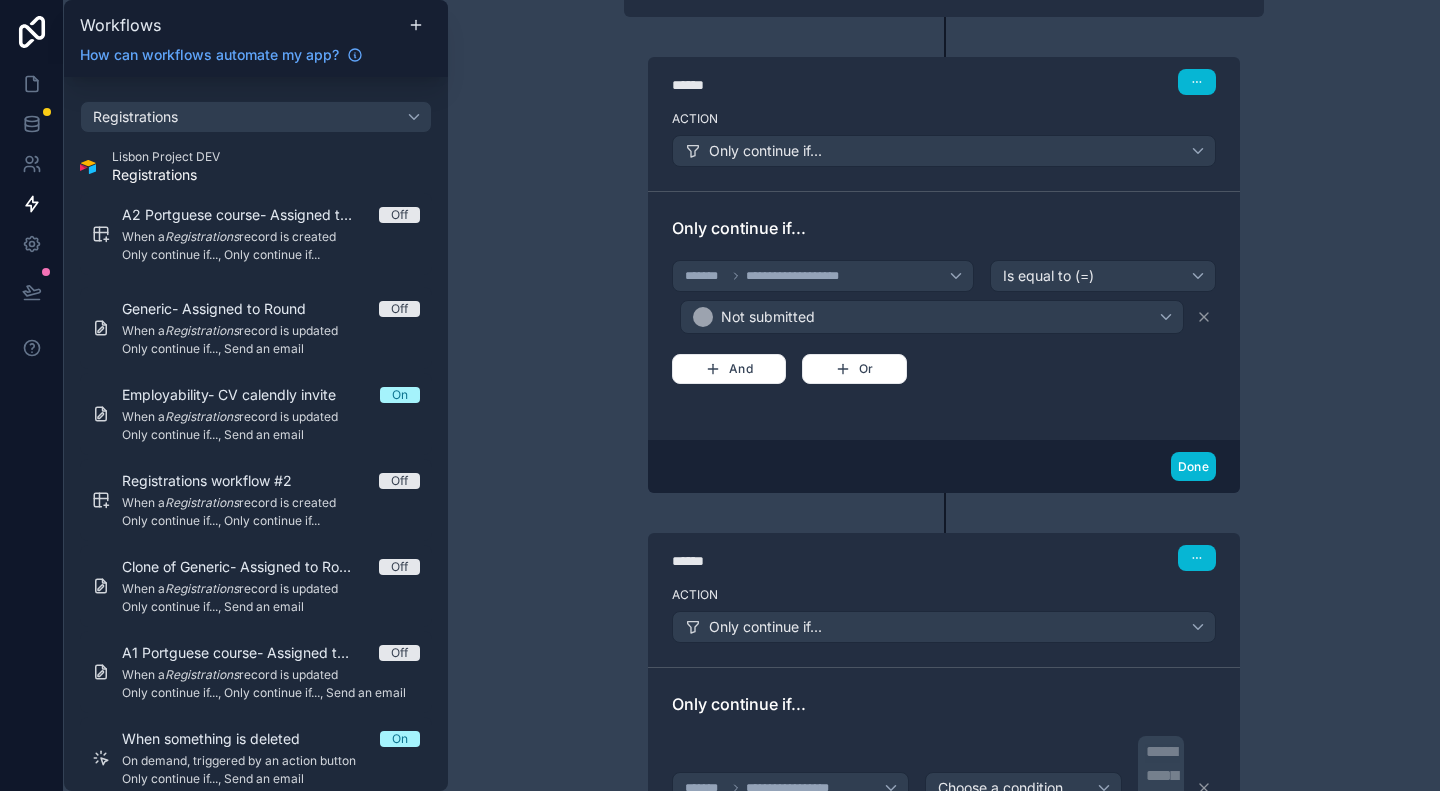 scroll, scrollTop: 300, scrollLeft: 0, axis: vertical 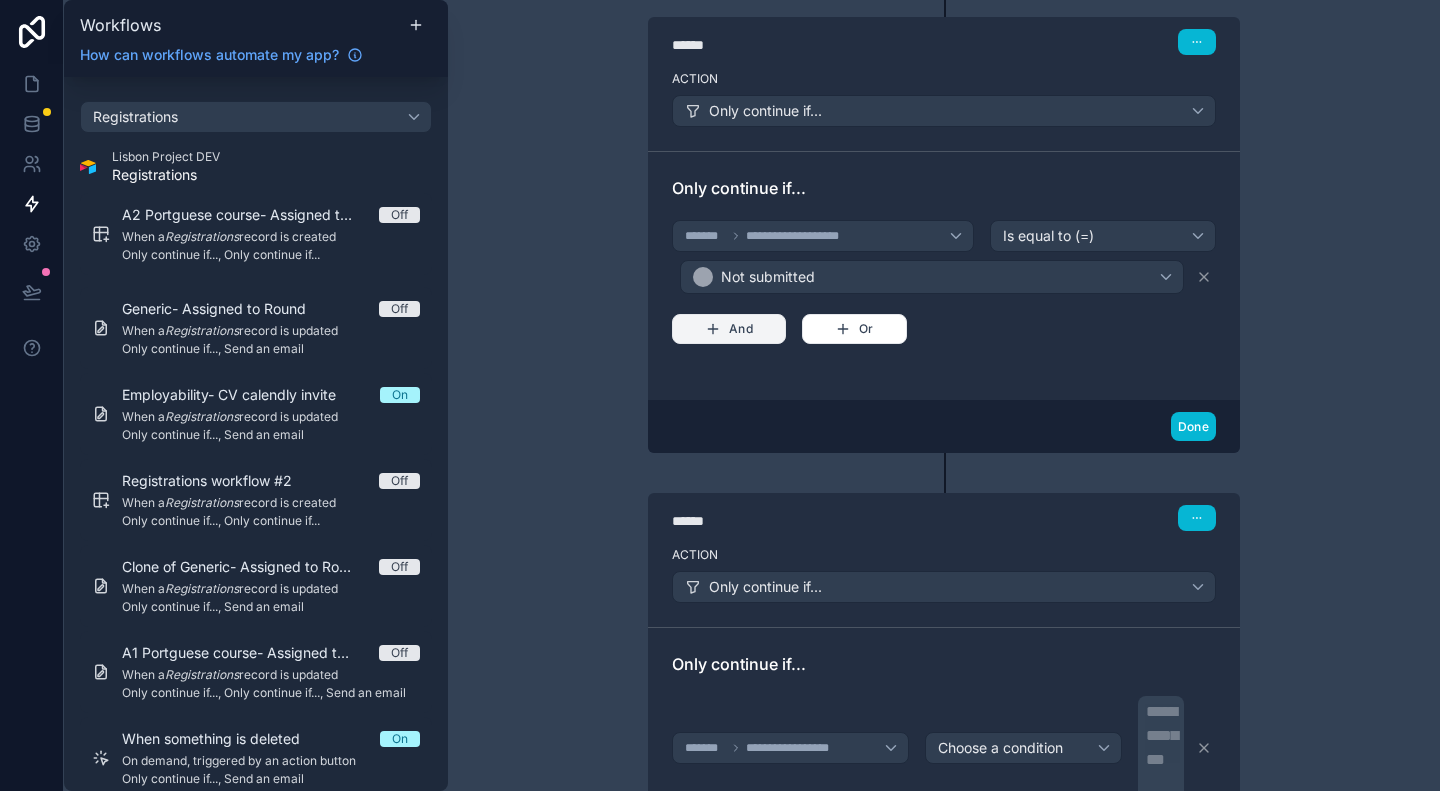 click on "And" at bounding box center (729, 329) 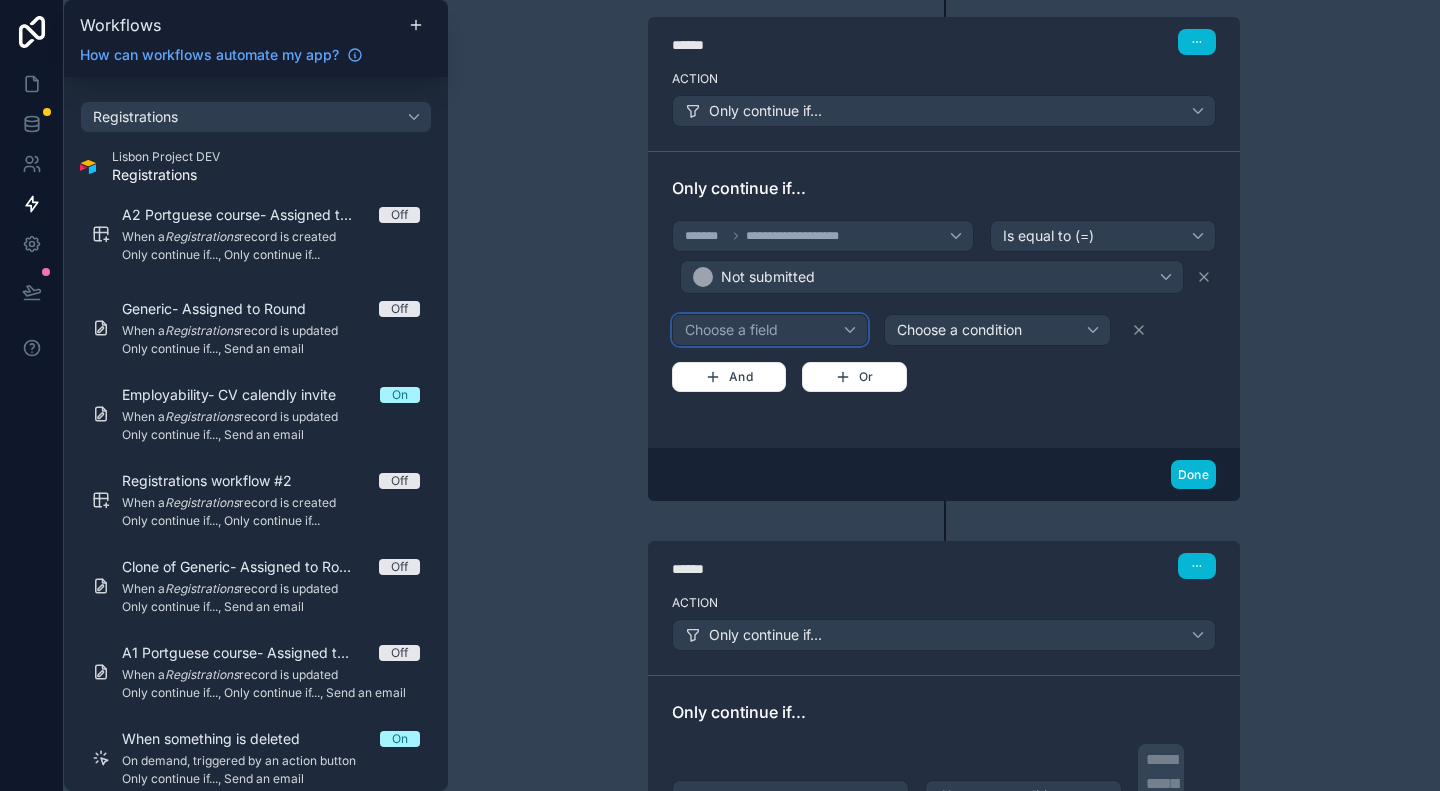 click on "Choose a field" at bounding box center (770, 330) 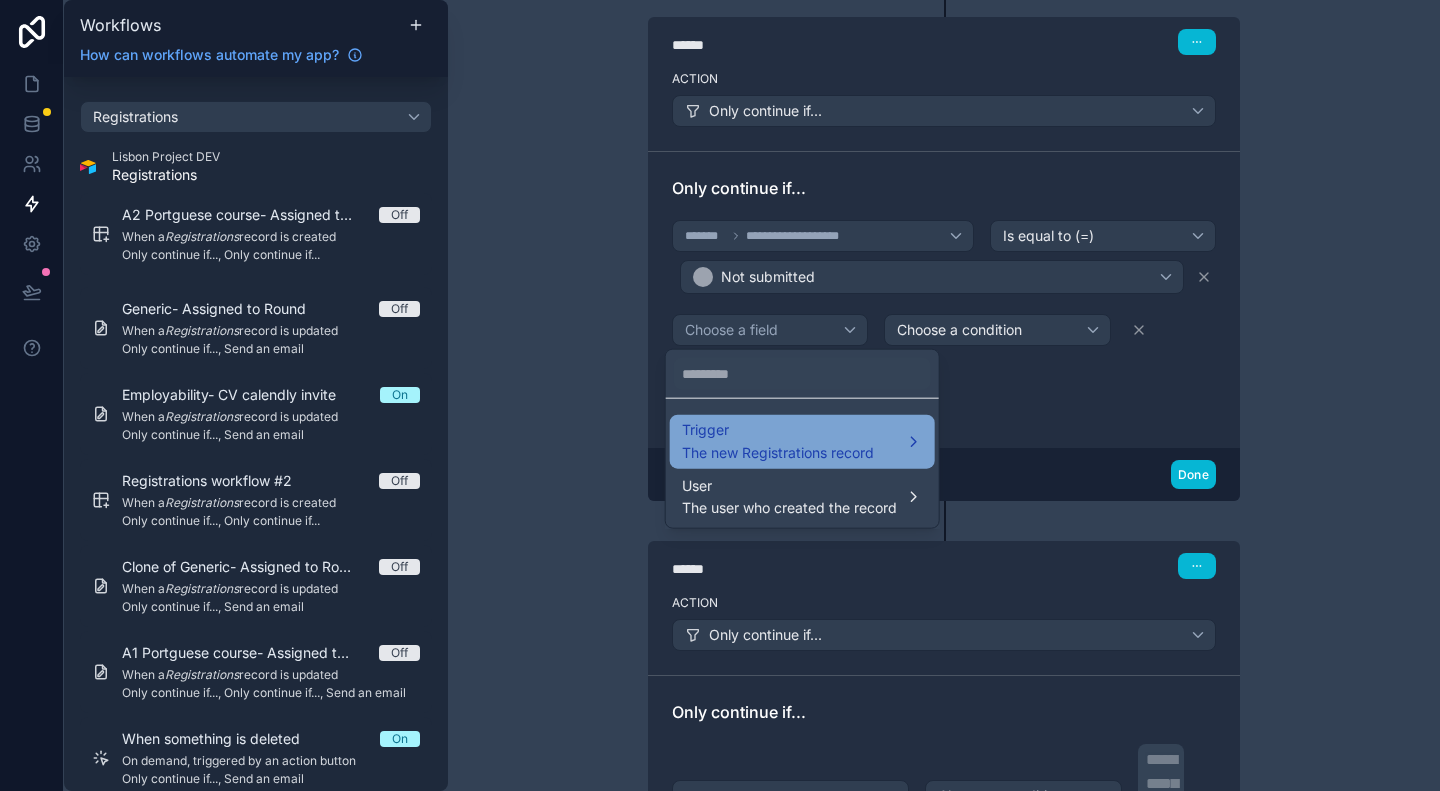 click on "Trigger" at bounding box center [778, 430] 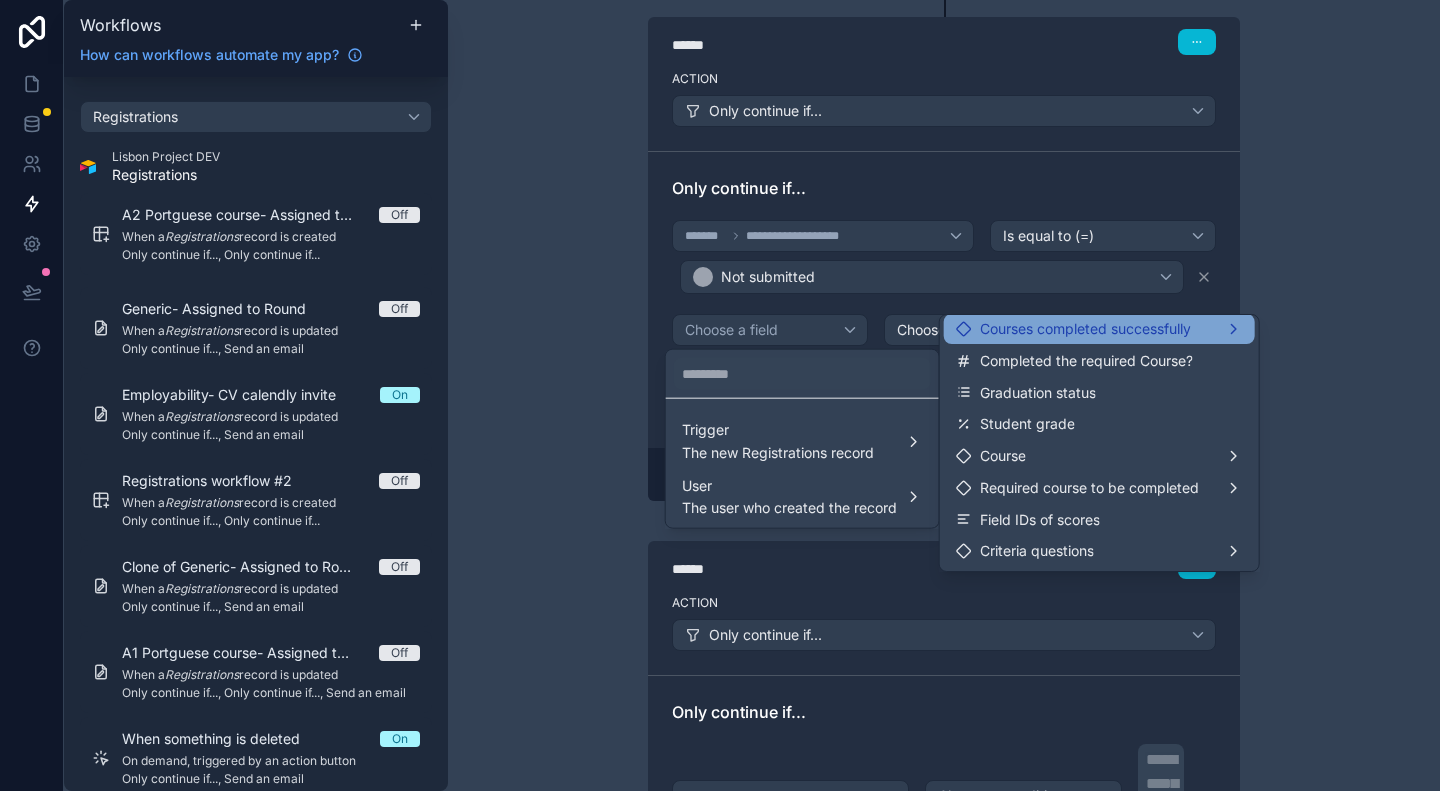 scroll, scrollTop: 200, scrollLeft: 0, axis: vertical 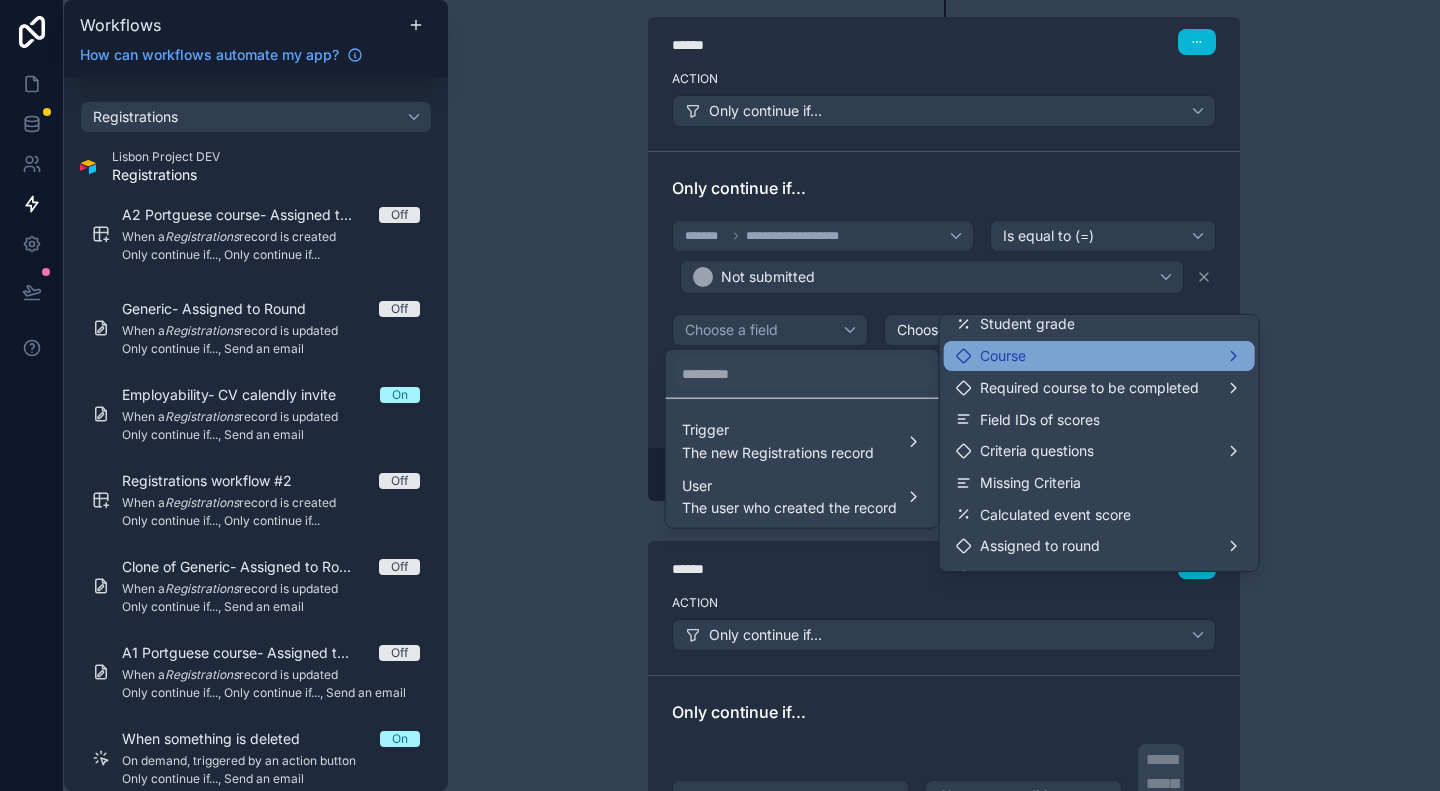 click on "Course" at bounding box center (1099, 356) 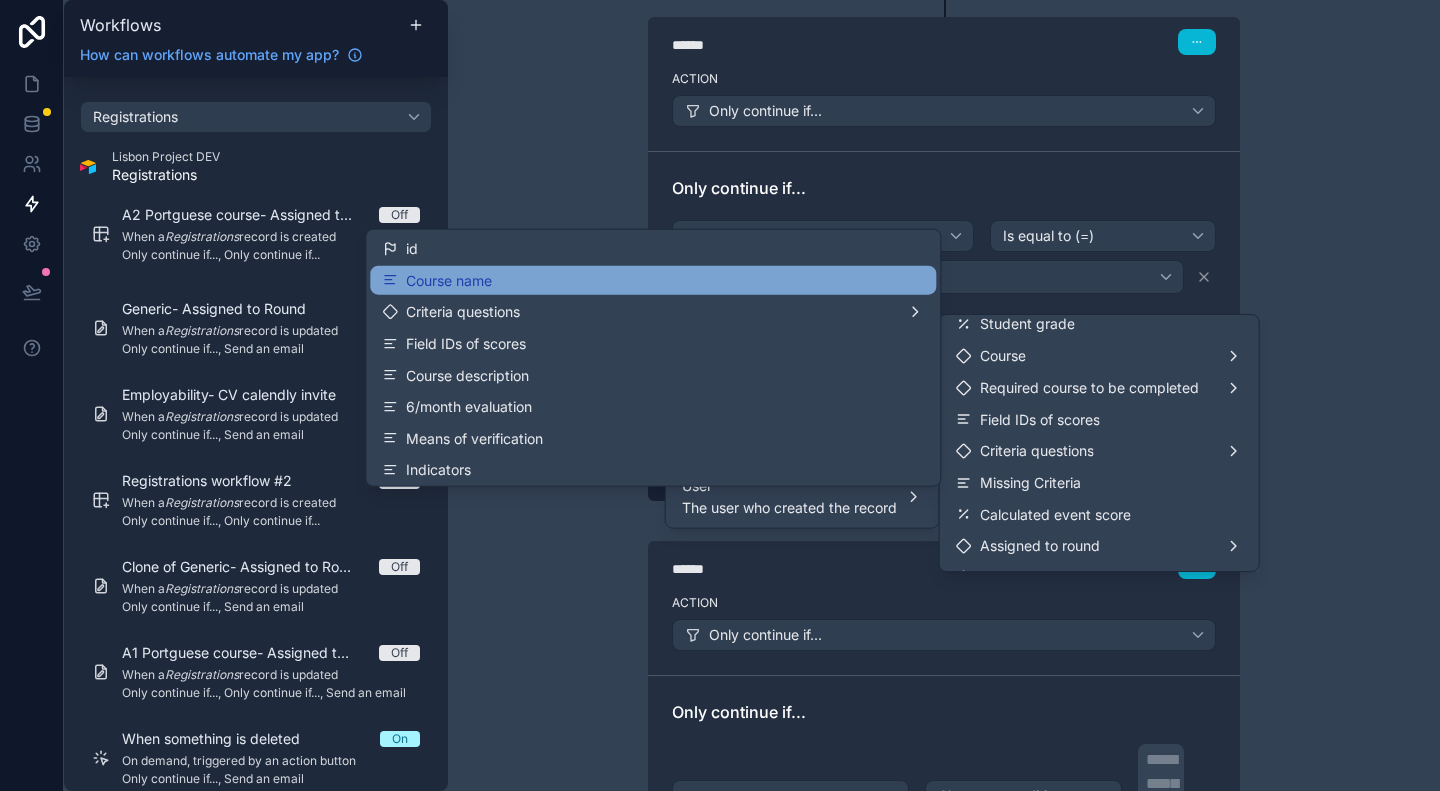 click on "Course name" at bounding box center (653, 280) 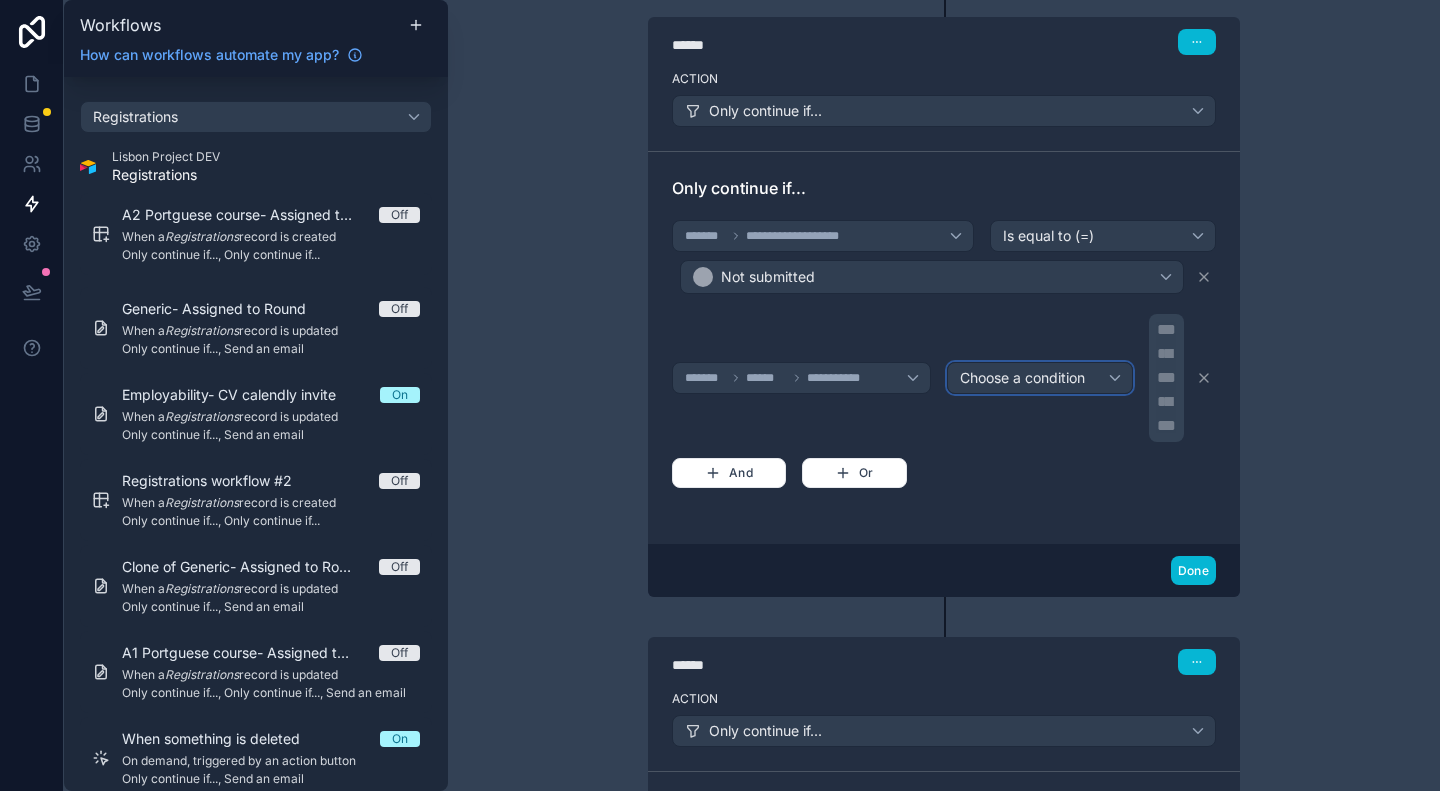 click on "Choose a condition" at bounding box center [1022, 377] 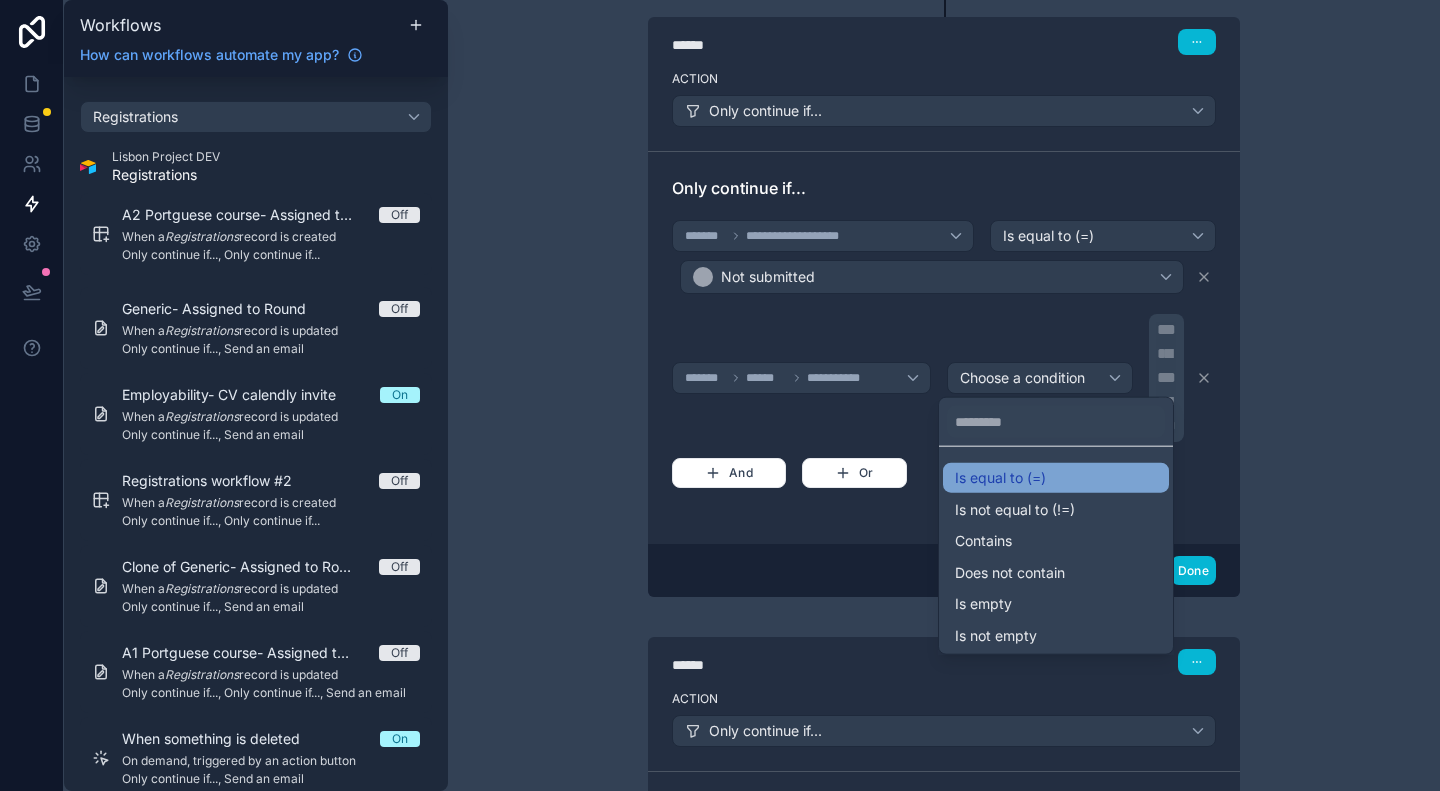 click on "Is equal to (=)" at bounding box center [1056, 478] 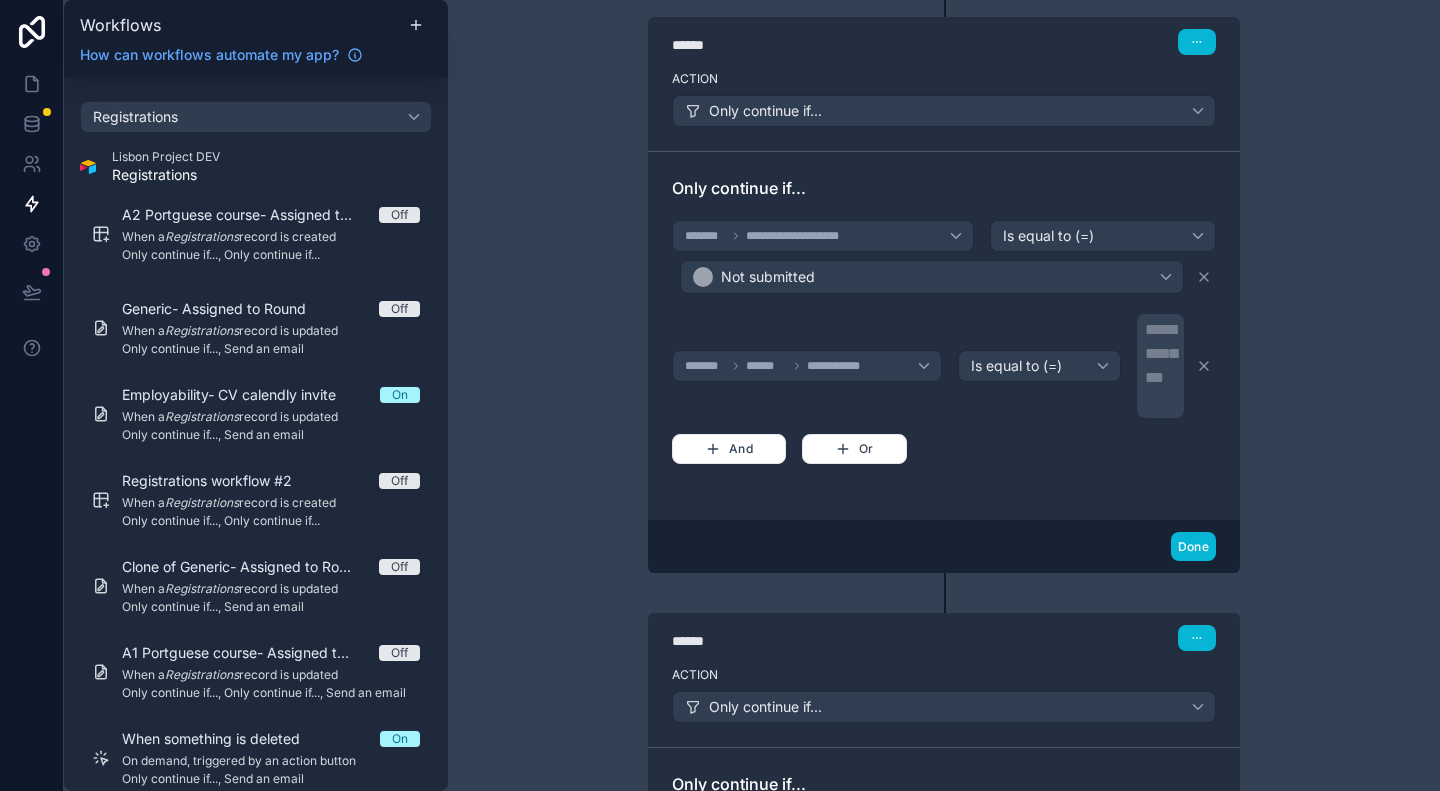 click on "**********" at bounding box center (1162, 366) 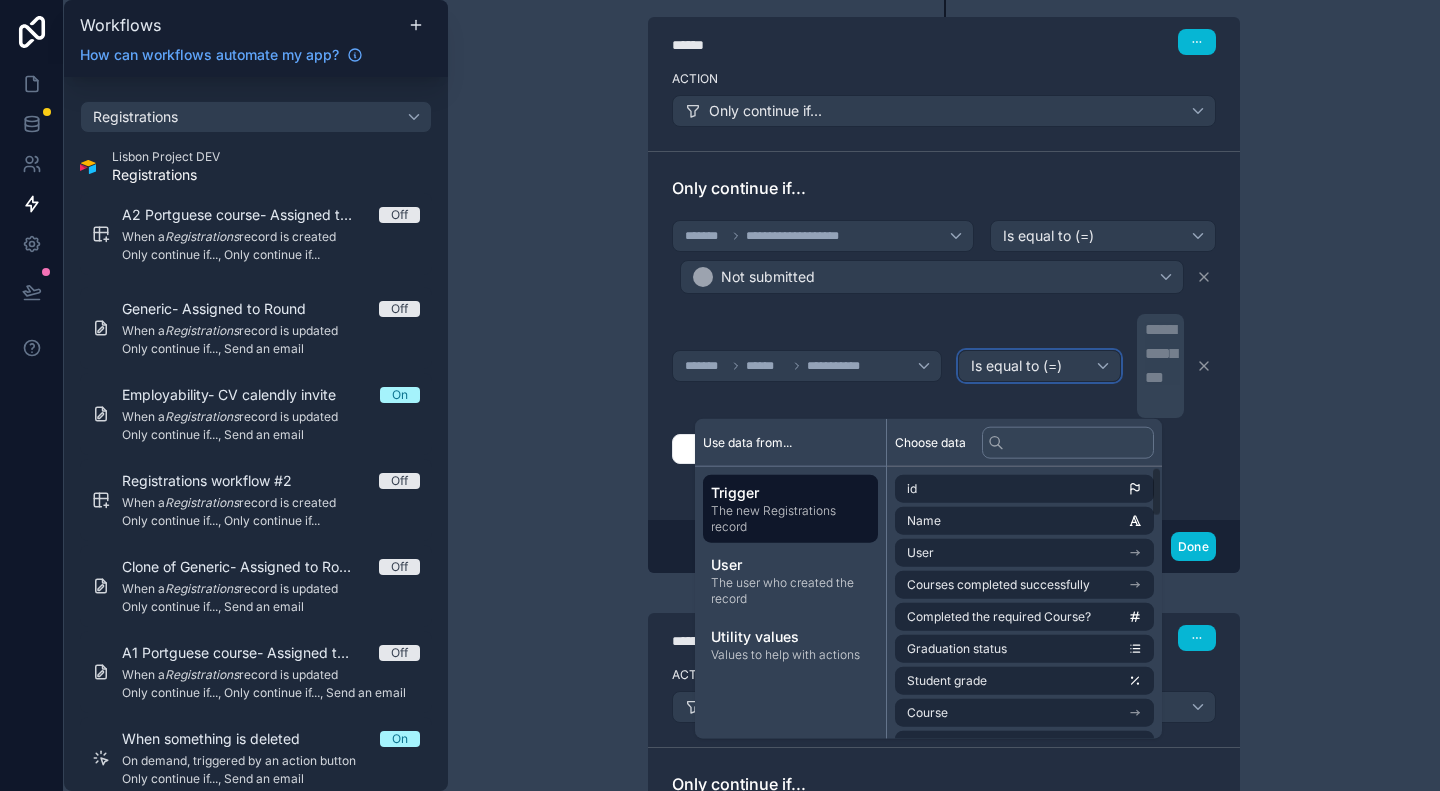 click on "Is equal to (=)" at bounding box center (1016, 366) 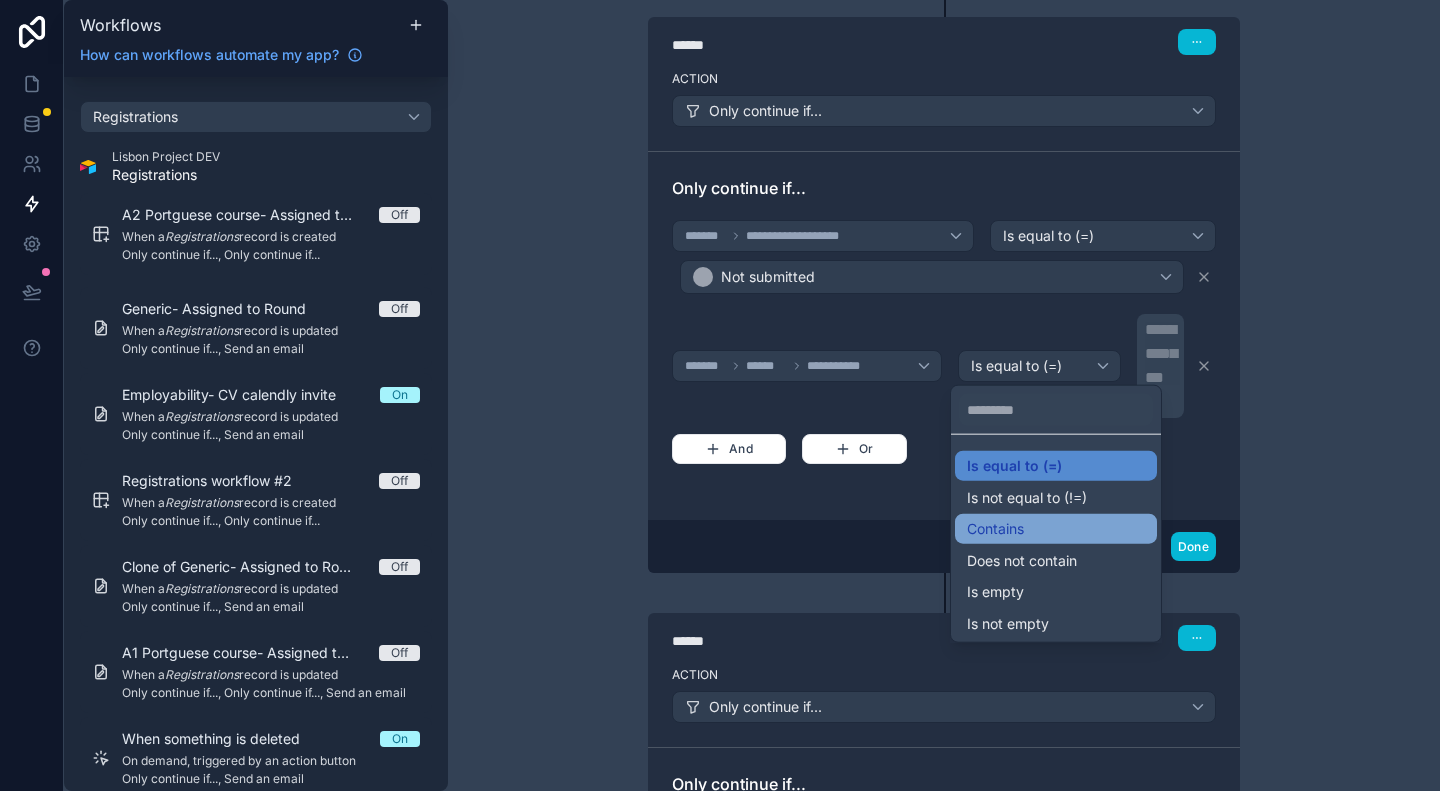 click on "Contains" at bounding box center (1056, 529) 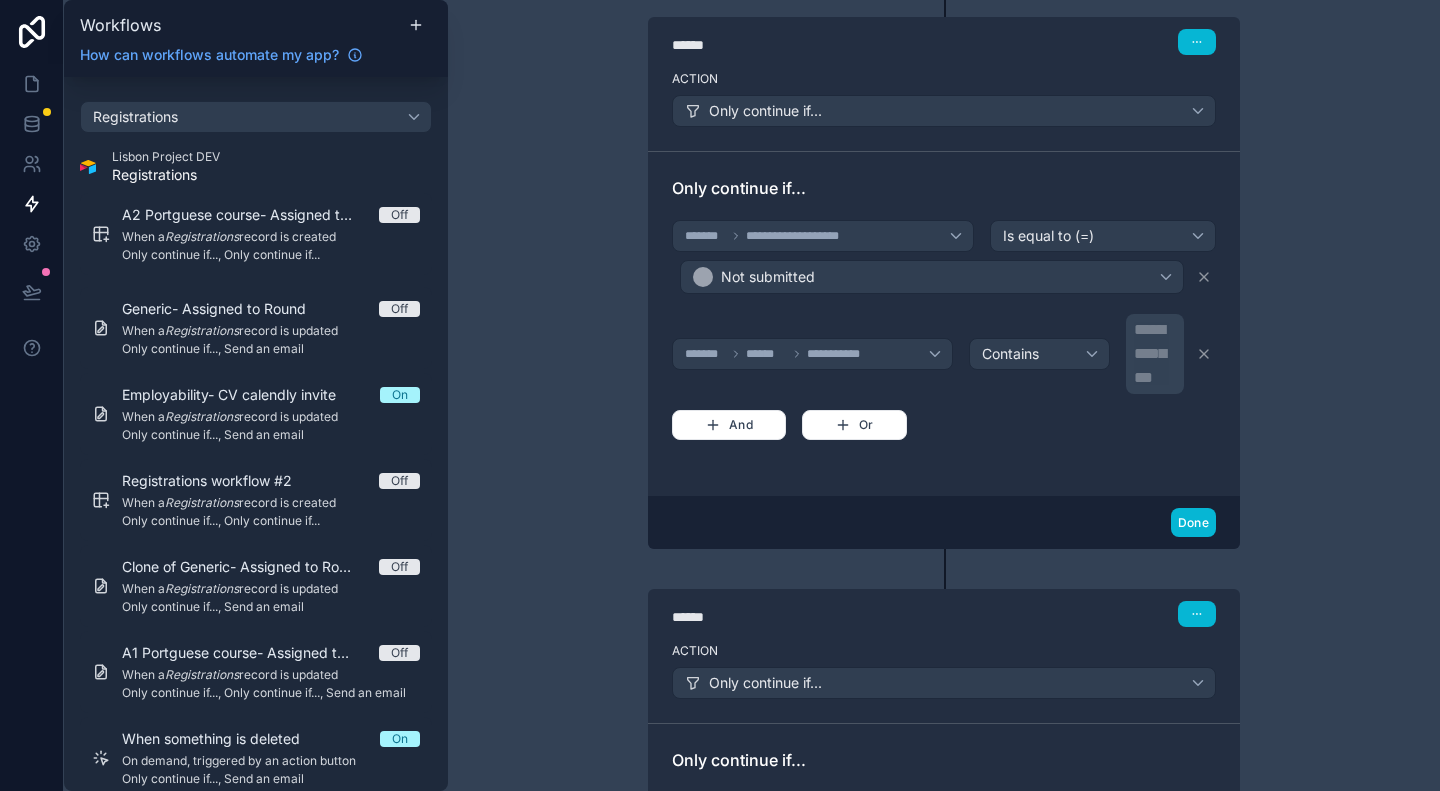 click on "**********" at bounding box center [1157, 354] 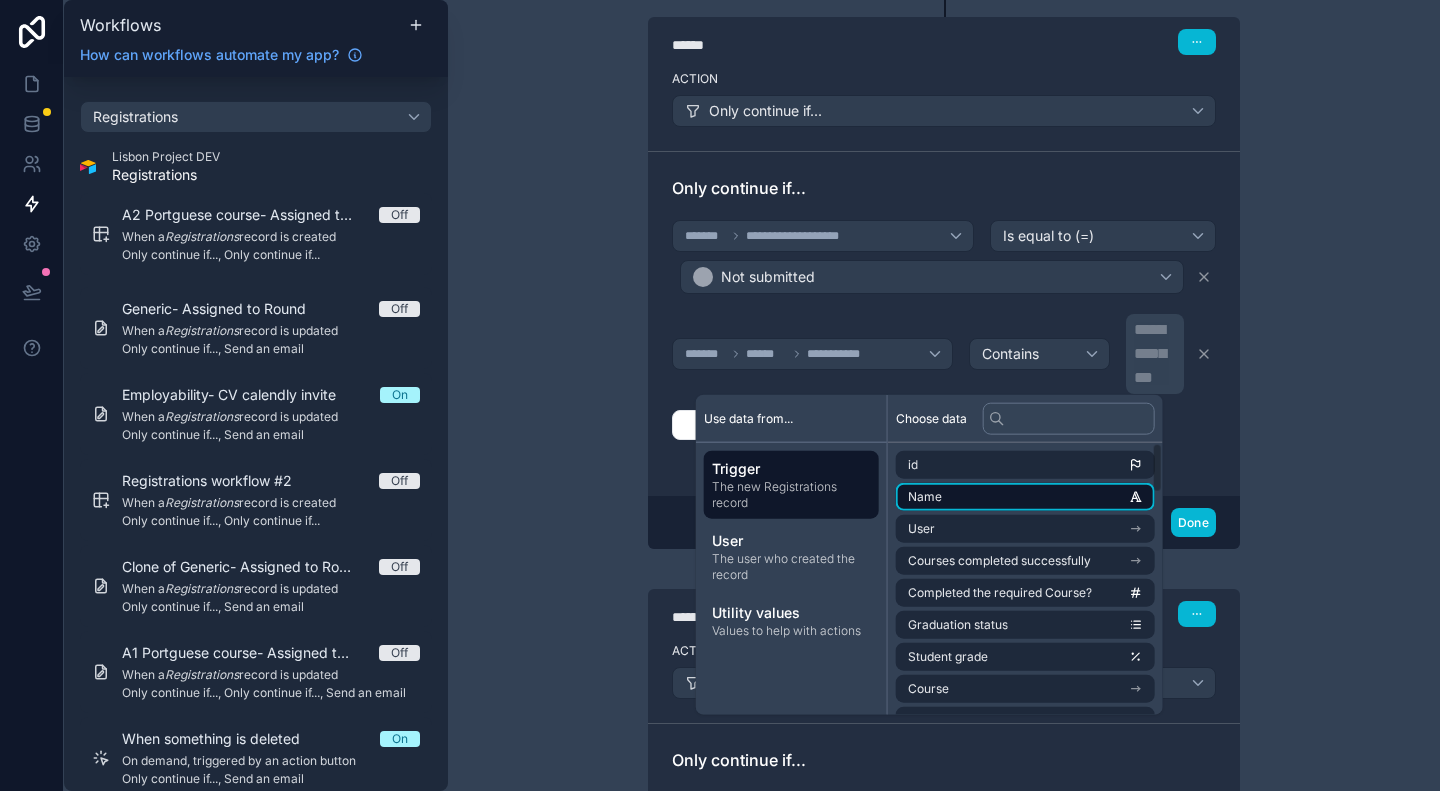 click on "Name" at bounding box center (1025, 497) 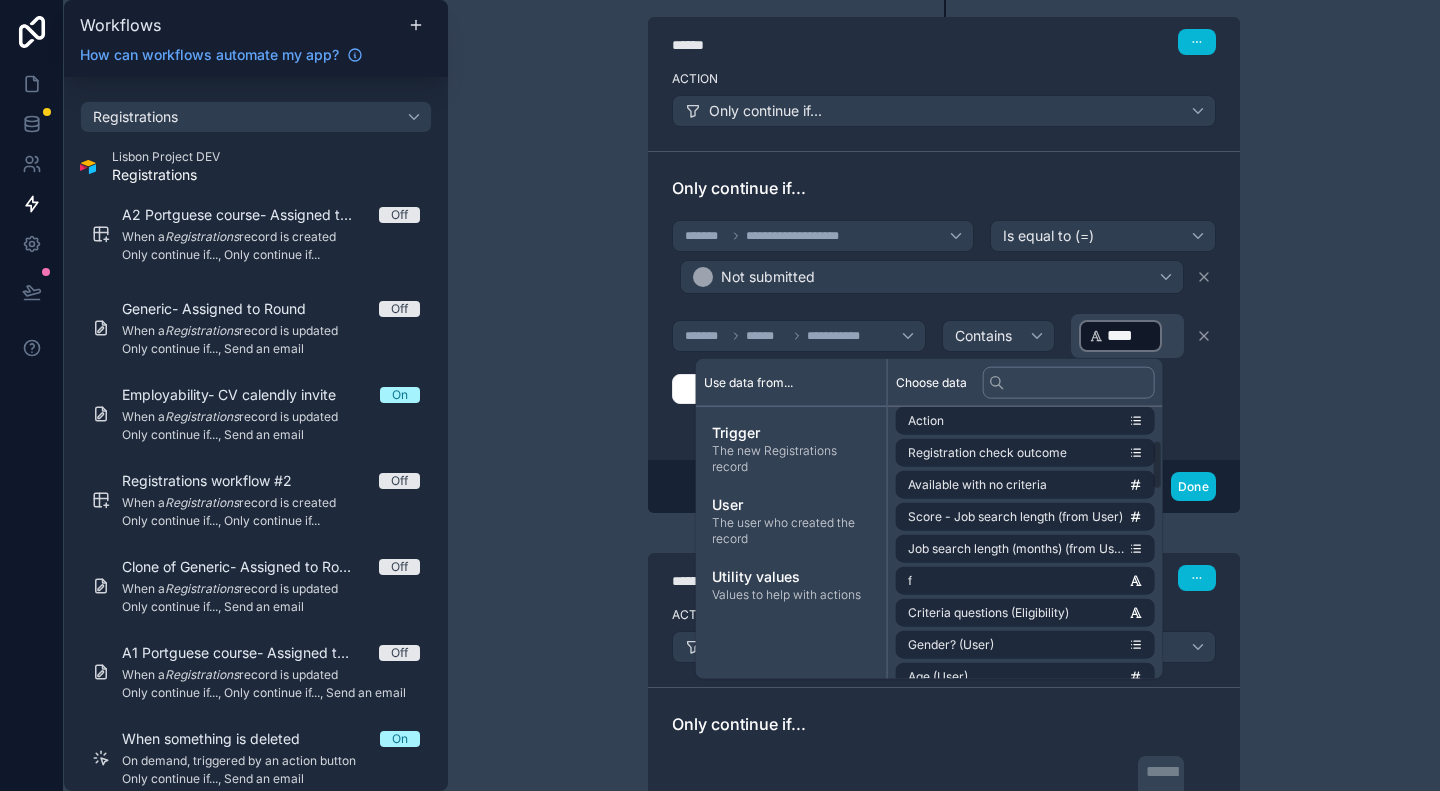 scroll, scrollTop: 180, scrollLeft: 0, axis: vertical 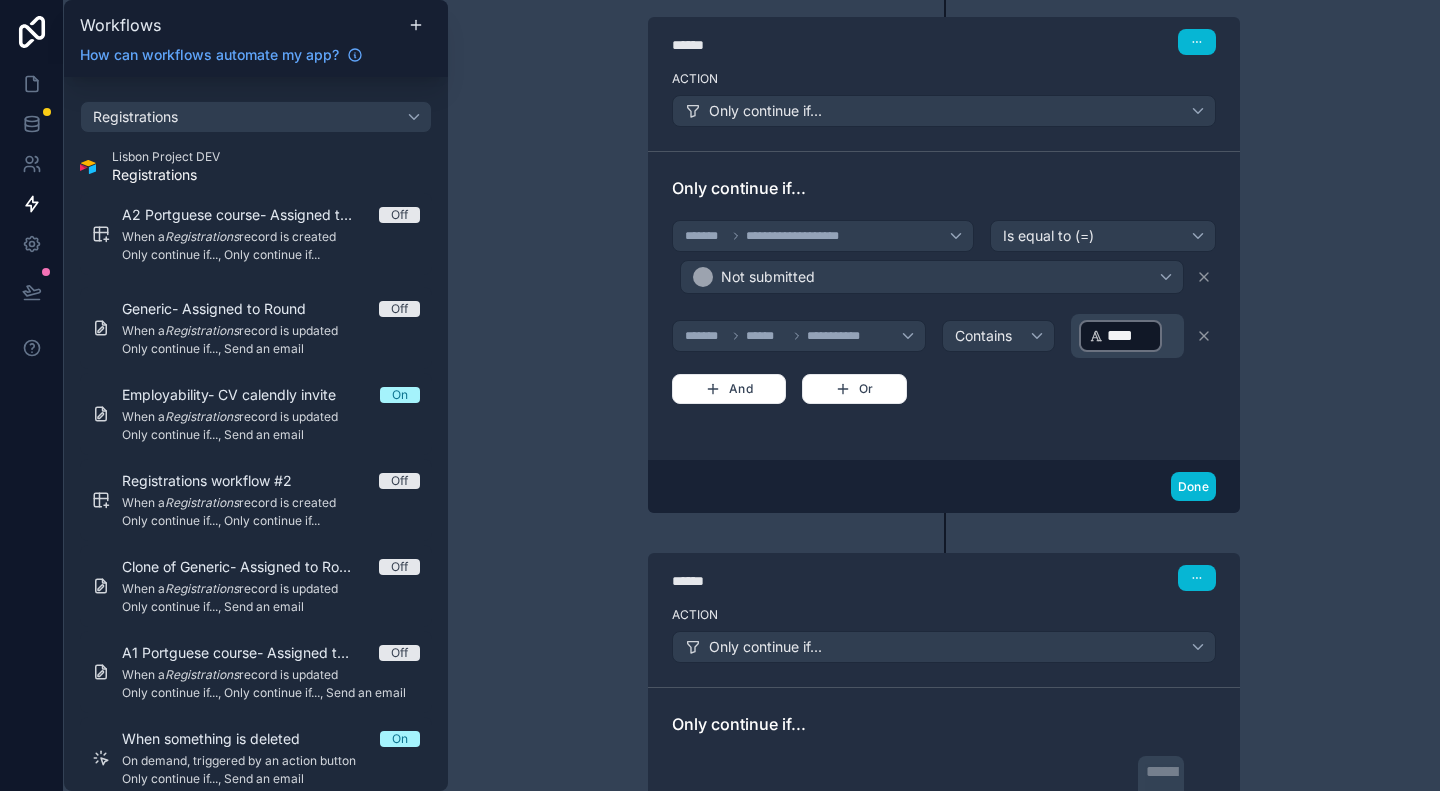 click on "****" at bounding box center (1120, 336) 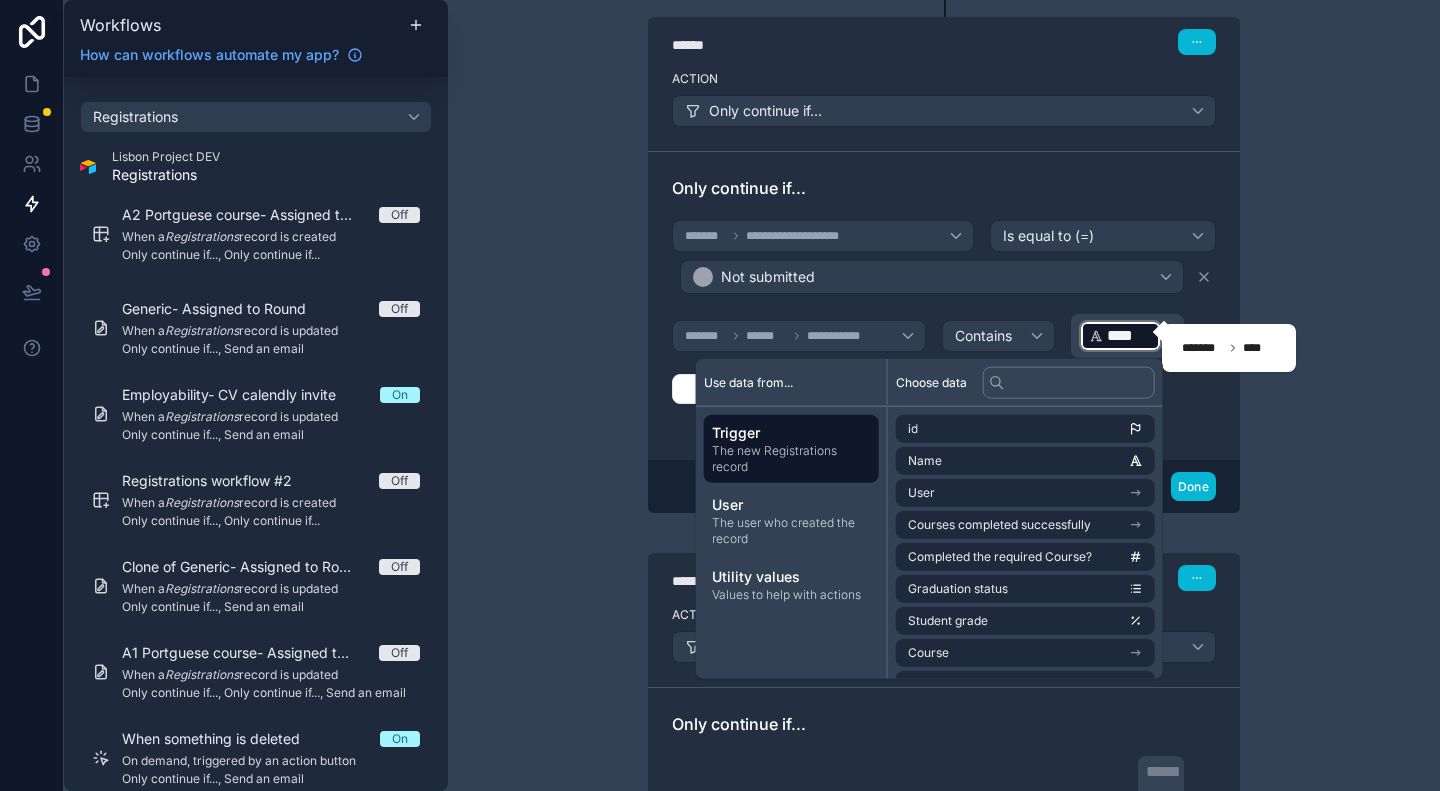 click on "**********" at bounding box center (944, 395) 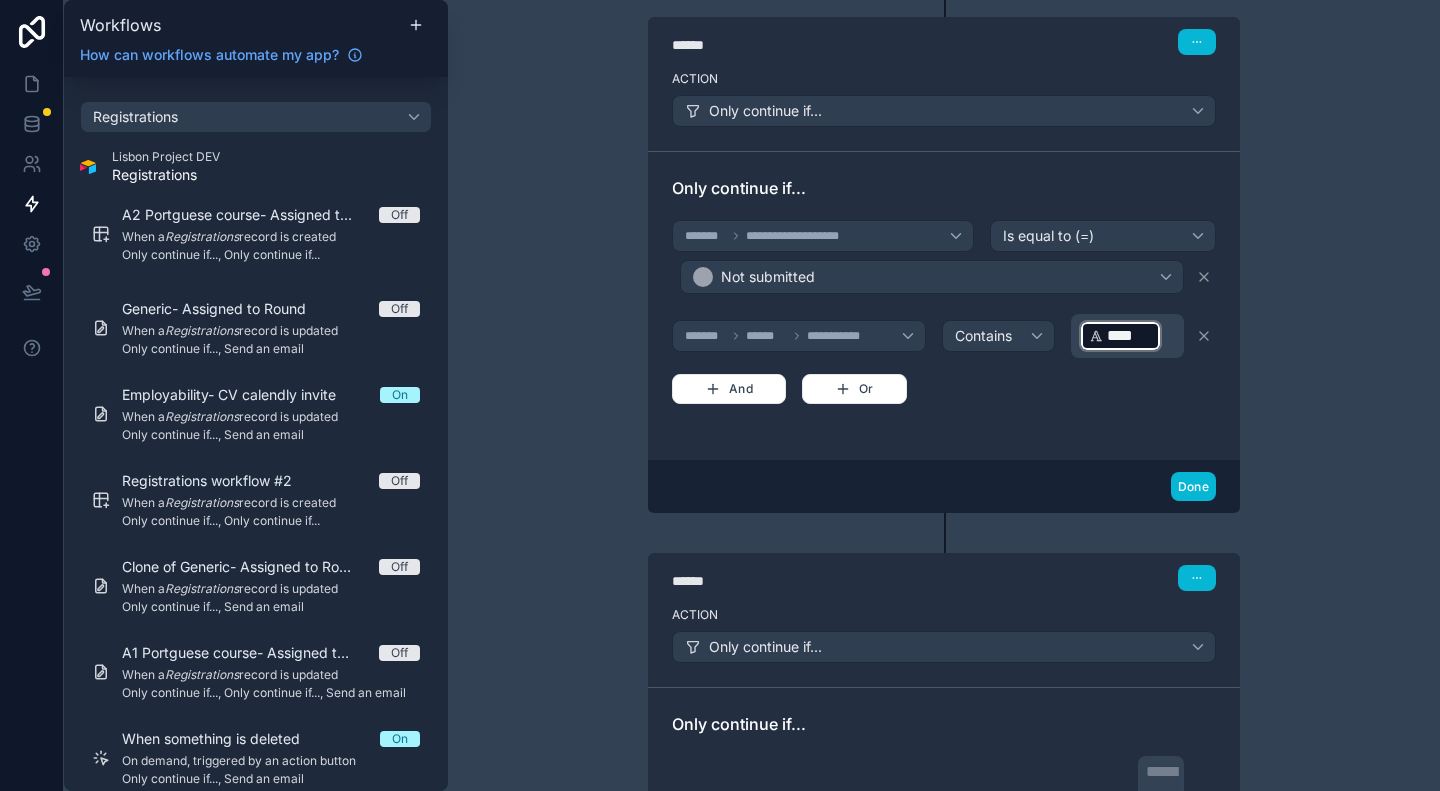 click on "﻿ **** ﻿ ﻿" at bounding box center (1129, 336) 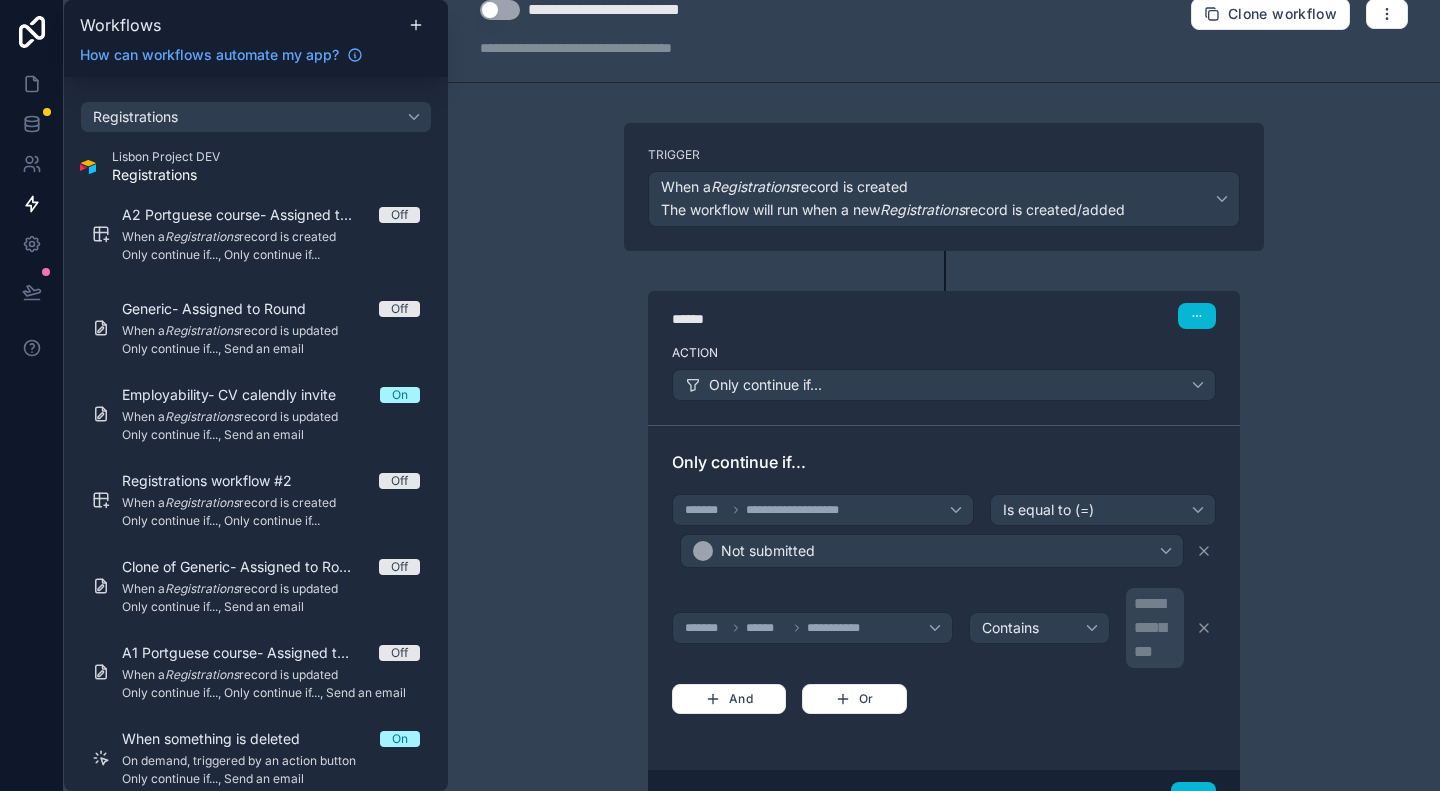 scroll, scrollTop: 0, scrollLeft: 0, axis: both 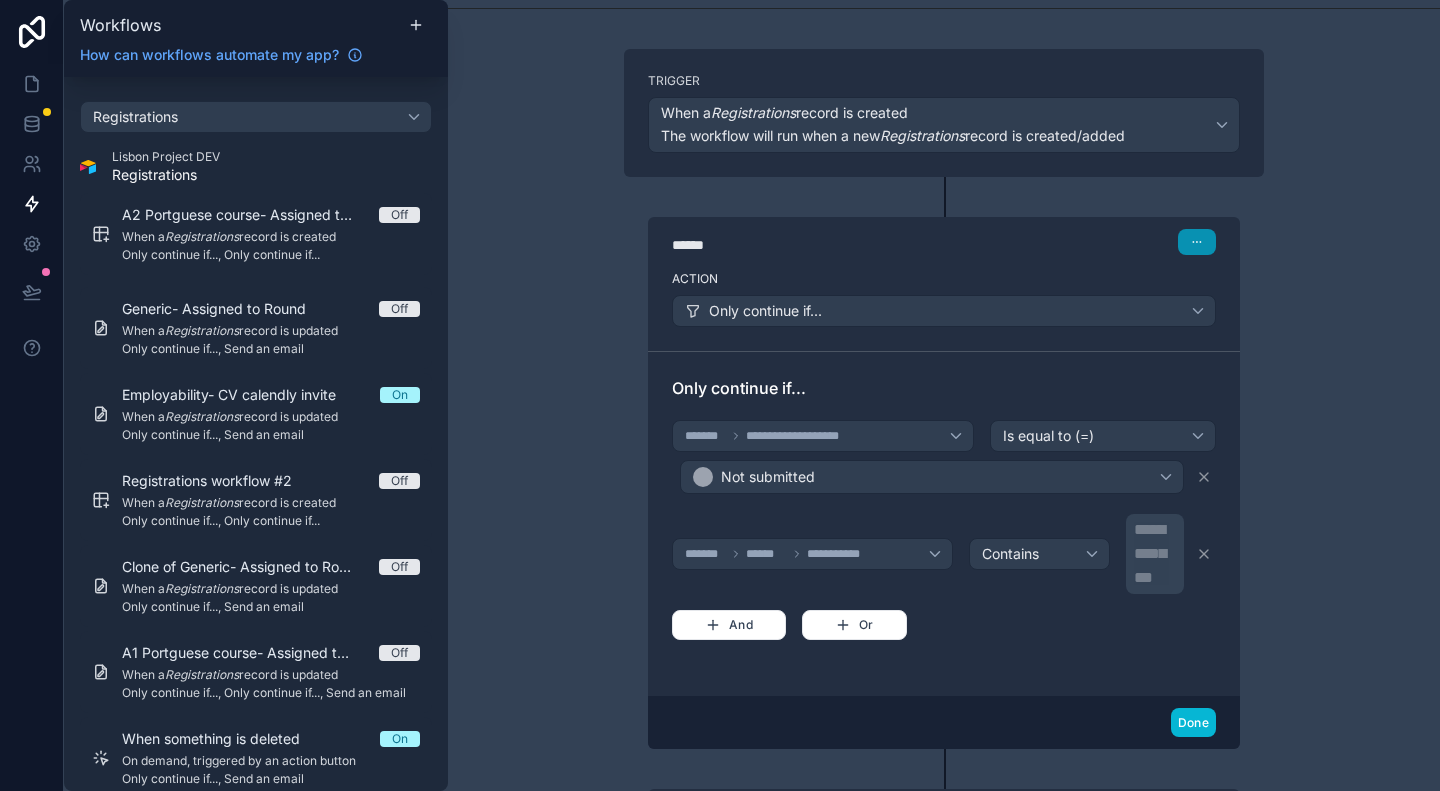 click at bounding box center (1197, 242) 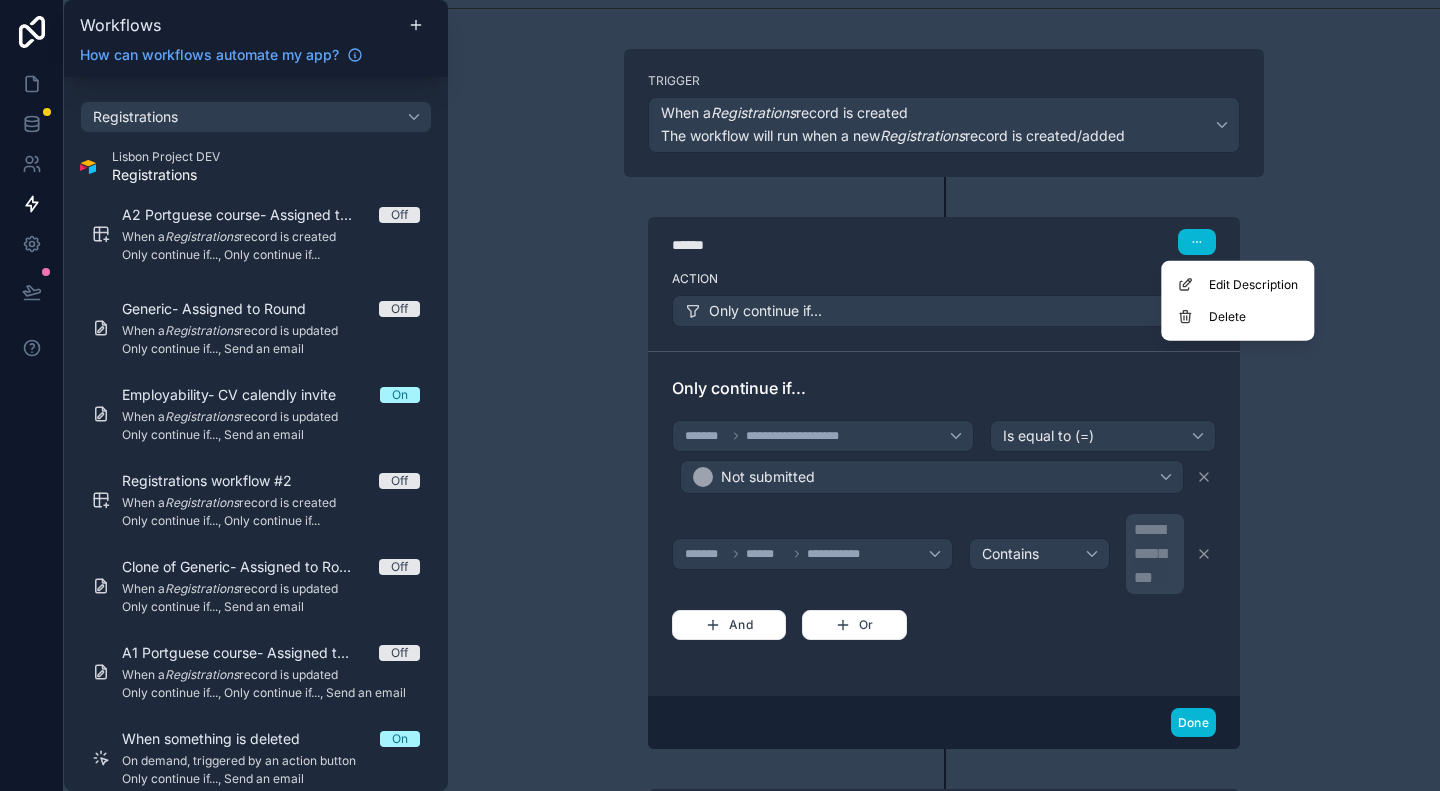 click on "**********" at bounding box center [944, 395] 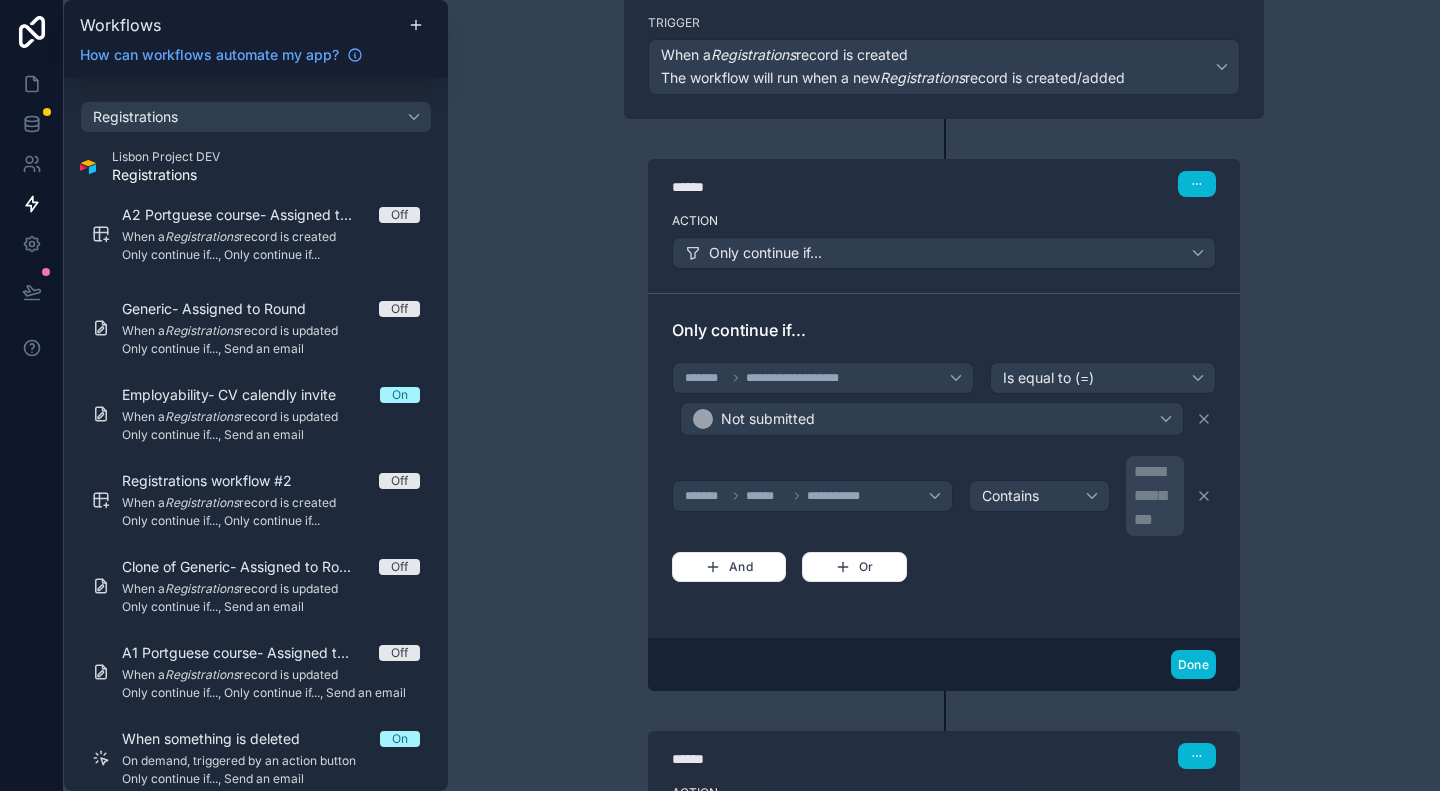 scroll, scrollTop: 200, scrollLeft: 0, axis: vertical 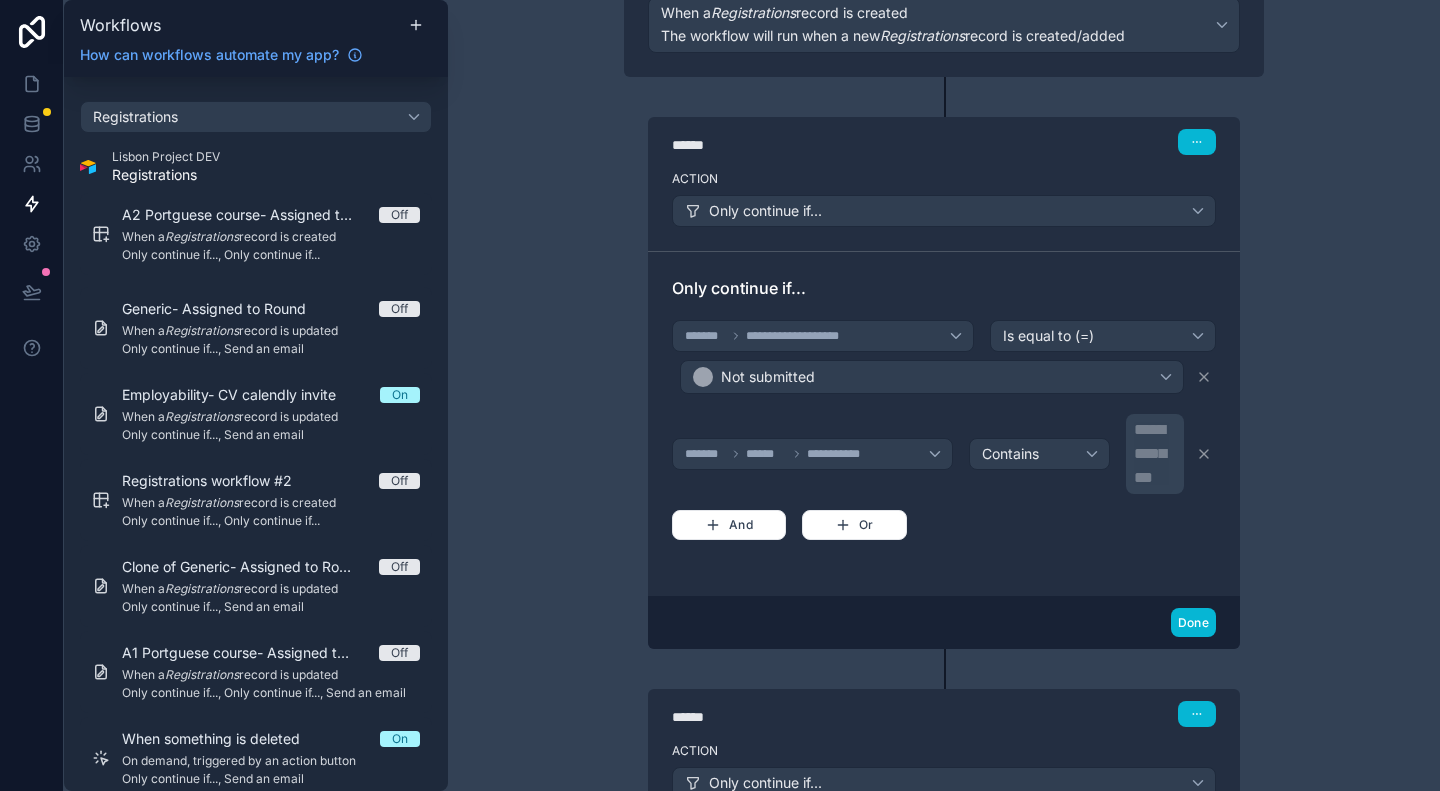 click on "**********" at bounding box center (1157, 454) 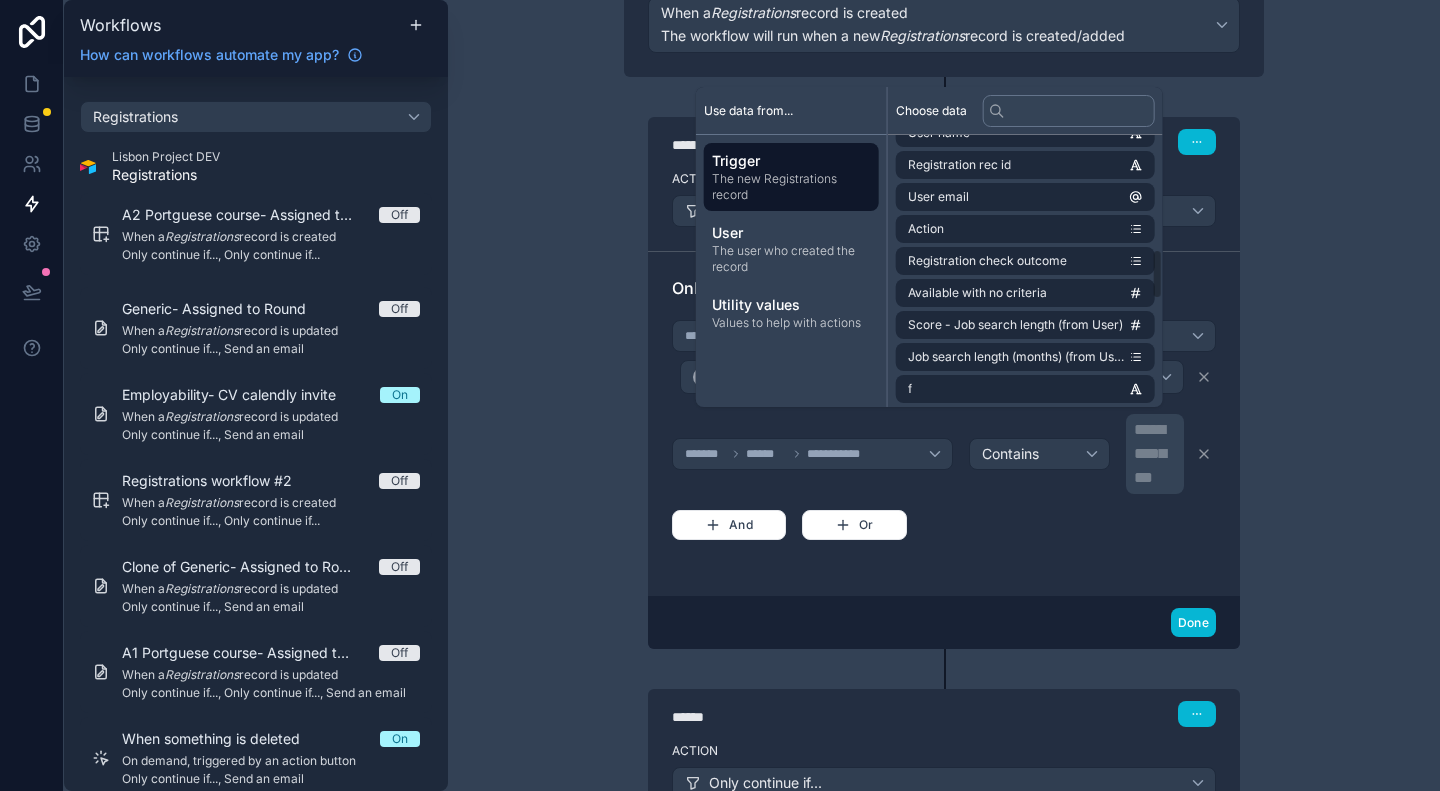 scroll, scrollTop: 700, scrollLeft: 0, axis: vertical 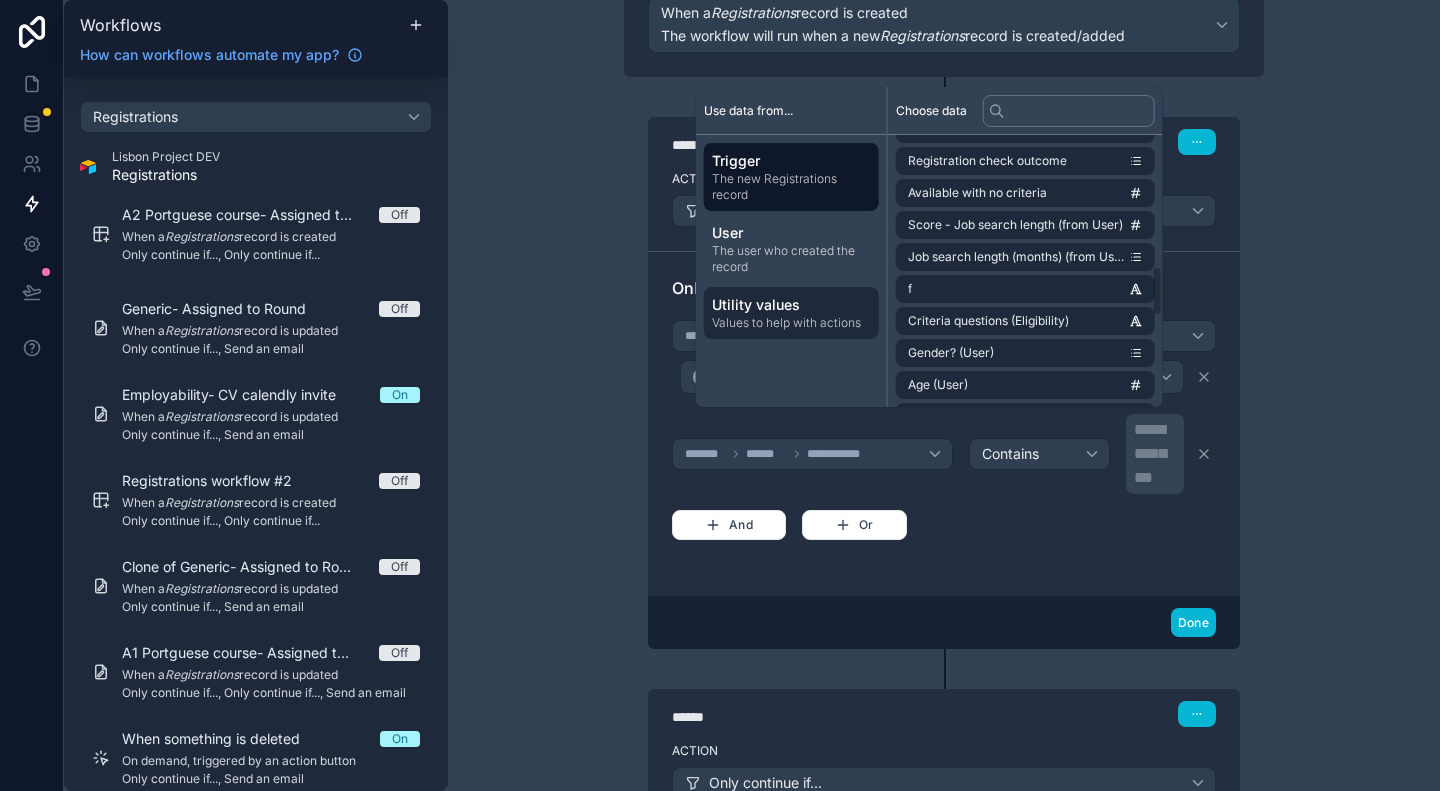 click on "Values to help with actions" at bounding box center [791, 323] 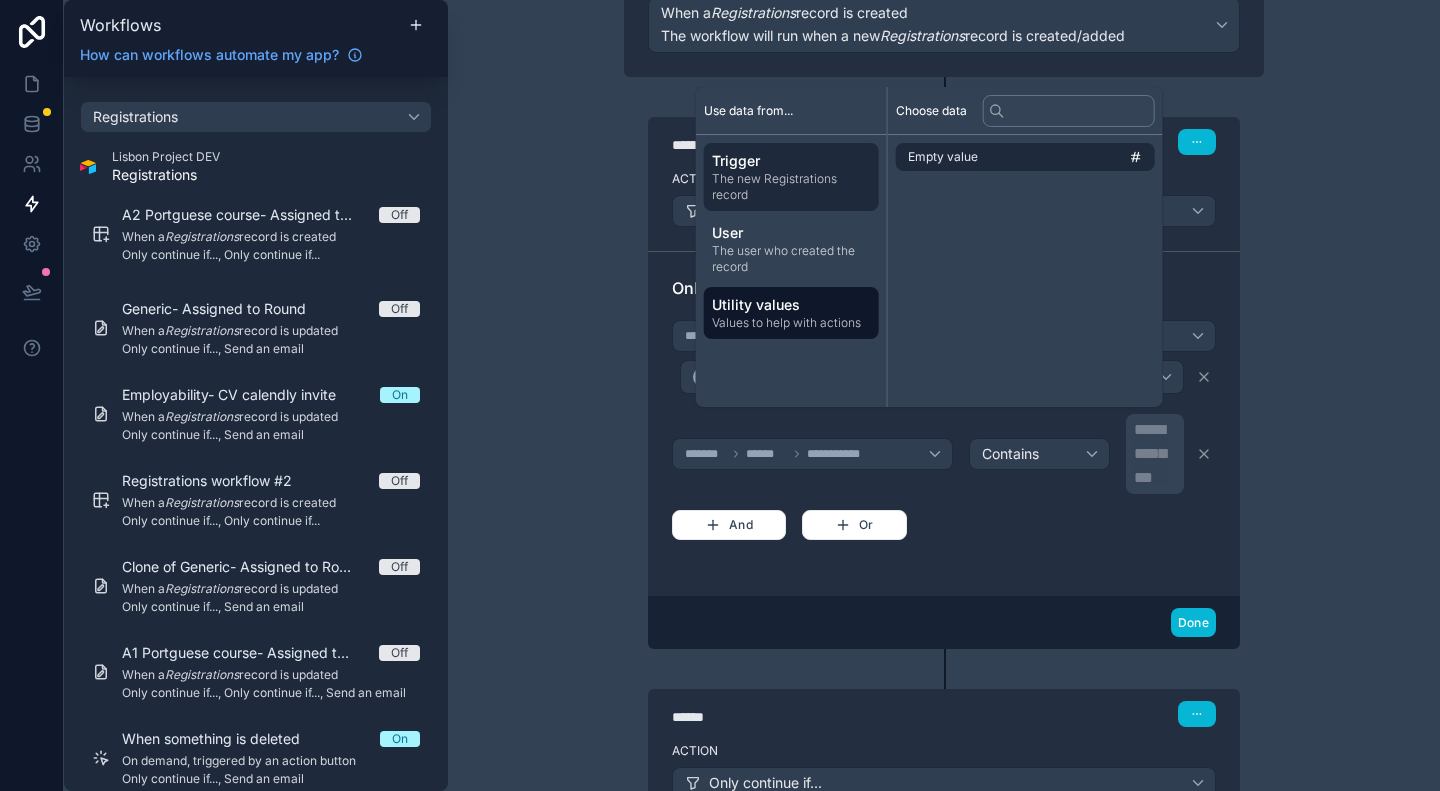 click on "The new Registrations record" at bounding box center (791, 187) 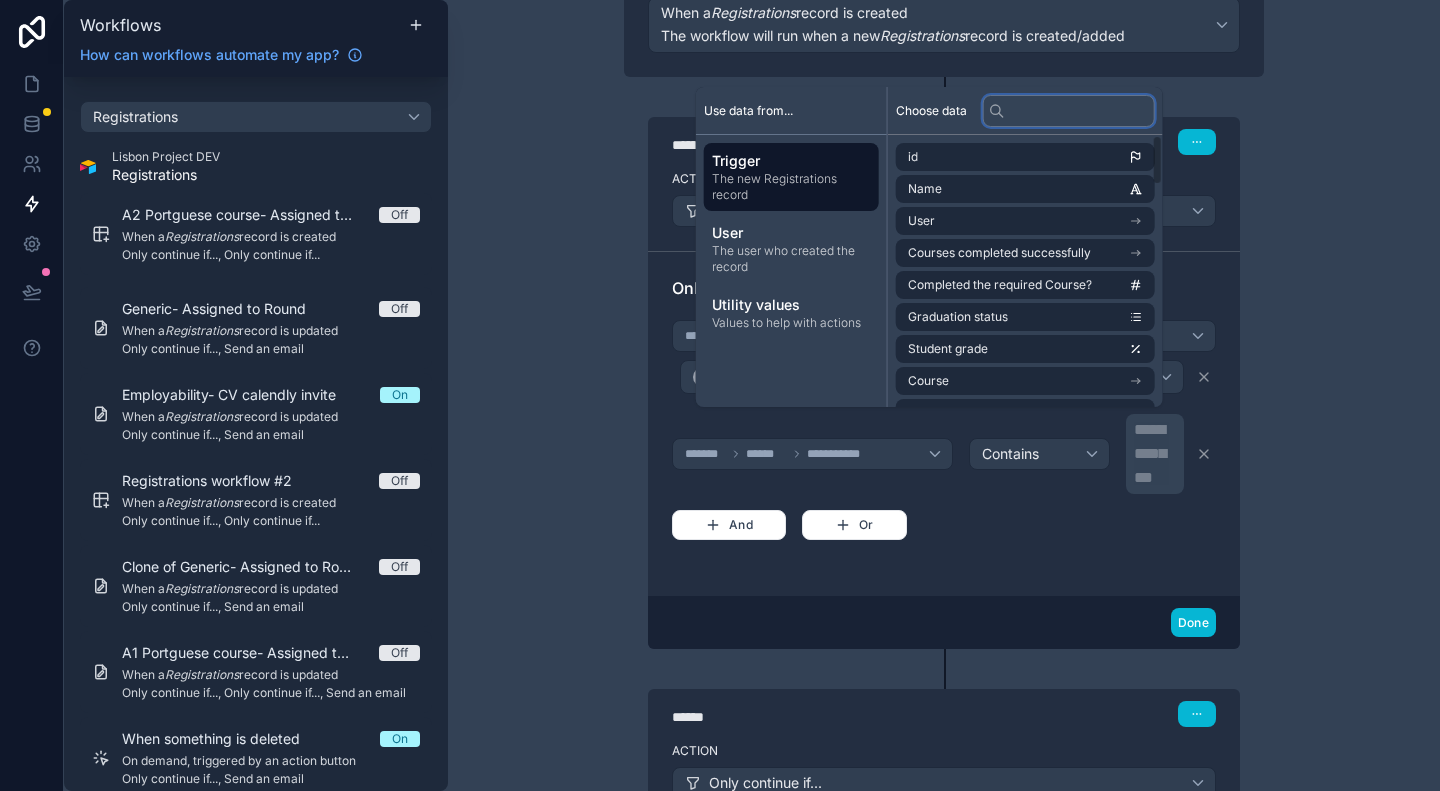 click at bounding box center [1069, 111] 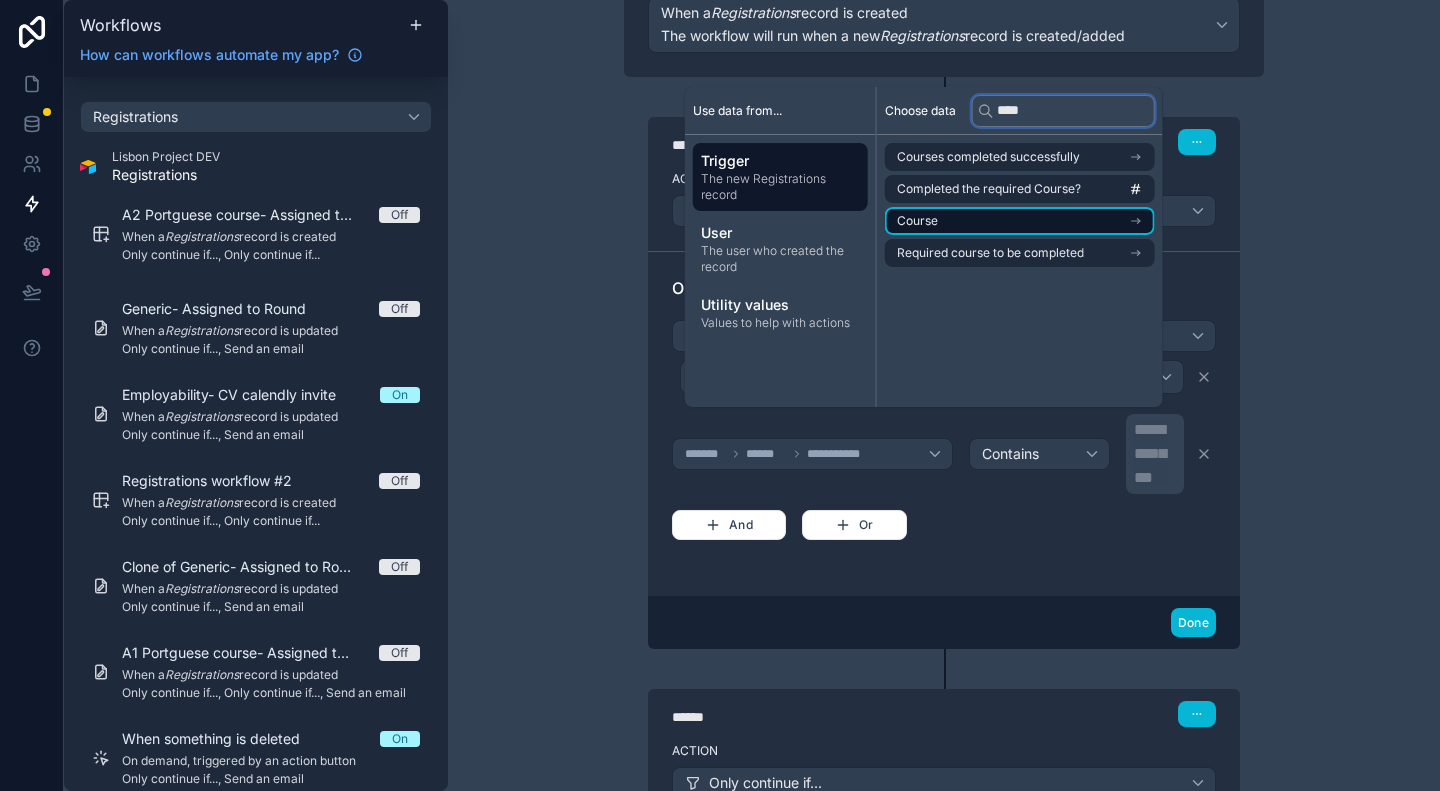 type on "****" 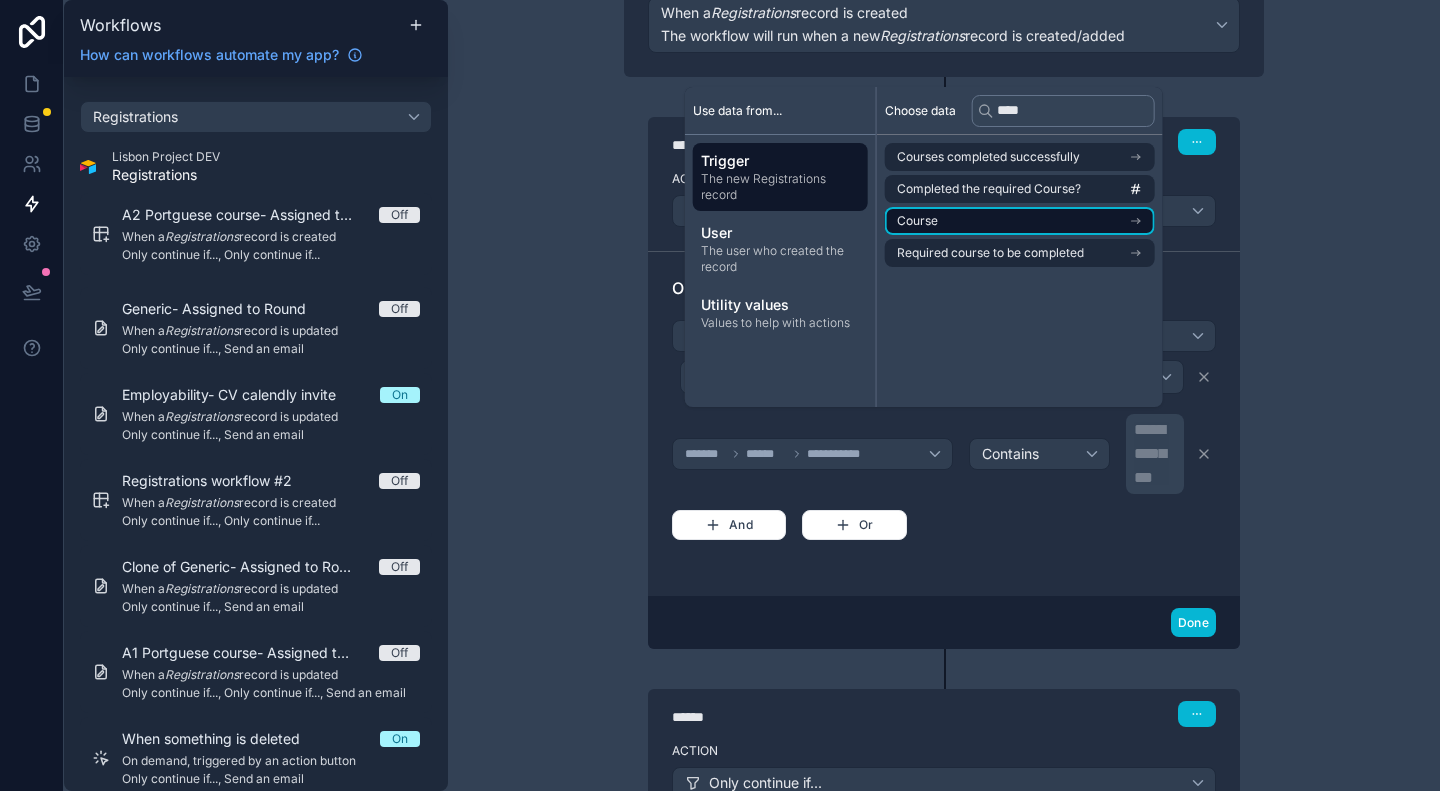 click on "Course" at bounding box center [1020, 221] 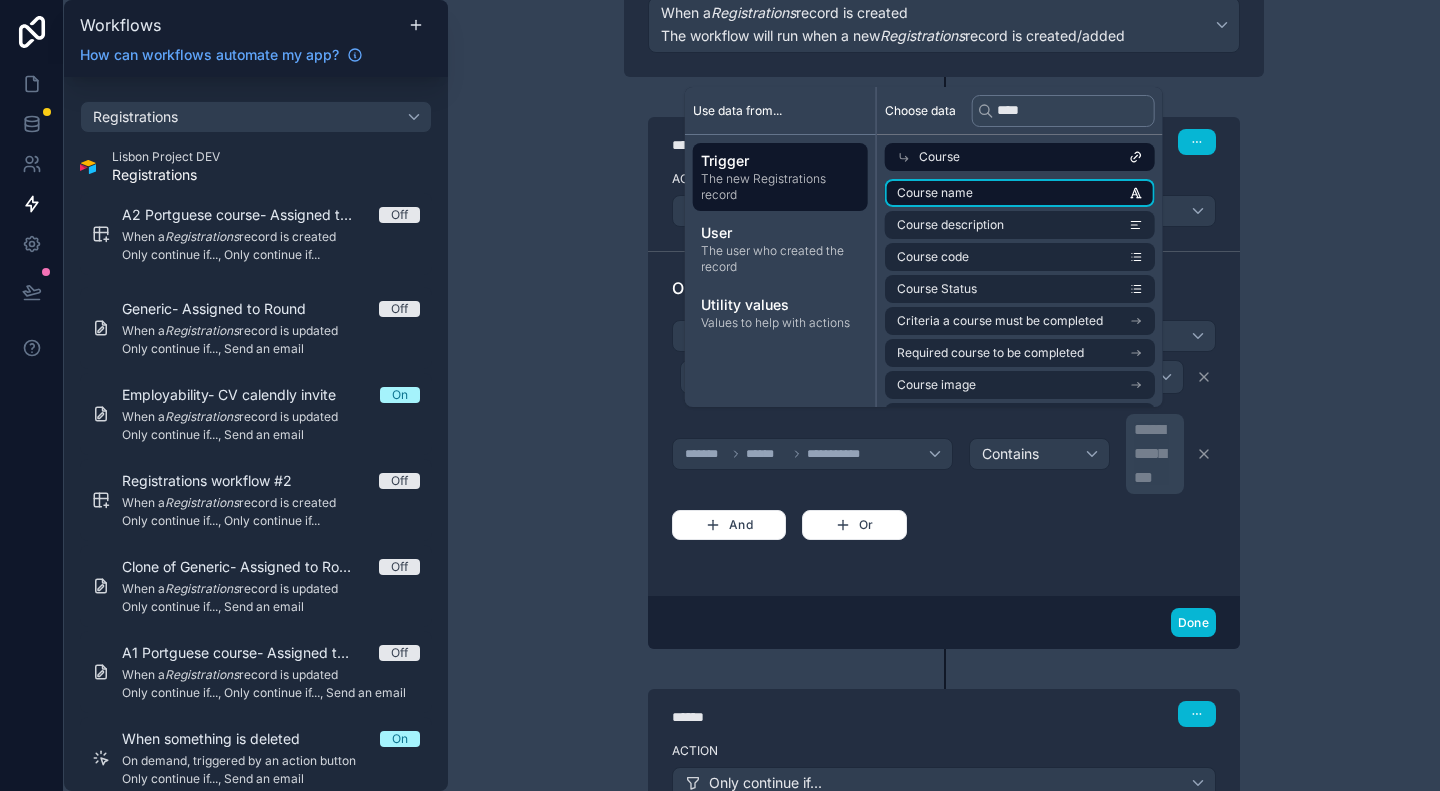 click on "Course name" at bounding box center [1020, 193] 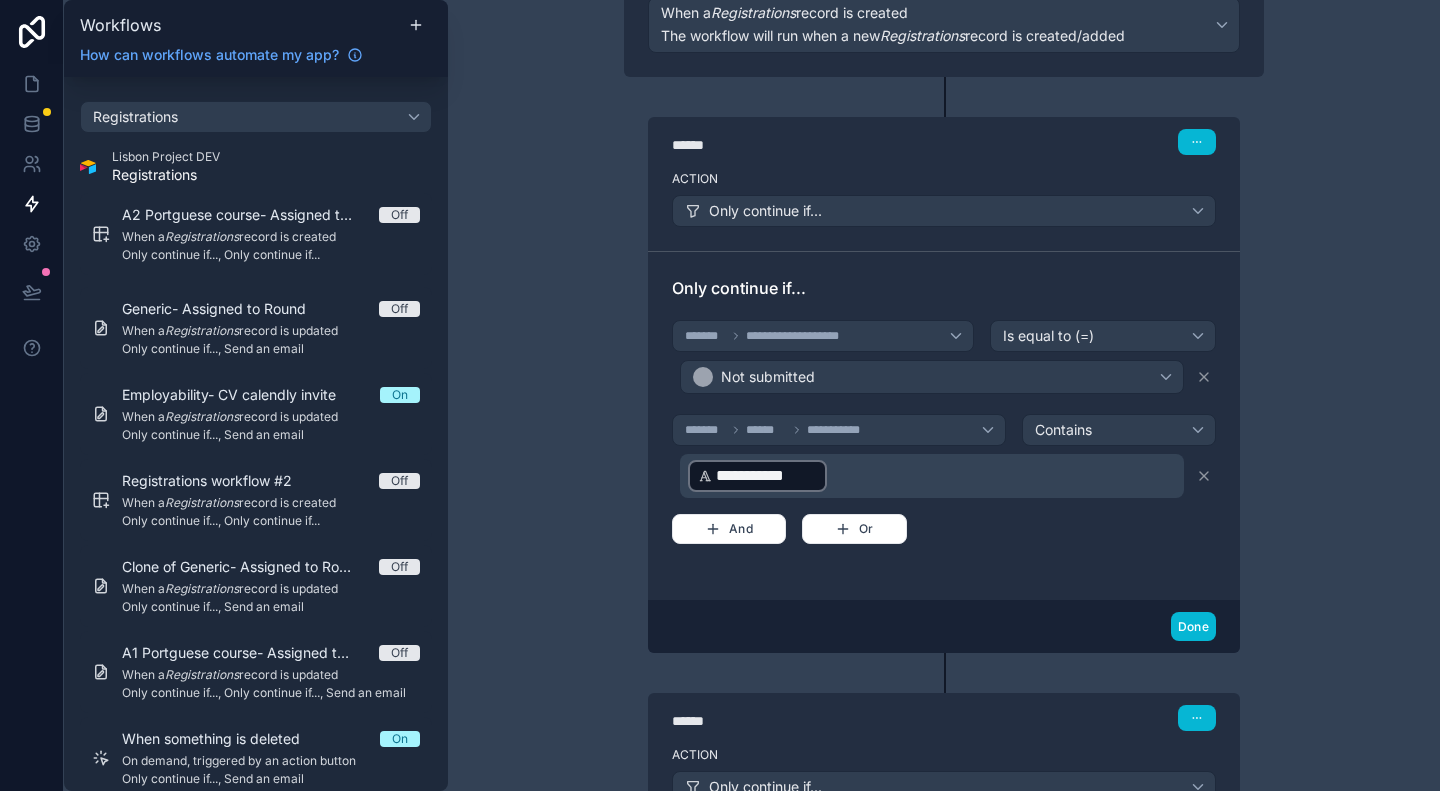 click on "**********" at bounding box center [944, 426] 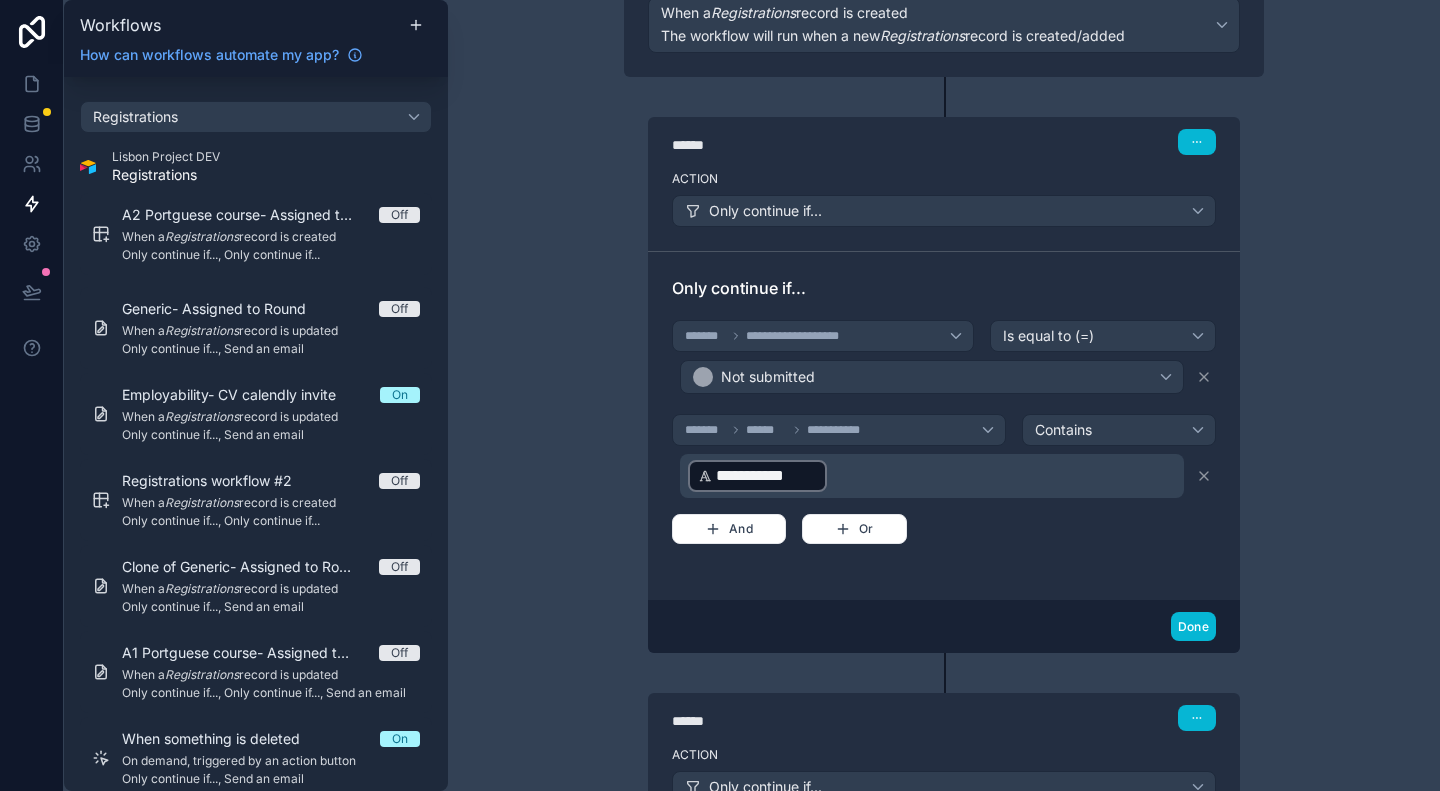 click on "**********" at bounding box center (932, 476) 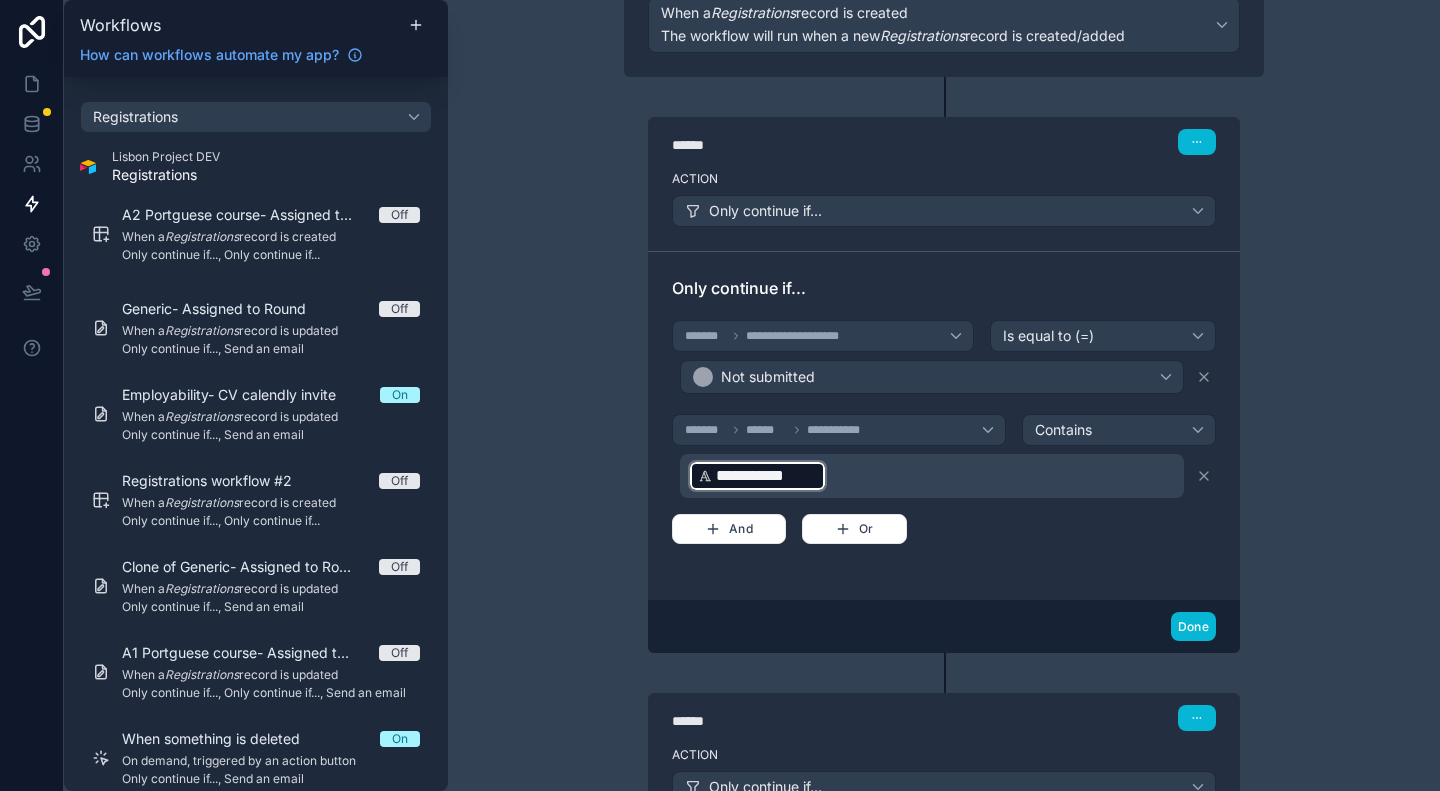 click on "**********" at bounding box center [934, 476] 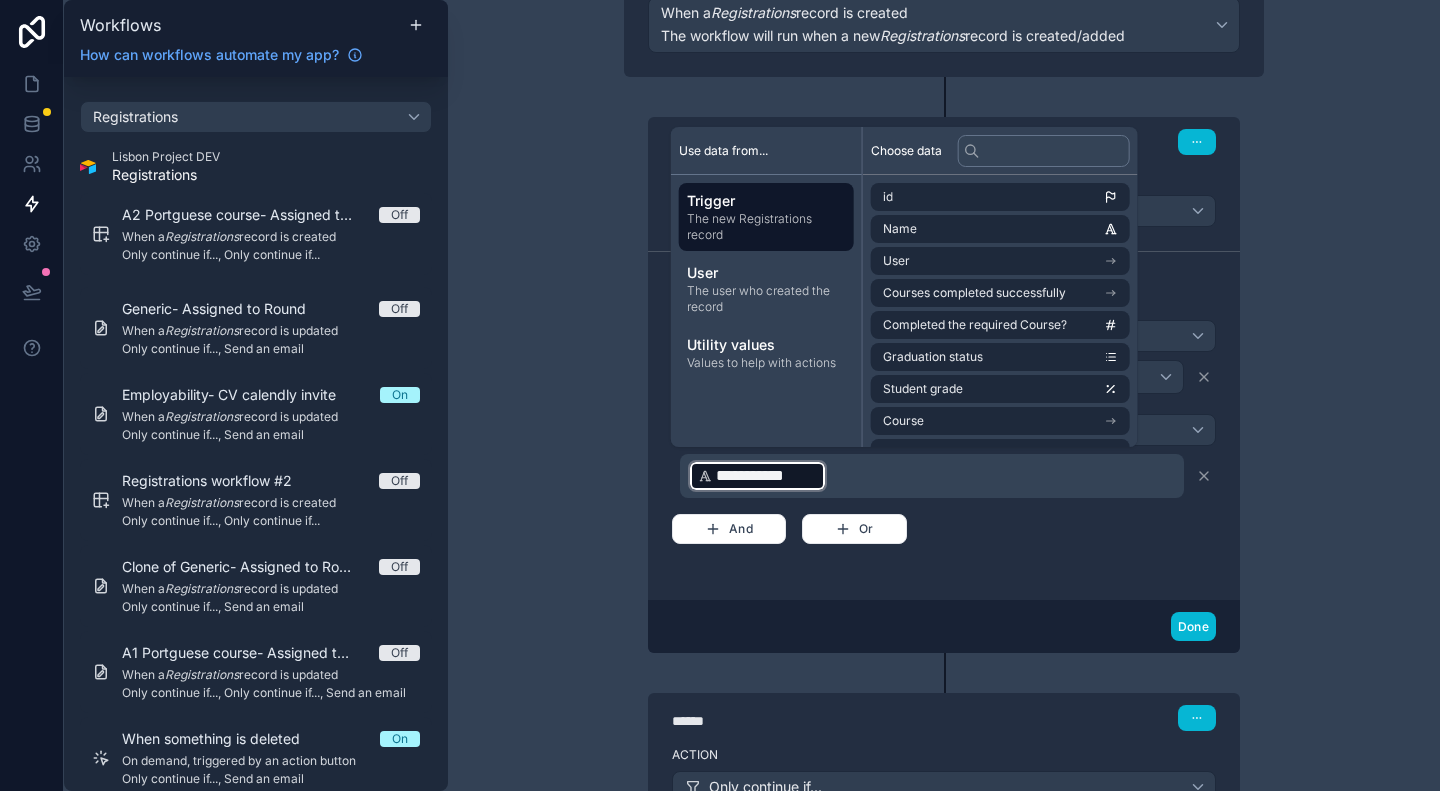 scroll, scrollTop: 160, scrollLeft: 0, axis: vertical 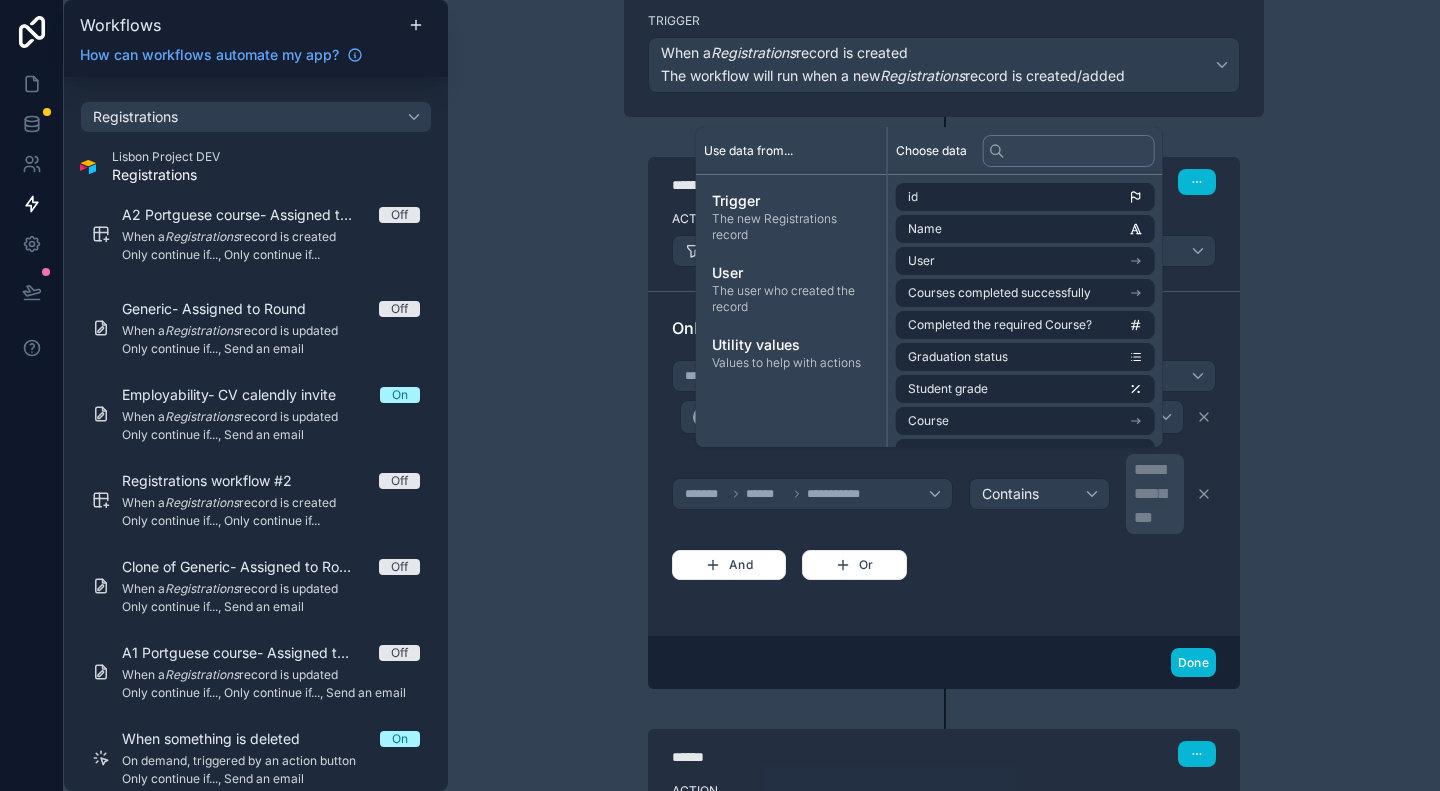 click on "**********" at bounding box center (1157, 494) 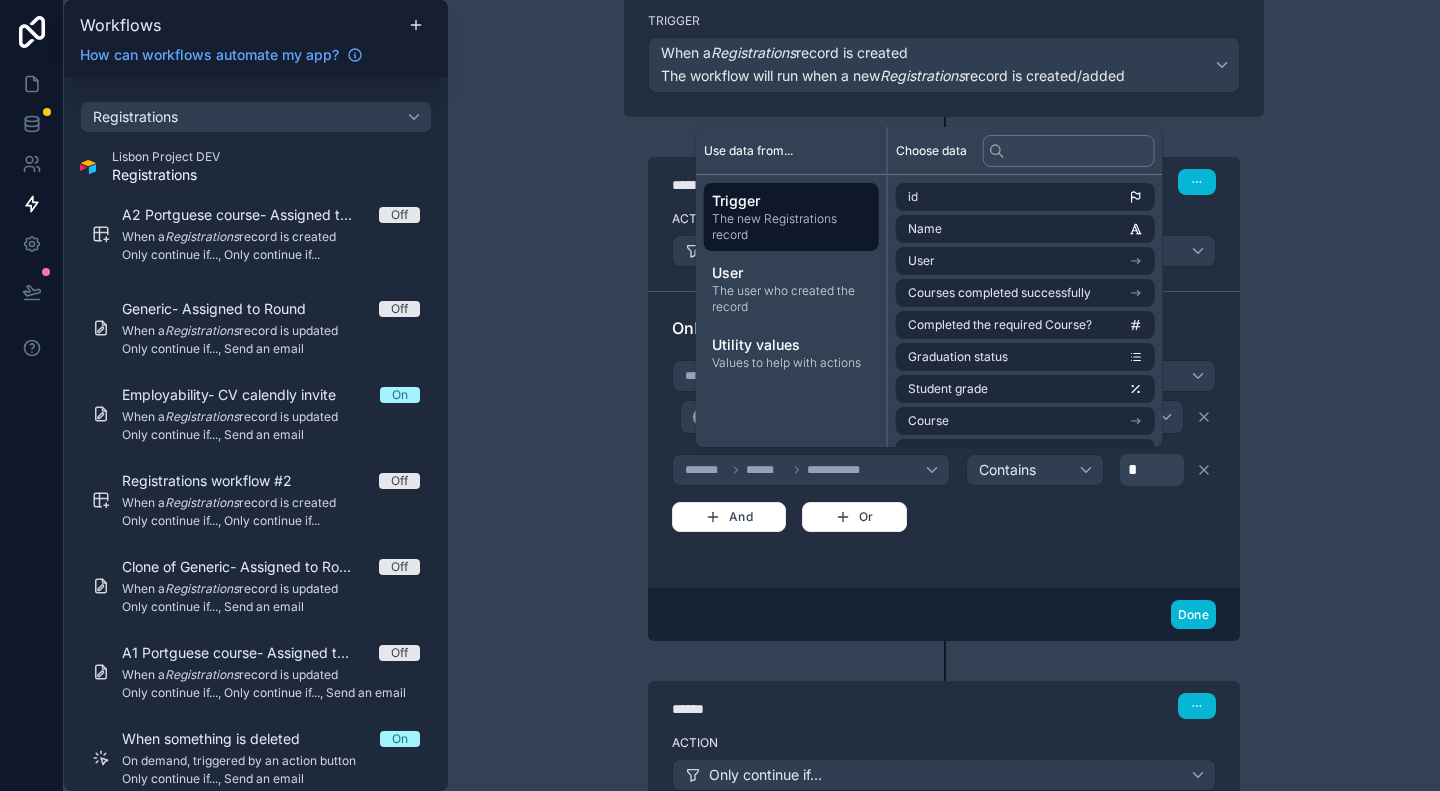 type 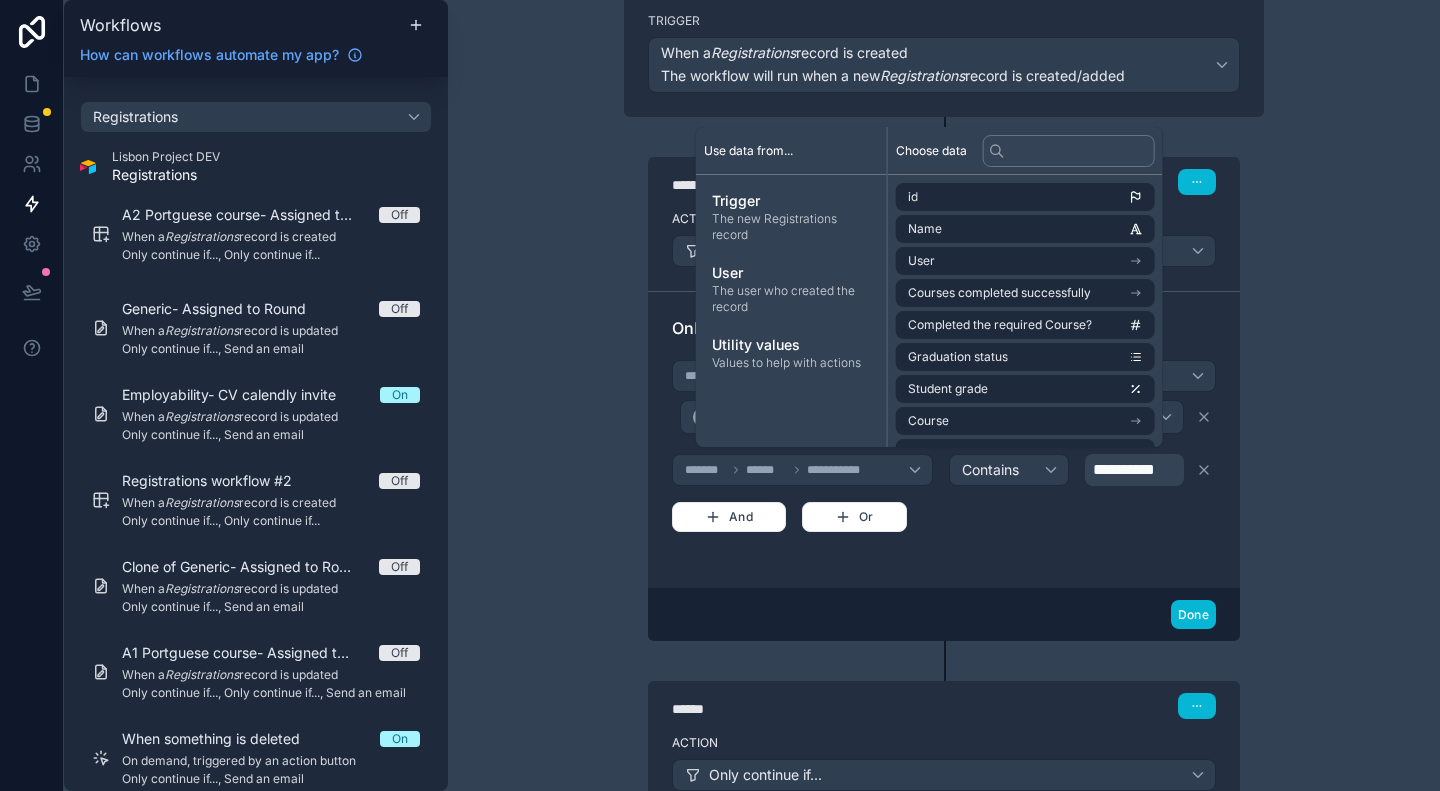click on "Age" at bounding box center [944, 395] 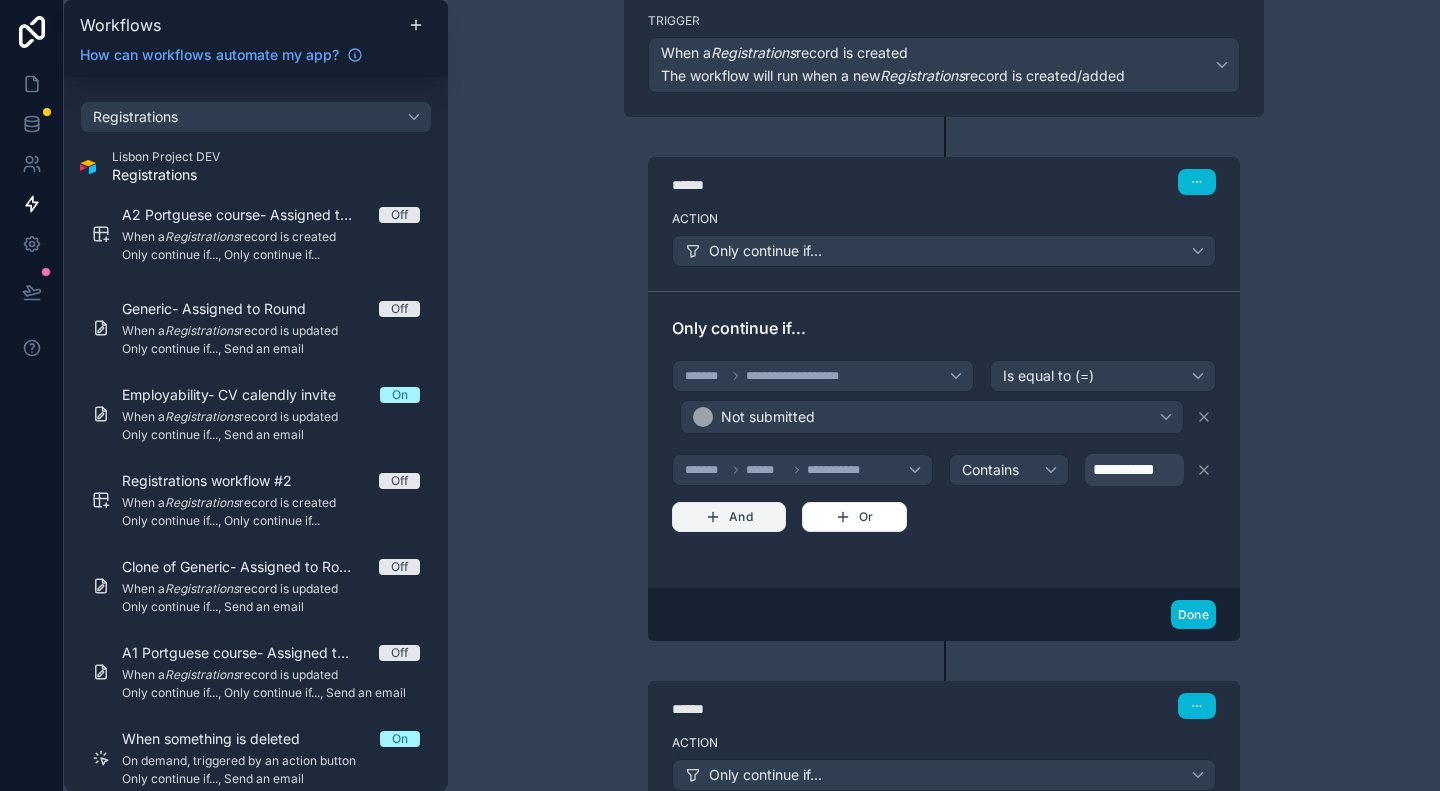 click on "And" at bounding box center [729, 517] 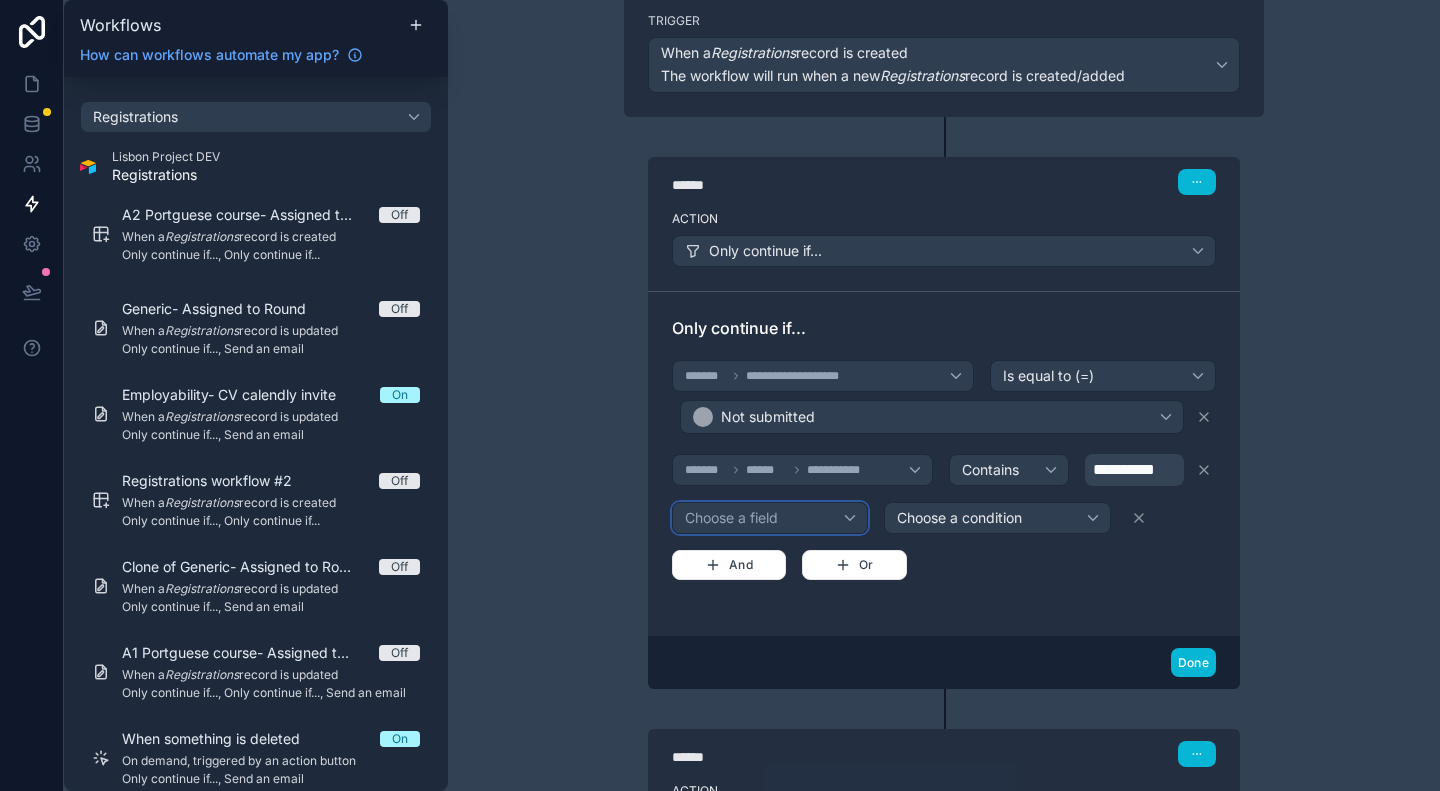 click on "Choose a field" at bounding box center (770, 518) 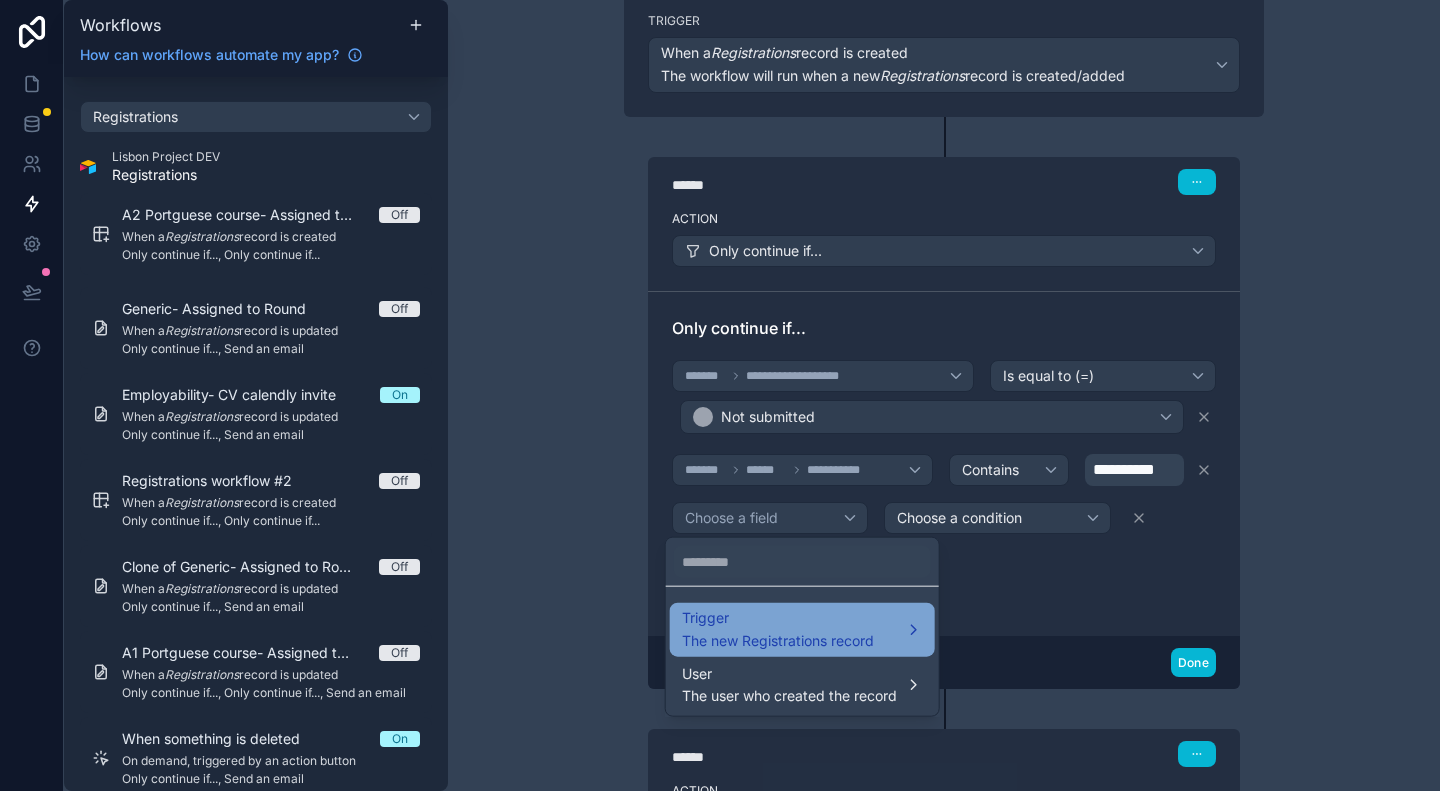 click on "The new Registrations record" at bounding box center [778, 640] 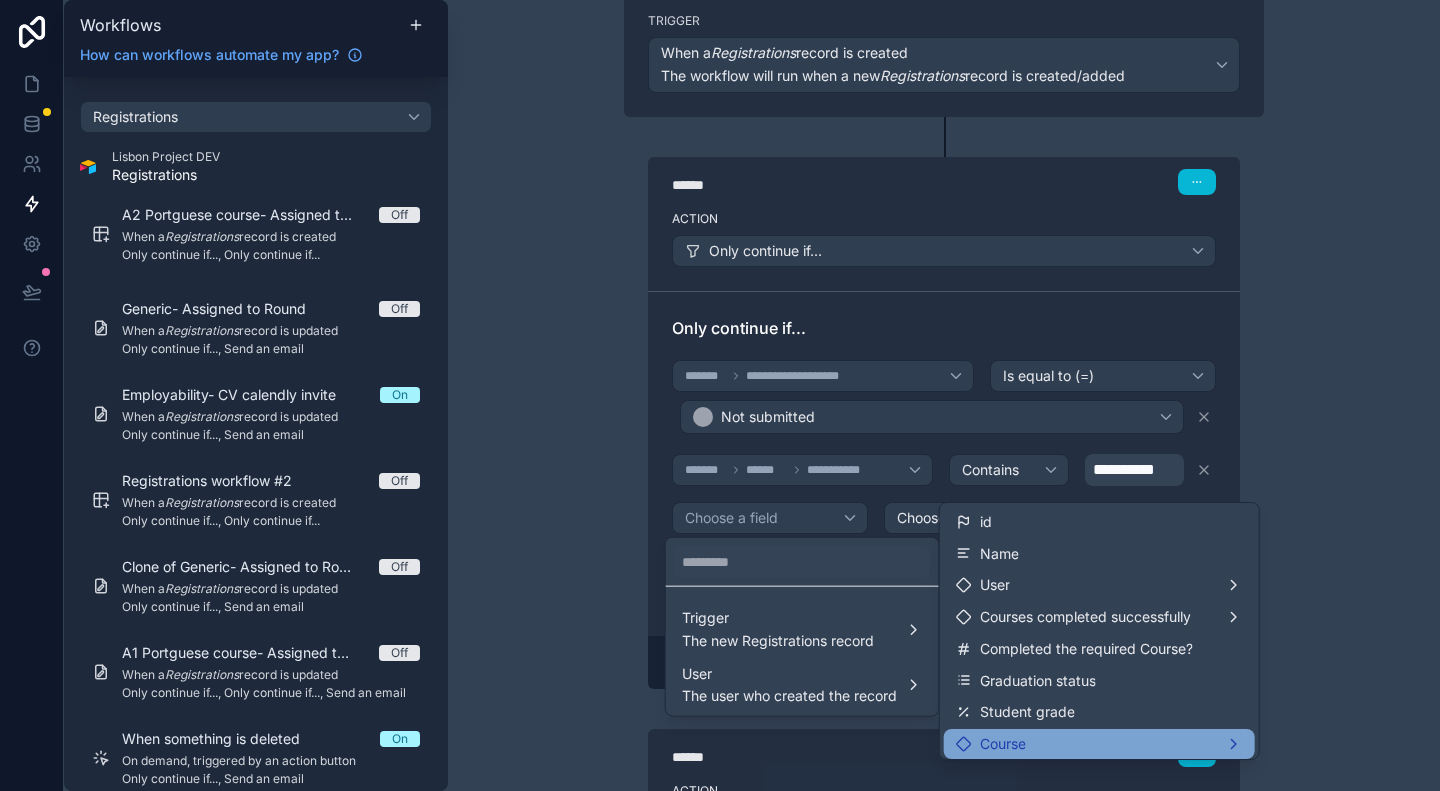 click on "Course" at bounding box center (1099, 744) 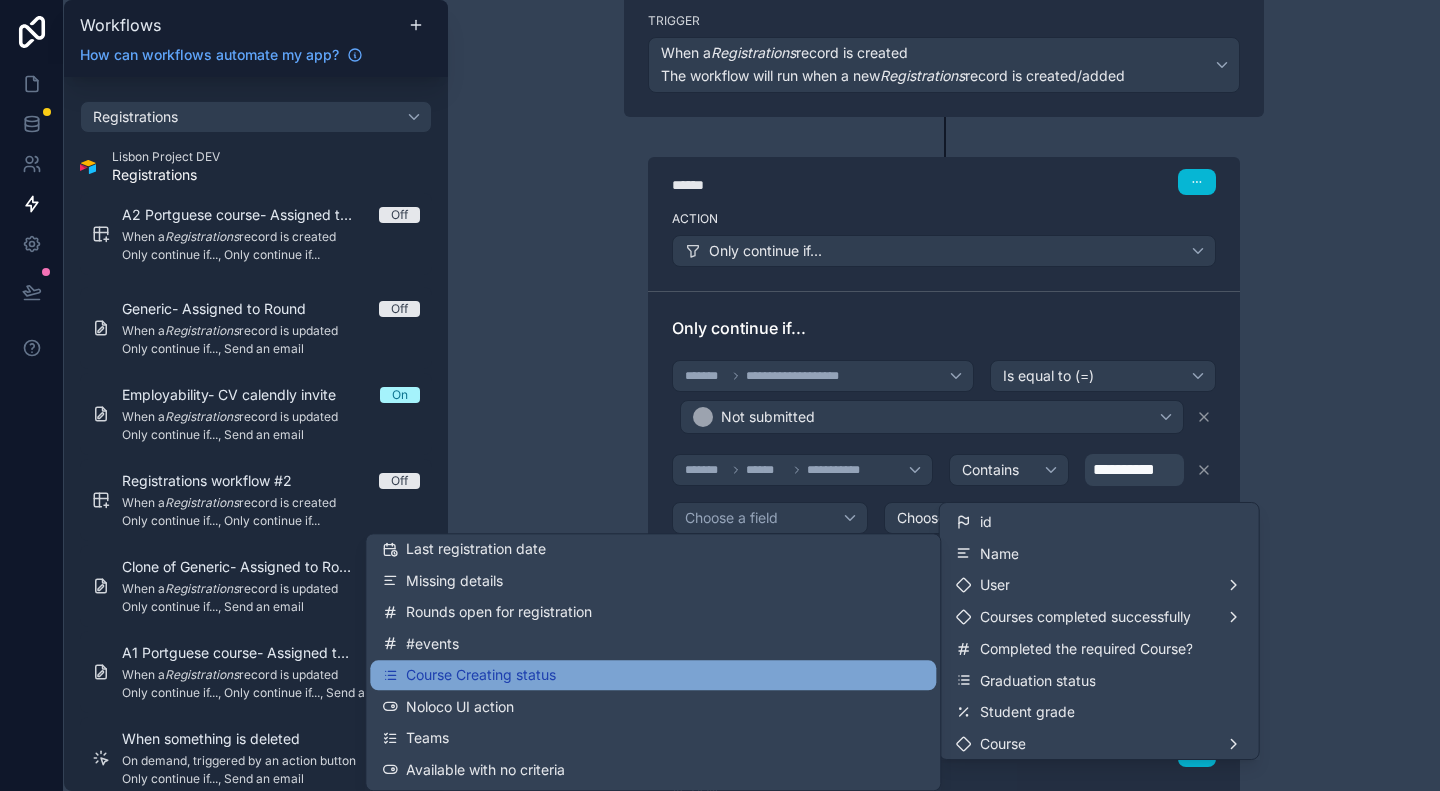 scroll, scrollTop: 600, scrollLeft: 0, axis: vertical 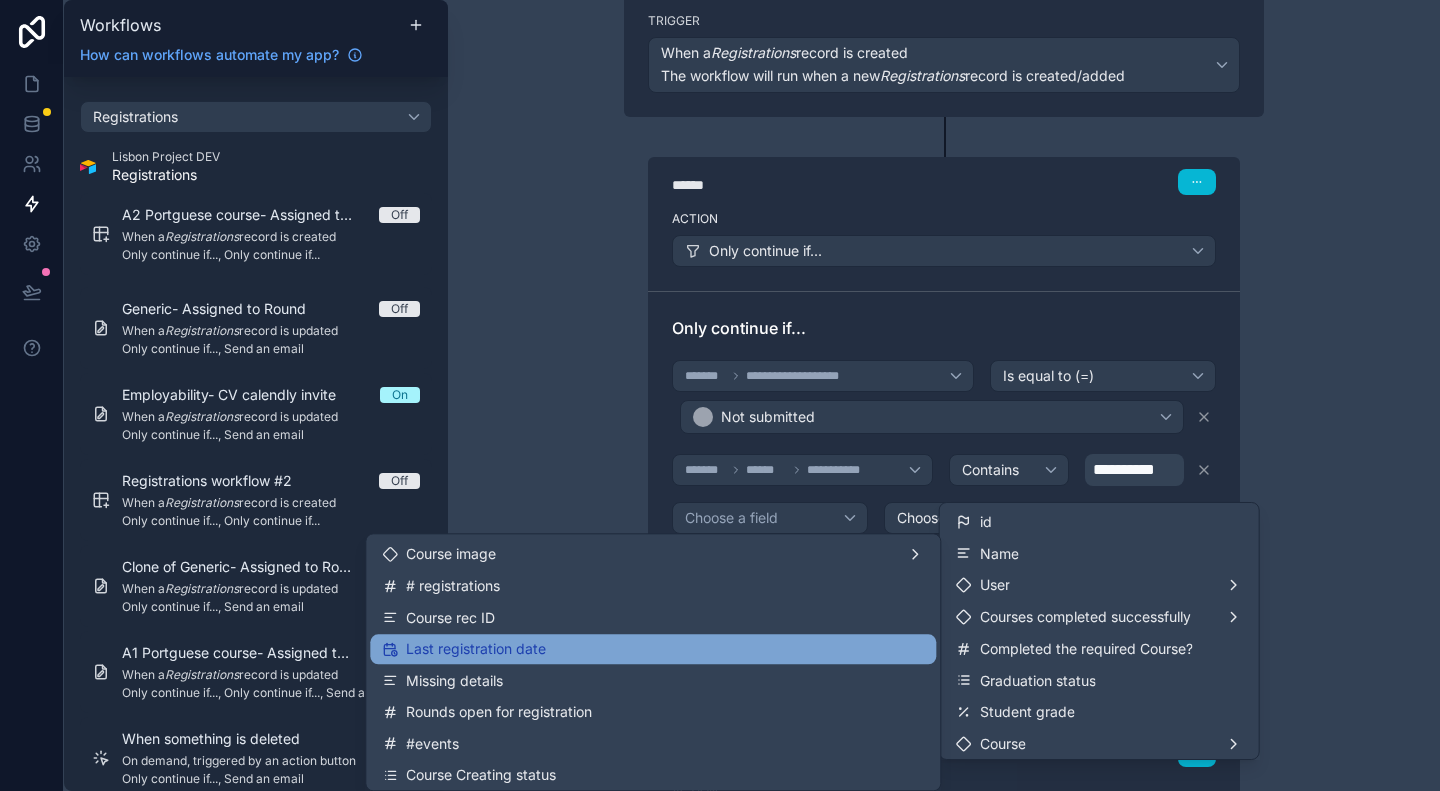 click on "Last registration date" at bounding box center (653, 649) 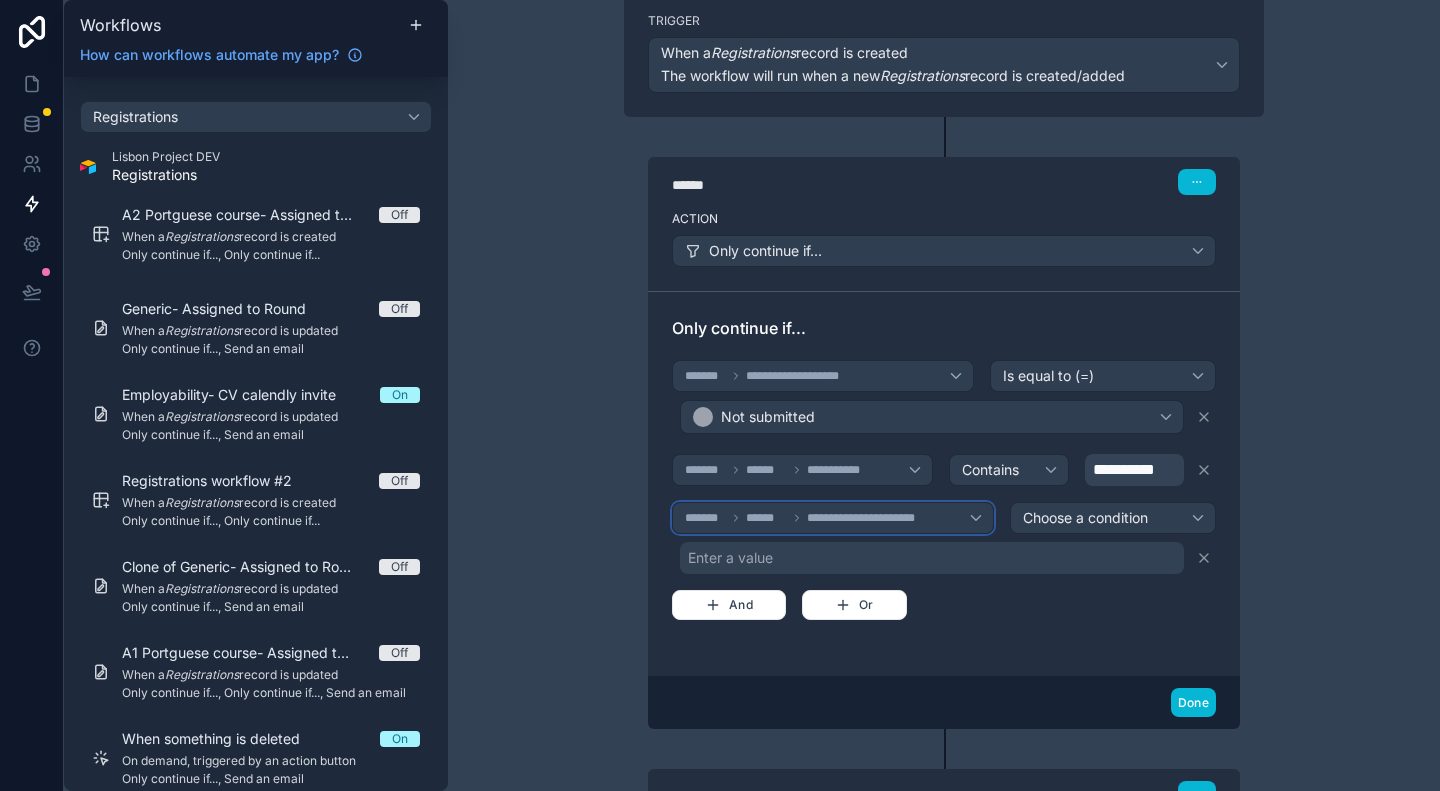 click on "**********" at bounding box center [833, 518] 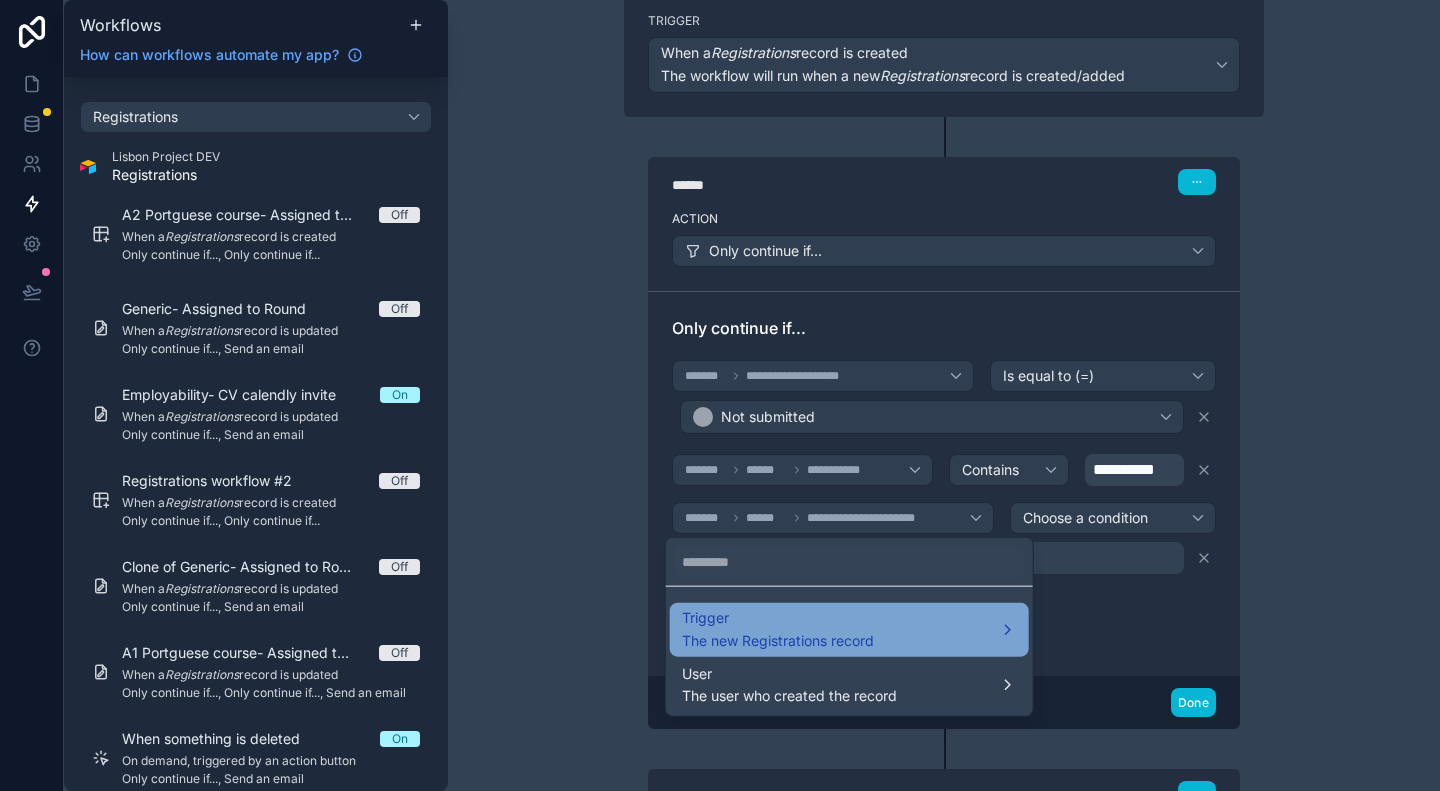 click on "Trigger The new Registrations record" at bounding box center [849, 630] 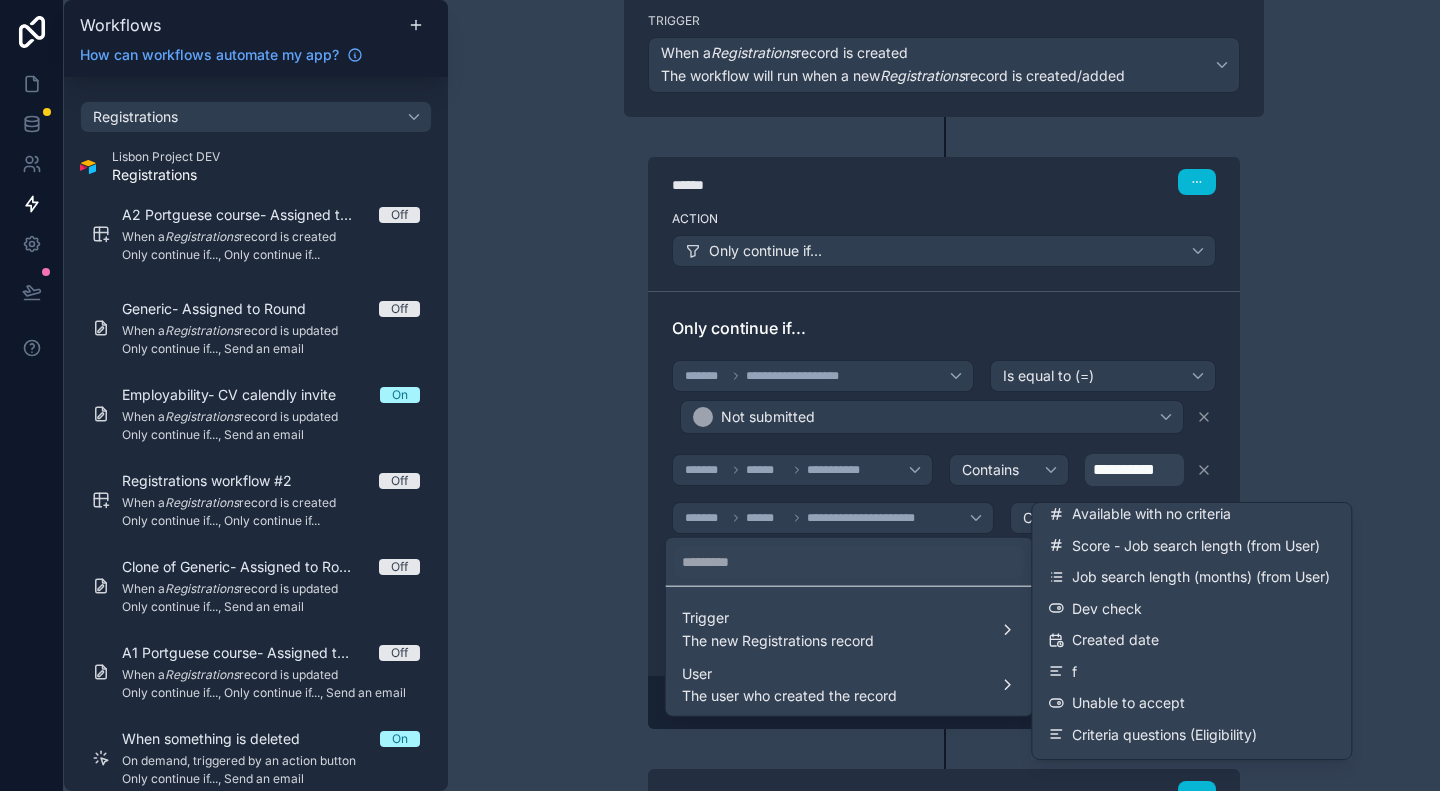 scroll, scrollTop: 900, scrollLeft: 0, axis: vertical 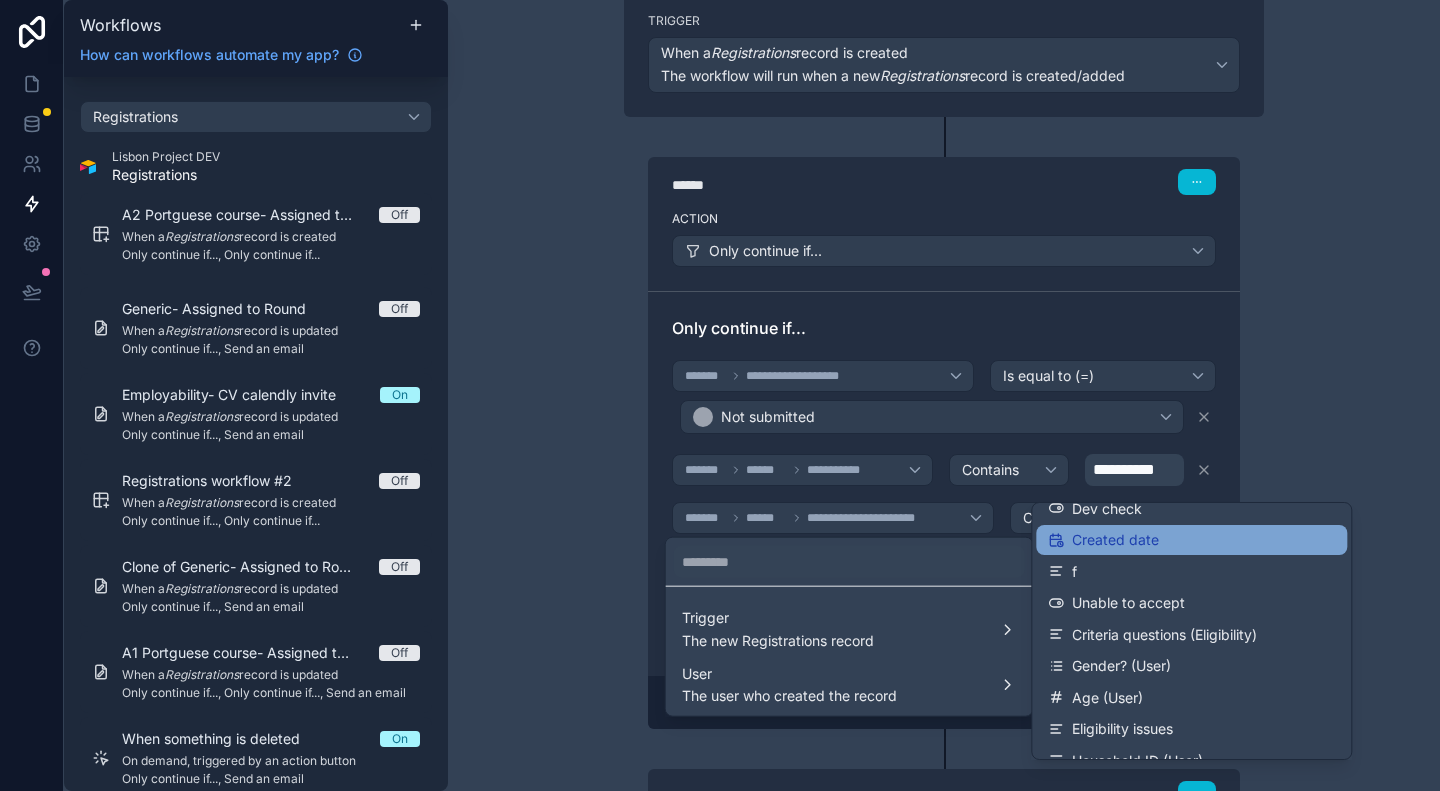 click on "Created date" at bounding box center [1191, 540] 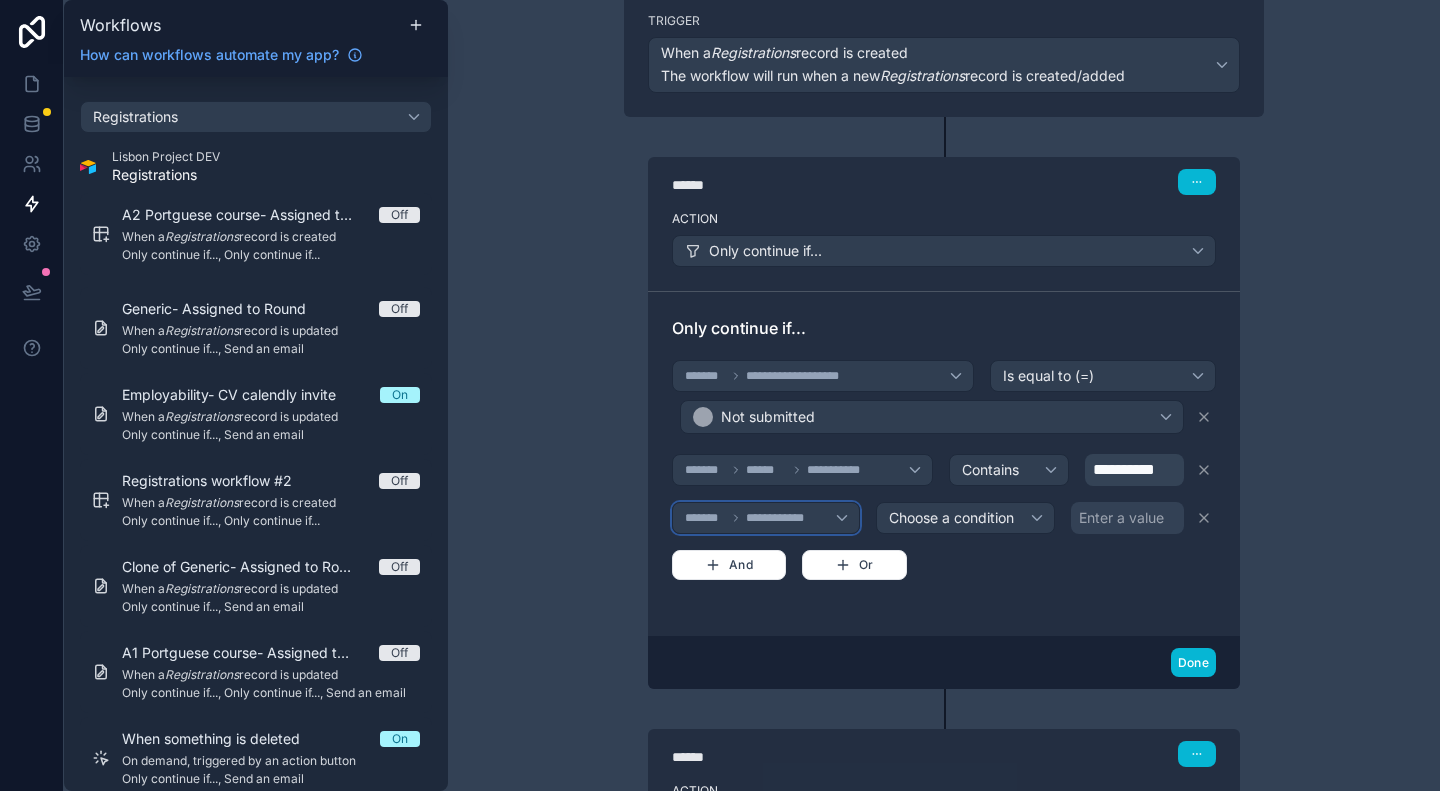 click on "**********" at bounding box center [782, 518] 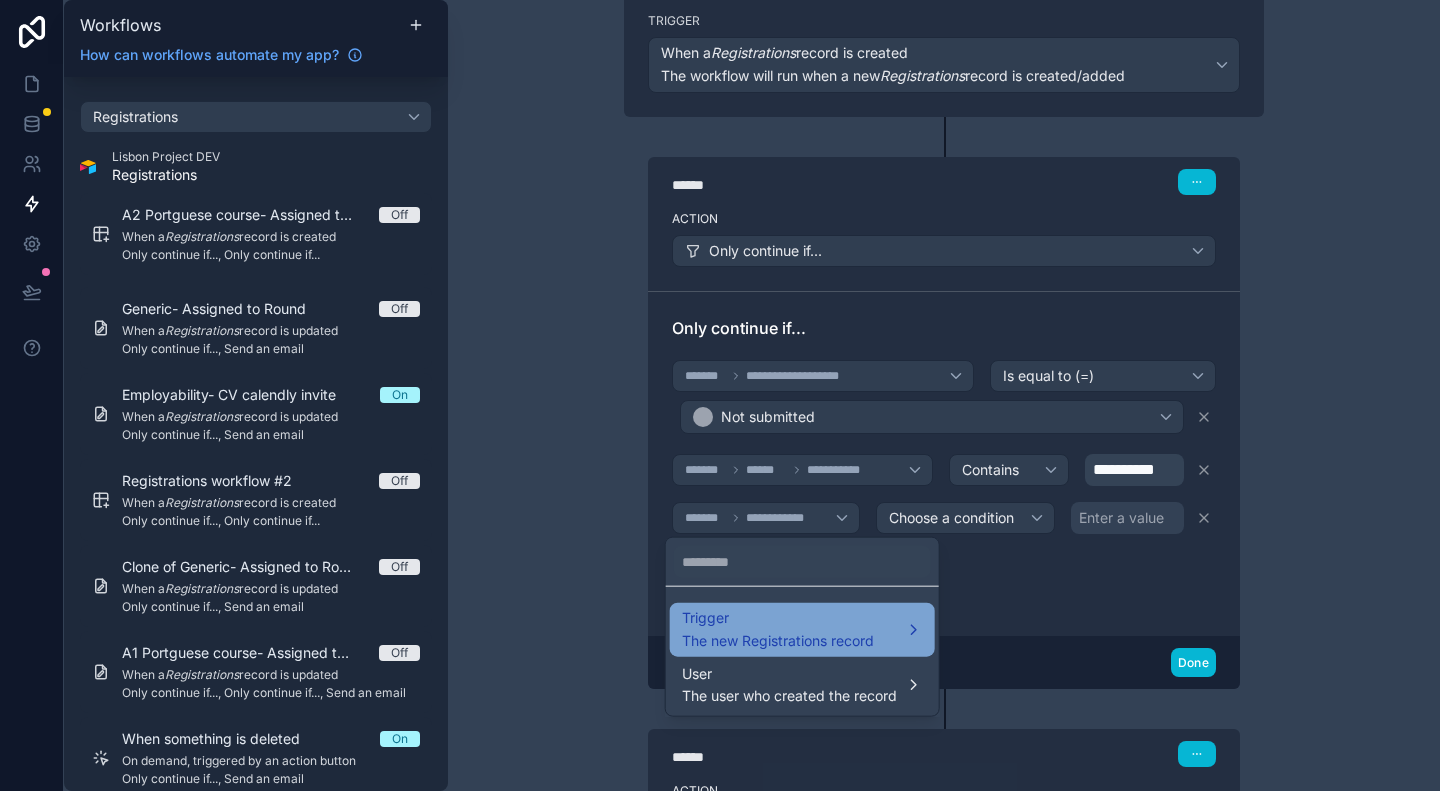 click on "Trigger The new Registrations record" at bounding box center (802, 630) 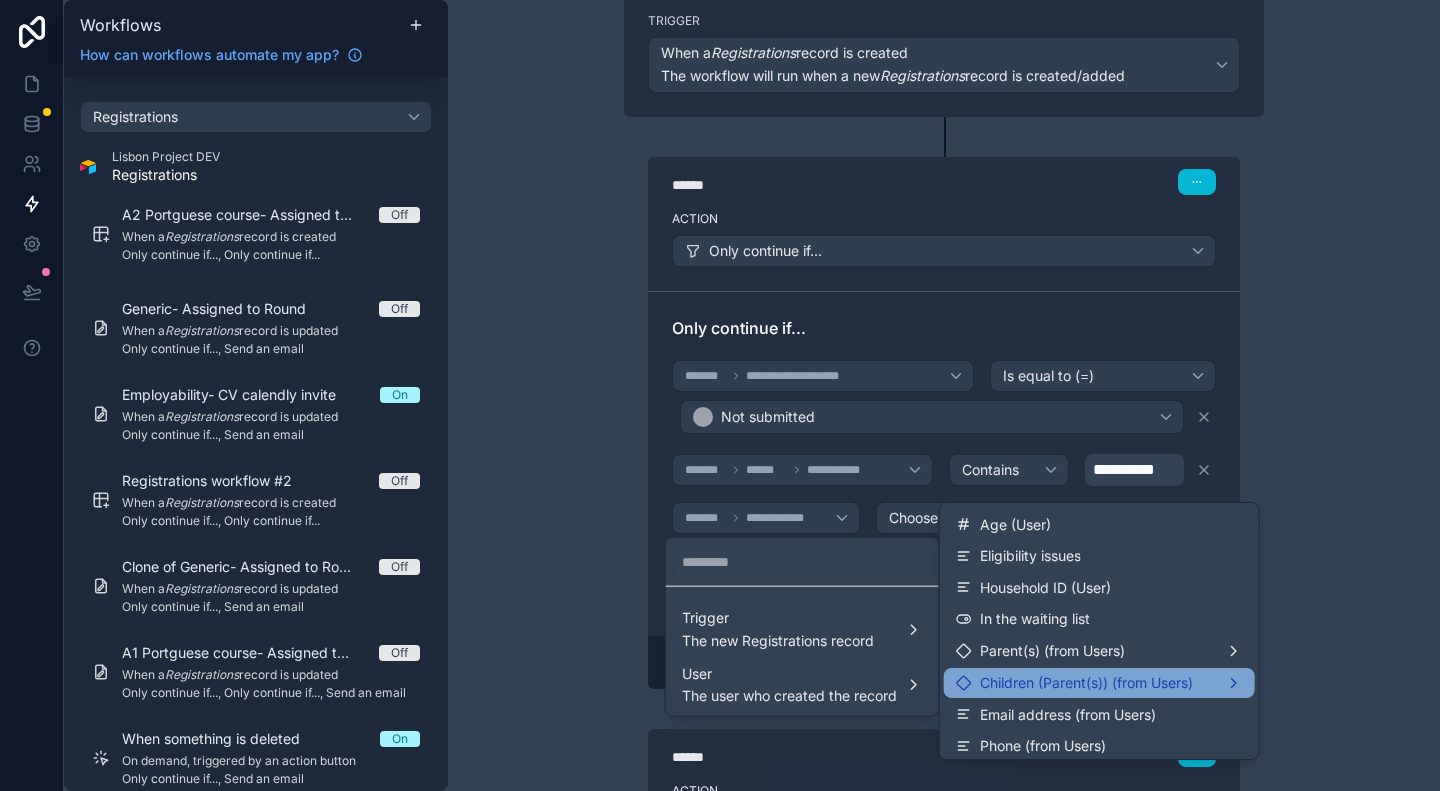 scroll, scrollTop: 1100, scrollLeft: 0, axis: vertical 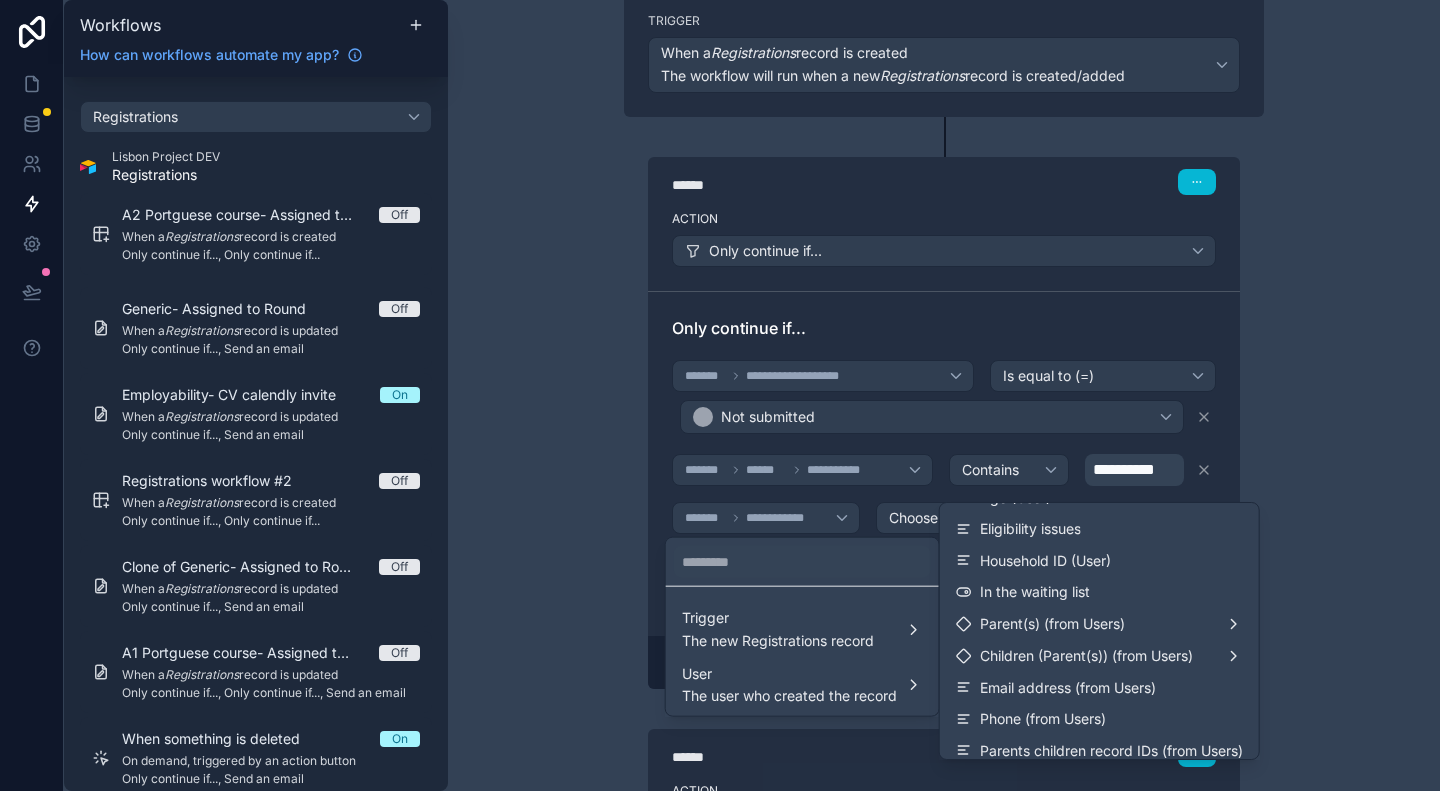 click at bounding box center (720, 395) 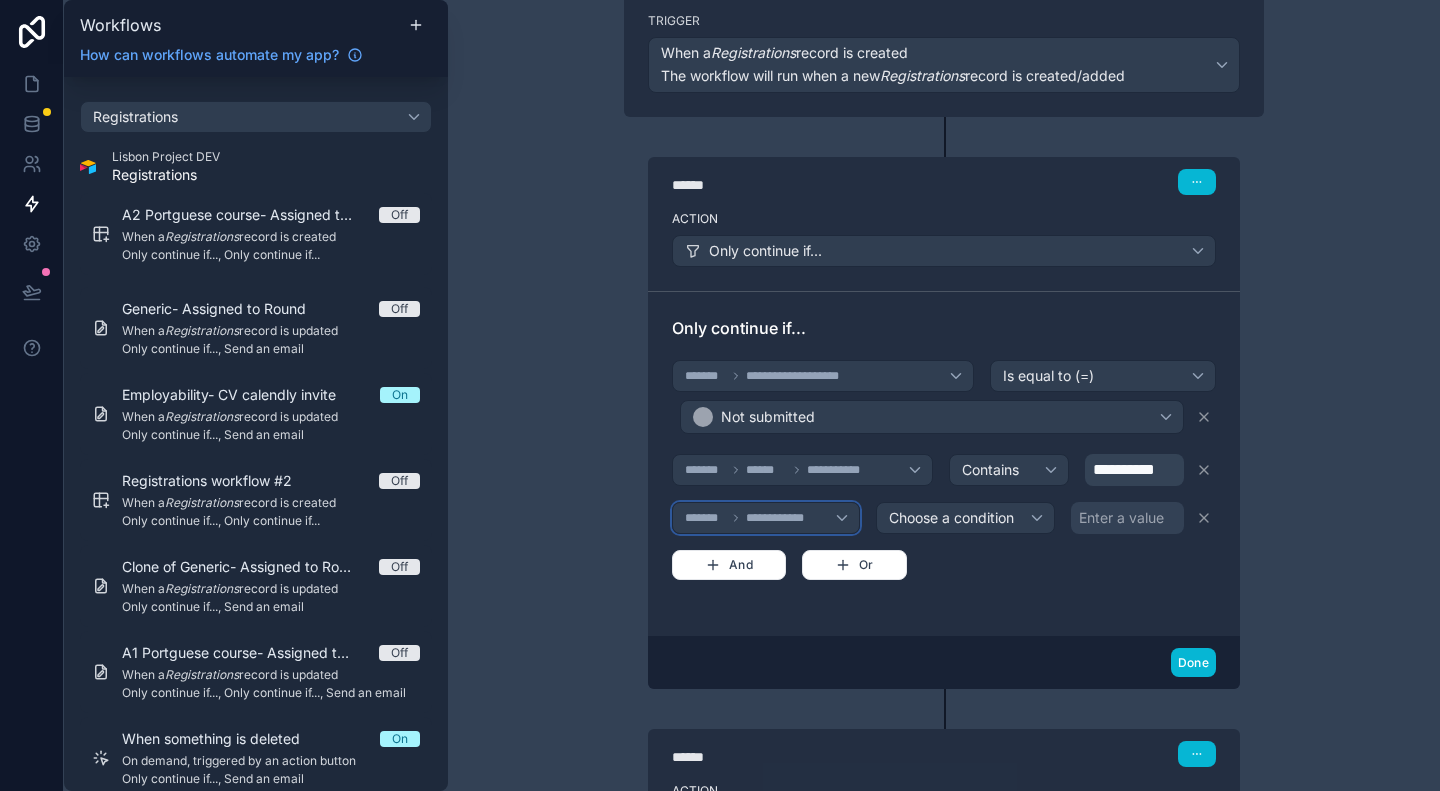 click on "**********" at bounding box center (782, 518) 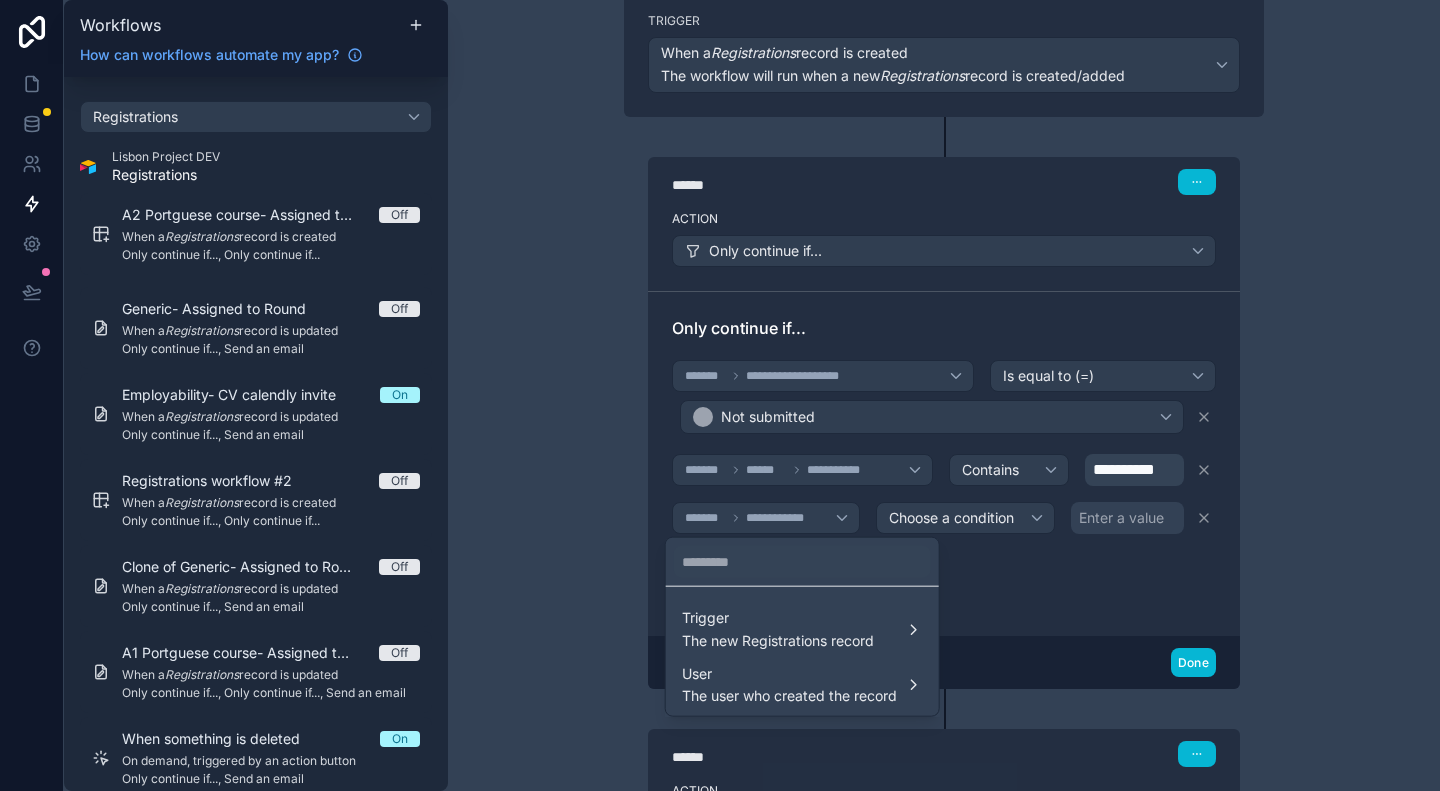 click at bounding box center (720, 395) 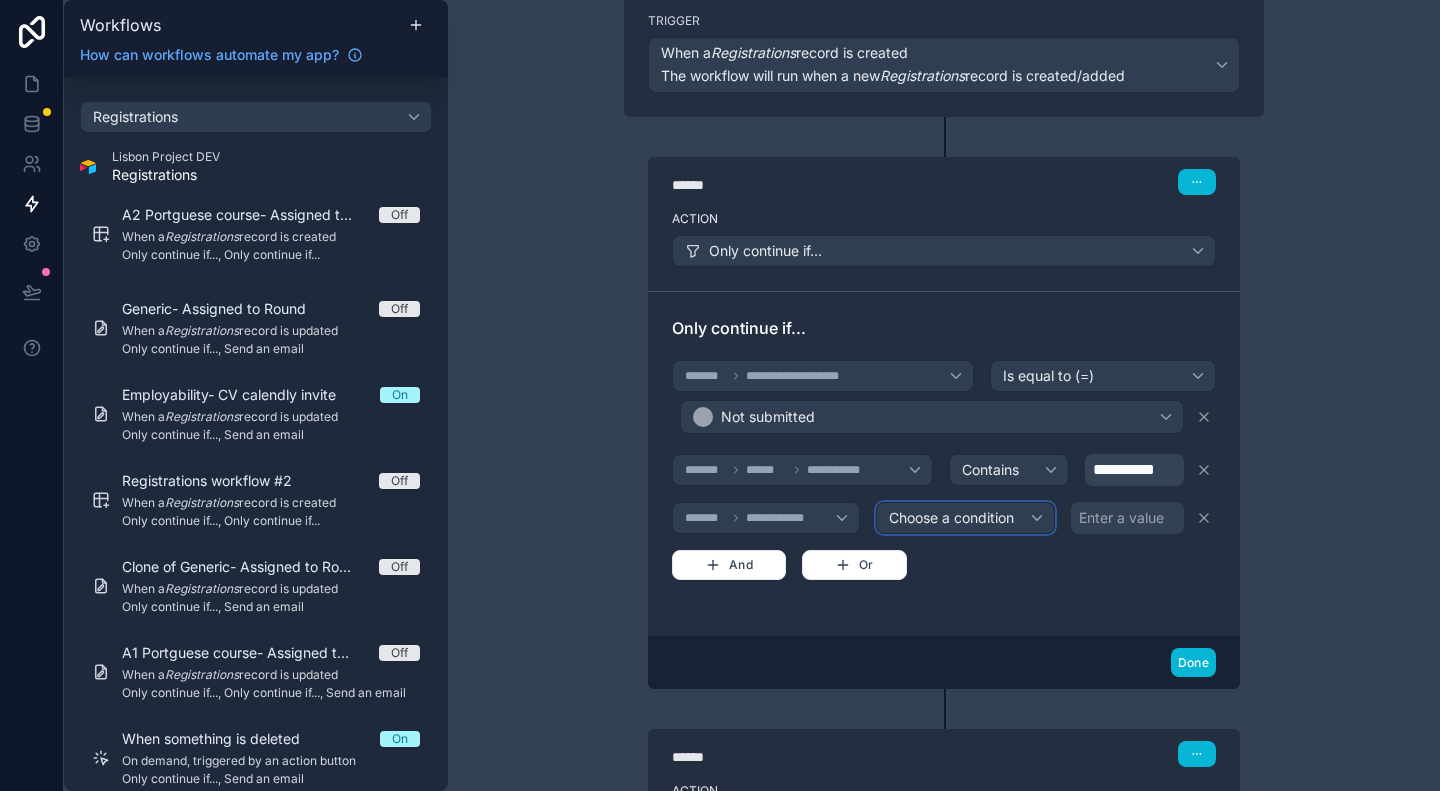 click on "Choose a condition" at bounding box center (951, 517) 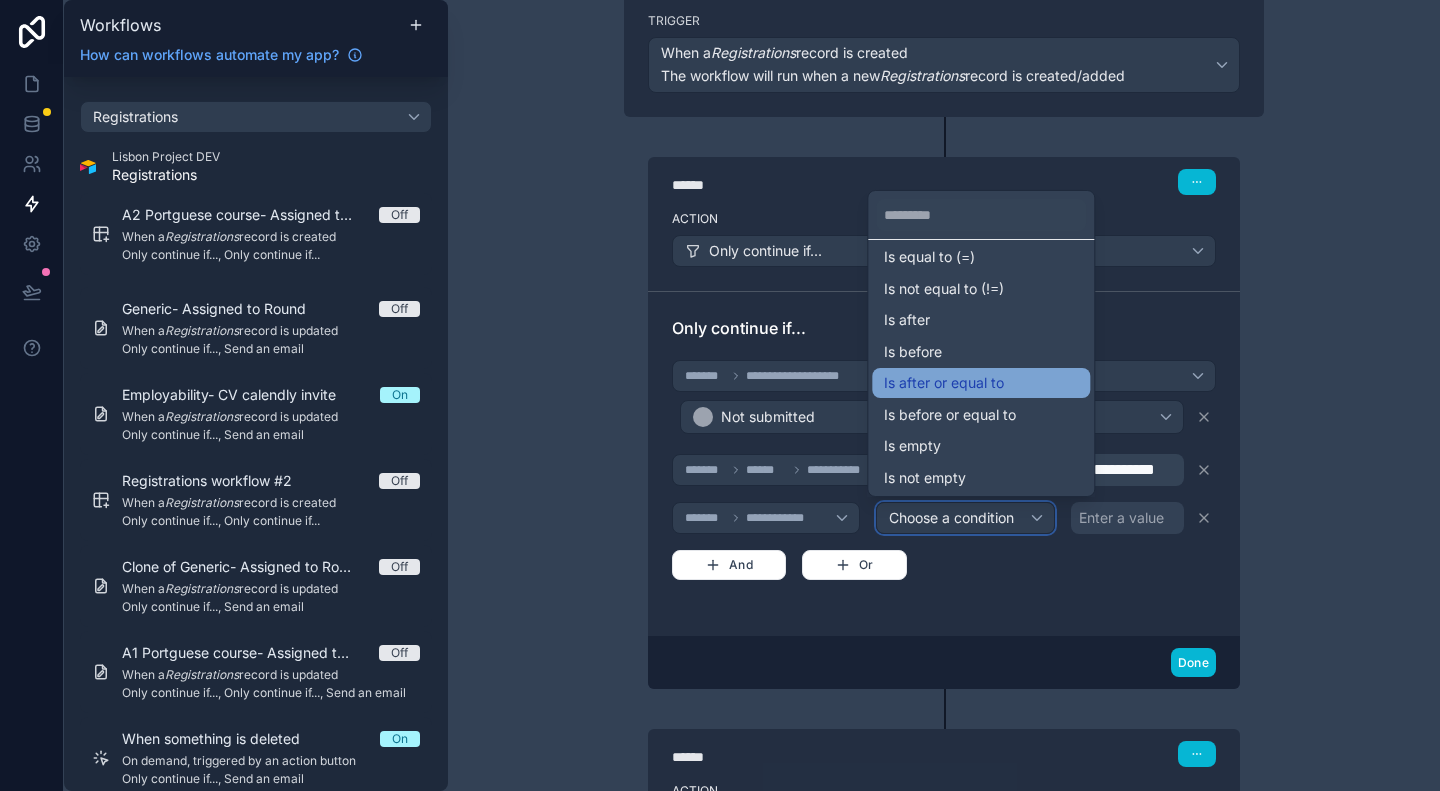 scroll, scrollTop: 0, scrollLeft: 0, axis: both 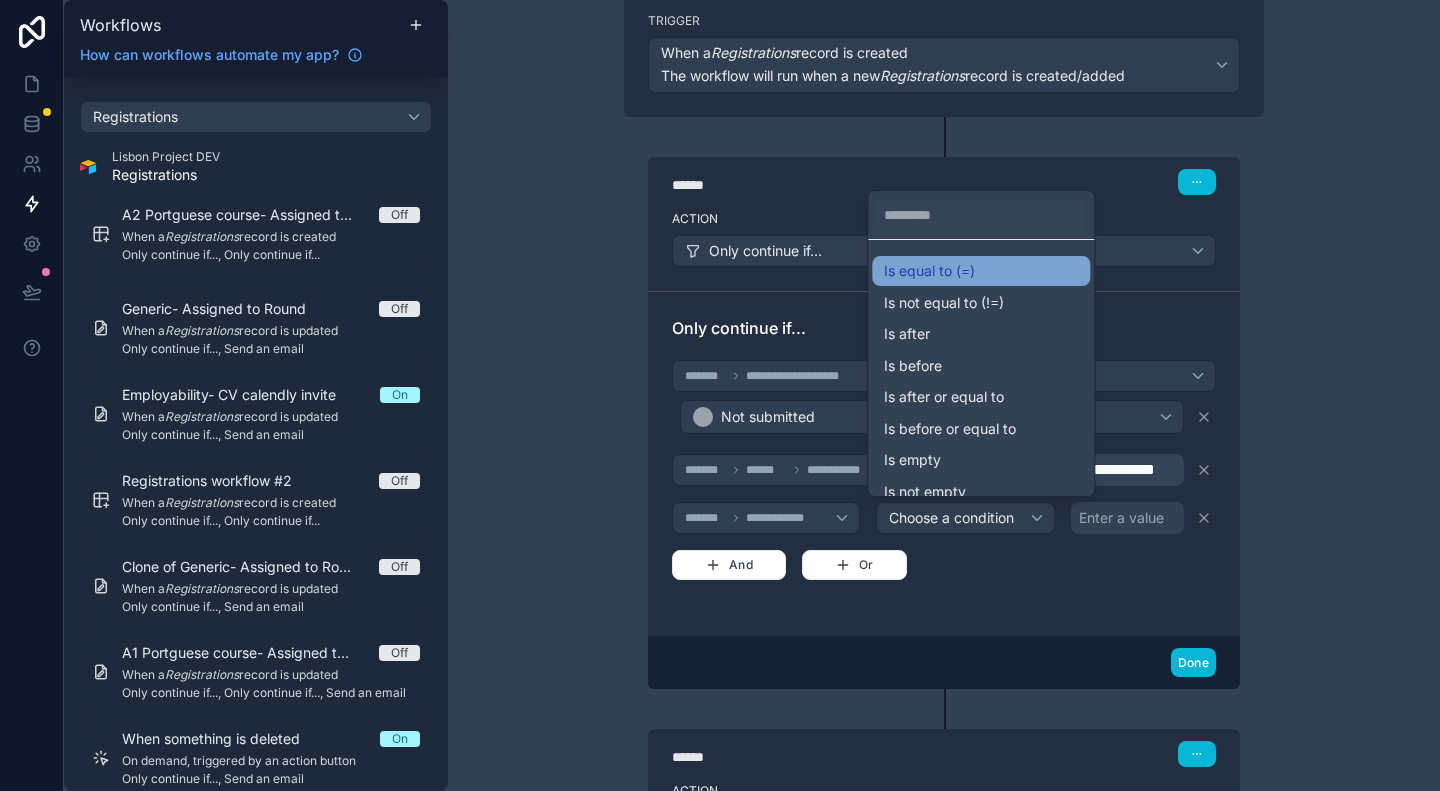 click on "Is equal to (=)" at bounding box center [981, 271] 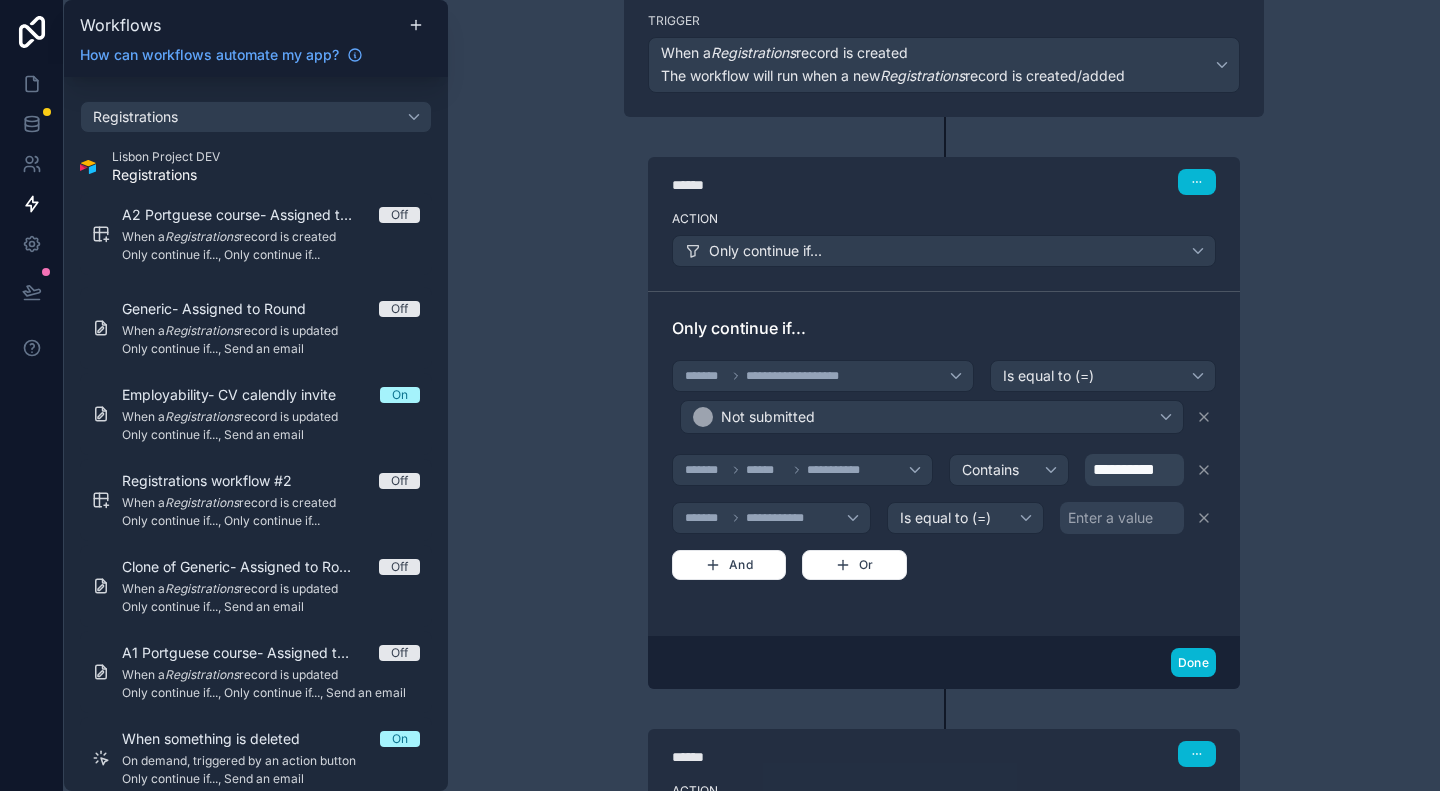 click on "Enter a value" at bounding box center (1122, 518) 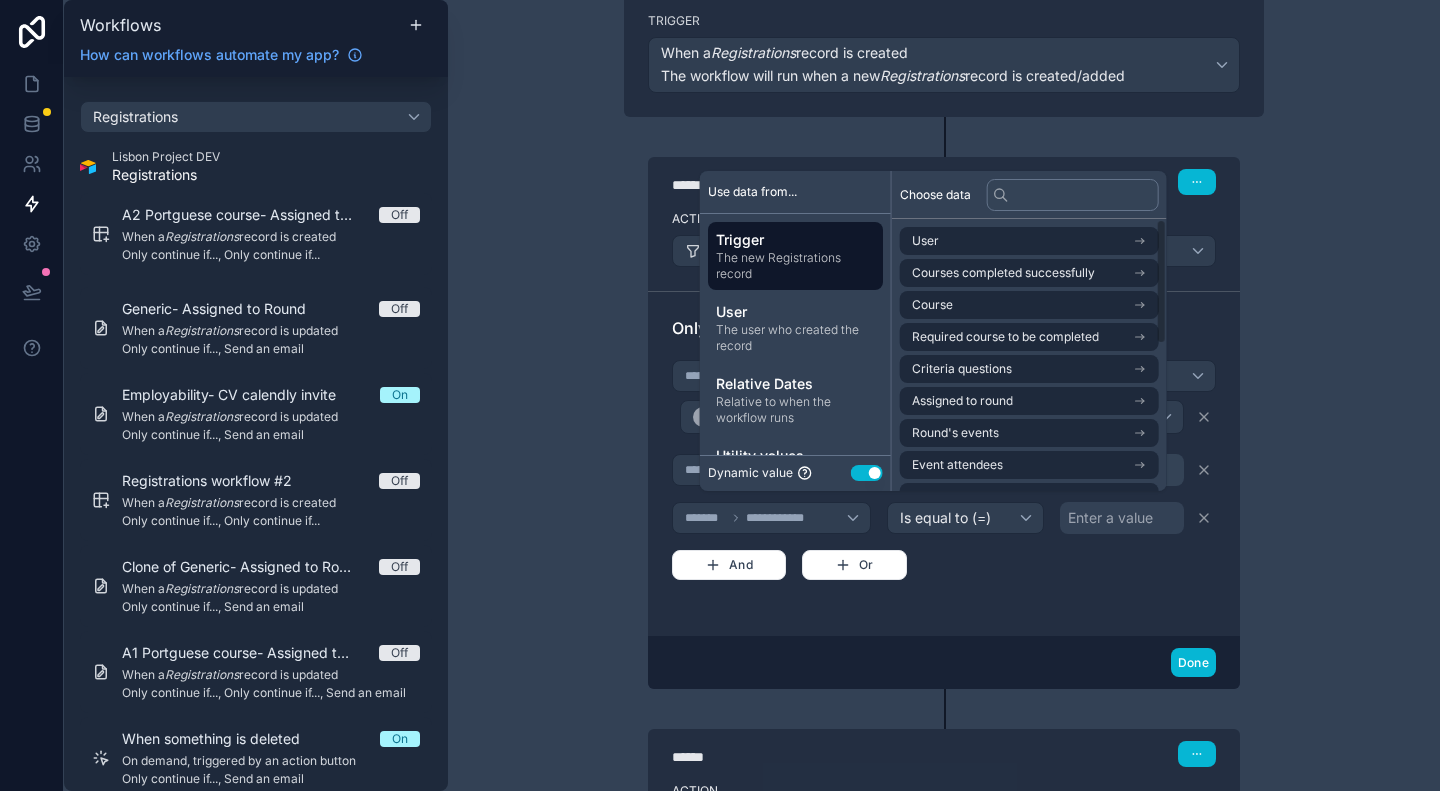 click on "Use setting" at bounding box center [867, 473] 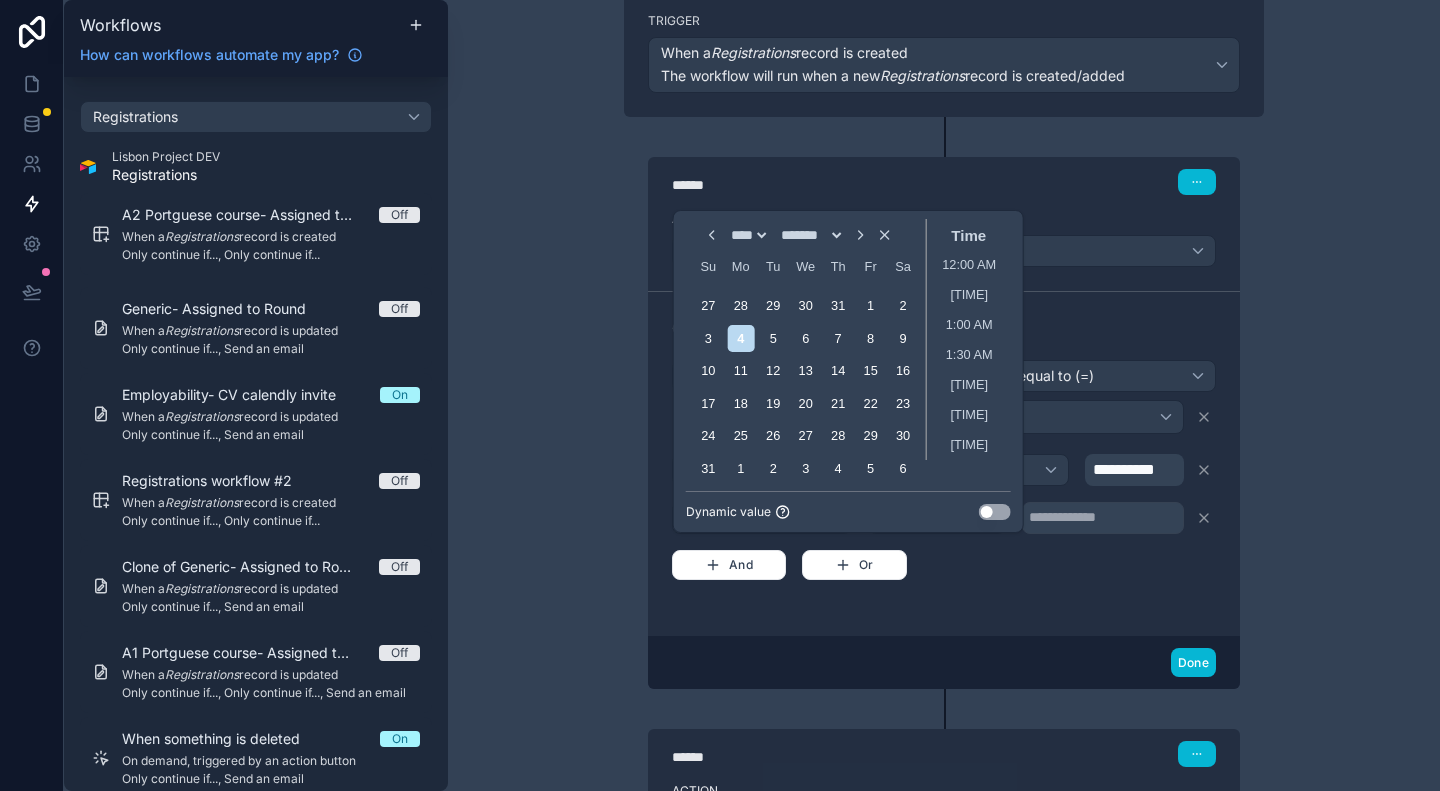 click on "Dynamic value Use setting" at bounding box center [848, 507] 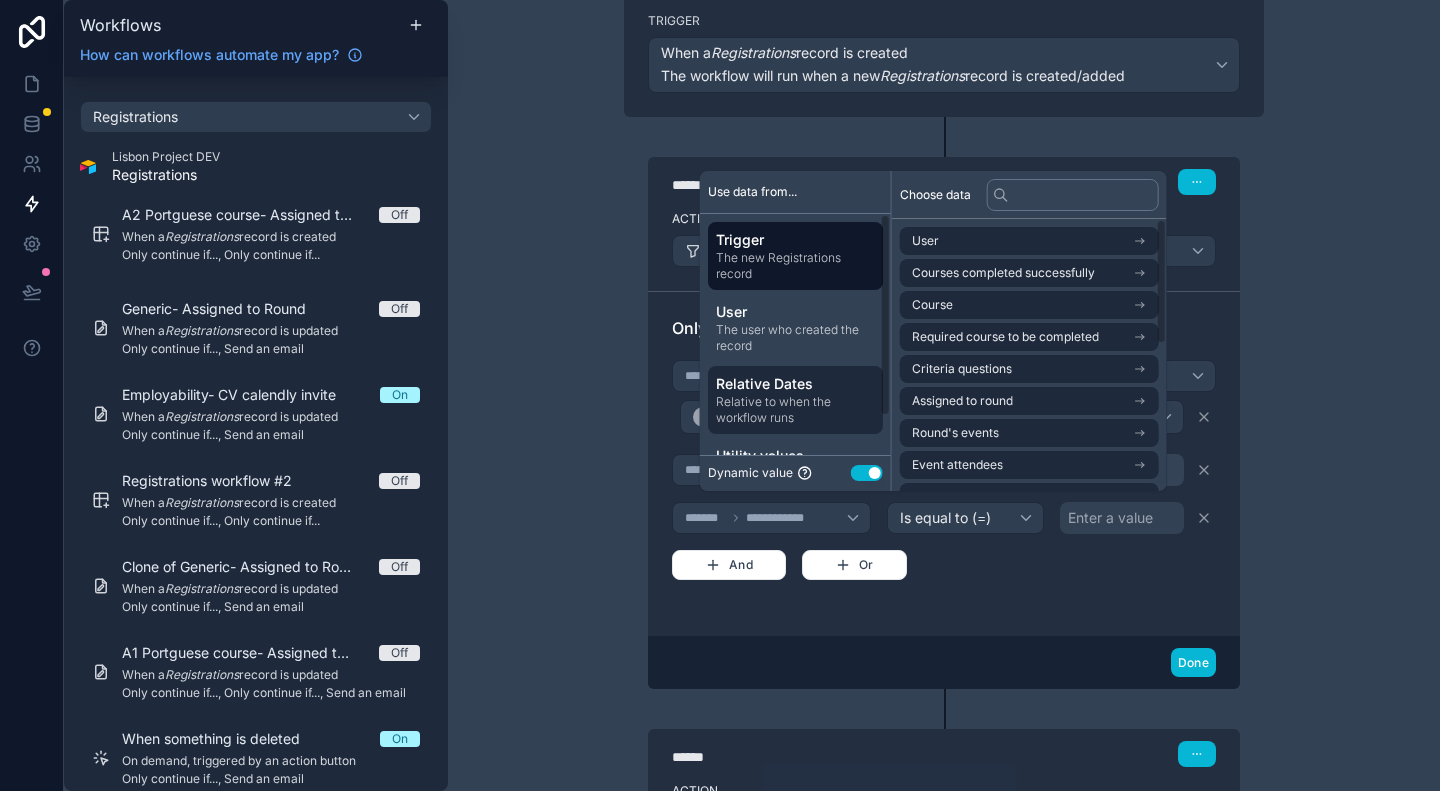 click on "Relative to when the workflow runs" at bounding box center (795, 410) 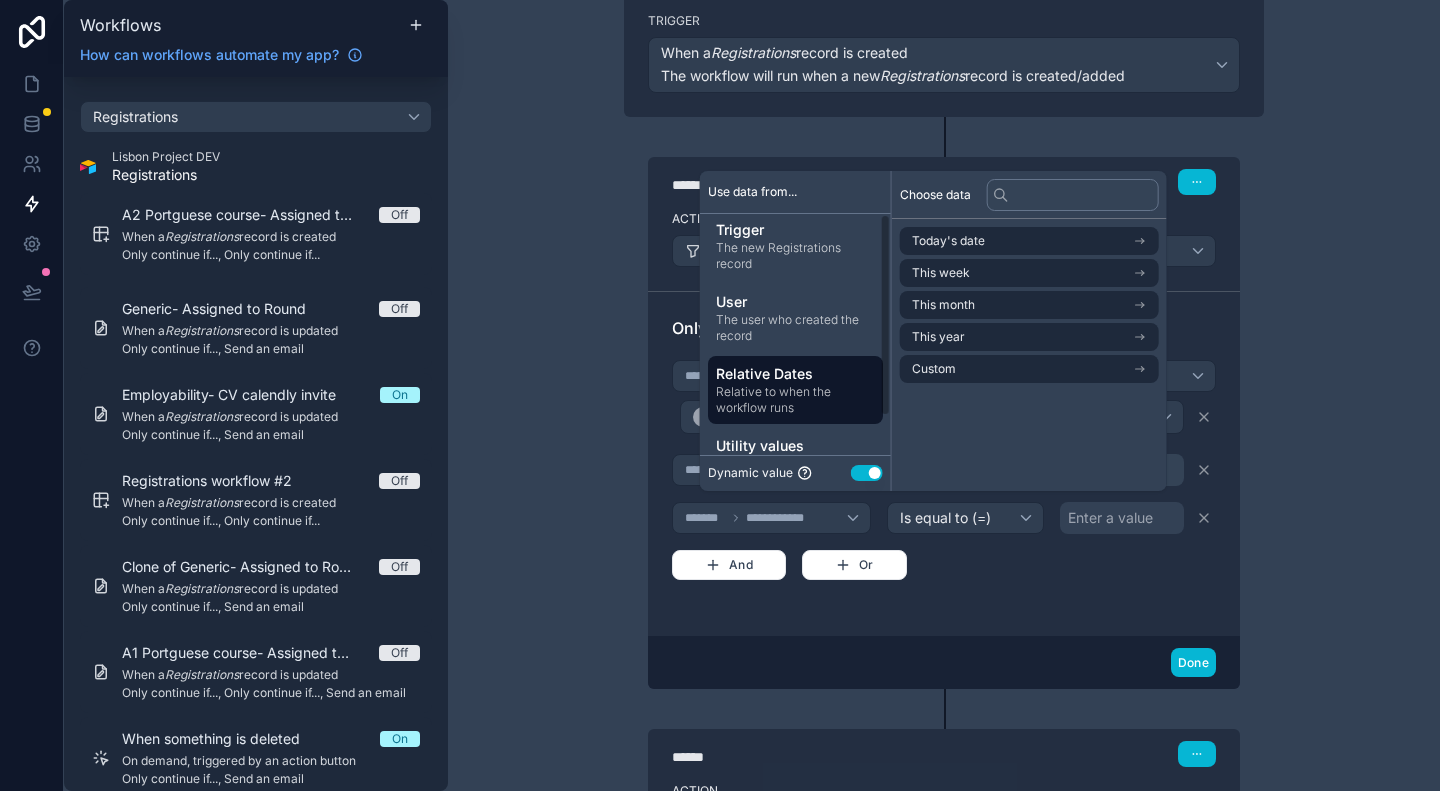 scroll, scrollTop: 43, scrollLeft: 0, axis: vertical 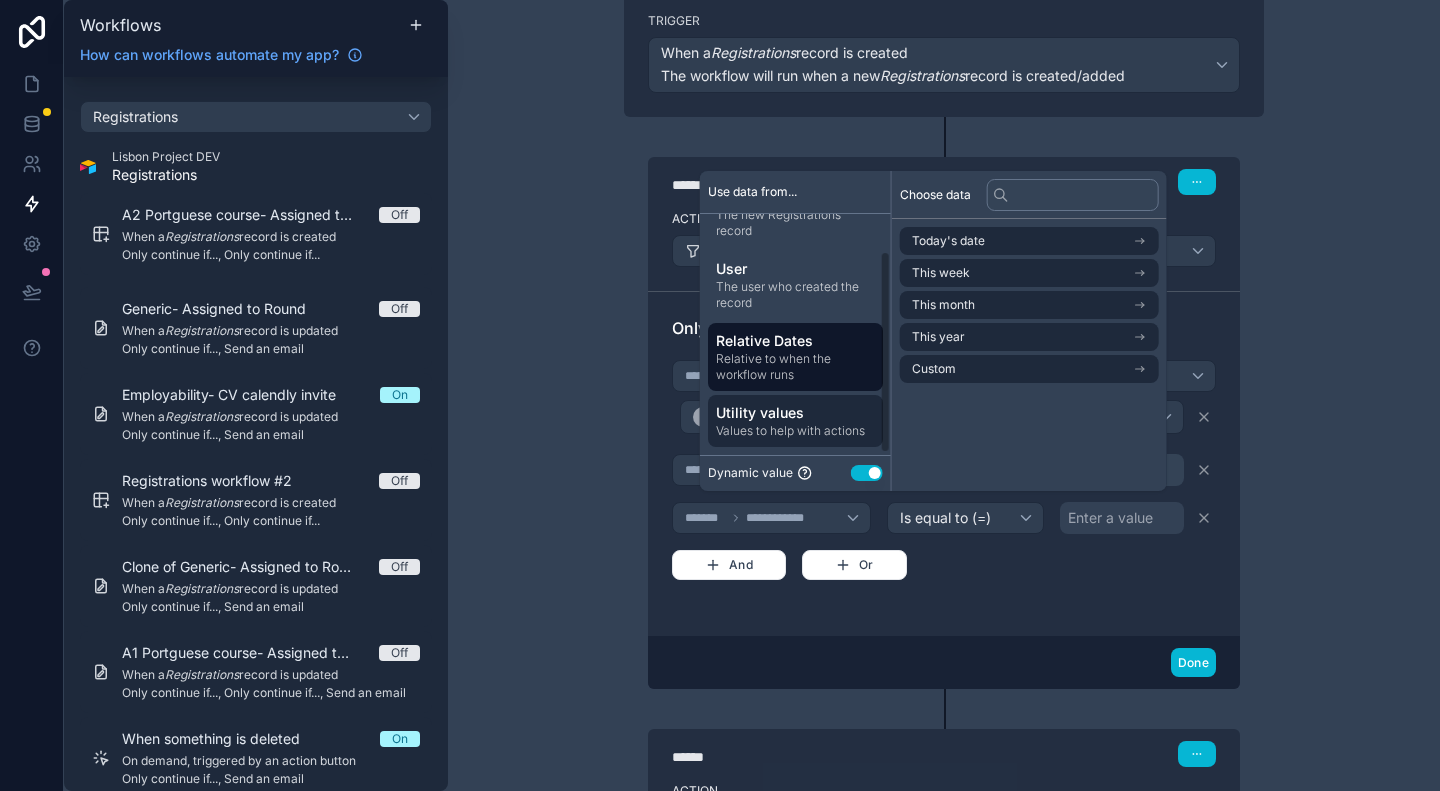 click on "Utility values" at bounding box center (795, 413) 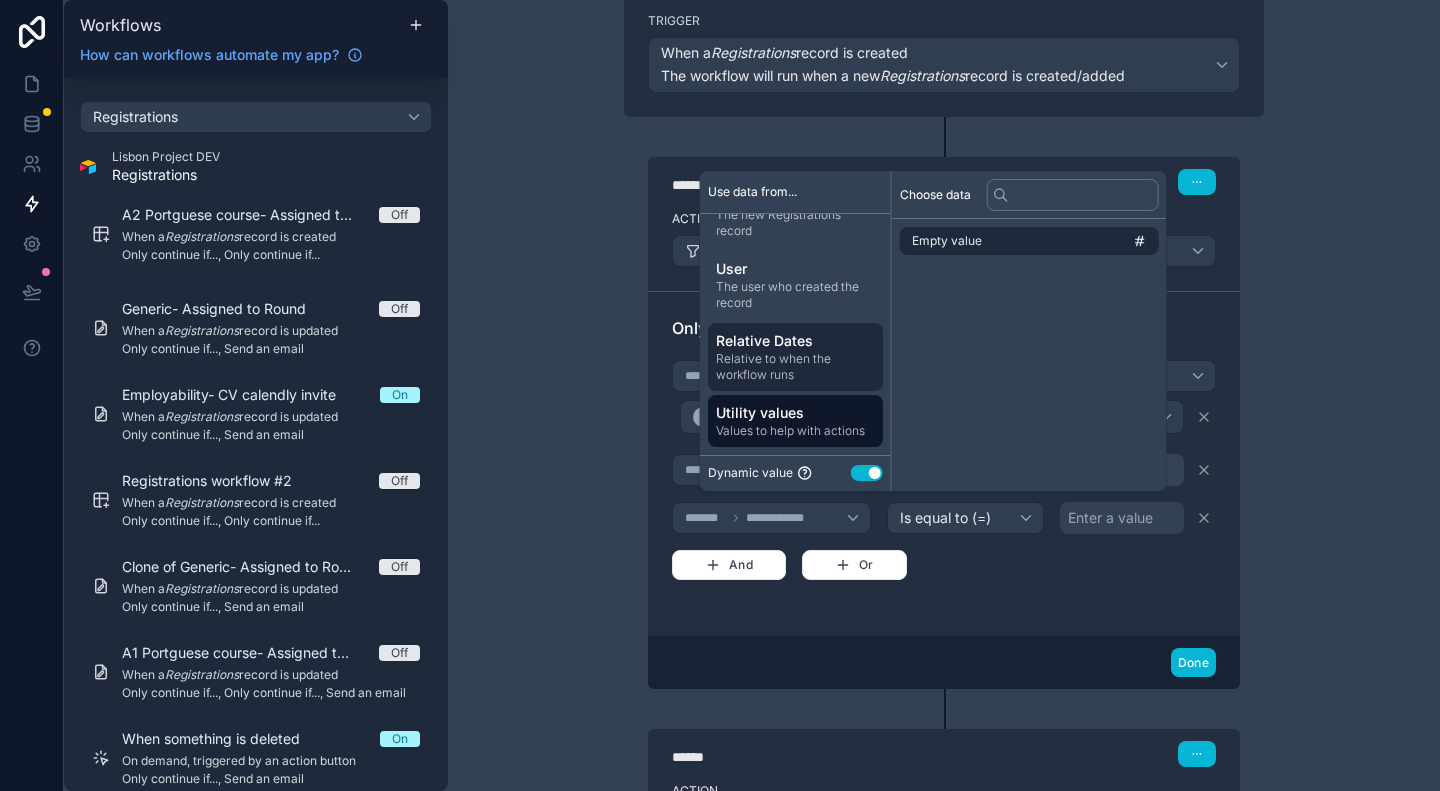 click on "Relative Dates" at bounding box center [795, 341] 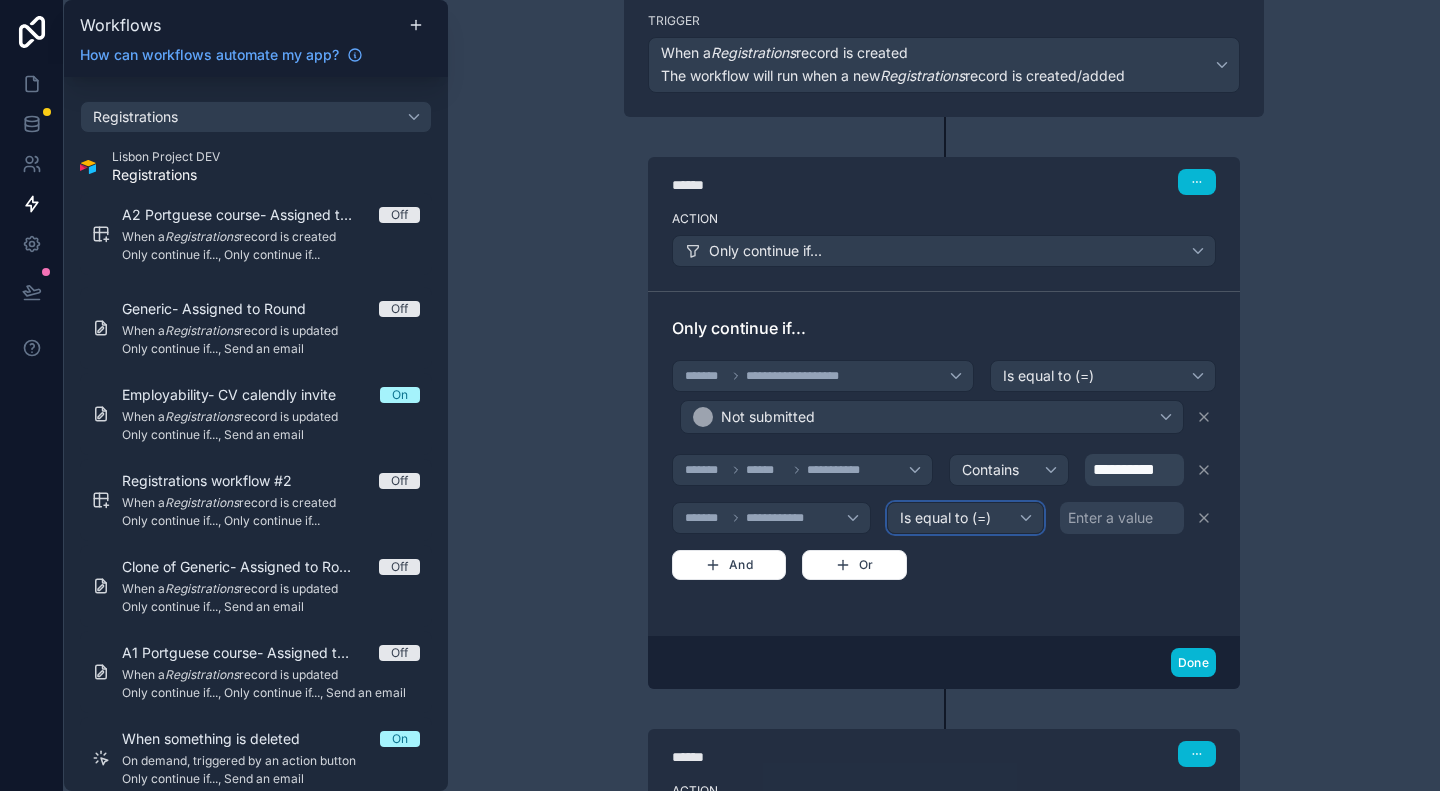 click on "Is equal to (=)" at bounding box center [965, 518] 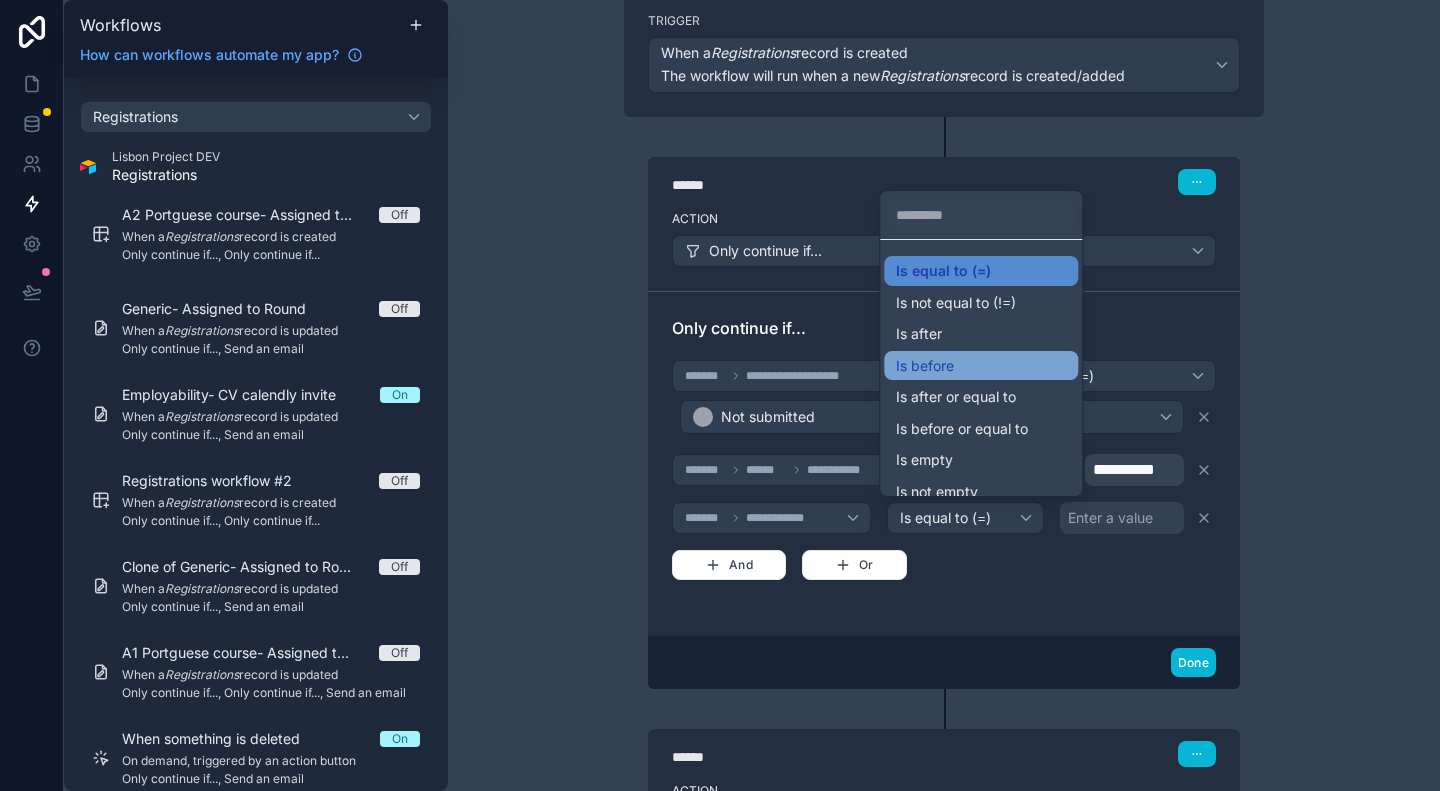 click on "Is before" at bounding box center [981, 366] 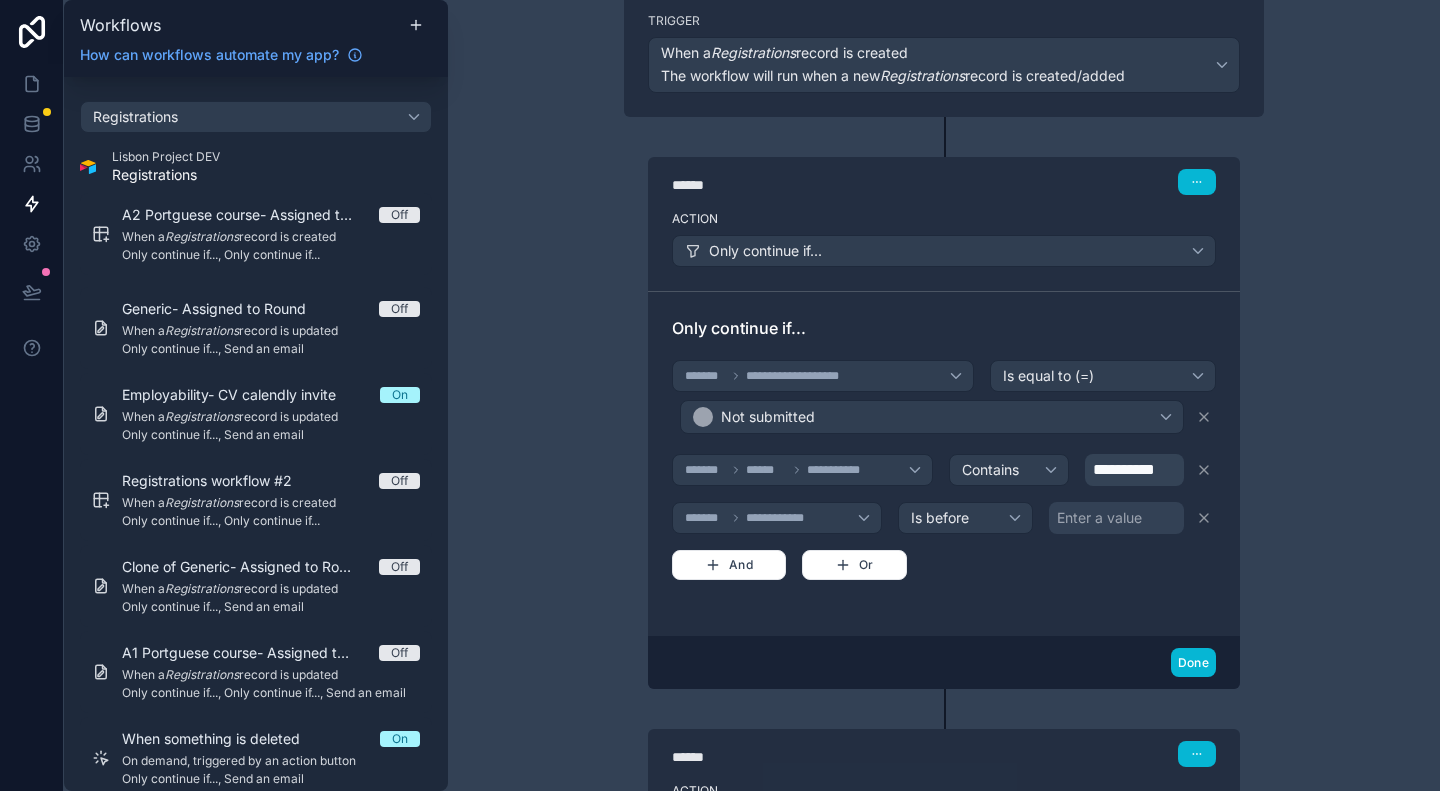 click on "Enter a value" at bounding box center [1099, 518] 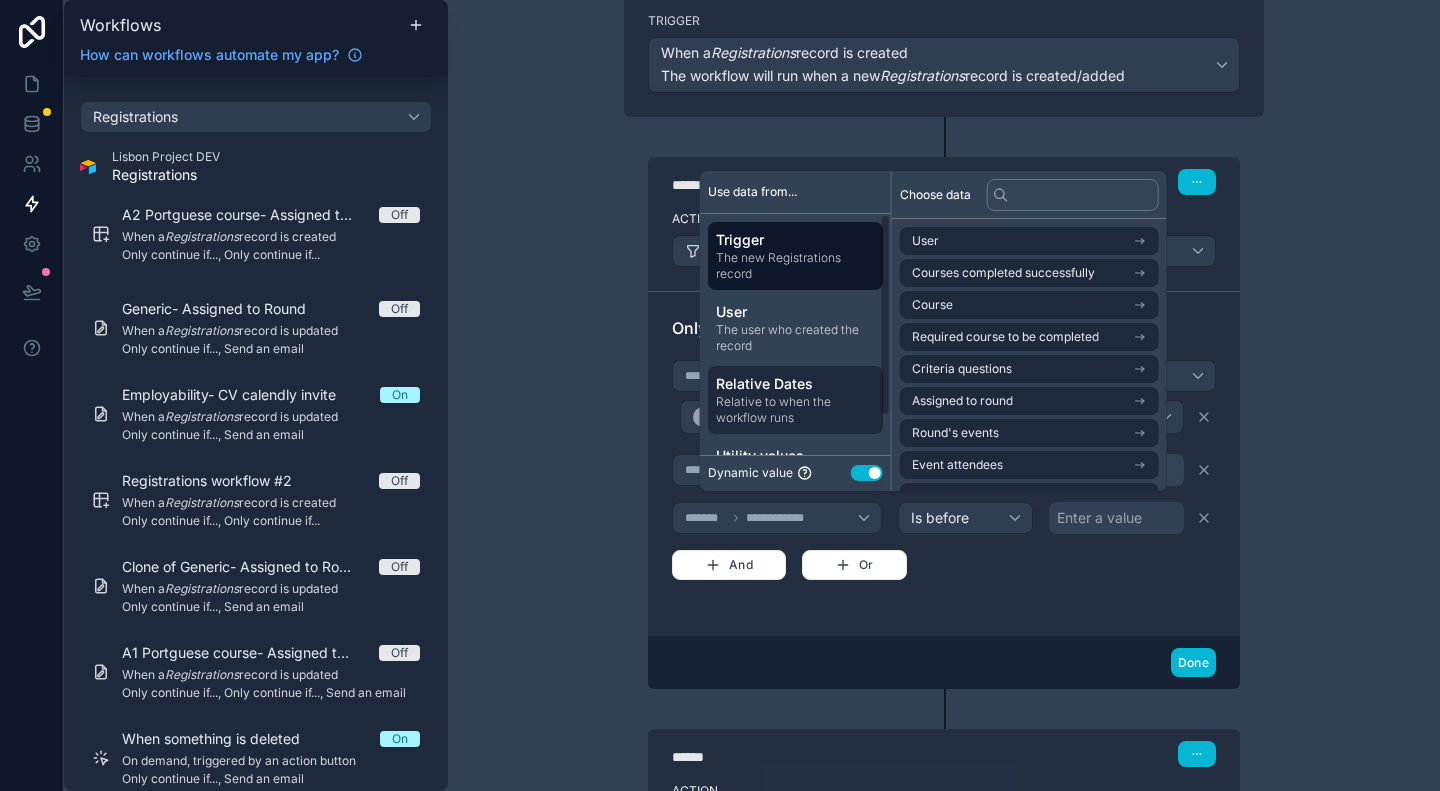 click on "Relative to when the workflow runs" at bounding box center (795, 410) 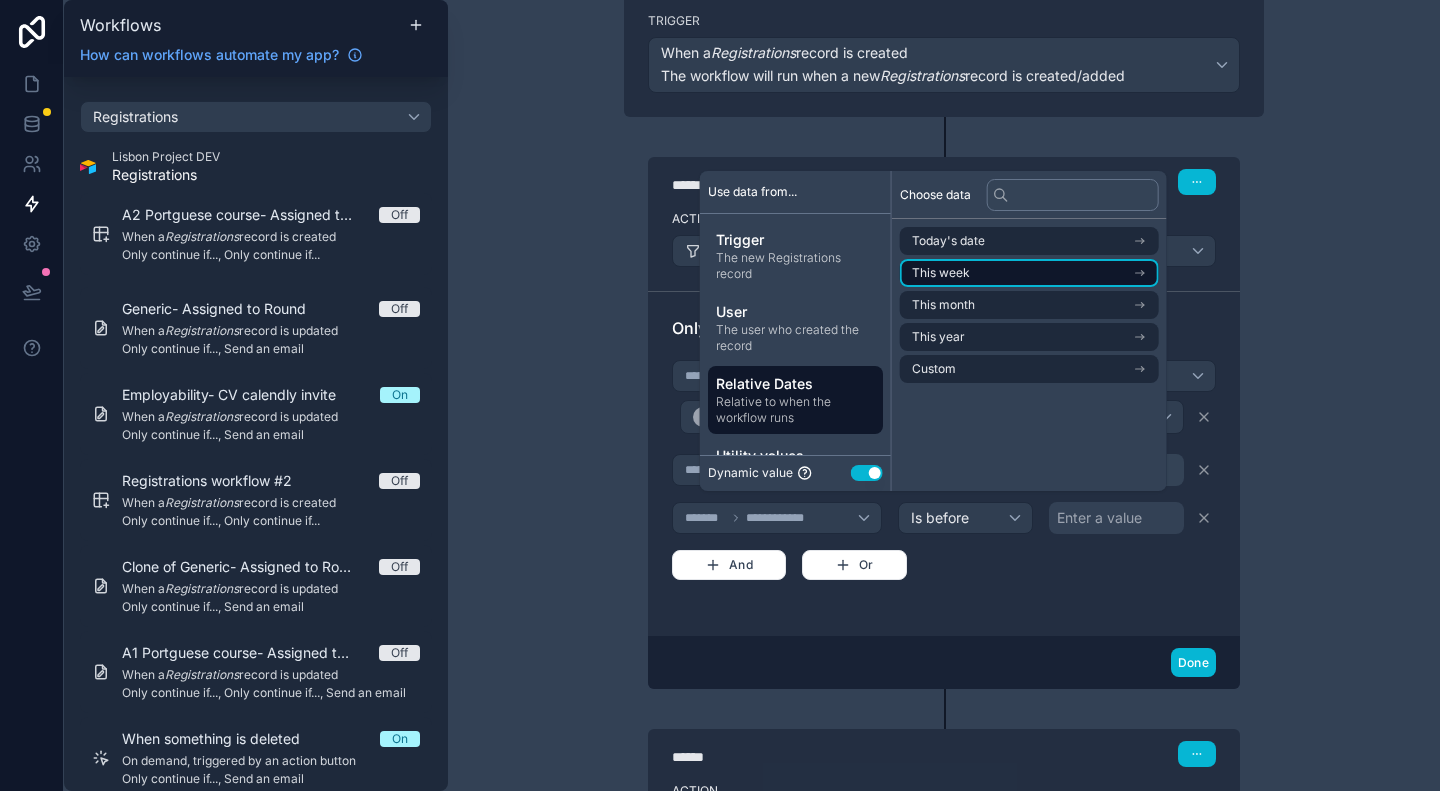 click on "This week" at bounding box center (941, 273) 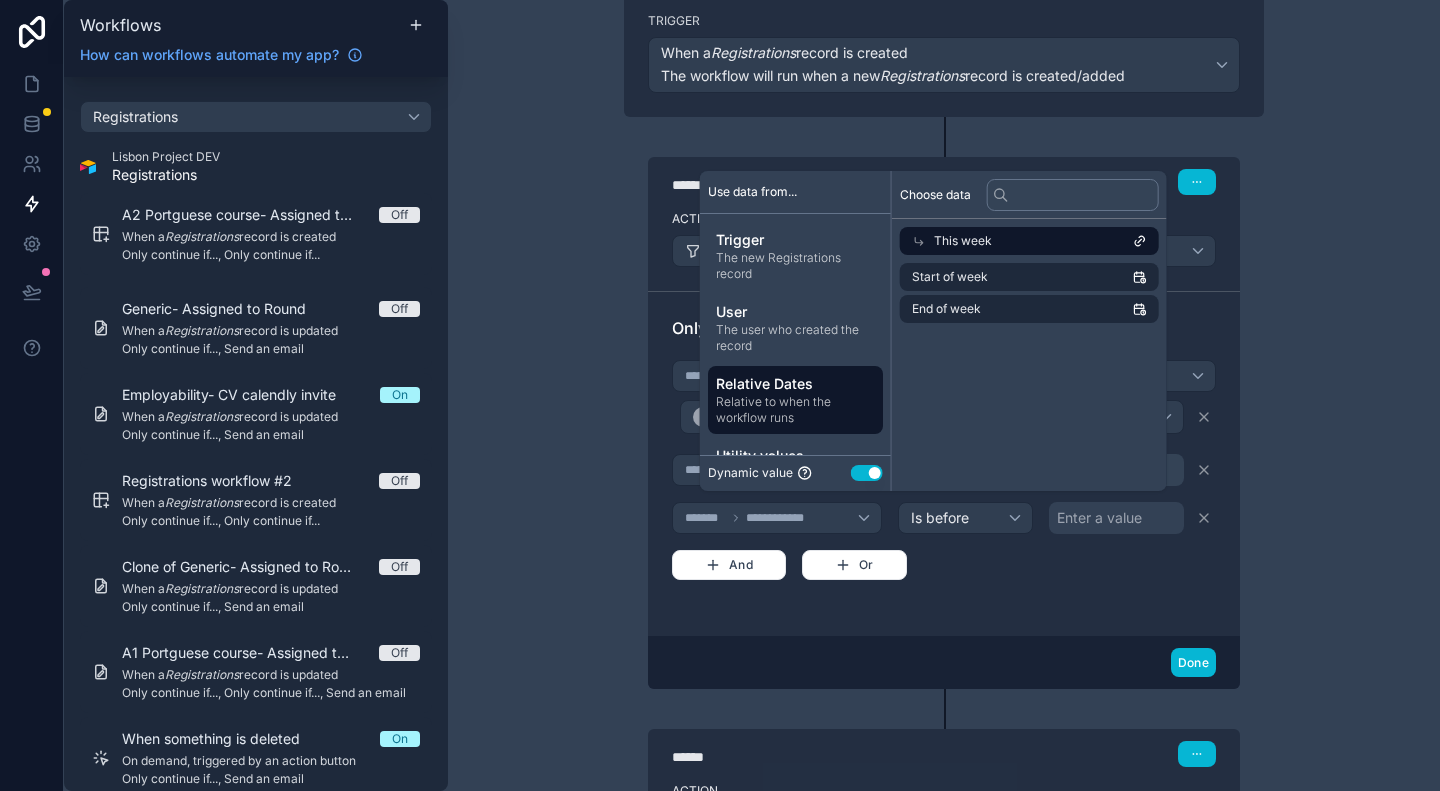 click on "**********" at bounding box center [944, 658] 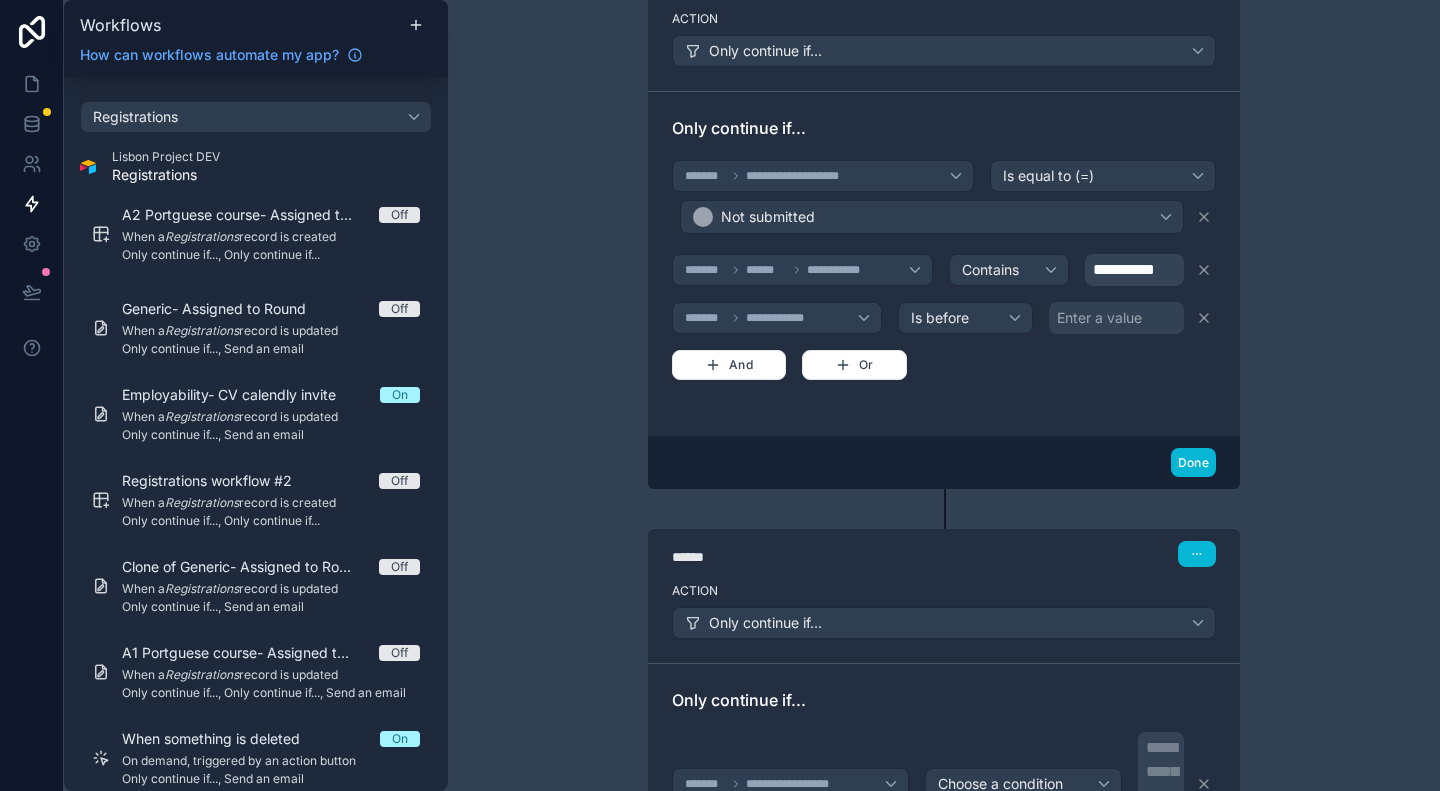 scroll, scrollTop: 460, scrollLeft: 0, axis: vertical 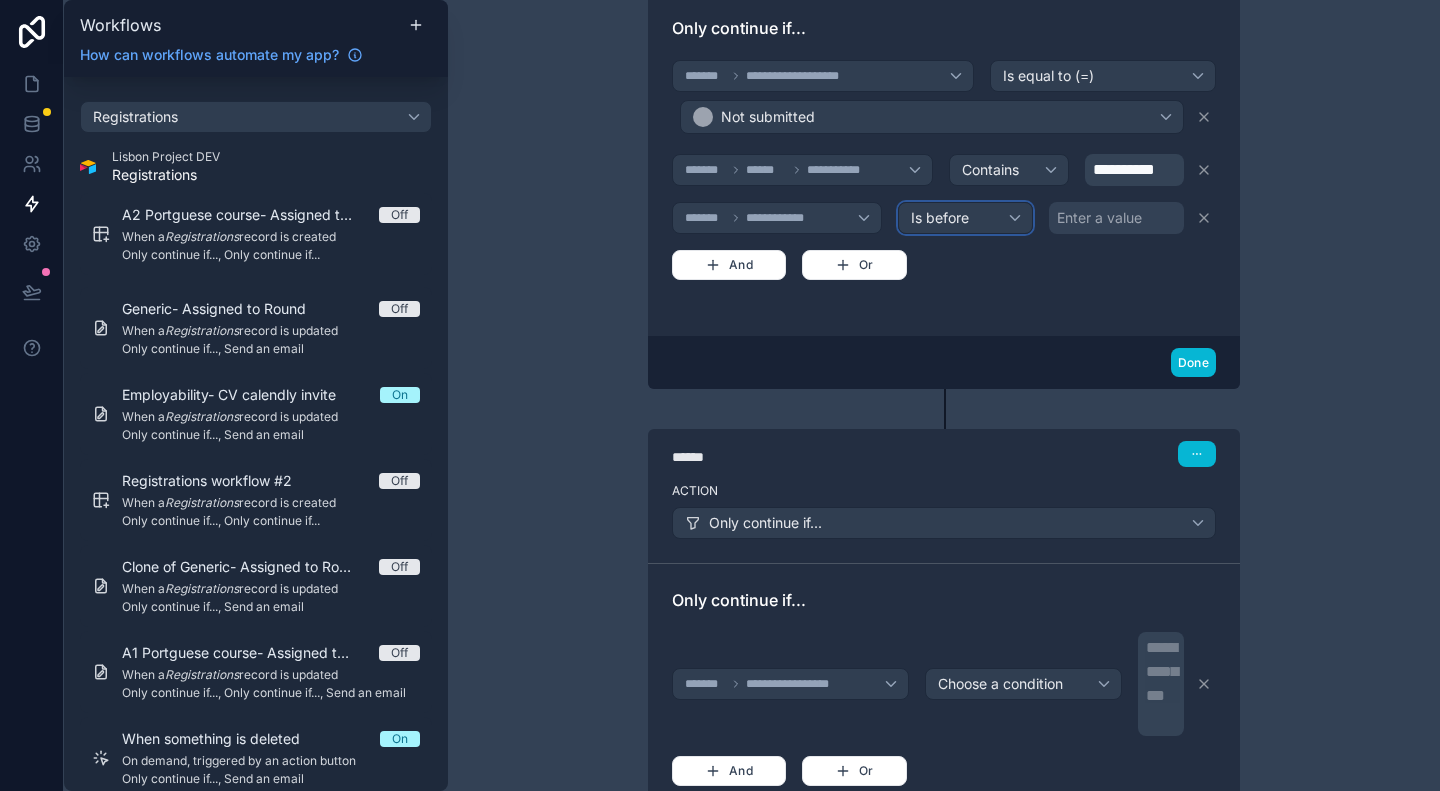 click on "Is before" at bounding box center [965, 218] 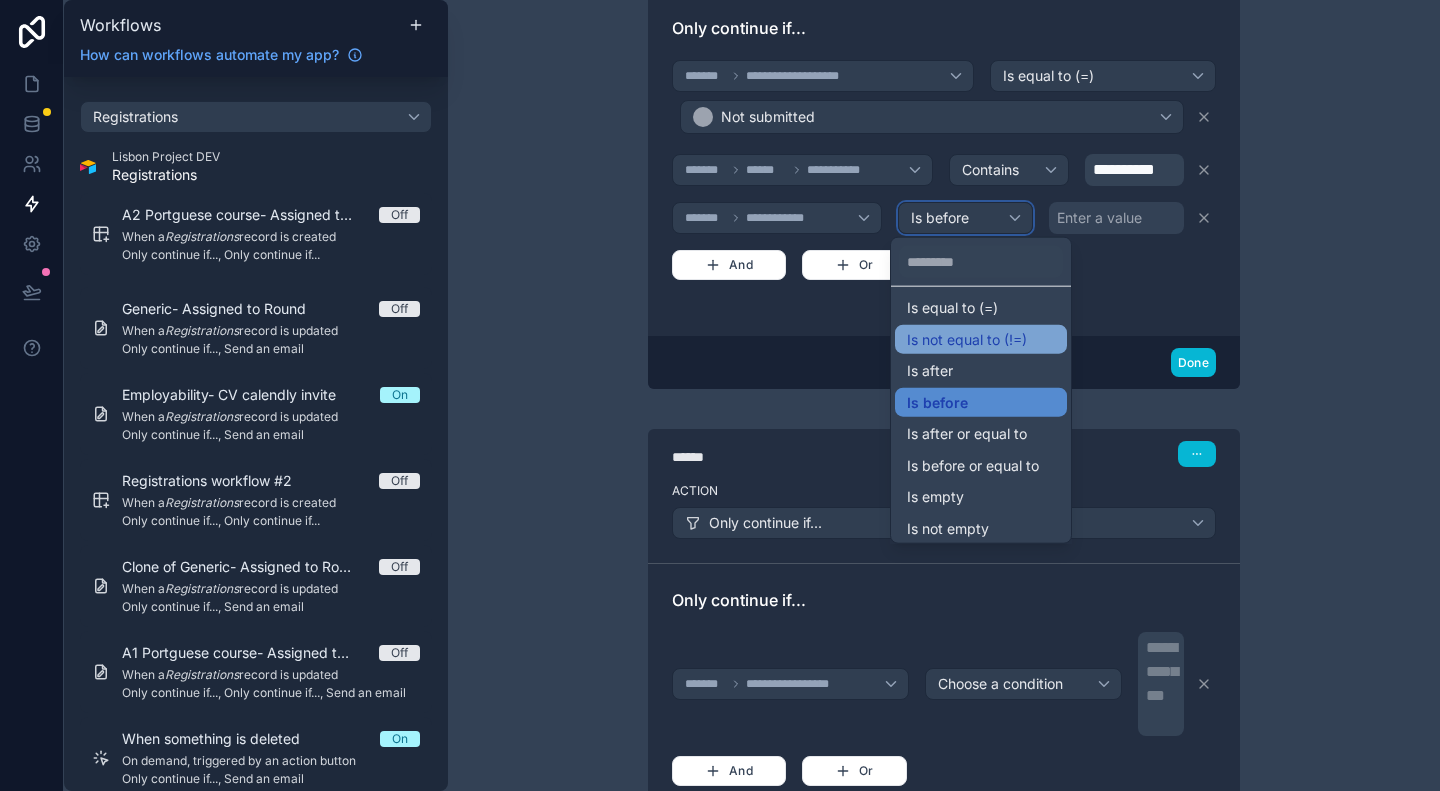 scroll, scrollTop: 14, scrollLeft: 0, axis: vertical 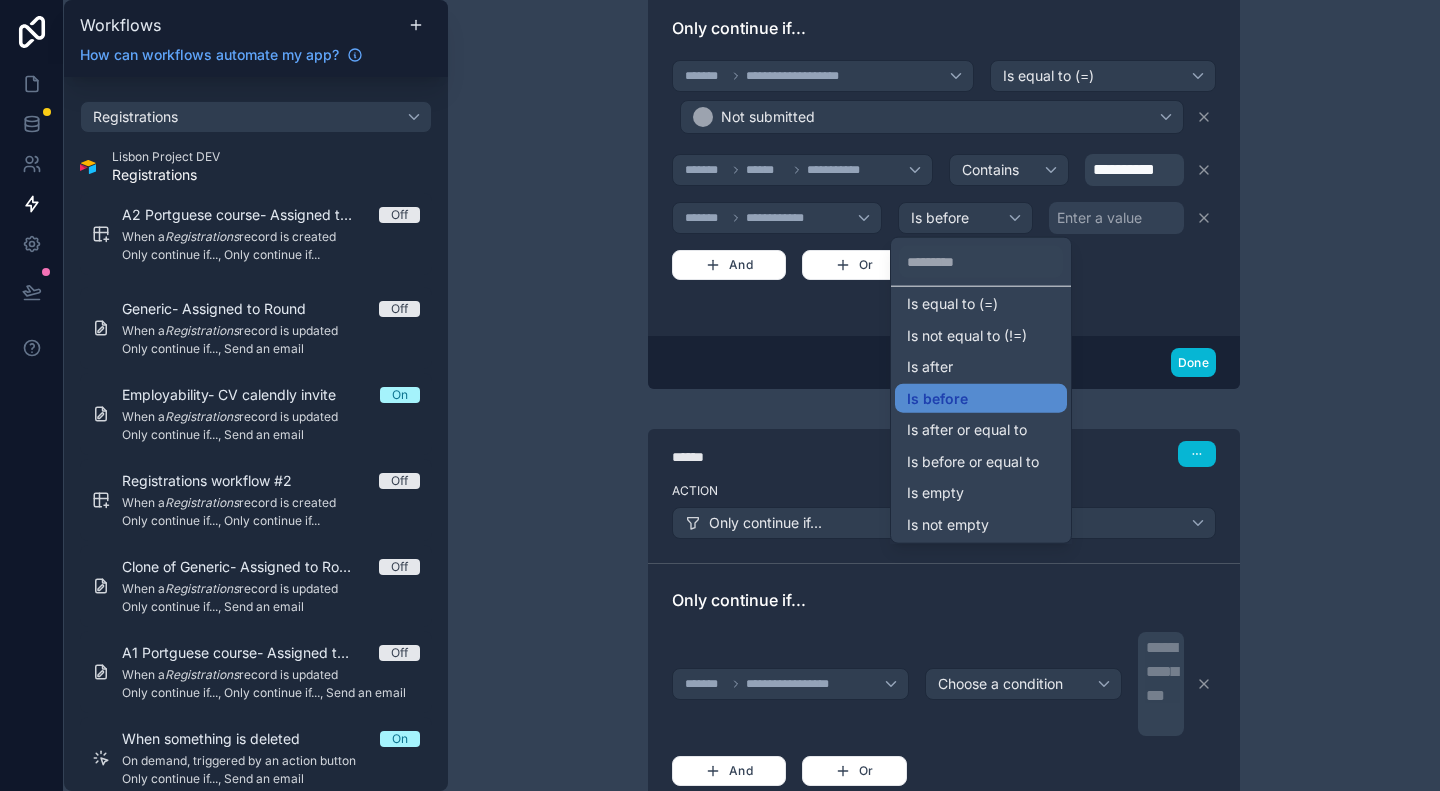 click at bounding box center [720, 395] 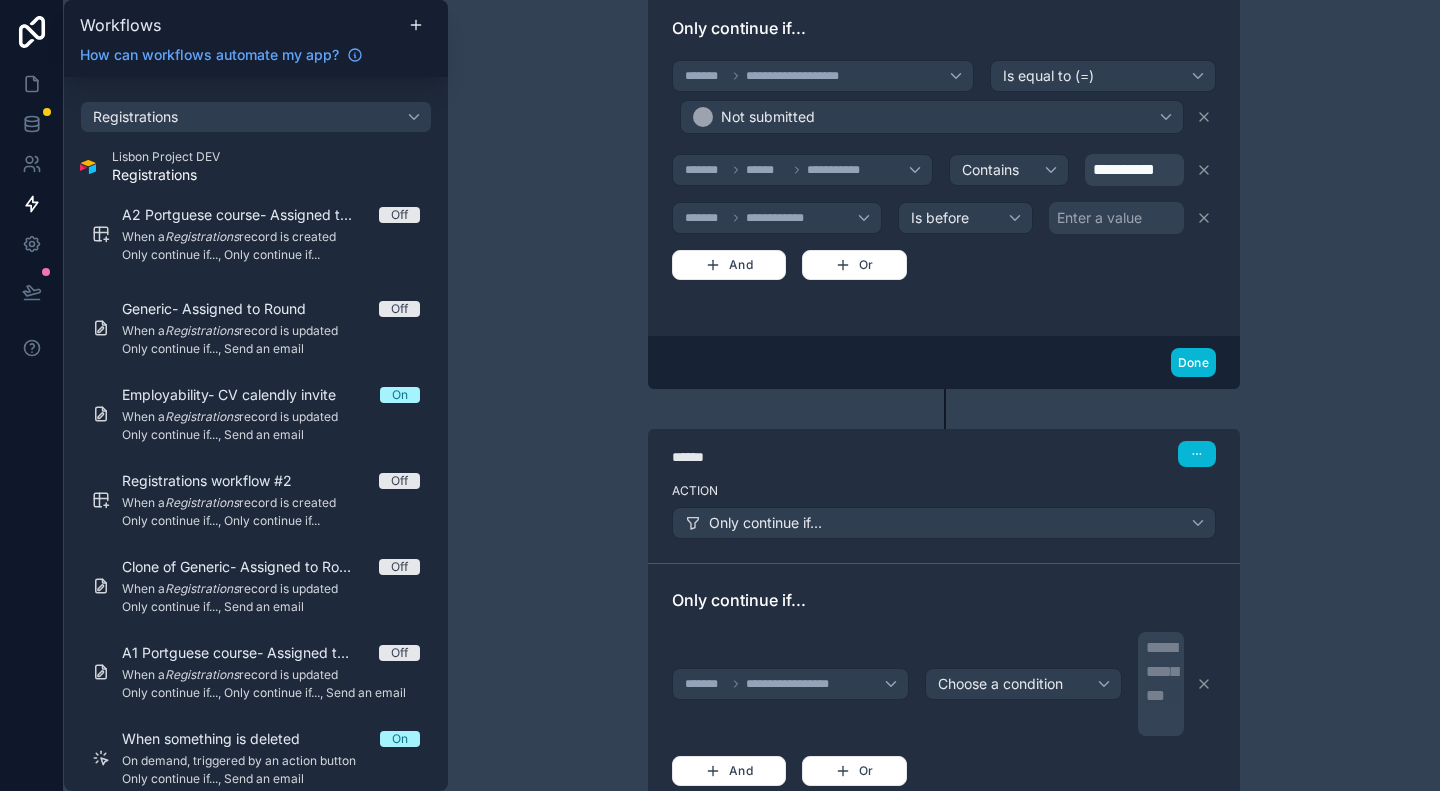 scroll, scrollTop: 660, scrollLeft: 0, axis: vertical 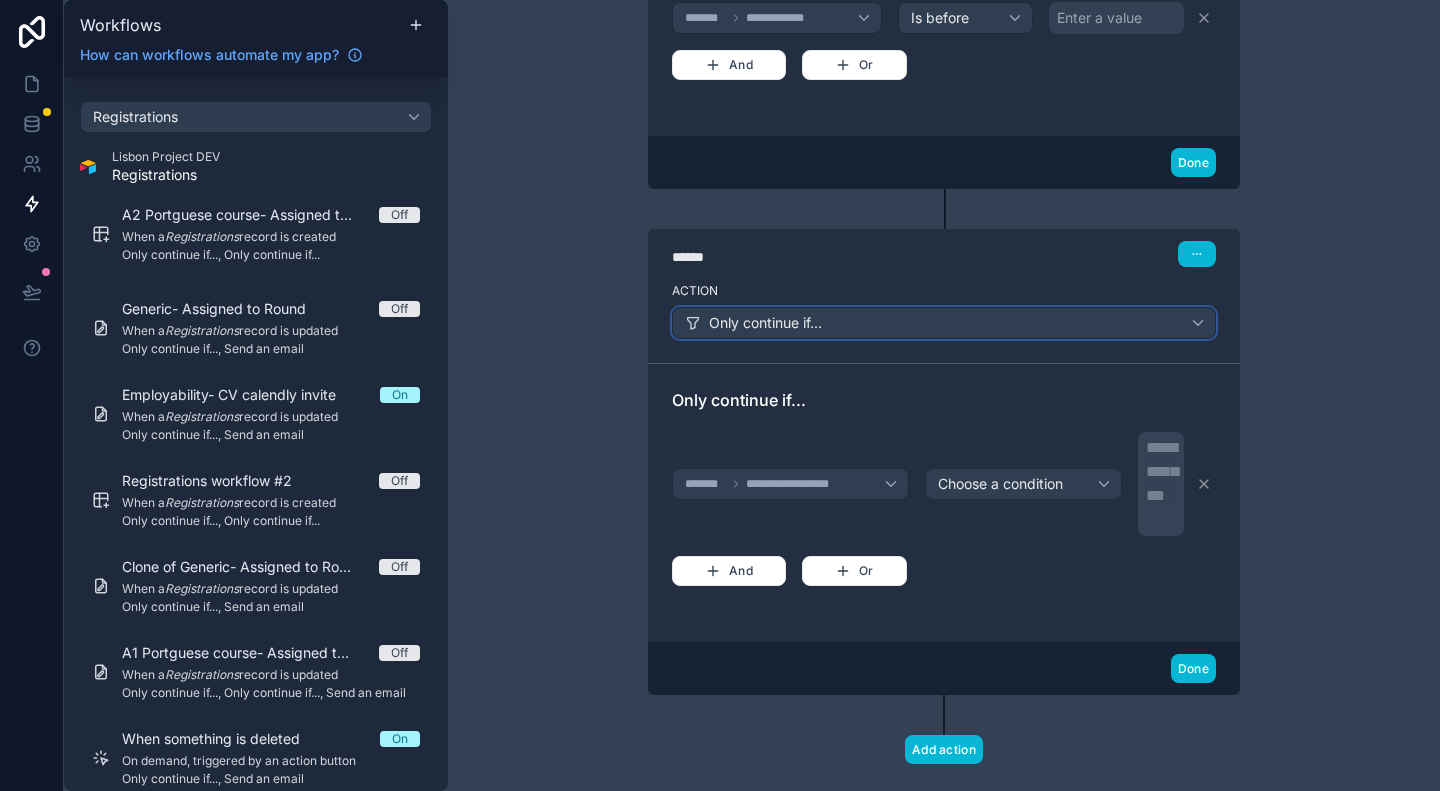 click on "Only continue if..." at bounding box center [944, 323] 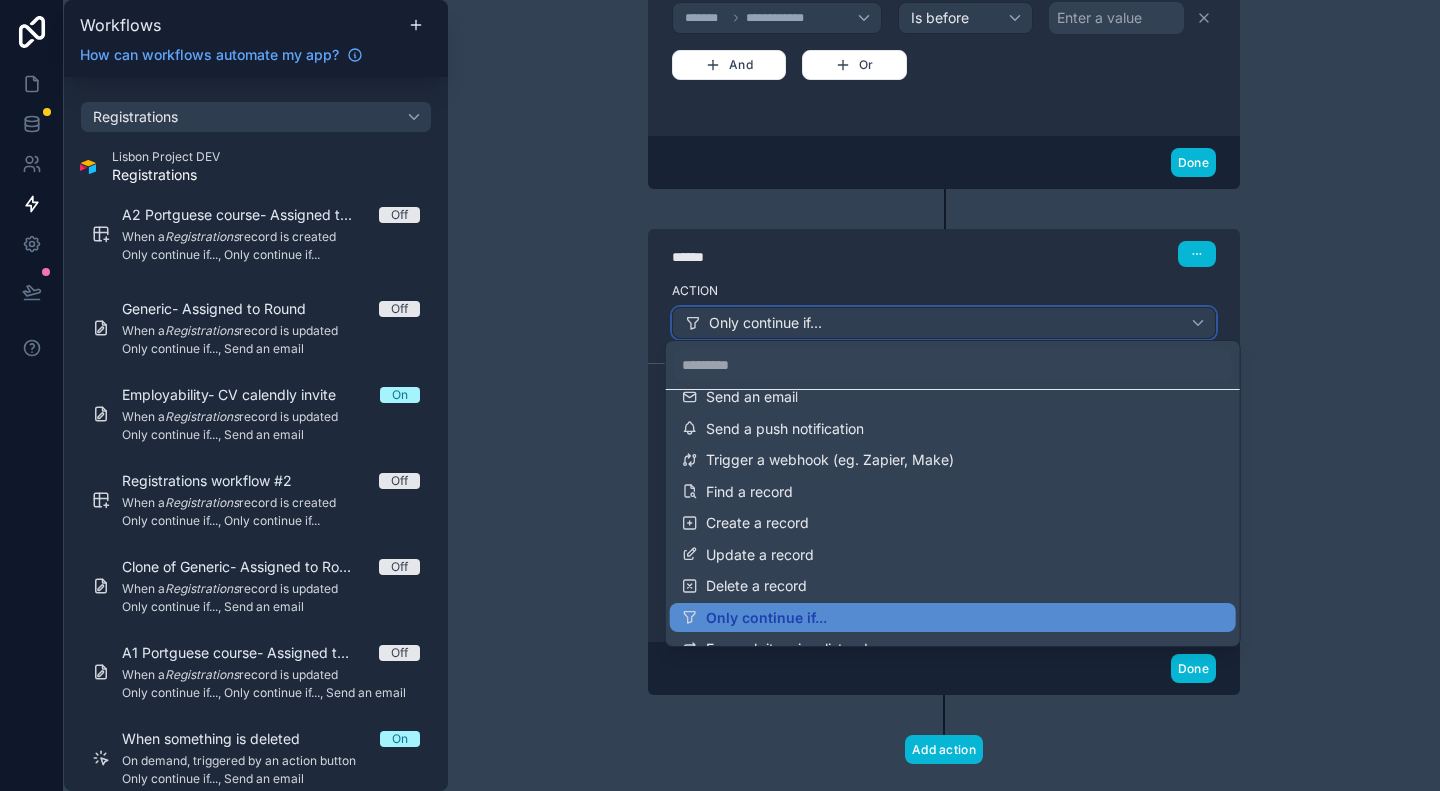 scroll, scrollTop: 0, scrollLeft: 0, axis: both 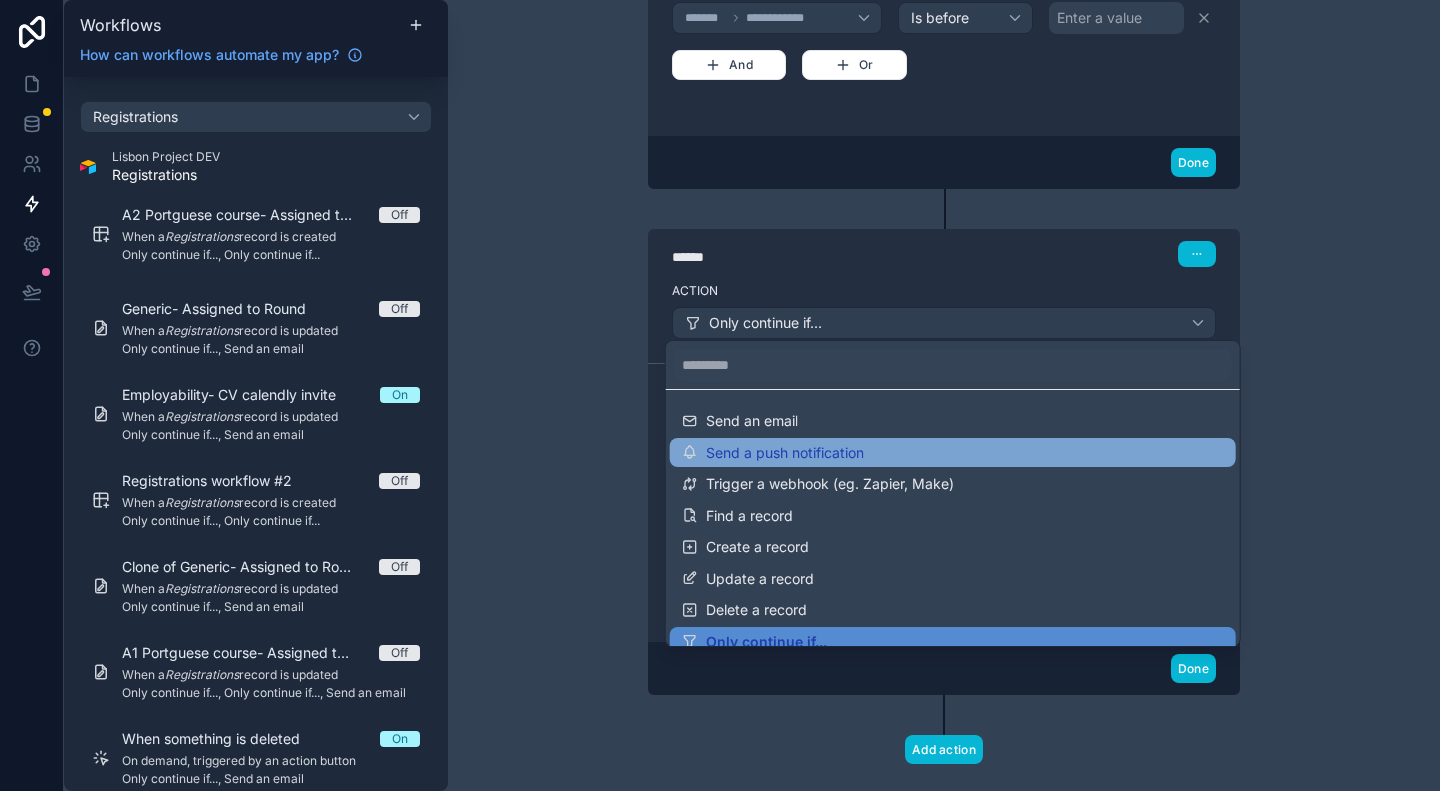 click on "Send a push notification" at bounding box center [953, 453] 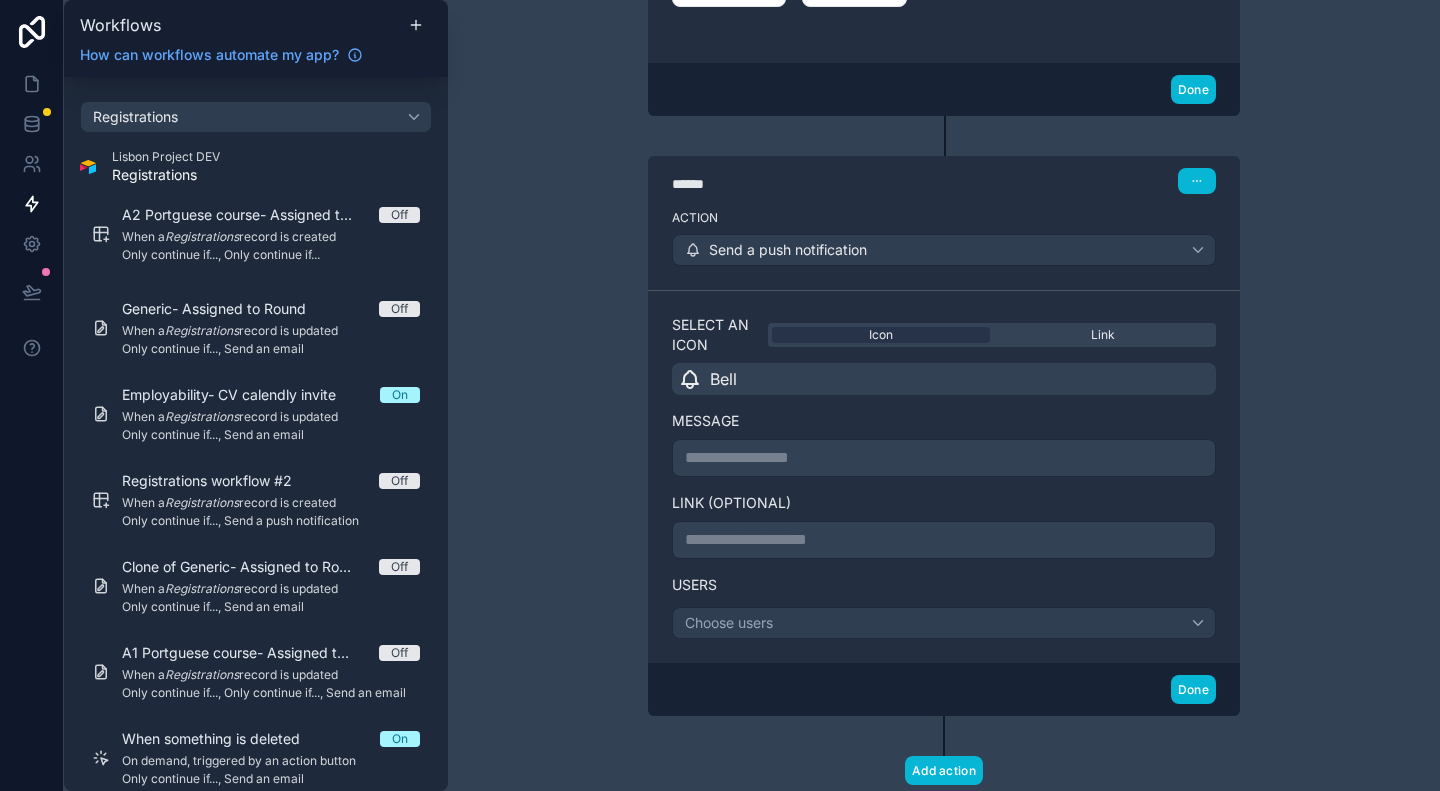 scroll, scrollTop: 760, scrollLeft: 0, axis: vertical 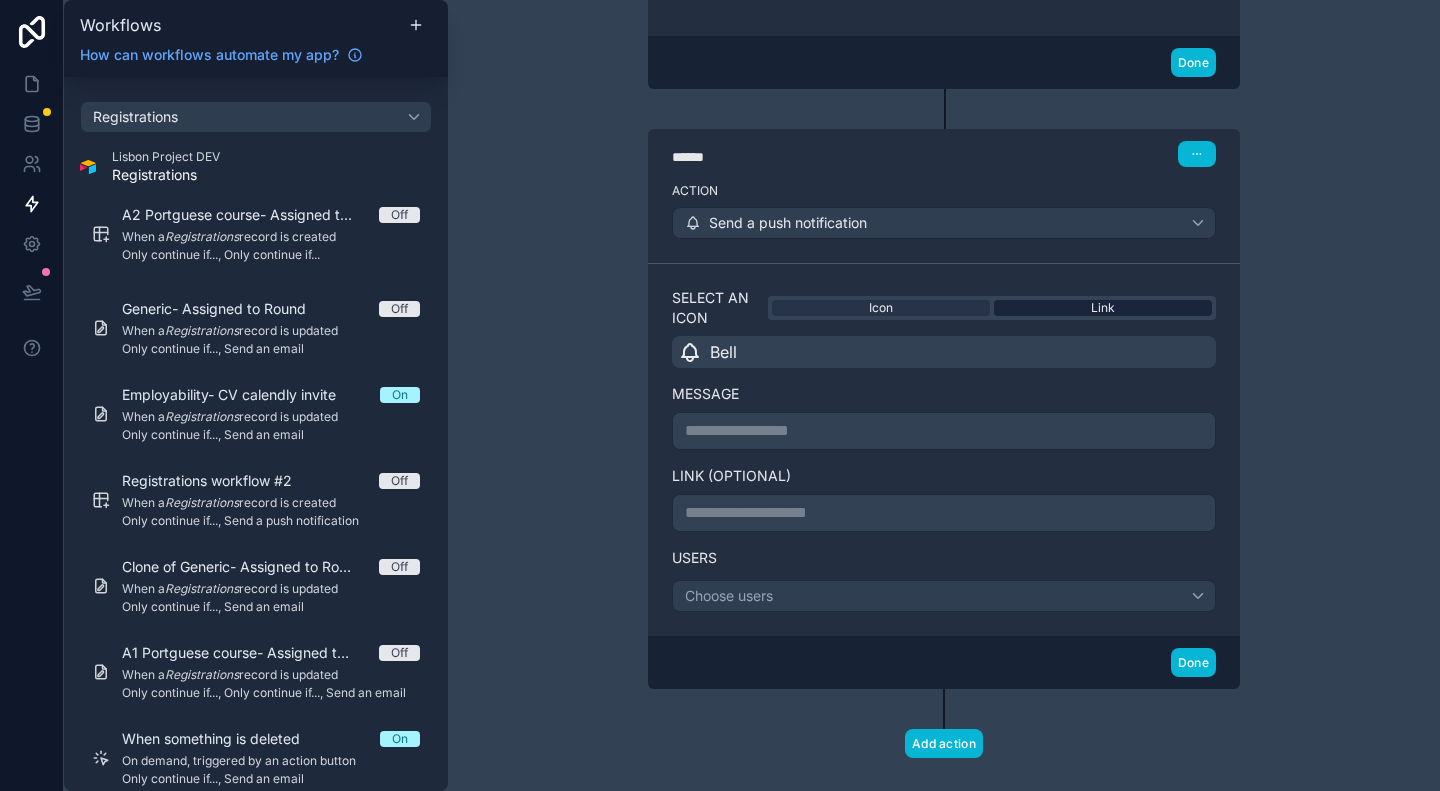click on "Link" at bounding box center [1103, 308] 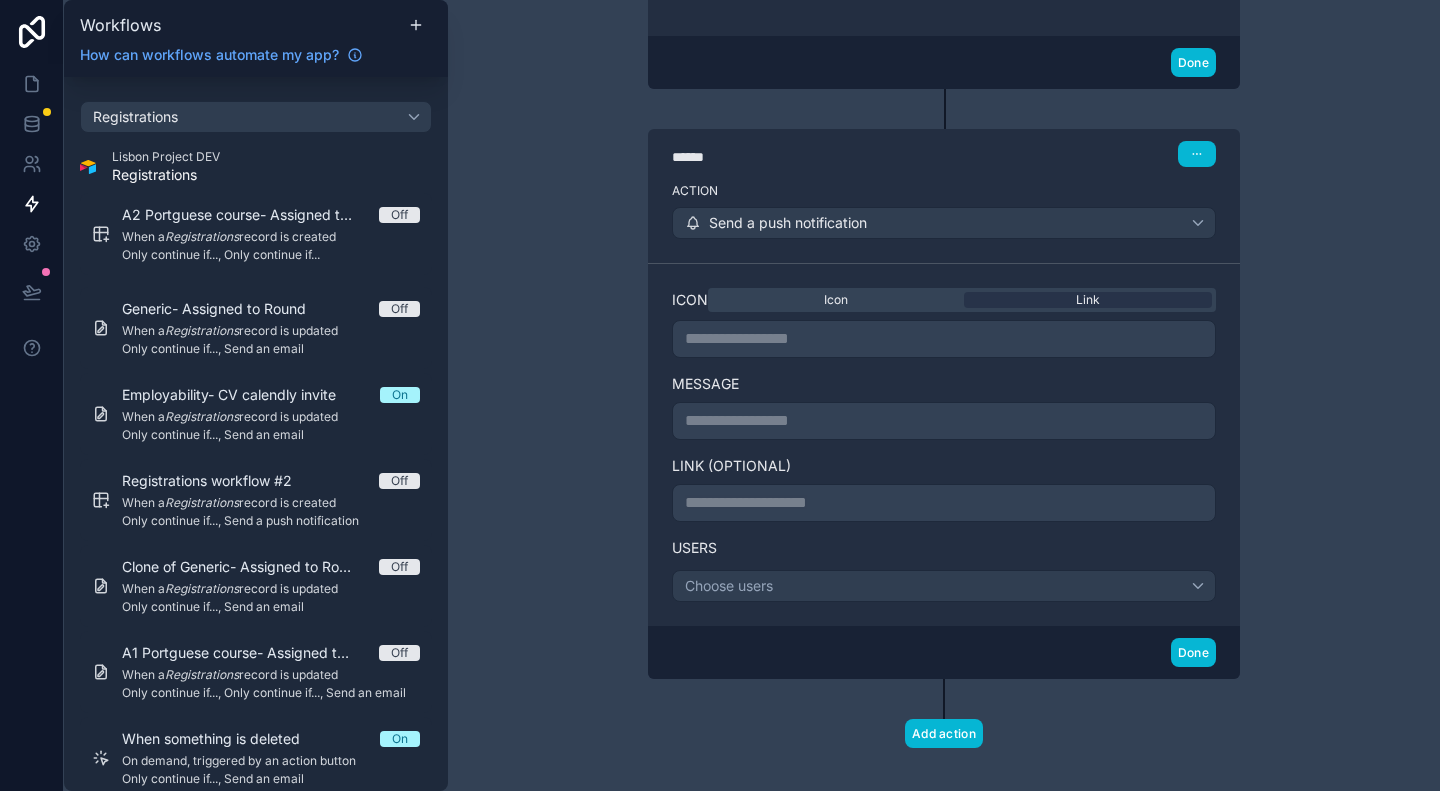click on "**********" at bounding box center [944, 405] 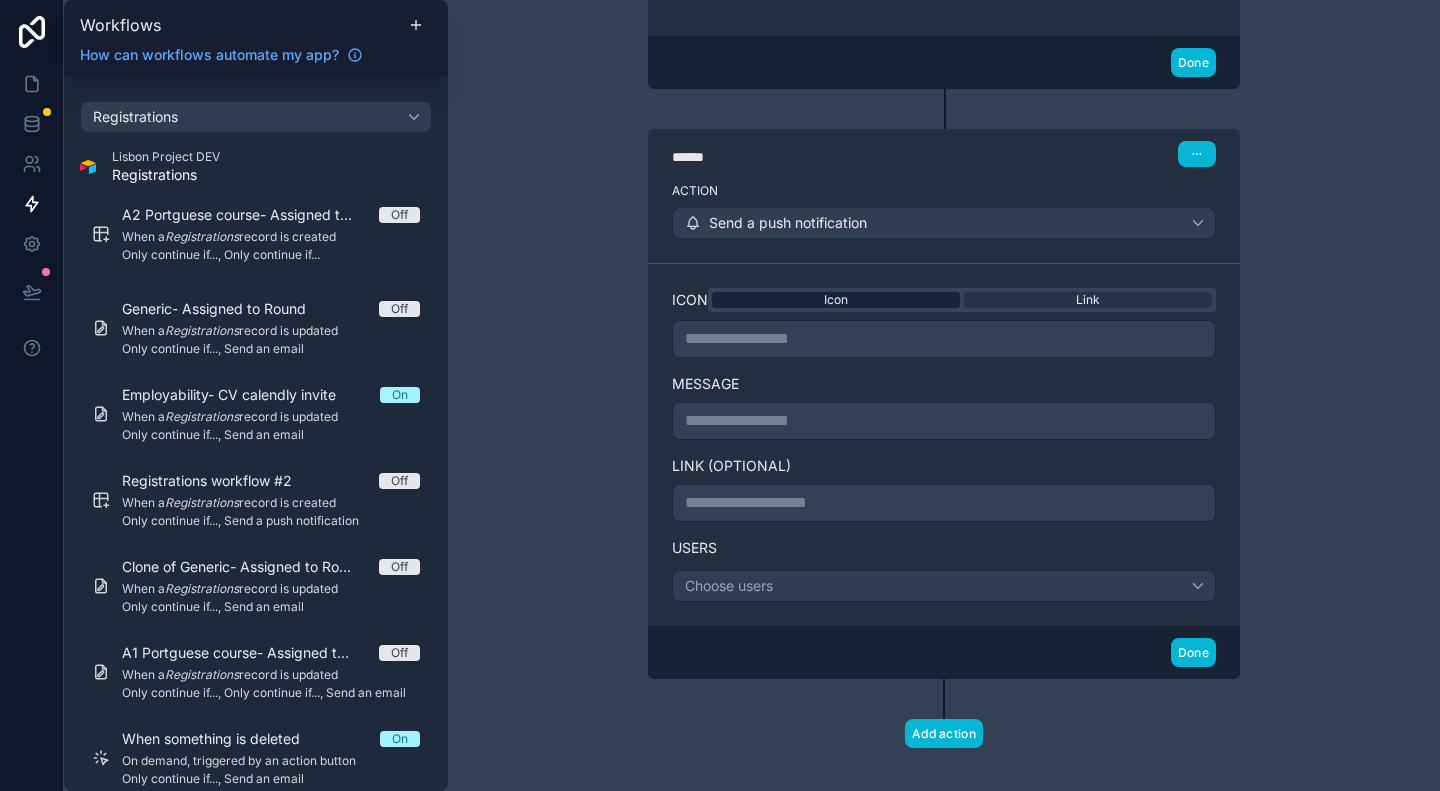 click on "**********" at bounding box center [944, 405] 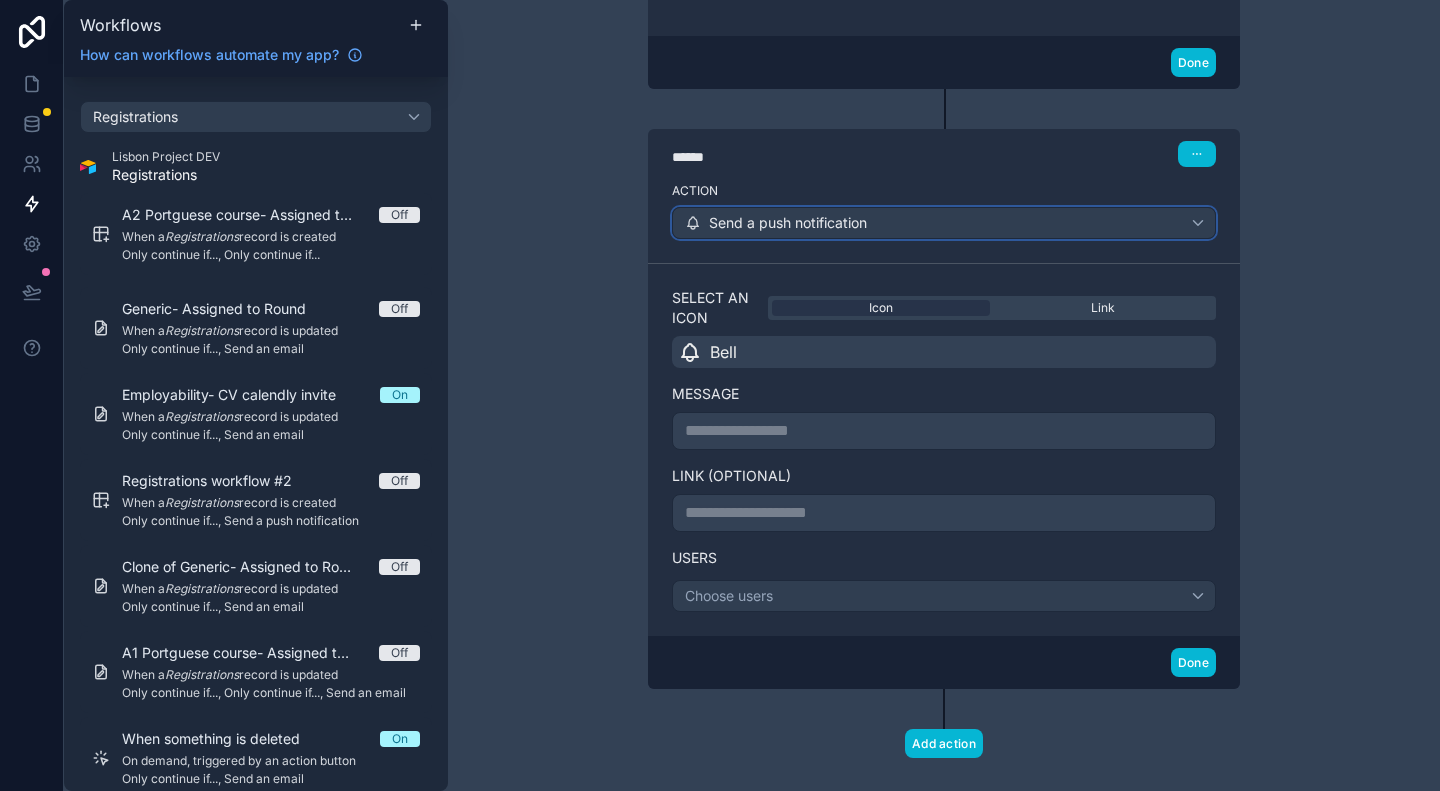 click on "Send a push notification" at bounding box center [788, 223] 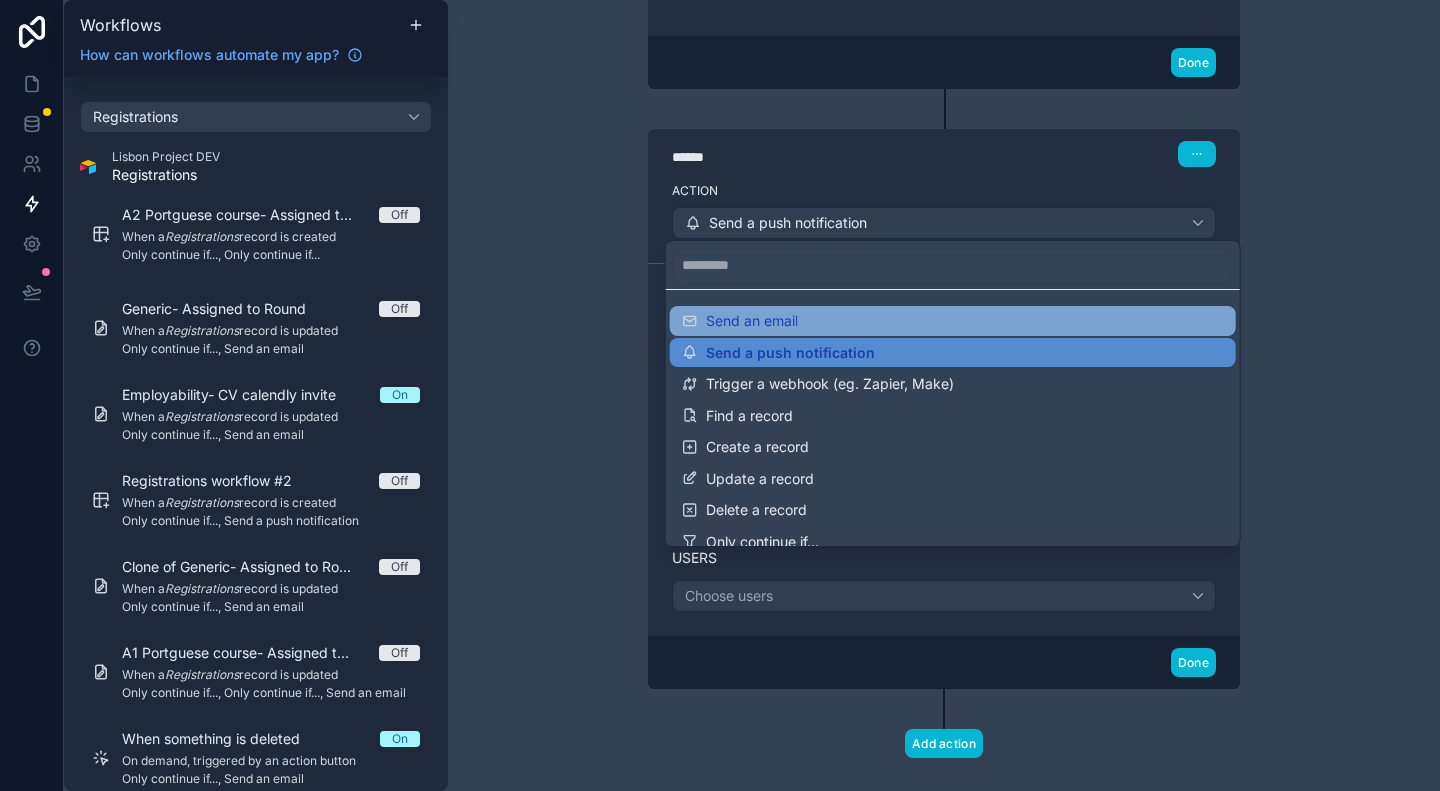 click on "Send an email" at bounding box center [953, 321] 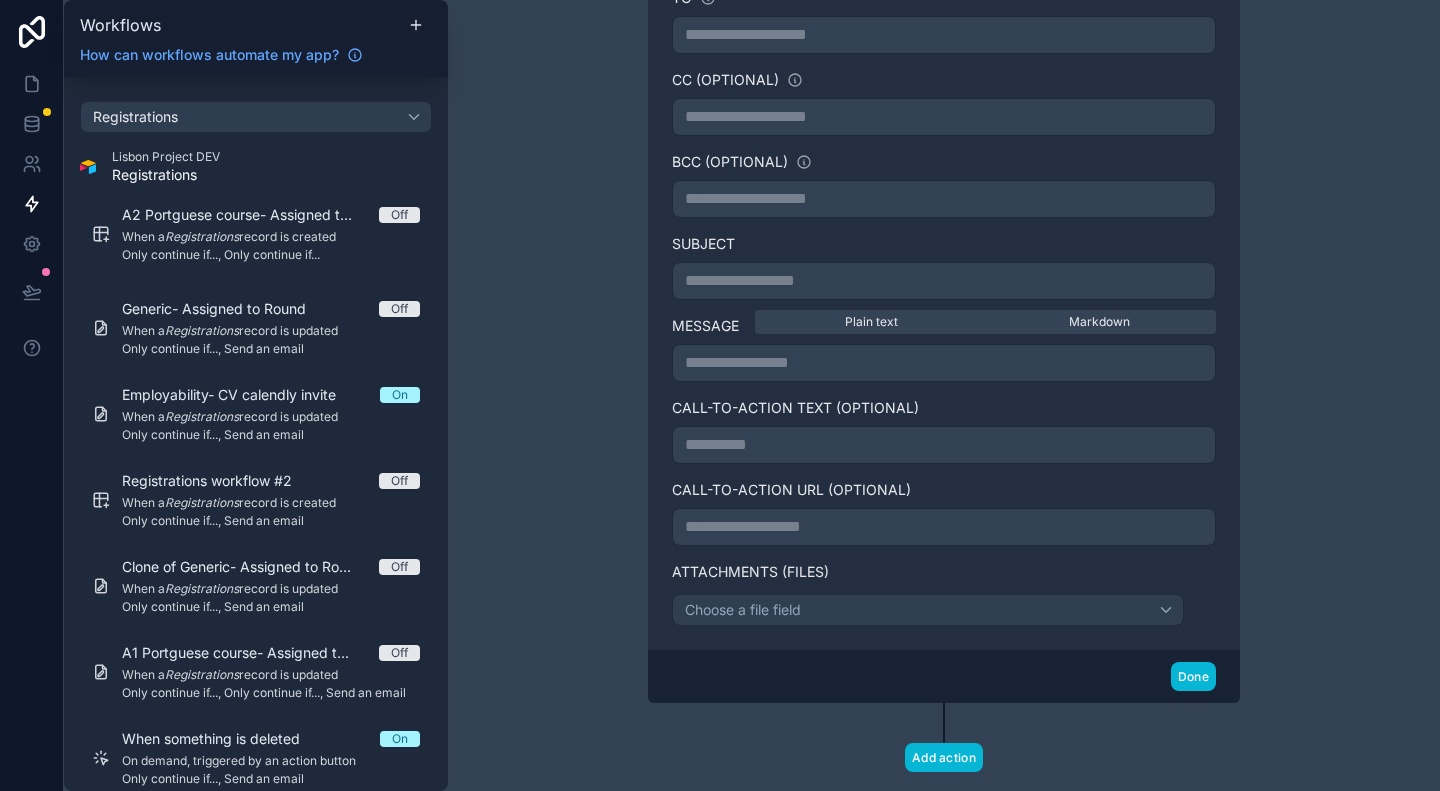 scroll, scrollTop: 760, scrollLeft: 0, axis: vertical 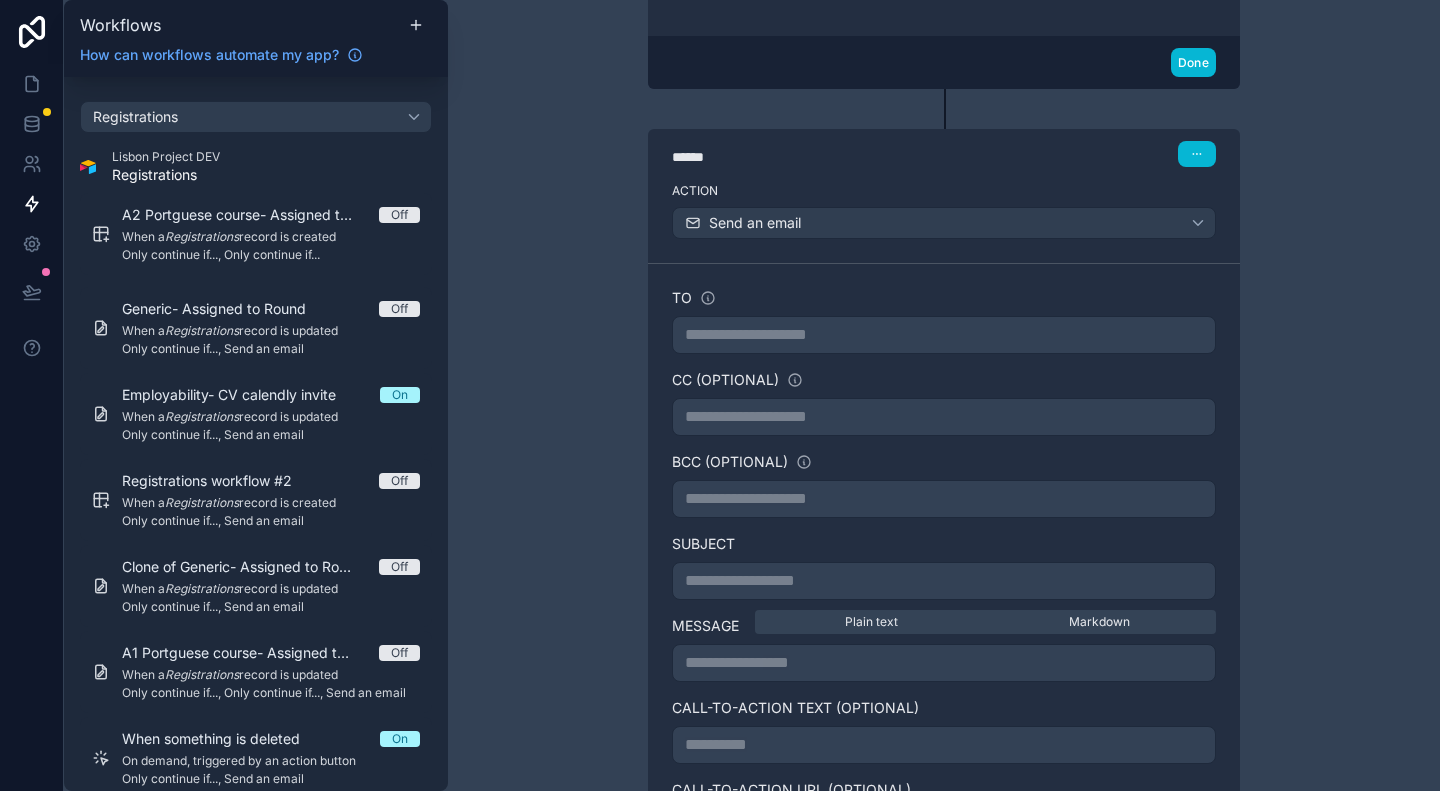 click on "****** Step 2" at bounding box center [944, 152] 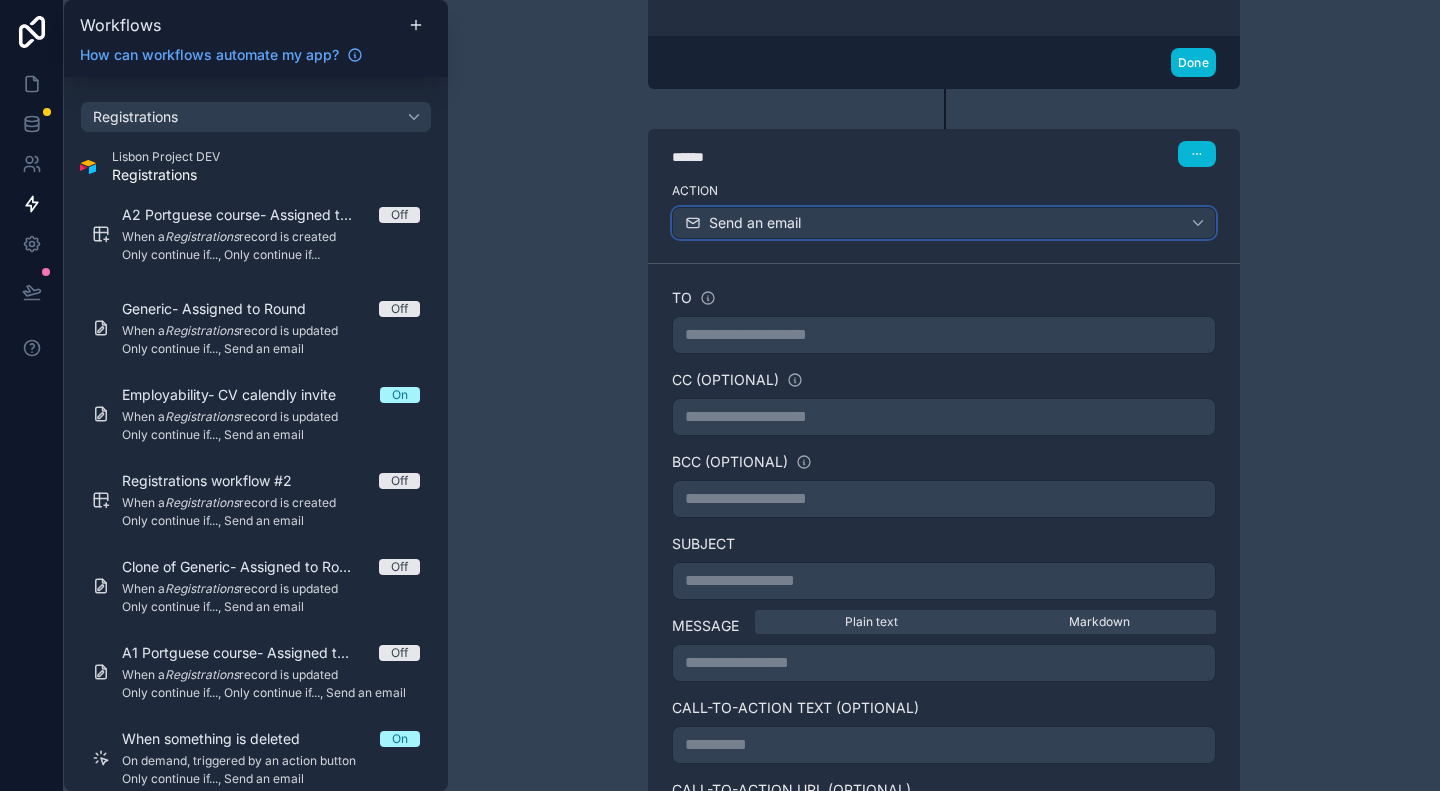 click on "Send an email" at bounding box center (944, 223) 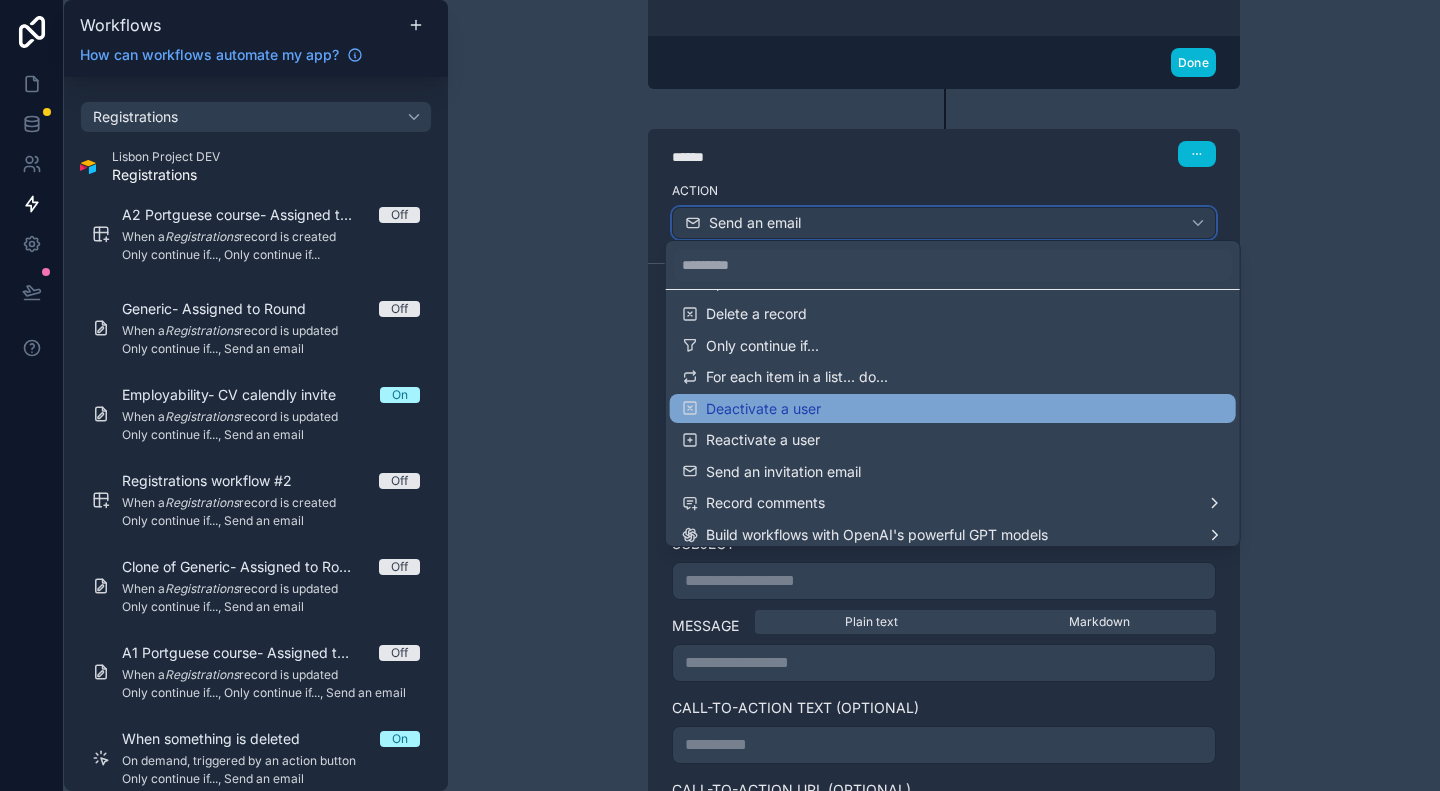scroll, scrollTop: 167, scrollLeft: 0, axis: vertical 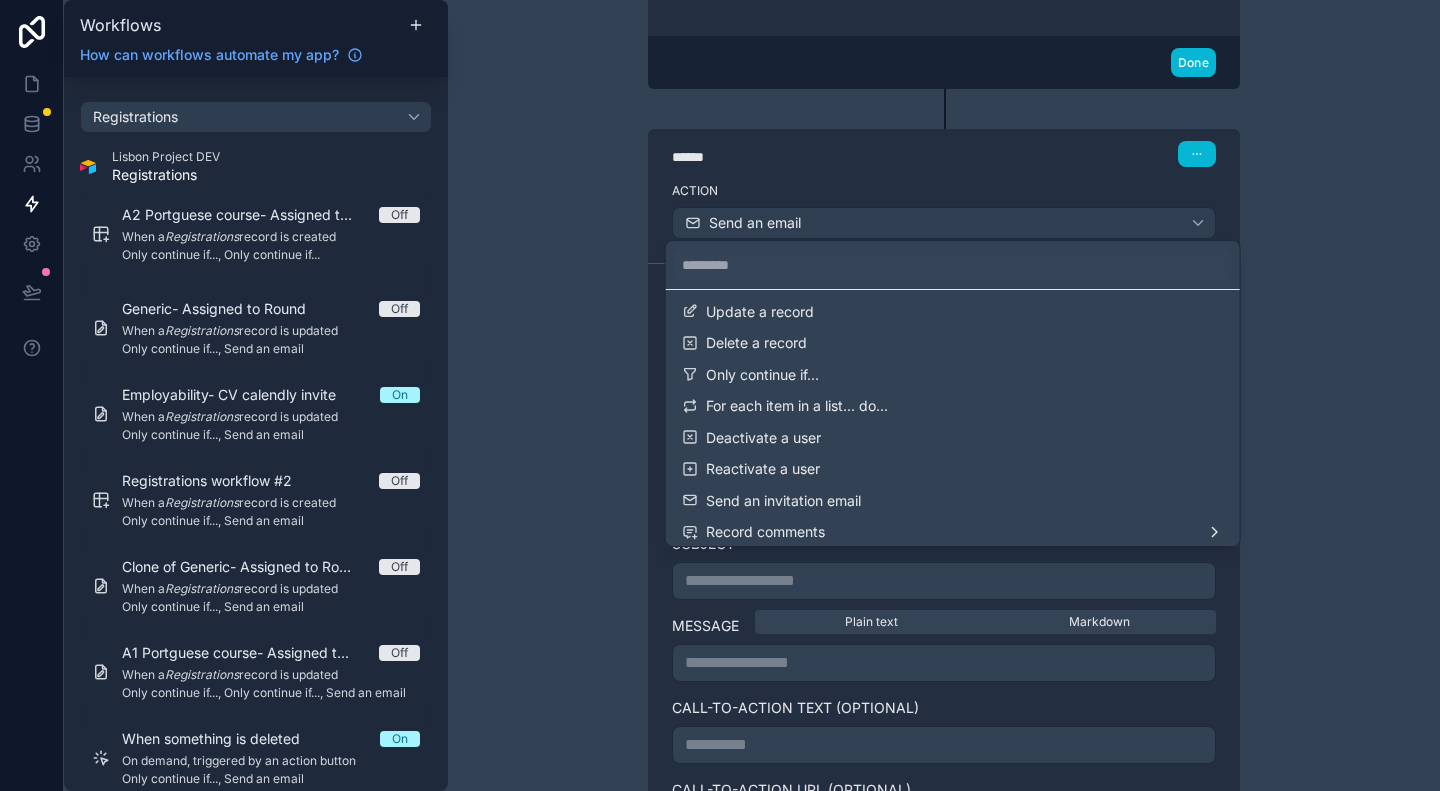 click at bounding box center [720, 395] 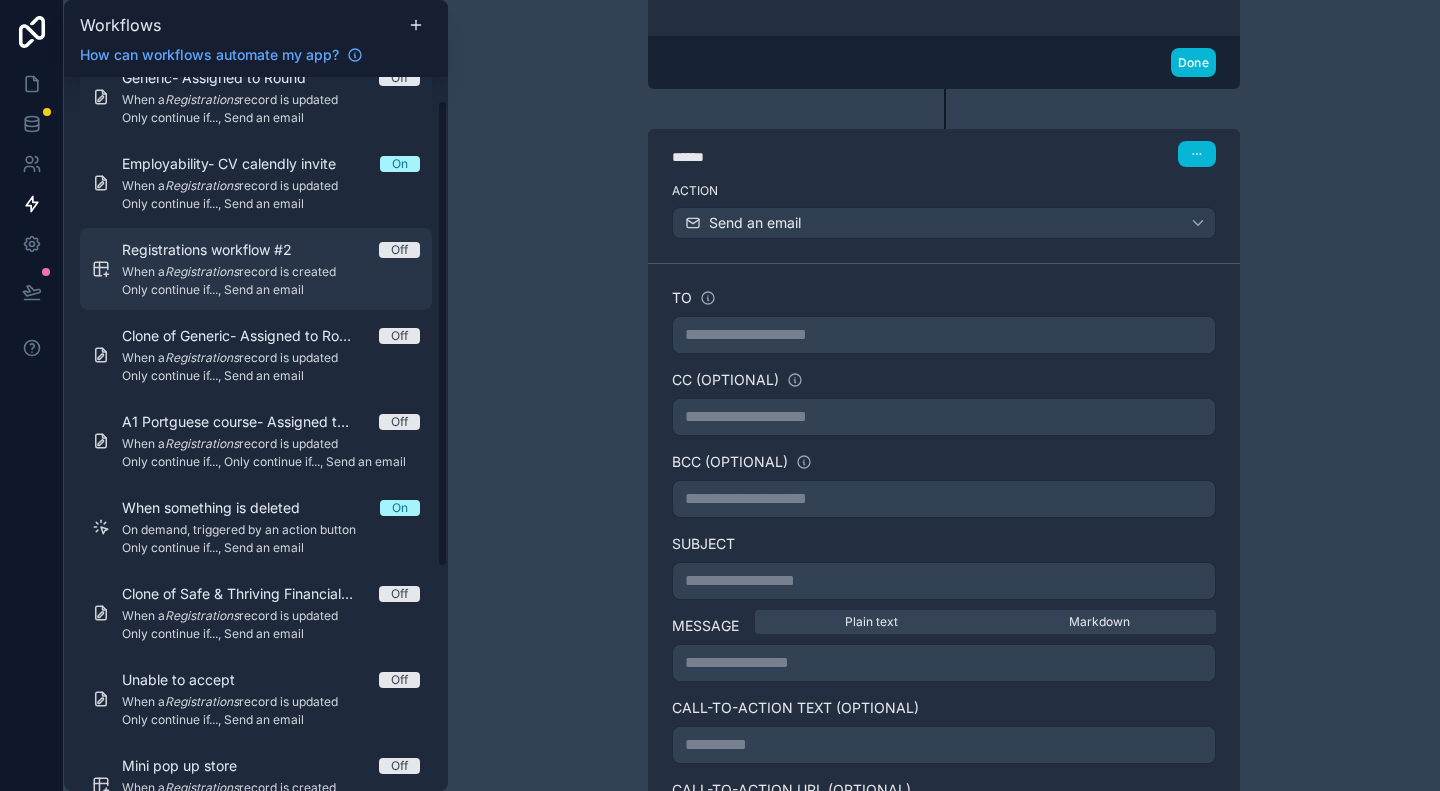scroll, scrollTop: 0, scrollLeft: 0, axis: both 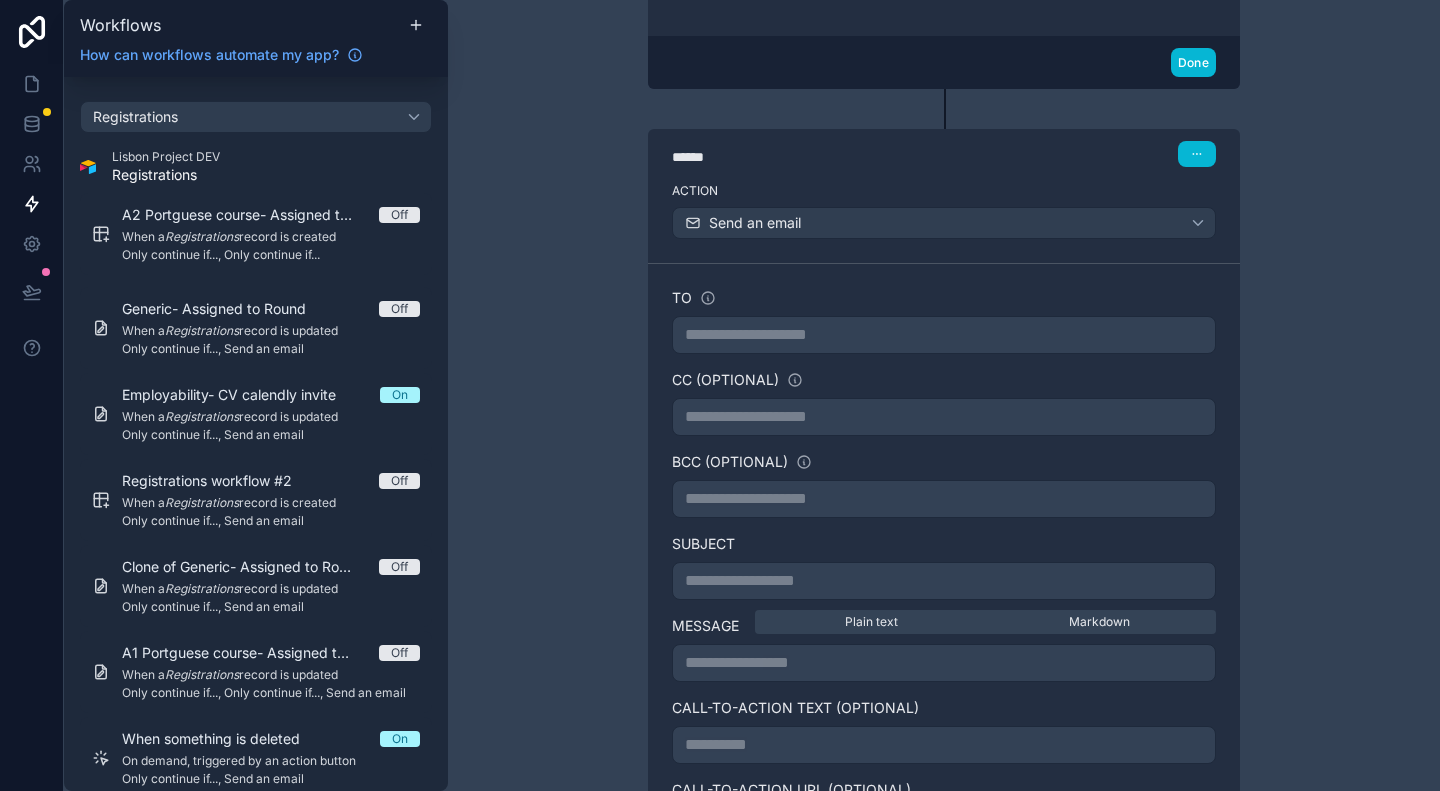 click on "**********" at bounding box center [944, 395] 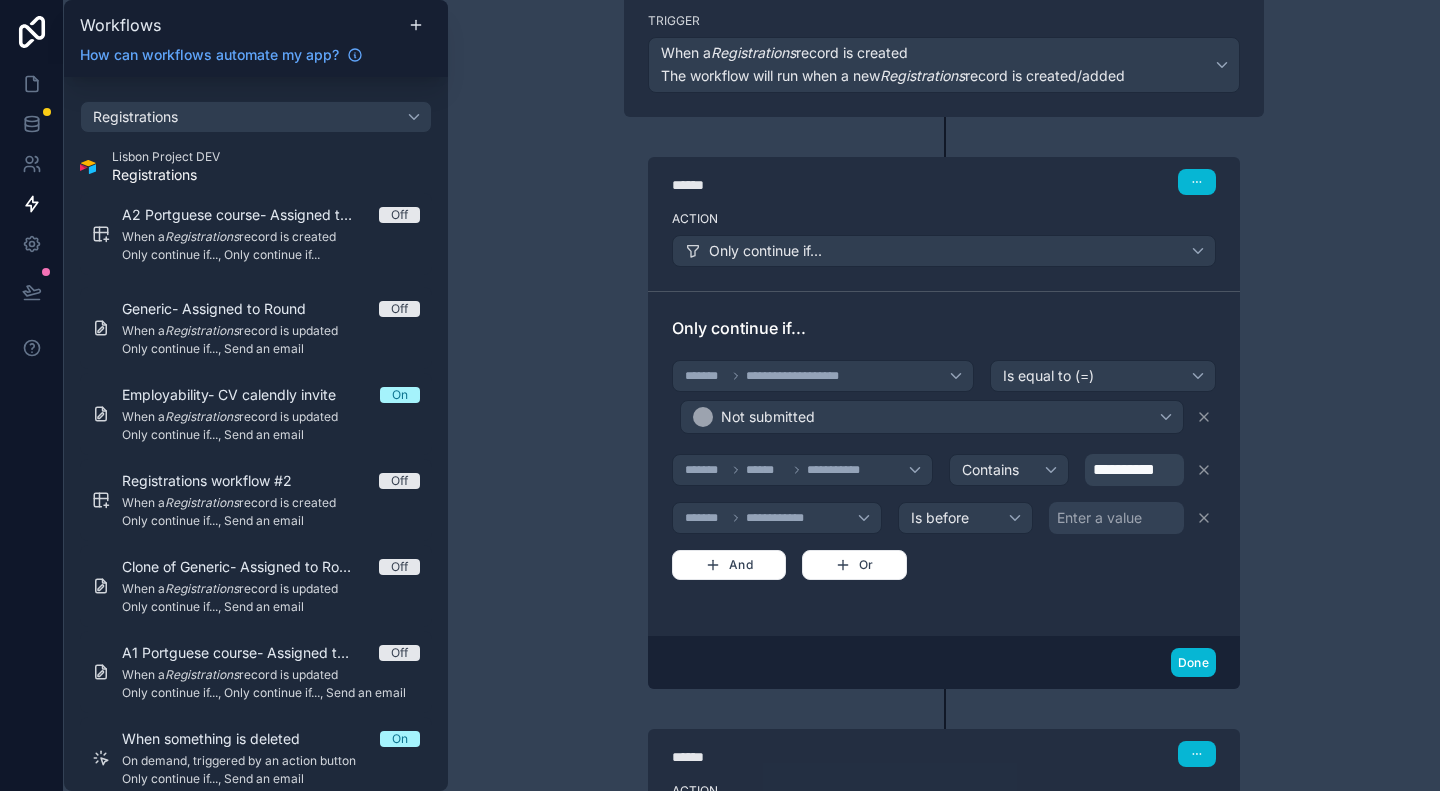 scroll, scrollTop: 0, scrollLeft: 0, axis: both 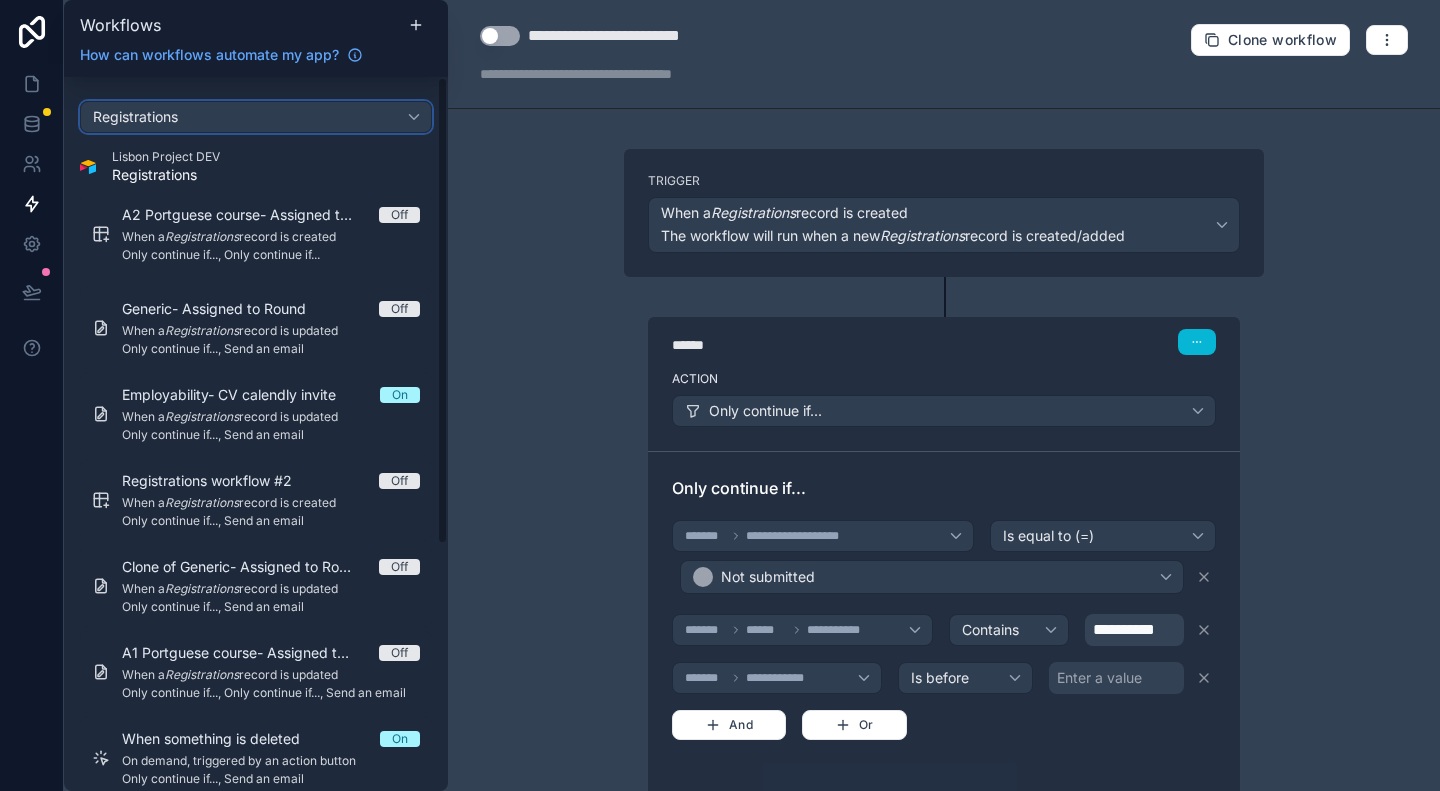 click on "Registrations" at bounding box center (256, 117) 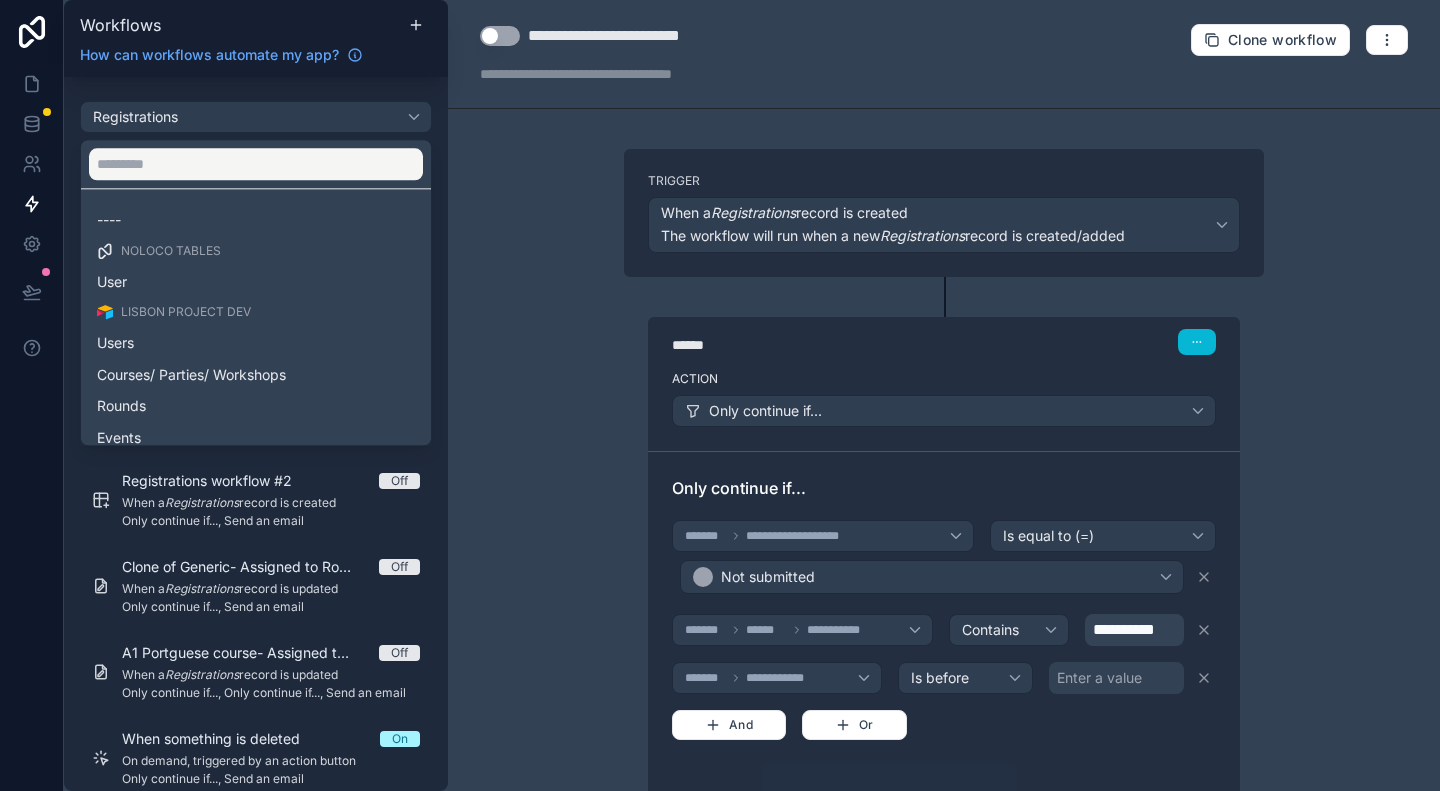 click on "Lisbon Project DEV" at bounding box center (186, 312) 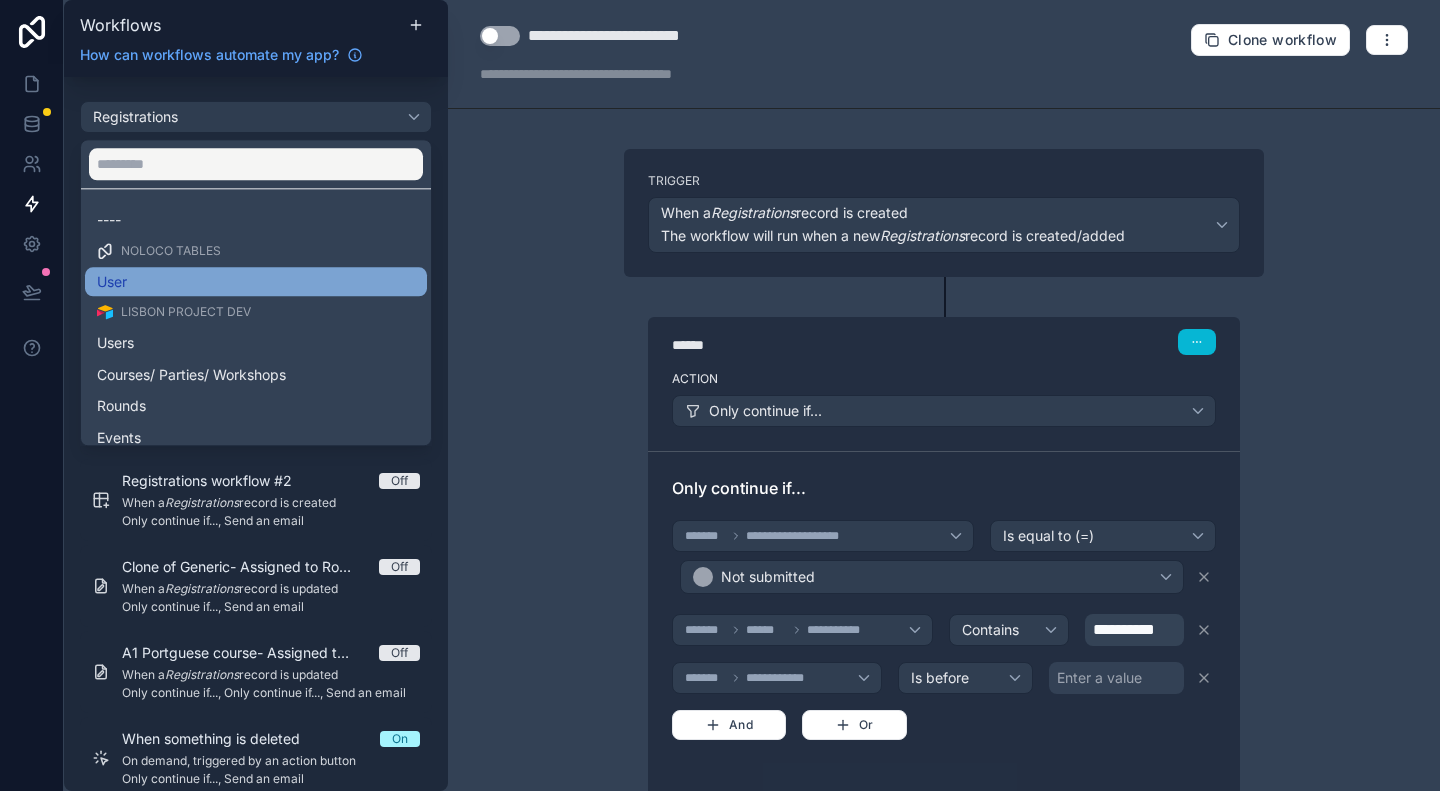 click on "User" at bounding box center (256, 282) 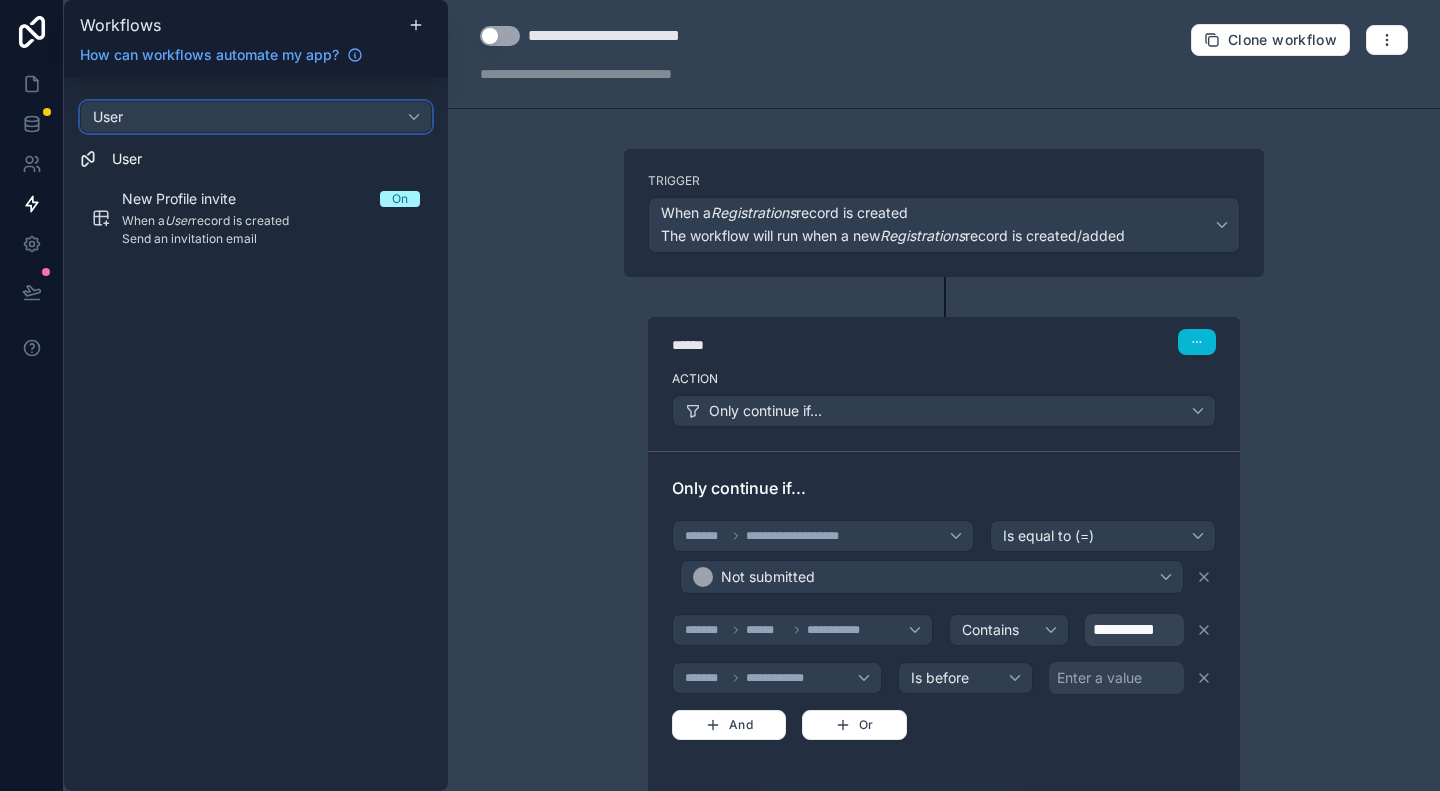 click on "User" at bounding box center (256, 117) 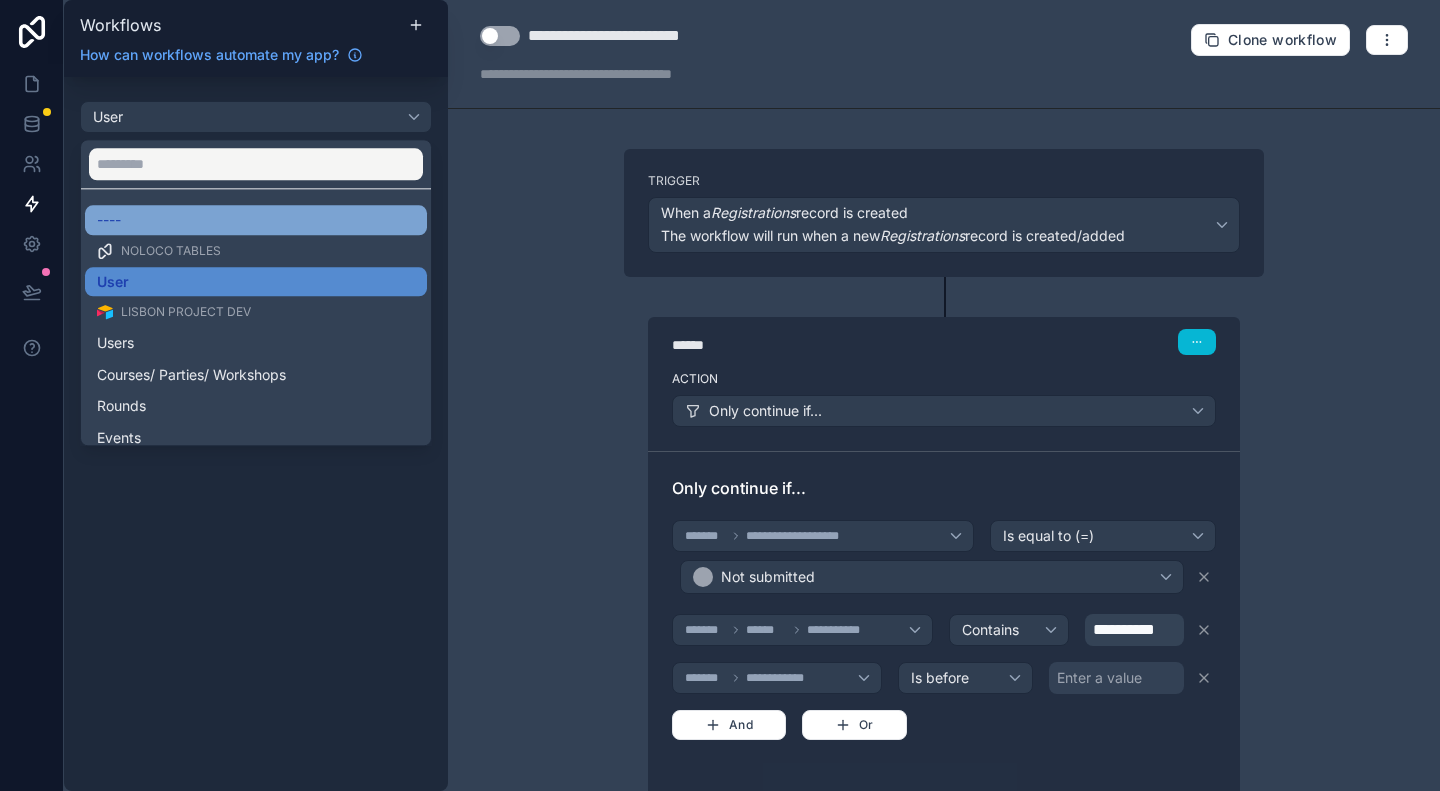 click on "----" at bounding box center (256, 220) 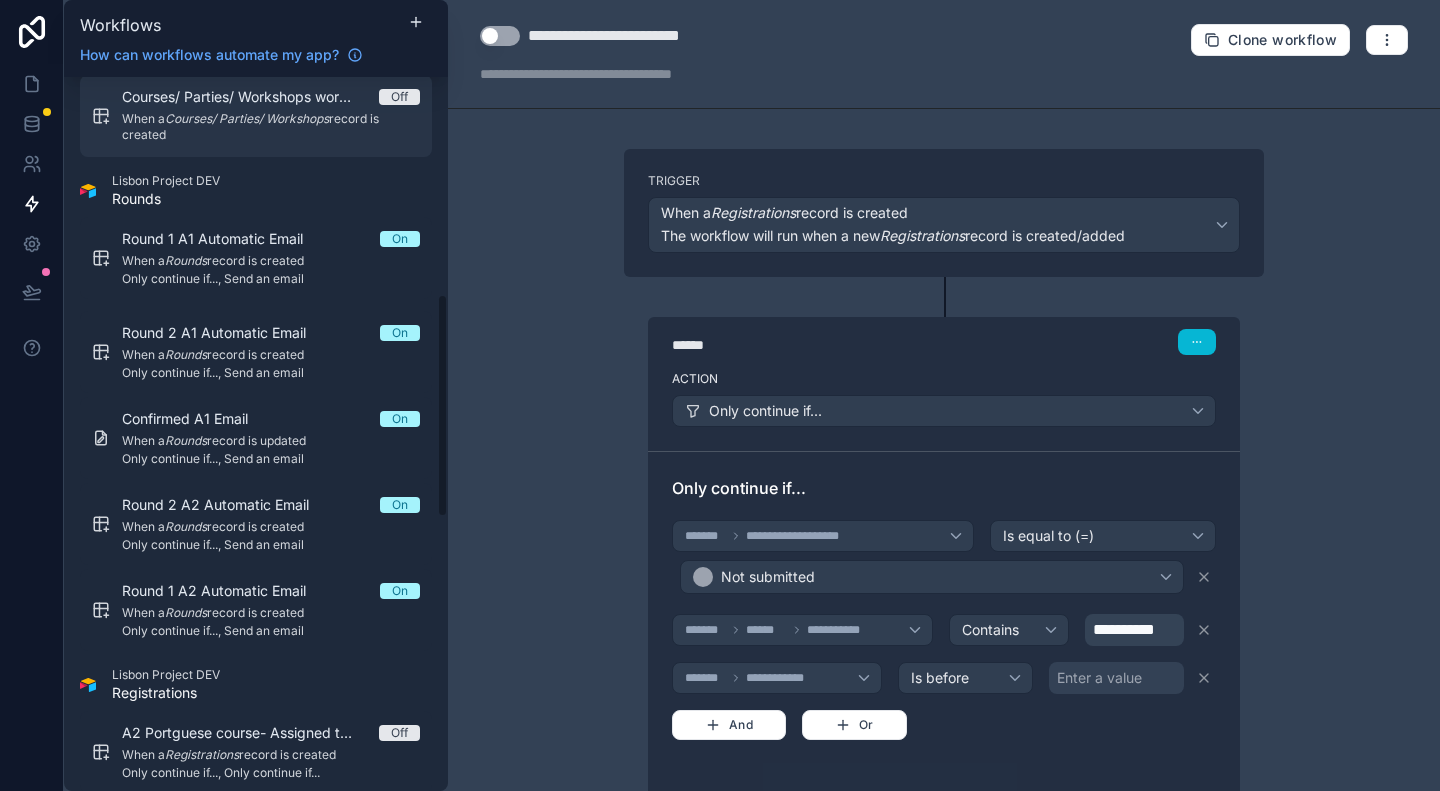 scroll, scrollTop: 700, scrollLeft: 0, axis: vertical 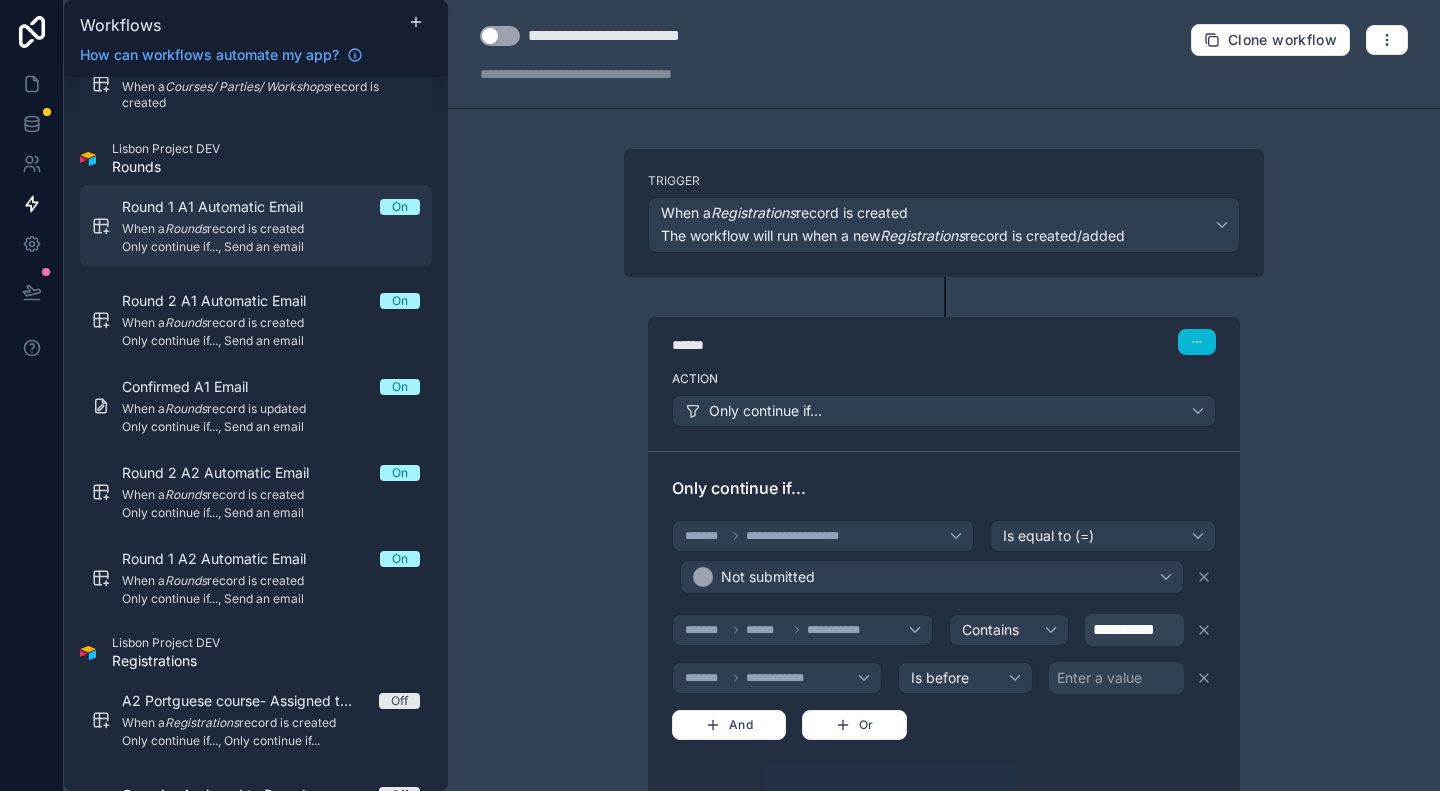 click on "Only continue if..., Send an email" at bounding box center [271, 247] 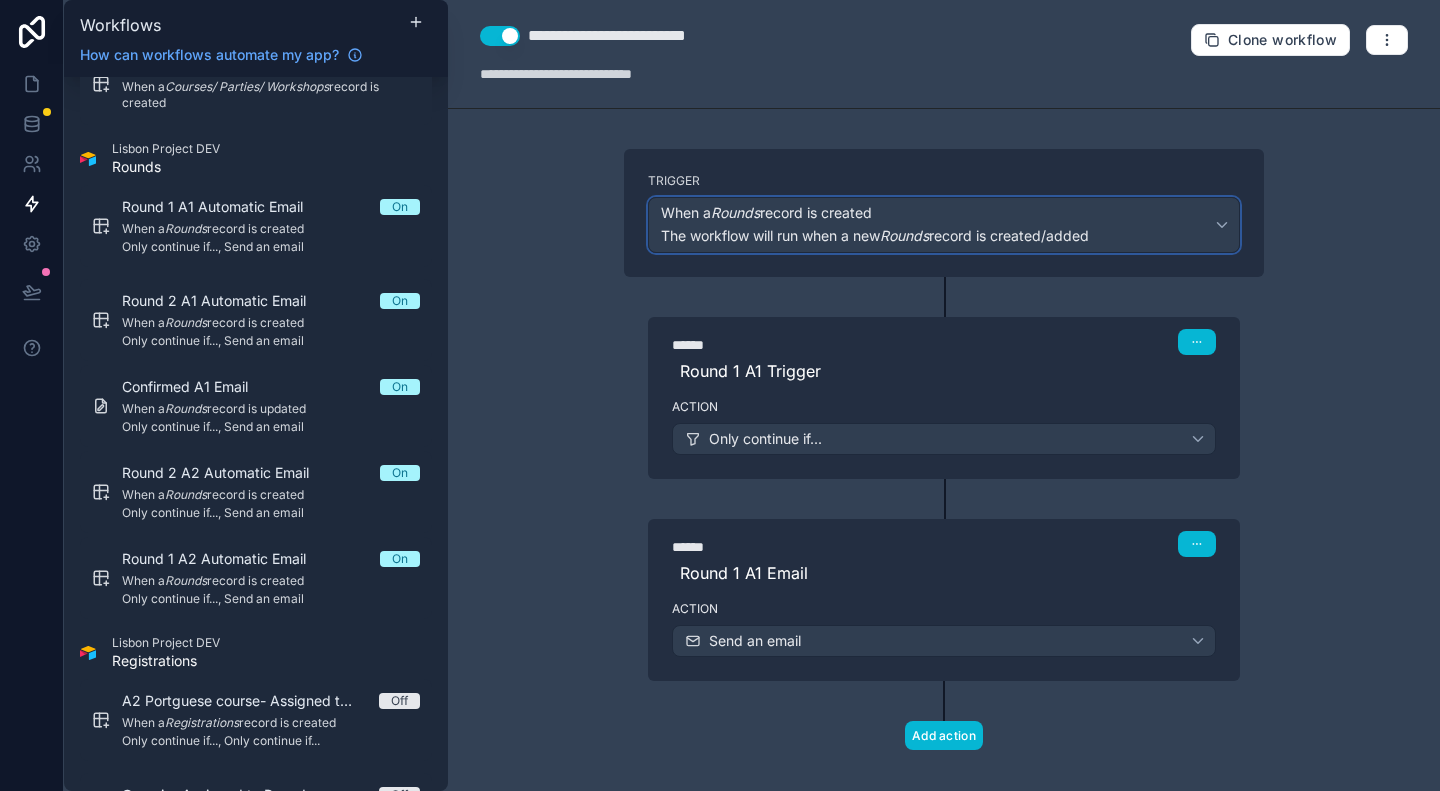 click on "The workflow will run when a new  Rounds  record is created/added" at bounding box center [875, 235] 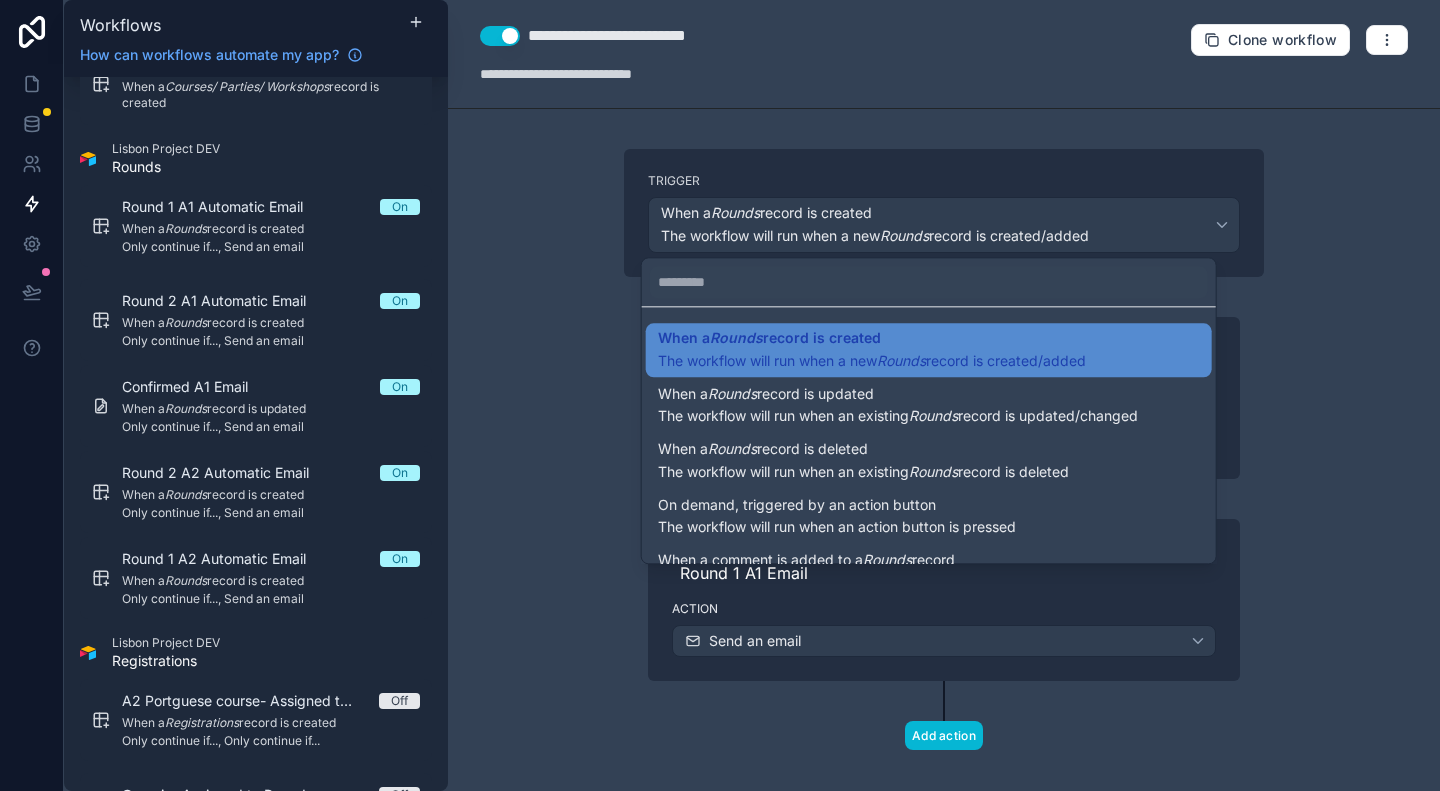click at bounding box center (720, 395) 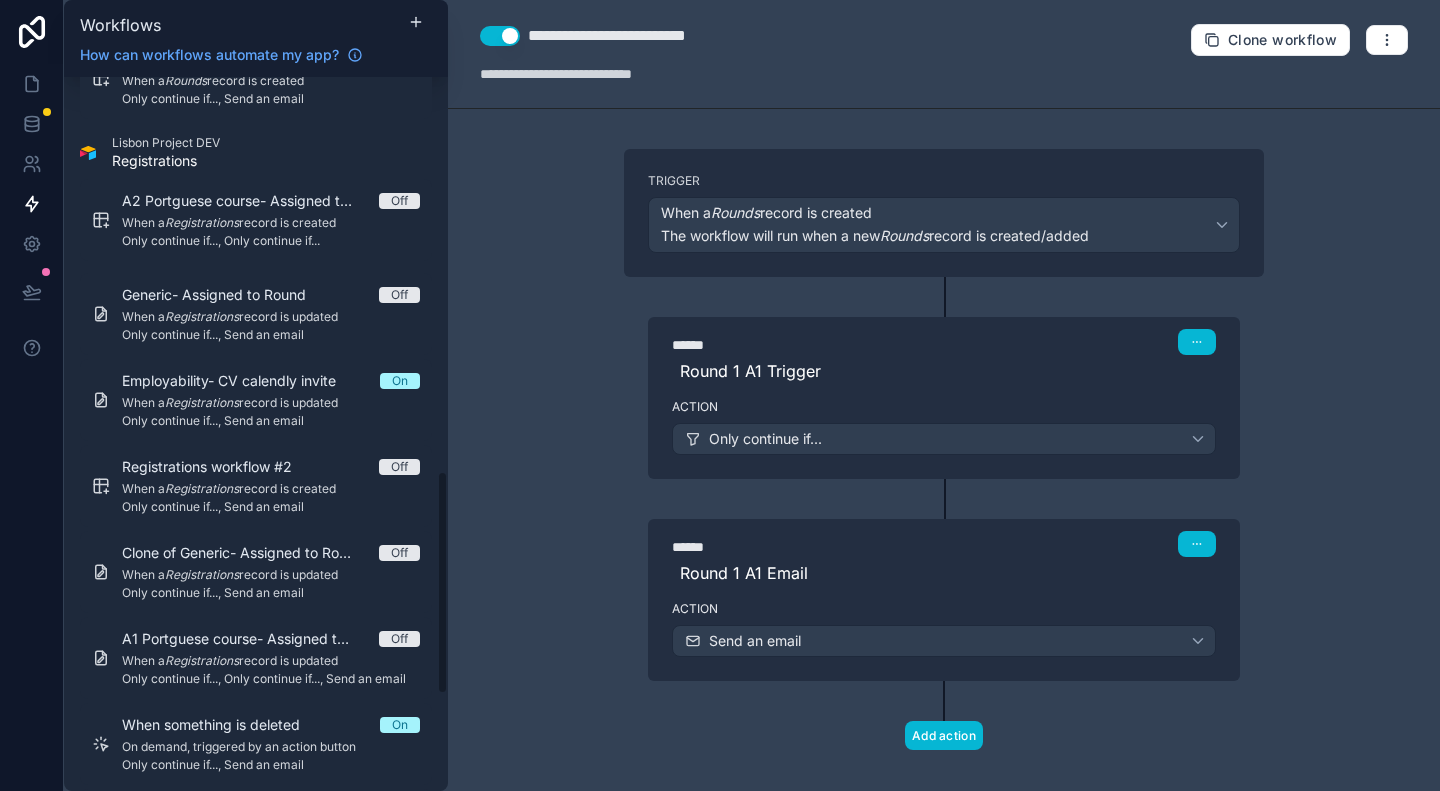 scroll, scrollTop: 1300, scrollLeft: 0, axis: vertical 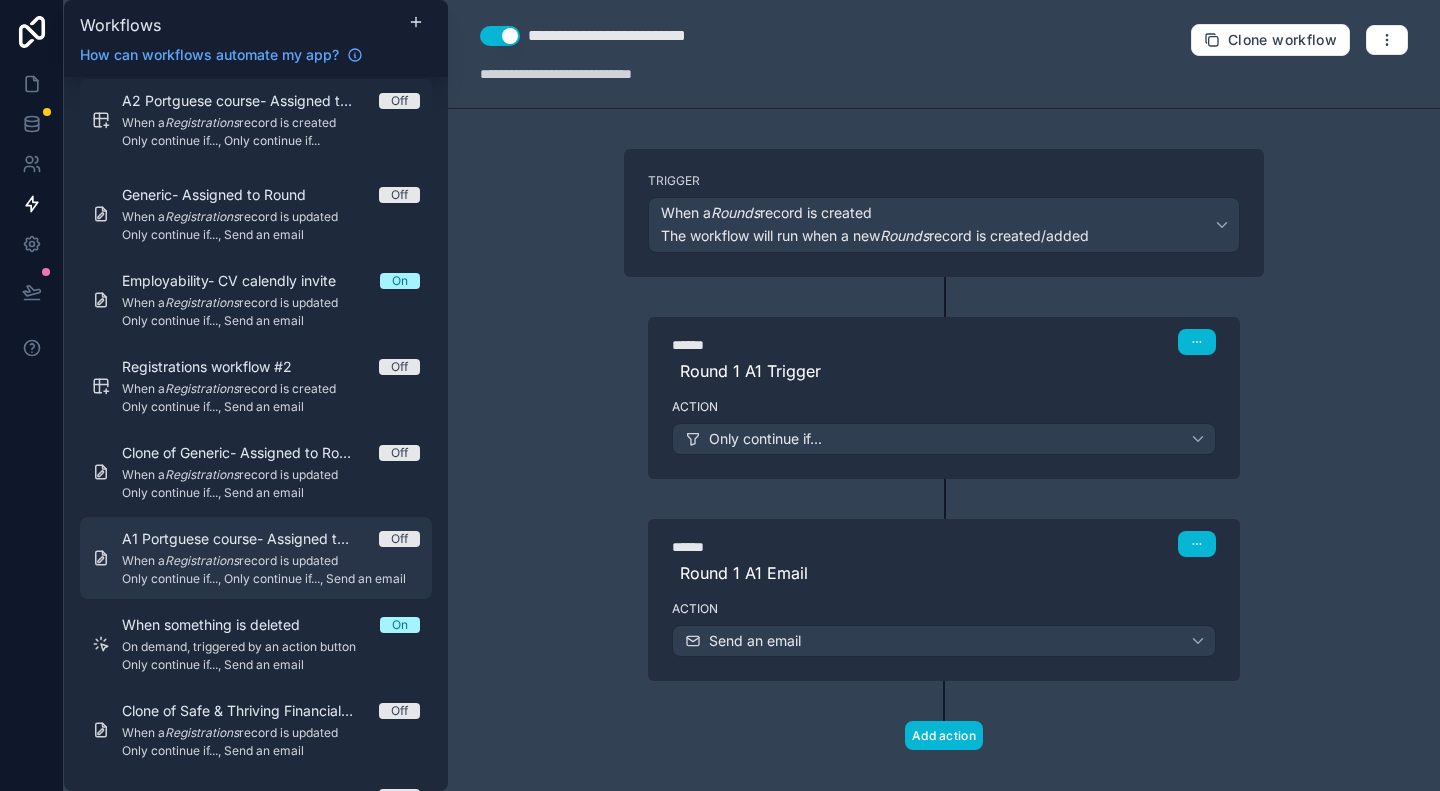 click on "A1 Portguese course- Assigned to Round" at bounding box center [250, 539] 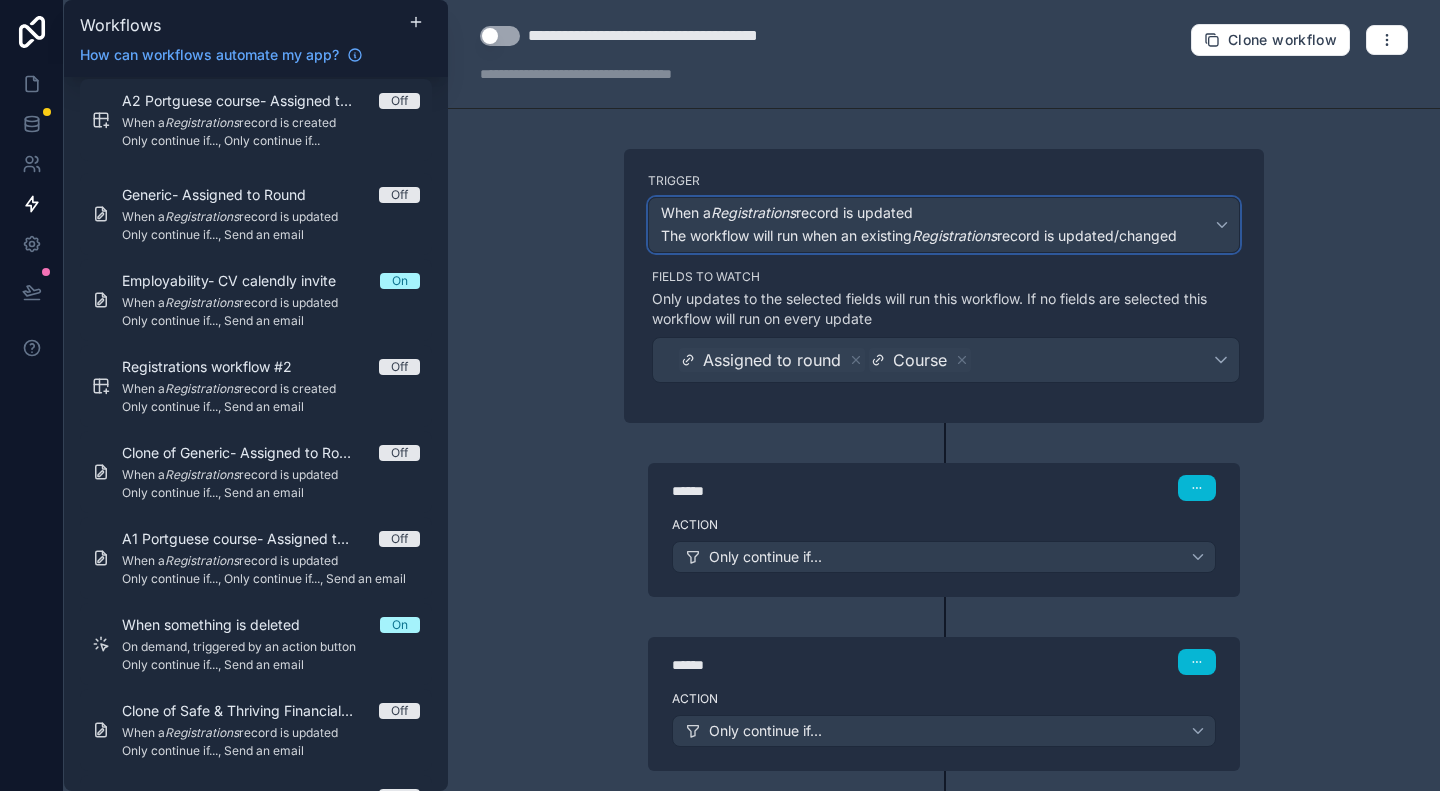 click on "When a  Registrations  record is updated" at bounding box center (787, 213) 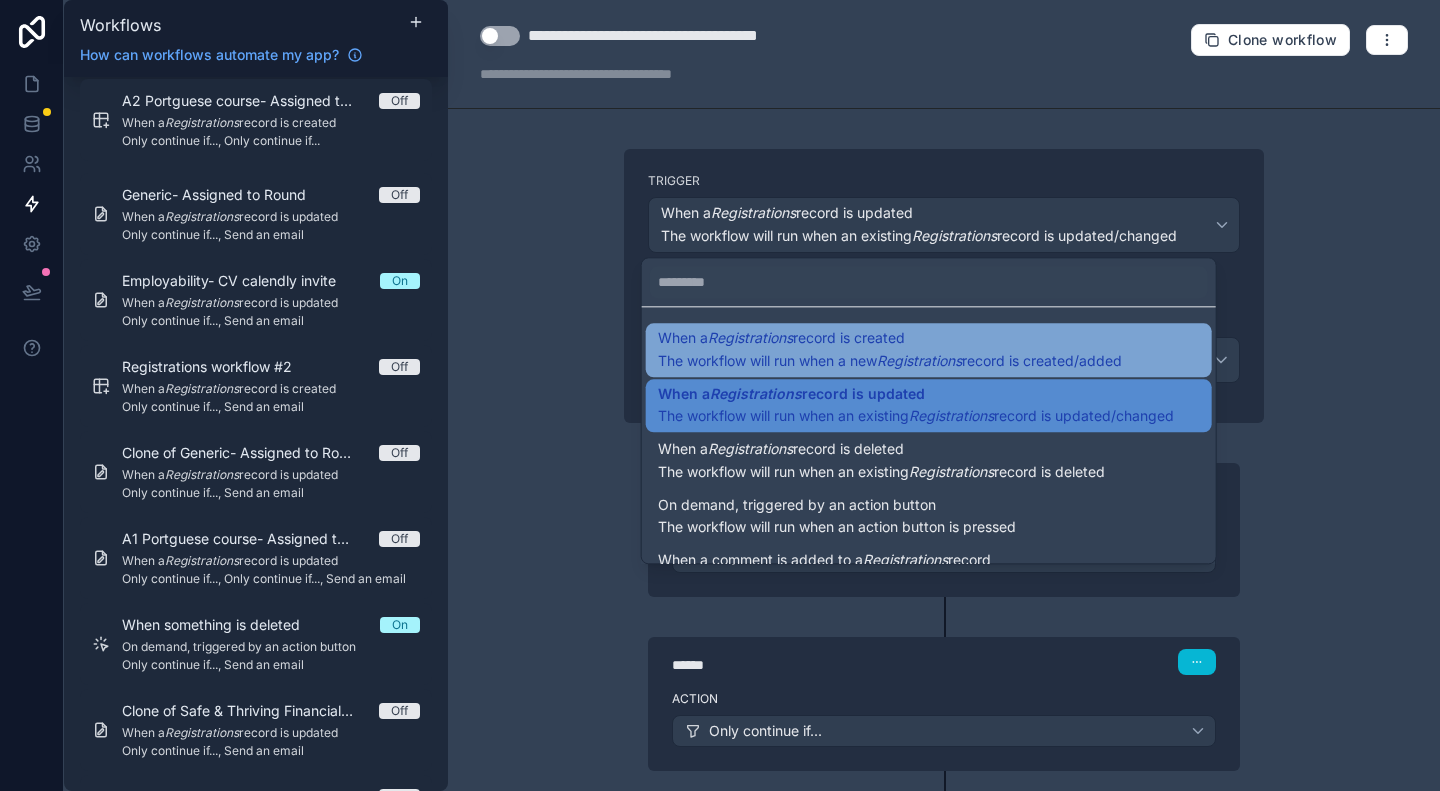 click on "When a  Registrations  record is created" at bounding box center (781, 338) 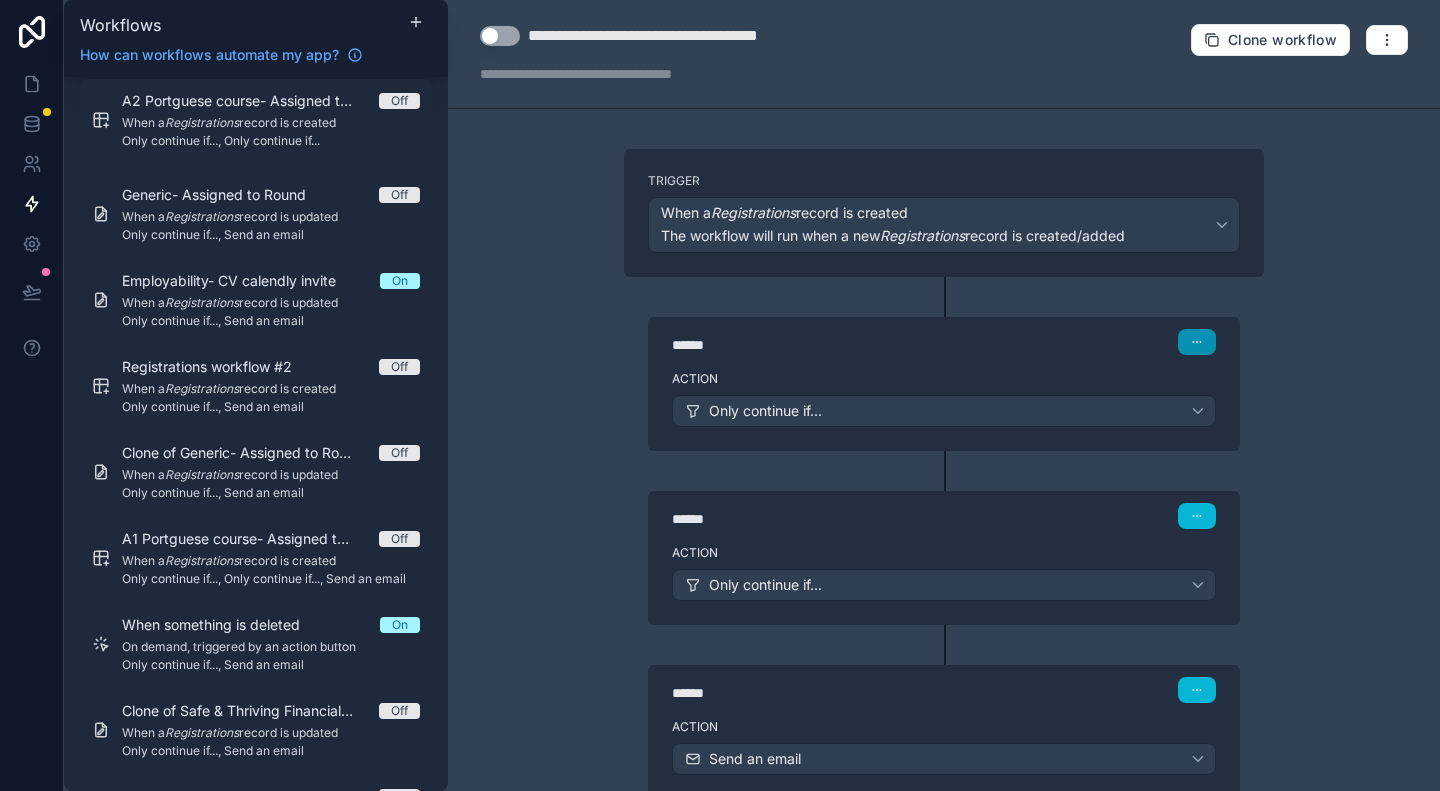 click at bounding box center [1197, 342] 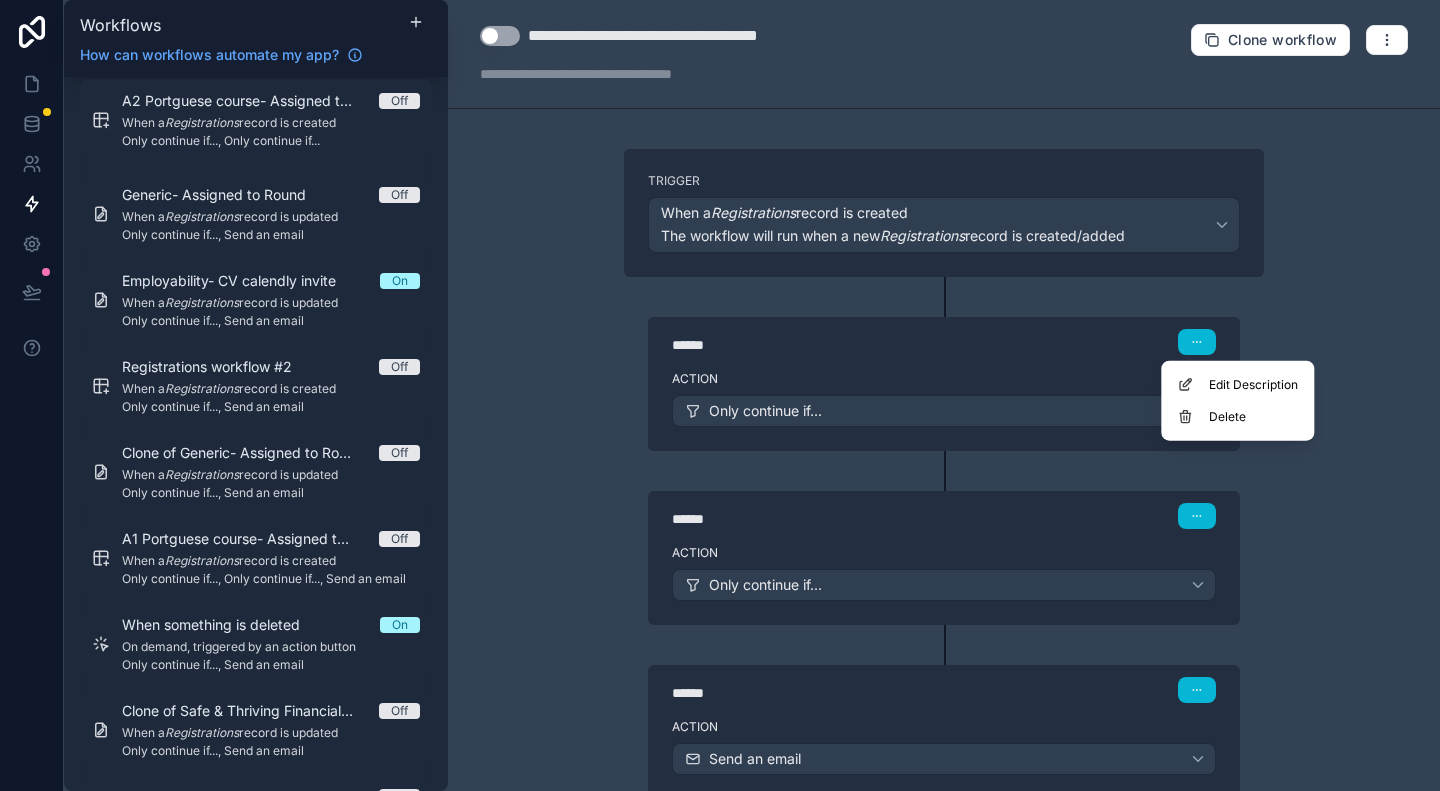 click on "Action Only continue if..." at bounding box center [944, 407] 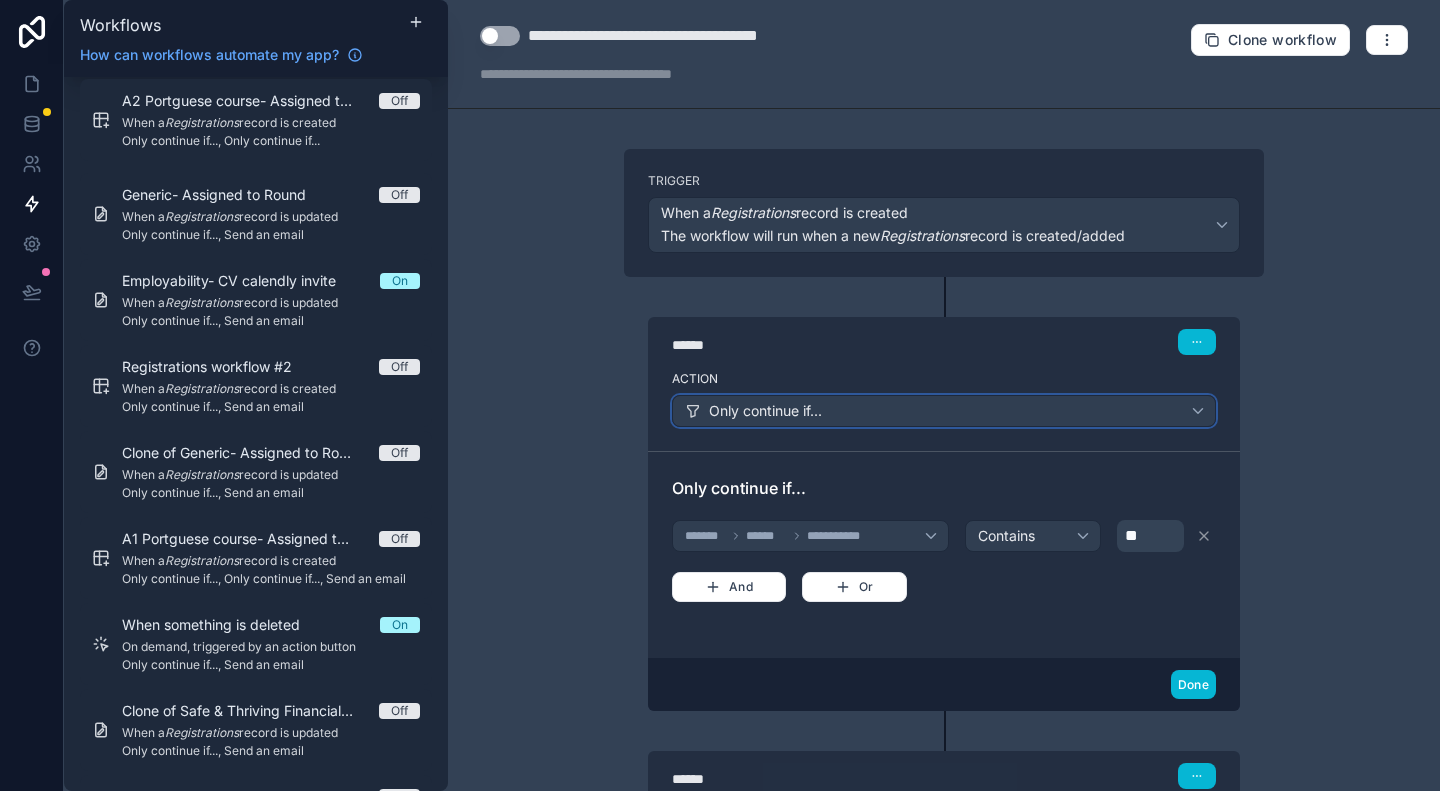 click on "Only continue if..." at bounding box center (765, 411) 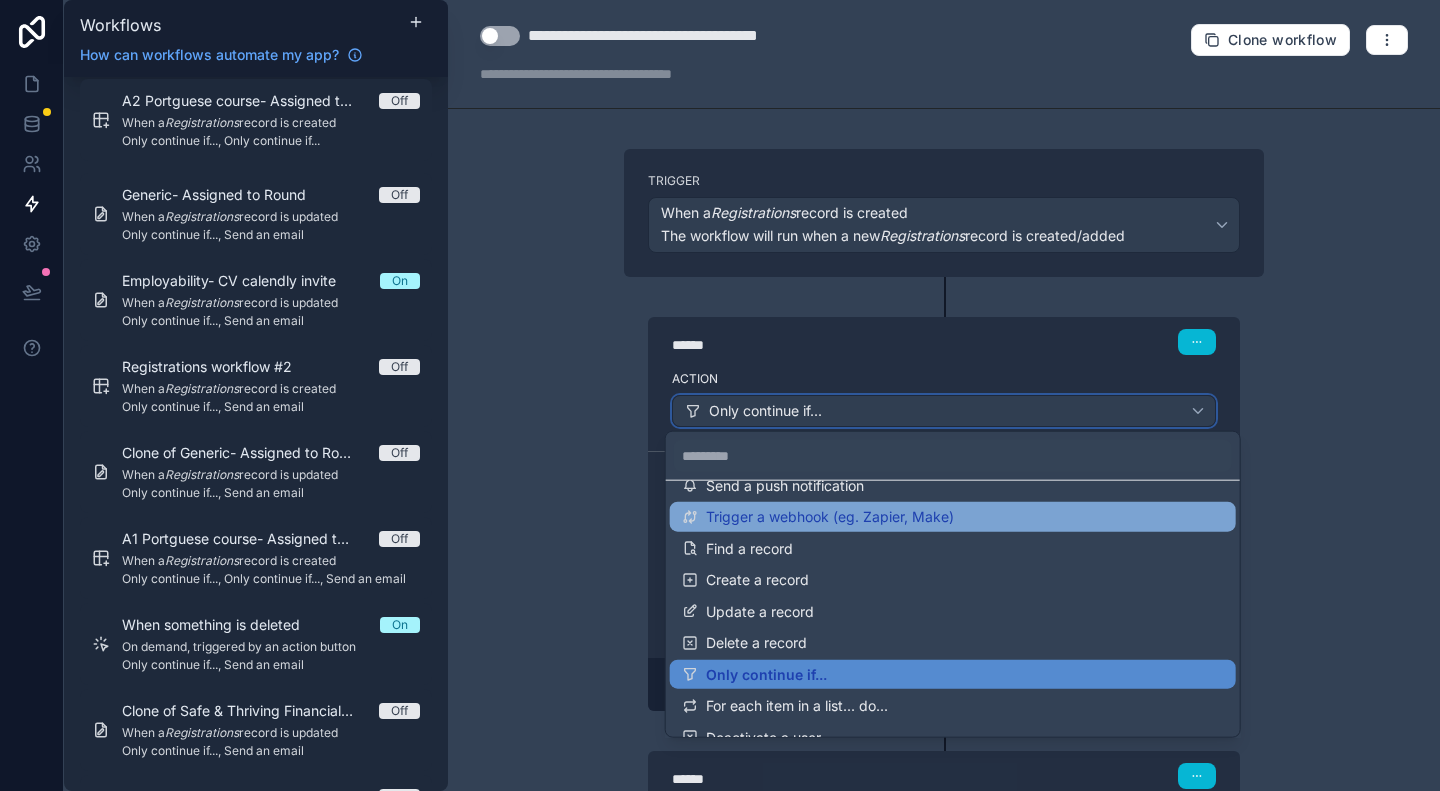 scroll, scrollTop: 100, scrollLeft: 0, axis: vertical 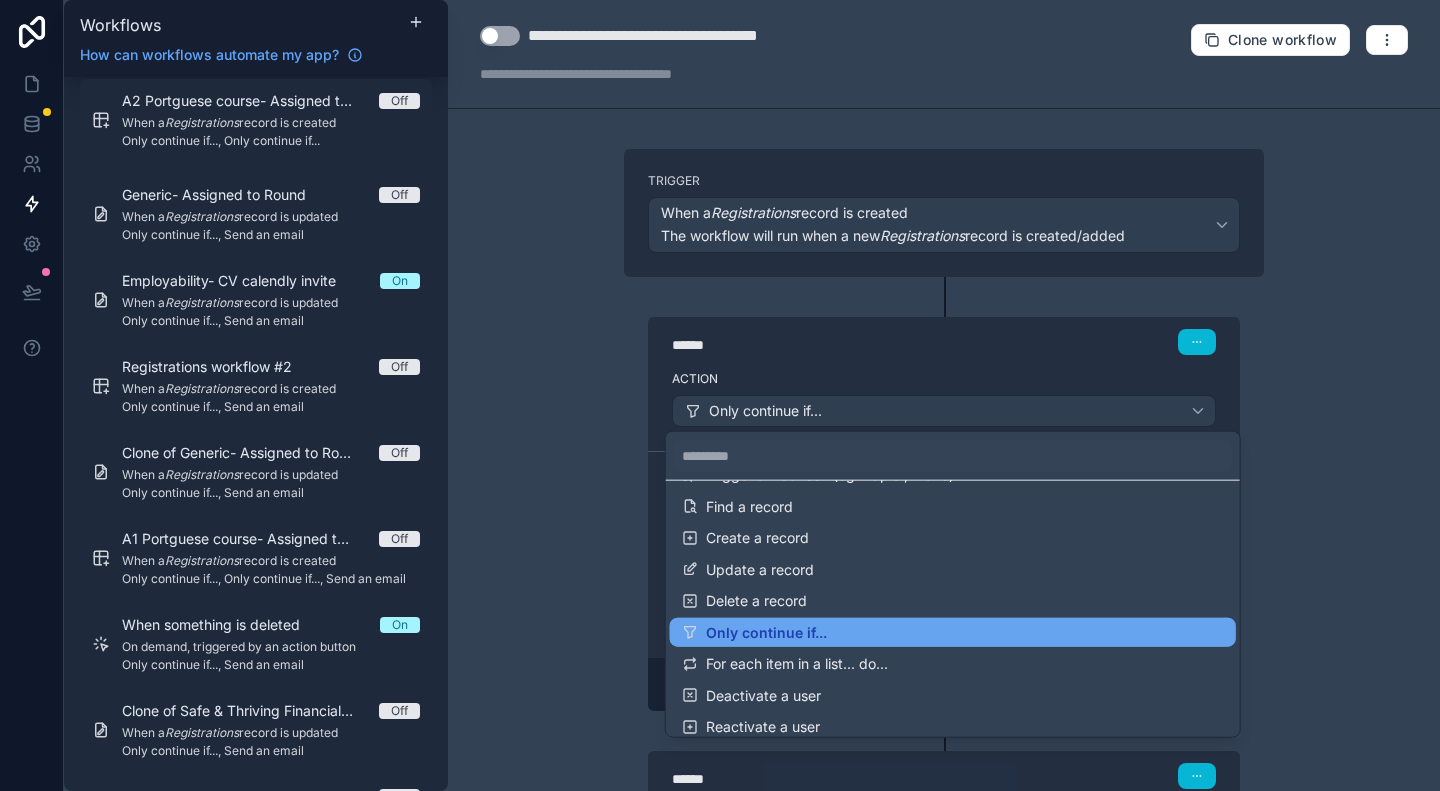 click on "Only continue if..." at bounding box center [766, 632] 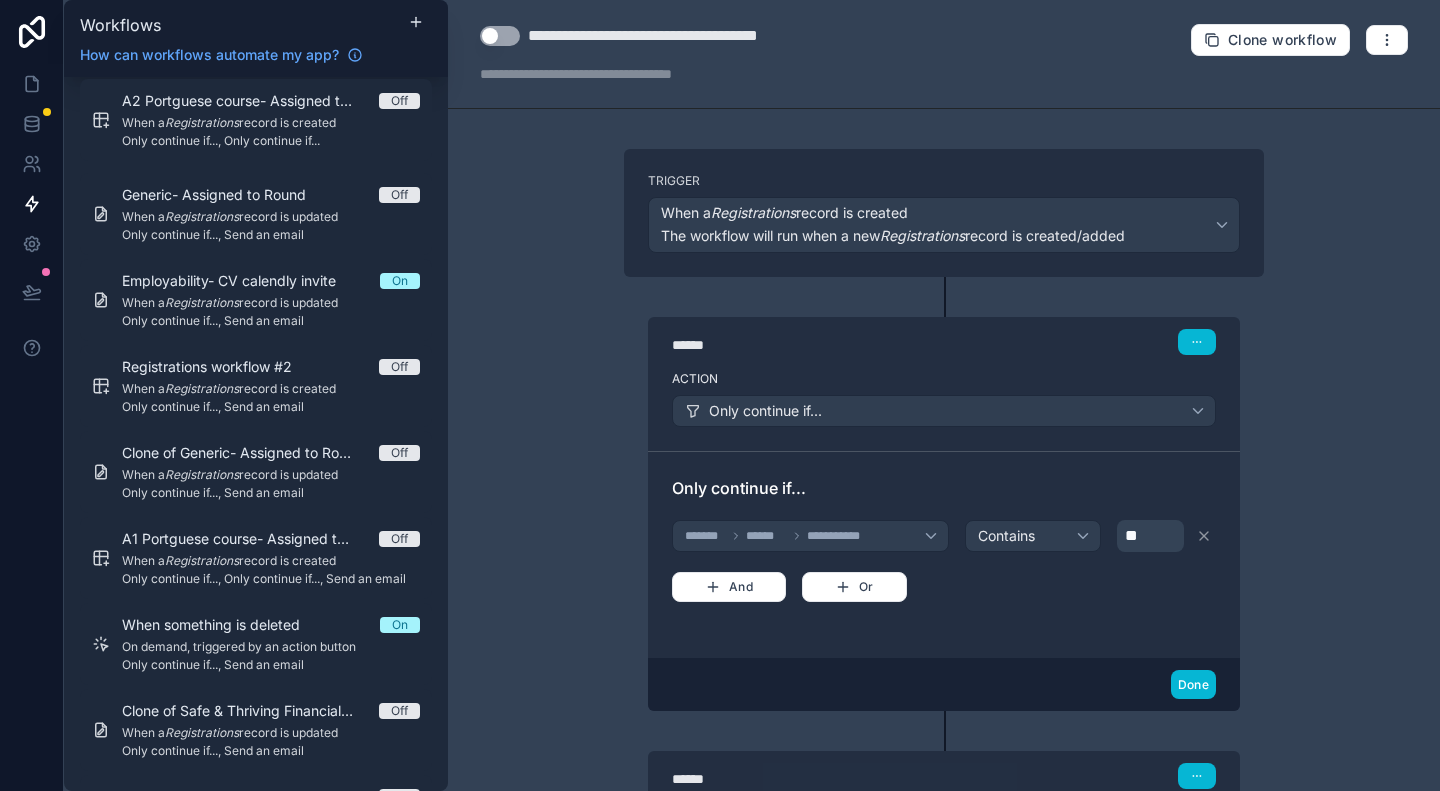 scroll, scrollTop: 100, scrollLeft: 0, axis: vertical 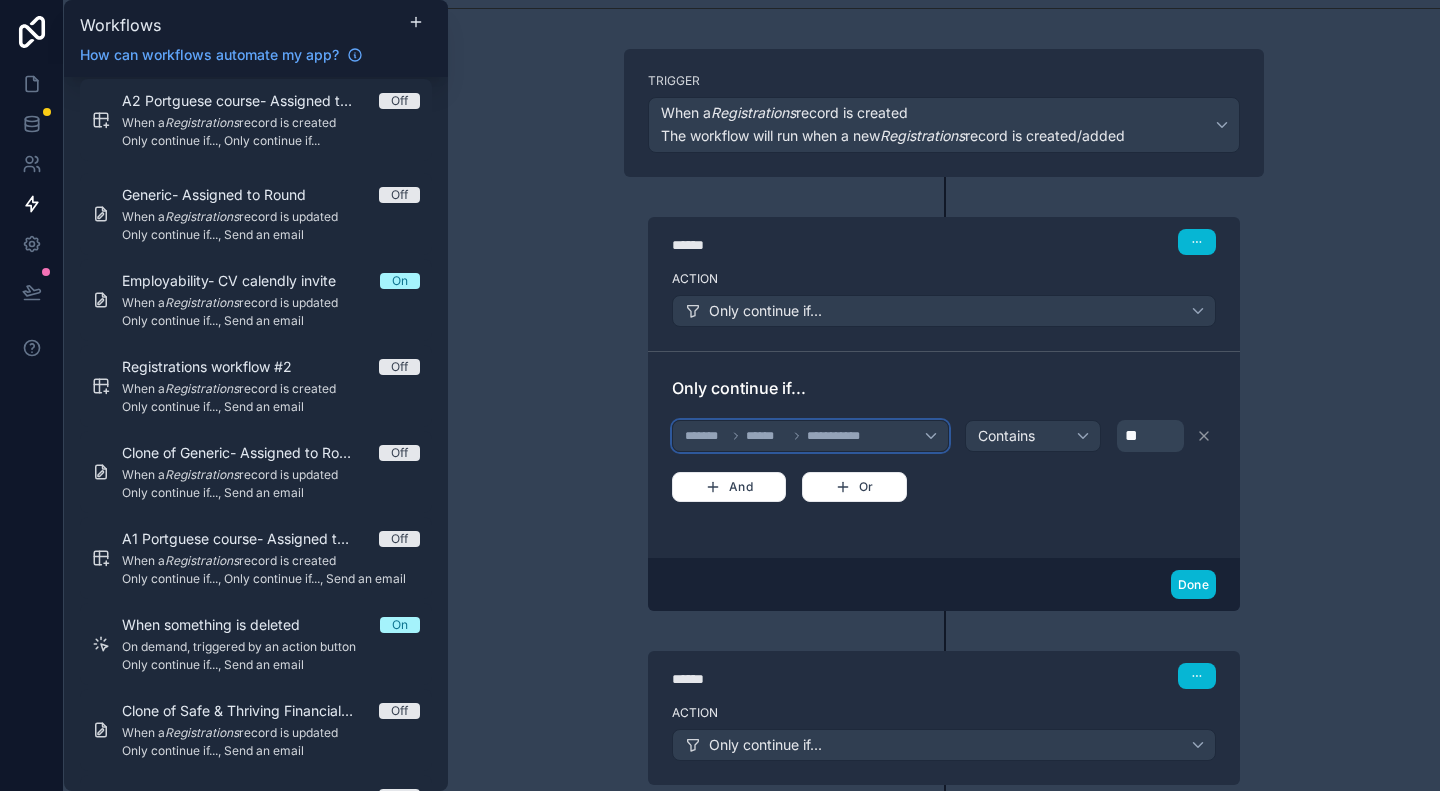 click on "**********" at bounding box center [845, 436] 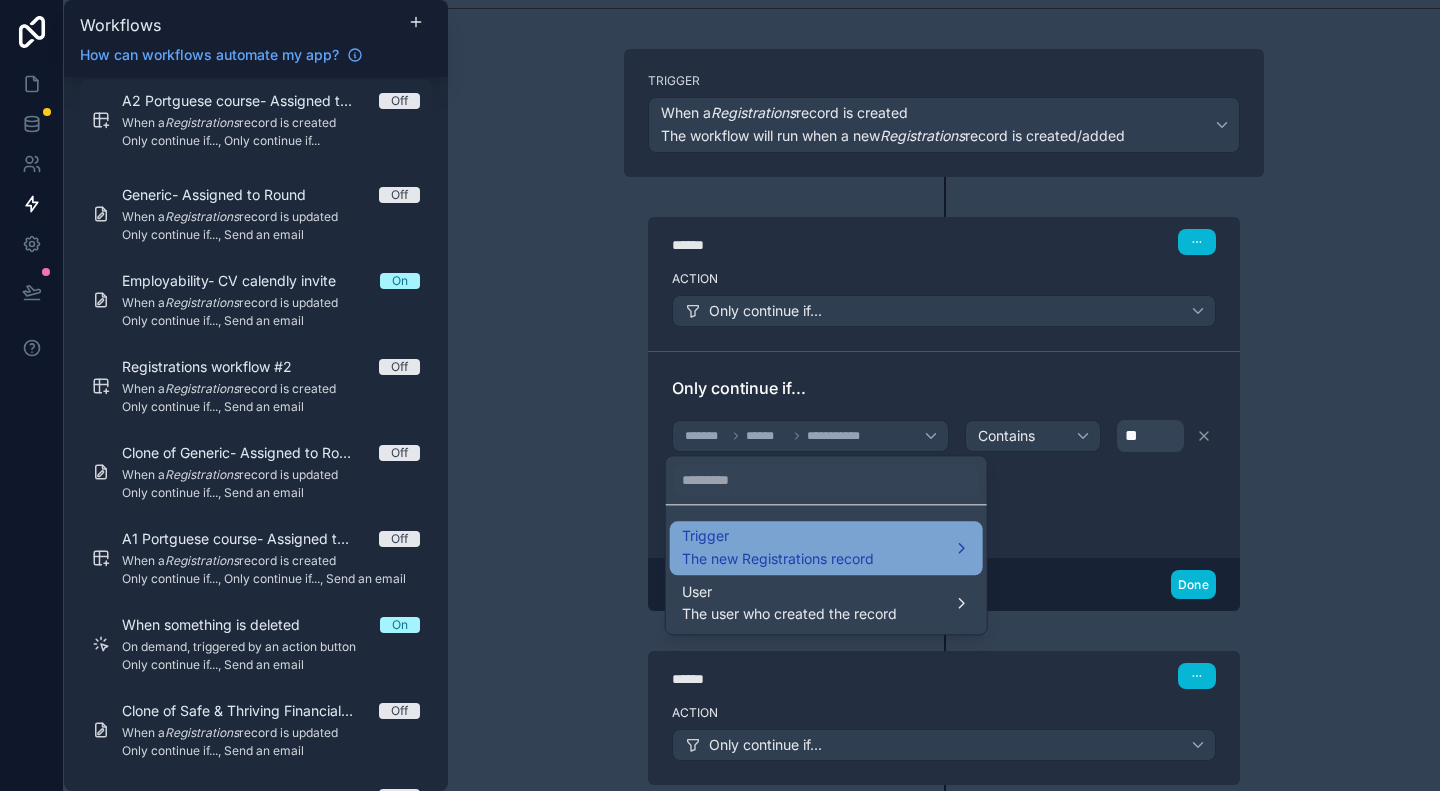 click on "Trigger The new Registrations record" at bounding box center [826, 548] 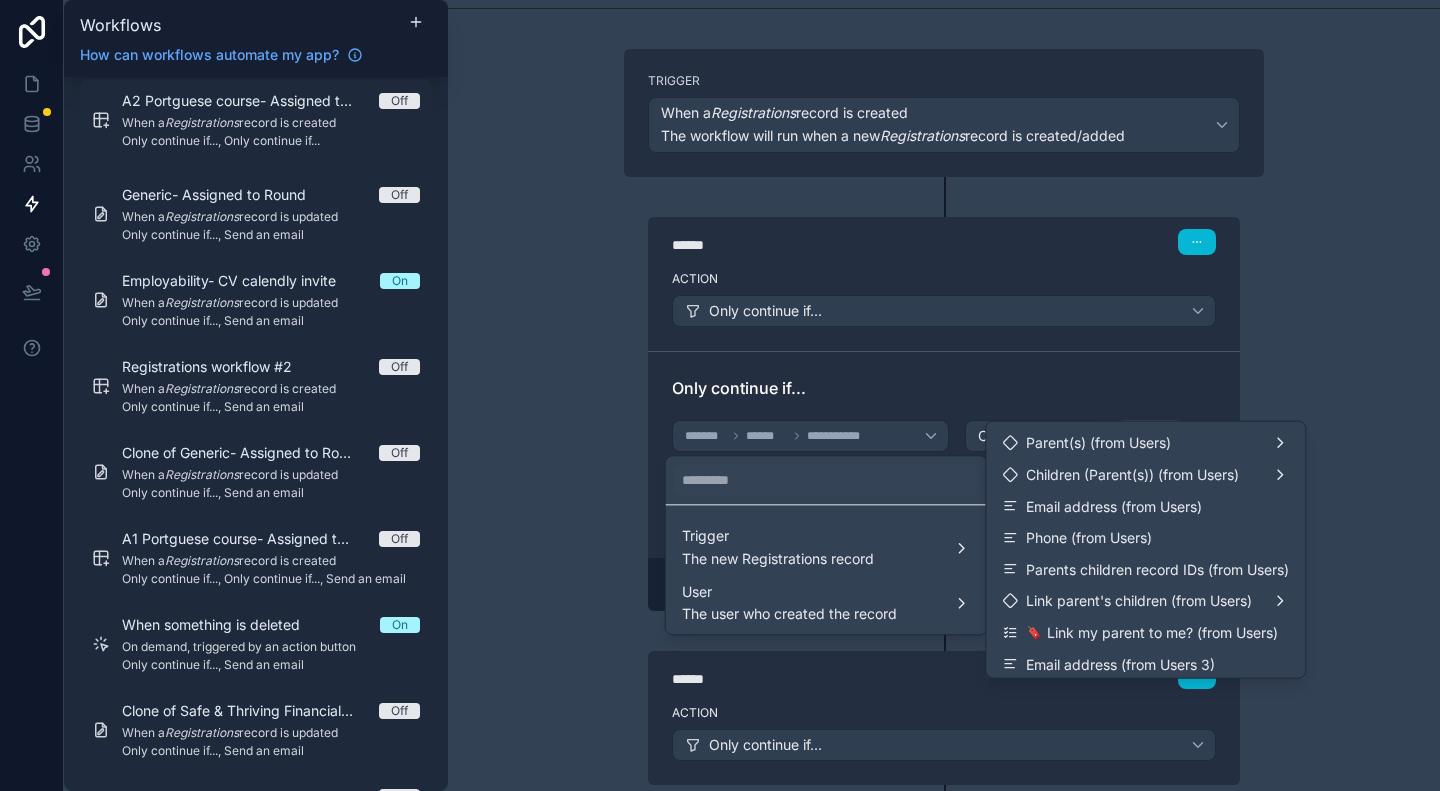 scroll, scrollTop: 1300, scrollLeft: 0, axis: vertical 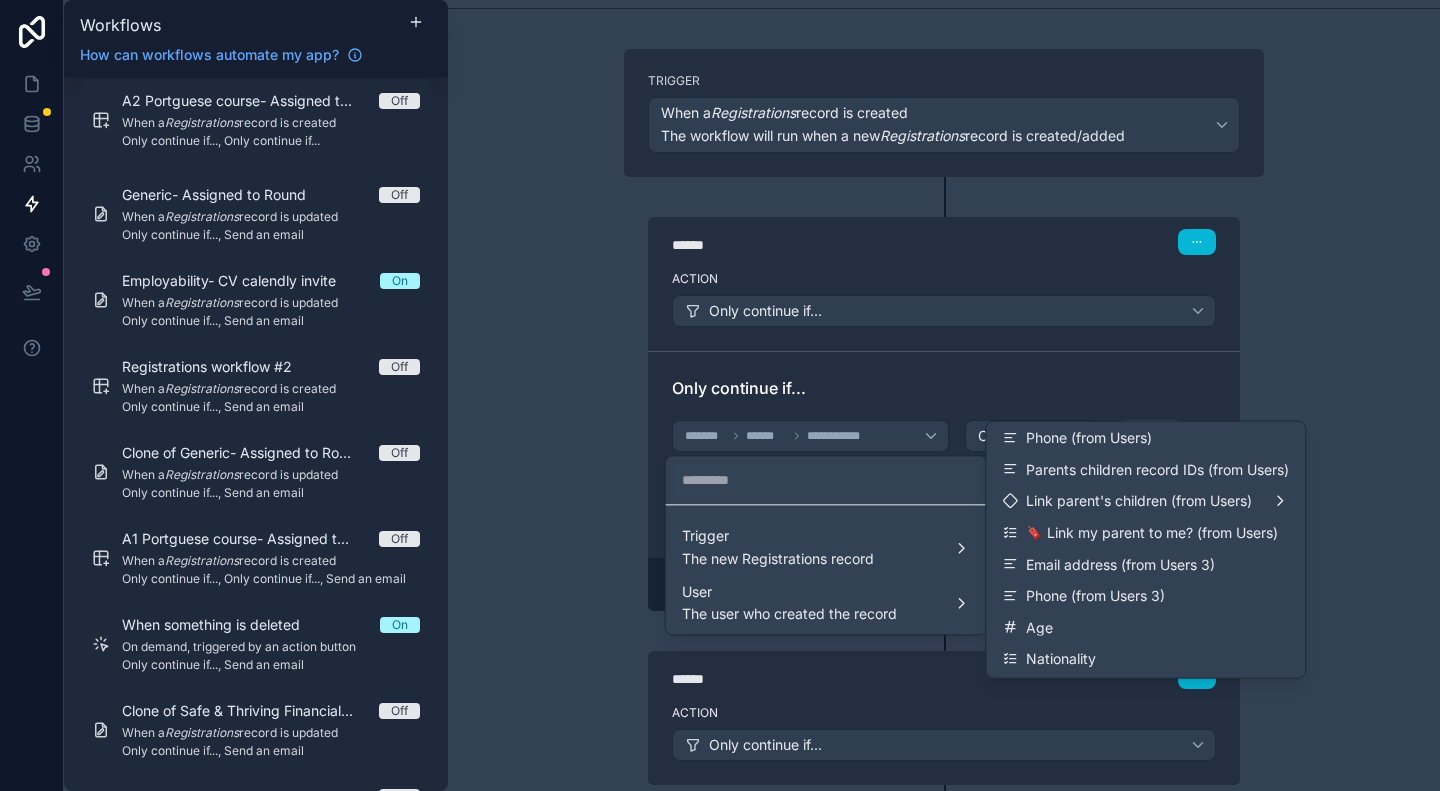 click at bounding box center (720, 395) 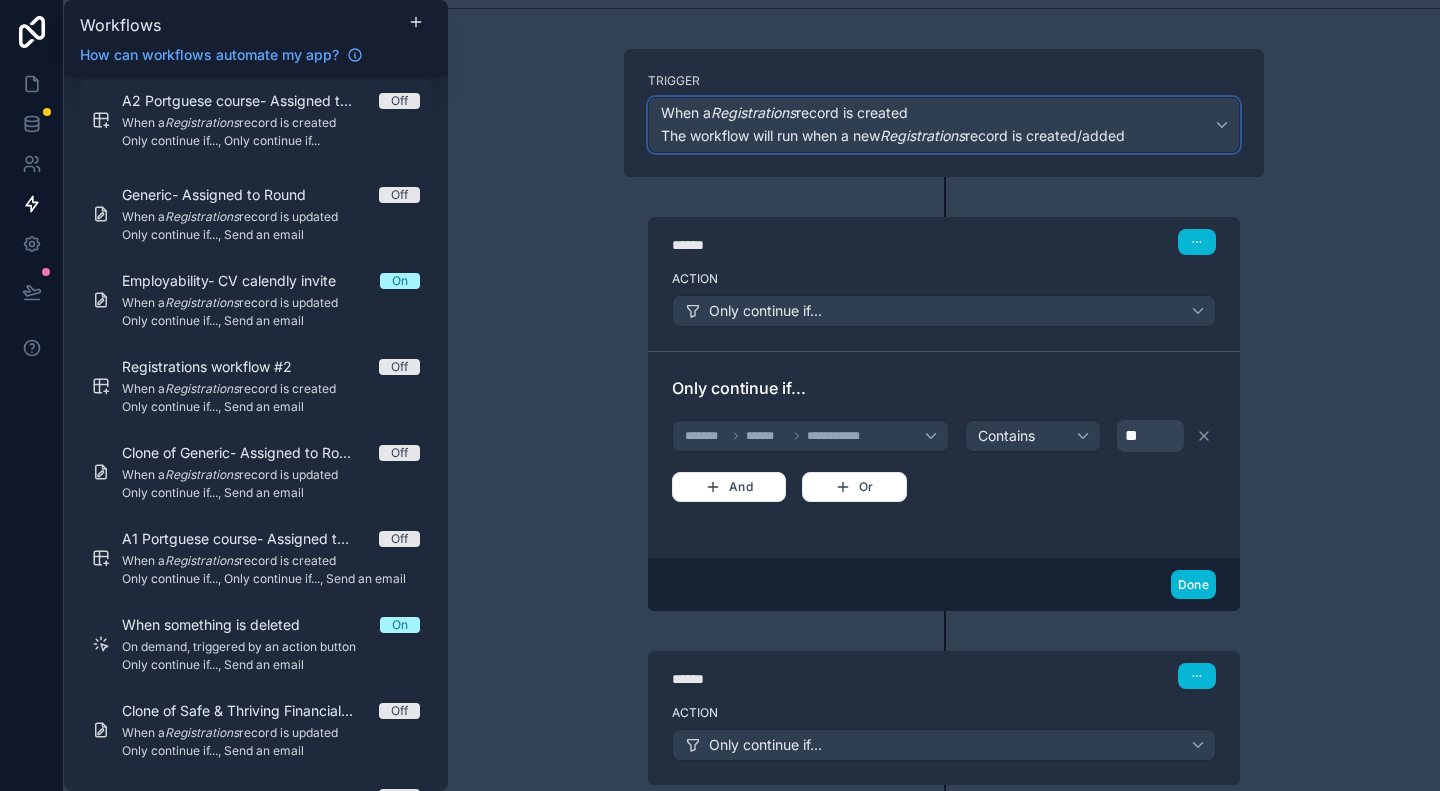 click on "The workflow will run when a new  Registrations  record is created/added" at bounding box center [893, 135] 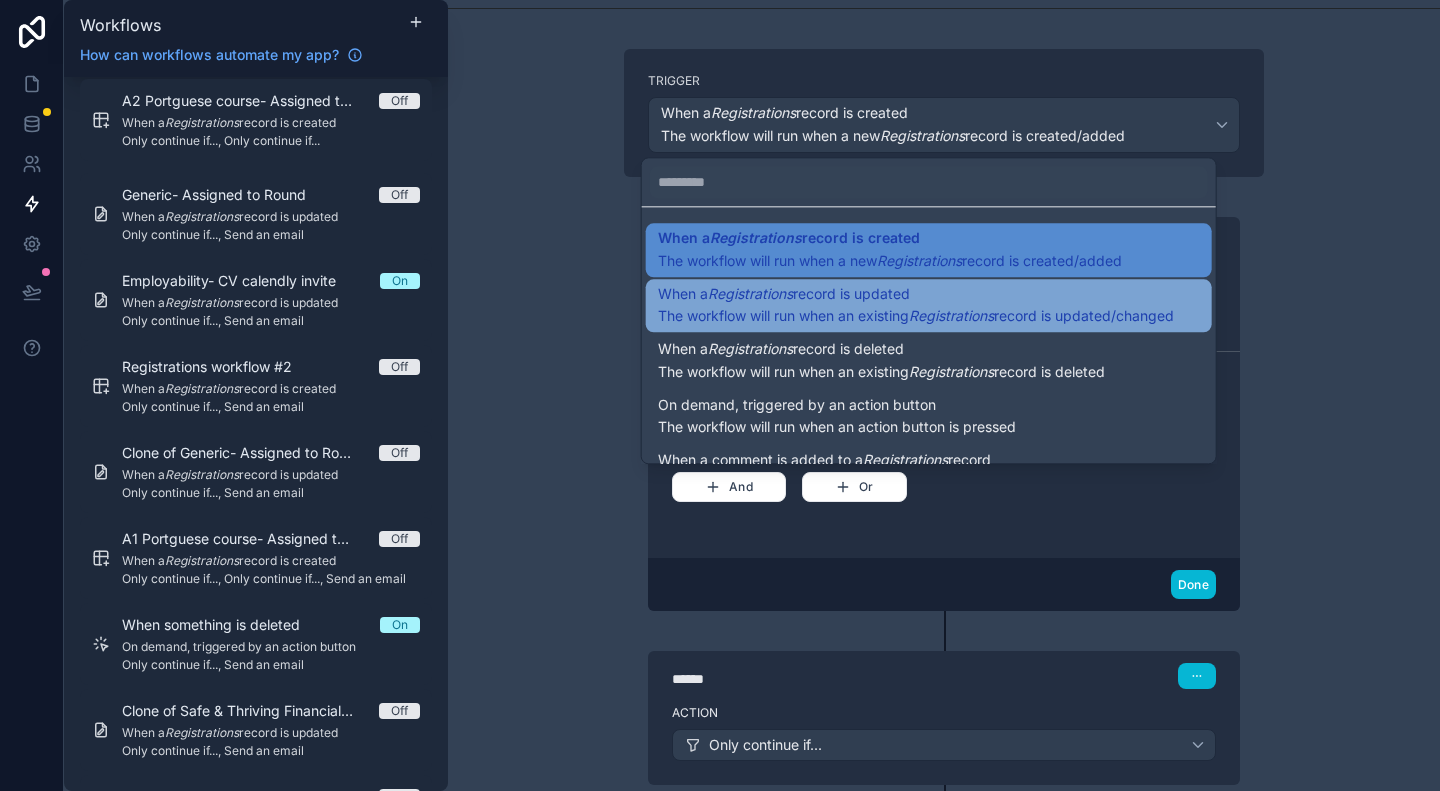 click on "When a  Registrations  record is updated" at bounding box center (916, 294) 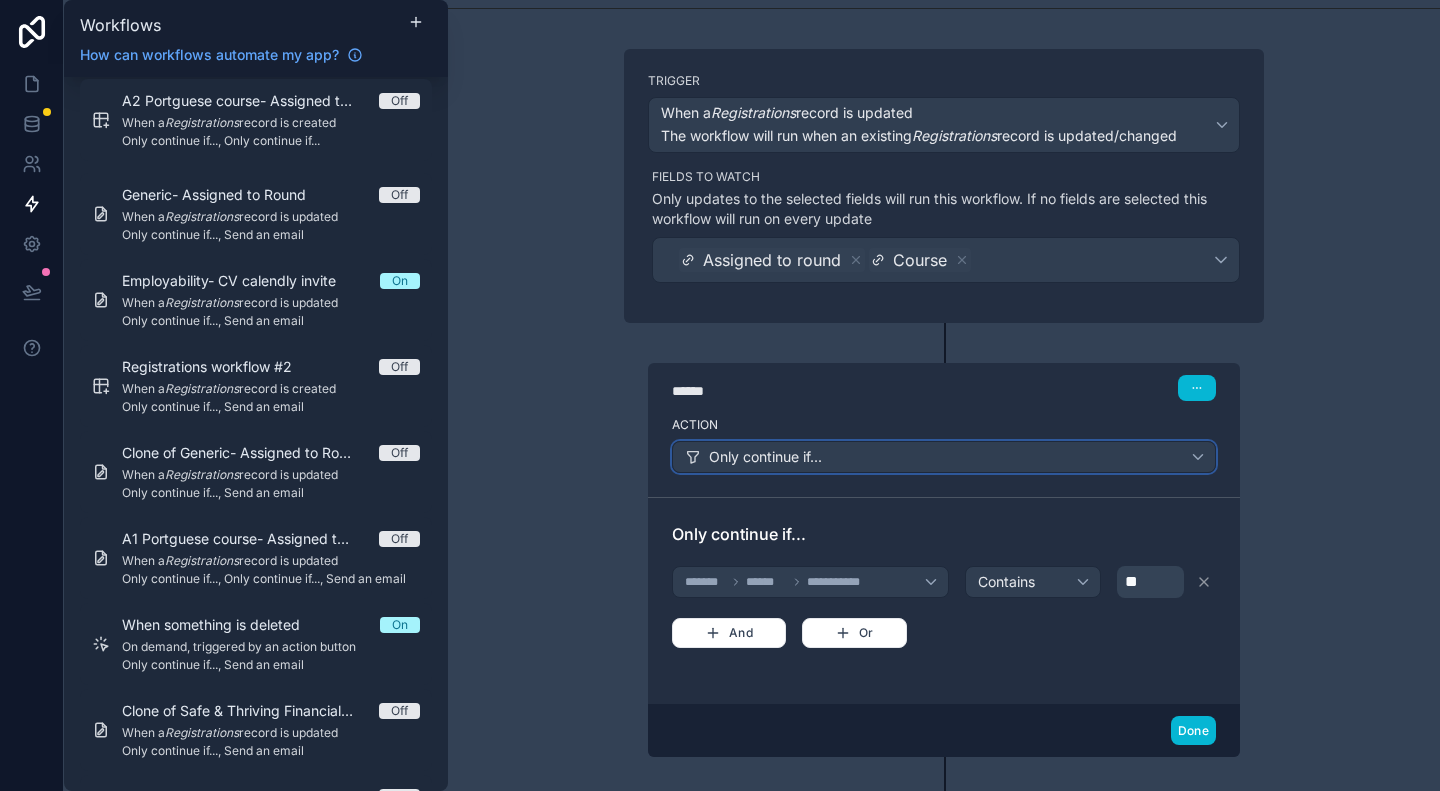 click on "Only continue if..." at bounding box center [944, 457] 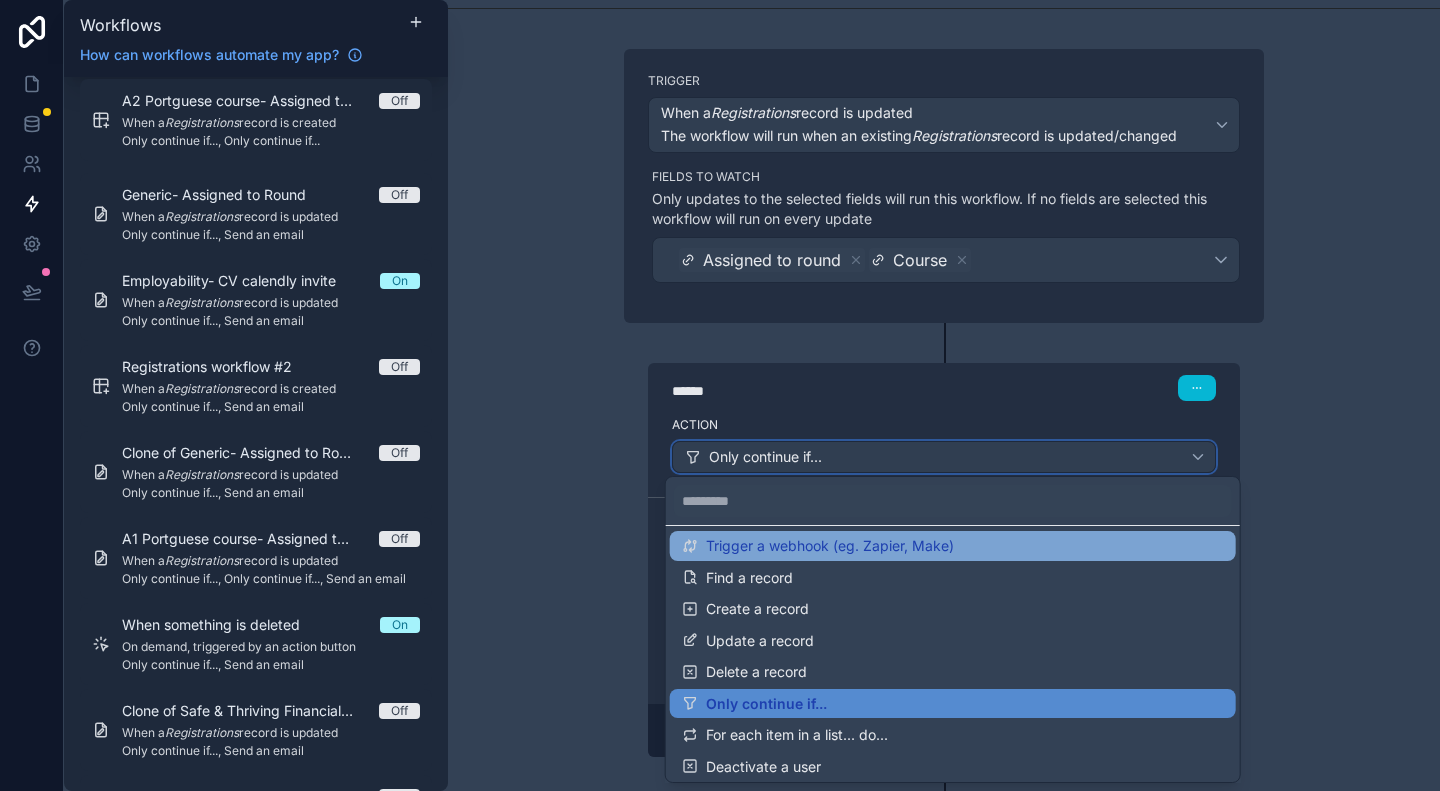 scroll, scrollTop: 100, scrollLeft: 0, axis: vertical 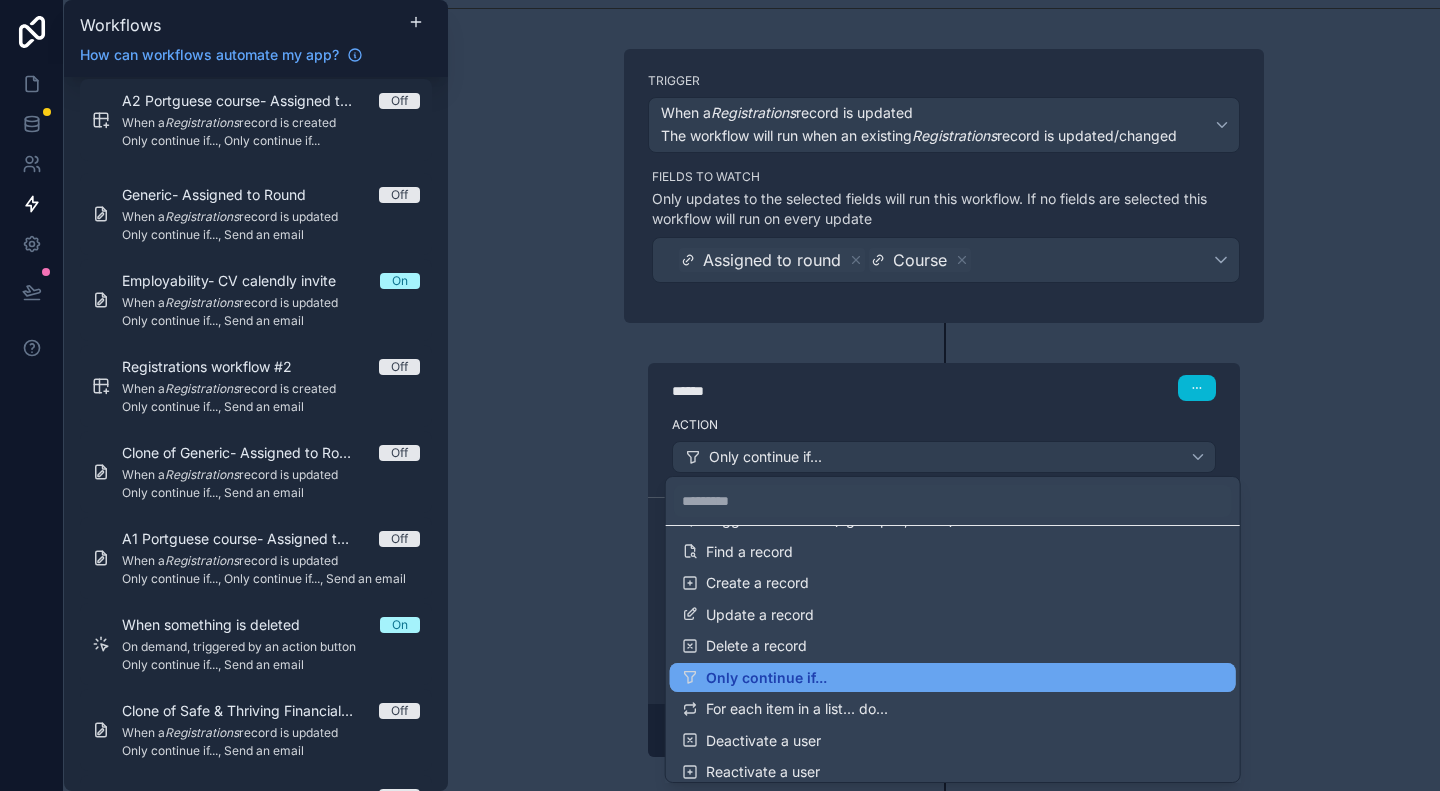 click on "Only continue if..." at bounding box center (953, 678) 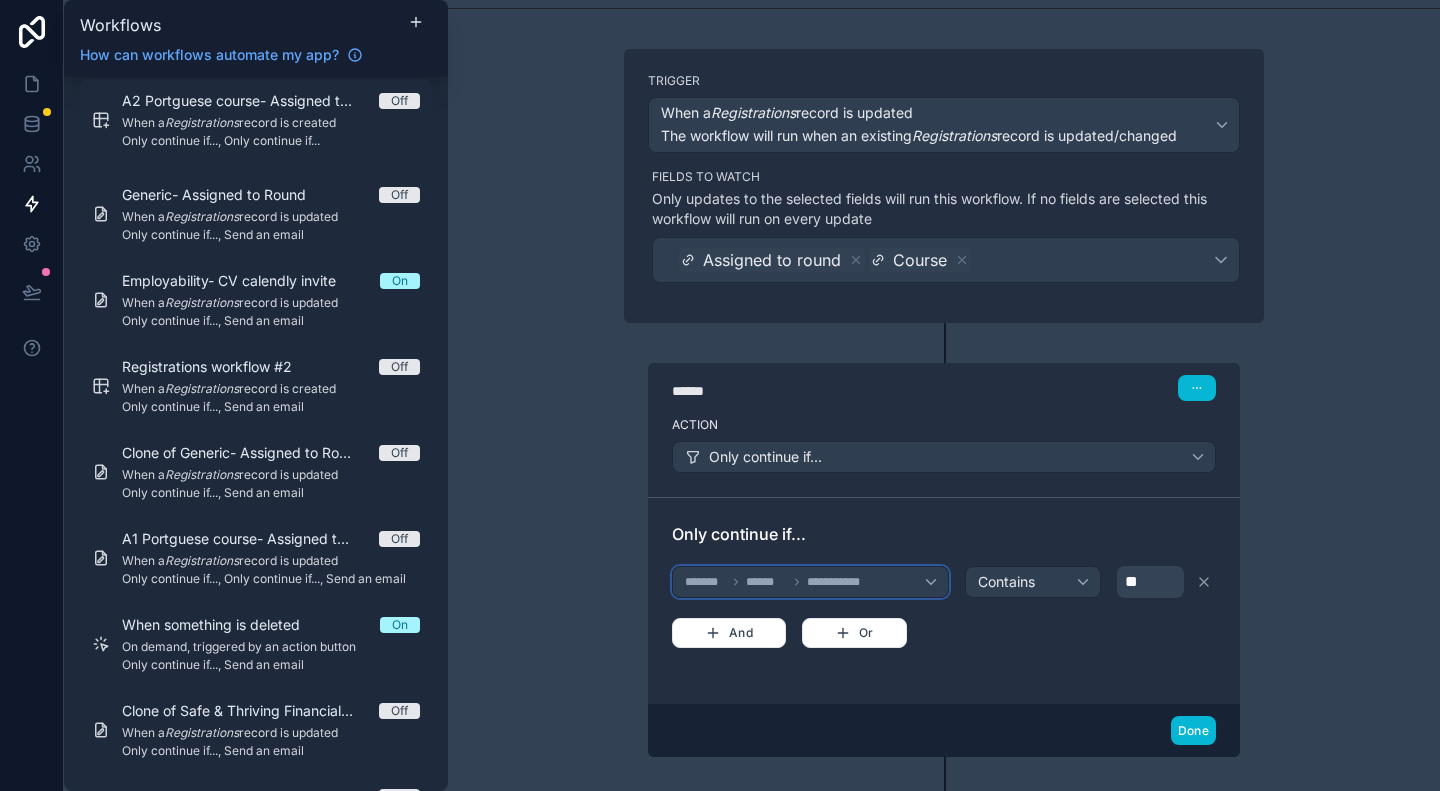 click on "**********" at bounding box center (845, 582) 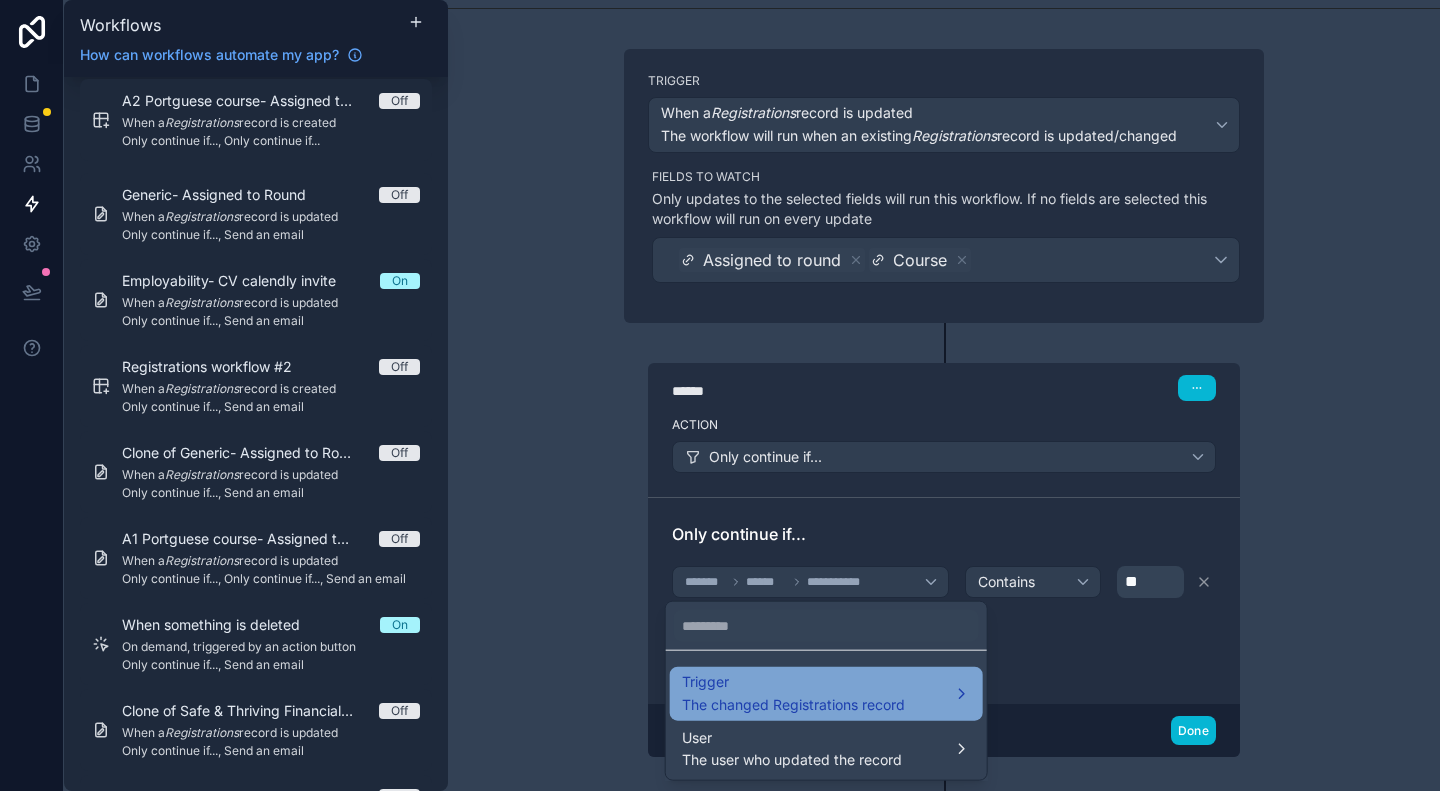 click on "The changed Registrations record" at bounding box center [793, 704] 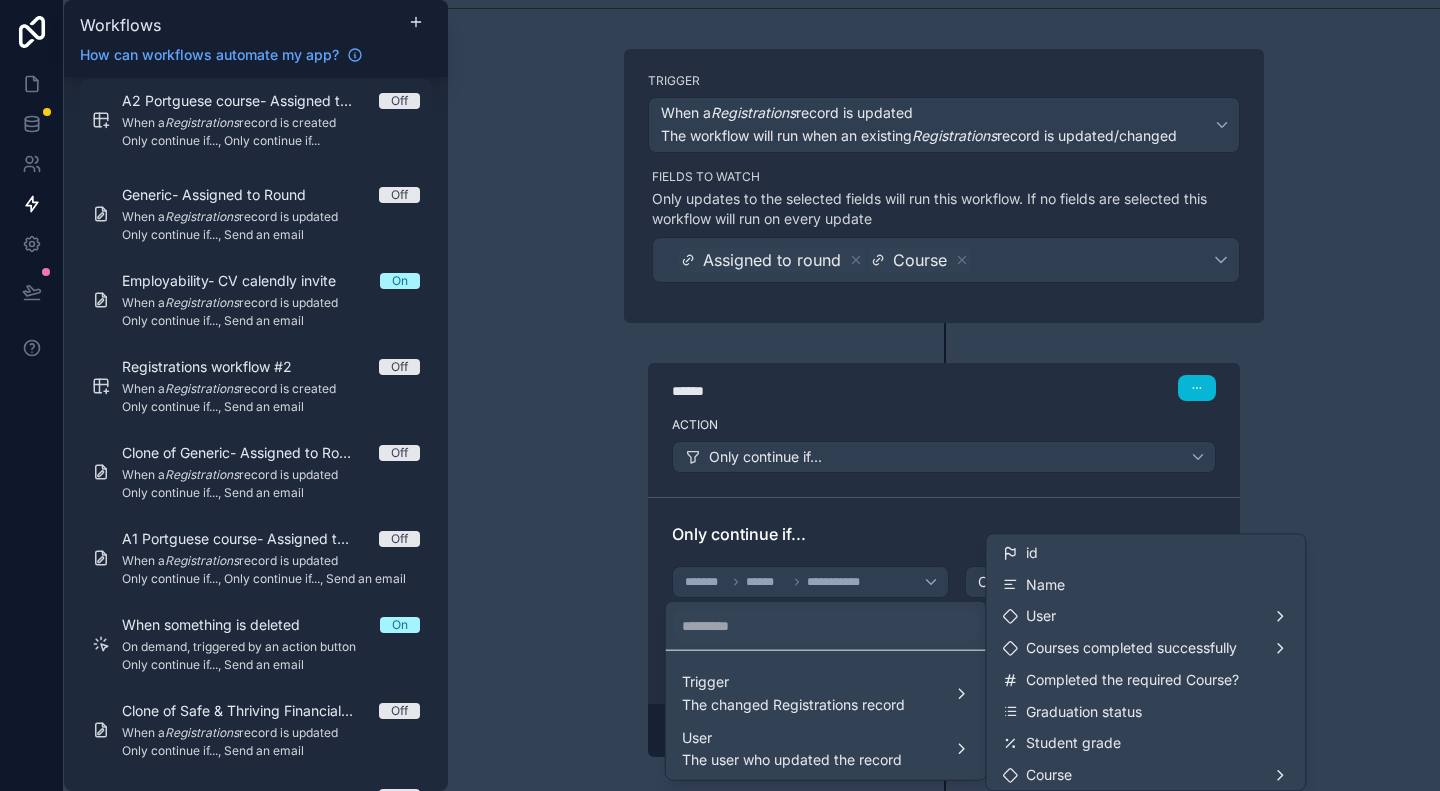 click at bounding box center [720, 395] 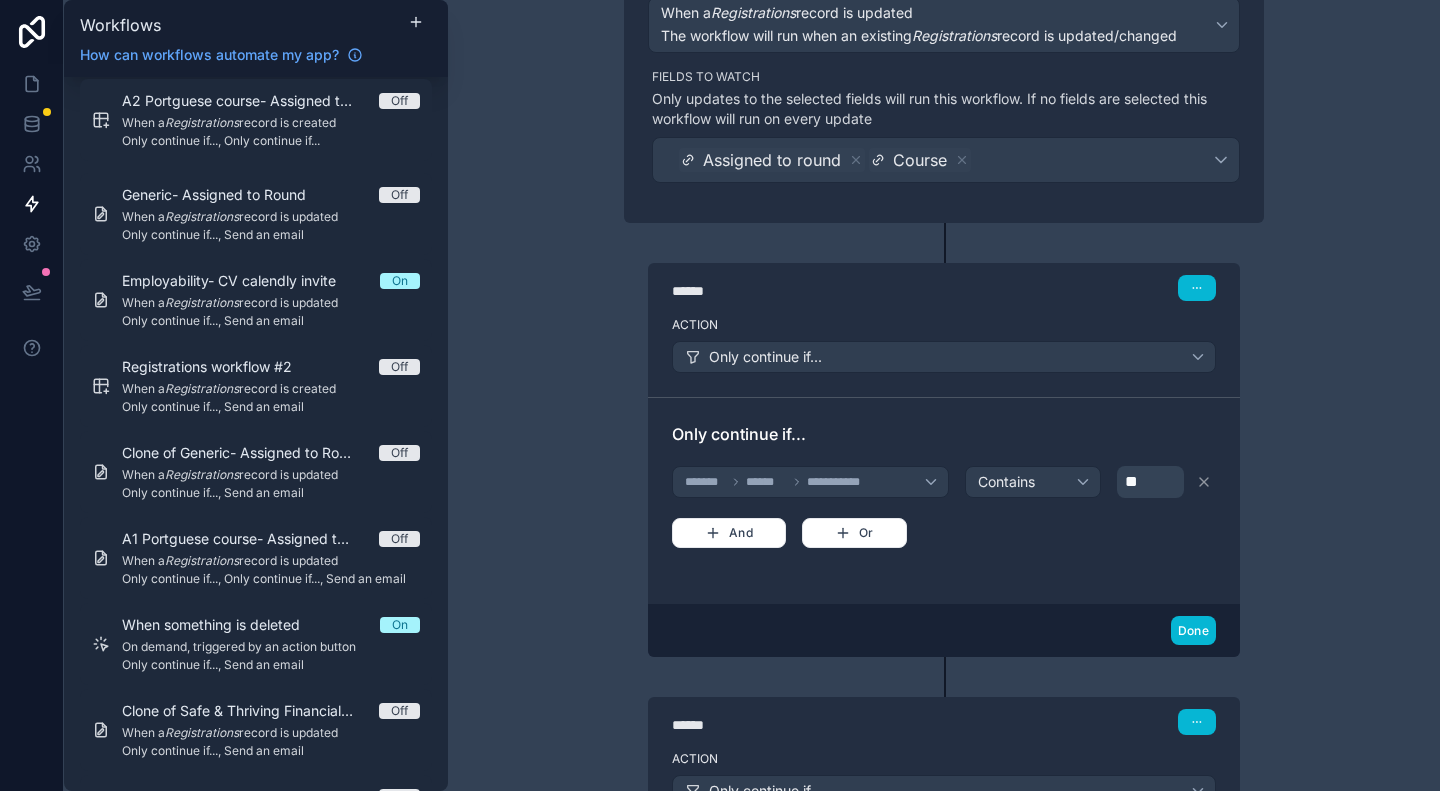 scroll, scrollTop: 300, scrollLeft: 0, axis: vertical 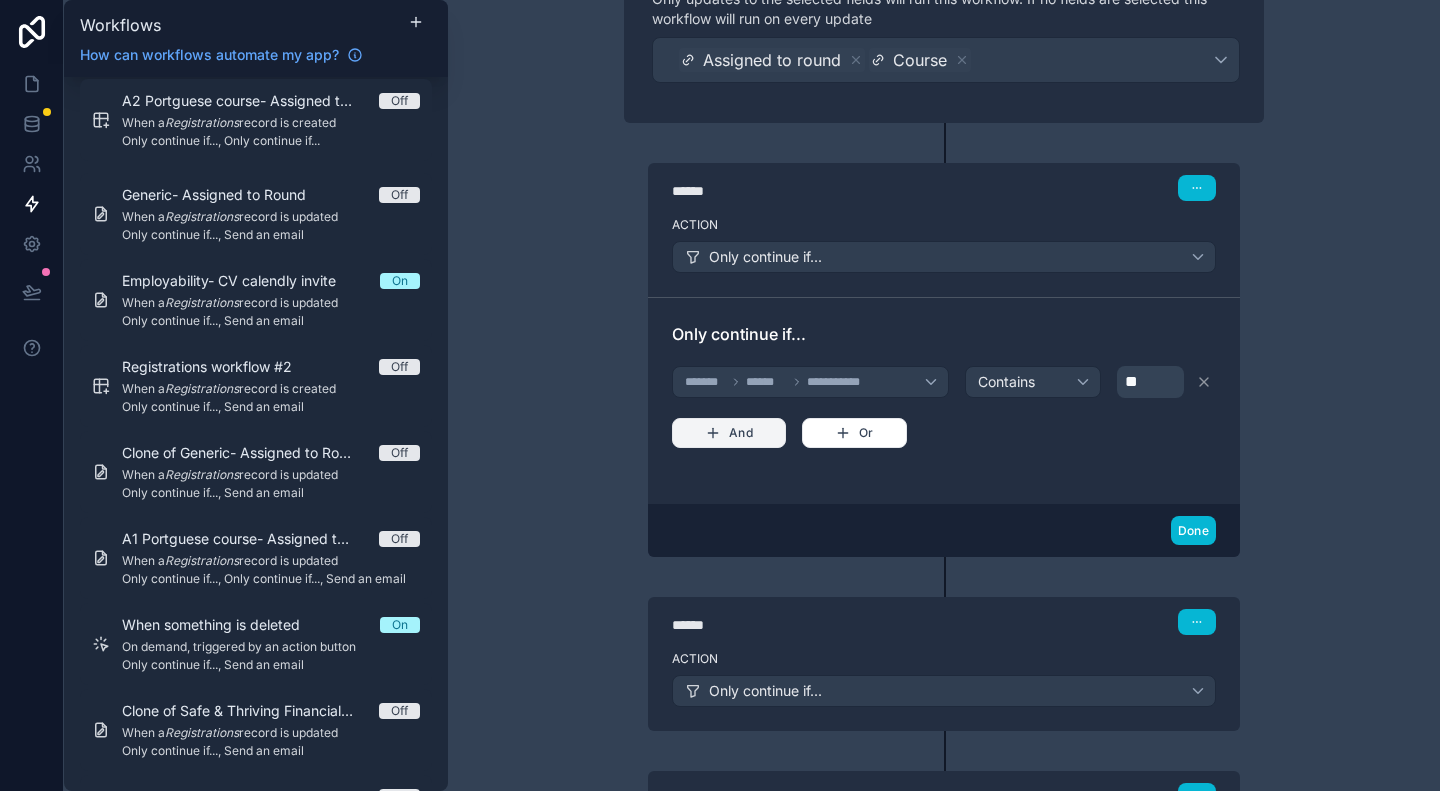click on "And" at bounding box center [729, 433] 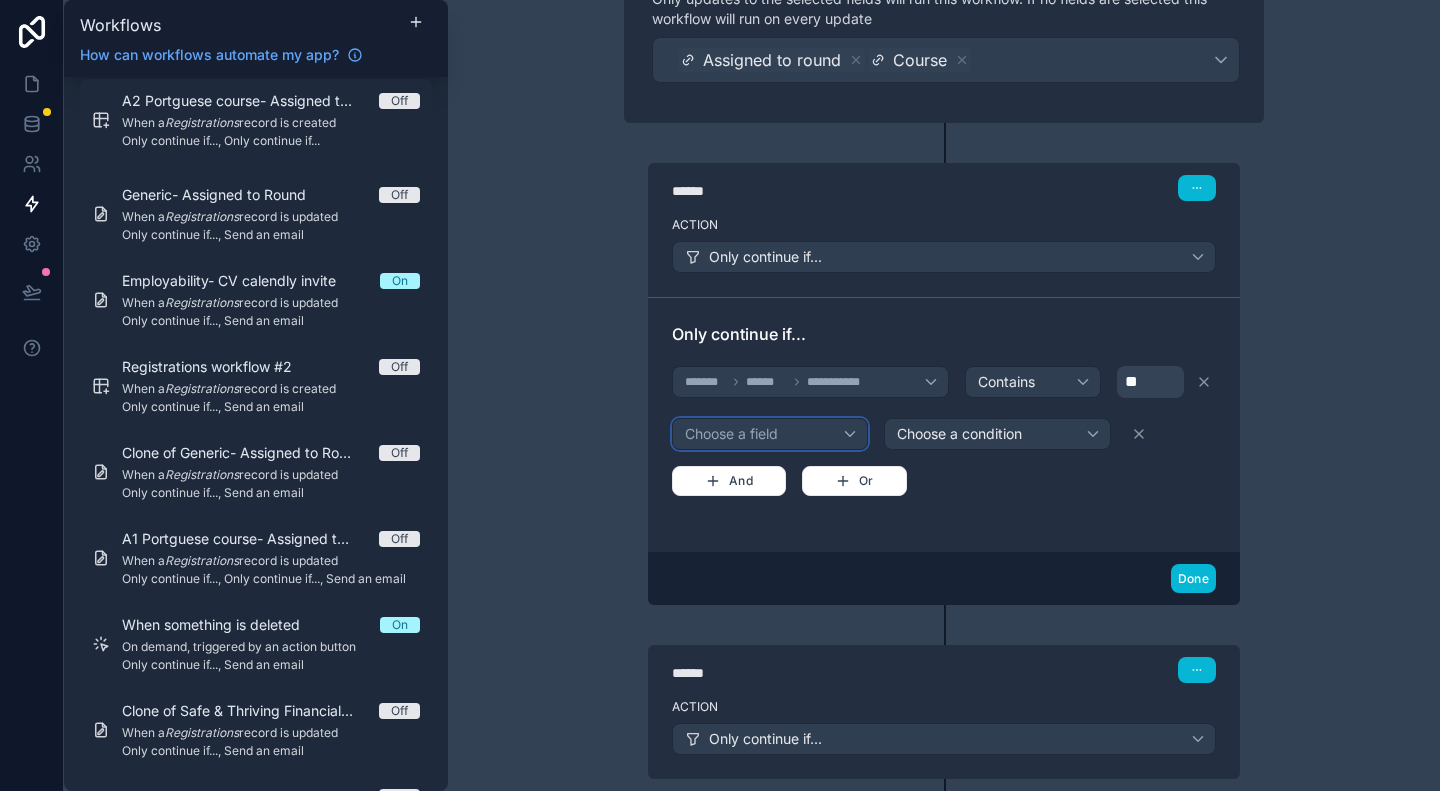 click on "Choose a field" at bounding box center [770, 434] 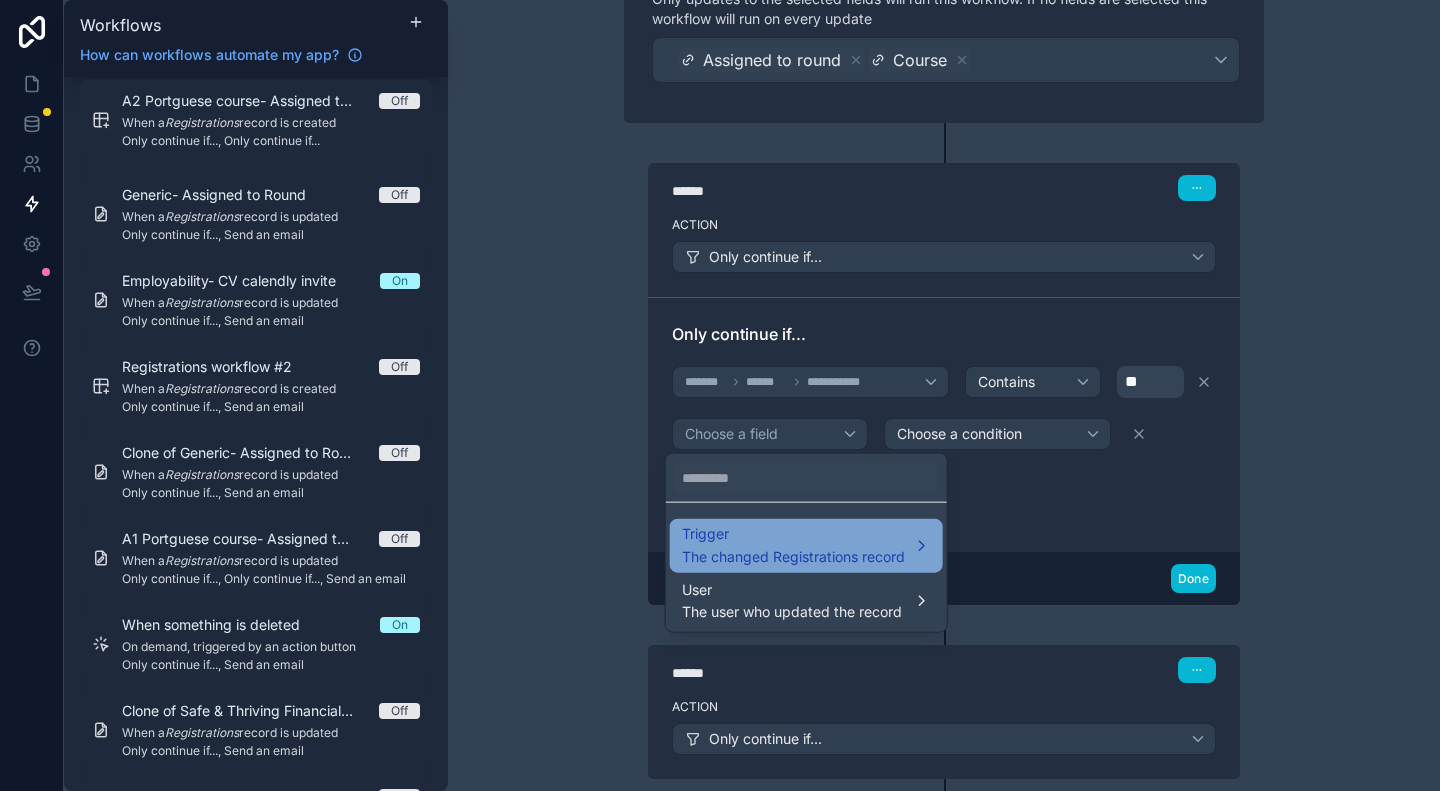 click on "The changed Registrations record" at bounding box center [793, 556] 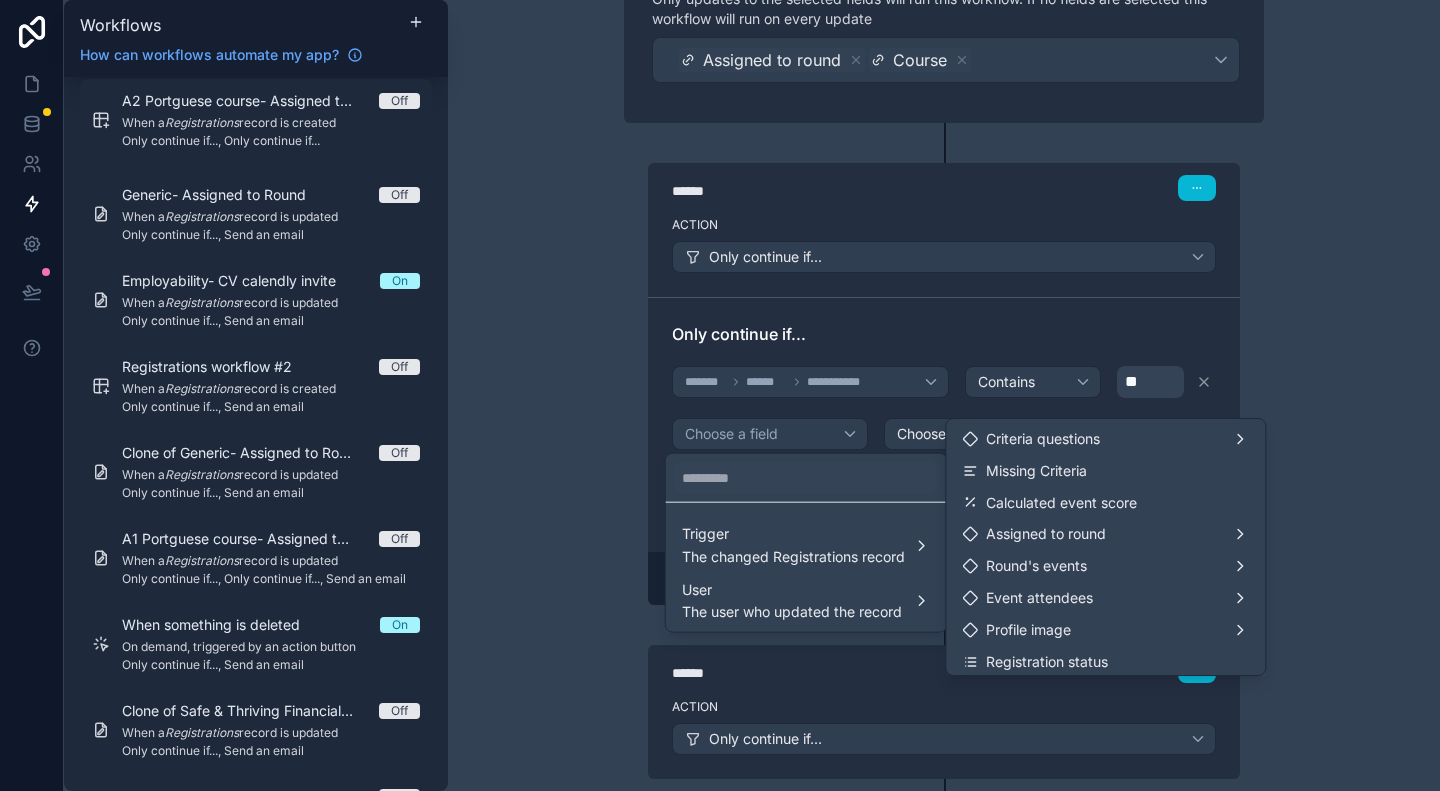 scroll, scrollTop: 290, scrollLeft: 0, axis: vertical 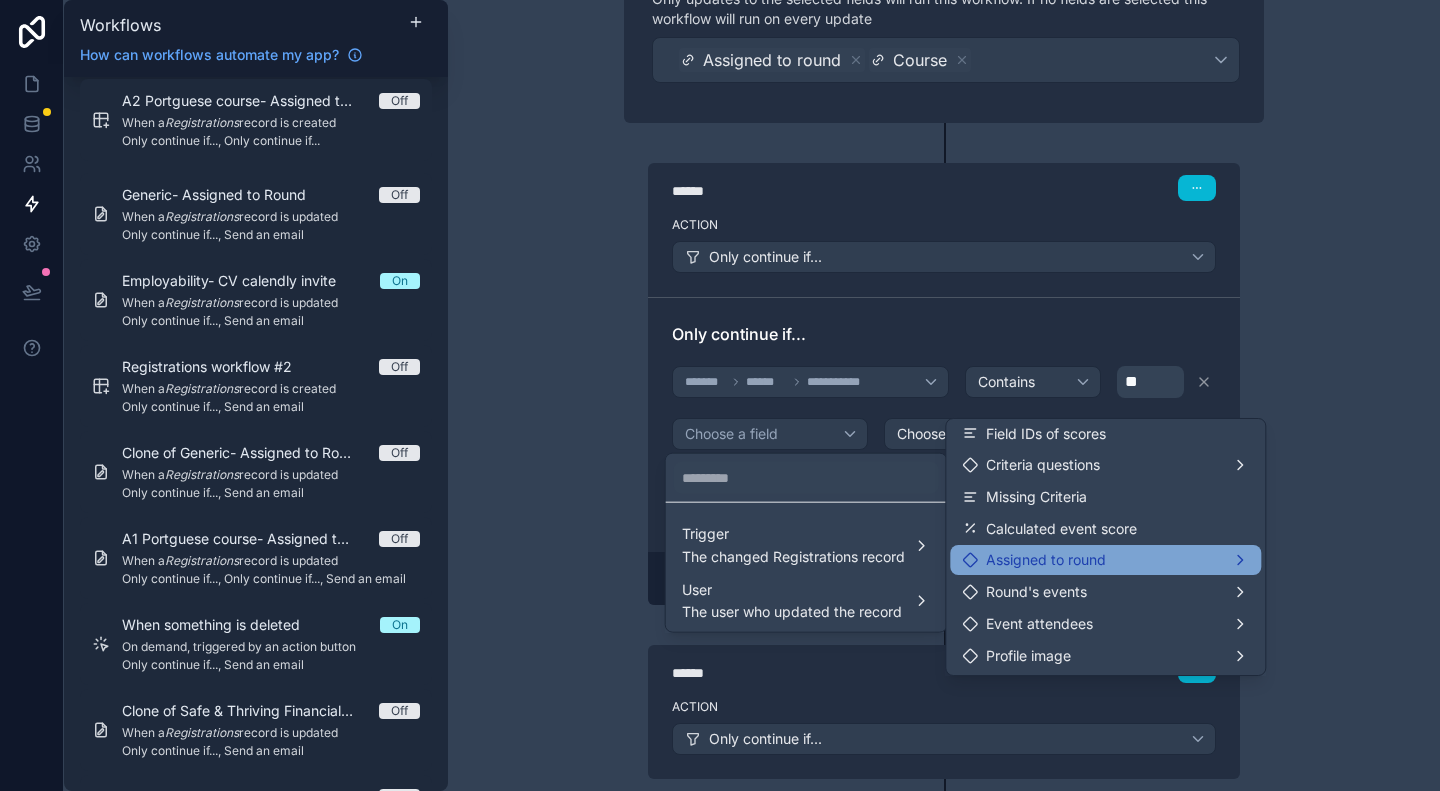 click on "Assigned to round" at bounding box center [1105, 560] 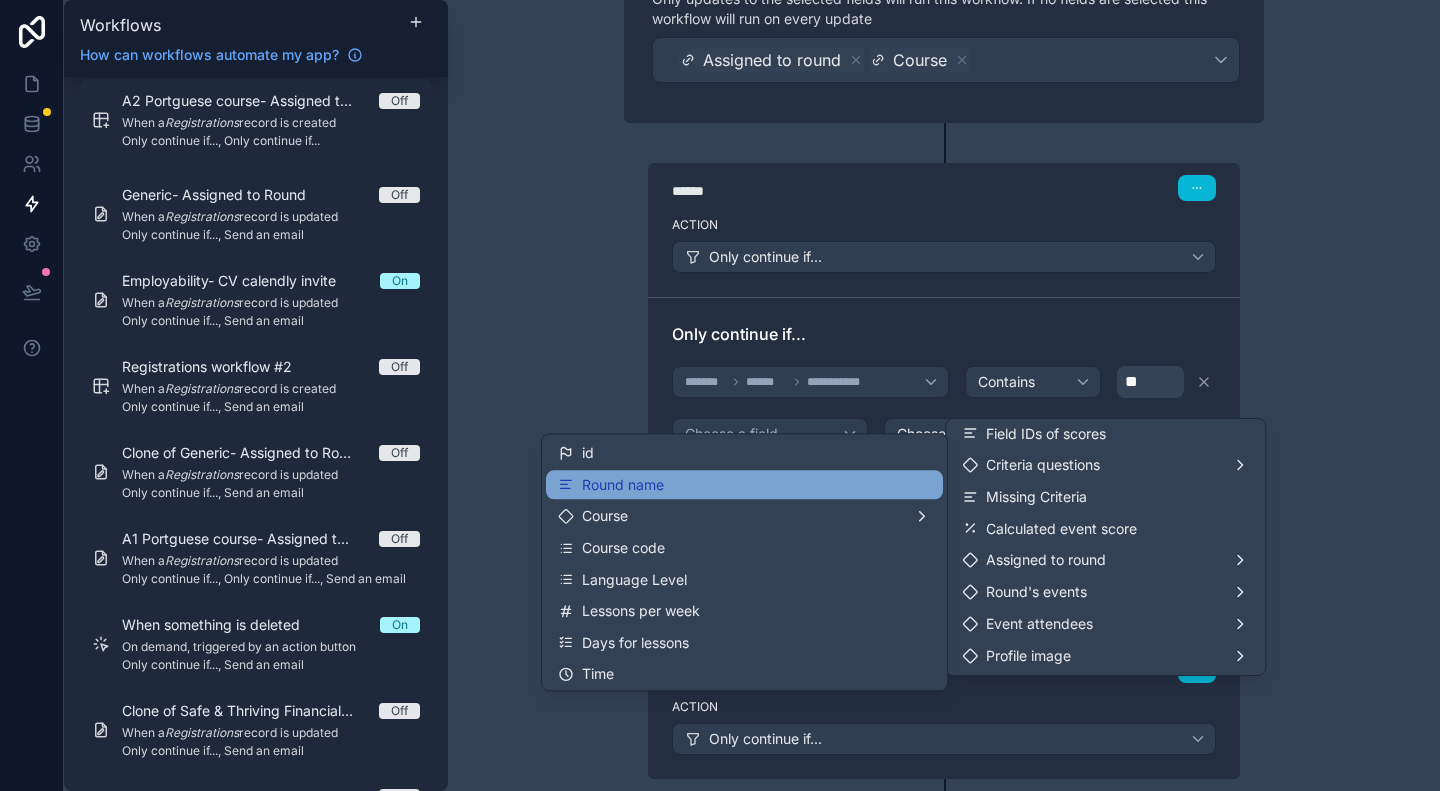 click on "Round name" at bounding box center [744, 485] 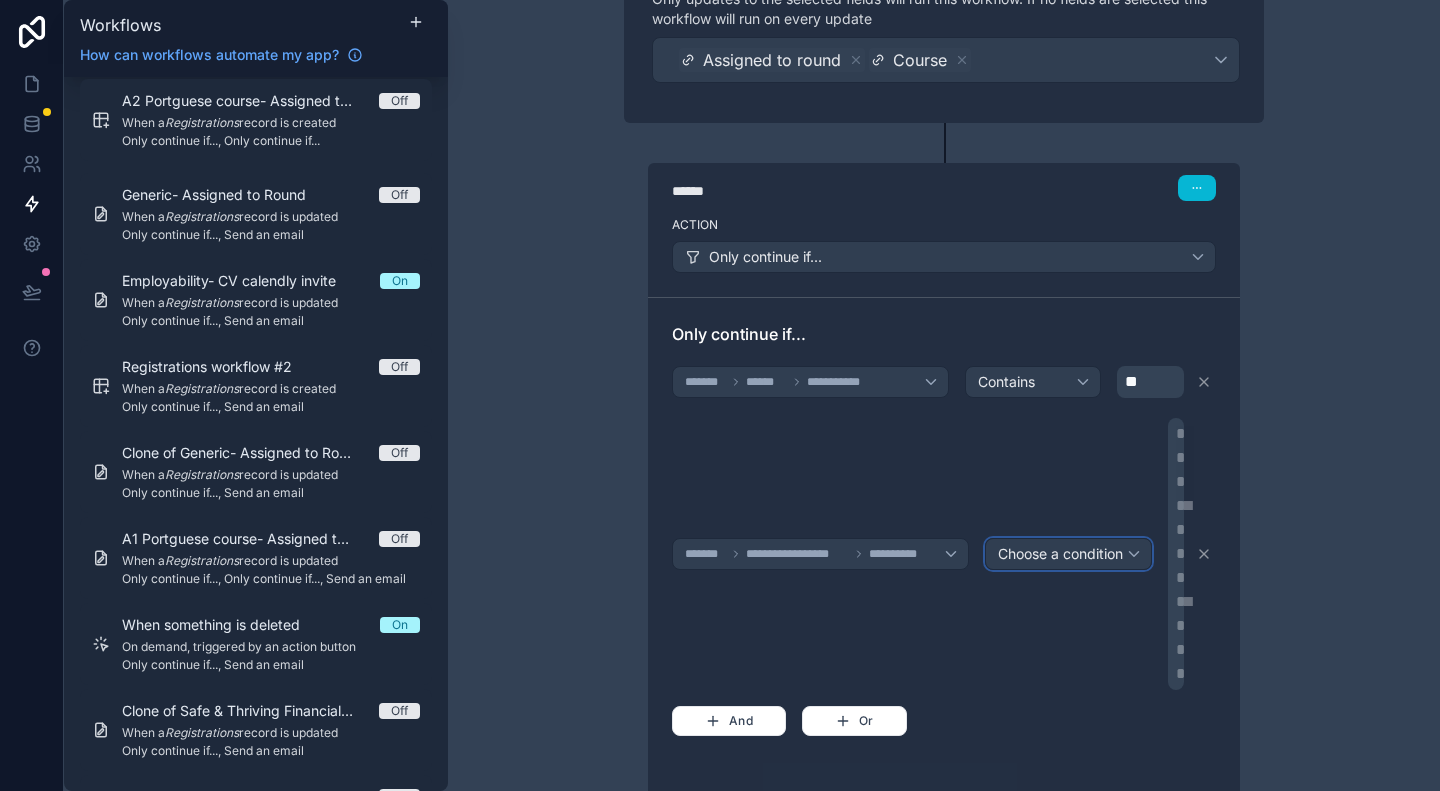 click on "Choose a condition" at bounding box center (1060, 553) 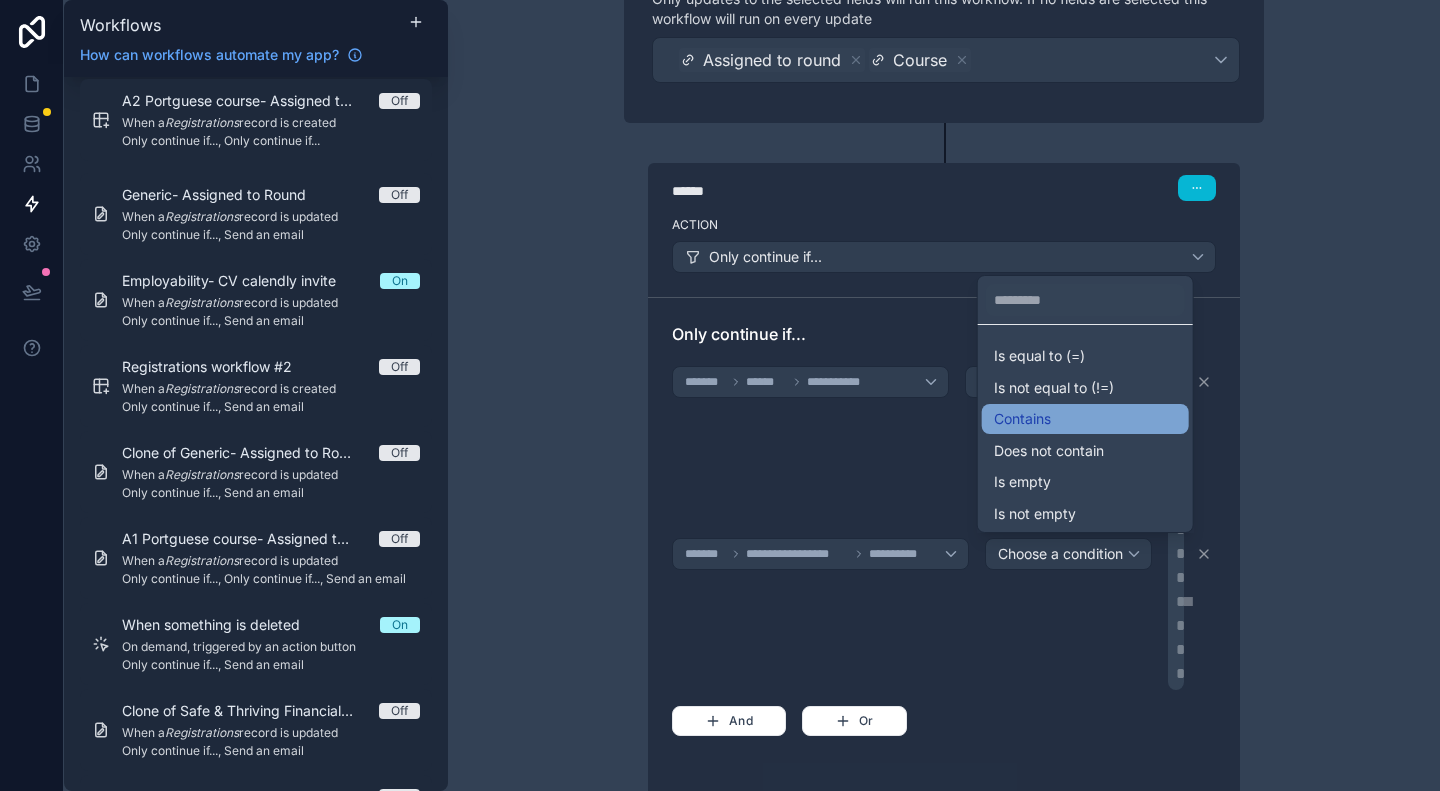 click on "Contains" at bounding box center (1085, 419) 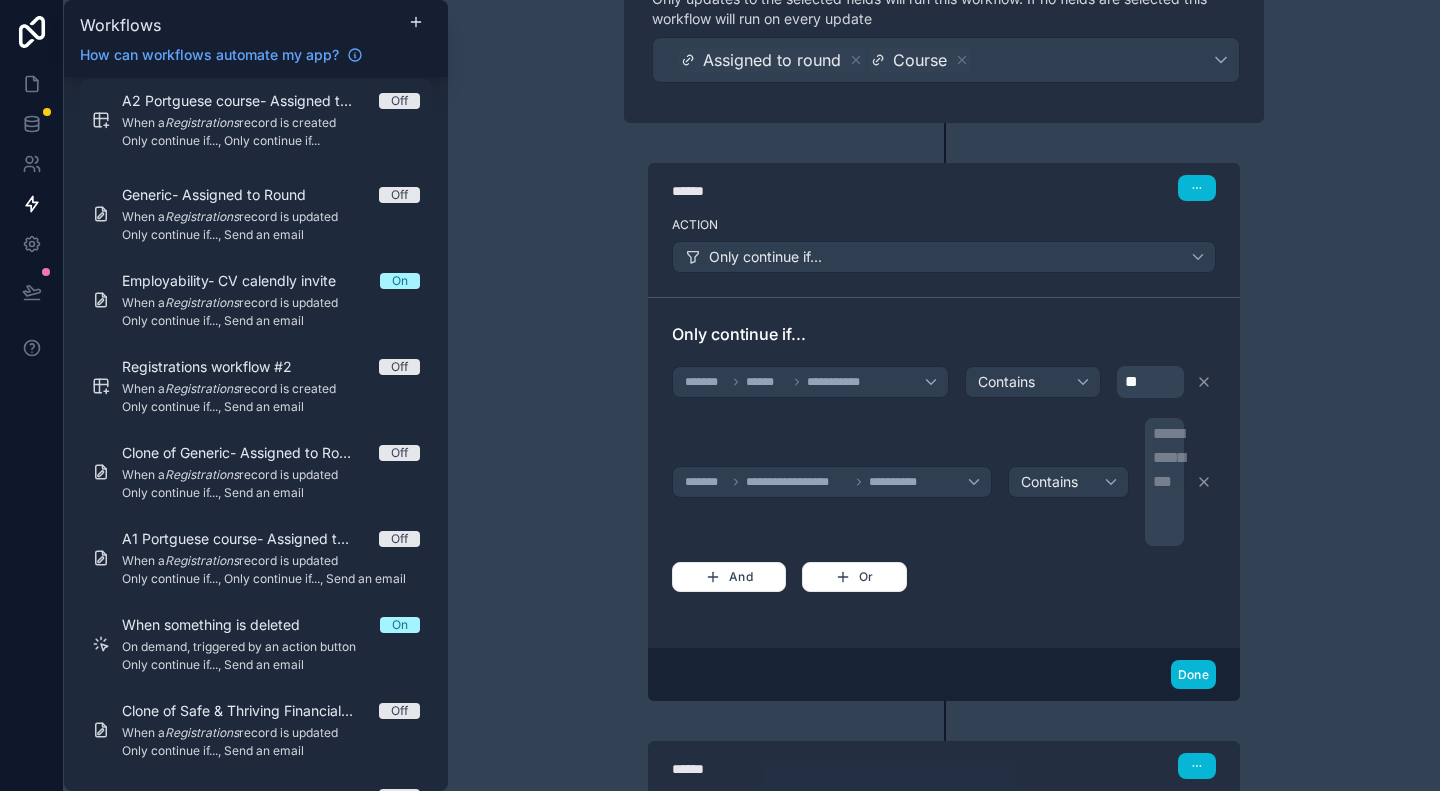 click on "**********" at bounding box center (1166, 482) 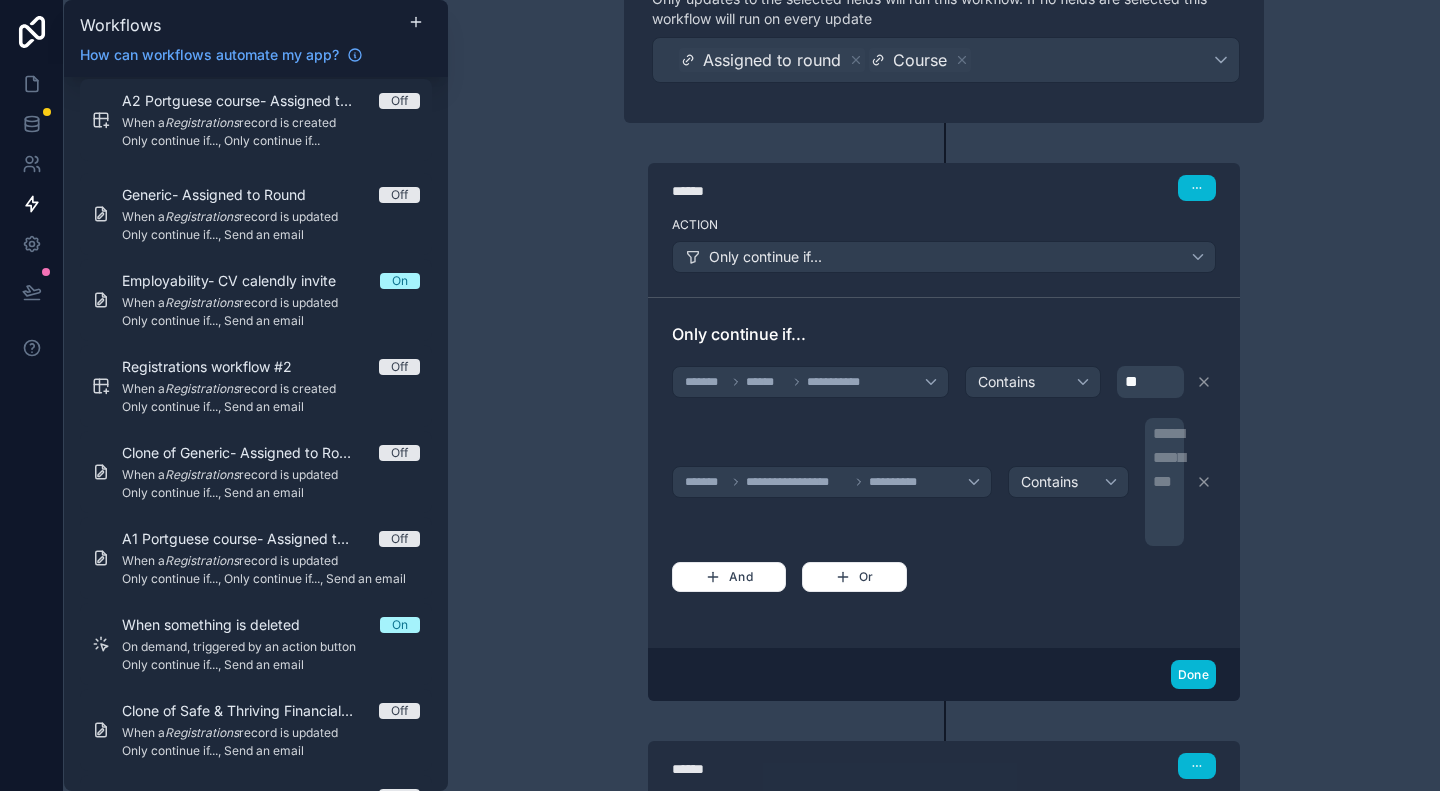click on "**********" at bounding box center (944, 395) 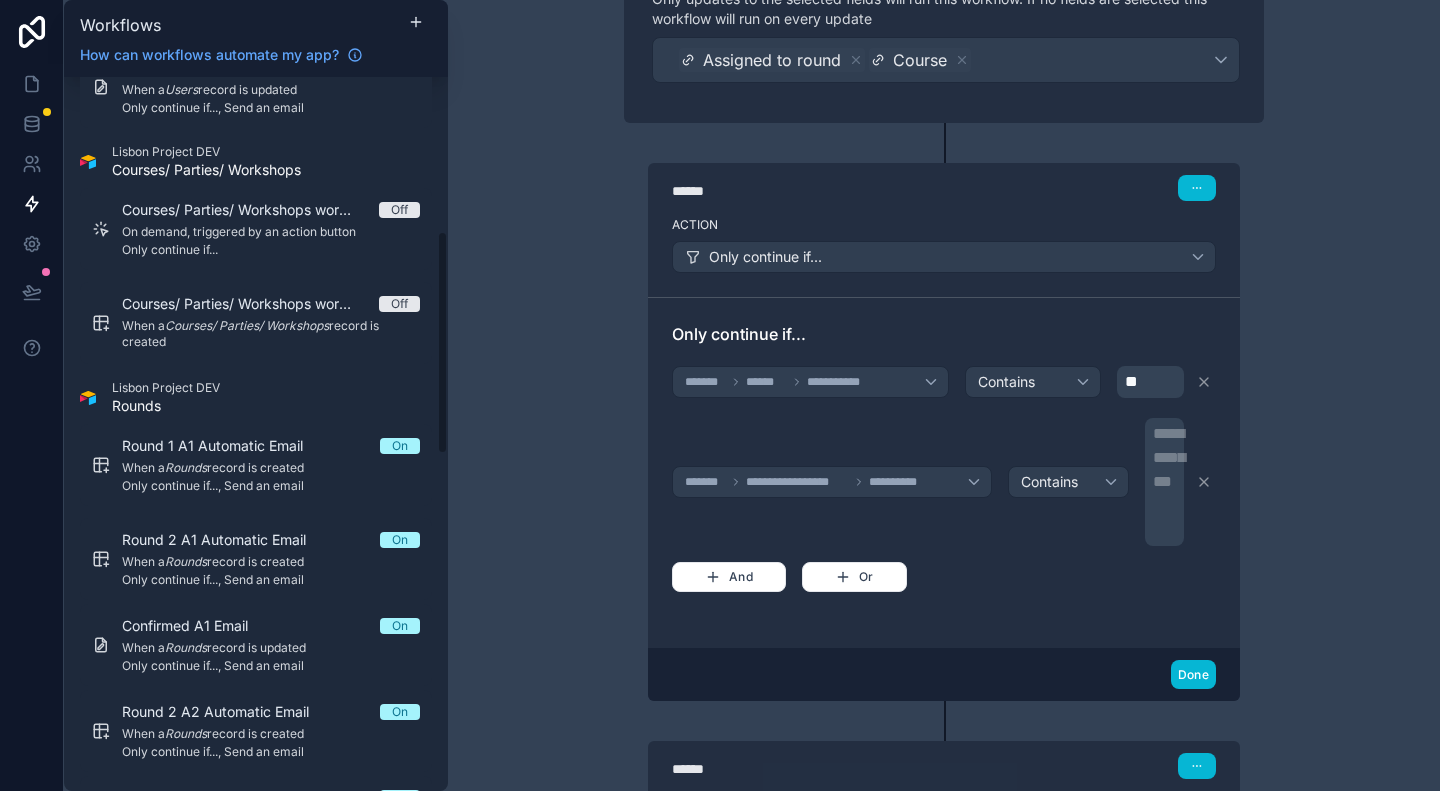 scroll, scrollTop: 500, scrollLeft: 0, axis: vertical 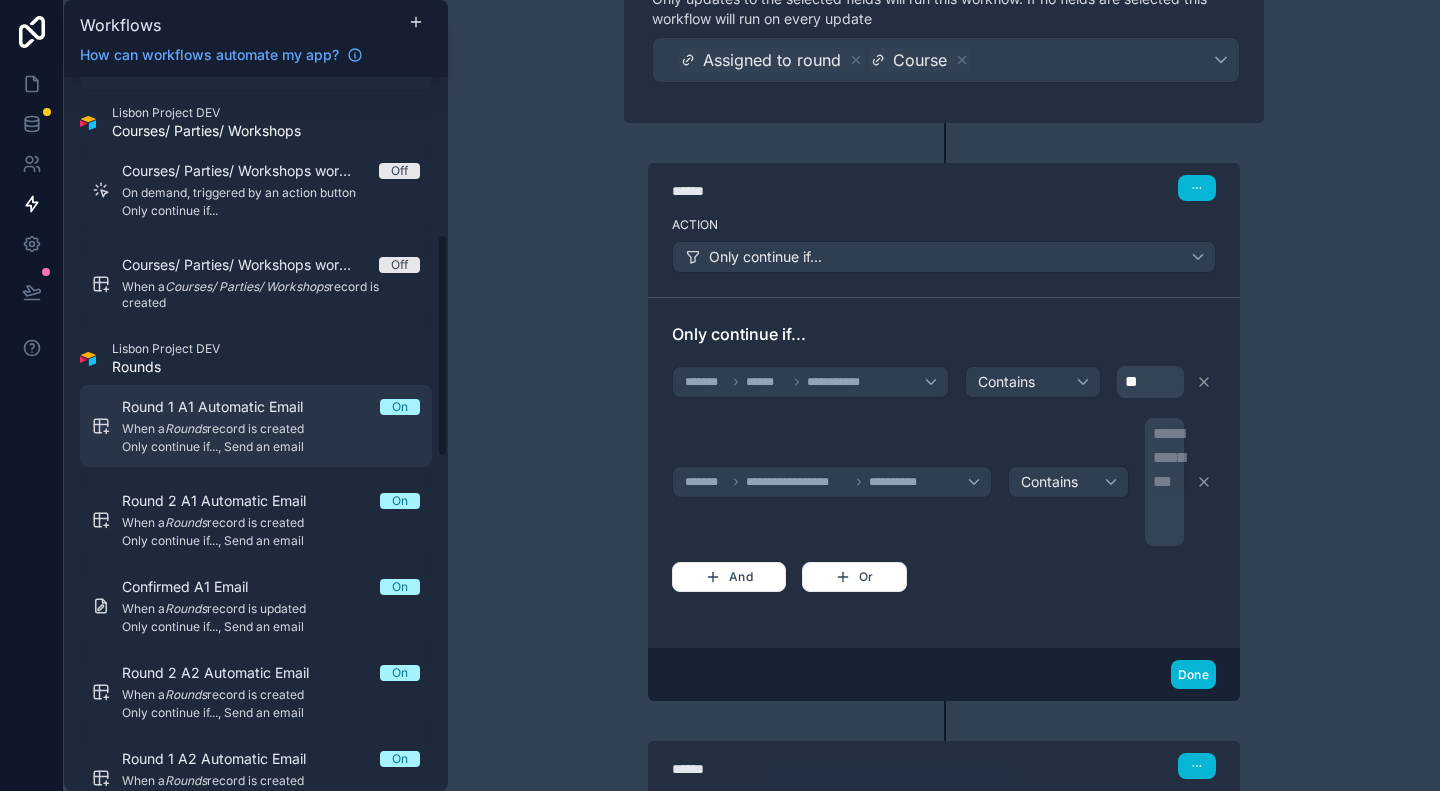 click on "When a  Rounds  record is created" at bounding box center (271, 429) 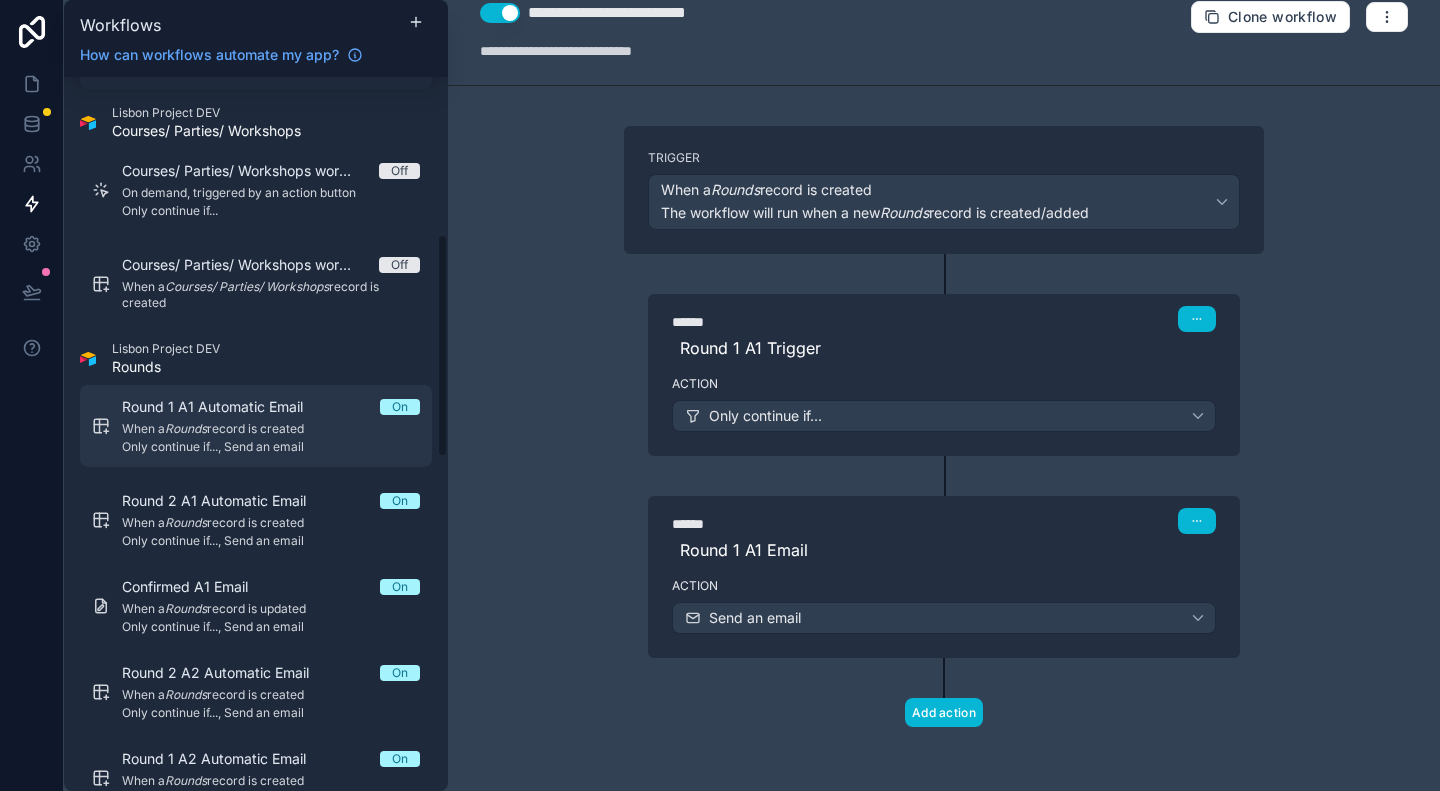 scroll, scrollTop: 19, scrollLeft: 0, axis: vertical 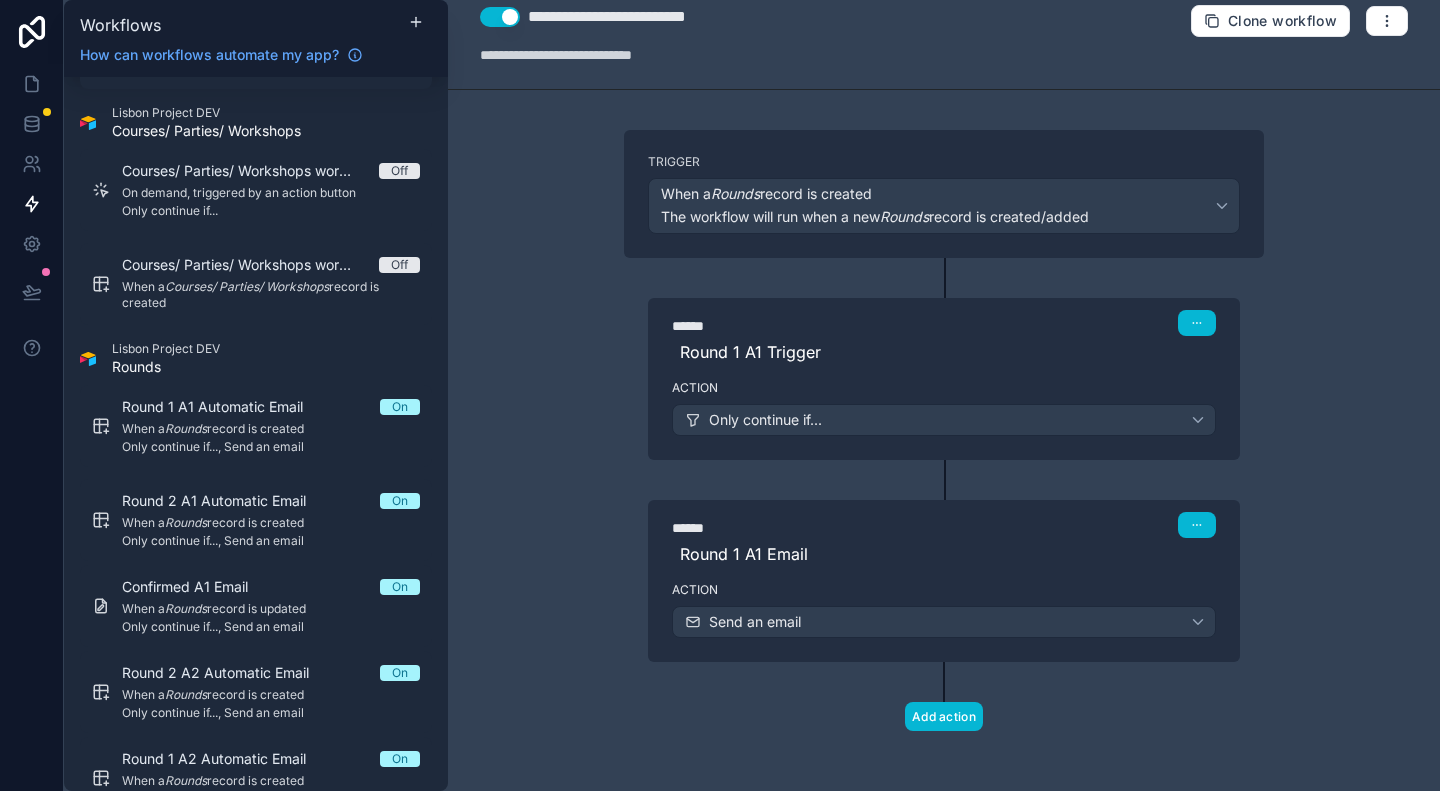 click on "****** Step 1 Round 1 A1 Trigger" at bounding box center (944, 335) 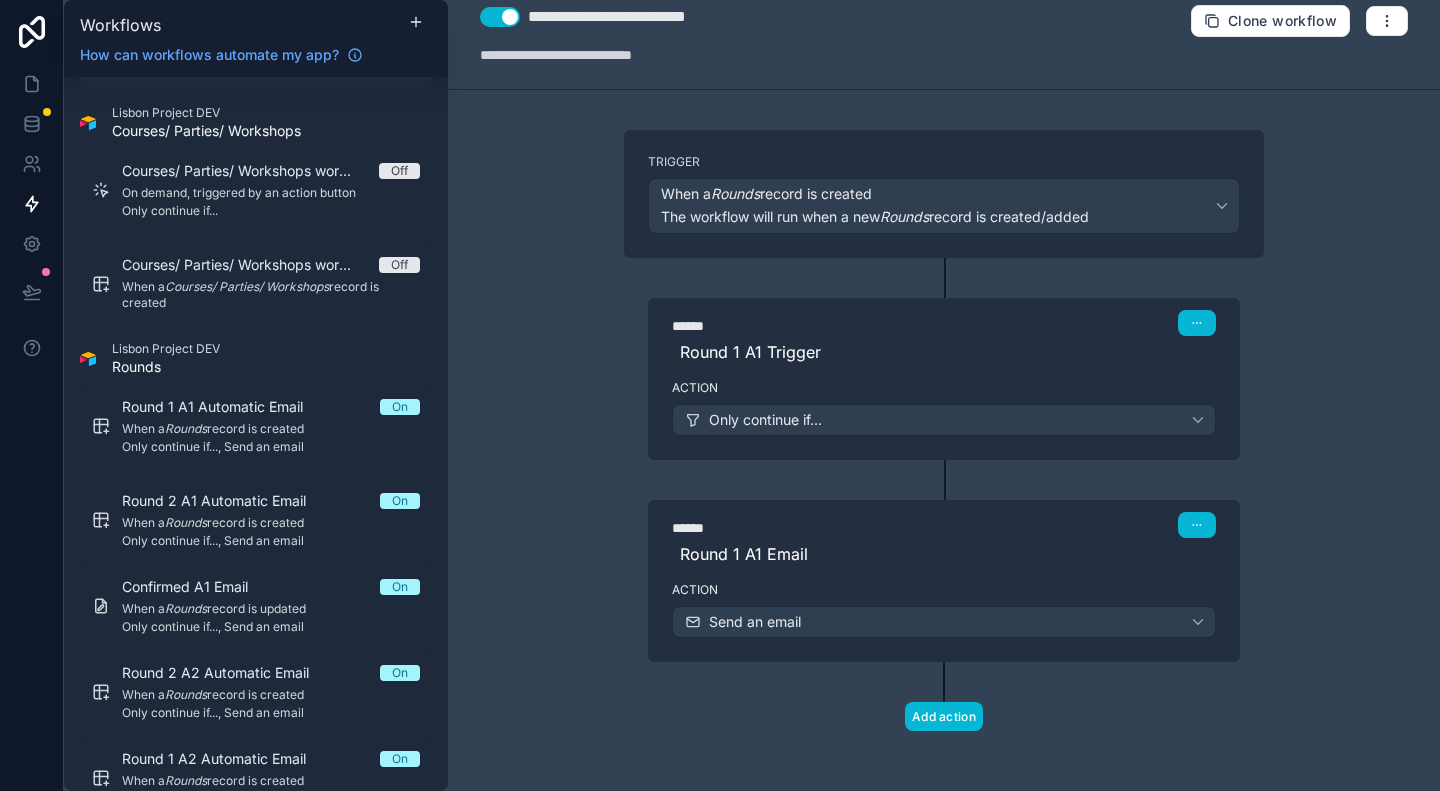 scroll, scrollTop: 164, scrollLeft: 0, axis: vertical 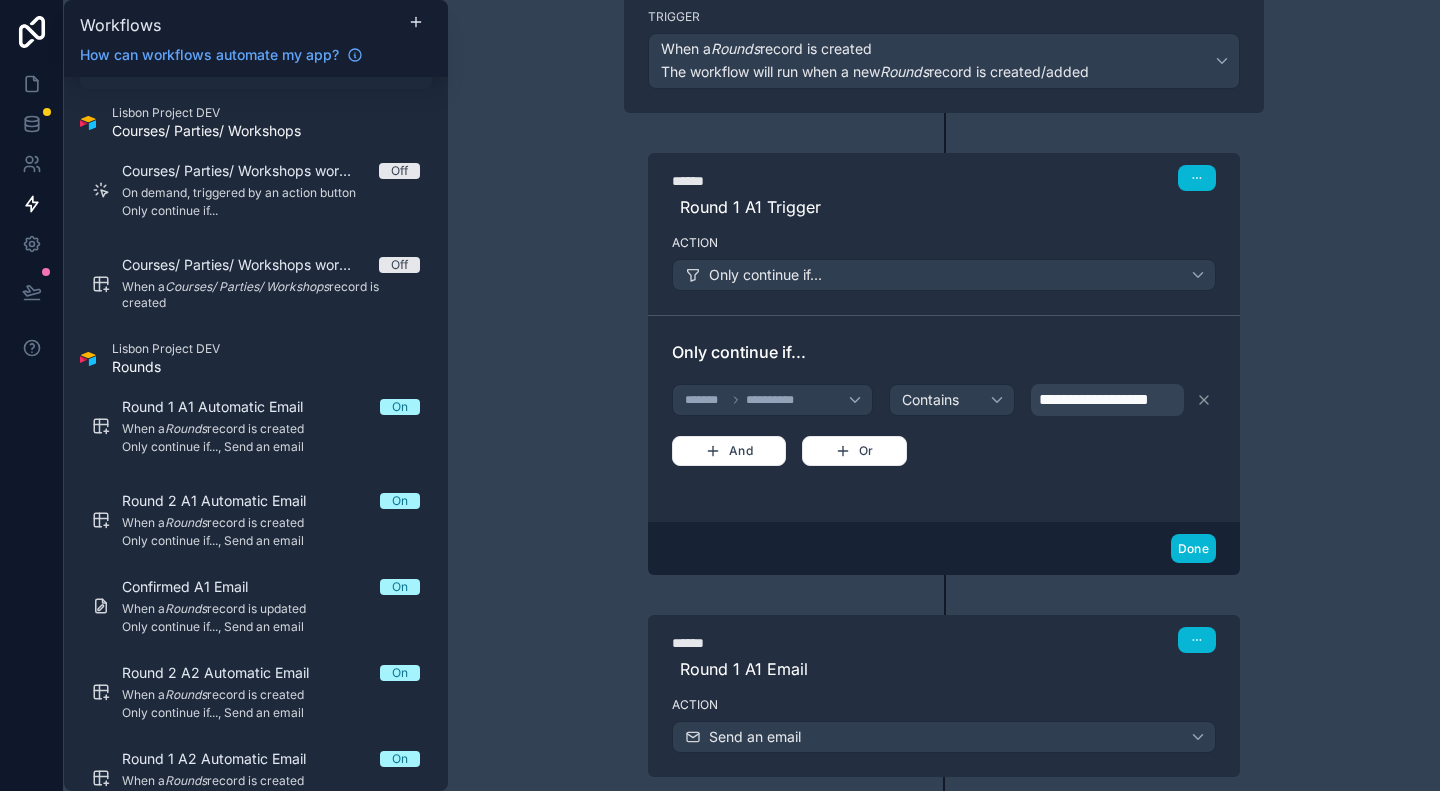 click on "**********" at bounding box center (1094, 399) 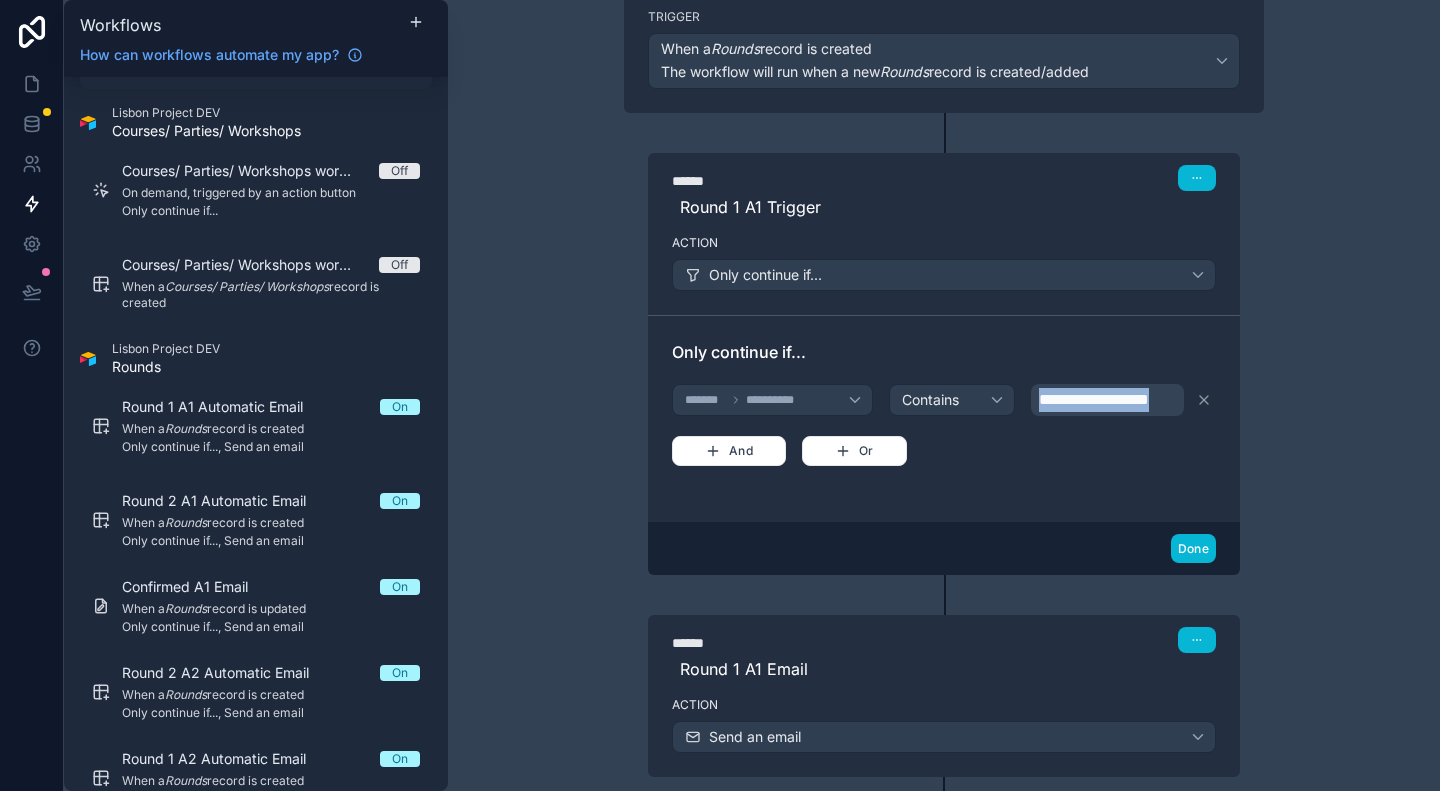drag, startPoint x: 1006, startPoint y: 400, endPoint x: 1176, endPoint y: 401, distance: 170.00294 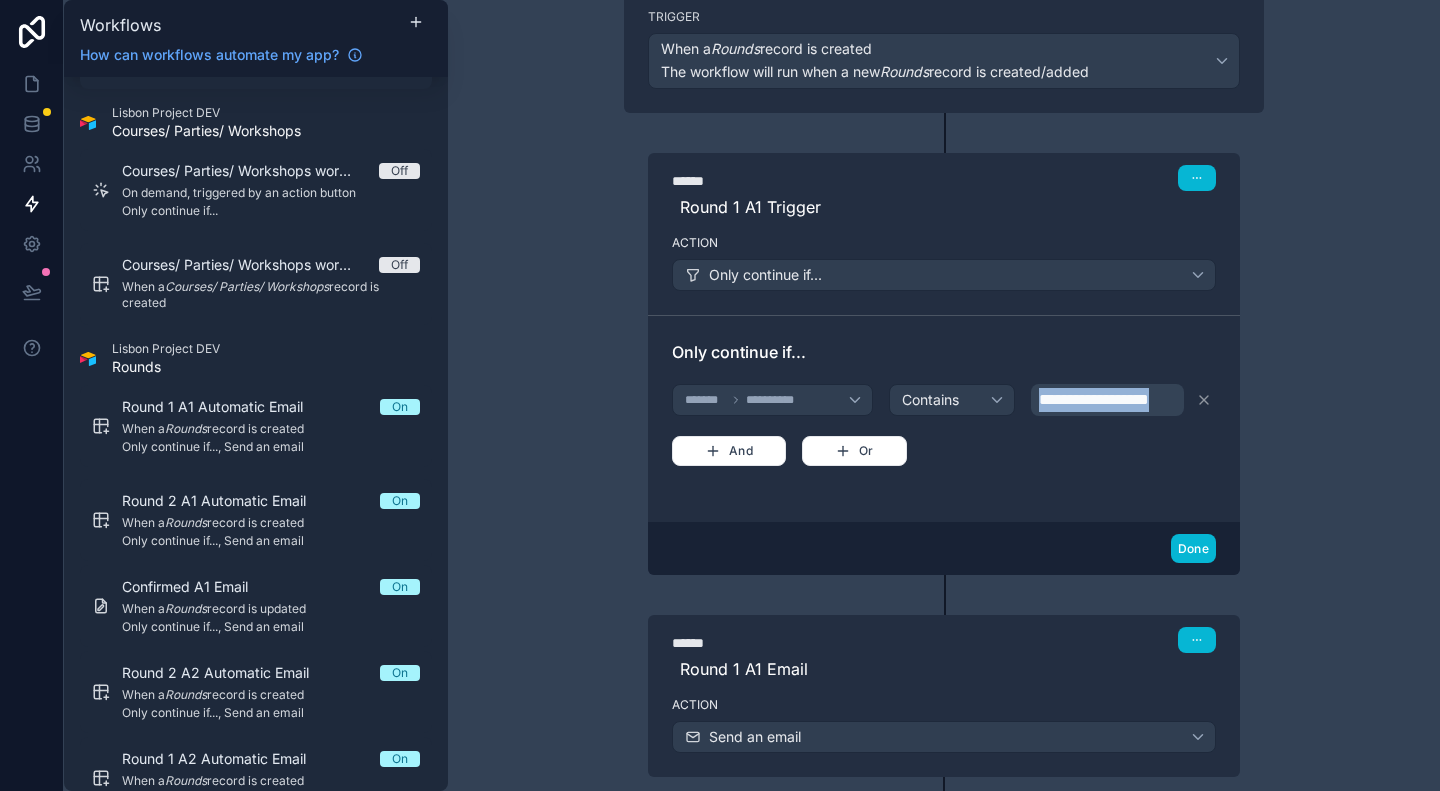 click on "**********" at bounding box center [1107, 400] 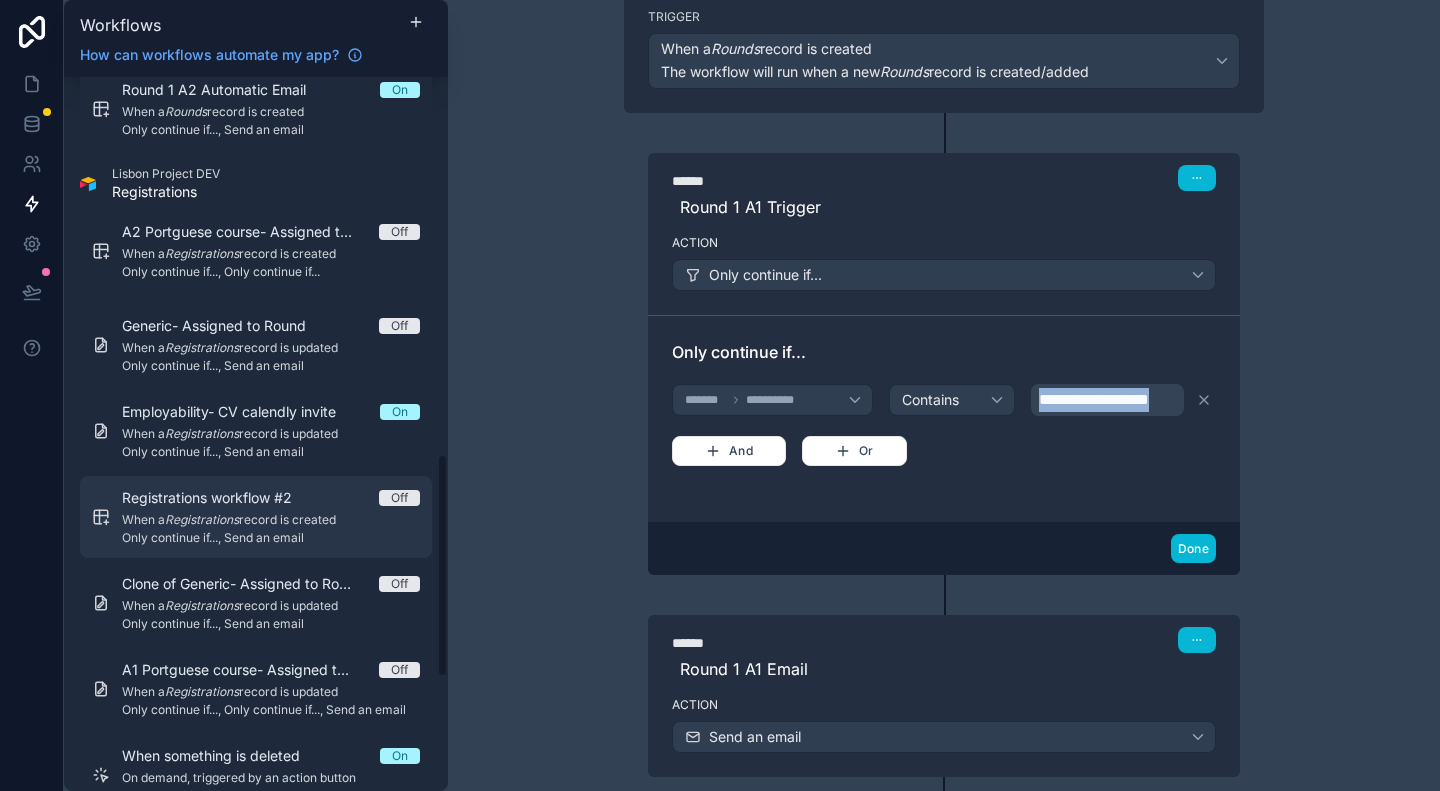 scroll, scrollTop: 1200, scrollLeft: 0, axis: vertical 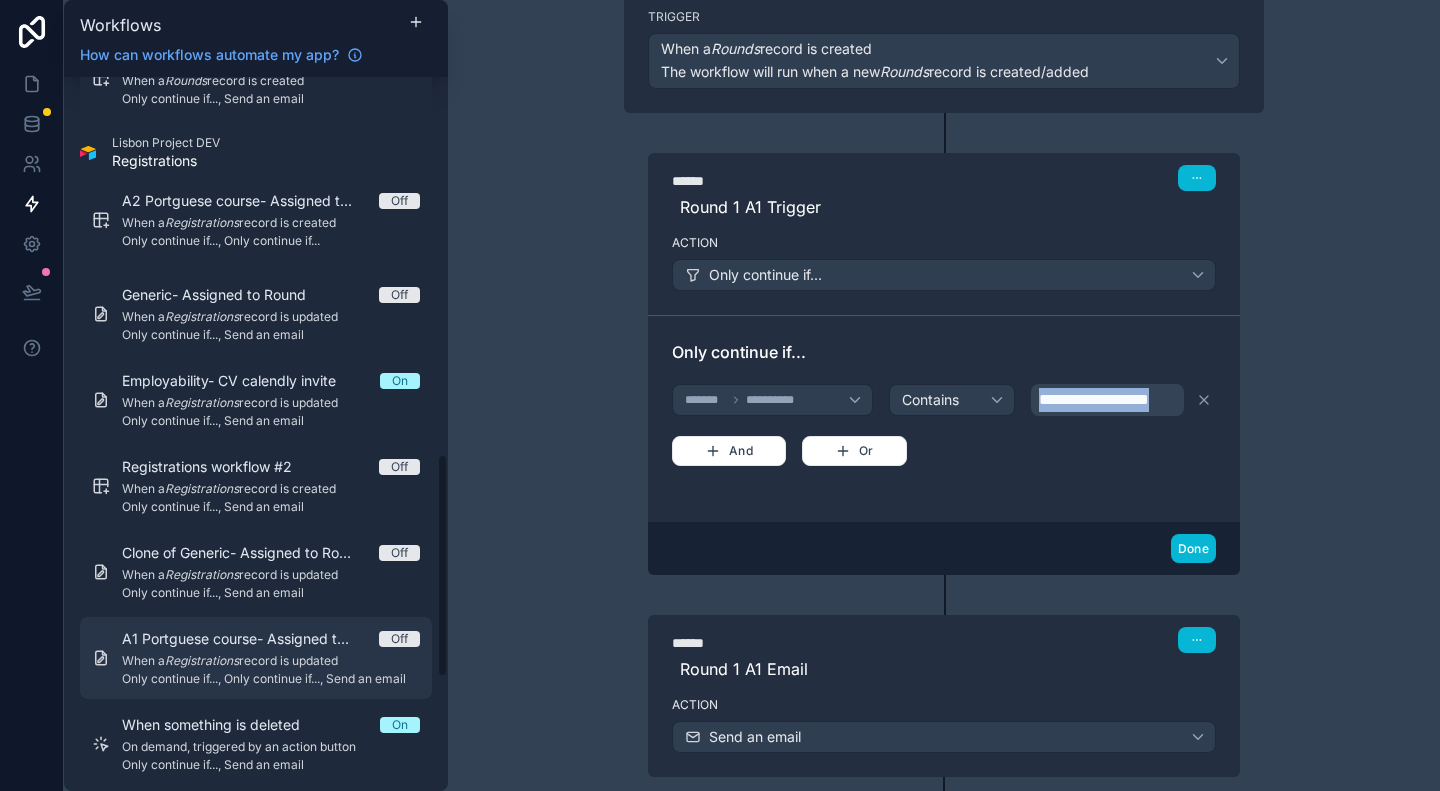 click on "A1 Portguese course- Assigned to Round" at bounding box center [250, 639] 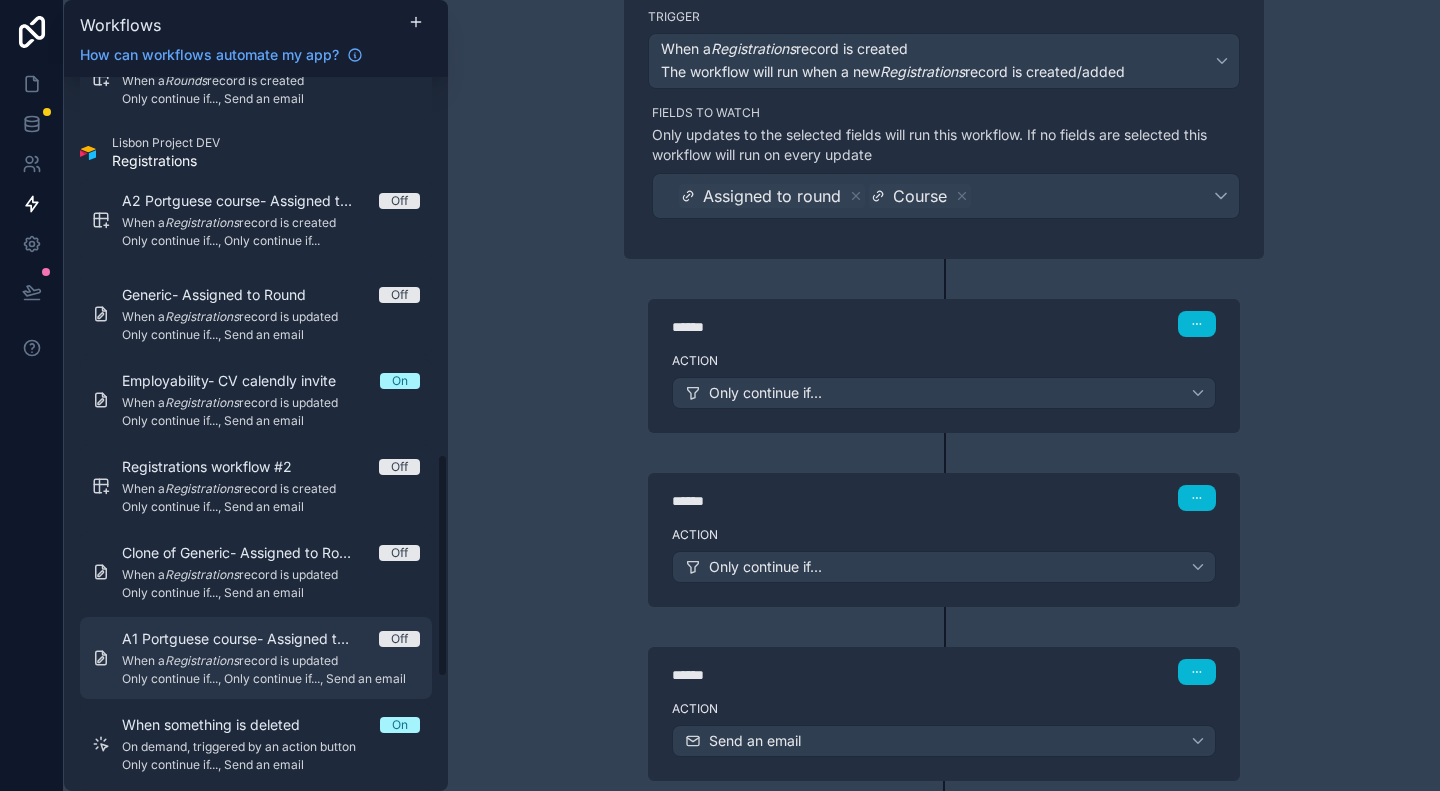 scroll, scrollTop: 164, scrollLeft: 0, axis: vertical 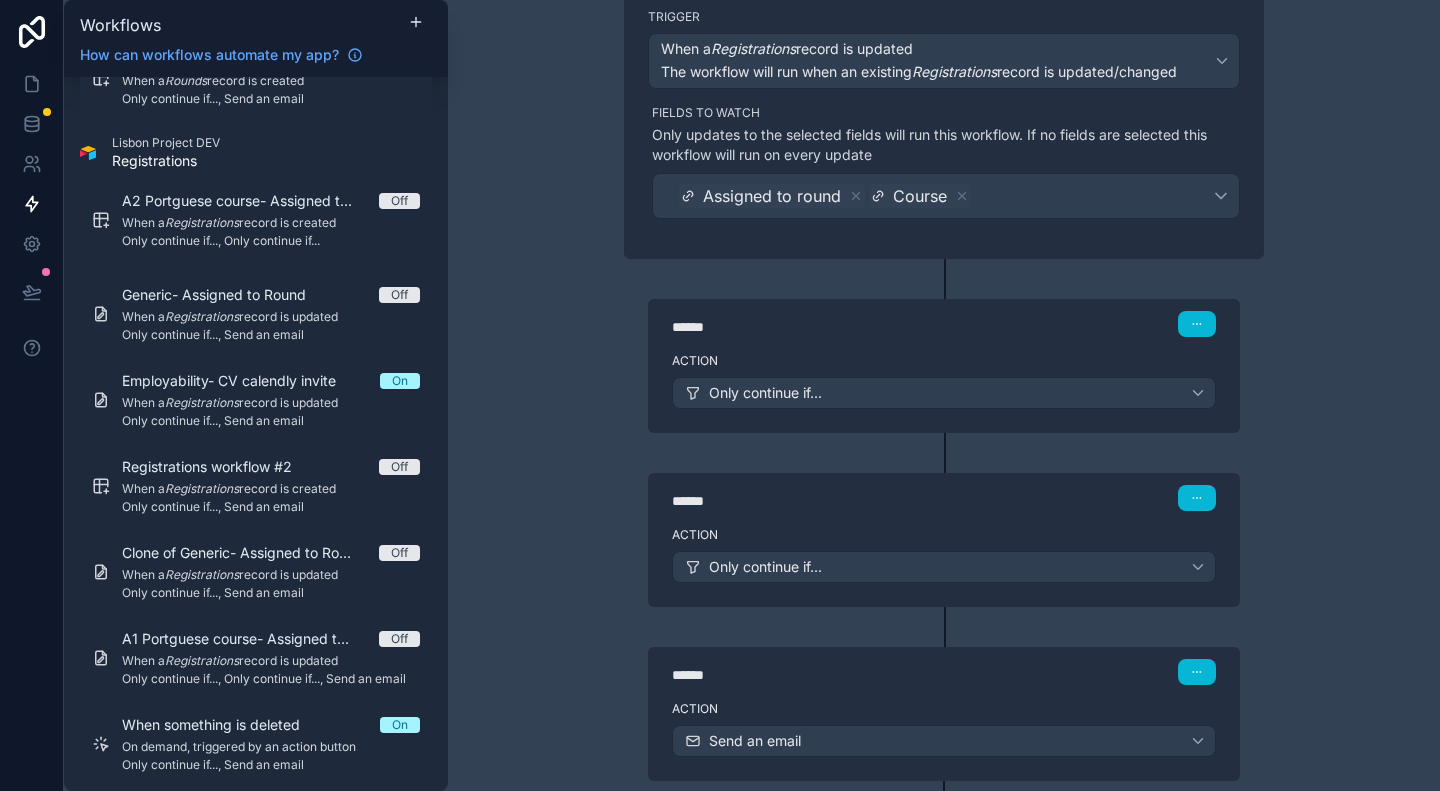 click on "Action Only continue if..." at bounding box center (944, 389) 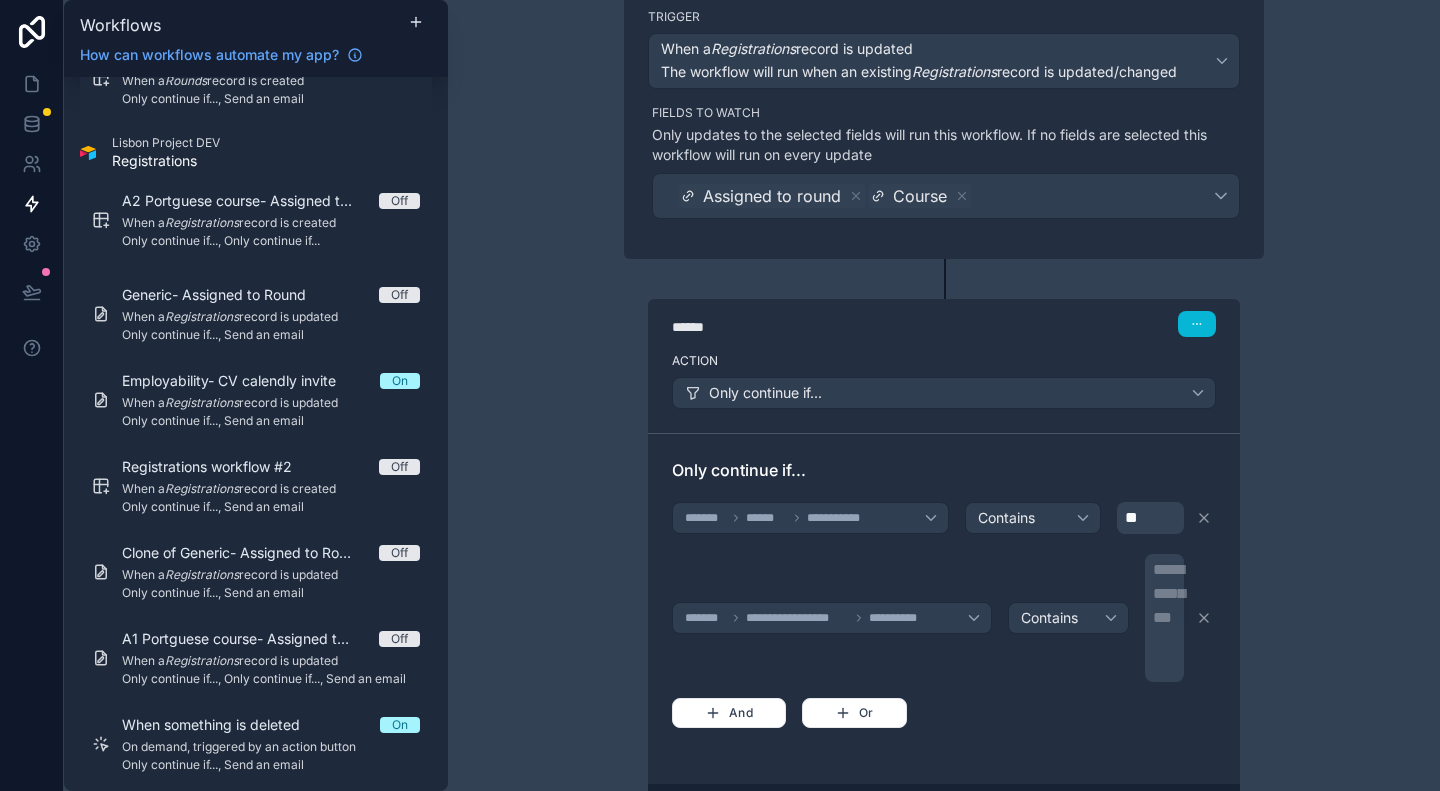 click on "**********" at bounding box center [1166, 618] 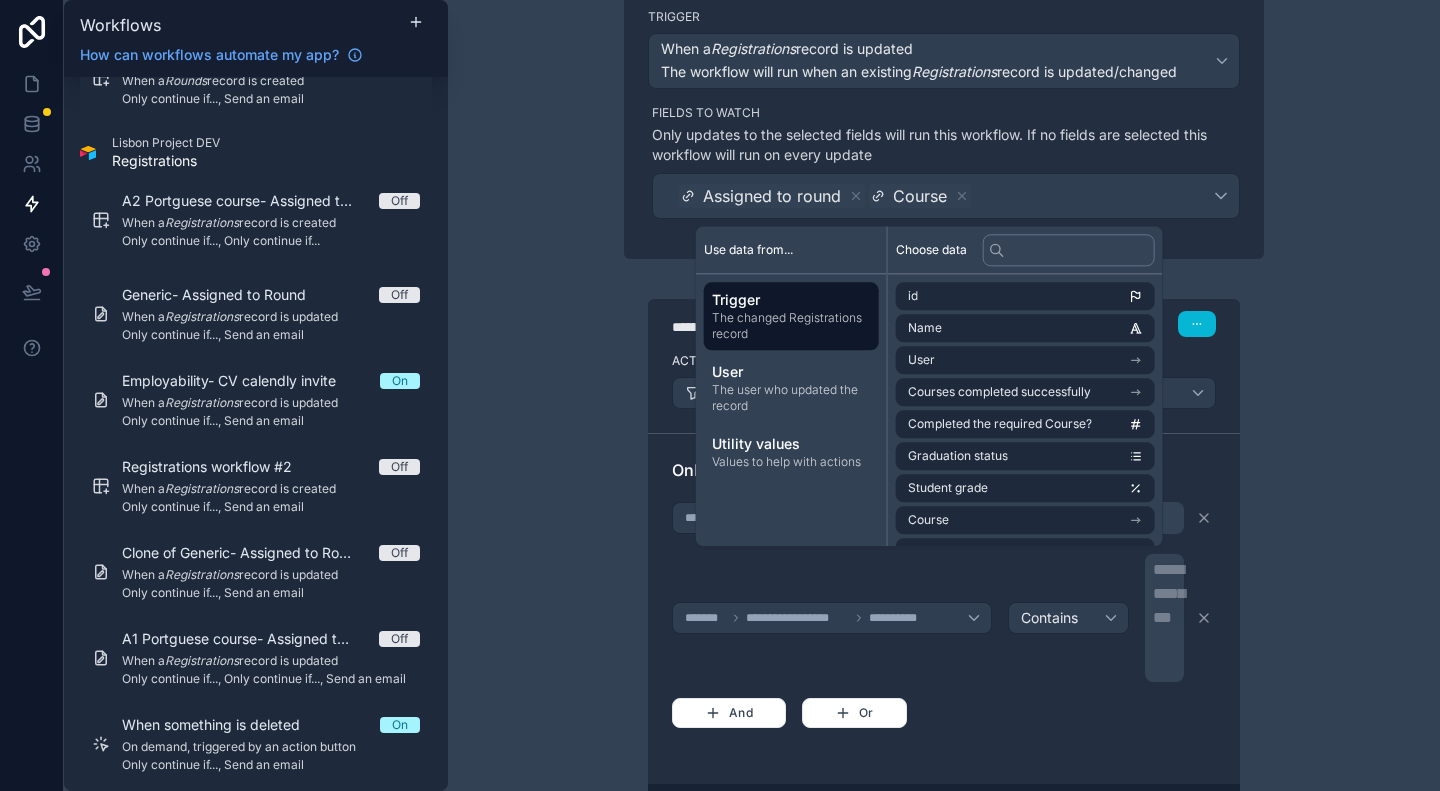 scroll, scrollTop: 204, scrollLeft: 0, axis: vertical 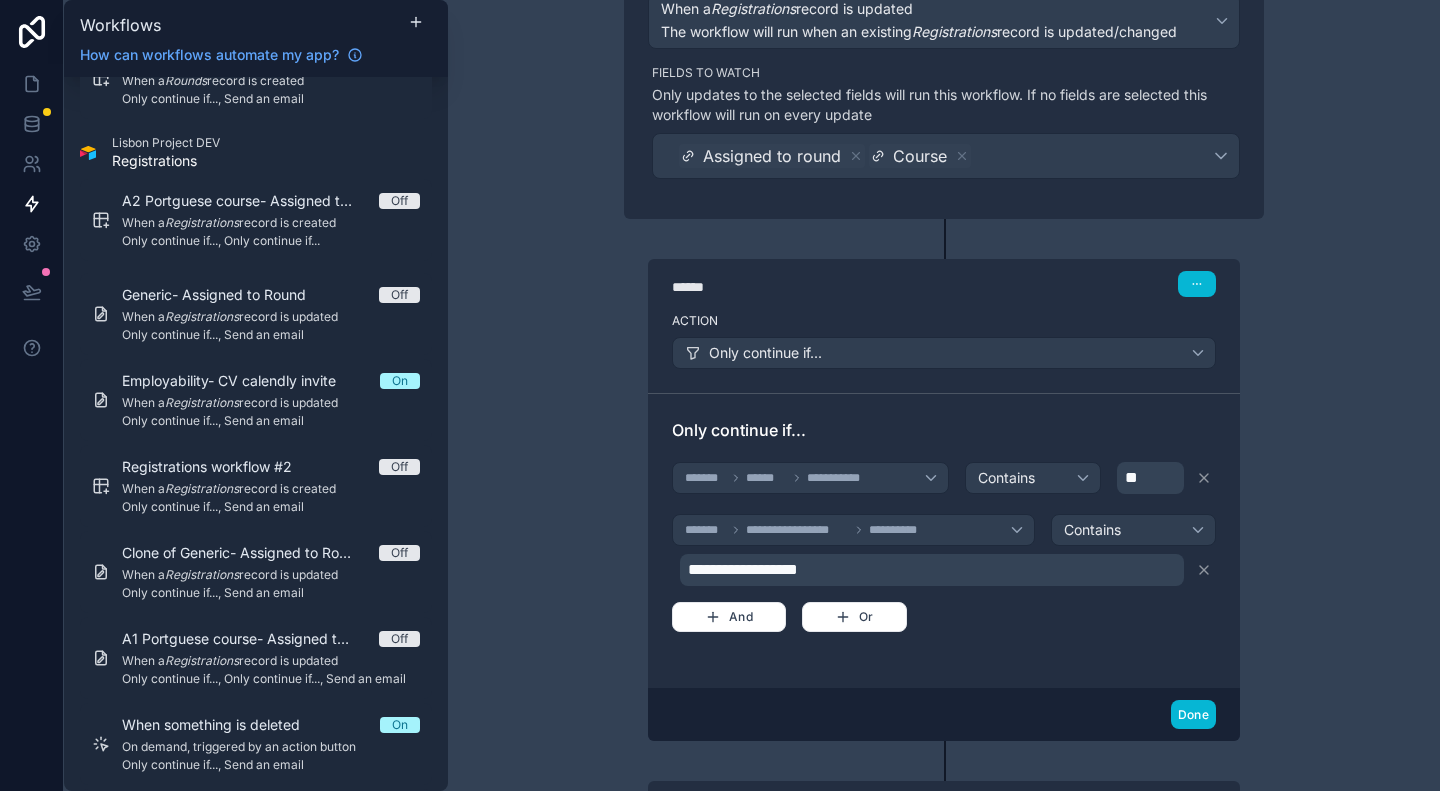 click on "**********" at bounding box center [944, 395] 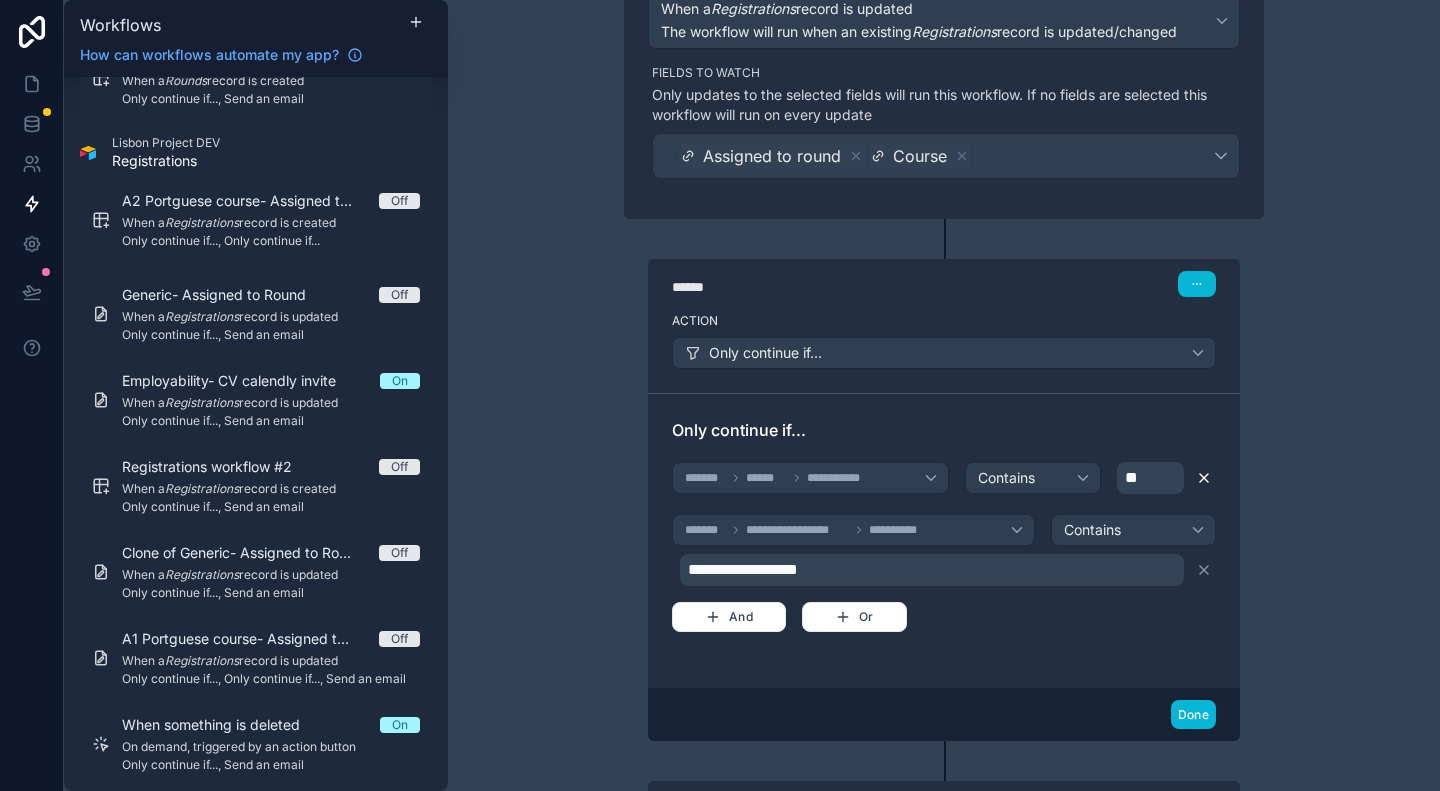 click 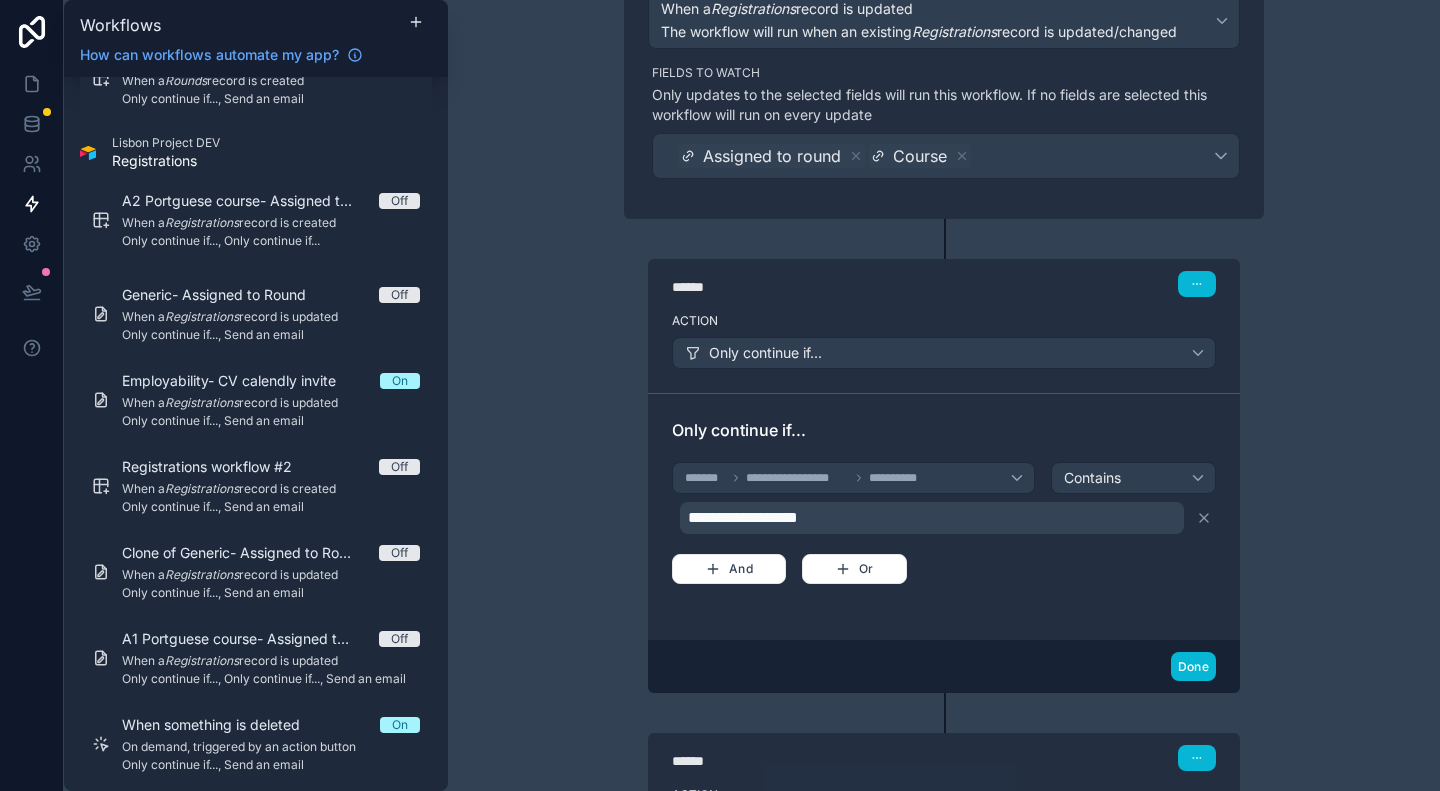 click on "**********" at bounding box center (944, 395) 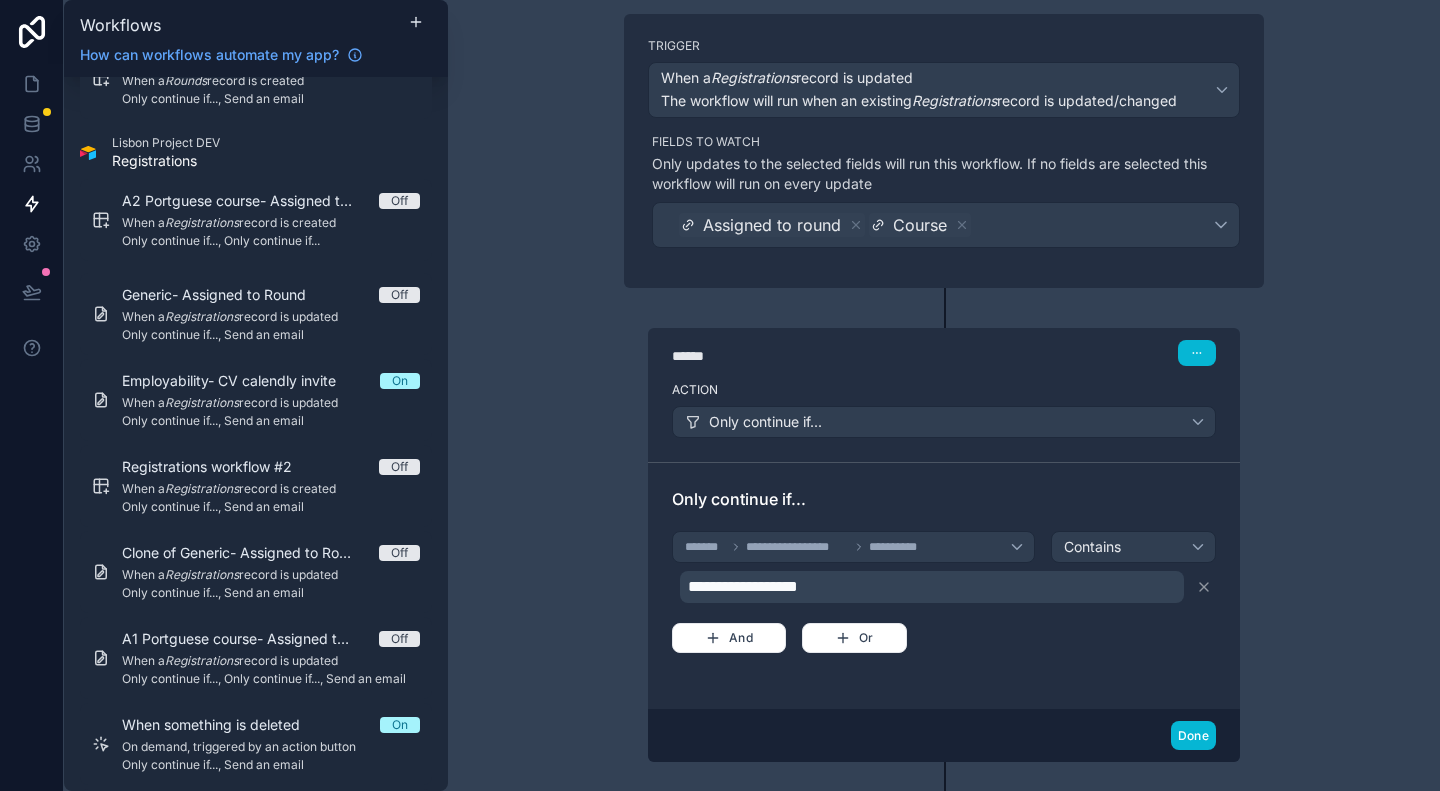 scroll, scrollTop: 104, scrollLeft: 0, axis: vertical 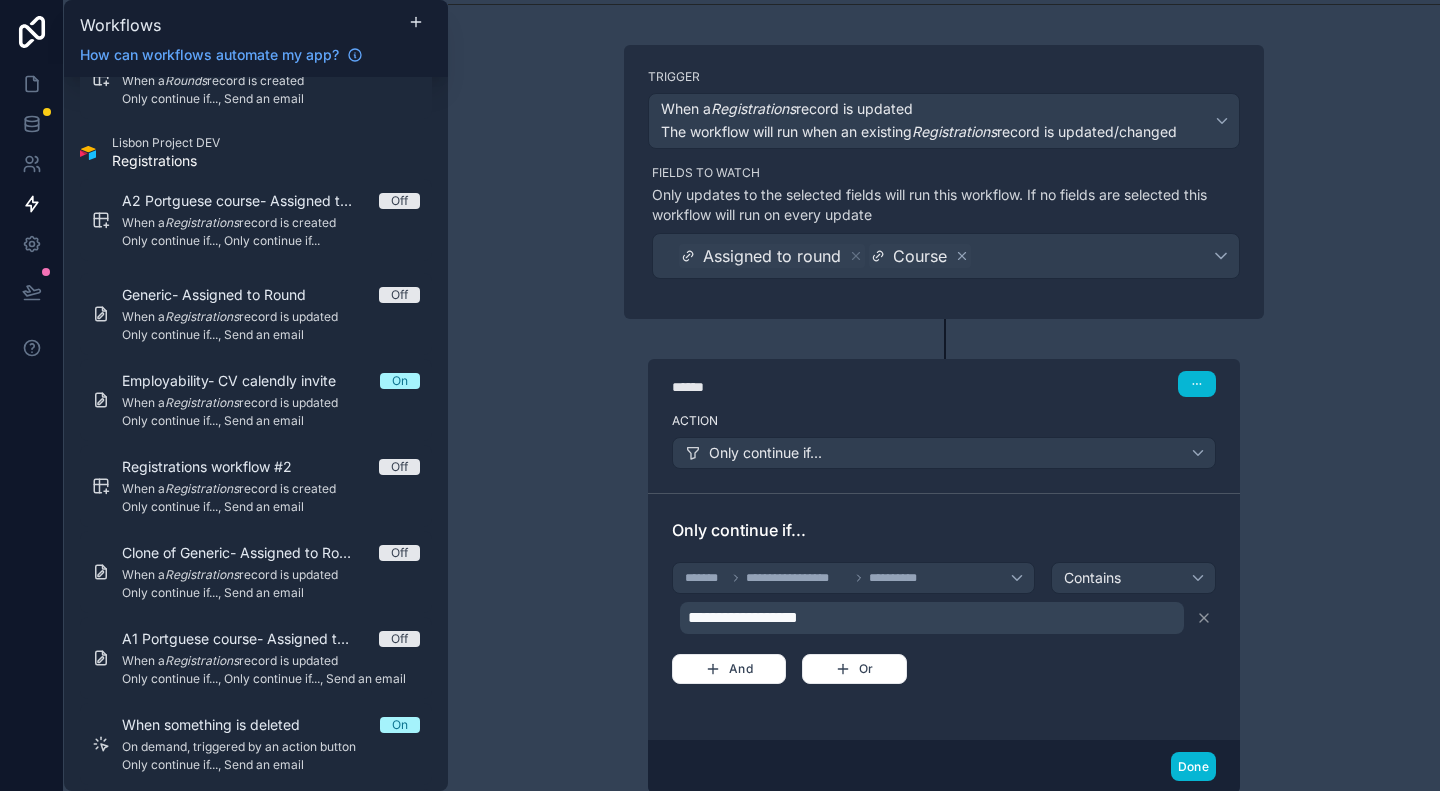click 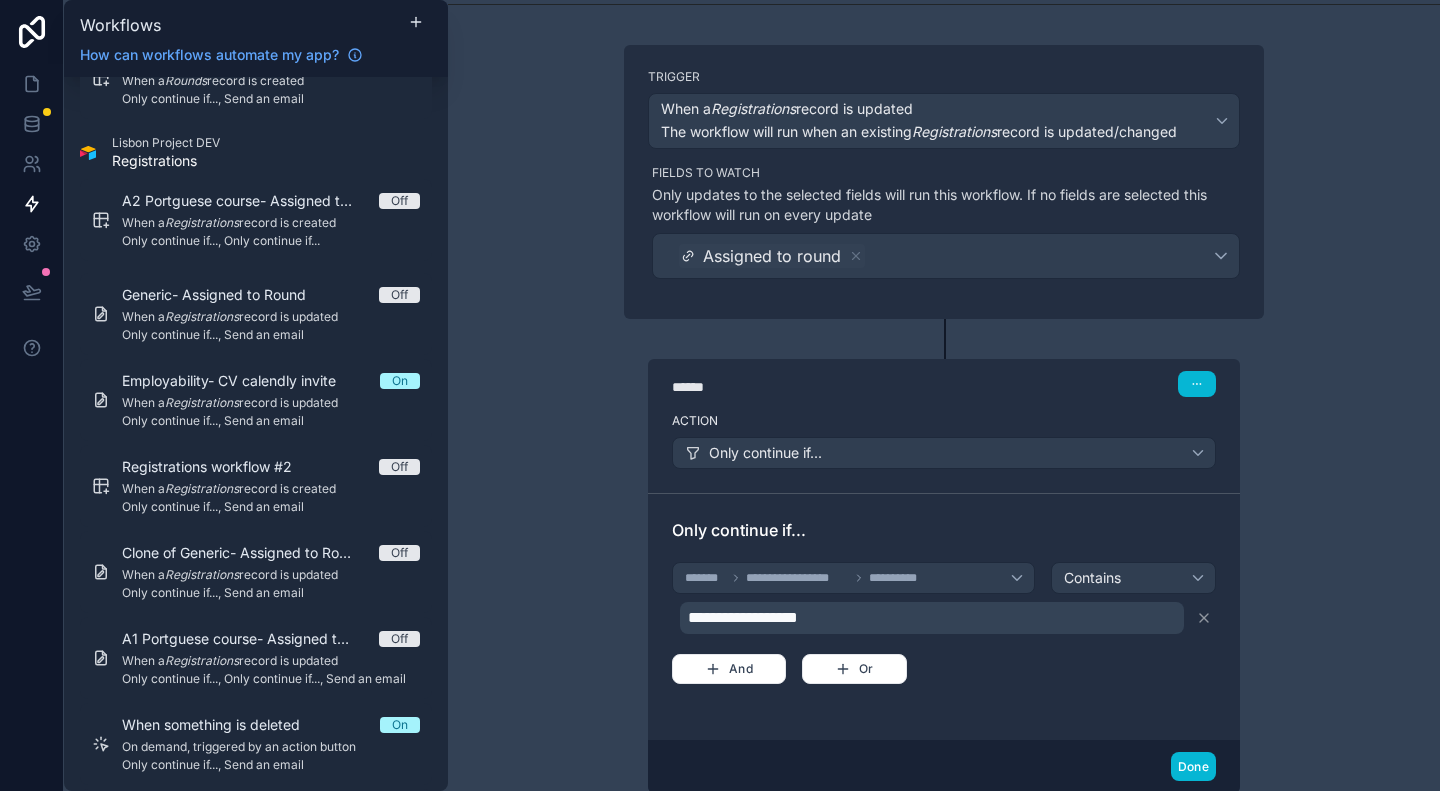 click on "**********" at bounding box center (944, 395) 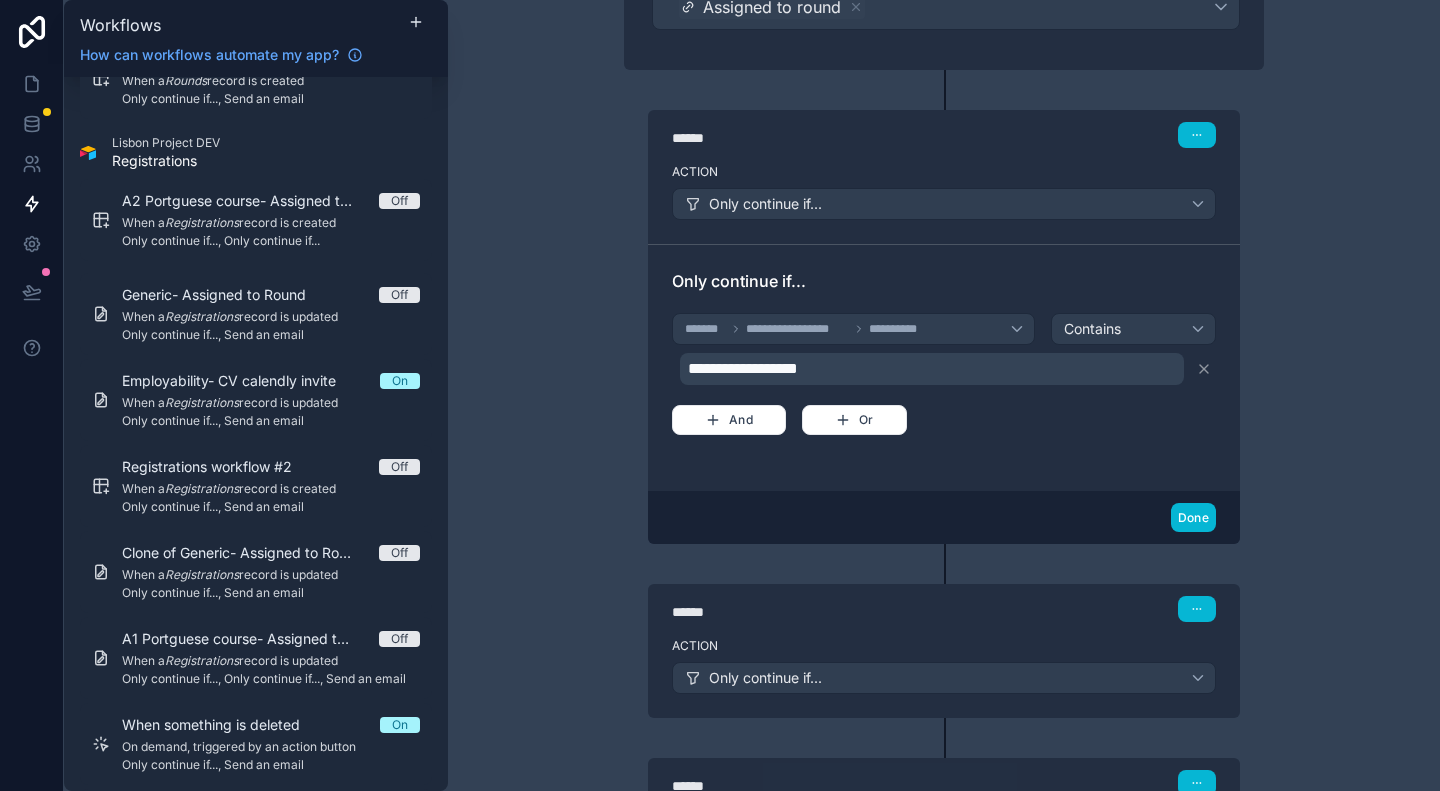 scroll, scrollTop: 404, scrollLeft: 0, axis: vertical 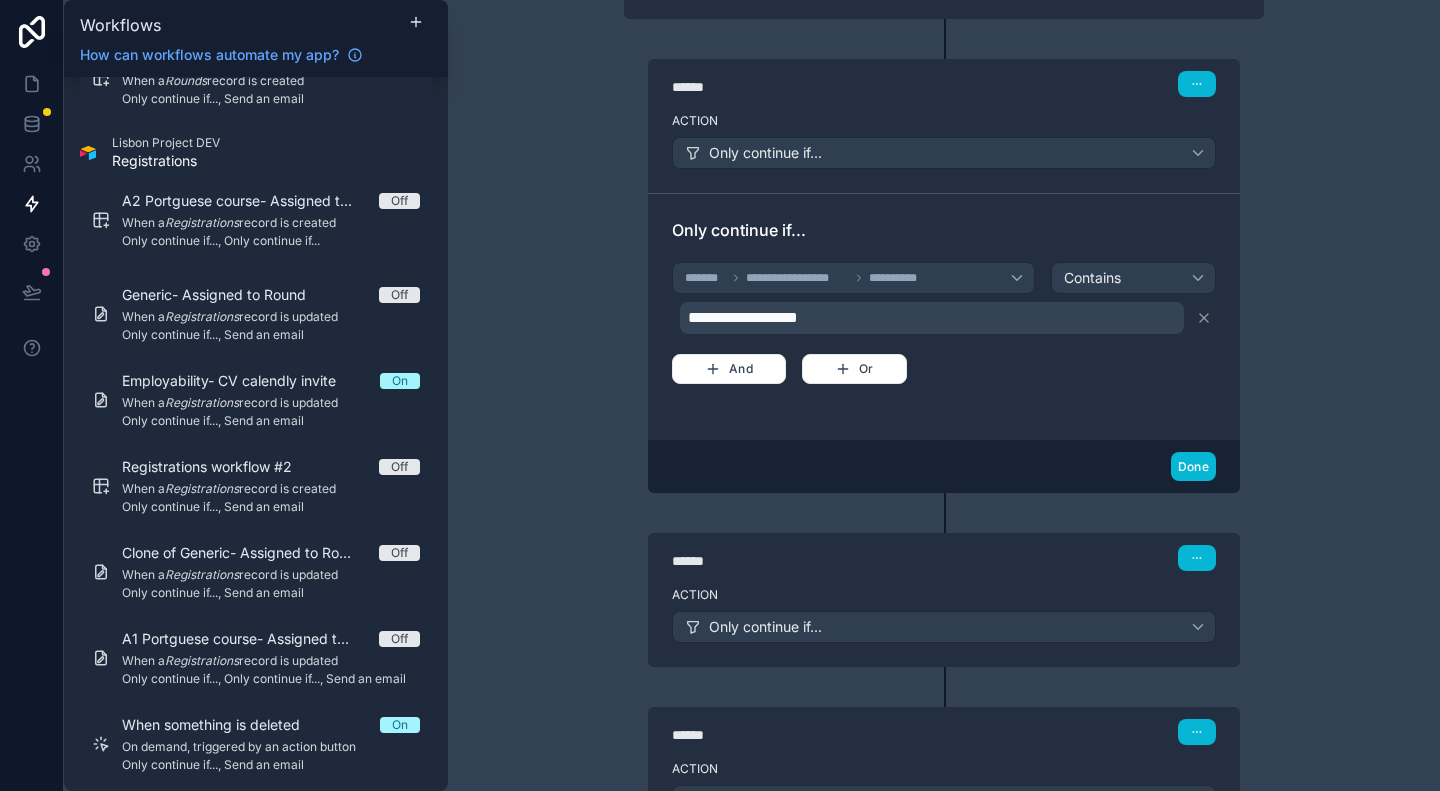 click on "Action" at bounding box center (944, 595) 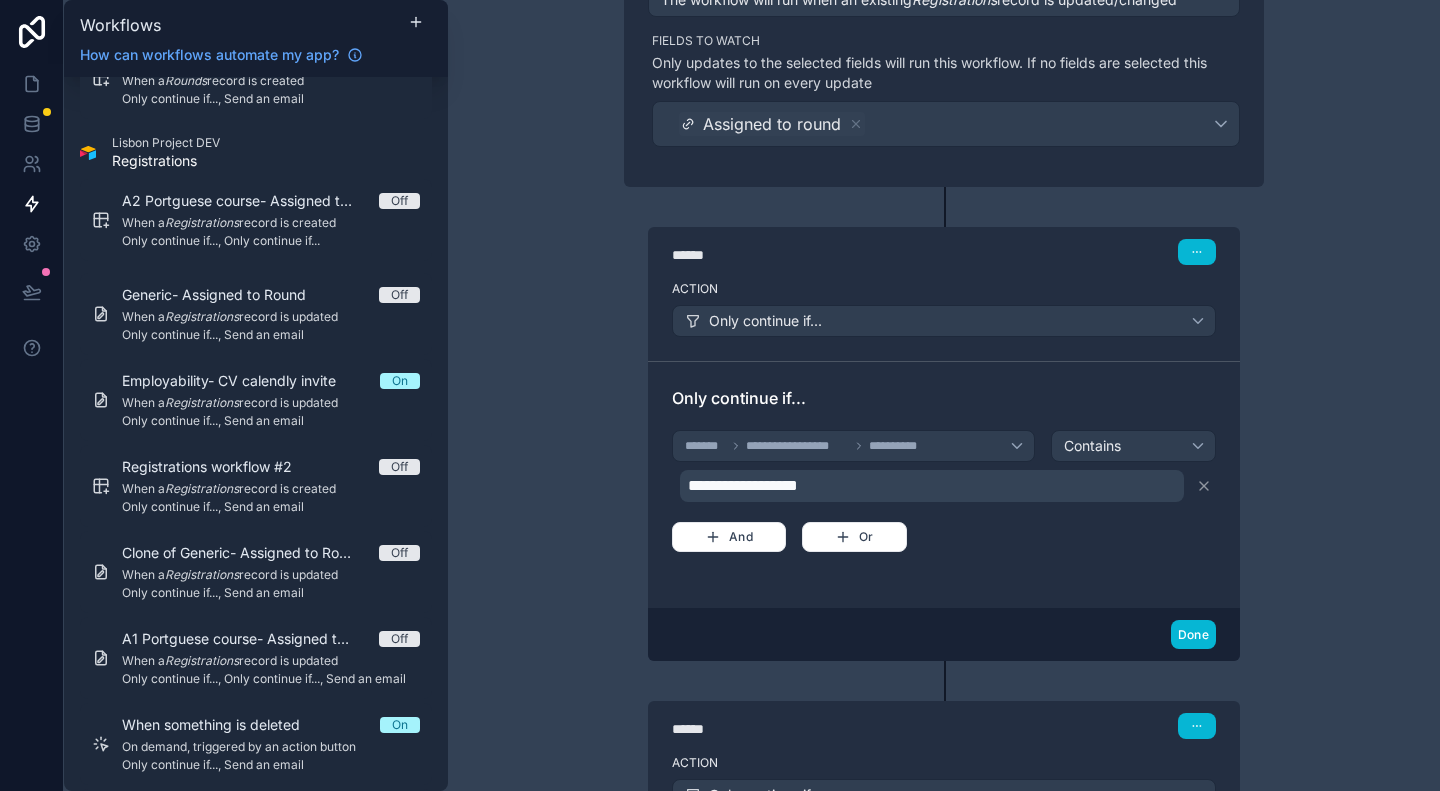 scroll, scrollTop: 204, scrollLeft: 0, axis: vertical 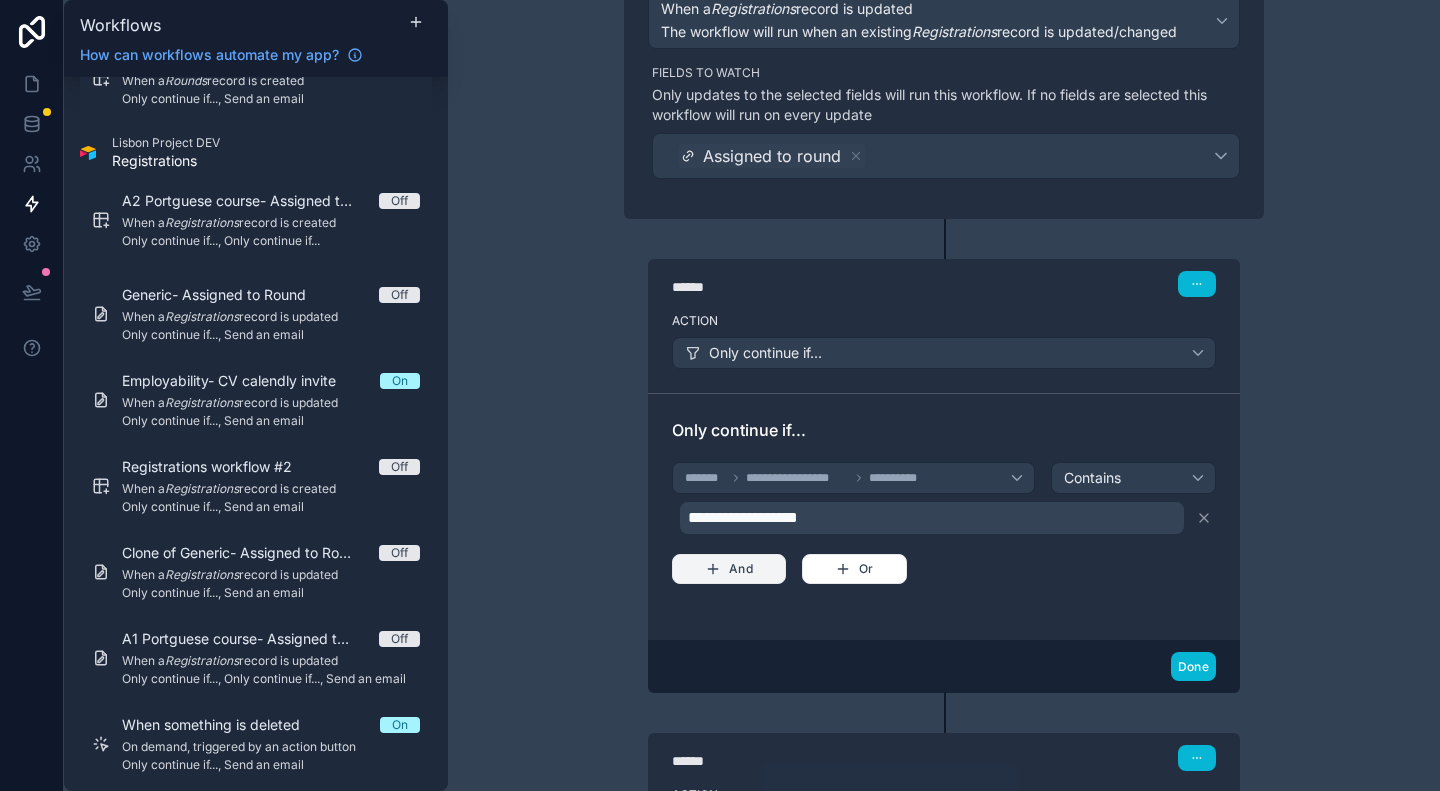 click on "And" at bounding box center [729, 569] 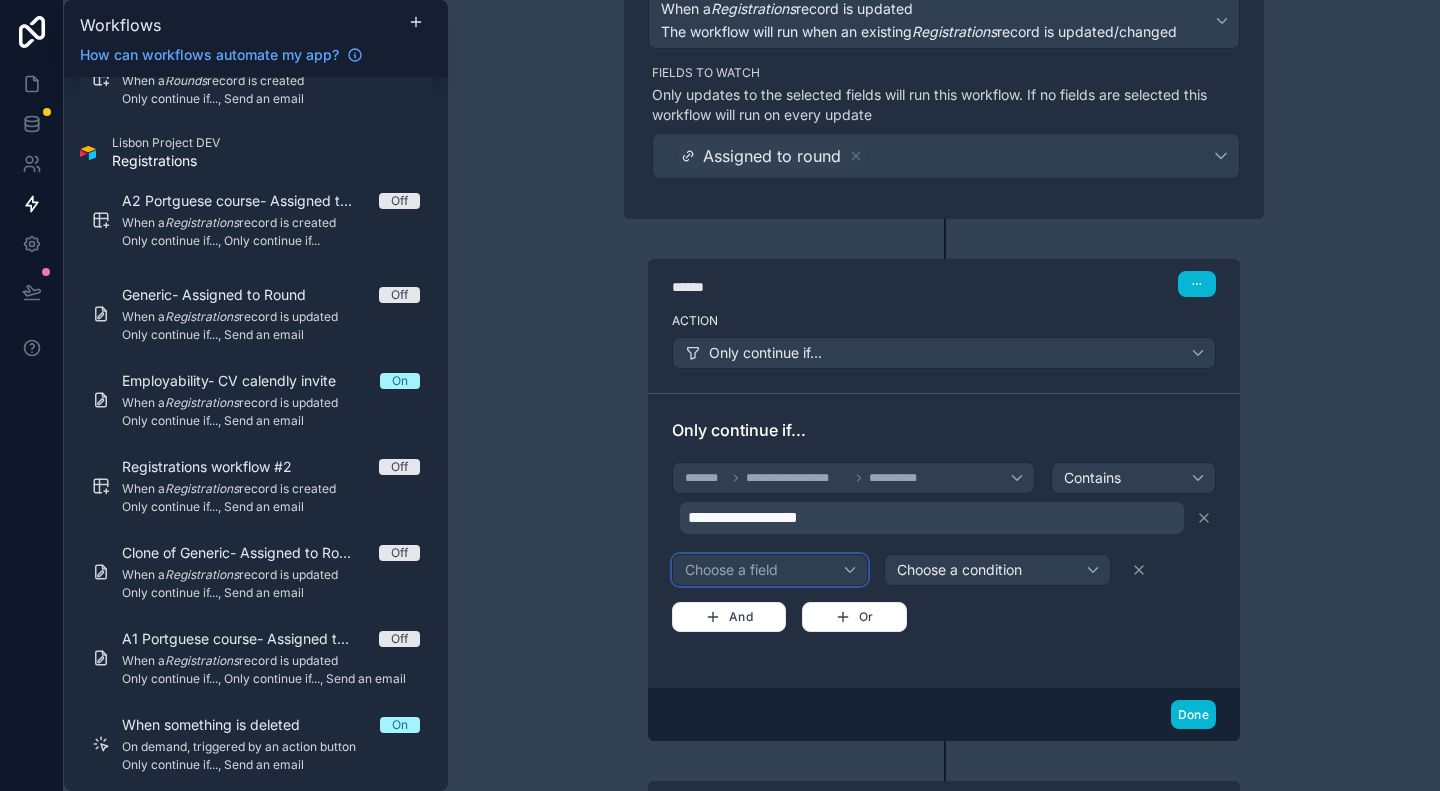 click on "Choose a field" at bounding box center [770, 570] 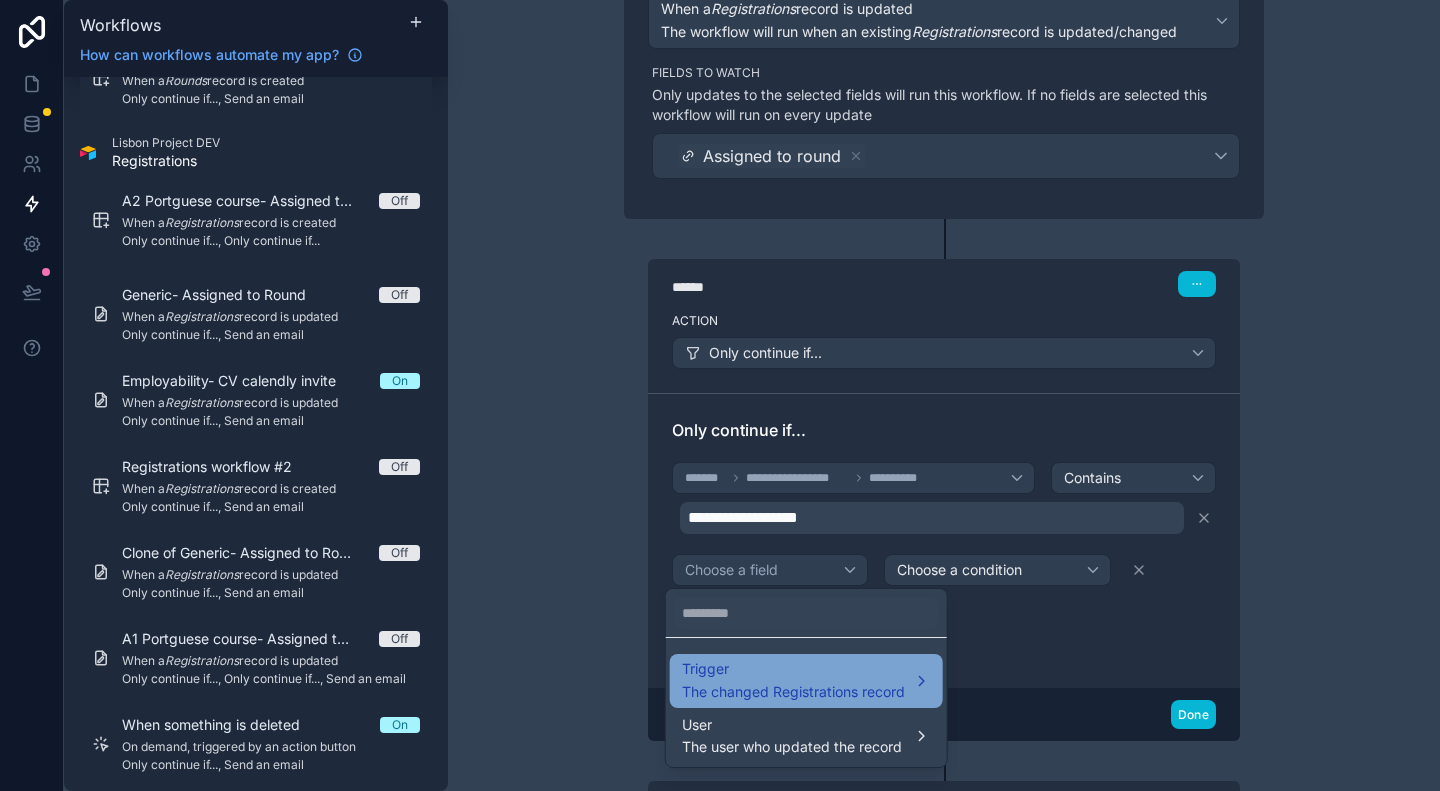 click on "The changed Registrations record" at bounding box center (793, 692) 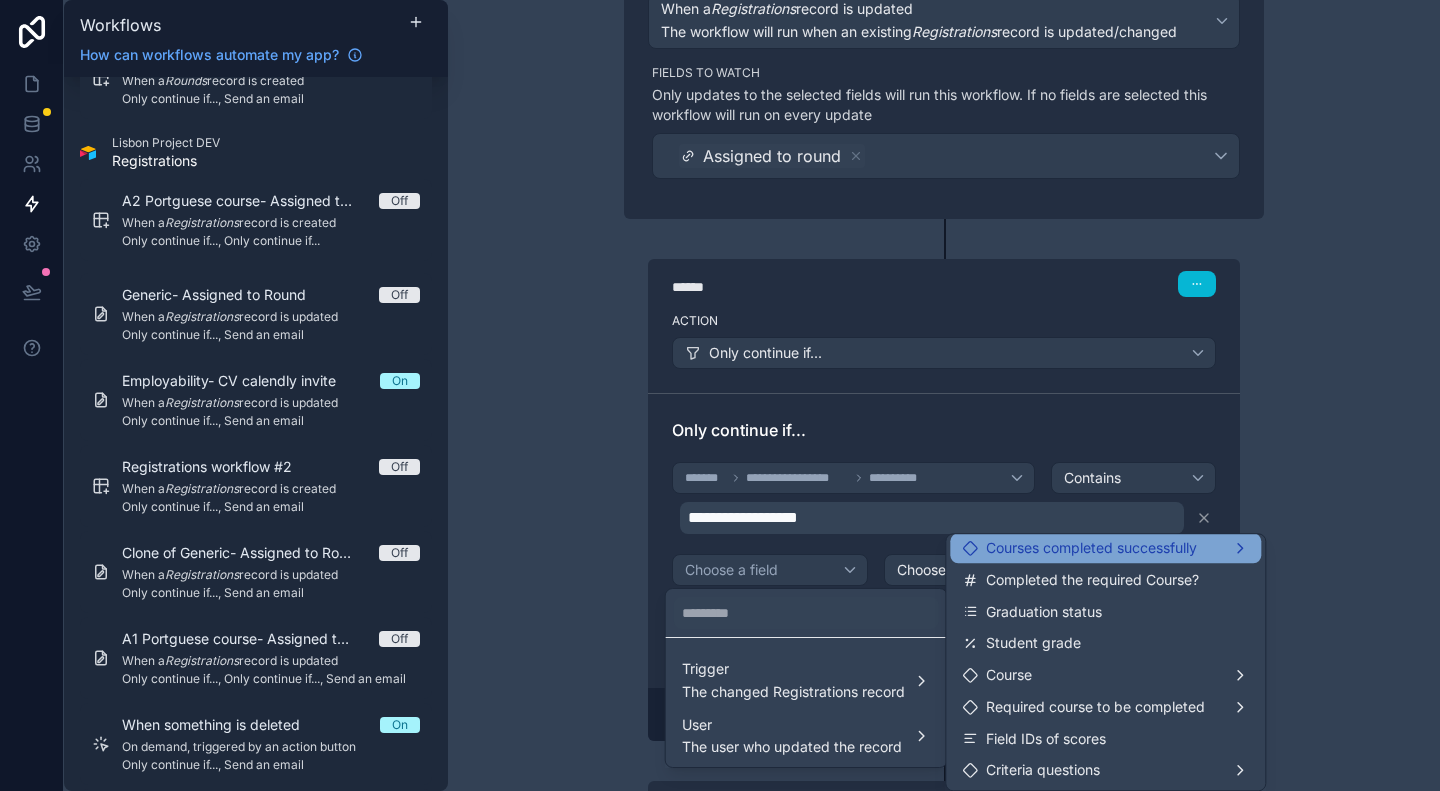 scroll, scrollTop: 200, scrollLeft: 0, axis: vertical 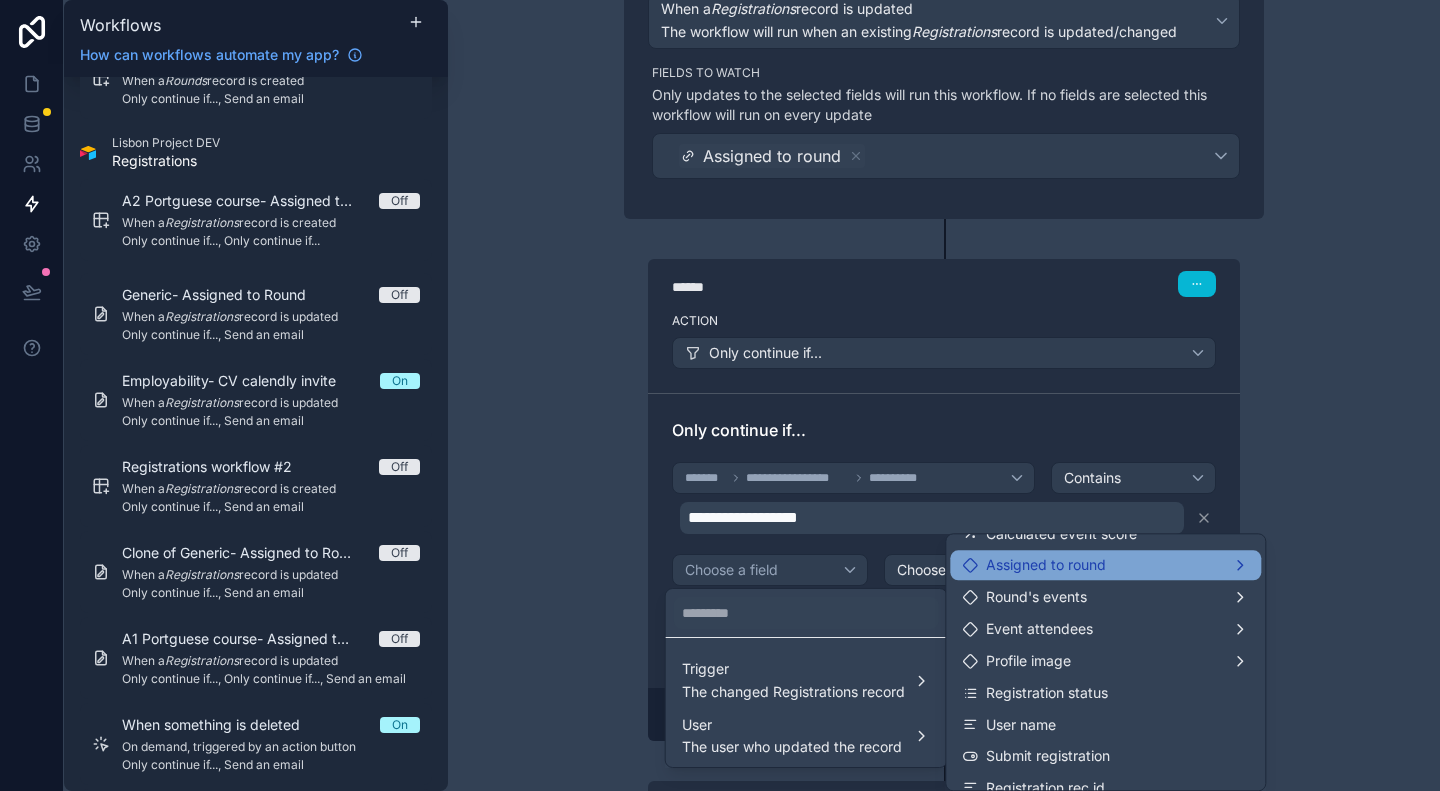 click on "Assigned to round" at bounding box center [1105, 565] 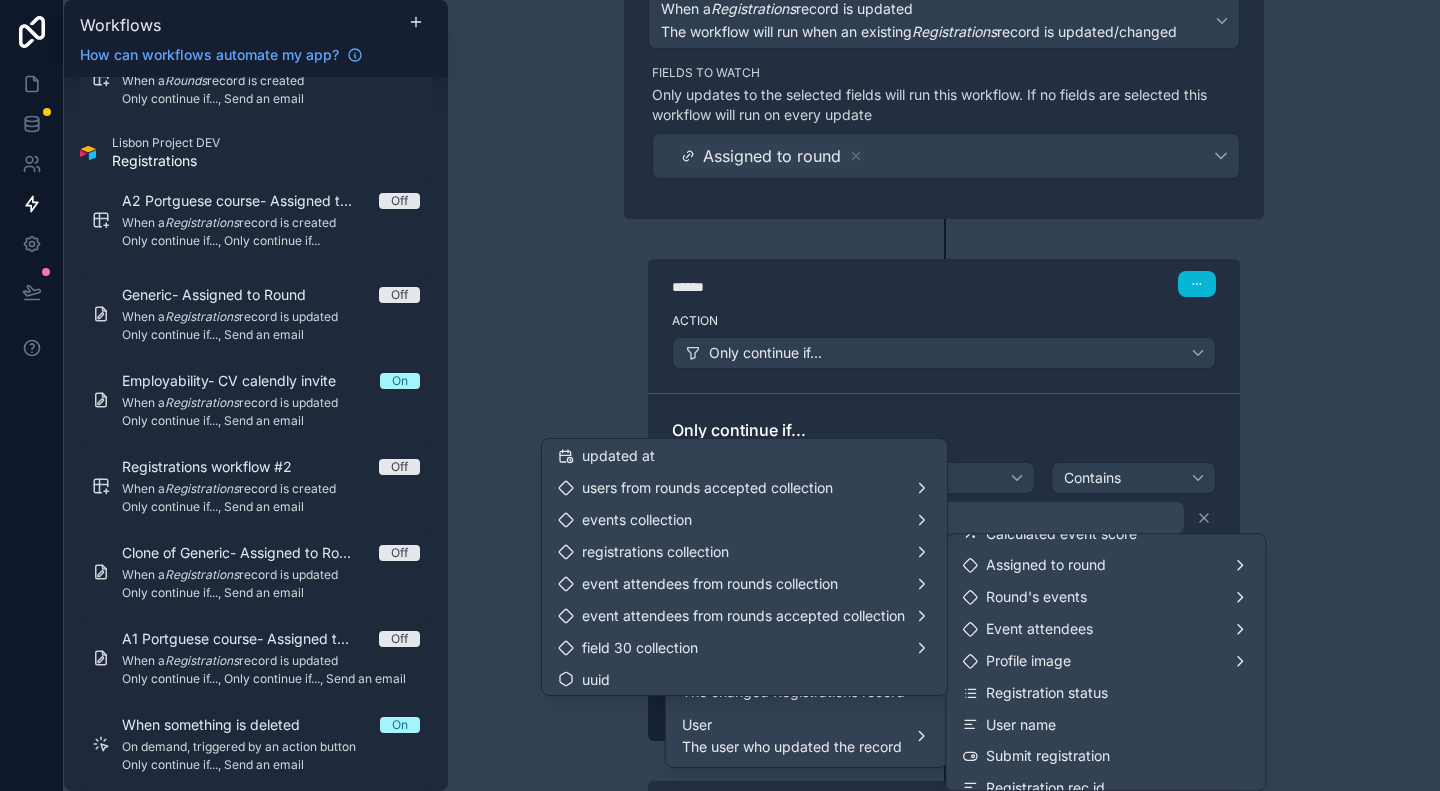scroll, scrollTop: 1014, scrollLeft: 0, axis: vertical 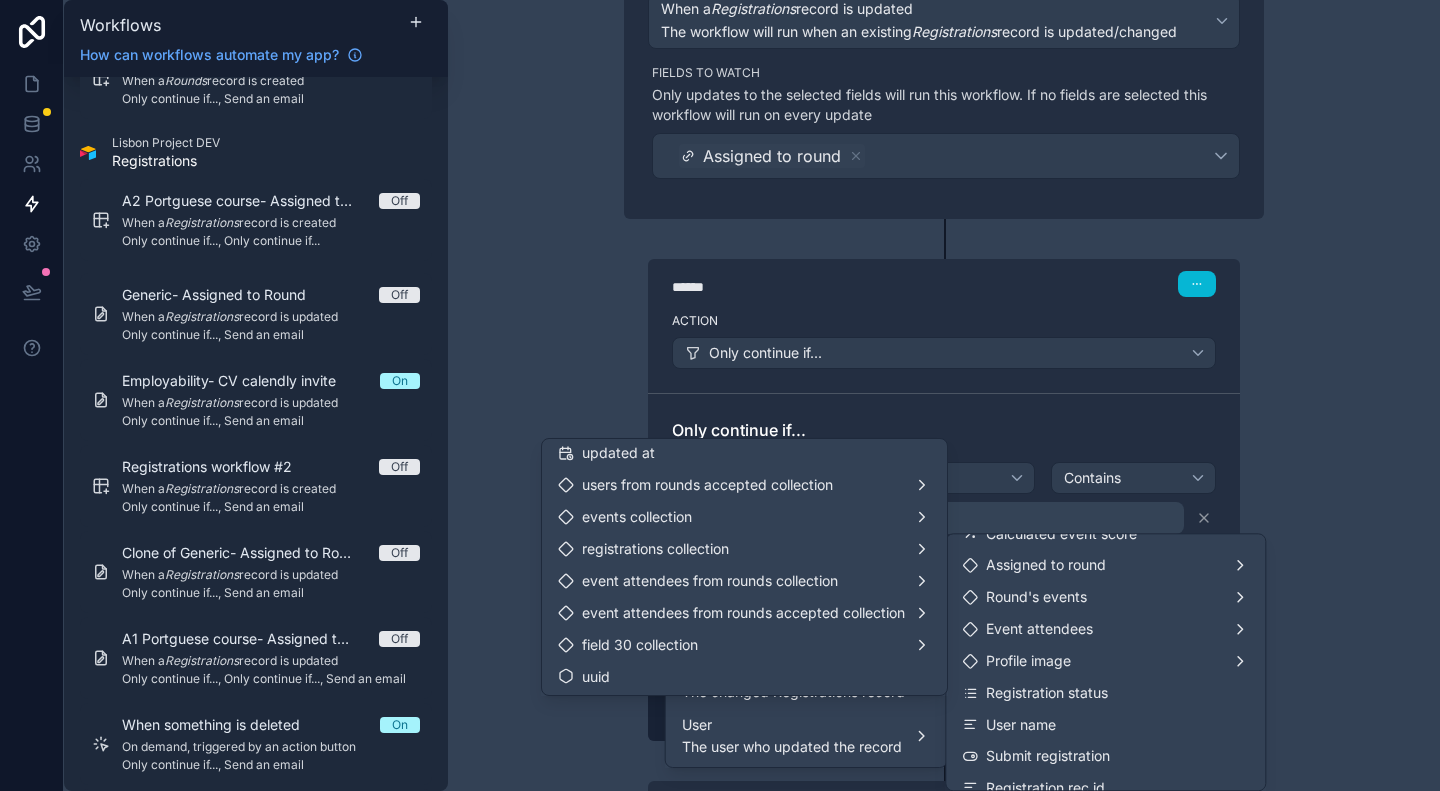 click at bounding box center [720, 395] 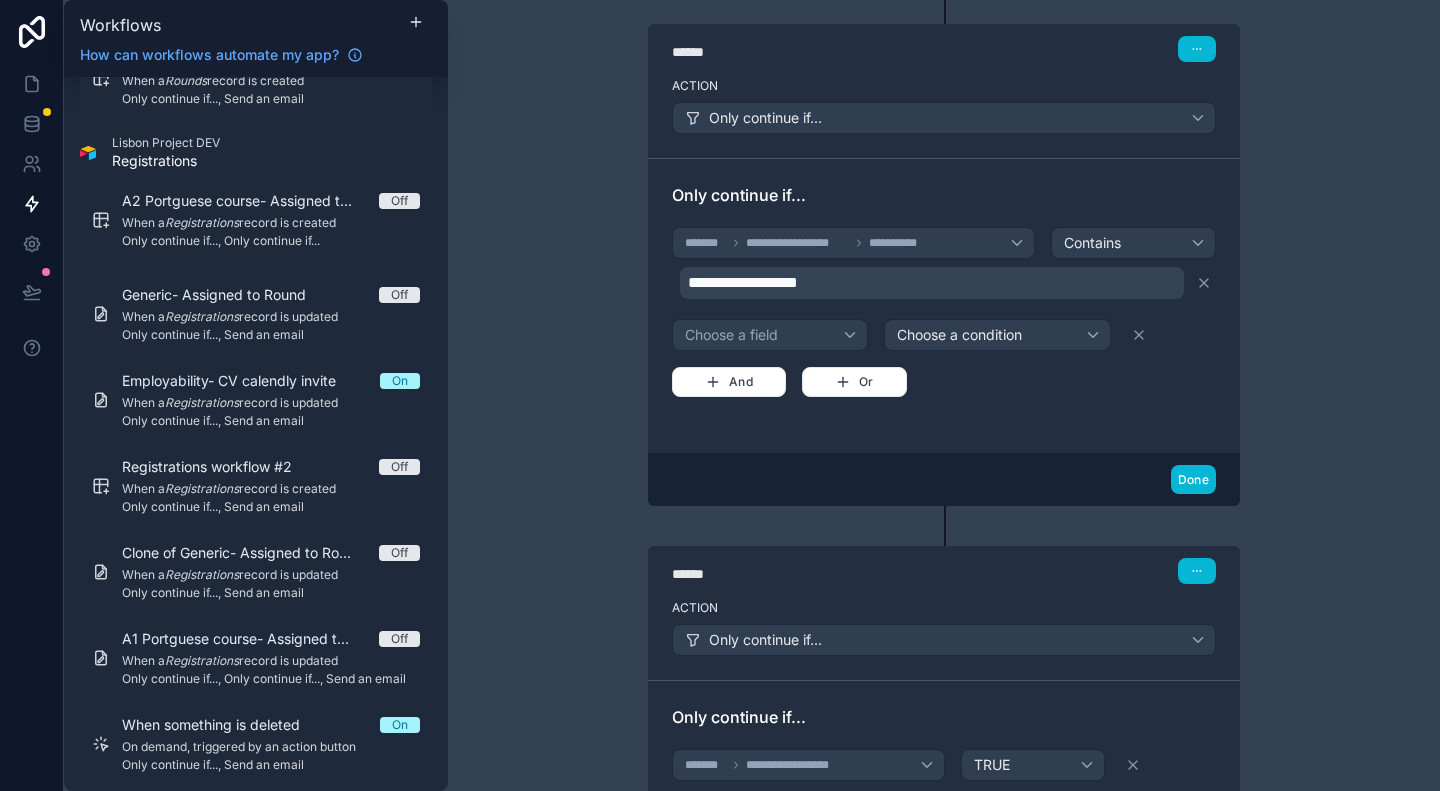 scroll, scrollTop: 504, scrollLeft: 0, axis: vertical 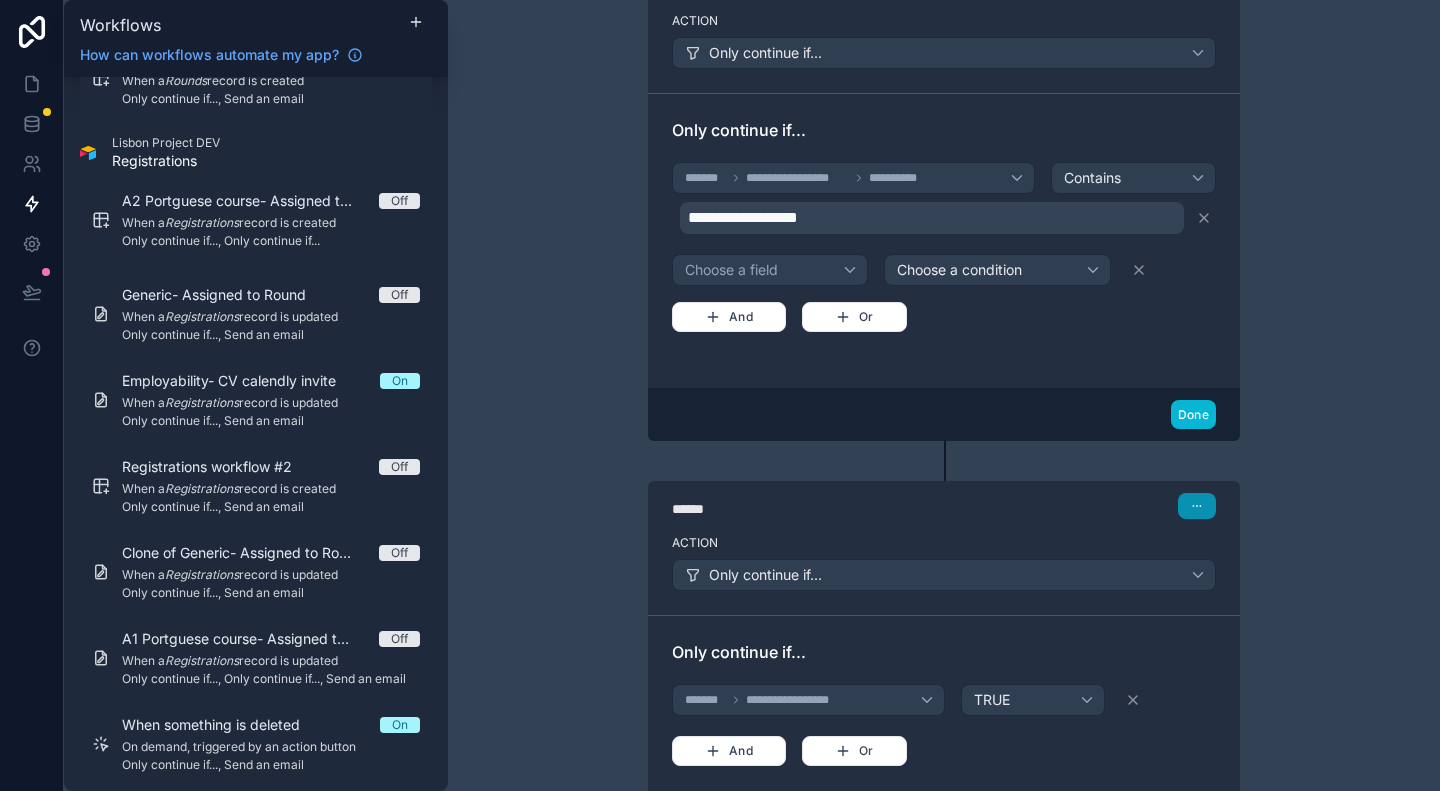 click at bounding box center (1197, 506) 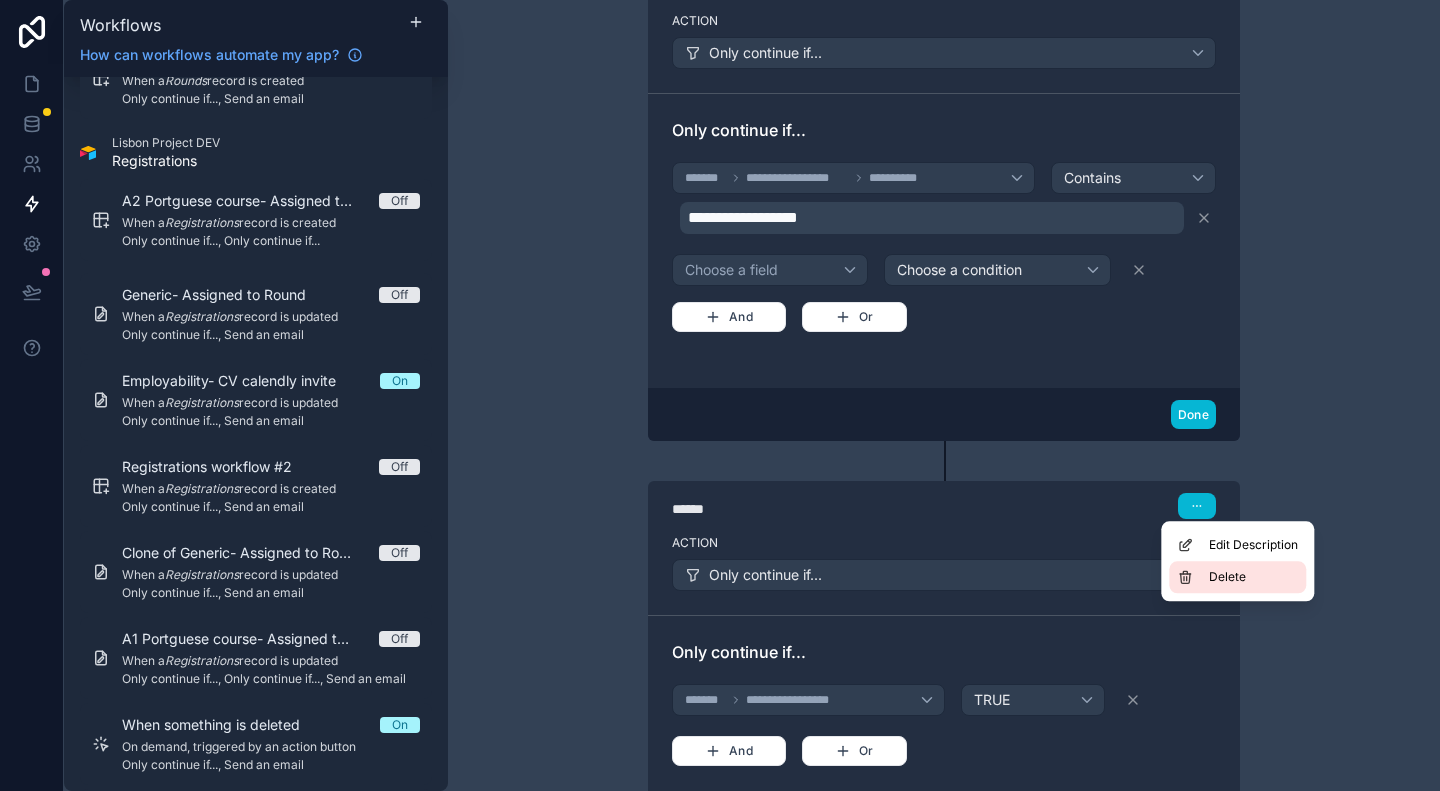 click on "Delete" at bounding box center (1227, 577) 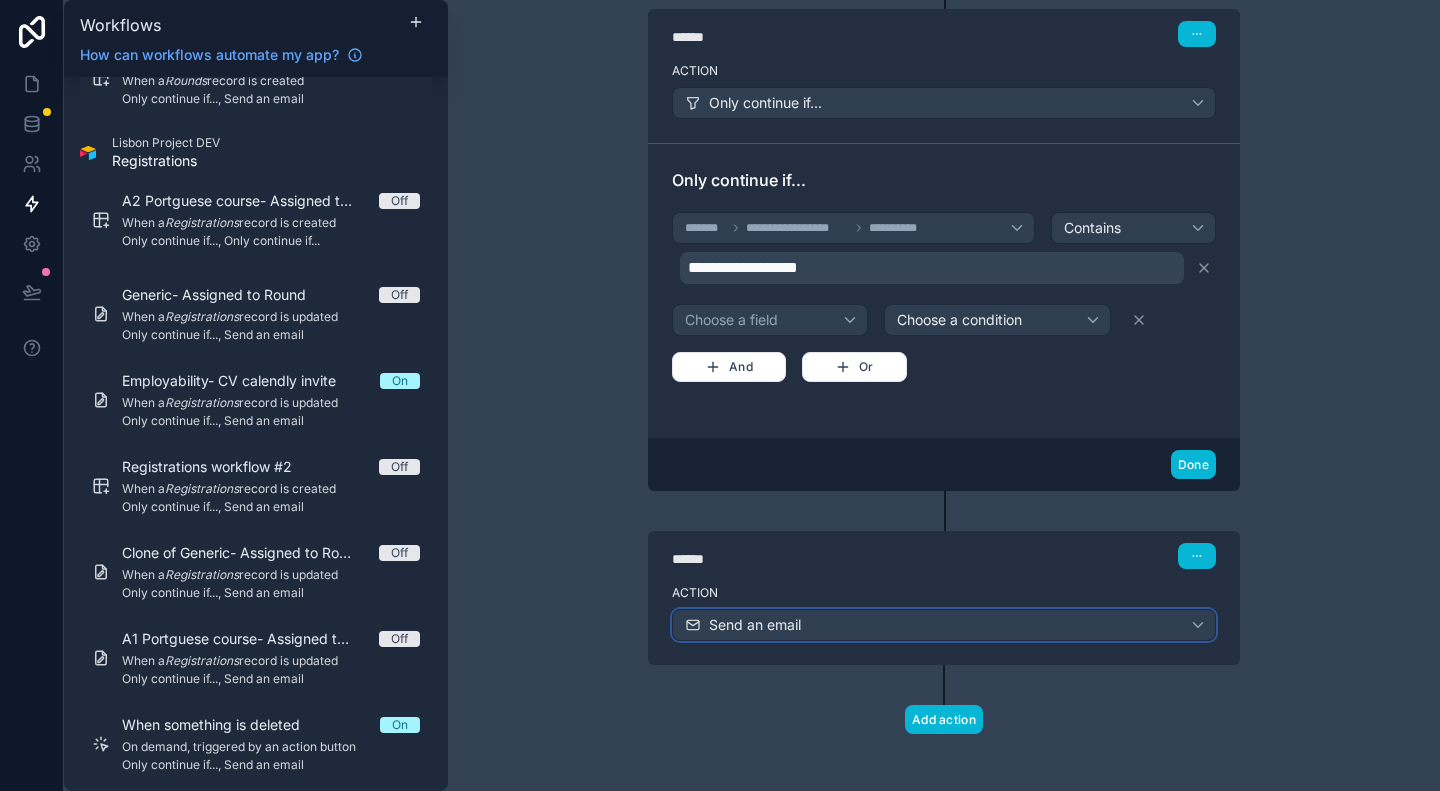 click on "Send an email" at bounding box center (944, 625) 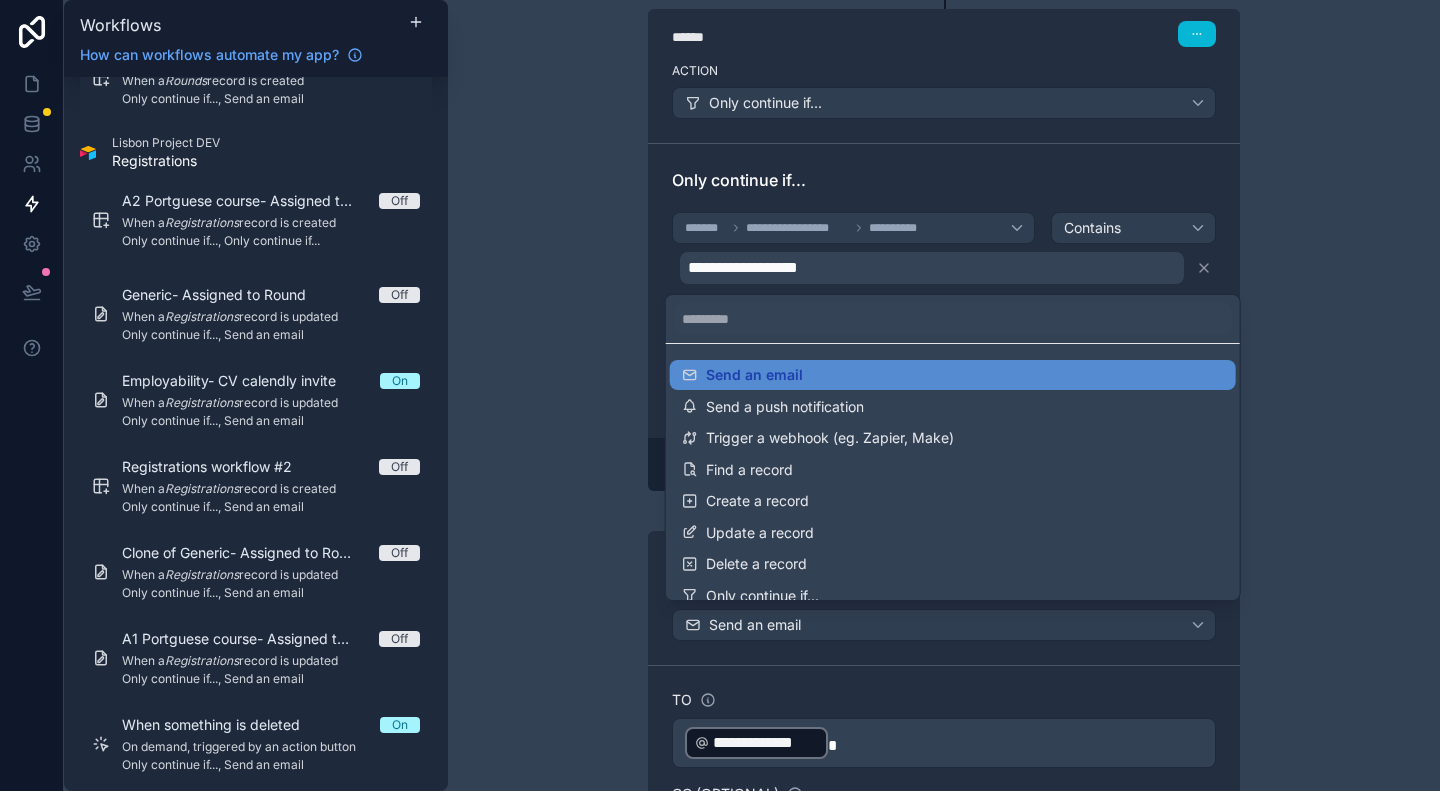 click at bounding box center [720, 395] 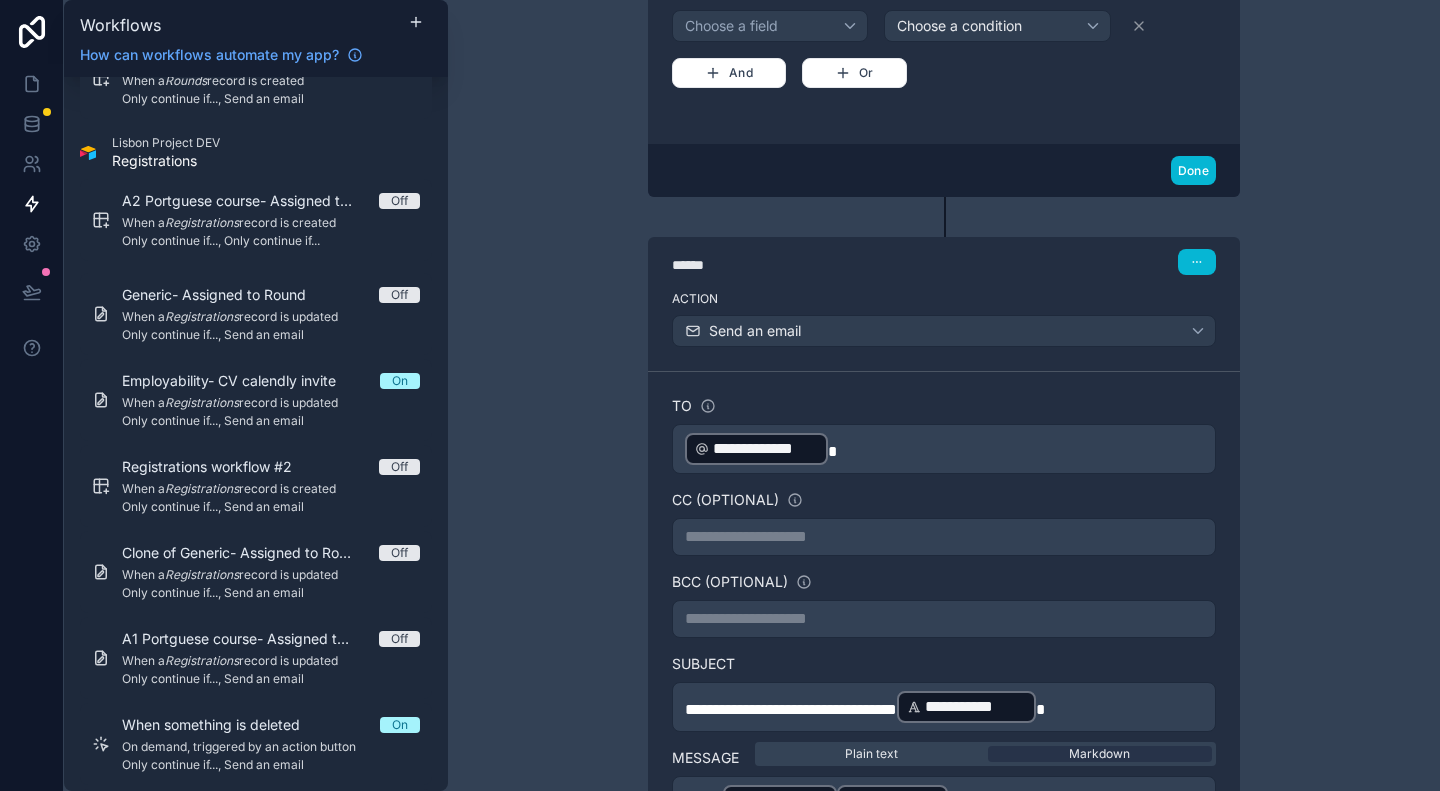 scroll, scrollTop: 654, scrollLeft: 0, axis: vertical 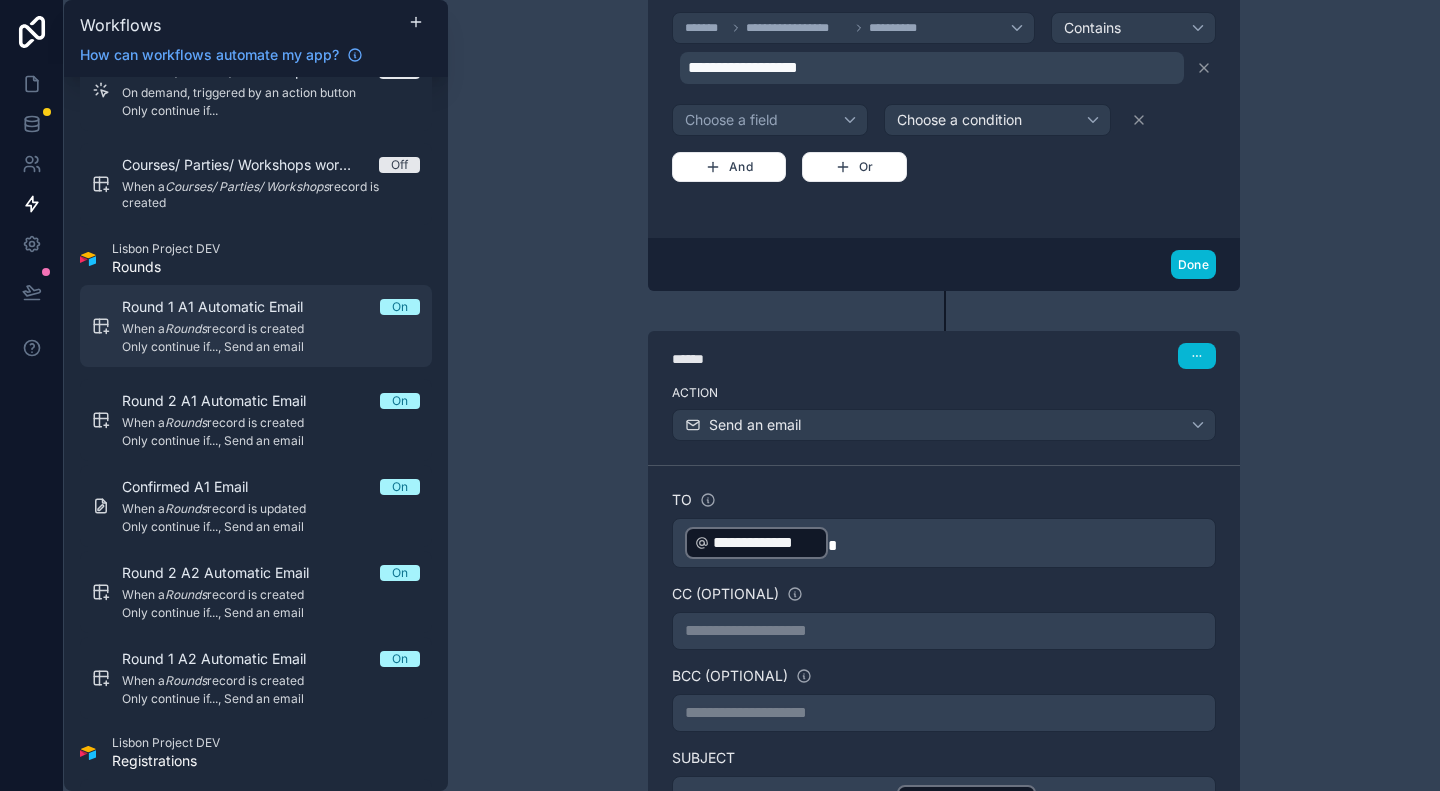 click on "Only continue if..., Send an email" at bounding box center [271, 347] 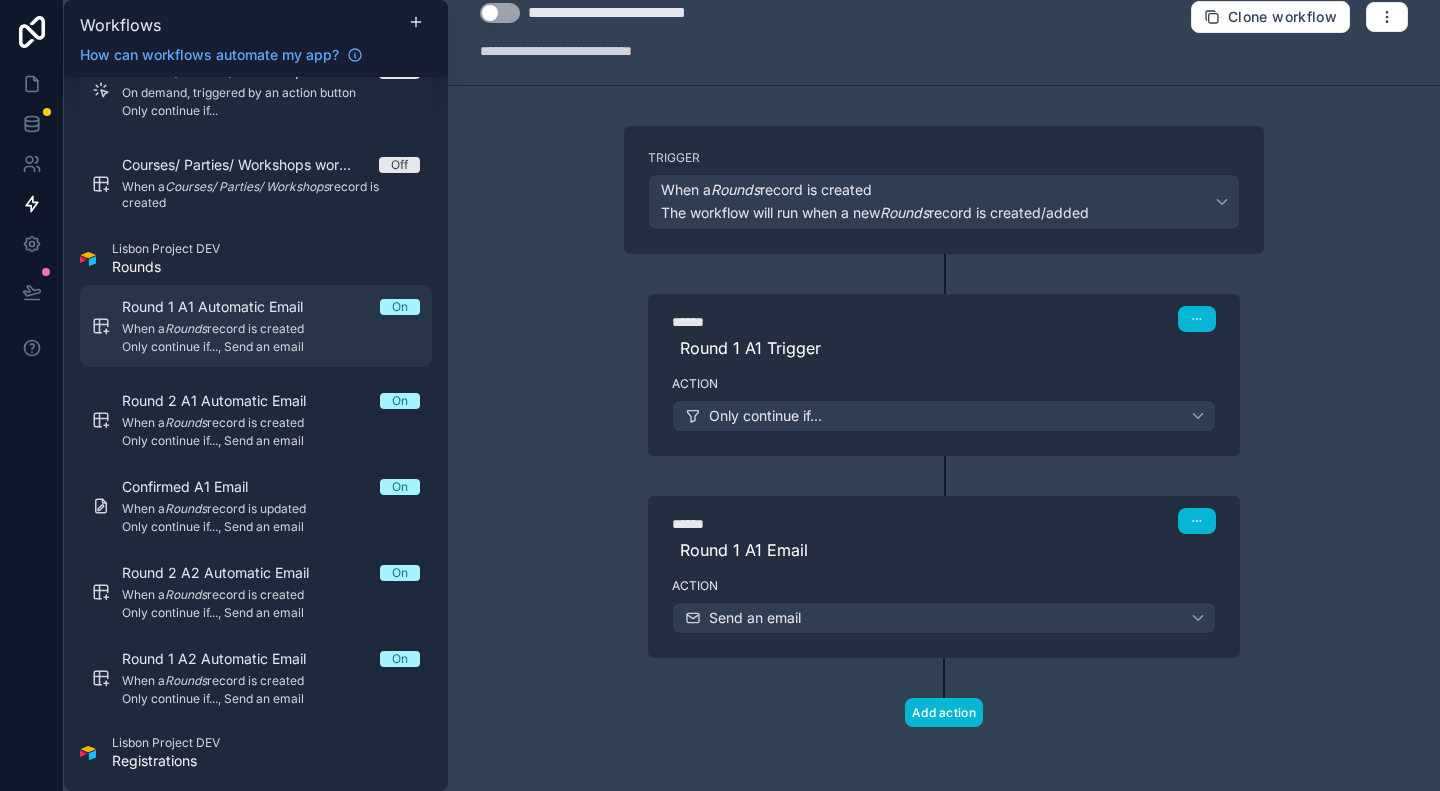 scroll, scrollTop: 19, scrollLeft: 0, axis: vertical 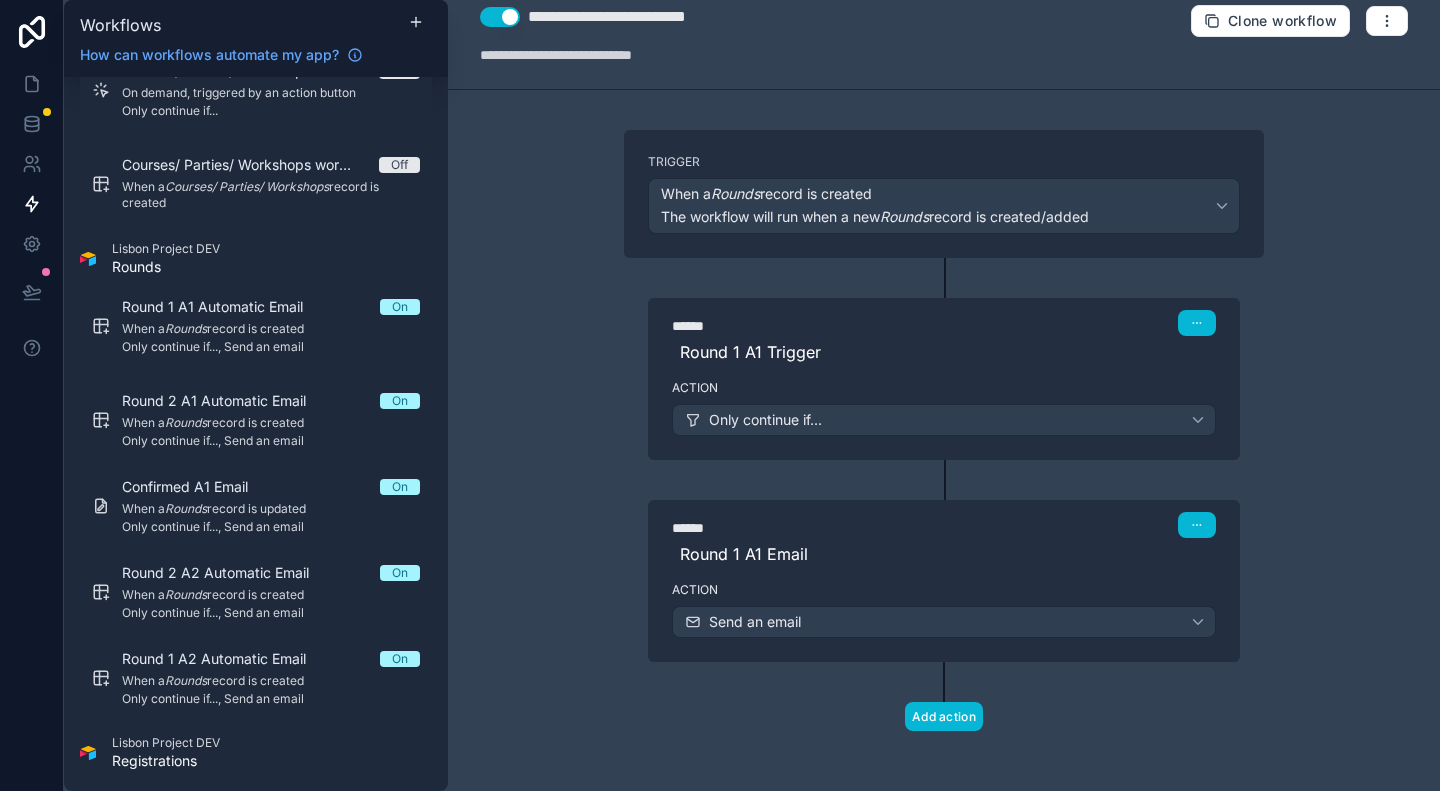 click on "****** Step 2 Round 1 A1 Email" at bounding box center [944, 537] 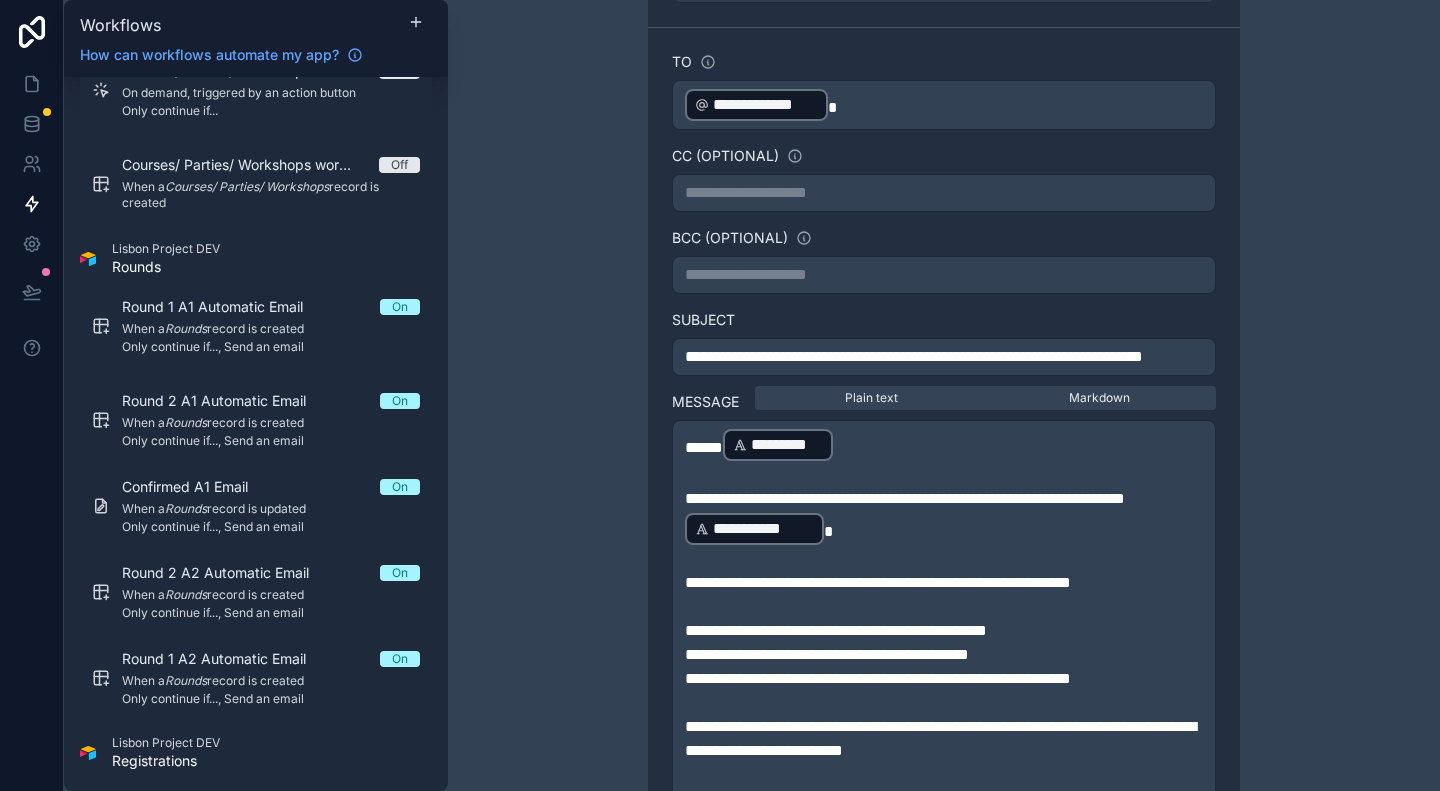 scroll, scrollTop: 754, scrollLeft: 0, axis: vertical 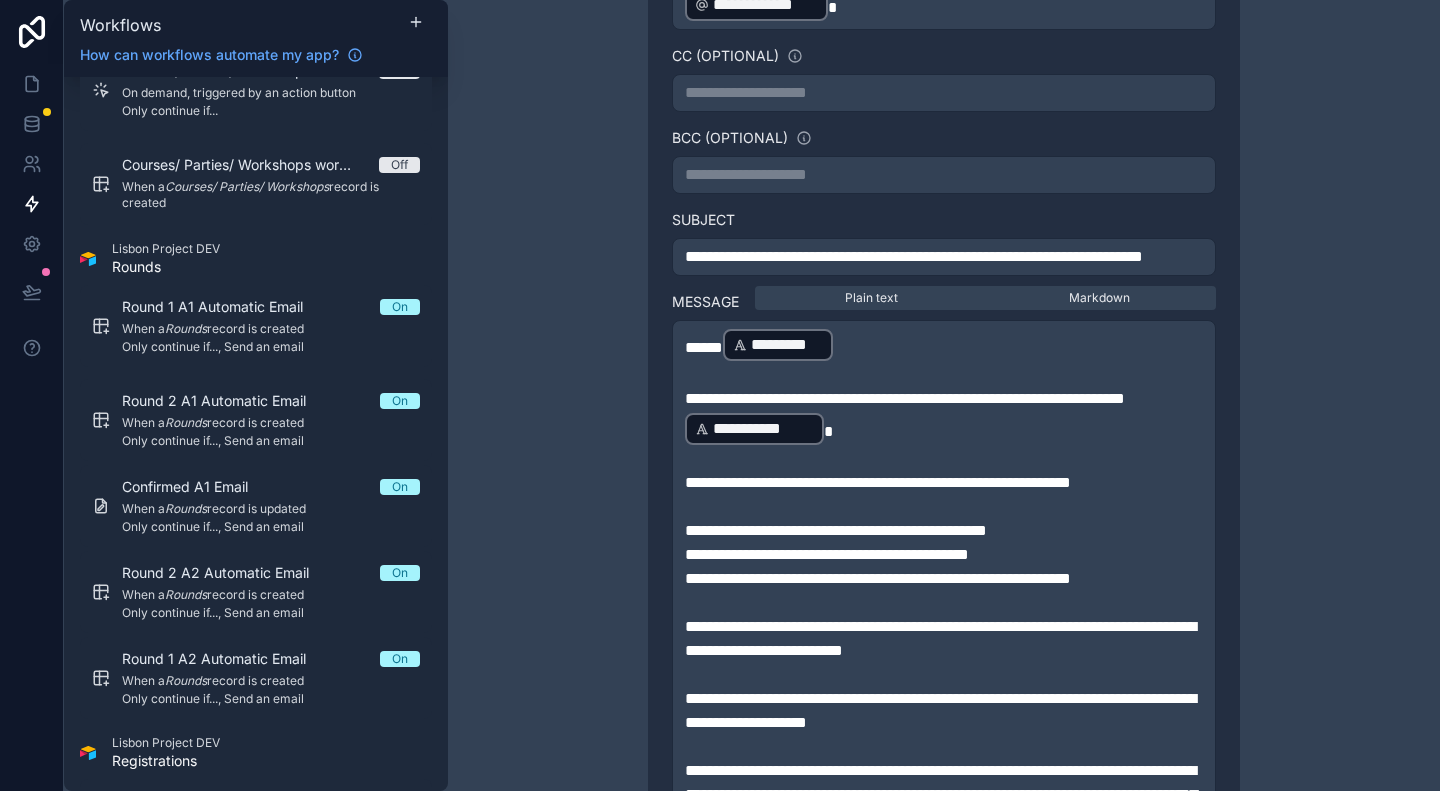 click on "**********" at bounding box center [944, 257] 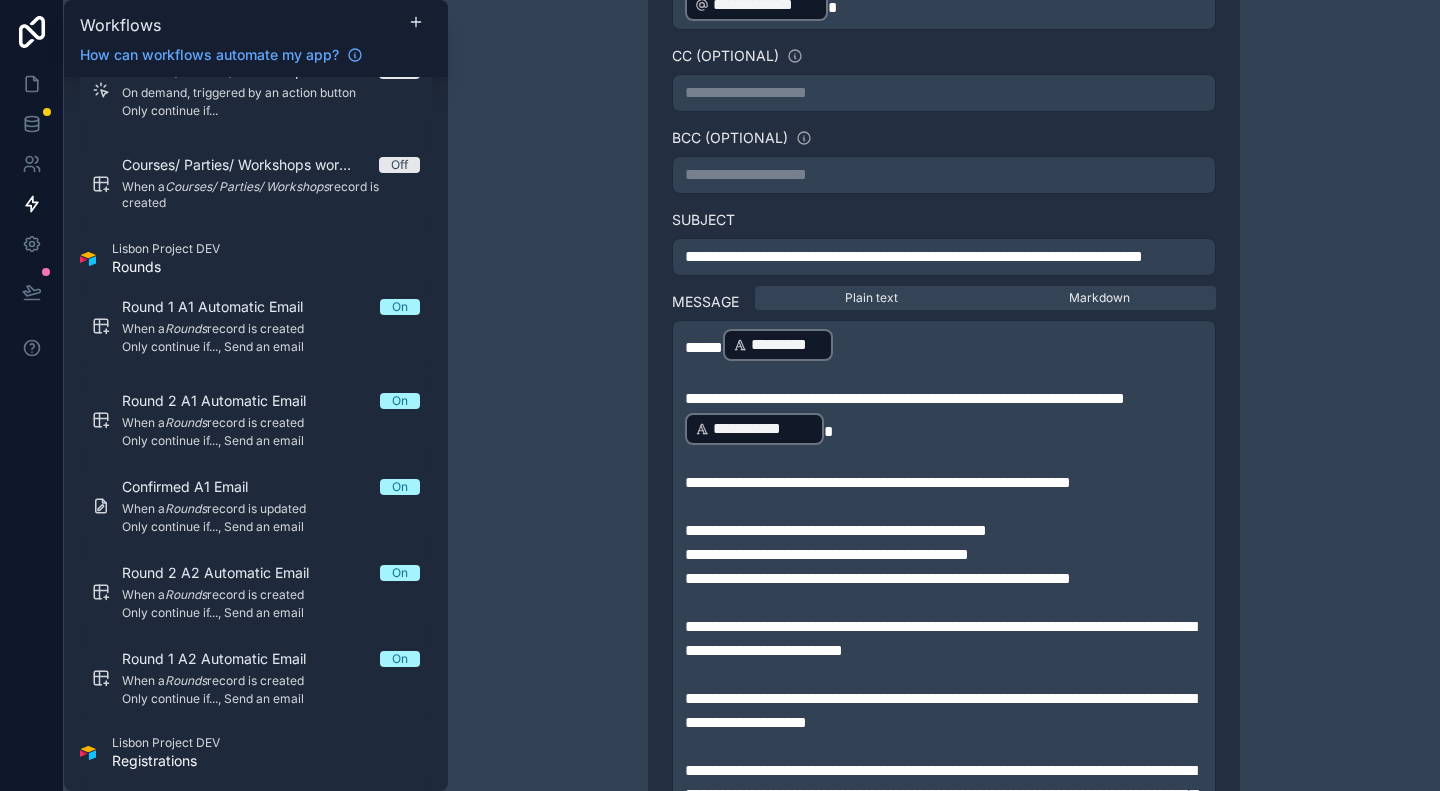 click on "**********" at bounding box center [944, 257] 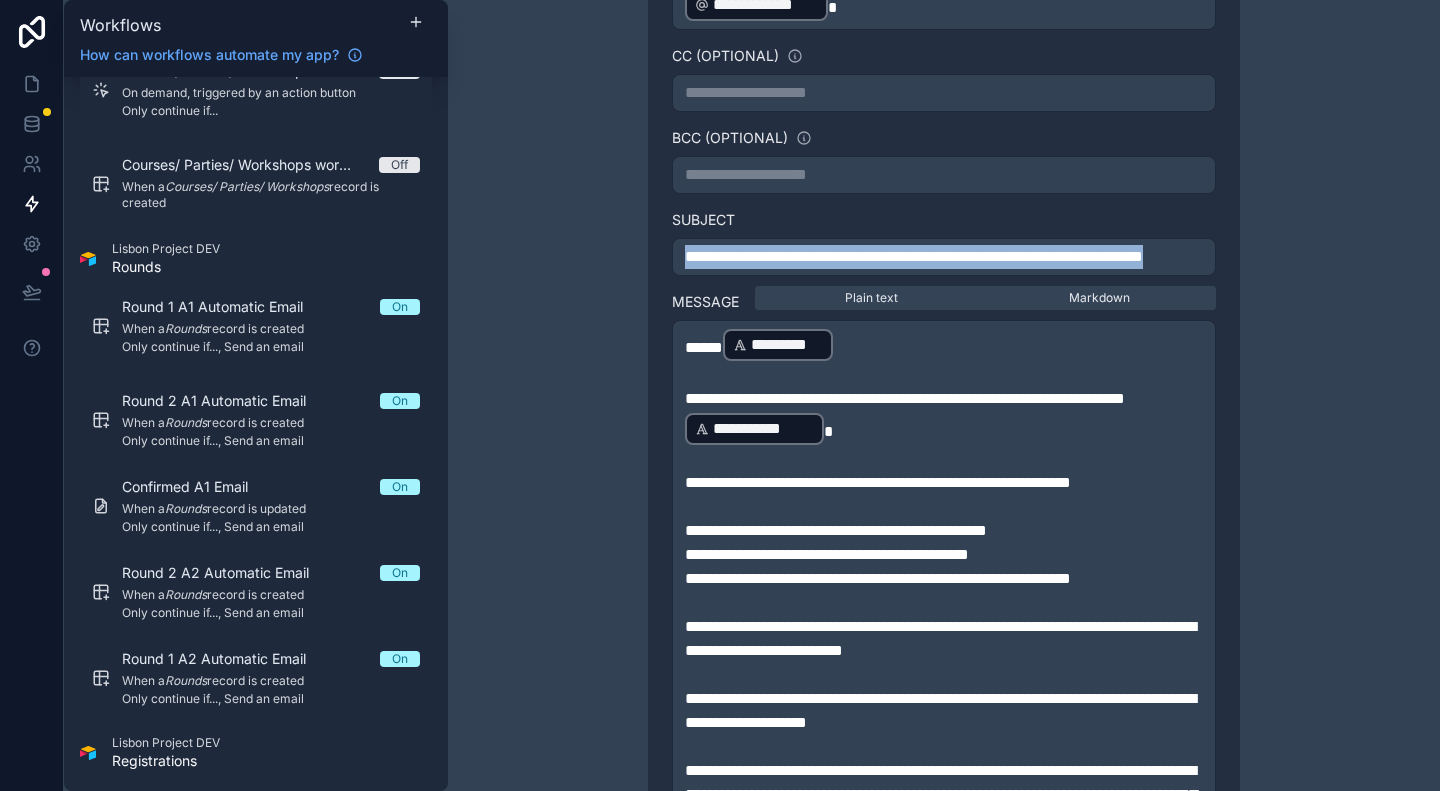 drag, startPoint x: 768, startPoint y: 278, endPoint x: 674, endPoint y: 253, distance: 97.26767 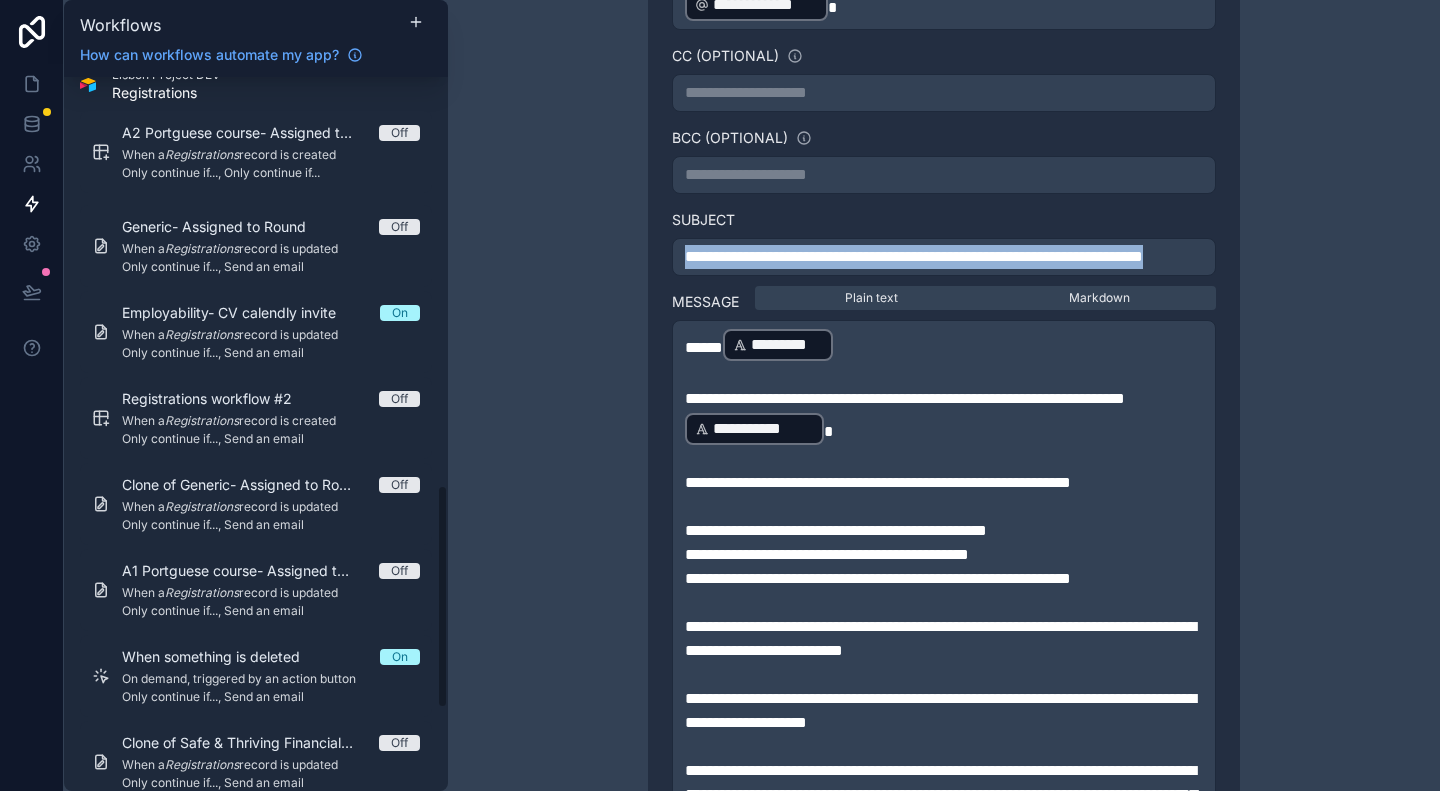 scroll, scrollTop: 1300, scrollLeft: 0, axis: vertical 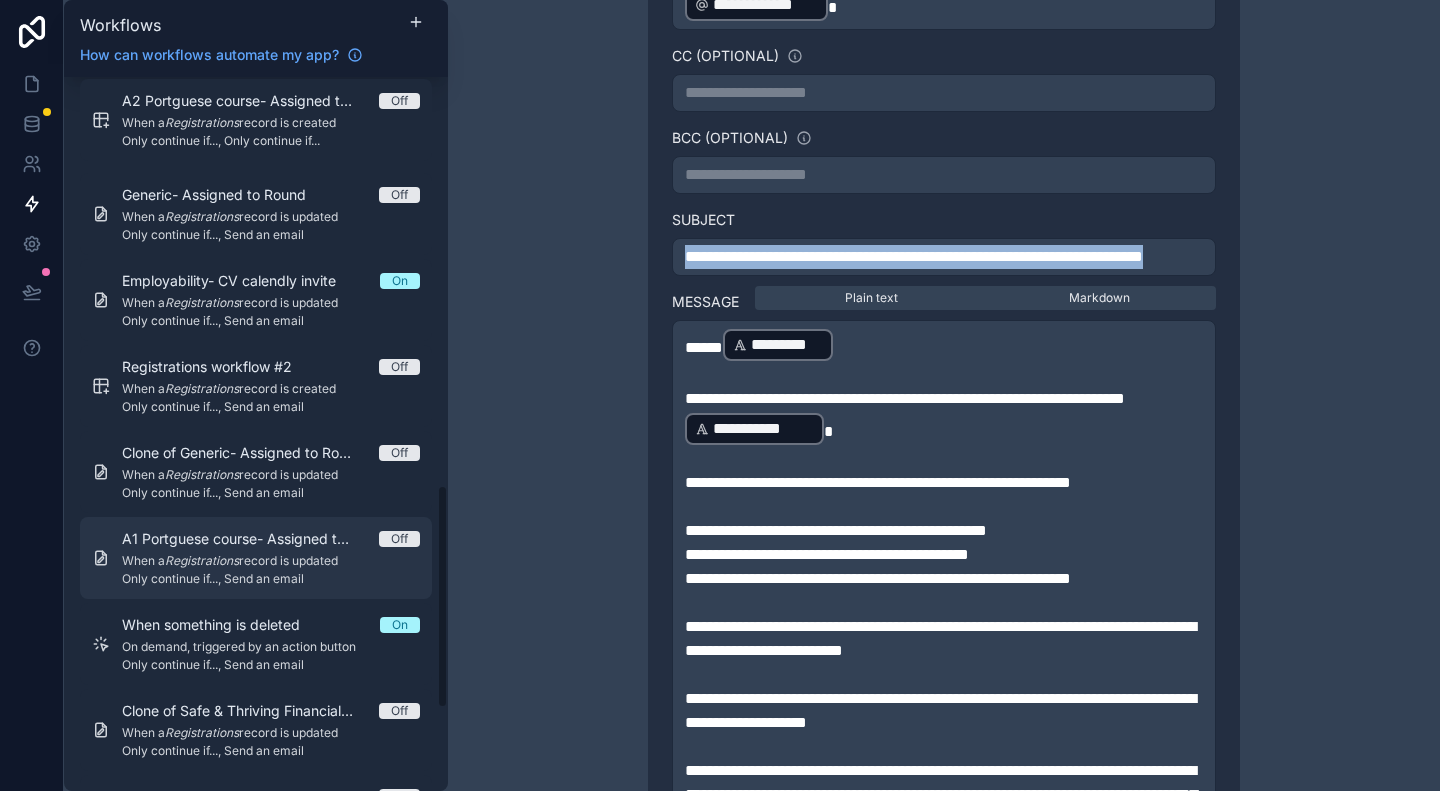 click on "A1 Portguese course- Assigned to Round Off When a  Registrations  record is updated Only continue if..., Send an email" at bounding box center [271, 558] 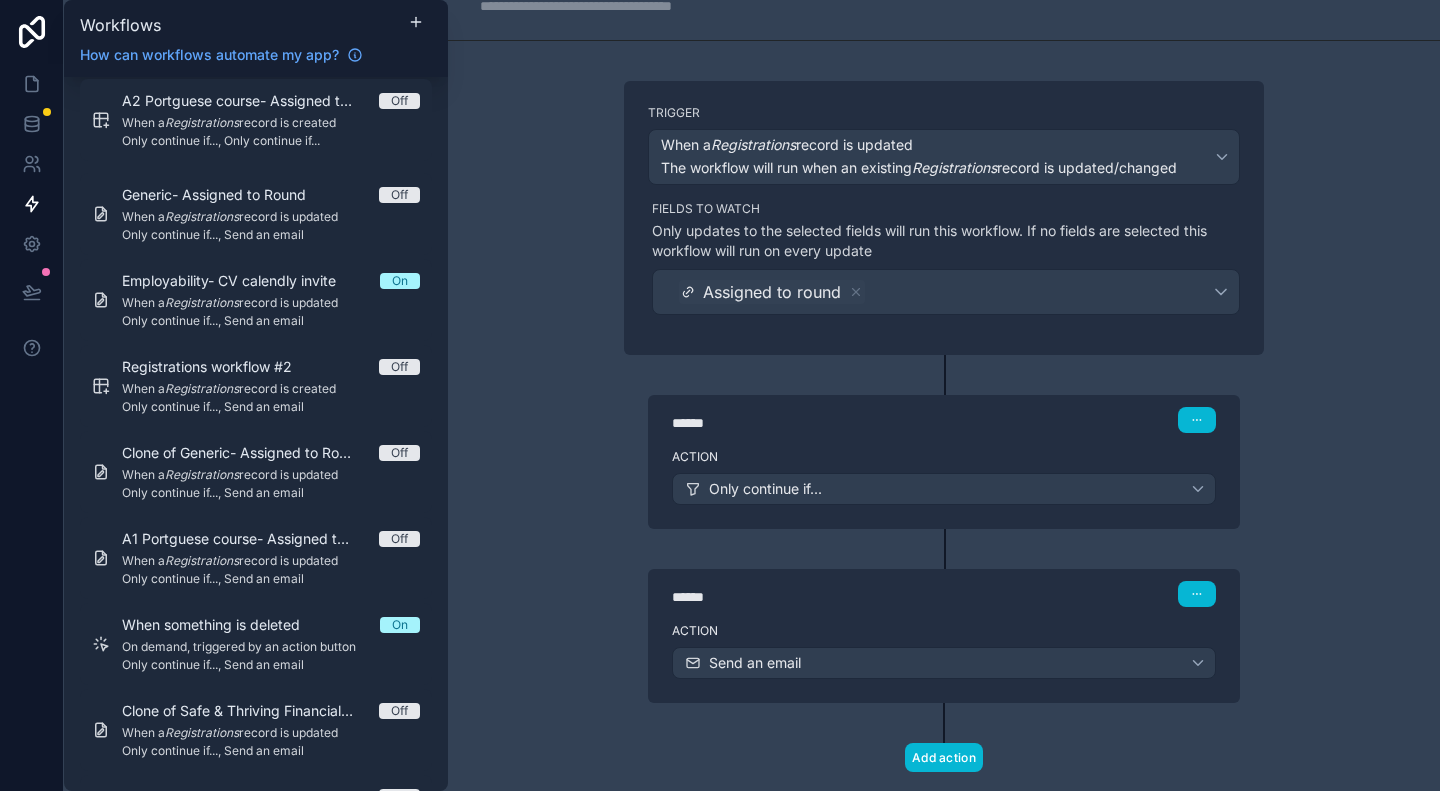 scroll, scrollTop: 108, scrollLeft: 0, axis: vertical 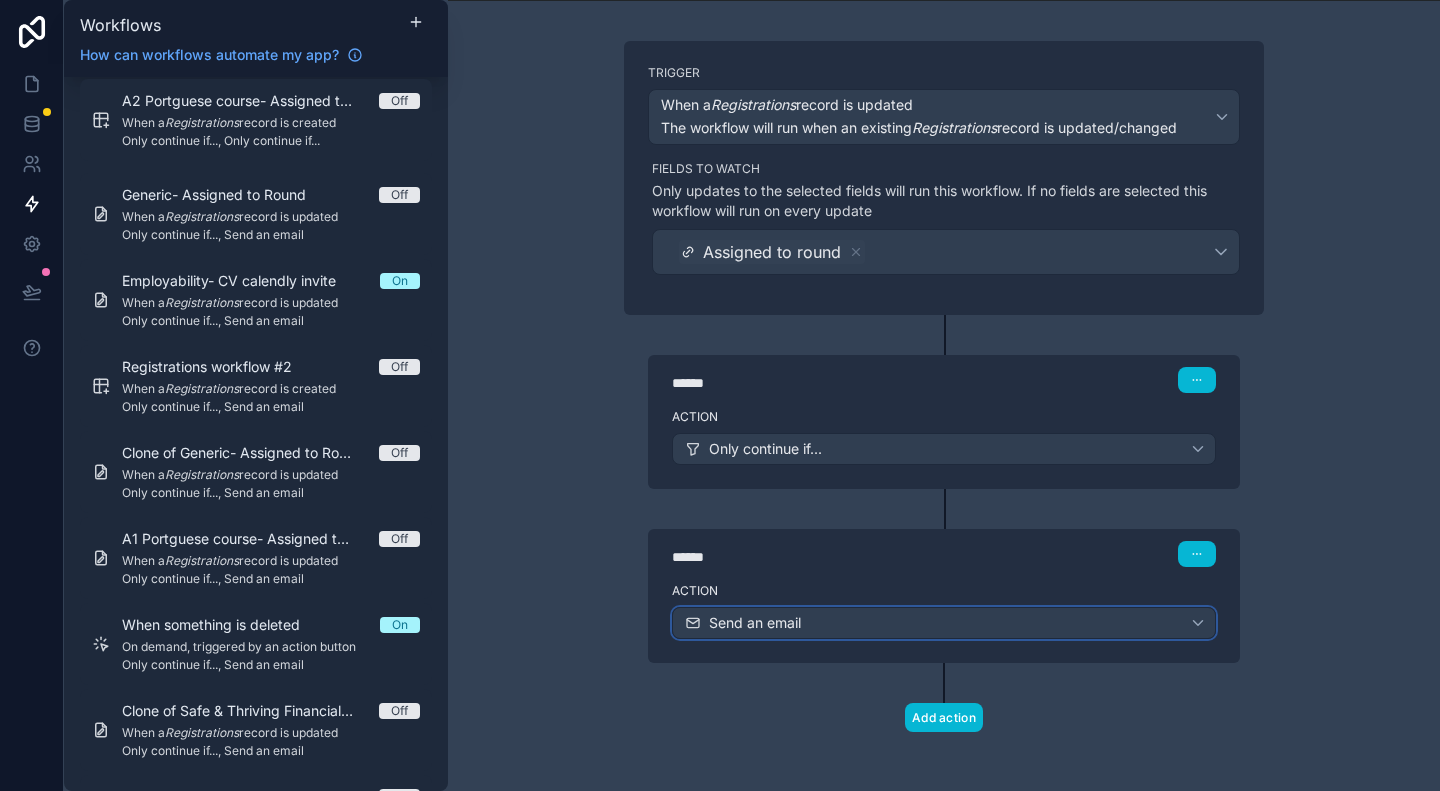 click on "Send an email" at bounding box center [755, 623] 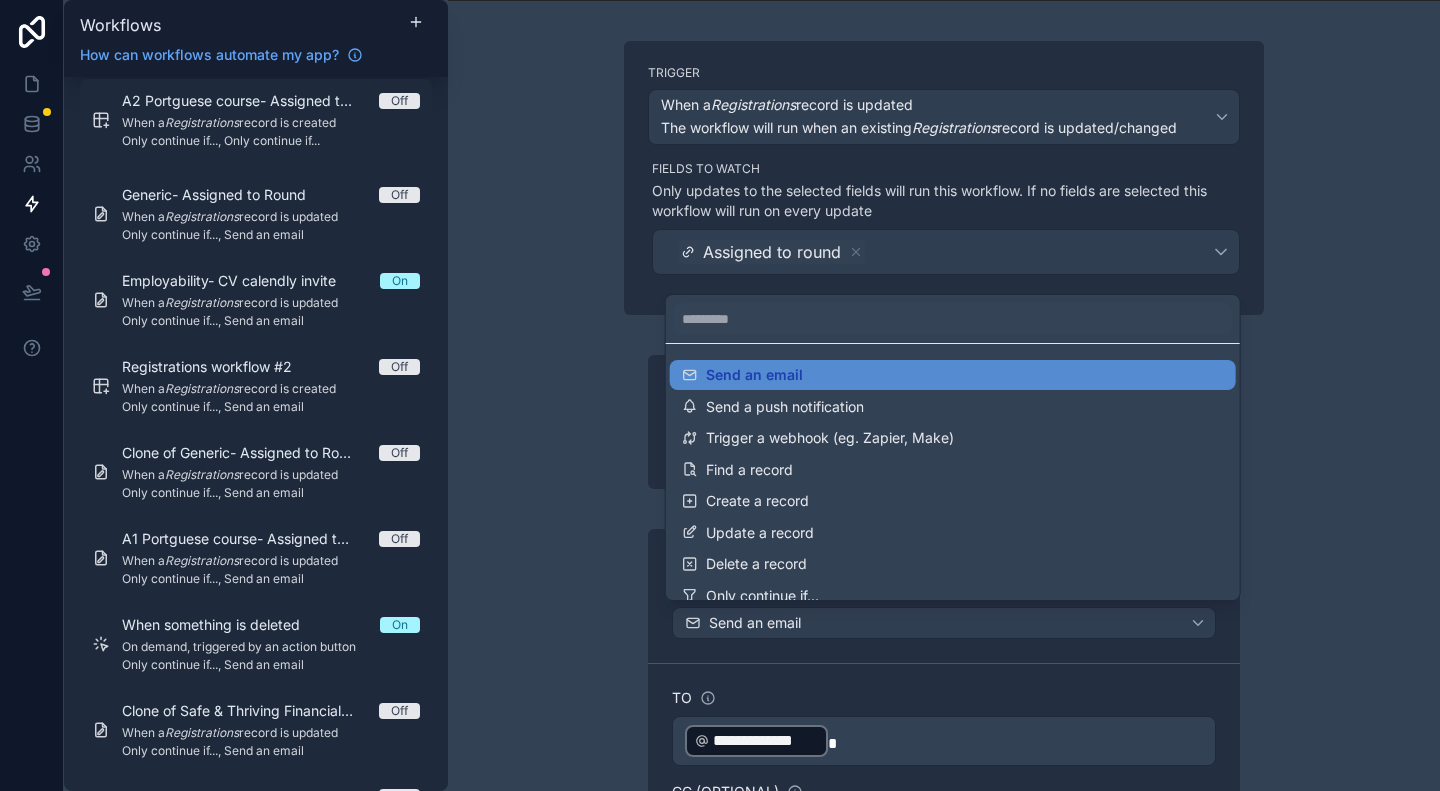 click at bounding box center [720, 395] 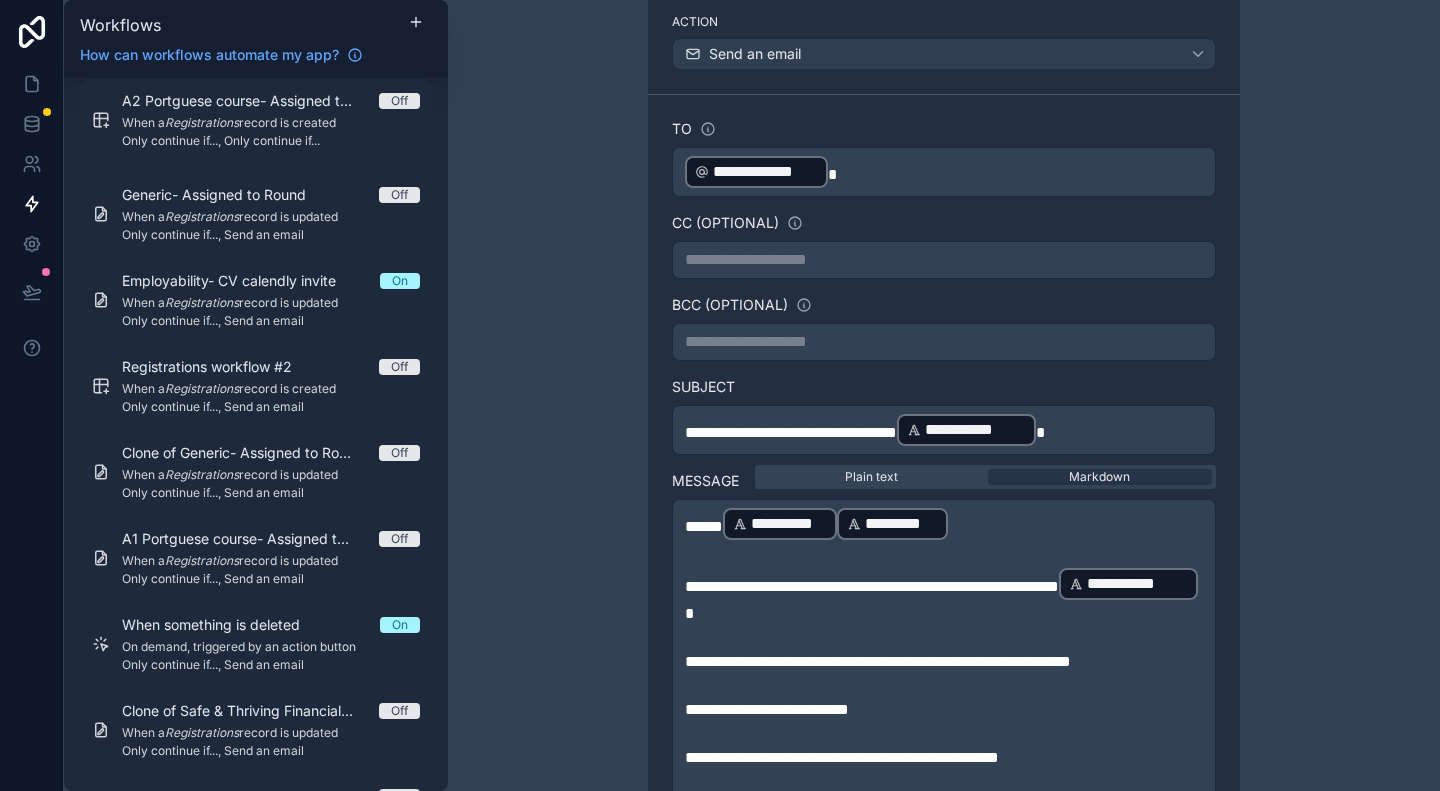 scroll, scrollTop: 708, scrollLeft: 0, axis: vertical 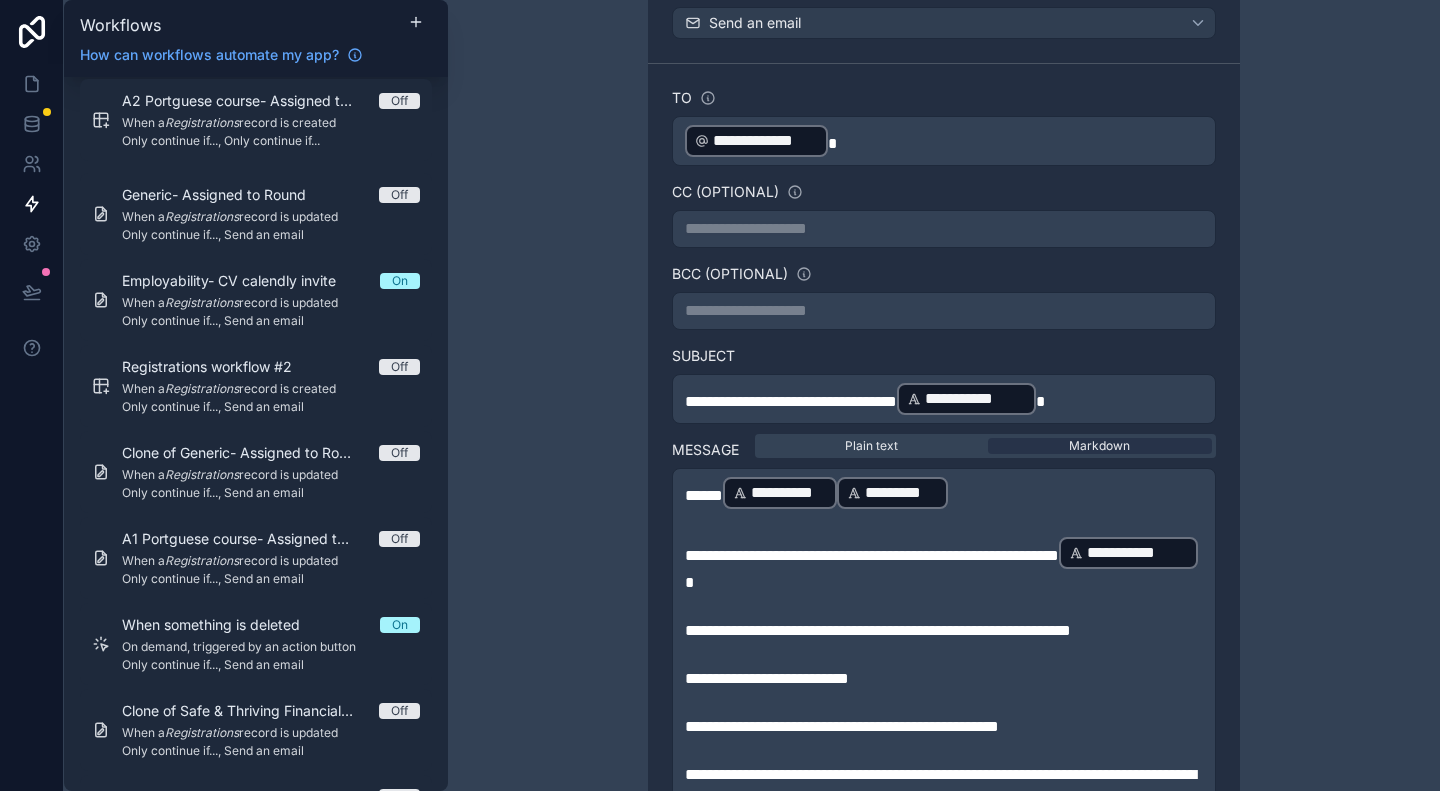 click on "**********" at bounding box center [944, 399] 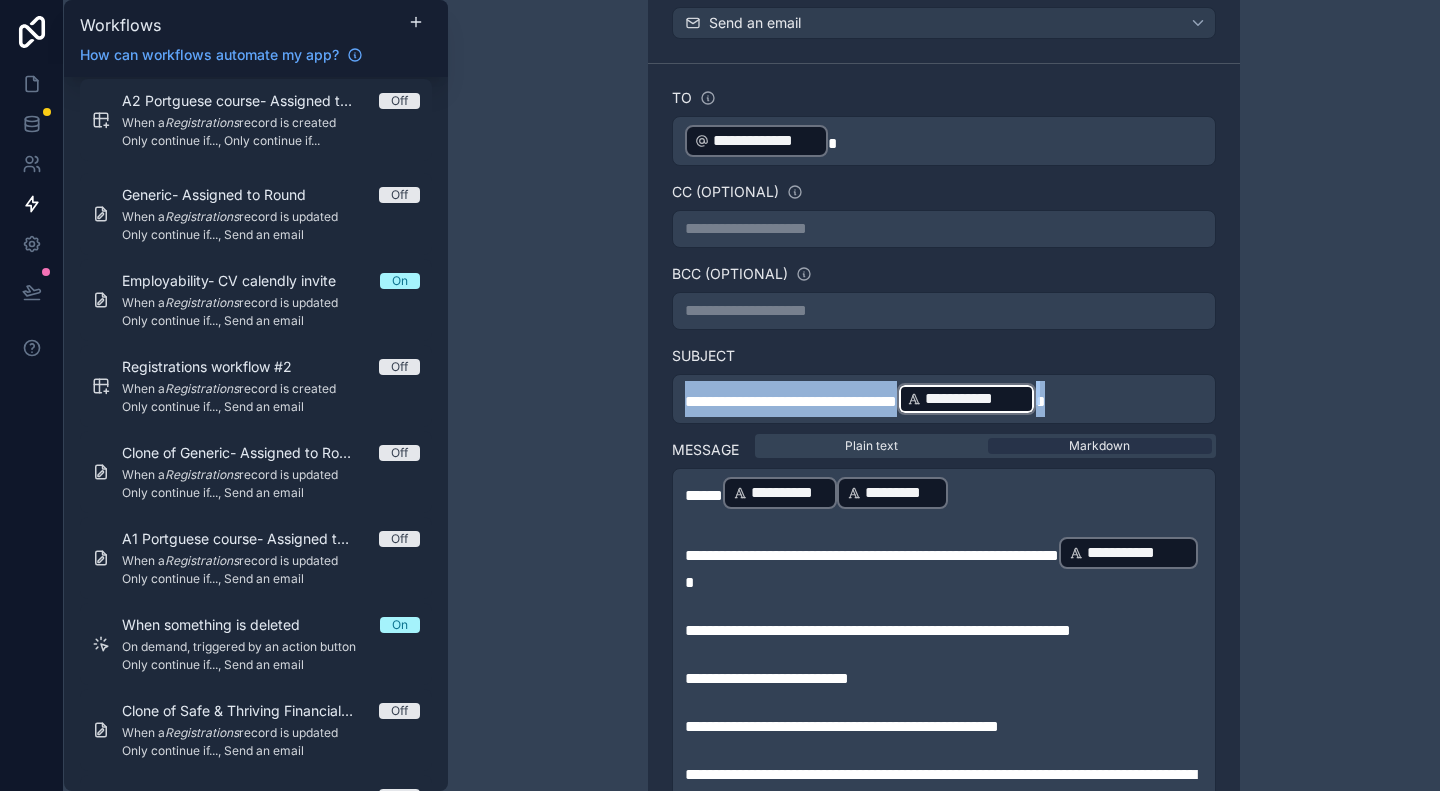 drag, startPoint x: 1122, startPoint y: 394, endPoint x: 676, endPoint y: 390, distance: 446.01794 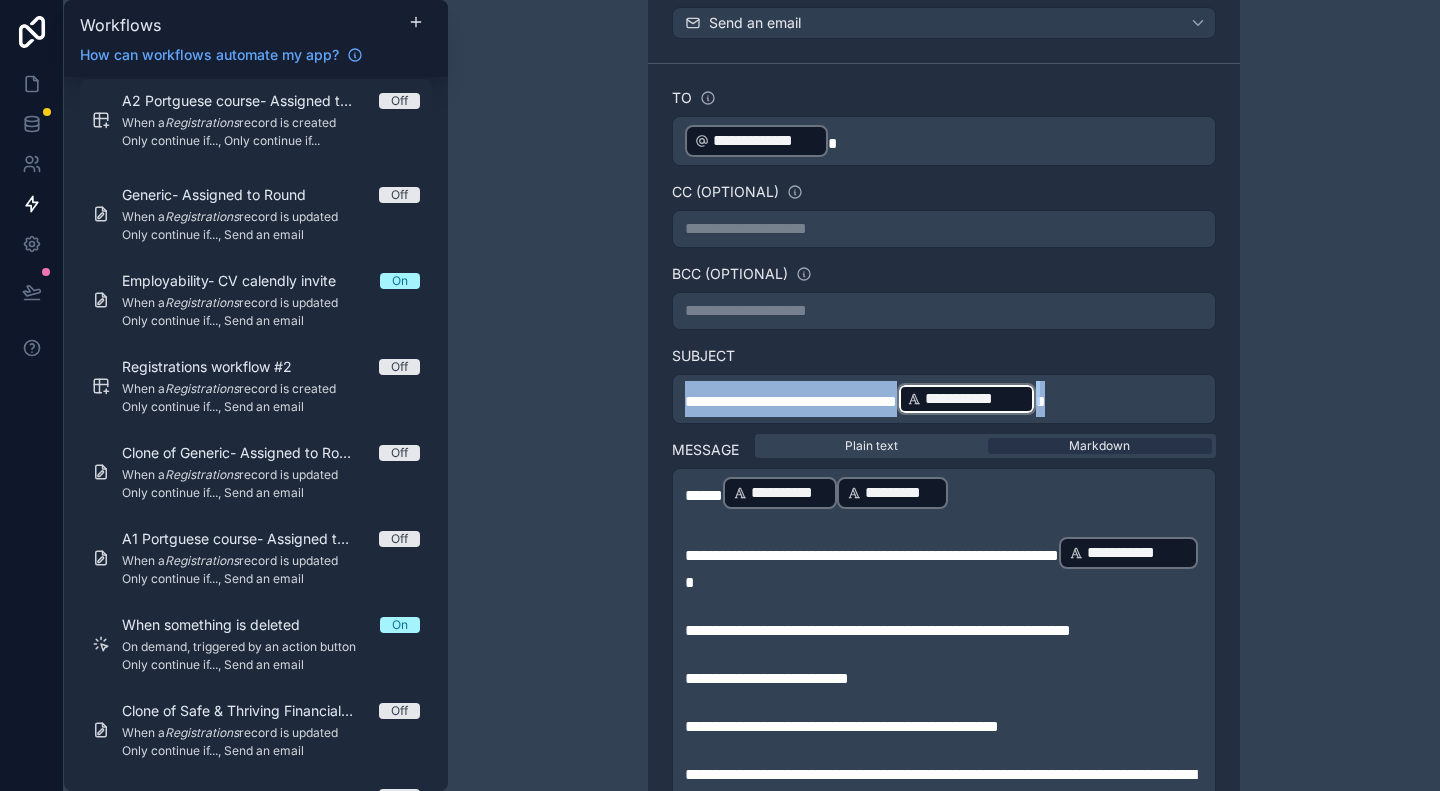 click on "**********" at bounding box center [944, 399] 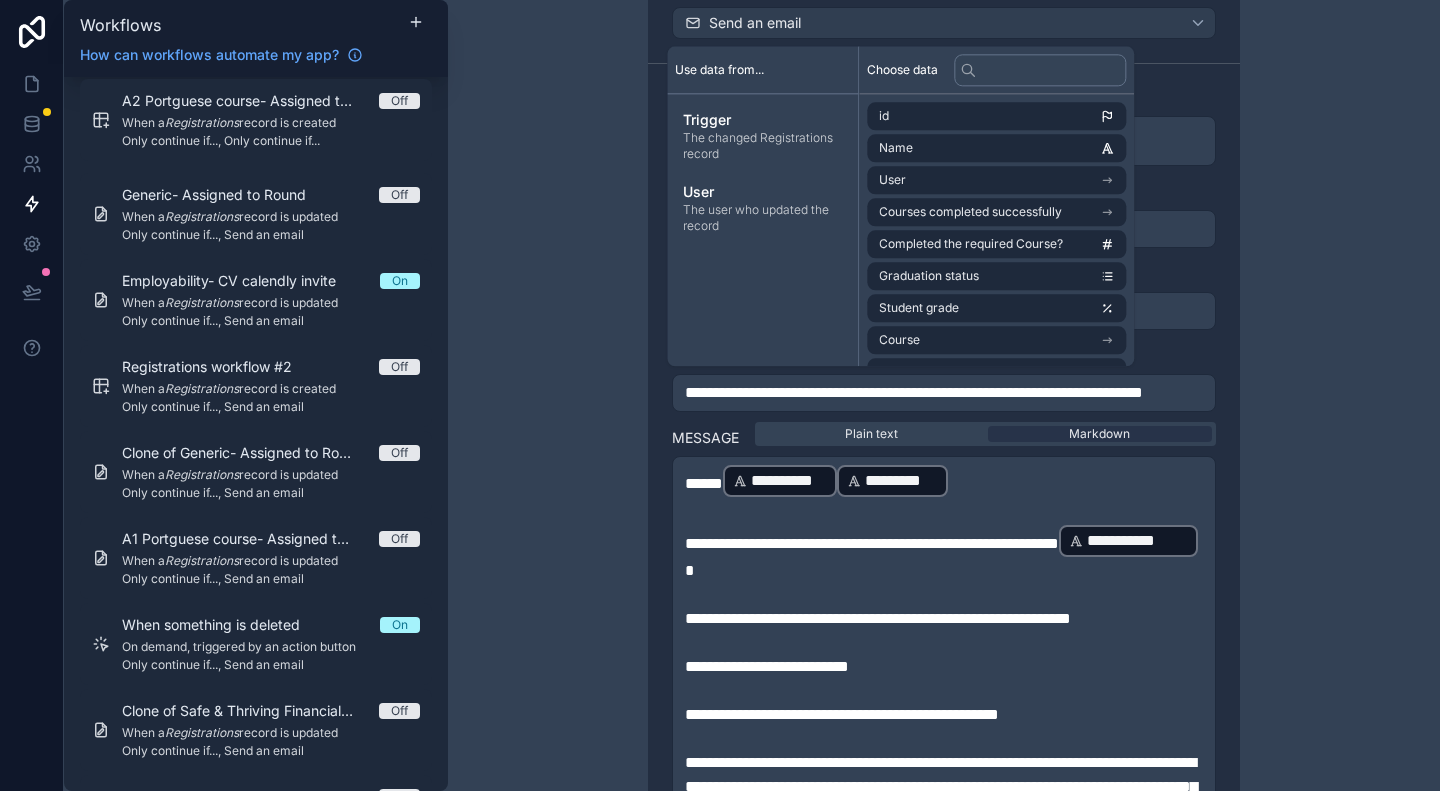click on "**********" at bounding box center (944, 395) 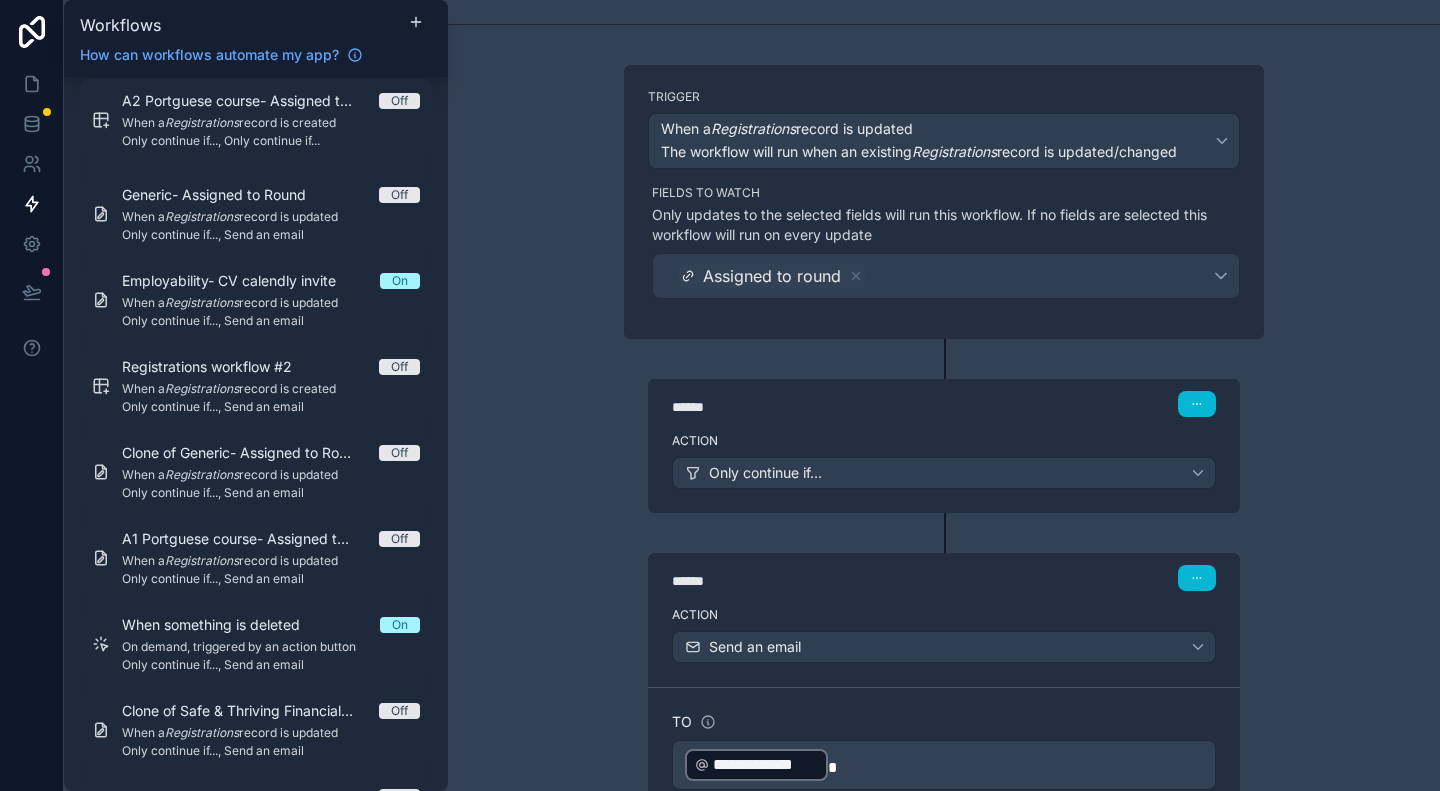 scroll, scrollTop: 0, scrollLeft: 0, axis: both 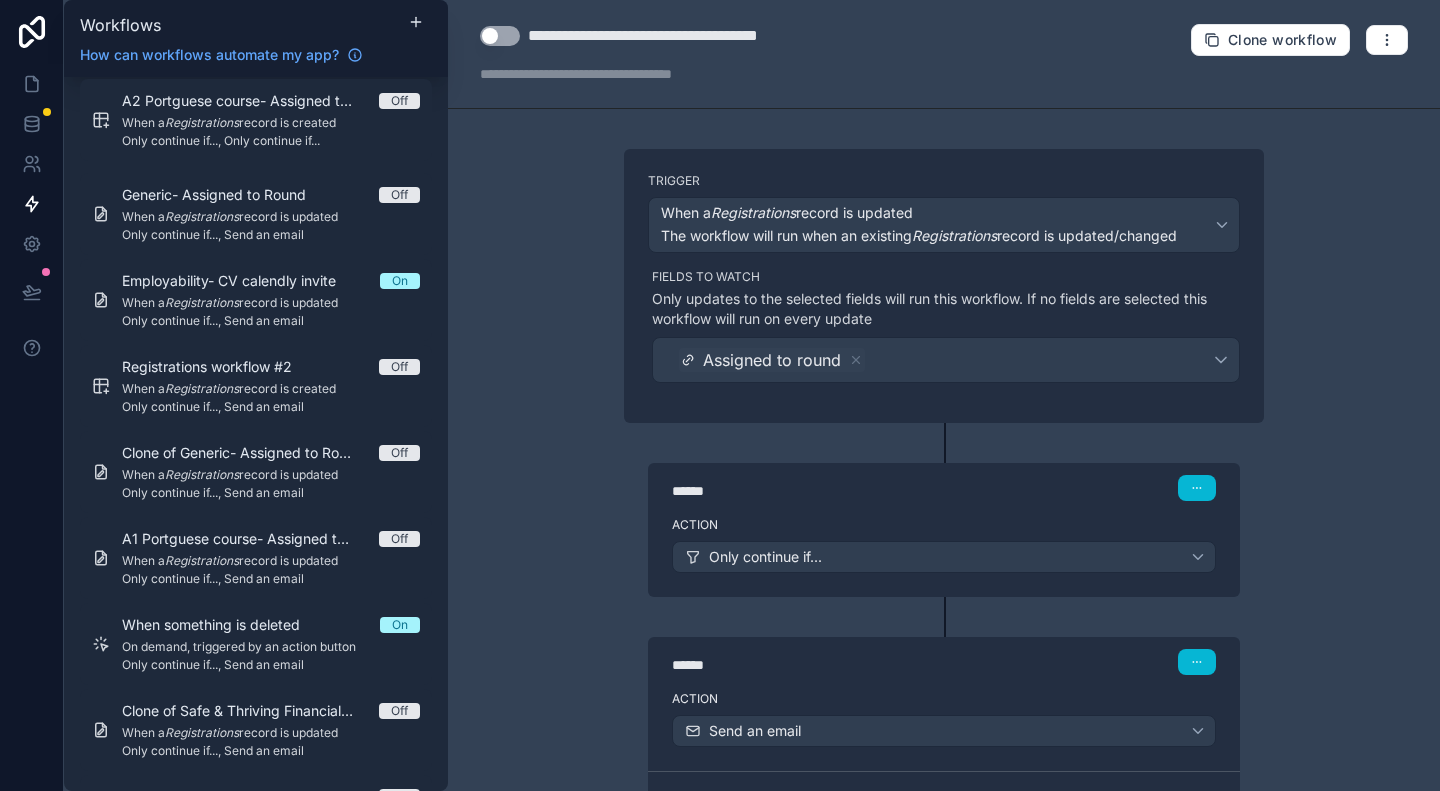 click on "**********" at bounding box center [691, 36] 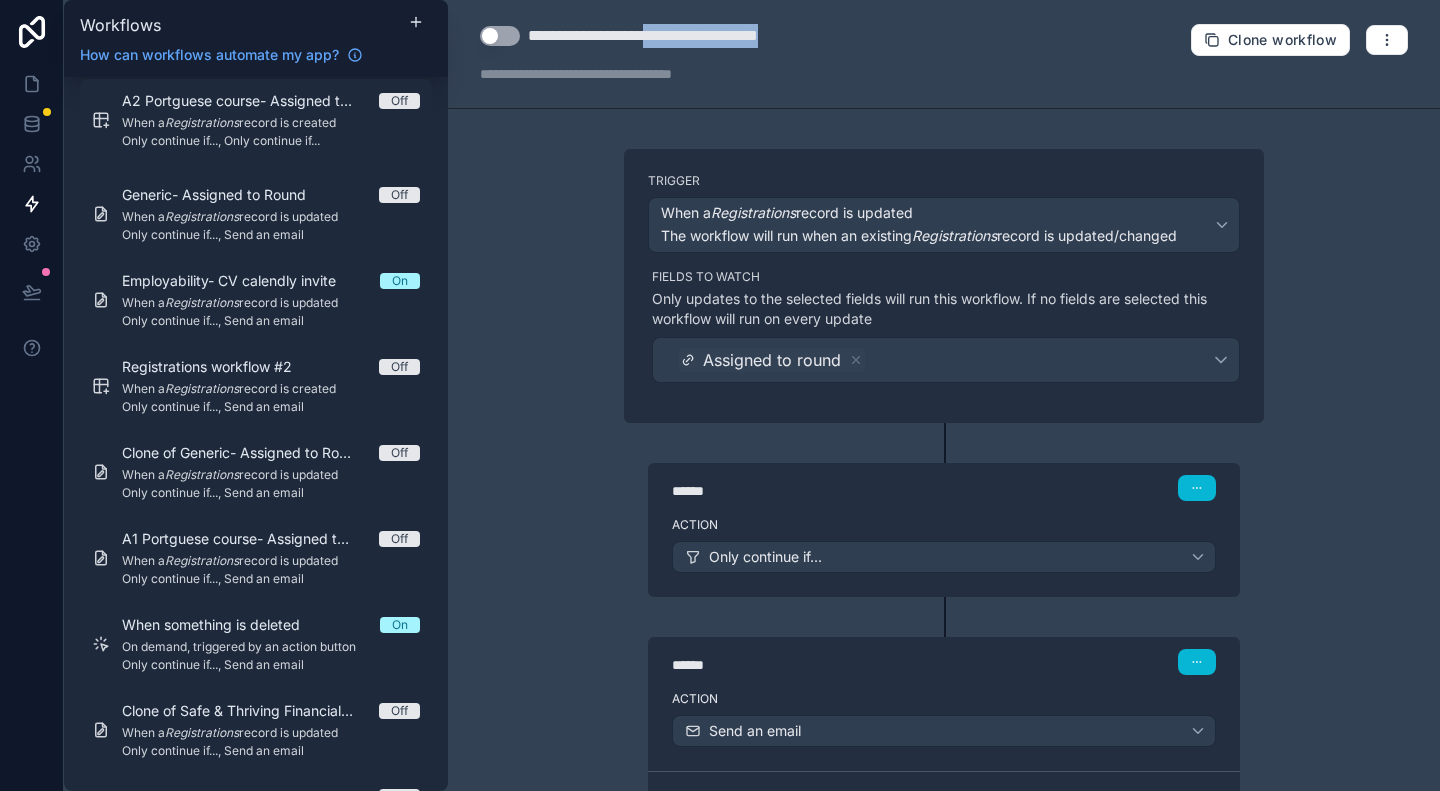 drag, startPoint x: 685, startPoint y: 39, endPoint x: 872, endPoint y: 46, distance: 187.13097 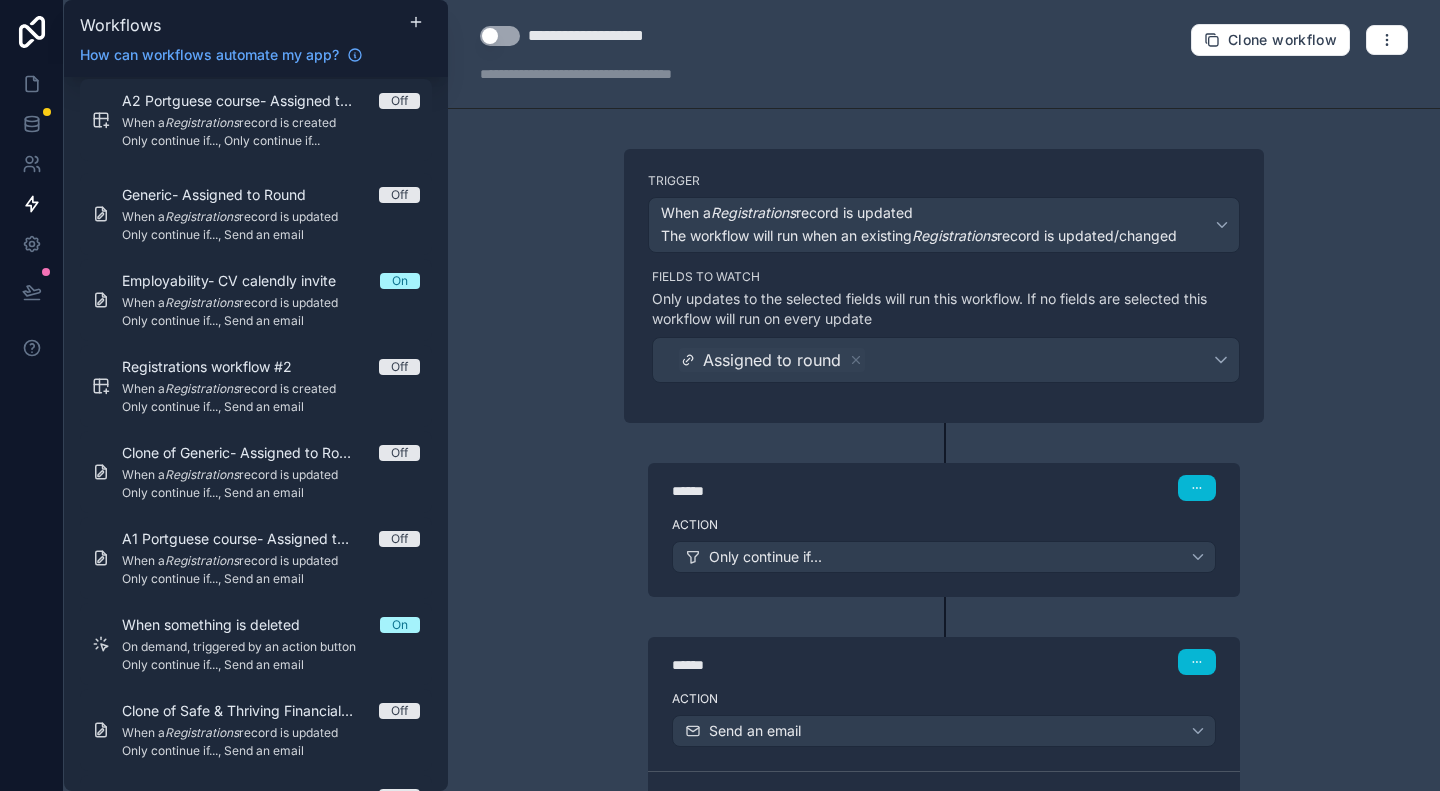 click on "**********" at bounding box center (613, 36) 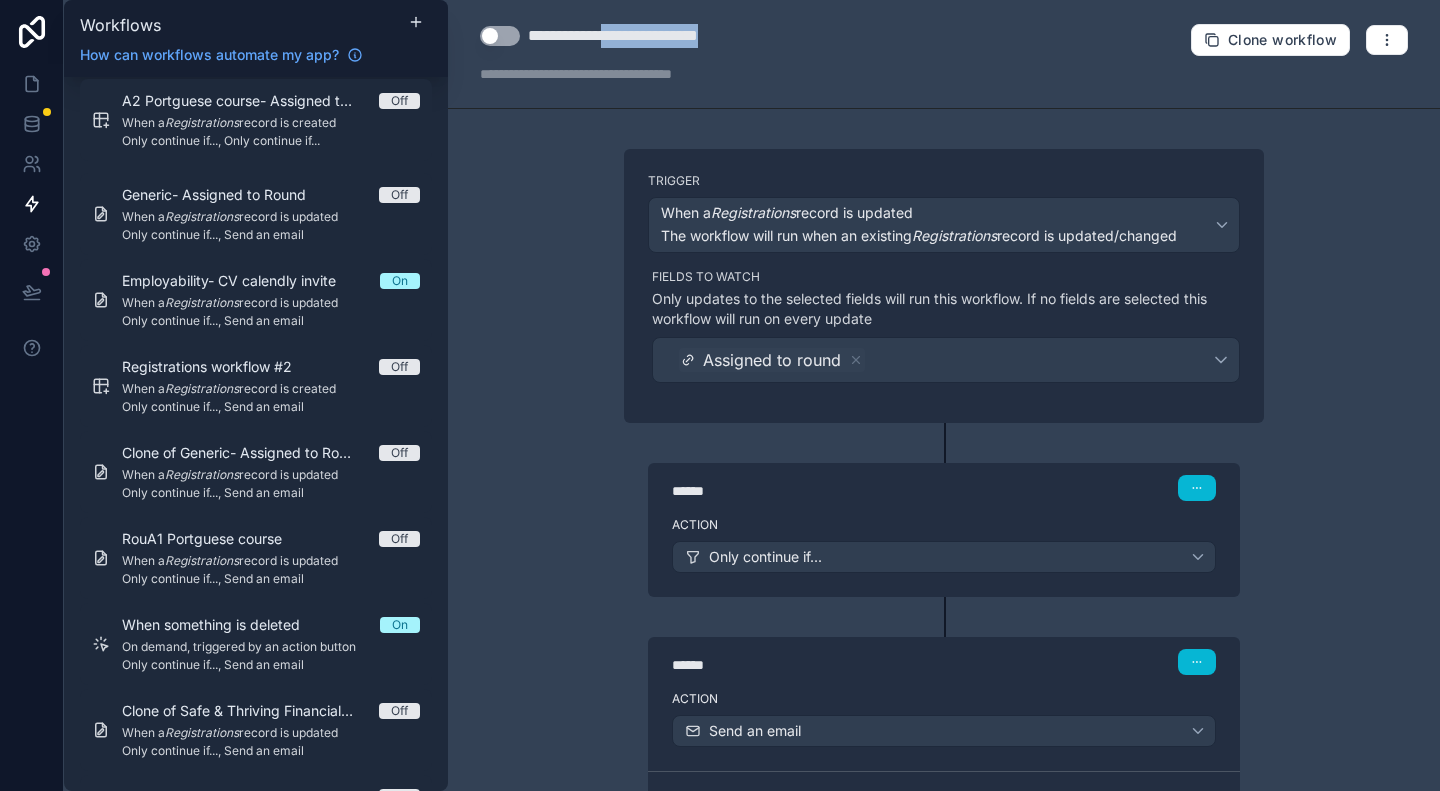 drag, startPoint x: 620, startPoint y: 38, endPoint x: 780, endPoint y: 38, distance: 160 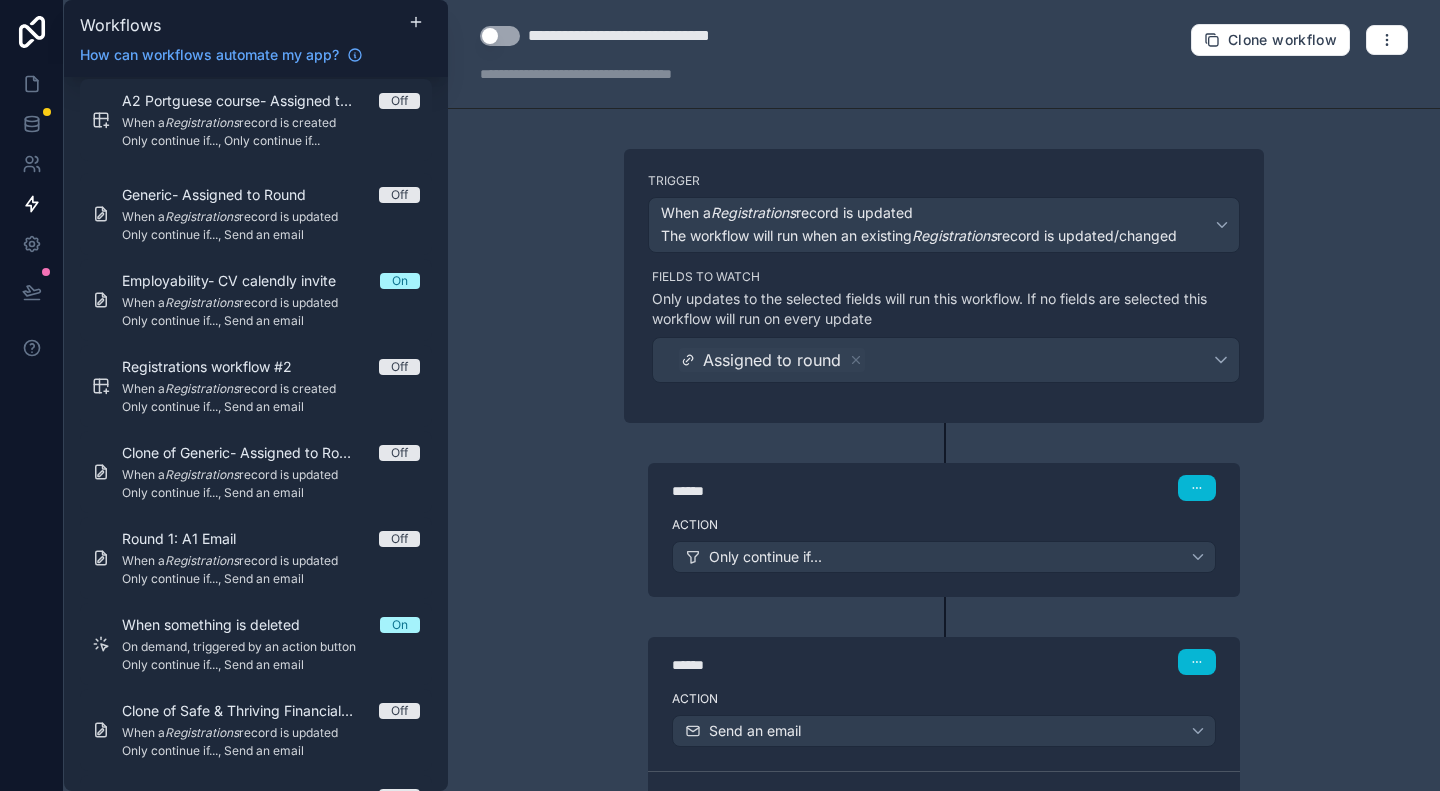 click on "**********" at bounding box center [944, 395] 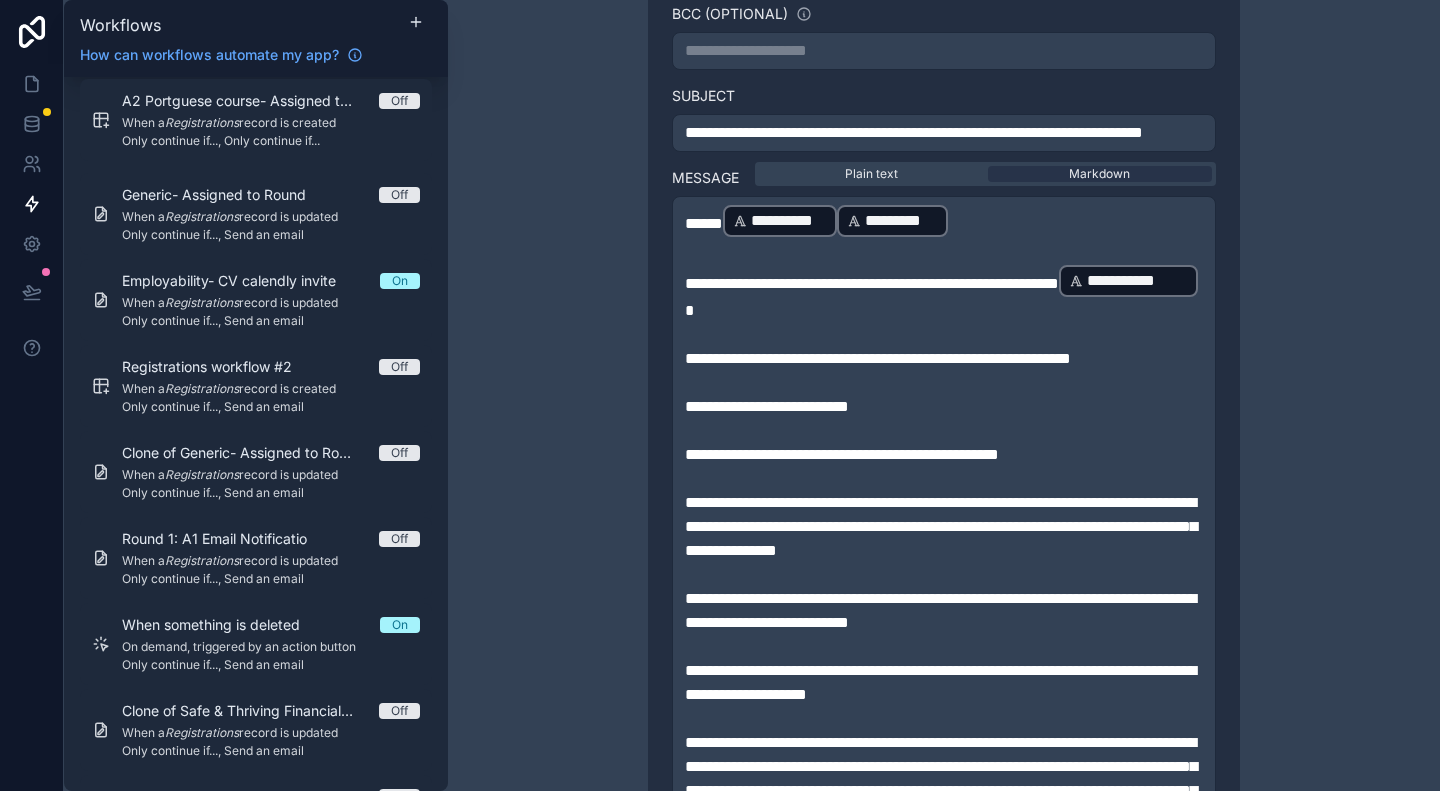 scroll, scrollTop: 1000, scrollLeft: 0, axis: vertical 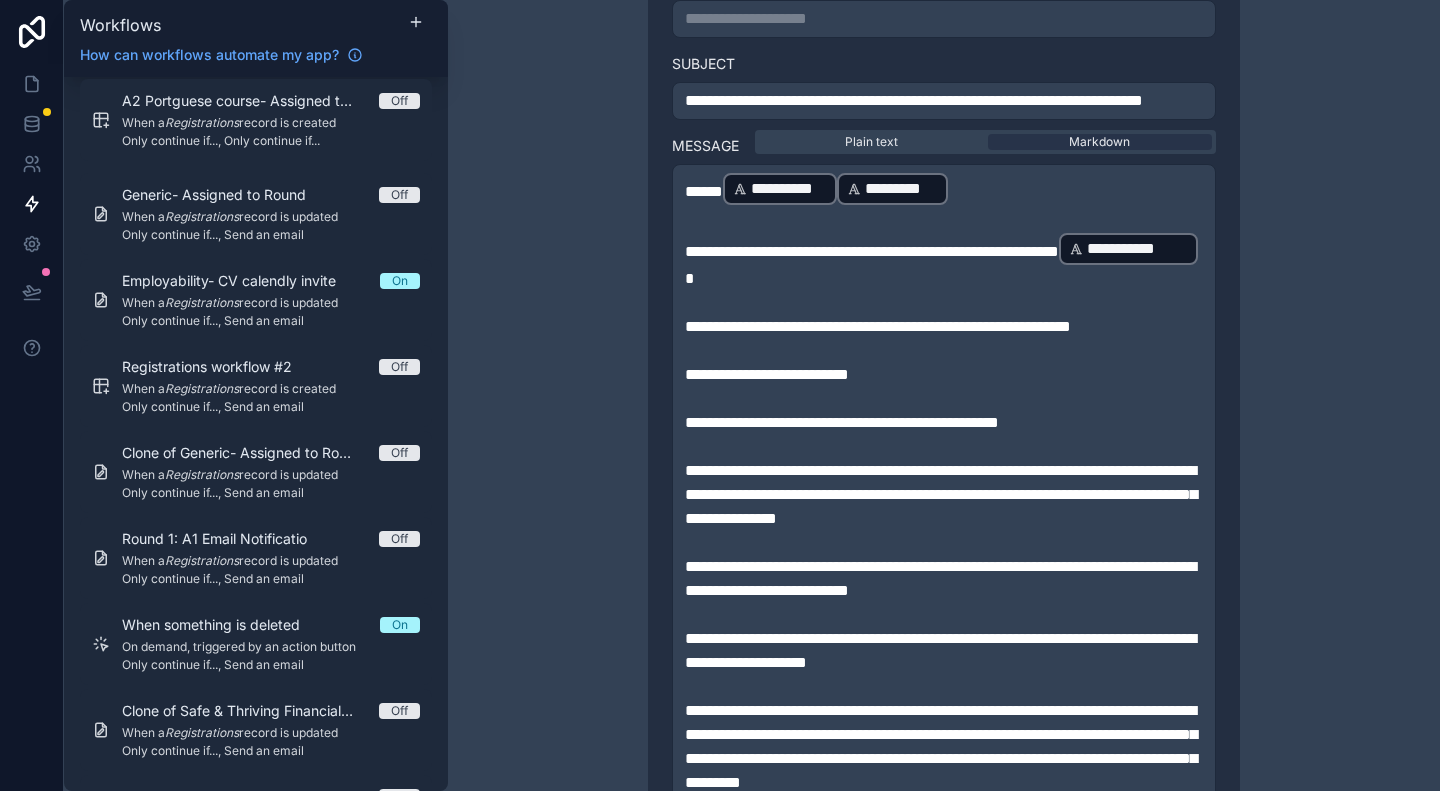click on "**********" at bounding box center [944, 189] 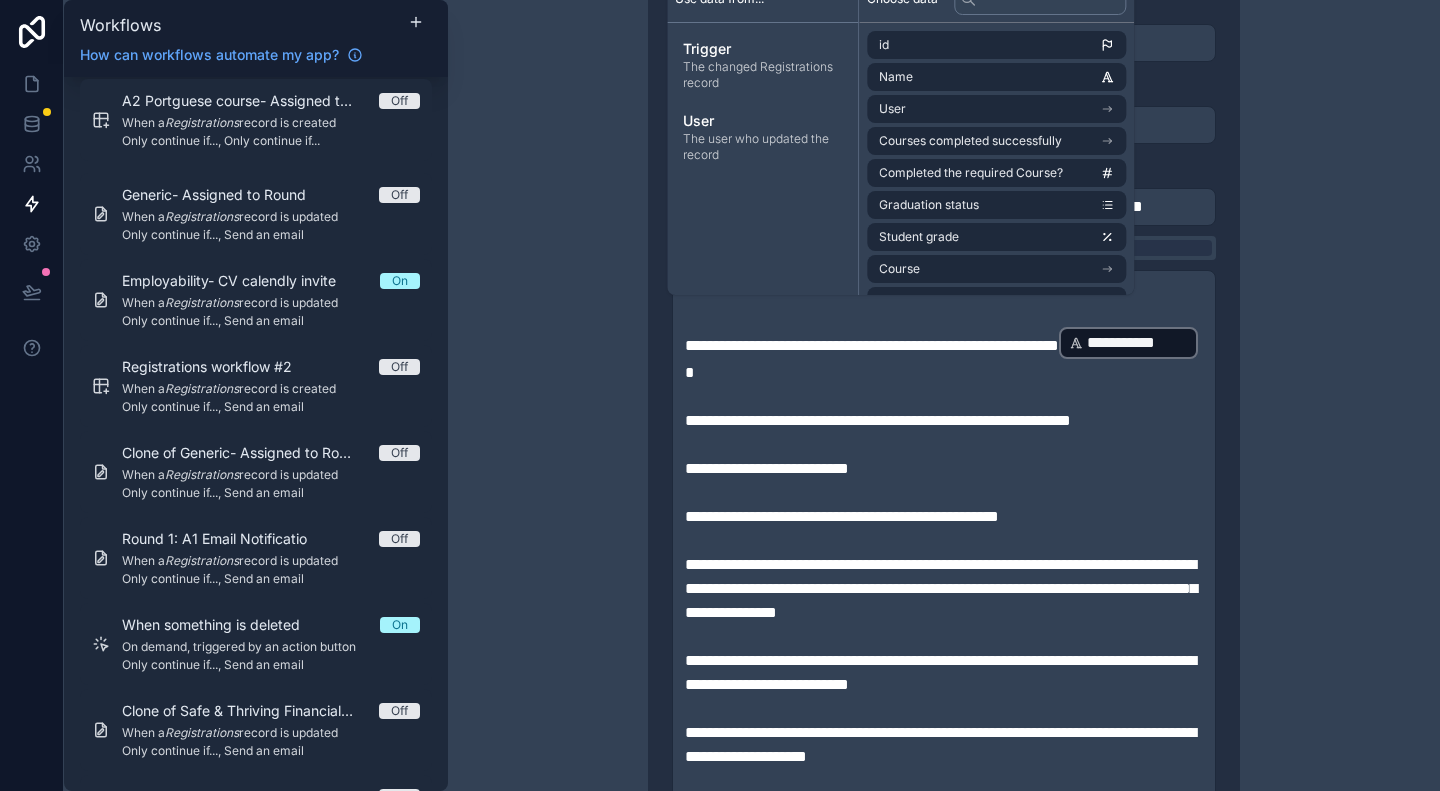 scroll, scrollTop: 800, scrollLeft: 0, axis: vertical 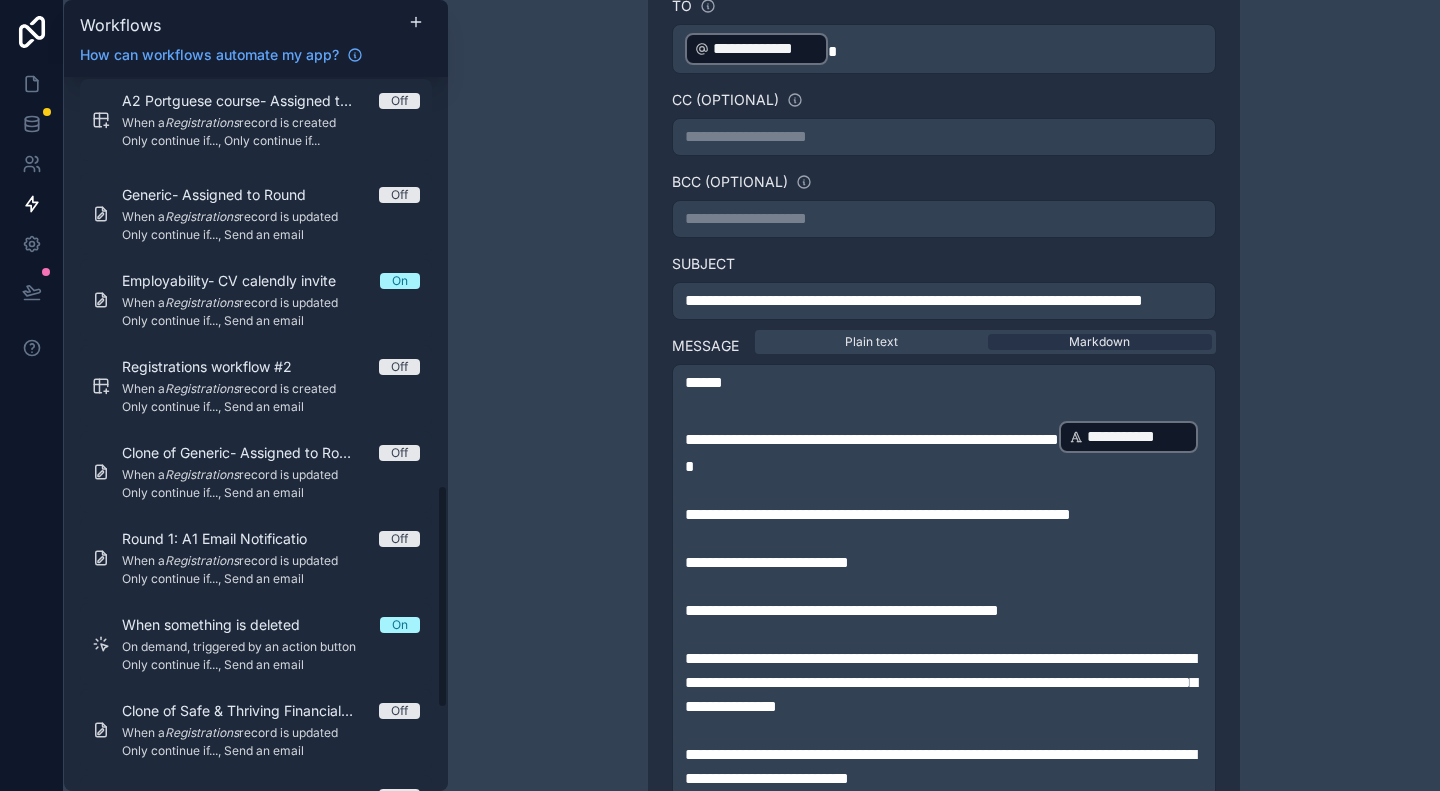 click on "**********" at bounding box center [944, 395] 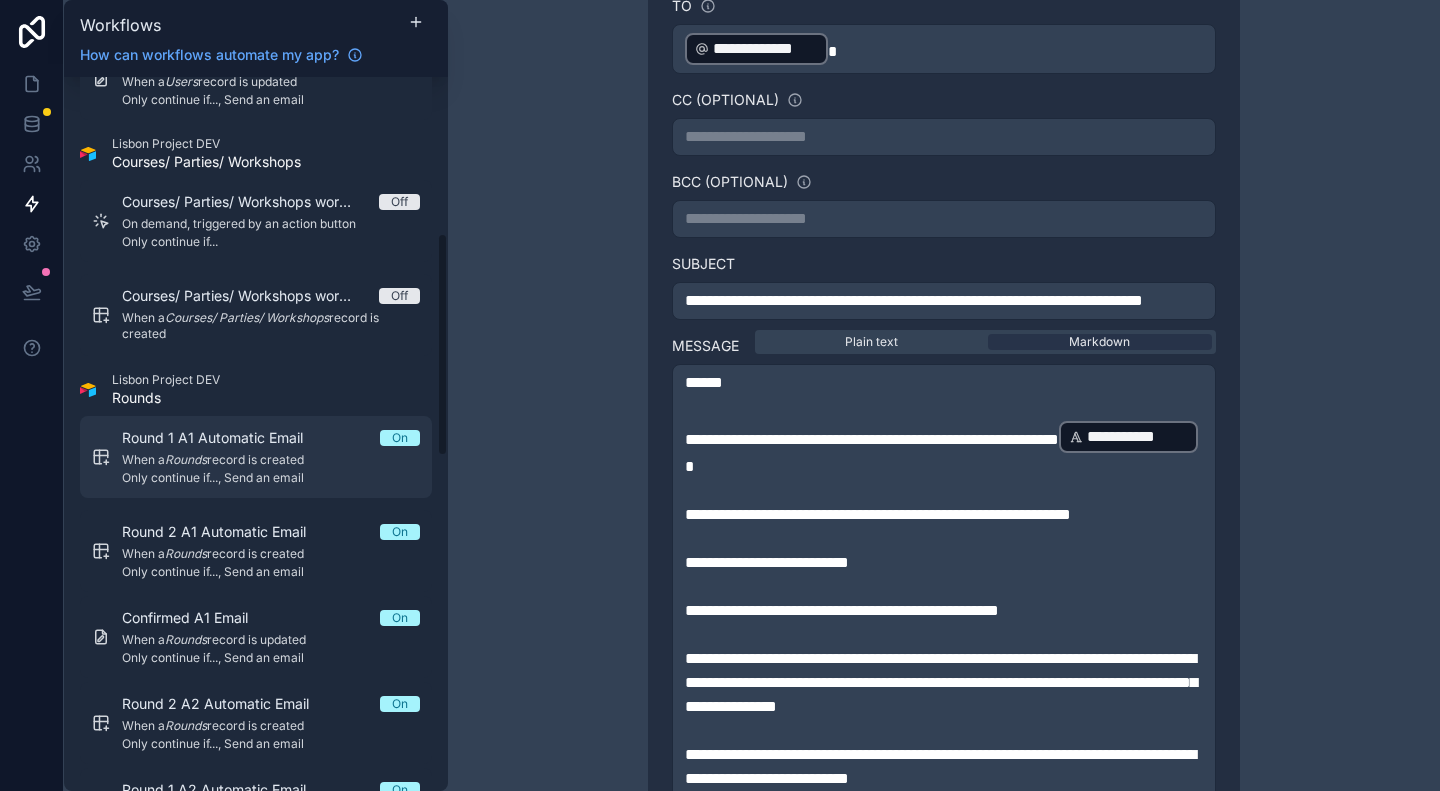 scroll, scrollTop: 500, scrollLeft: 0, axis: vertical 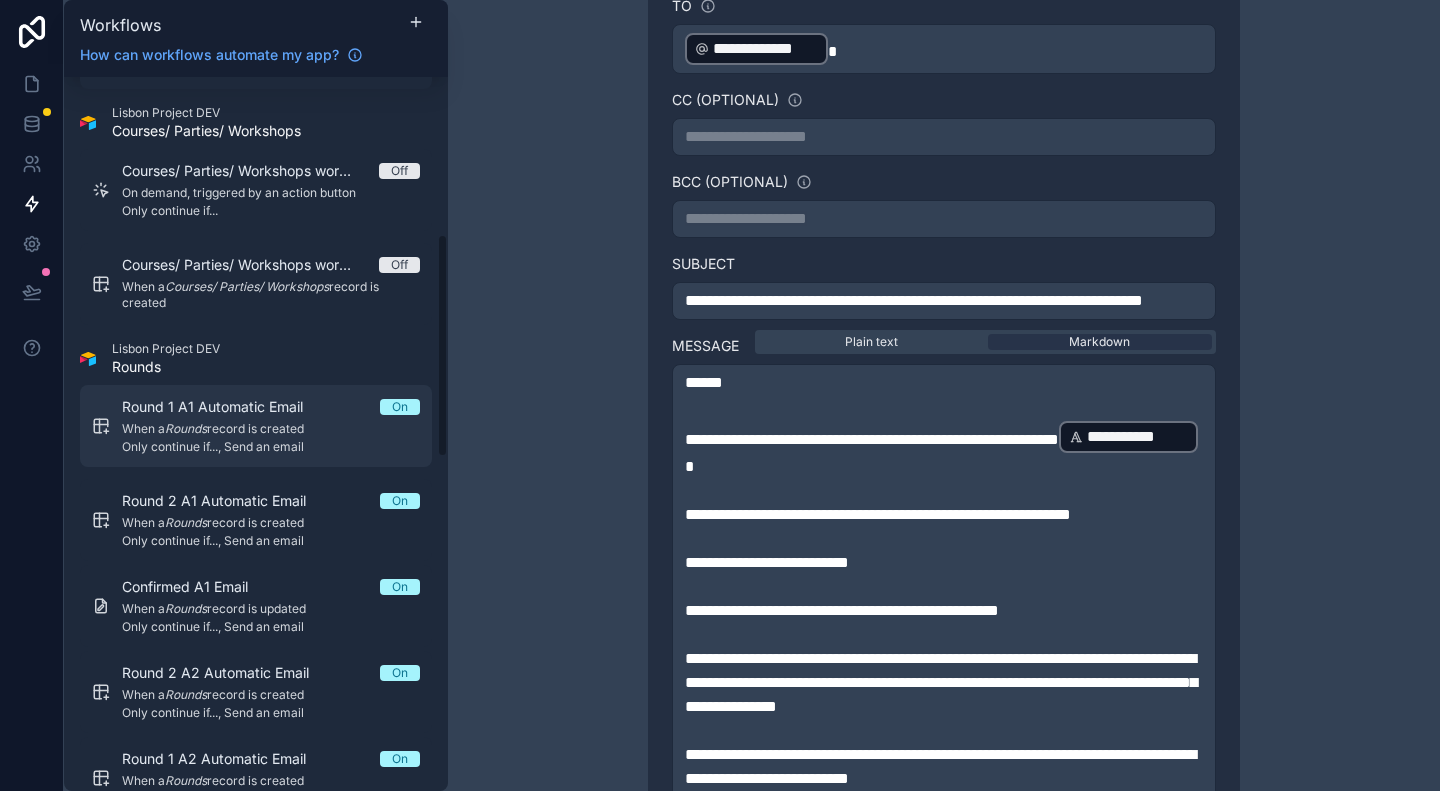 click on "Round 1 A1 Automatic Email On When a  Rounds  record is created Only continue if..., Send an email" at bounding box center (271, 426) 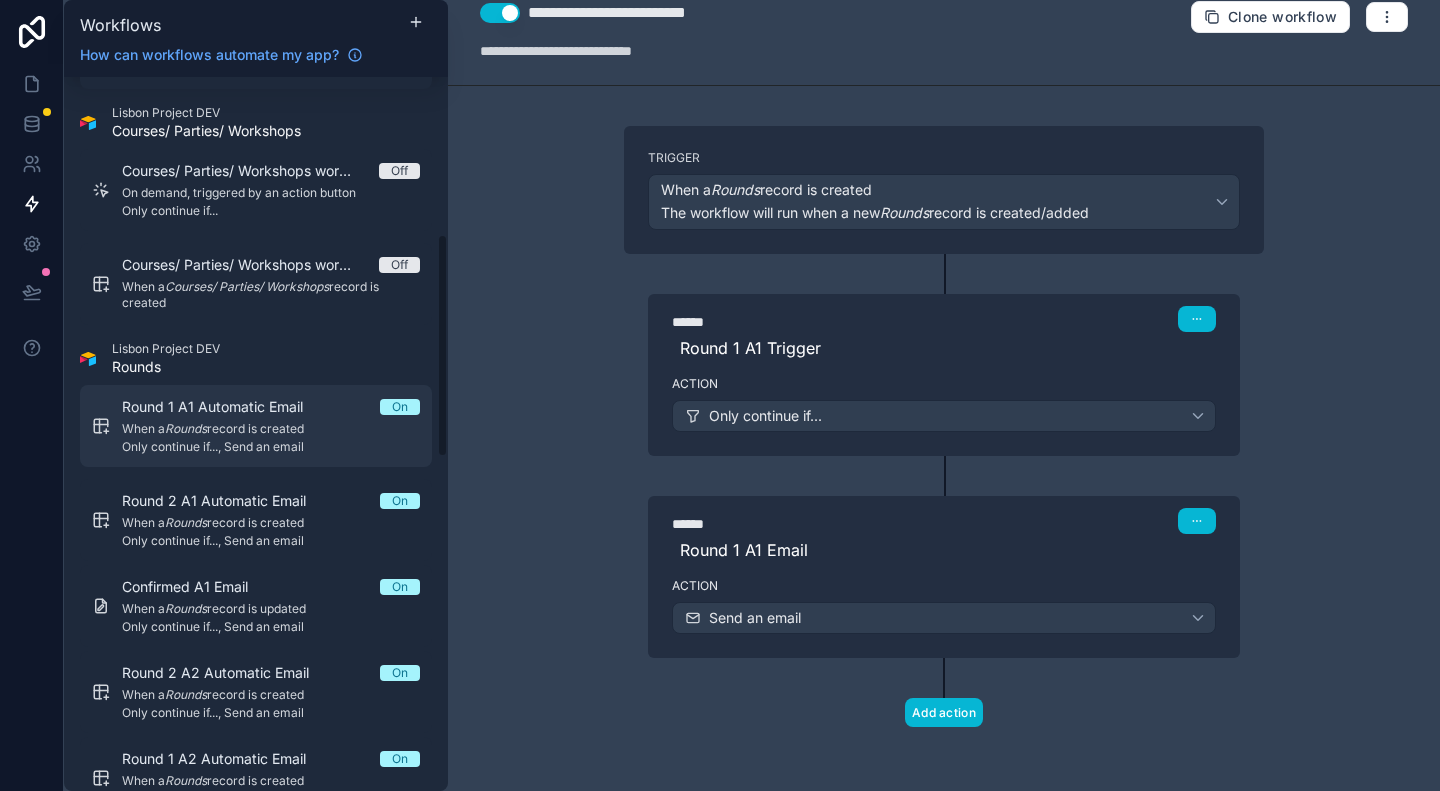 scroll, scrollTop: 19, scrollLeft: 0, axis: vertical 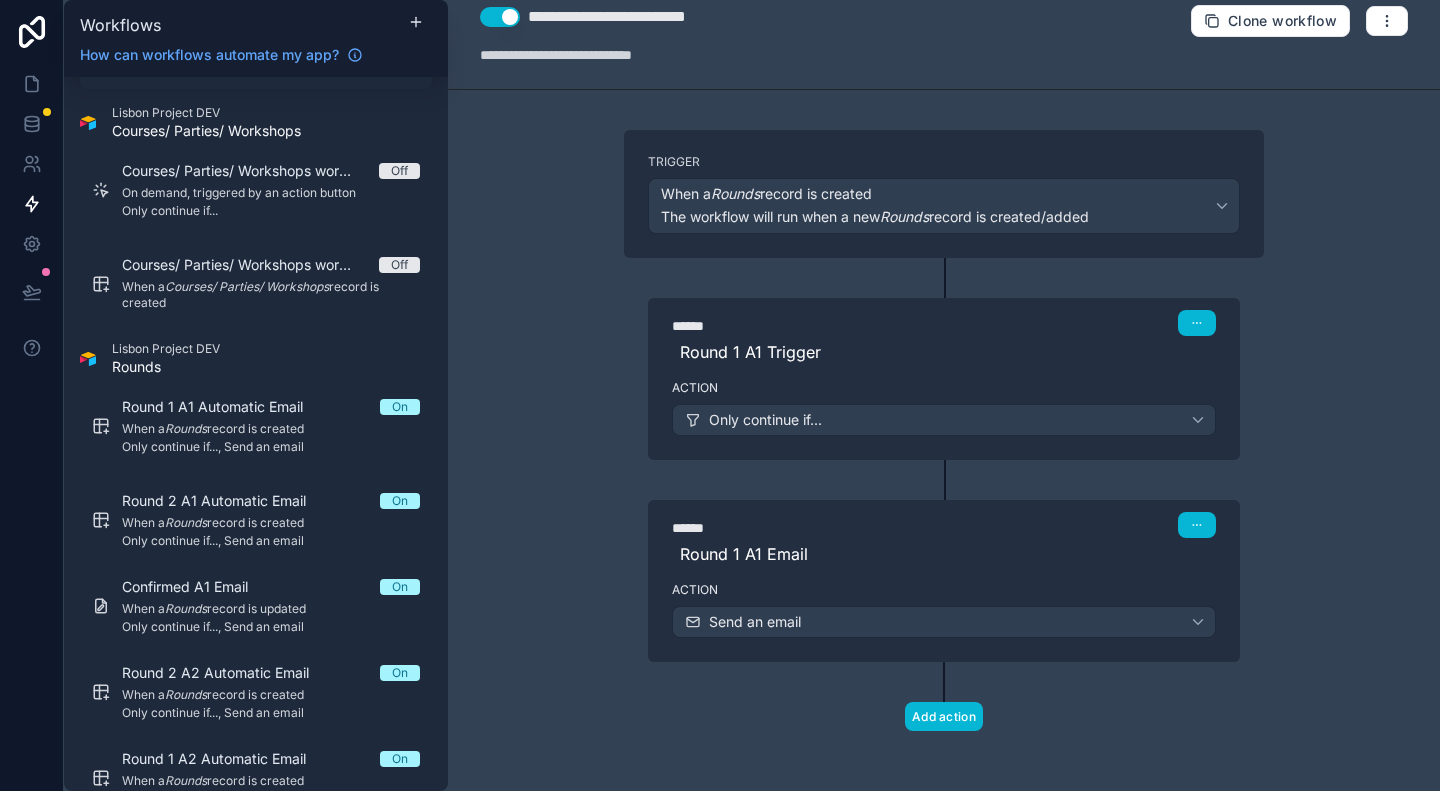 click on "Round 1 A1 Email" at bounding box center [944, 554] 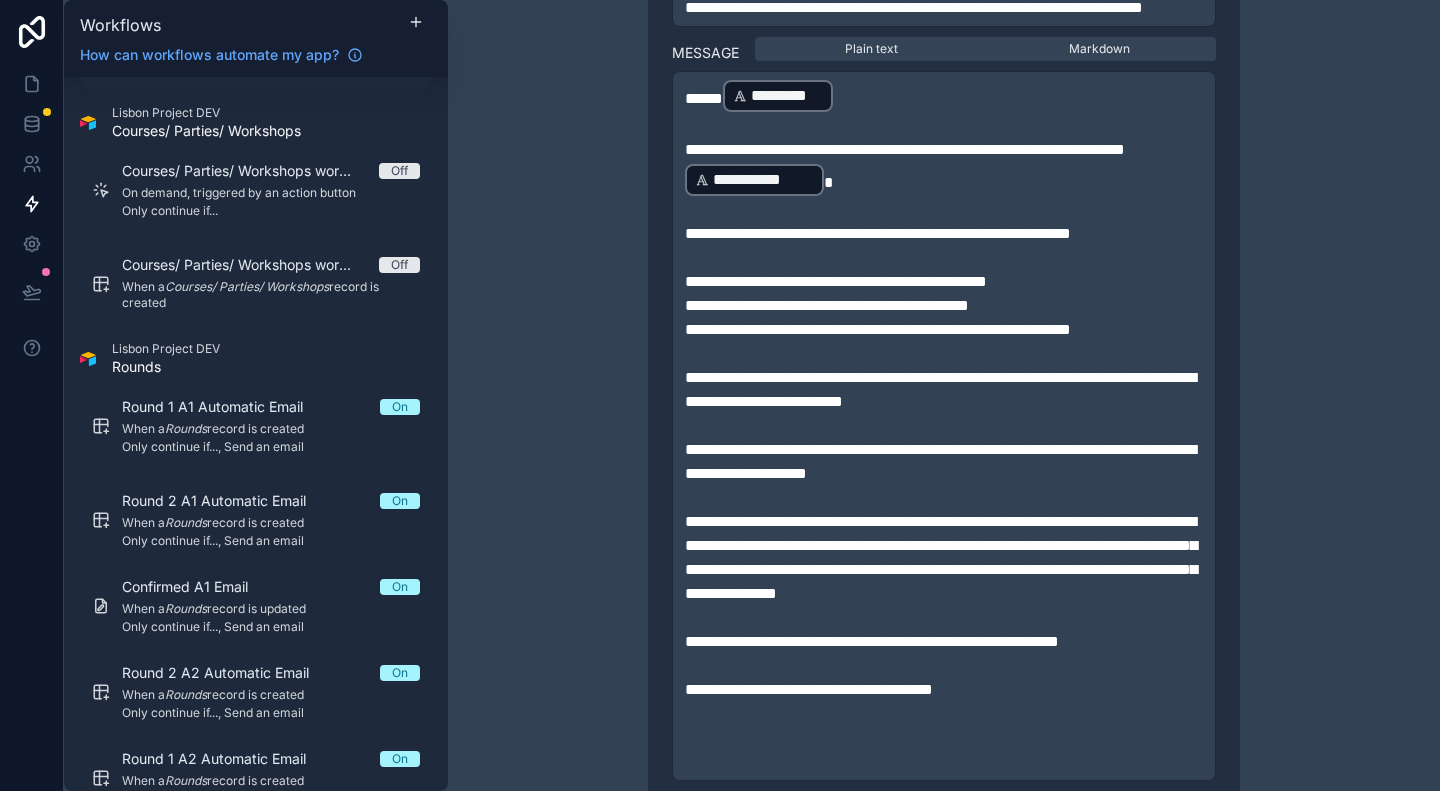 scroll, scrollTop: 900, scrollLeft: 0, axis: vertical 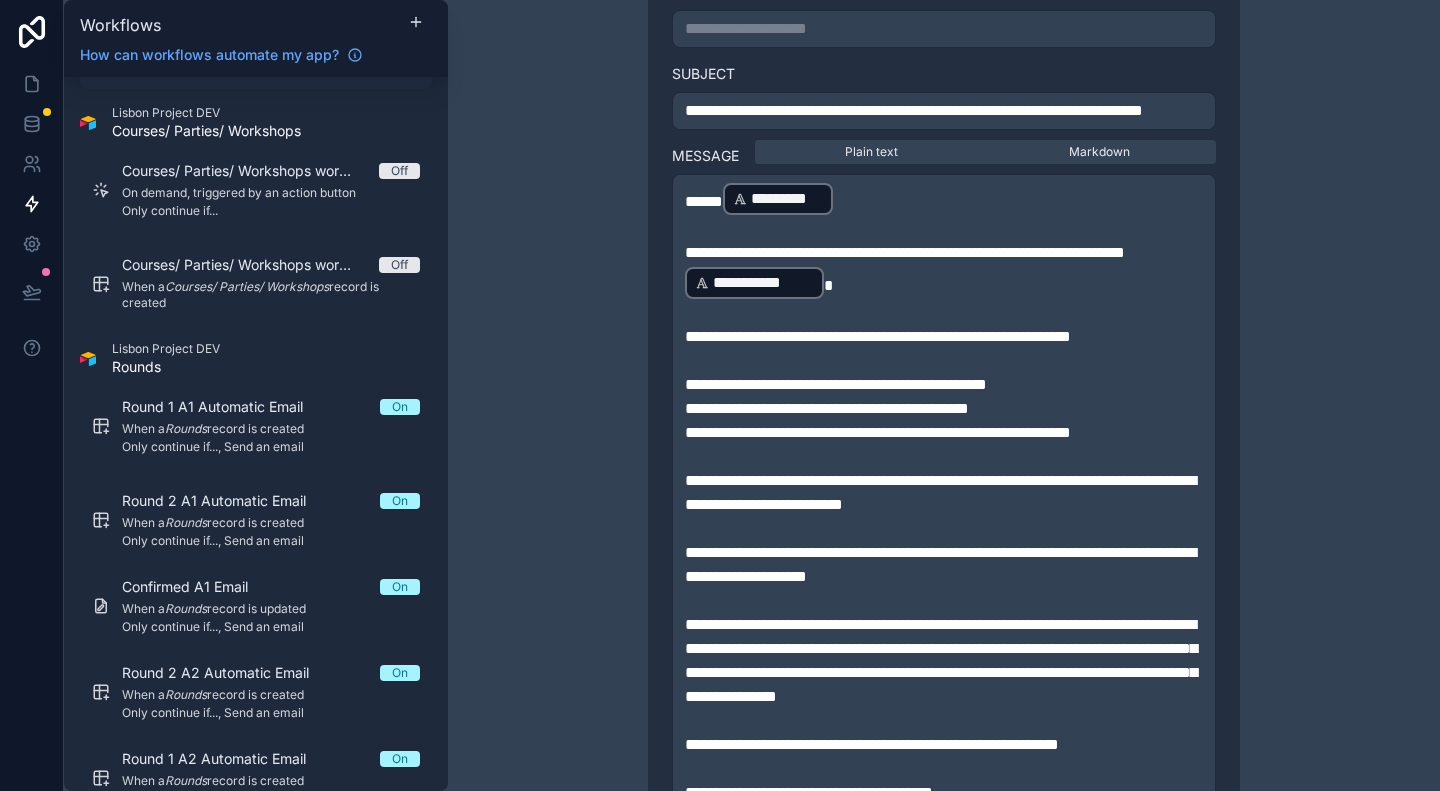 click on "*****" at bounding box center (704, 201) 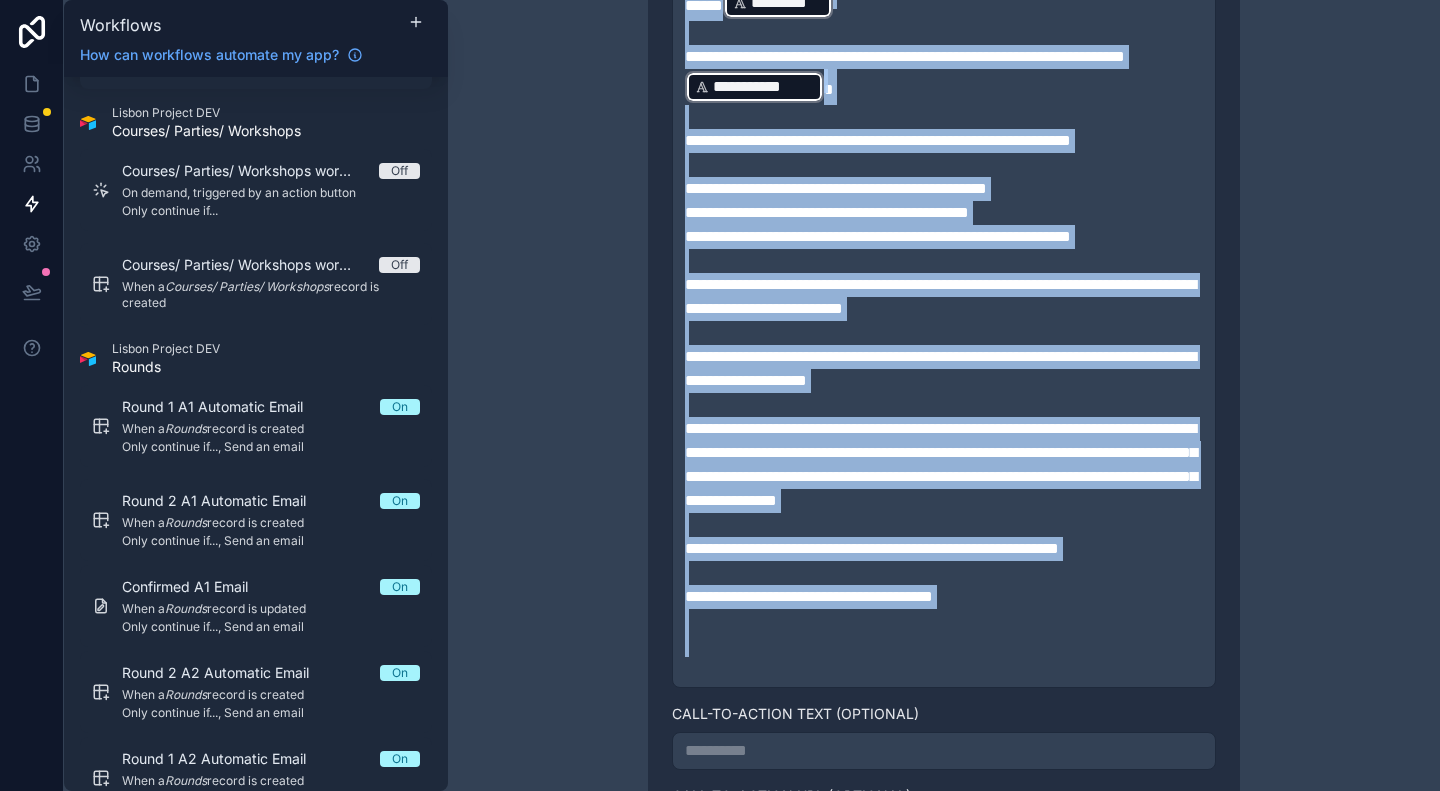 scroll, scrollTop: 1235, scrollLeft: 0, axis: vertical 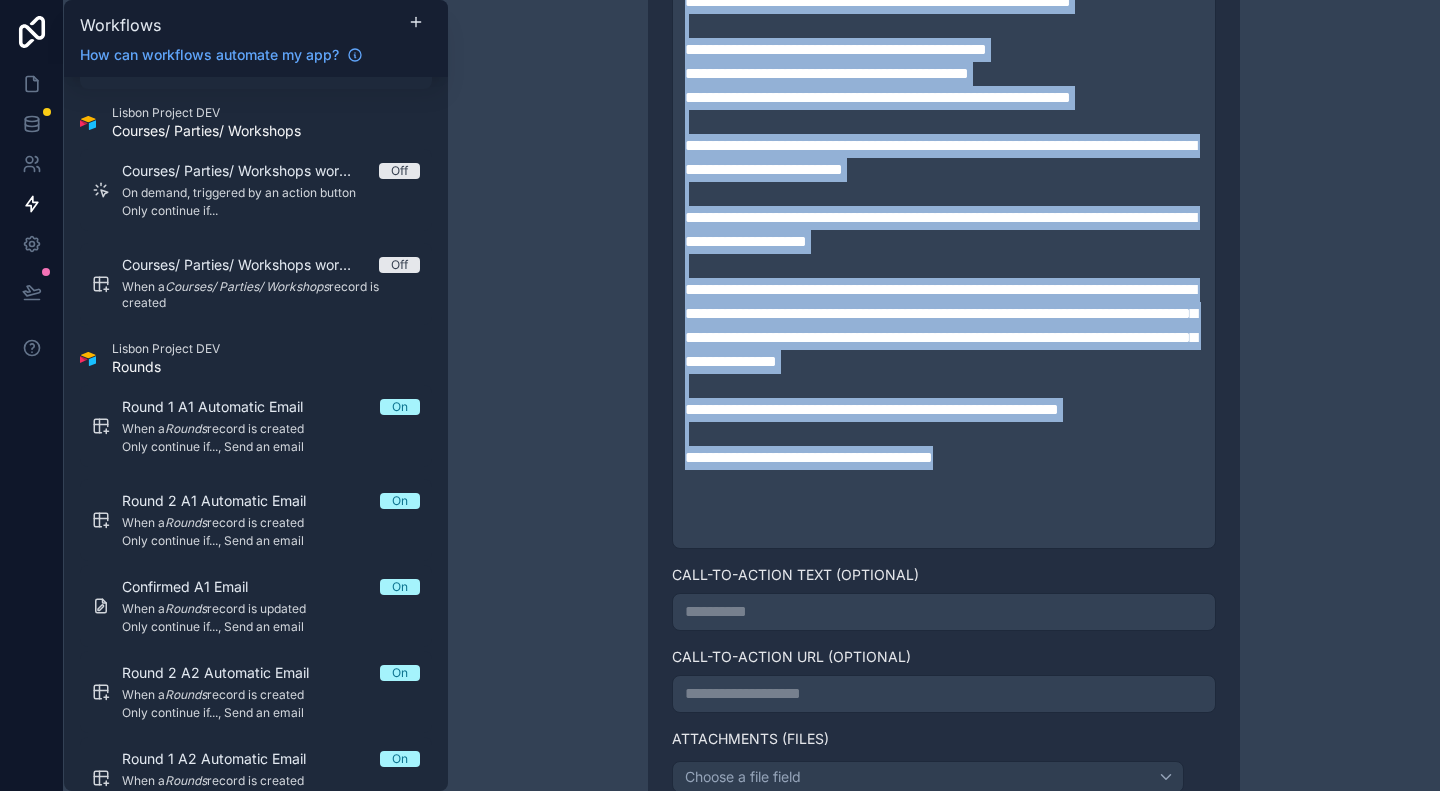 drag, startPoint x: 678, startPoint y: 217, endPoint x: 1046, endPoint y: 524, distance: 479.2421 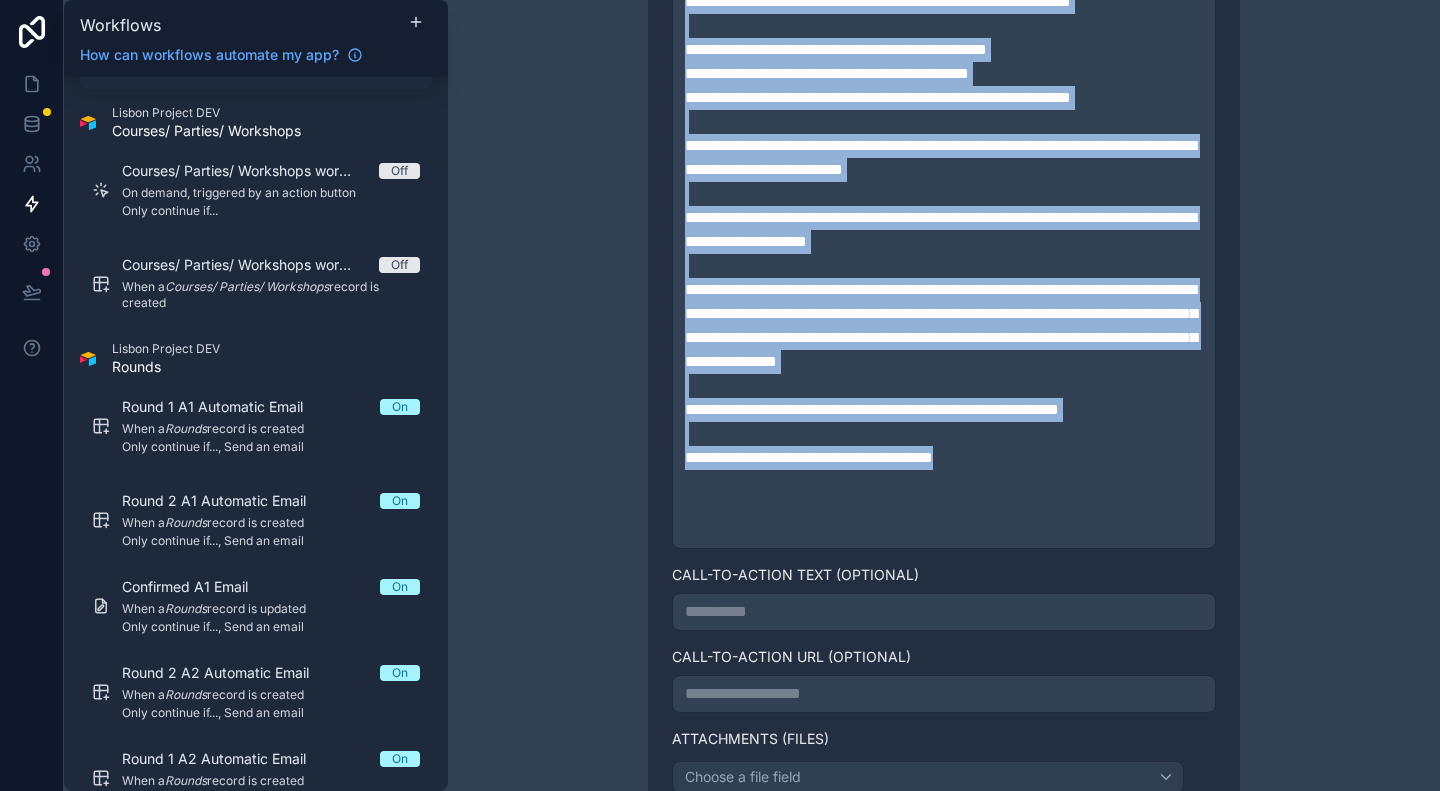 click on "**********" at bounding box center (944, 194) 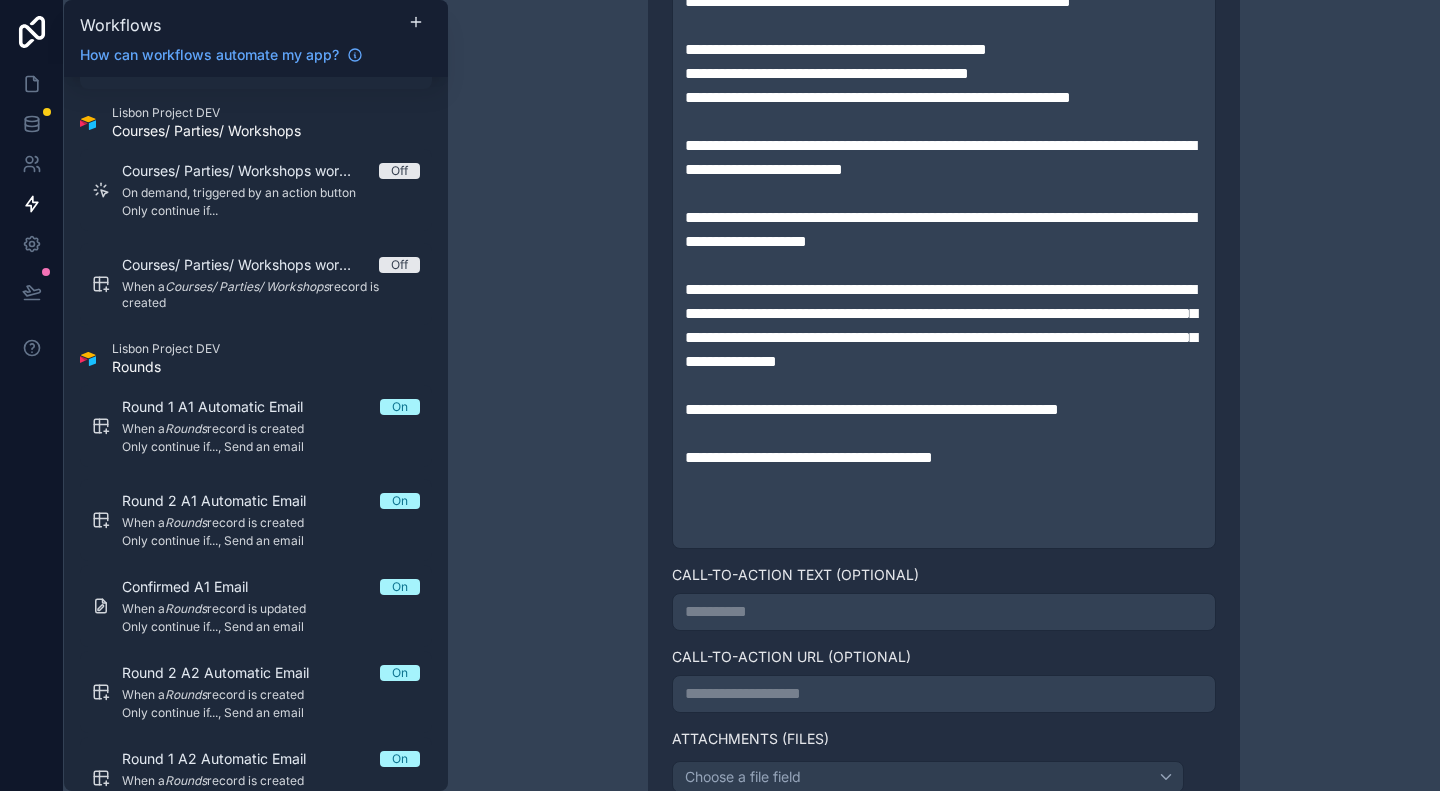 click on "**********" at bounding box center [944, 57] 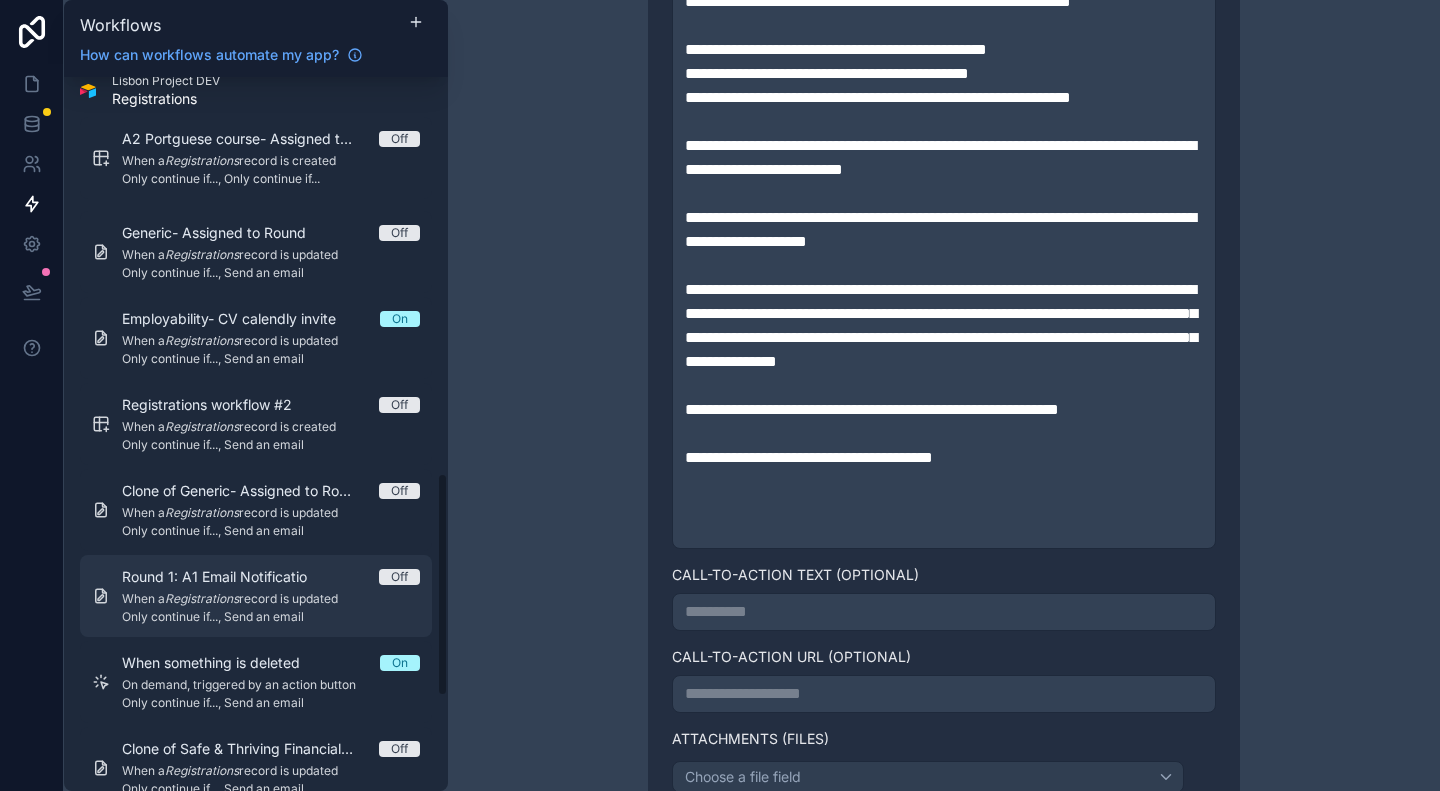 scroll, scrollTop: 1262, scrollLeft: 0, axis: vertical 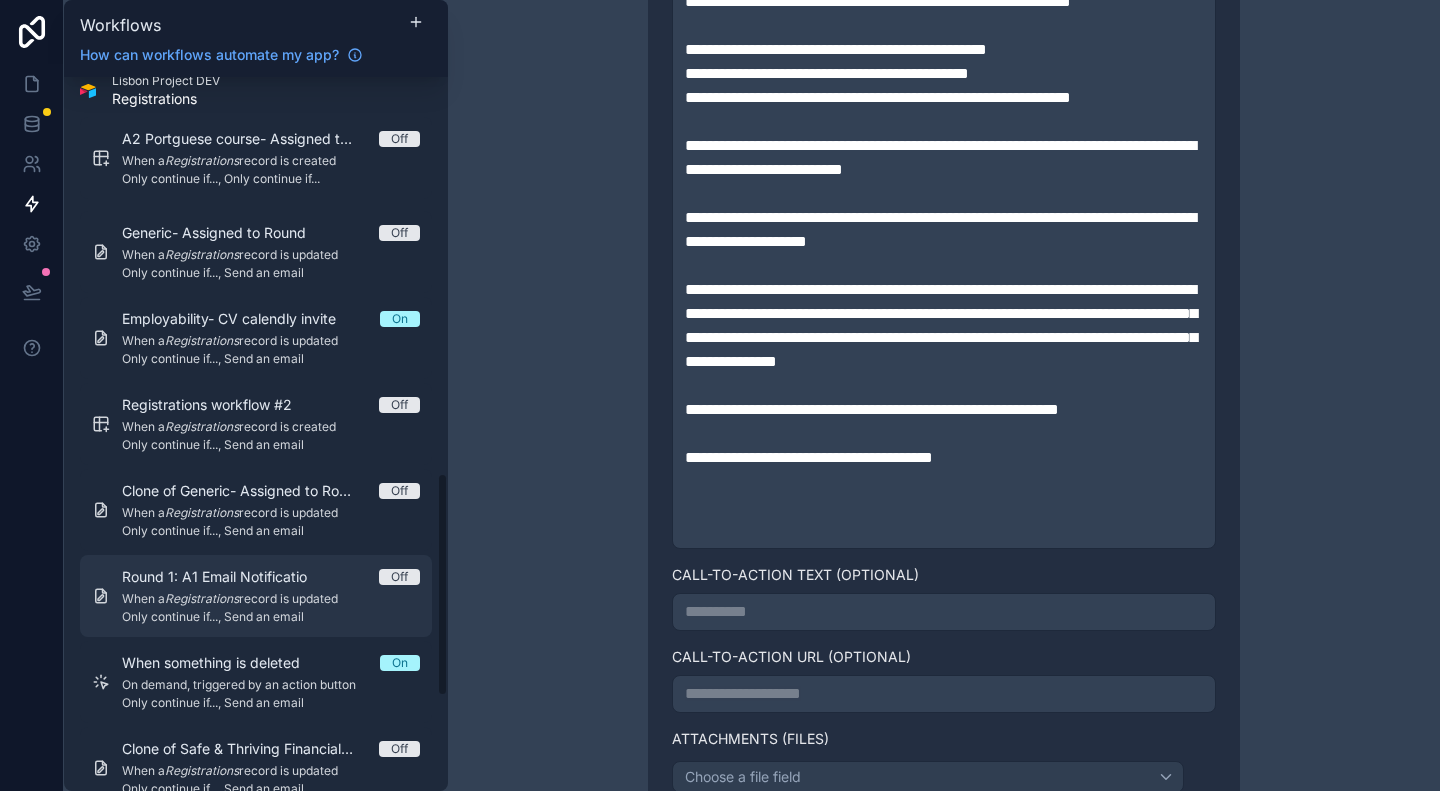 click on "Registrations" at bounding box center (202, 598) 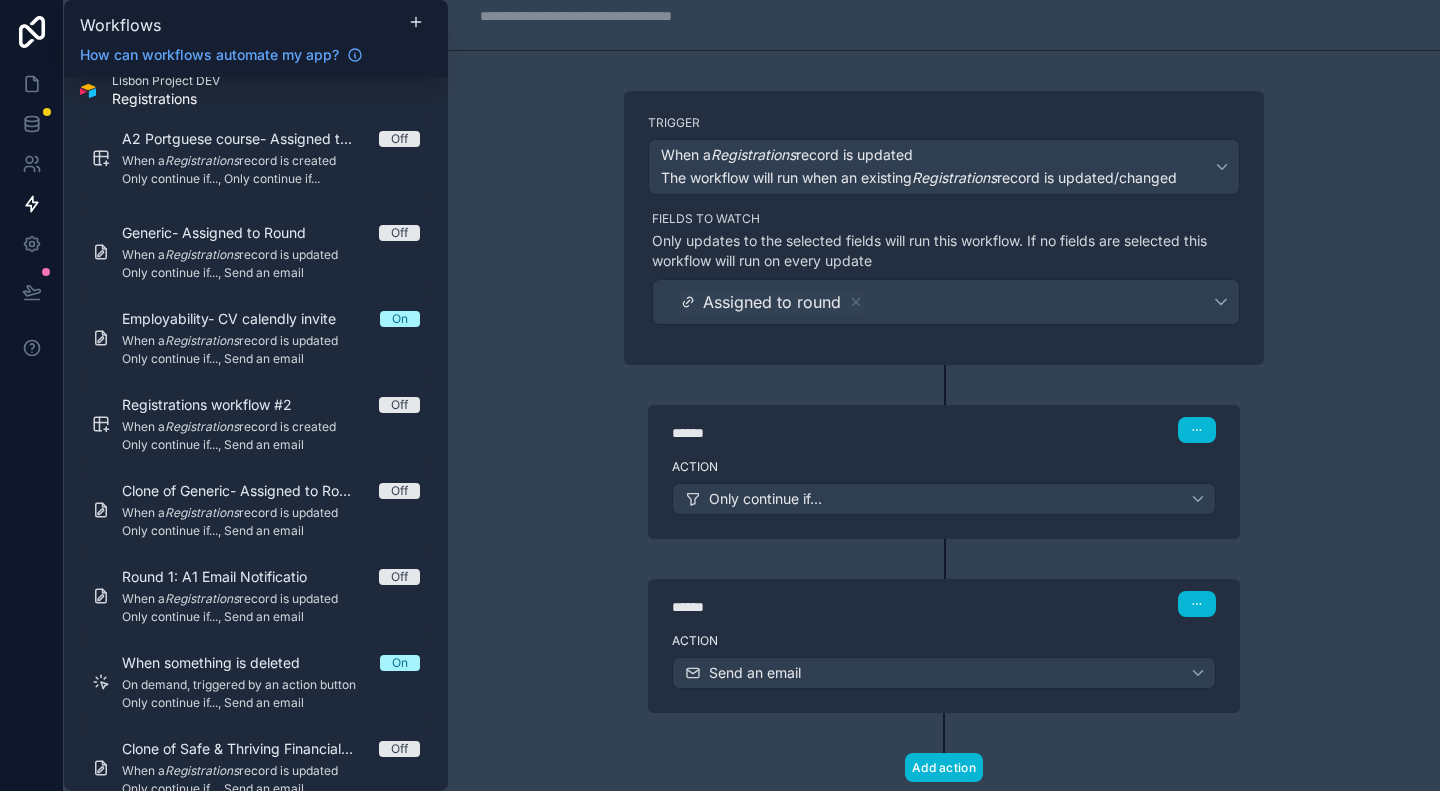 scroll, scrollTop: 108, scrollLeft: 0, axis: vertical 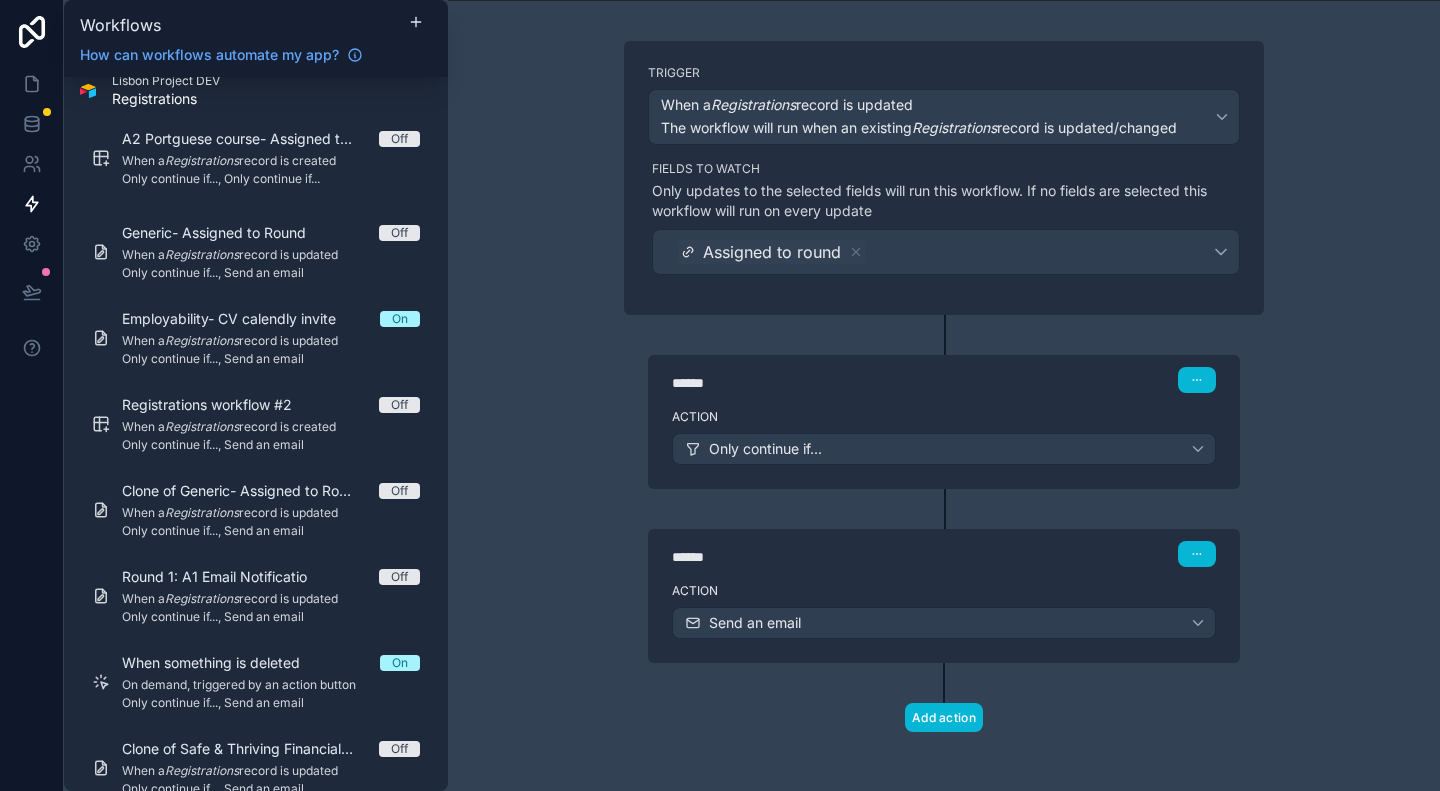 click on "******" at bounding box center [822, 557] 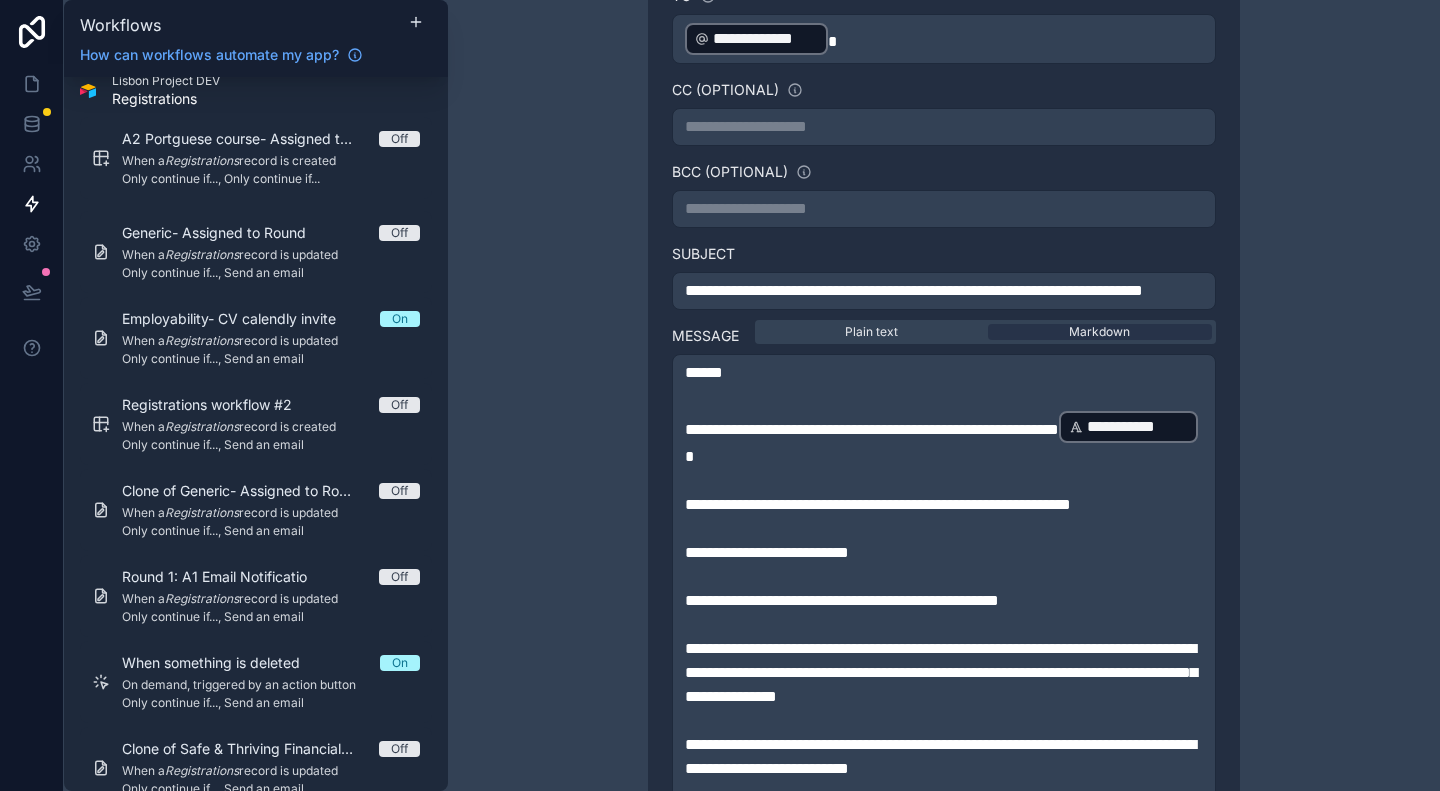 scroll, scrollTop: 908, scrollLeft: 0, axis: vertical 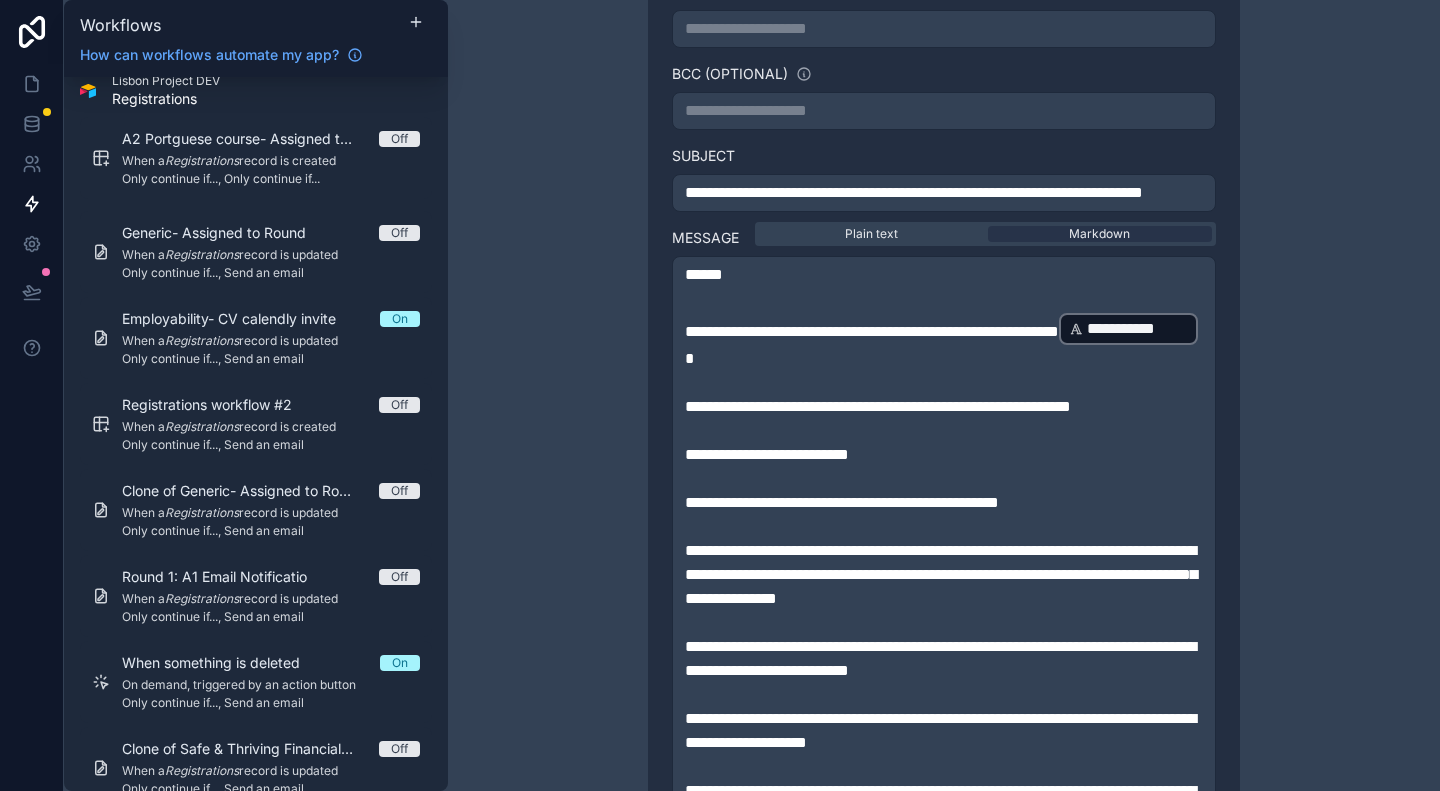 drag, startPoint x: 676, startPoint y: 287, endPoint x: 921, endPoint y: 766, distance: 538.02045 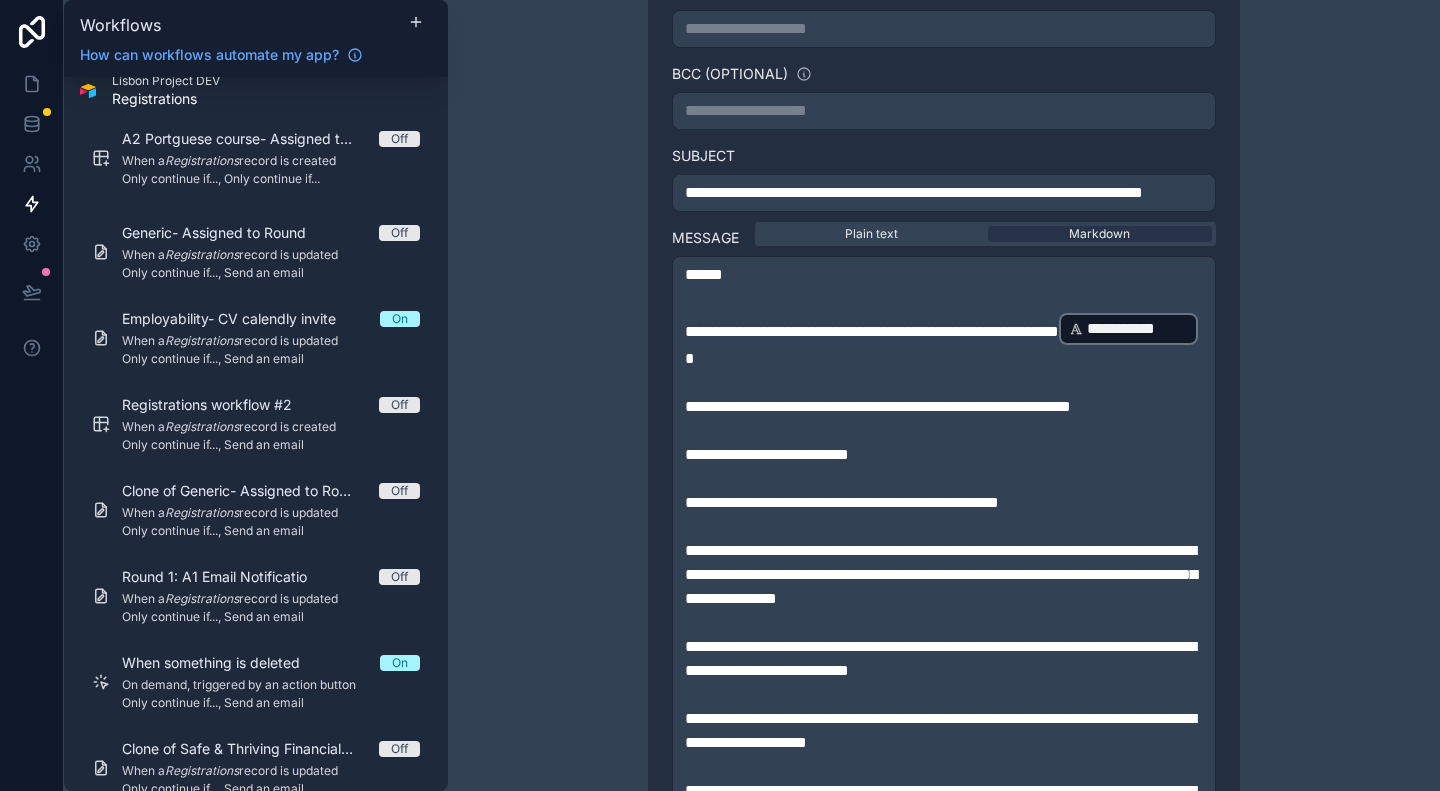 click on "**********" at bounding box center [944, 653] 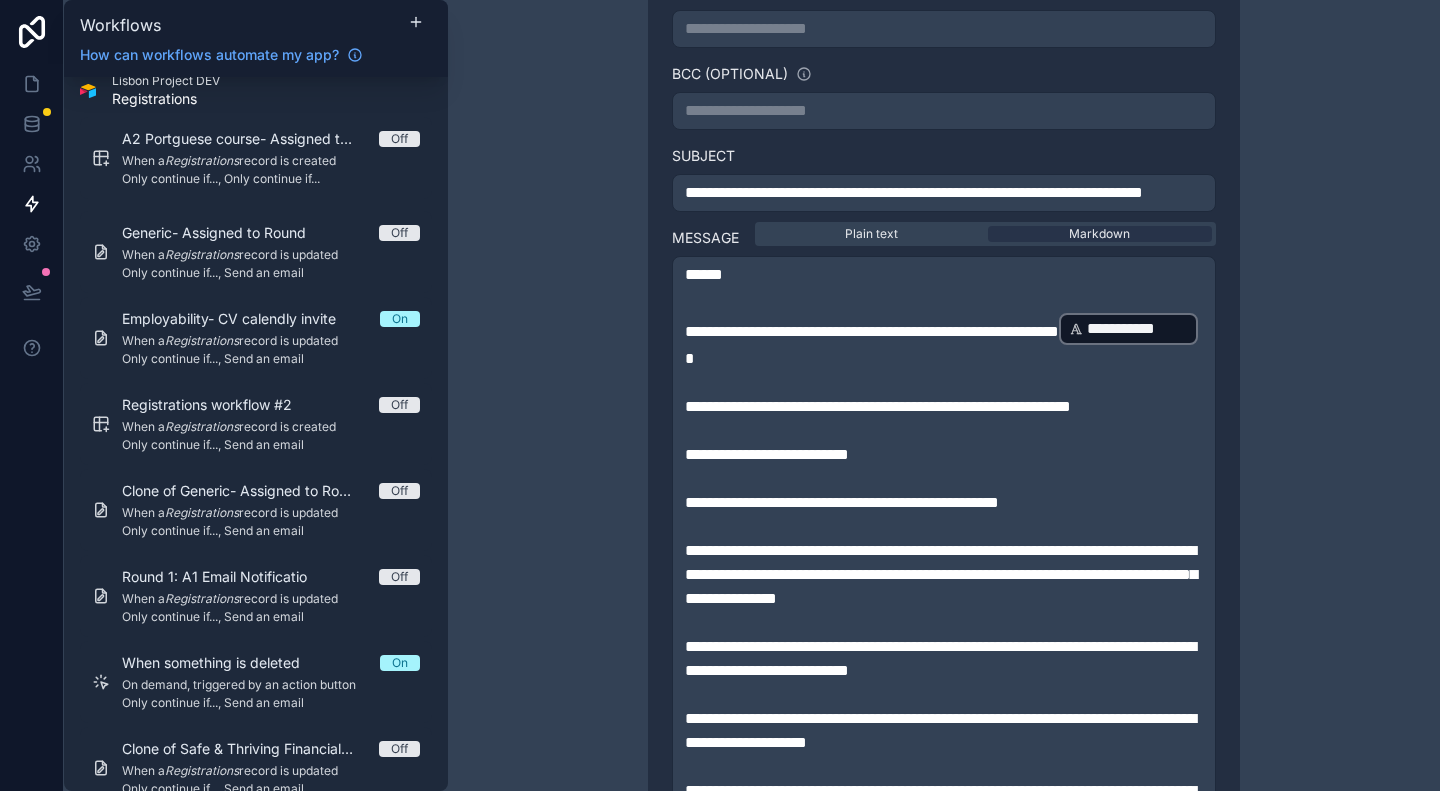 click on "*****" at bounding box center (944, 275) 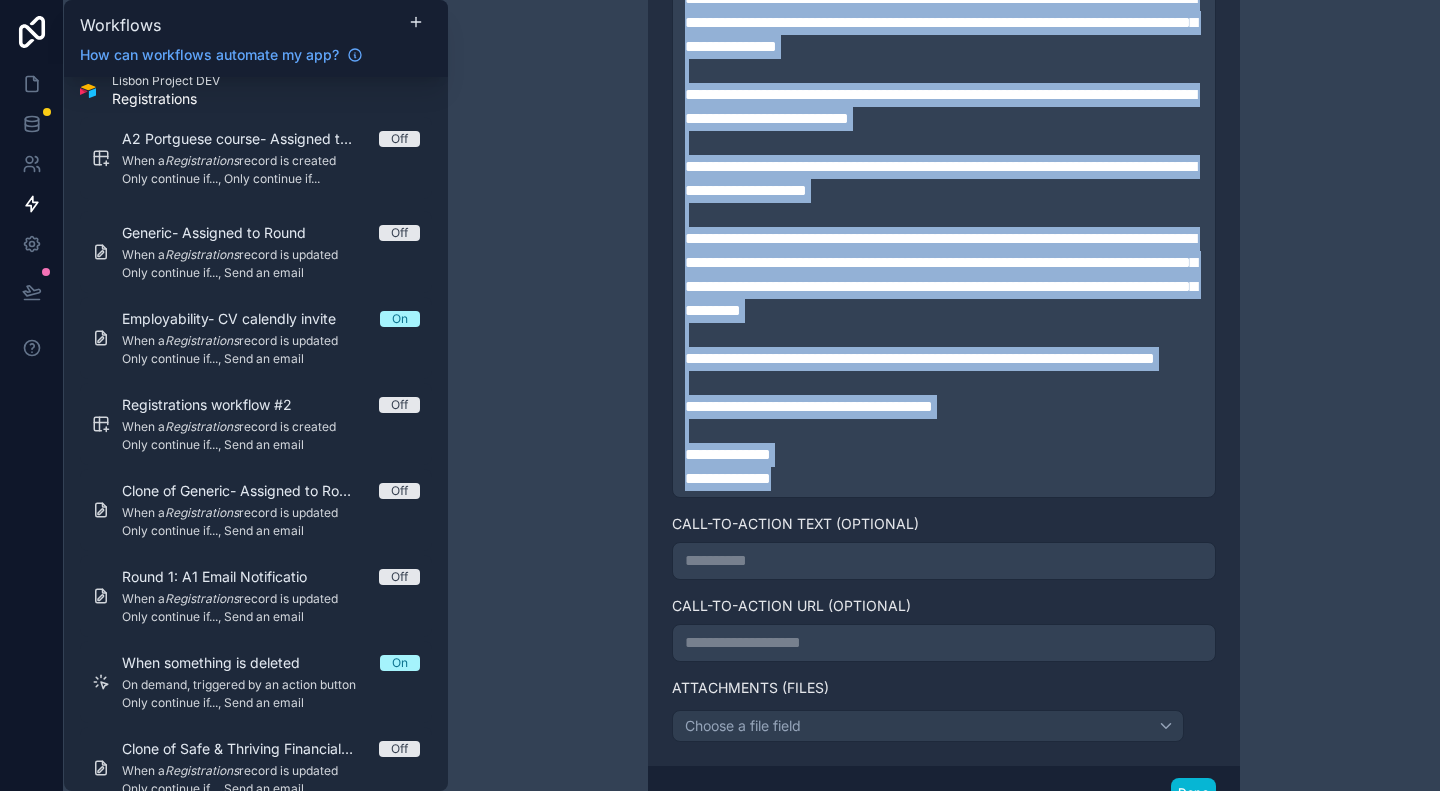 scroll, scrollTop: 1658, scrollLeft: 0, axis: vertical 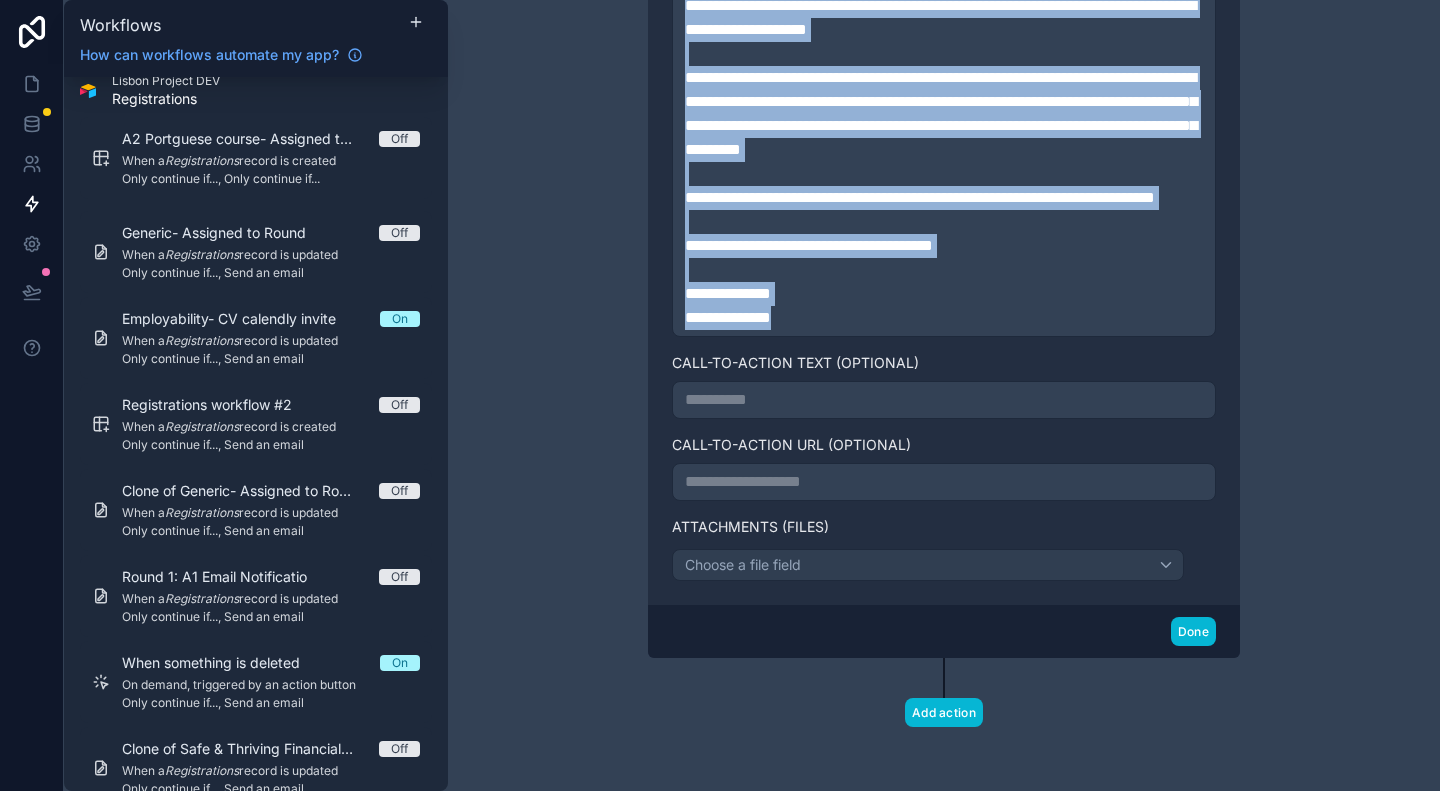 drag, startPoint x: 681, startPoint y: 291, endPoint x: 999, endPoint y: 328, distance: 320.1453 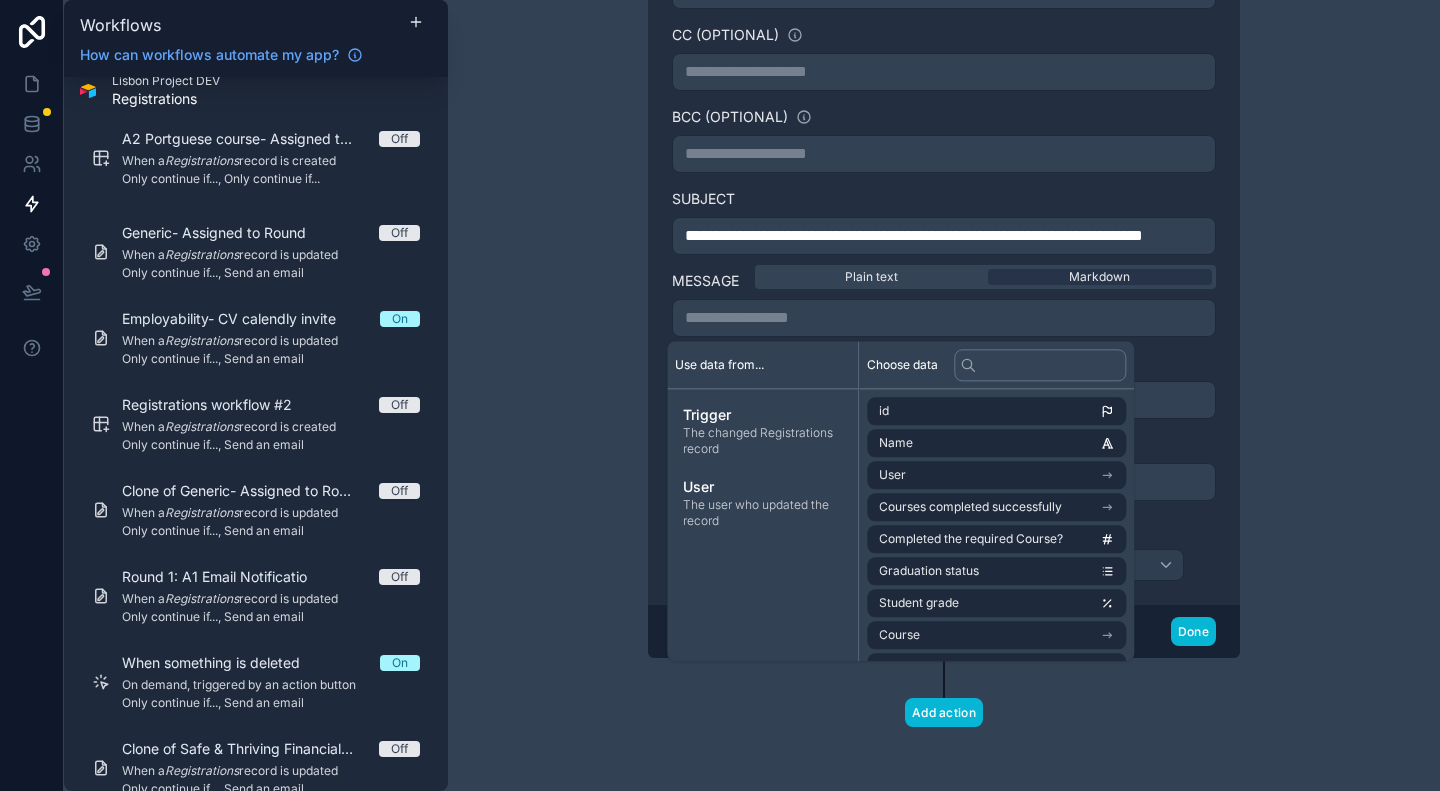 scroll, scrollTop: 1452, scrollLeft: 0, axis: vertical 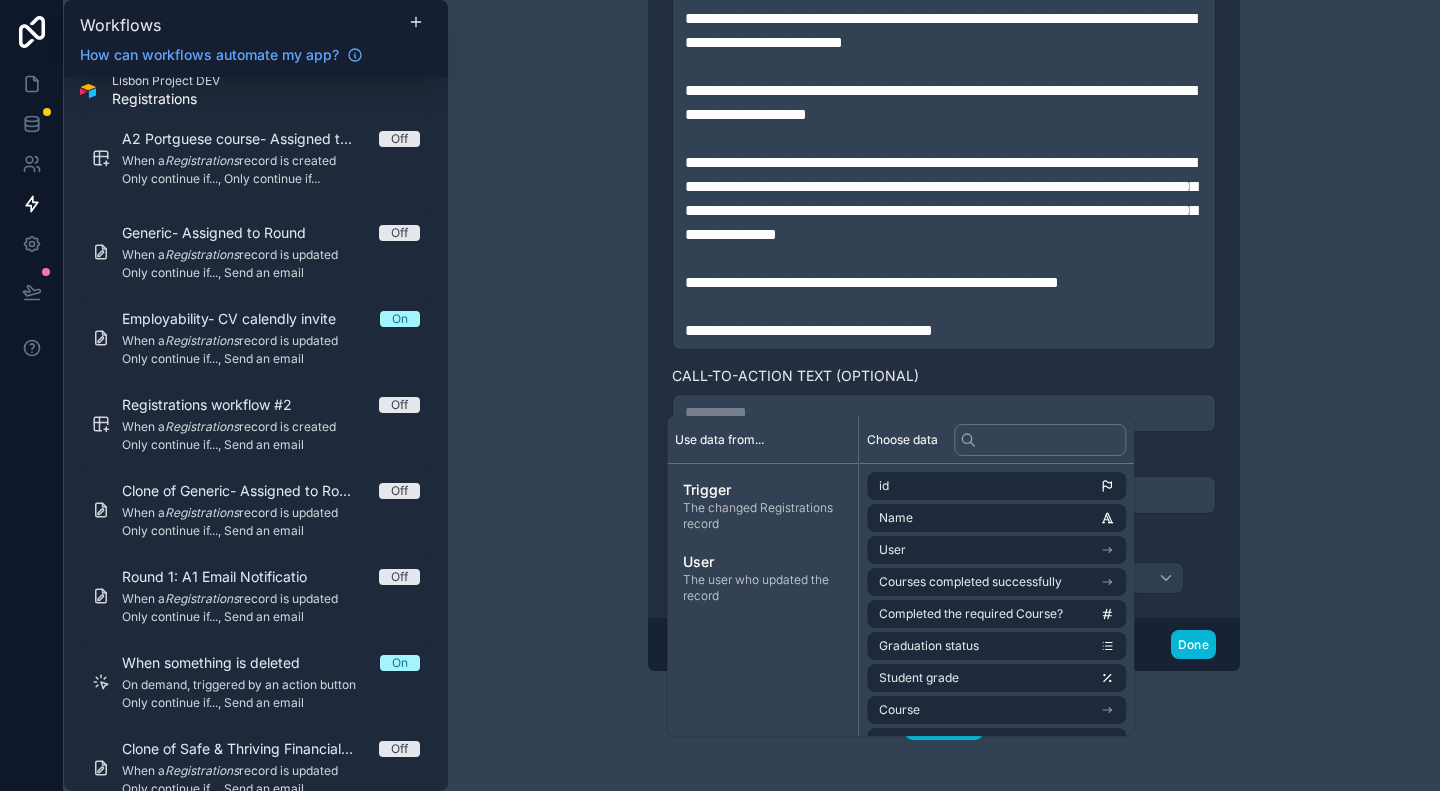 click on "**********" at bounding box center (944, 395) 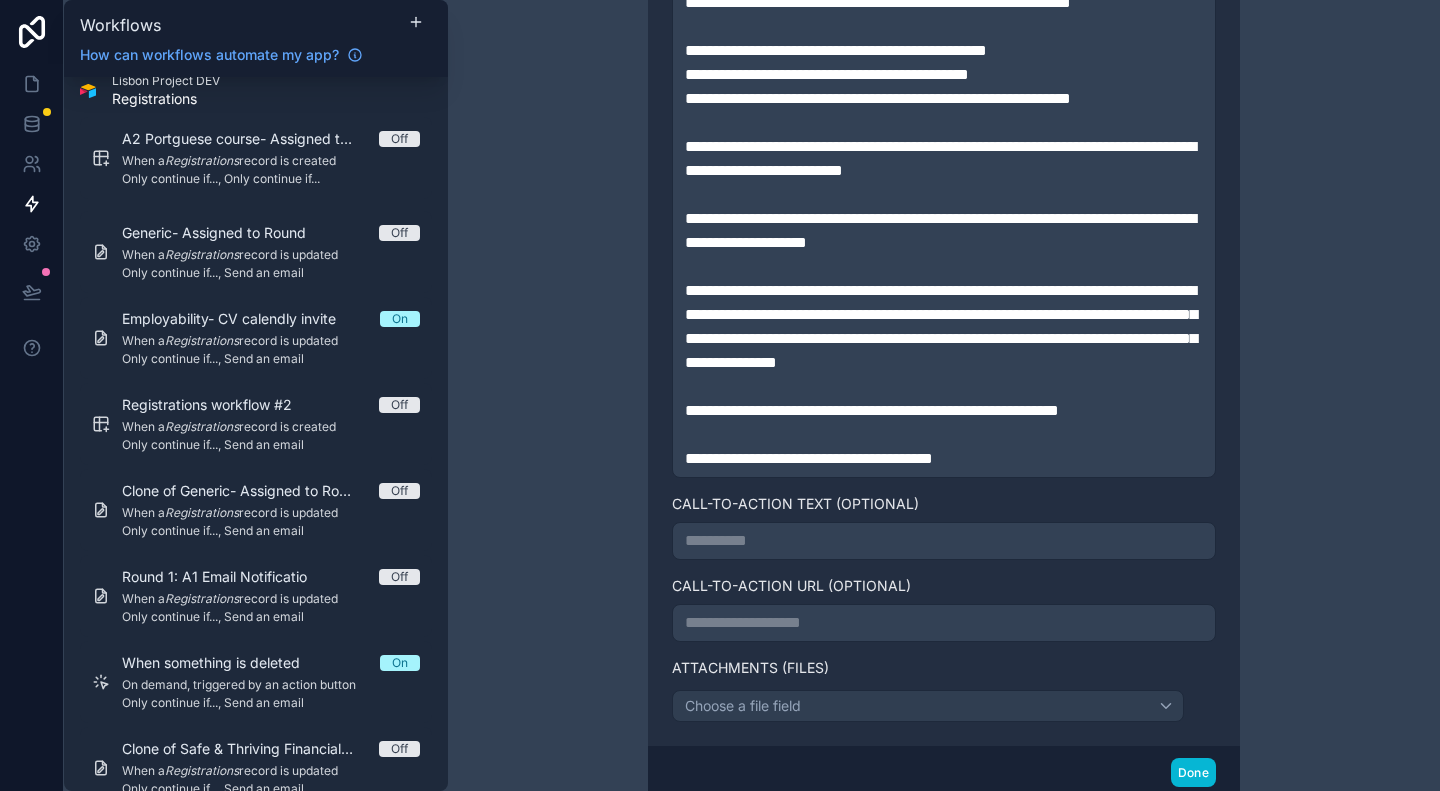 scroll, scrollTop: 1252, scrollLeft: 0, axis: vertical 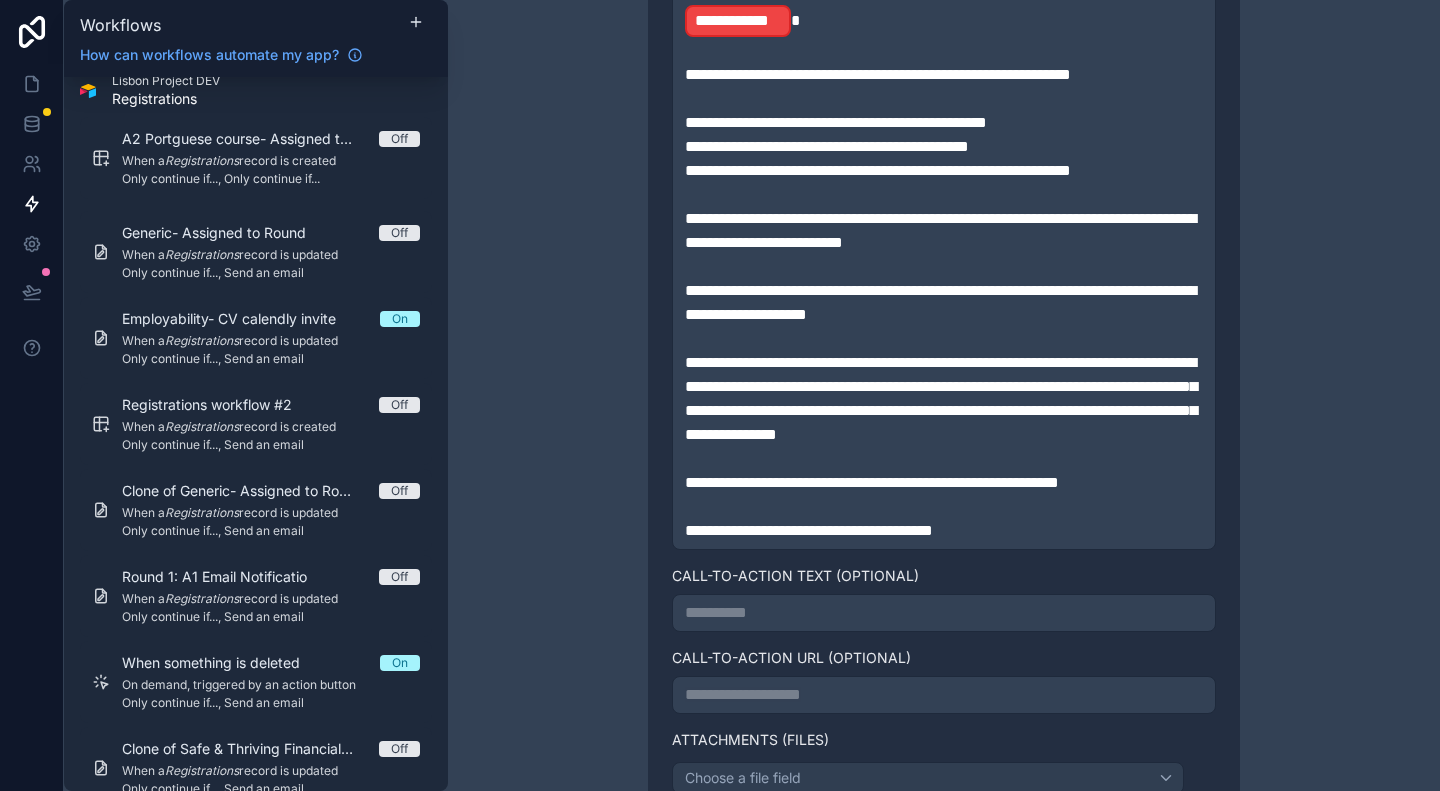 click on "**********" at bounding box center (944, 531) 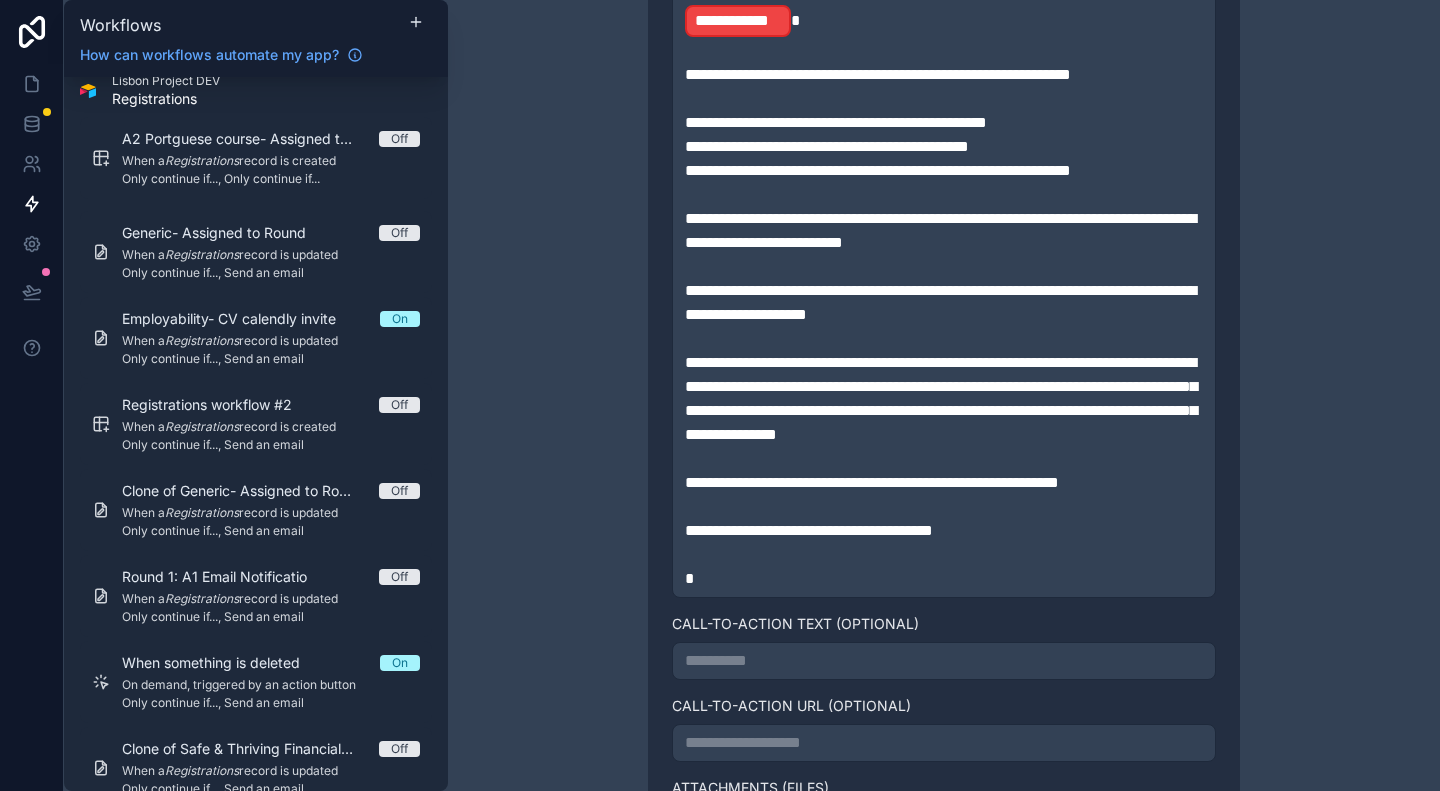 type 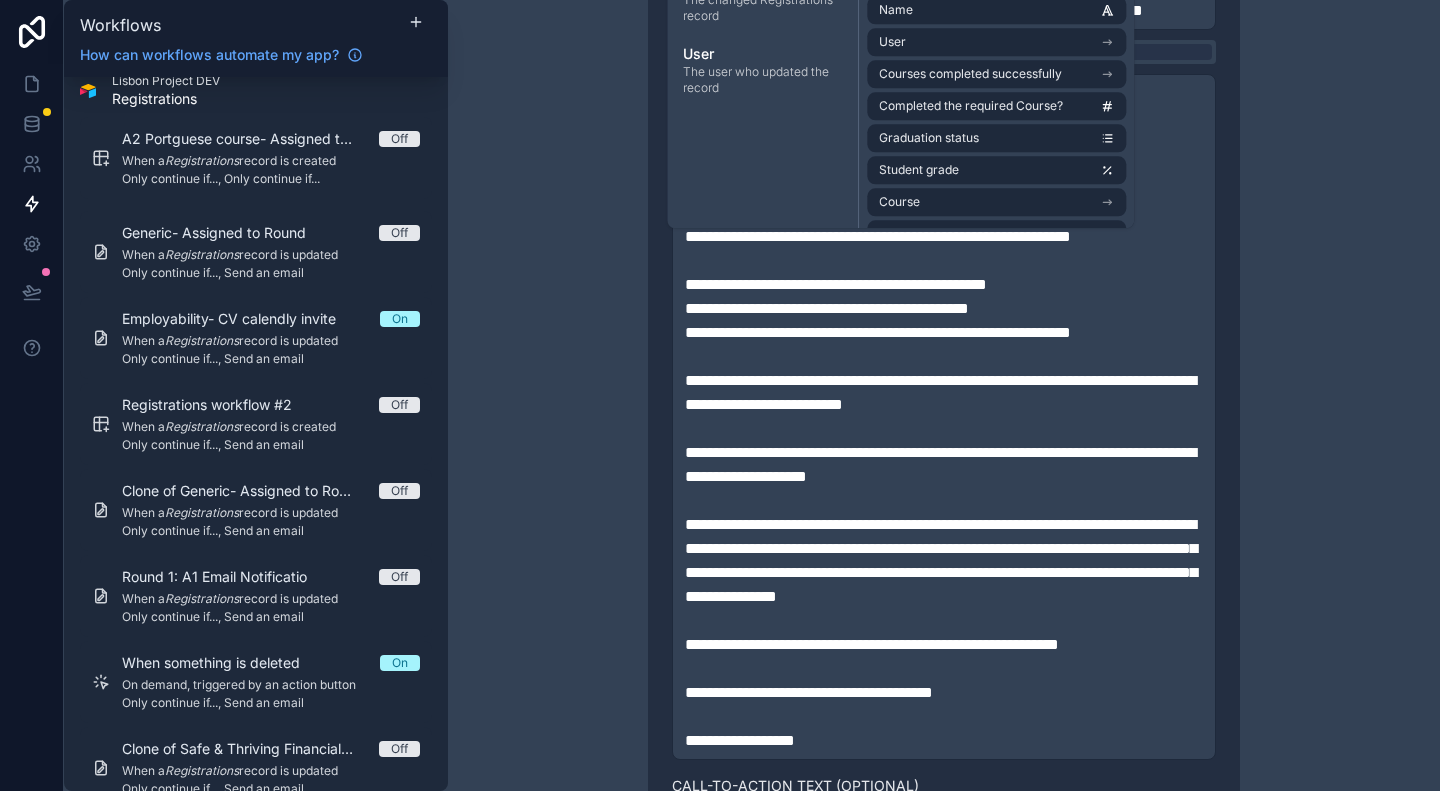 scroll, scrollTop: 952, scrollLeft: 0, axis: vertical 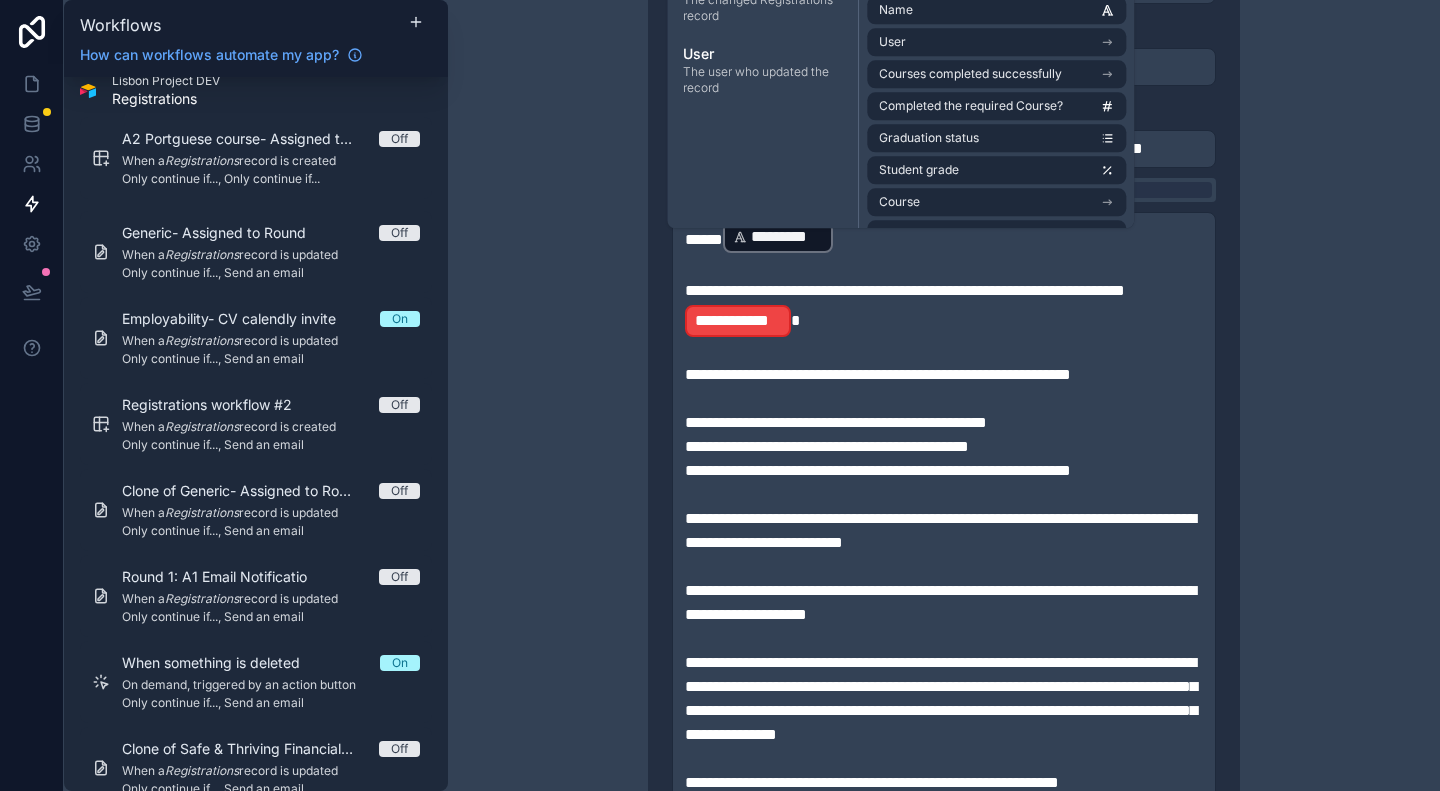 click on "**********" at bounding box center [944, 309] 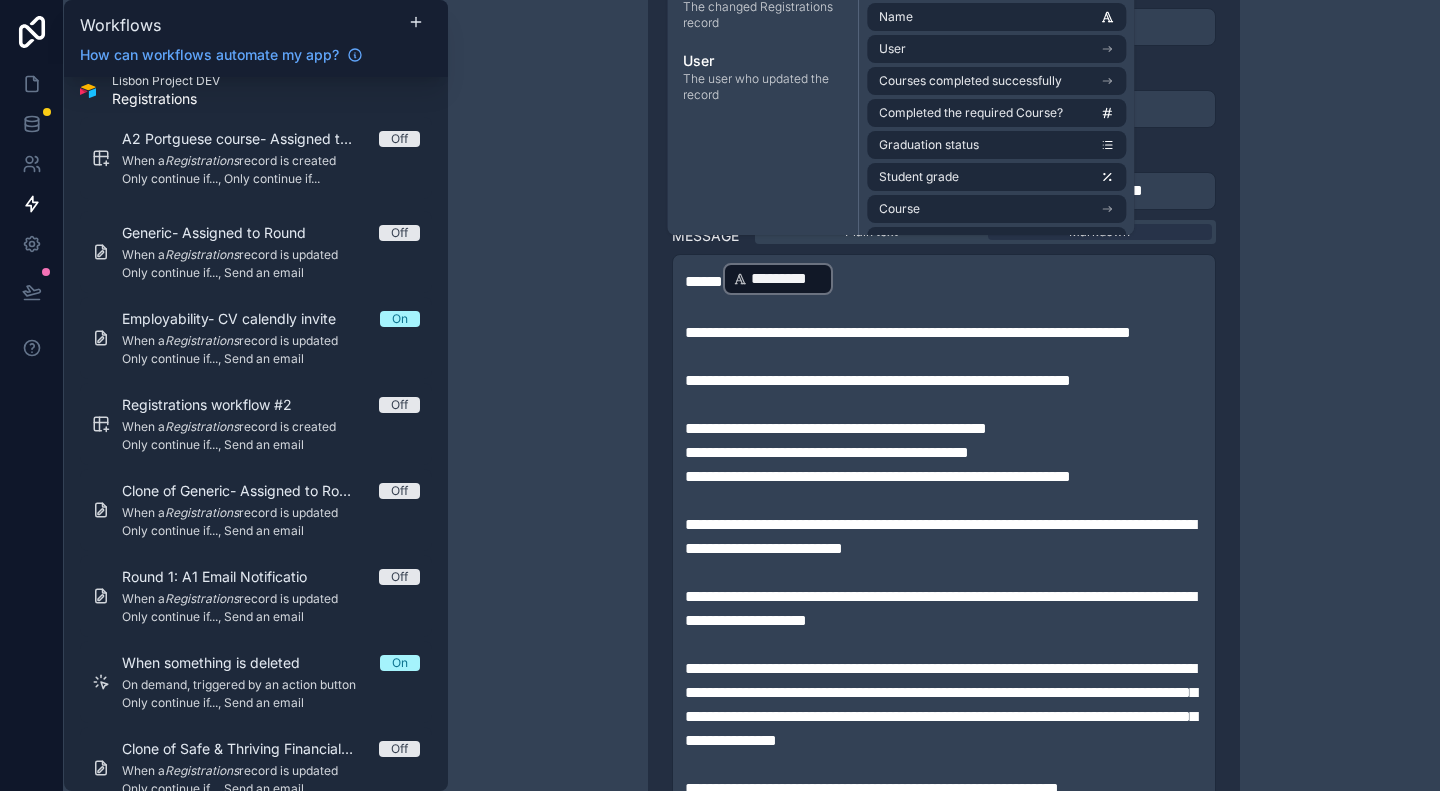 scroll, scrollTop: 852, scrollLeft: 0, axis: vertical 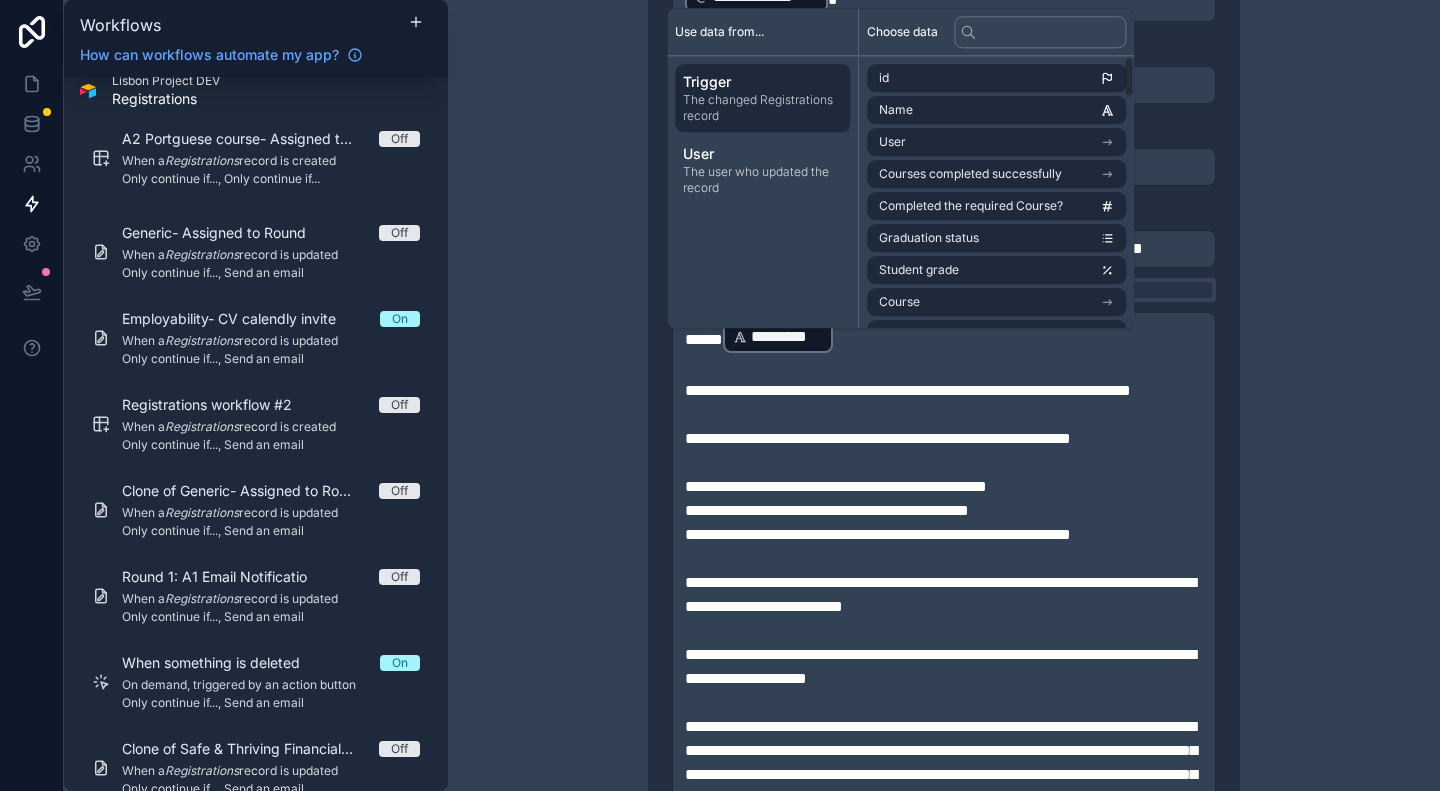 click on "The changed Registrations record" at bounding box center [762, 108] 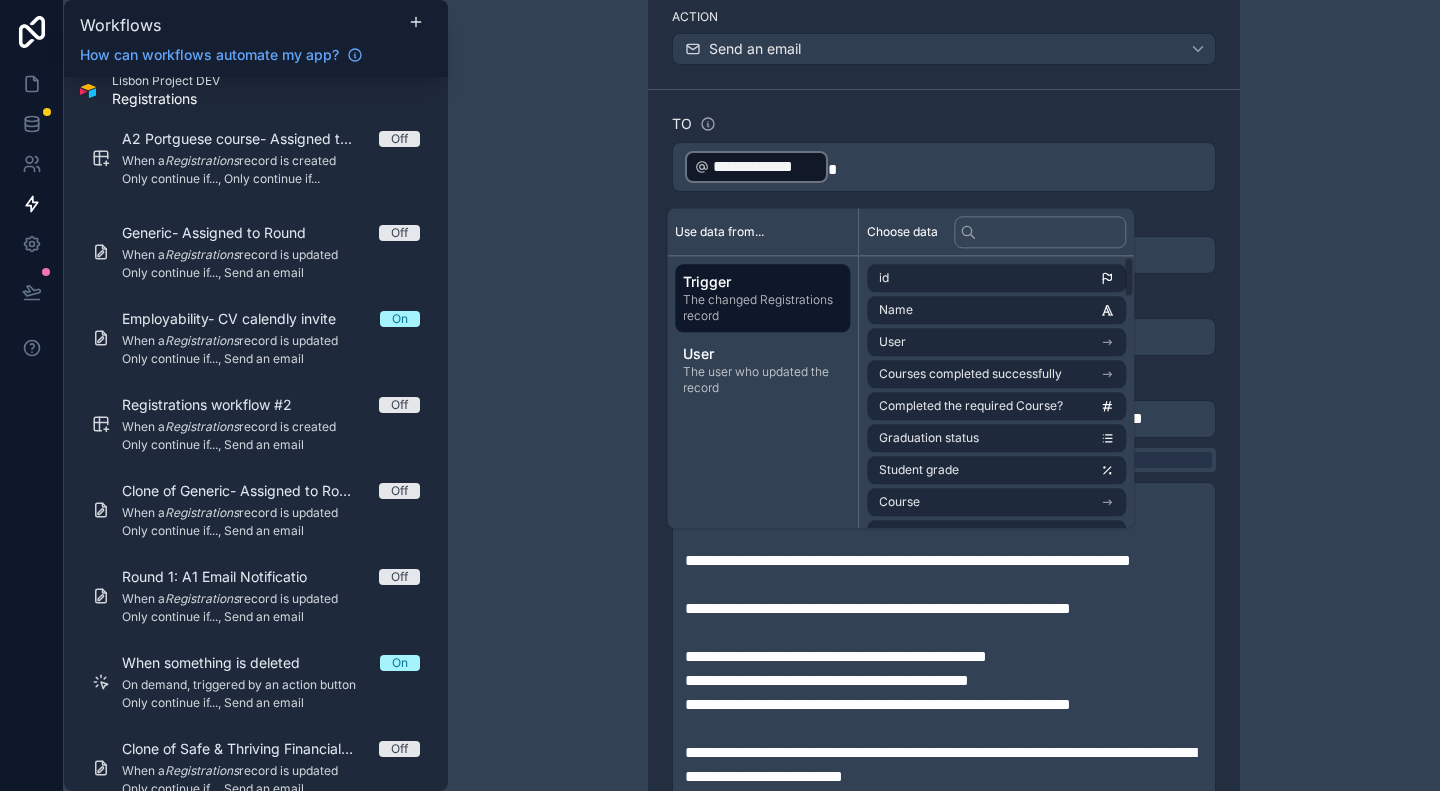 scroll, scrollTop: 652, scrollLeft: 0, axis: vertical 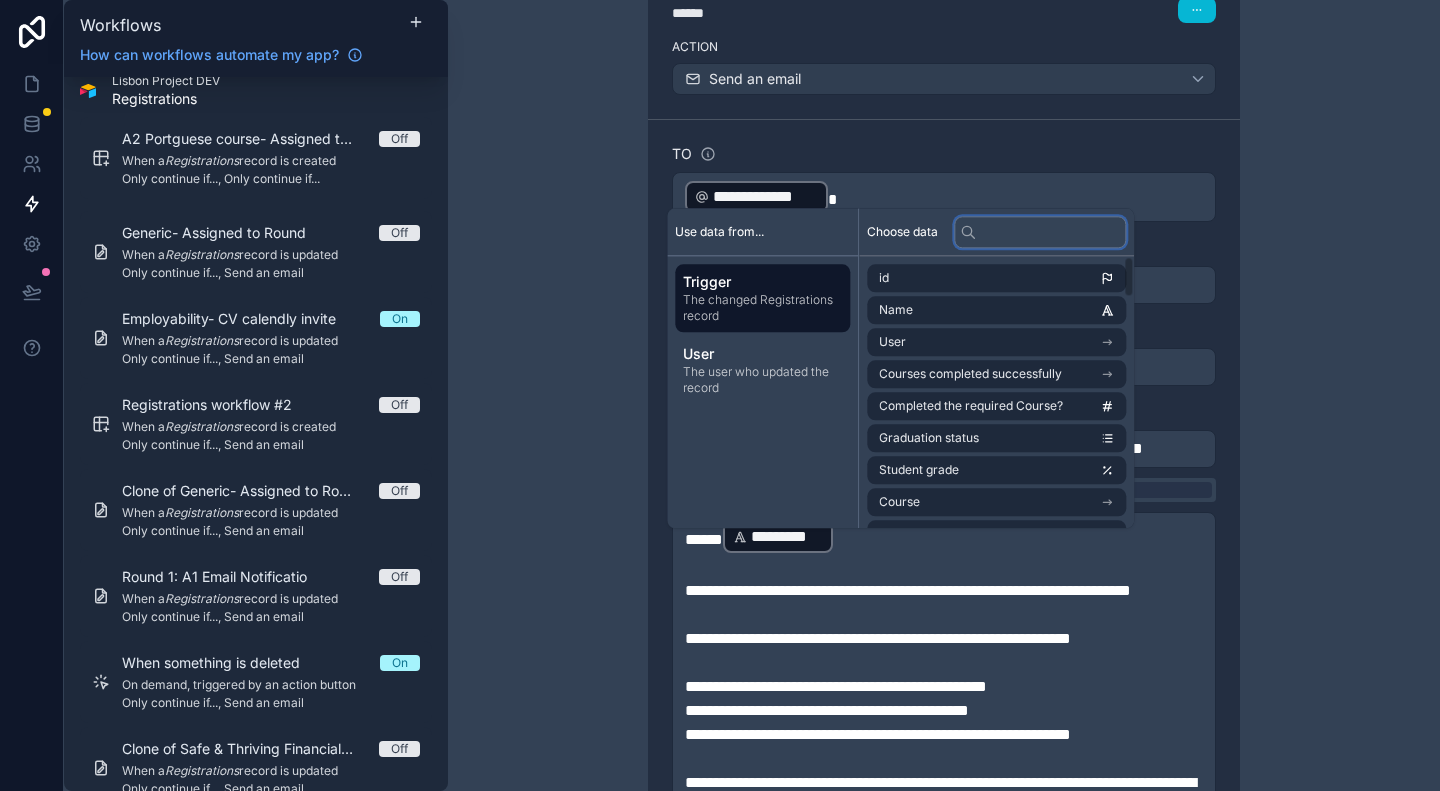 click at bounding box center [1040, 232] 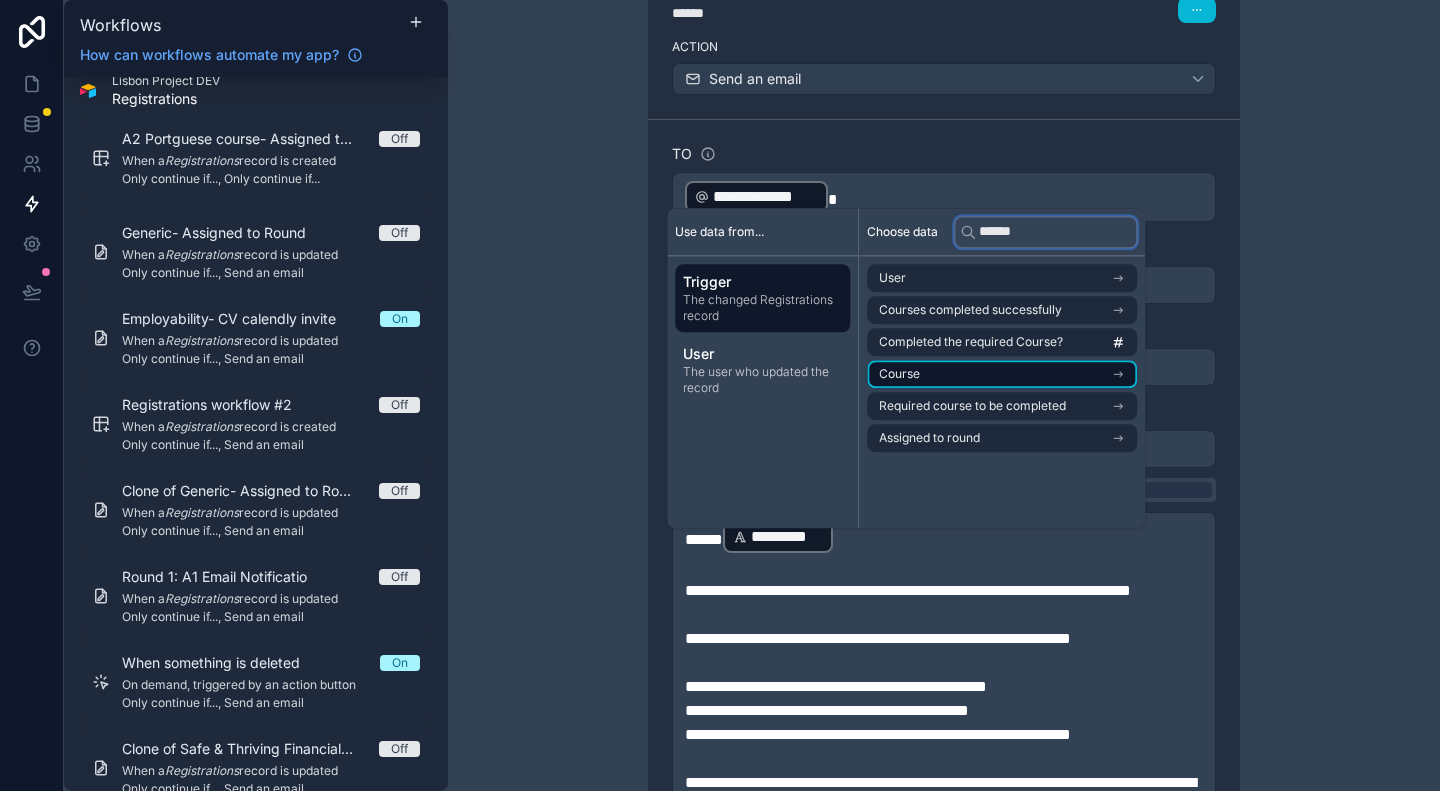type on "******" 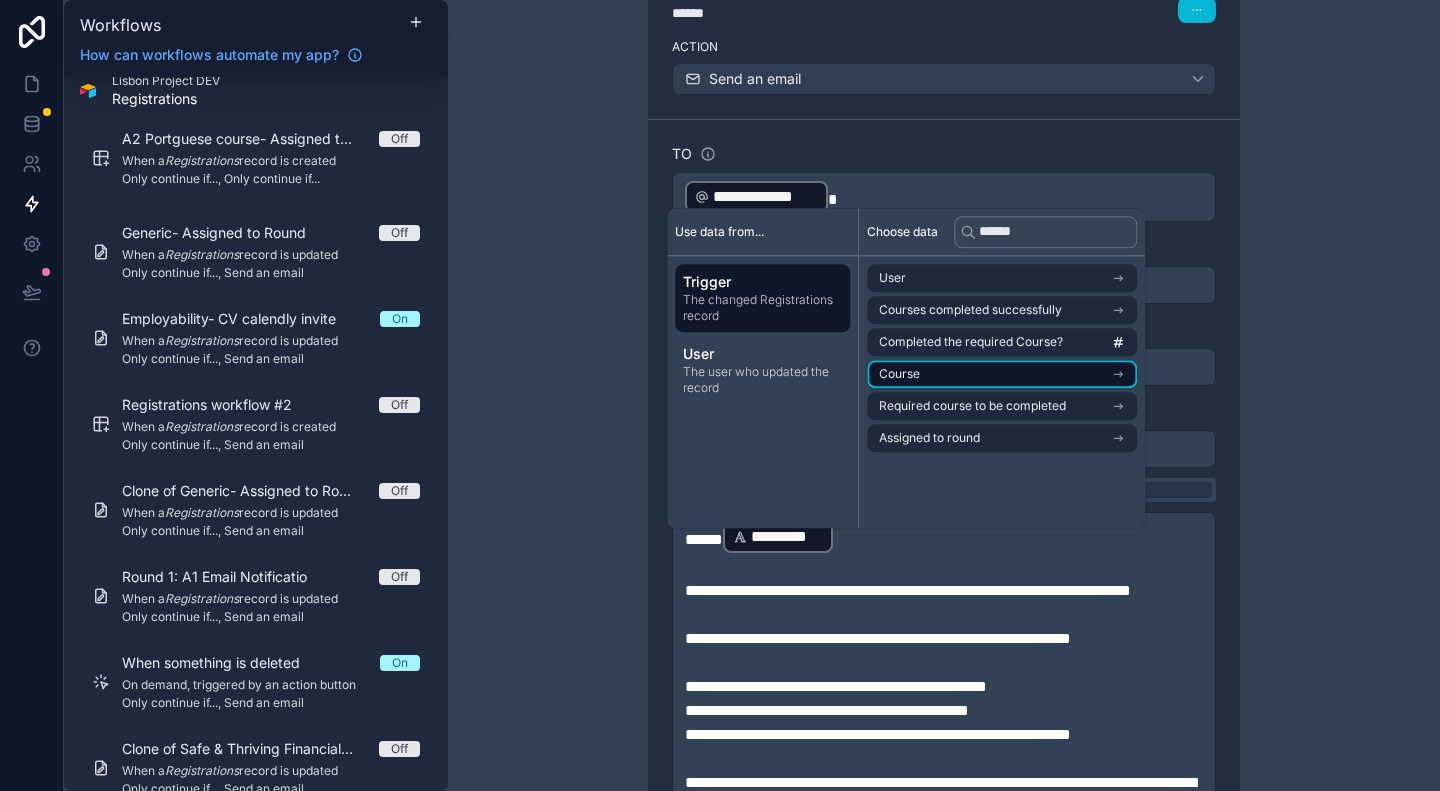 click on "Course" at bounding box center [1002, 374] 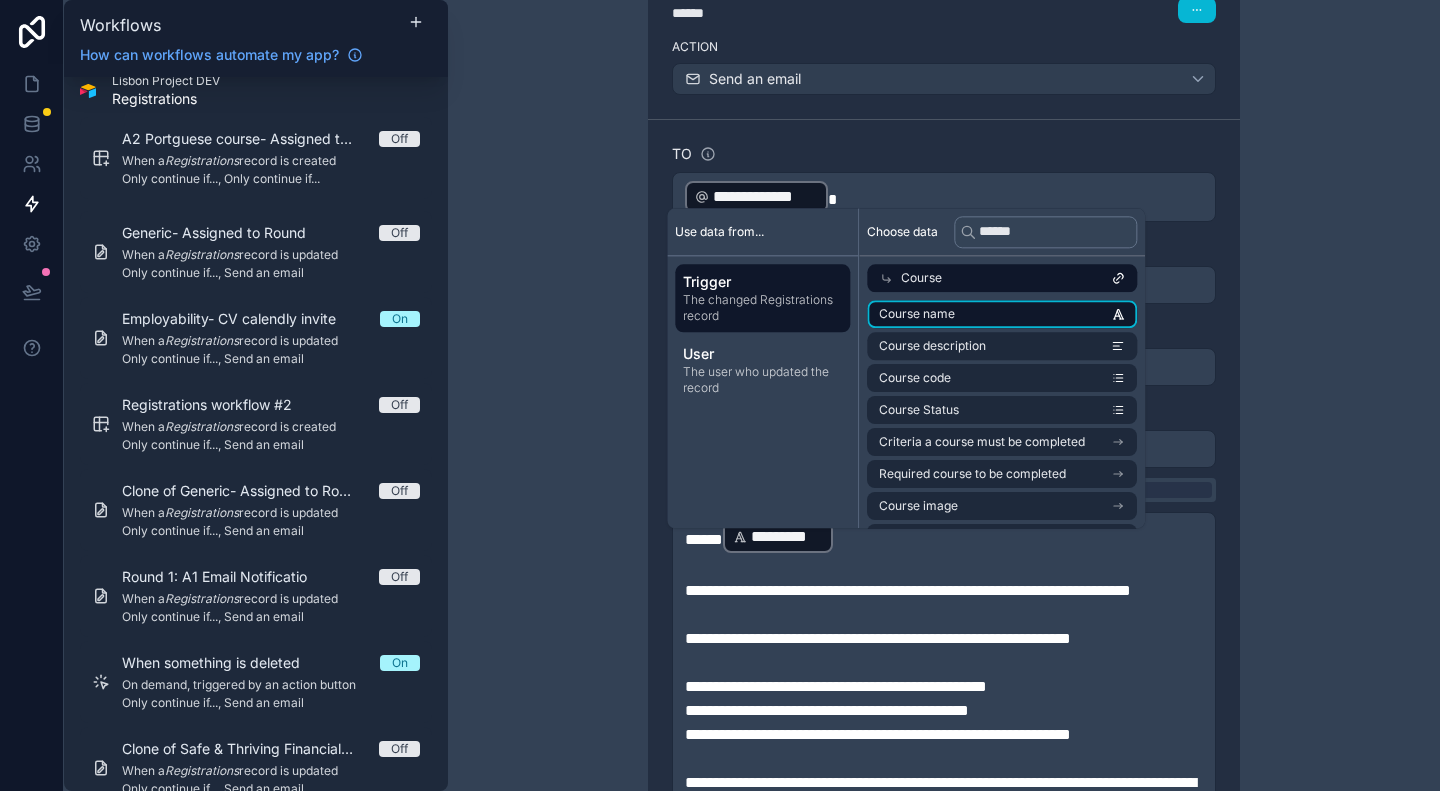 click on "Course name" at bounding box center [1002, 314] 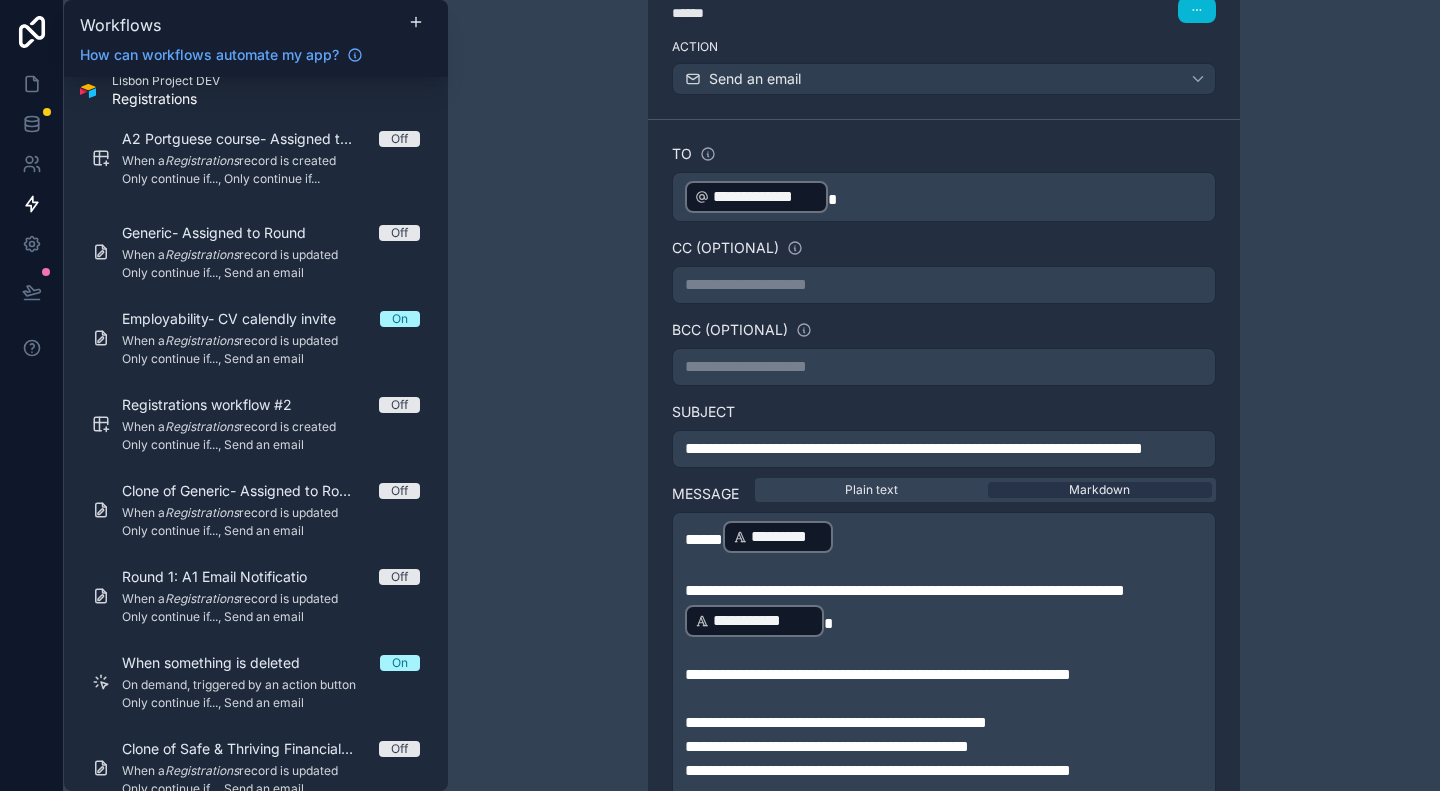 click on "**********" at bounding box center [944, 395] 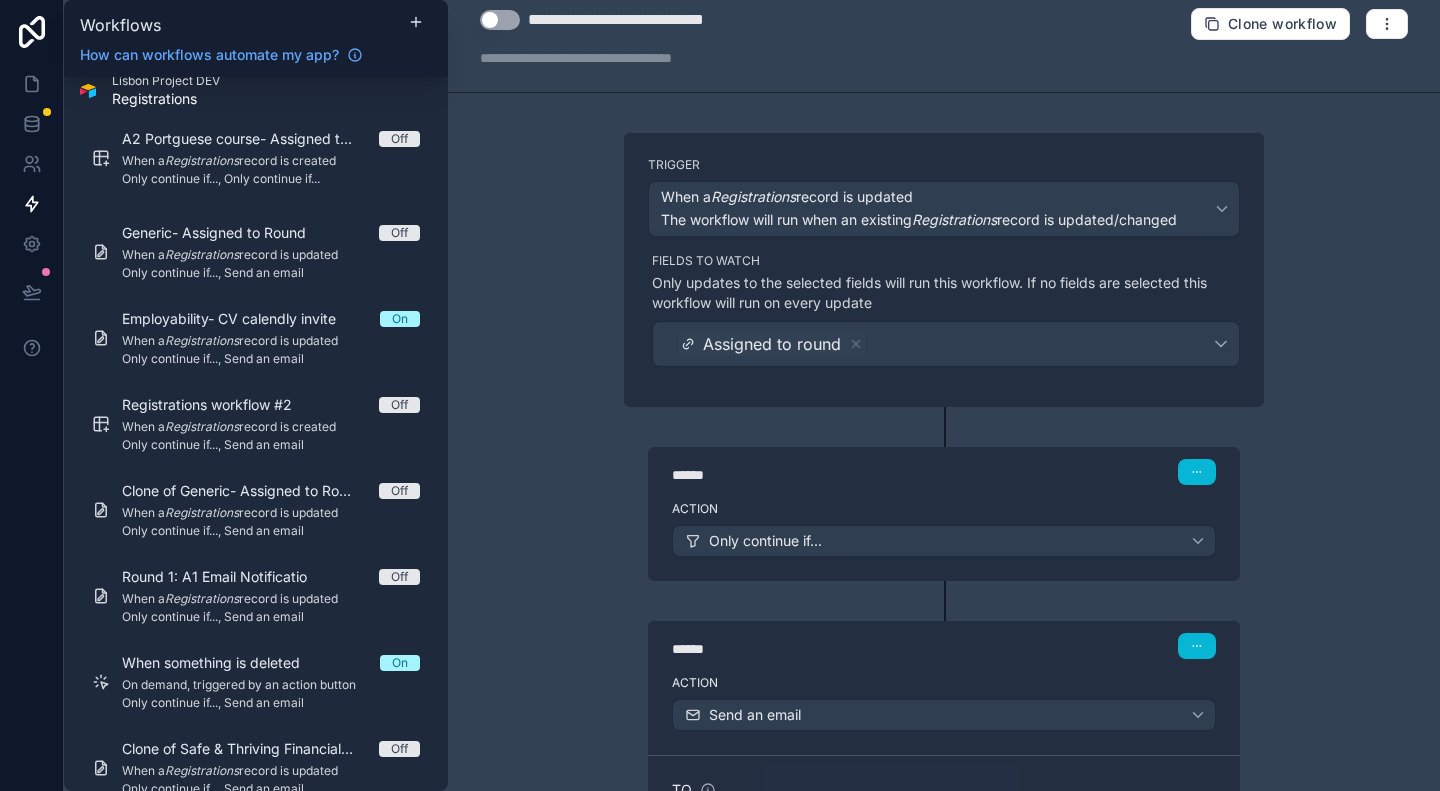 scroll, scrollTop: 0, scrollLeft: 0, axis: both 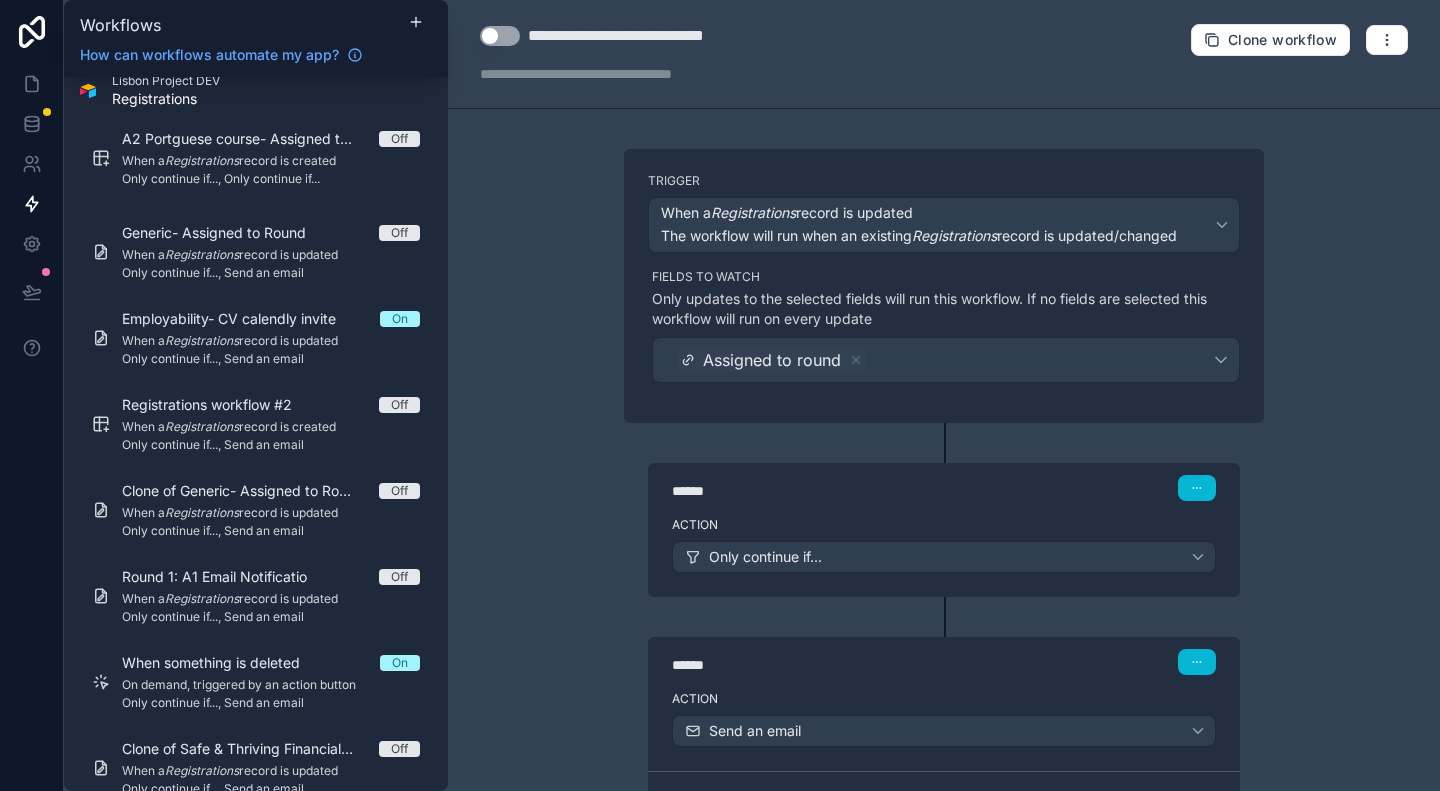 click on "**********" at bounding box center (642, 36) 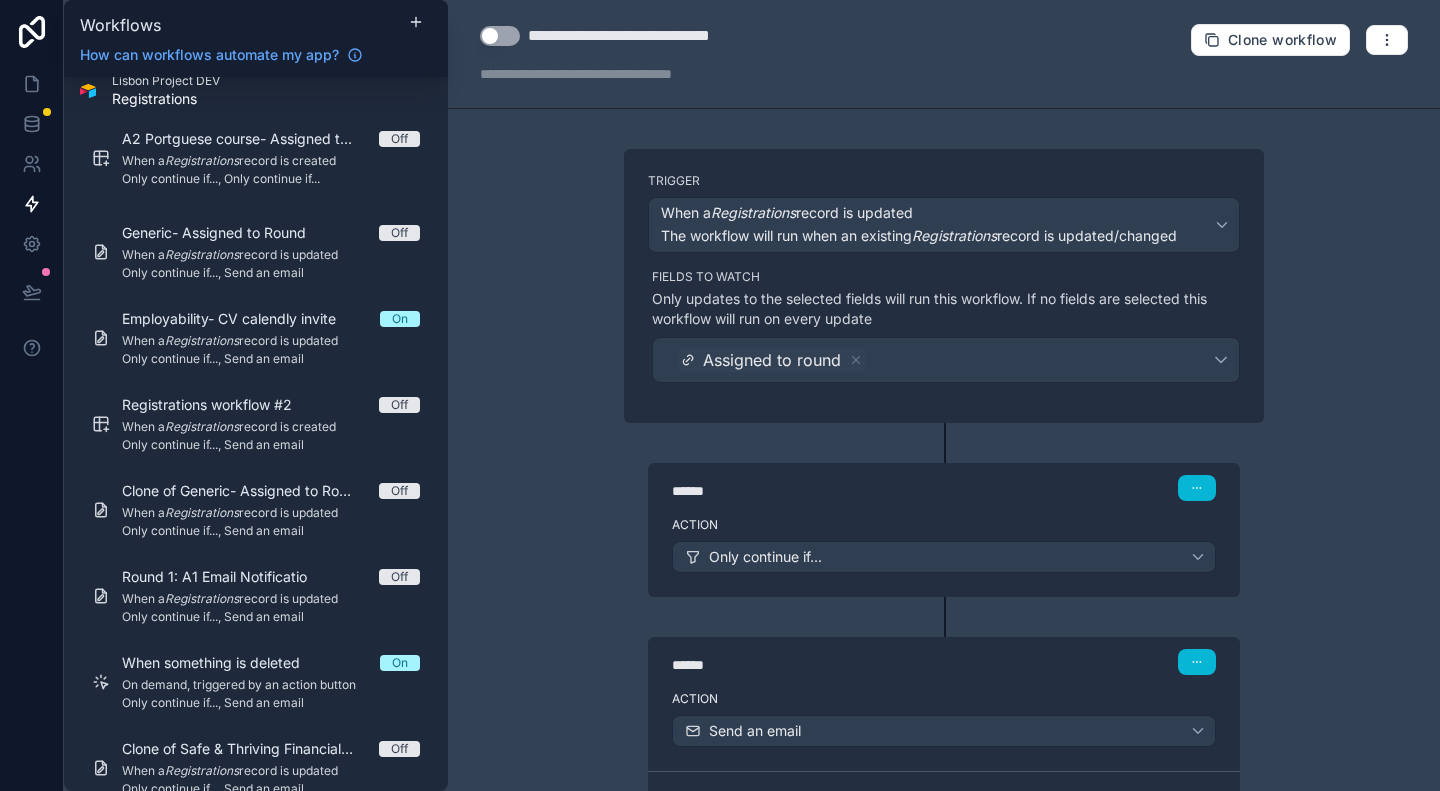 click on "**********" at bounding box center [944, 395] 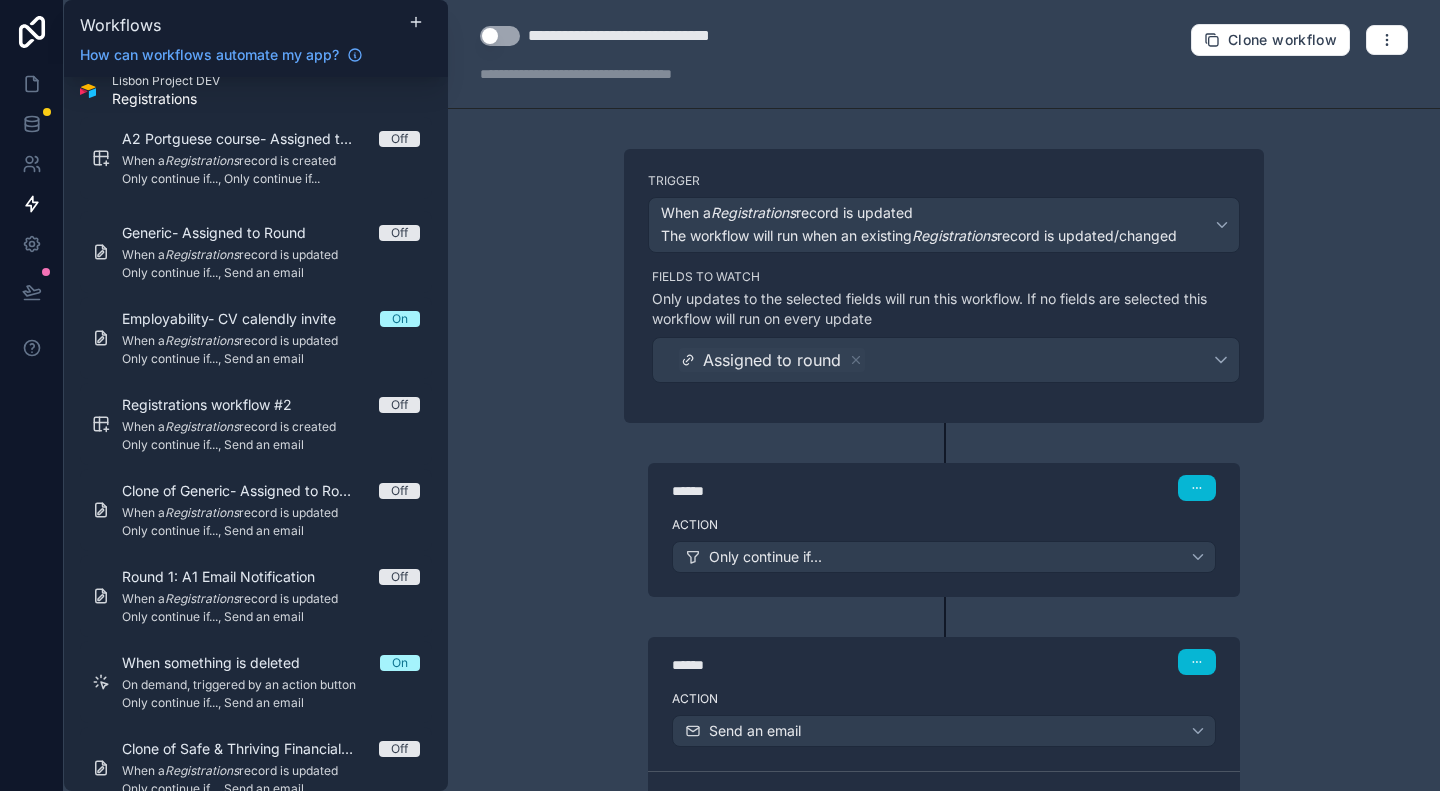 click on "******" at bounding box center (822, 491) 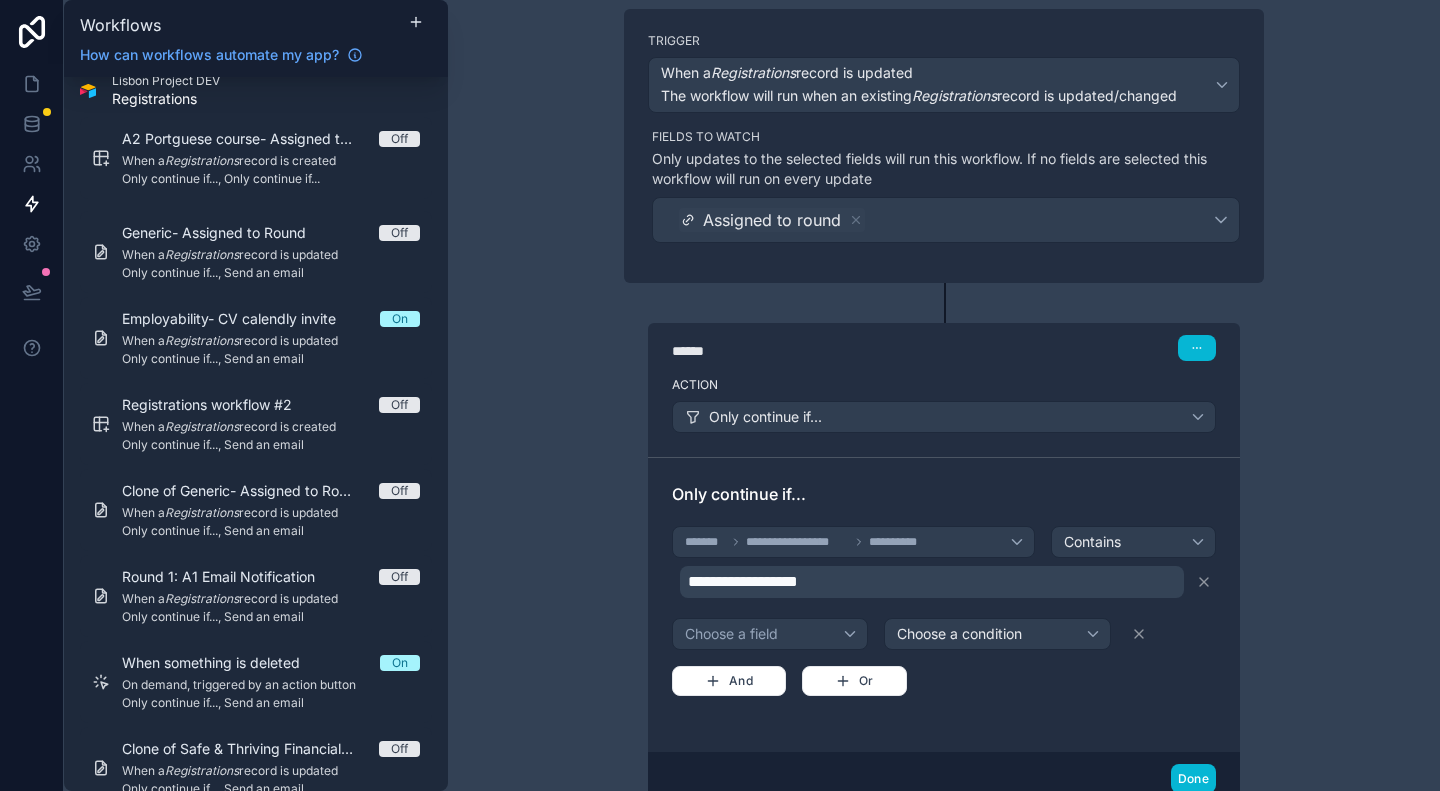 scroll, scrollTop: 0, scrollLeft: 0, axis: both 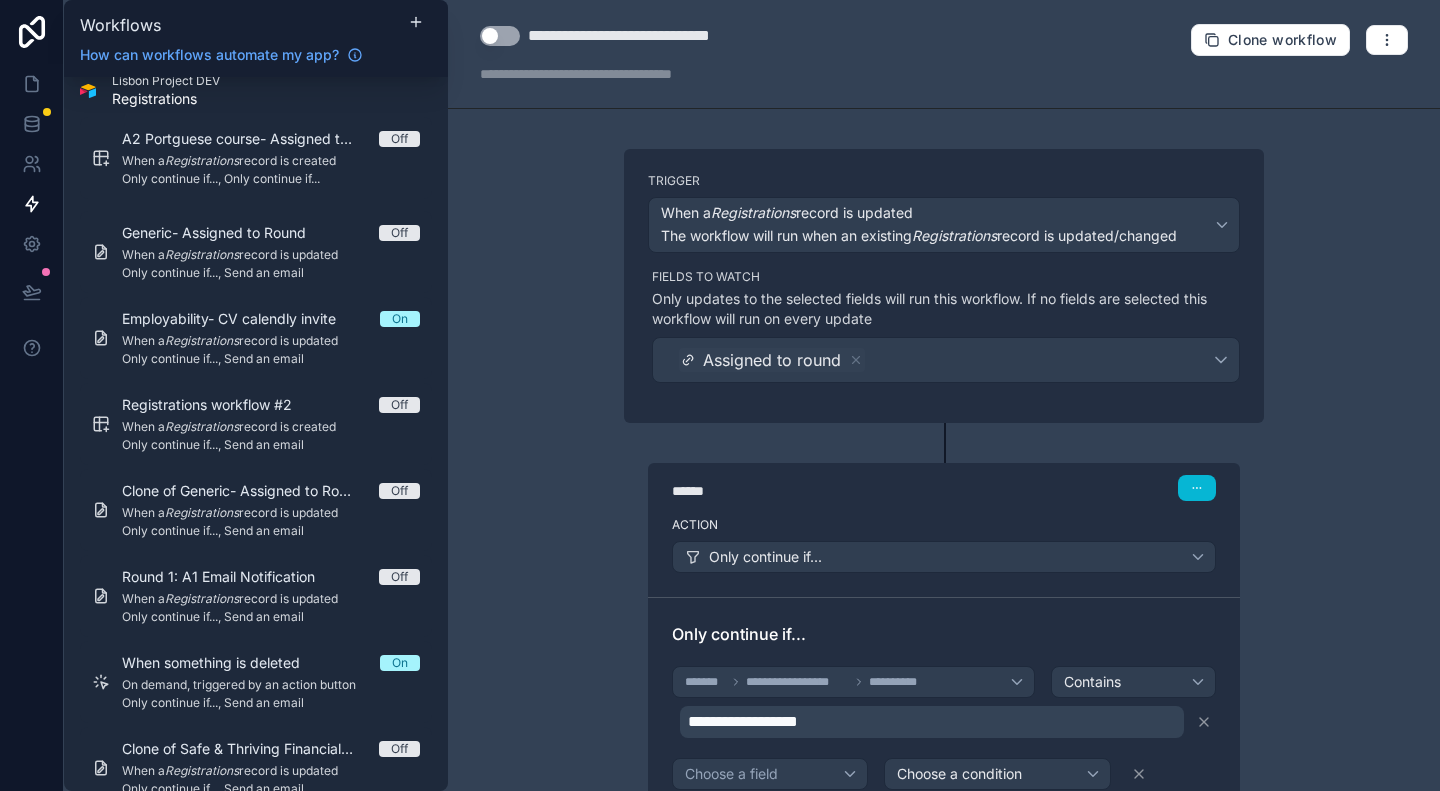 click on "**********" at bounding box center (944, 395) 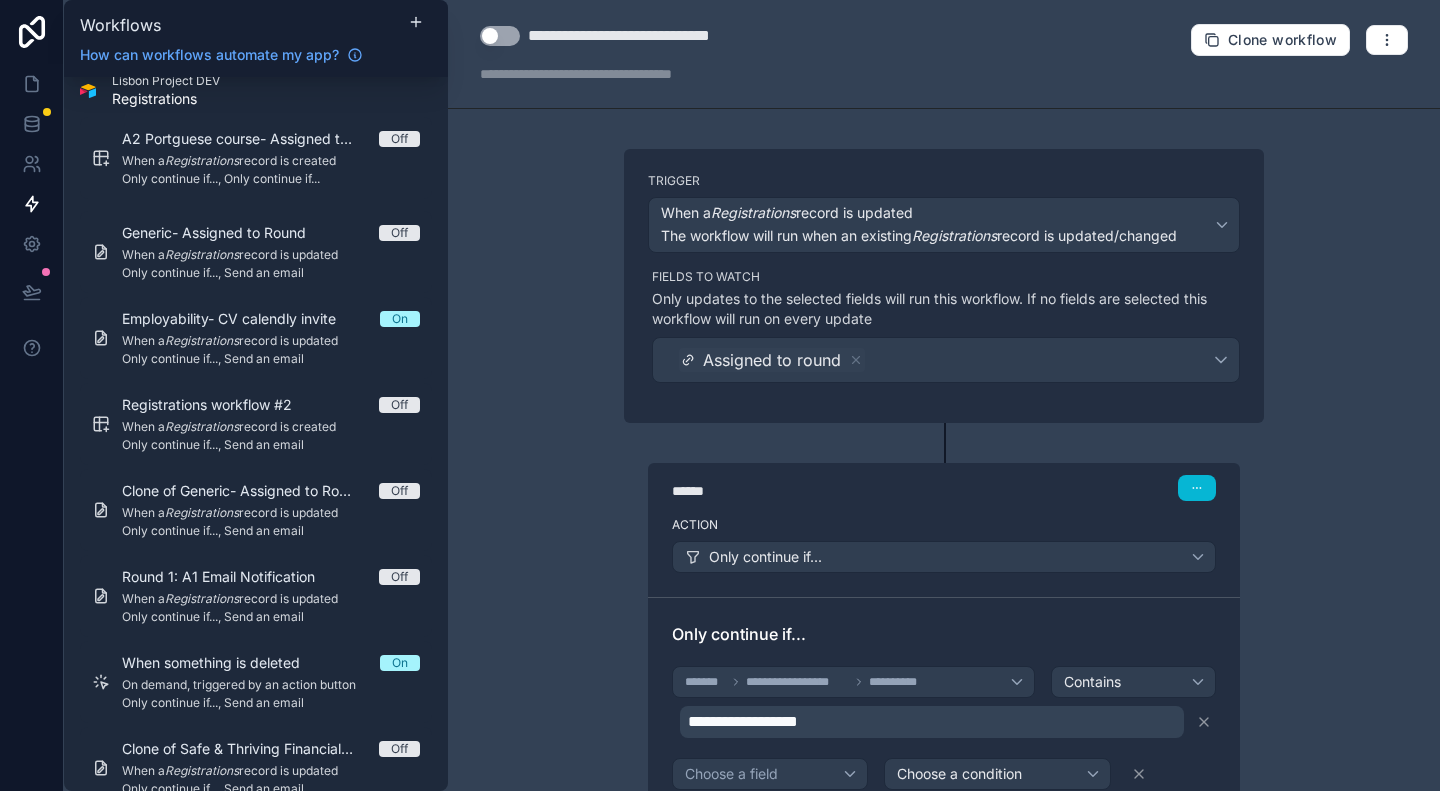 click on "Use setting" at bounding box center (500, 36) 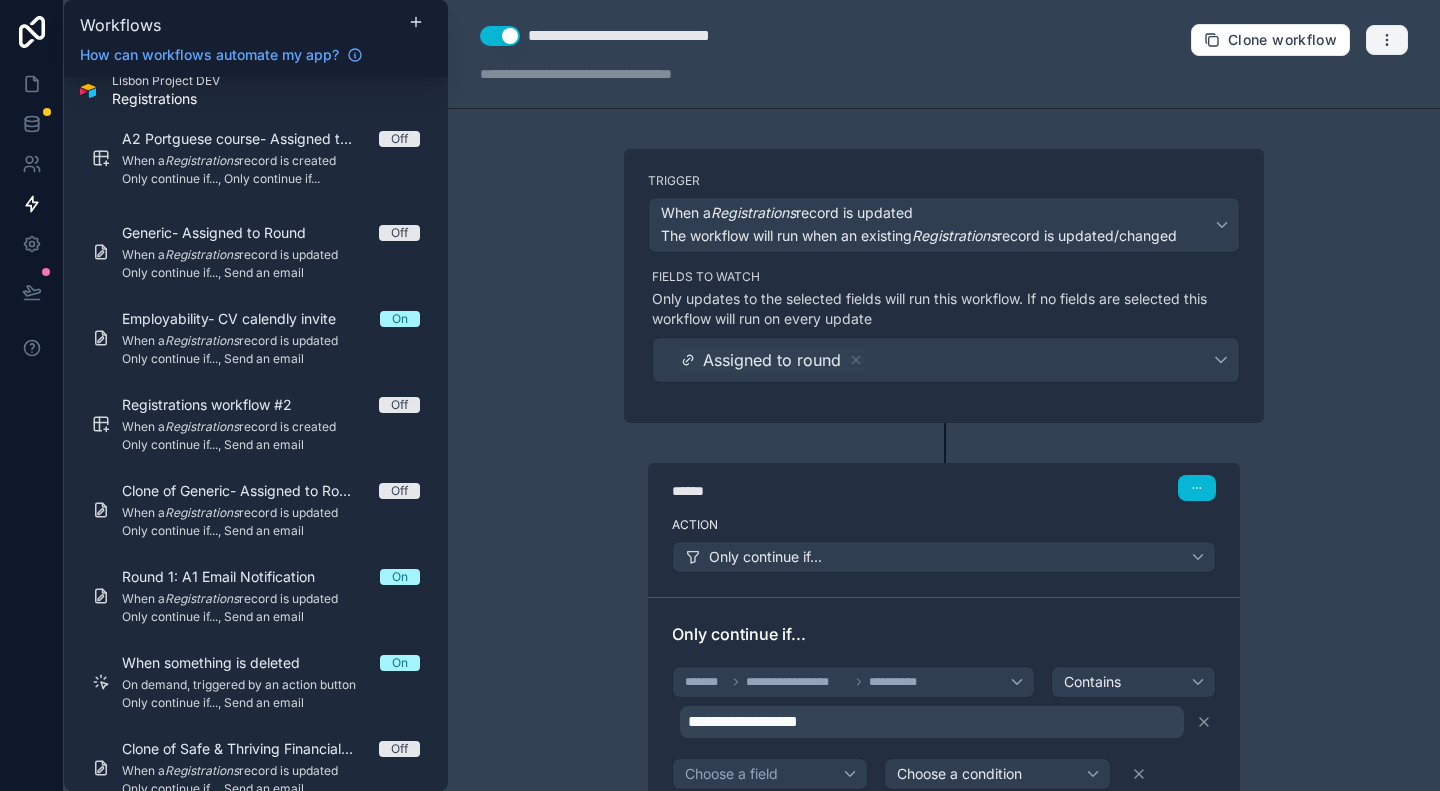 click 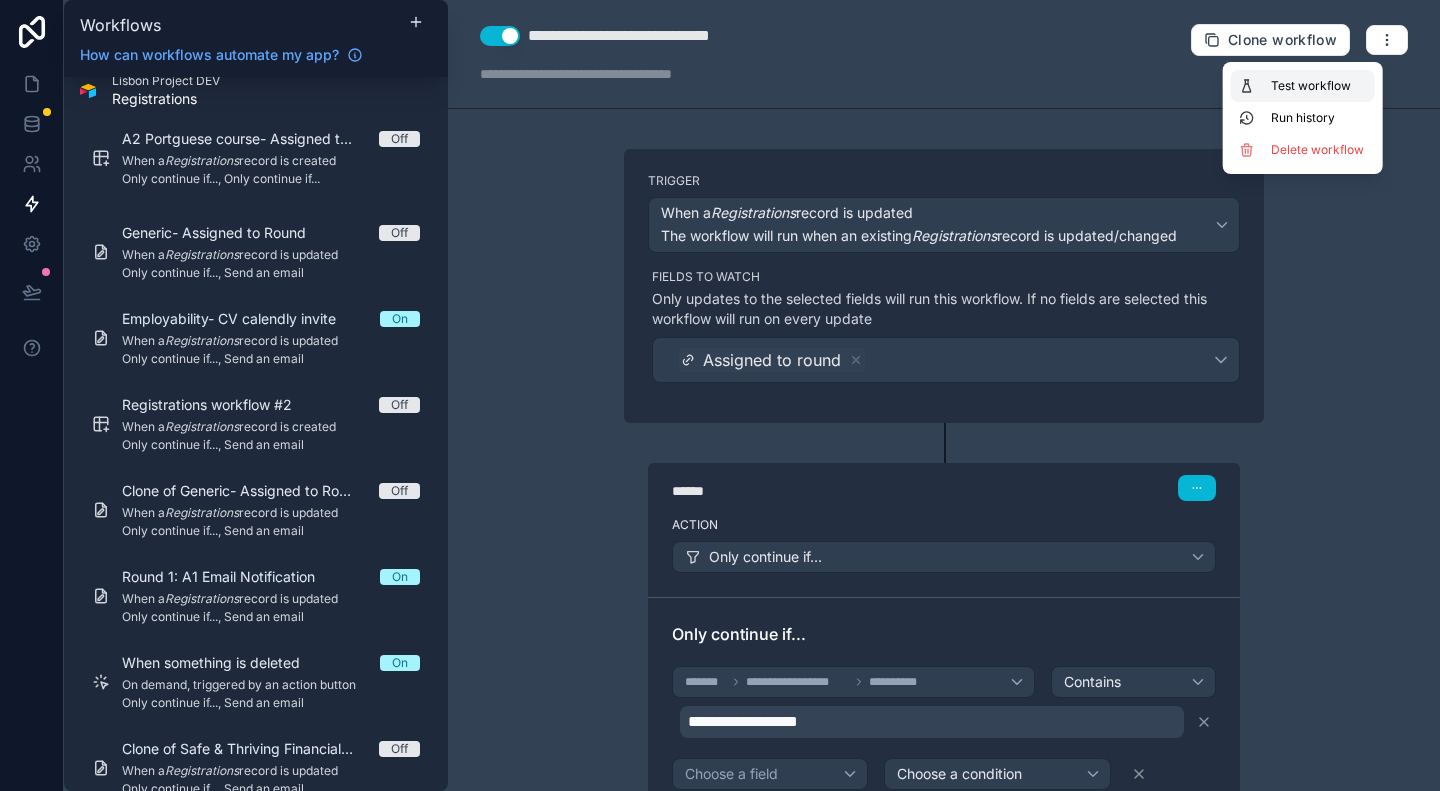 click on "Test workflow" at bounding box center [1319, 86] 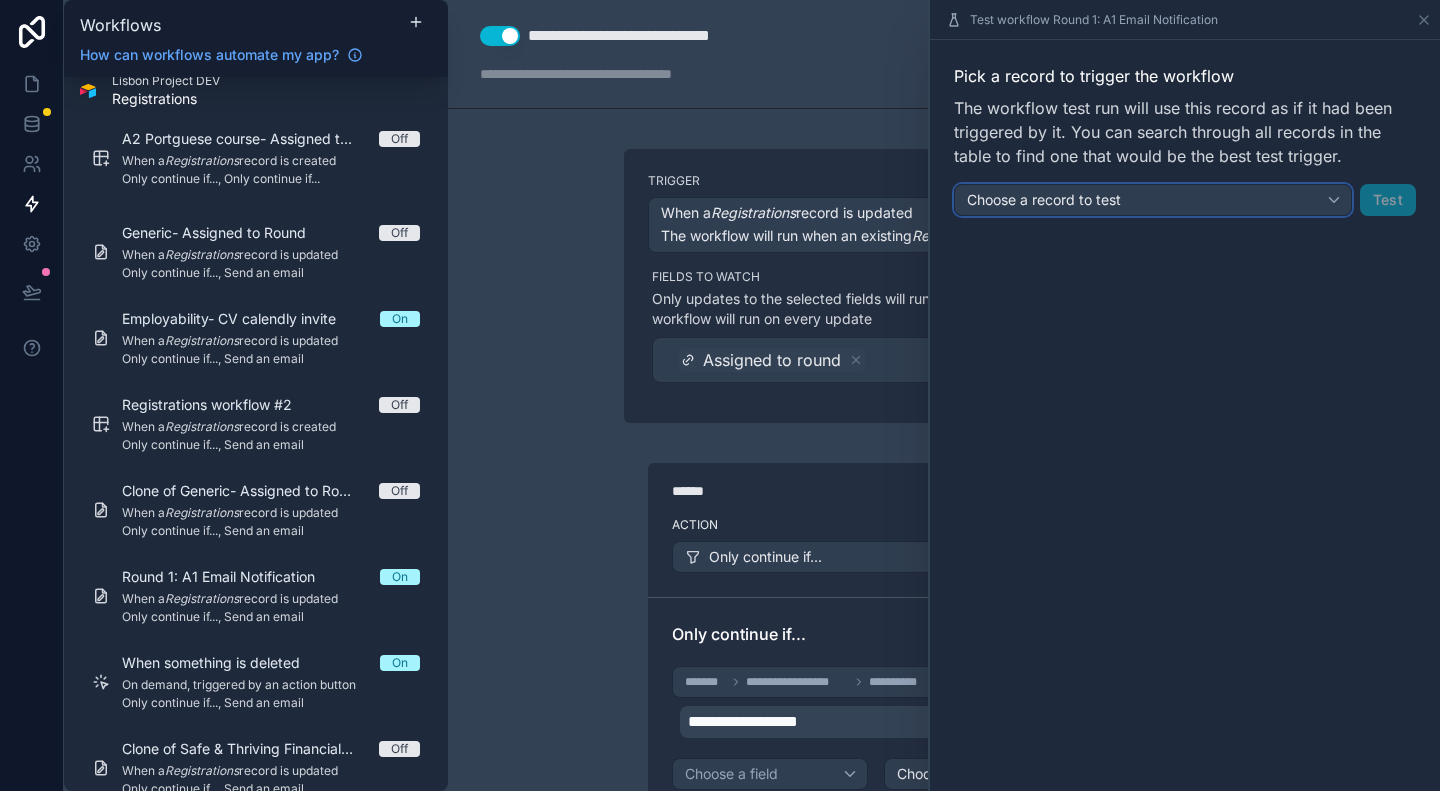 click on "Choose a record to test" at bounding box center (1153, 200) 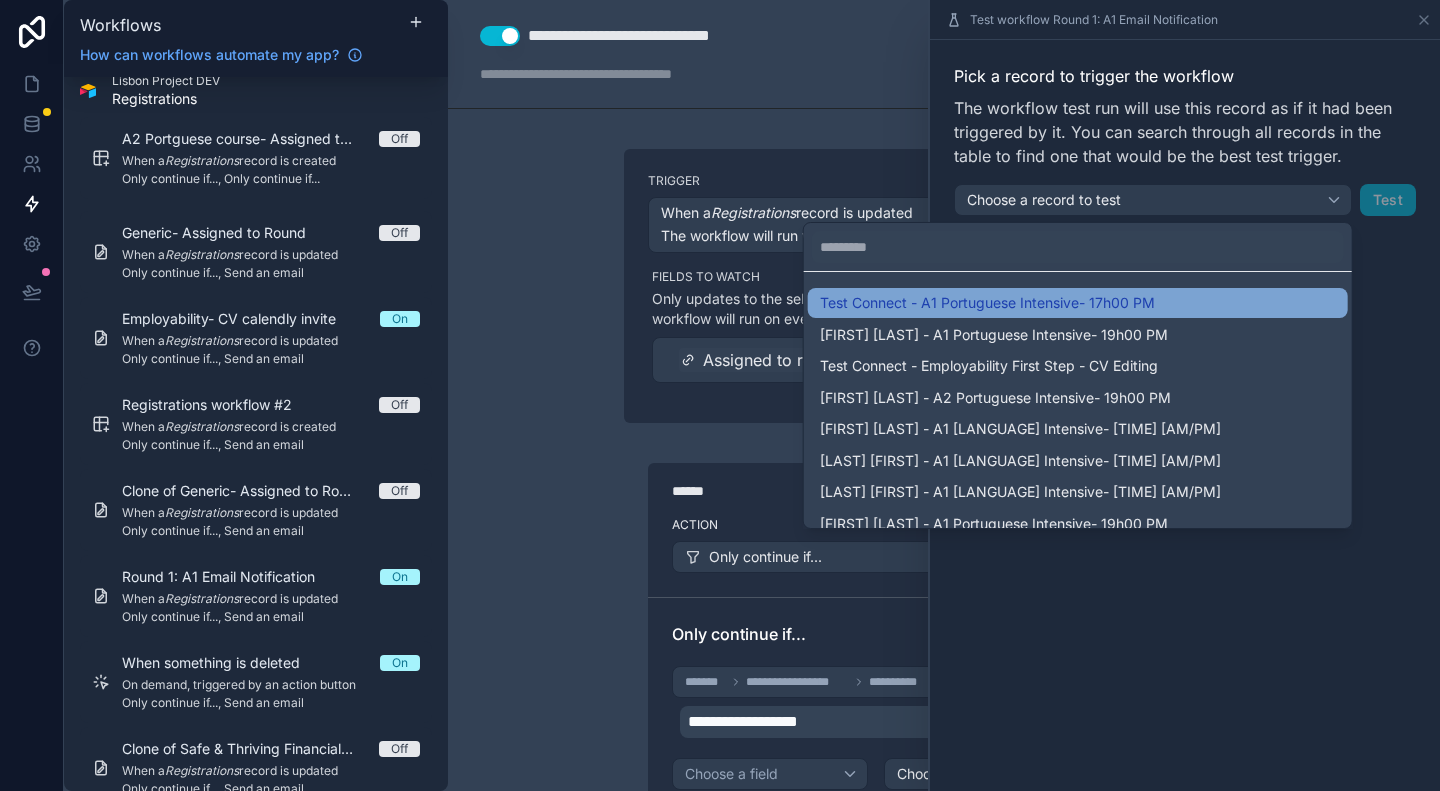 click on "Test Connect - A1 Portuguese Intensive- 17h00 PM" at bounding box center (987, 303) 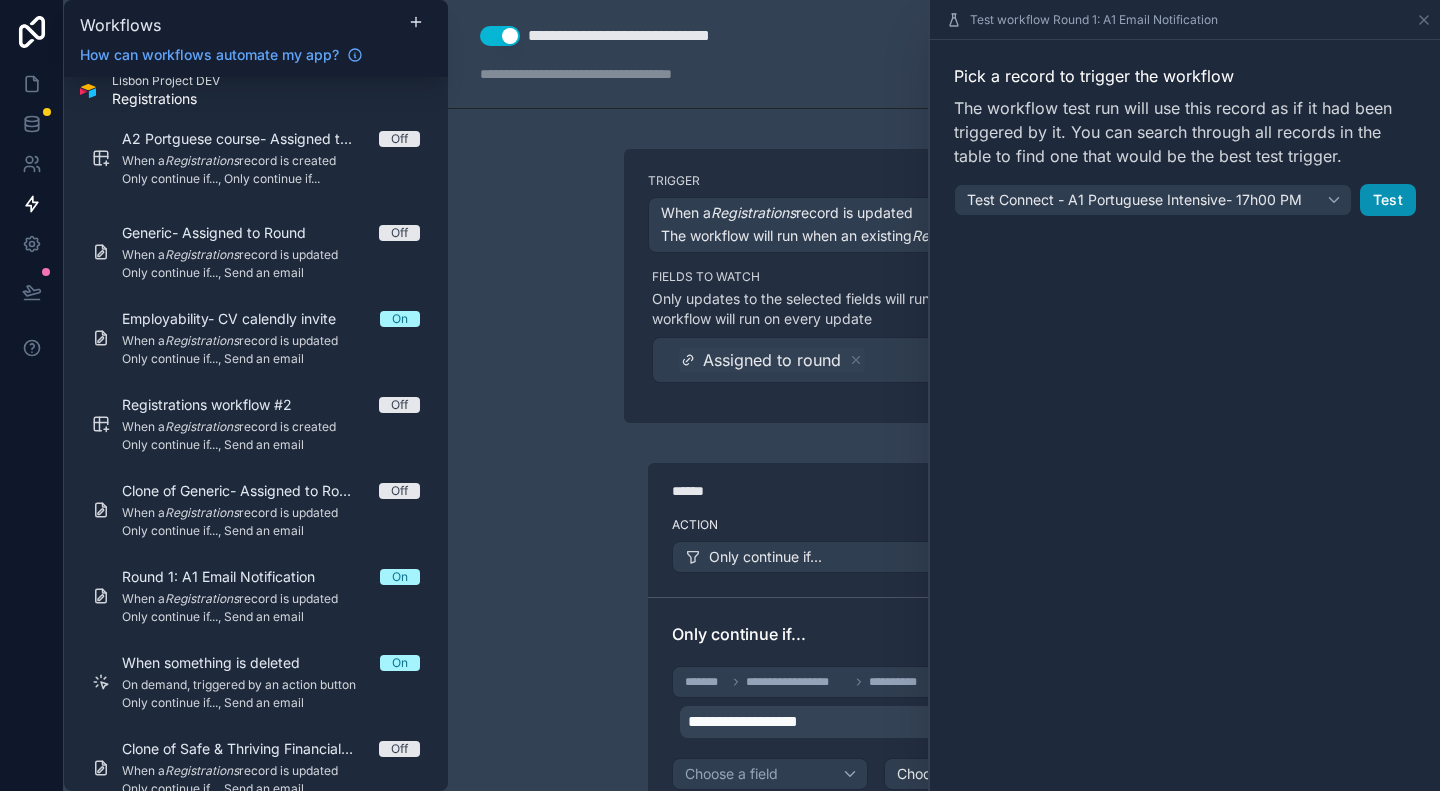 click on "Test" at bounding box center [1388, 200] 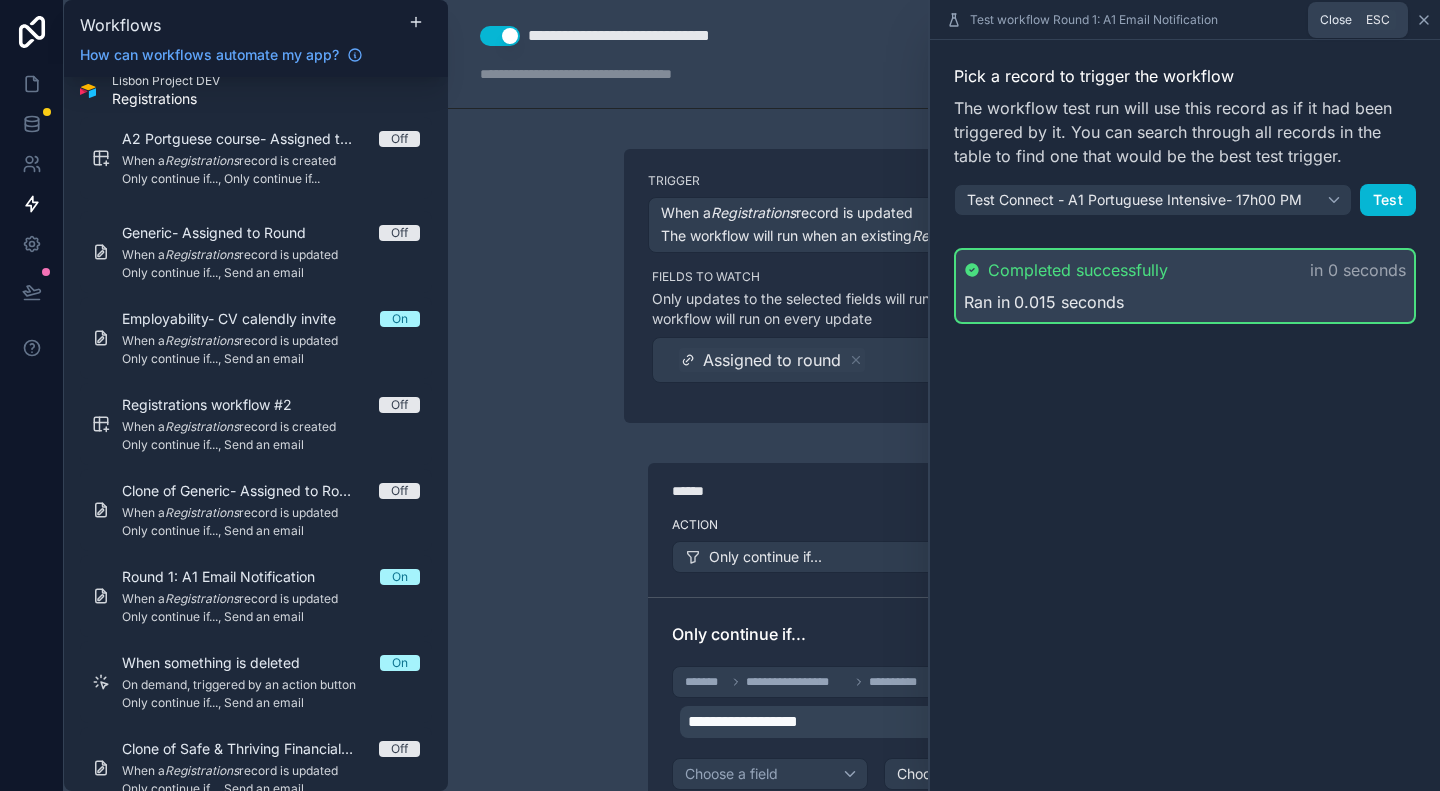 click 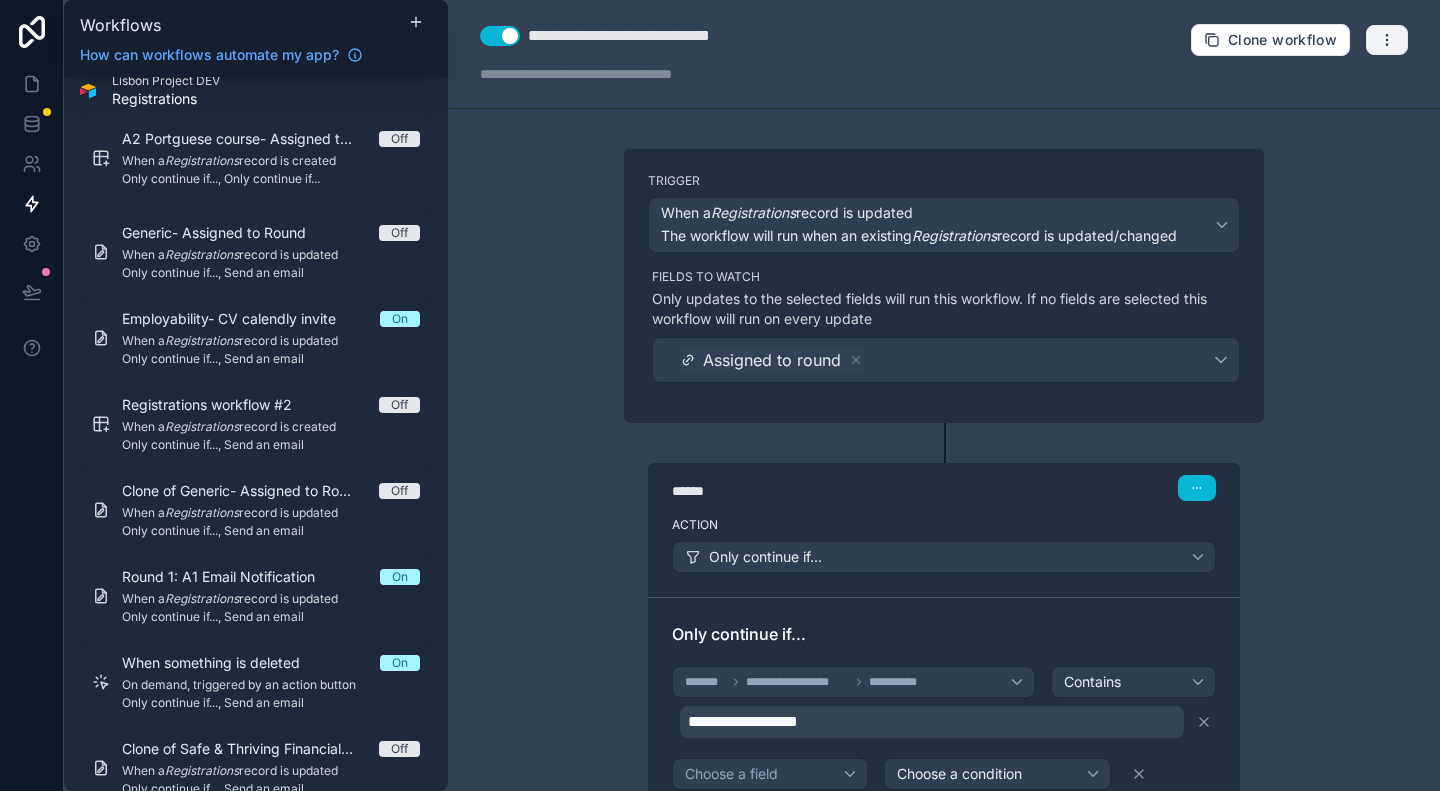 click at bounding box center [1387, 40] 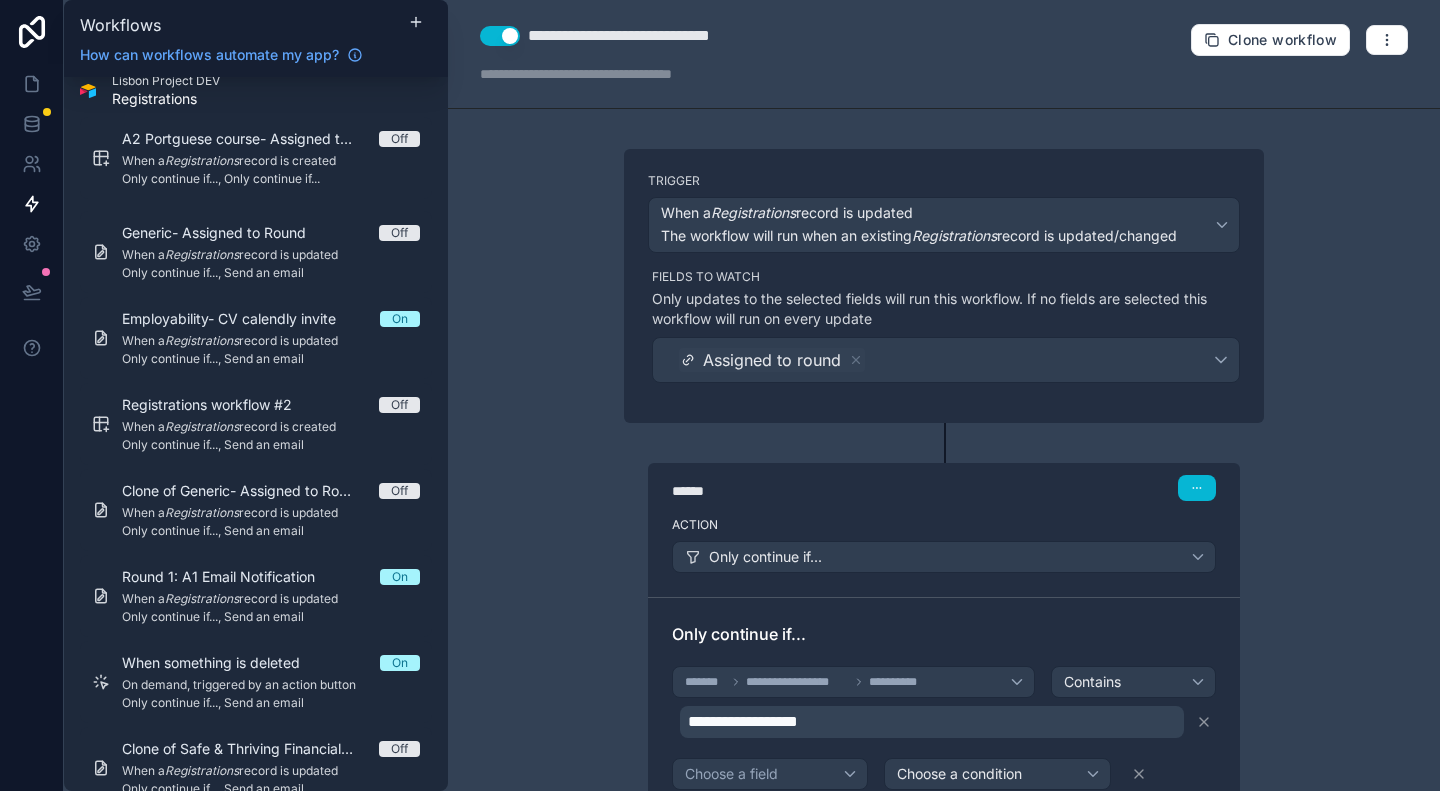 click on "**********" at bounding box center [944, 395] 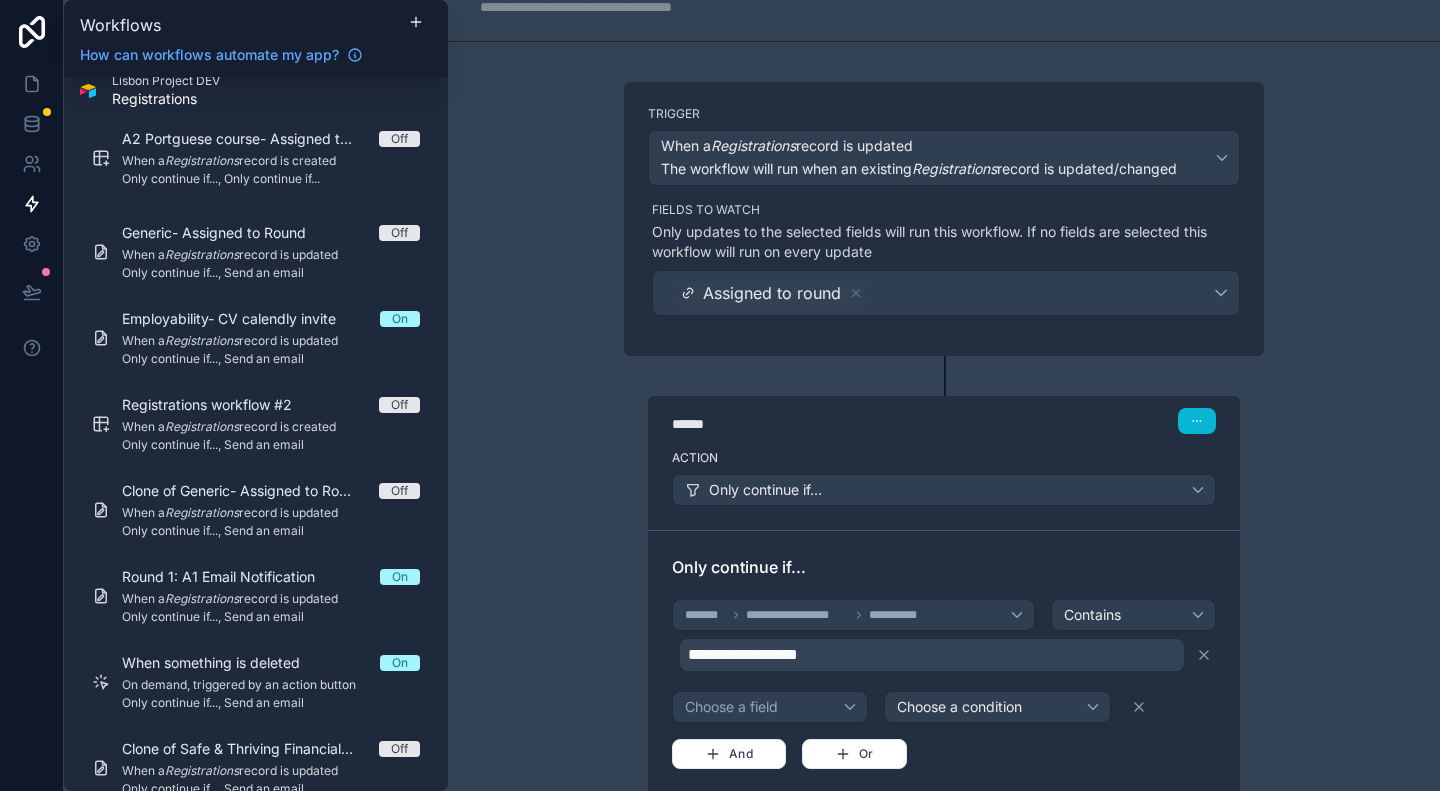 scroll, scrollTop: 0, scrollLeft: 0, axis: both 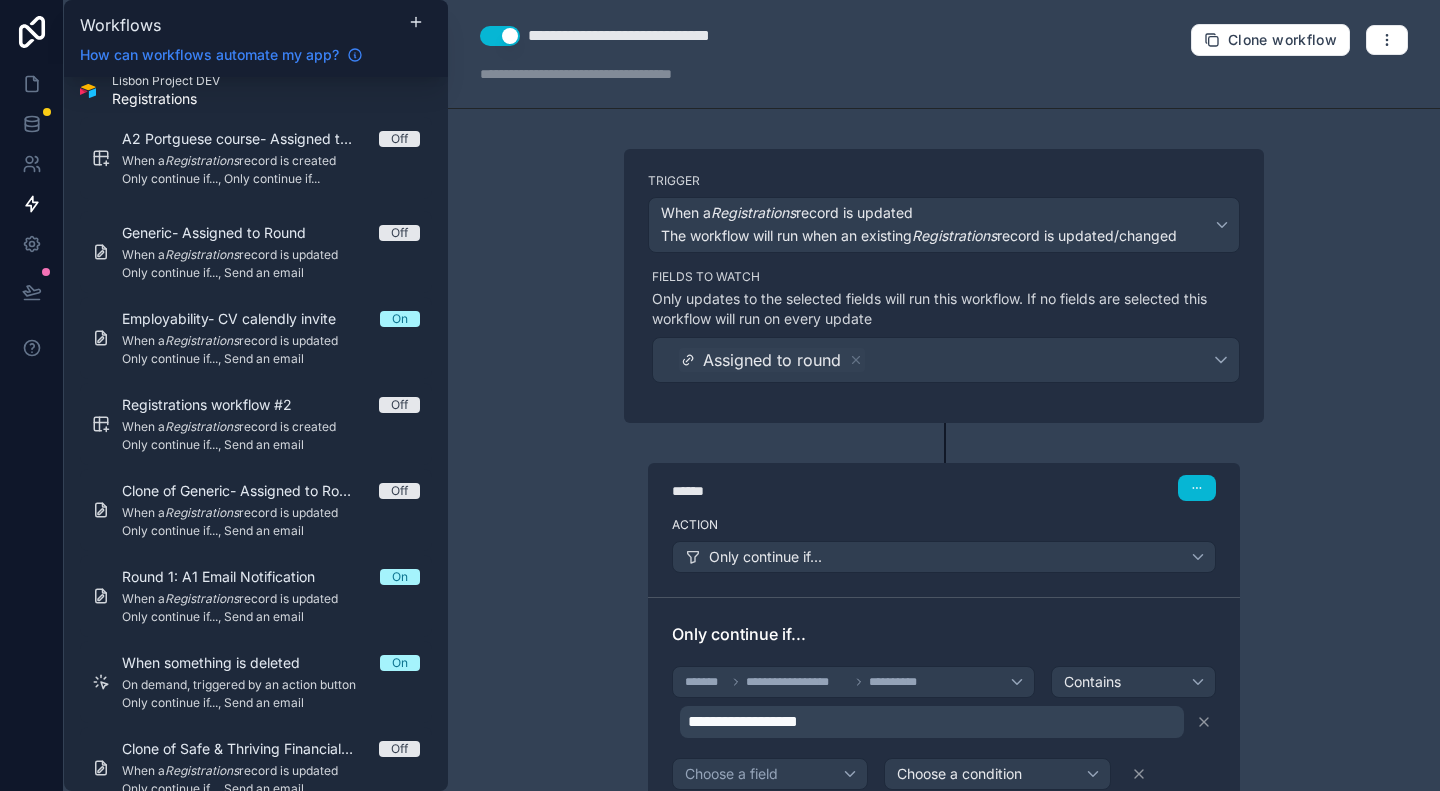 click 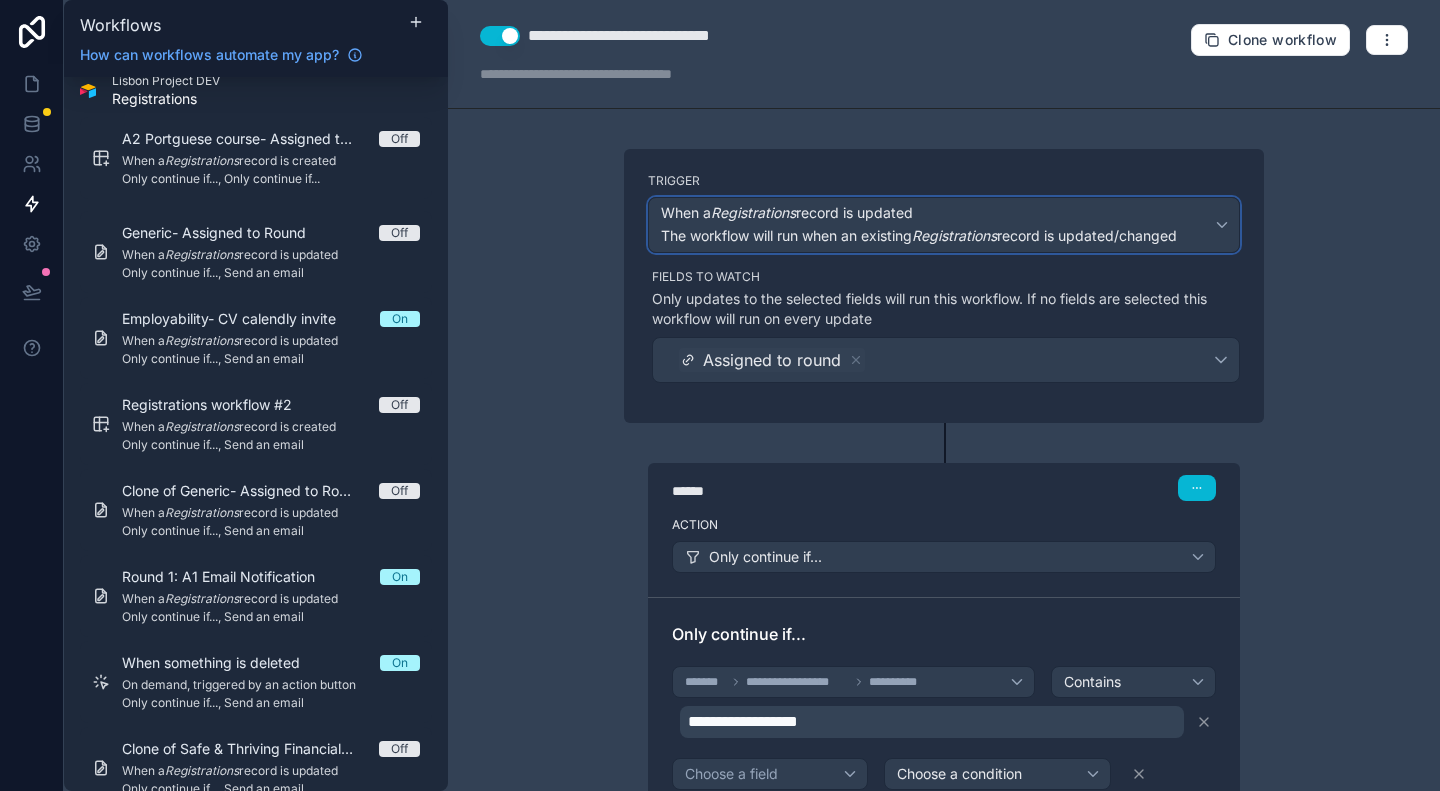 click on "The workflow will run when an existing  Registrations  record is updated/changed" at bounding box center [919, 236] 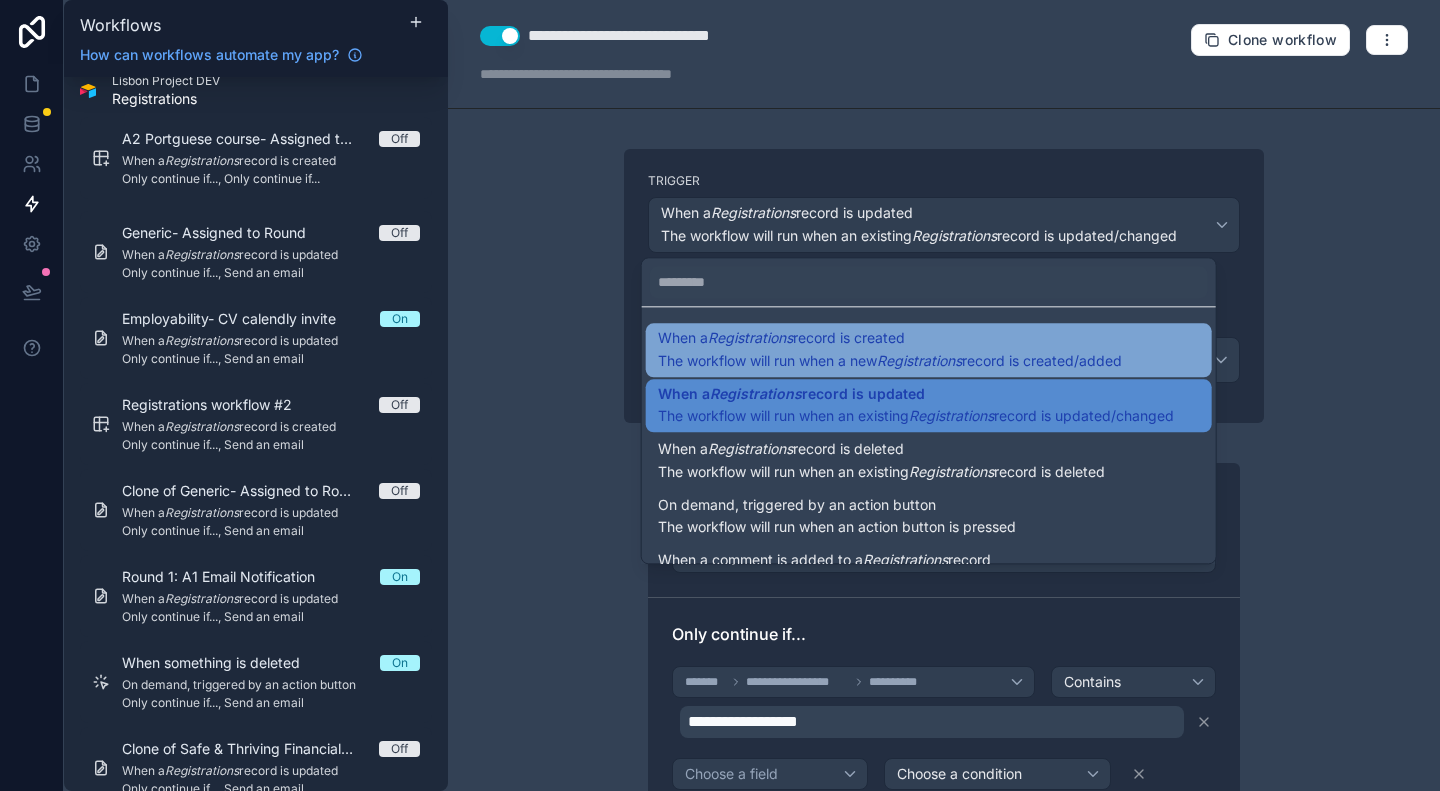 click on "When a  Registrations  record is created" at bounding box center (781, 338) 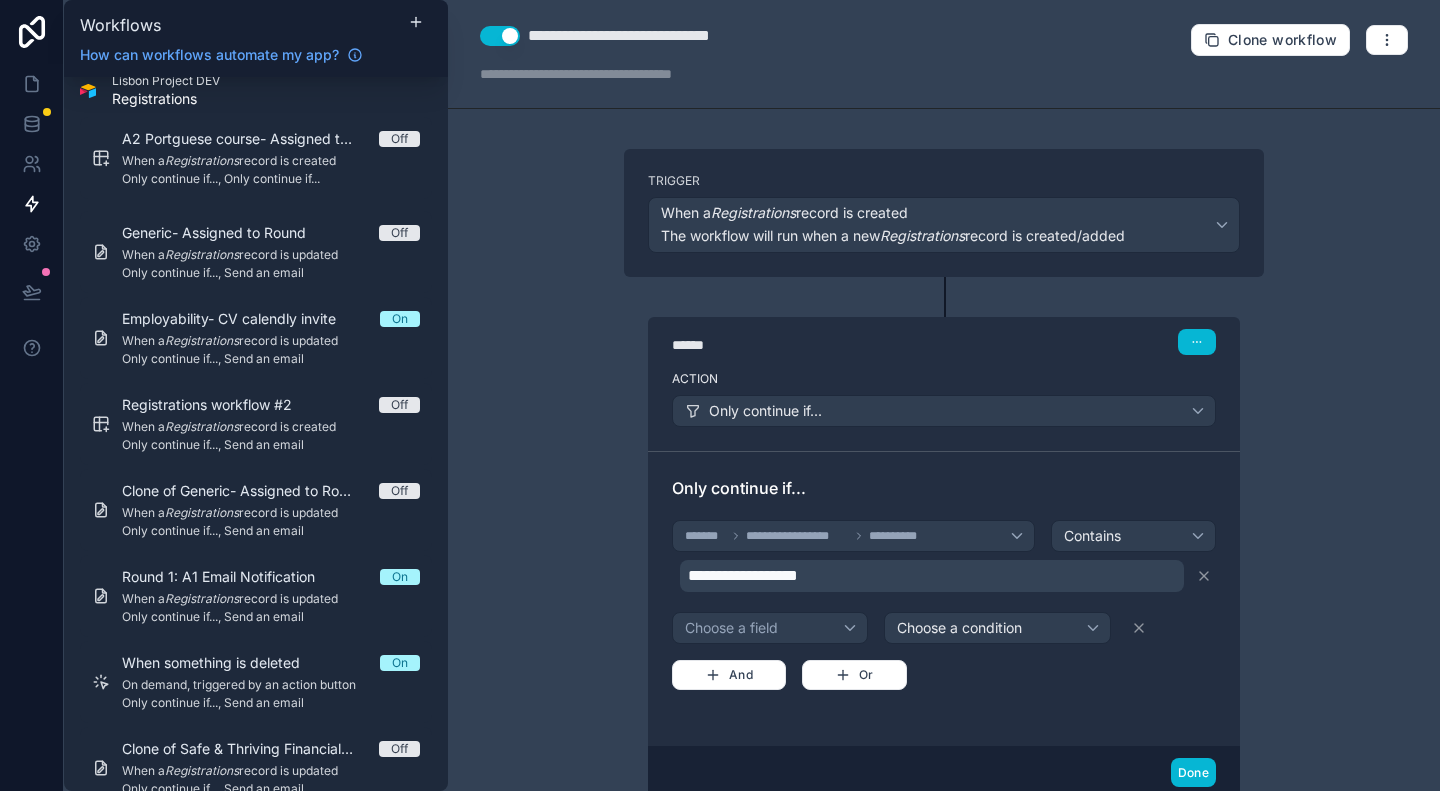 click on "******" at bounding box center (822, 345) 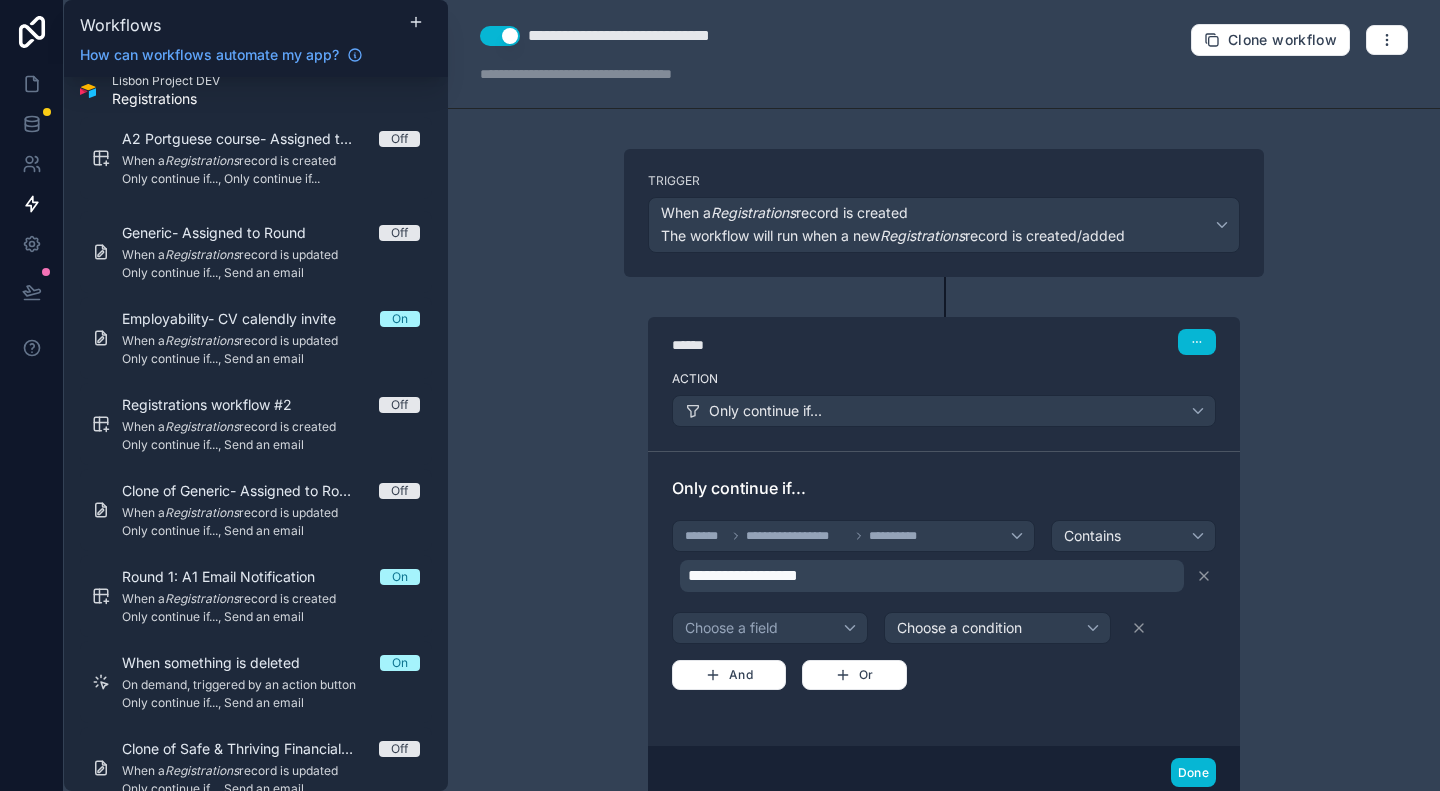 click on "**********" at bounding box center (944, 395) 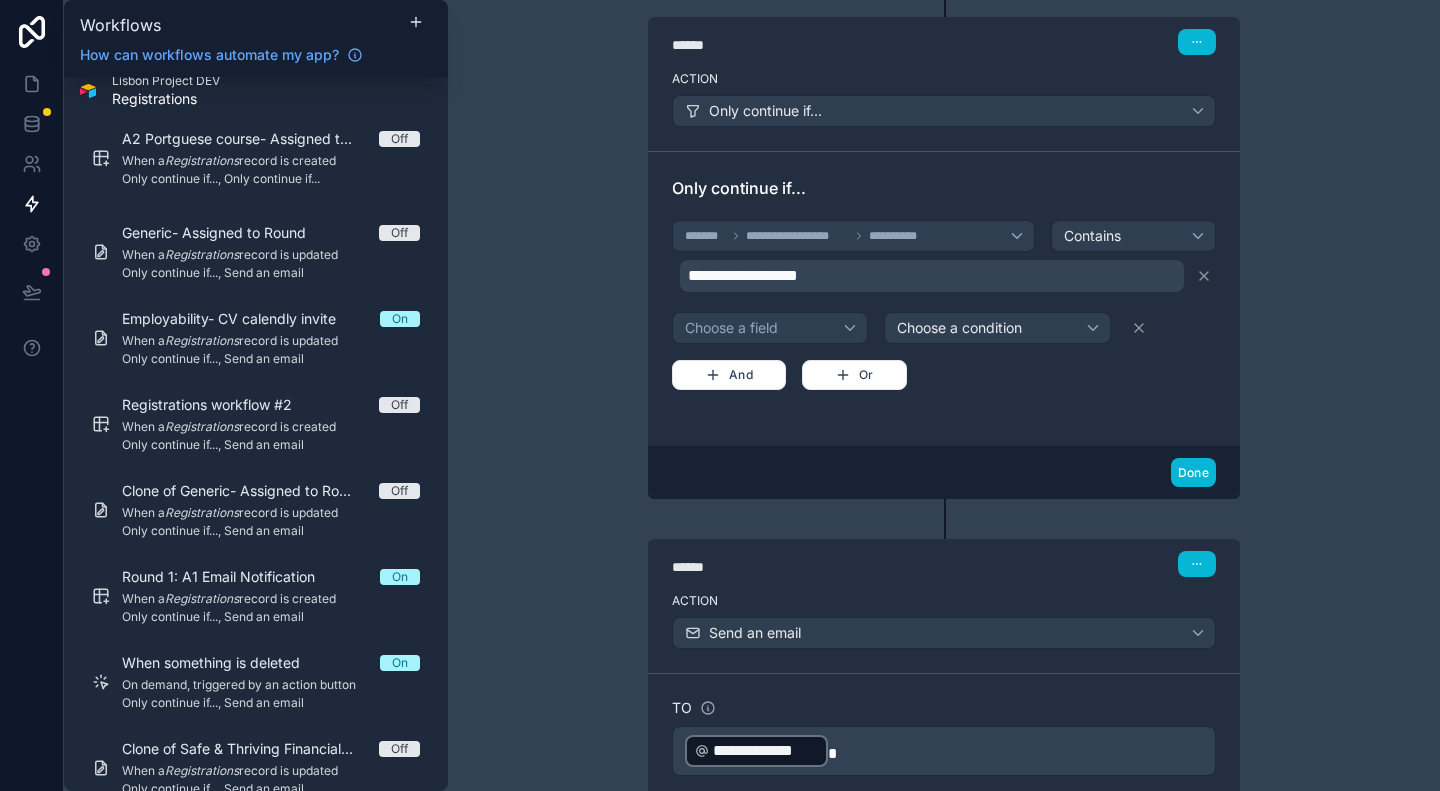 scroll, scrollTop: 0, scrollLeft: 0, axis: both 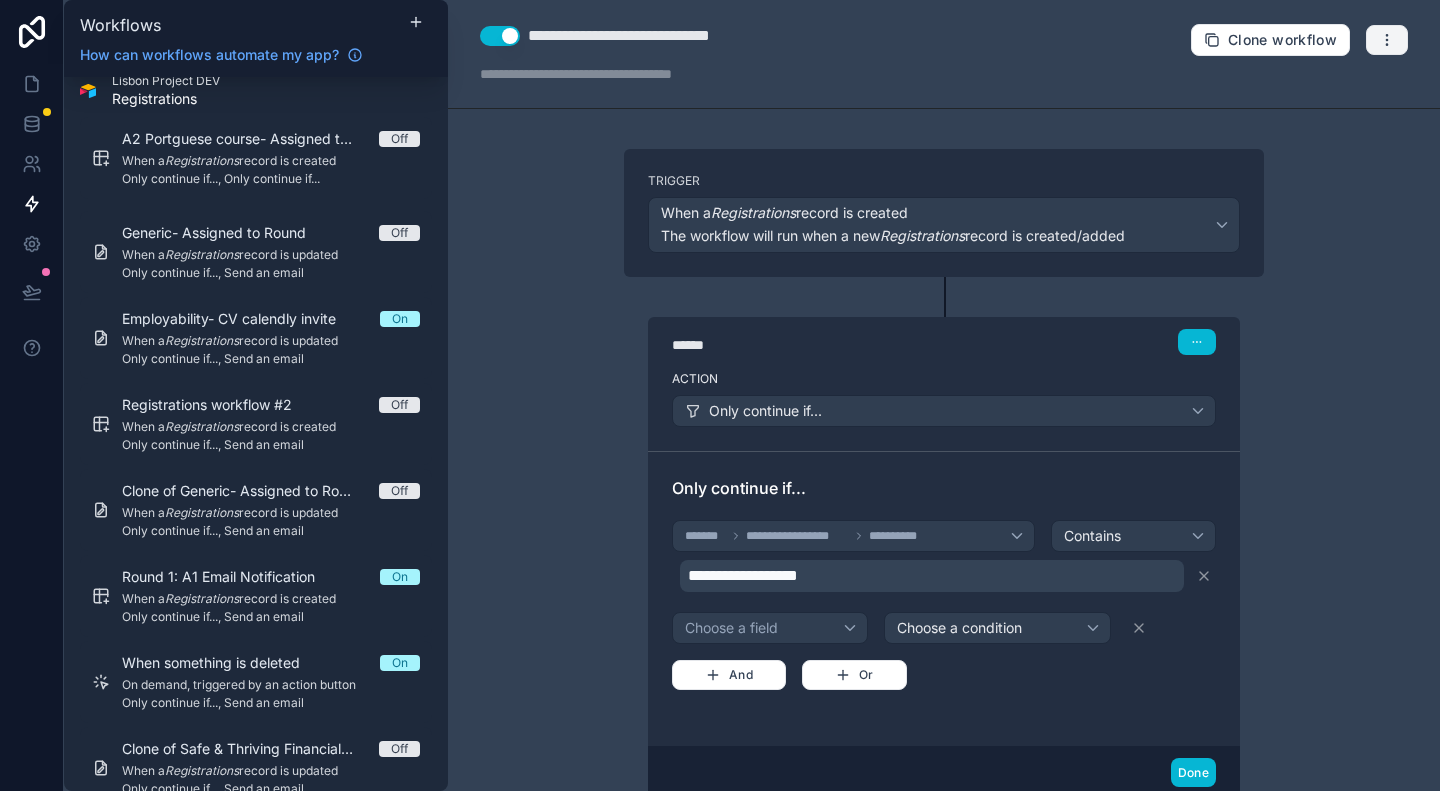 click at bounding box center (1387, 40) 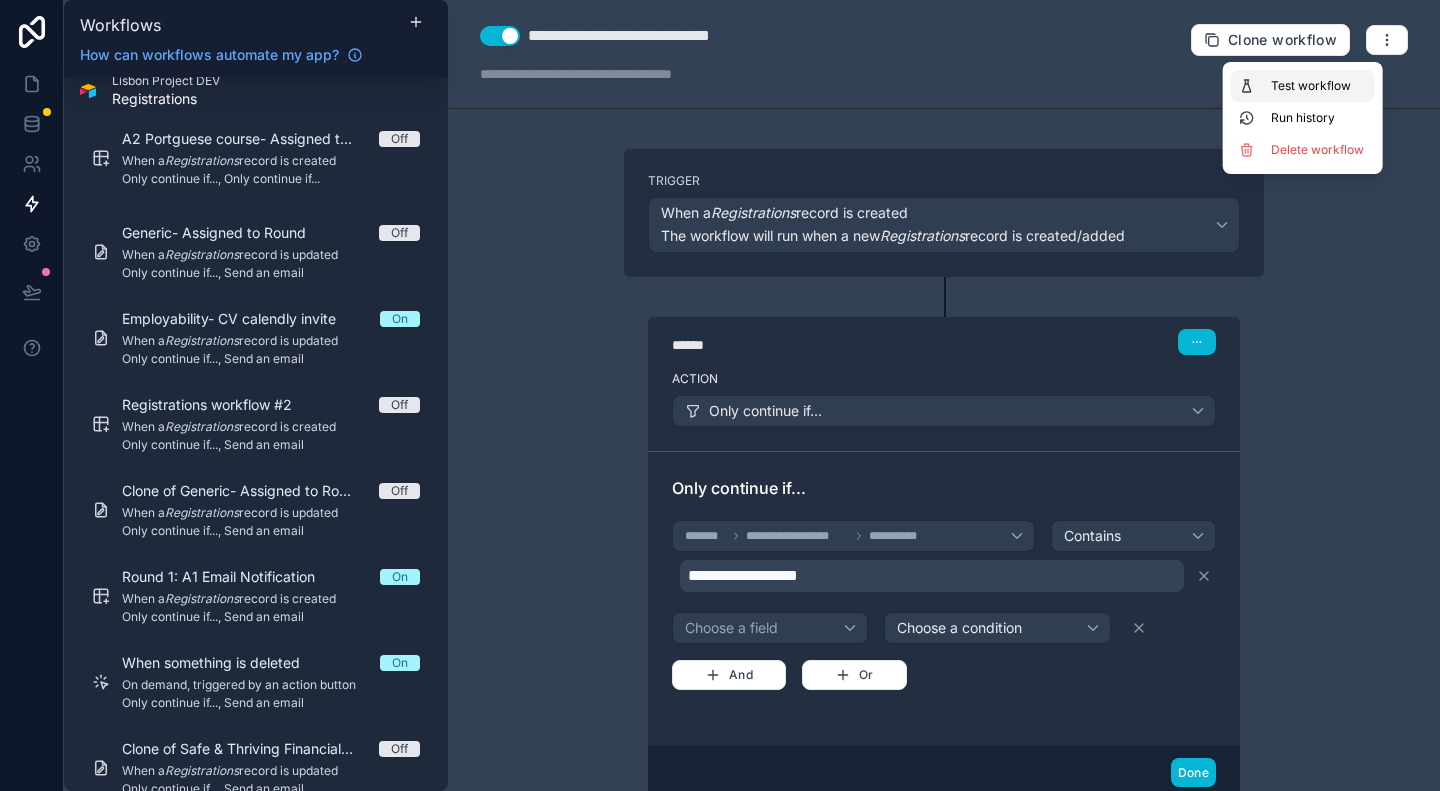 click on "Test workflow" at bounding box center [1303, 86] 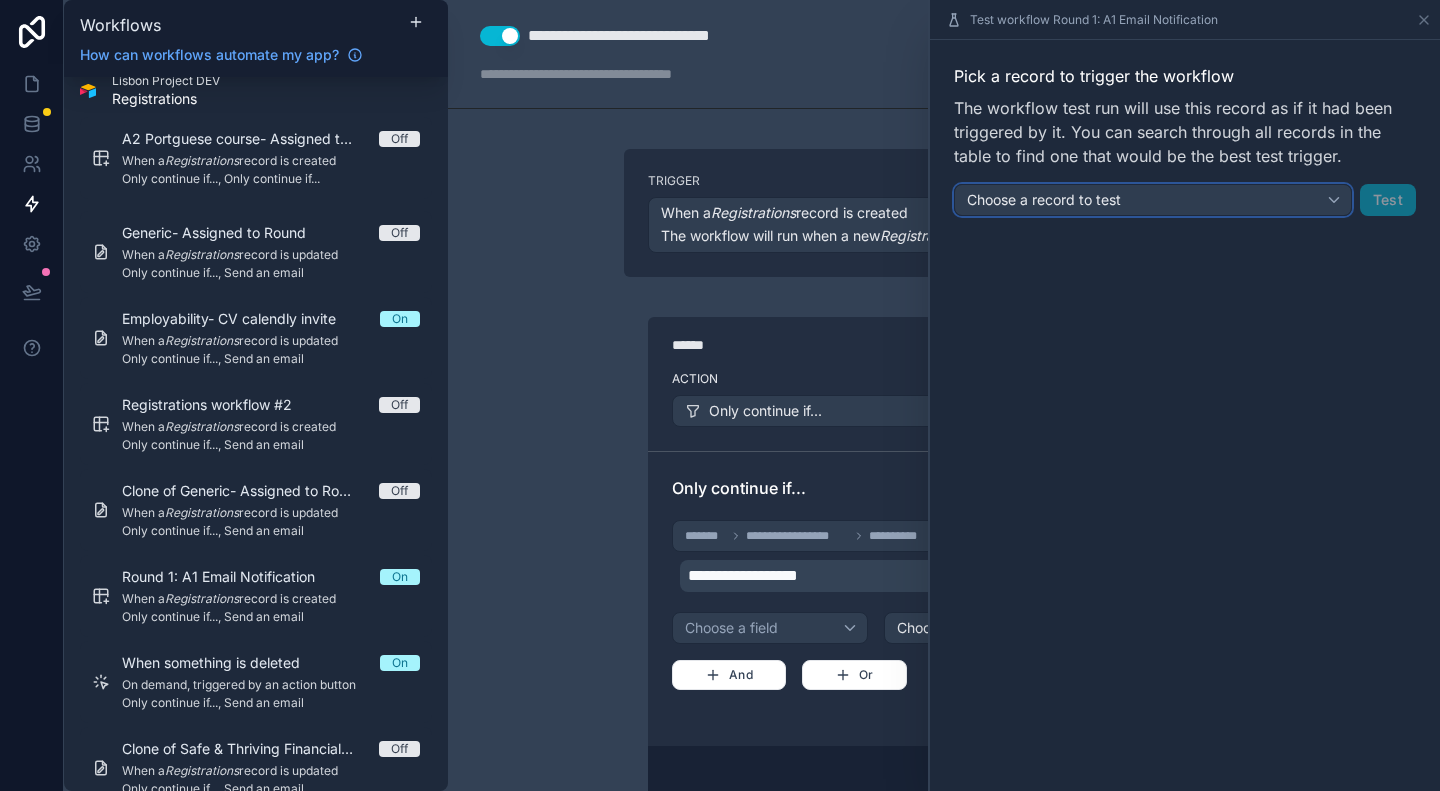 click on "Choose a record to test" at bounding box center [1153, 200] 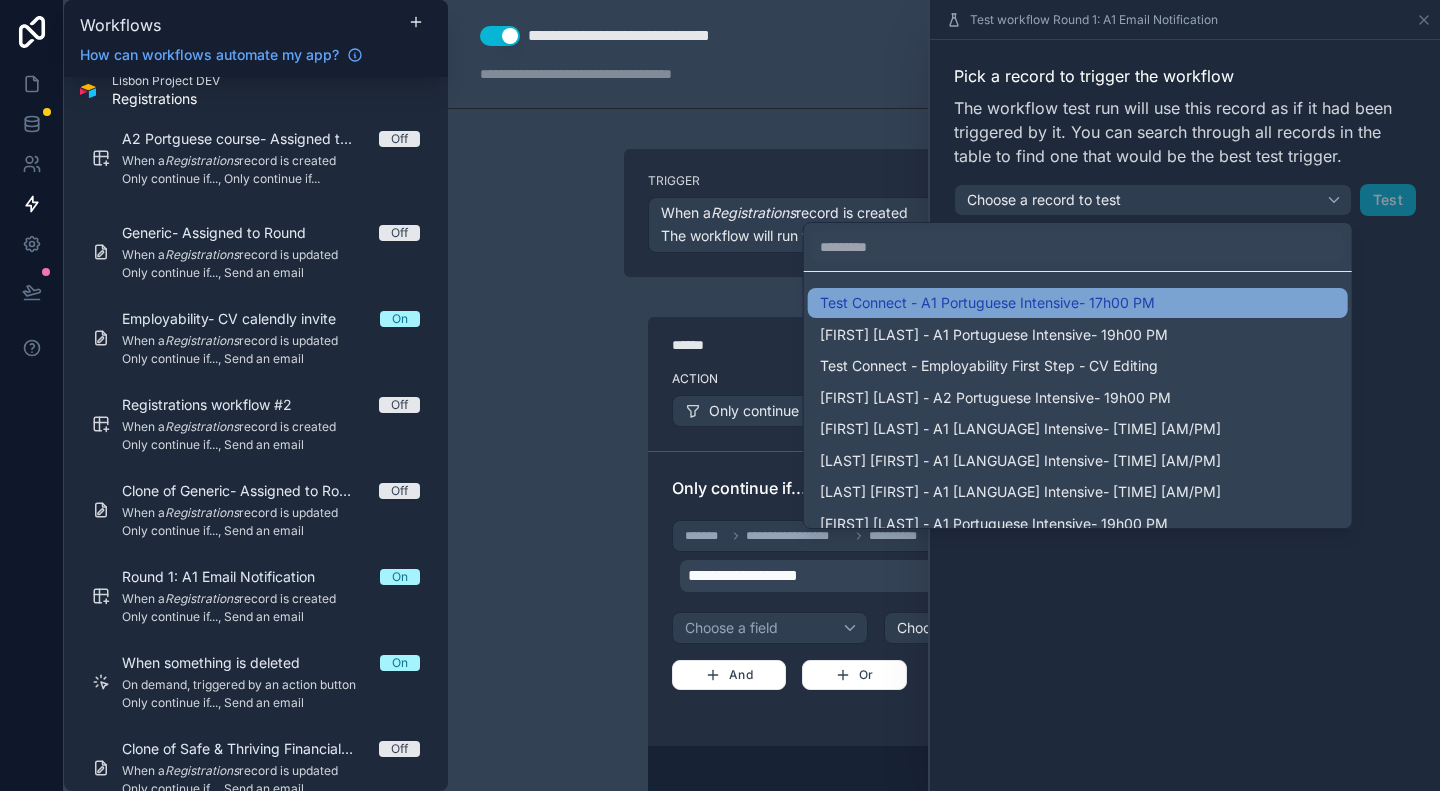 click on "Test Connect - A1 Portuguese Intensive- 17h00 PM" at bounding box center [987, 303] 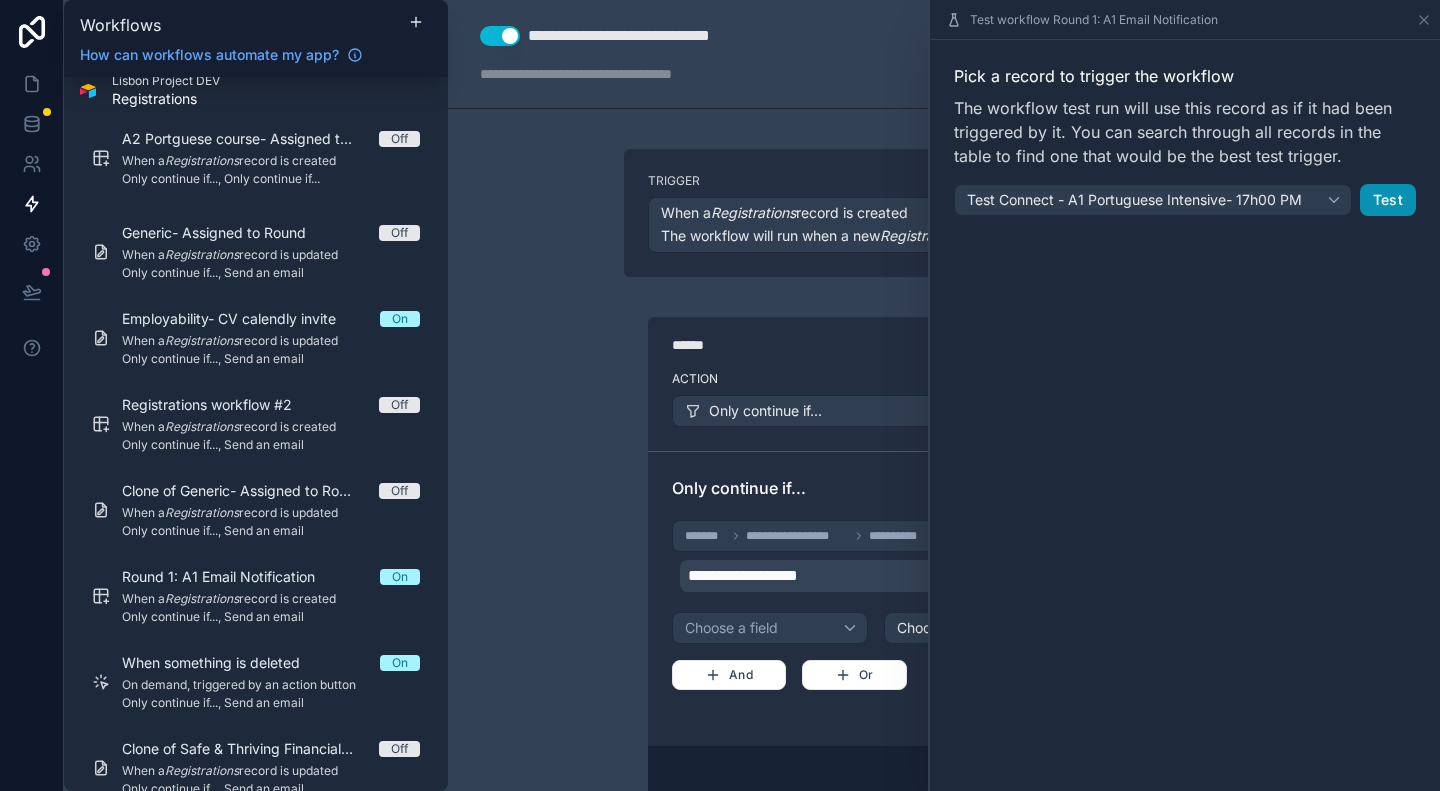 click on "Test" at bounding box center [1388, 200] 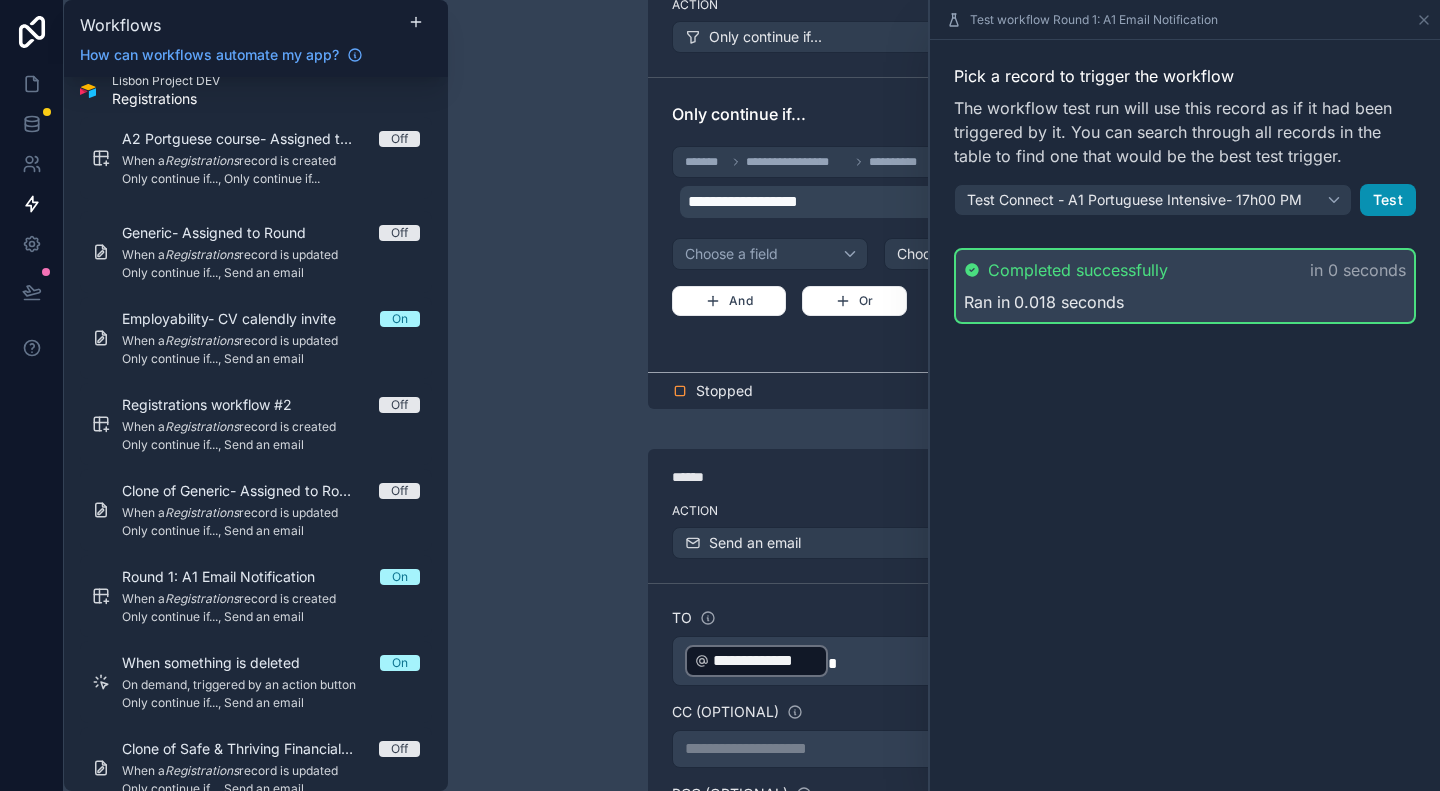 scroll, scrollTop: 400, scrollLeft: 0, axis: vertical 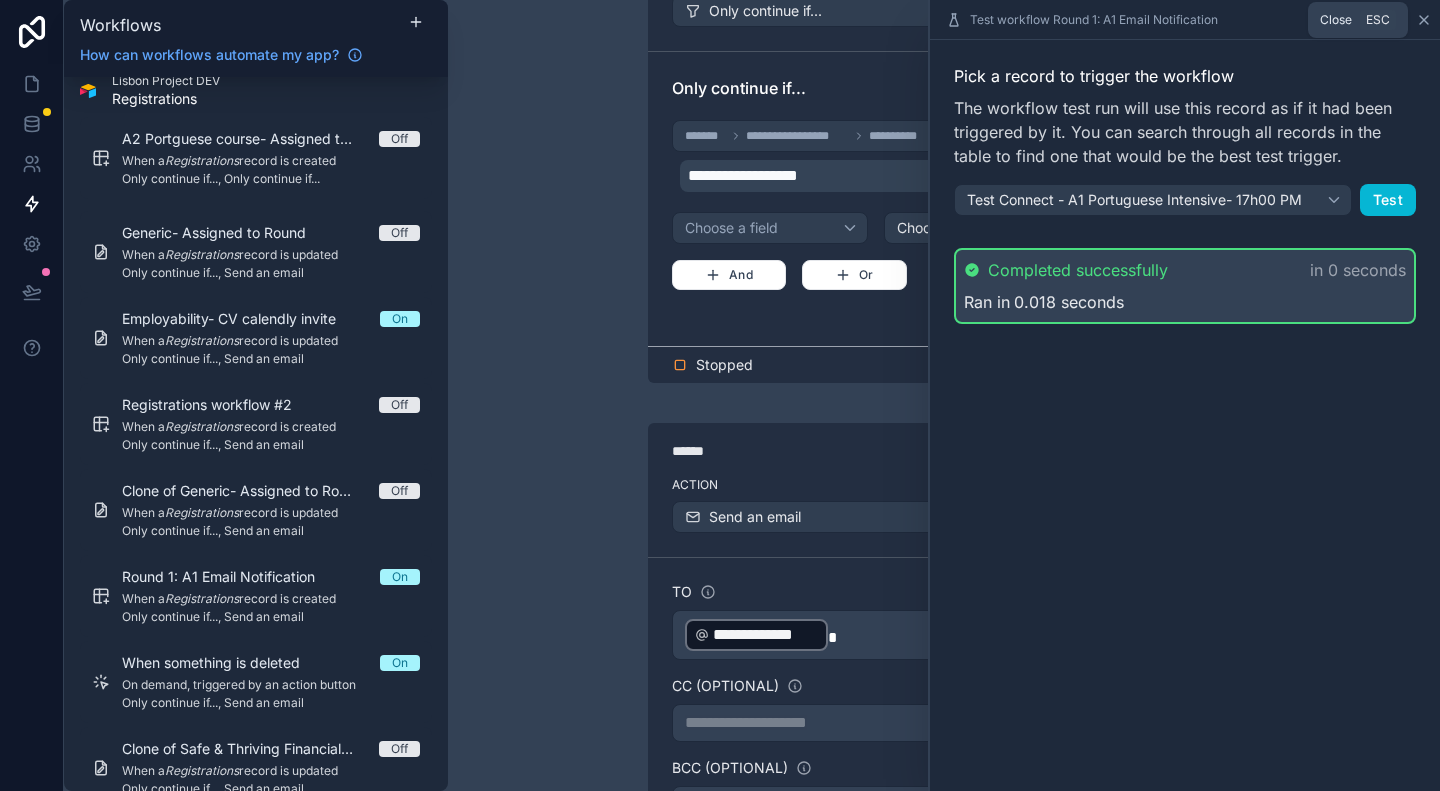 click 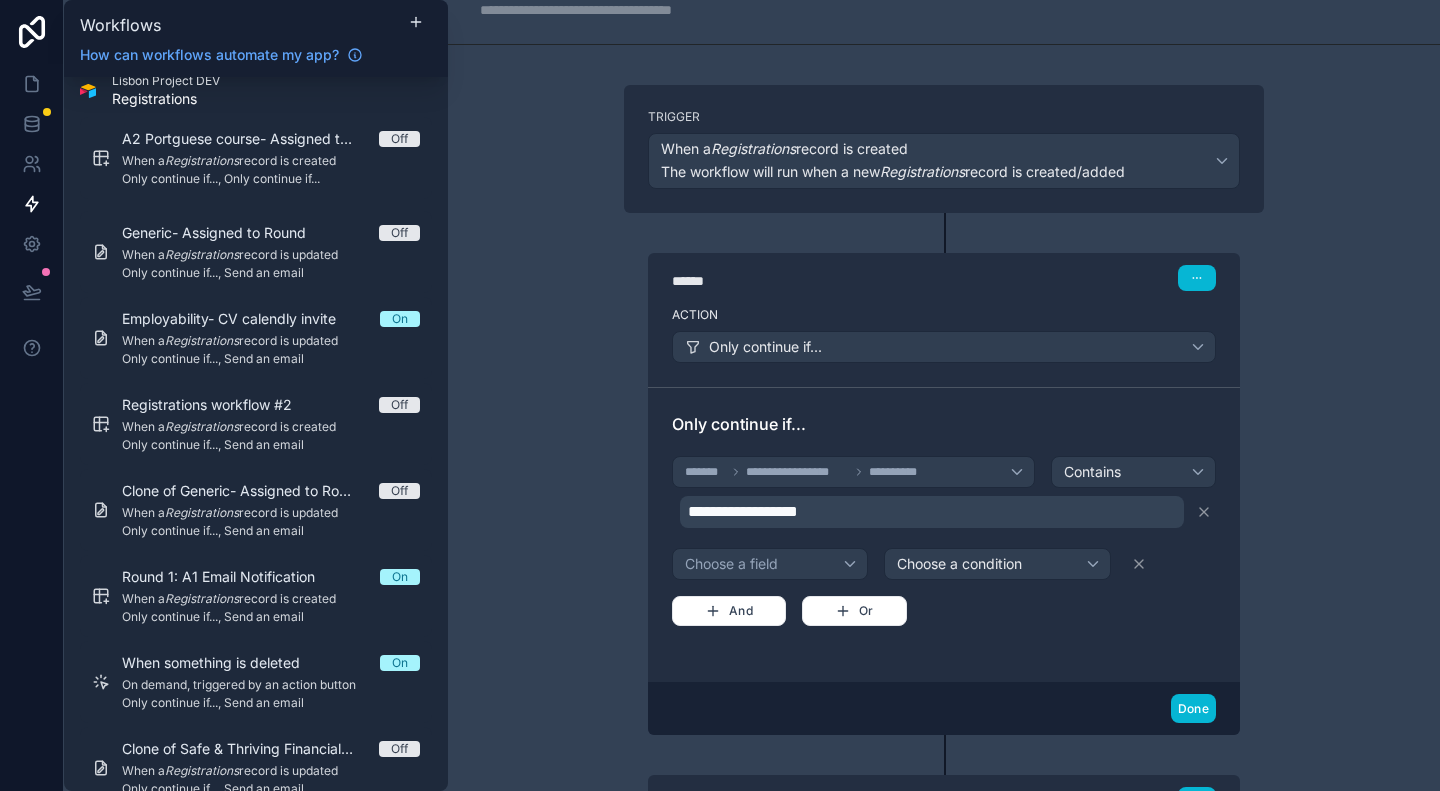 scroll, scrollTop: 0, scrollLeft: 0, axis: both 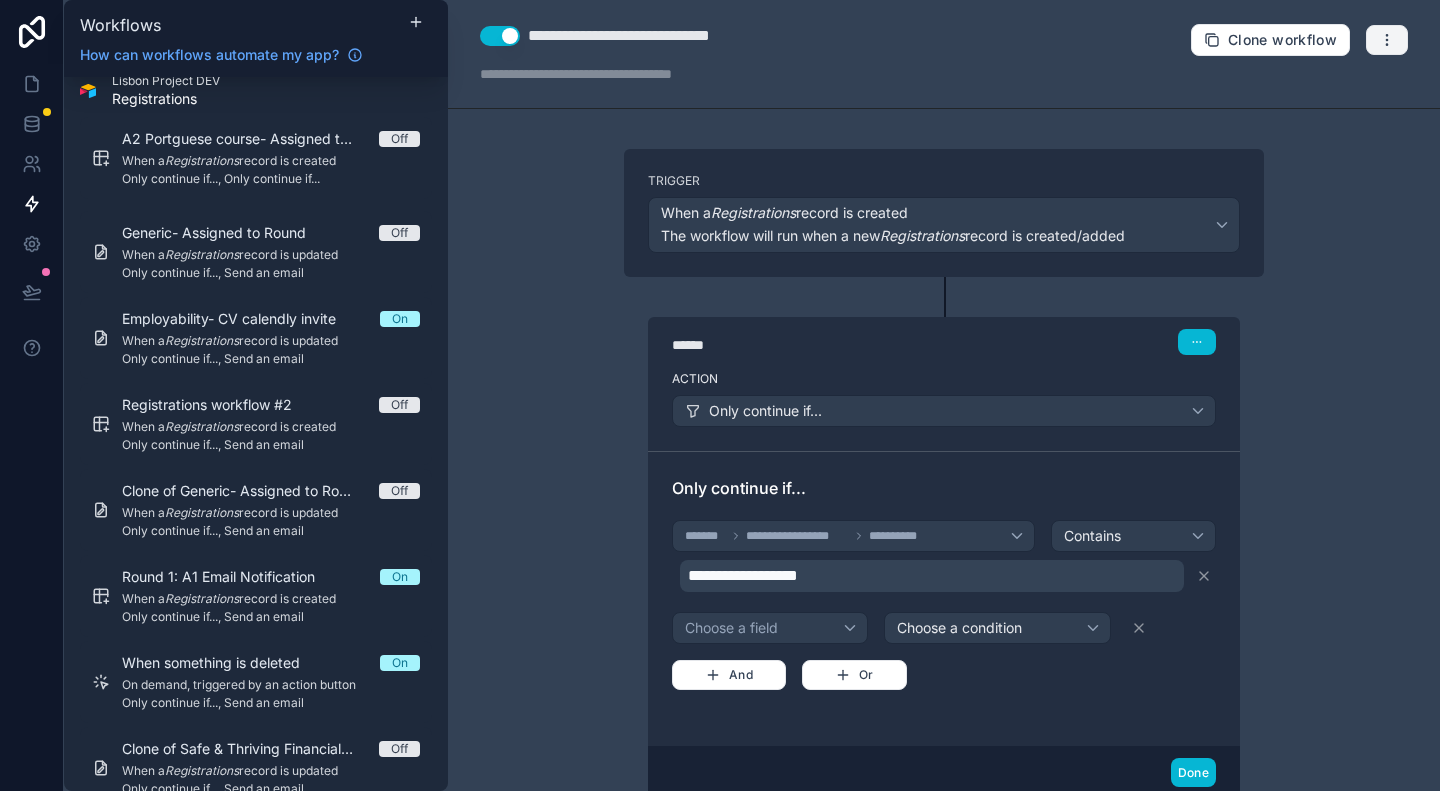 click 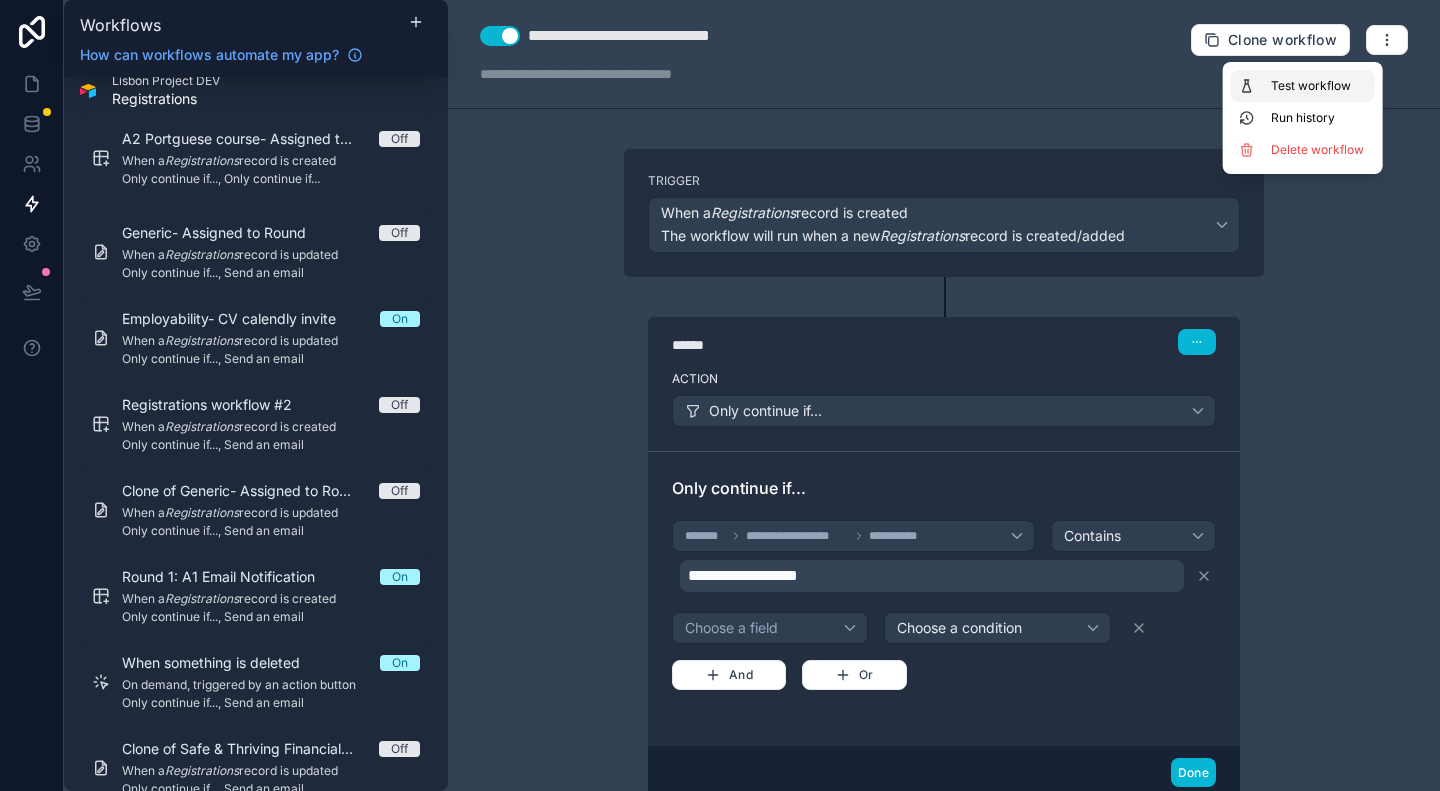 click on "Test workflow" at bounding box center [1319, 86] 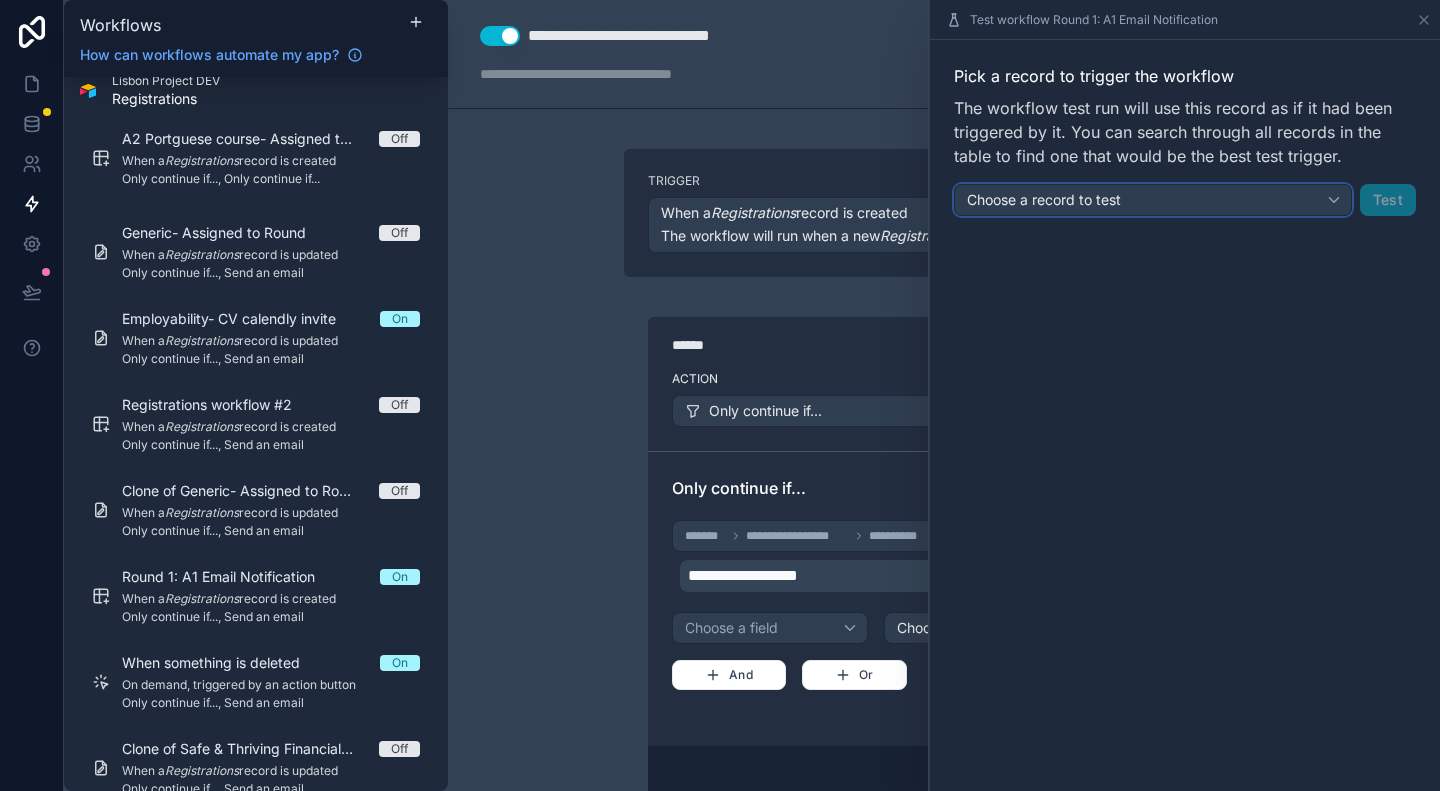 click on "Choose a record to test" at bounding box center [1153, 200] 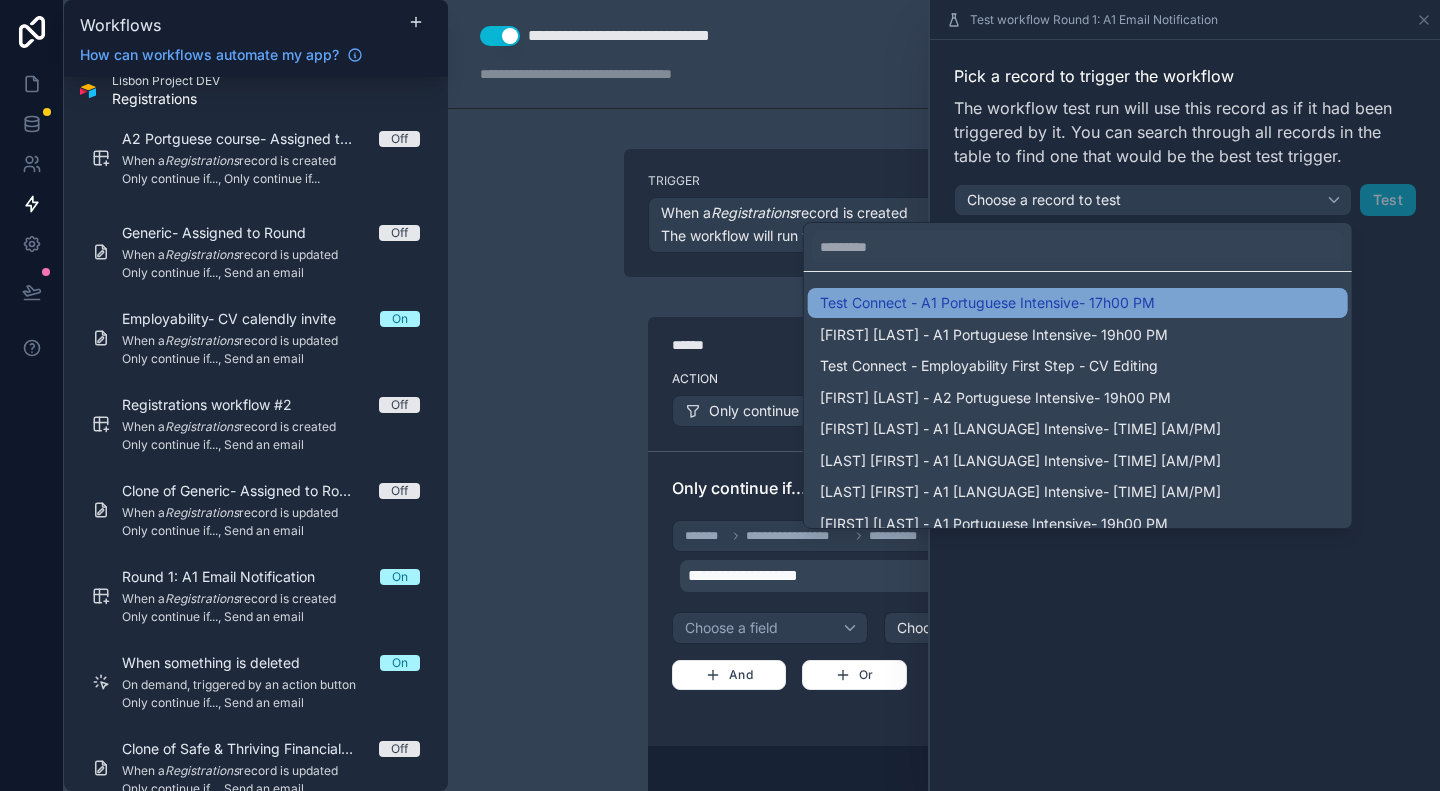 click on "Test Connect - A1 Portuguese Intensive- 17h00 PM" at bounding box center [1078, 303] 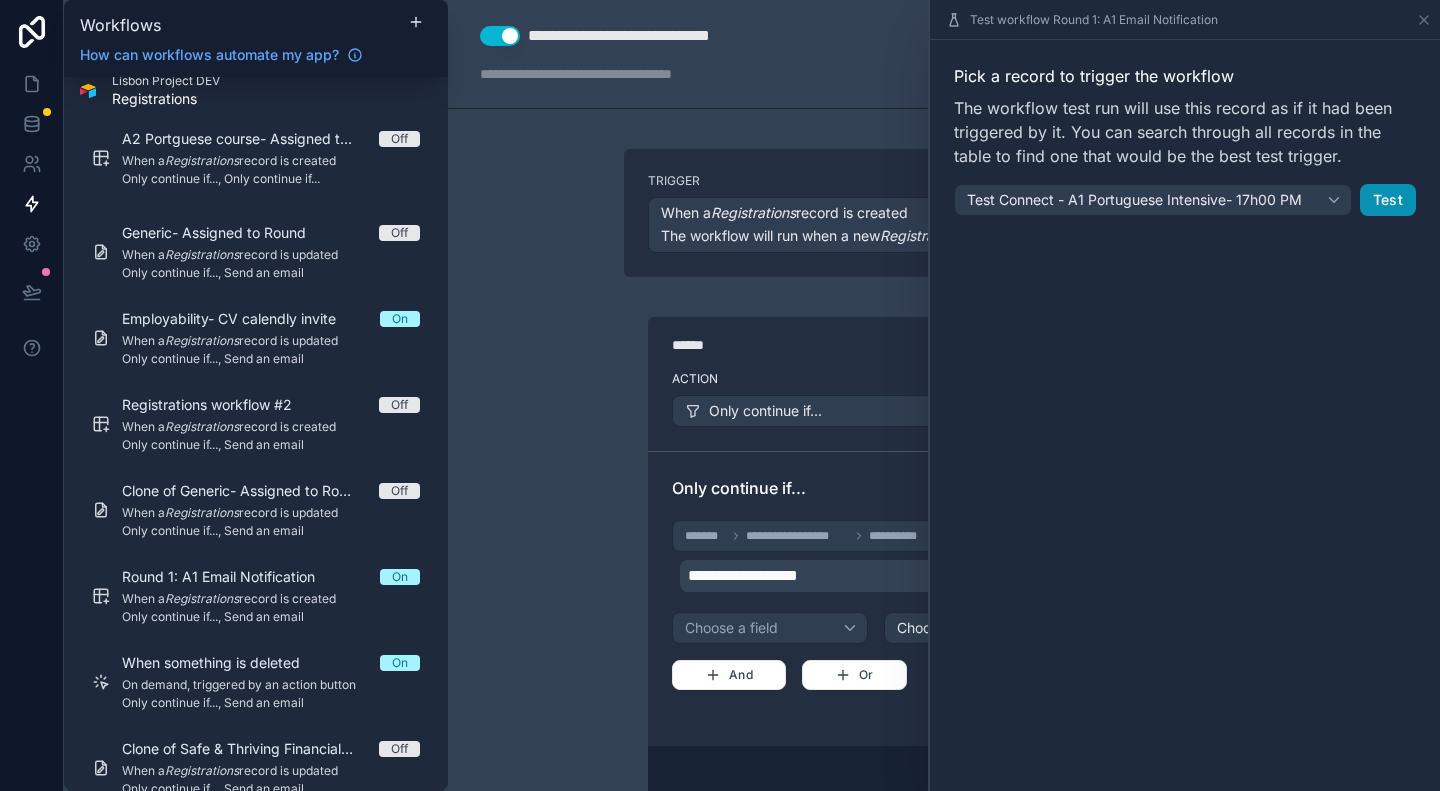 click on "Test" at bounding box center (1388, 200) 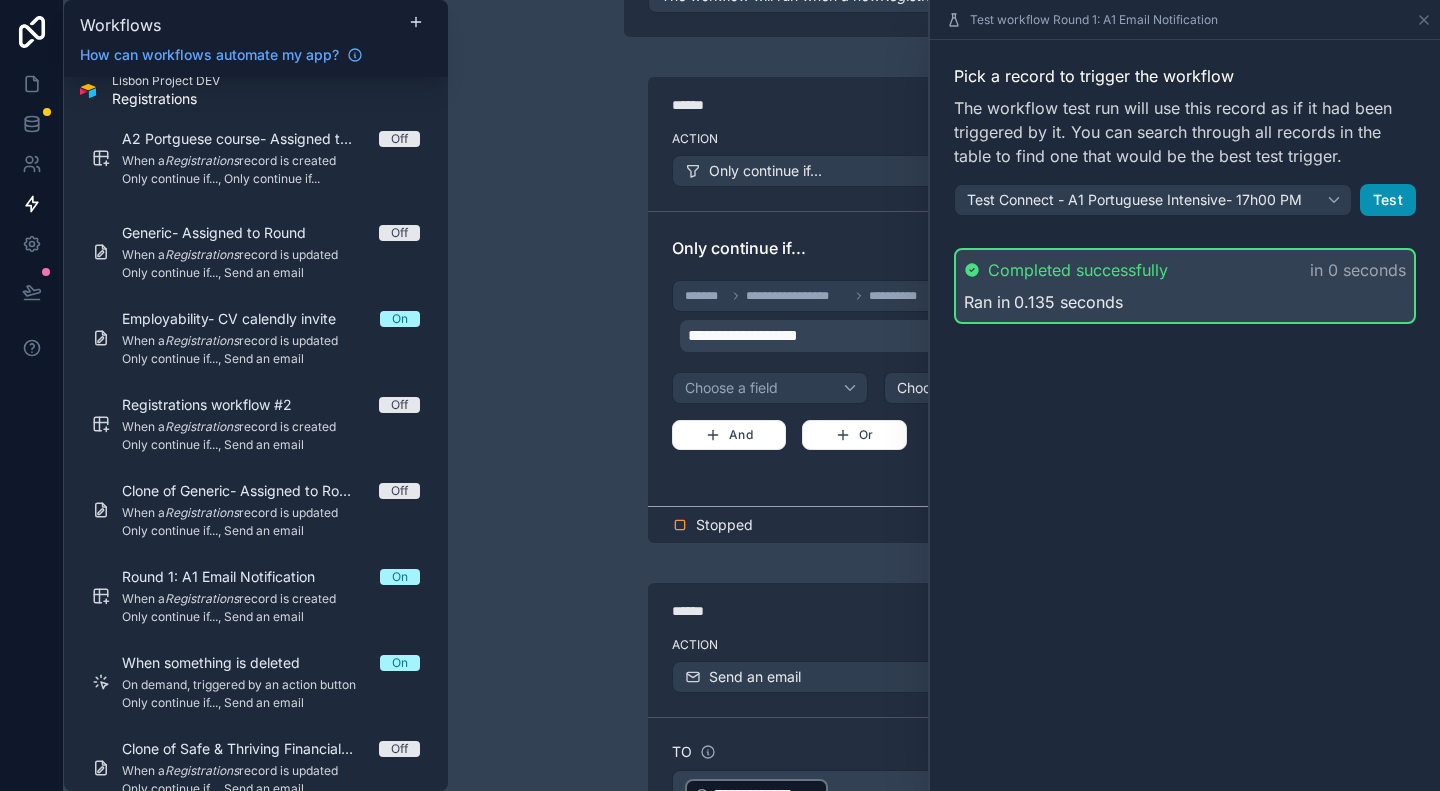 scroll, scrollTop: 200, scrollLeft: 0, axis: vertical 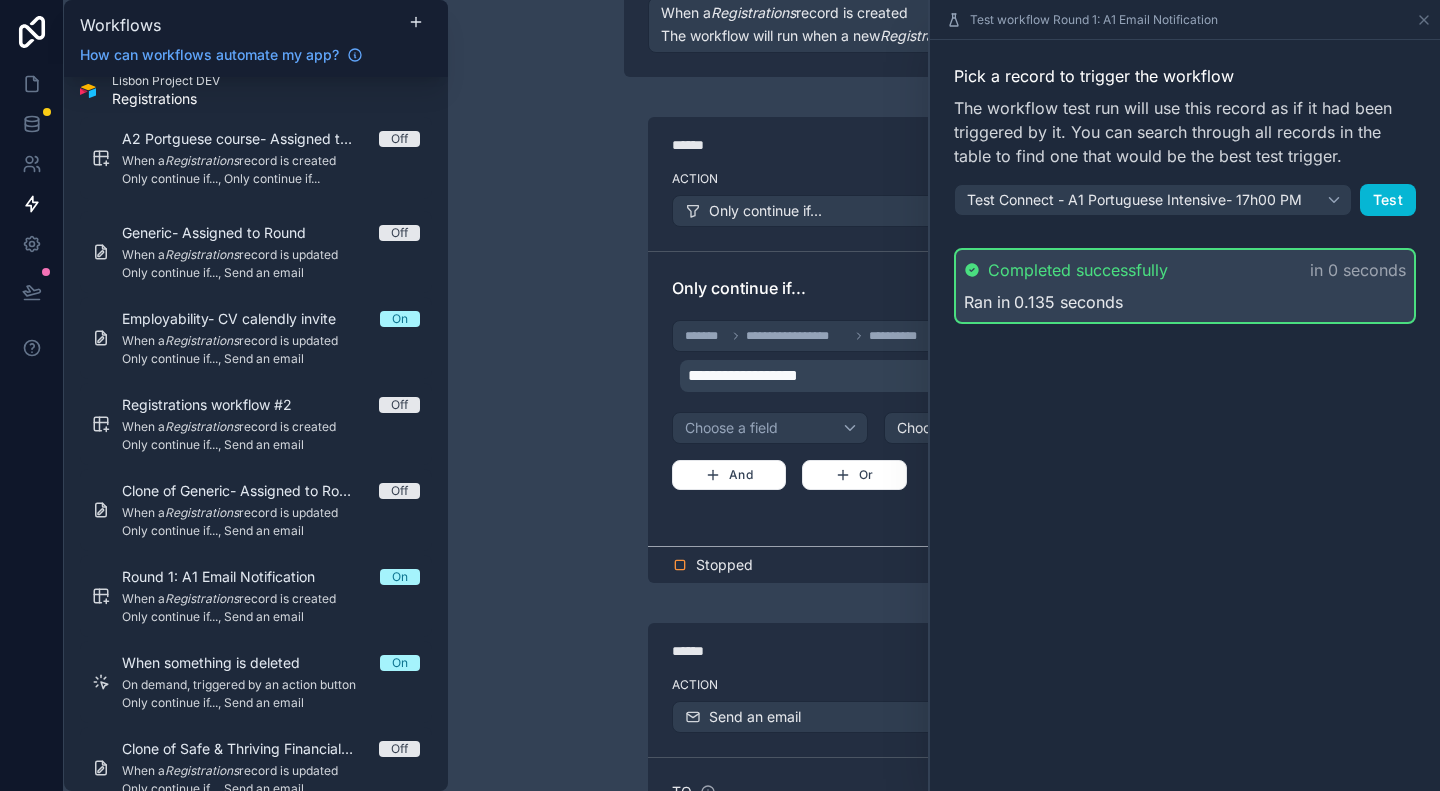 click on "**********" at bounding box center [944, 1370] 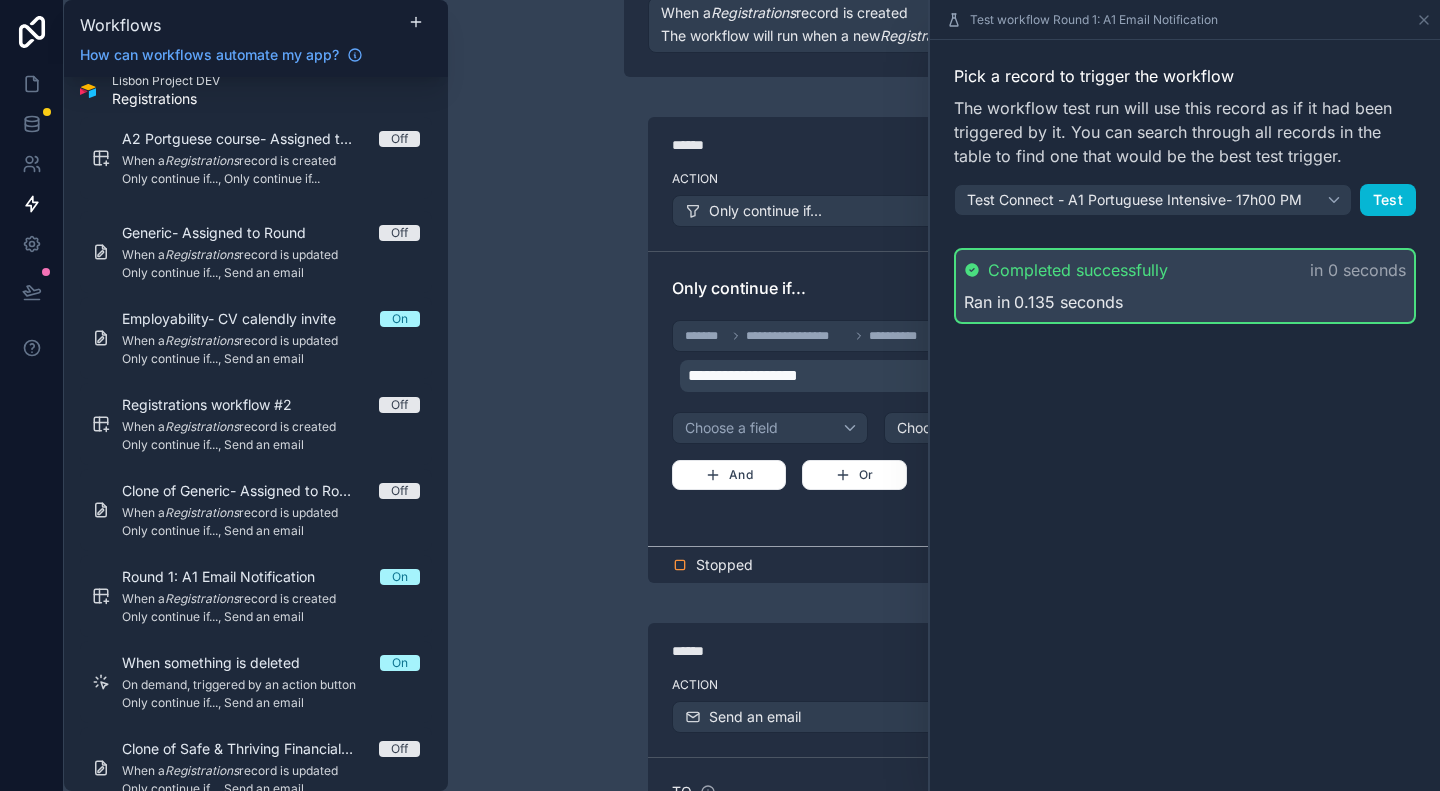 click on "Stopped" at bounding box center (944, 564) 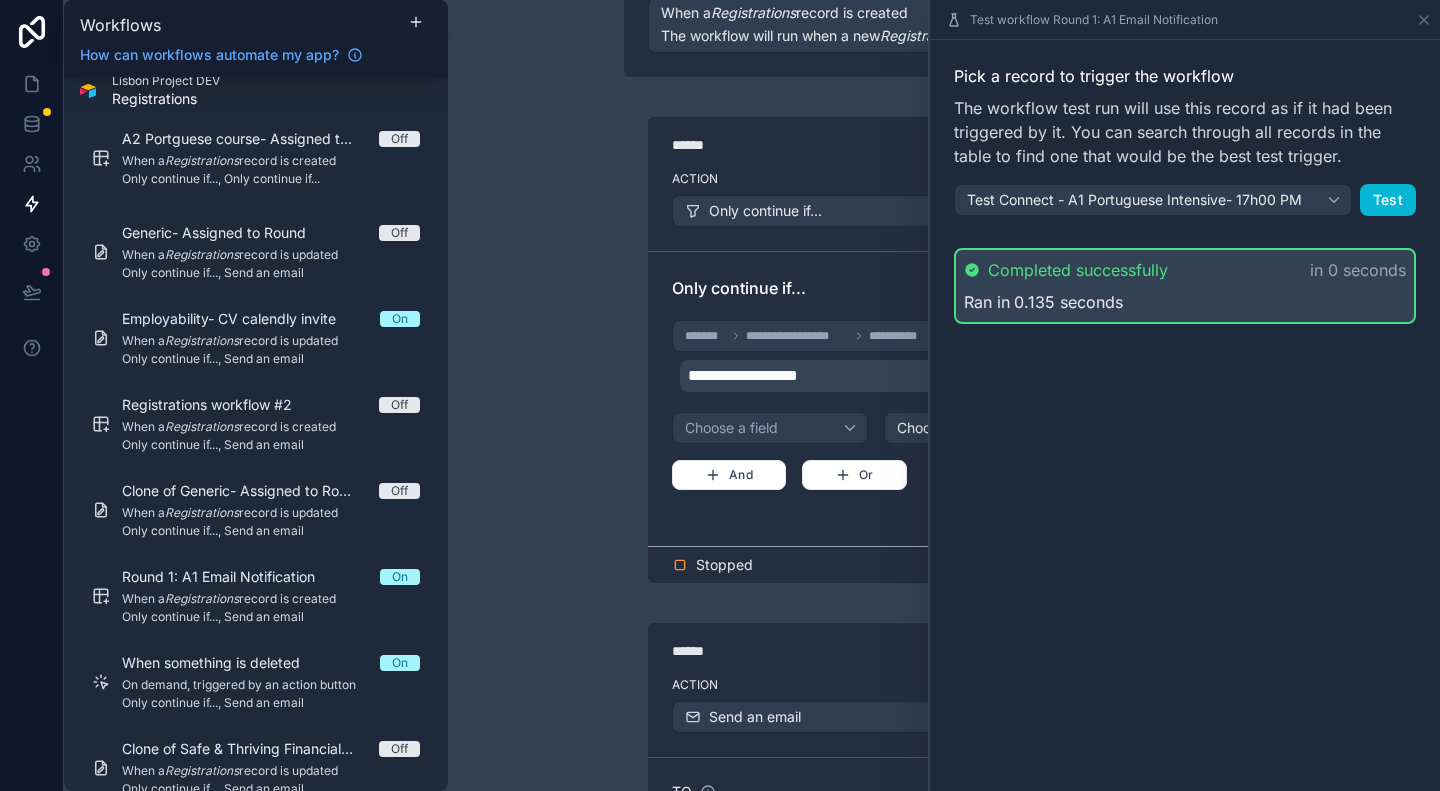 click 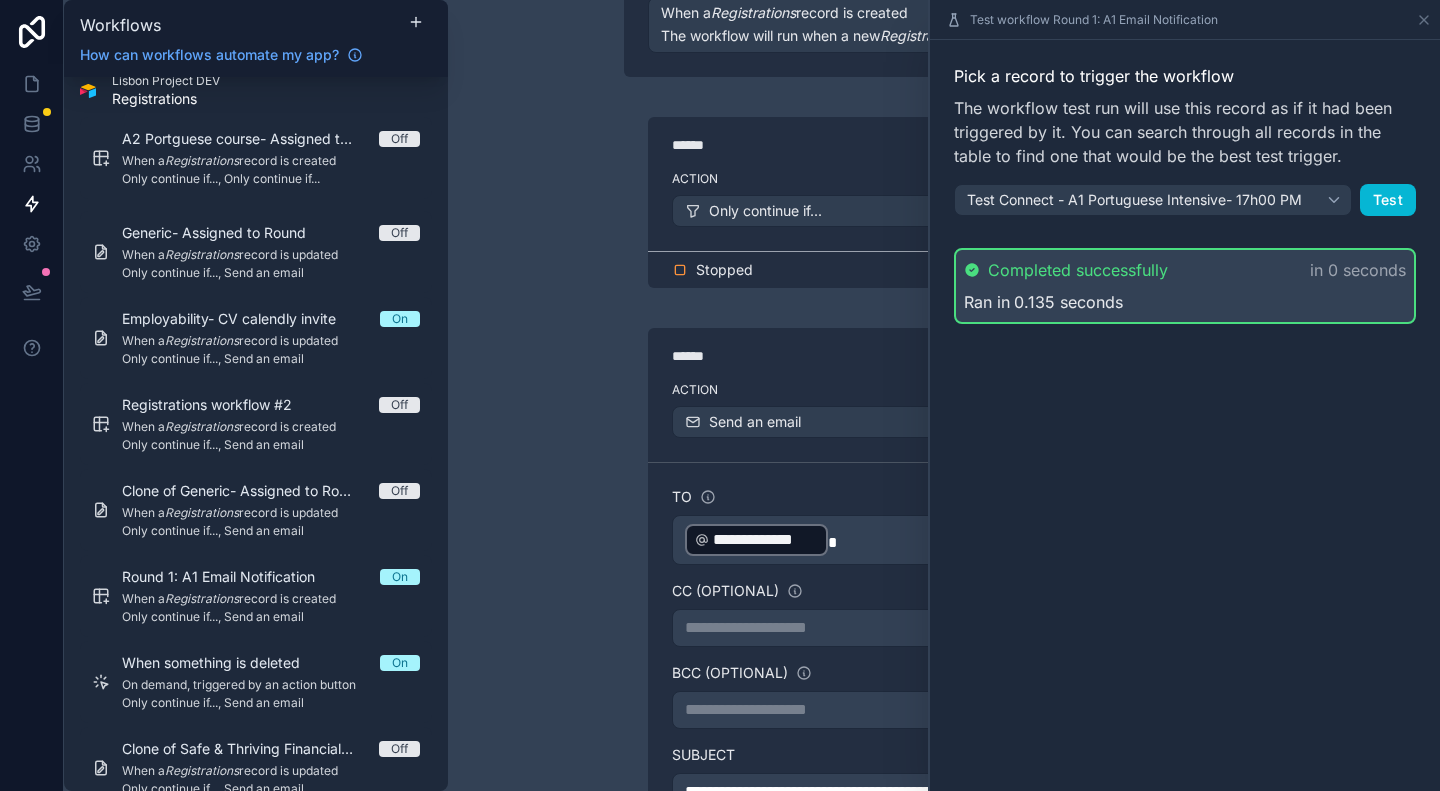 click on "Stopped" at bounding box center (724, 270) 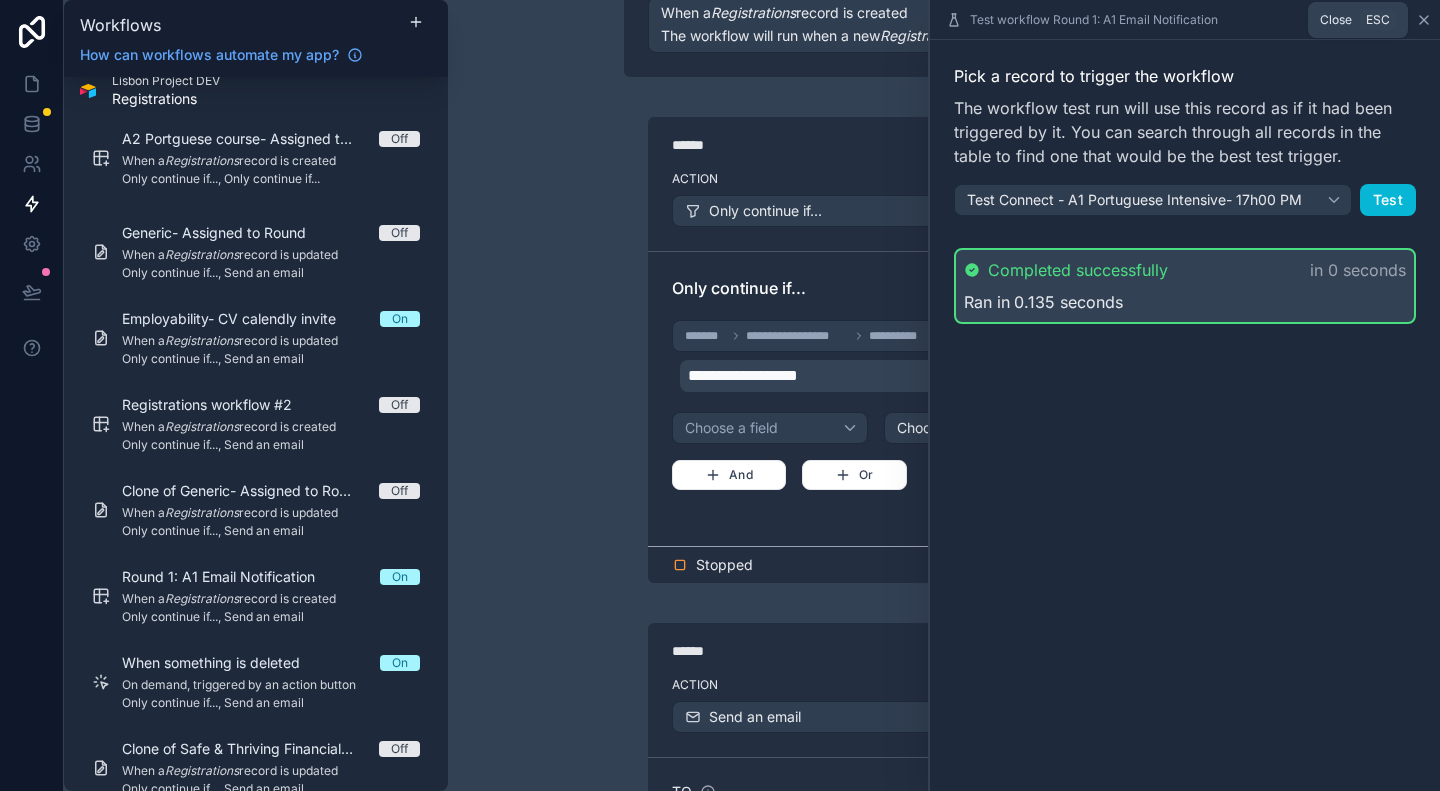 click 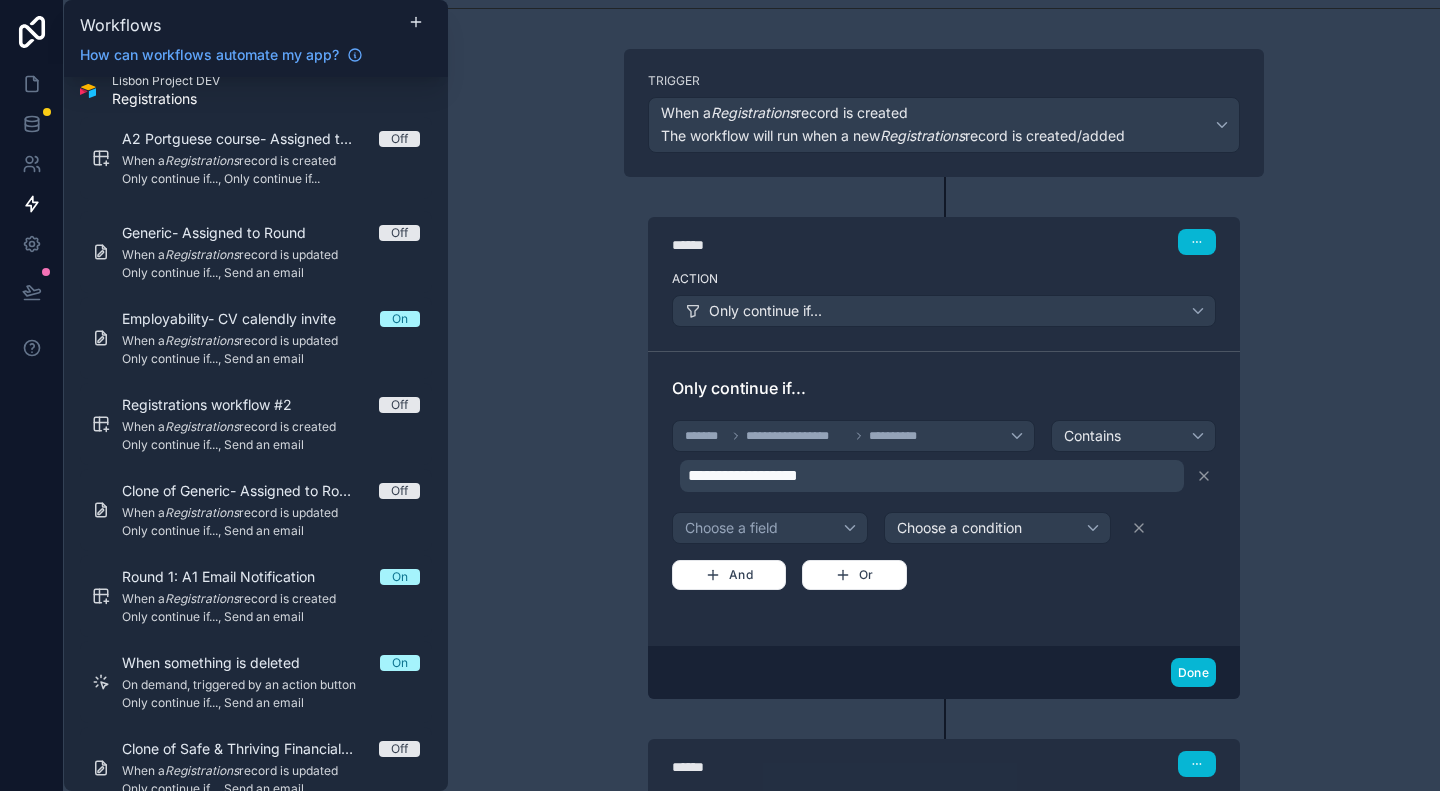 scroll, scrollTop: 200, scrollLeft: 0, axis: vertical 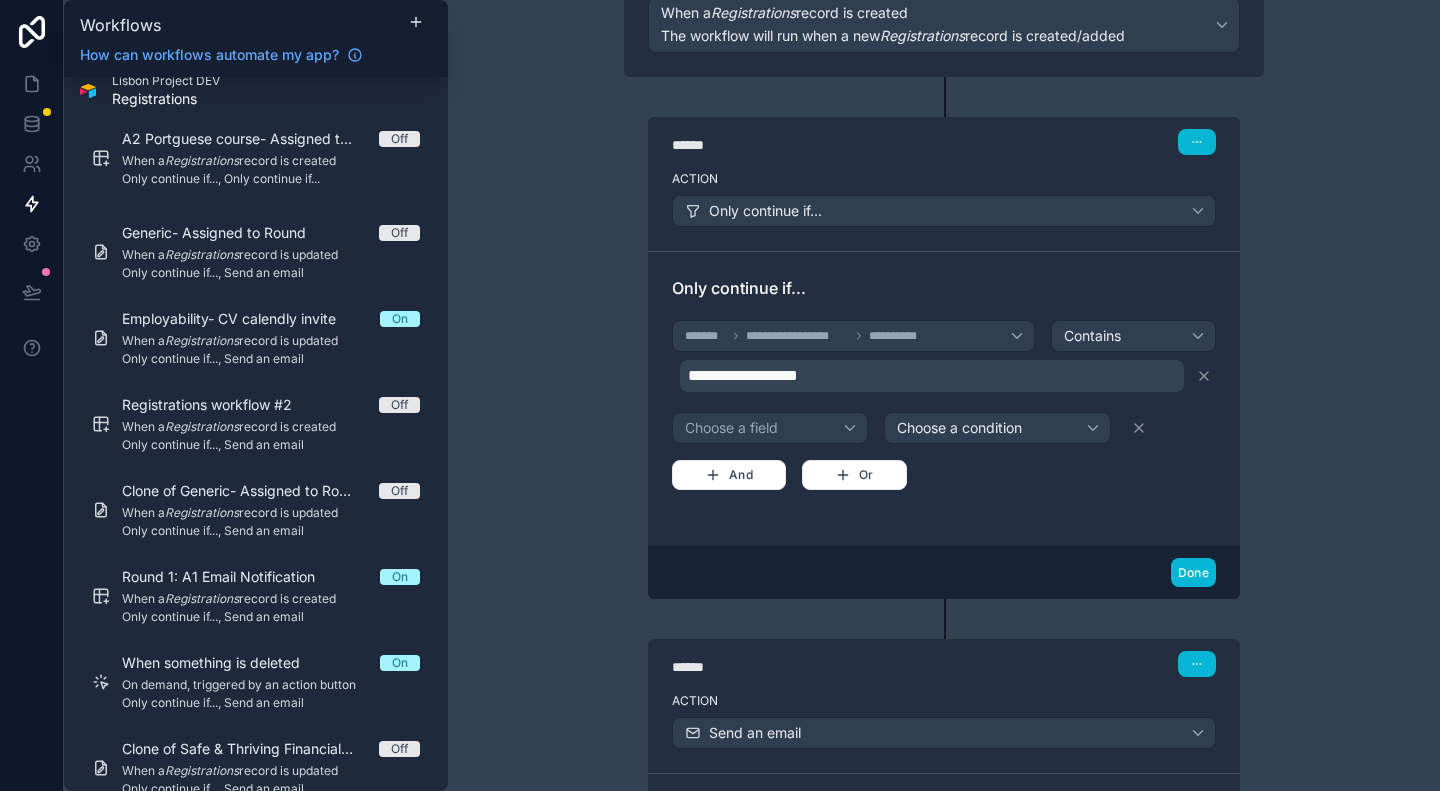 click on "**********" at bounding box center (934, 376) 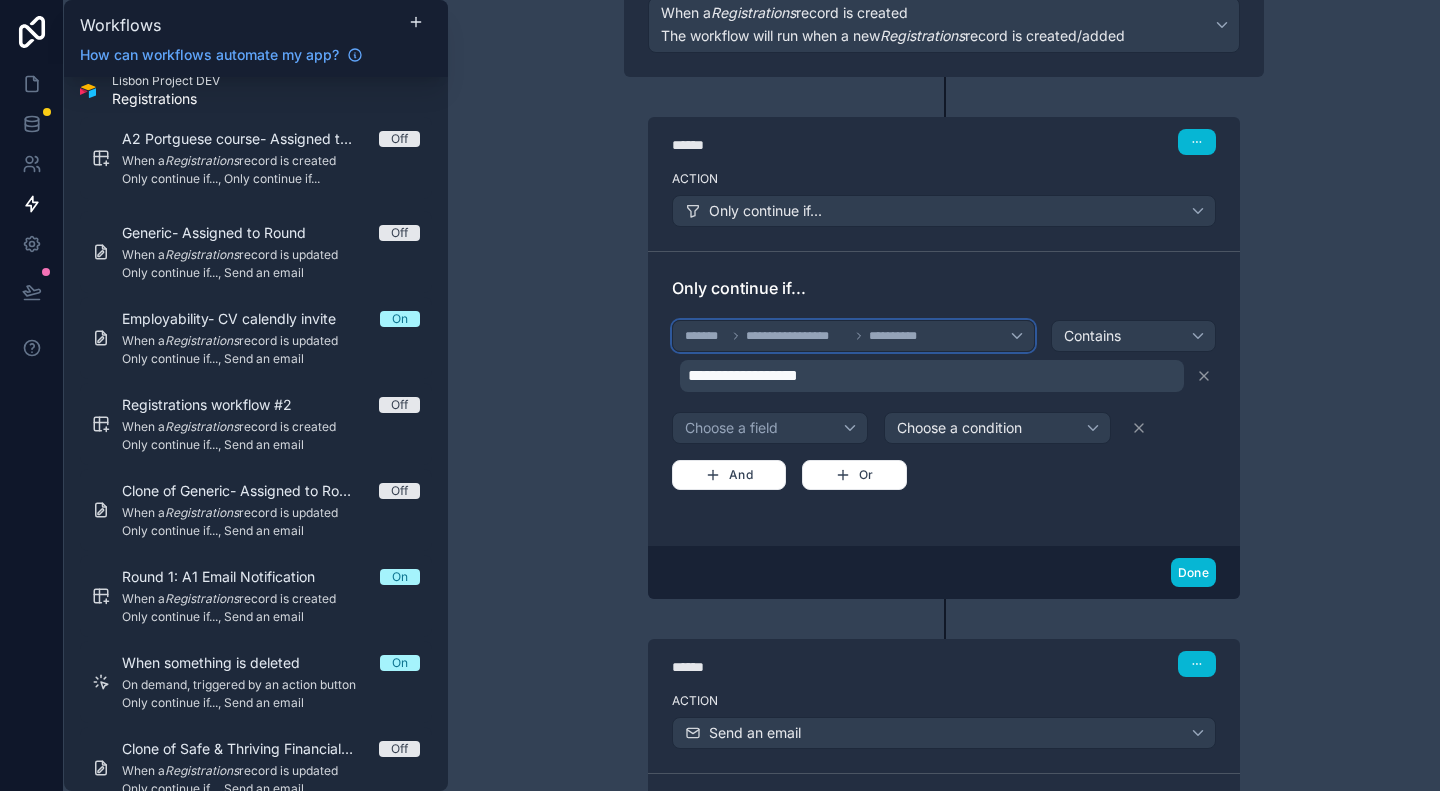 click on "**********" at bounding box center (797, 336) 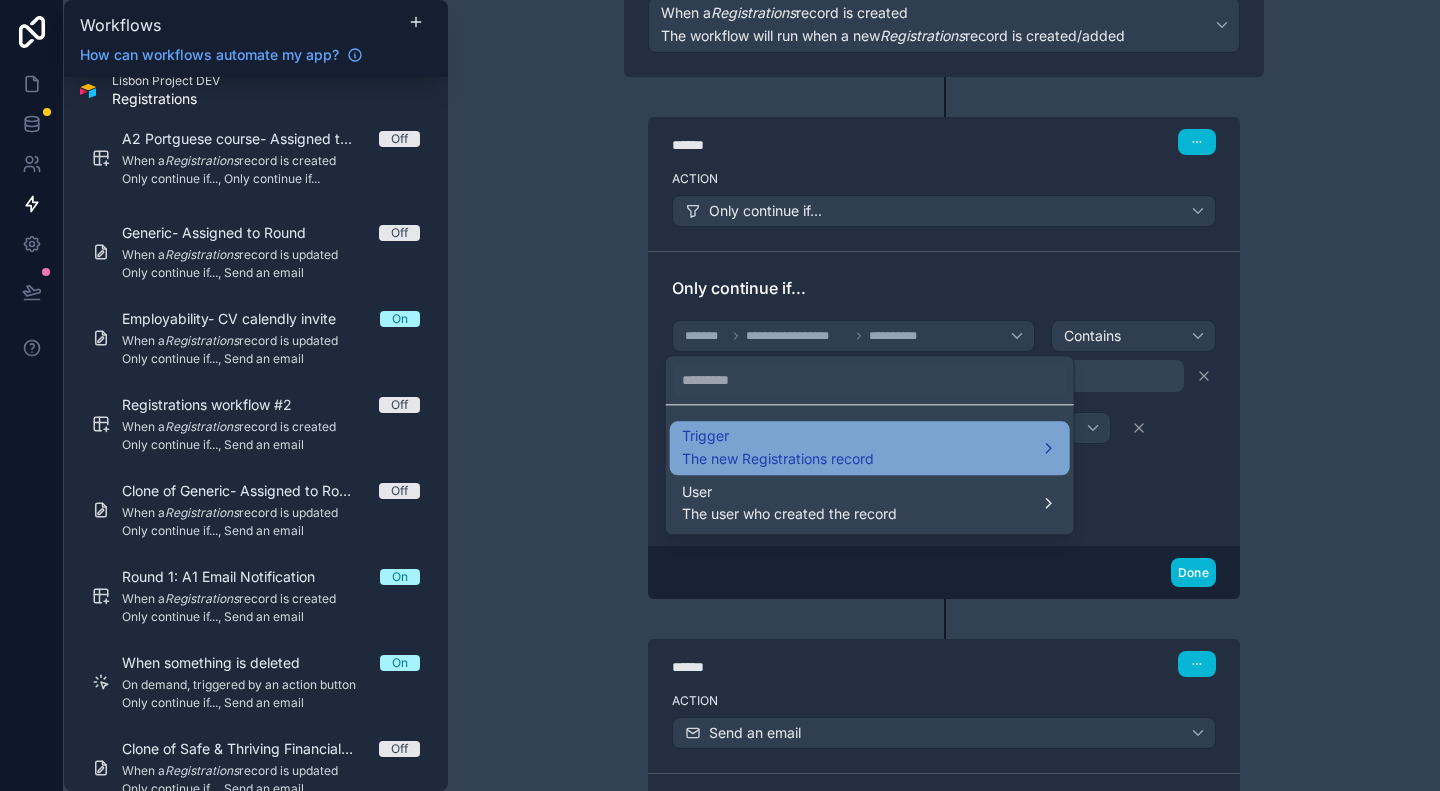 click on "The new Registrations record" at bounding box center (778, 459) 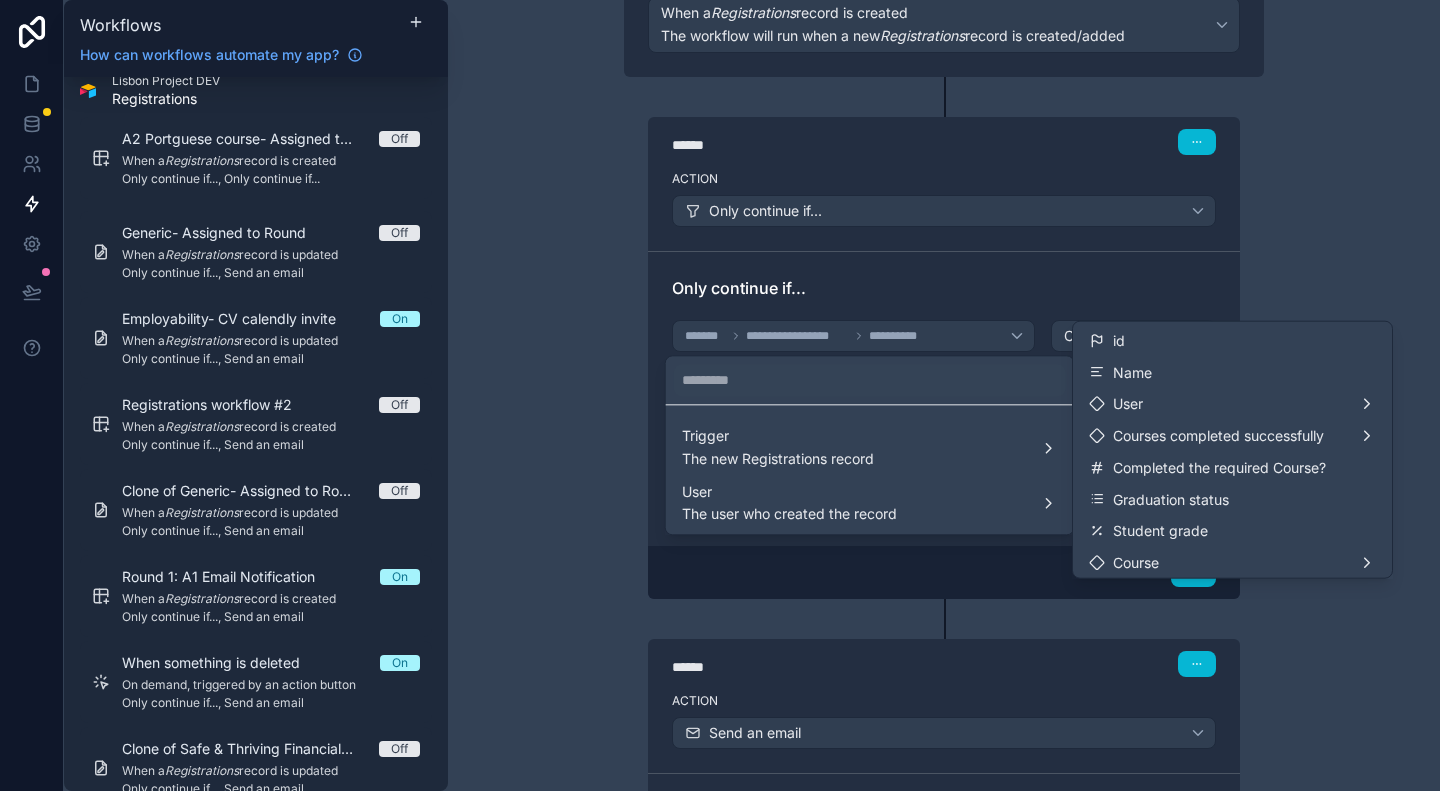 click at bounding box center (720, 395) 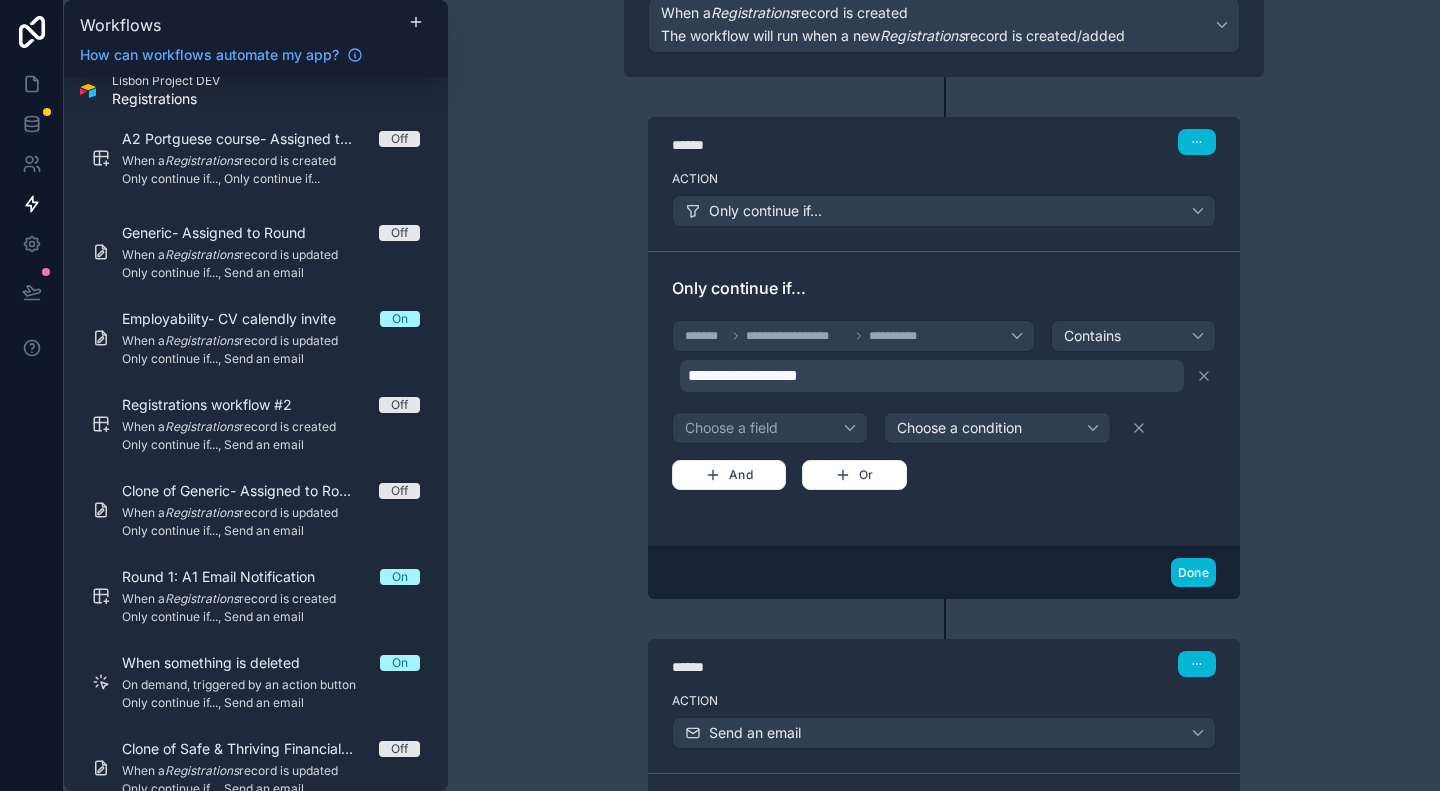 click on "**********" at bounding box center [944, 395] 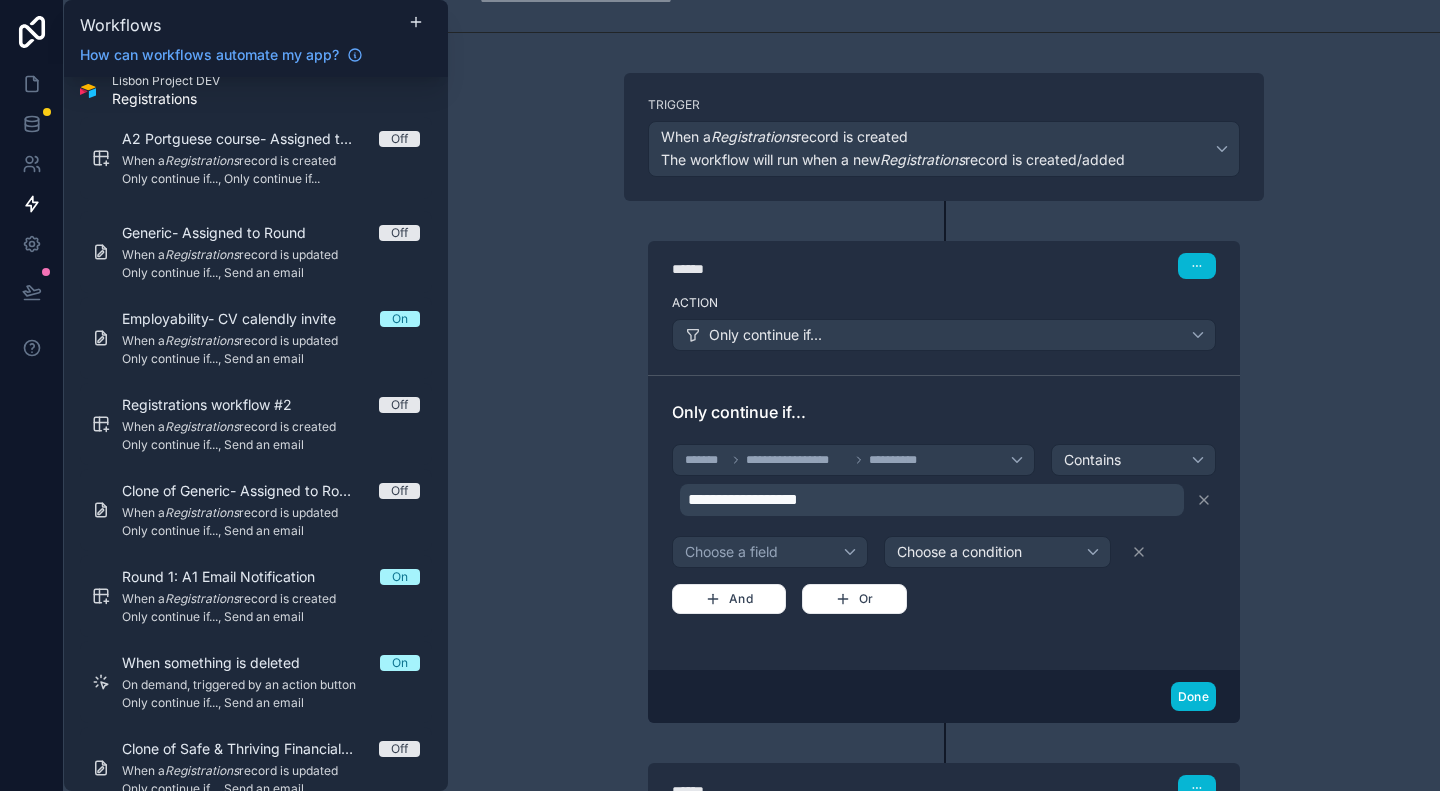 scroll, scrollTop: 0, scrollLeft: 0, axis: both 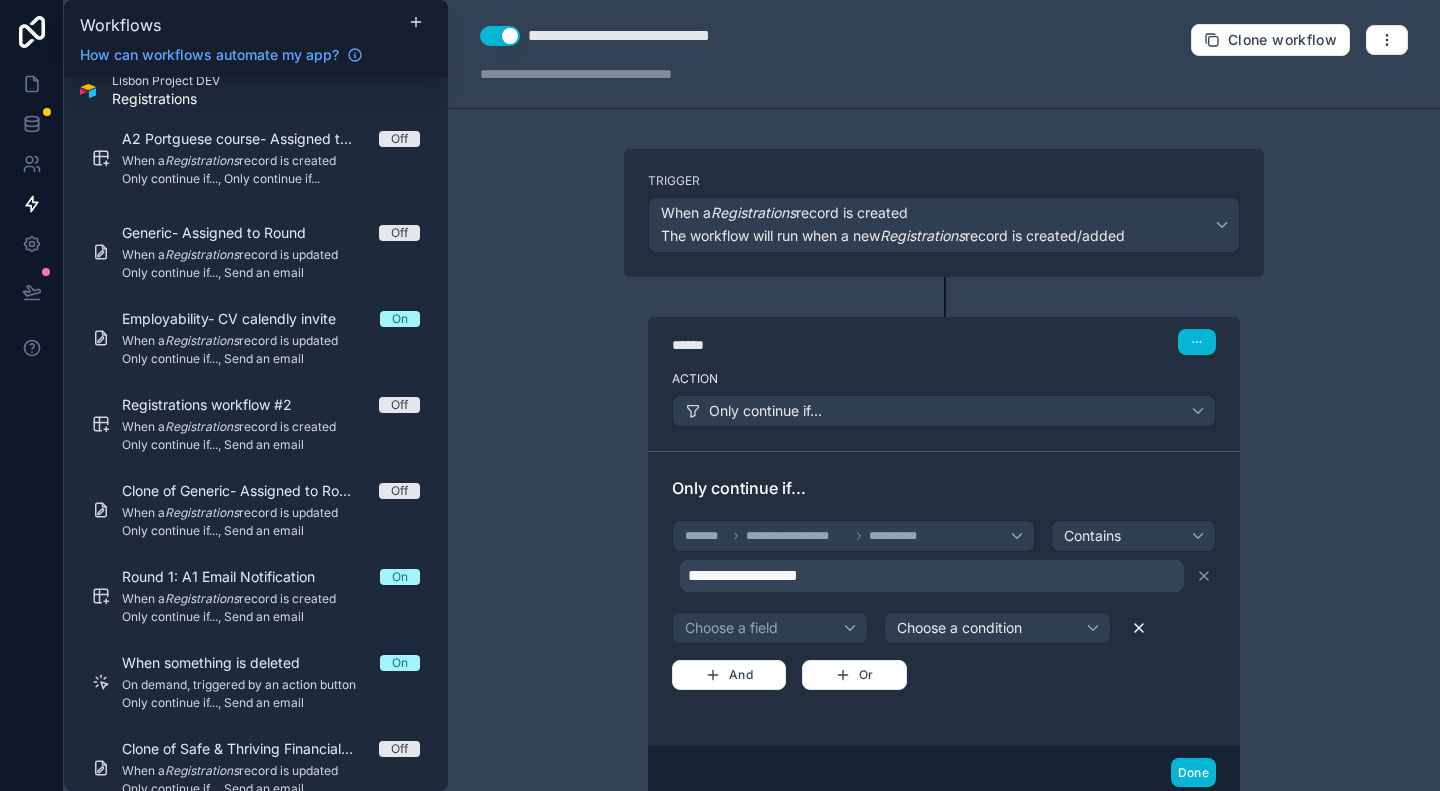 click 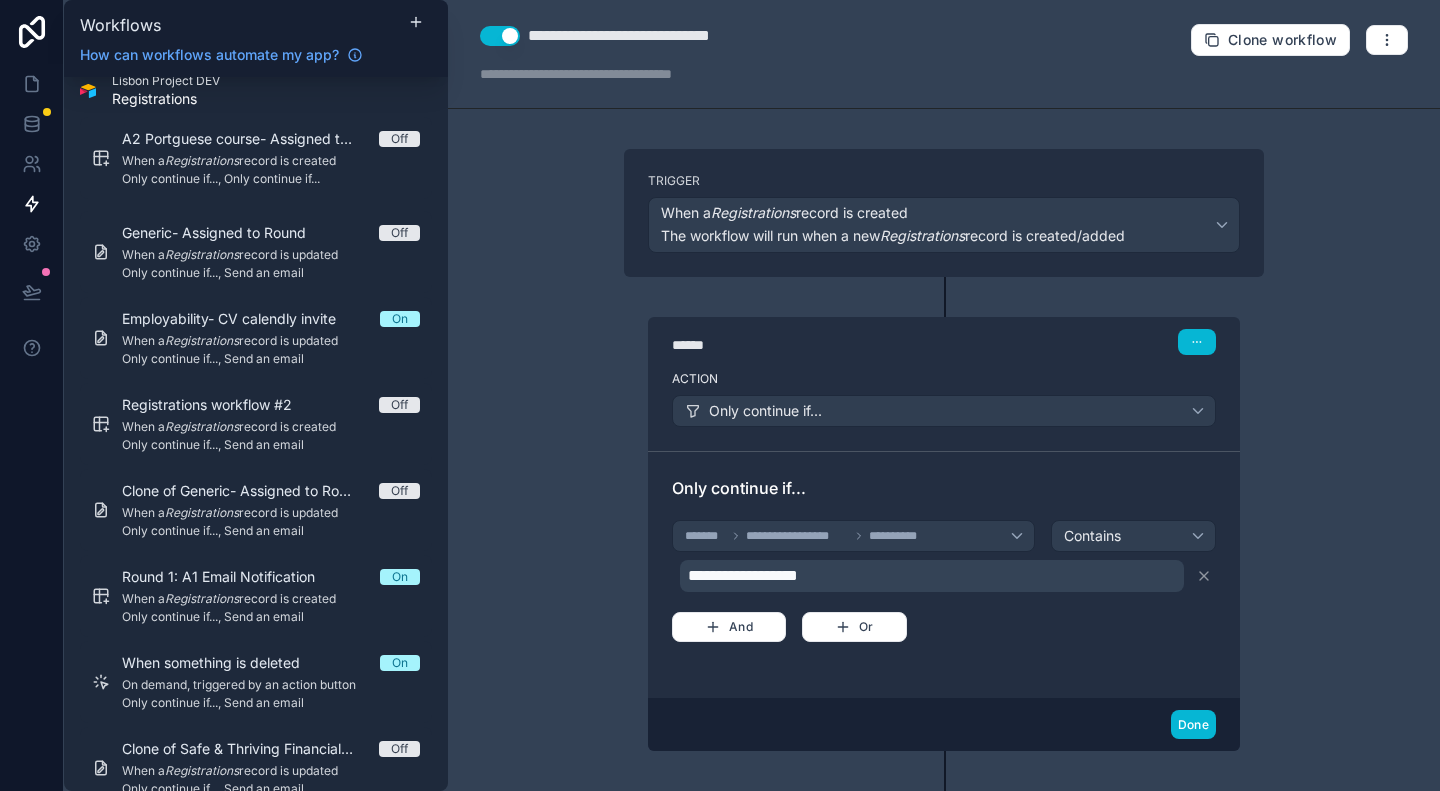 click on "**********" at bounding box center (944, 395) 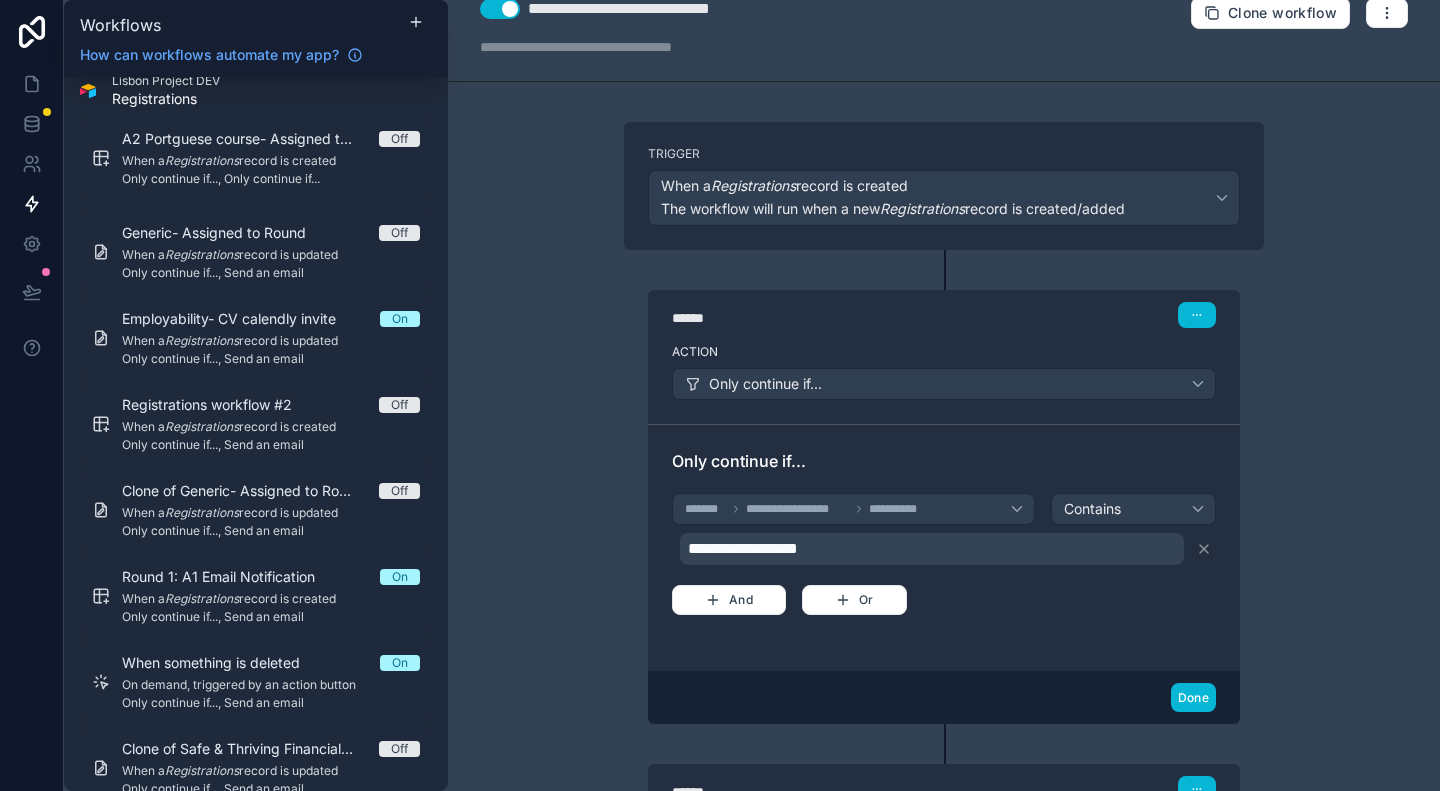 scroll, scrollTop: 0, scrollLeft: 0, axis: both 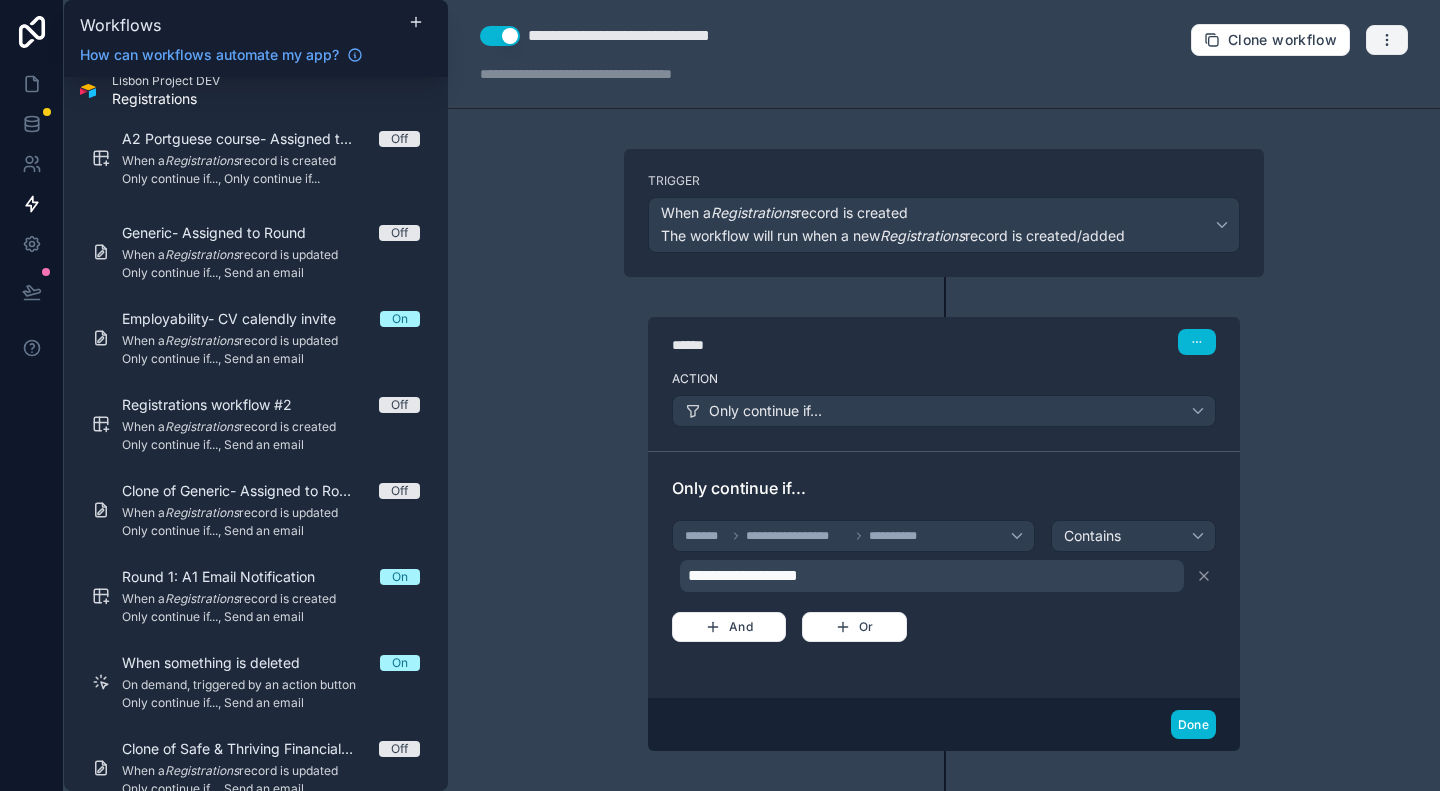click at bounding box center (1387, 40) 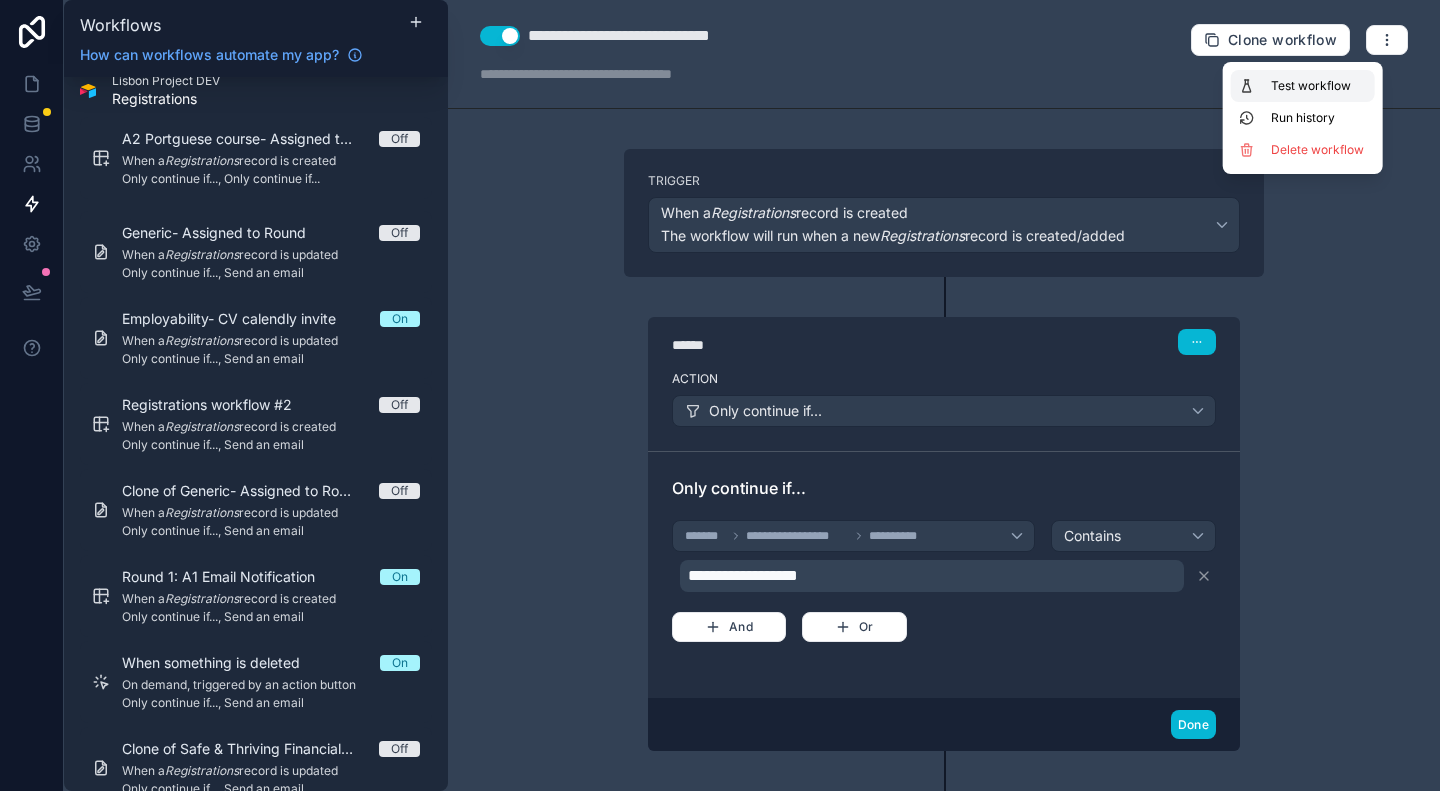 click on "Test workflow" at bounding box center [1319, 86] 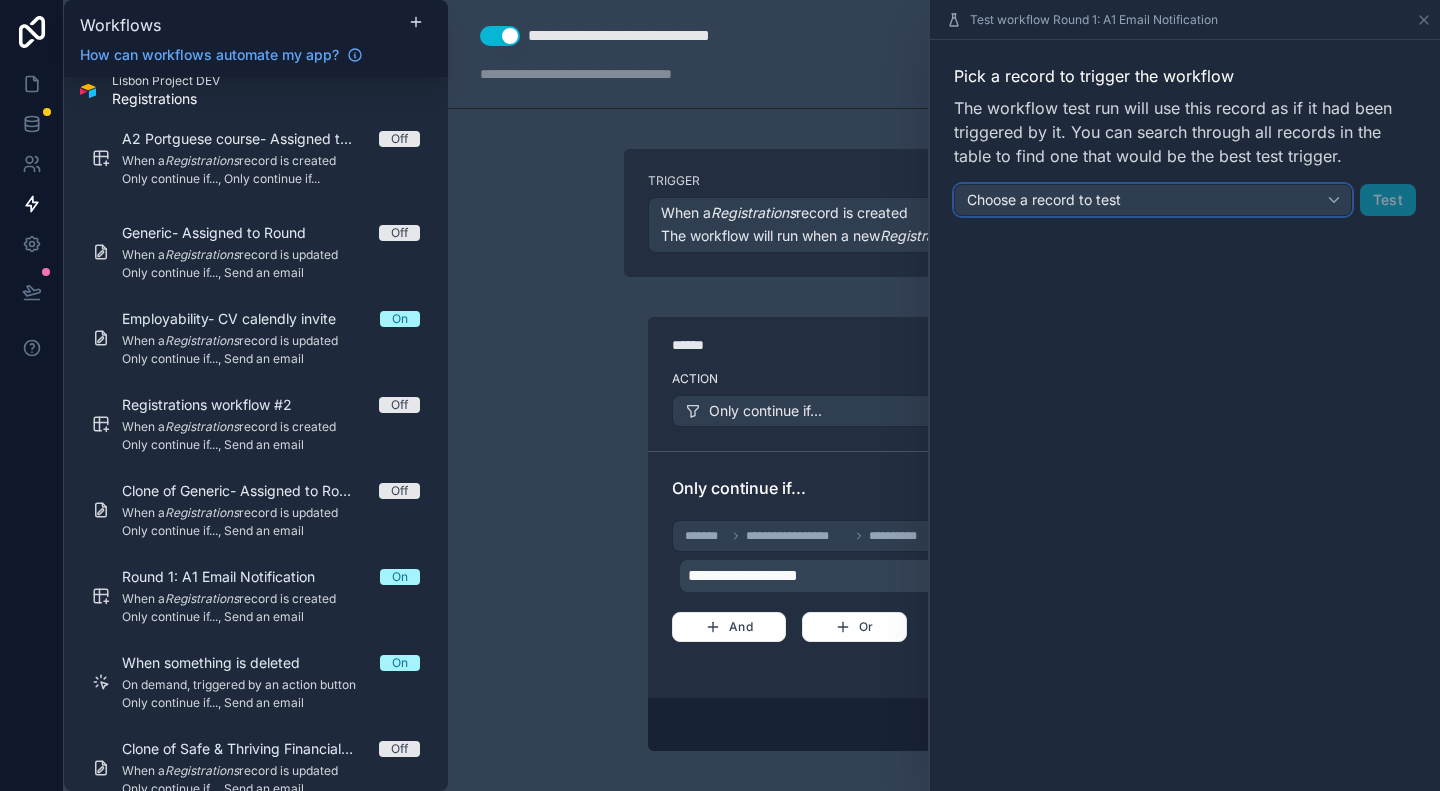 click on "Choose a record to test" at bounding box center (1153, 200) 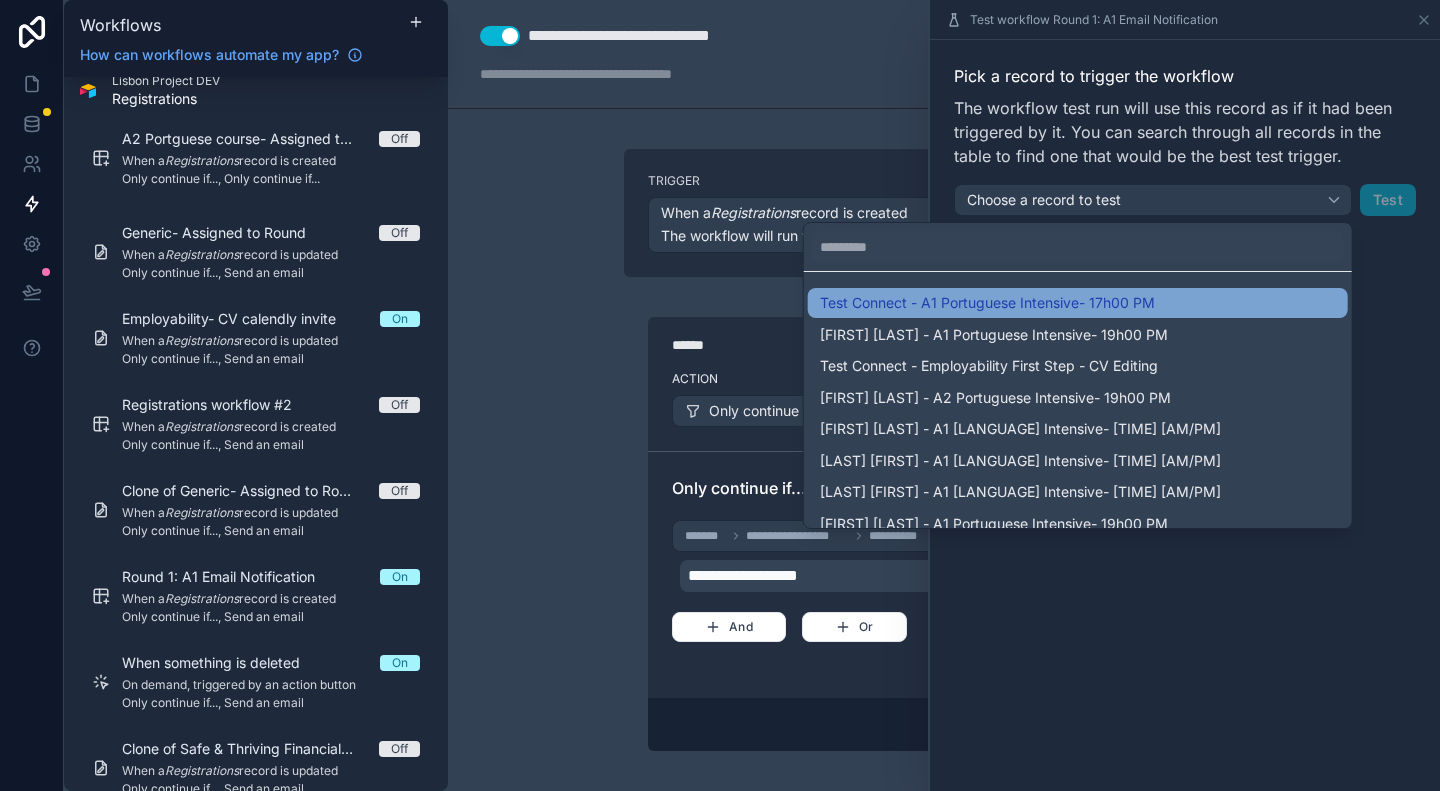 click on "Test Connect - A1 Portuguese Intensive- 17h00 PM" at bounding box center (987, 303) 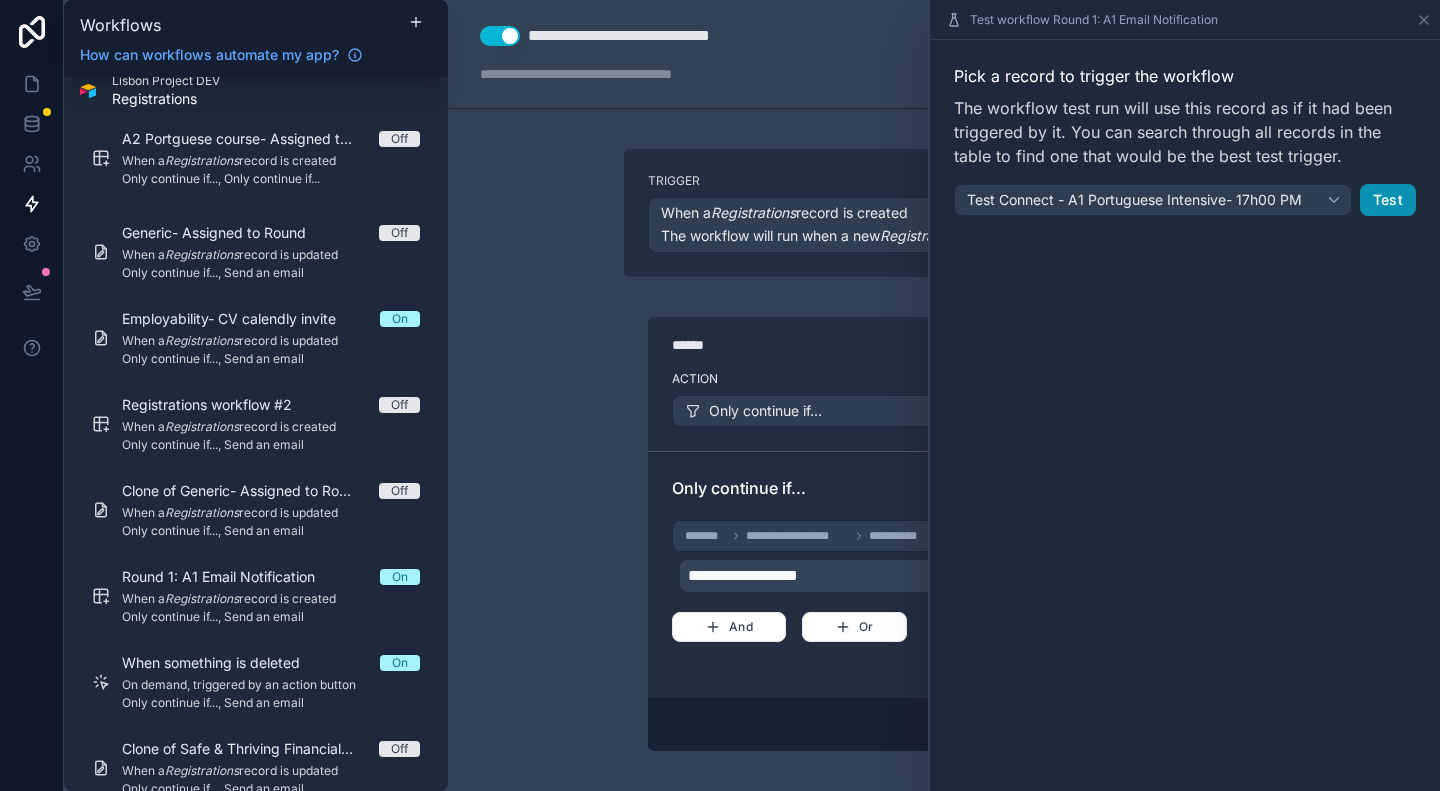 click on "Test" at bounding box center (1388, 200) 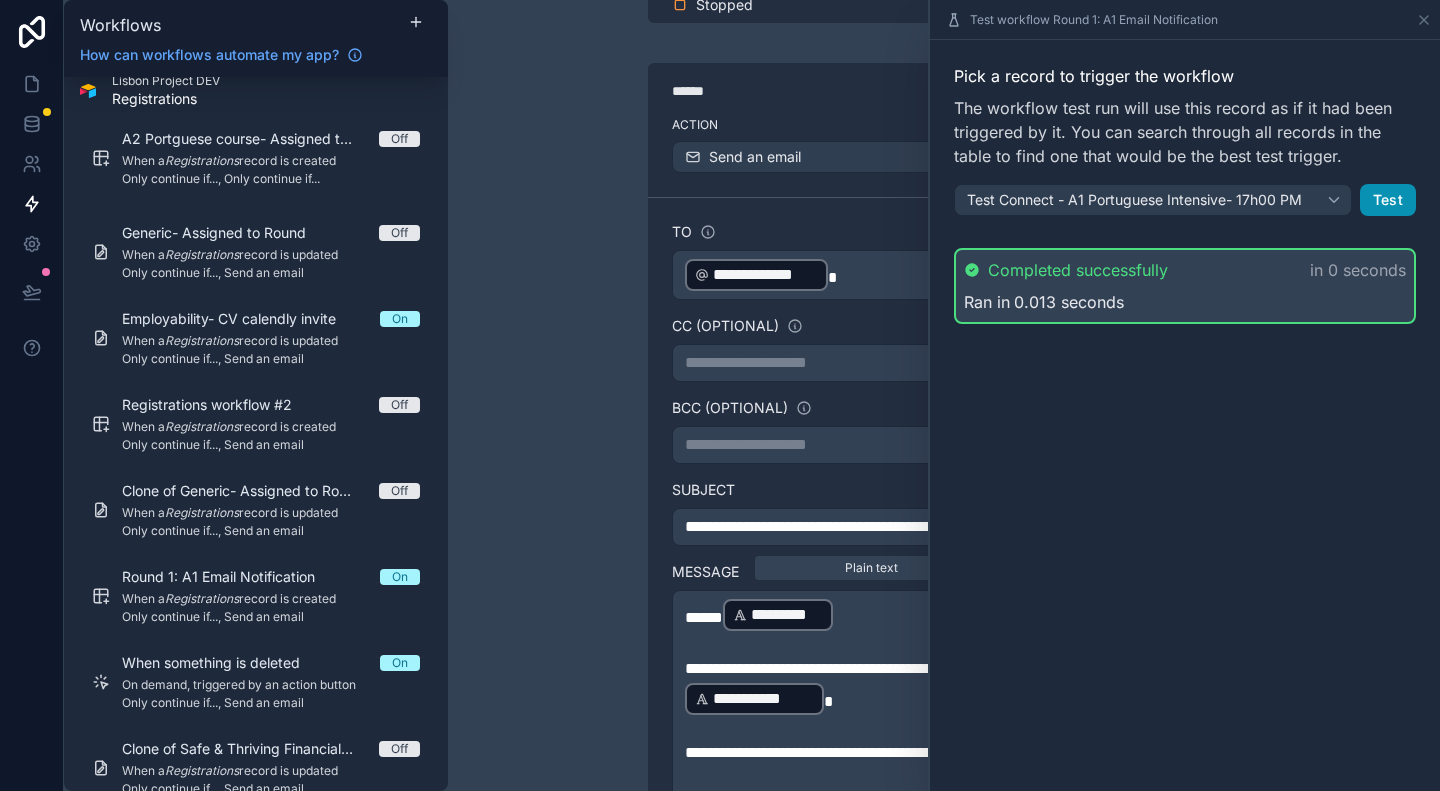 scroll, scrollTop: 312, scrollLeft: 0, axis: vertical 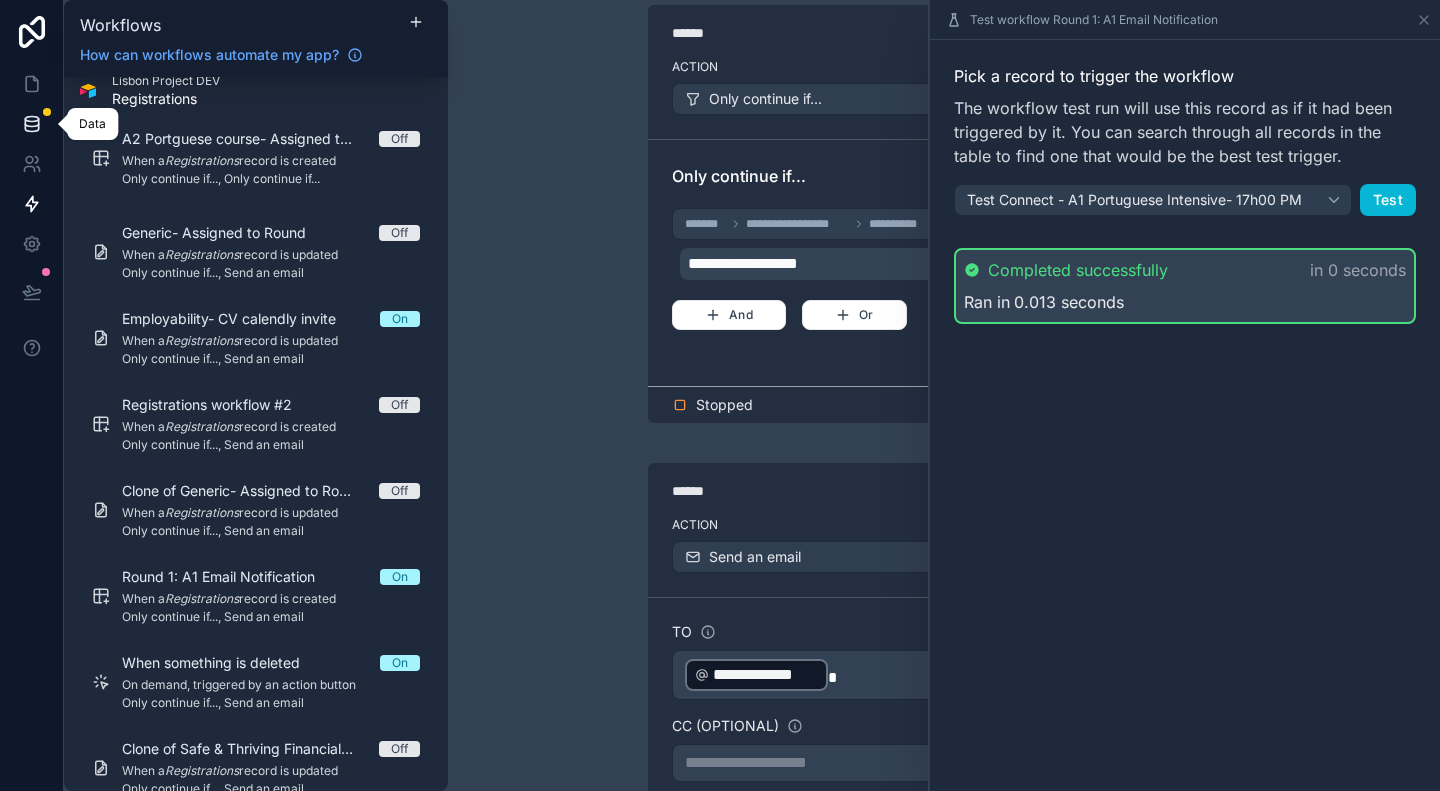 click 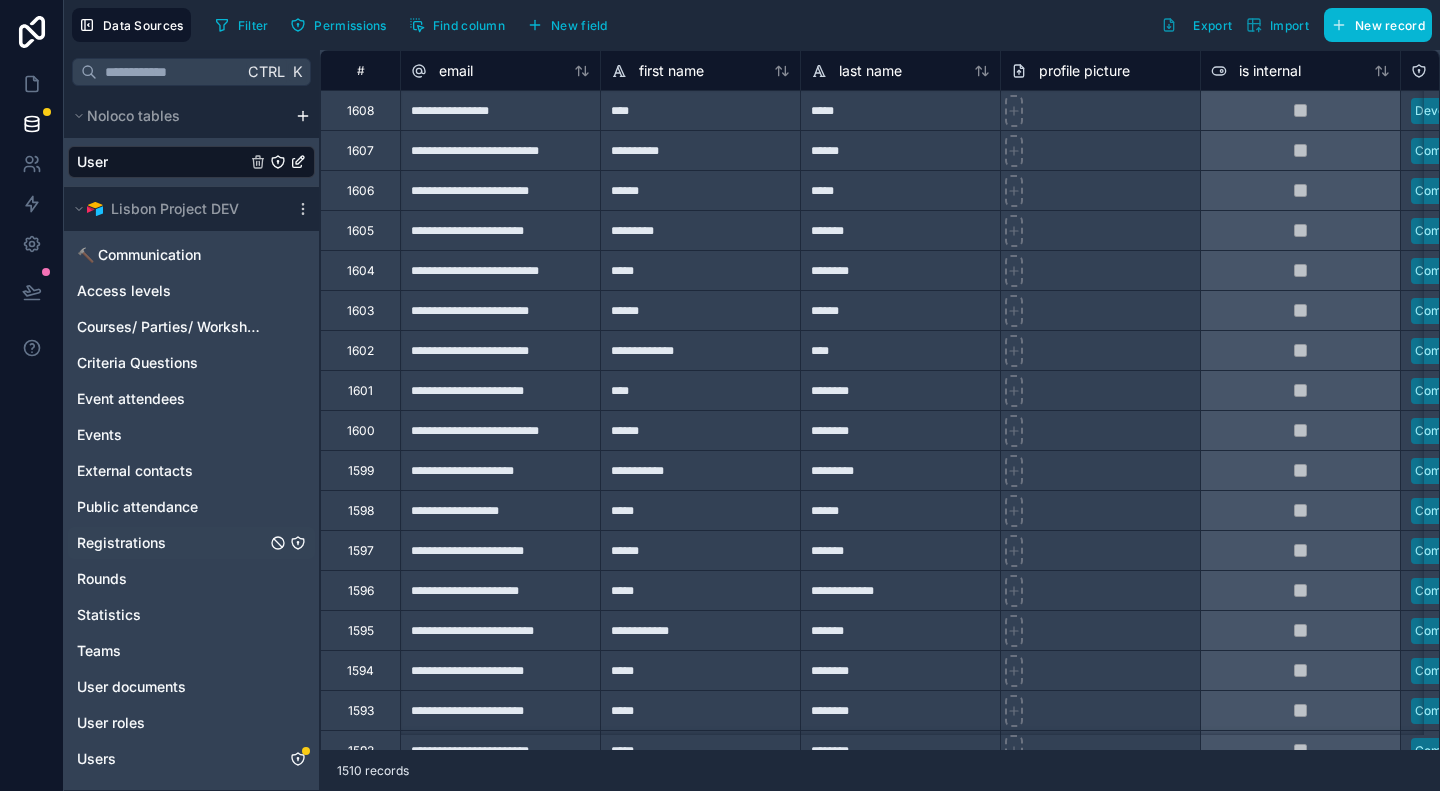 click on "Registrations" at bounding box center [121, 543] 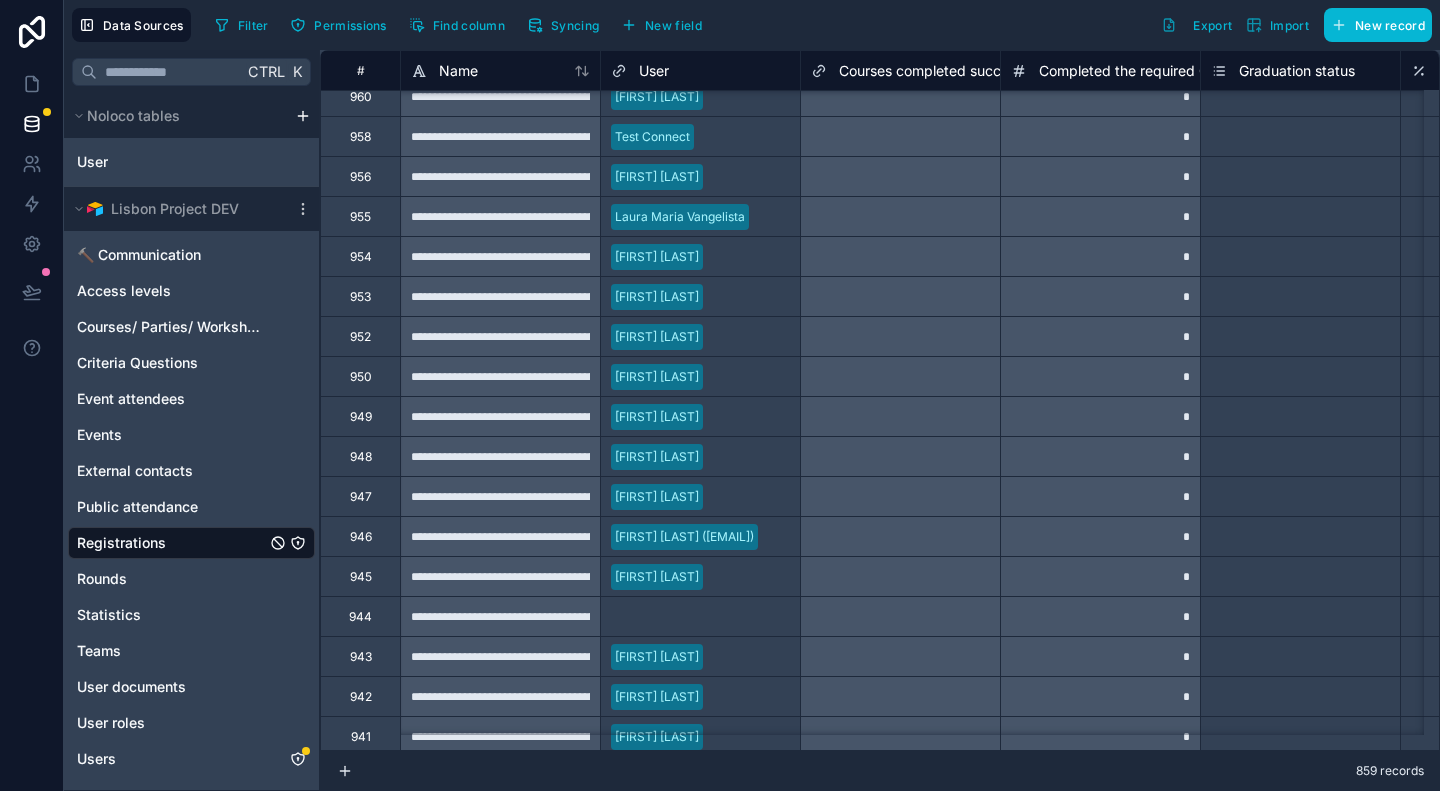 scroll, scrollTop: 0, scrollLeft: 0, axis: both 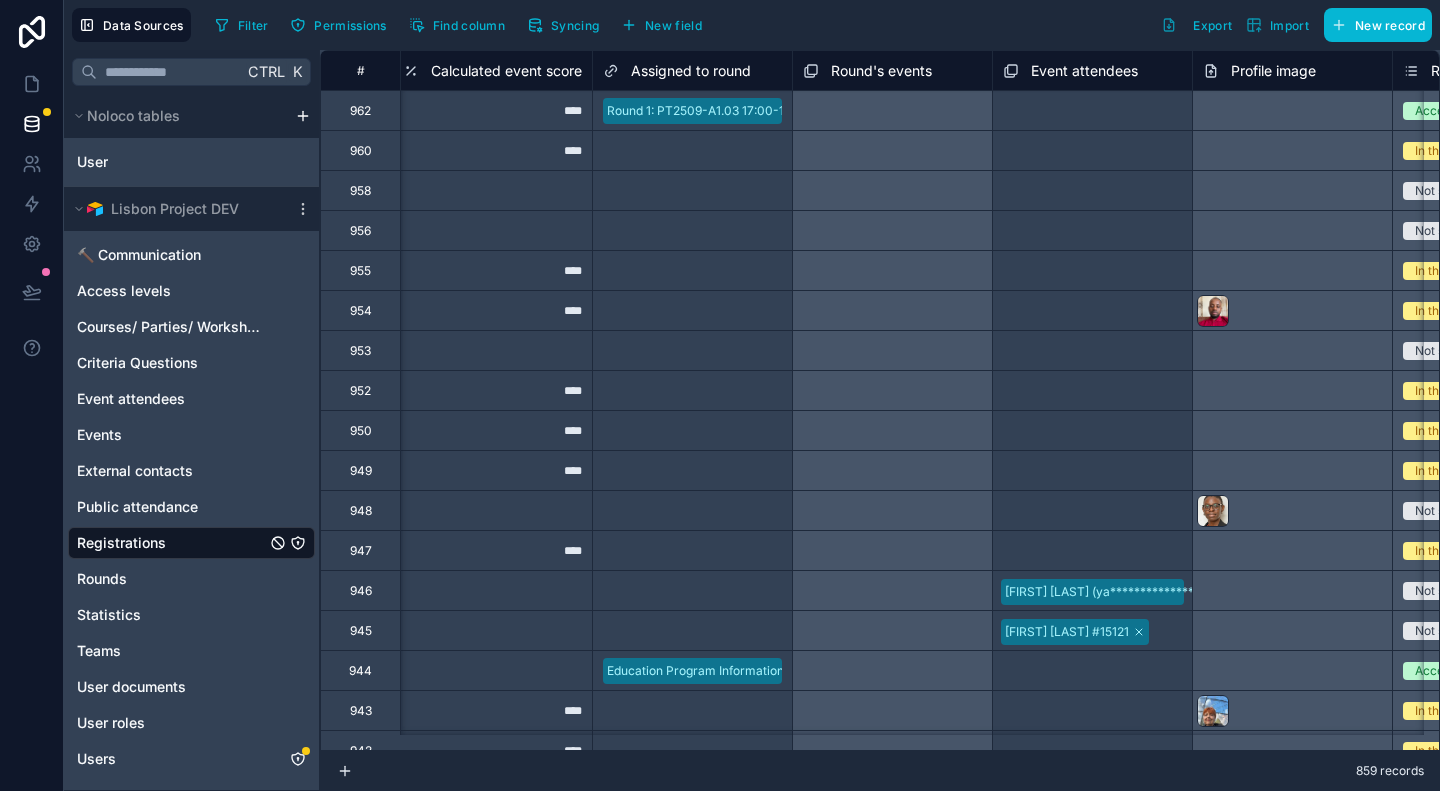 click on "Round 1: PT2509-A1.03 17:00-19:00" at bounding box center (708, 111) 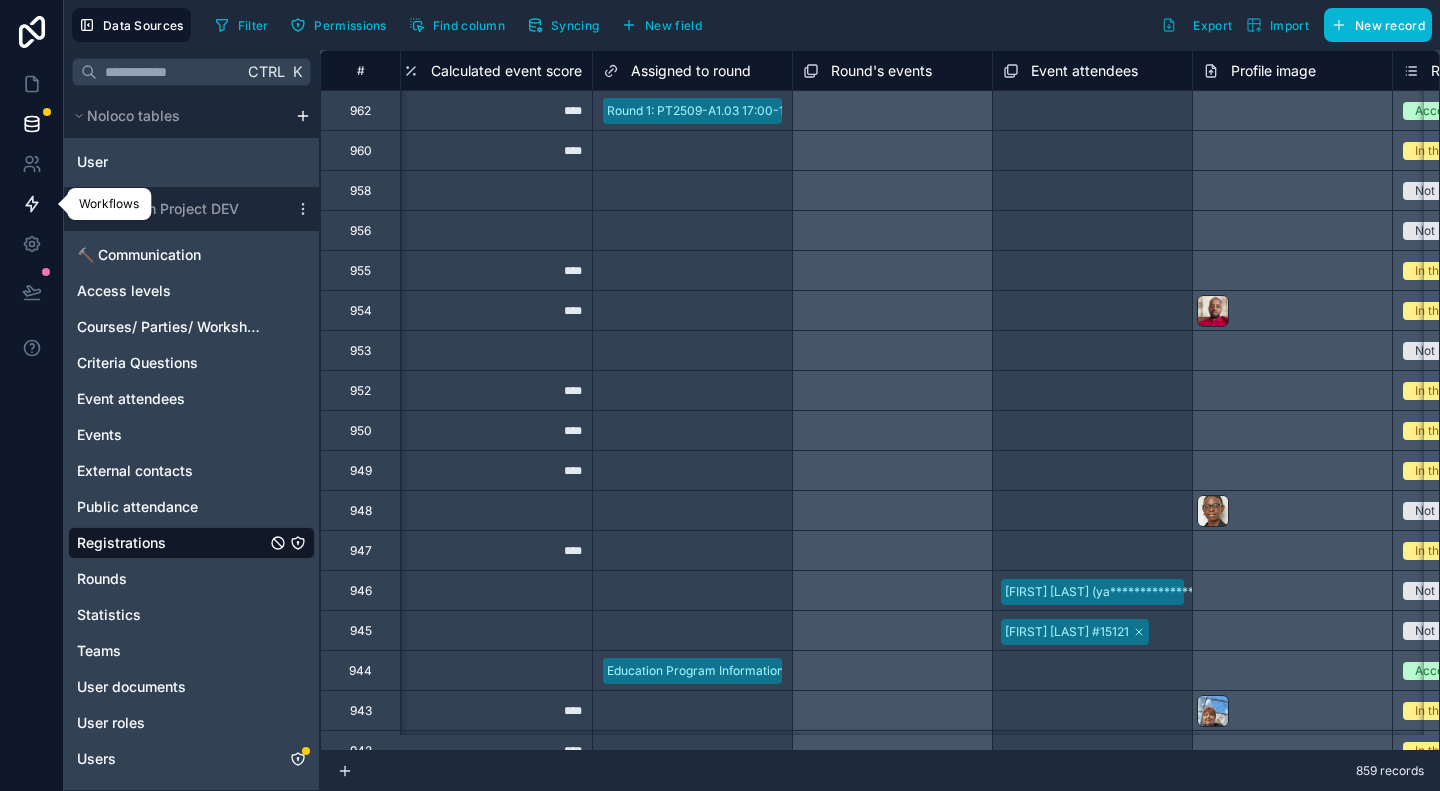 click at bounding box center (31, 204) 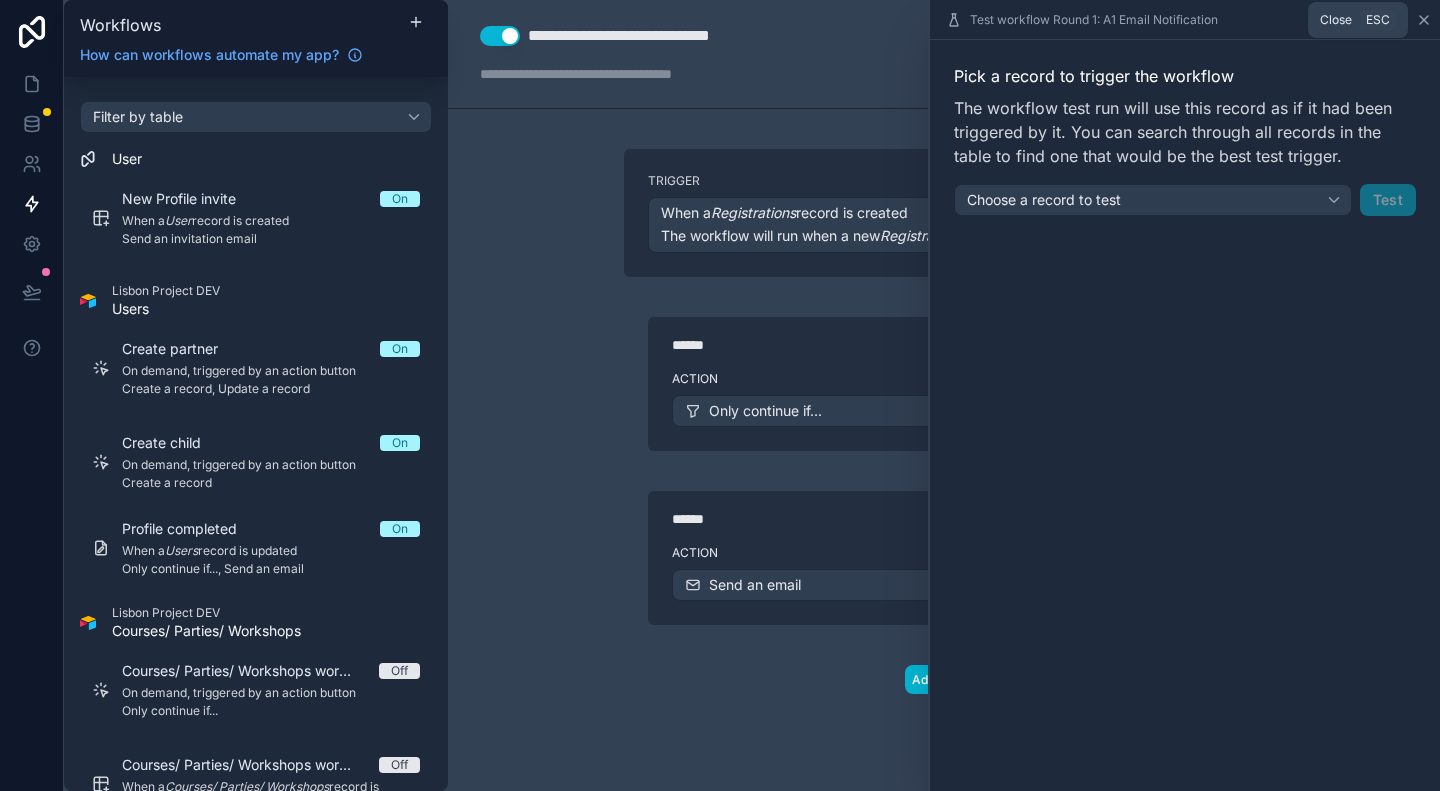 click 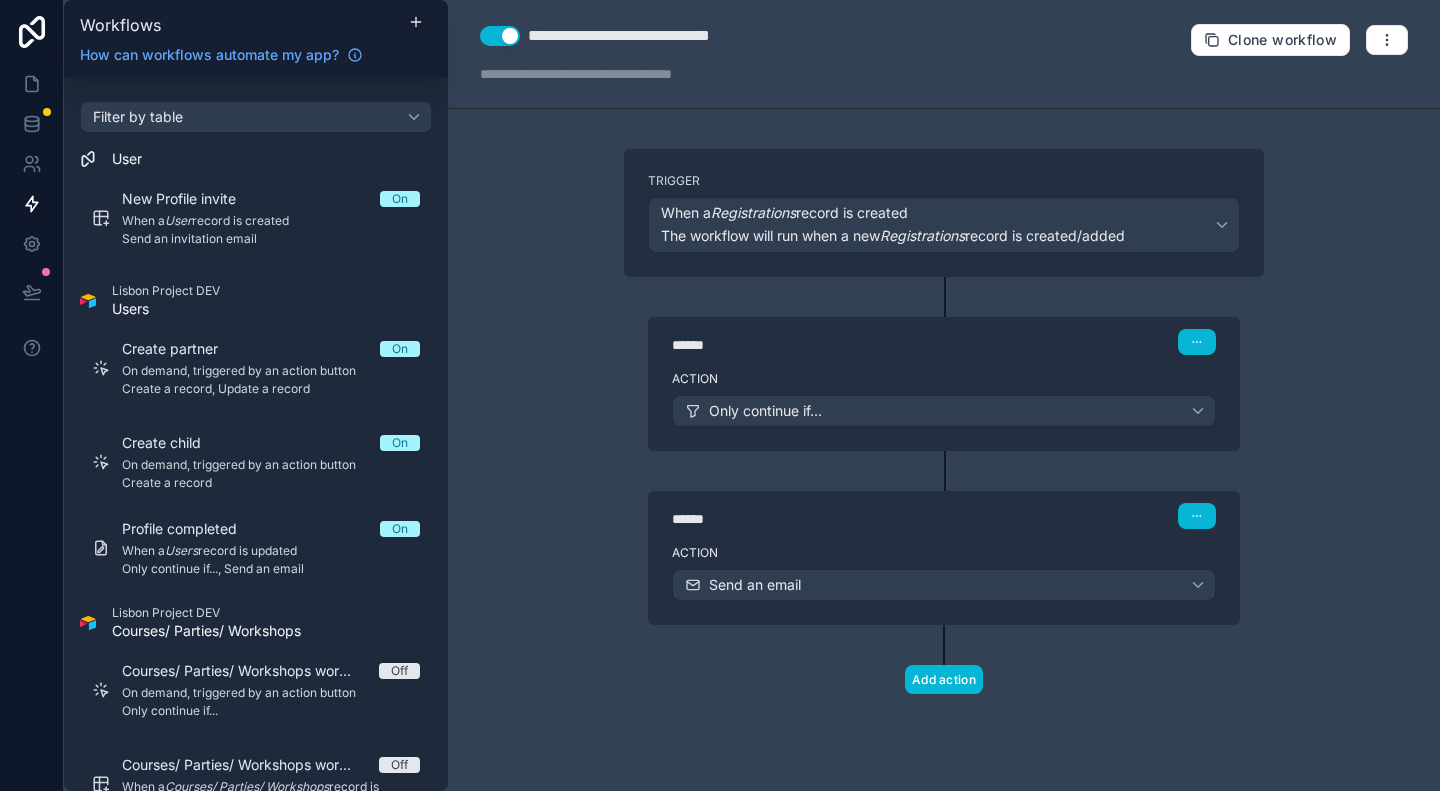 click on "****** Step 1" at bounding box center [944, 340] 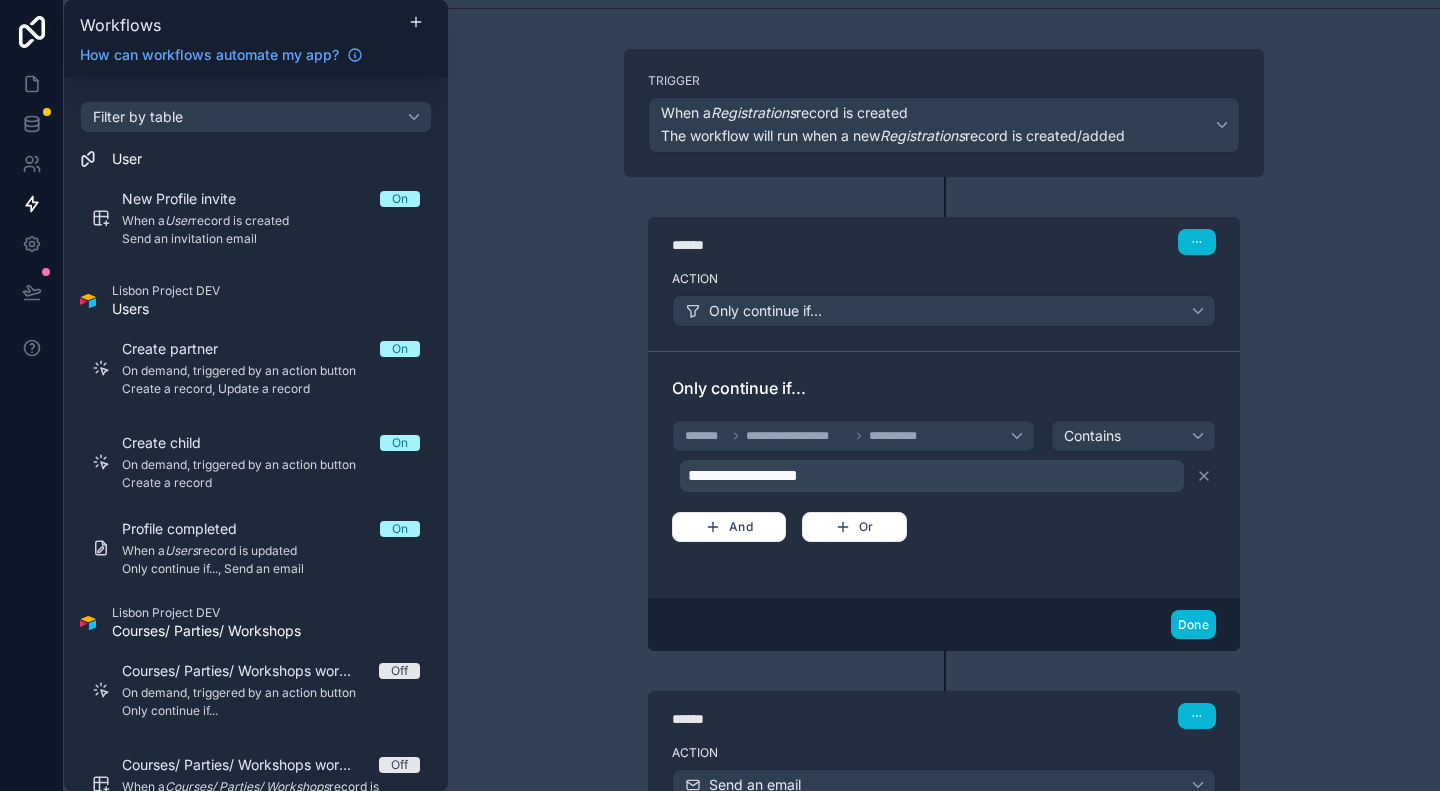 scroll, scrollTop: 200, scrollLeft: 0, axis: vertical 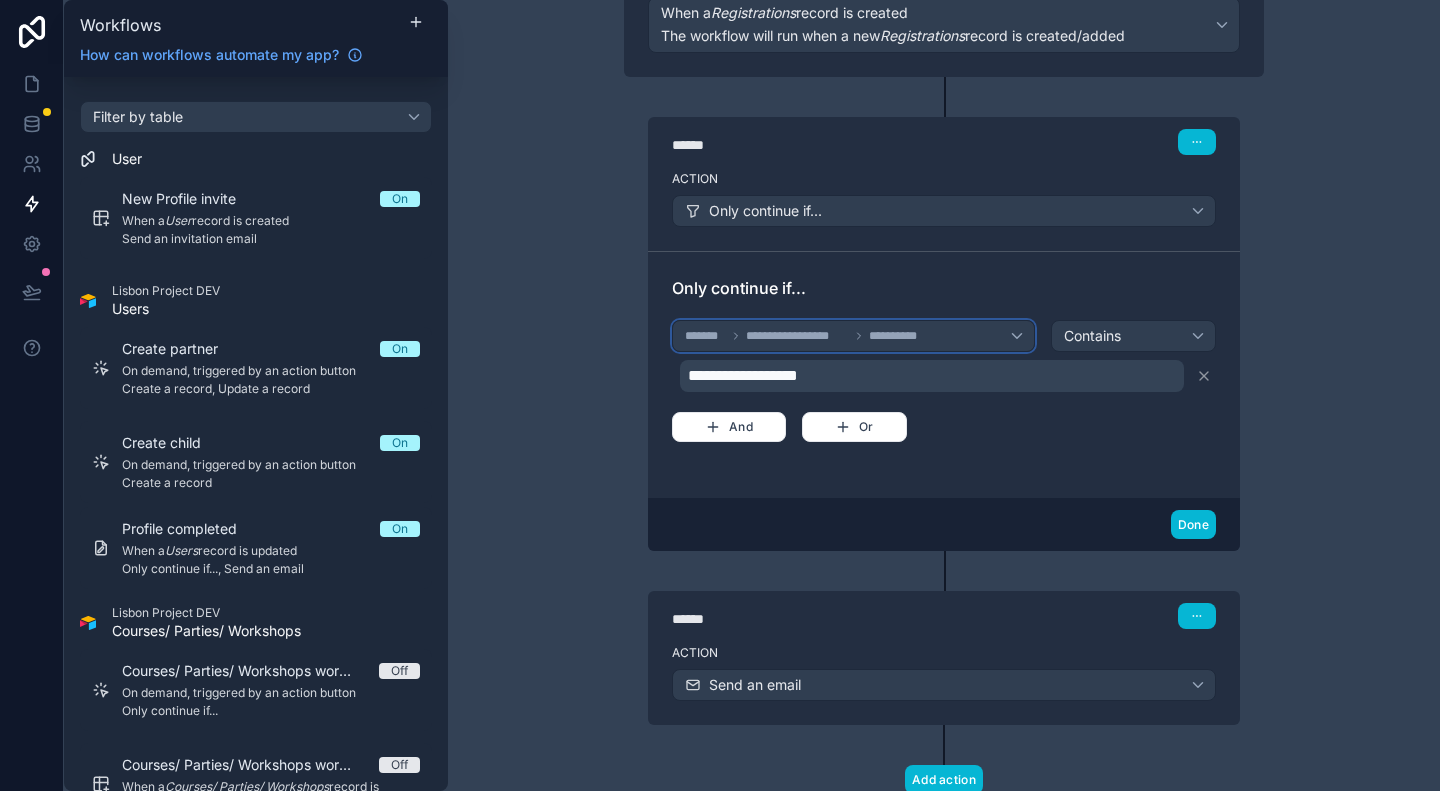 click on "**********" at bounding box center [904, 336] 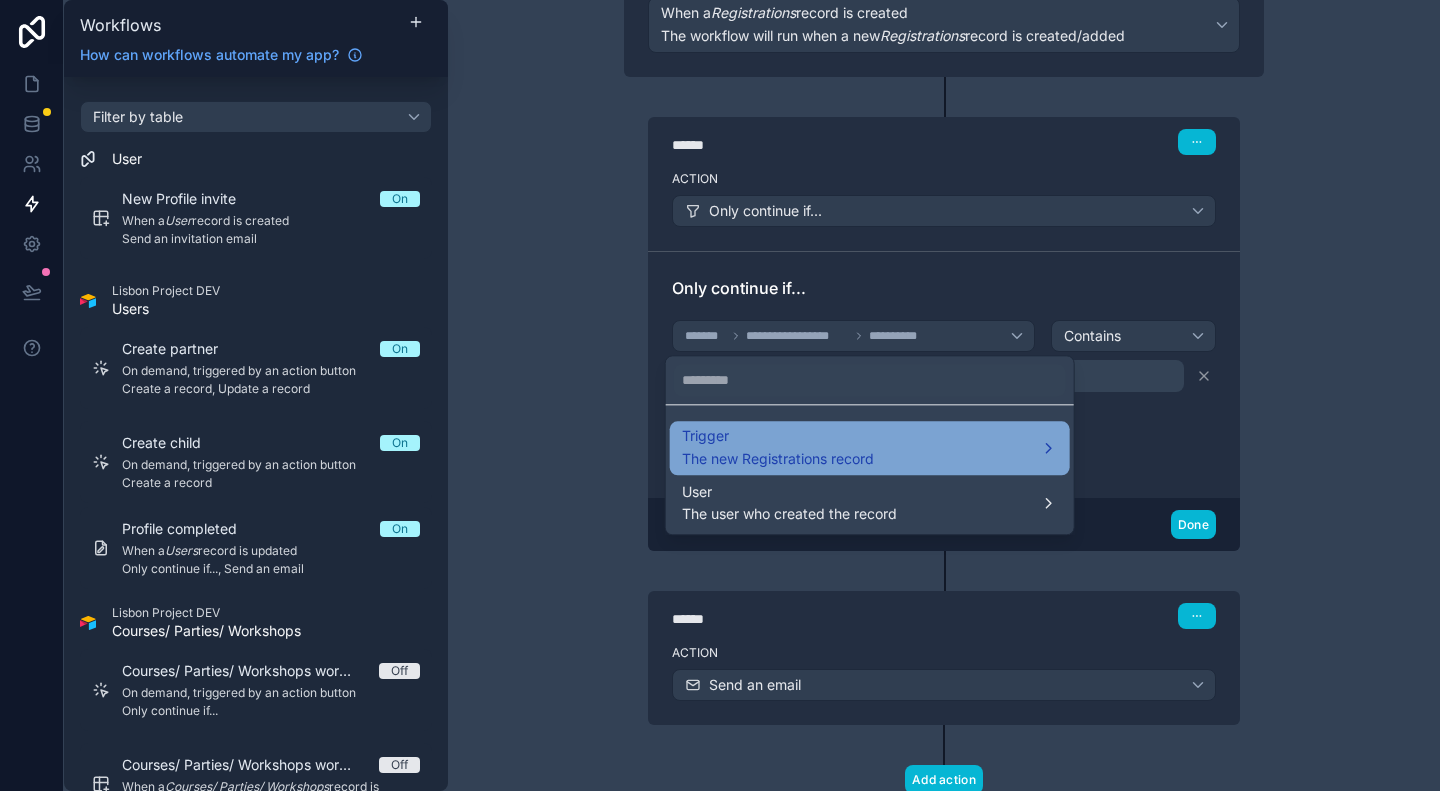 click on "Trigger The new Registrations record" at bounding box center [870, 448] 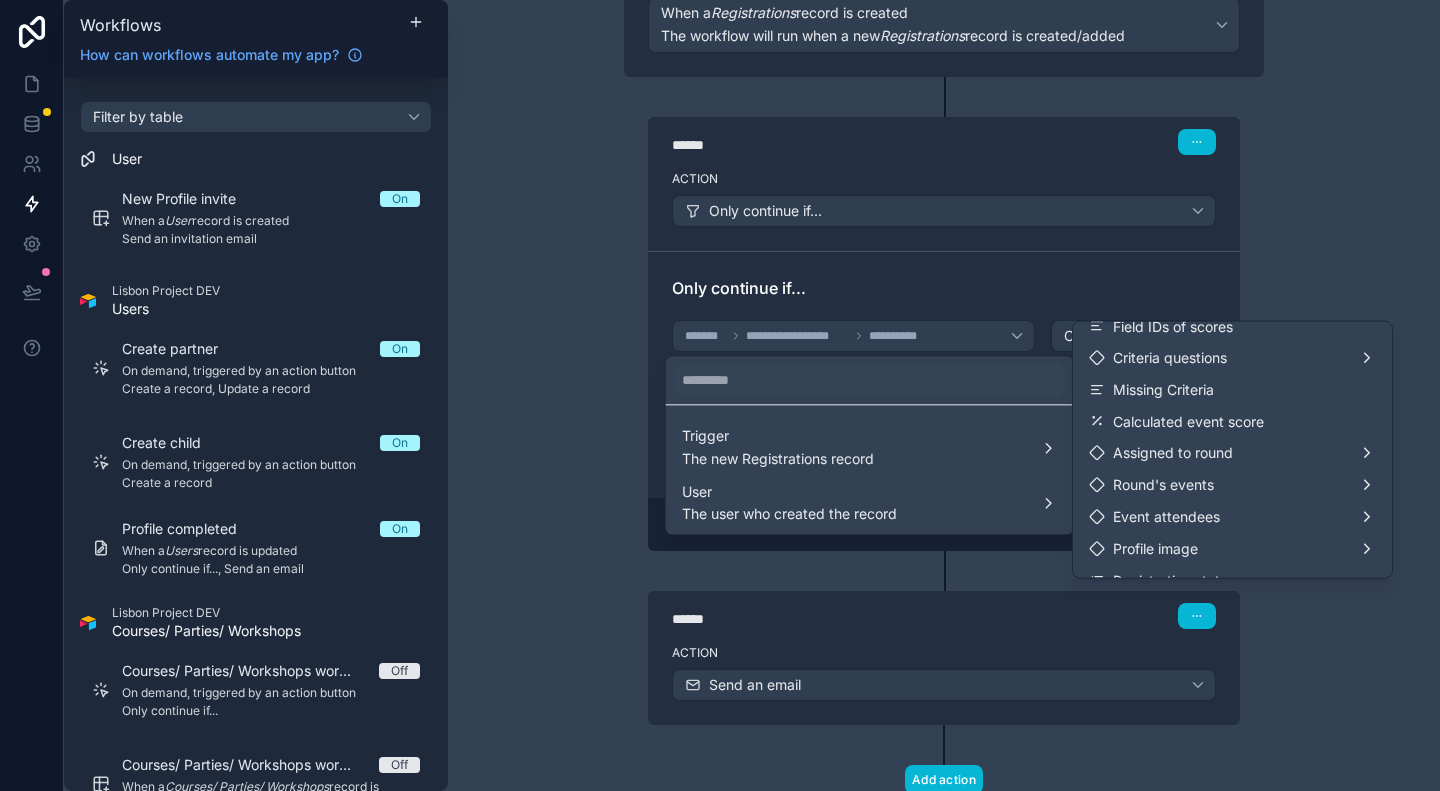 scroll, scrollTop: 400, scrollLeft: 0, axis: vertical 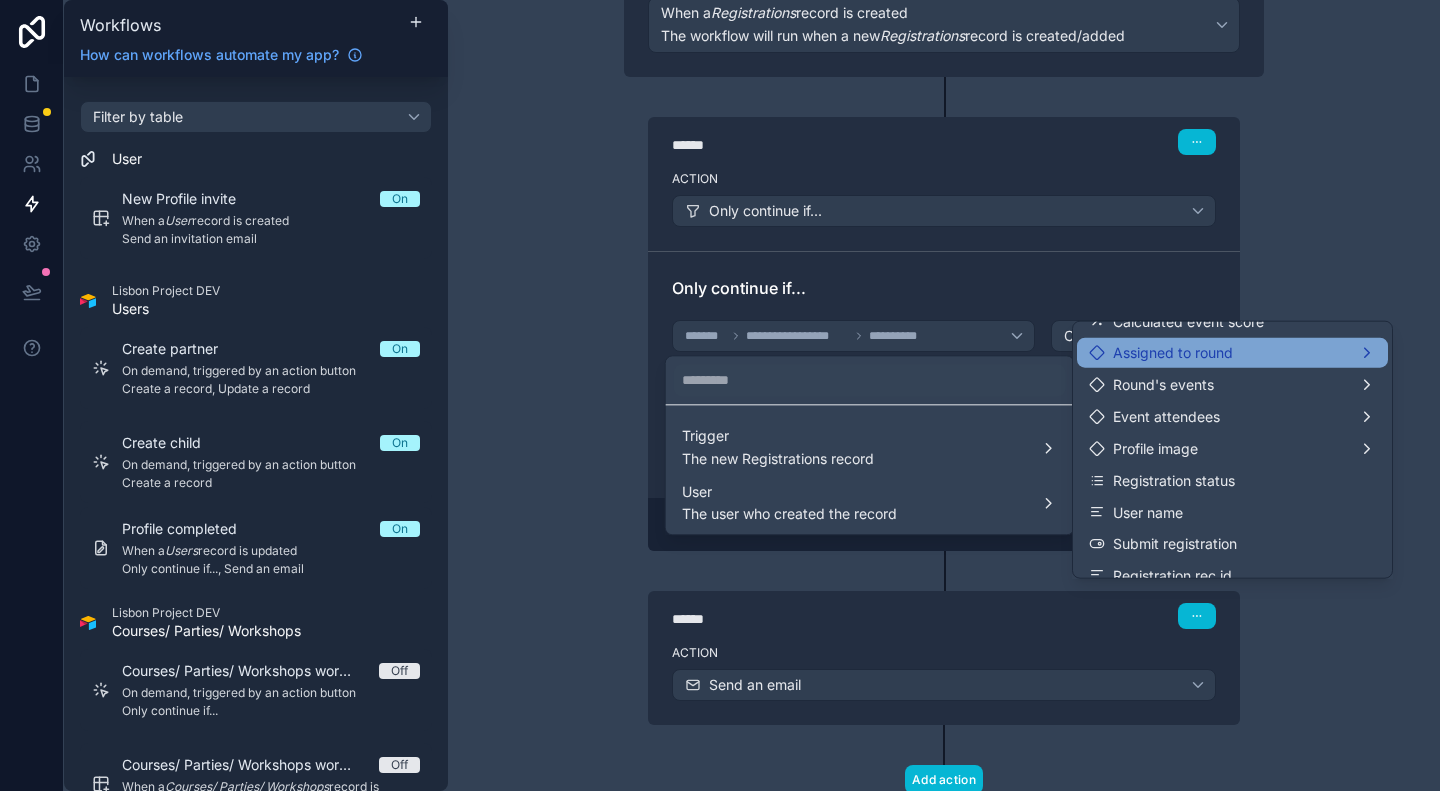 click on "Assigned to round" at bounding box center (1232, 353) 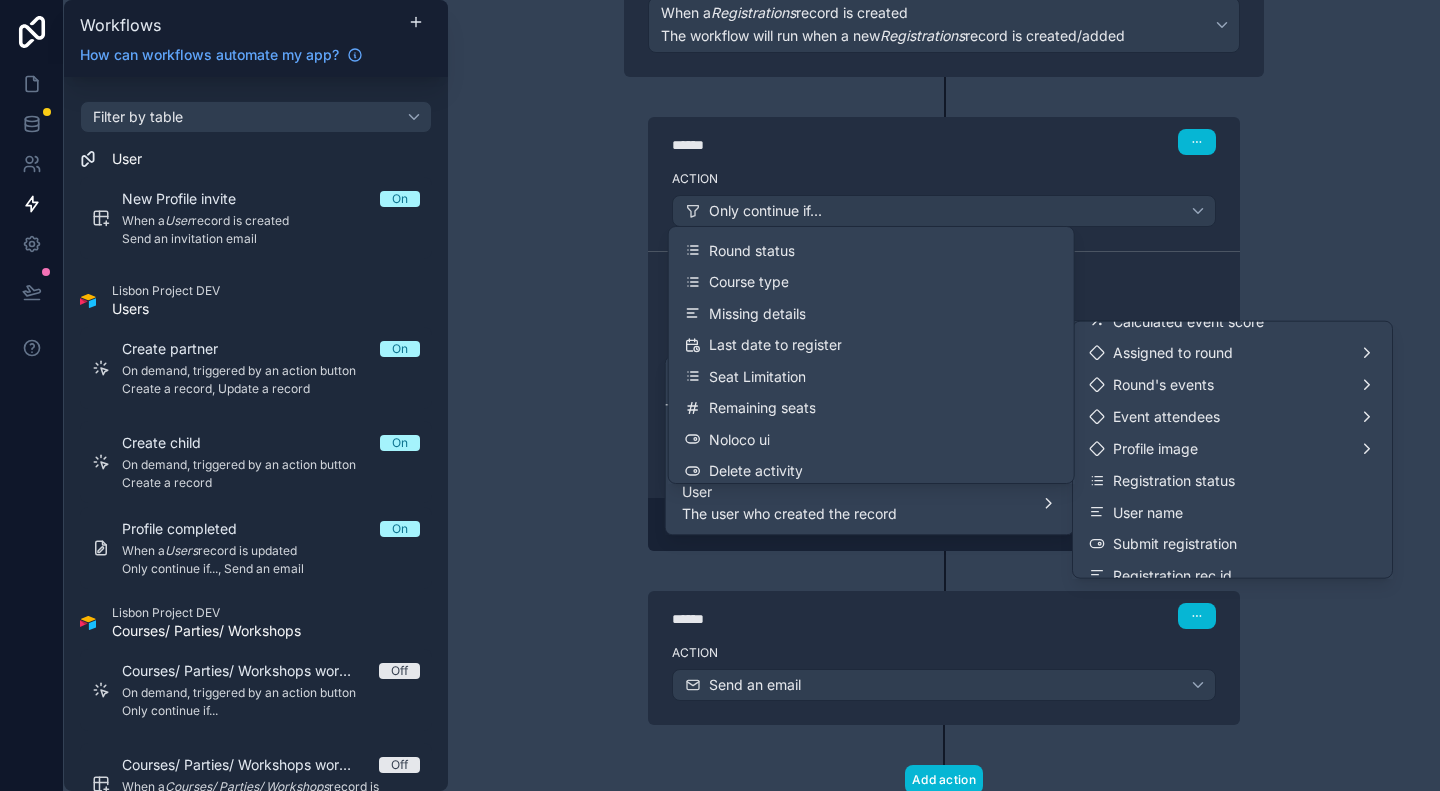 scroll, scrollTop: 0, scrollLeft: 0, axis: both 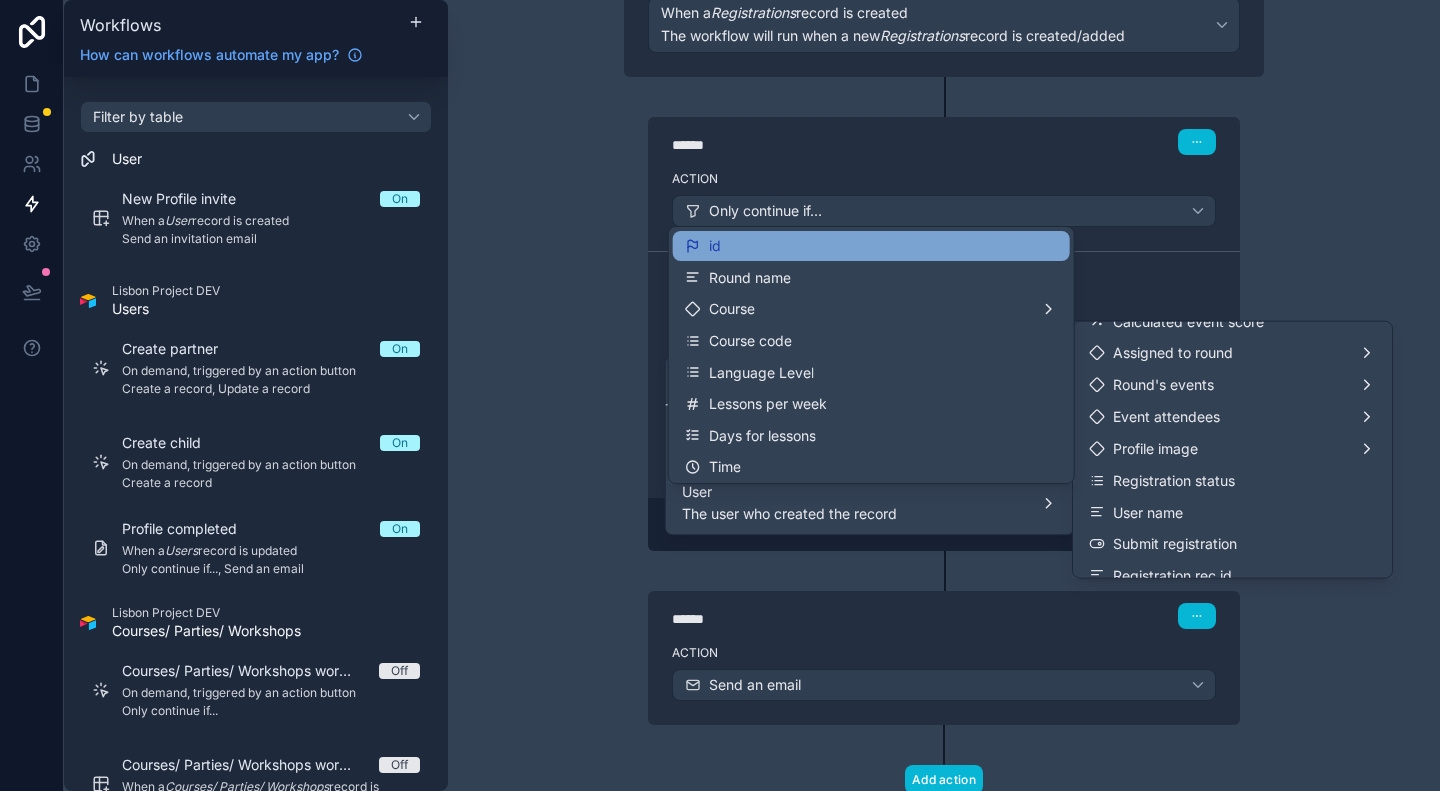 click on "id" at bounding box center [871, 246] 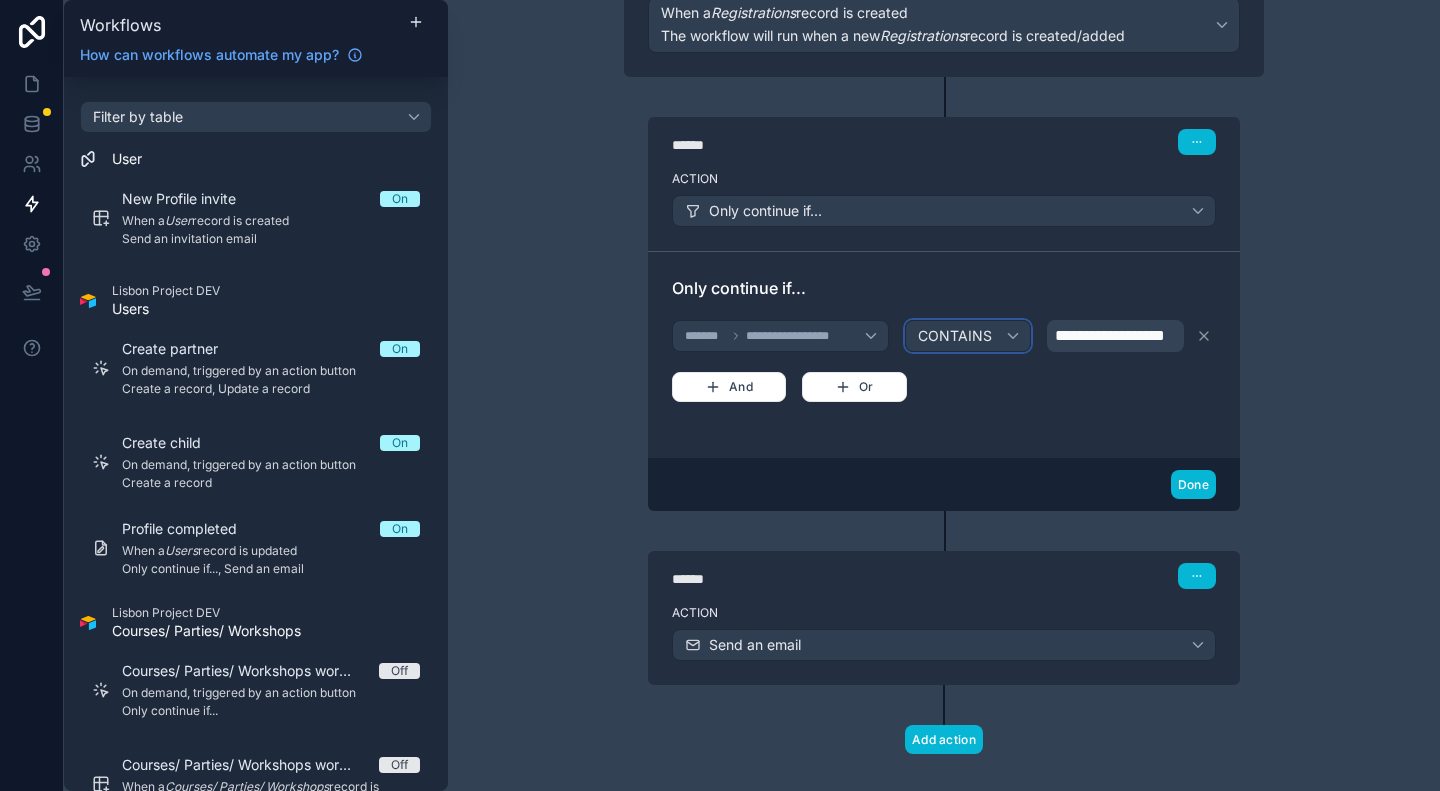 click on "CONTAINS" at bounding box center (955, 336) 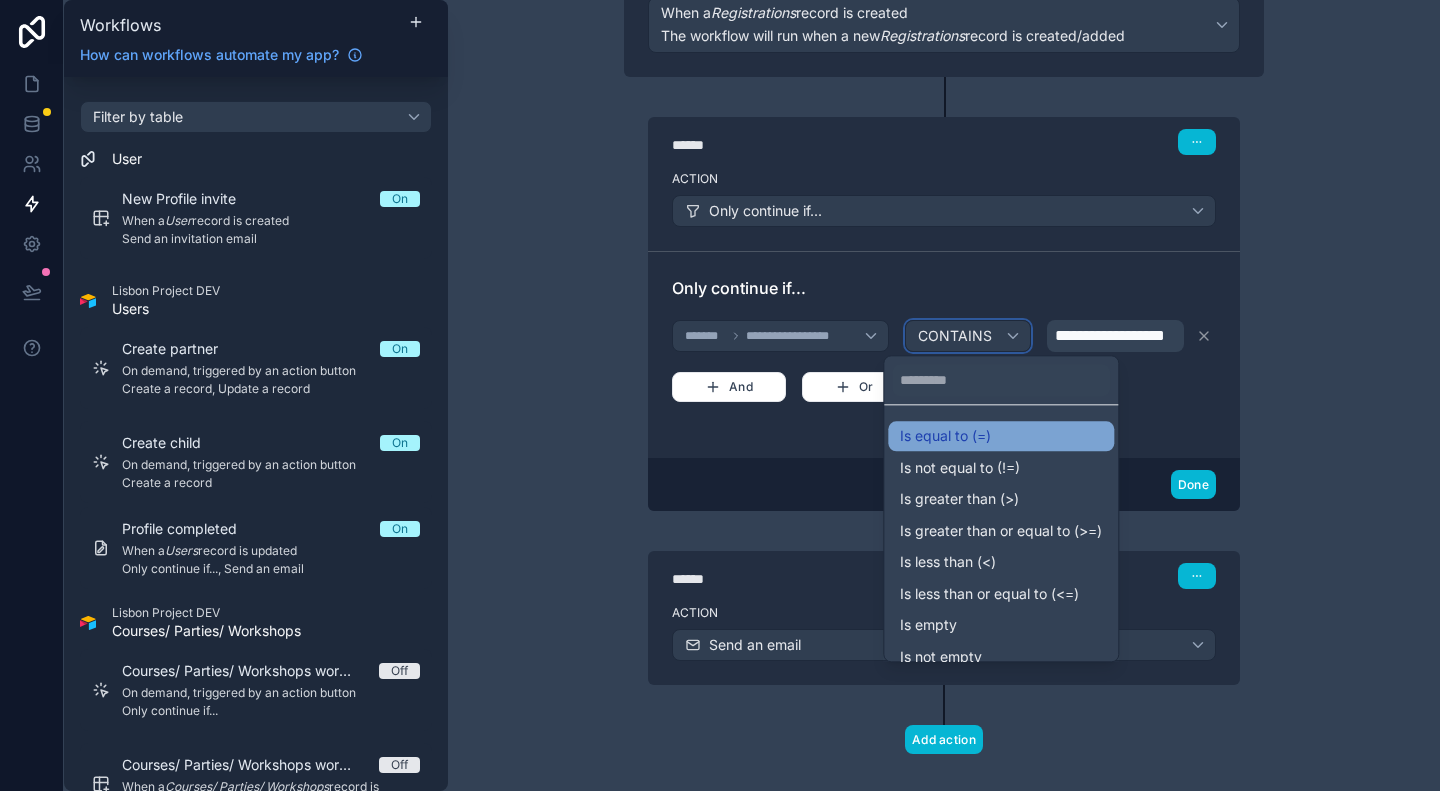 scroll, scrollTop: 77, scrollLeft: 0, axis: vertical 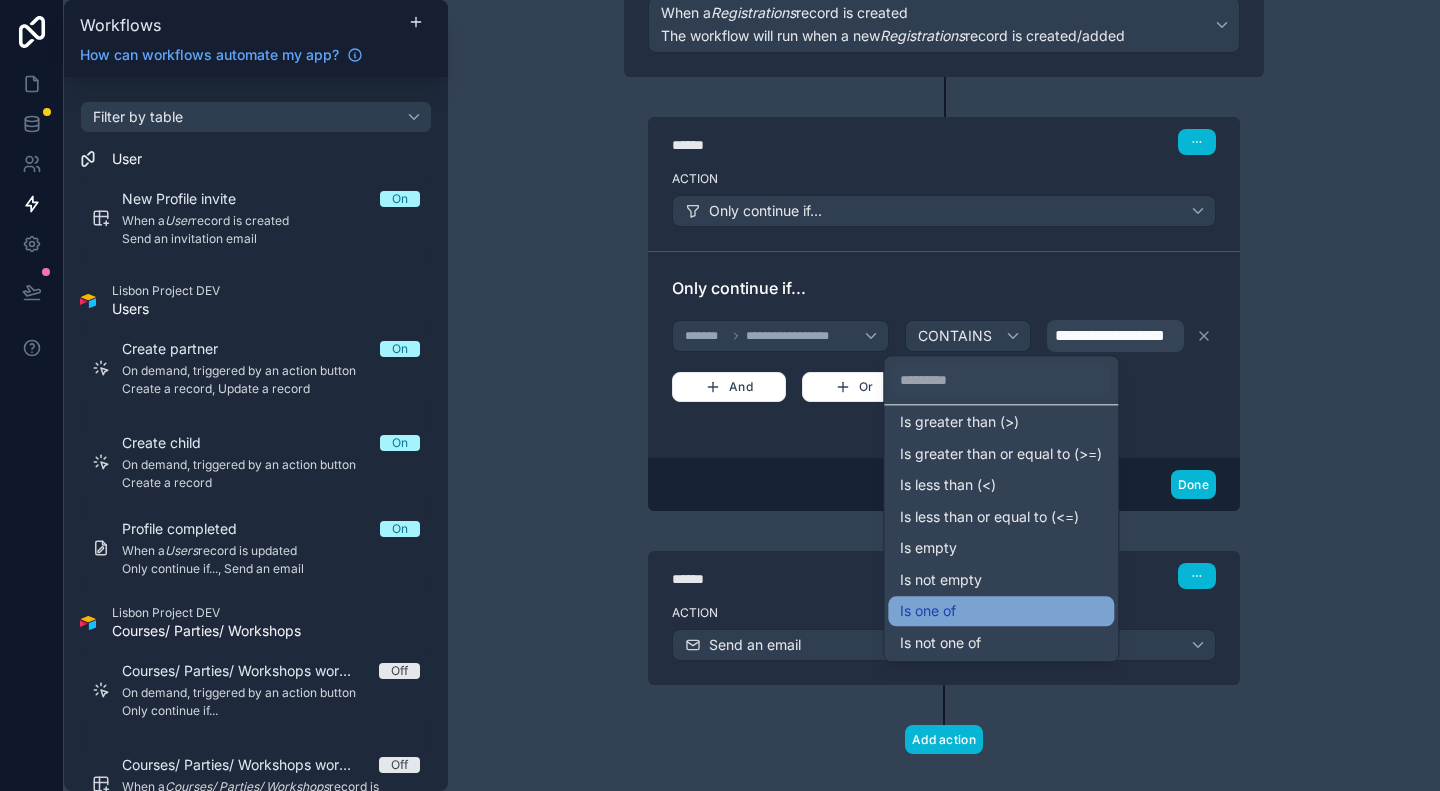 click on "Is one of" at bounding box center (1001, 611) 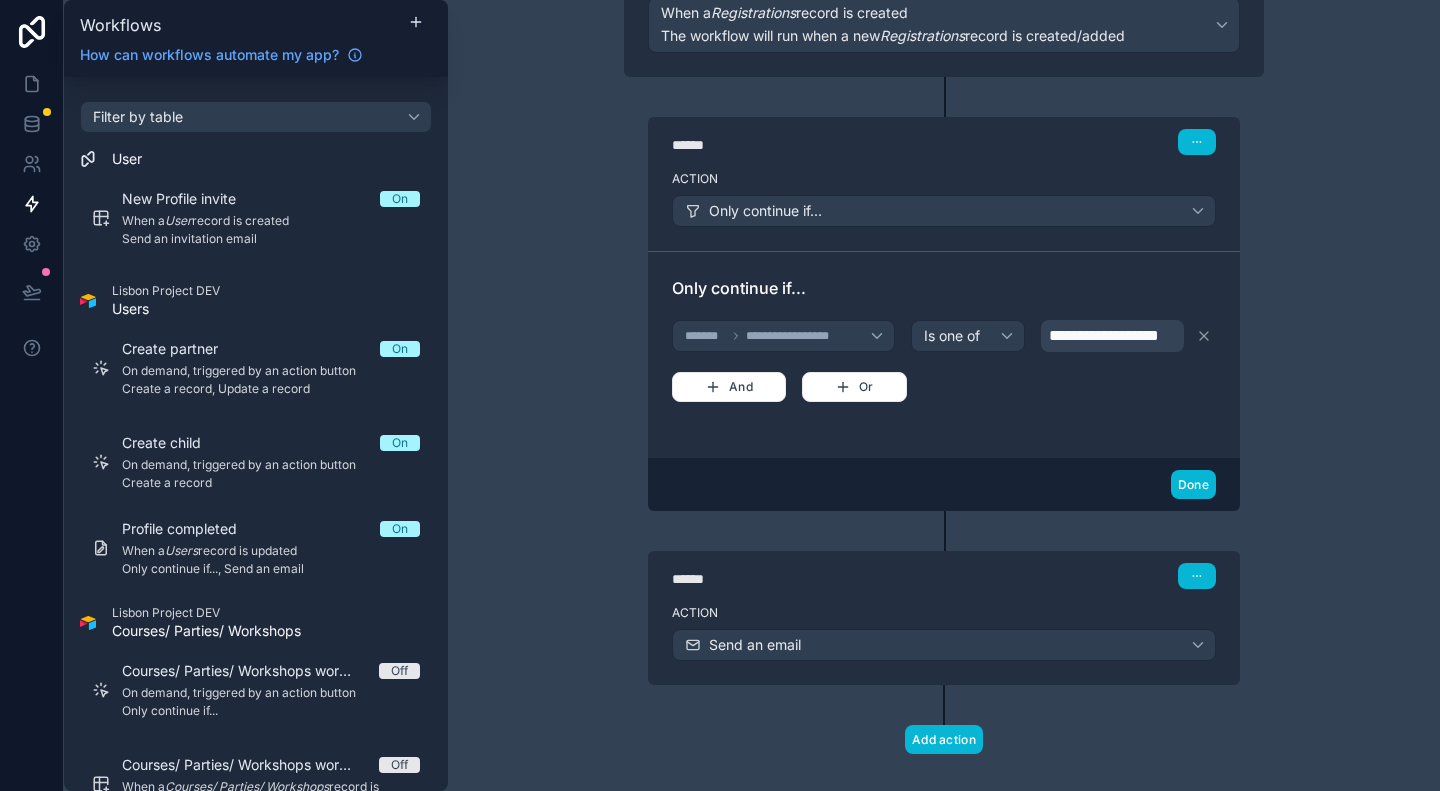 click on "**********" at bounding box center [1104, 335] 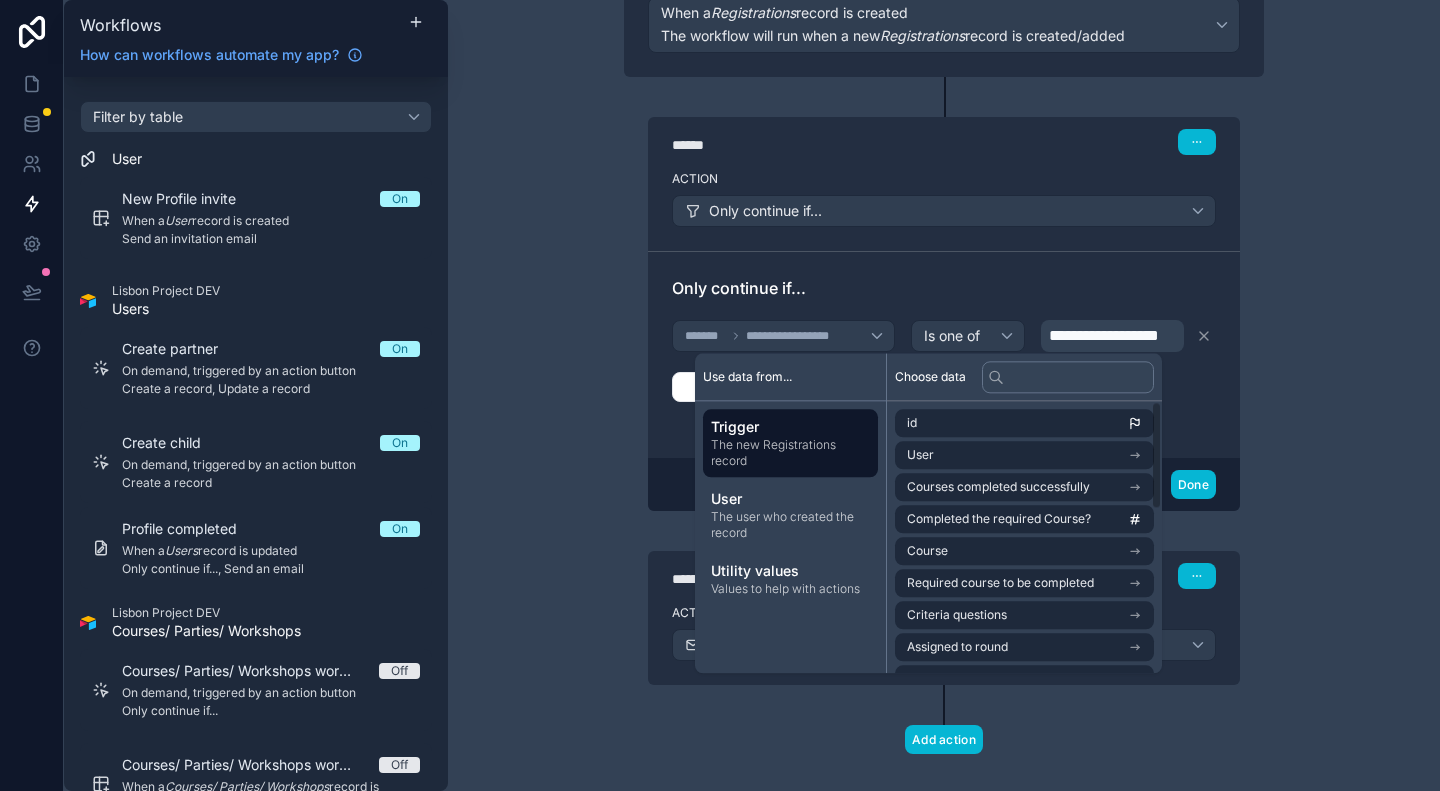 click on "**********" at bounding box center (1104, 335) 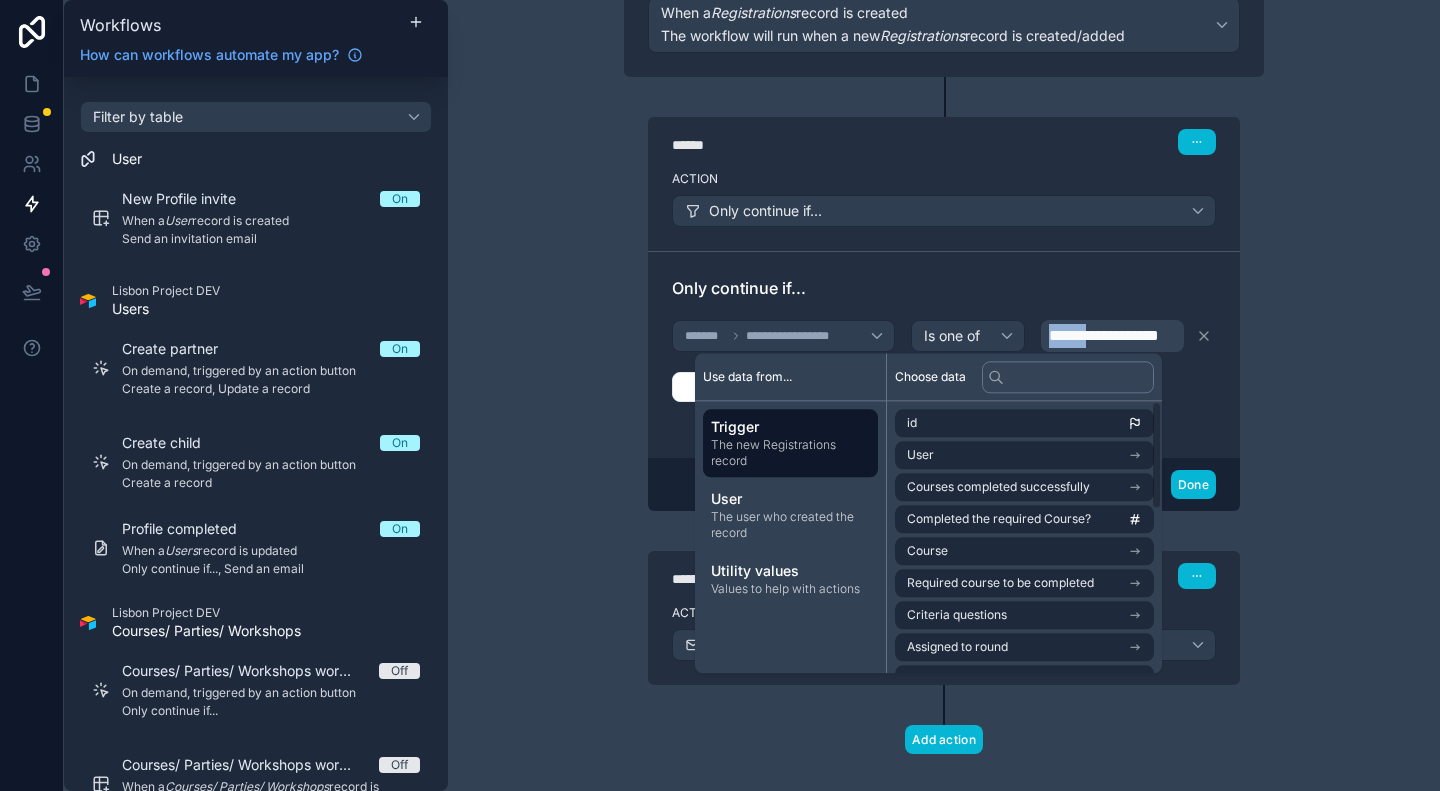 click on "**********" at bounding box center [1104, 335] 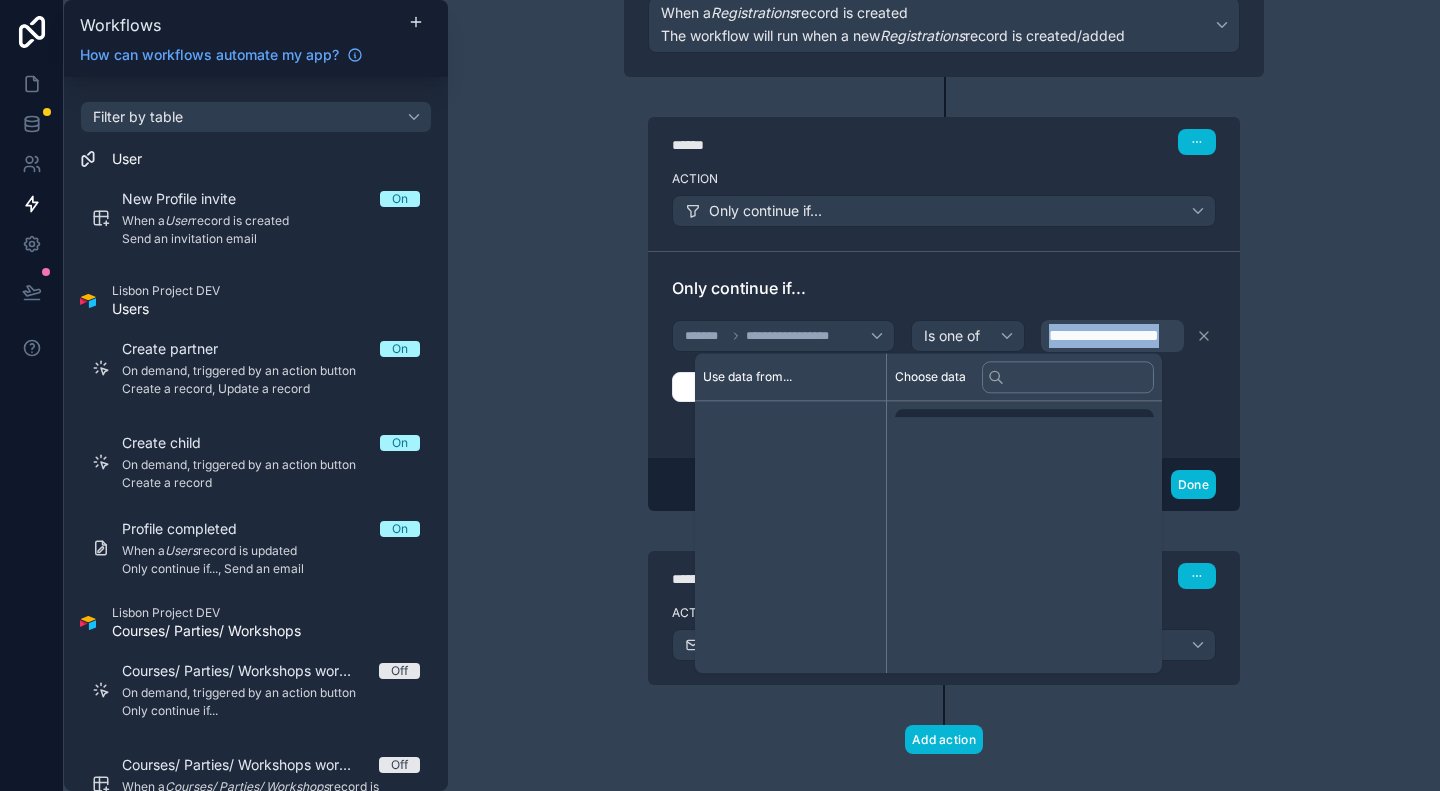 click on "**********" at bounding box center [1104, 335] 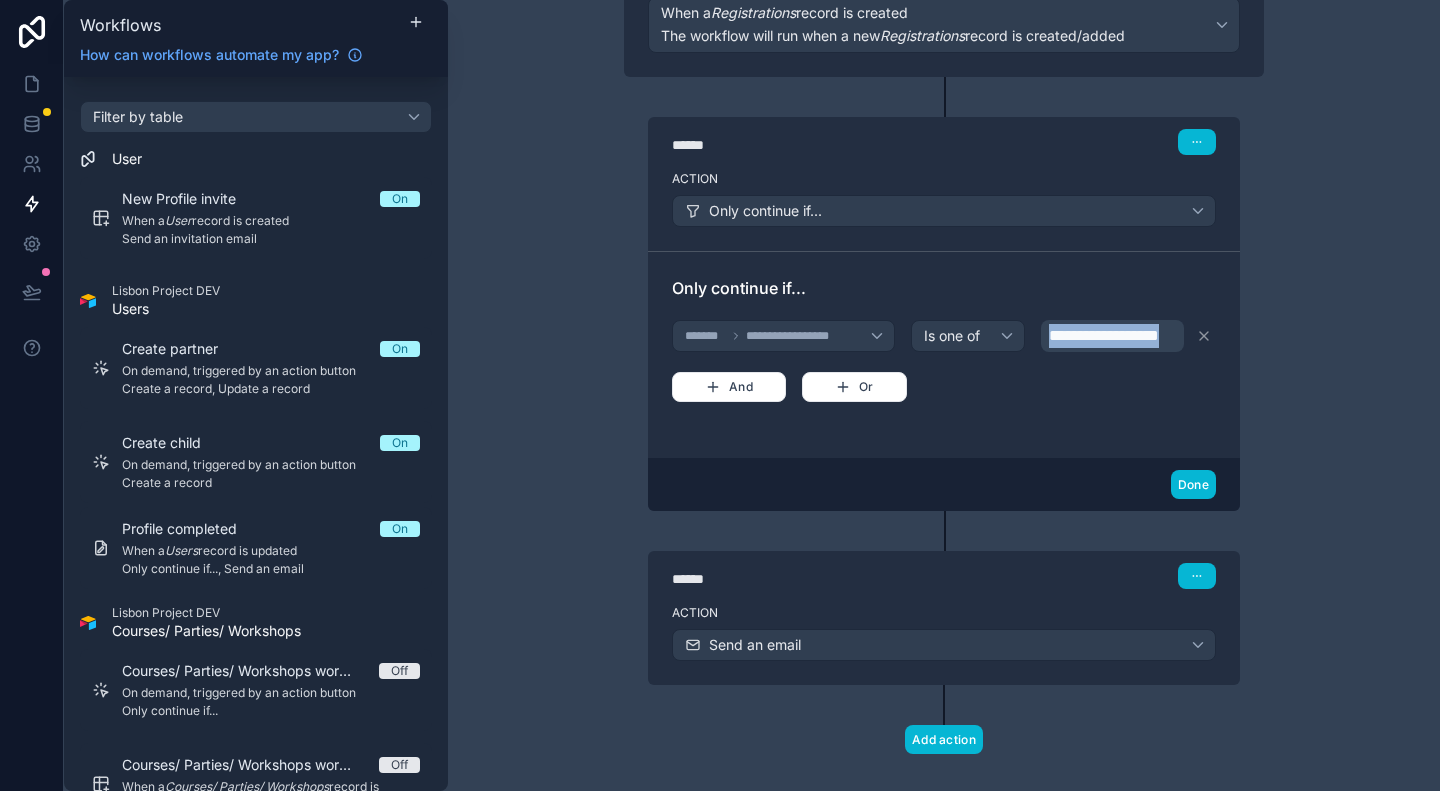 click on "**********" at bounding box center [1104, 335] 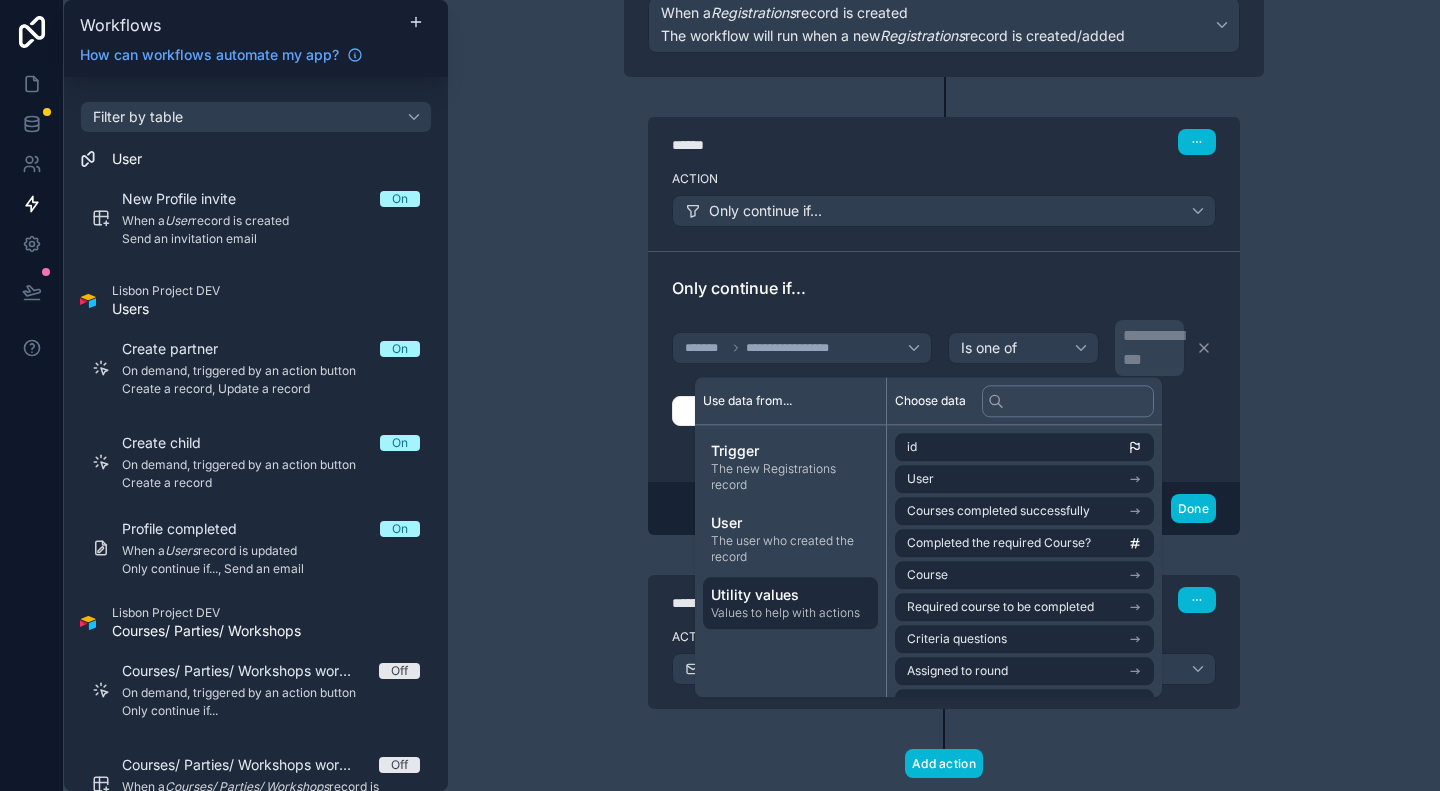 click on "Values to help with actions" at bounding box center [790, 613] 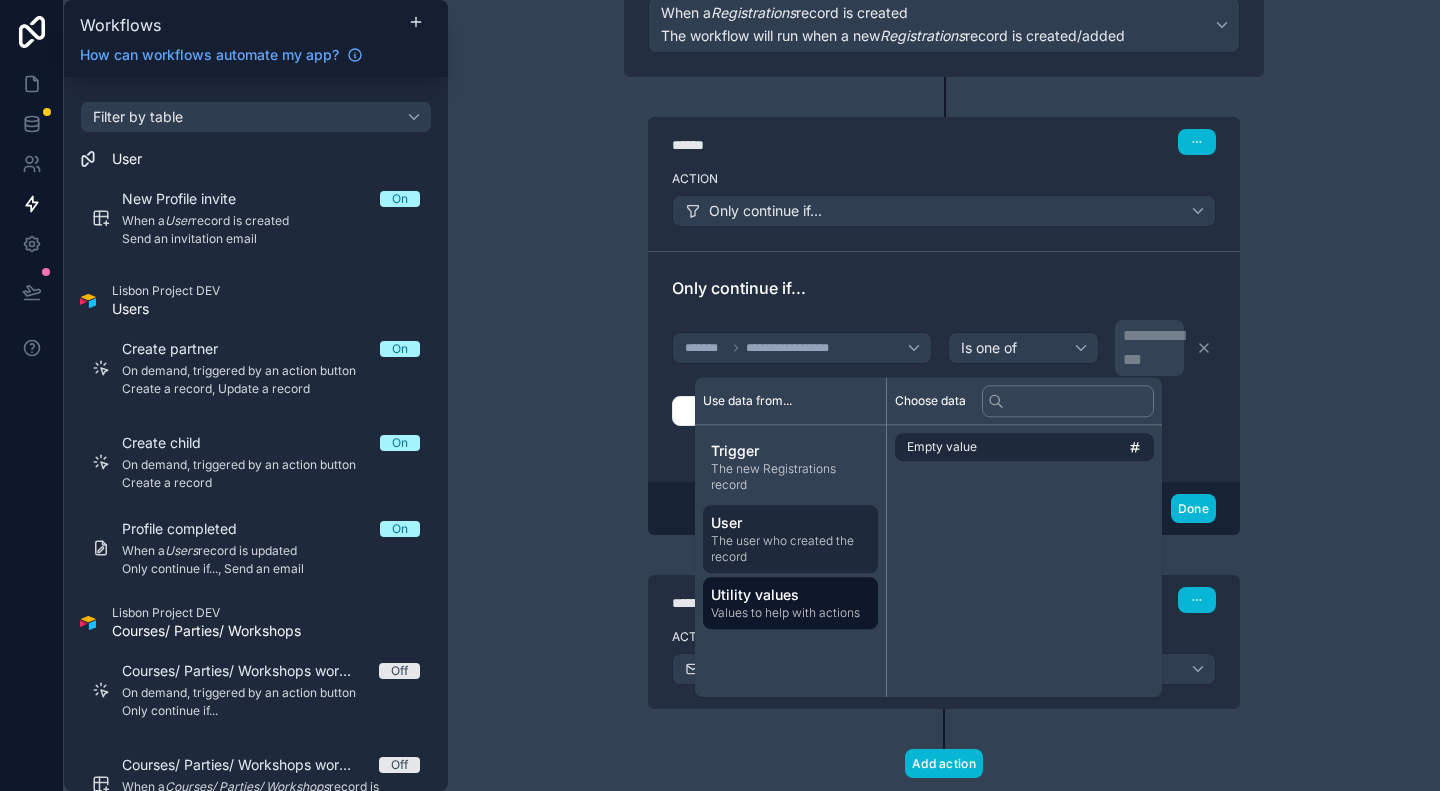 click on "The user who created the record" at bounding box center (790, 549) 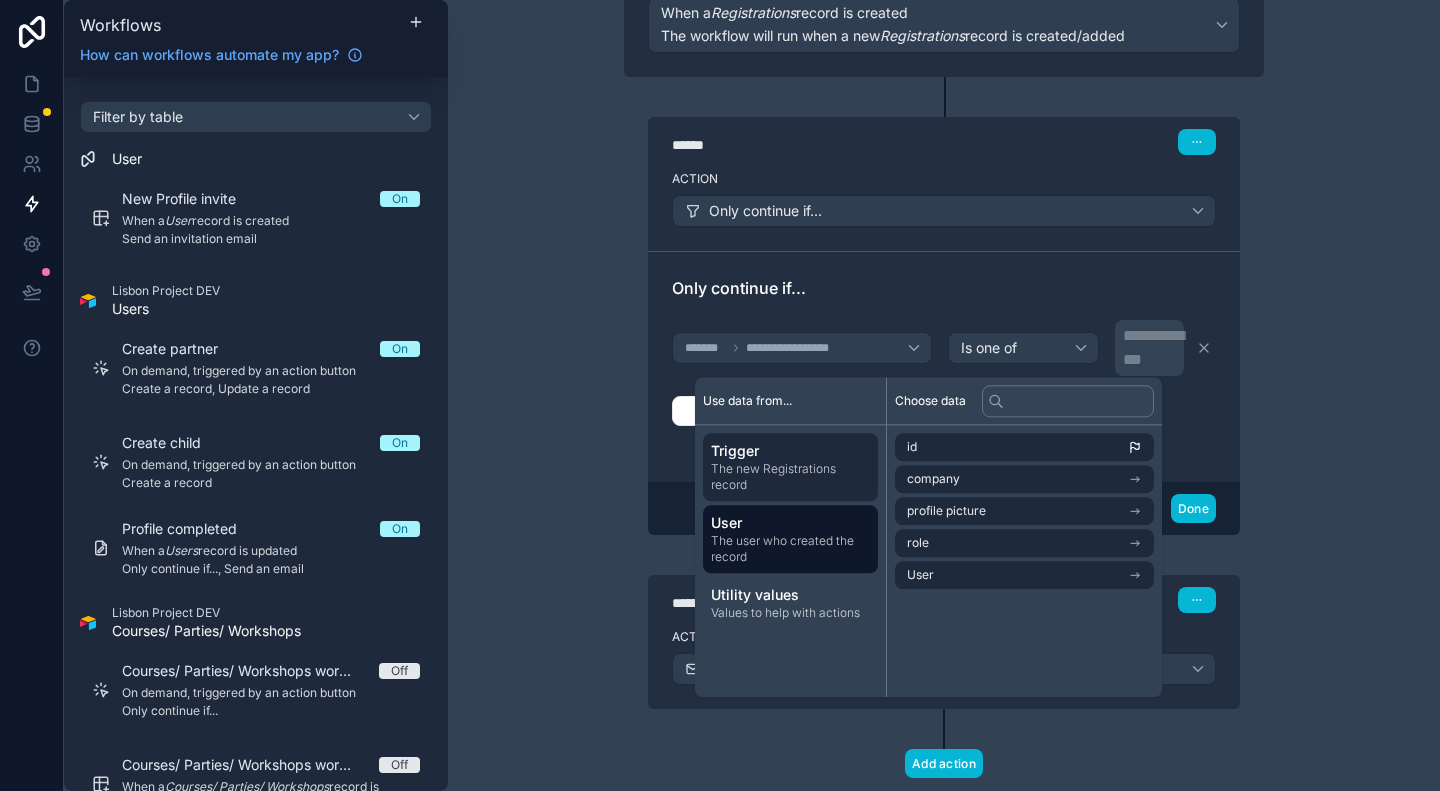 click on "The new Registrations record" at bounding box center [790, 477] 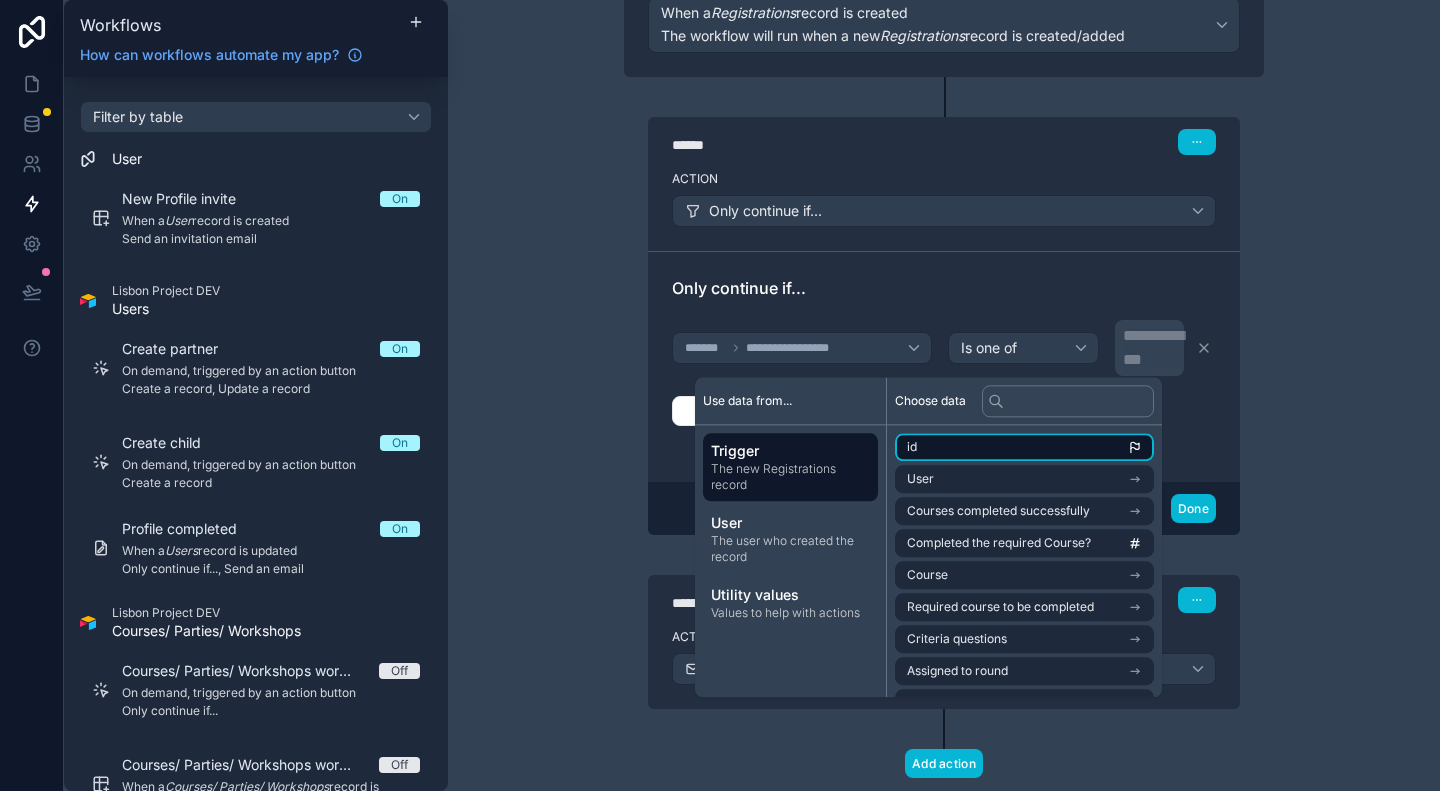 click on "id" at bounding box center [1024, 447] 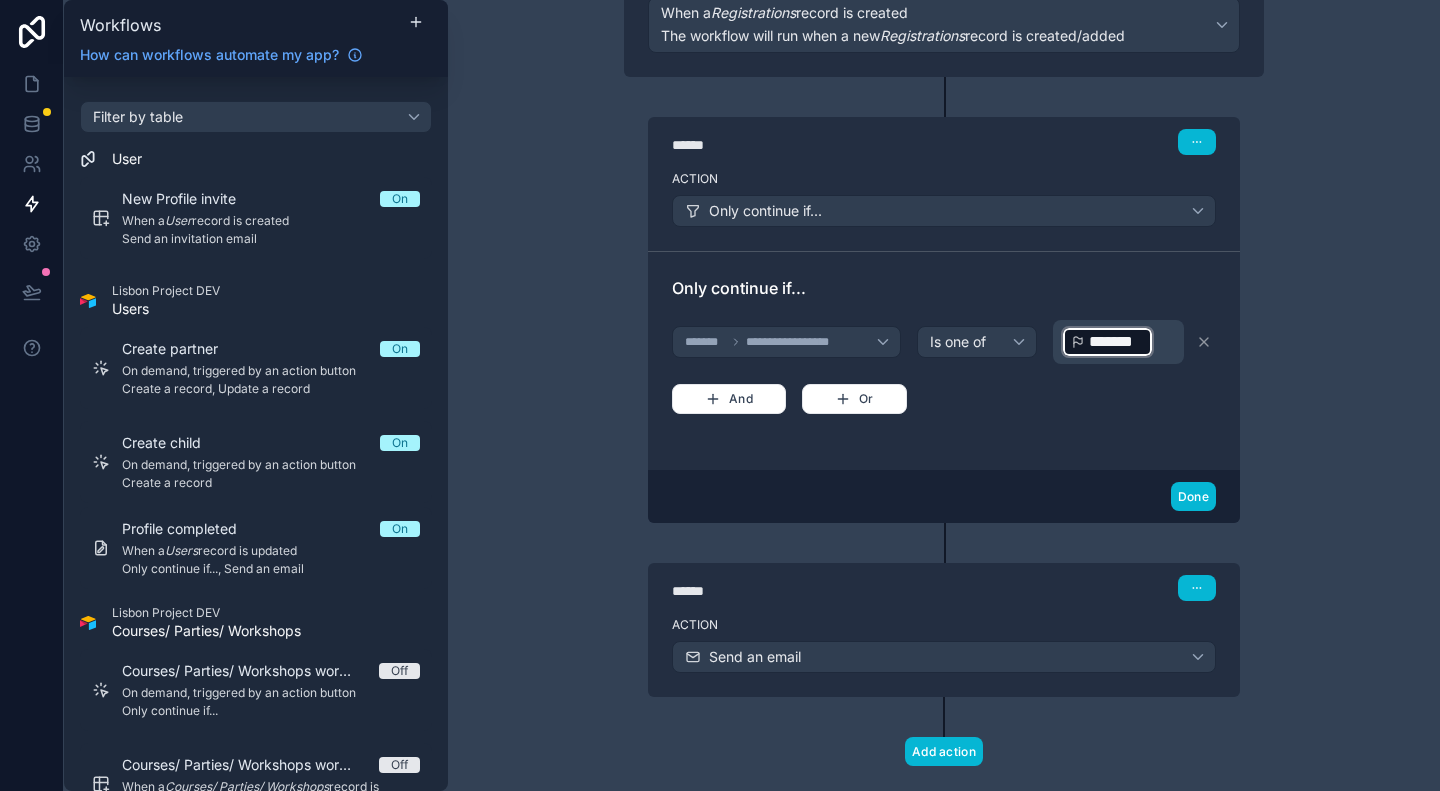 click on "﻿ ******* ﻿ ﻿" at bounding box center (1120, 342) 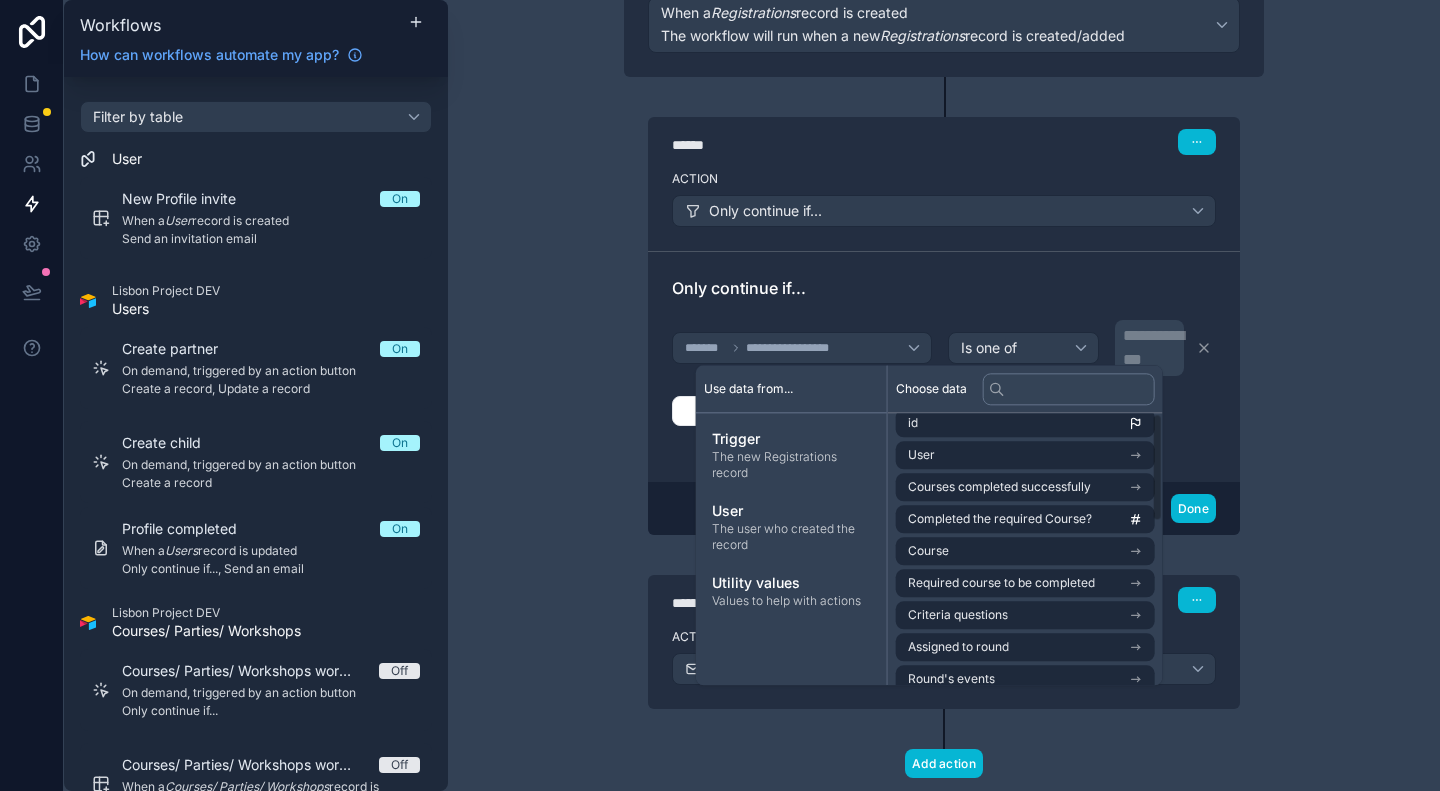 scroll, scrollTop: 0, scrollLeft: 0, axis: both 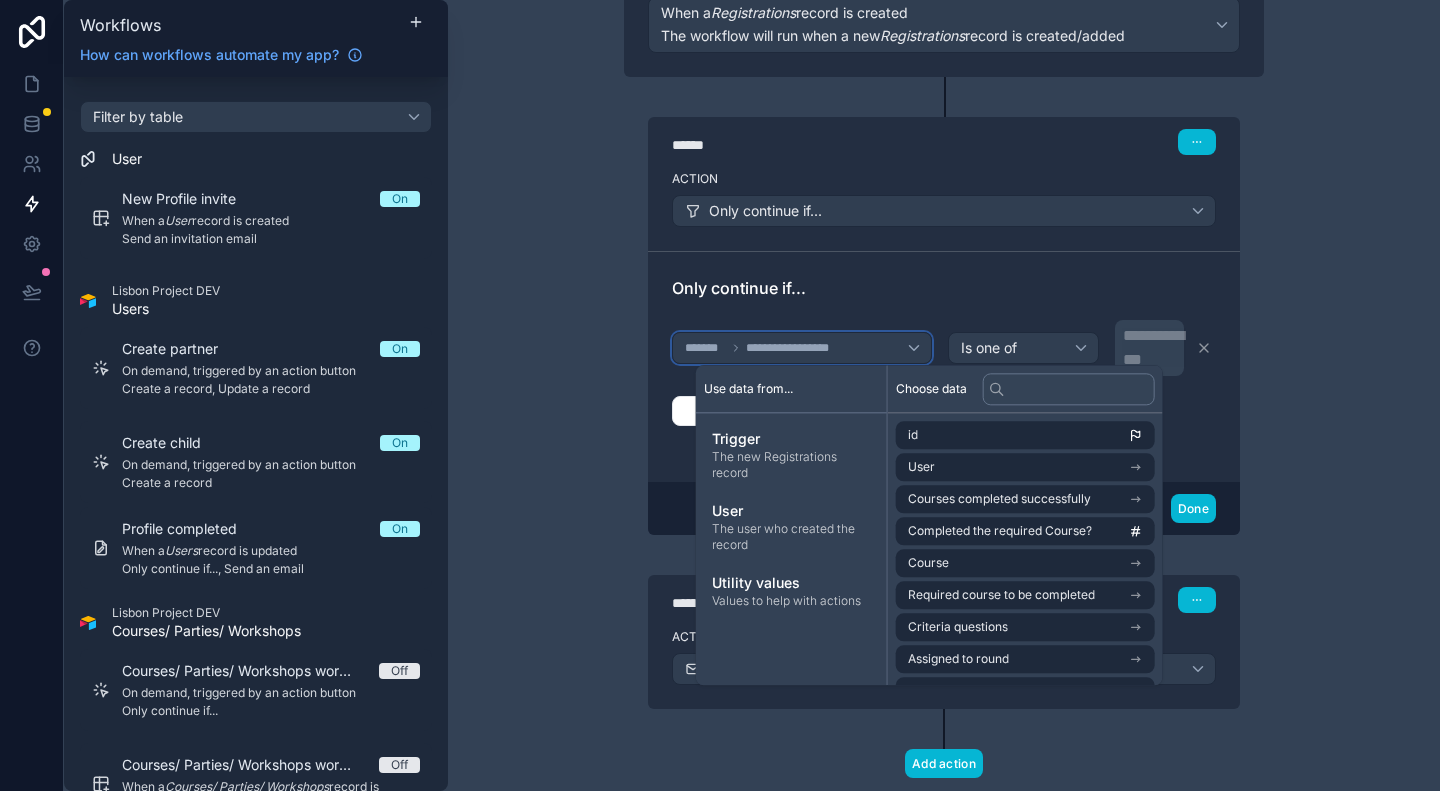 click on "**********" at bounding box center (802, 348) 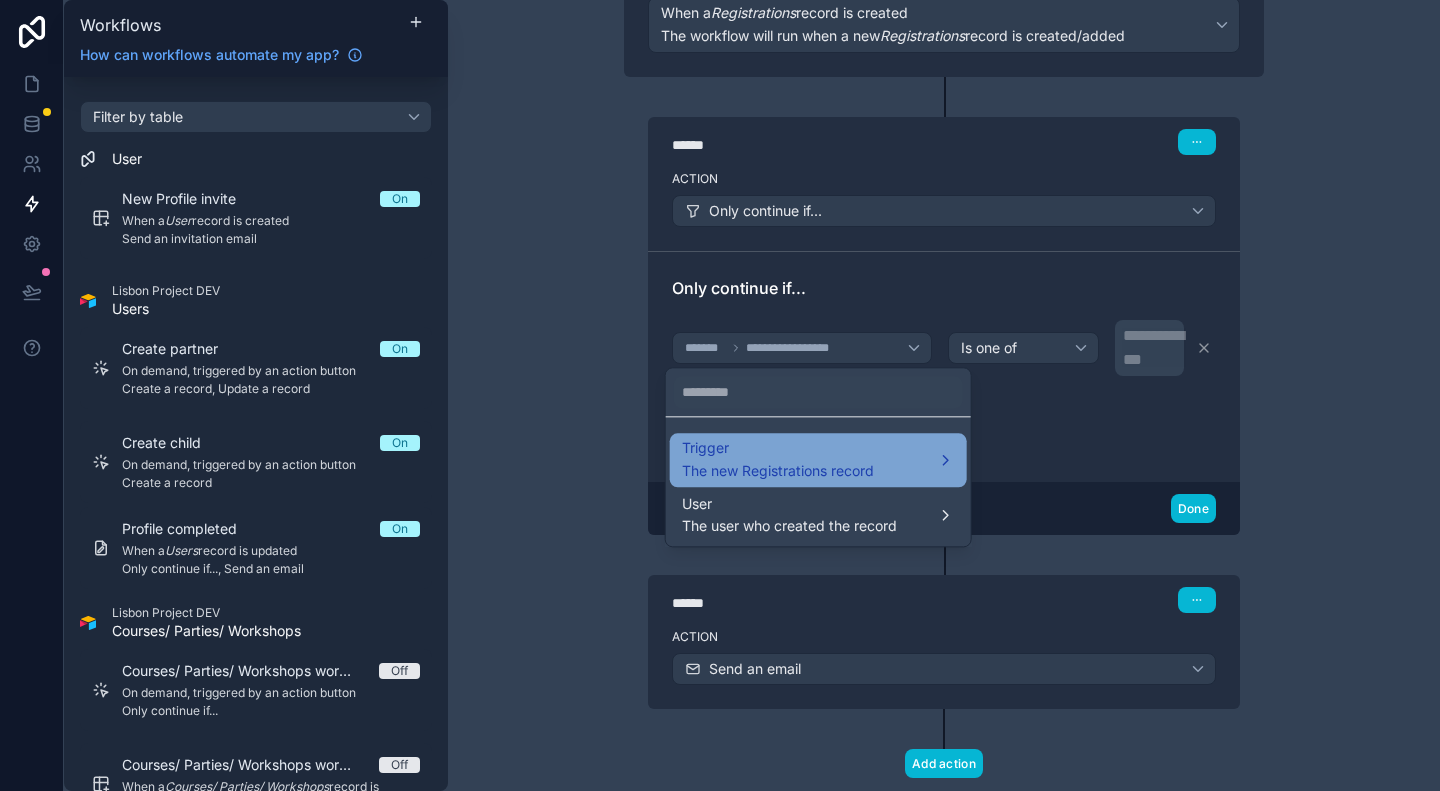 click on "The new Registrations record" at bounding box center [778, 471] 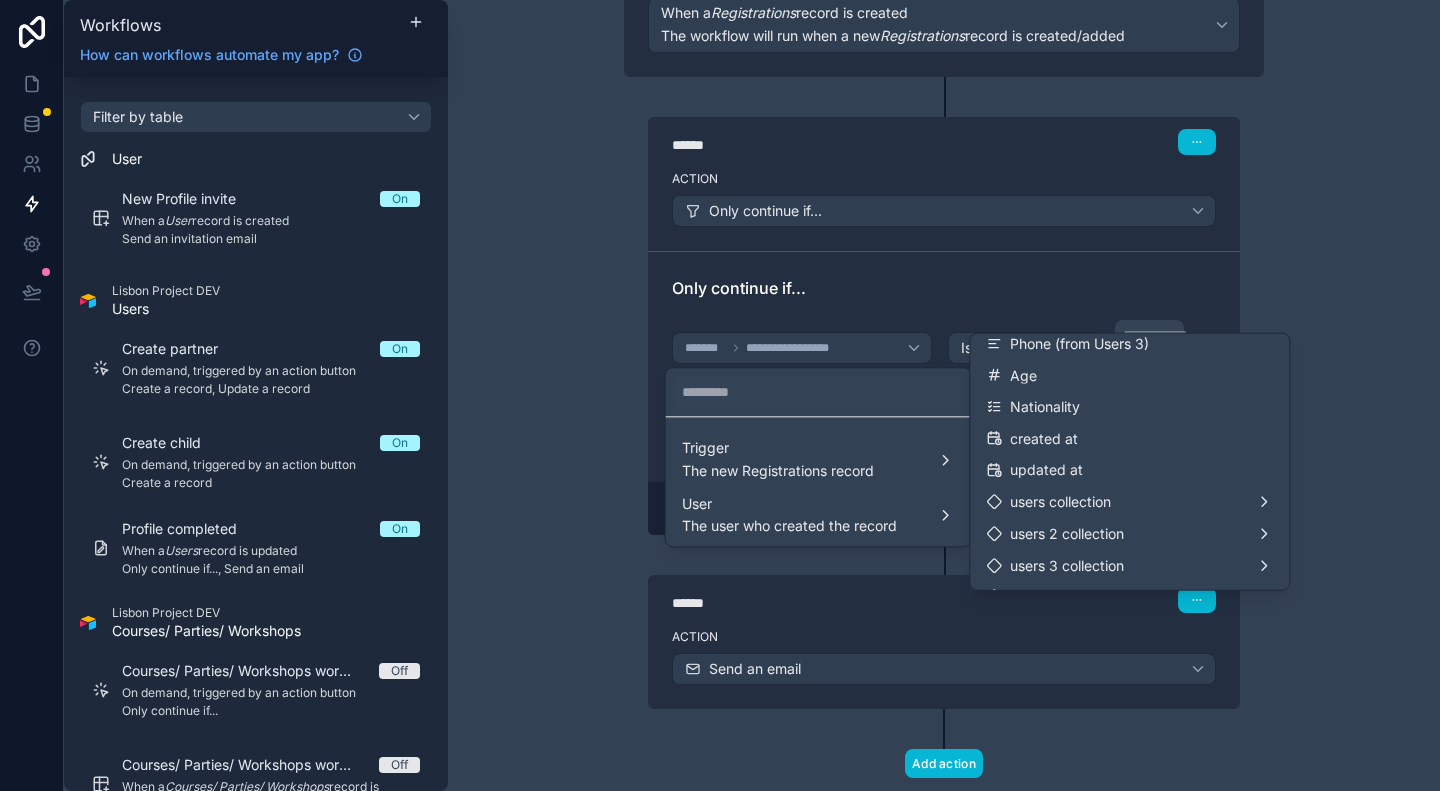 scroll, scrollTop: 1490, scrollLeft: 0, axis: vertical 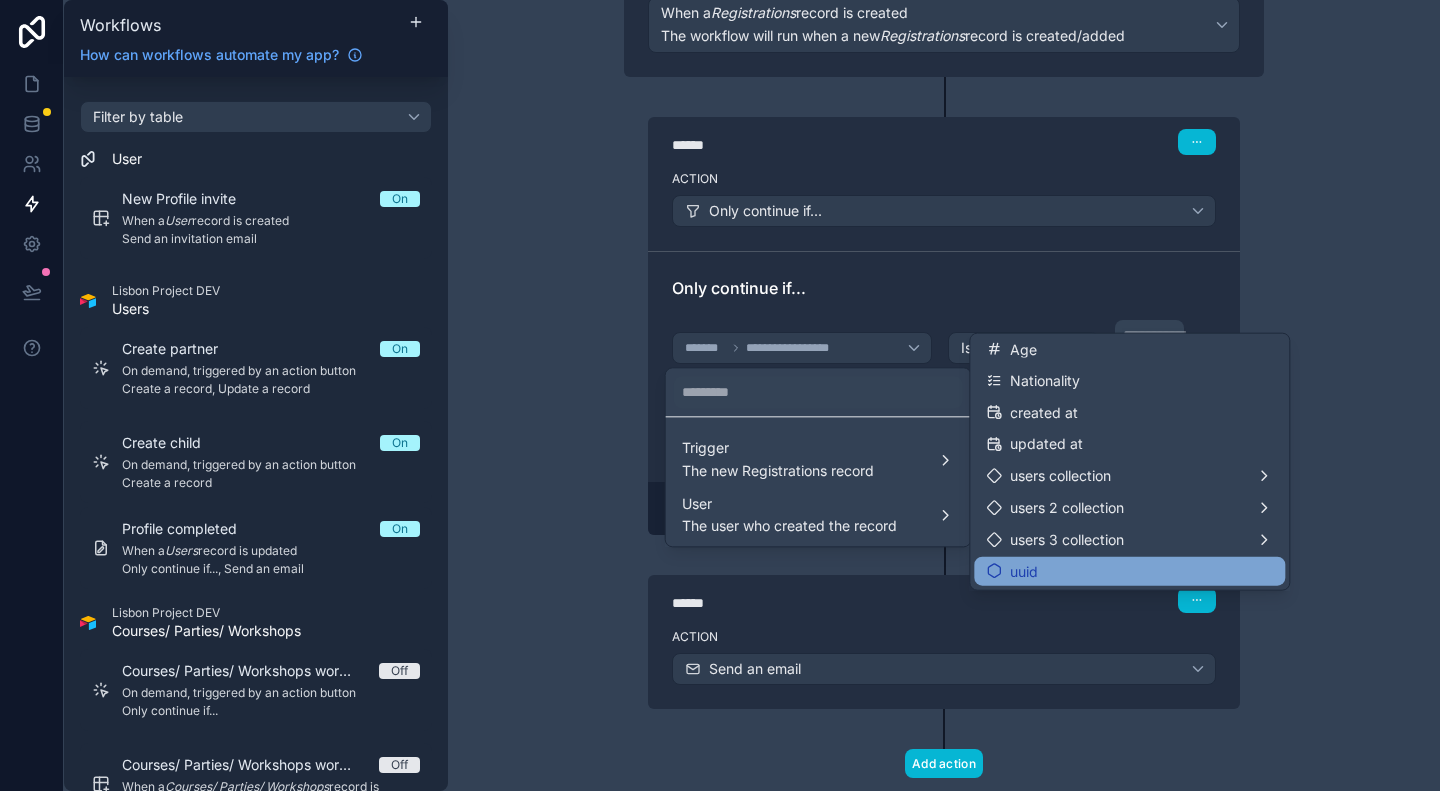 click on "uuid" at bounding box center (1129, 571) 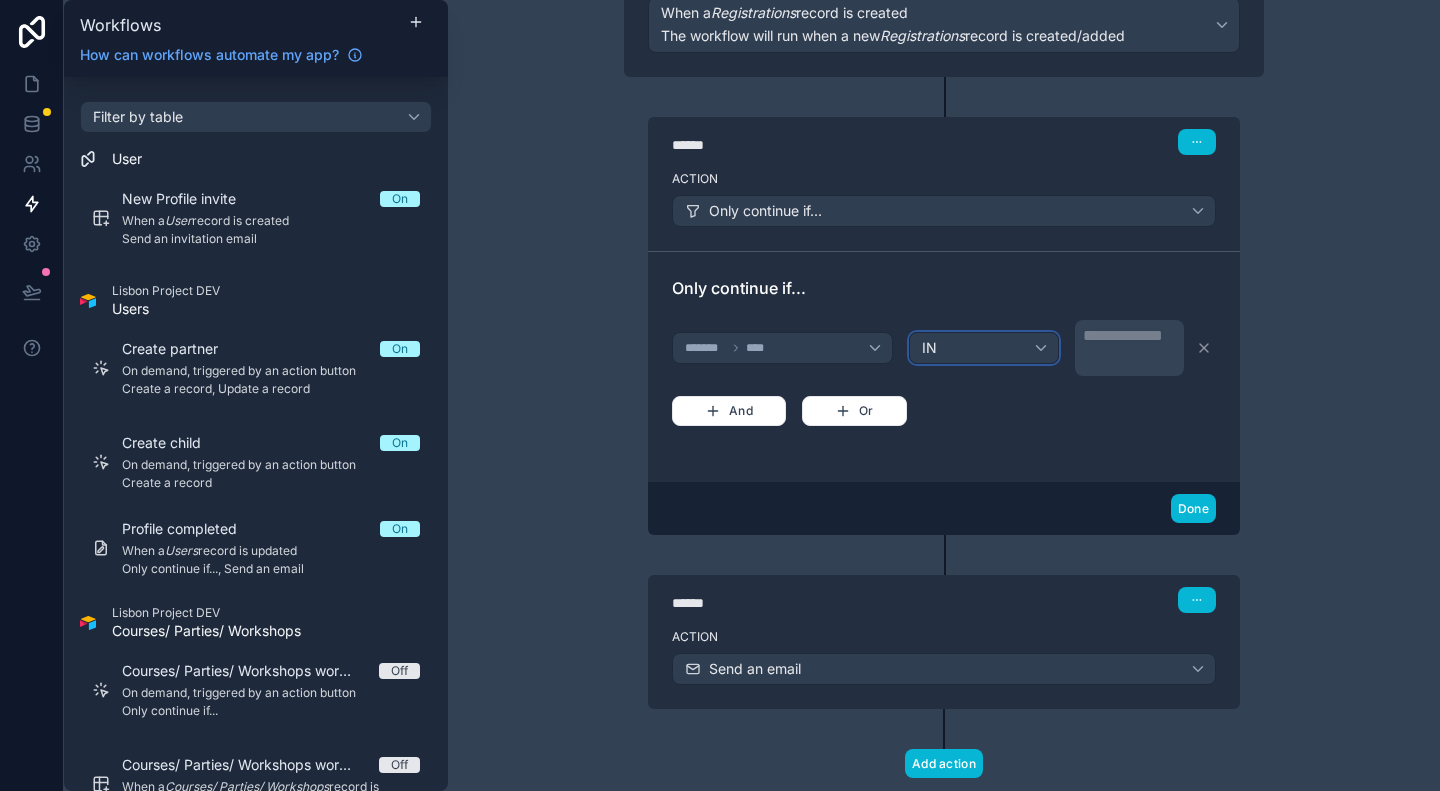 click on "IN" at bounding box center [984, 348] 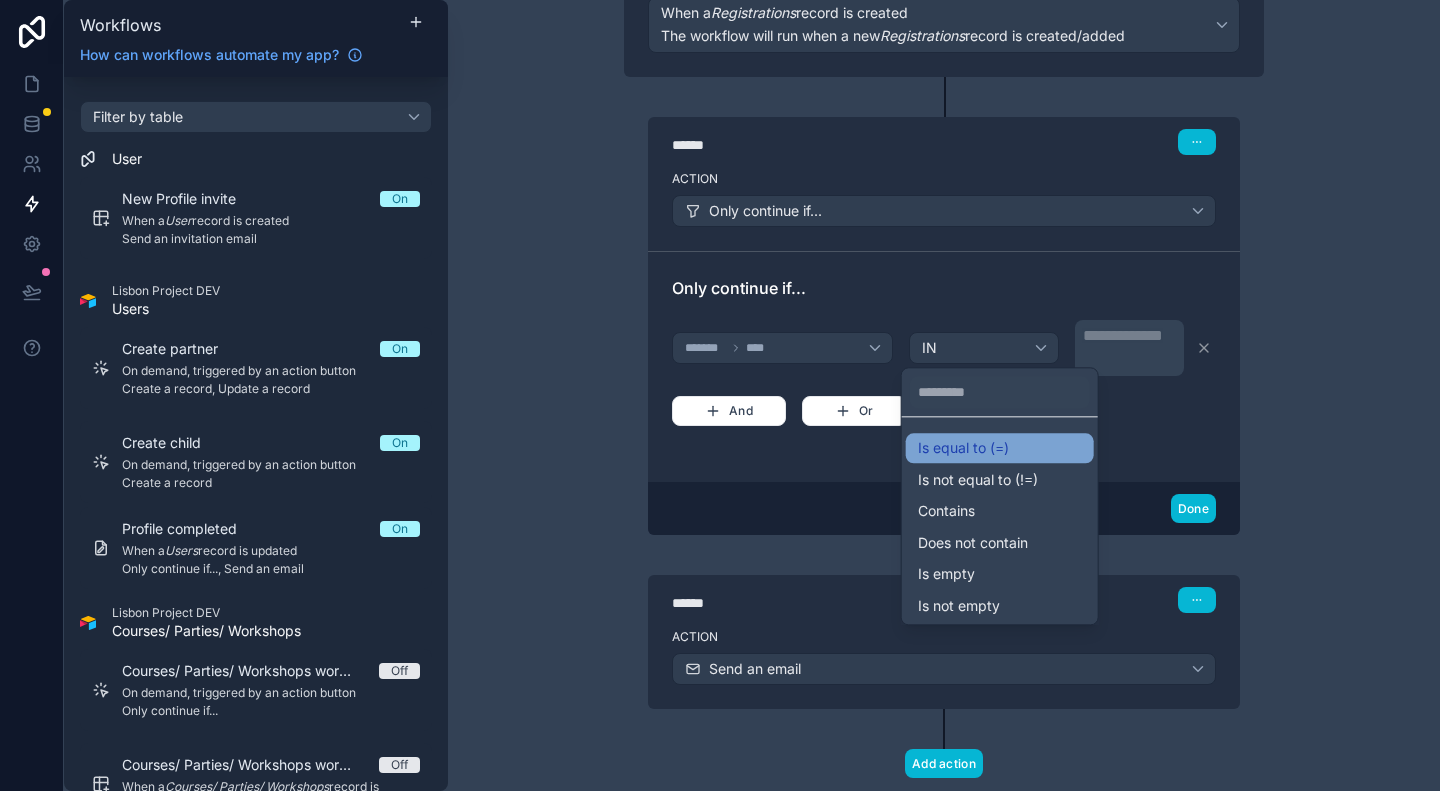 click on "Is equal to (=)" at bounding box center [963, 448] 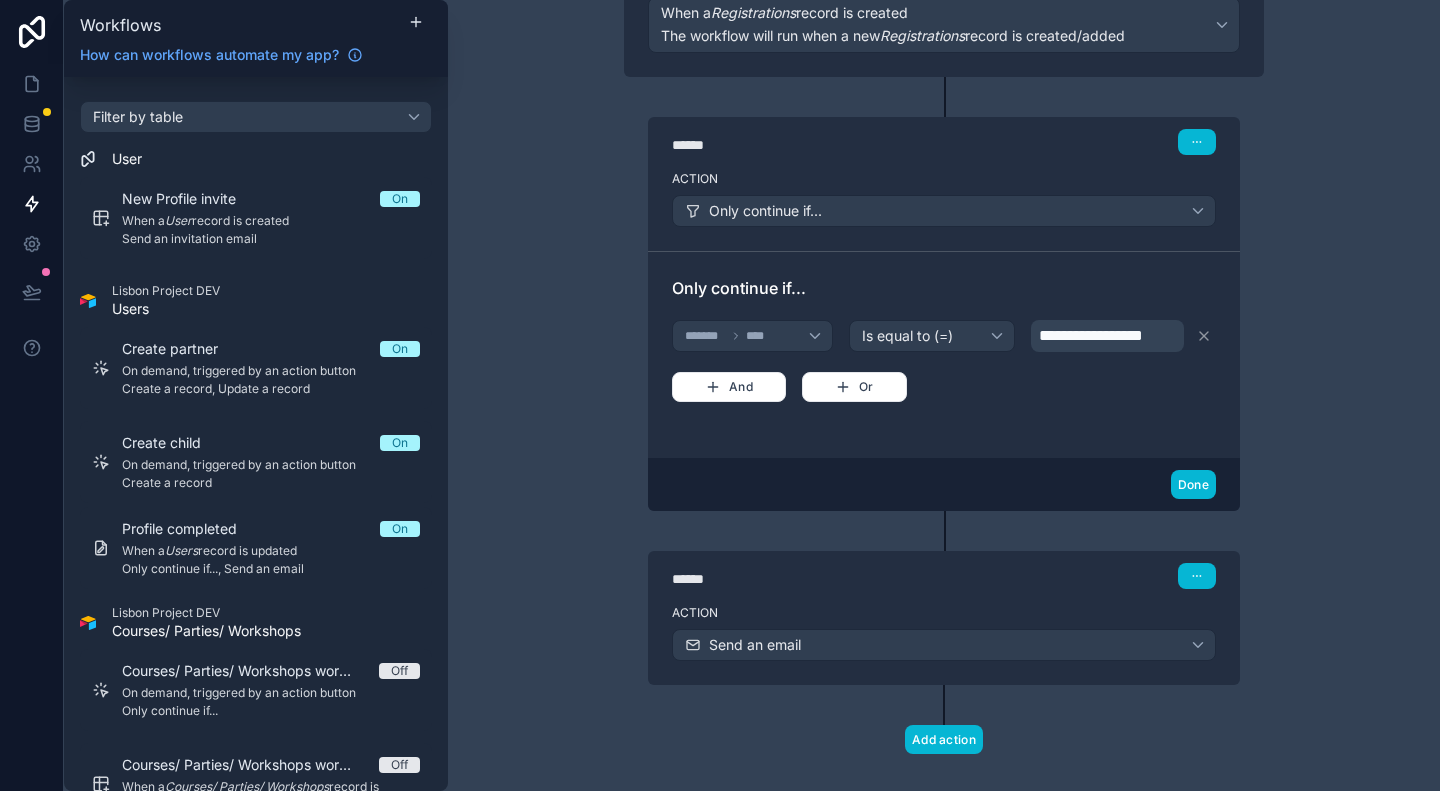 click on "**********" at bounding box center (944, 395) 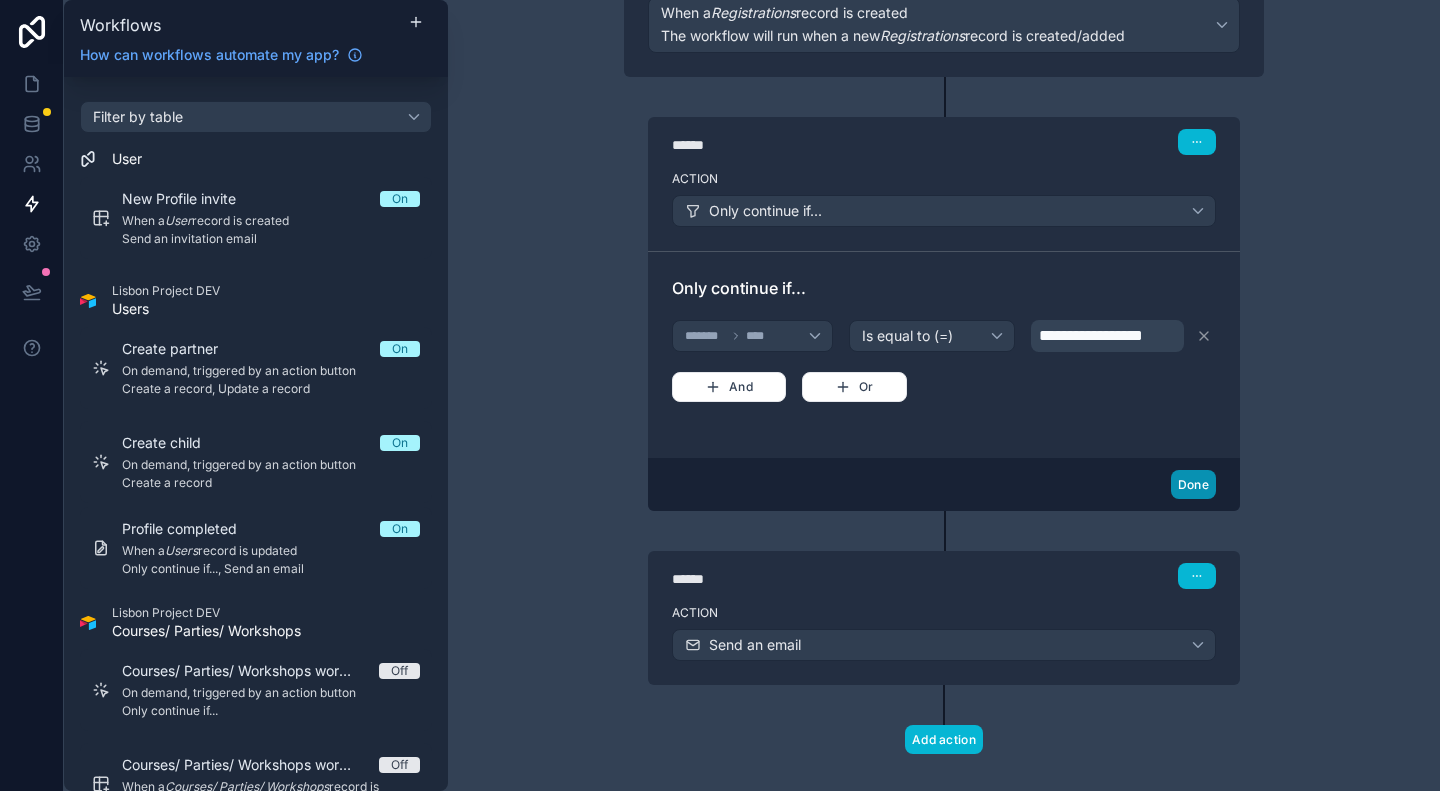 click on "Done" at bounding box center (1193, 484) 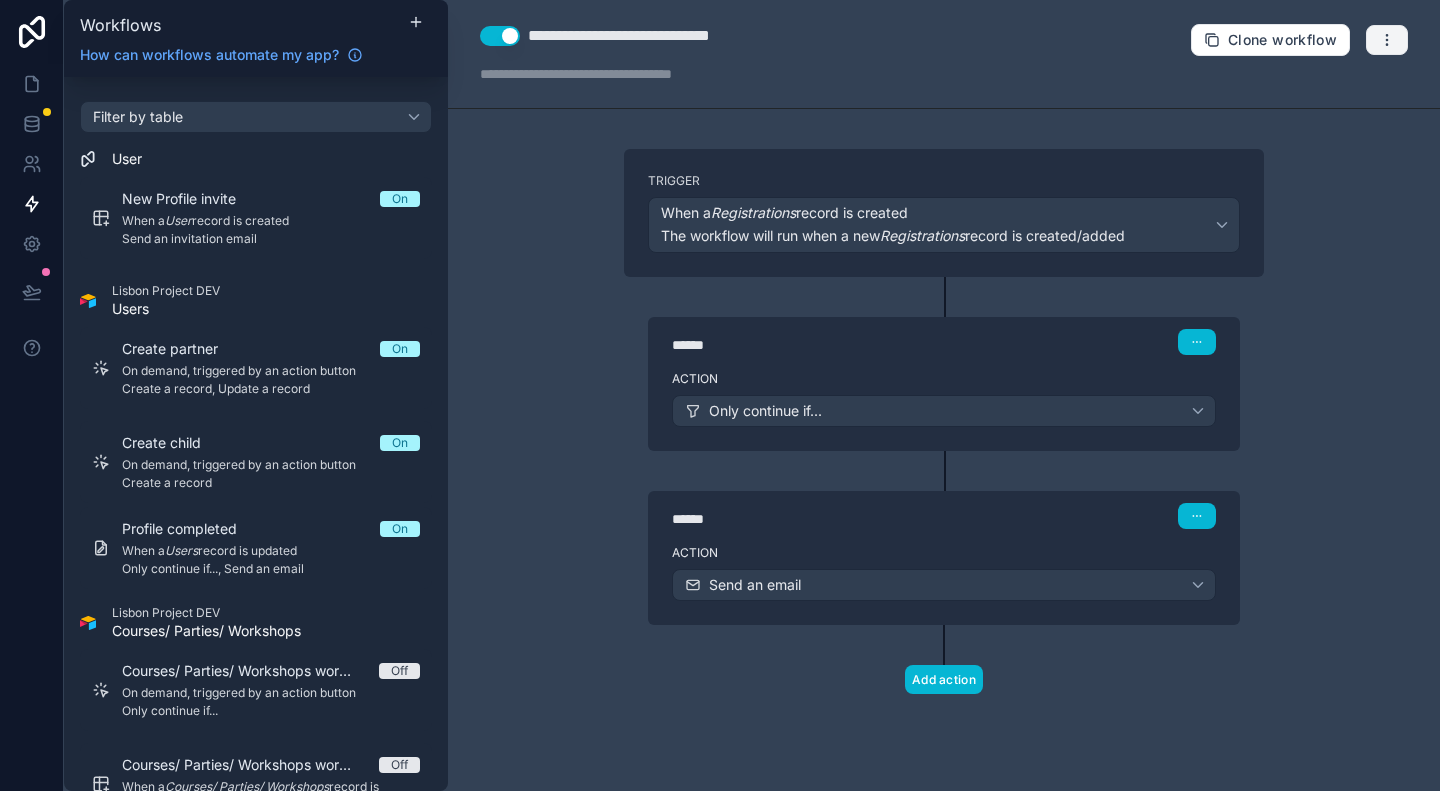 click at bounding box center (1387, 40) 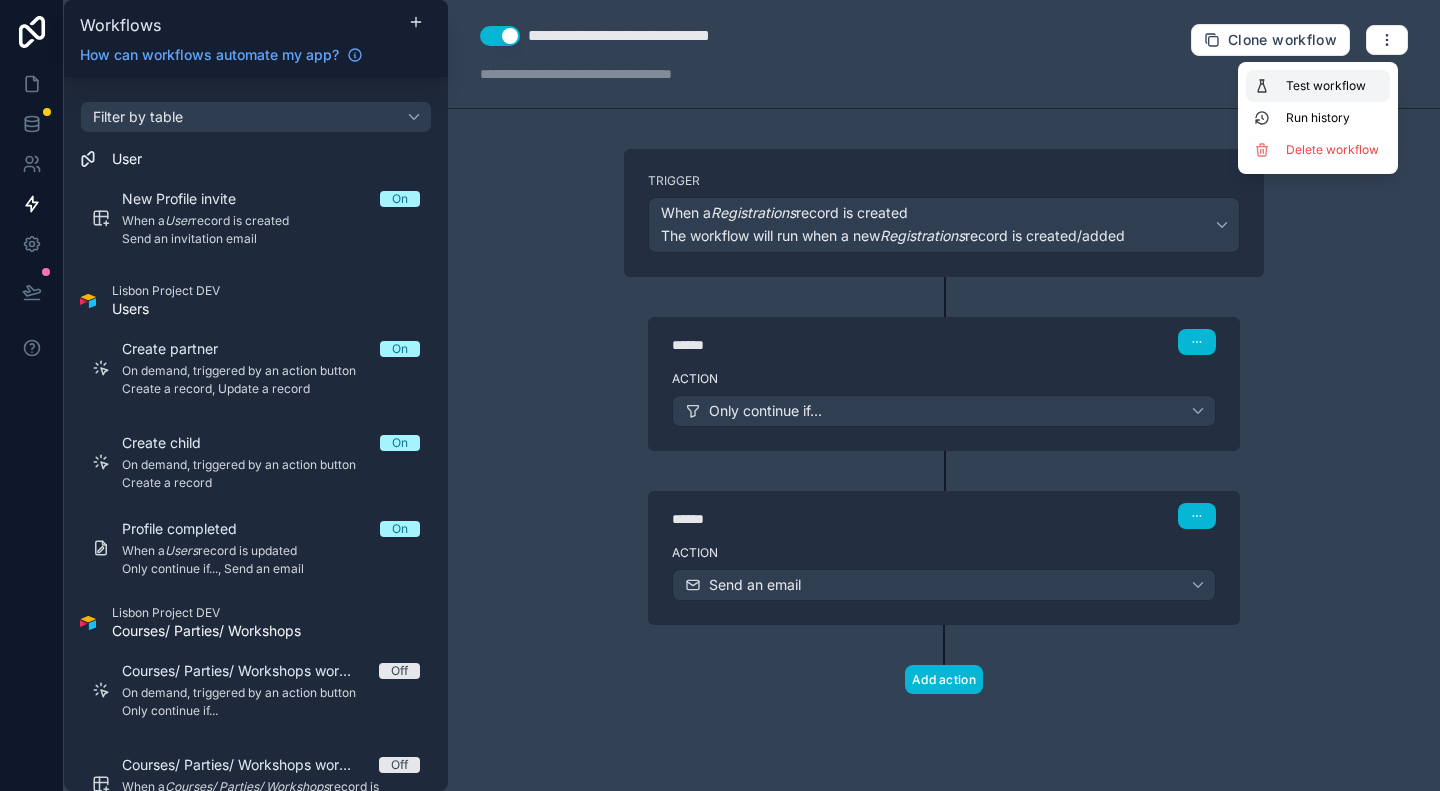 click on "Test workflow" at bounding box center [1334, 86] 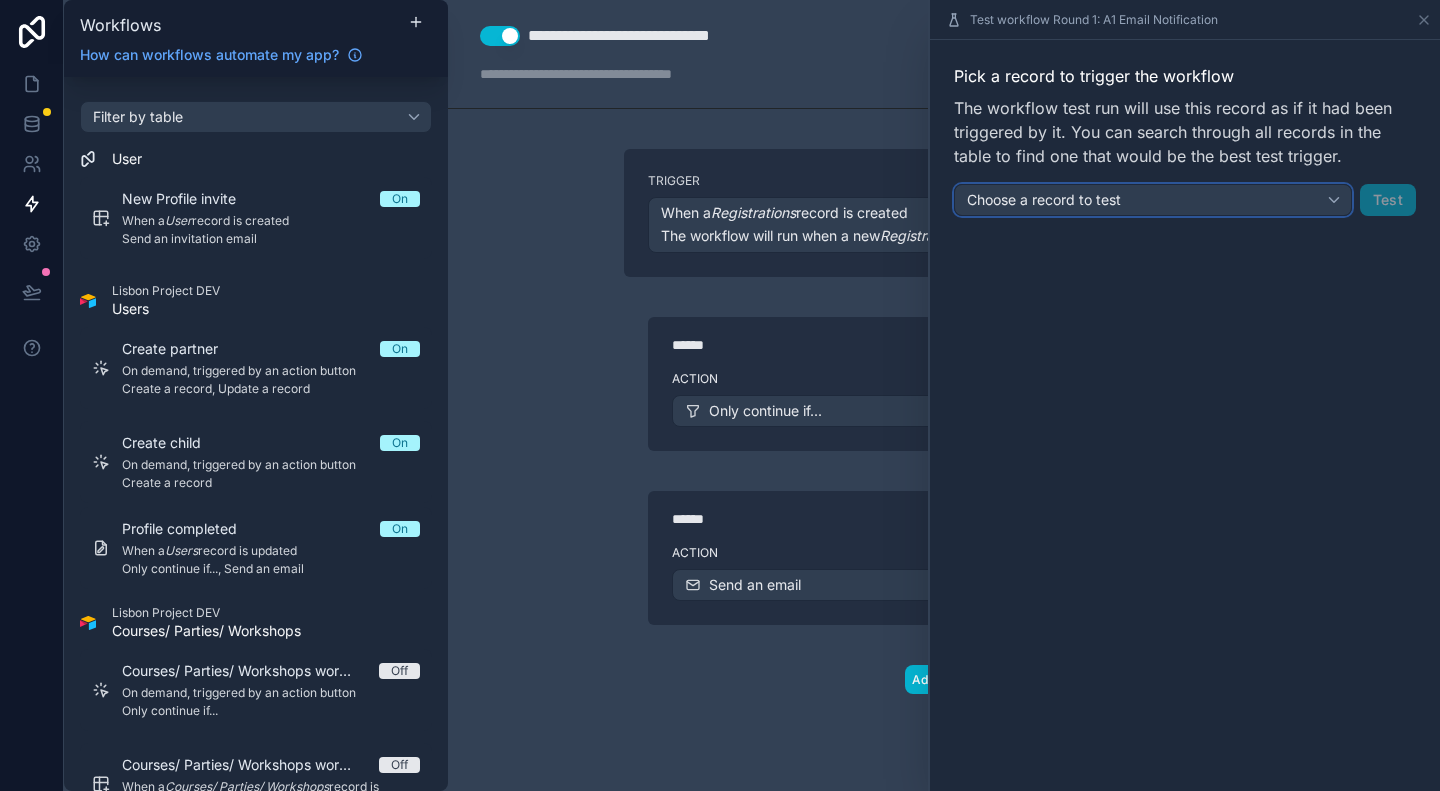 click on "Choose a record to test" at bounding box center [1044, 199] 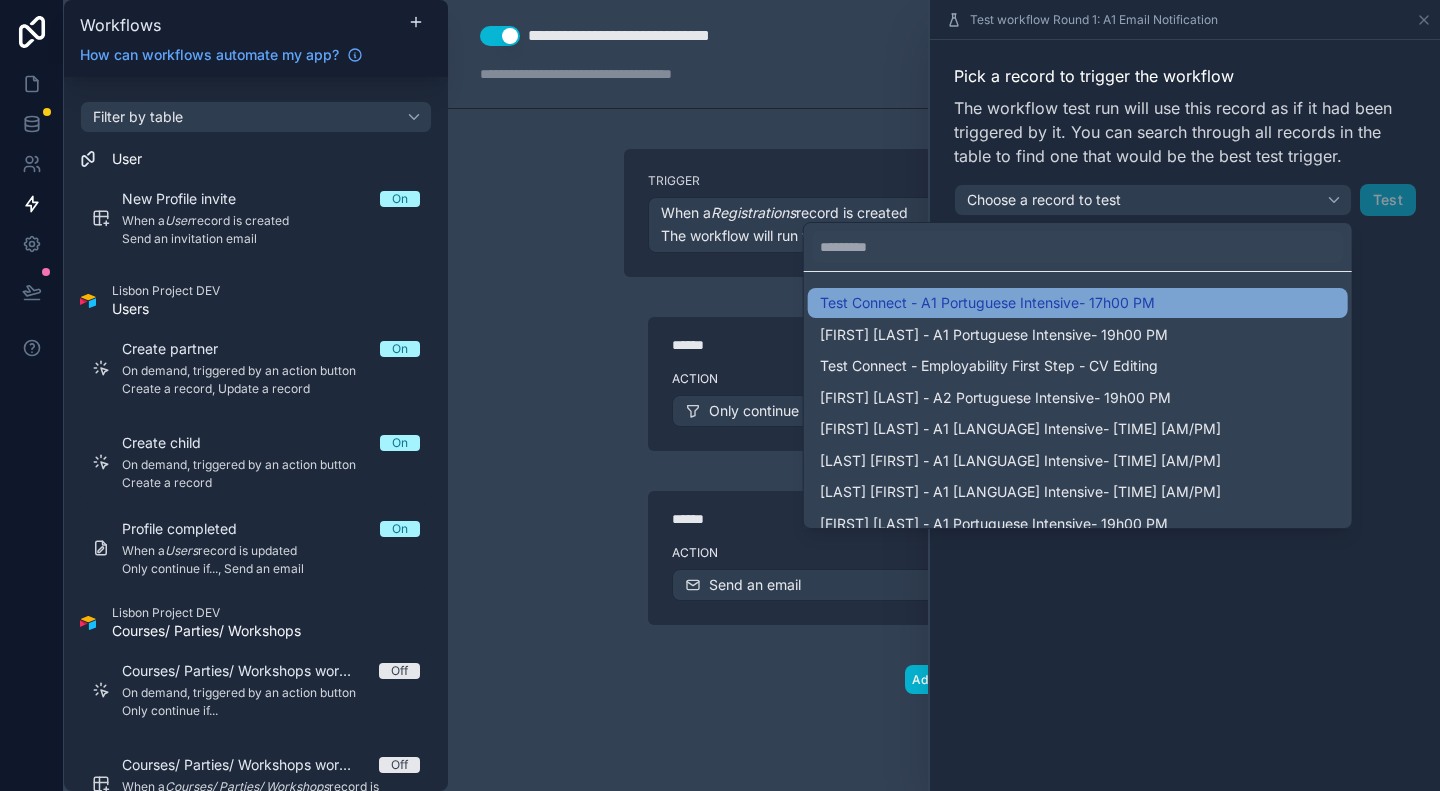click on "Test Connect - A1 Portuguese Intensive- 17h00 PM" at bounding box center [987, 303] 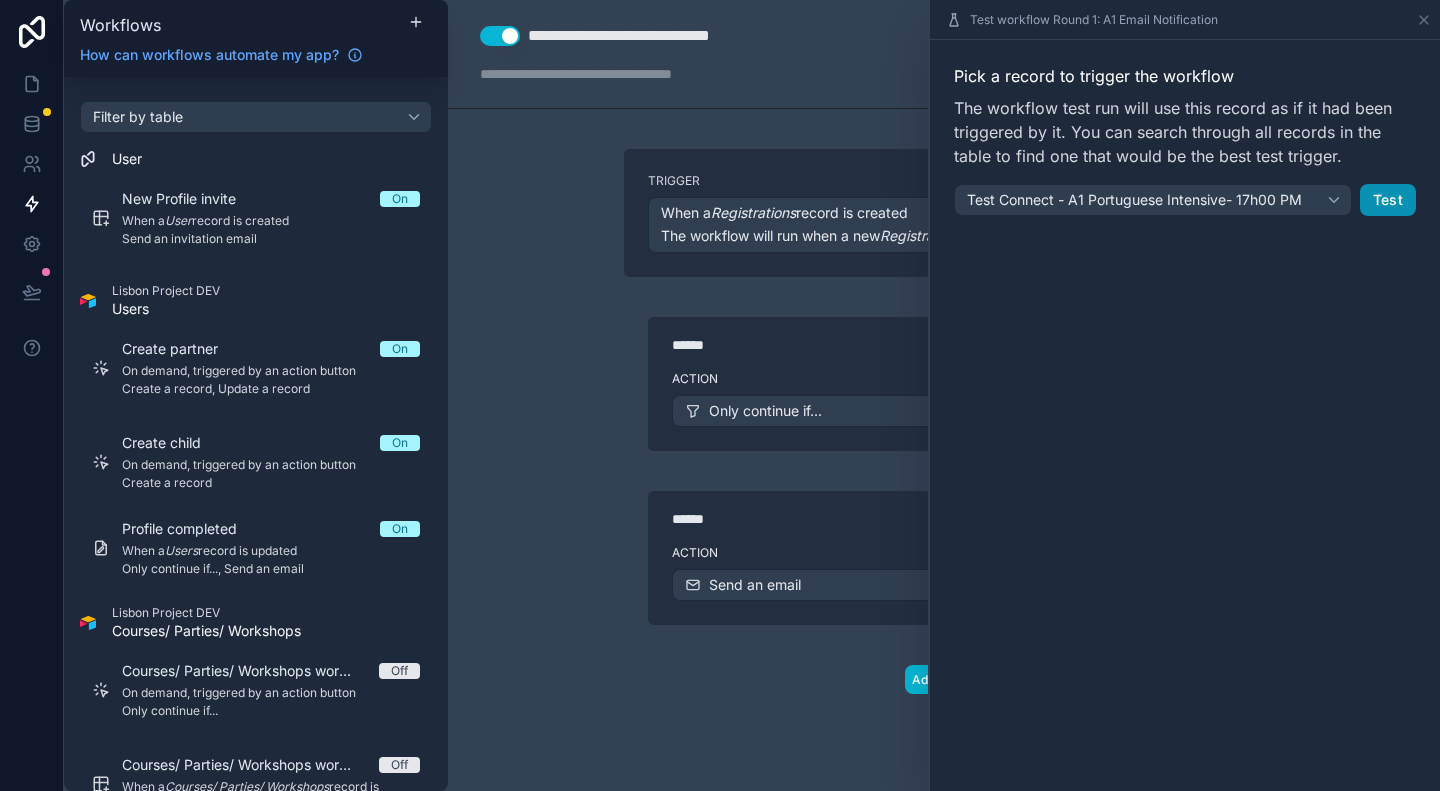 click on "Test" at bounding box center (1388, 200) 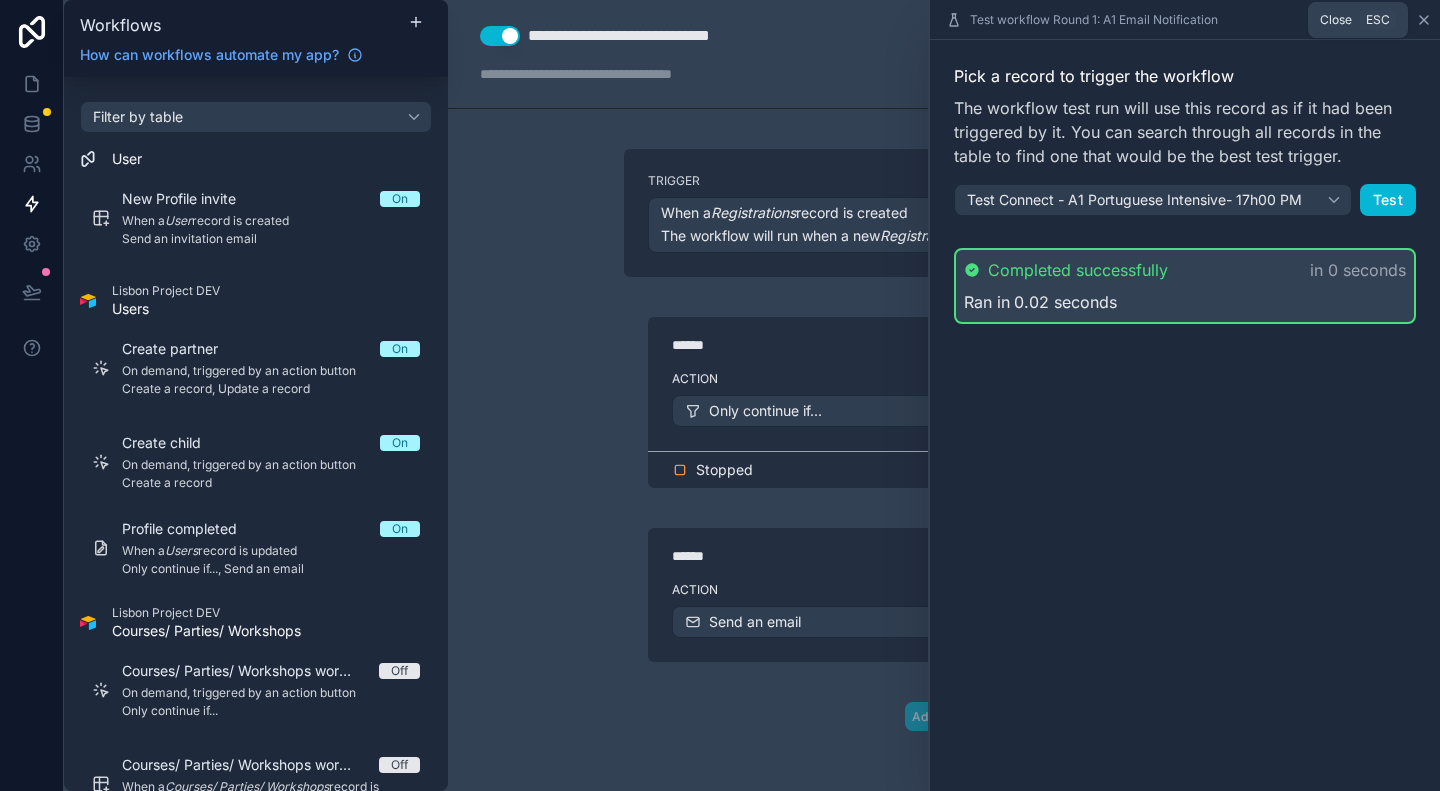 click 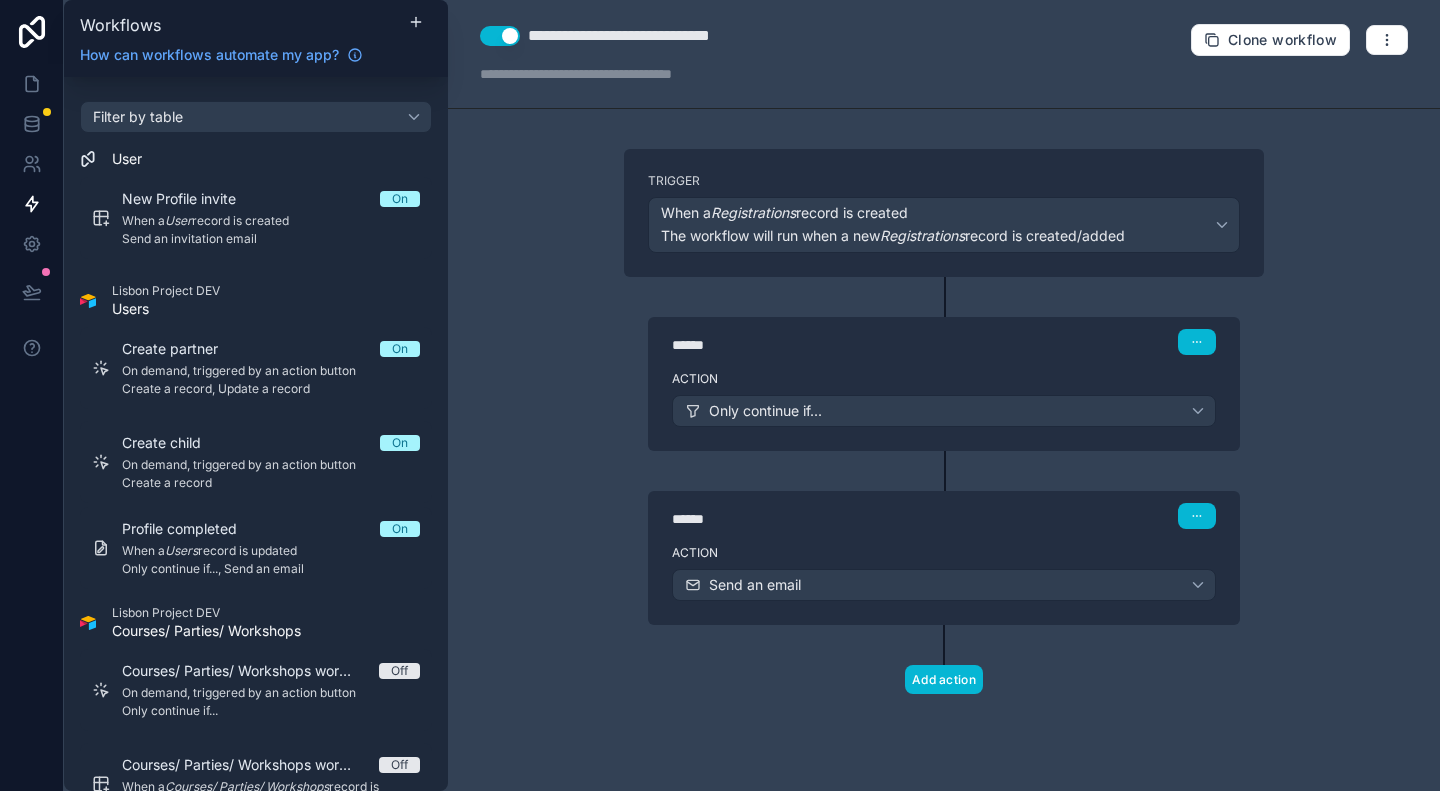 click on "****** Step 1" at bounding box center (944, 342) 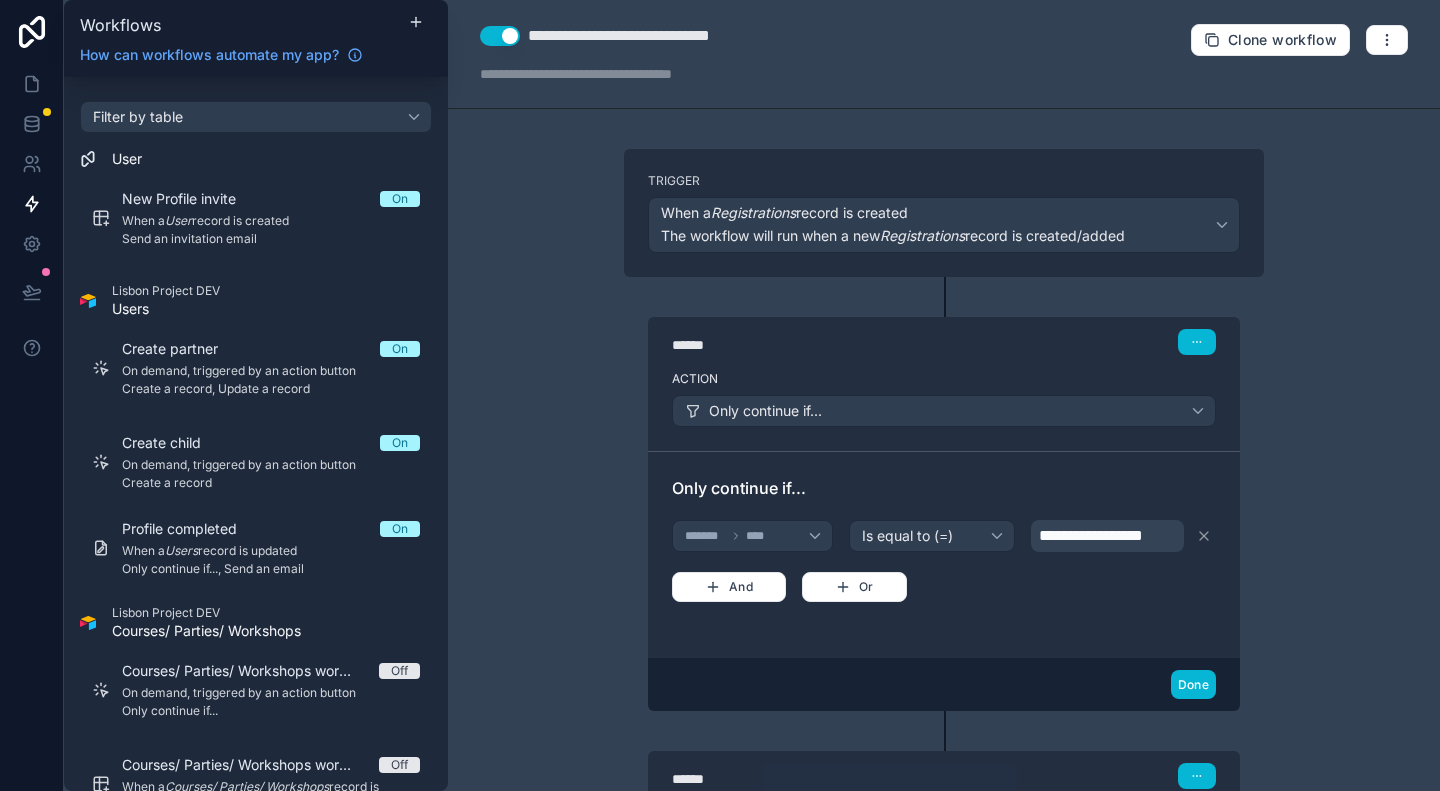 click on "**********" at bounding box center (944, 395) 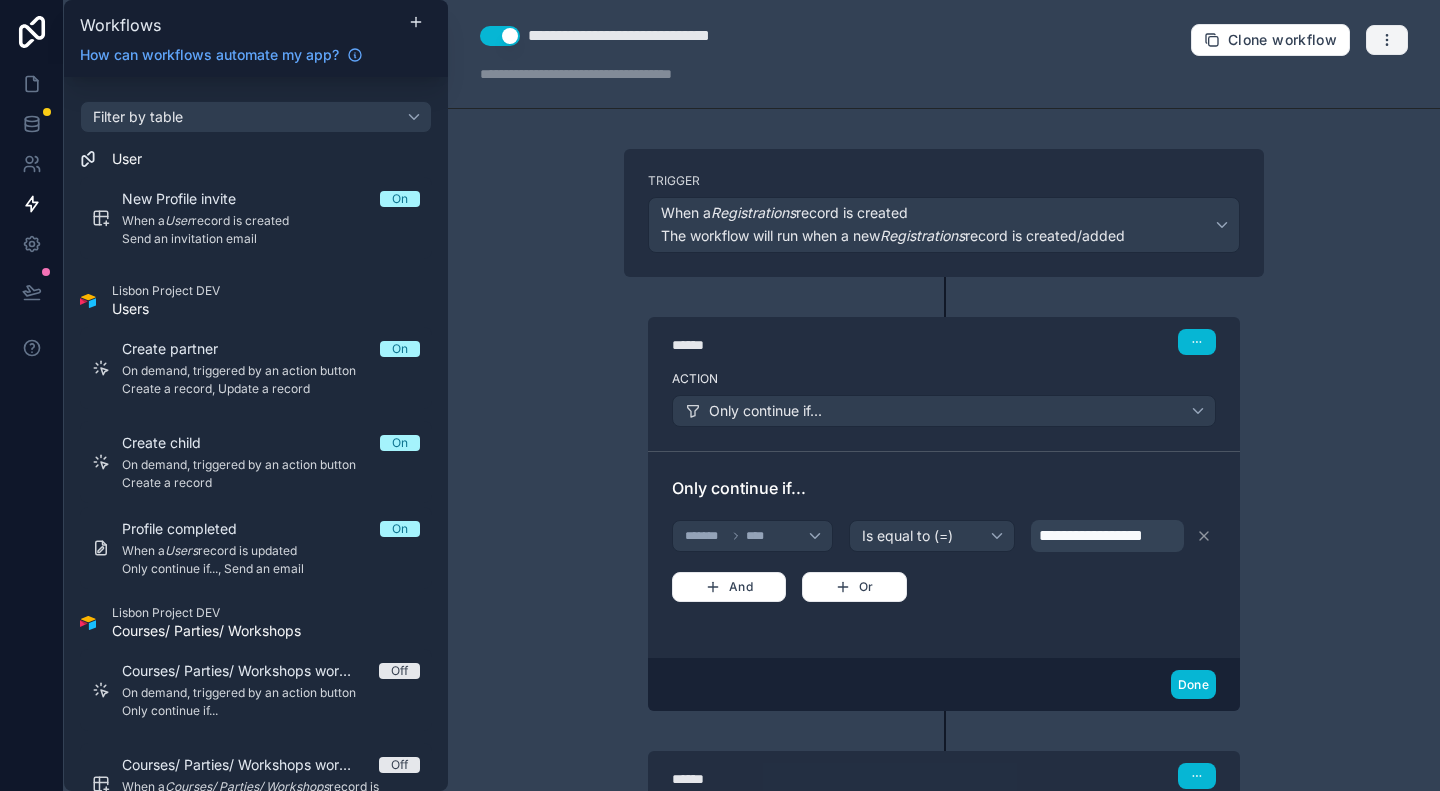 click at bounding box center (1387, 40) 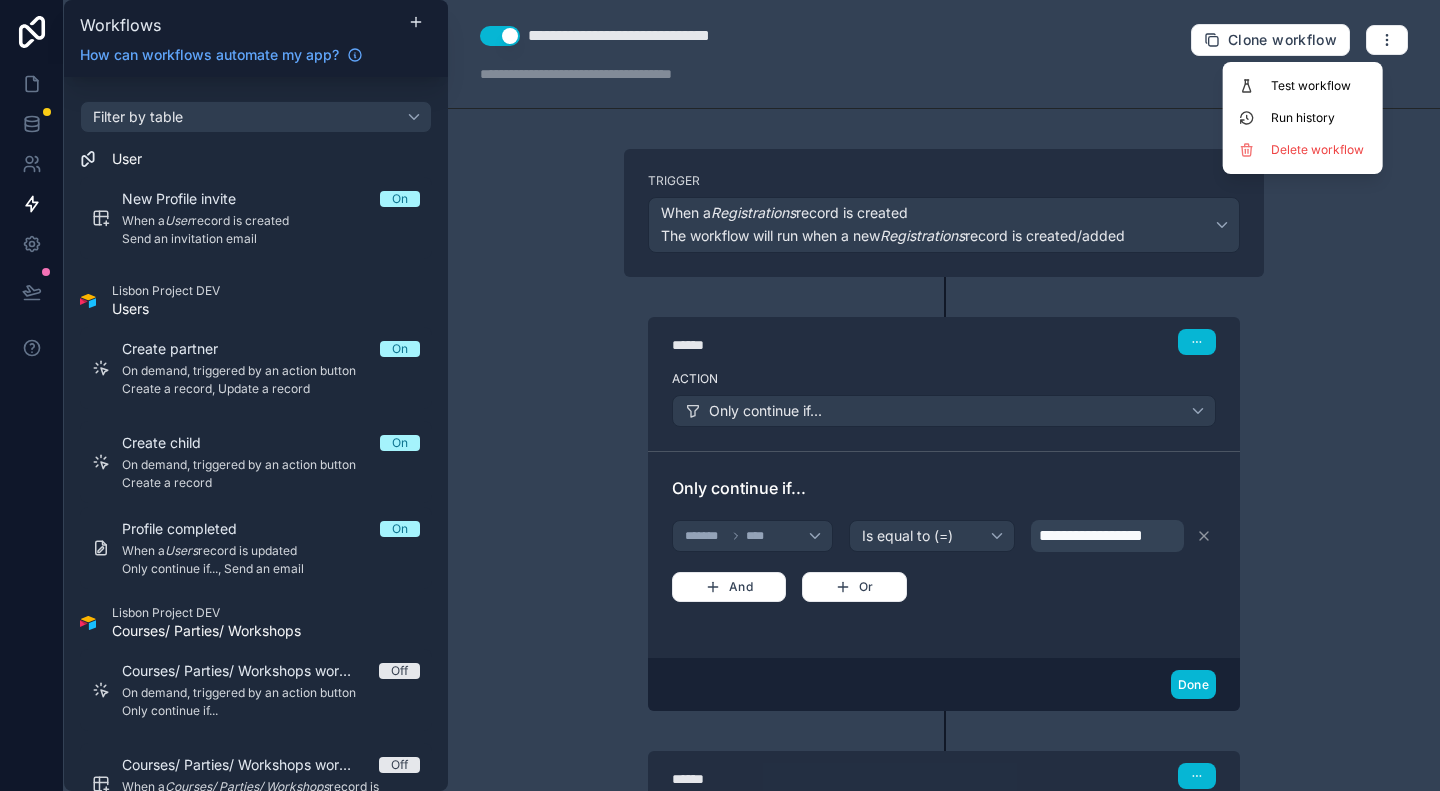 click on "**********" at bounding box center (944, 395) 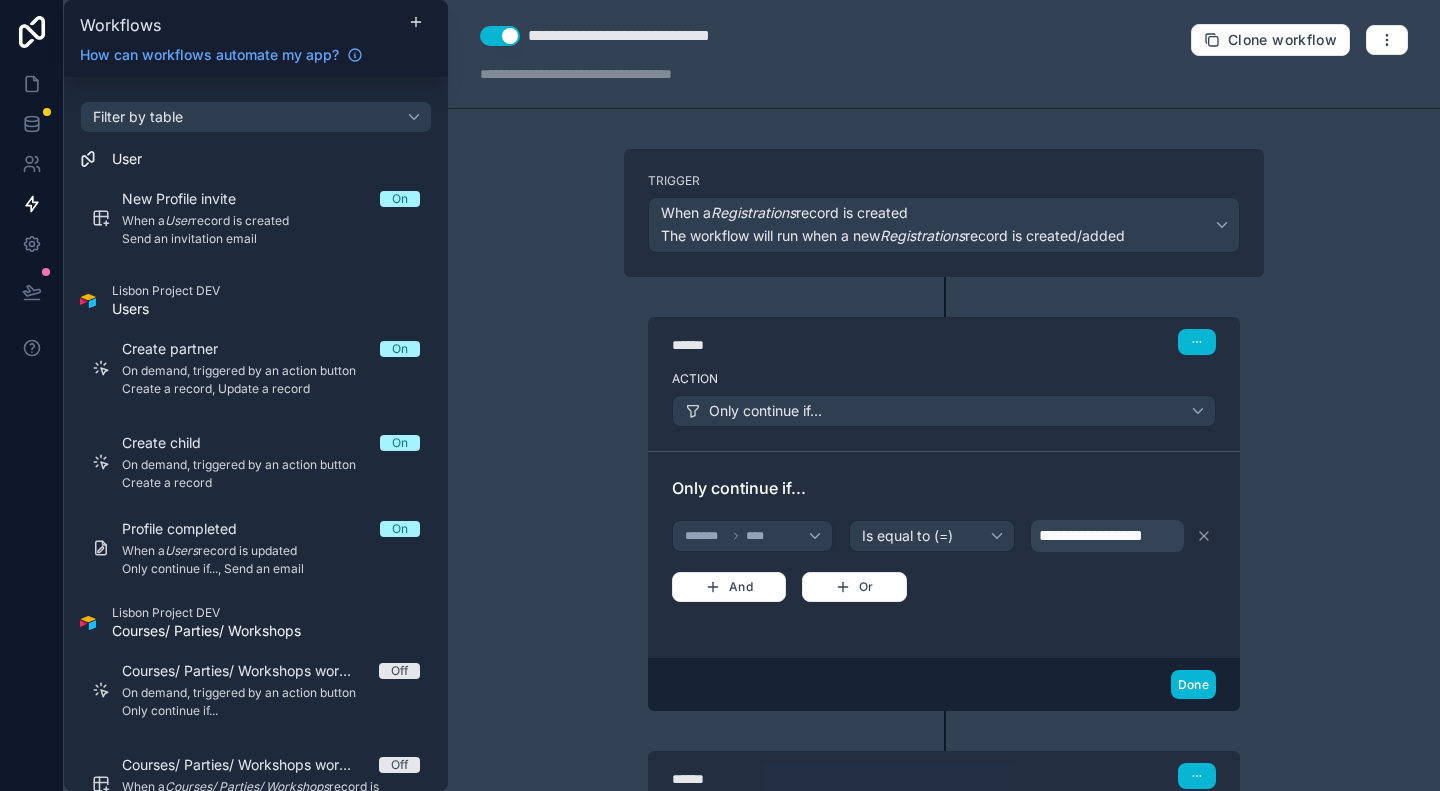 click on "****** Step 2" at bounding box center (944, 774) 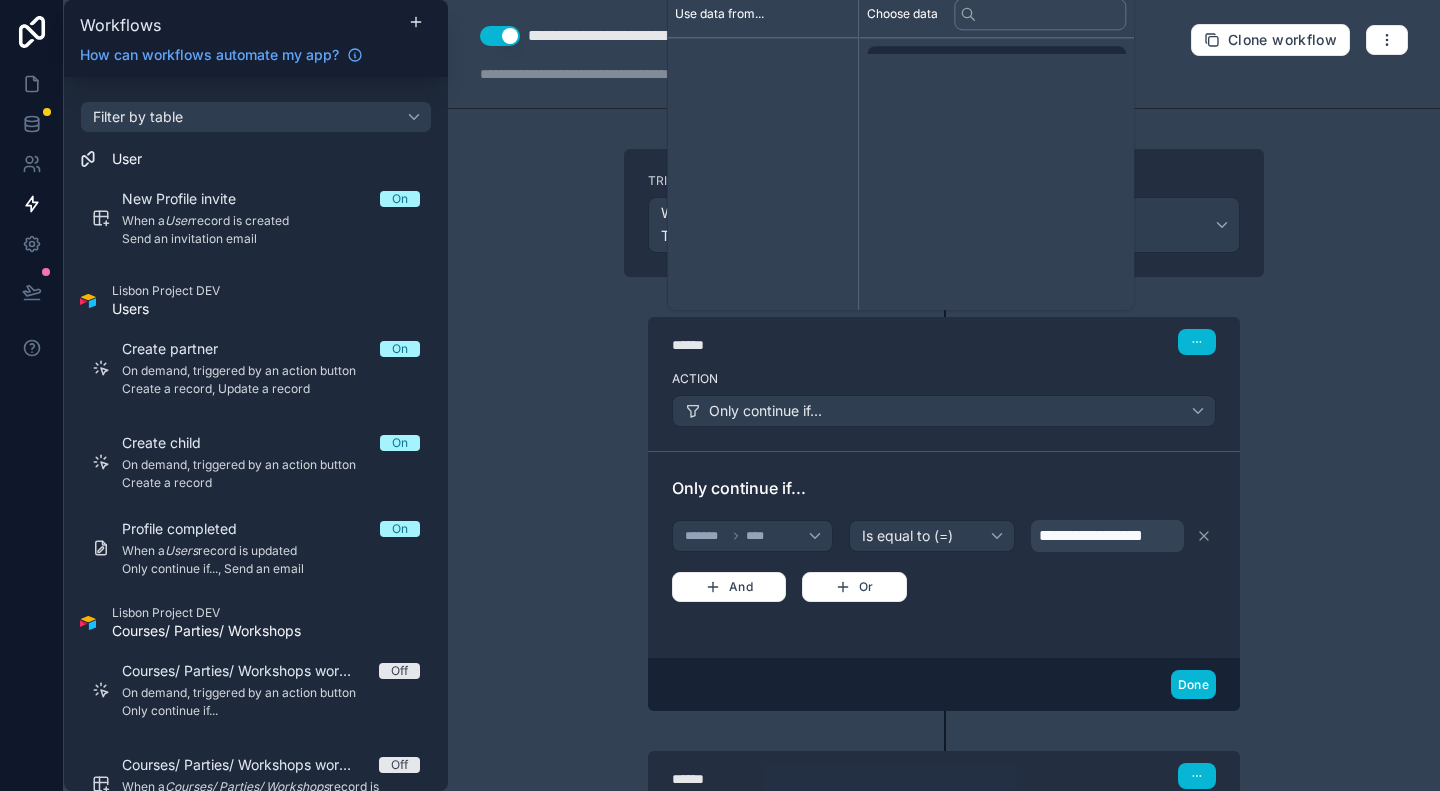 scroll, scrollTop: 621, scrollLeft: 0, axis: vertical 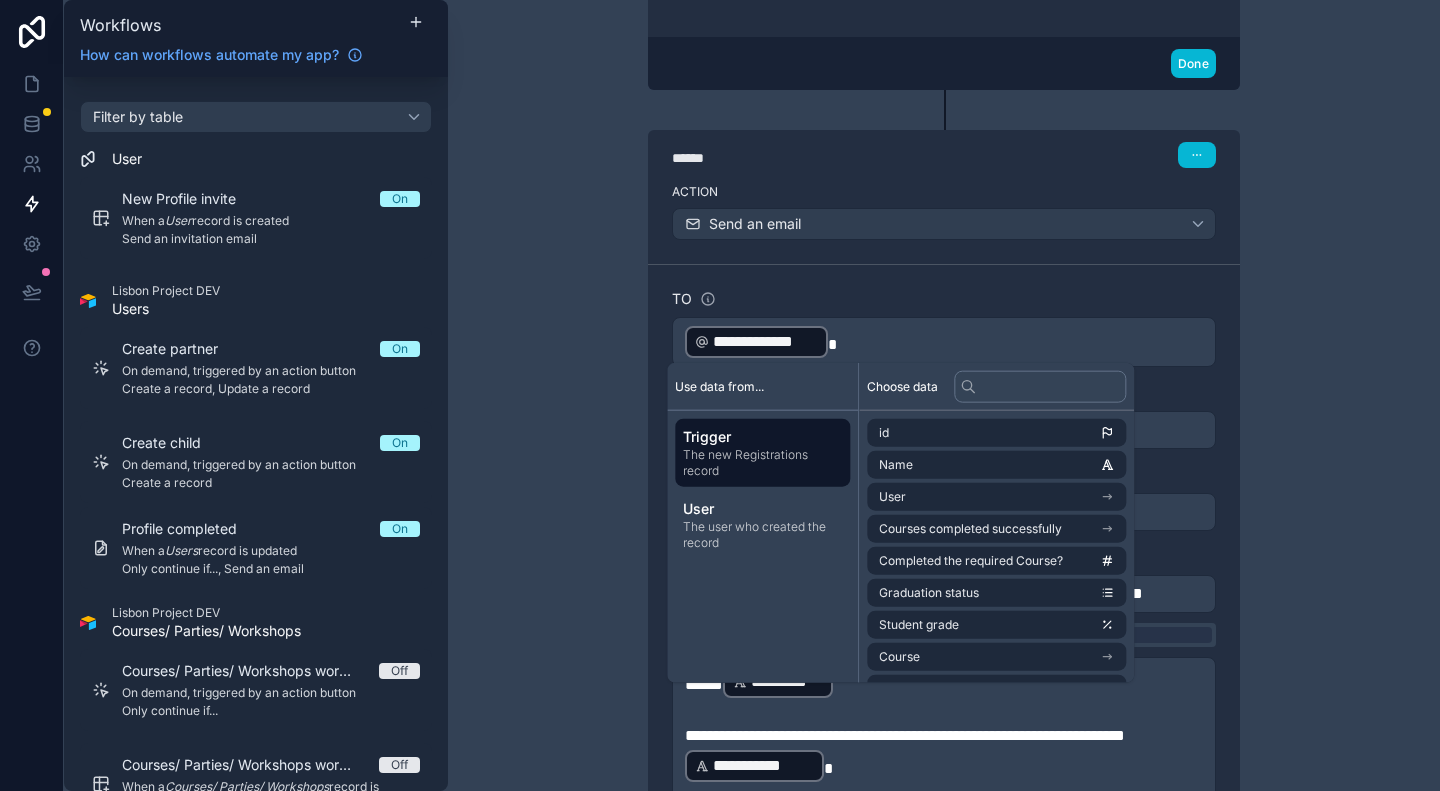 click on "**********" at bounding box center [944, 395] 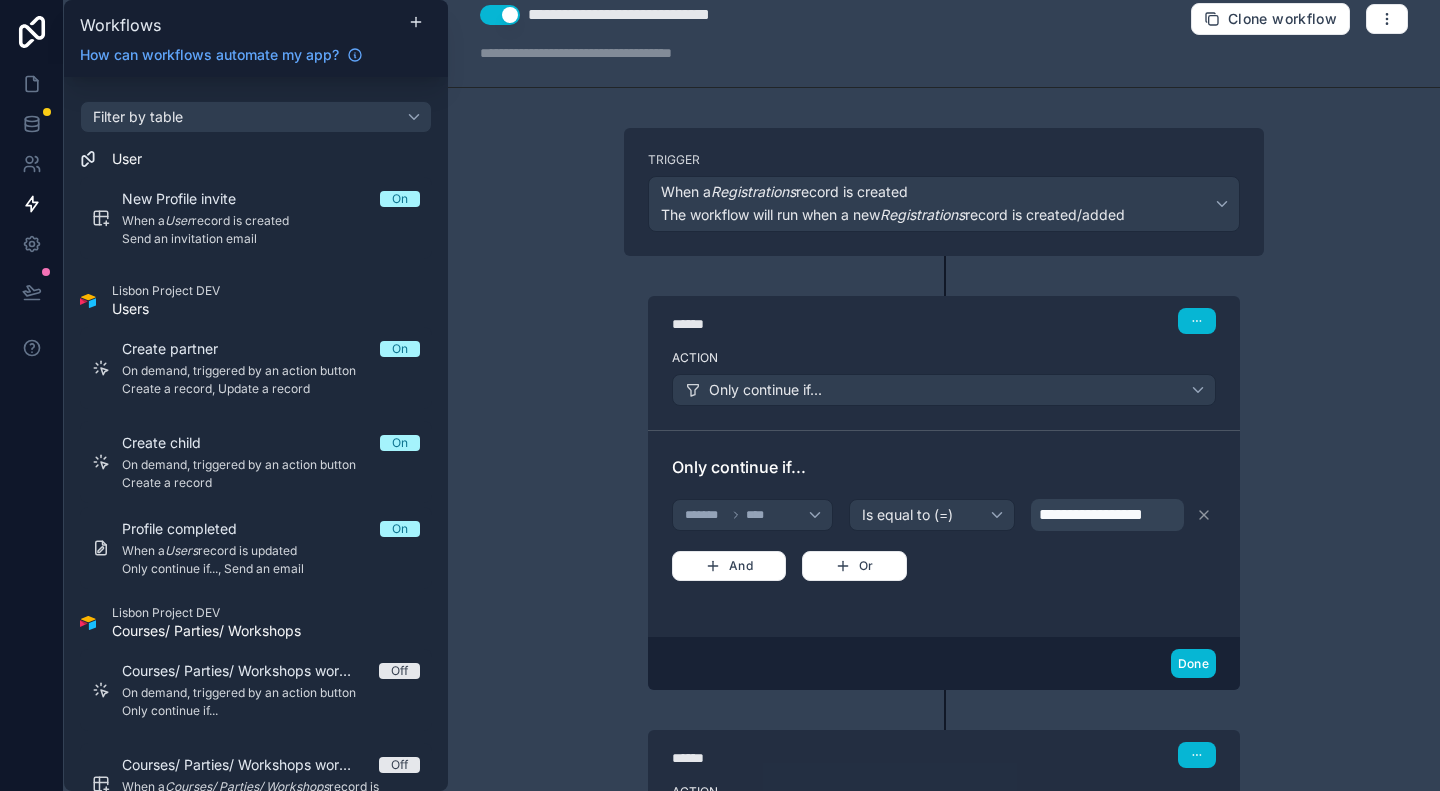 scroll, scrollTop: 0, scrollLeft: 0, axis: both 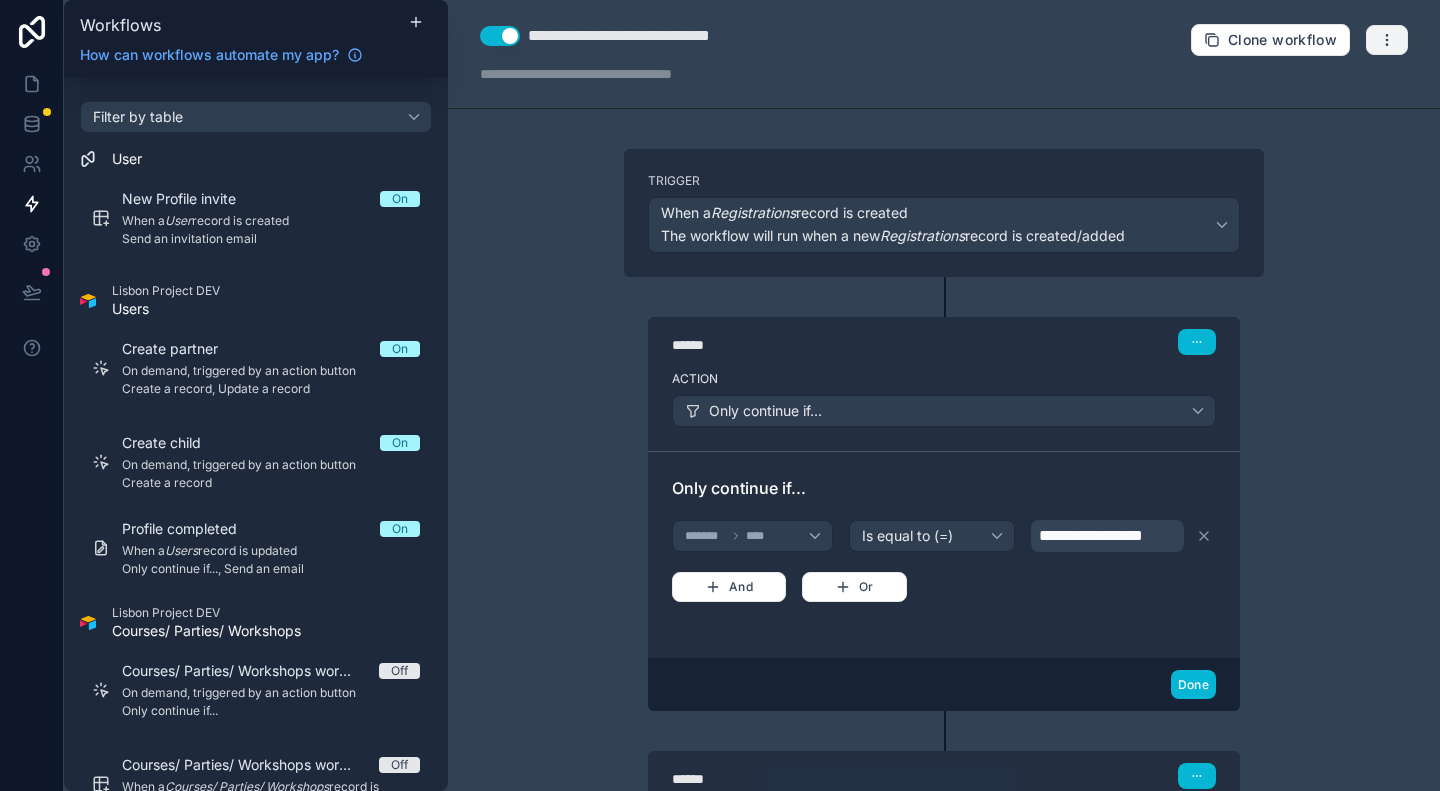 click at bounding box center (1387, 40) 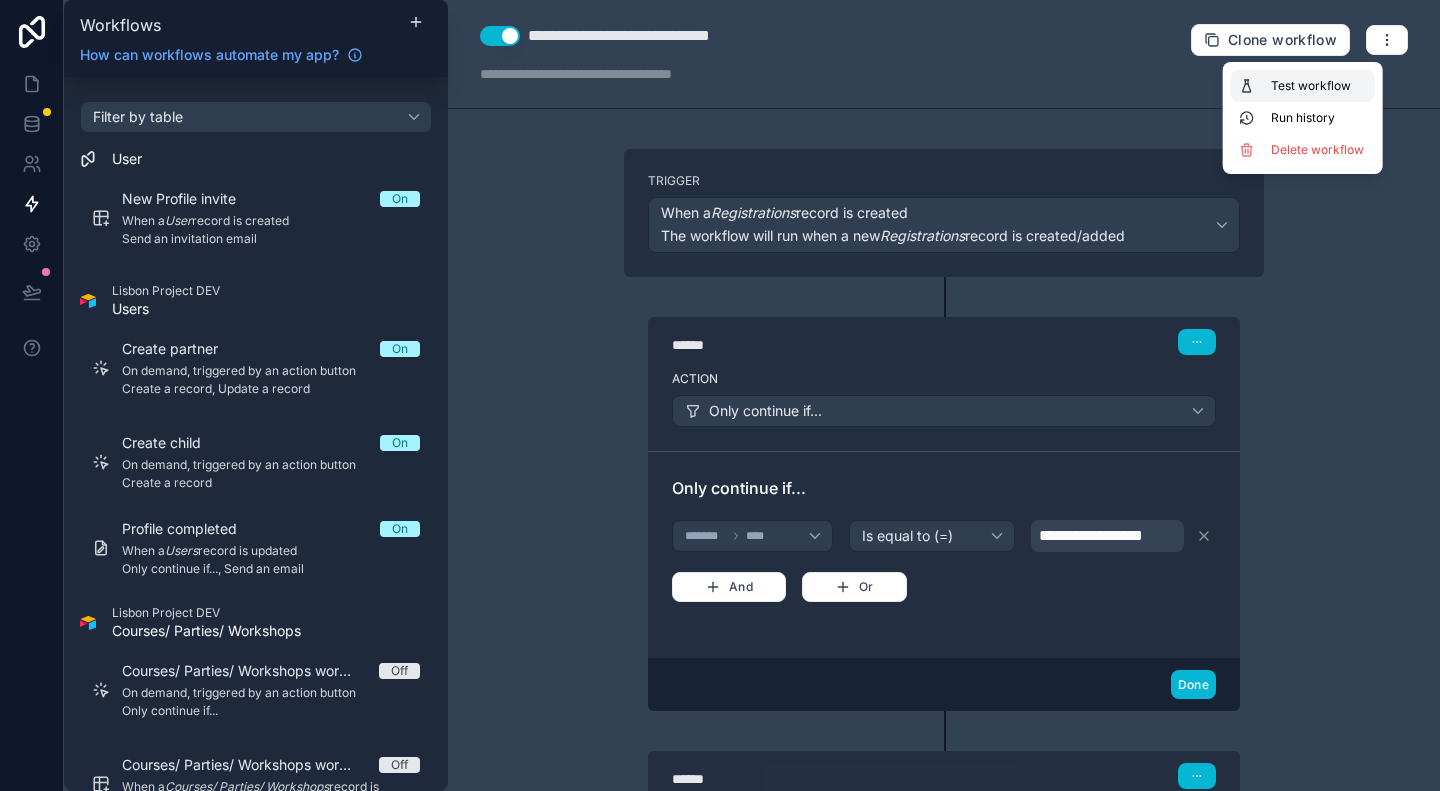 click on "Test workflow" at bounding box center [1319, 86] 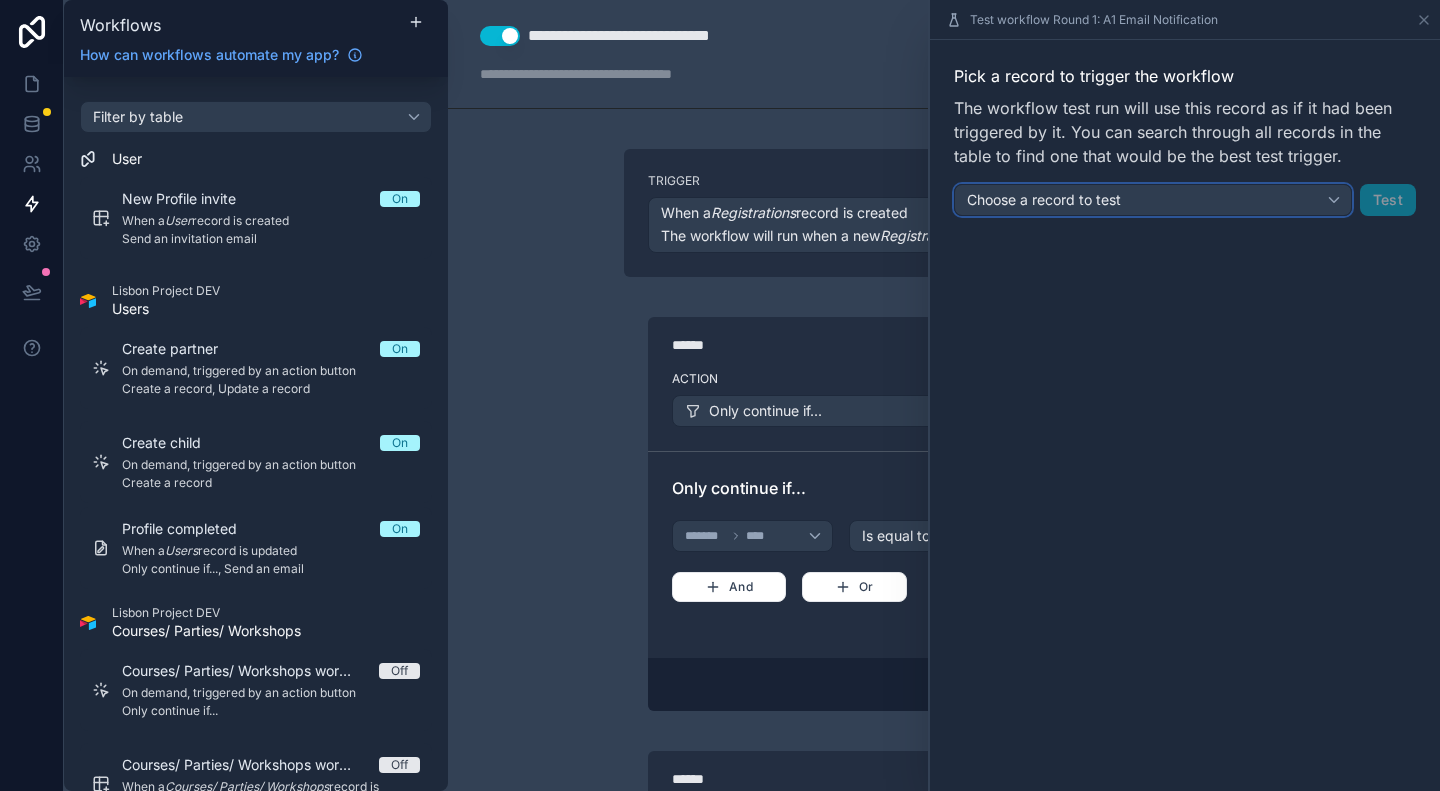 click on "Choose a record to test" at bounding box center (1153, 200) 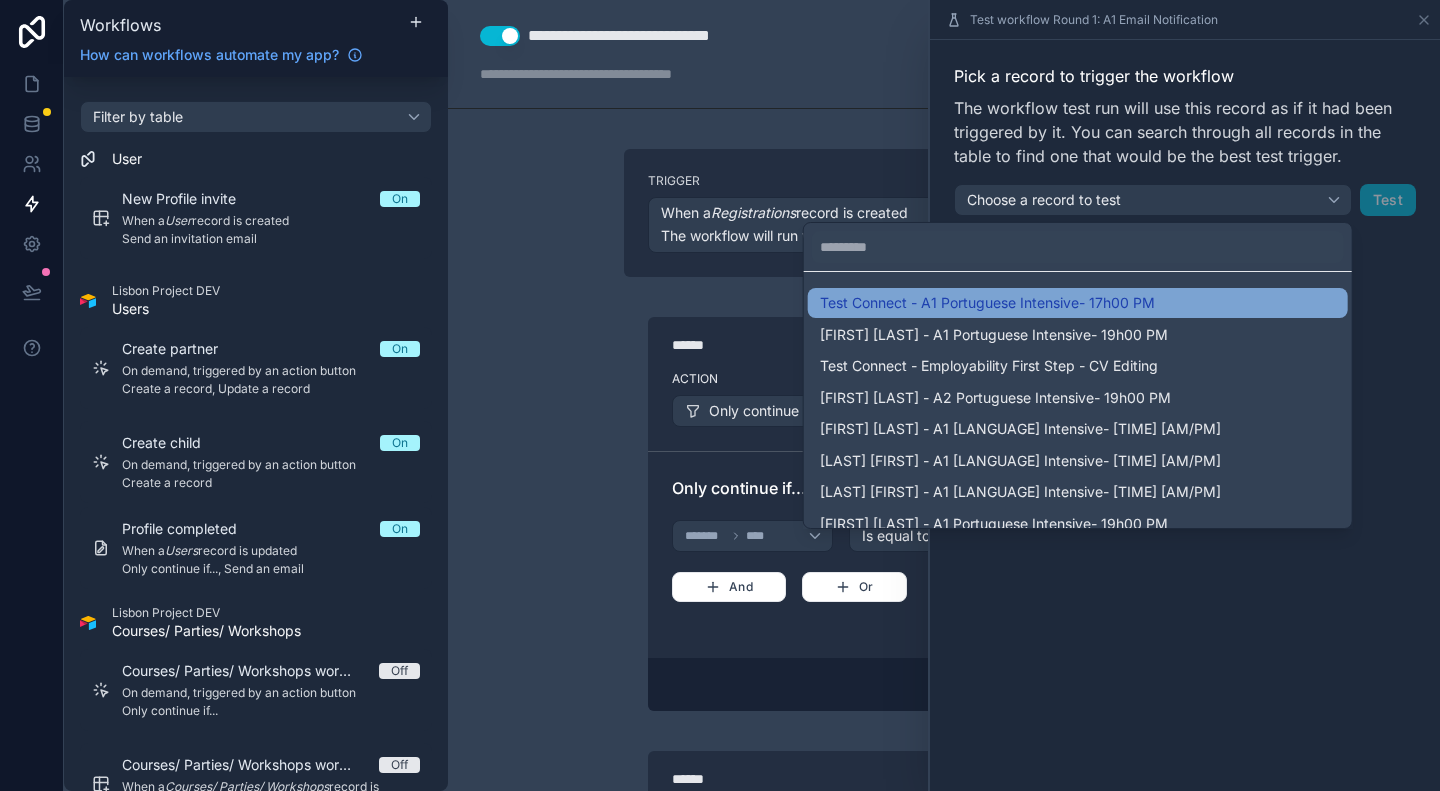 click on "Test Connect - A1 Portuguese Intensive- 17h00 PM" at bounding box center [987, 303] 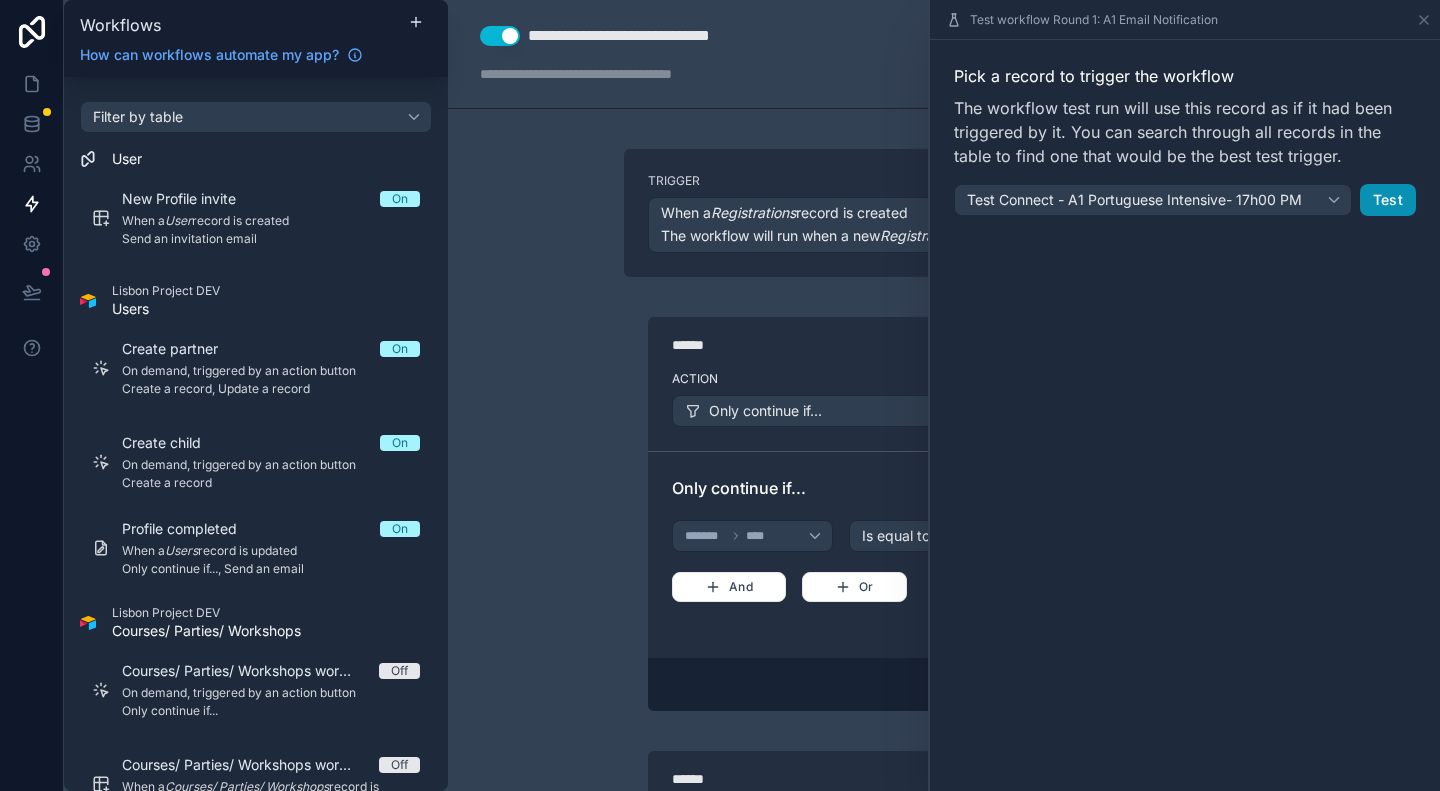 click on "Test" at bounding box center (1388, 200) 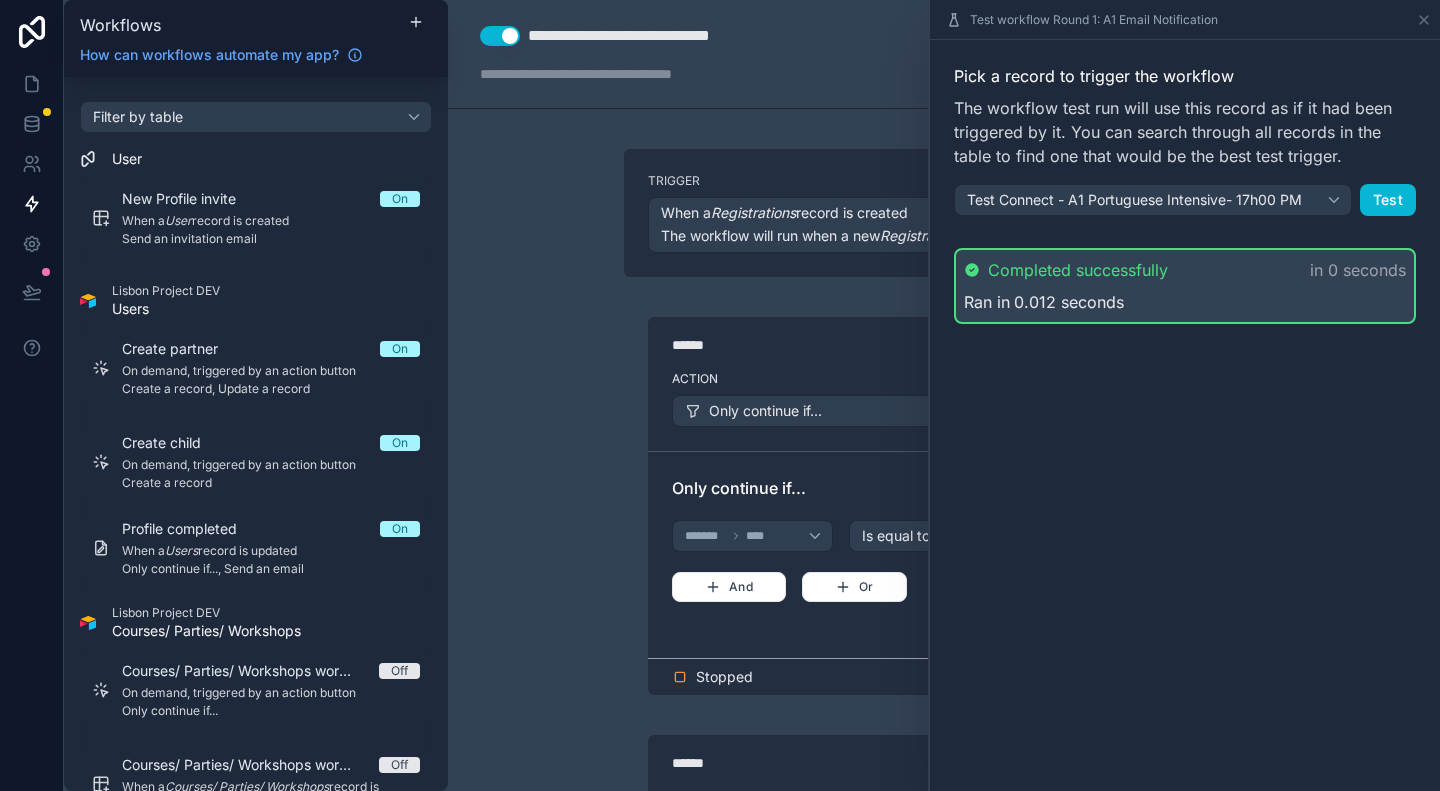 click 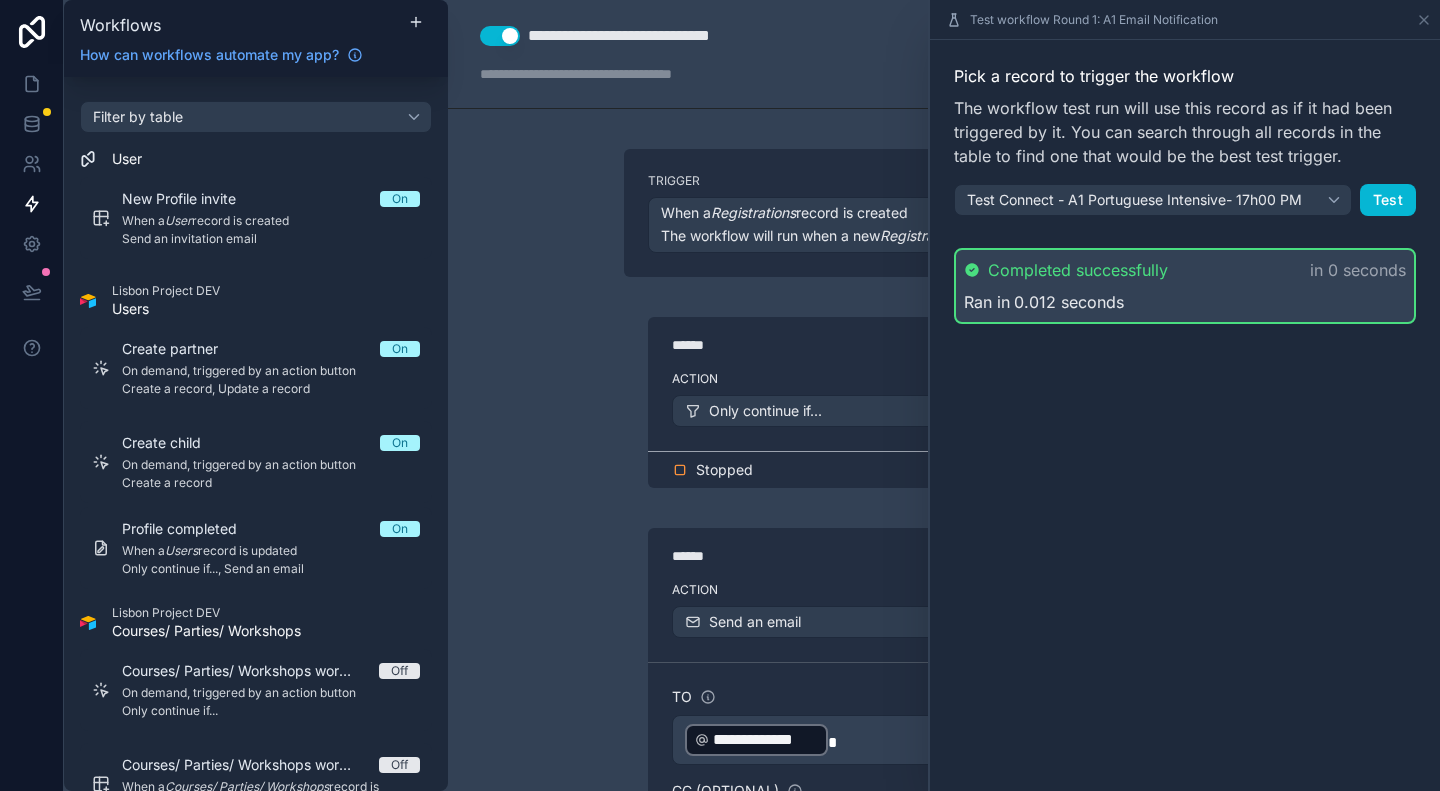 click on "Stopped" at bounding box center [724, 470] 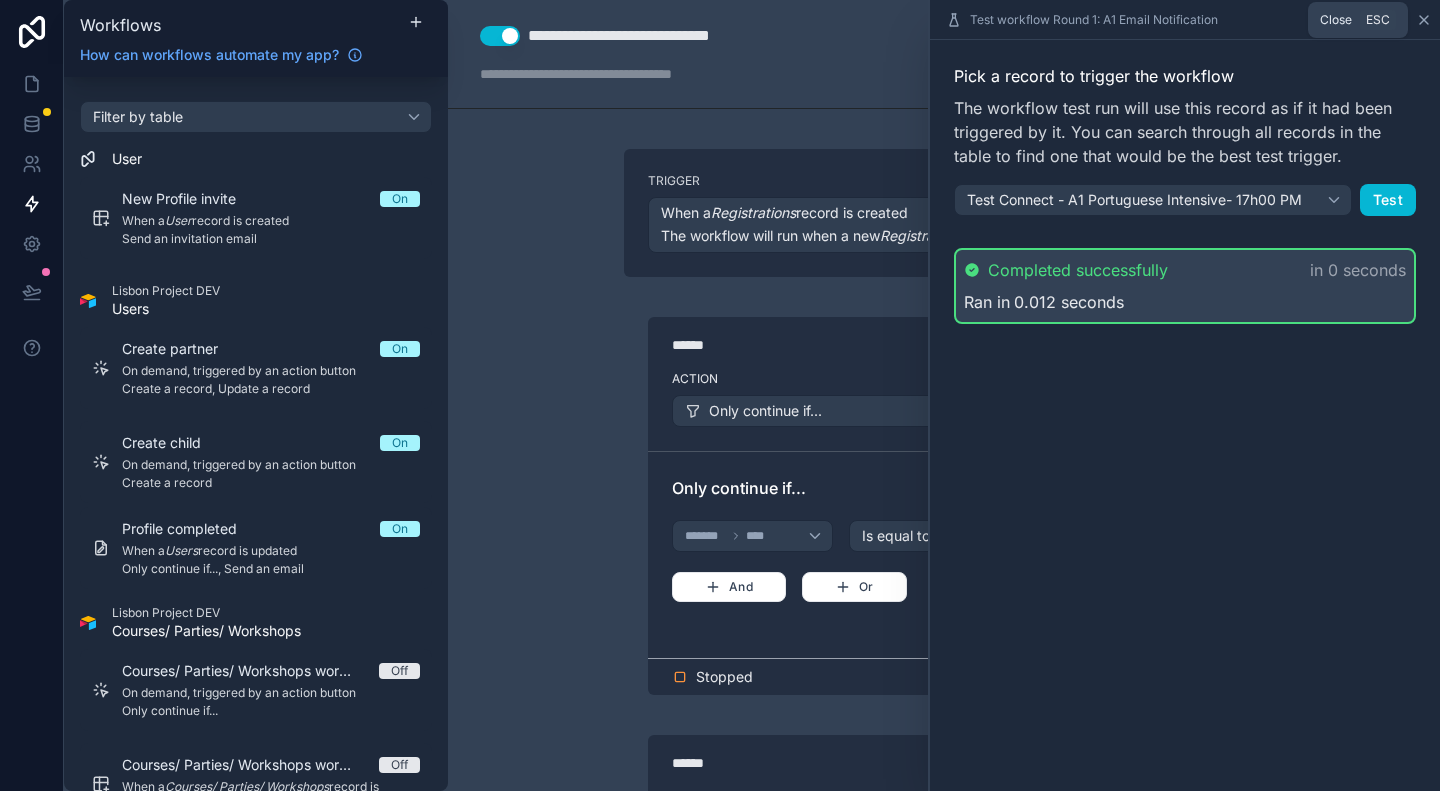click 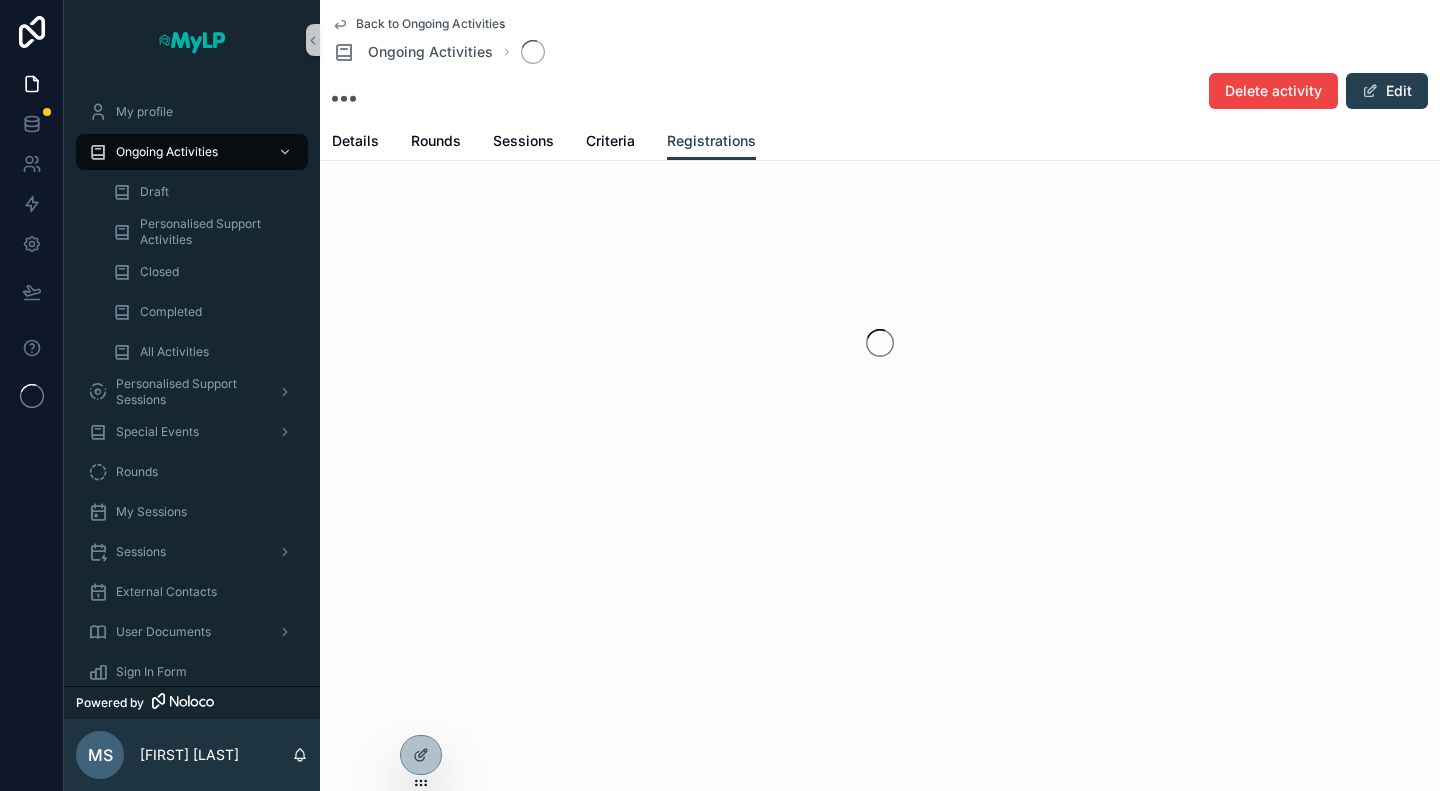 scroll, scrollTop: 0, scrollLeft: 0, axis: both 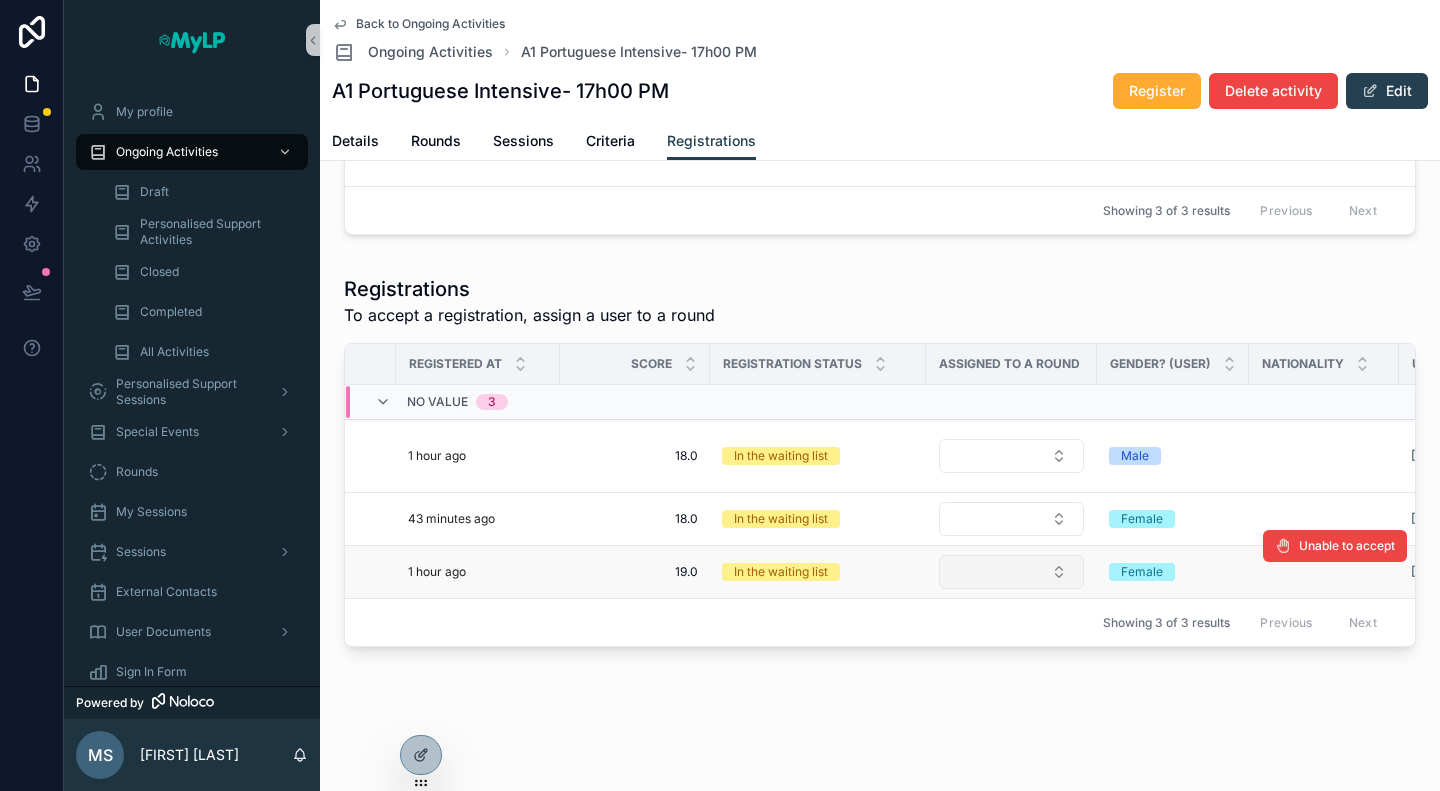 click at bounding box center (1011, 572) 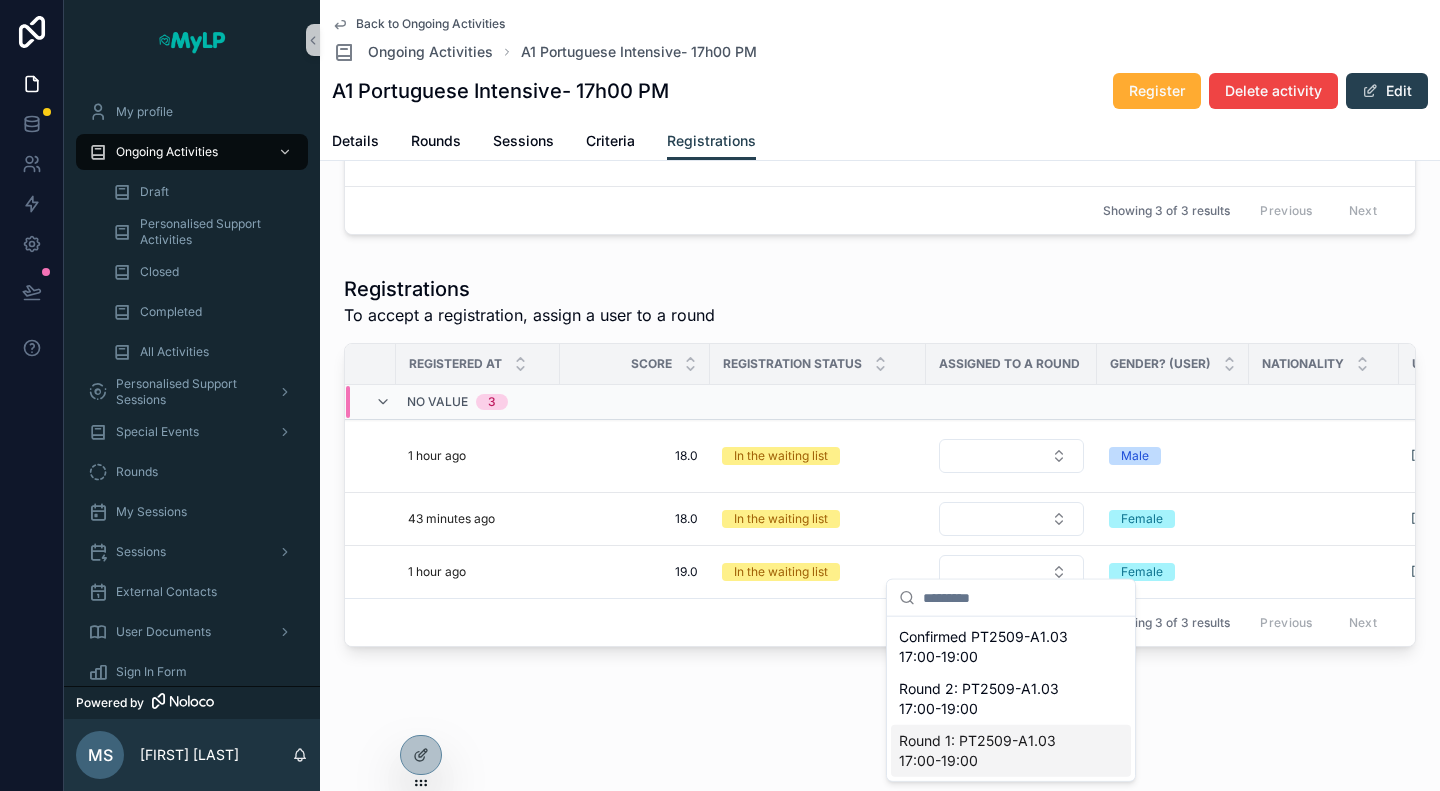 click on "Round 1: PT2509-A1.03 17:00-19:00" at bounding box center (999, 751) 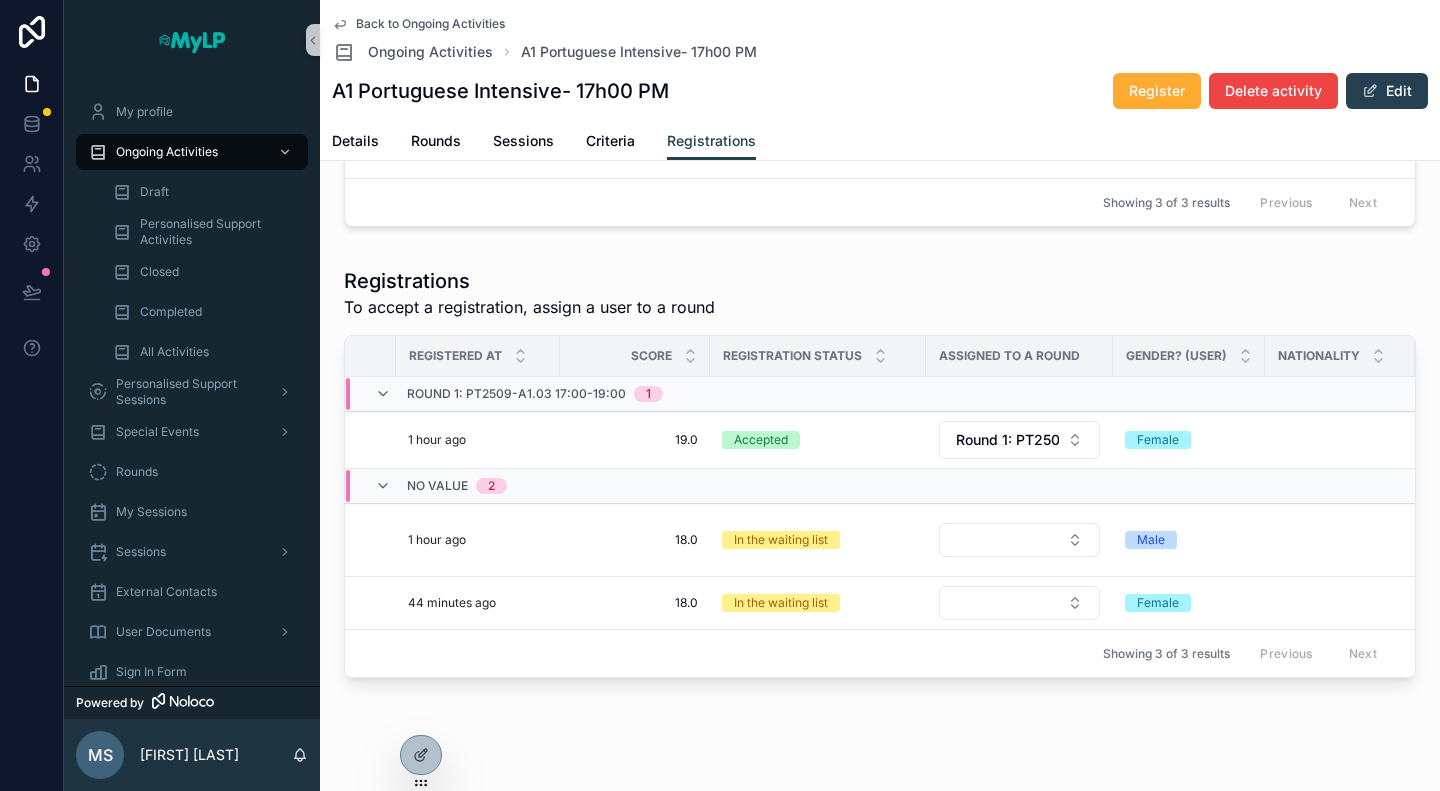 scroll, scrollTop: 0, scrollLeft: 0, axis: both 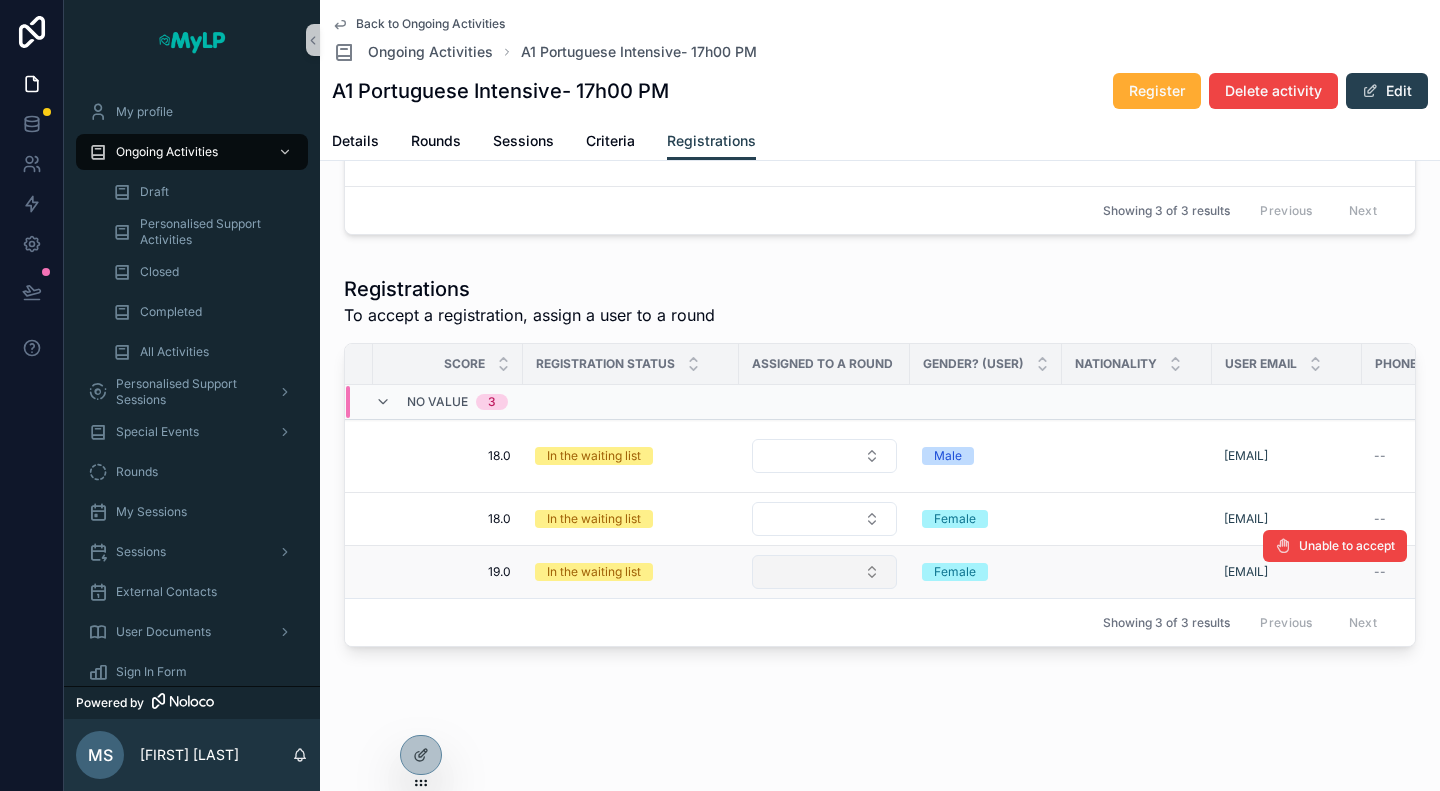 click at bounding box center [824, 572] 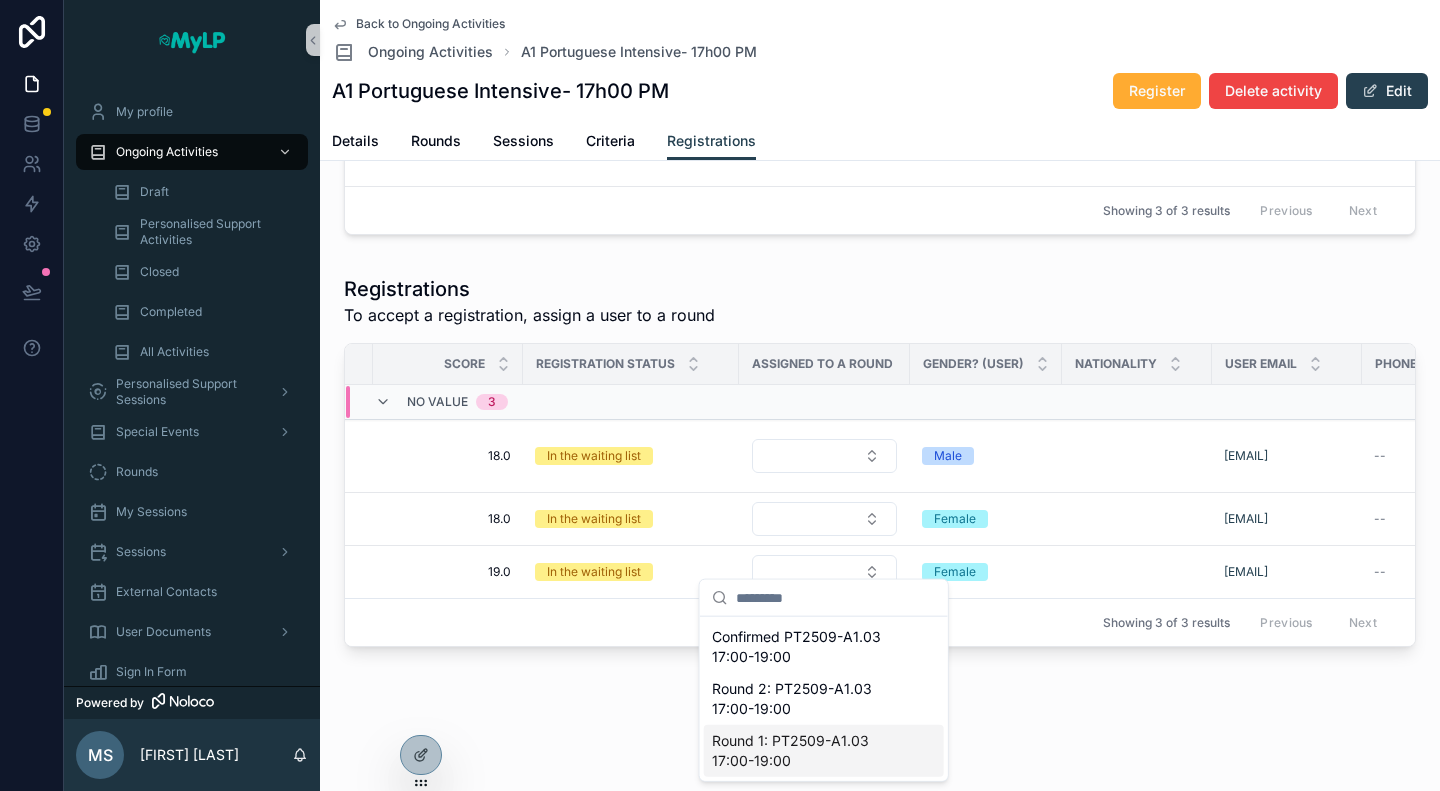 click on "Round 1: PT2509-A1.03 17:00-19:00" at bounding box center [812, 751] 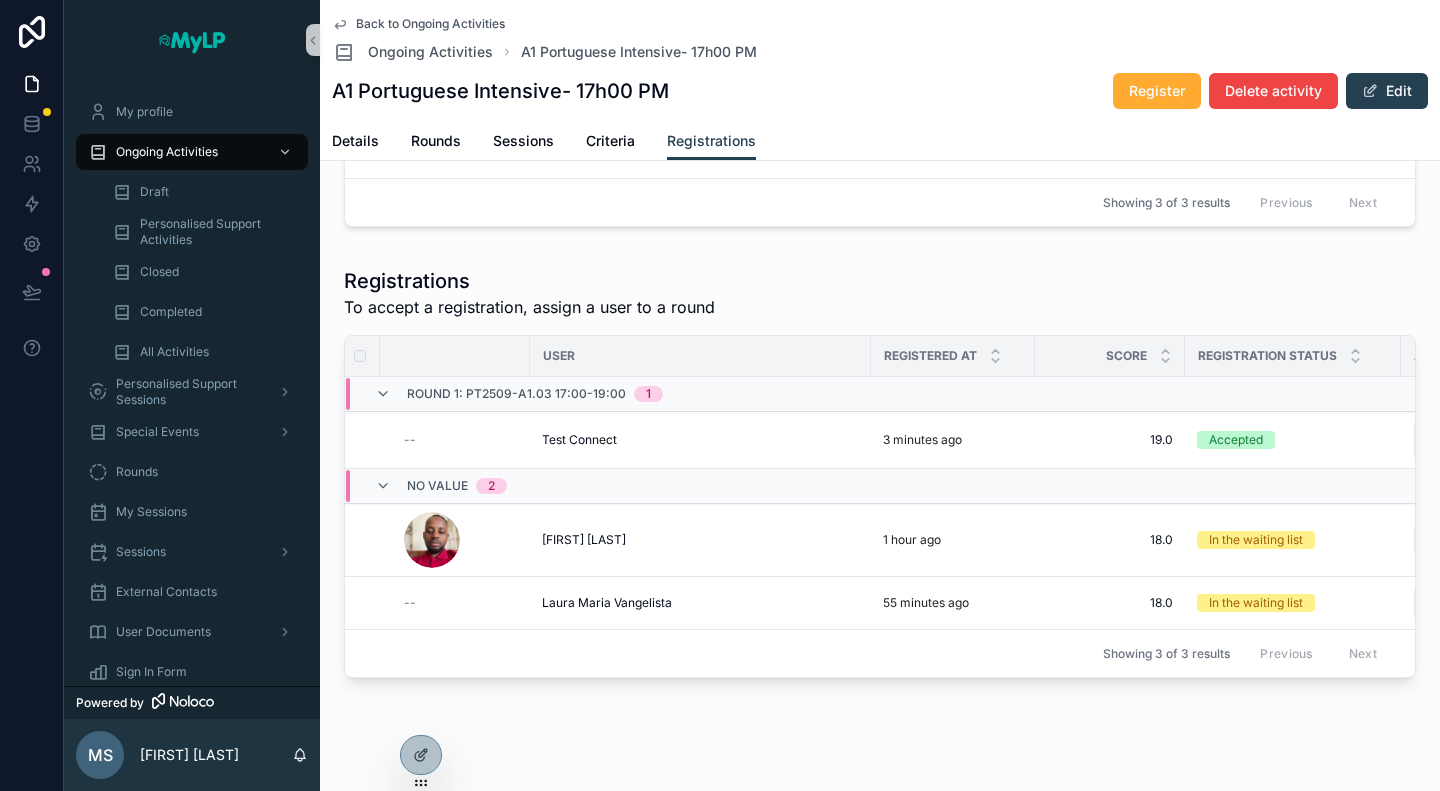 scroll, scrollTop: 0, scrollLeft: 0, axis: both 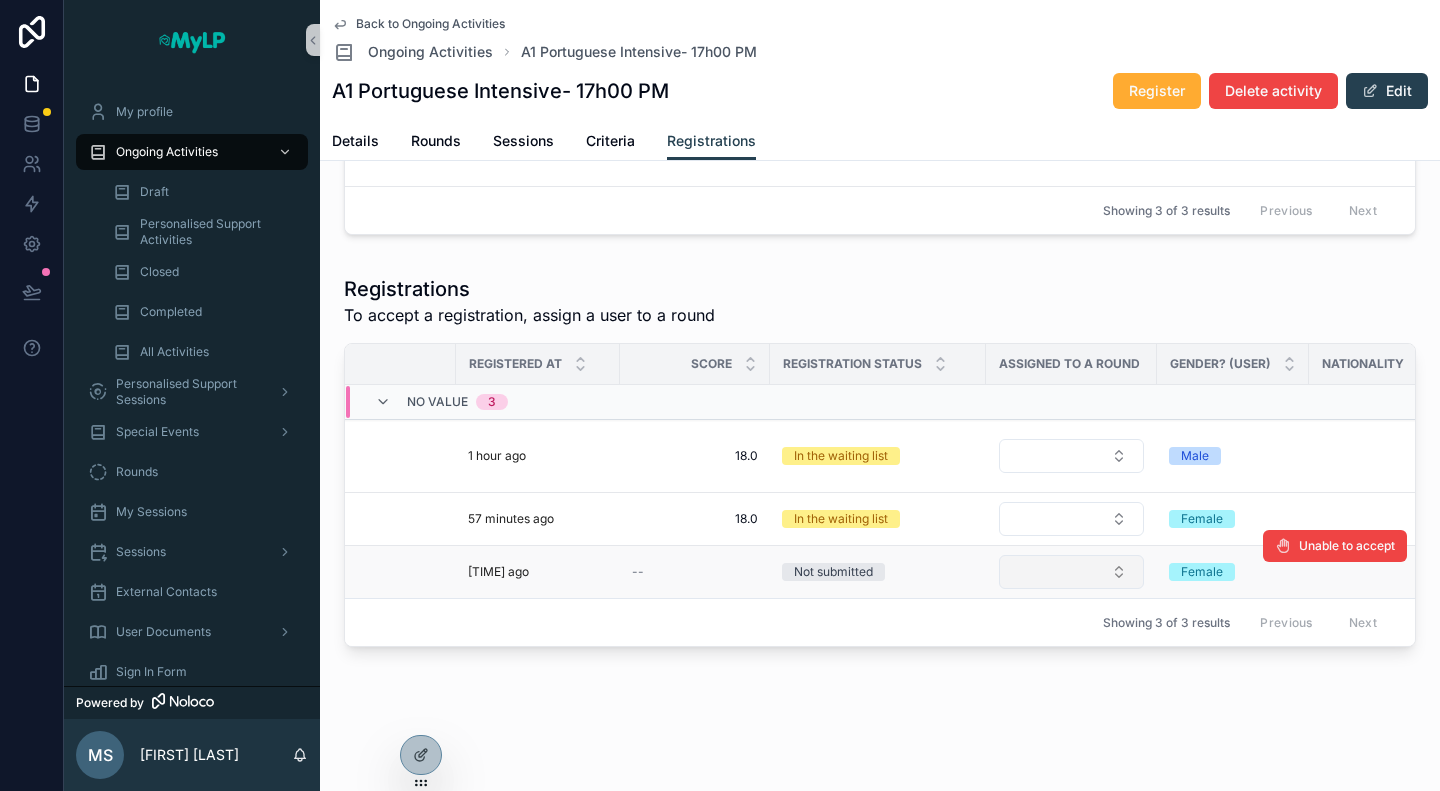 click at bounding box center (1071, 572) 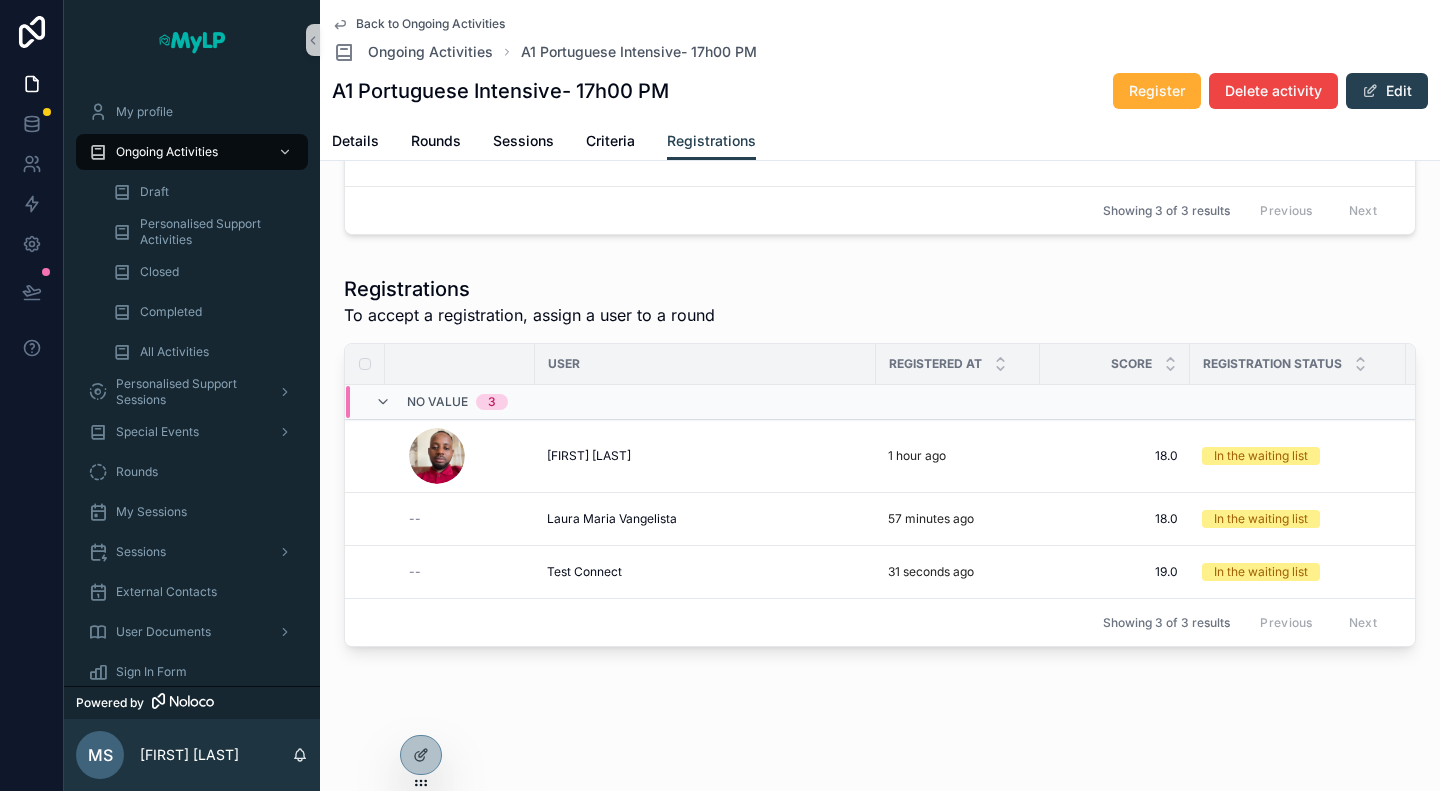 scroll, scrollTop: 0, scrollLeft: 504, axis: horizontal 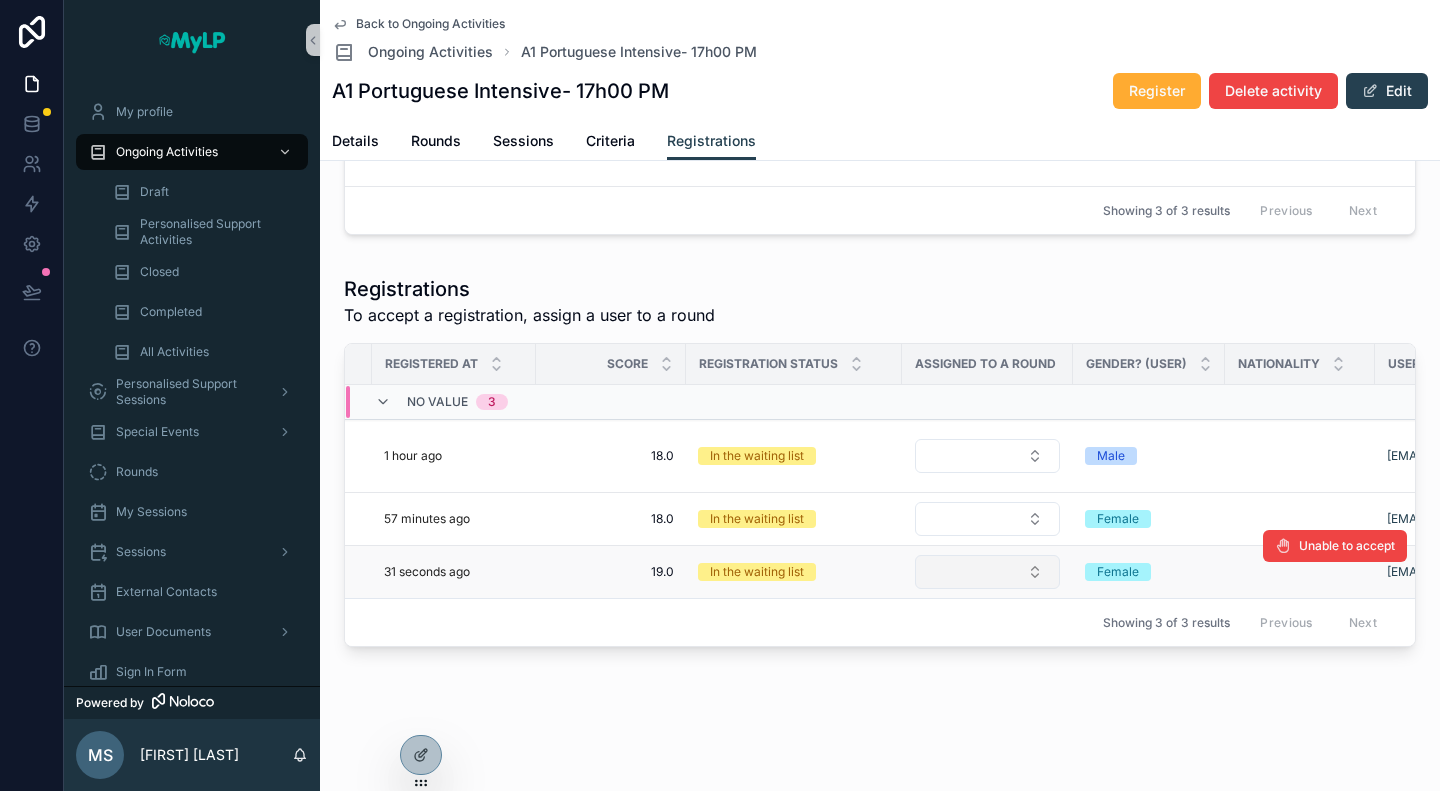 click at bounding box center [987, 572] 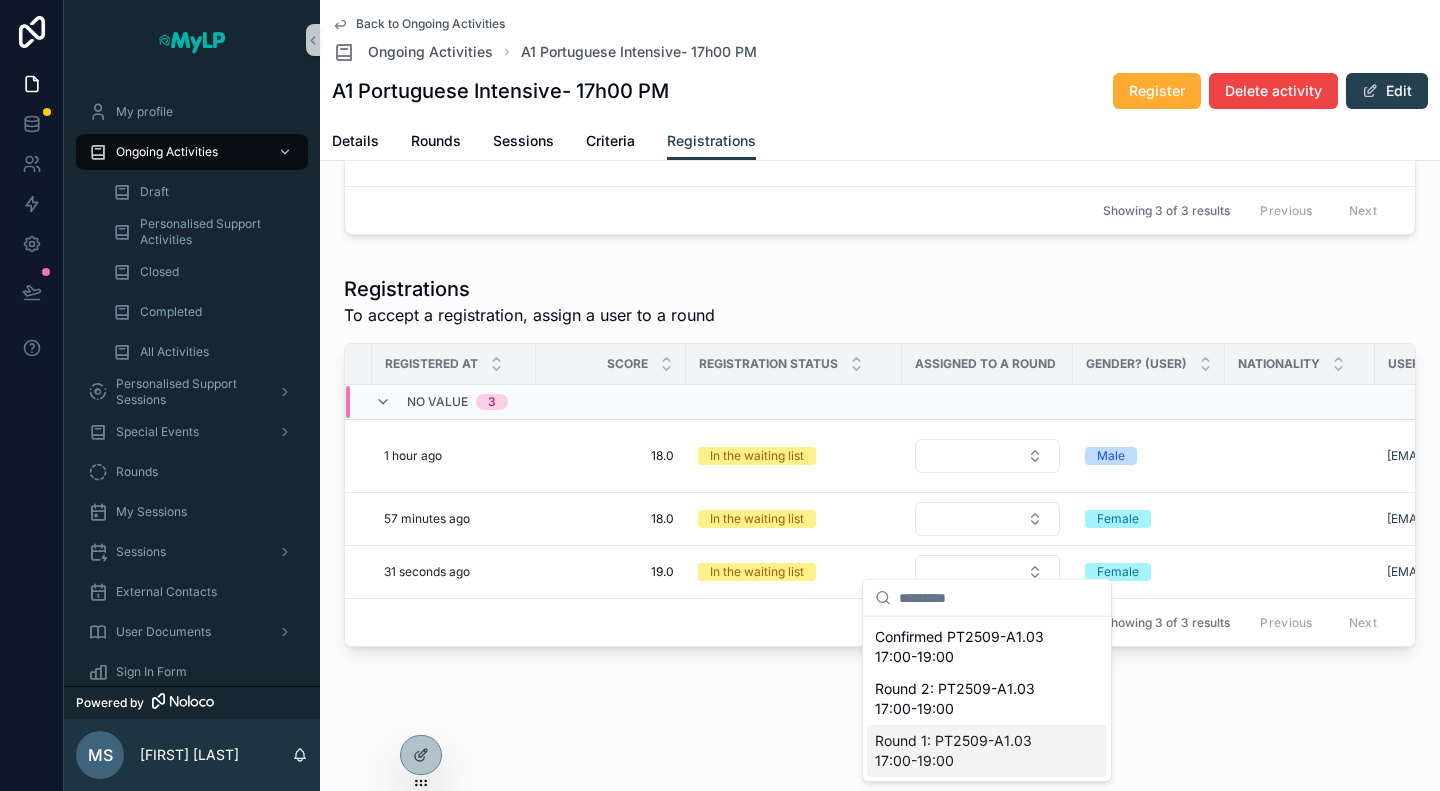 click on "Round 1: PT2509-A1.03 17:00-19:00" at bounding box center [975, 751] 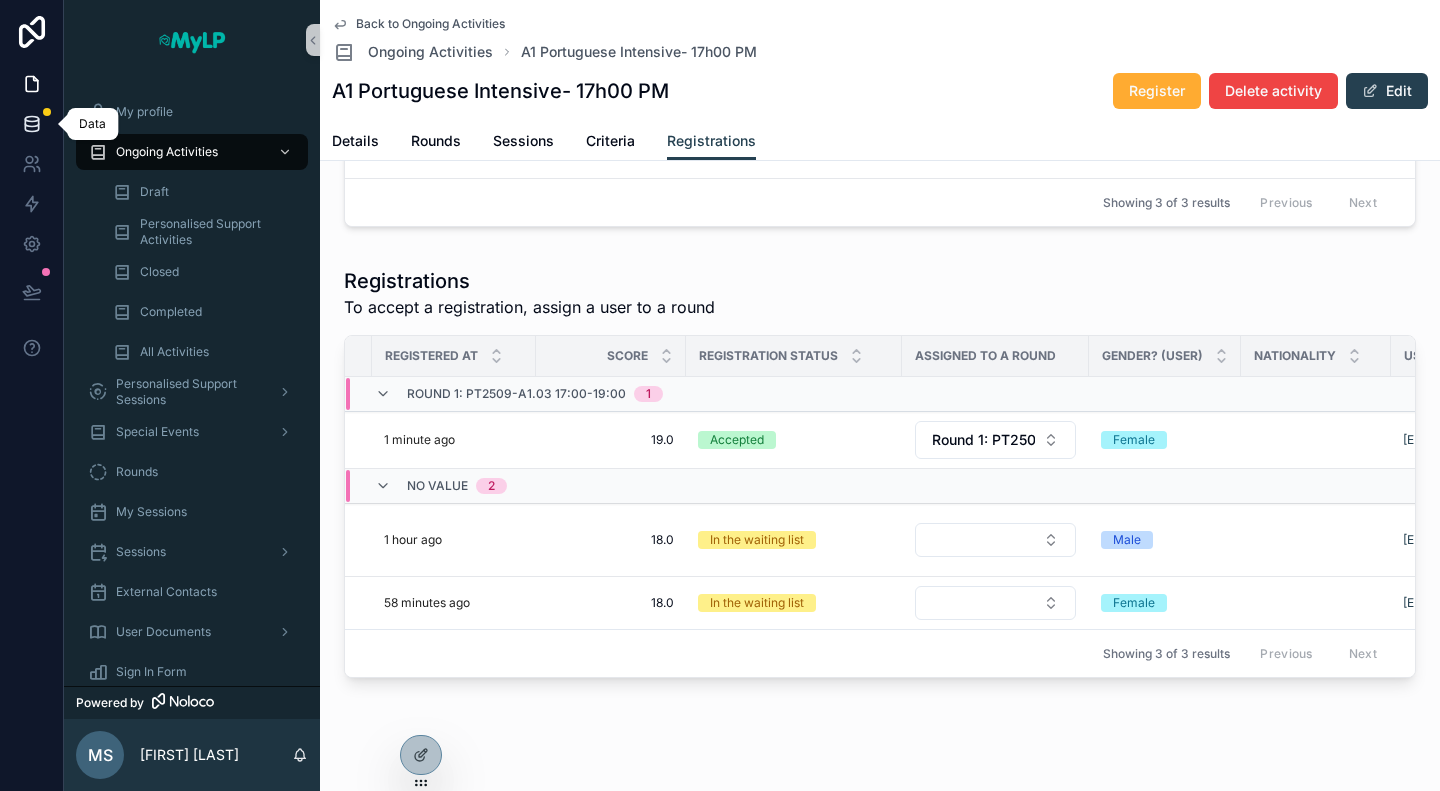 click 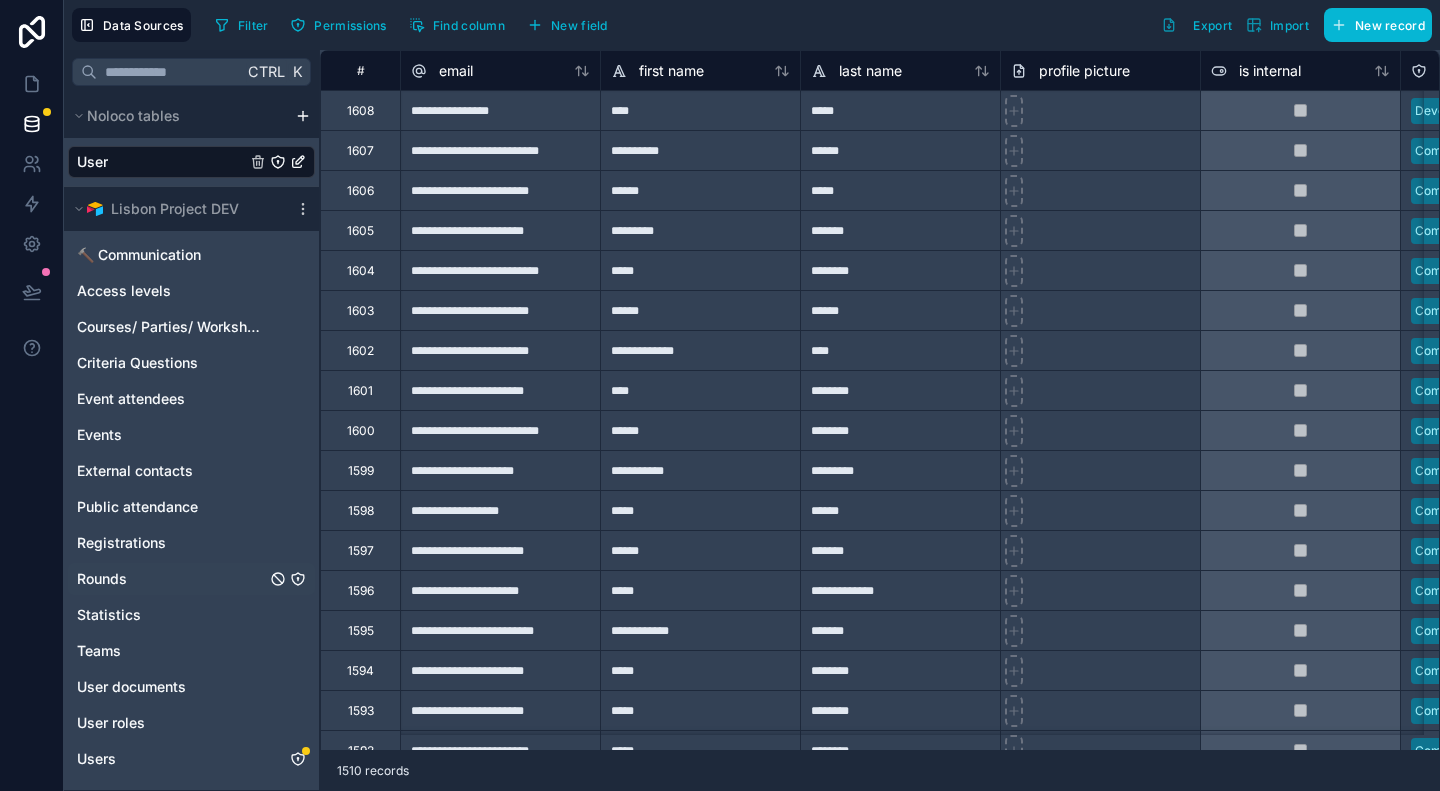 click on "Rounds" at bounding box center (102, 579) 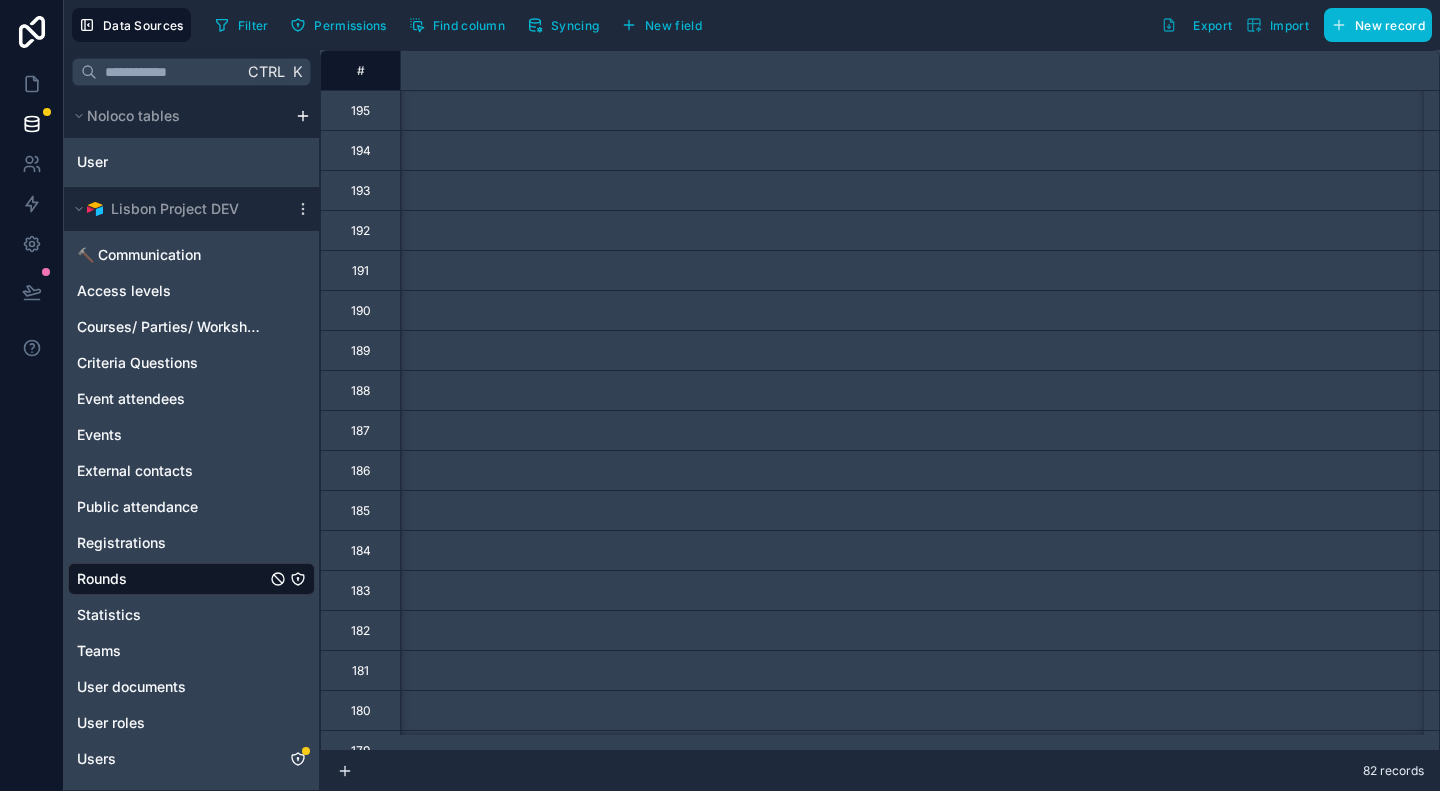scroll, scrollTop: 0, scrollLeft: 6776, axis: horizontal 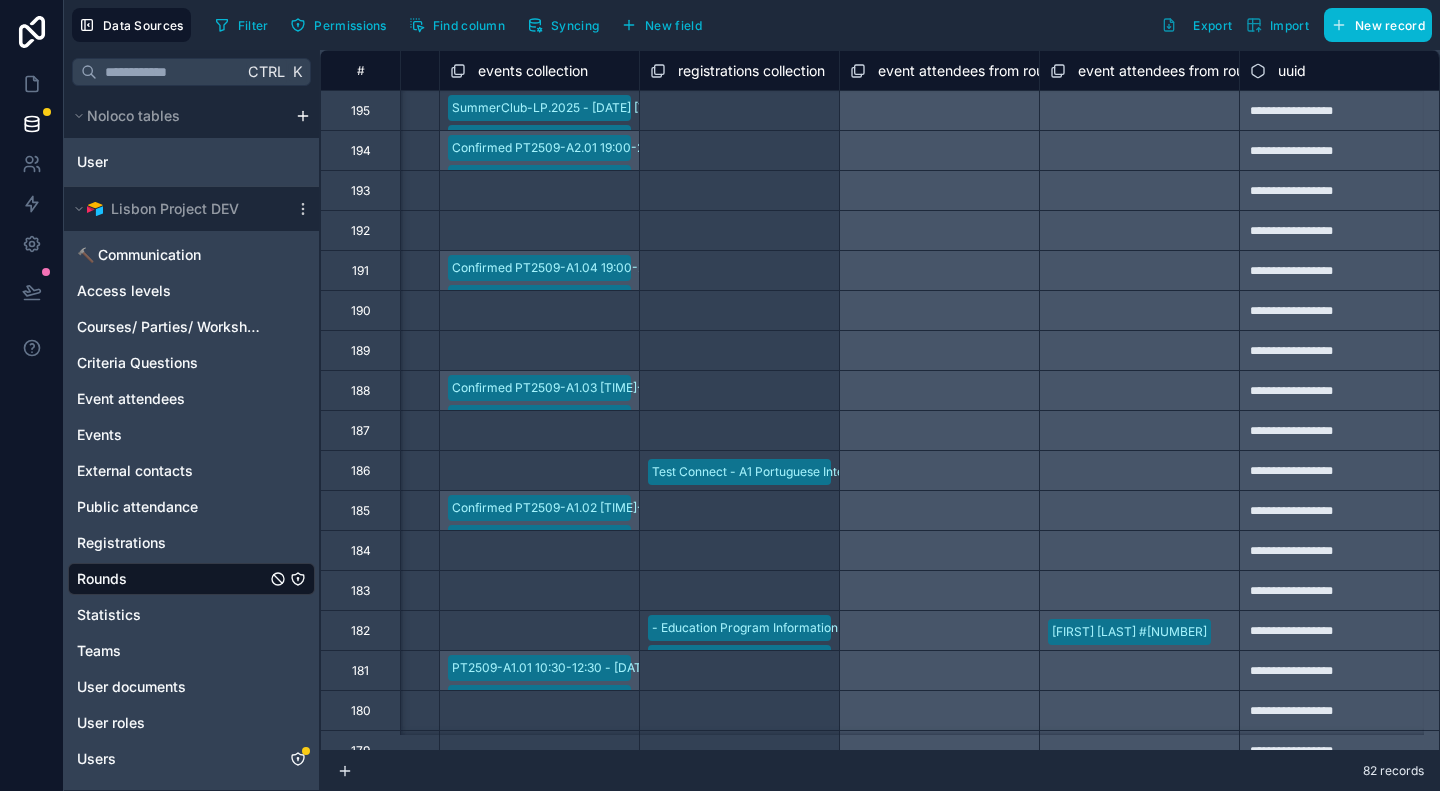 click on "uuid" at bounding box center (1292, 71) 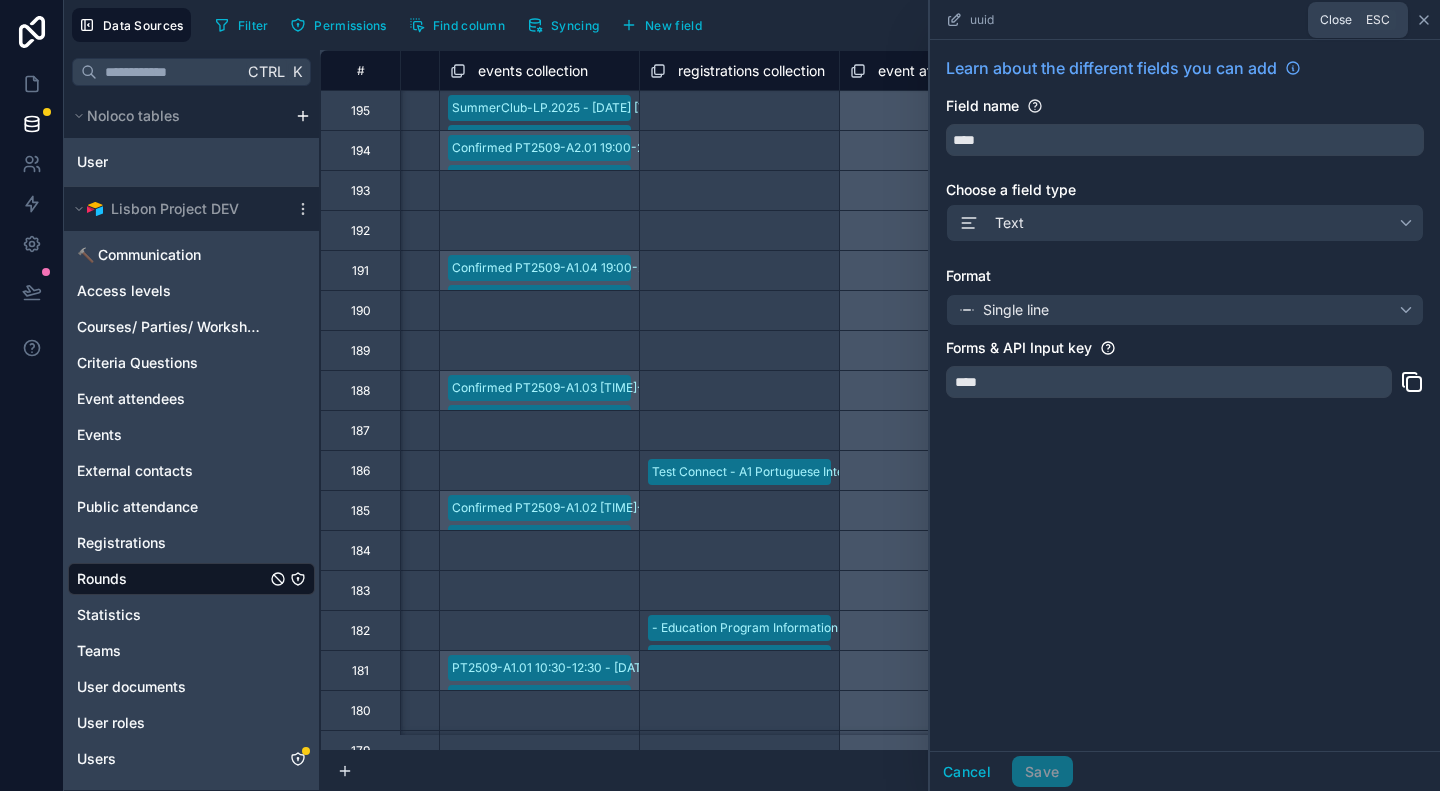 click 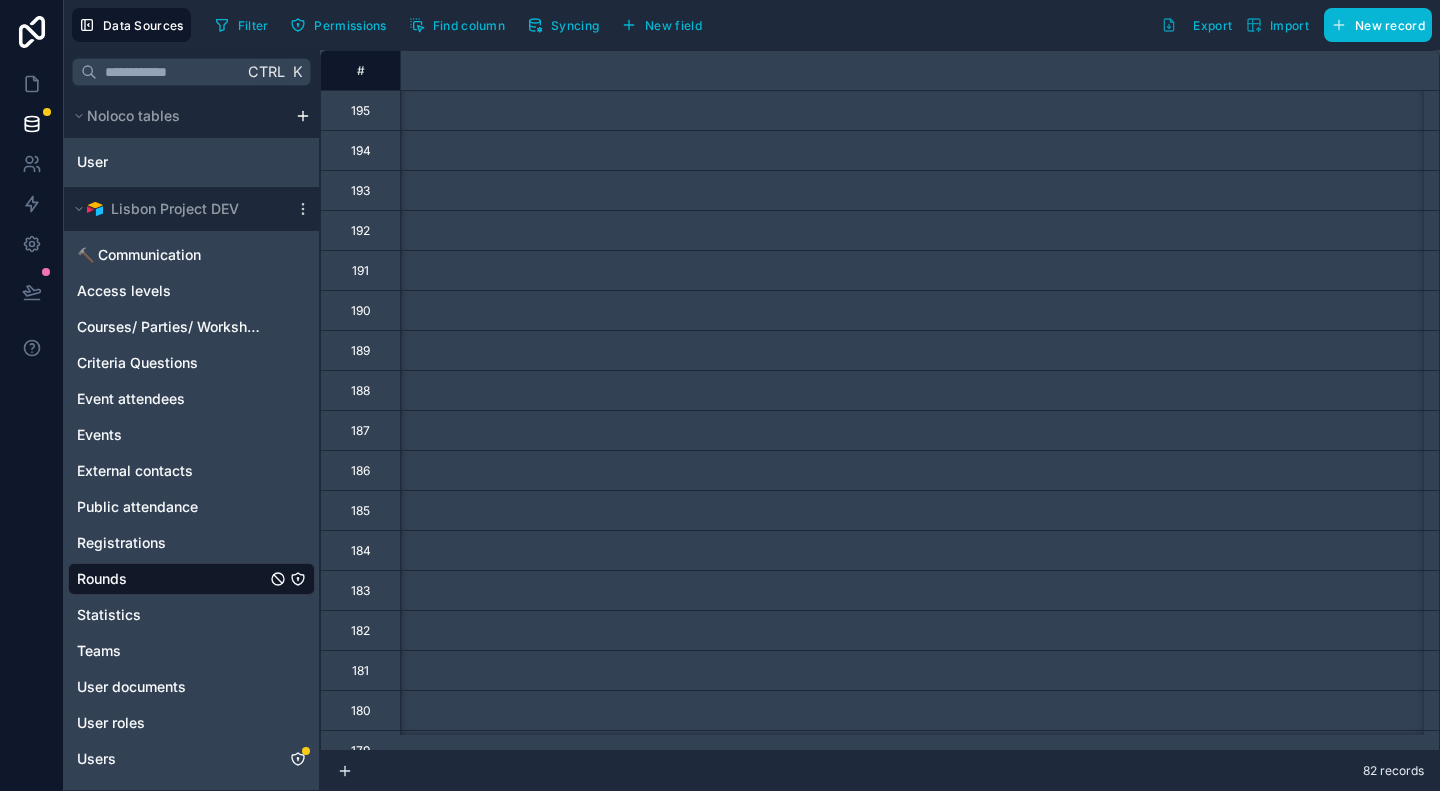 scroll, scrollTop: 0, scrollLeft: 0, axis: both 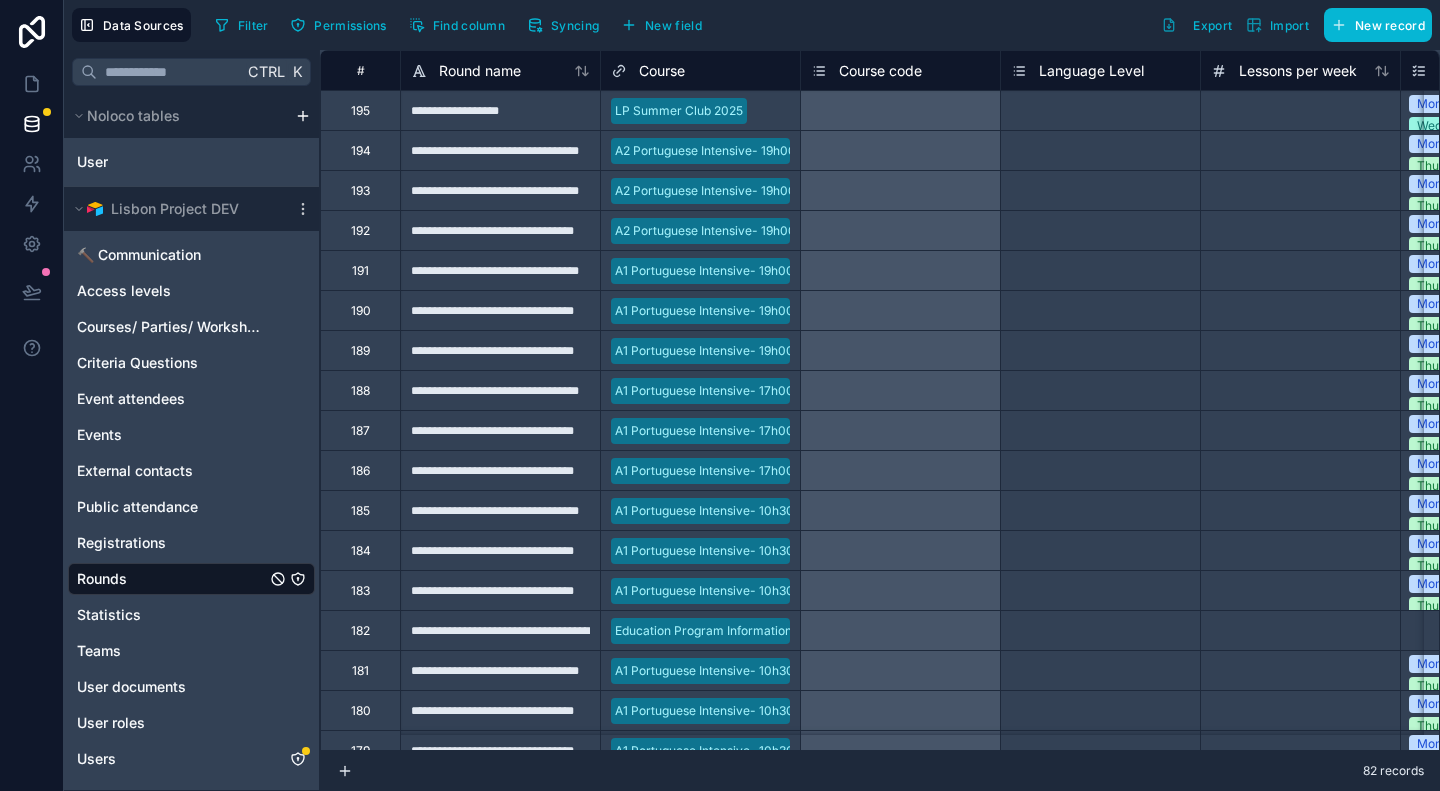click on "**********" at bounding box center (500, 470) 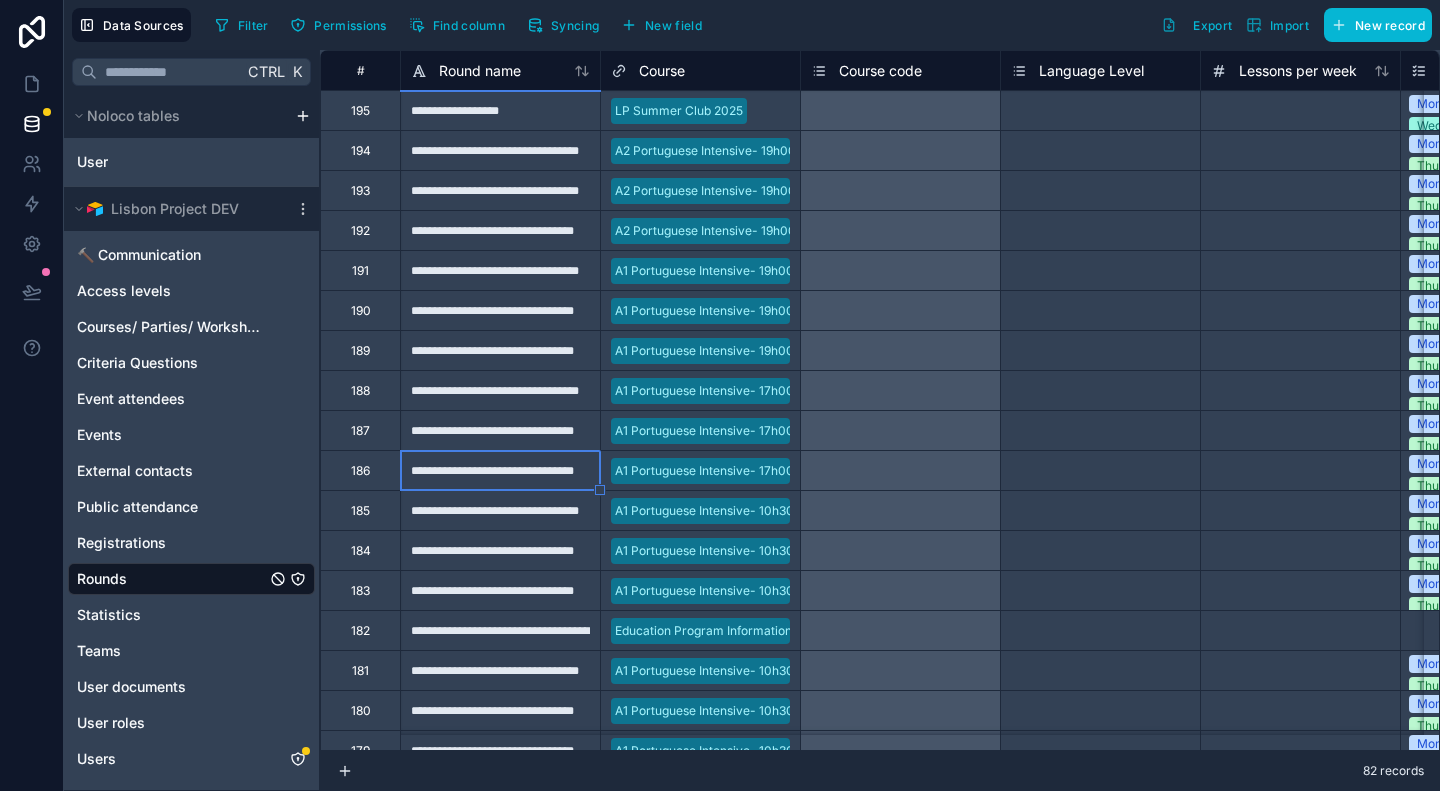 click on "186" at bounding box center [360, 470] 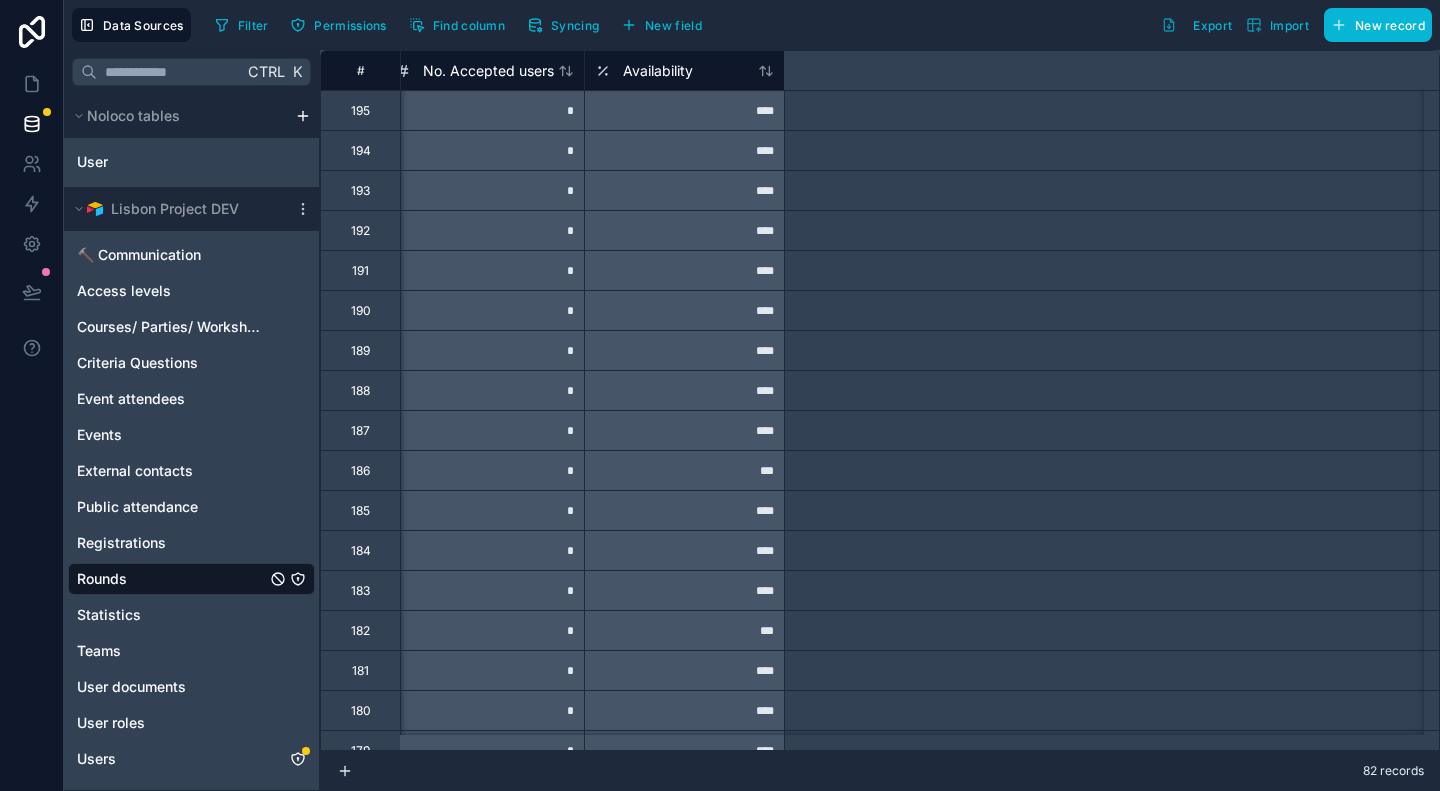 scroll, scrollTop: 0, scrollLeft: 0, axis: both 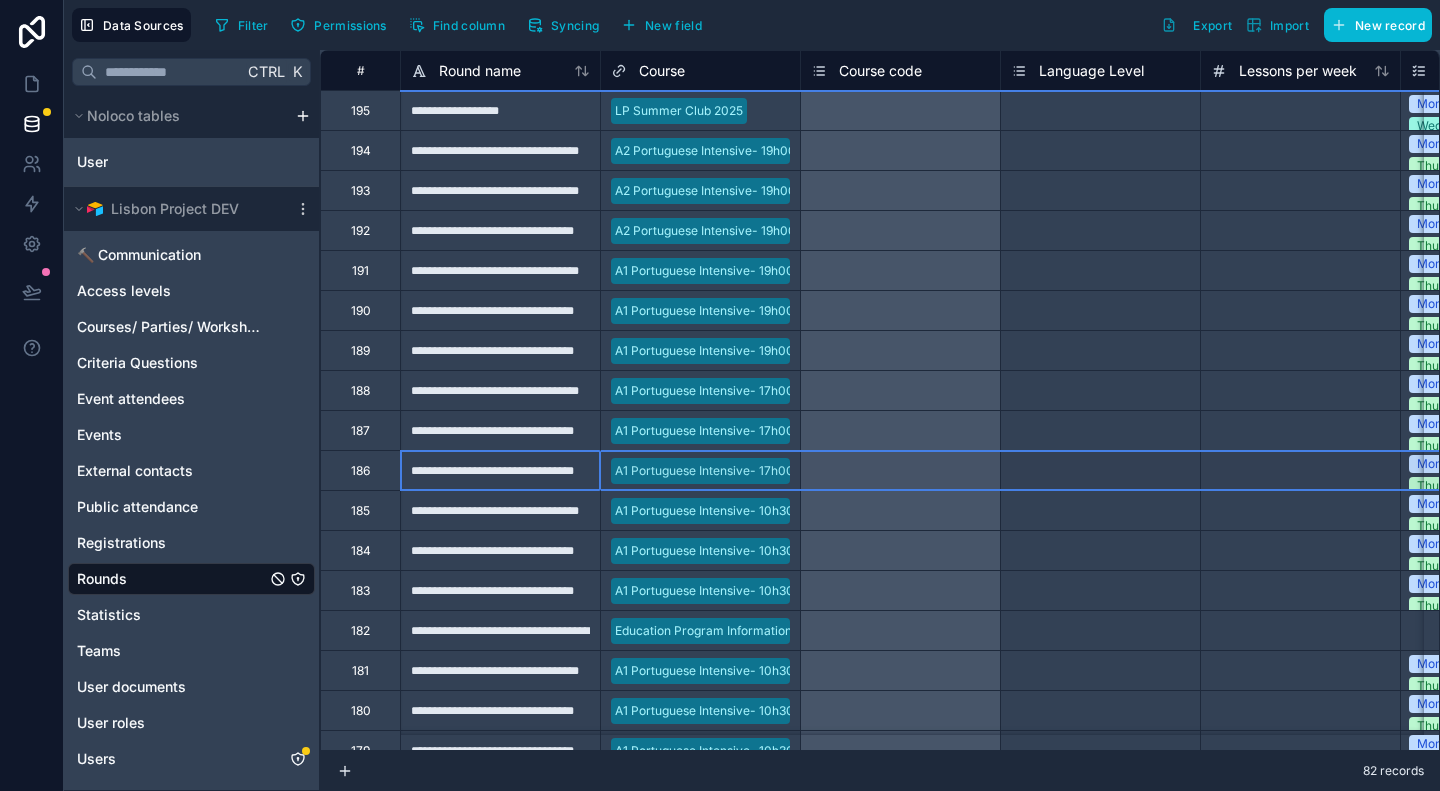 click on "186" at bounding box center [360, 471] 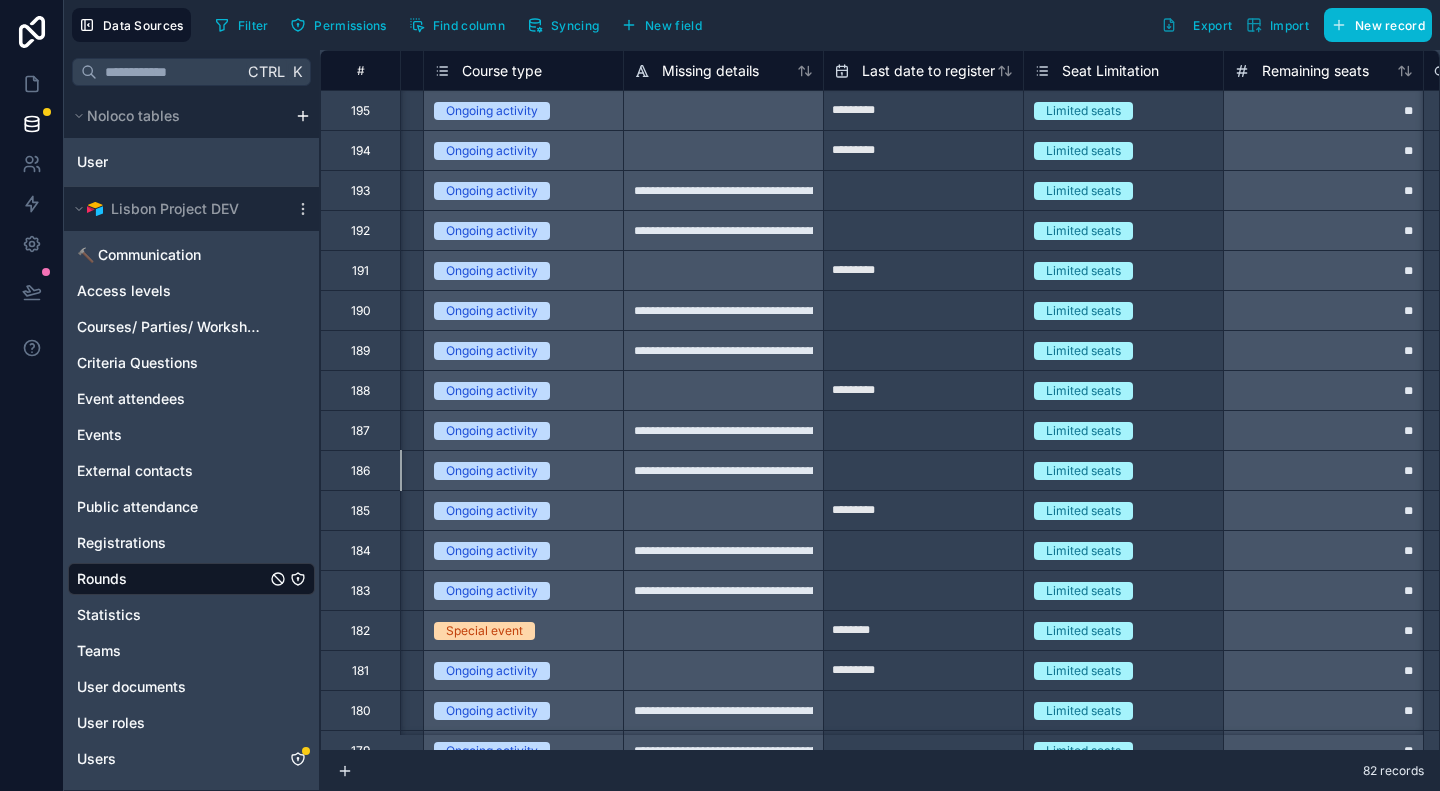 scroll, scrollTop: 0, scrollLeft: 4777, axis: horizontal 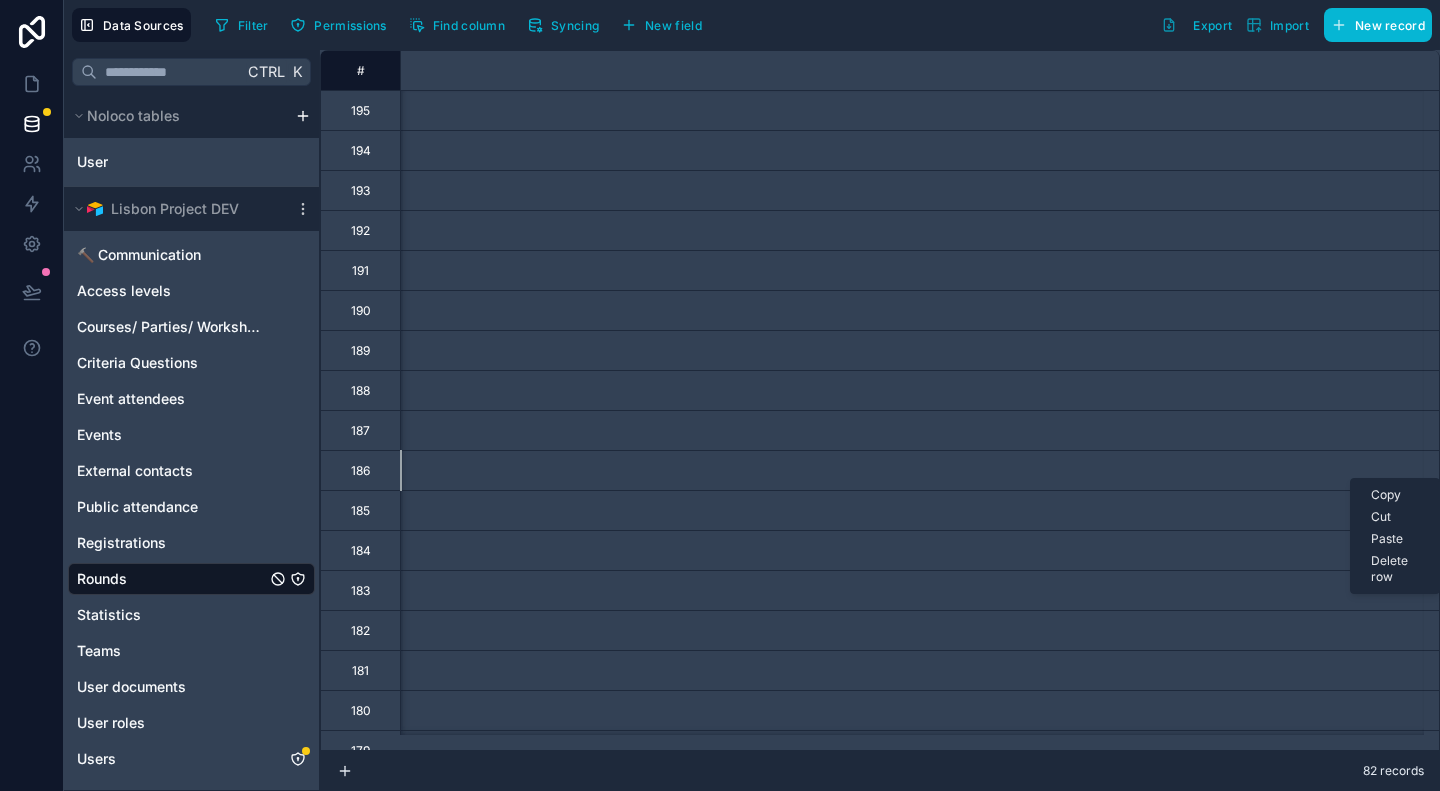 click on "Copy" at bounding box center [1395, 495] 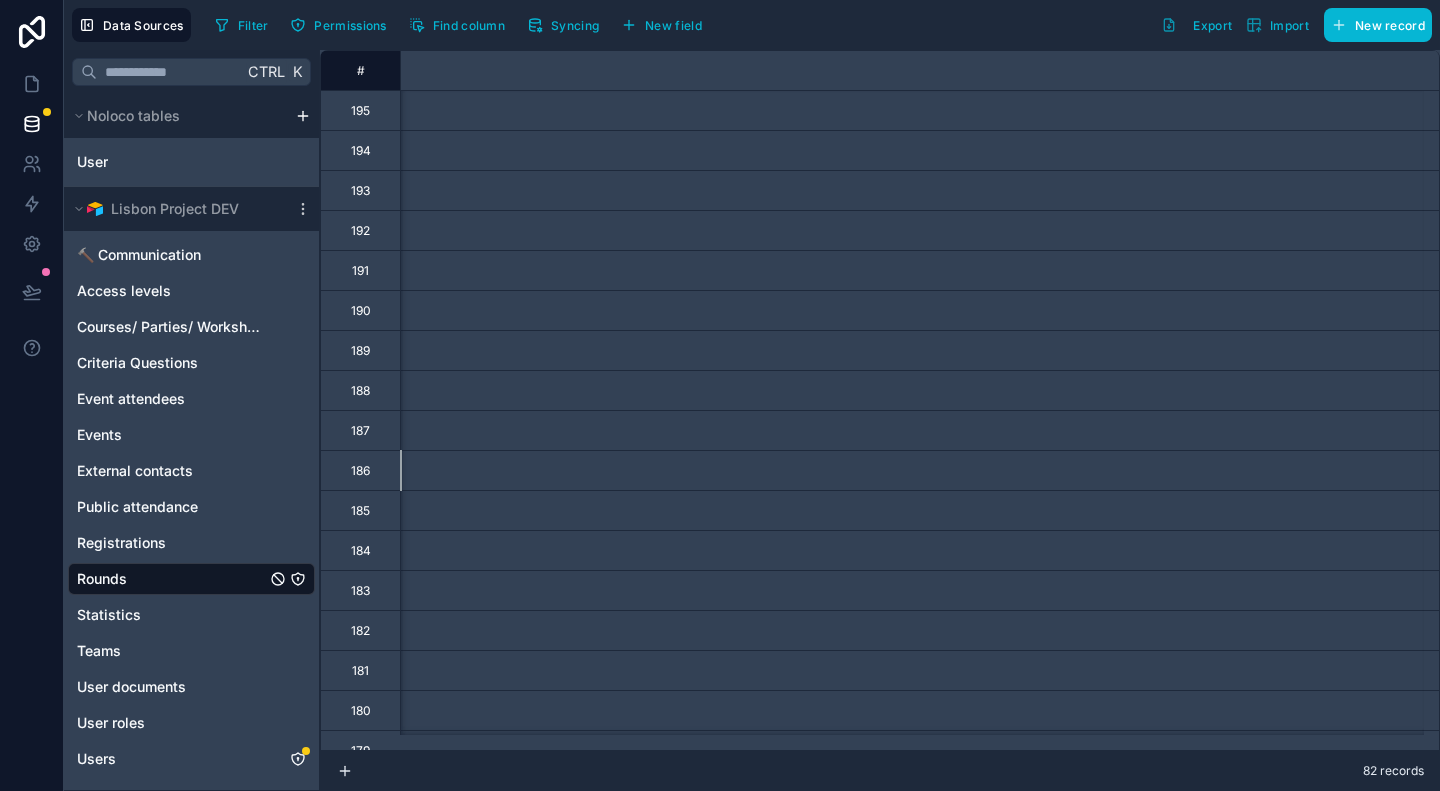 scroll, scrollTop: 0, scrollLeft: 6776, axis: horizontal 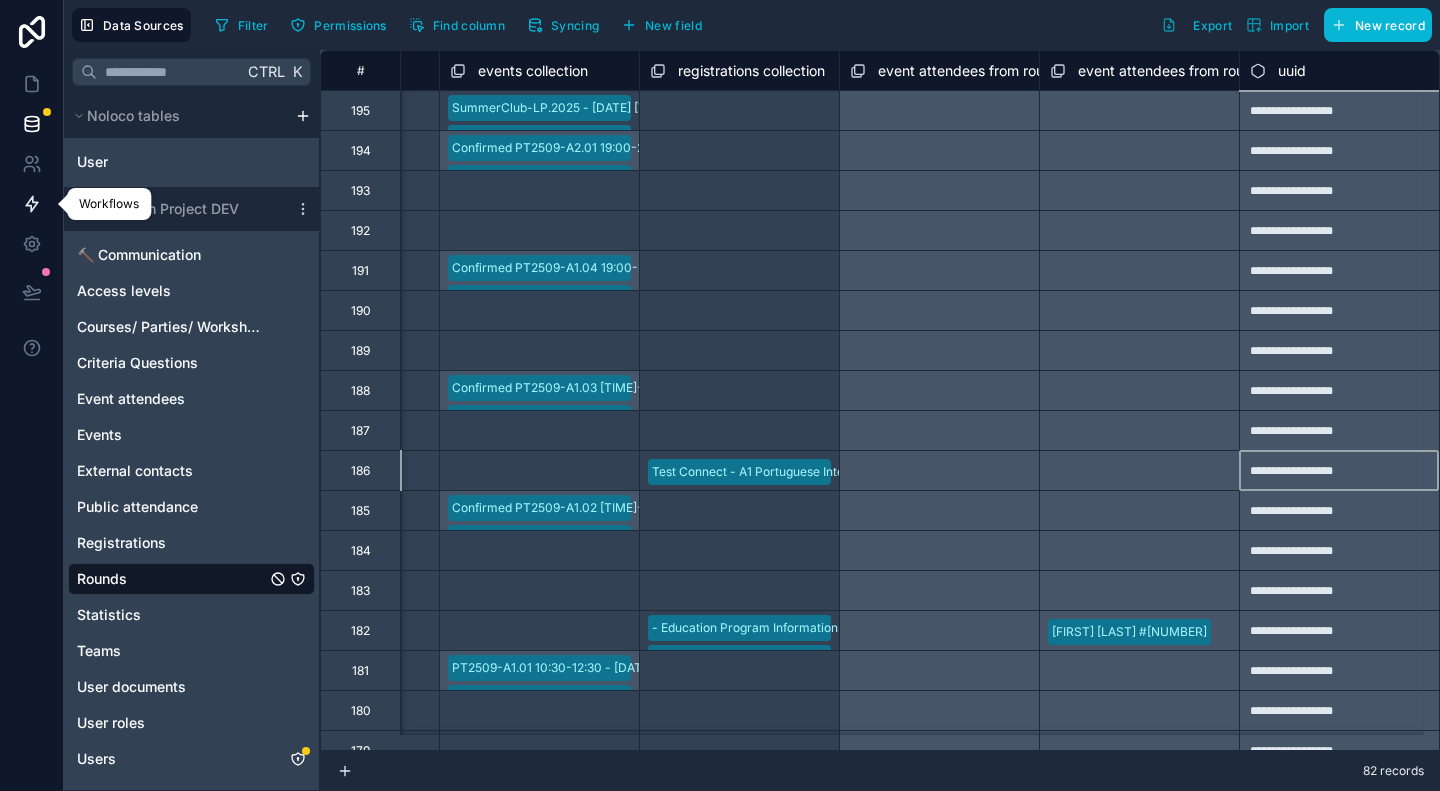 click 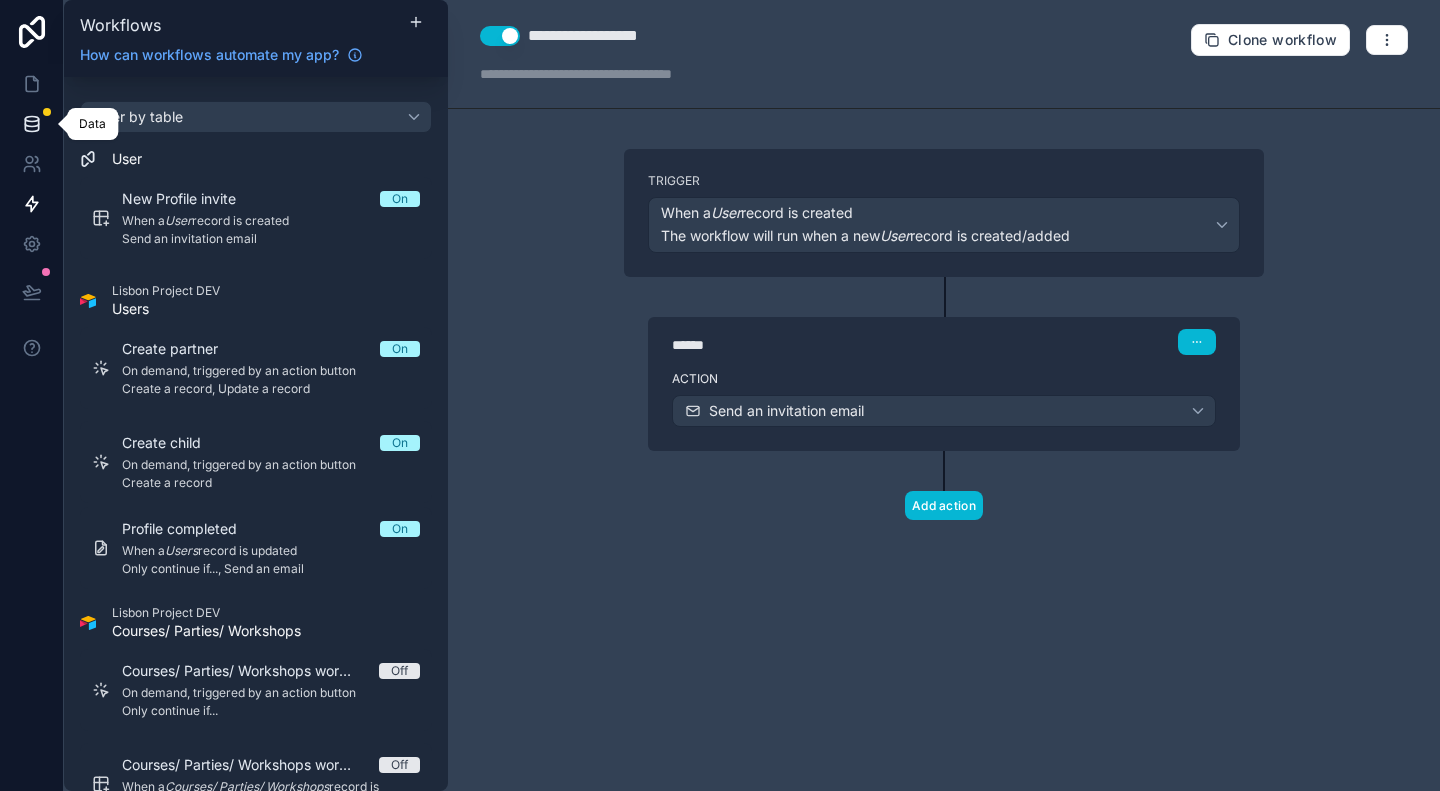 click 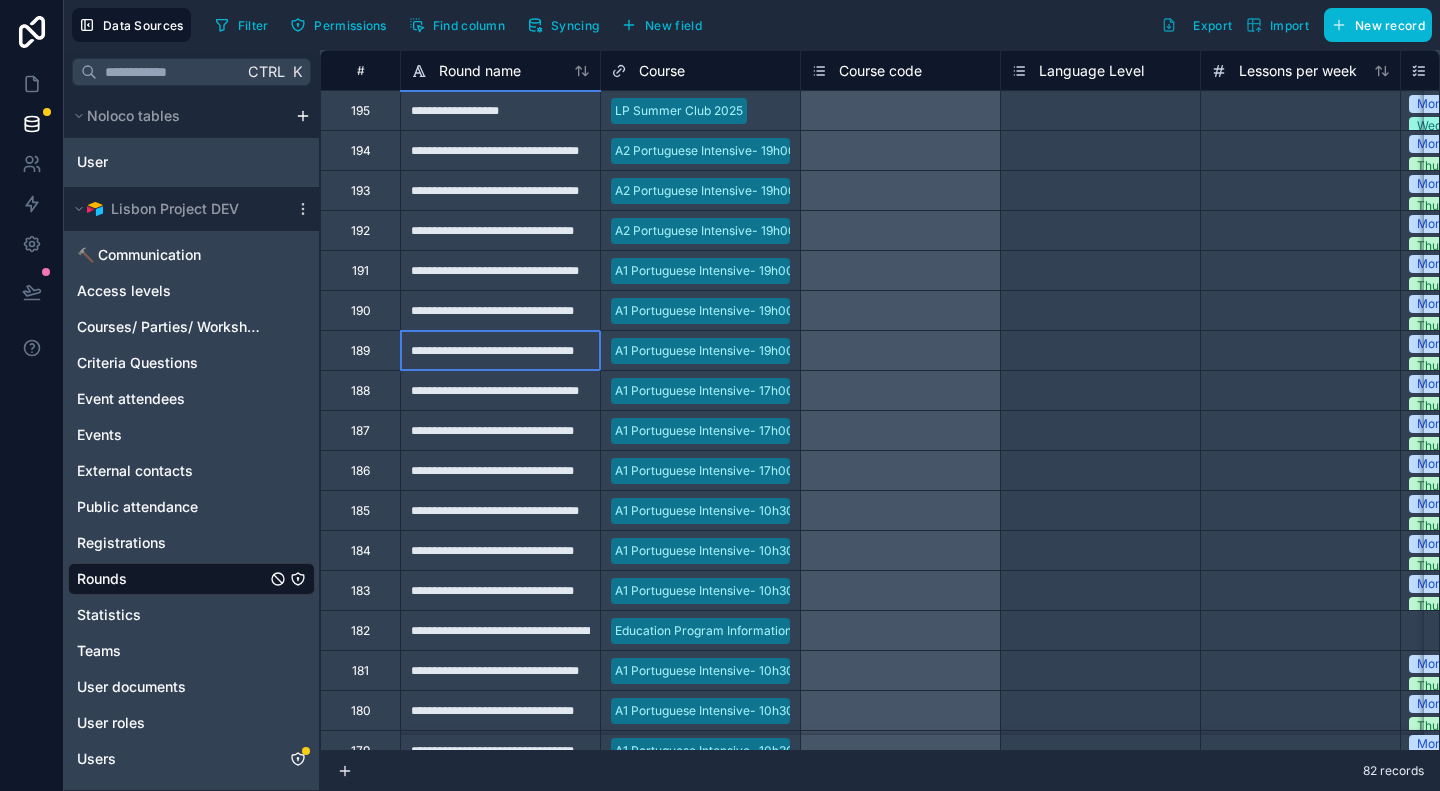 click on "**********" at bounding box center [500, 350] 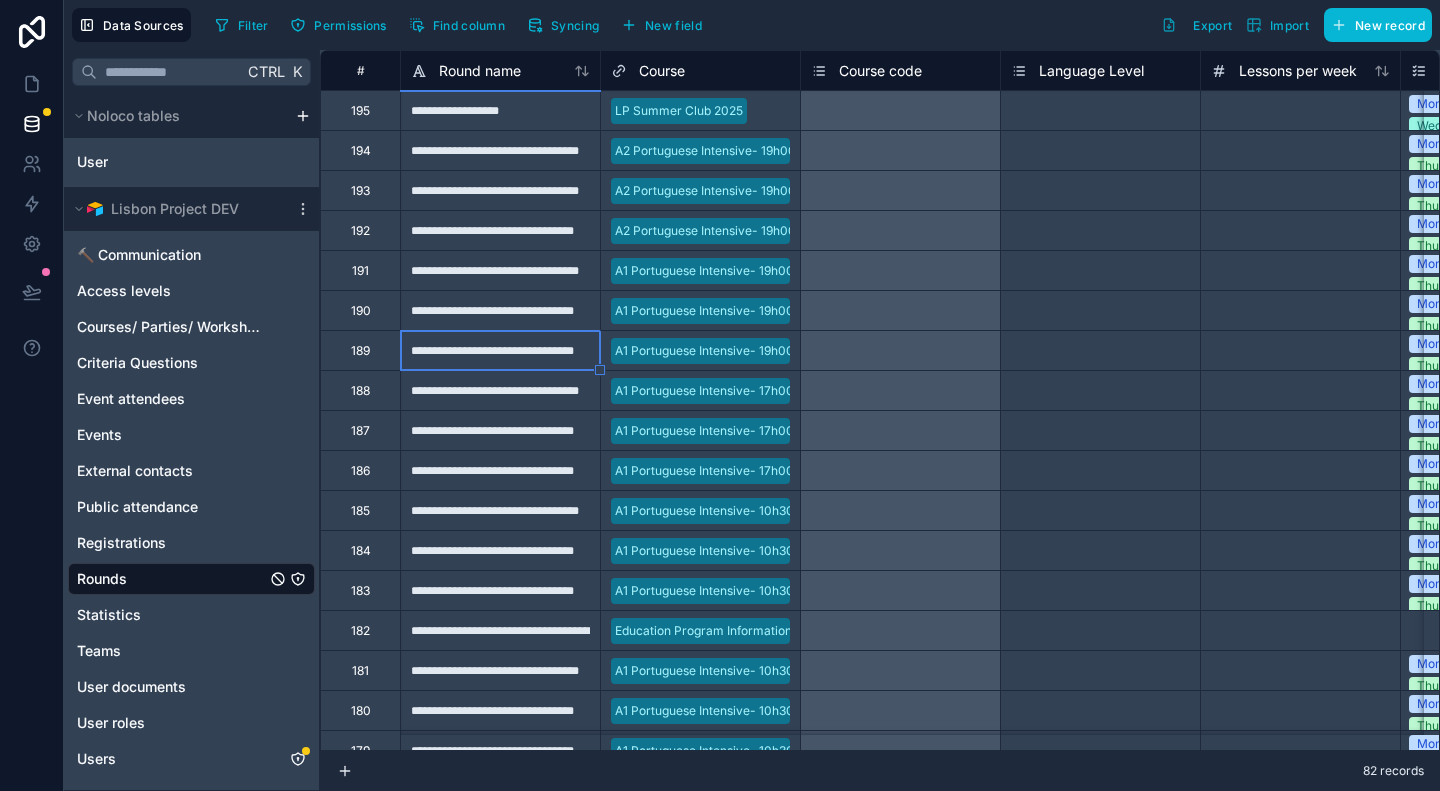 click on "**********" at bounding box center (500, 470) 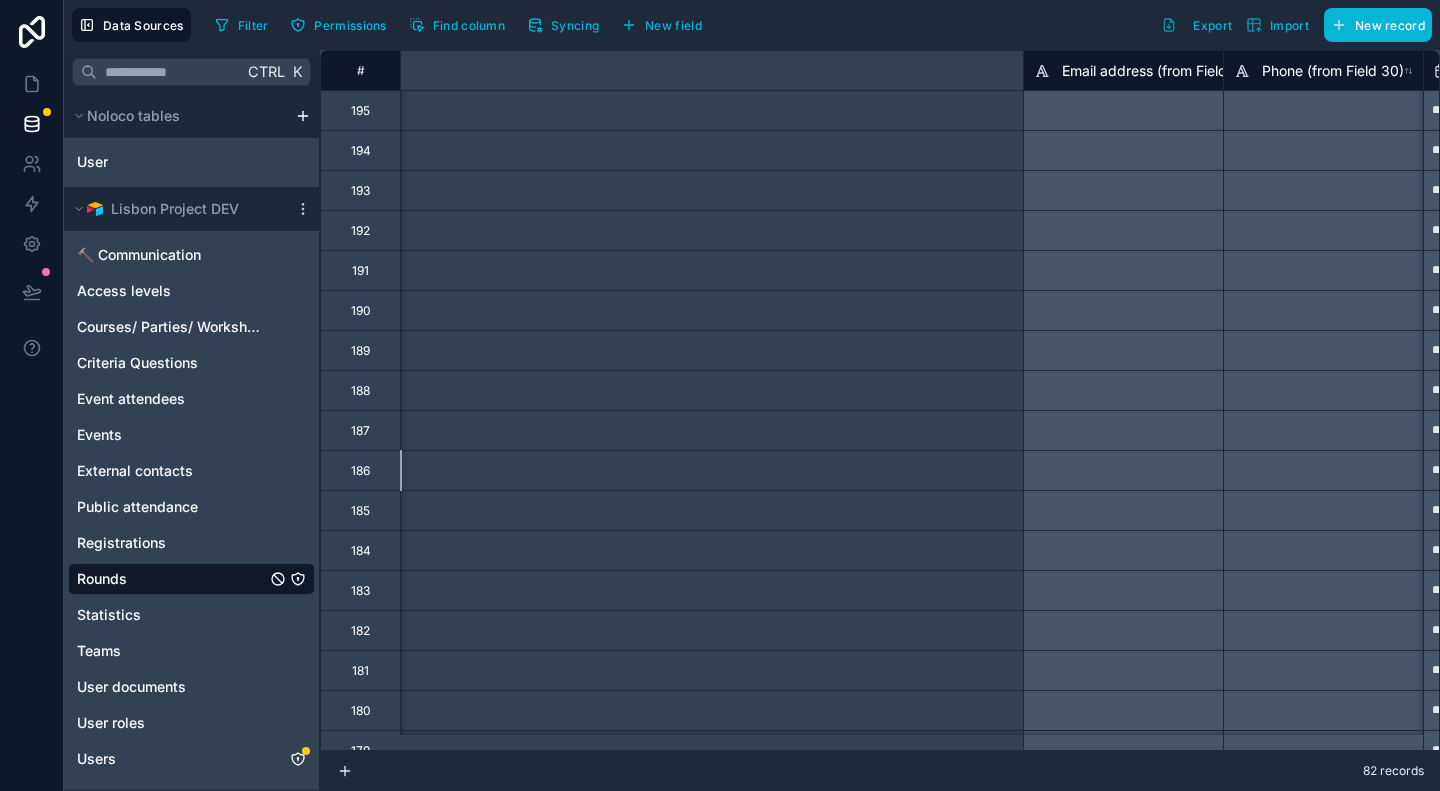 scroll, scrollTop: 0, scrollLeft: 6776, axis: horizontal 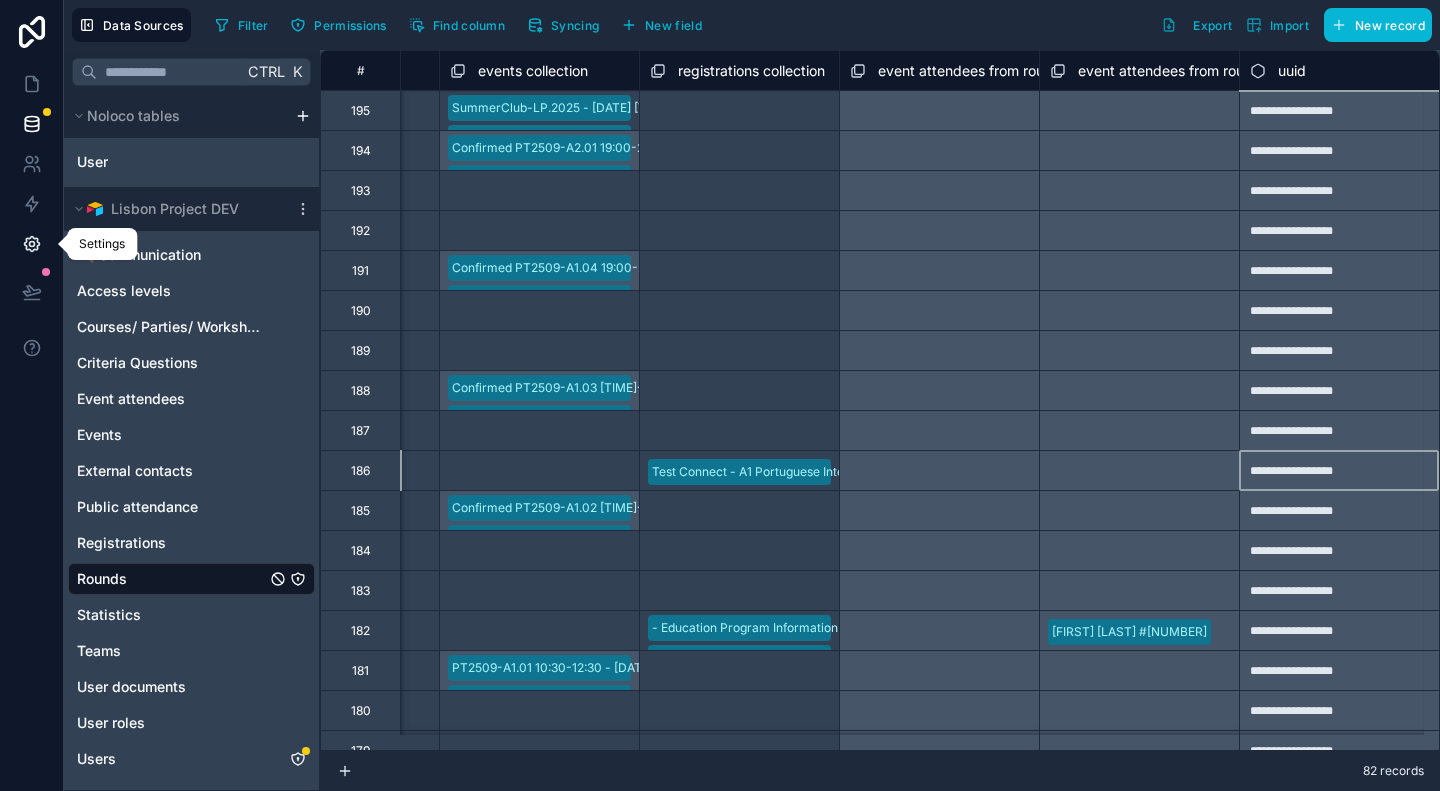click 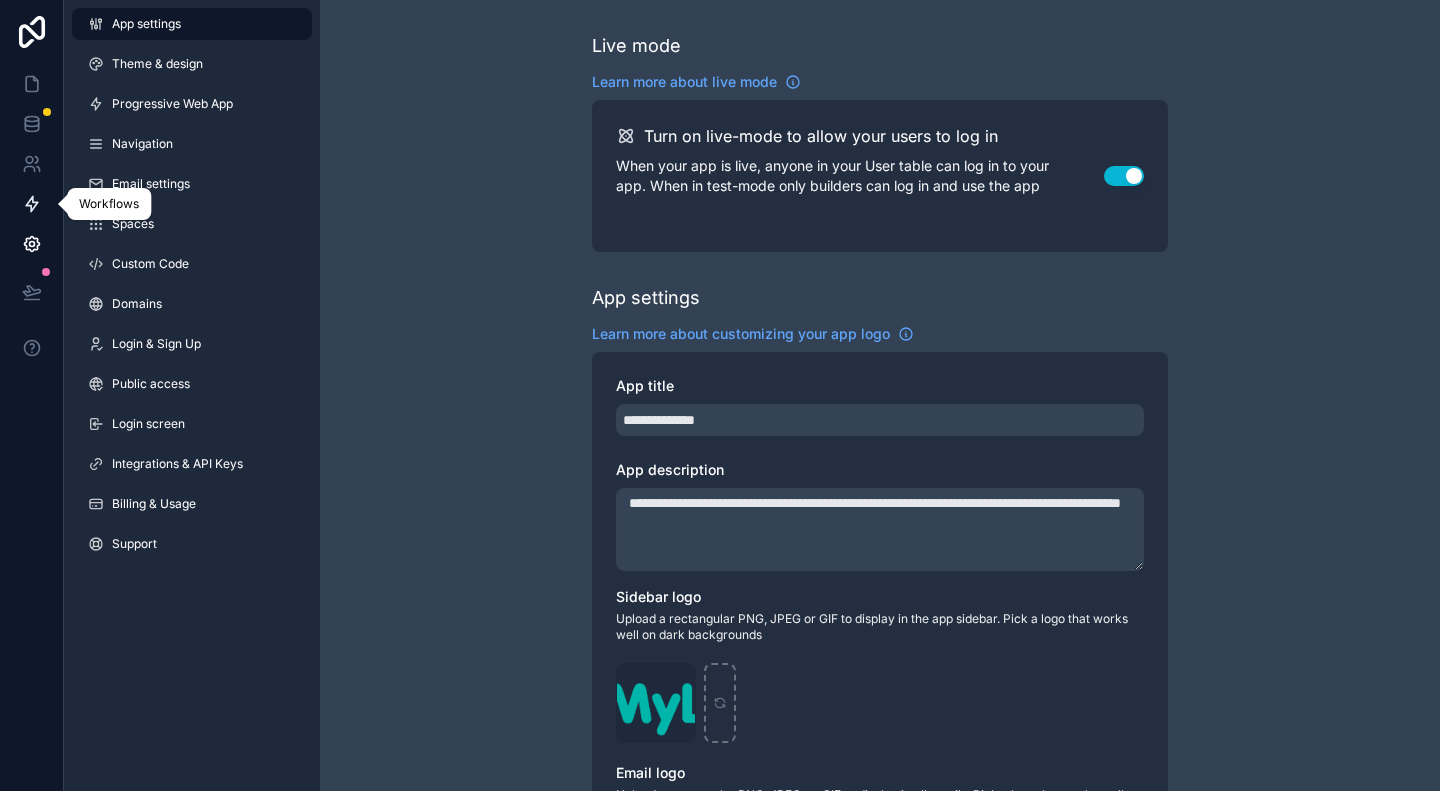 click 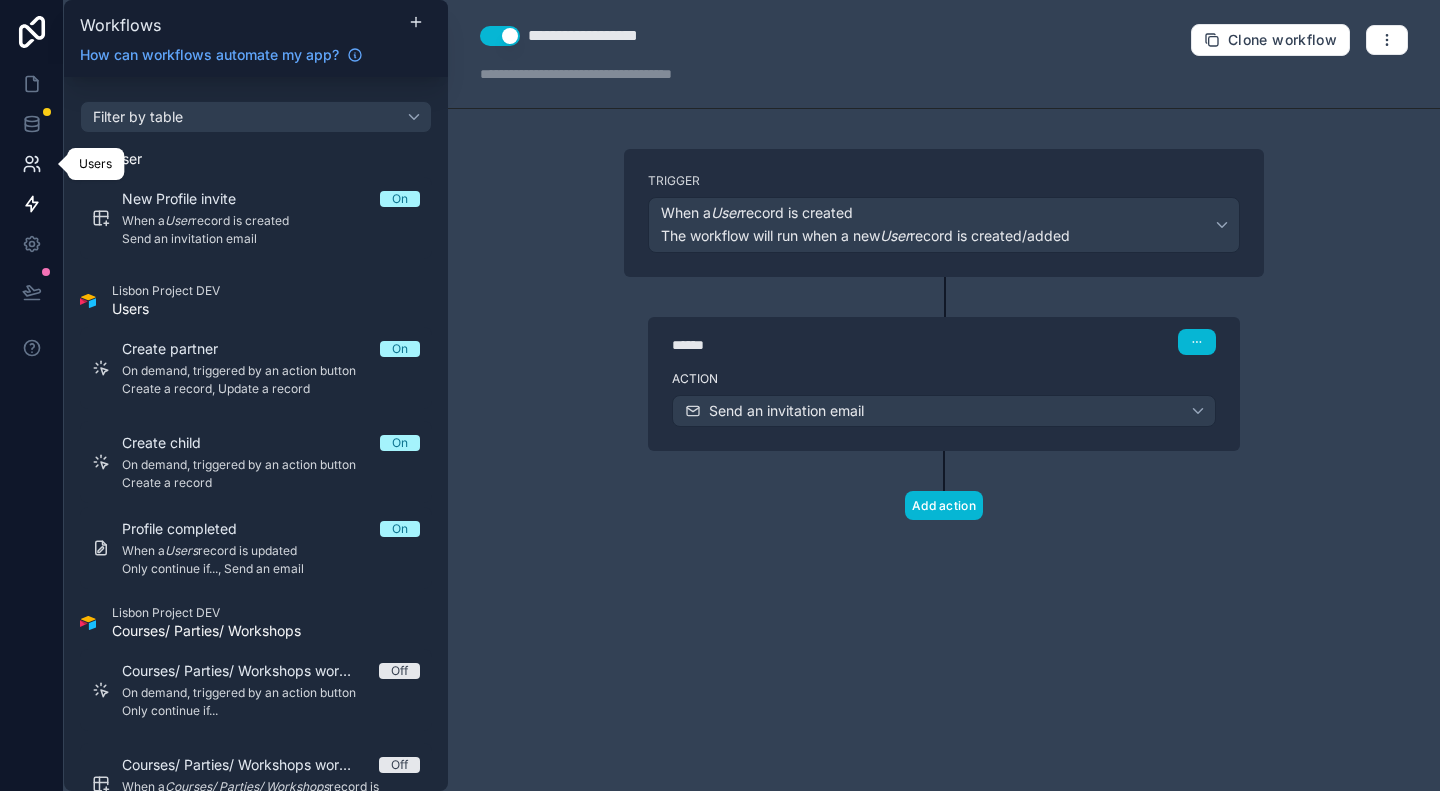 click 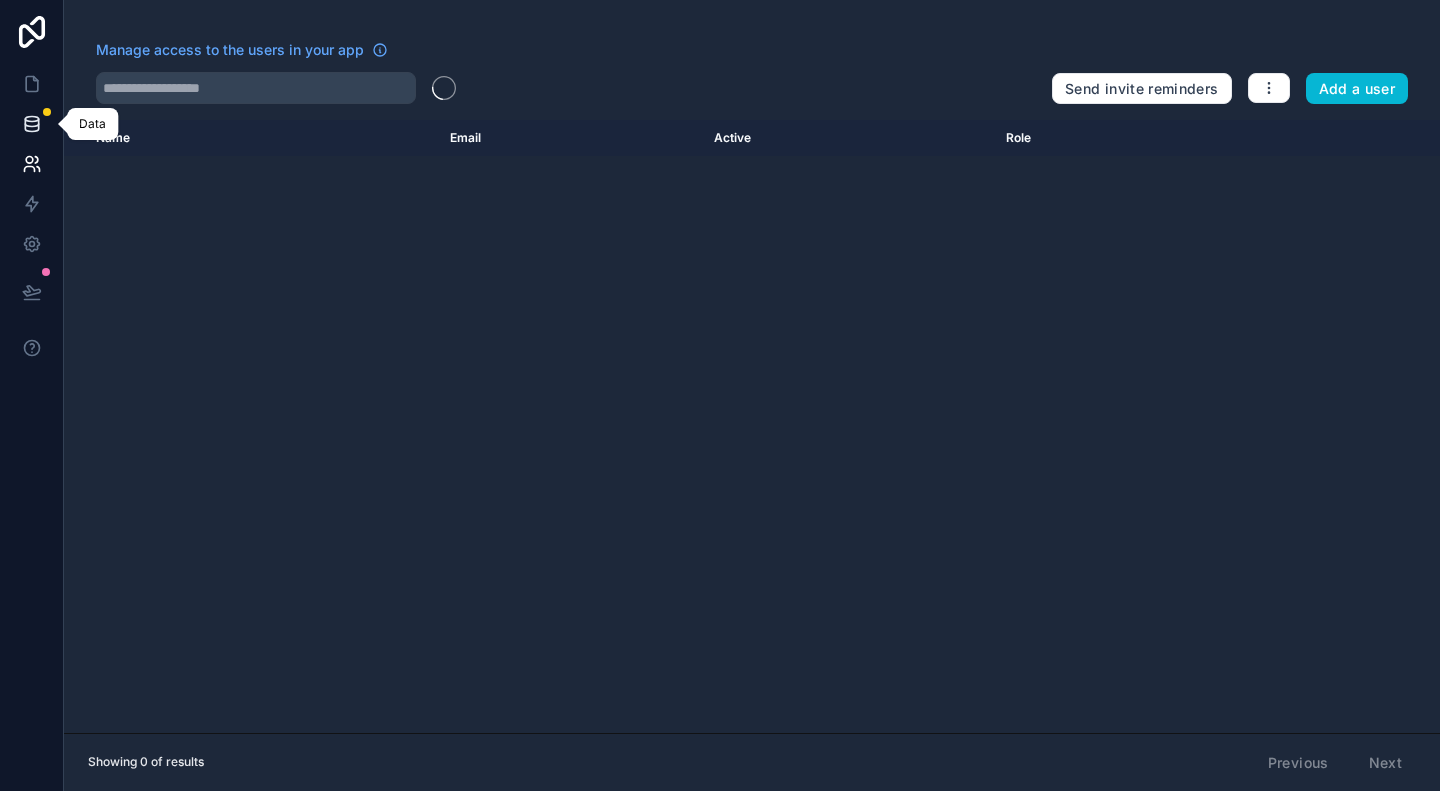 click 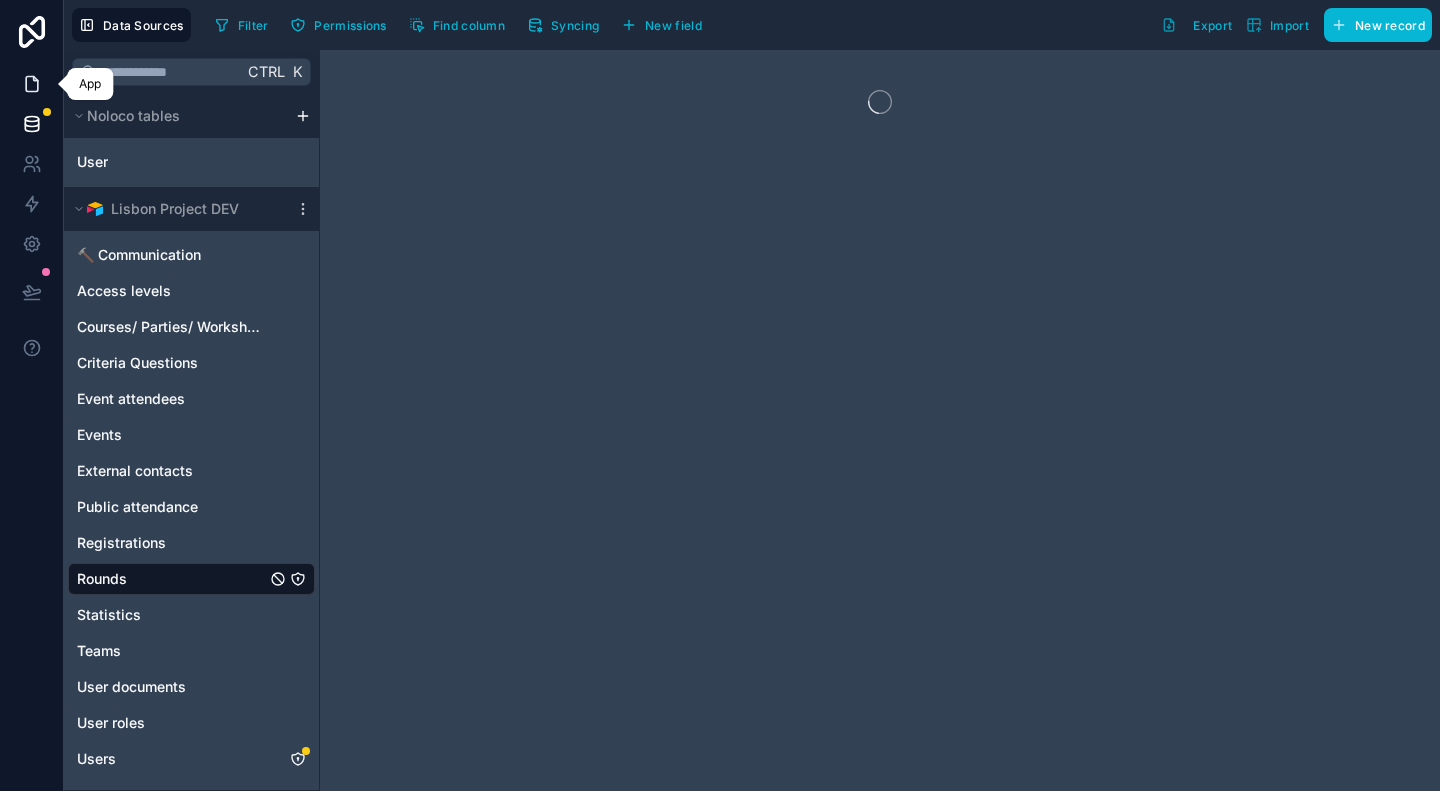 click 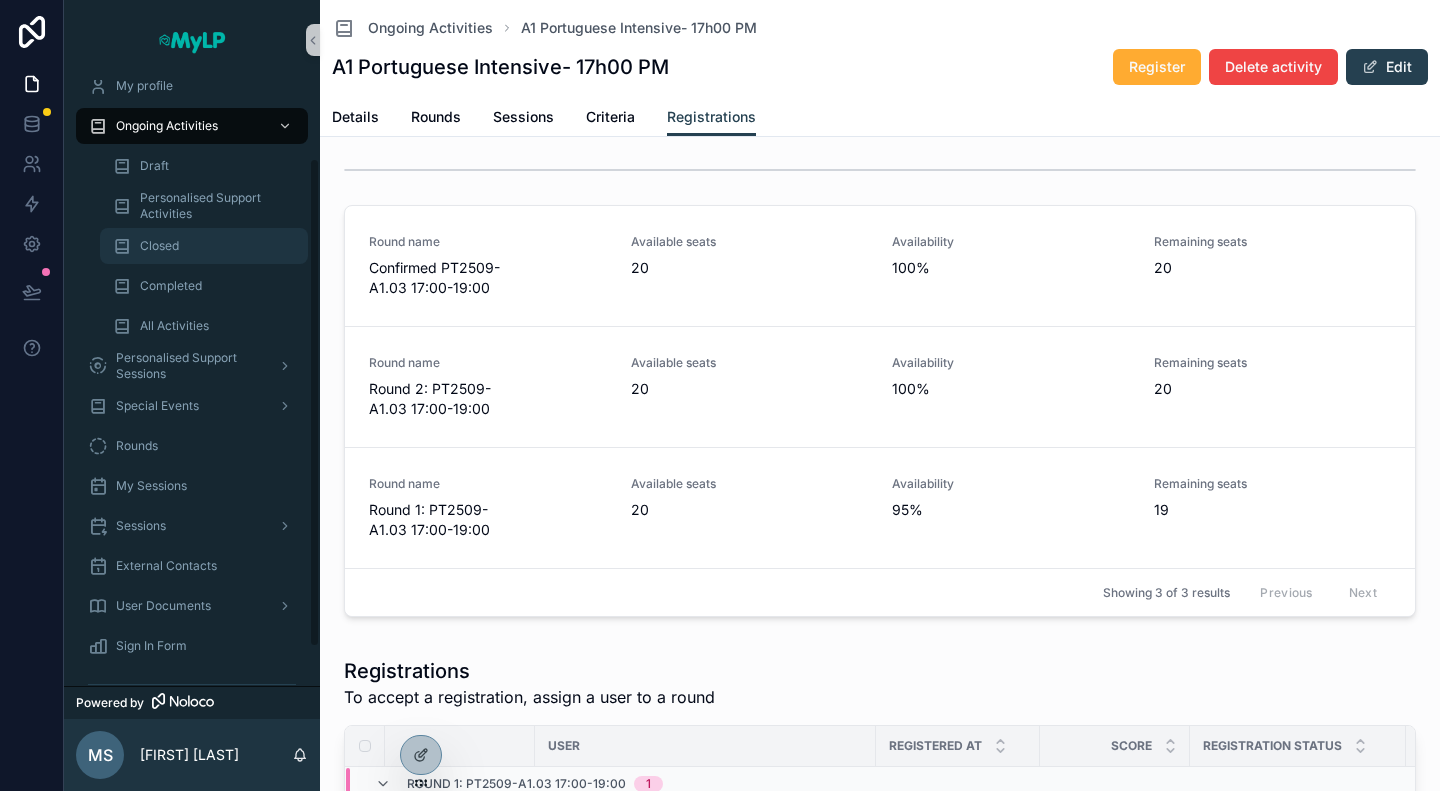 scroll, scrollTop: 0, scrollLeft: 0, axis: both 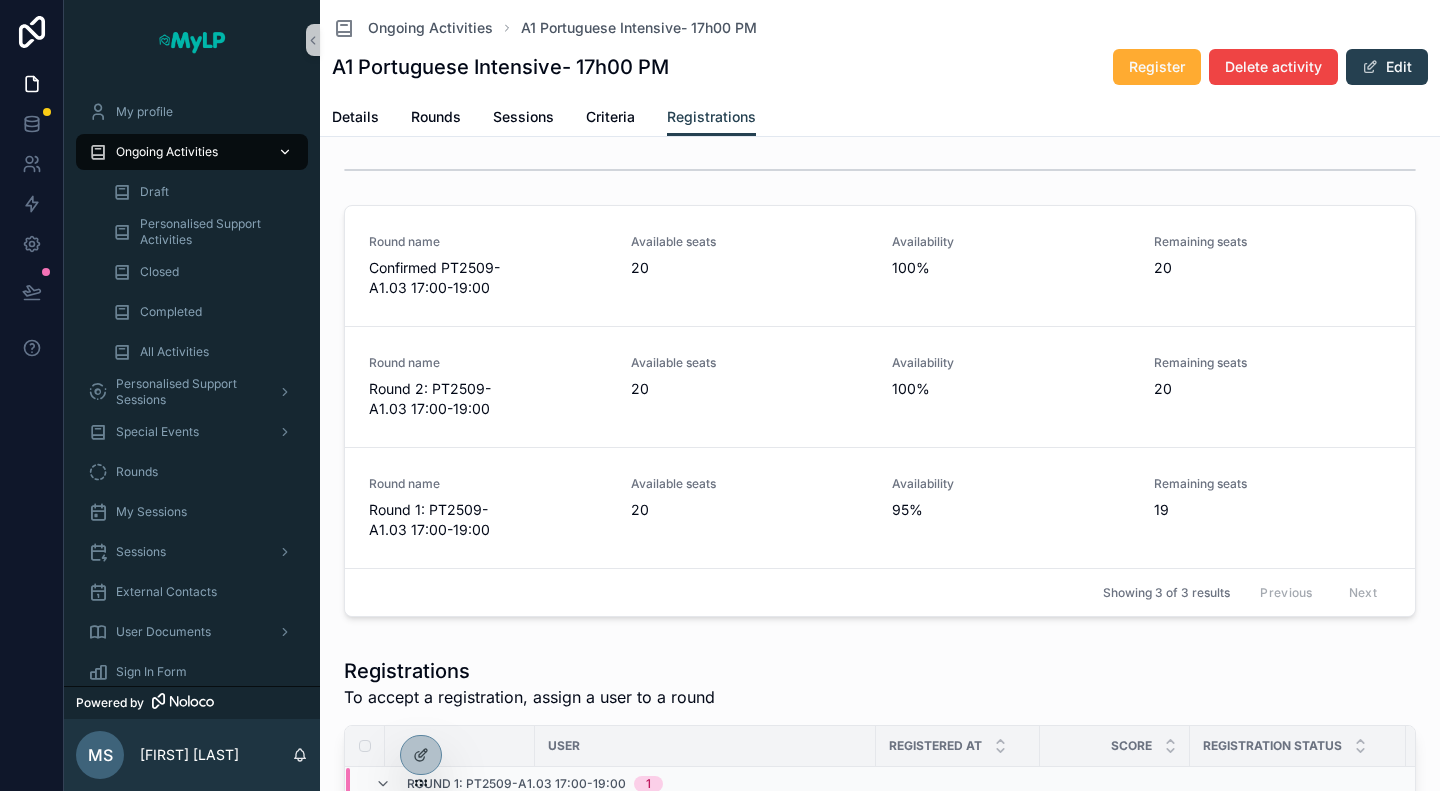 click on "Ongoing Activities" at bounding box center [192, 152] 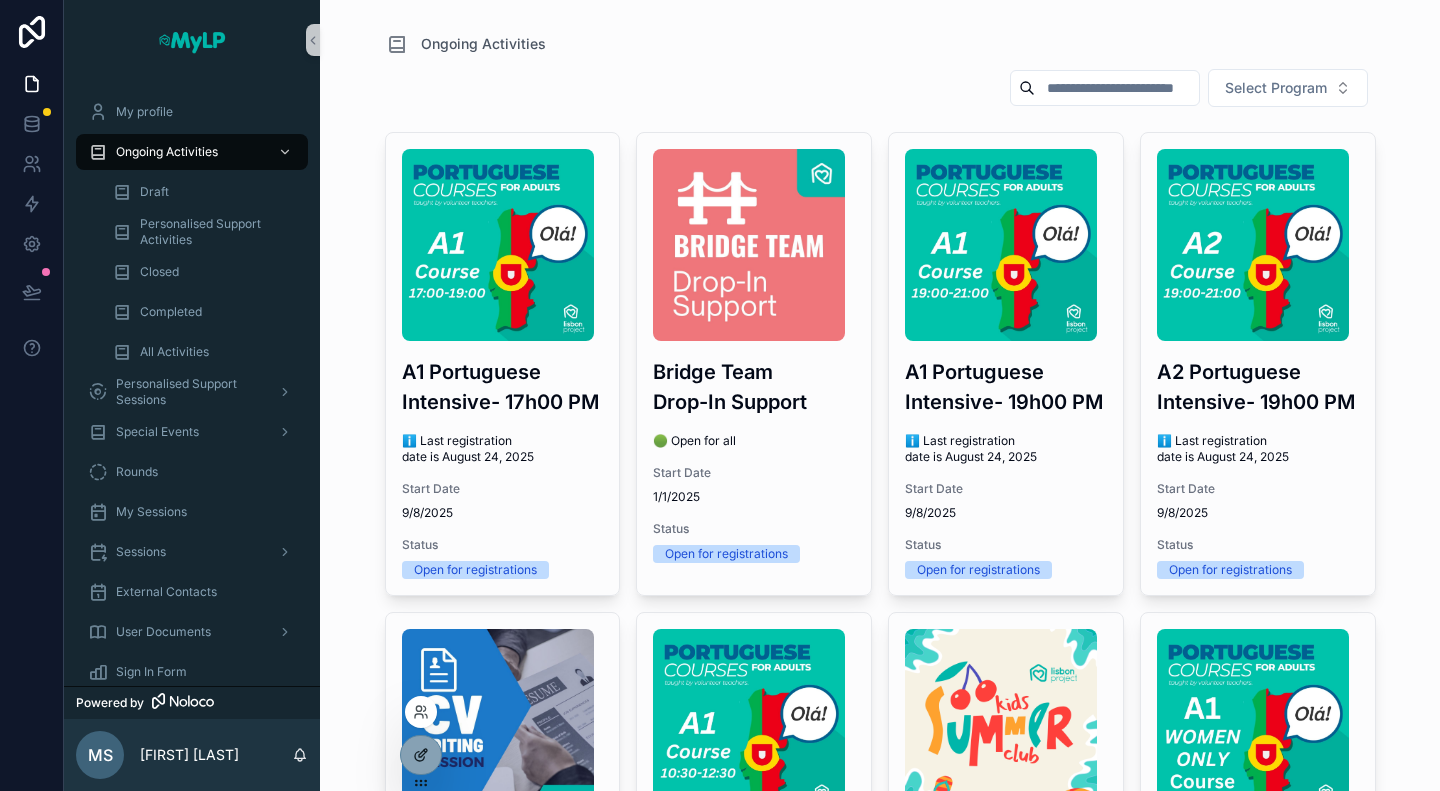 click 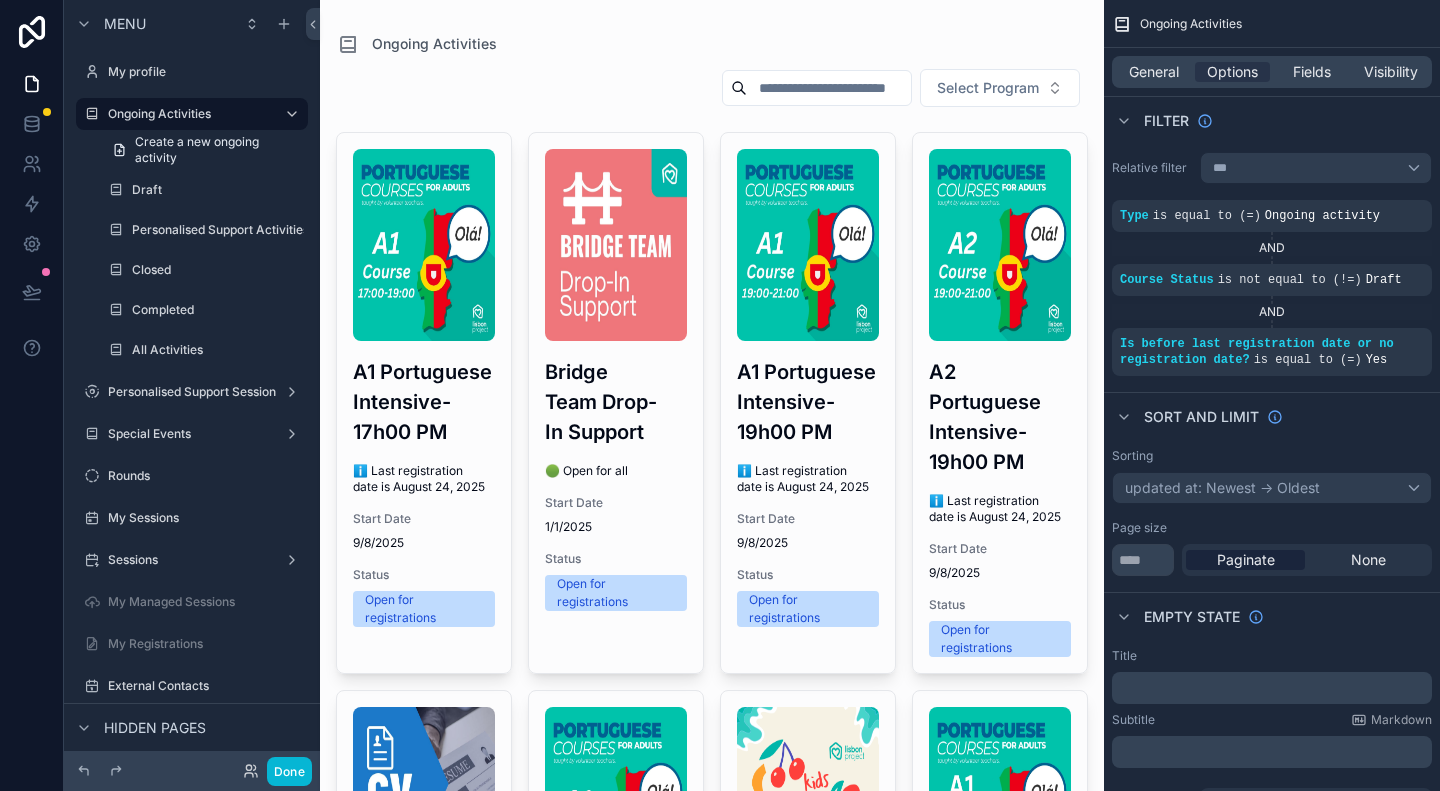 click at bounding box center (712, 1498) 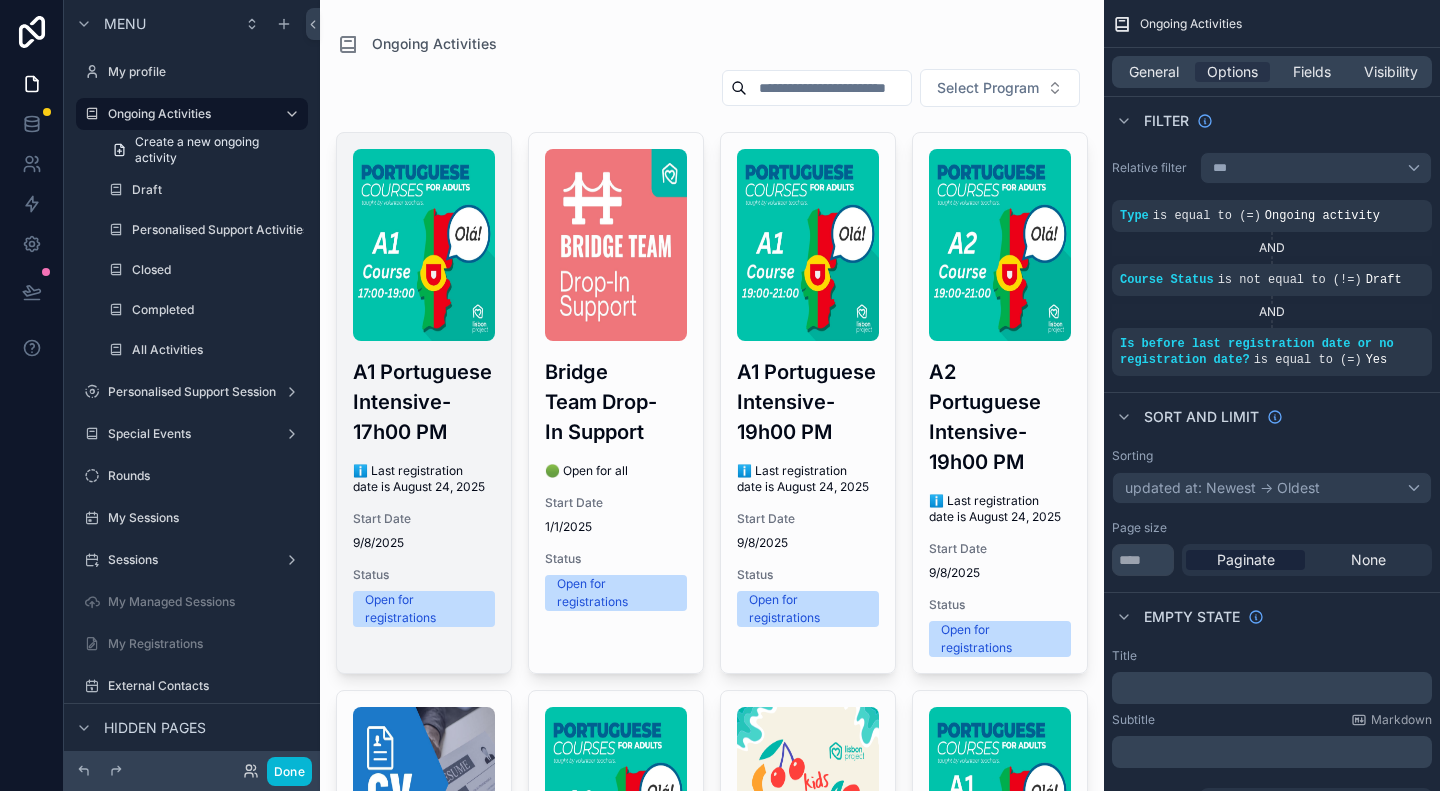 click at bounding box center (424, 245) 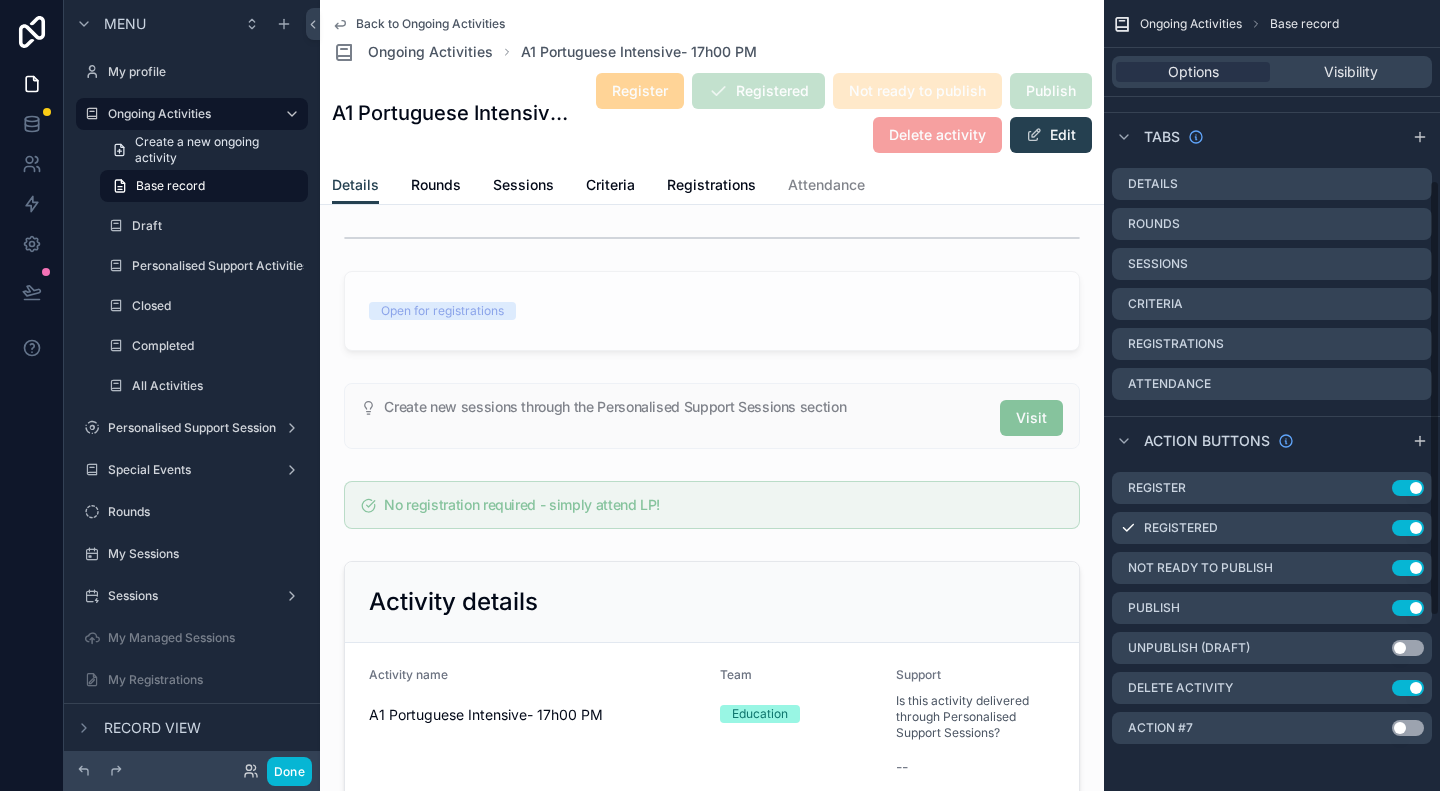 scroll, scrollTop: 0, scrollLeft: 0, axis: both 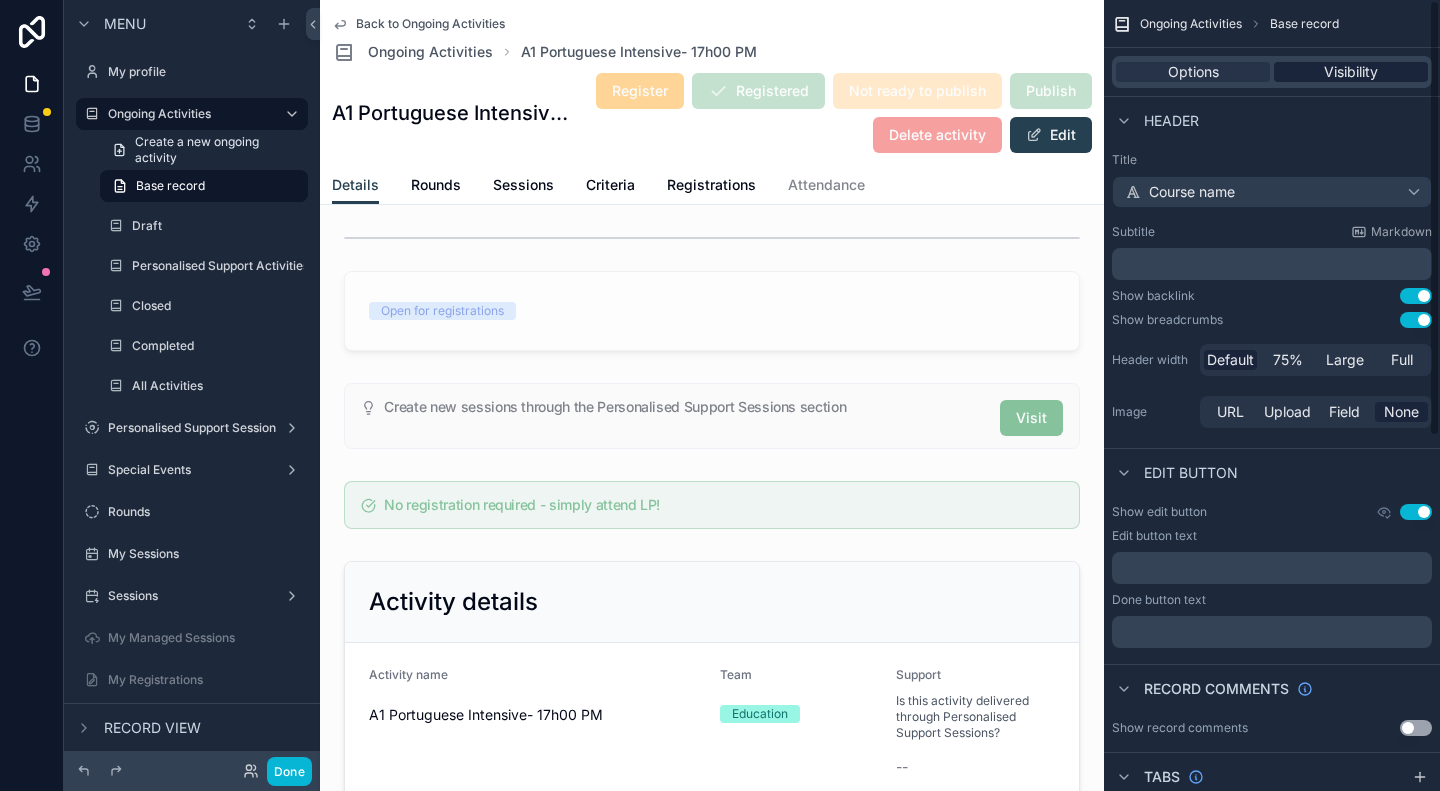 click on "Visibility" at bounding box center [1351, 72] 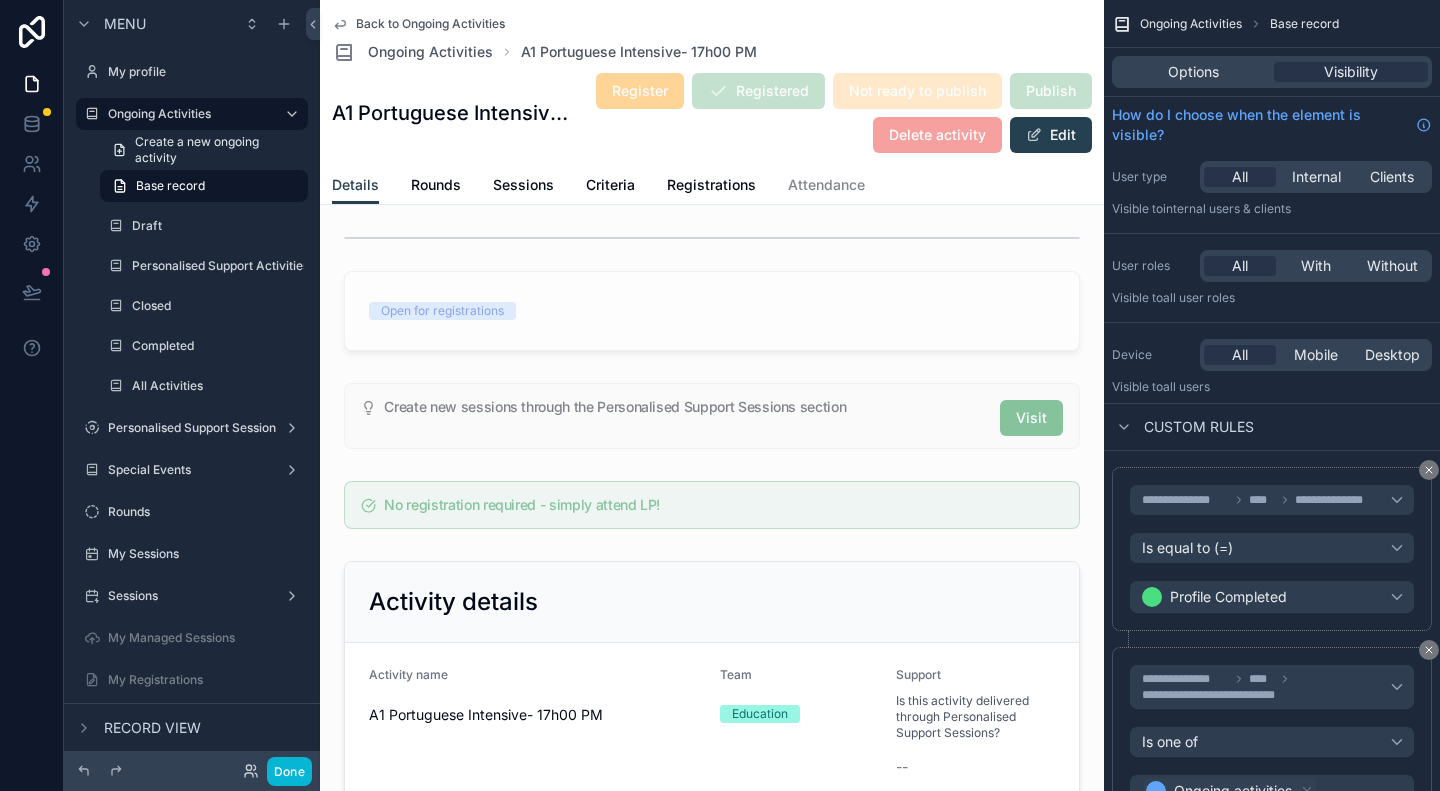 click on "Options Visibility" at bounding box center (1272, 72) 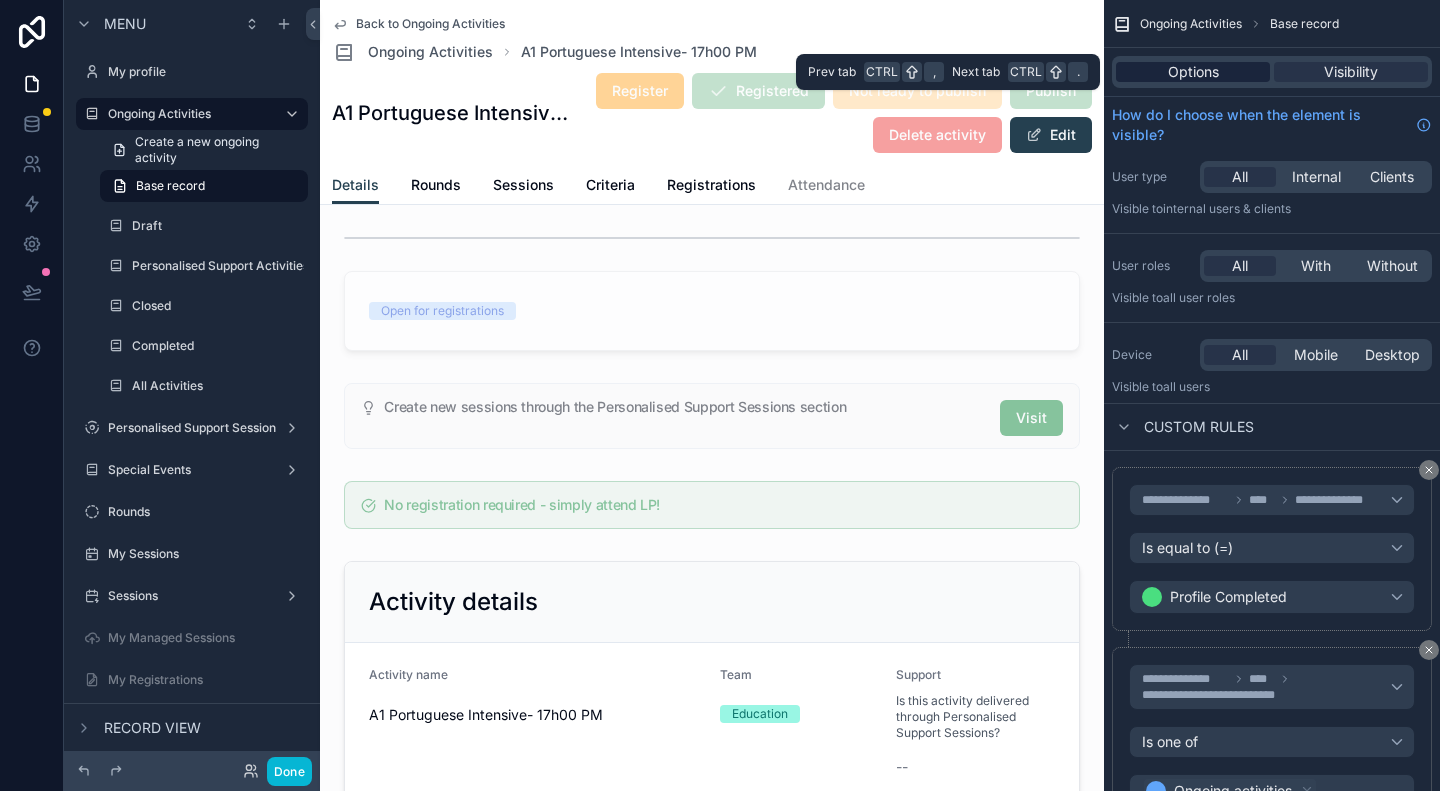 click on "Options" at bounding box center [1193, 72] 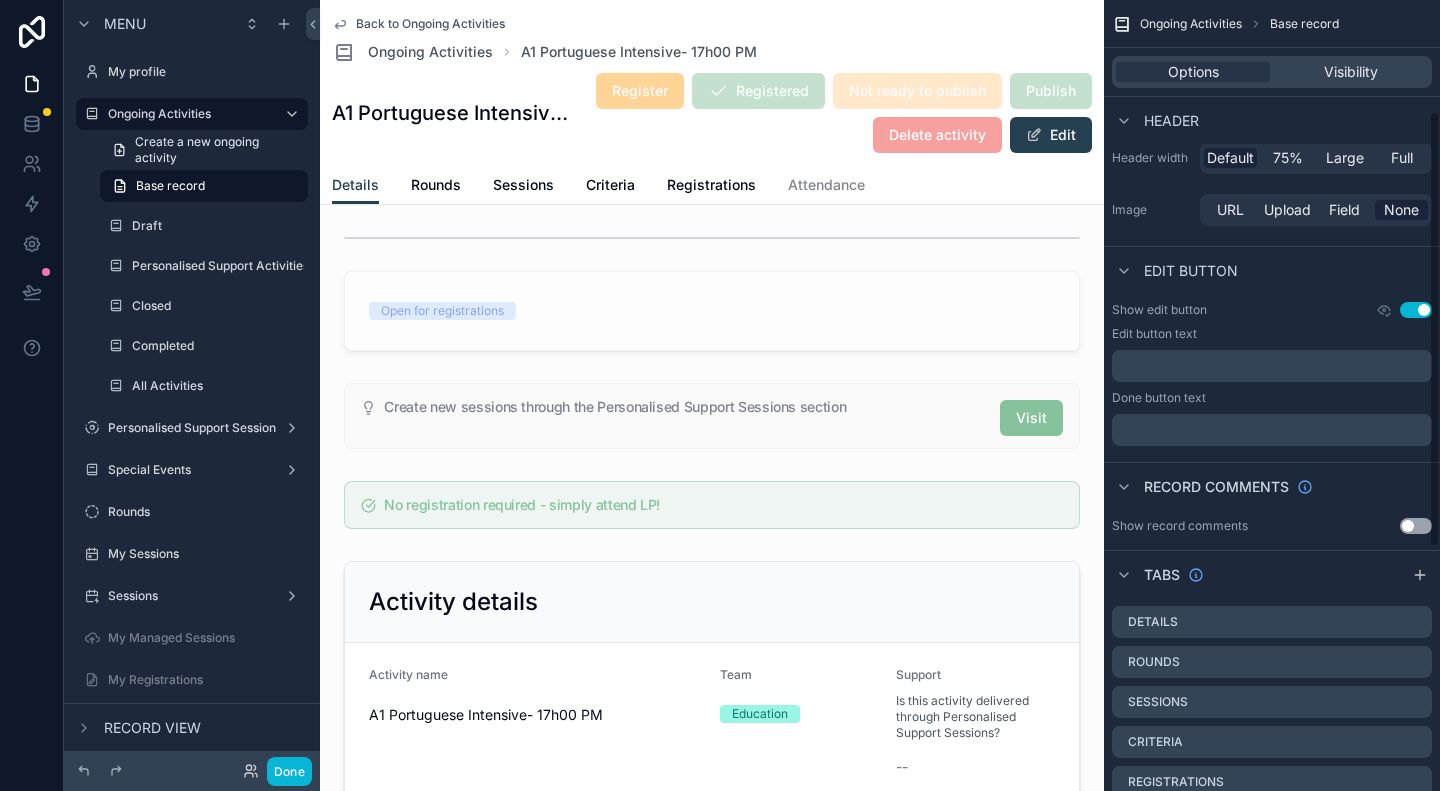 scroll, scrollTop: 0, scrollLeft: 0, axis: both 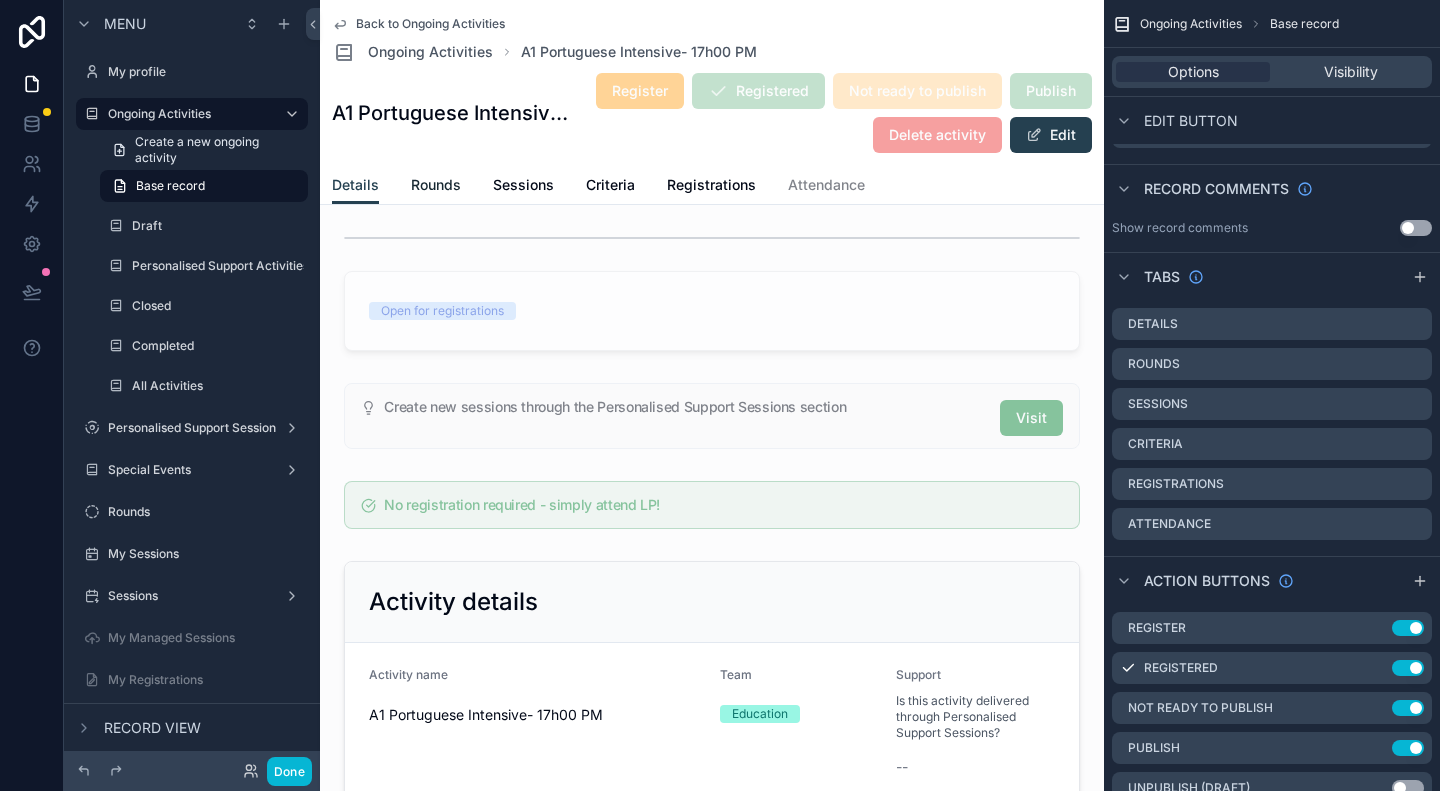 click on "Rounds" at bounding box center (436, 185) 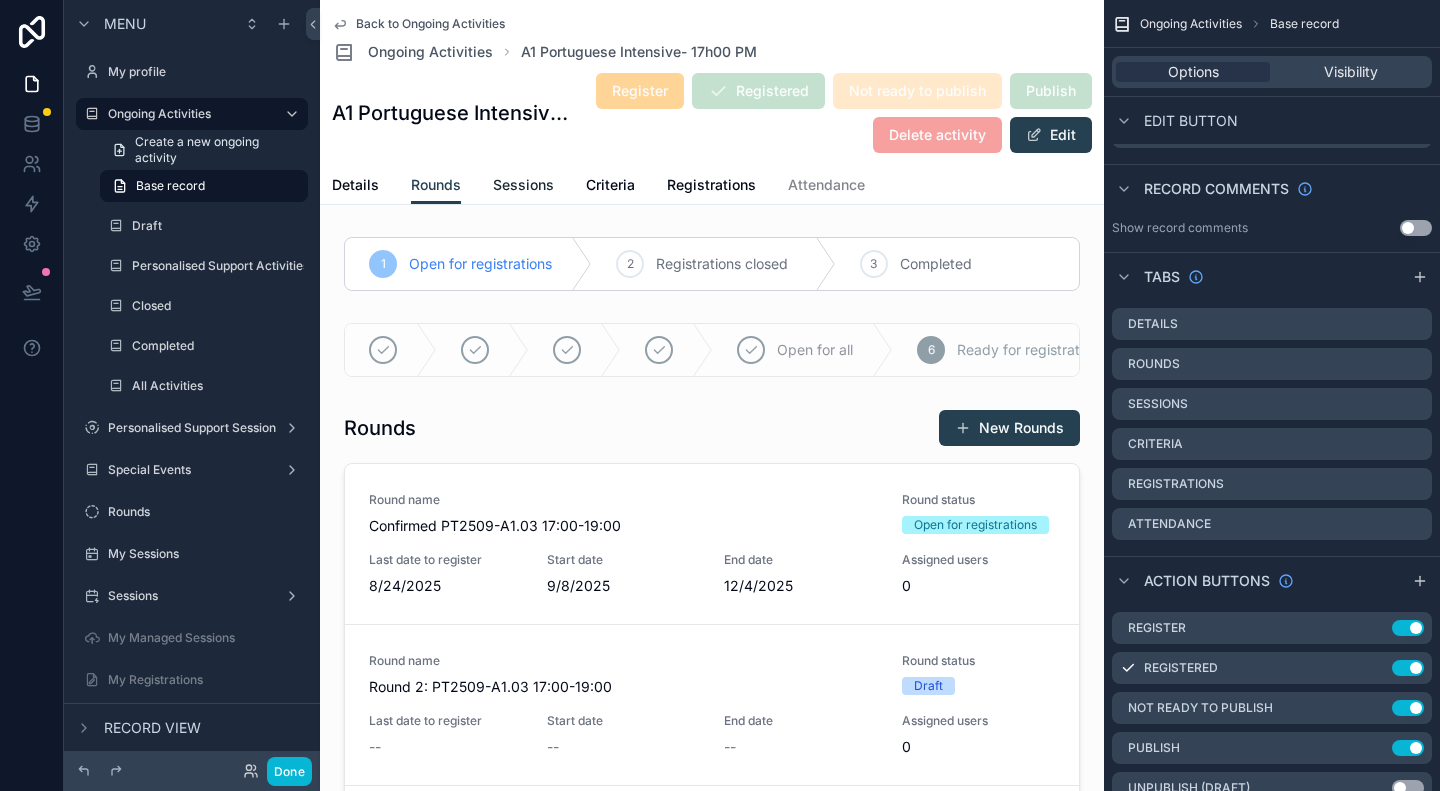 click on "Sessions" at bounding box center [523, 185] 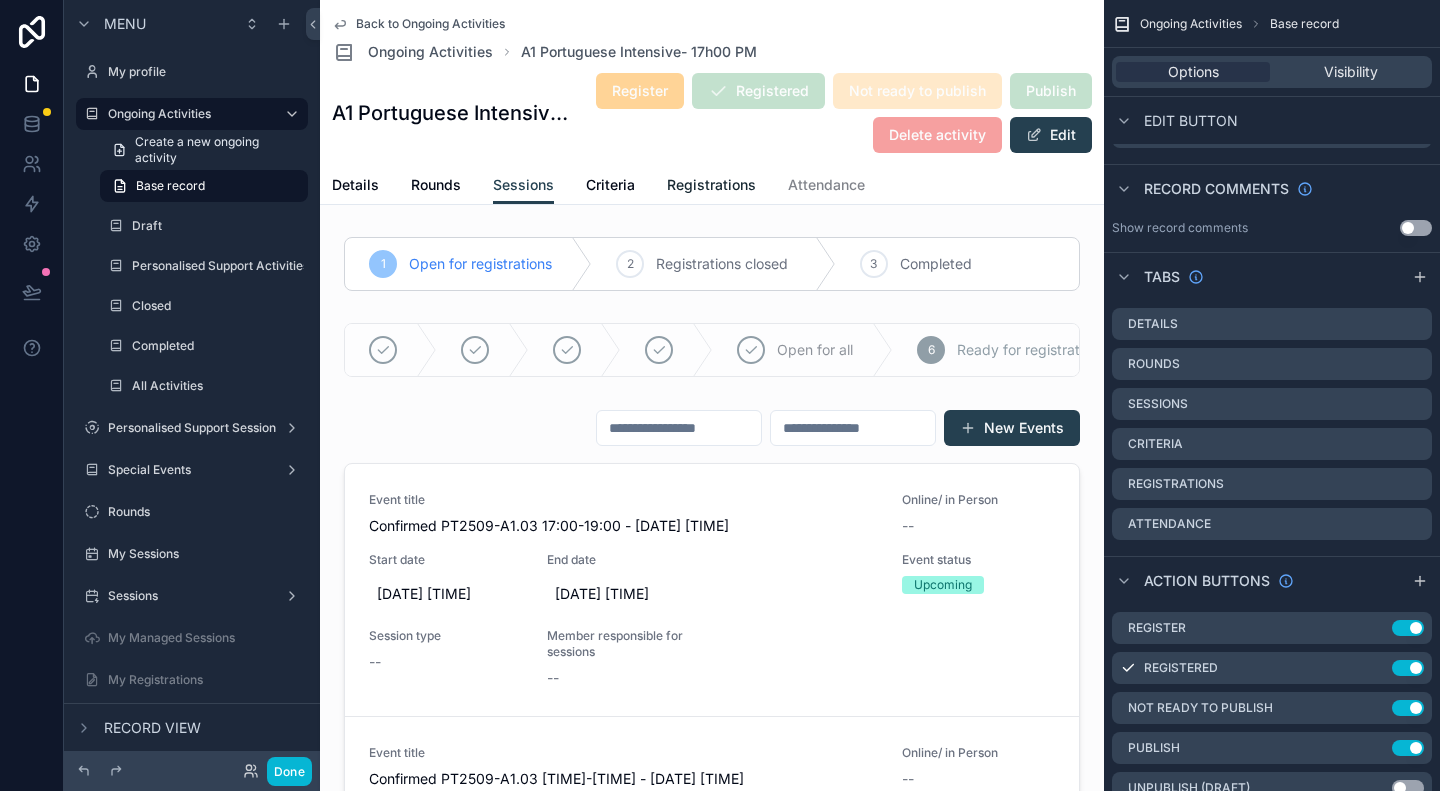 click on "Registrations" at bounding box center (711, 185) 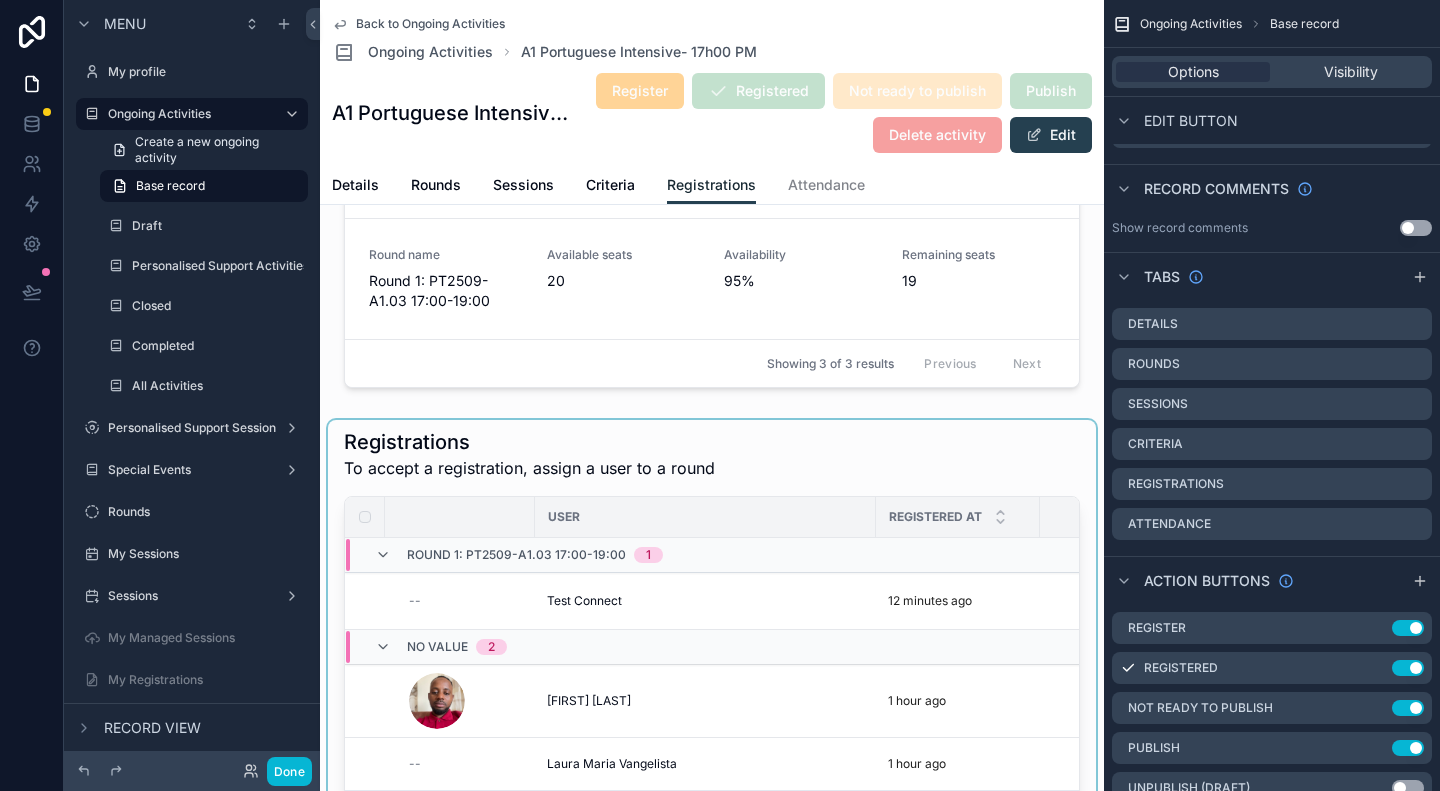 scroll, scrollTop: 400, scrollLeft: 0, axis: vertical 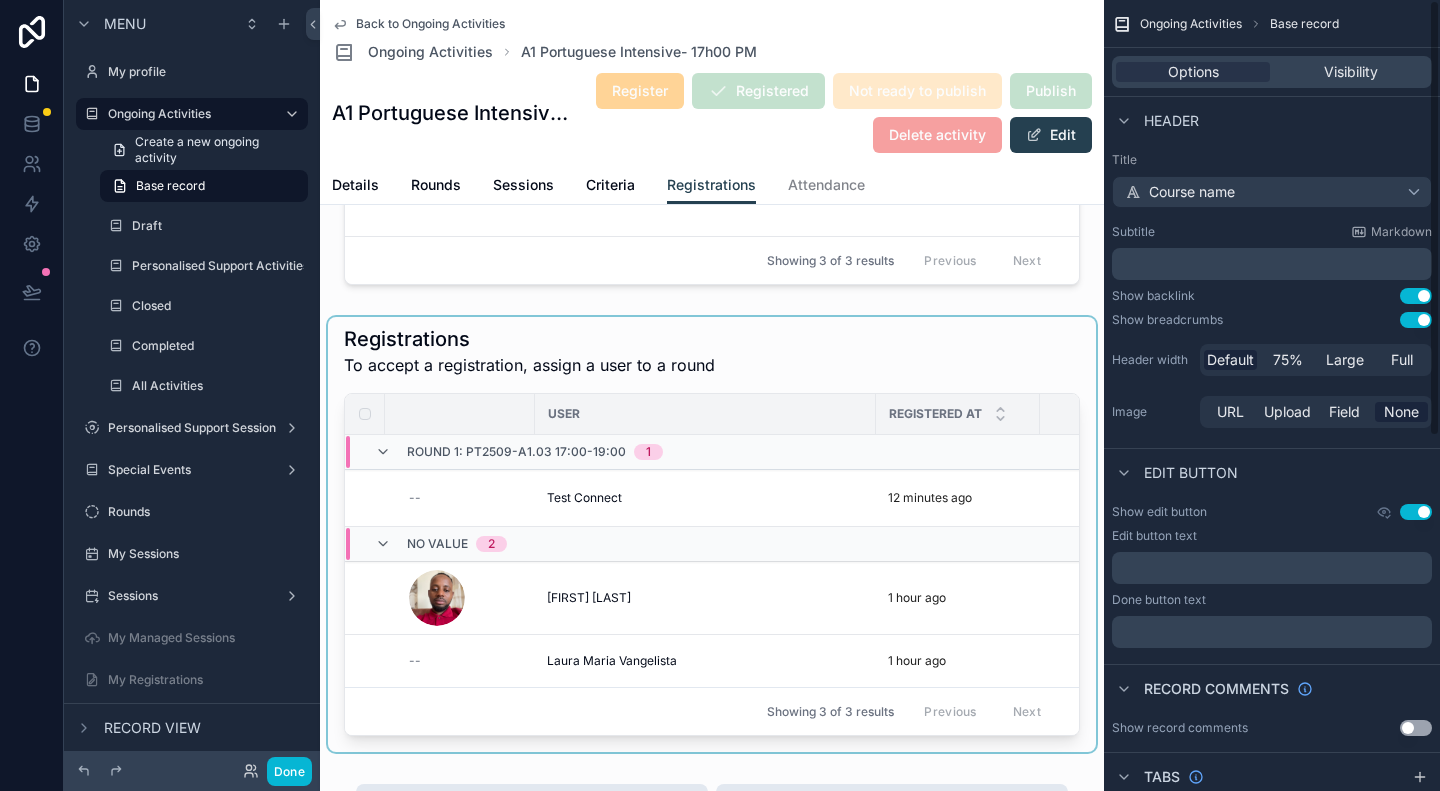 click at bounding box center [712, 534] 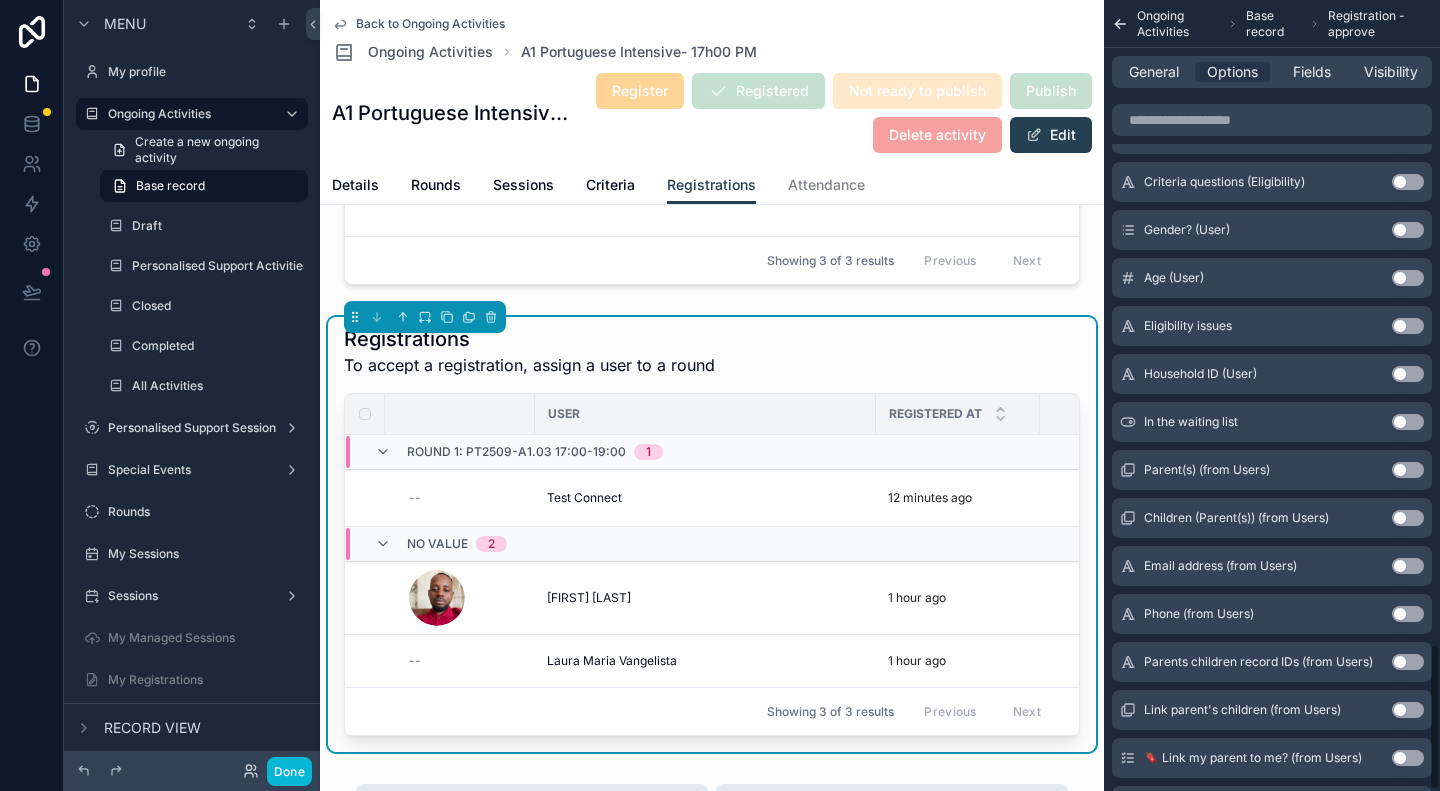 scroll, scrollTop: 3475, scrollLeft: 0, axis: vertical 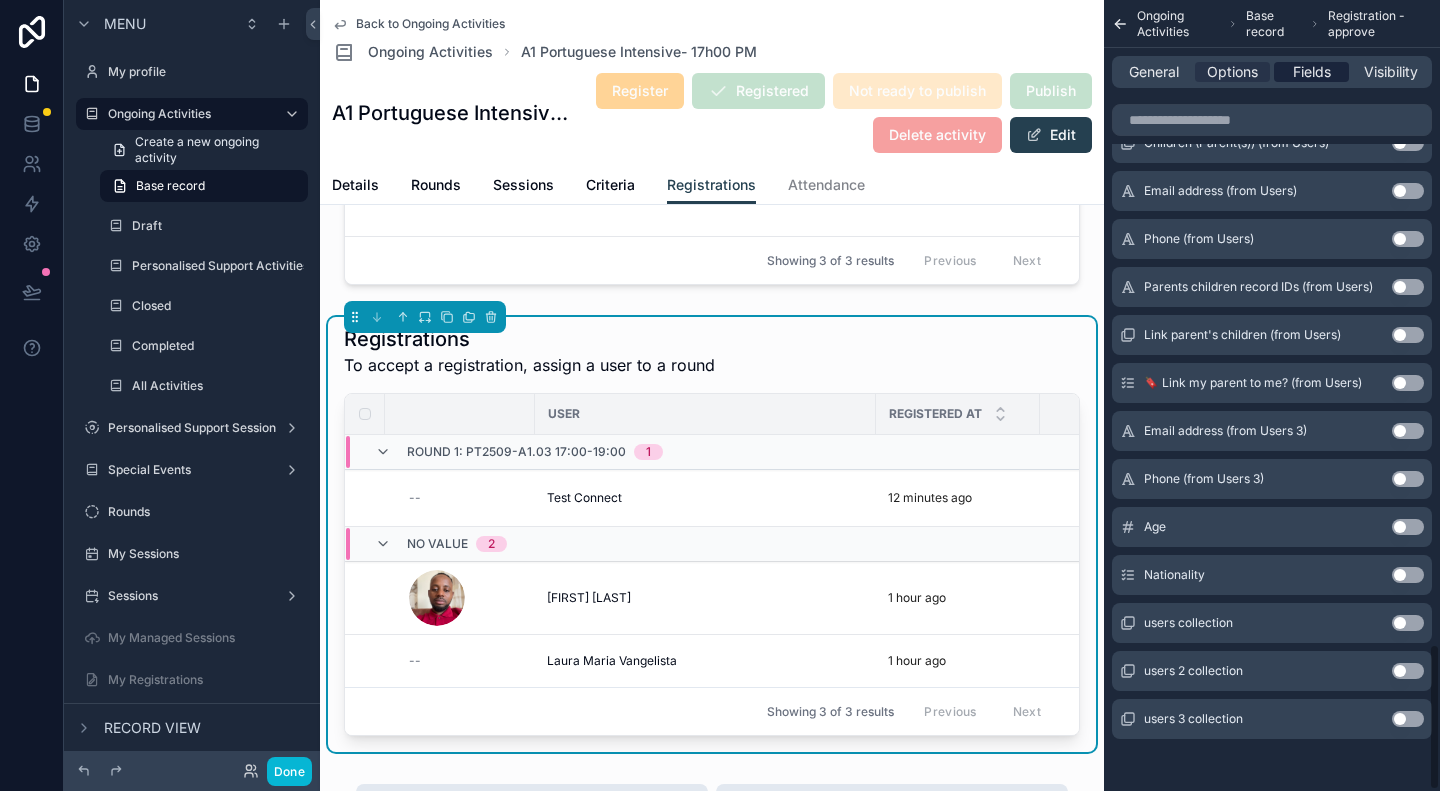 click on "Fields" at bounding box center (1312, 72) 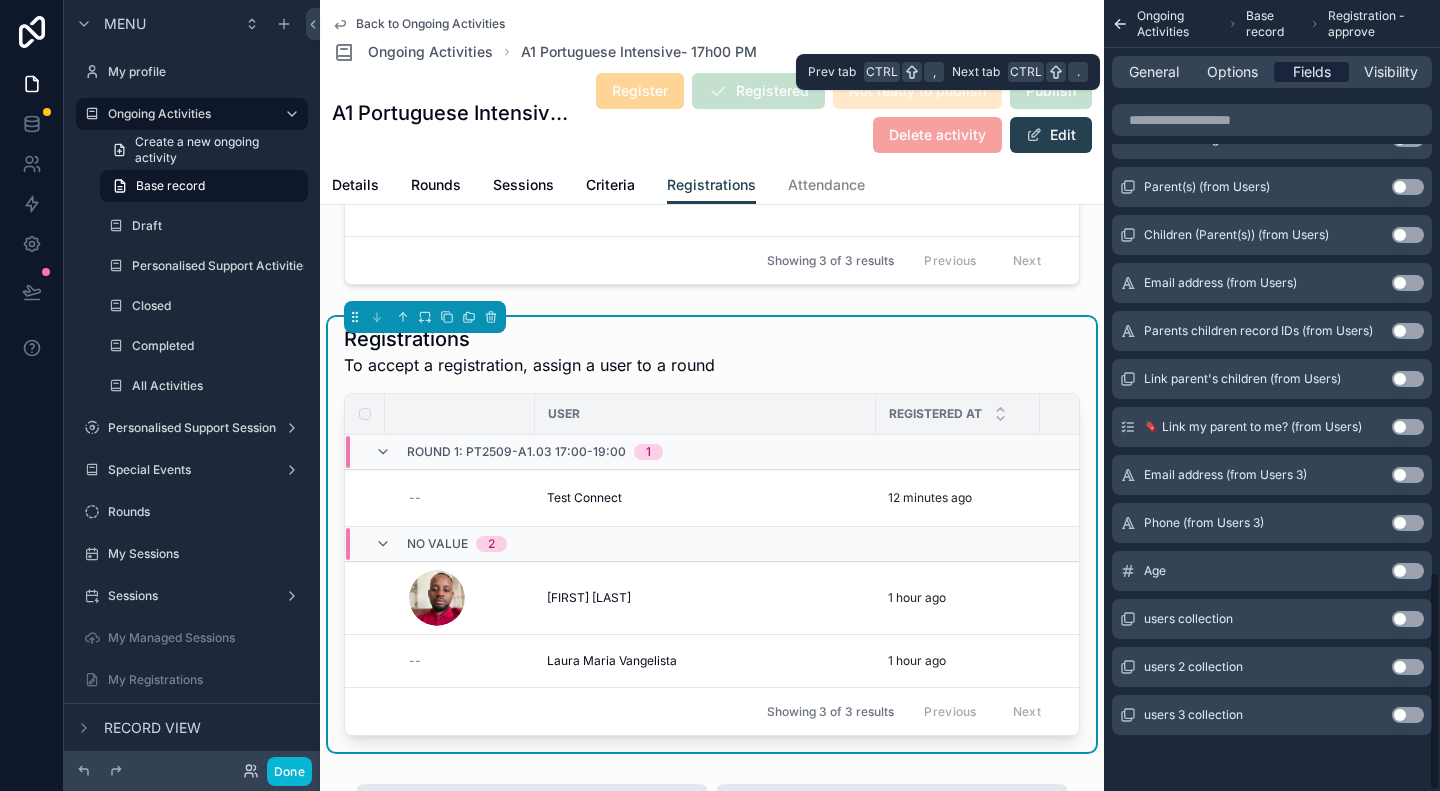 scroll, scrollTop: 2074, scrollLeft: 0, axis: vertical 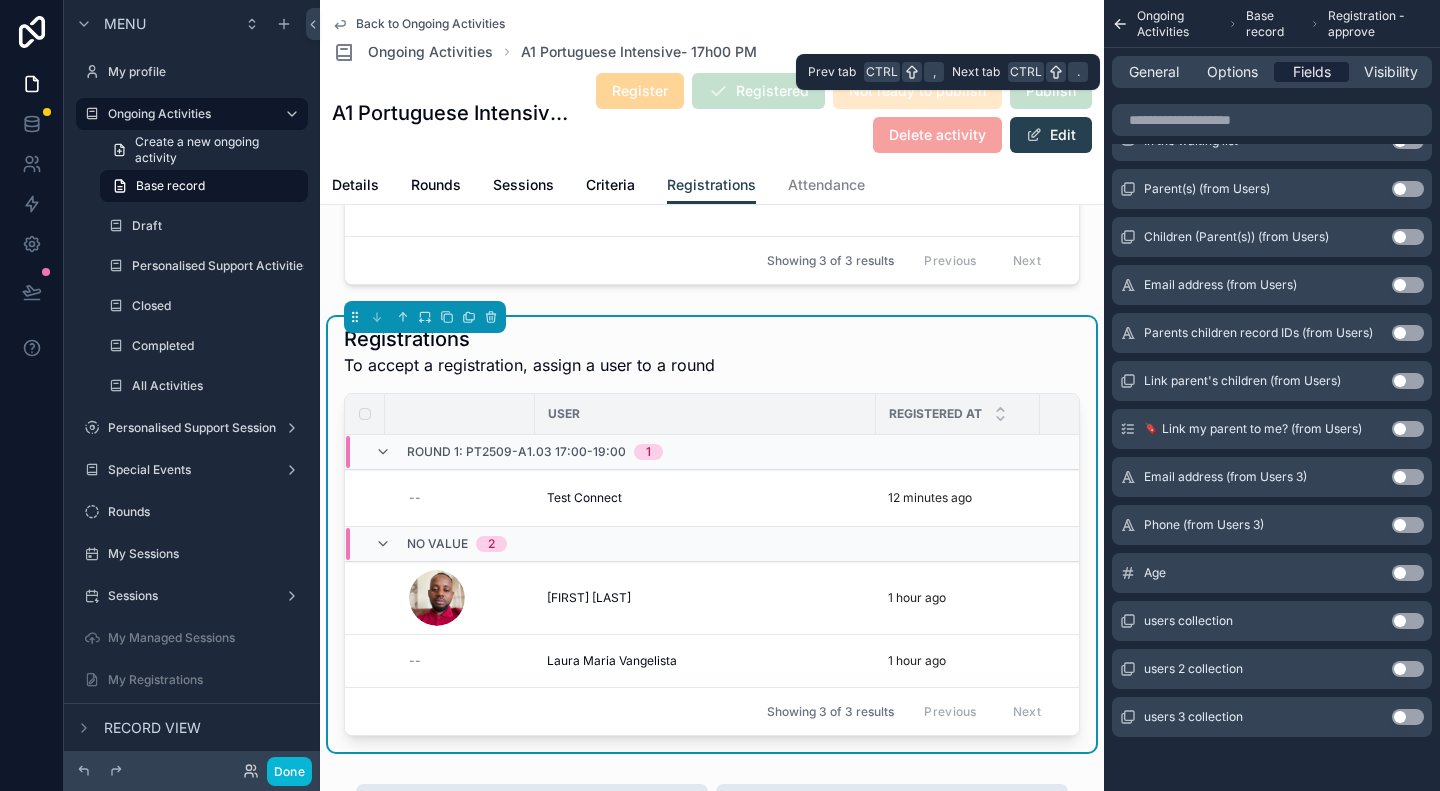 click on "Fields" at bounding box center [1312, 72] 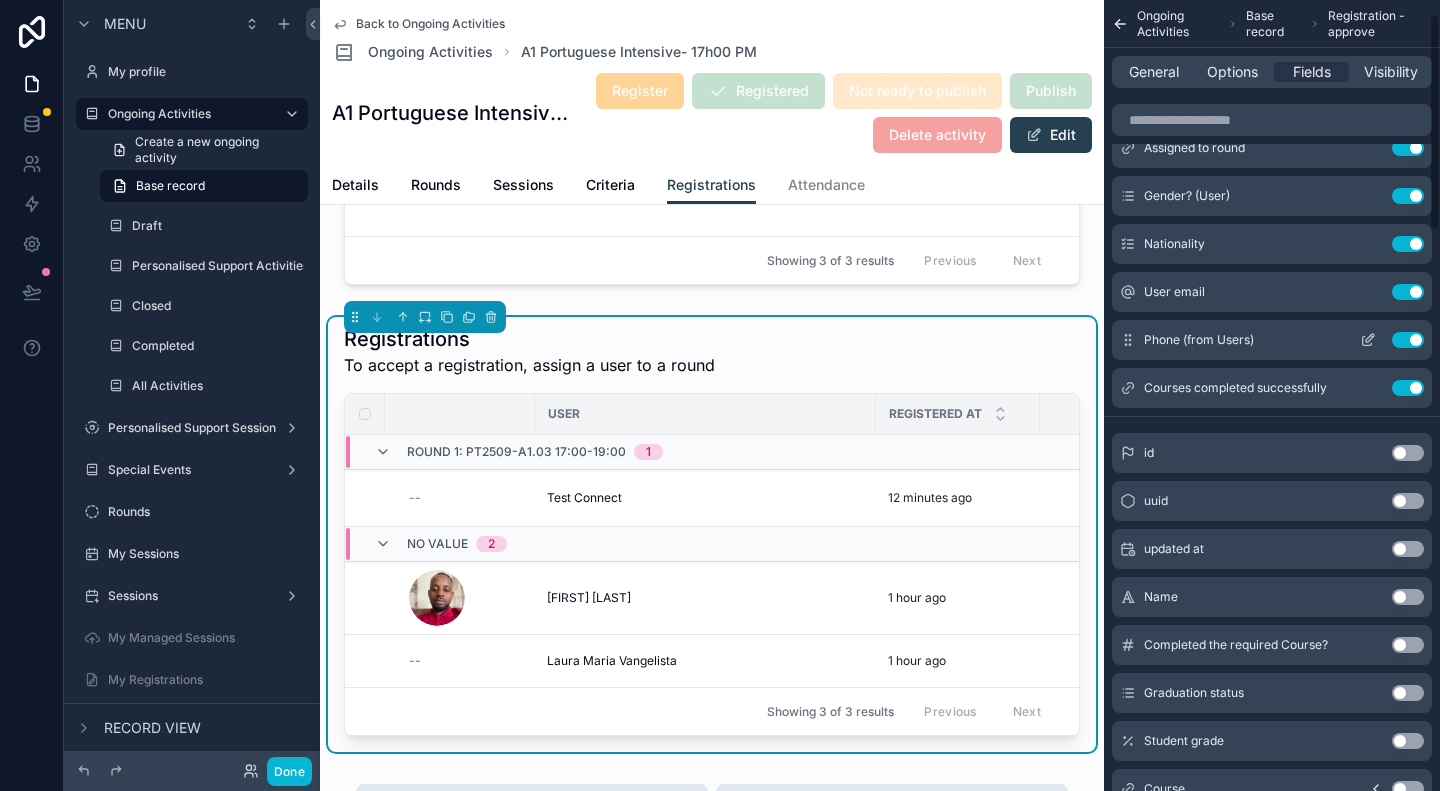 scroll, scrollTop: 0, scrollLeft: 0, axis: both 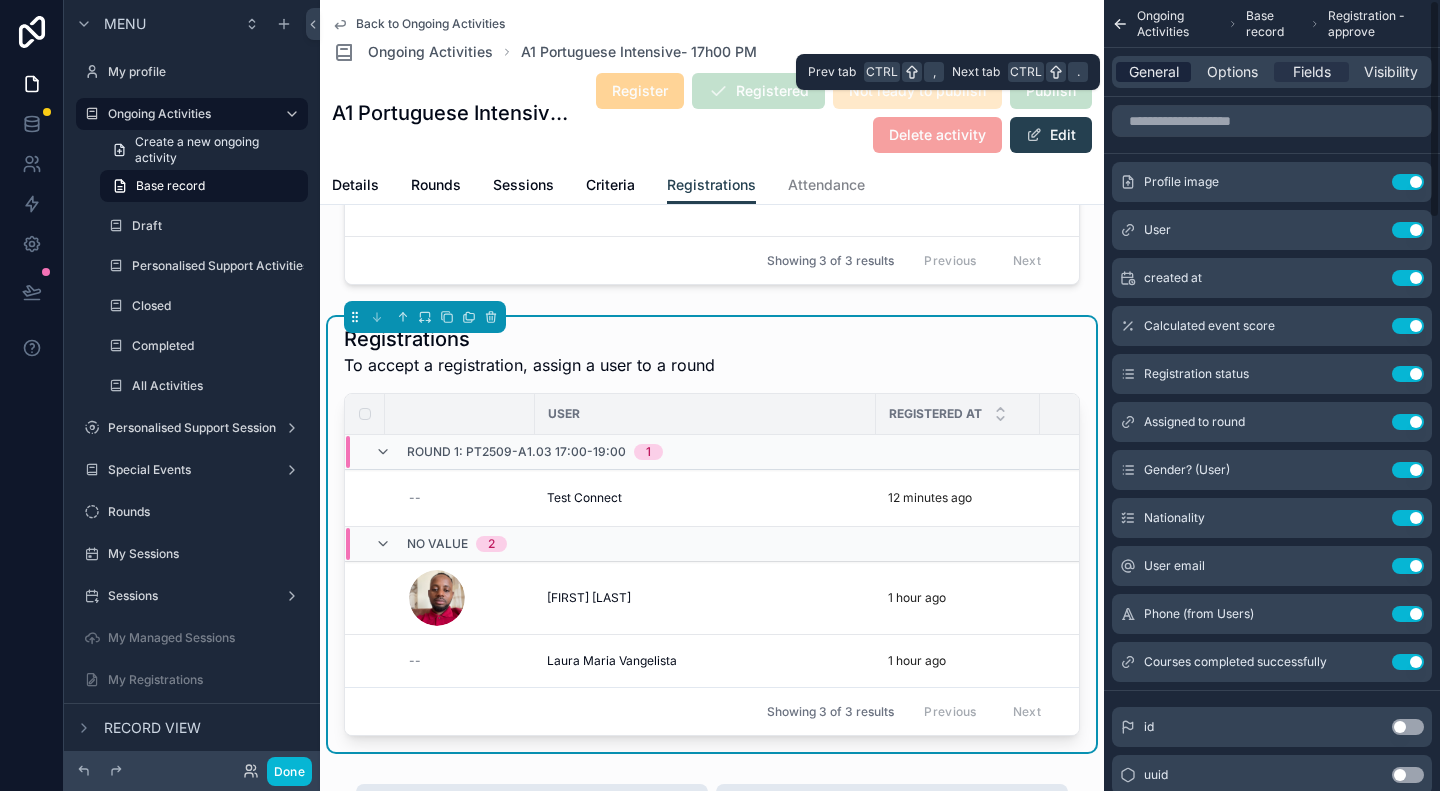 click on "General" at bounding box center (1154, 72) 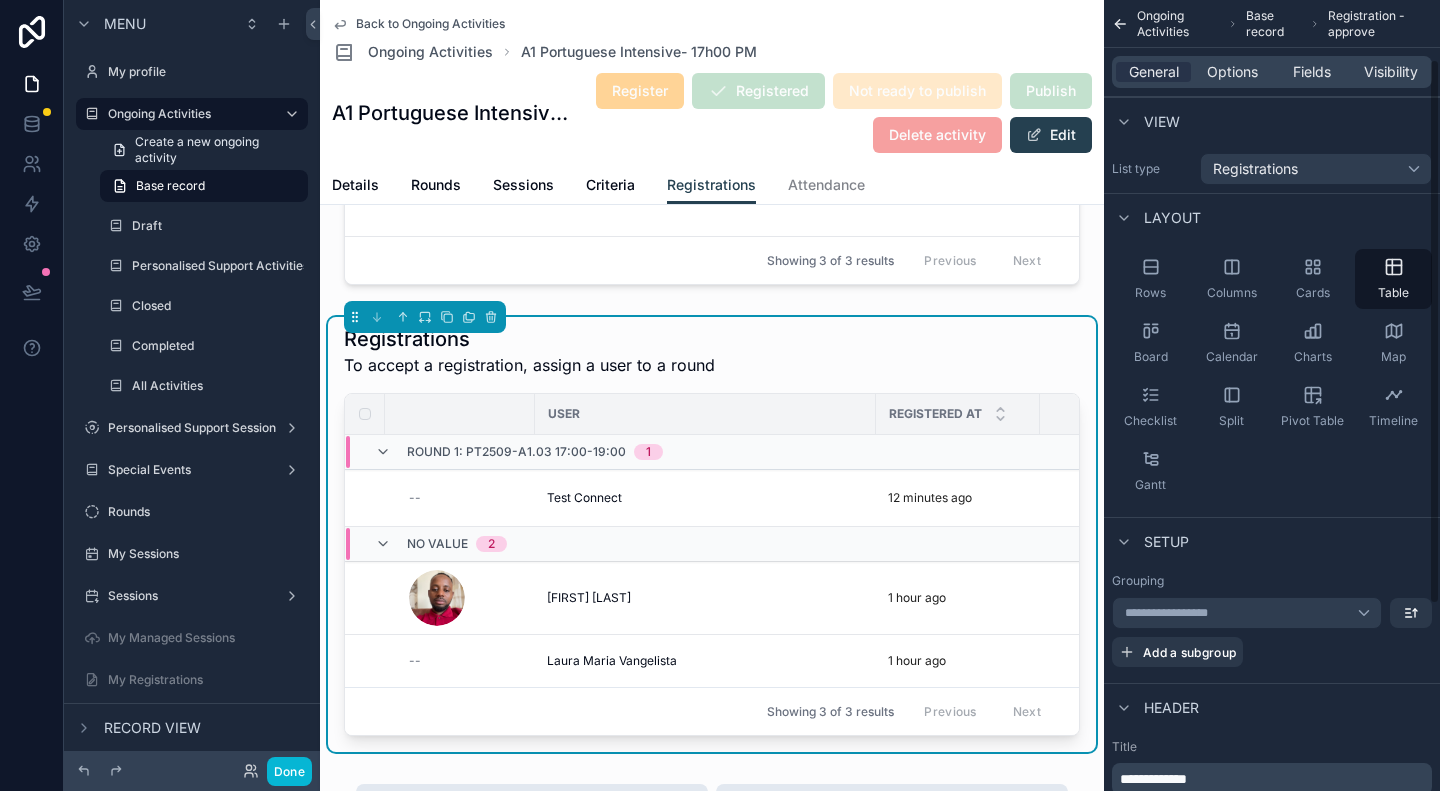 scroll, scrollTop: 354, scrollLeft: 0, axis: vertical 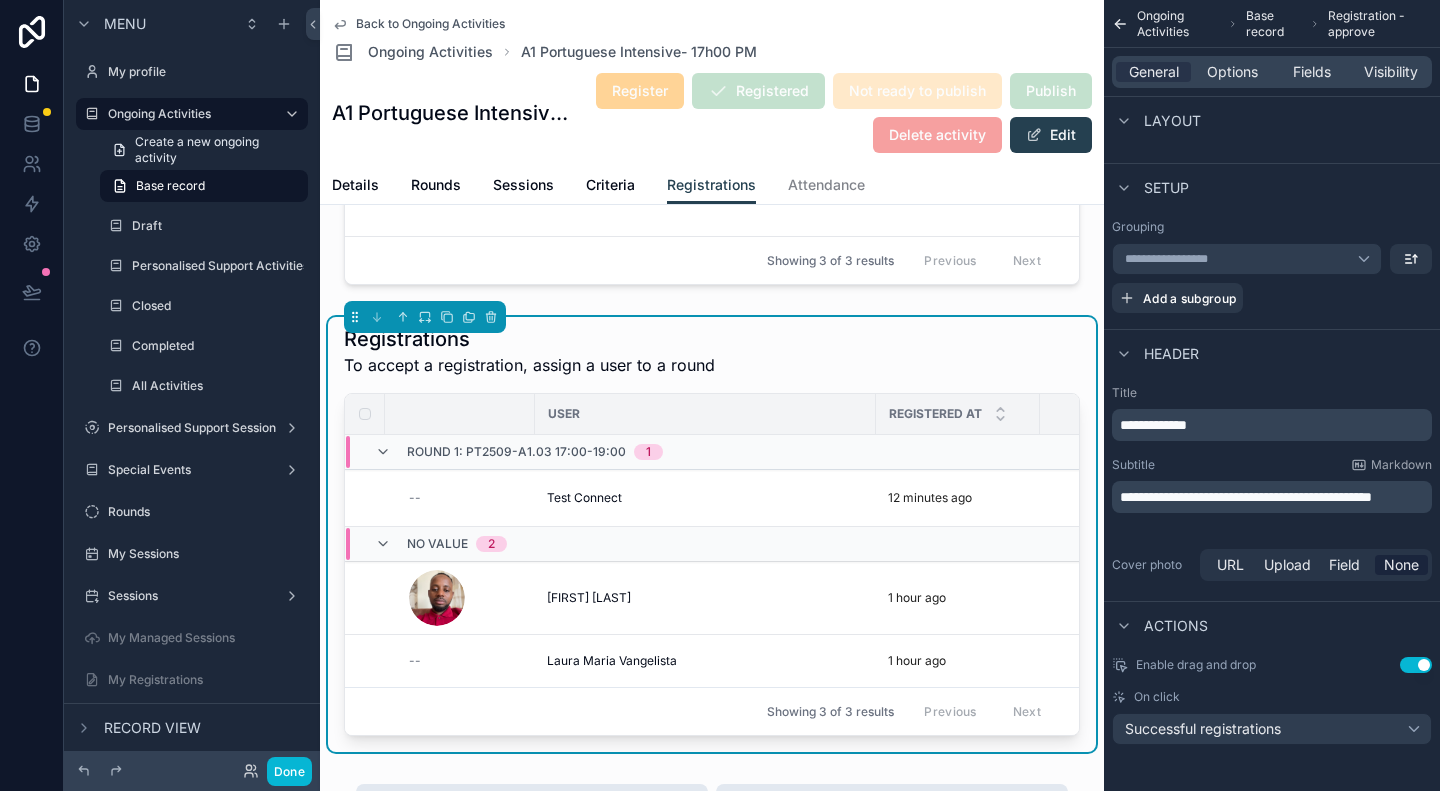 click on "Actions" at bounding box center (1176, 626) 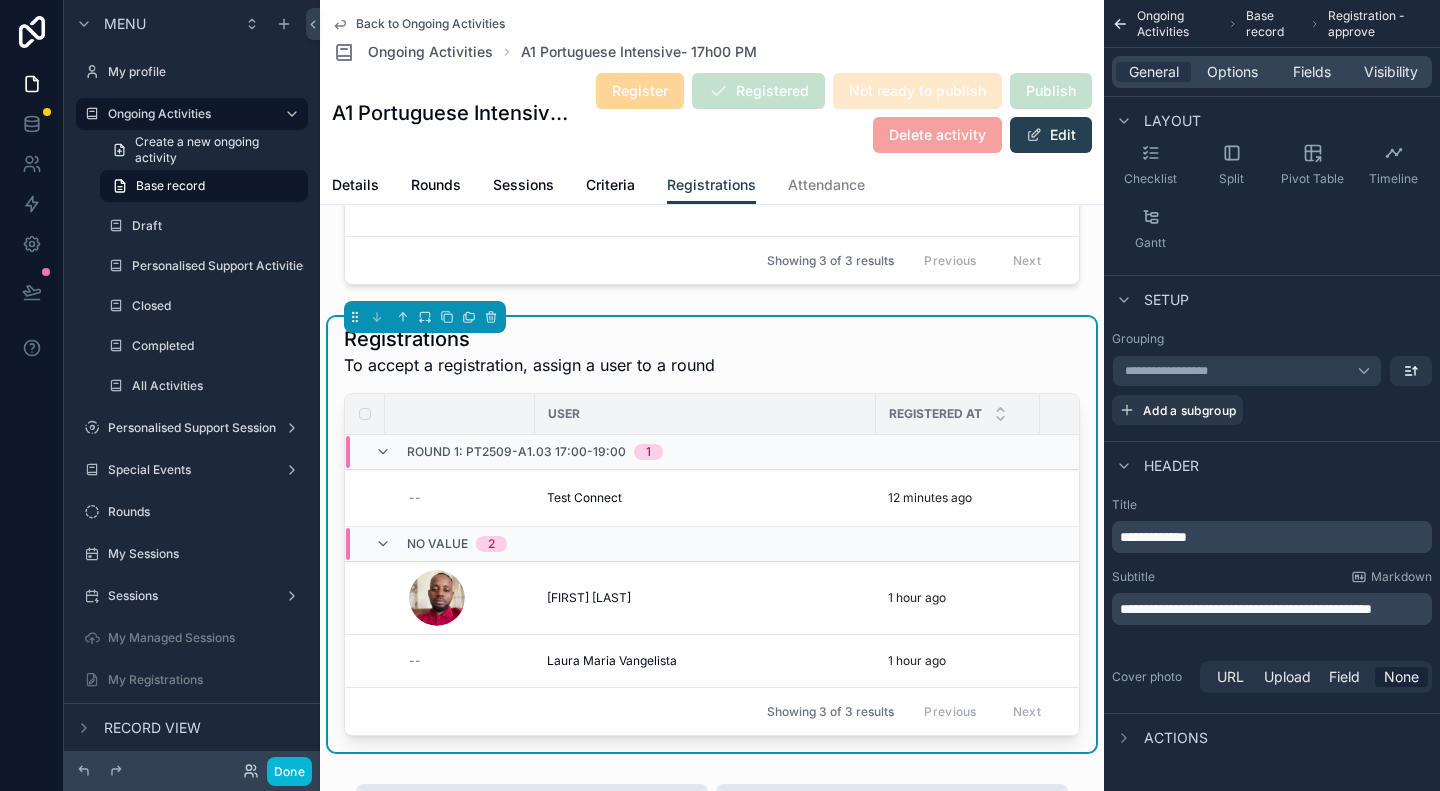 click on "Actions" at bounding box center [1176, 738] 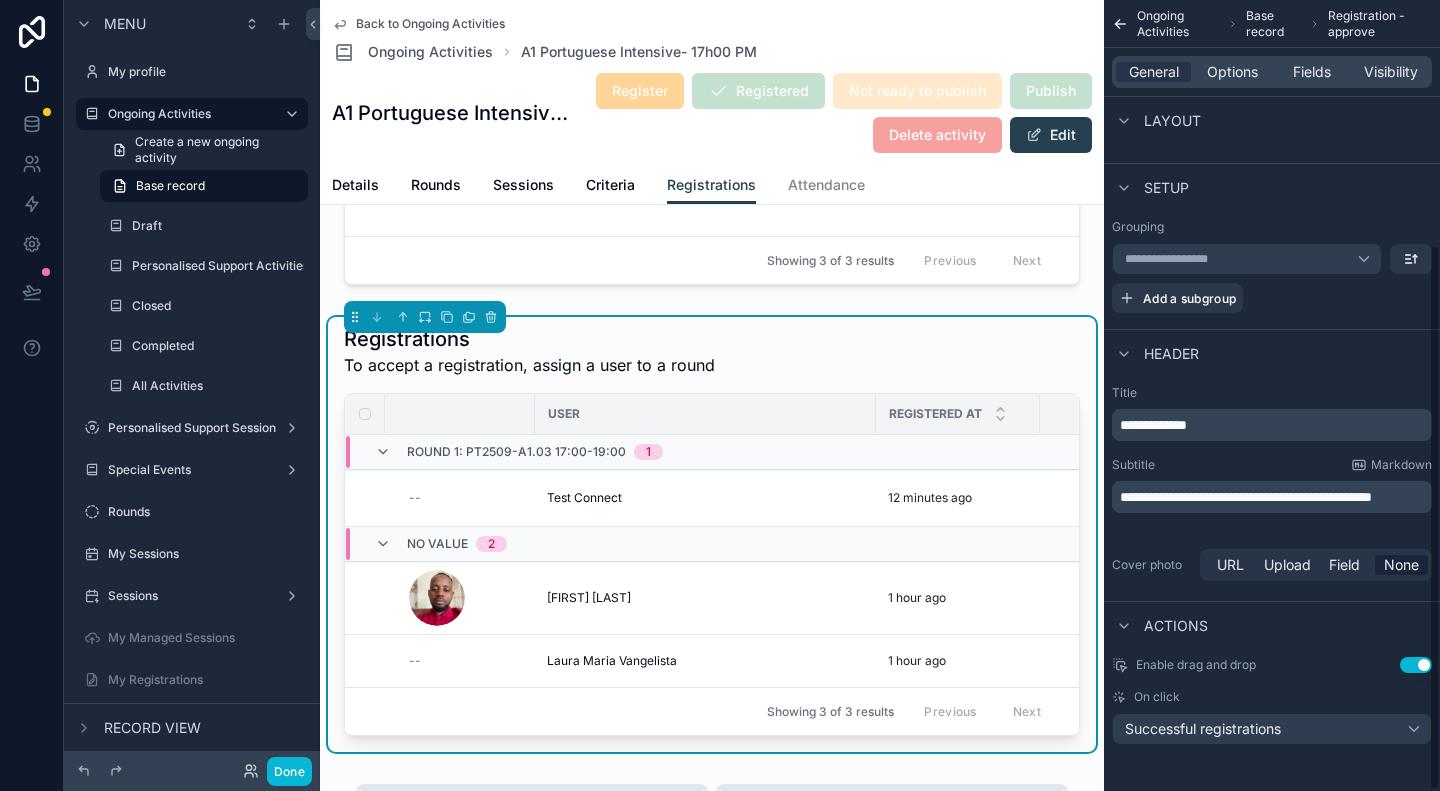 scroll, scrollTop: 314, scrollLeft: 0, axis: vertical 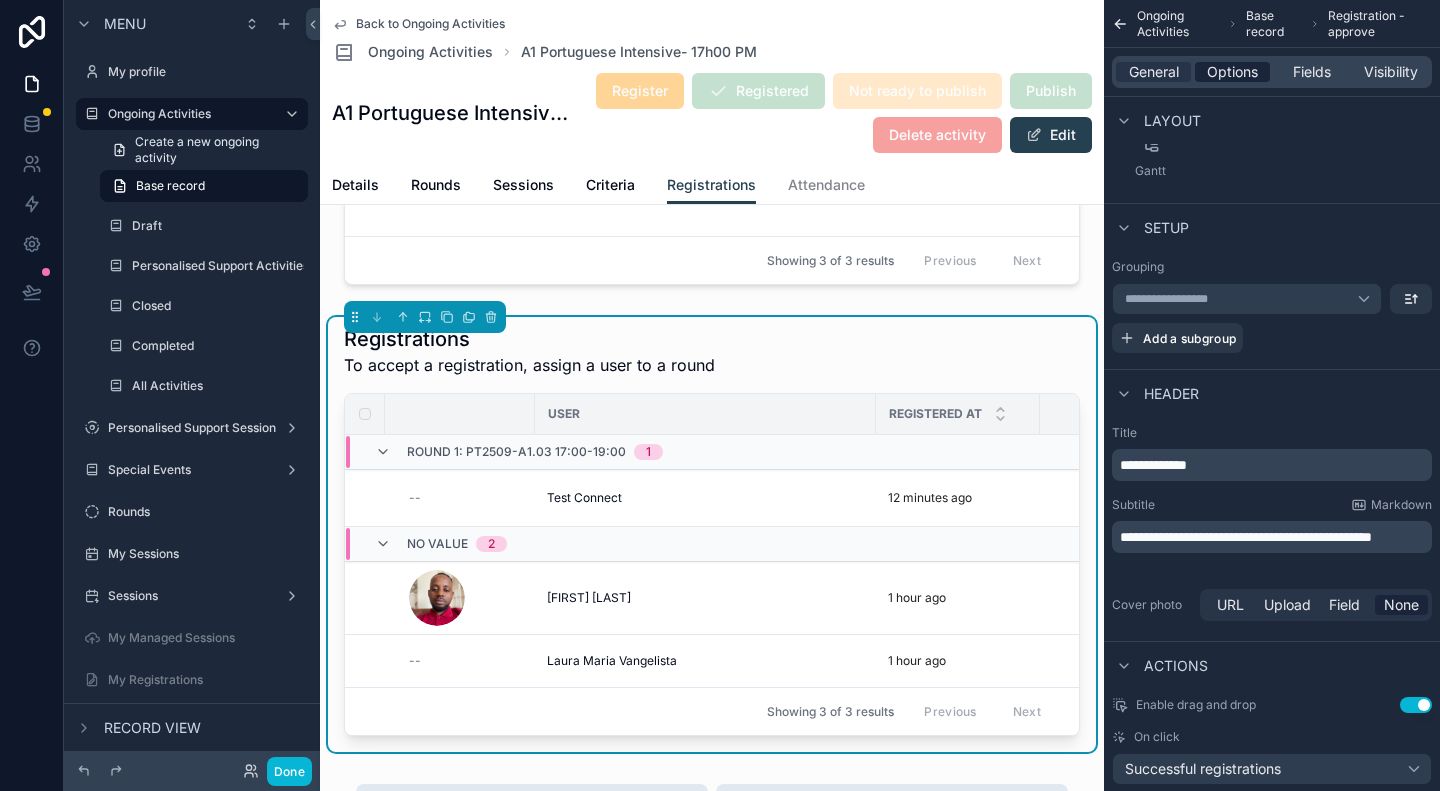 click on "Options" at bounding box center (1232, 72) 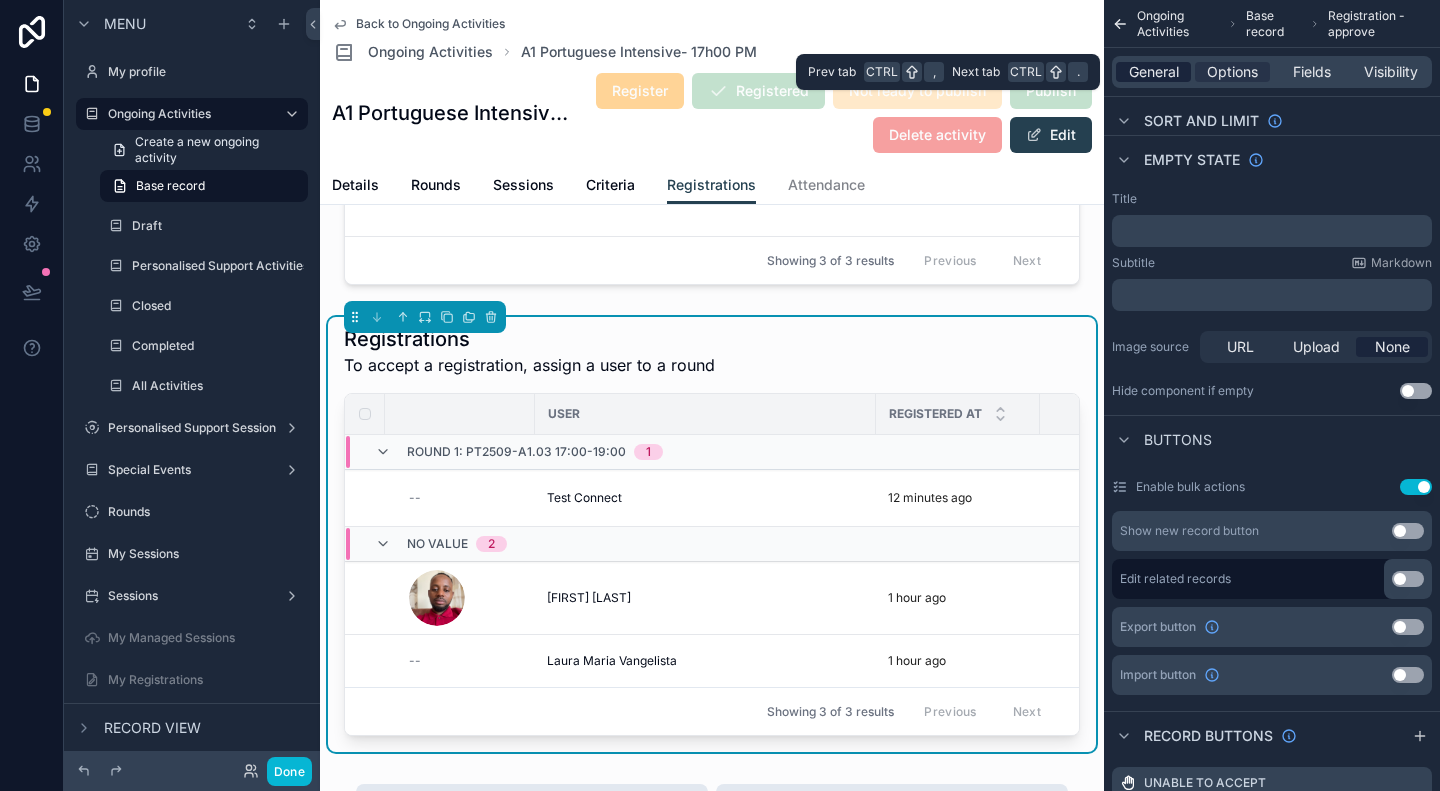 click on "General" at bounding box center [1154, 72] 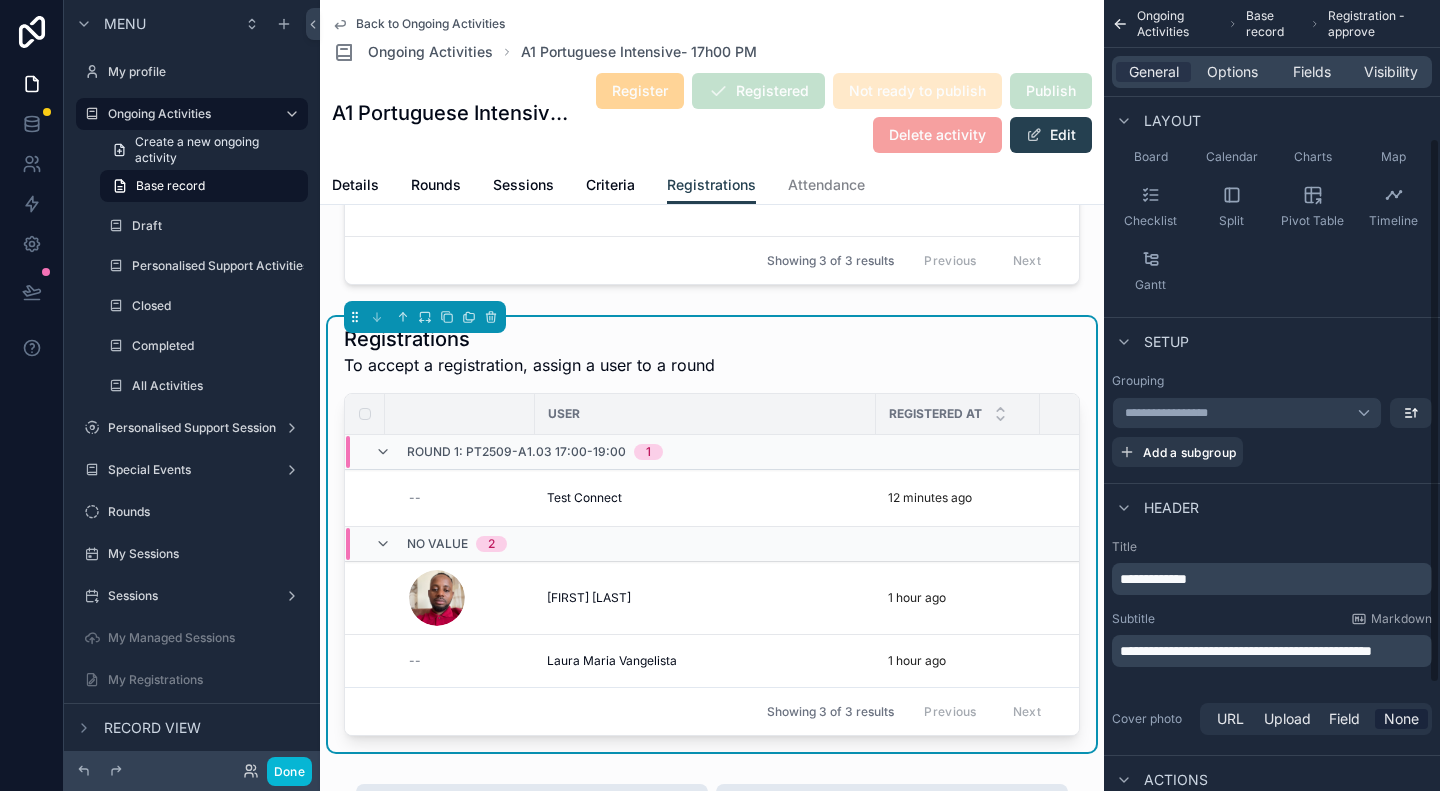 scroll, scrollTop: 0, scrollLeft: 0, axis: both 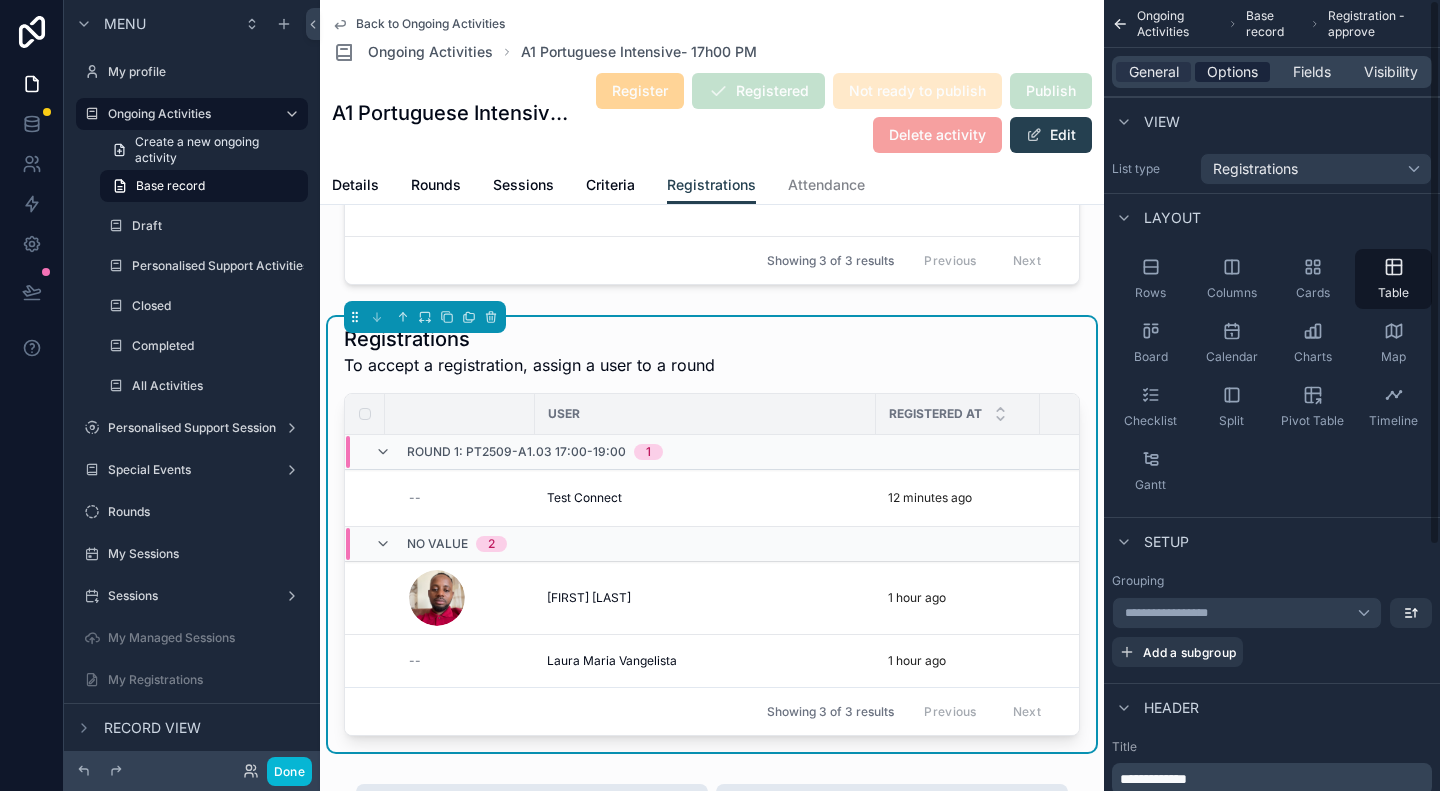 click on "Options" at bounding box center (1232, 72) 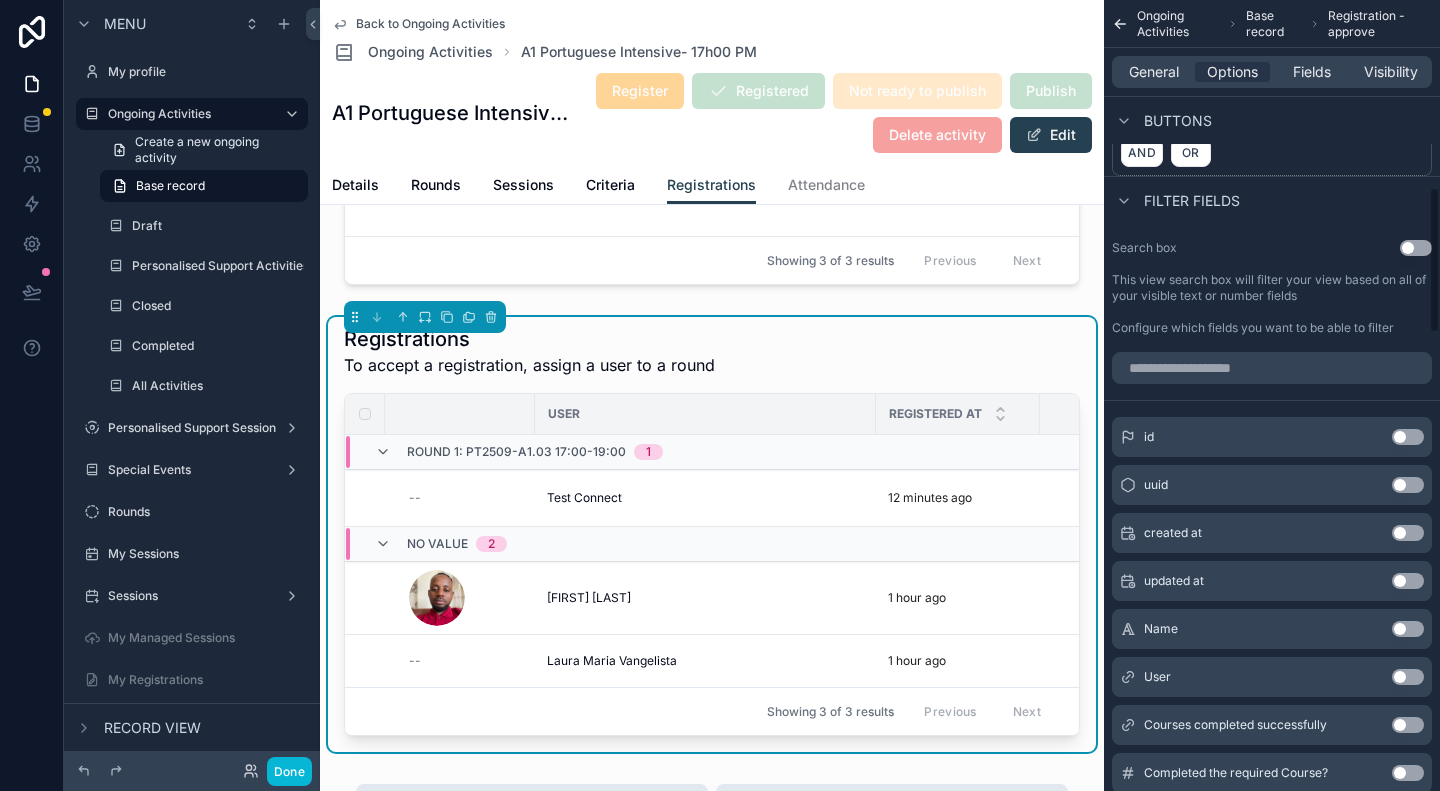 scroll, scrollTop: 1000, scrollLeft: 0, axis: vertical 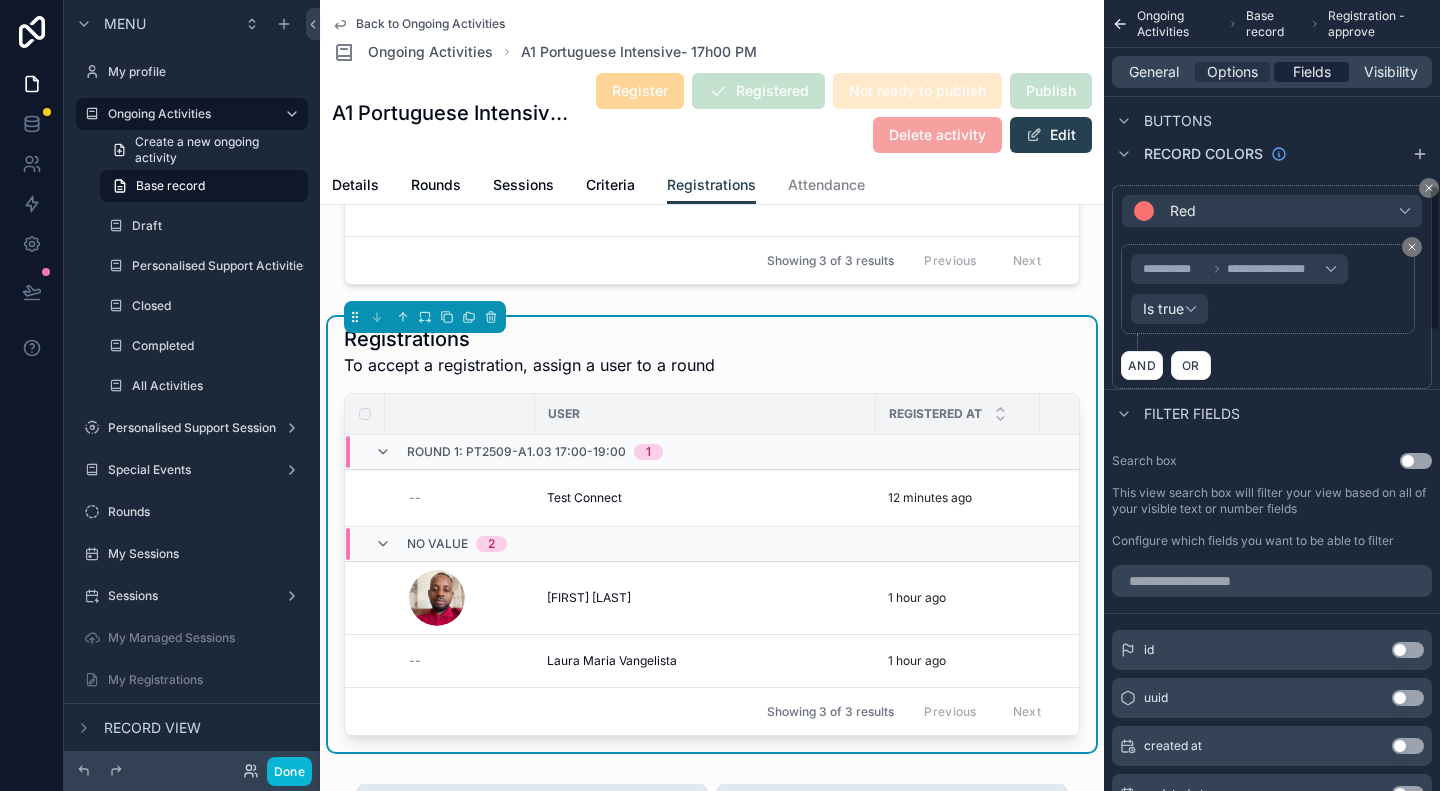 click on "Fields" at bounding box center [1312, 72] 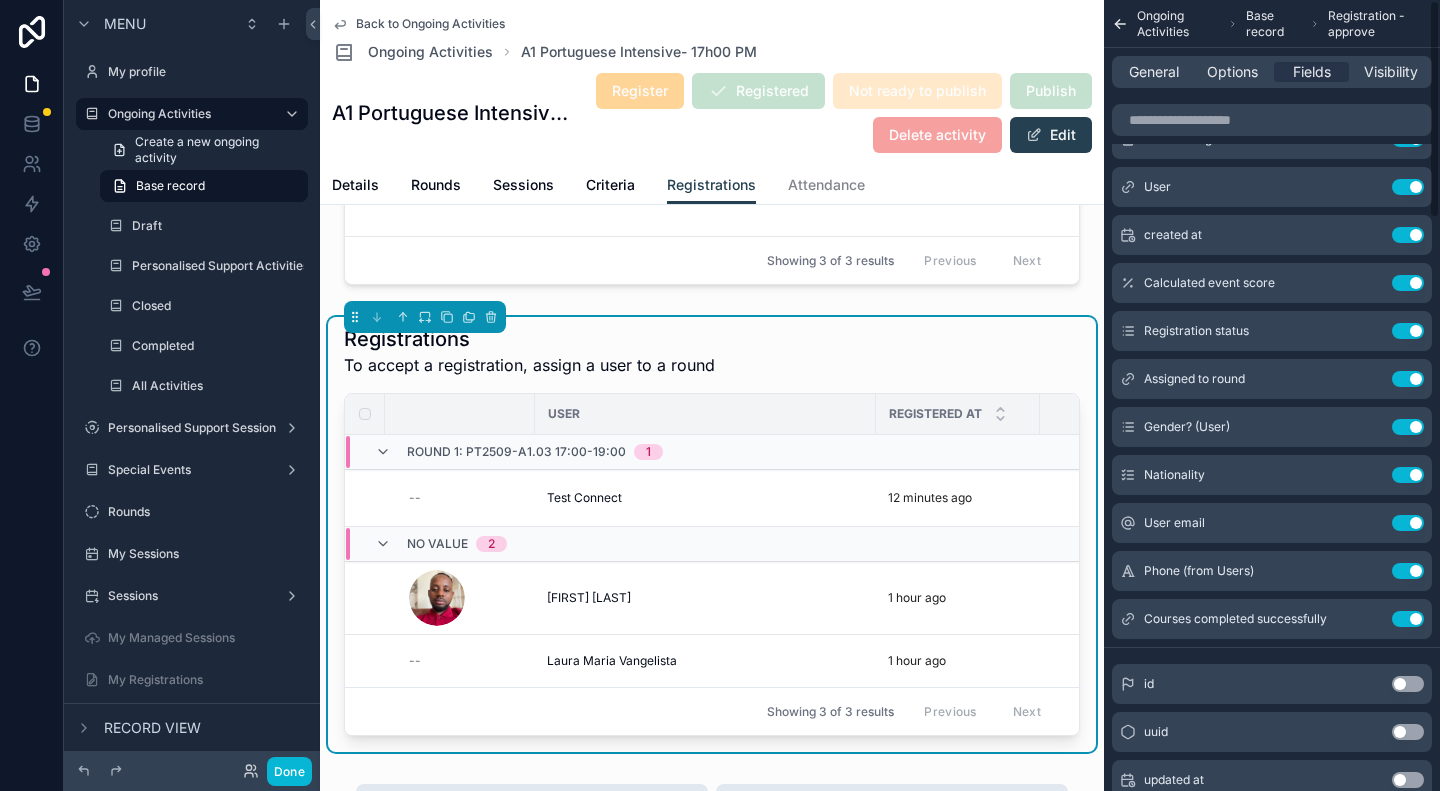 scroll, scrollTop: 0, scrollLeft: 0, axis: both 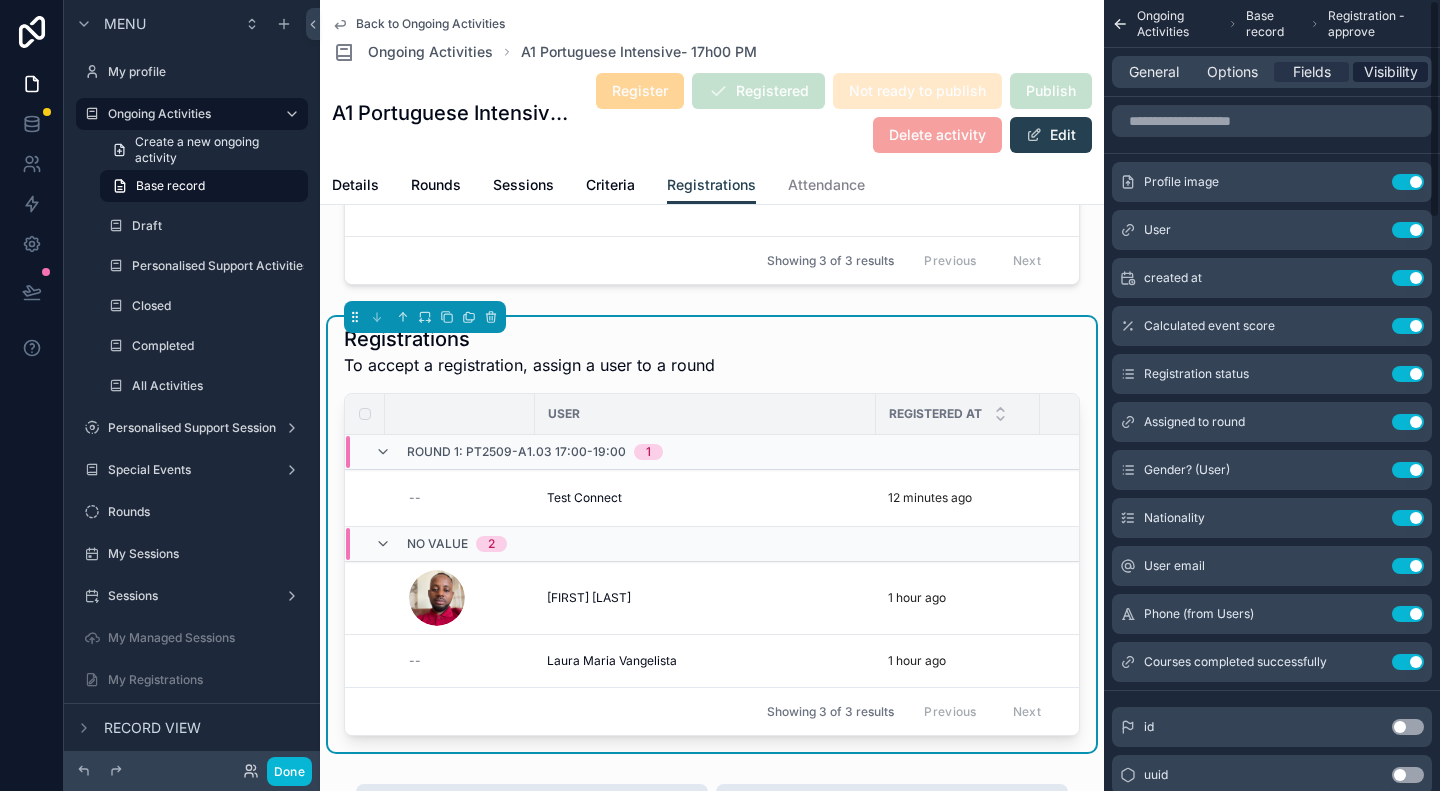 click on "Visibility" at bounding box center (1391, 72) 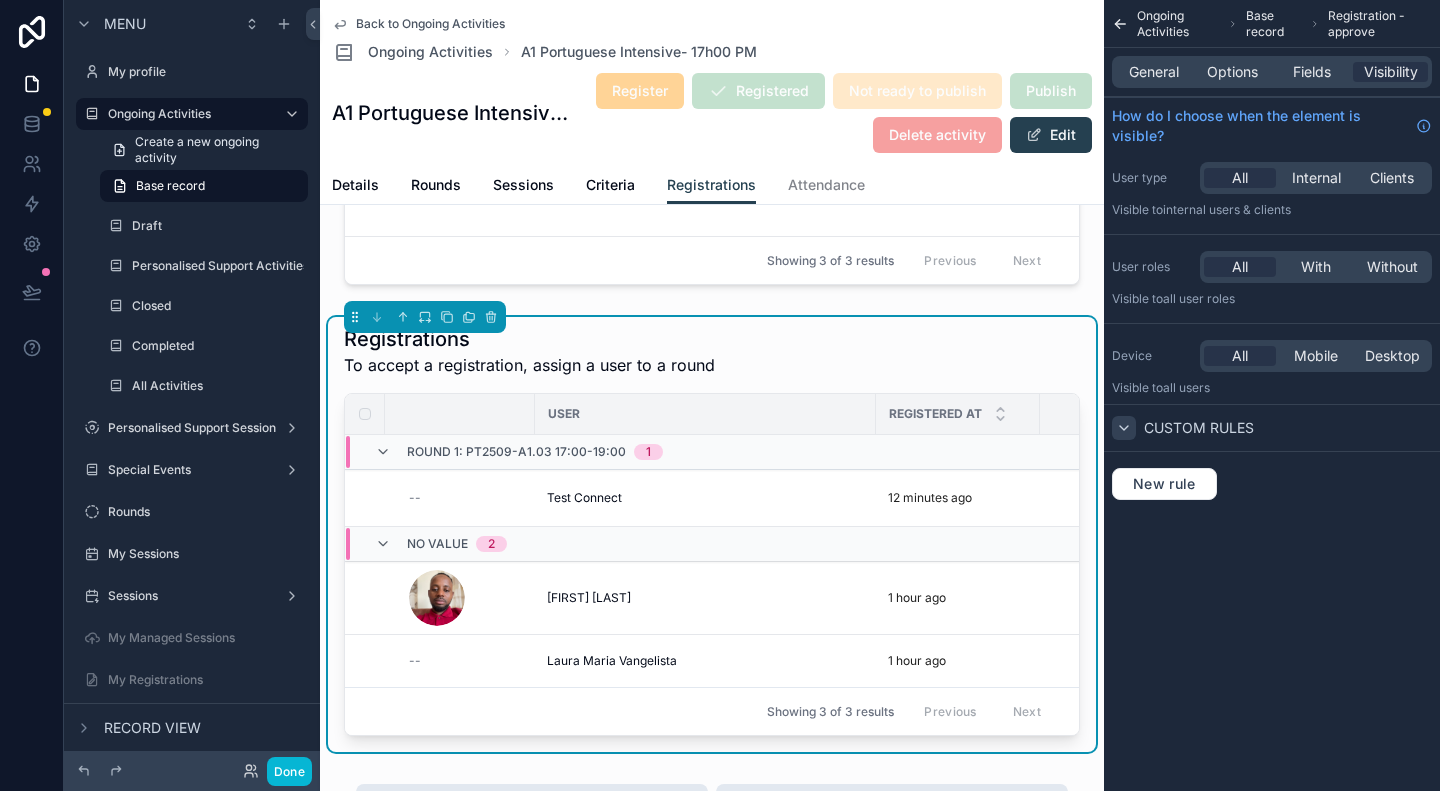 click 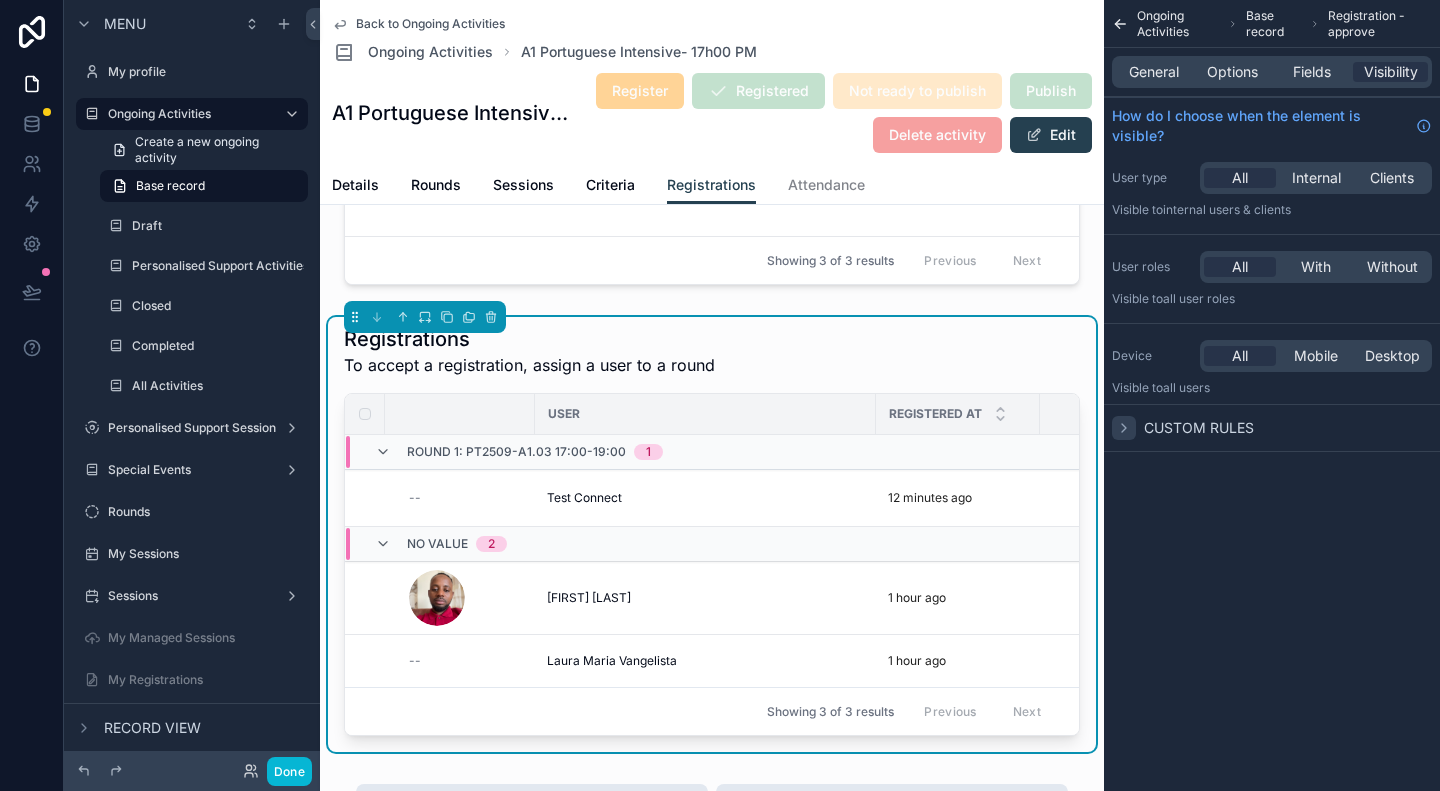 click 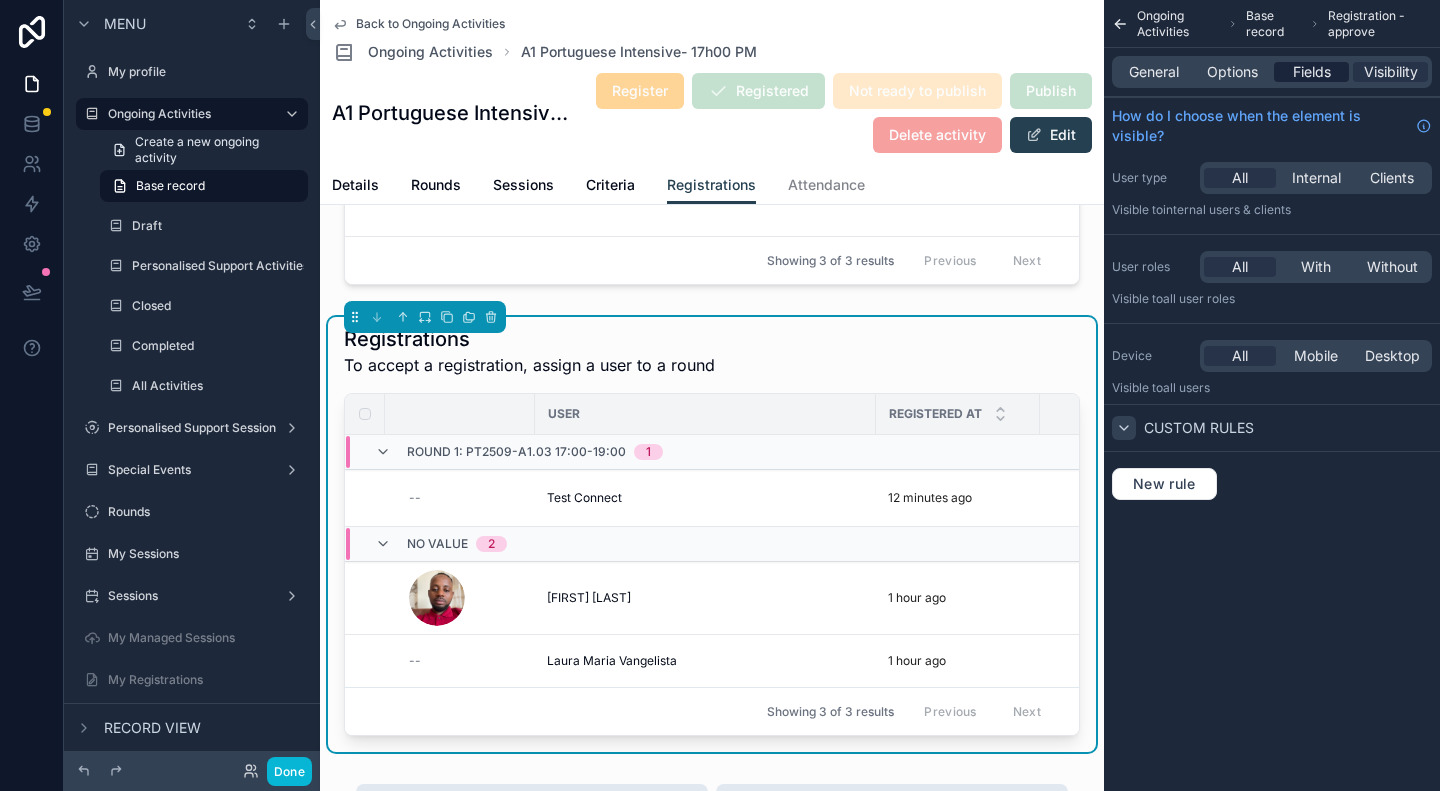 click on "Fields" at bounding box center (1312, 72) 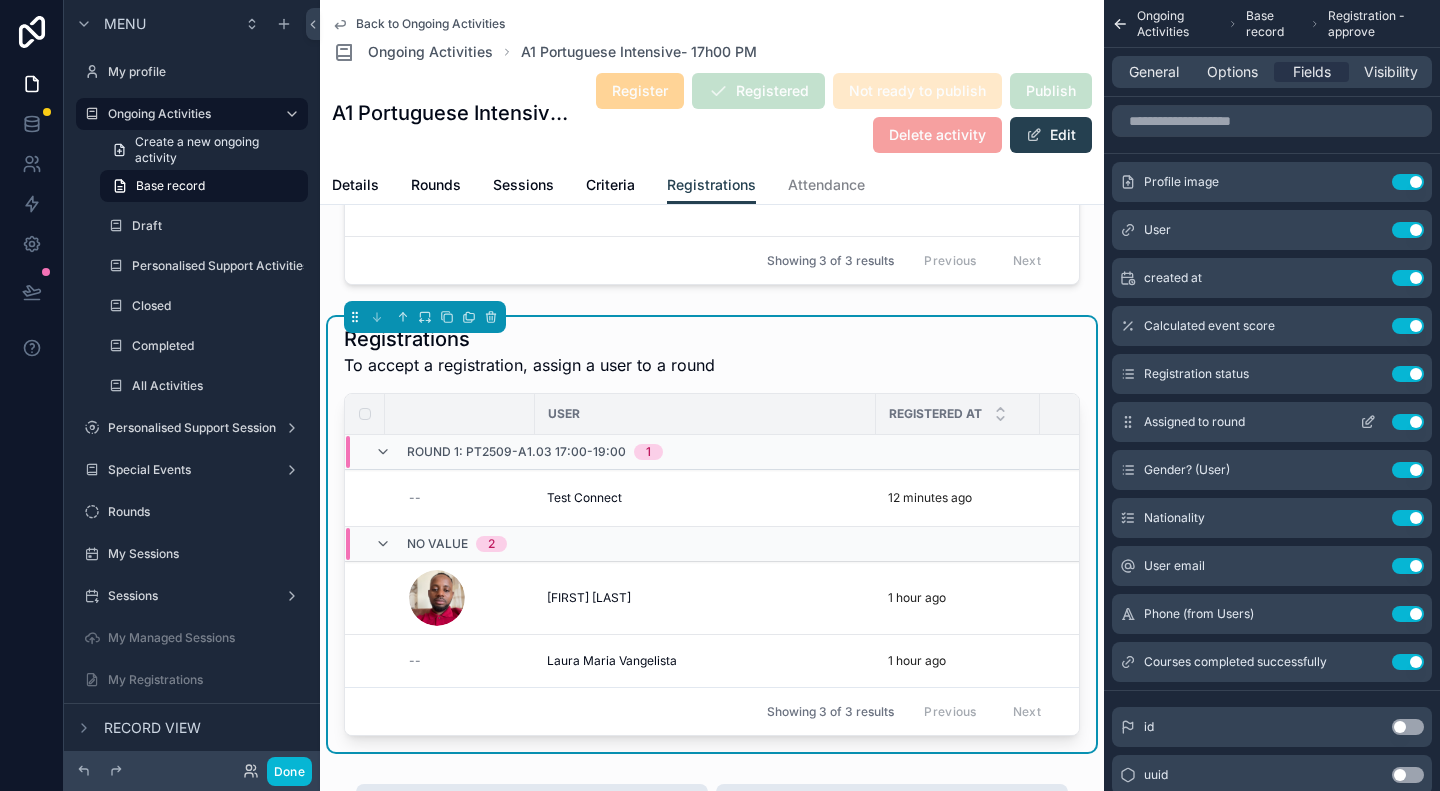 click 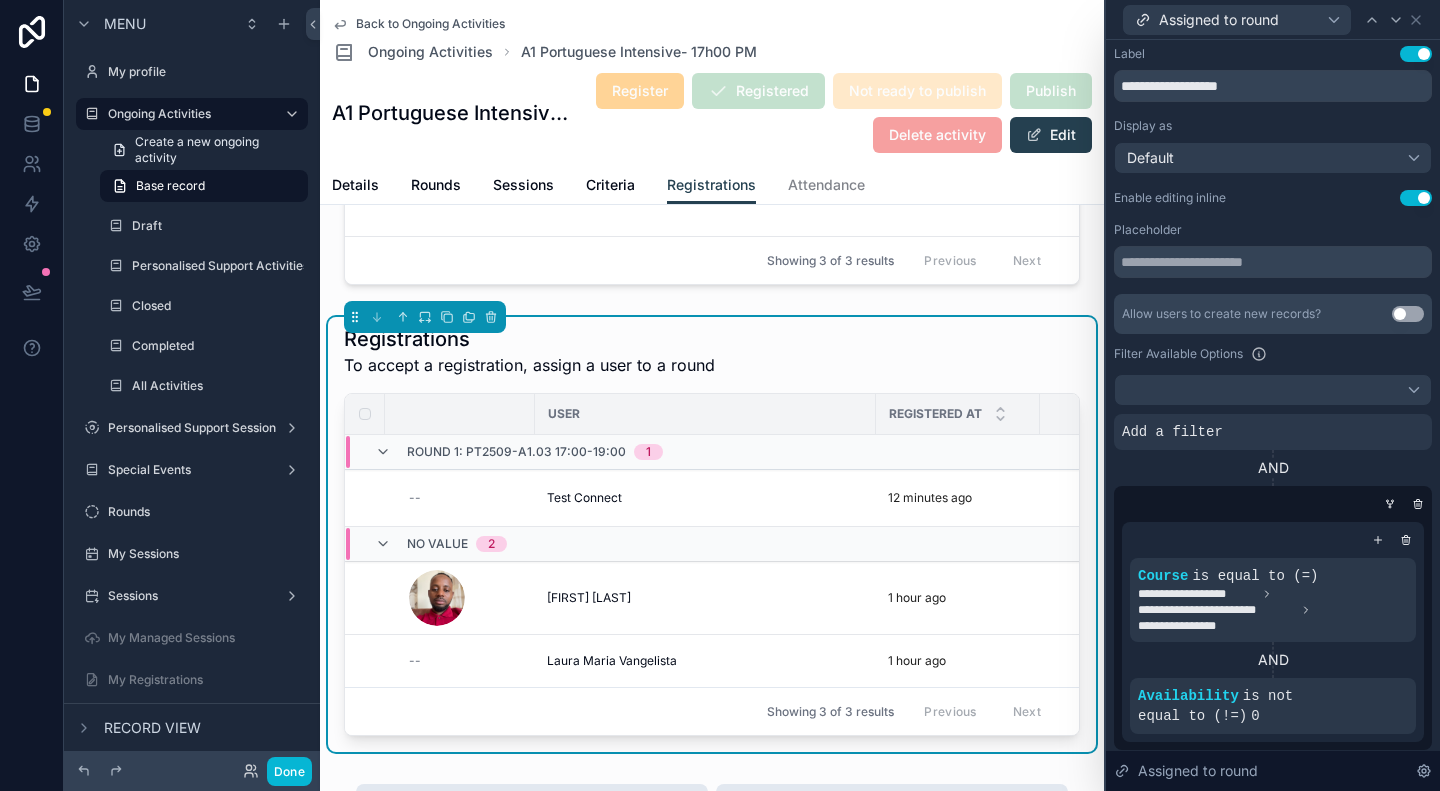 scroll, scrollTop: 0, scrollLeft: 0, axis: both 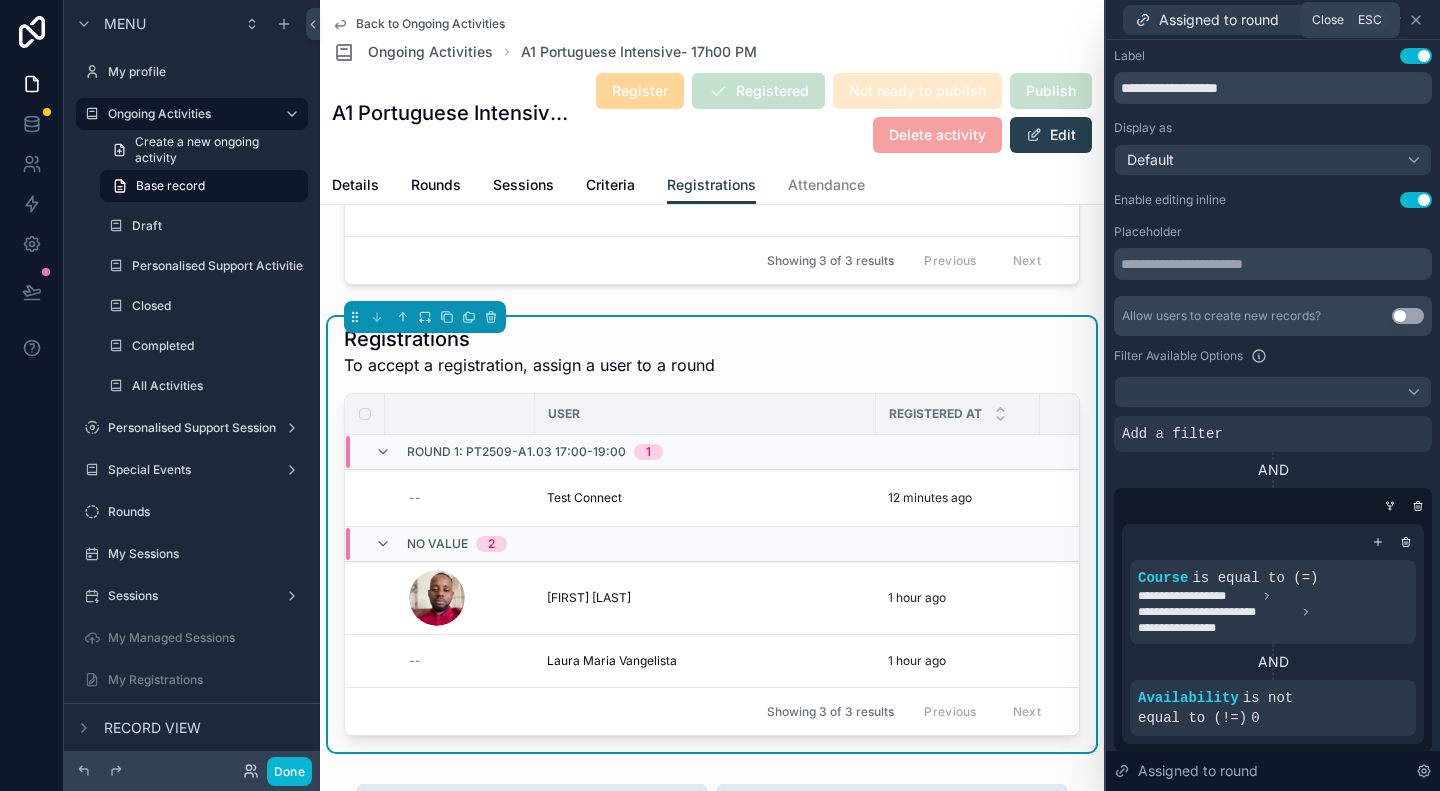 click 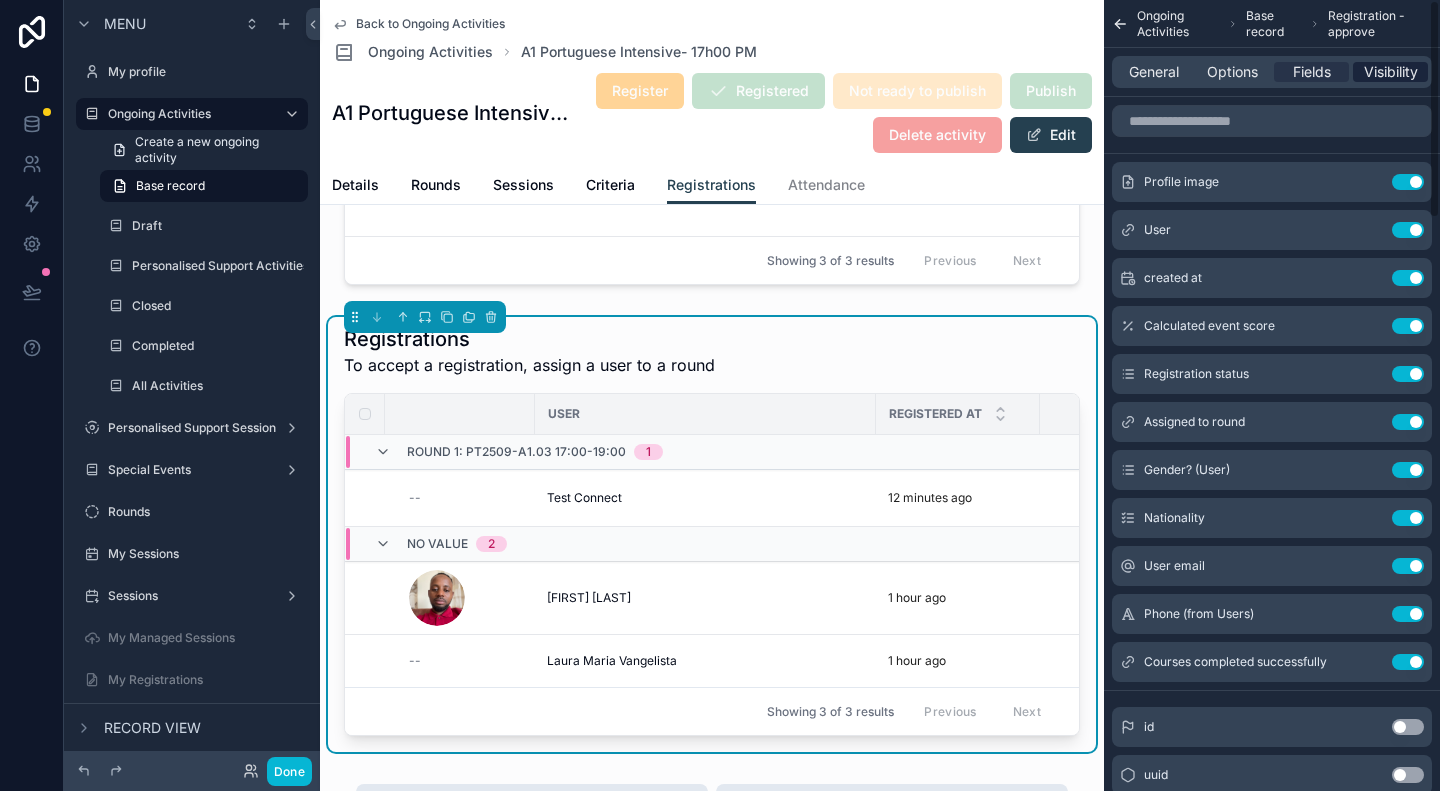 click on "Visibility" at bounding box center [1391, 72] 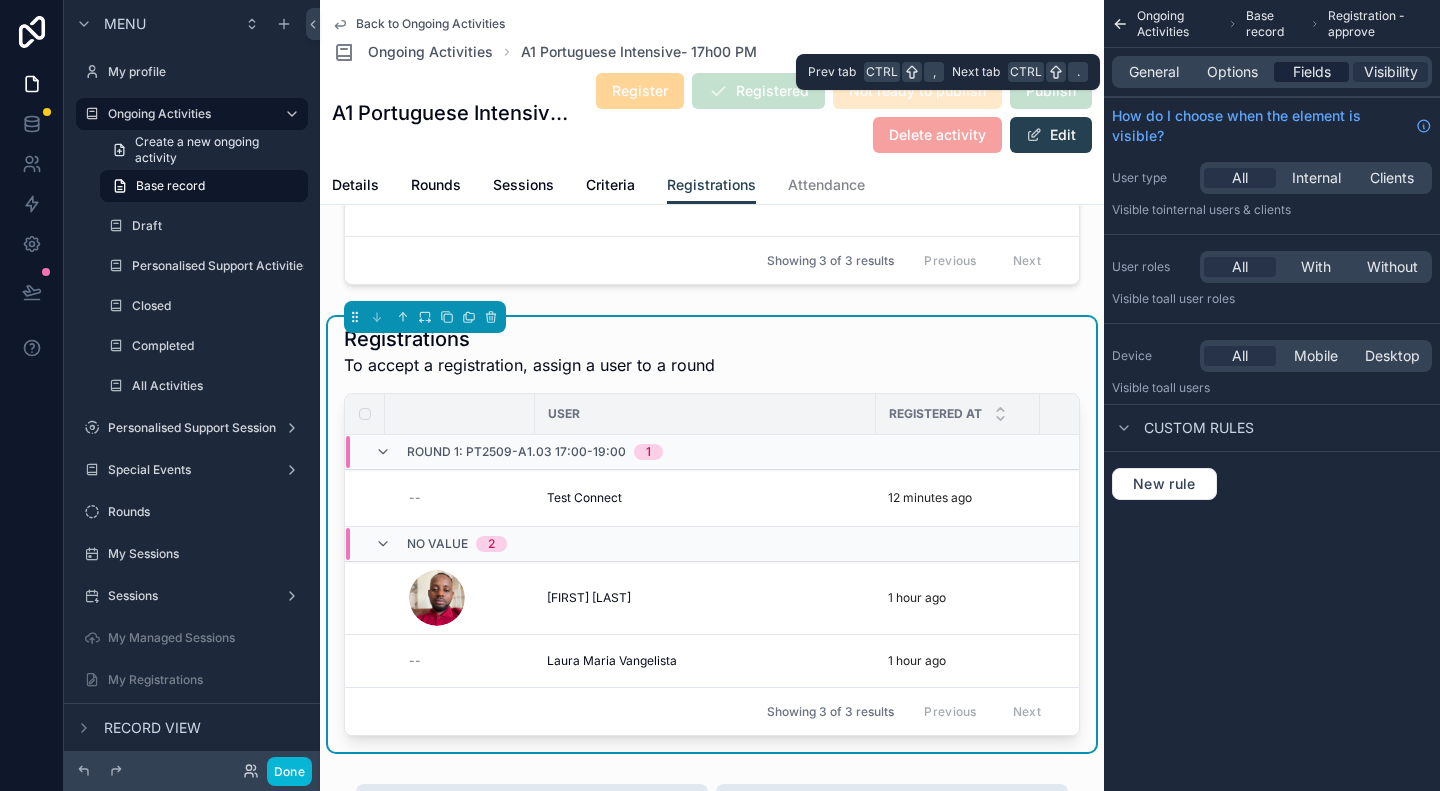 click on "Fields" at bounding box center (1312, 72) 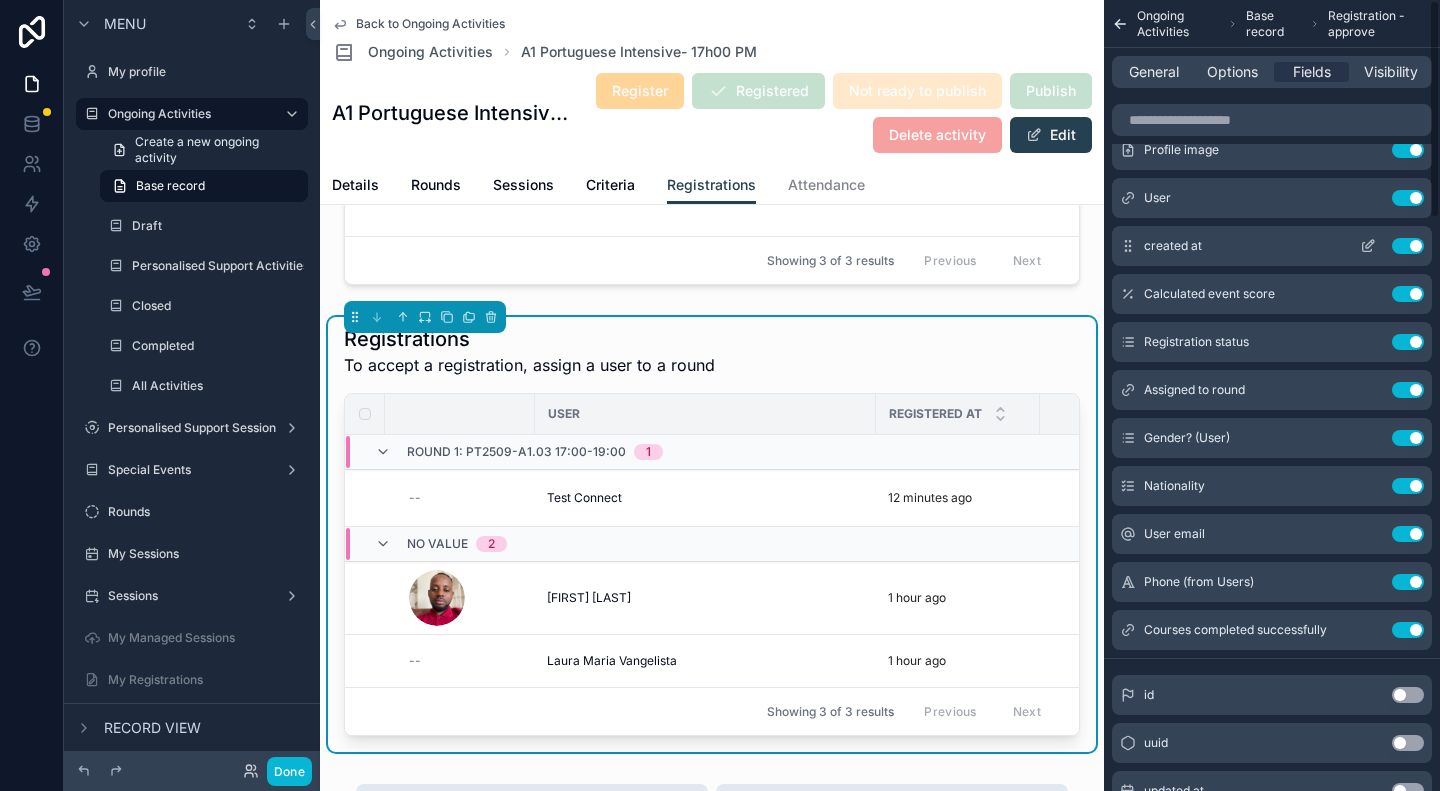 scroll, scrollTop: 0, scrollLeft: 0, axis: both 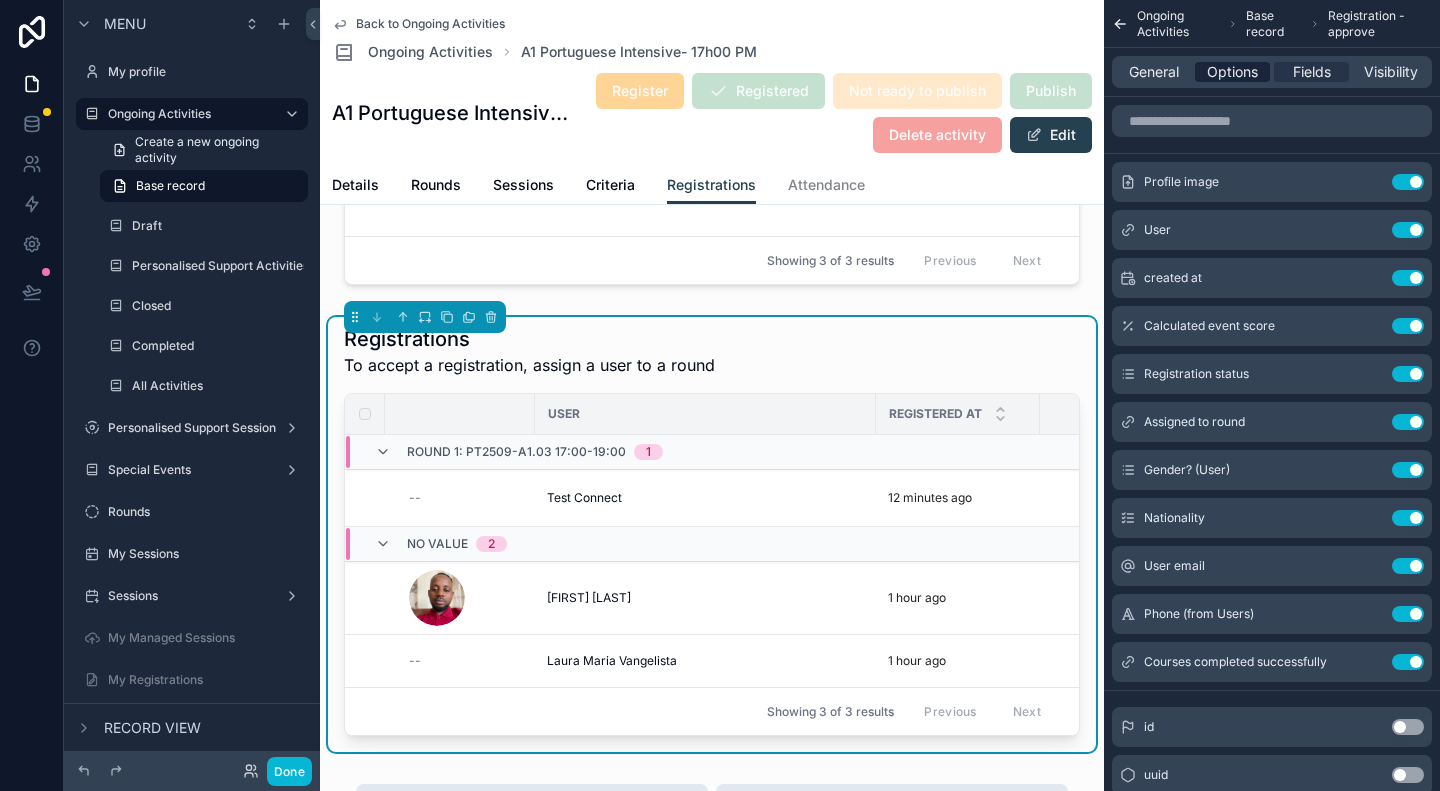 click on "Options" at bounding box center [1232, 72] 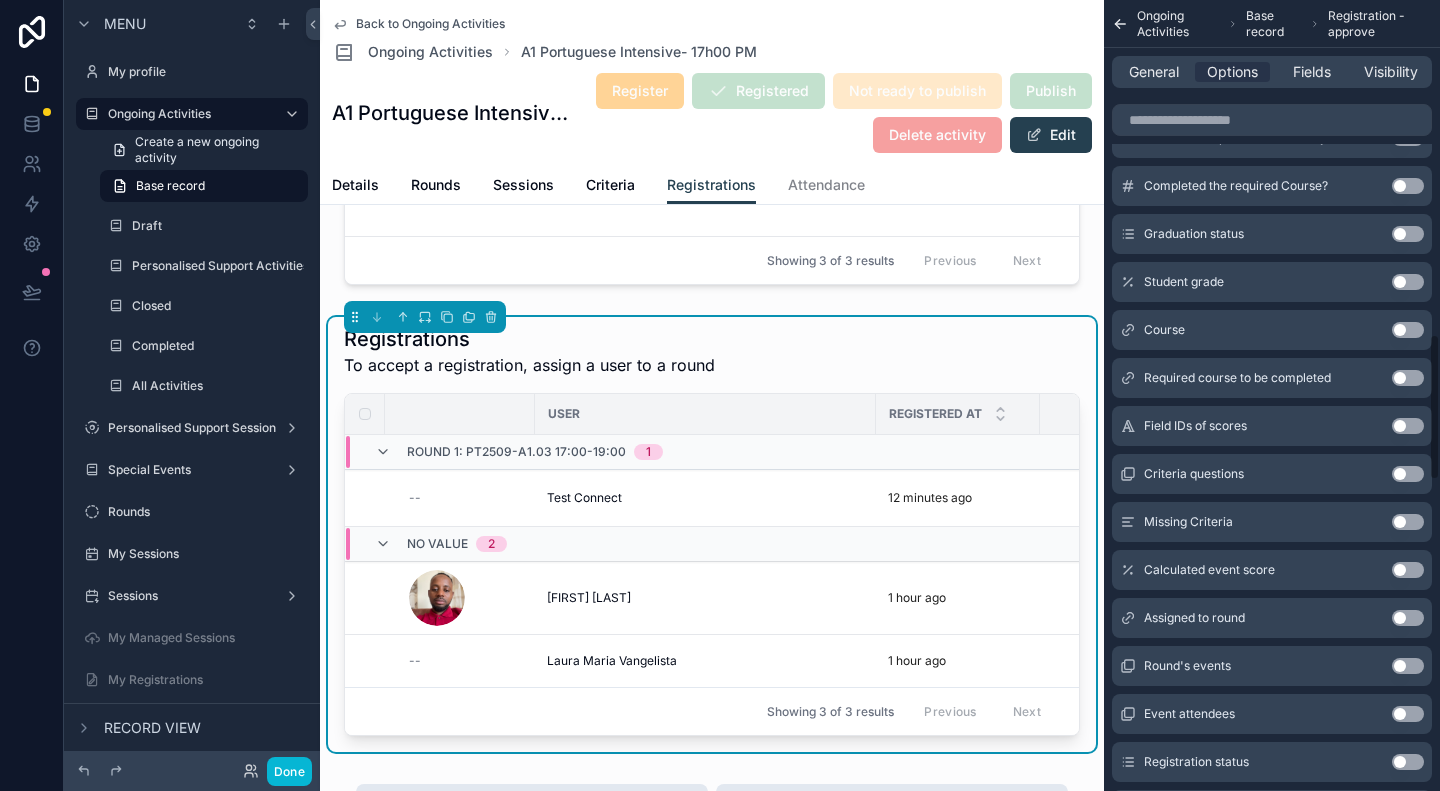 scroll, scrollTop: 2200, scrollLeft: 0, axis: vertical 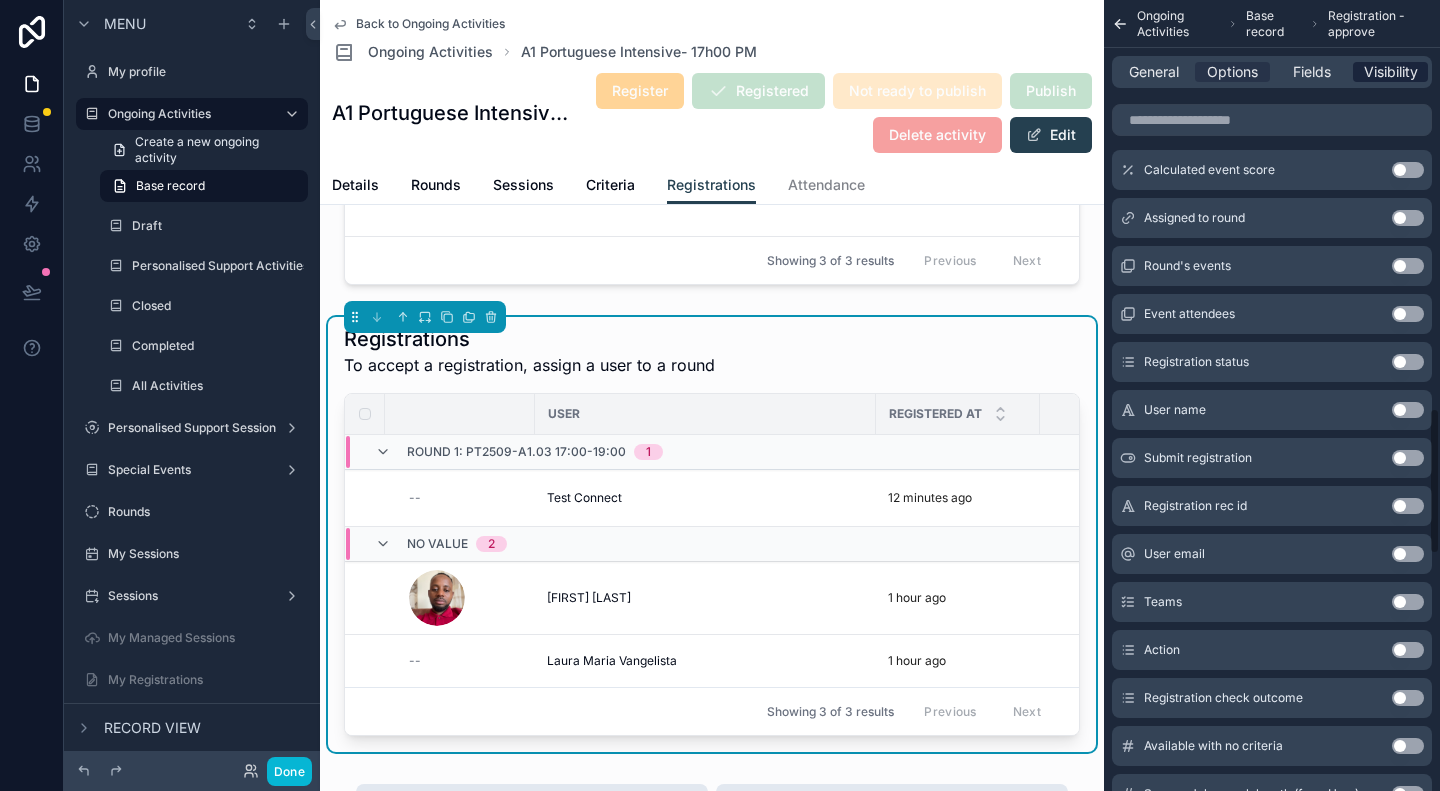 click on "Visibility" at bounding box center (1391, 72) 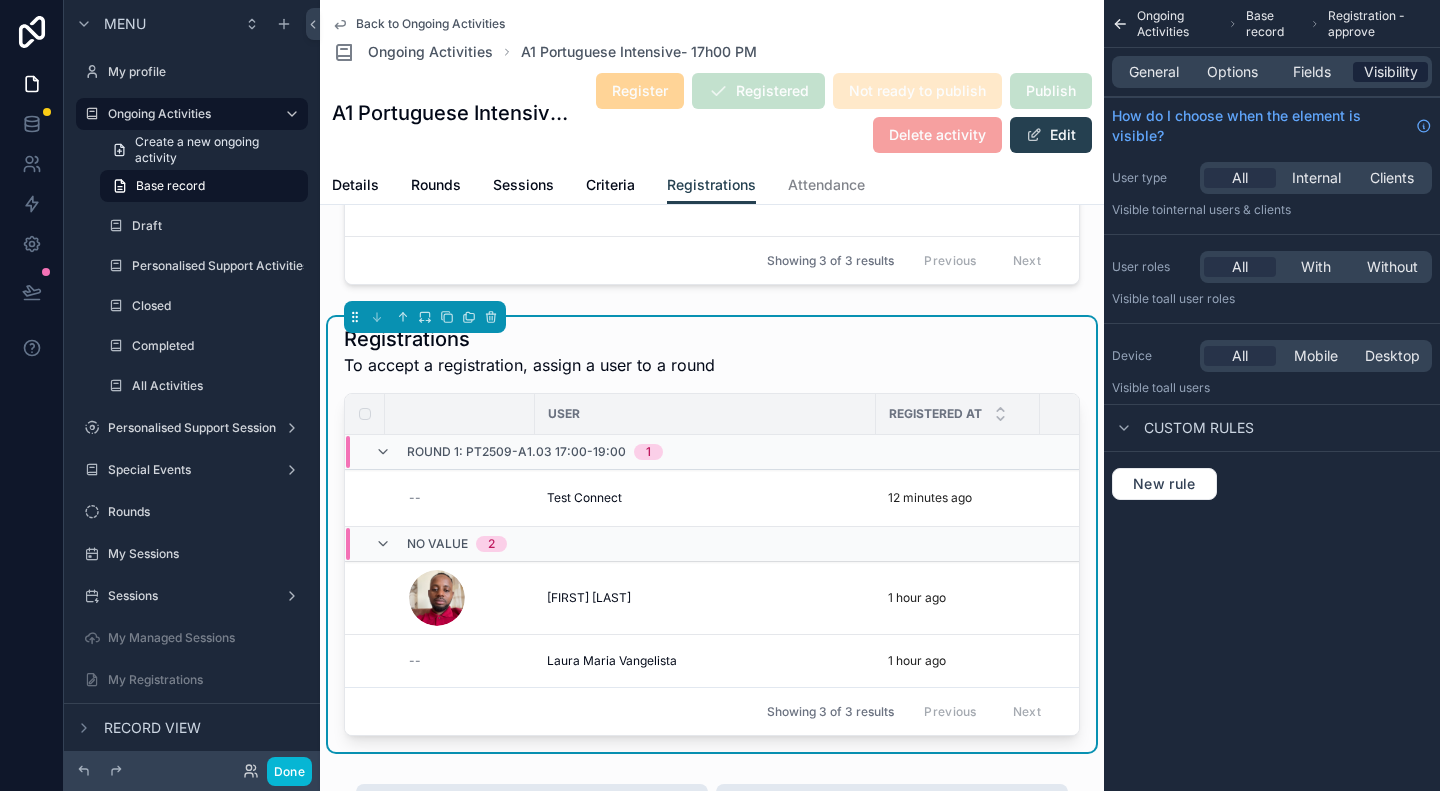 scroll, scrollTop: 0, scrollLeft: 0, axis: both 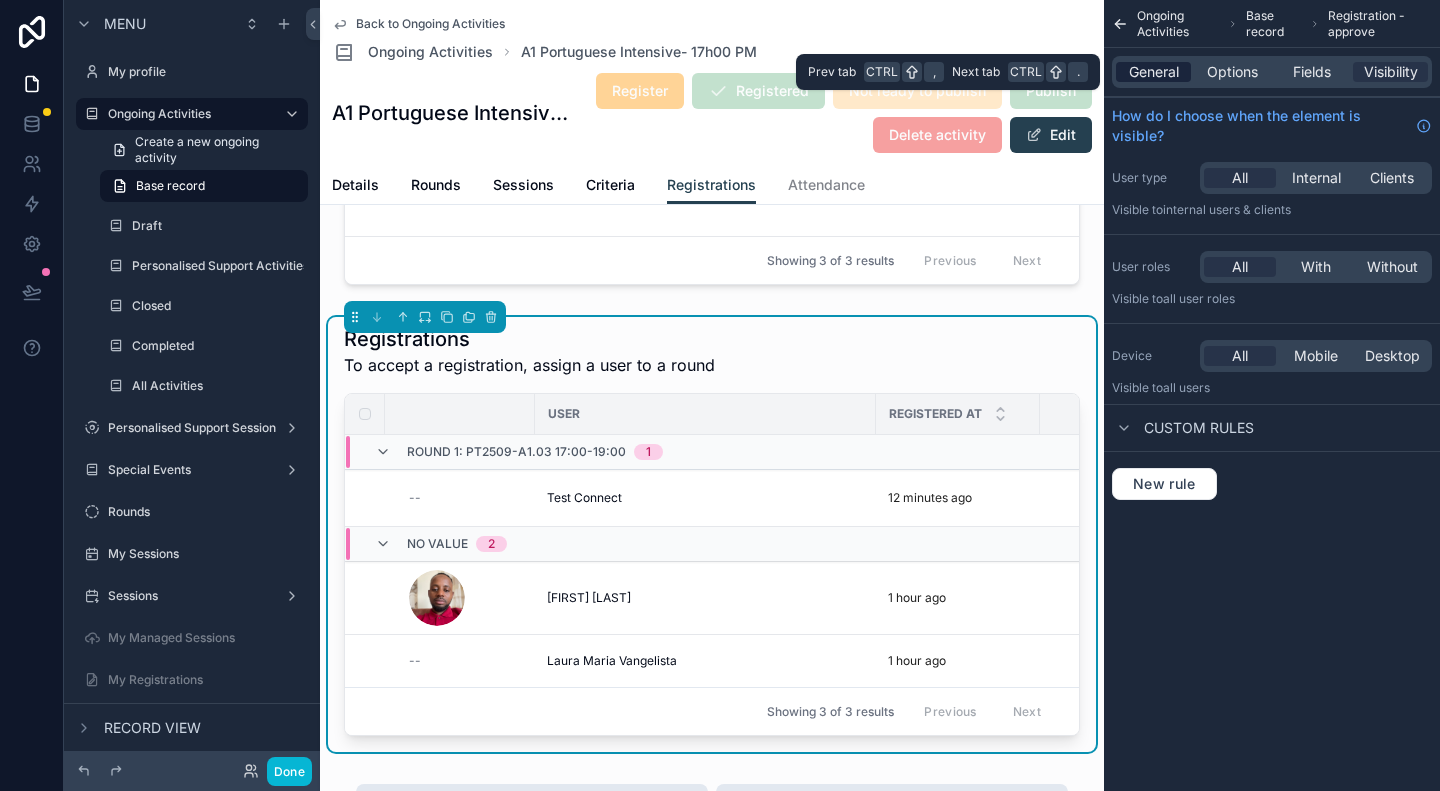 click on "General" at bounding box center (1154, 72) 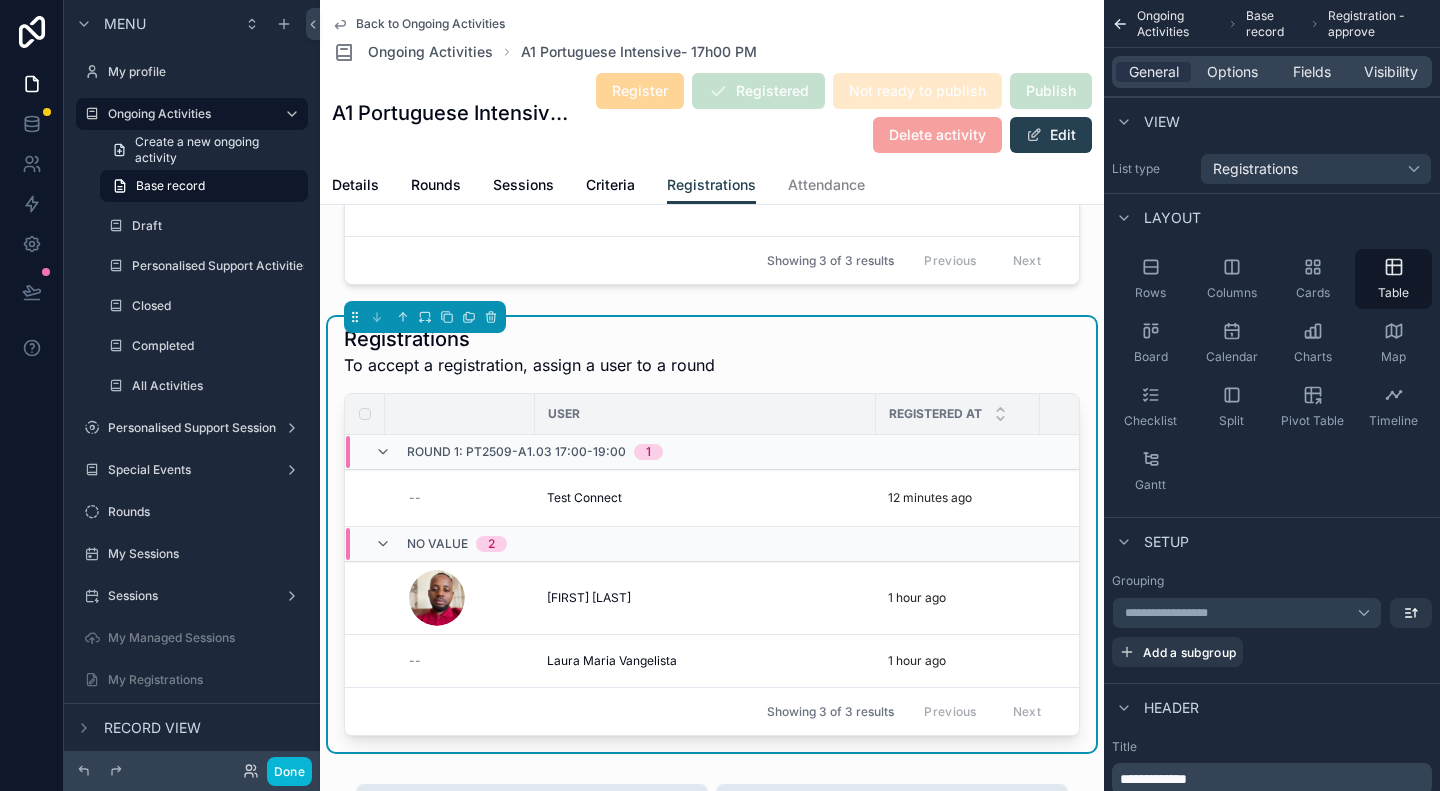 click 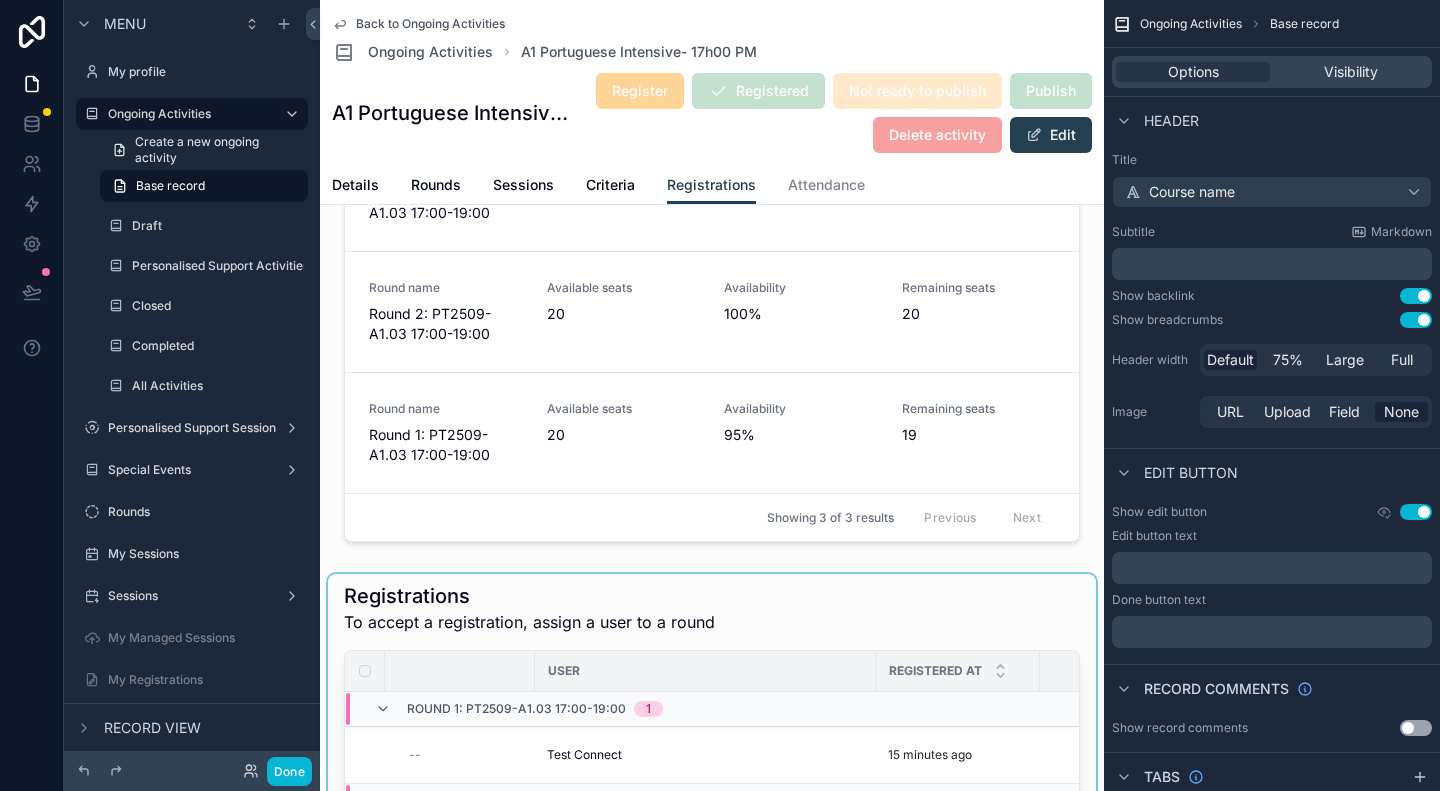 scroll, scrollTop: 0, scrollLeft: 0, axis: both 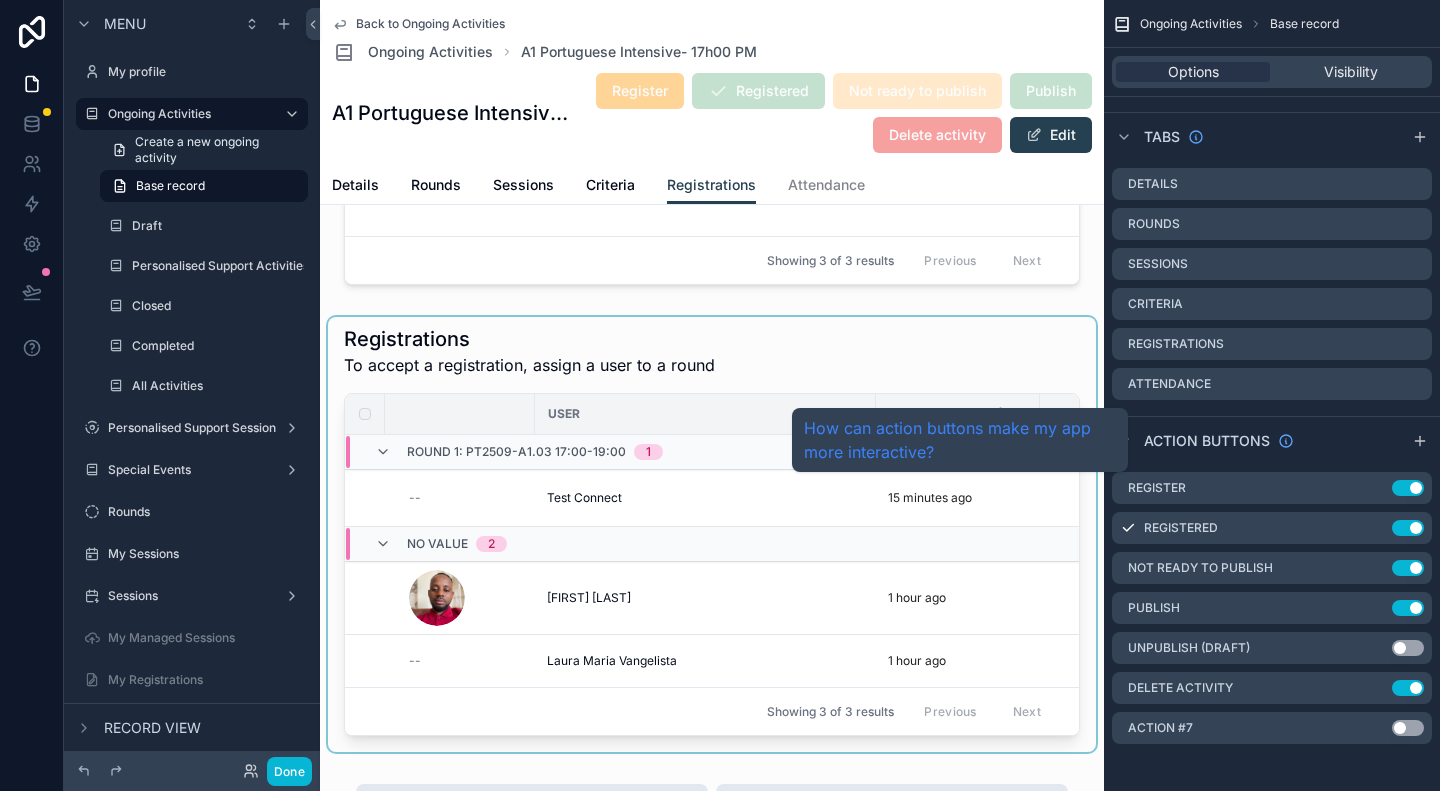 click on "How can action buttons make my app more interactive?" at bounding box center [960, 440] 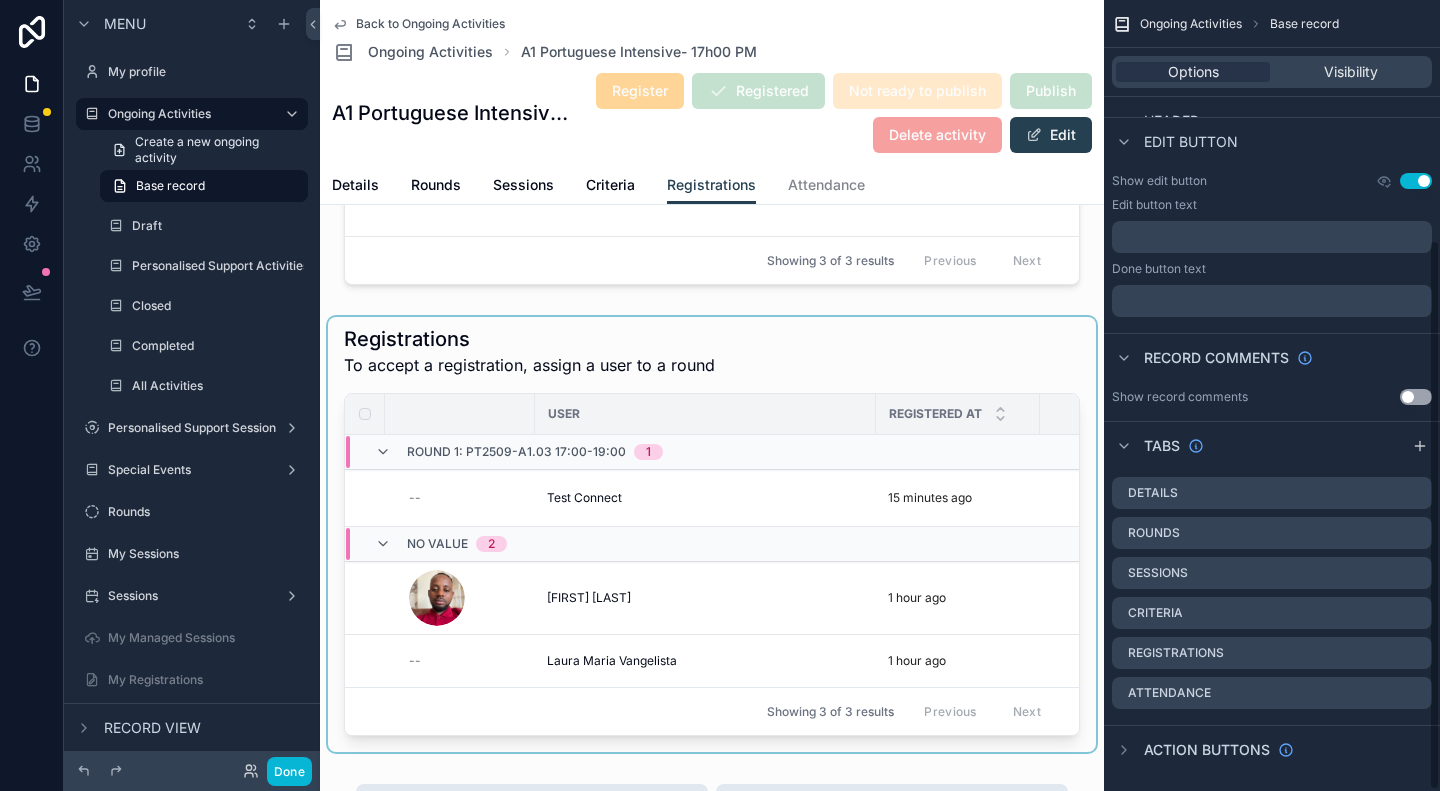 scroll, scrollTop: 344, scrollLeft: 0, axis: vertical 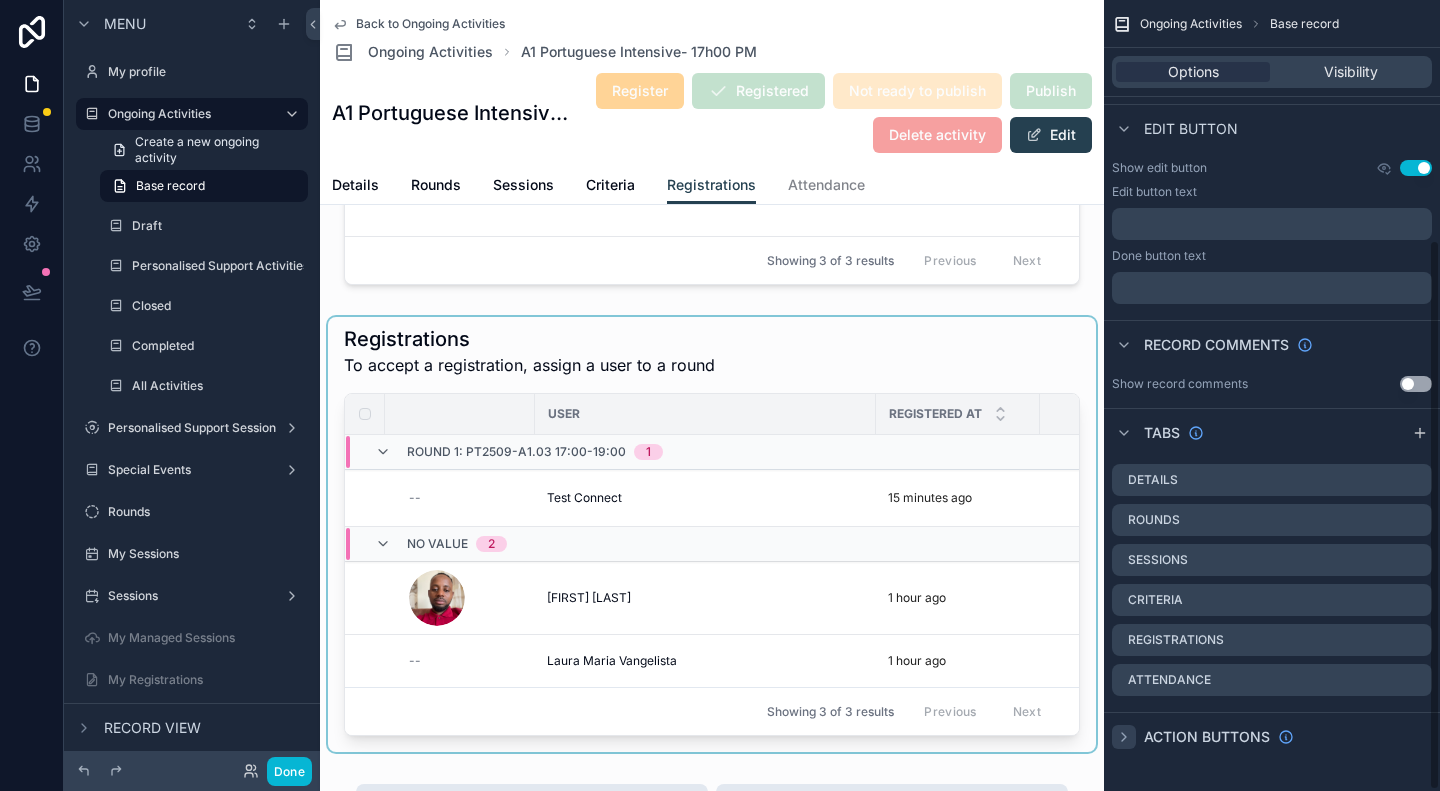 click 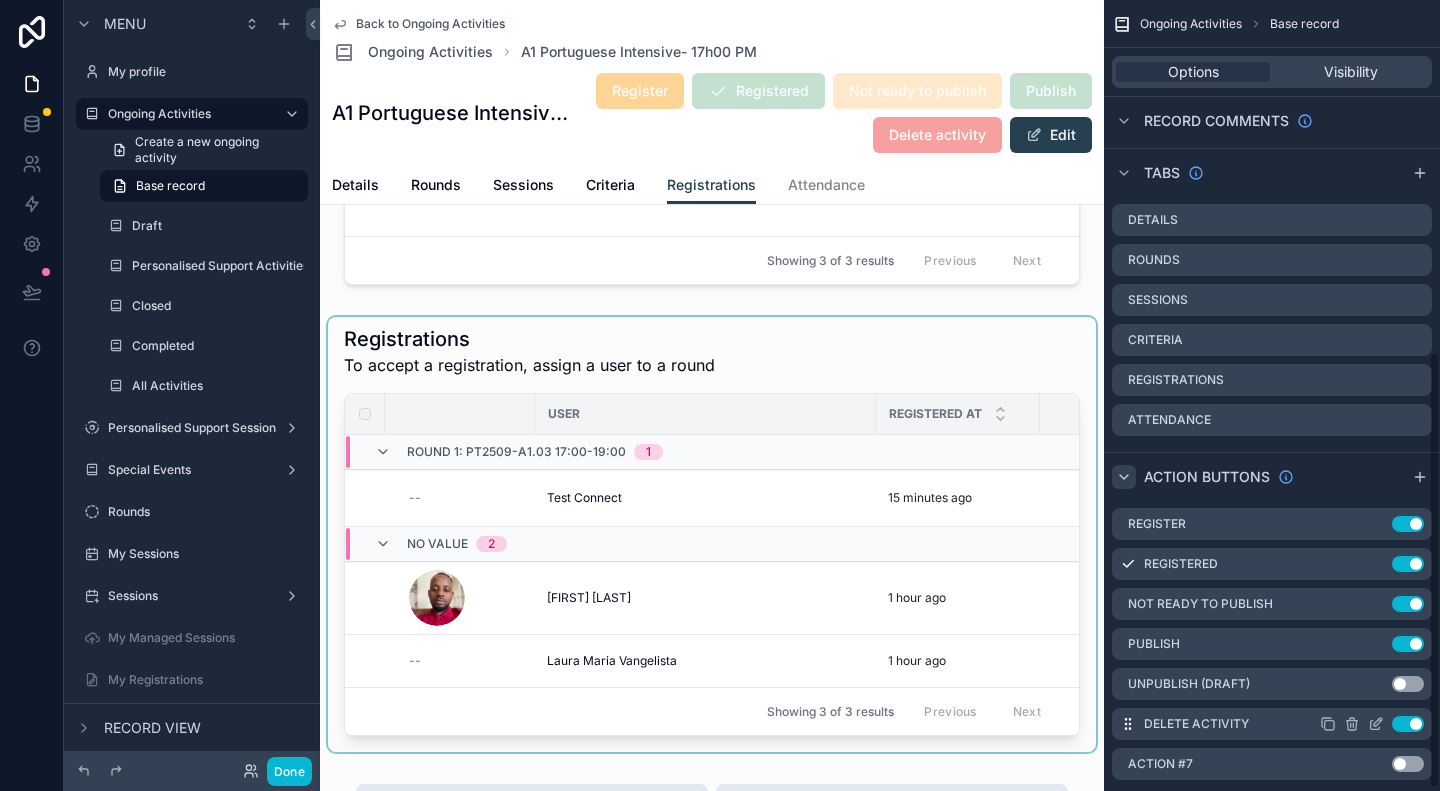 scroll, scrollTop: 640, scrollLeft: 0, axis: vertical 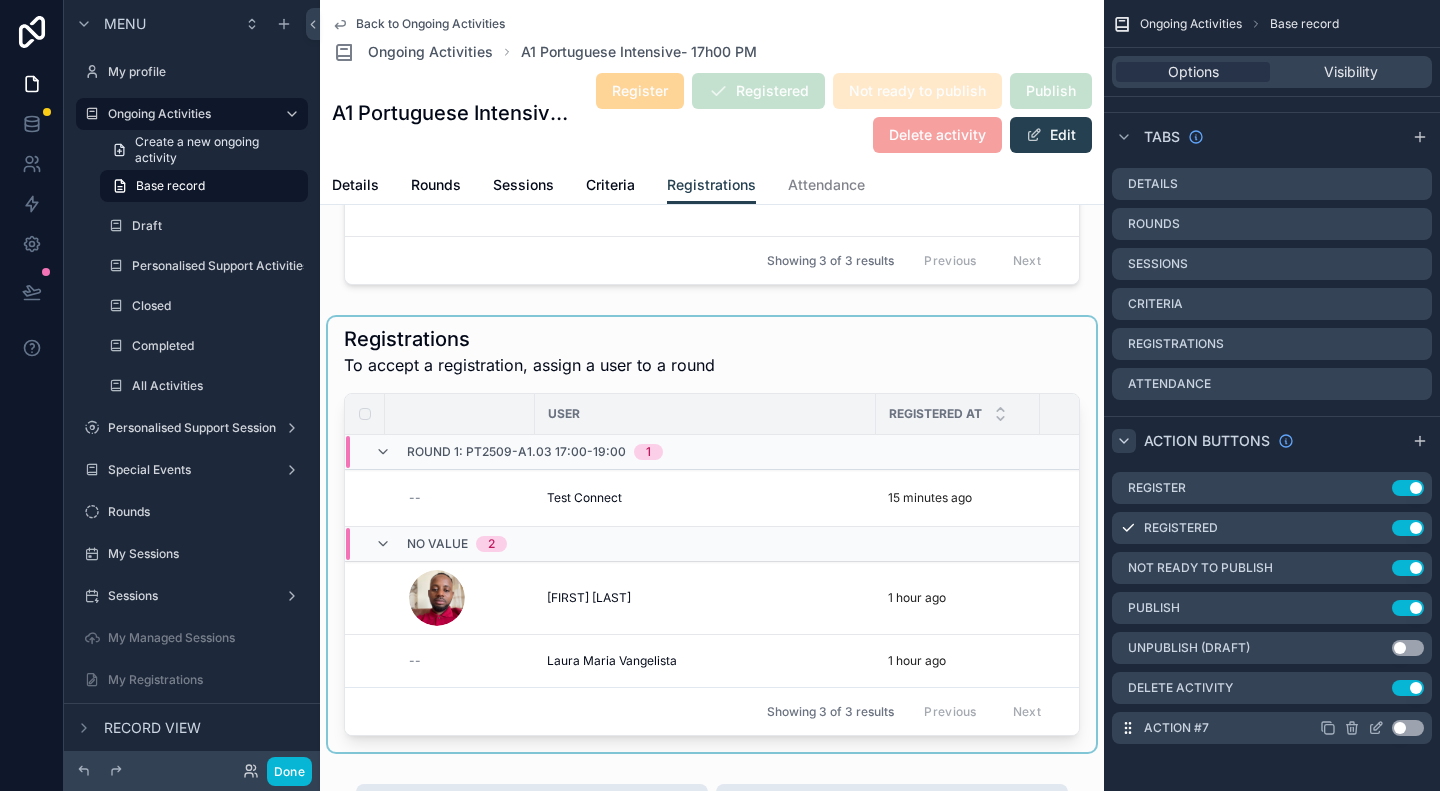 click 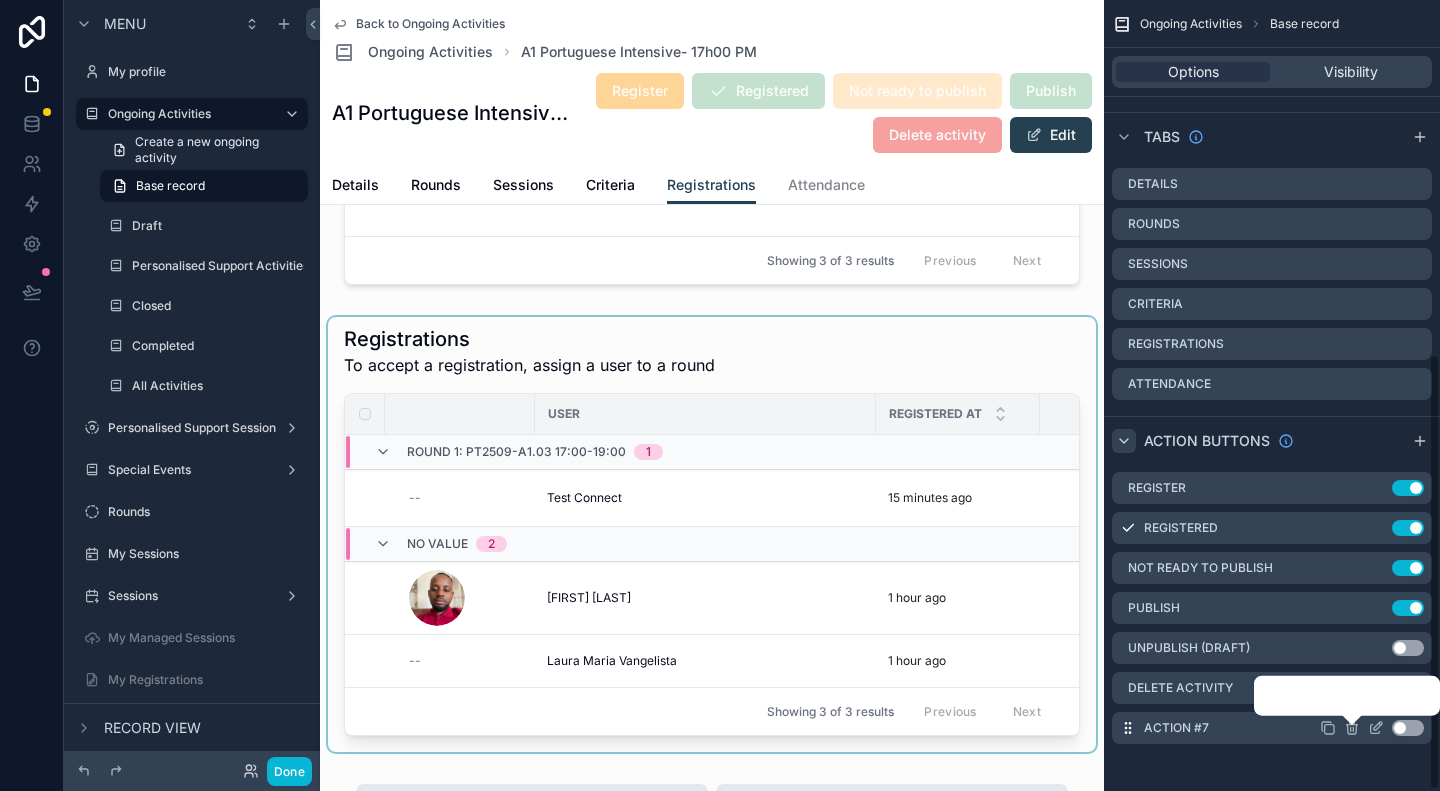click on "Ongoing Activities Base record Options Visibility Header Title Course name Subtitle Markdown ﻿ Show backlink Use setting Show breadcrumbs Use setting Header width Default 75% Large Full Image URL Upload Field None Edit button Show edit button Use setting Edit button text ﻿ Done button text ﻿ Record comments Show record comments Use setting Tabs Details Rounds Sessions Criteria Registrations Attendance Action buttons Register Use setting Registered Use setting Not ready to publish Use setting Publish Use setting Unpublish (Draft) Use setting Delete activity Use setting Action #7 Use setting" at bounding box center (1272, 76) 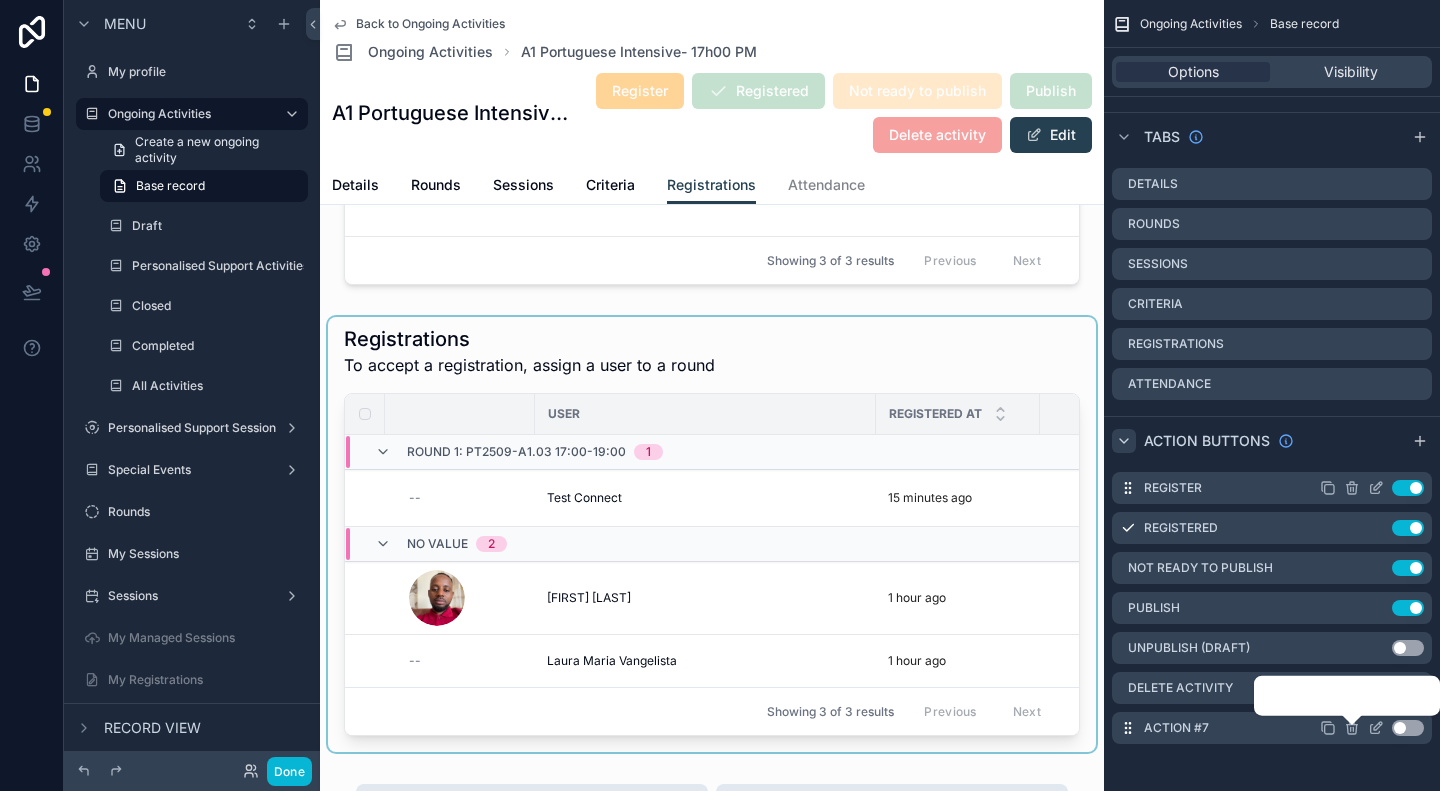 click 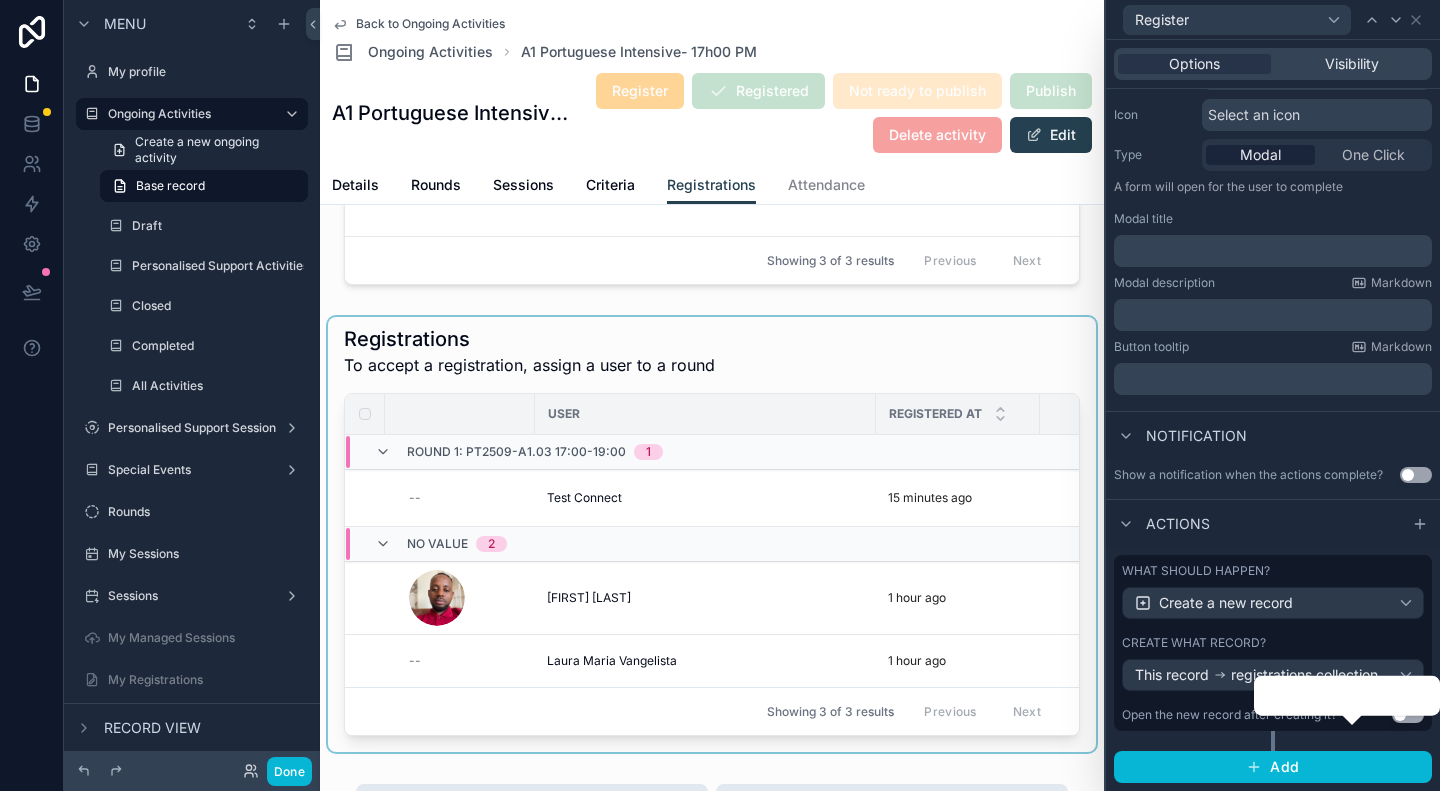 scroll, scrollTop: 212, scrollLeft: 0, axis: vertical 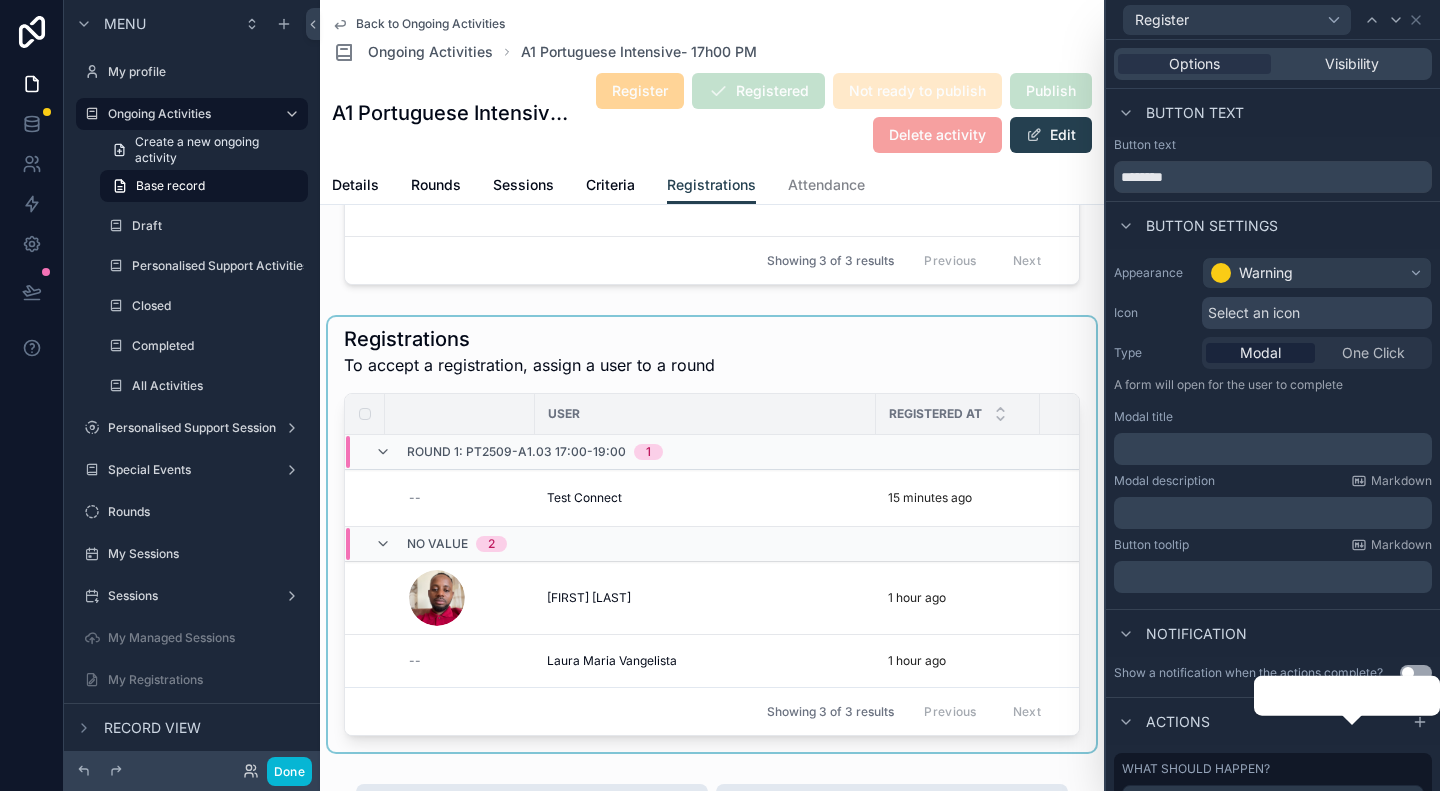 drag, startPoint x: 1135, startPoint y: 383, endPoint x: 1318, endPoint y: 387, distance: 183.04372 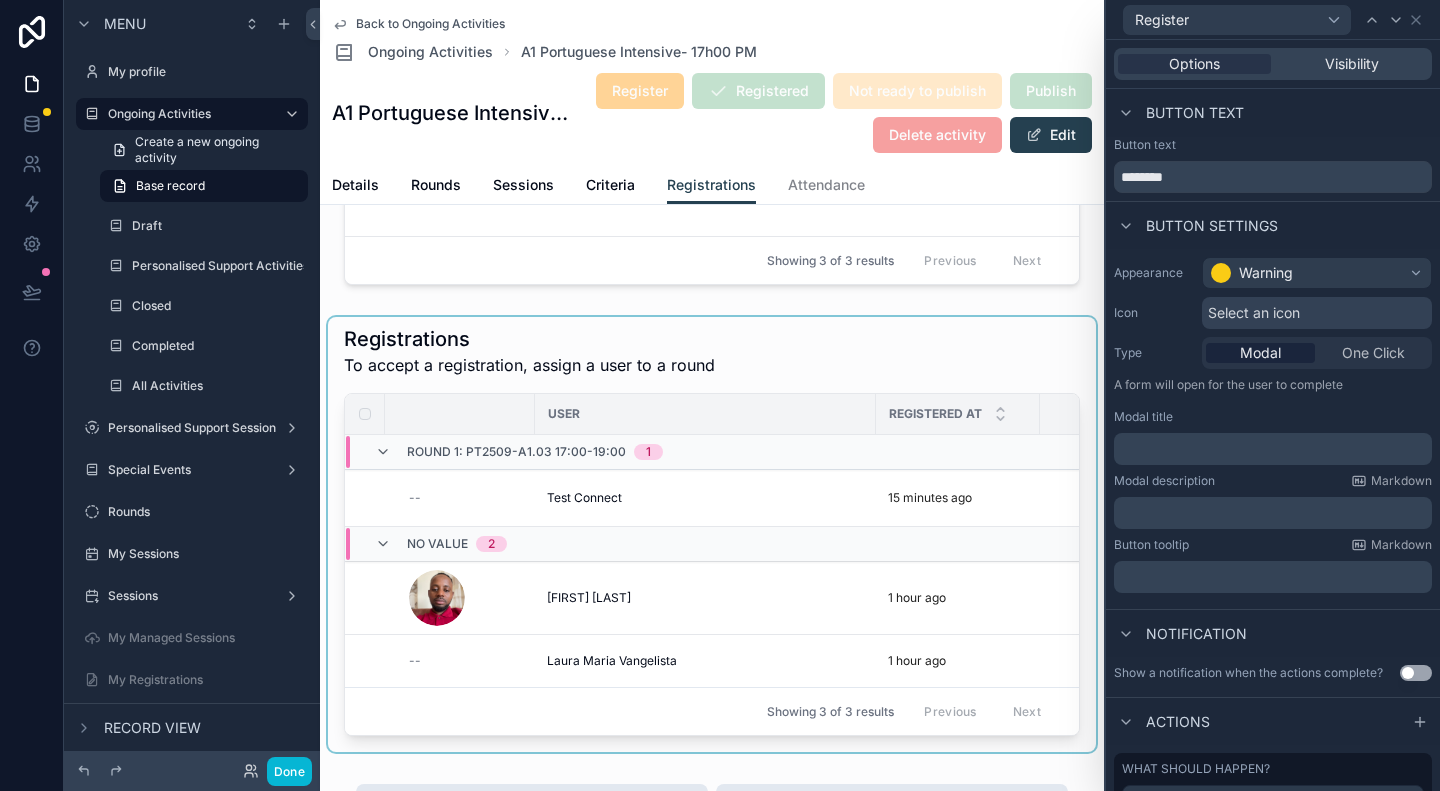 click on "Type" at bounding box center [1154, 353] 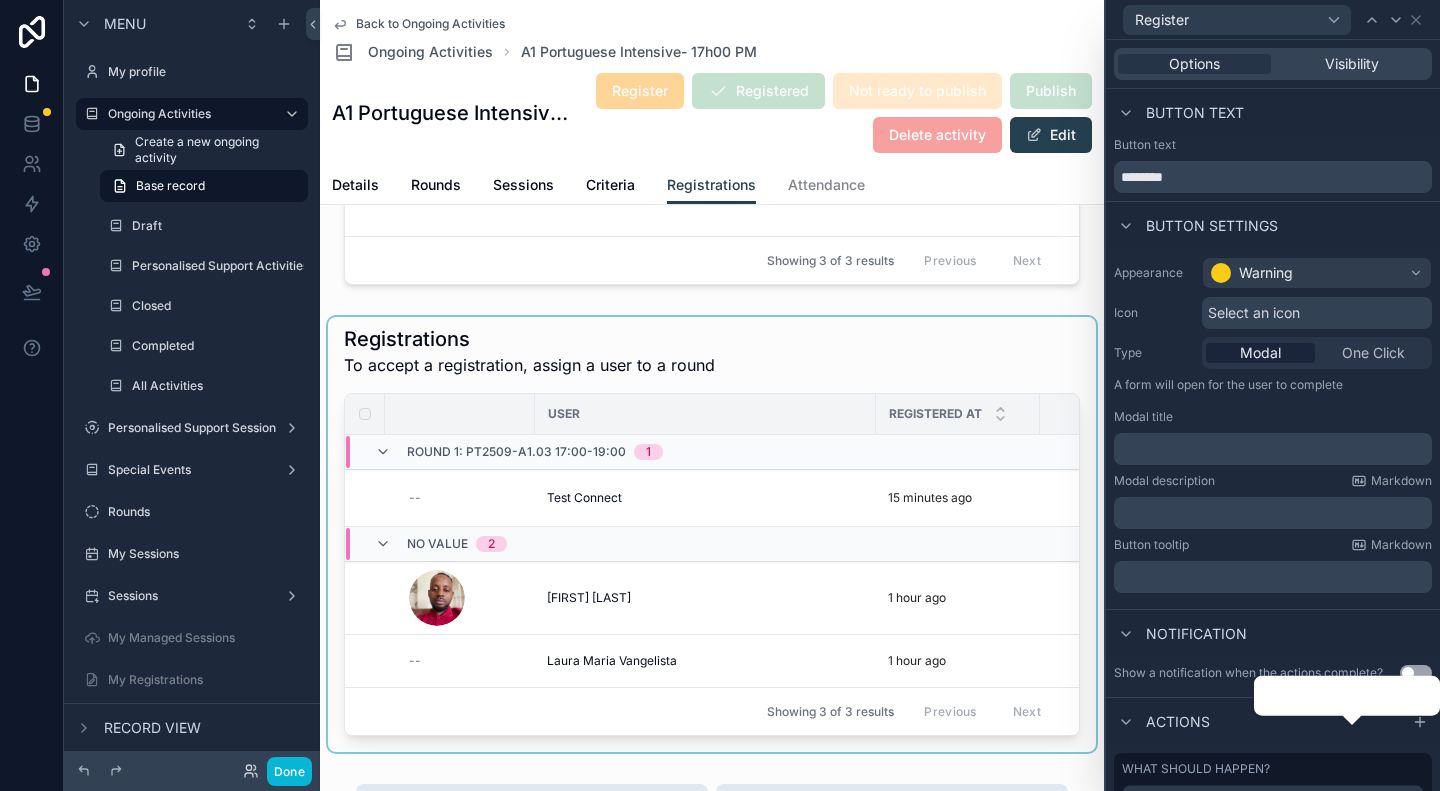 click on "Modal" at bounding box center (1260, 353) 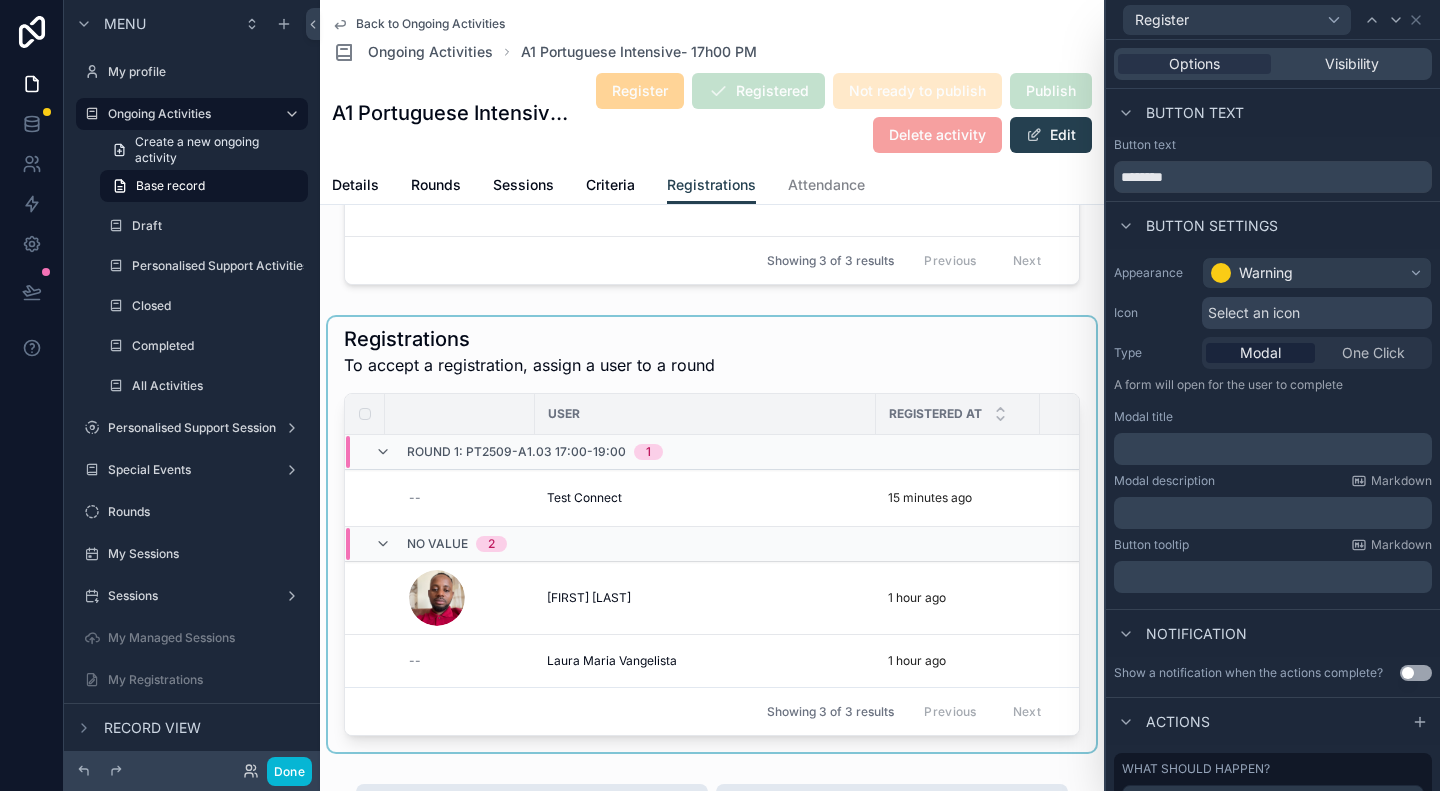 click on "Modal" at bounding box center [1260, 353] 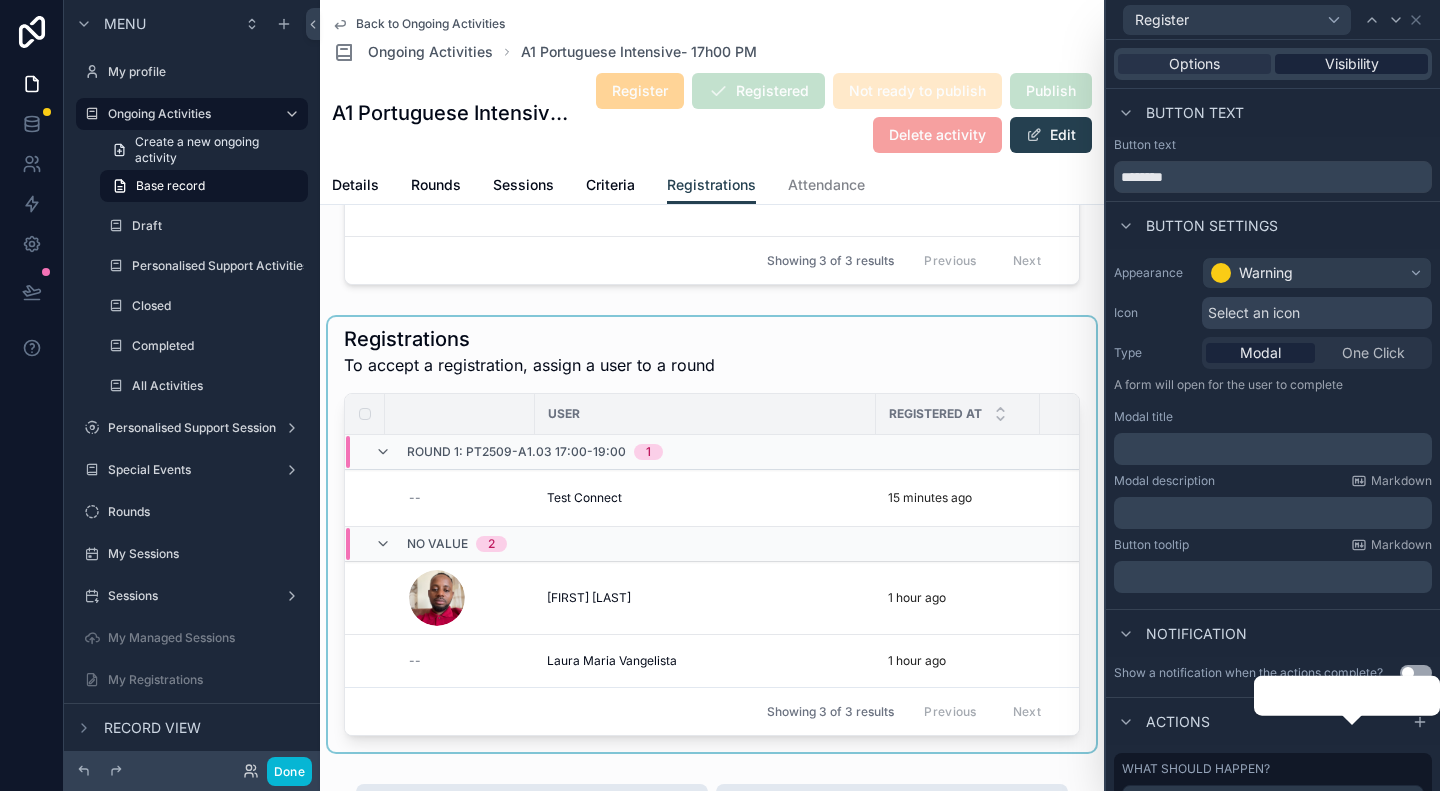 click on "Options Visibility" at bounding box center (1273, 64) 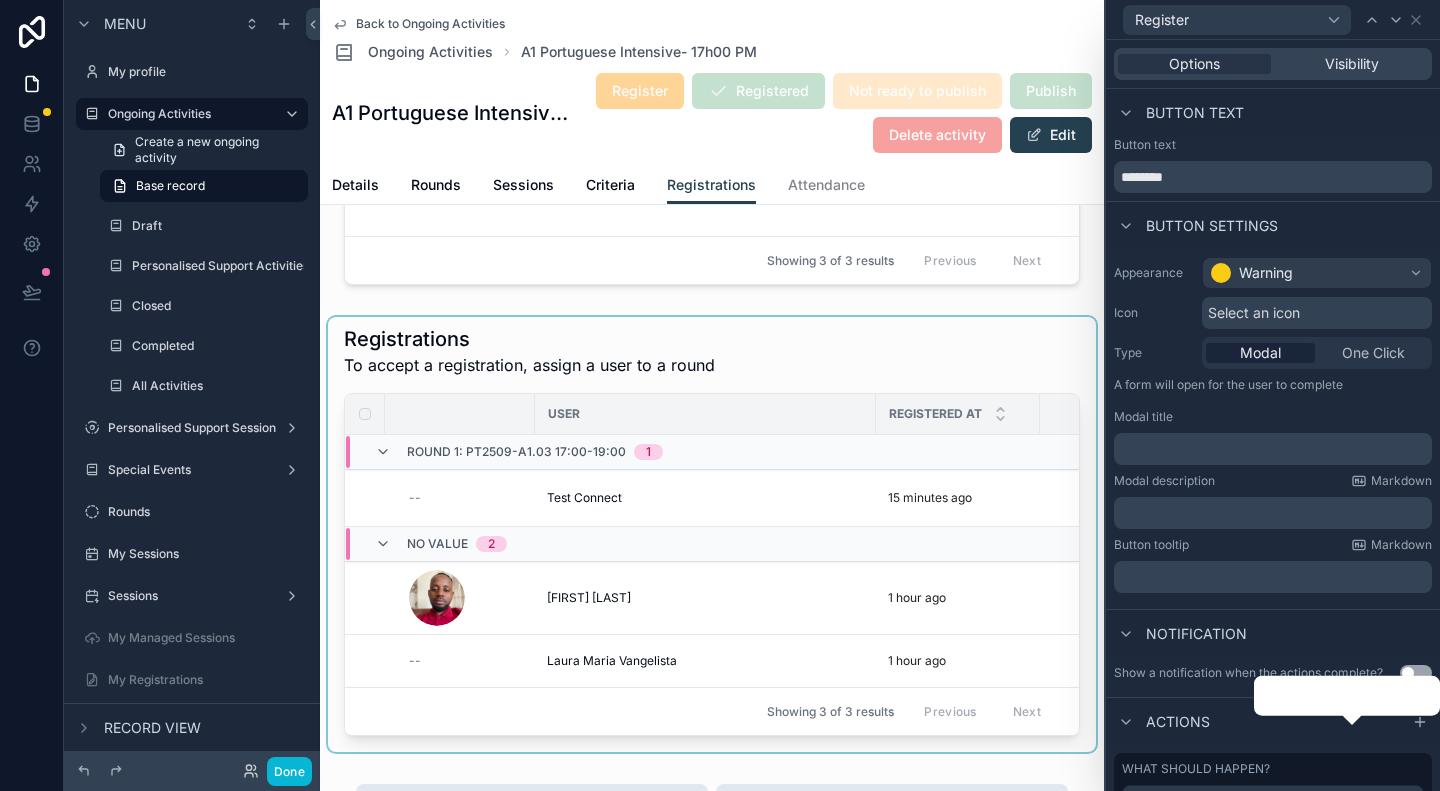click on "Visibility" at bounding box center (1352, 64) 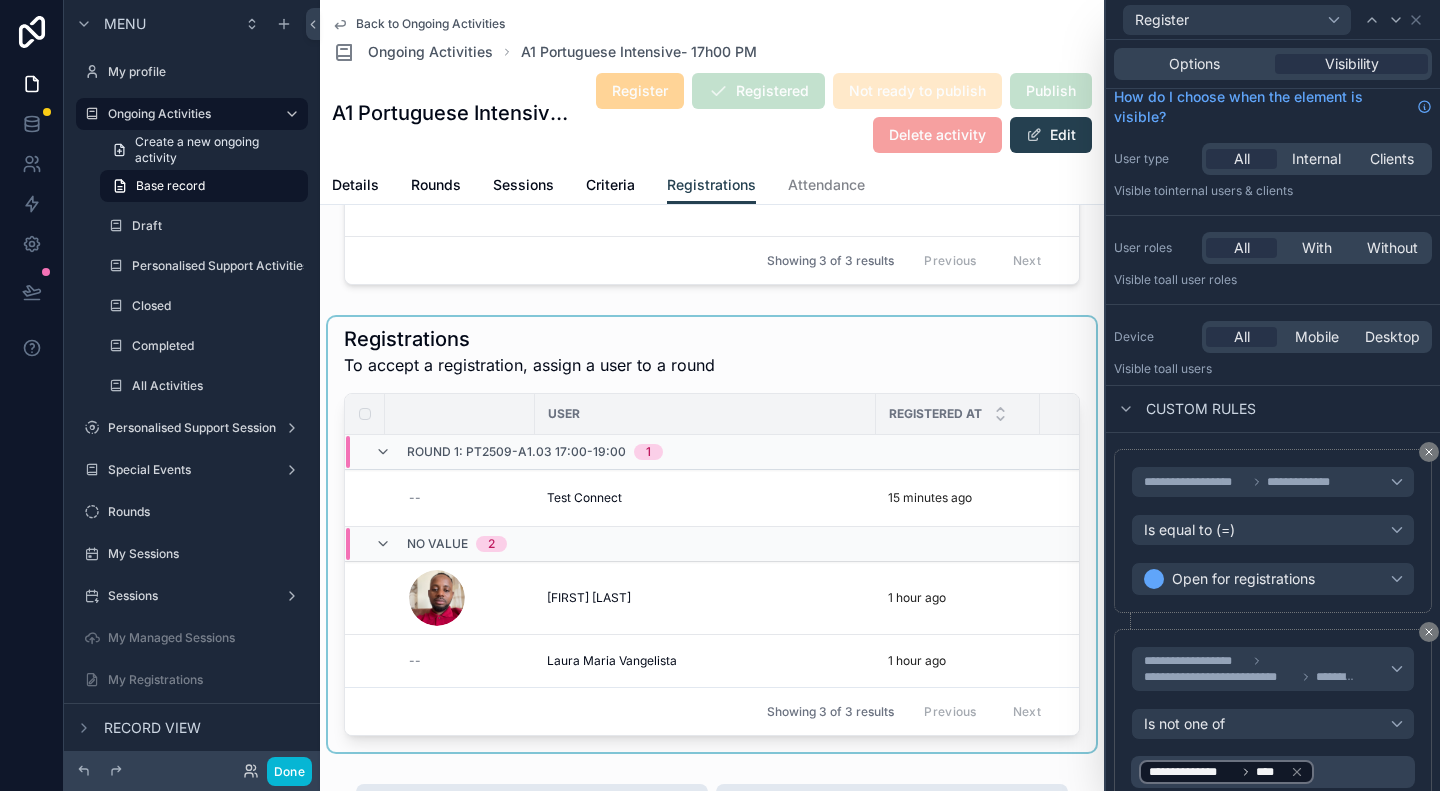 scroll, scrollTop: 0, scrollLeft: 0, axis: both 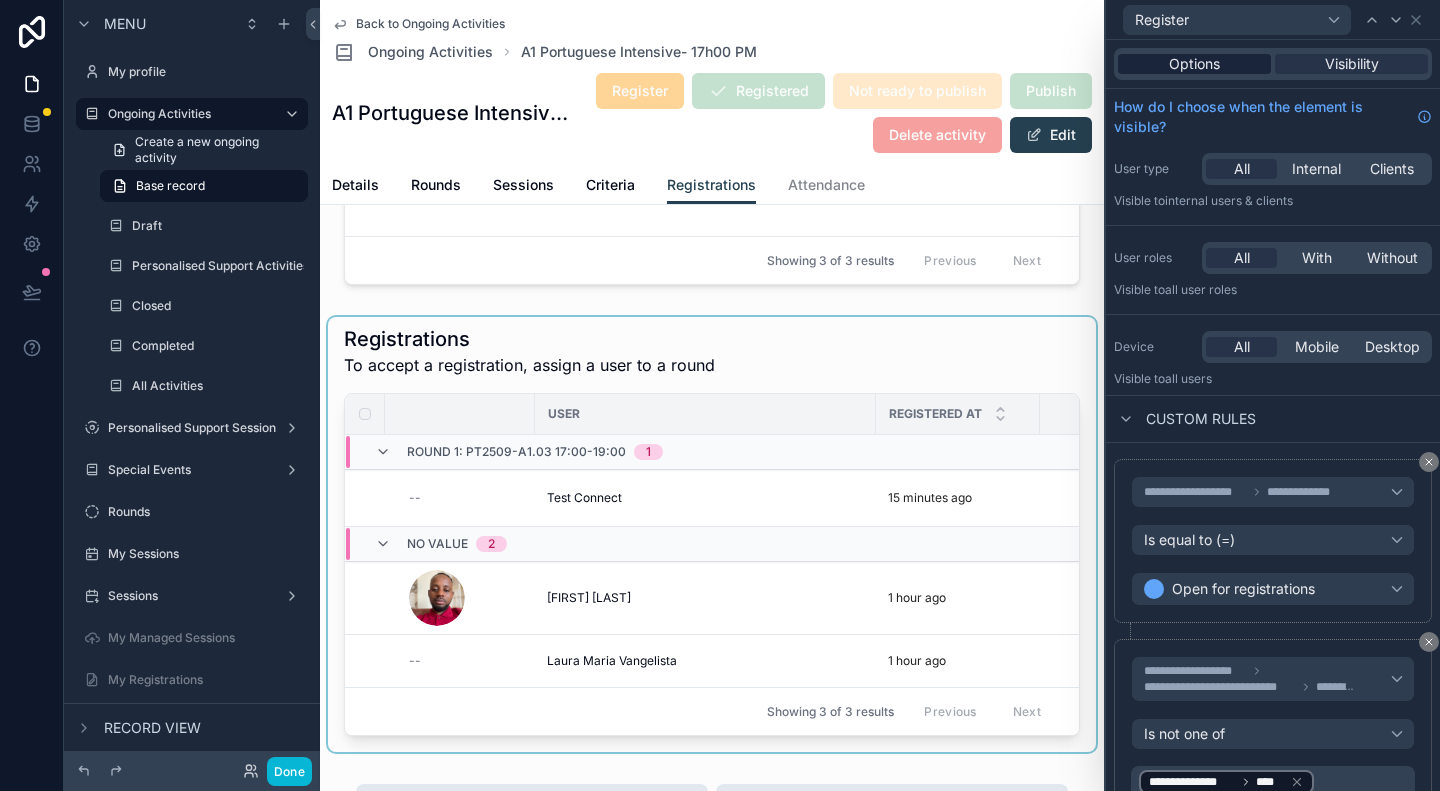 click on "Options" at bounding box center (1194, 64) 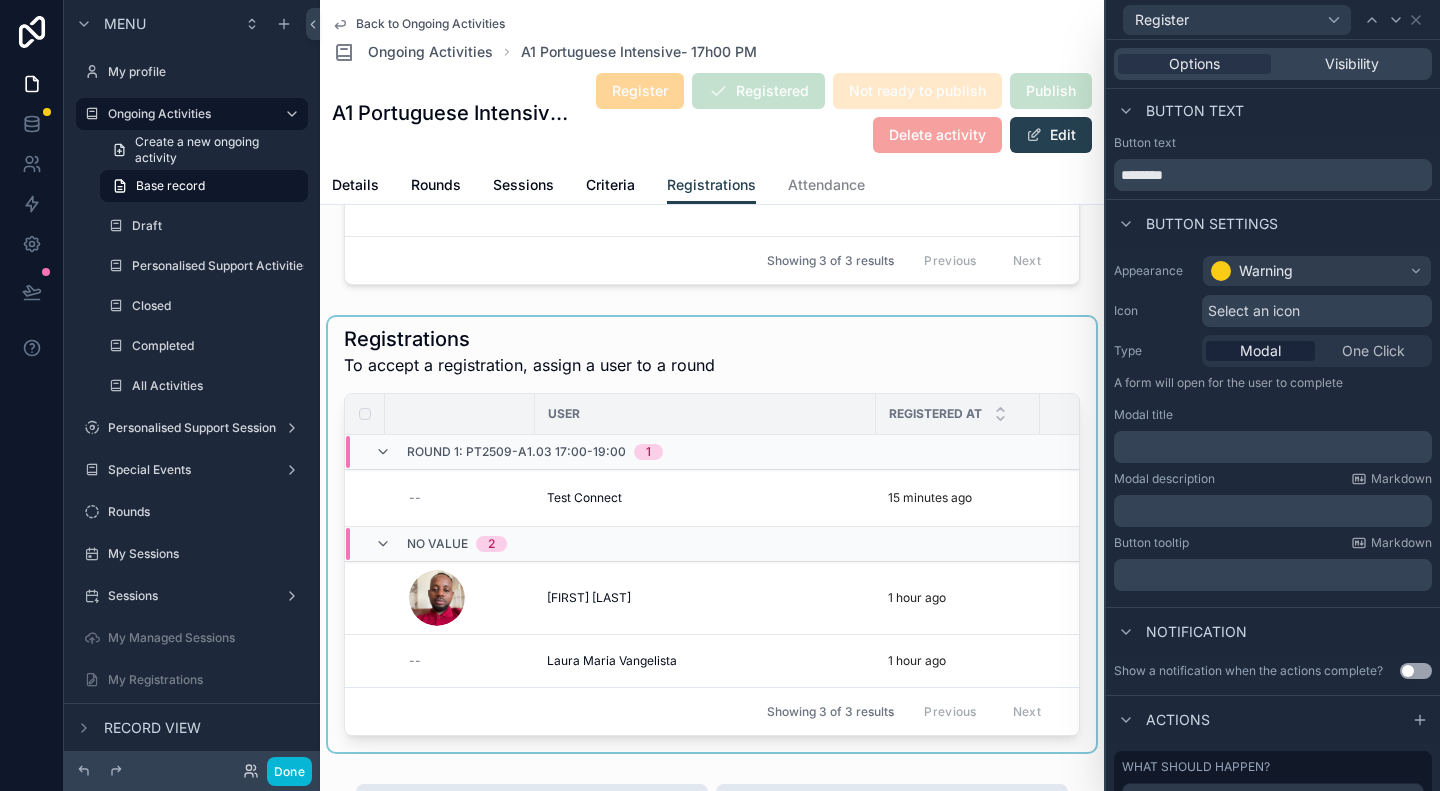 scroll, scrollTop: 0, scrollLeft: 0, axis: both 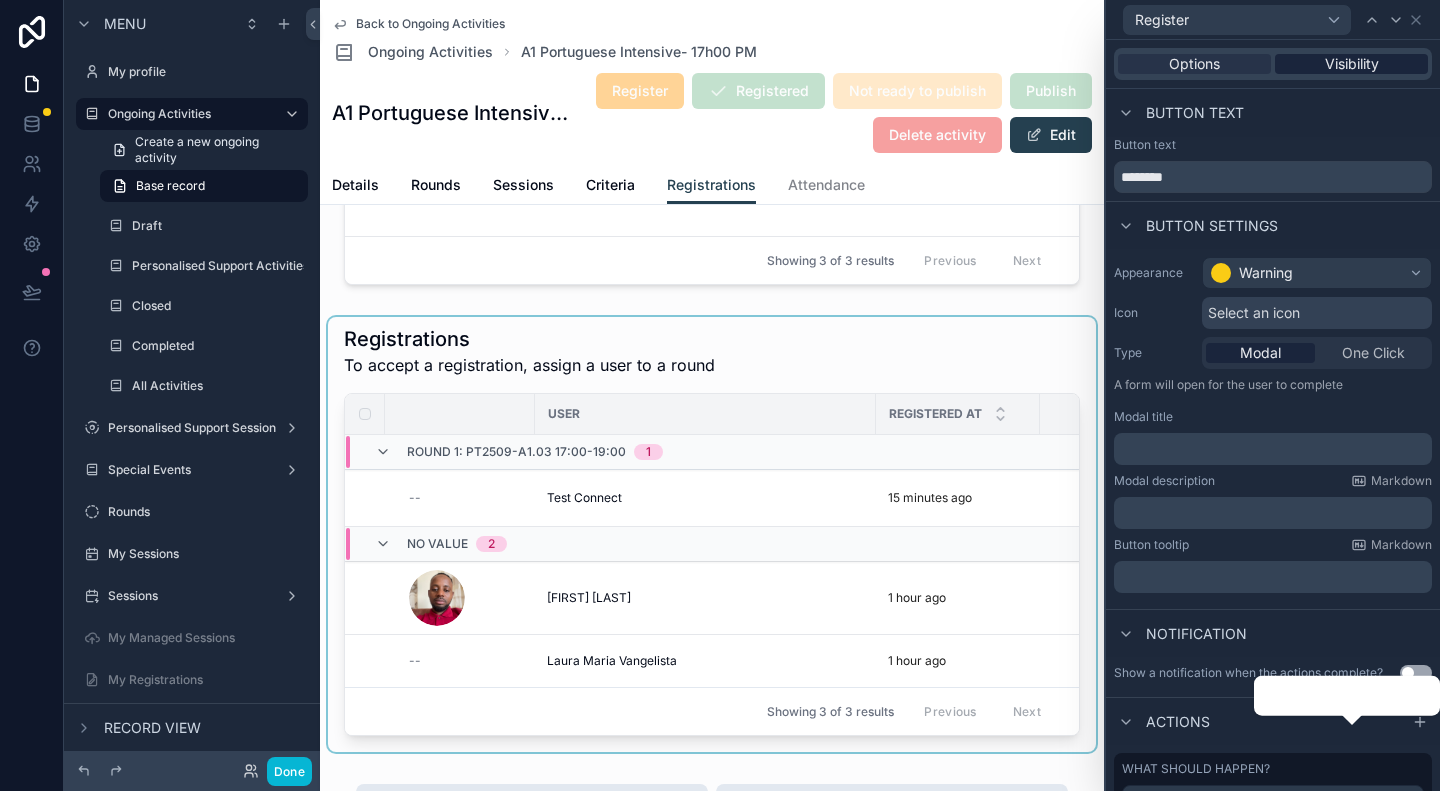 click on "Visibility" at bounding box center [1351, 64] 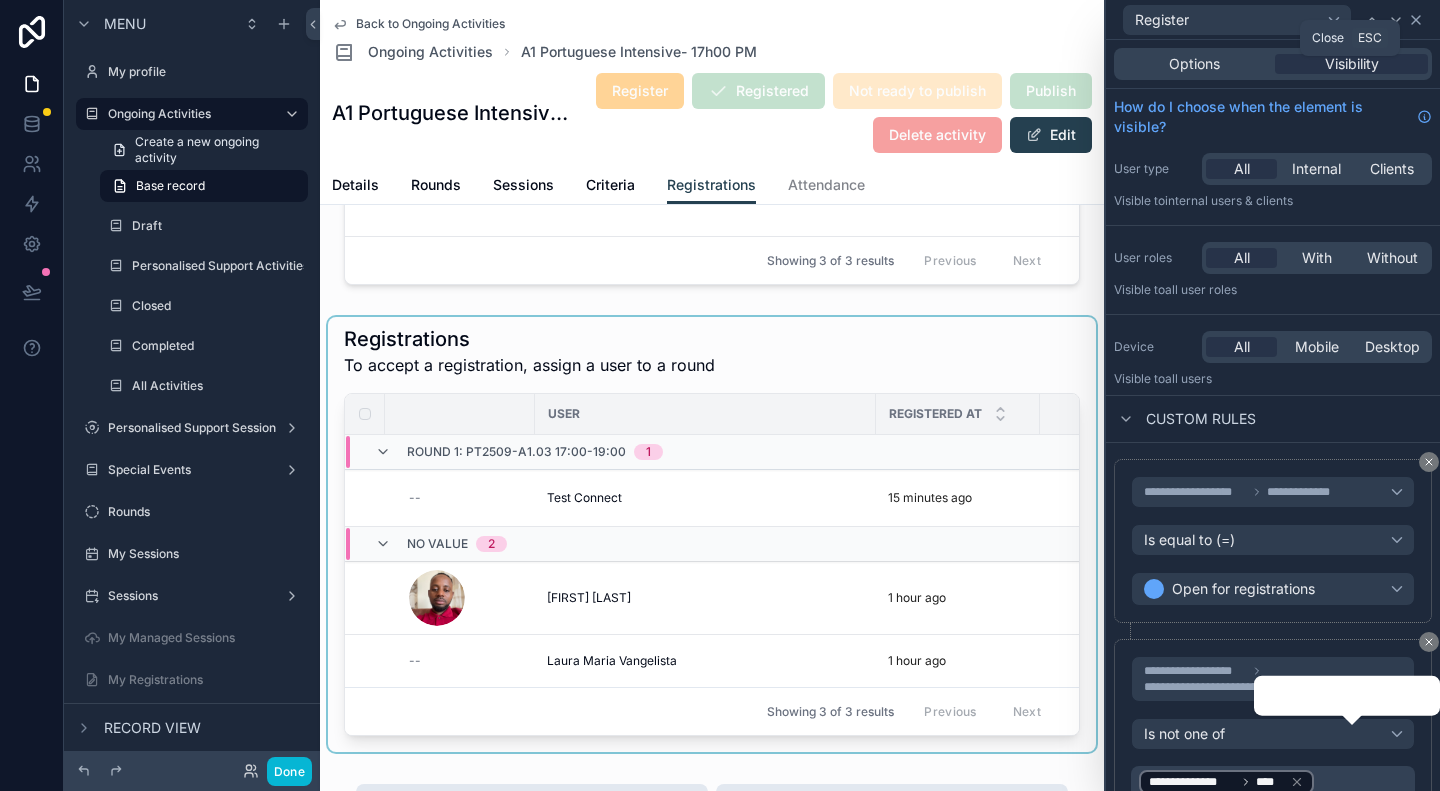 click 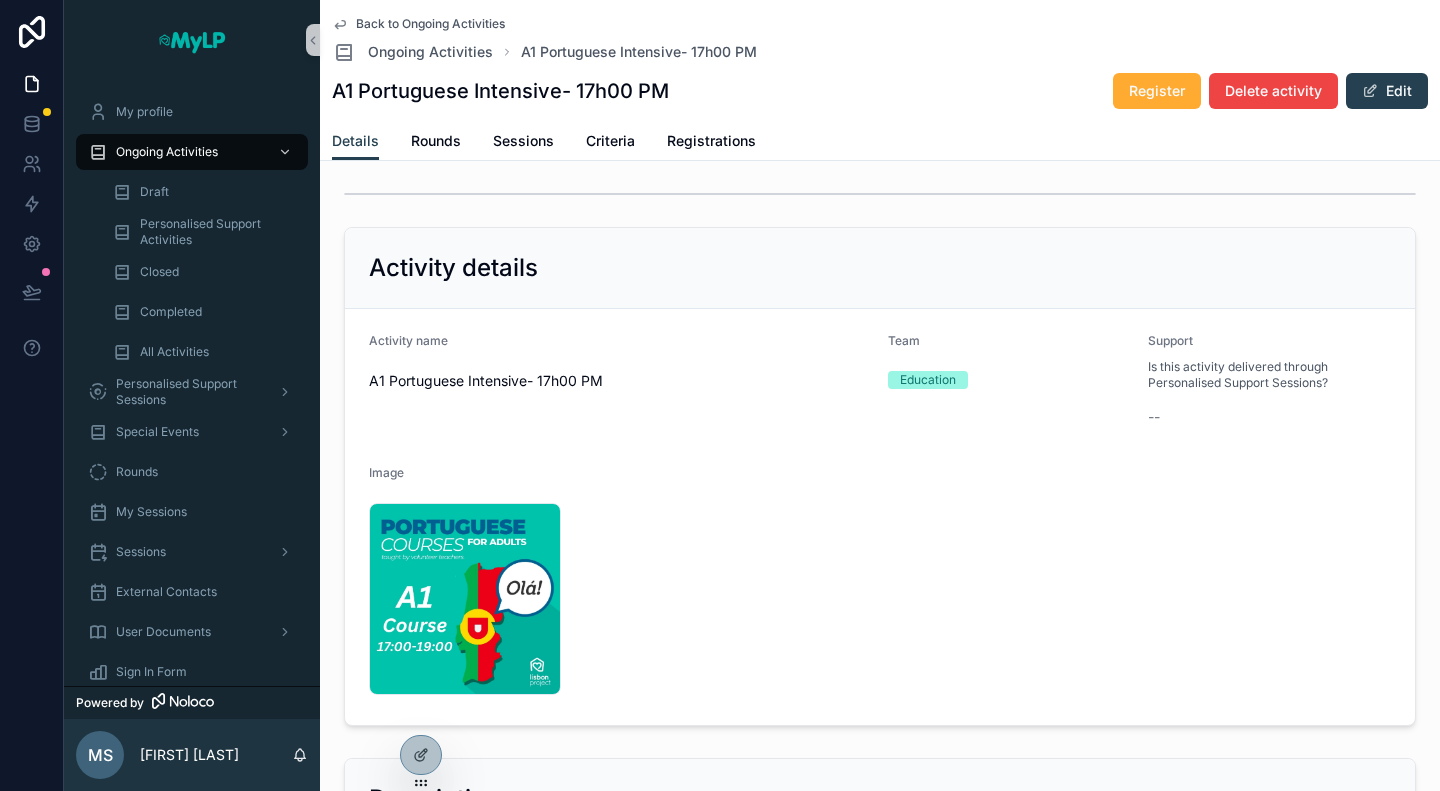 scroll, scrollTop: 0, scrollLeft: 0, axis: both 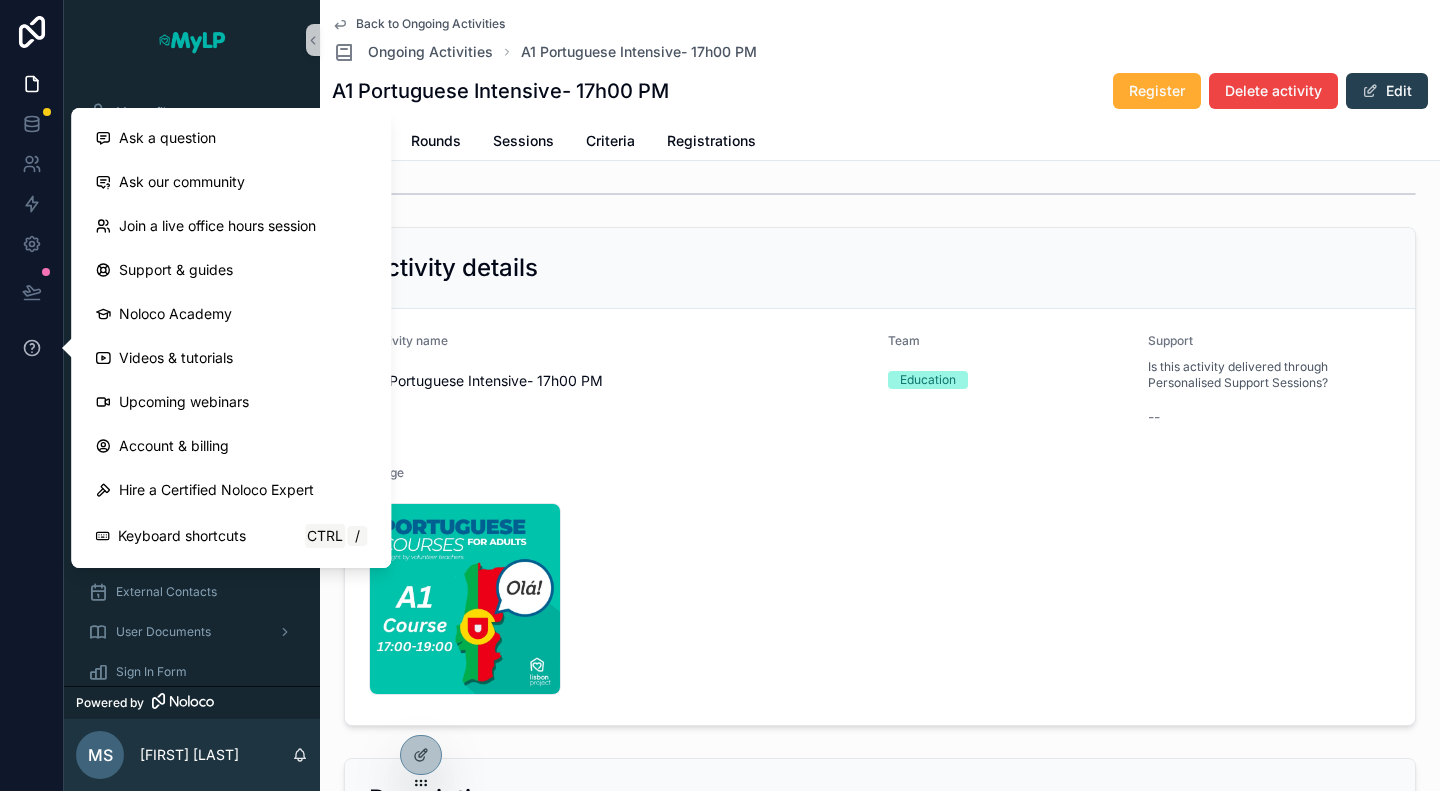 click 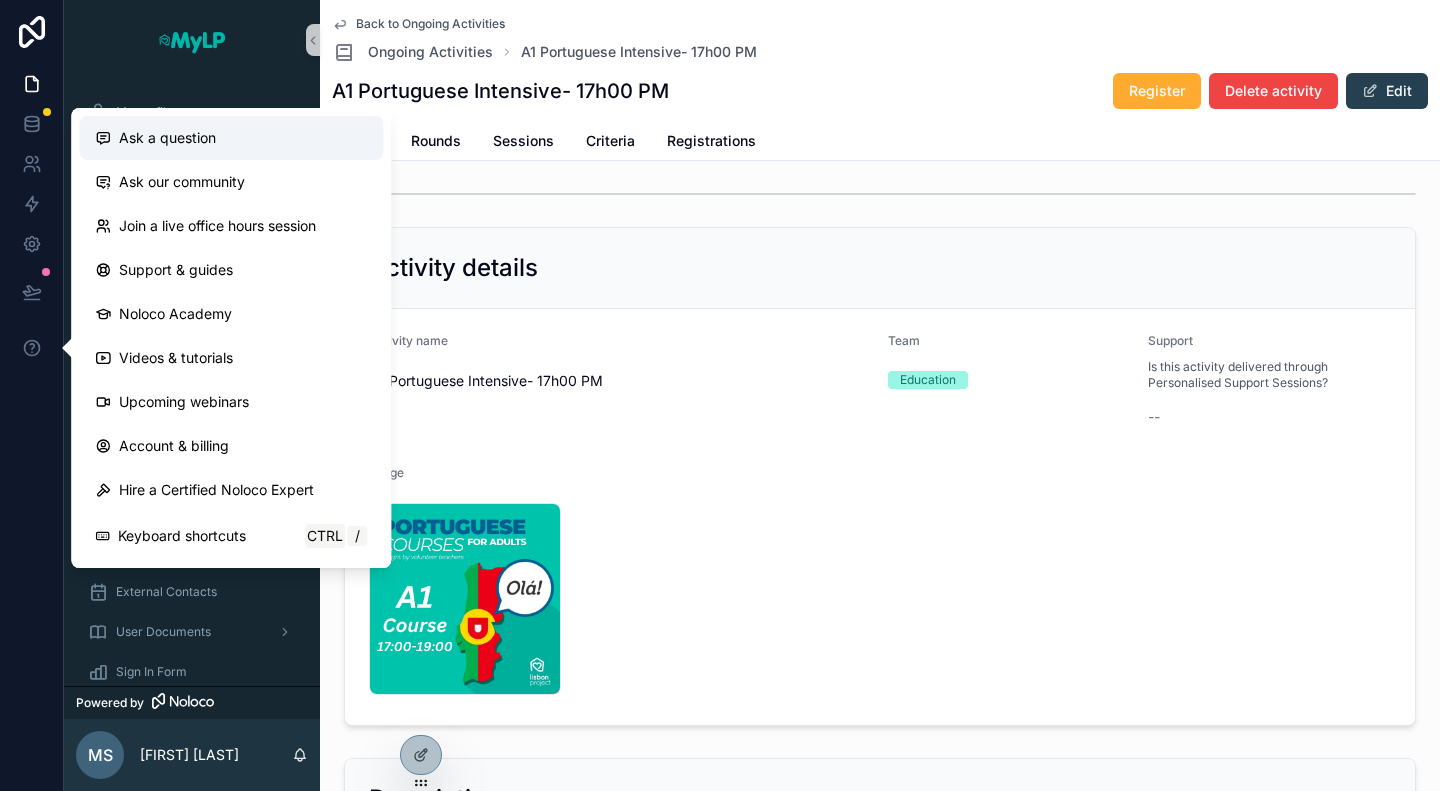 click on "Ask a question" at bounding box center [167, 138] 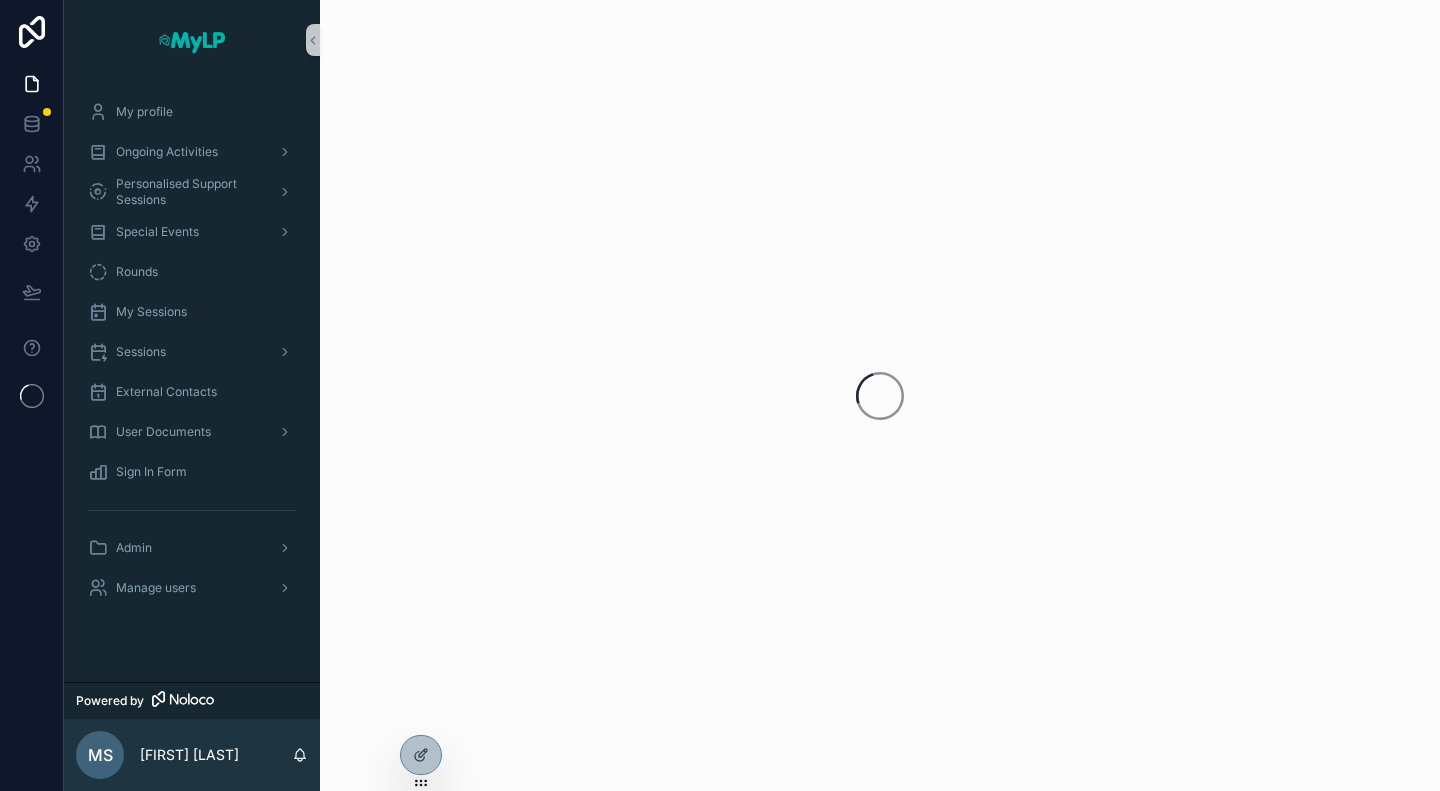 scroll, scrollTop: 0, scrollLeft: 0, axis: both 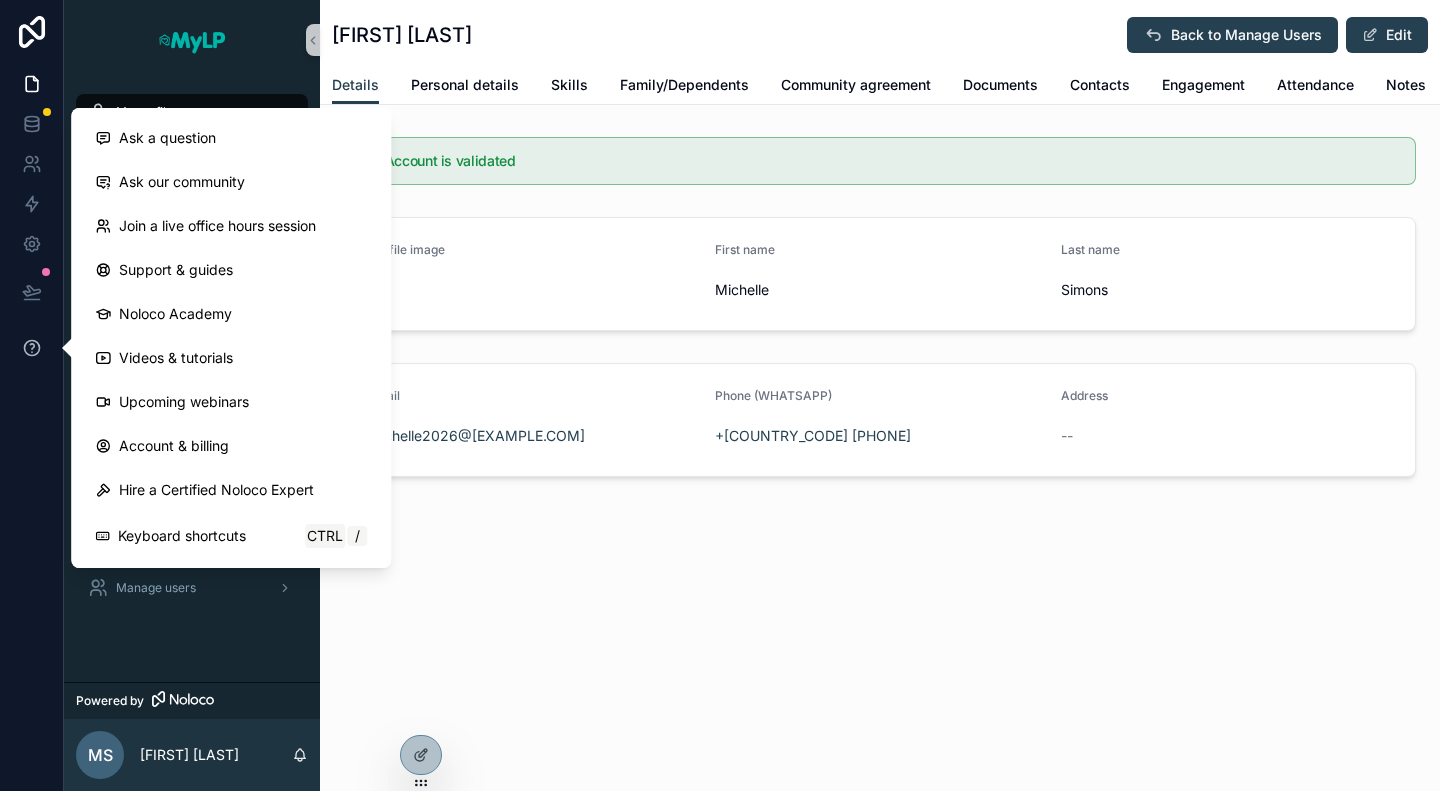 click 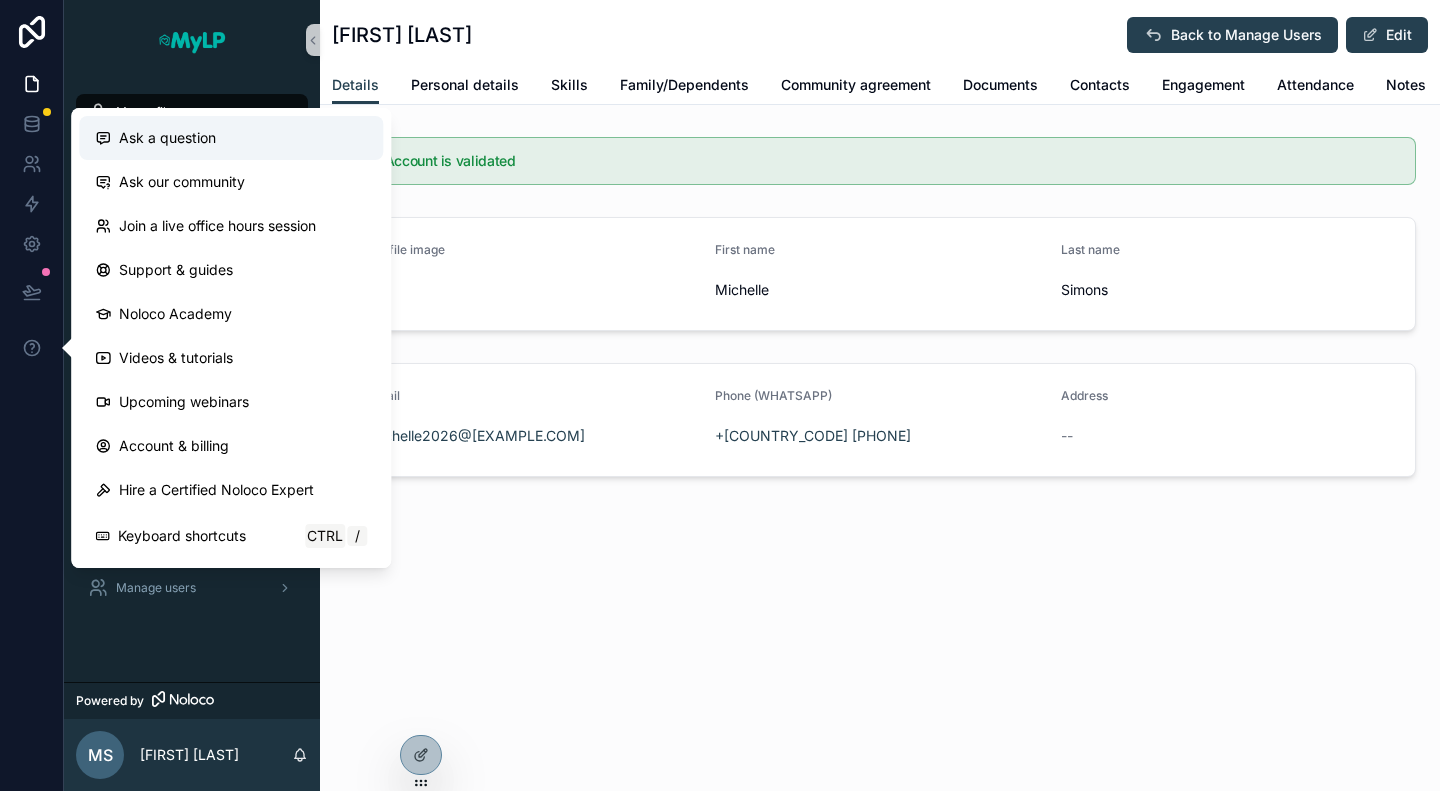click on "Ask a question" at bounding box center (167, 138) 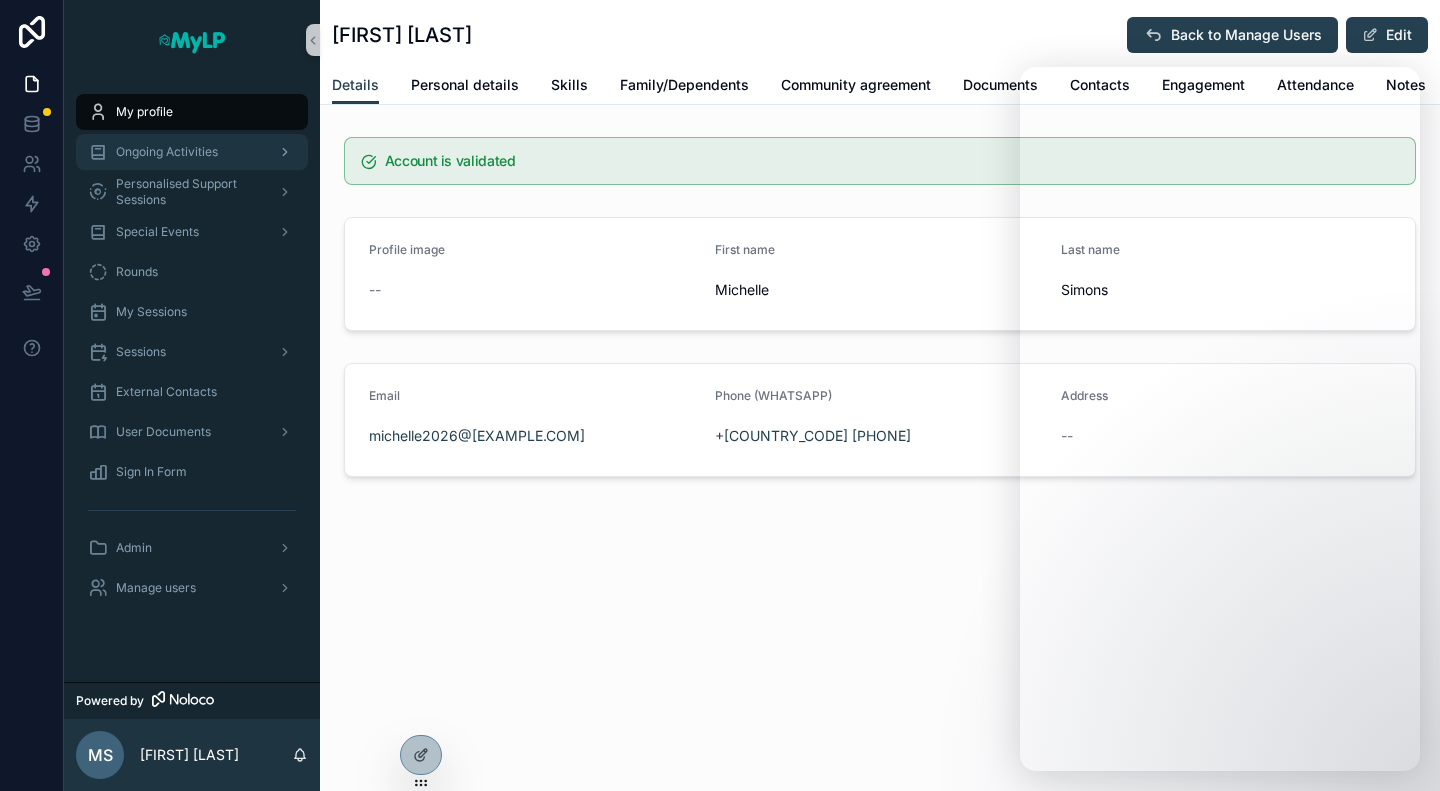 click on "Ongoing Activities" at bounding box center (167, 152) 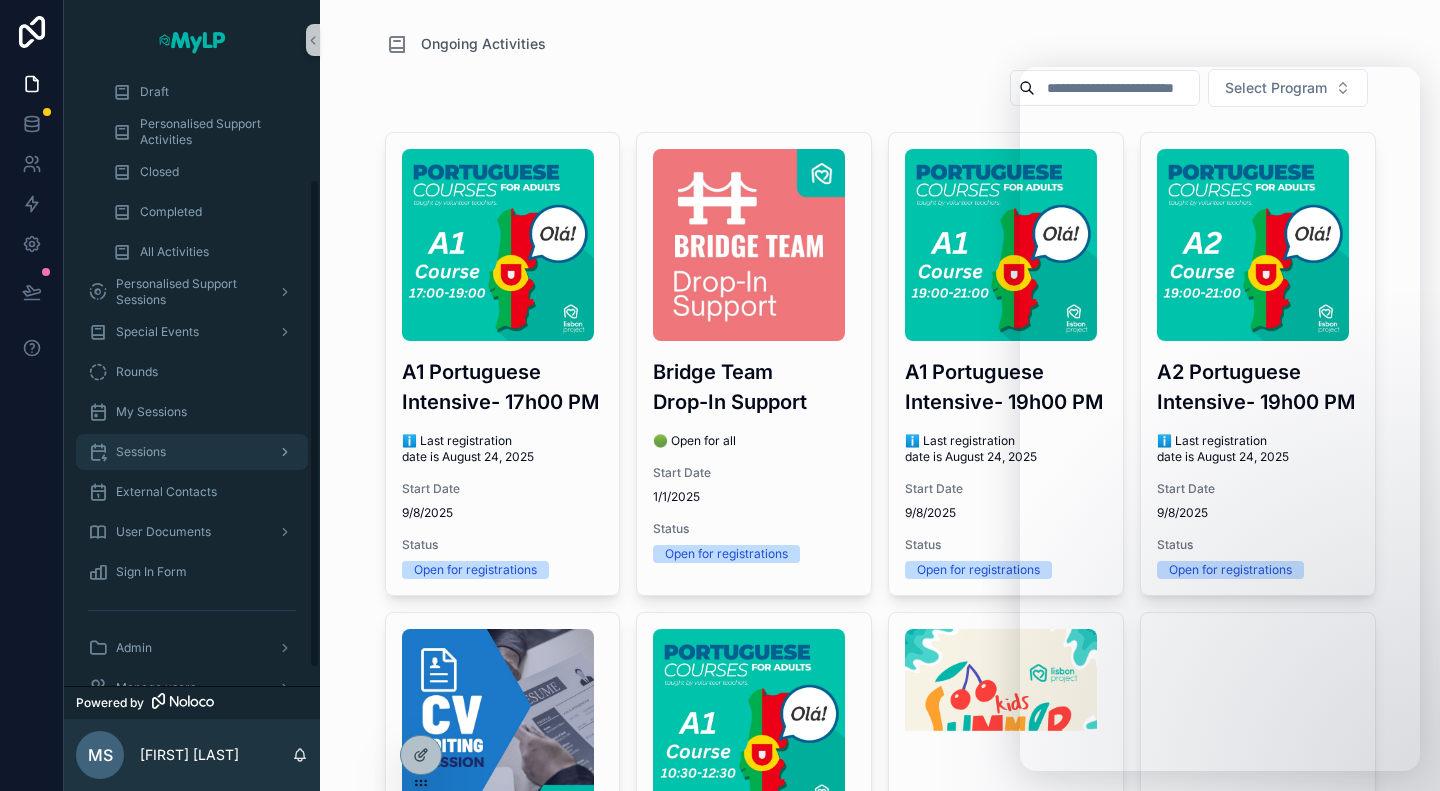scroll, scrollTop: 145, scrollLeft: 0, axis: vertical 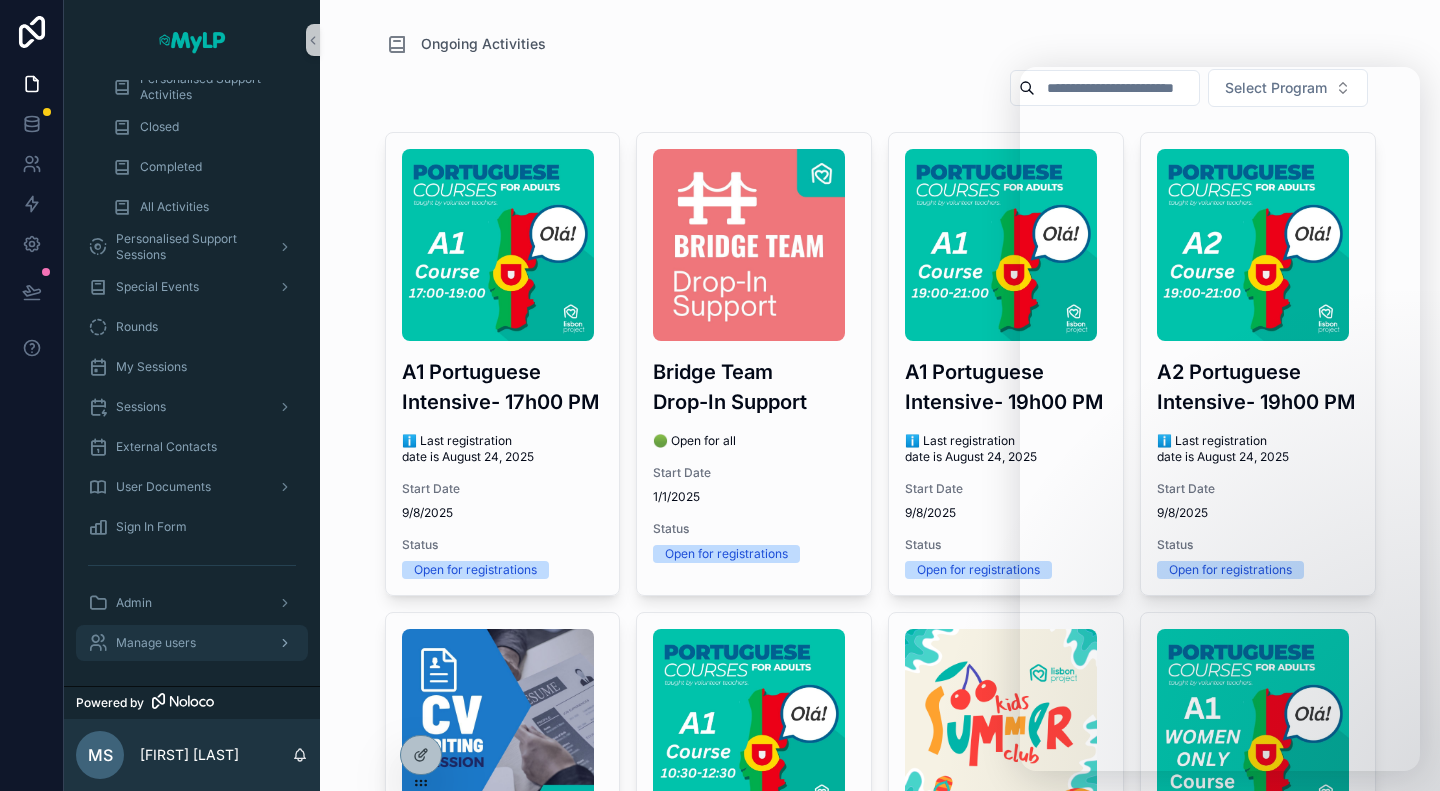 click on "Manage users" at bounding box center [156, 643] 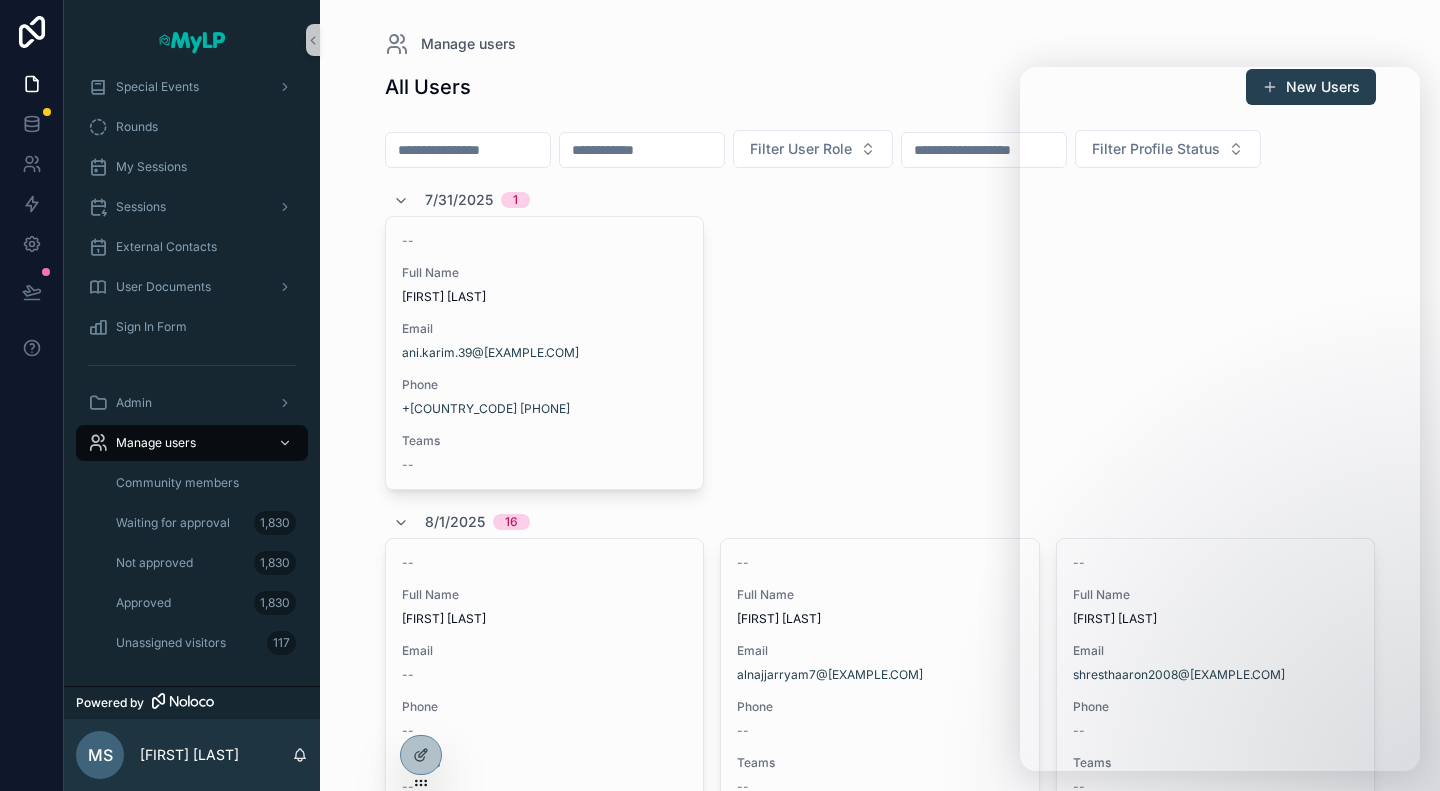 scroll, scrollTop: 100, scrollLeft: 0, axis: vertical 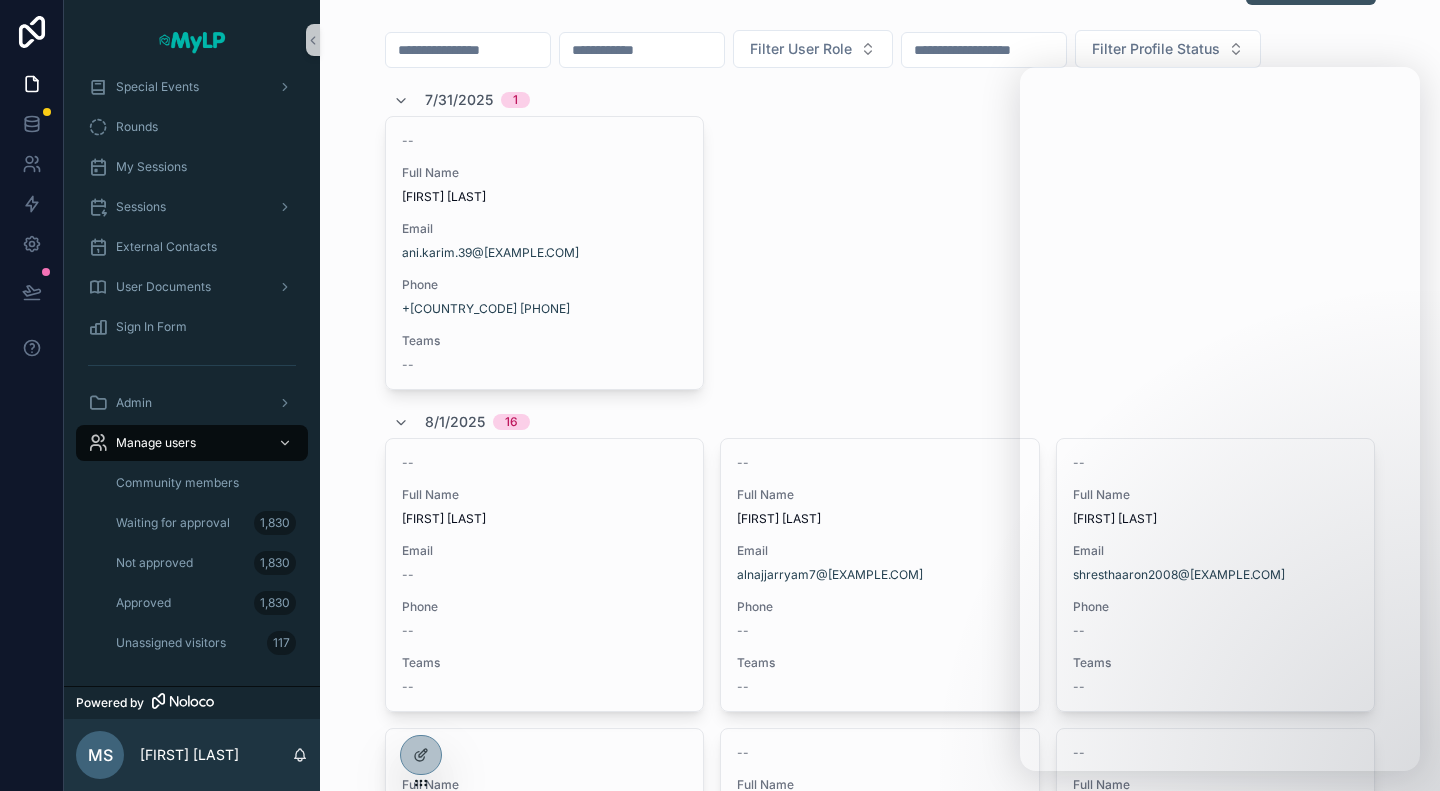 click on "New Users" at bounding box center (1311, -13) 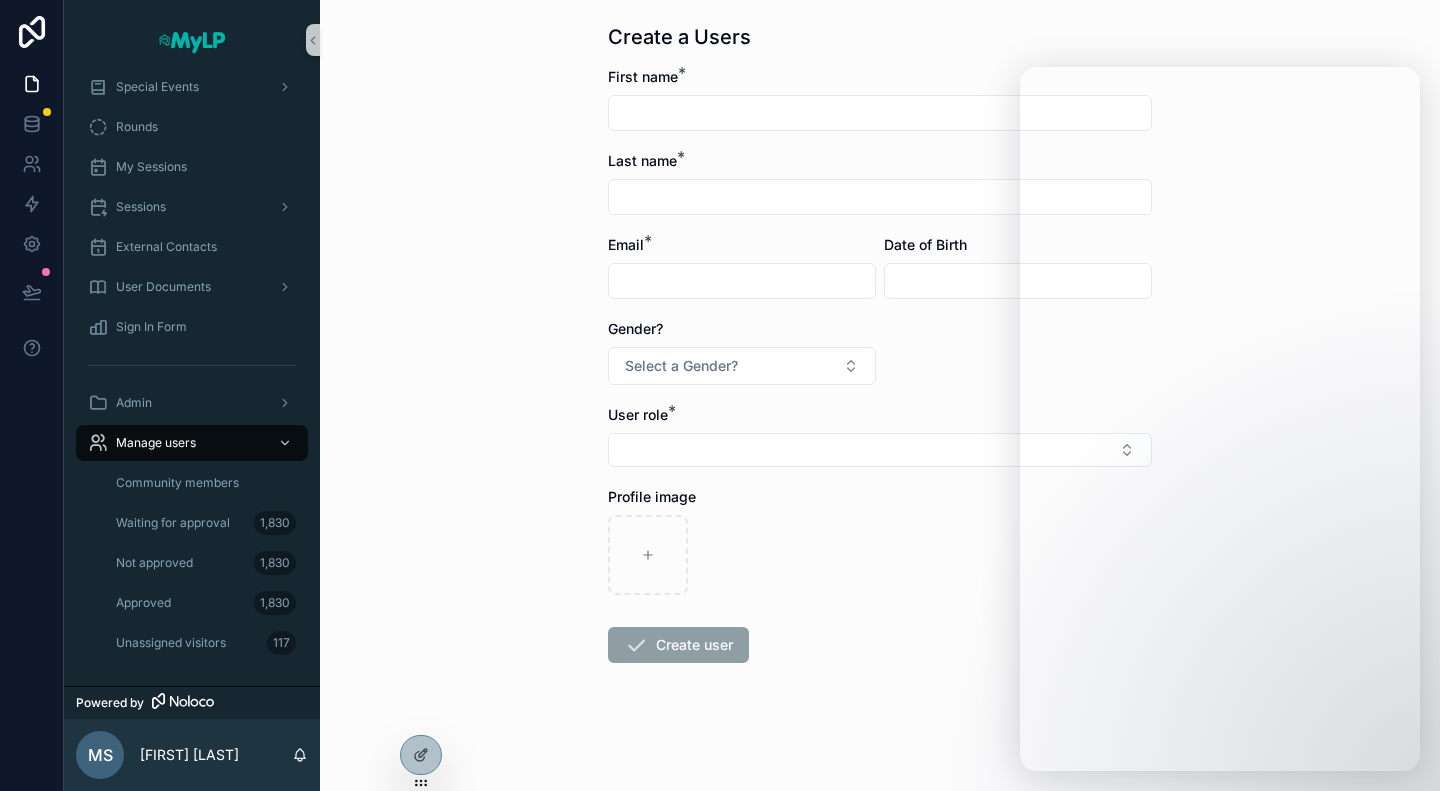 scroll, scrollTop: 0, scrollLeft: 0, axis: both 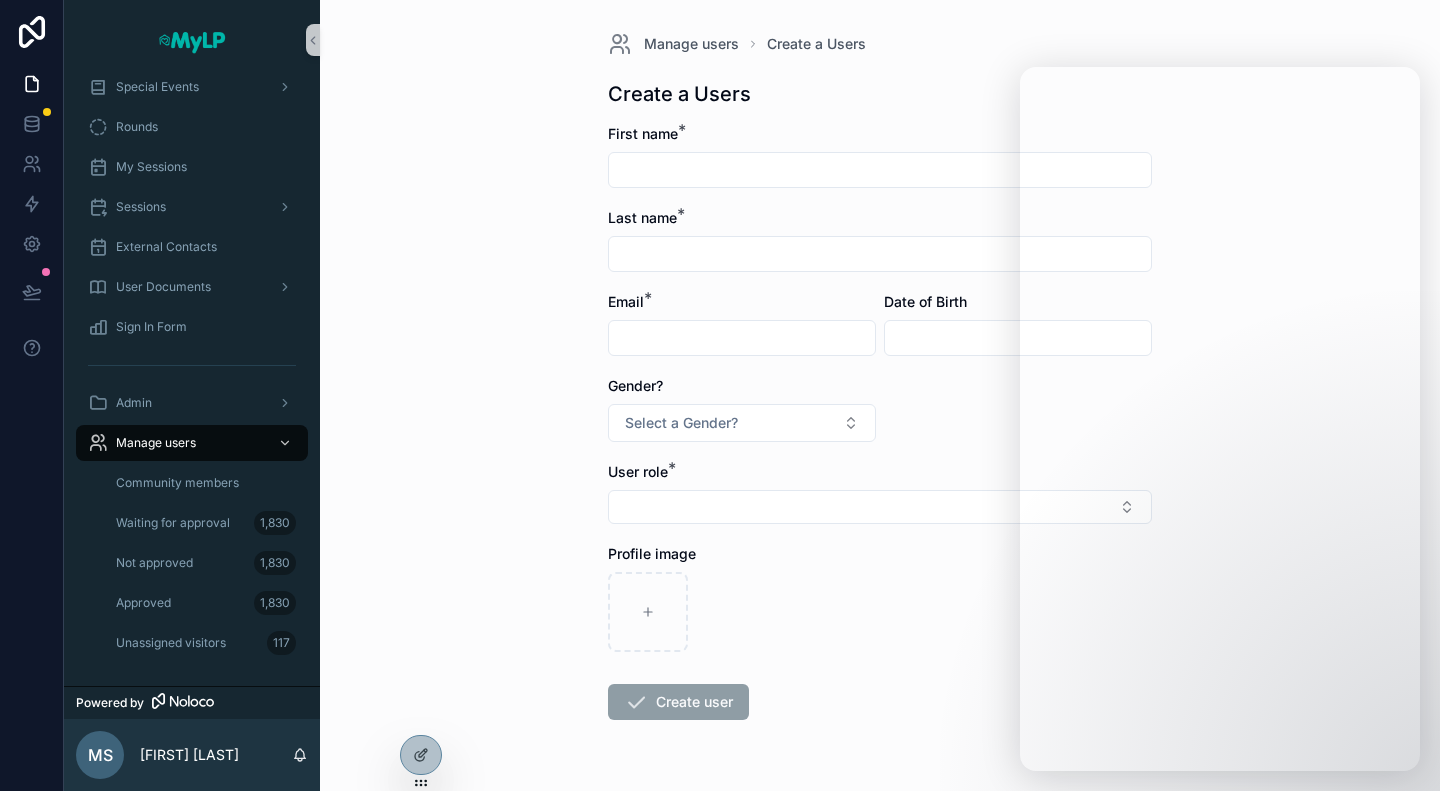 click at bounding box center [880, 170] 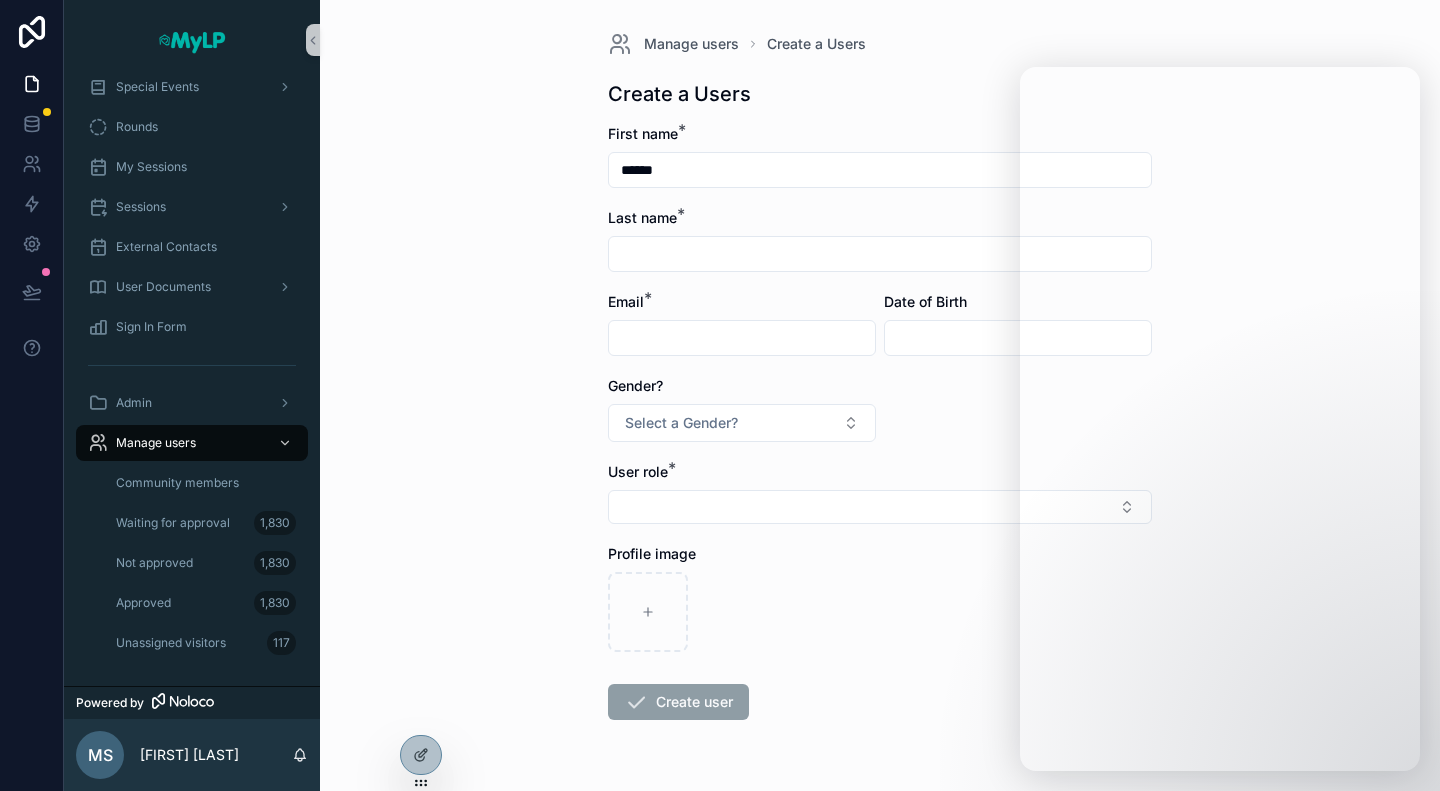 type on "******" 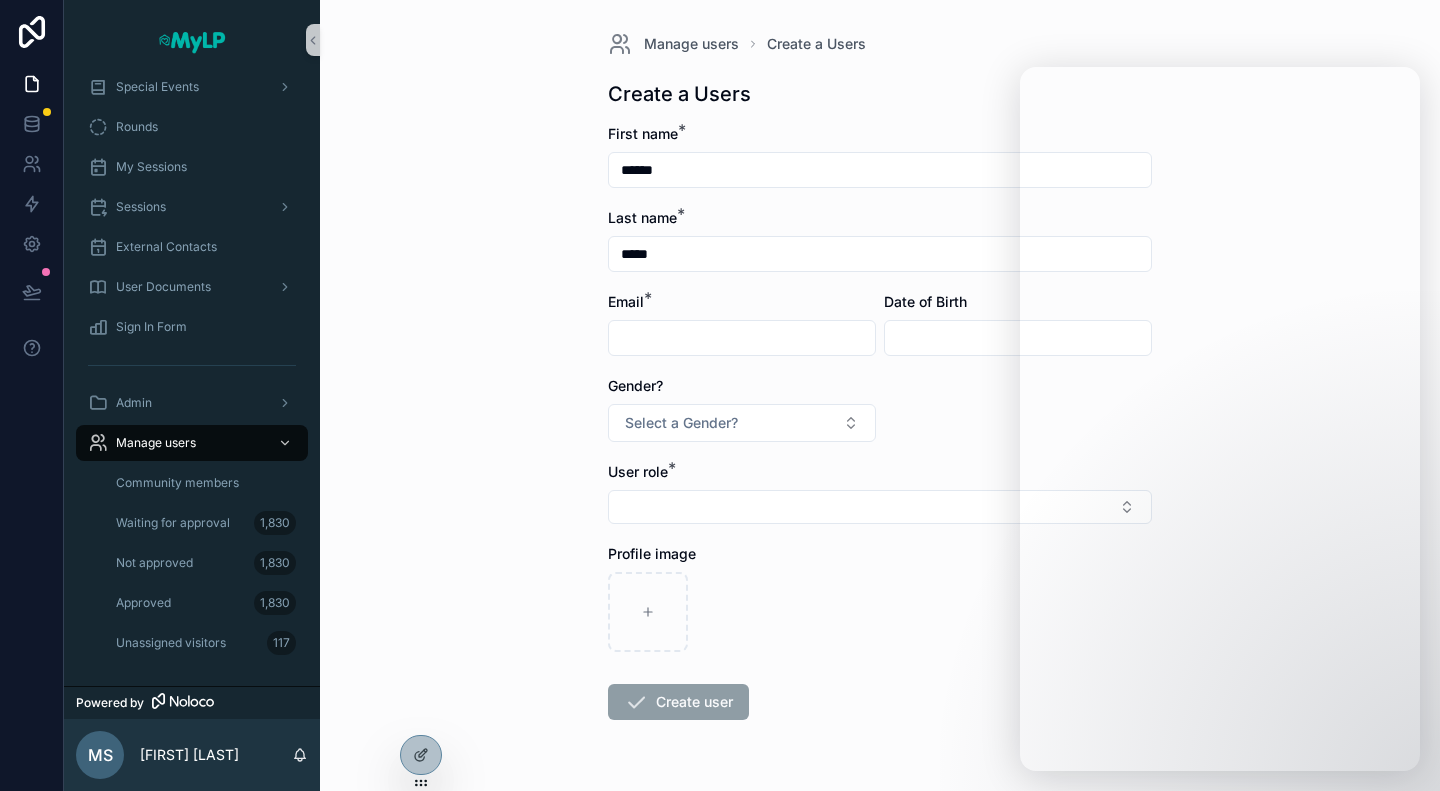 type on "*****" 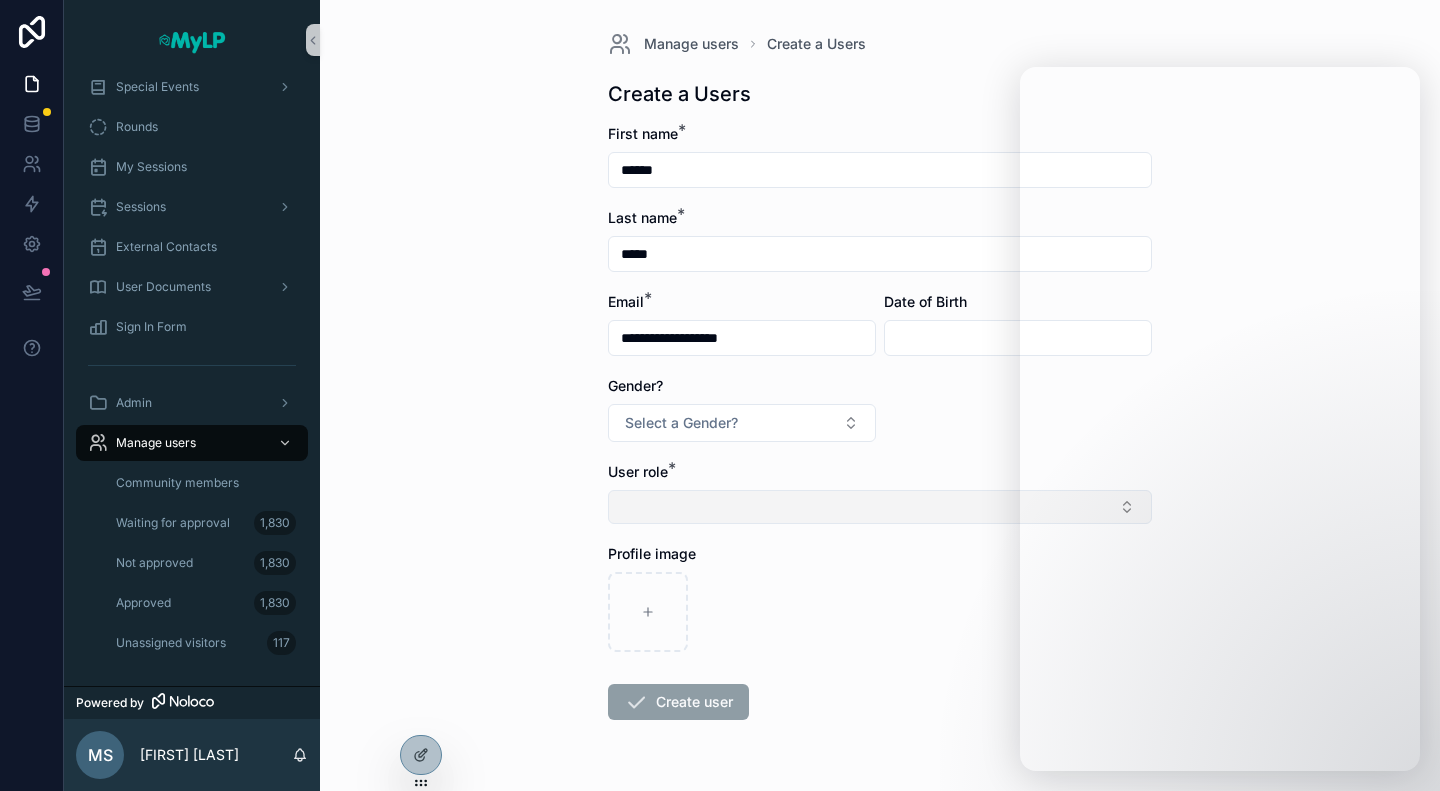 type on "**********" 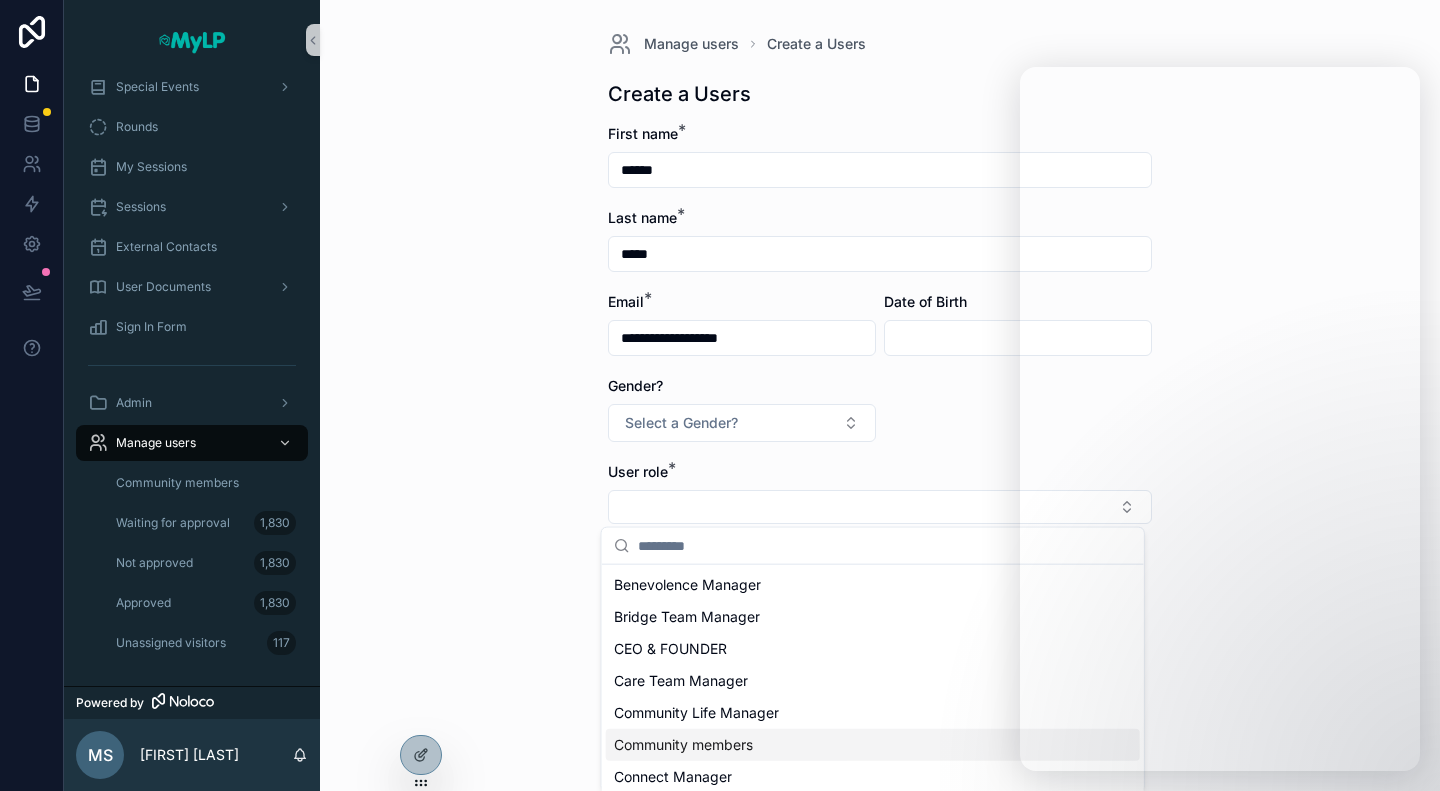 click on "Community members" at bounding box center (683, 745) 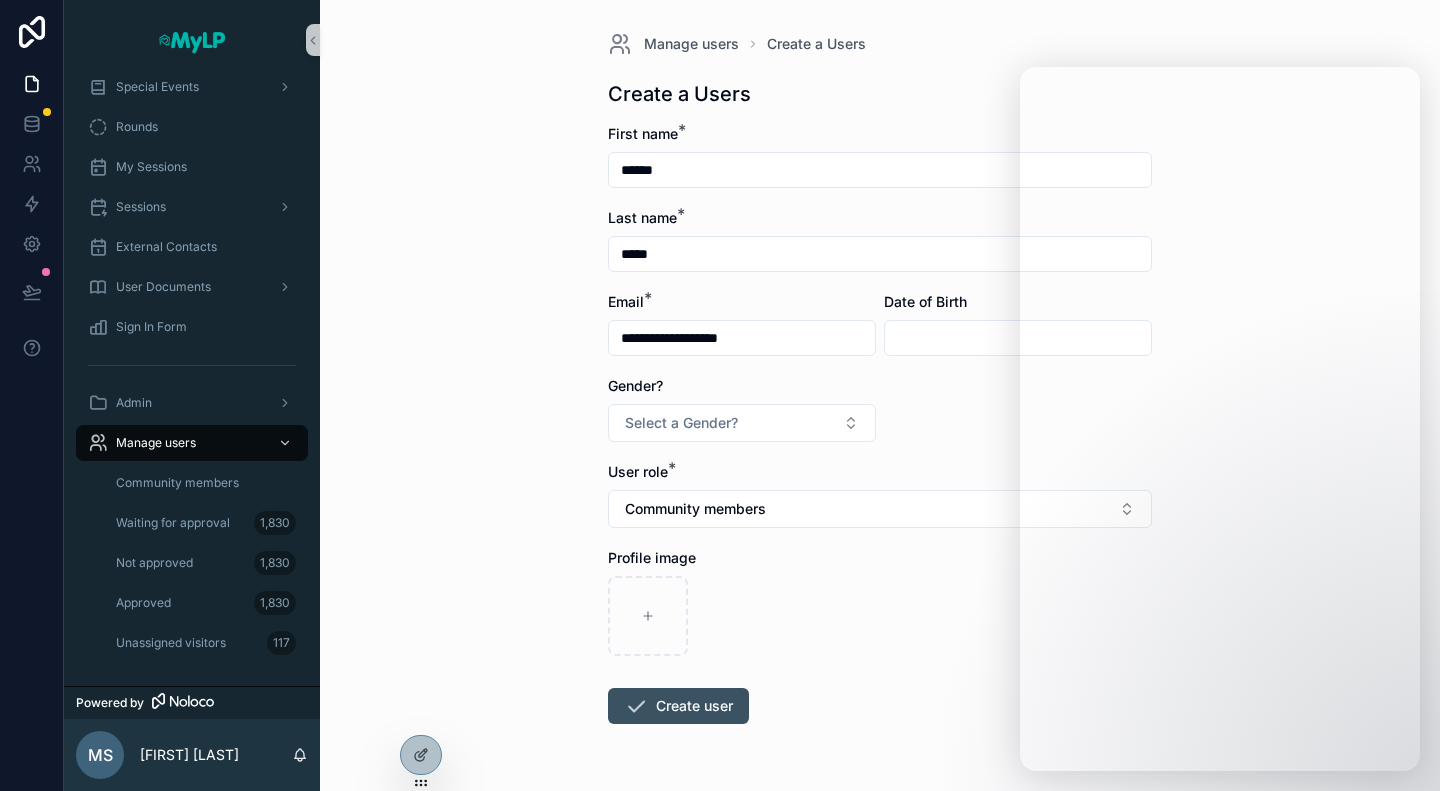 click on "Create user" at bounding box center [678, 706] 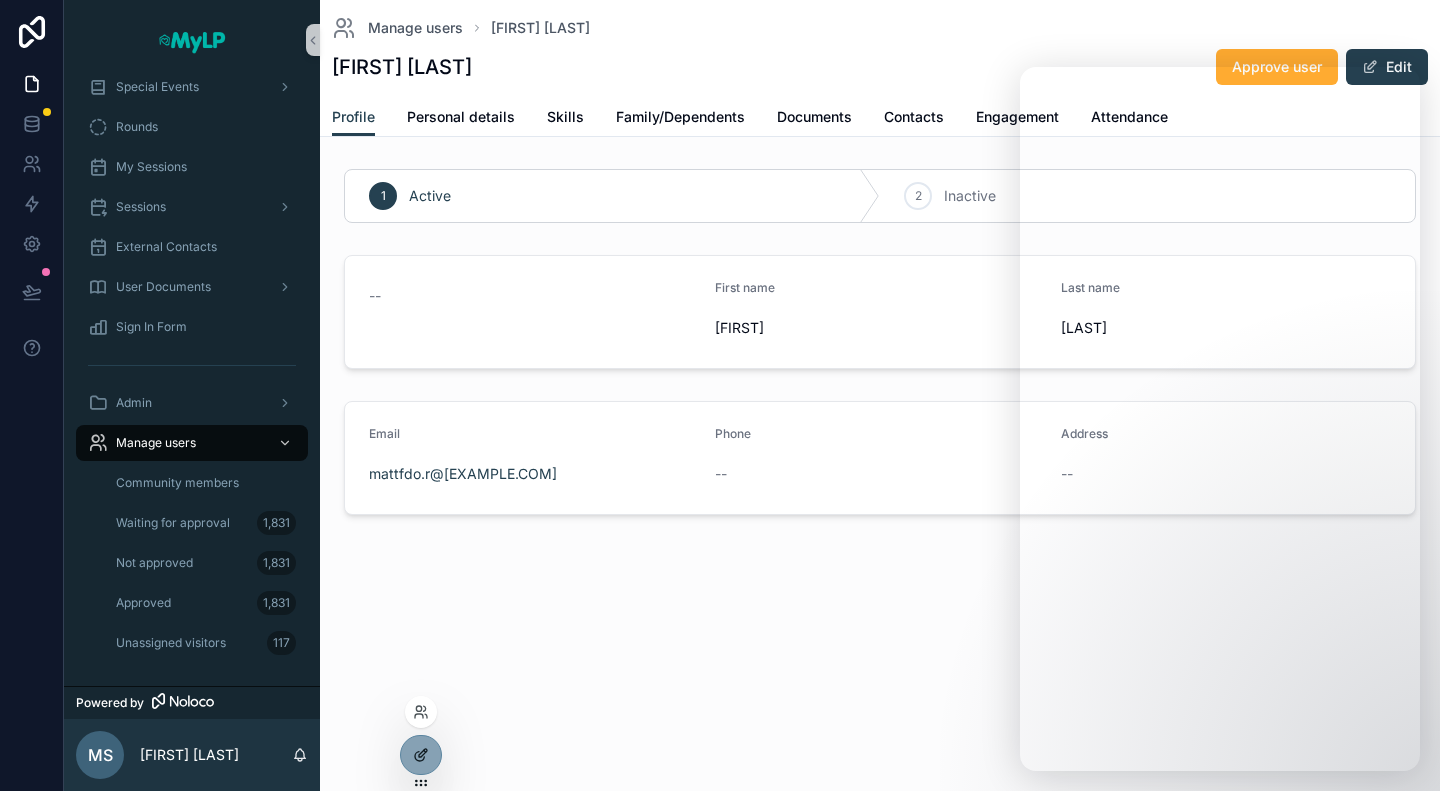 click 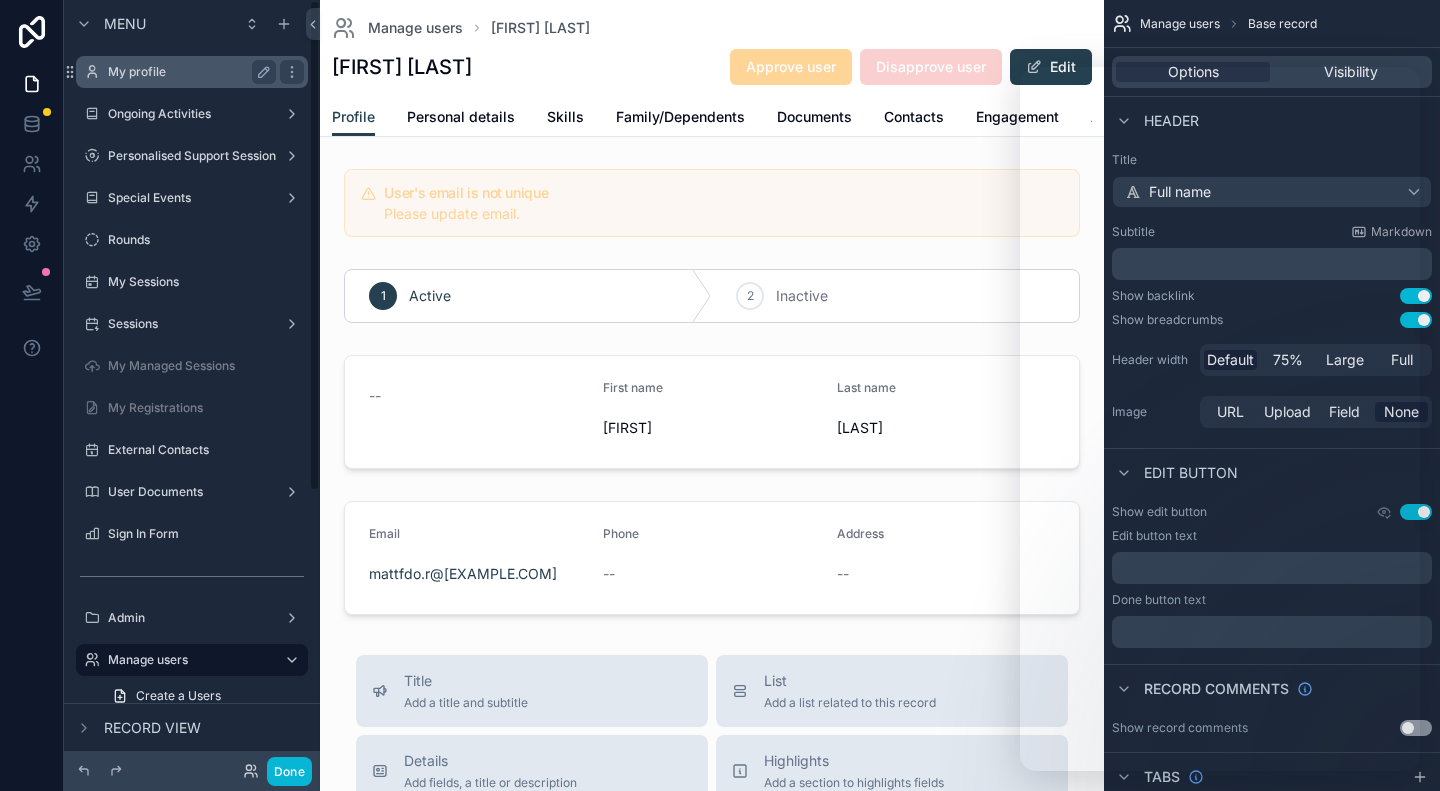 click on "My profile" at bounding box center (192, 72) 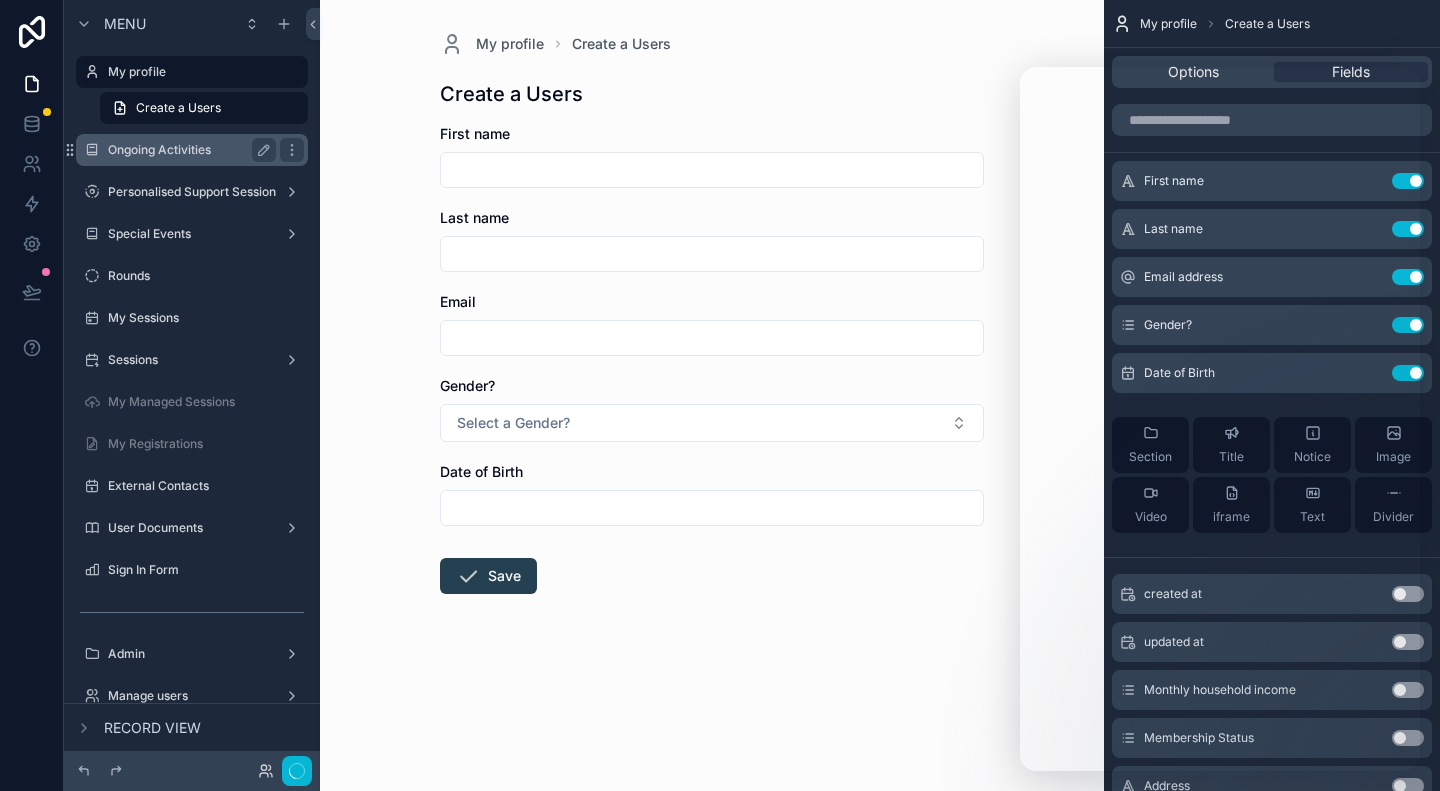 click on "Ongoing Activities" at bounding box center (188, 150) 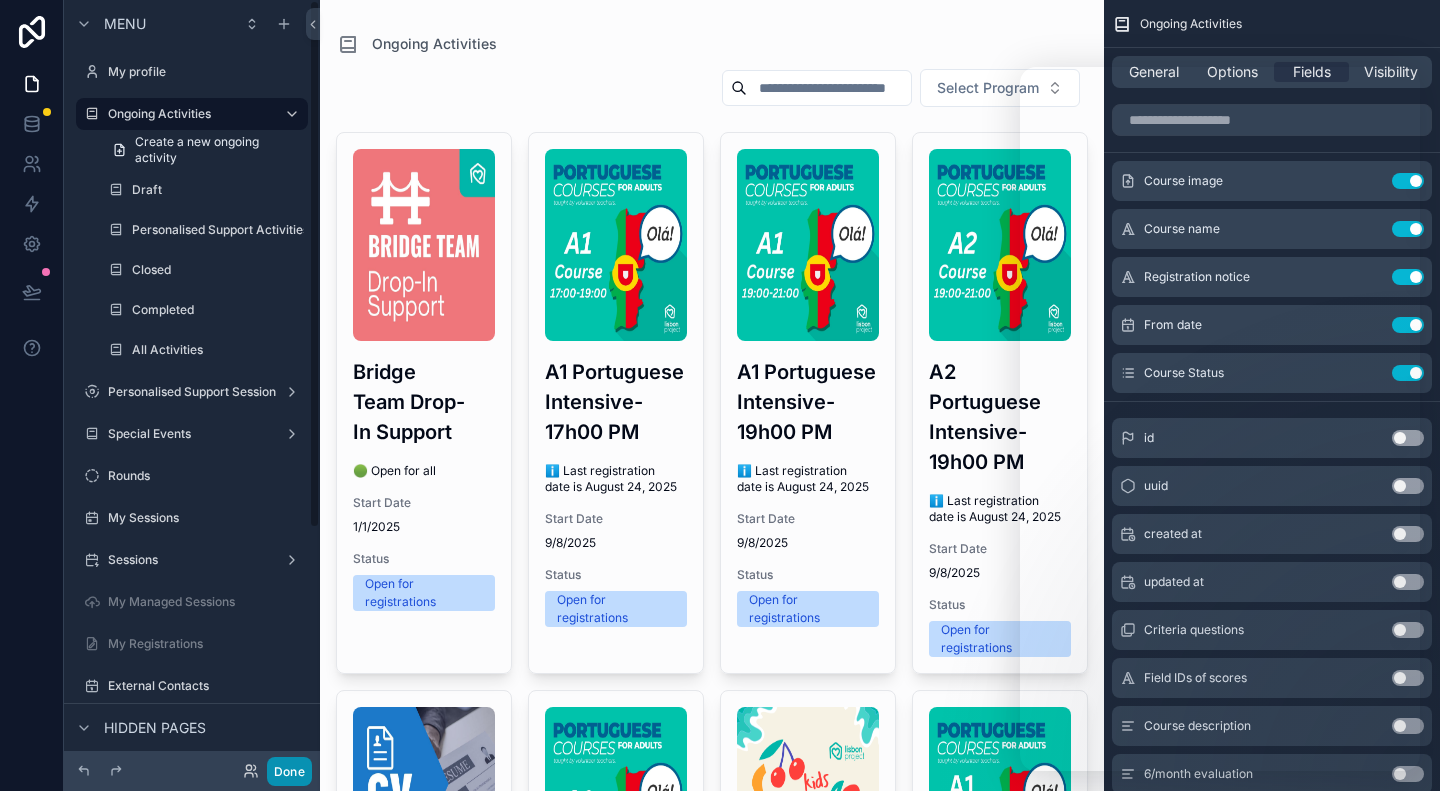 click on "Done" at bounding box center (289, 771) 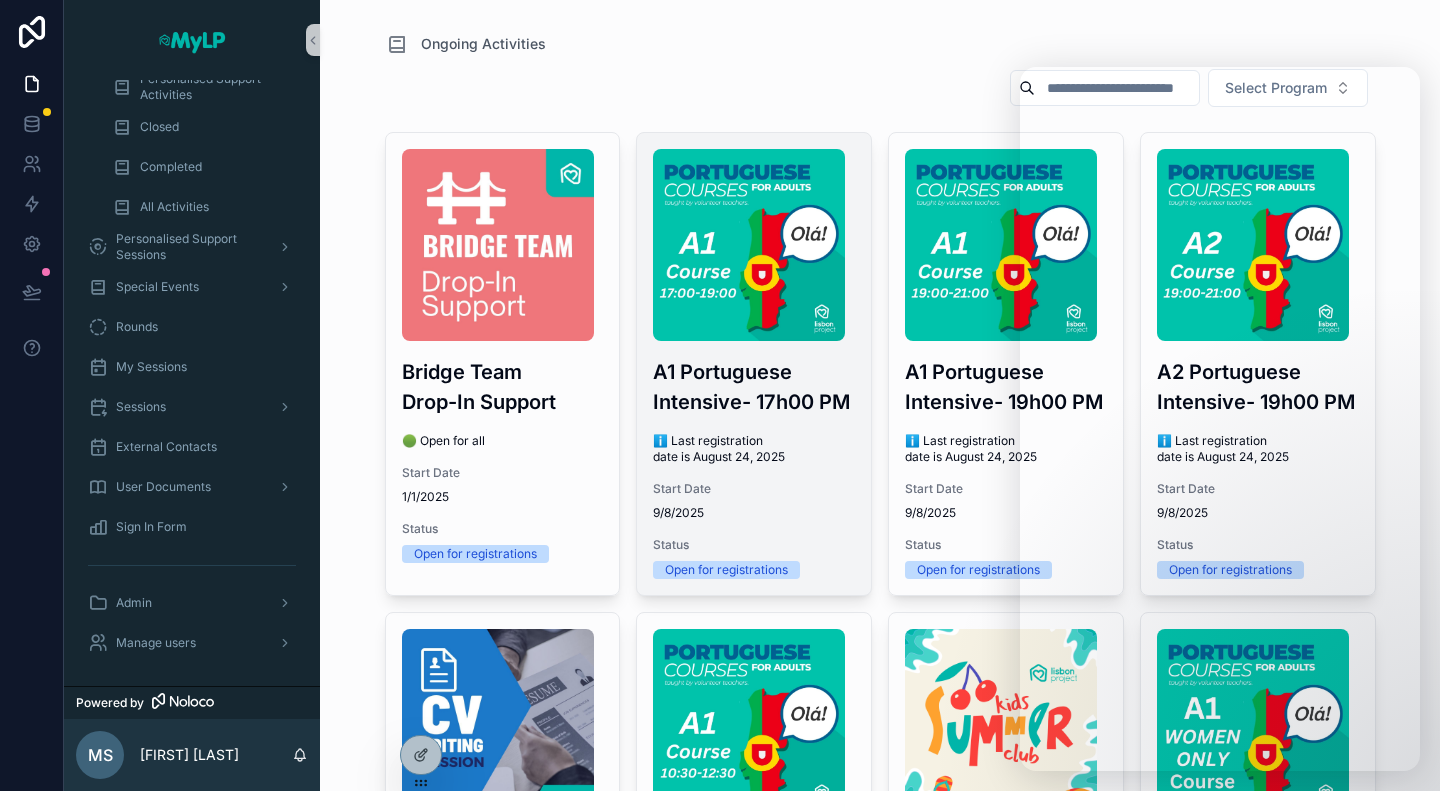 click on "A1 Portuguese Intensive- 17h00 PM ℹ️ Last registration date is August 24, 2025 Start Date 9/8/2025 Status Open for registrations" at bounding box center (754, 364) 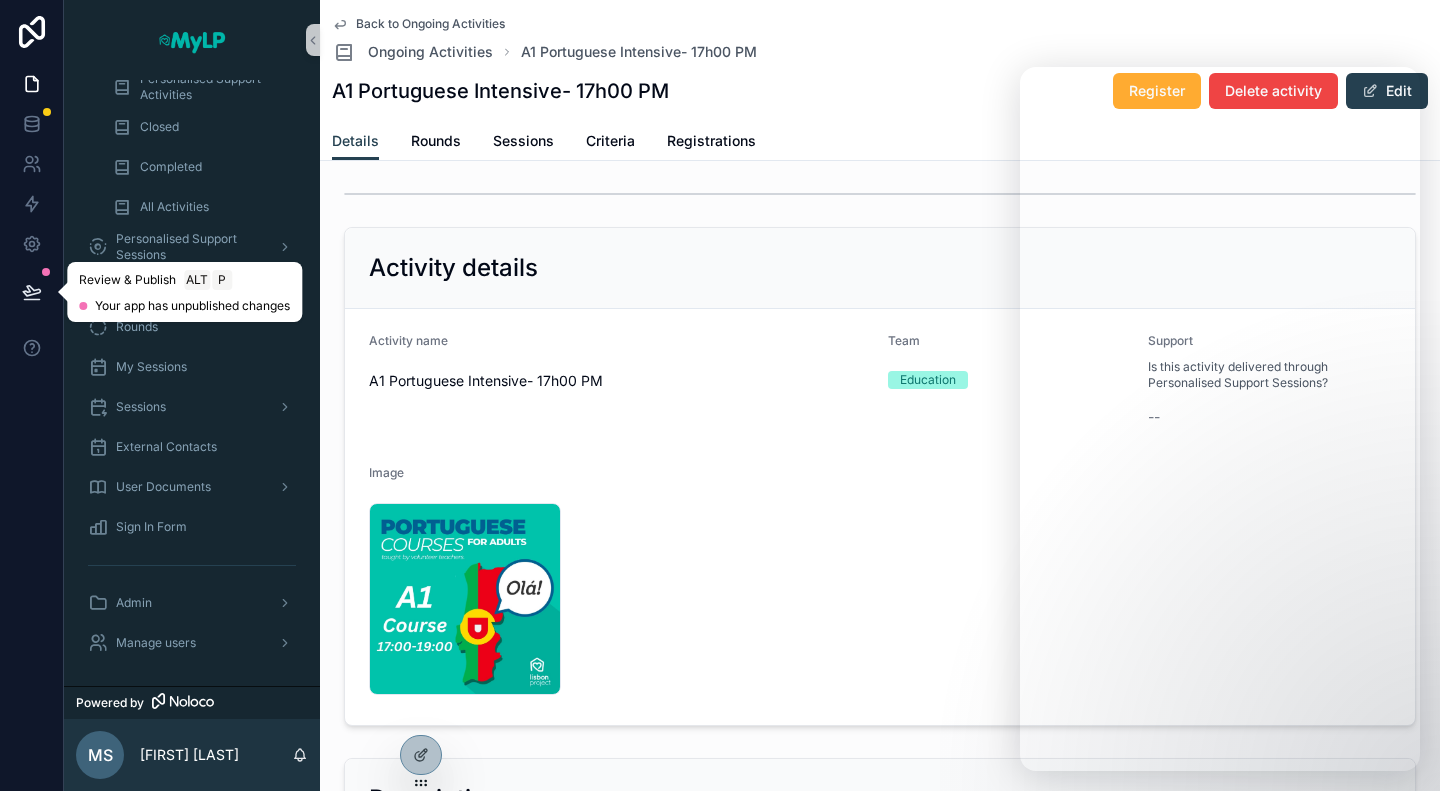 click at bounding box center [32, 292] 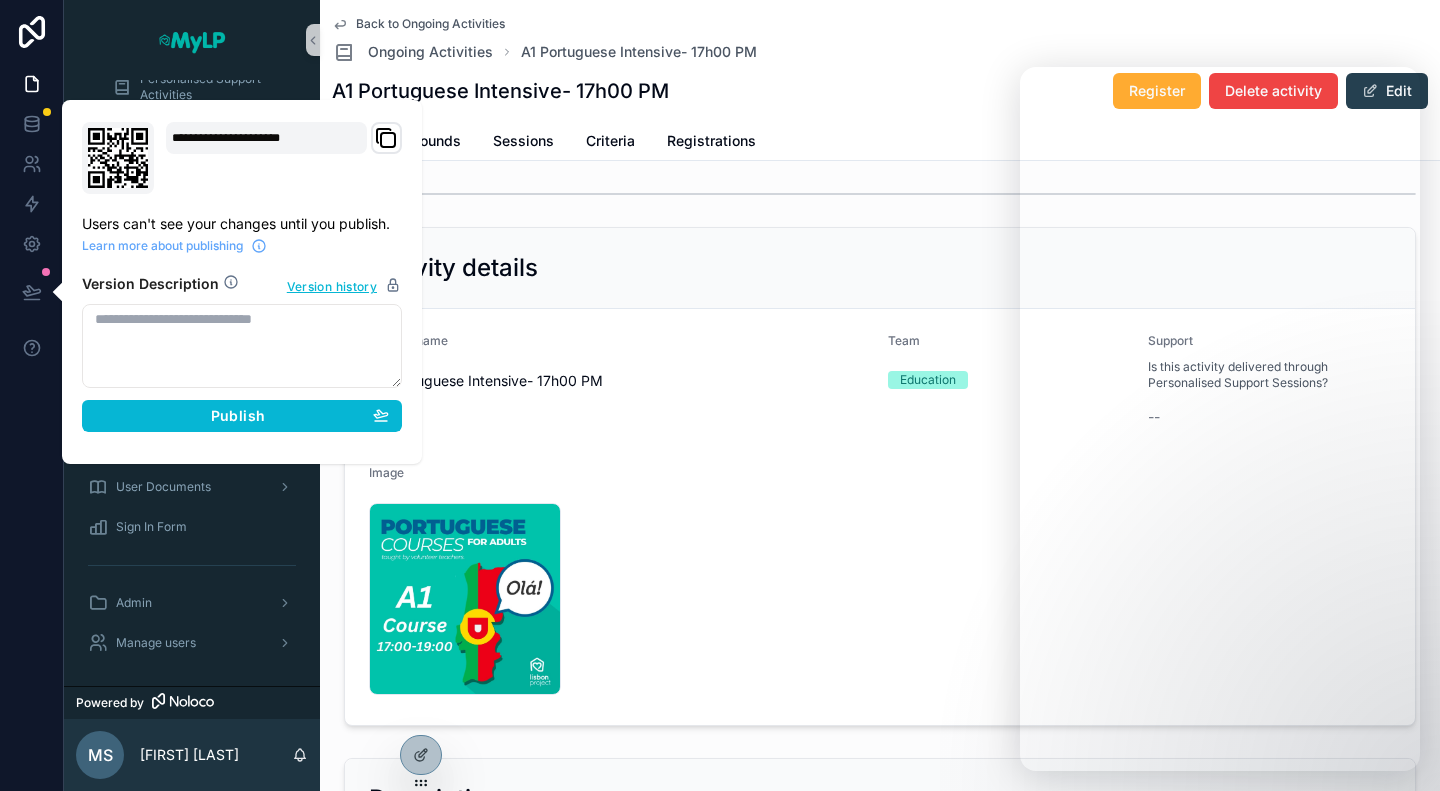 click at bounding box center (242, 346) 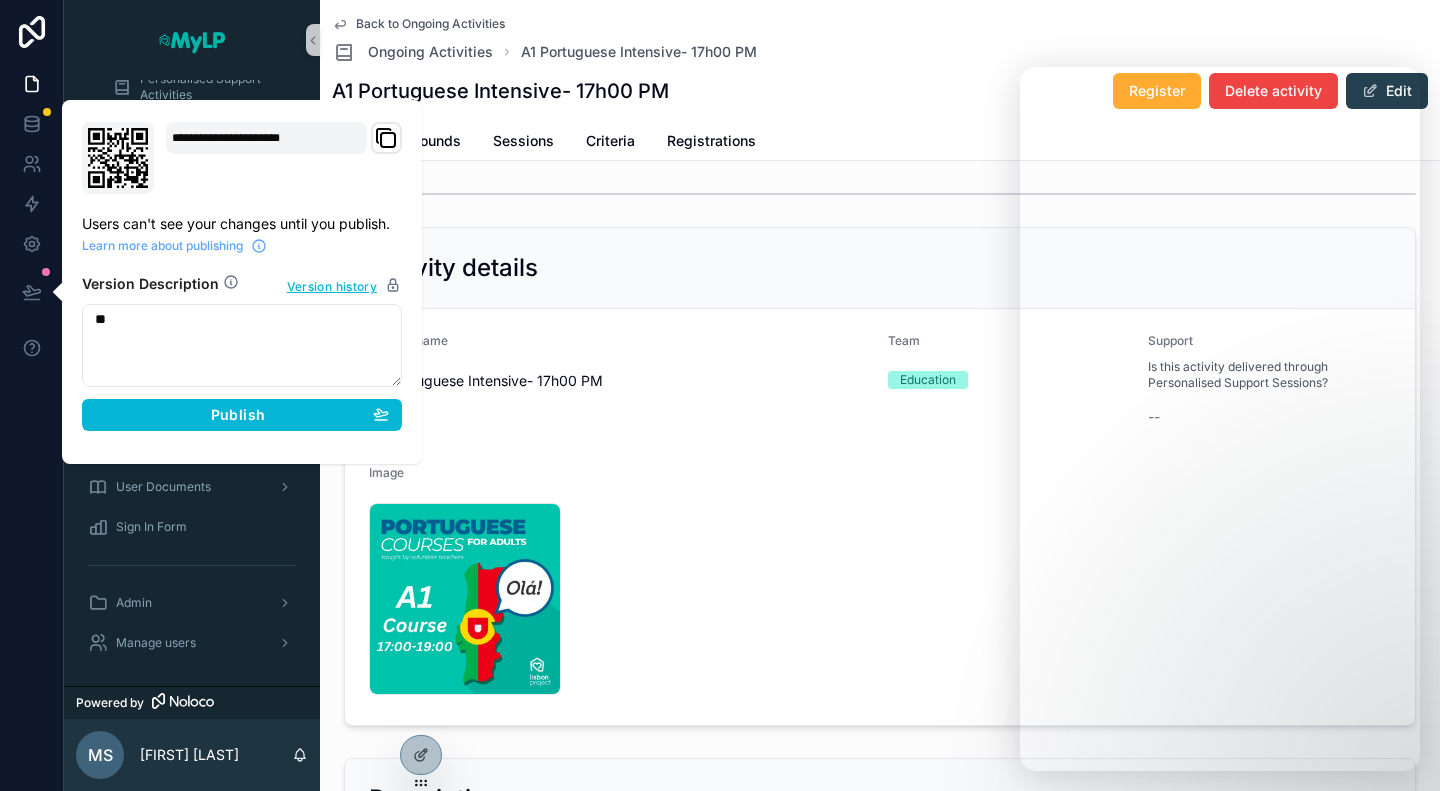 type on "*" 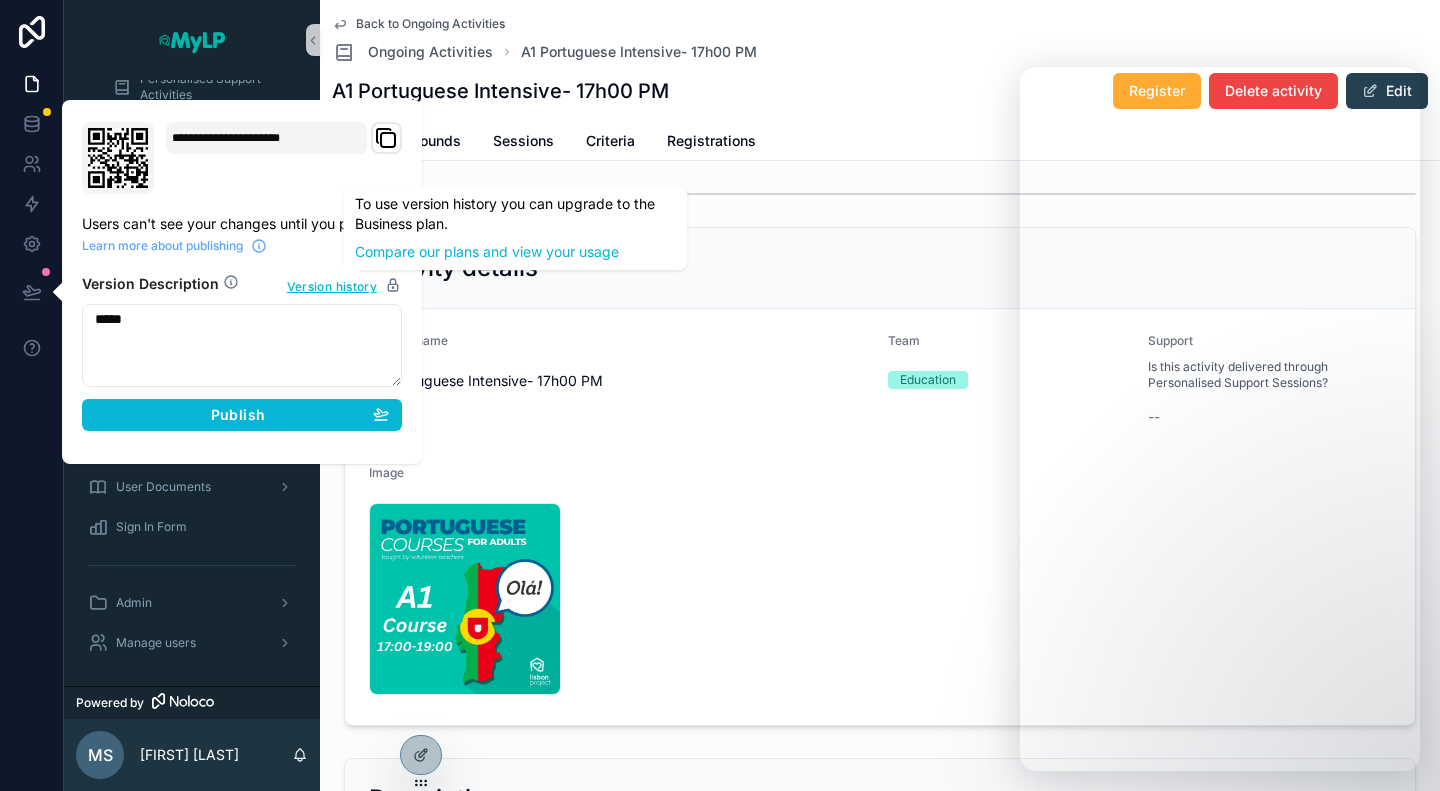 click on "*****" at bounding box center [242, 345] 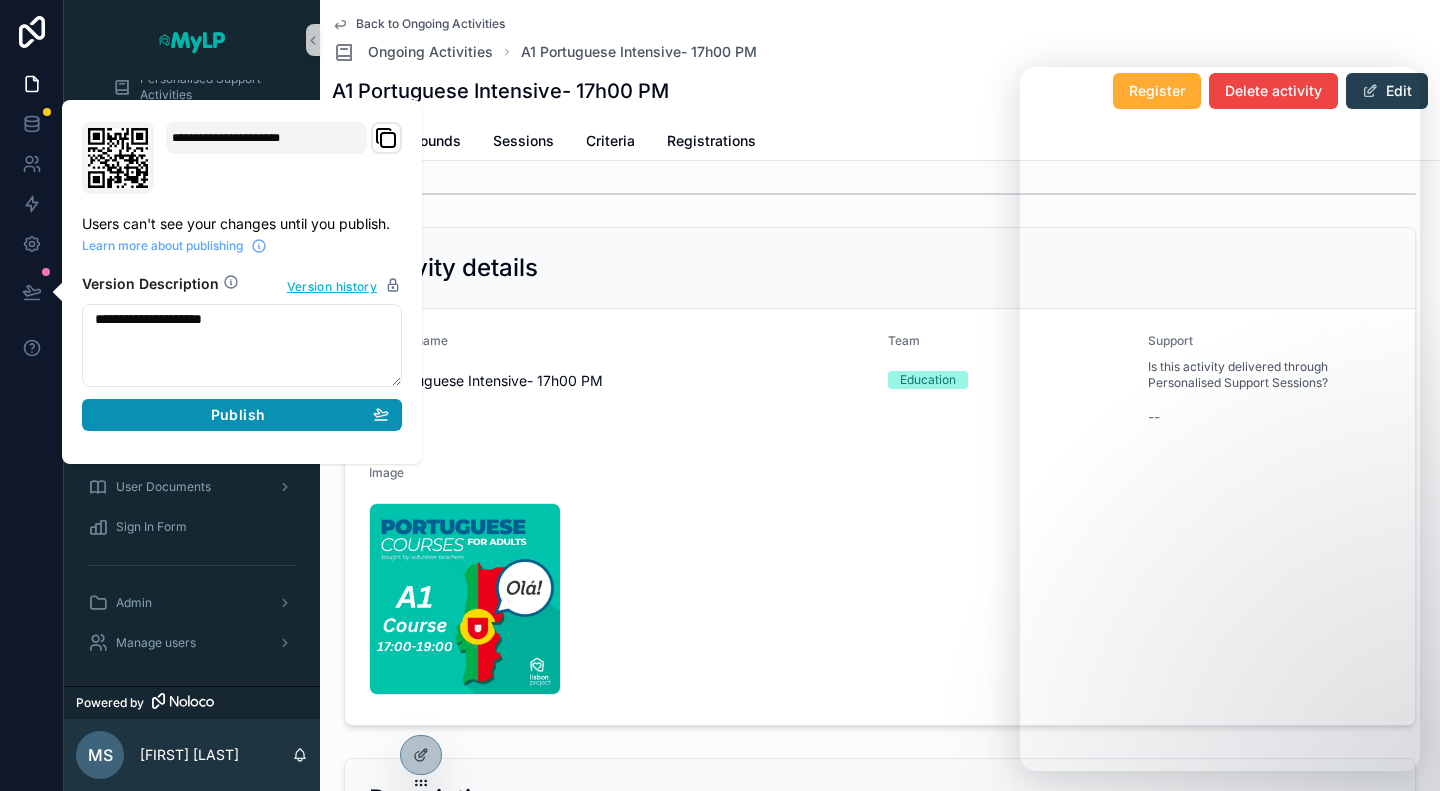 type on "**********" 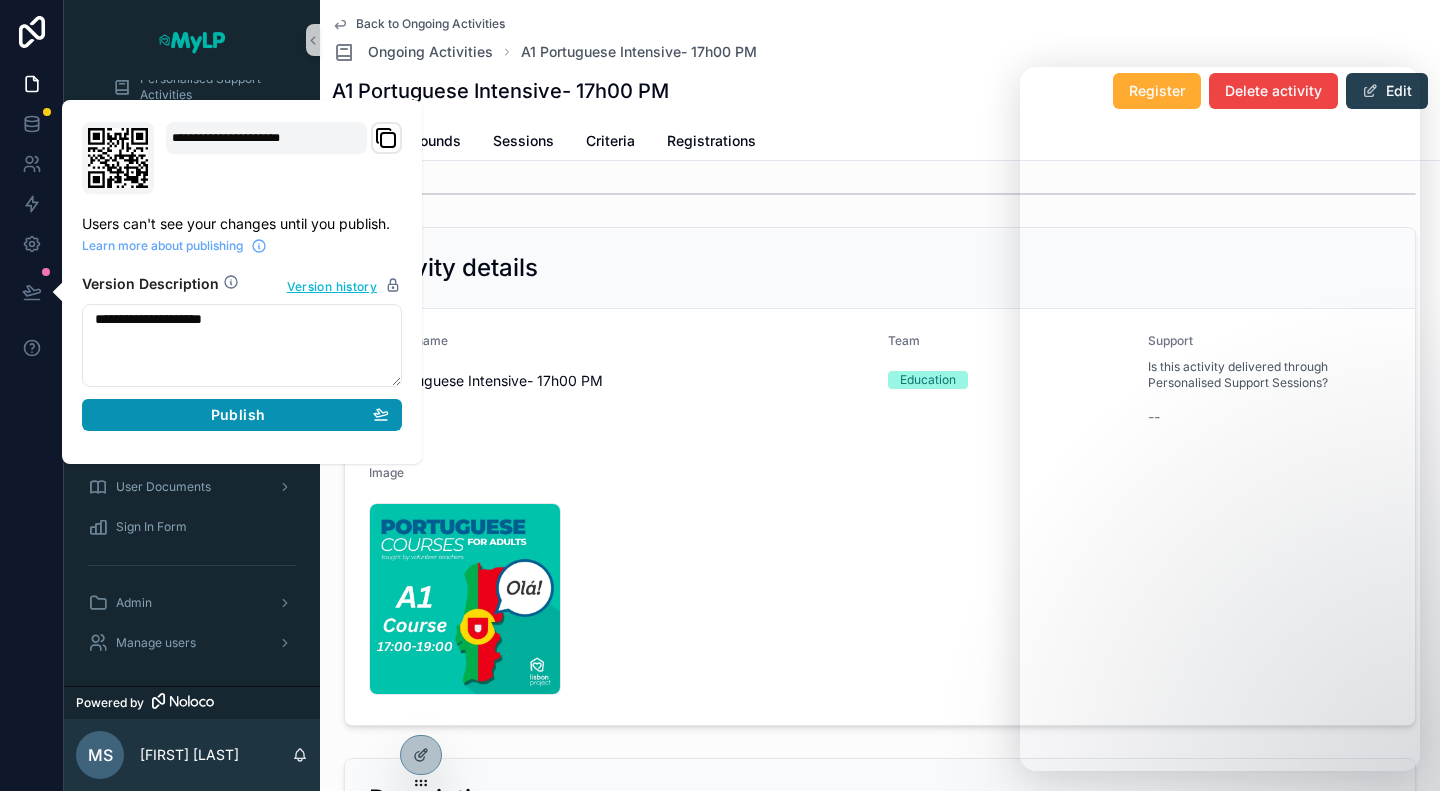 click on "Publish" at bounding box center [242, 415] 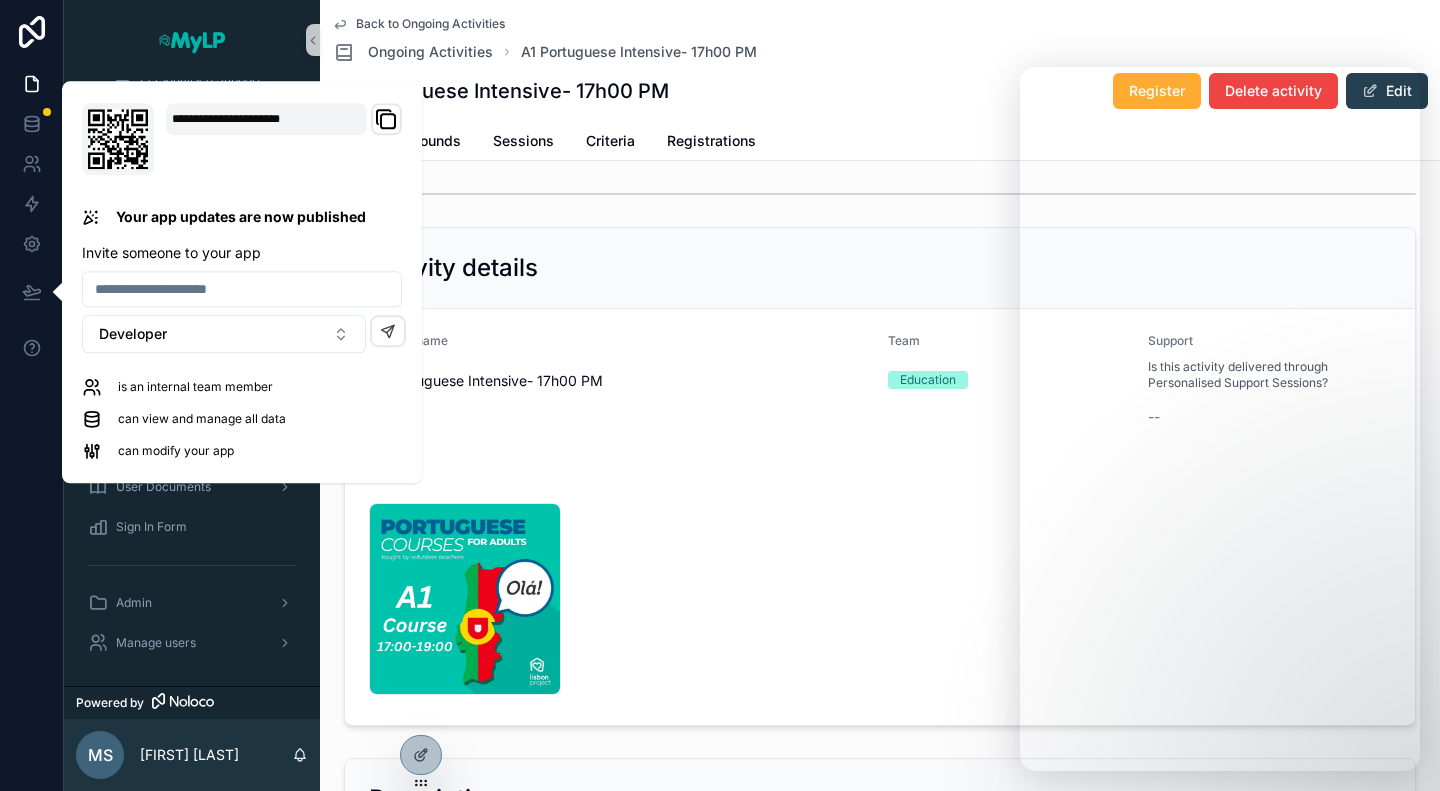 click on "Back to Ongoing Activities Ongoing Activities A1 Portuguese Intensive- 17h00 PM" at bounding box center (880, 40) 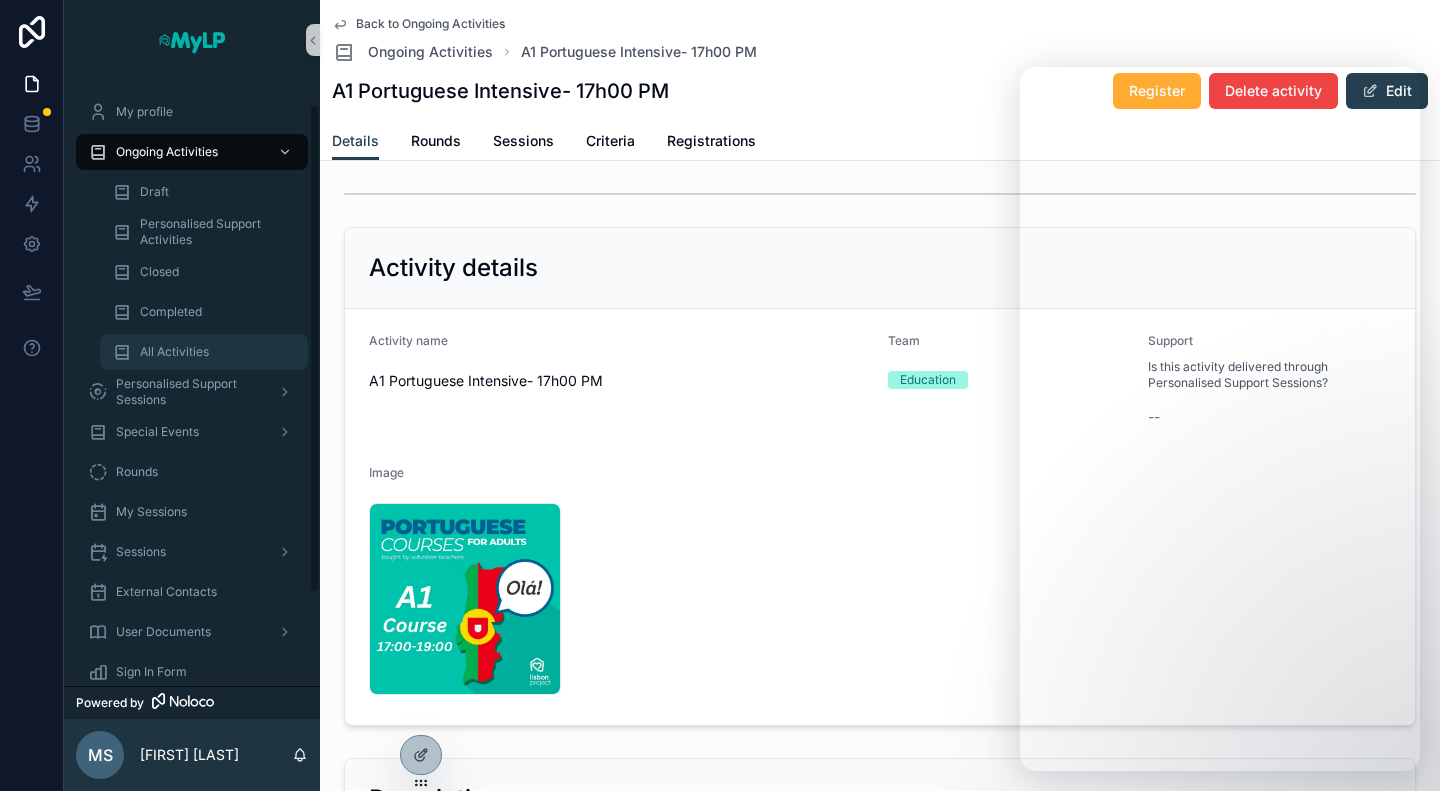 scroll, scrollTop: 0, scrollLeft: 0, axis: both 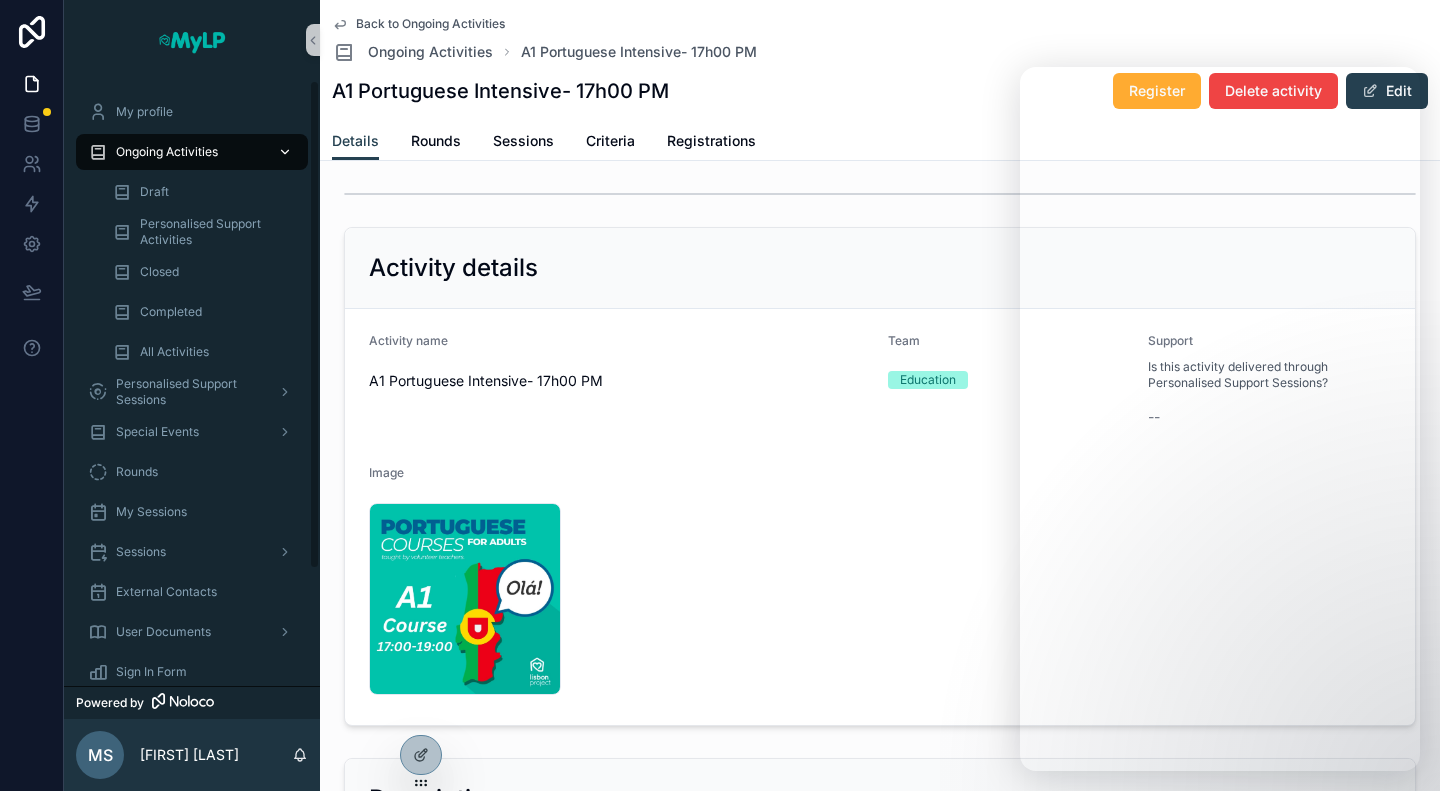 click on "Ongoing Activities" at bounding box center (167, 152) 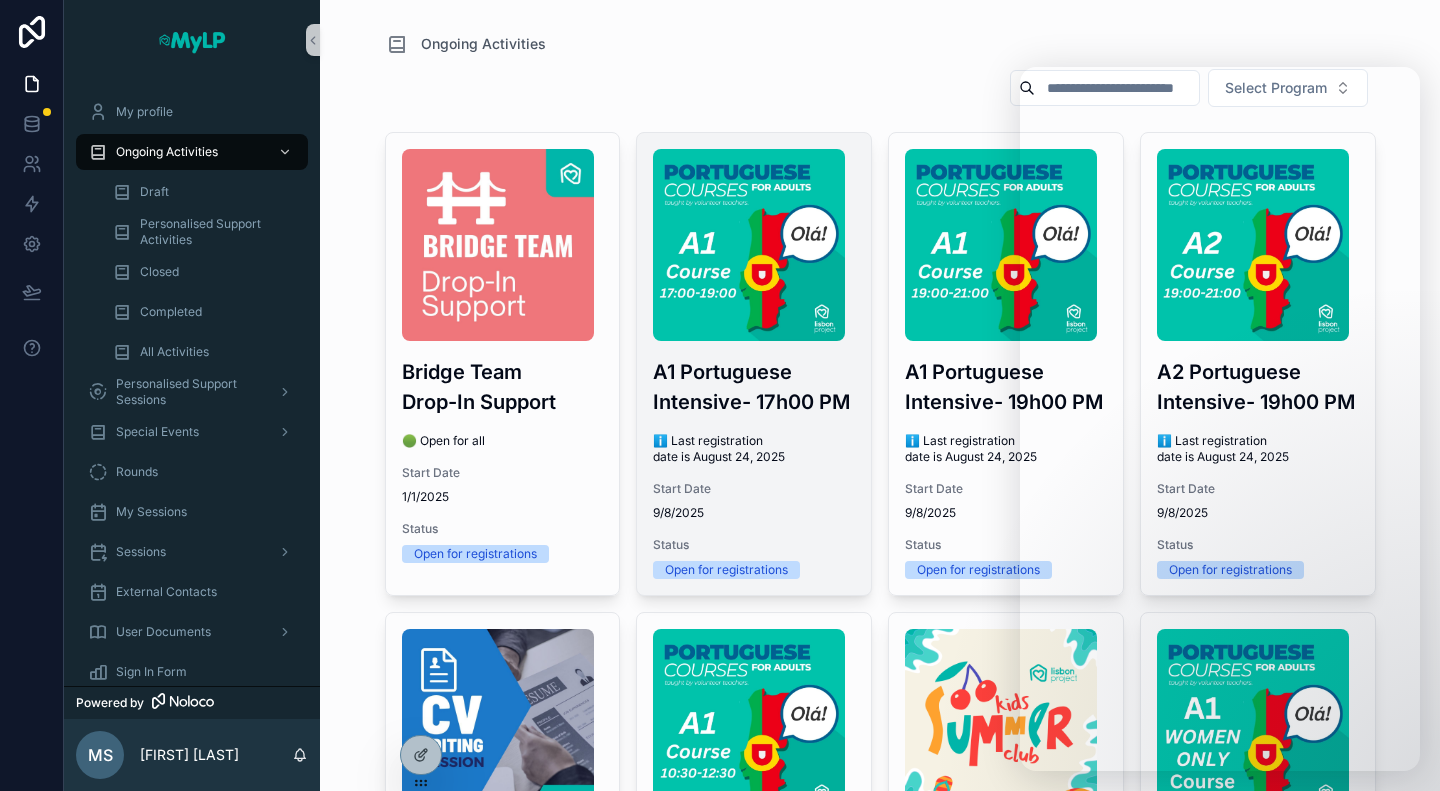 click on "A1 Portuguese Intensive- 17h00 PM" at bounding box center [754, 387] 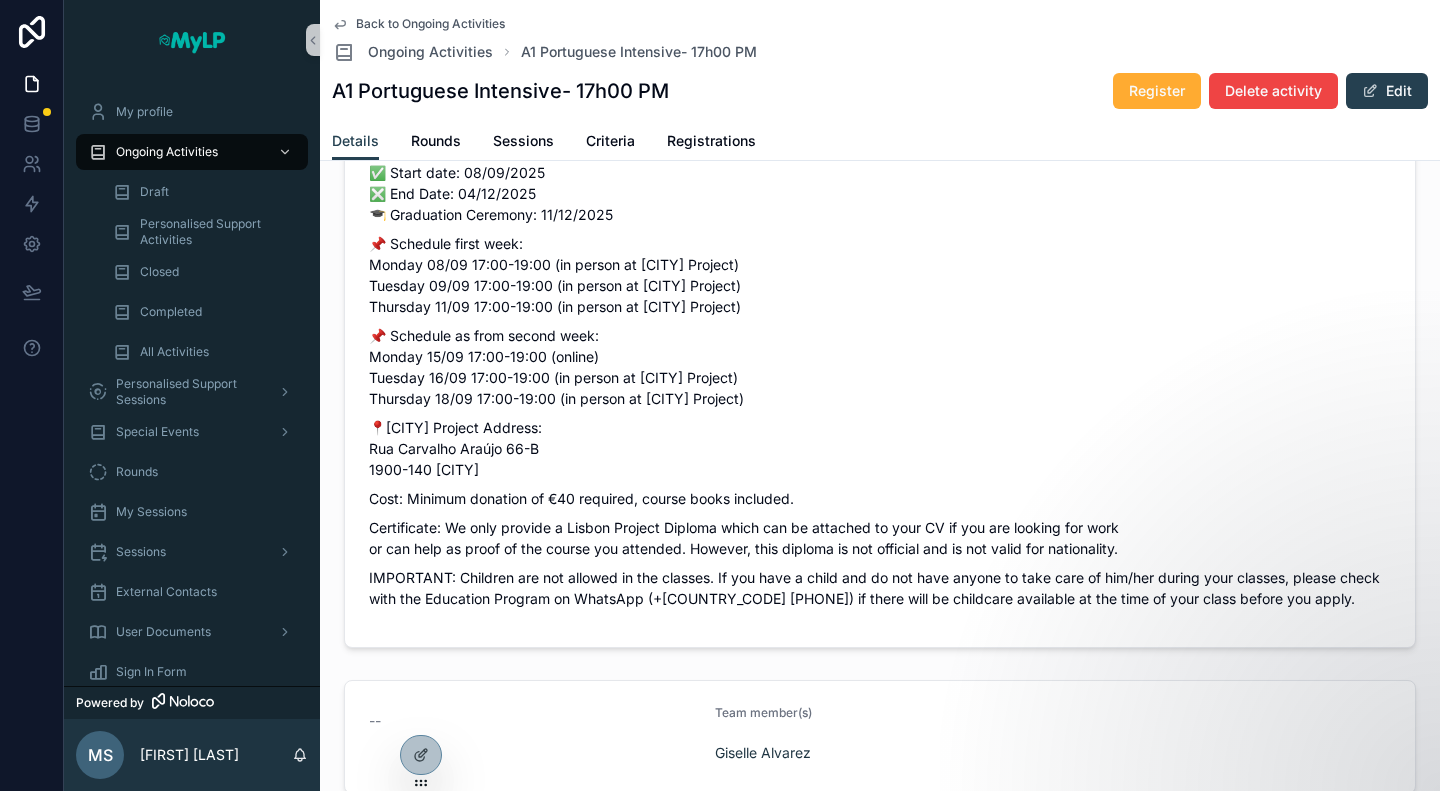 scroll, scrollTop: 1035, scrollLeft: 0, axis: vertical 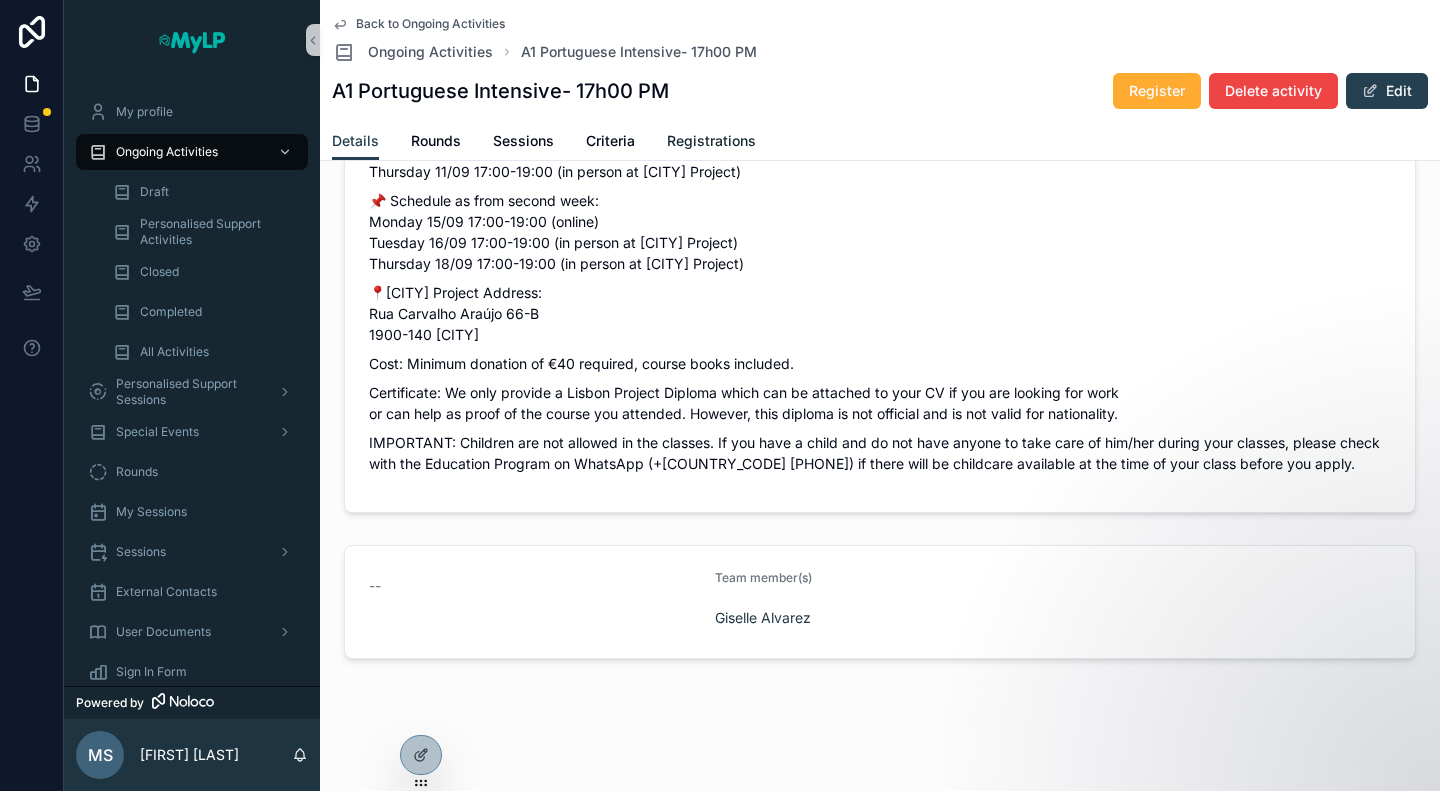 click on "Registrations" at bounding box center [711, 143] 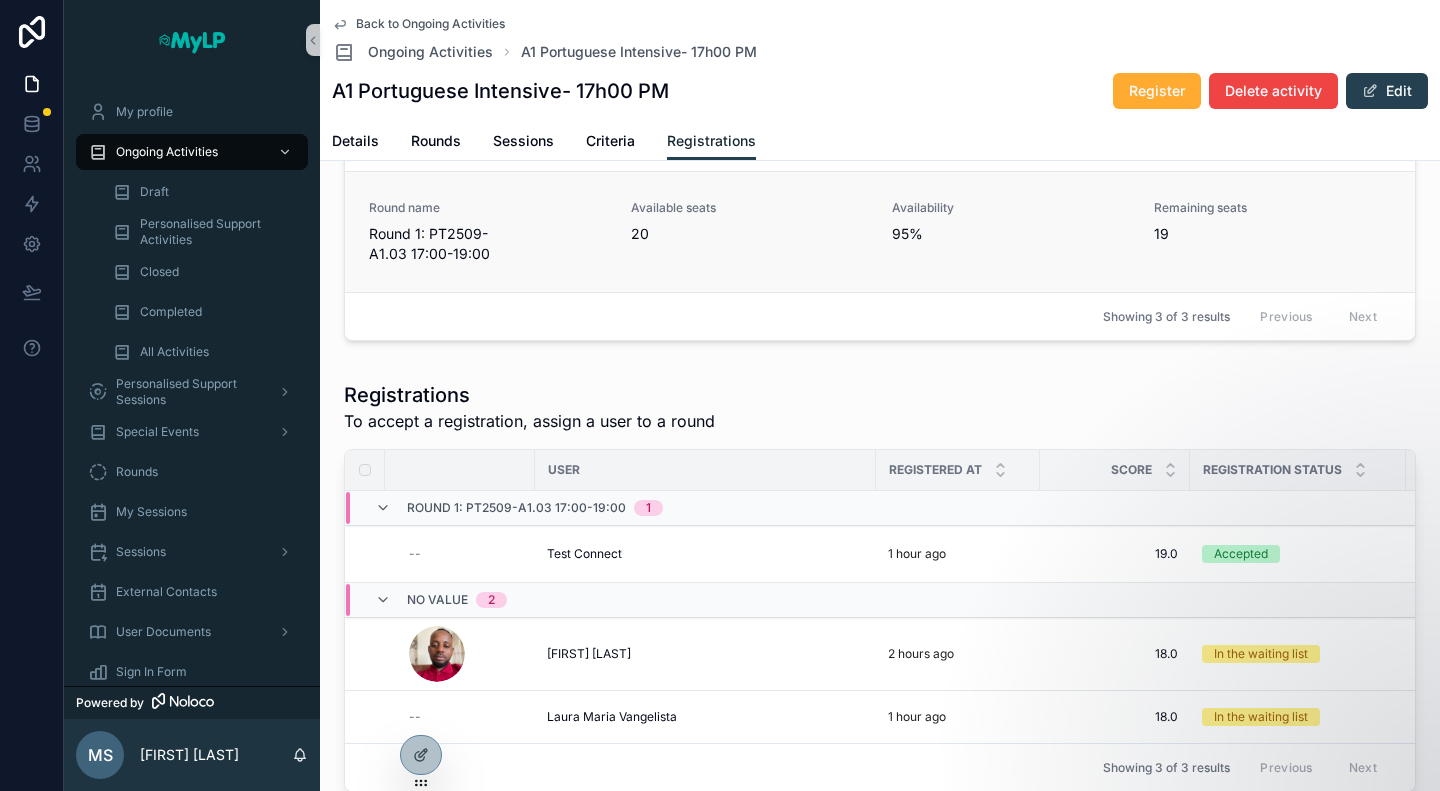 scroll, scrollTop: 453, scrollLeft: 0, axis: vertical 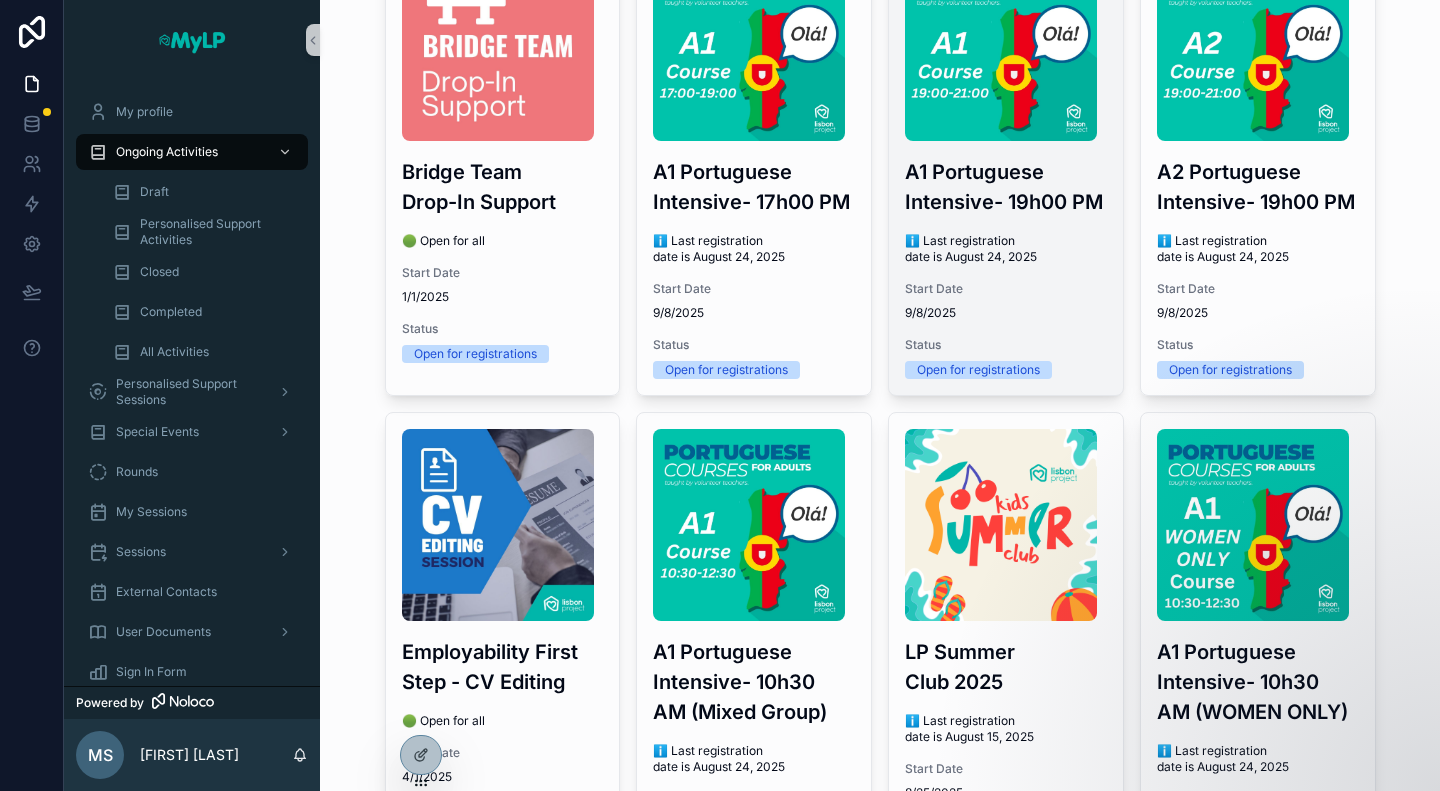 click on "A1 Portuguese Intensive- 19h00 PM" at bounding box center (1006, 187) 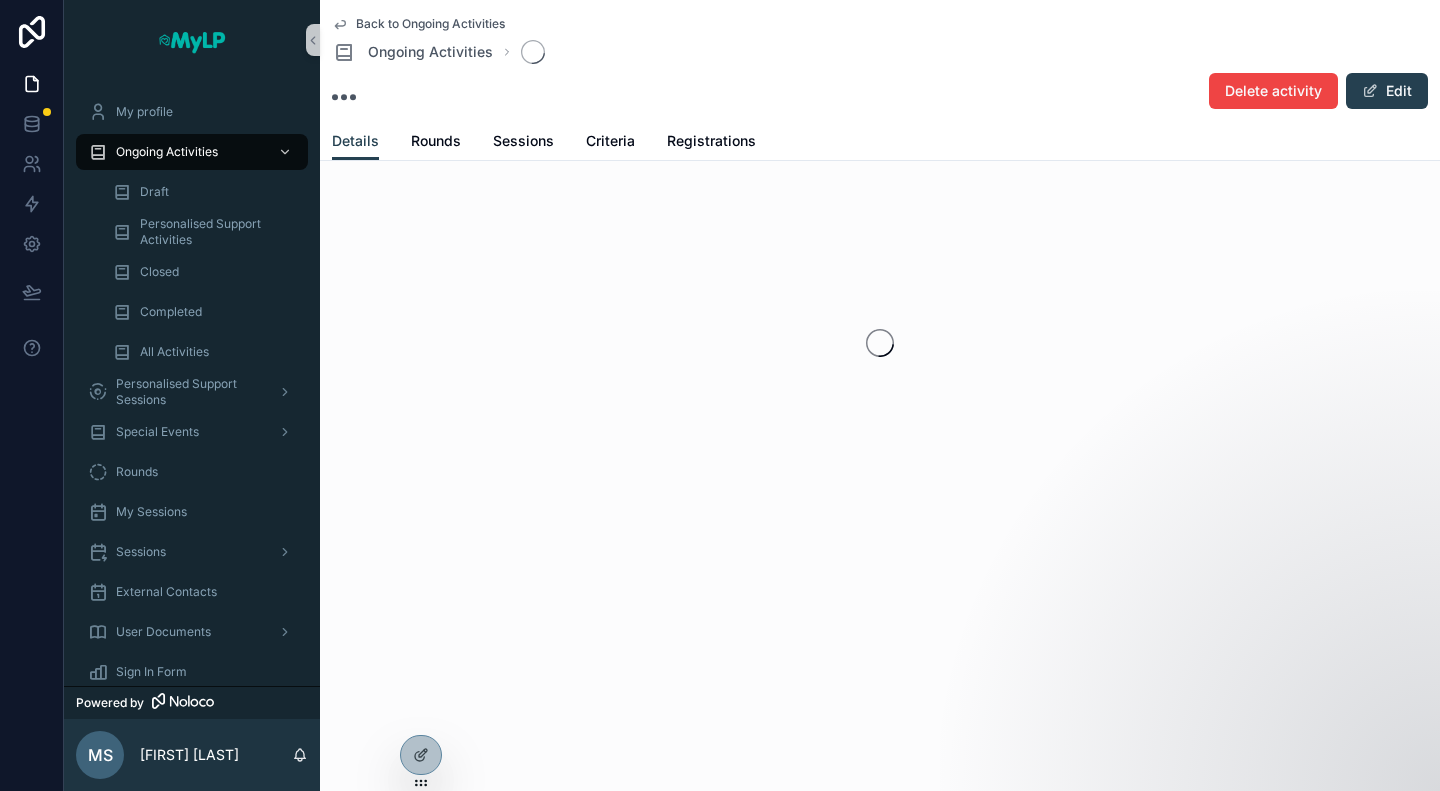 scroll, scrollTop: 0, scrollLeft: 0, axis: both 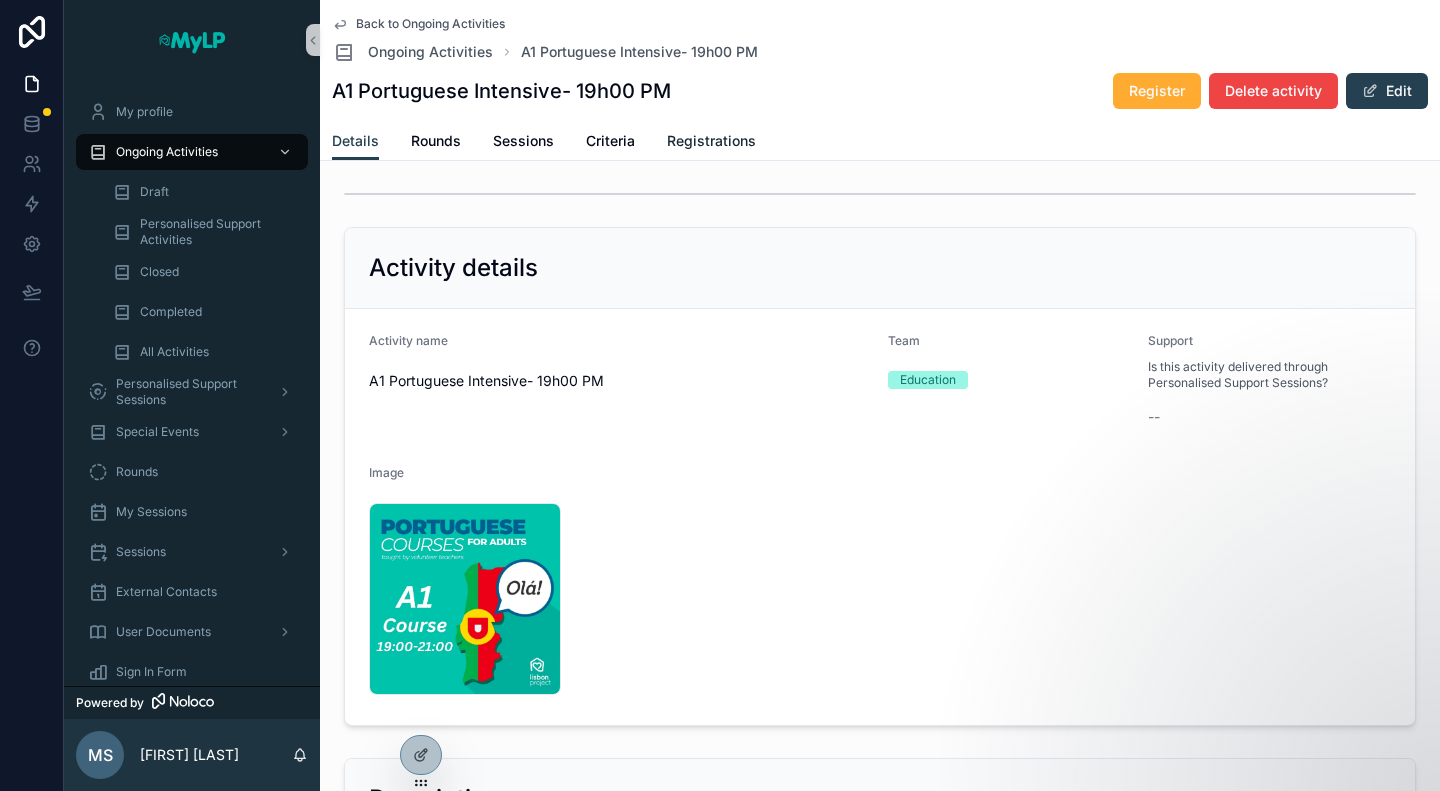 click on "Registrations" at bounding box center (711, 141) 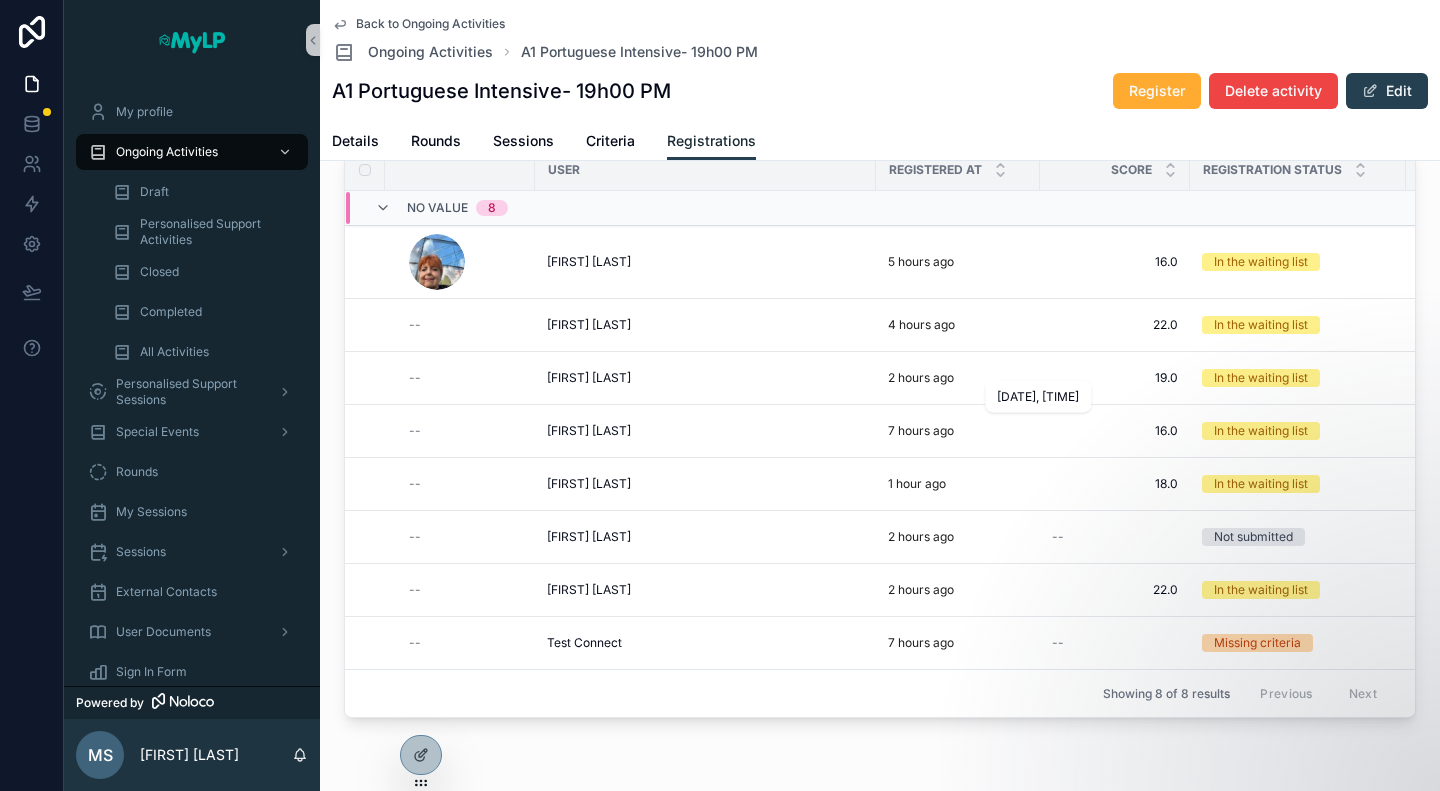scroll, scrollTop: 674, scrollLeft: 0, axis: vertical 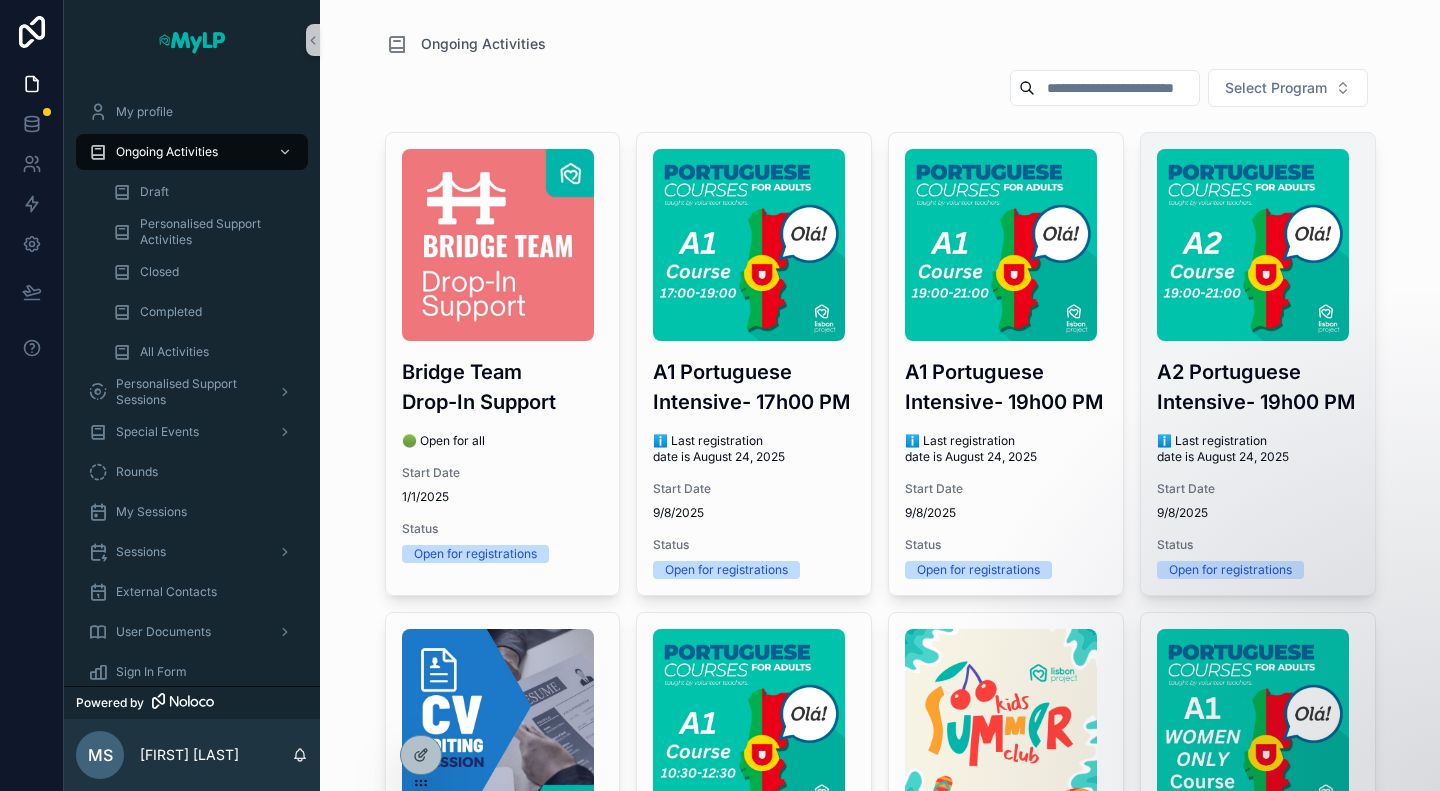click at bounding box center [1253, 245] 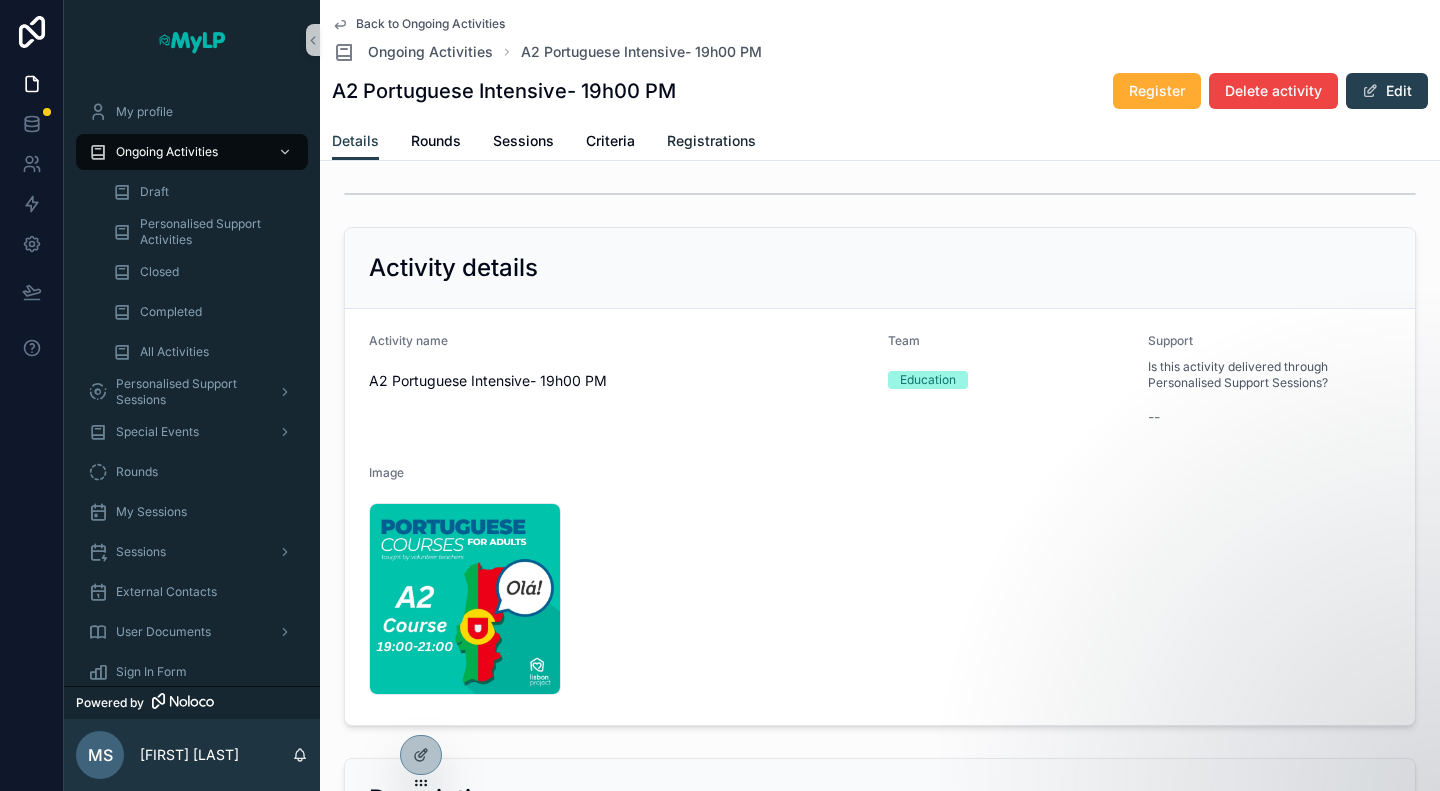 click on "Registrations" at bounding box center [711, 141] 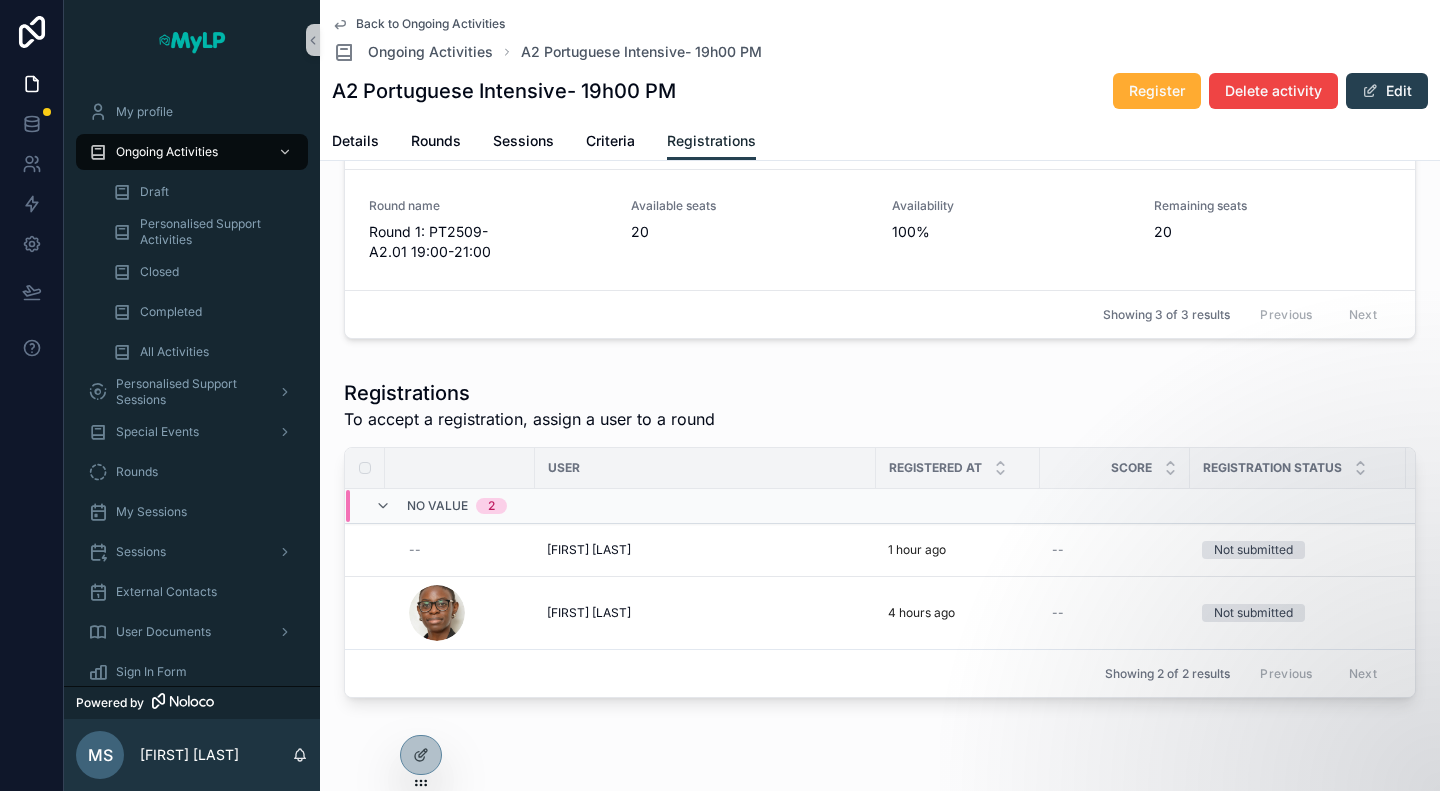 scroll, scrollTop: 262, scrollLeft: 0, axis: vertical 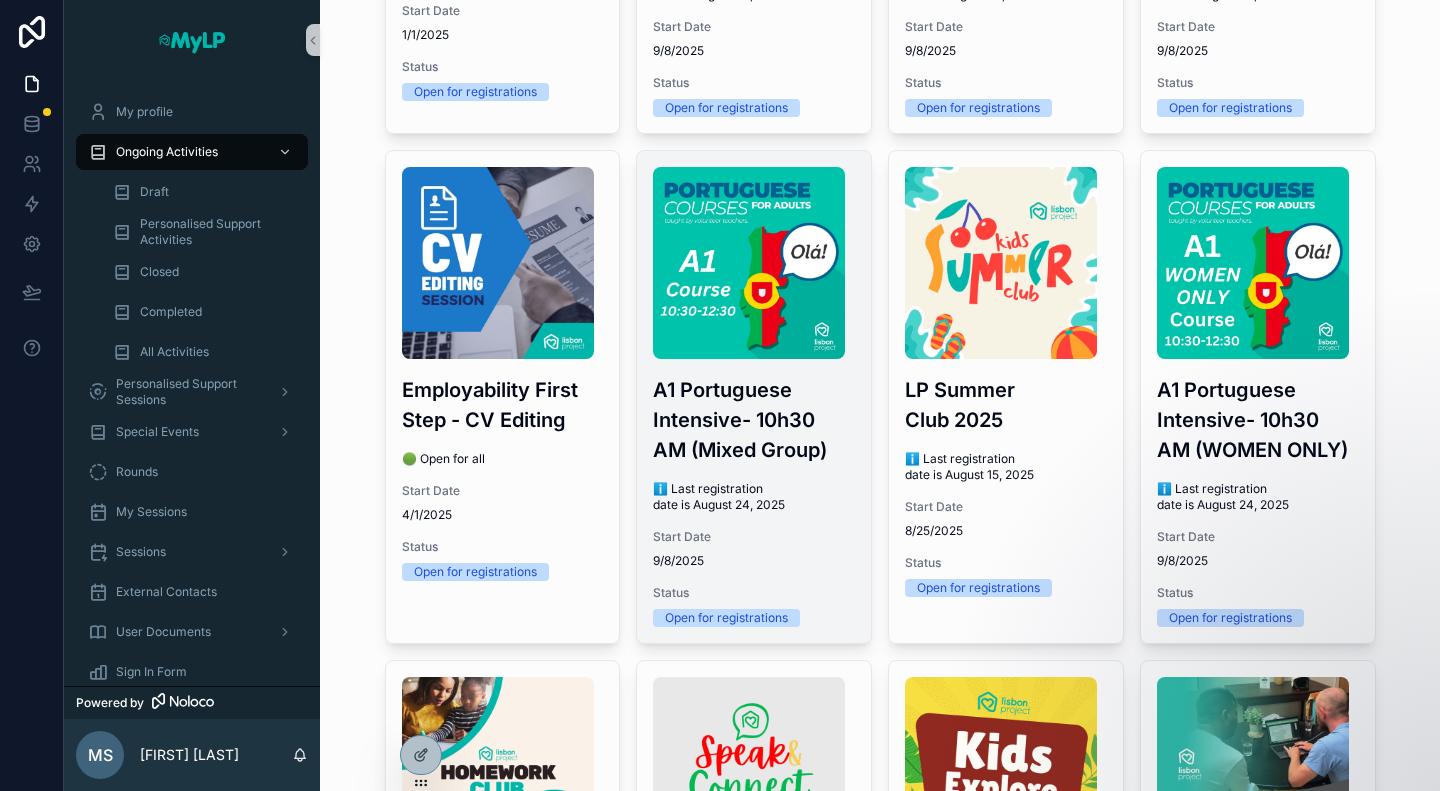 click on "A1 Portuguese Intensive- 10h30 AM (Mixed Group)" at bounding box center [754, 420] 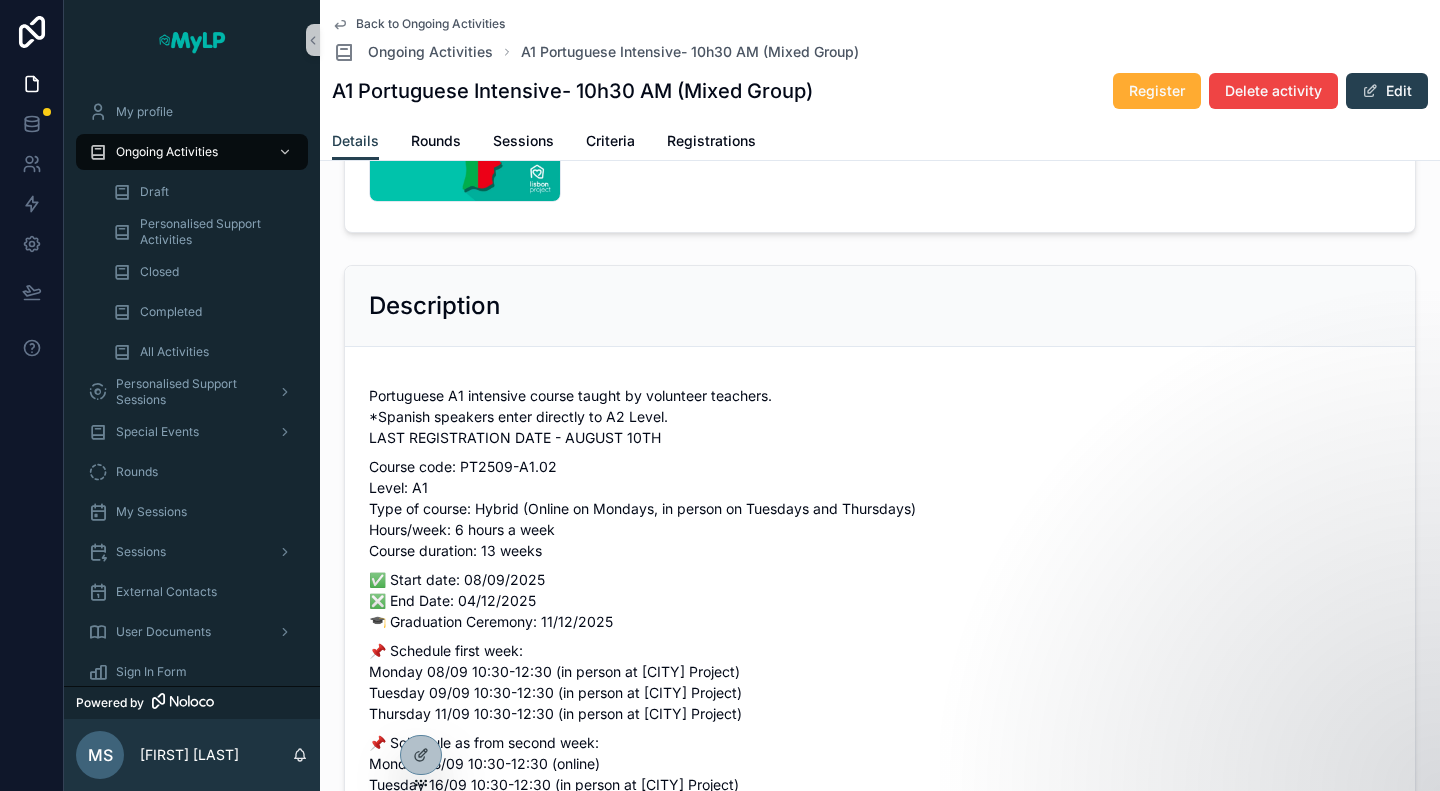 scroll, scrollTop: 500, scrollLeft: 0, axis: vertical 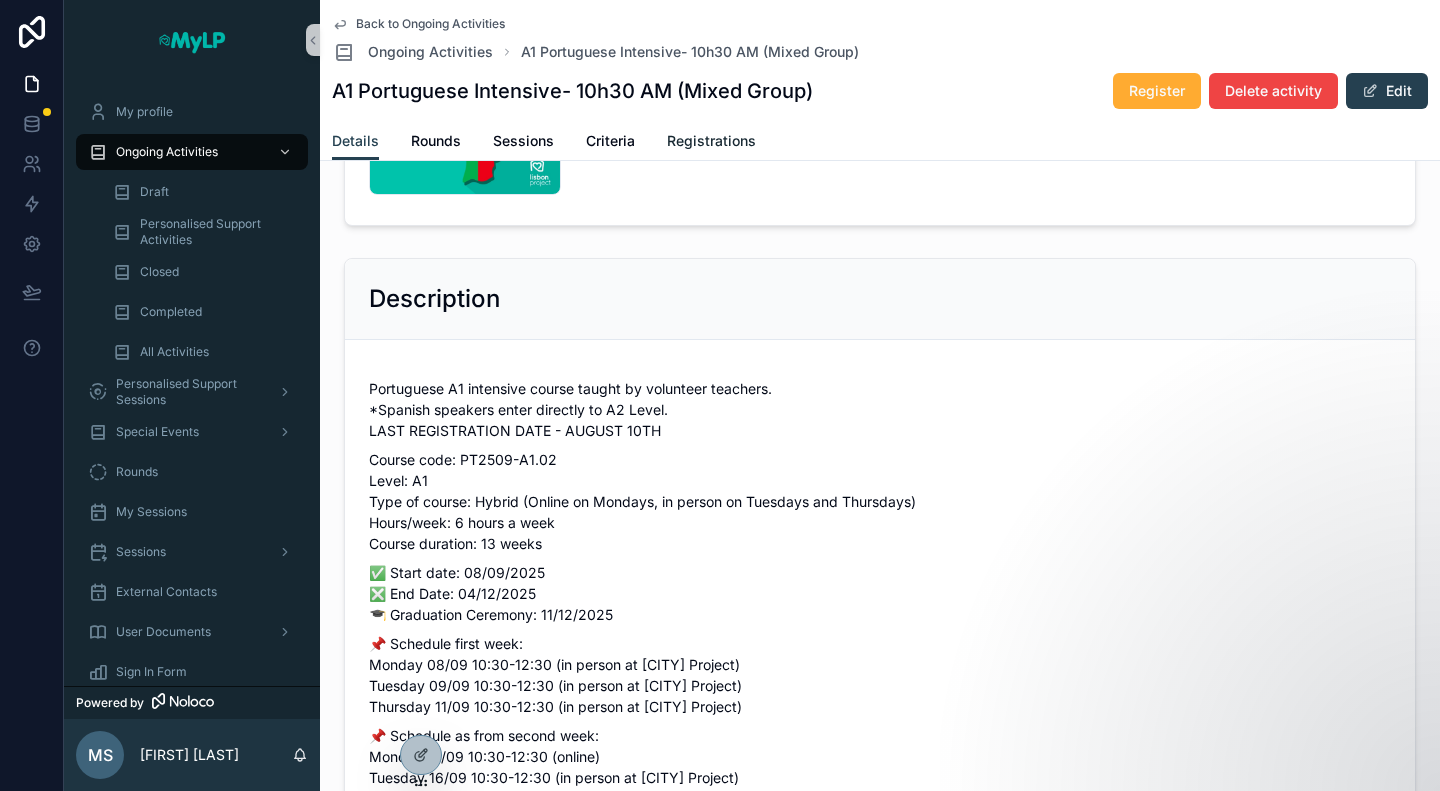 click on "Registrations" at bounding box center (711, 141) 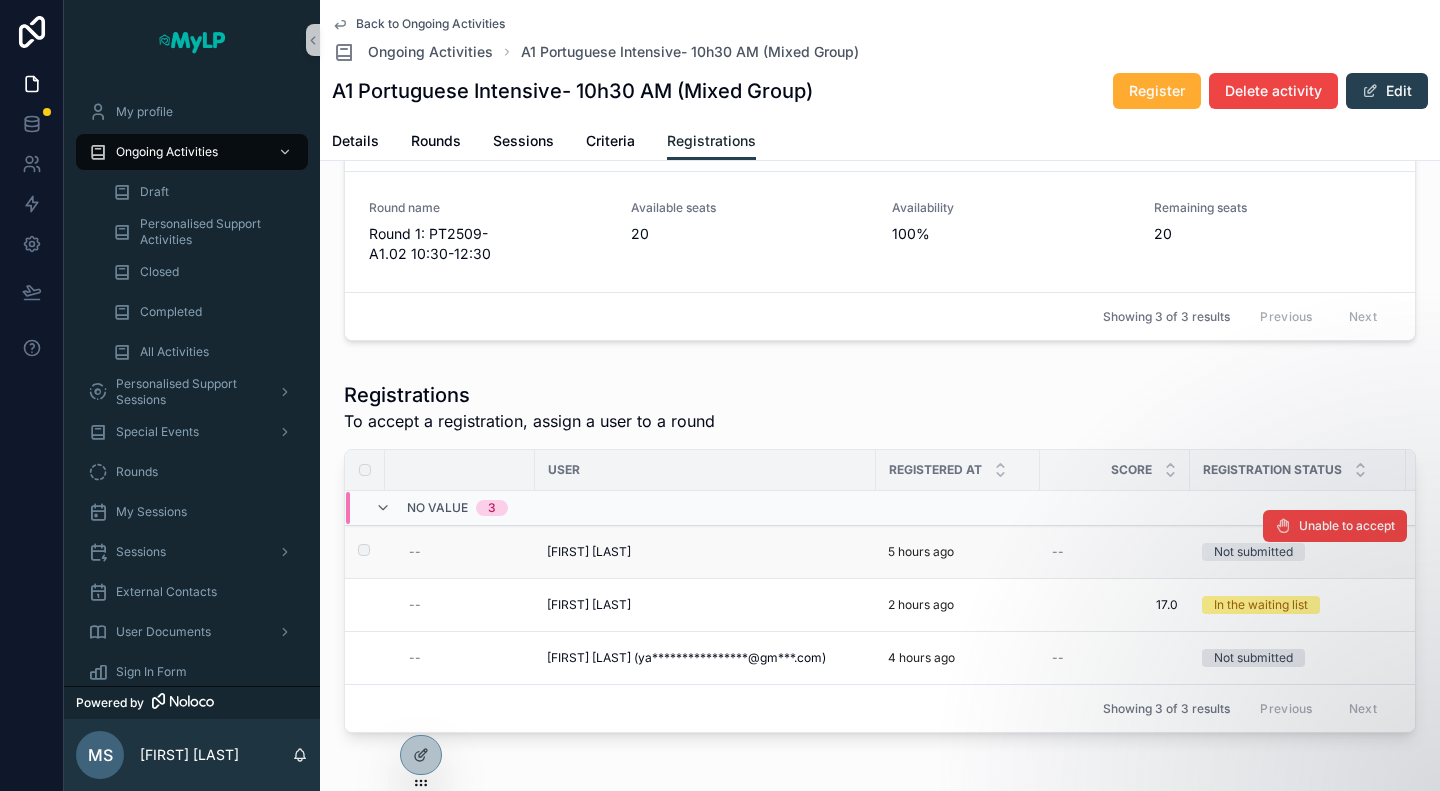 scroll, scrollTop: 394, scrollLeft: 0, axis: vertical 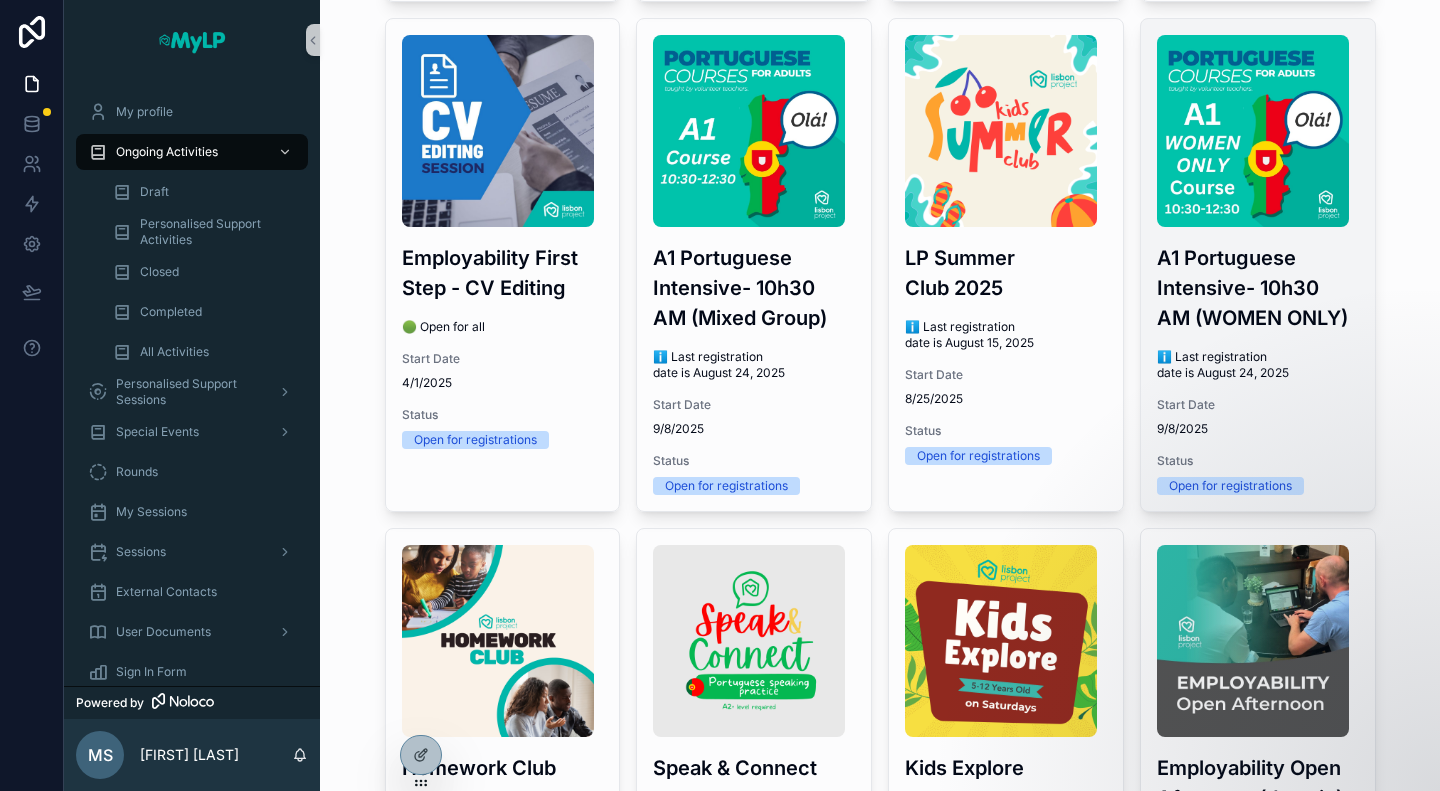 click on "A1 Portuguese Intensive- 10h30 AM (WOMEN ONLY) ℹ️ Last registration date is August 24, 2025 Start Date 9/8/2025 Status Open for registrations" at bounding box center [1258, 265] 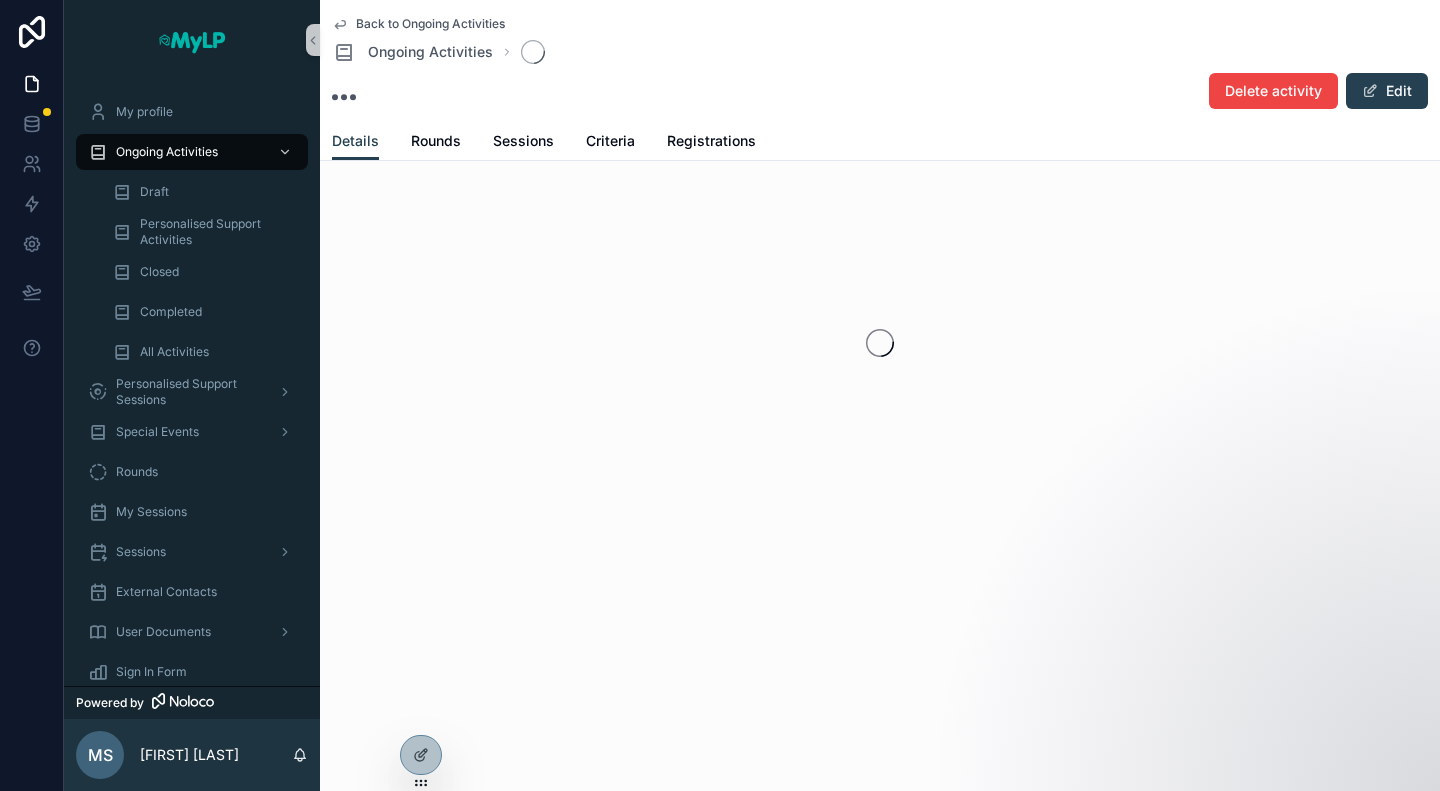 scroll, scrollTop: 0, scrollLeft: 0, axis: both 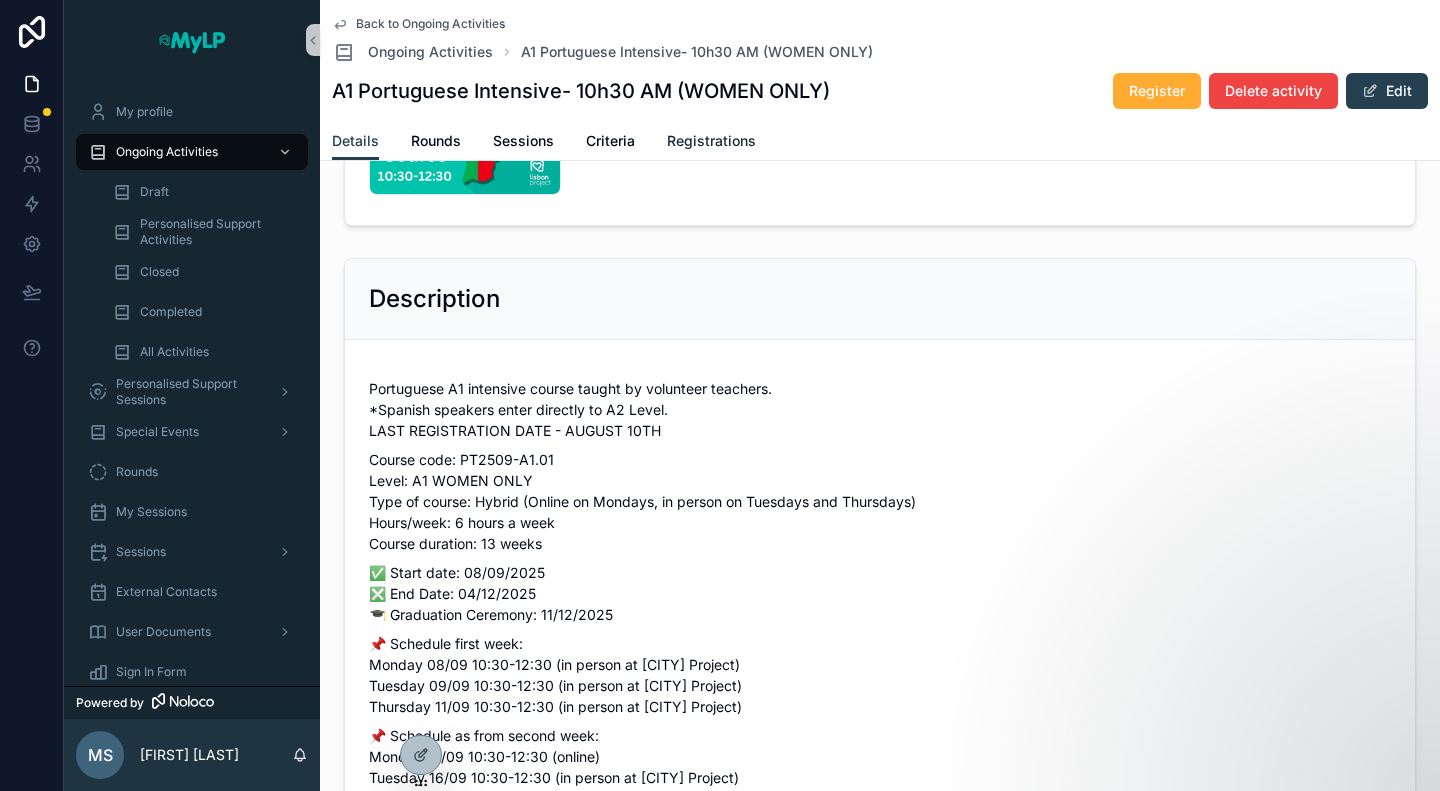 click on "Registrations" at bounding box center [711, 141] 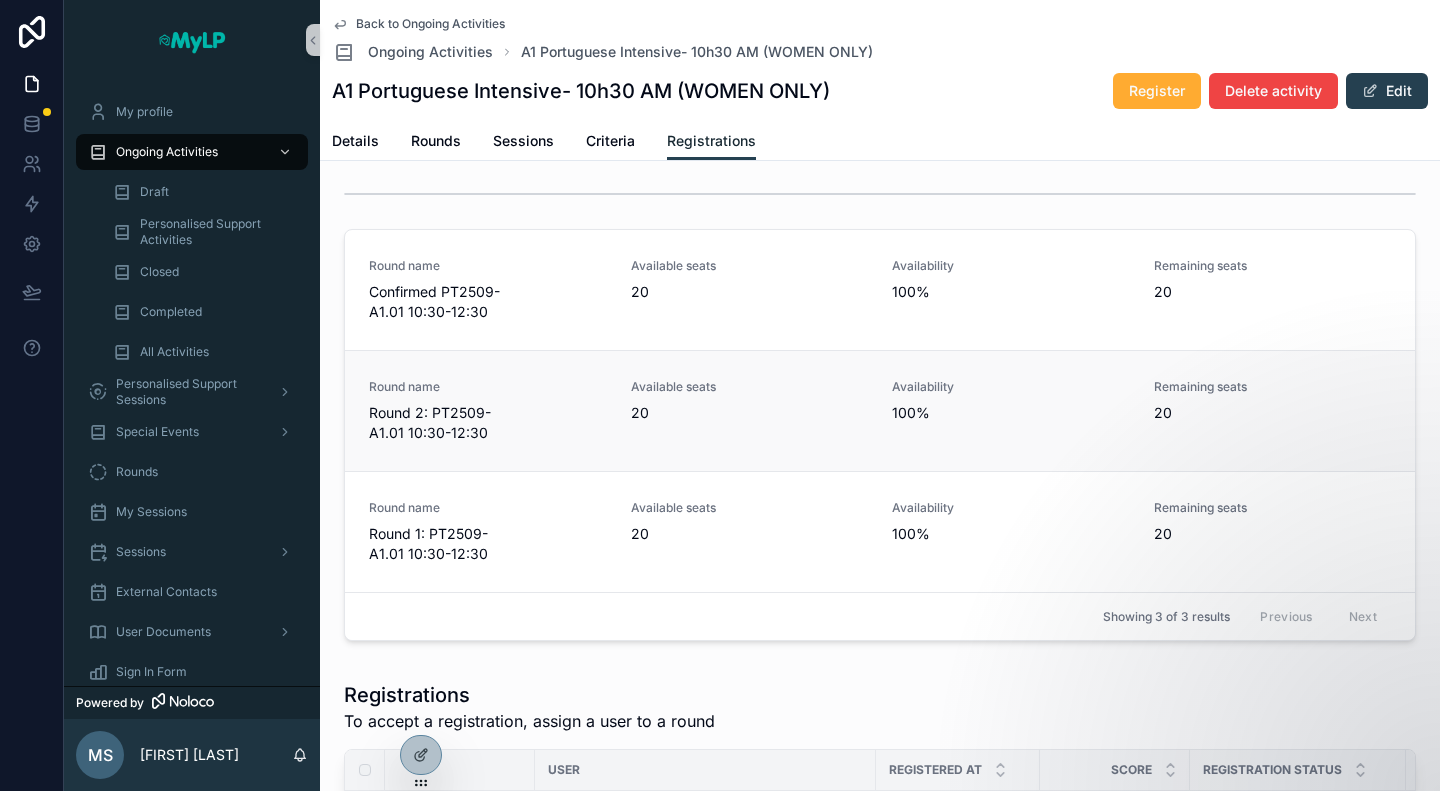 scroll, scrollTop: 300, scrollLeft: 0, axis: vertical 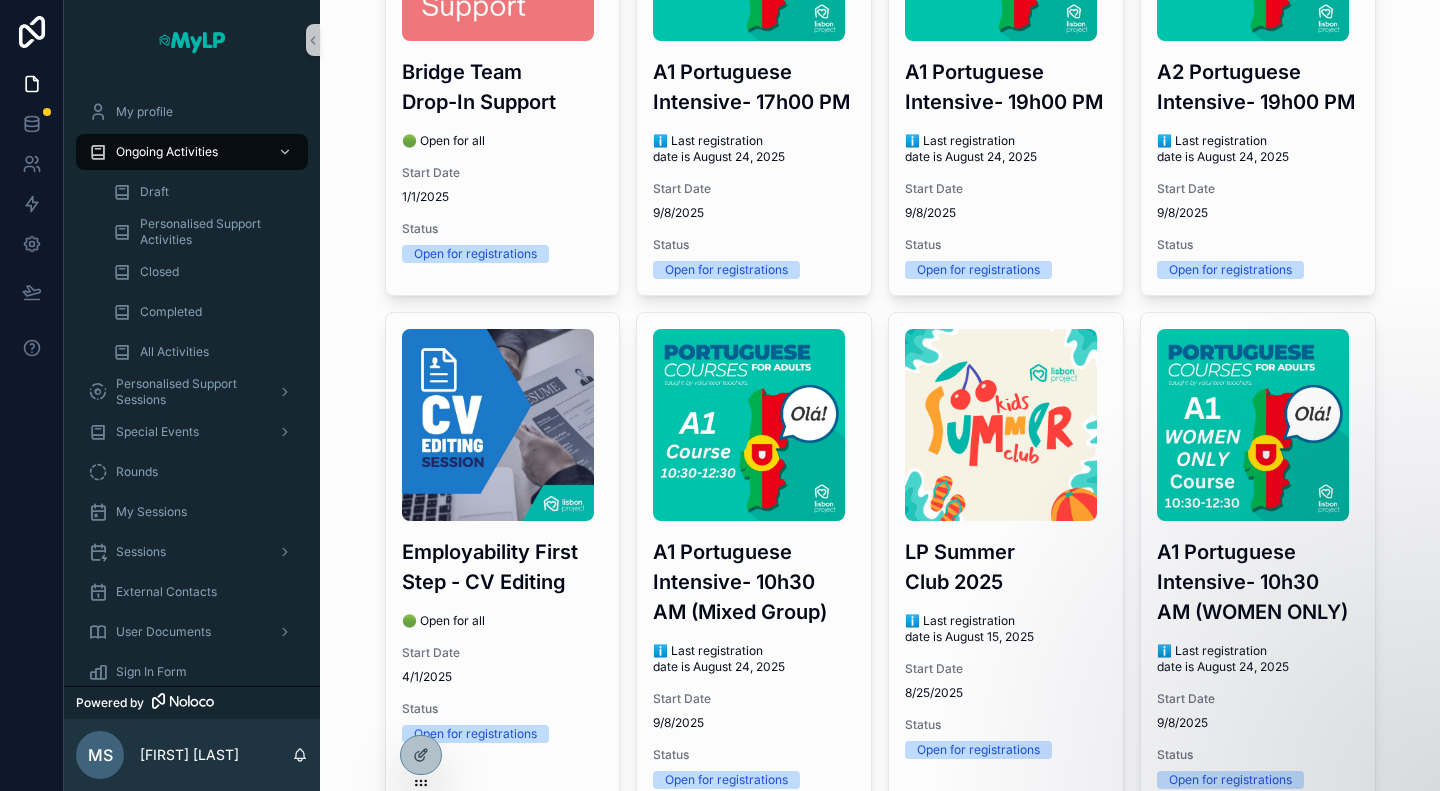 click on "A2 Portuguese Intensive- 19h00 PM ℹ️ Last registration date is August 24, 2025 Start Date 9/8/2025 Status Open for registrations" at bounding box center [1258, 64] 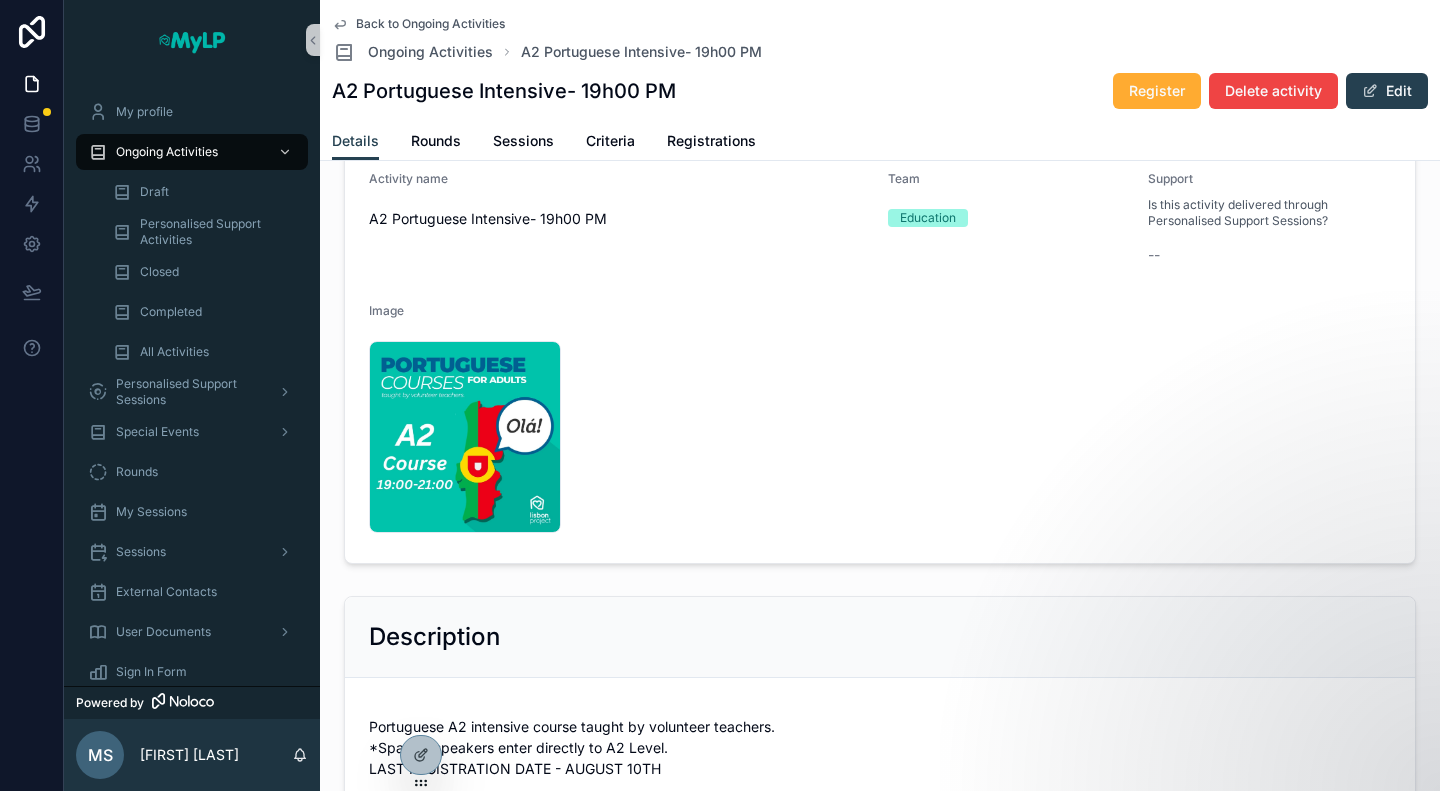 scroll, scrollTop: 500, scrollLeft: 0, axis: vertical 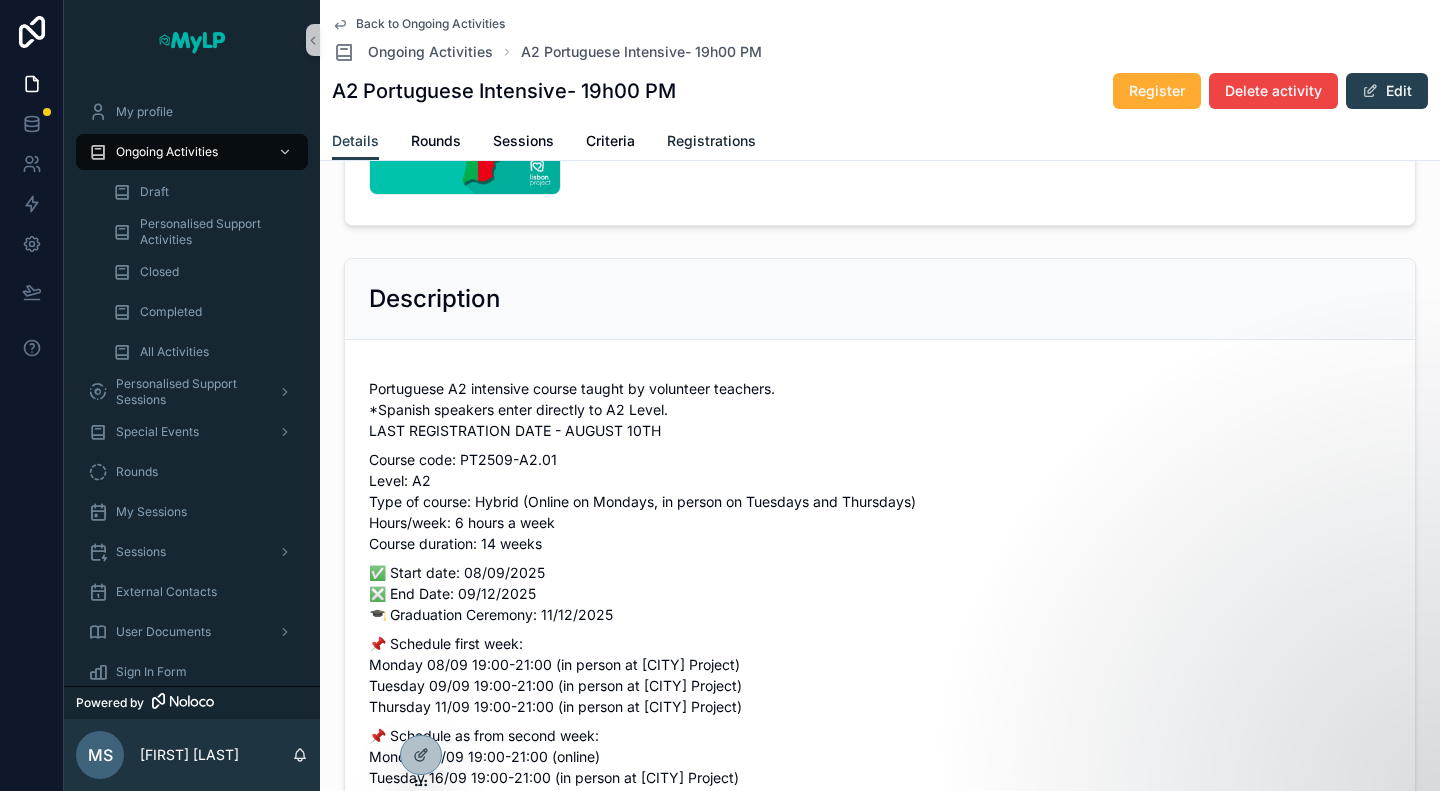 click on "Registrations" at bounding box center [711, 141] 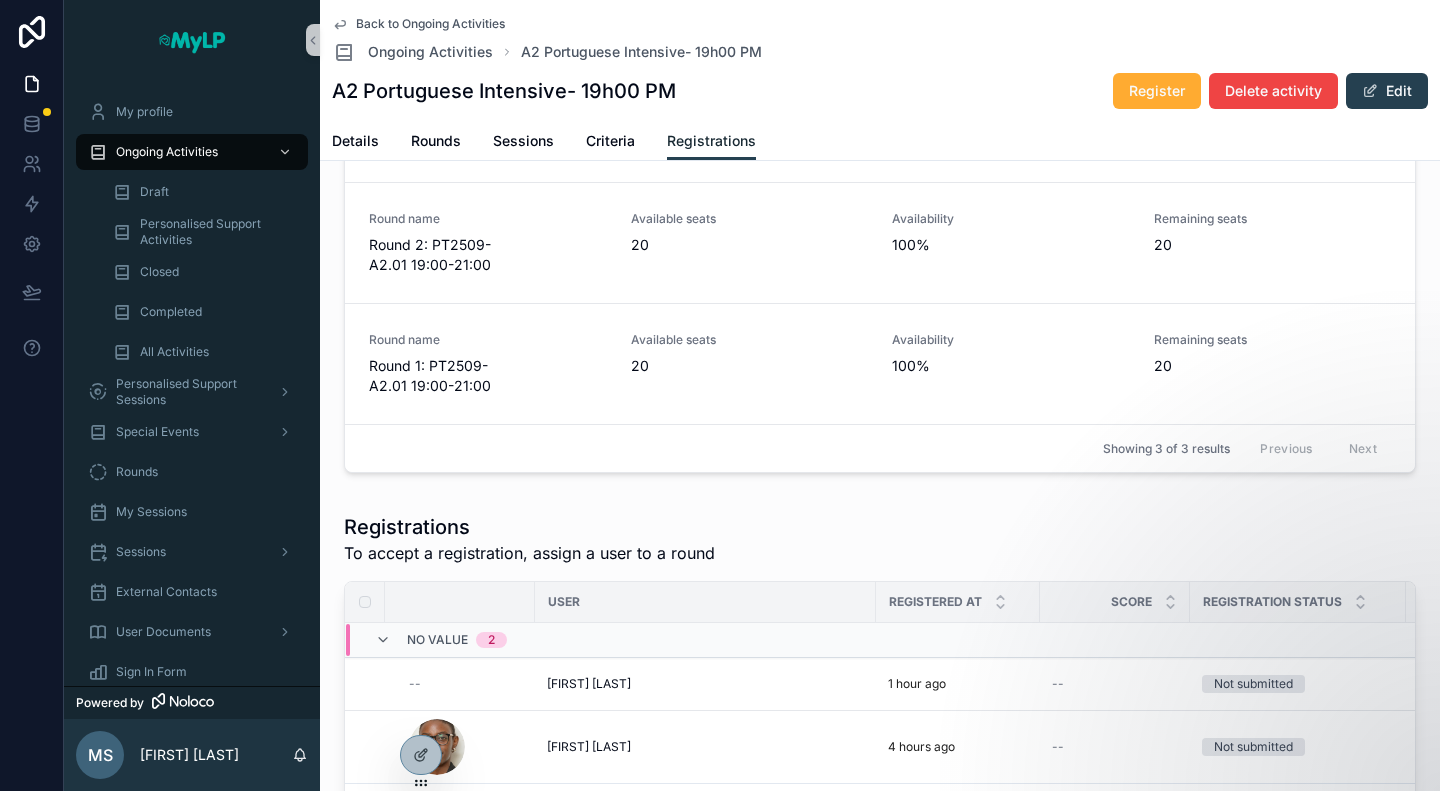 scroll, scrollTop: 362, scrollLeft: 0, axis: vertical 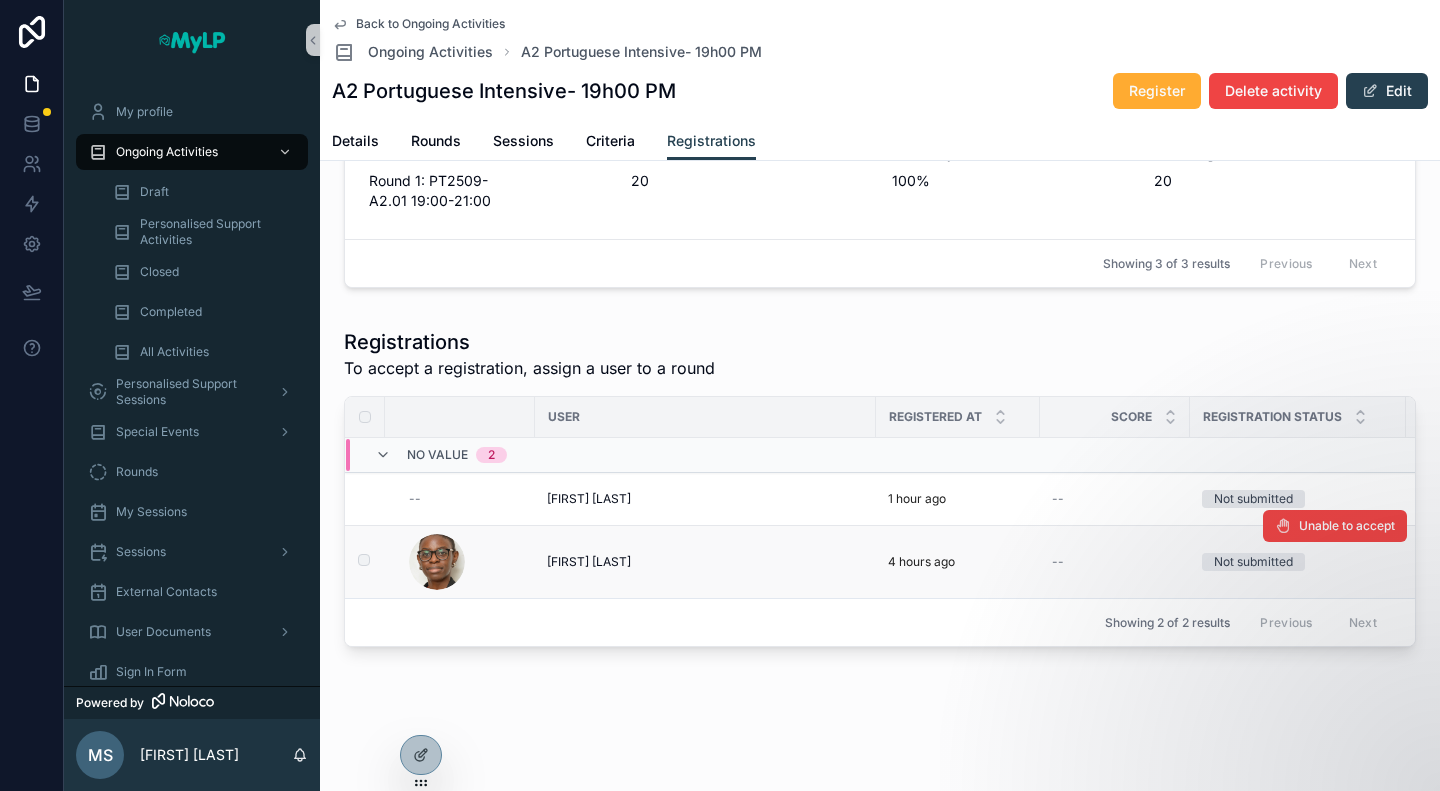 click at bounding box center (352, 562) 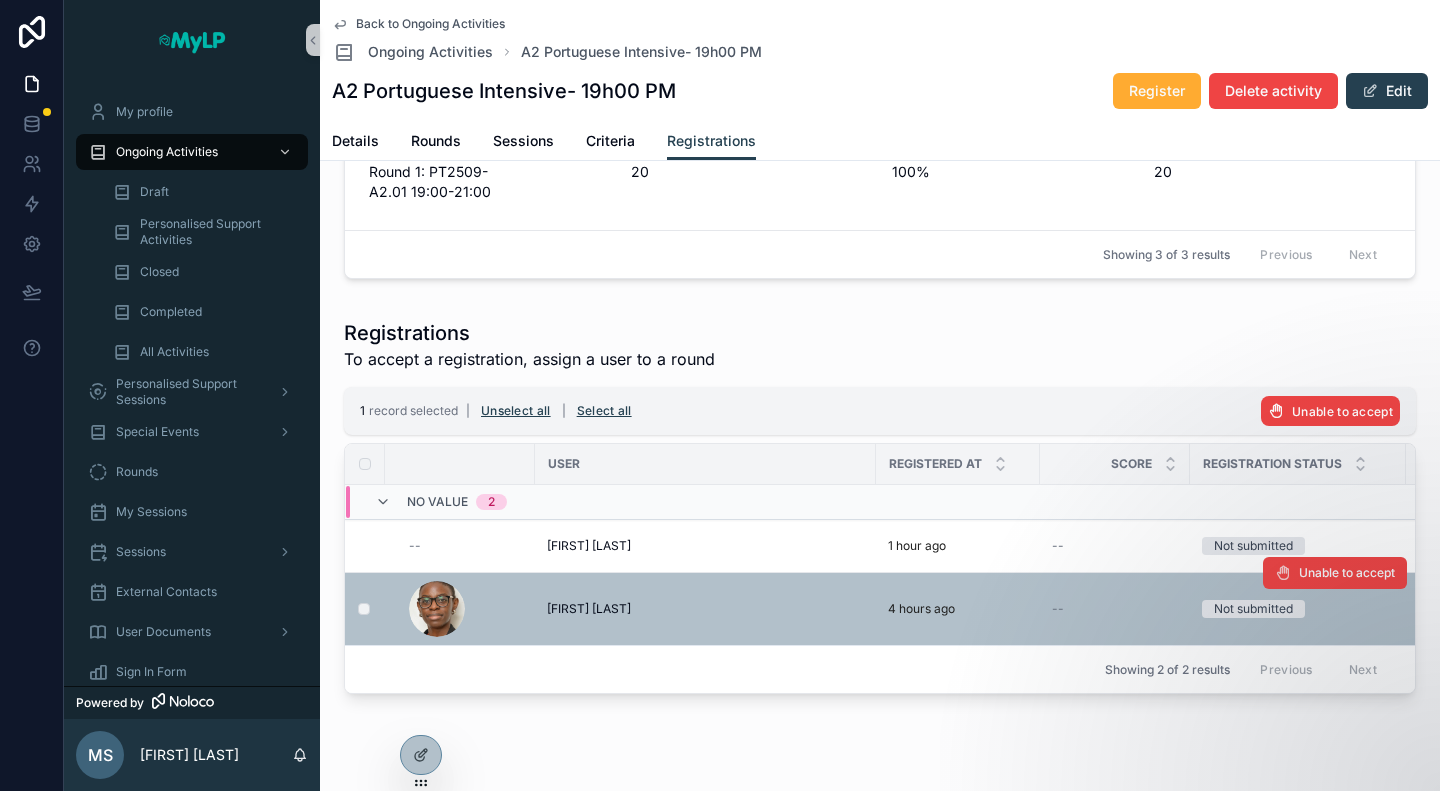 click on "Iton Egopija" at bounding box center (589, 609) 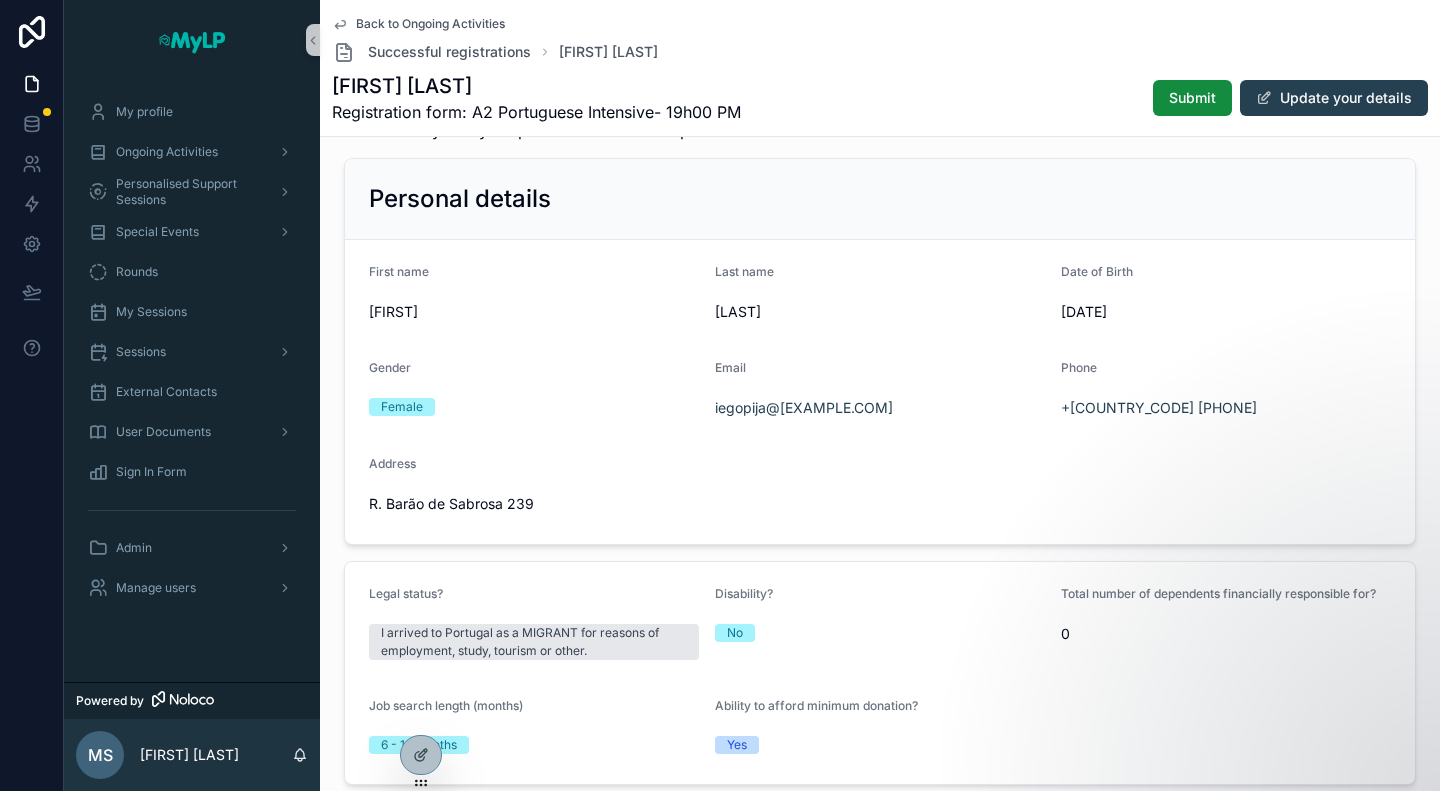 scroll, scrollTop: 0, scrollLeft: 0, axis: both 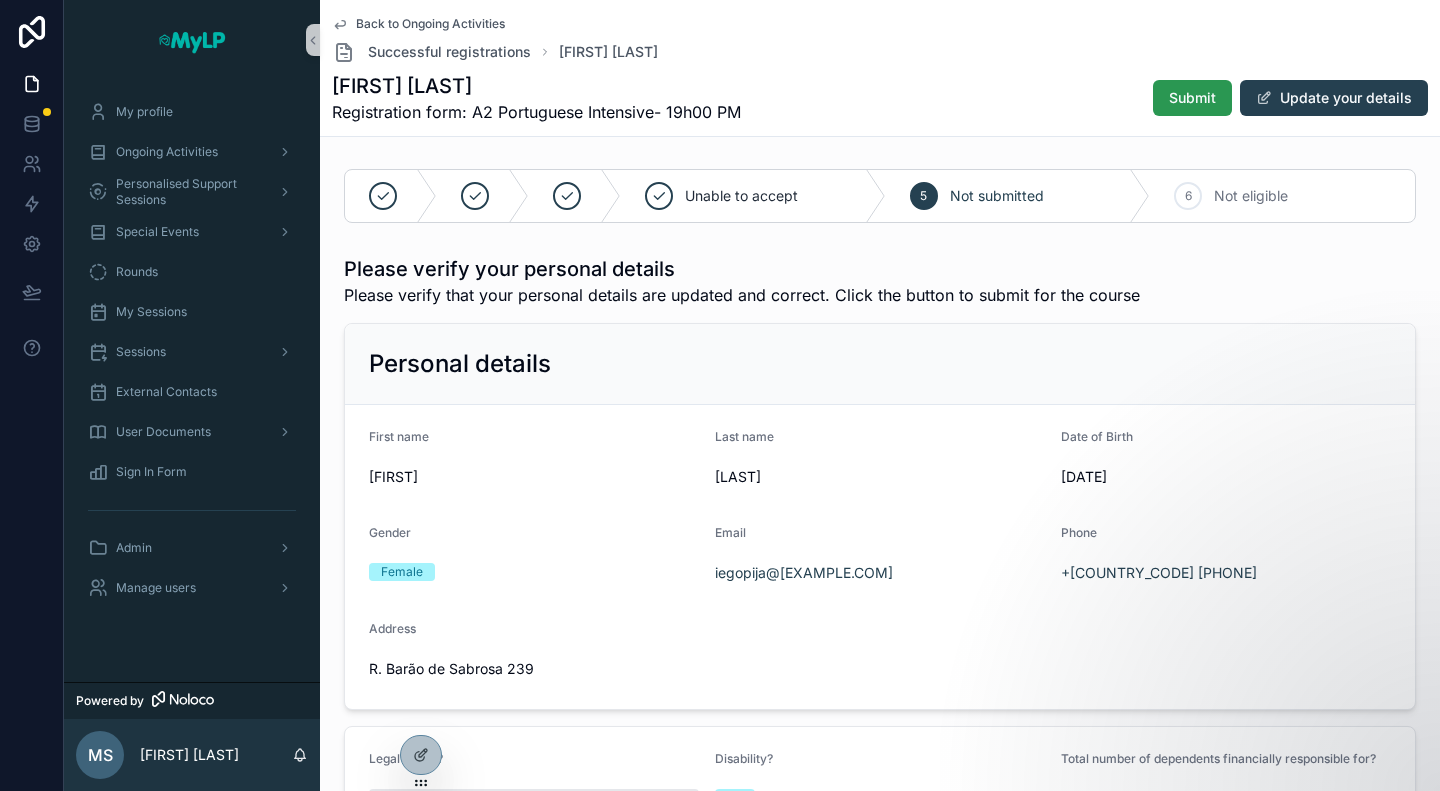 click on "Submit" at bounding box center (1192, 98) 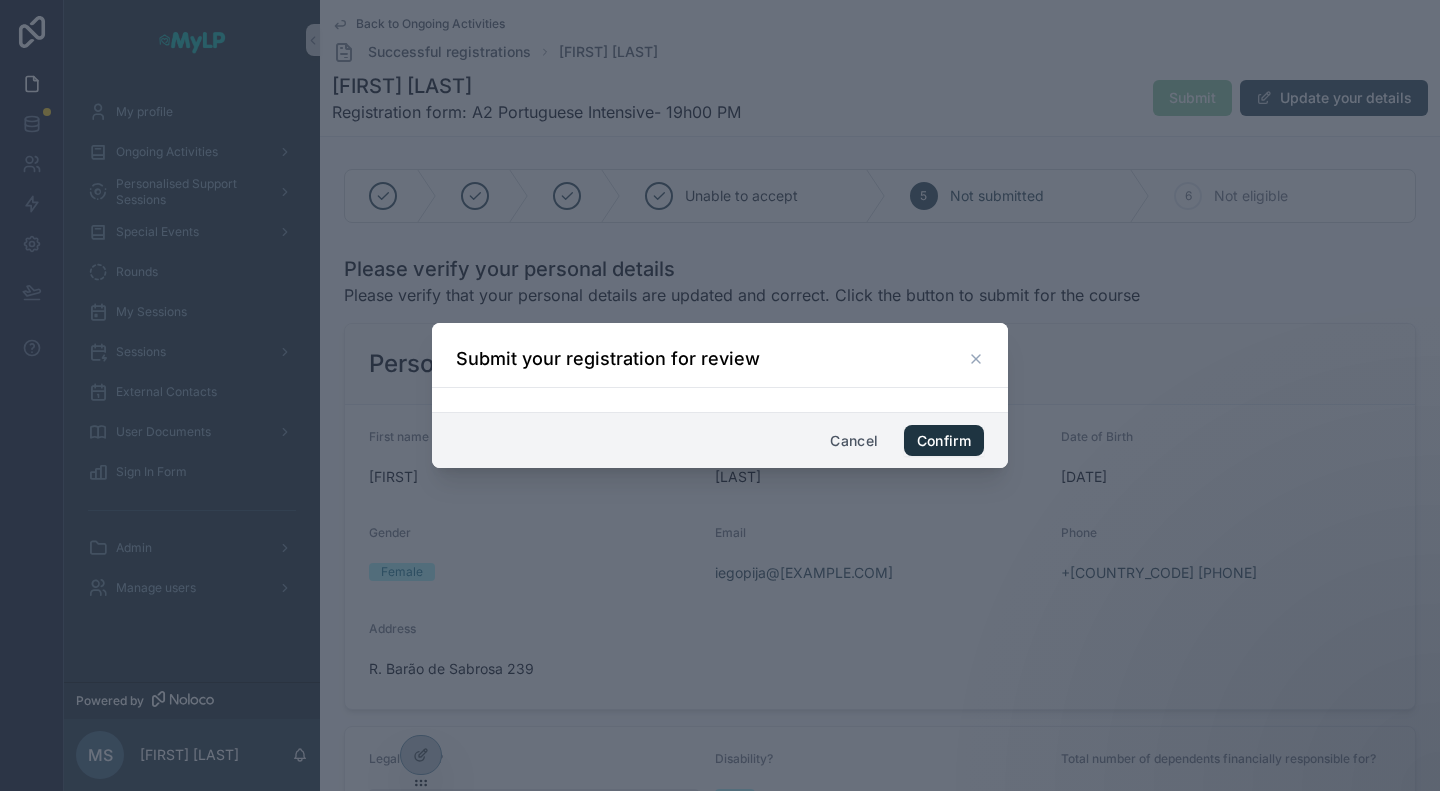 click on "Confirm" at bounding box center (944, 441) 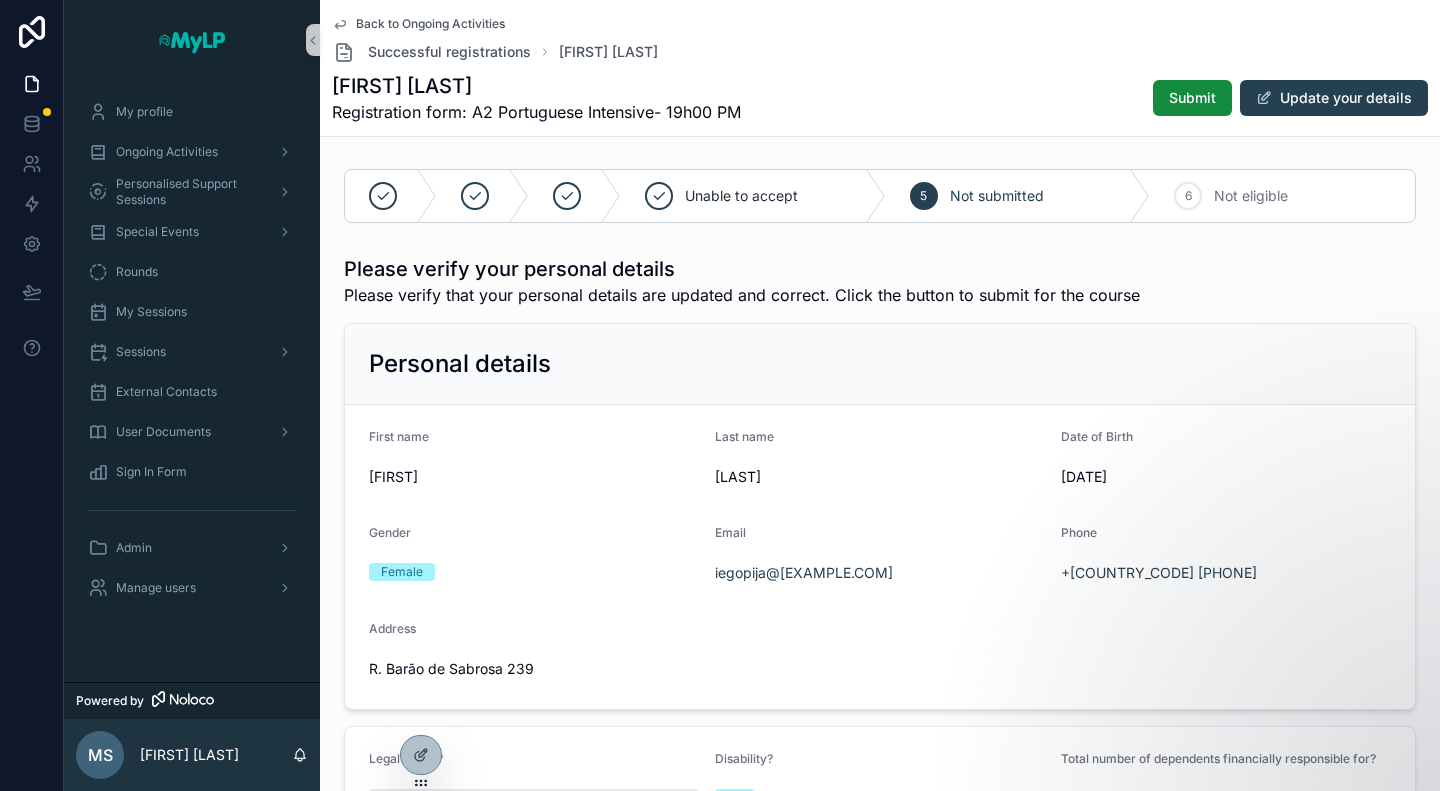 click on "Back to Ongoing Activities" at bounding box center (430, 24) 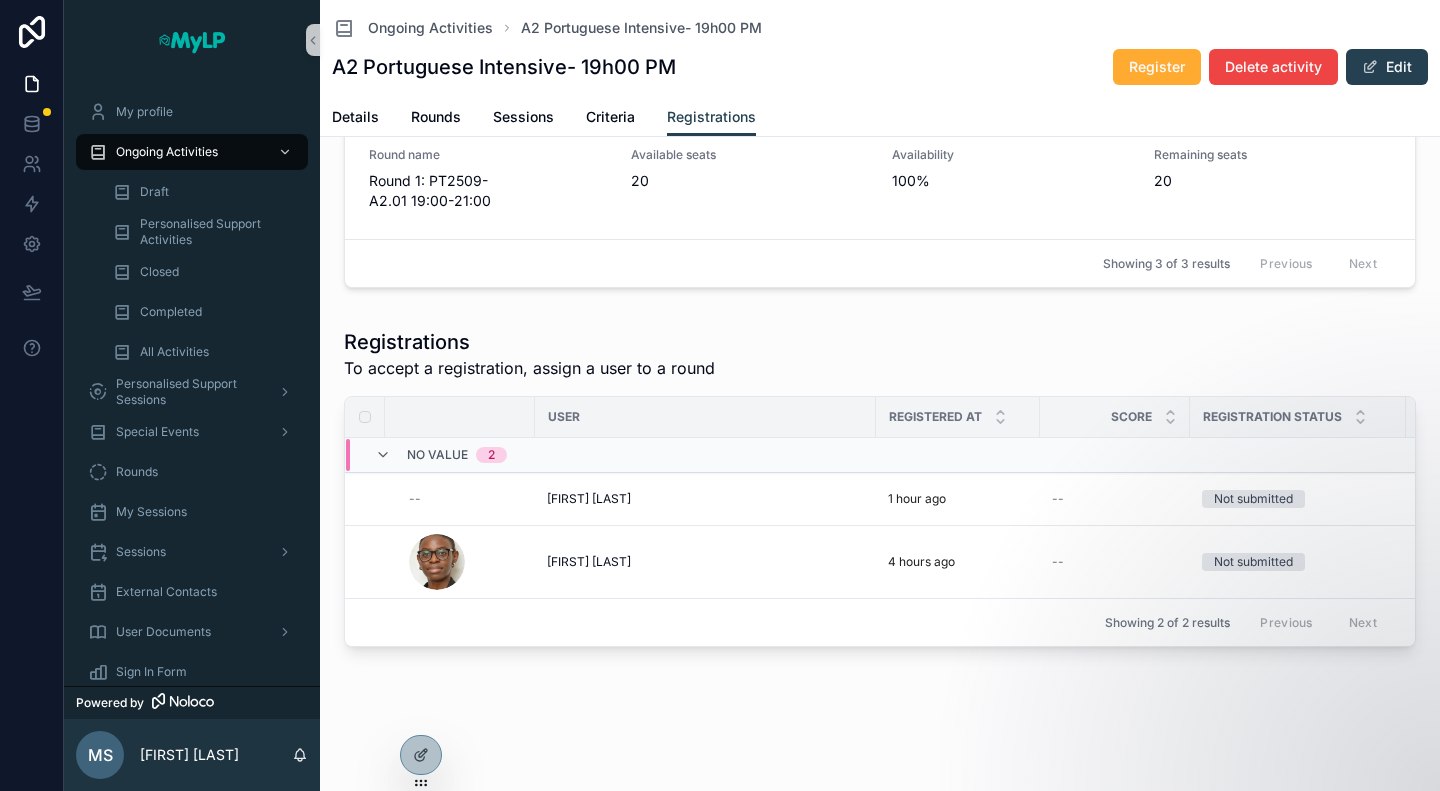 scroll, scrollTop: 338, scrollLeft: 0, axis: vertical 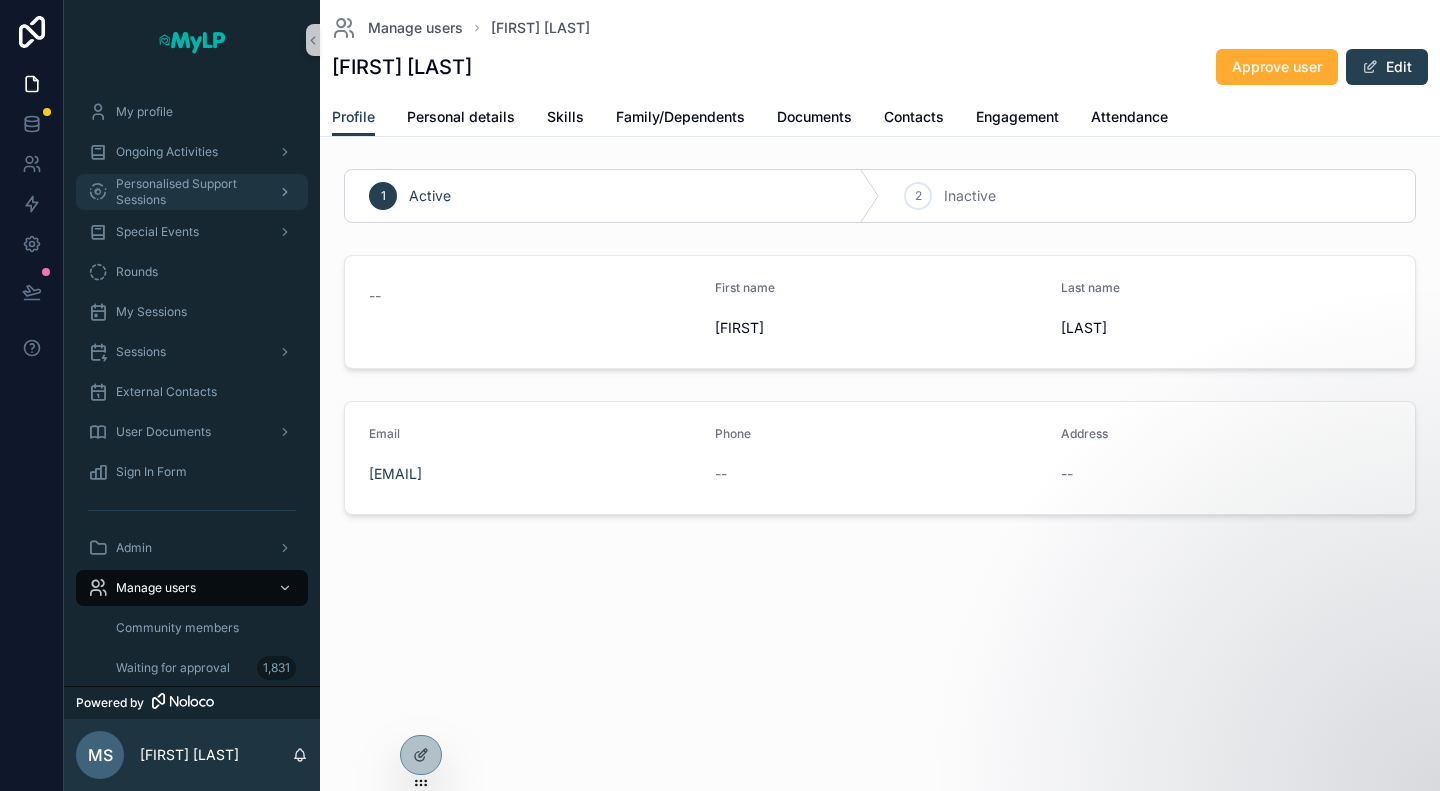 click on "Personalised Support Sessions" at bounding box center [189, 192] 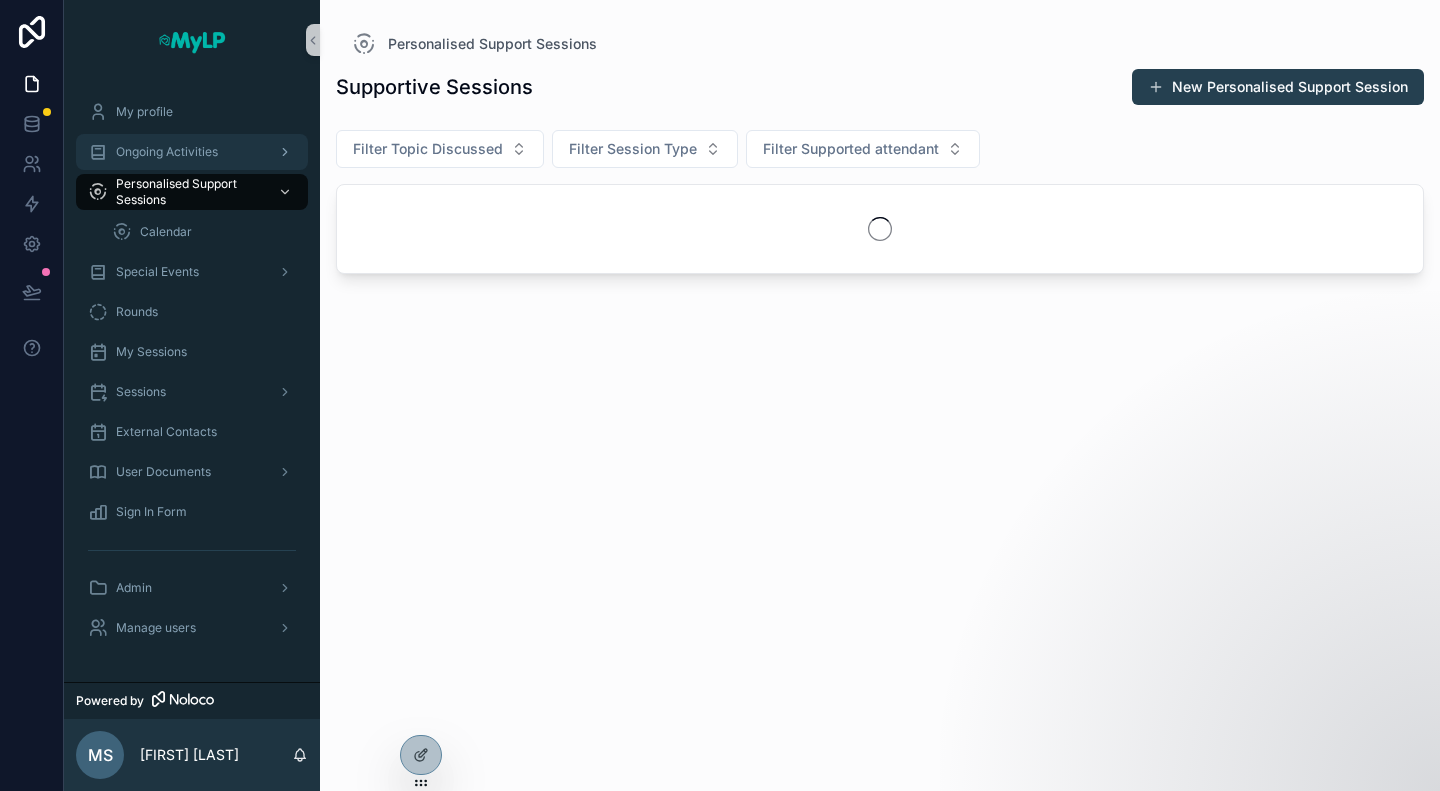 click on "Ongoing Activities" at bounding box center (192, 152) 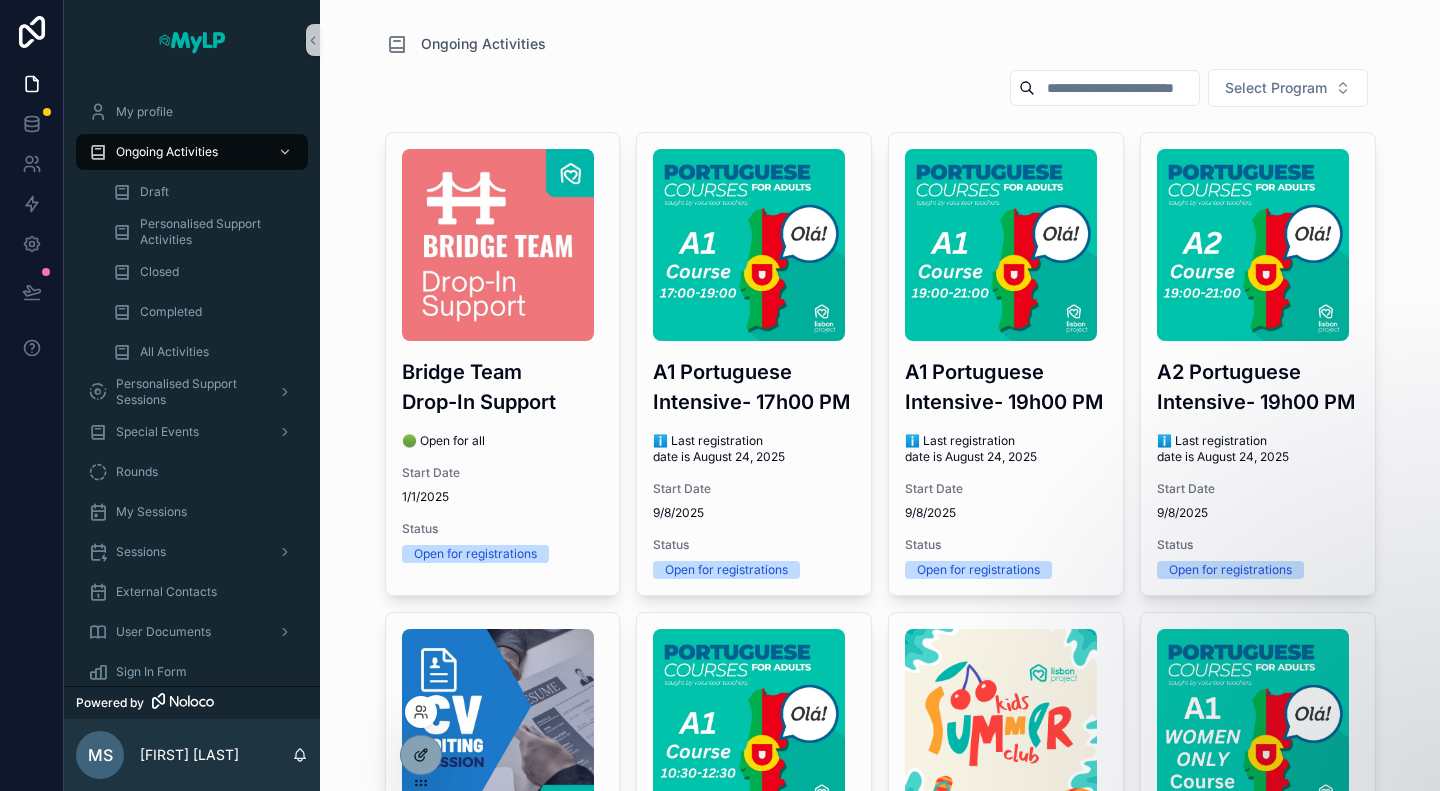 click at bounding box center (421, 755) 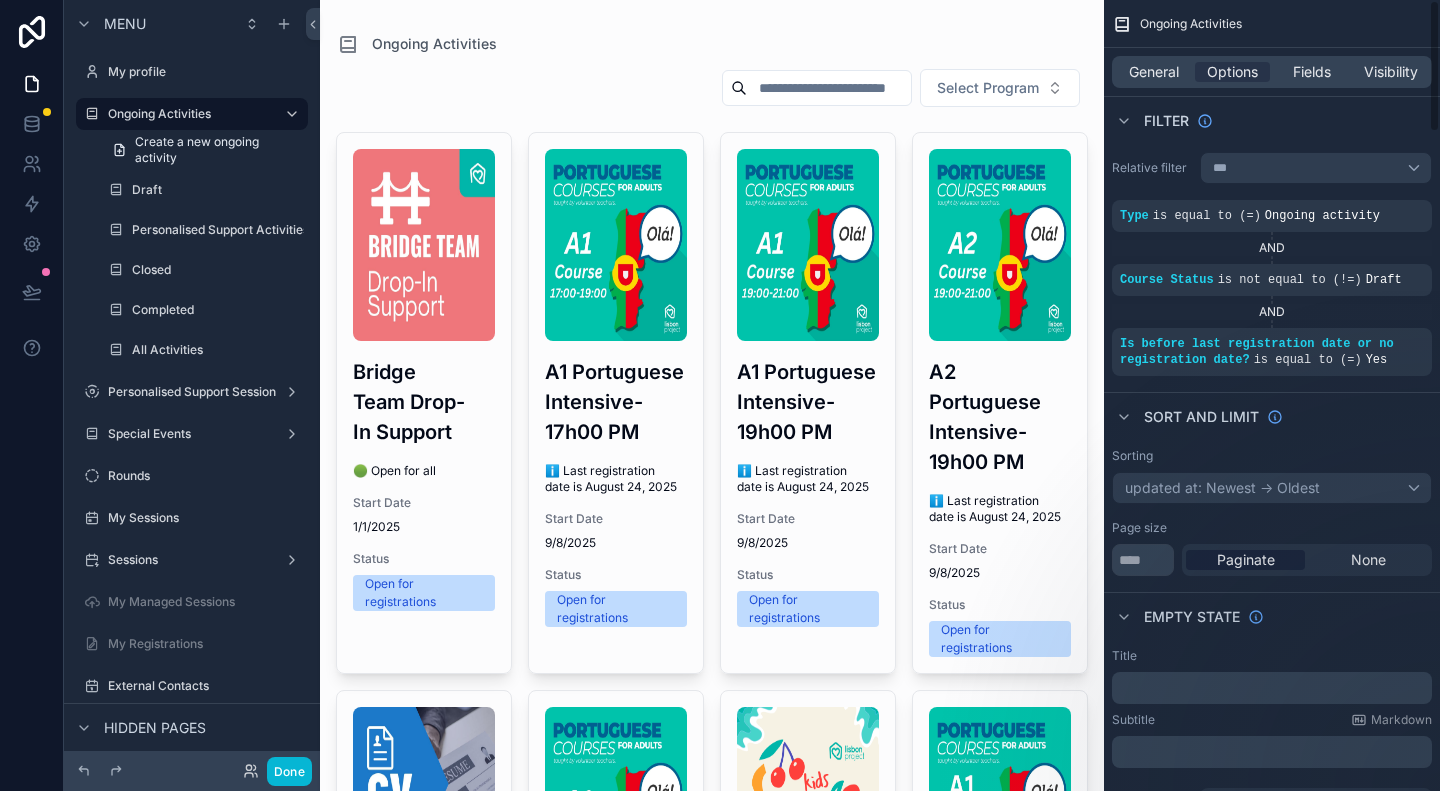 click on "General Options Fields Visibility" at bounding box center [1272, 72] 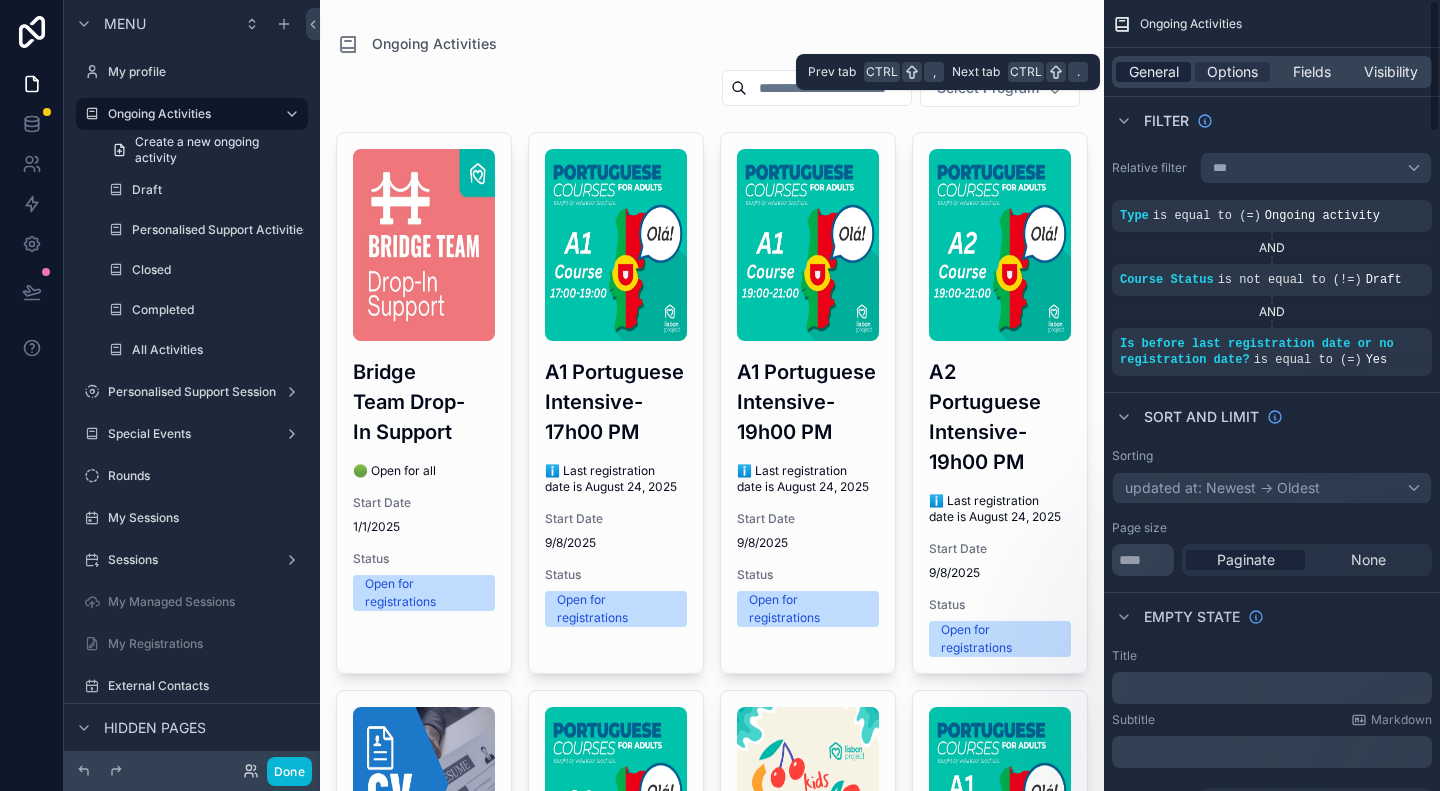 click on "General" at bounding box center (1154, 72) 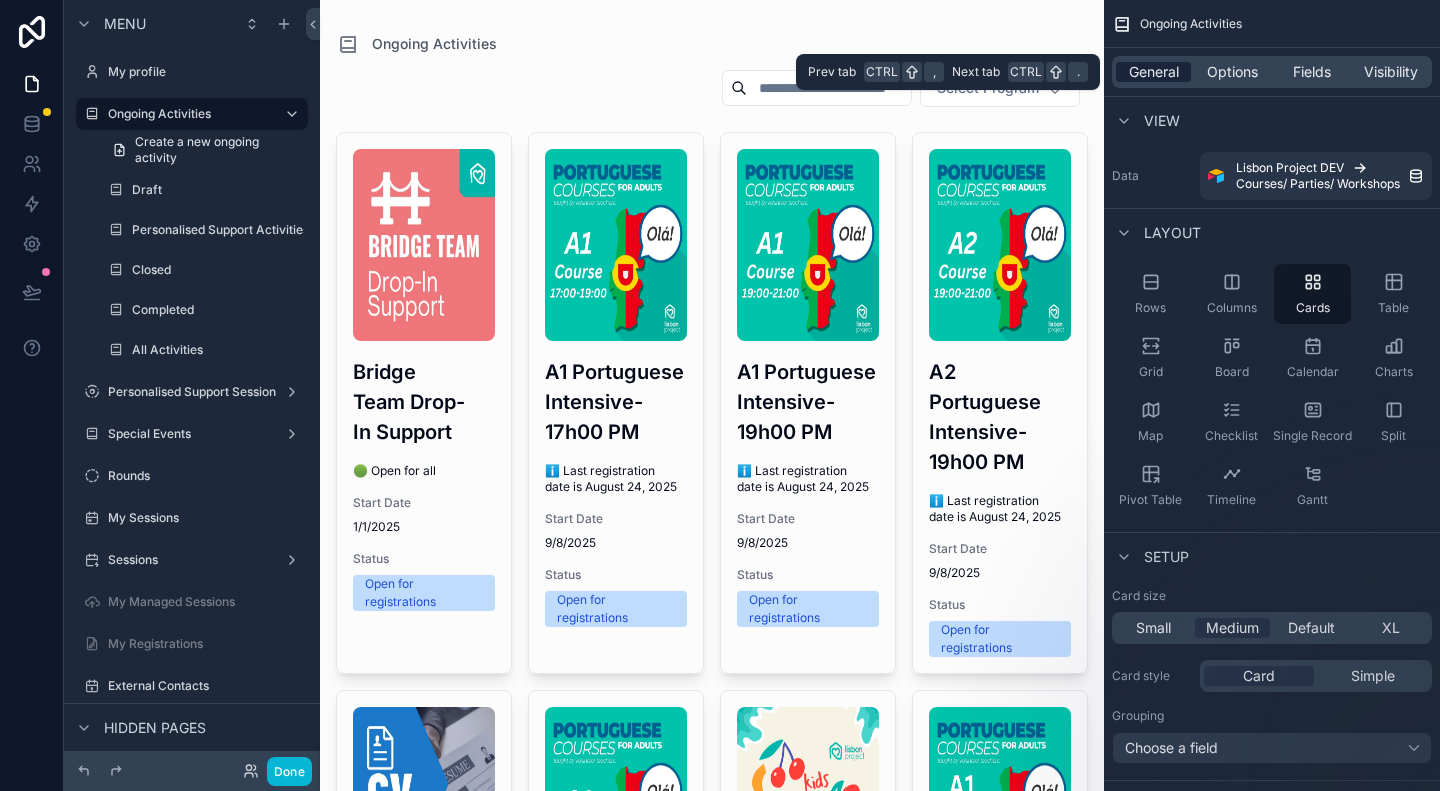 click on "General" at bounding box center (1154, 72) 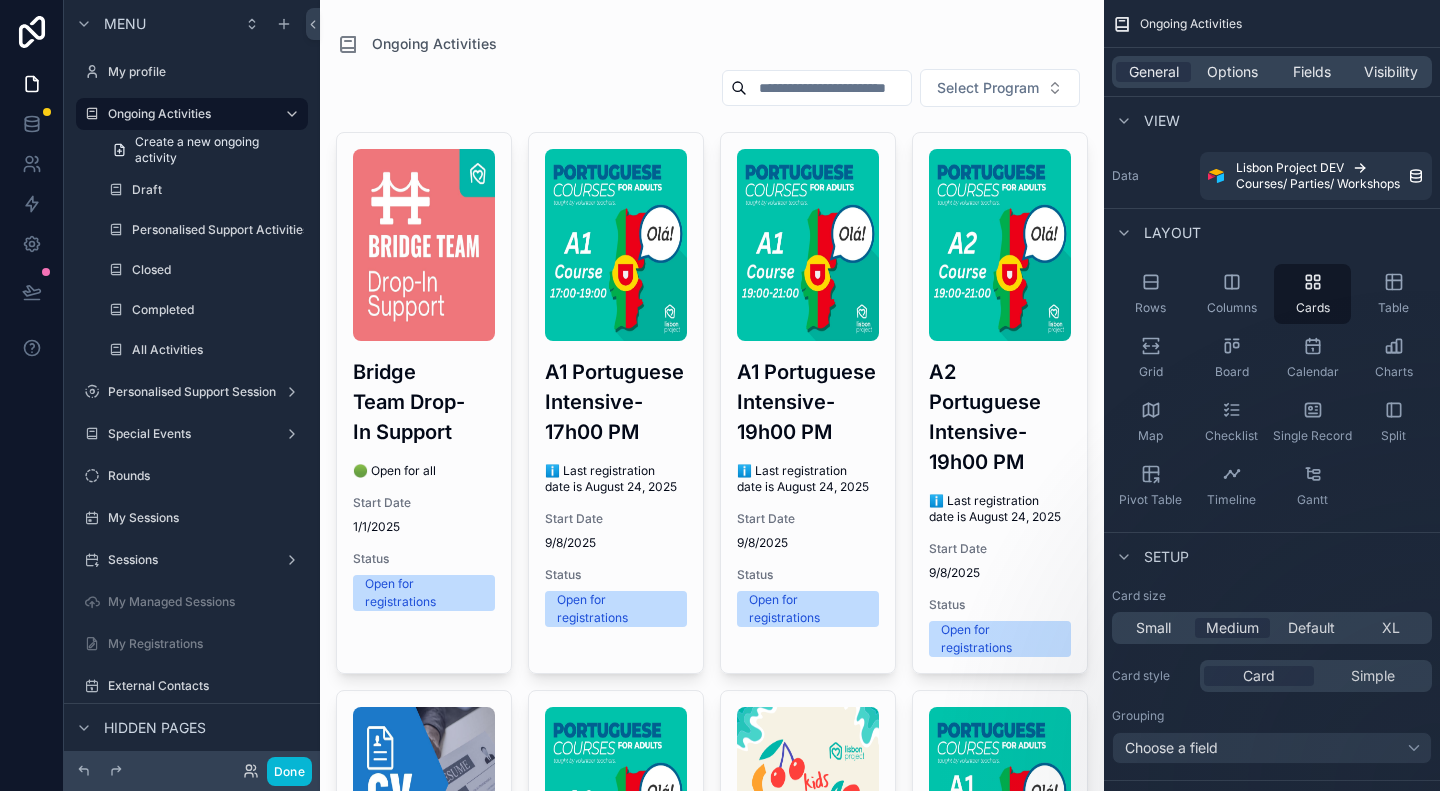 click on "General Options Fields Visibility" at bounding box center [1272, 72] 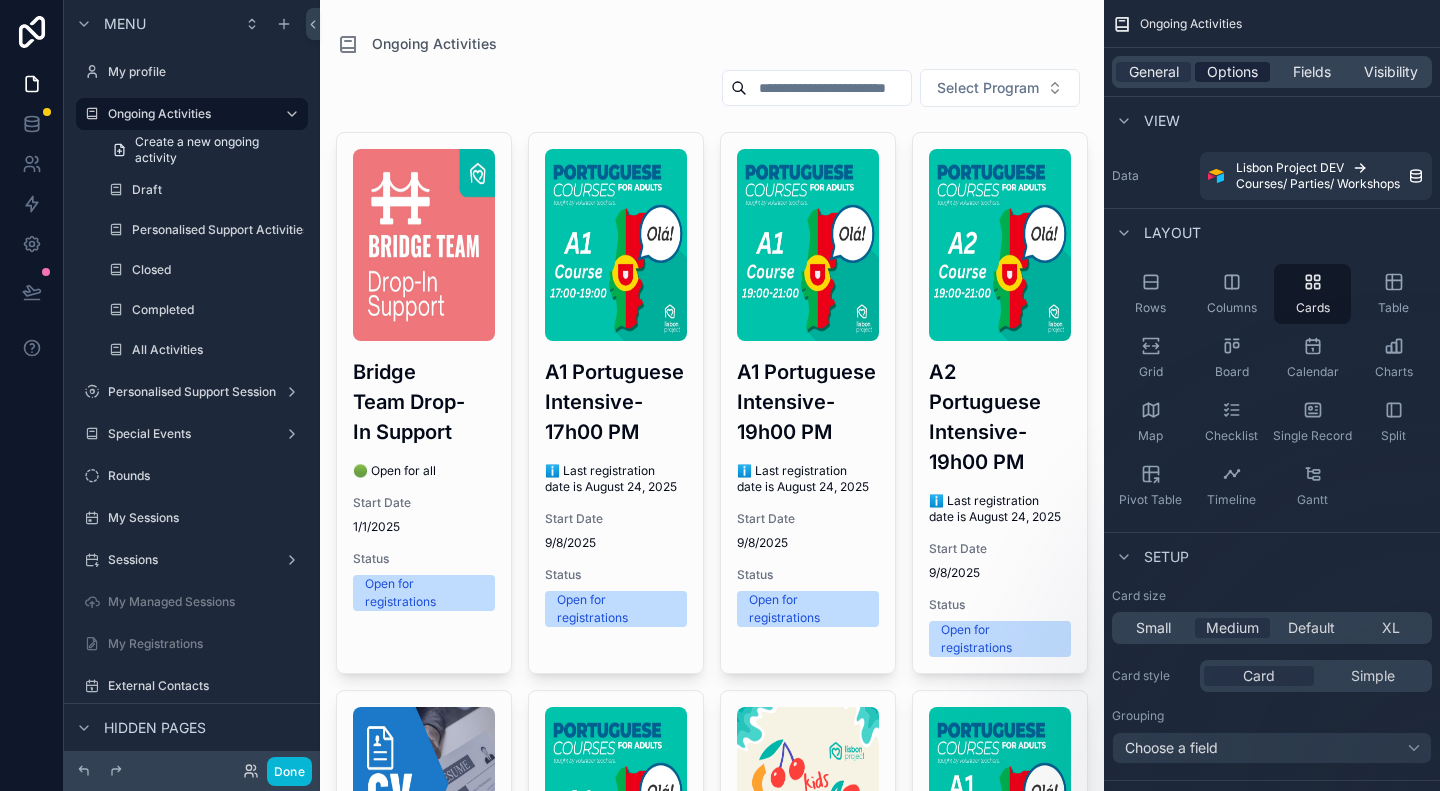 click on "Options" at bounding box center (1232, 72) 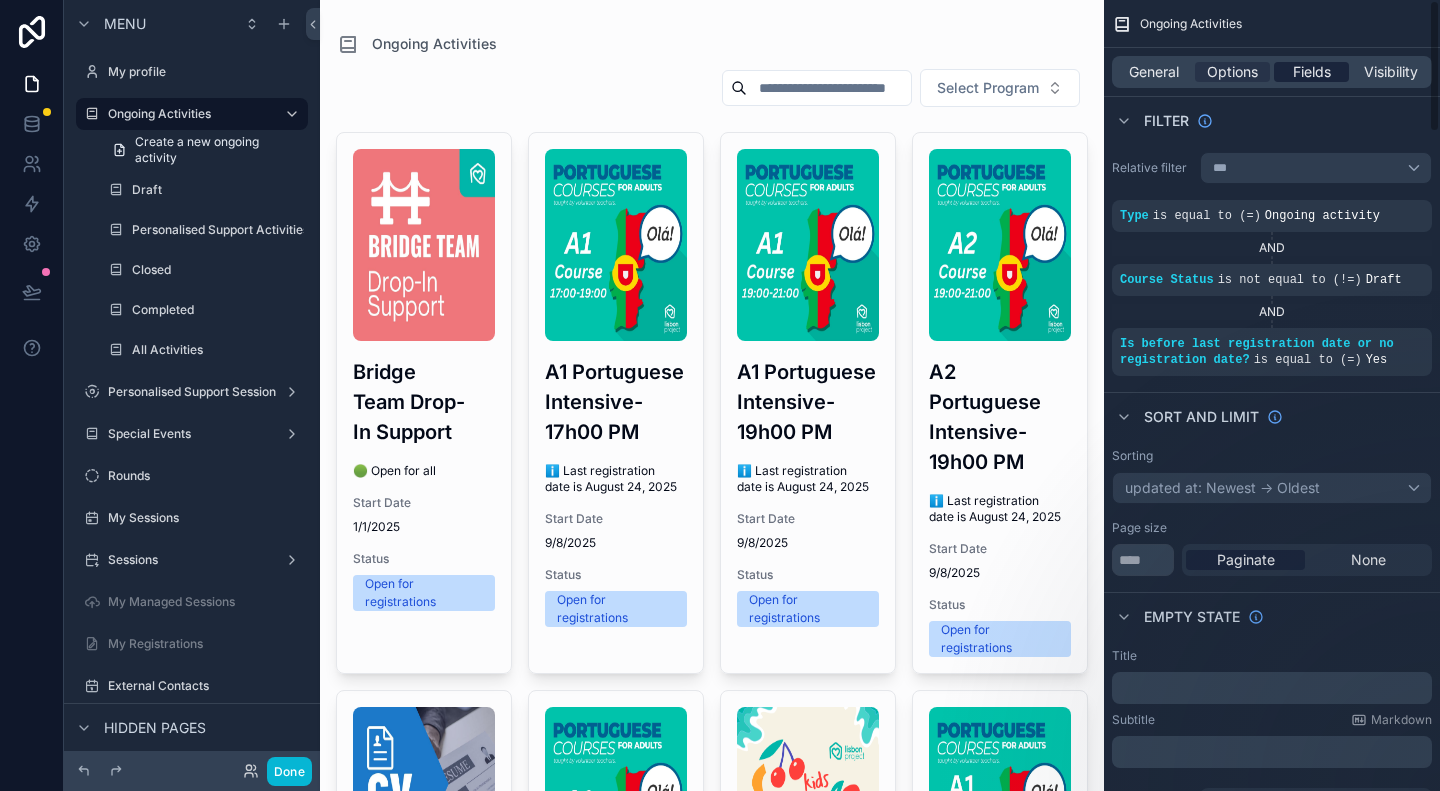click on "Fields" at bounding box center [1312, 72] 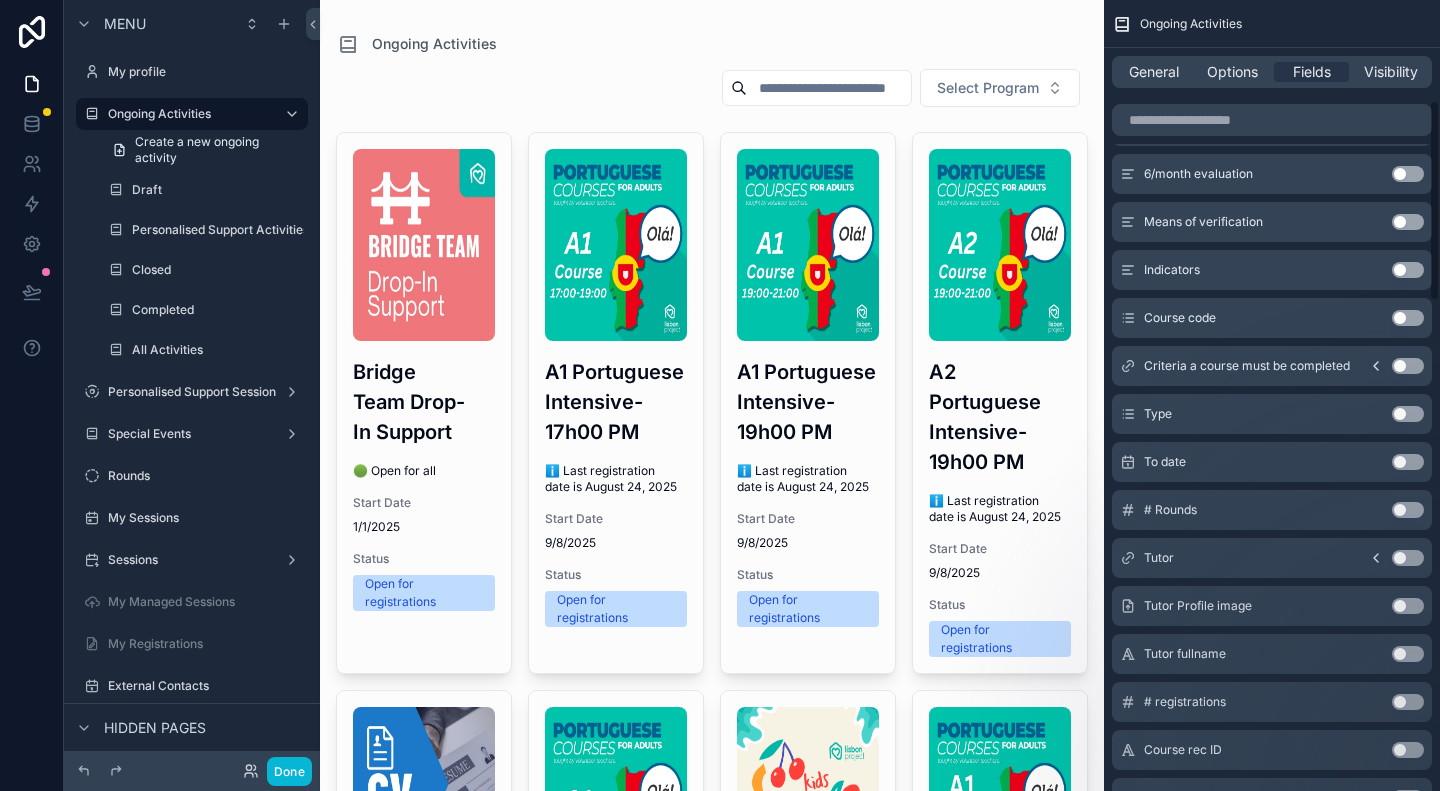 scroll, scrollTop: 0, scrollLeft: 0, axis: both 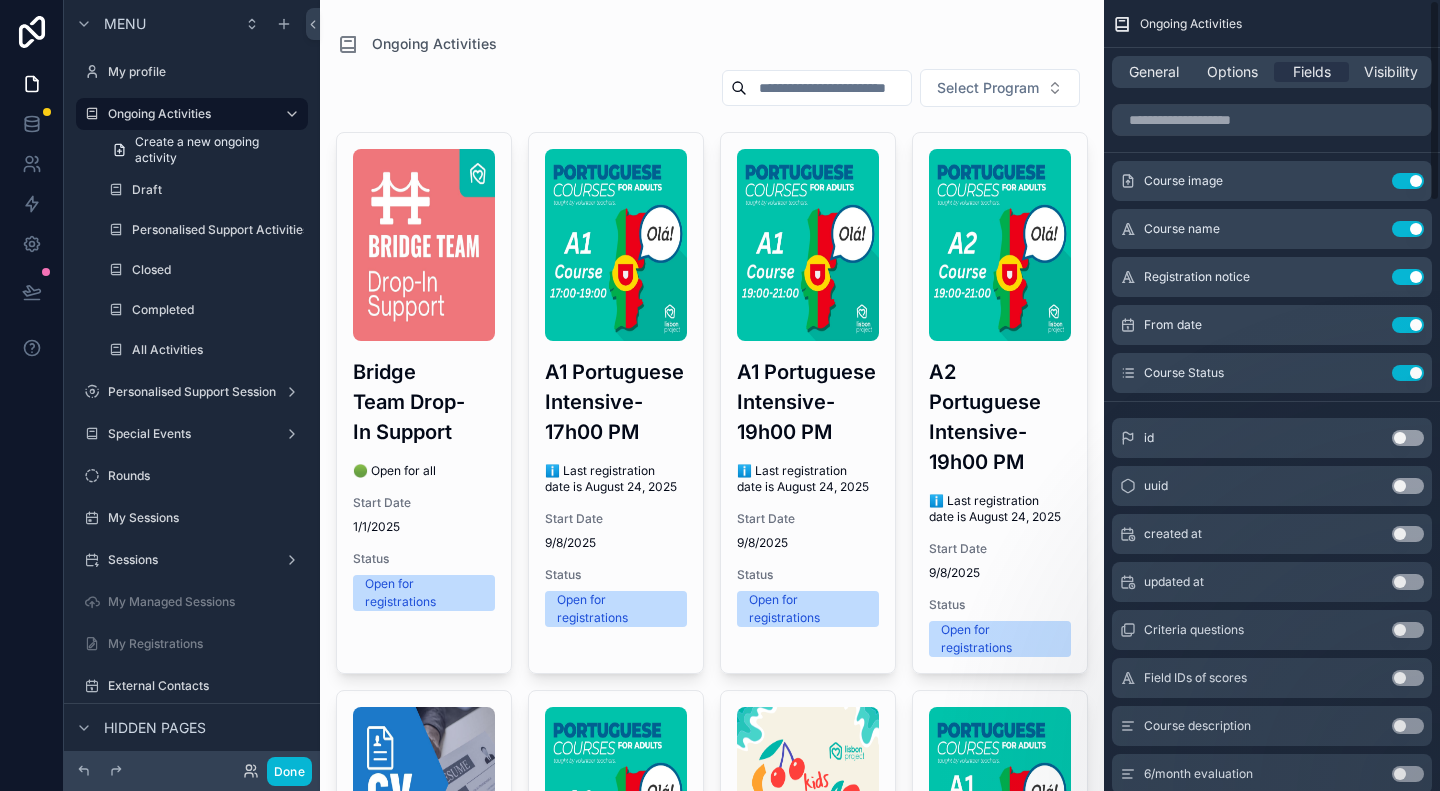 click at bounding box center [712, 1498] 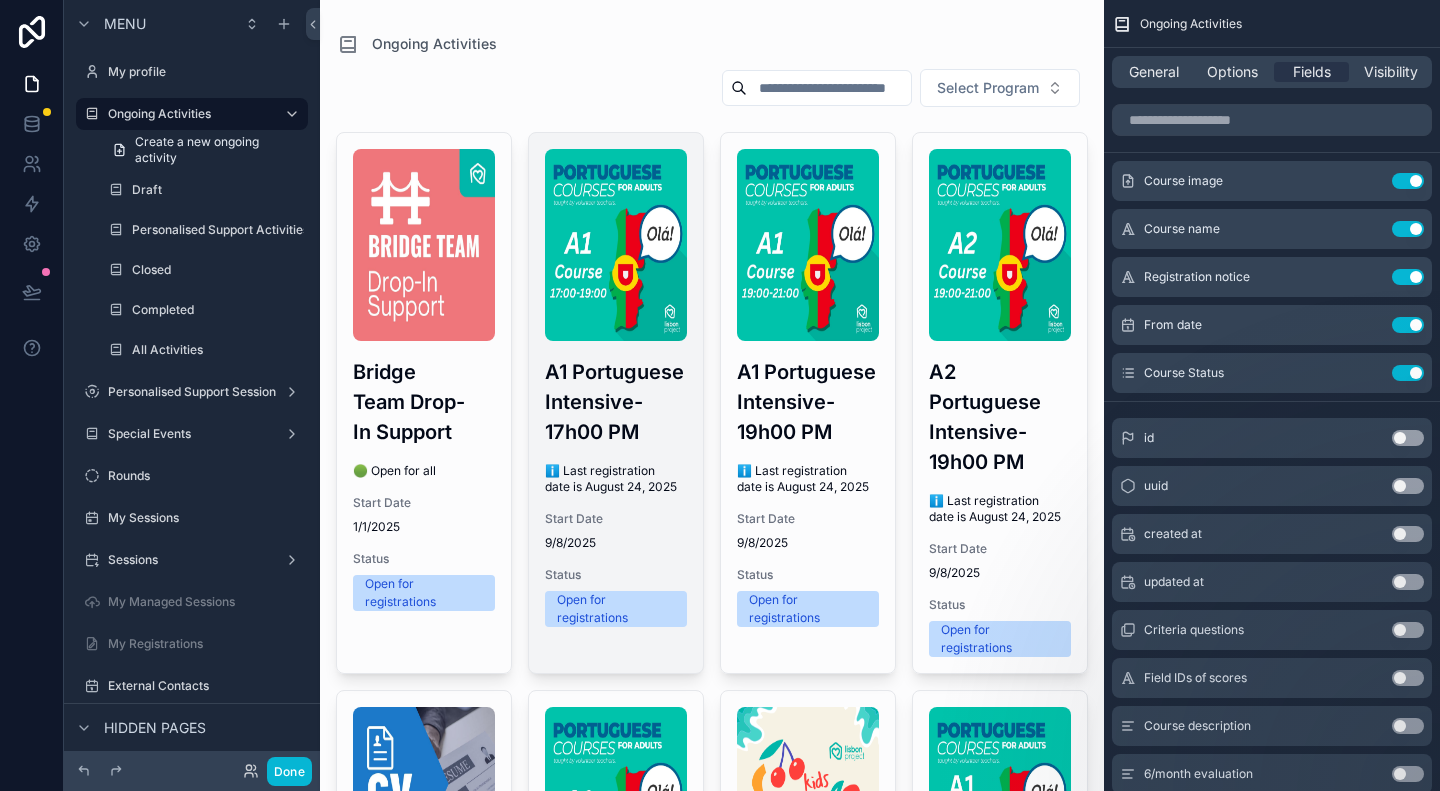 click on "A1 Portuguese Intensive- 17h00 PM" at bounding box center [616, 402] 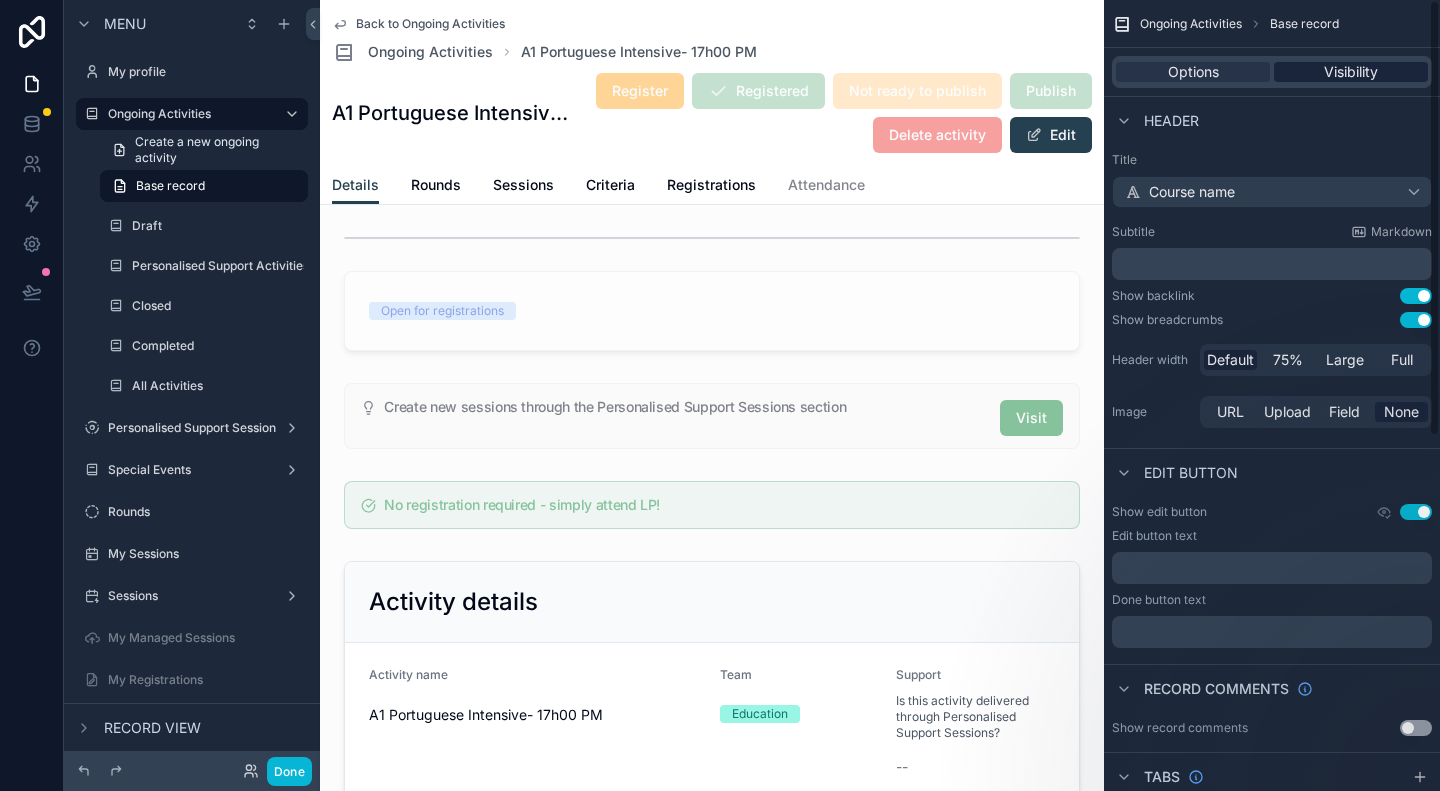 click on "Visibility" at bounding box center [1351, 72] 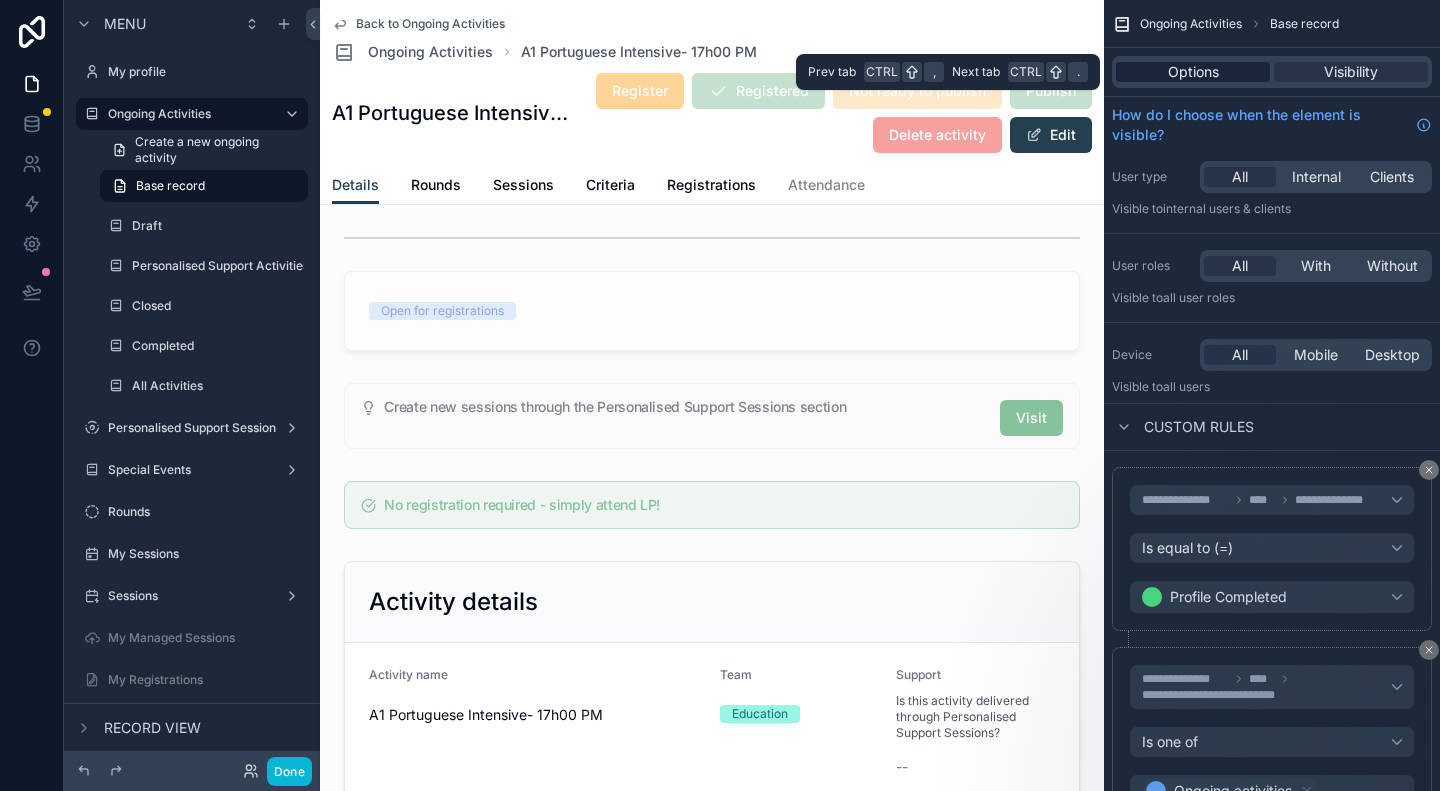 click on "Options" at bounding box center (1193, 72) 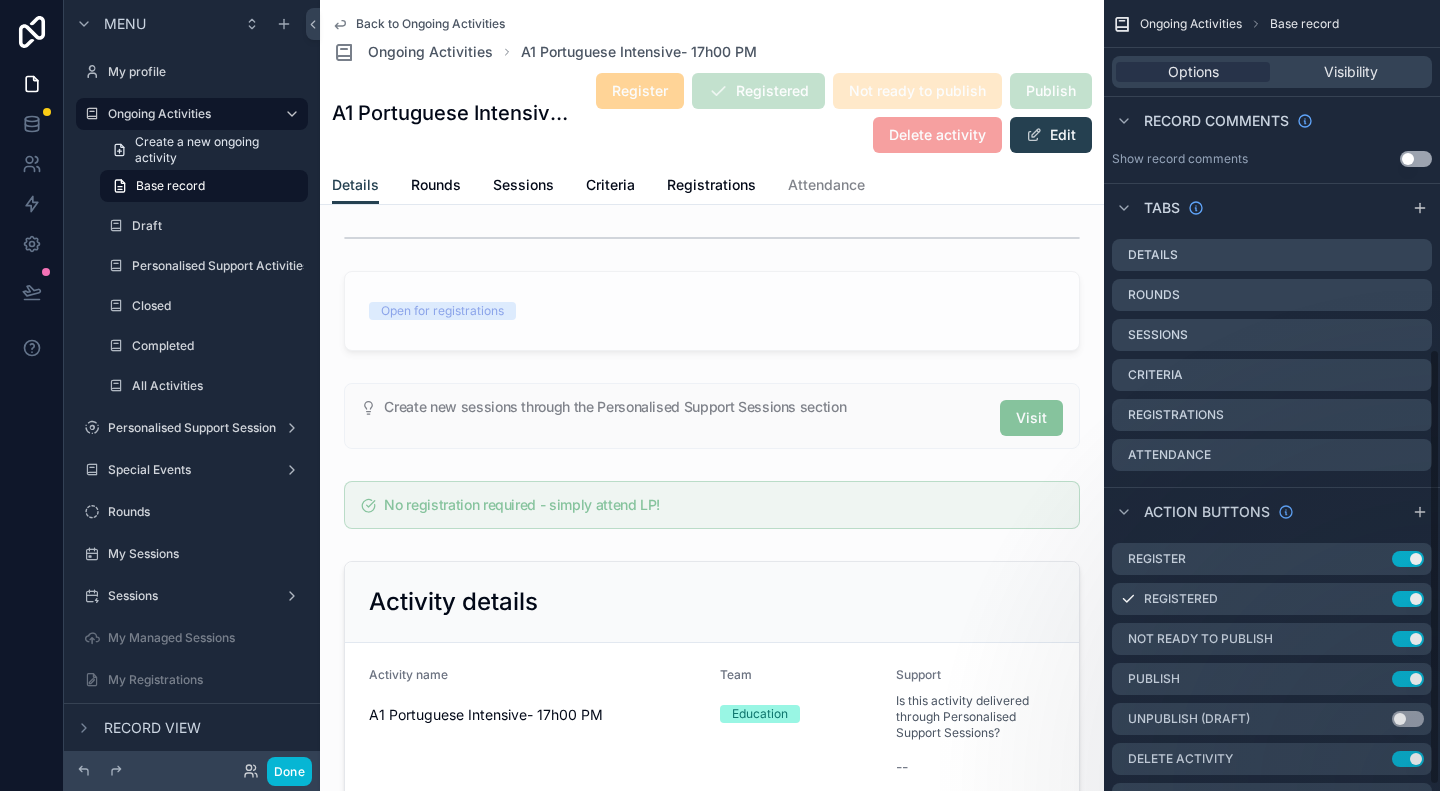 scroll, scrollTop: 640, scrollLeft: 0, axis: vertical 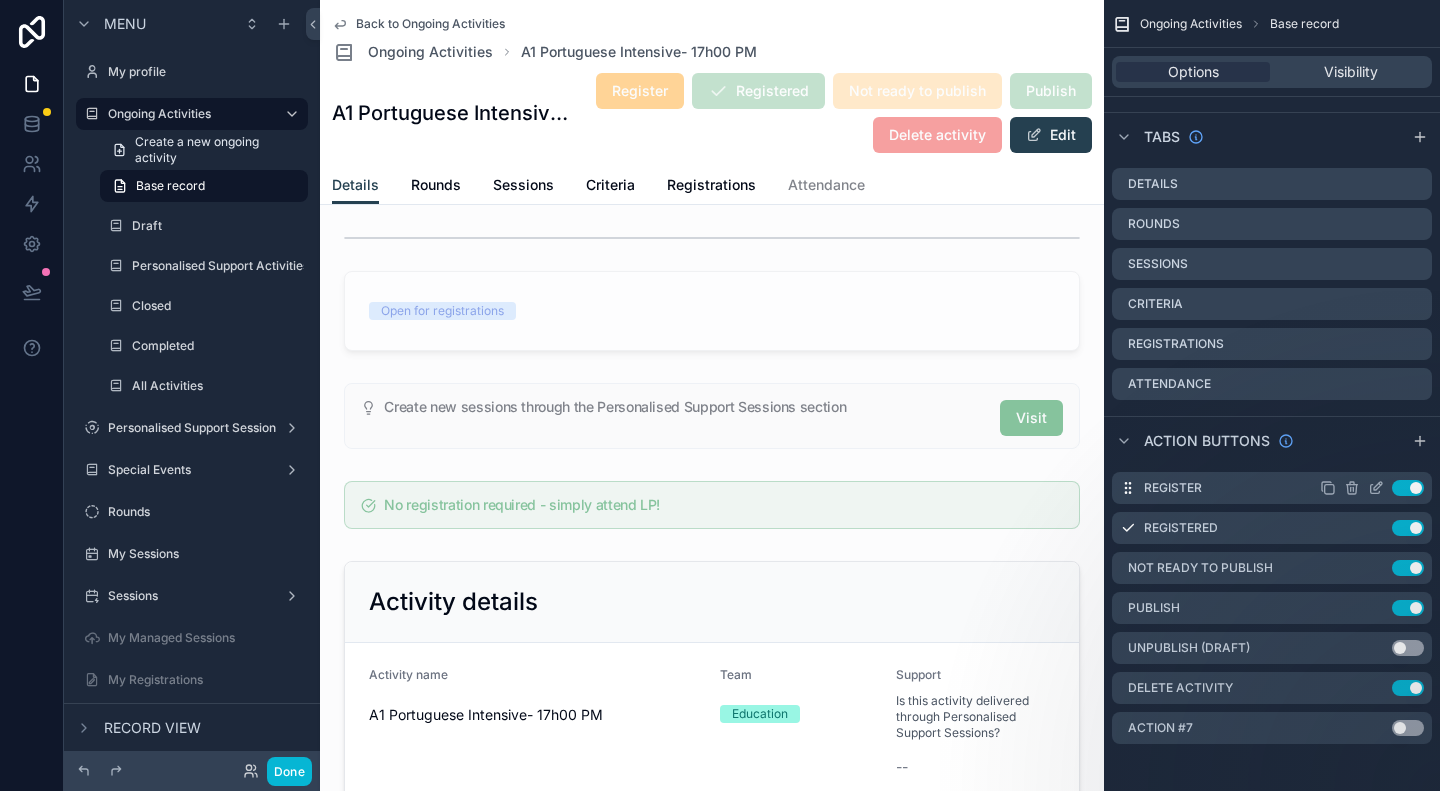 click 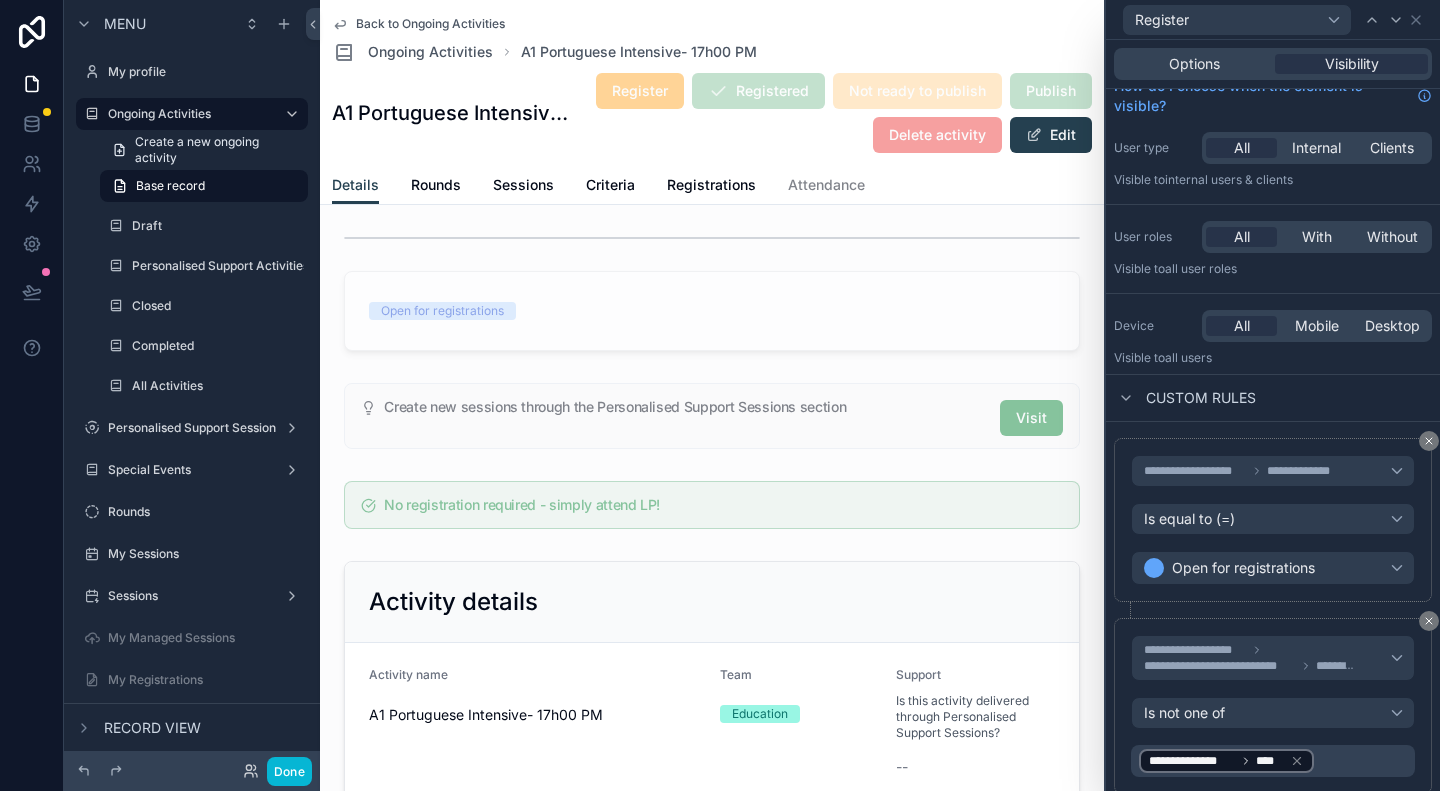scroll, scrollTop: 0, scrollLeft: 0, axis: both 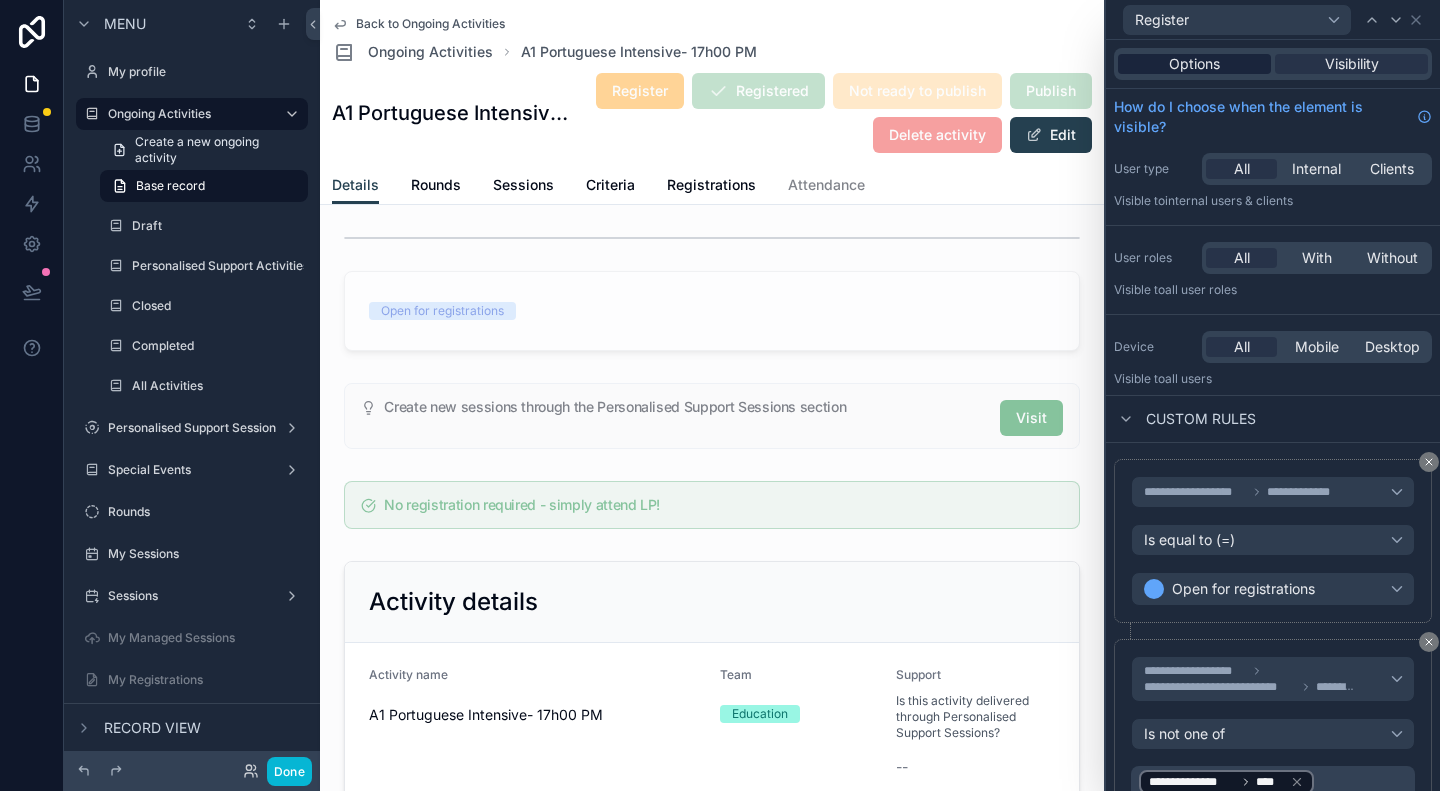 click on "Options" at bounding box center (1194, 64) 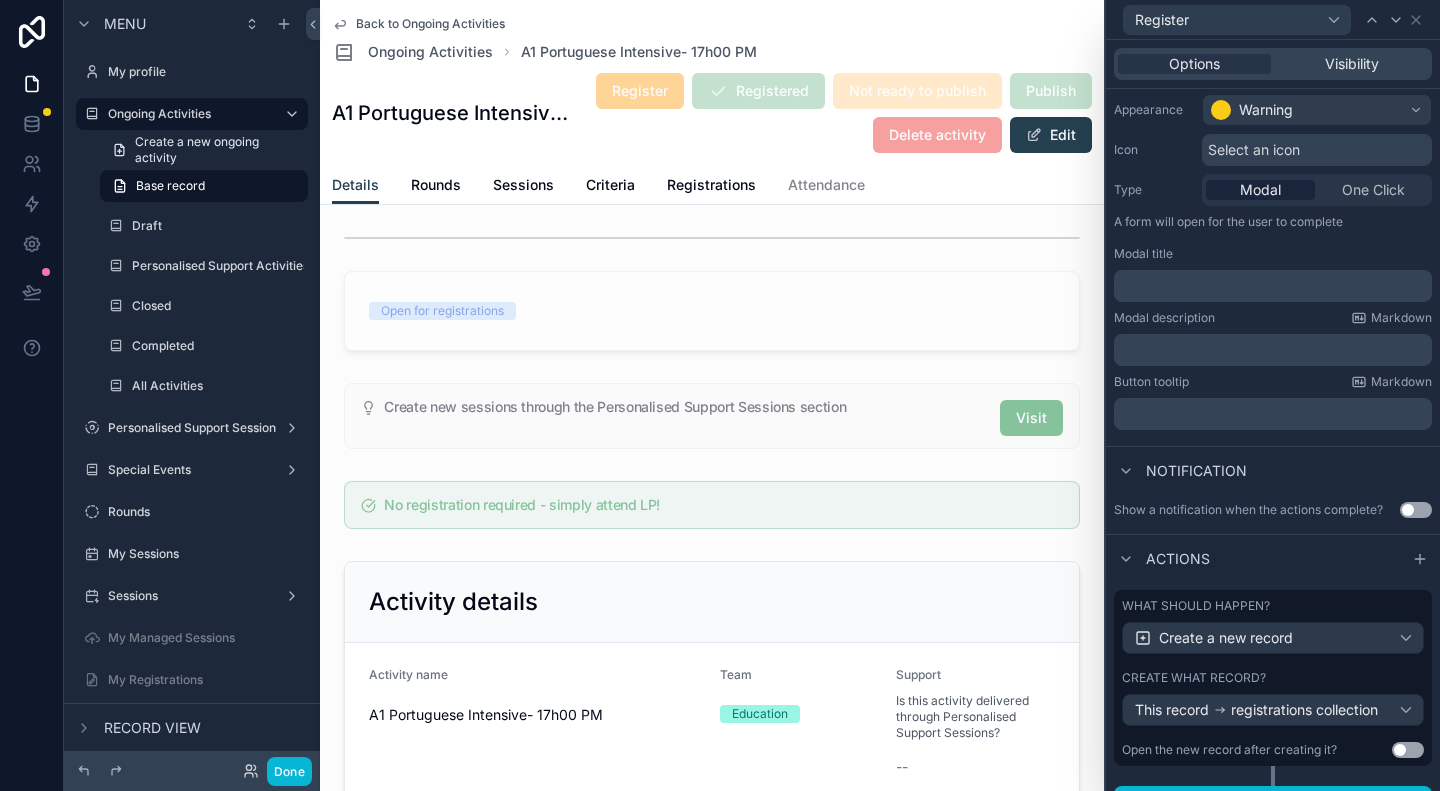 scroll, scrollTop: 212, scrollLeft: 0, axis: vertical 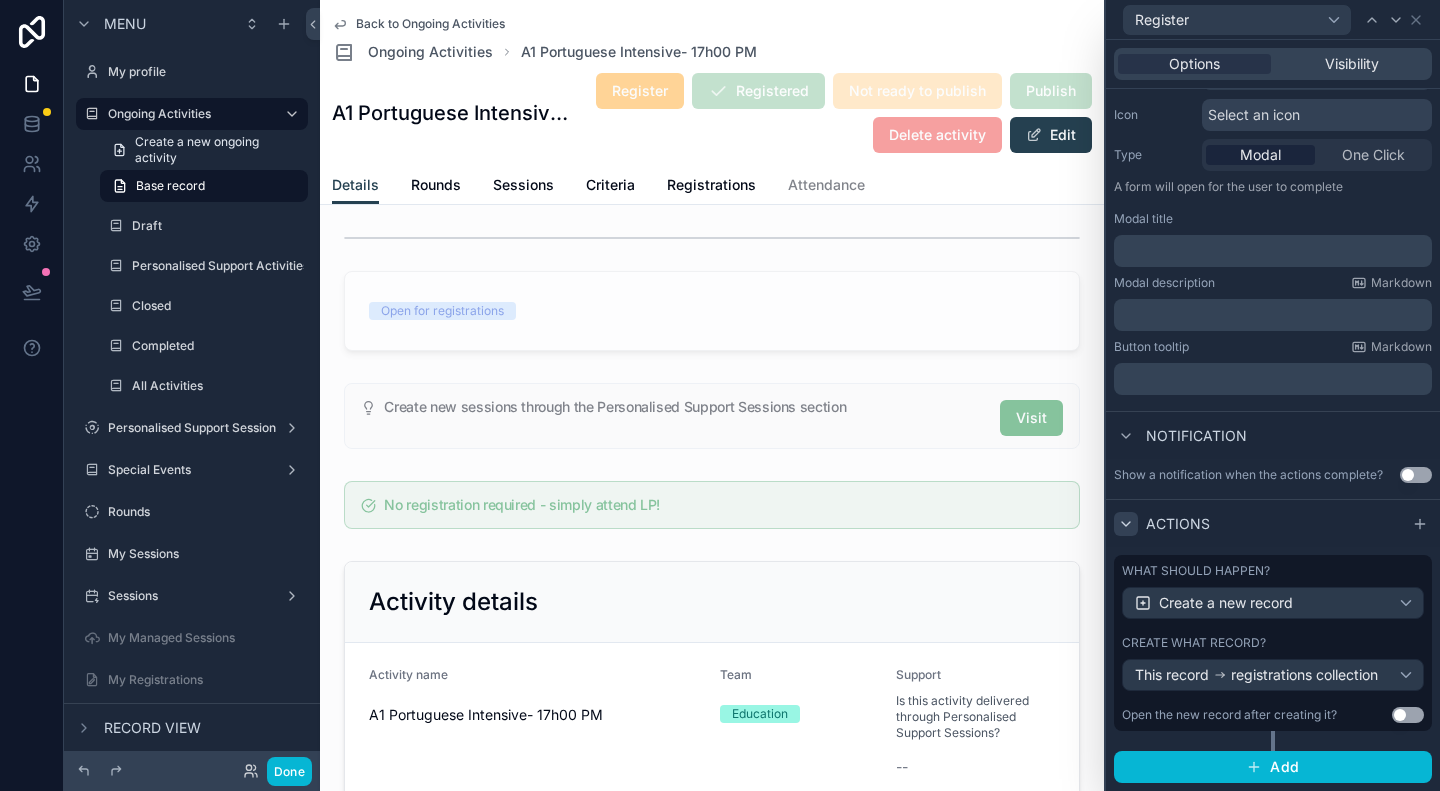 click 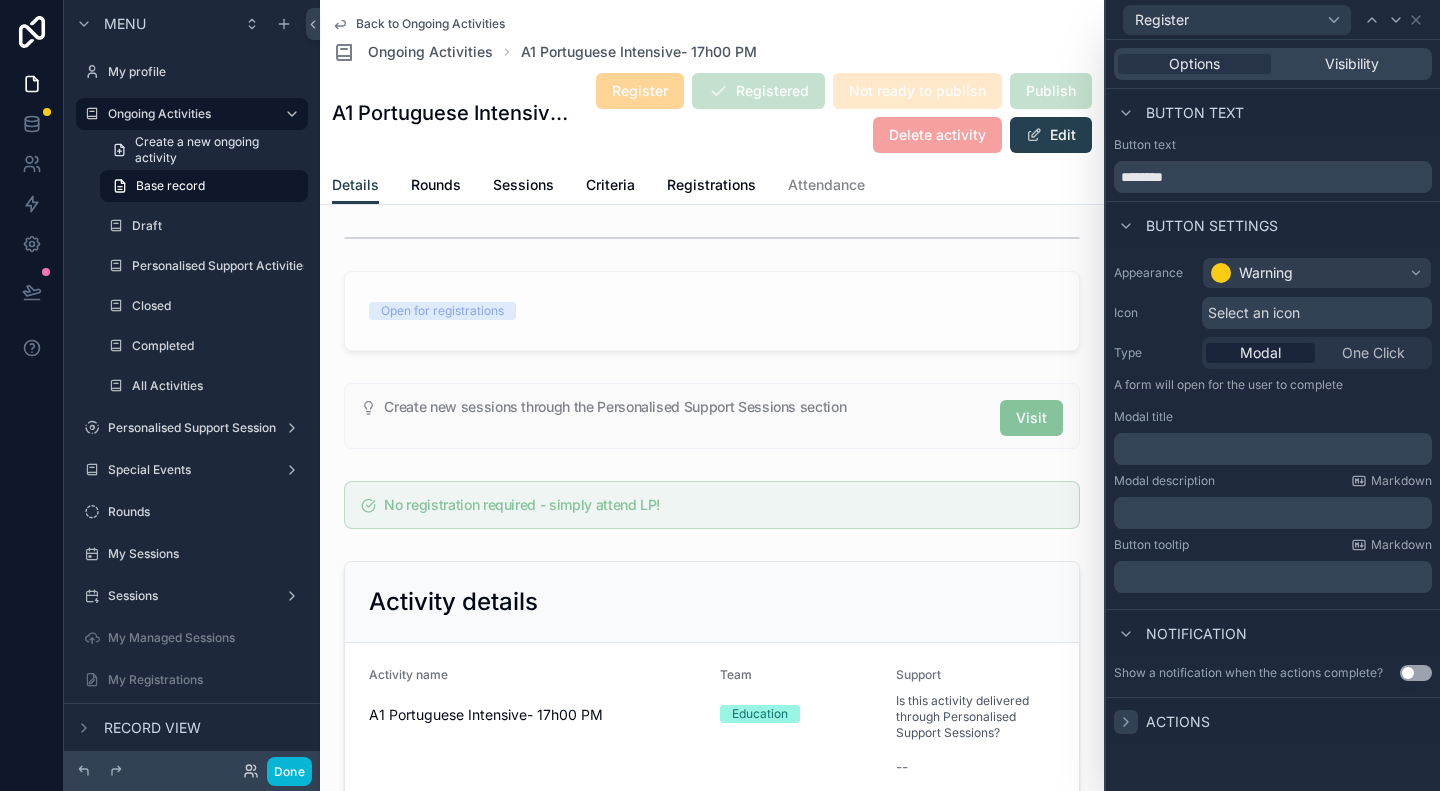 click 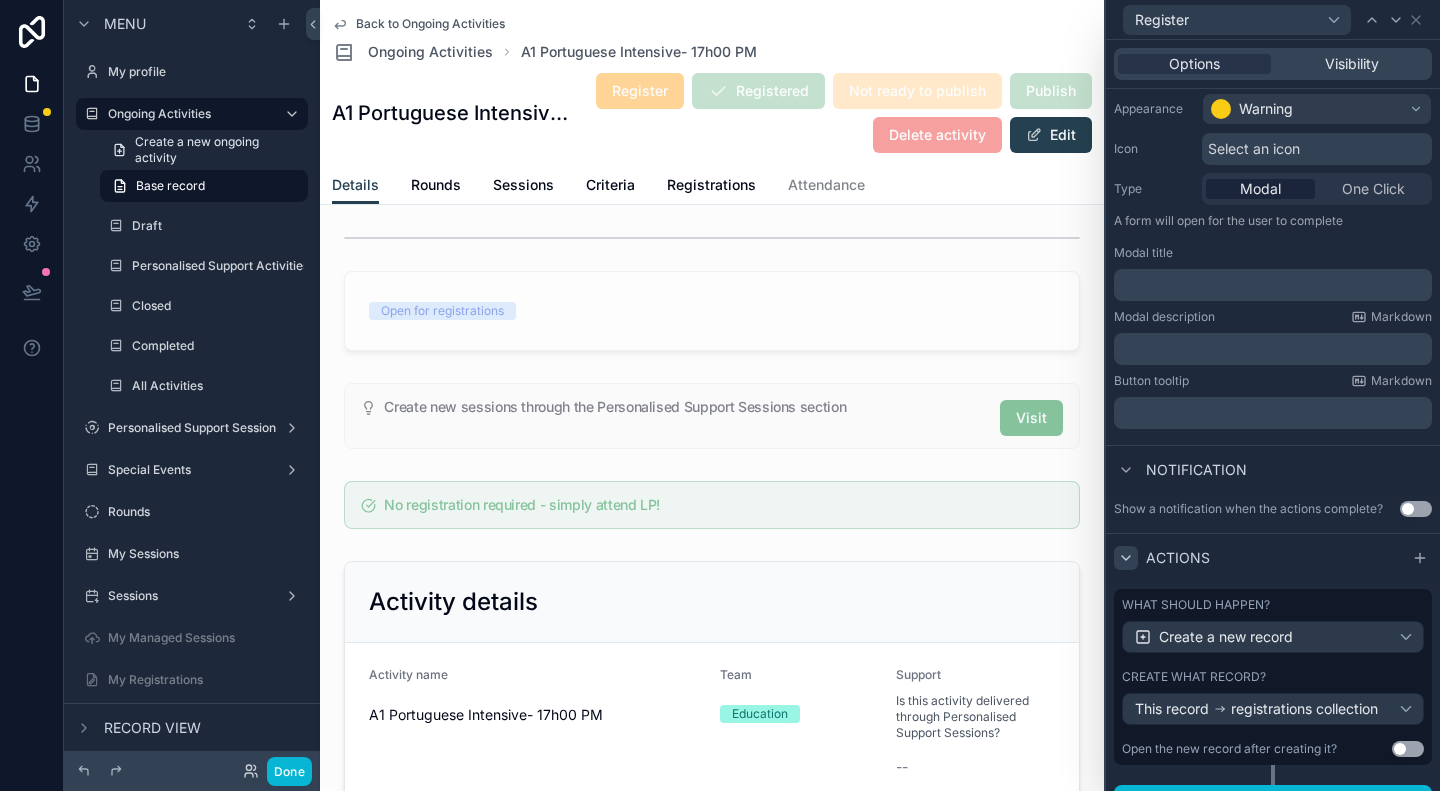 scroll, scrollTop: 212, scrollLeft: 0, axis: vertical 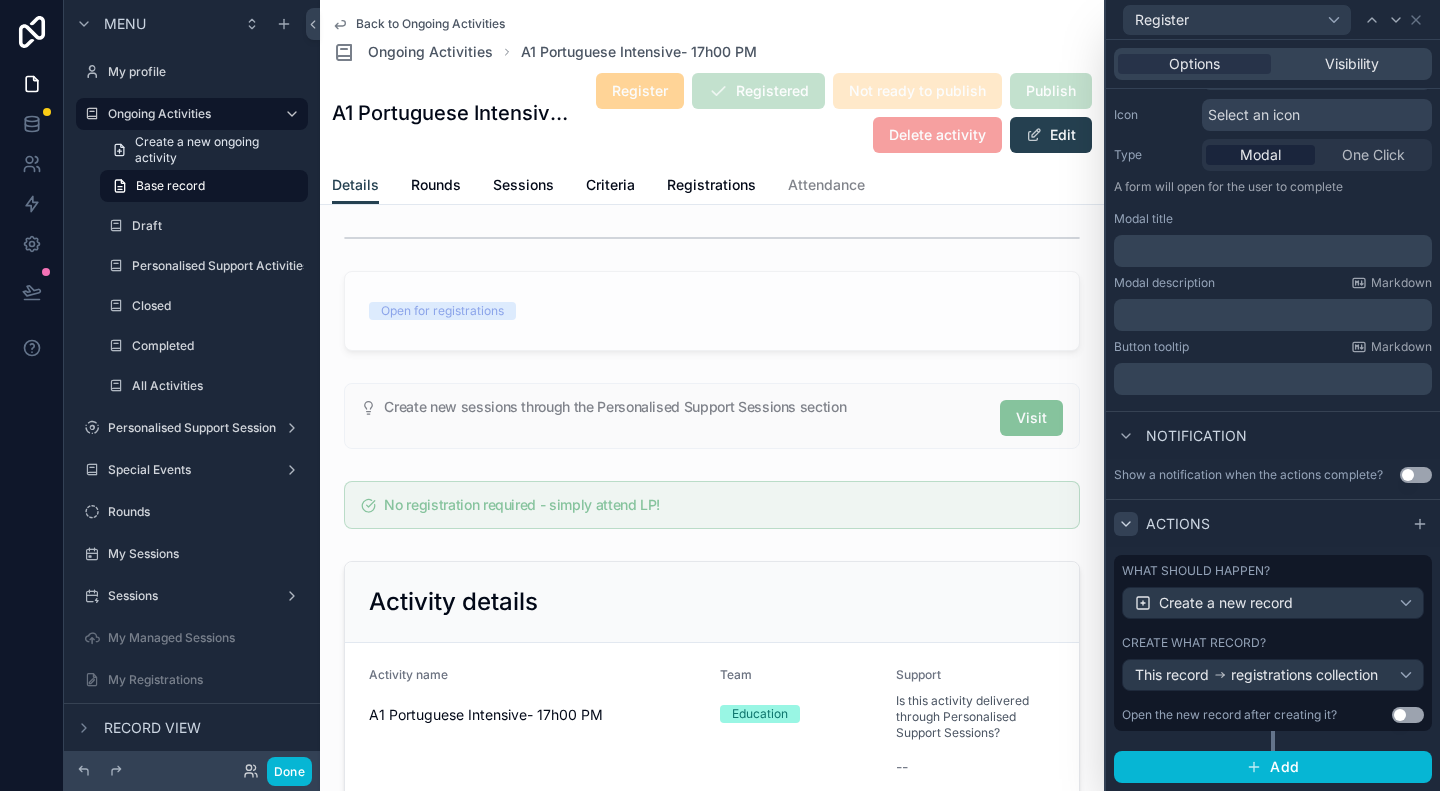click on "Back to Ongoing Activities" at bounding box center (430, 24) 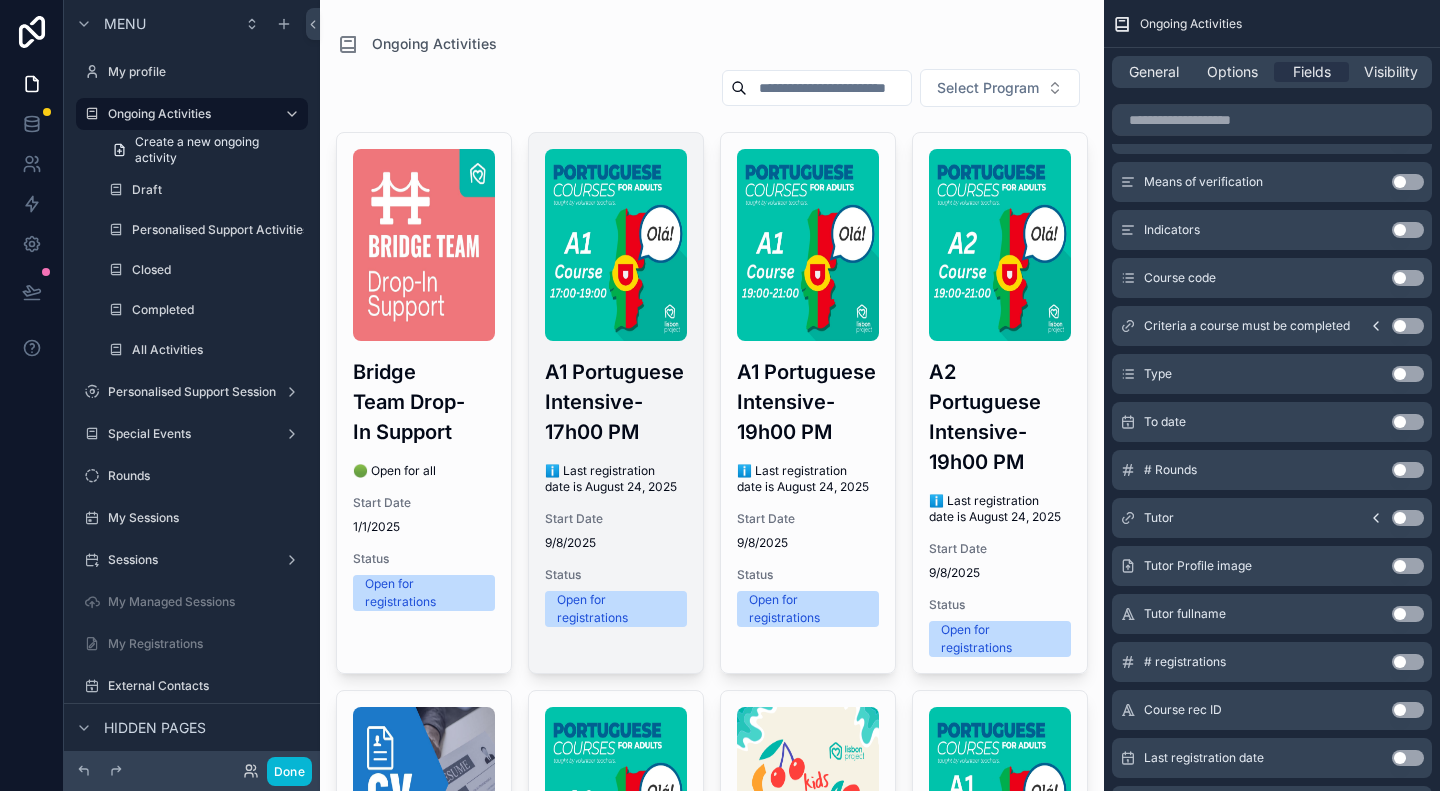 click on "A1 Portuguese Intensive- 17h00 PM" at bounding box center (616, 402) 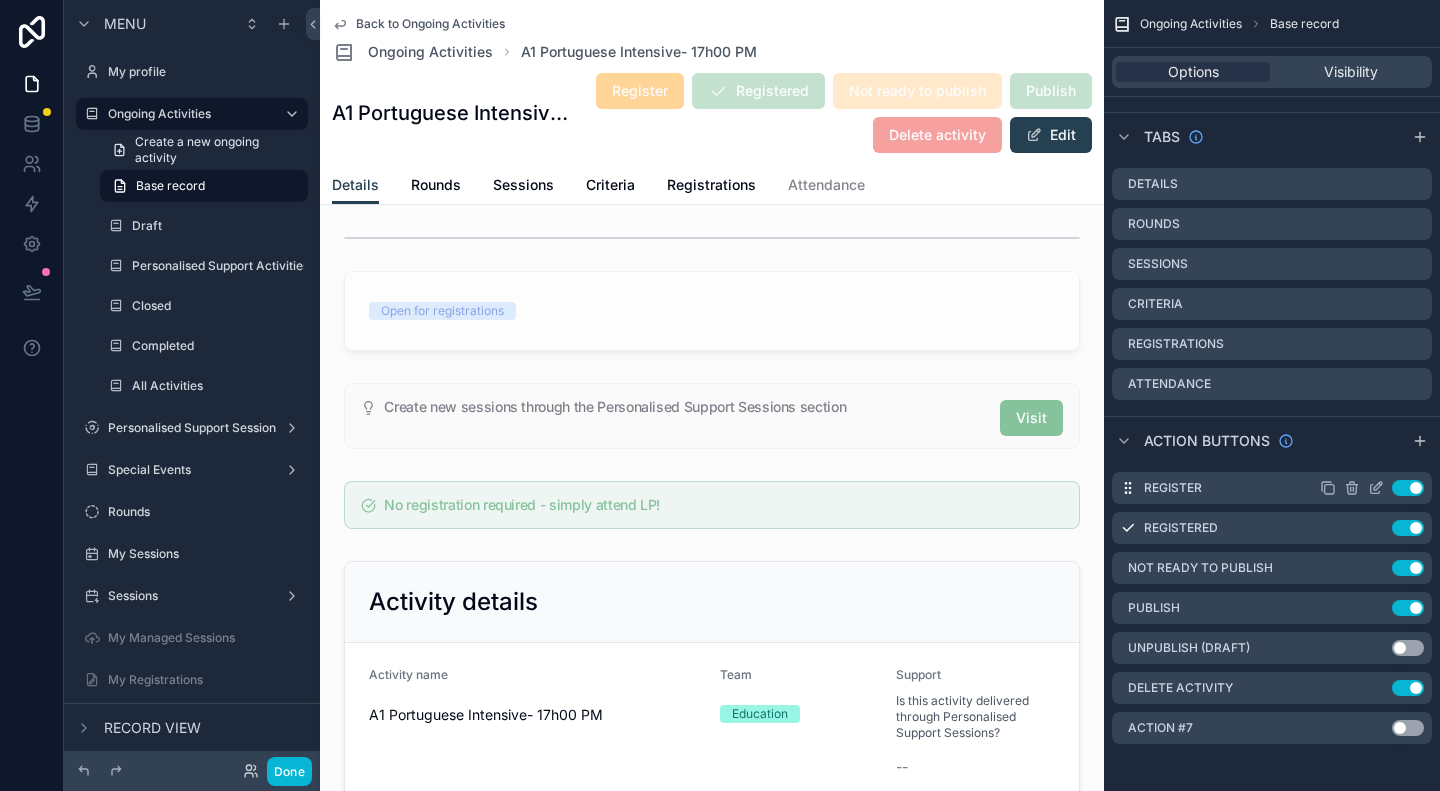 click 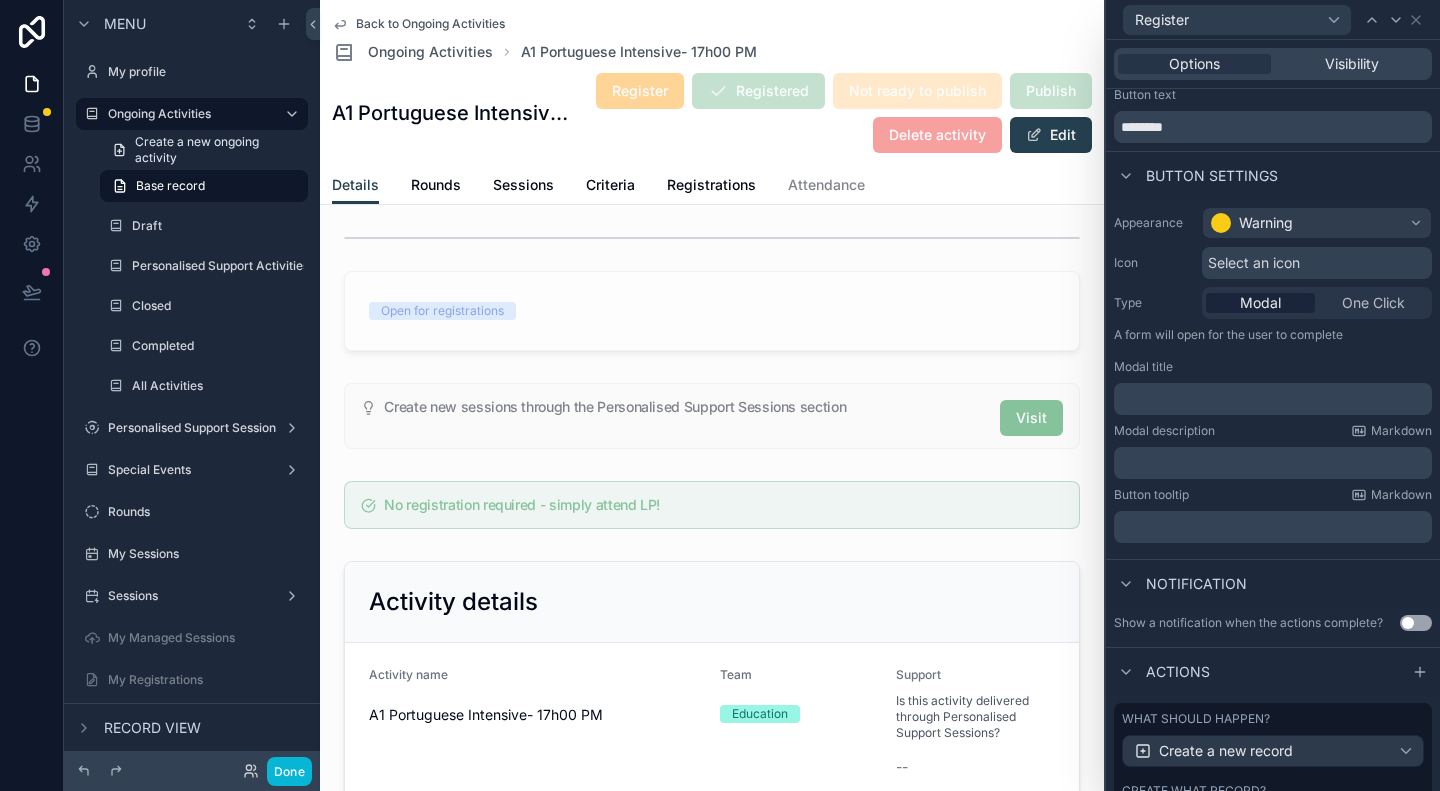 scroll, scrollTop: 0, scrollLeft: 0, axis: both 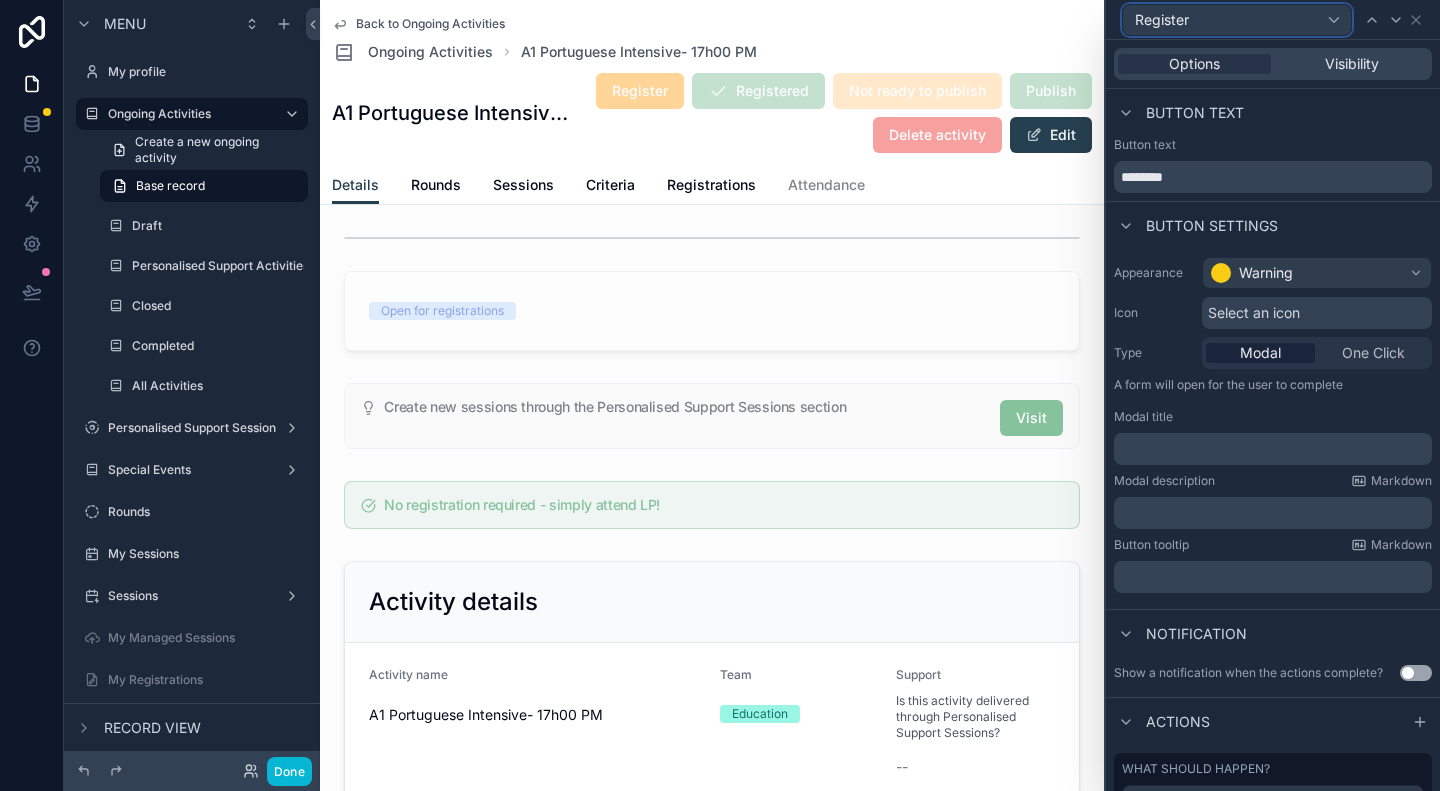 click on "Register" at bounding box center [1237, 20] 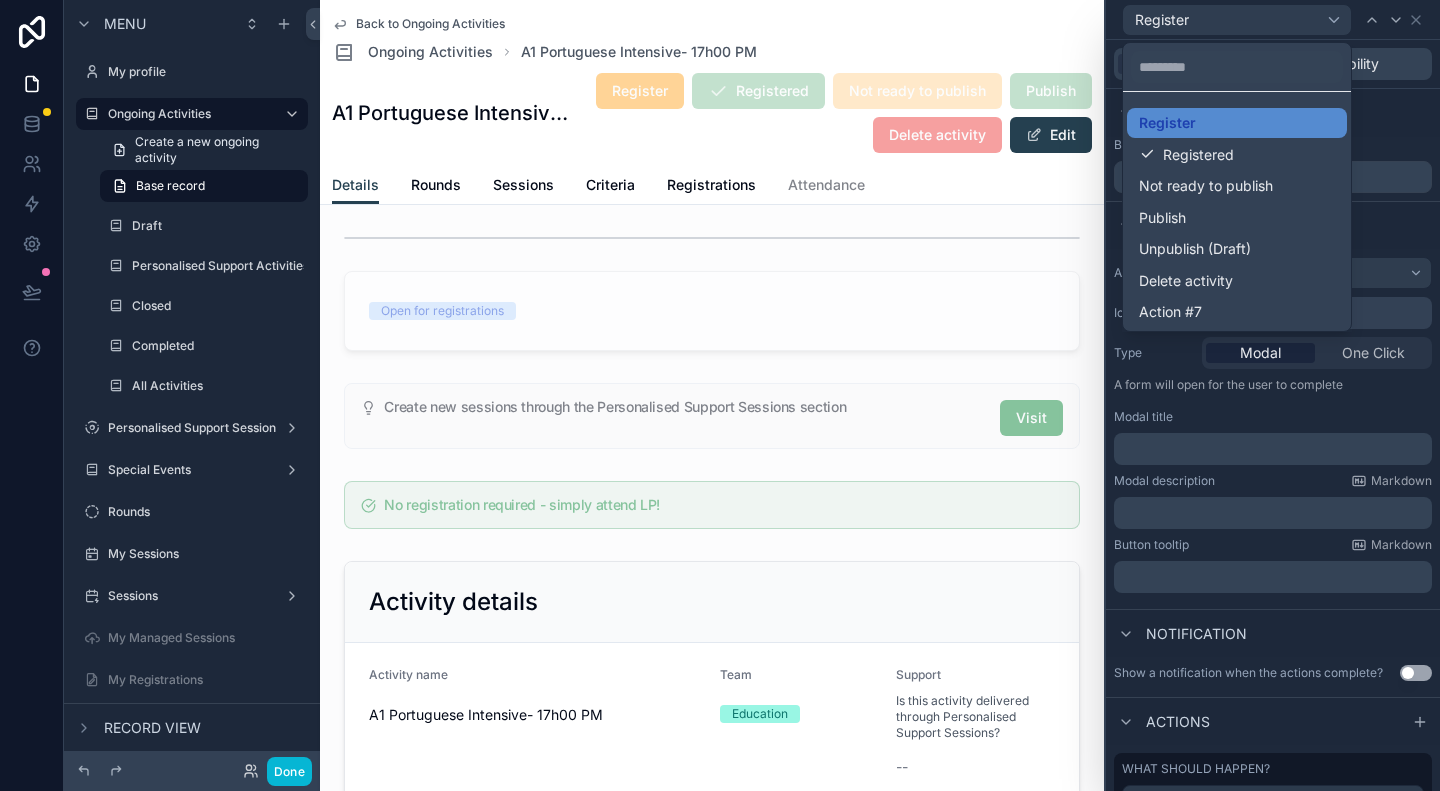 click at bounding box center (1273, 395) 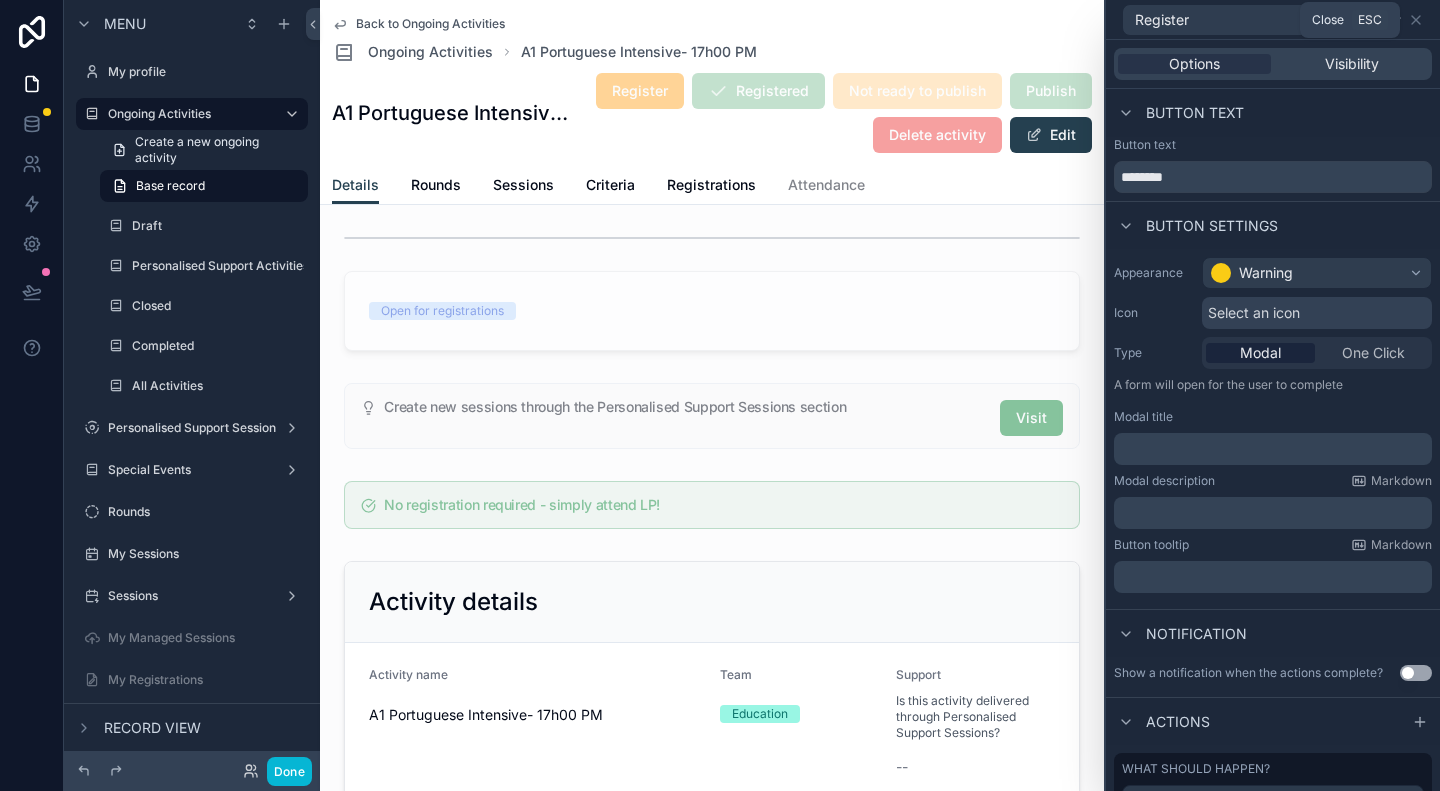 click 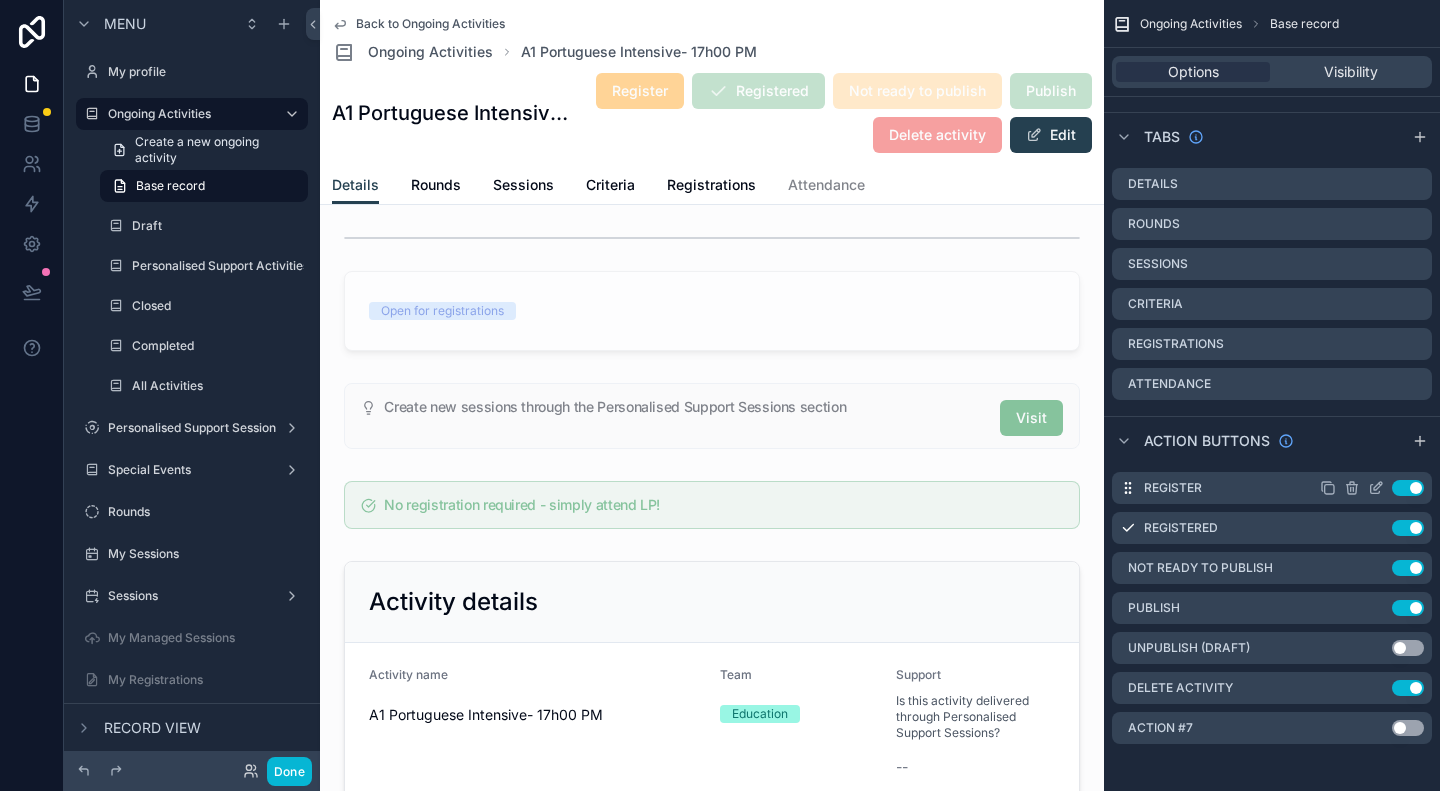 click on "Register Use setting" at bounding box center [1272, 488] 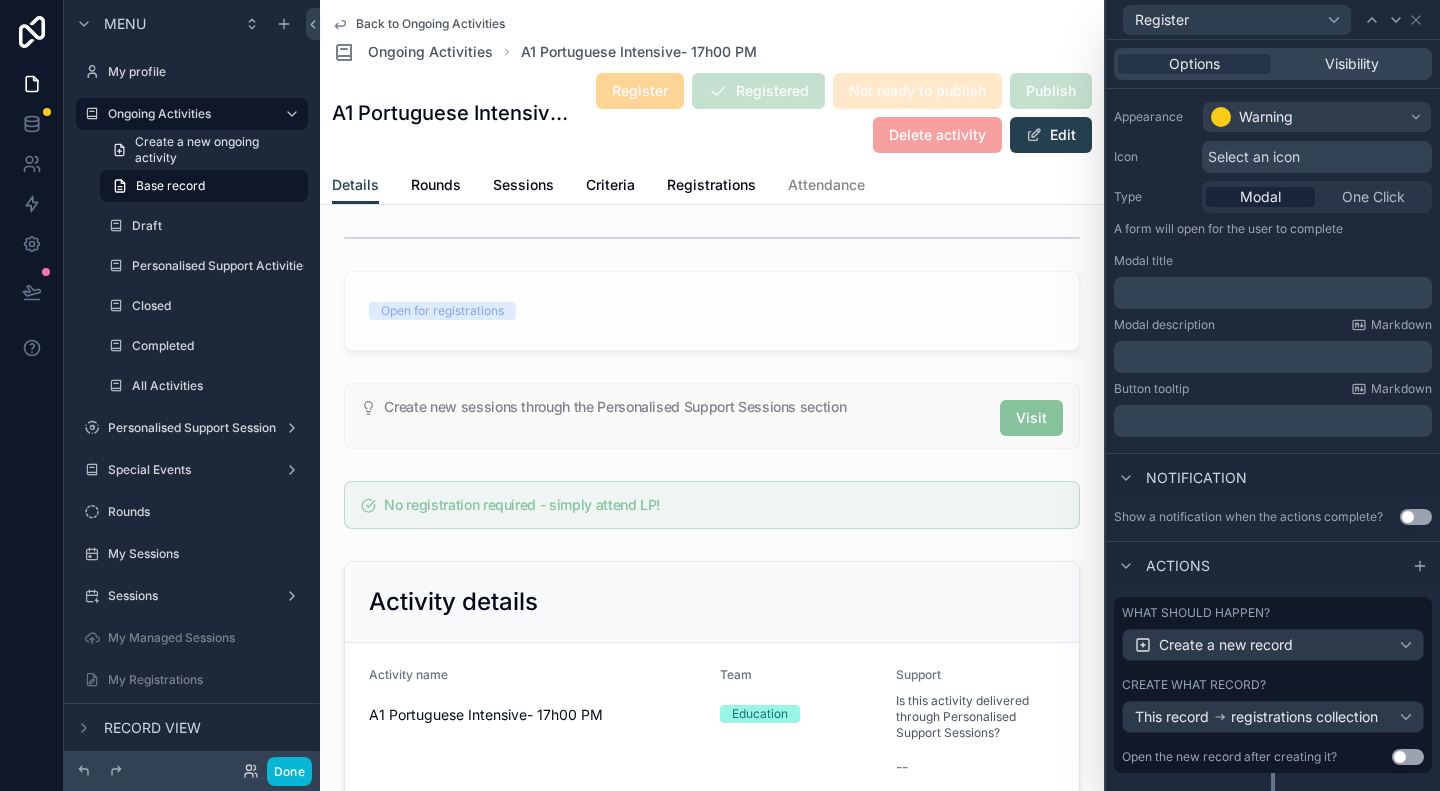 scroll, scrollTop: 212, scrollLeft: 0, axis: vertical 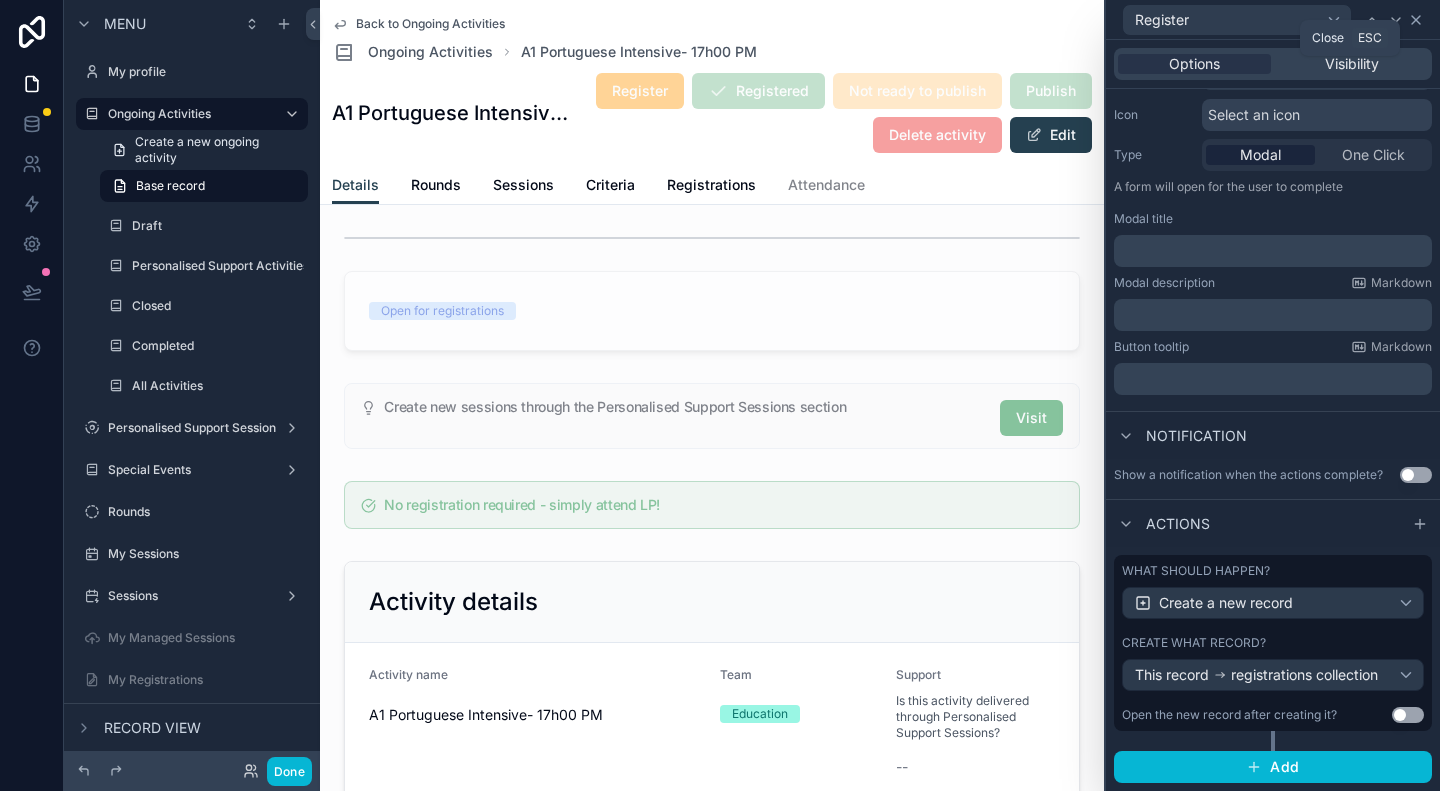 click 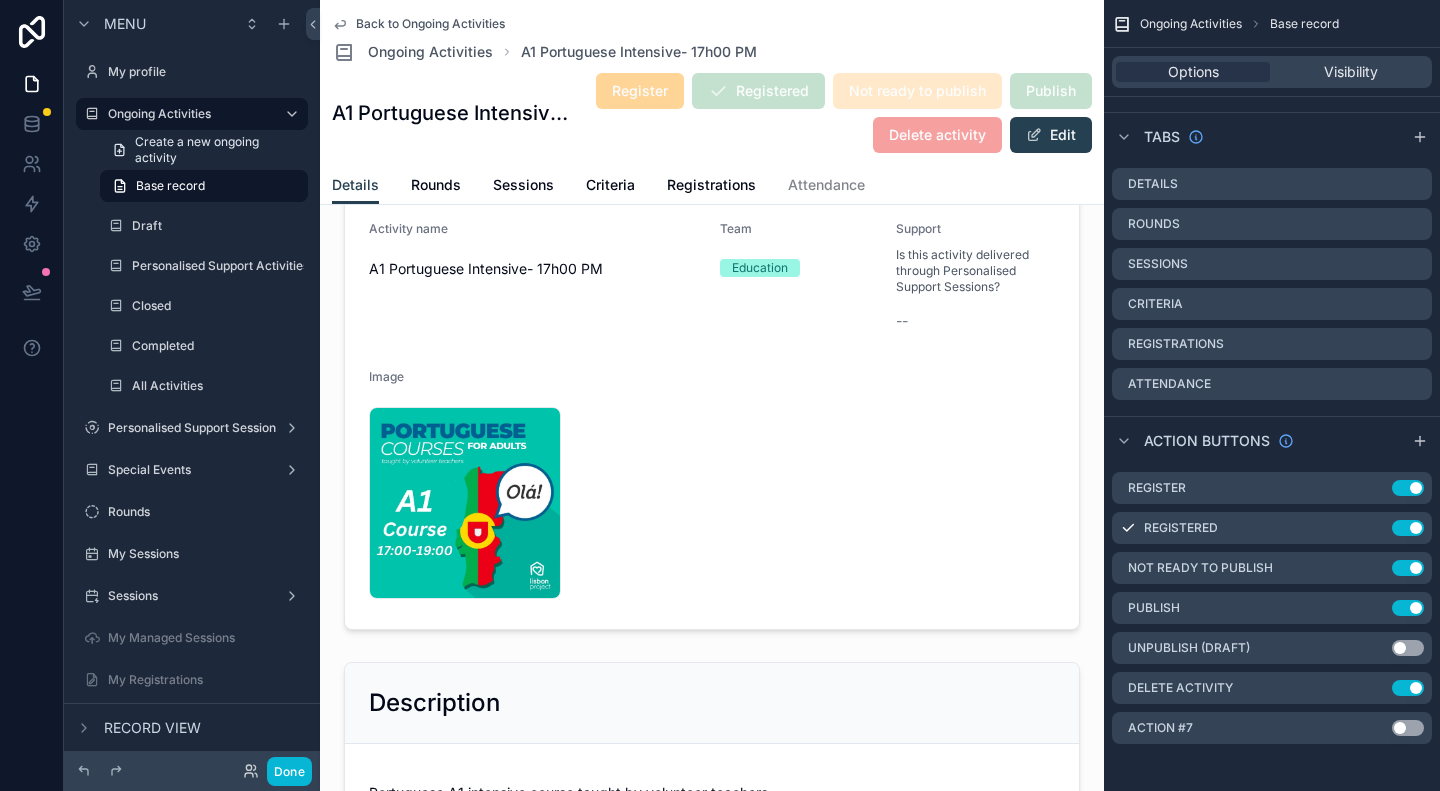 scroll, scrollTop: 0, scrollLeft: 0, axis: both 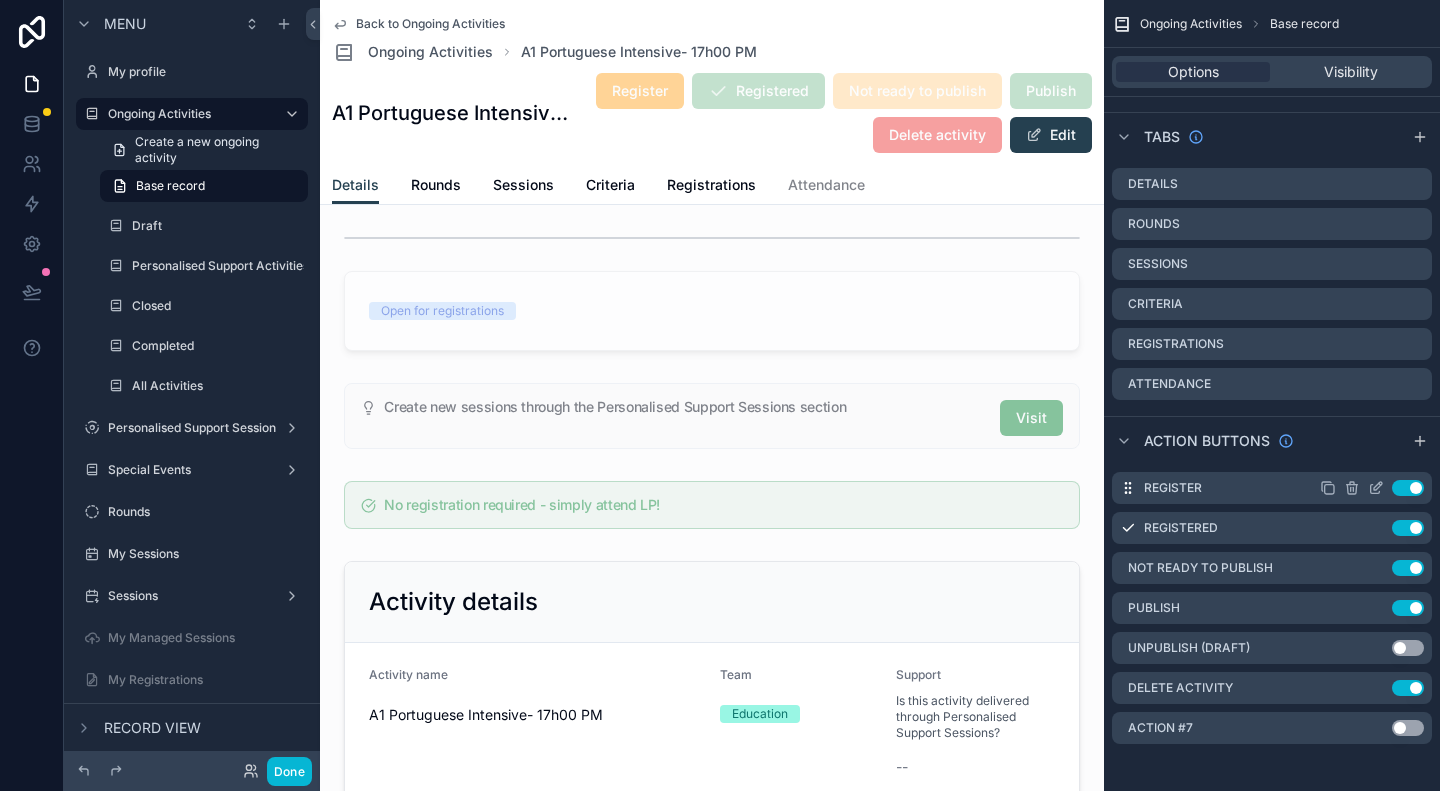 click 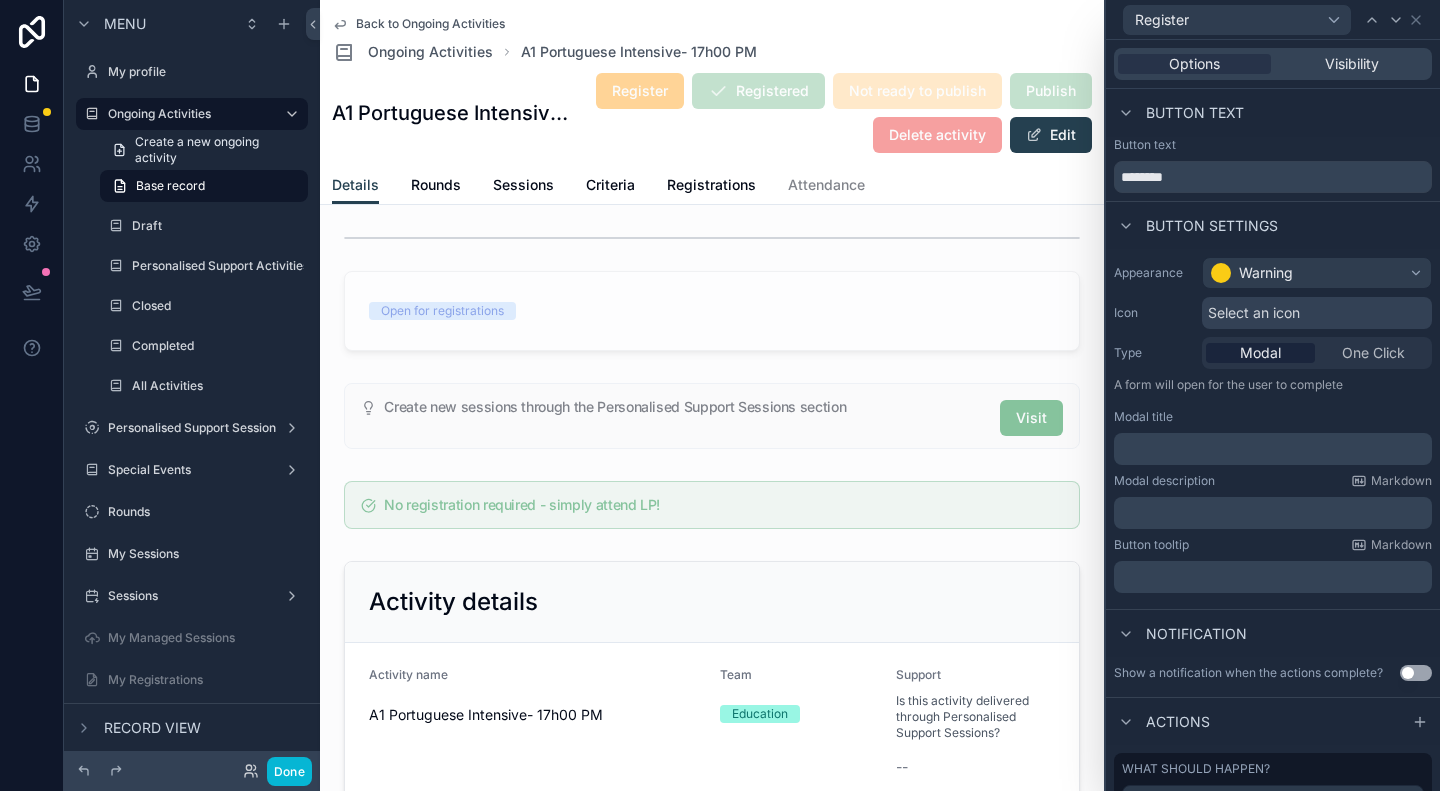 scroll, scrollTop: 212, scrollLeft: 0, axis: vertical 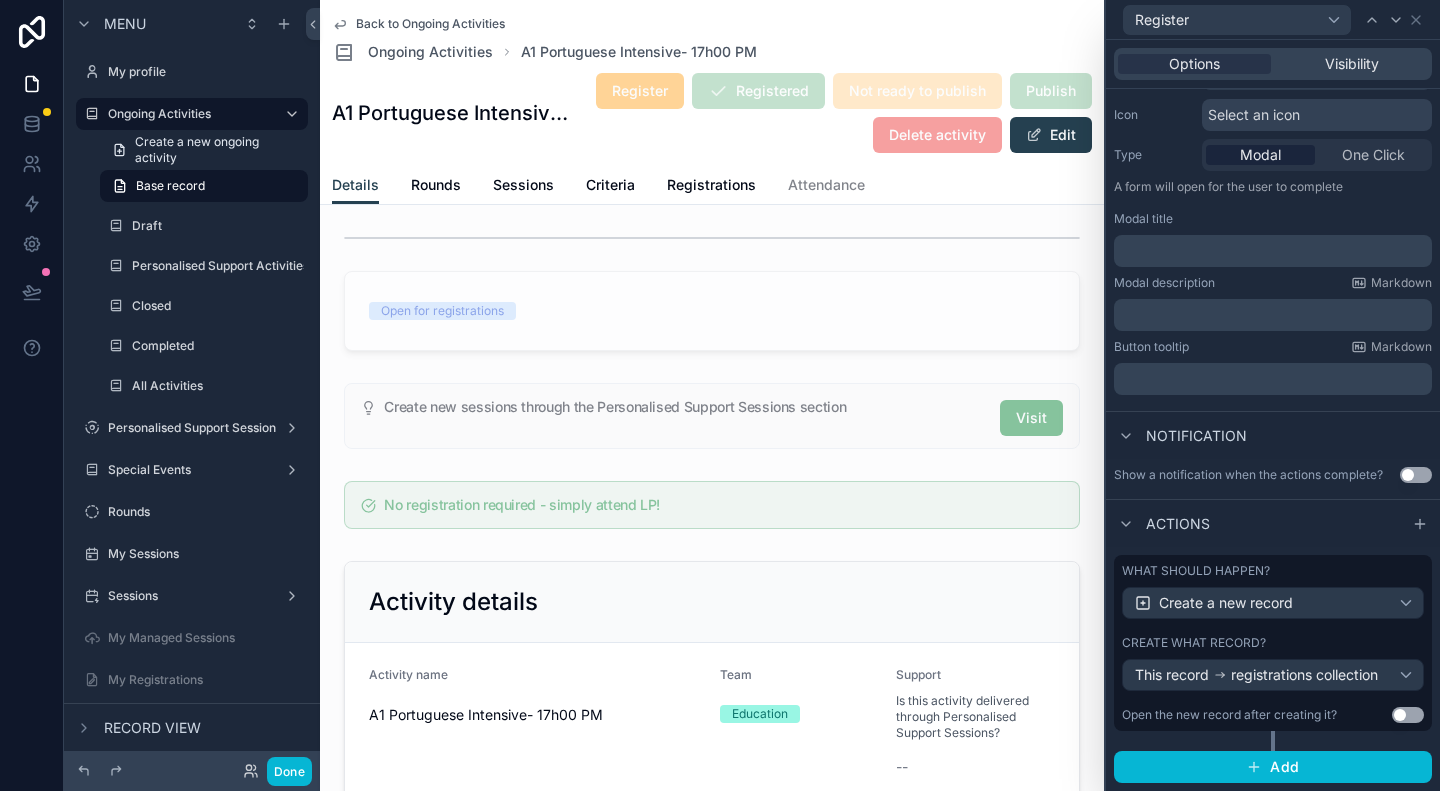 click on "Actions" at bounding box center [1178, 524] 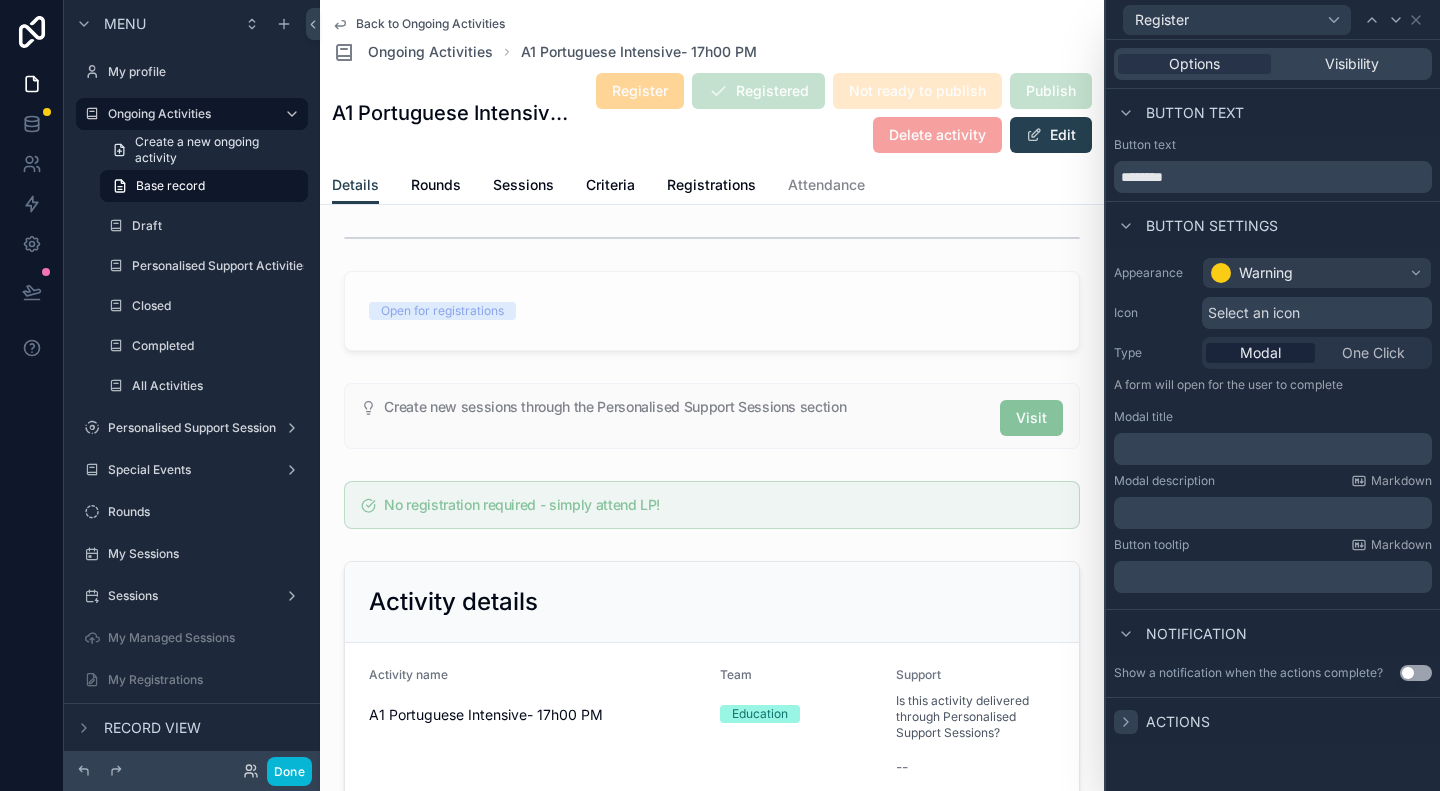 click 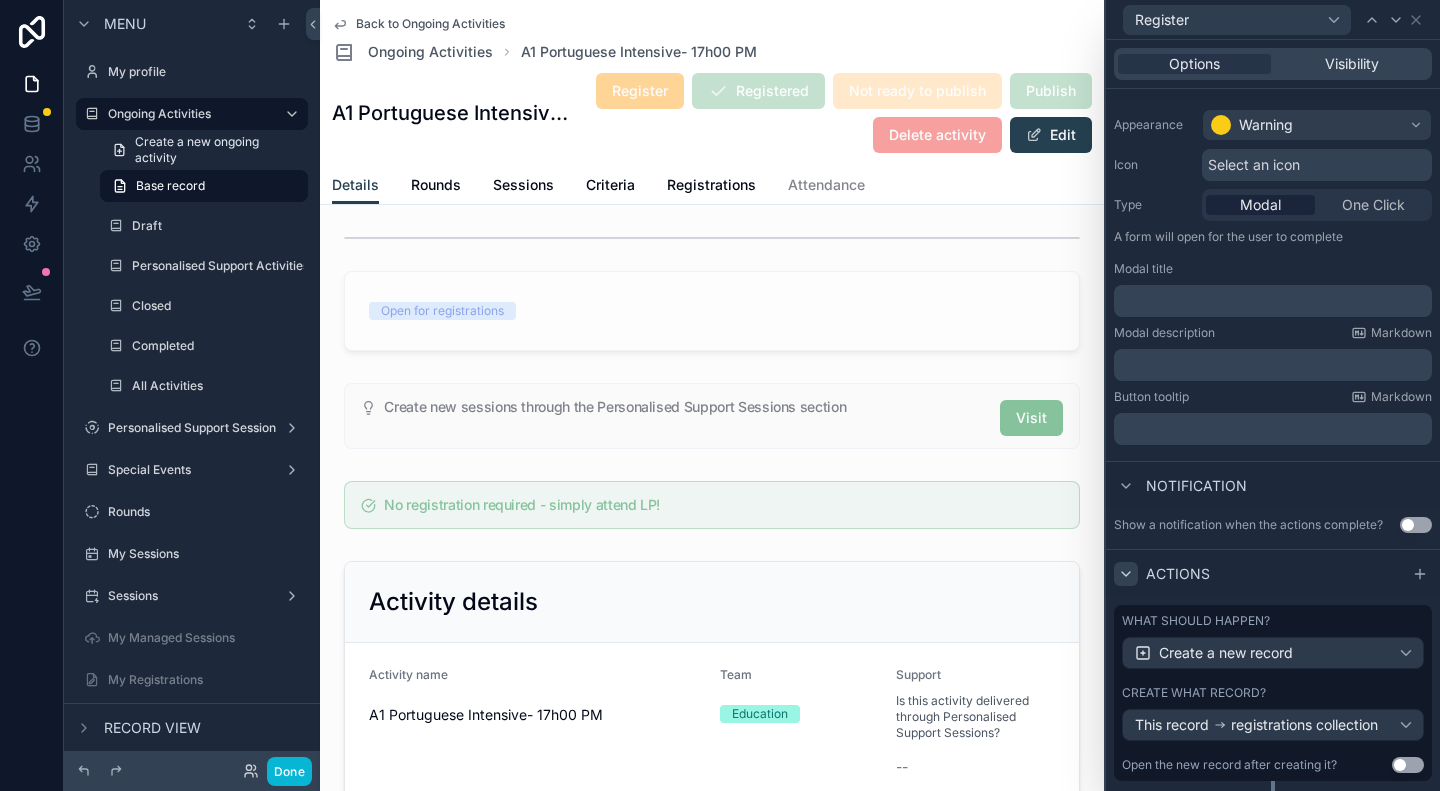 scroll, scrollTop: 212, scrollLeft: 0, axis: vertical 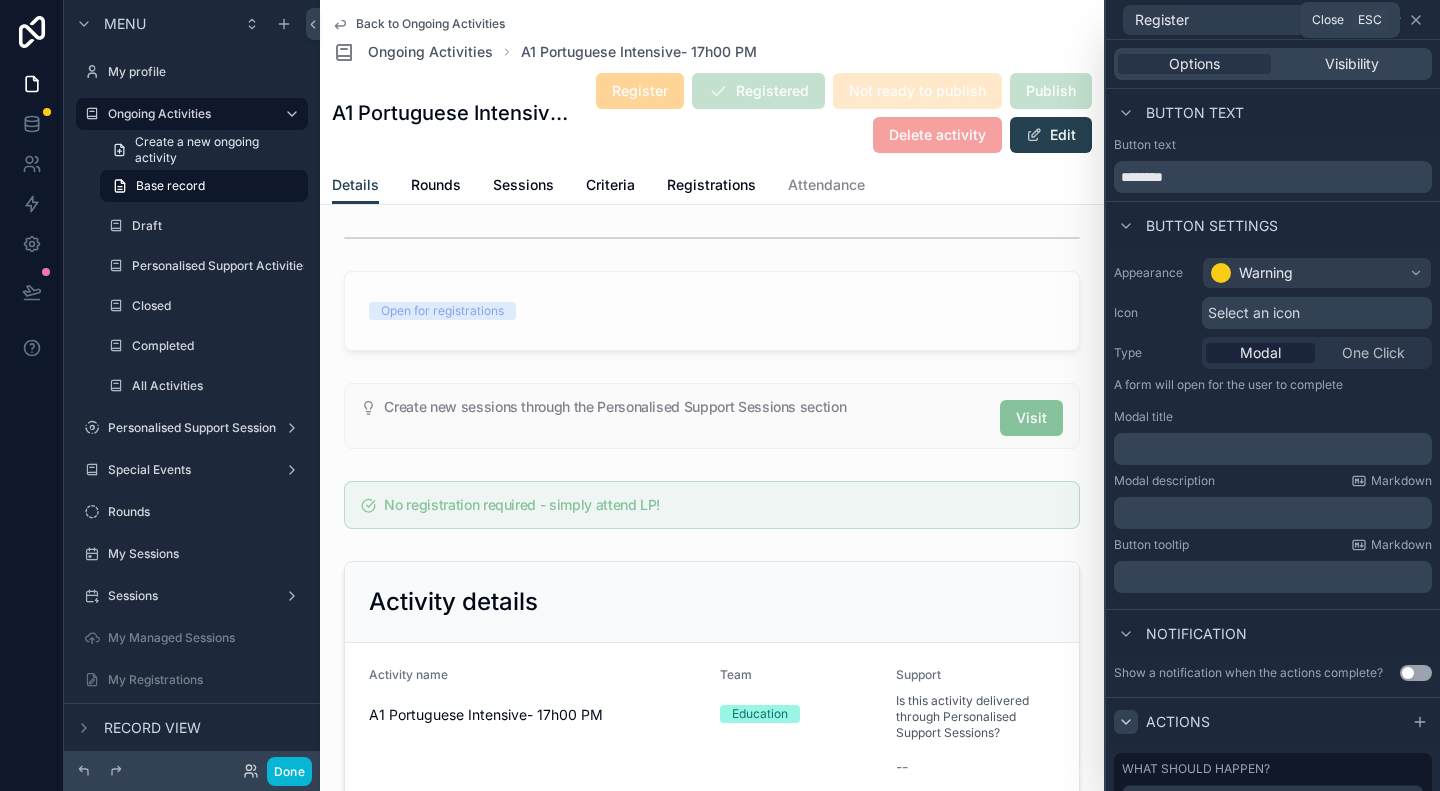 click 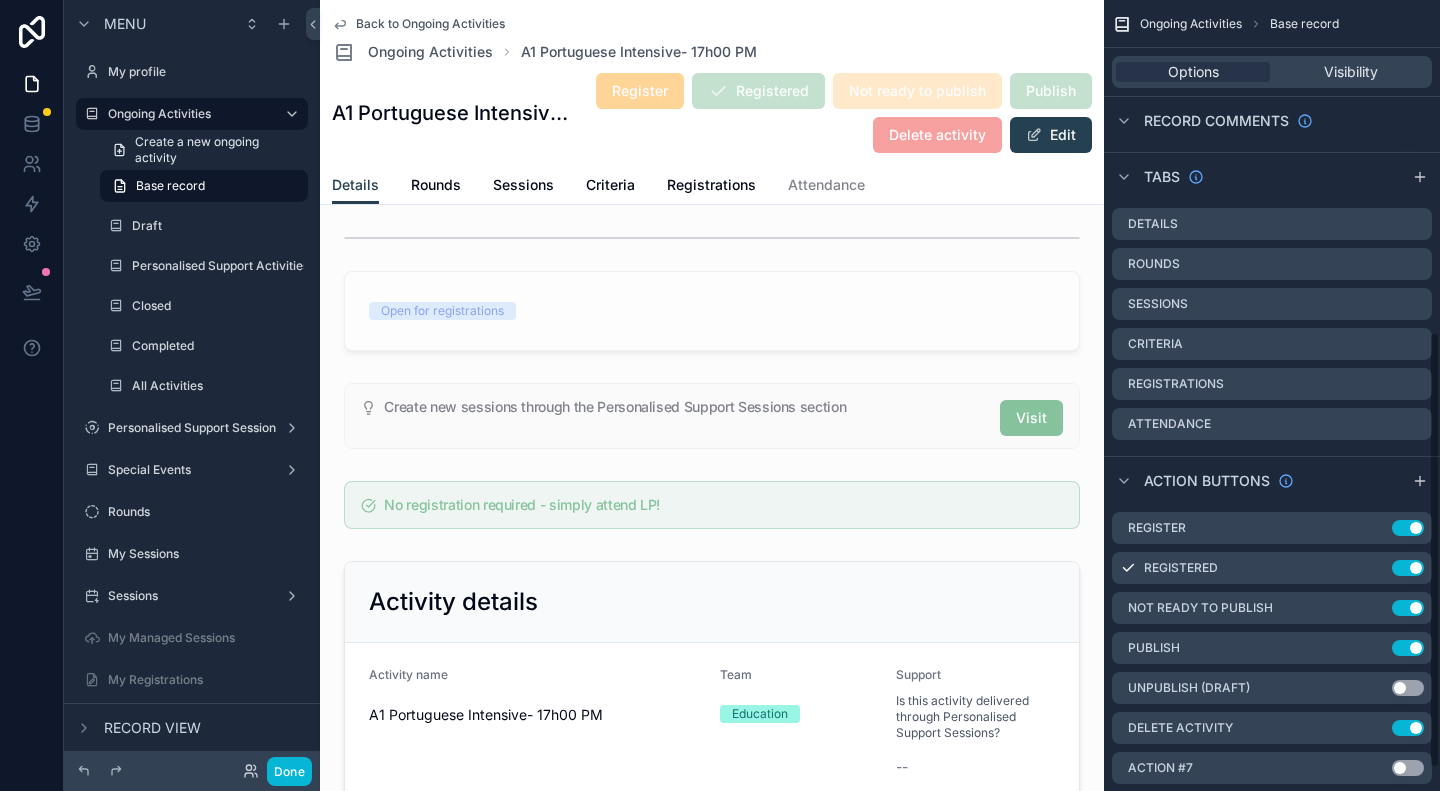 scroll, scrollTop: 640, scrollLeft: 0, axis: vertical 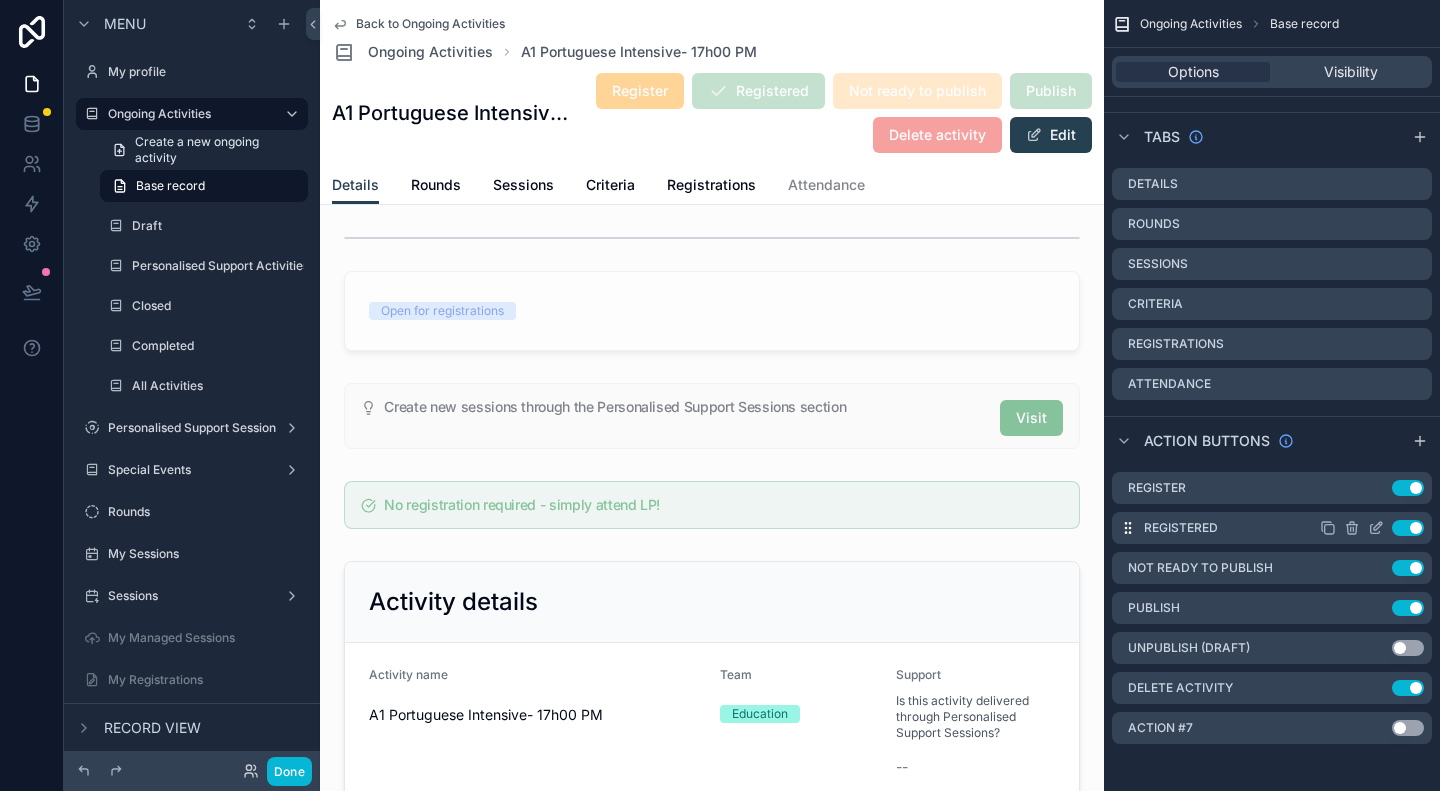 click 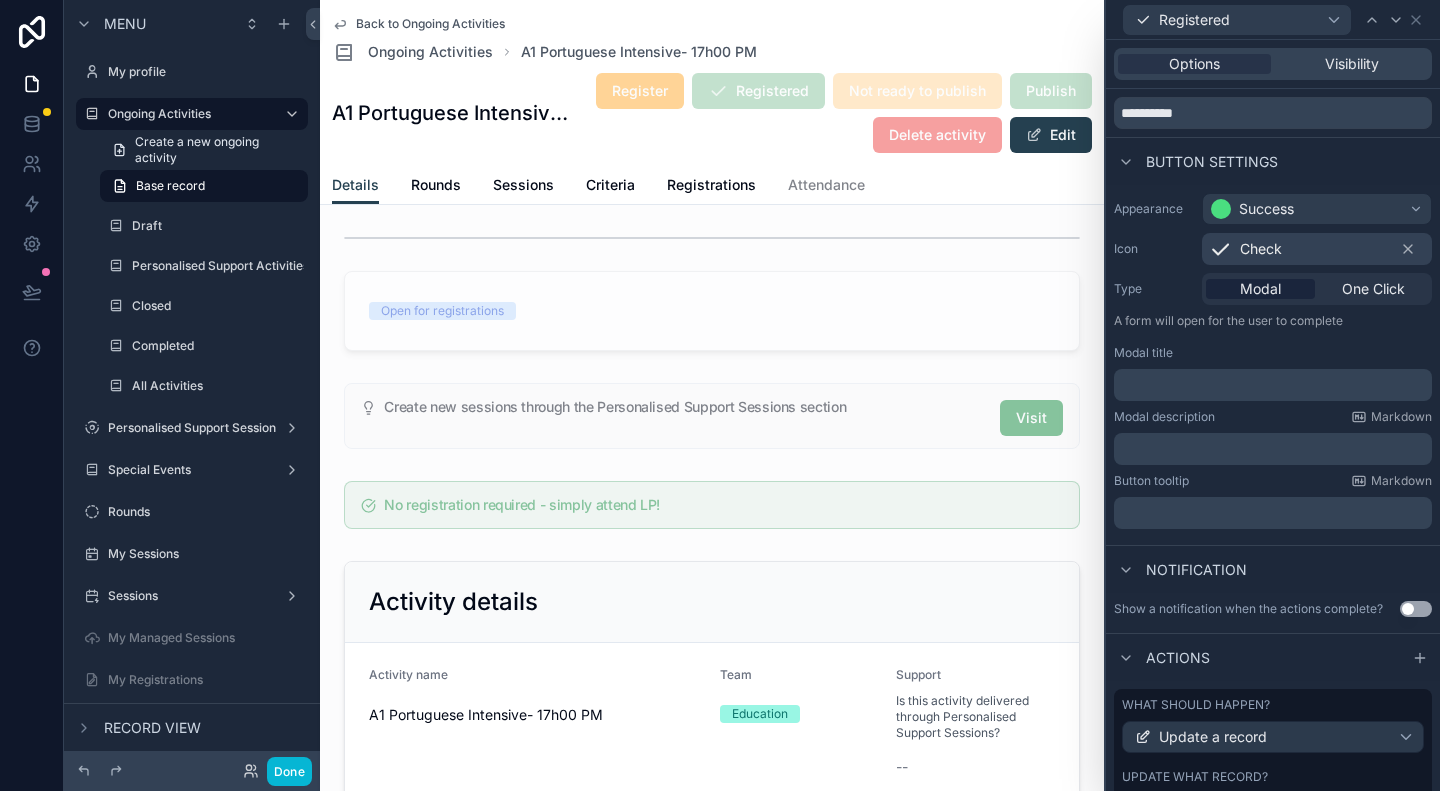 scroll, scrollTop: 0, scrollLeft: 0, axis: both 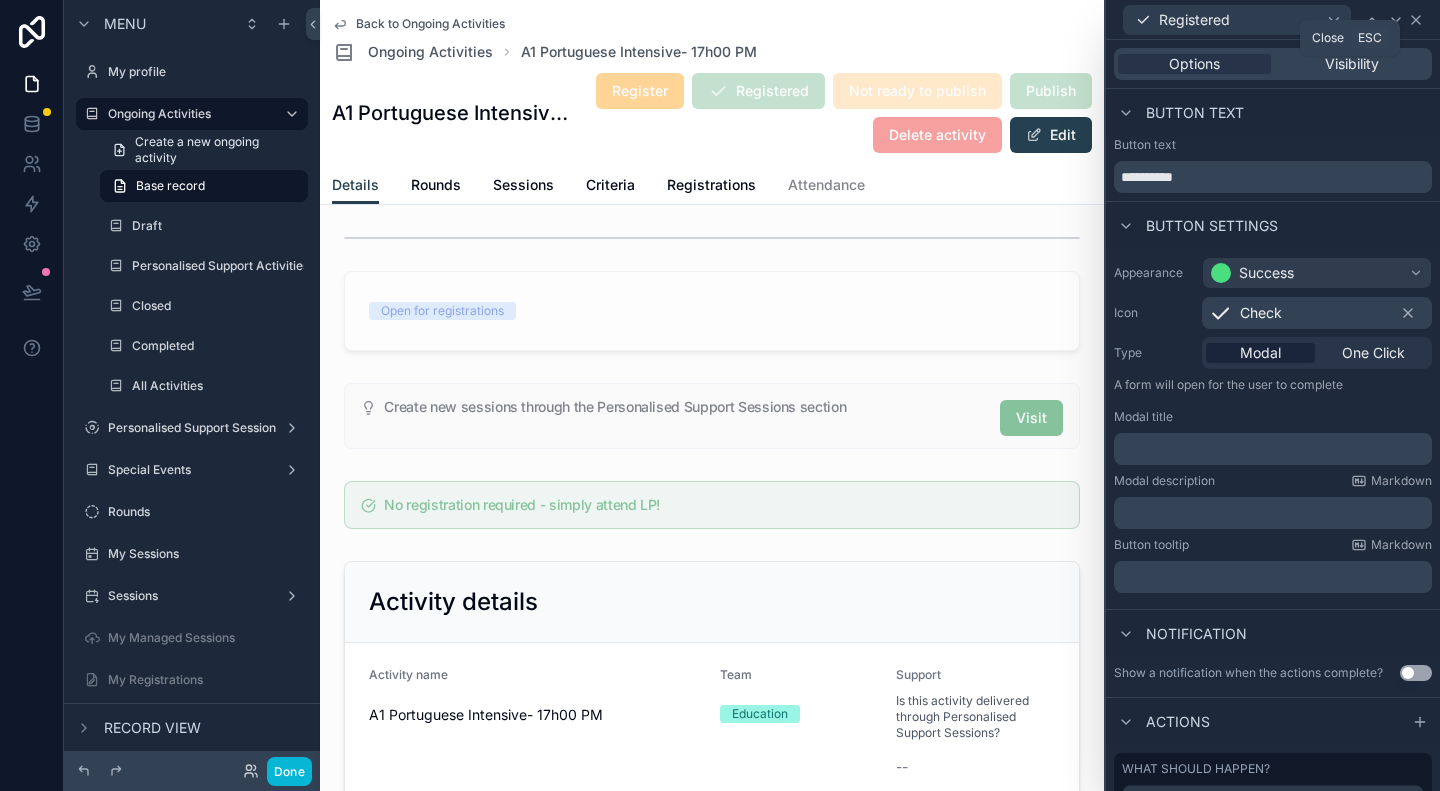 click 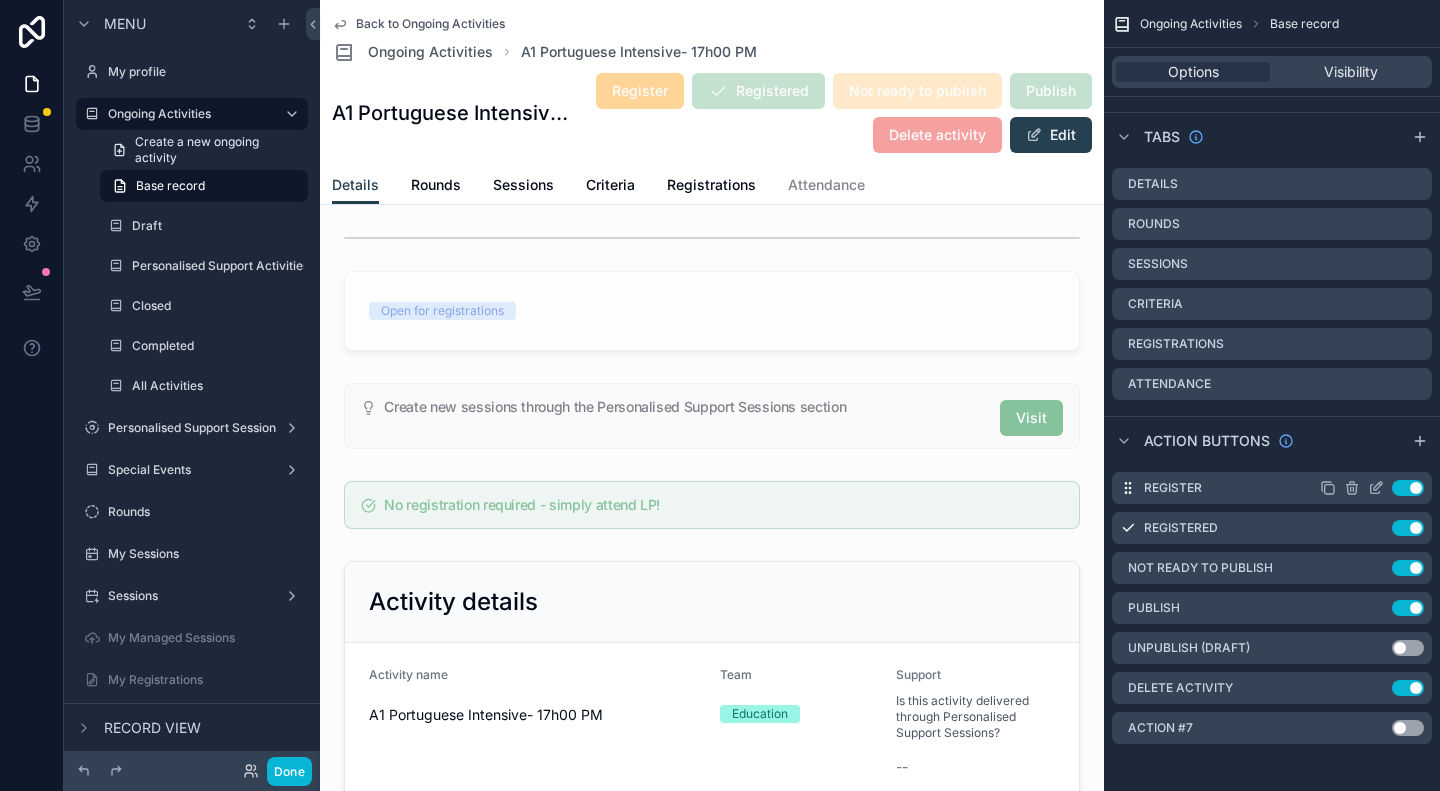 click 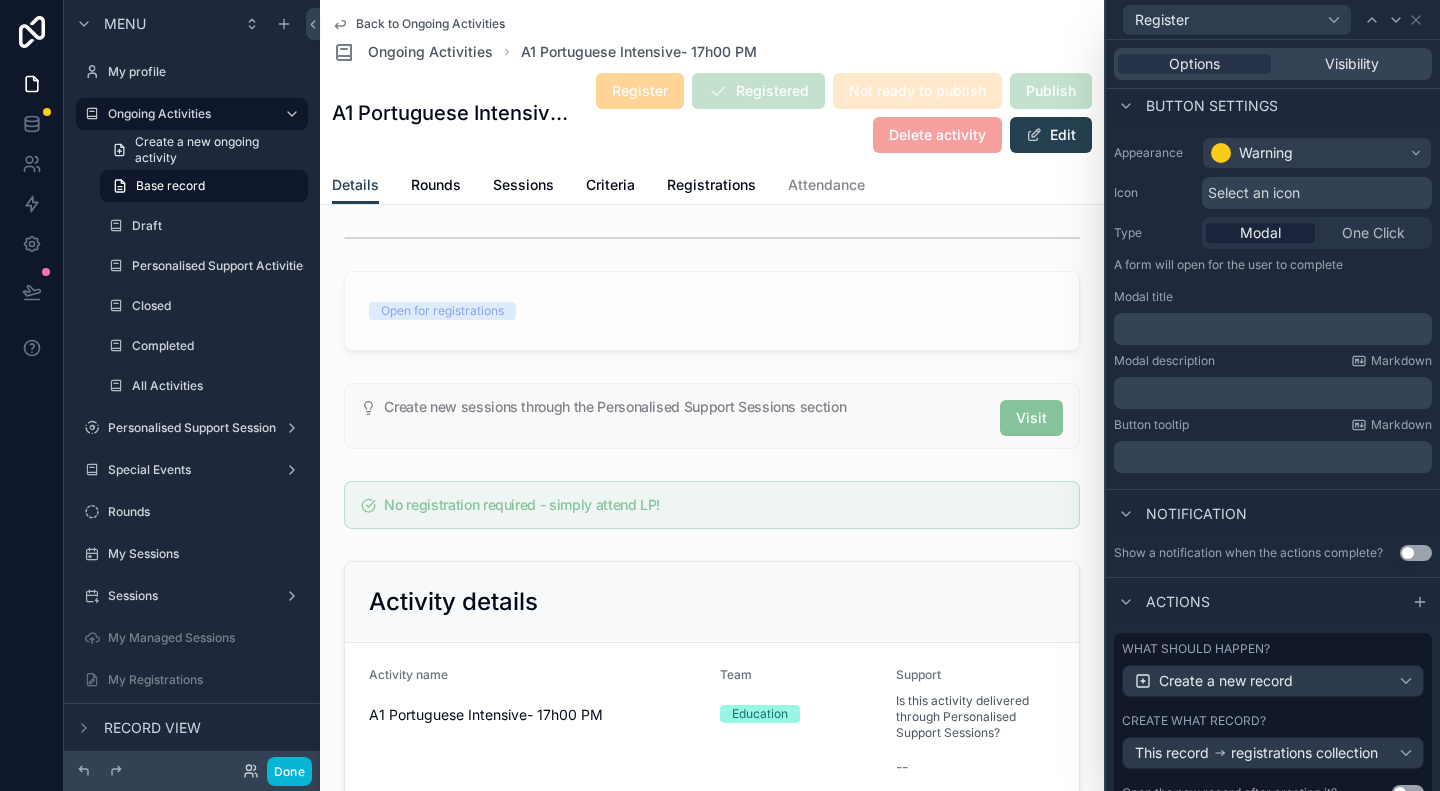 scroll, scrollTop: 212, scrollLeft: 0, axis: vertical 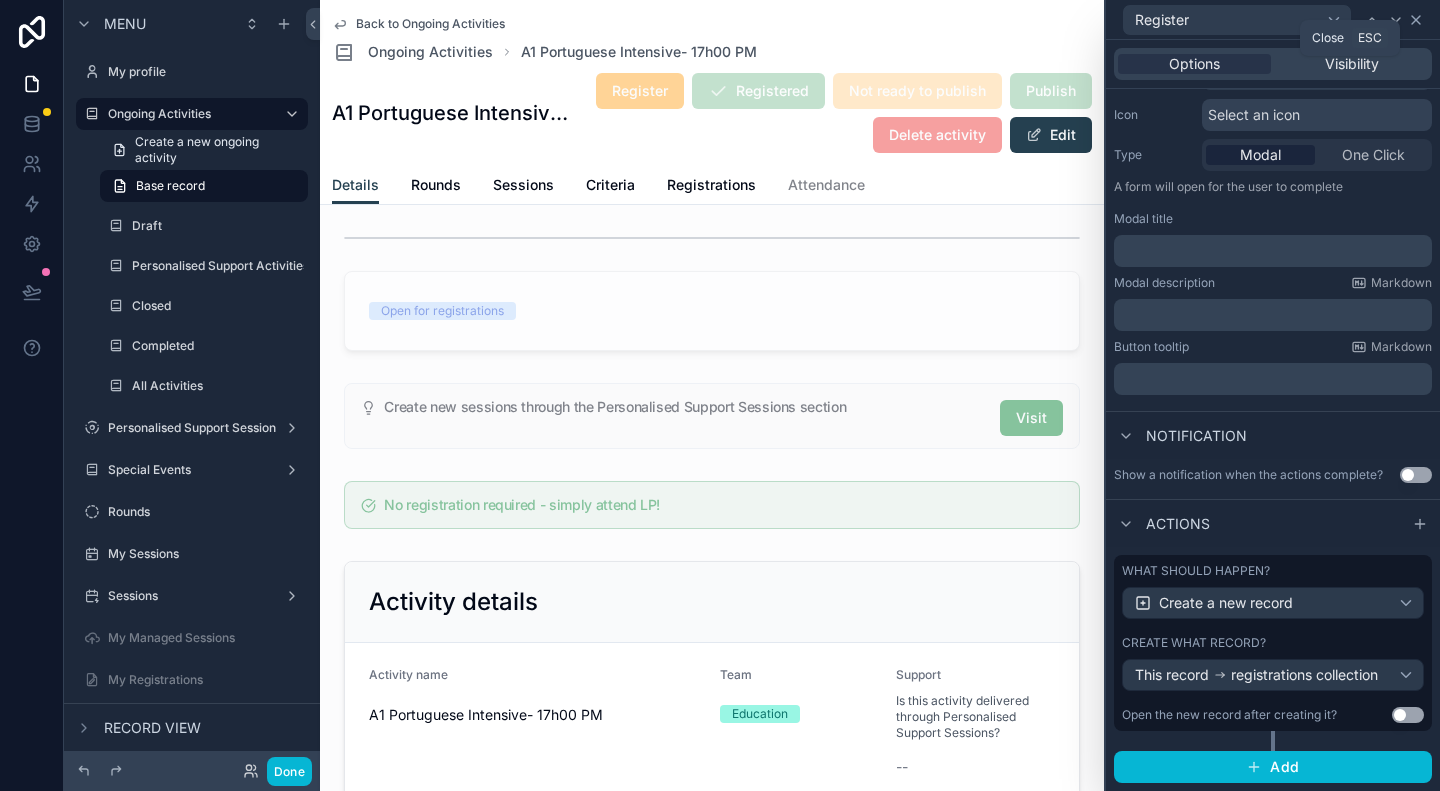 click 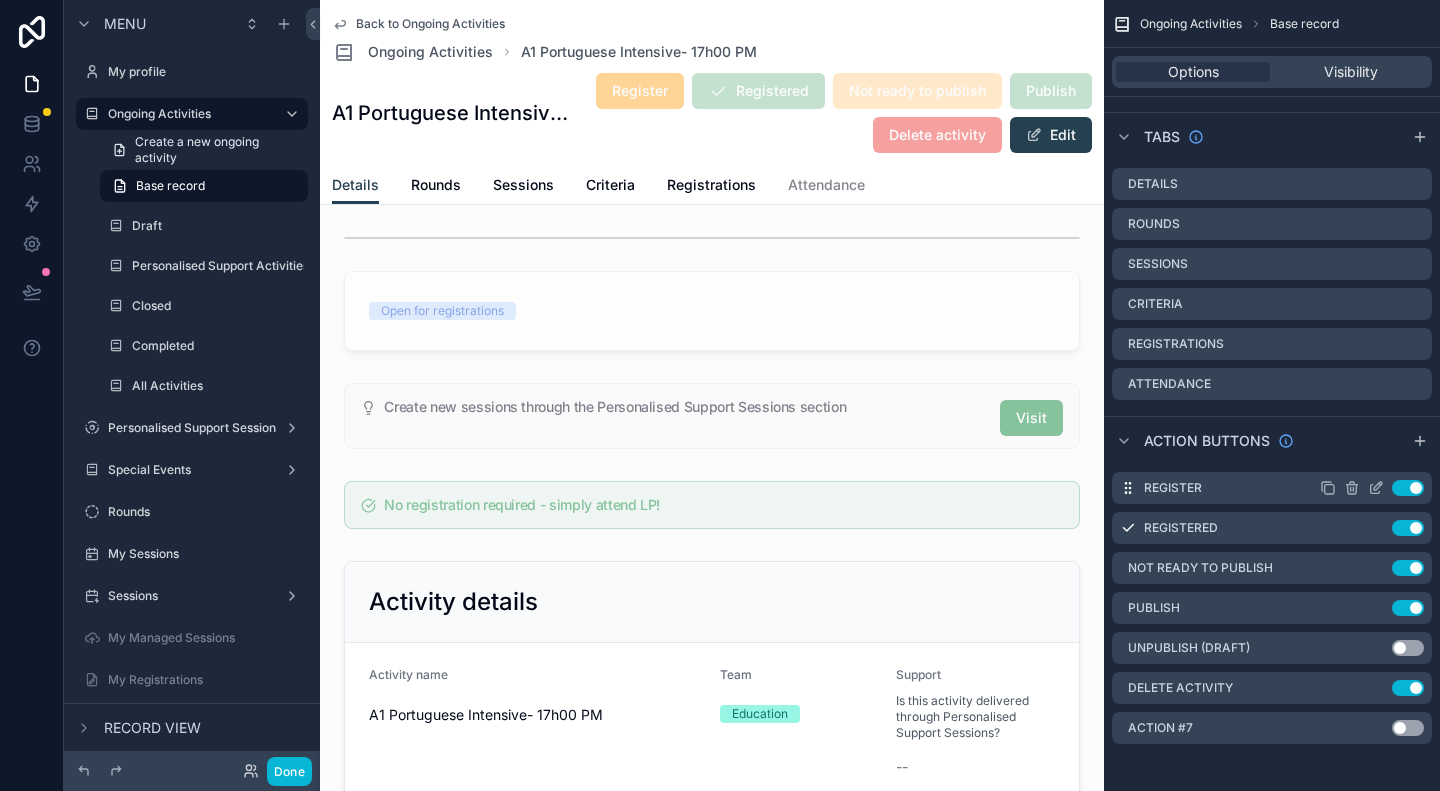 click 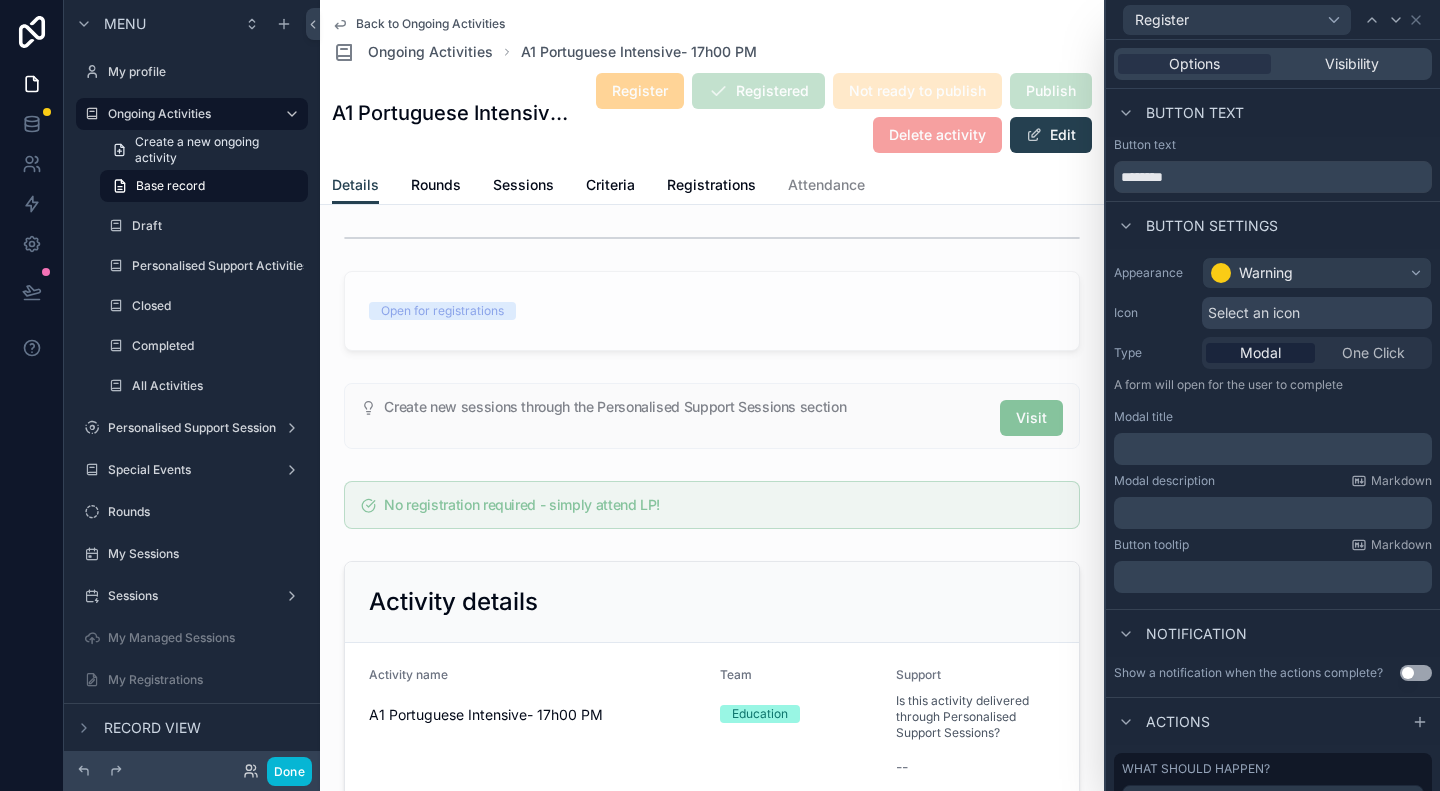 scroll, scrollTop: 212, scrollLeft: 0, axis: vertical 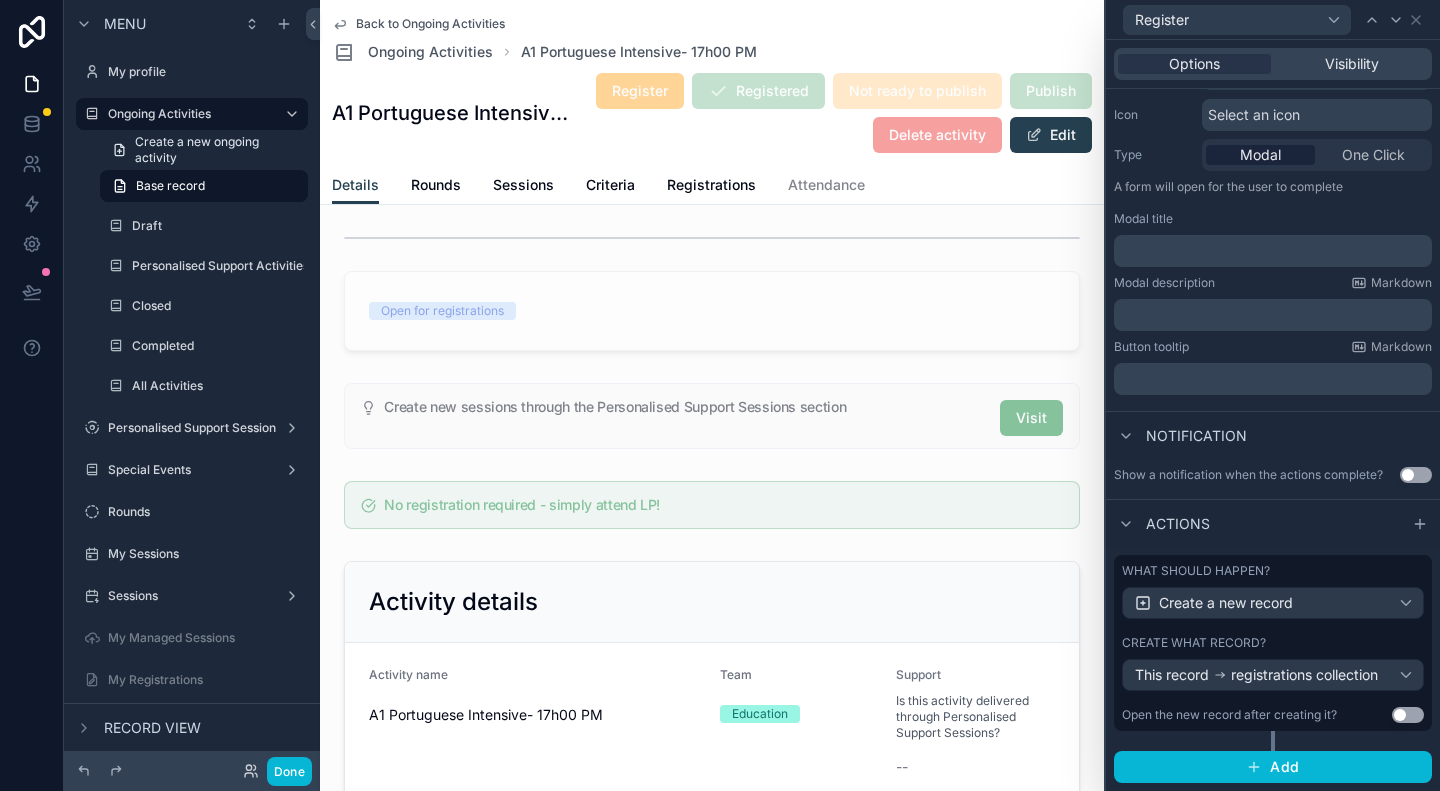 click on "What should happen?" at bounding box center (1273, 571) 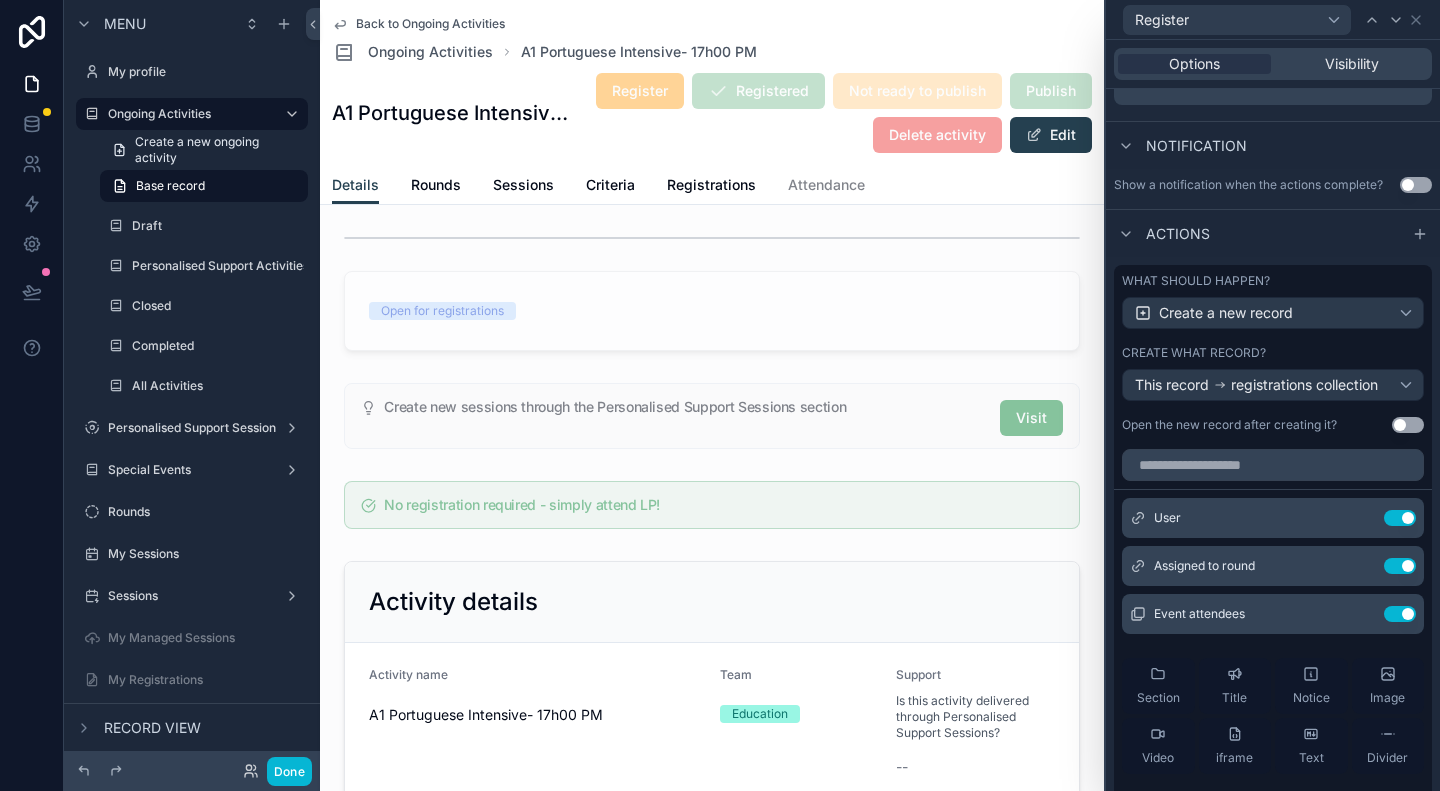 scroll, scrollTop: 612, scrollLeft: 0, axis: vertical 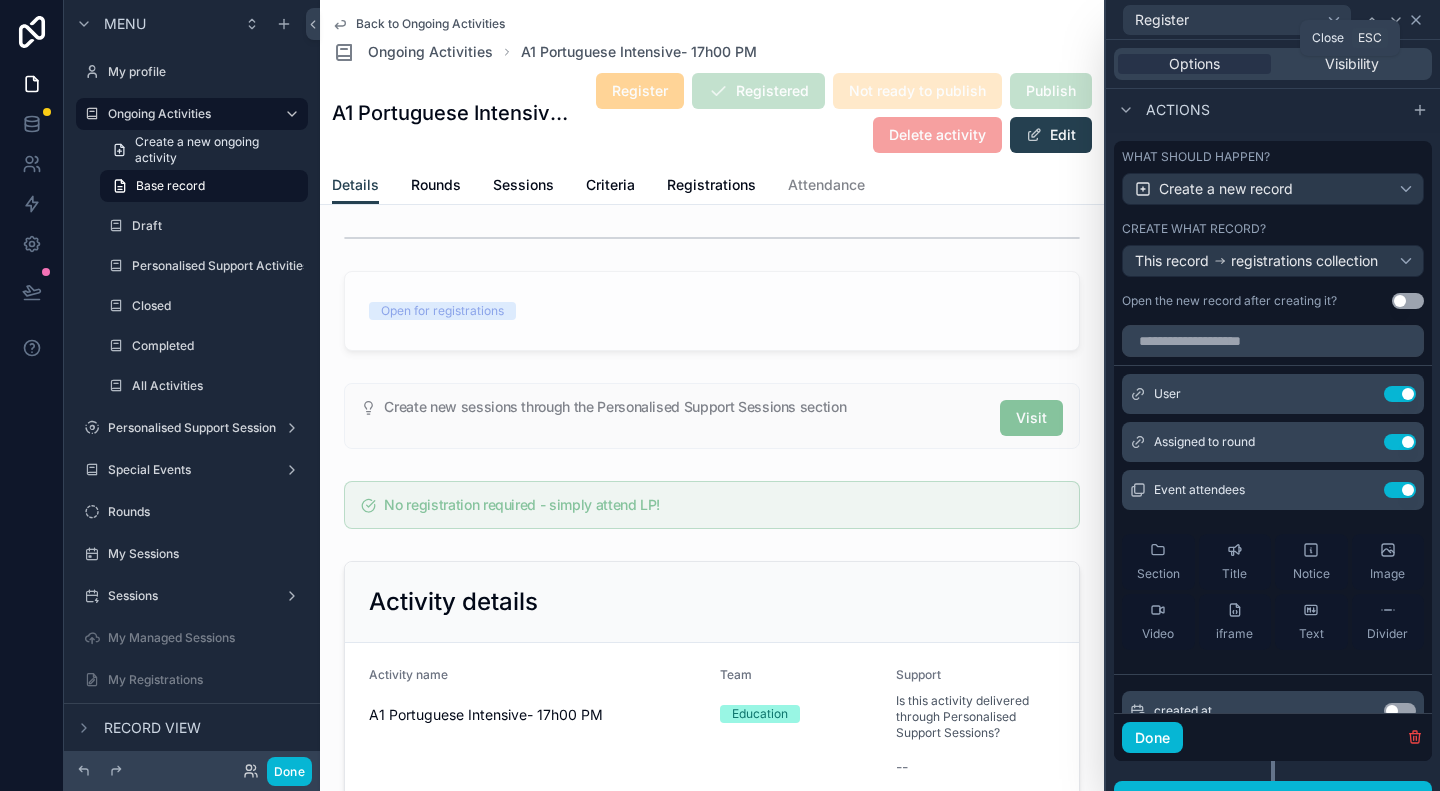 click 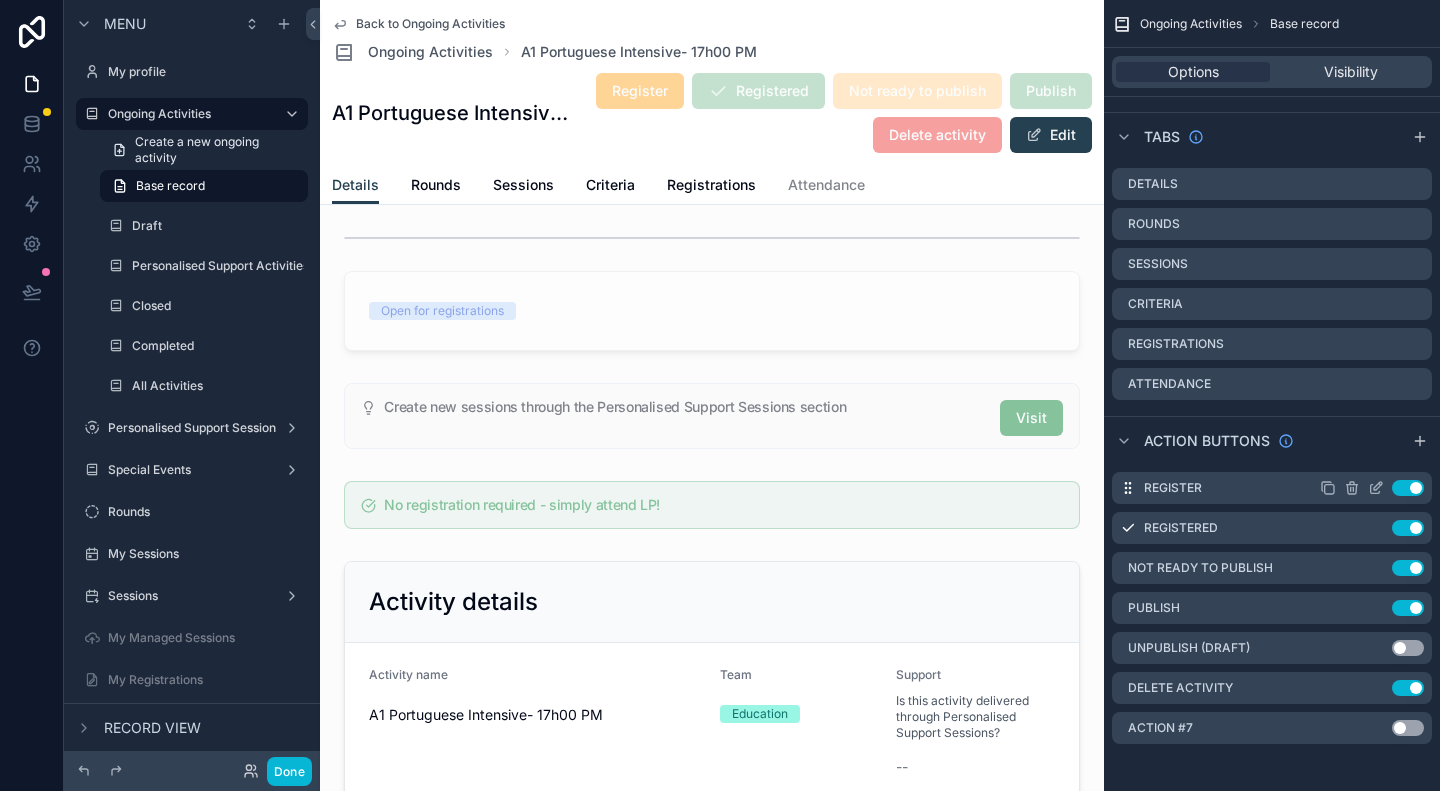 click 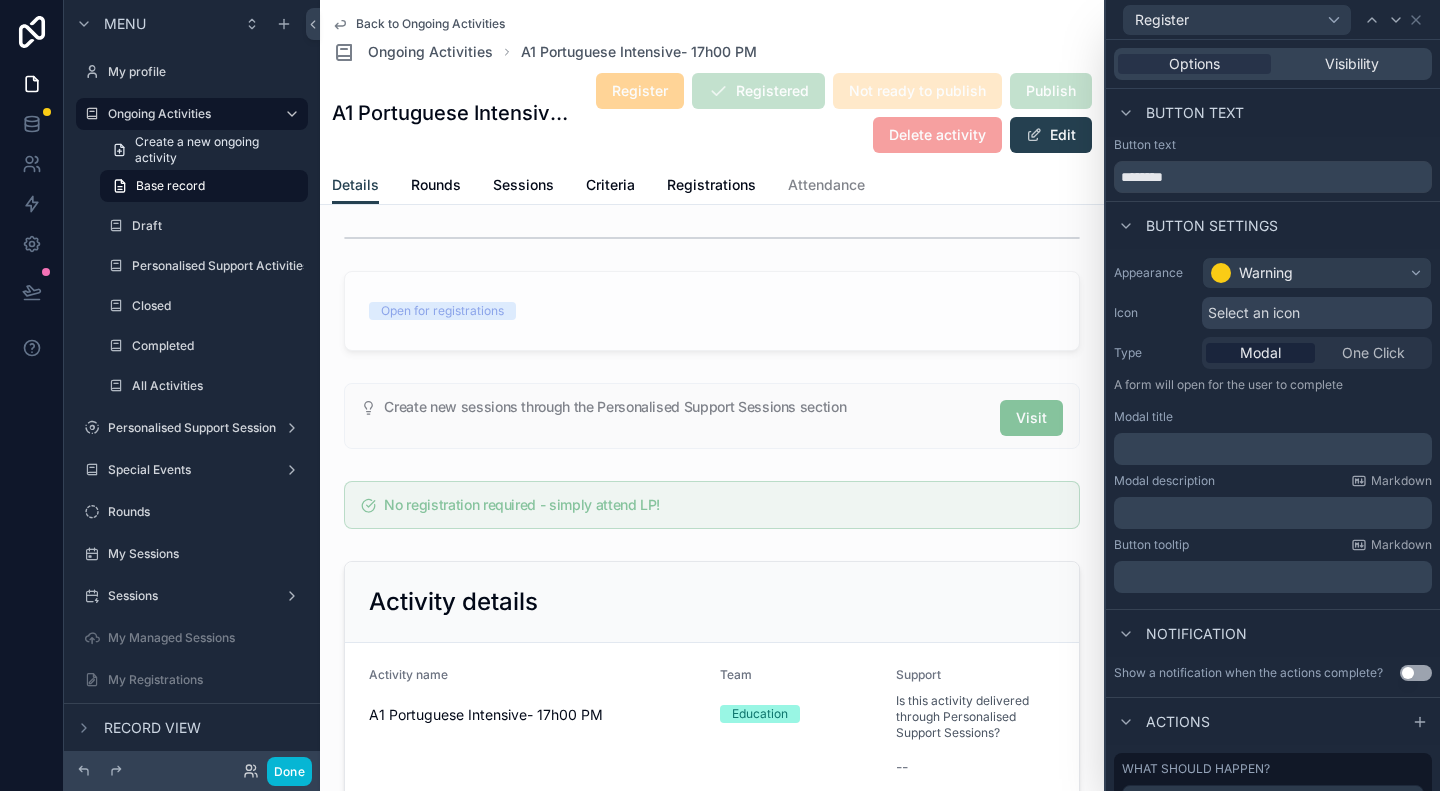 scroll, scrollTop: 212, scrollLeft: 0, axis: vertical 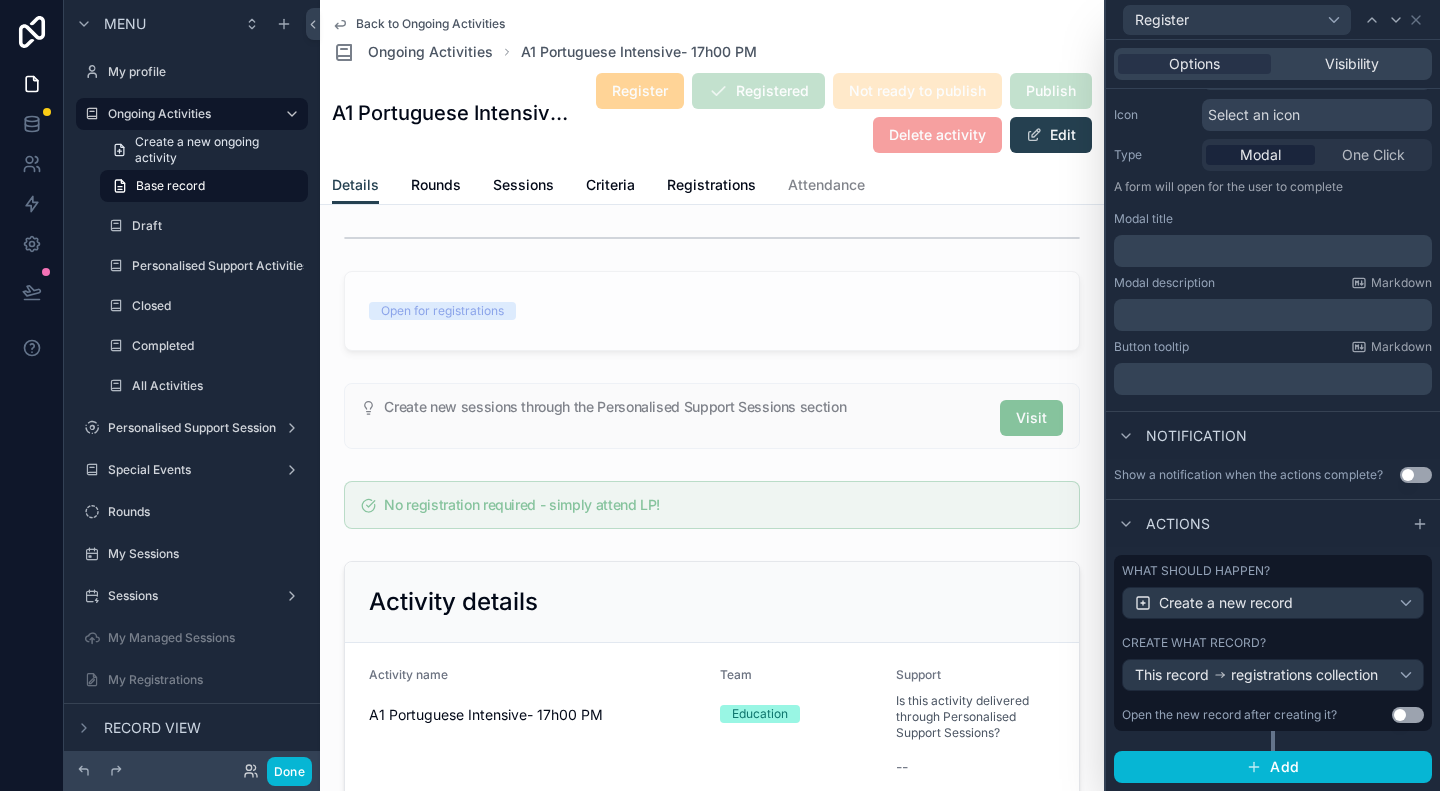 click on "What should happen? Create a new record Create what record? This record registrations collection Open the new record after creating it? Use setting" at bounding box center [1273, 643] 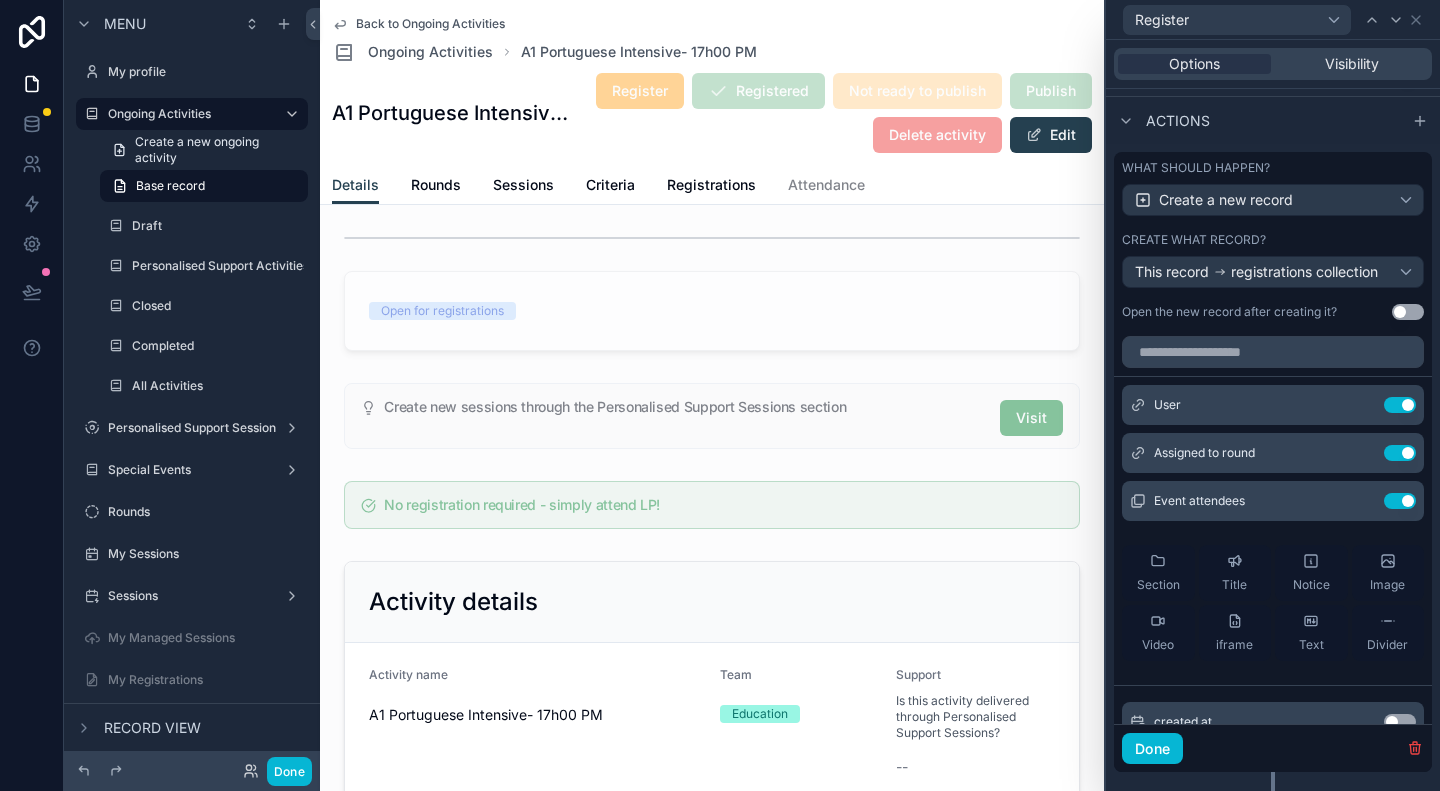 scroll, scrollTop: 612, scrollLeft: 0, axis: vertical 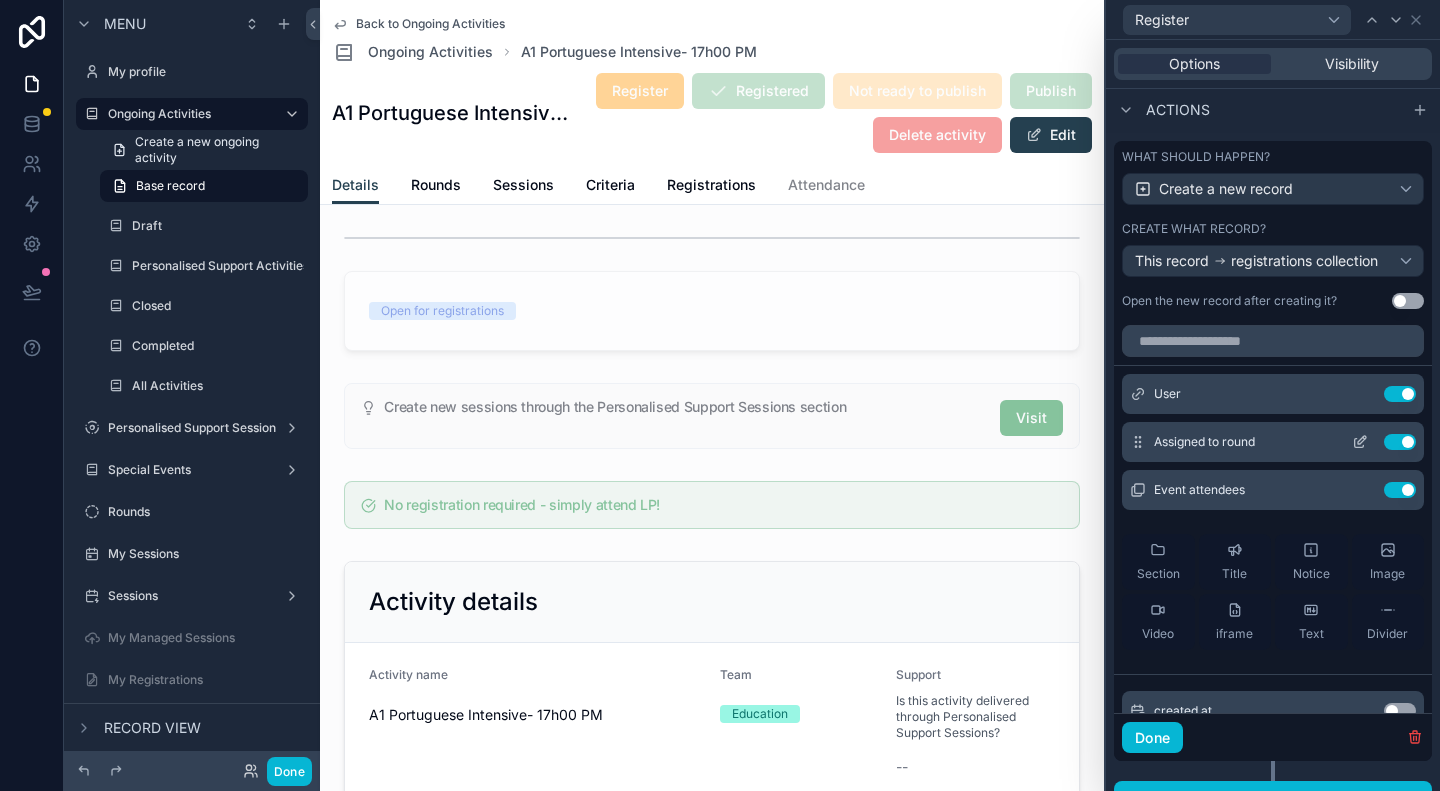 click on "Use setting" at bounding box center [1400, 442] 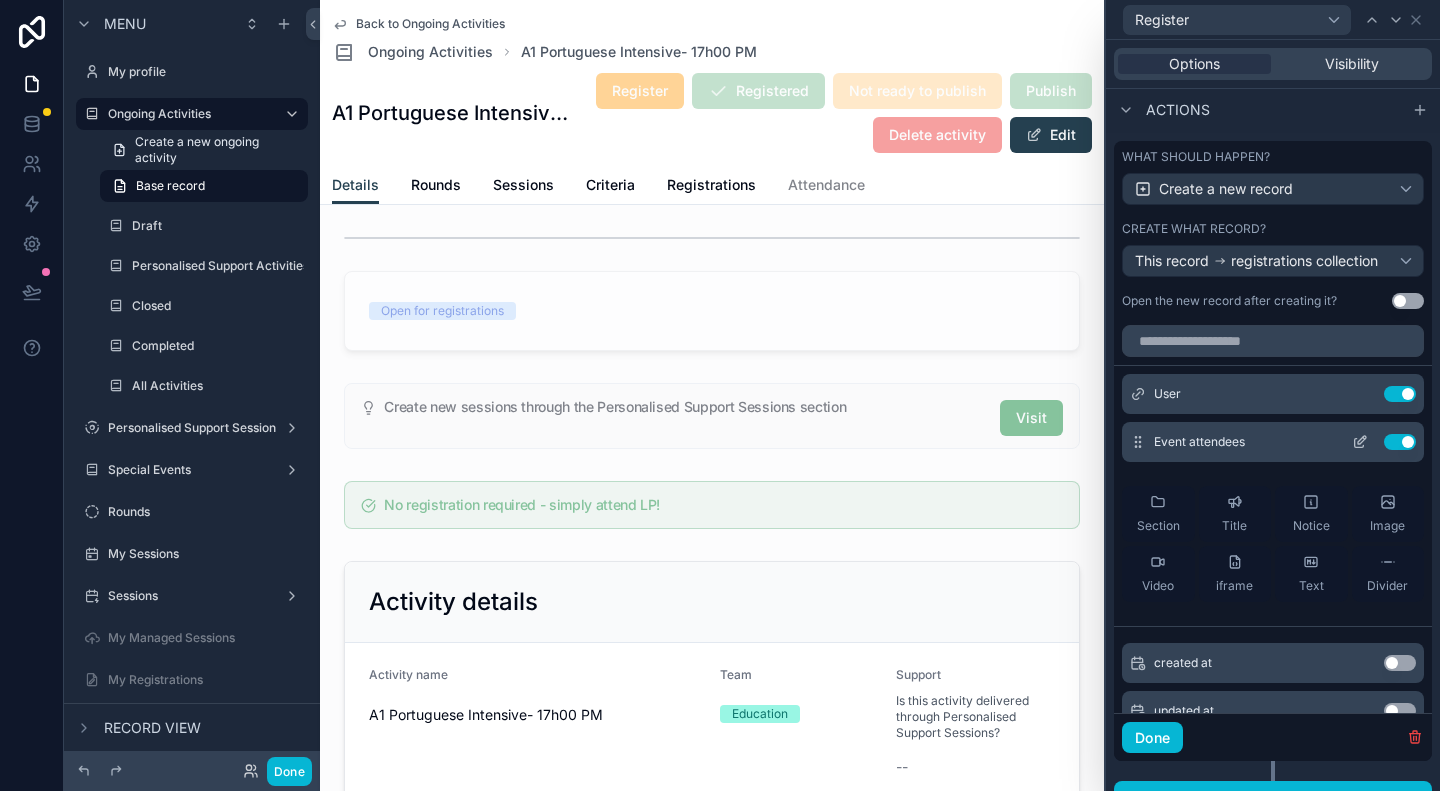 click on "Use setting" at bounding box center [1400, 442] 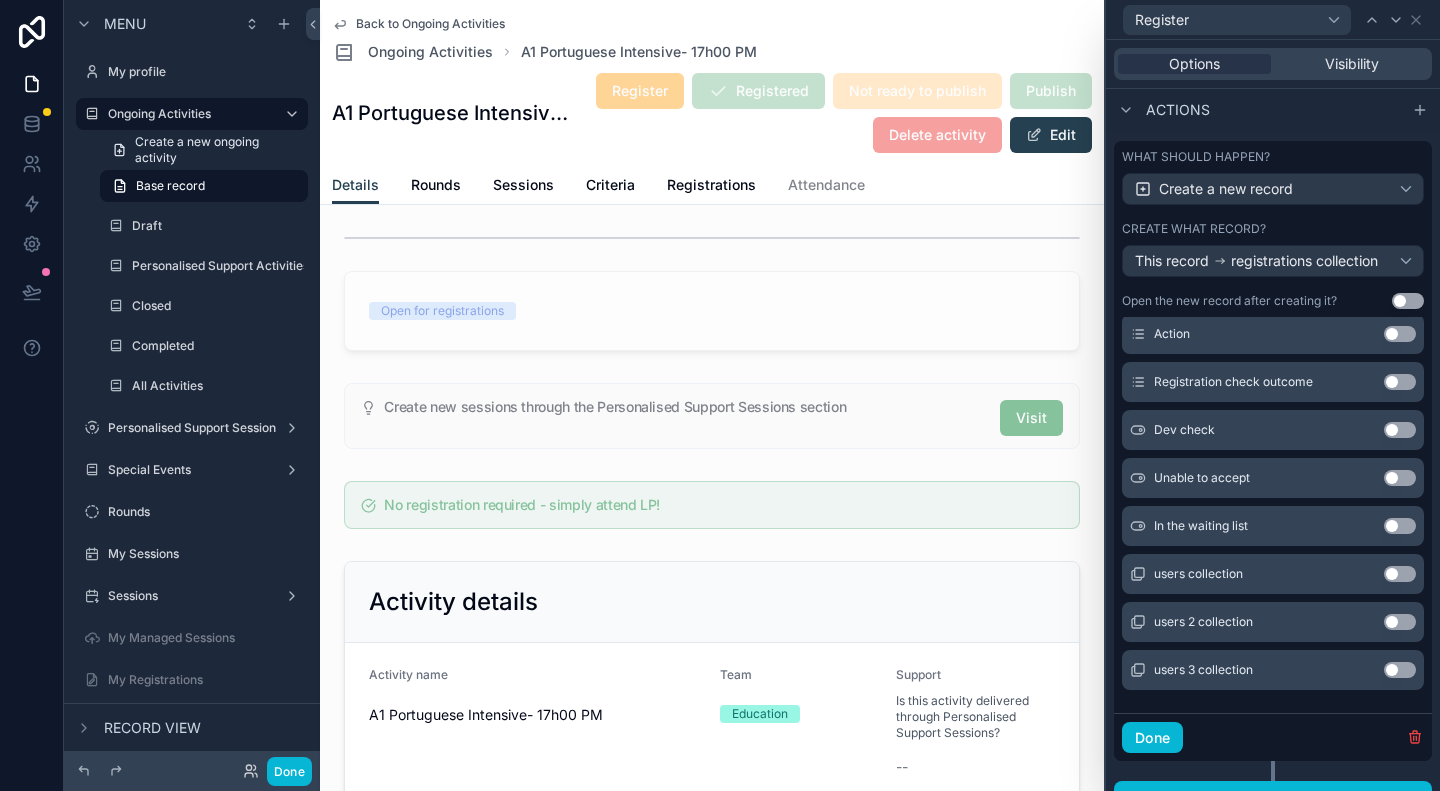 scroll, scrollTop: 0, scrollLeft: 0, axis: both 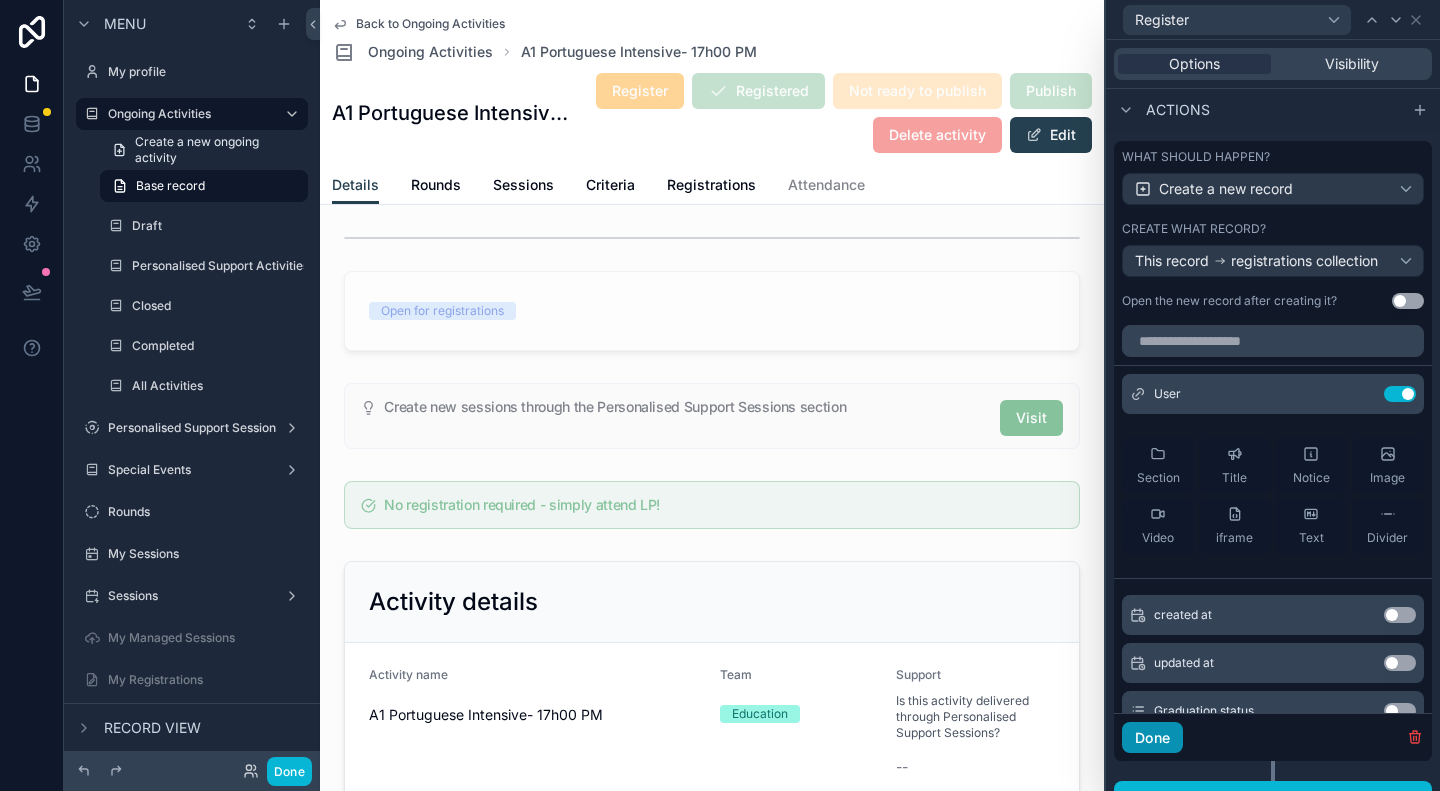click on "Done" at bounding box center [1152, 738] 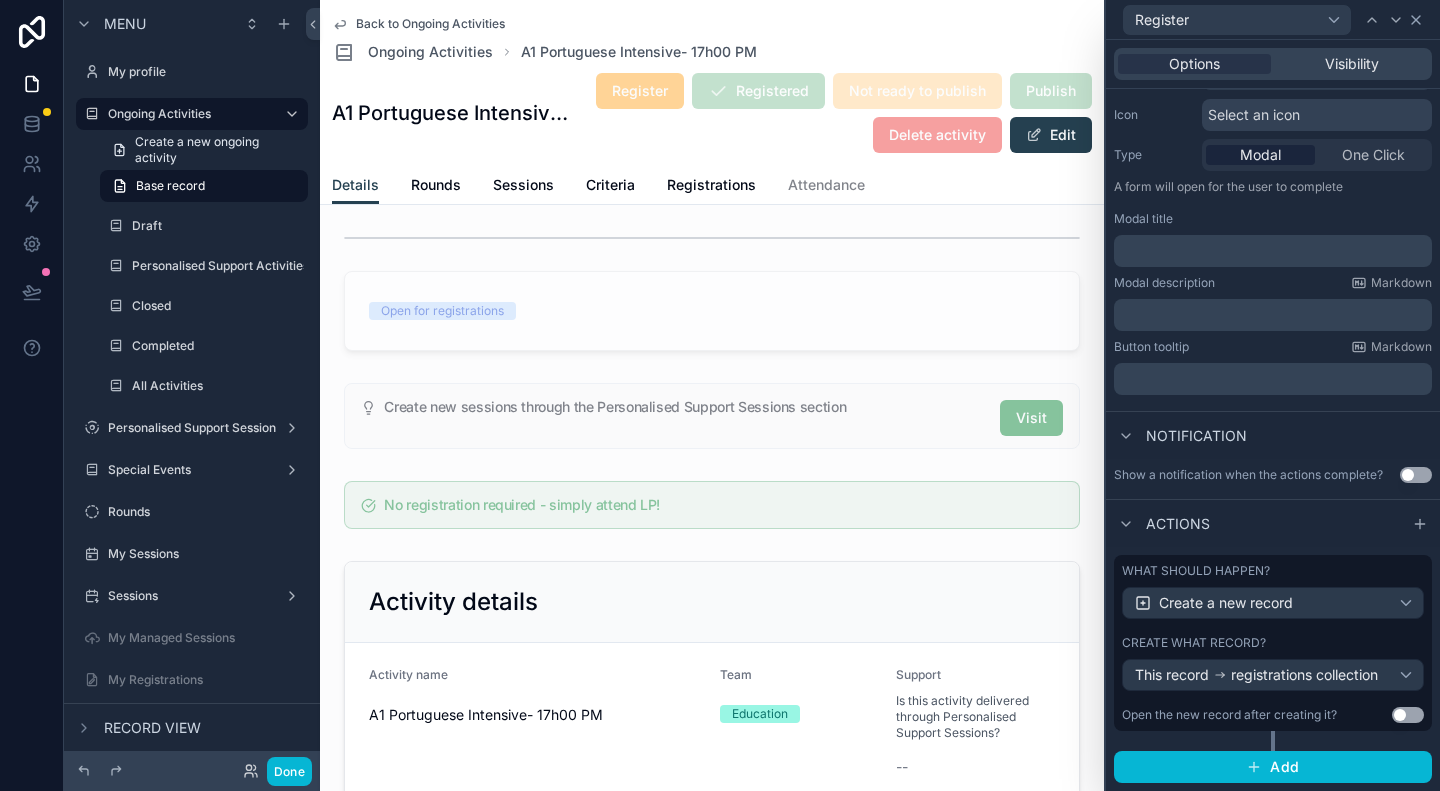 click 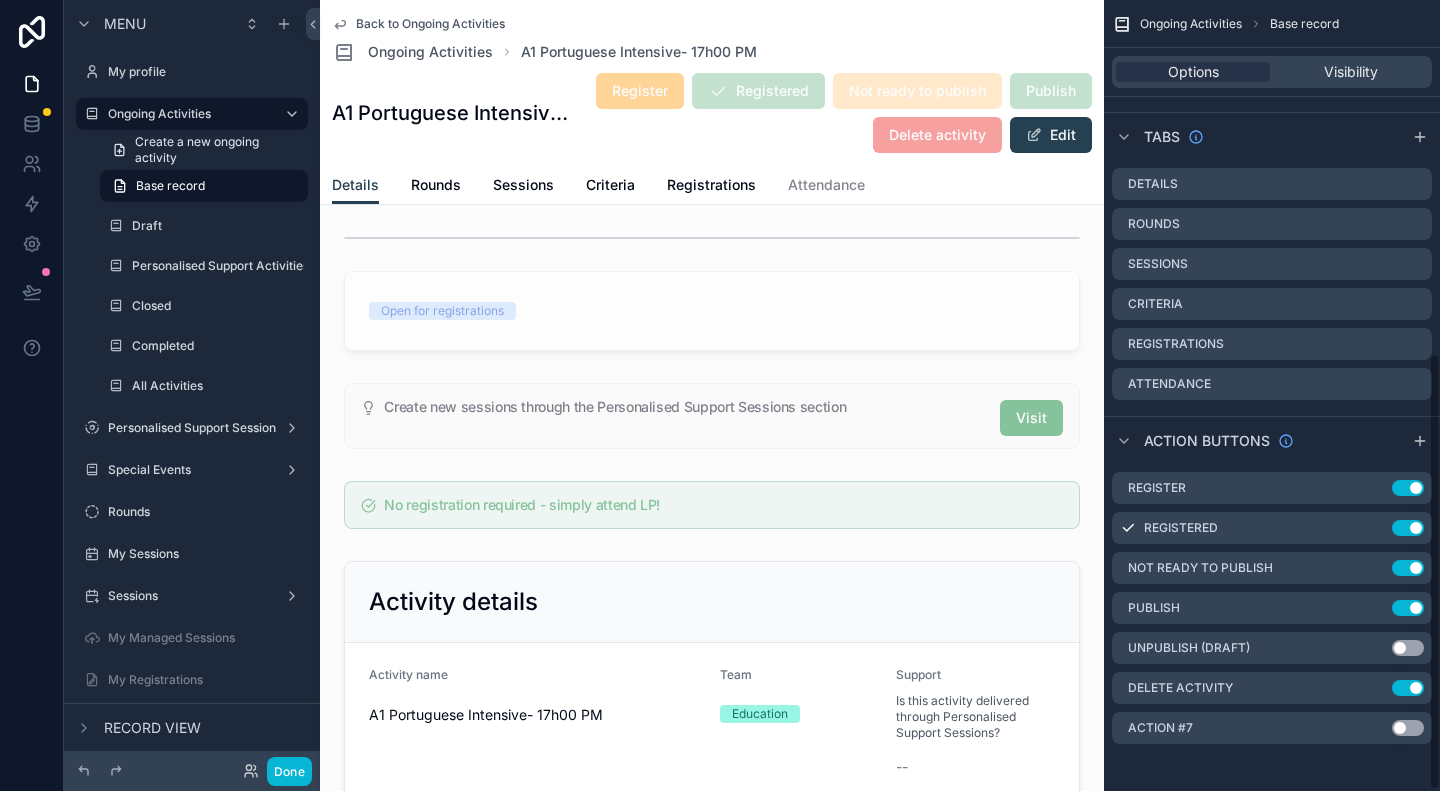click on "Back to Ongoing Activities Ongoing Activities A1 Portuguese Intensive- 17h00 PM" at bounding box center [712, 40] 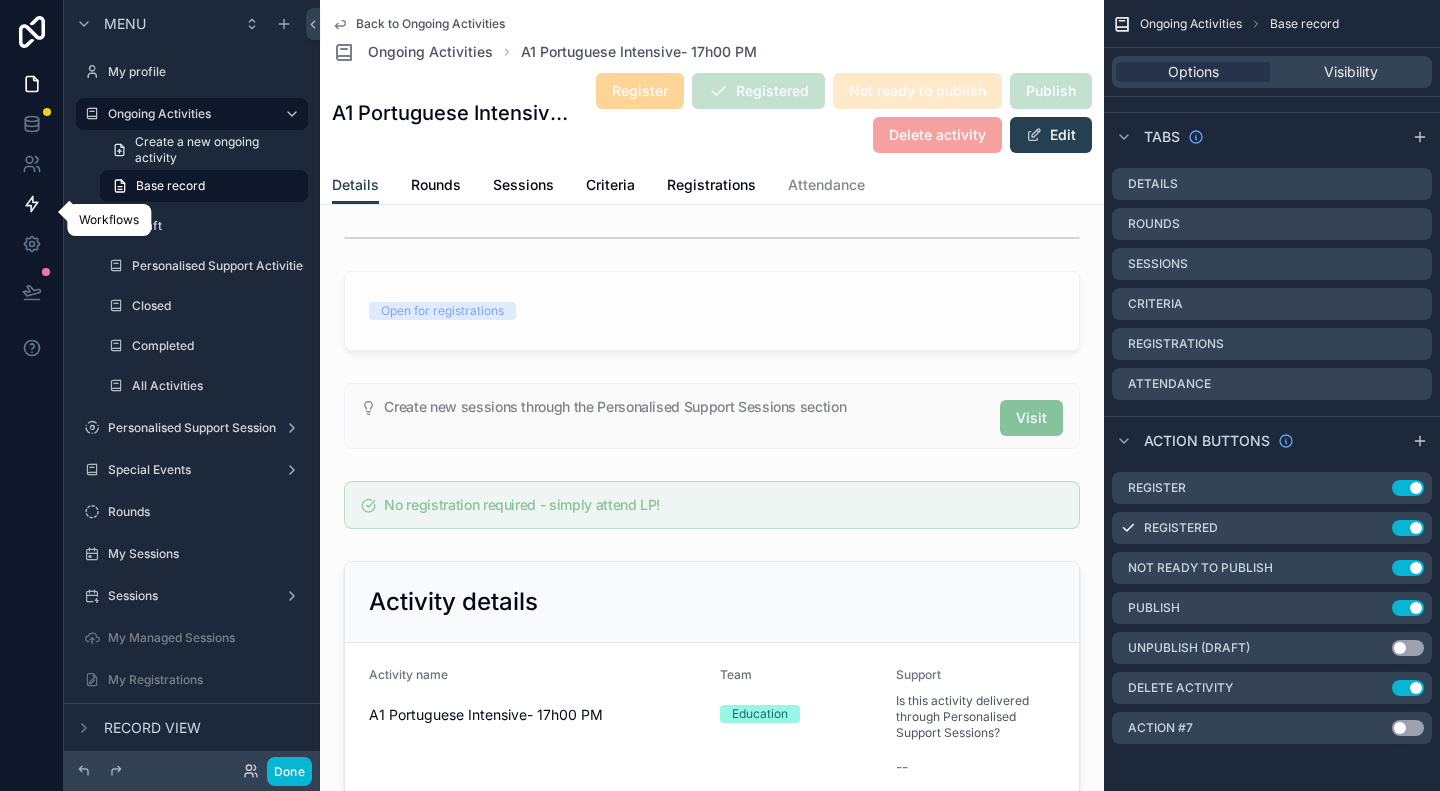click 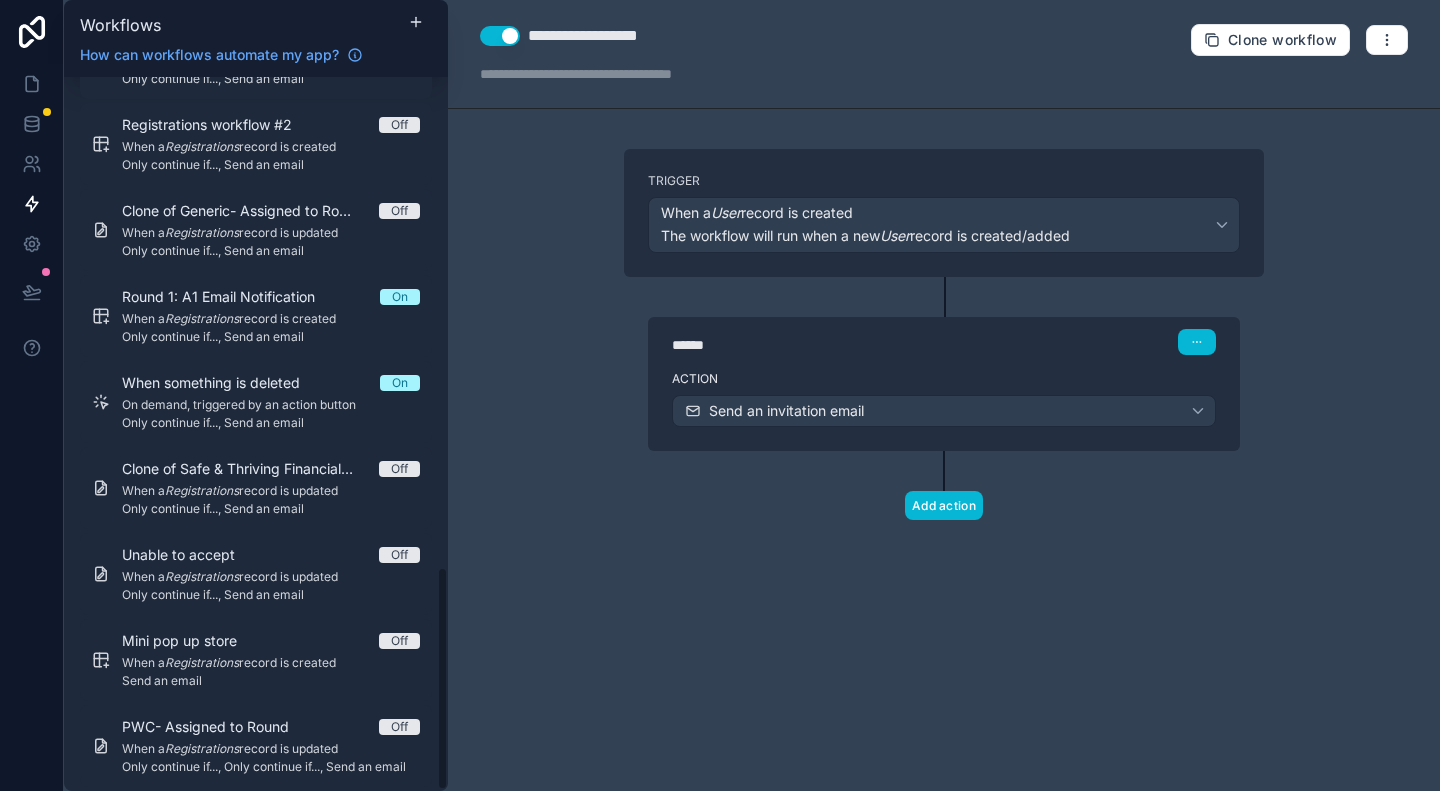 scroll, scrollTop: 1561, scrollLeft: 0, axis: vertical 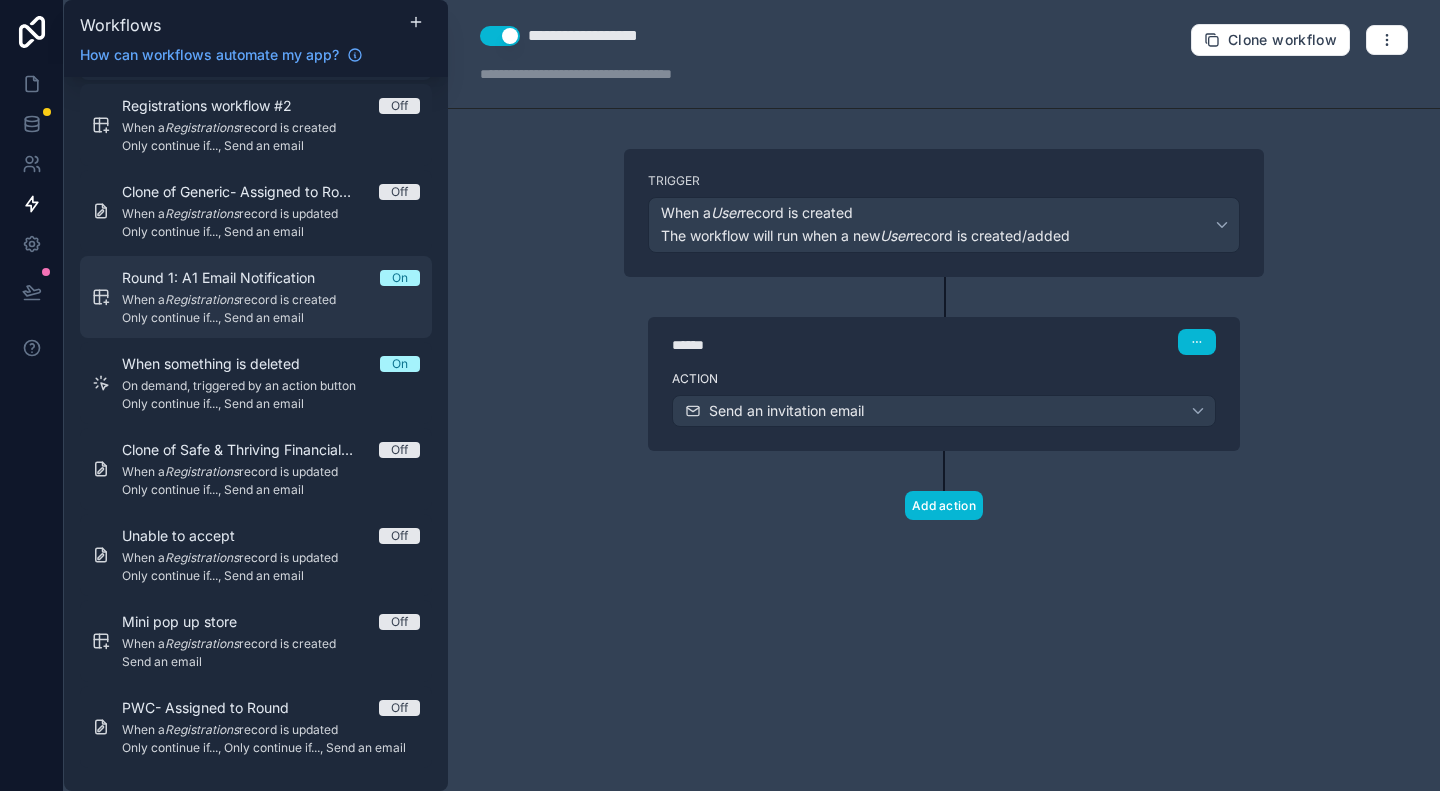 click on "When a  Registrations  record is created" at bounding box center [271, 300] 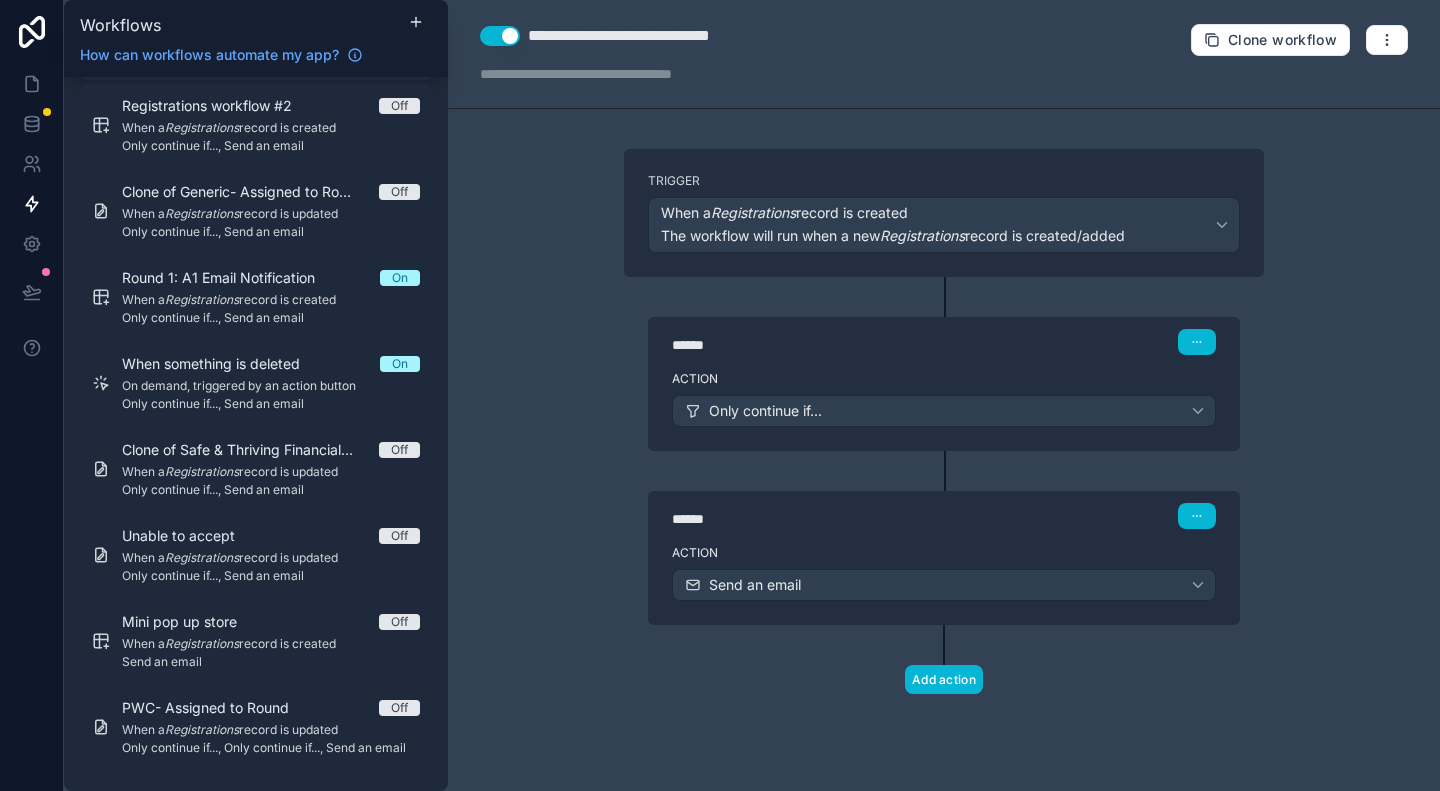 click on "******" at bounding box center [822, 345] 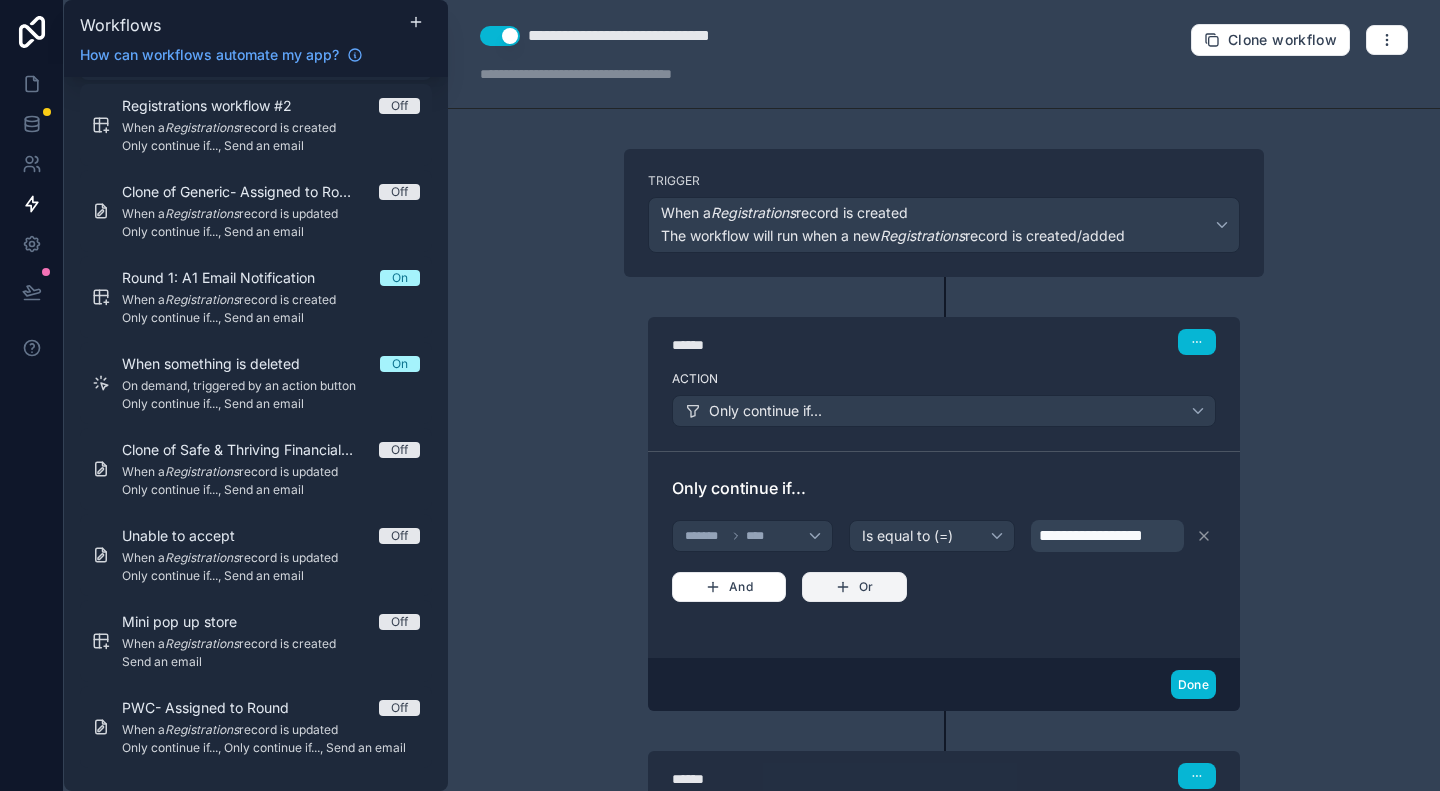 click on "Or" at bounding box center (854, 587) 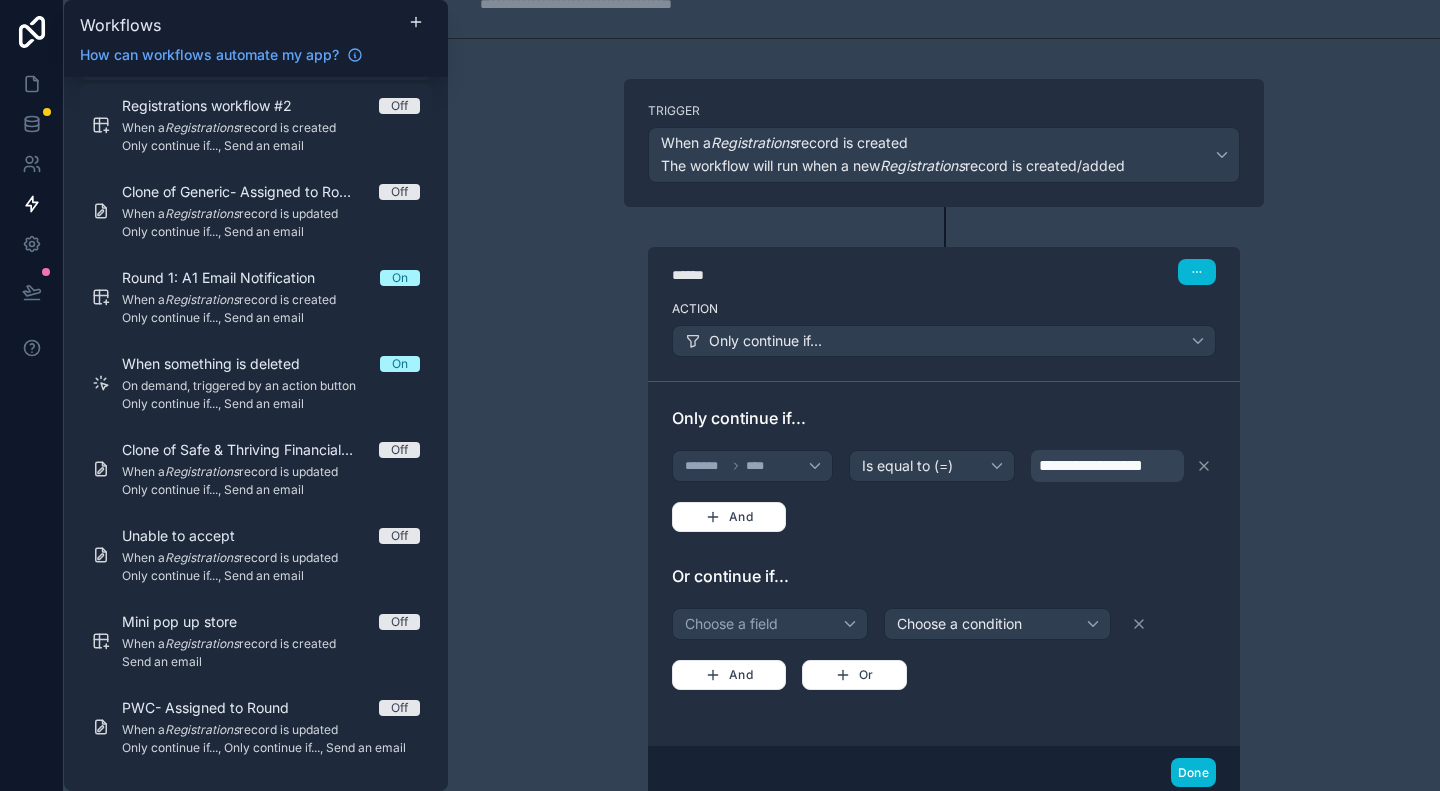 scroll, scrollTop: 100, scrollLeft: 0, axis: vertical 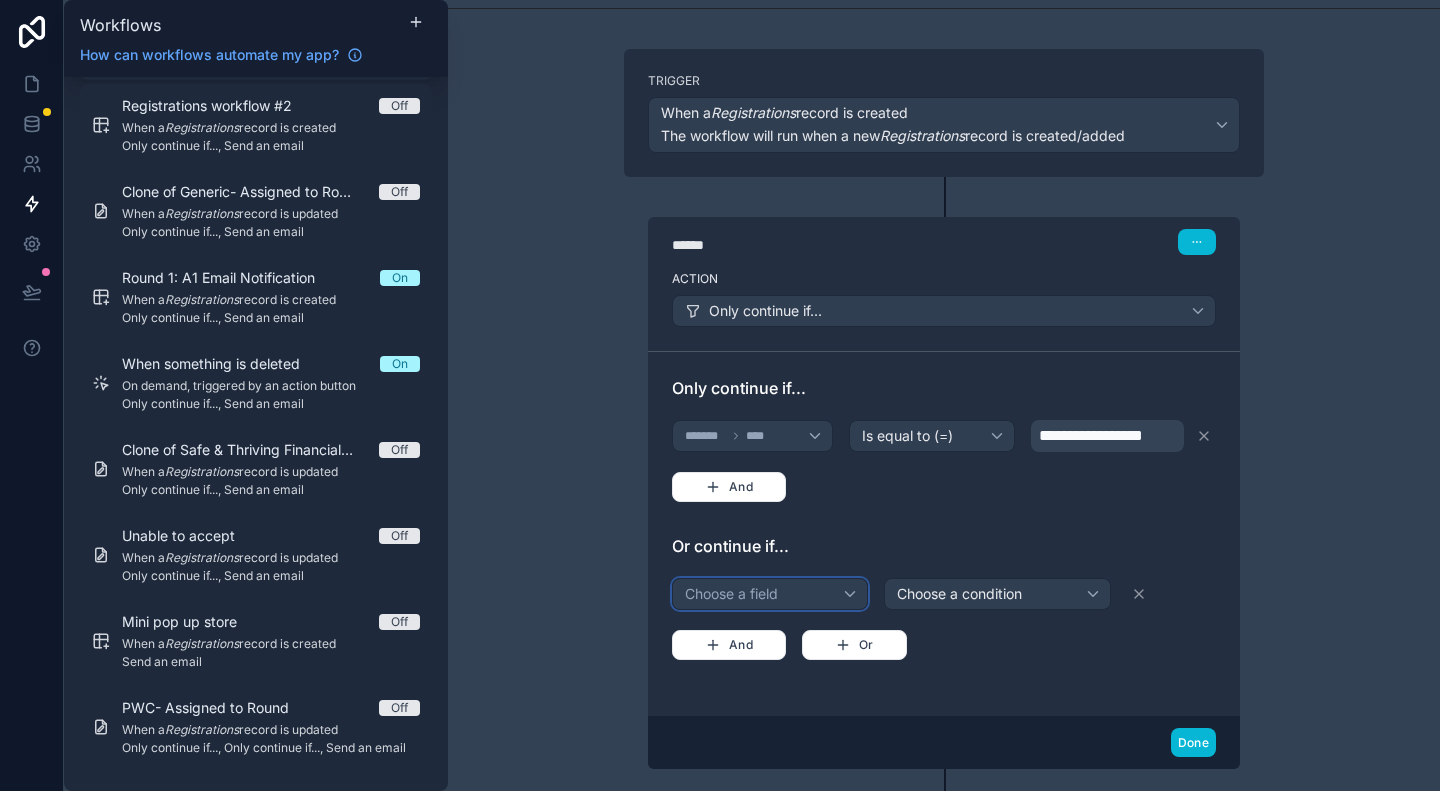click on "Choose a field" at bounding box center [770, 594] 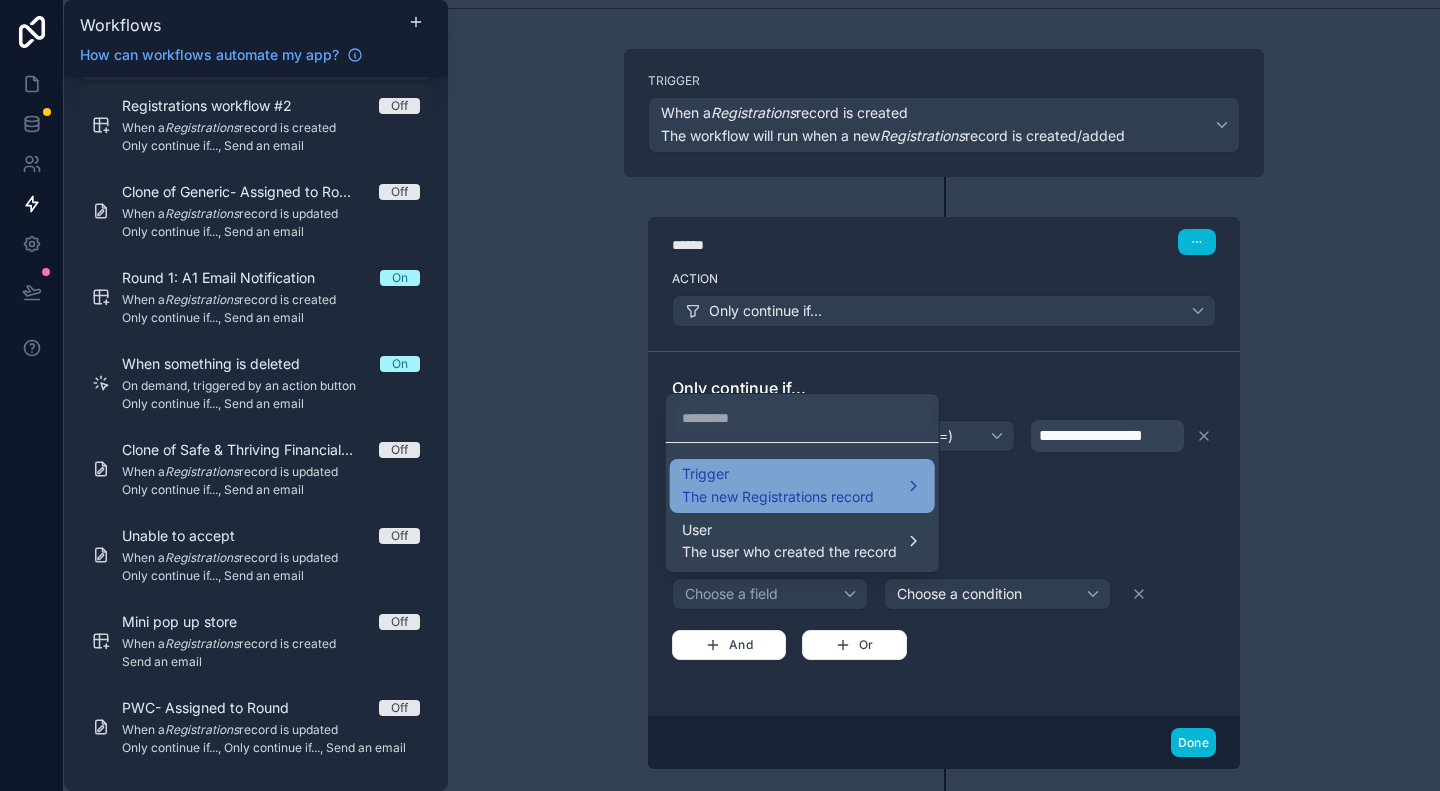 click on "The new Registrations record" at bounding box center [778, 497] 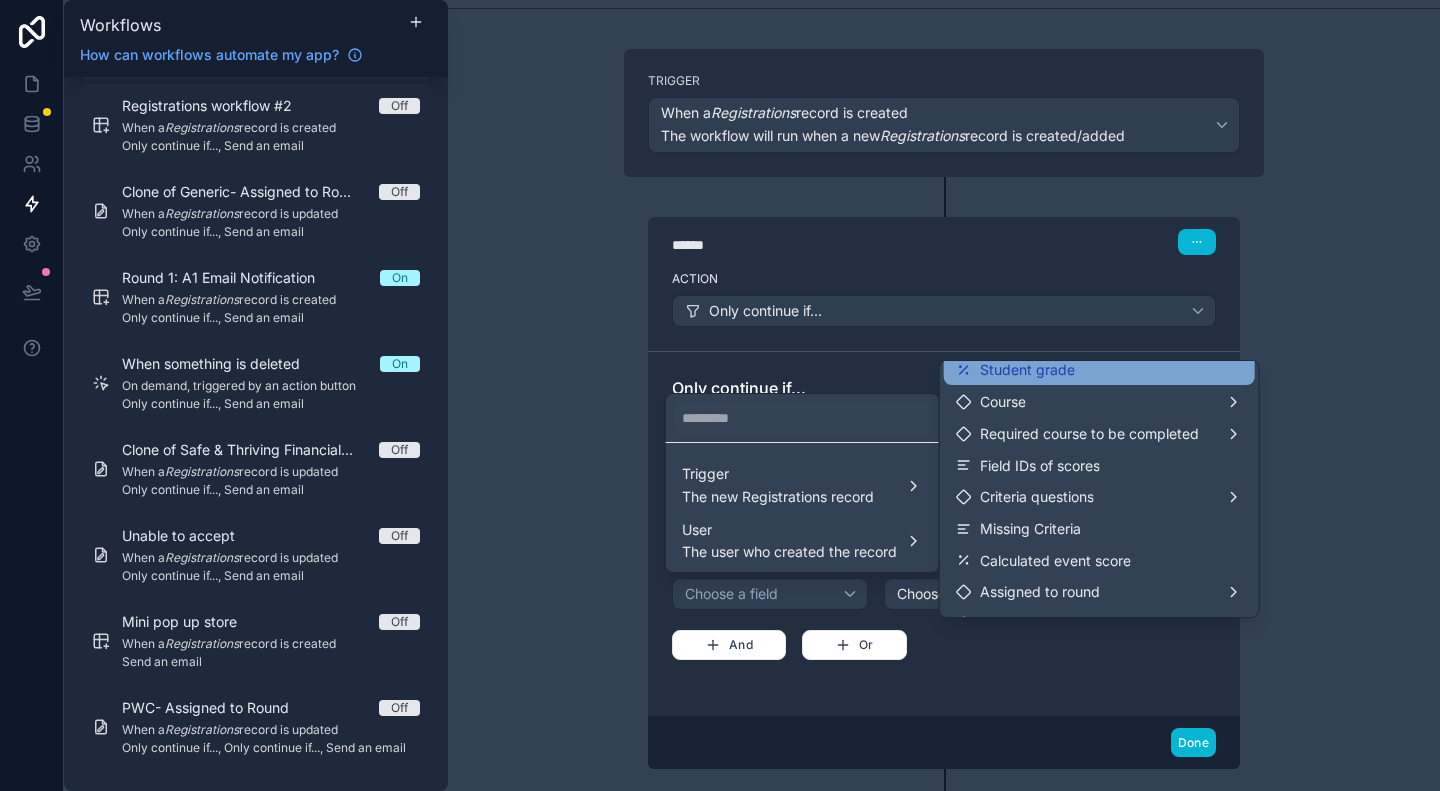 scroll, scrollTop: 300, scrollLeft: 0, axis: vertical 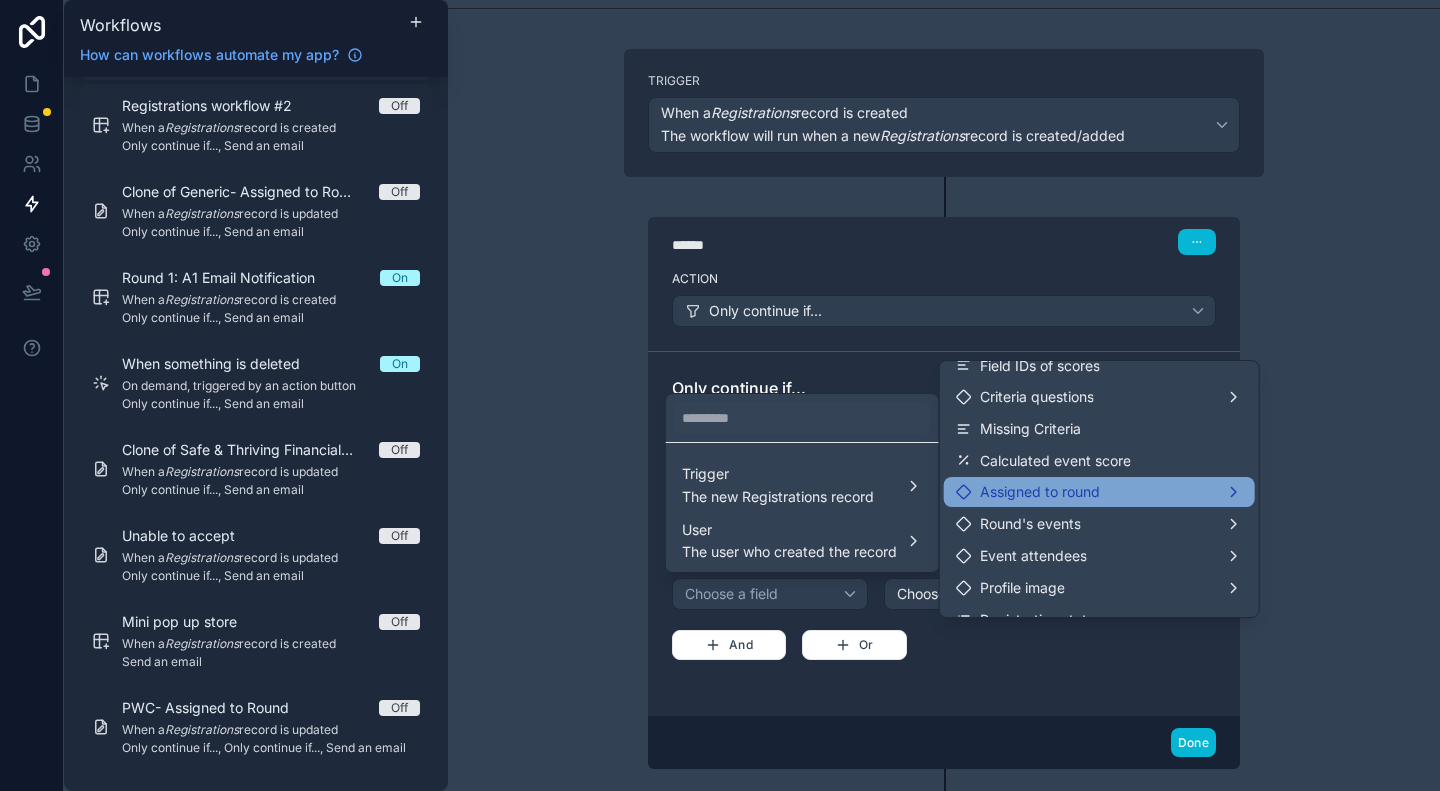 click on "Assigned to round" at bounding box center (1040, 492) 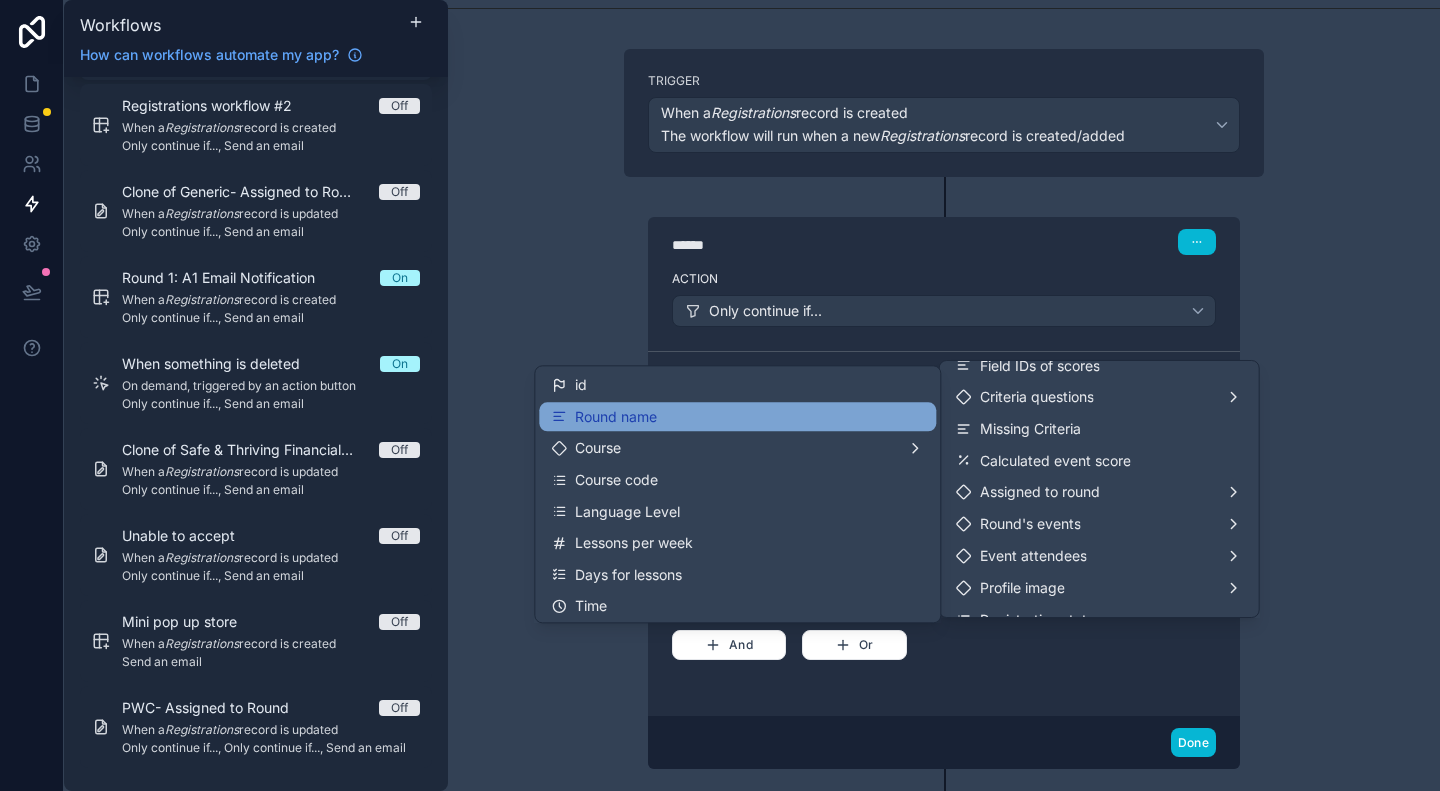 click on "Round name" at bounding box center (737, 417) 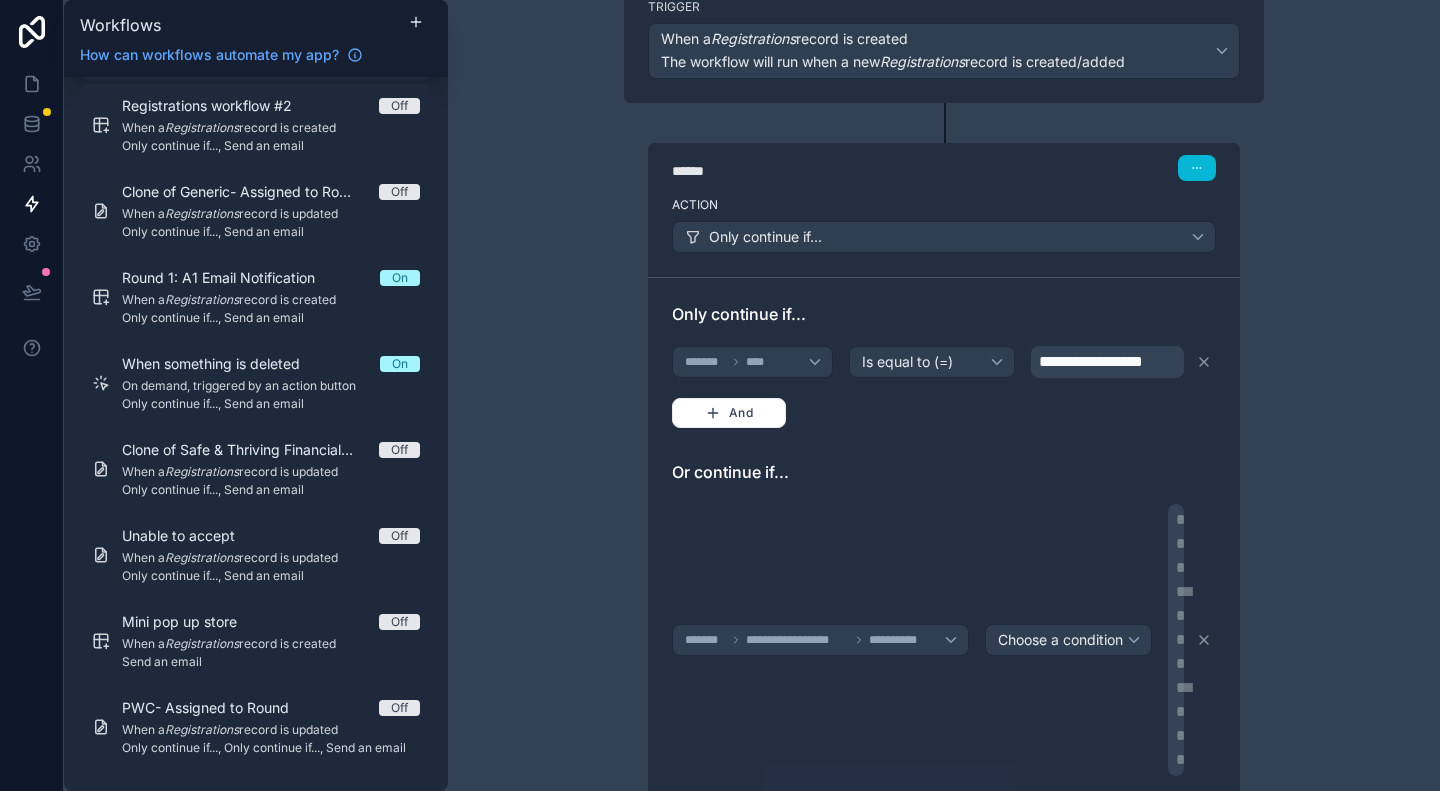 scroll, scrollTop: 200, scrollLeft: 0, axis: vertical 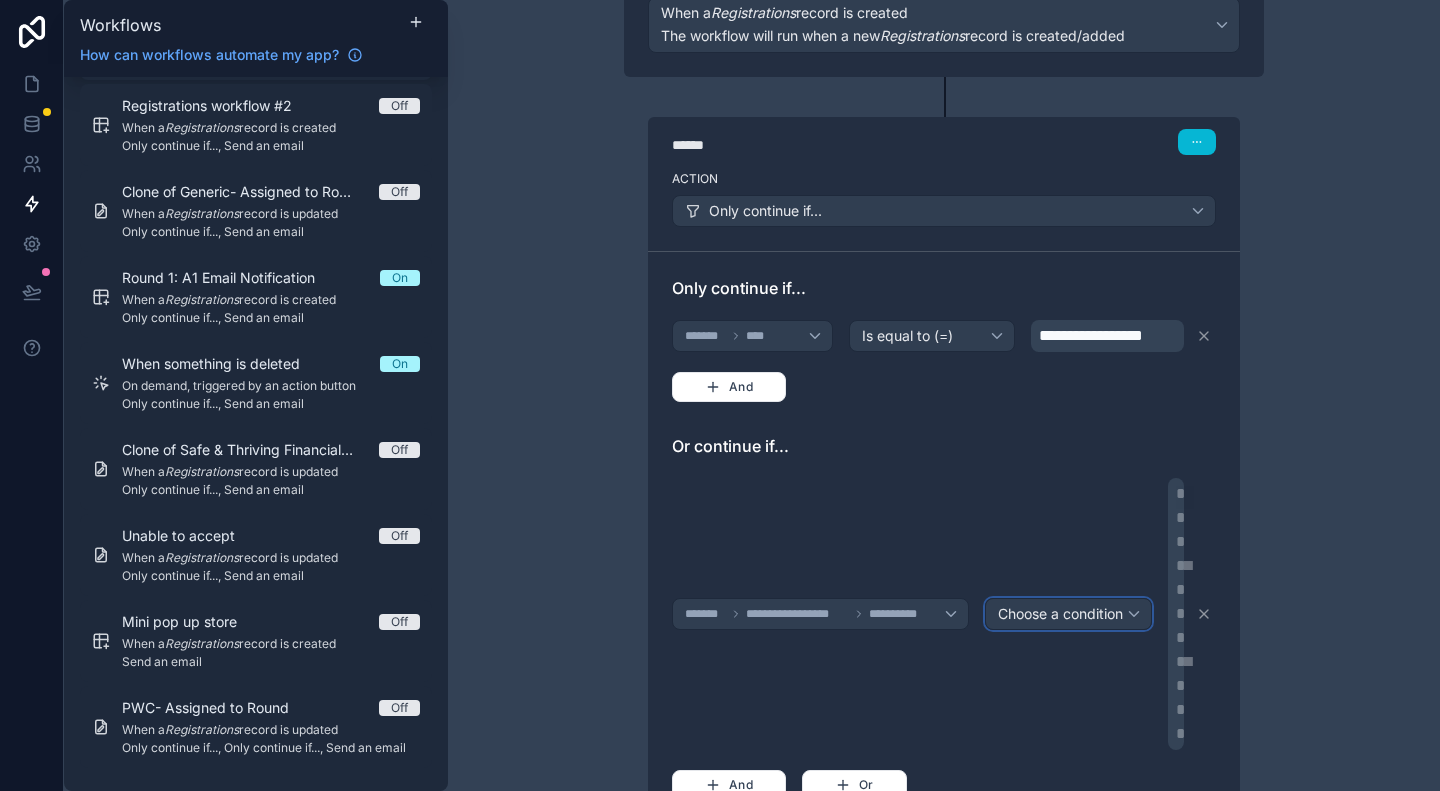 click on "Choose a condition" at bounding box center [1068, 614] 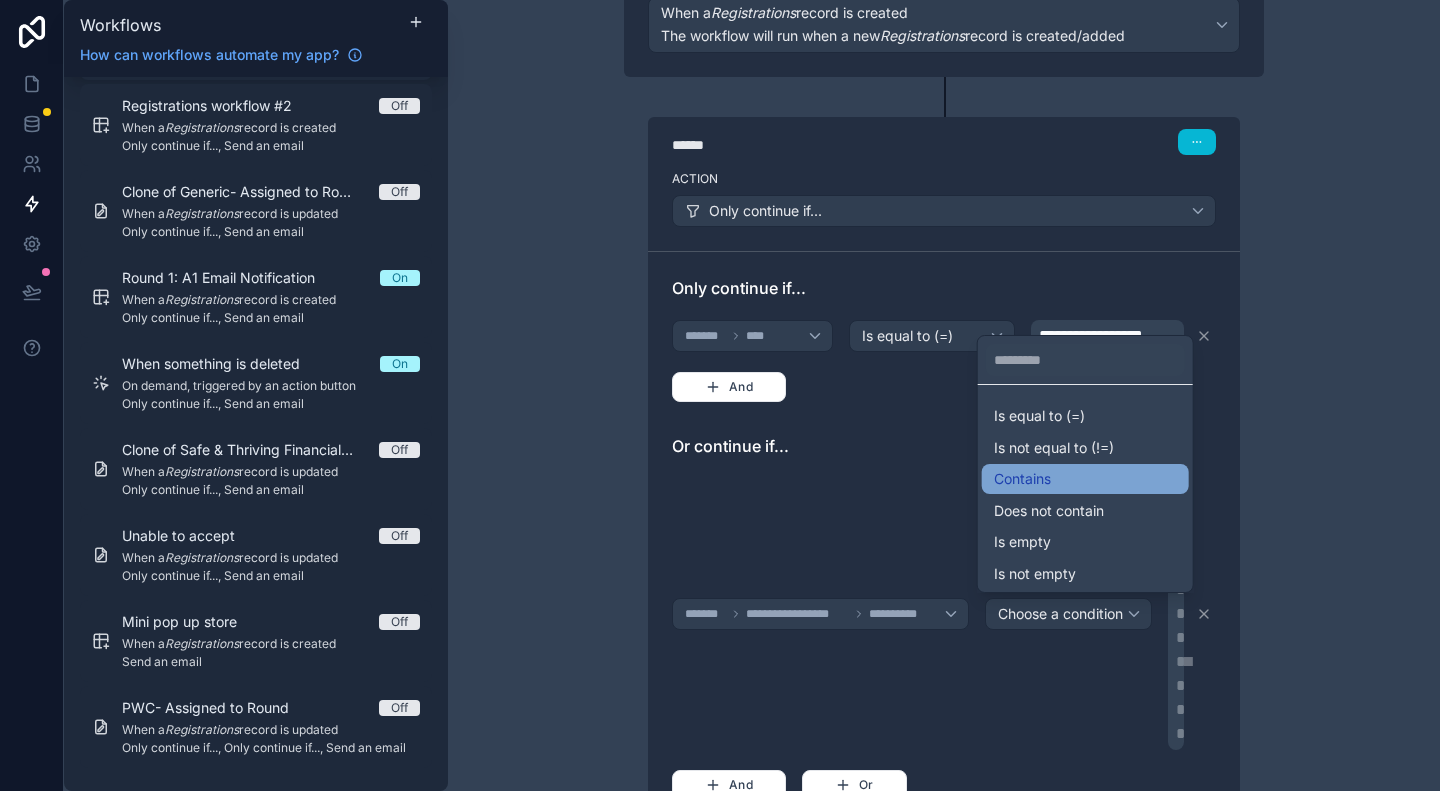 click on "Contains" at bounding box center (1085, 479) 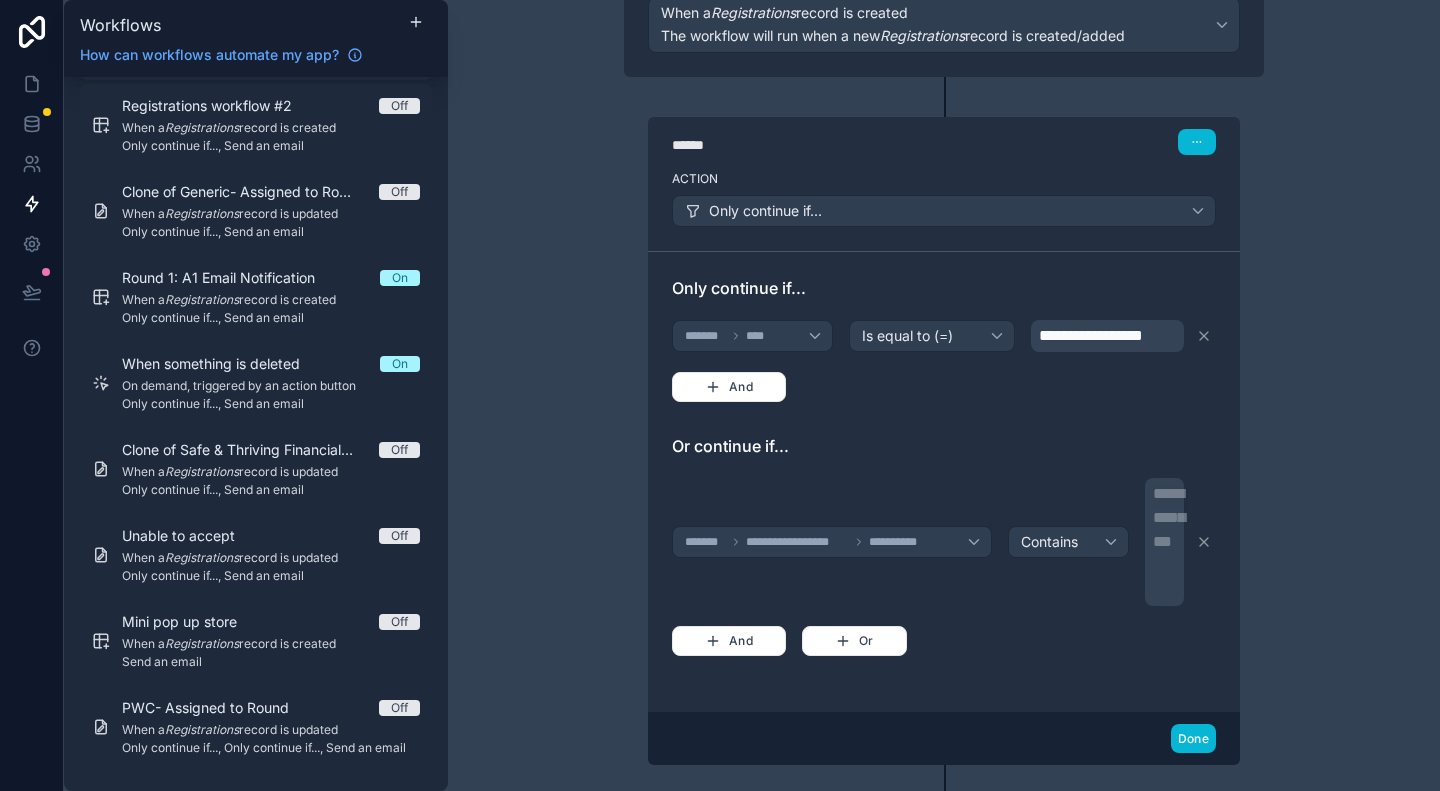 click on "**********" at bounding box center (1166, 542) 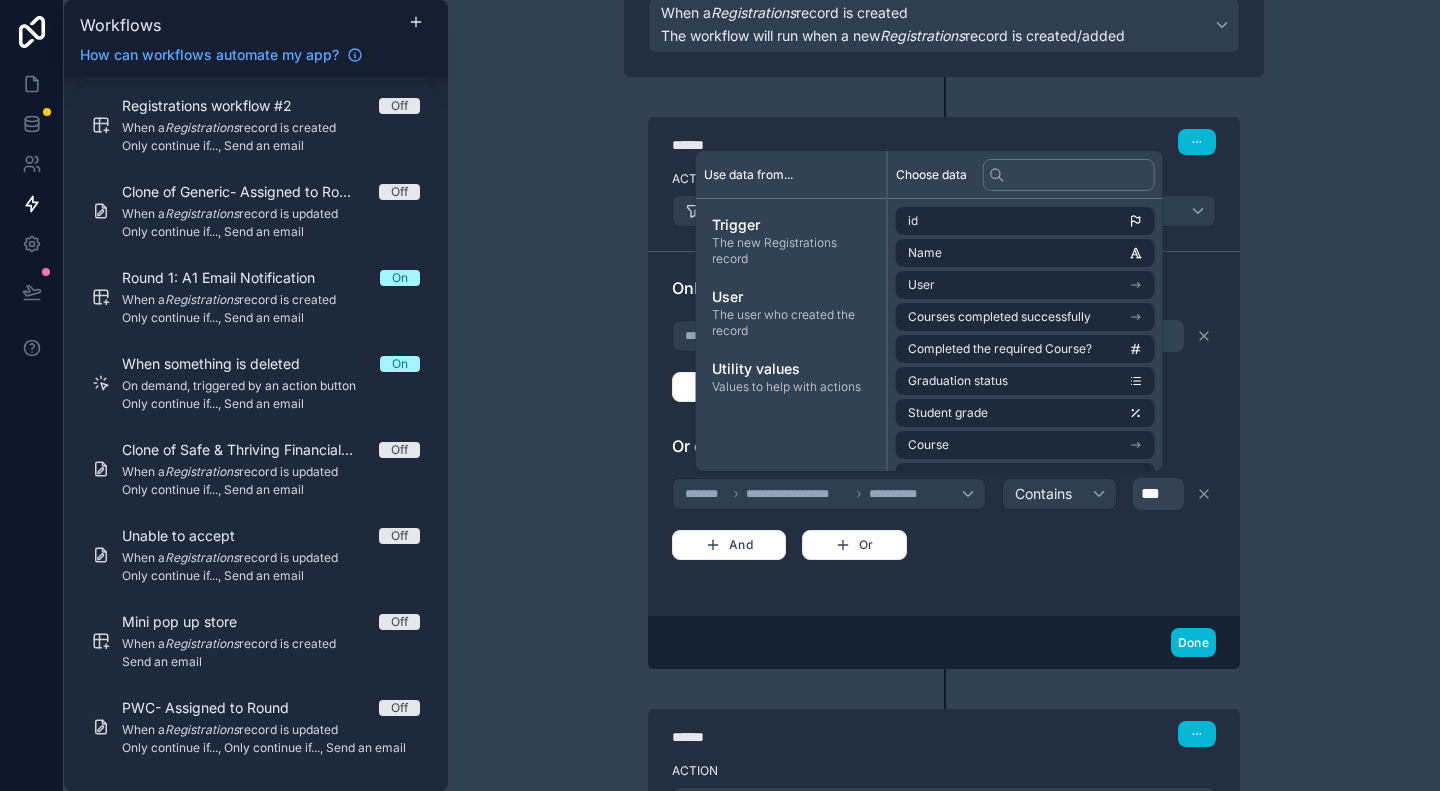 type 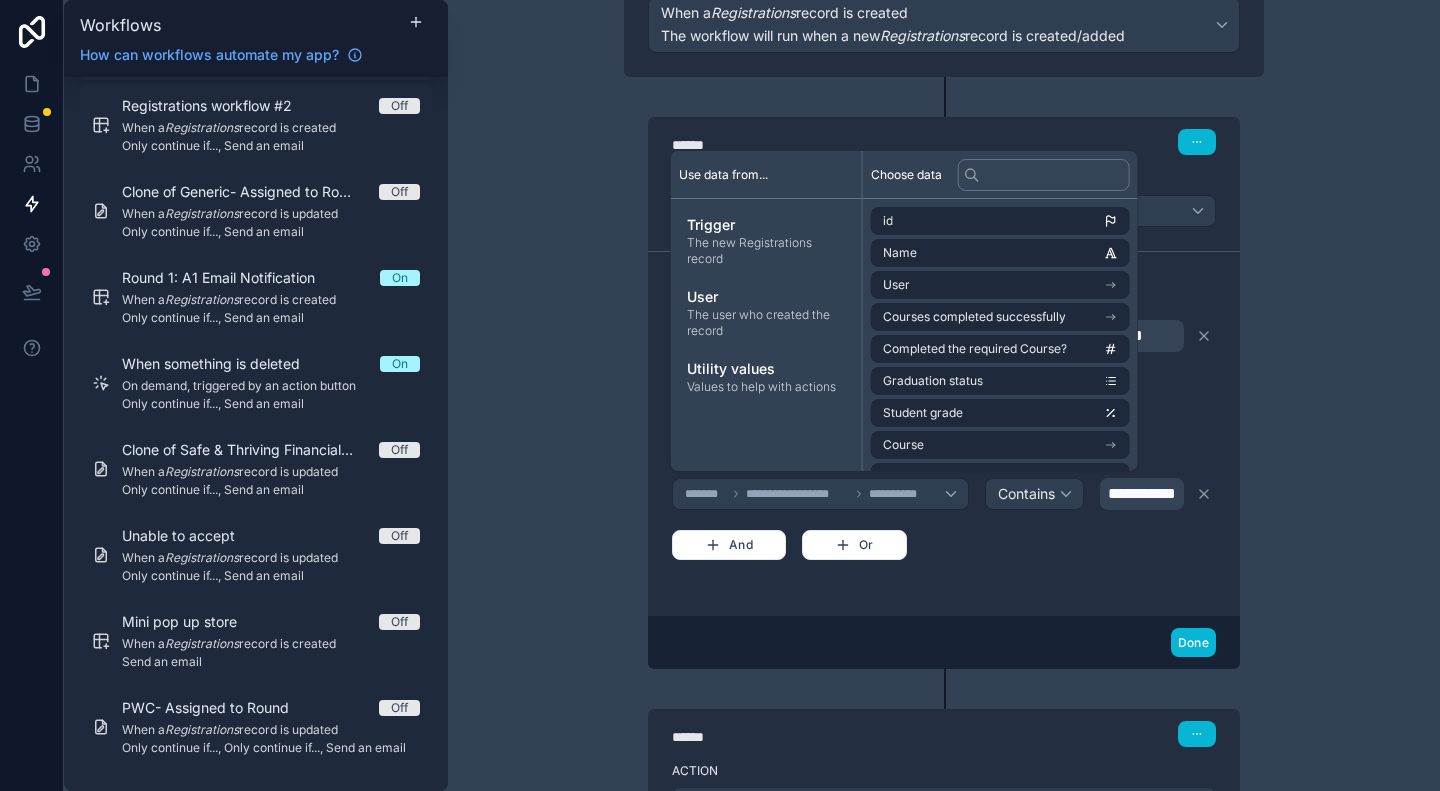 scroll, scrollTop: 240, scrollLeft: 0, axis: vertical 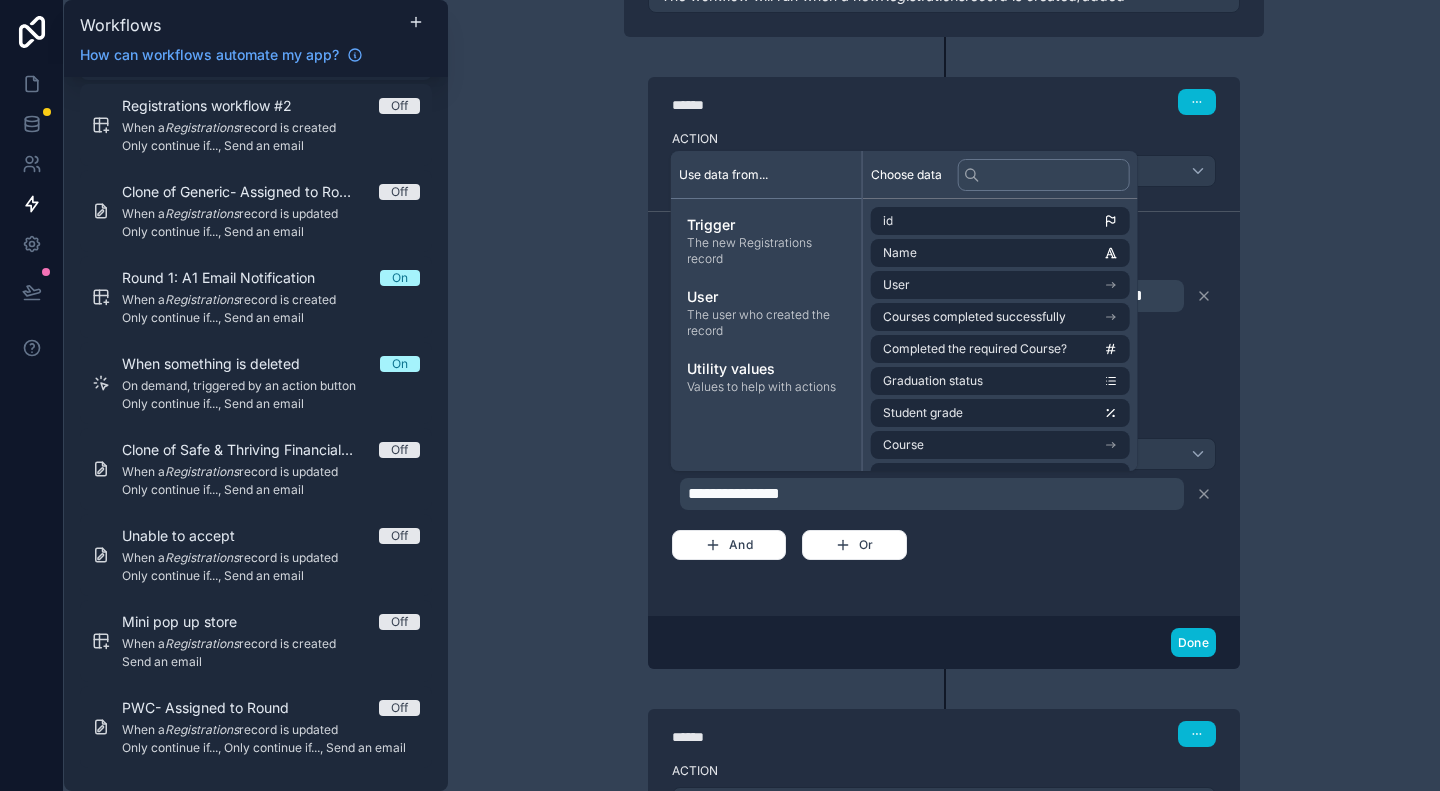 click on "**********" at bounding box center [944, 395] 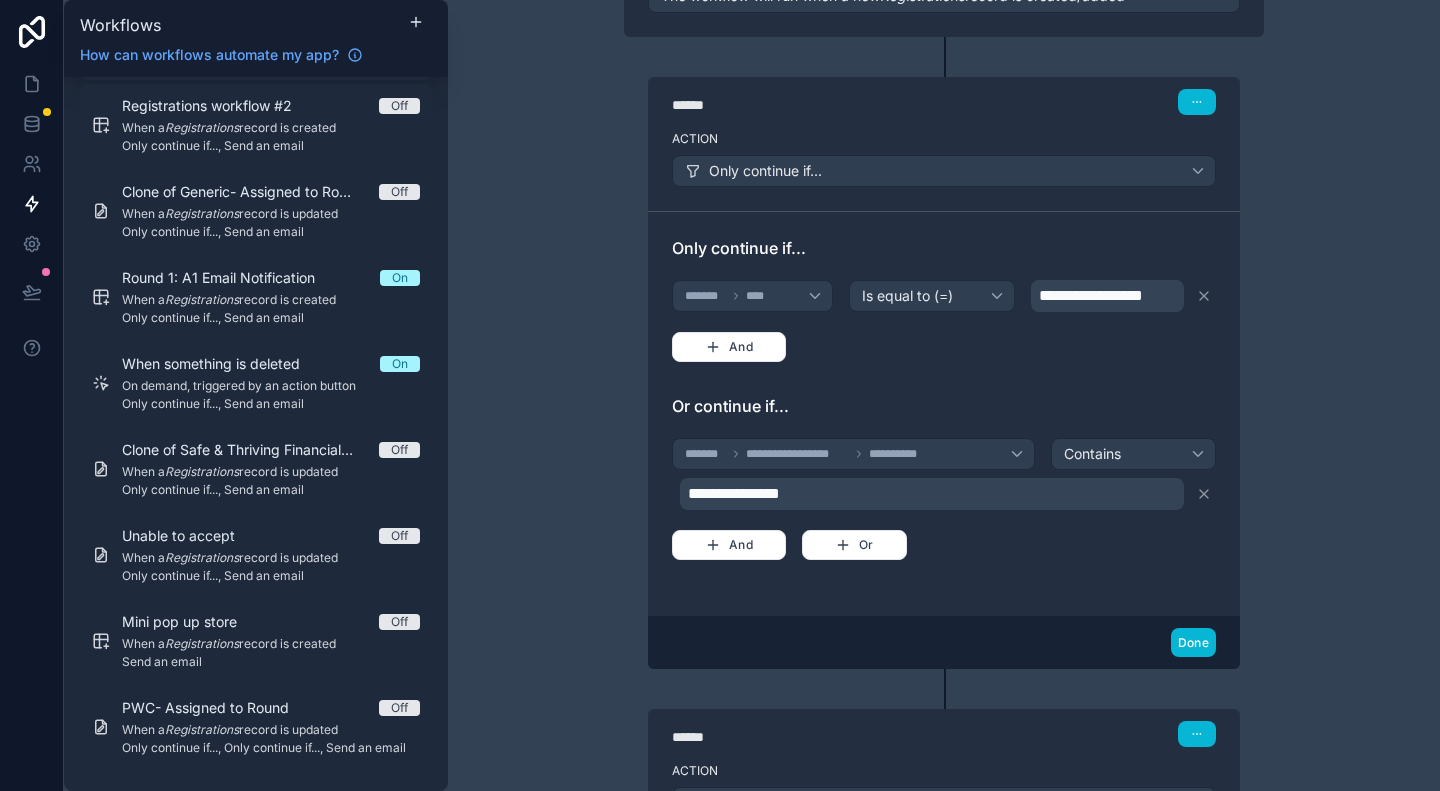 click on "**********" at bounding box center (934, 494) 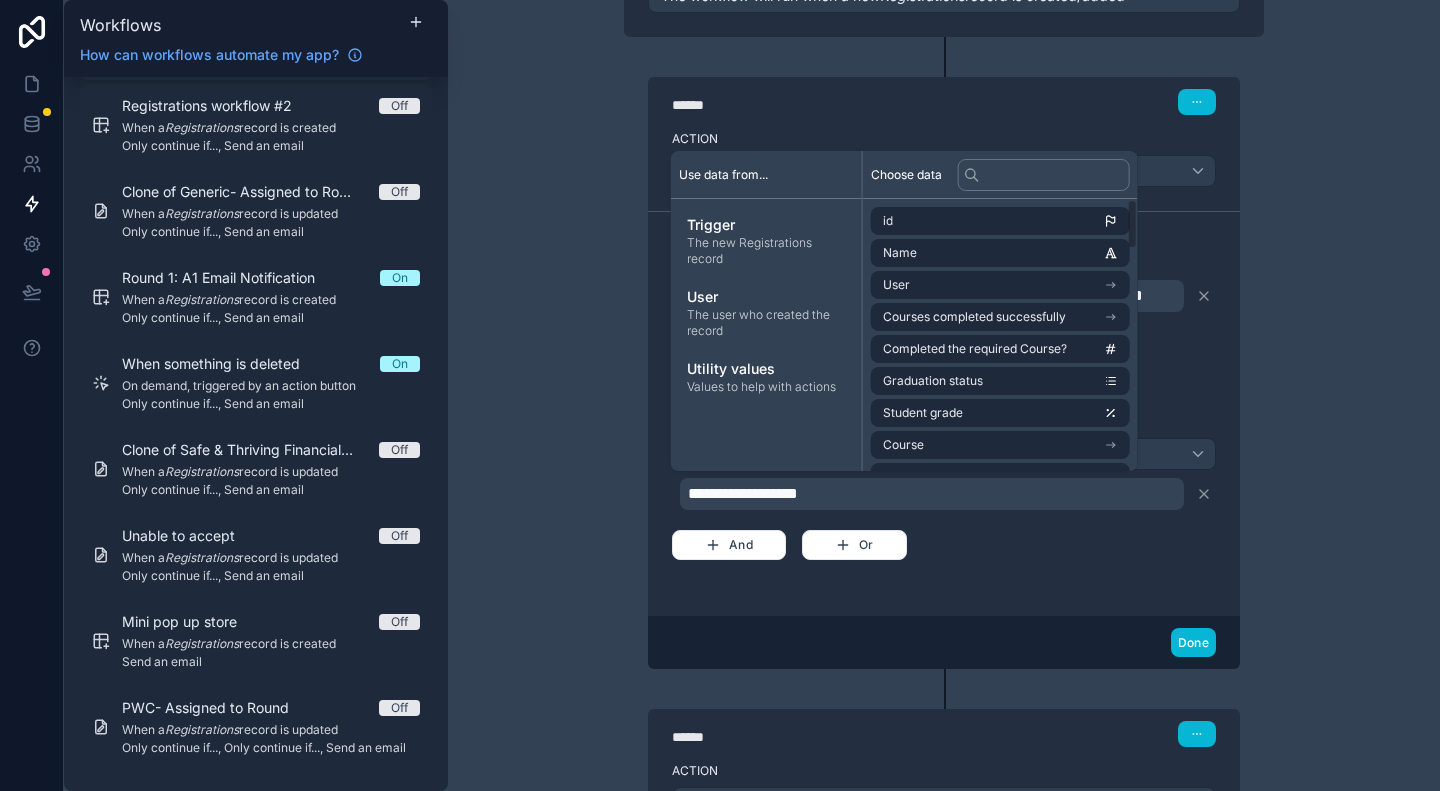 click on "**********" at bounding box center [944, 395] 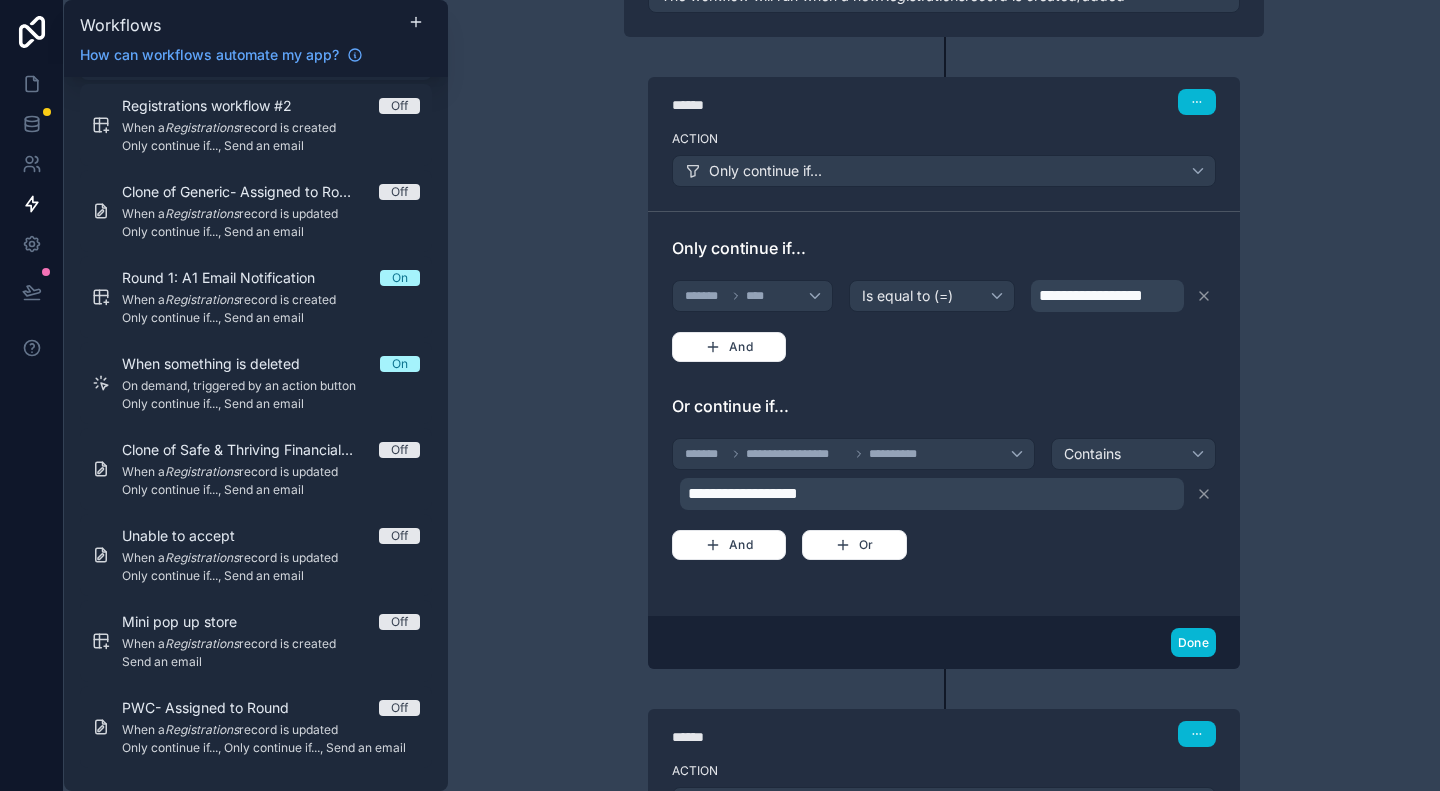 scroll, scrollTop: 0, scrollLeft: 0, axis: both 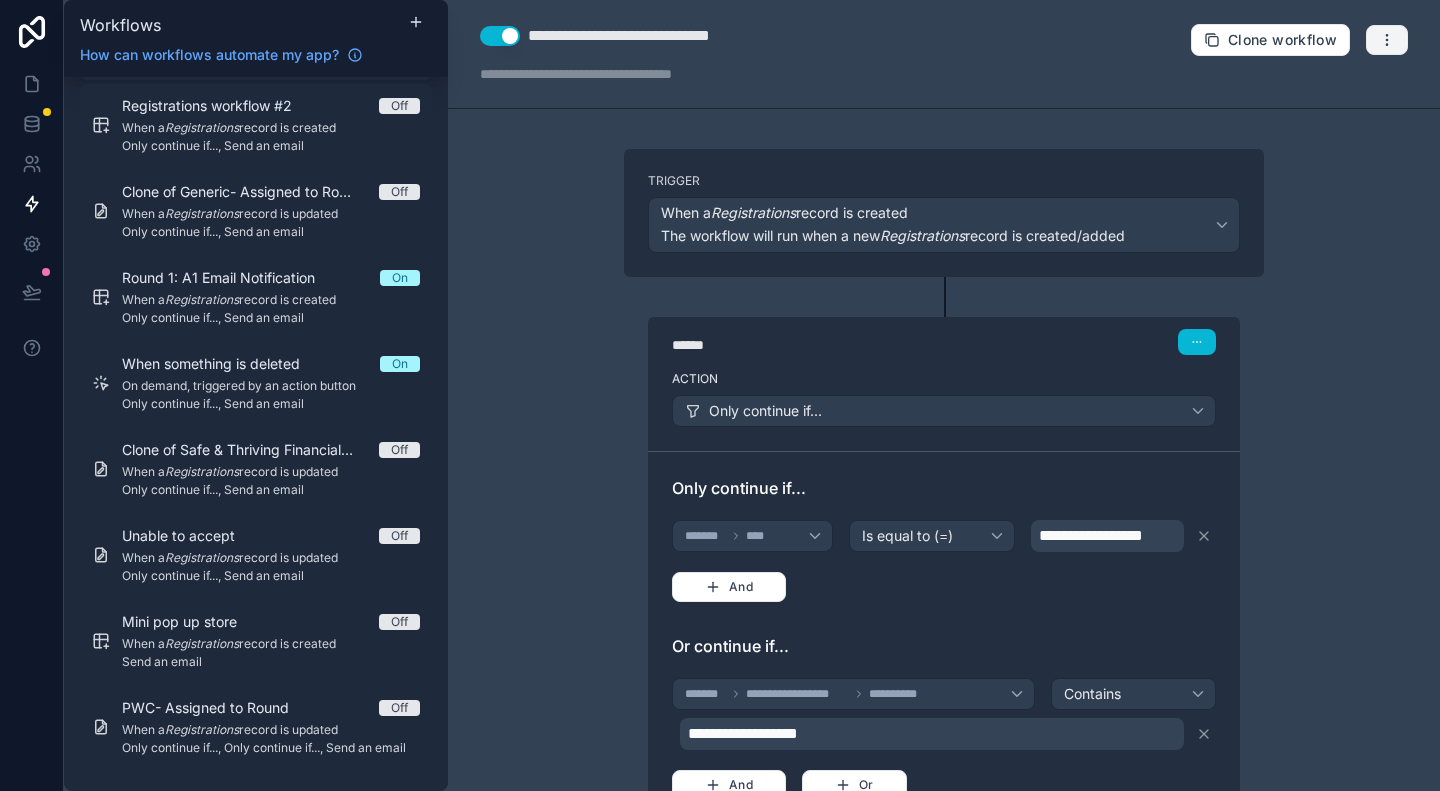 click at bounding box center (1387, 40) 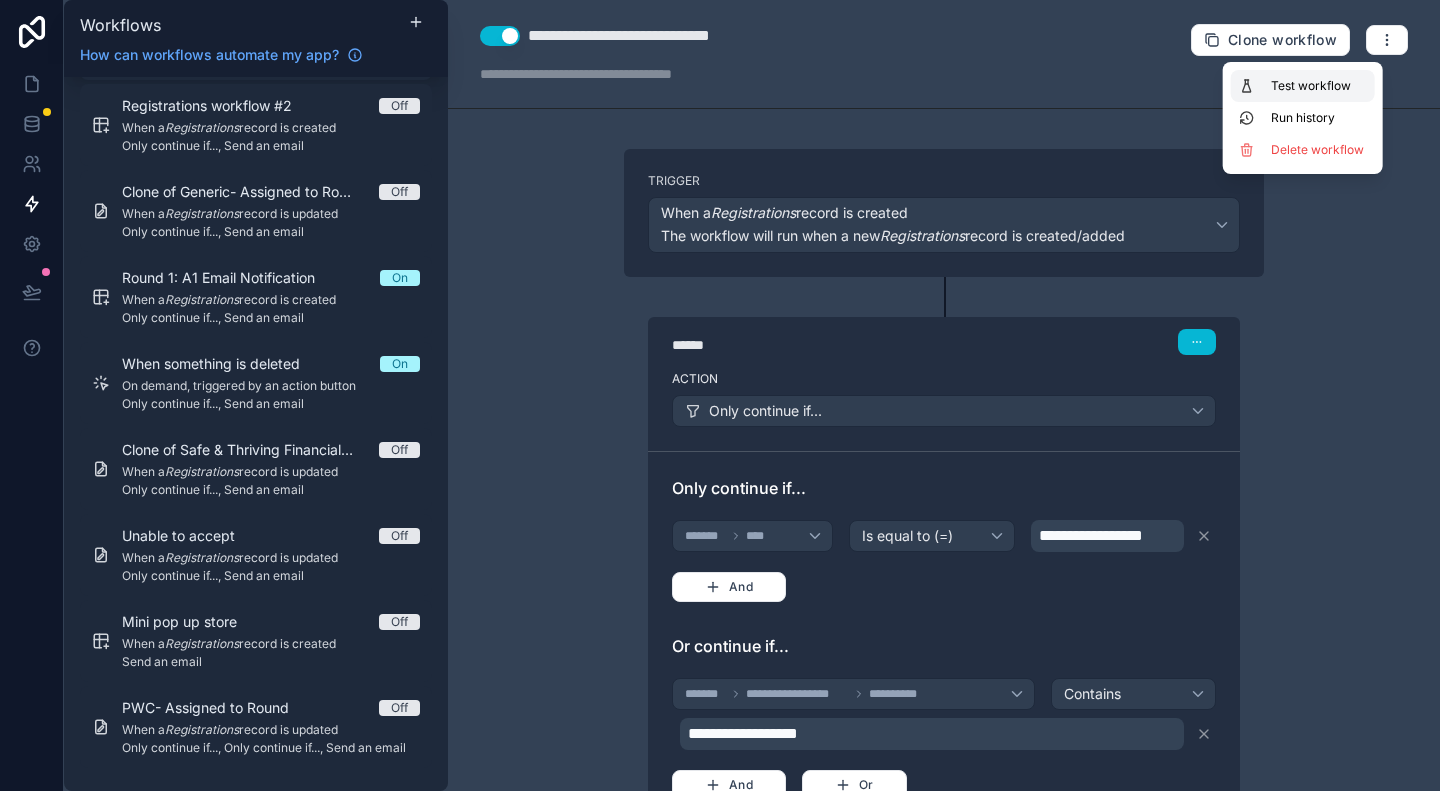 click on "Test workflow" at bounding box center (1303, 86) 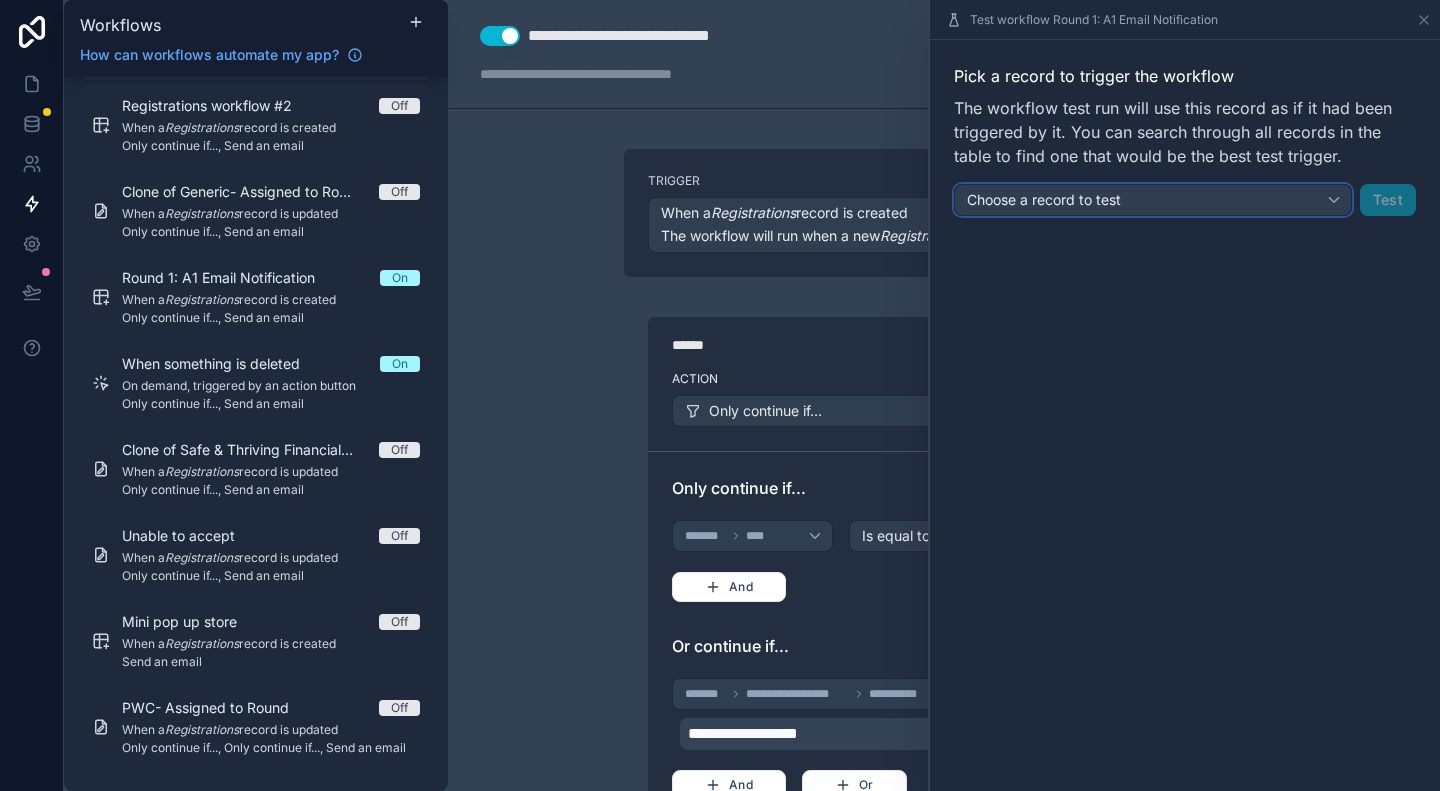 click on "Choose a record to test" at bounding box center (1153, 200) 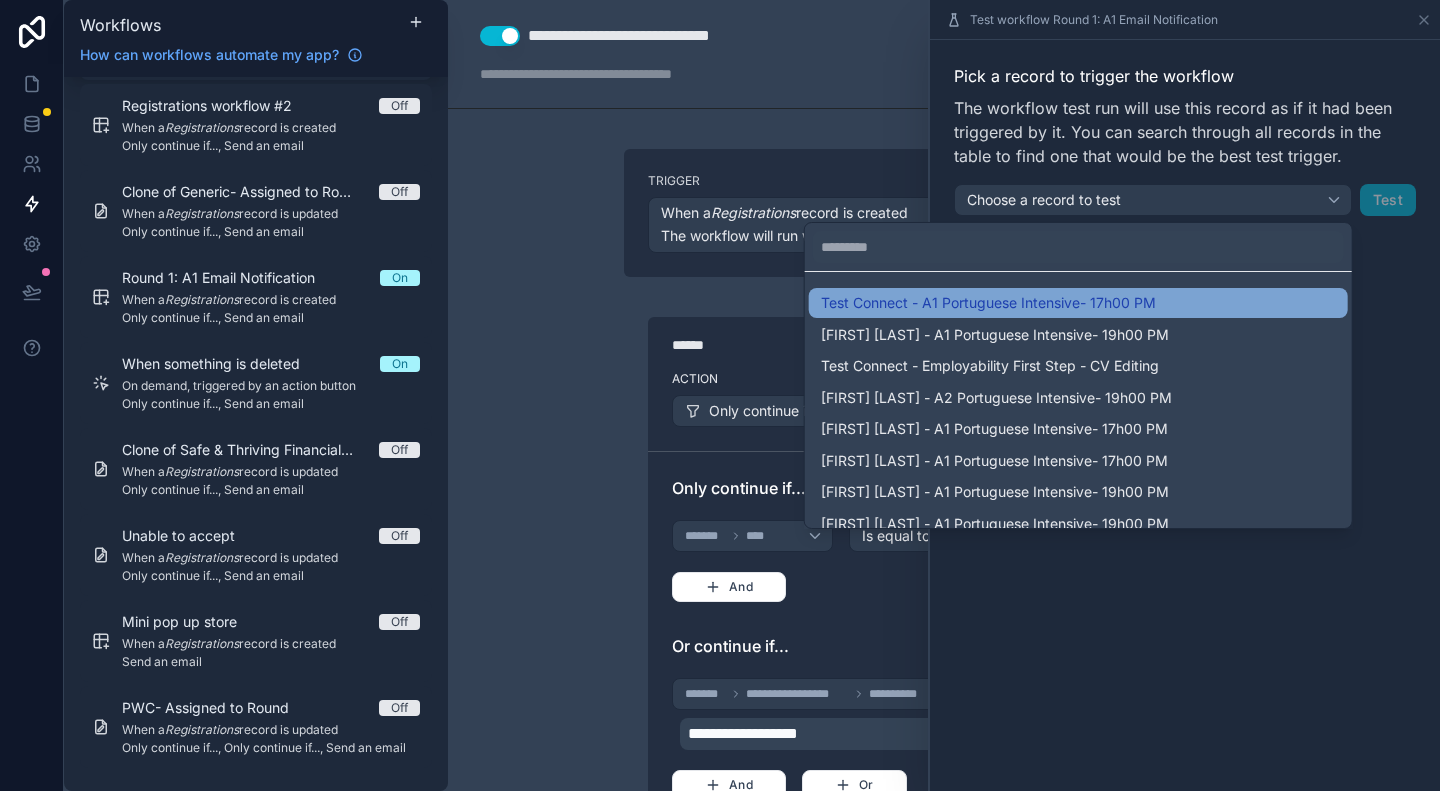 click on "Test Connect - A1 Portuguese Intensive- 17h00 PM" at bounding box center (988, 303) 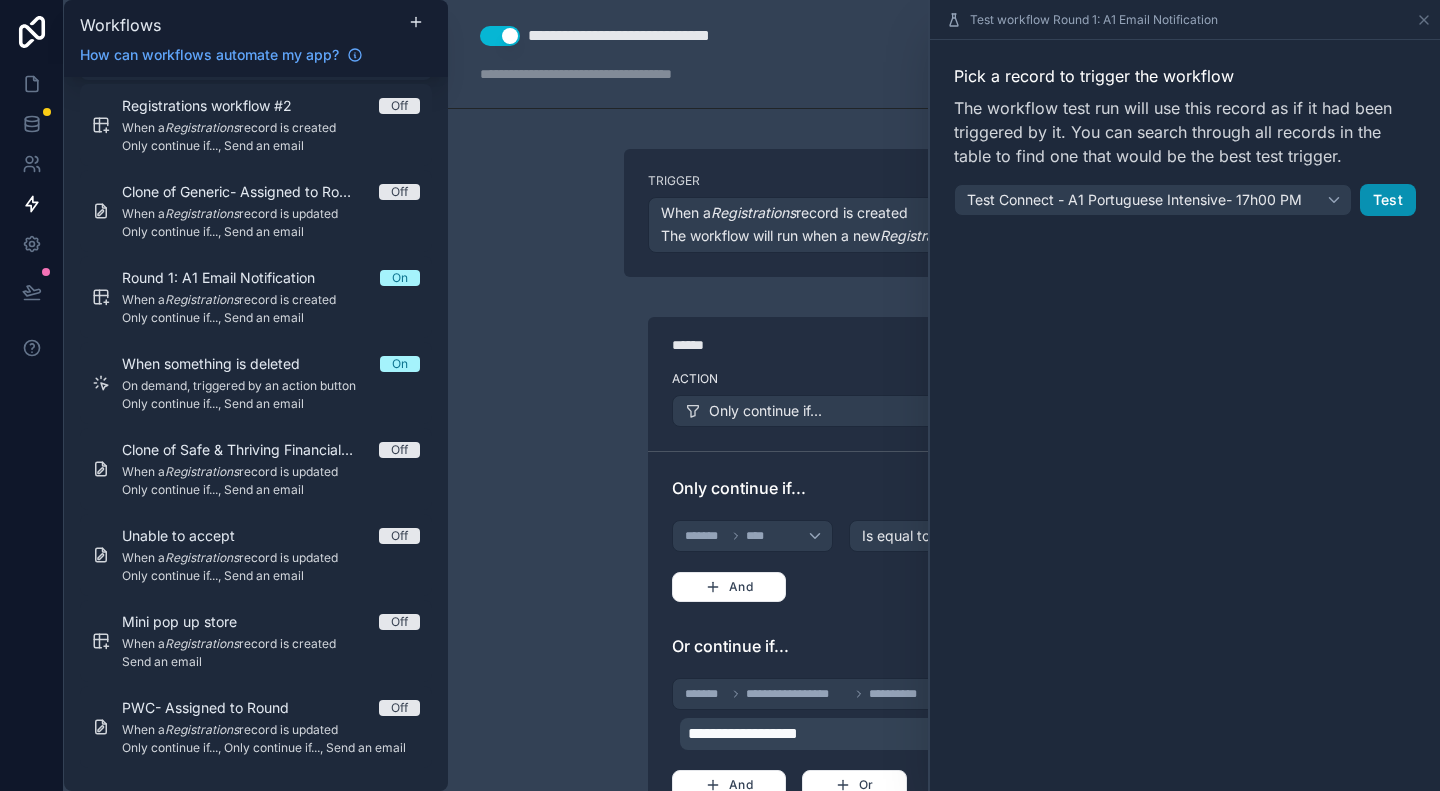 click on "Test" at bounding box center (1388, 200) 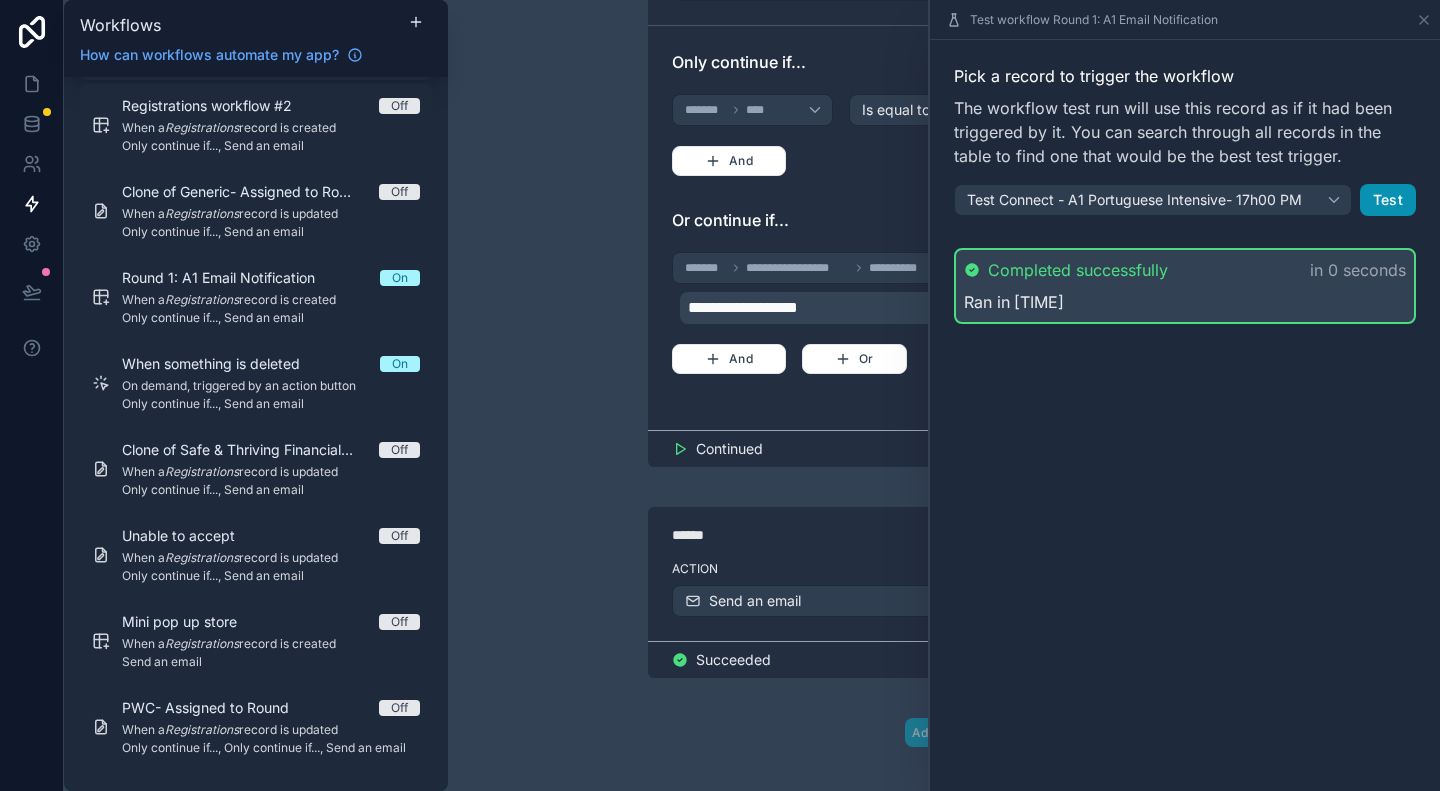 scroll, scrollTop: 440, scrollLeft: 0, axis: vertical 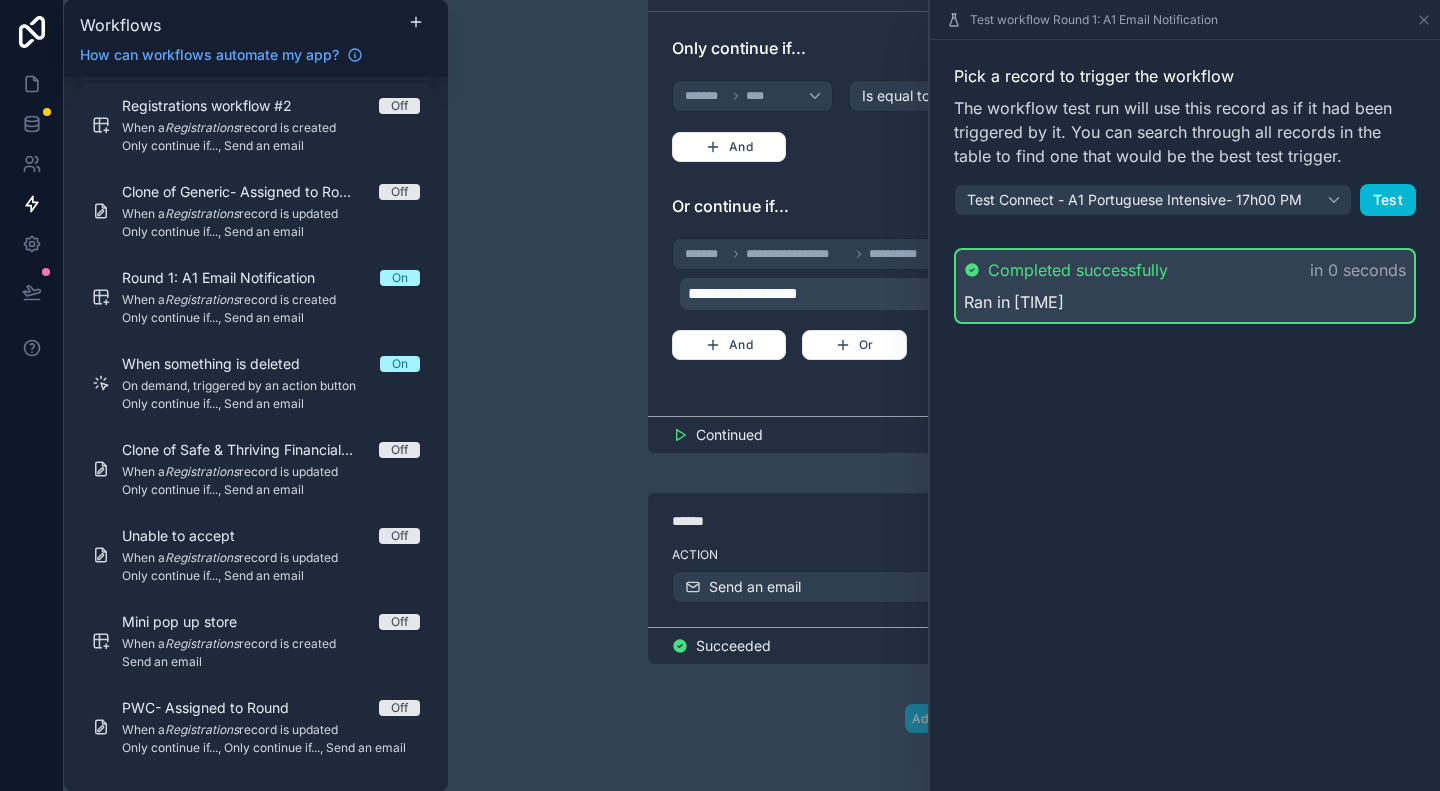 click on "Add action" at bounding box center [944, 698] 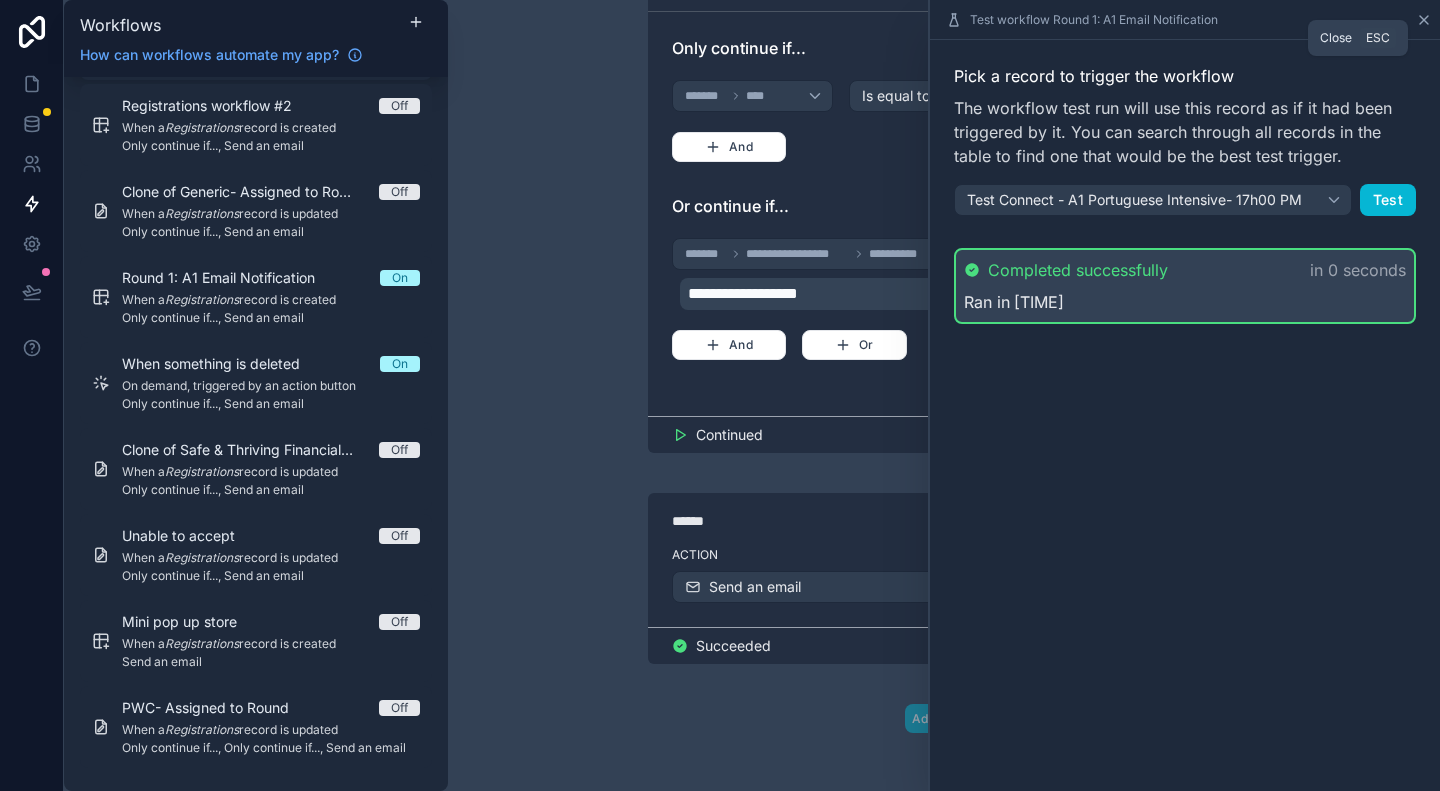 click 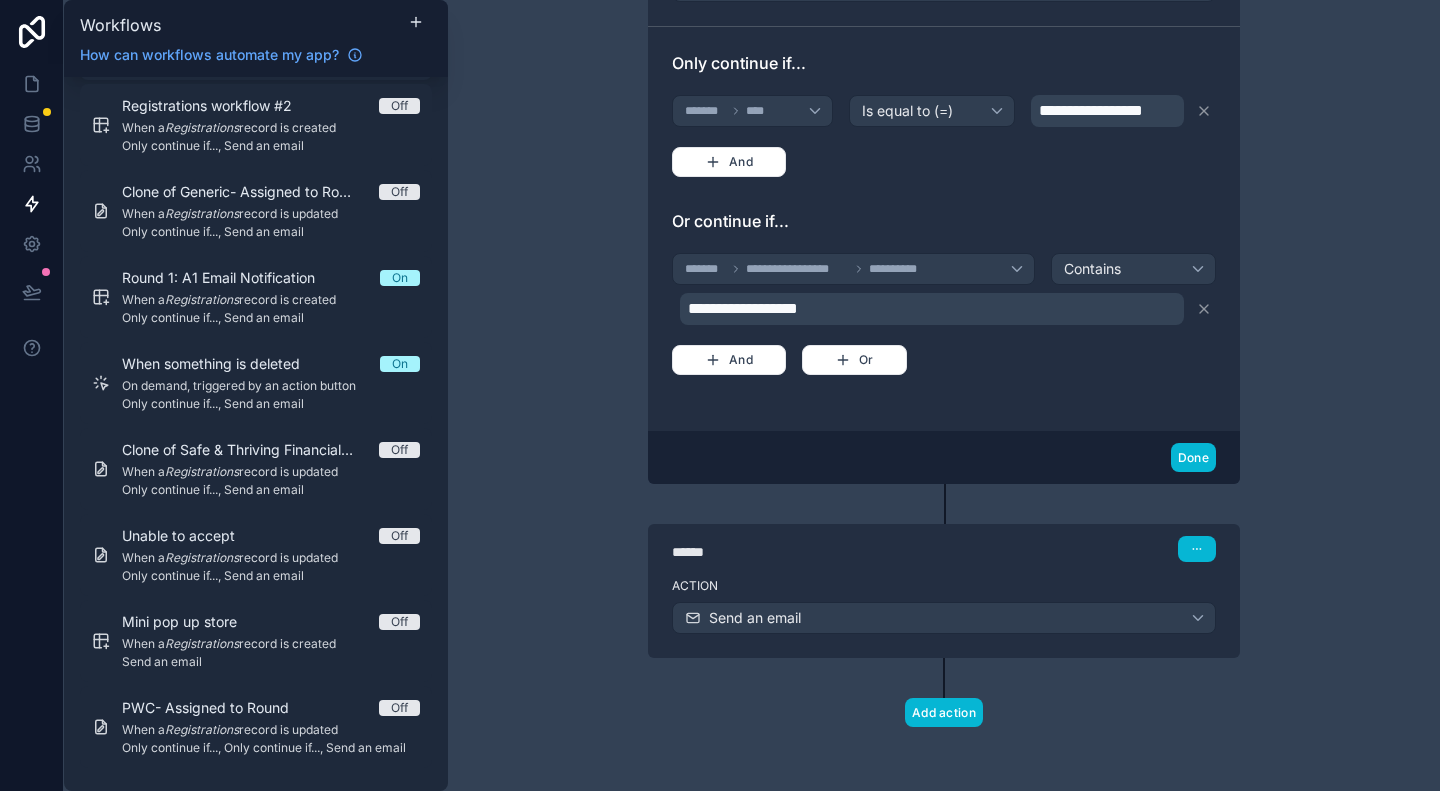 scroll, scrollTop: 418, scrollLeft: 0, axis: vertical 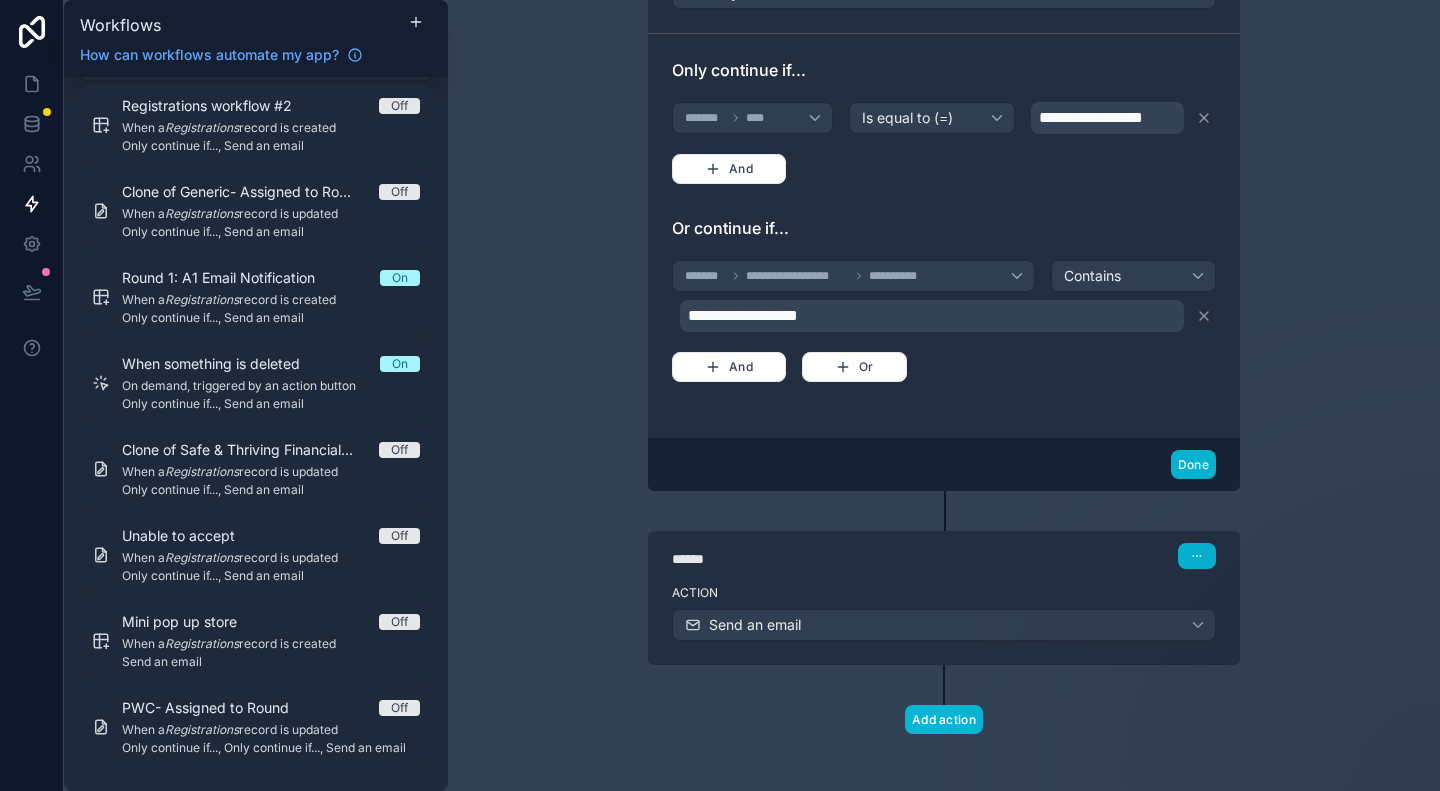 click on "**********" at bounding box center [944, 395] 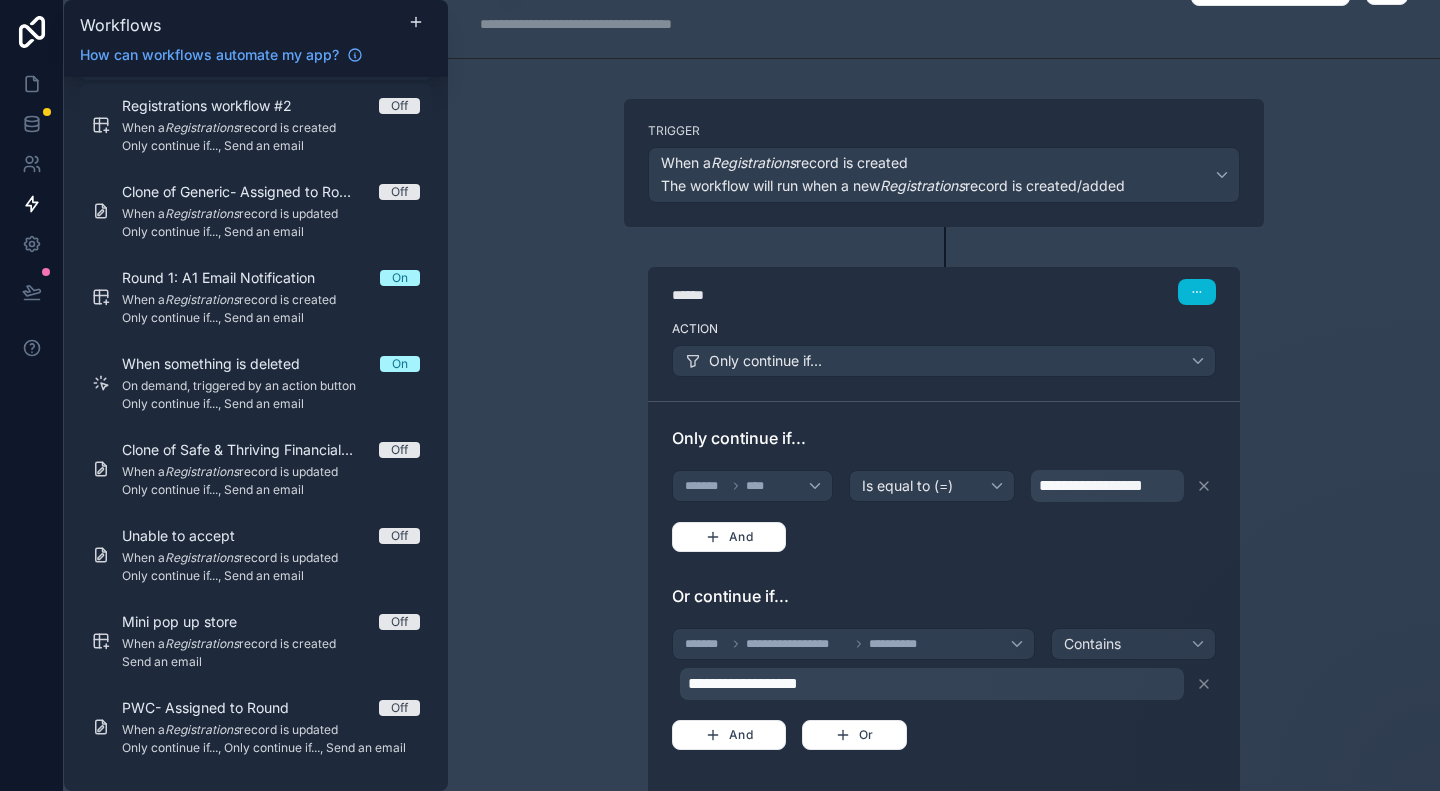 scroll, scrollTop: 0, scrollLeft: 0, axis: both 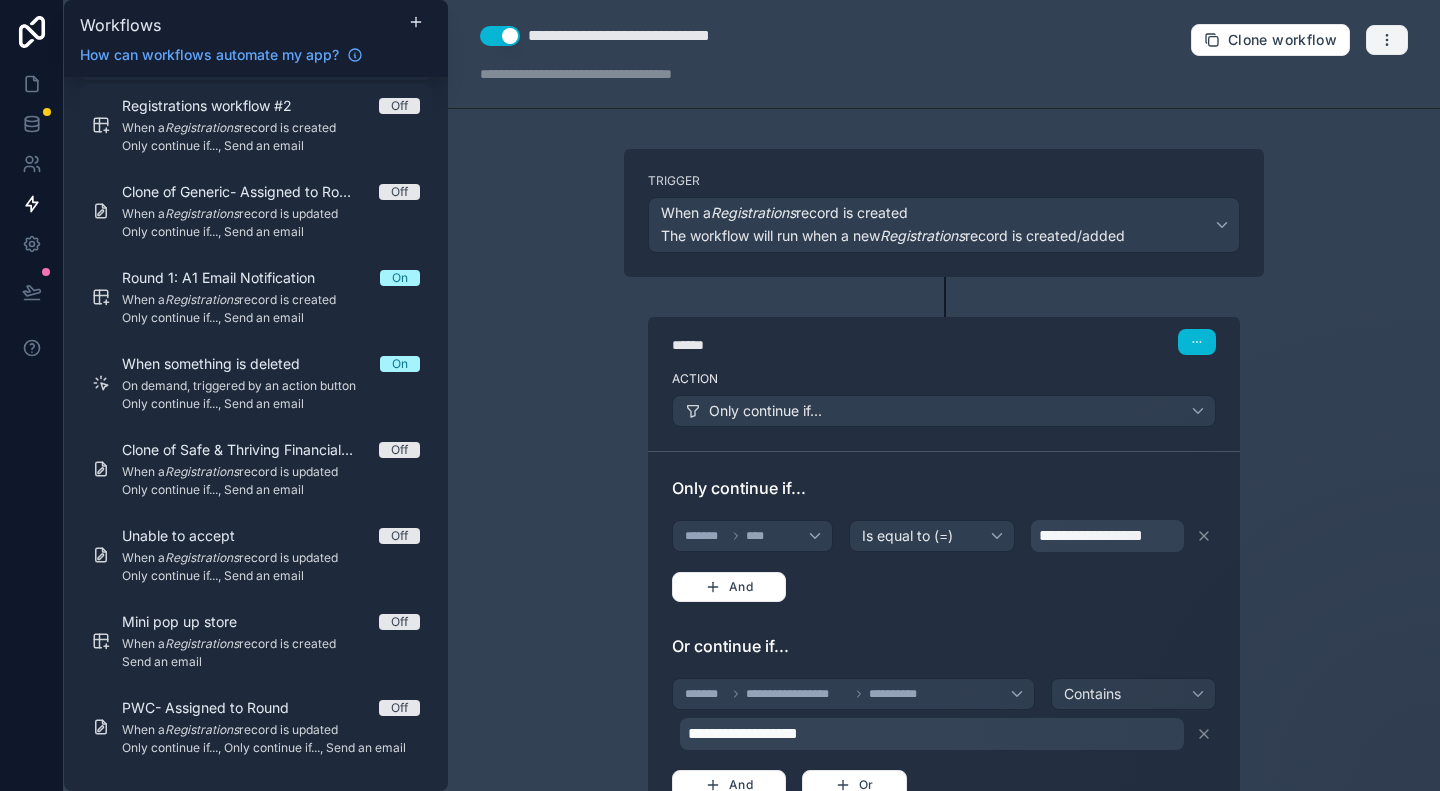 click at bounding box center [1387, 40] 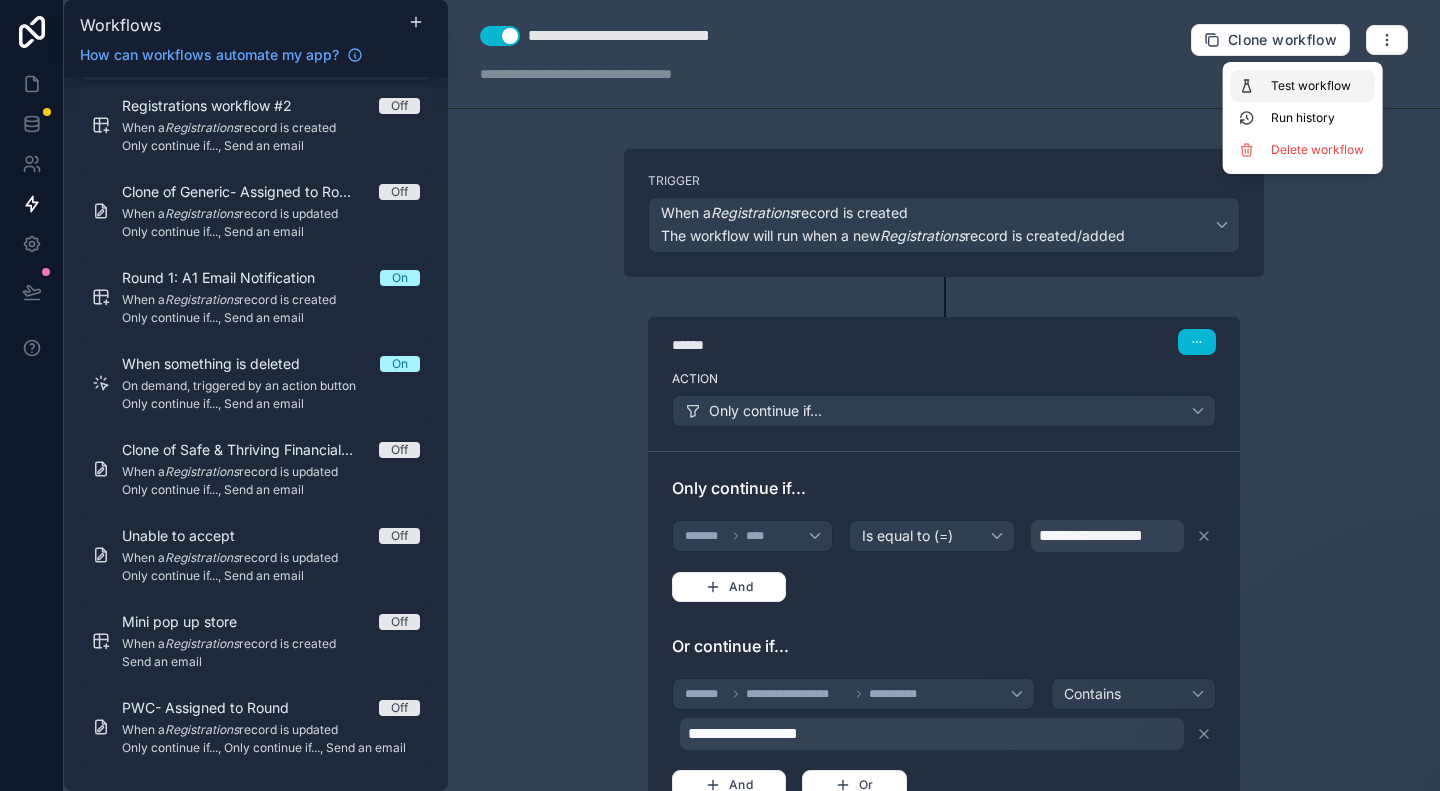 click on "Test workflow" at bounding box center [1319, 86] 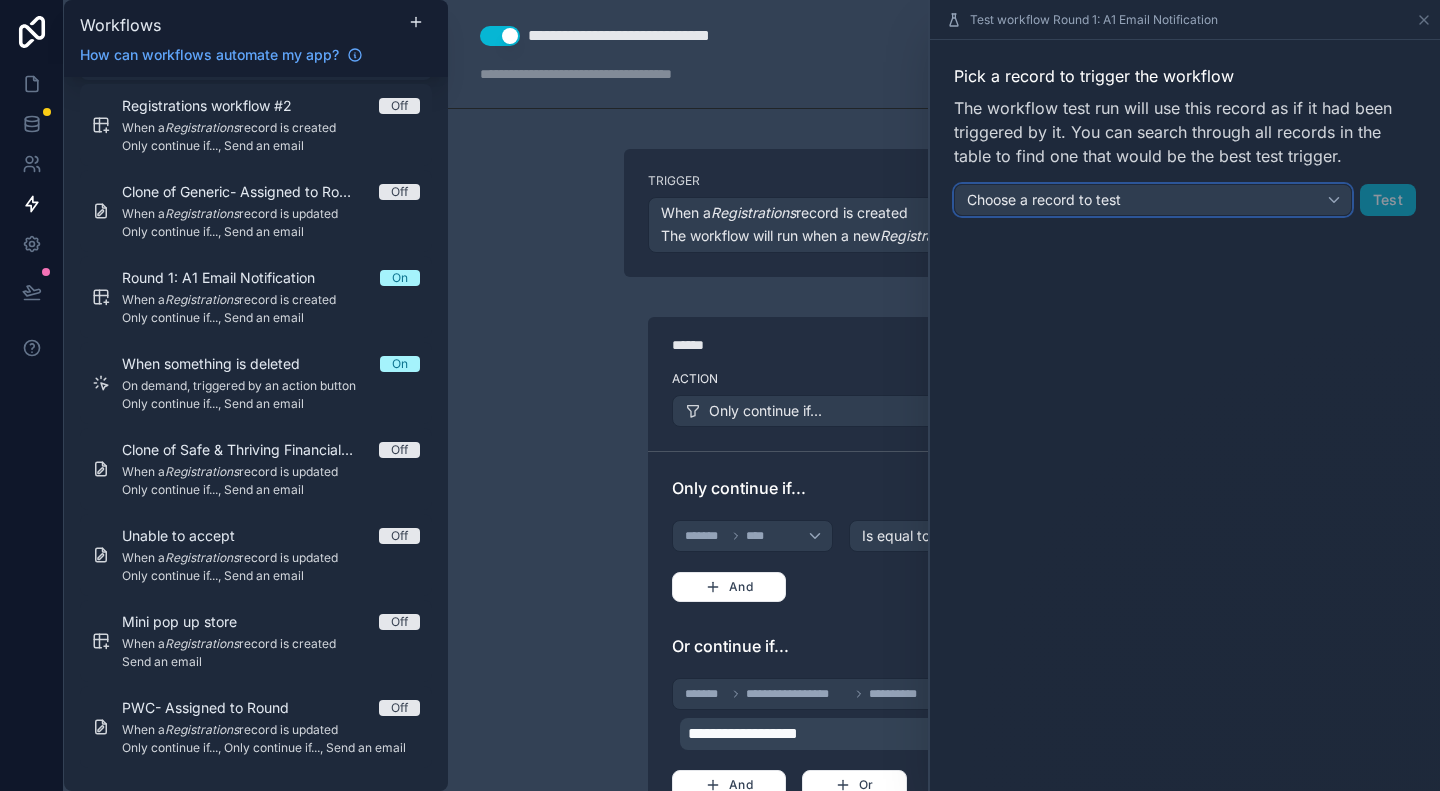 click on "Choose a record to test" at bounding box center [1153, 200] 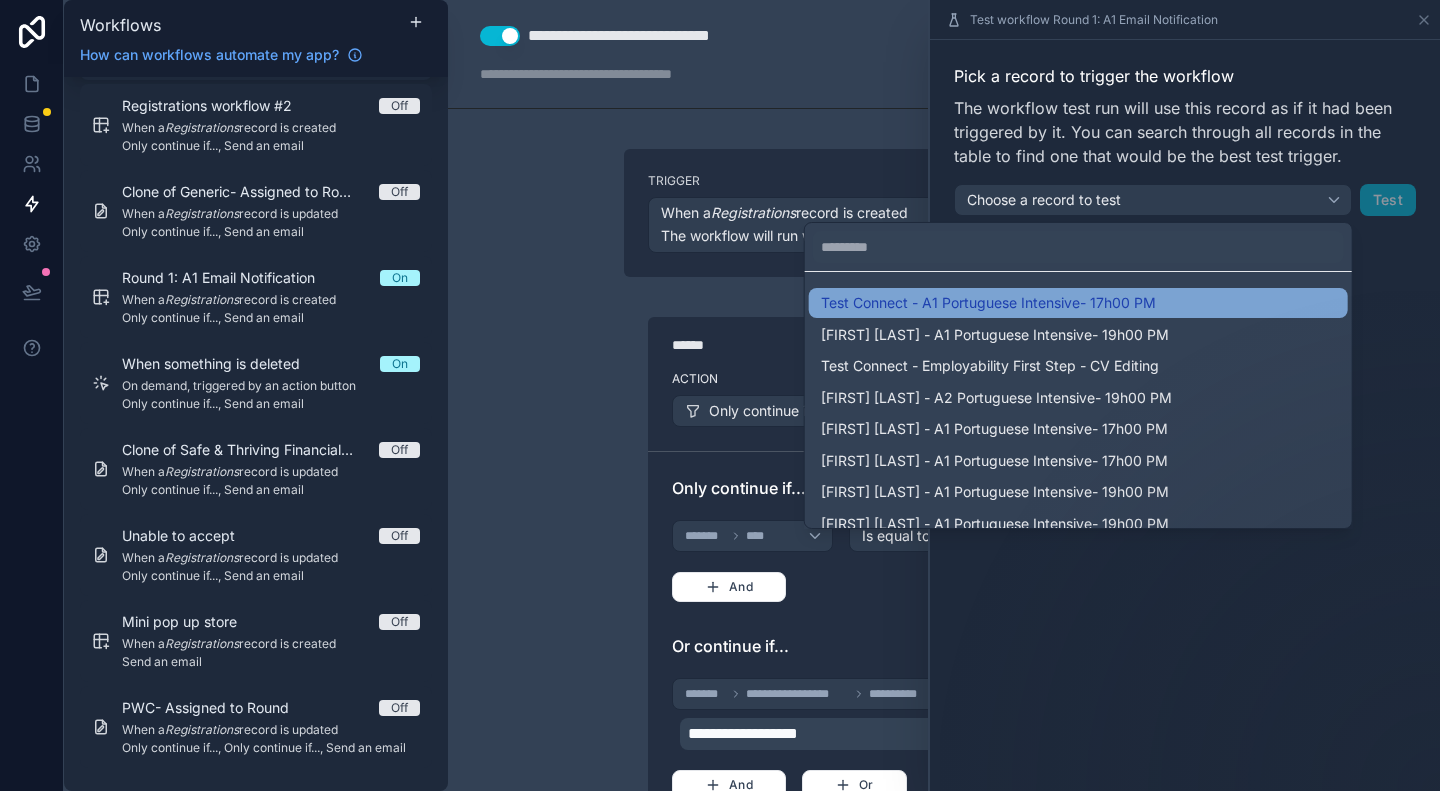 click on "Test Connect - A1 Portuguese Intensive- 17h00 PM" at bounding box center (988, 303) 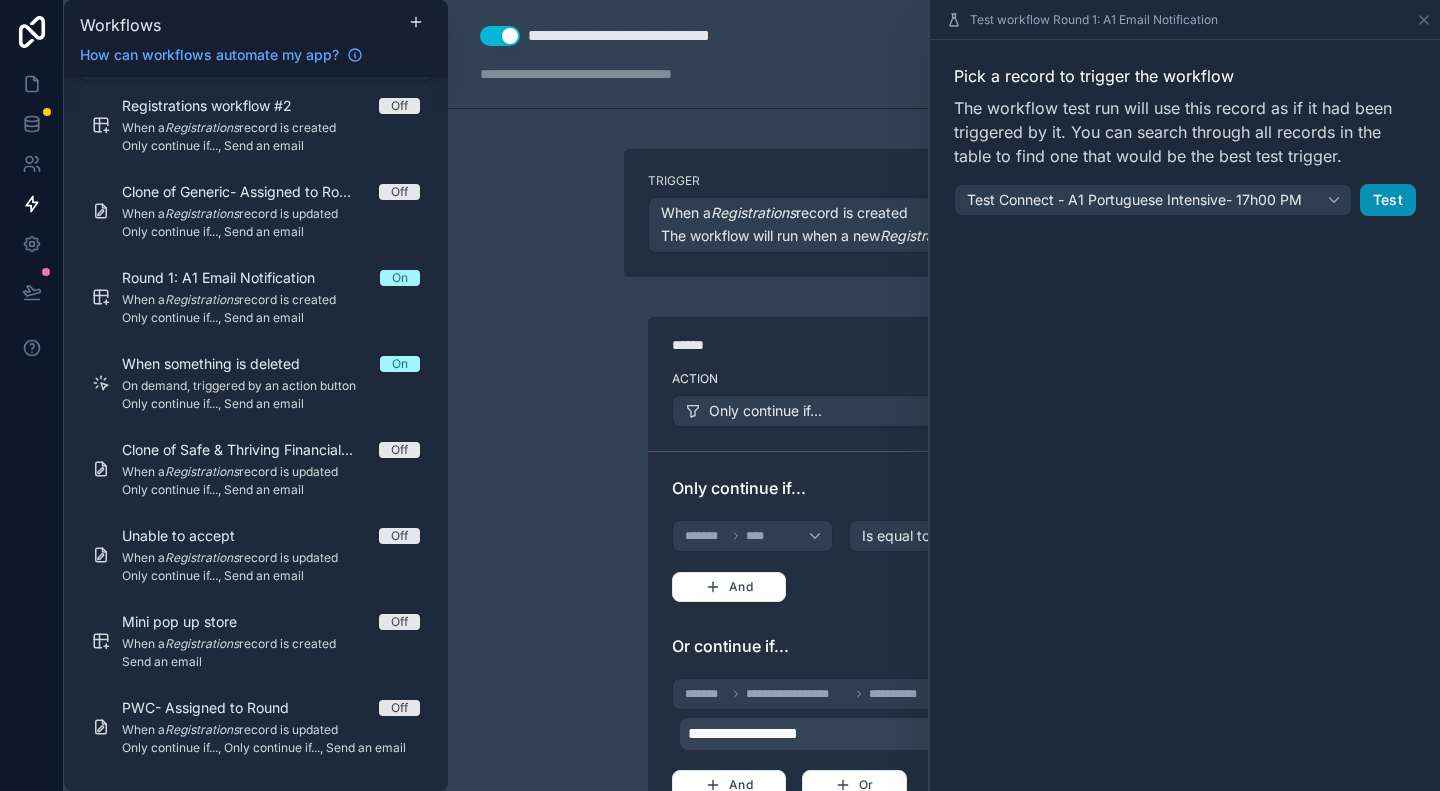 click on "Test" at bounding box center (1388, 200) 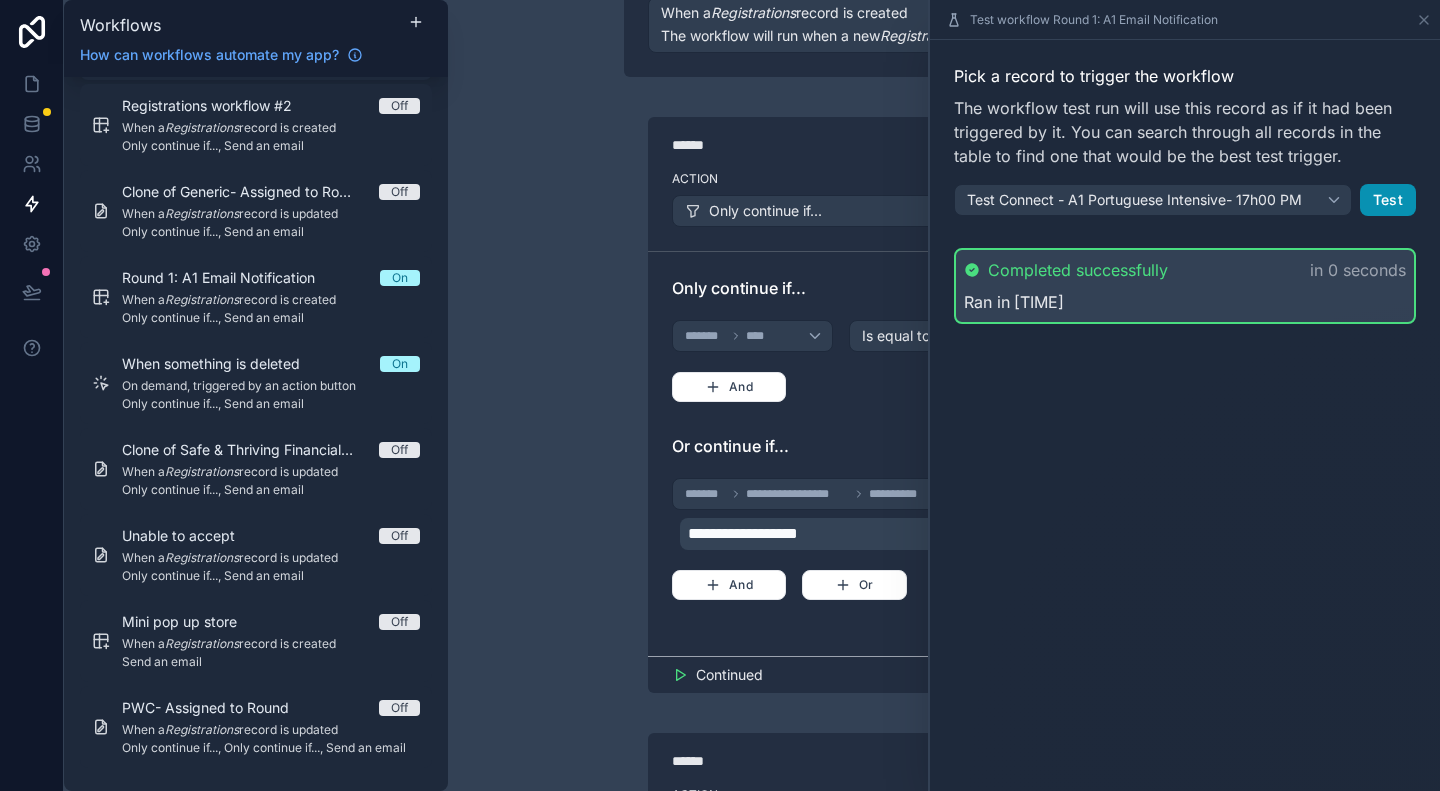 scroll, scrollTop: 440, scrollLeft: 0, axis: vertical 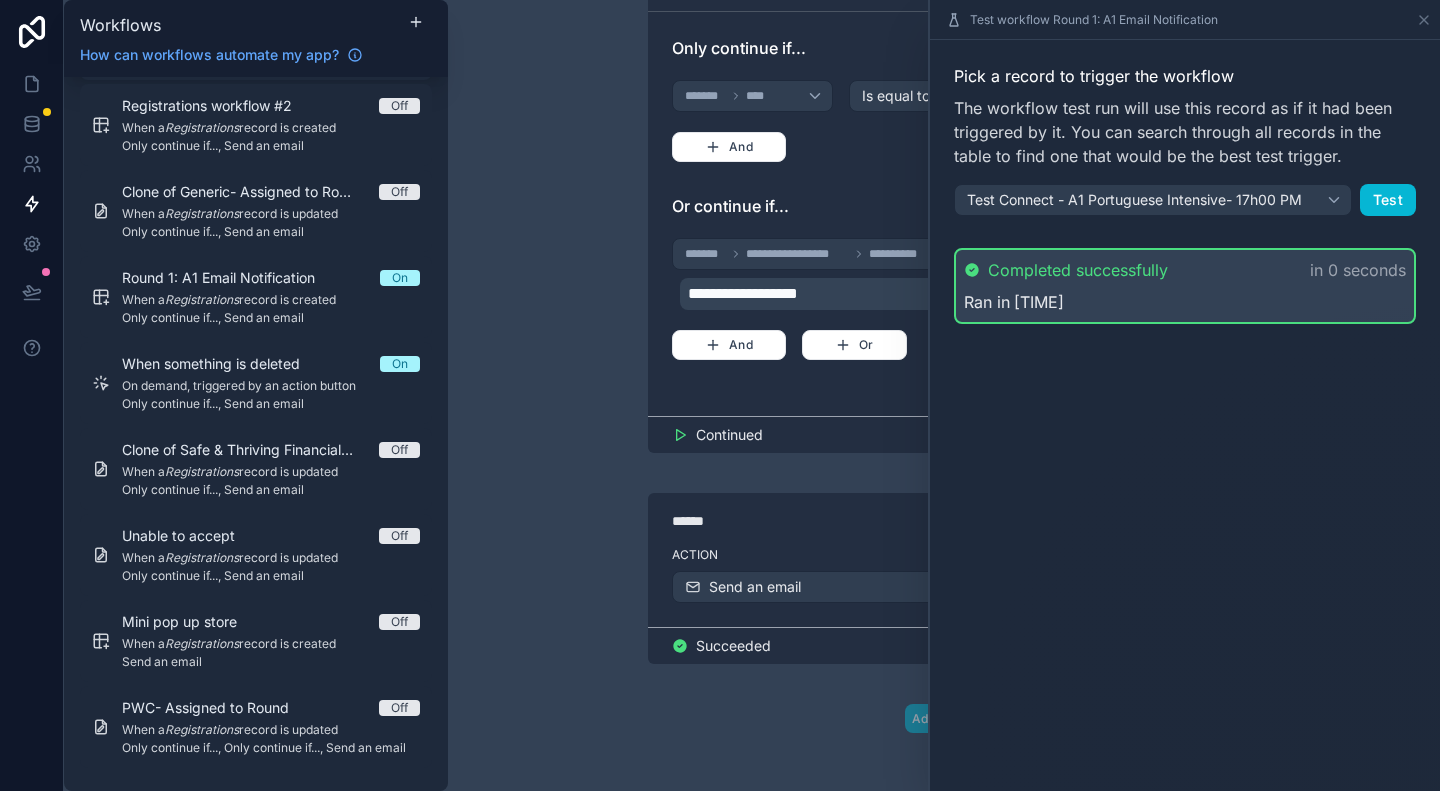 click on "**********" at bounding box center [944, 395] 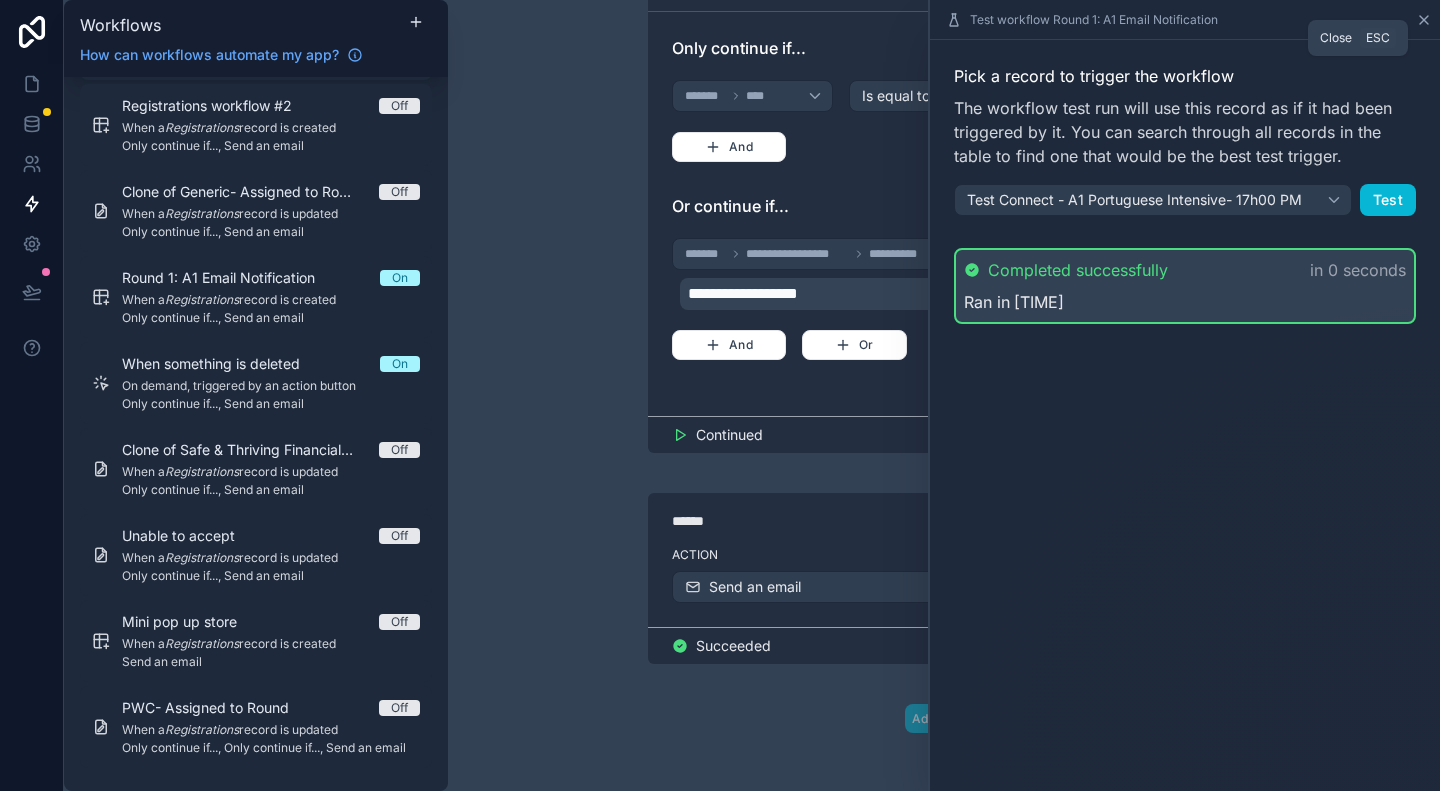 click 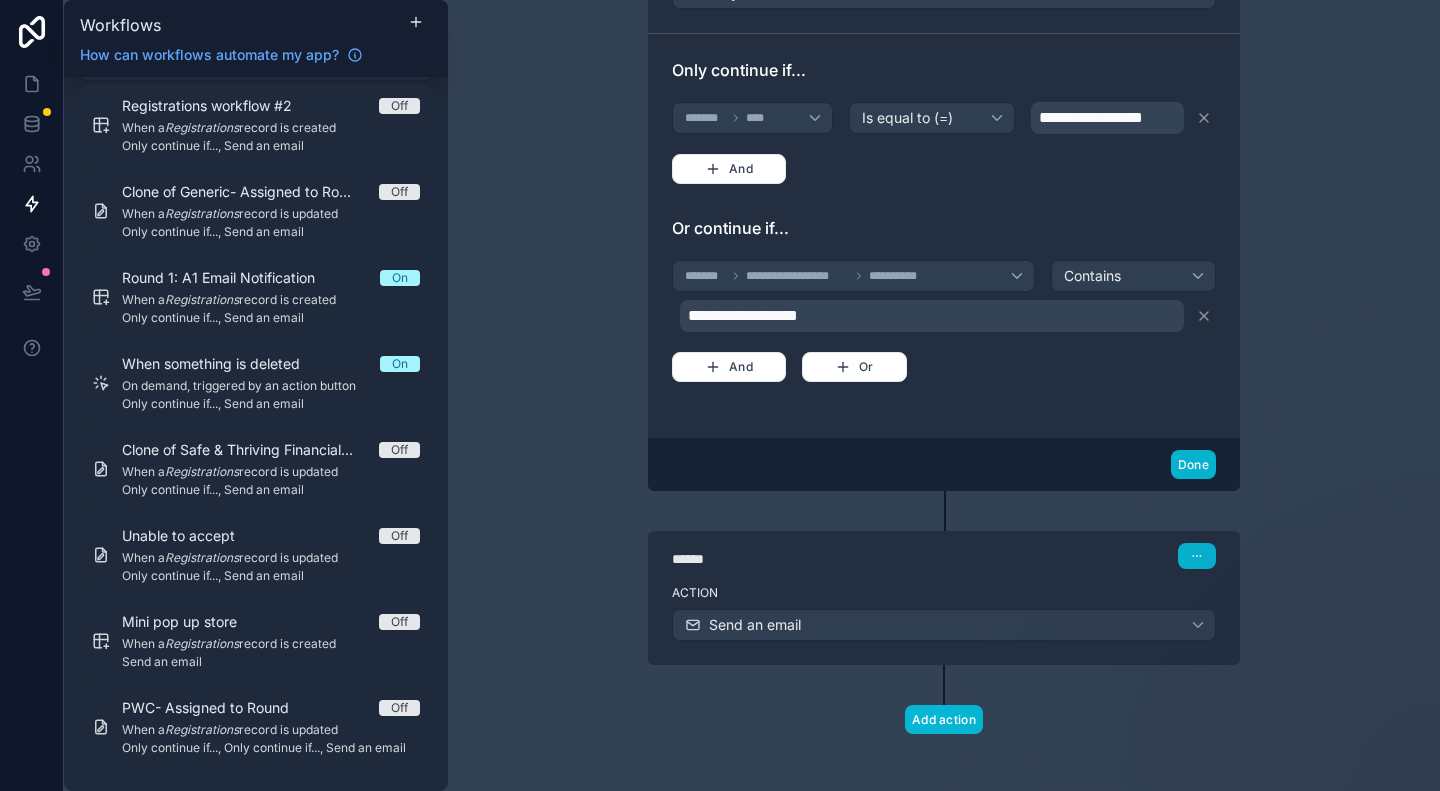 scroll, scrollTop: 318, scrollLeft: 0, axis: vertical 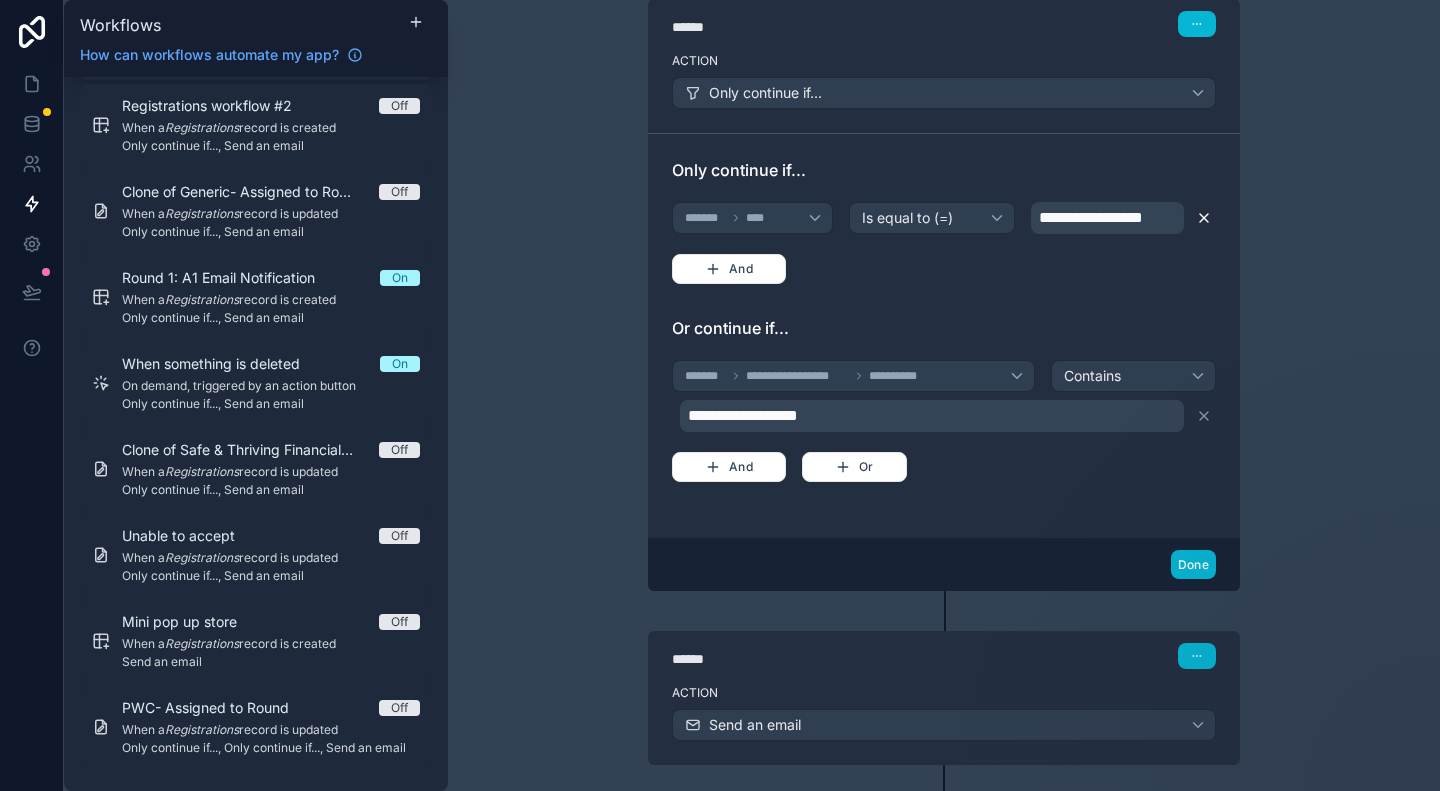 click 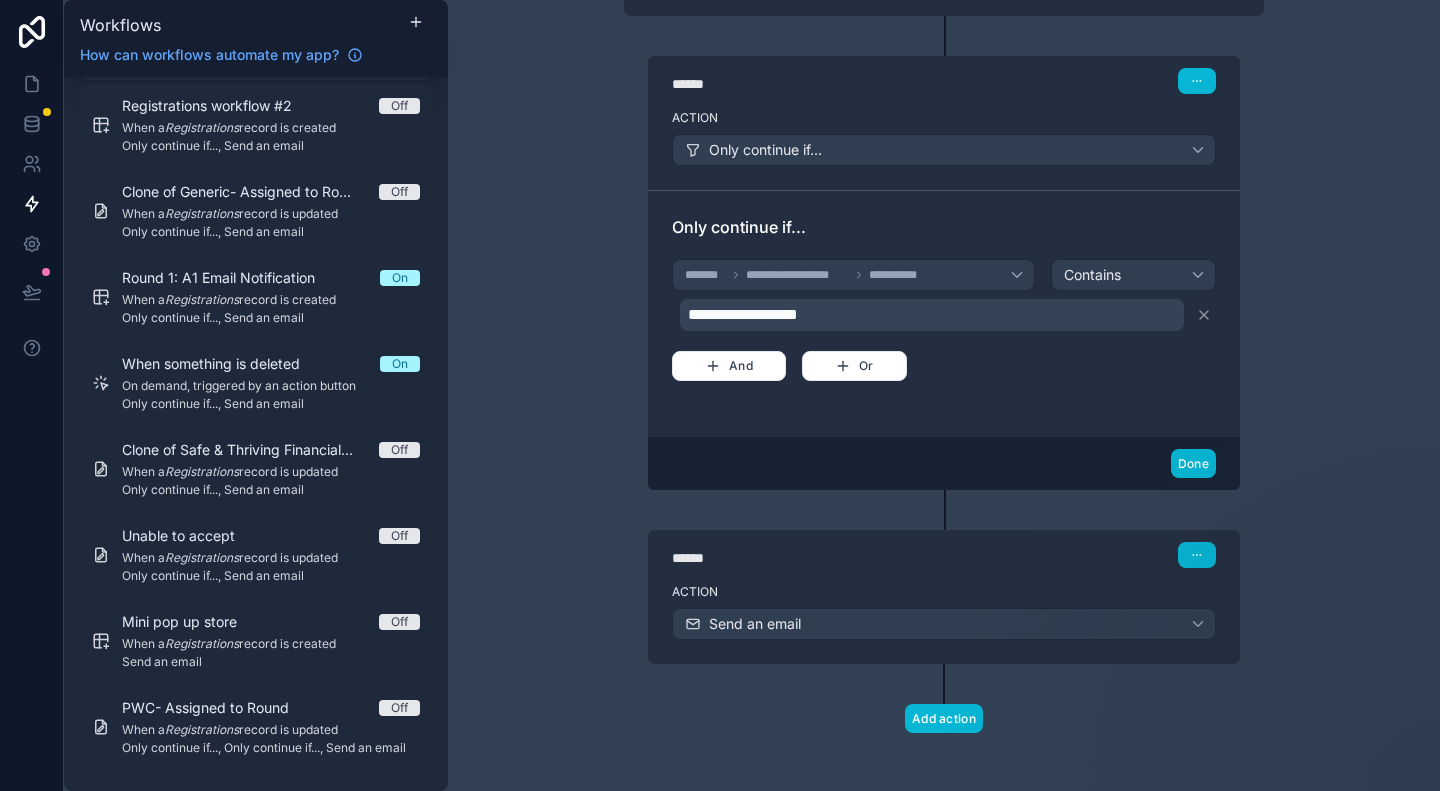 scroll, scrollTop: 0, scrollLeft: 0, axis: both 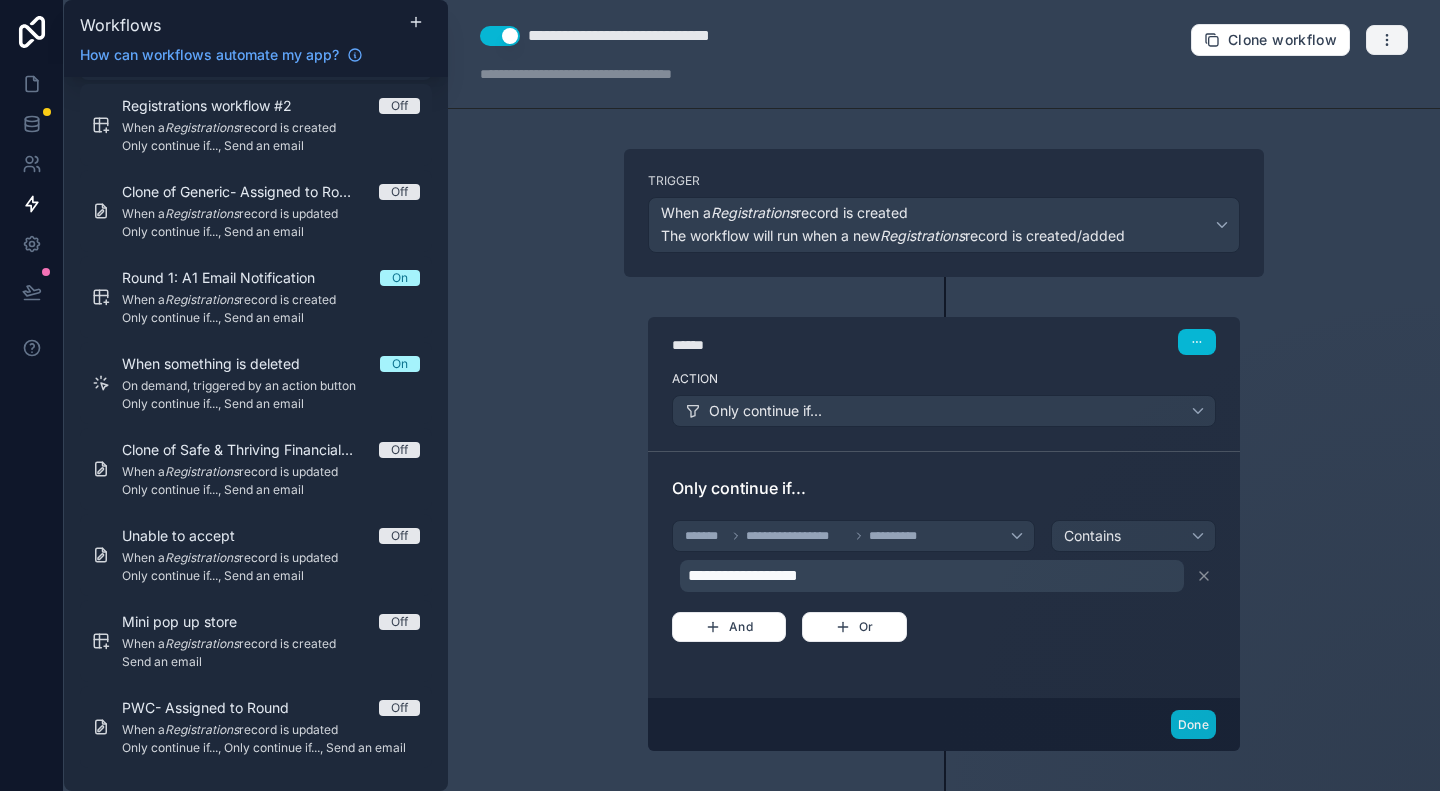 click at bounding box center [1387, 40] 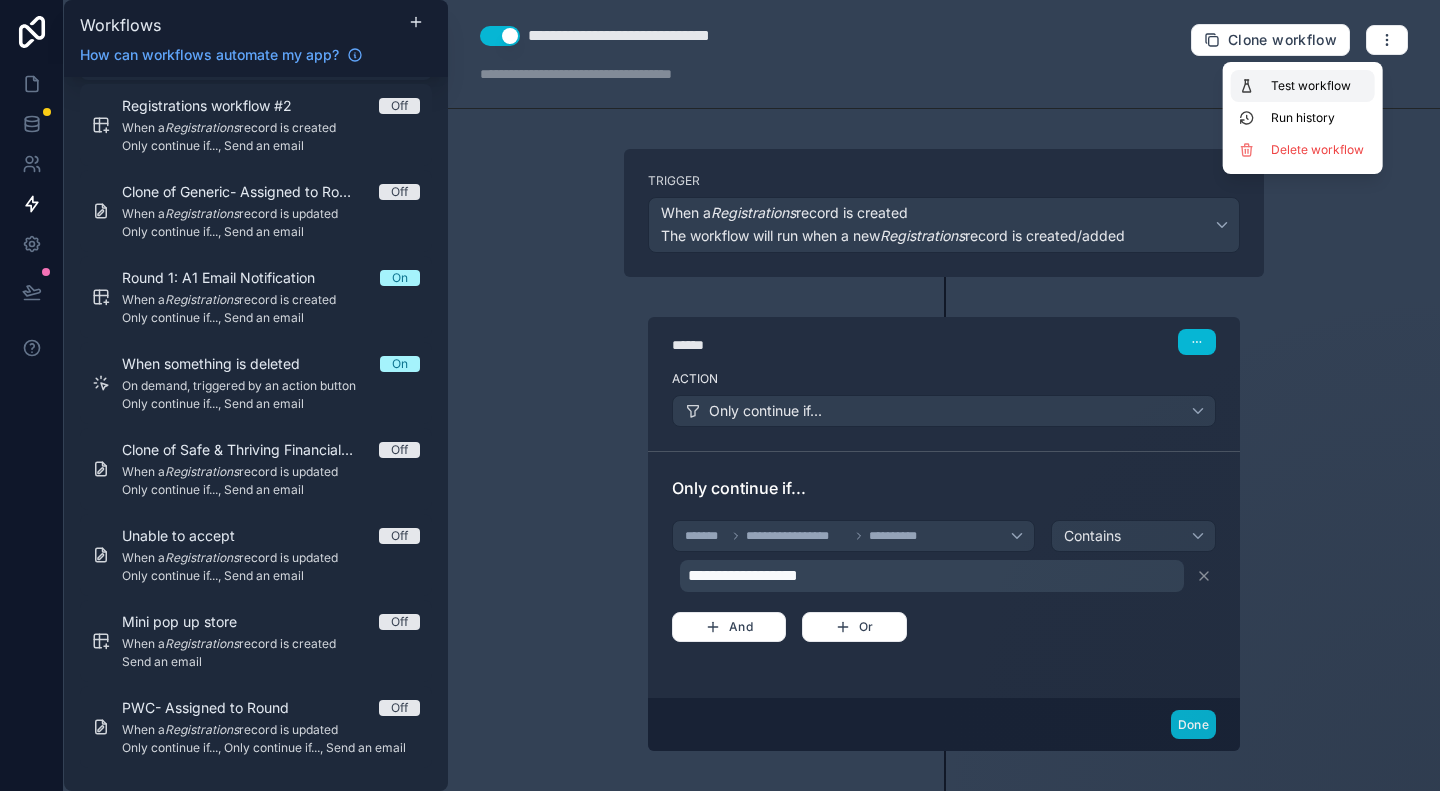 click on "Test workflow" at bounding box center [1319, 86] 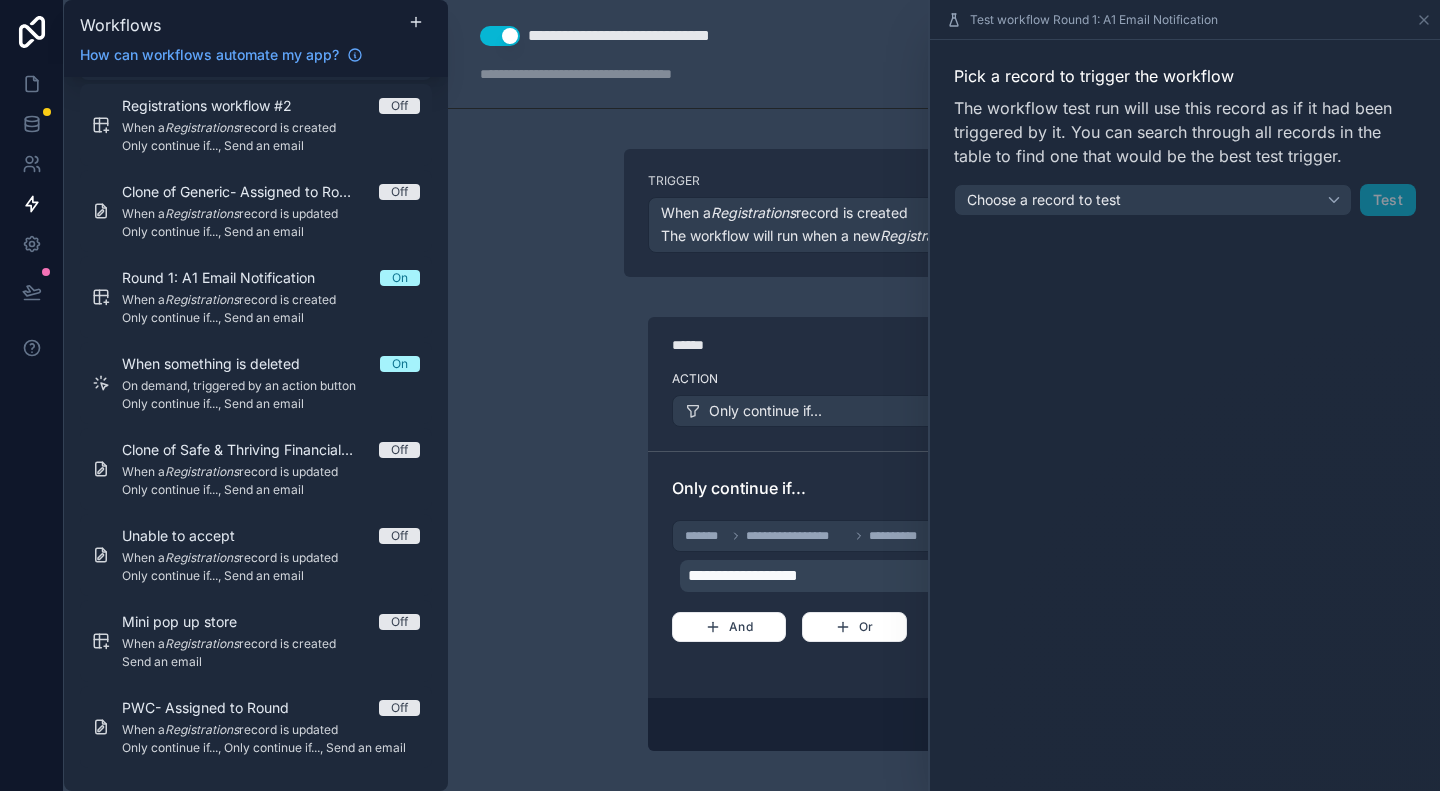 click on "Pick a record to trigger the workflow The workflow test run will use this record as if it had been triggered by it. You can search through all records in the table to find one that would be the best test trigger. Choose a record to test Test" at bounding box center (1185, 140) 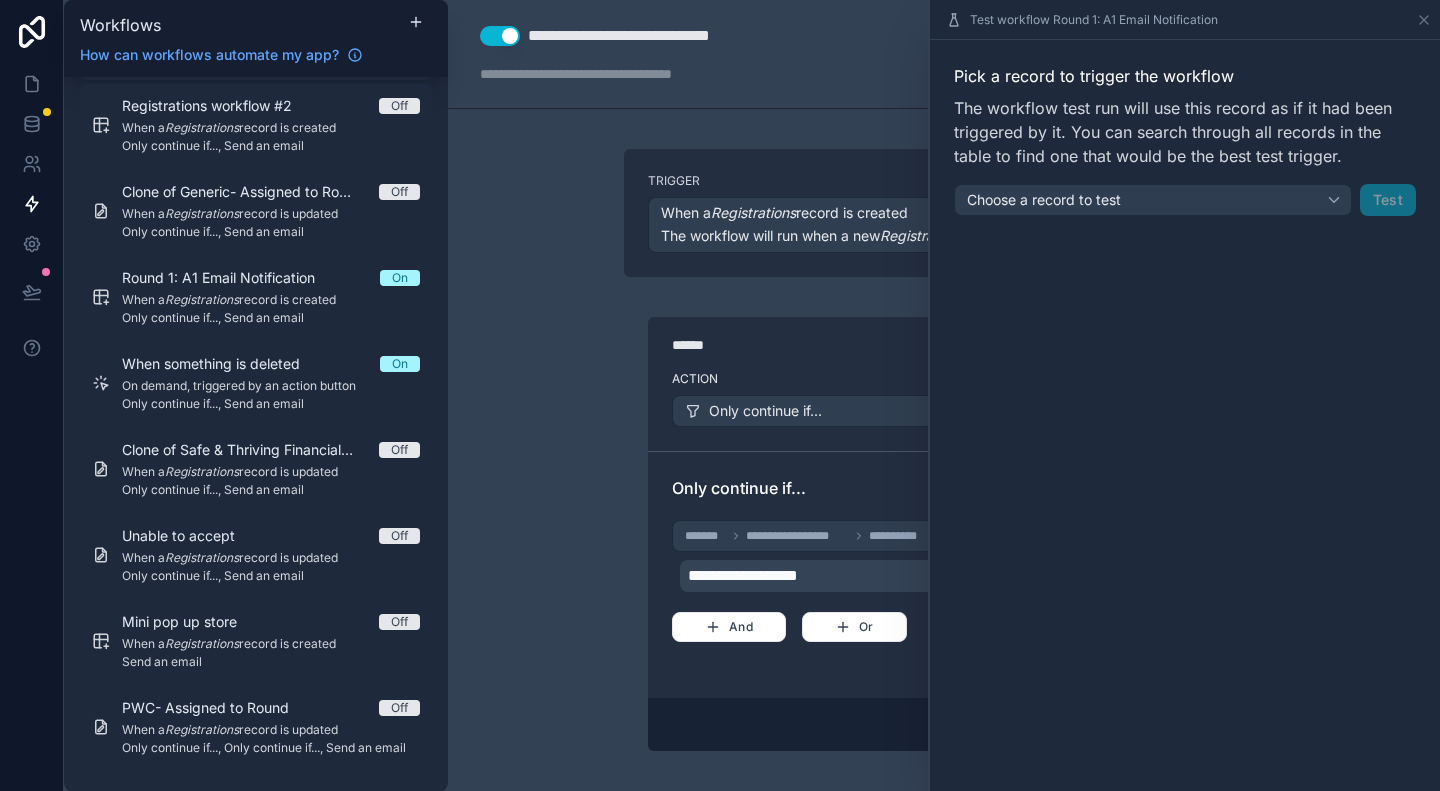 click on "Pick a record to trigger the workflow The workflow test run will use this record as if it had been triggered by it. You can search through all records in the table to find one that would be the best test trigger. Choose a record to test Test" at bounding box center [1185, 140] 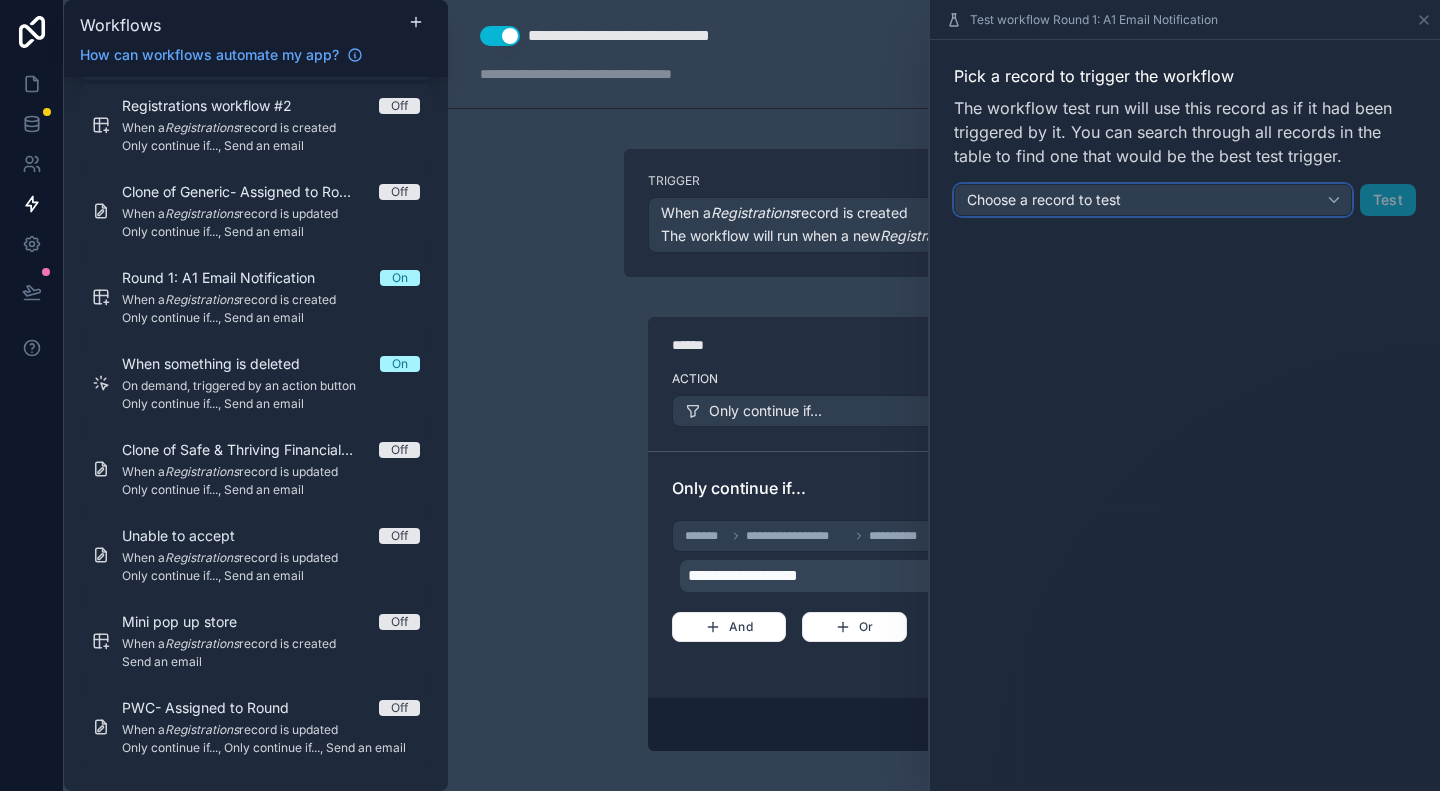 click on "Choose a record to test" at bounding box center (1153, 200) 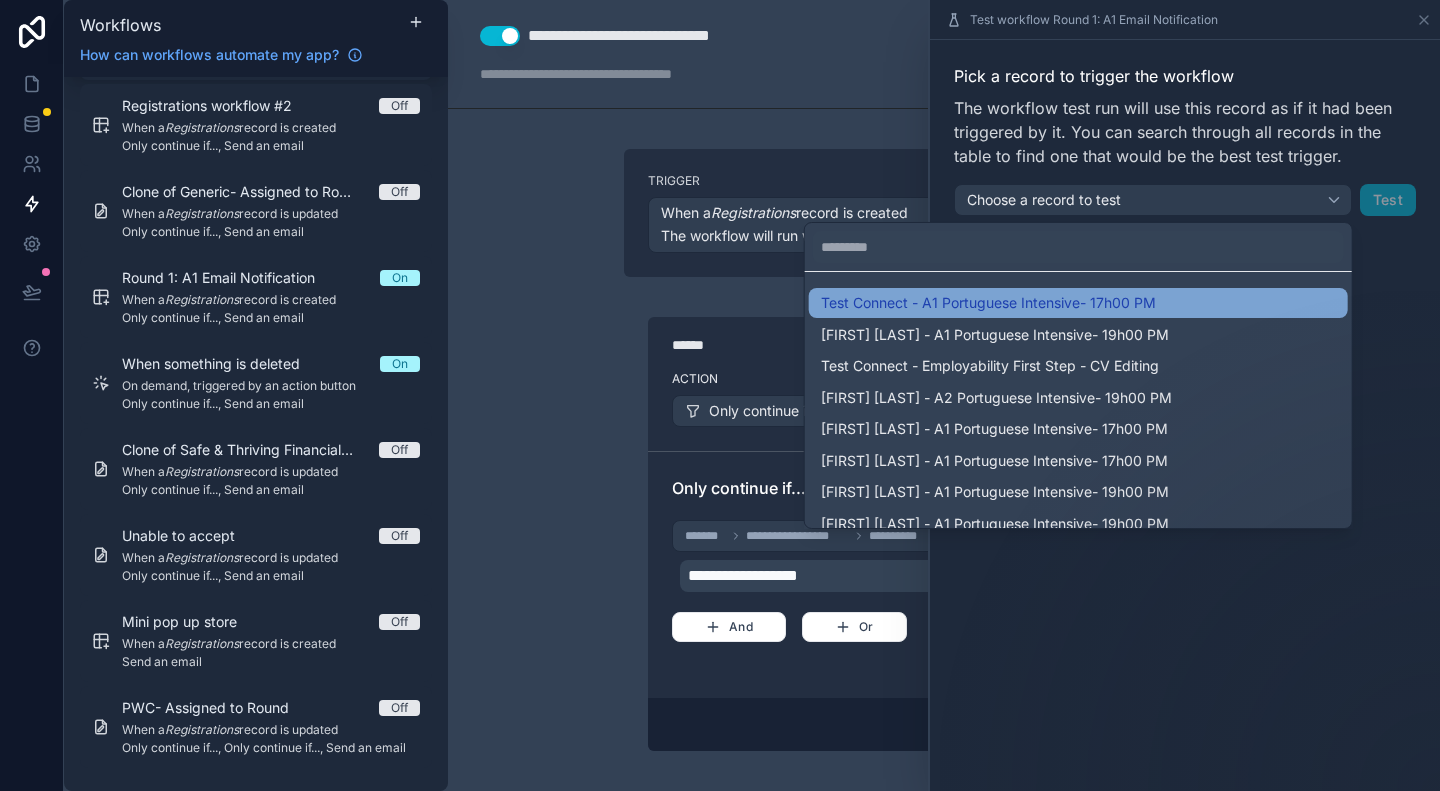 click on "Test Connect - A1 Portuguese Intensive- 17h00 PM" at bounding box center [1078, 303] 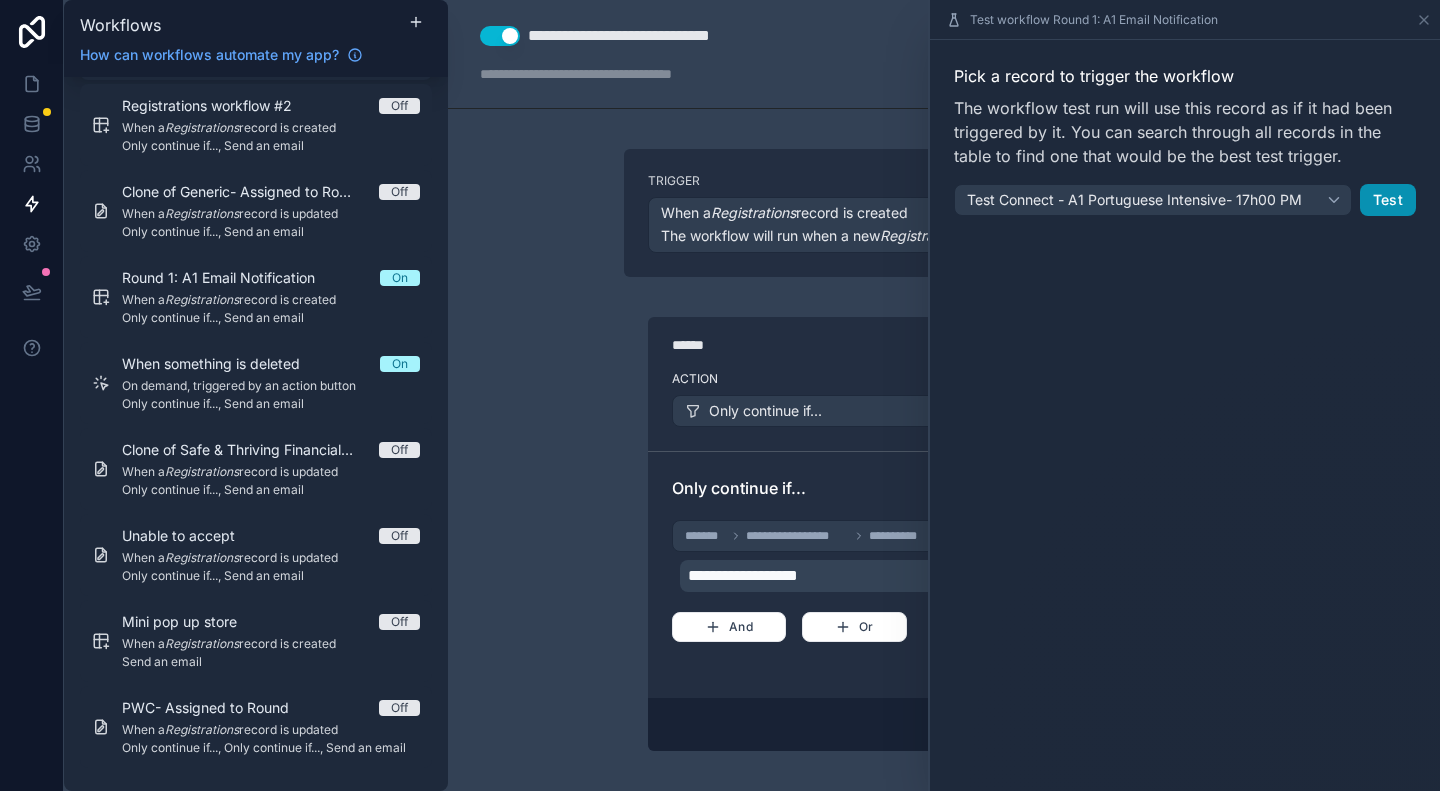 click on "Test" at bounding box center [1388, 200] 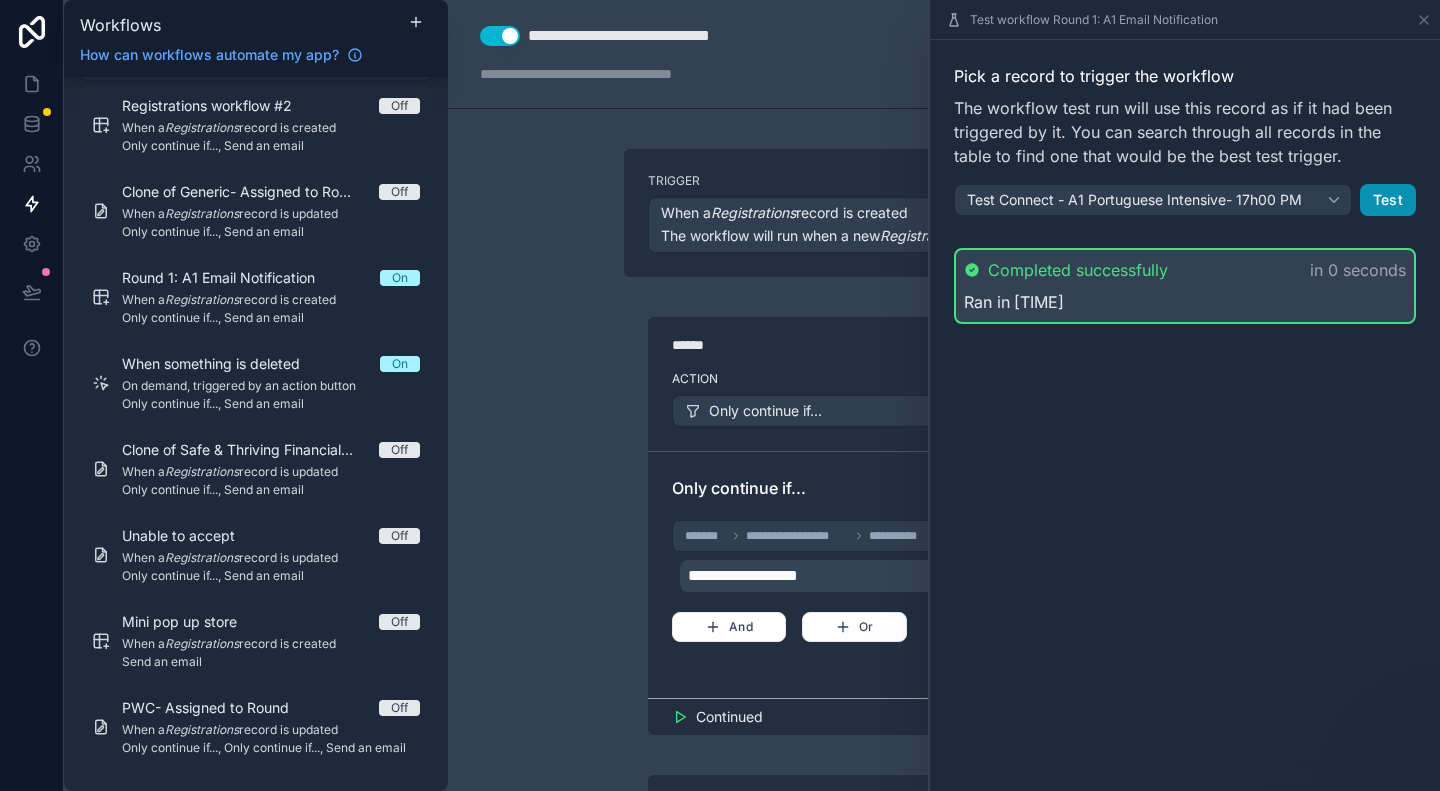 scroll, scrollTop: 282, scrollLeft: 0, axis: vertical 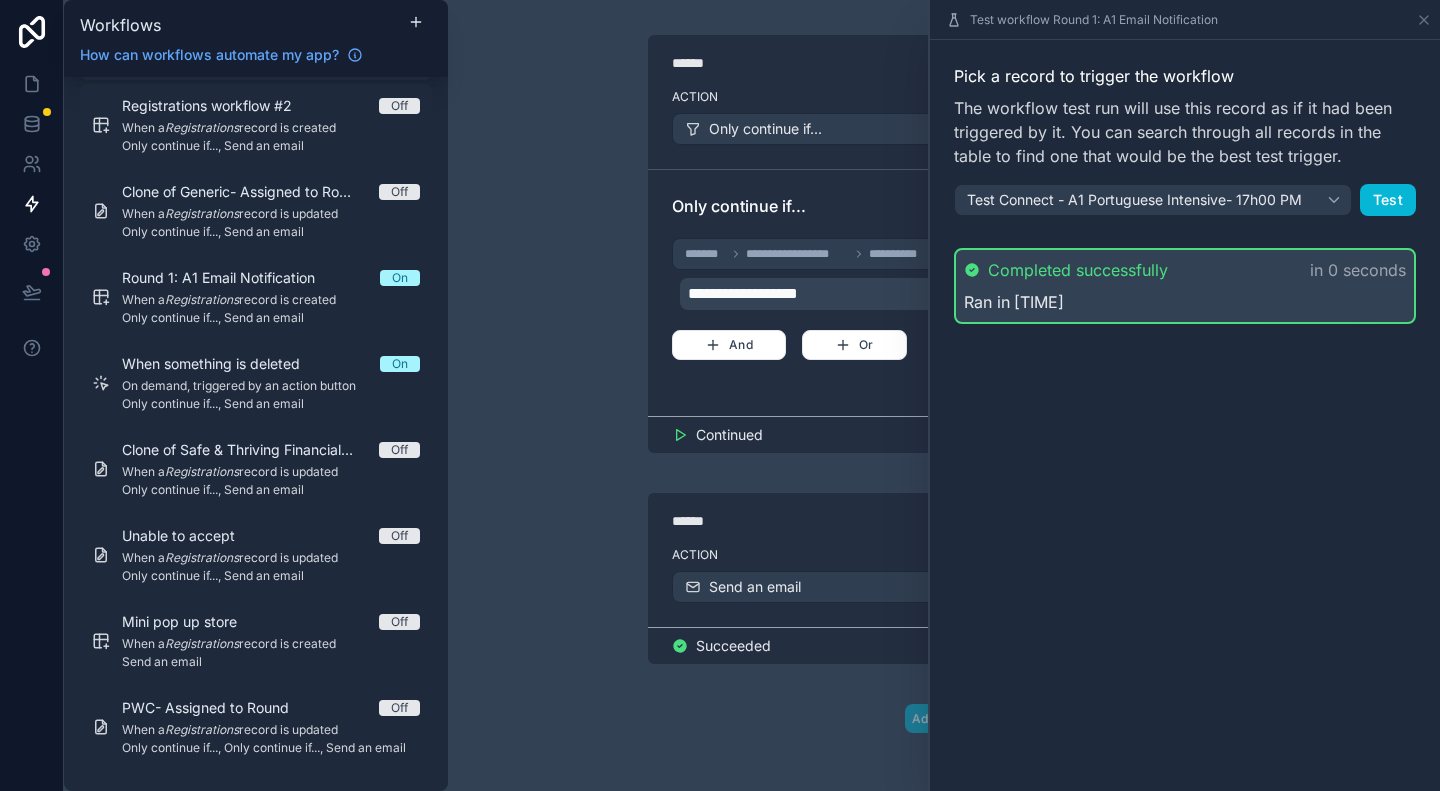 click on "**********" at bounding box center [944, 395] 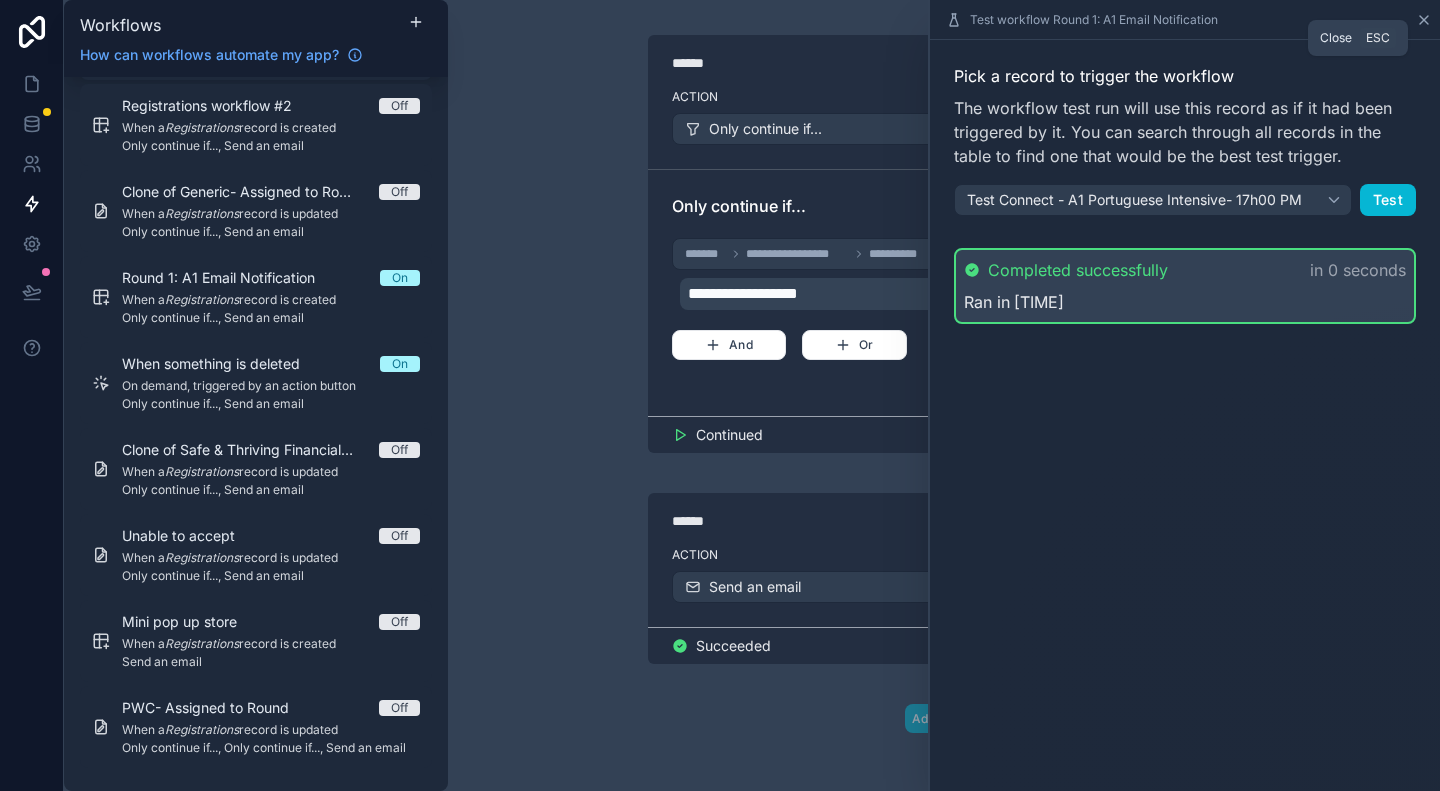 click 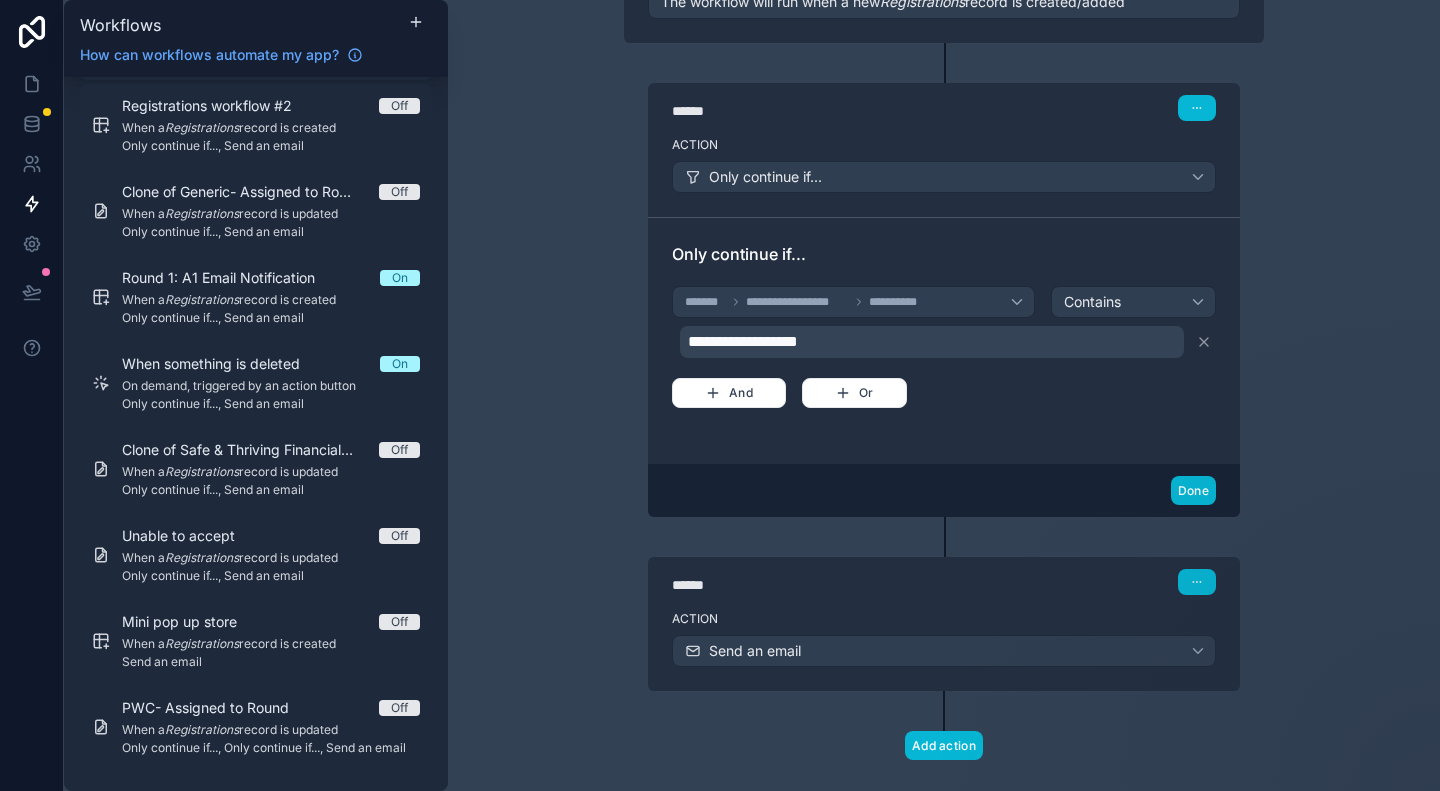 scroll, scrollTop: 261, scrollLeft: 0, axis: vertical 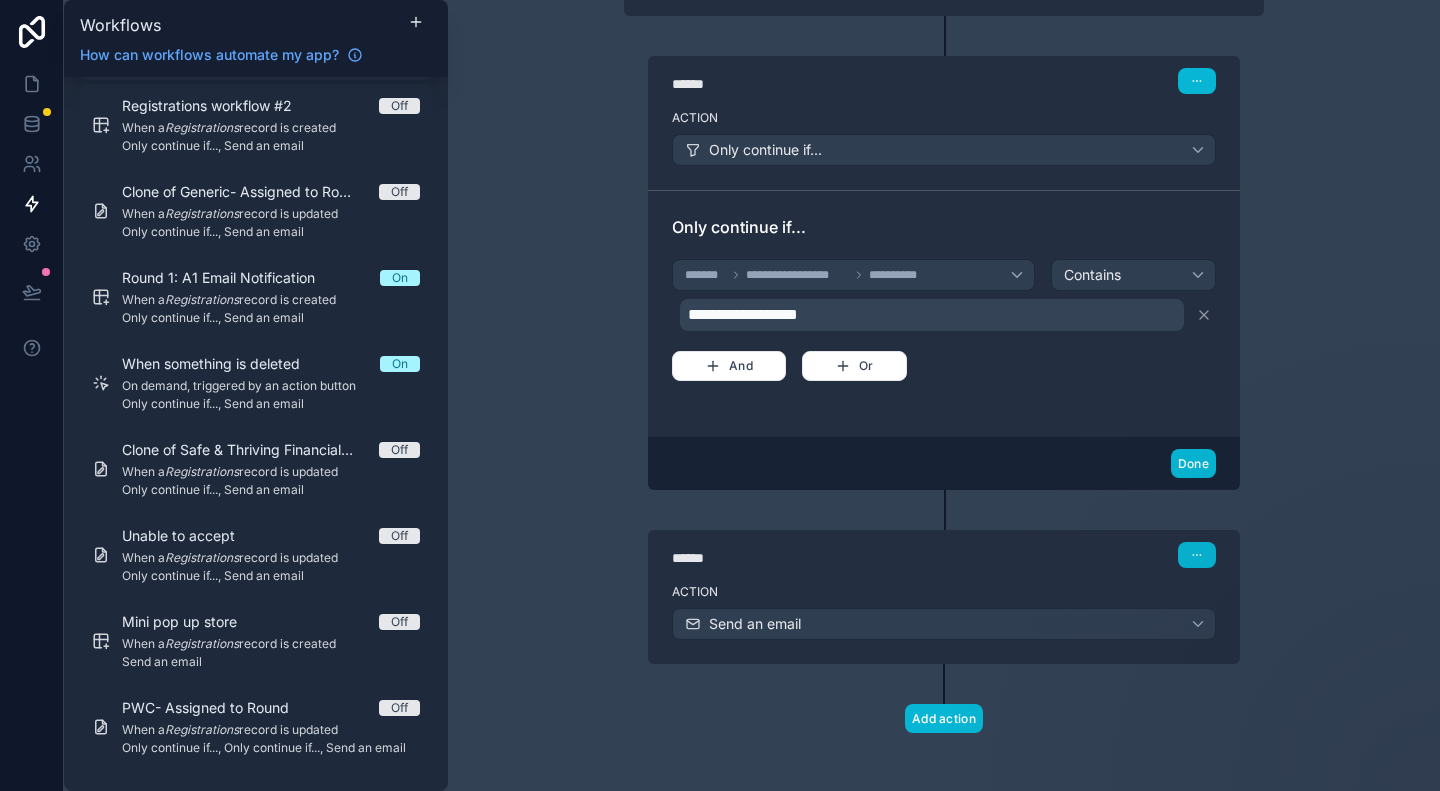 click on "Action Send an email" at bounding box center [944, 620] 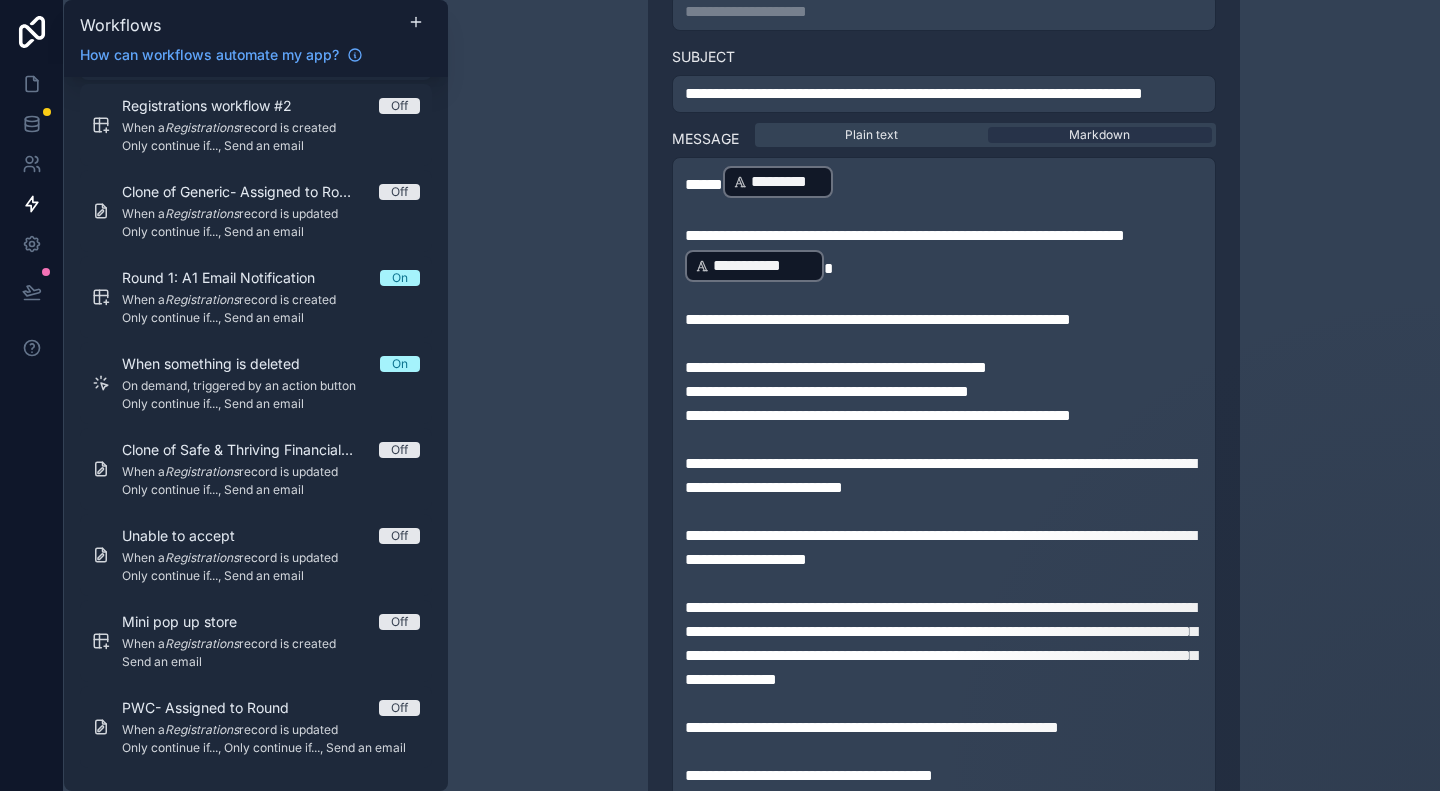 scroll, scrollTop: 1261, scrollLeft: 0, axis: vertical 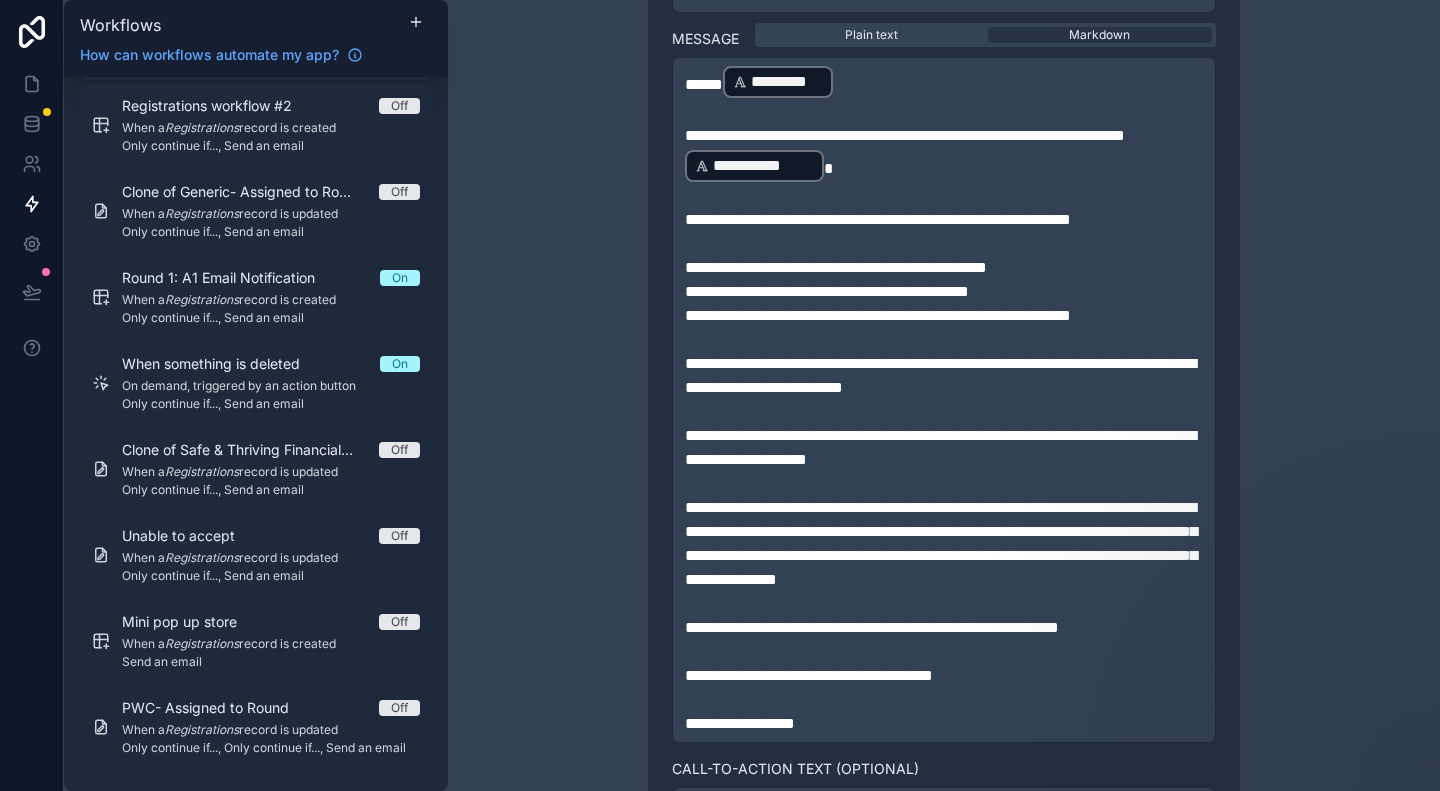 click on "**********" at bounding box center [944, 395] 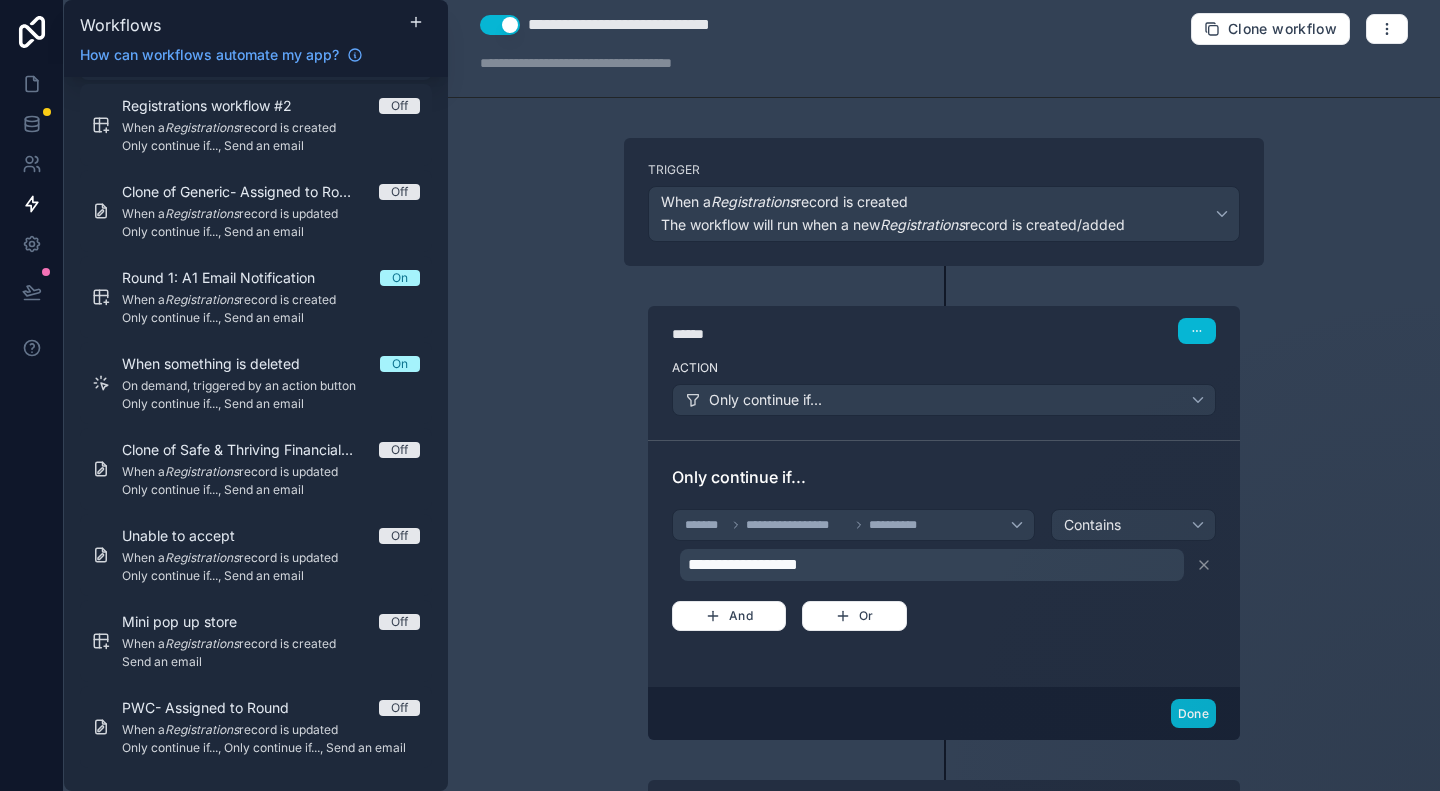 scroll, scrollTop: 0, scrollLeft: 0, axis: both 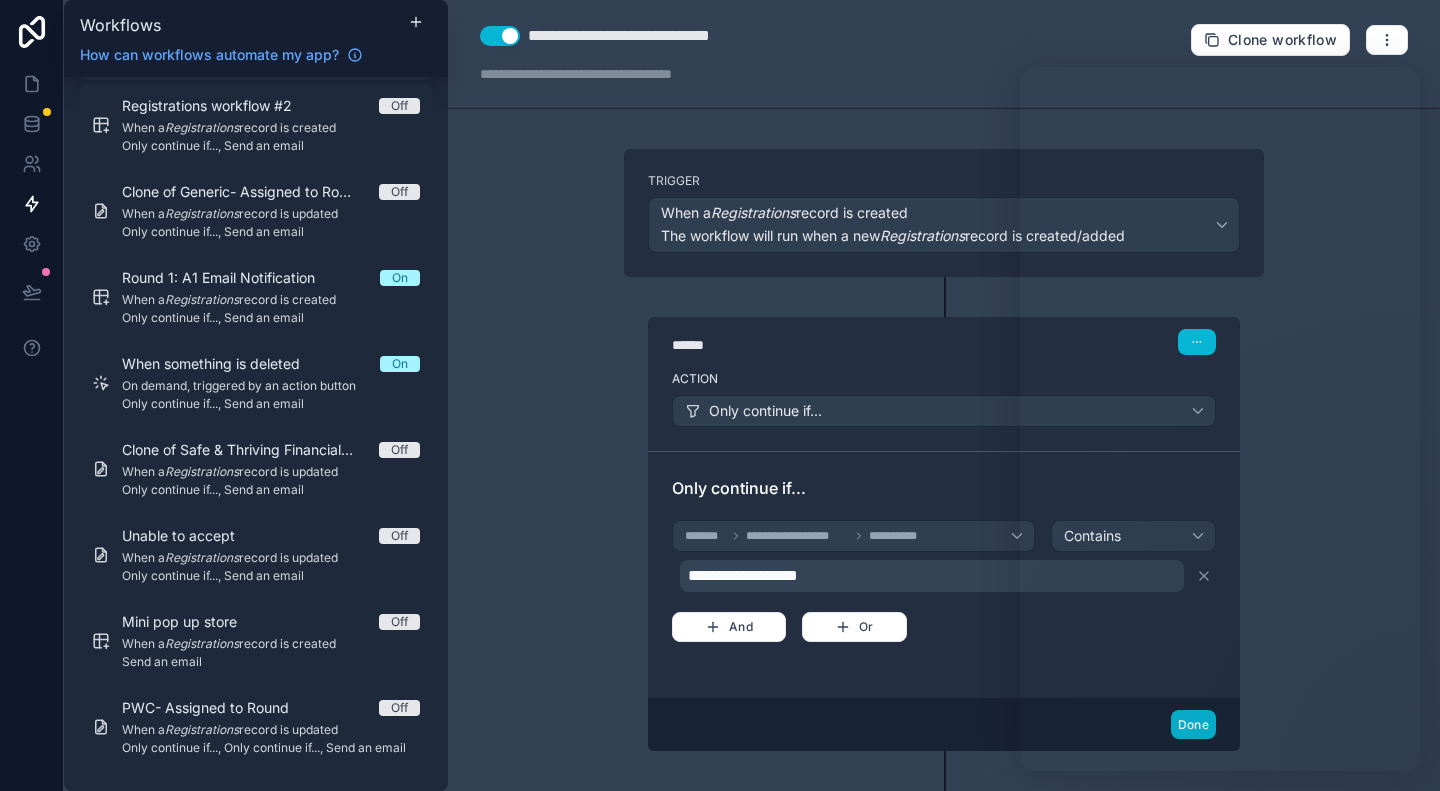 click on "**********" at bounding box center [944, 395] 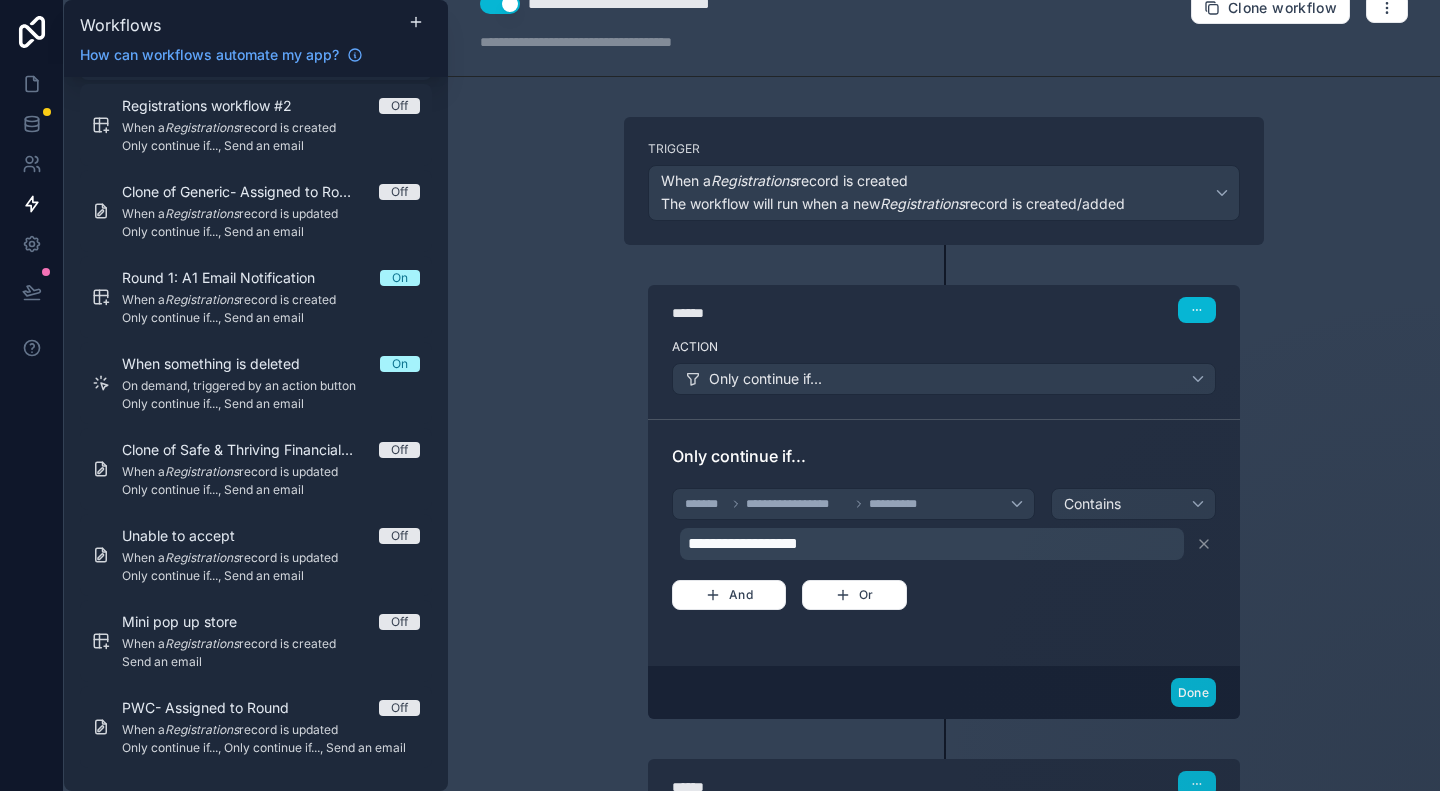 scroll, scrollTop: 0, scrollLeft: 0, axis: both 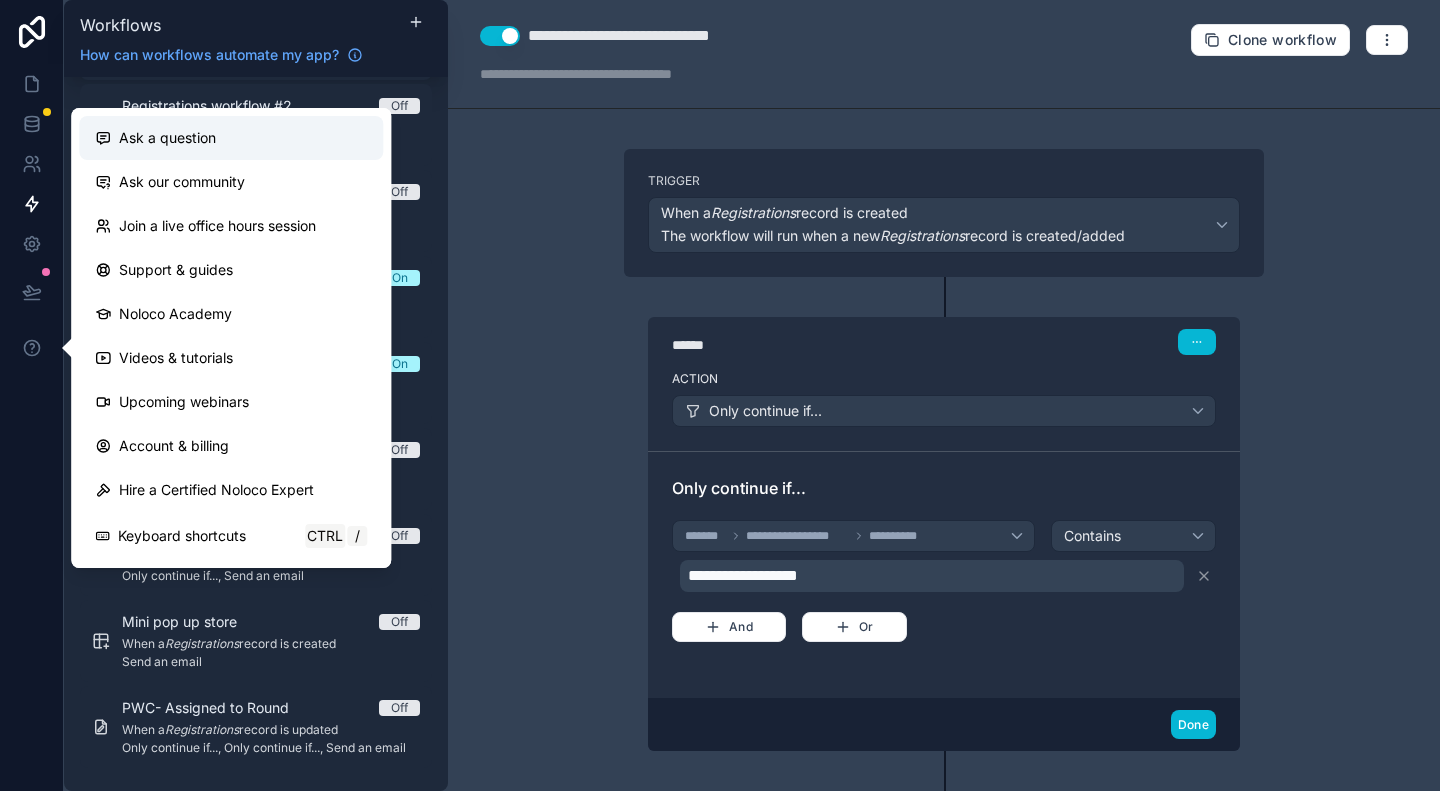click on "Ask a question" at bounding box center (167, 138) 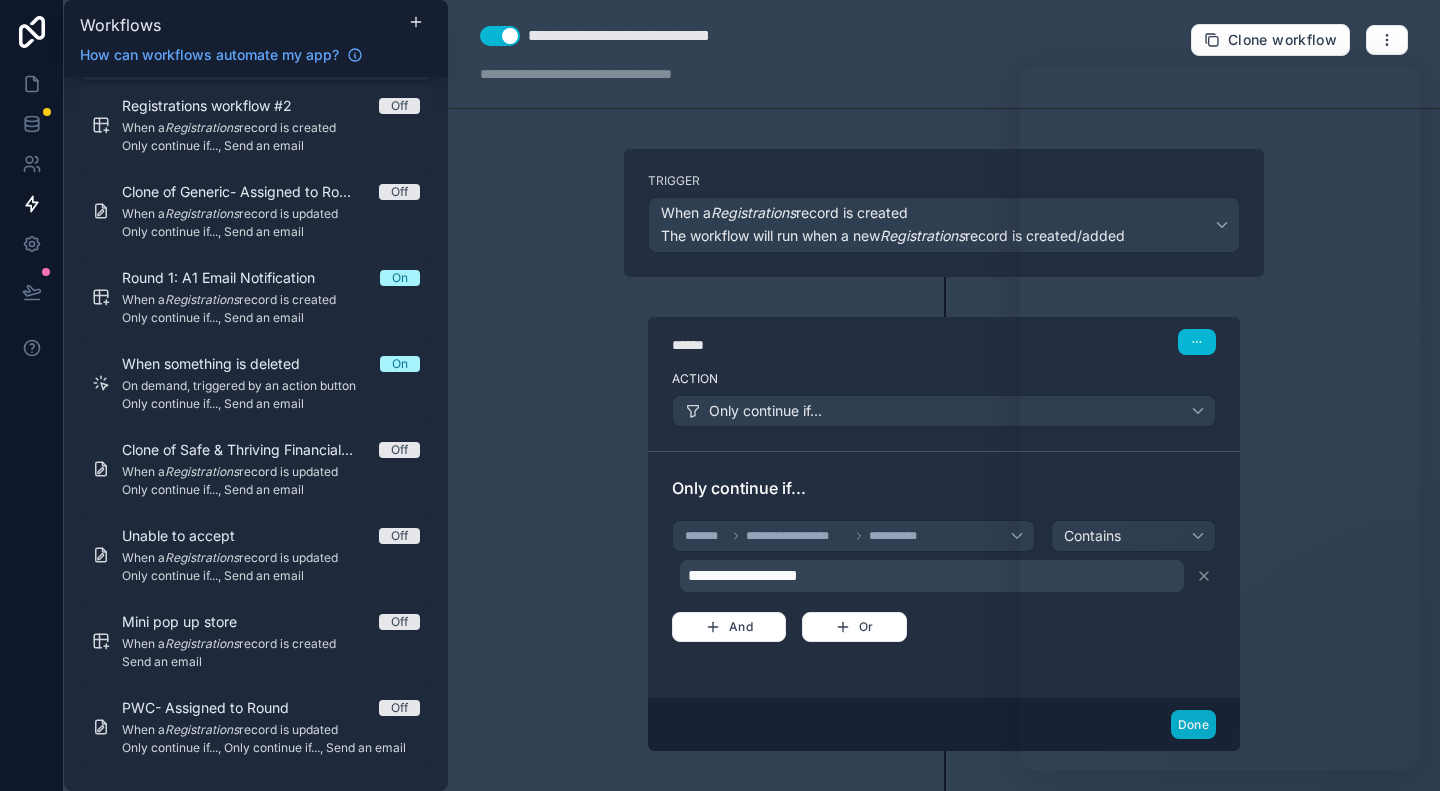 click on "**********" at bounding box center [944, 395] 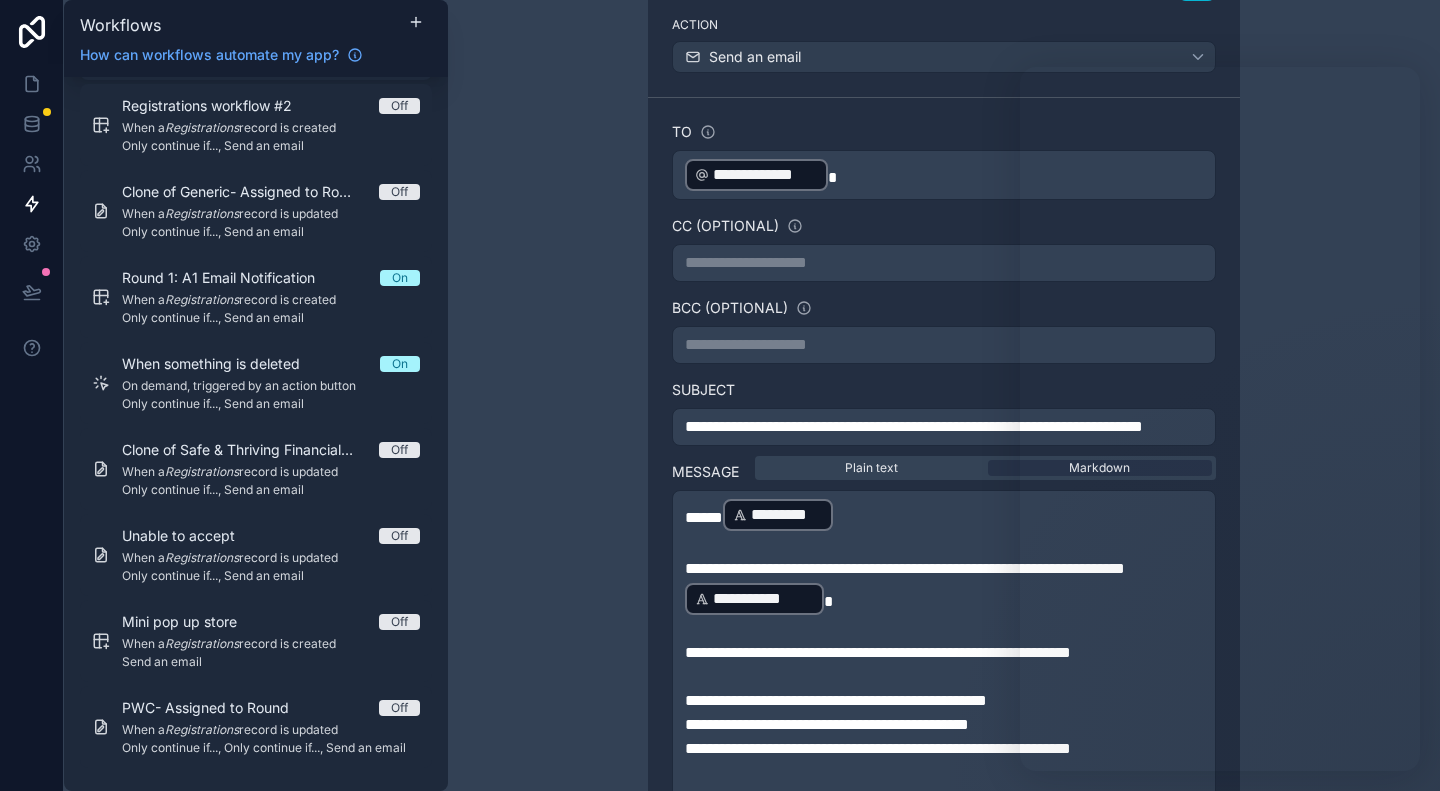 scroll, scrollTop: 228, scrollLeft: 0, axis: vertical 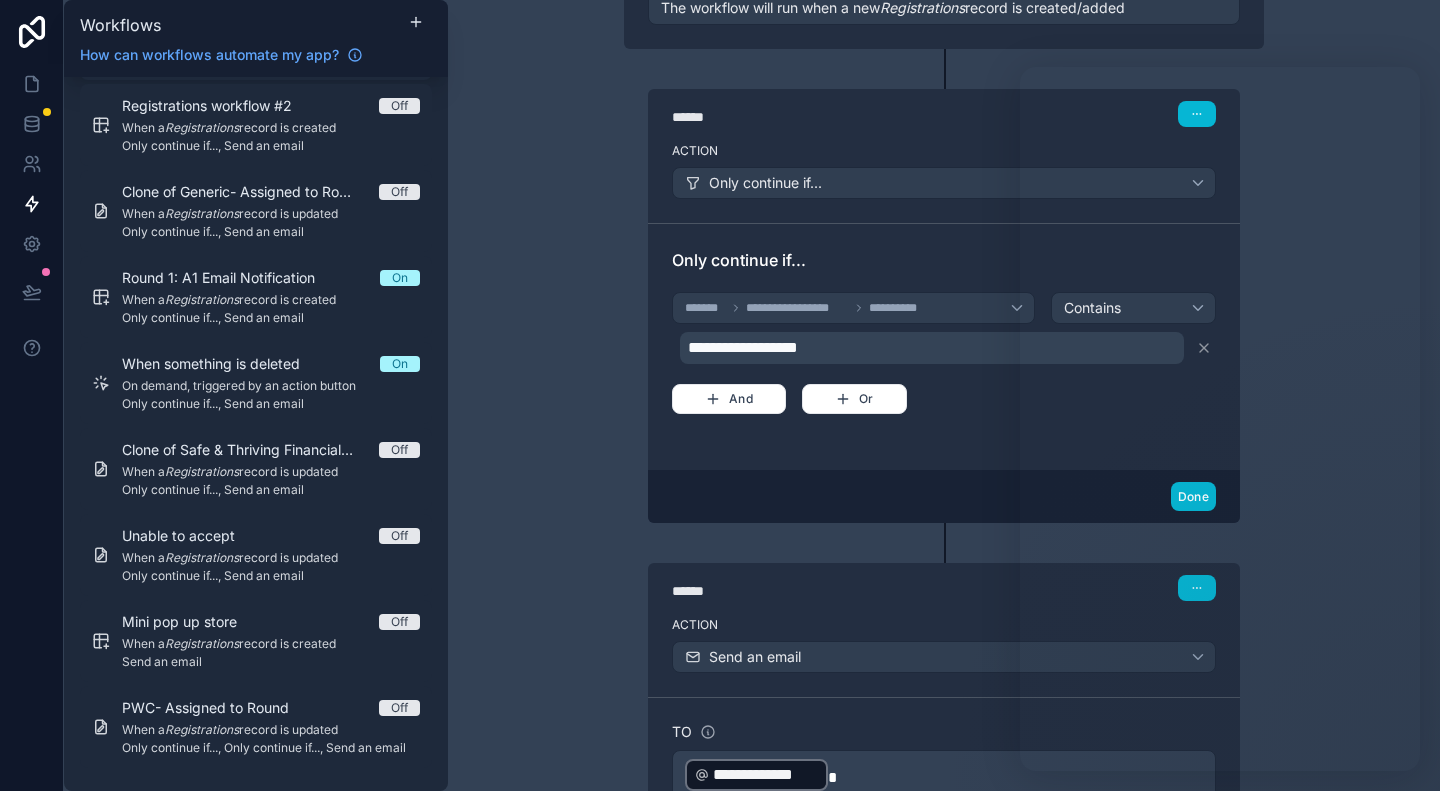 click on "**********" at bounding box center [944, 395] 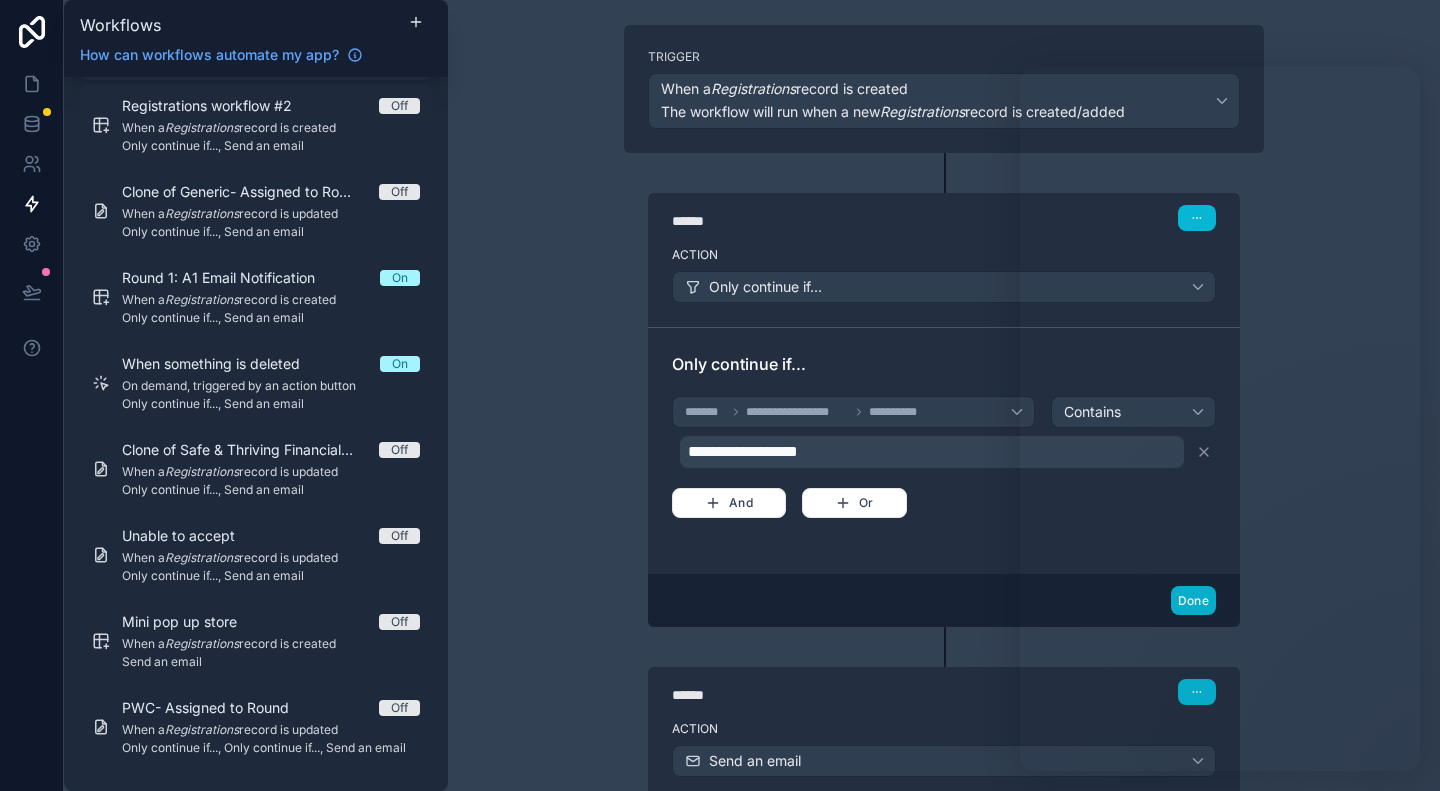 scroll, scrollTop: 0, scrollLeft: 0, axis: both 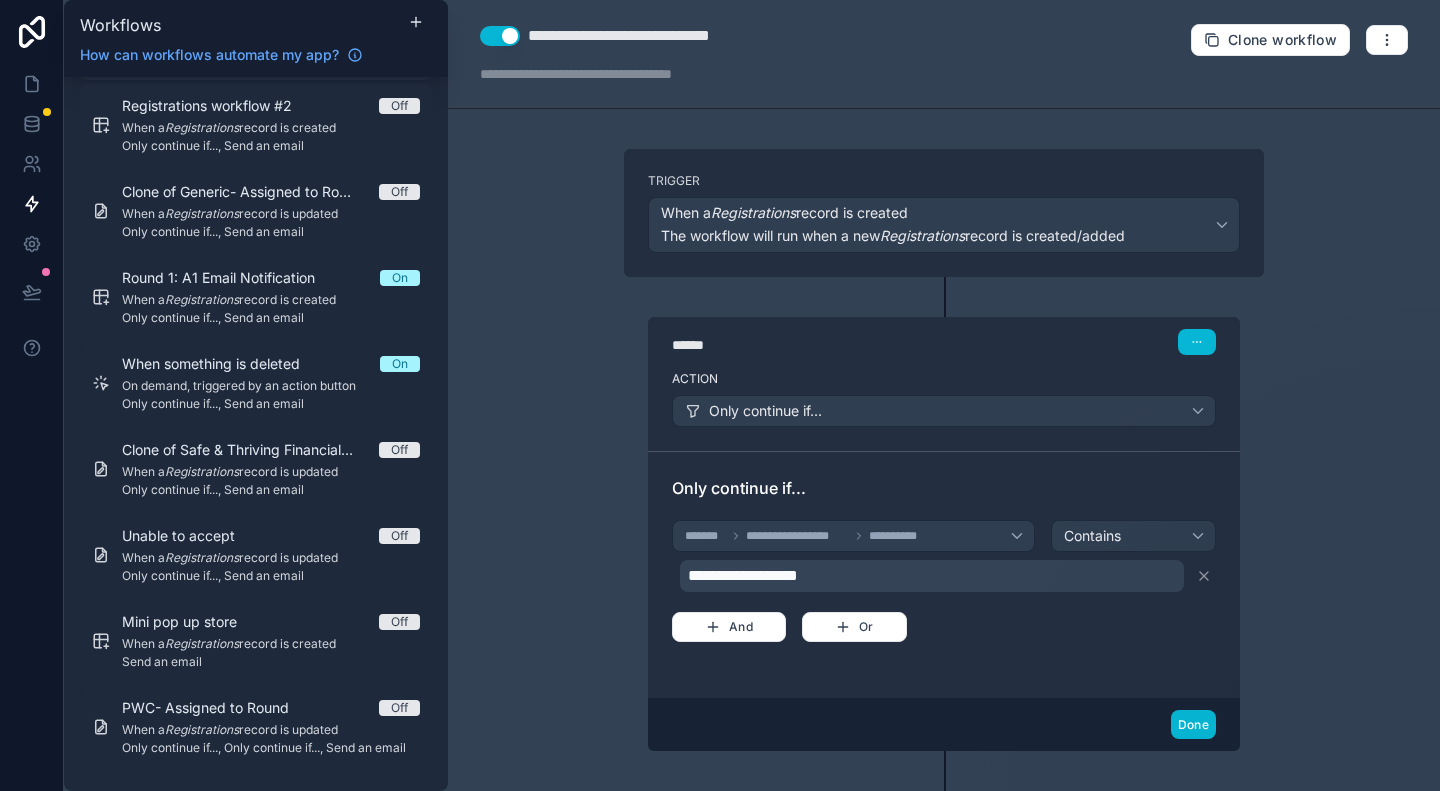 click on "**********" at bounding box center [944, 54] 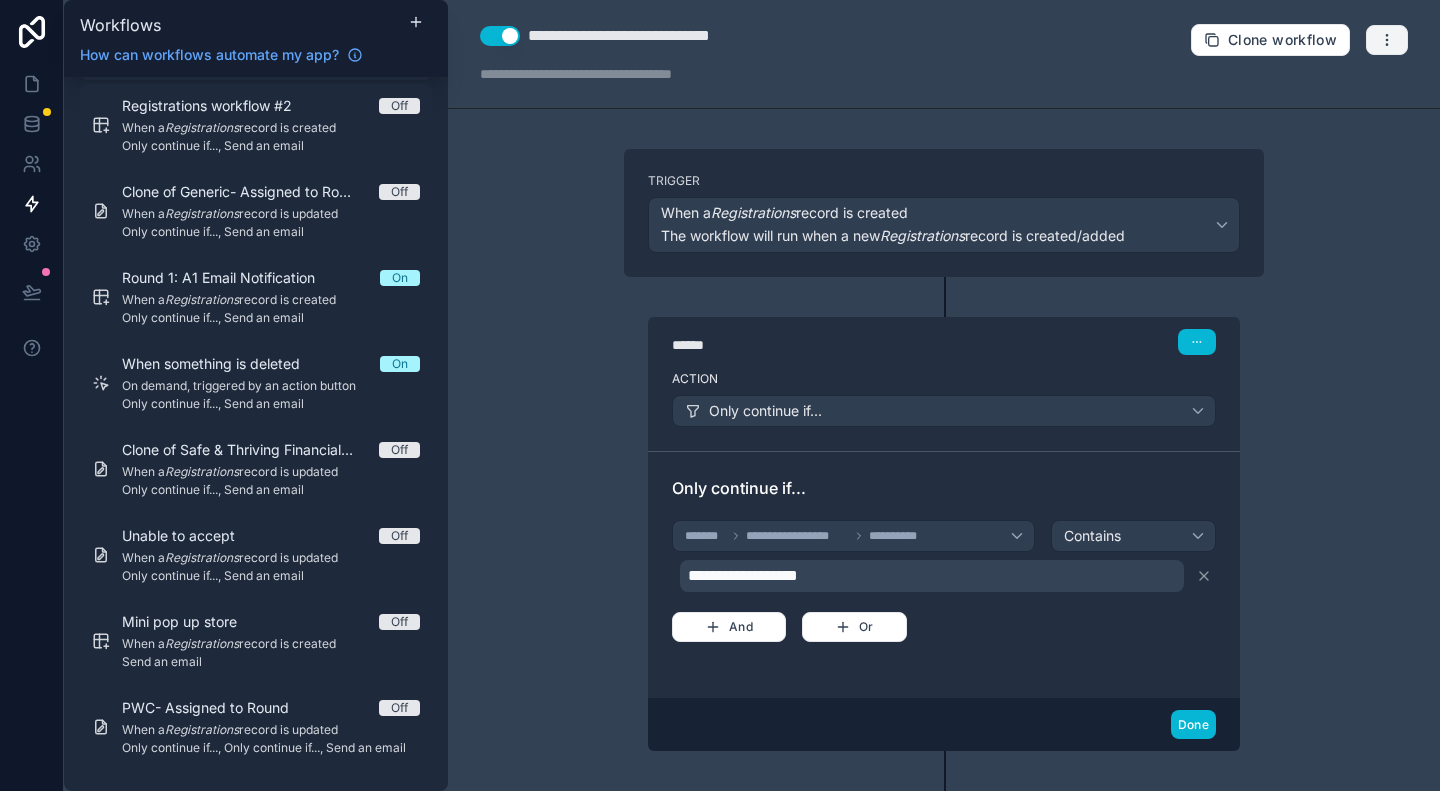 click 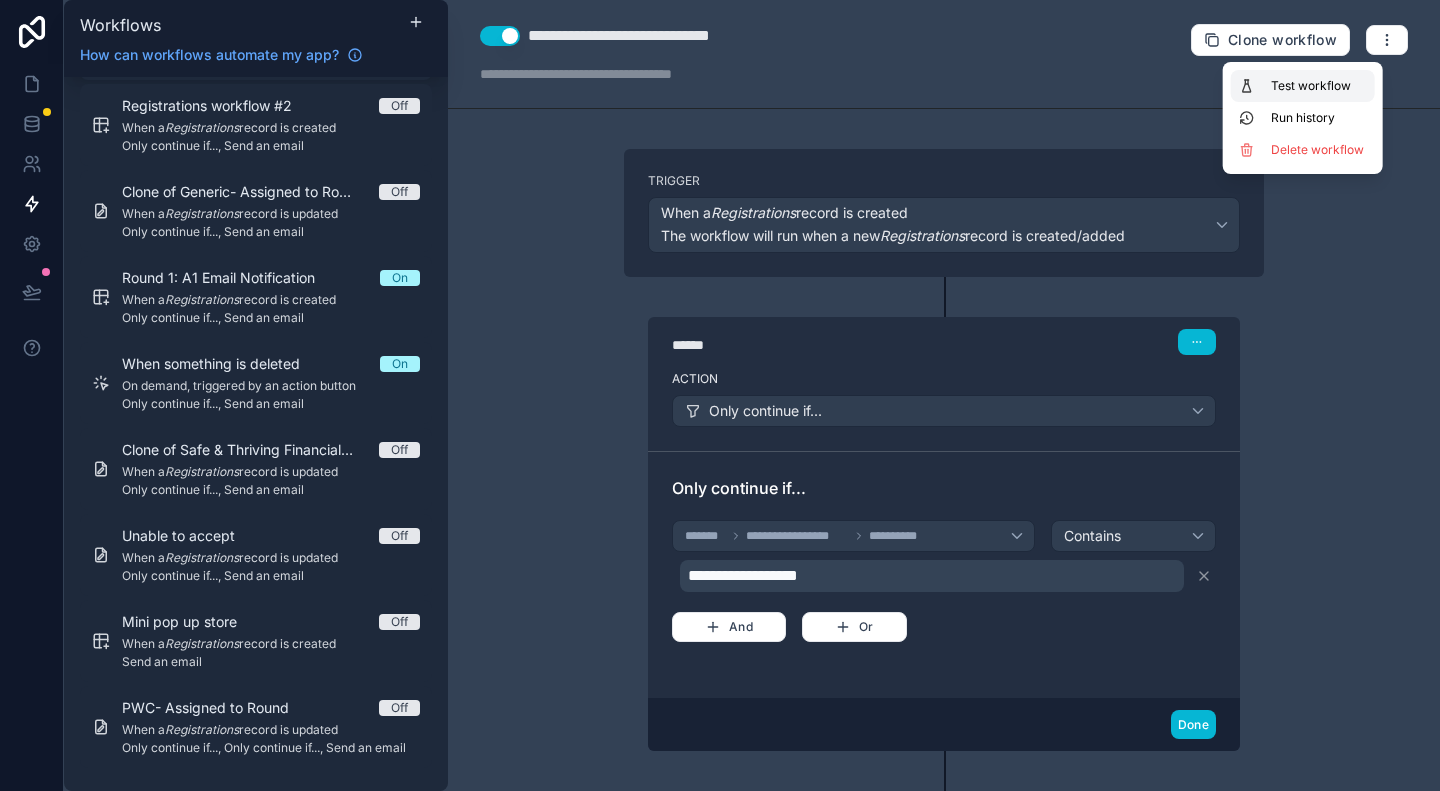 click on "Test workflow" at bounding box center (1319, 86) 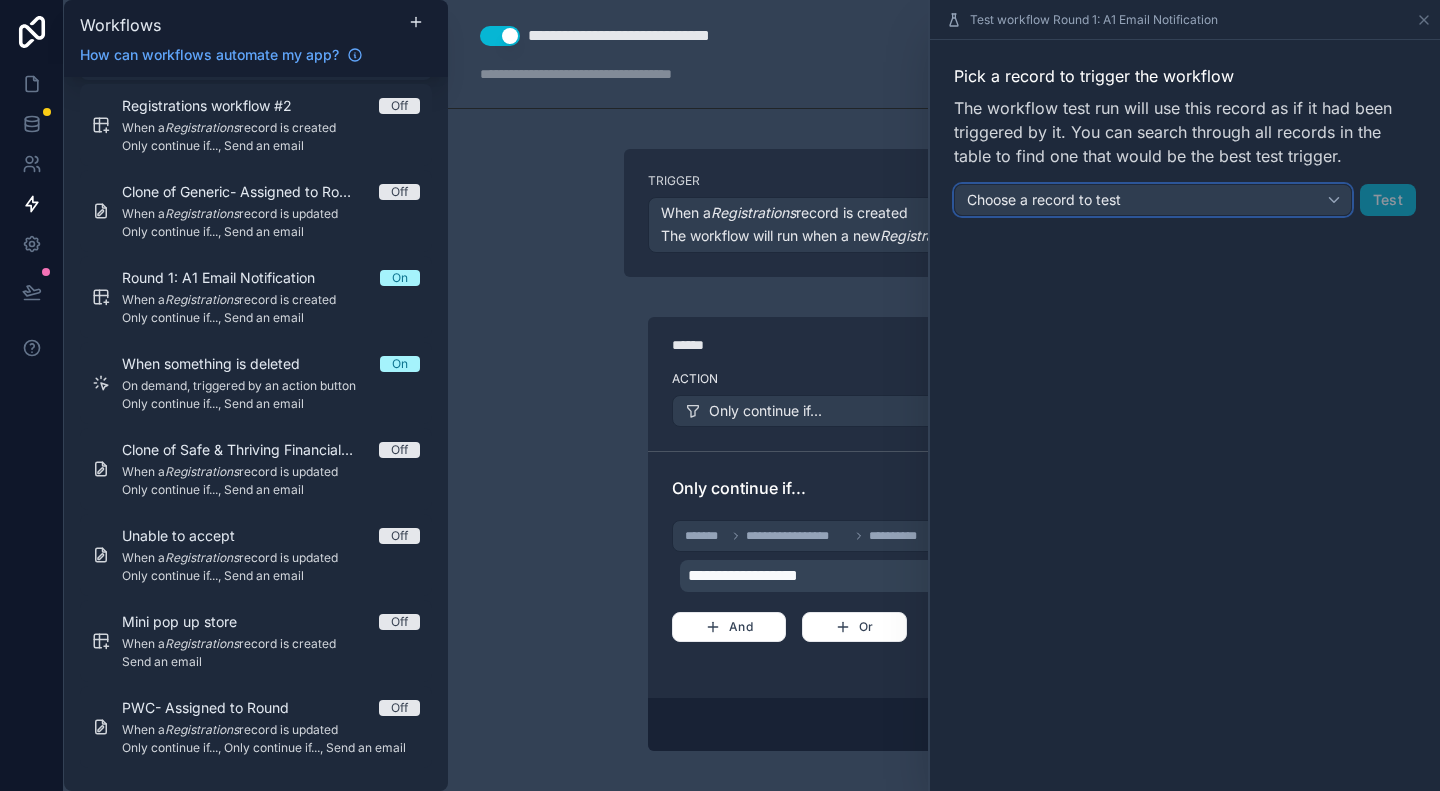 click on "Choose a record to test" at bounding box center (1153, 200) 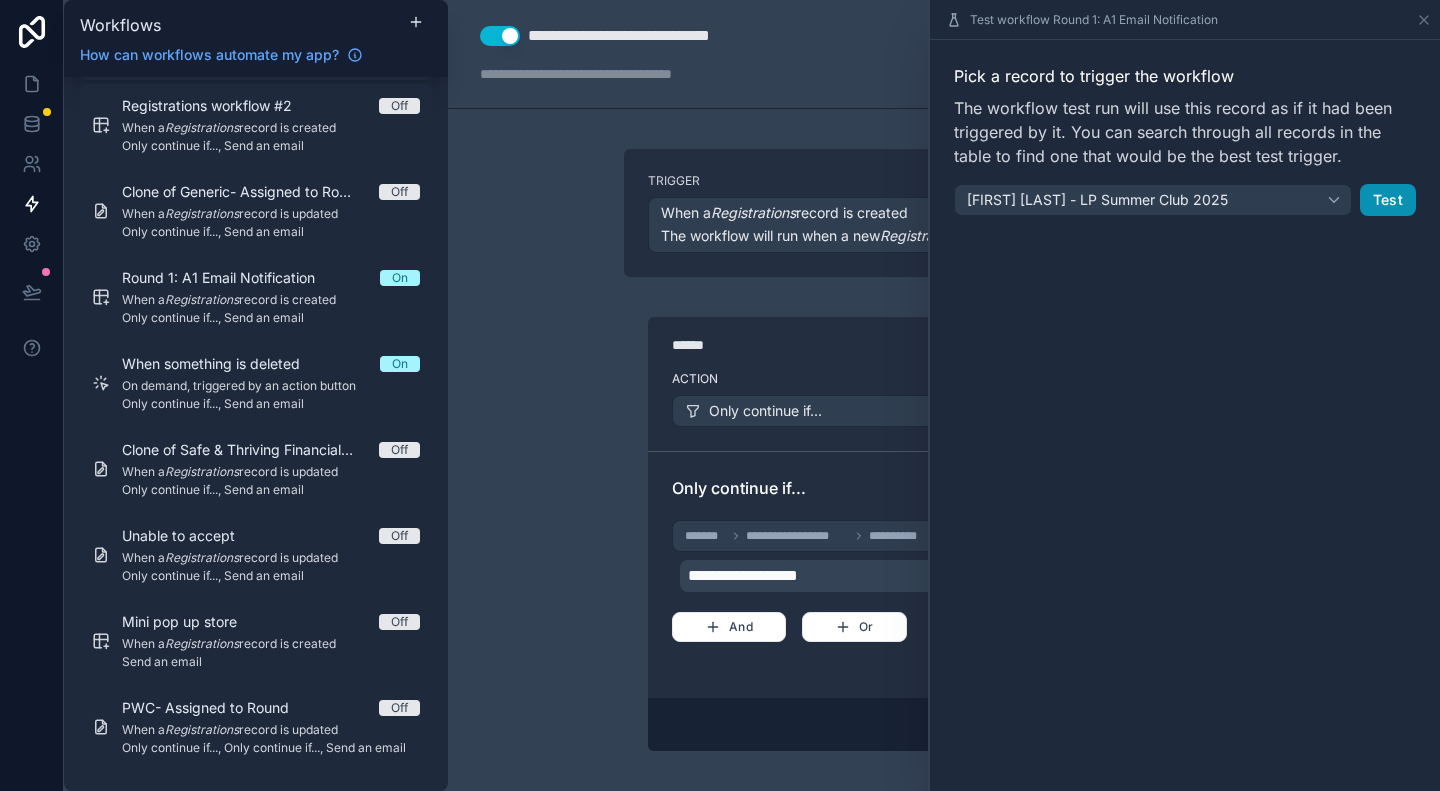 click on "Test" at bounding box center (1388, 200) 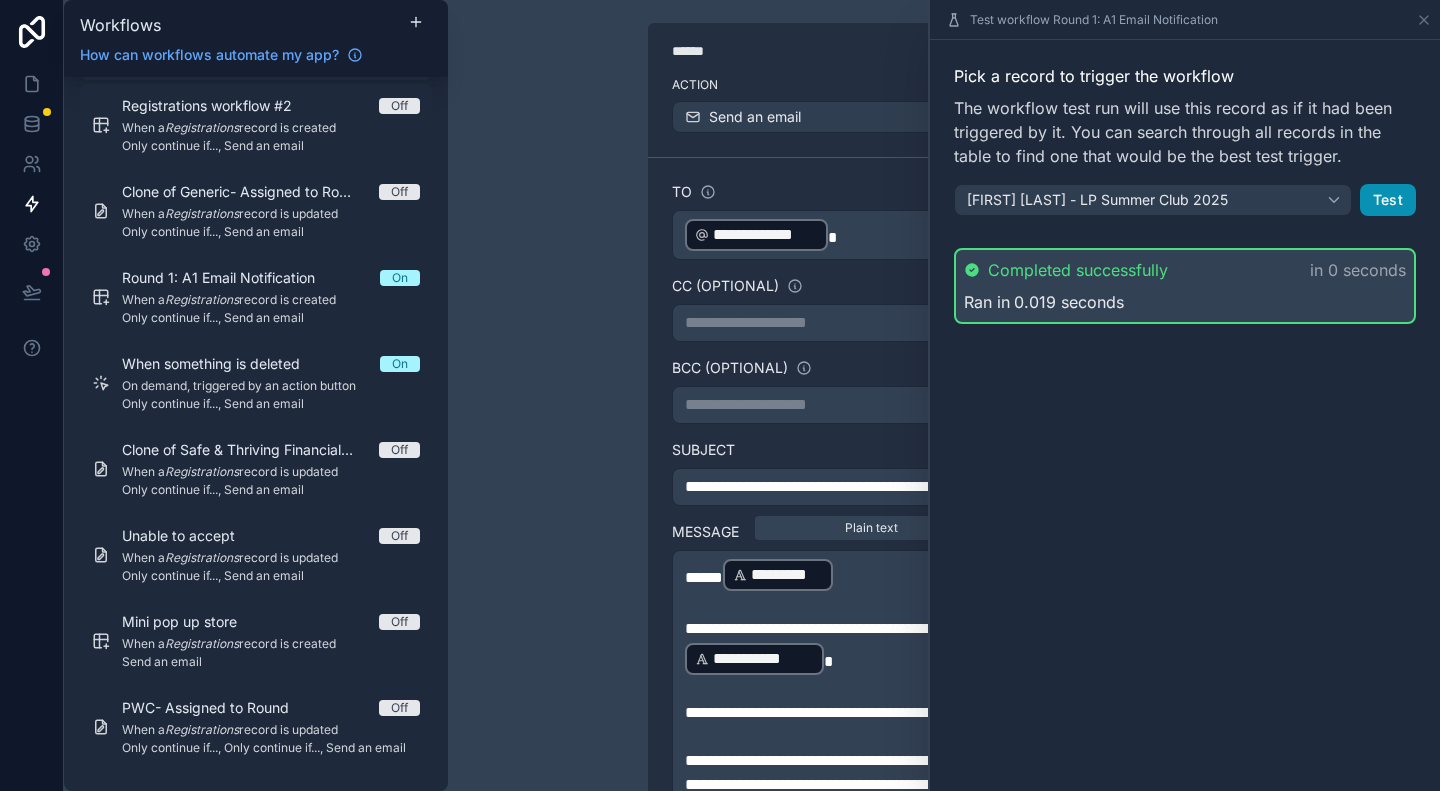 scroll, scrollTop: 600, scrollLeft: 0, axis: vertical 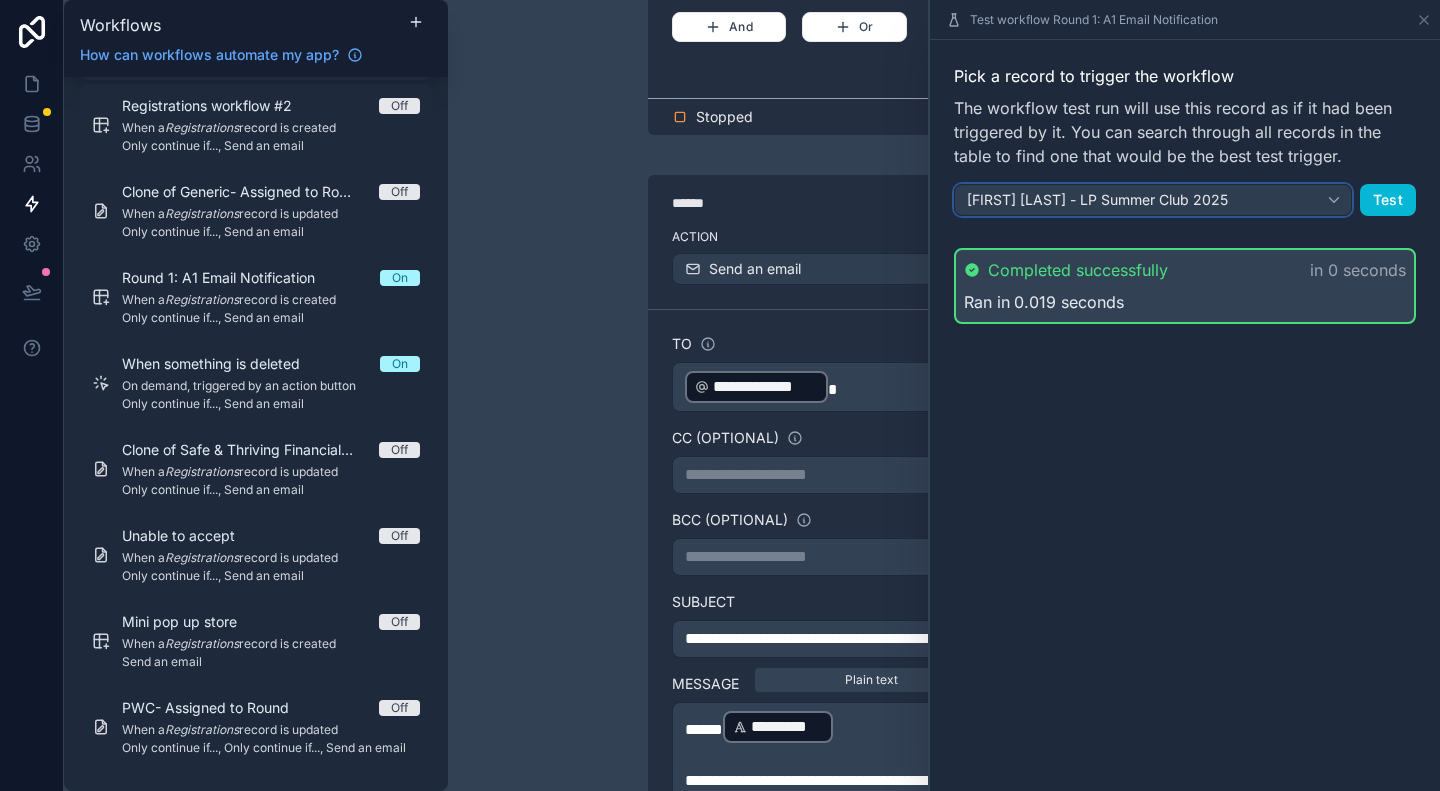 click on "Sooraj Thottayipilly Sukumaran - LP Summer Club 2025" at bounding box center (1153, 200) 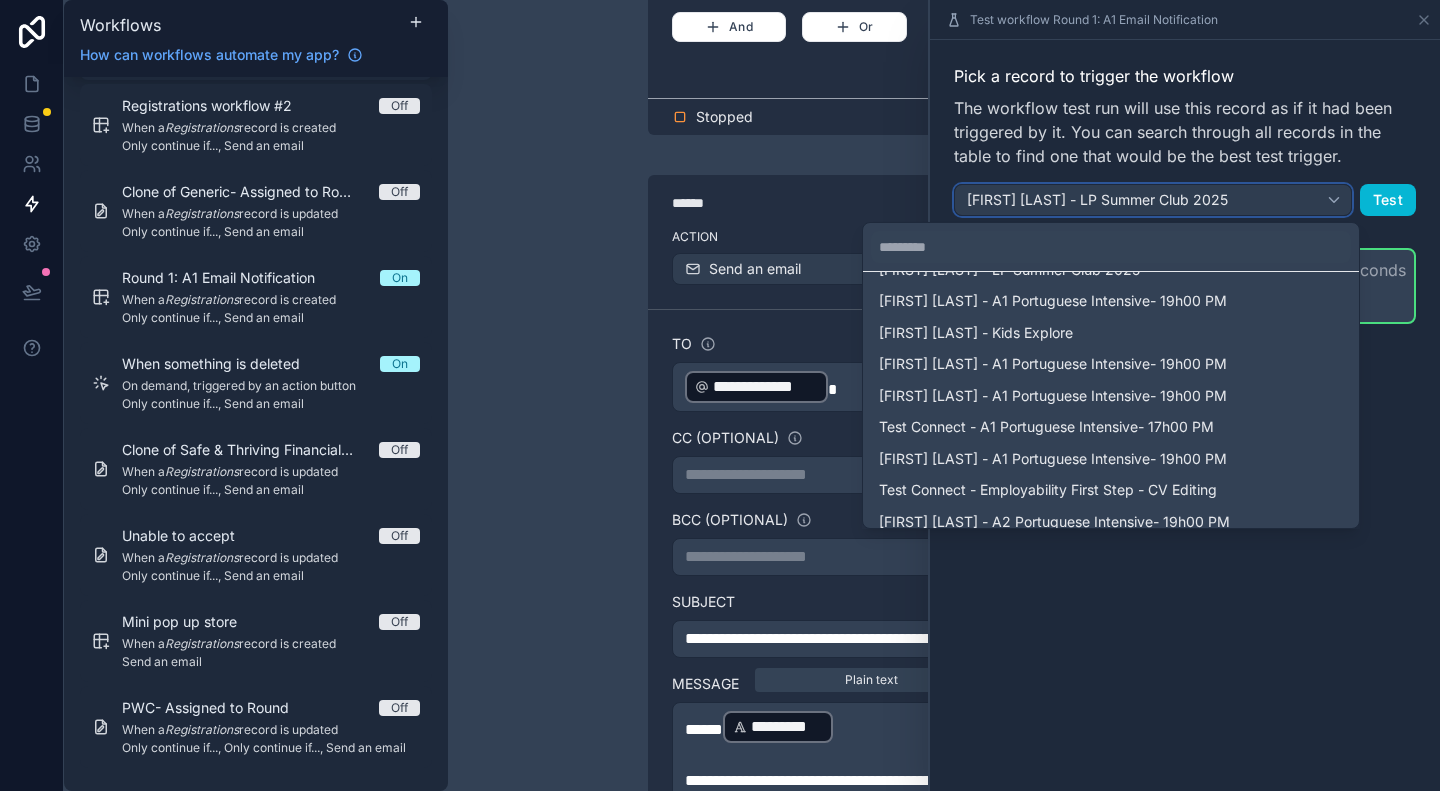 scroll, scrollTop: 100, scrollLeft: 0, axis: vertical 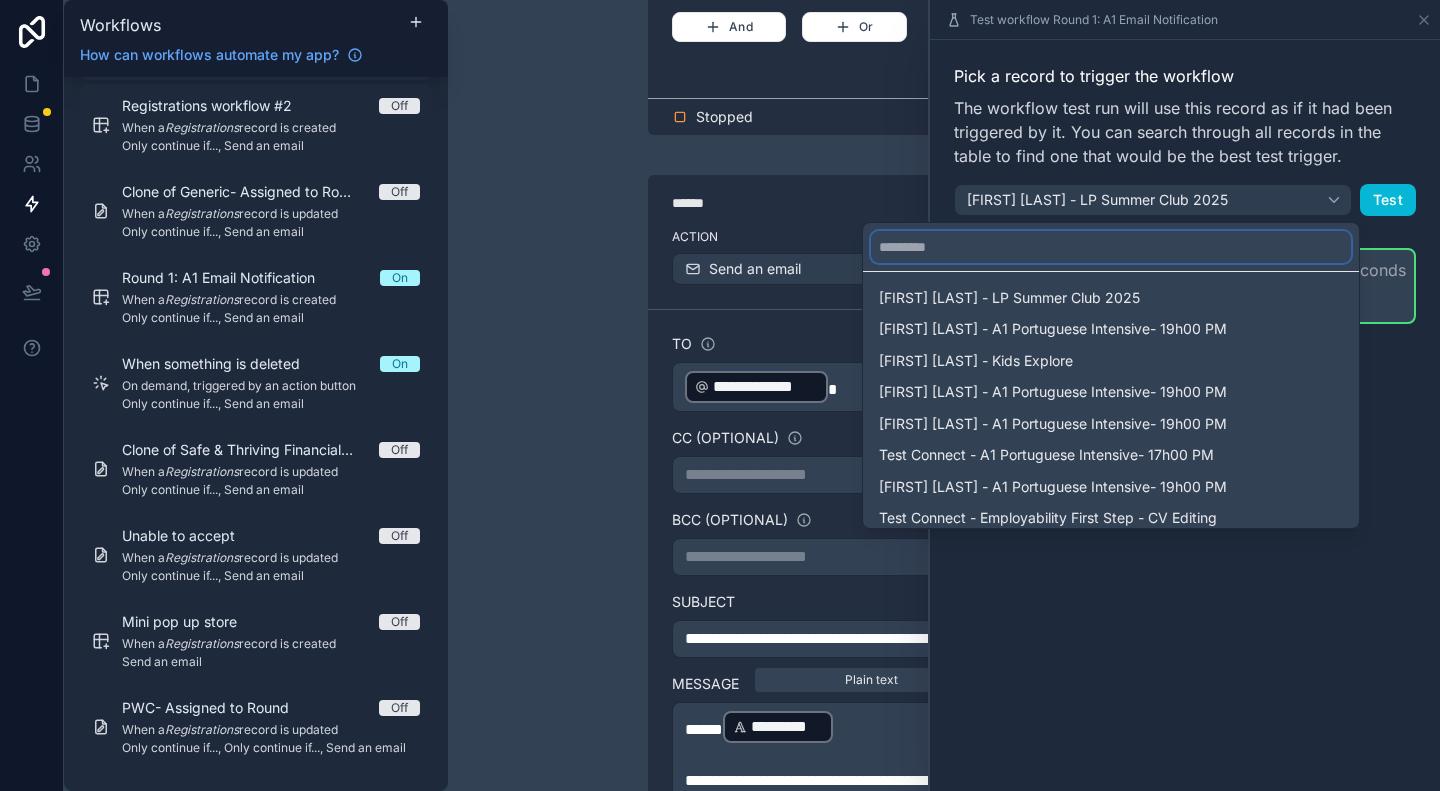 click at bounding box center (1111, 247) 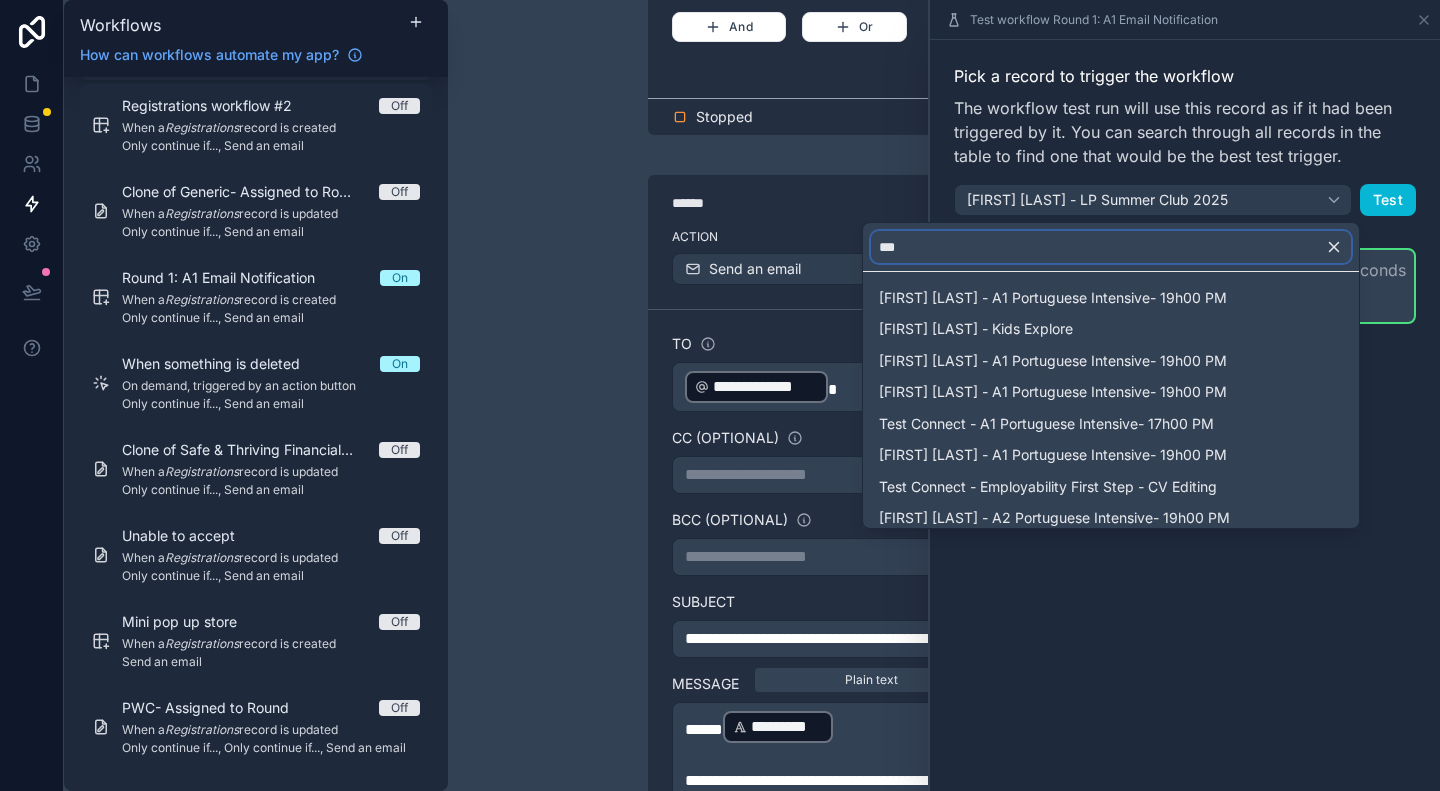 scroll, scrollTop: 0, scrollLeft: 0, axis: both 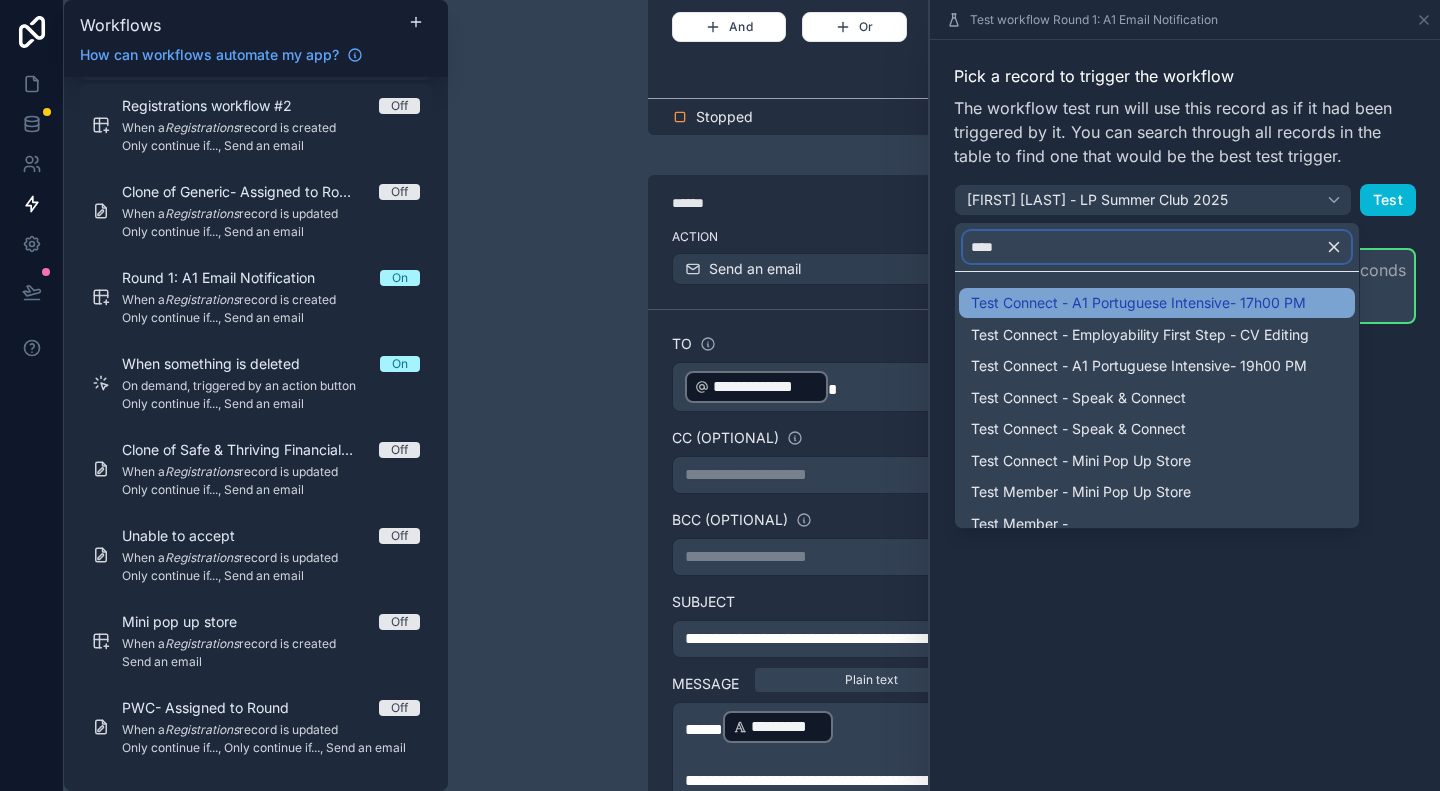 type on "****" 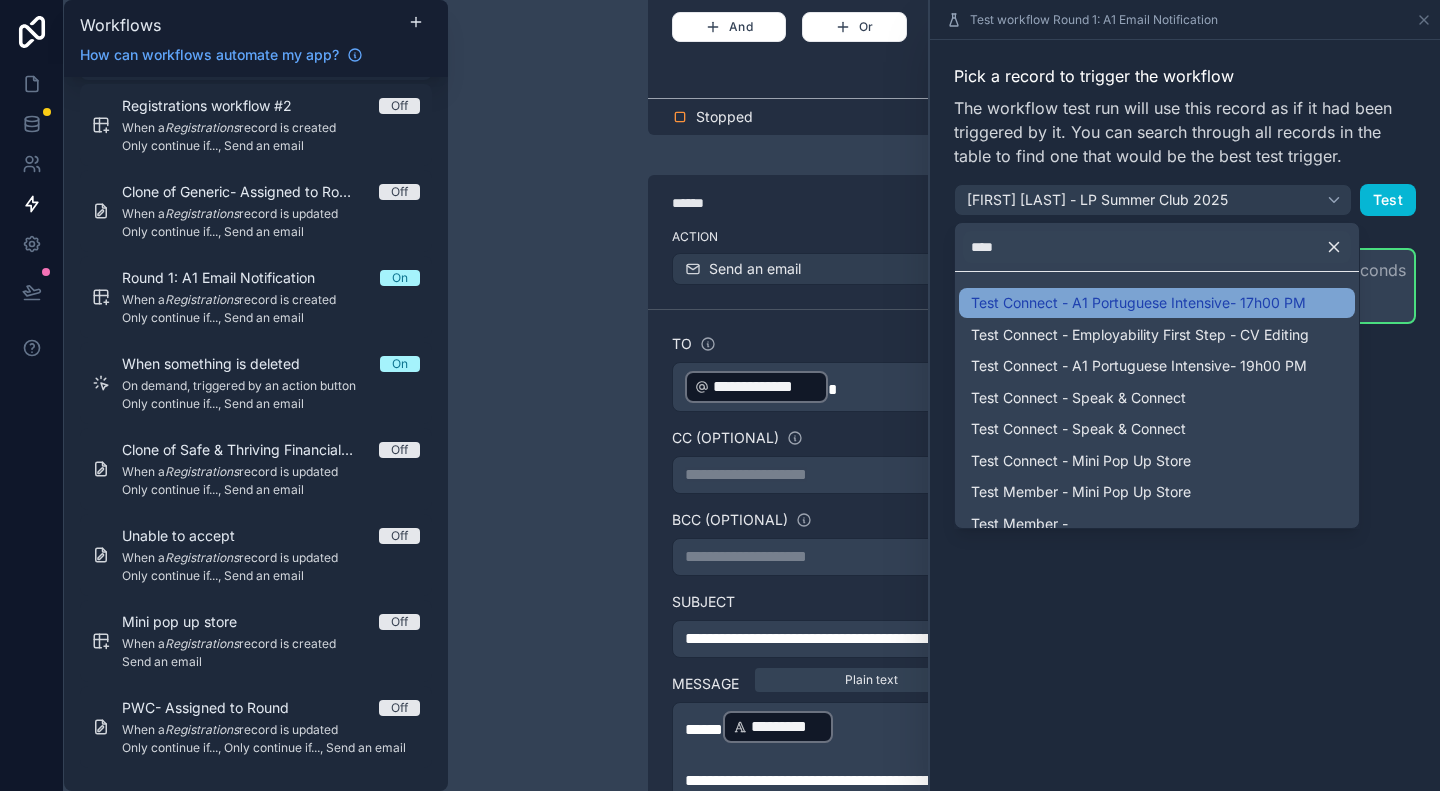 click on "Test Connect - A1 Portuguese Intensive- 17h00 PM" at bounding box center [1138, 303] 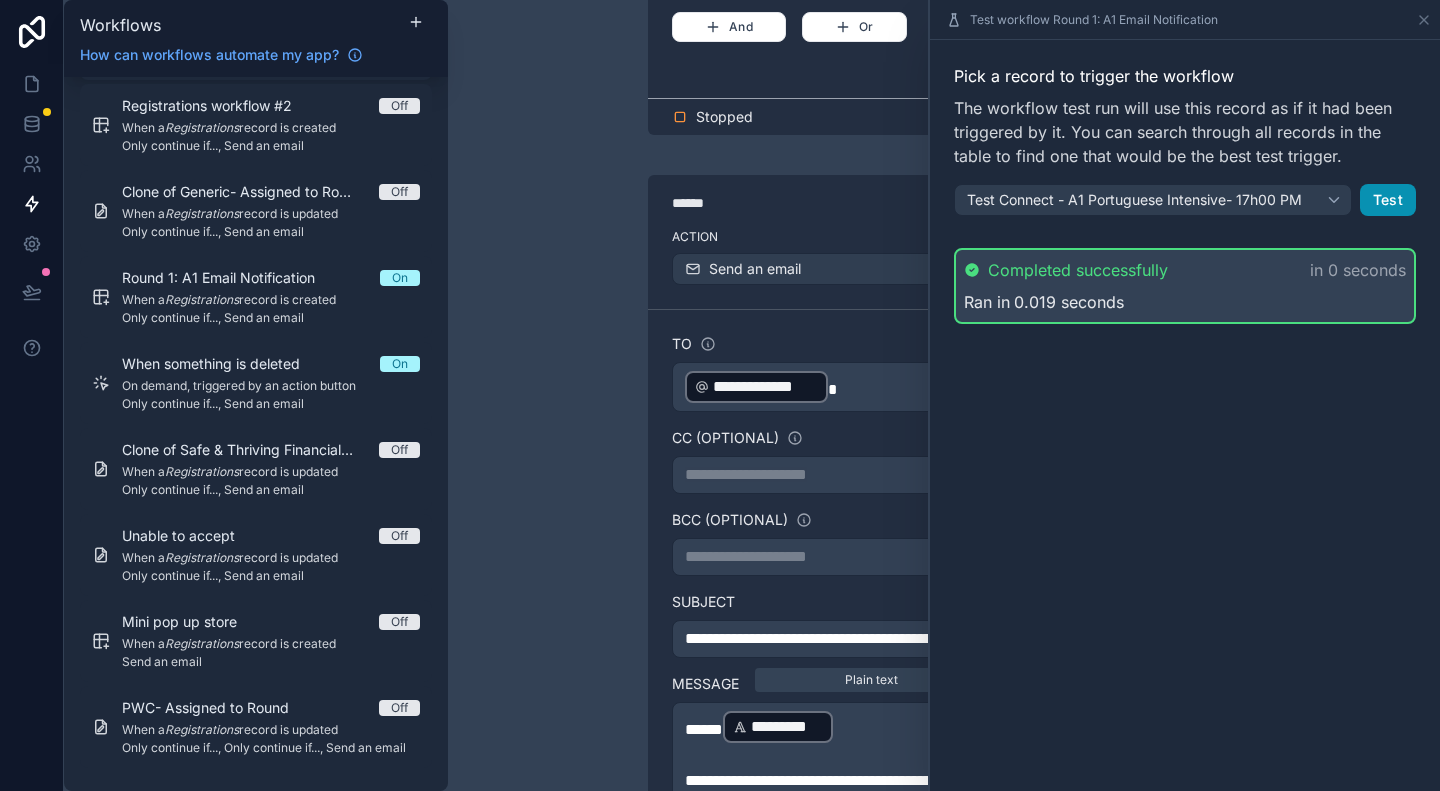 click on "Test" at bounding box center (1388, 200) 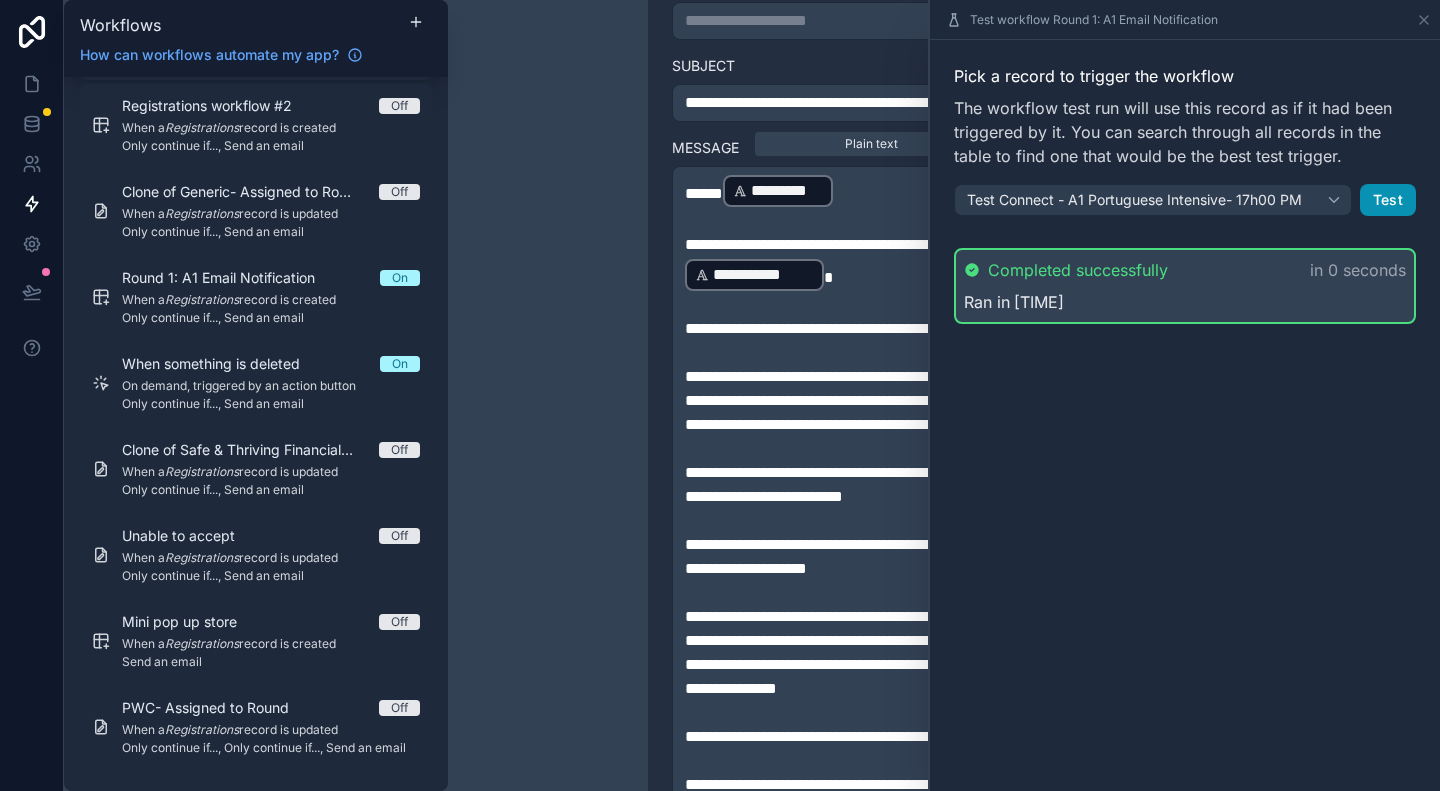 scroll, scrollTop: 896, scrollLeft: 0, axis: vertical 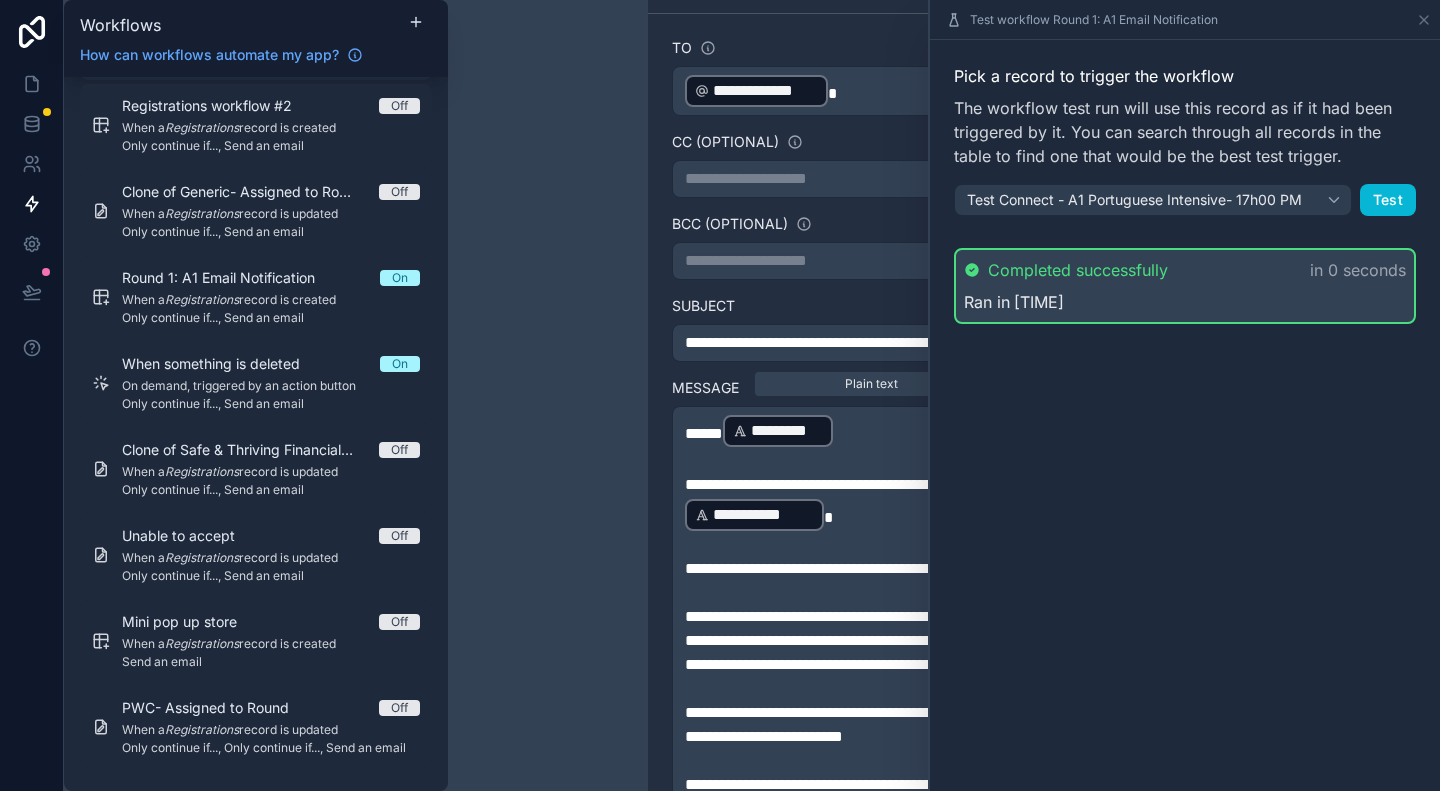 click on "Test workflow Round 1: A1 Email Notification" at bounding box center (1185, 20) 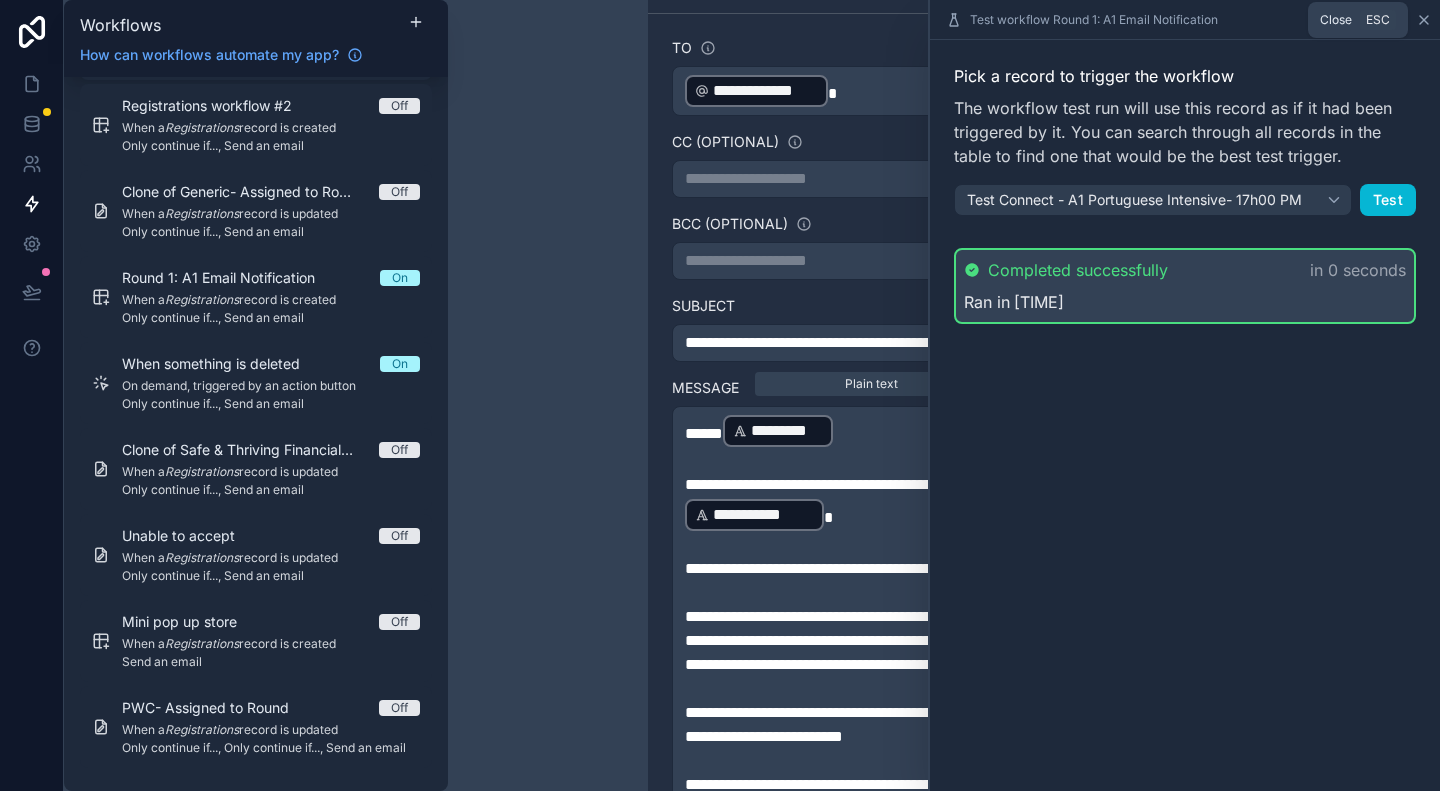 click 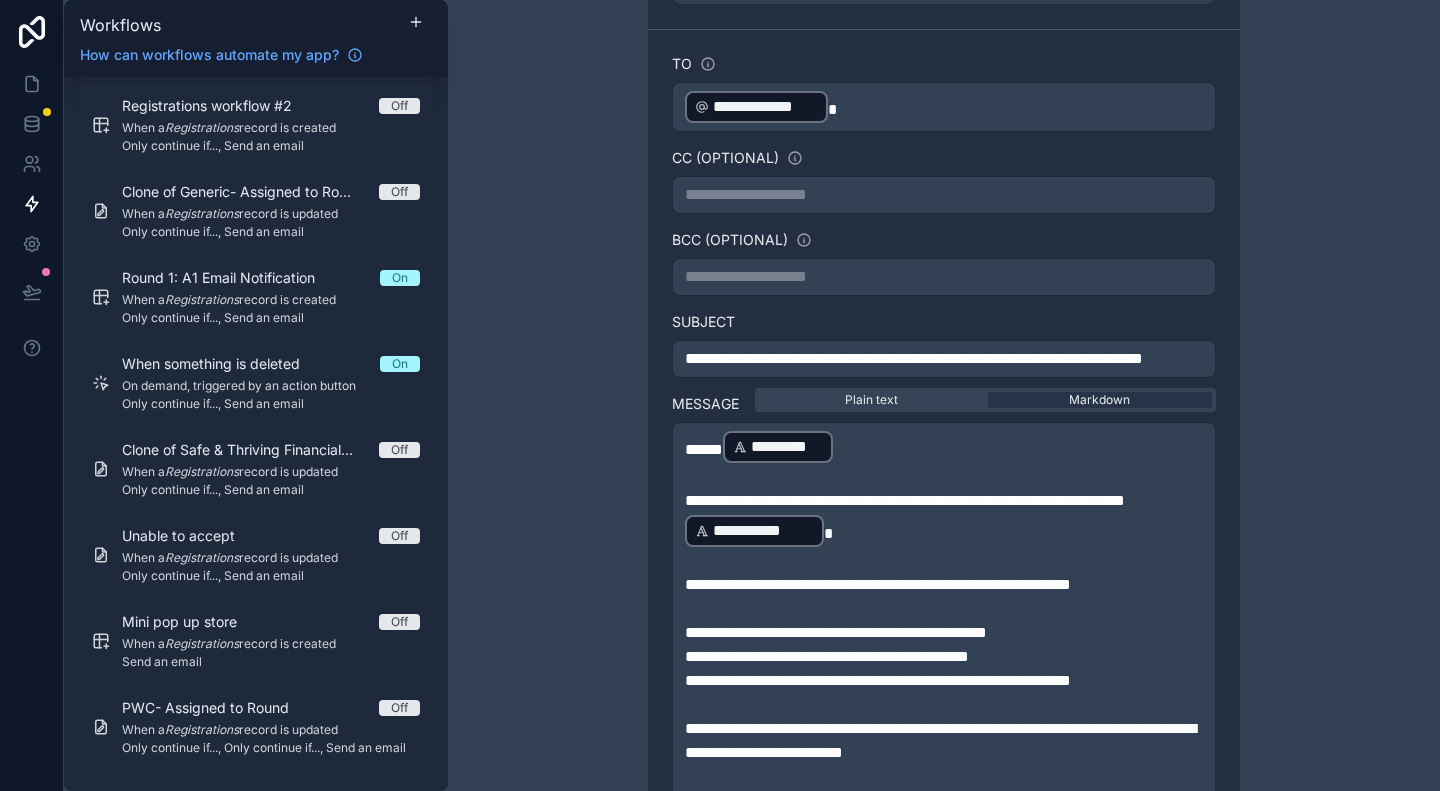scroll, scrollTop: 912, scrollLeft: 0, axis: vertical 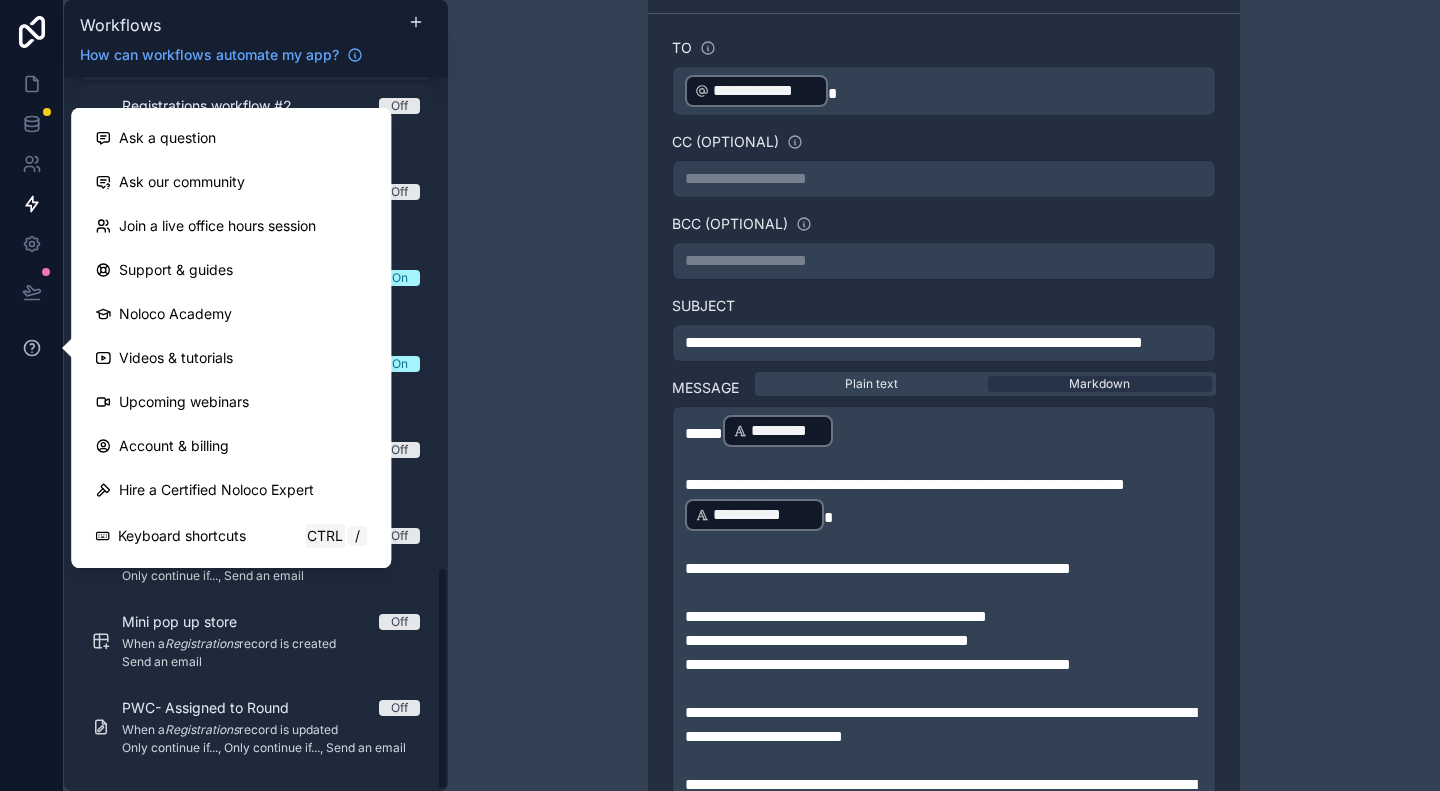 click 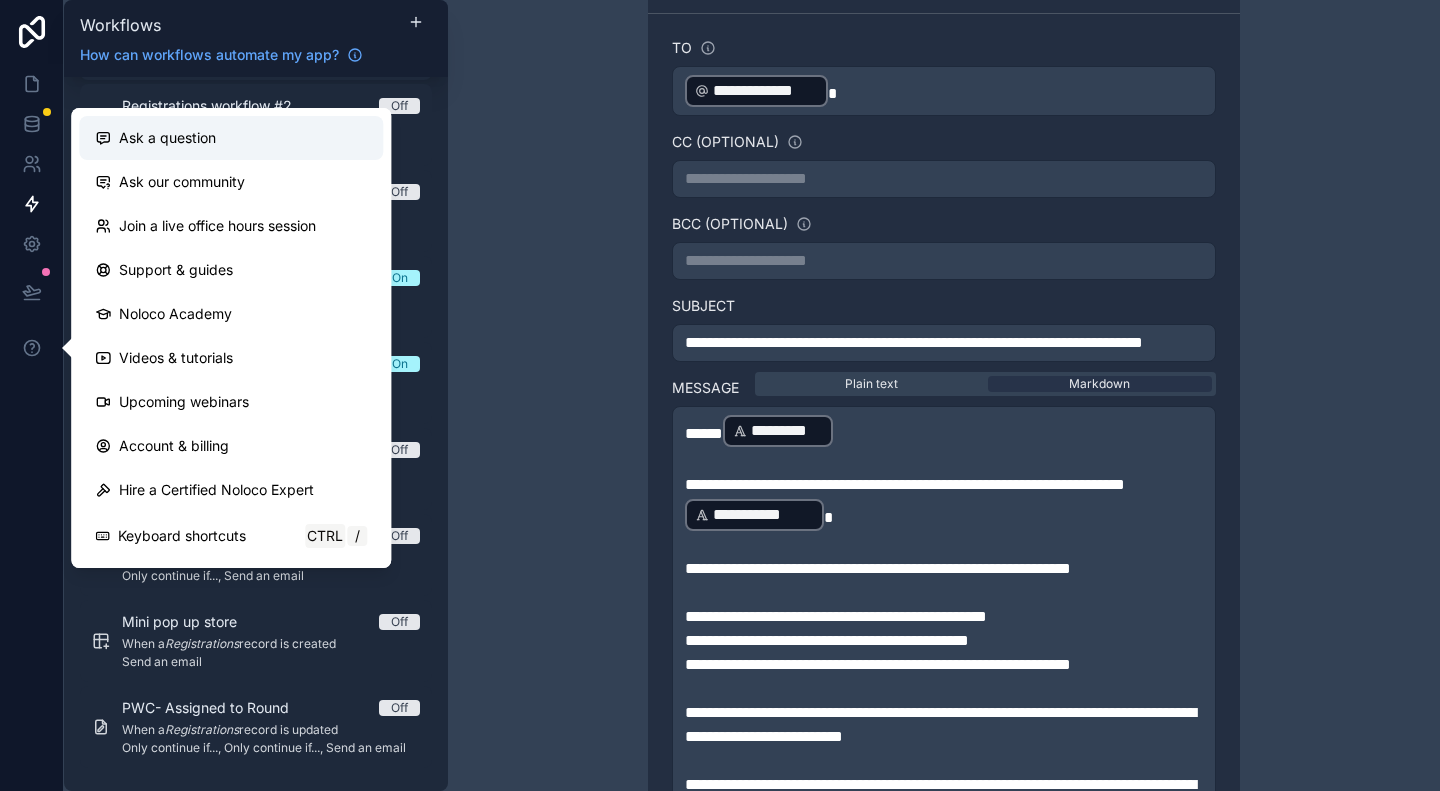 click on "Ask a question" at bounding box center (167, 138) 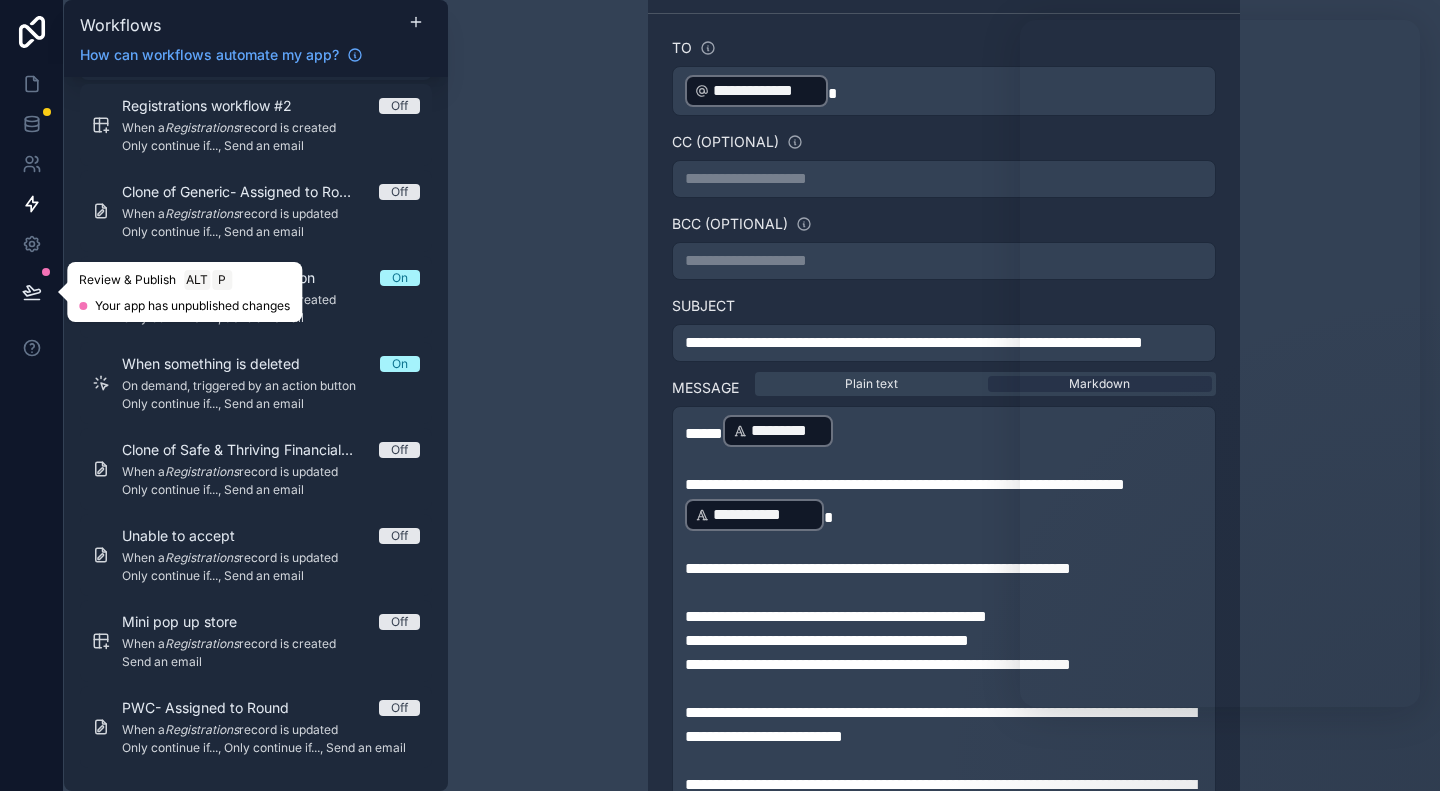 click 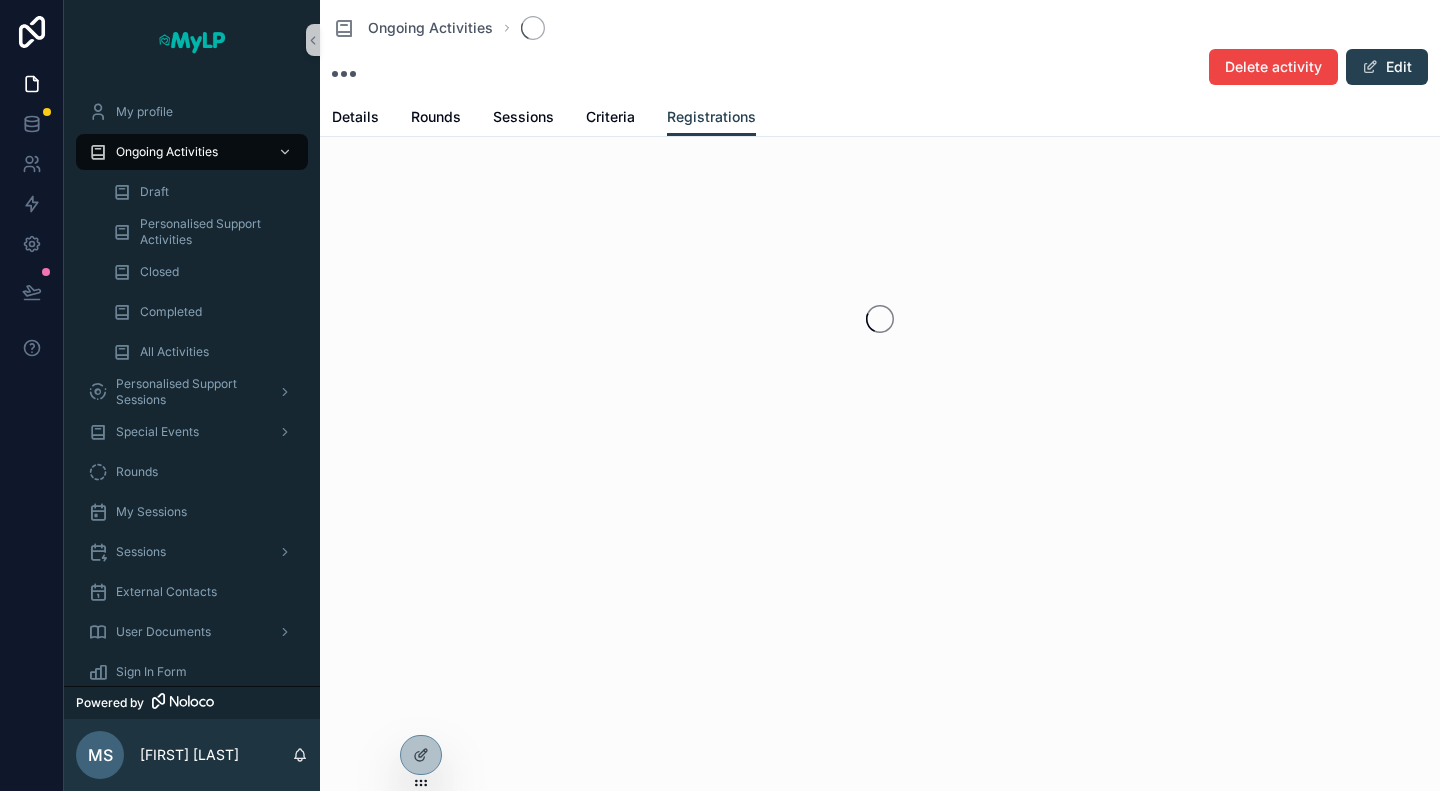 scroll, scrollTop: 0, scrollLeft: 0, axis: both 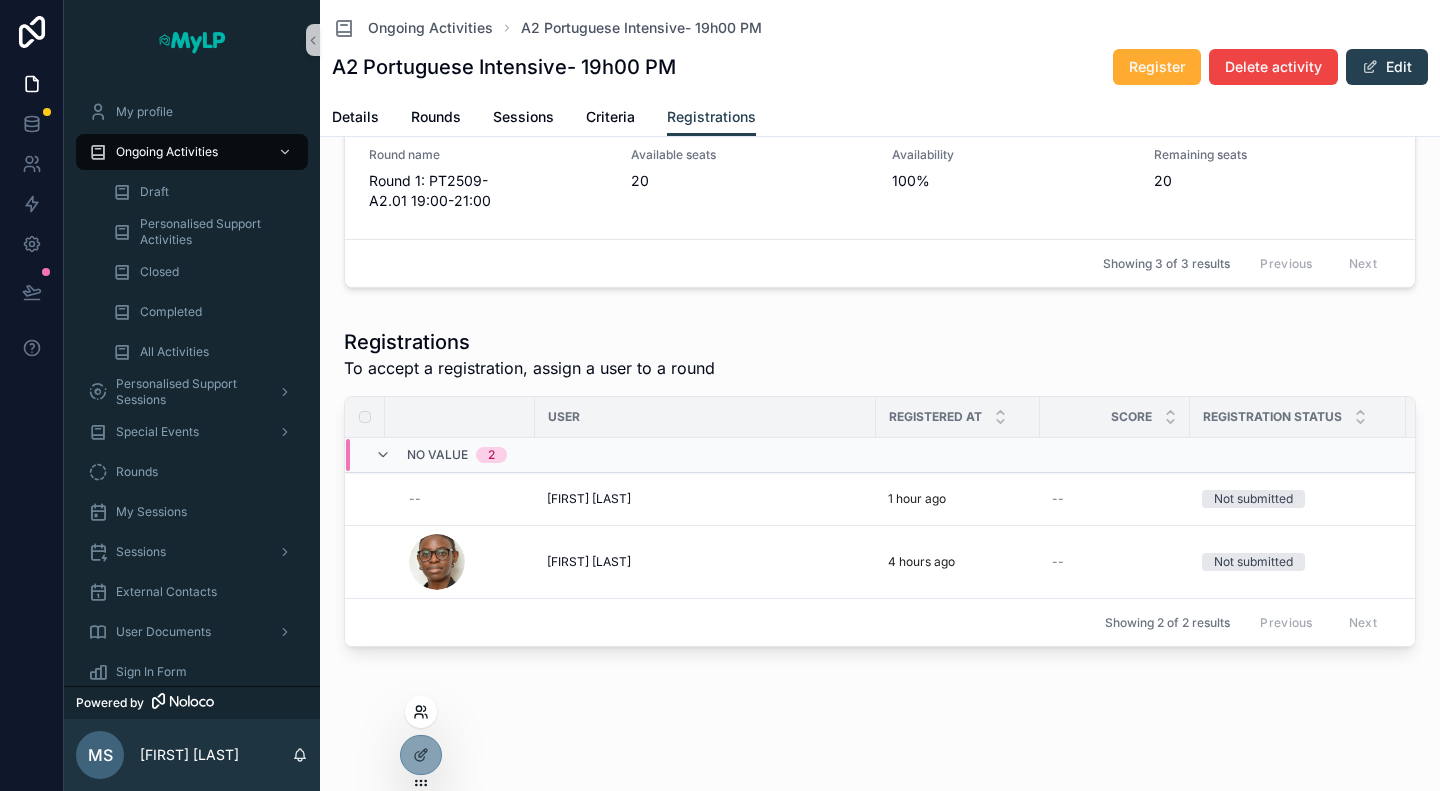 click 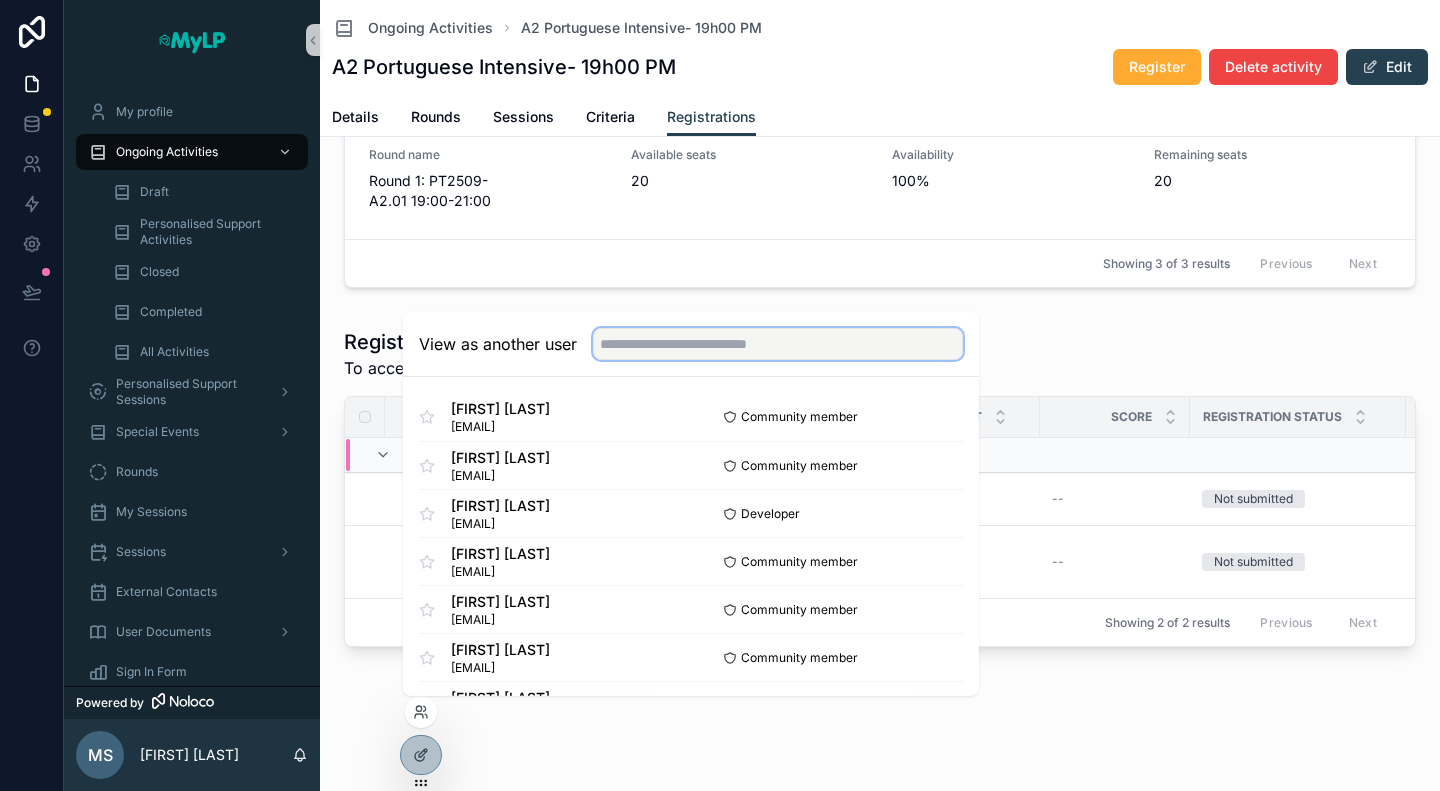 click at bounding box center [778, 344] 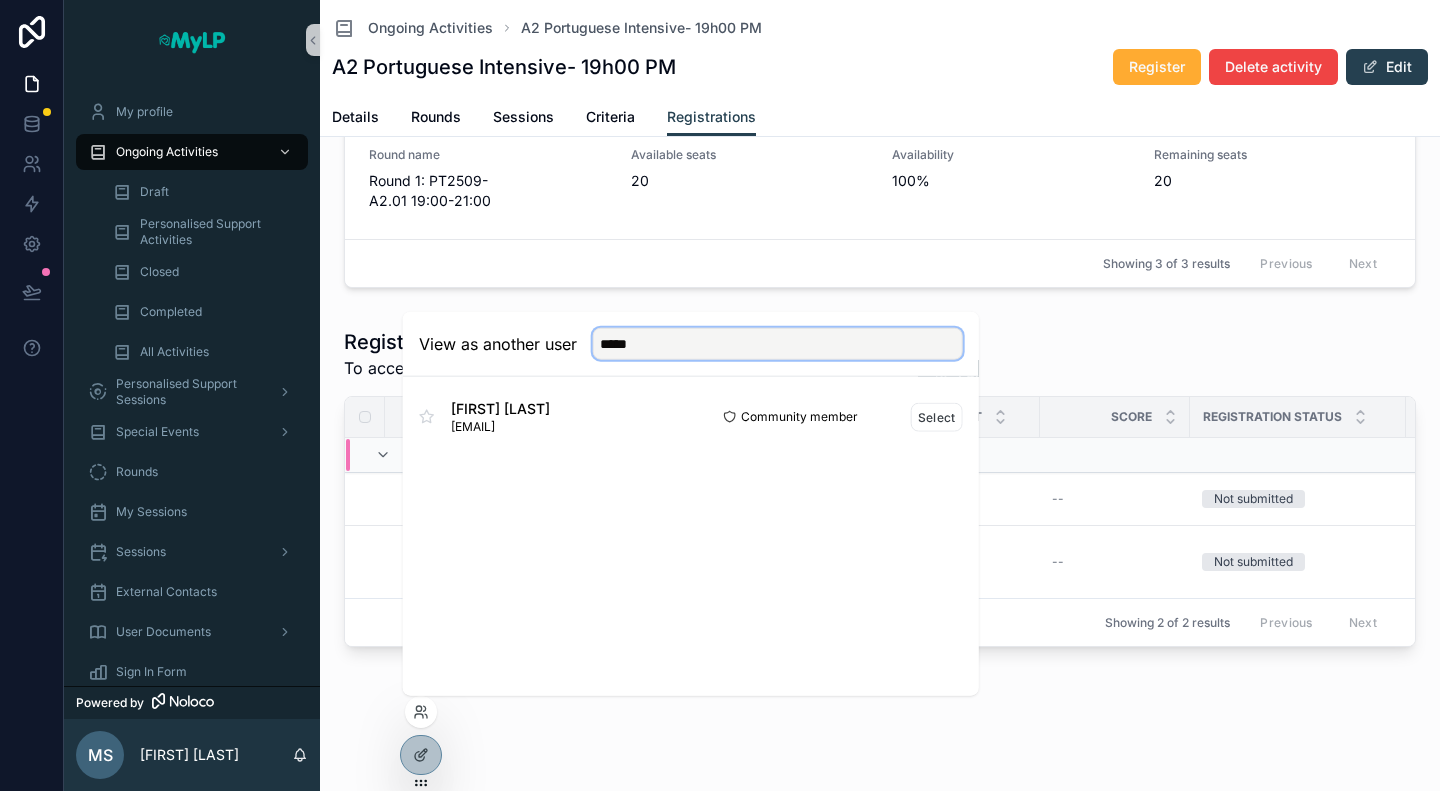 type on "****" 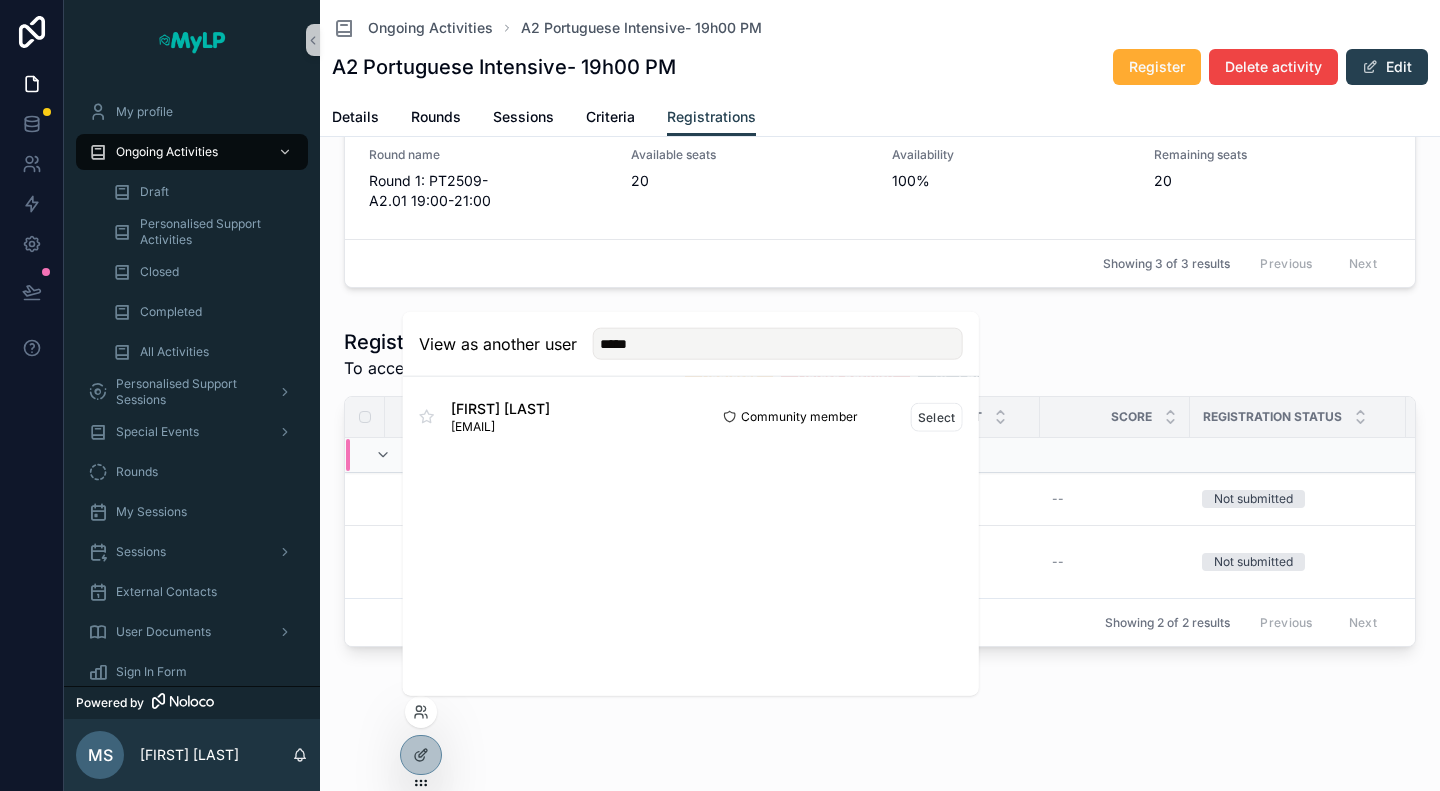 click on "[FIRST] [LAST] [EMAIL]" at bounding box center (555, 417) 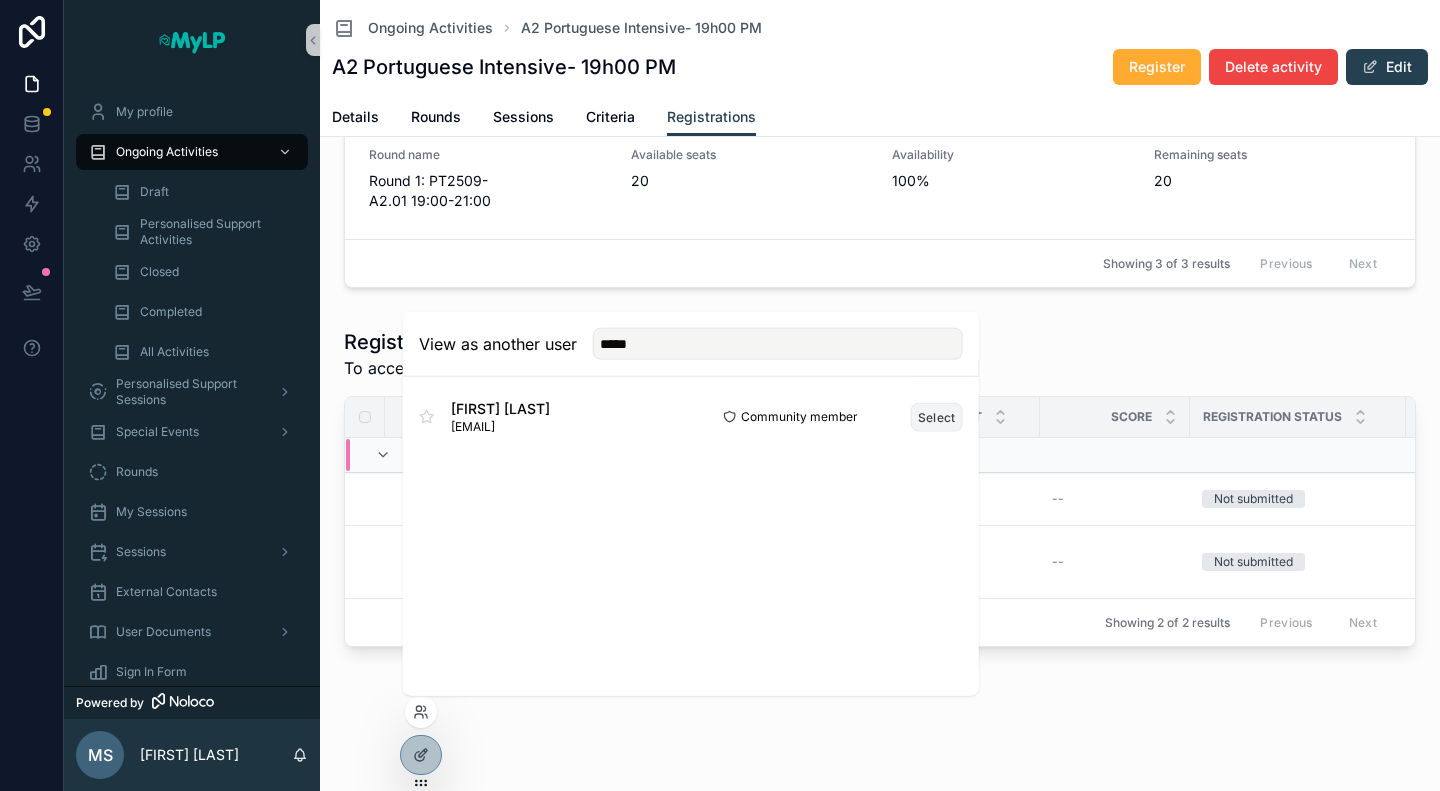 click on "Select" at bounding box center [937, 416] 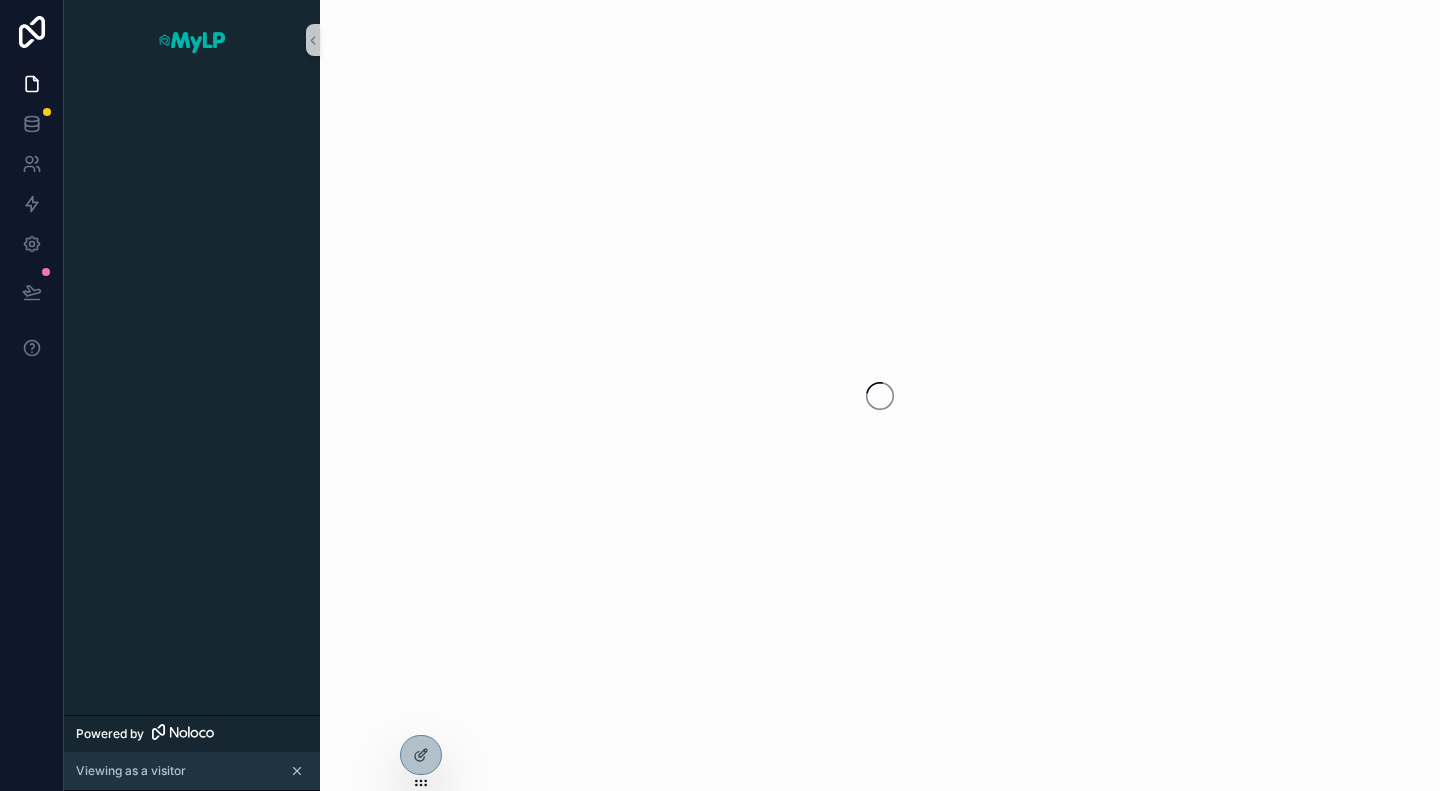 scroll, scrollTop: 0, scrollLeft: 0, axis: both 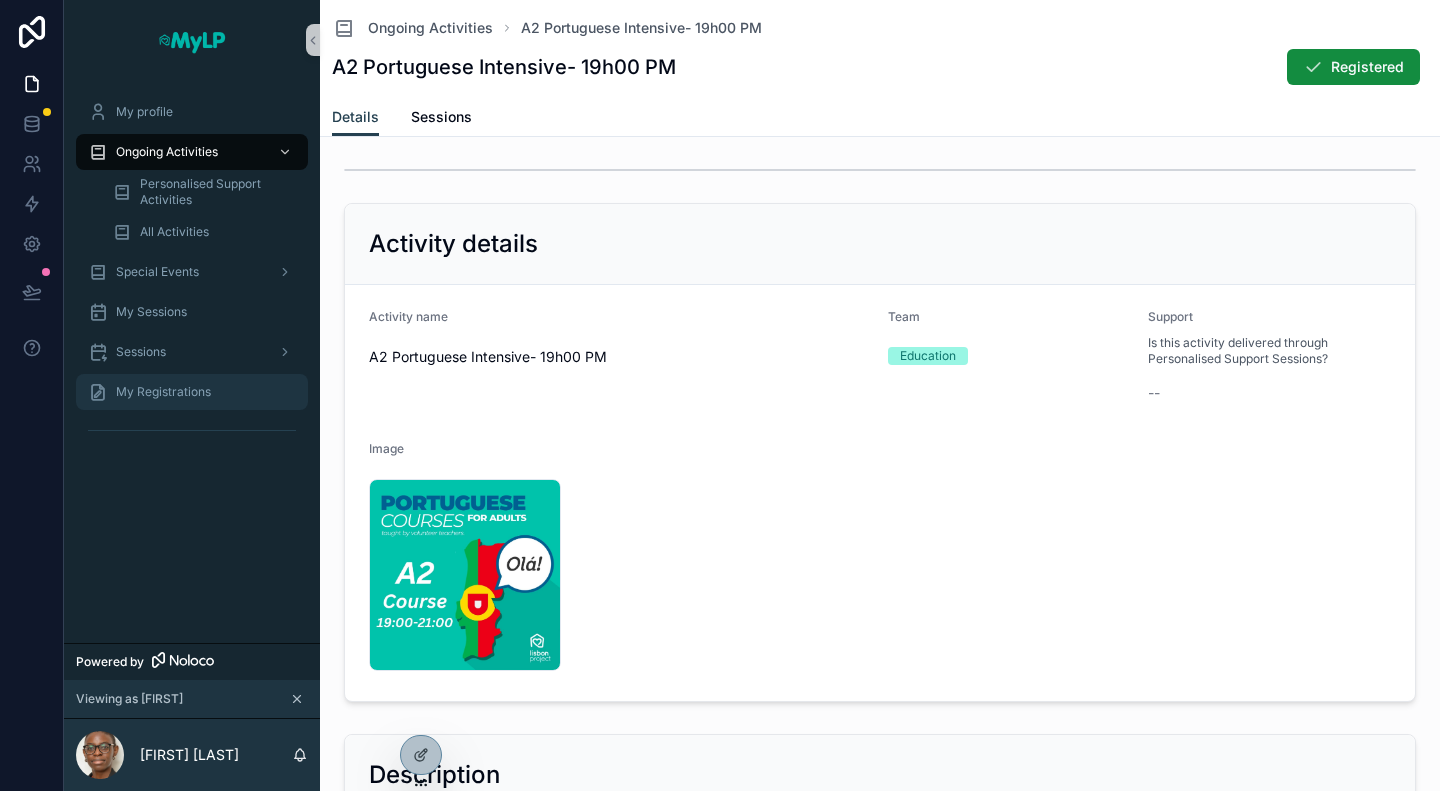 click on "My Registrations" at bounding box center [163, 392] 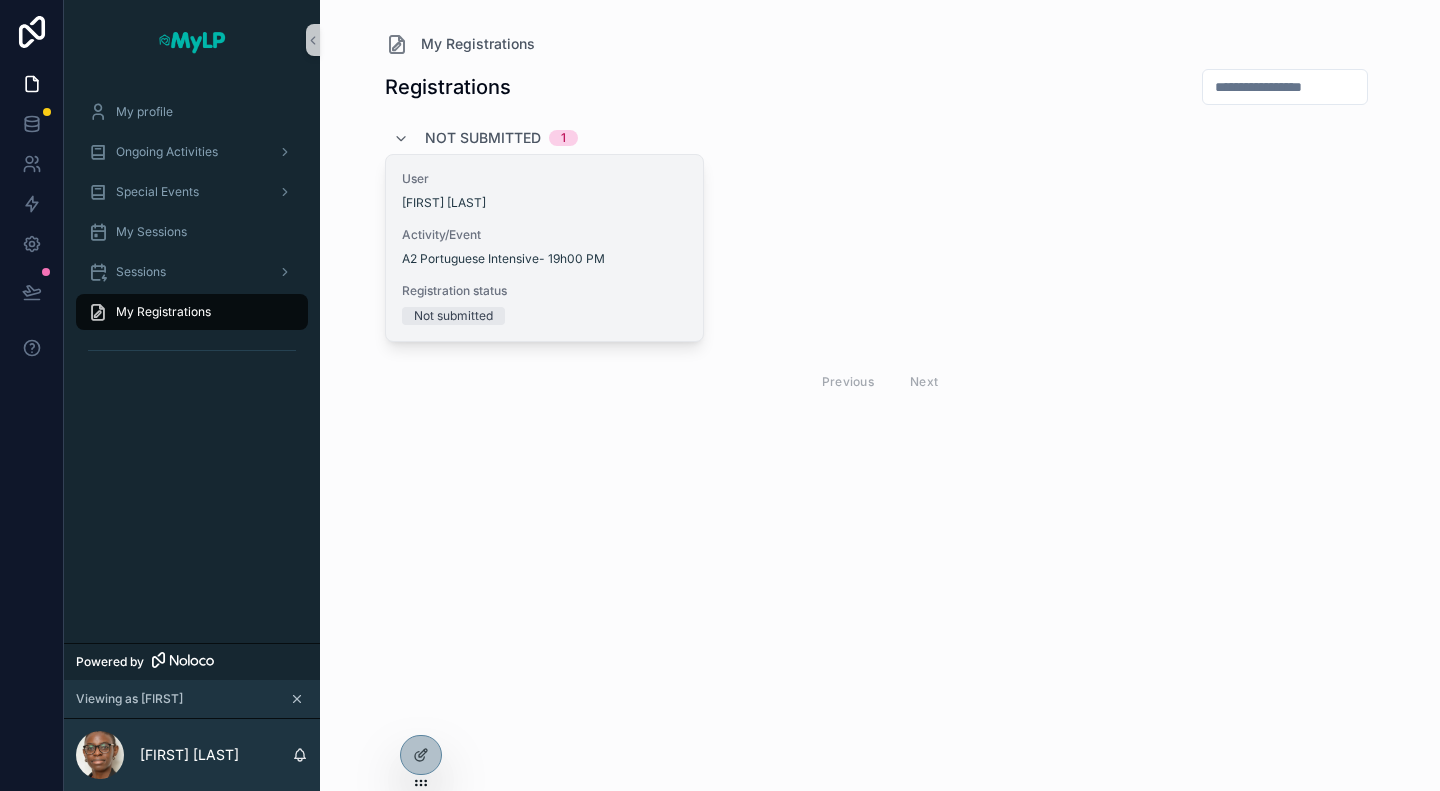 click on "User [FIRST] [LAST] Activity/Event A2 Portuguese Intensive- 19h00 PM Registration status Not submitted" at bounding box center [545, 248] 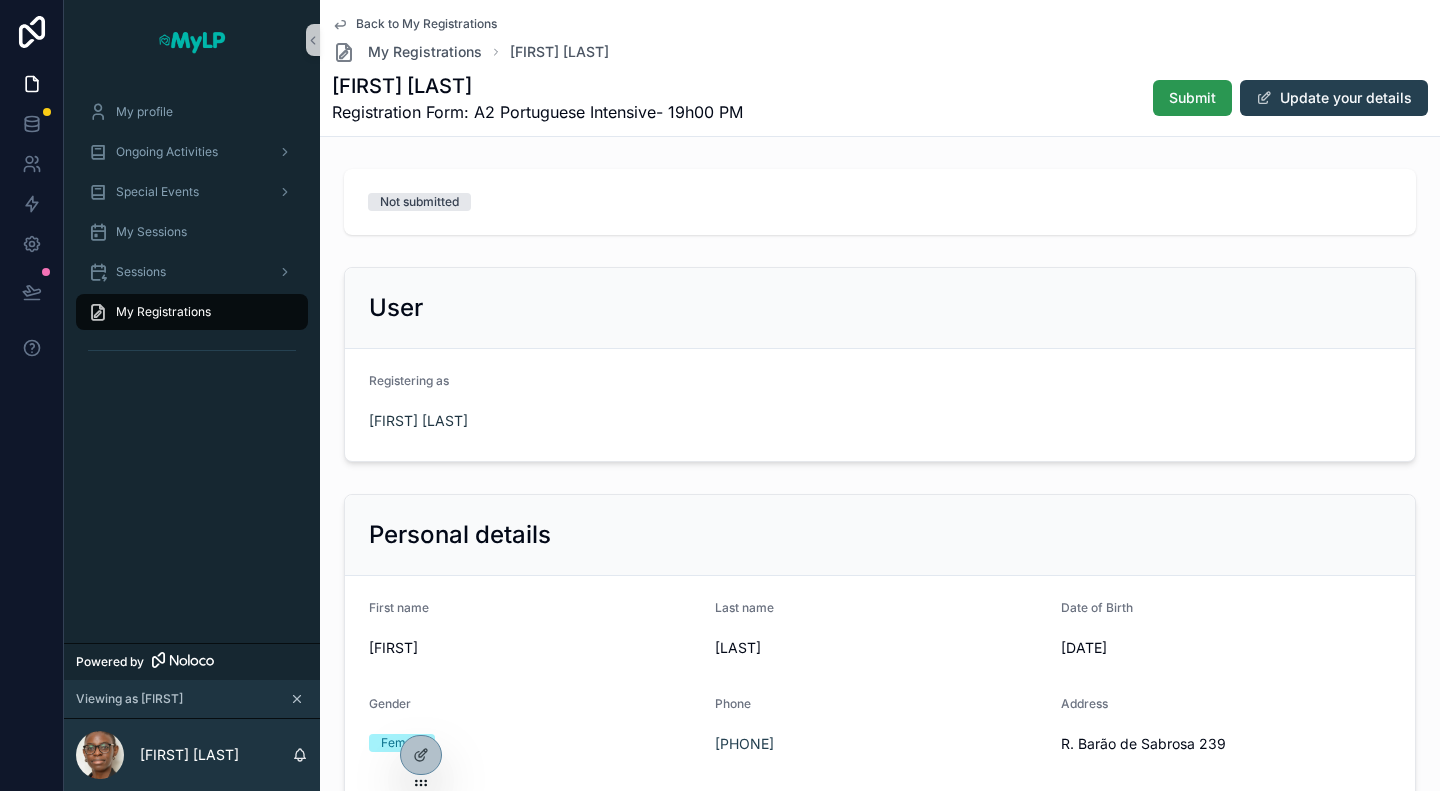 click on "Submit" at bounding box center [1192, 98] 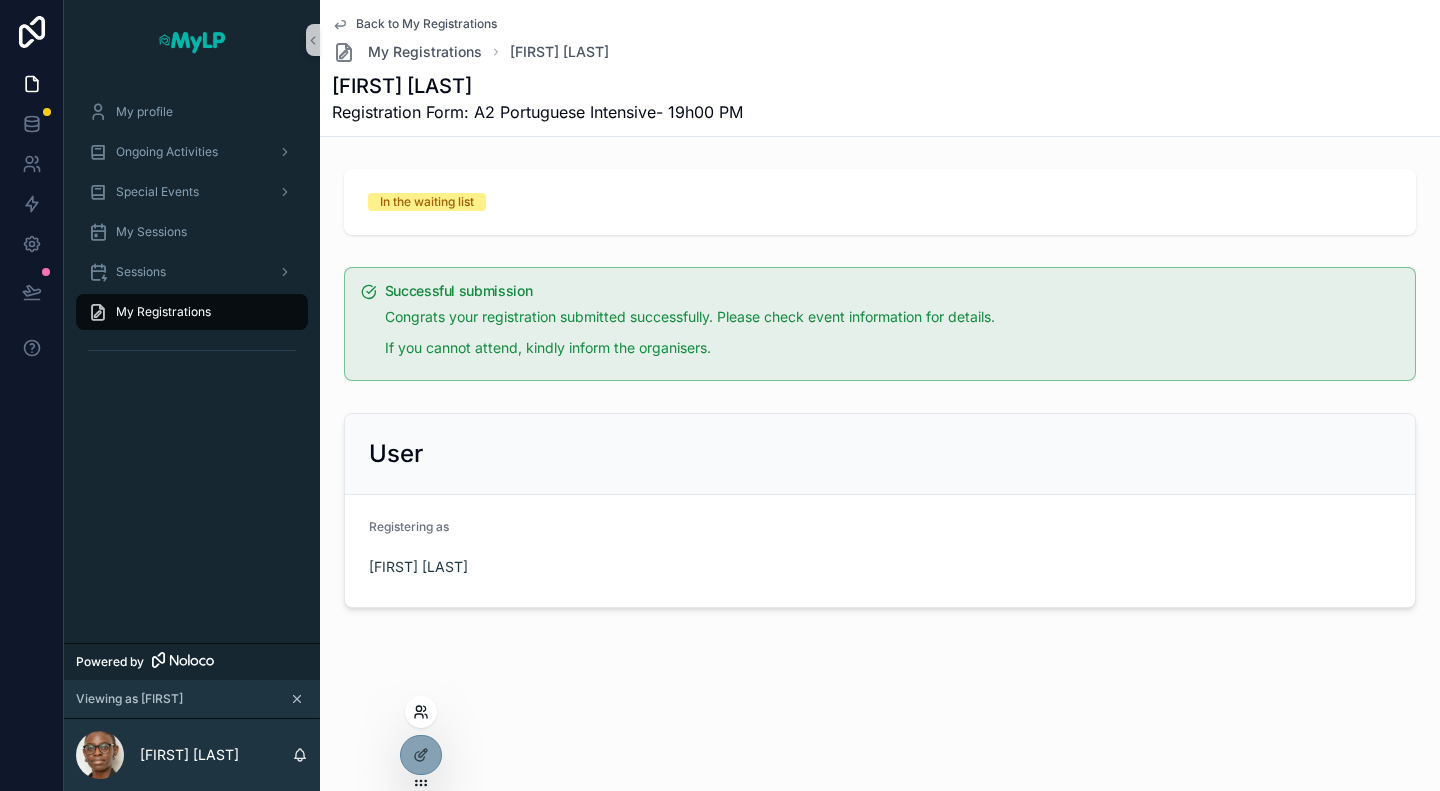 click 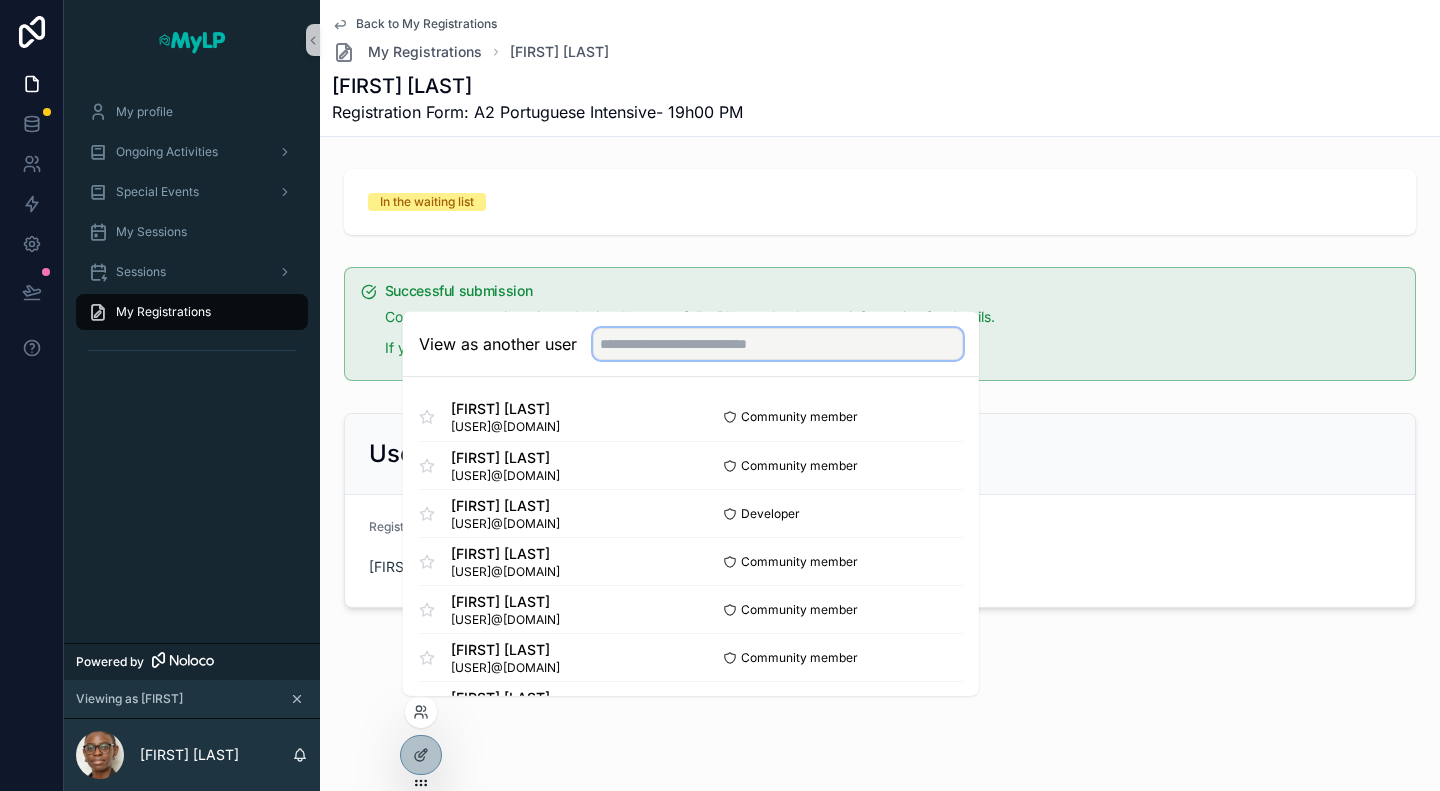 click at bounding box center (778, 344) 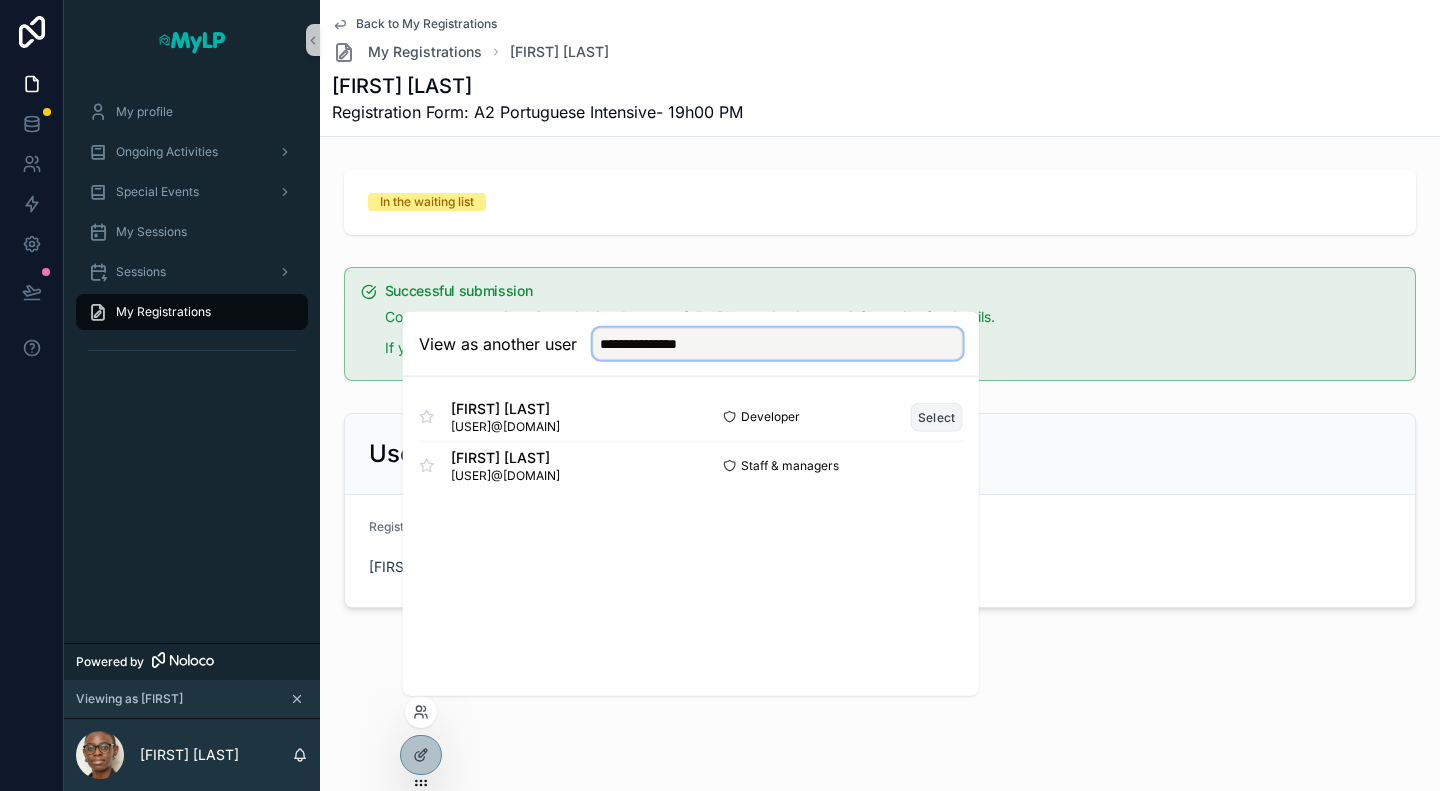 type on "**********" 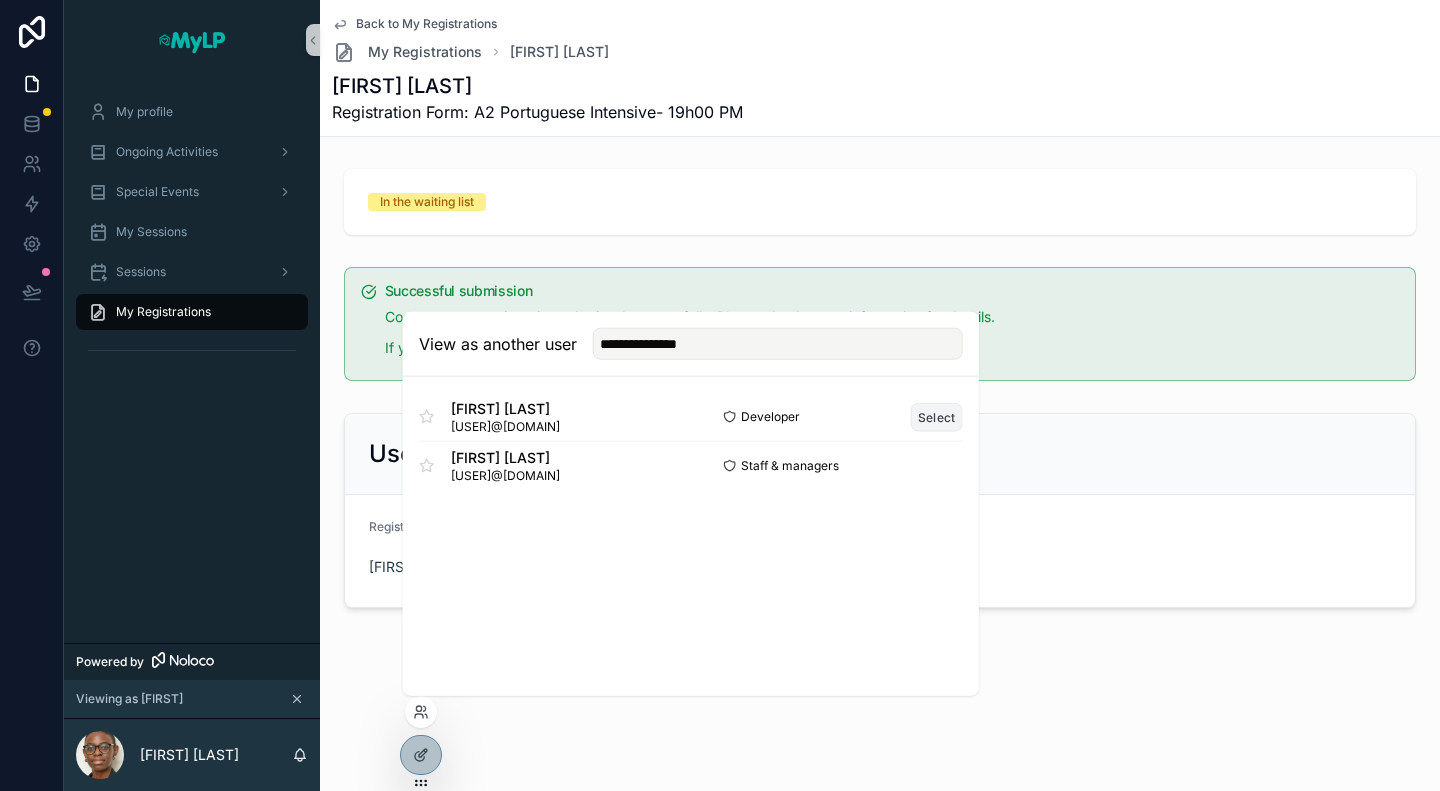 click on "Select" at bounding box center [937, 416] 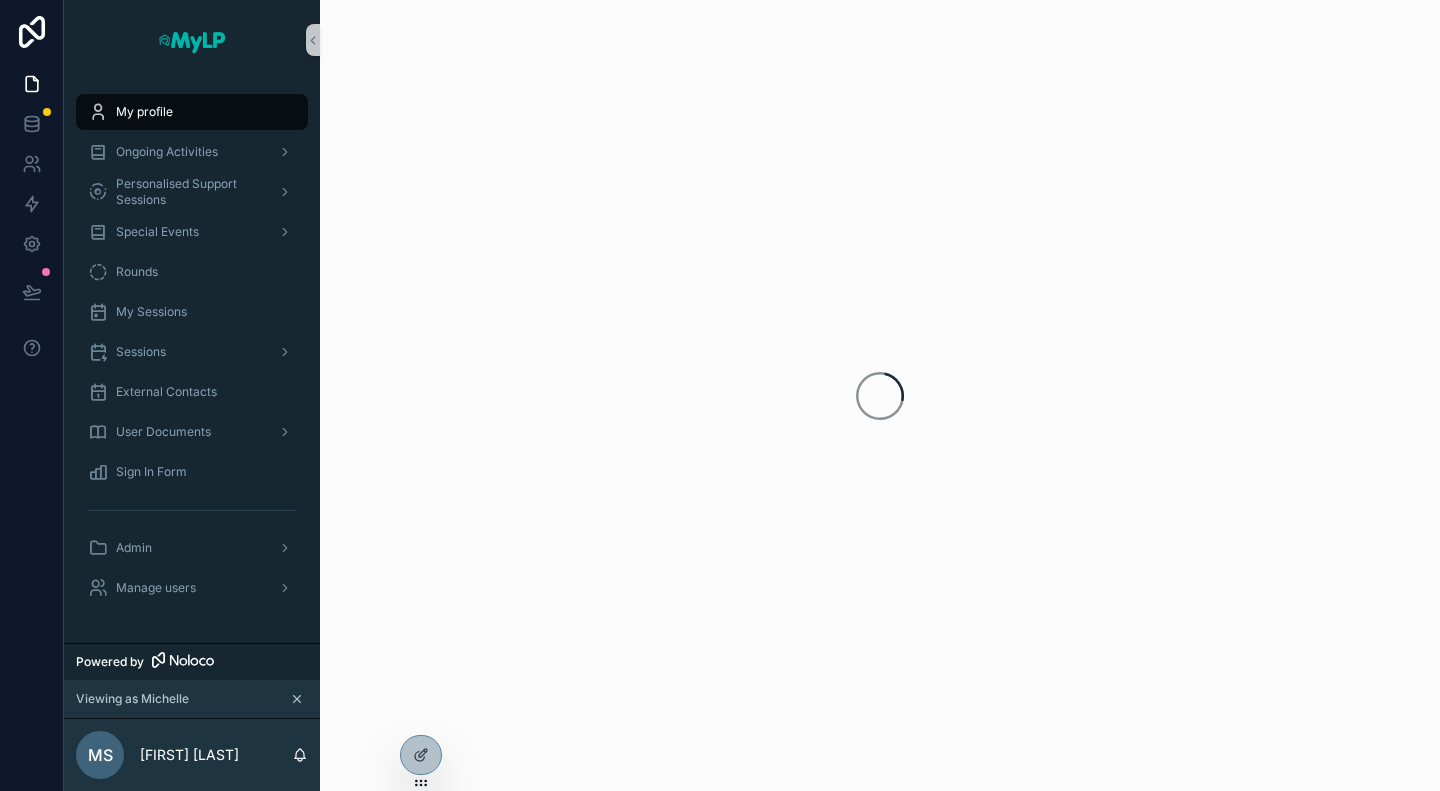 scroll, scrollTop: 0, scrollLeft: 0, axis: both 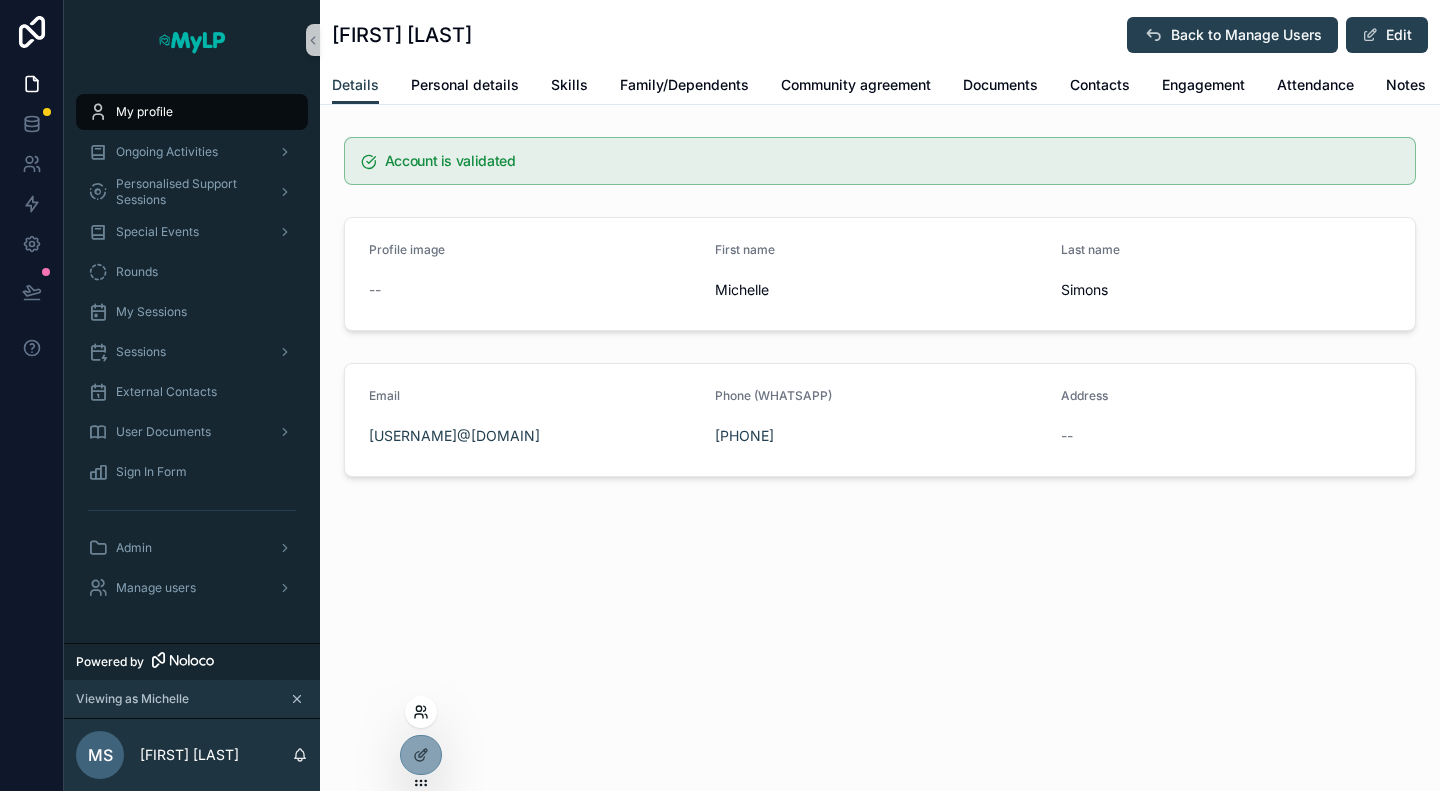 click 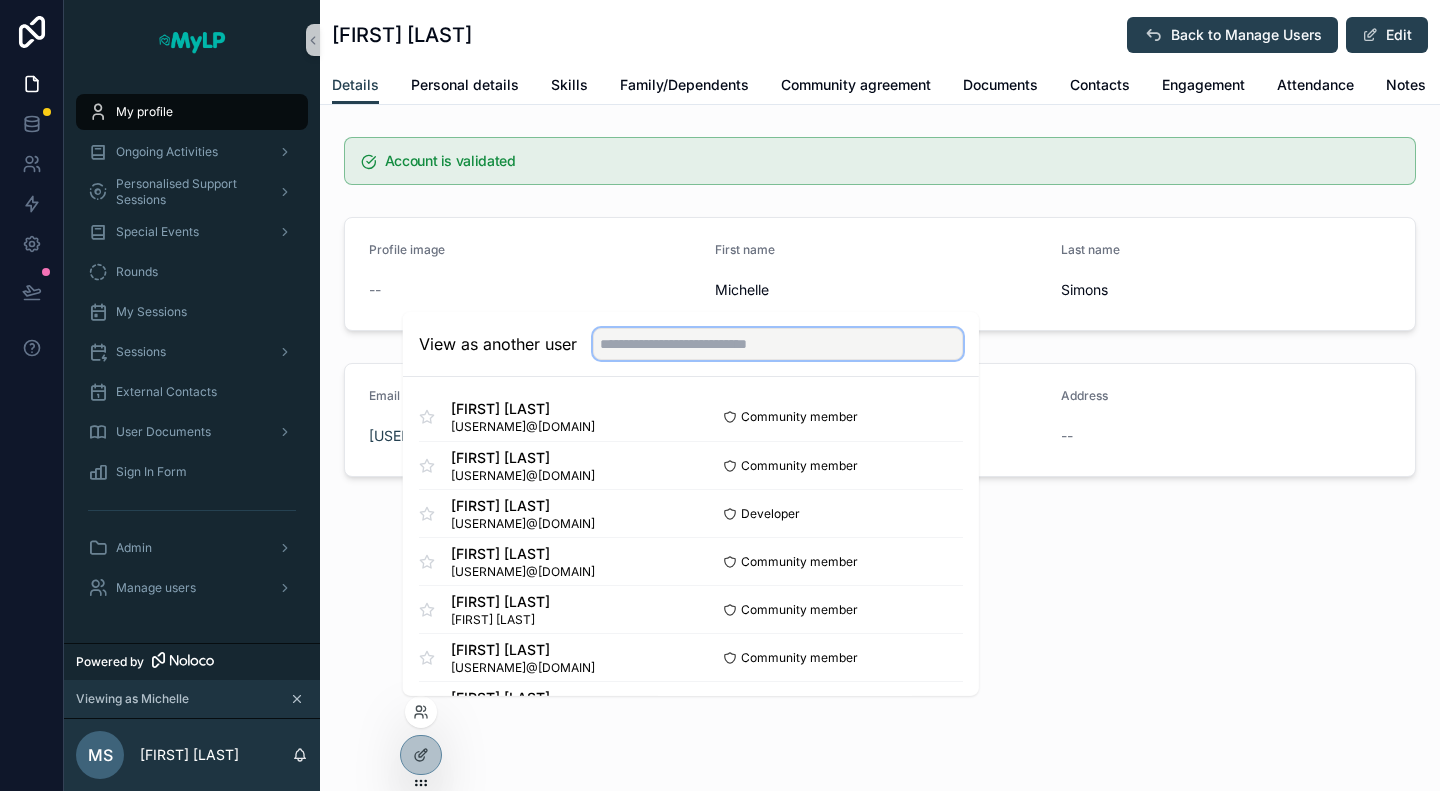 click at bounding box center (778, 344) 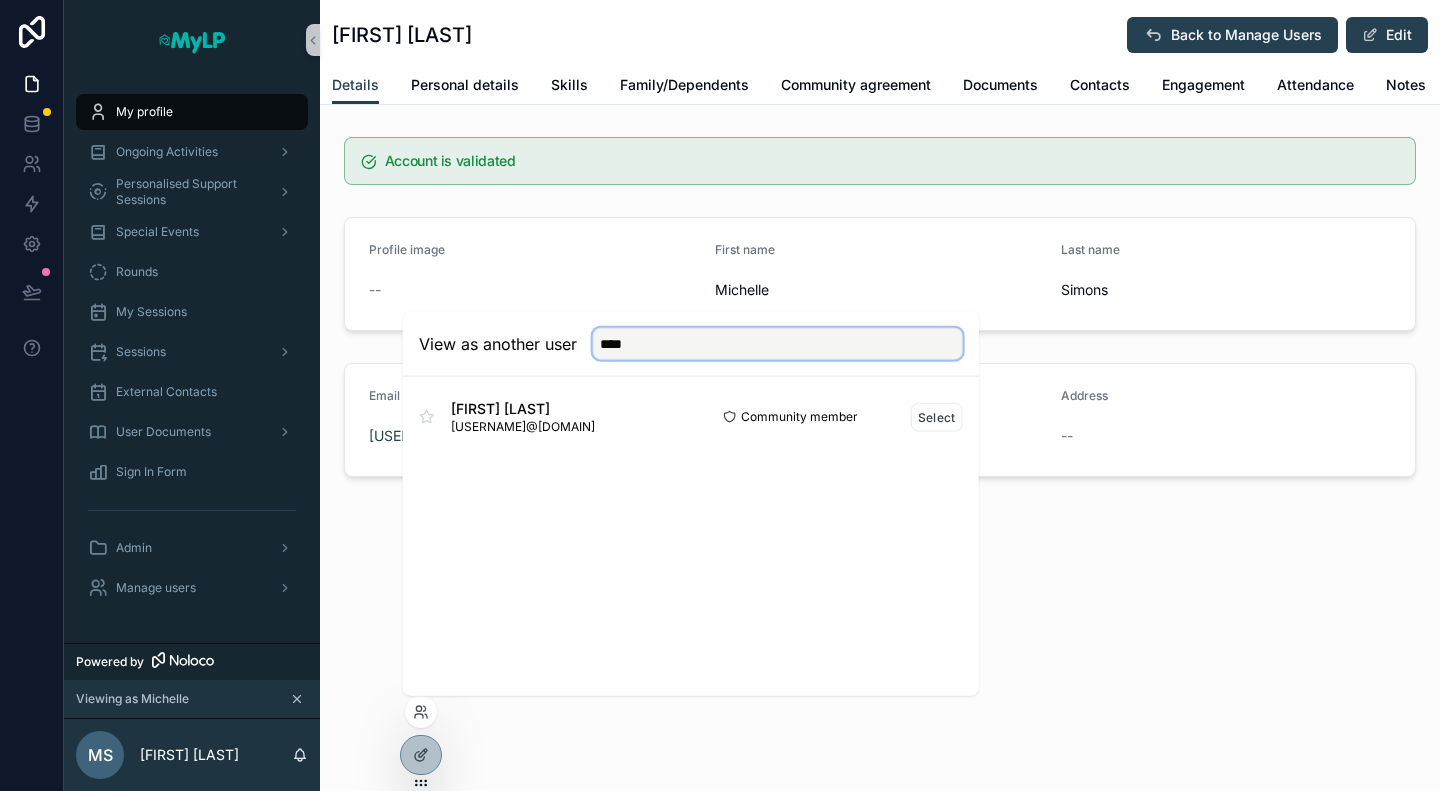 type on "****" 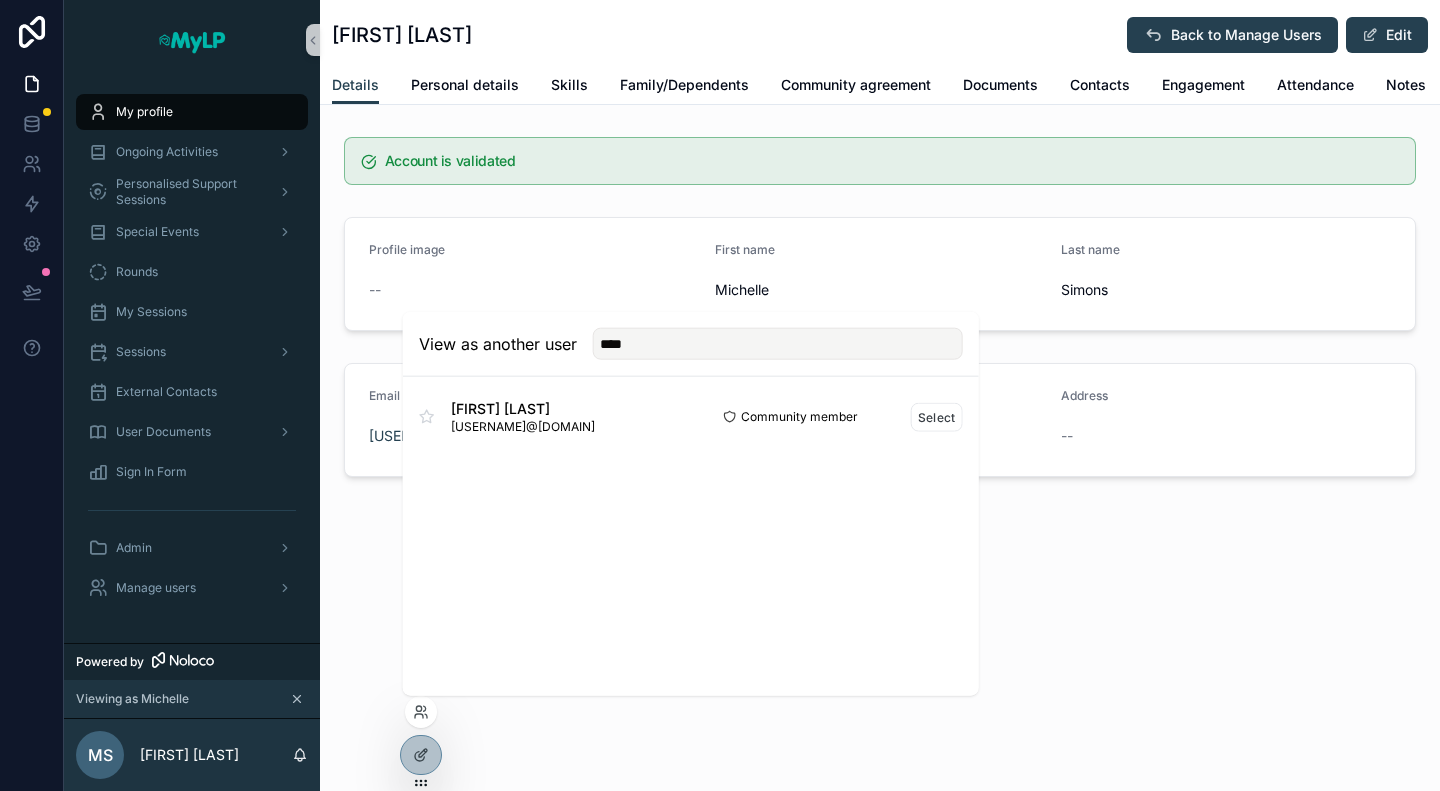 click on "[FIRST] [LAST]" at bounding box center [523, 409] 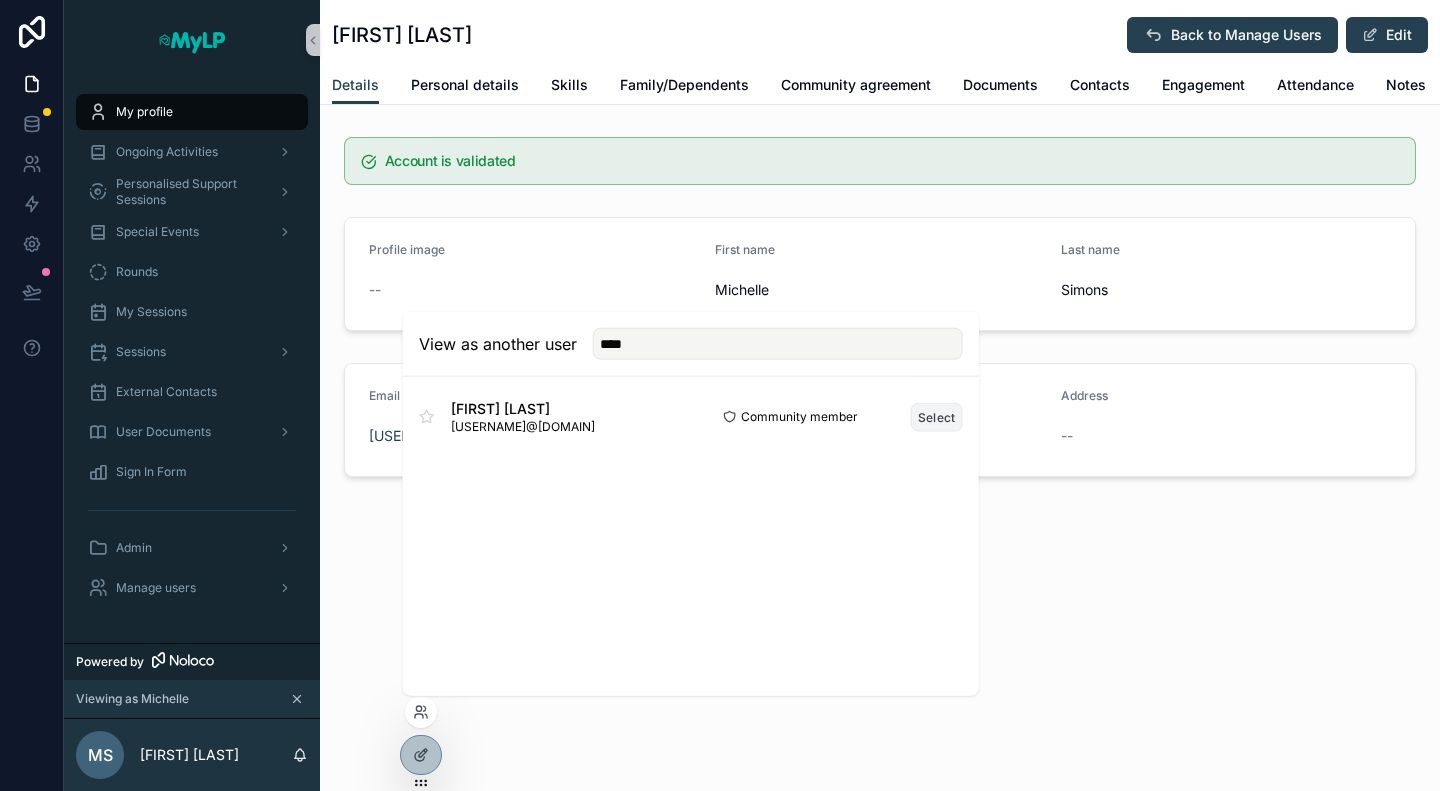 click on "Select" at bounding box center (937, 416) 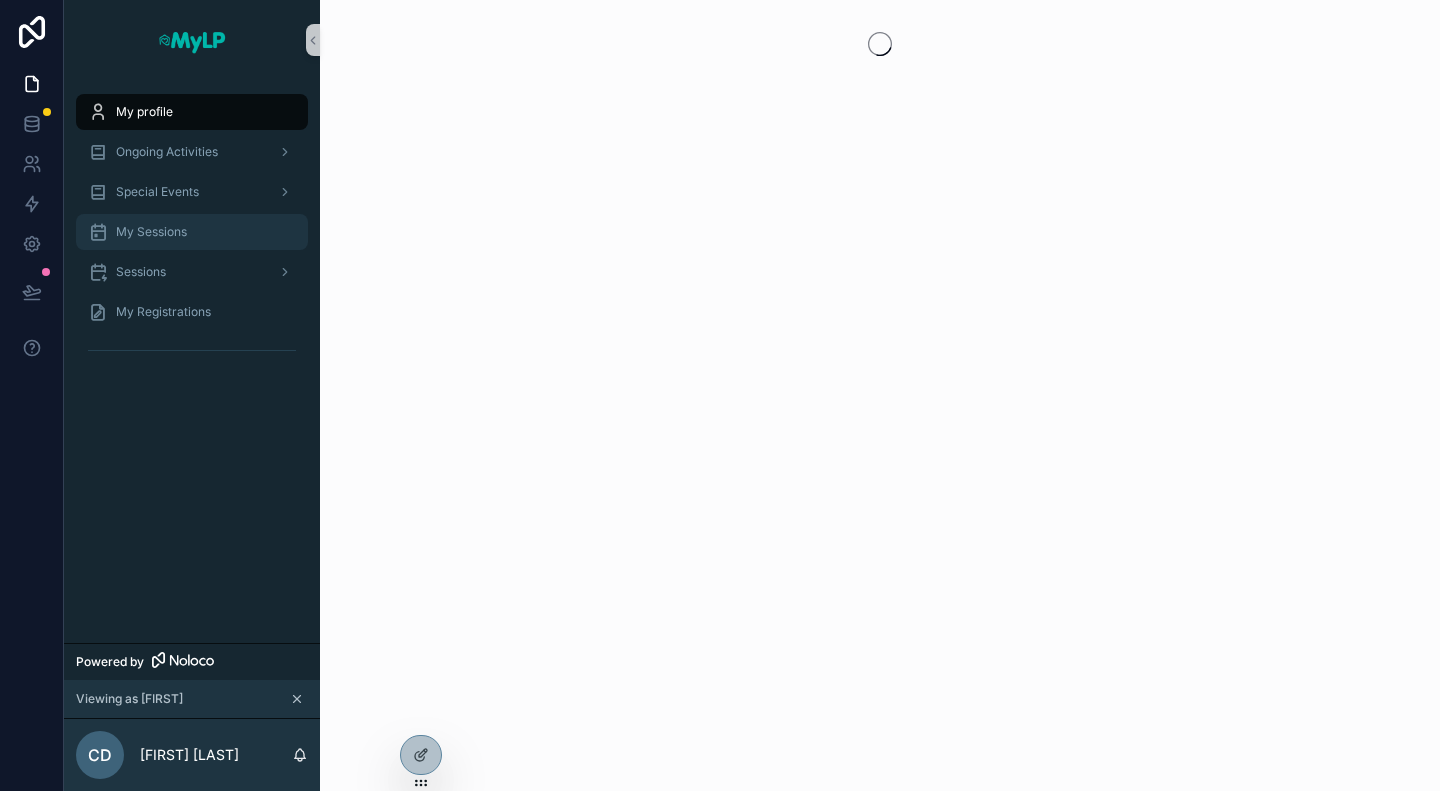scroll, scrollTop: 0, scrollLeft: 0, axis: both 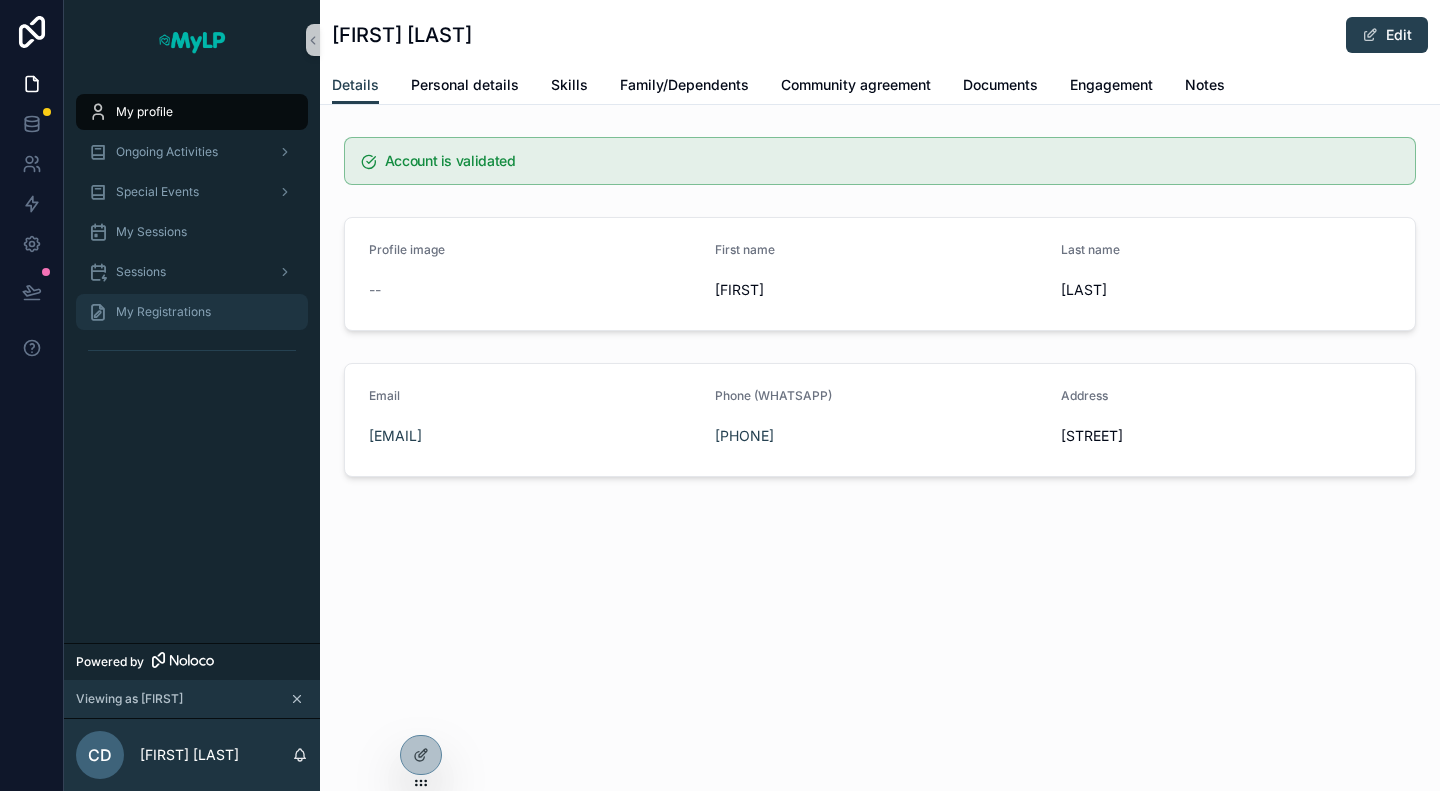 click on "My Registrations" at bounding box center [163, 312] 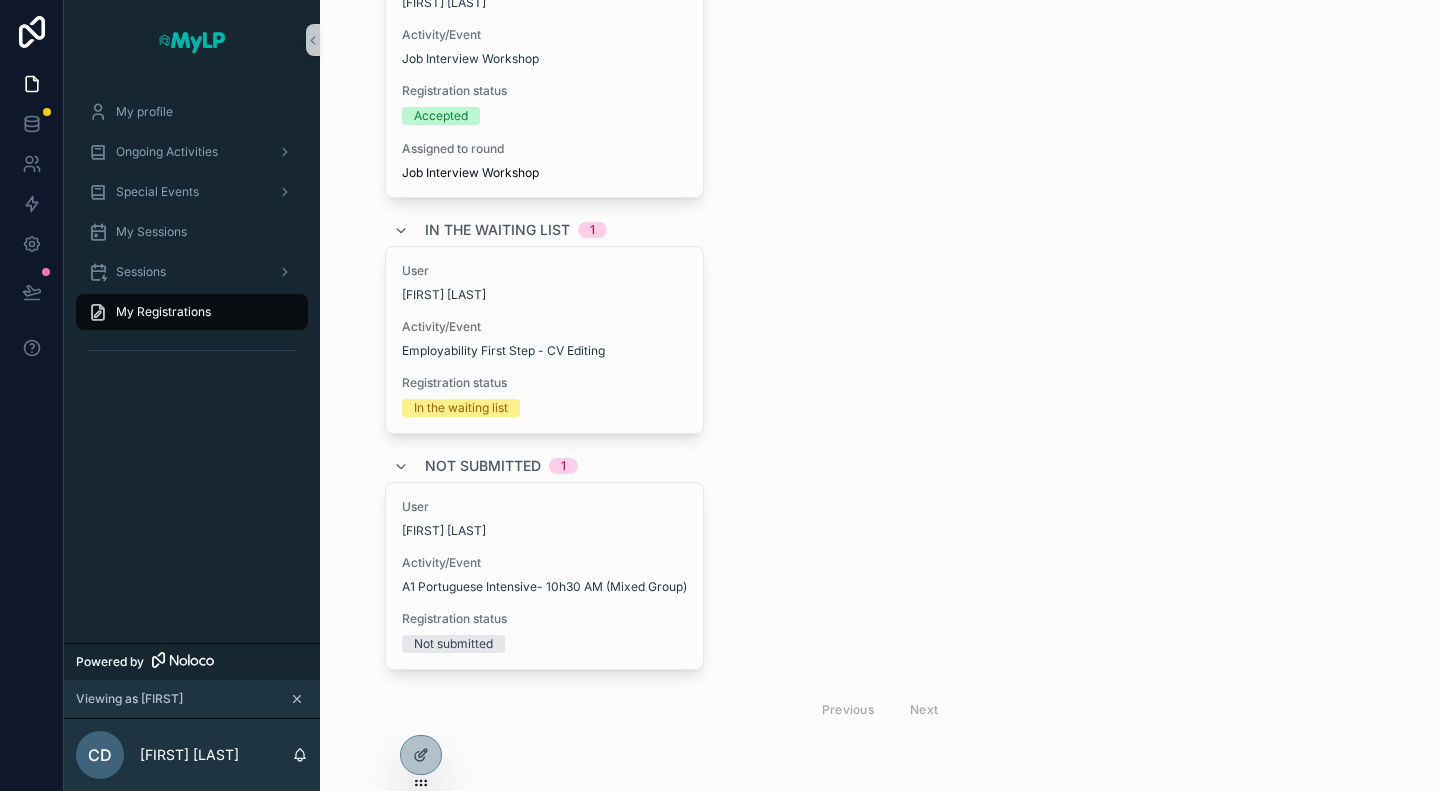 scroll, scrollTop: 204, scrollLeft: 0, axis: vertical 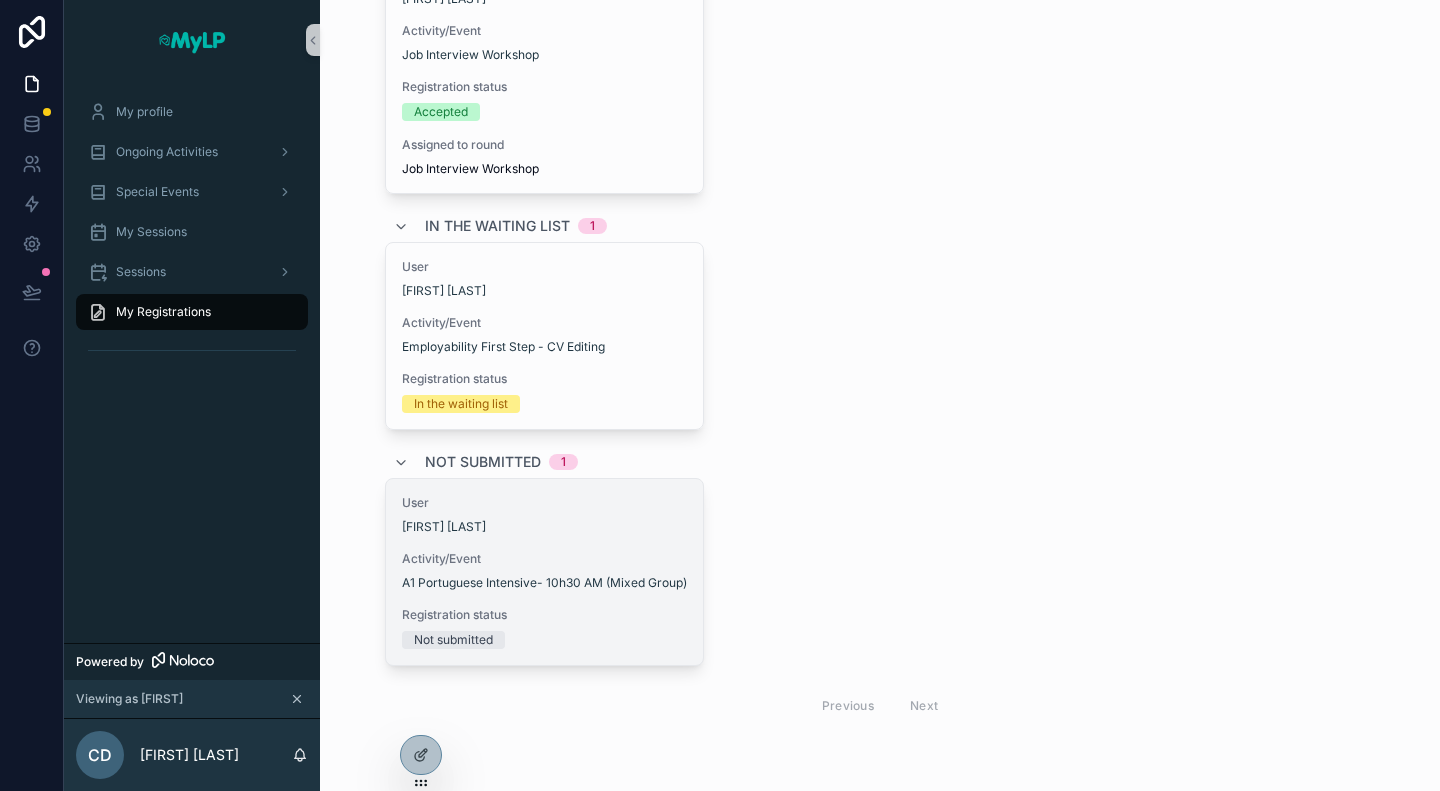 click on "User [FIRST] [LAST] Activity/Event A1 Portuguese Intensive- 10h30 AM (Mixed Group) Registration status Not submitted" at bounding box center (545, 572) 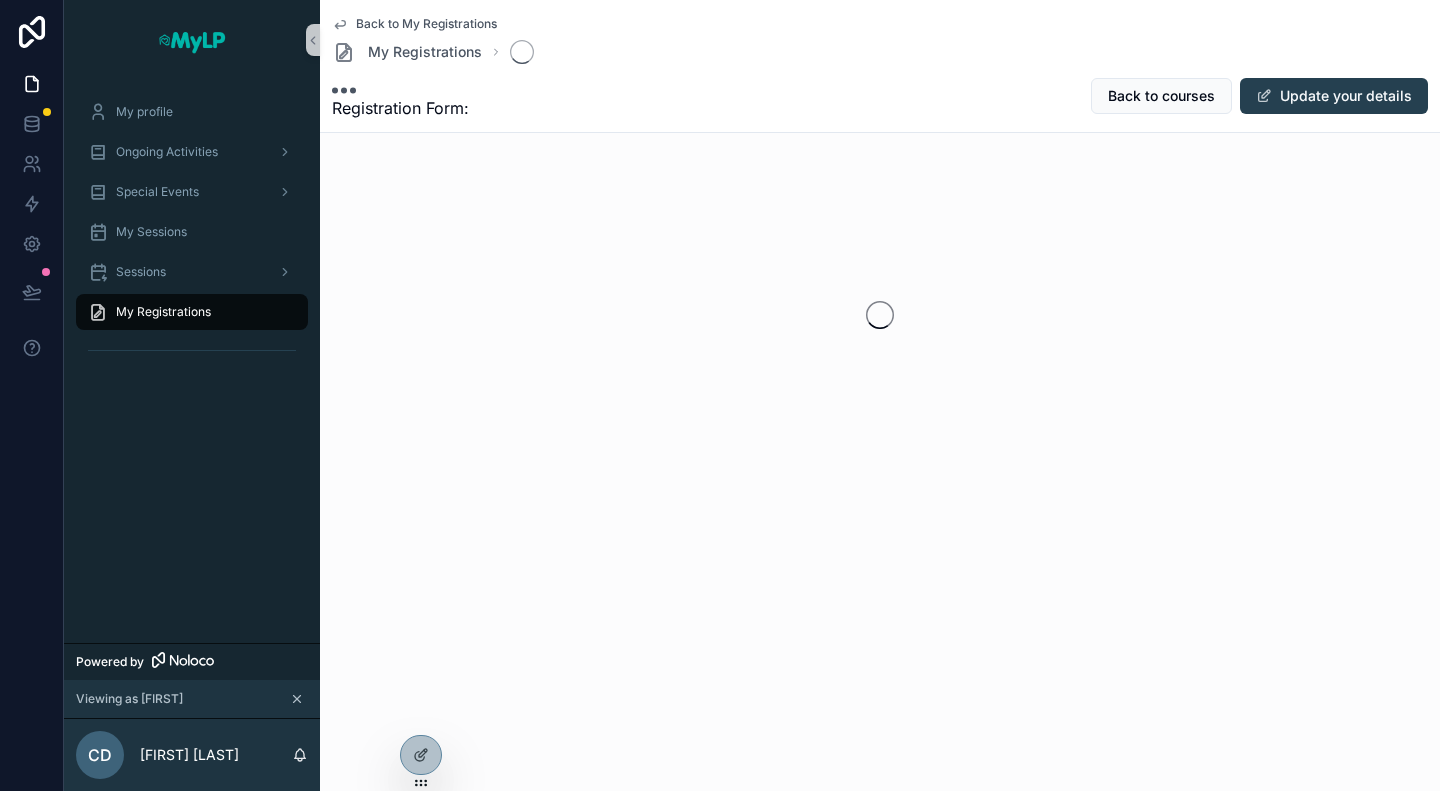 scroll, scrollTop: 0, scrollLeft: 0, axis: both 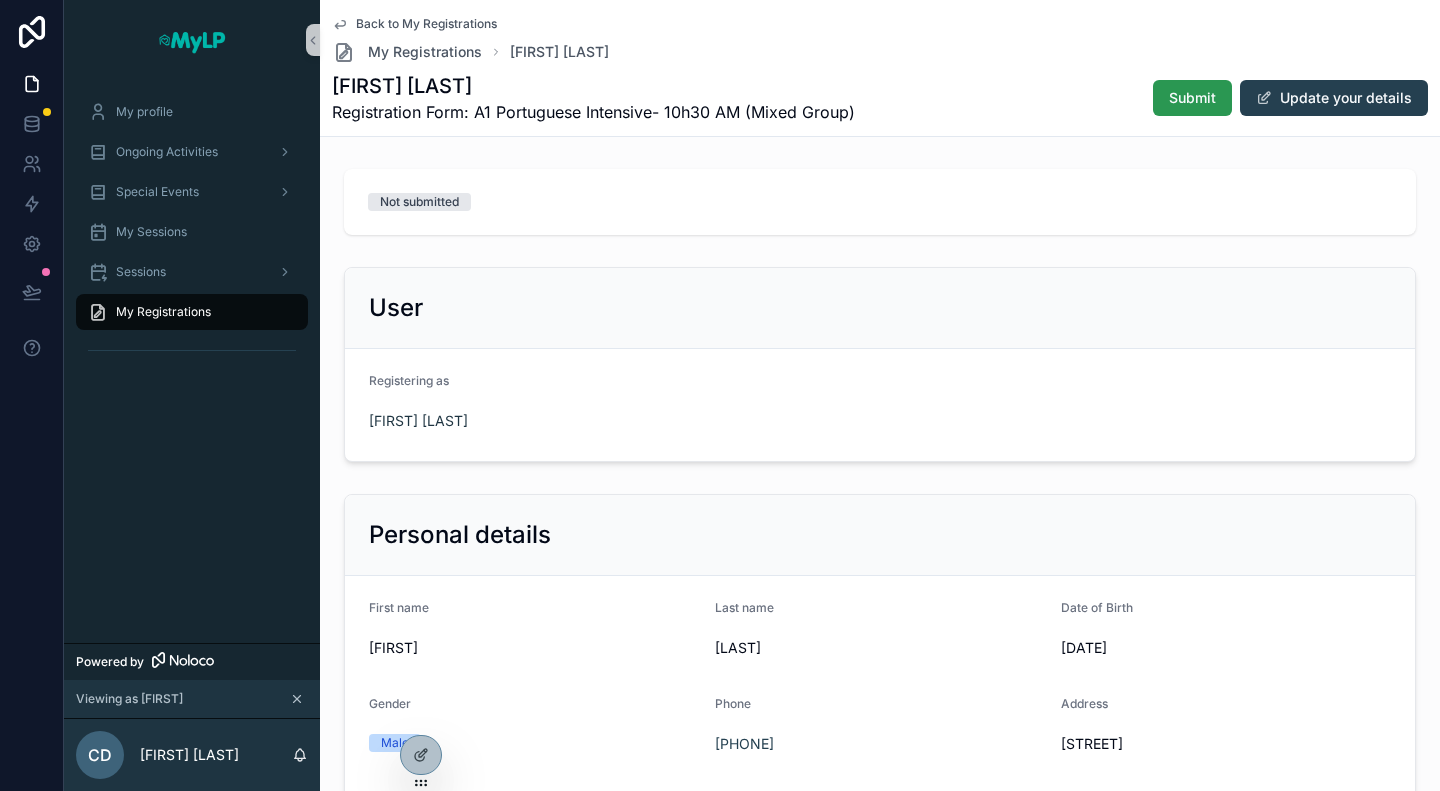 click on "Submit" at bounding box center [1192, 98] 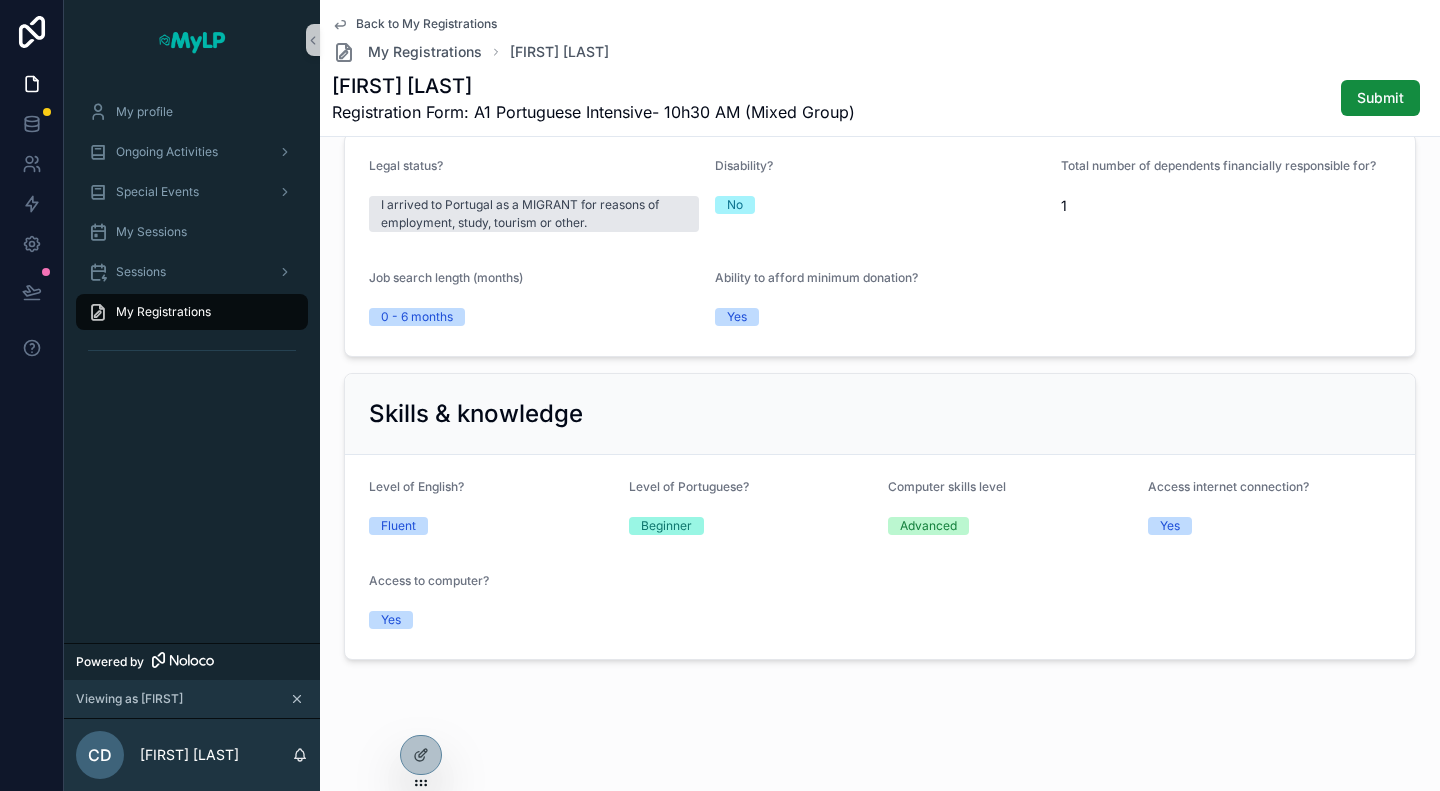 scroll, scrollTop: 0, scrollLeft: 0, axis: both 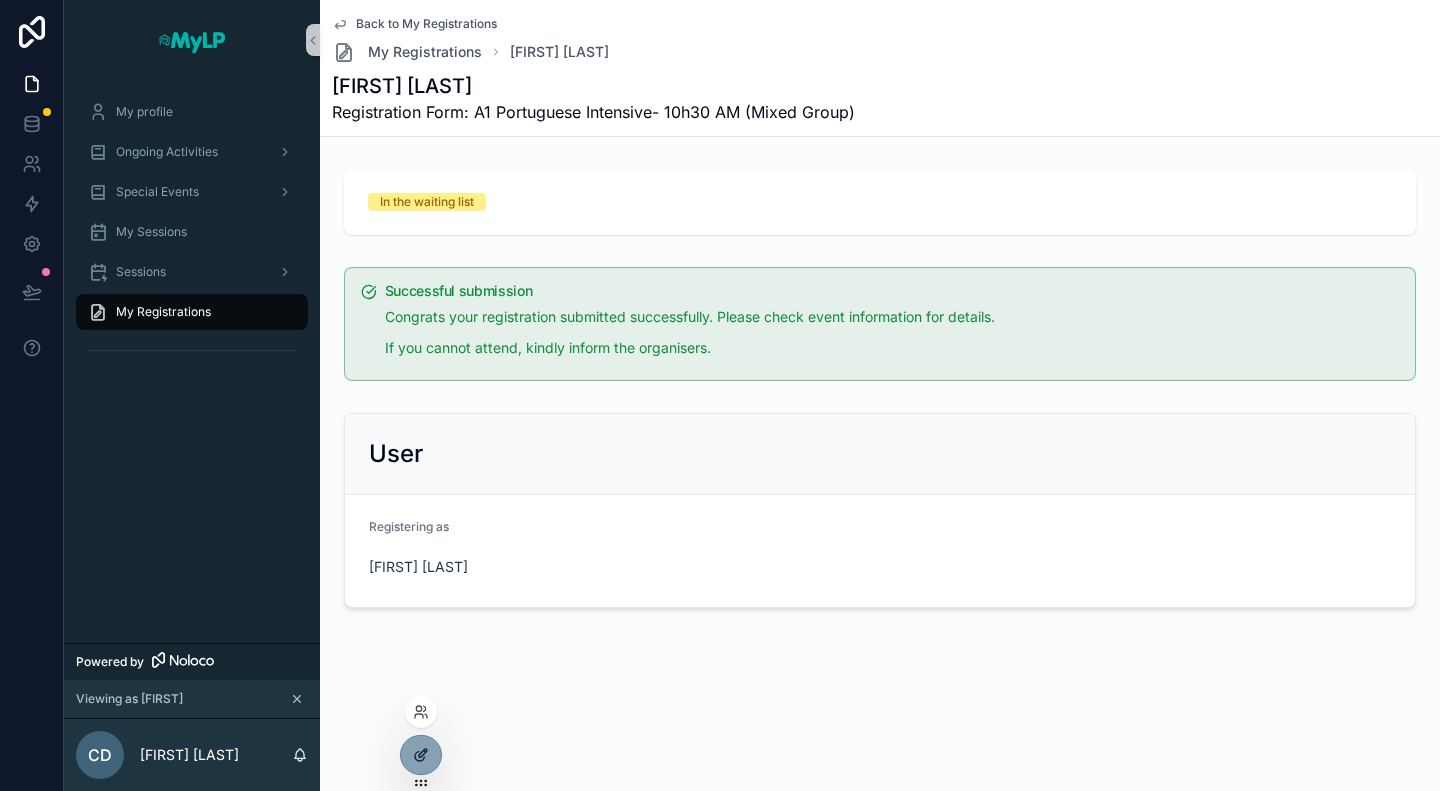 click 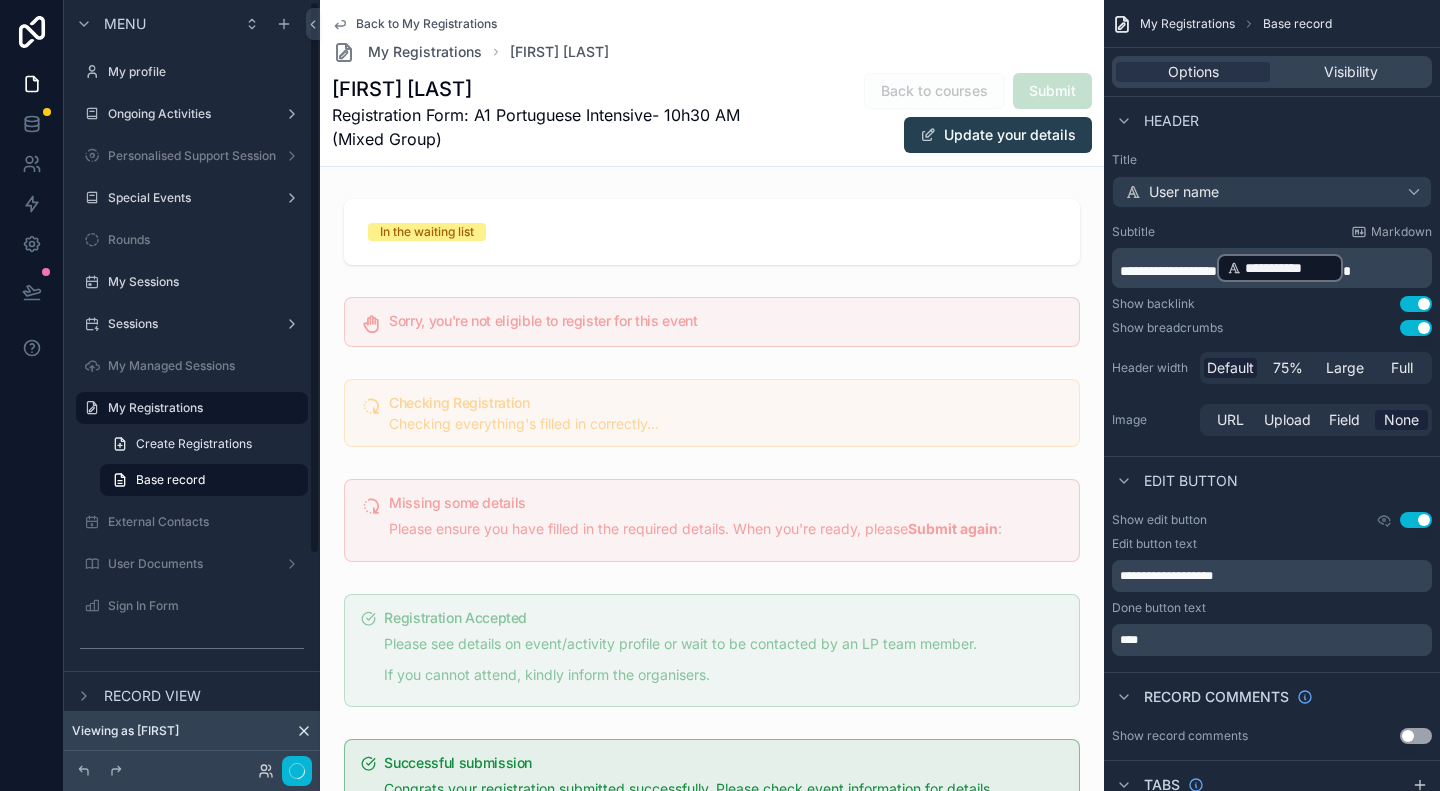 scroll, scrollTop: 2, scrollLeft: 0, axis: vertical 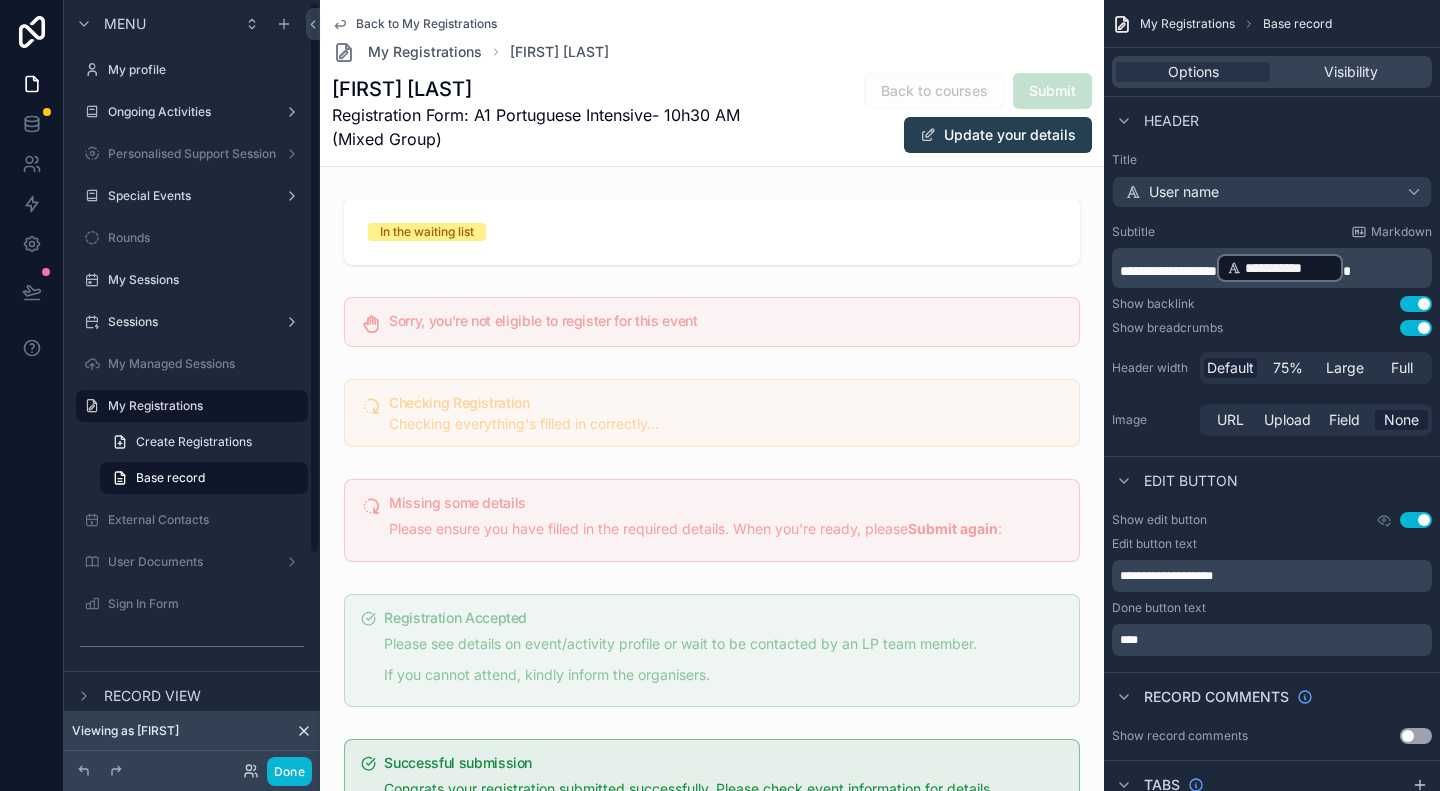 click on "Done" at bounding box center (192, 771) 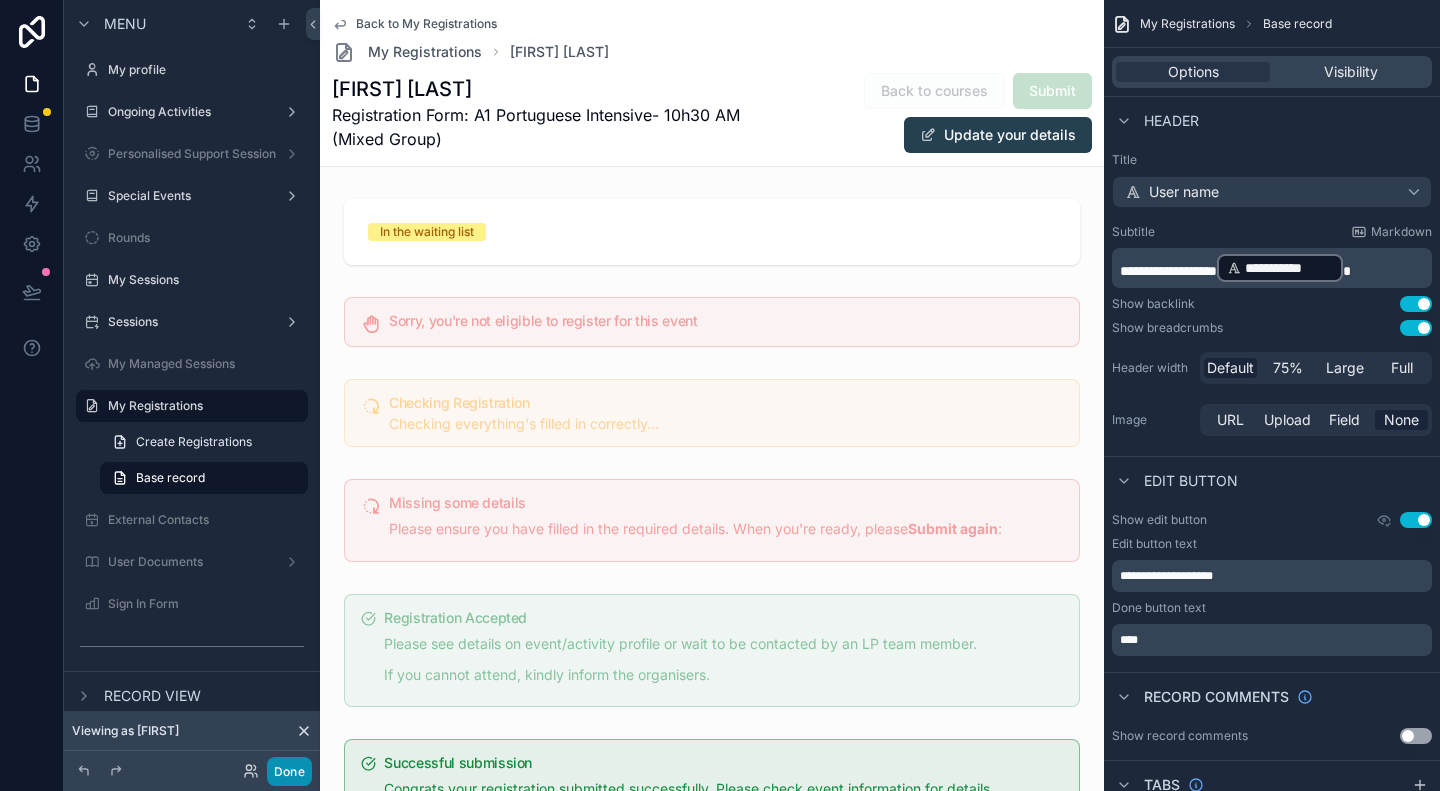 click on "Done" at bounding box center [289, 771] 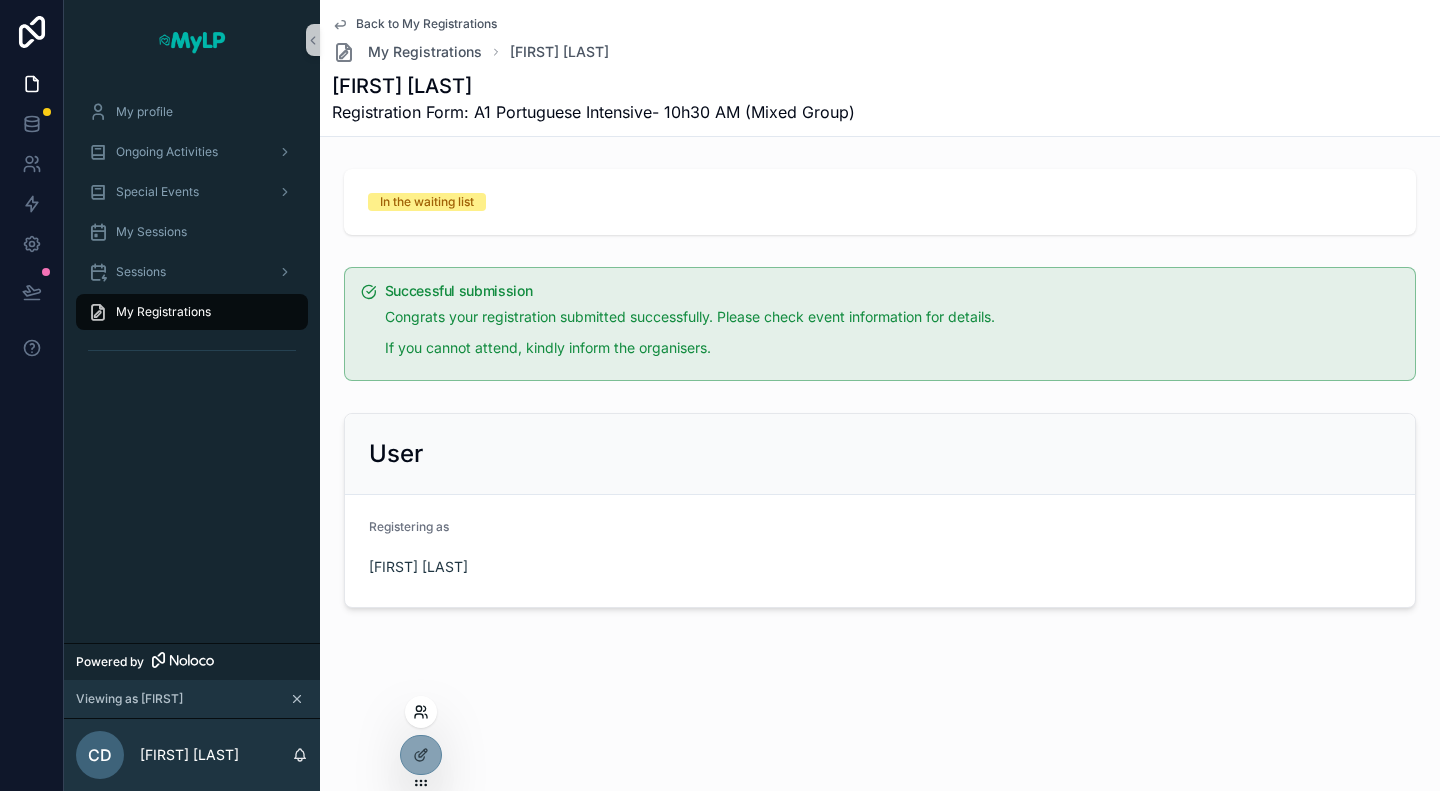 click 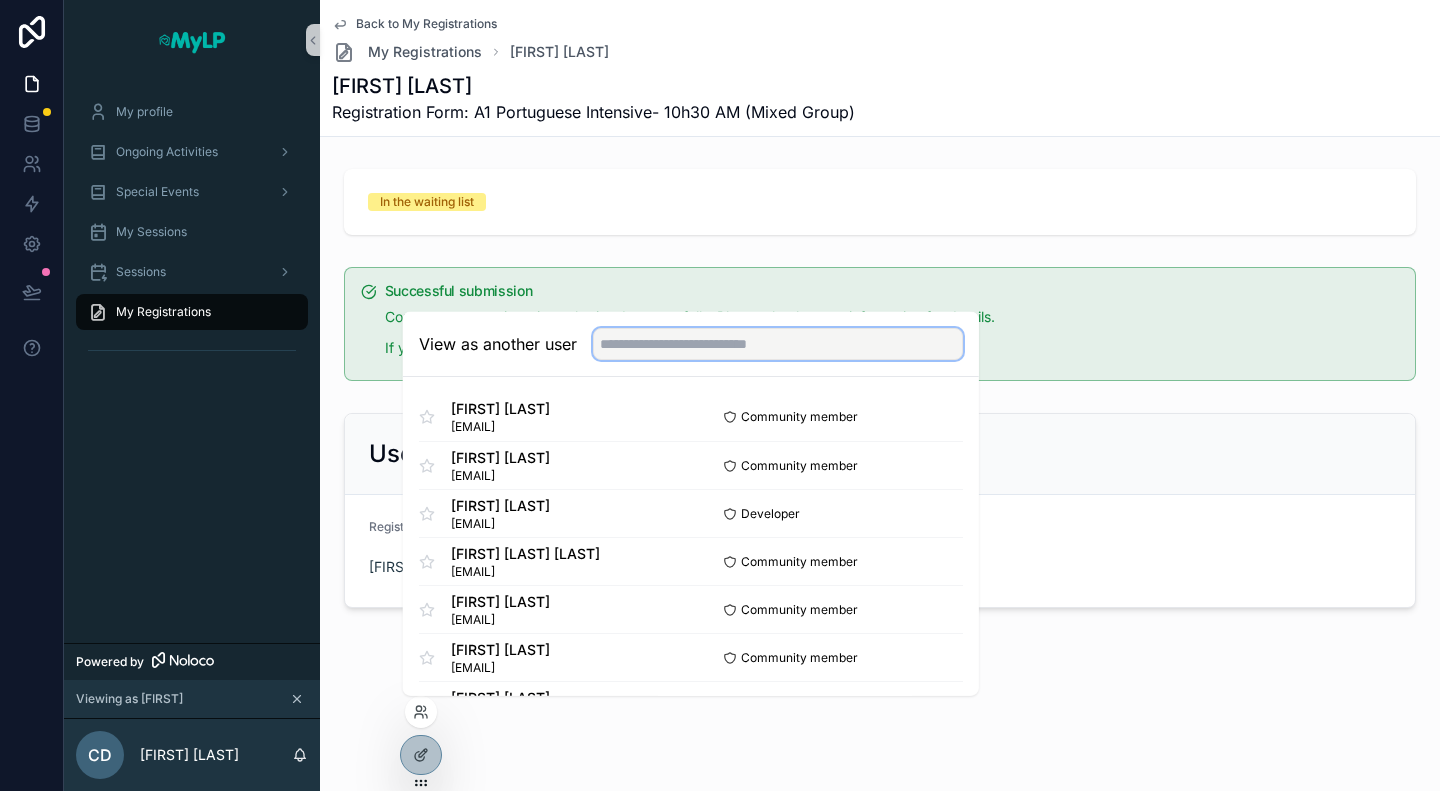 click at bounding box center [778, 344] 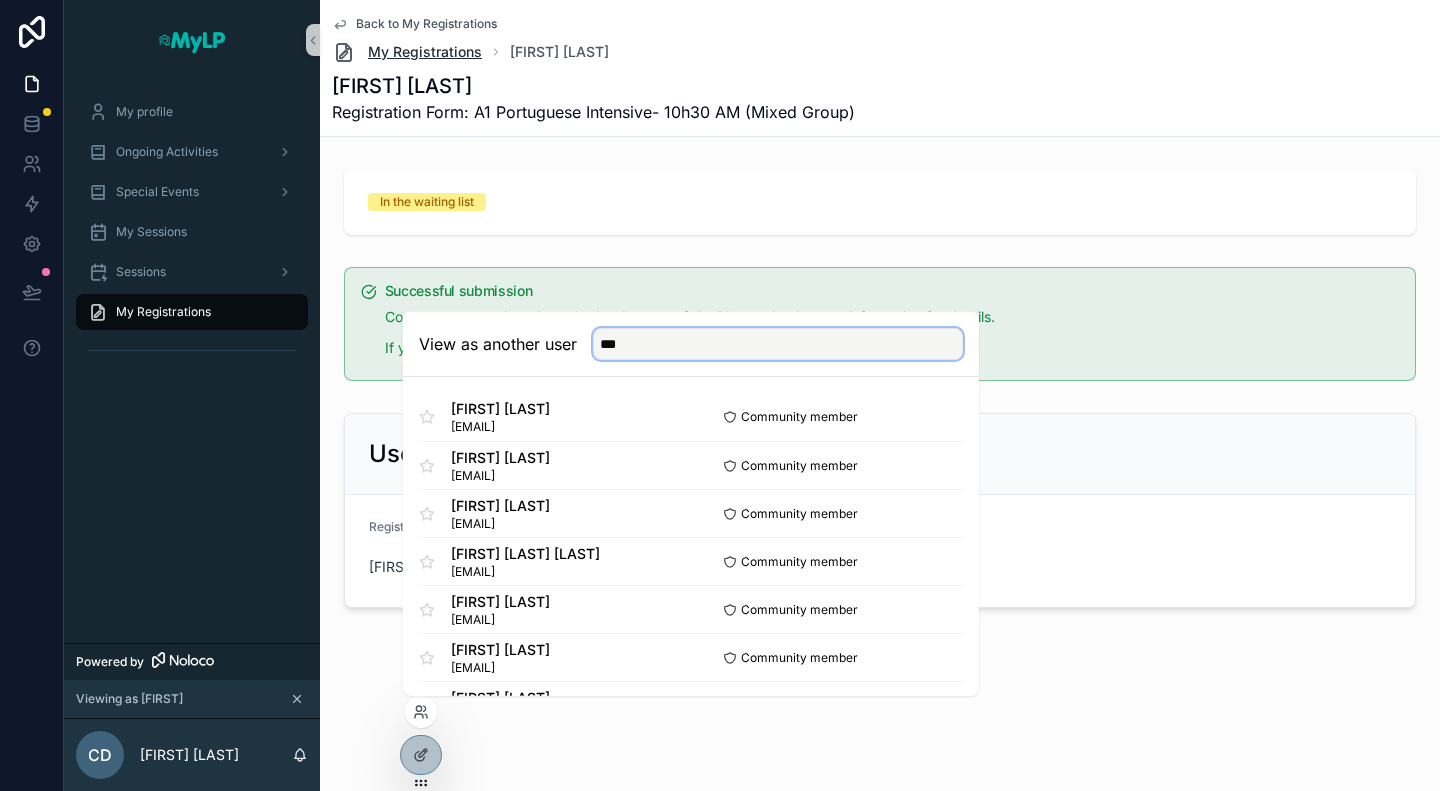 type on "***" 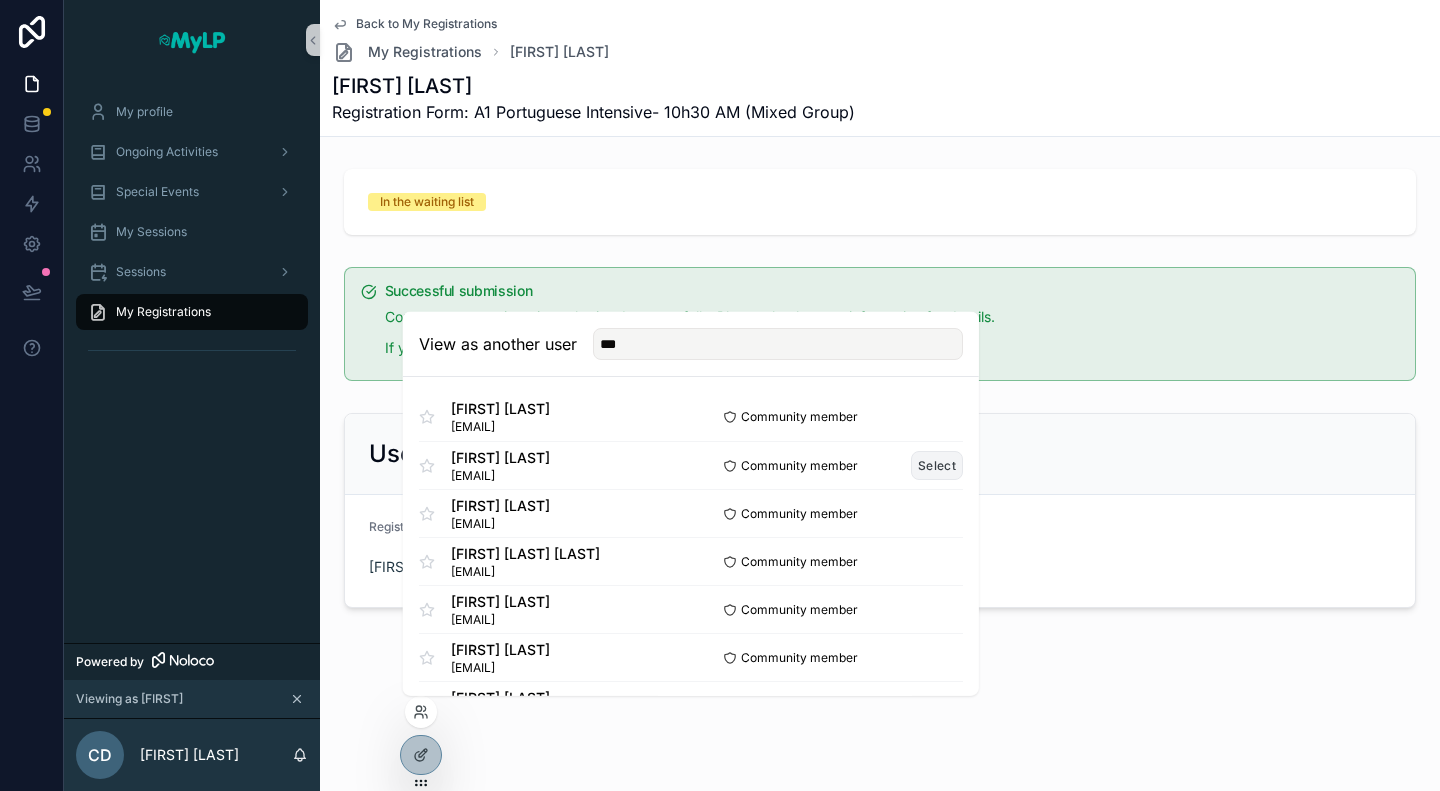 click on "Select" at bounding box center (937, 465) 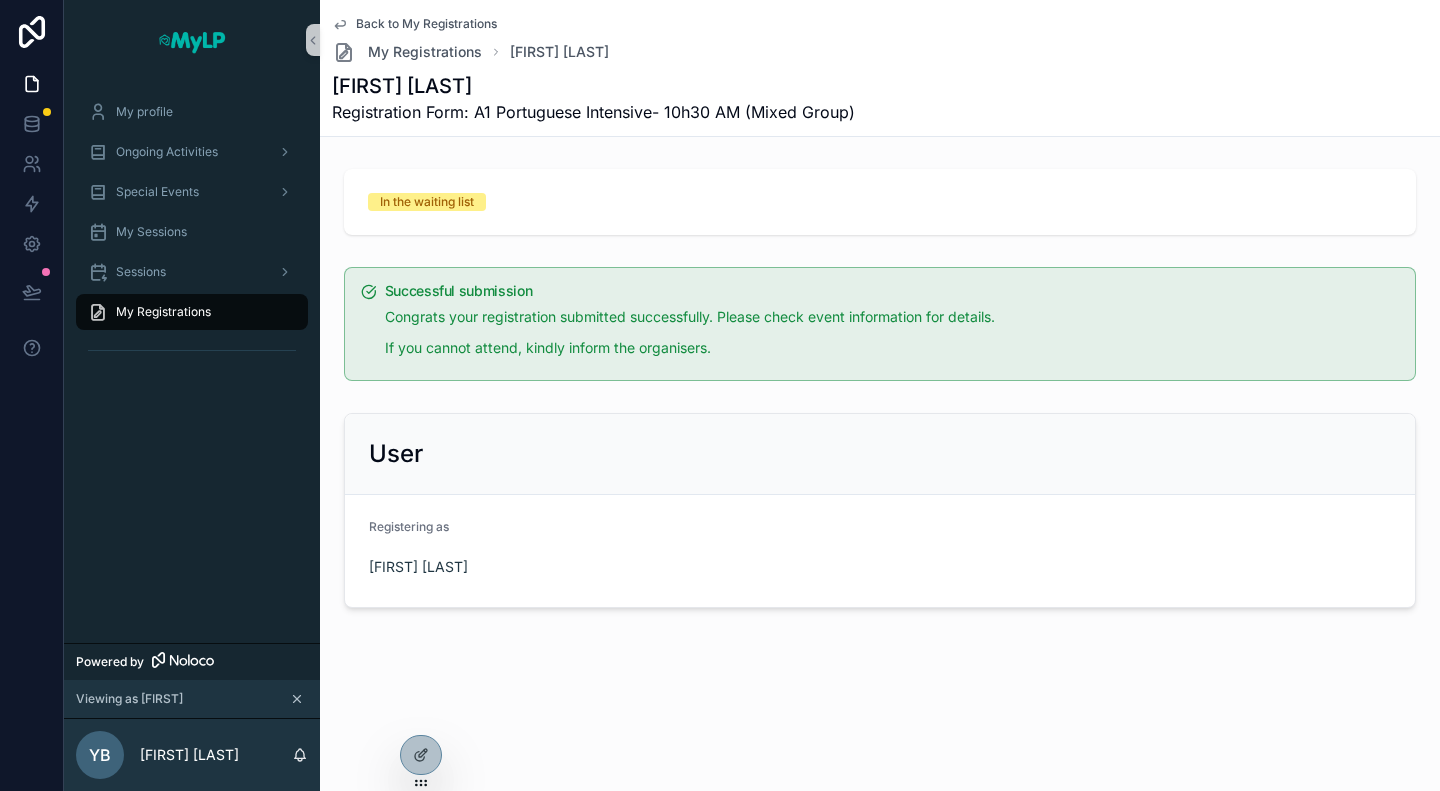 scroll, scrollTop: 0, scrollLeft: 0, axis: both 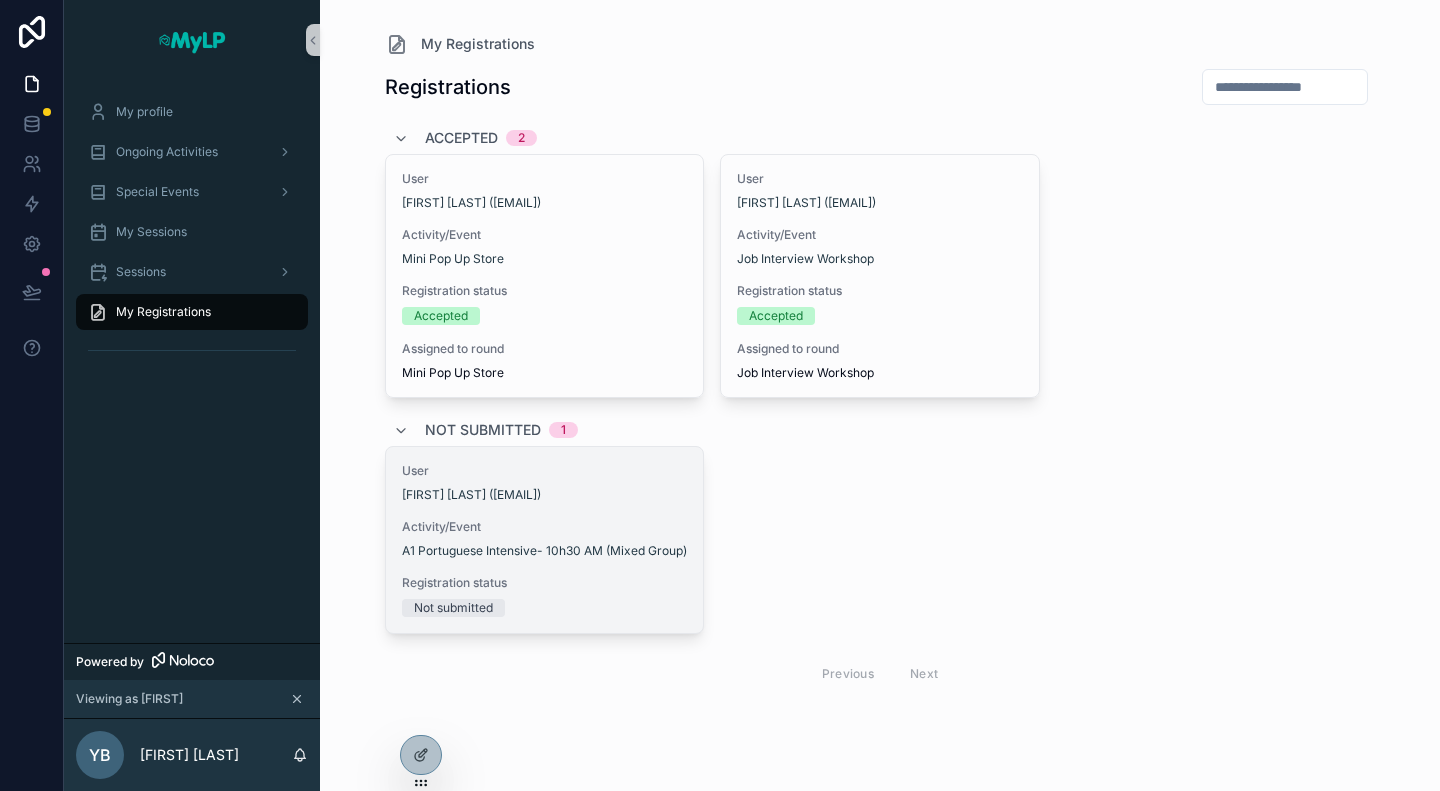click on "User [FIRST] [LAST] ([EMAIL]) Activity/Event A1 Portuguese Intensive- 10h30 AM (Mixed Group) Registration status Not submitted" at bounding box center (545, 540) 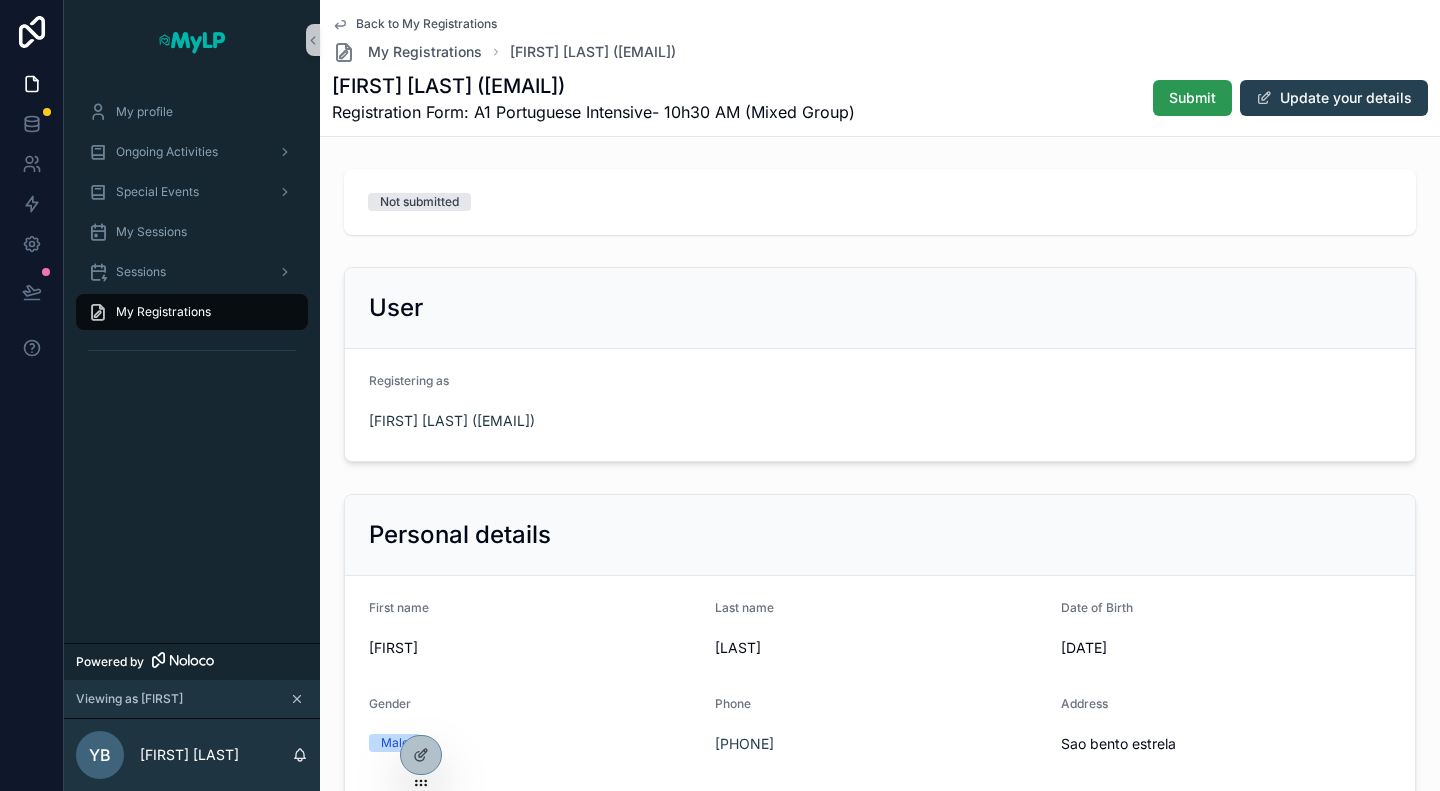 click on "Submit" at bounding box center [1192, 98] 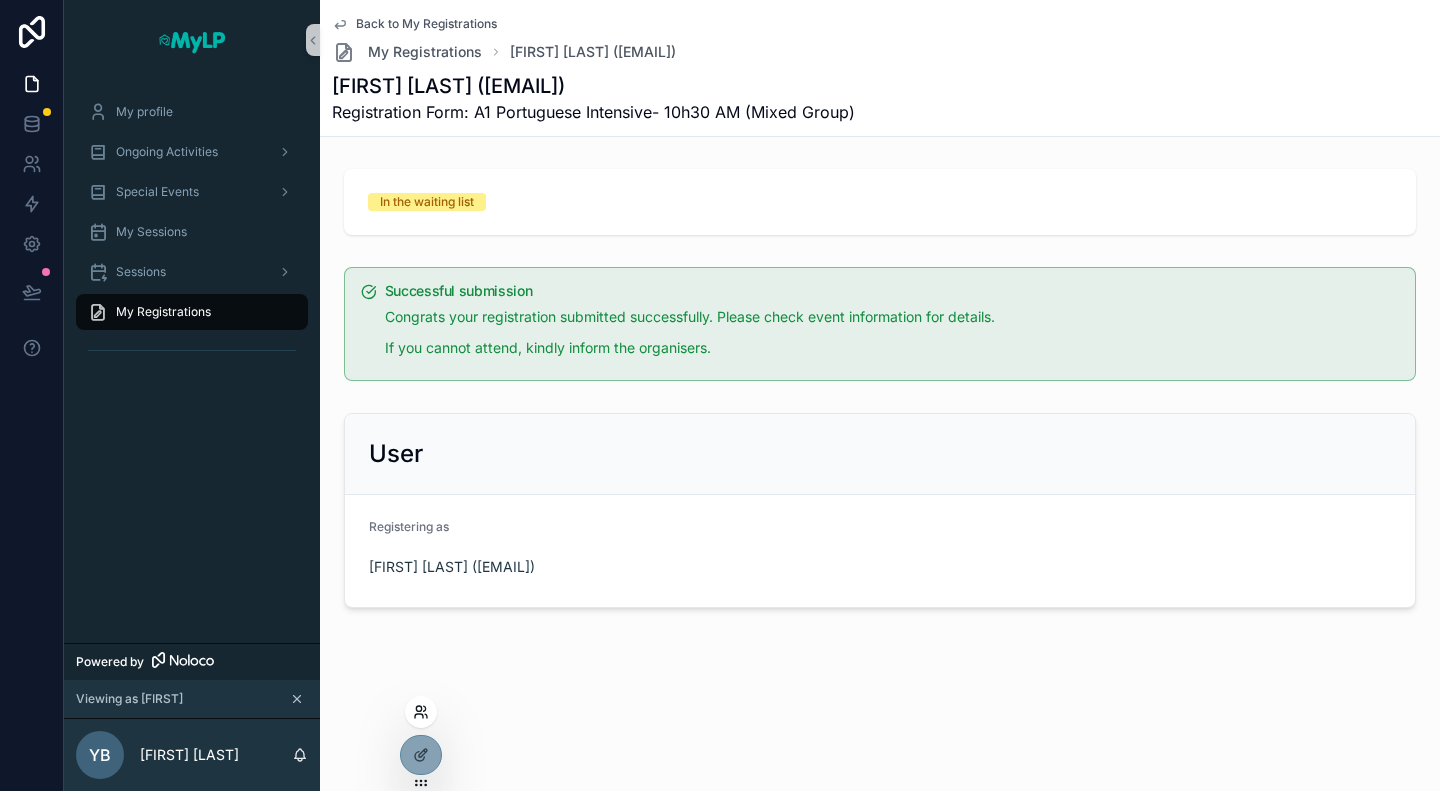 click 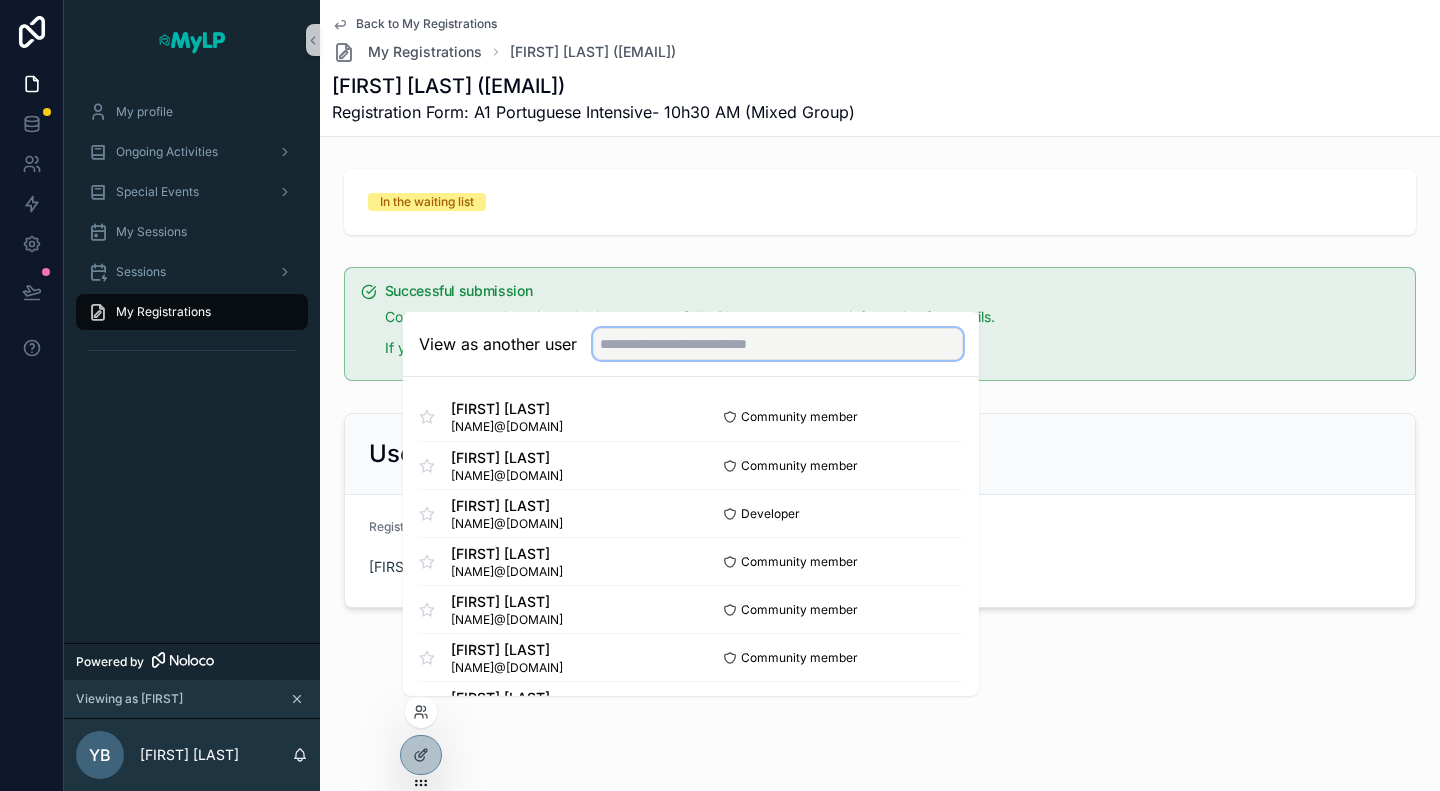 click at bounding box center [778, 344] 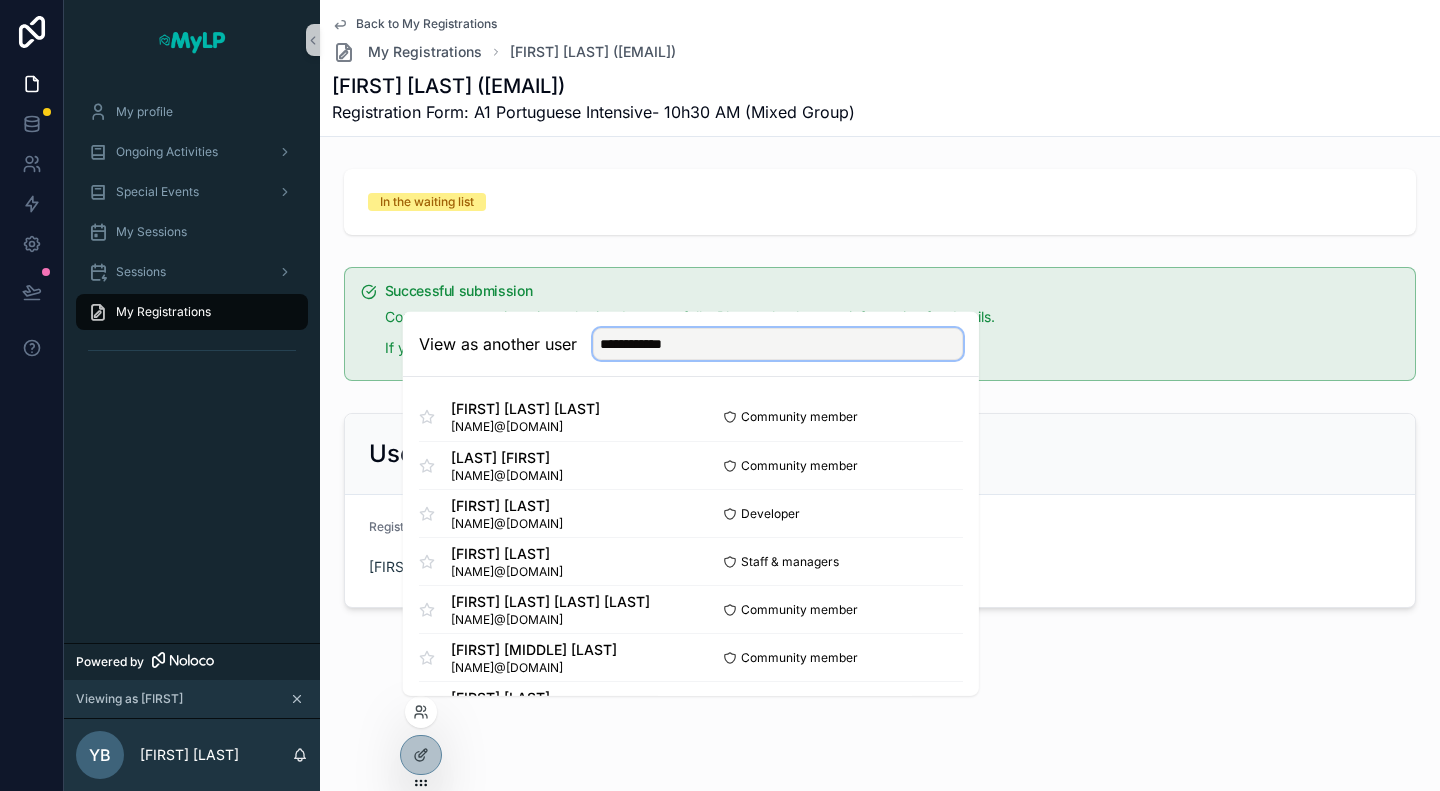 click on "**********" at bounding box center (778, 344) 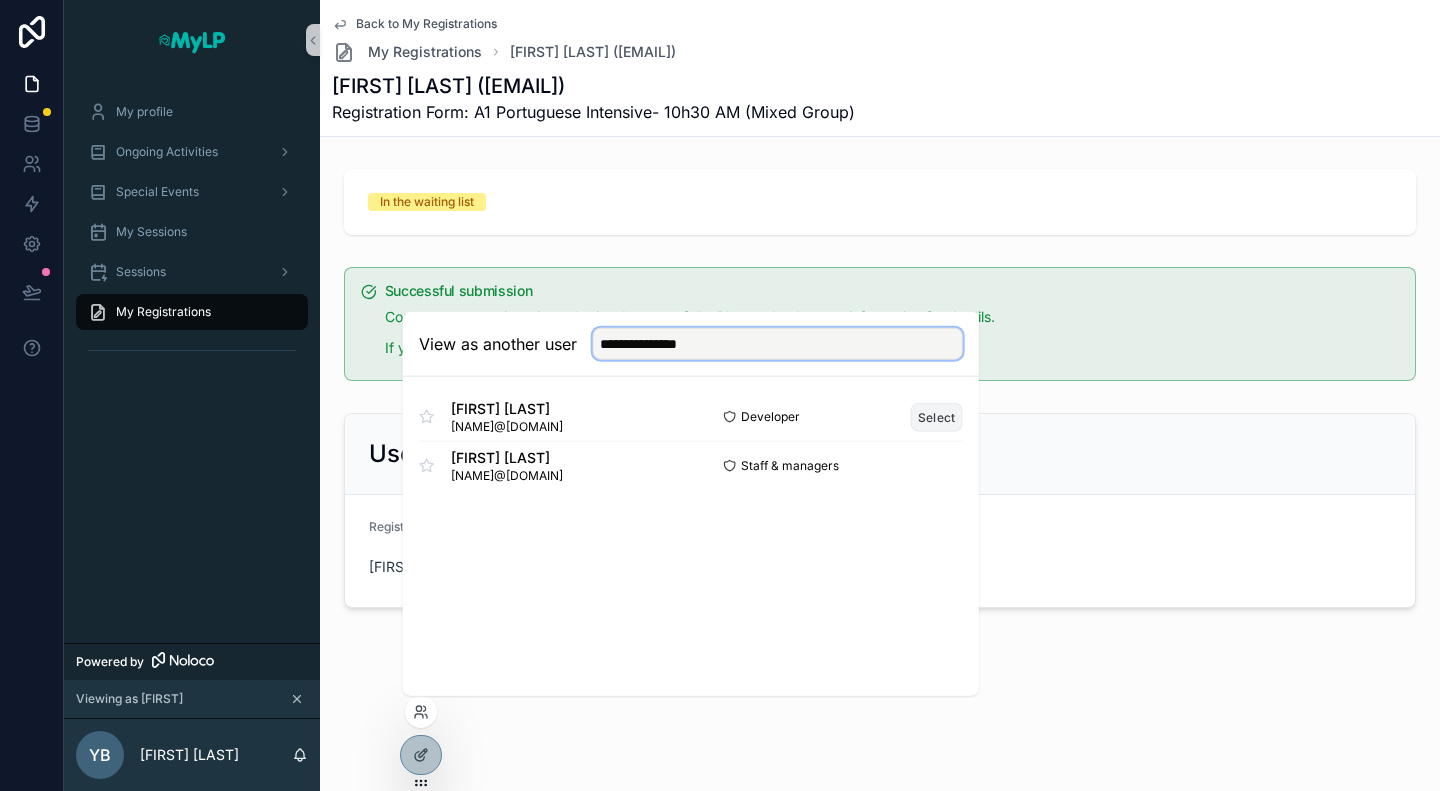 type on "**********" 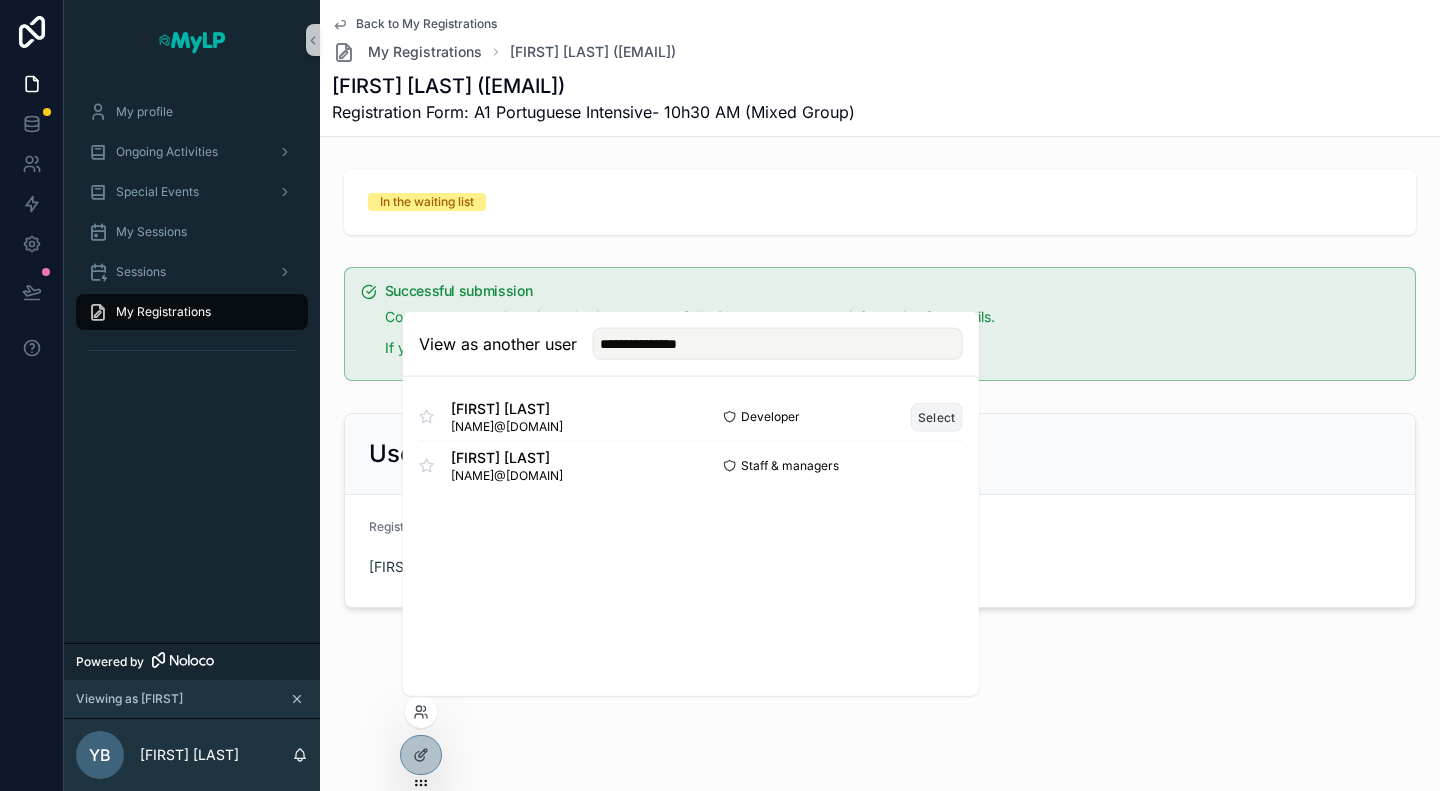 click on "Select" at bounding box center (937, 416) 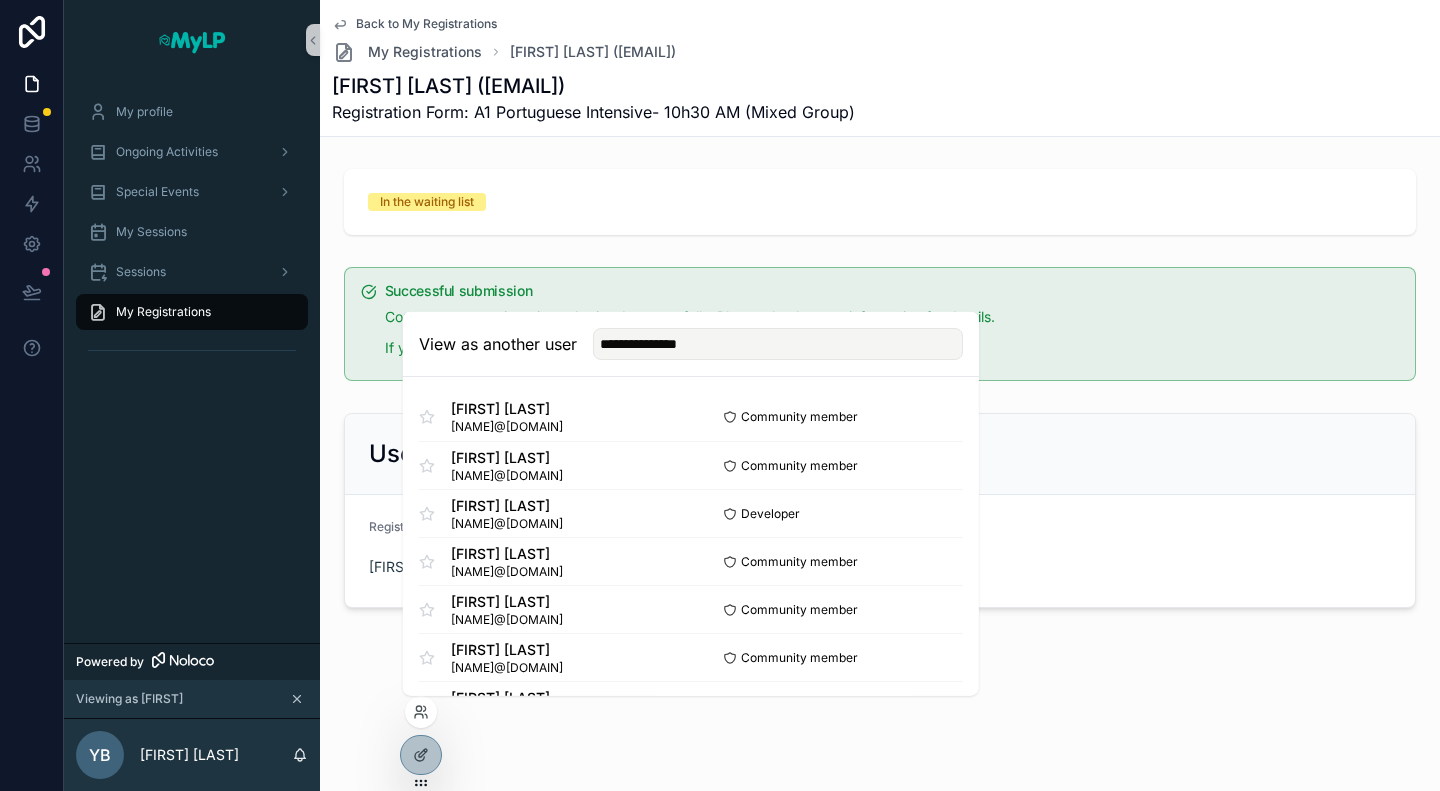 type 